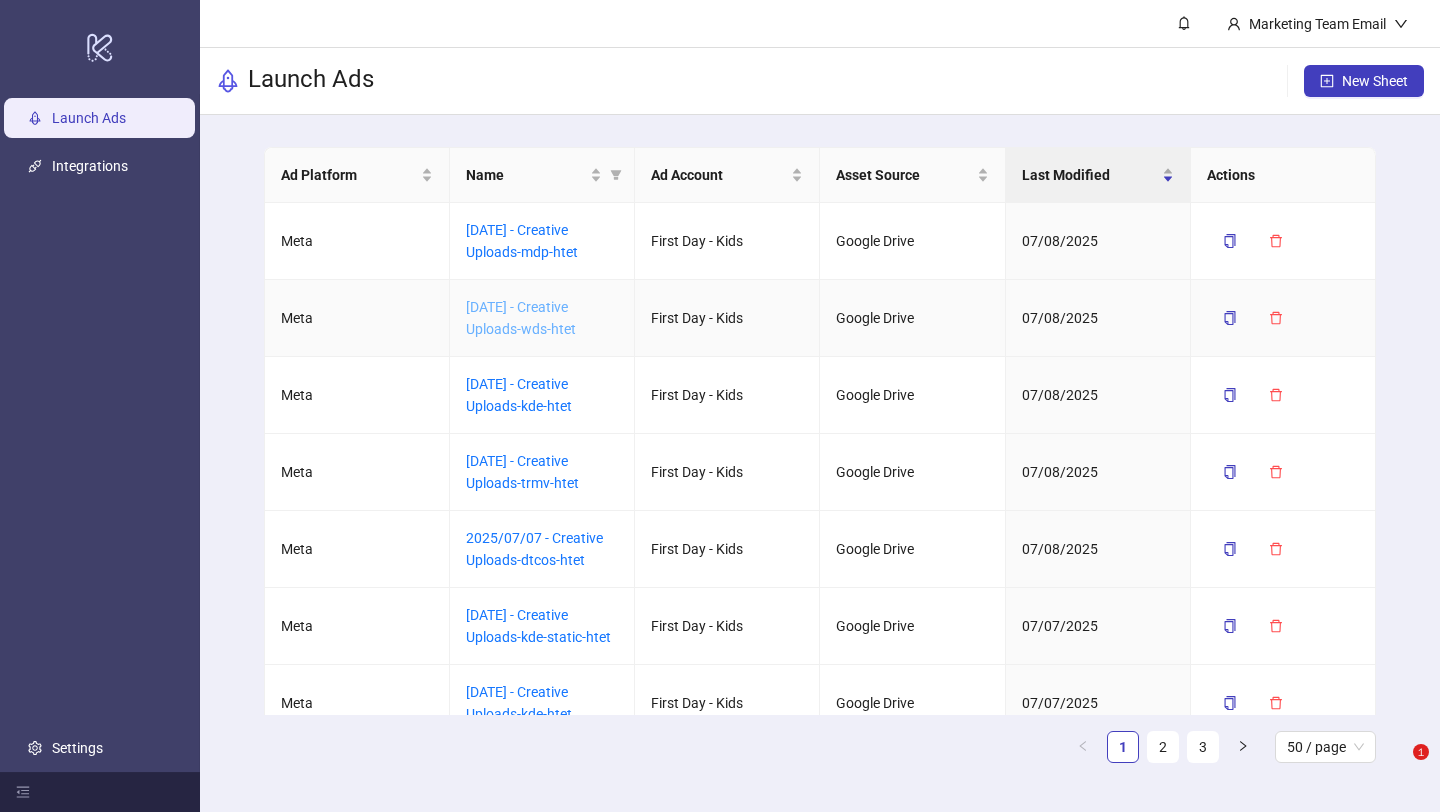 scroll, scrollTop: 0, scrollLeft: 0, axis: both 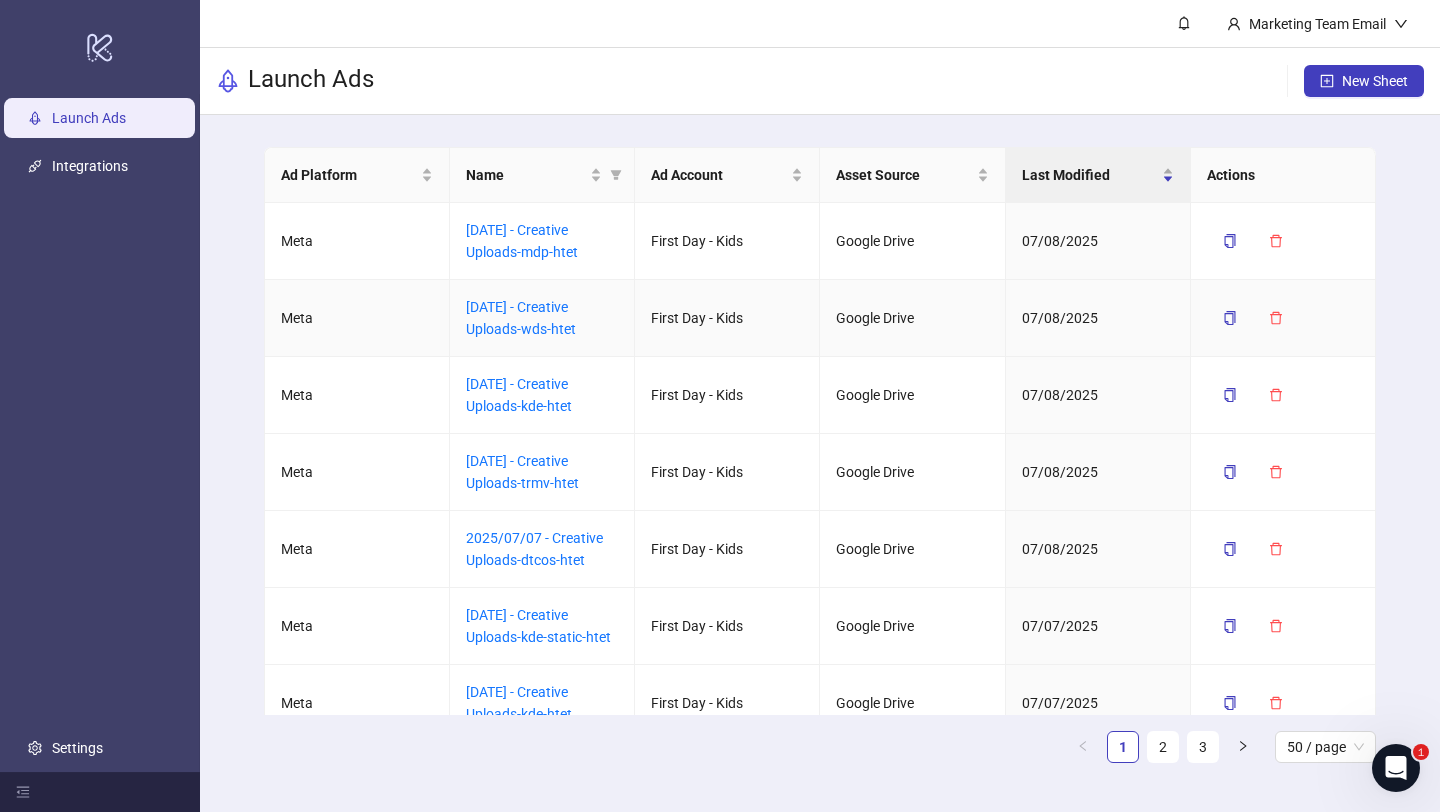 click on "2025/07/09 - Creative Uploads-wds-htet" at bounding box center (542, 318) 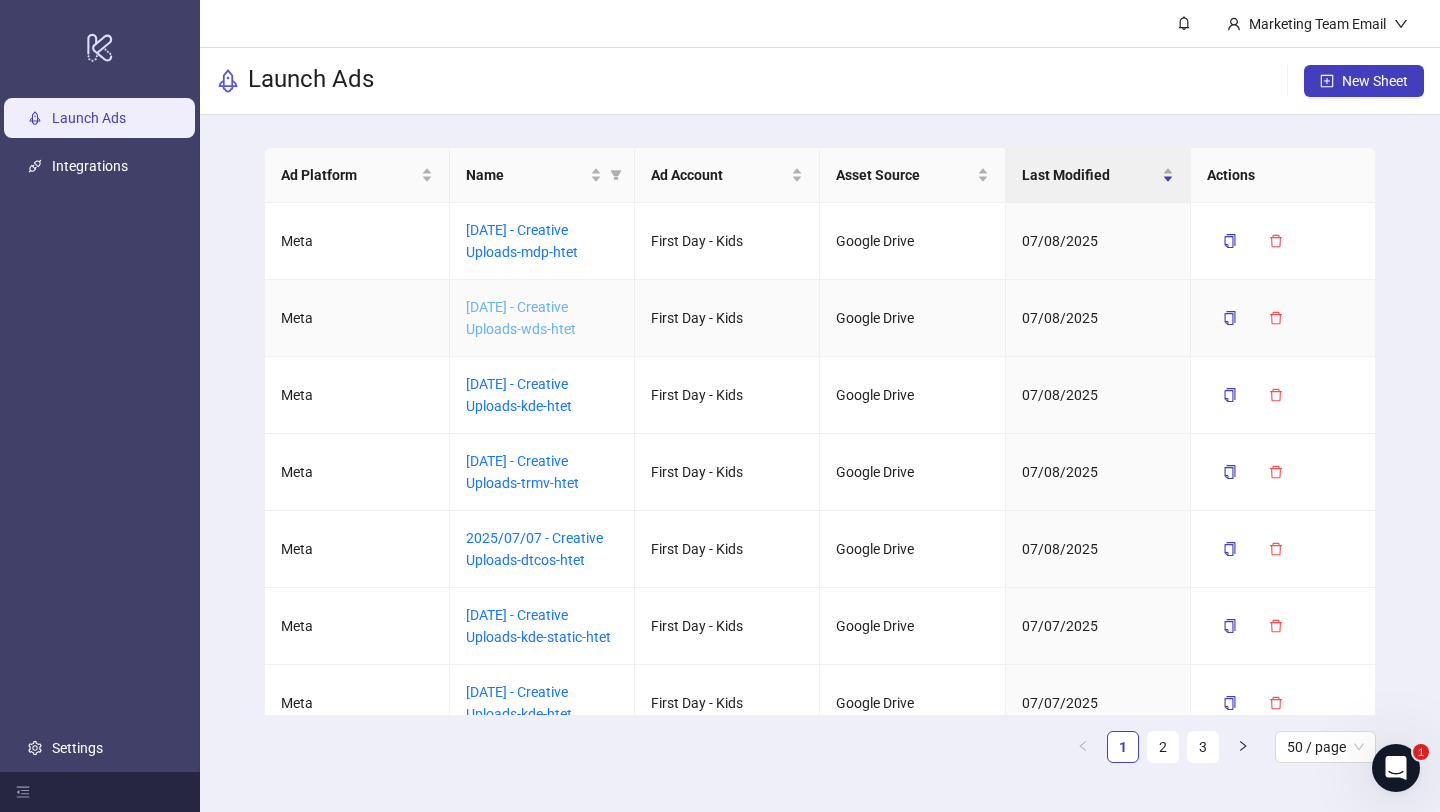 click on "[DATE] - Creative Uploads-wds-htet" at bounding box center (521, 318) 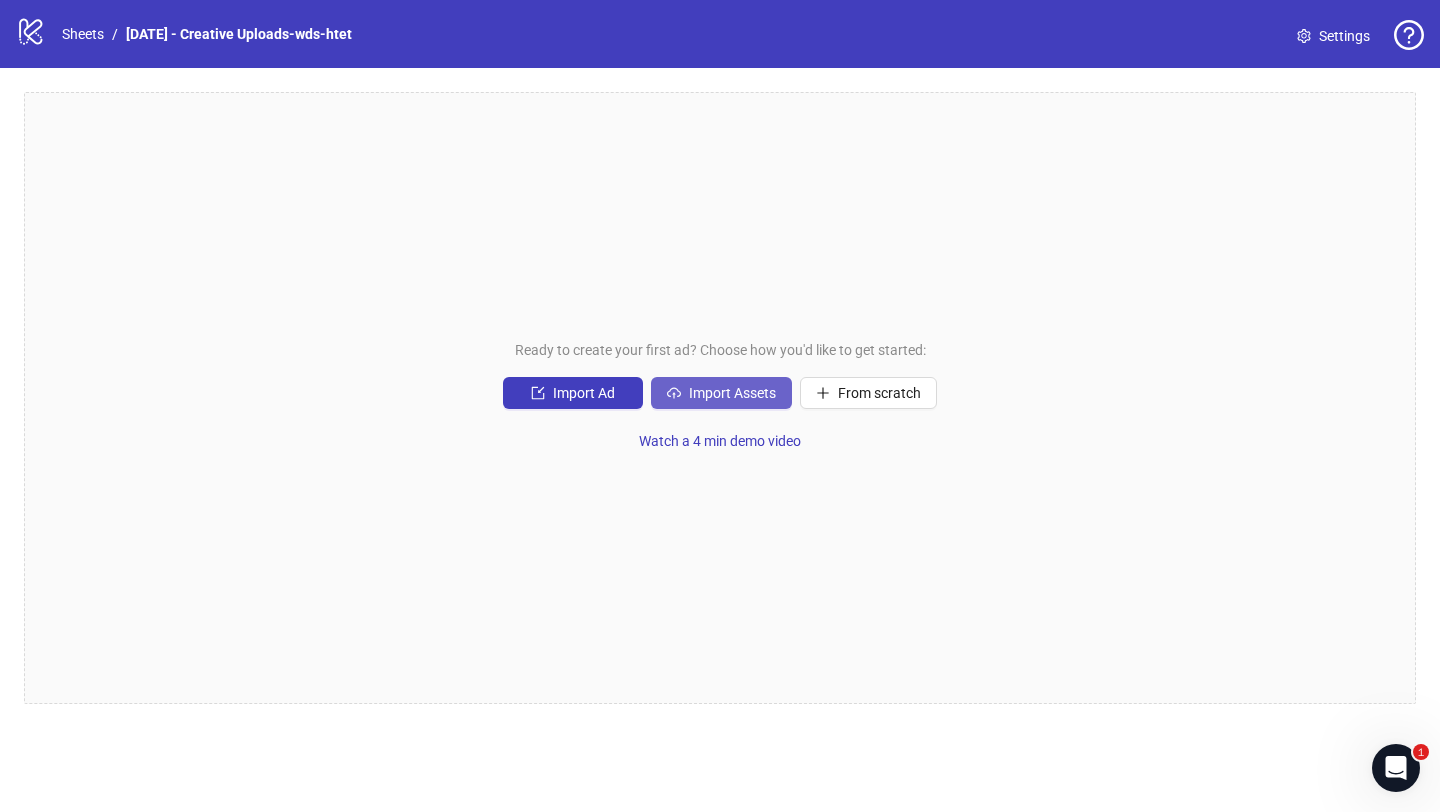 click on "Import Assets" at bounding box center (584, 393) 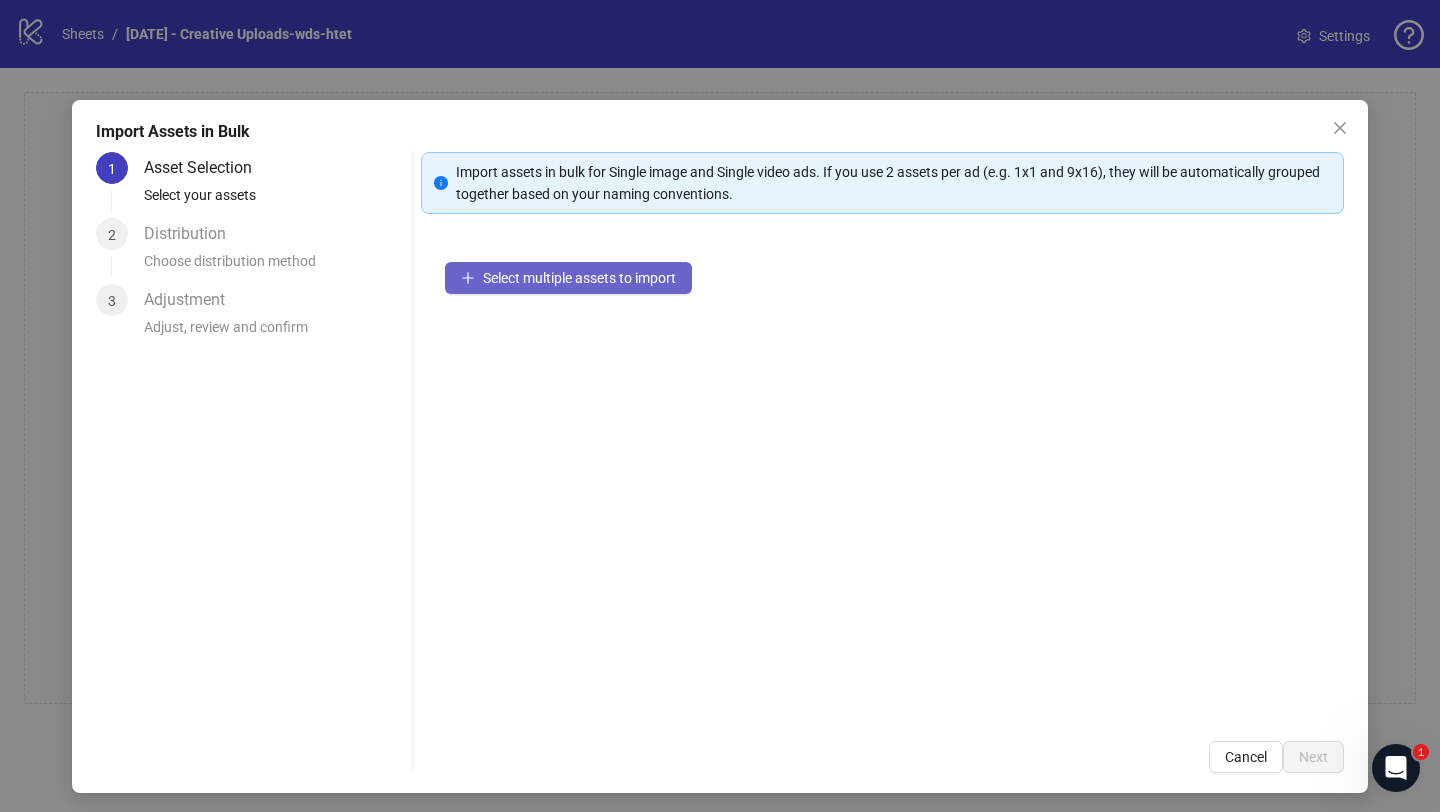 click on "Select multiple assets to import" at bounding box center (579, 278) 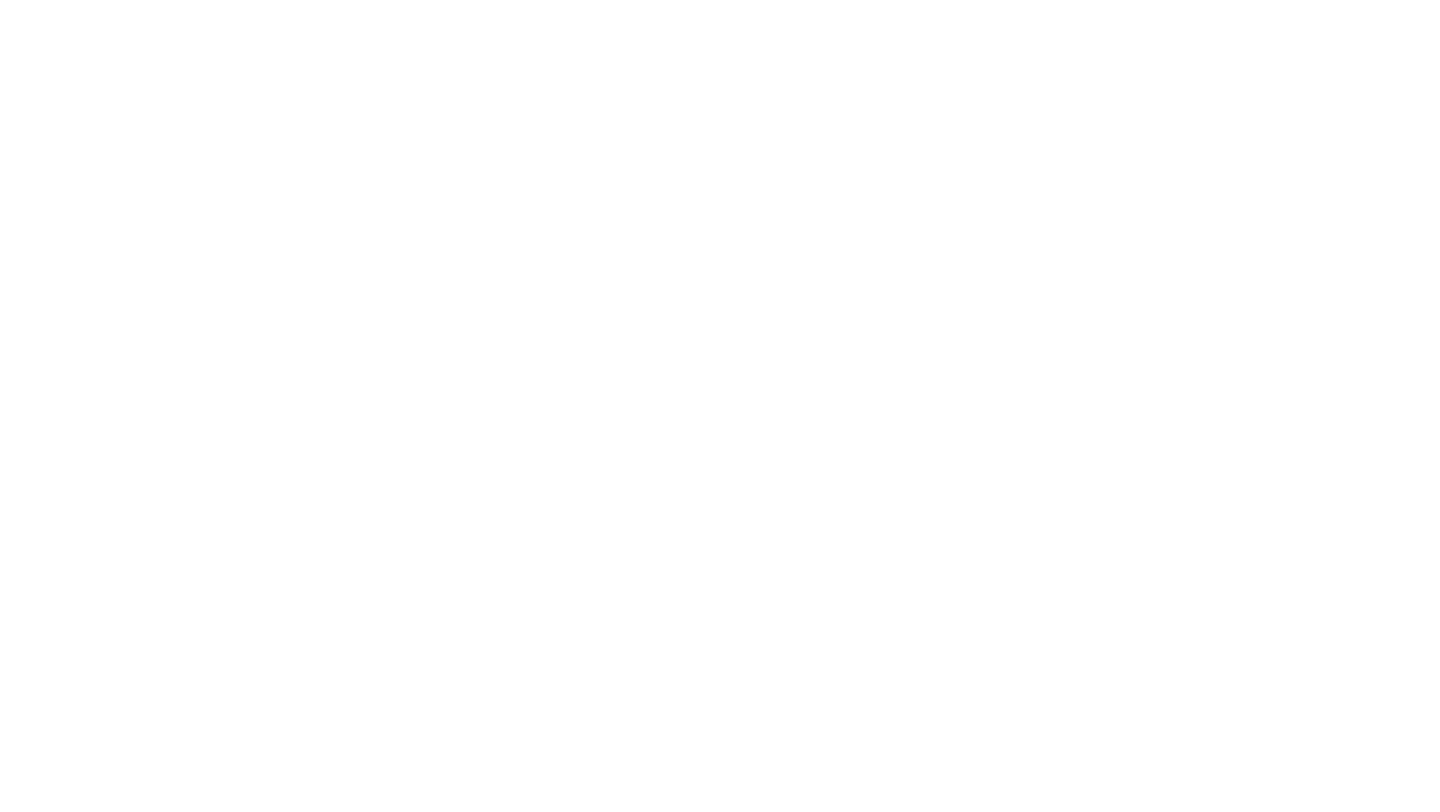 scroll, scrollTop: 0, scrollLeft: 0, axis: both 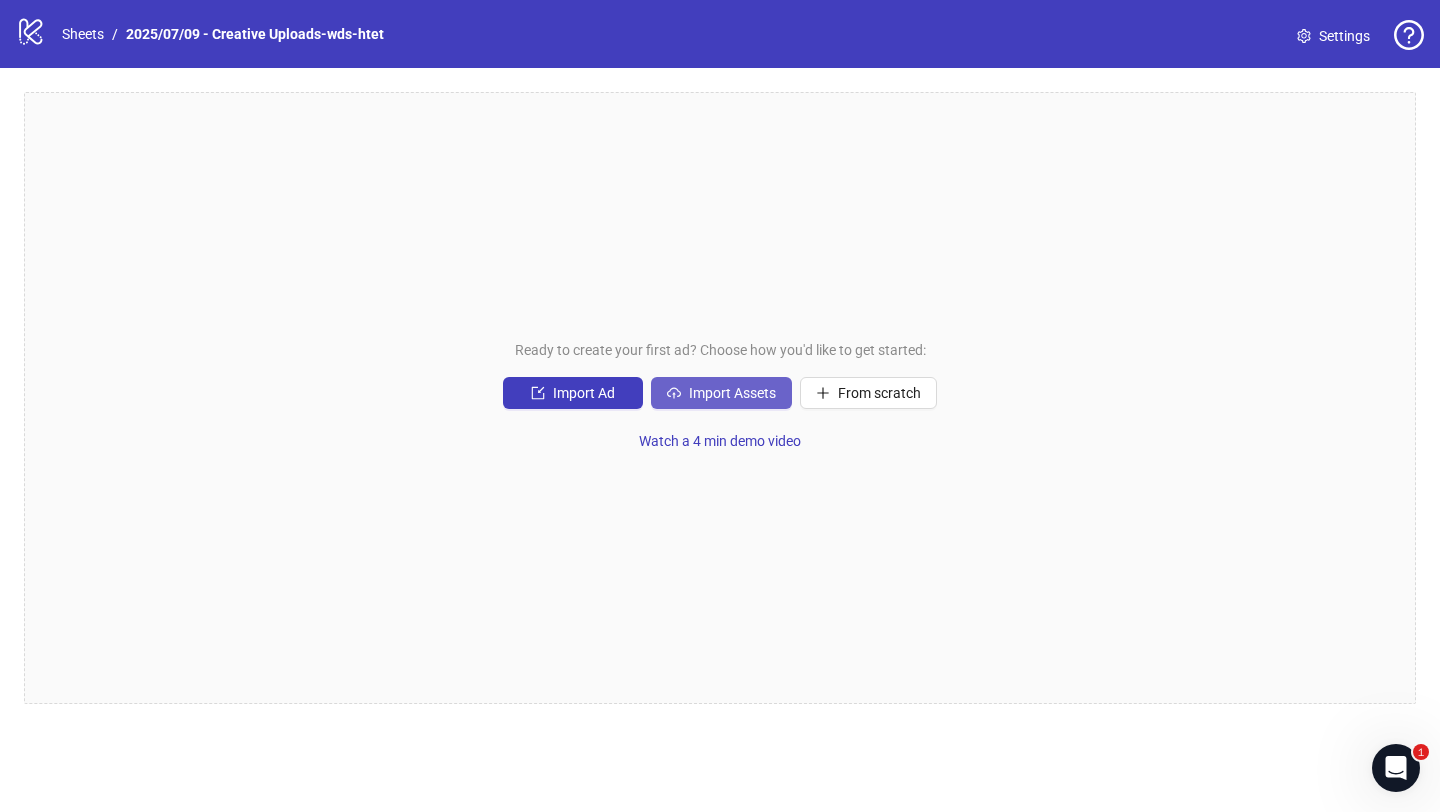 click on "Import Assets" at bounding box center [584, 393] 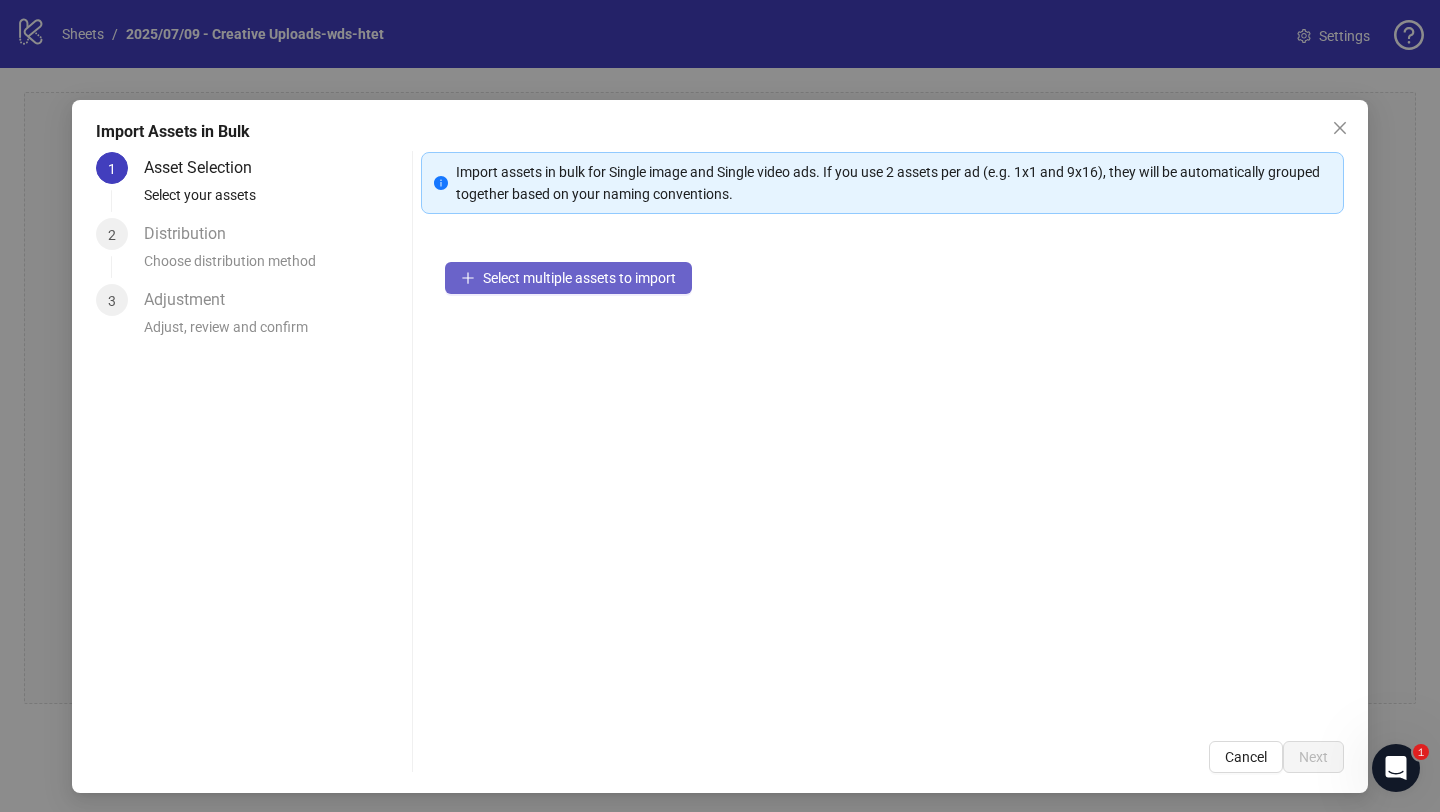 click on "Select multiple assets to import" at bounding box center (579, 278) 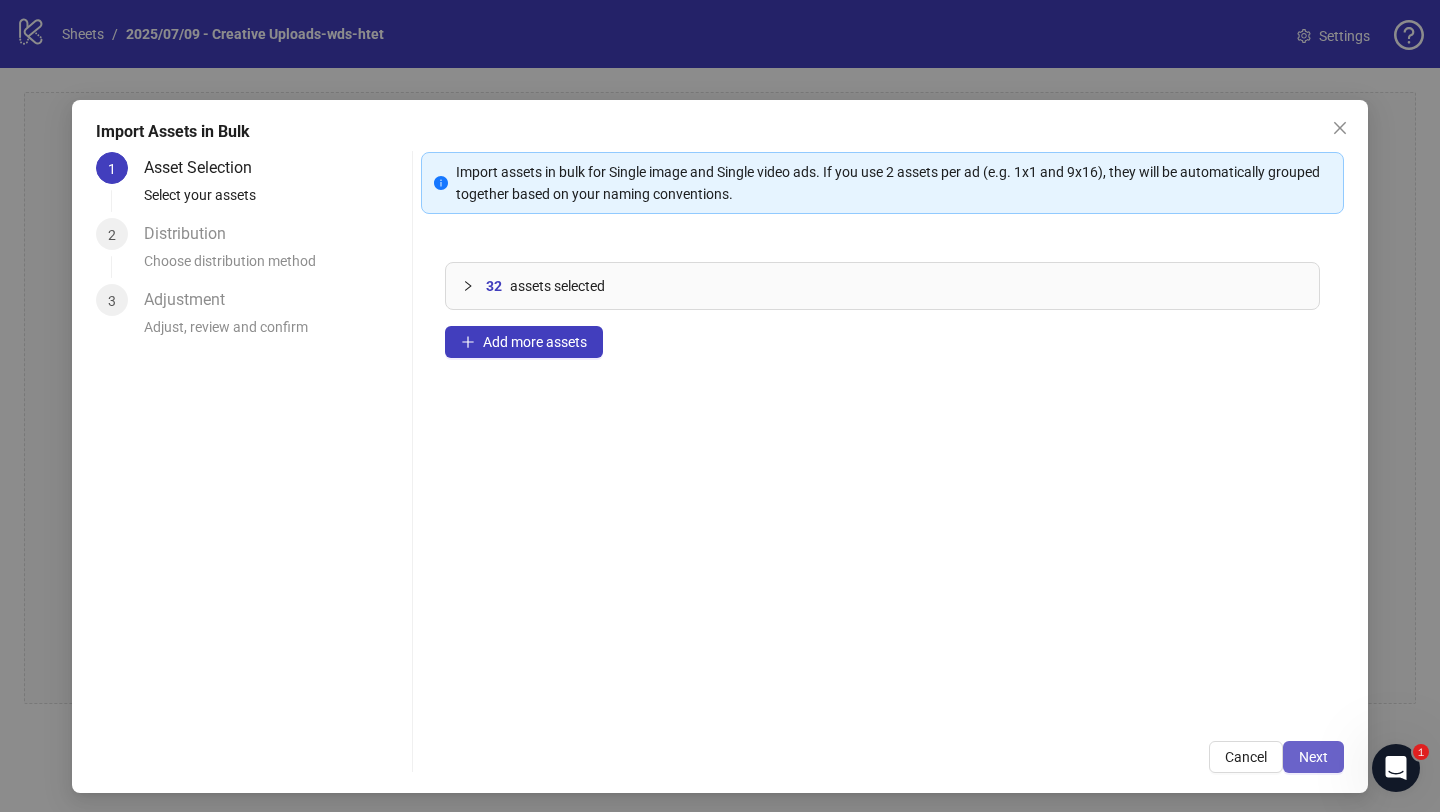 click on "Next" at bounding box center [1313, 757] 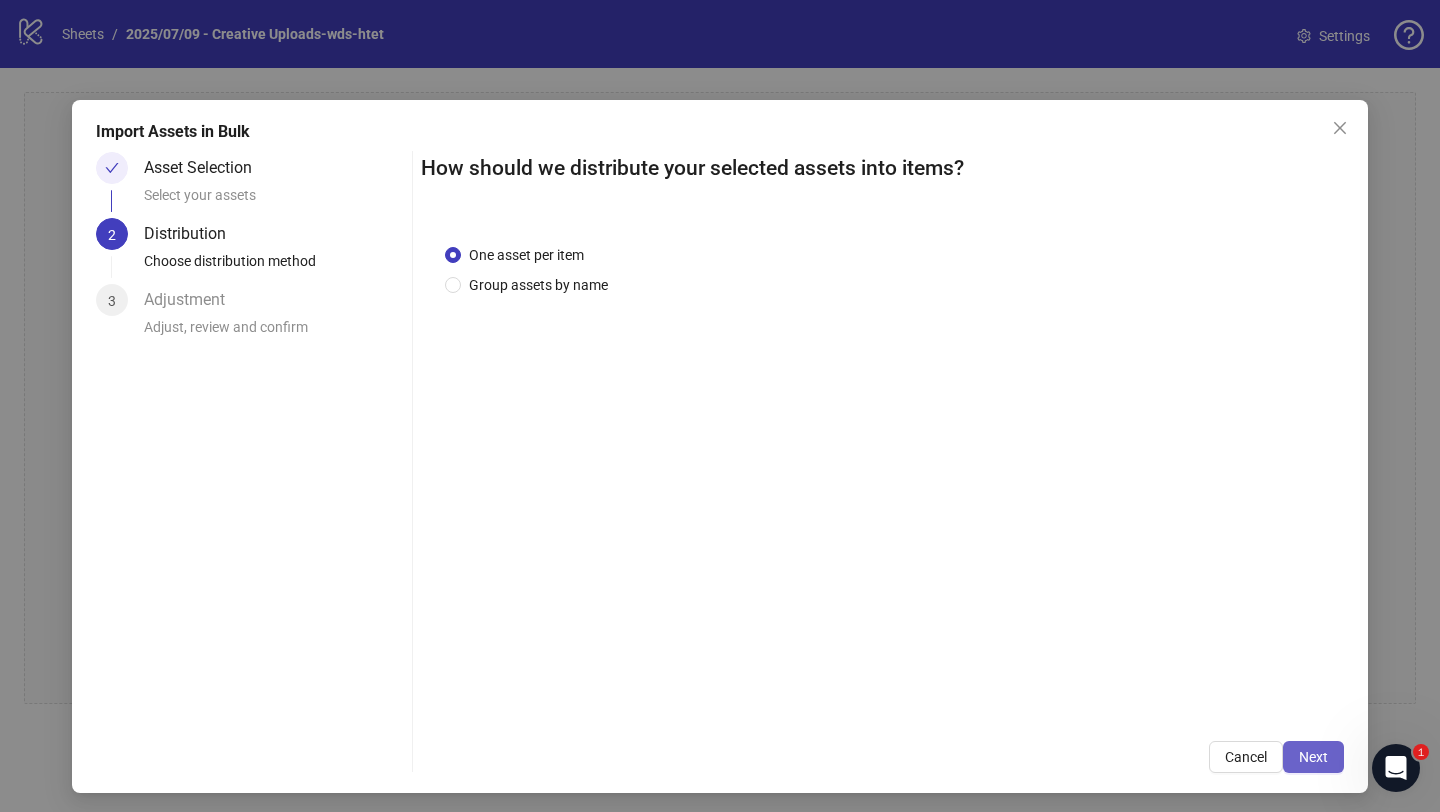 click on "Next" at bounding box center [1313, 757] 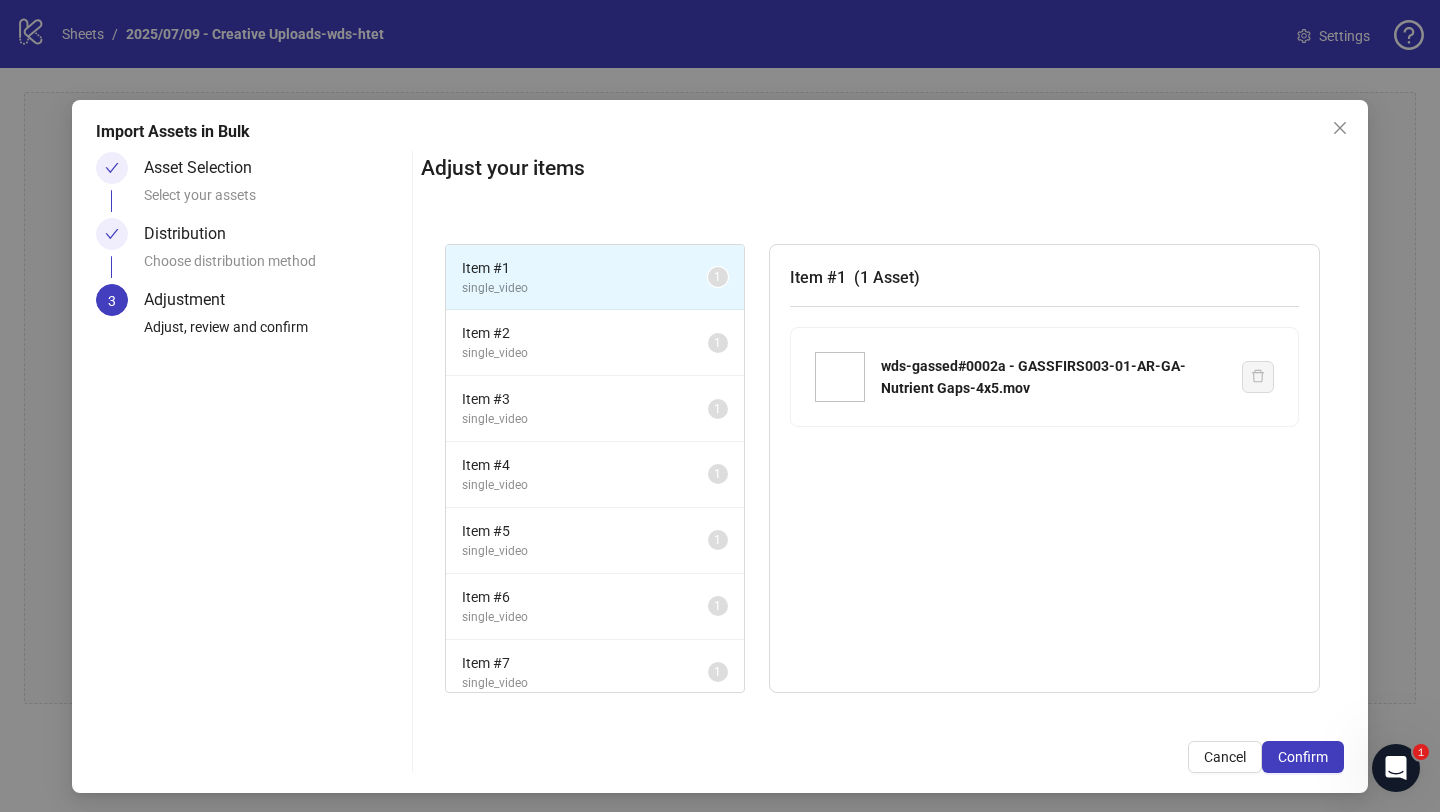 click on "Confirm" at bounding box center [1303, 757] 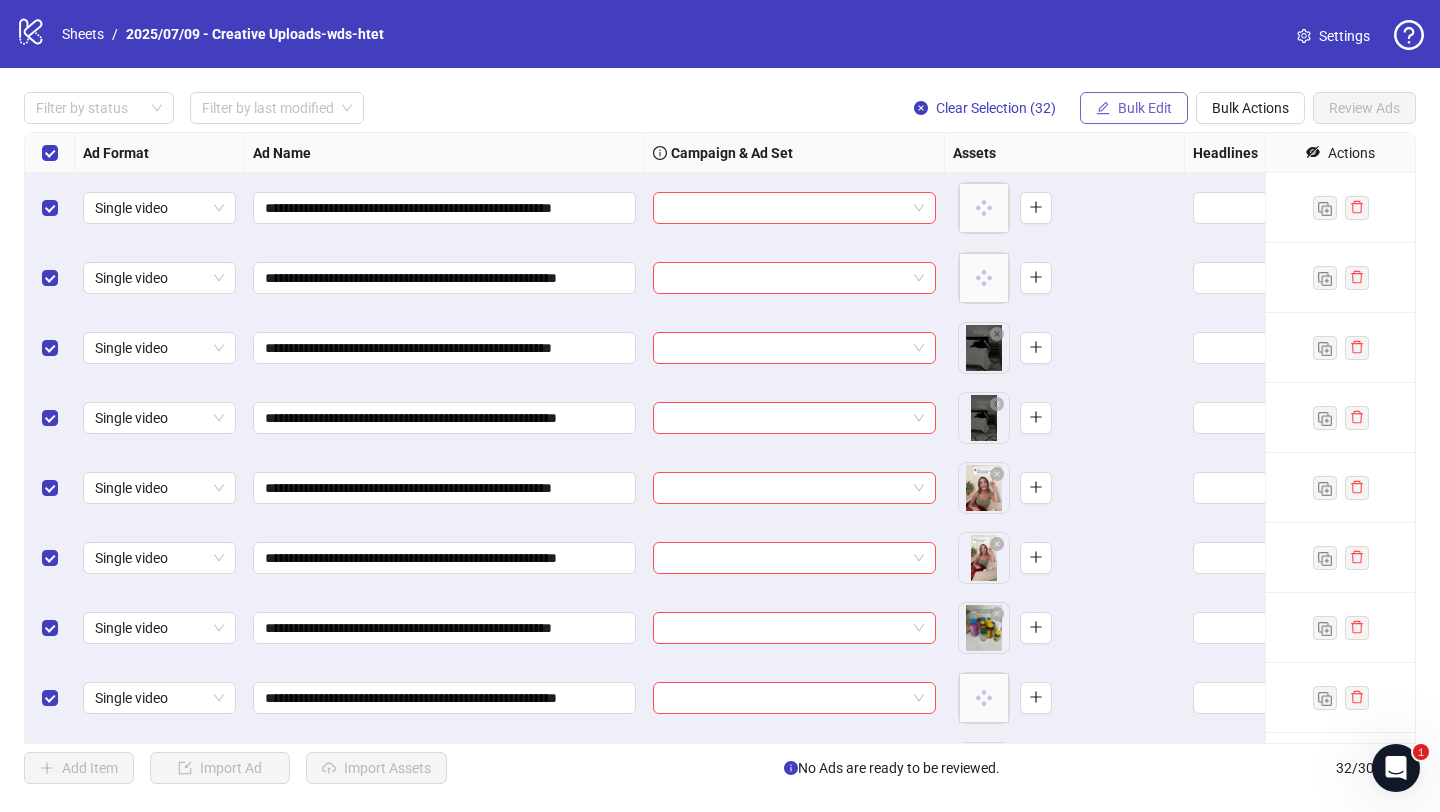 click on "Bulk Edit" at bounding box center (1145, 108) 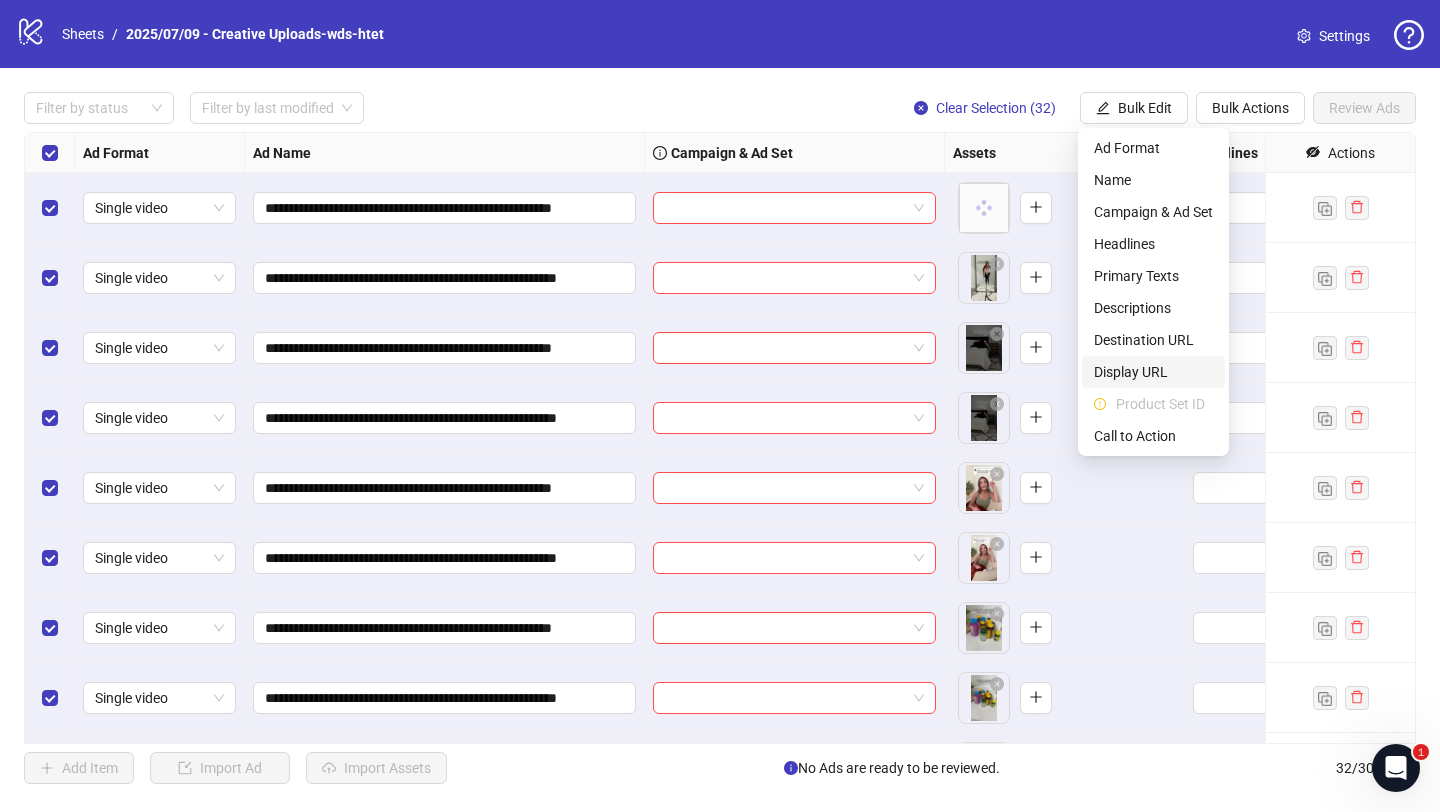 click on "Display URL" at bounding box center [1153, 372] 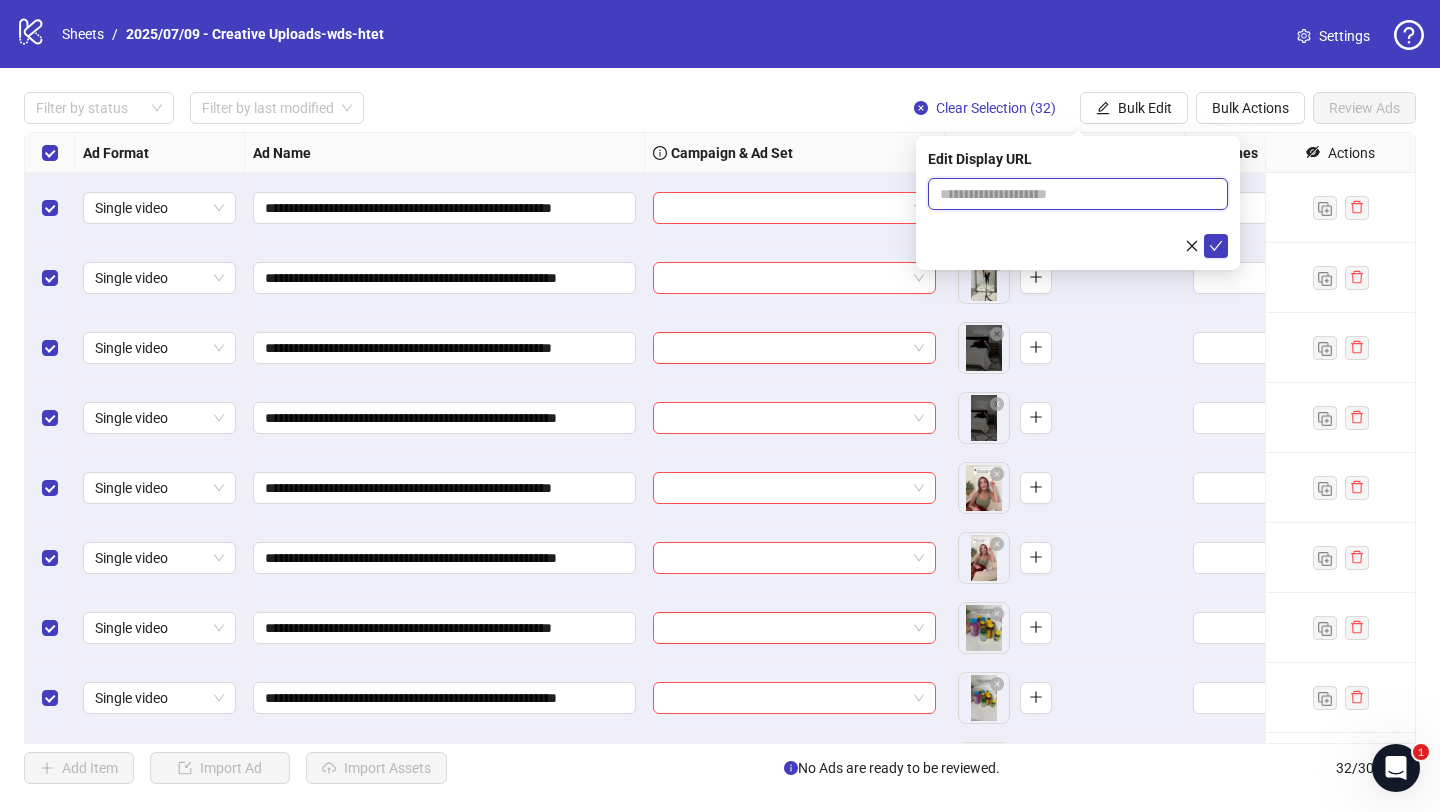 click at bounding box center (1078, 194) 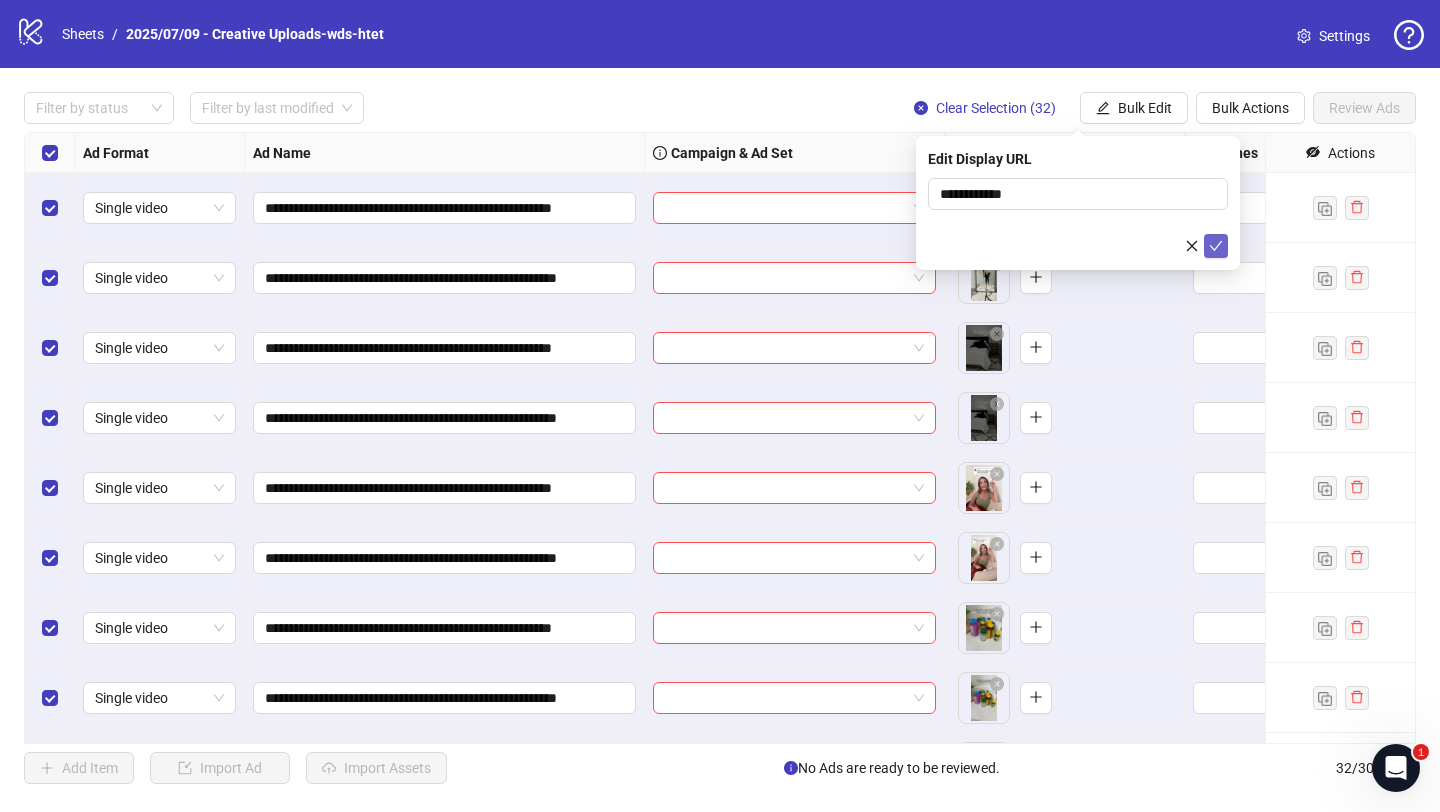 click at bounding box center (1216, 246) 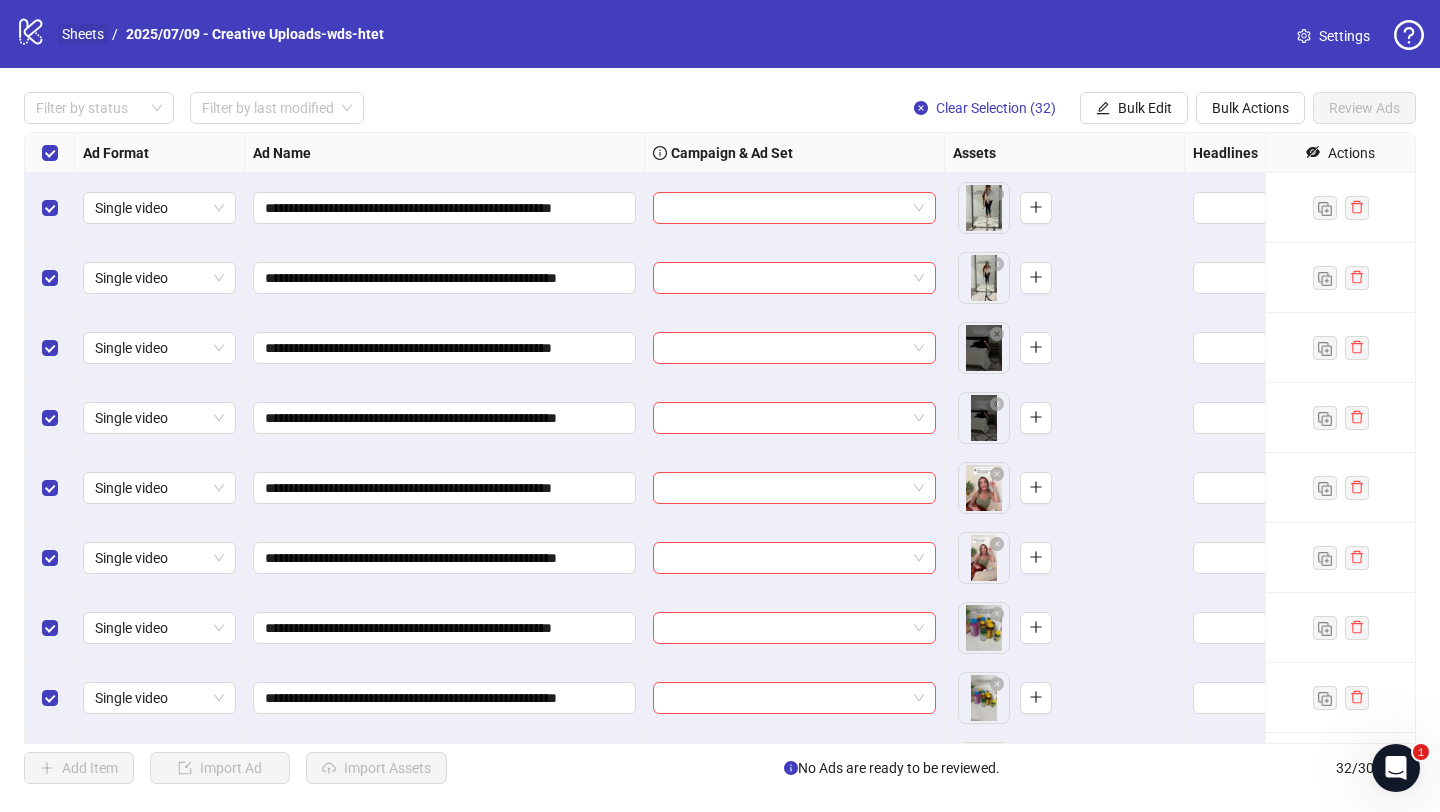 click on "Sheets" at bounding box center (83, 34) 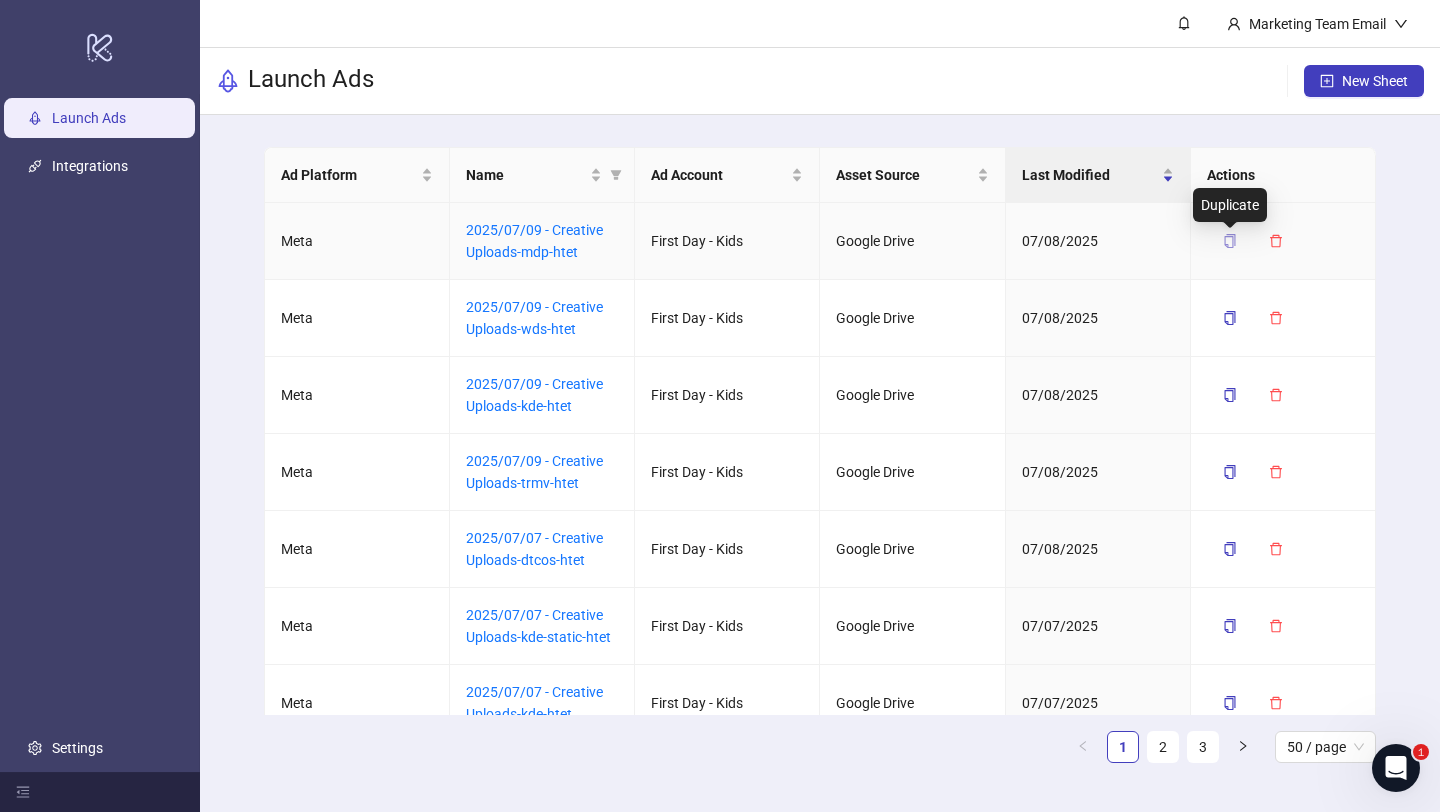 click at bounding box center (1230, 241) 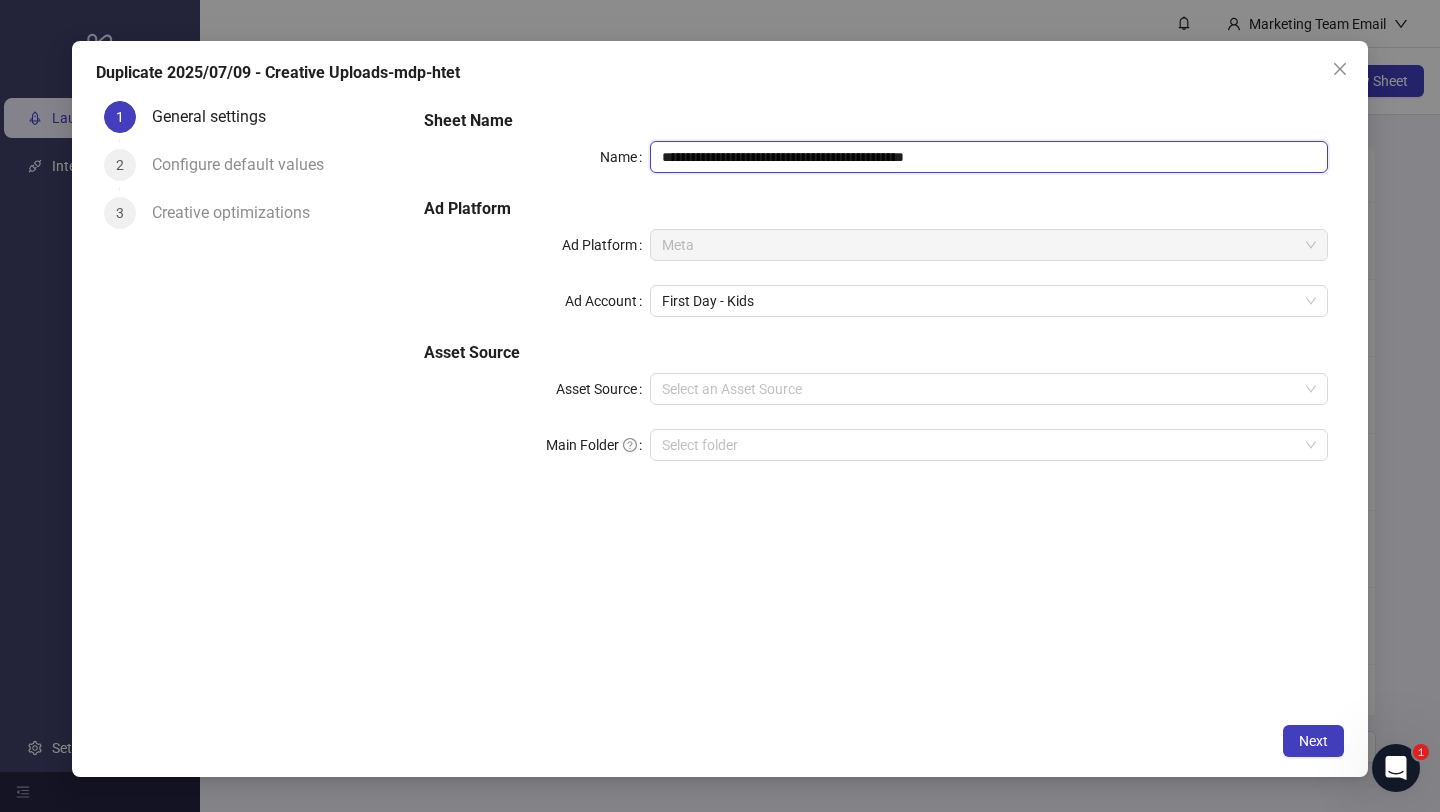click on "**********" at bounding box center (989, 157) 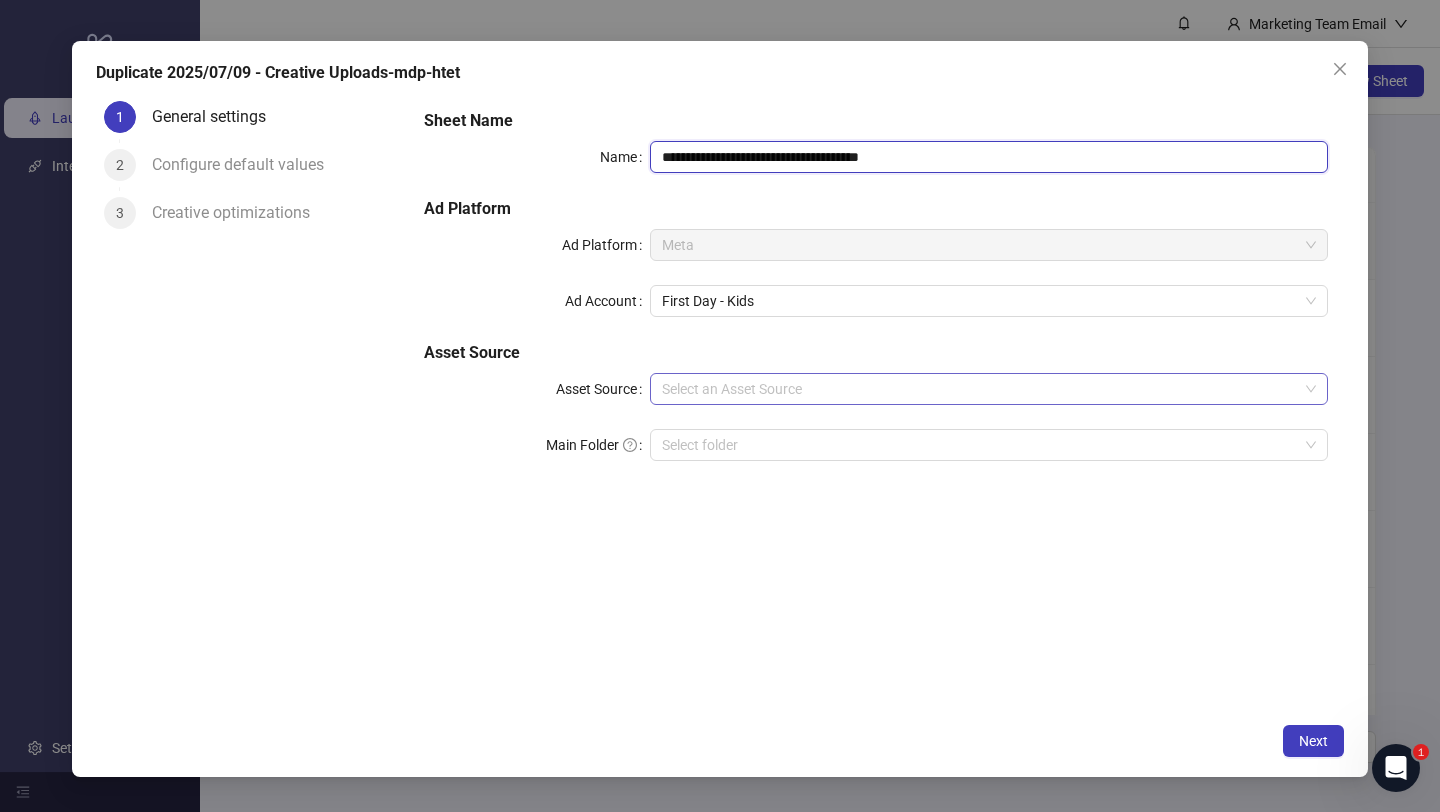 type on "**********" 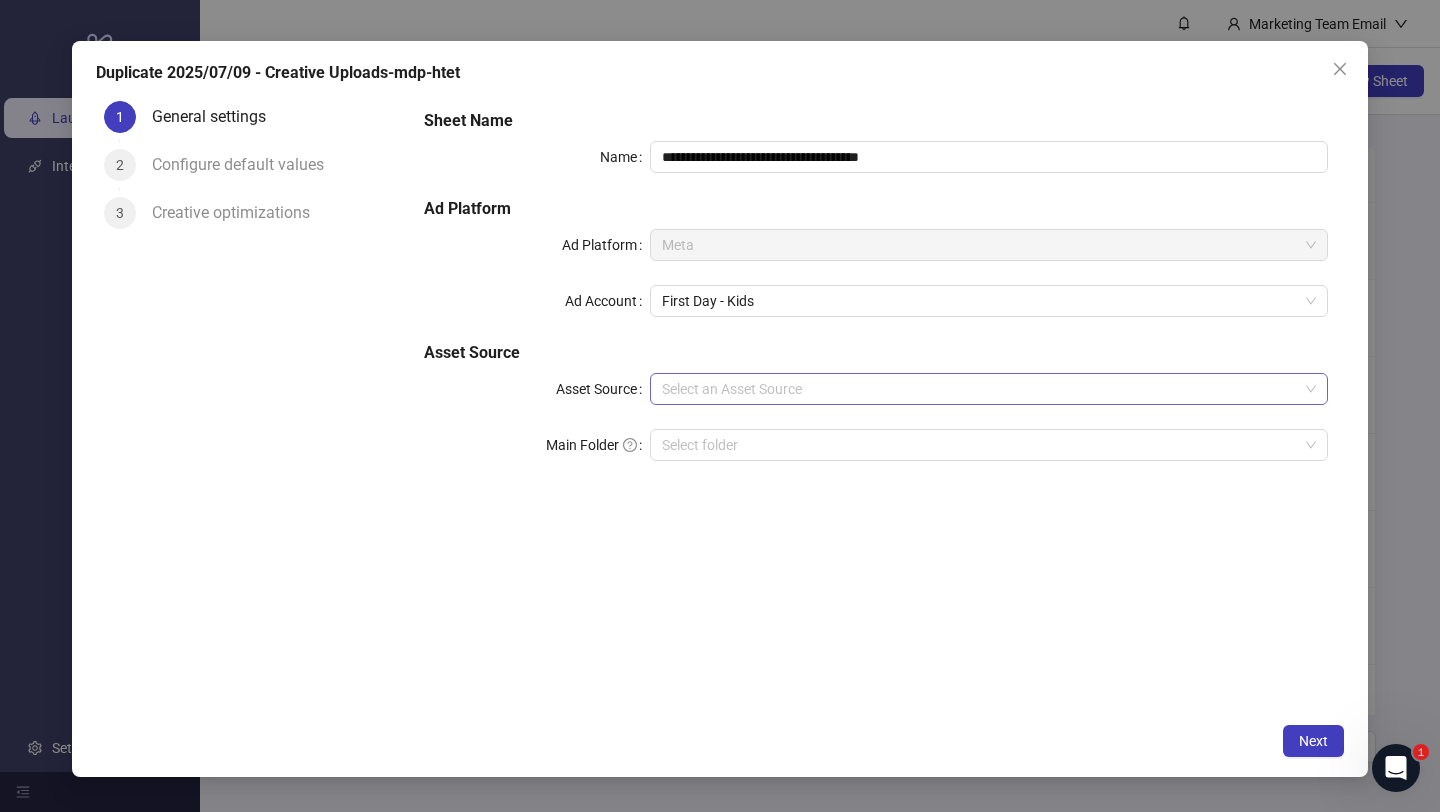 click on "Asset Source" at bounding box center [980, 389] 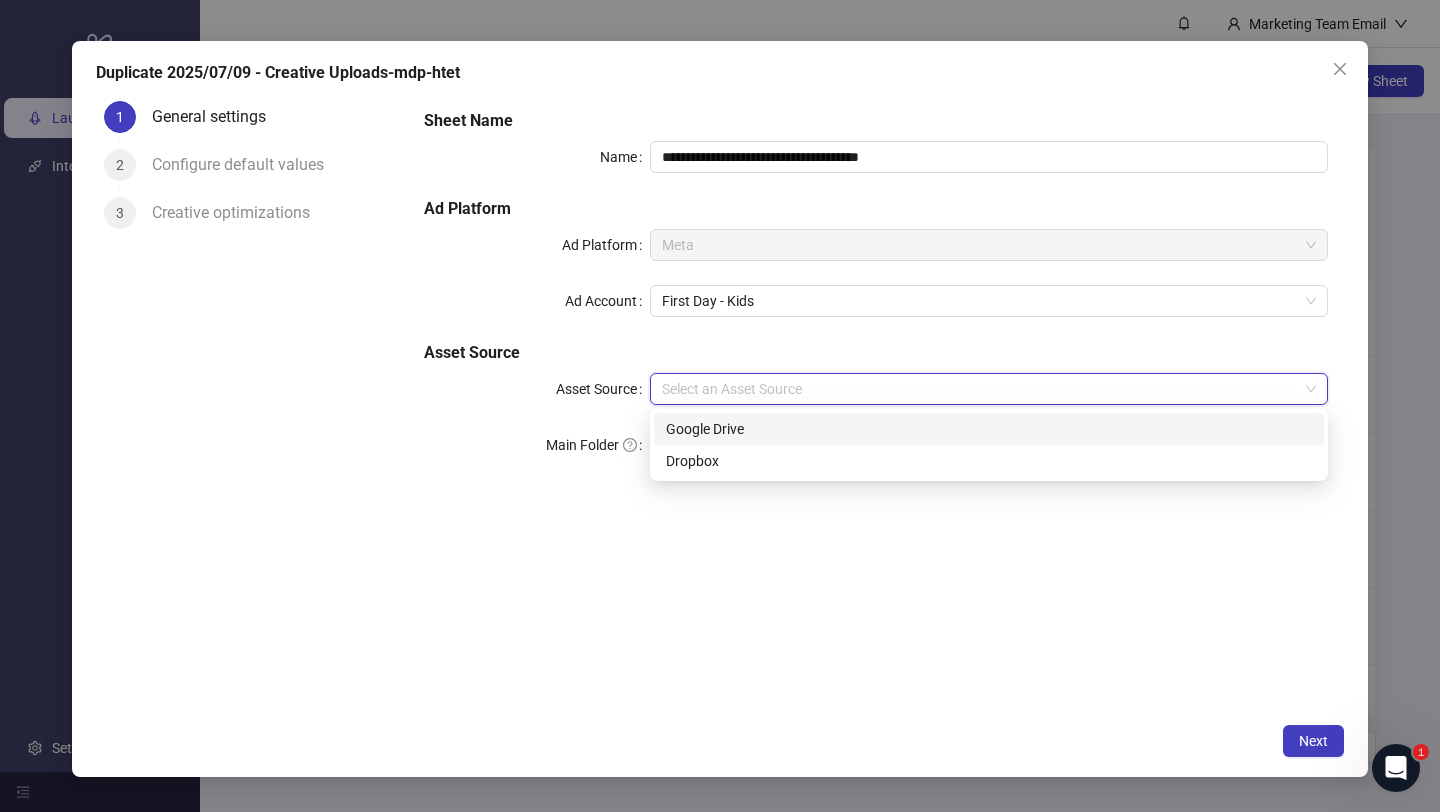 click on "Google Drive" at bounding box center (989, 429) 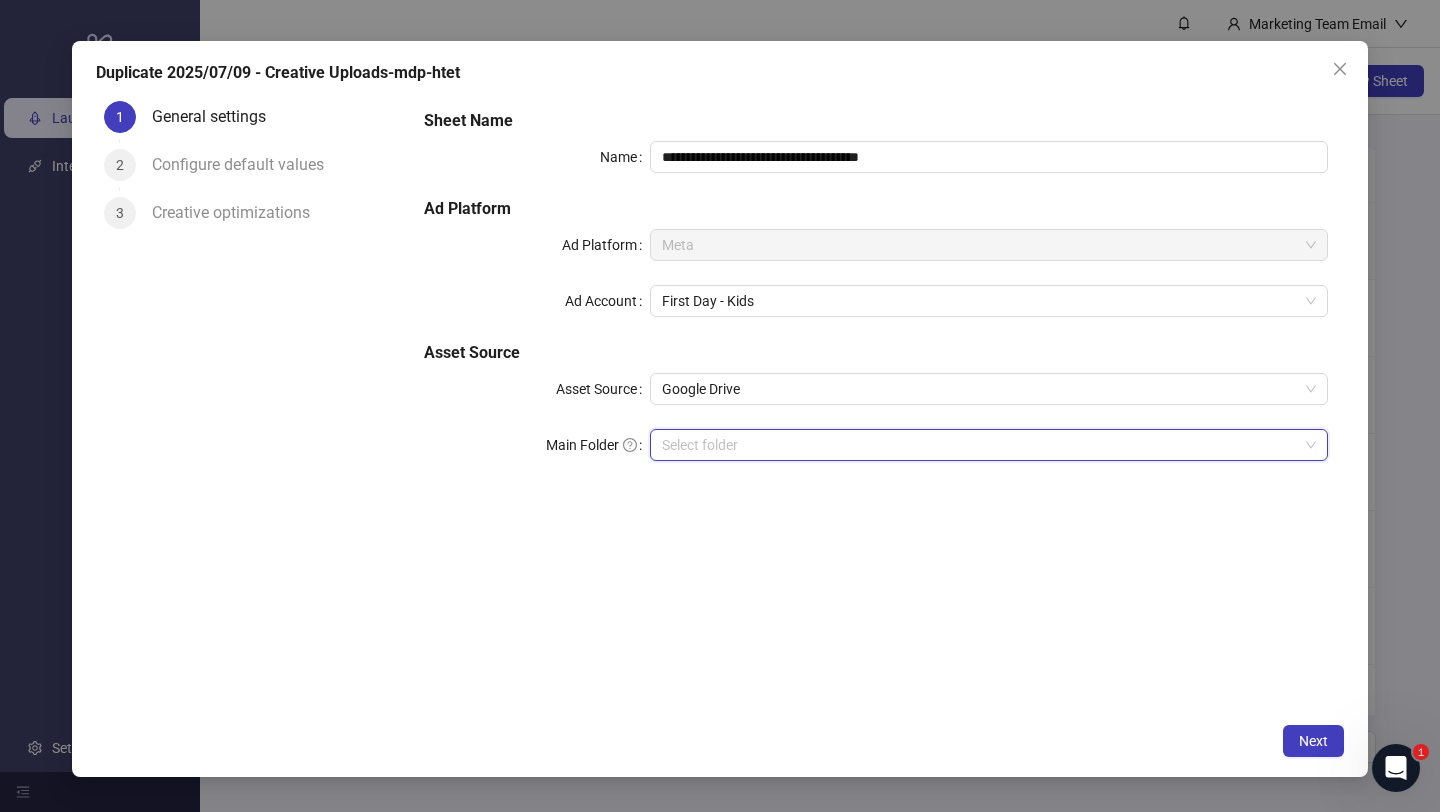click on "Main Folder" at bounding box center (980, 445) 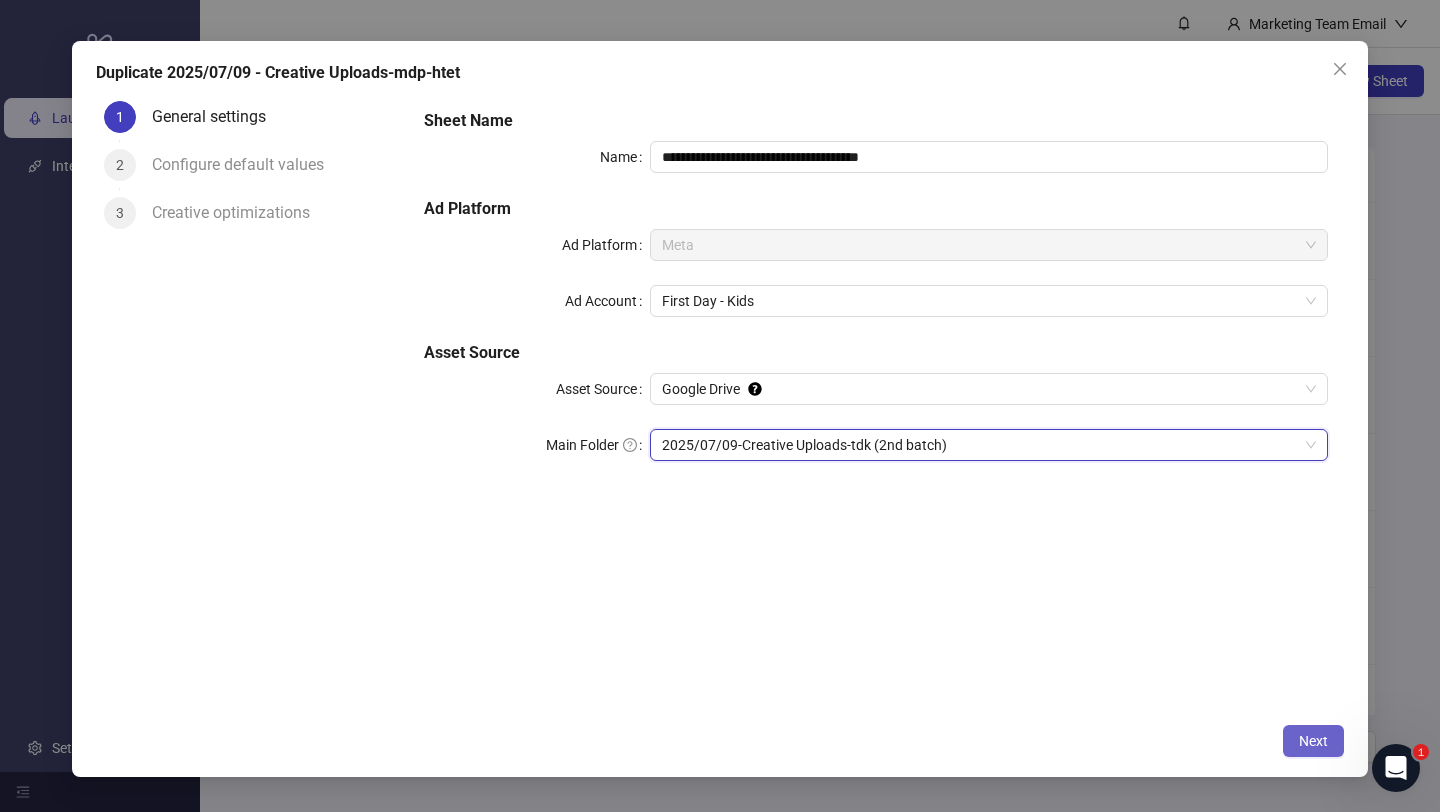 click on "Next" at bounding box center (1313, 741) 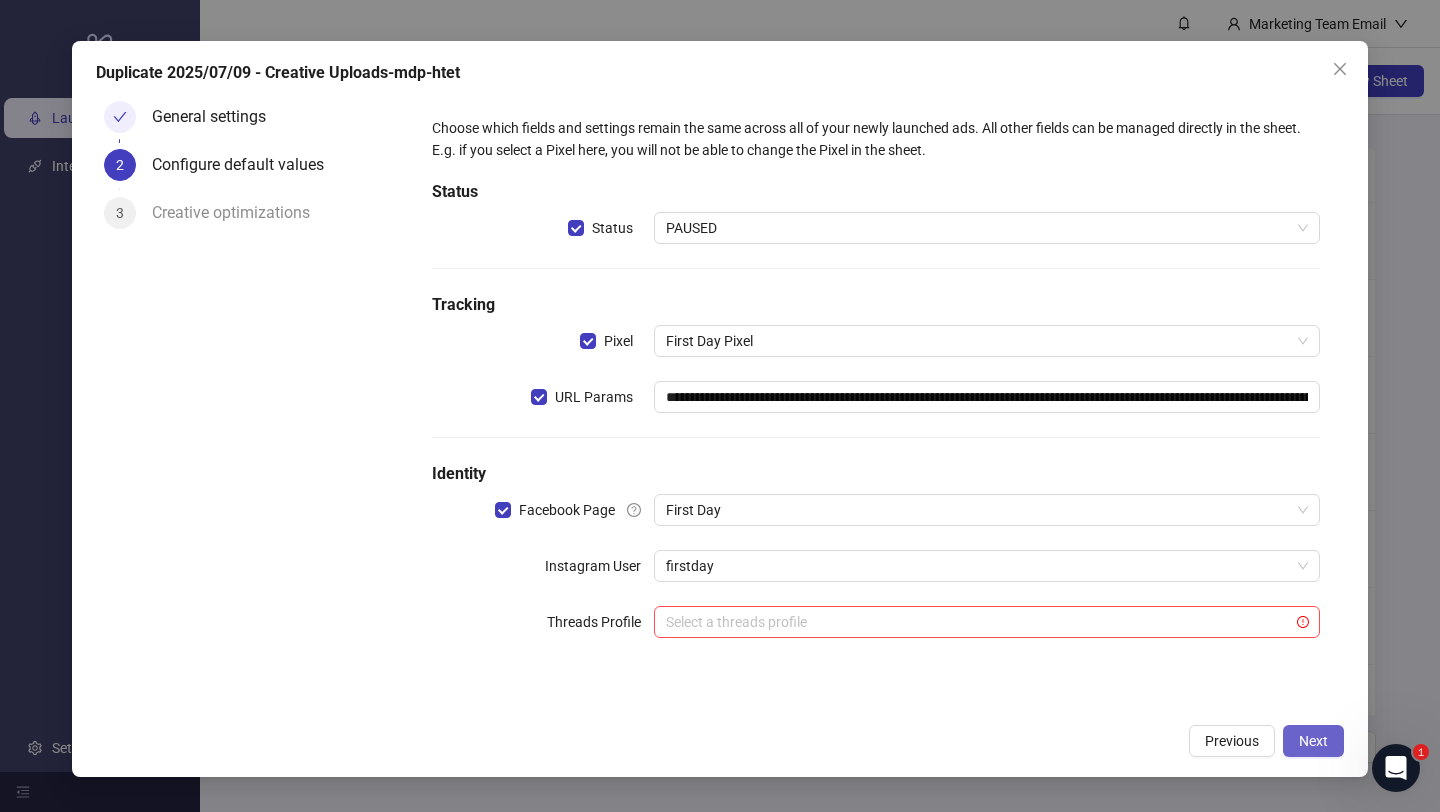 click on "Next" at bounding box center (1313, 741) 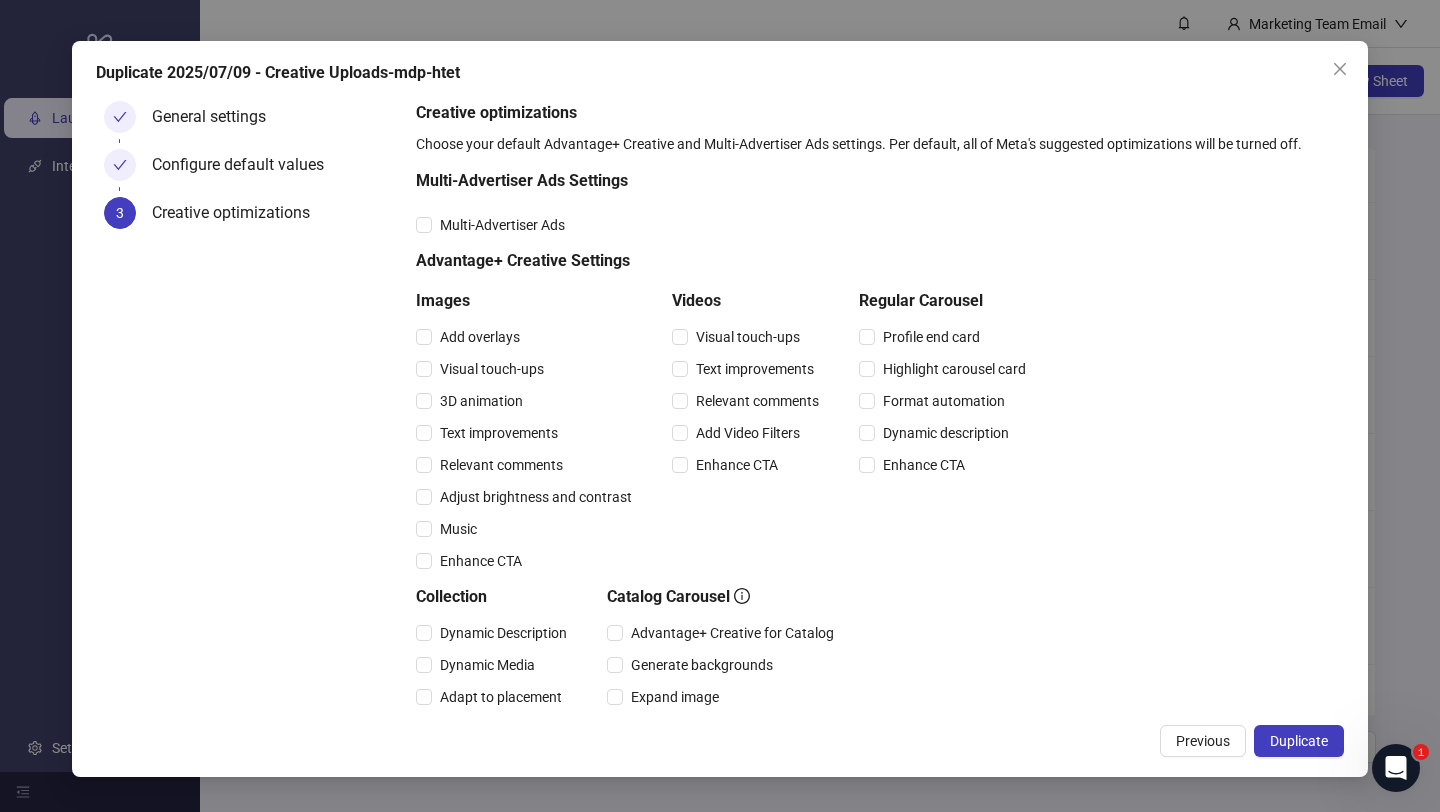click on "Duplicate" at bounding box center [1299, 741] 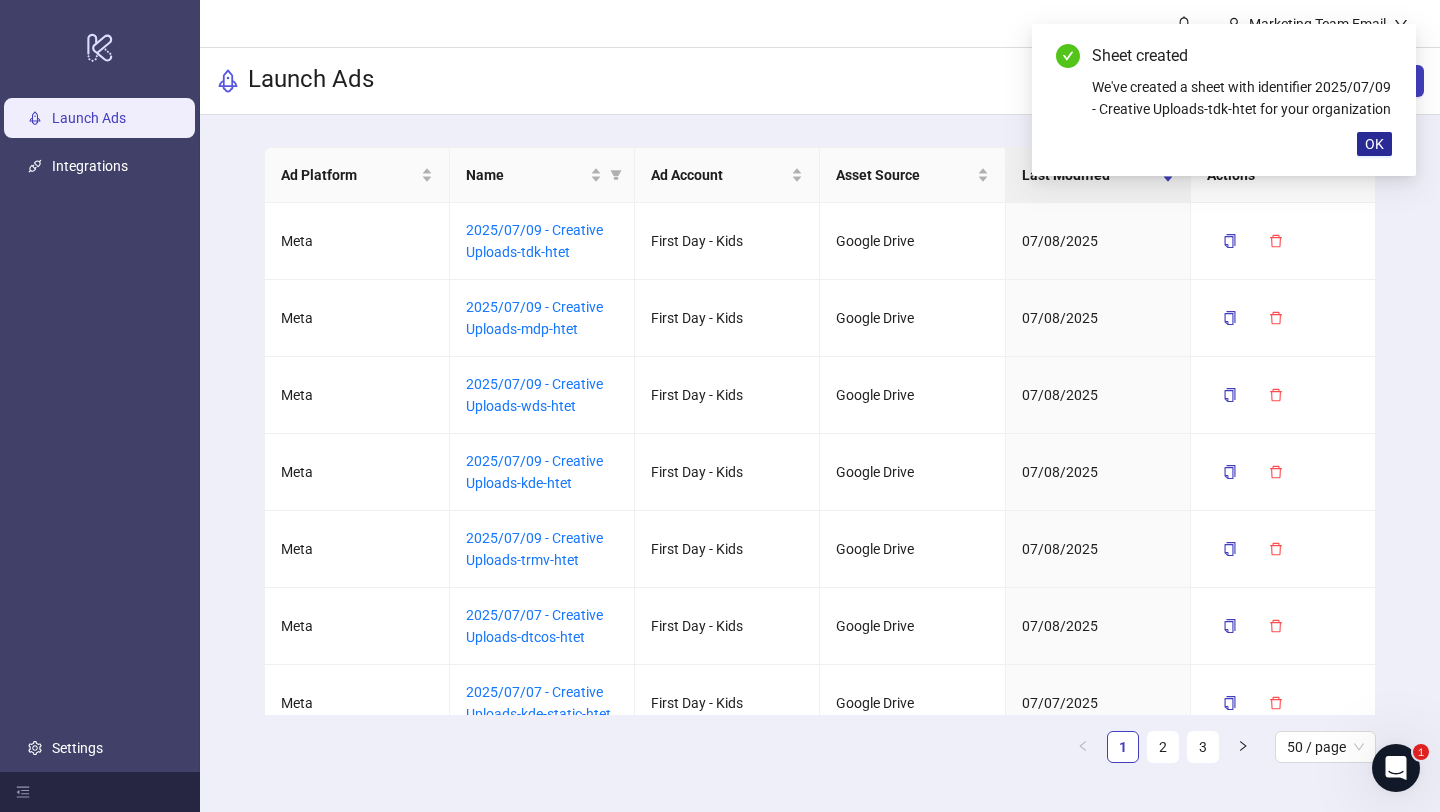 click on "OK" at bounding box center (1374, 144) 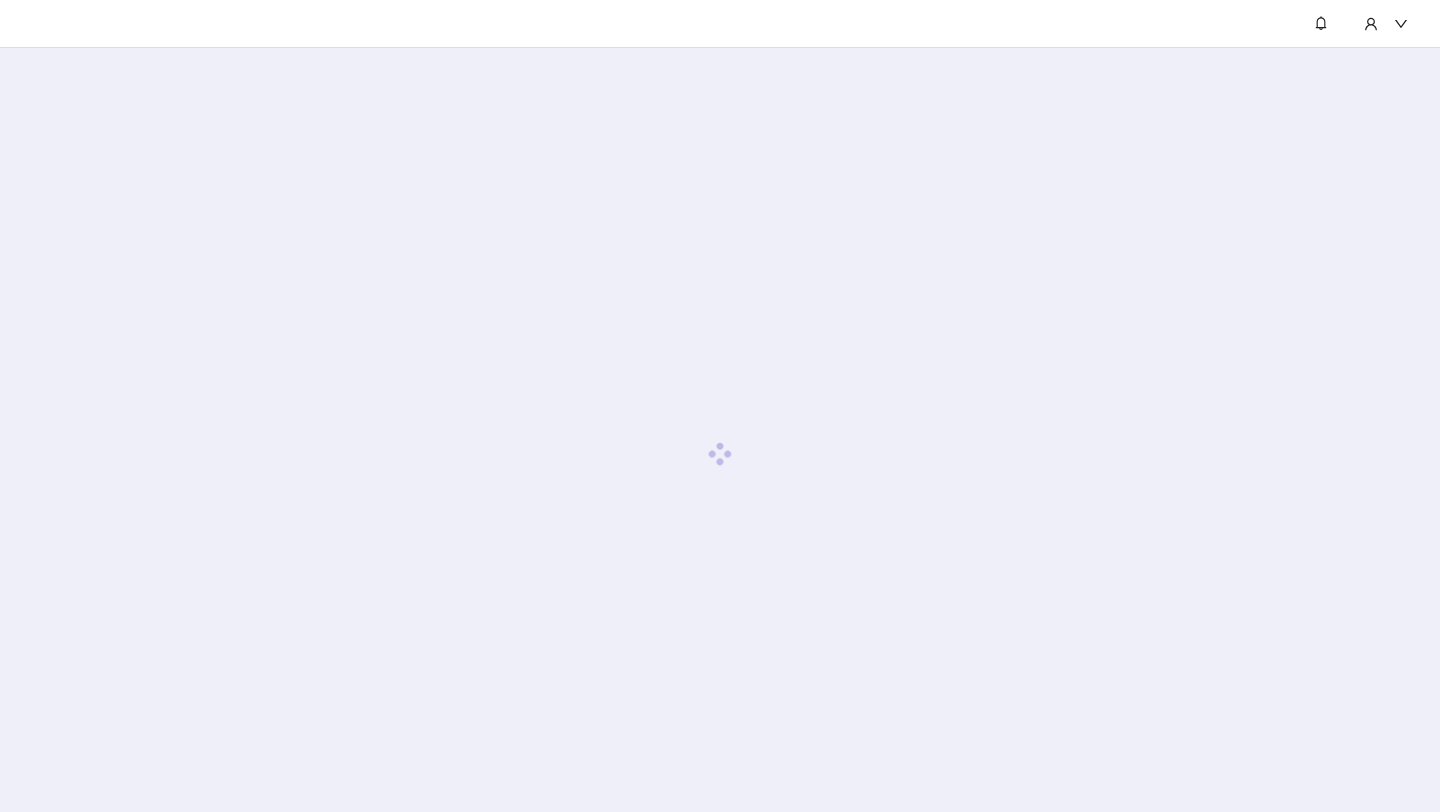 scroll, scrollTop: 0, scrollLeft: 0, axis: both 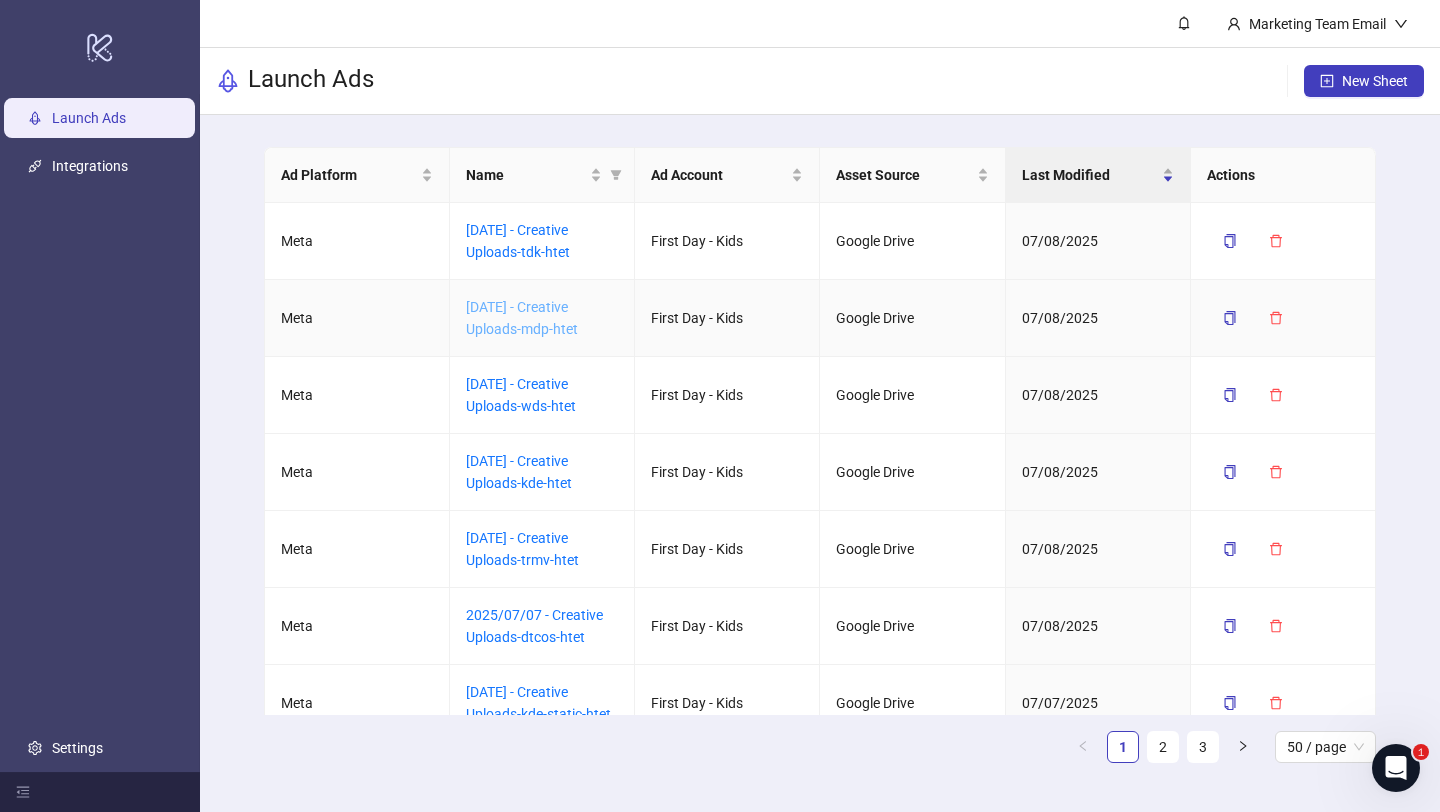 click on "[DATE] - Creative Uploads-mdp-htet" at bounding box center [522, 318] 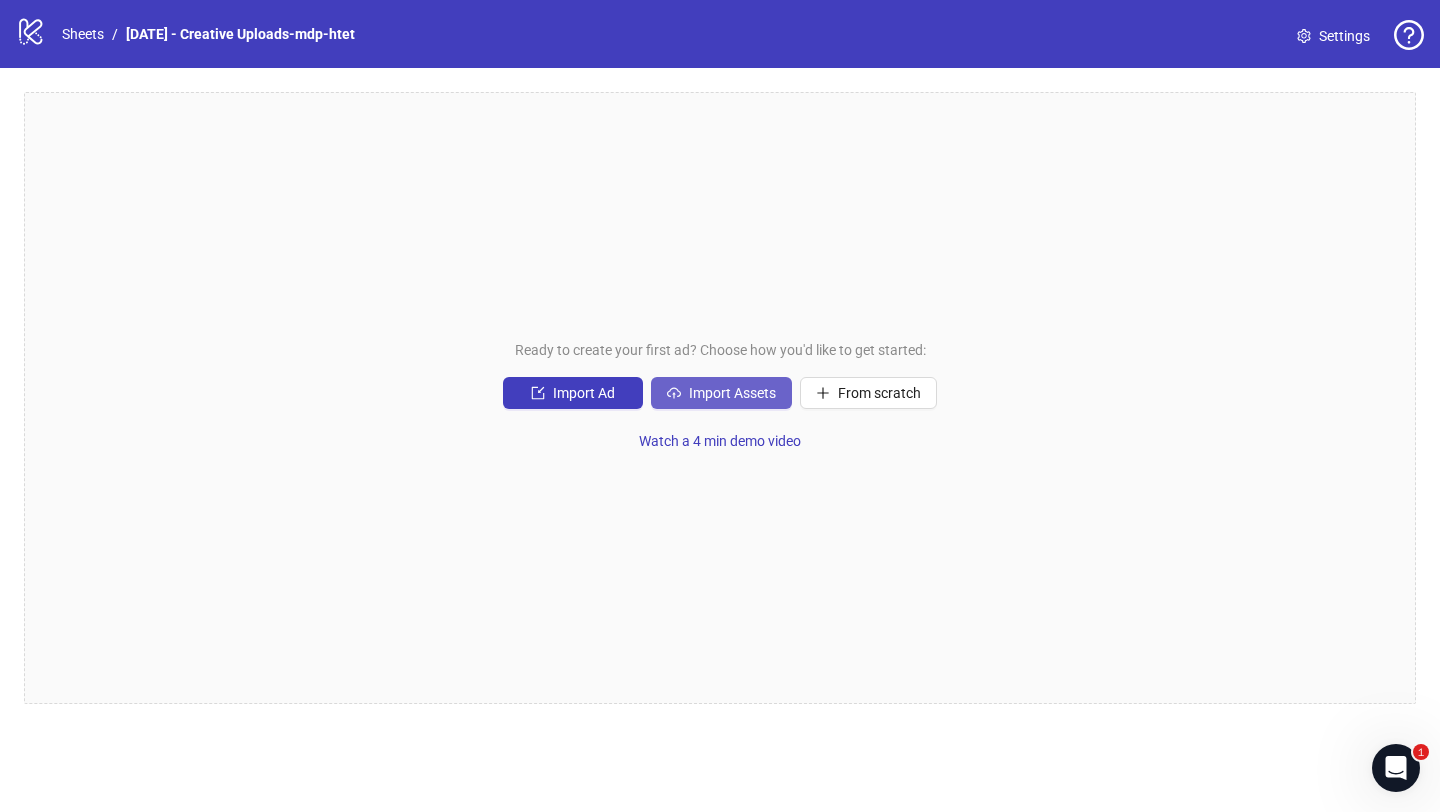 click on "Import Assets" at bounding box center [584, 393] 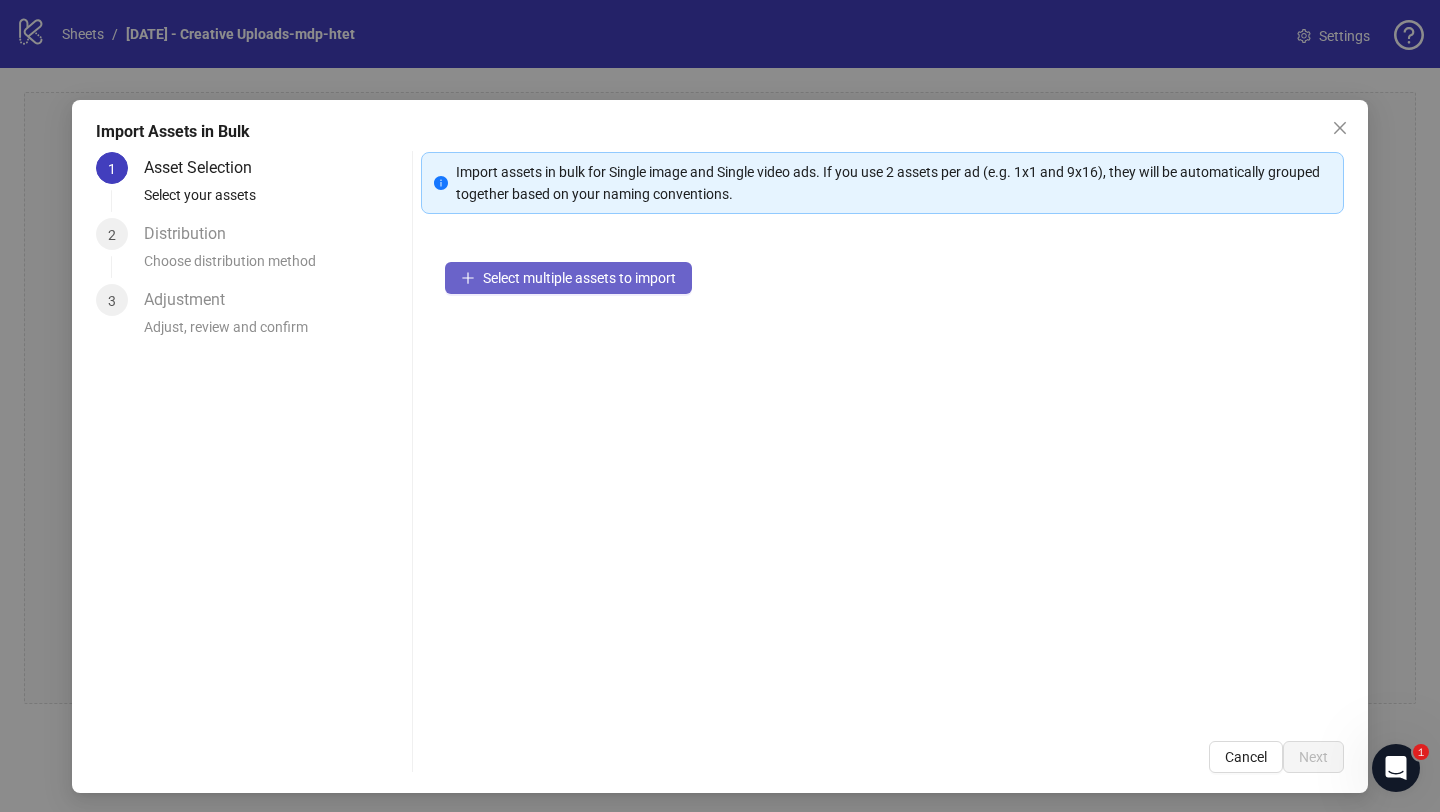click on "Select multiple assets to import" at bounding box center (579, 278) 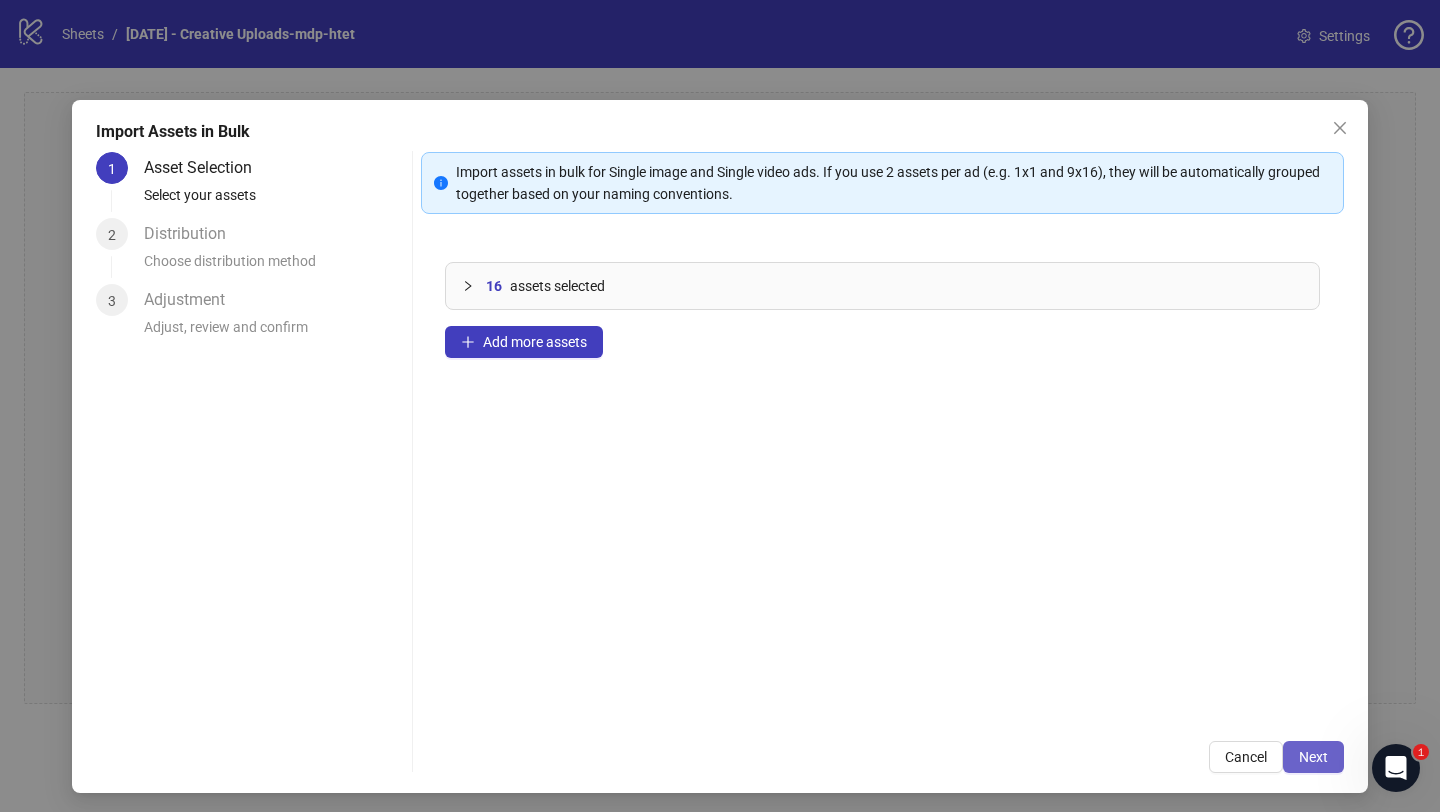 click on "Next" at bounding box center (1313, 757) 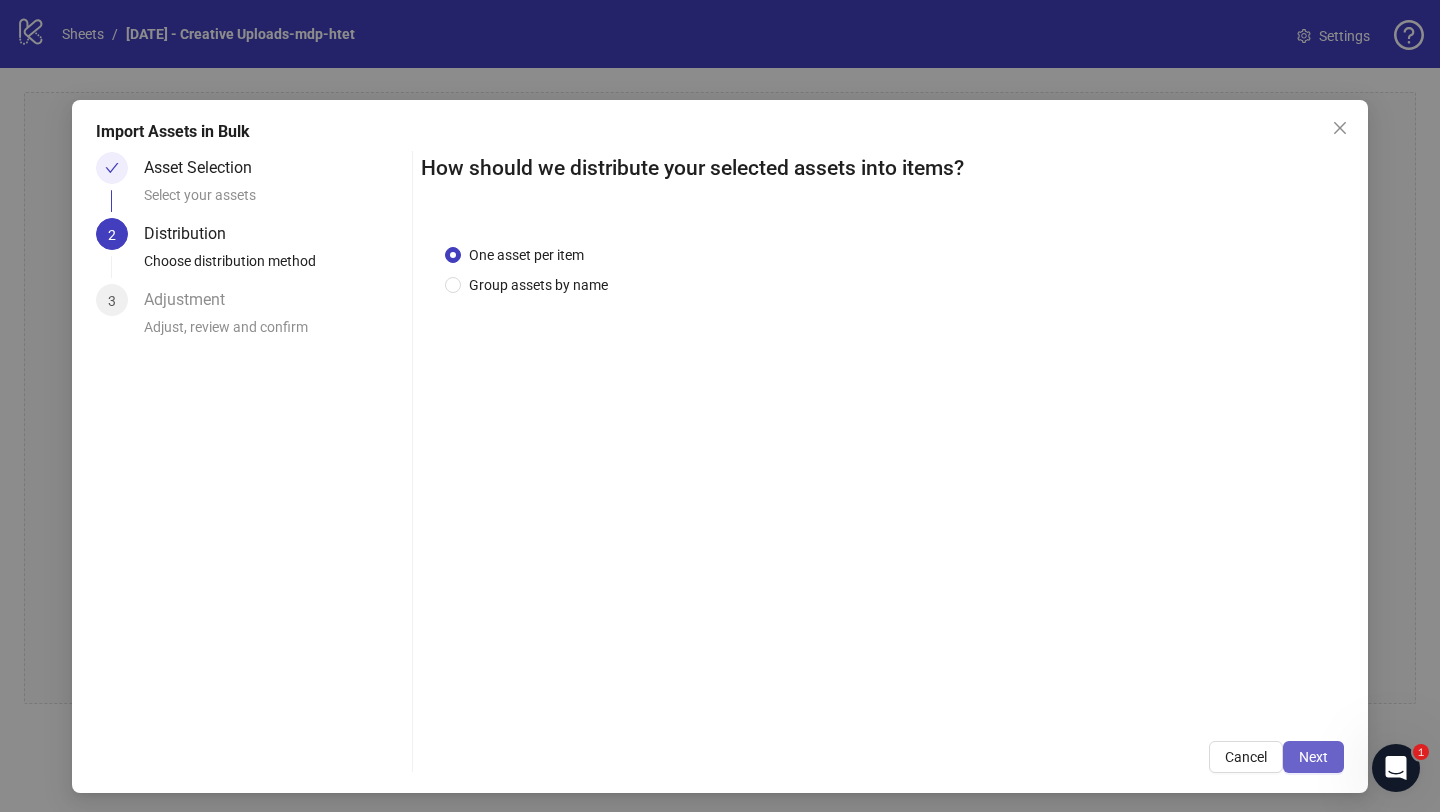 click on "Next" at bounding box center (1313, 757) 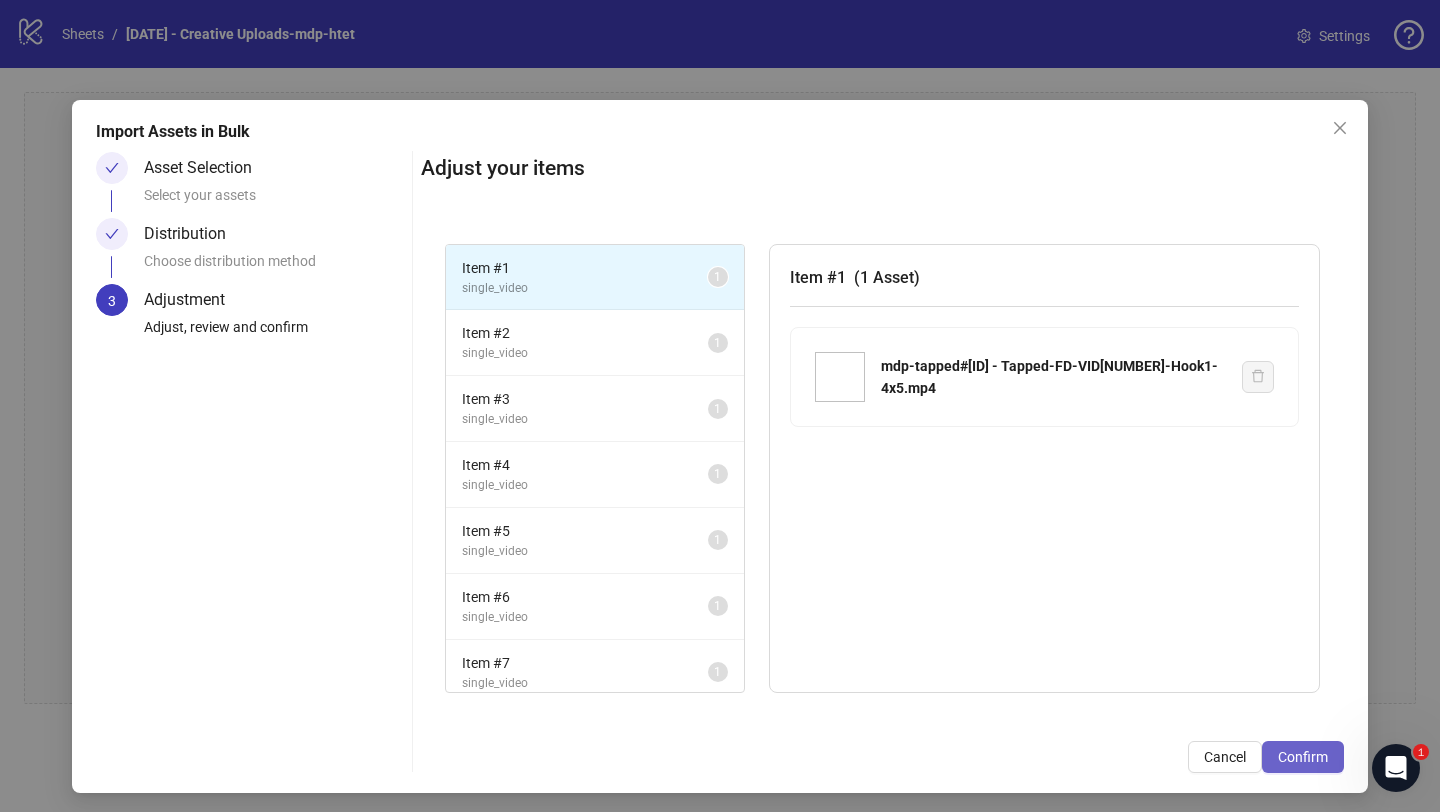 click on "Confirm" at bounding box center (1303, 757) 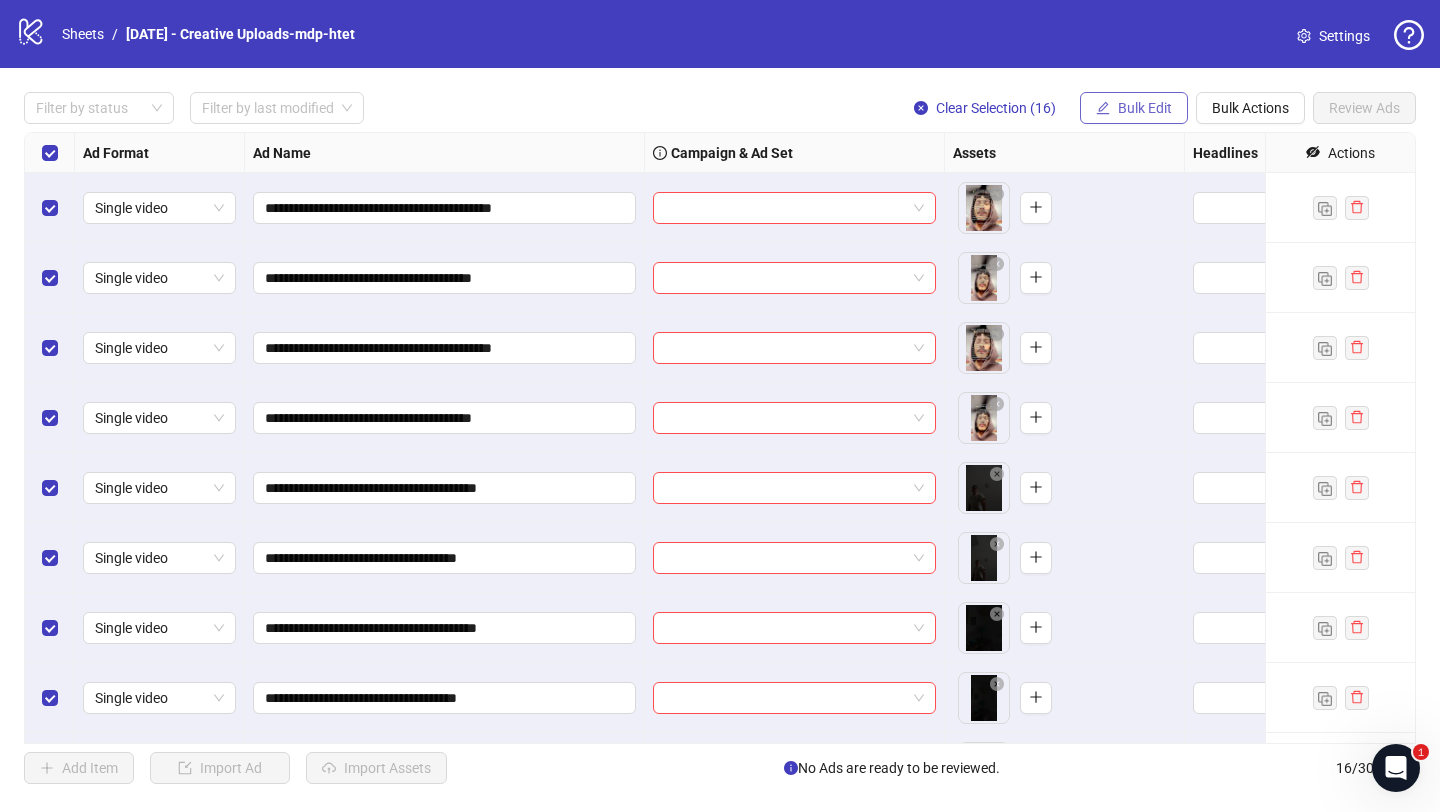 click at bounding box center (1103, 108) 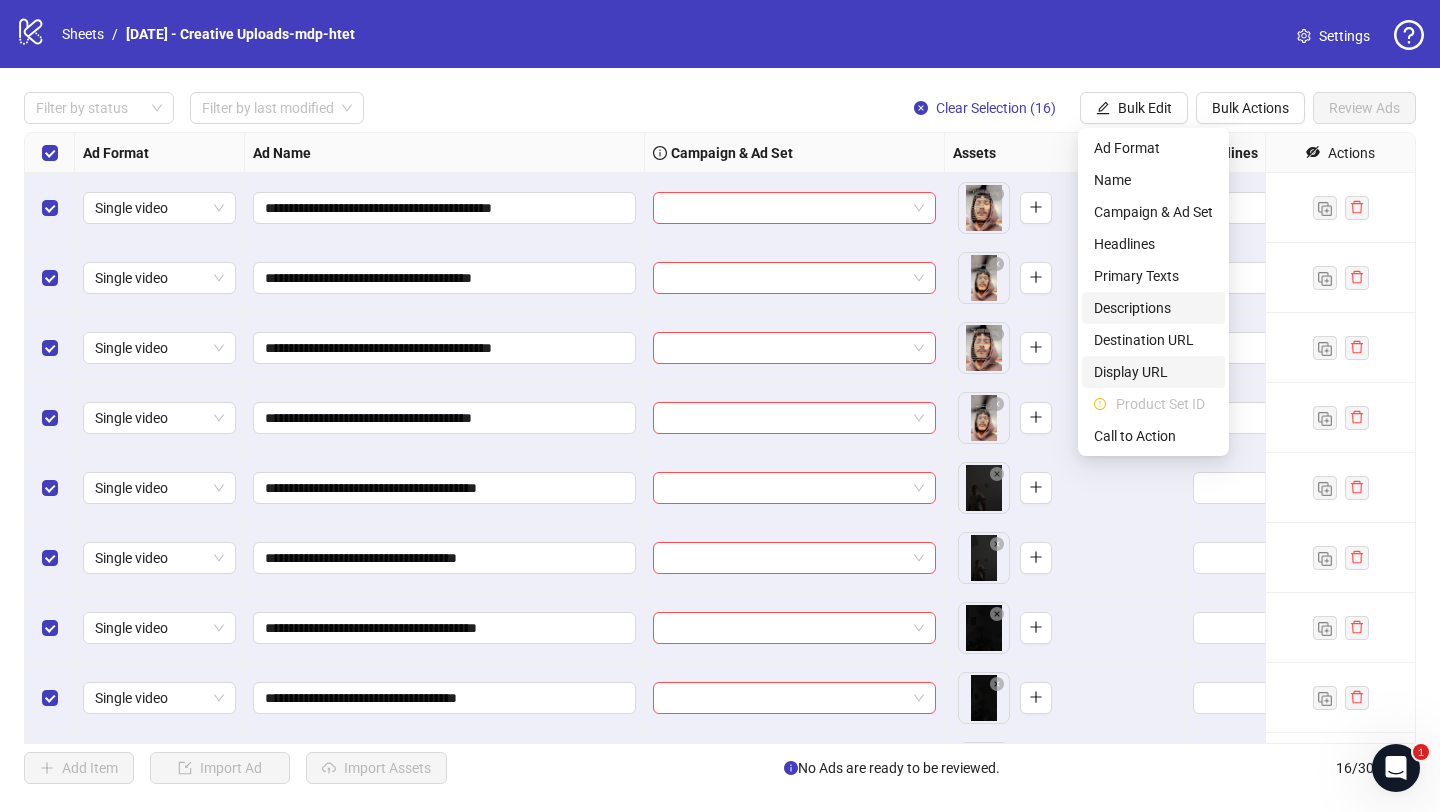 click on "Display URL" at bounding box center (1153, 372) 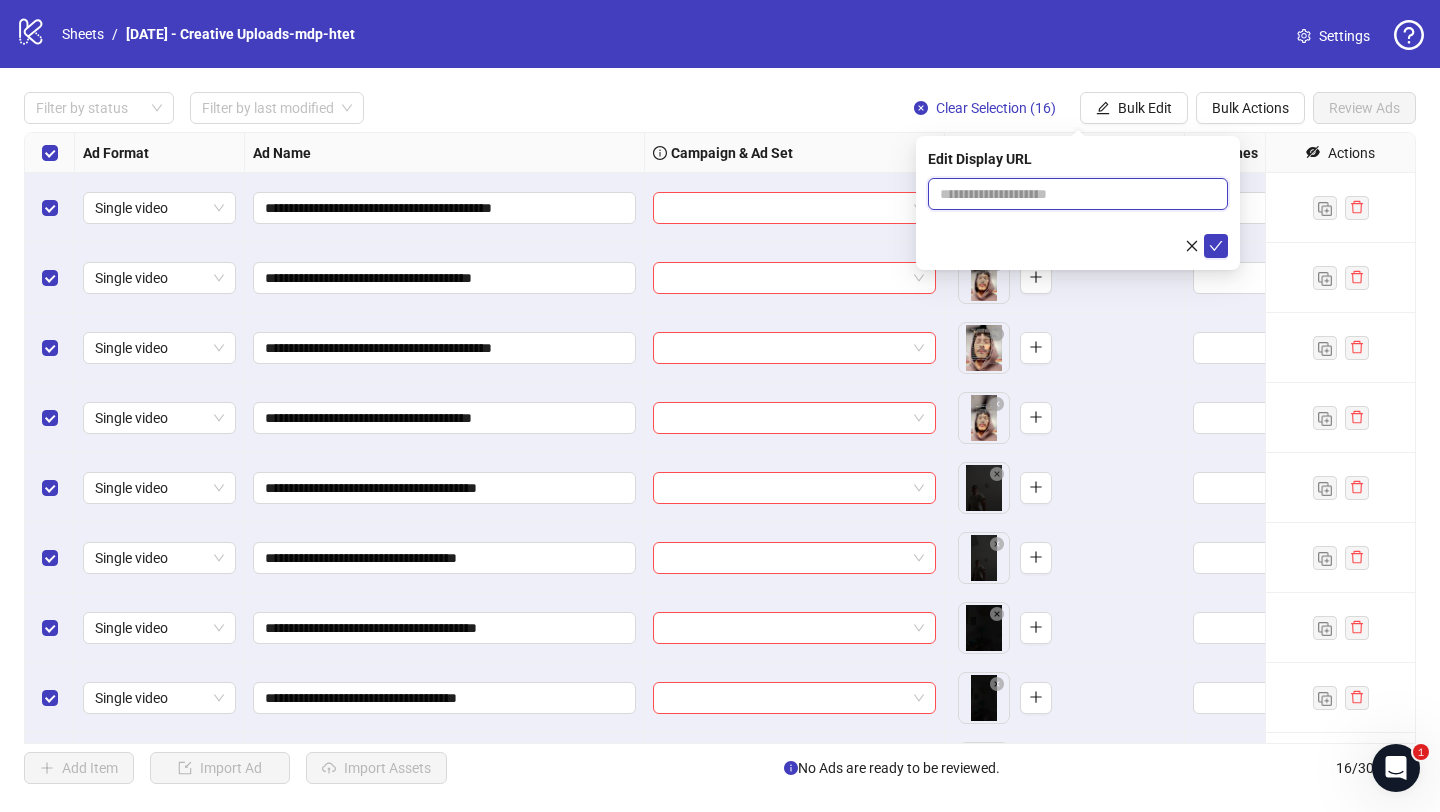click at bounding box center [1078, 194] 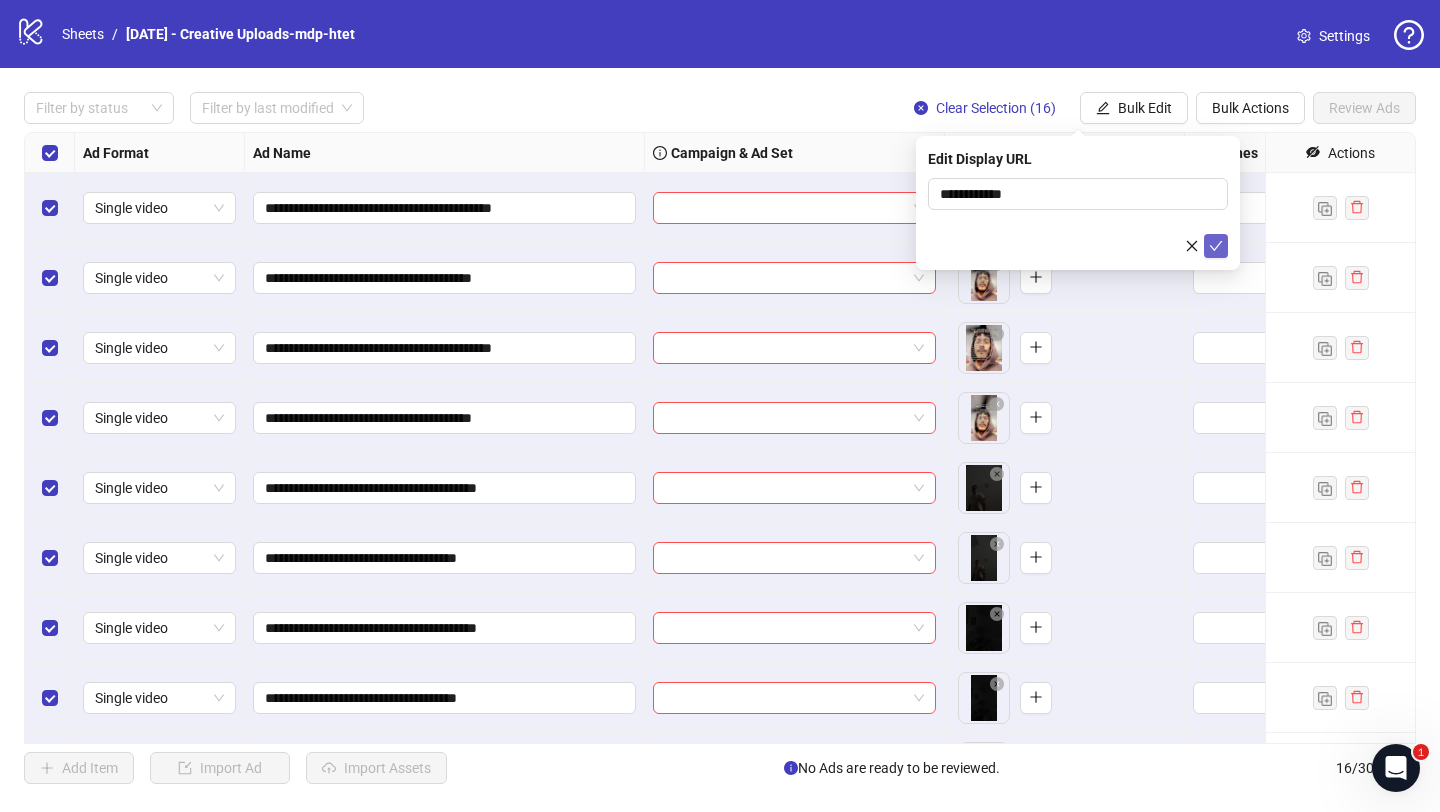 click at bounding box center (1216, 246) 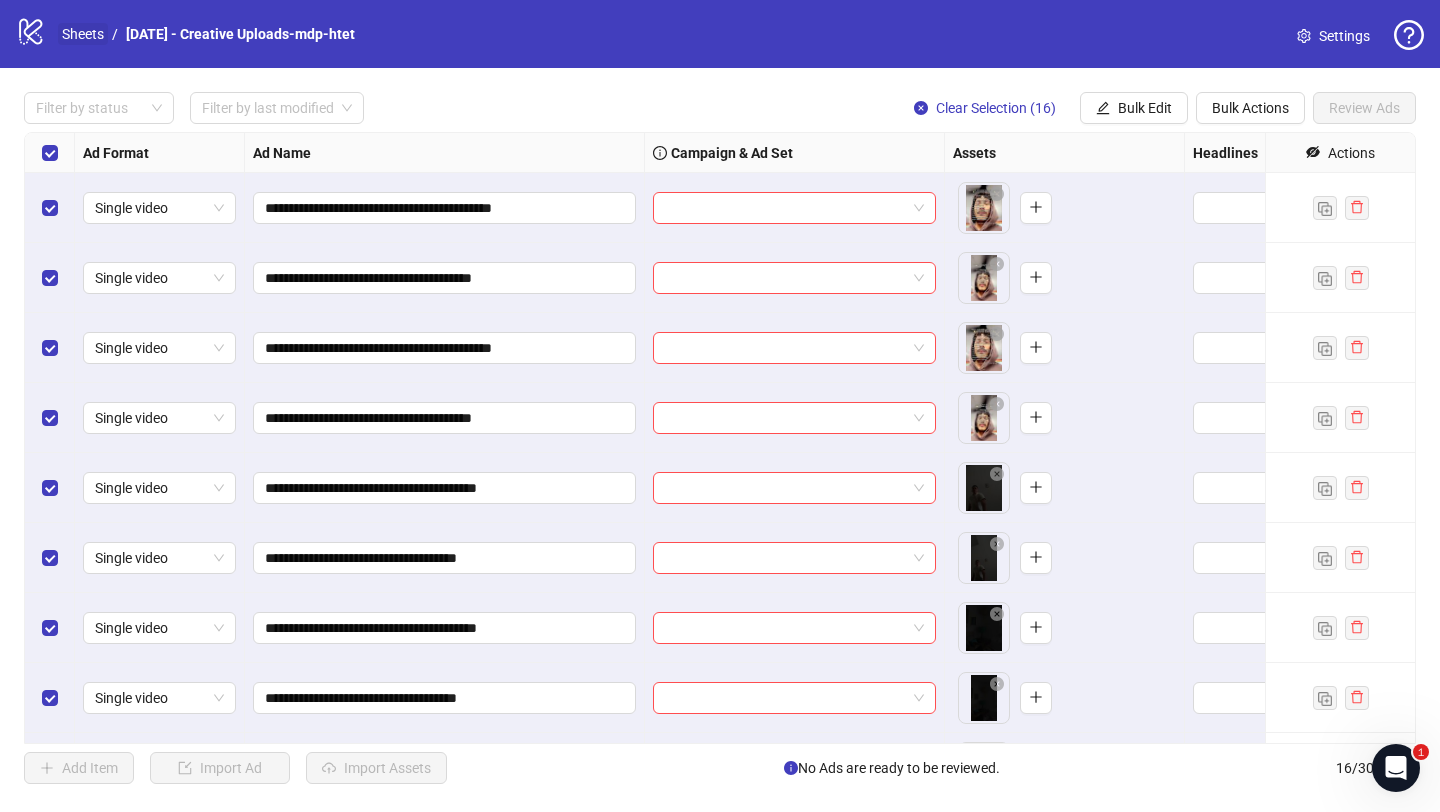 click on "Sheets" at bounding box center [83, 34] 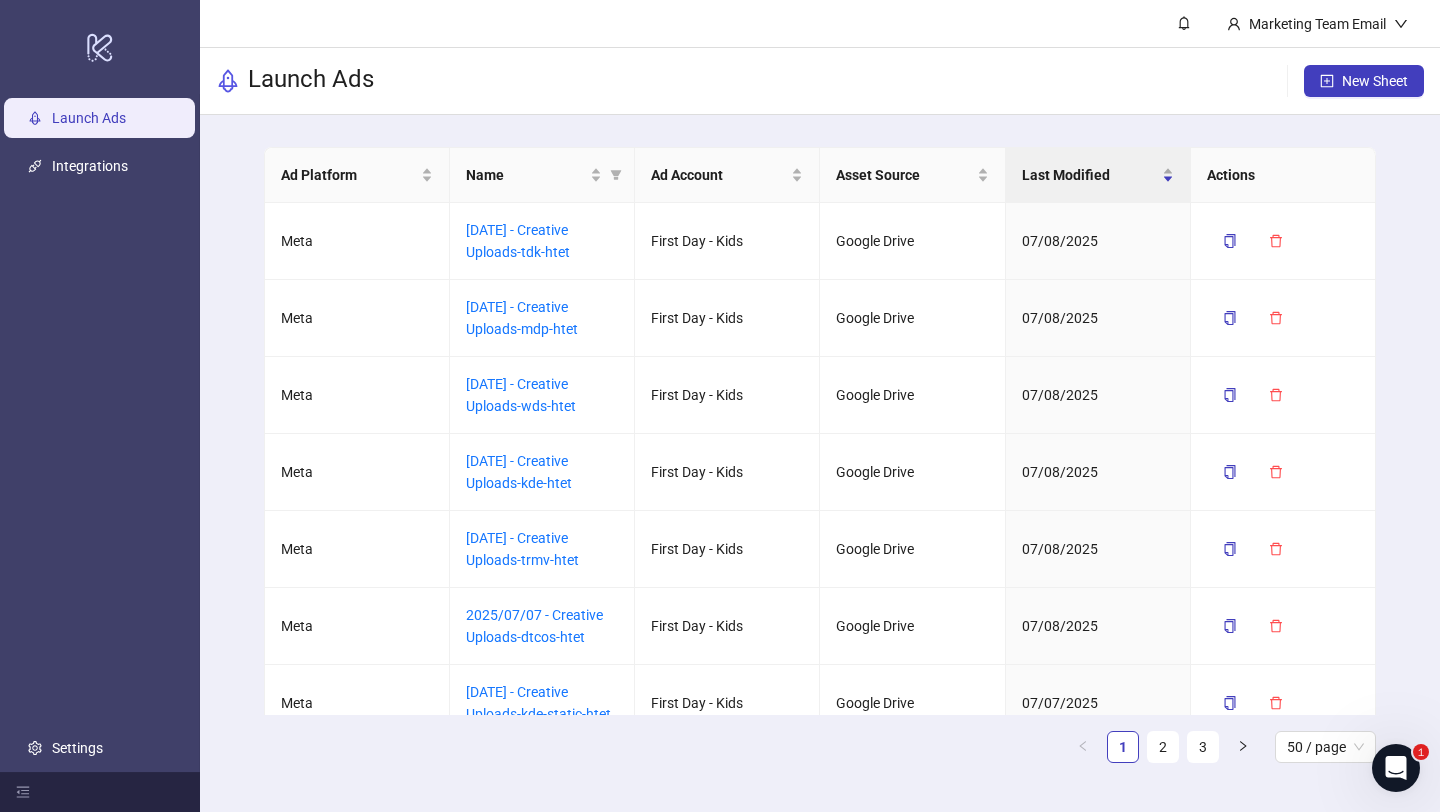 click on "Launch Ads New Sheet" at bounding box center [820, 81] 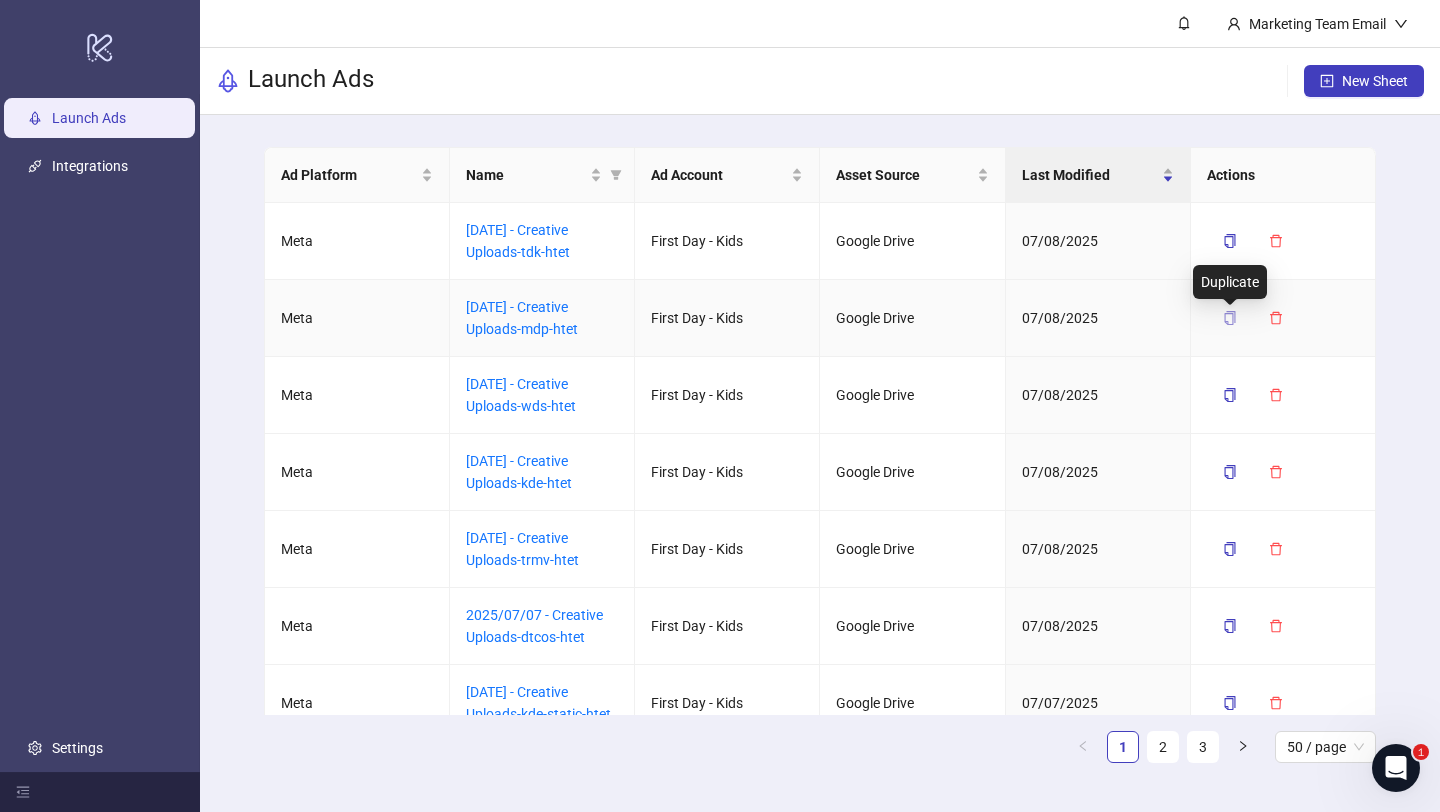 click at bounding box center [1230, 318] 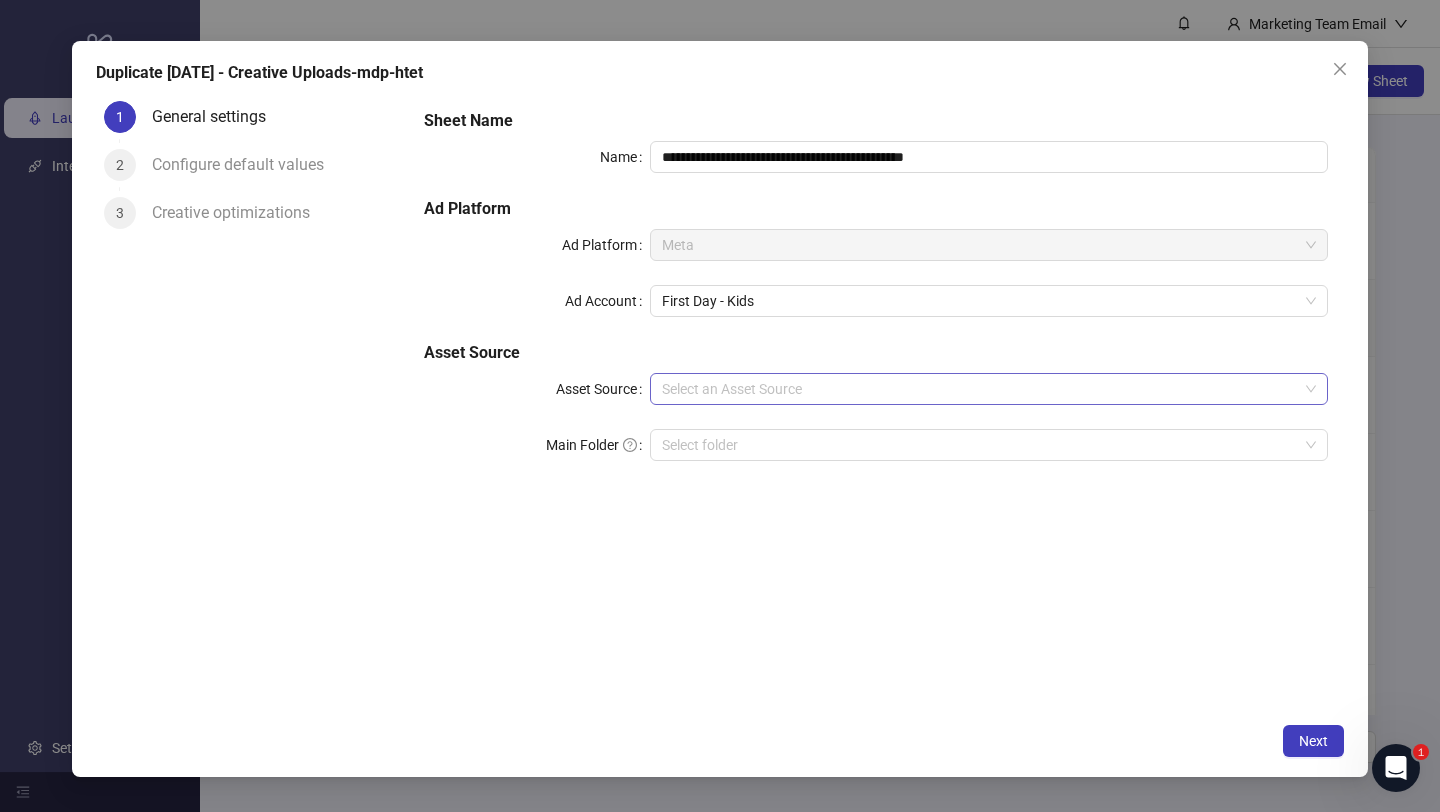 click on "Asset Source" at bounding box center [980, 389] 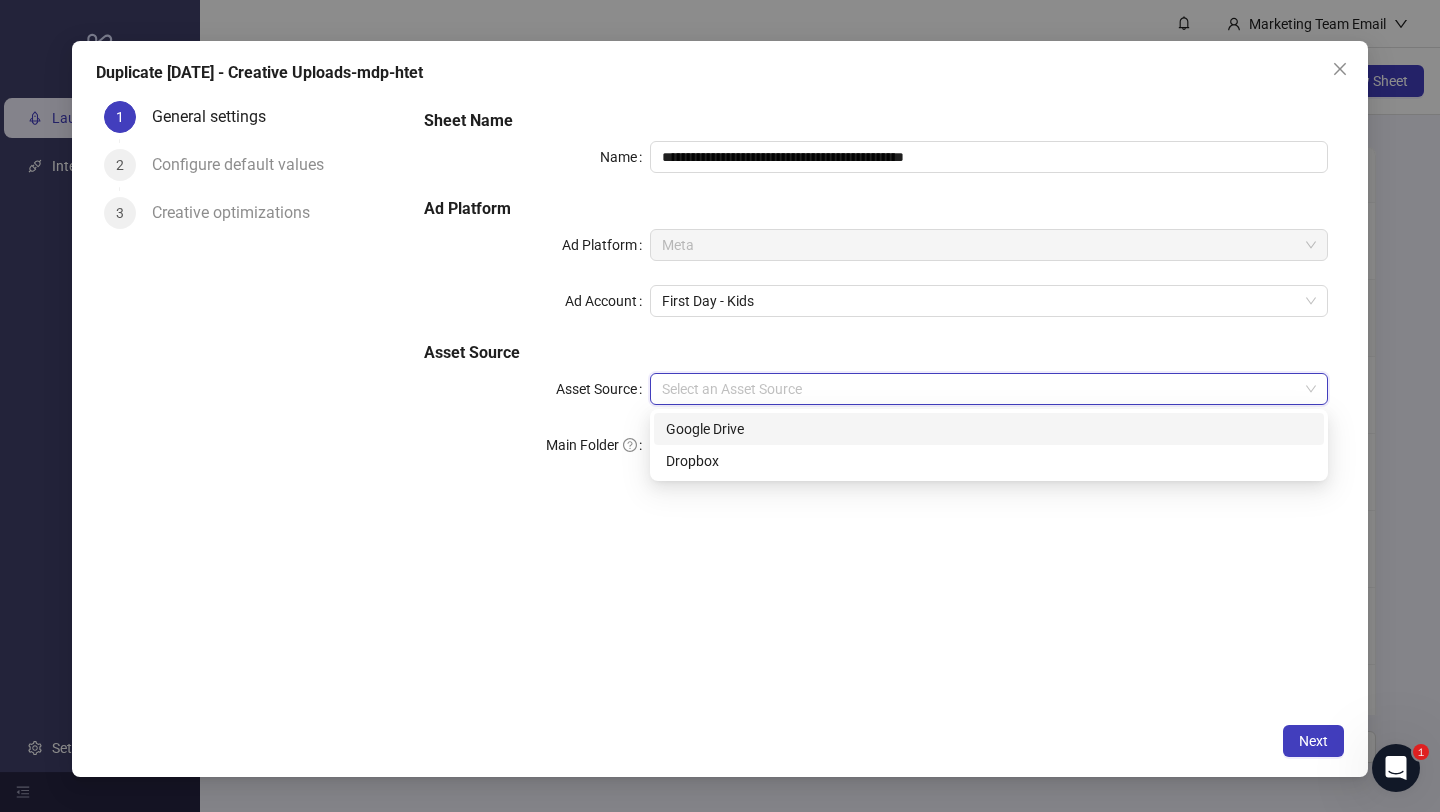click on "Google Drive" at bounding box center [989, 429] 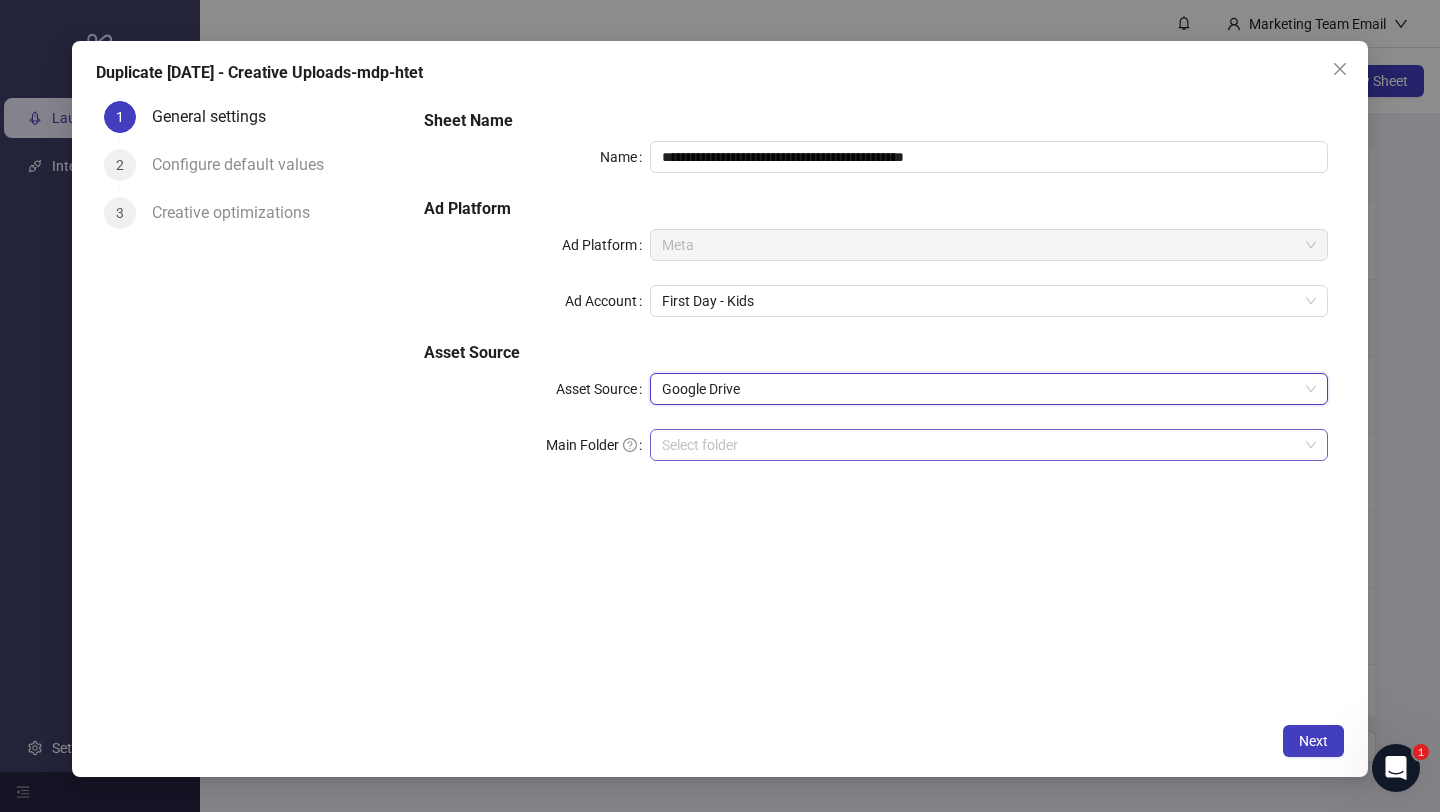 click on "Main Folder" at bounding box center [980, 445] 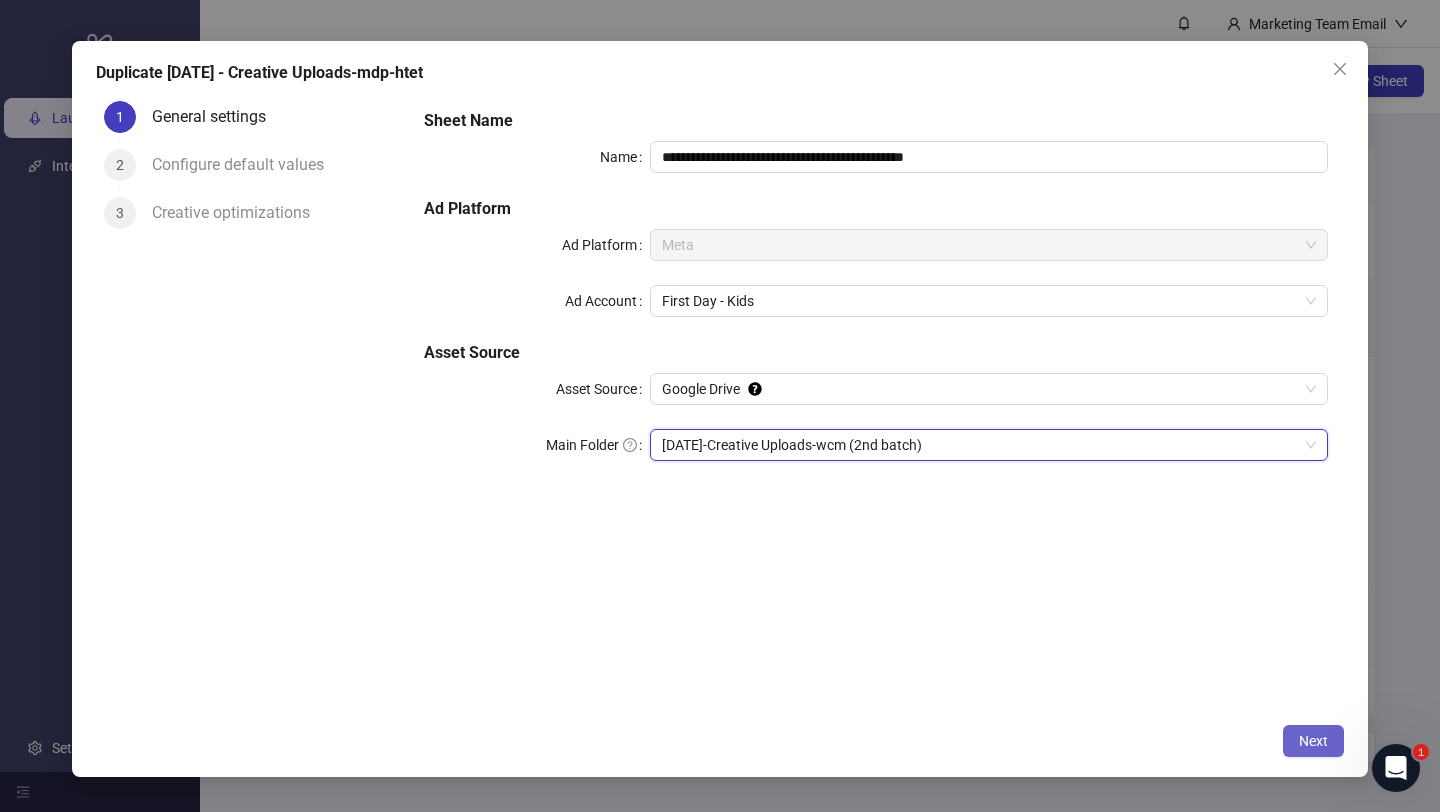 click on "Next" at bounding box center [1313, 741] 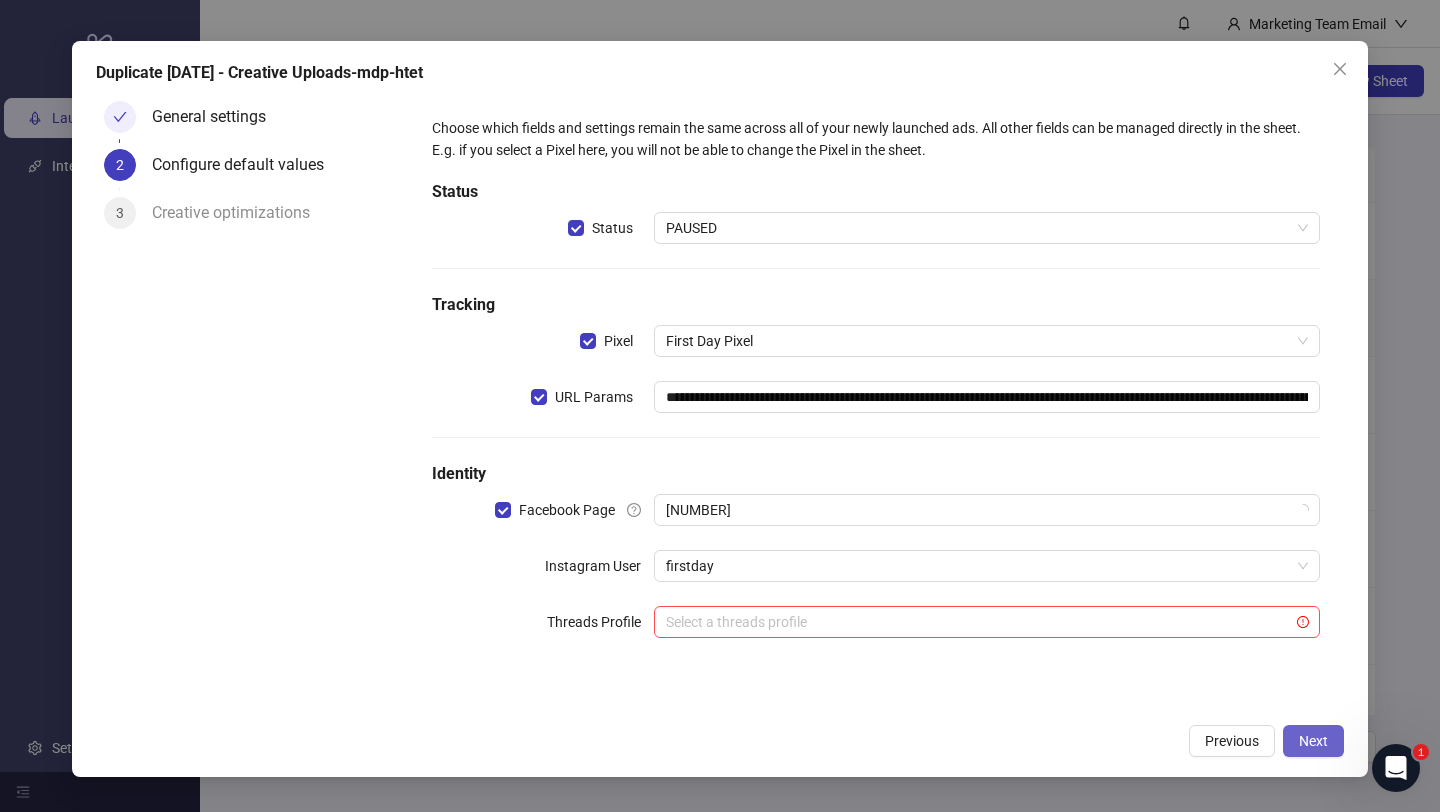 click on "Next" at bounding box center (1313, 741) 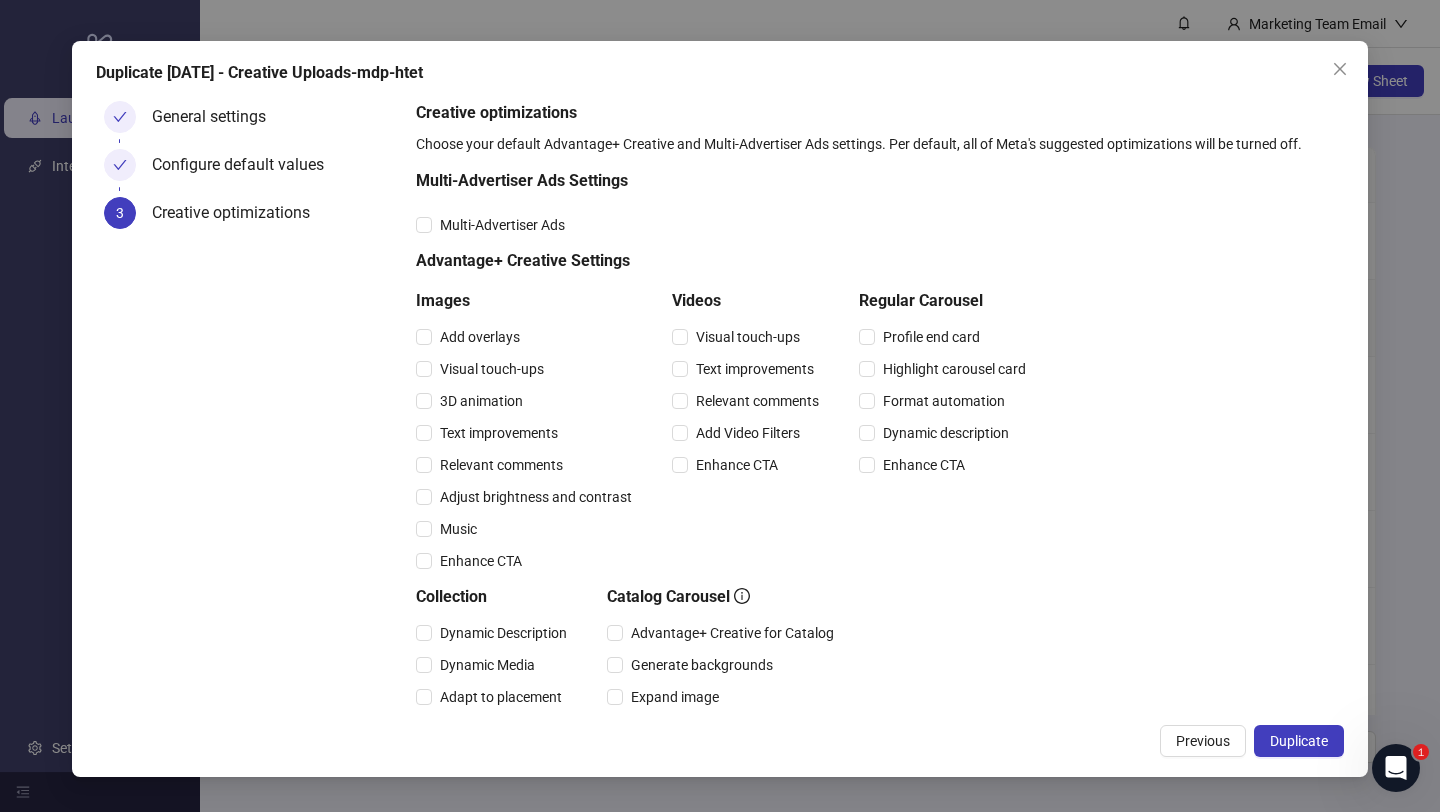 click on "Duplicate" at bounding box center [1299, 741] 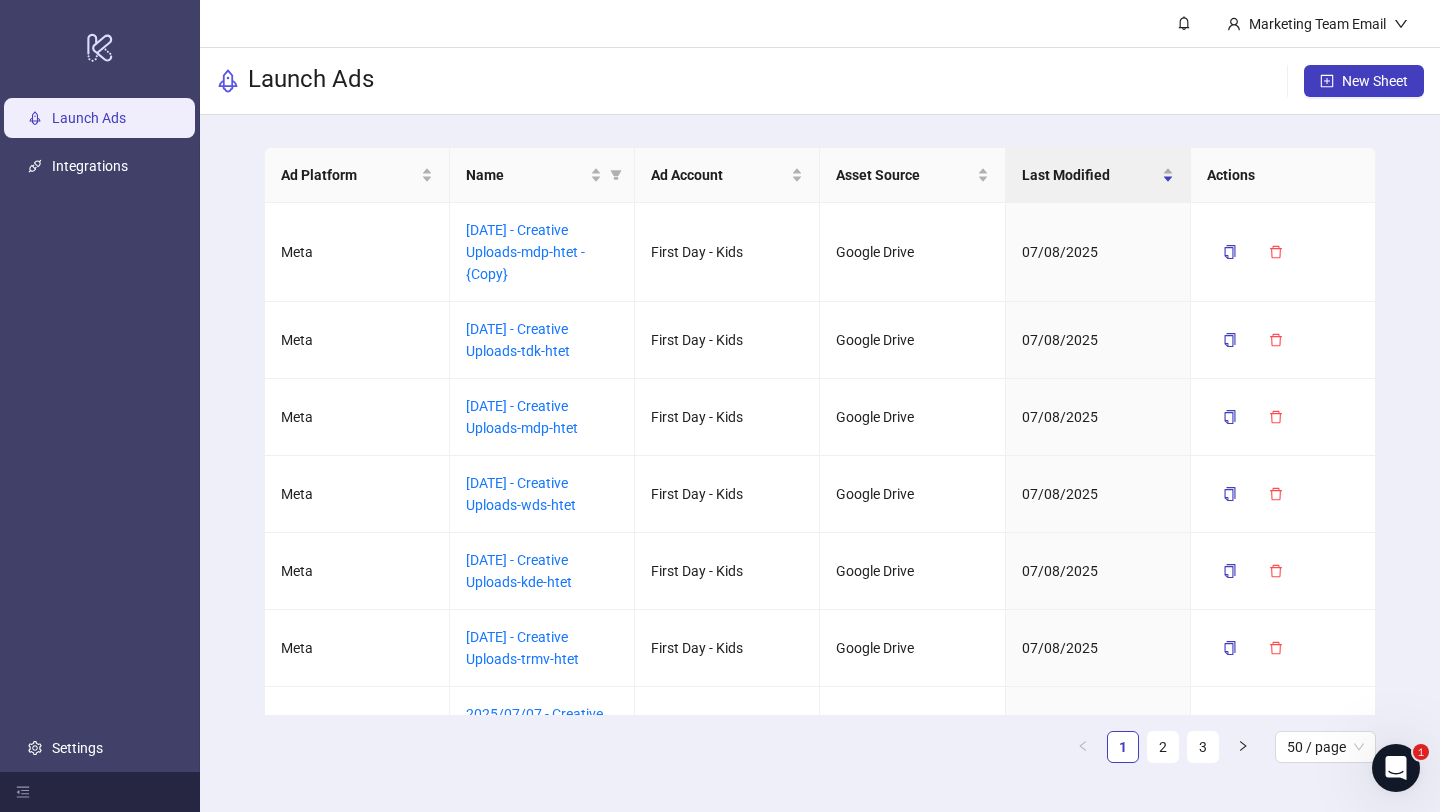 click on "Launch Ads New Sheet" at bounding box center (820, 81) 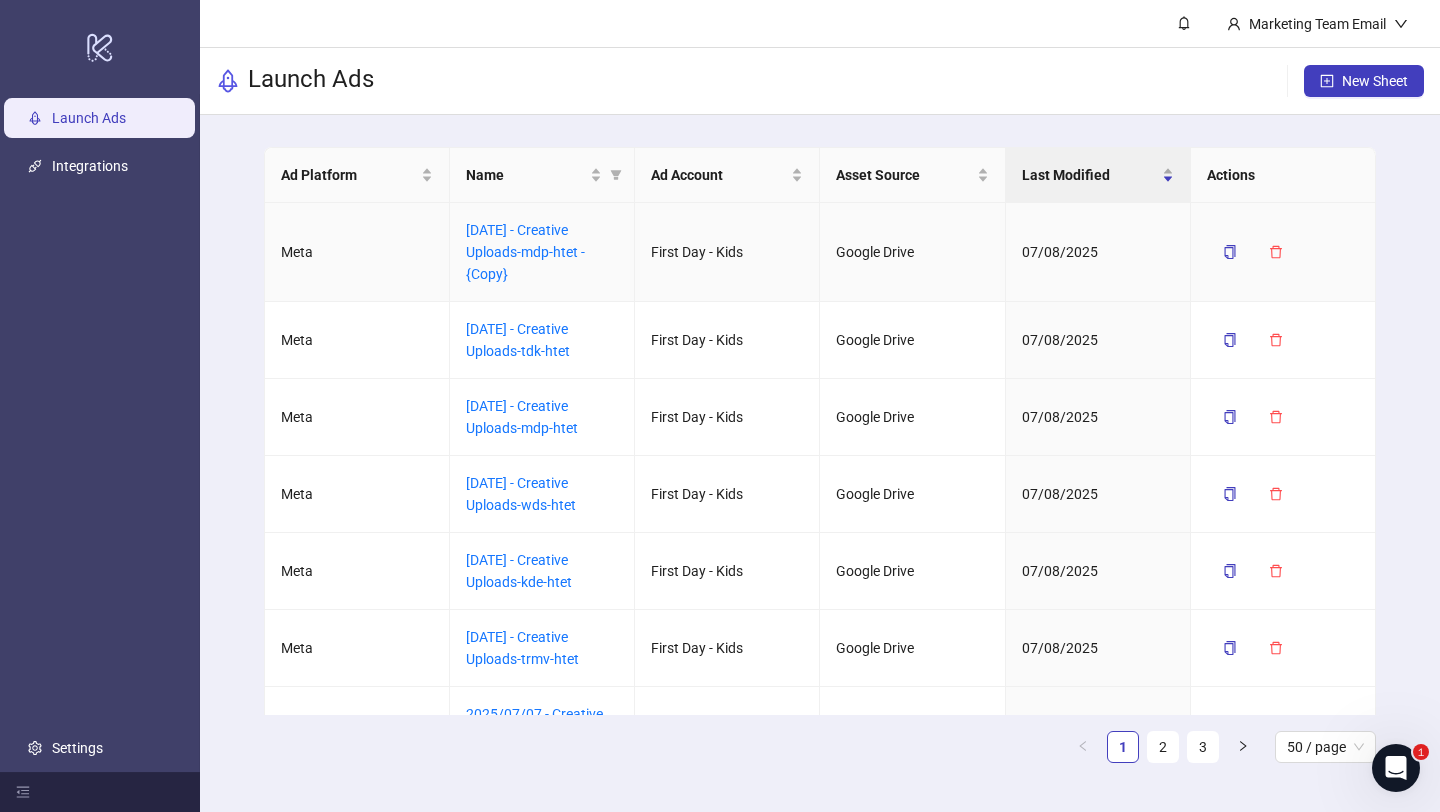 click on "2025/07/09 - Creative Uploads-mdp-htet  - {Copy}" at bounding box center (542, 252) 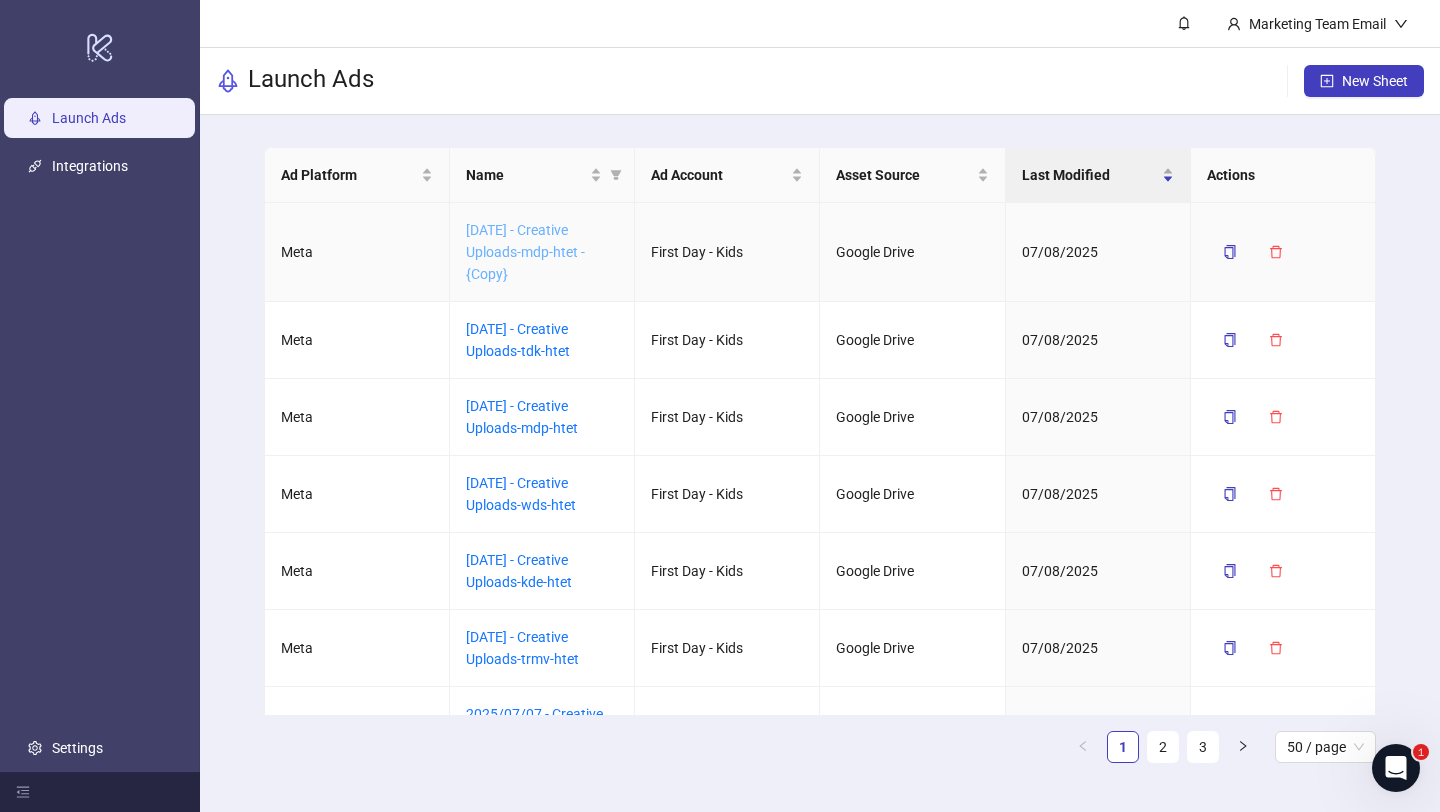 click on "2025/07/09 - Creative Uploads-mdp-htet  - {Copy}" at bounding box center (525, 252) 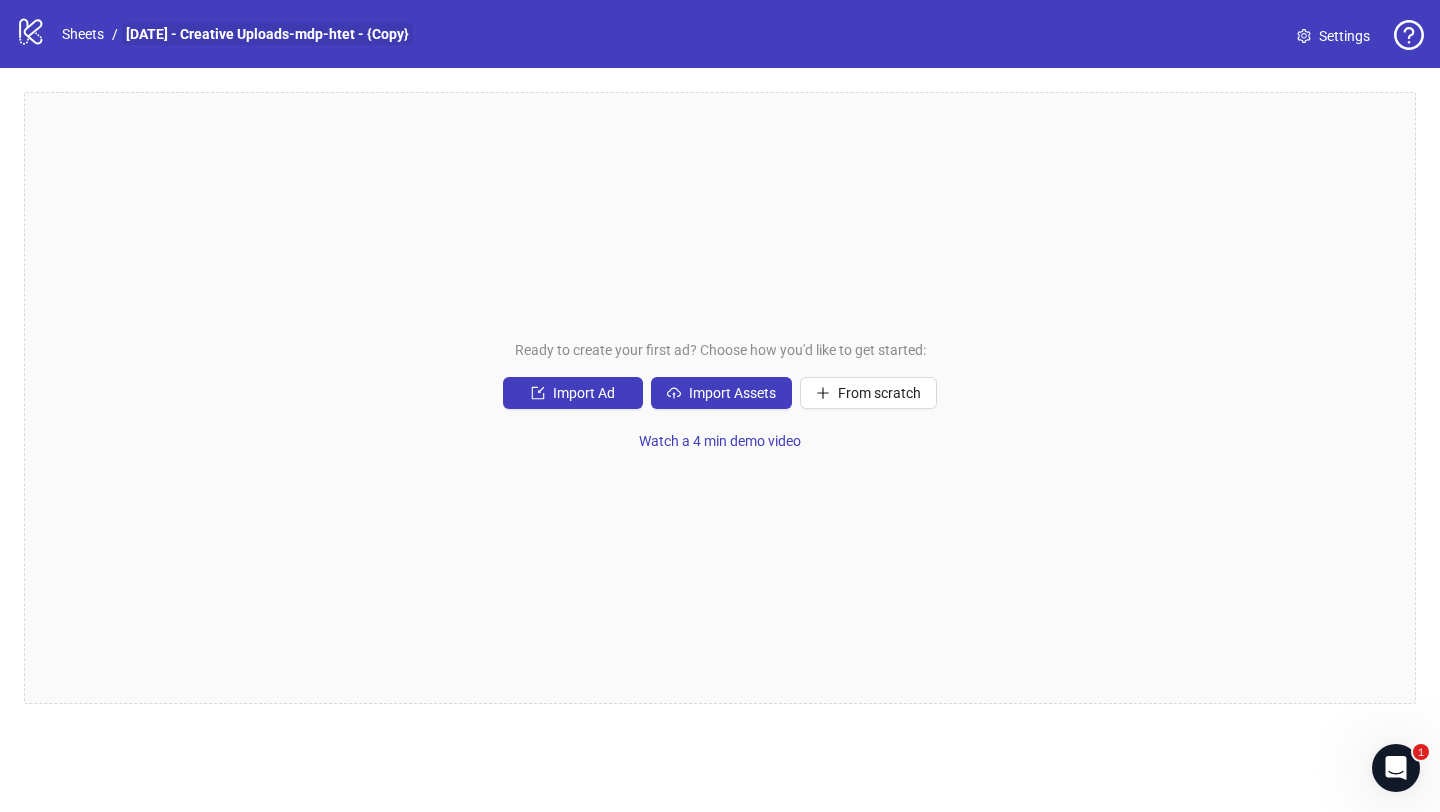 click on "2025/07/09 - Creative Uploads-mdp-htet  - {Copy}" at bounding box center (267, 34) 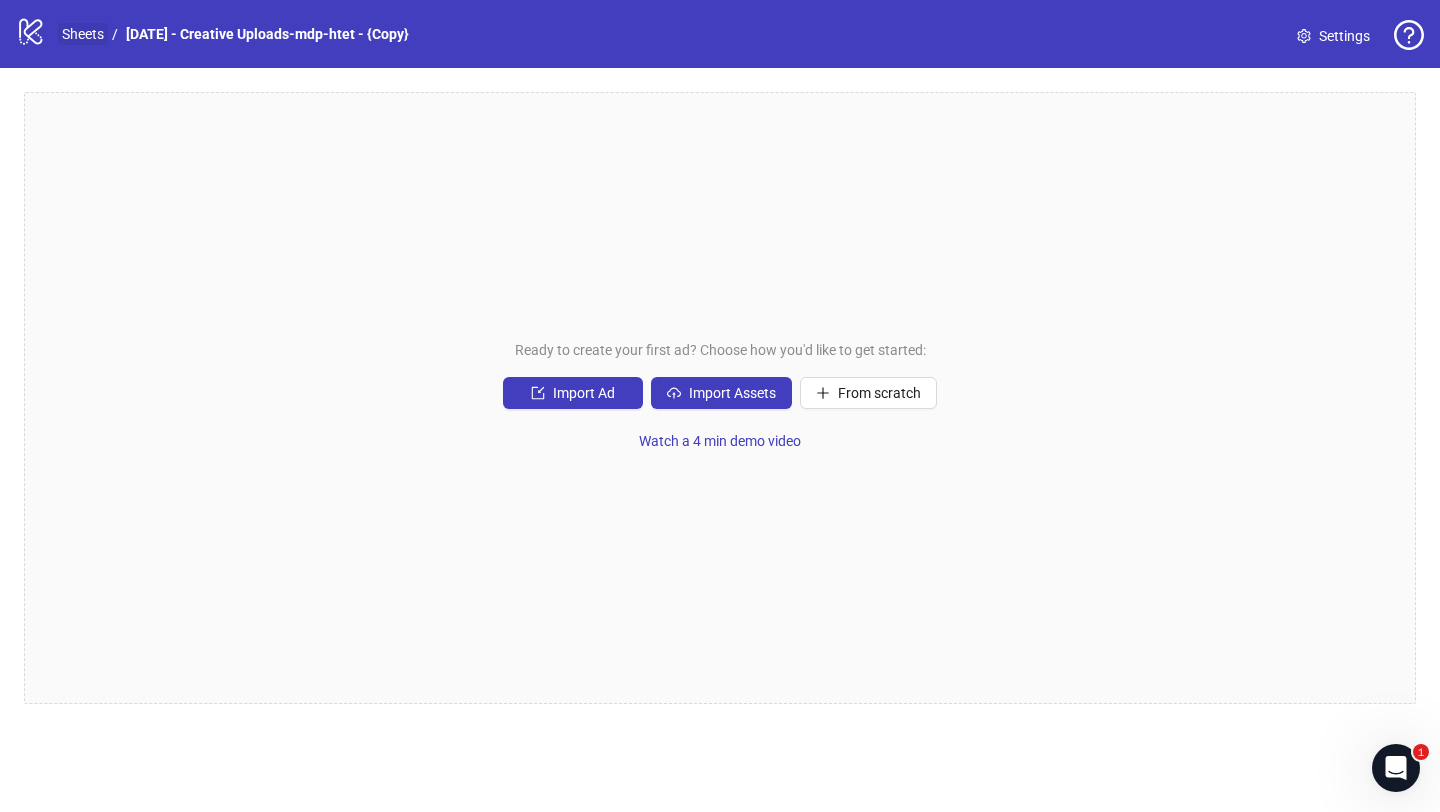 click on "Sheets" at bounding box center (83, 34) 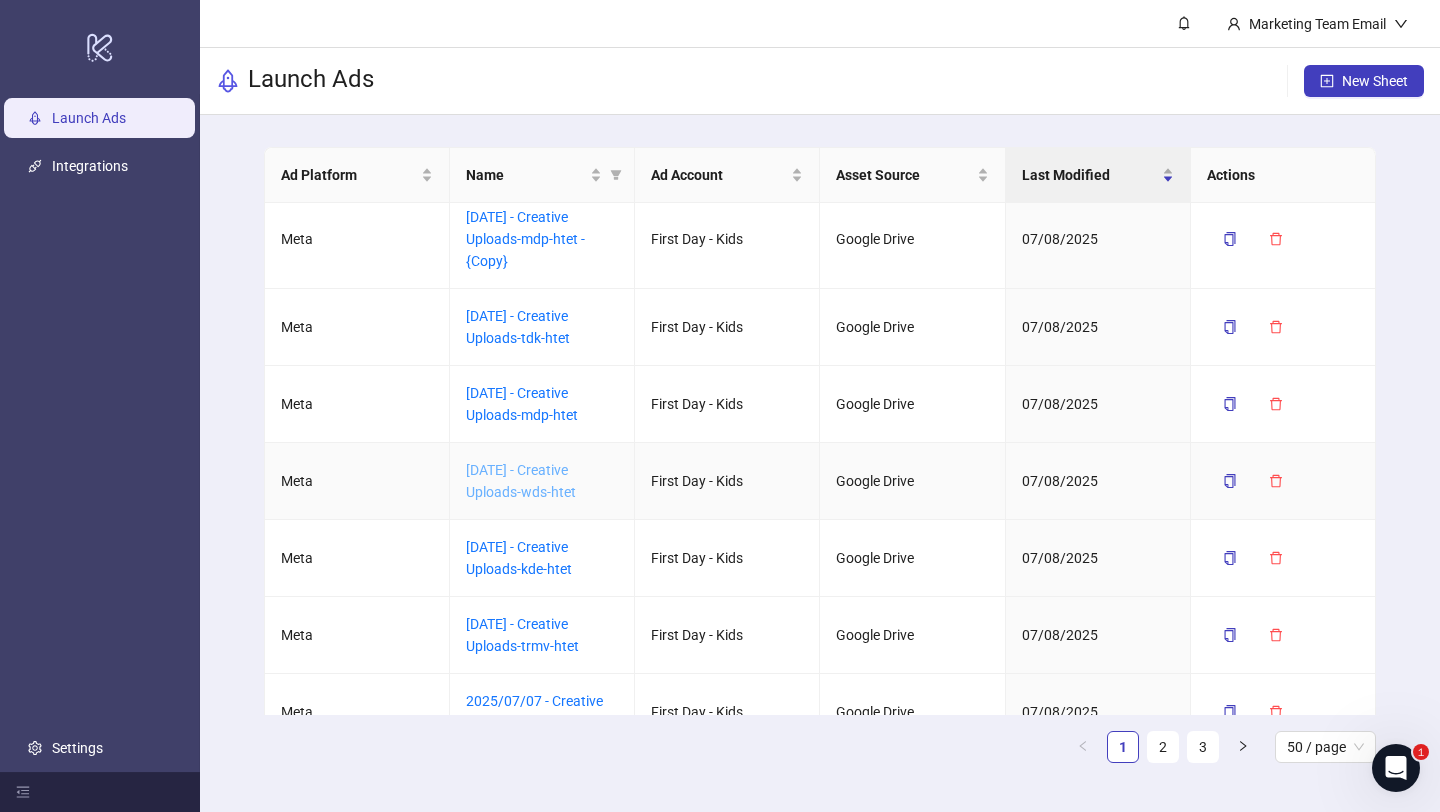 scroll, scrollTop: 0, scrollLeft: 0, axis: both 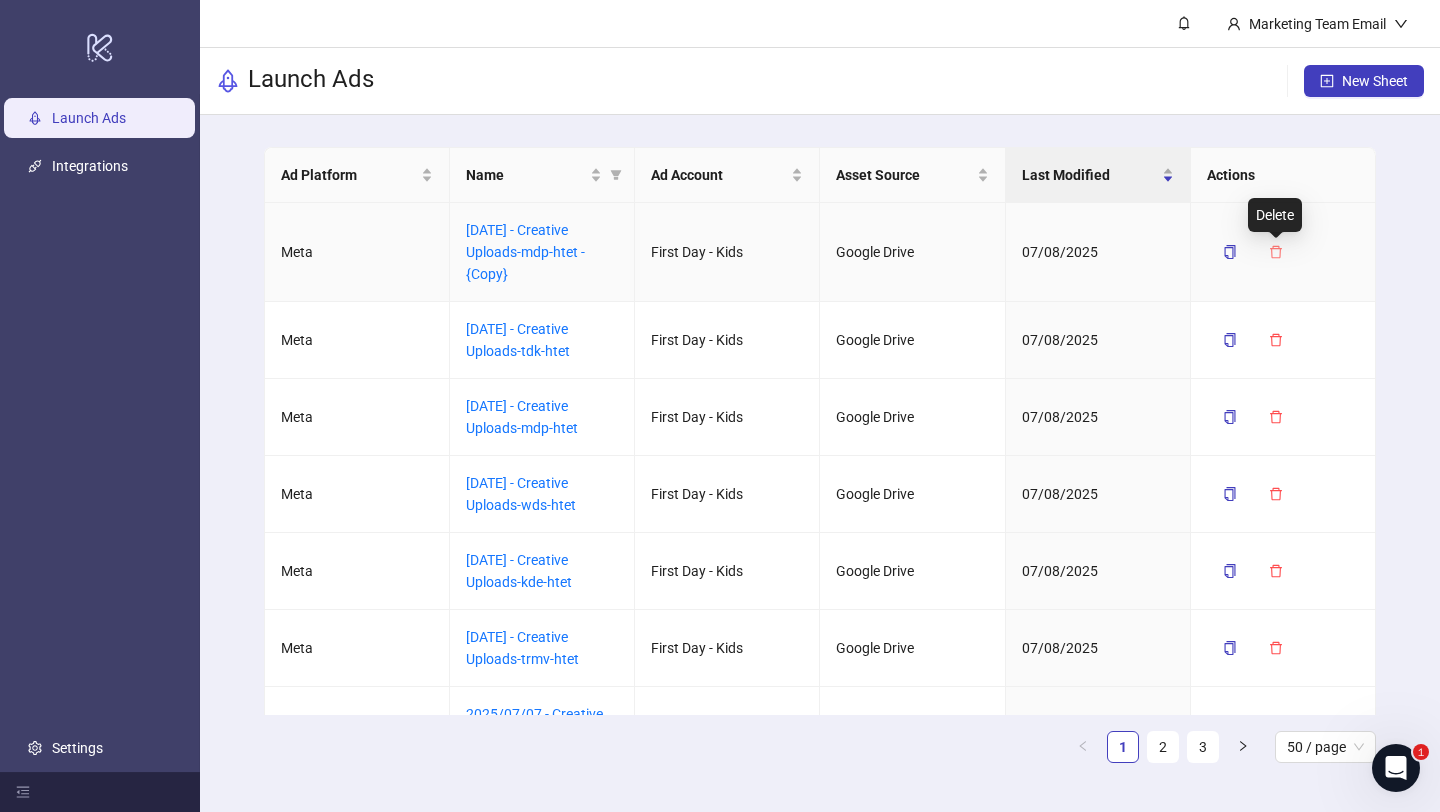 click at bounding box center [1276, 252] 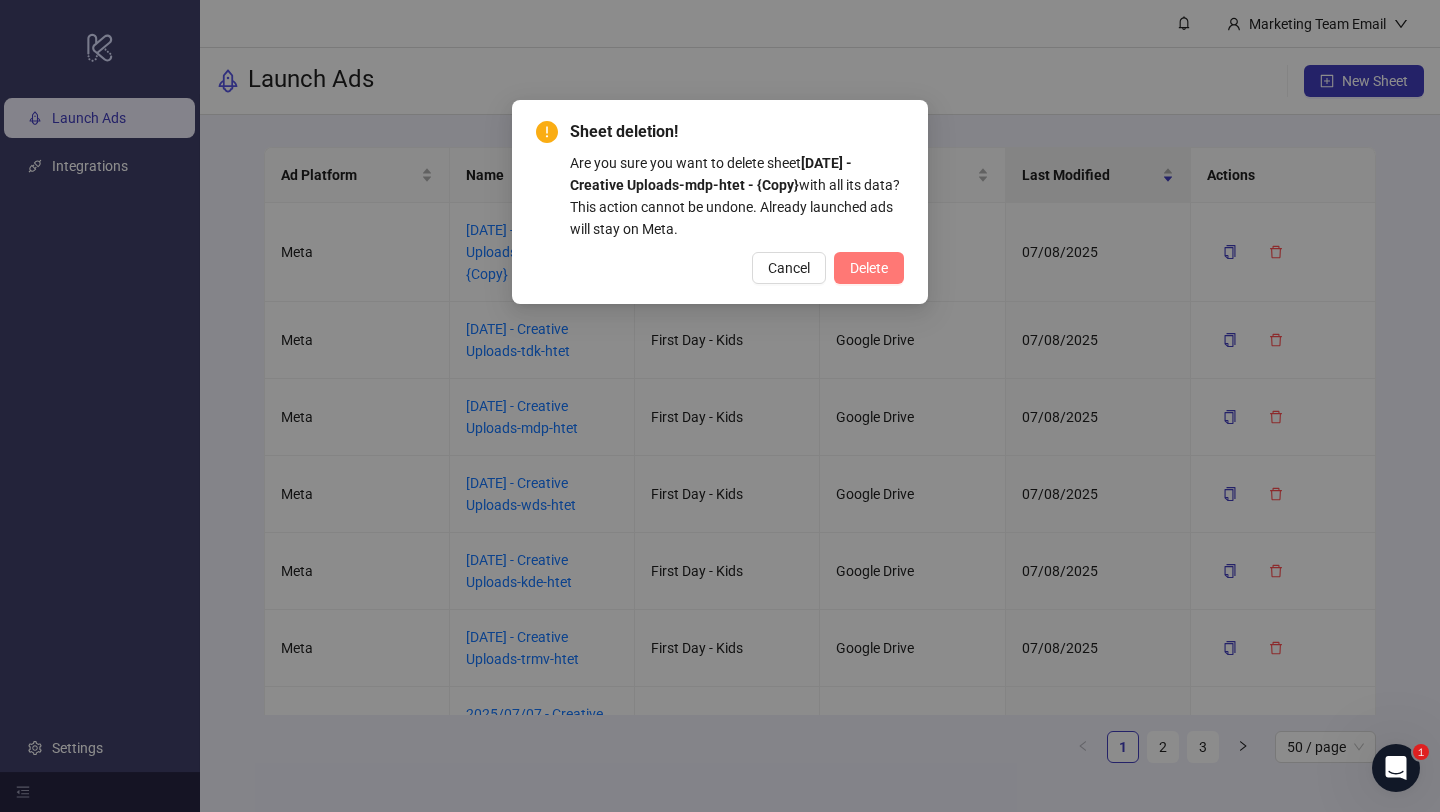 click on "Delete" at bounding box center (869, 268) 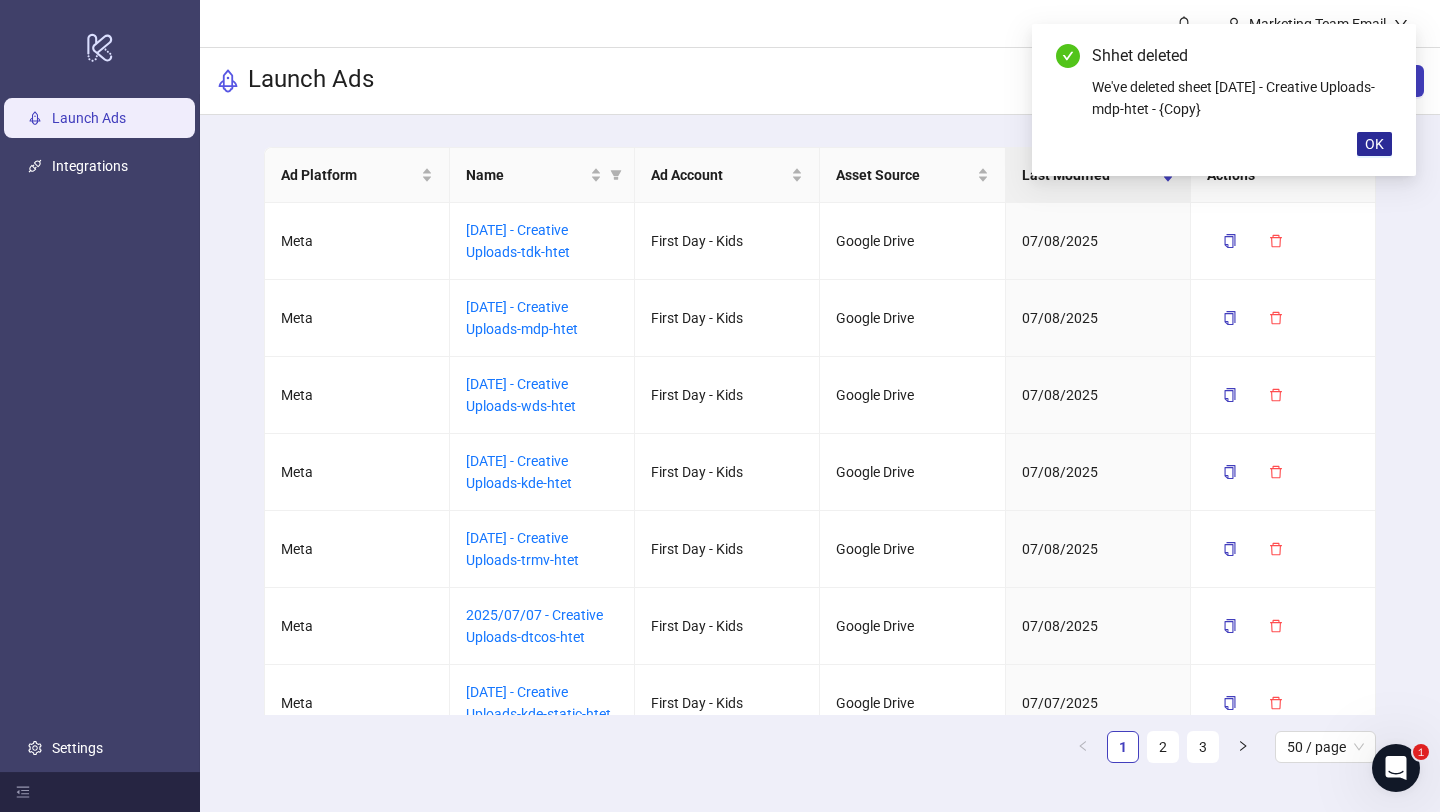 click on "OK" at bounding box center (1374, 144) 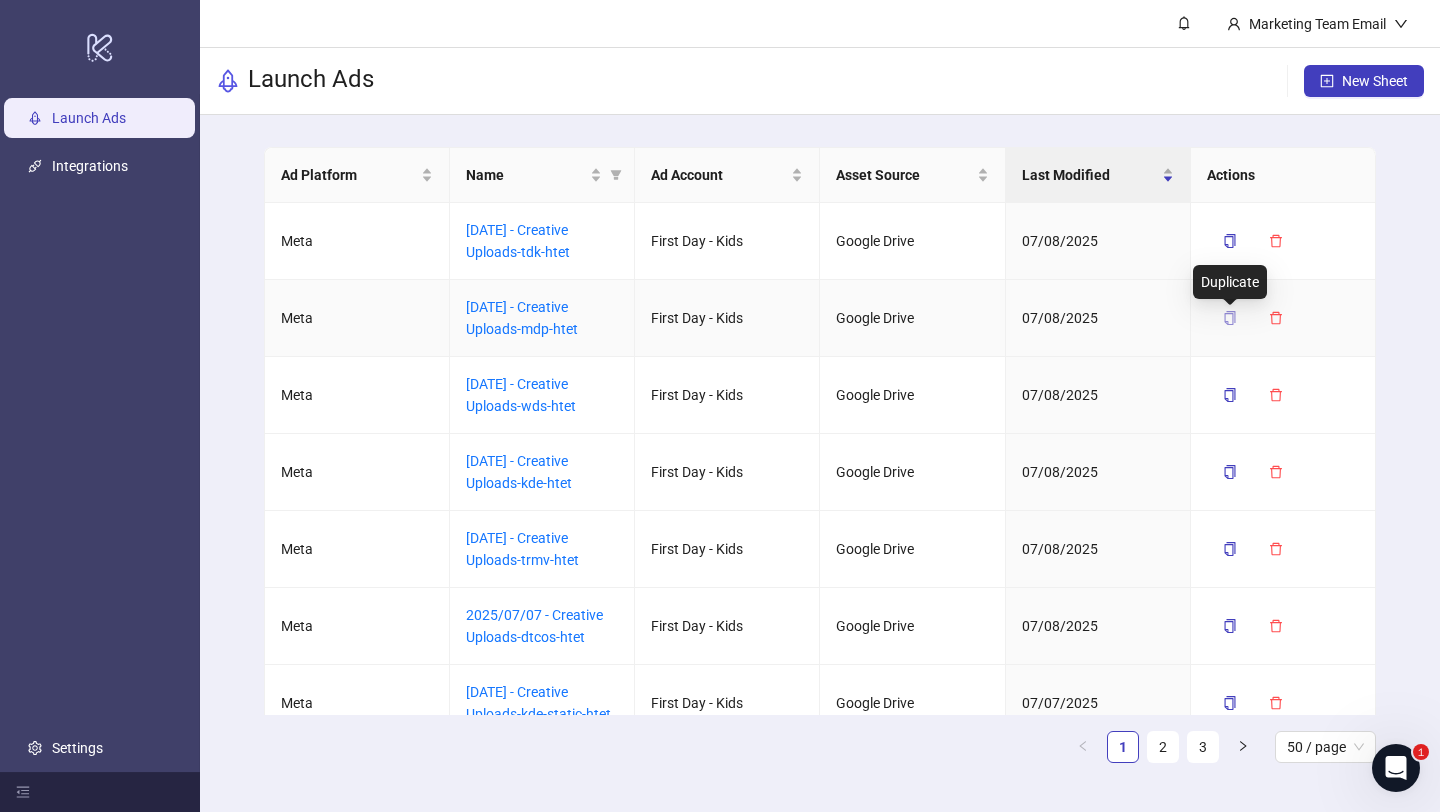 click at bounding box center [1230, 318] 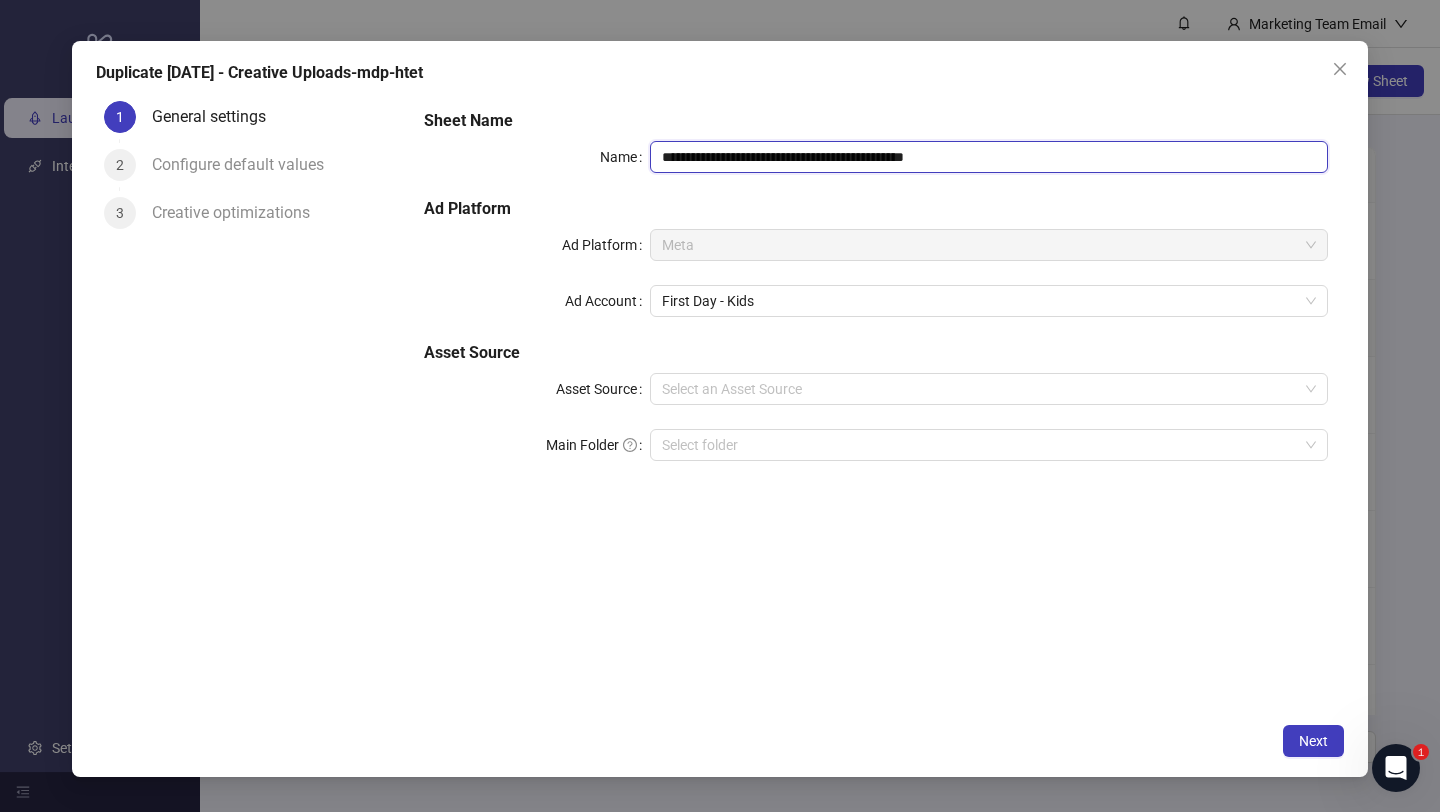 click on "**********" at bounding box center [989, 157] 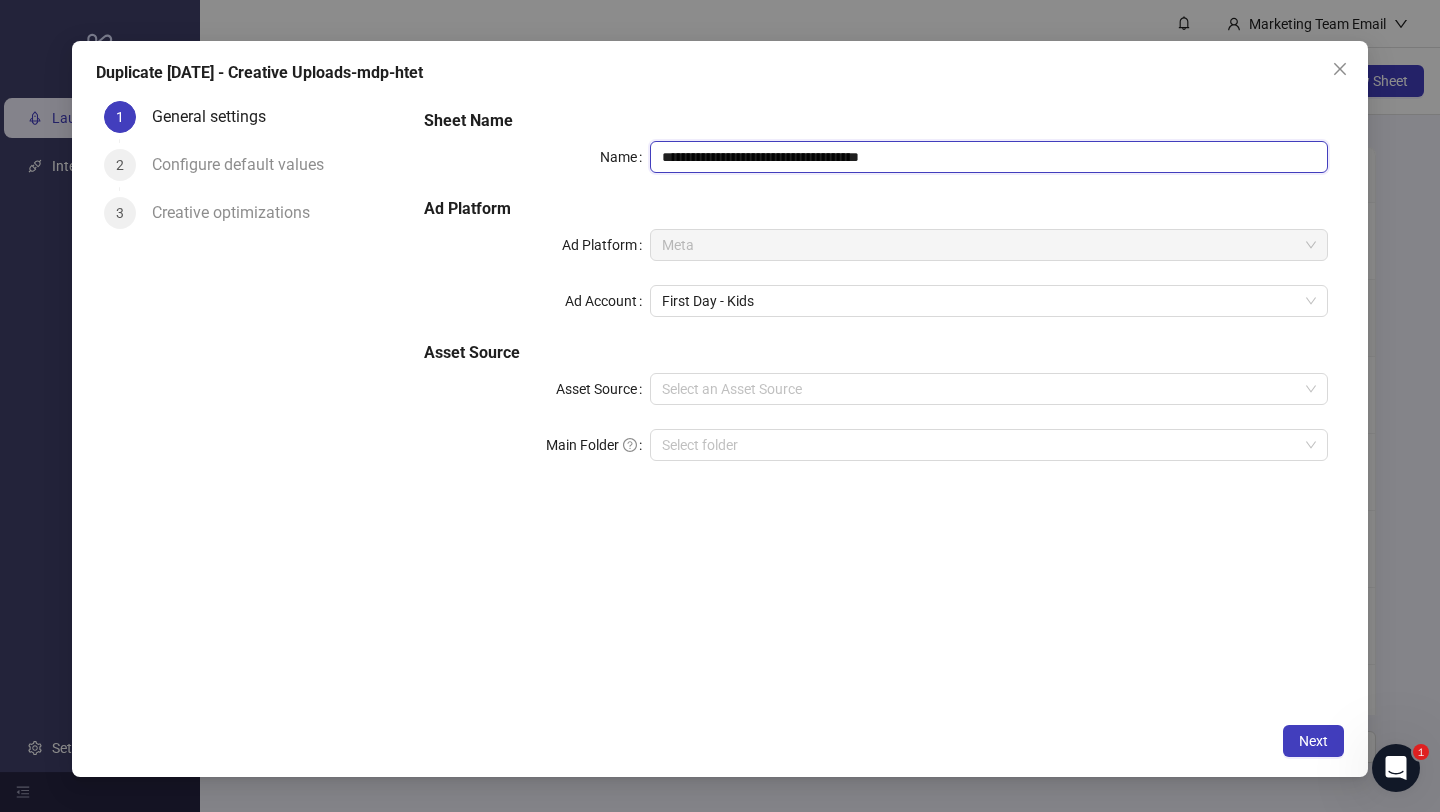 click on "**********" at bounding box center (989, 157) 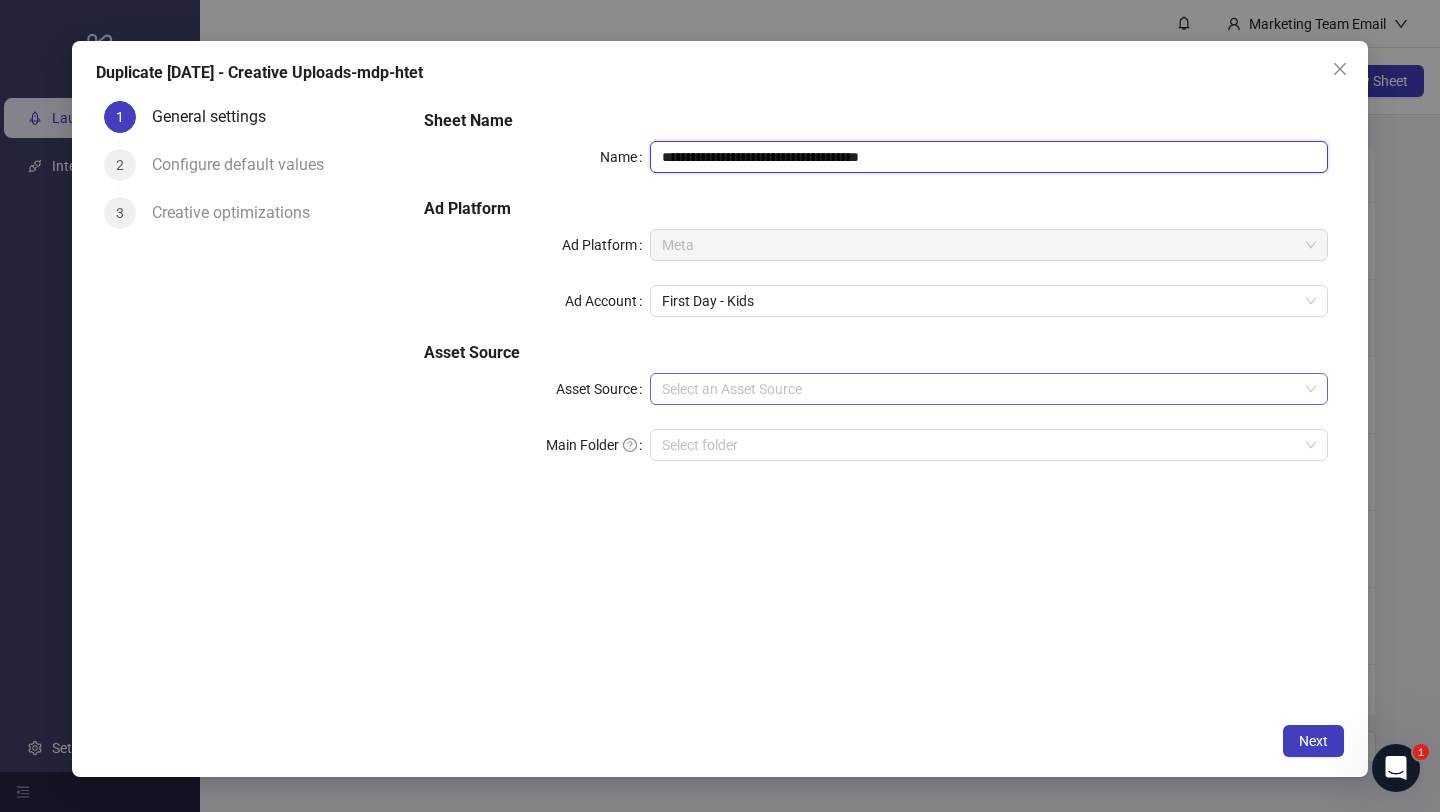 type on "**********" 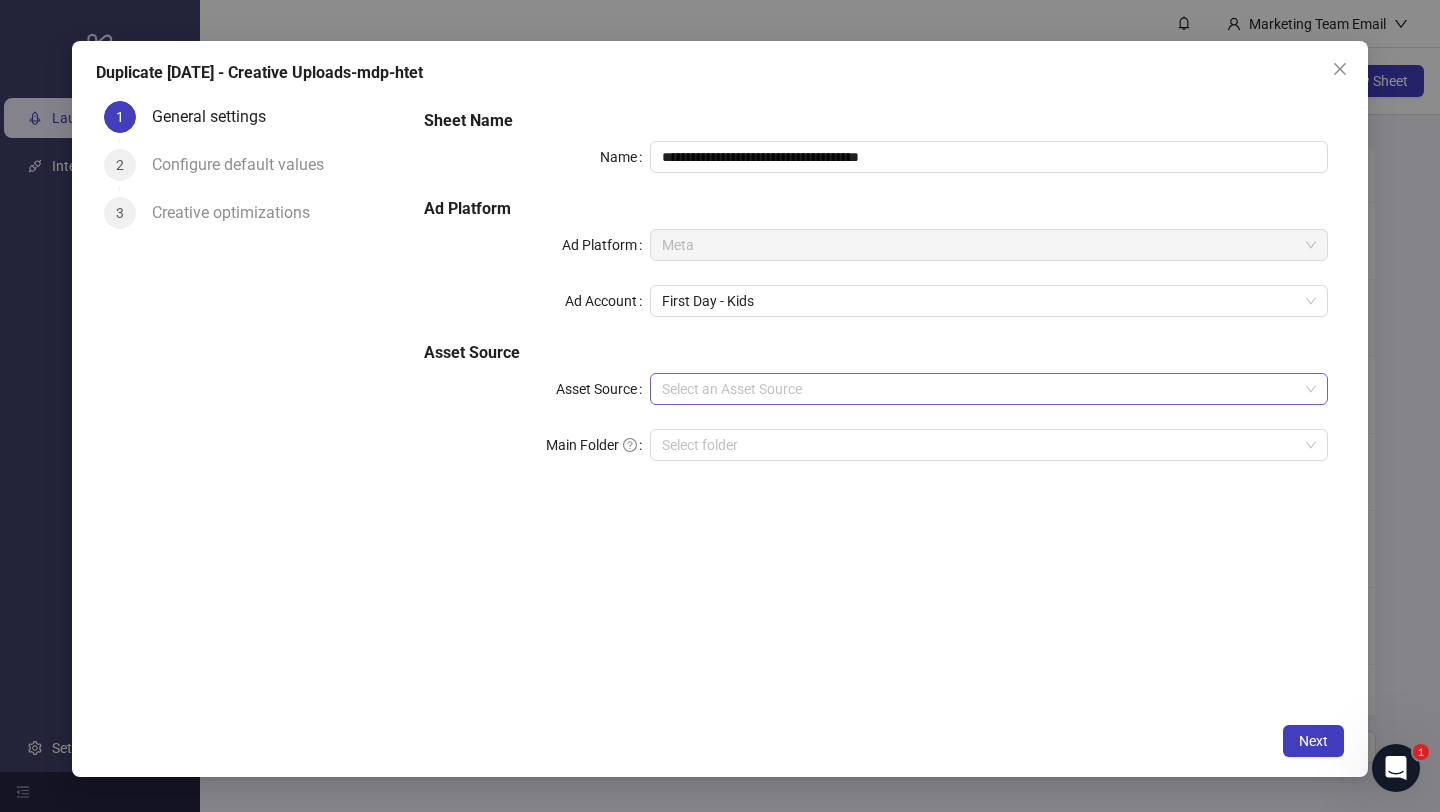 click on "Asset Source" at bounding box center [980, 389] 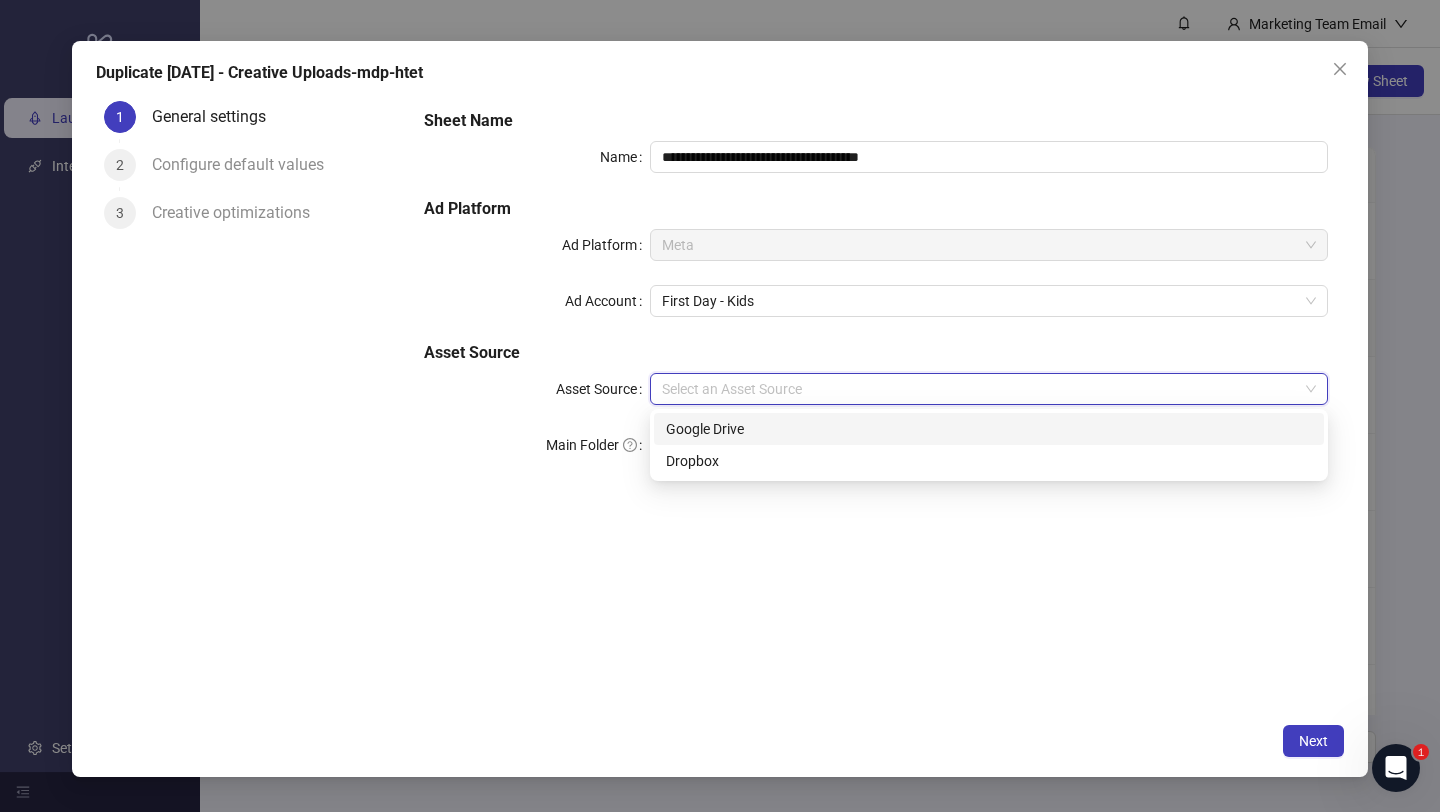 click on "Google Drive" at bounding box center (989, 429) 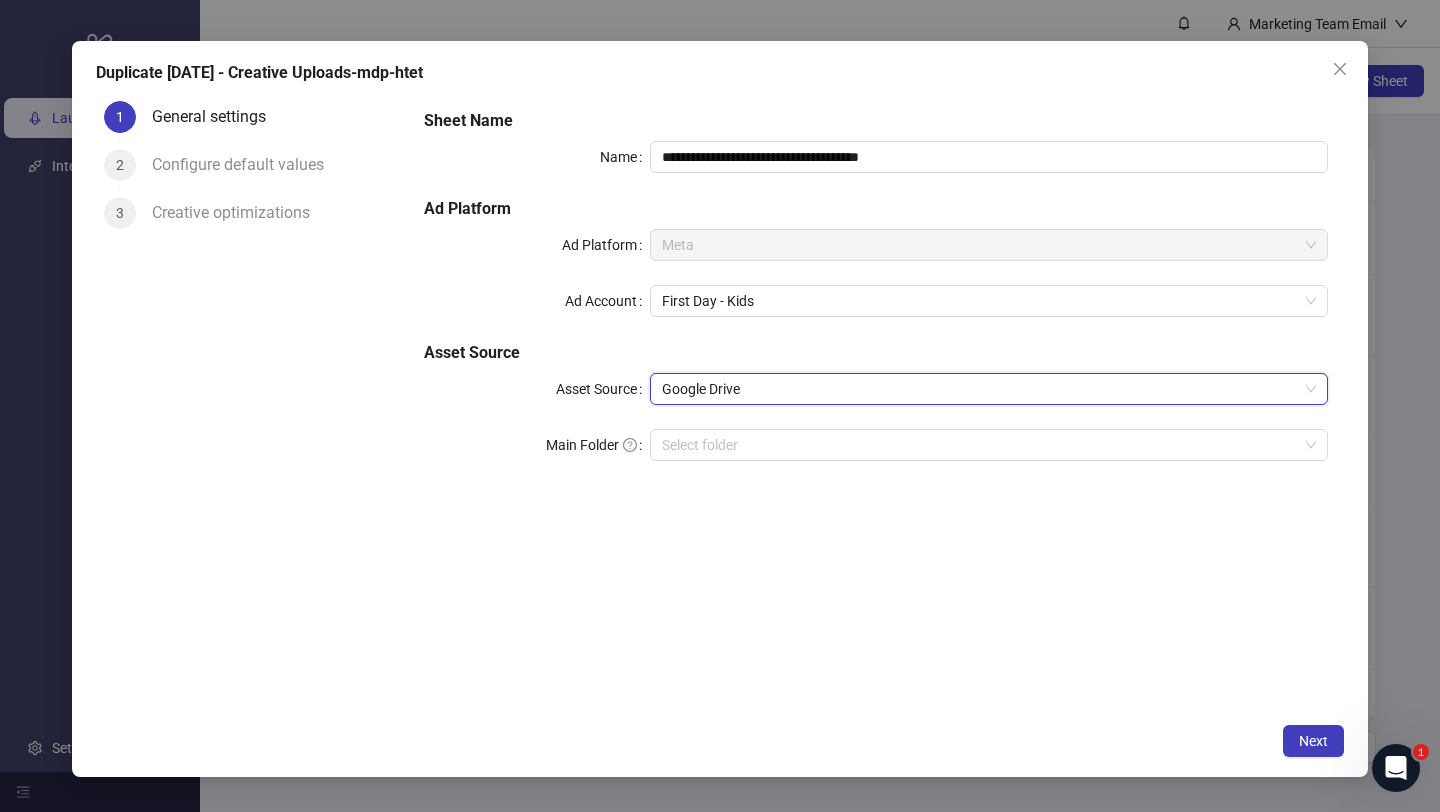 click on "Select folder" at bounding box center [989, 245] 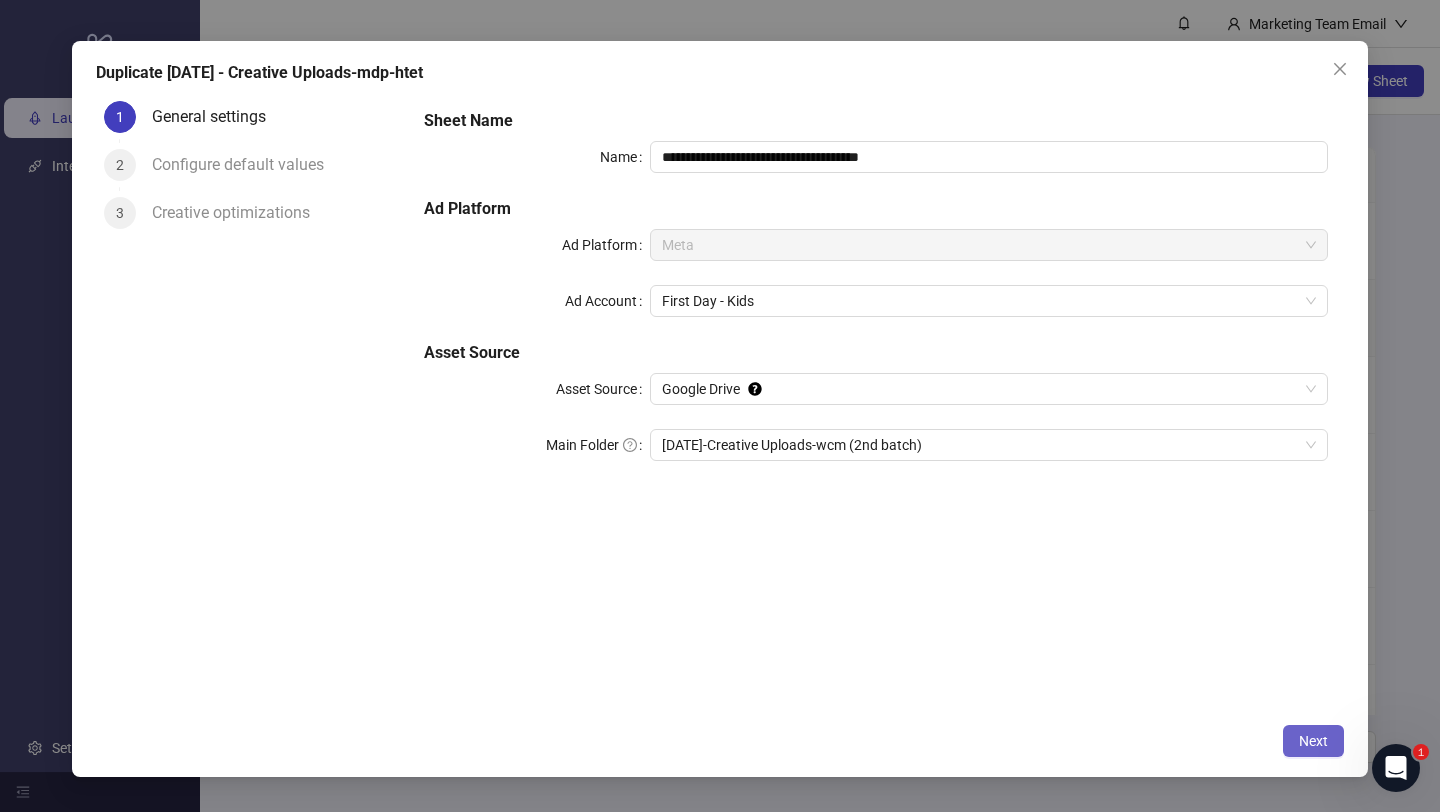 click on "Next" at bounding box center [1313, 741] 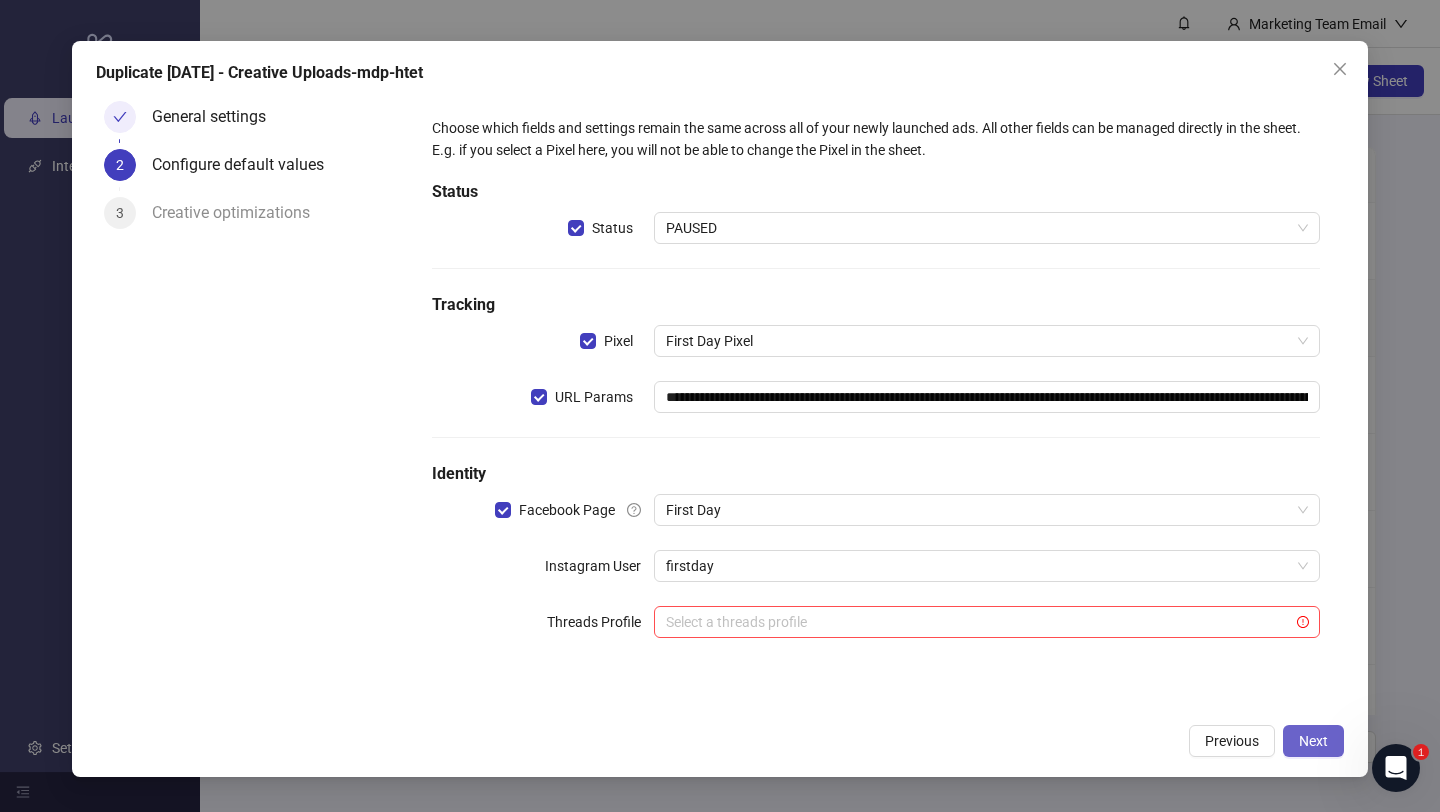 click on "Next" at bounding box center (1313, 741) 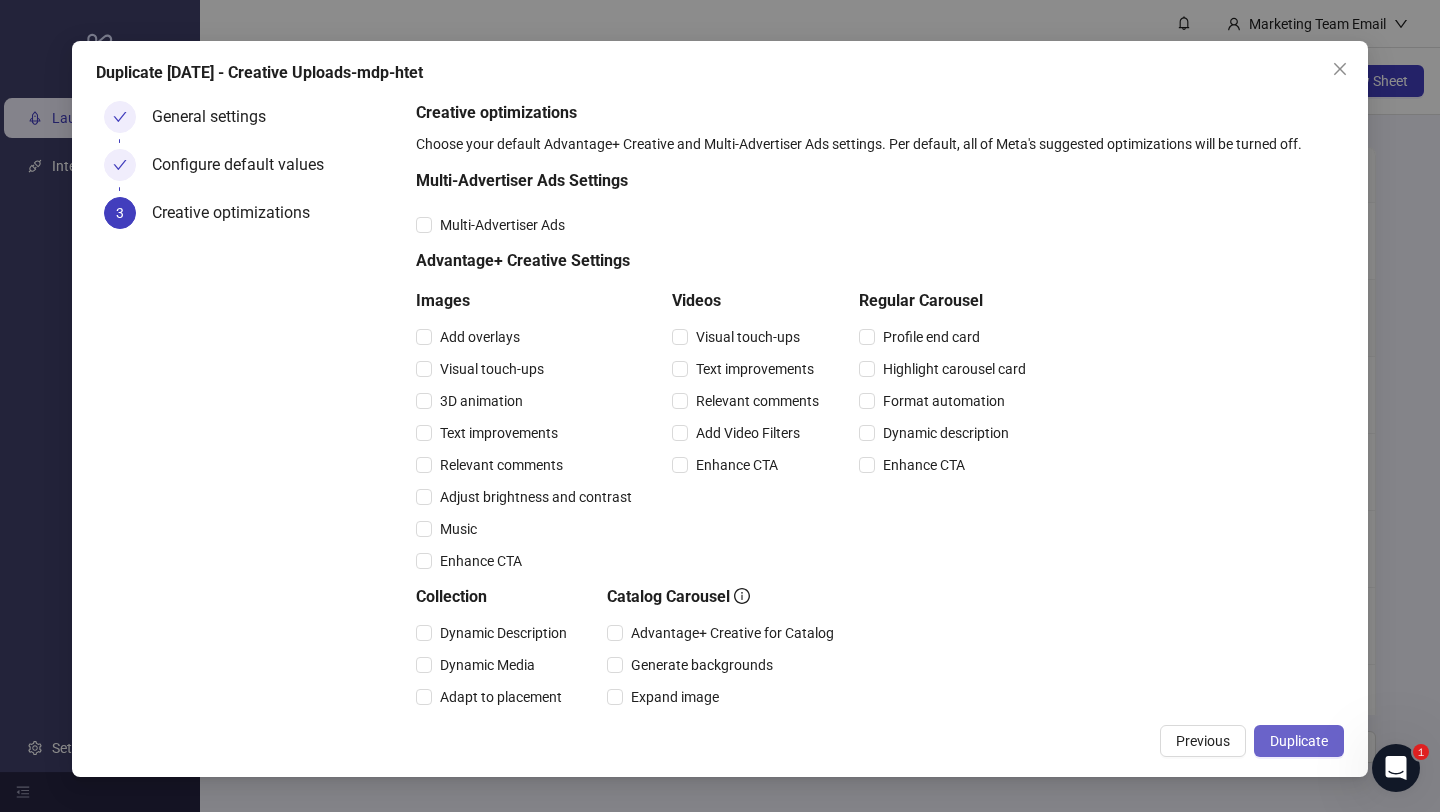 click on "Duplicate" at bounding box center [1299, 741] 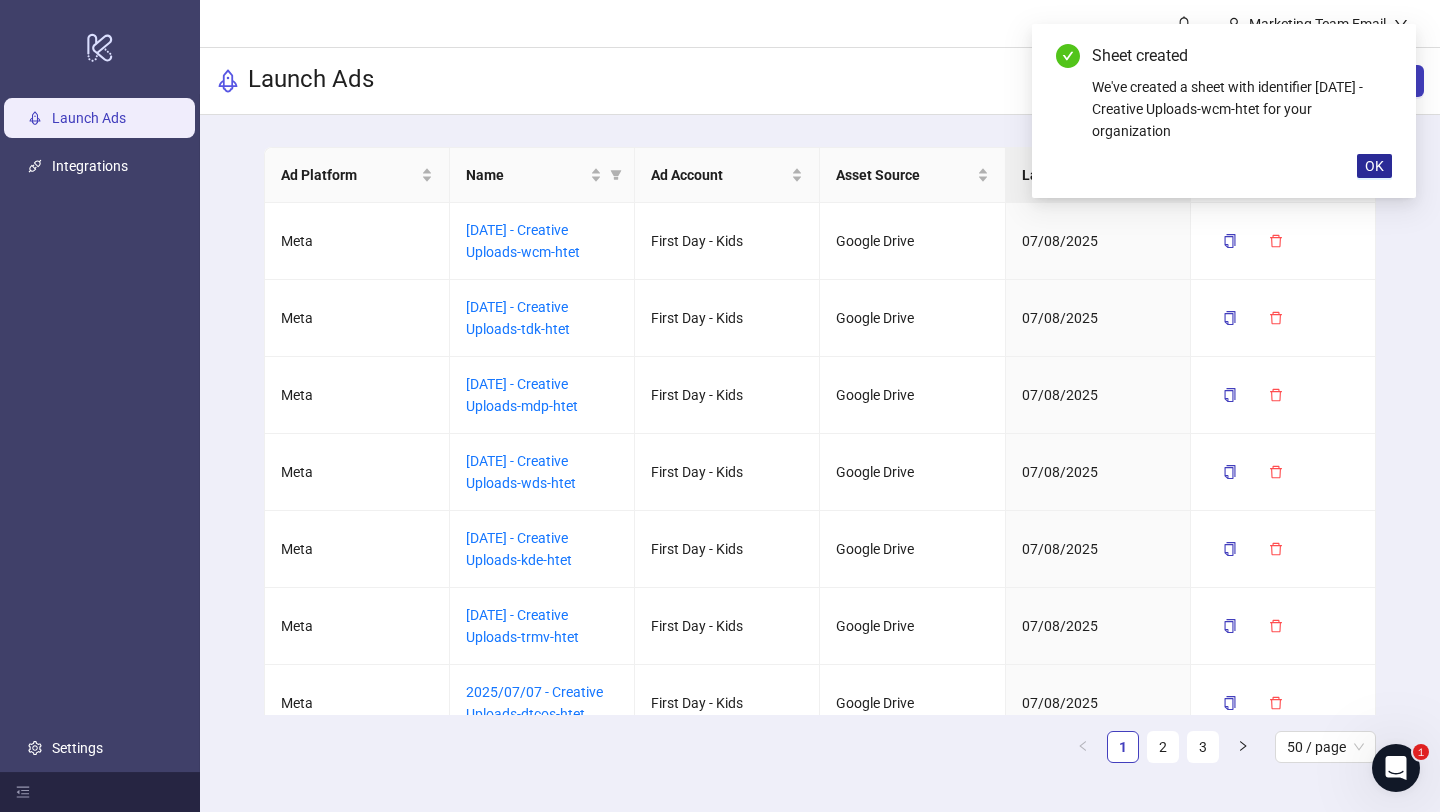 click on "OK" at bounding box center (1374, 166) 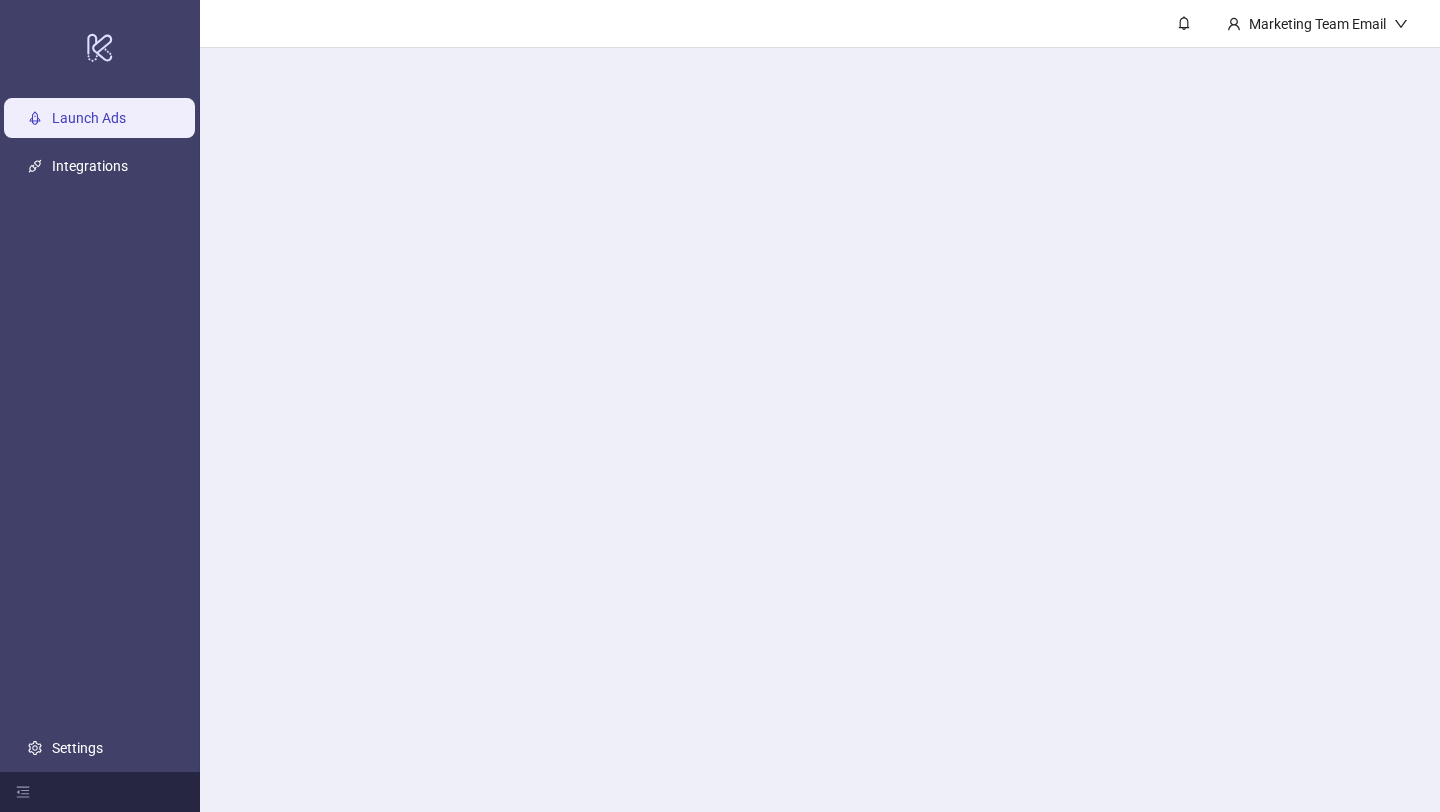 scroll, scrollTop: 0, scrollLeft: 0, axis: both 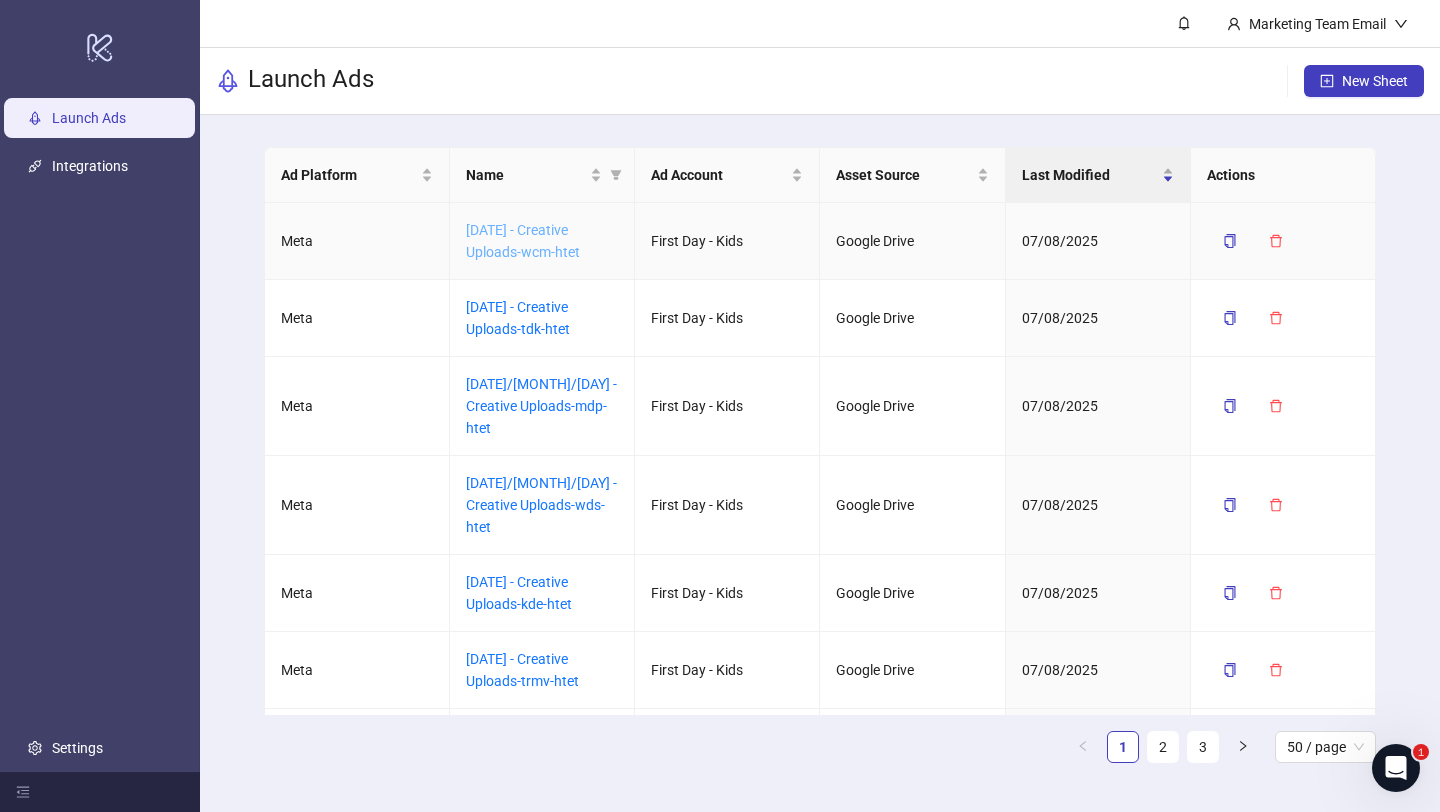 click on "[DATE] - Creative Uploads-wcm-htet" at bounding box center (523, 241) 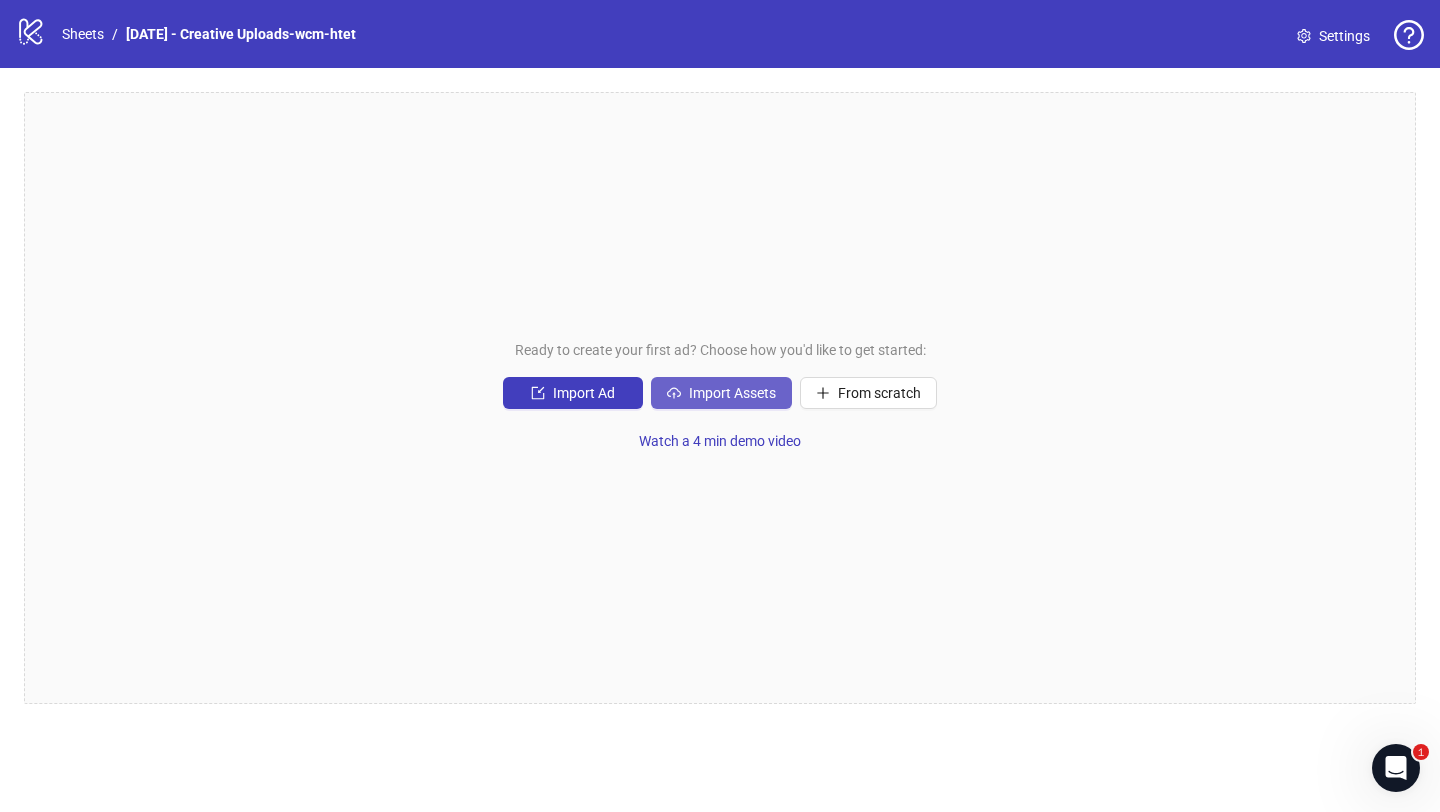 click on "Import Assets" at bounding box center (584, 393) 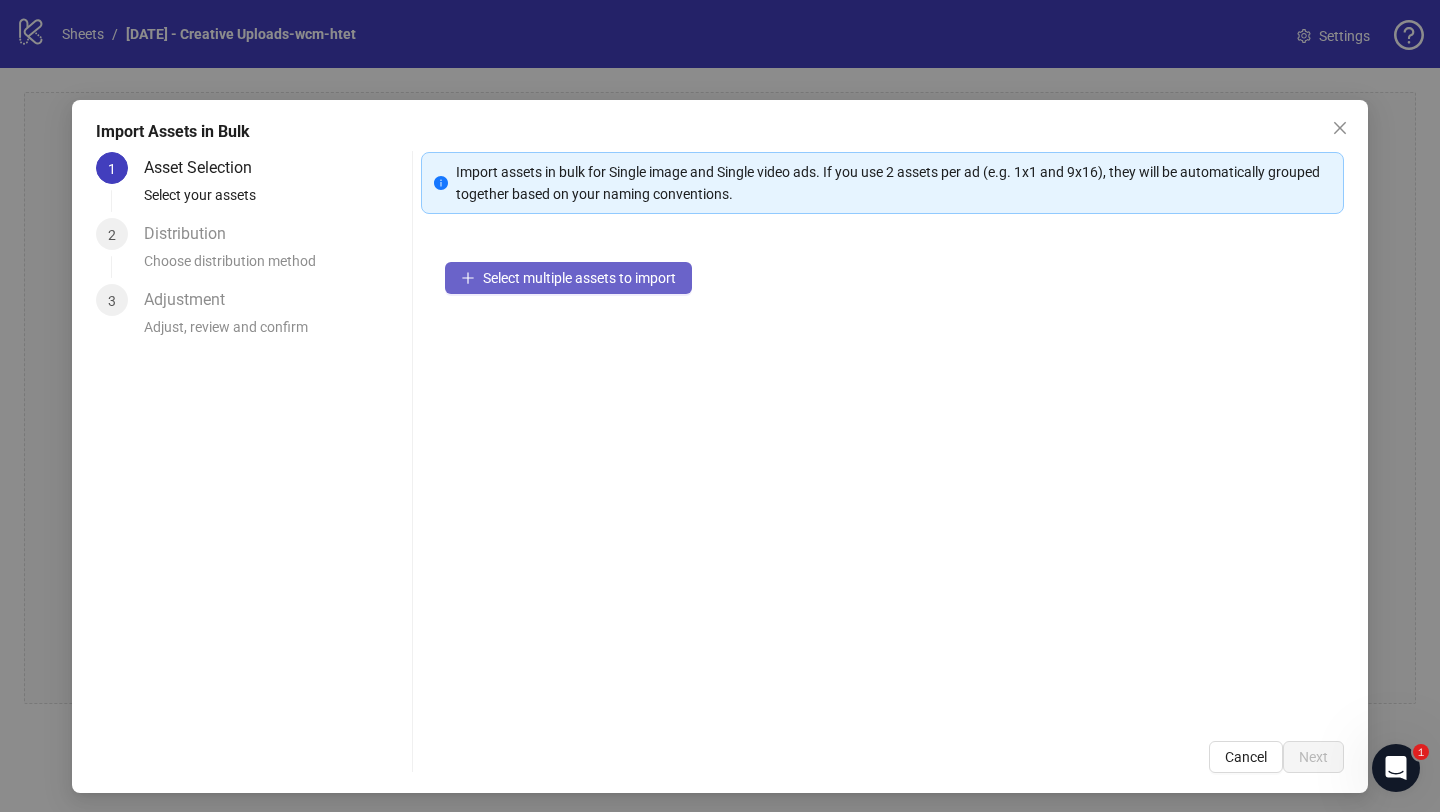 click on "Select multiple assets to import" at bounding box center (579, 278) 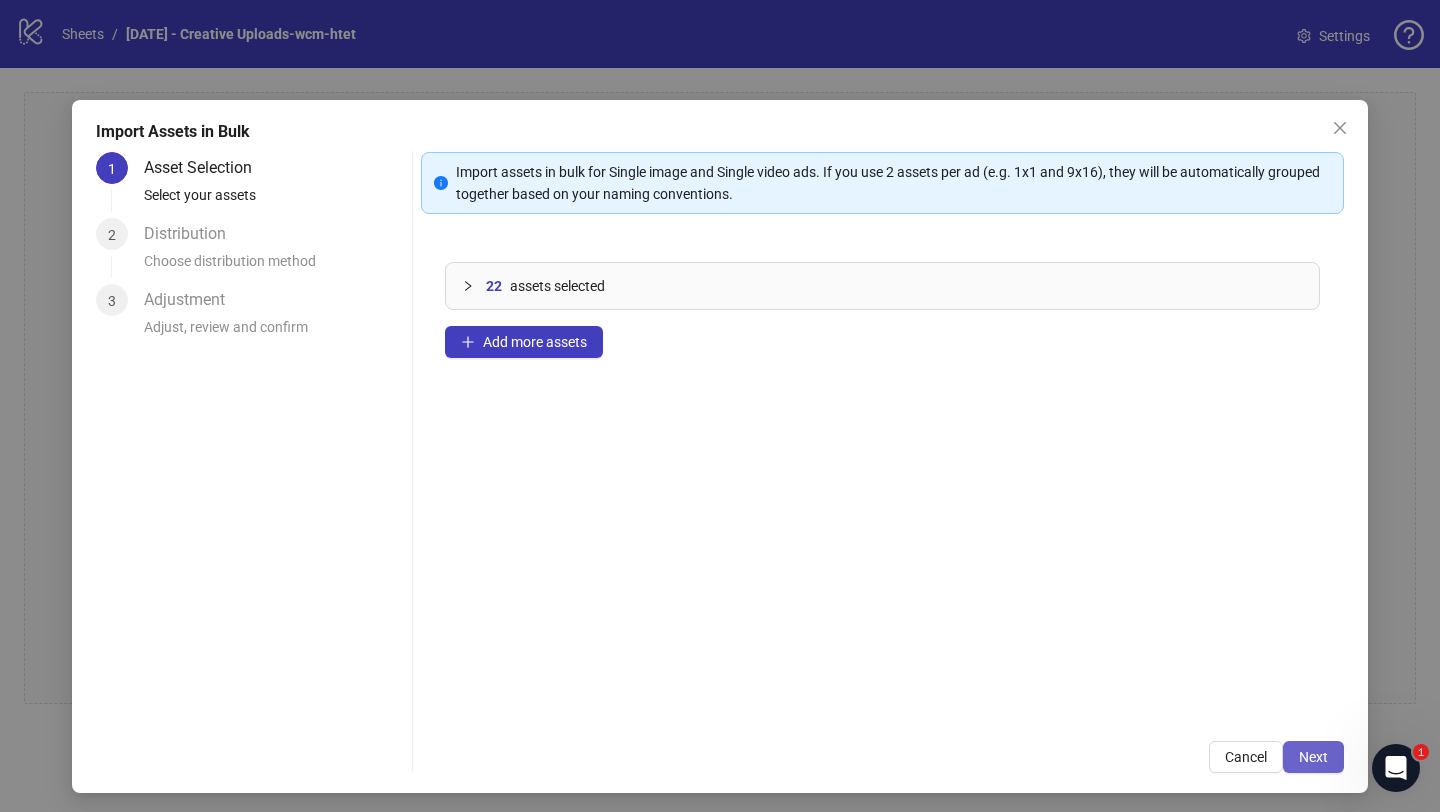 click on "Next" at bounding box center (1313, 757) 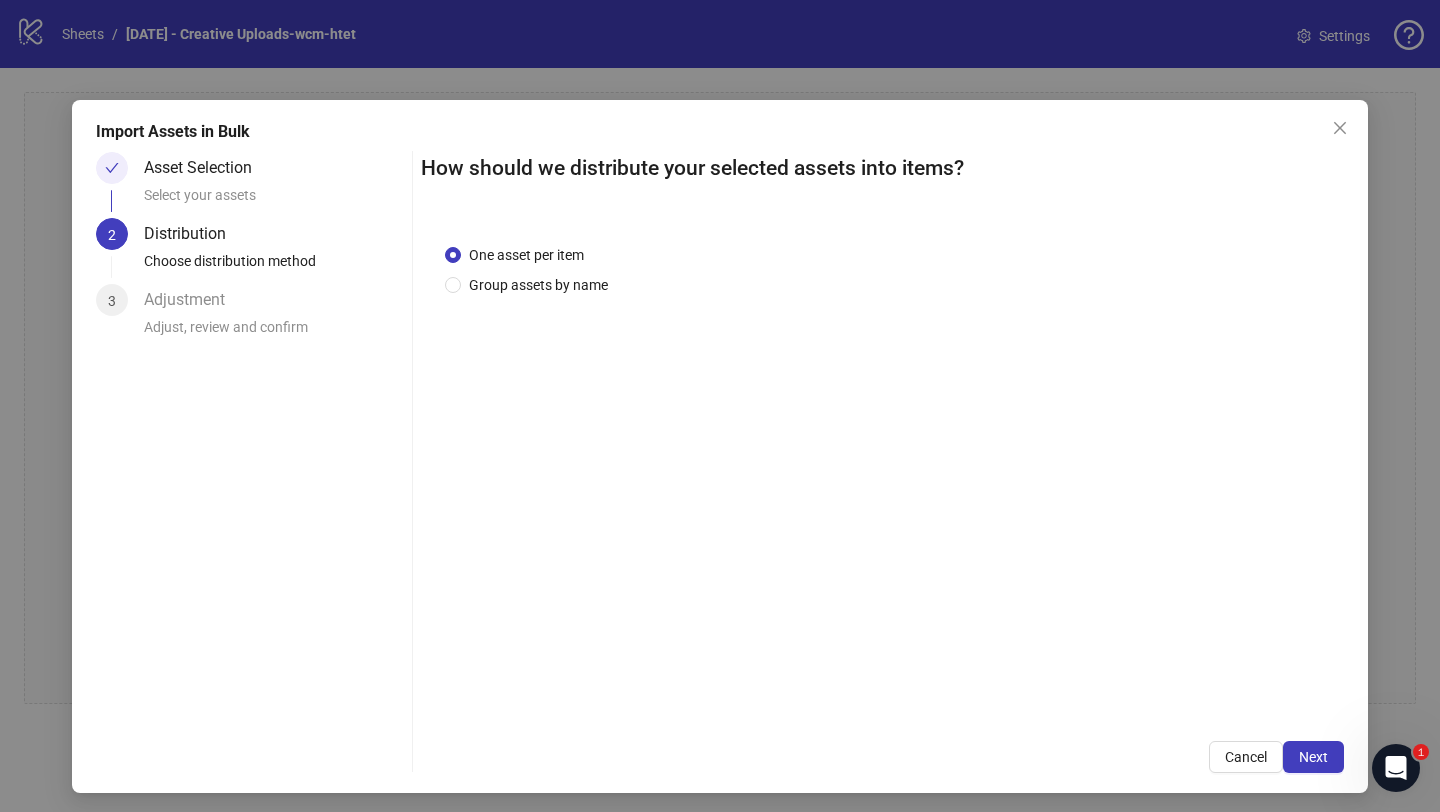 click on "Next" at bounding box center (1313, 757) 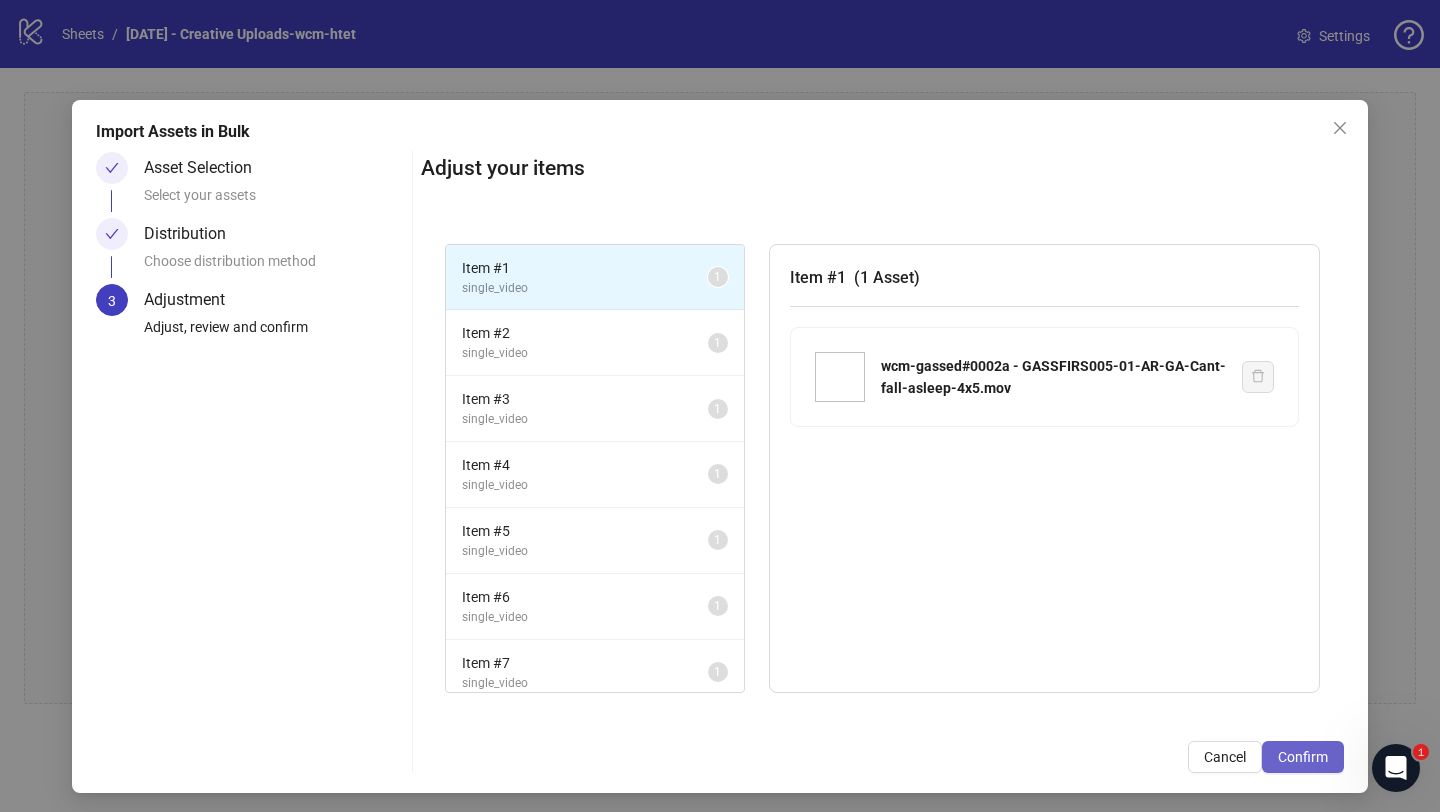 click on "Confirm" at bounding box center [1303, 757] 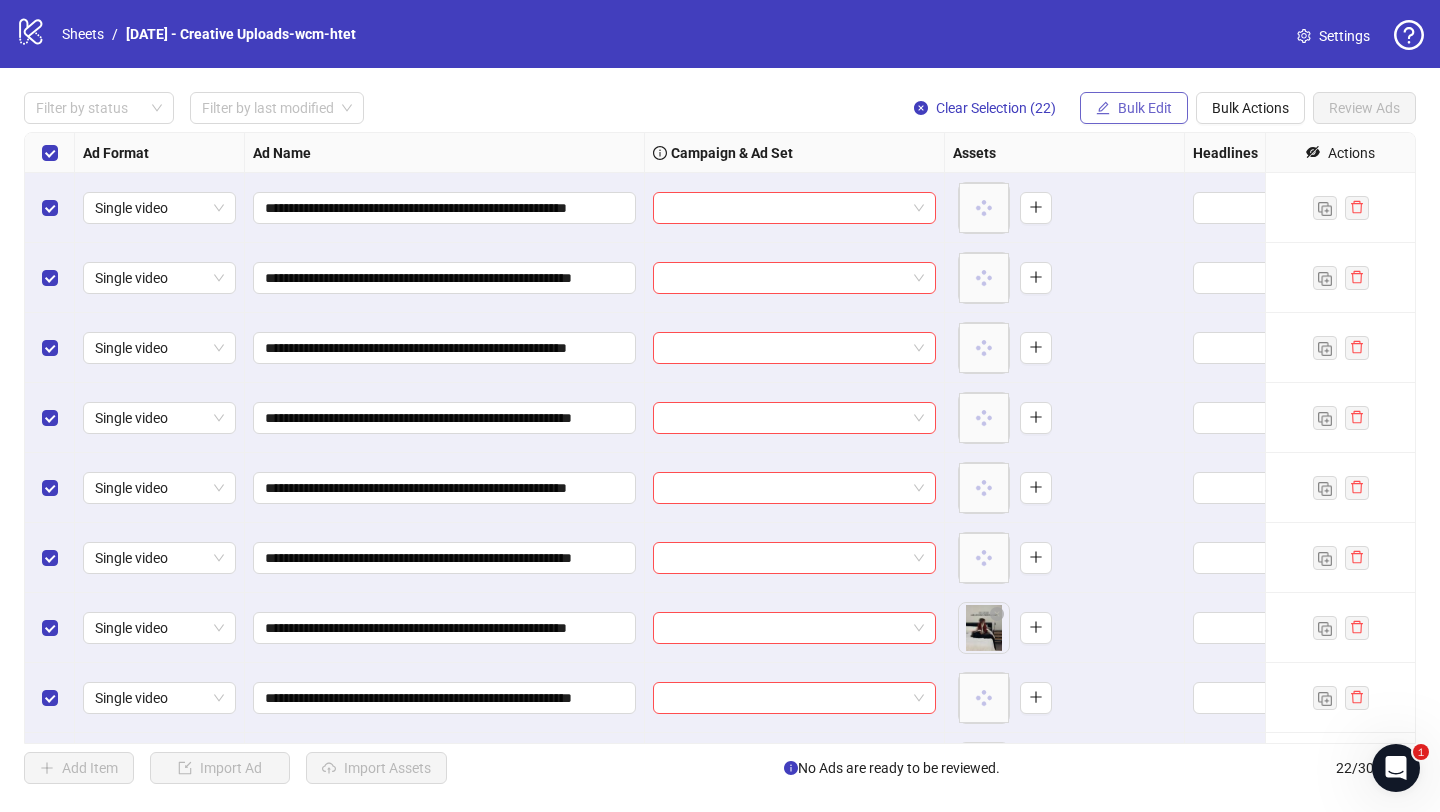 click on "Bulk Edit" at bounding box center (1145, 108) 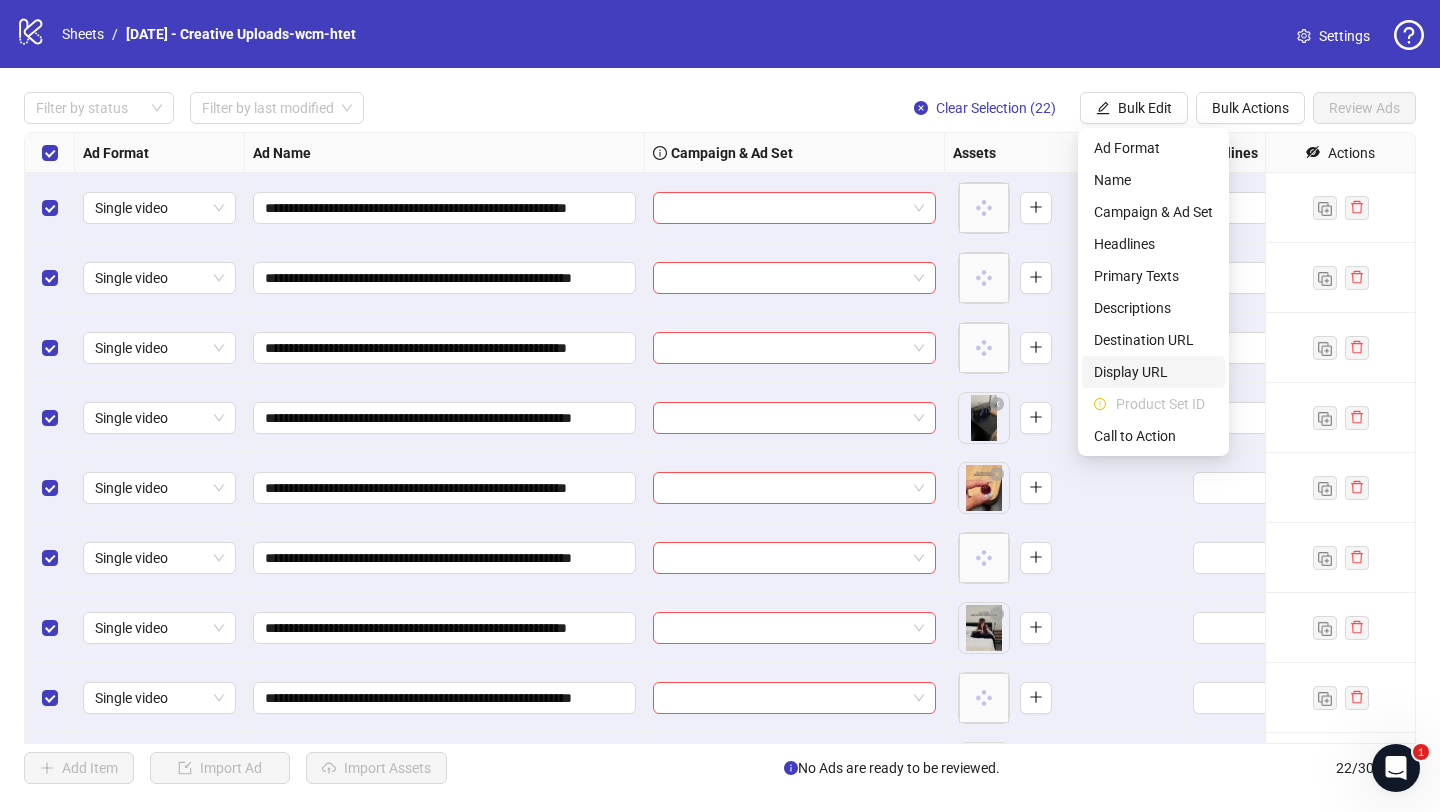 click on "Display URL" at bounding box center (1153, 372) 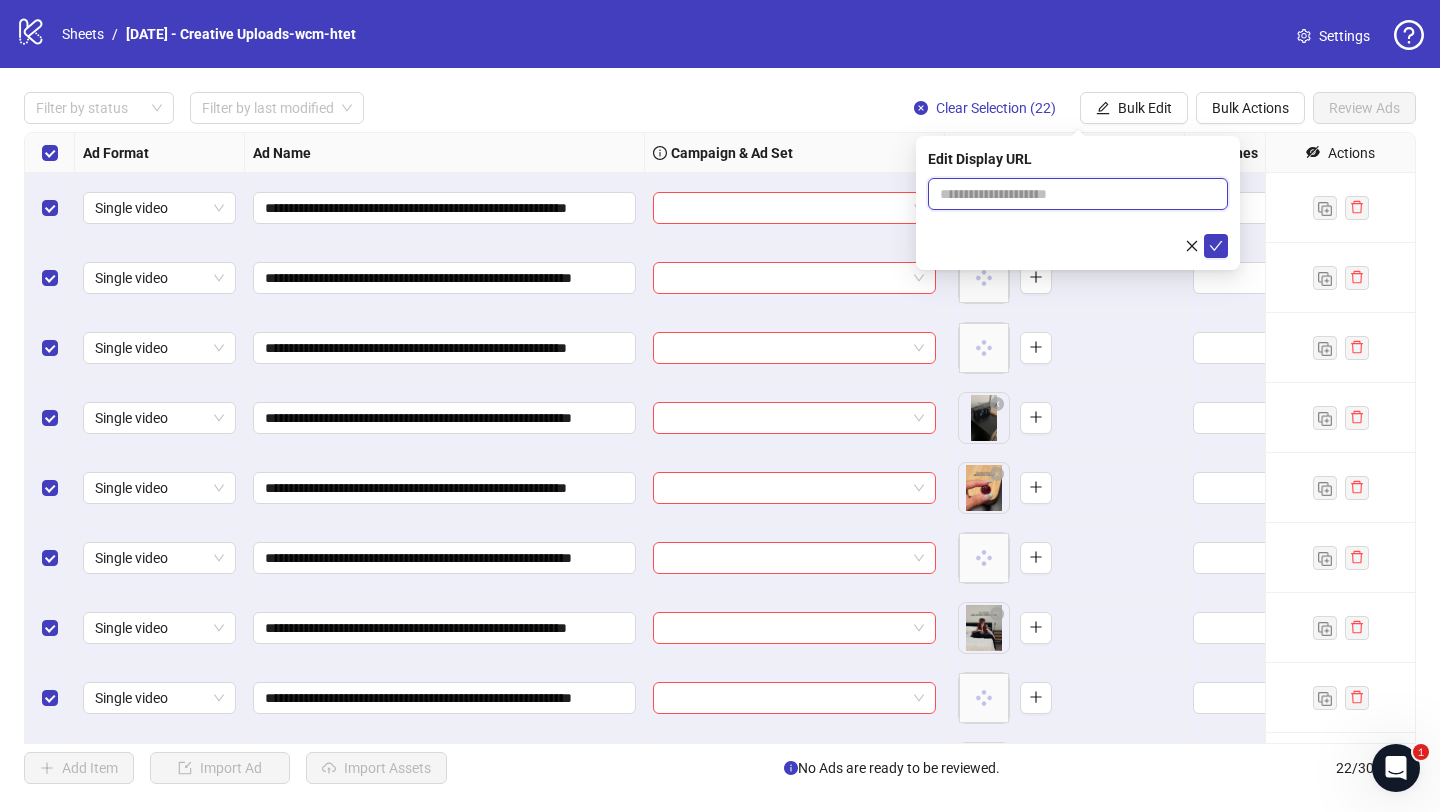 click at bounding box center (1078, 194) 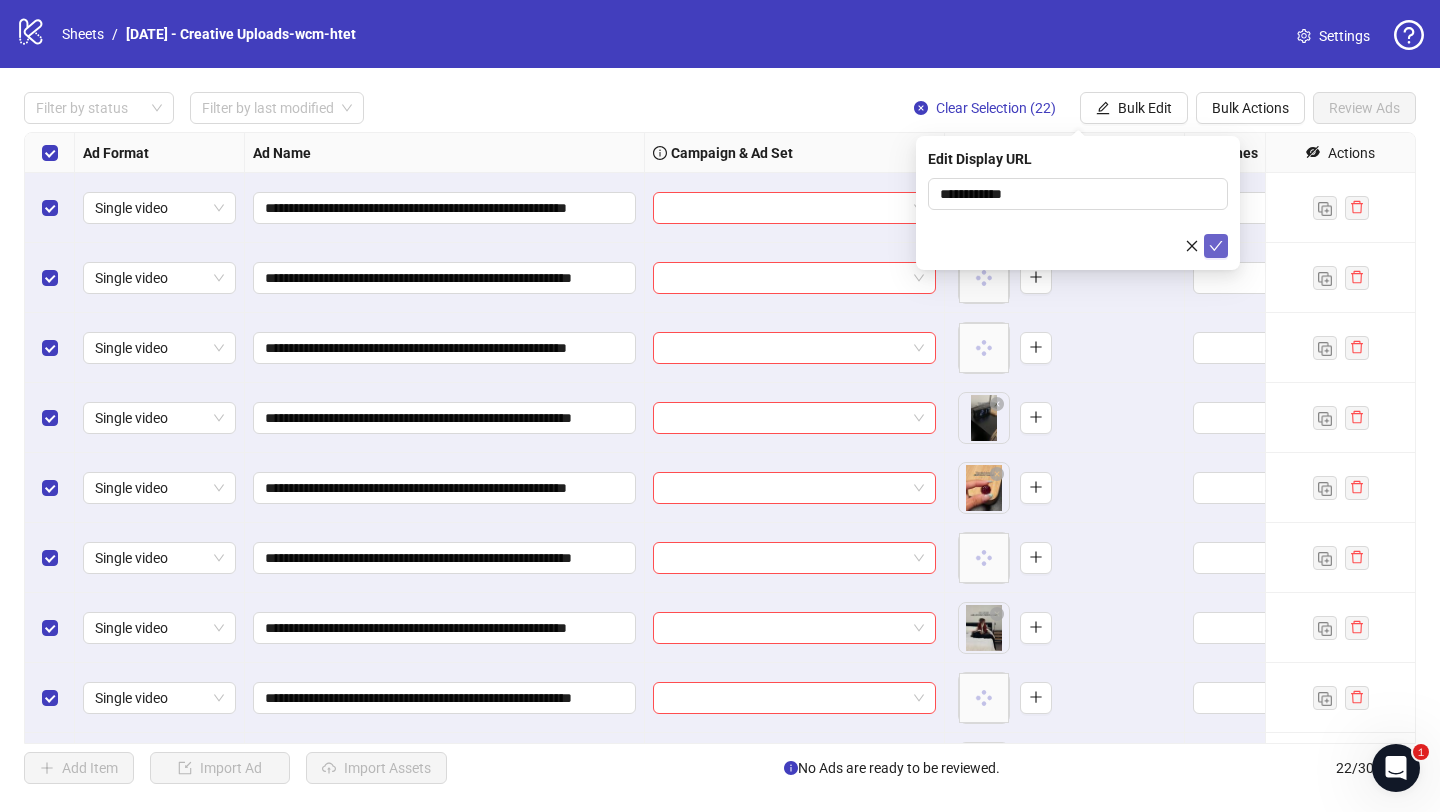 click at bounding box center [1216, 246] 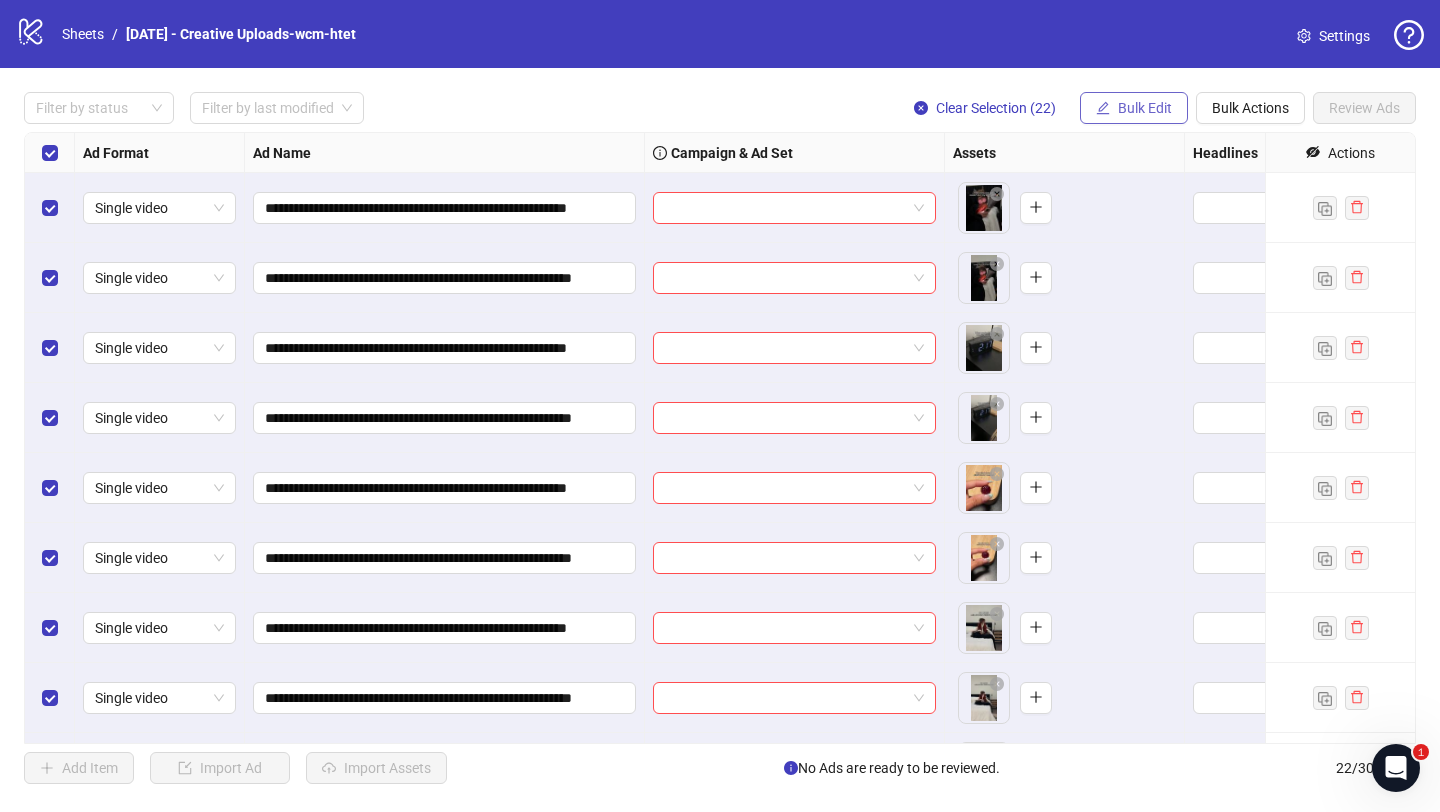 click on "Bulk Edit" at bounding box center [1145, 108] 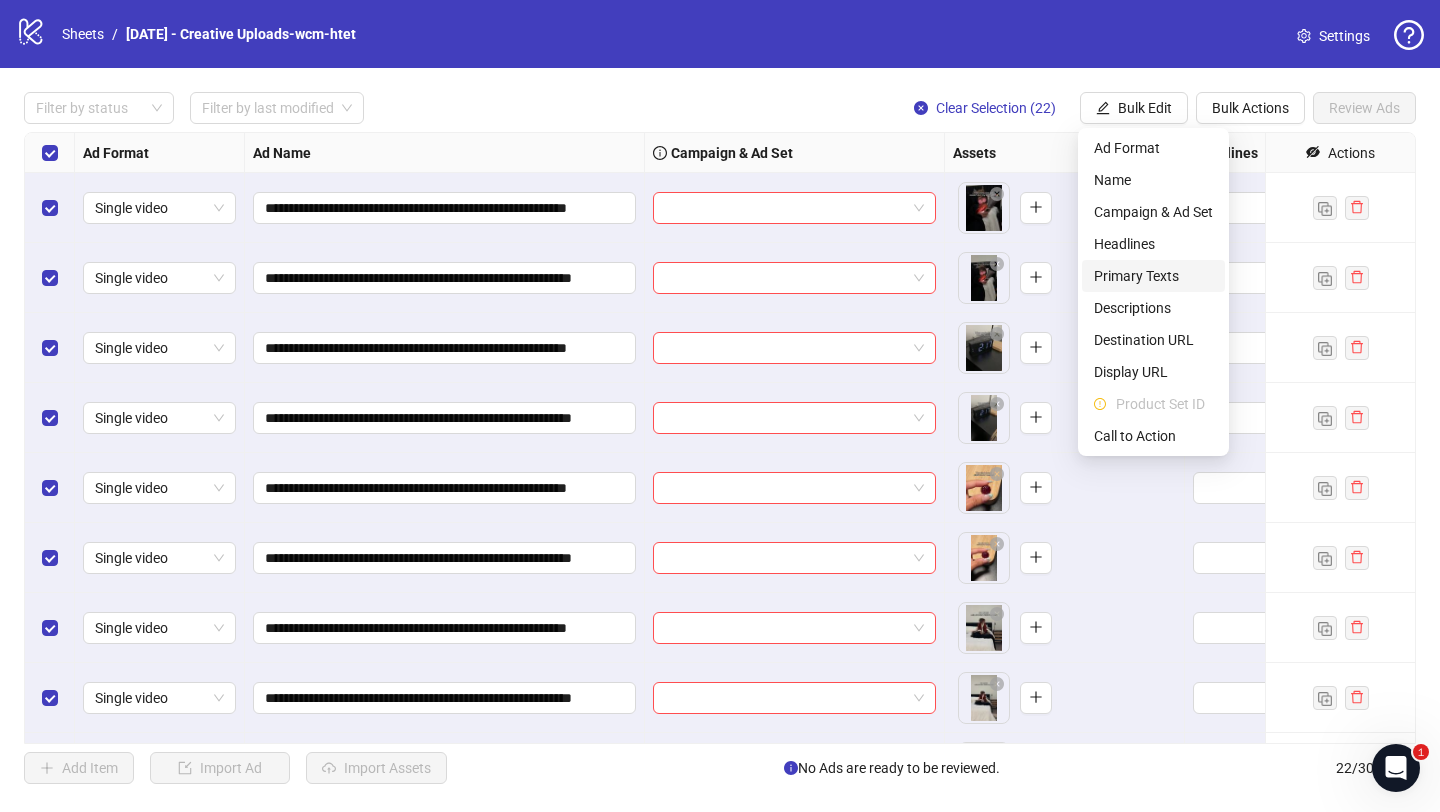 click on "Primary Texts" at bounding box center (1153, 276) 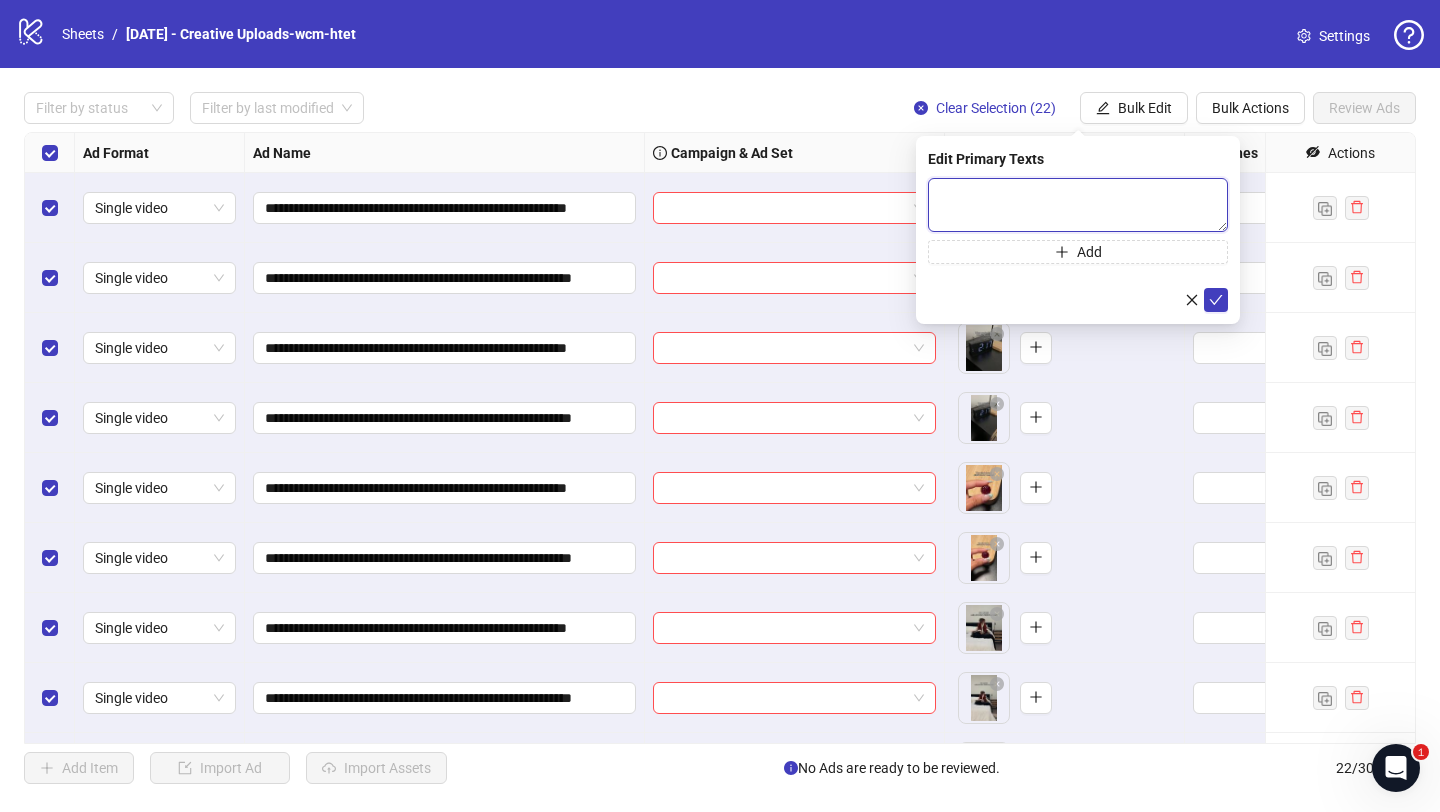 click at bounding box center [1078, 205] 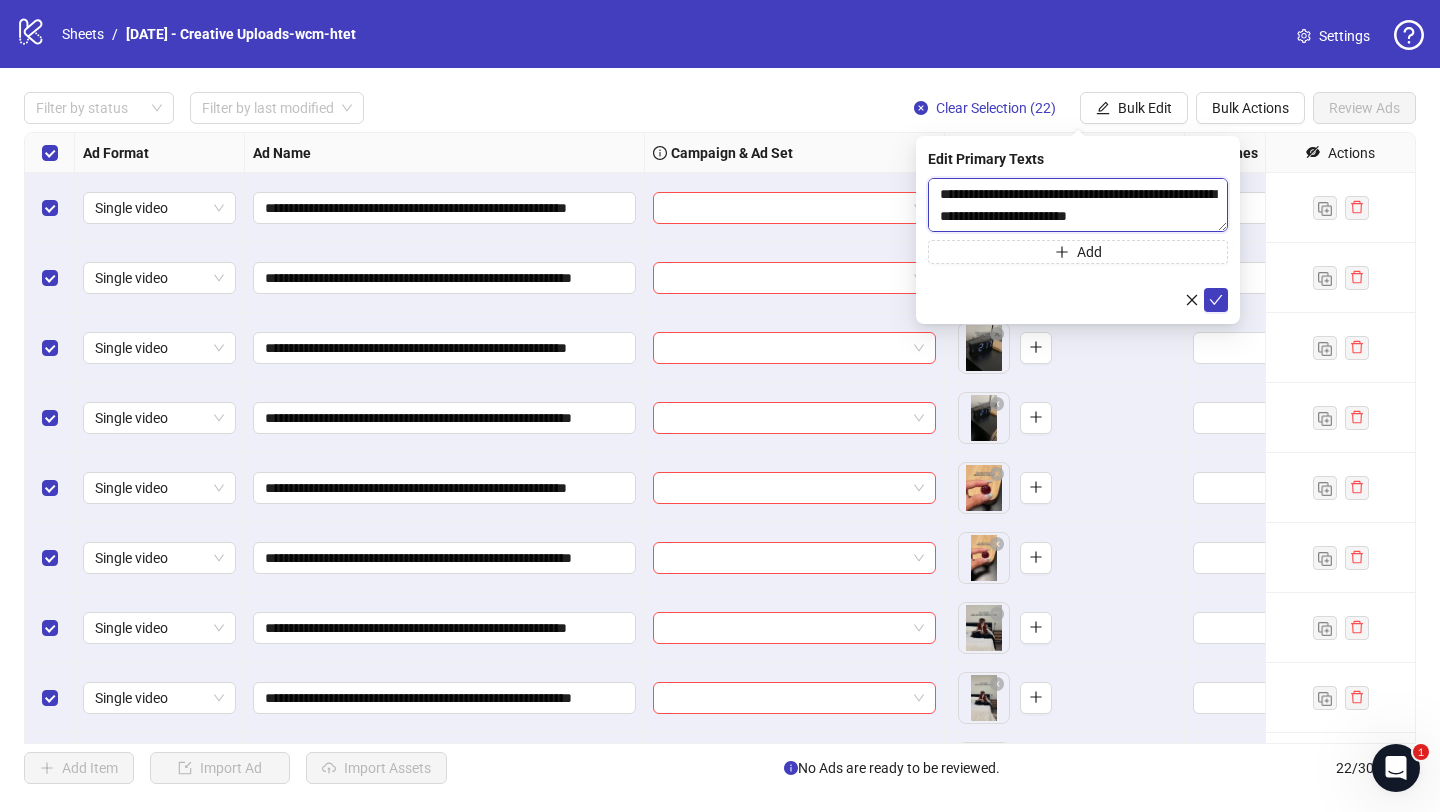 scroll, scrollTop: 433, scrollLeft: 0, axis: vertical 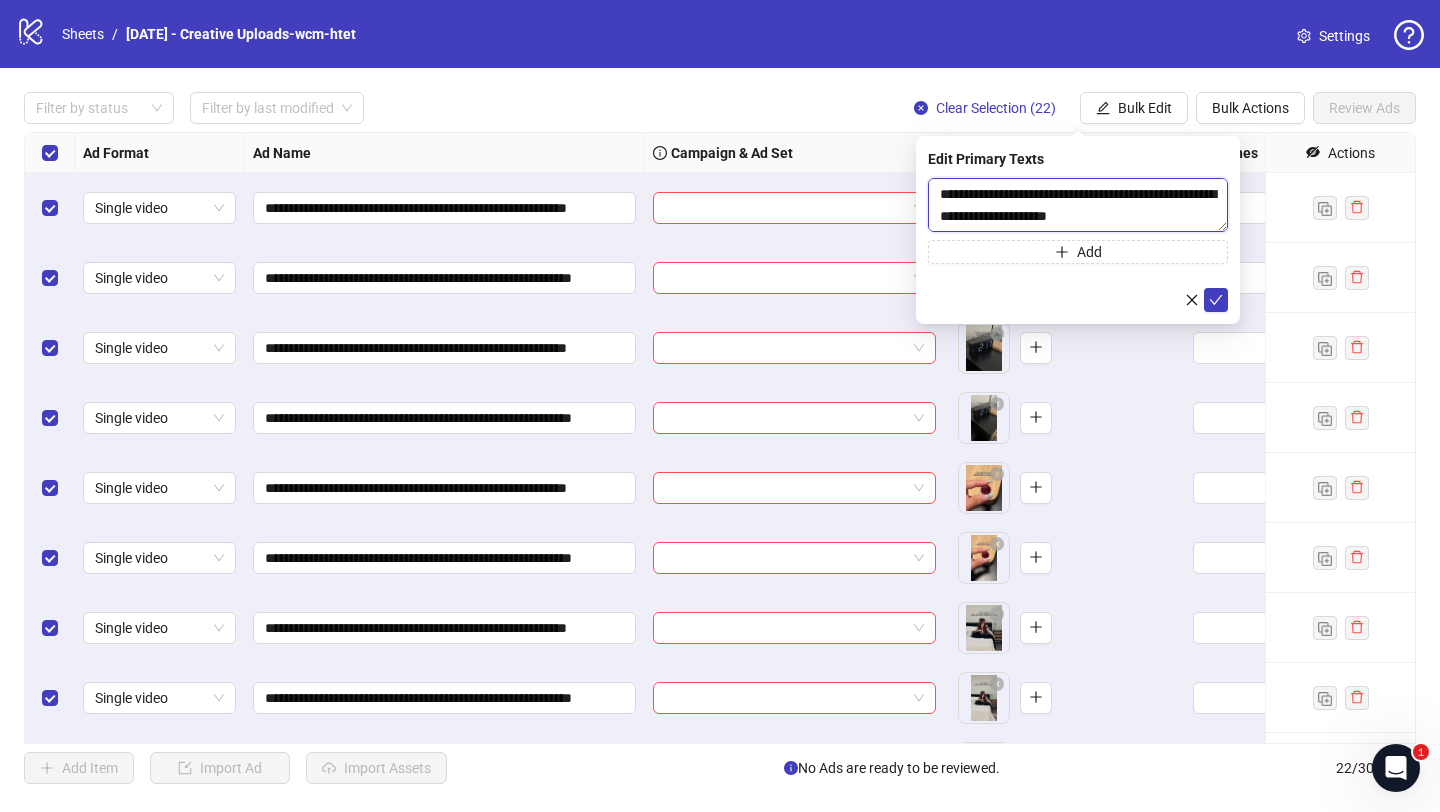 click on "**********" at bounding box center [1078, 205] 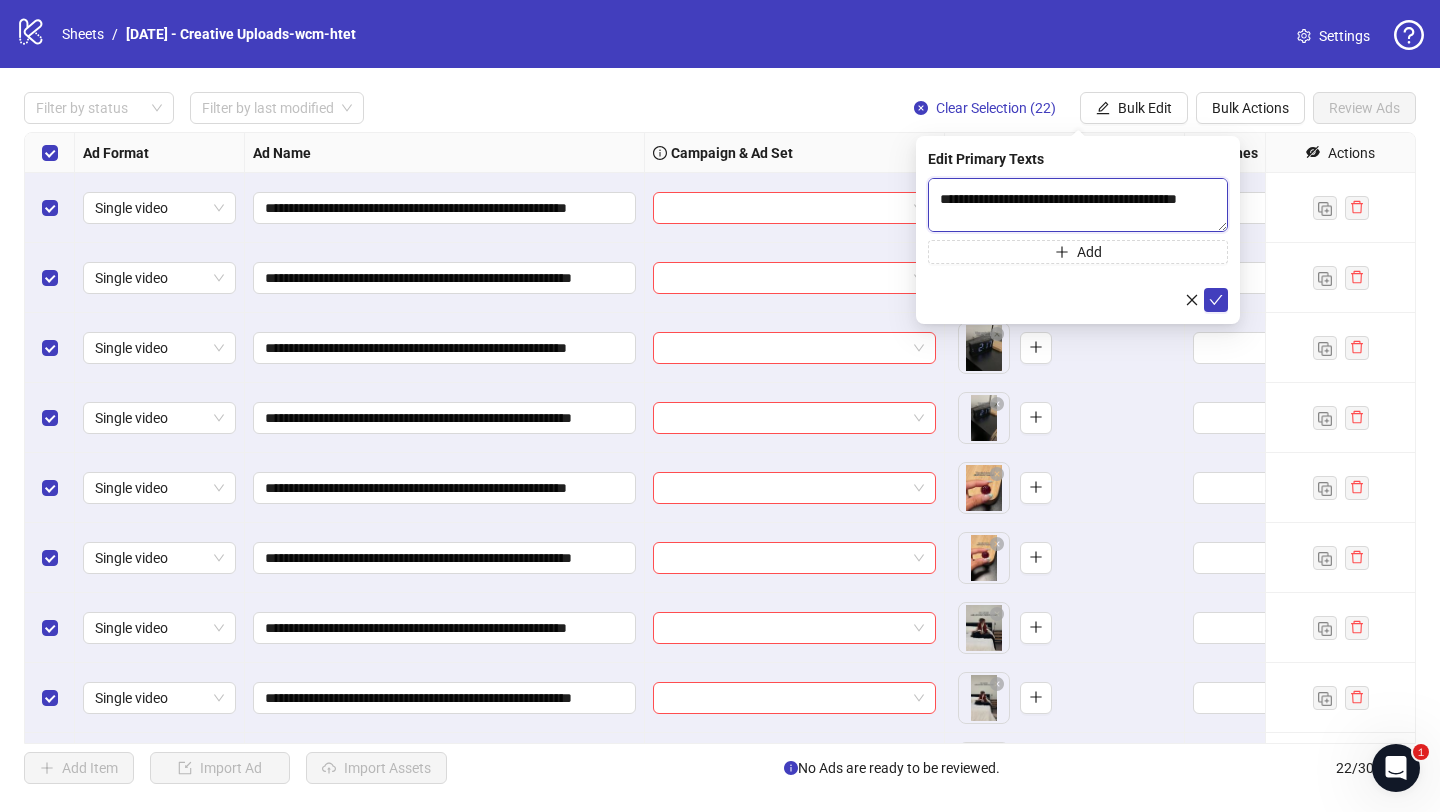 scroll, scrollTop: 0, scrollLeft: 0, axis: both 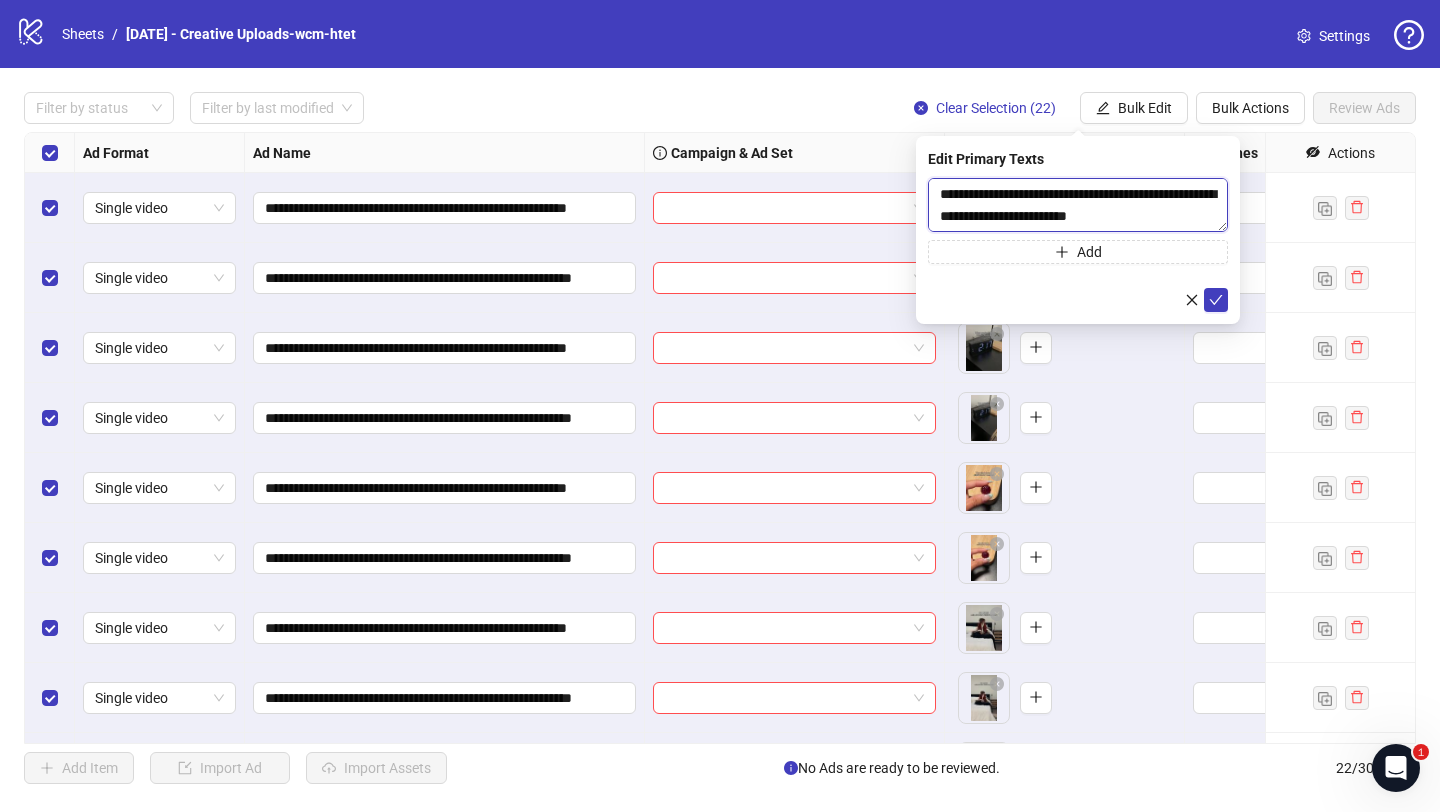 click on "**********" at bounding box center (1078, 205) 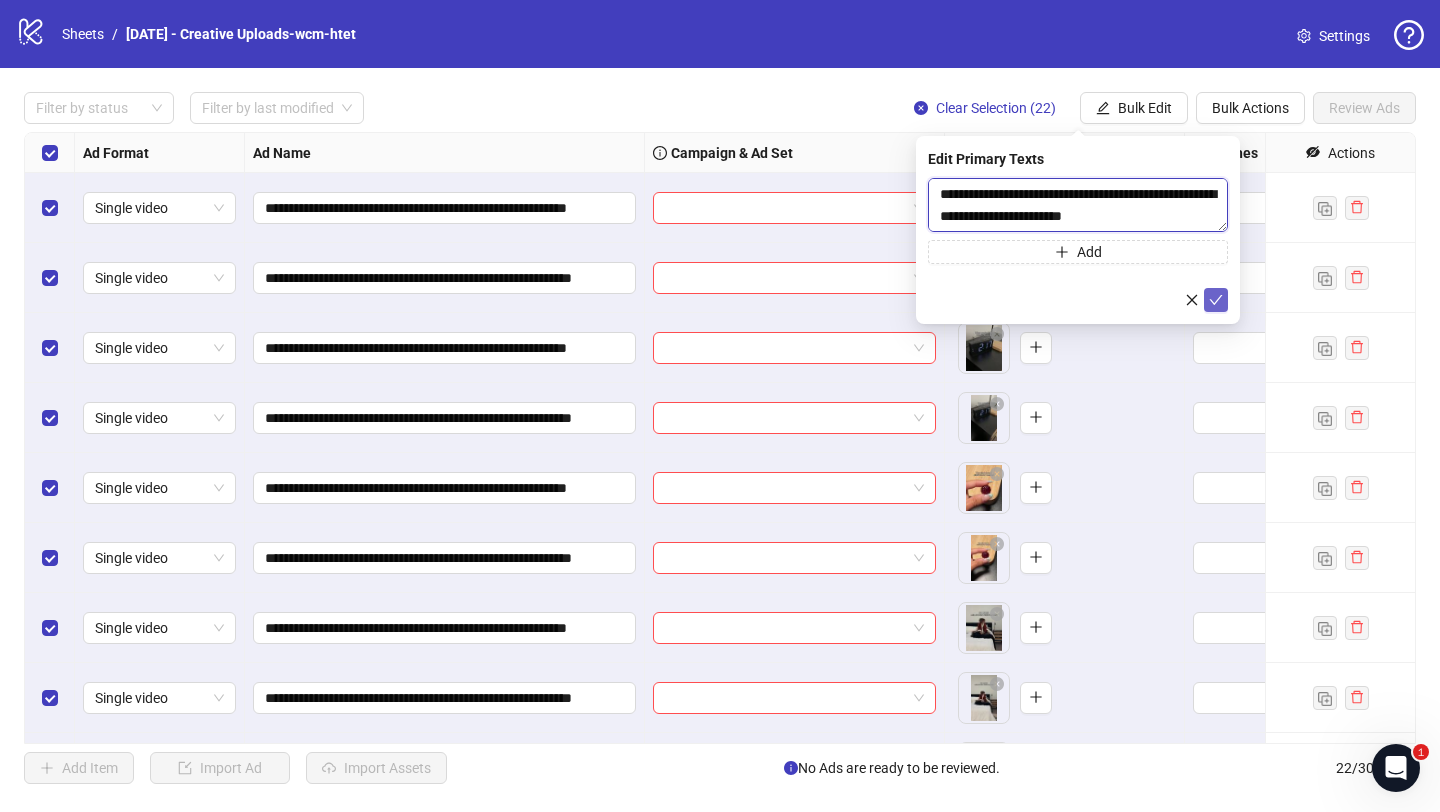 type on "**********" 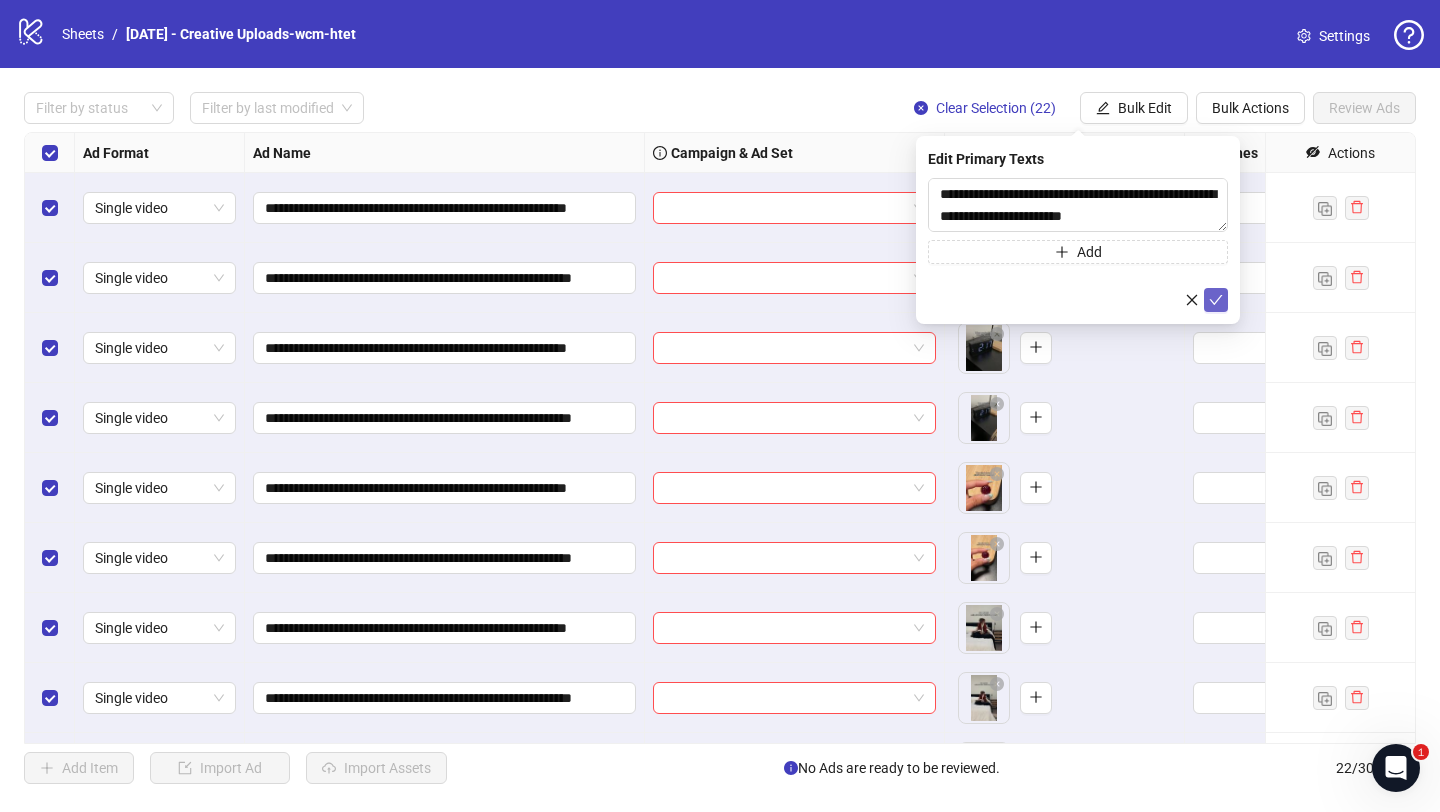 click at bounding box center [1216, 300] 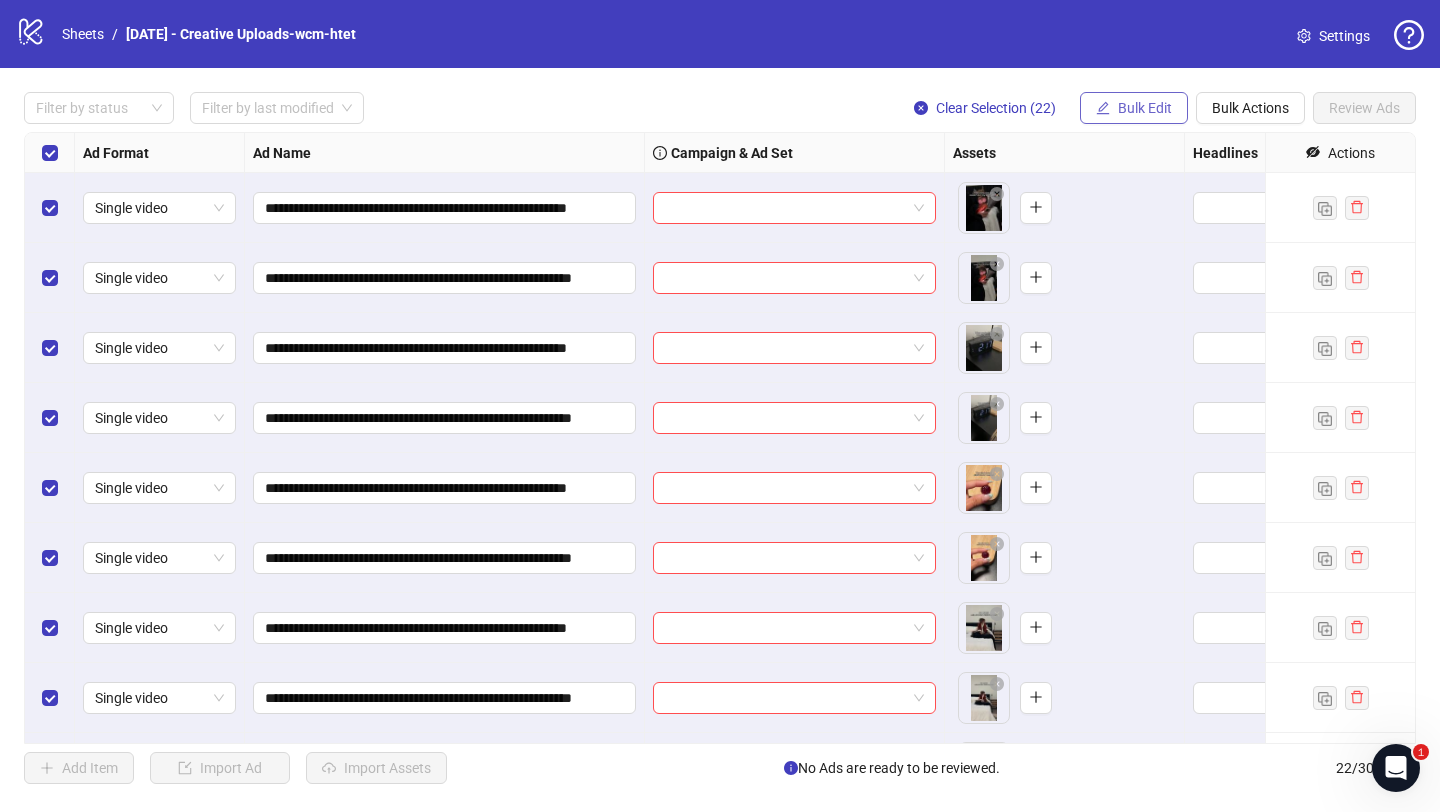 click on "Bulk Edit" at bounding box center [1145, 108] 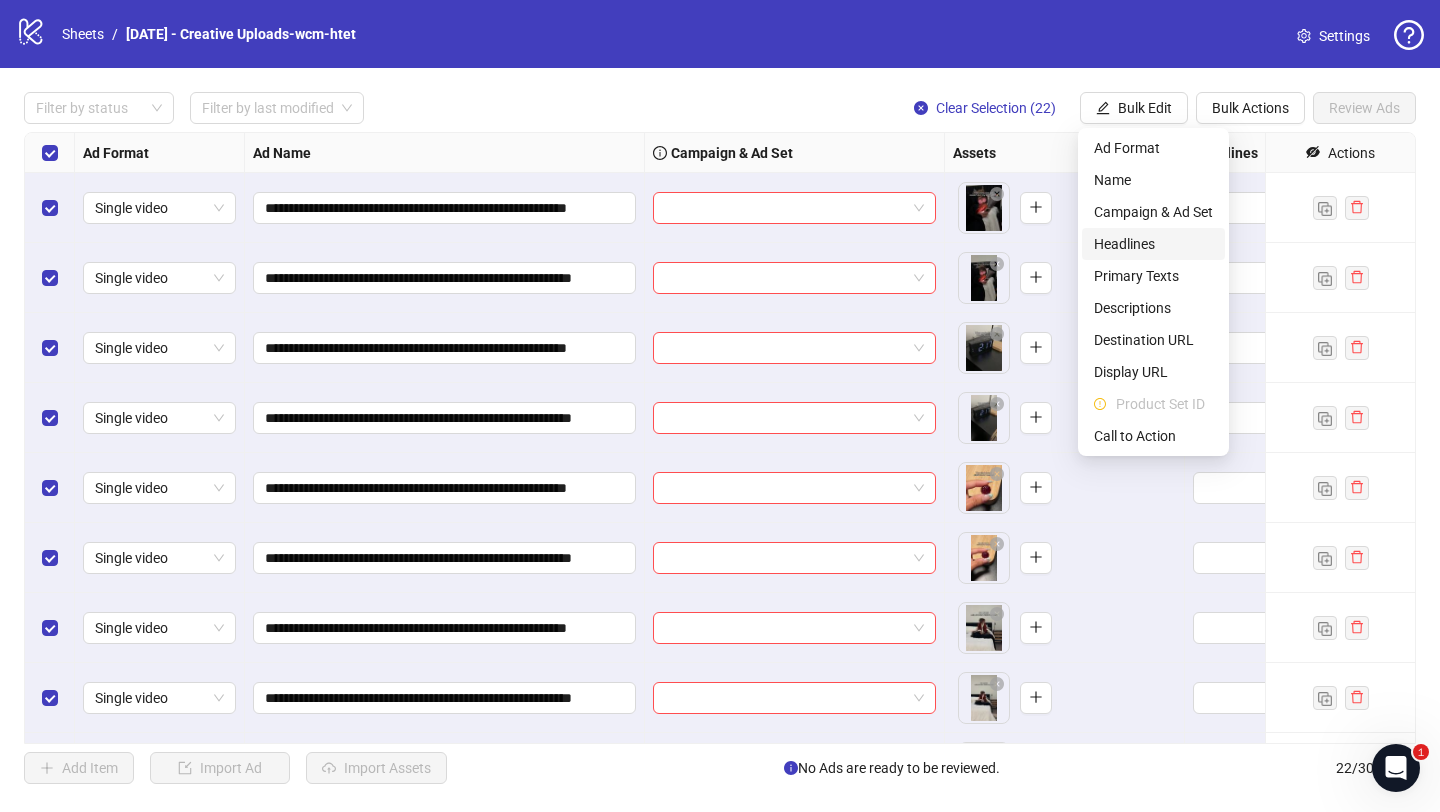 click on "Headlines" at bounding box center (1153, 244) 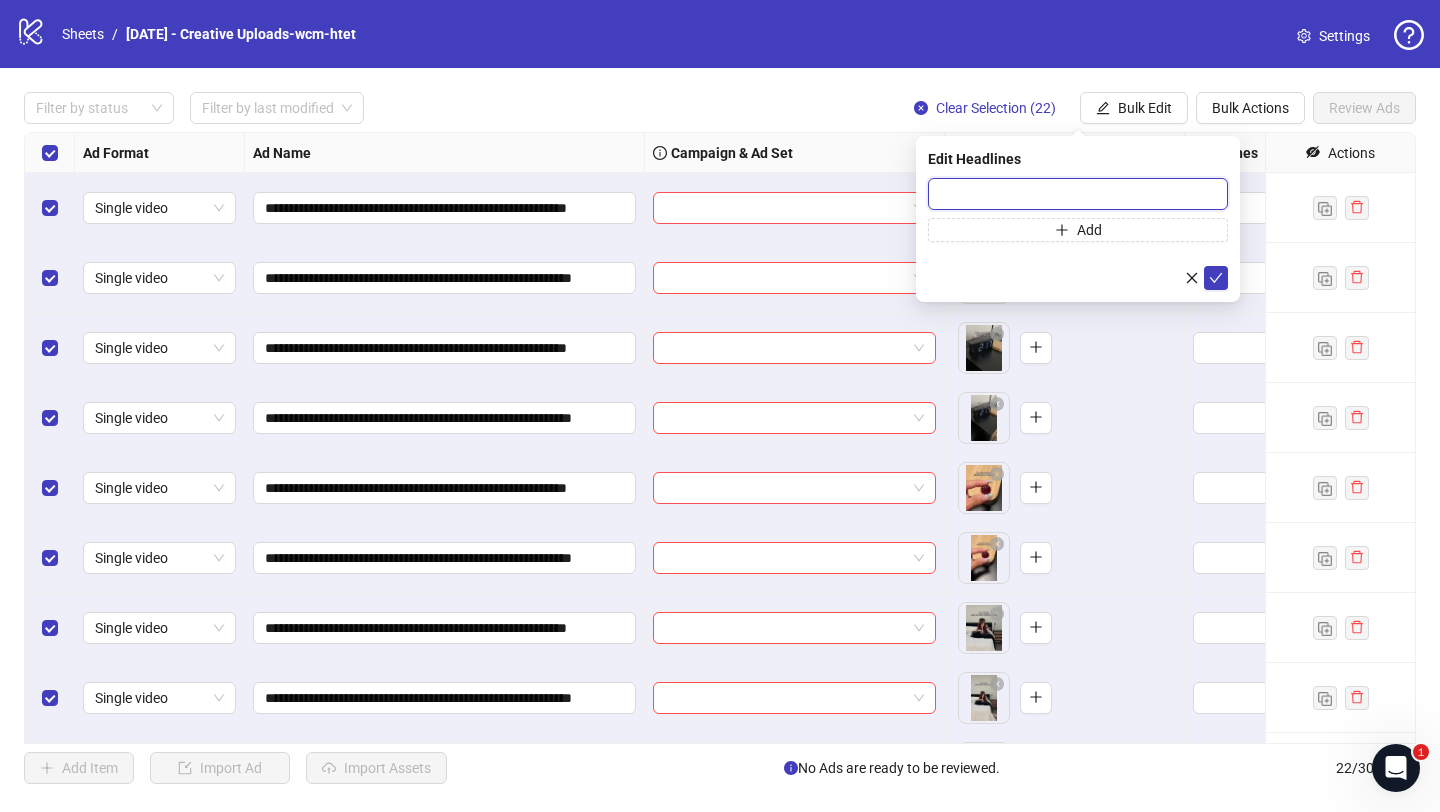 click at bounding box center (1078, 194) 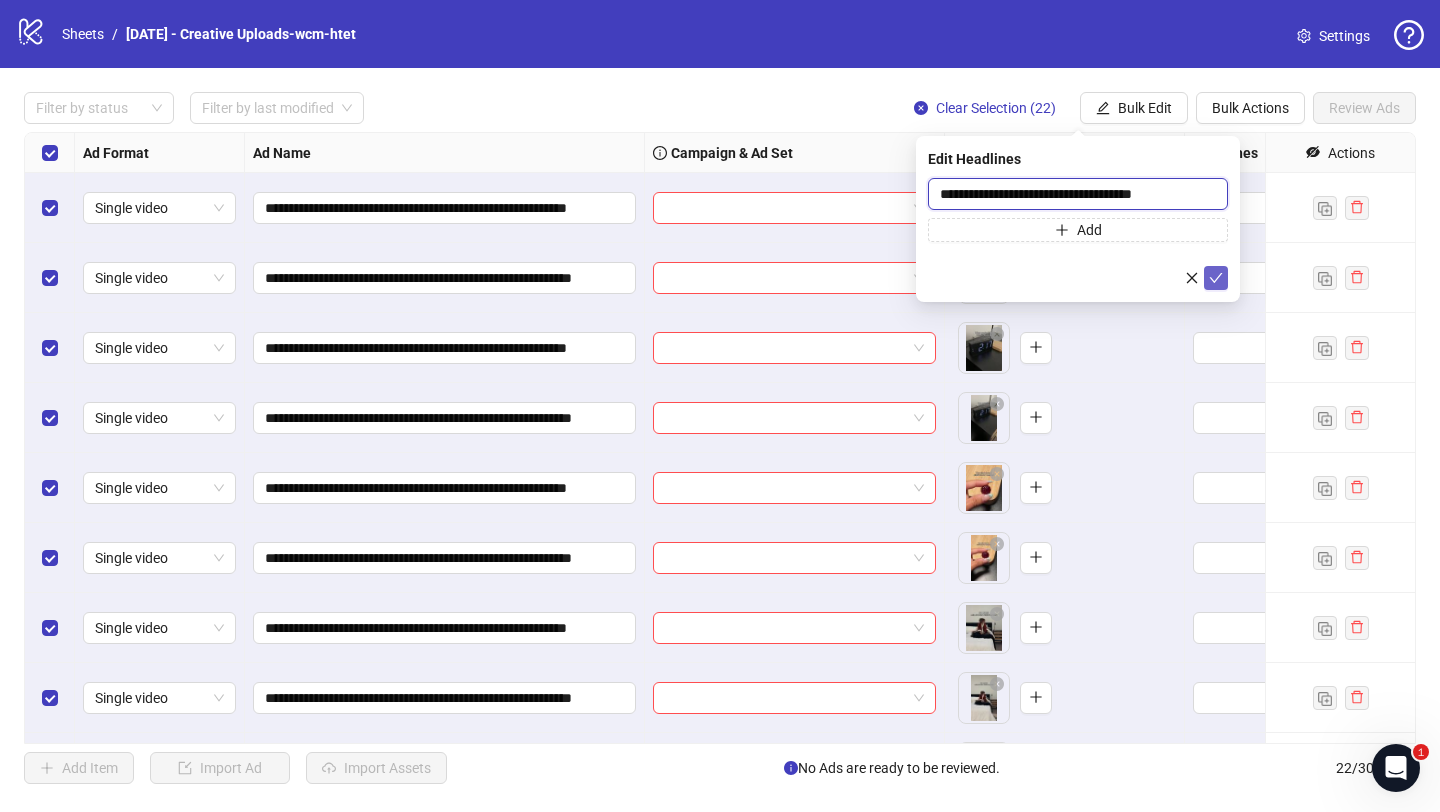 type on "**********" 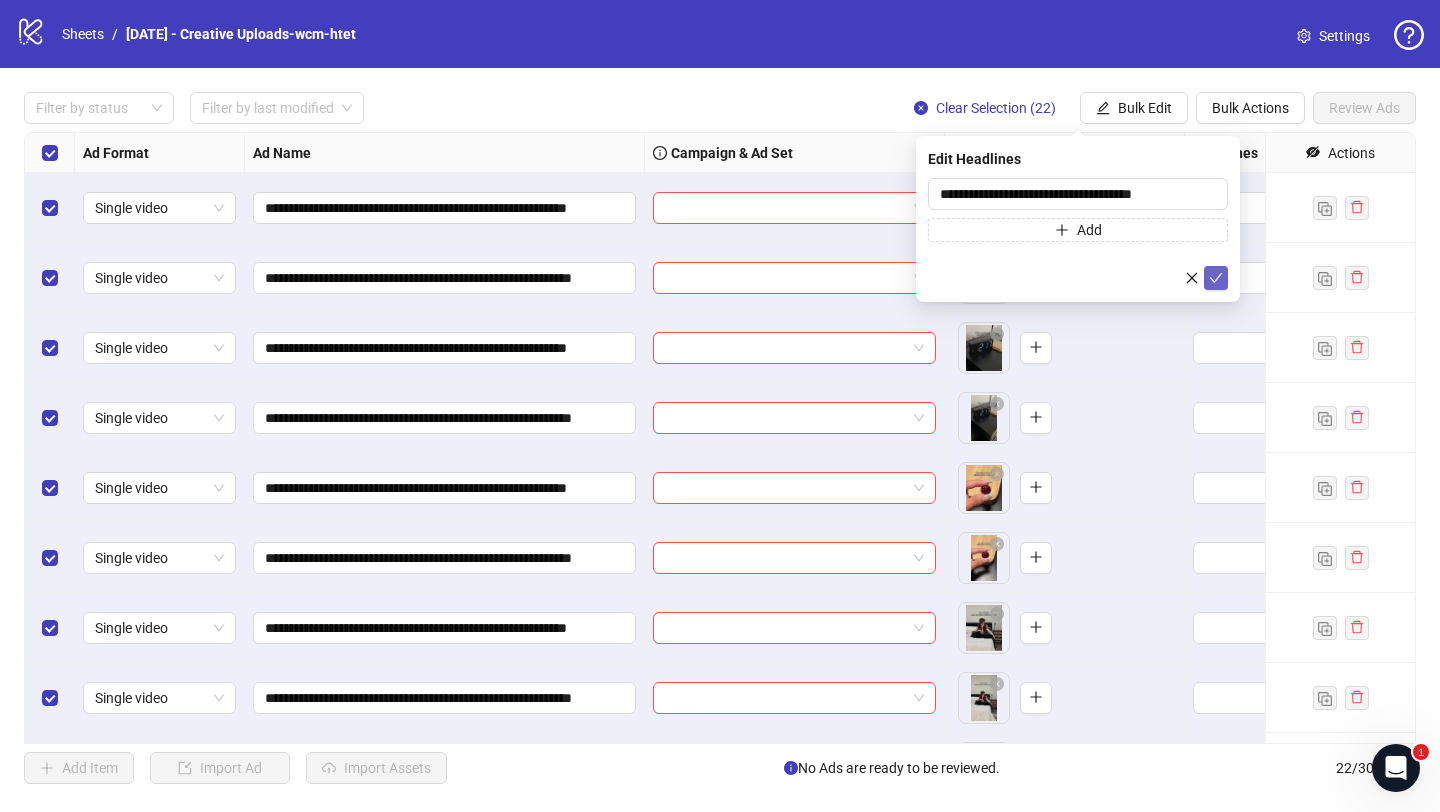 click at bounding box center [1216, 278] 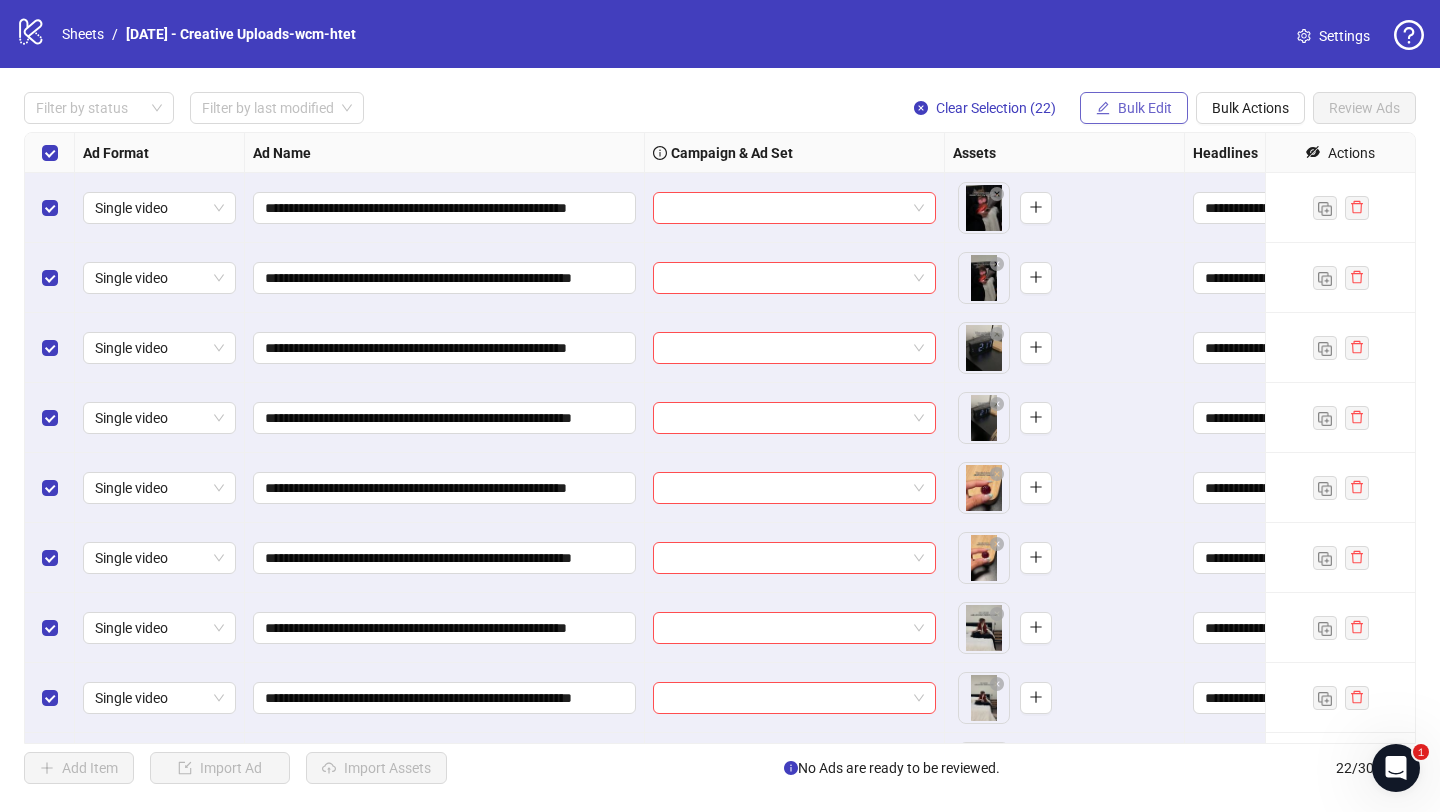 click on "Bulk Edit" at bounding box center (1145, 108) 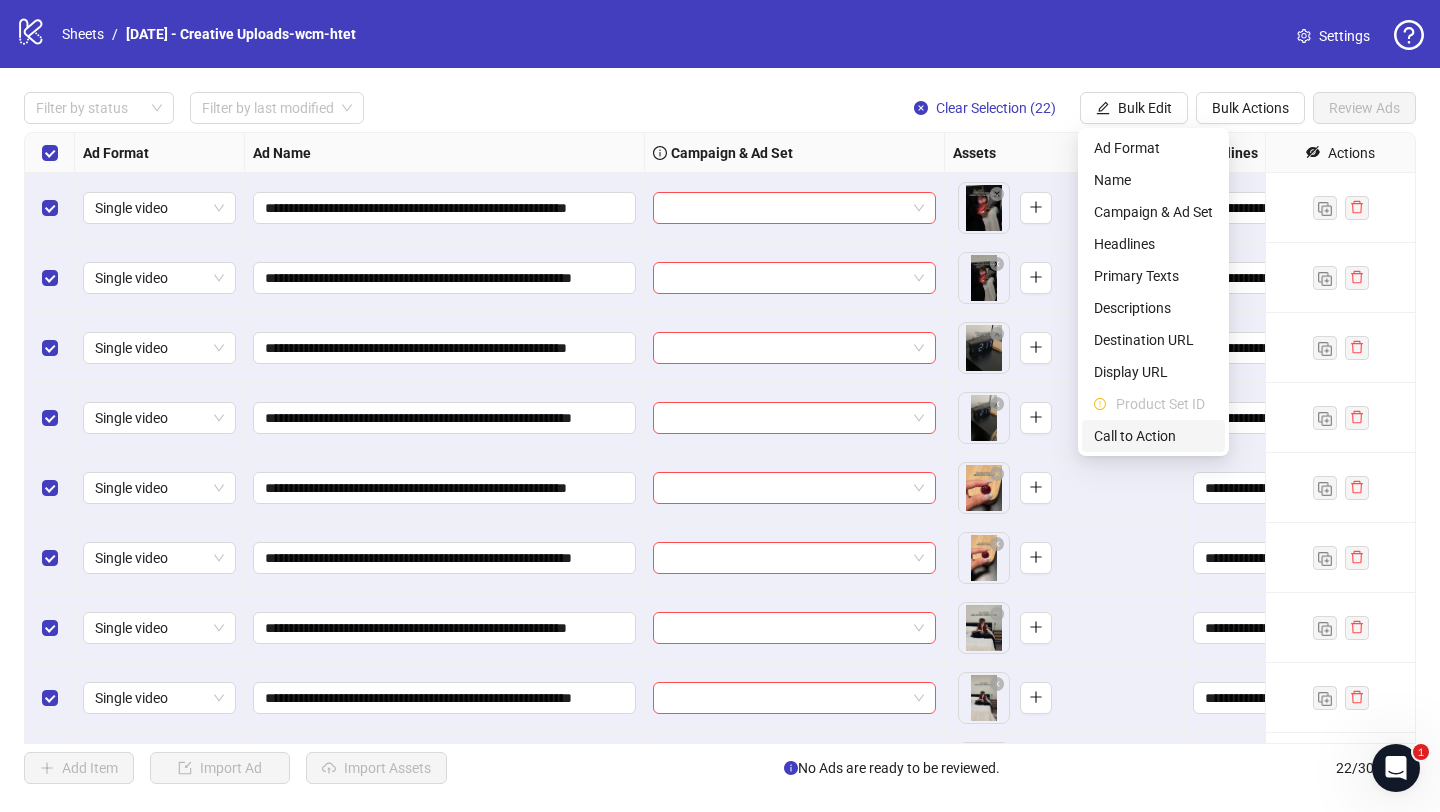 click on "Call to Action" at bounding box center (1153, 436) 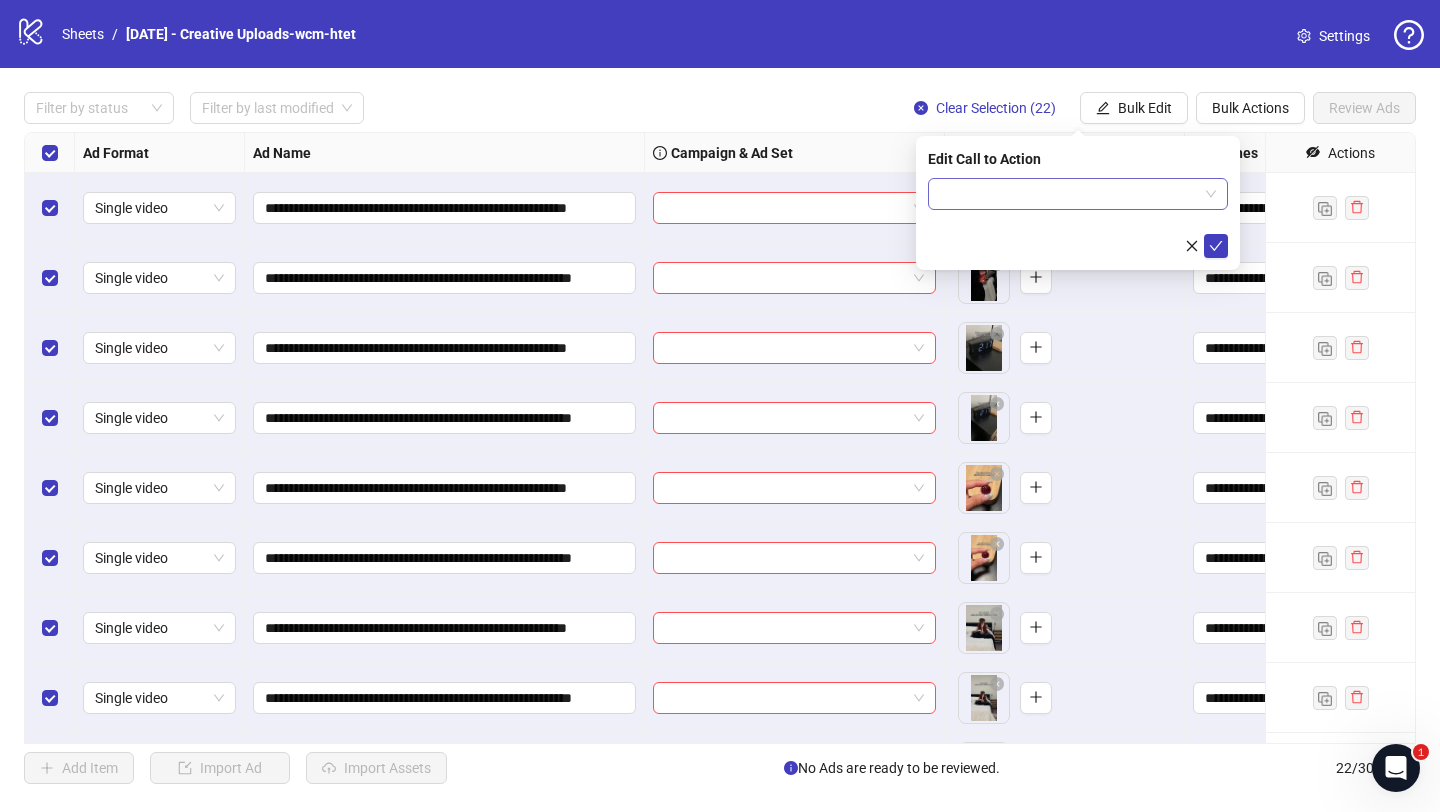click at bounding box center [1069, 194] 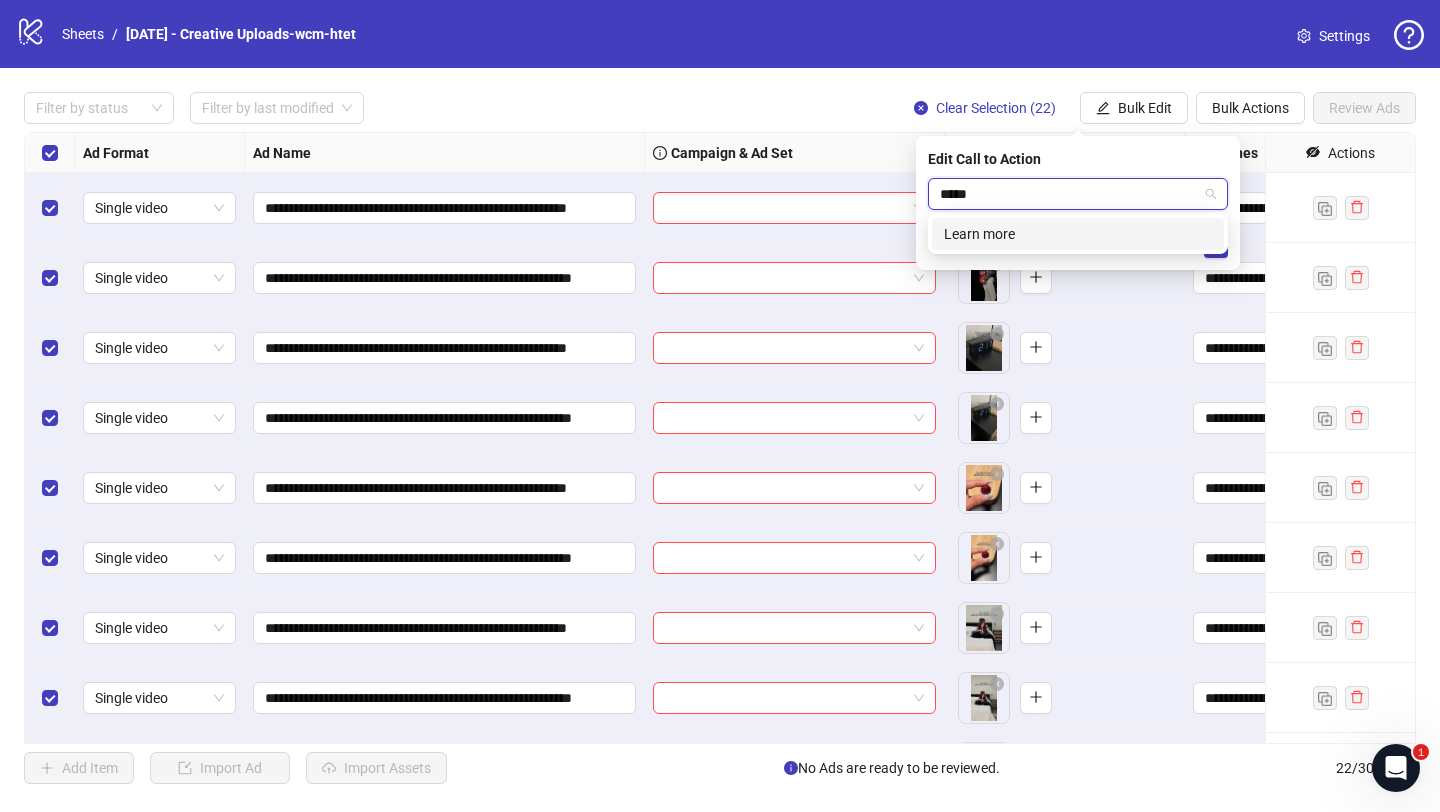 click on "Learn more" at bounding box center (1078, 234) 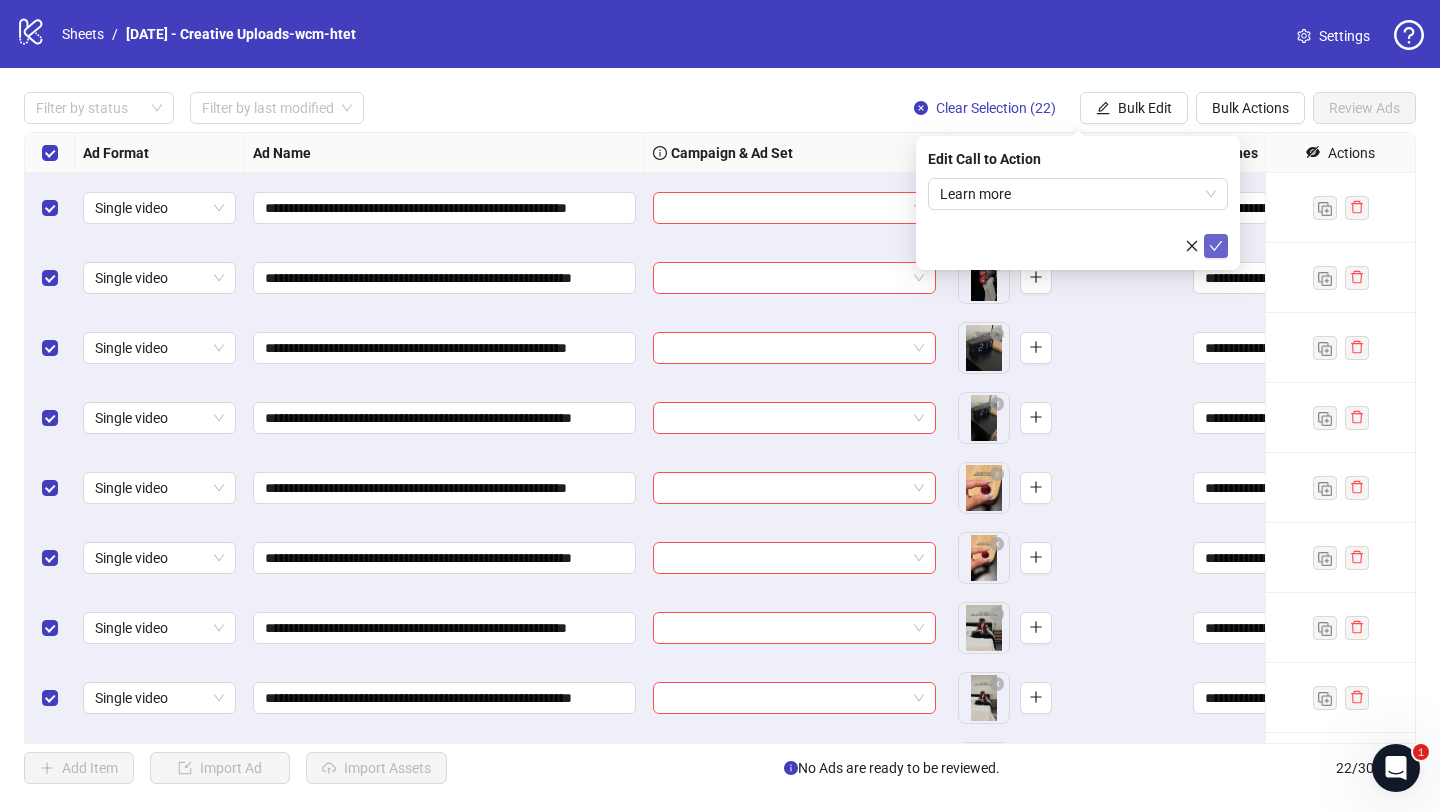 click at bounding box center [1216, 246] 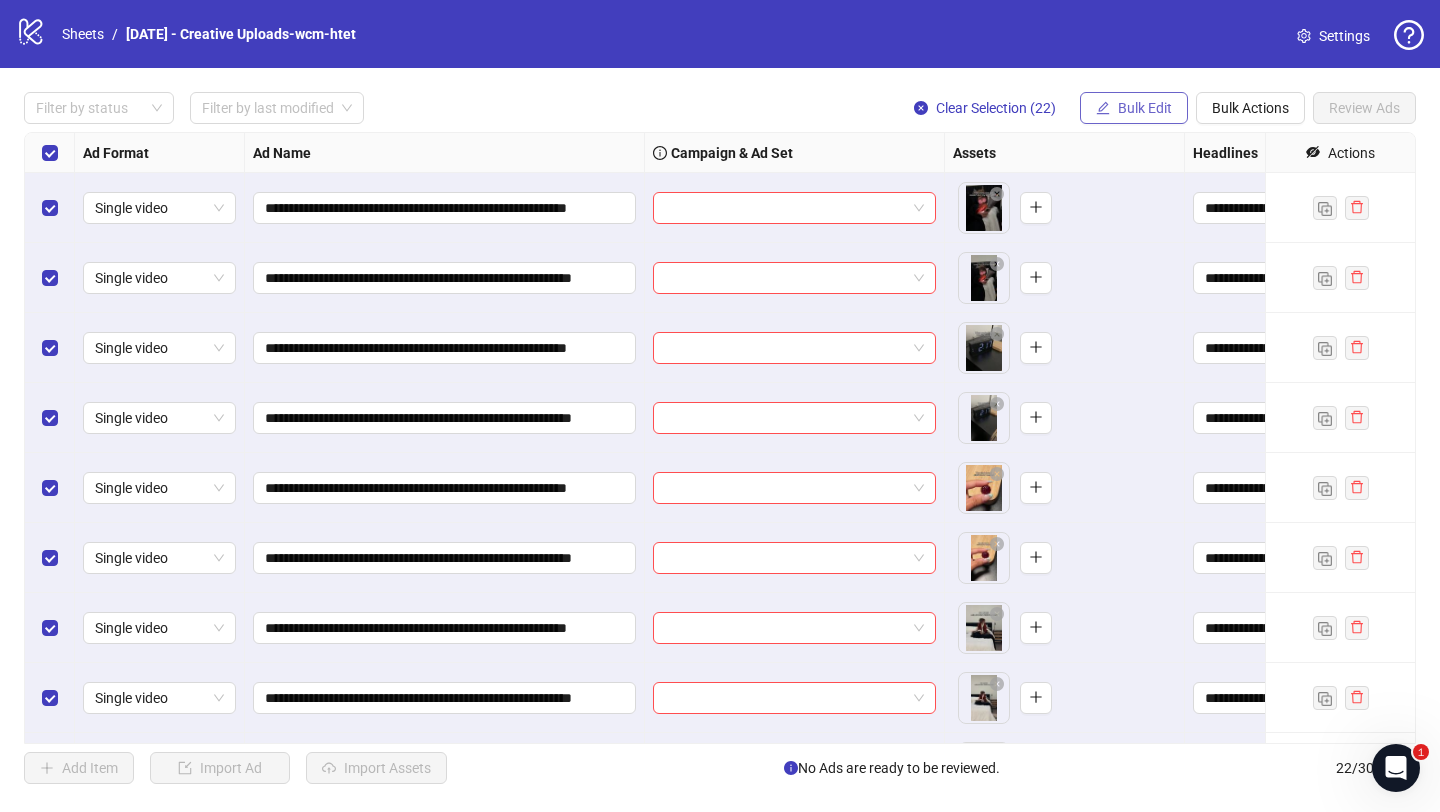 click on "Bulk Edit" at bounding box center [1145, 108] 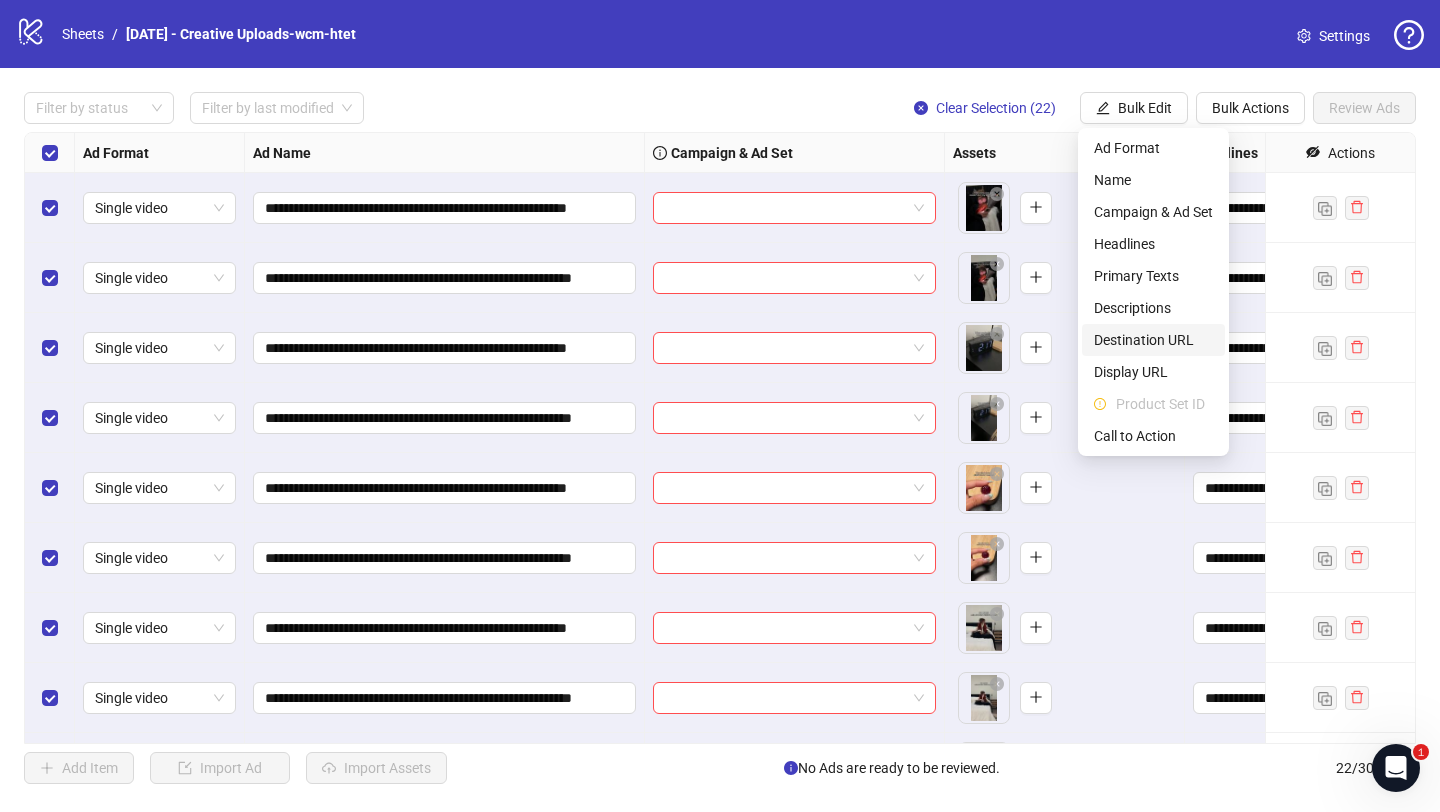 click on "Destination URL" at bounding box center [1153, 340] 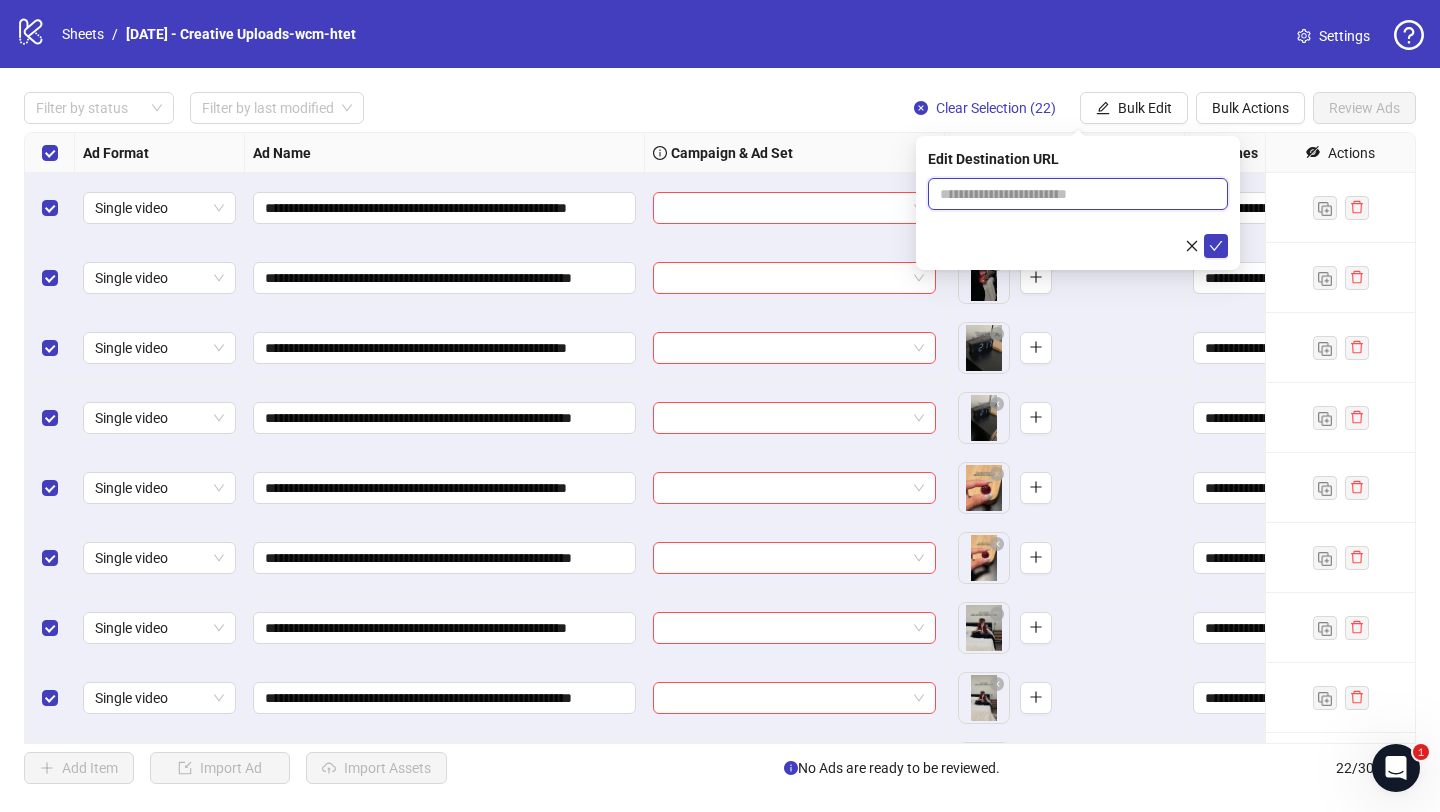 click at bounding box center (1070, 194) 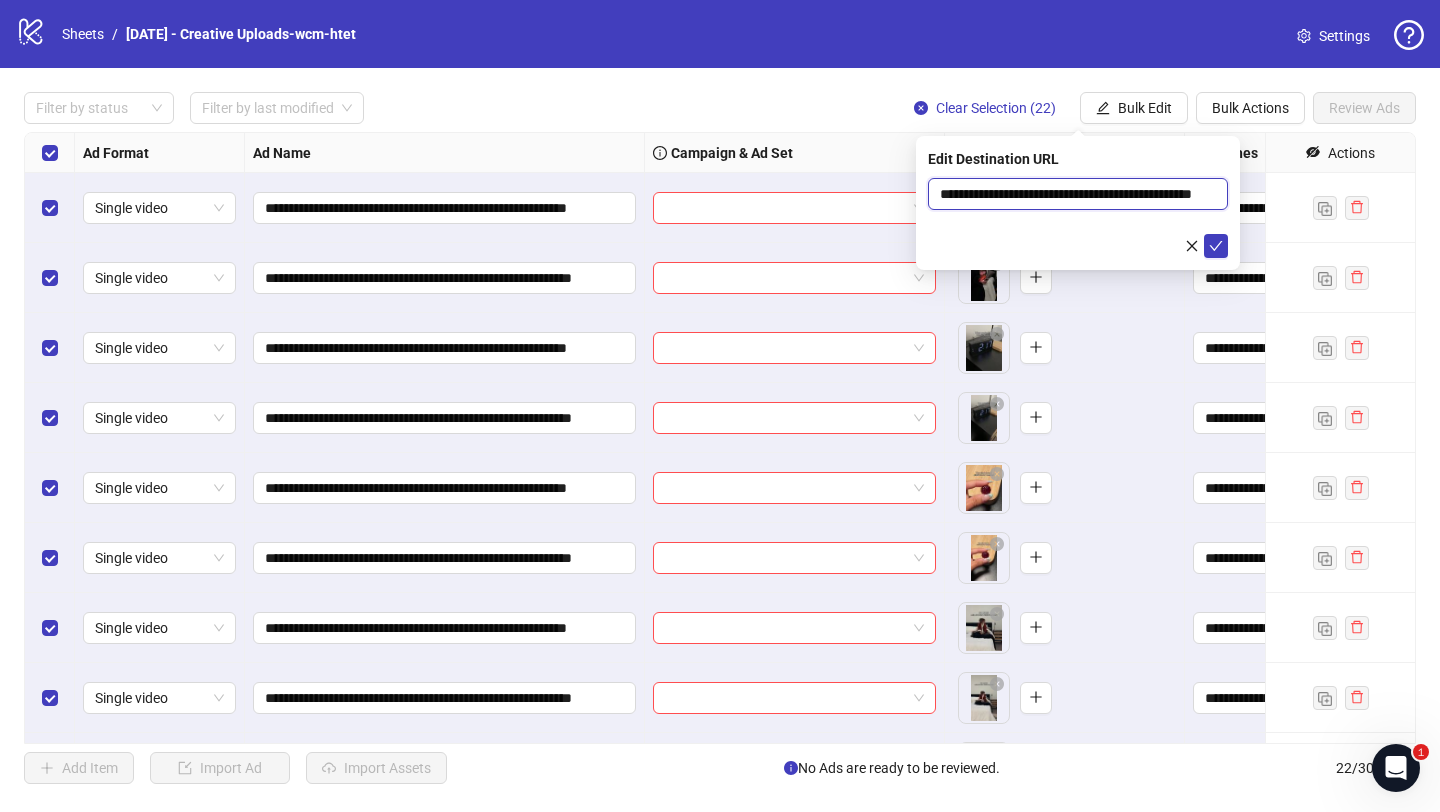 scroll, scrollTop: 0, scrollLeft: 66, axis: horizontal 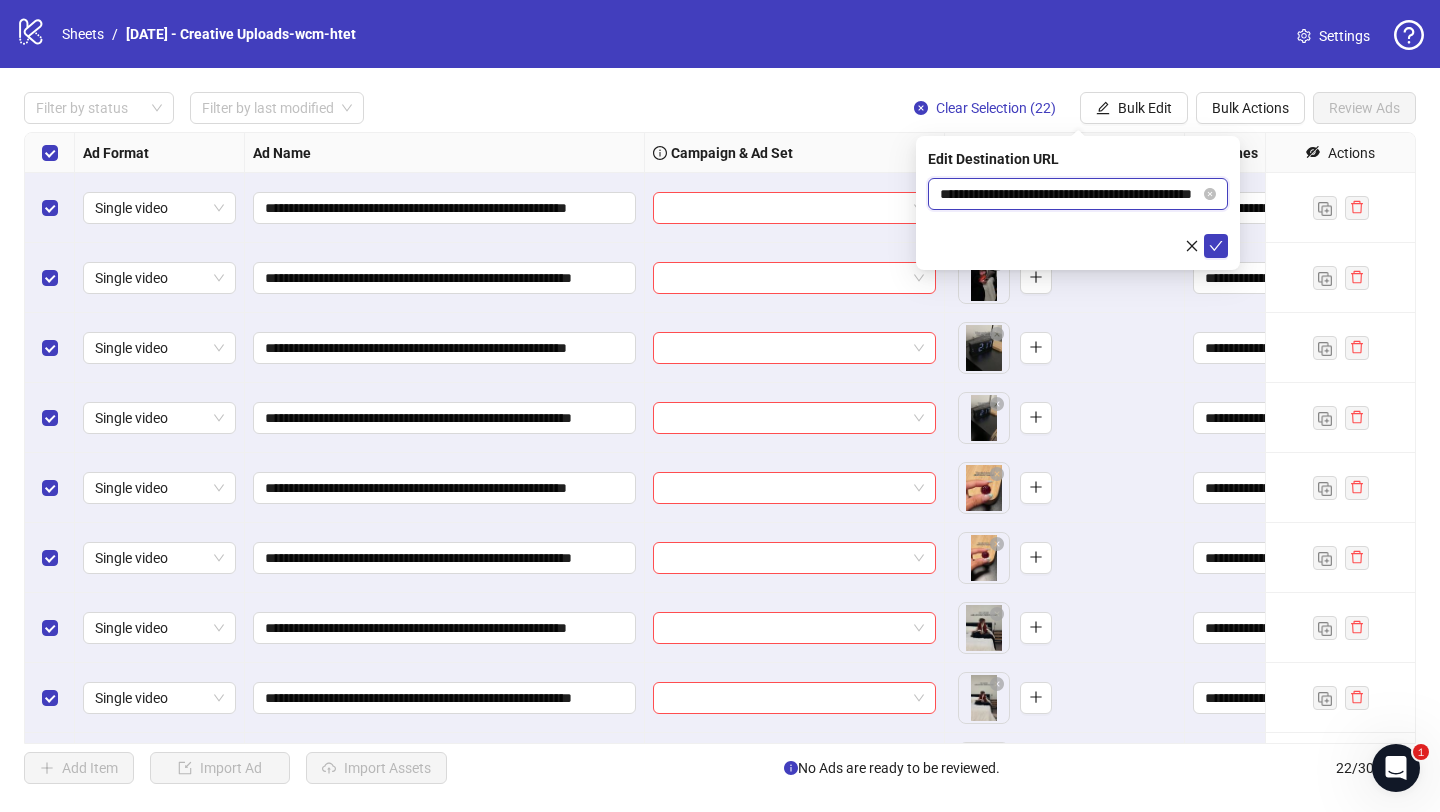 click on "**********" at bounding box center (1070, 194) 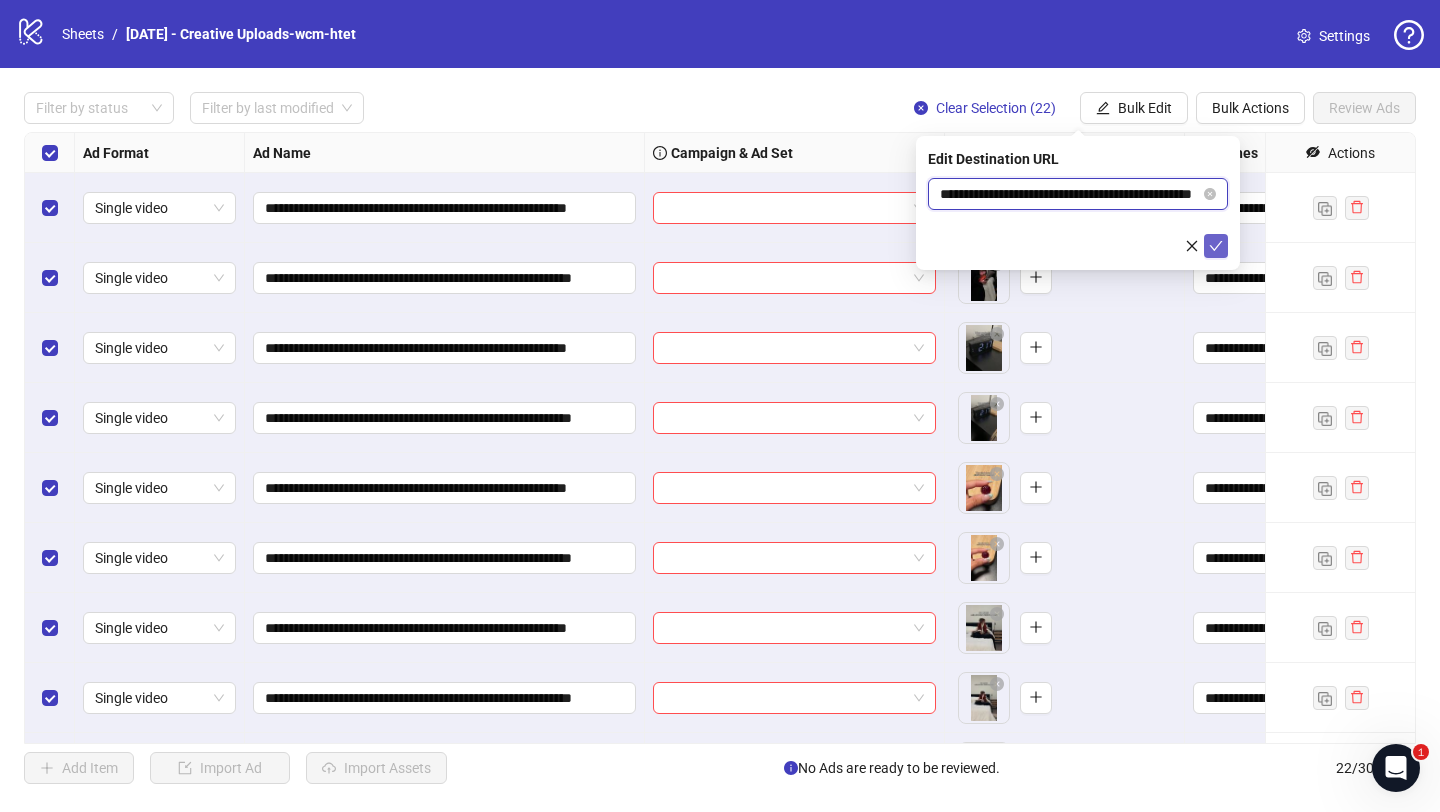 type on "**********" 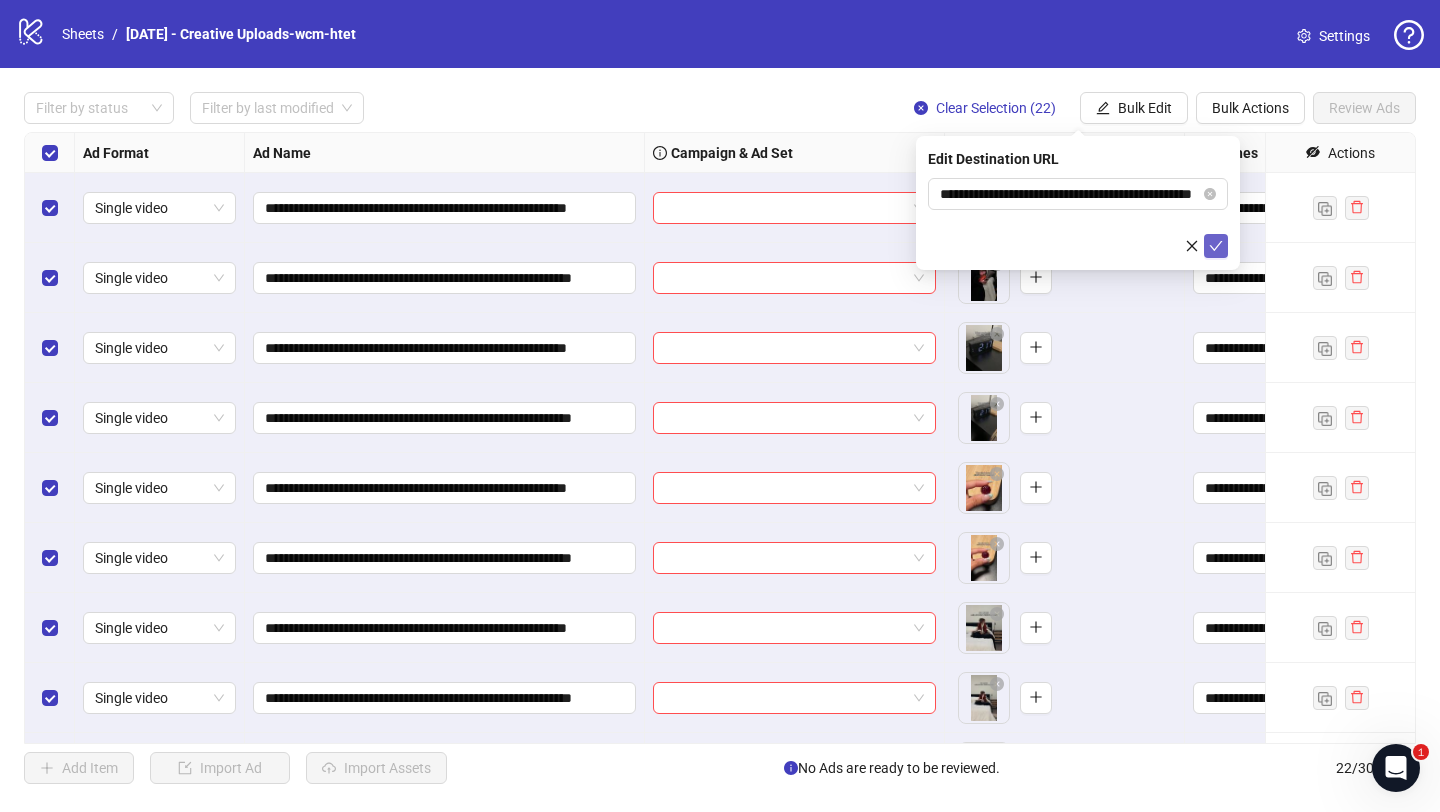 click at bounding box center [1216, 246] 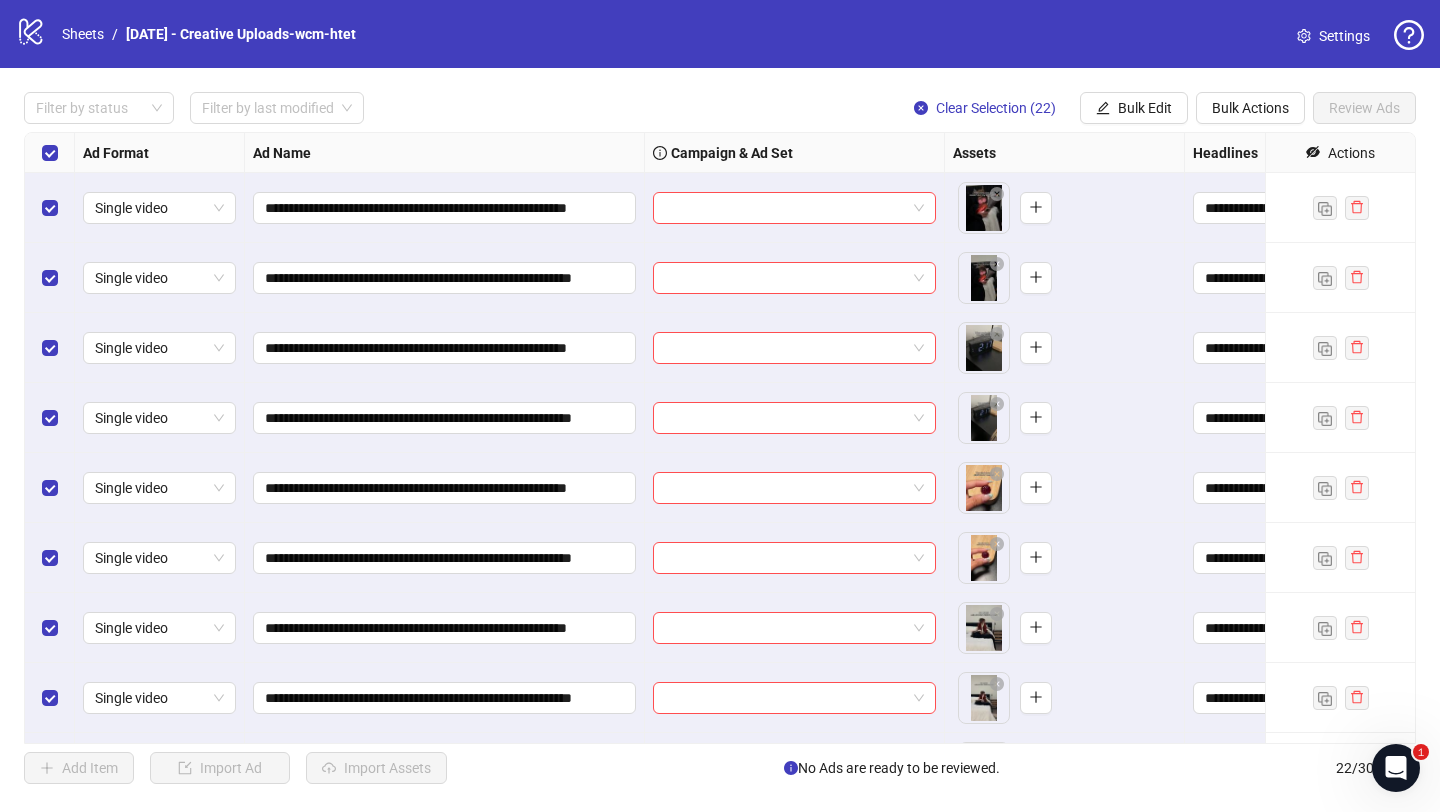 click on "**********" at bounding box center [720, 438] 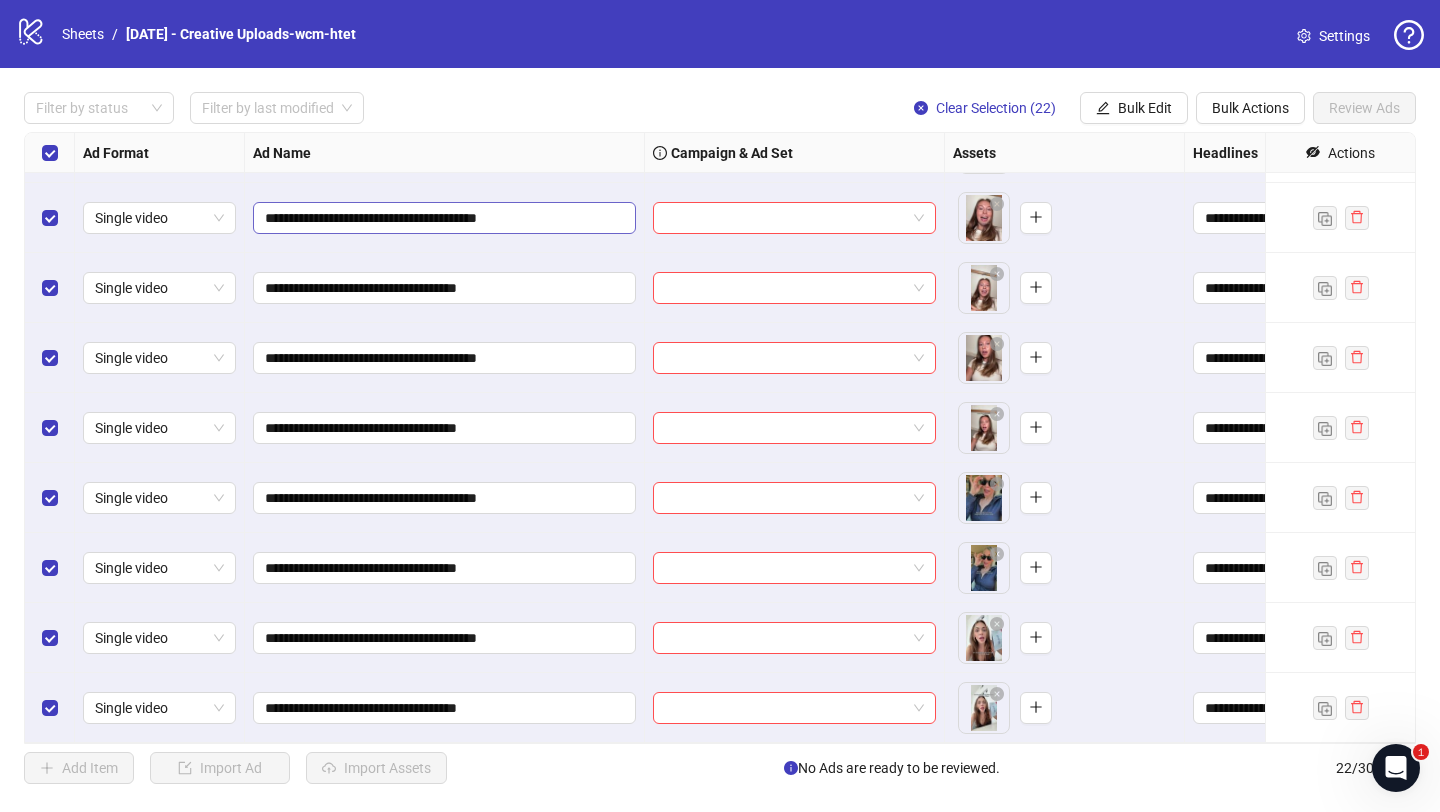 scroll, scrollTop: 0, scrollLeft: 0, axis: both 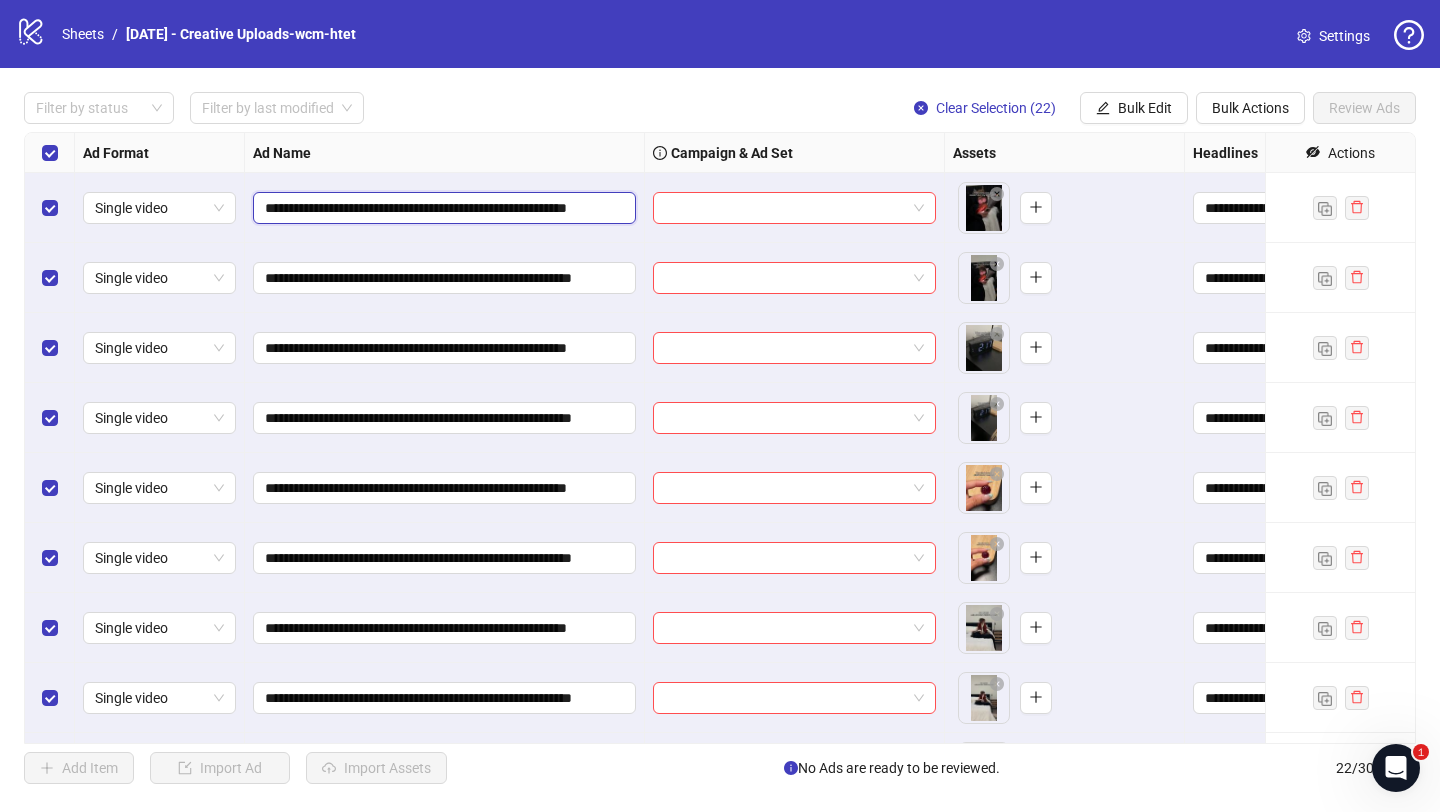 click on "**********" at bounding box center [442, 208] 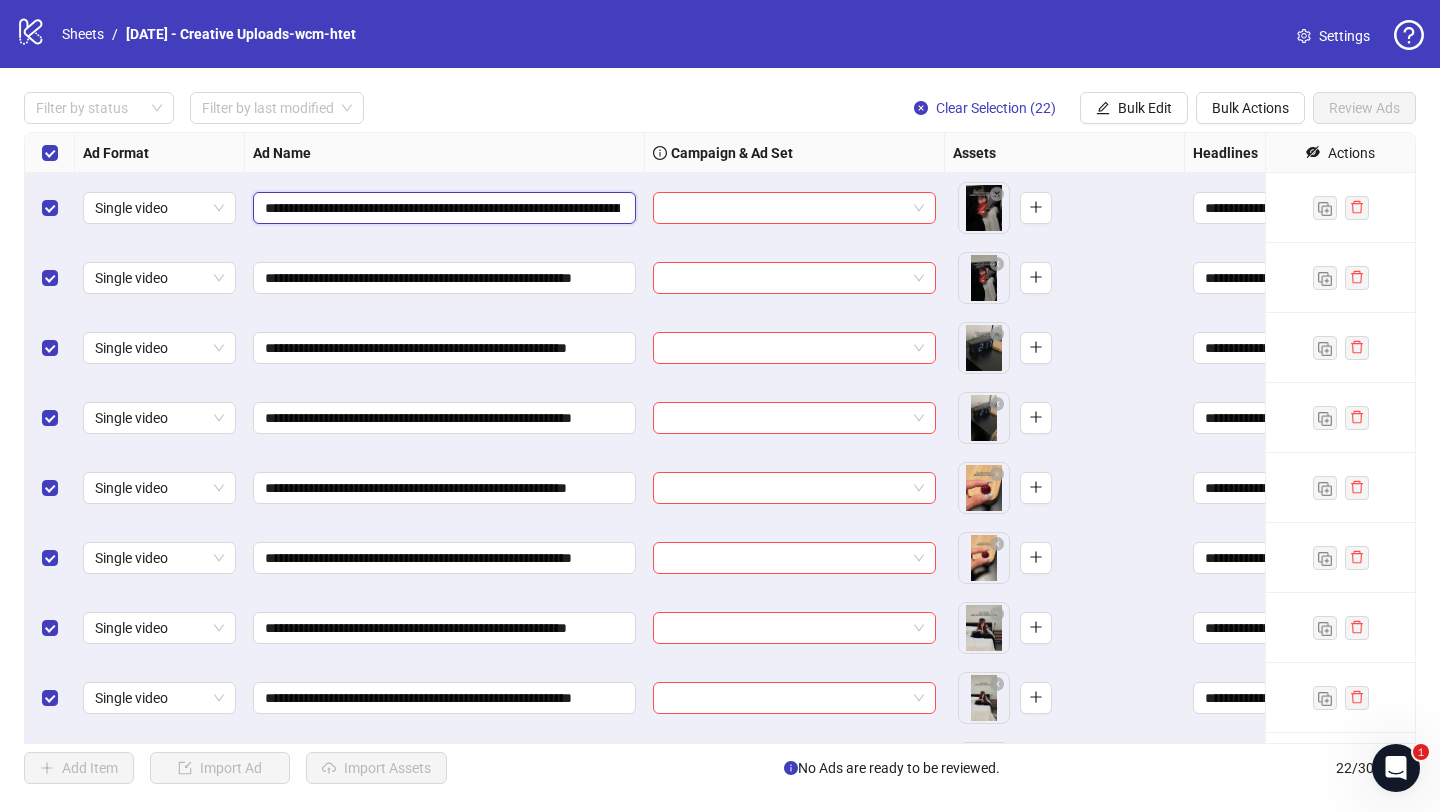 scroll, scrollTop: 0, scrollLeft: 929, axis: horizontal 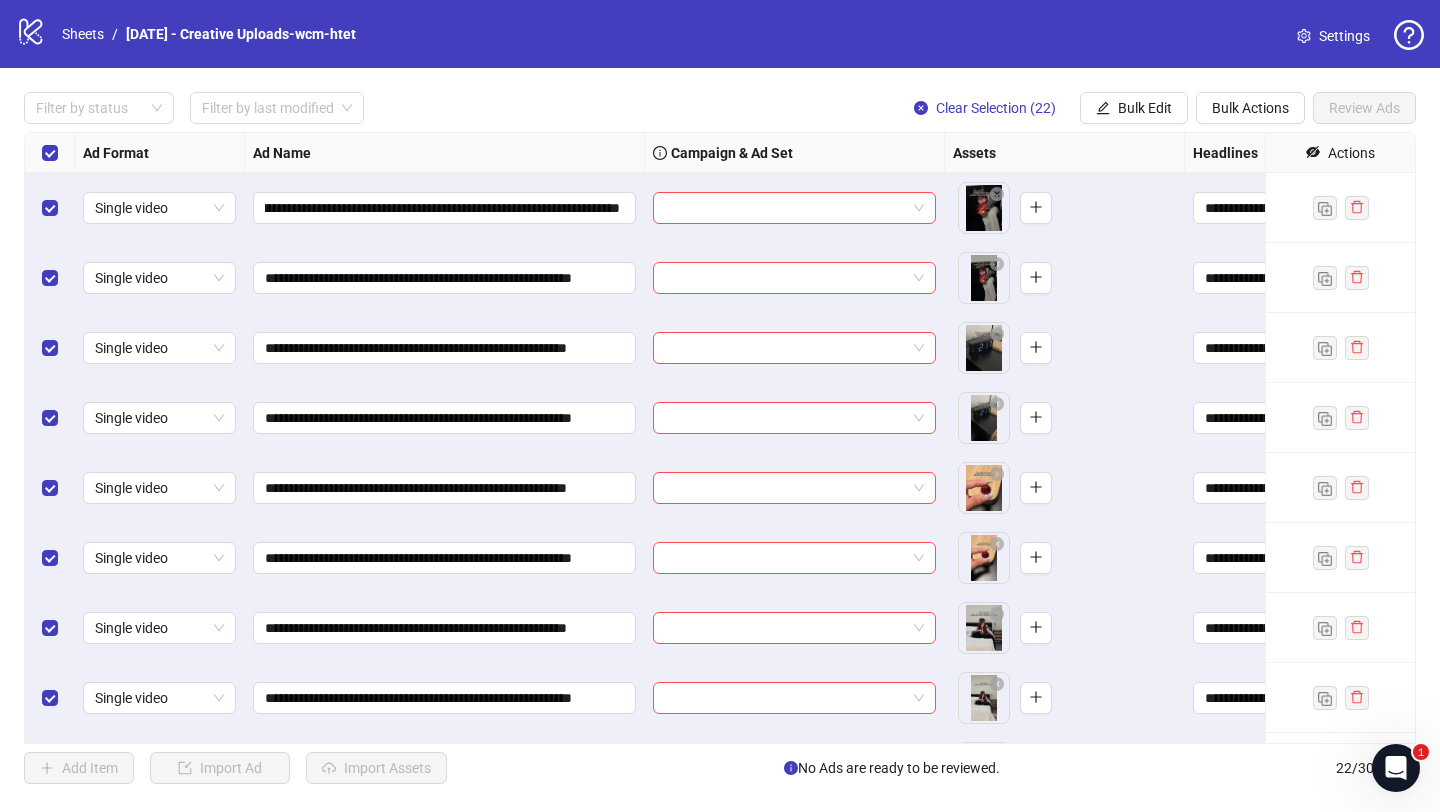 click on "**********" at bounding box center (445, 208) 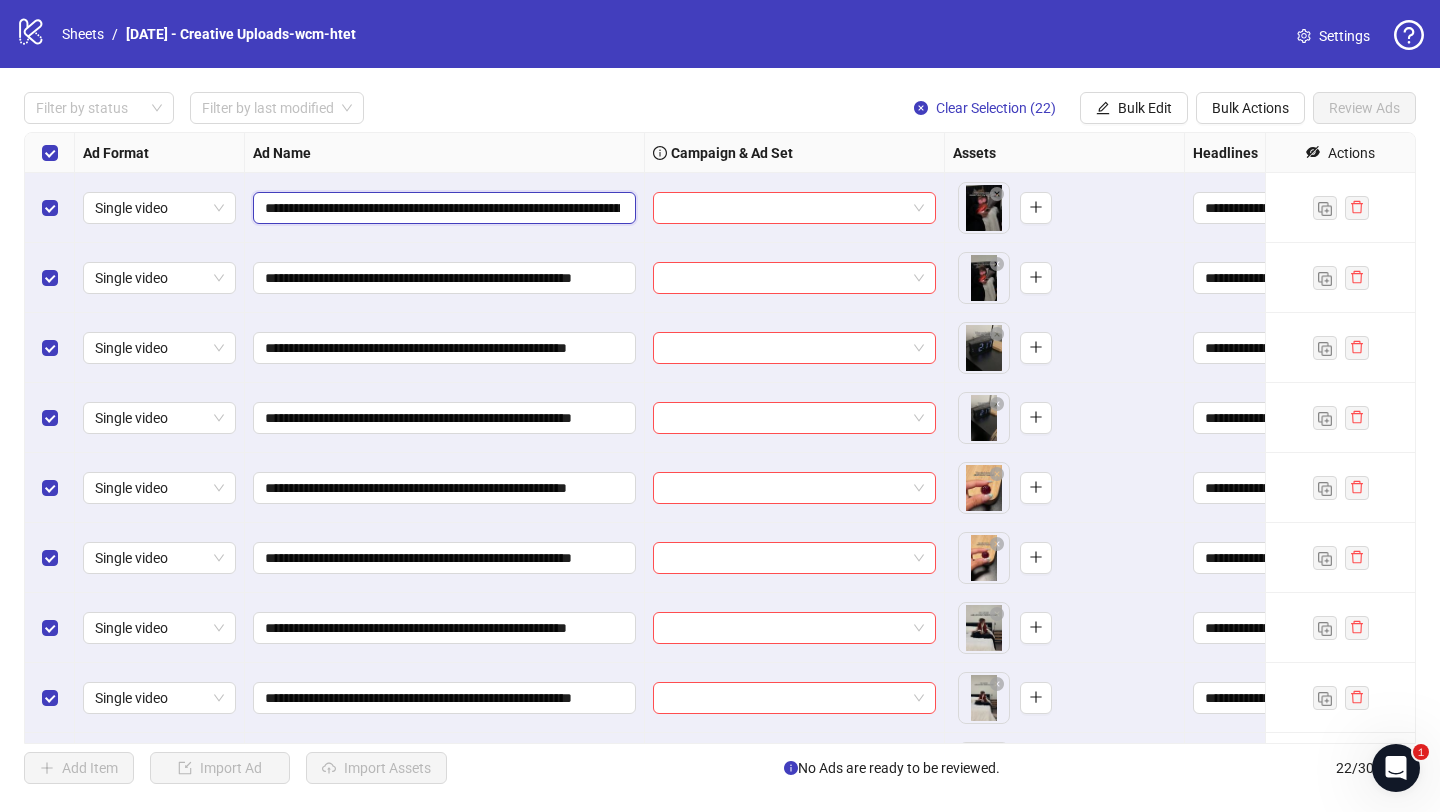 click on "**********" at bounding box center (442, 208) 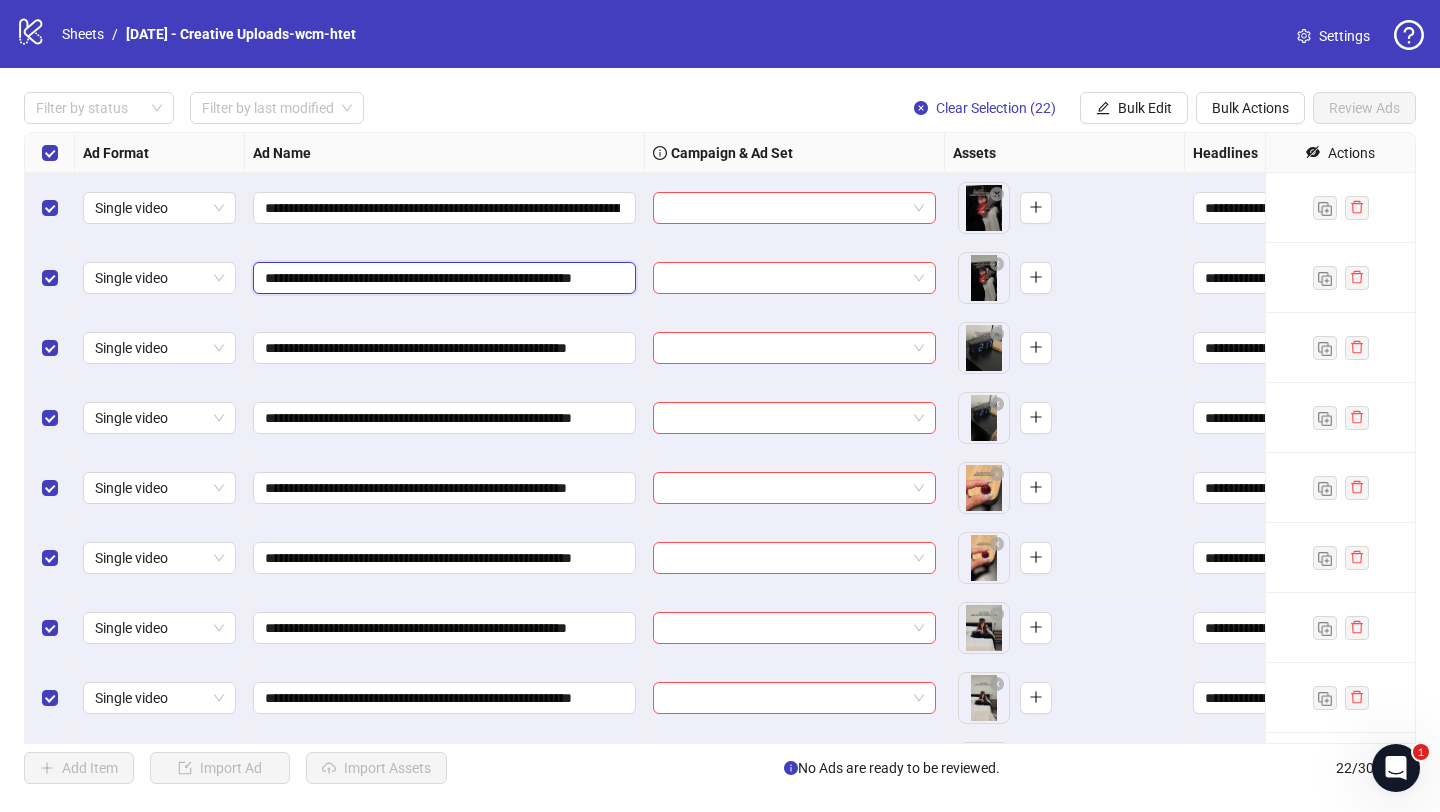 click on "**********" at bounding box center [442, 278] 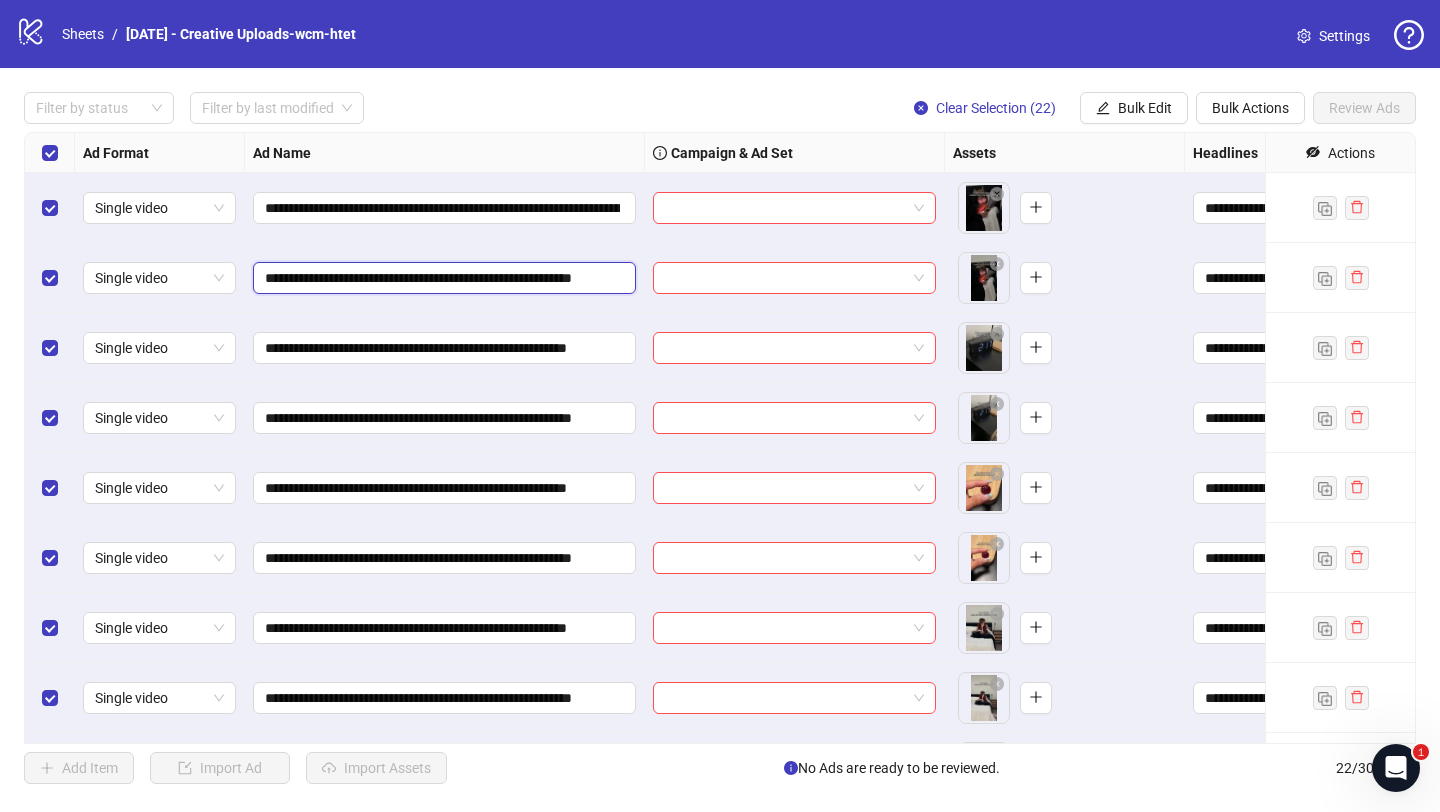 click on "**********" at bounding box center [442, 278] 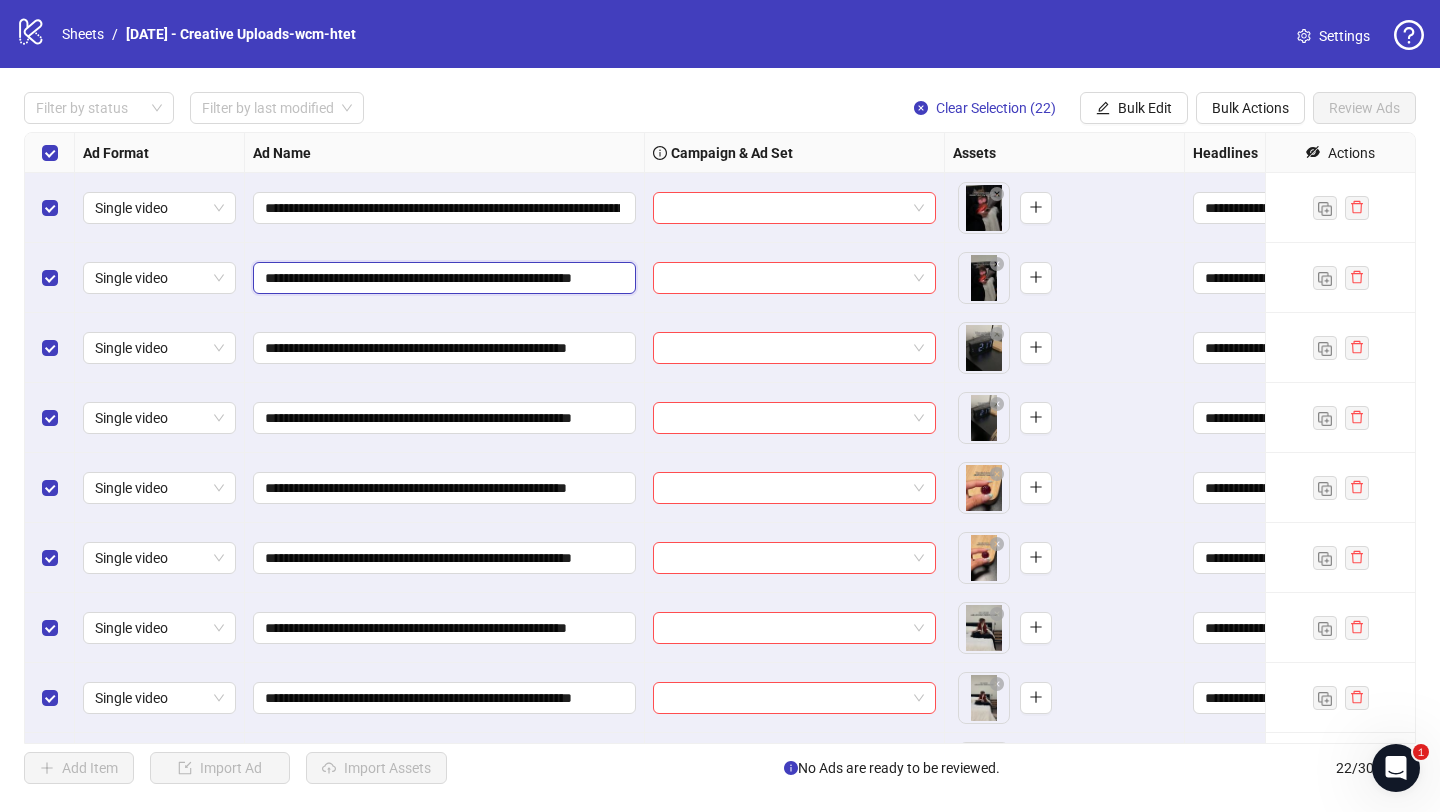 paste on "**********" 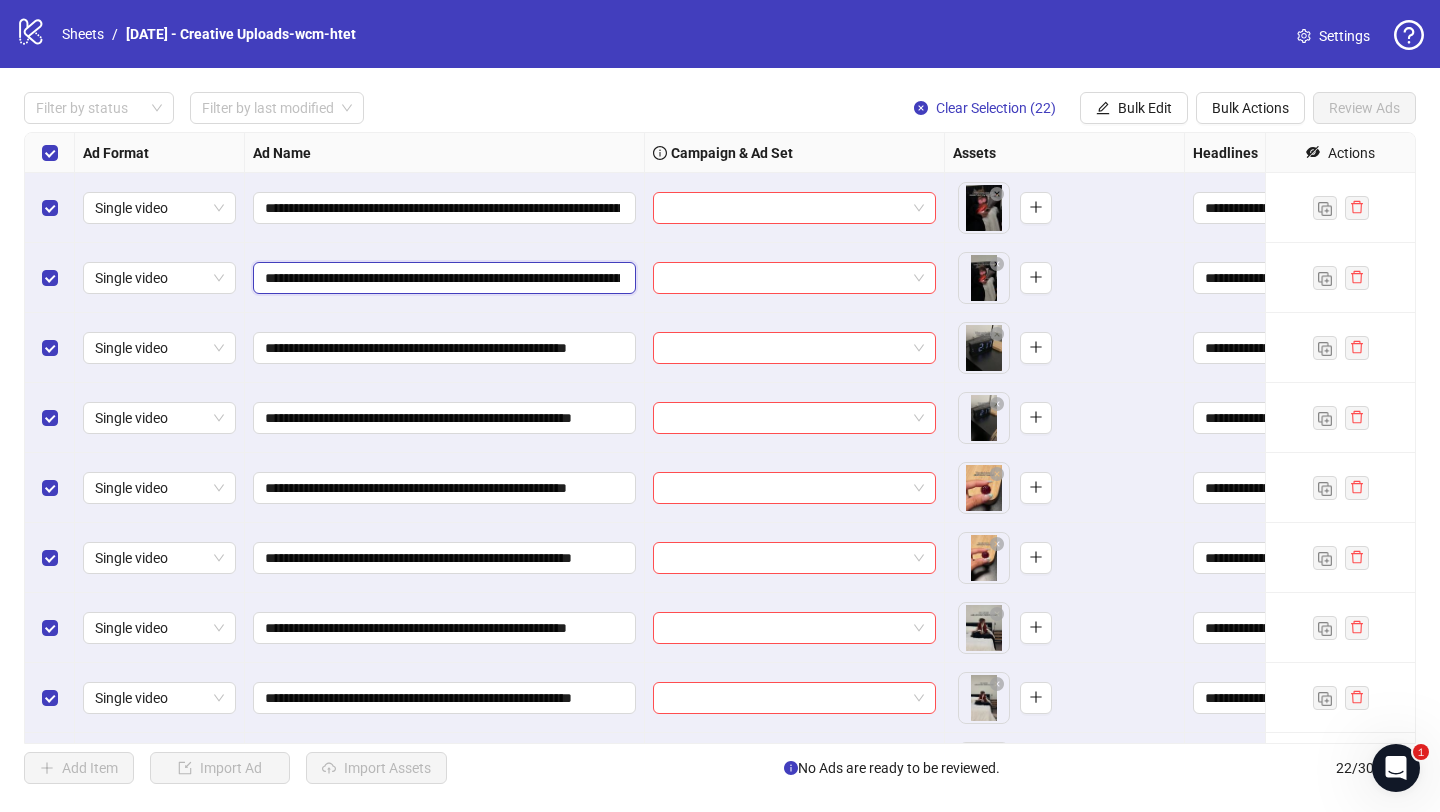scroll, scrollTop: 0, scrollLeft: 929, axis: horizontal 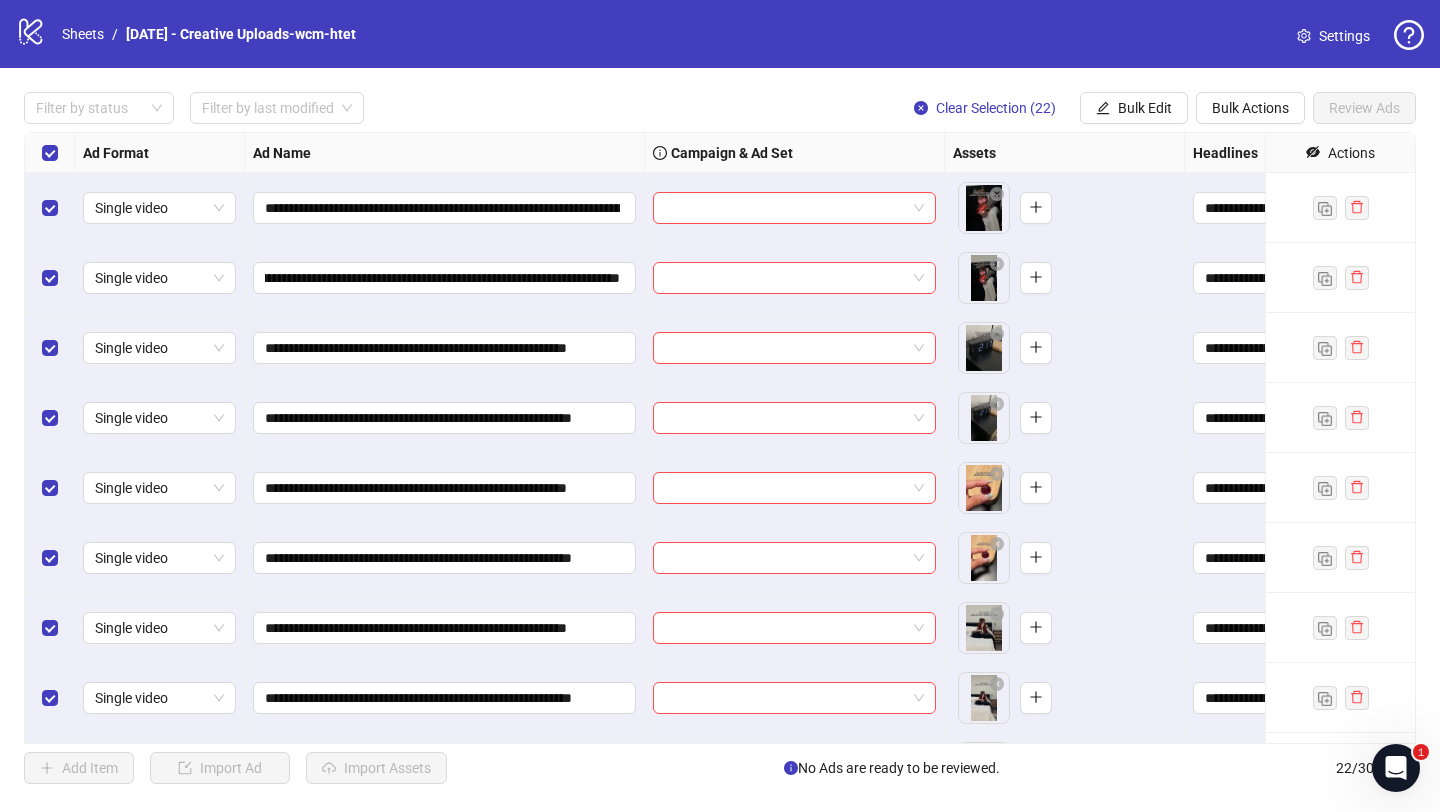click on "**********" at bounding box center [445, 278] 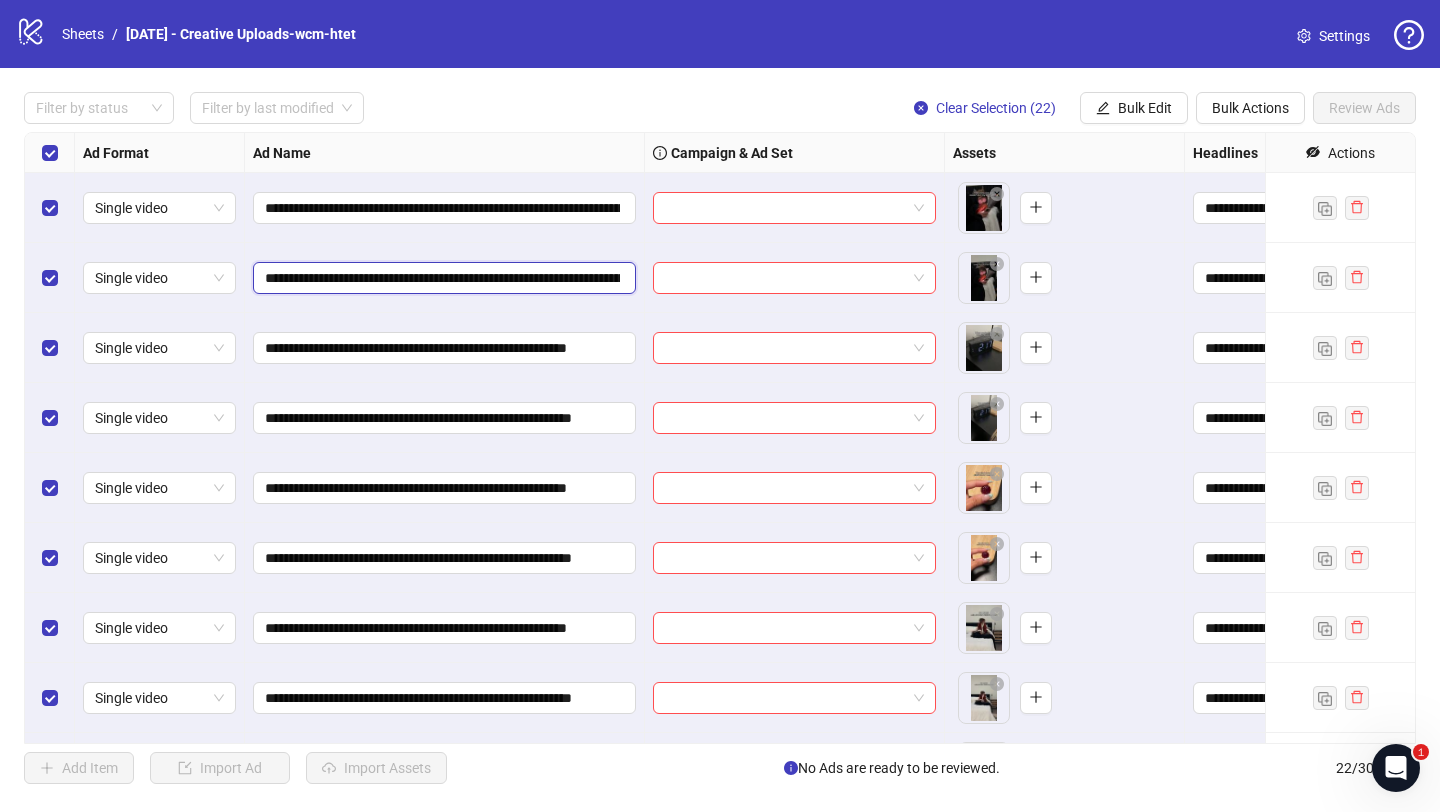 click on "**********" at bounding box center [442, 278] 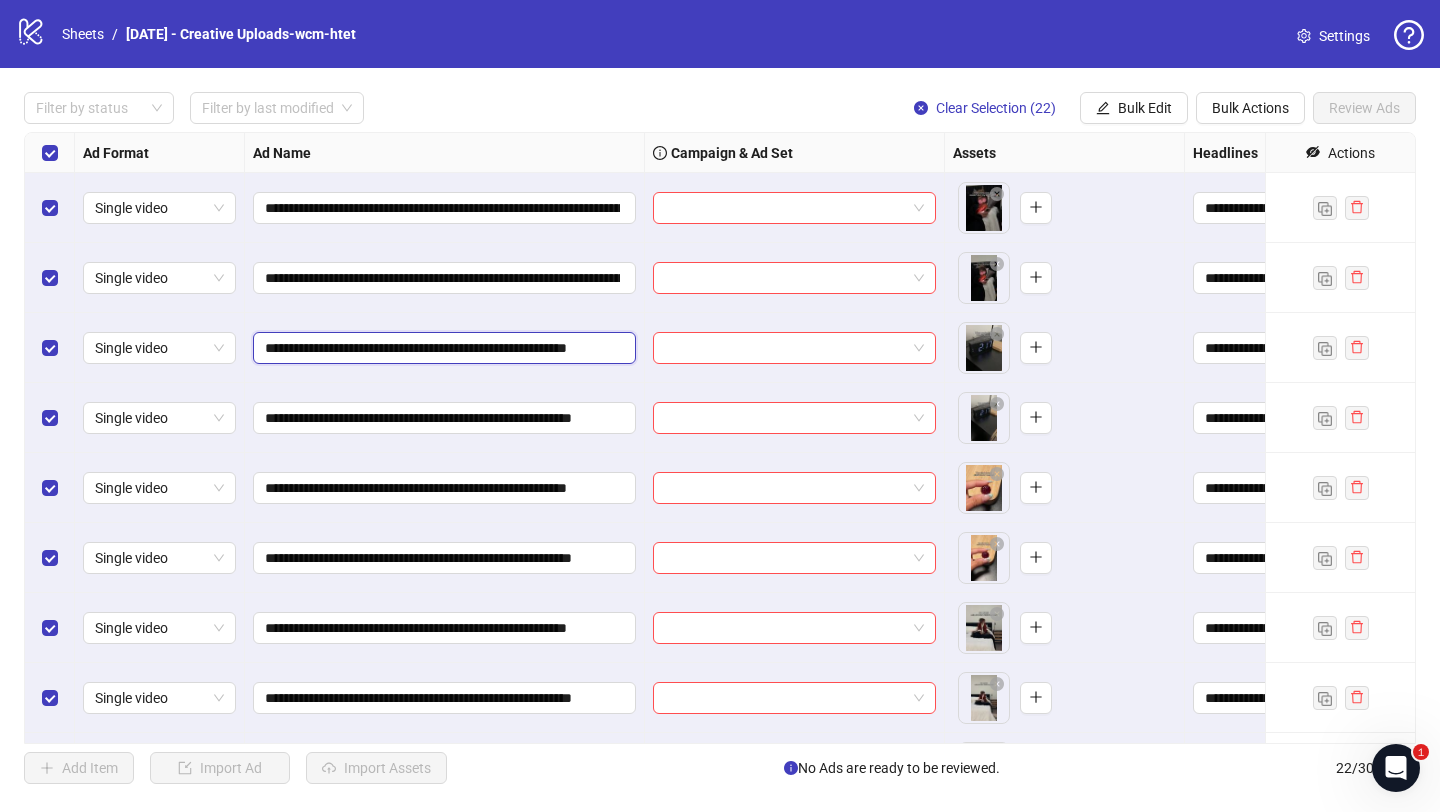 click on "**********" at bounding box center [442, 348] 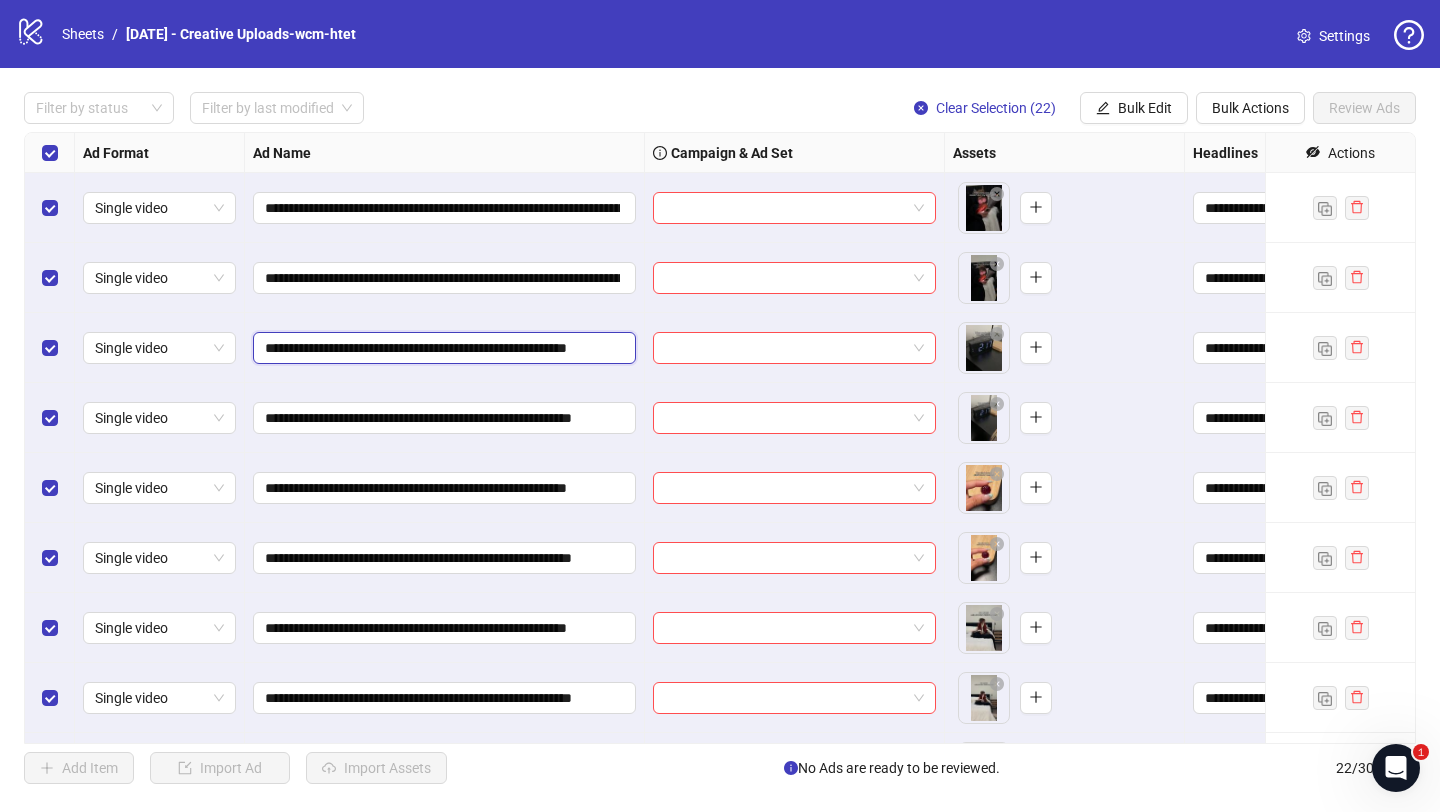 click on "**********" at bounding box center [442, 348] 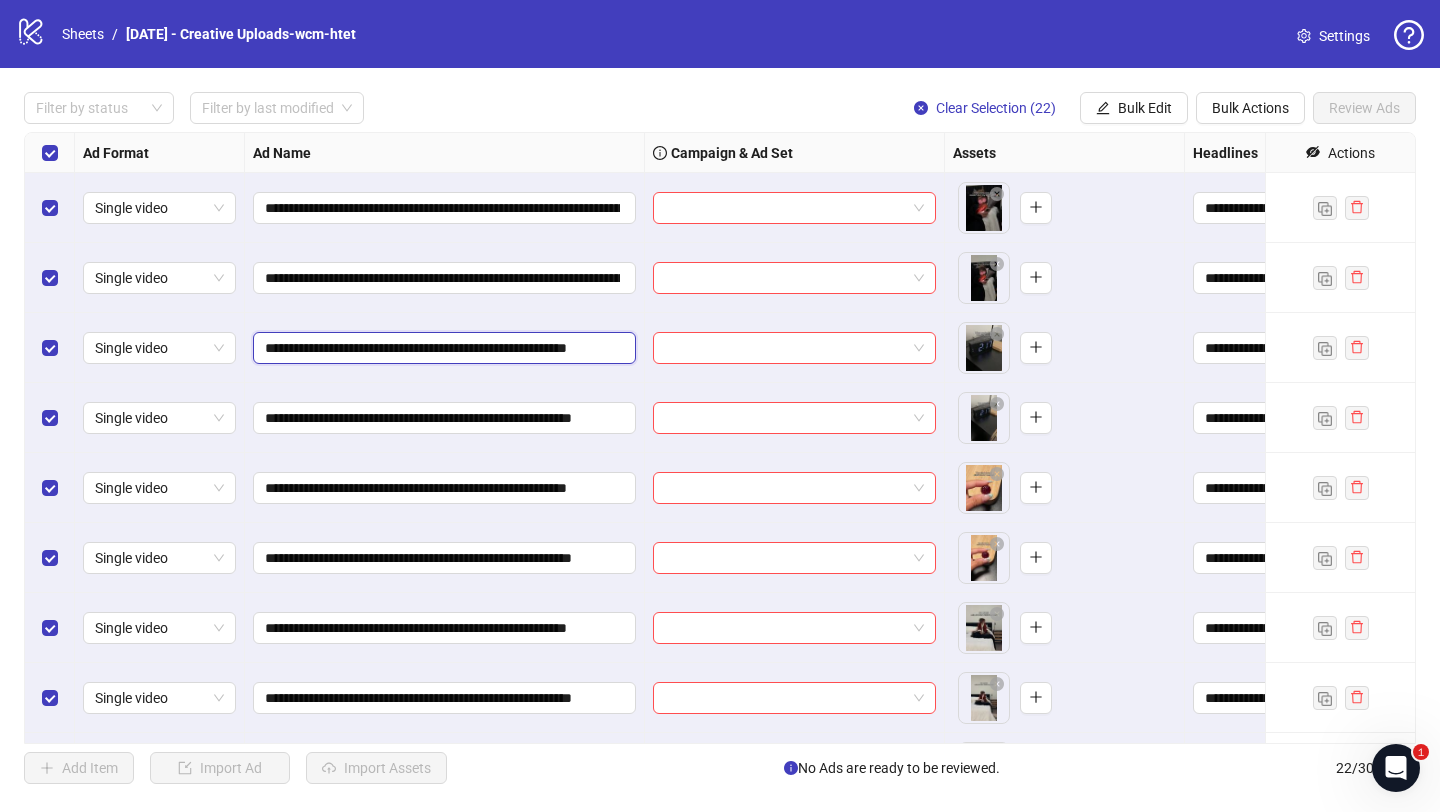 paste on "**********" 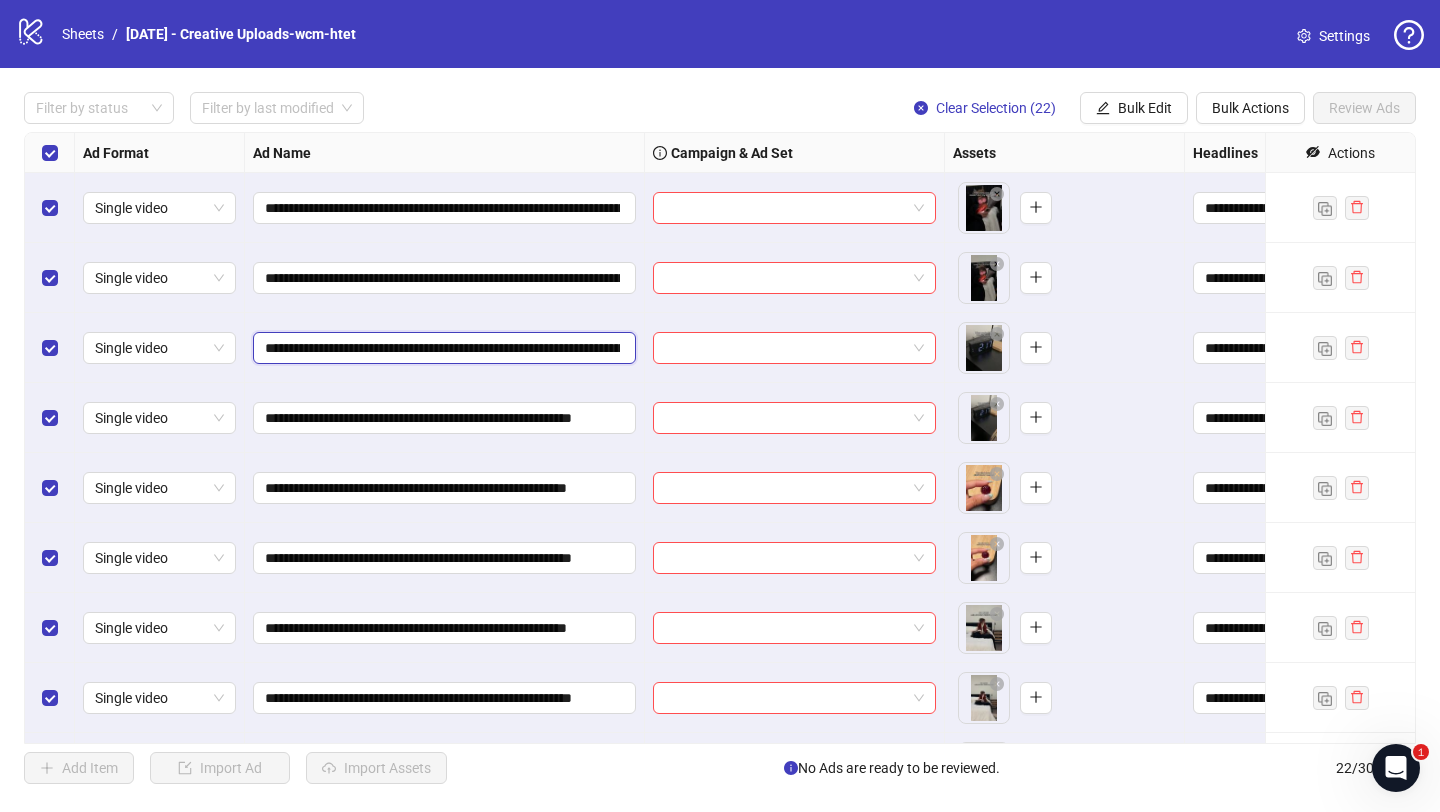 scroll, scrollTop: 0, scrollLeft: 929, axis: horizontal 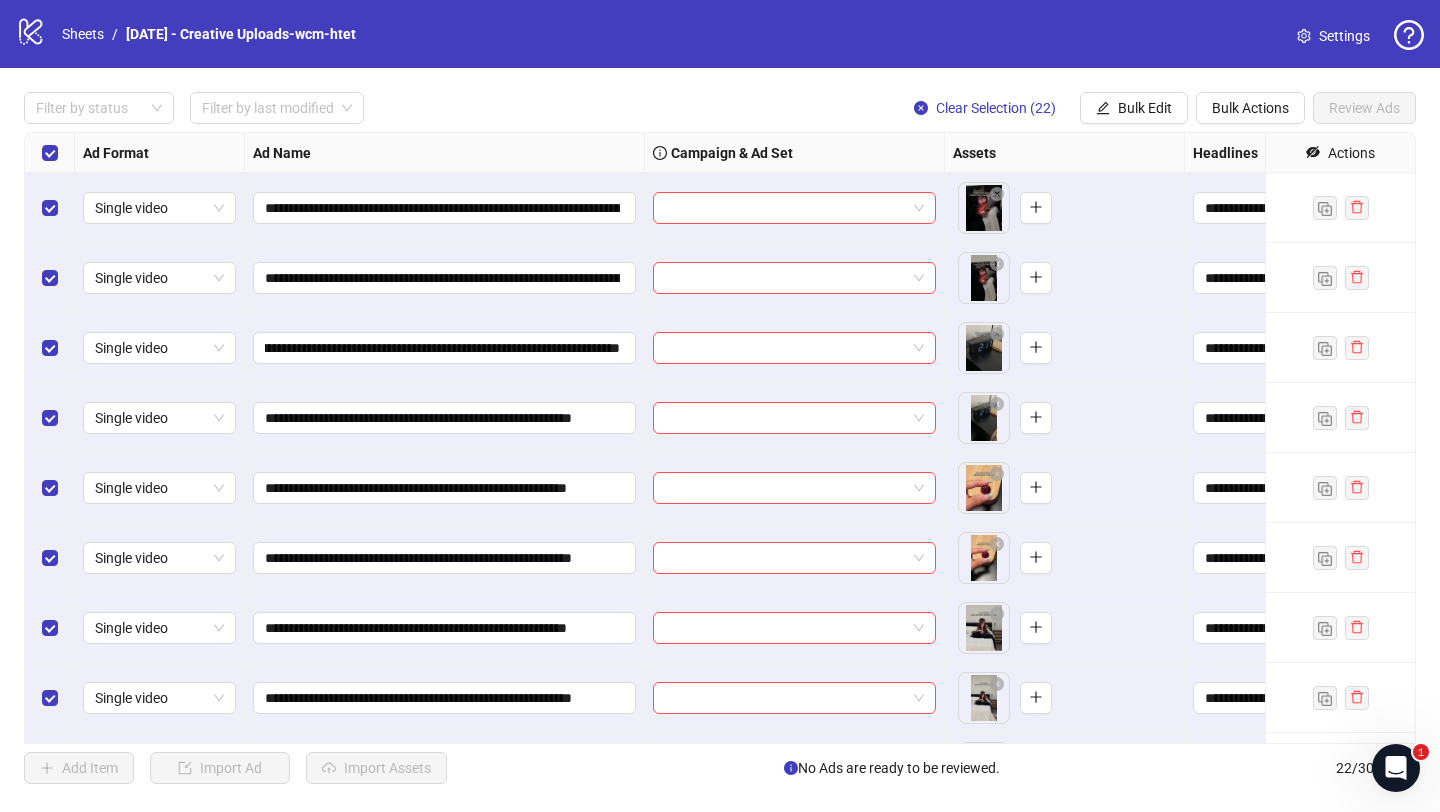 click on "**********" at bounding box center (445, 348) 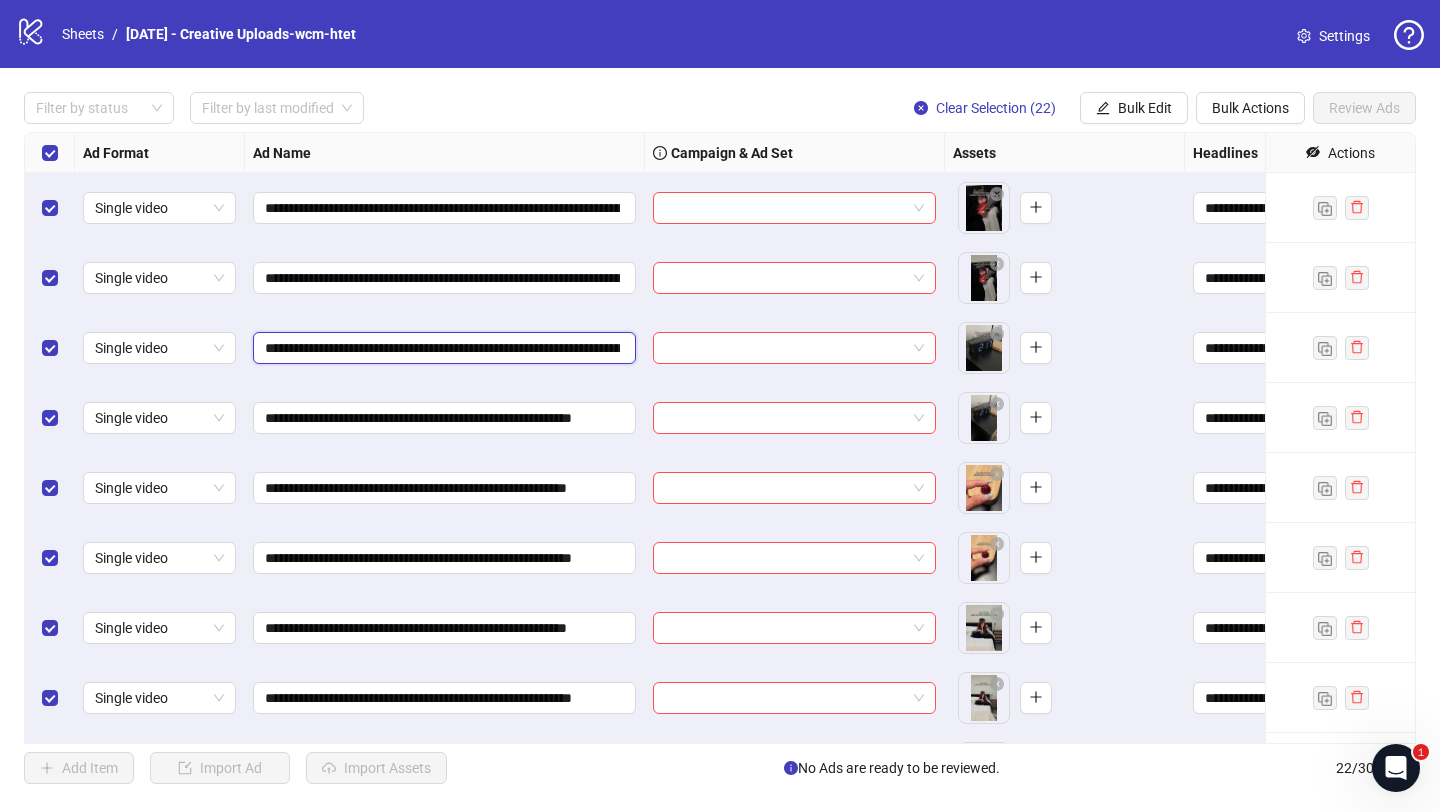click on "**********" at bounding box center (442, 348) 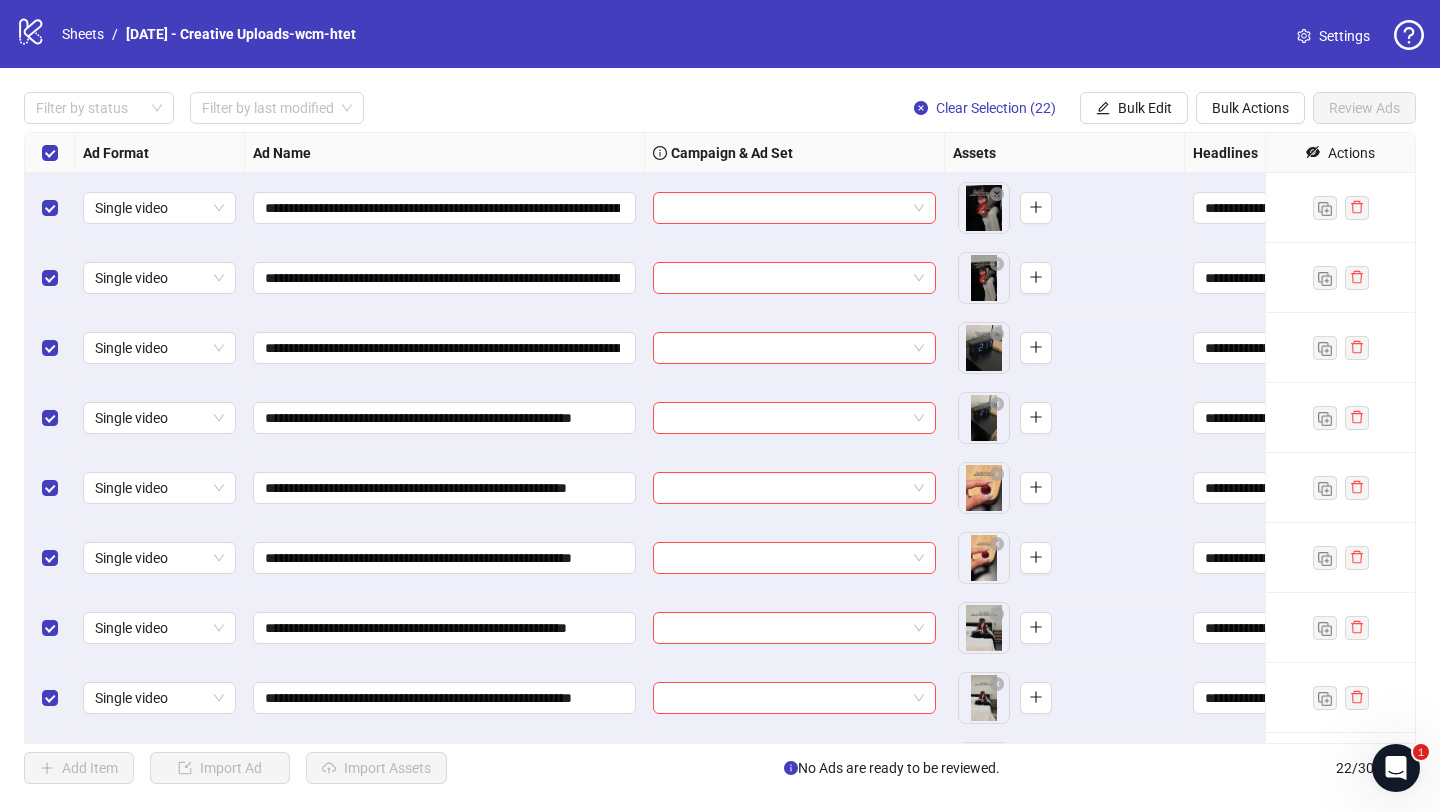 click on "**********" at bounding box center [445, 348] 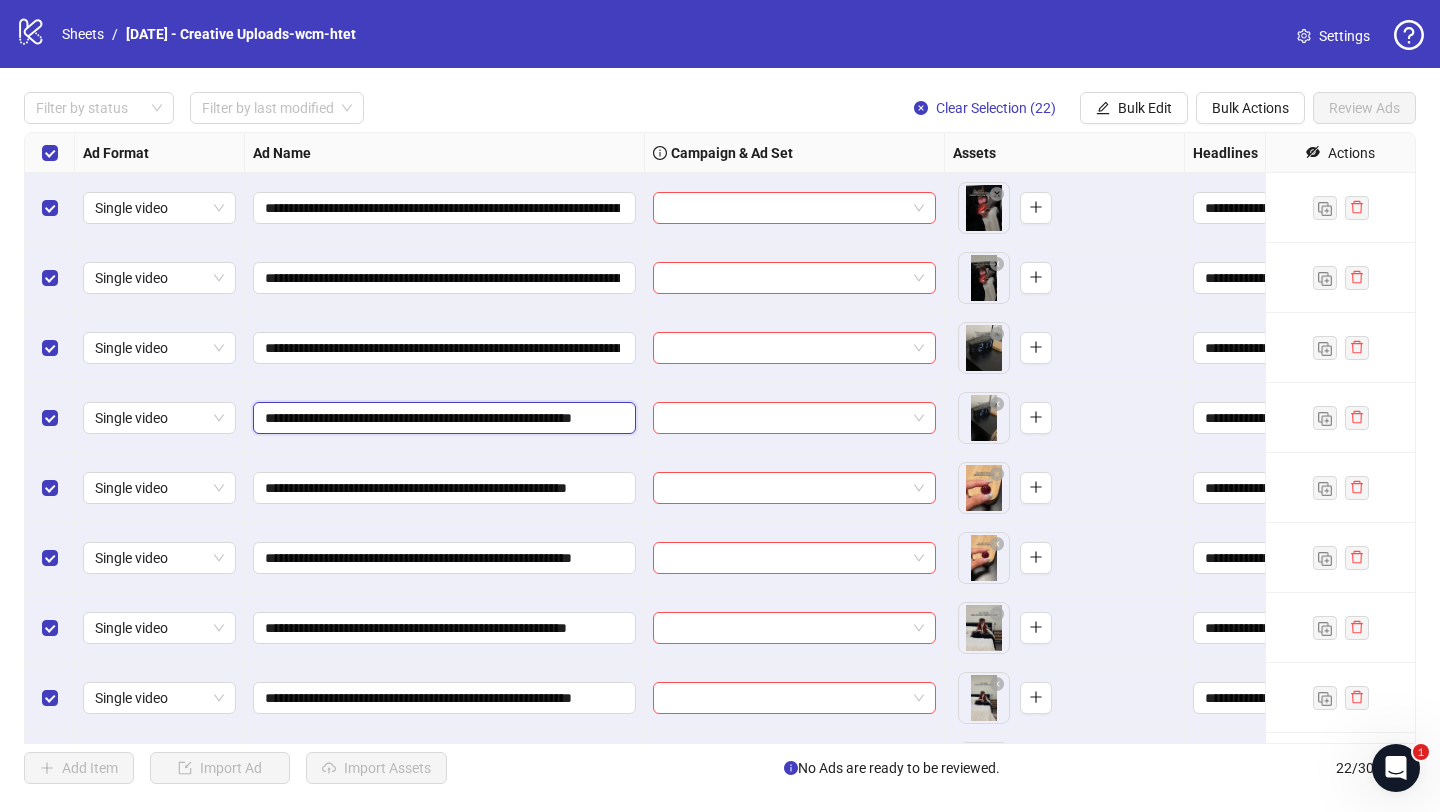 click on "**********" at bounding box center (442, 418) 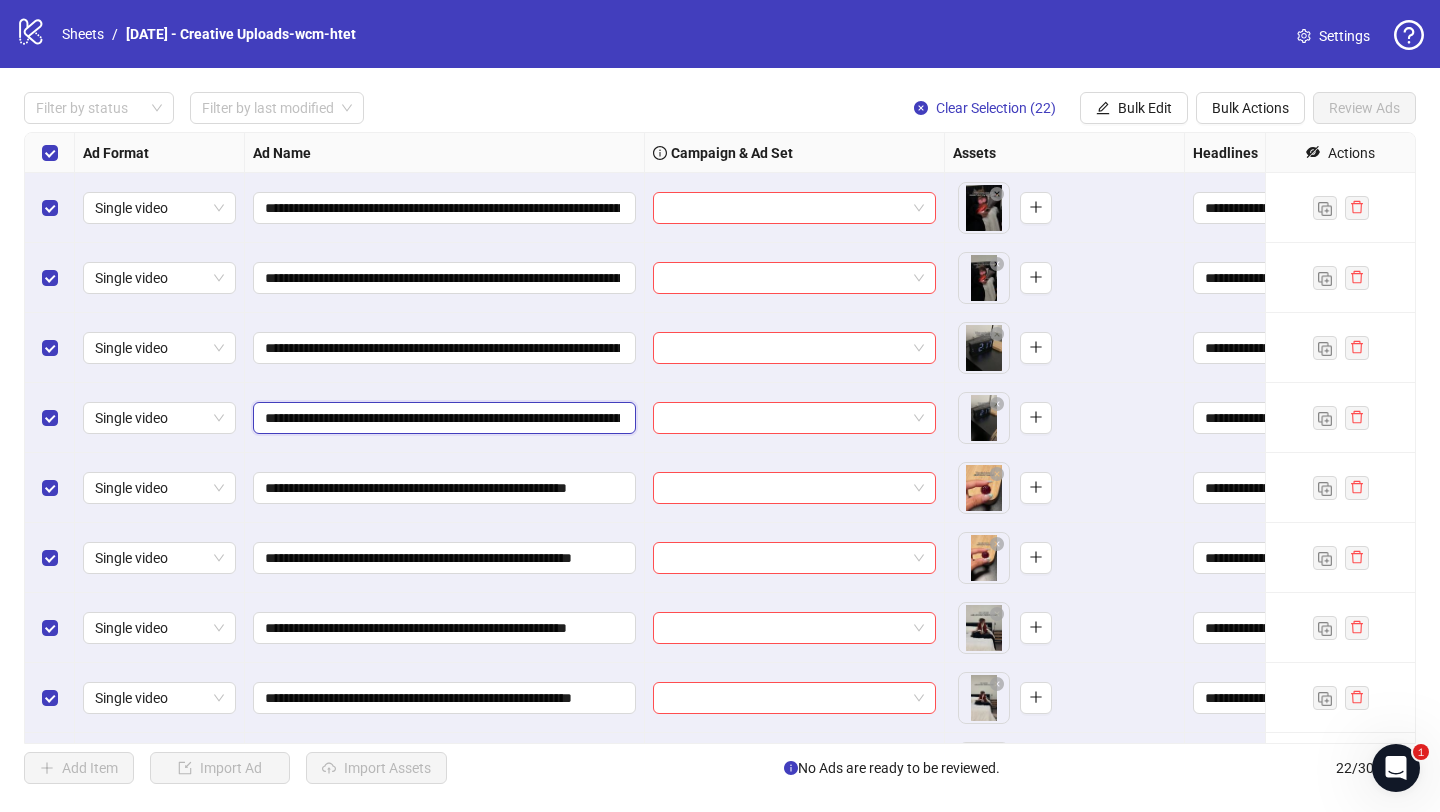 scroll, scrollTop: 0, scrollLeft: 929, axis: horizontal 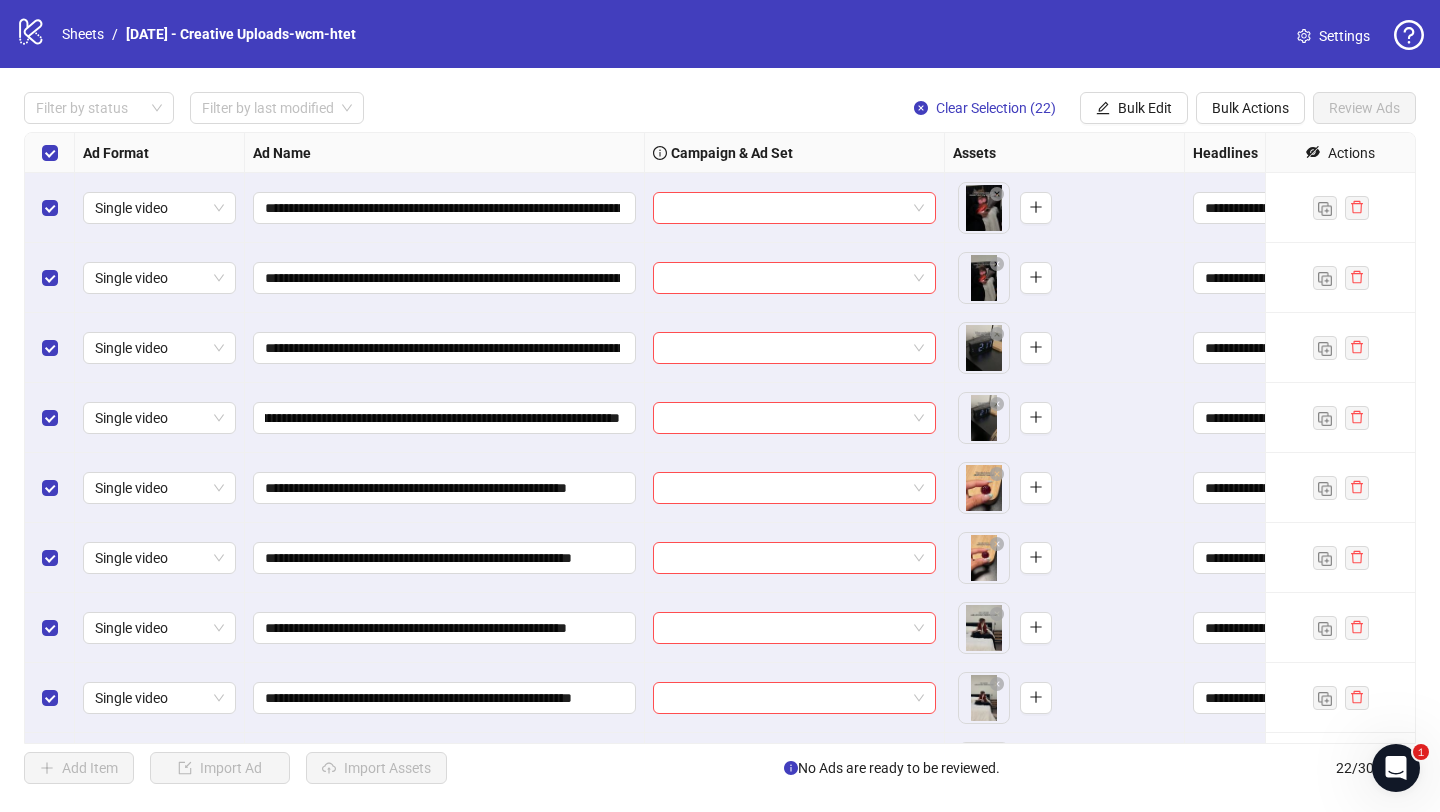click on "**********" at bounding box center (445, 418) 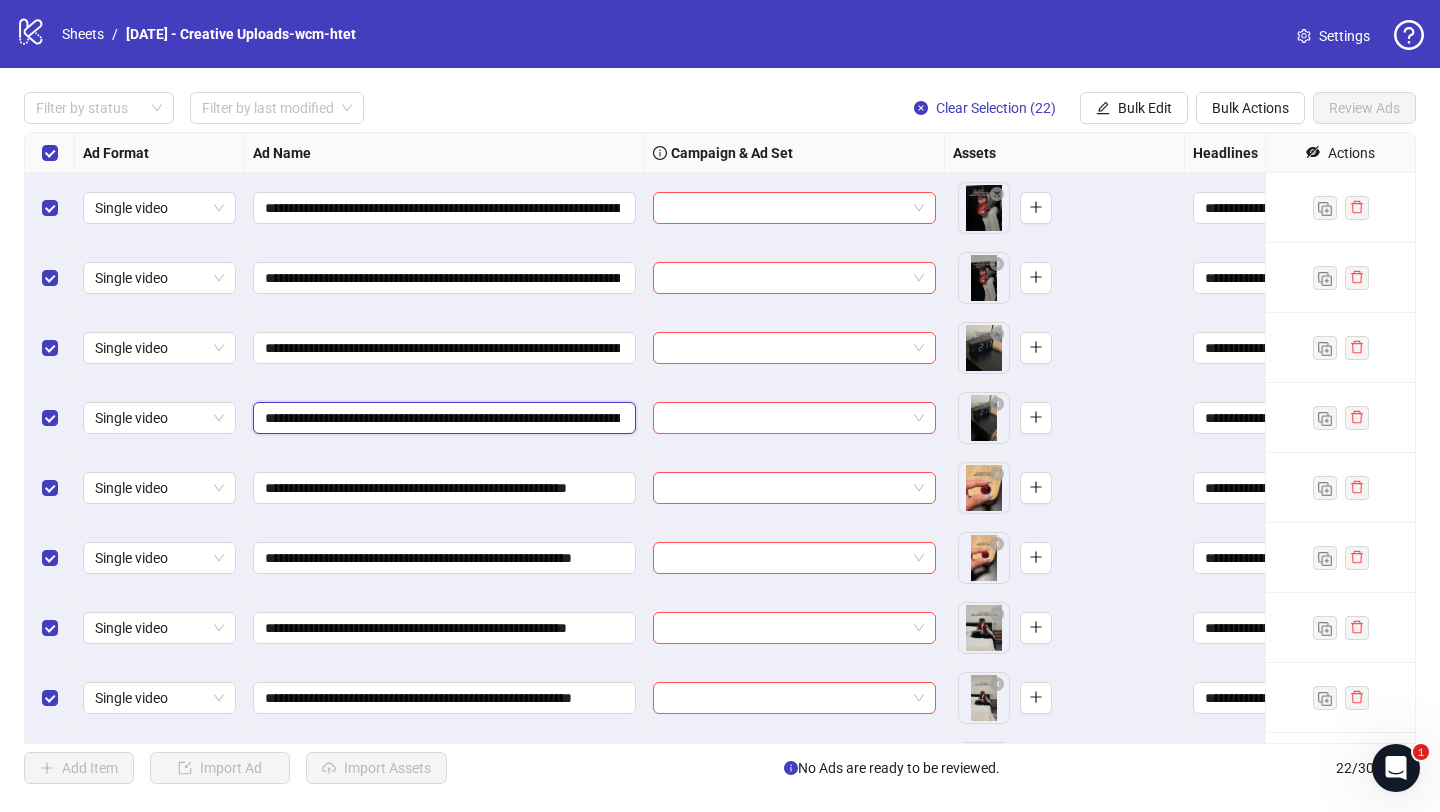 click on "**********" at bounding box center [442, 418] 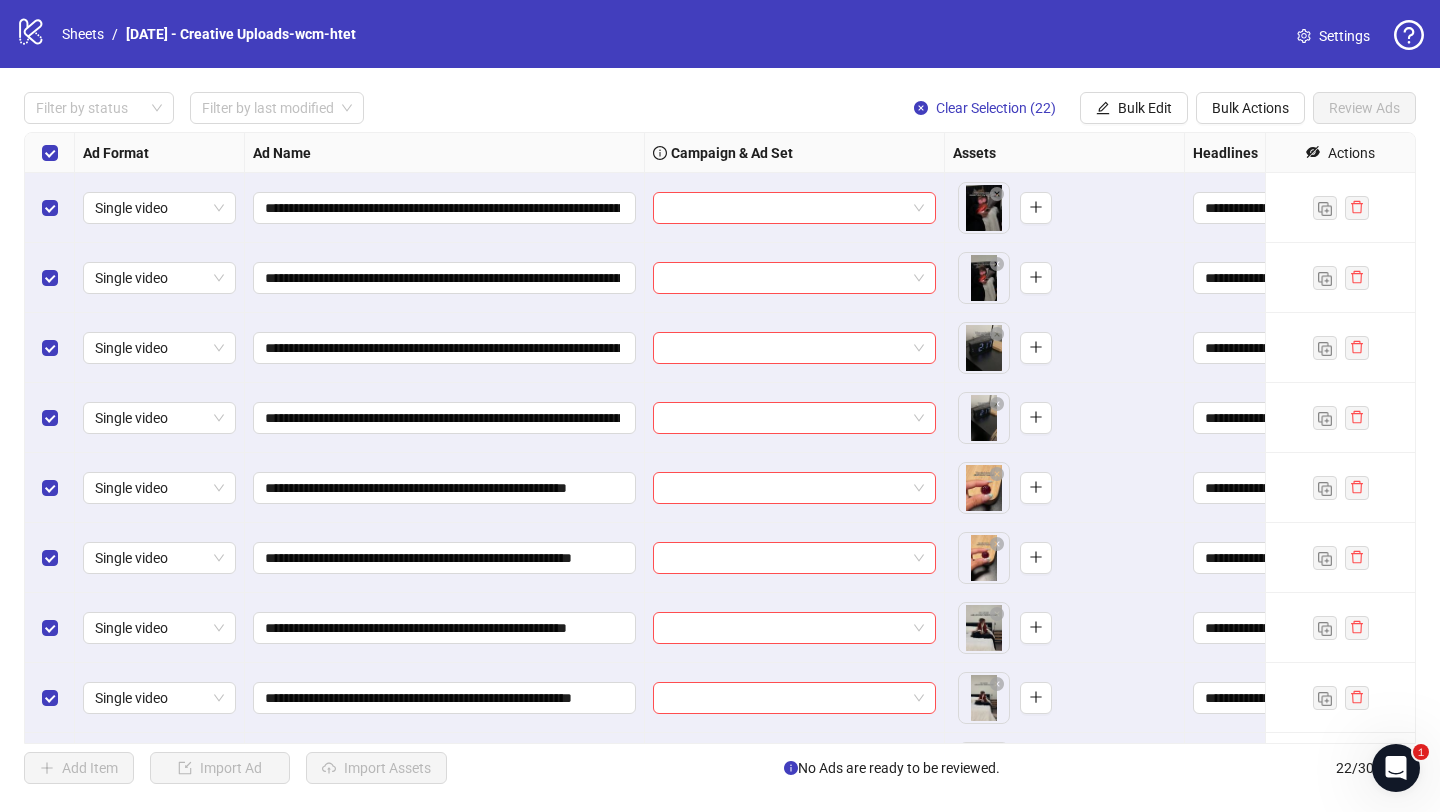 click on "**********" at bounding box center (445, 418) 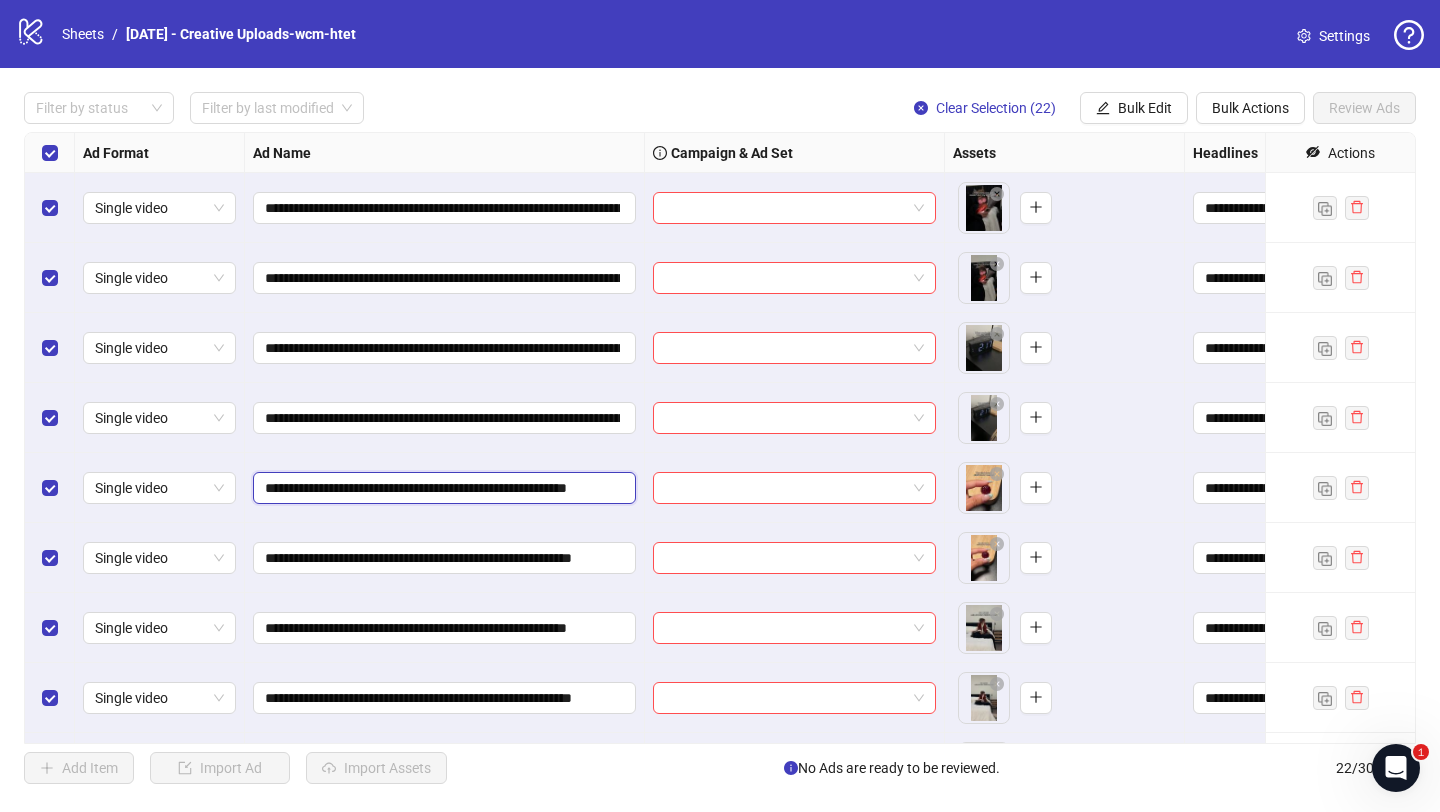 click on "**********" at bounding box center (442, 488) 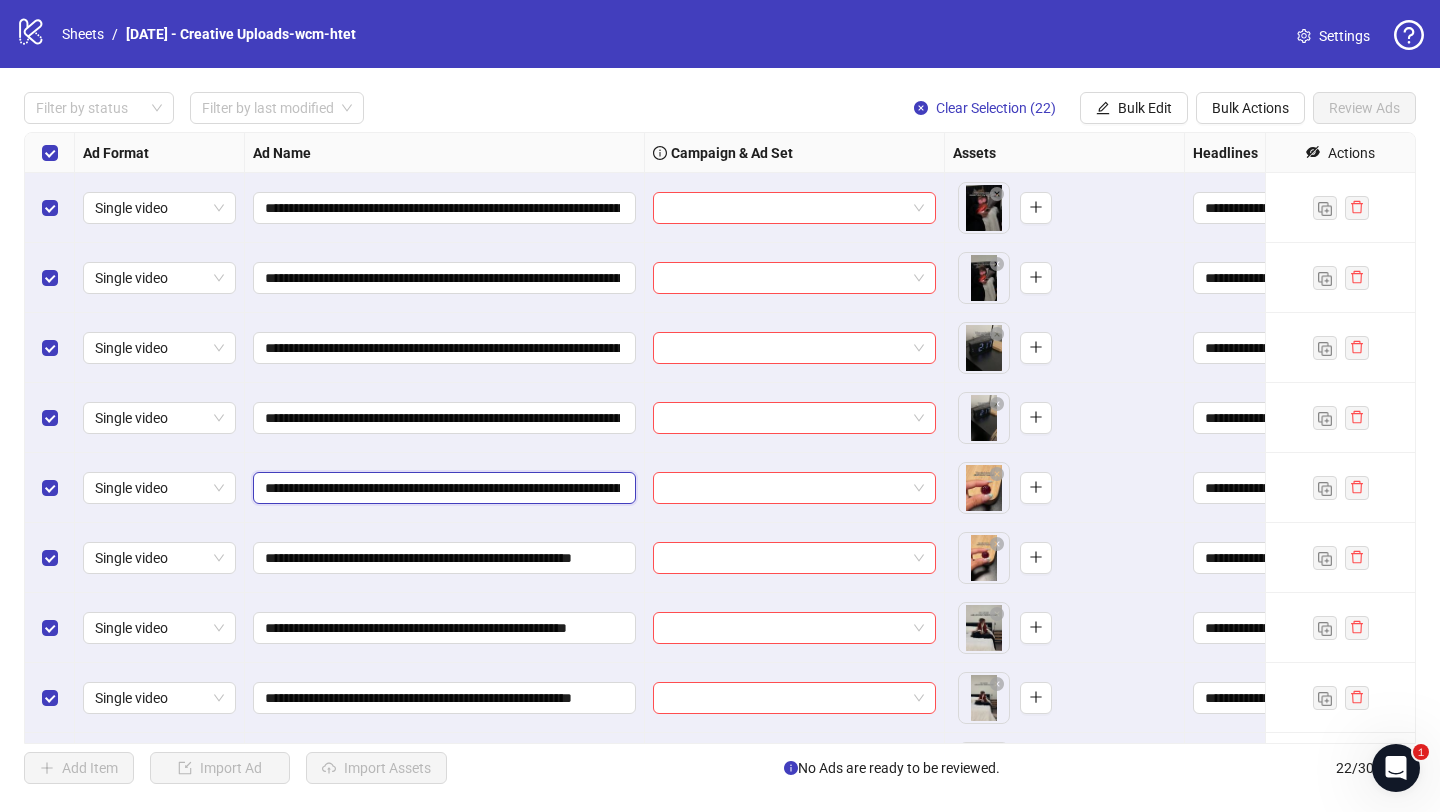 scroll, scrollTop: 0, scrollLeft: 929, axis: horizontal 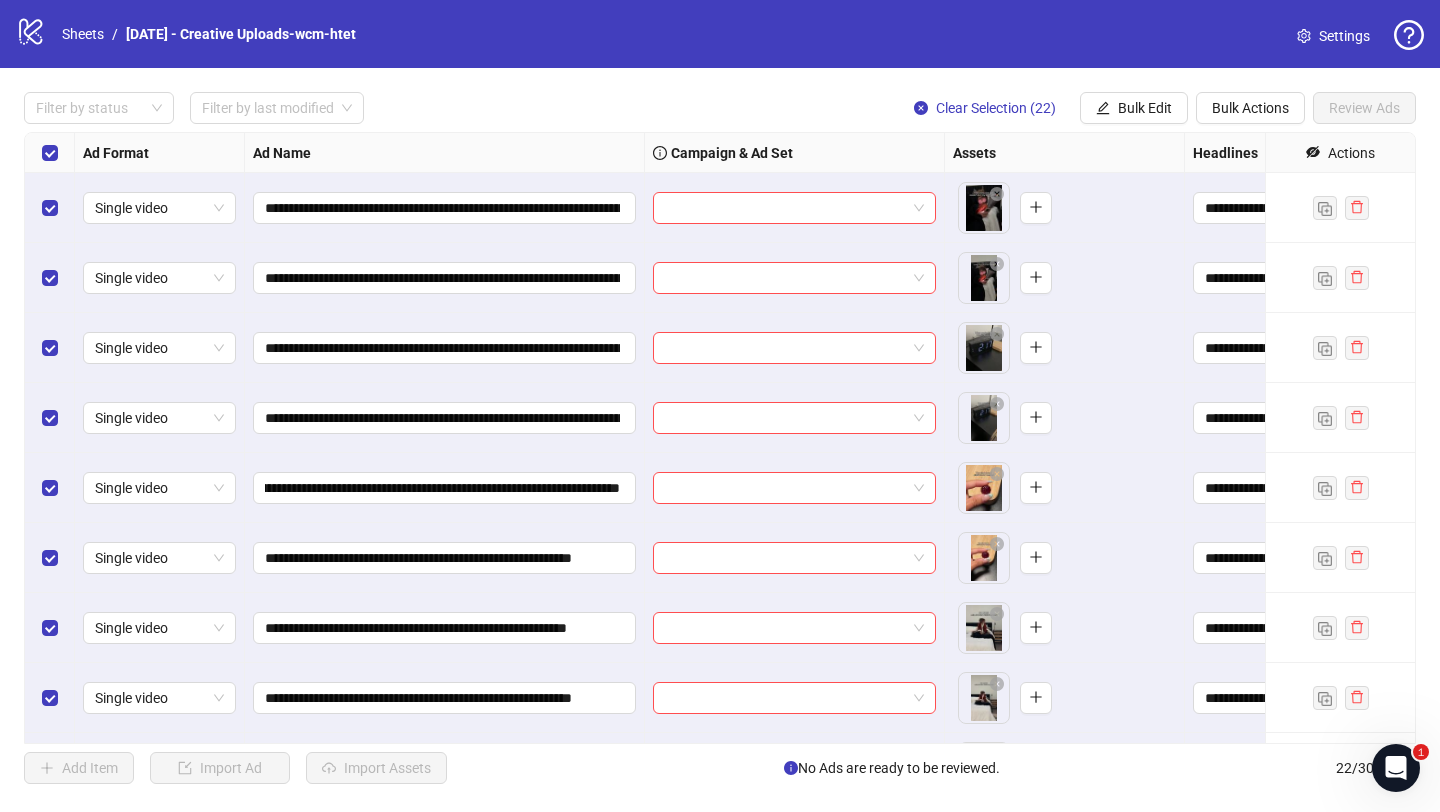 click on "**********" at bounding box center (445, 488) 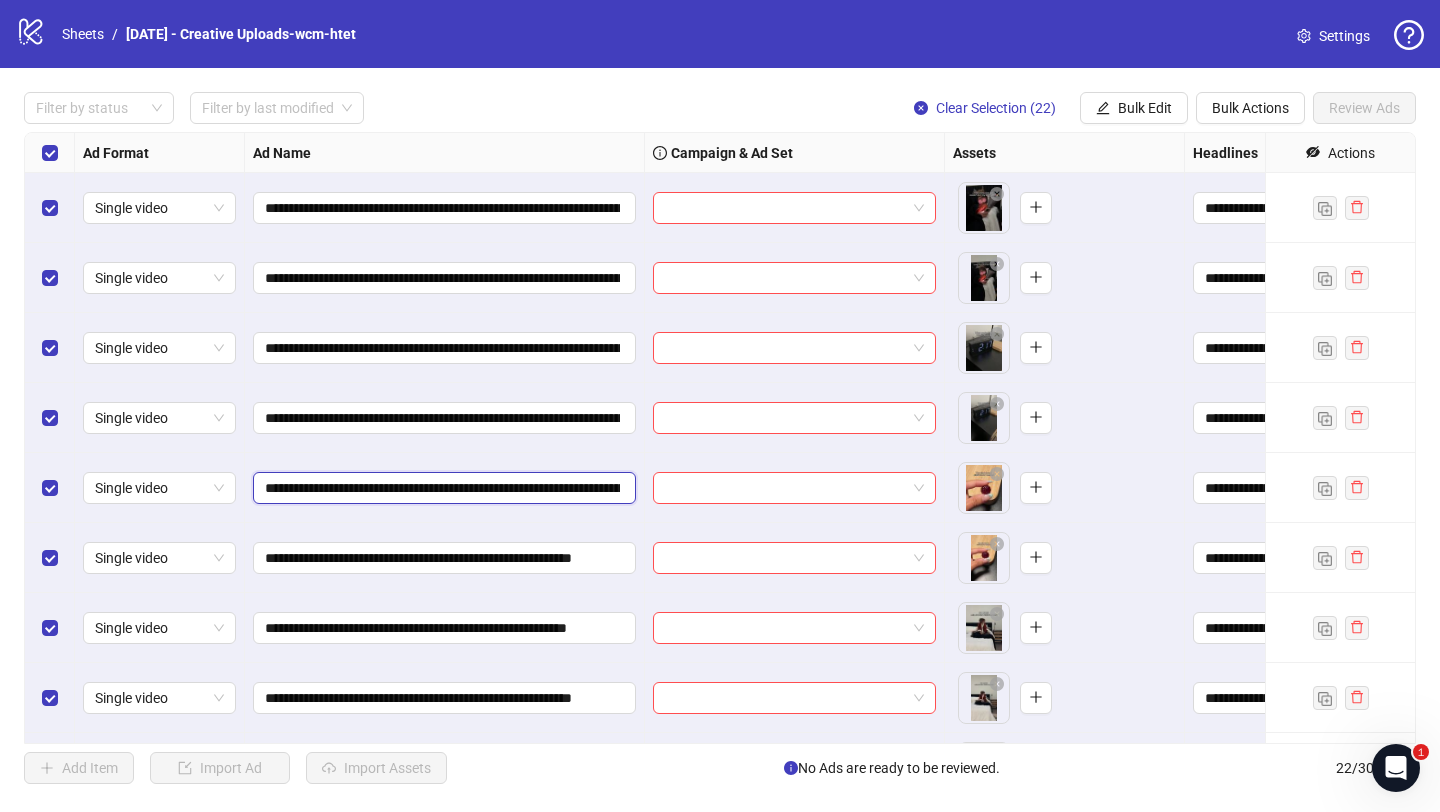 click on "**********" at bounding box center [442, 488] 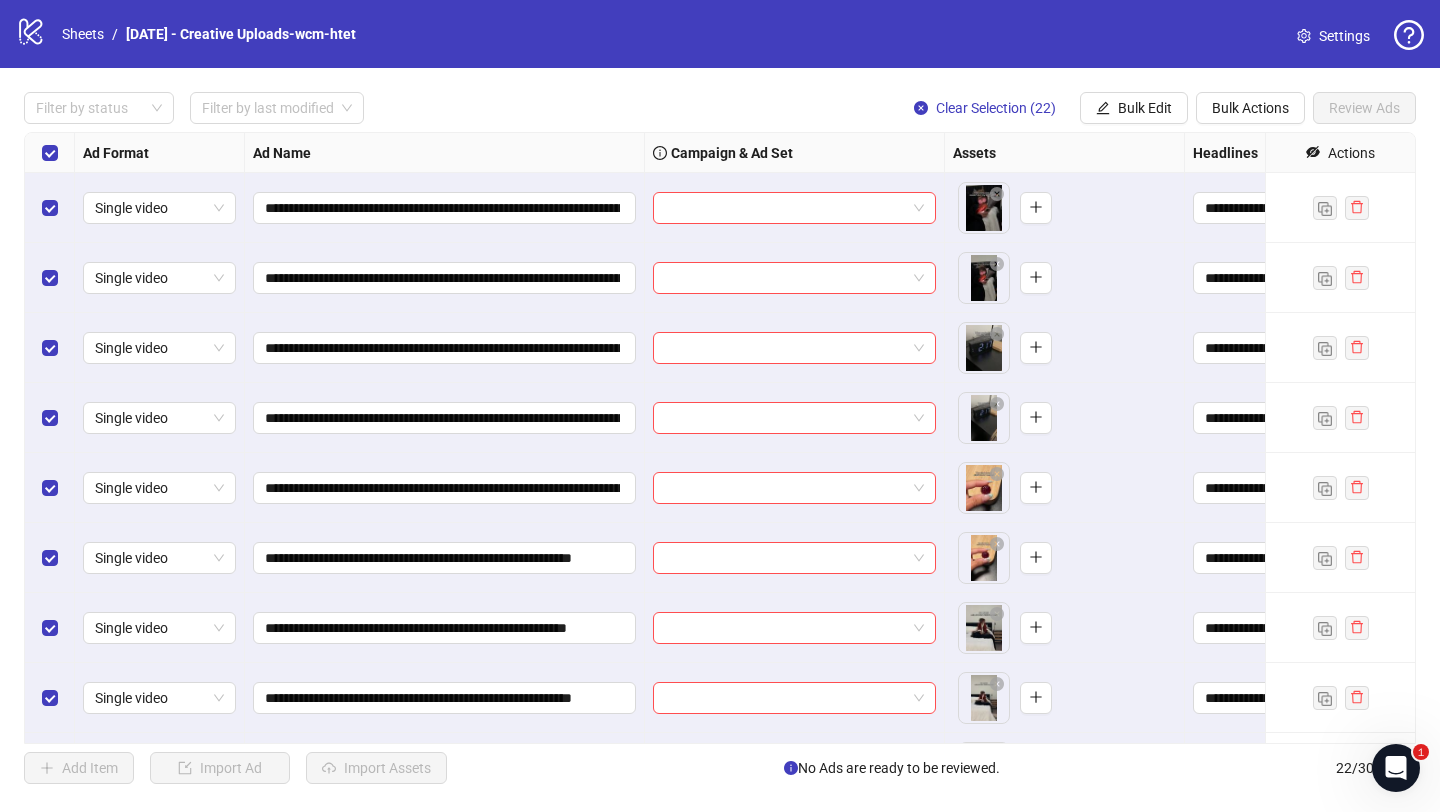 click on "**********" at bounding box center [445, 488] 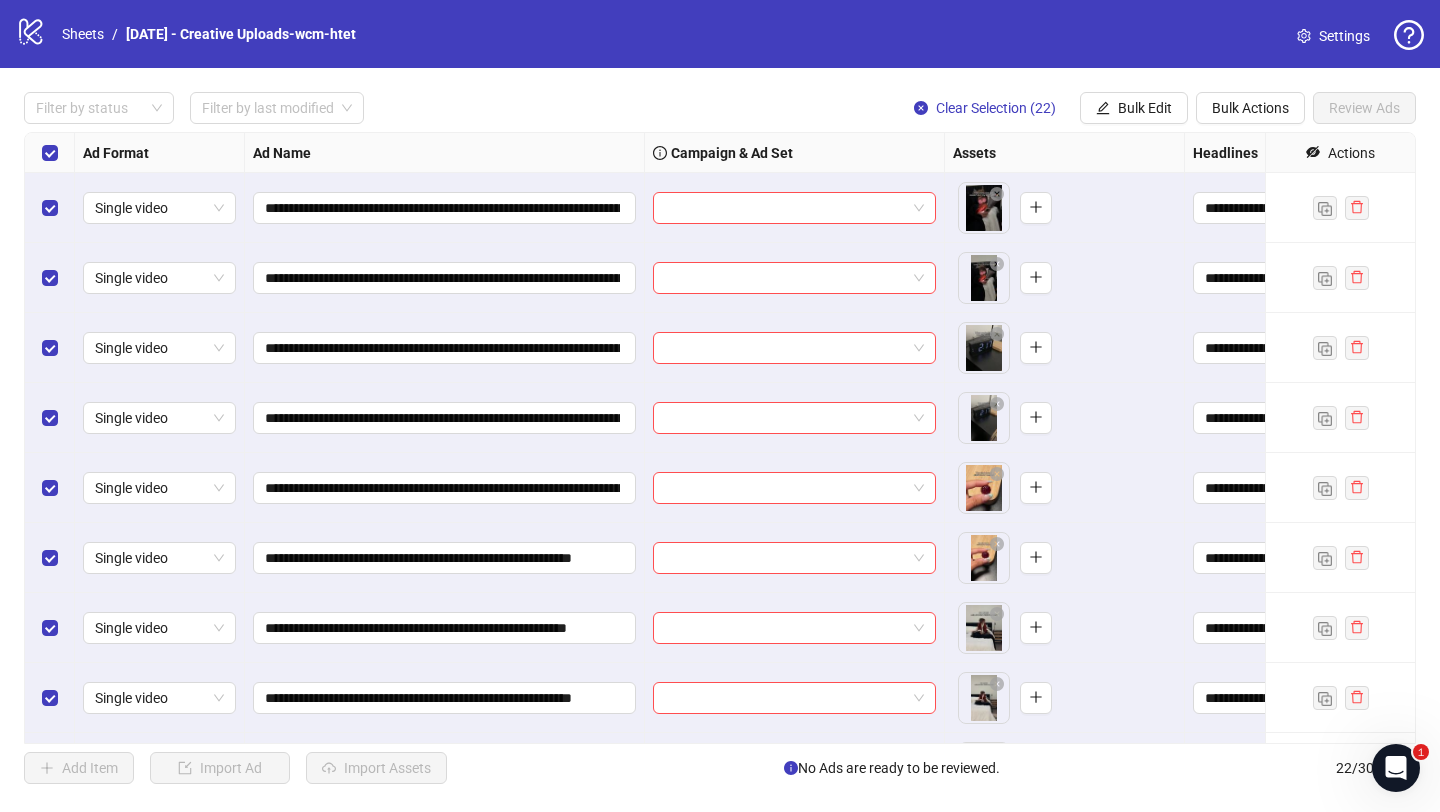 scroll, scrollTop: 92, scrollLeft: 0, axis: vertical 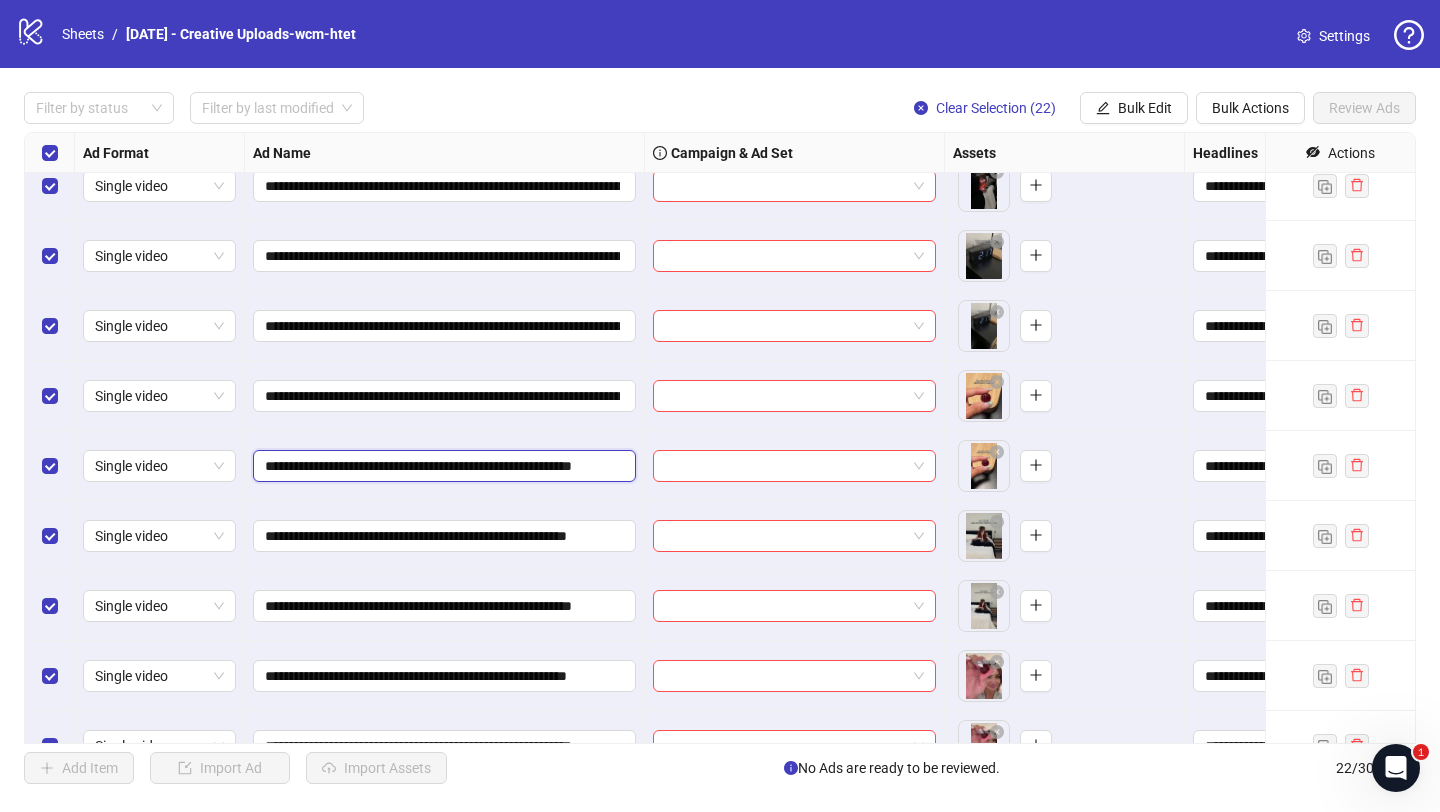 click on "**********" at bounding box center (442, 466) 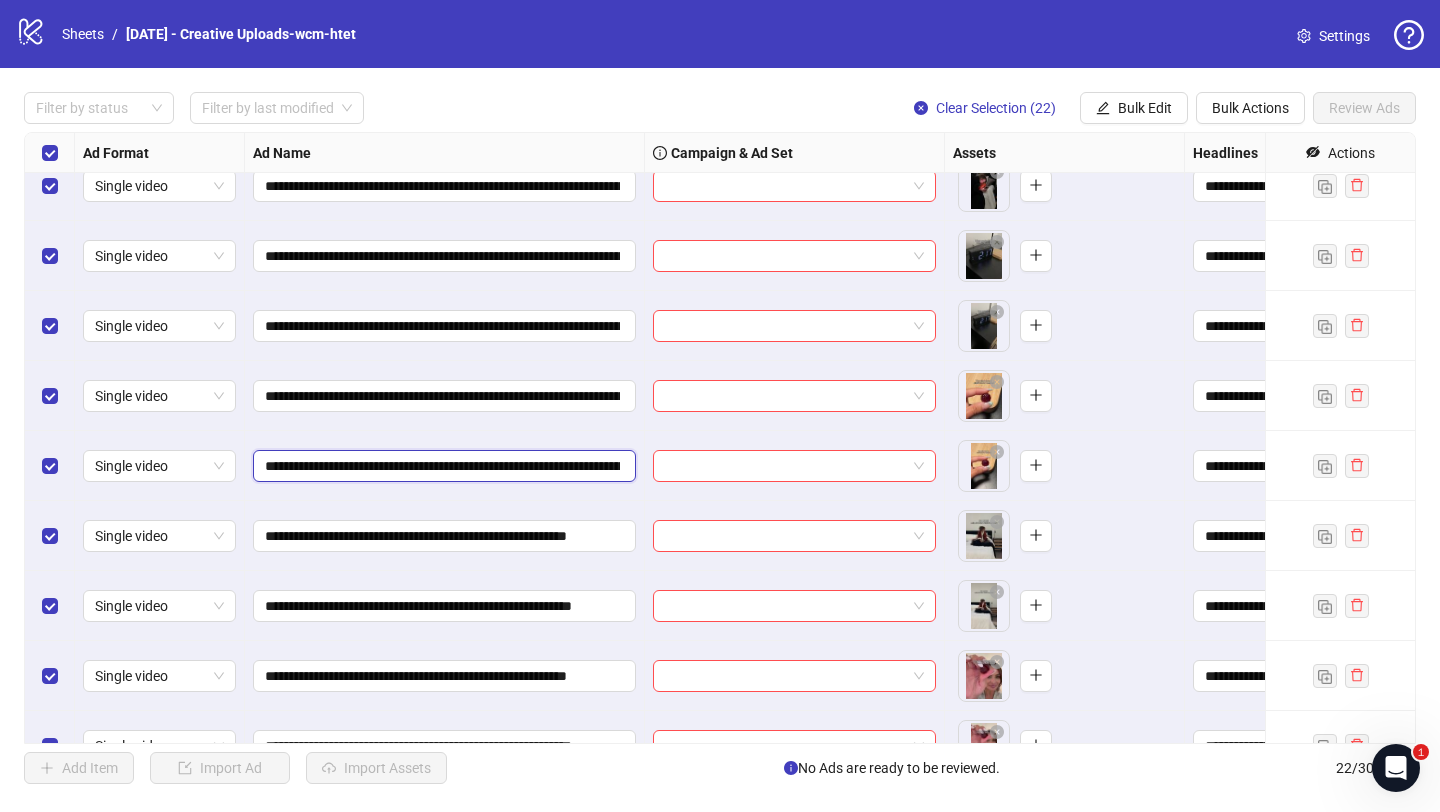 scroll, scrollTop: 0, scrollLeft: 929, axis: horizontal 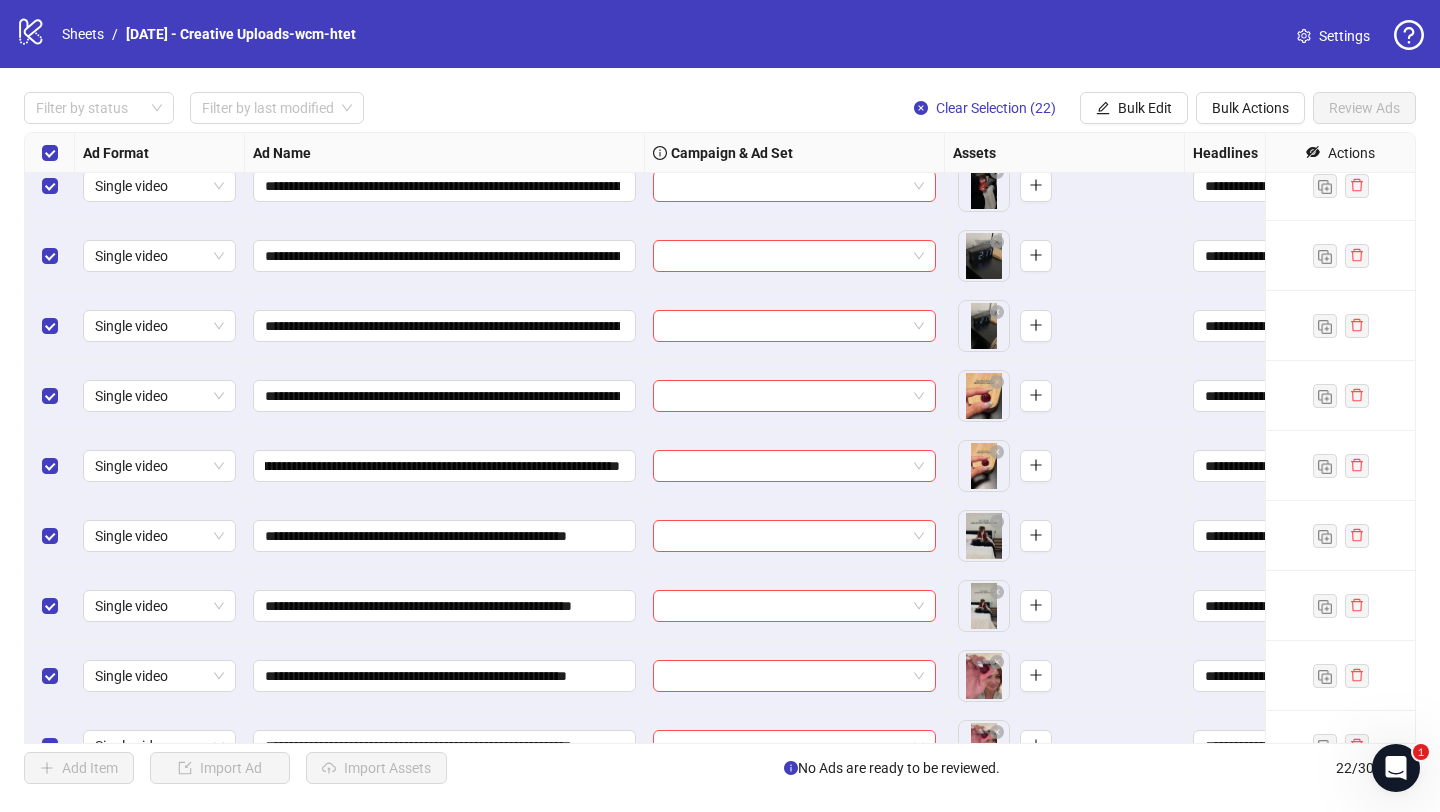 click on "**********" at bounding box center [445, 466] 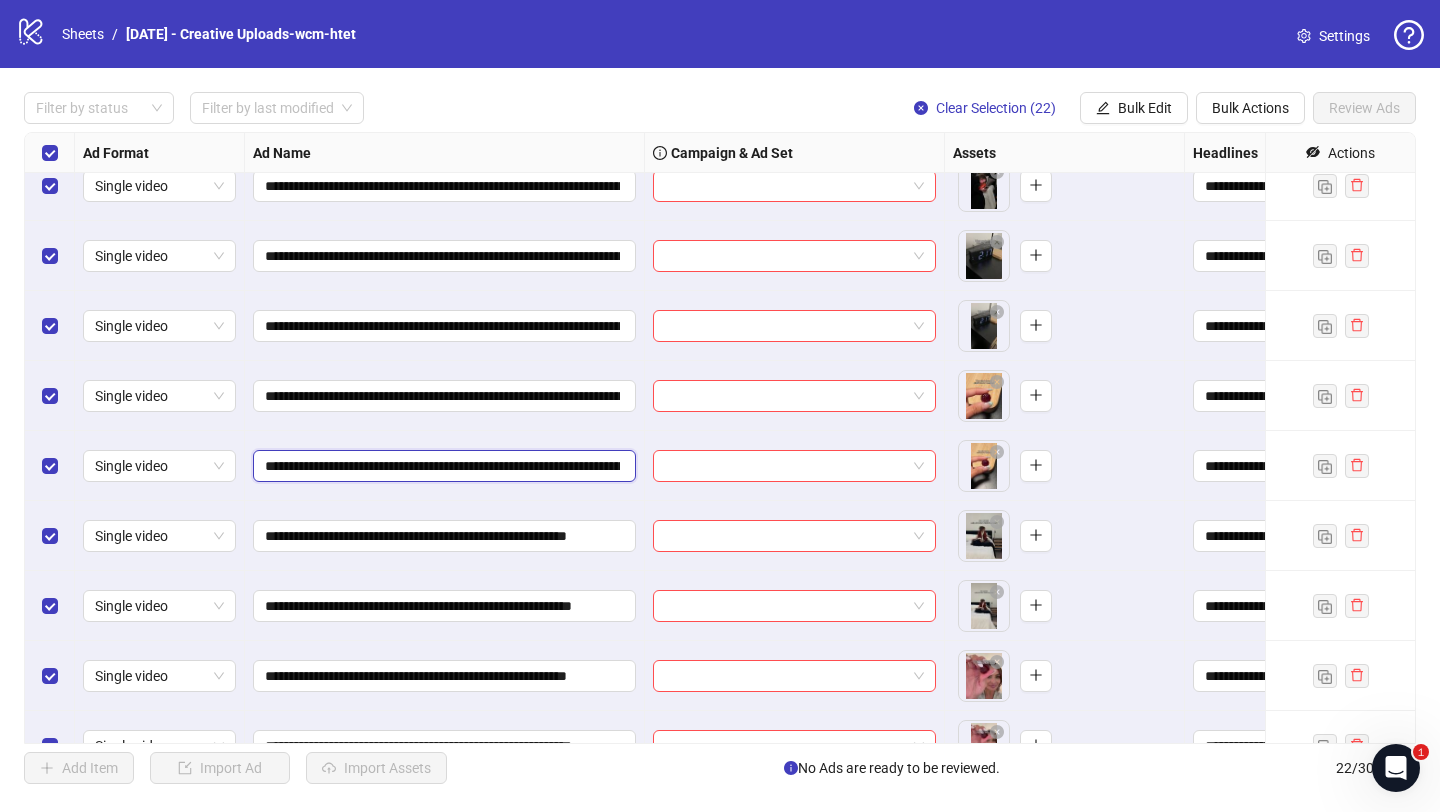 click on "**********" at bounding box center (442, 466) 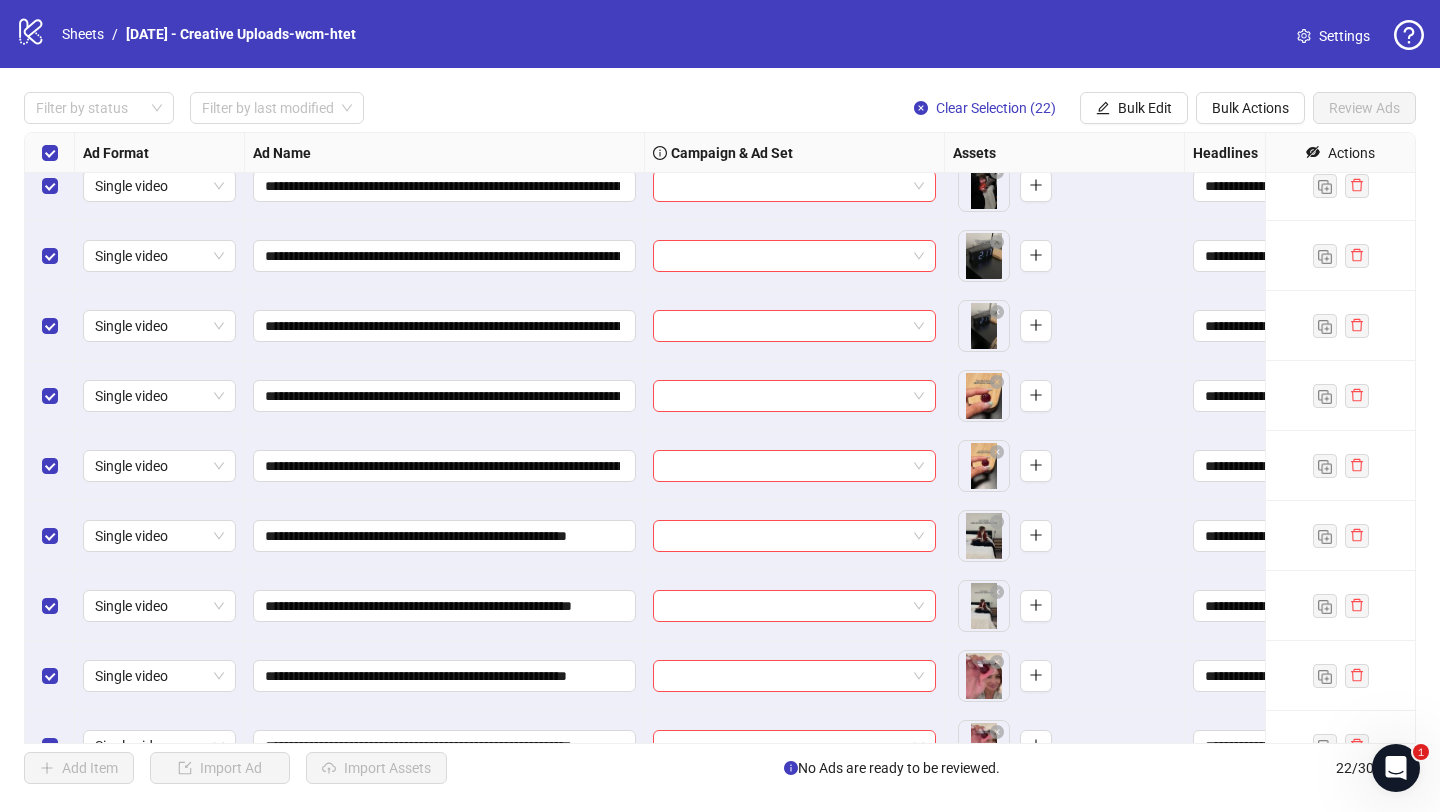 click on "**********" at bounding box center [445, 536] 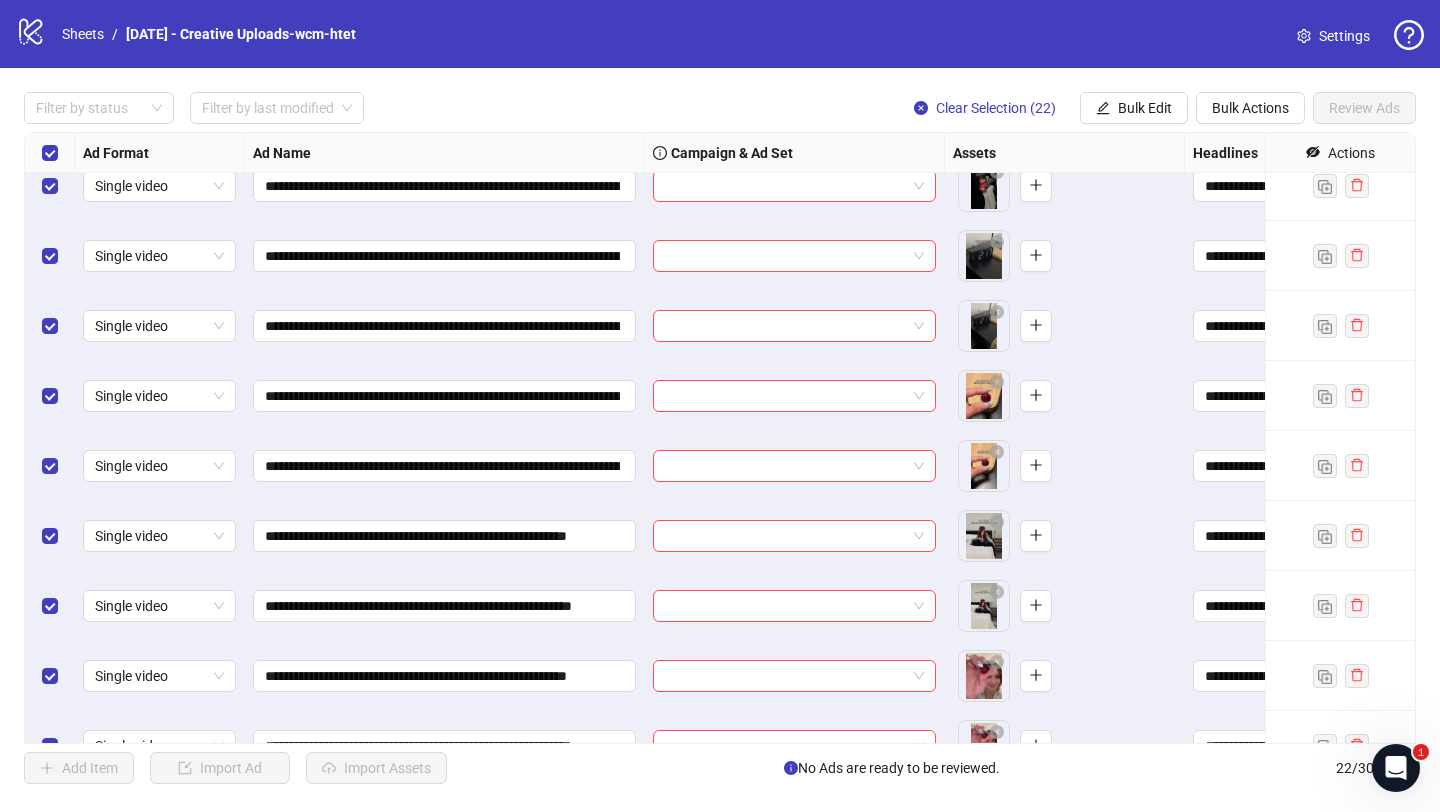 scroll, scrollTop: 166, scrollLeft: 0, axis: vertical 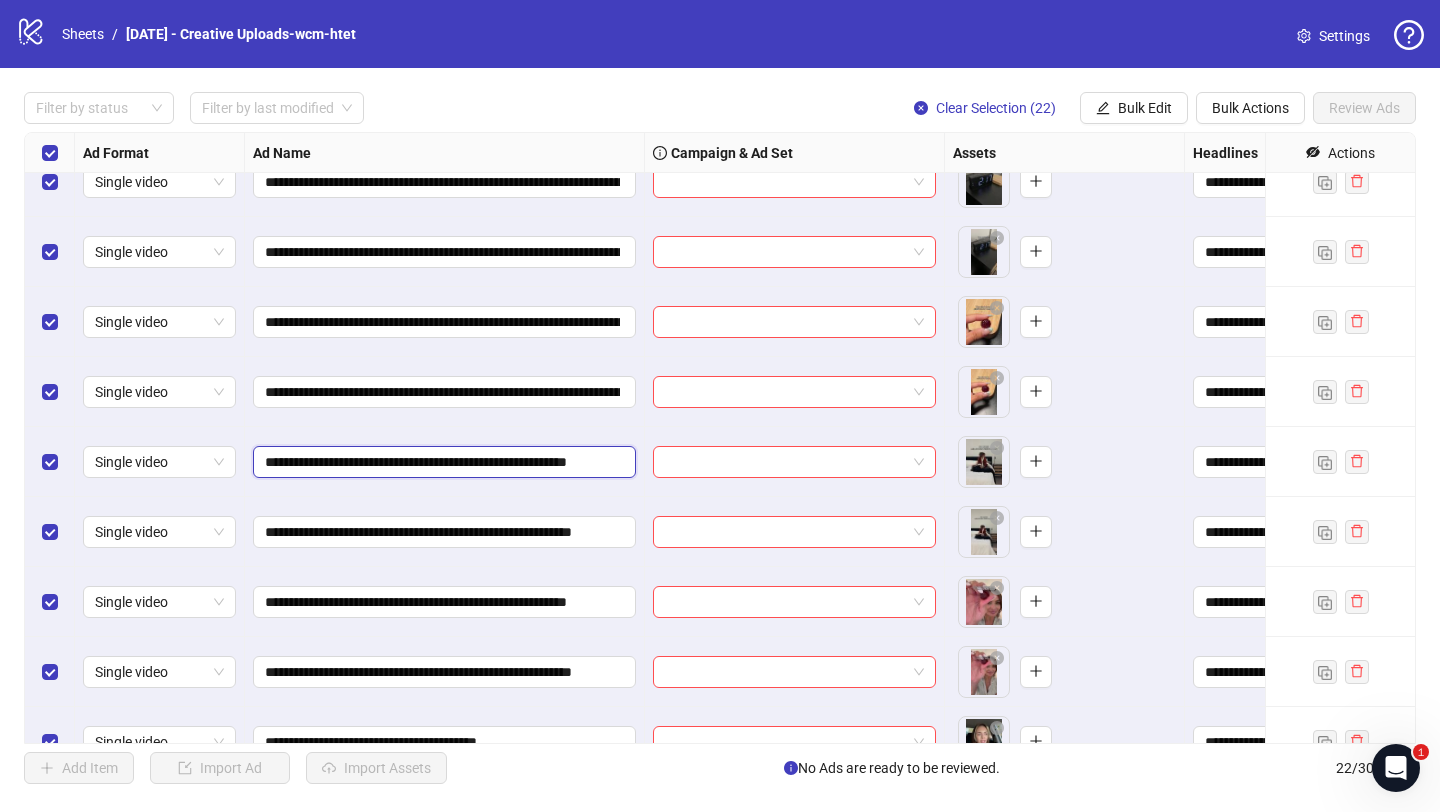click on "**********" at bounding box center (442, 462) 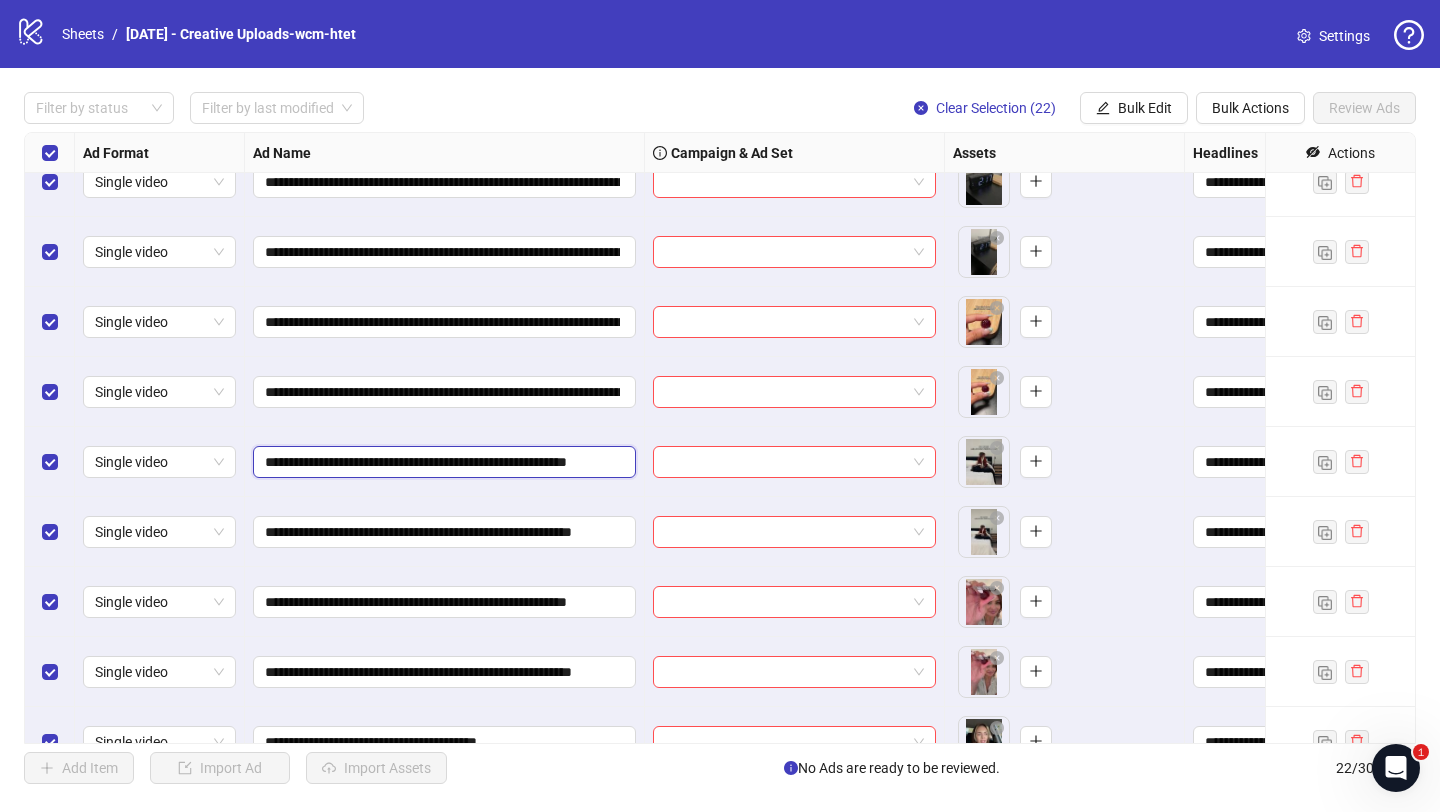 click on "**********" at bounding box center (442, 462) 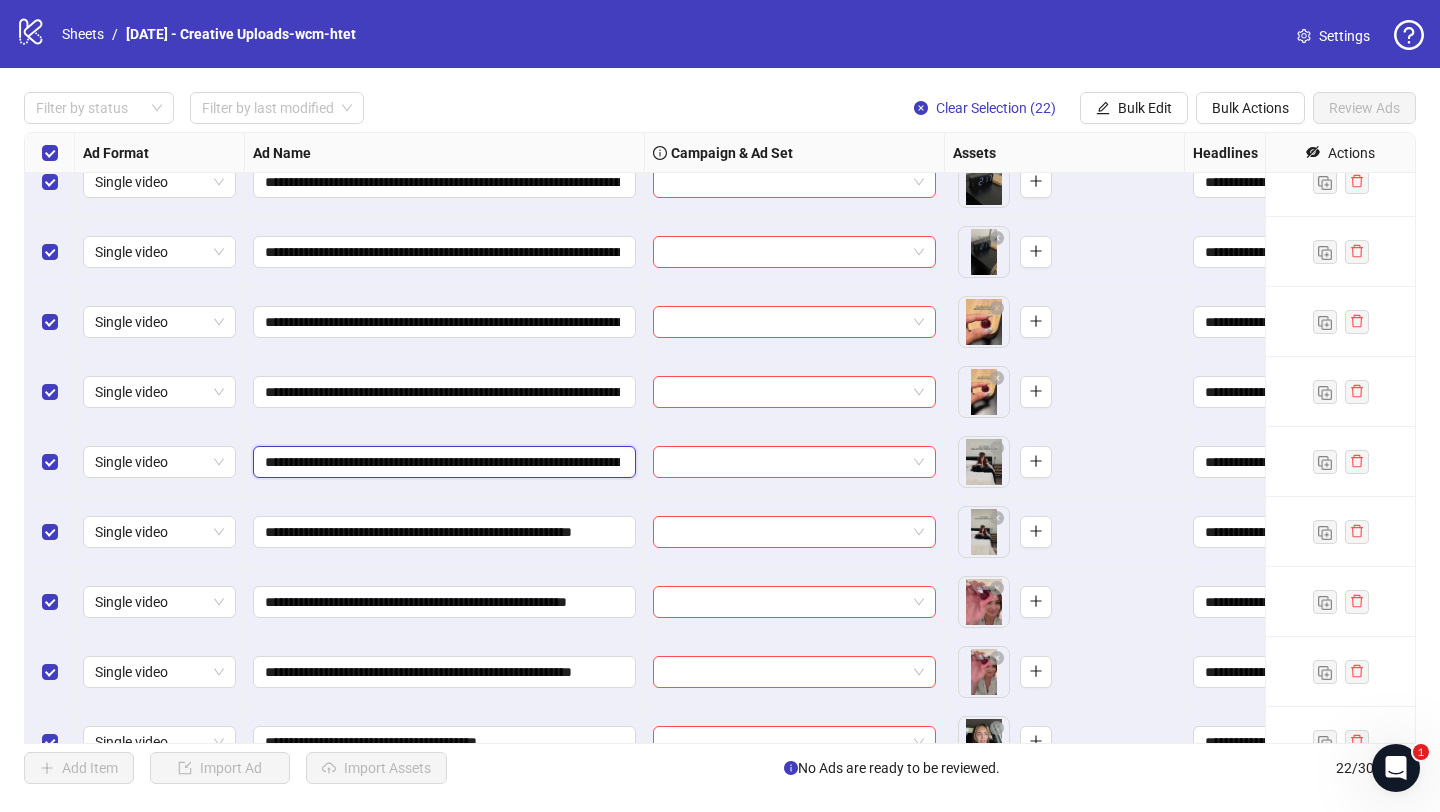 scroll, scrollTop: 0, scrollLeft: 929, axis: horizontal 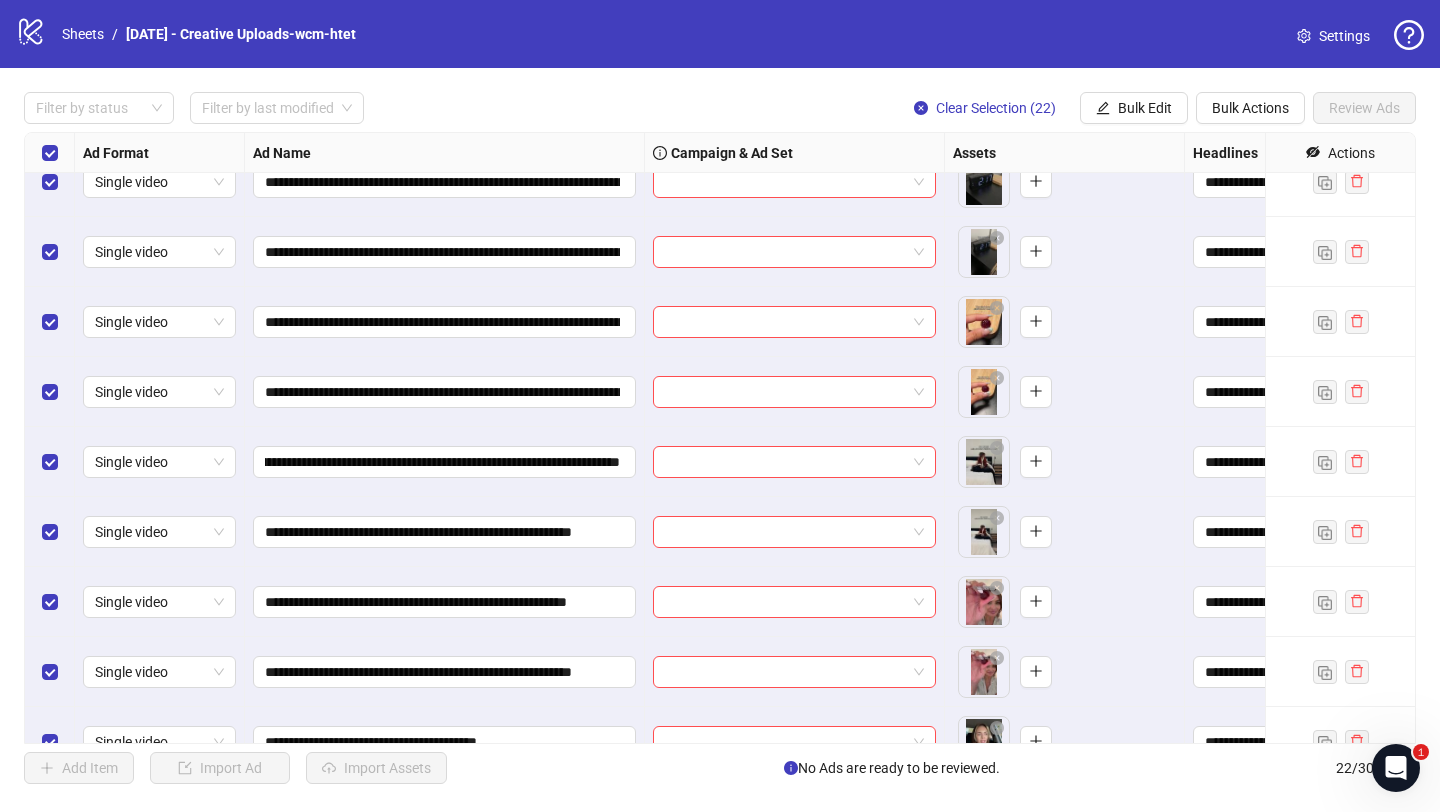 click on "**********" at bounding box center [445, 462] 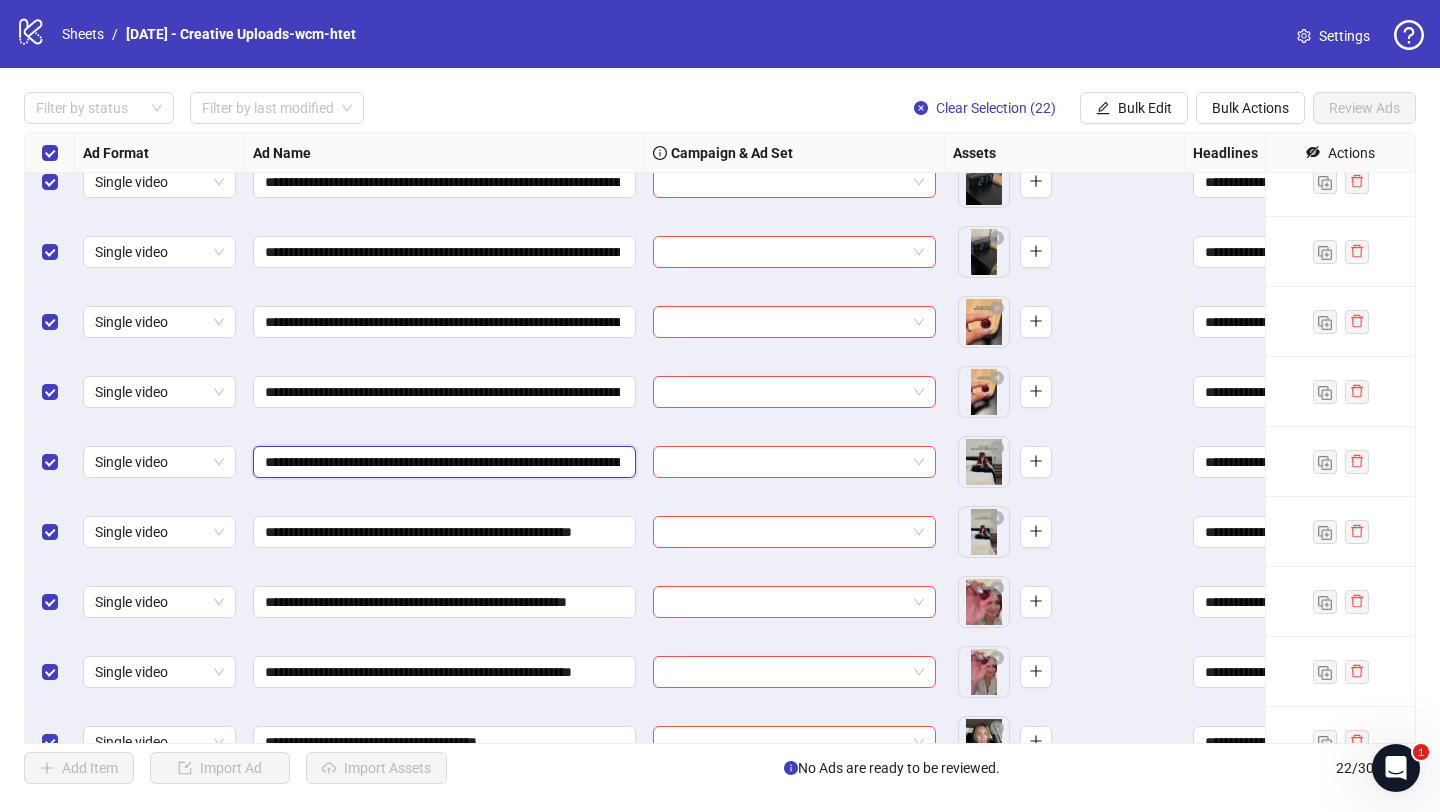 click on "**********" at bounding box center (442, 462) 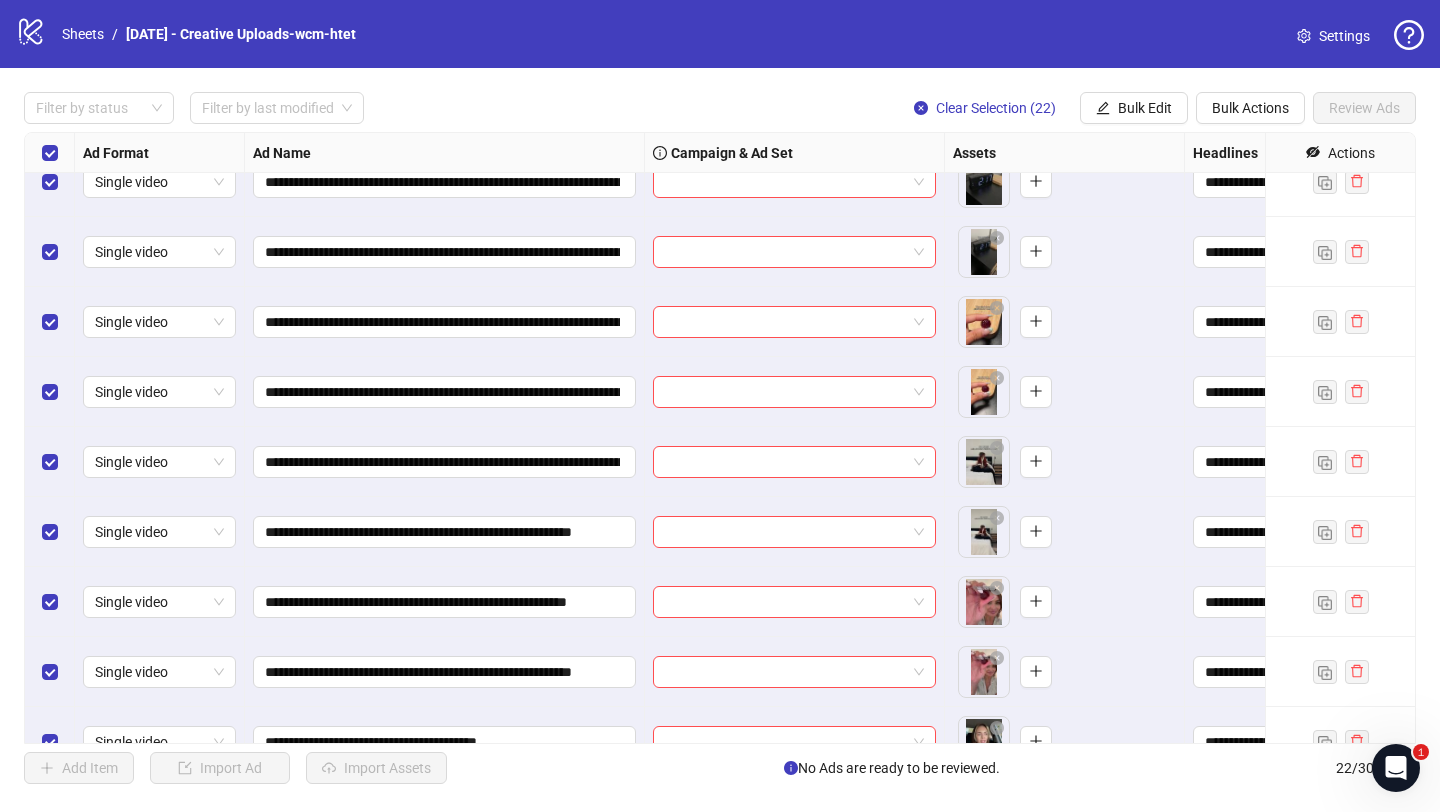 click on "**********" at bounding box center [445, 462] 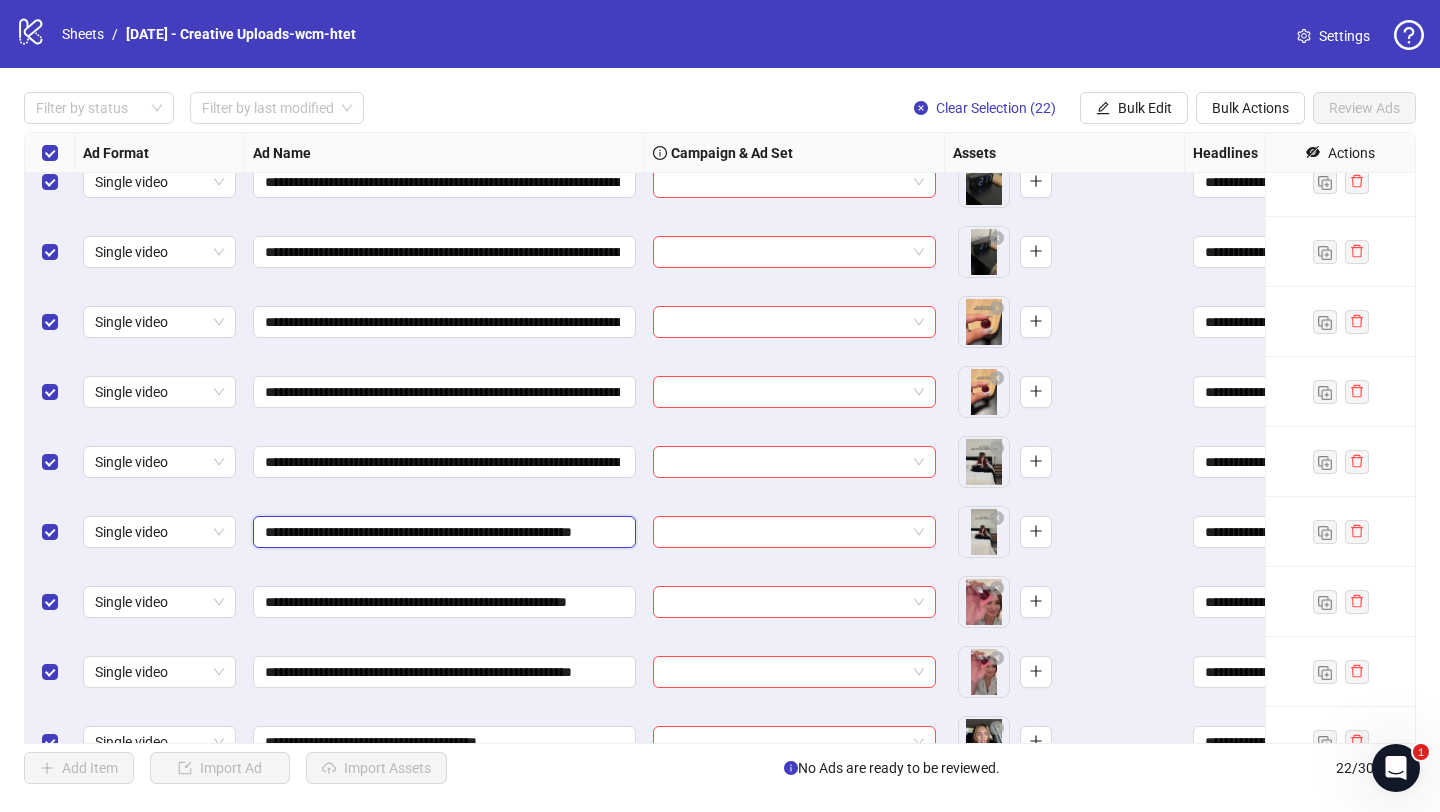 click on "**********" at bounding box center (442, 532) 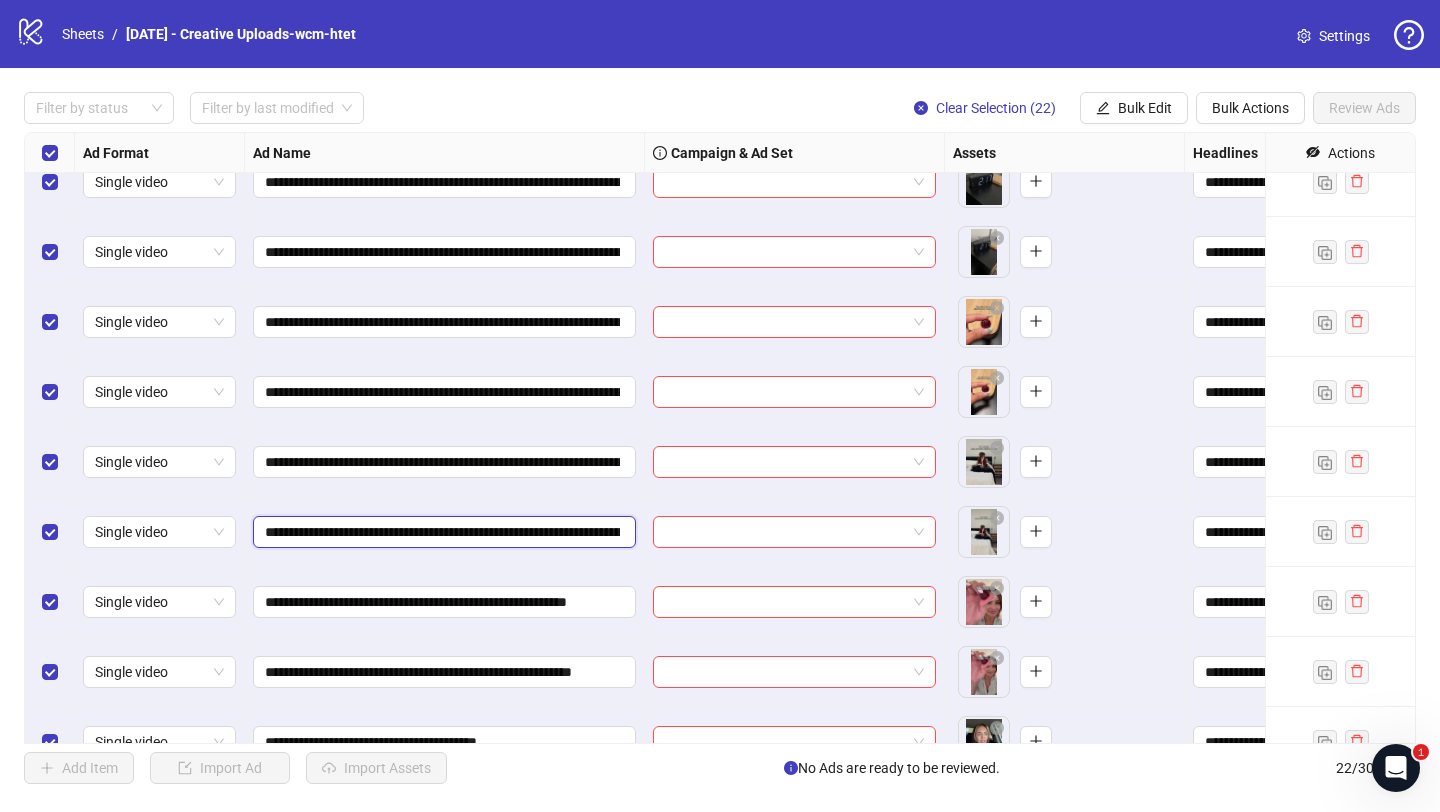 scroll, scrollTop: 0, scrollLeft: 929, axis: horizontal 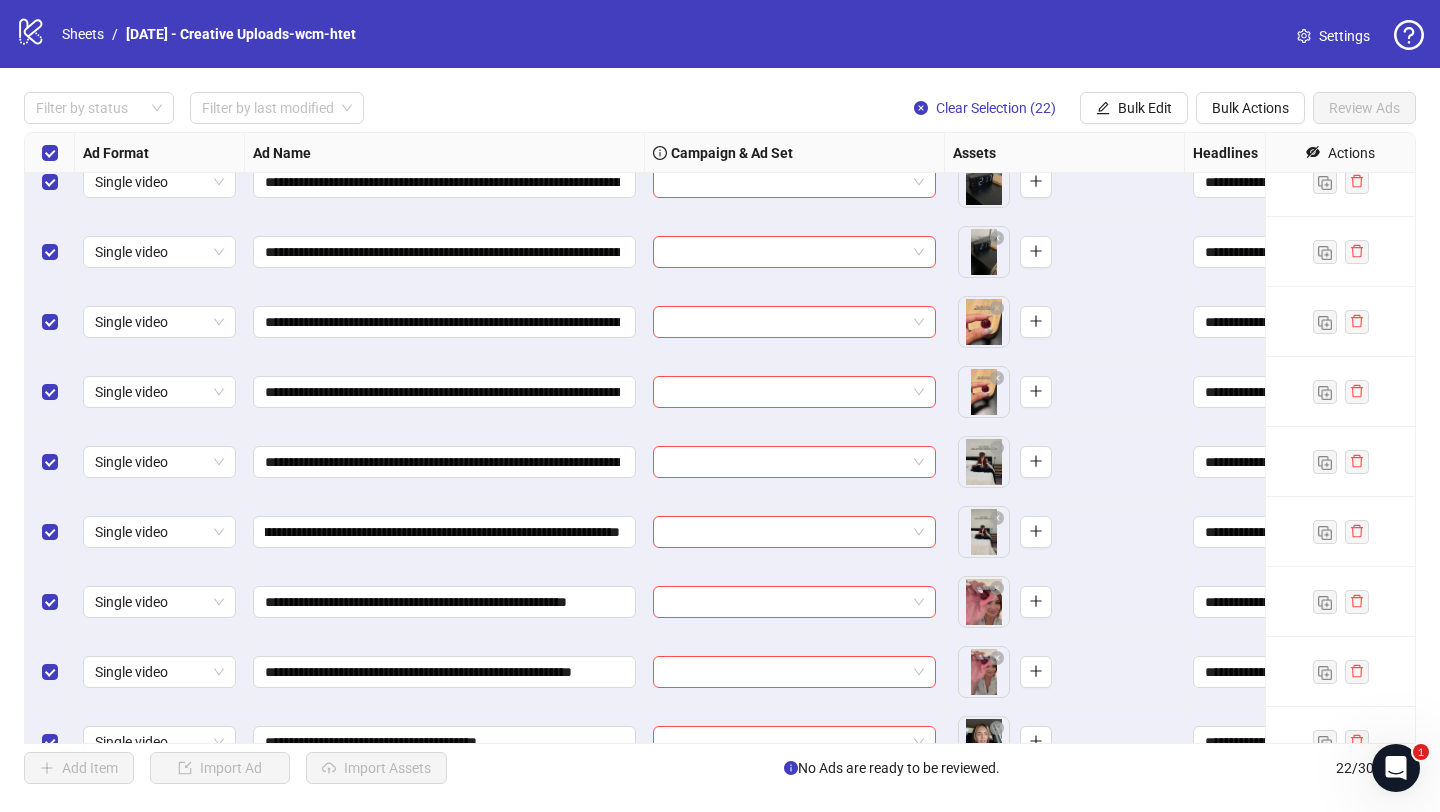 click on "**********" at bounding box center (445, 602) 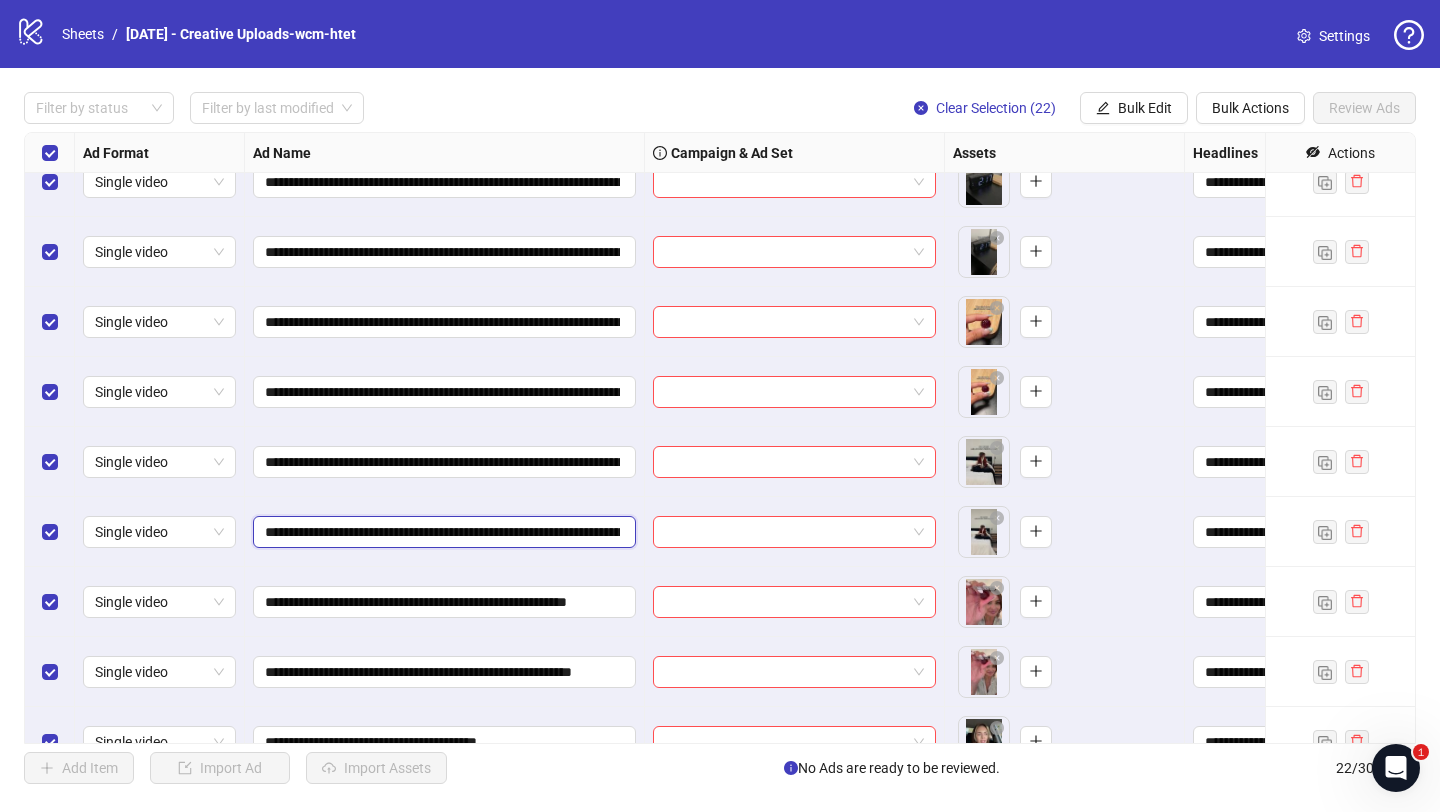 click on "**********" at bounding box center [442, 532] 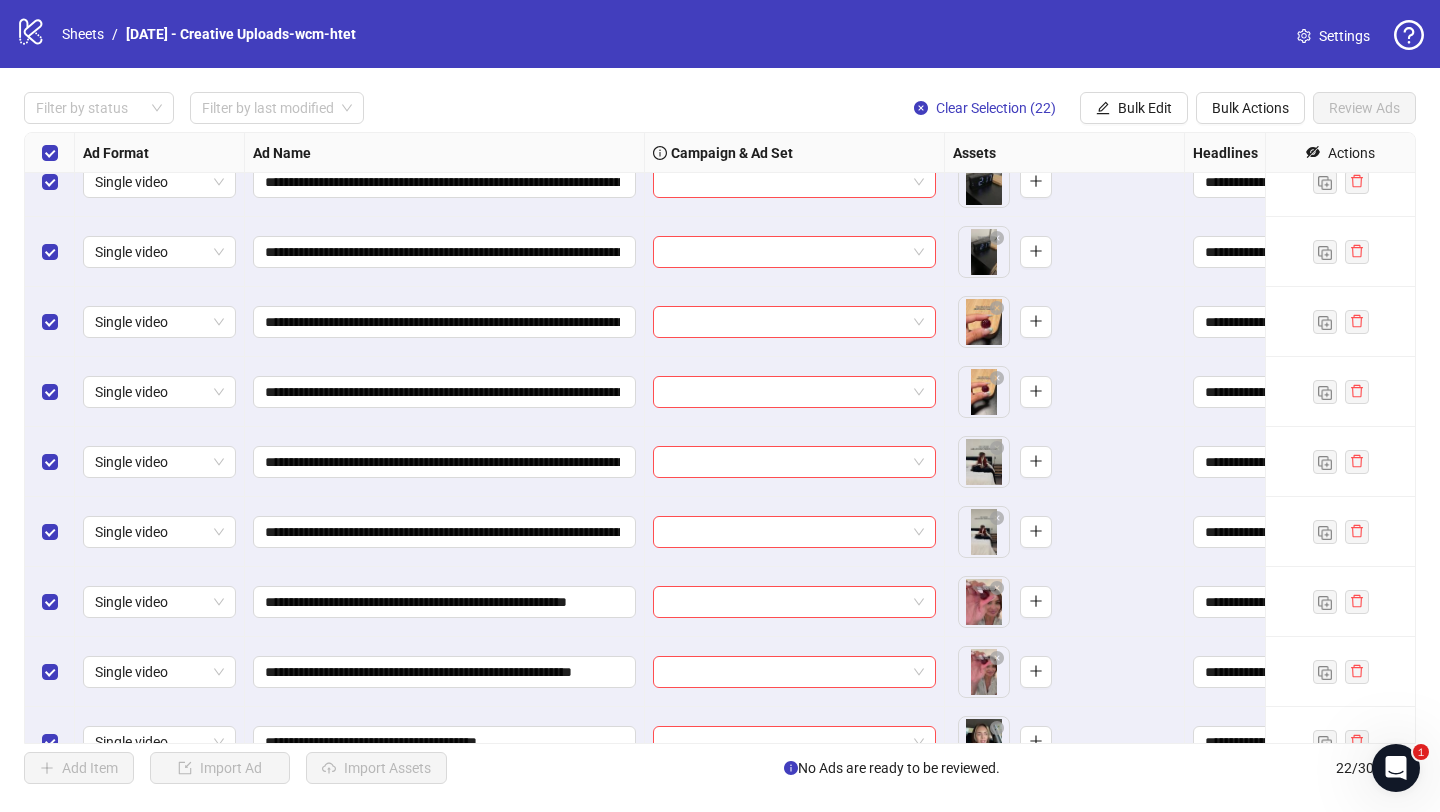 click on "**********" at bounding box center [445, 532] 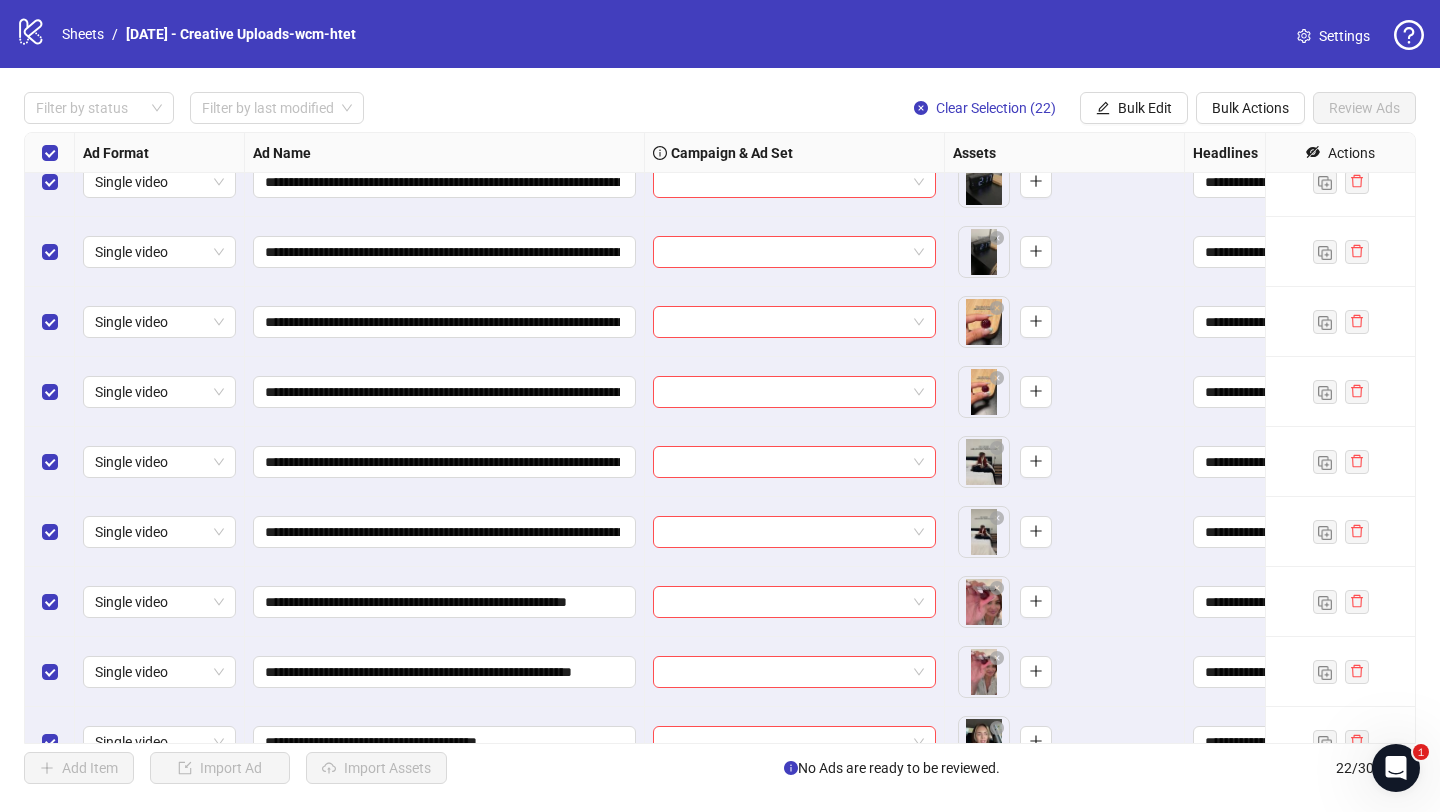 scroll, scrollTop: 261, scrollLeft: 0, axis: vertical 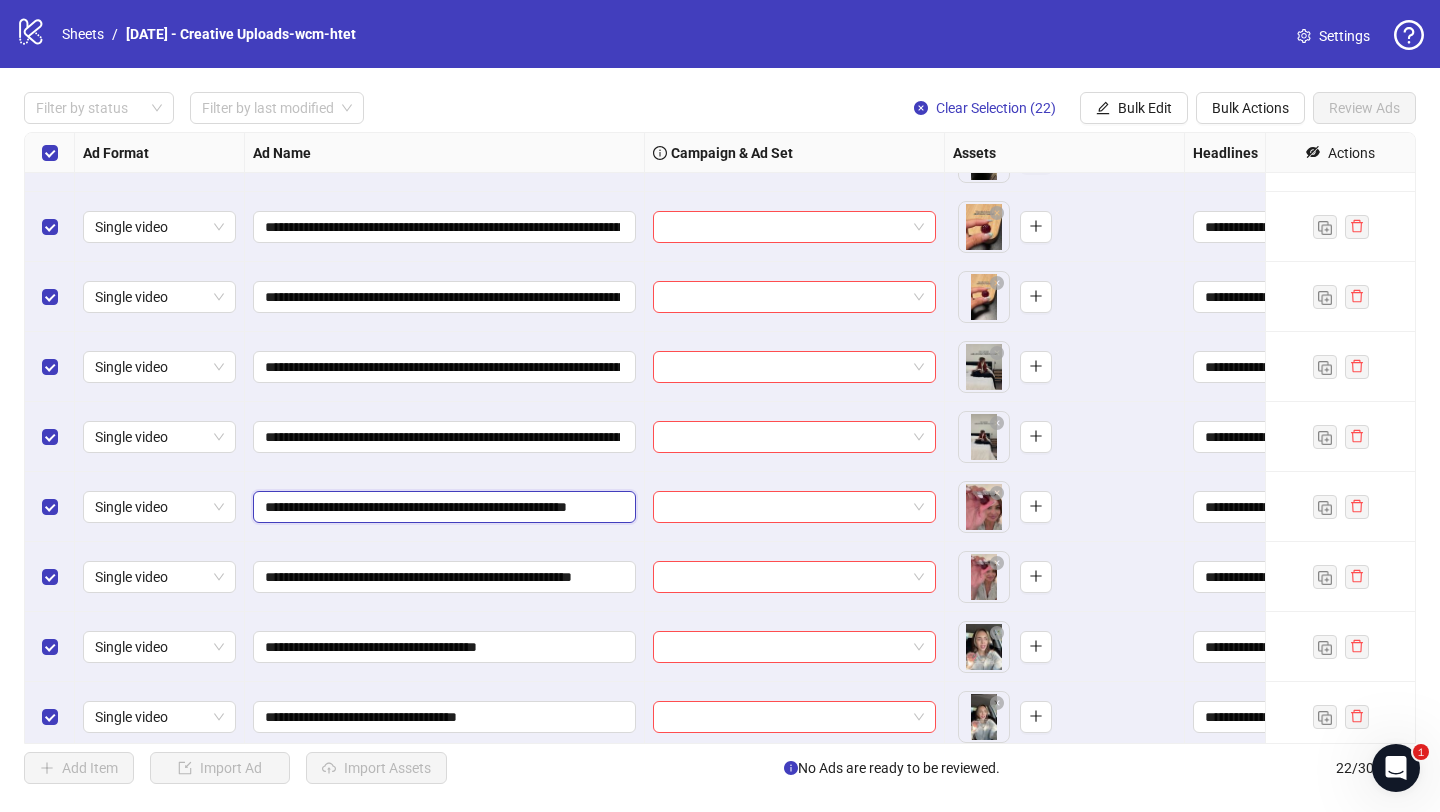 click on "**********" at bounding box center (442, 507) 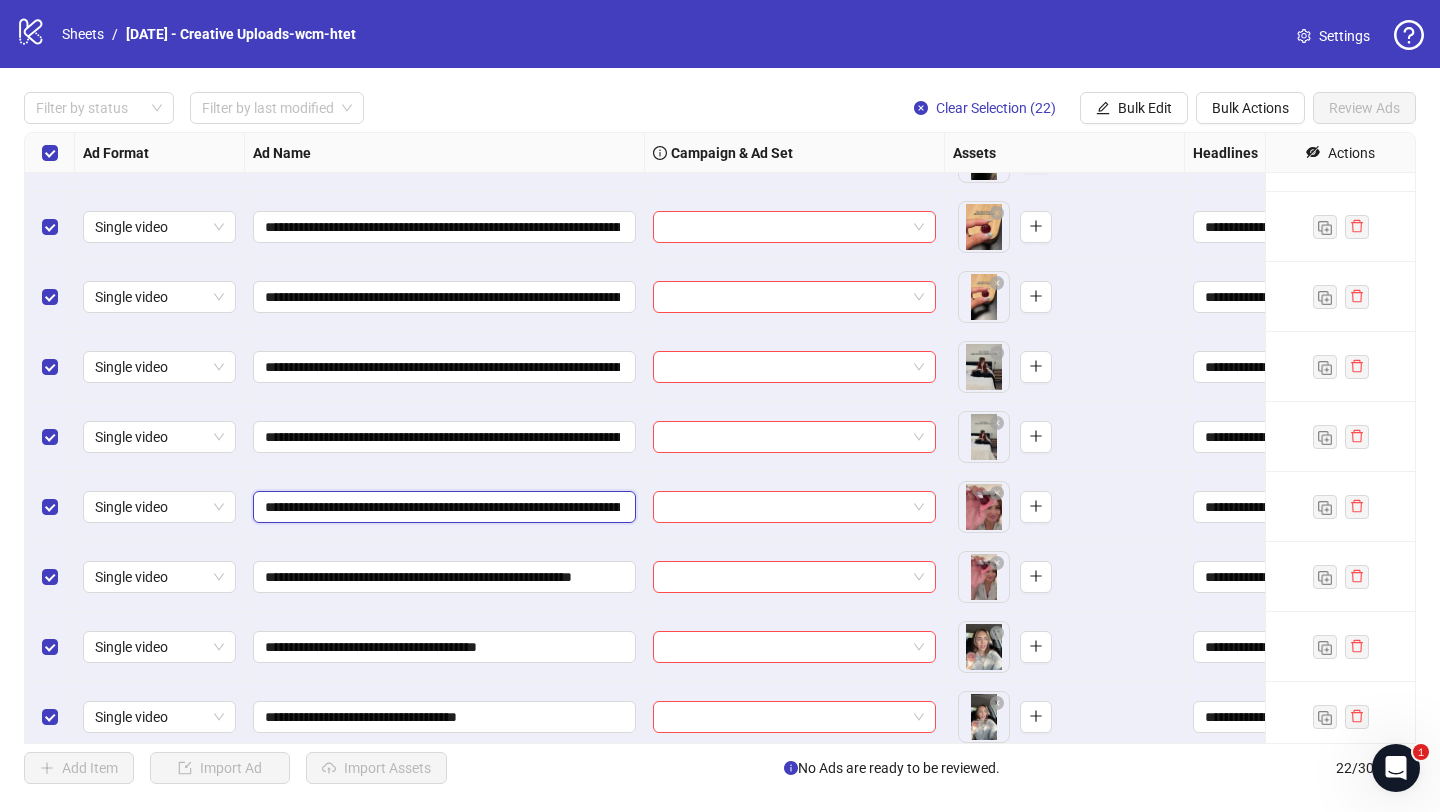 scroll, scrollTop: 0, scrollLeft: 929, axis: horizontal 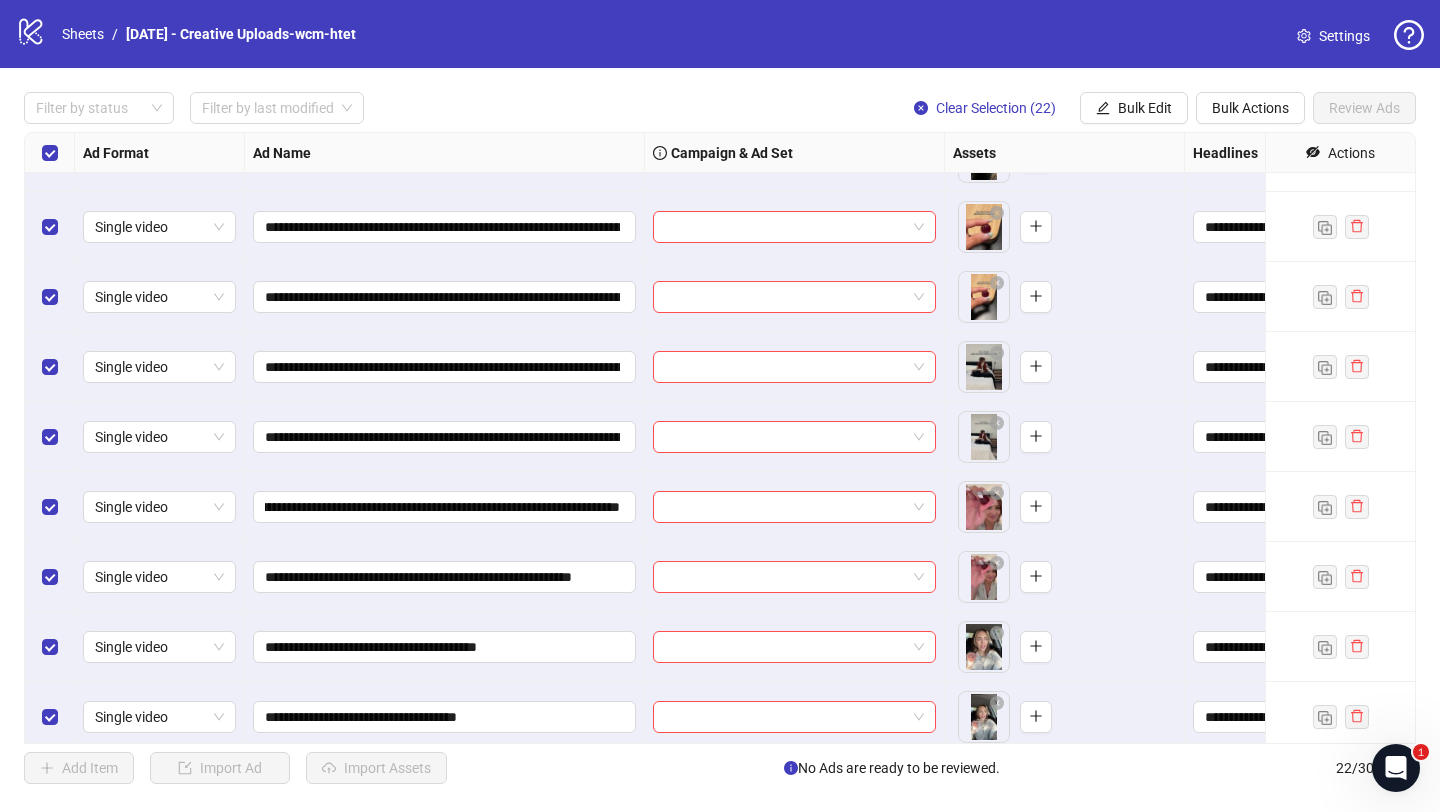 click on "**********" at bounding box center (445, 577) 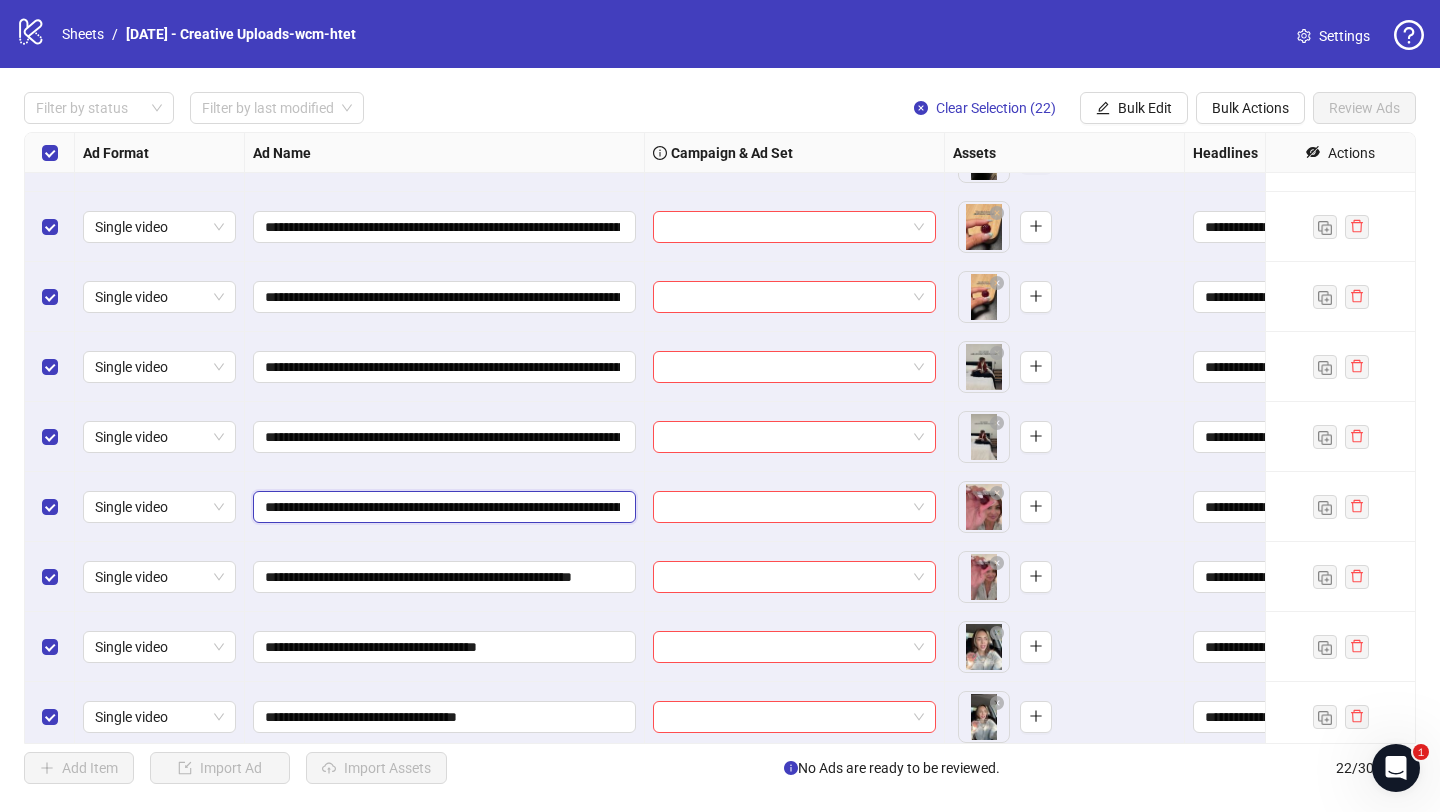 click on "**********" at bounding box center [442, 507] 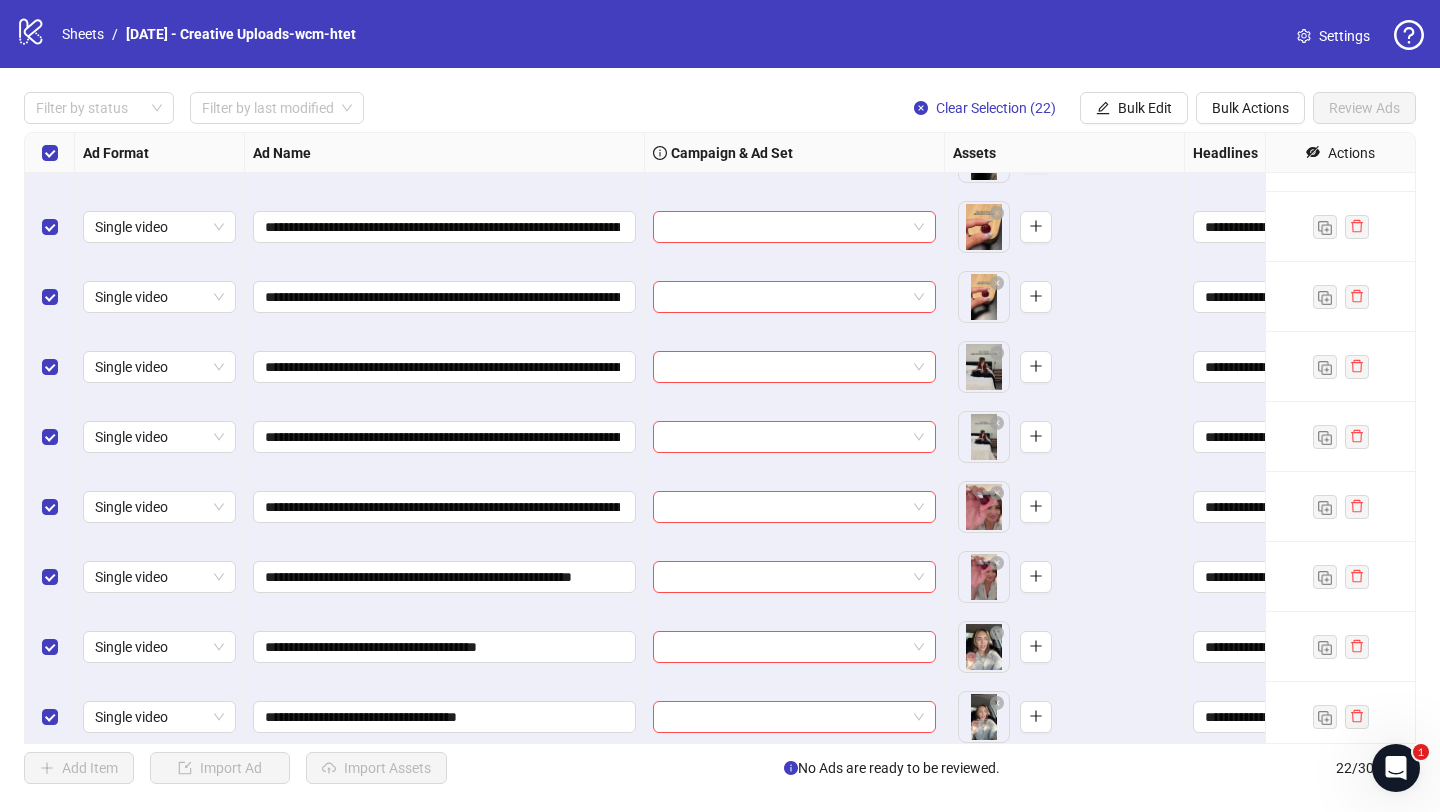 click on "**********" at bounding box center (445, 507) 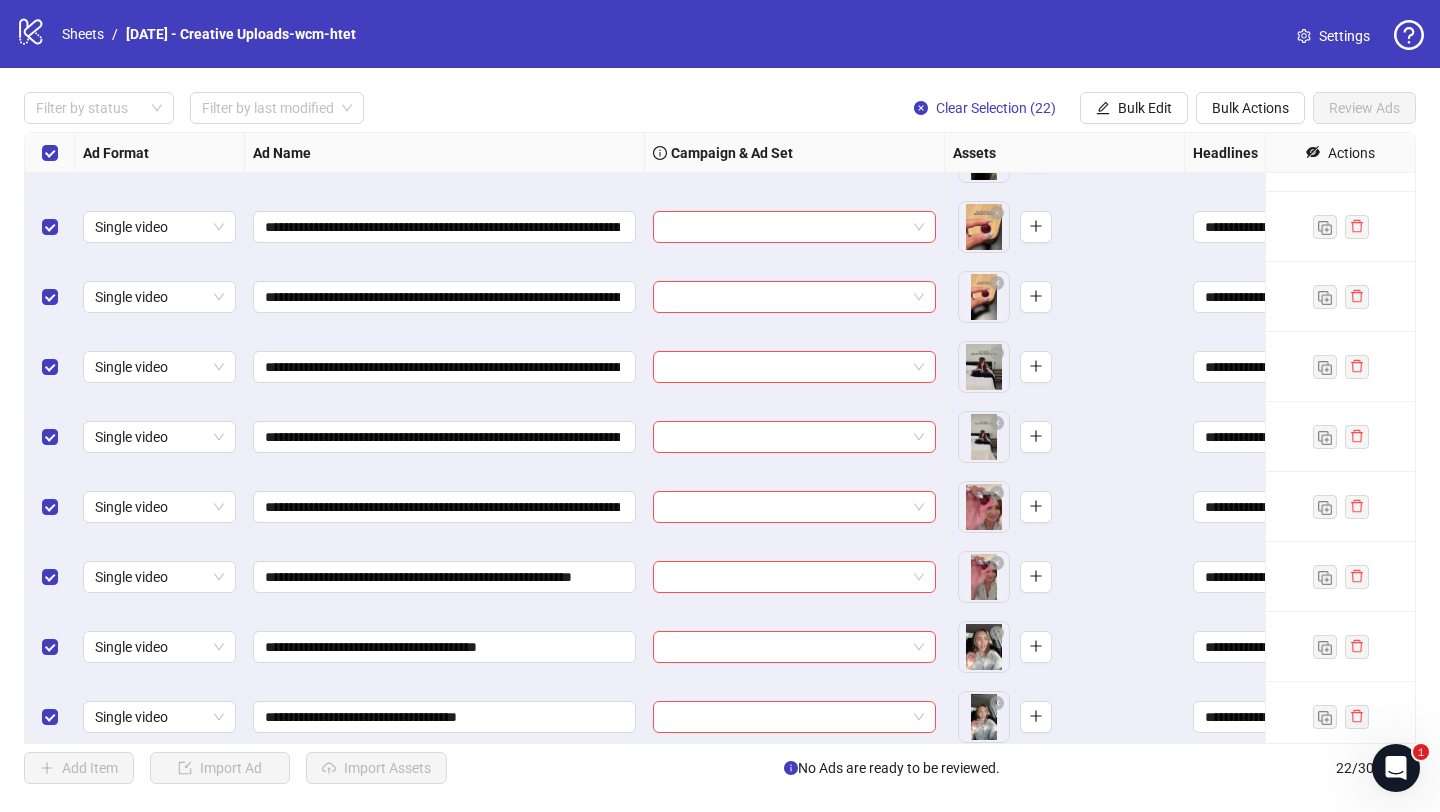 scroll, scrollTop: 350, scrollLeft: 0, axis: vertical 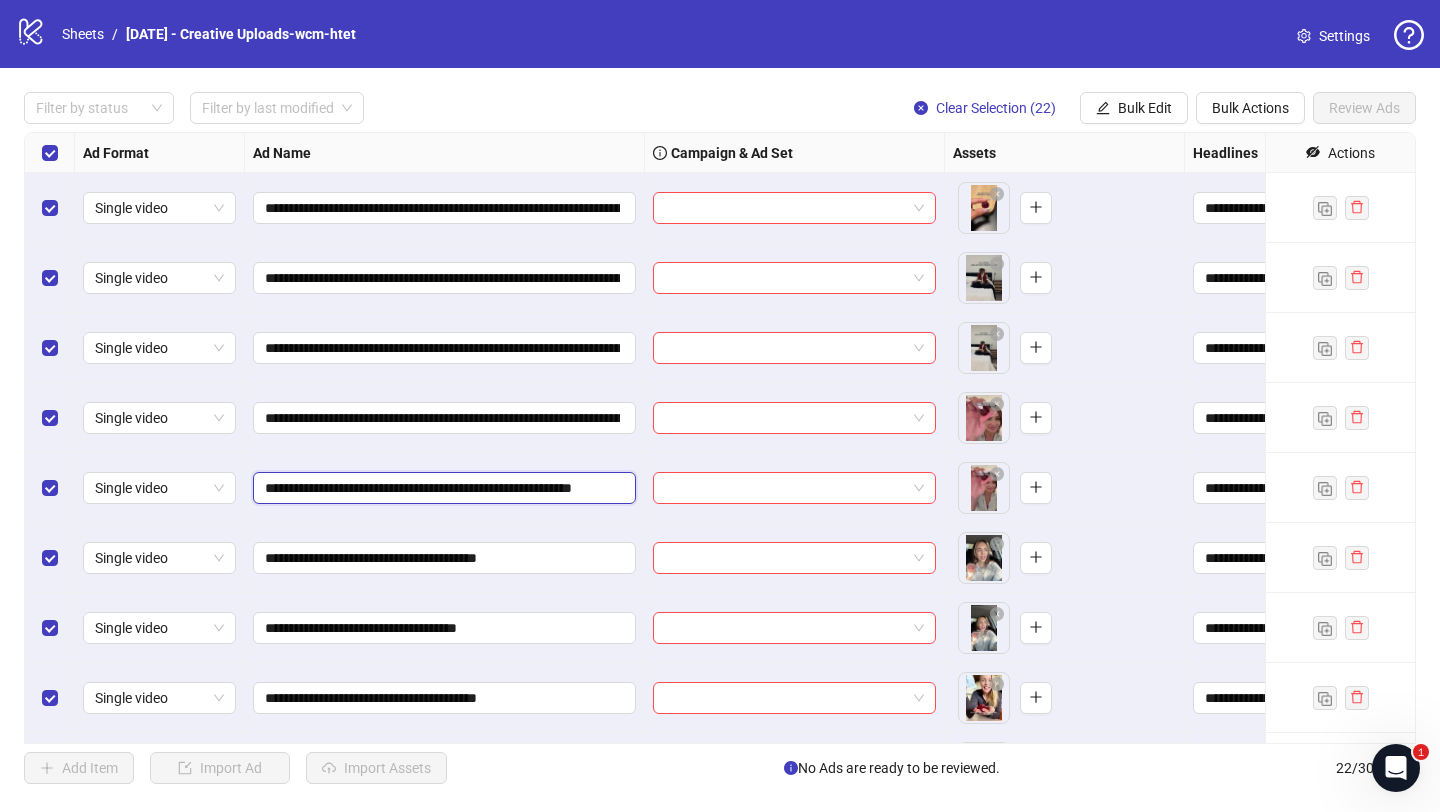 click on "**********" at bounding box center (442, 488) 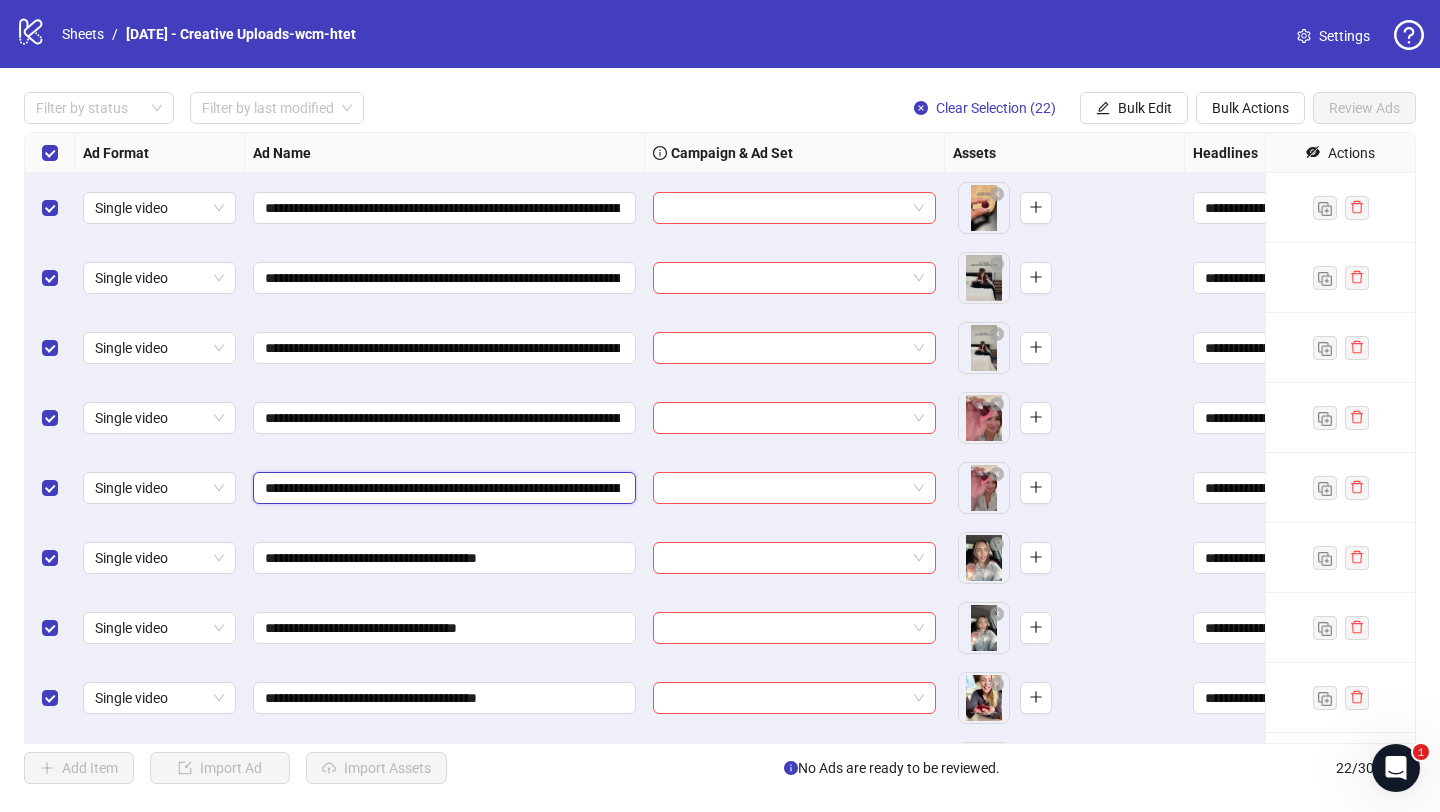 scroll, scrollTop: 0, scrollLeft: 929, axis: horizontal 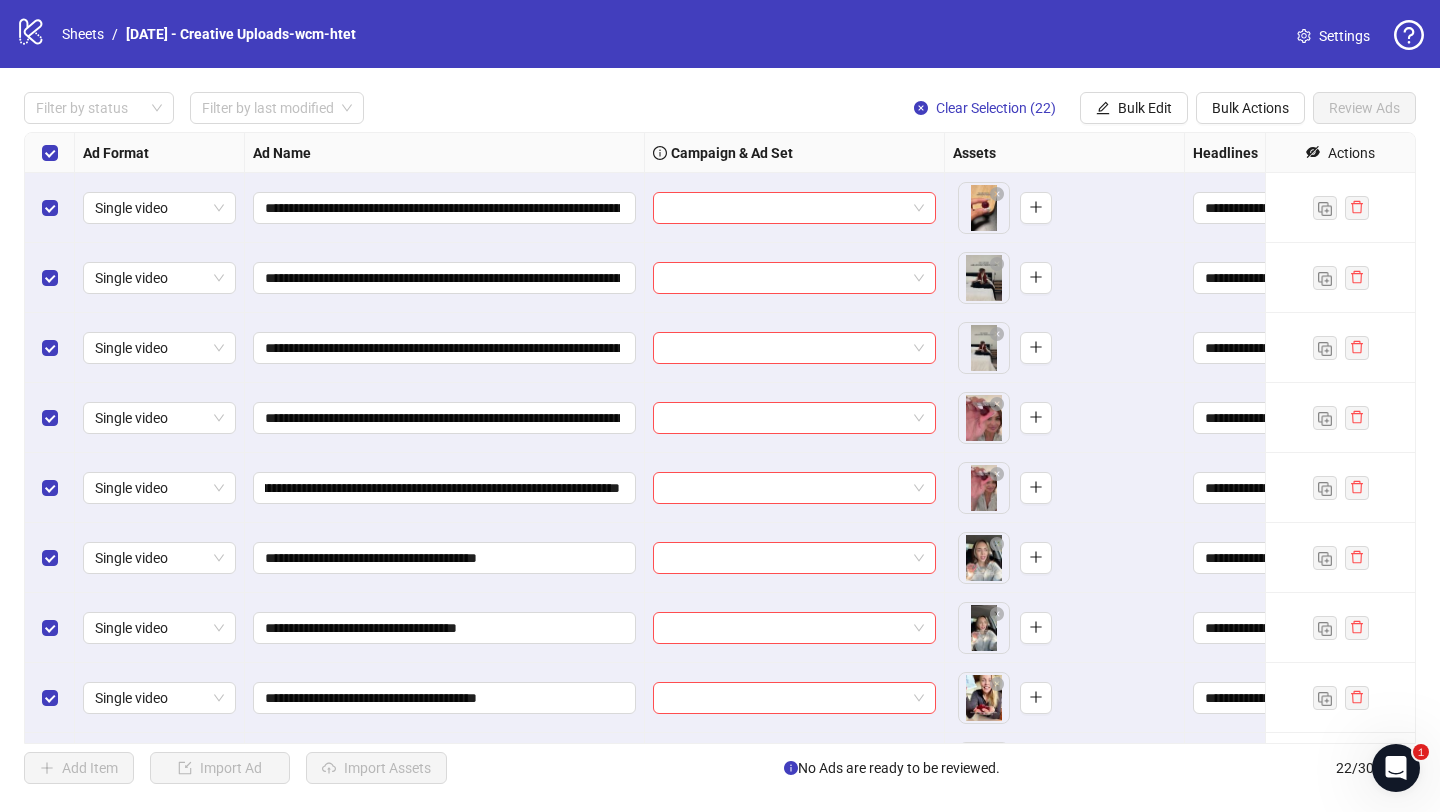 click on "**********" at bounding box center [445, 488] 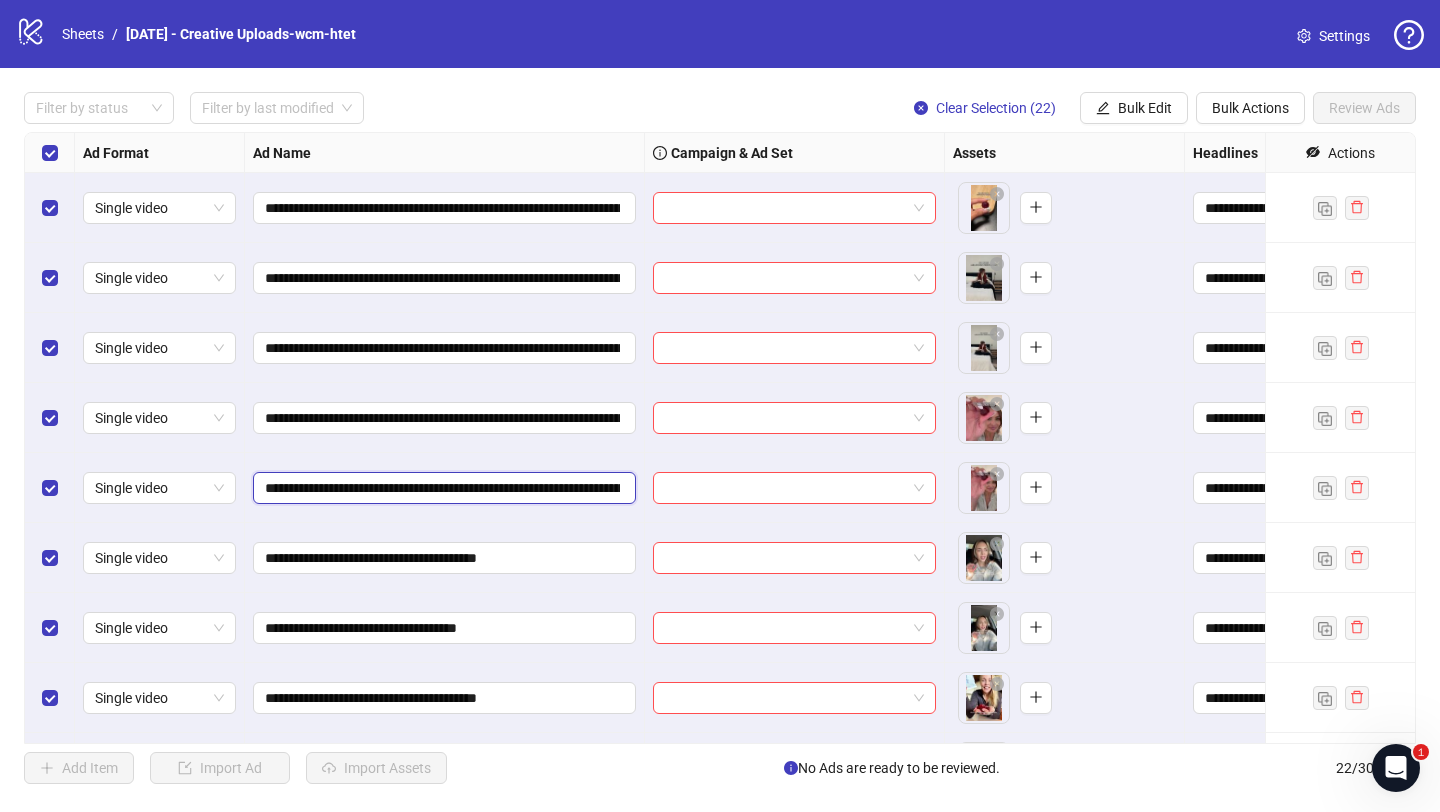 click on "**********" at bounding box center (442, 488) 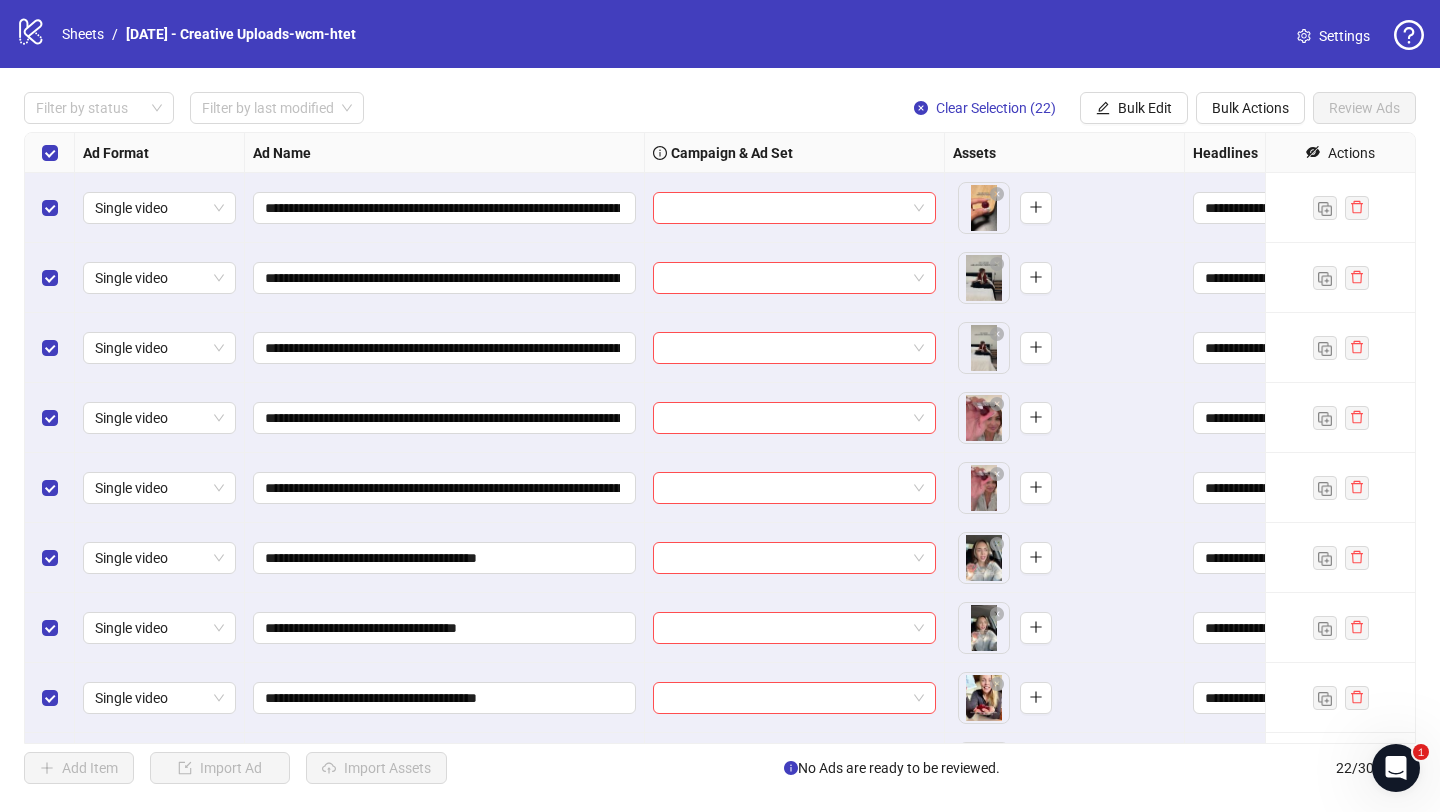 click on "**********" at bounding box center [445, 488] 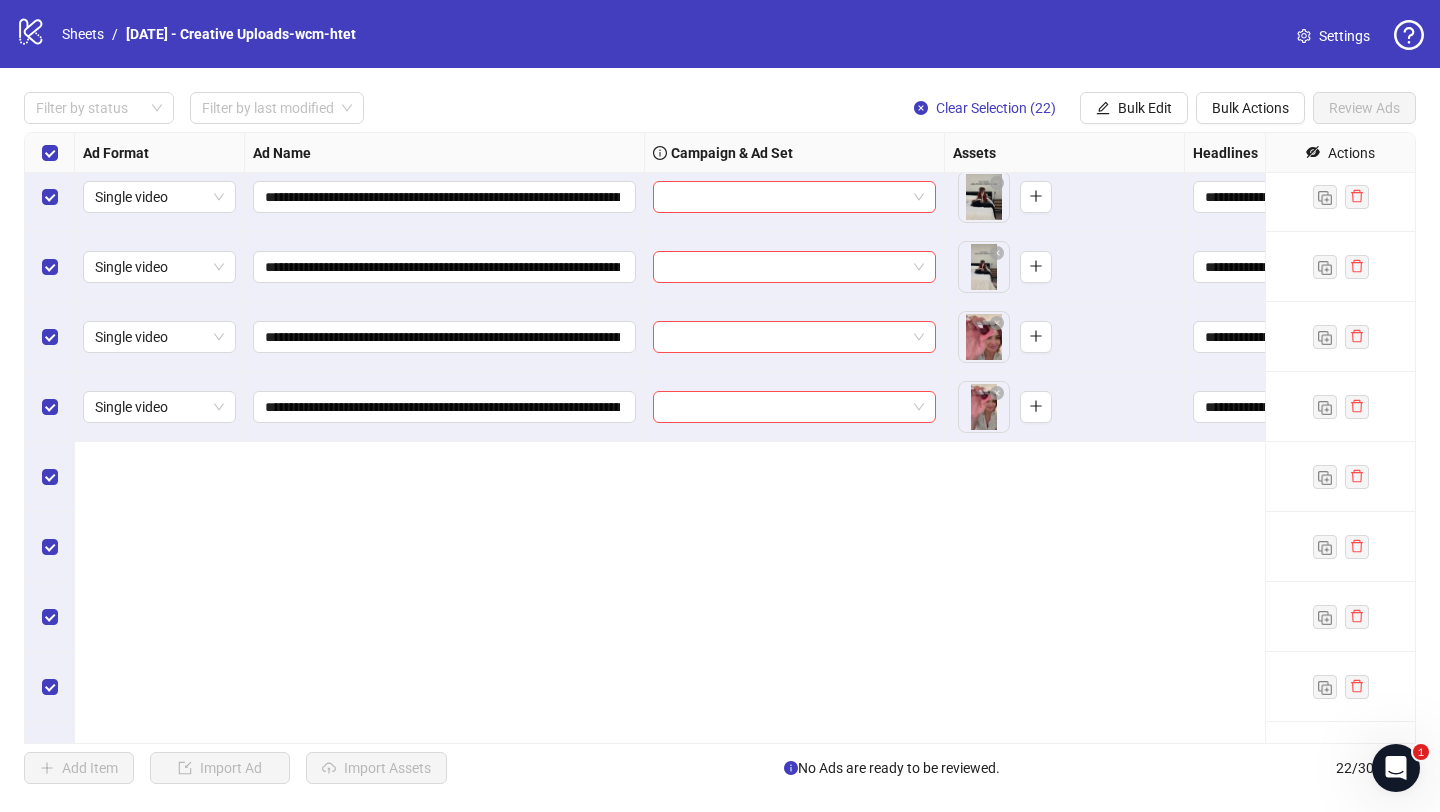 scroll, scrollTop: 0, scrollLeft: 0, axis: both 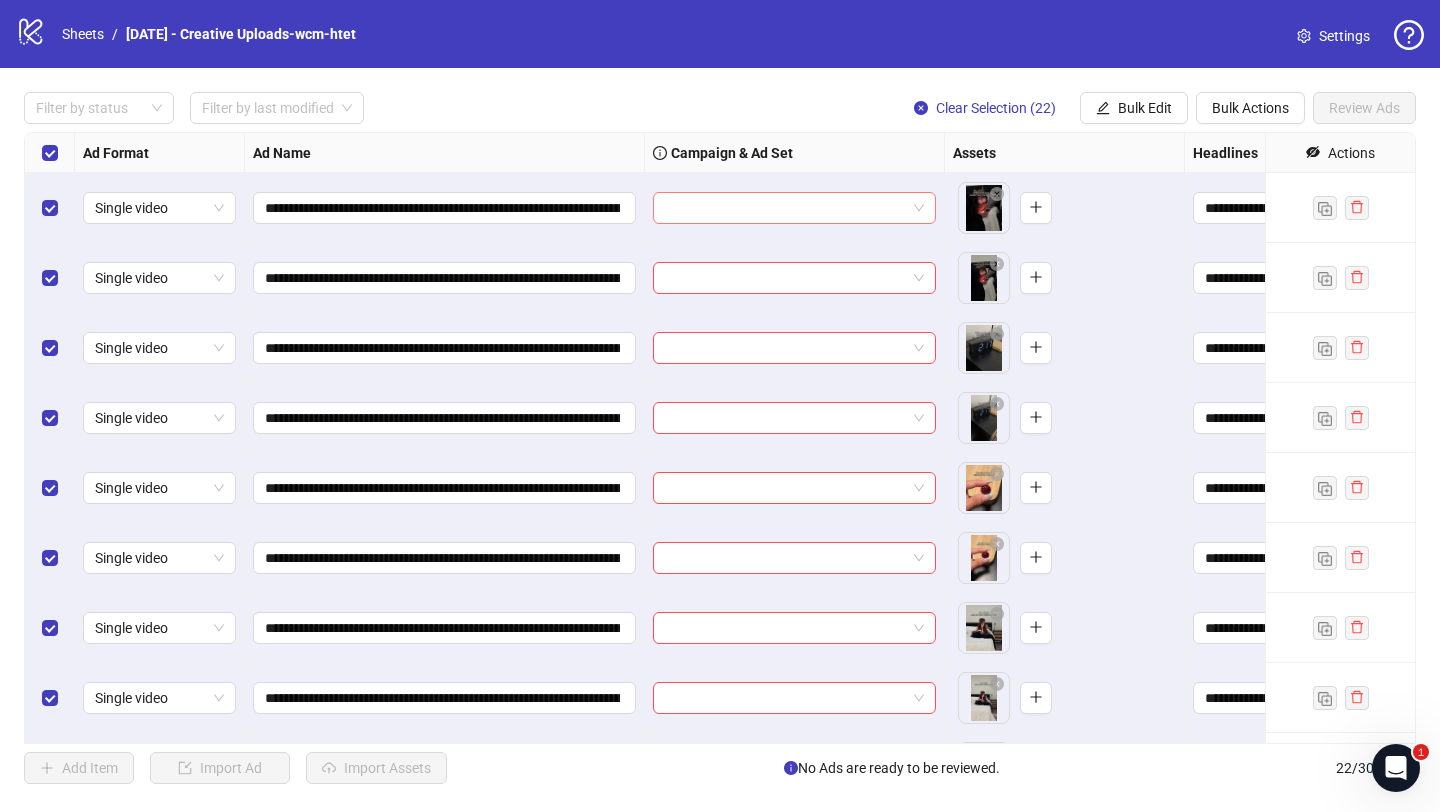 click at bounding box center (785, 208) 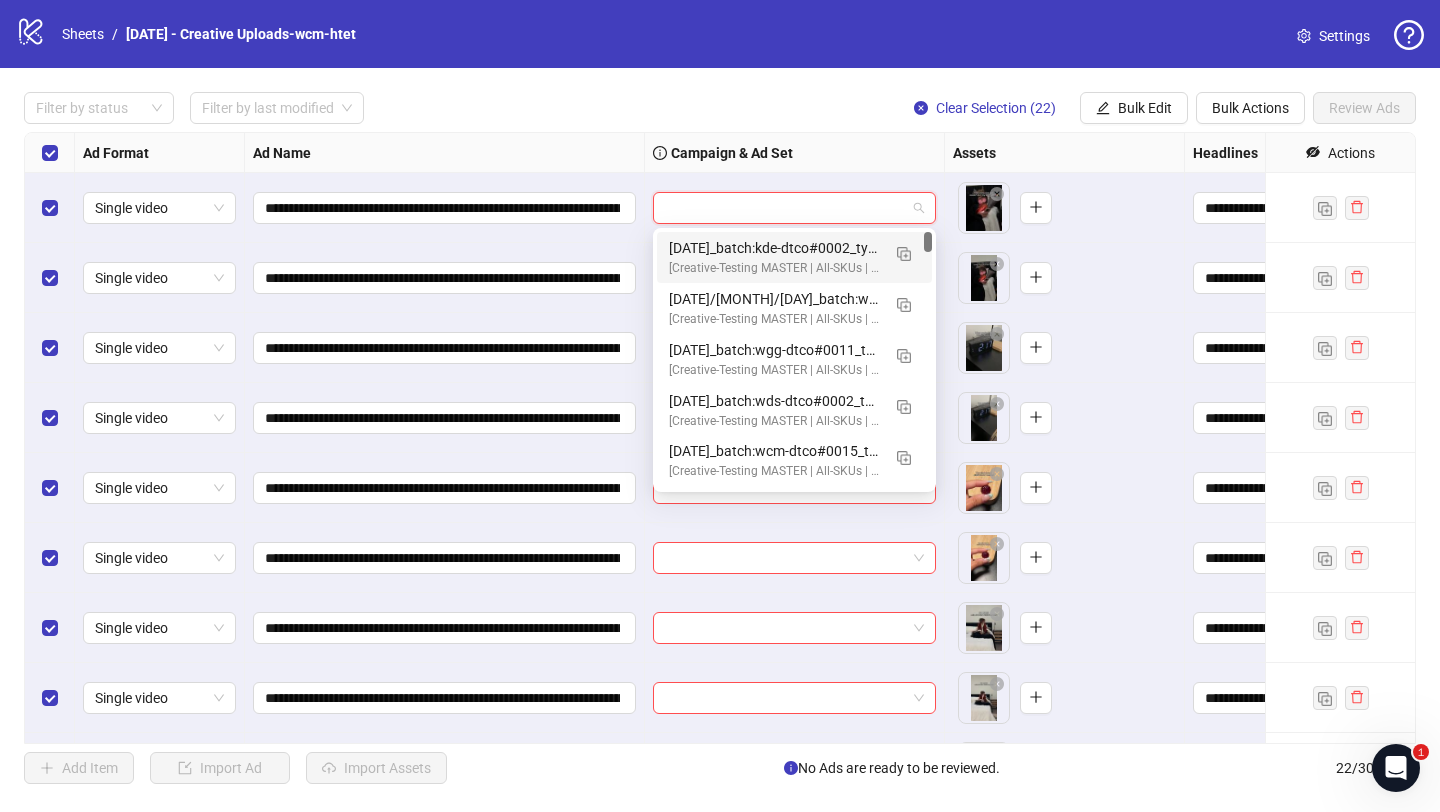 paste on "**********" 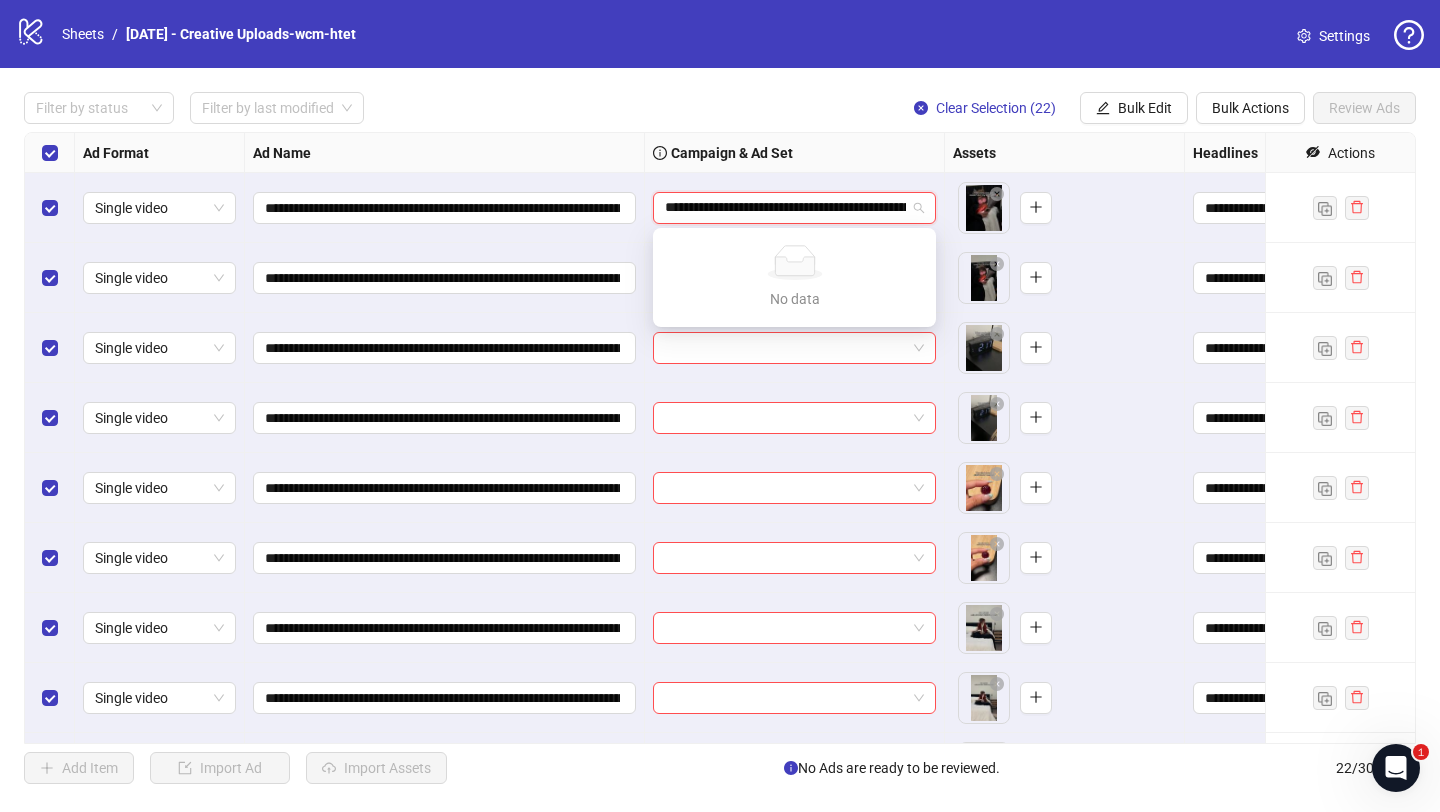 scroll, scrollTop: 0, scrollLeft: 152, axis: horizontal 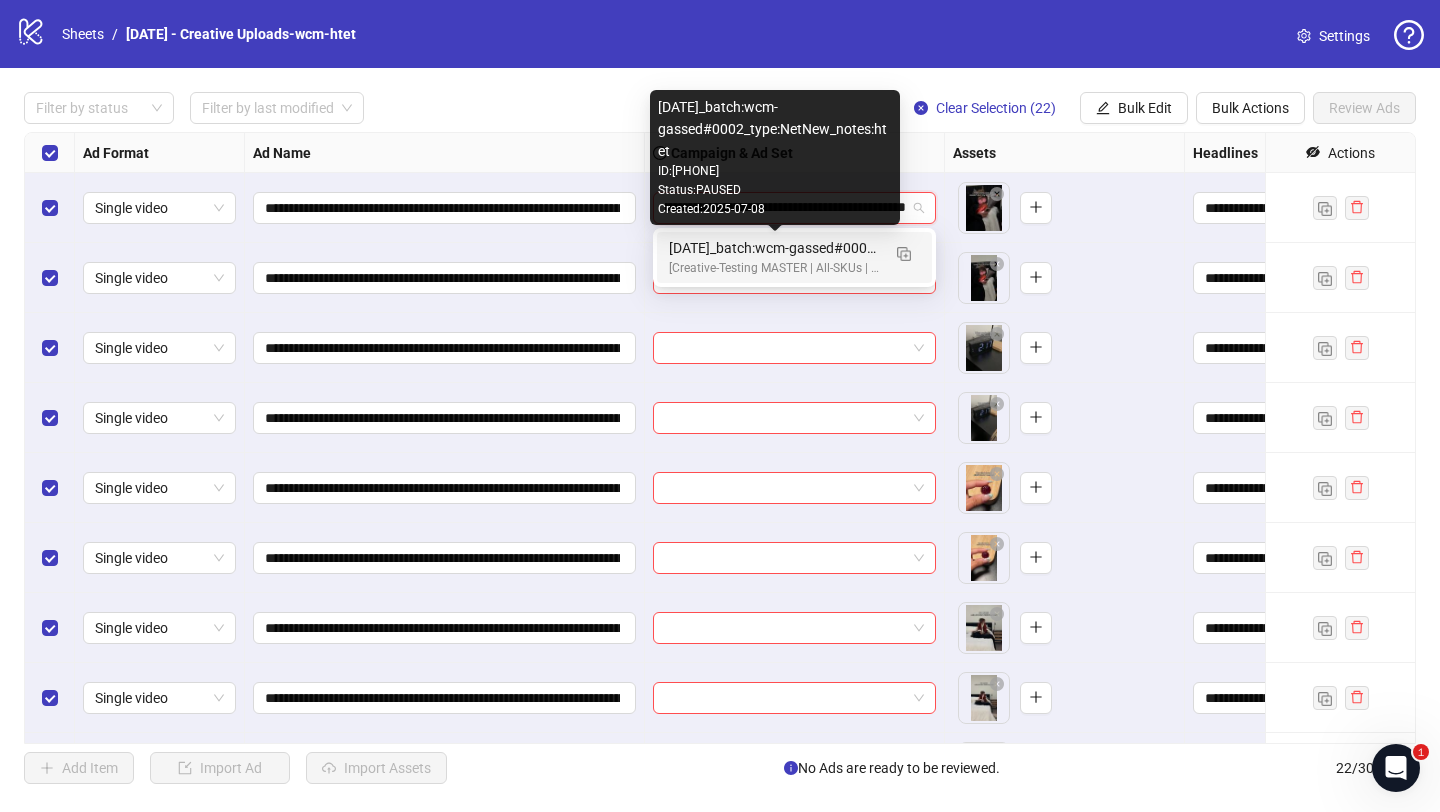 click on "2025/07/09_batch:wcm-gassed#0002_type:NetNew_notes:htet" at bounding box center [774, 248] 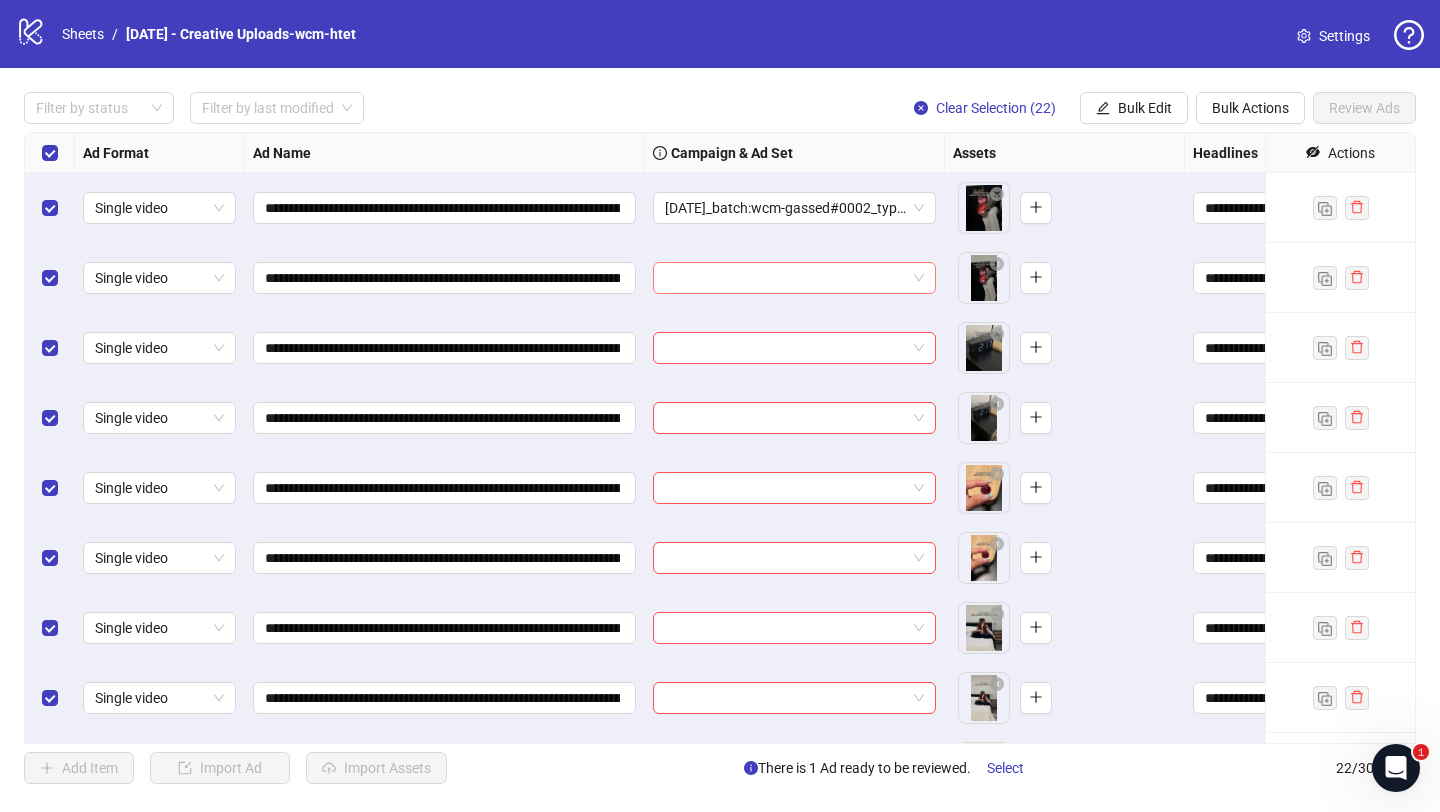 click at bounding box center [785, 278] 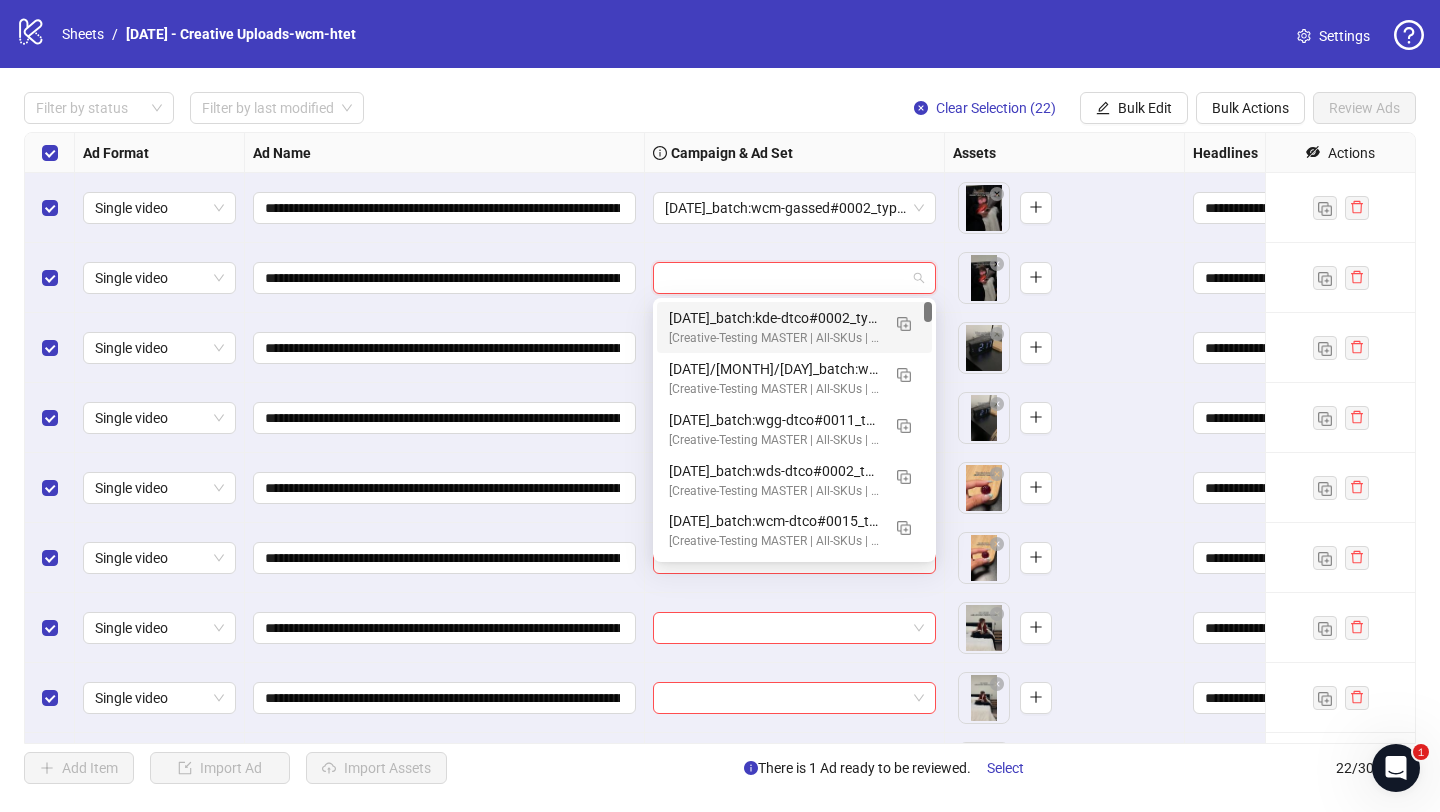paste on "**********" 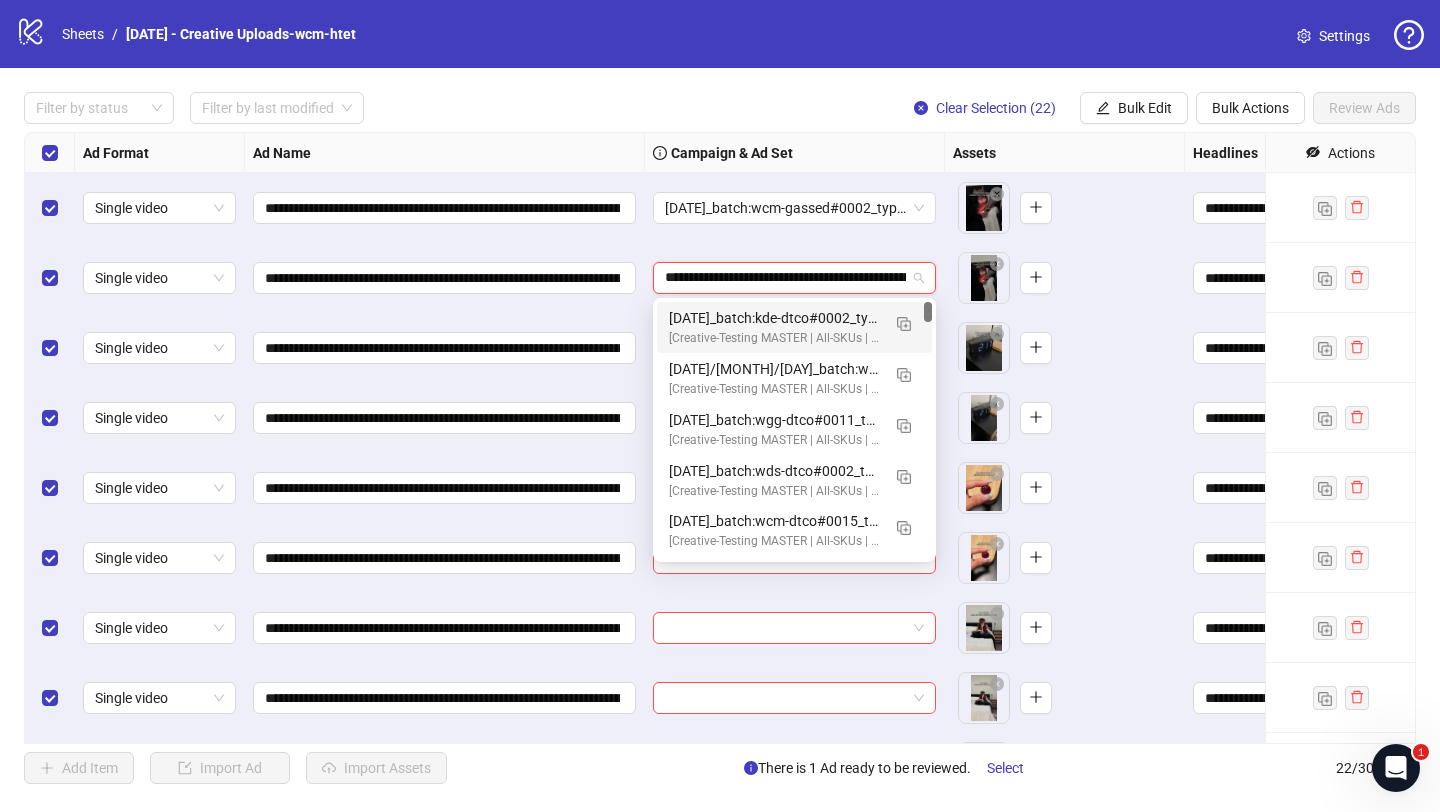 scroll, scrollTop: 0, scrollLeft: 152, axis: horizontal 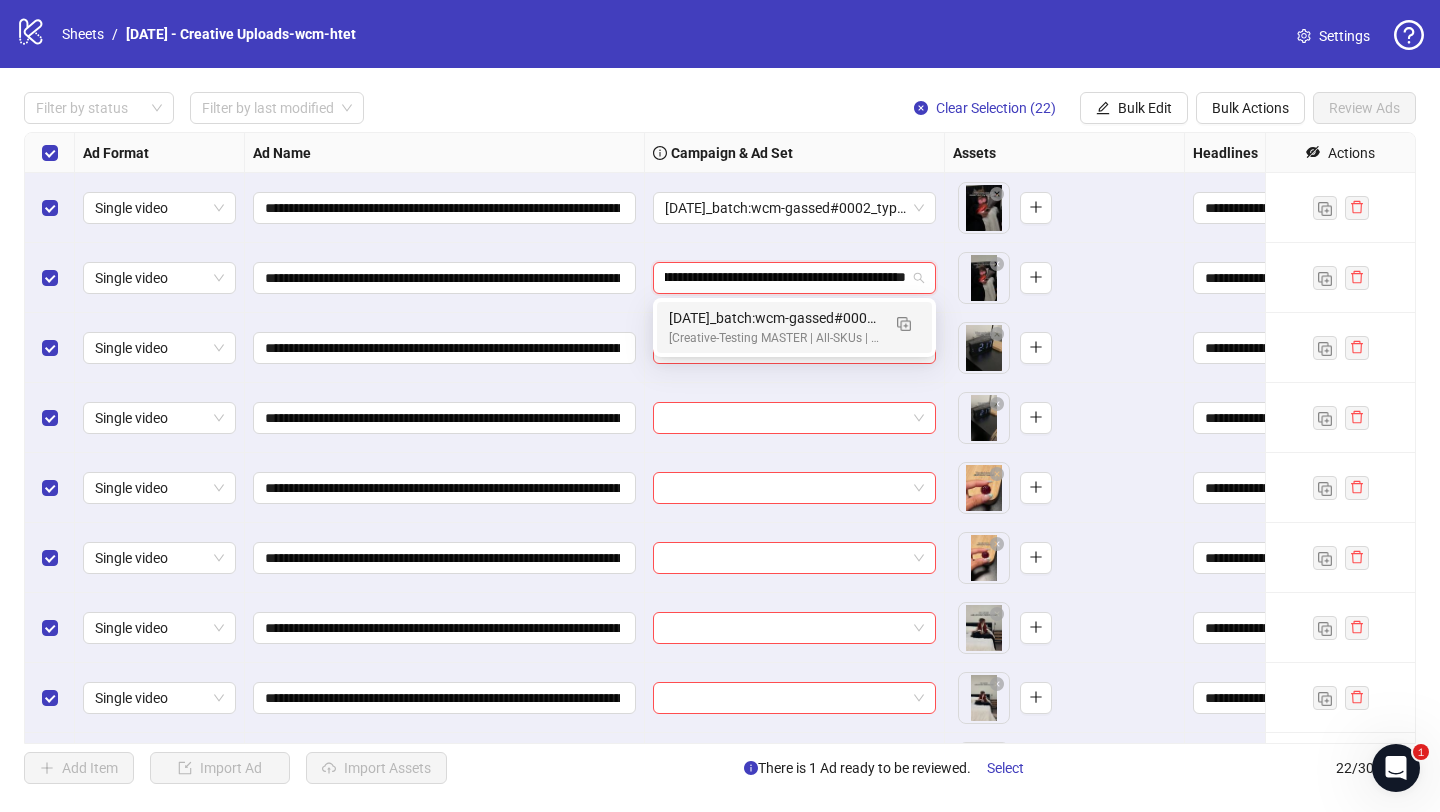 click on "2025/07/09_batch:wcm-gassed#0002_type:NetNew_notes:htet" at bounding box center (774, 318) 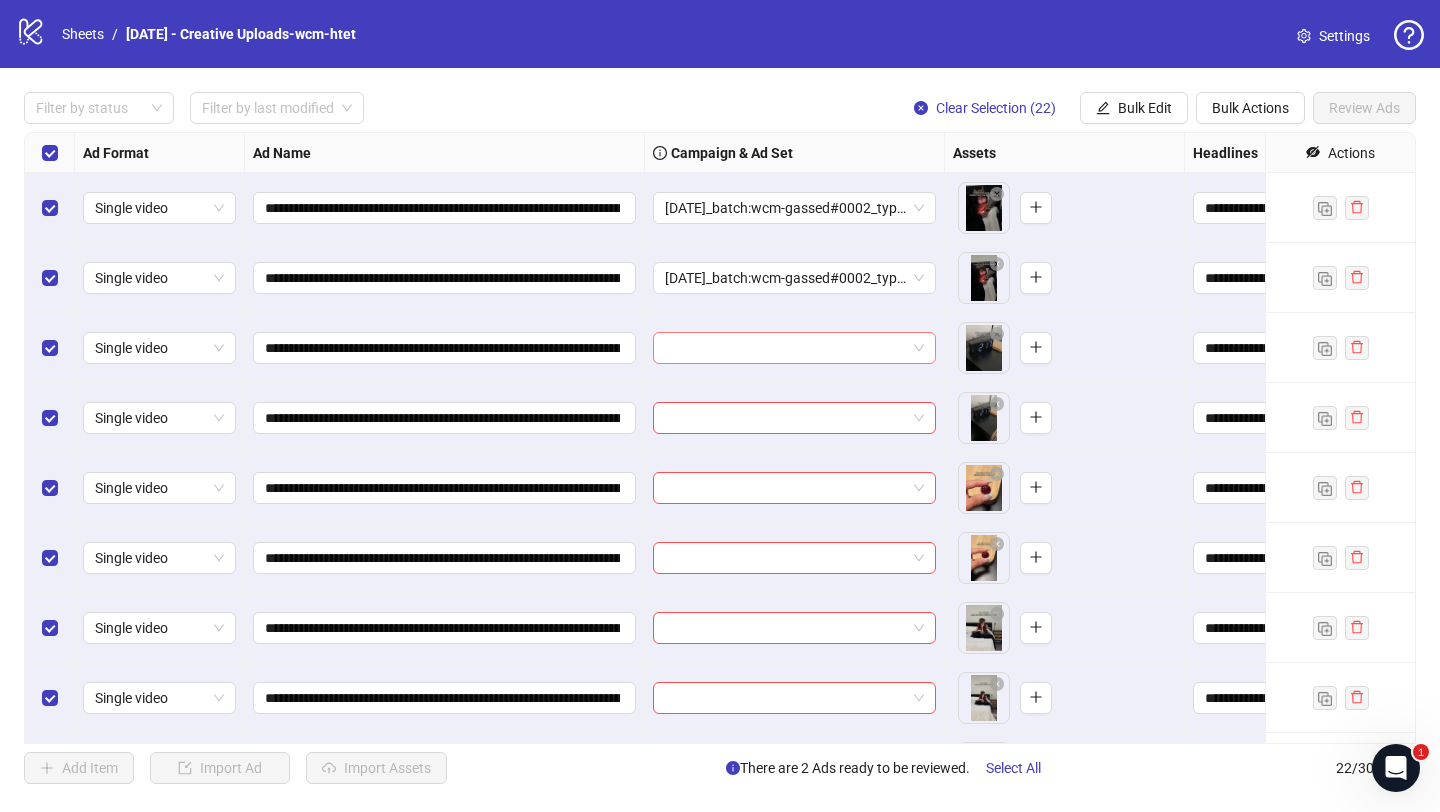 click at bounding box center (785, 348) 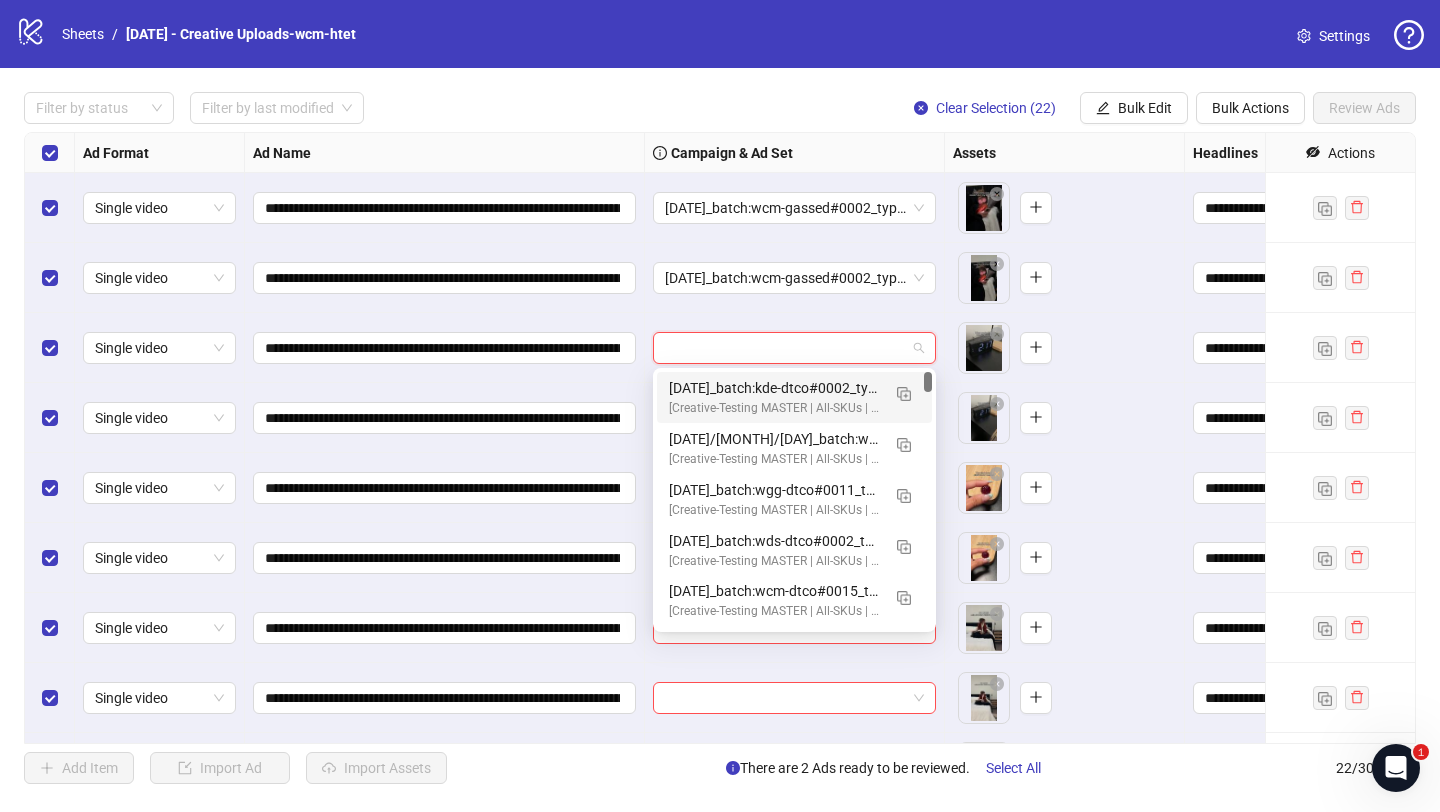 paste on "**********" 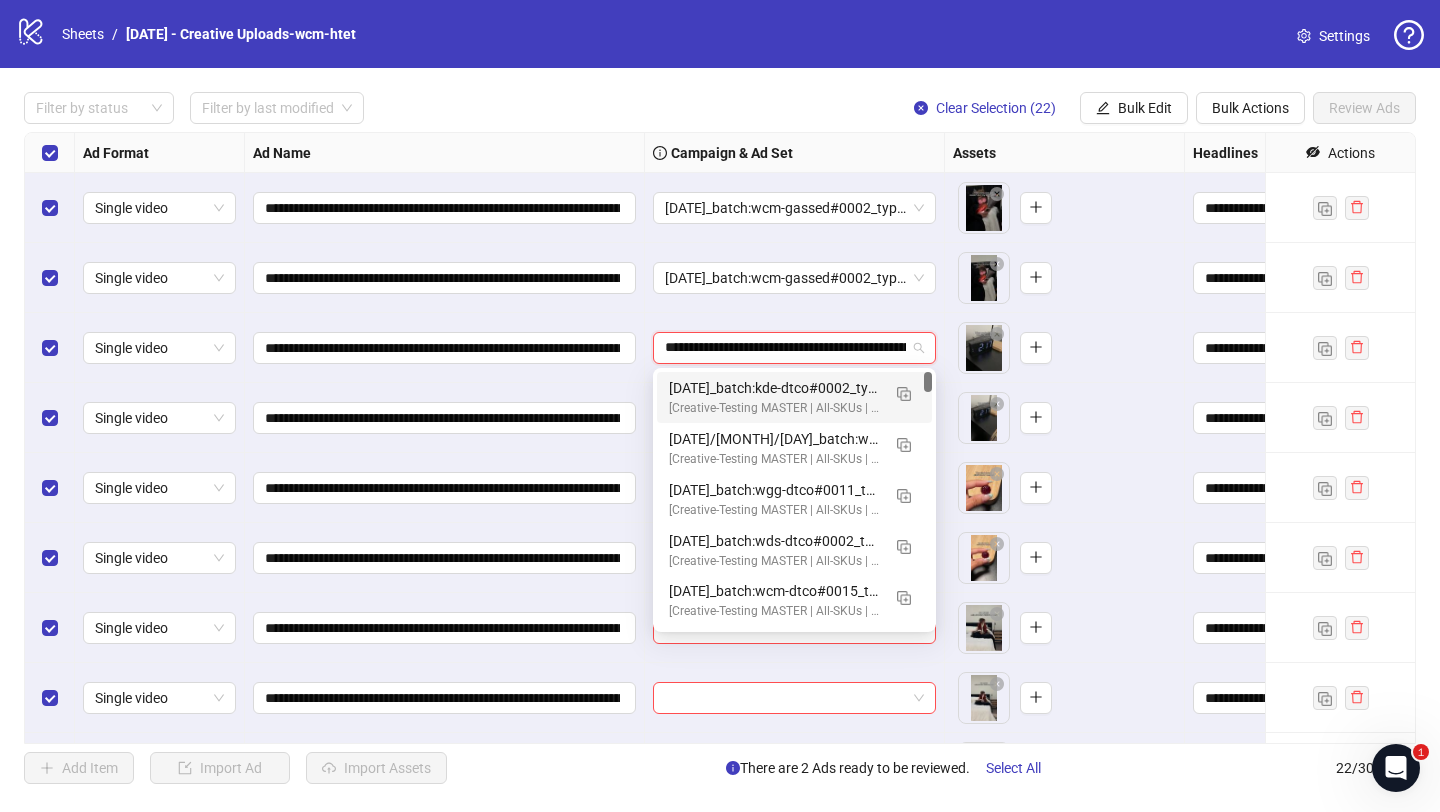 scroll, scrollTop: 0, scrollLeft: 152, axis: horizontal 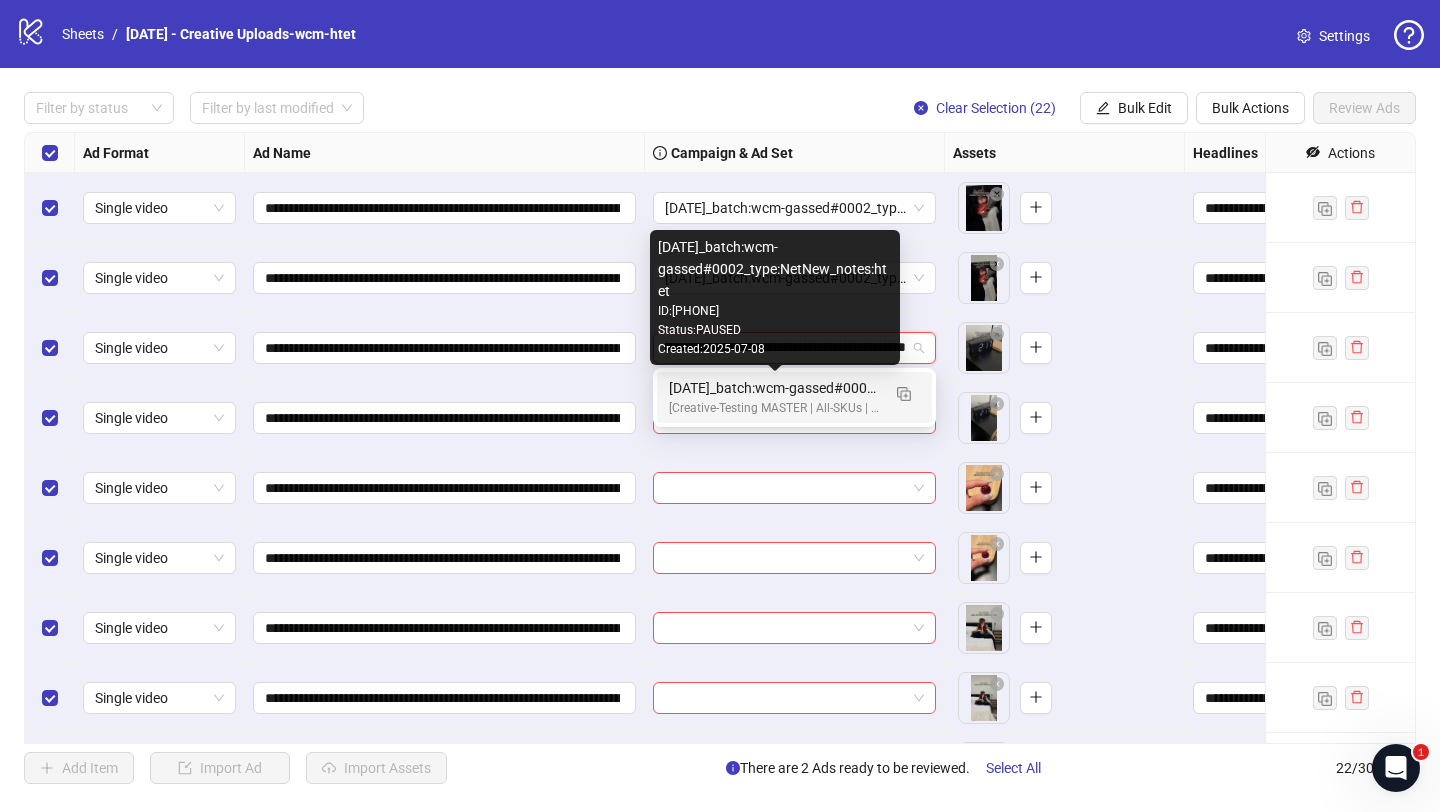 click on "2025/07/09_batch:wcm-gassed#0002_type:NetNew_notes:htet" at bounding box center [774, 388] 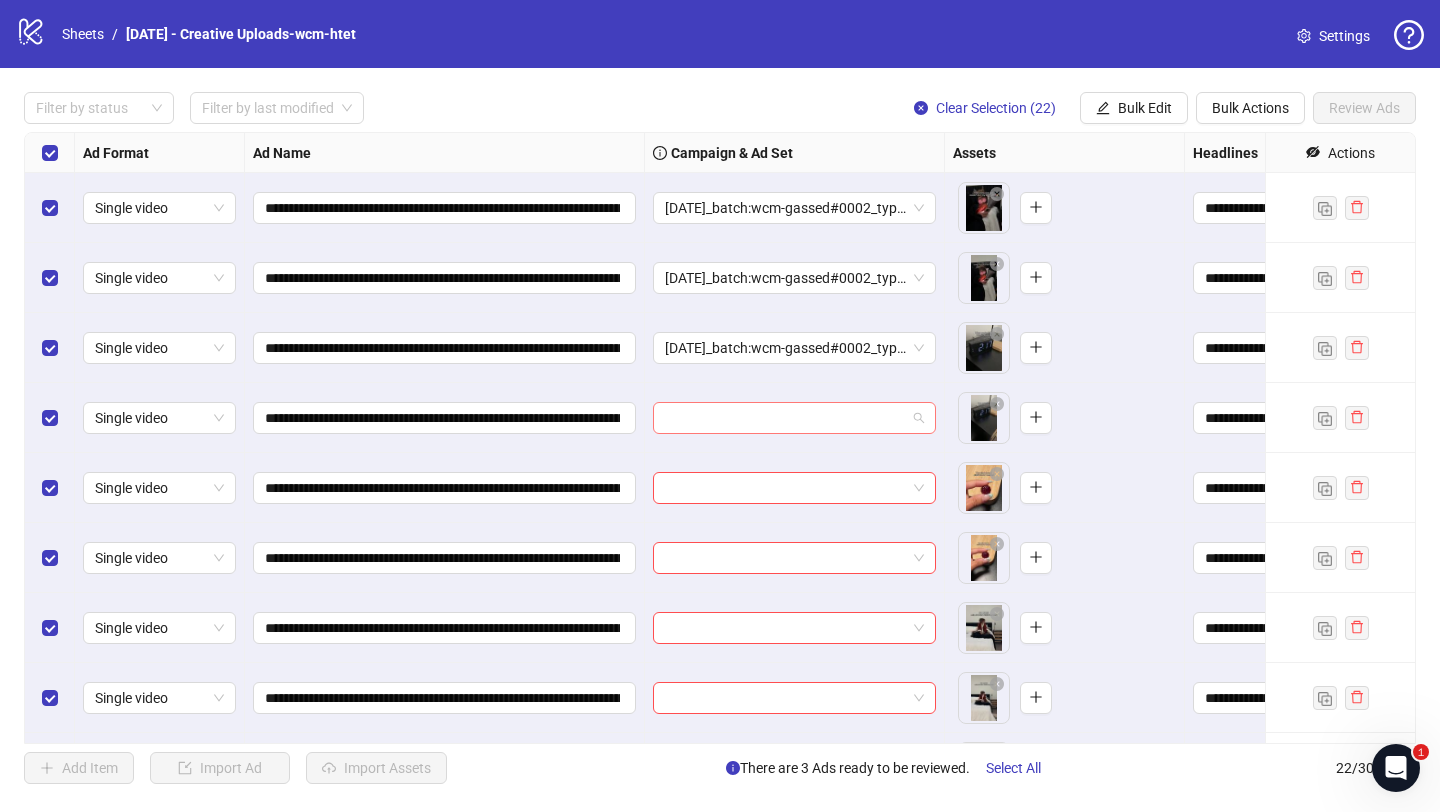click at bounding box center (785, 418) 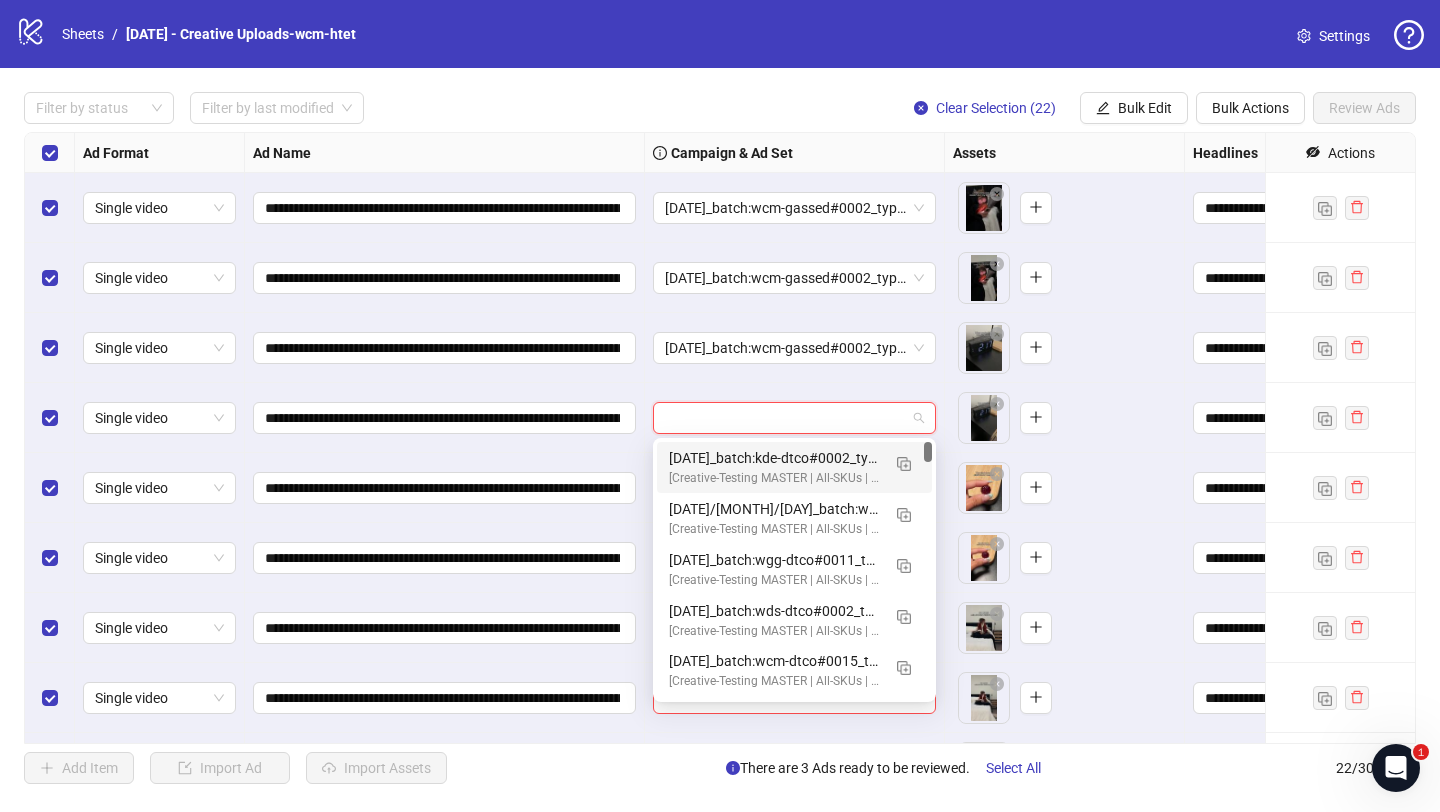 paste on "**********" 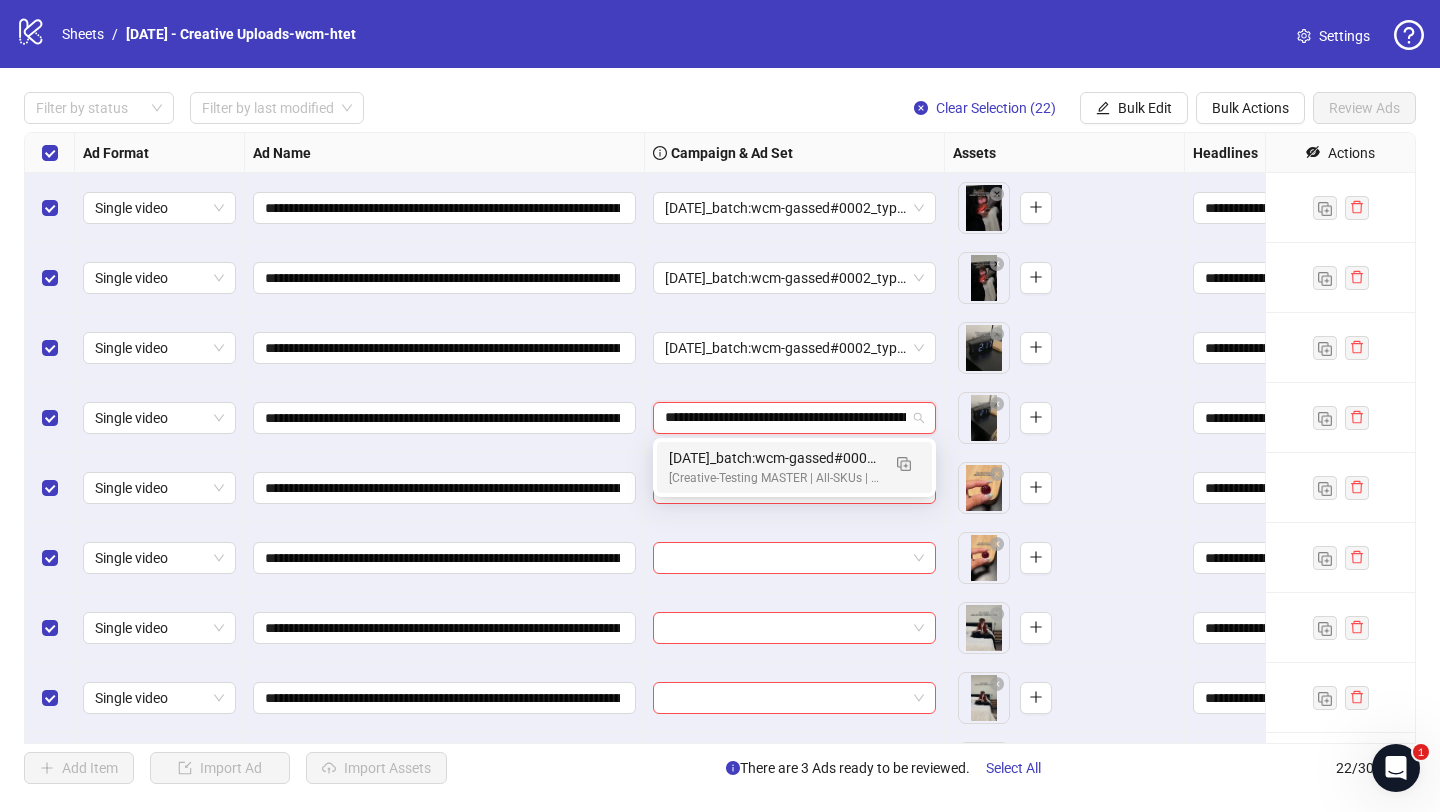 scroll, scrollTop: 0, scrollLeft: 152, axis: horizontal 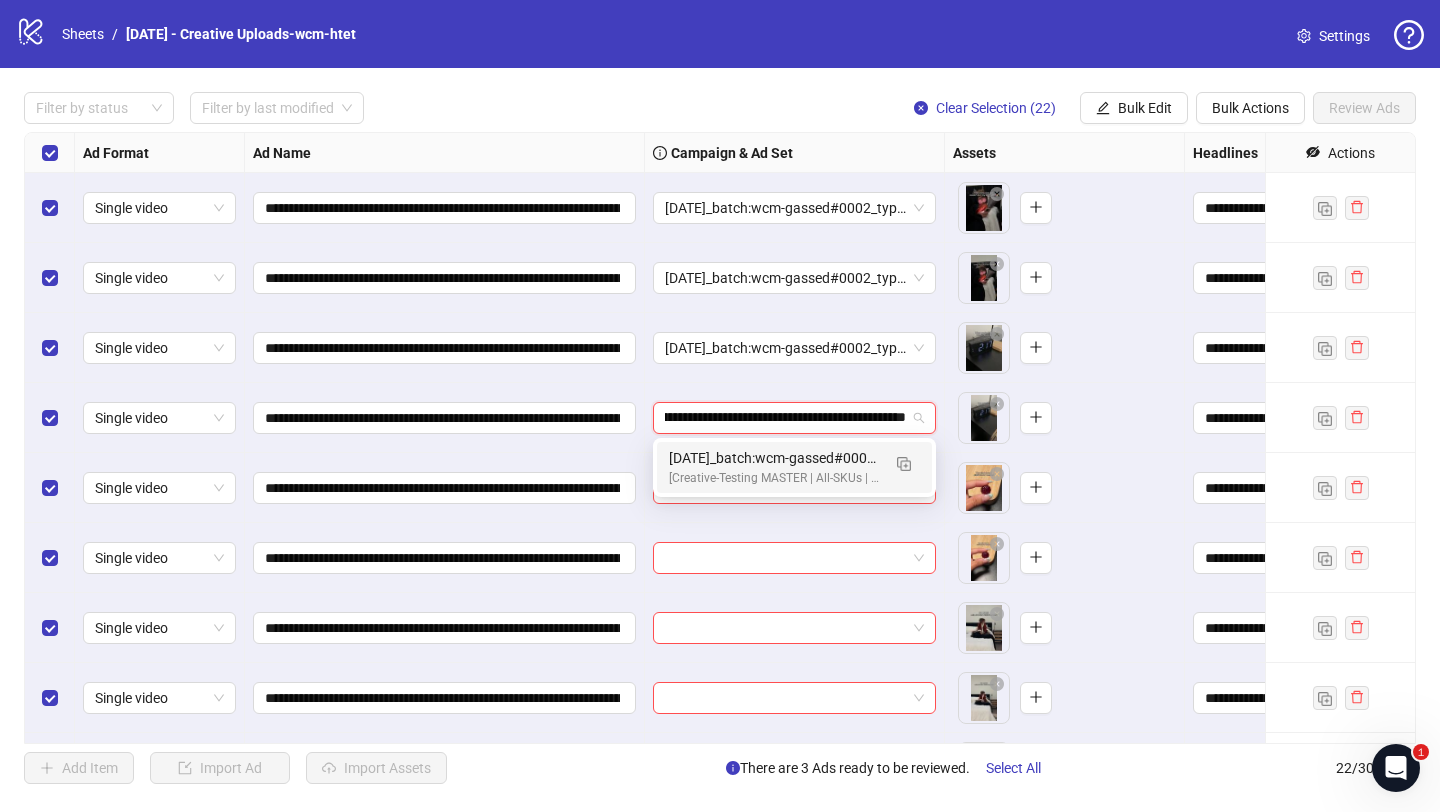 click on "2025/07/09_batch:wcm-gassed#0002_type:NetNew_notes:htet" at bounding box center (774, 458) 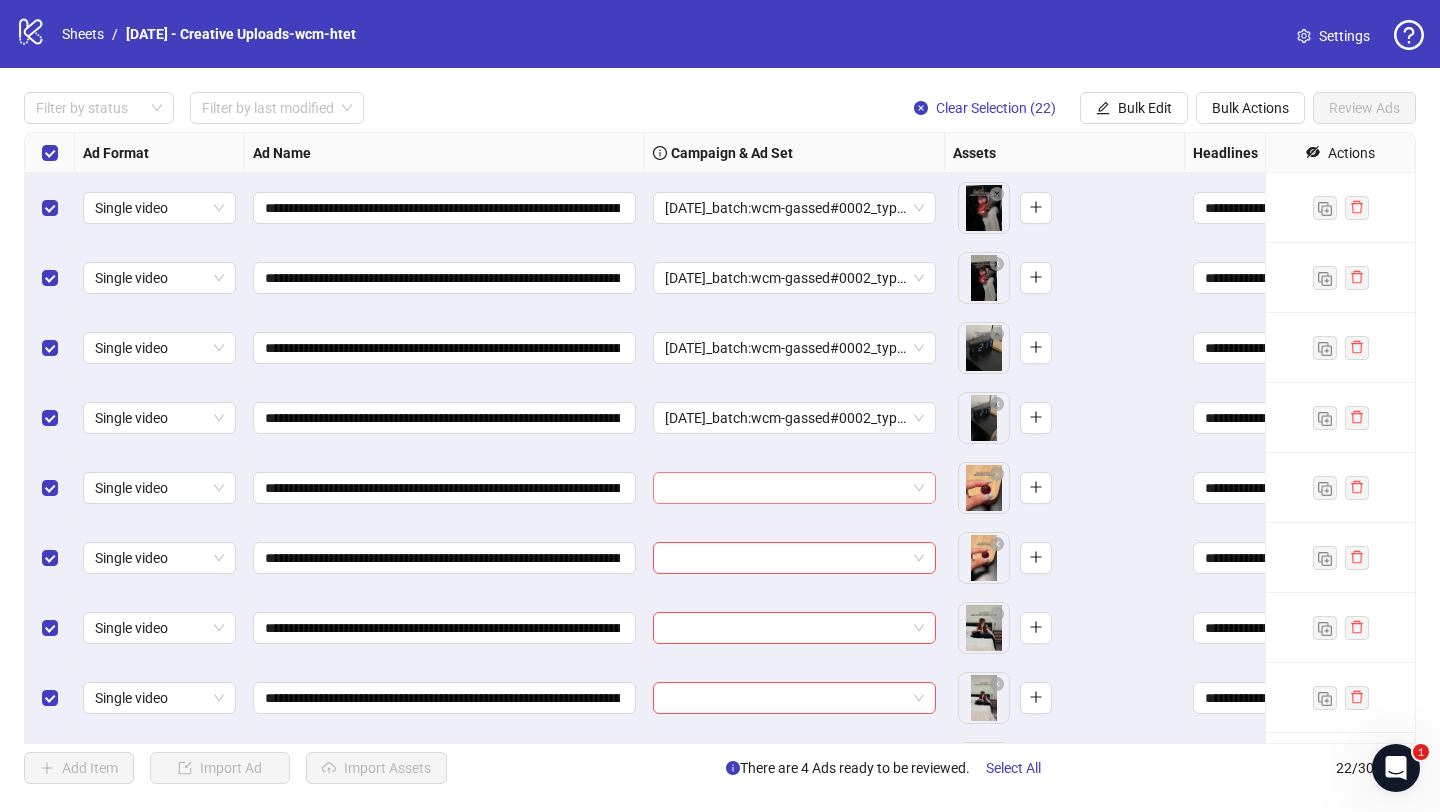 click at bounding box center (785, 488) 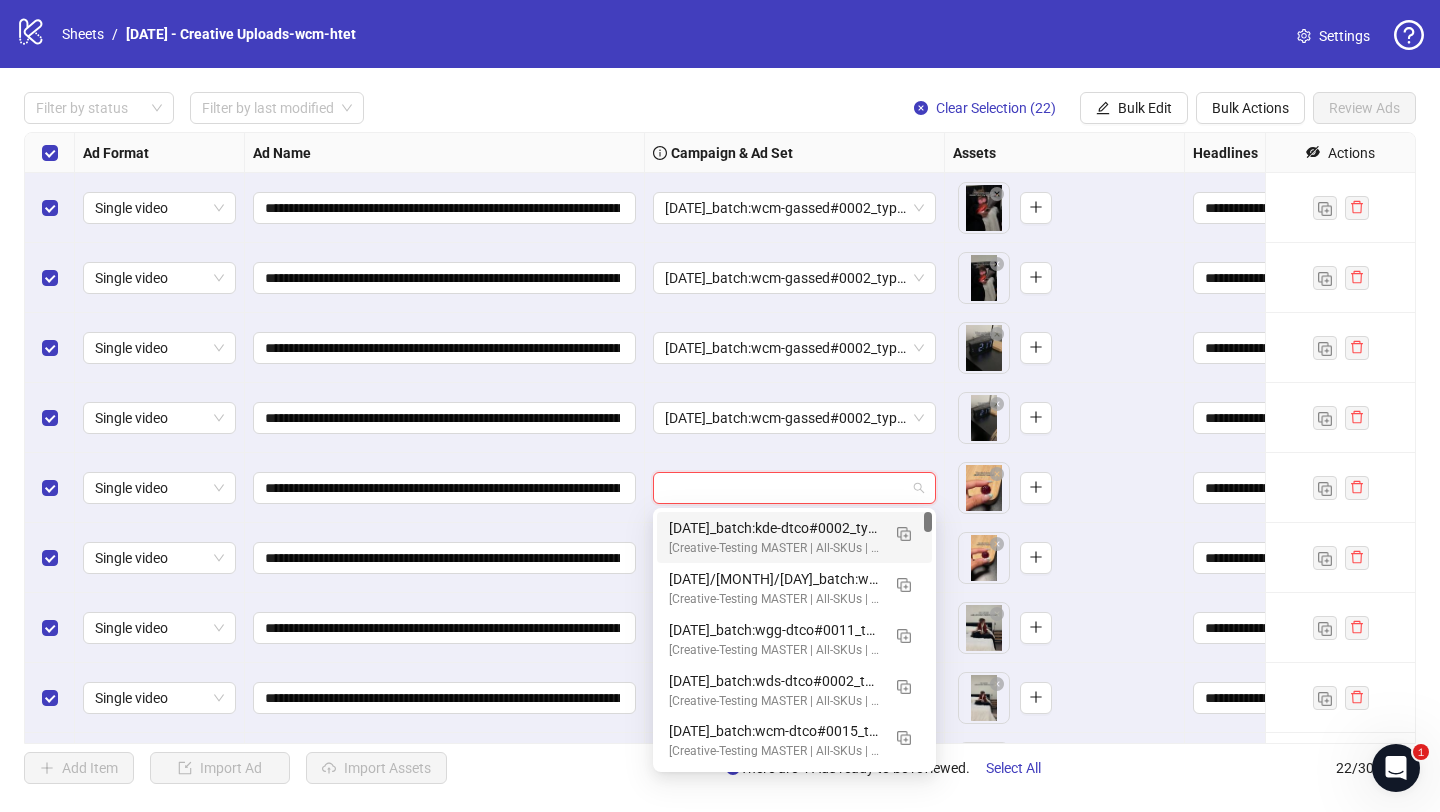 paste on "**********" 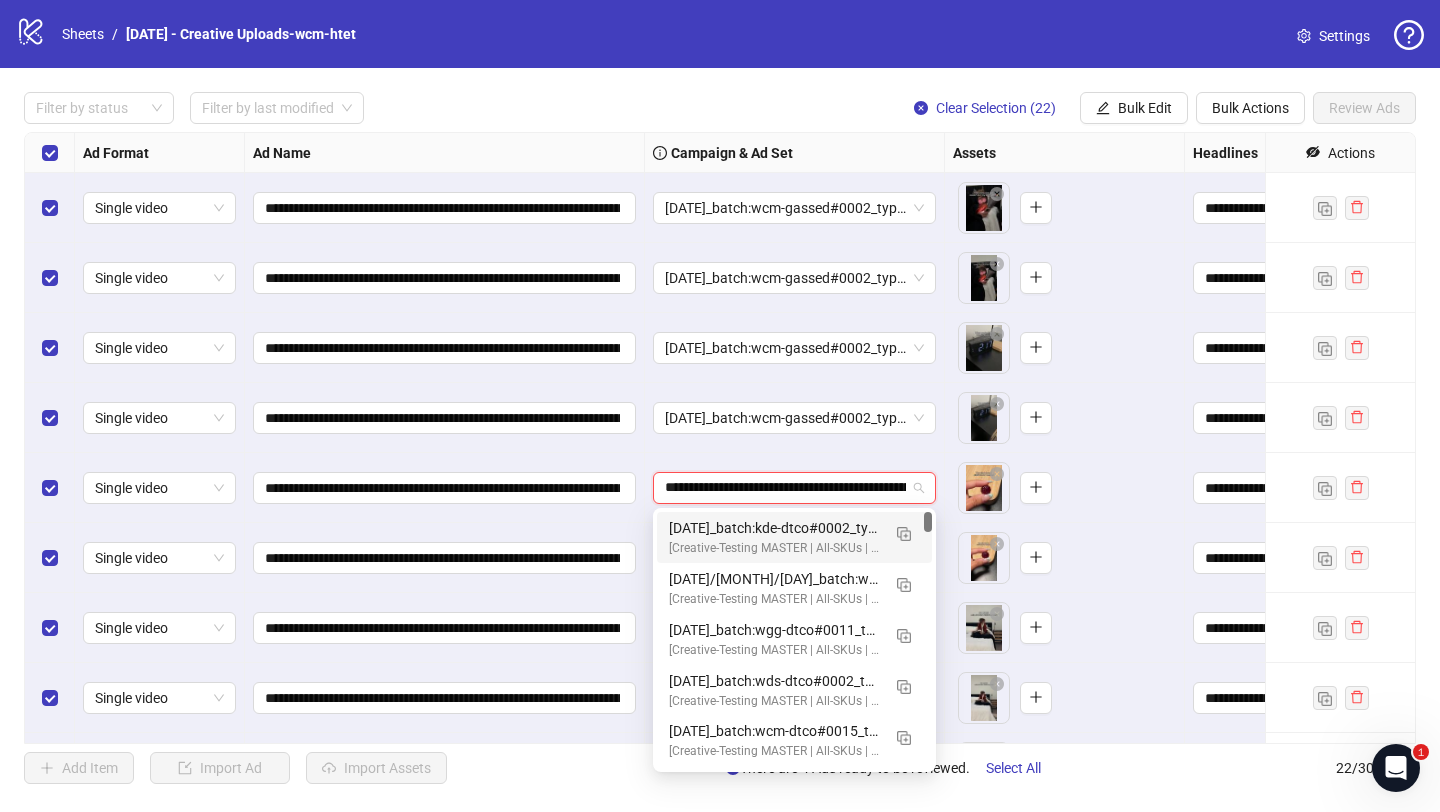 scroll, scrollTop: 0, scrollLeft: 152, axis: horizontal 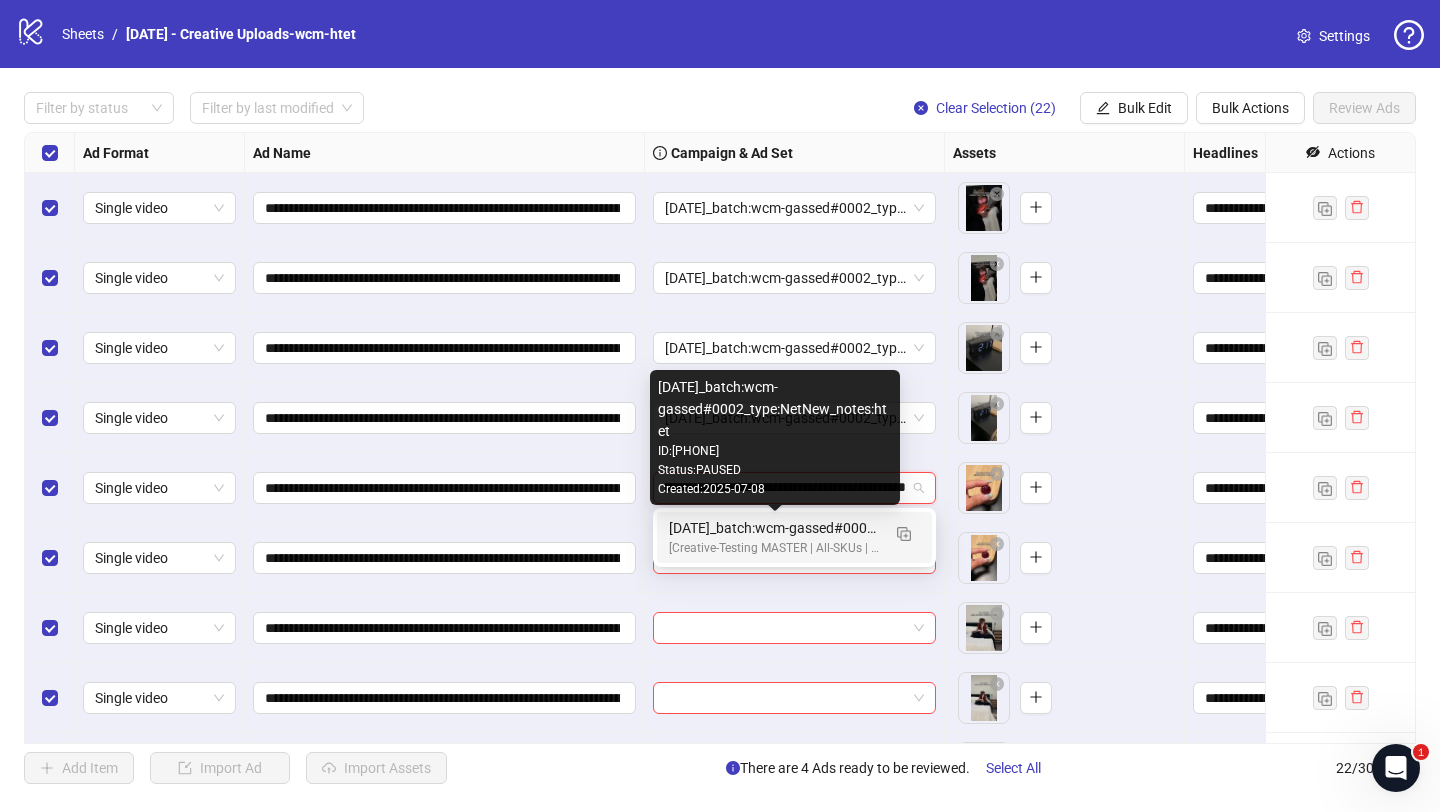 click on "2025/07/09_batch:wcm-gassed#0002_type:NetNew_notes:htet" at bounding box center [774, 528] 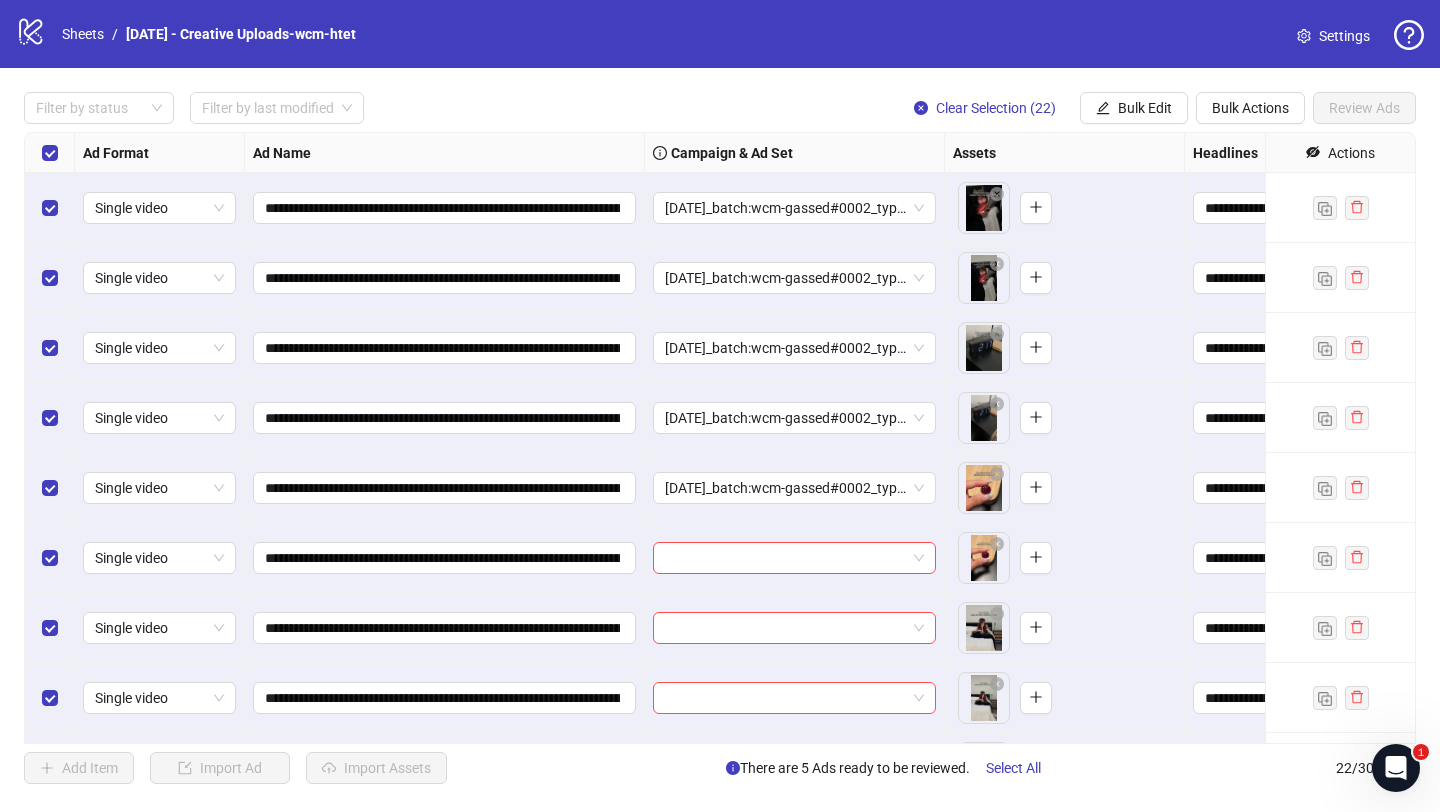 scroll, scrollTop: 154, scrollLeft: 0, axis: vertical 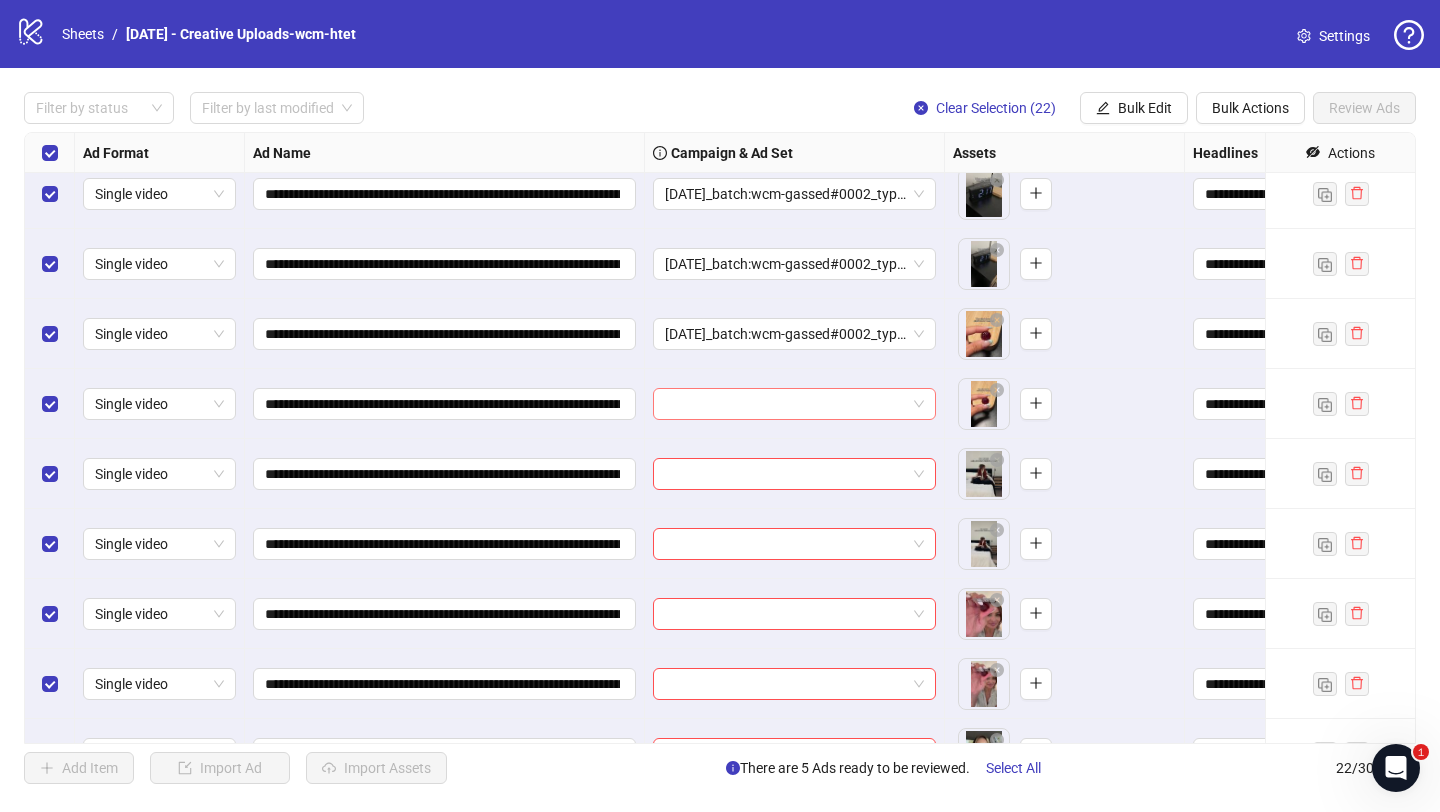 click at bounding box center [785, 404] 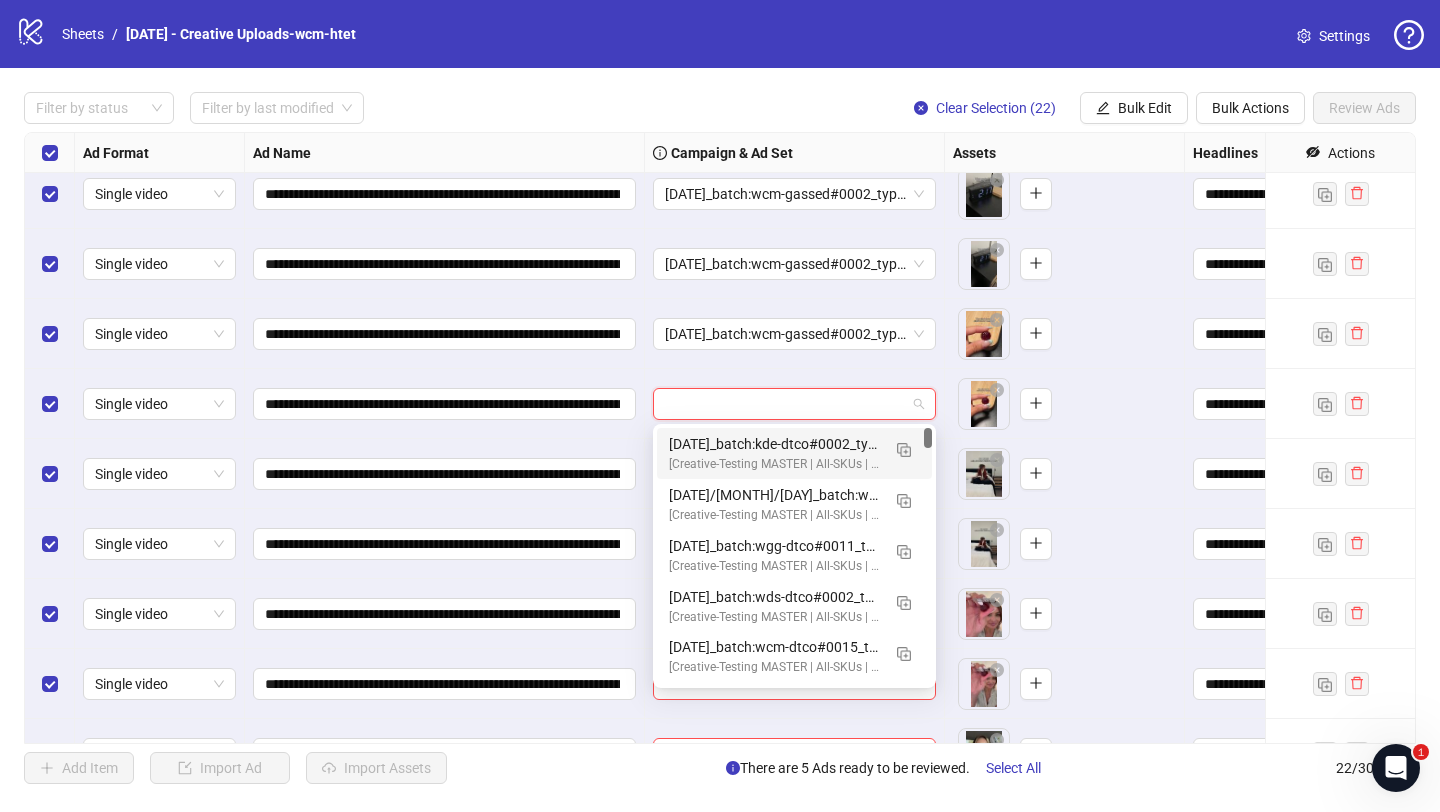 paste on "**********" 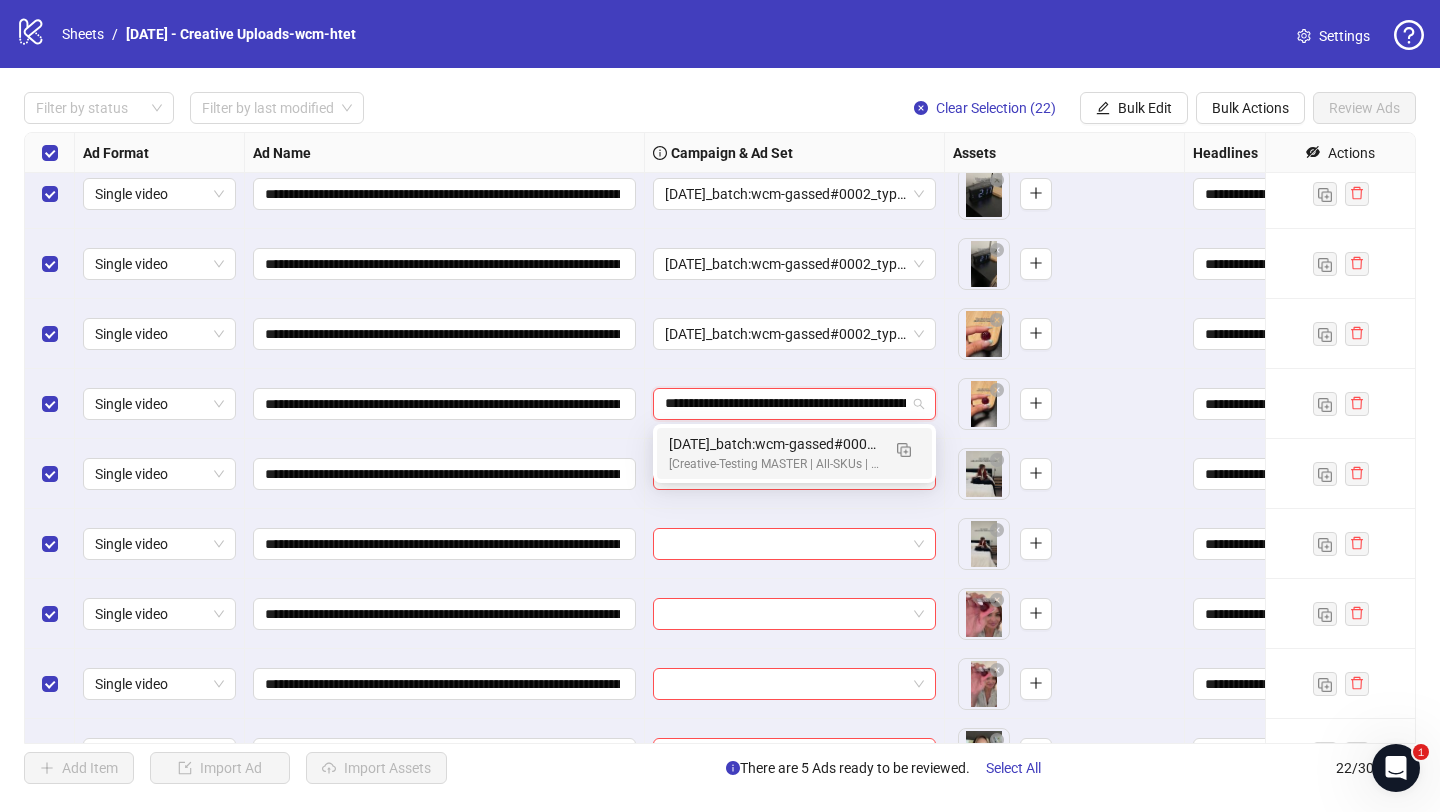scroll, scrollTop: 0, scrollLeft: 152, axis: horizontal 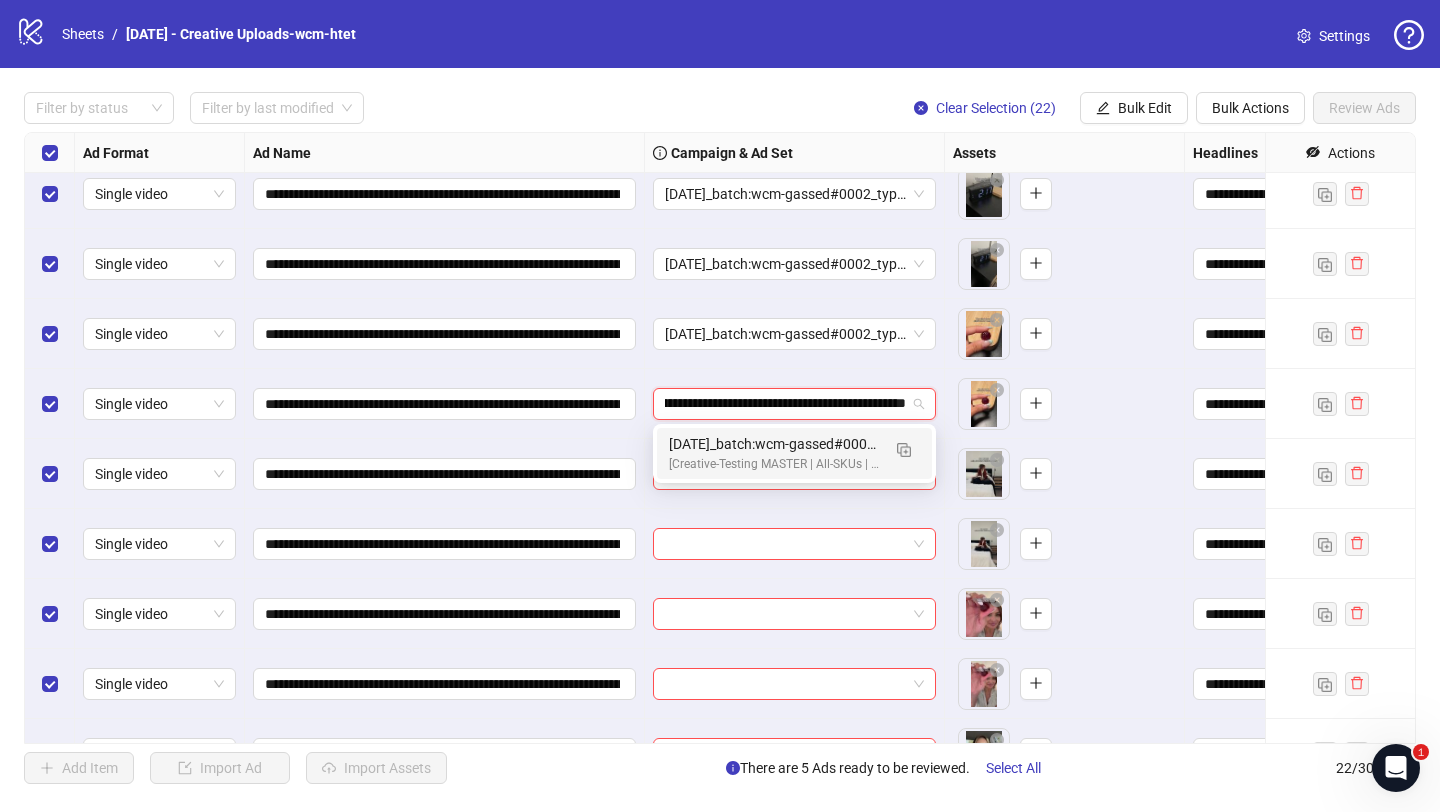 click on "2025/07/09_batch:wcm-gassed#0002_type:NetNew_notes:htet" at bounding box center (774, 444) 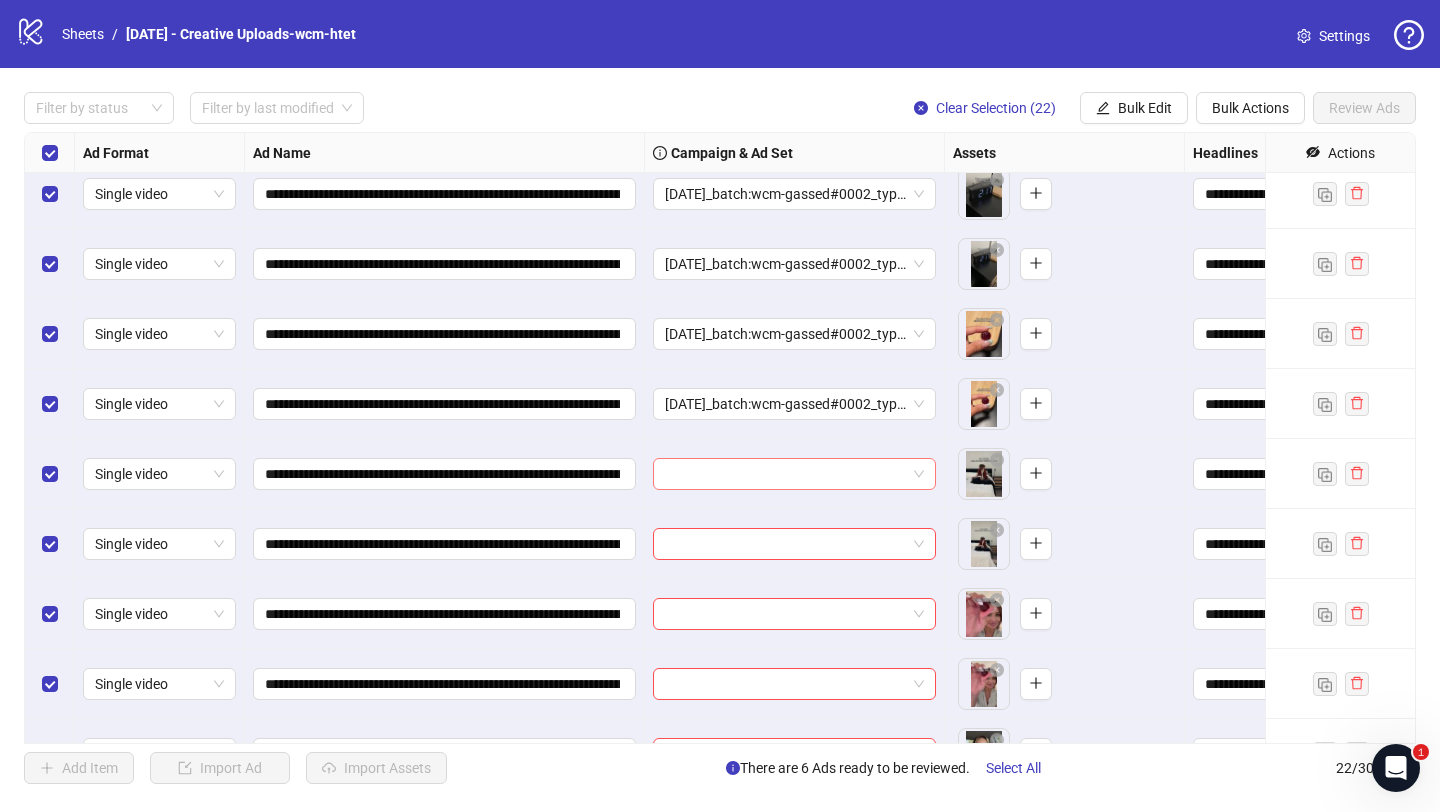 click at bounding box center (785, 474) 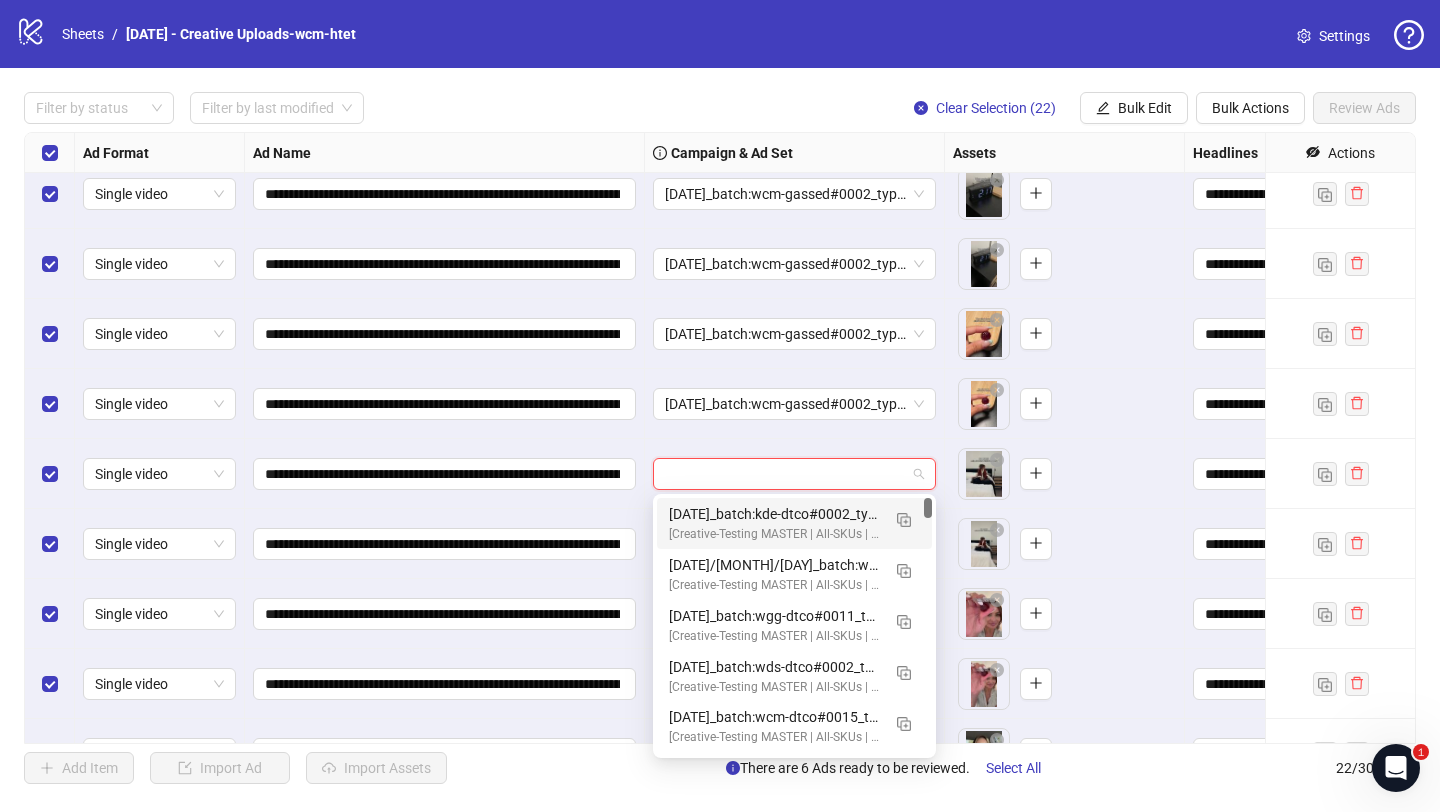 paste on "**********" 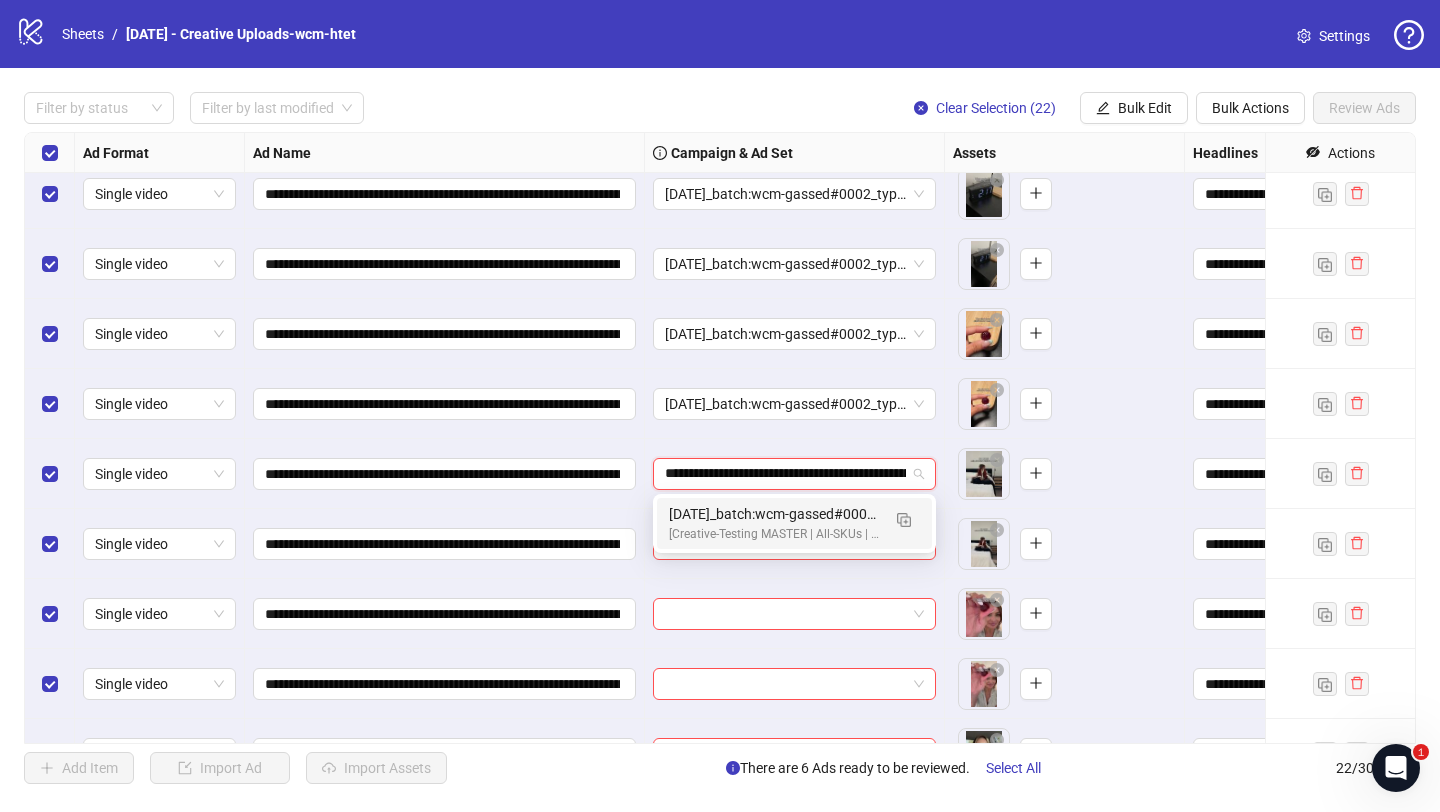 scroll, scrollTop: 0, scrollLeft: 152, axis: horizontal 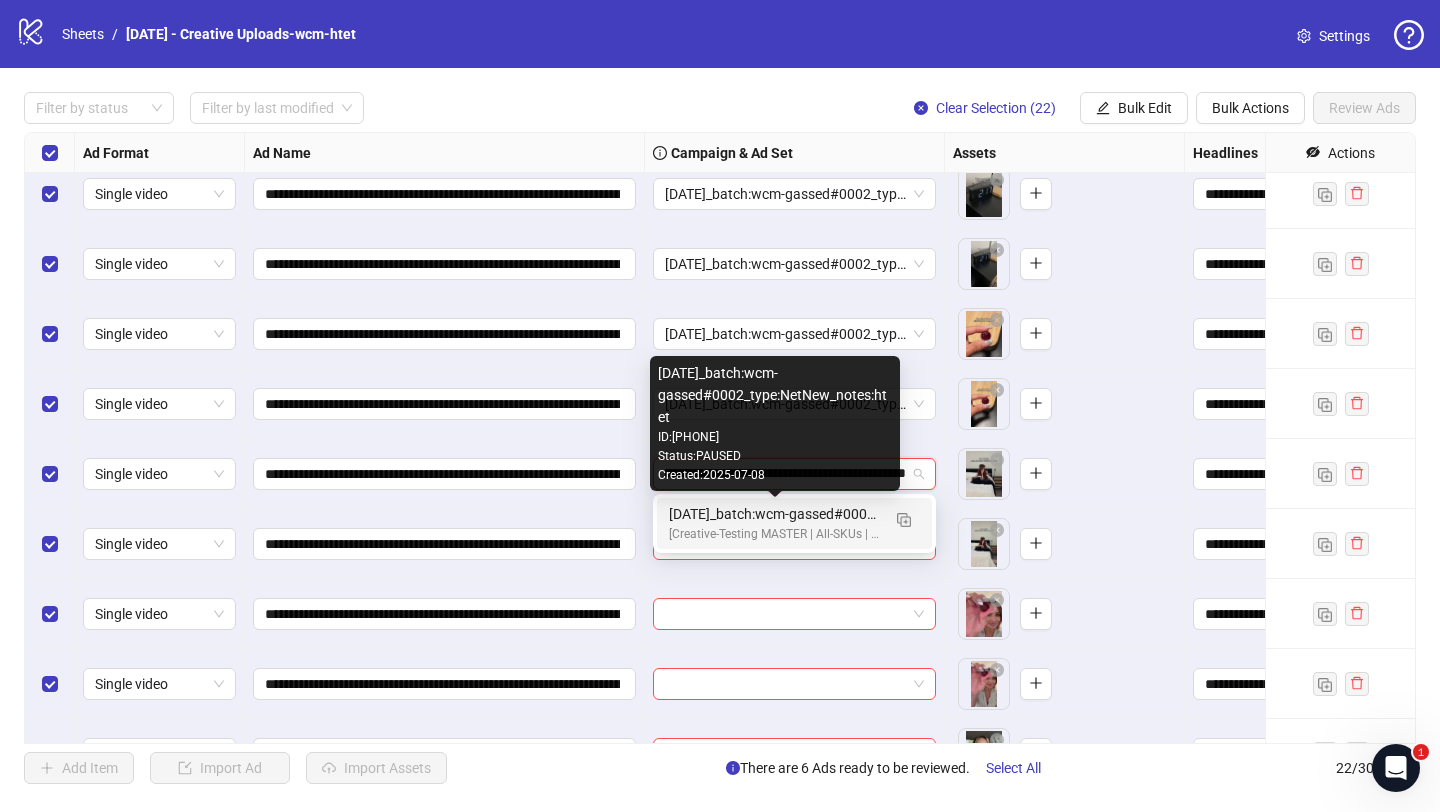 click on "2025/07/09_batch:wcm-gassed#0002_type:NetNew_notes:htet" at bounding box center (774, 514) 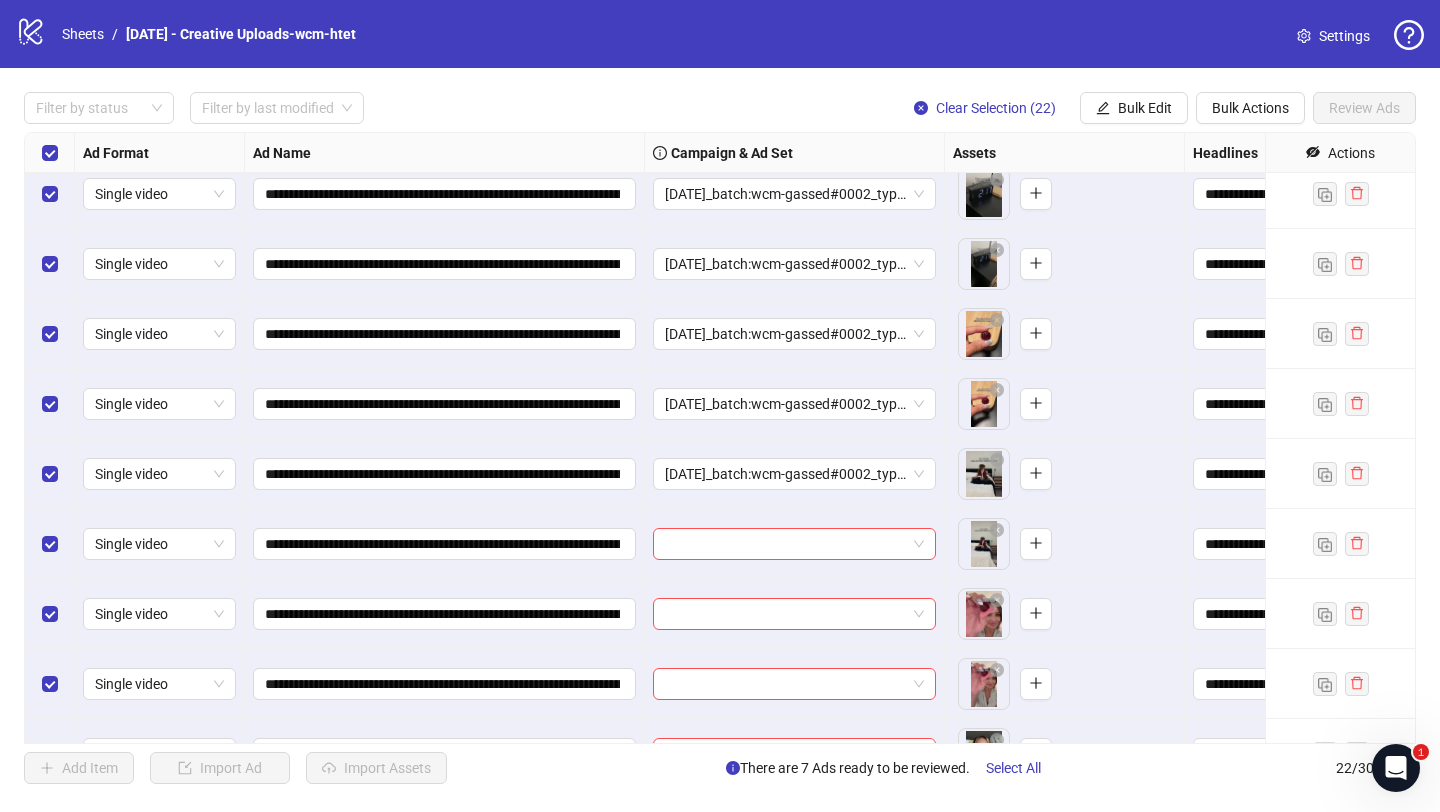 scroll, scrollTop: 292, scrollLeft: 0, axis: vertical 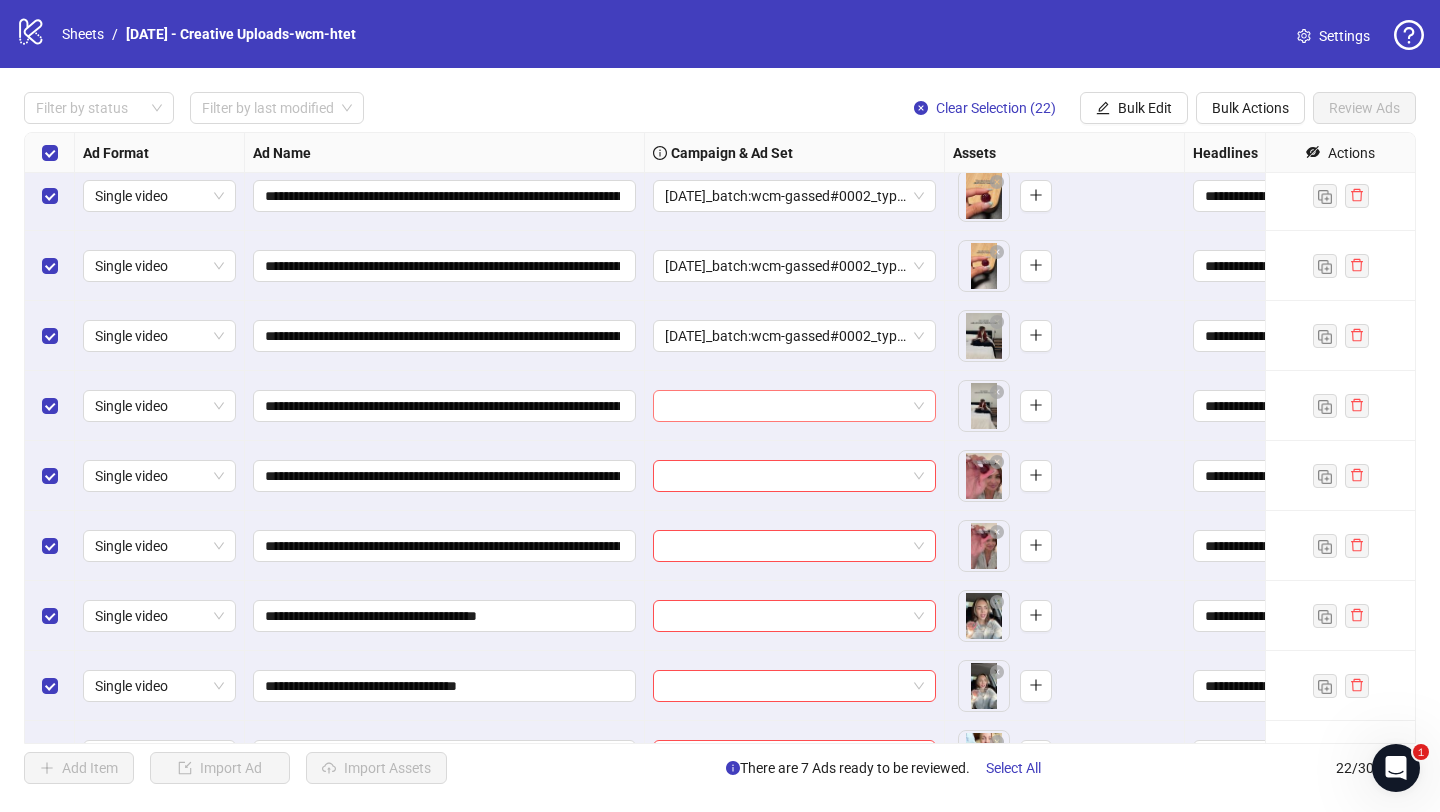 click at bounding box center (785, 406) 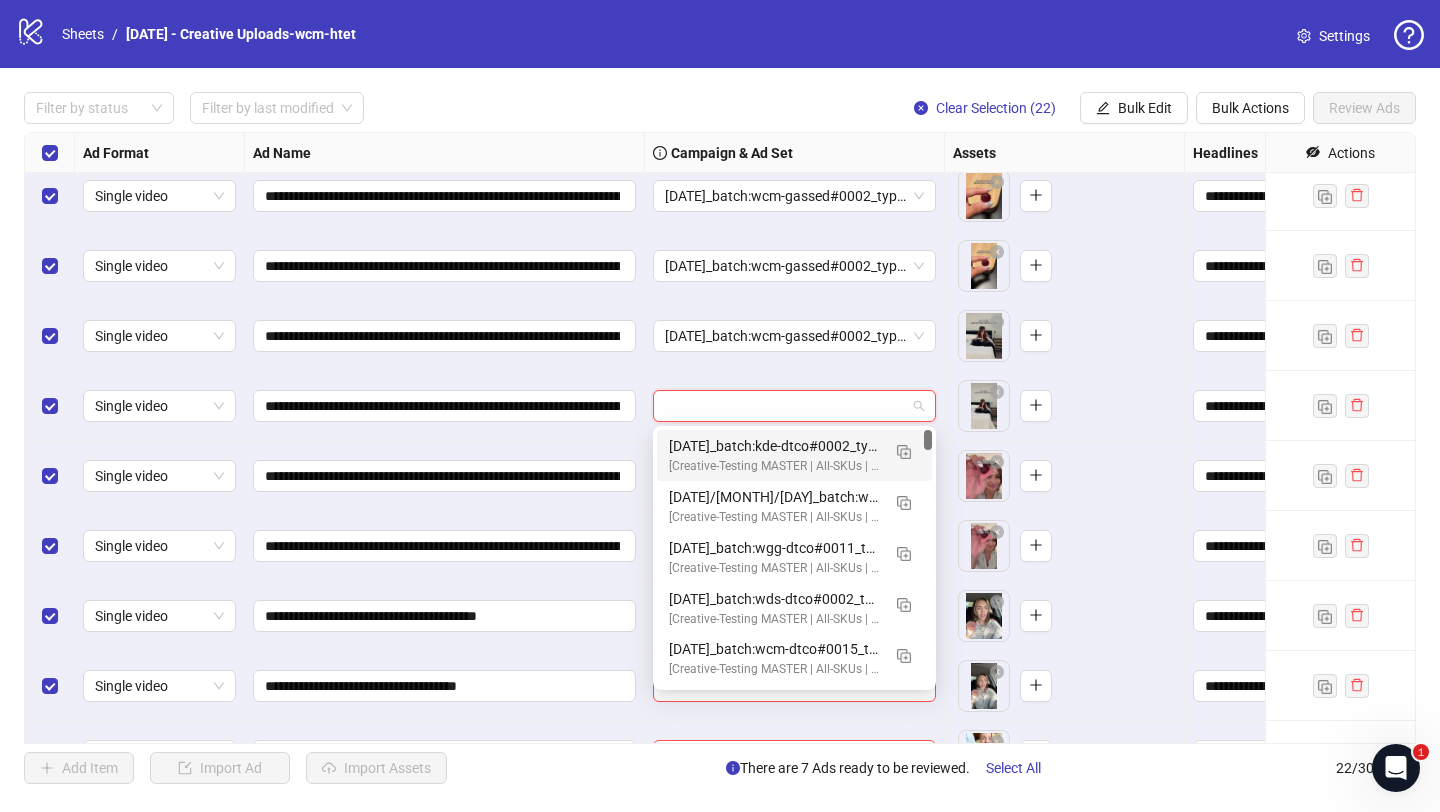 paste on "**********" 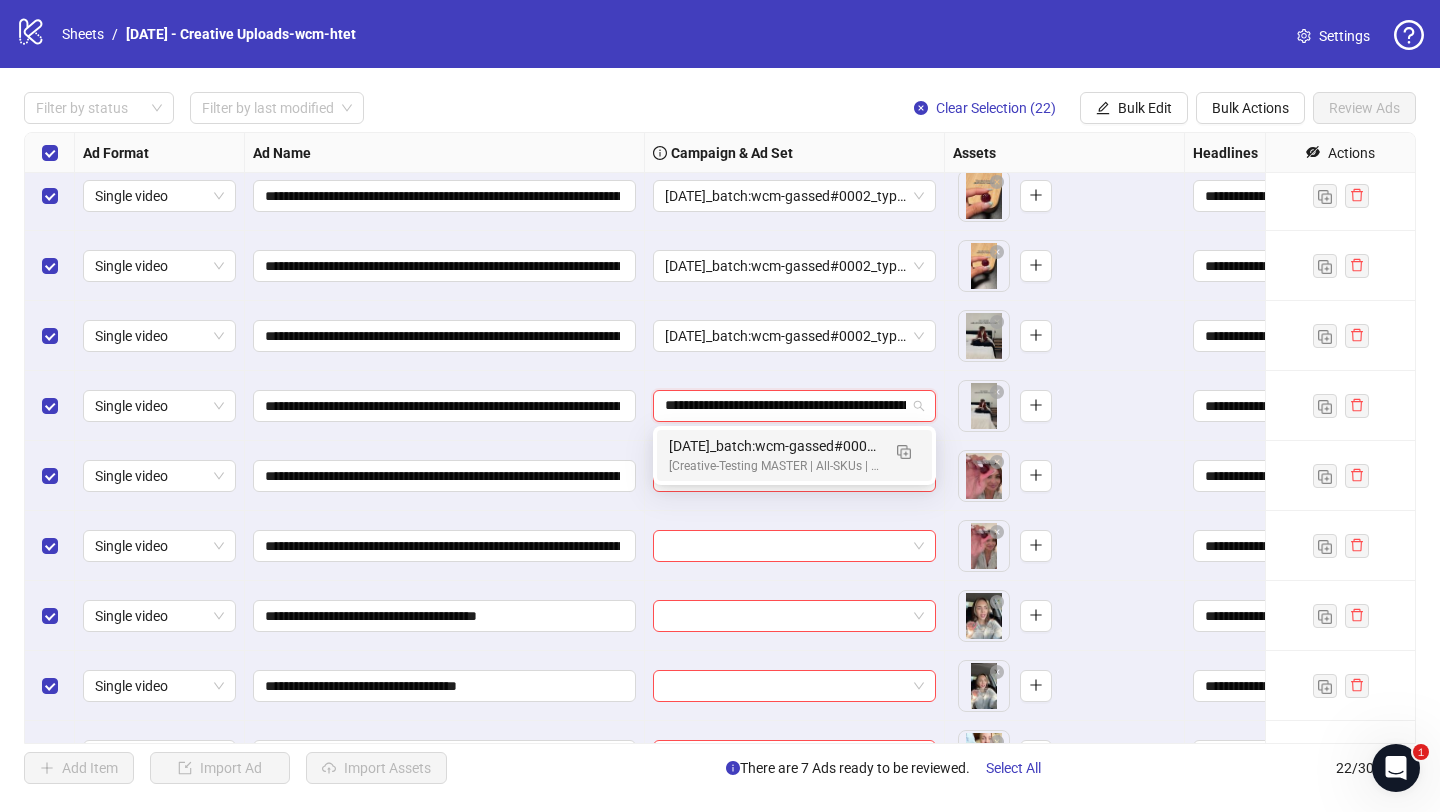 scroll, scrollTop: 0, scrollLeft: 152, axis: horizontal 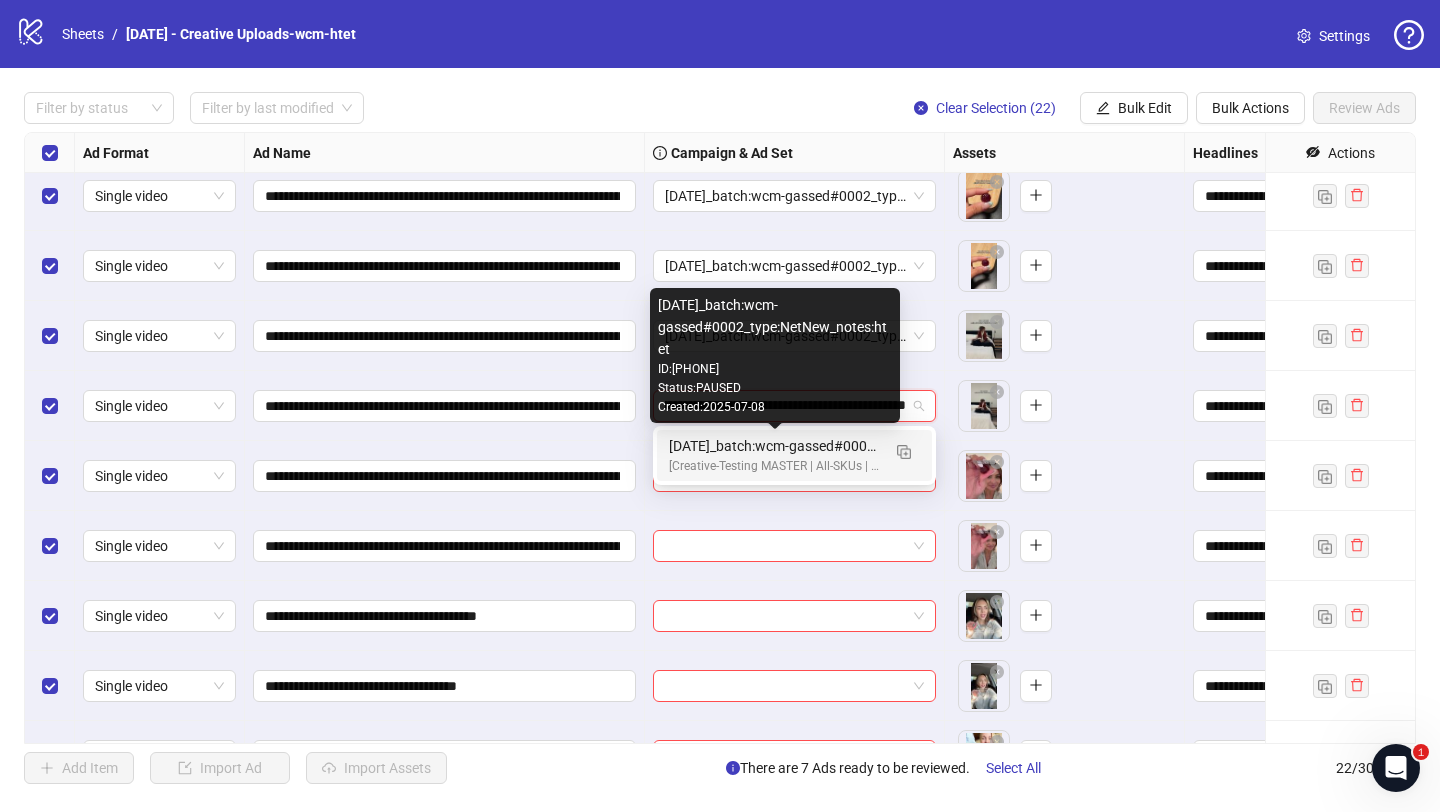 click on "2025/07/09_batch:wcm-gassed#0002_type:NetNew_notes:htet" at bounding box center [774, 446] 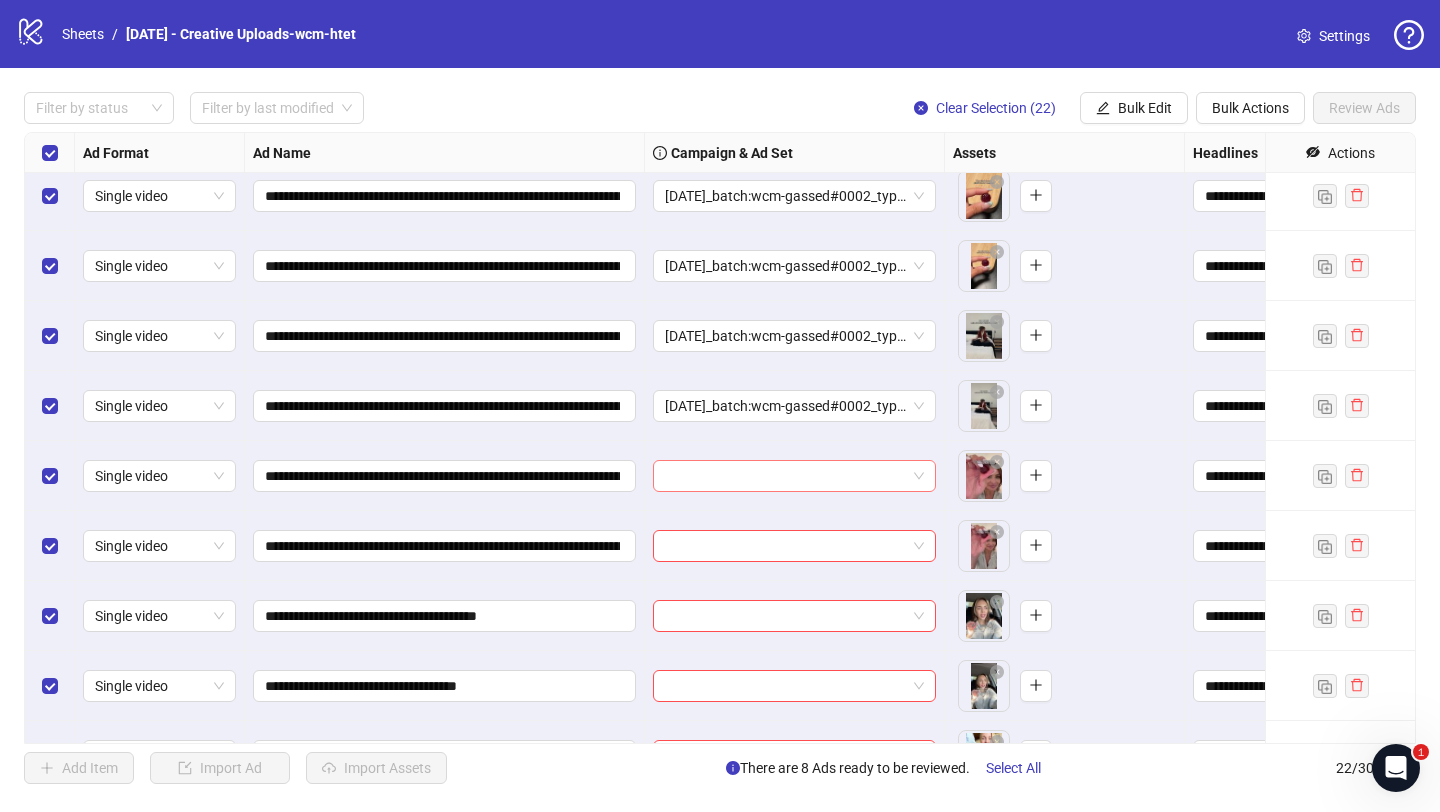 click at bounding box center [785, 476] 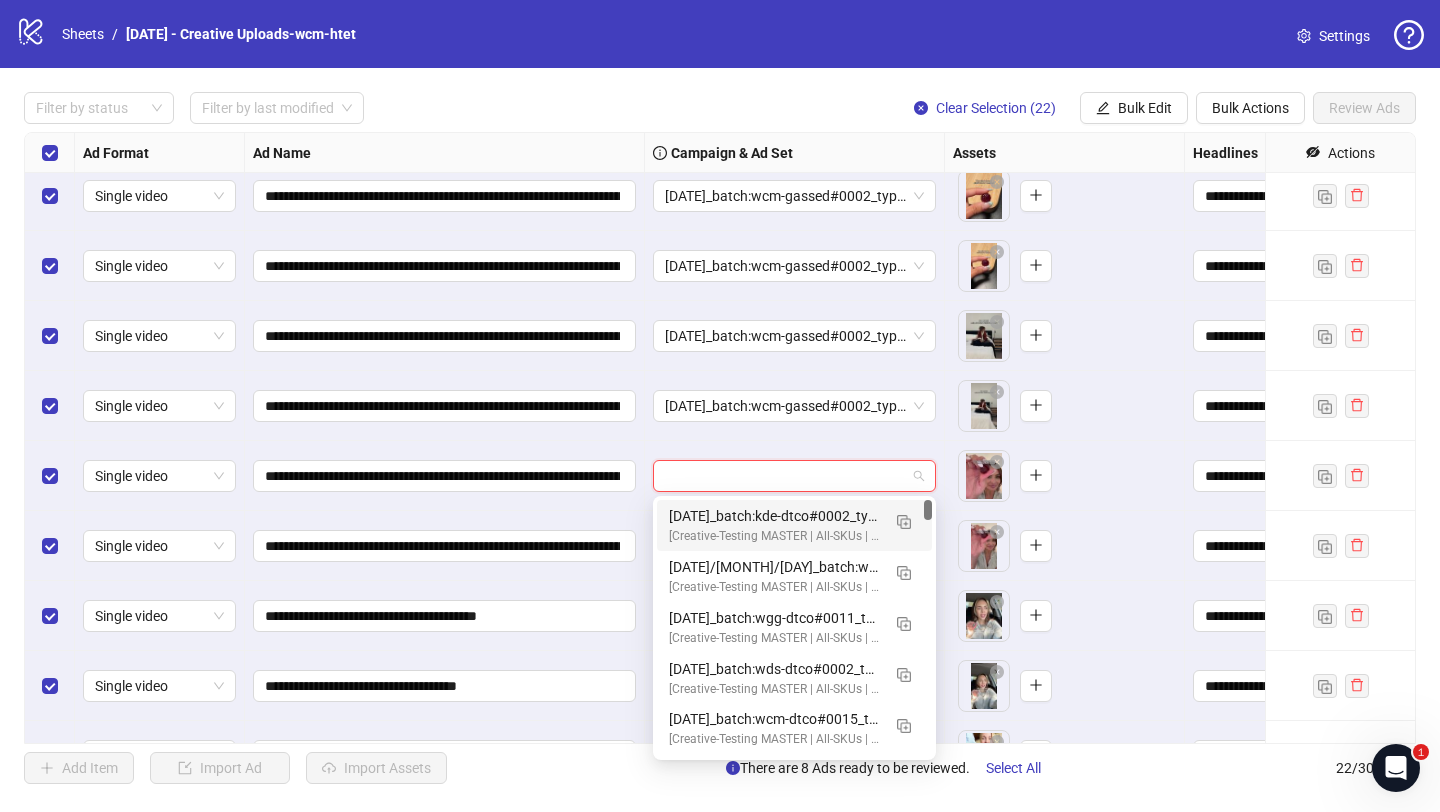 paste on "**********" 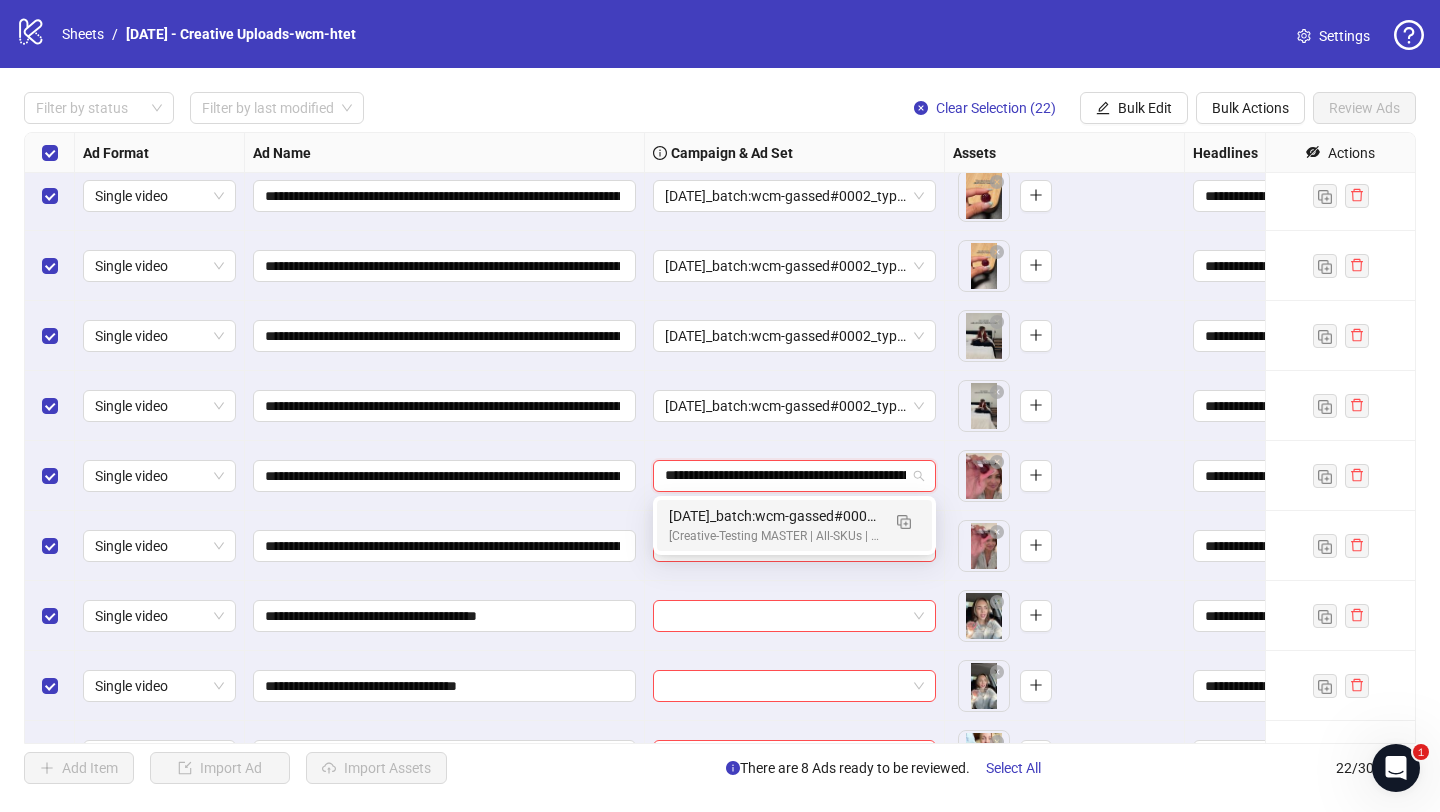 scroll, scrollTop: 0, scrollLeft: 152, axis: horizontal 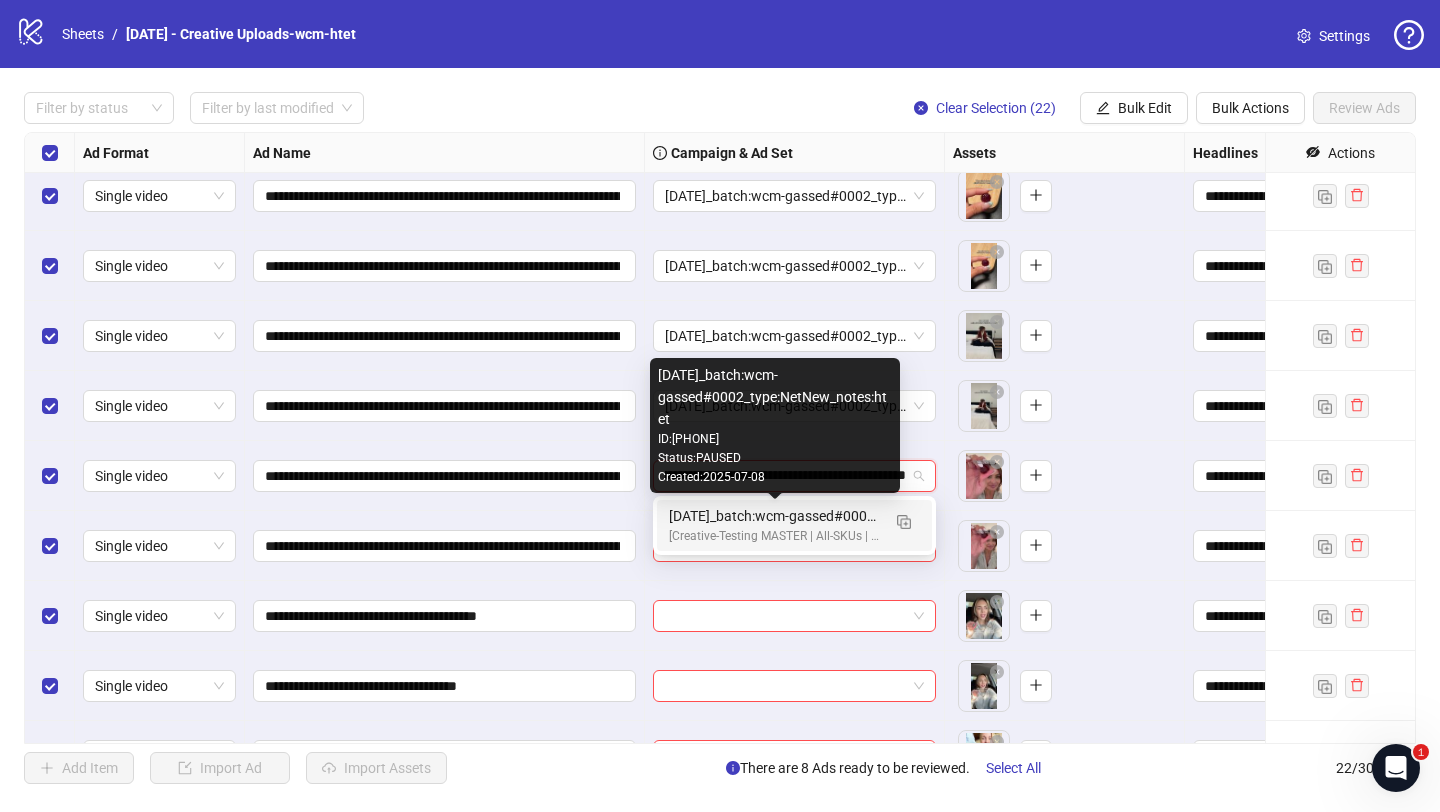 click on "2025/07/09_batch:wcm-gassed#0002_type:NetNew_notes:htet" at bounding box center [774, 516] 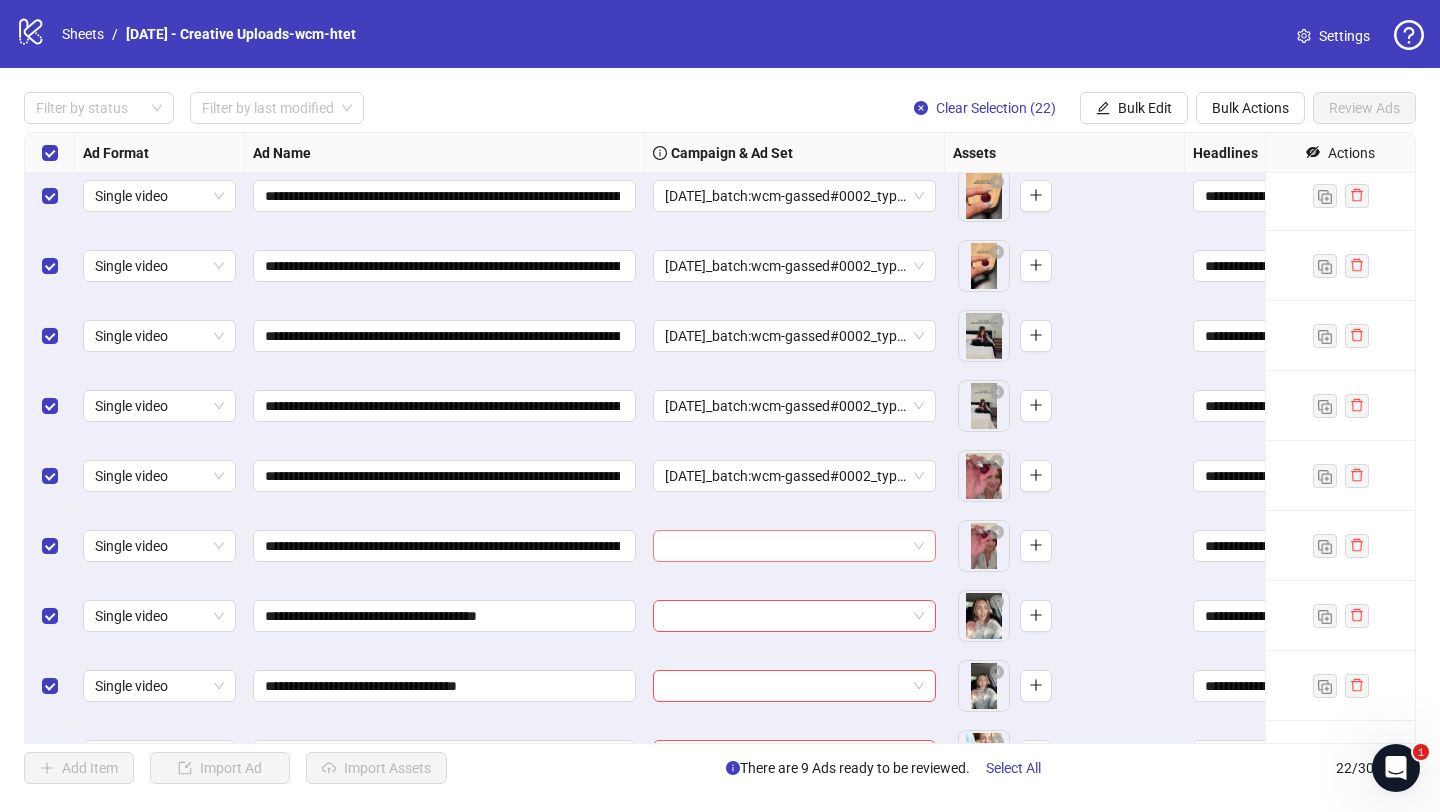 click at bounding box center (785, 546) 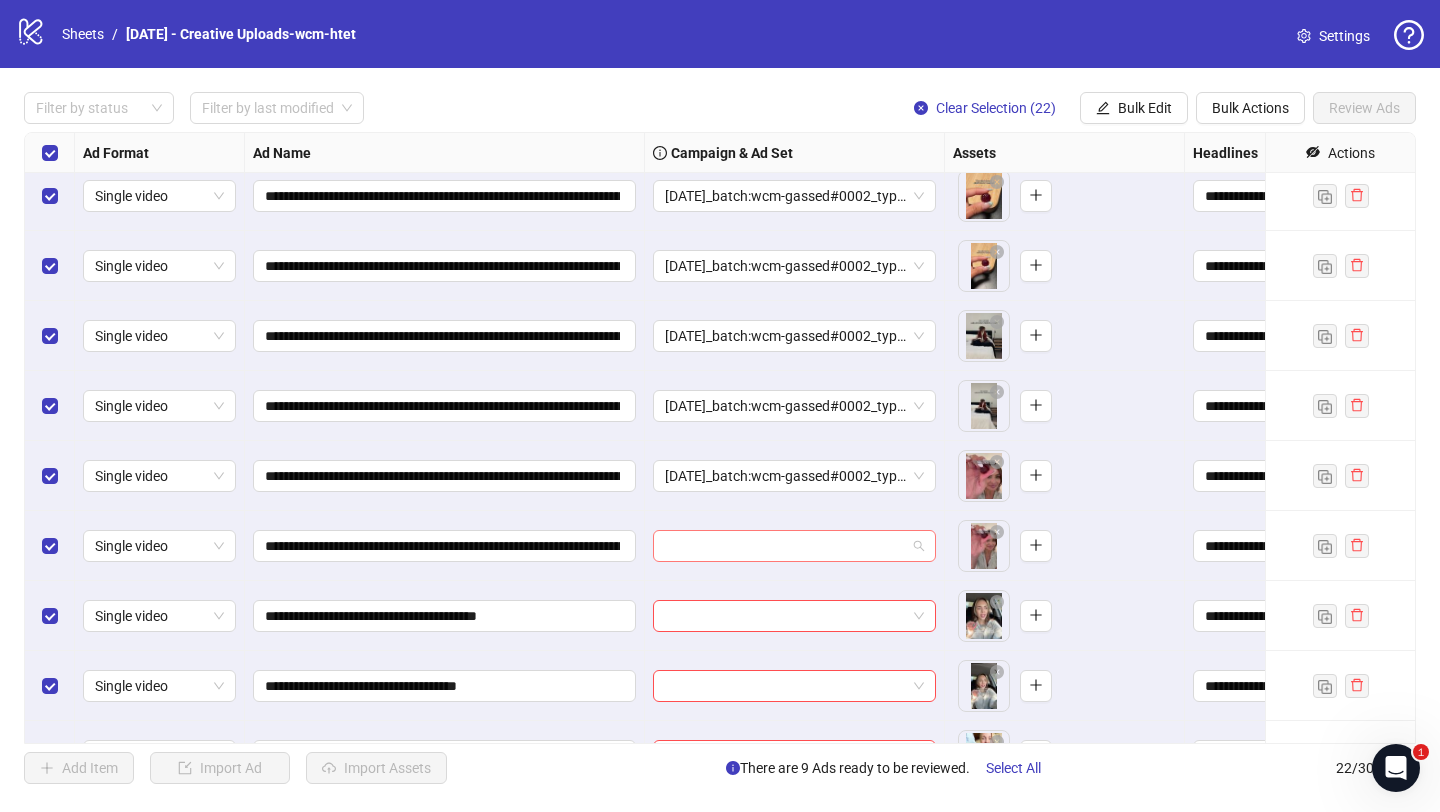 paste on "**********" 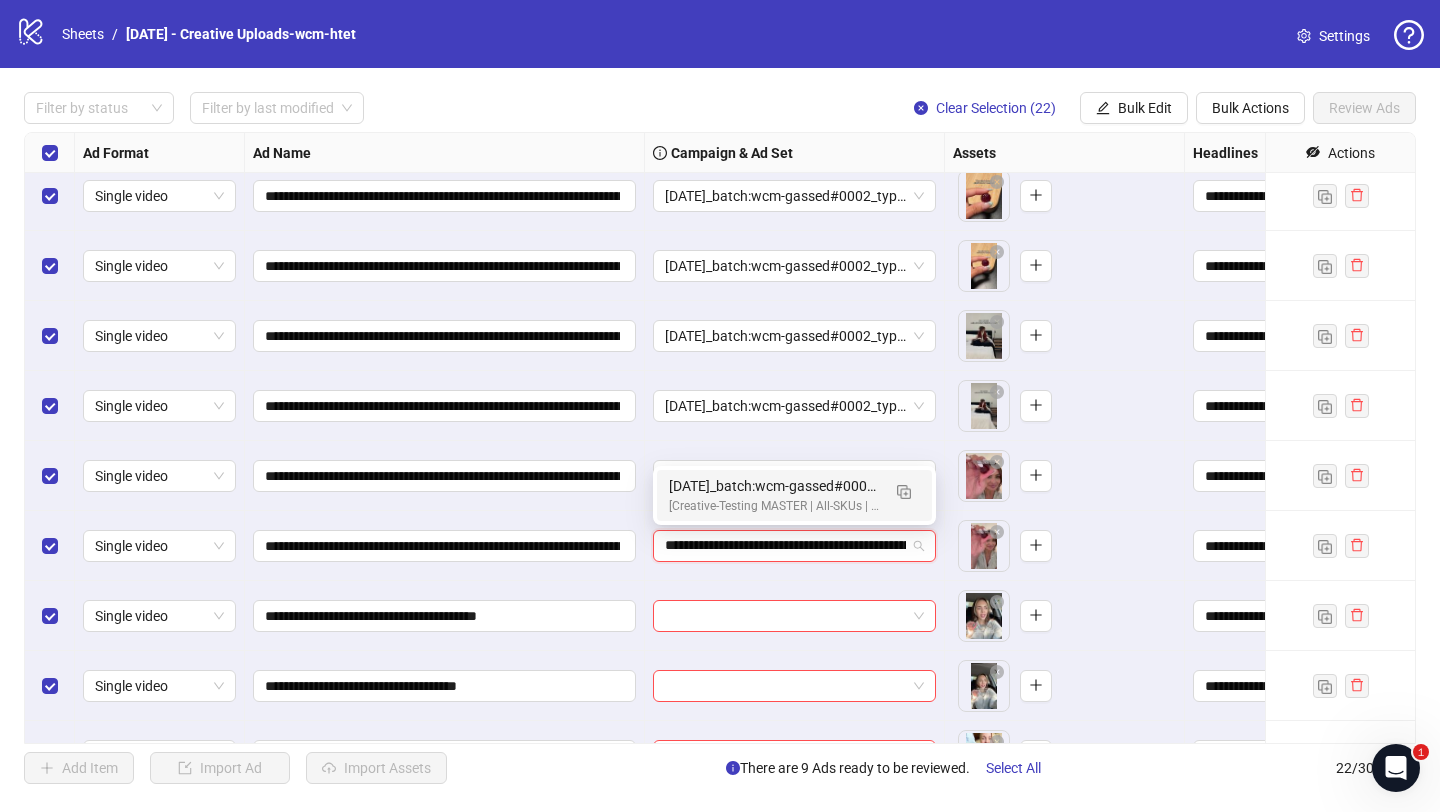 scroll, scrollTop: 0, scrollLeft: 152, axis: horizontal 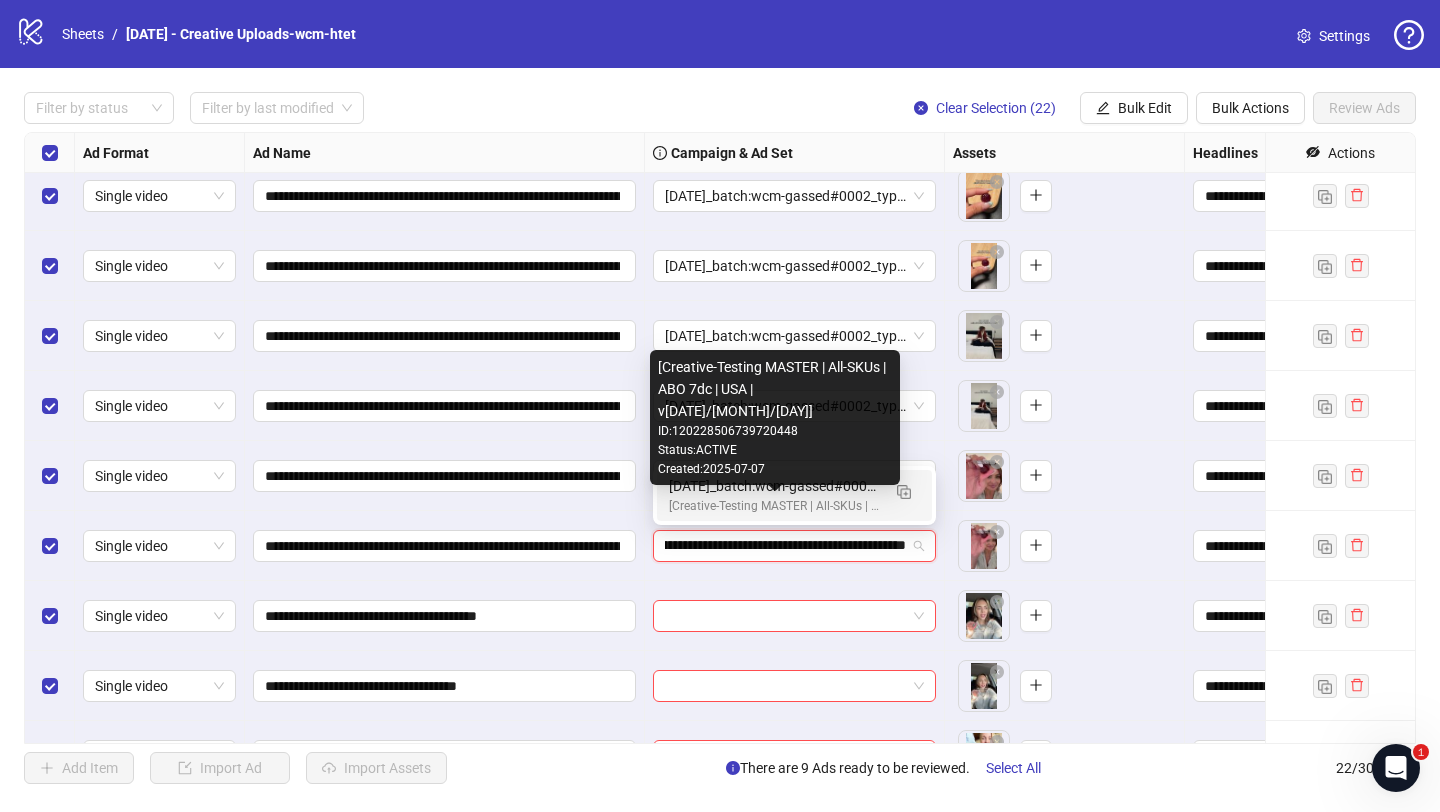 click on "[Creative-Testing MASTER | All-SKUs | ABO 7dc | USA | v2025/07/07]" at bounding box center (774, 506) 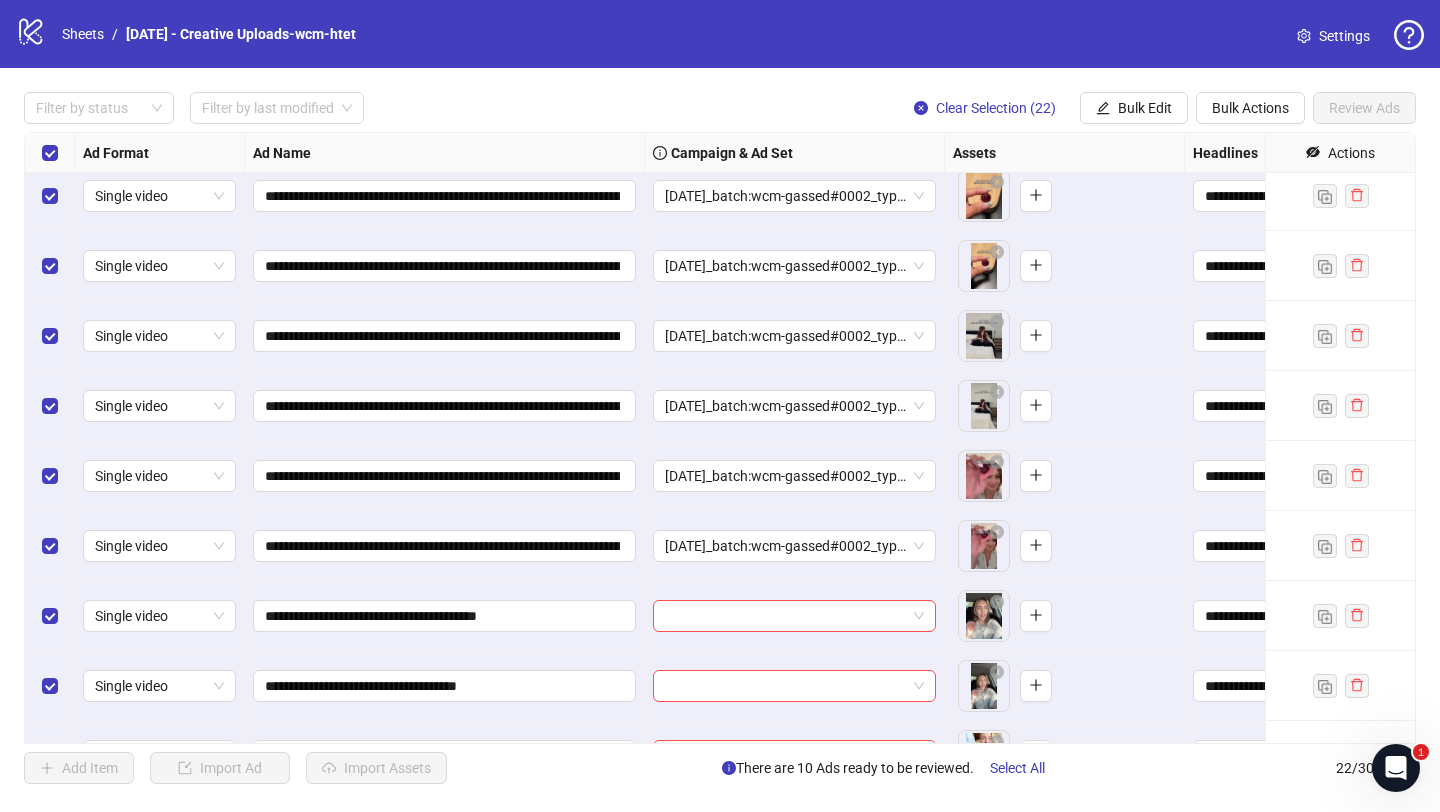 scroll, scrollTop: 406, scrollLeft: 0, axis: vertical 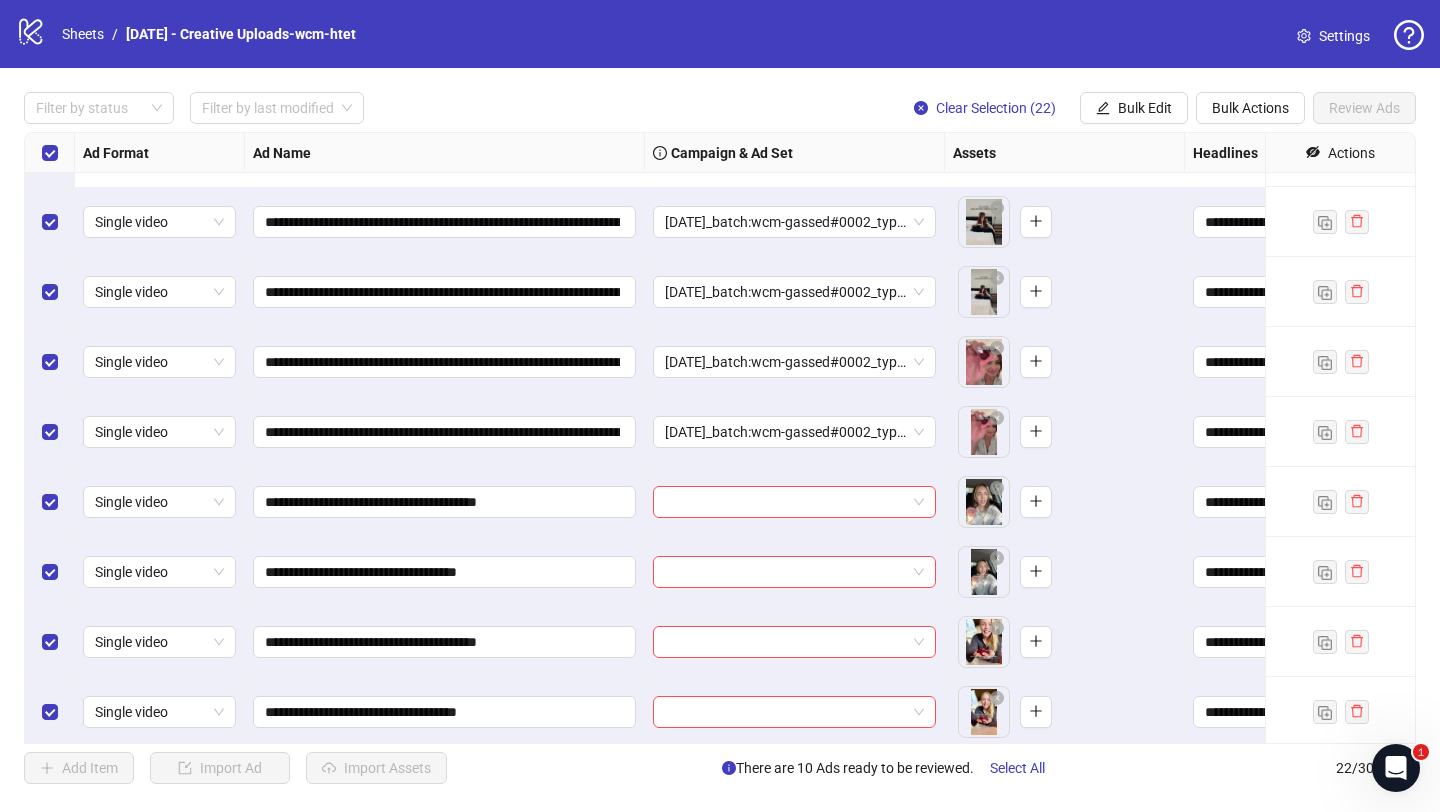 click on "**********" at bounding box center (720, 438) 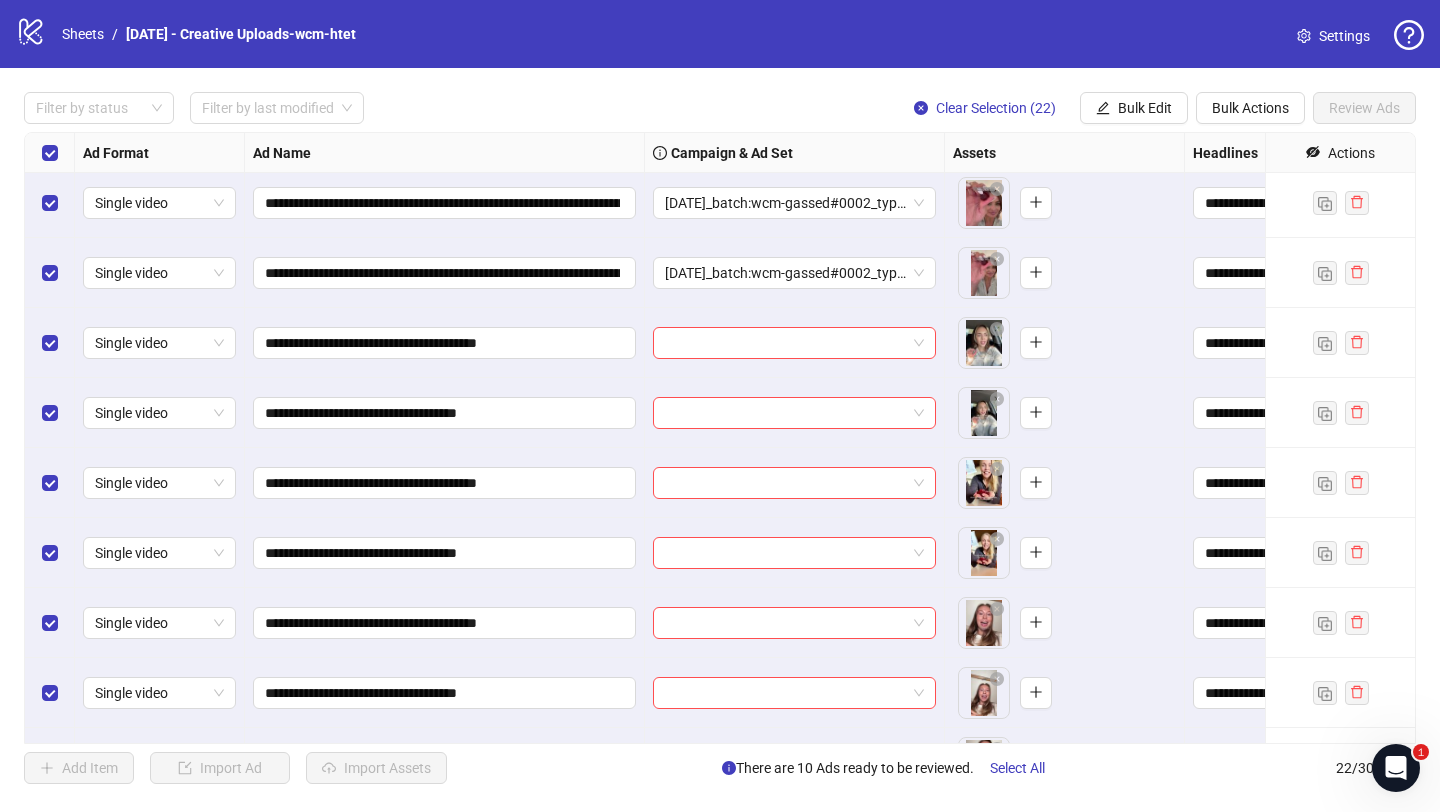 click at bounding box center [785, 343] 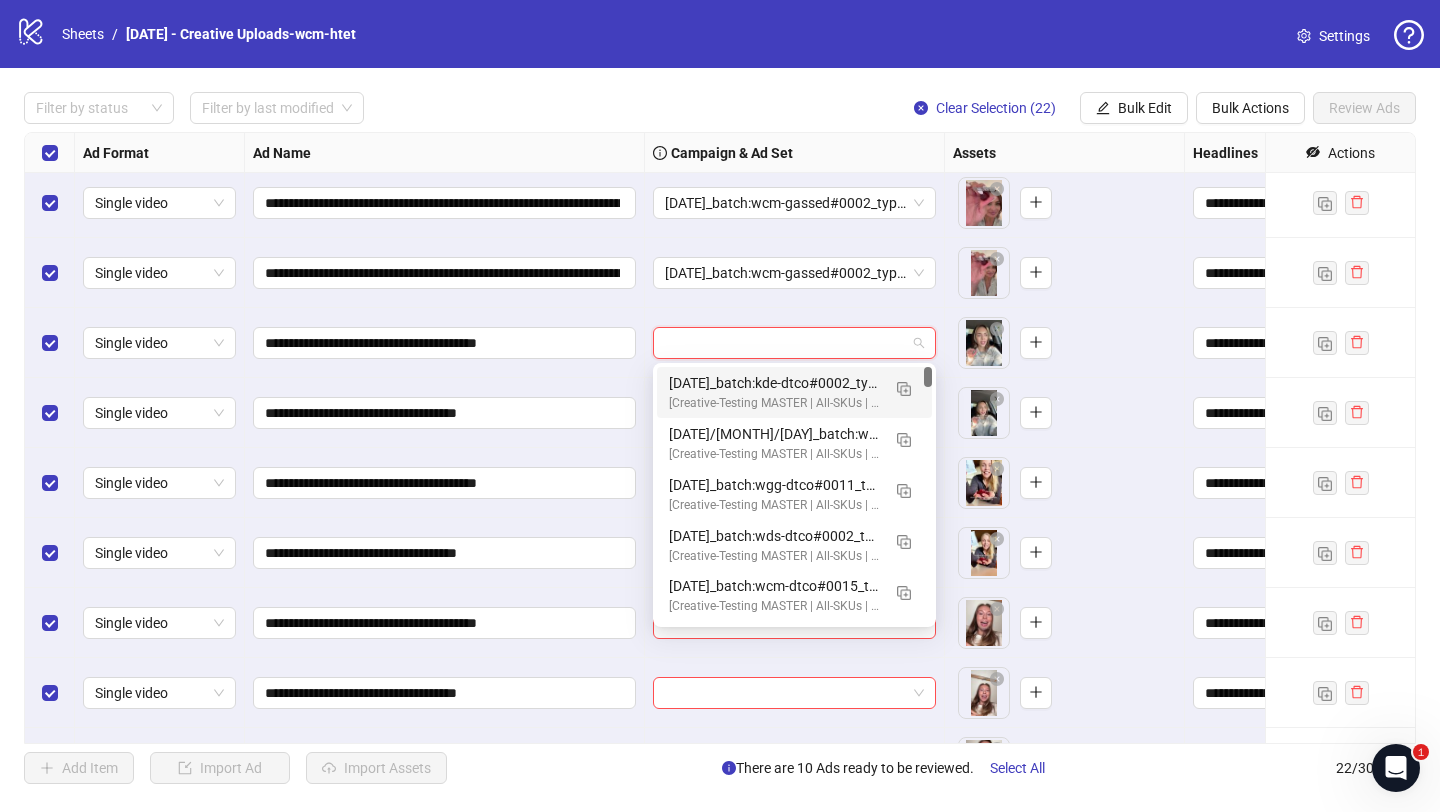 paste on "**********" 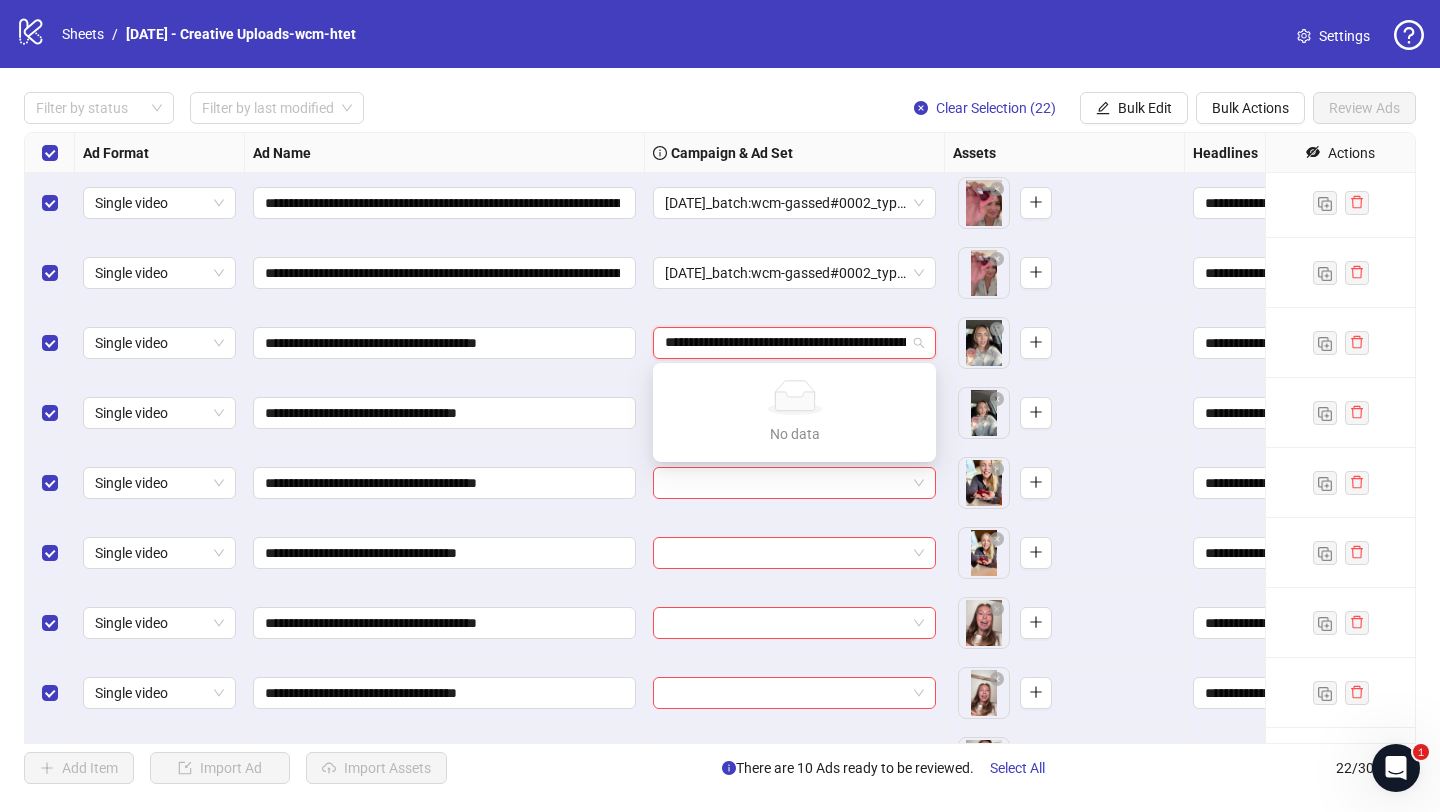 scroll, scrollTop: 0, scrollLeft: 271, axis: horizontal 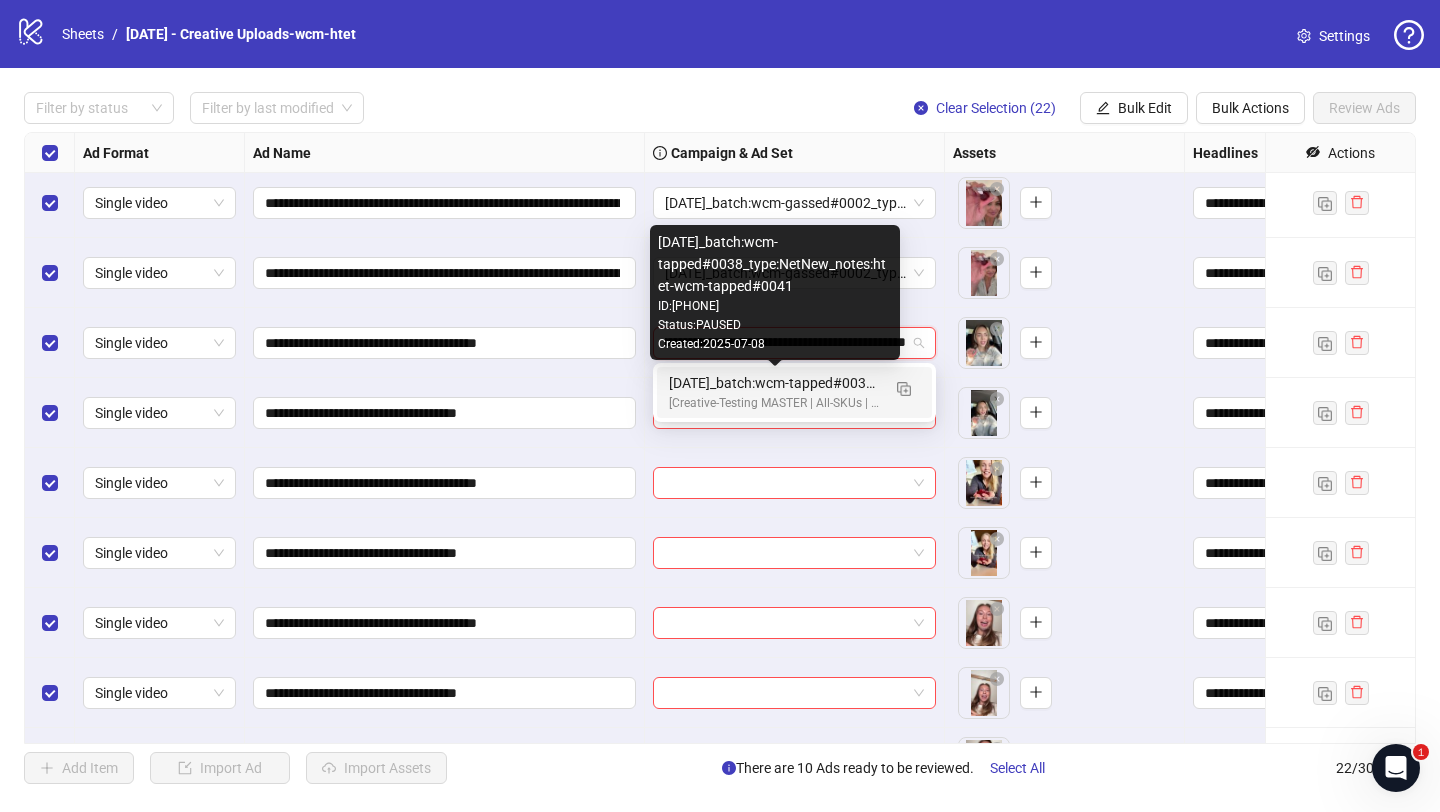 click on "2025/07/09_batch:wcm-tapped#0038_type:NetNew_notes:htet-wcm-tapped#0041" at bounding box center [774, 383] 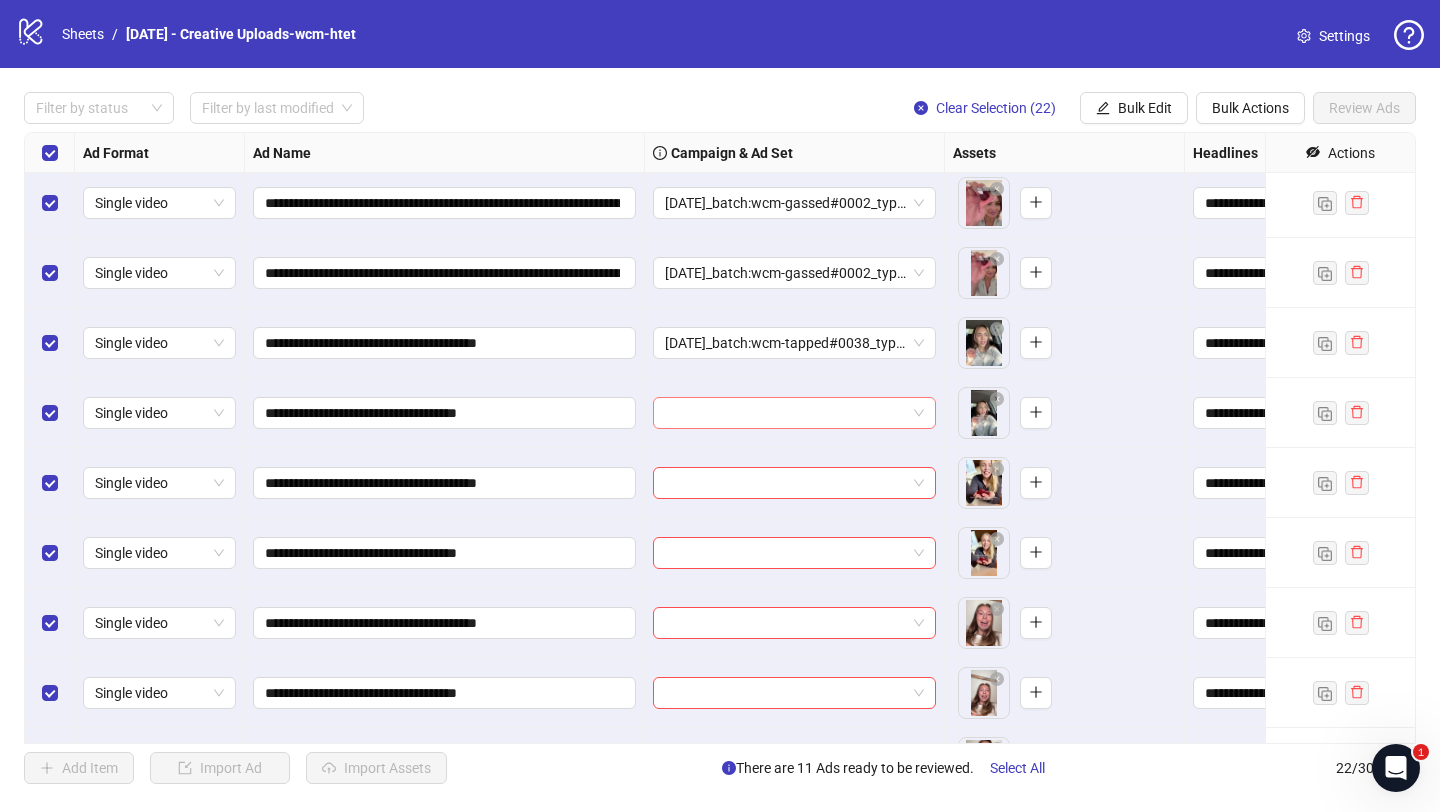 click at bounding box center (785, 413) 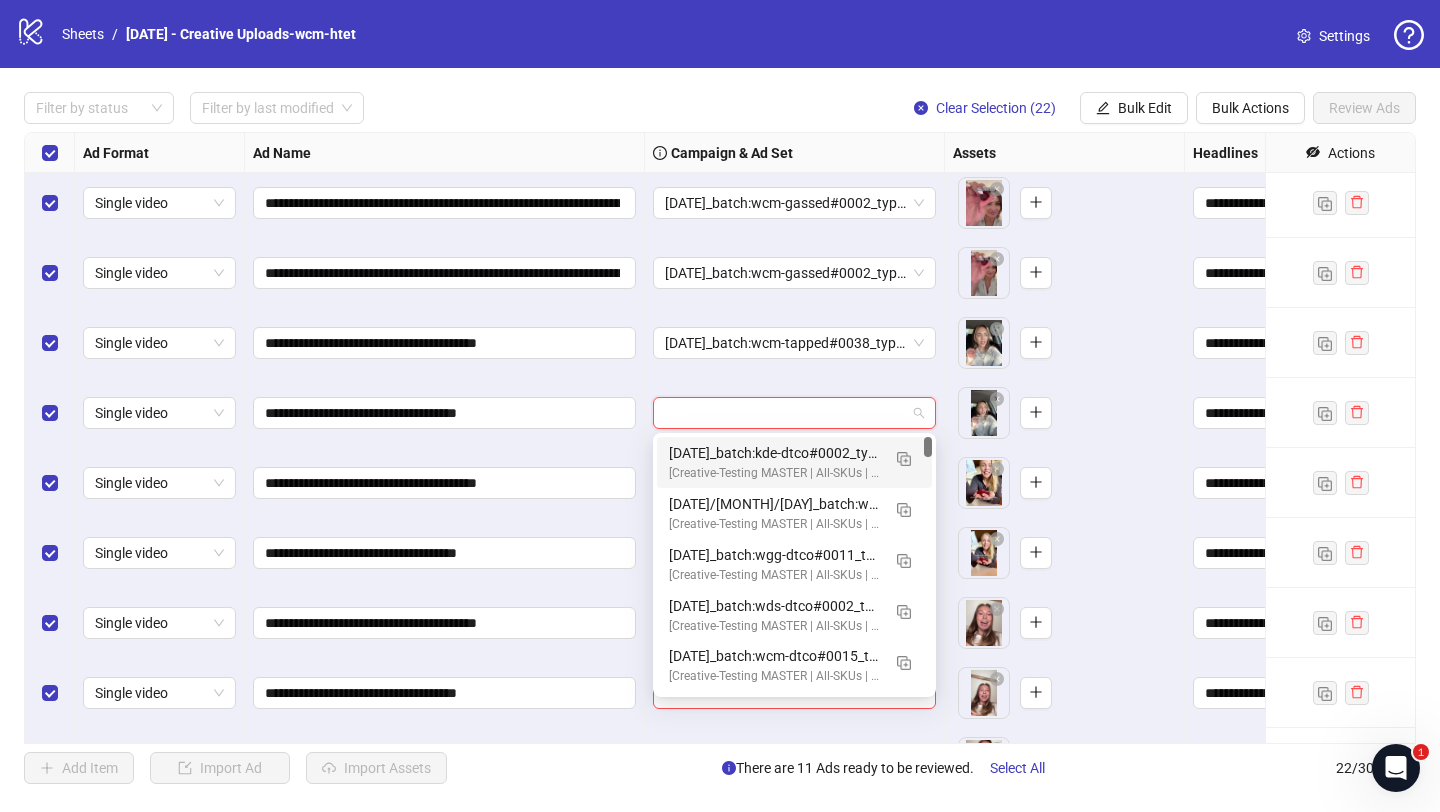 click at bounding box center [785, 413] 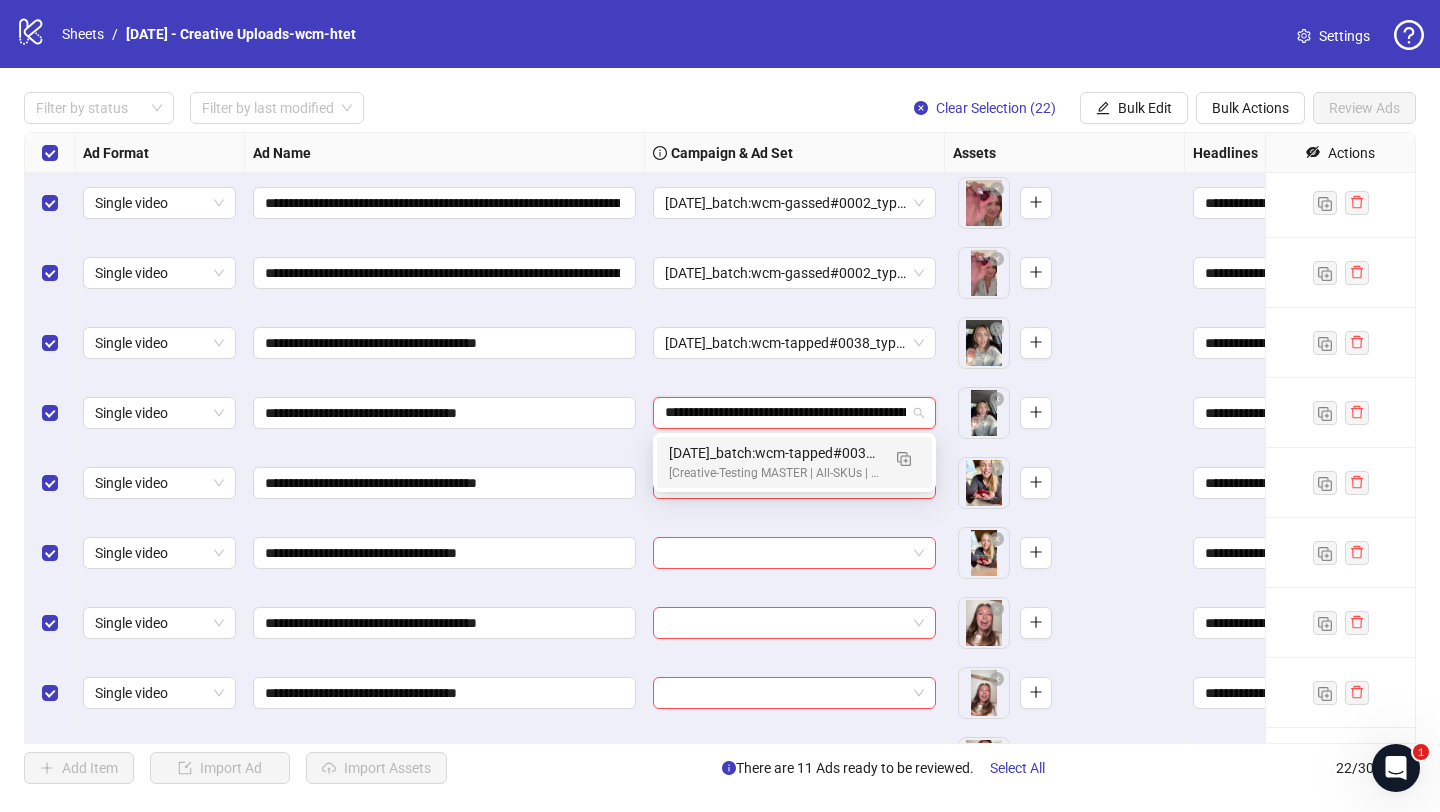 scroll, scrollTop: 0, scrollLeft: 271, axis: horizontal 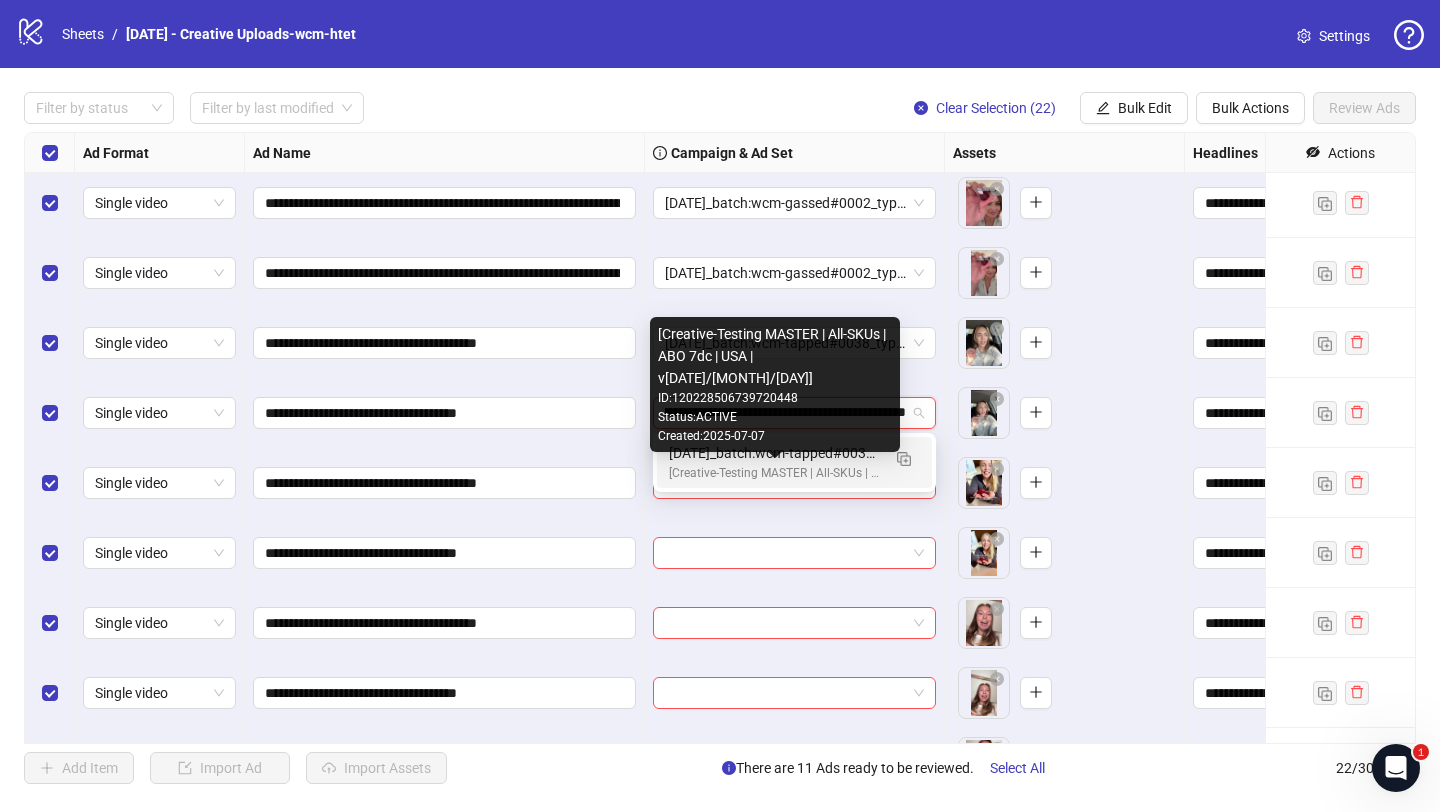 click on "[Creative-Testing MASTER | All-SKUs | ABO 7dc | USA | v2025/07/07]" at bounding box center [774, 473] 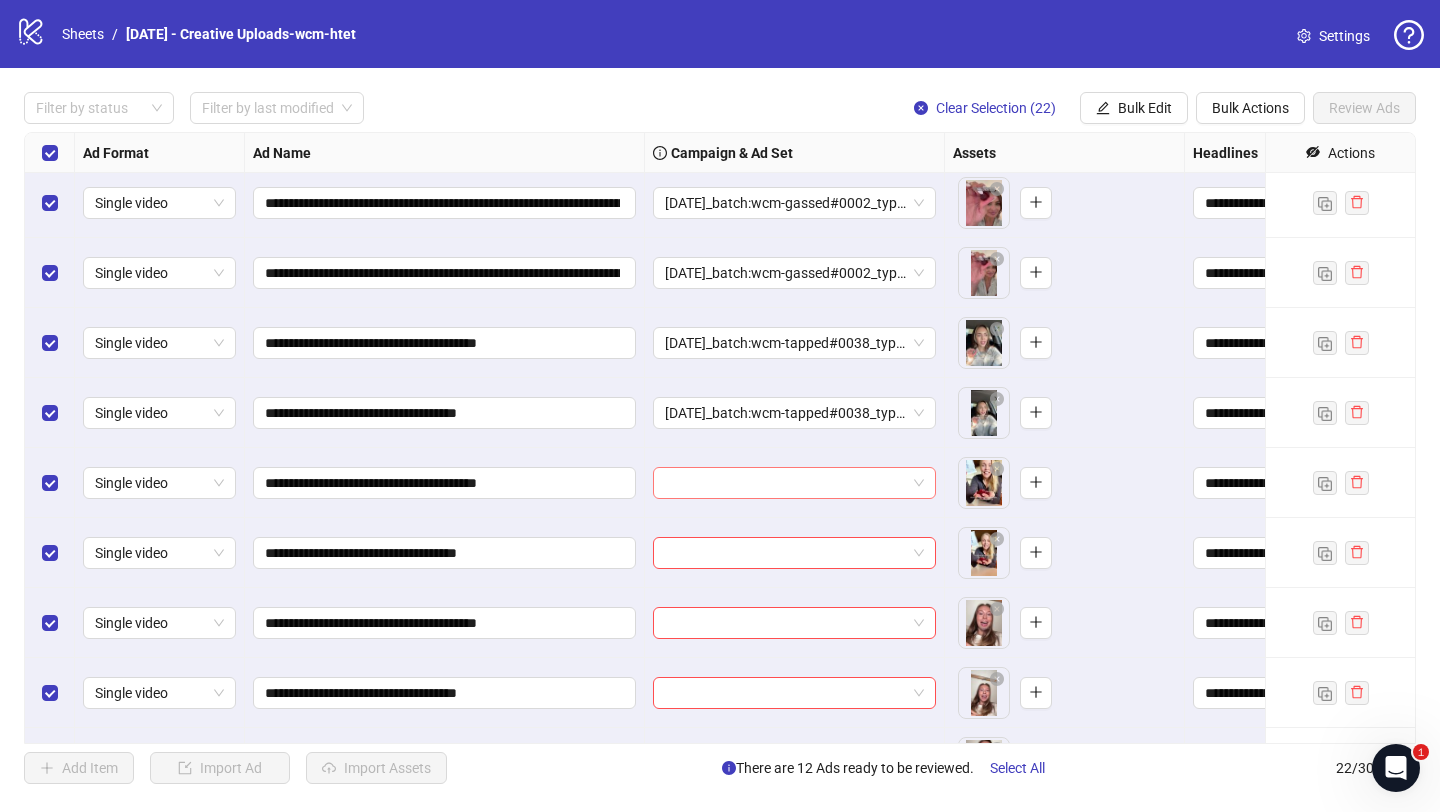 click at bounding box center [785, 483] 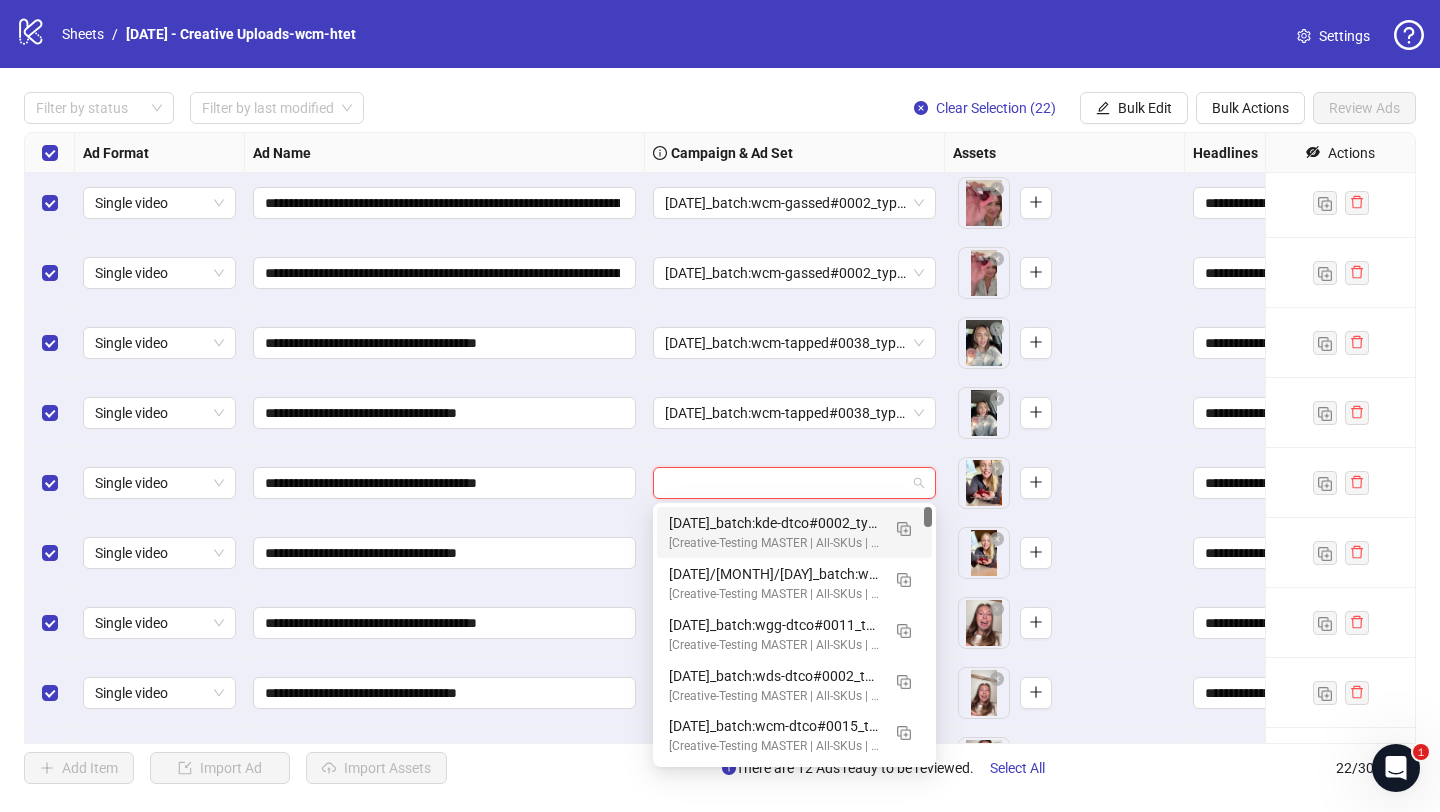 paste on "**********" 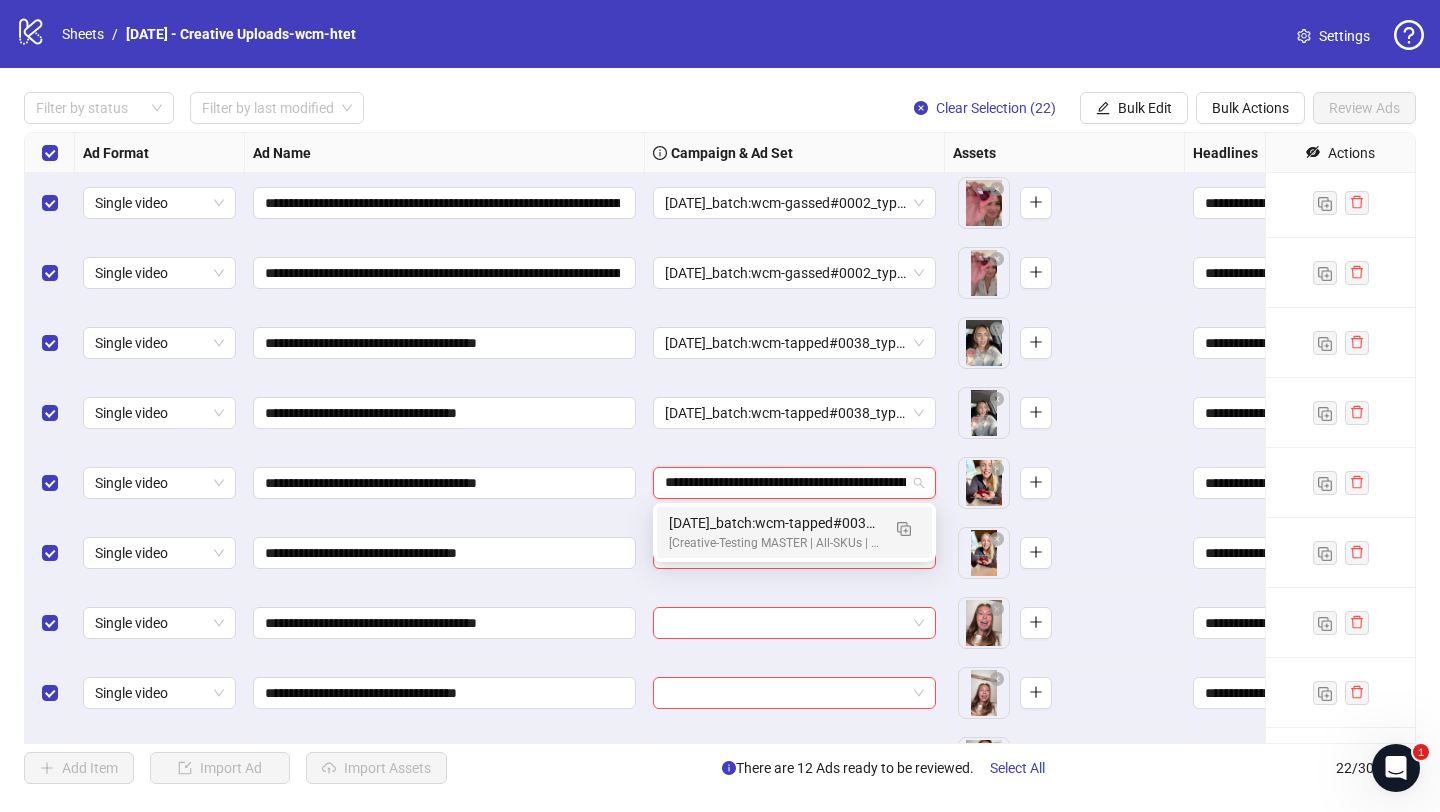 scroll, scrollTop: 0, scrollLeft: 271, axis: horizontal 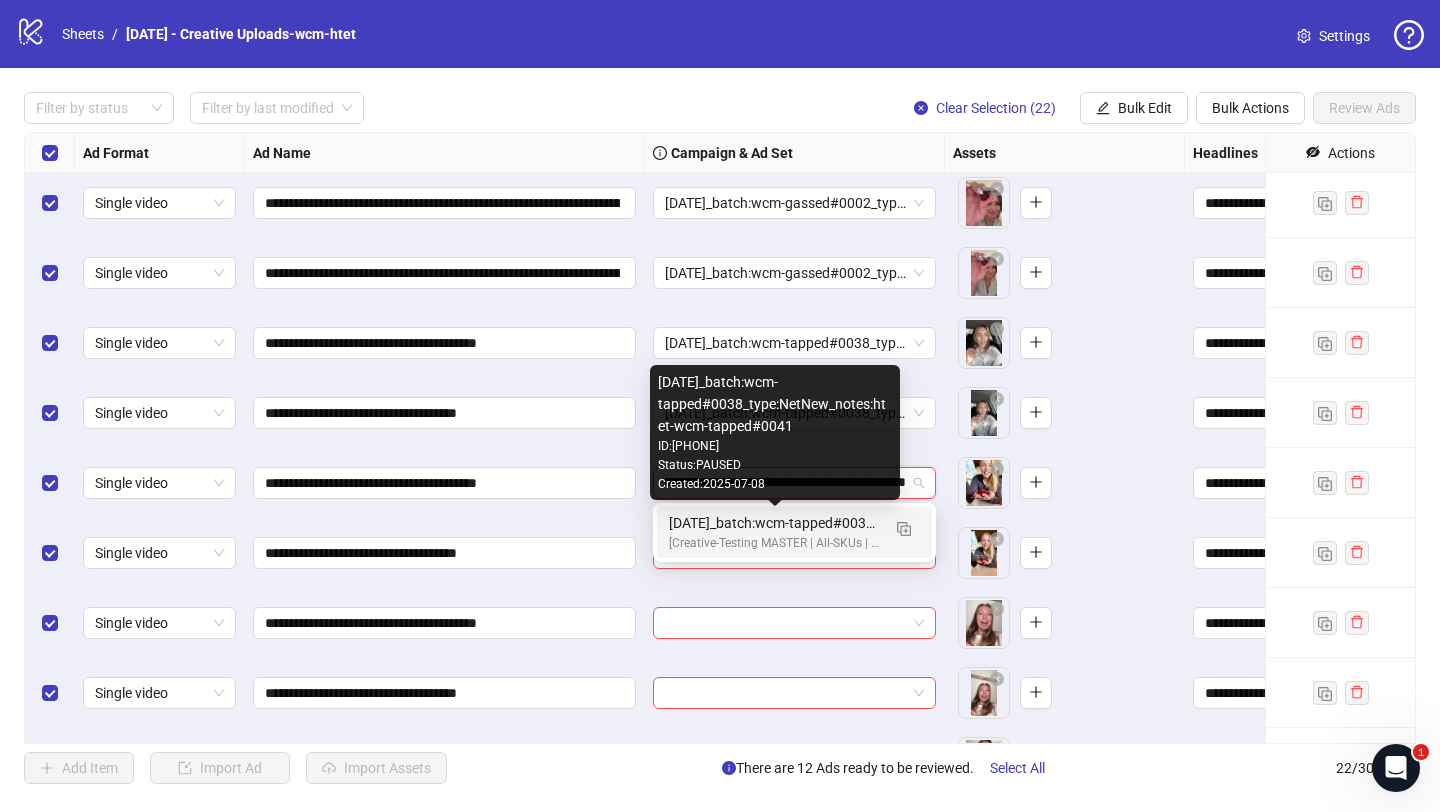 click on "2025/07/09_batch:wcm-tapped#0038_type:NetNew_notes:htet-wcm-tapped#0041" at bounding box center [774, 523] 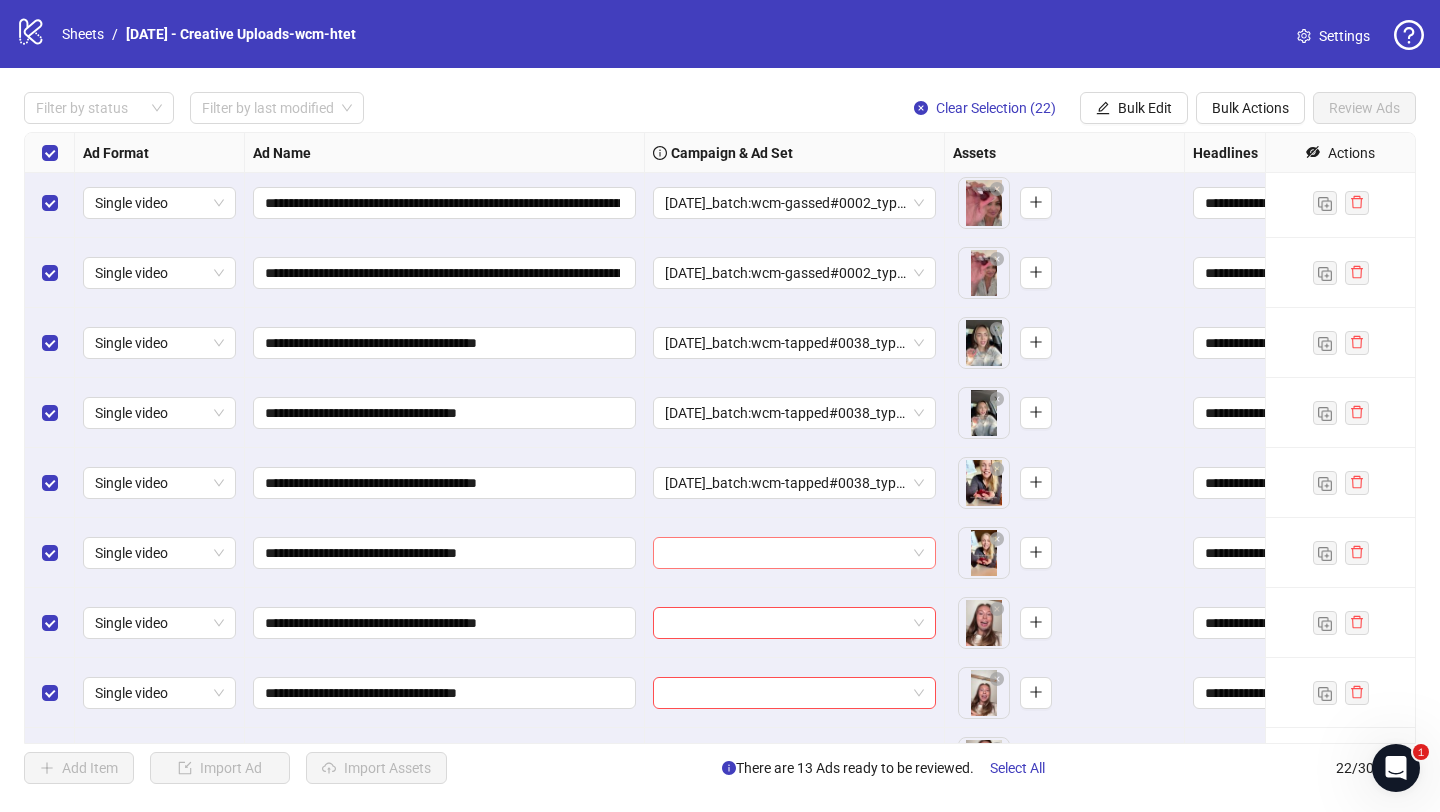 click at bounding box center (785, 553) 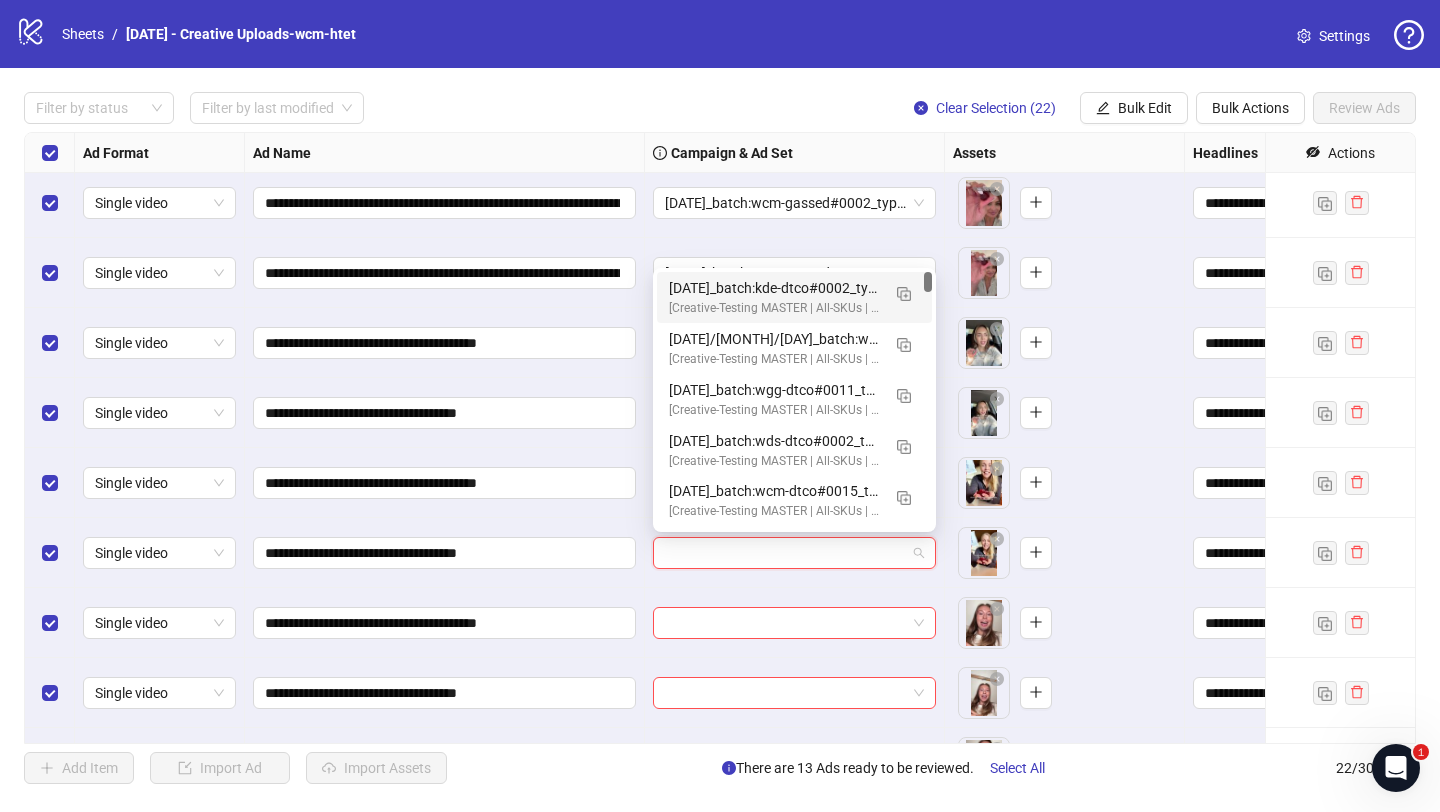 paste on "**********" 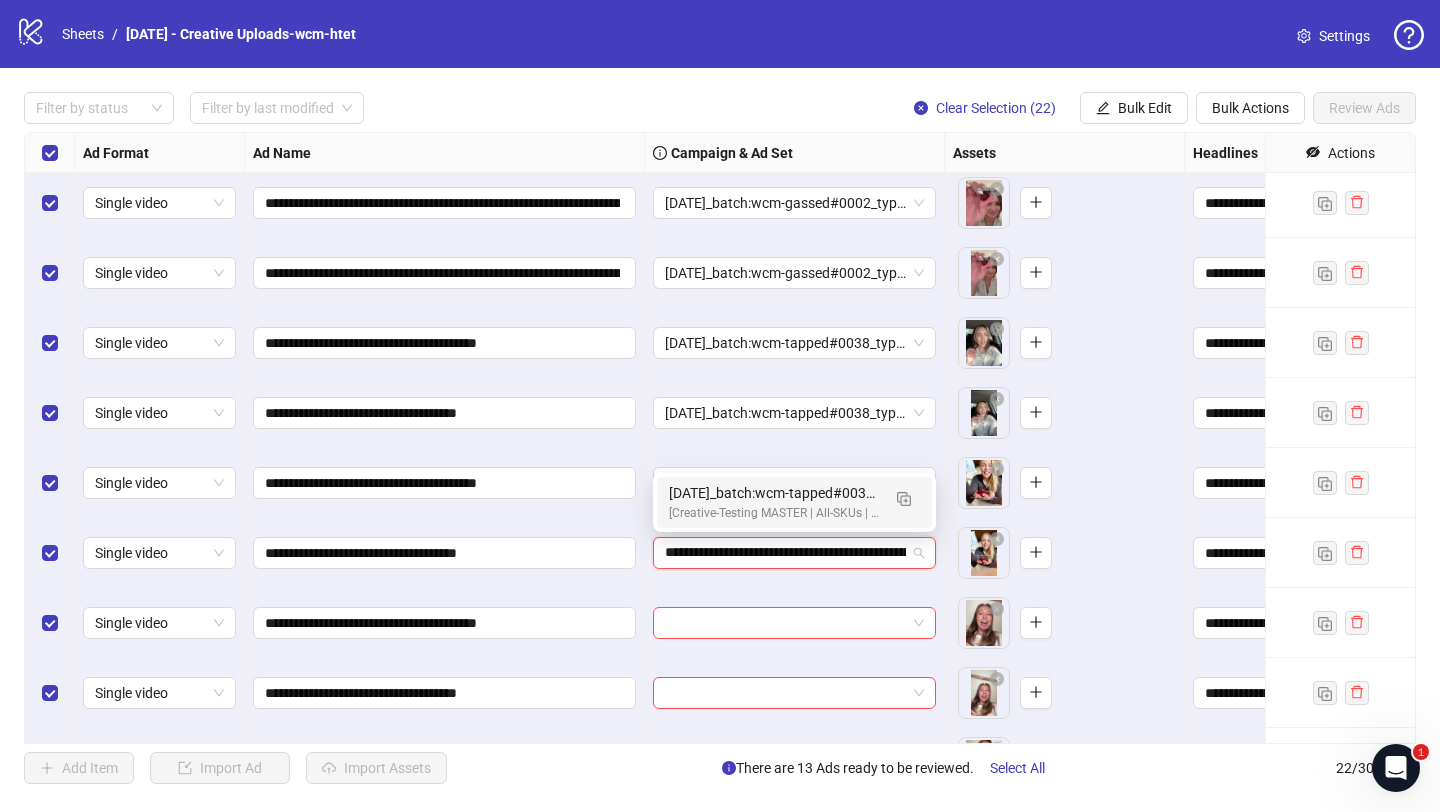 scroll, scrollTop: 0, scrollLeft: 271, axis: horizontal 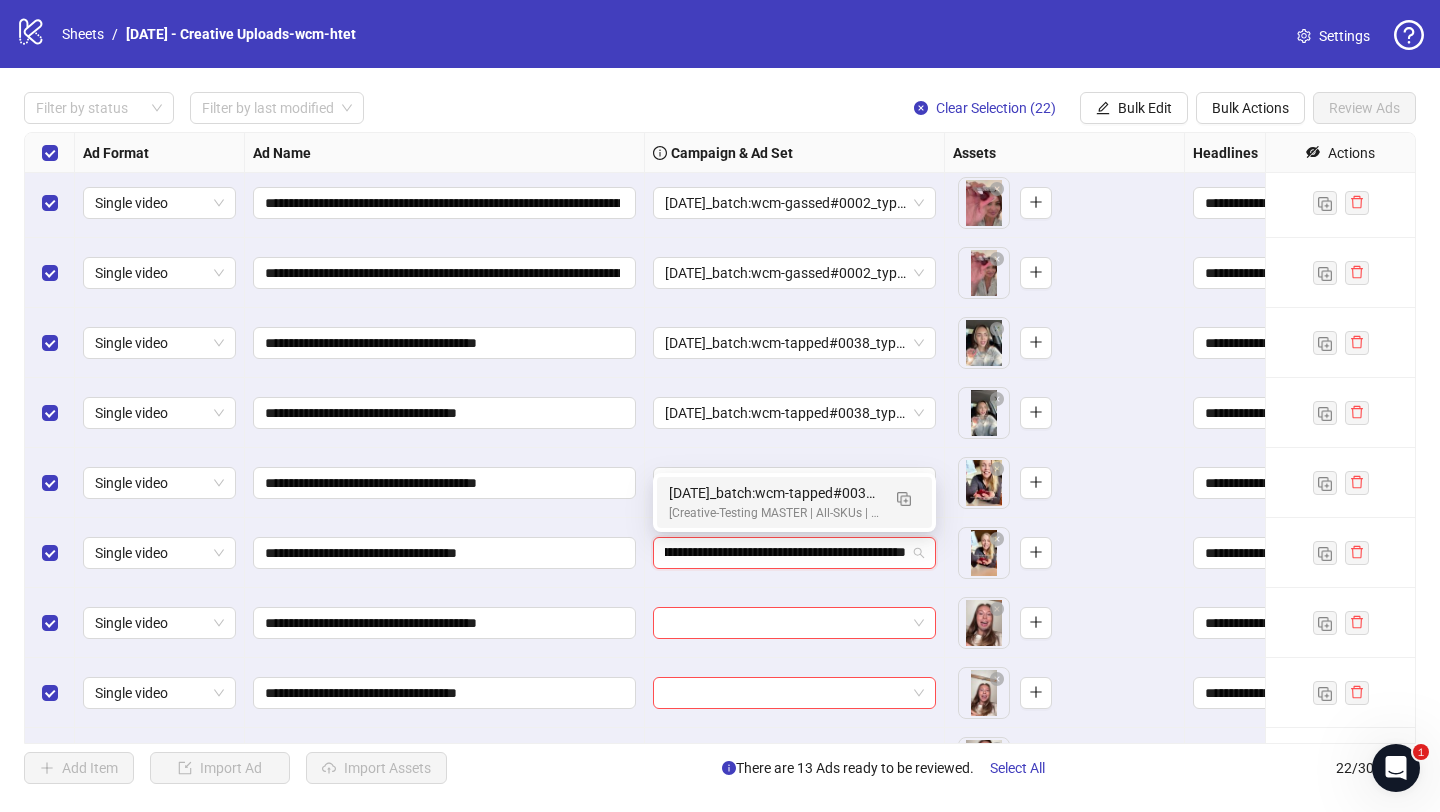 click on "2025/07/09_batch:wcm-tapped#0038_type:NetNew_notes:htet-wcm-tapped#0041" at bounding box center [774, 493] 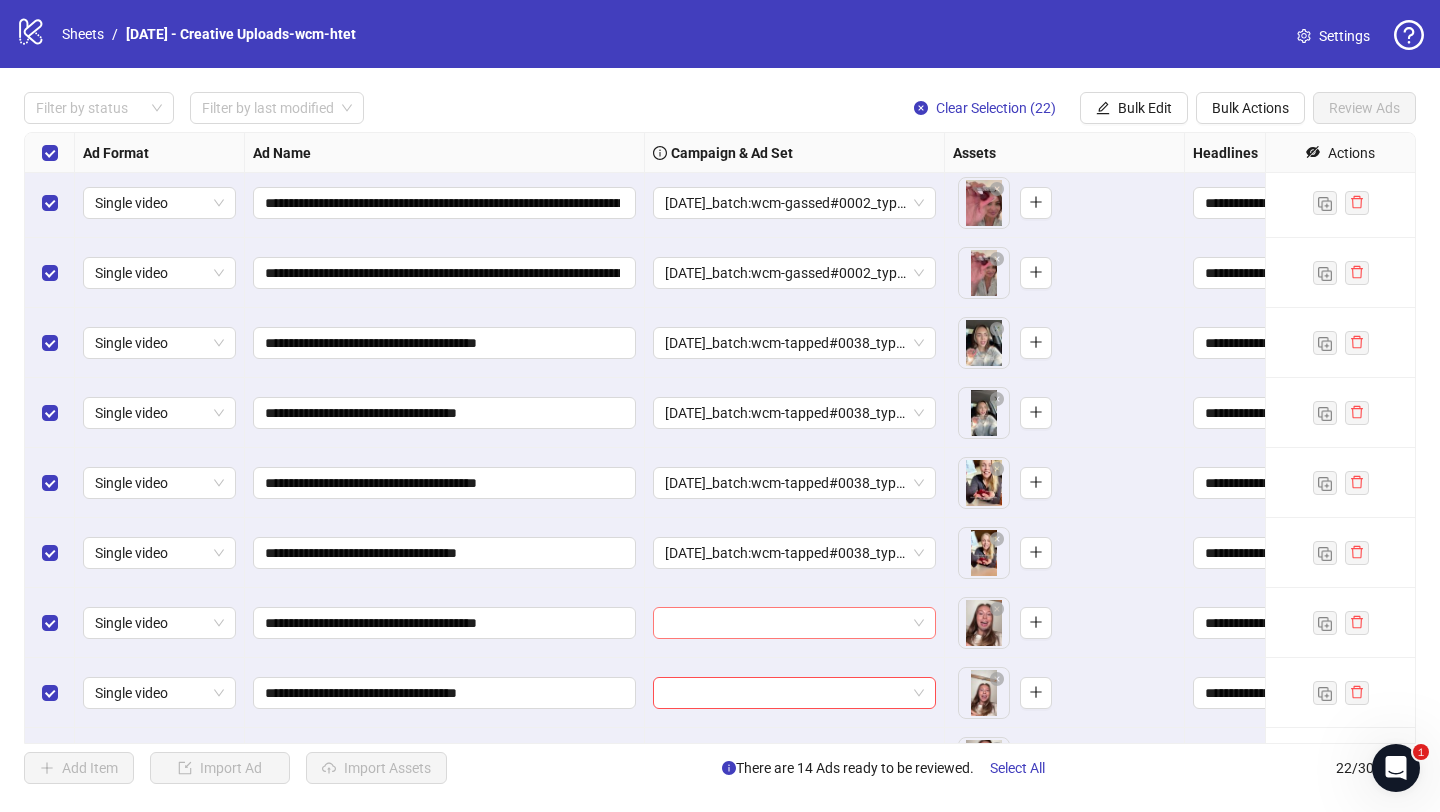click at bounding box center (785, 623) 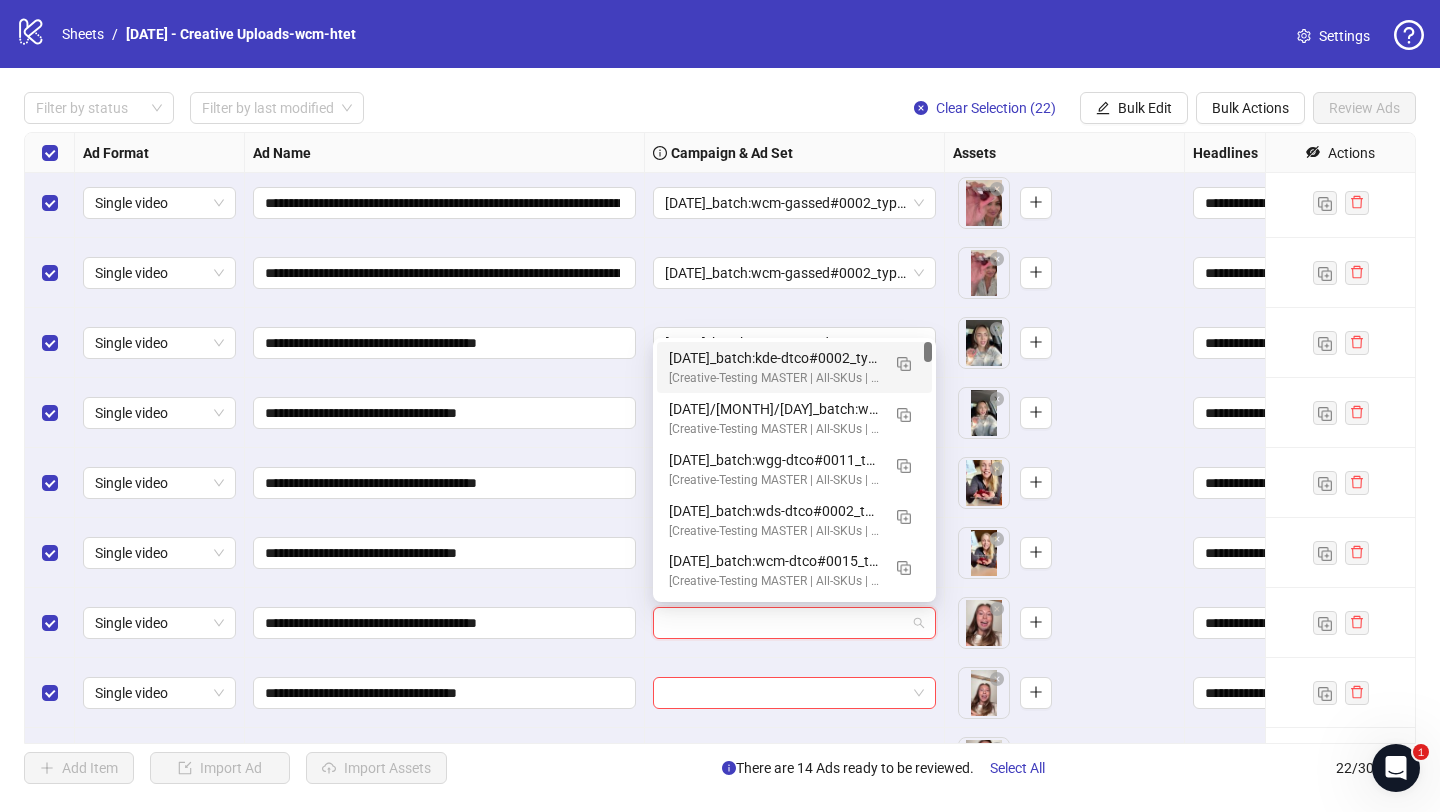 paste on "**********" 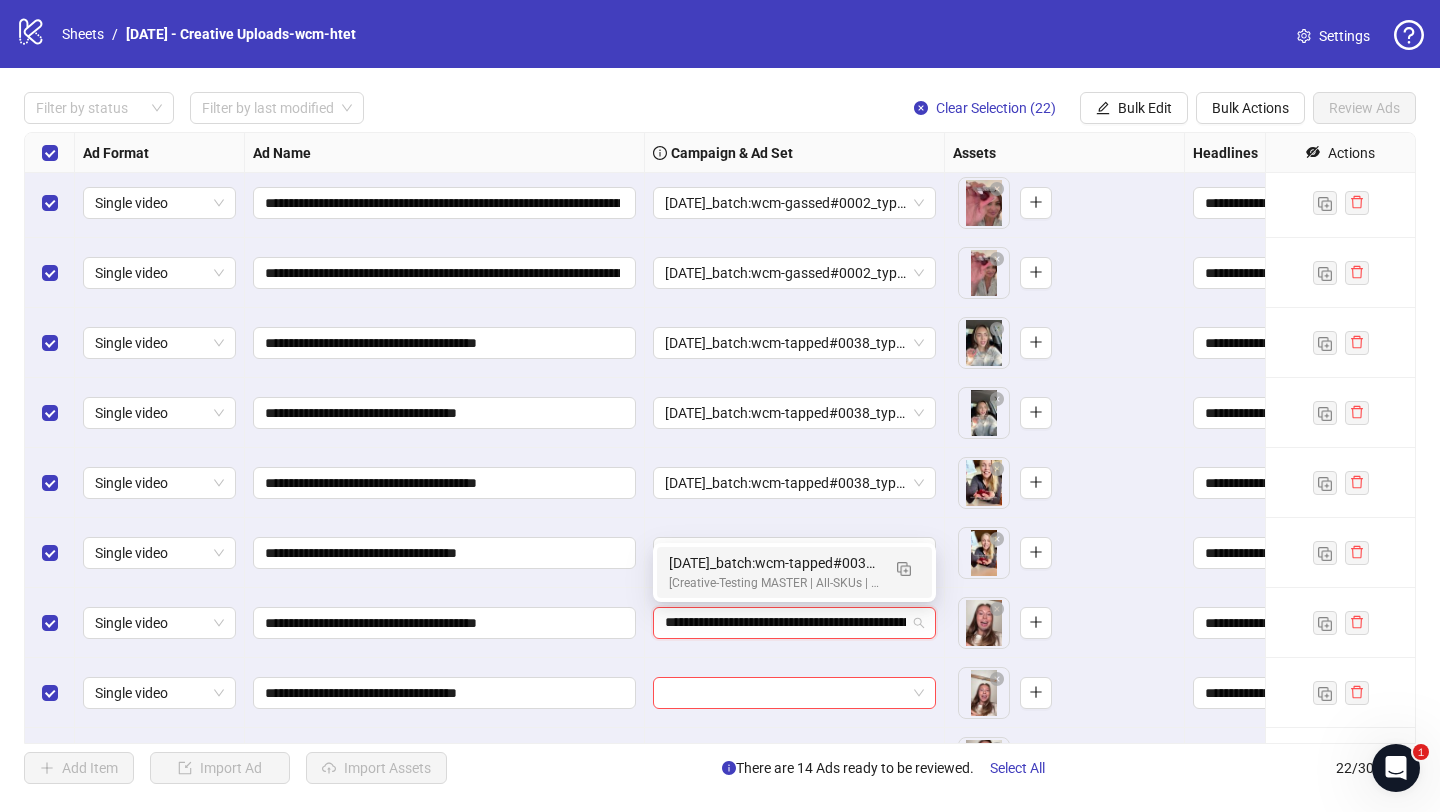 scroll, scrollTop: 0, scrollLeft: 271, axis: horizontal 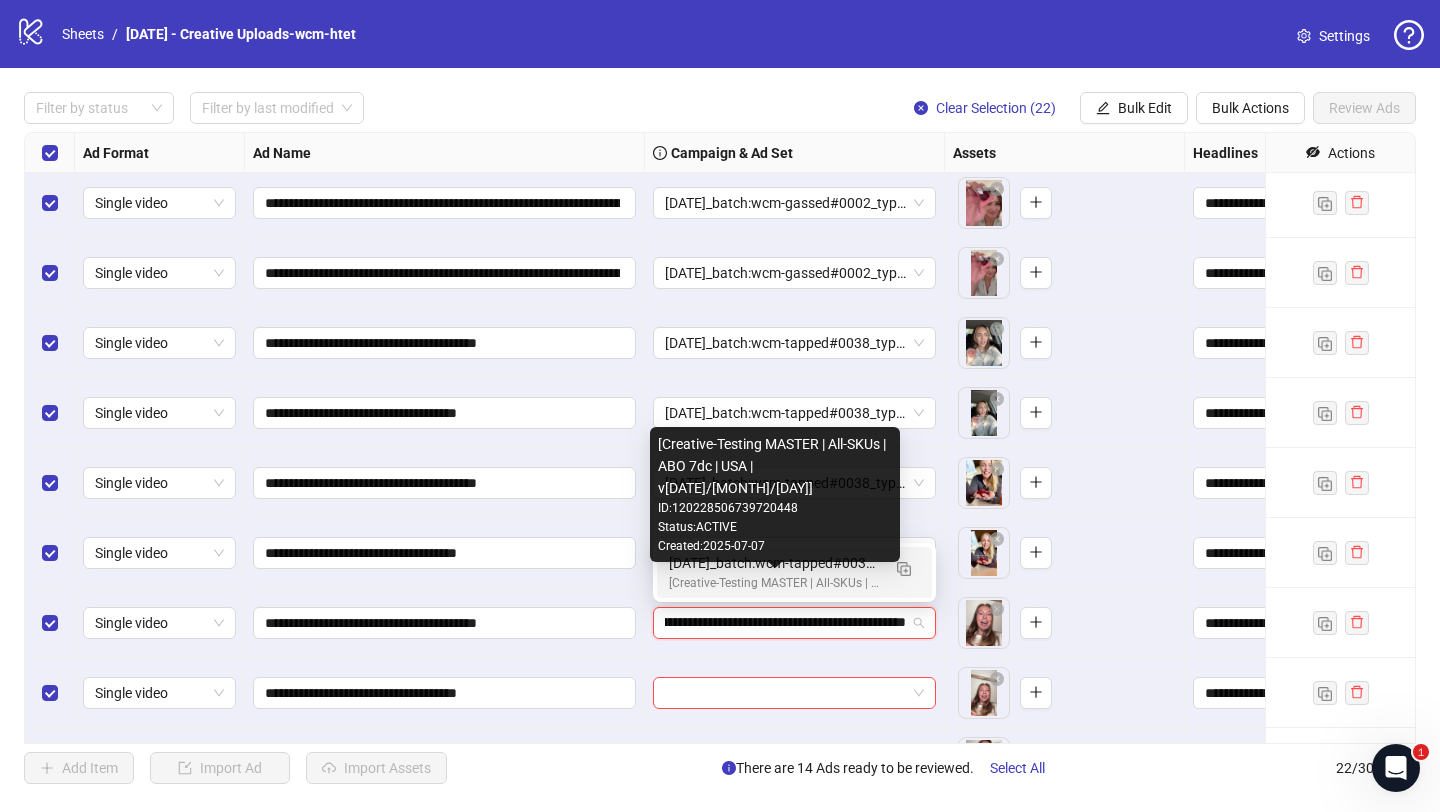 click on "[Creative-Testing MASTER | All-SKUs | ABO 7dc | USA | v2025/07/07]" at bounding box center [774, 583] 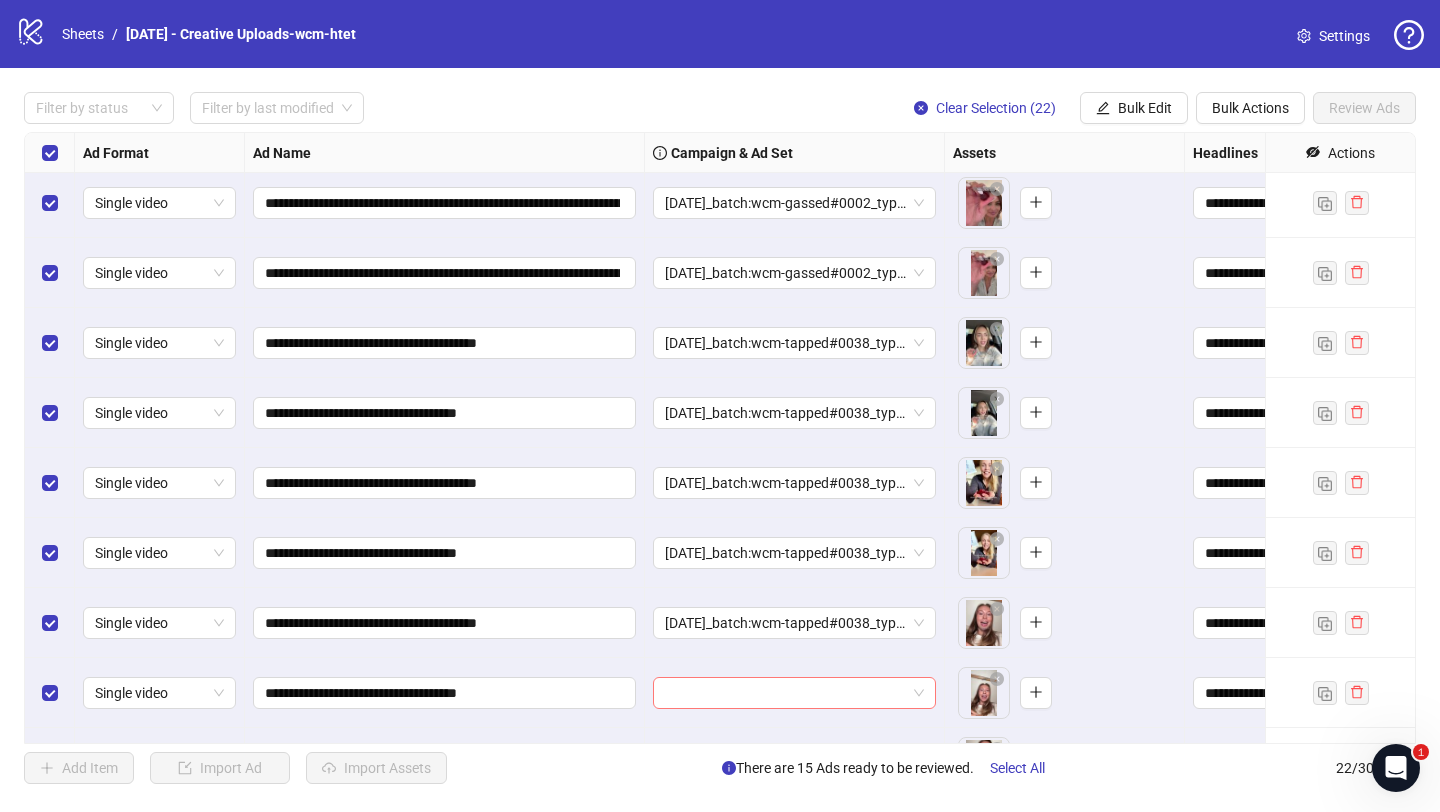 scroll, scrollTop: 714, scrollLeft: 0, axis: vertical 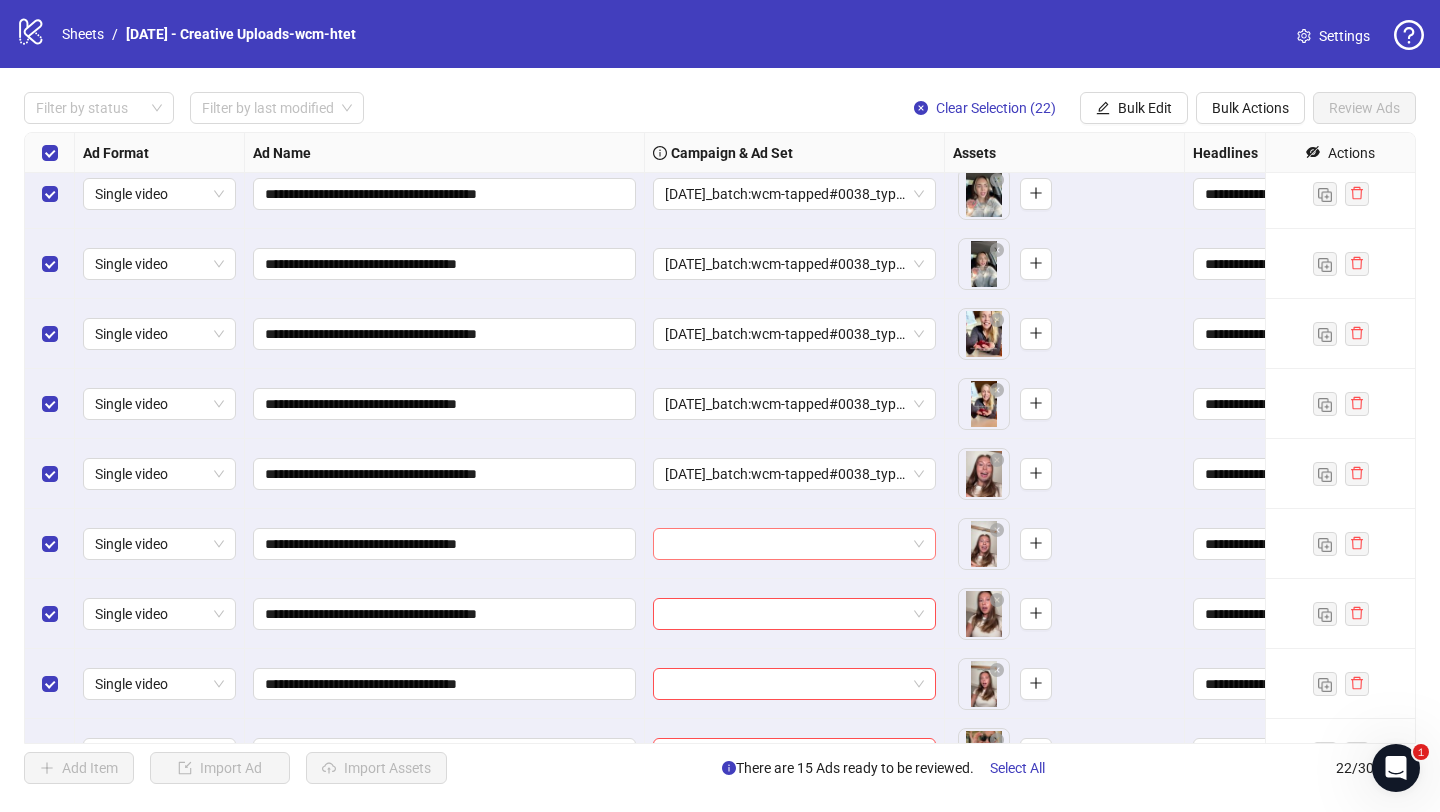 click at bounding box center (785, 544) 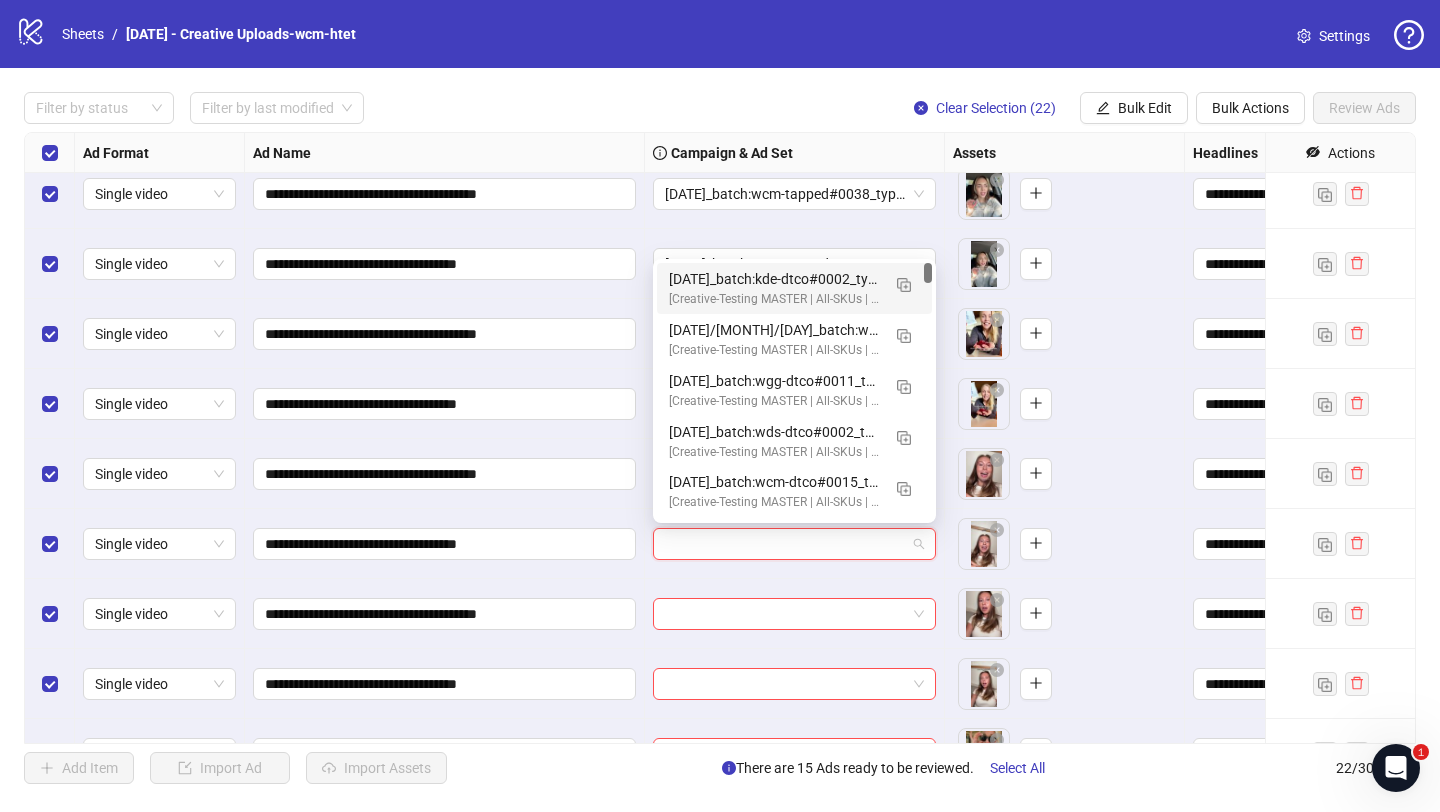paste on "**********" 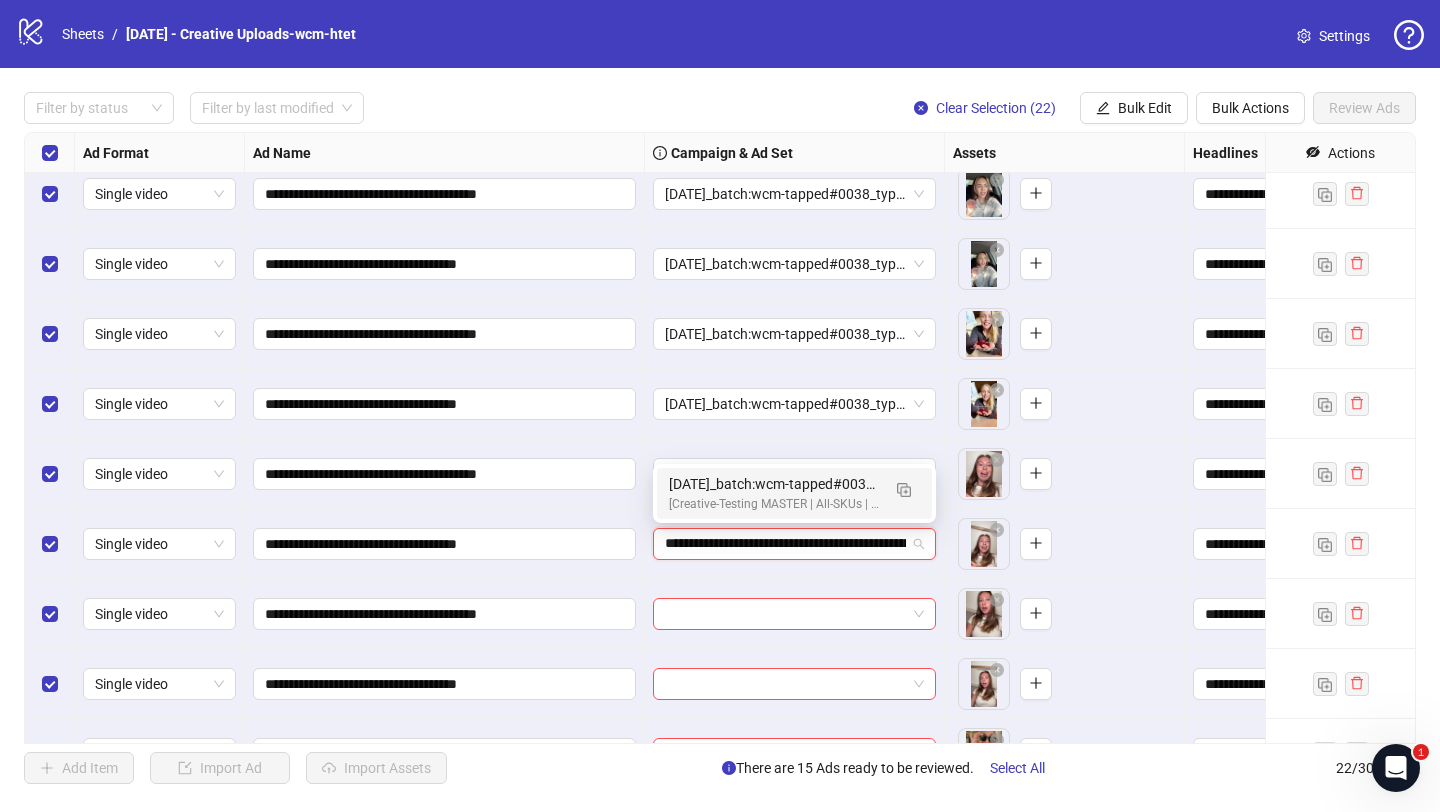 scroll, scrollTop: 0, scrollLeft: 271, axis: horizontal 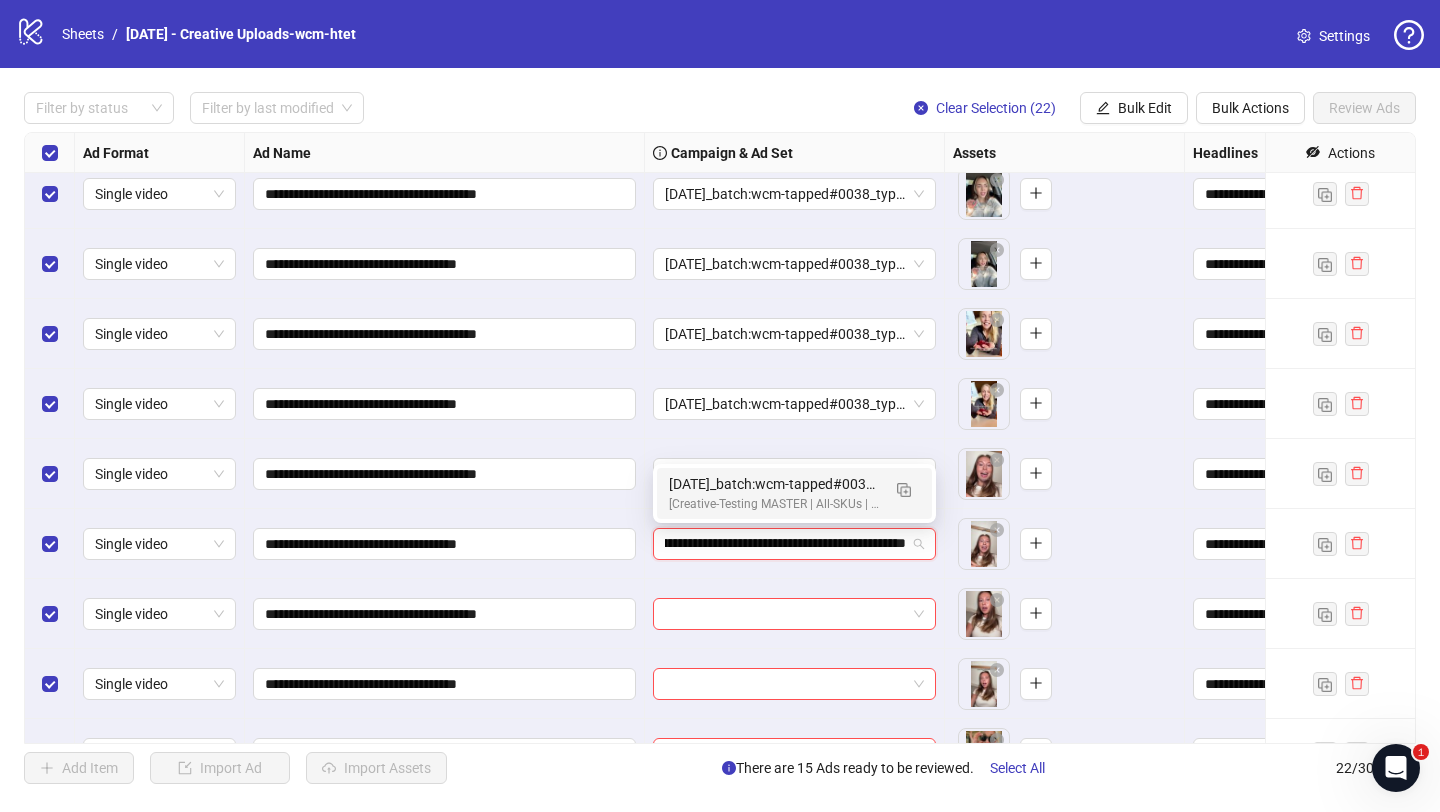 click on "2025/07/09_batch:wcm-tapped#0038_type:NetNew_notes:htet-wcm-tapped#0041" at bounding box center (774, 484) 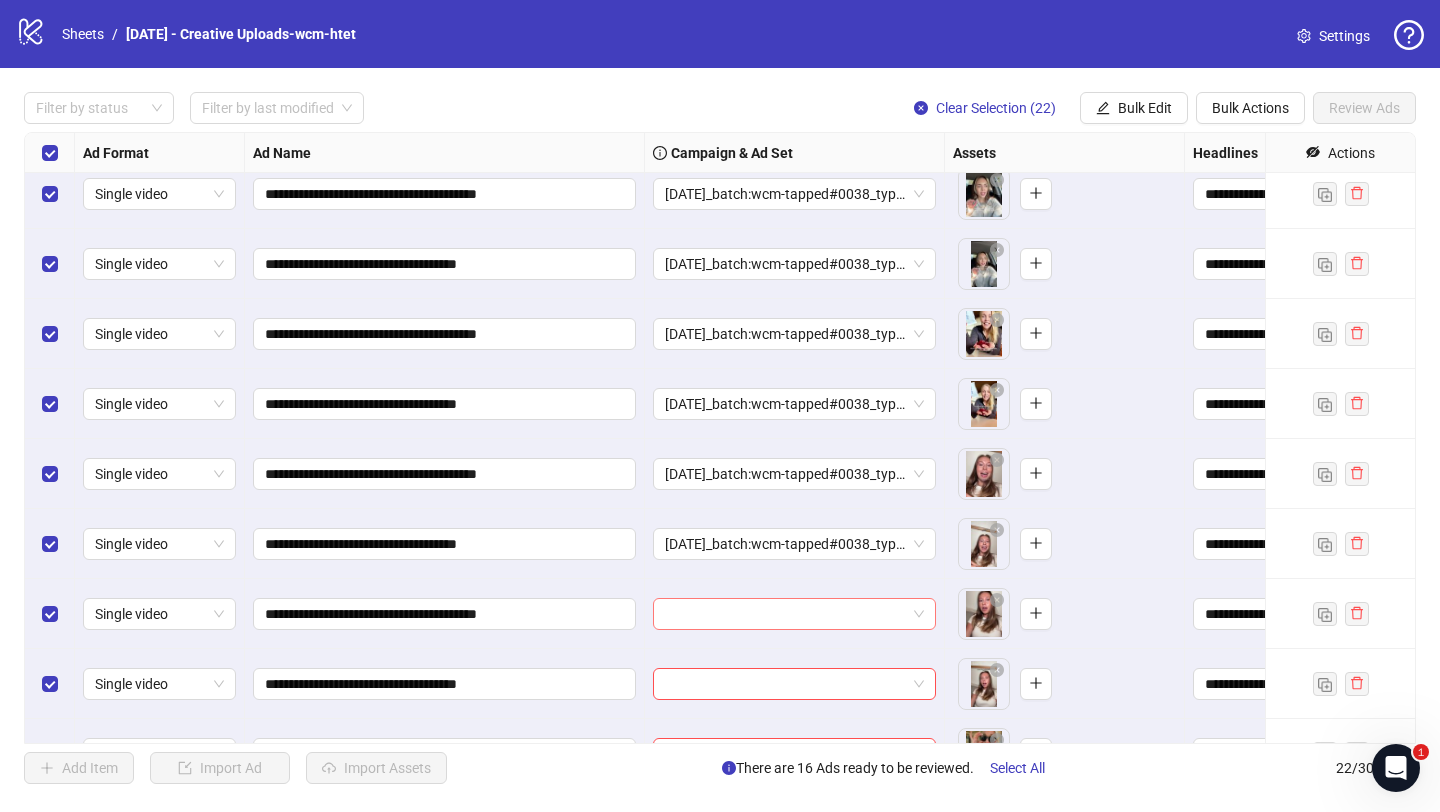 click at bounding box center [785, 614] 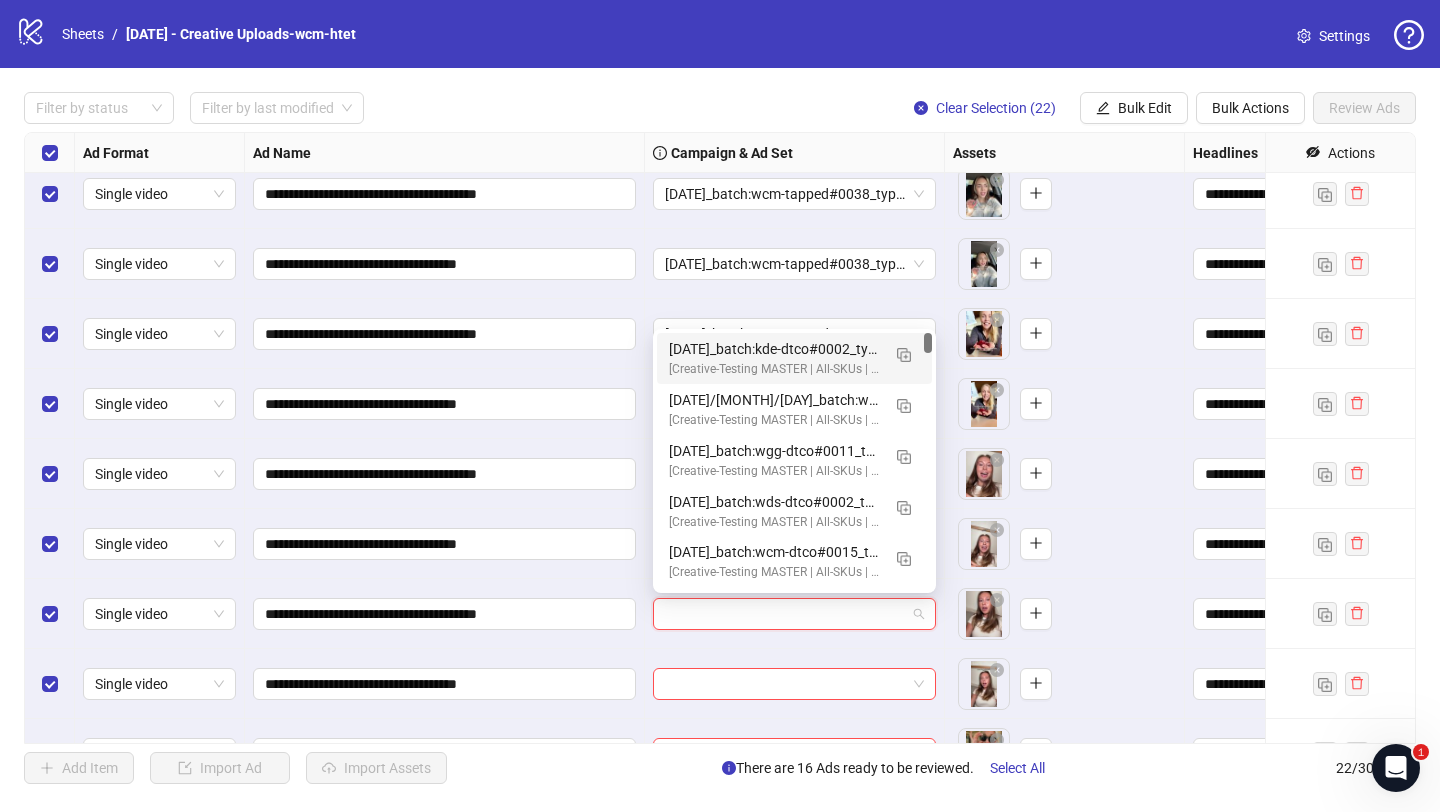 paste on "**********" 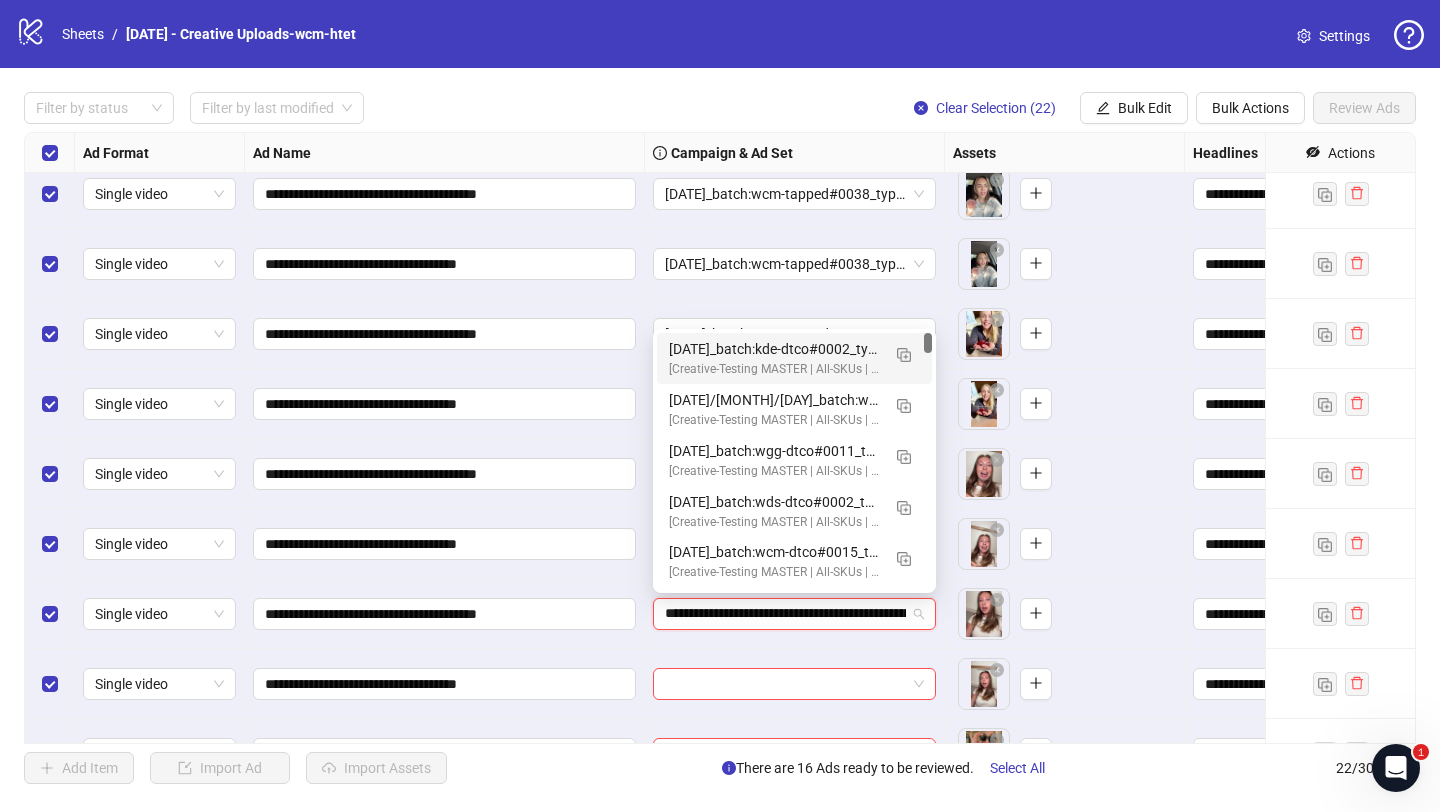 scroll, scrollTop: 0, scrollLeft: 271, axis: horizontal 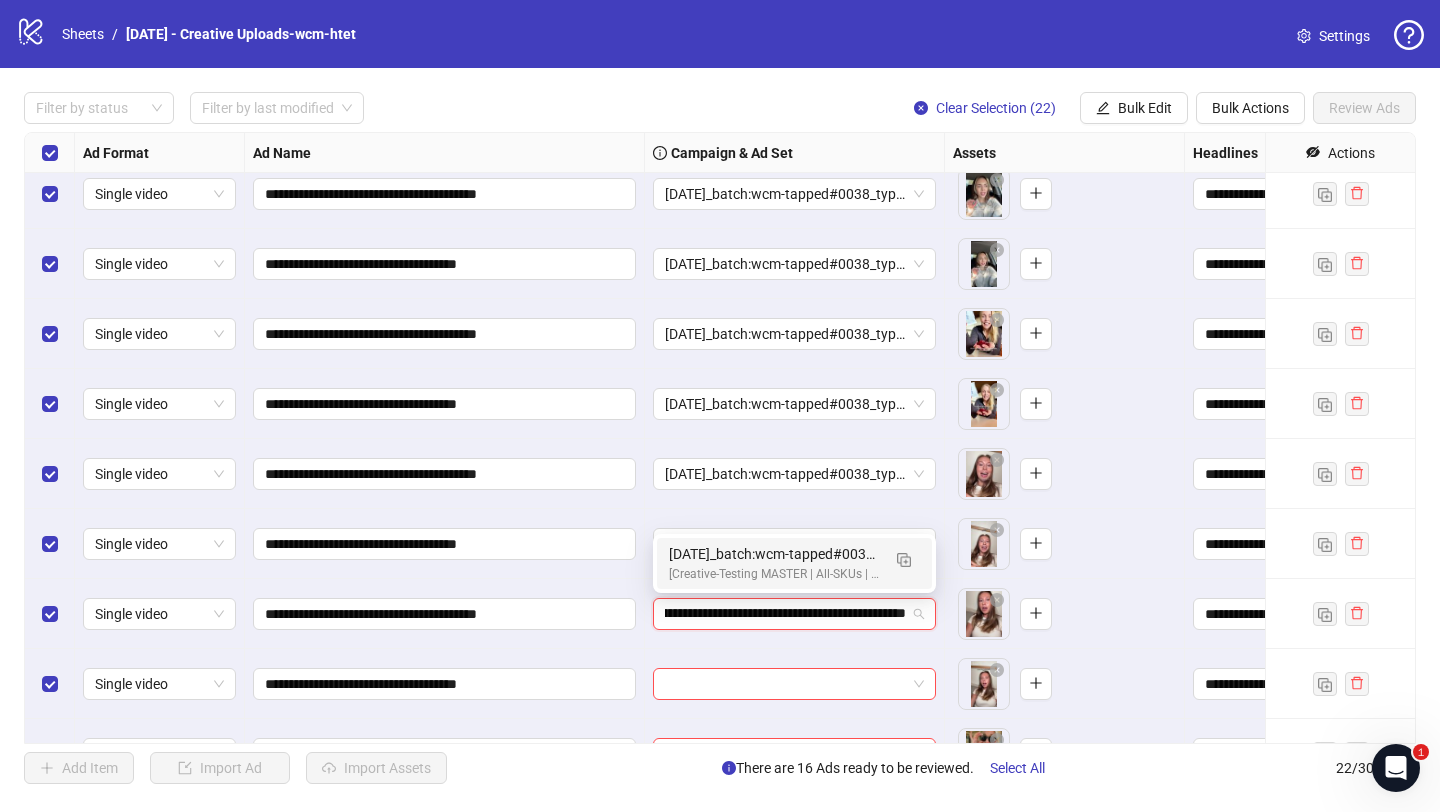 click on "[Creative-Testing MASTER | All-SKUs | ABO 7dc | USA | v2025/07/07]" at bounding box center (774, 574) 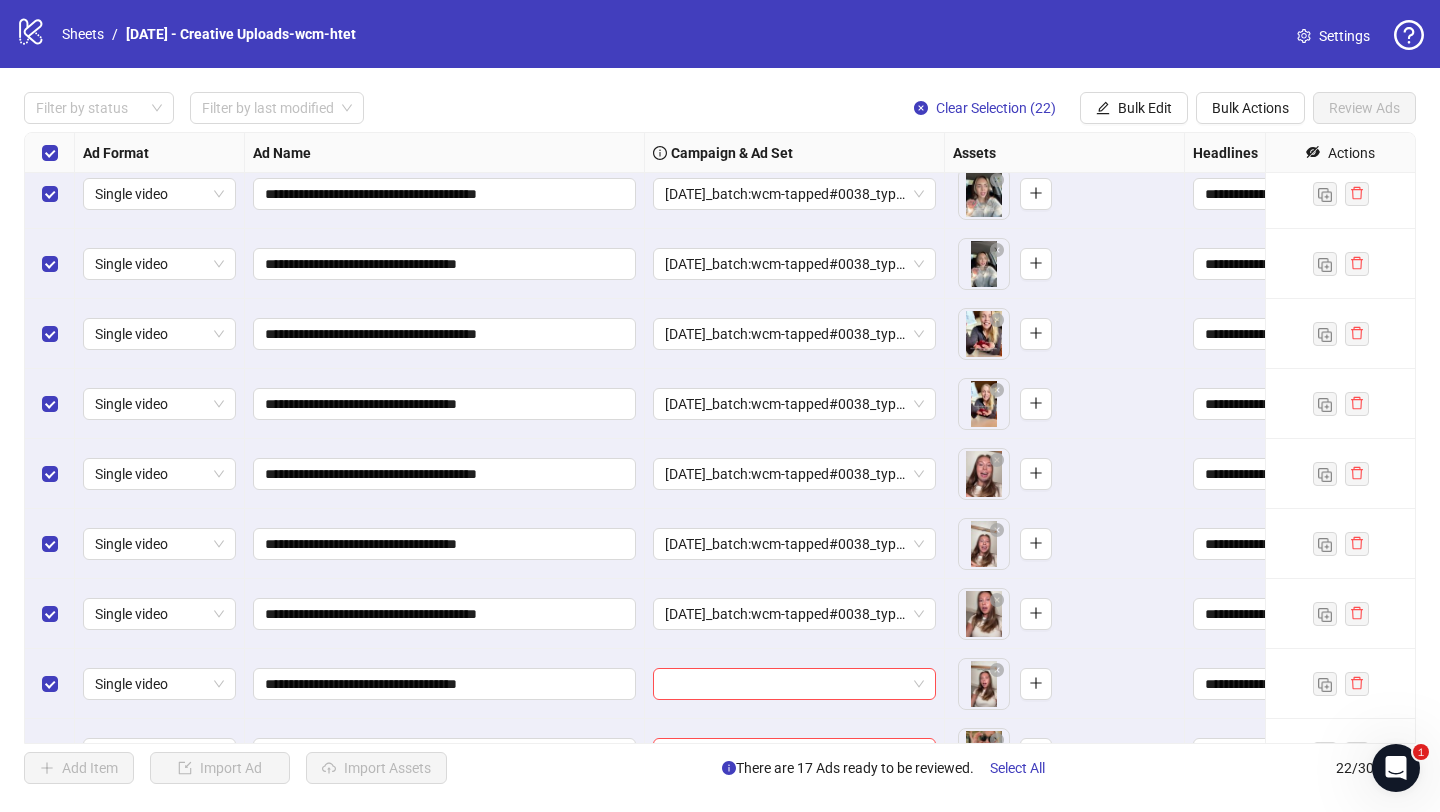 scroll, scrollTop: 835, scrollLeft: 0, axis: vertical 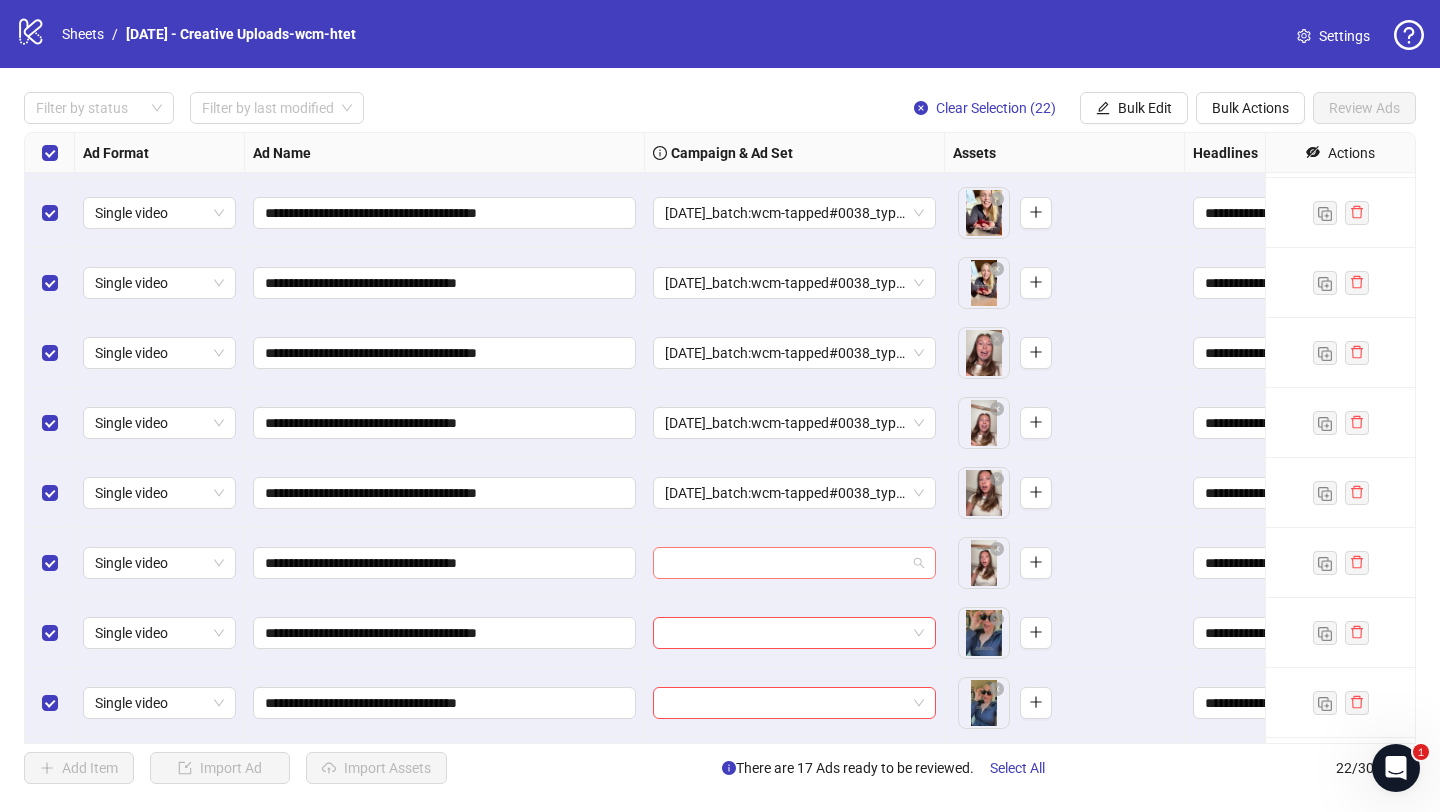 click at bounding box center (785, 563) 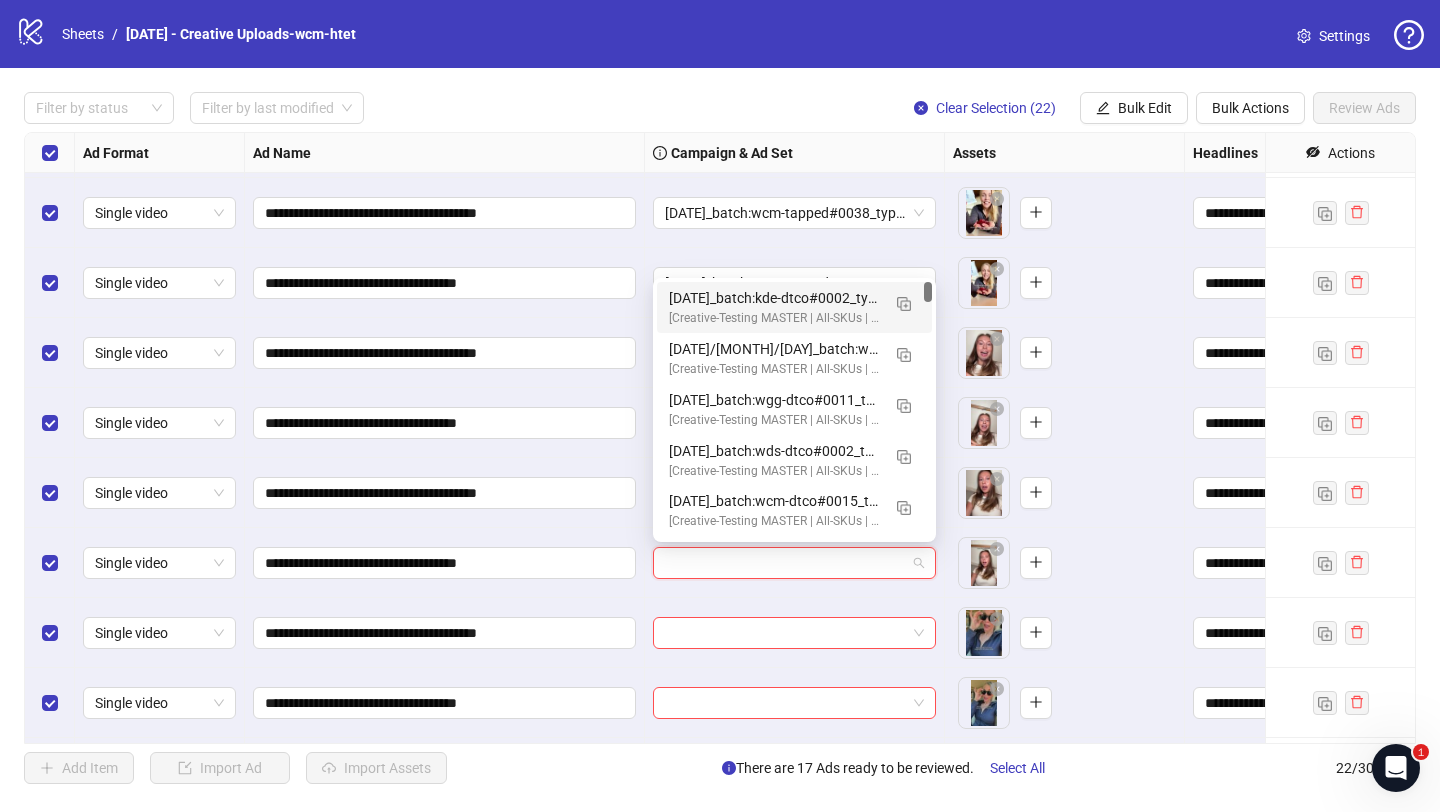 paste on "**********" 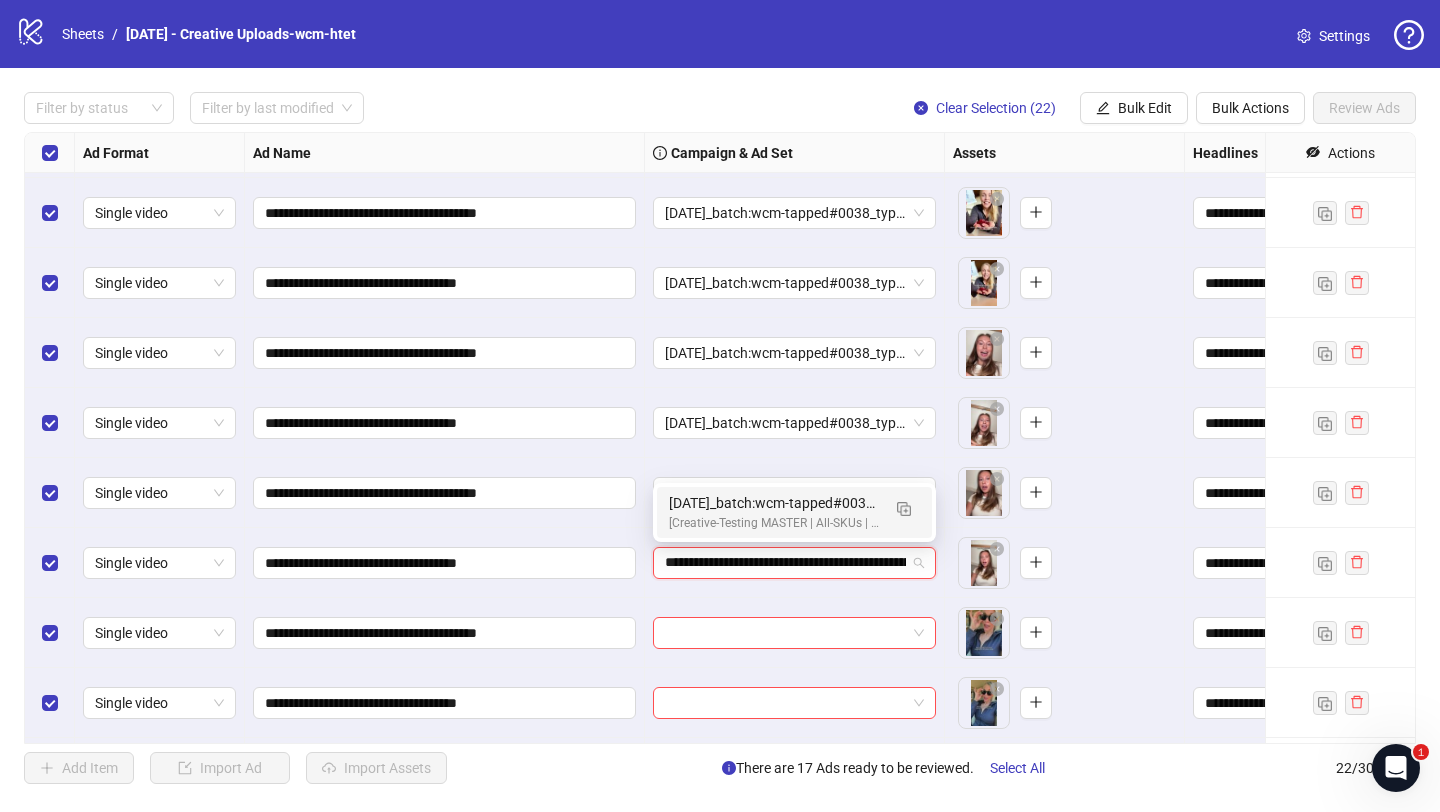 scroll, scrollTop: 0, scrollLeft: 271, axis: horizontal 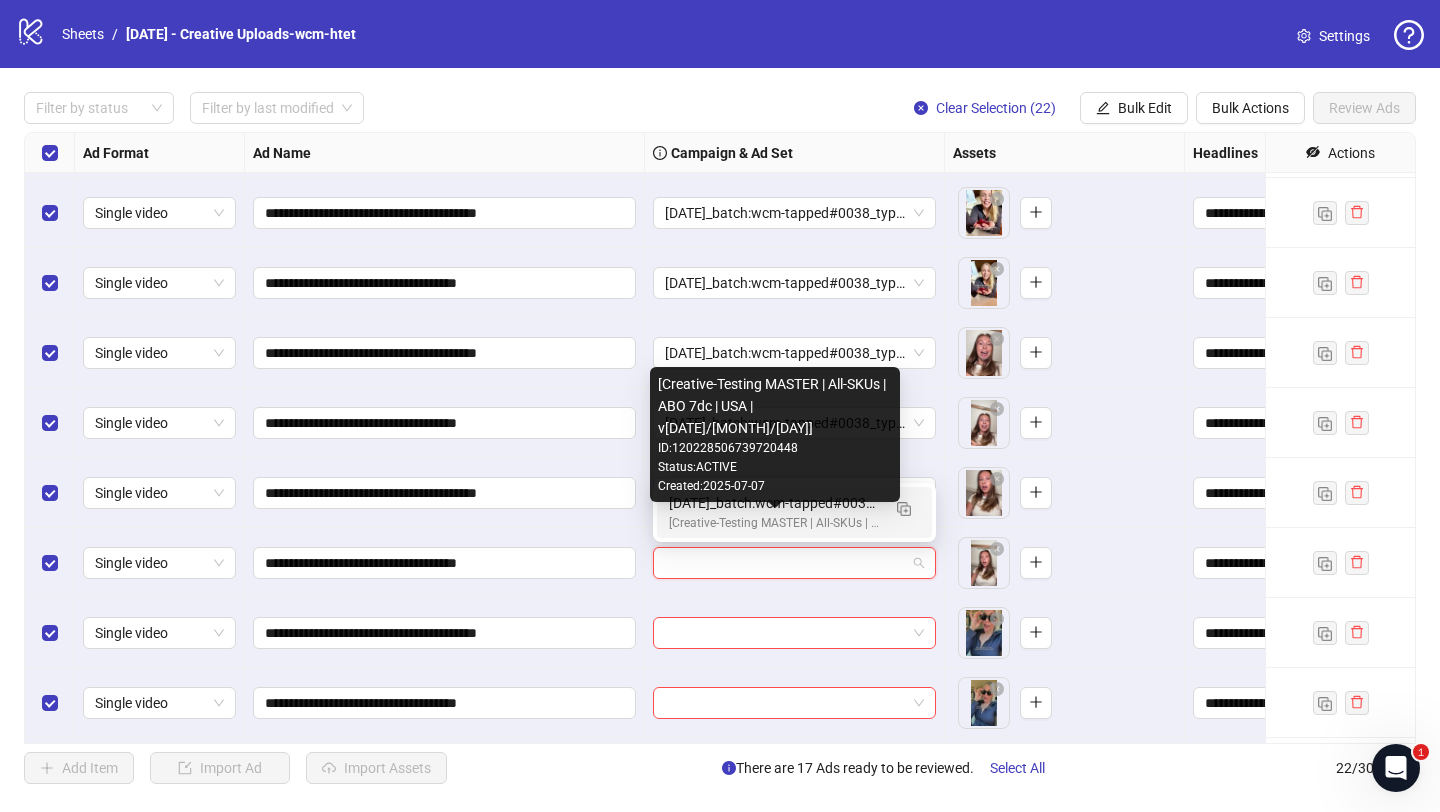 click on "[Creative-Testing MASTER | All-SKUs | ABO 7dc | USA | v2025/07/07] ID:  120228506739720448 Status:  ACTIVE Created:  2025-07-07" at bounding box center [775, 434] 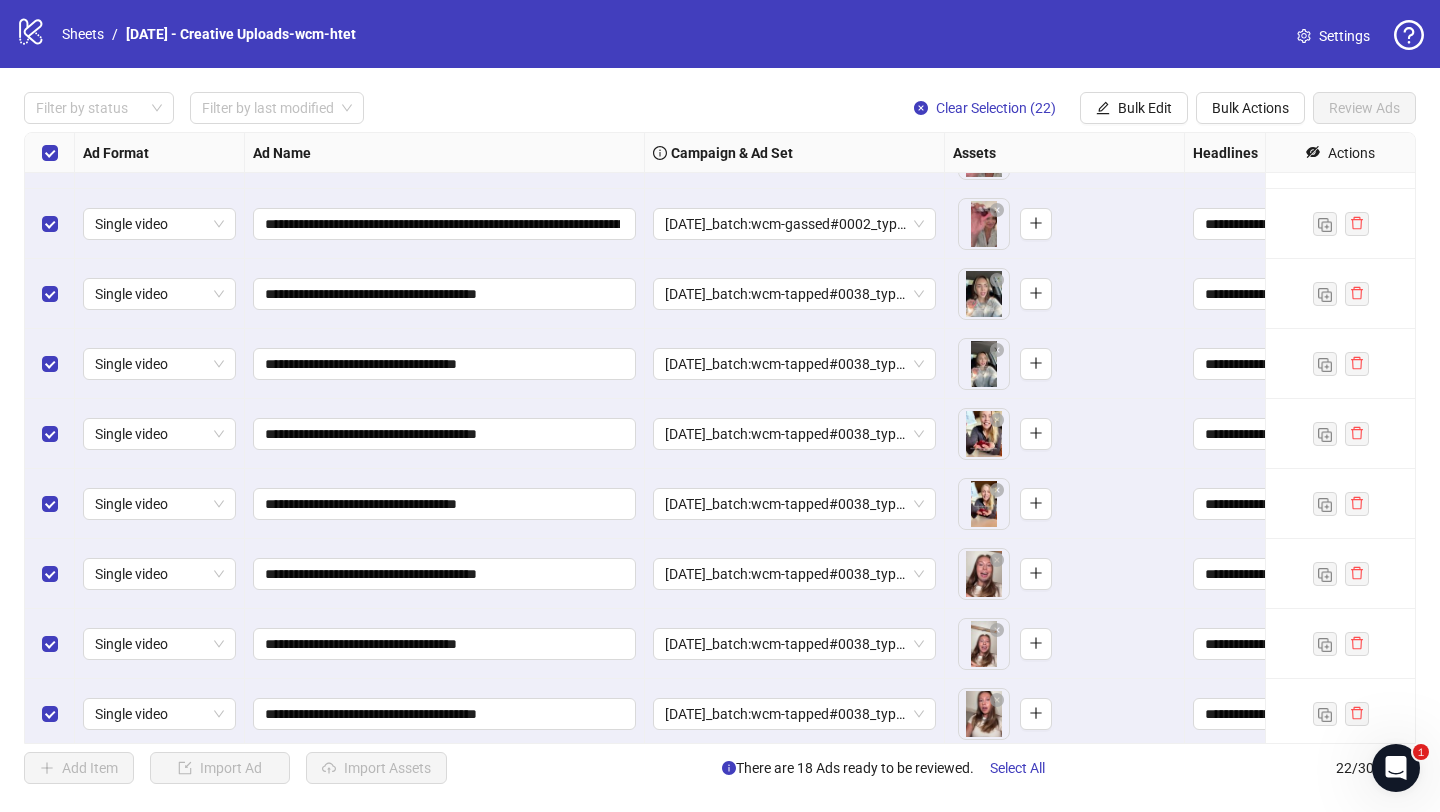 scroll, scrollTop: 651, scrollLeft: 0, axis: vertical 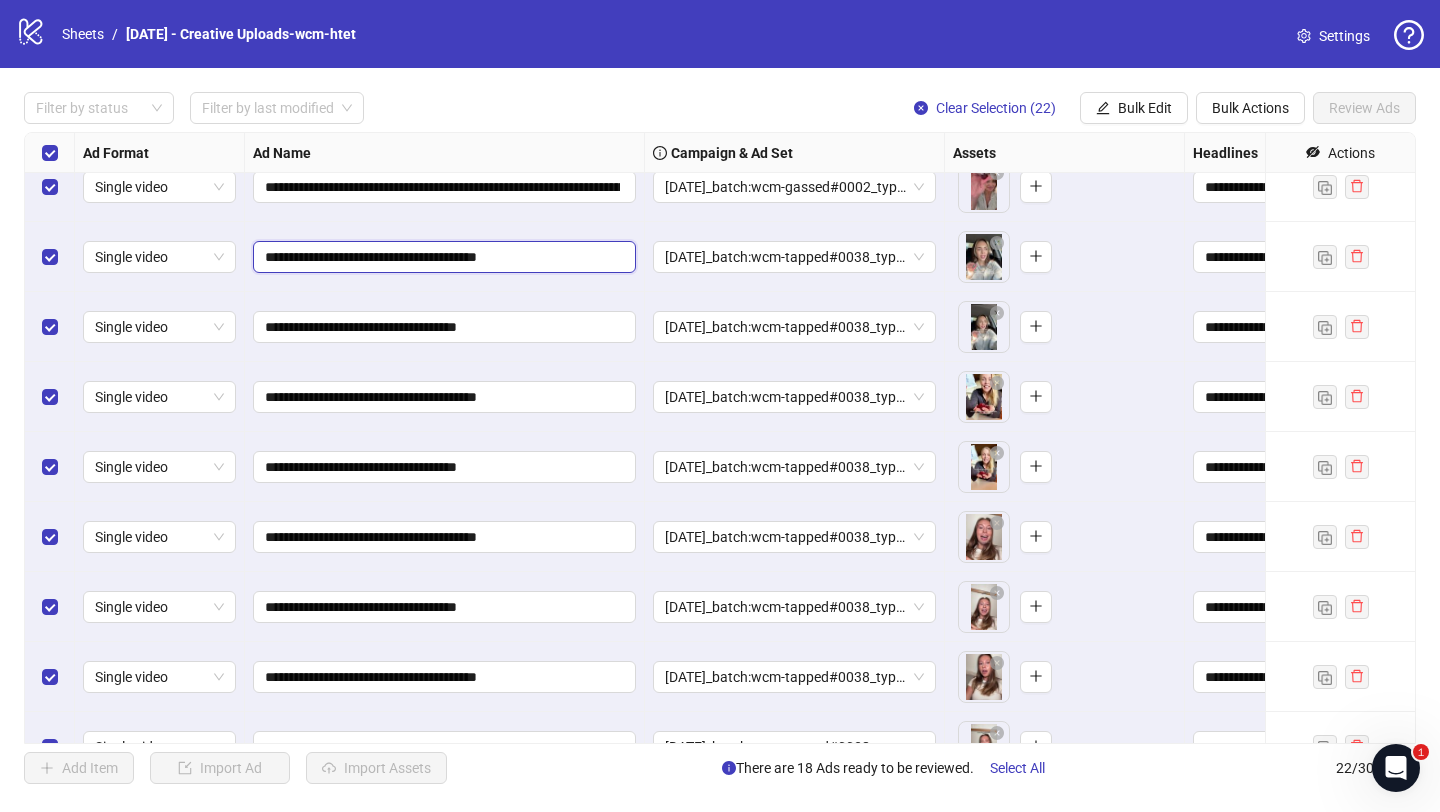 click on "**********" at bounding box center (442, 257) 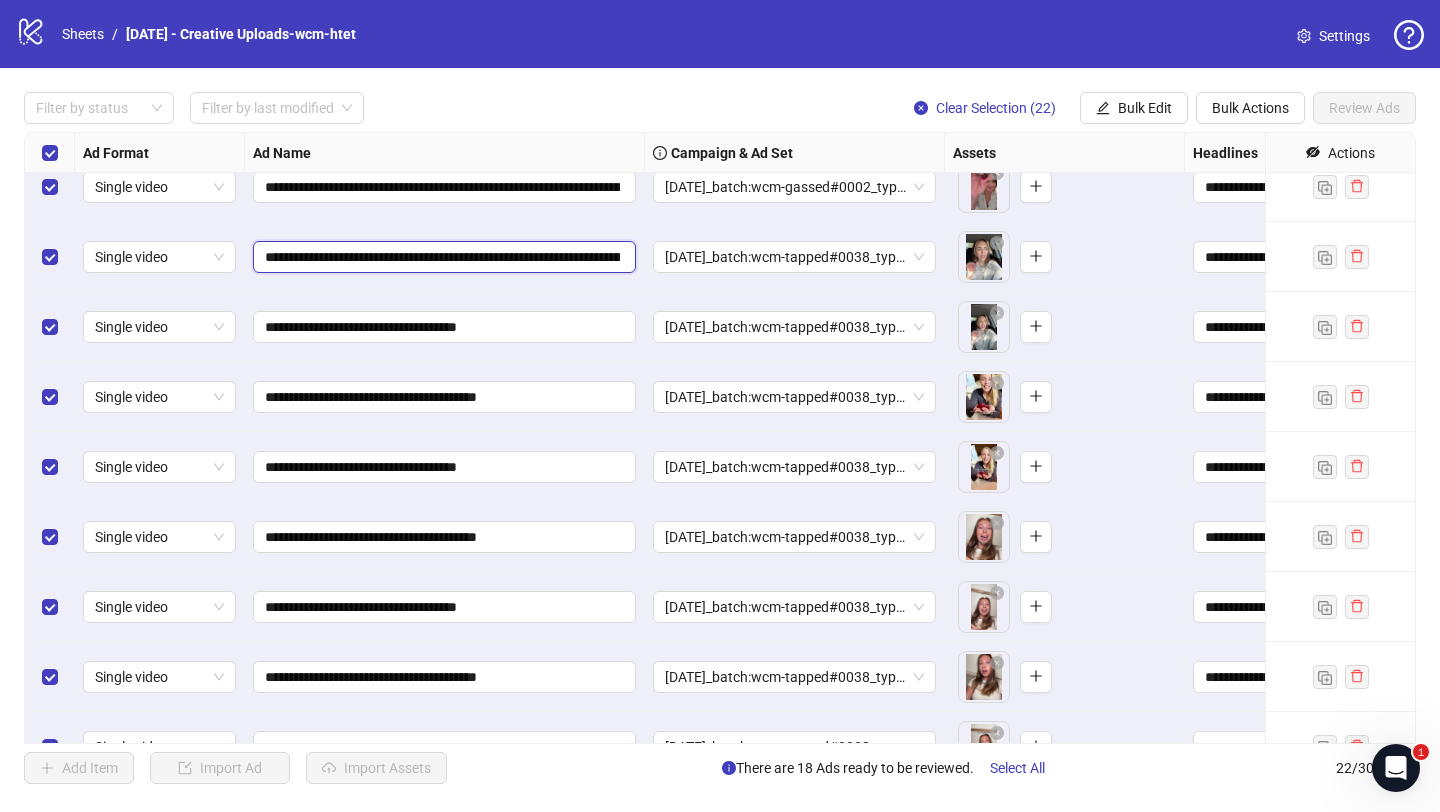 scroll, scrollTop: 0, scrollLeft: 897, axis: horizontal 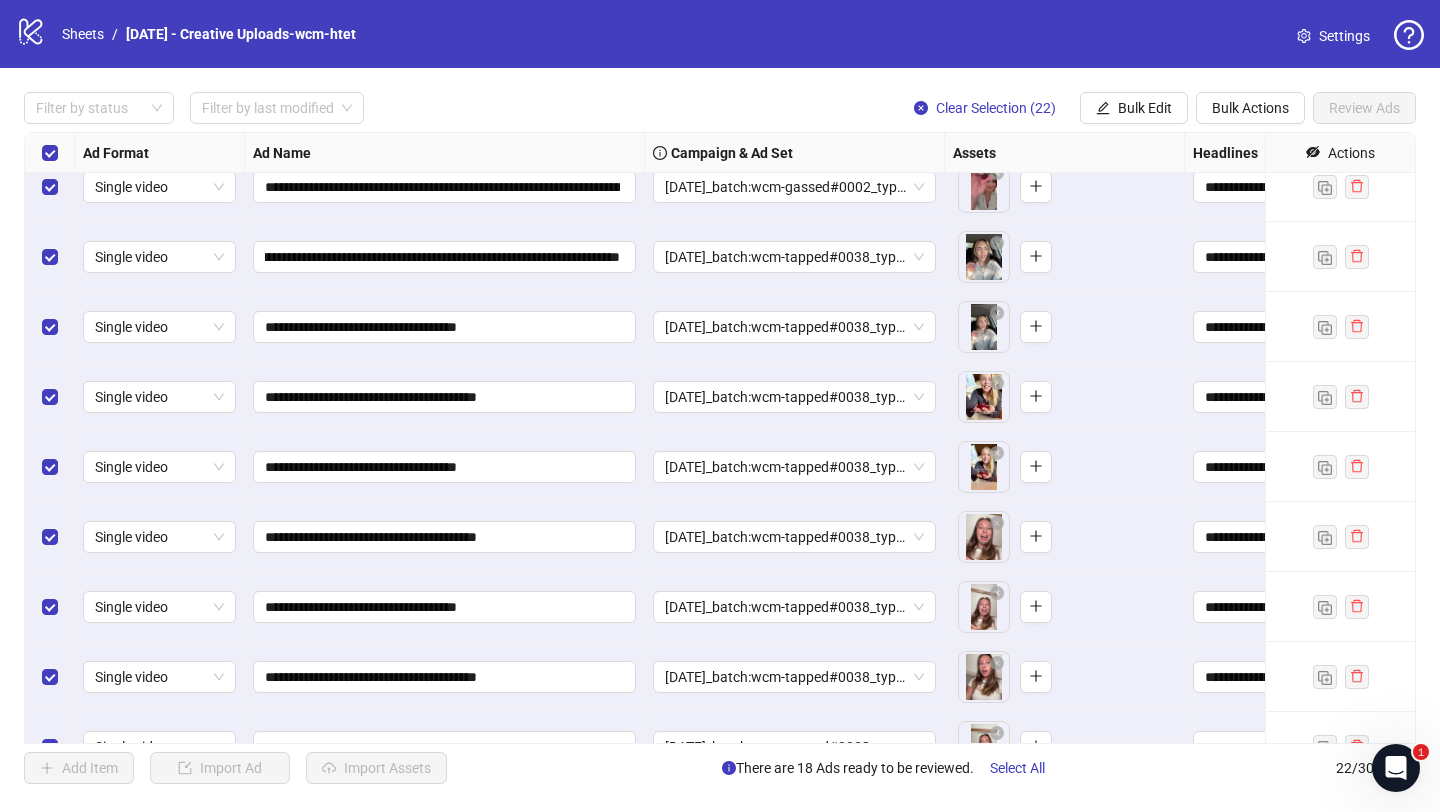 click on "**********" at bounding box center (445, 327) 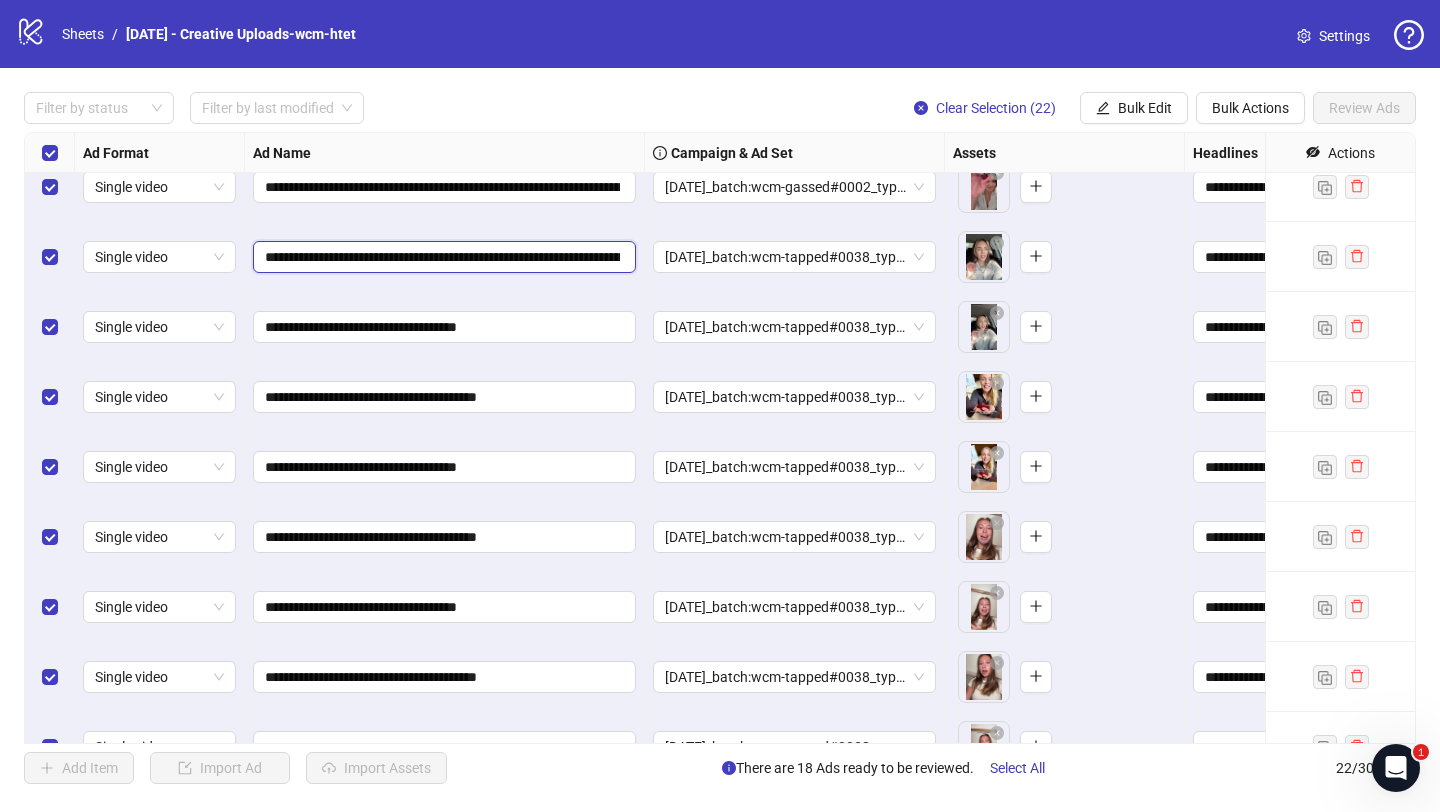 click on "**********" at bounding box center (442, 257) 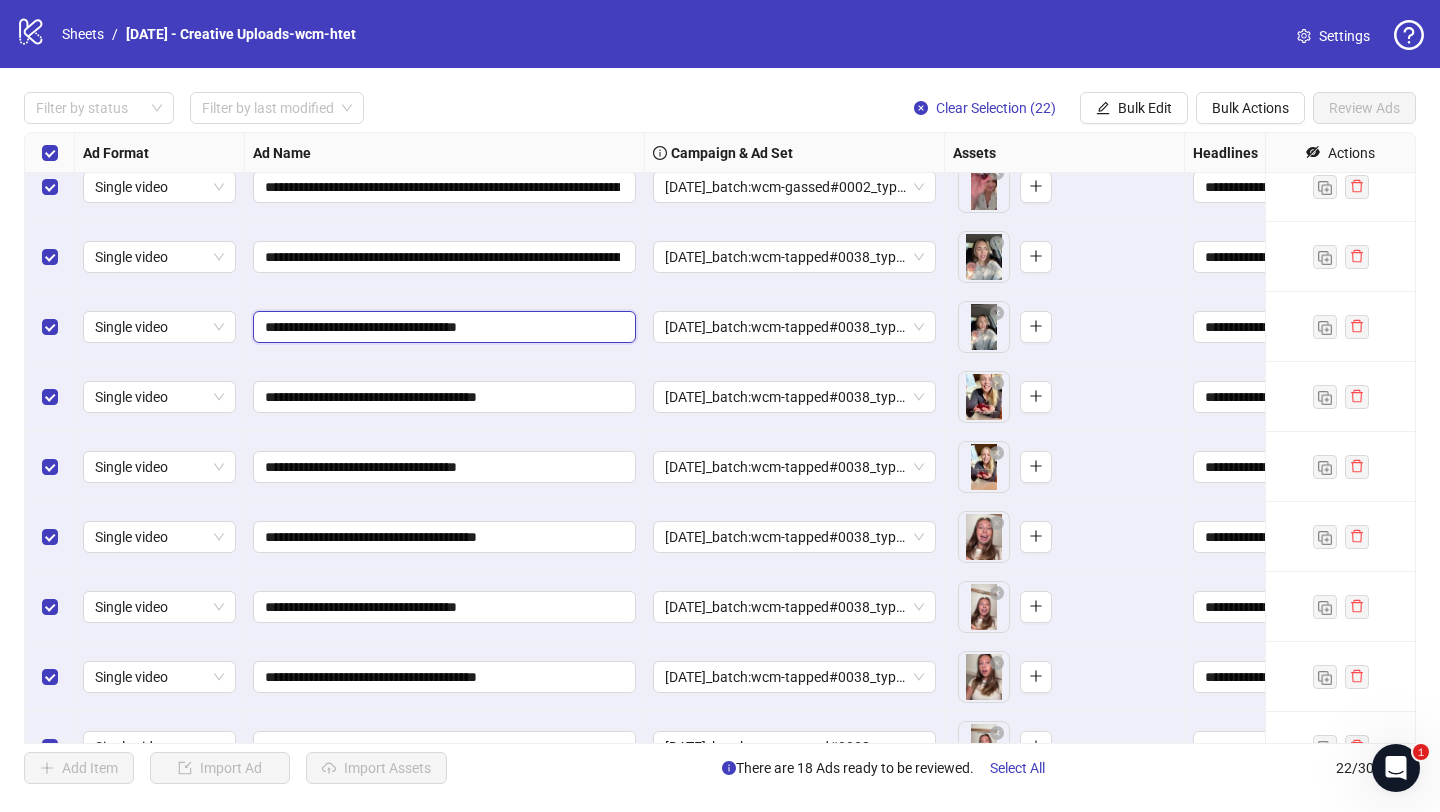 click on "**********" at bounding box center (442, 327) 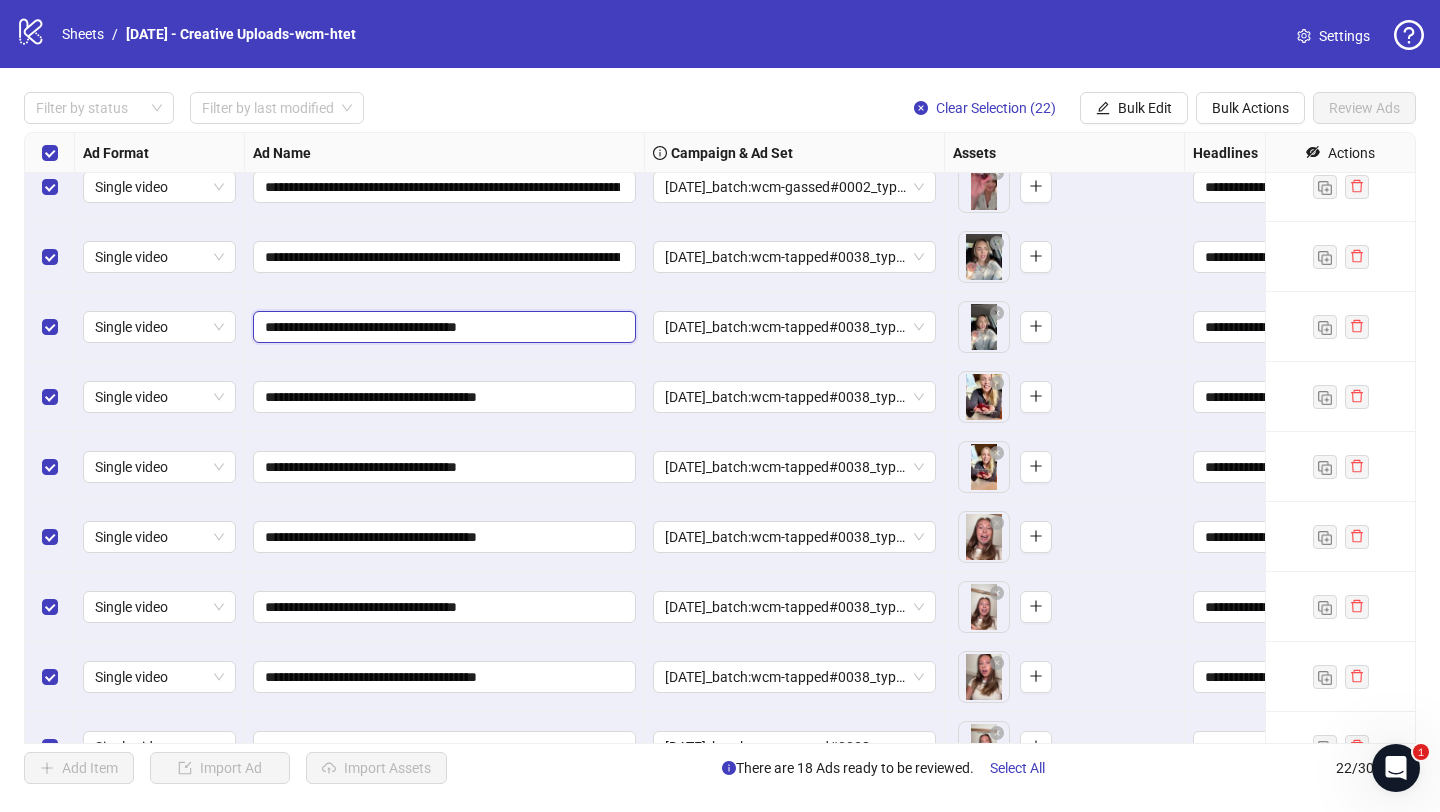 click on "**********" at bounding box center [442, 327] 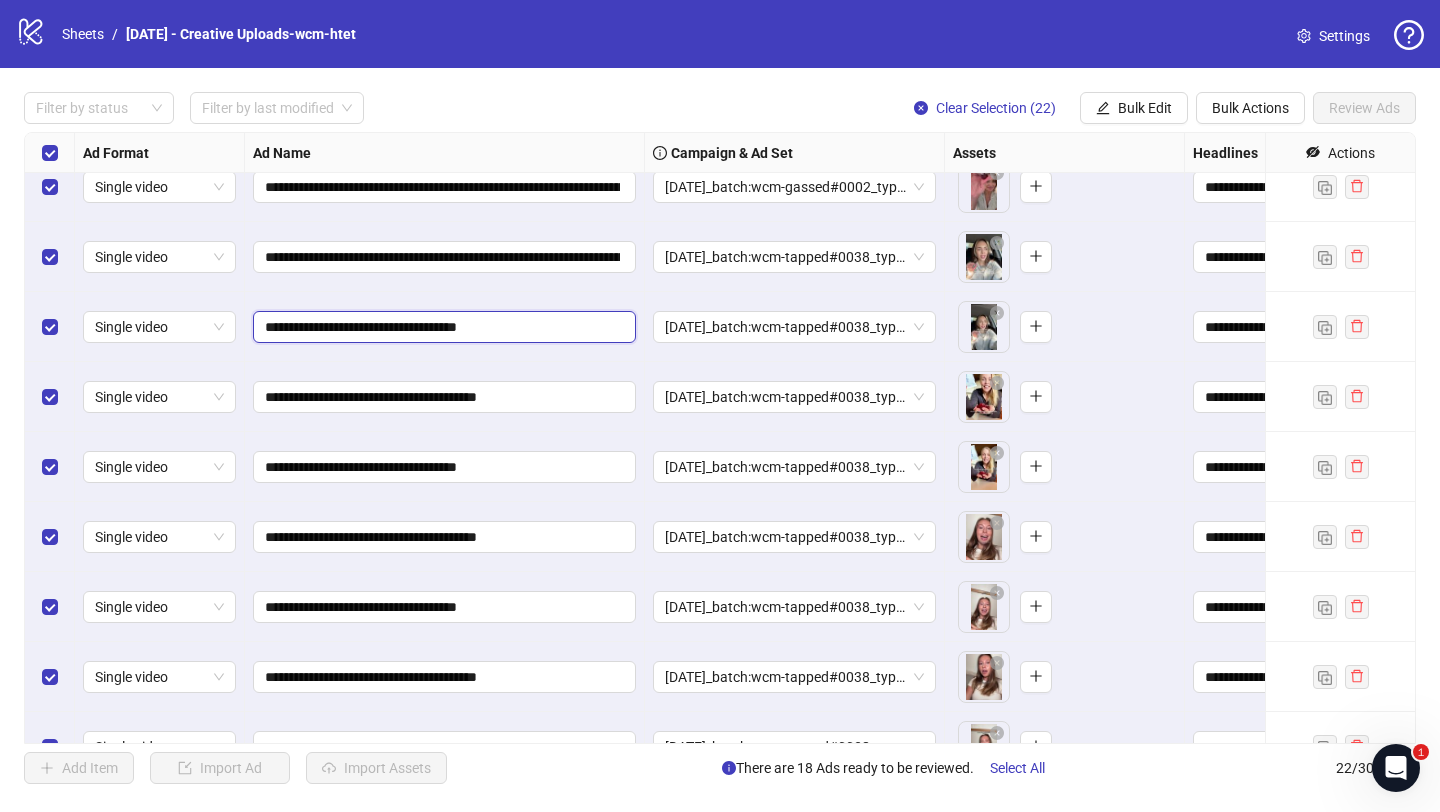 paste on "**********" 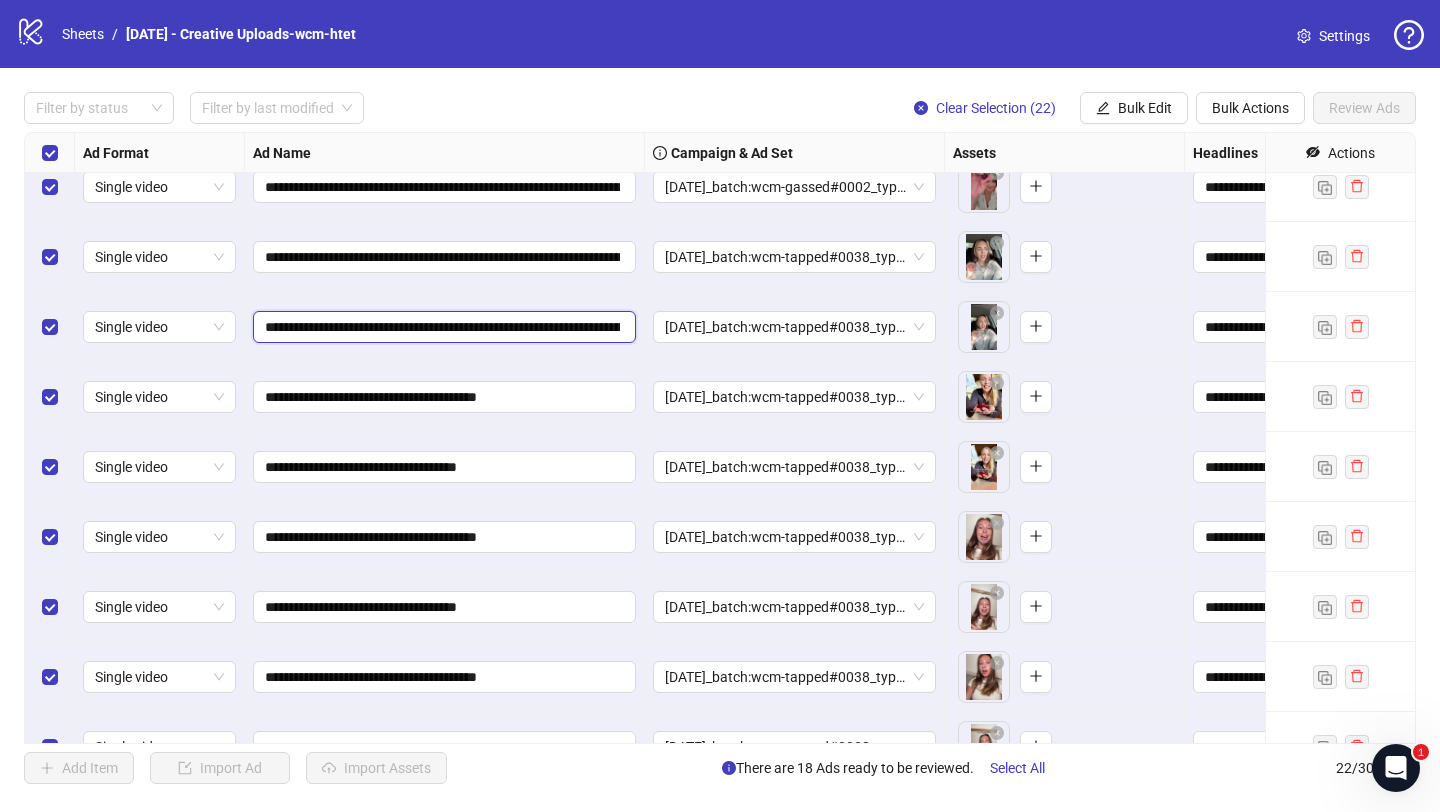 scroll, scrollTop: 0, scrollLeft: 897, axis: horizontal 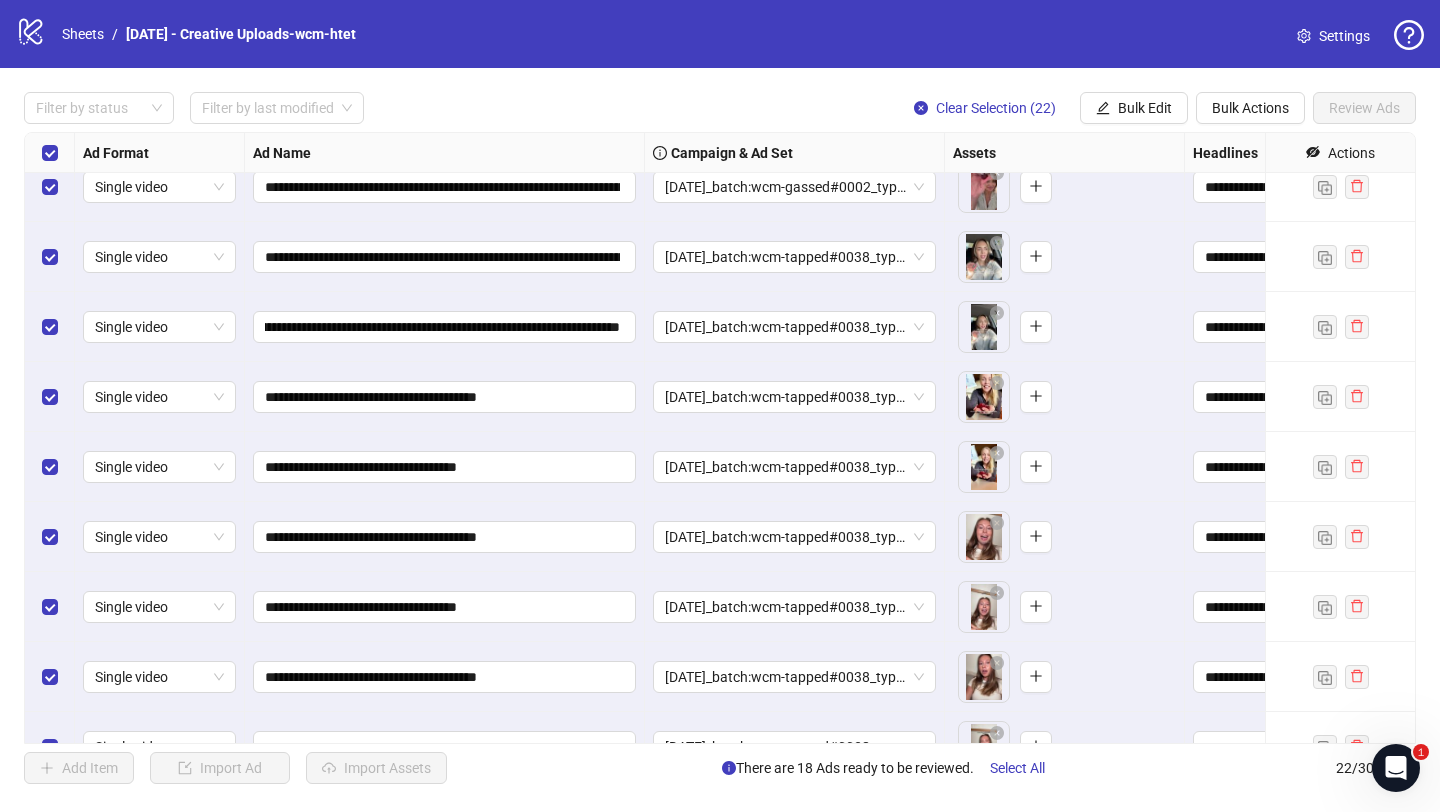click on "**********" at bounding box center (445, 397) 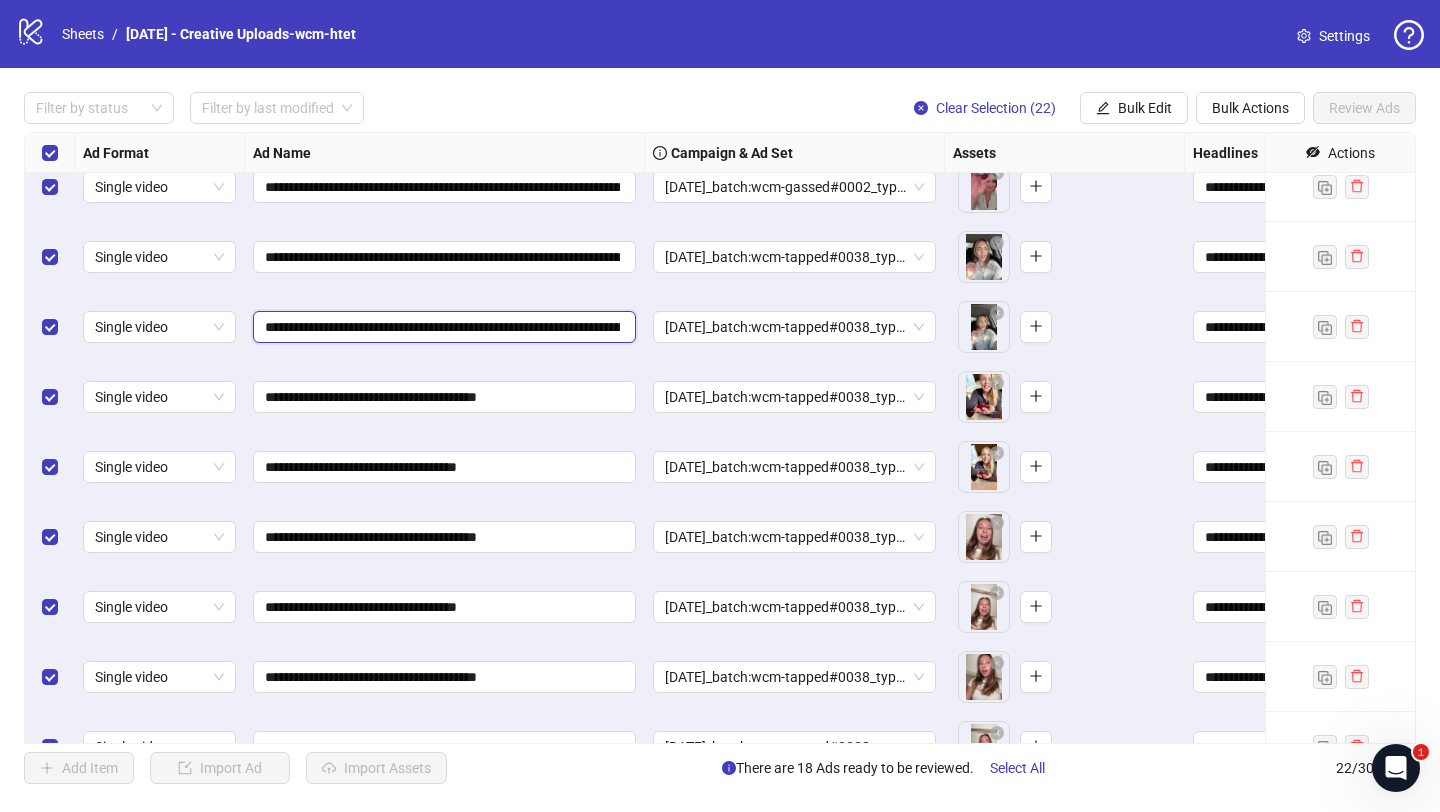 click on "**********" at bounding box center [442, 327] 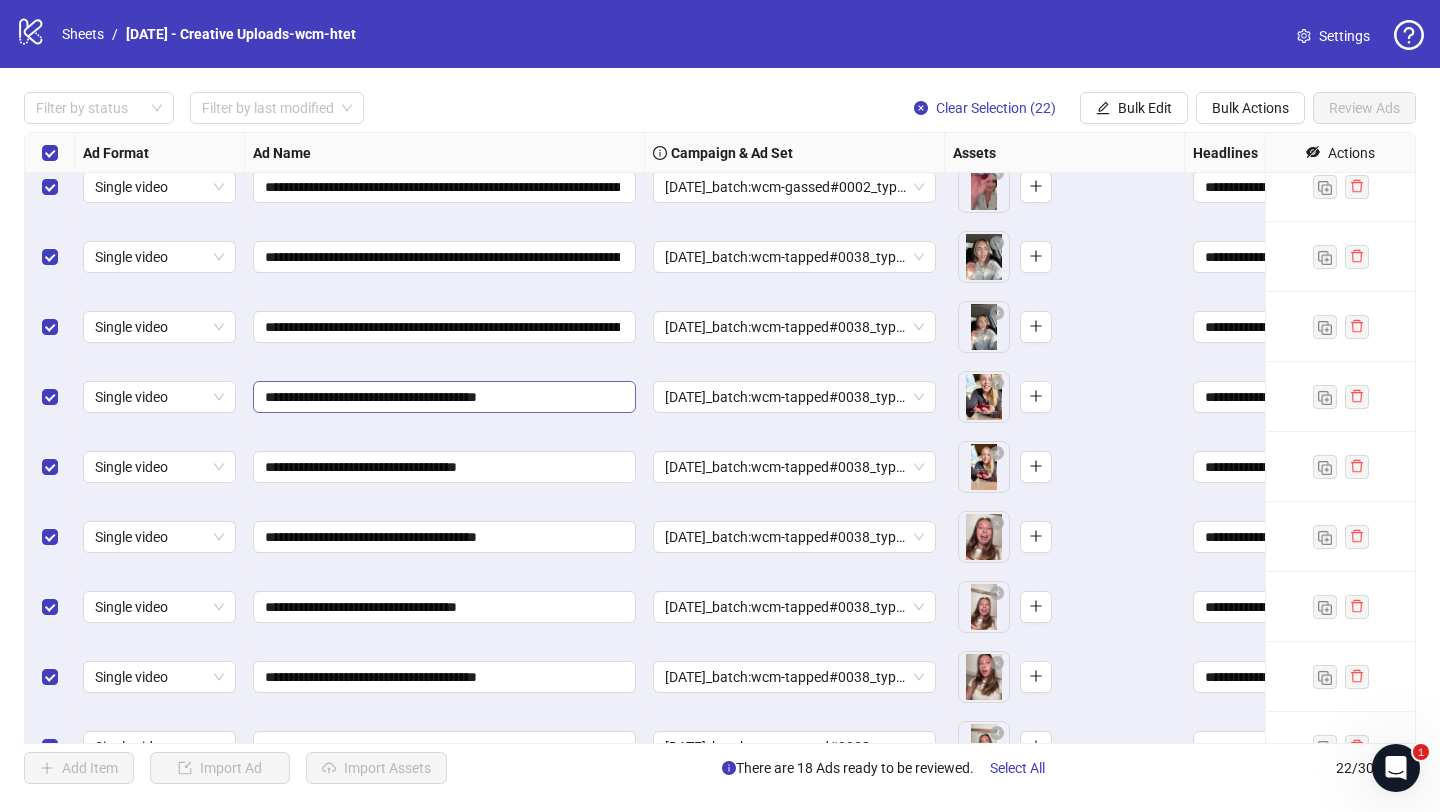 click on "**********" at bounding box center (444, 47) 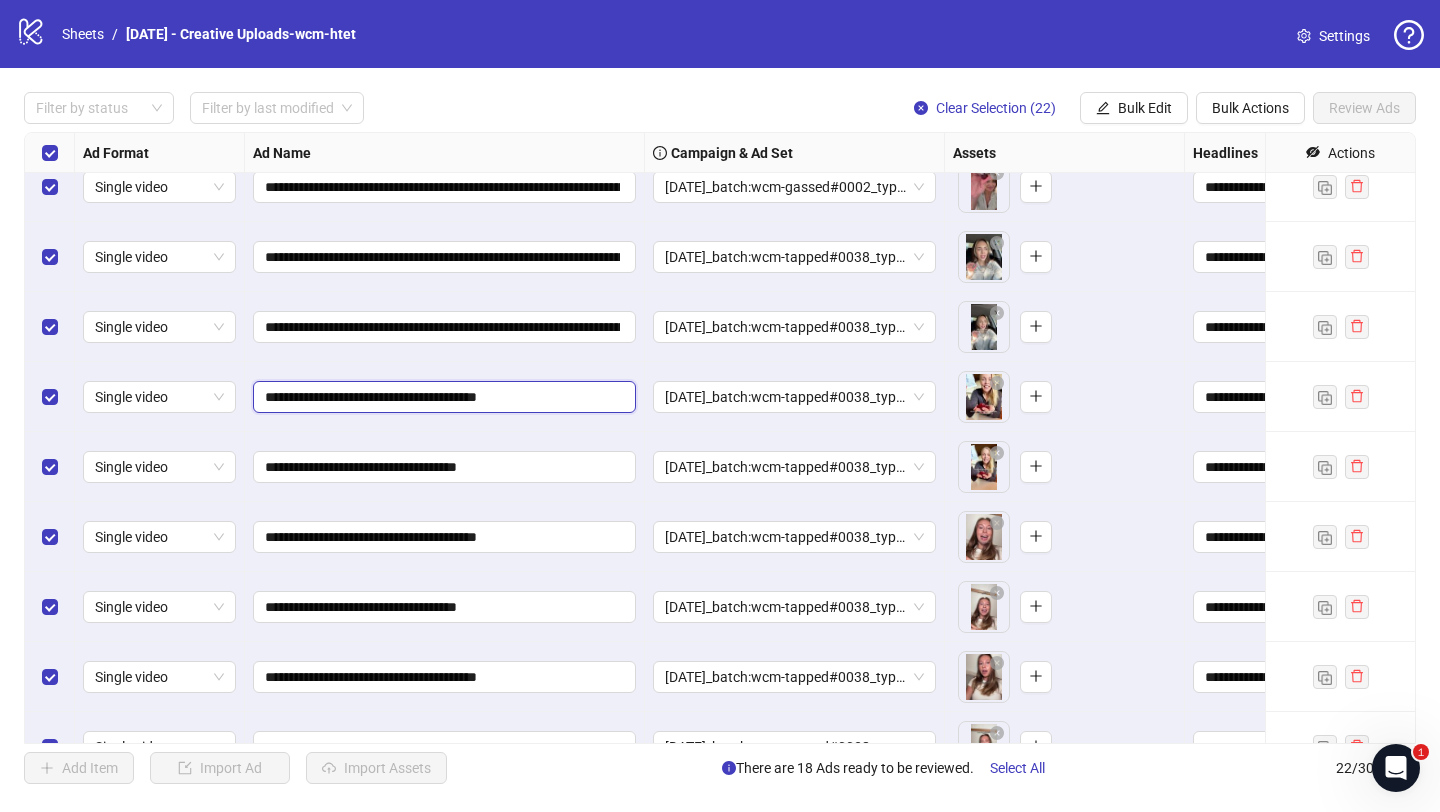 click on "**********" at bounding box center (442, 397) 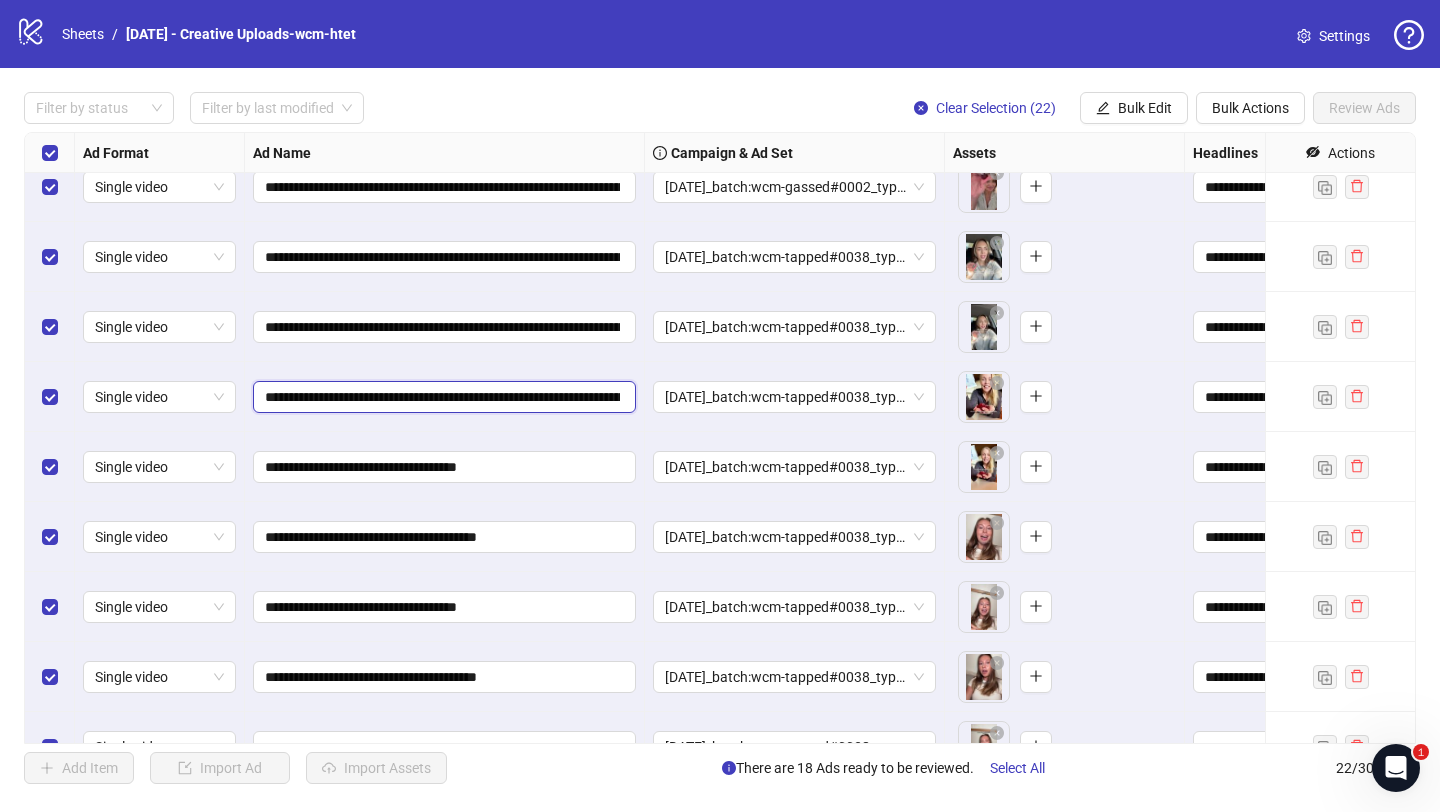 scroll, scrollTop: 0, scrollLeft: 897, axis: horizontal 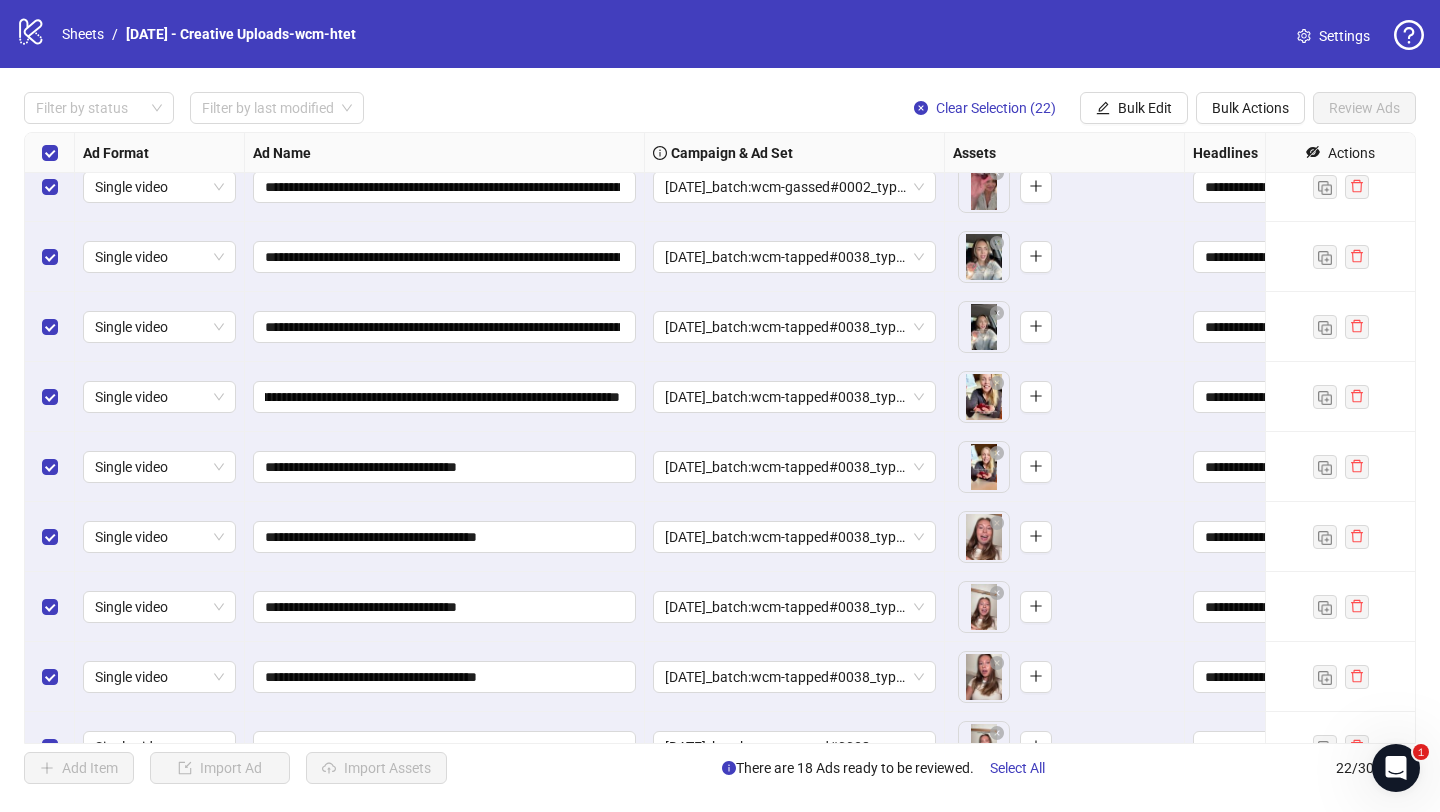 click on "**********" at bounding box center (445, 397) 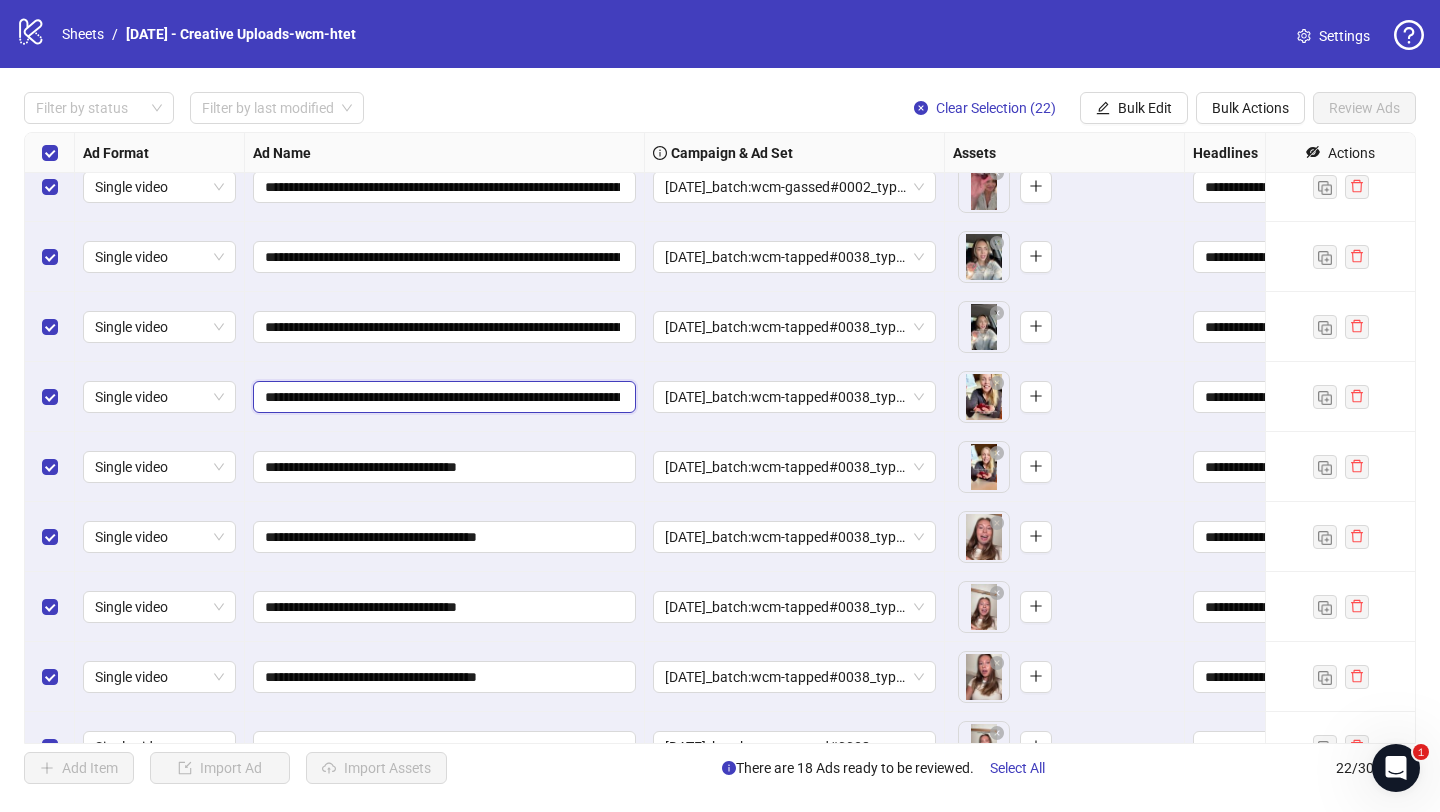 click on "**********" at bounding box center [442, 397] 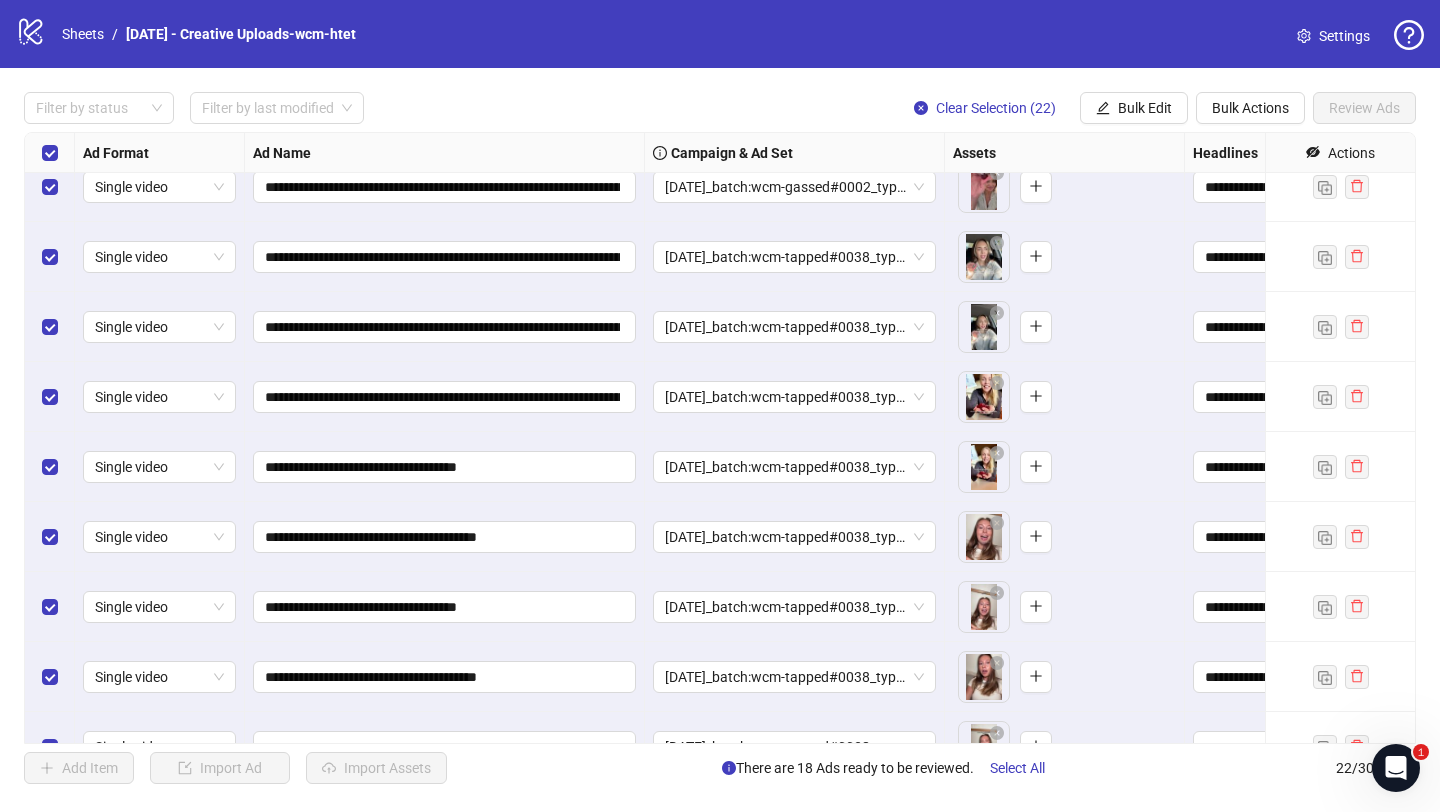 click on "**********" at bounding box center [445, 397] 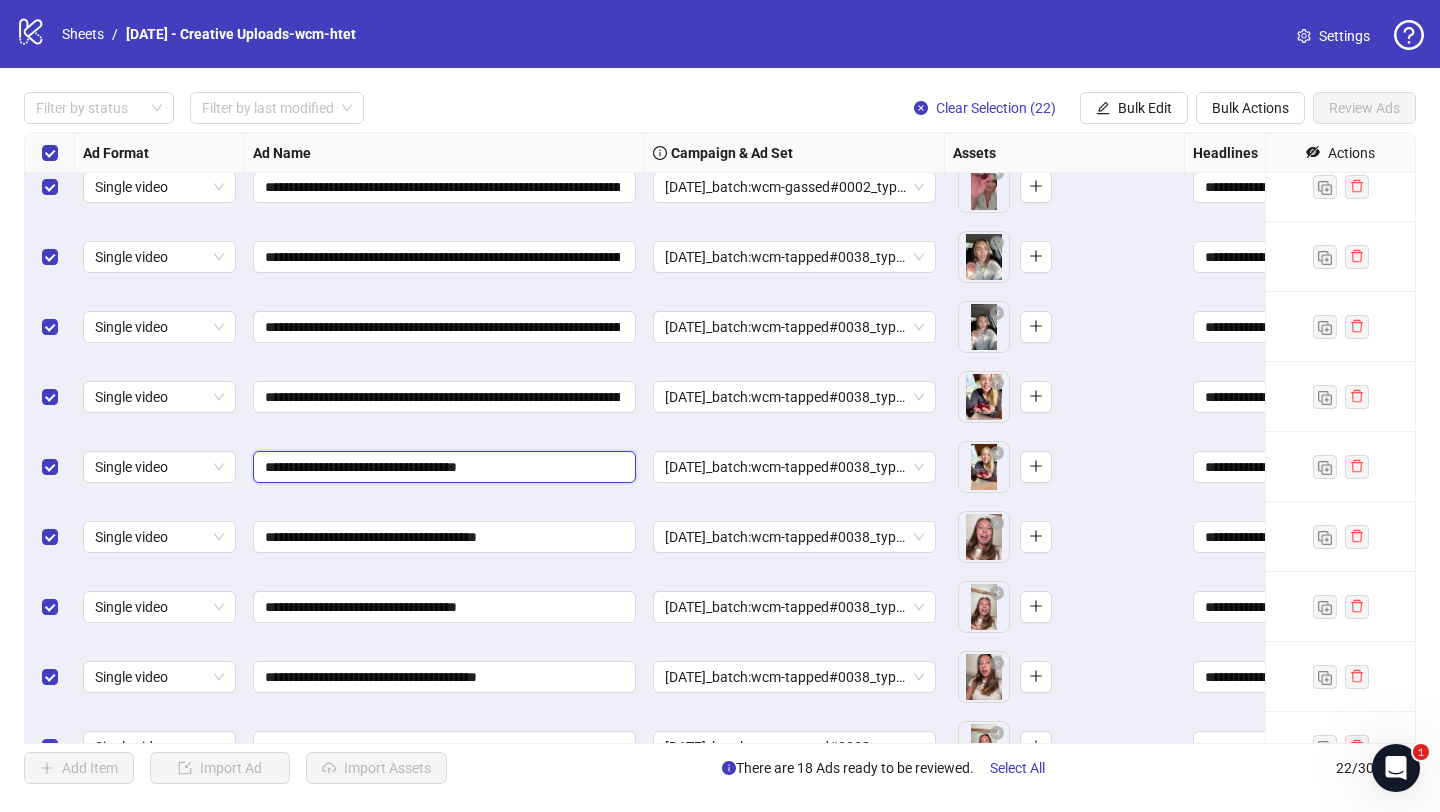 click on "**********" at bounding box center [442, 467] 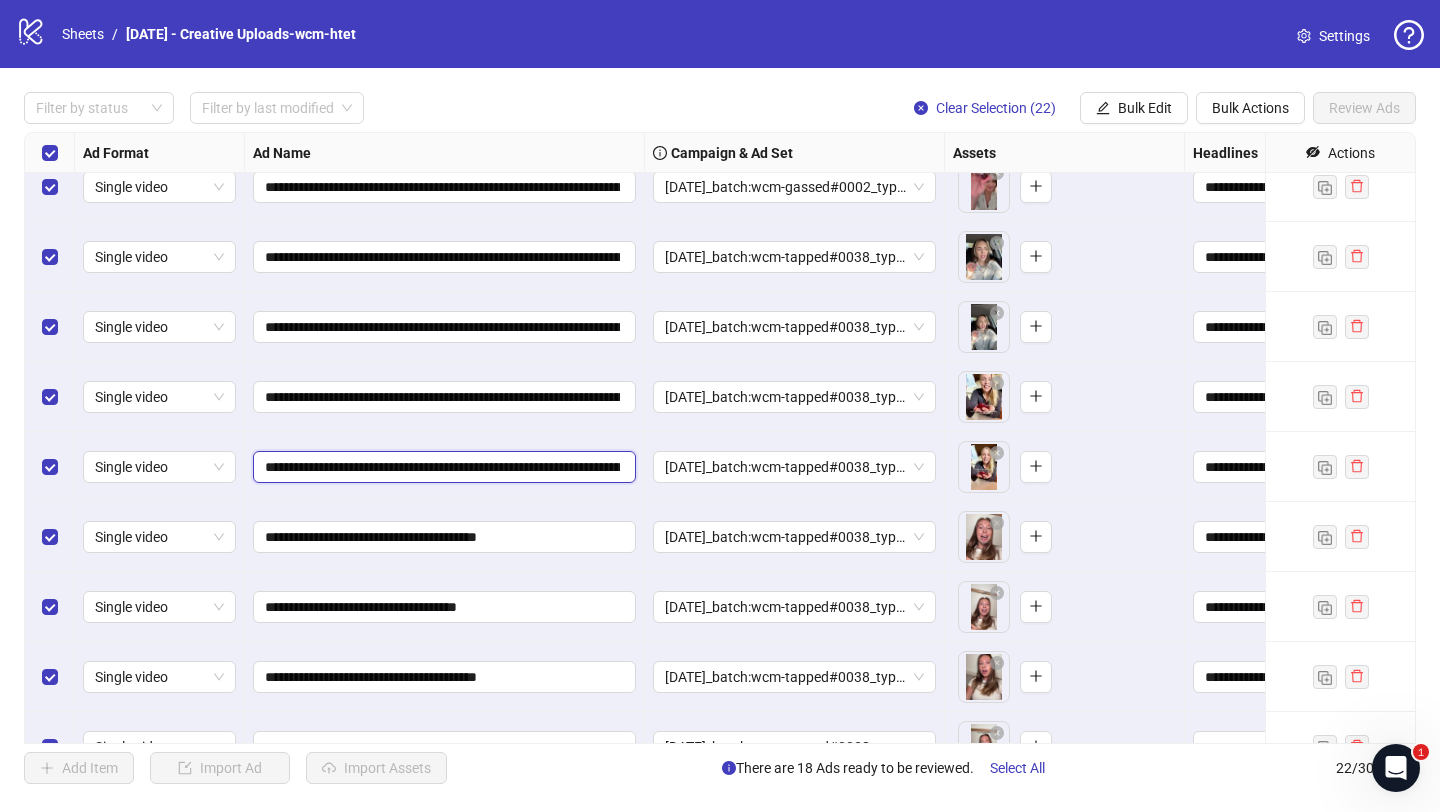 scroll, scrollTop: 0, scrollLeft: 897, axis: horizontal 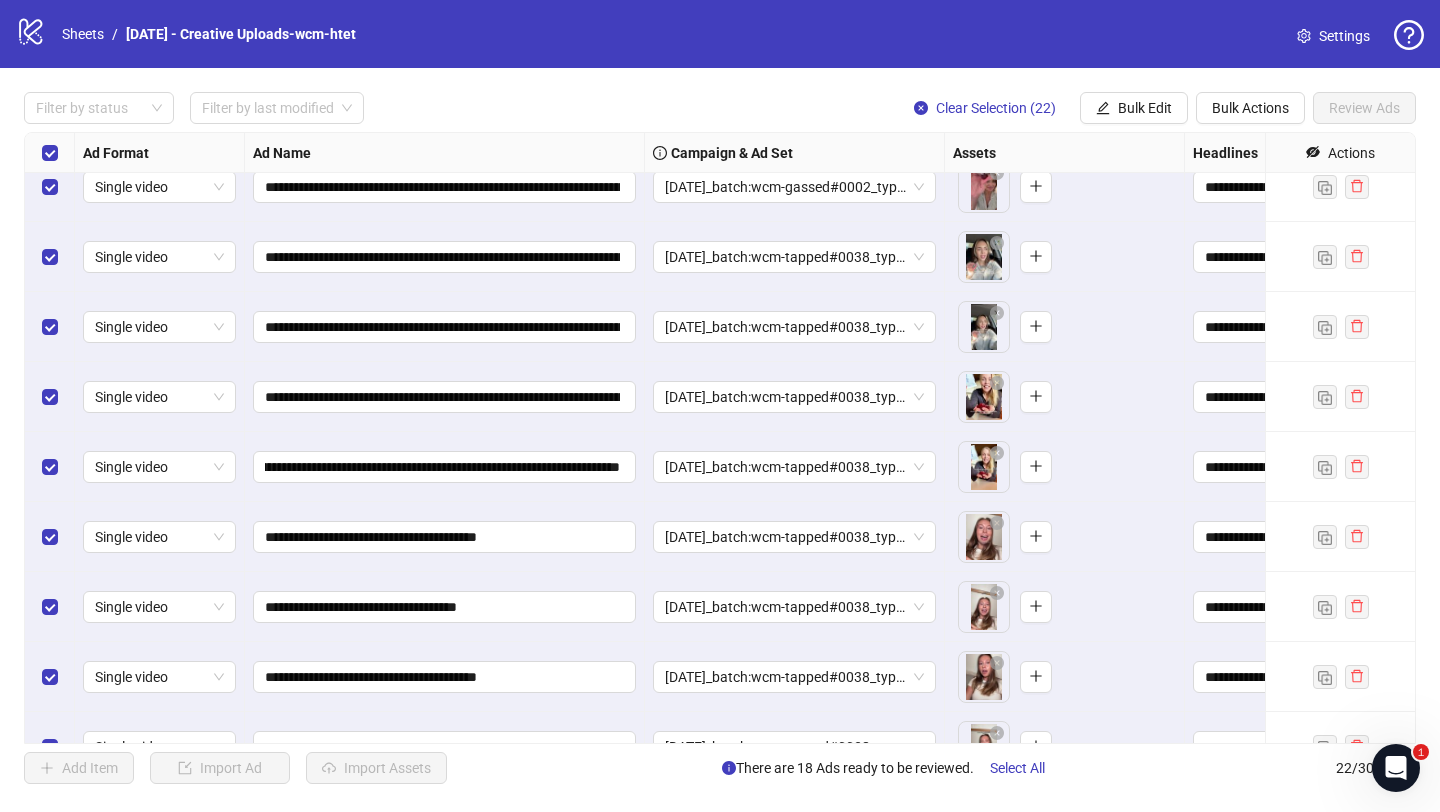 click on "**********" at bounding box center [445, 467] 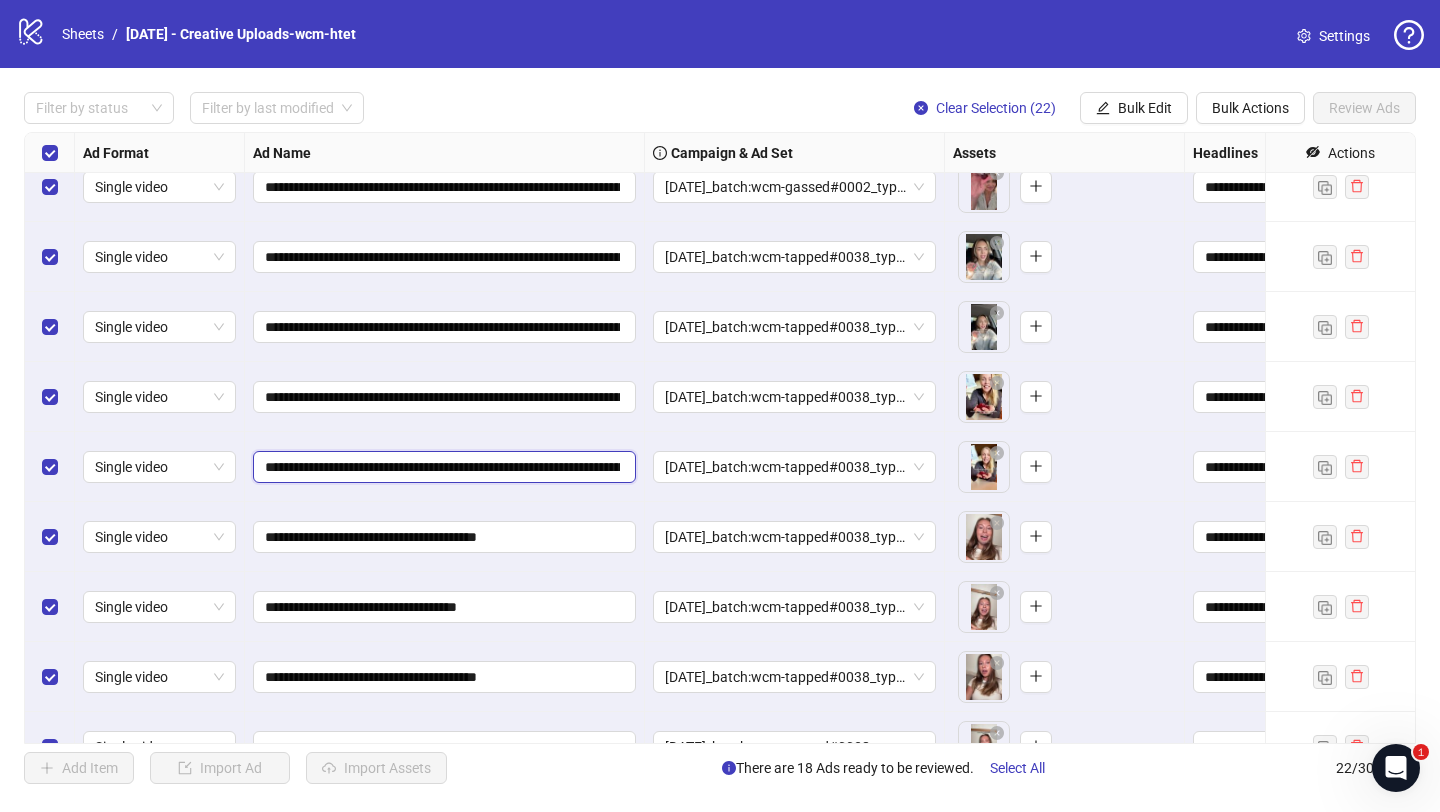 click on "**********" at bounding box center (442, 467) 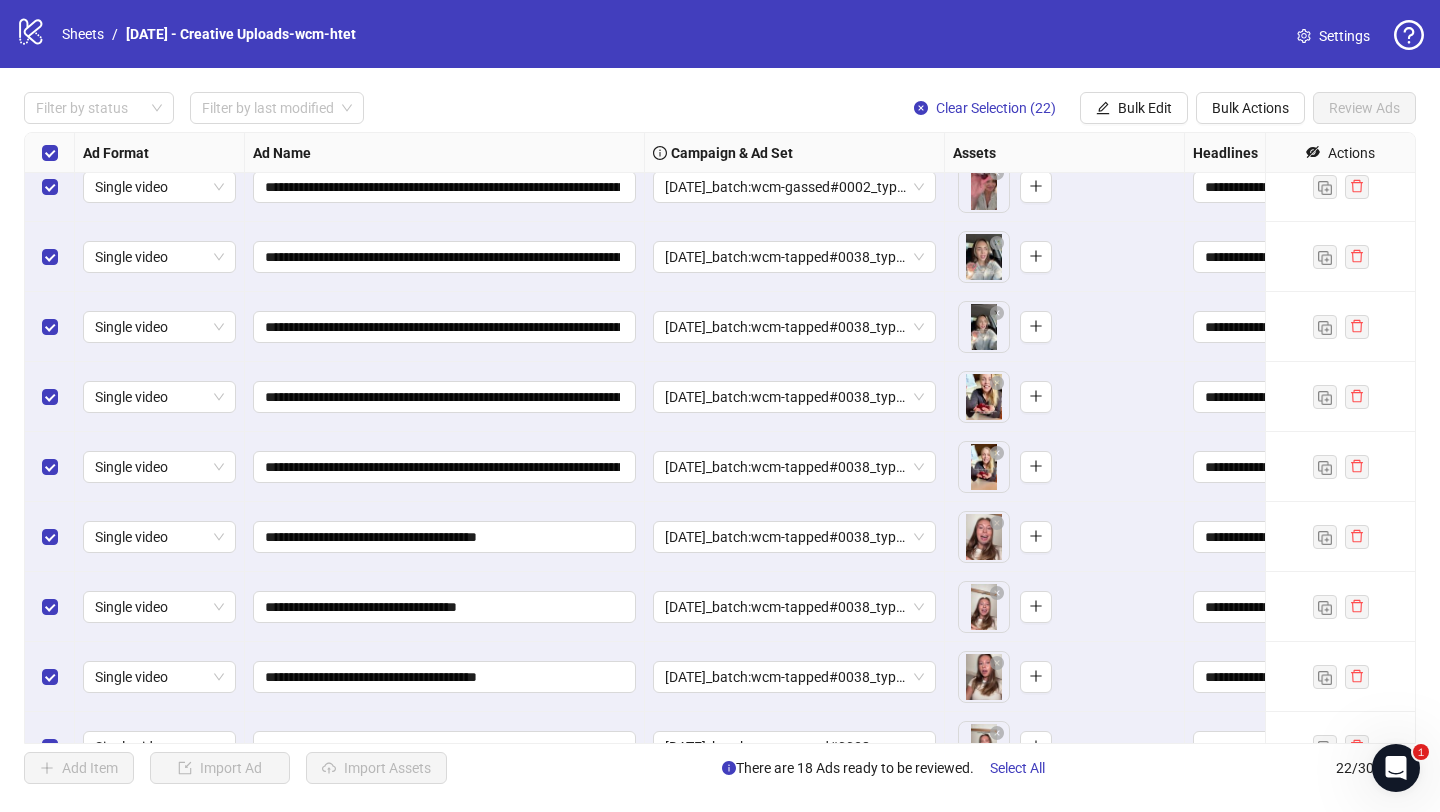 click on "**********" at bounding box center [445, 467] 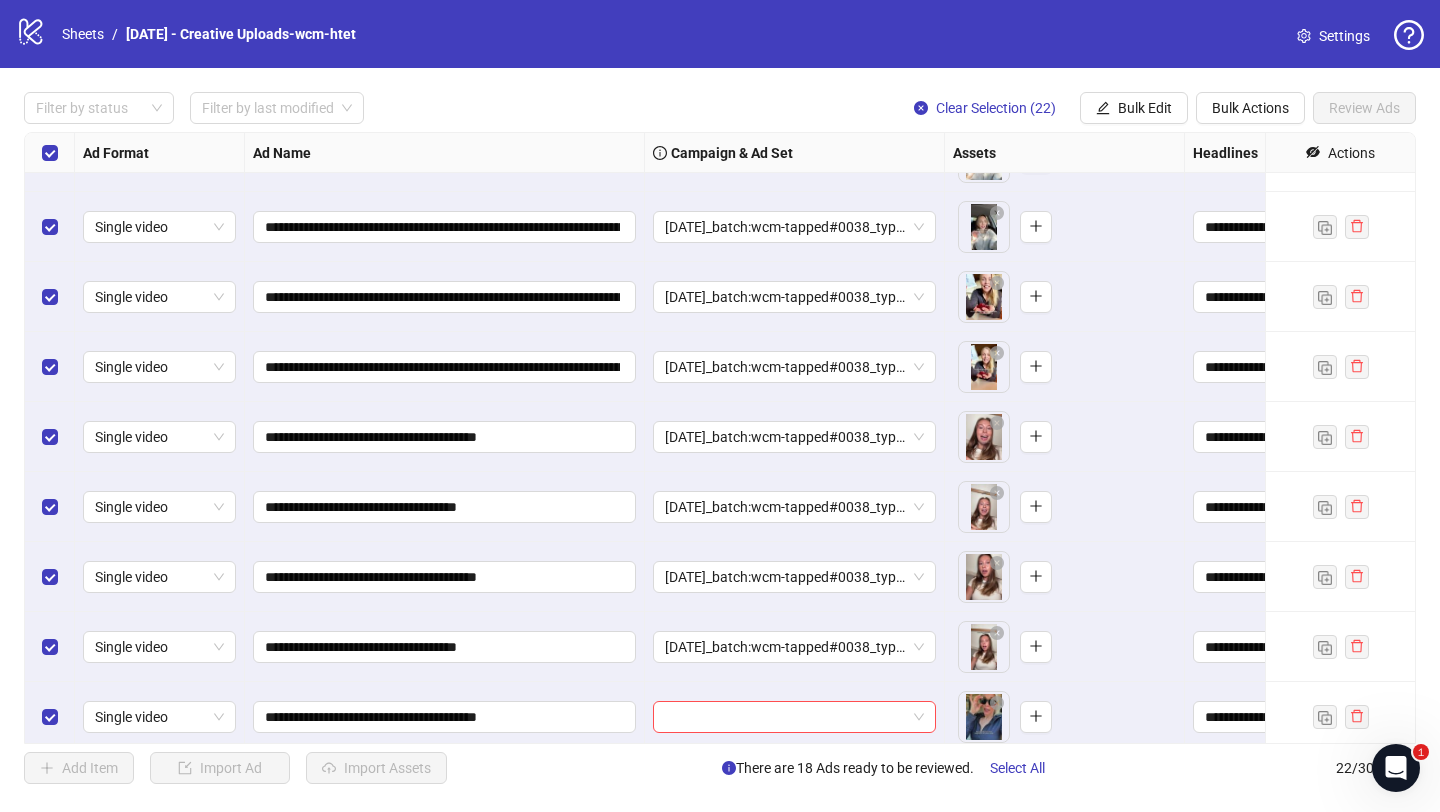scroll, scrollTop: 818, scrollLeft: 0, axis: vertical 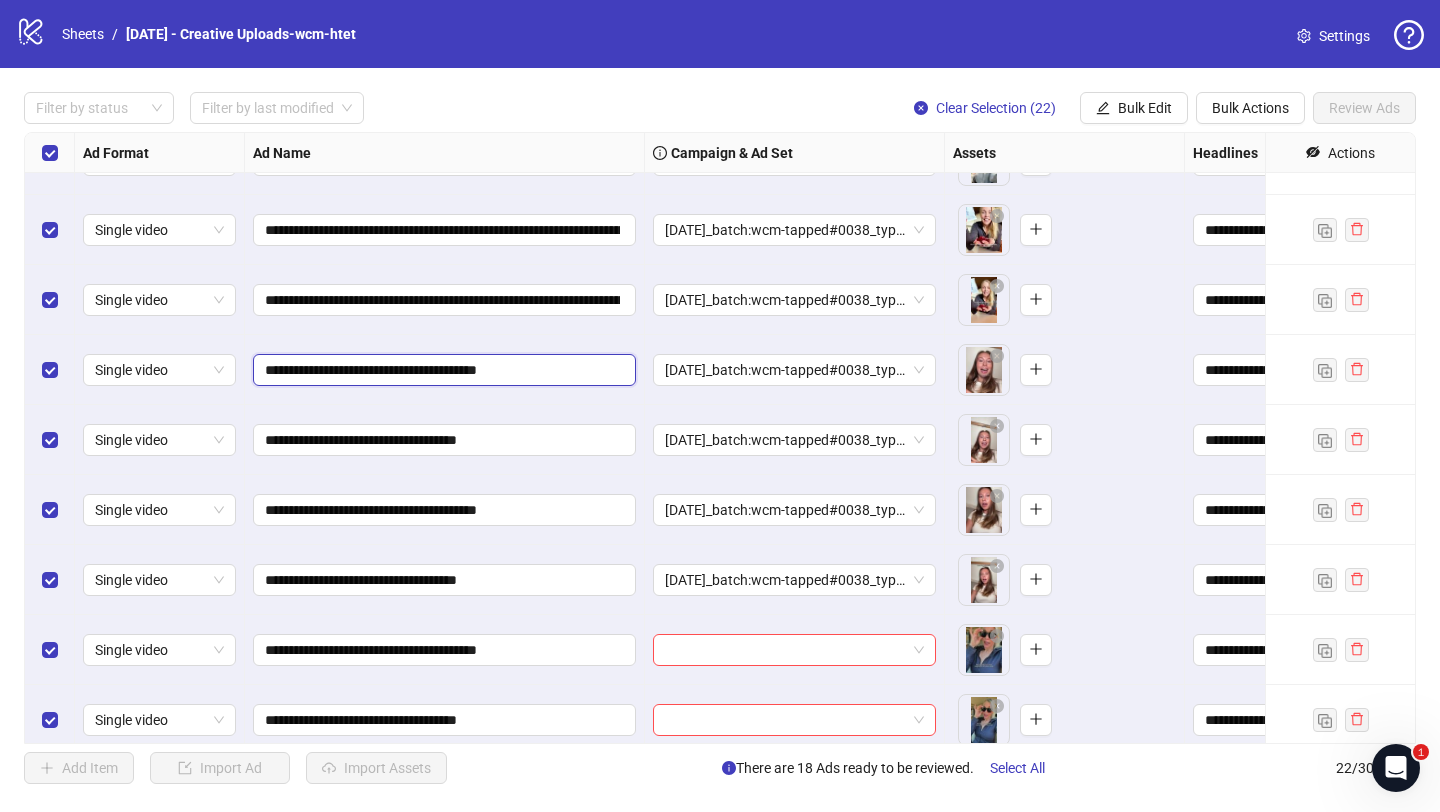 click on "**********" at bounding box center [442, 370] 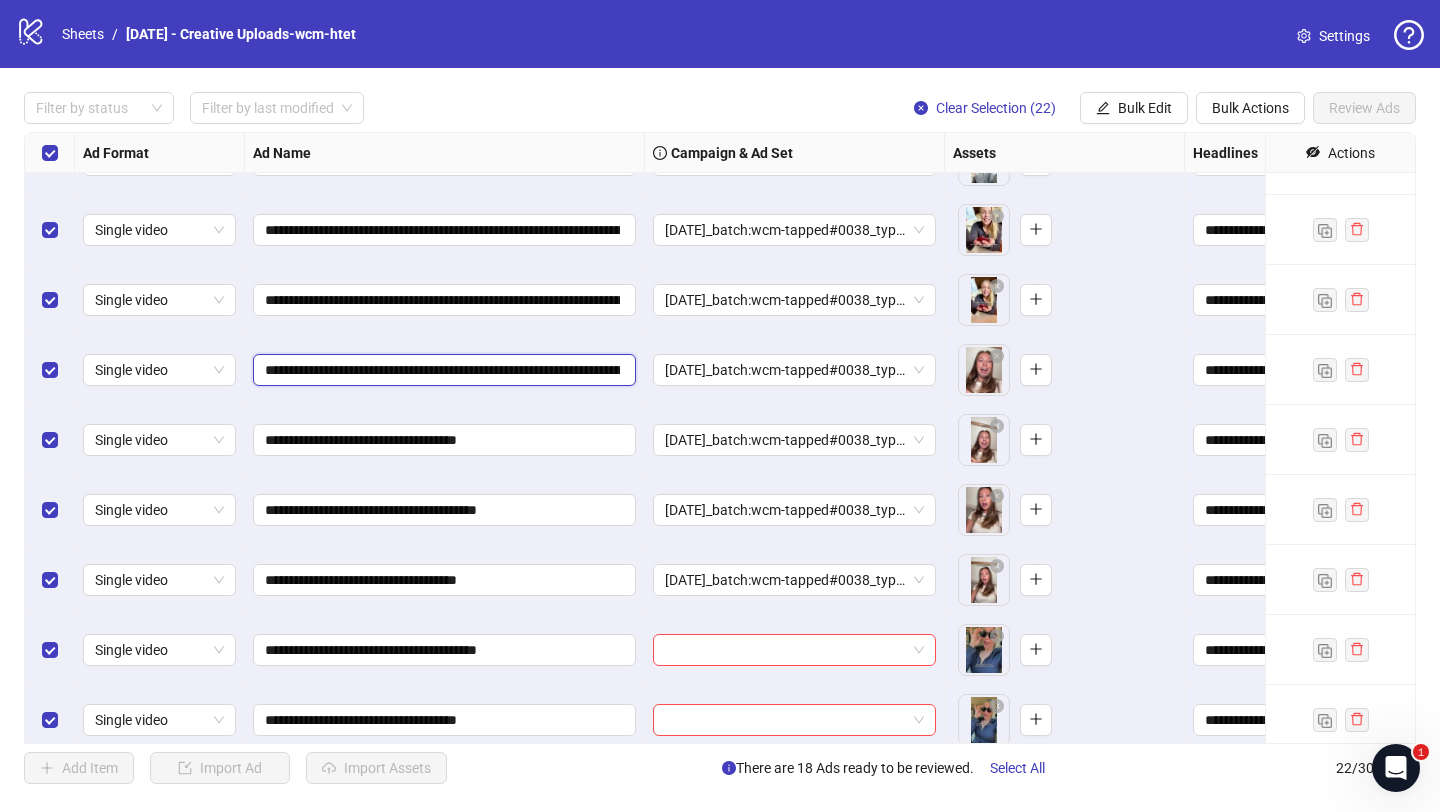 scroll, scrollTop: 0, scrollLeft: 897, axis: horizontal 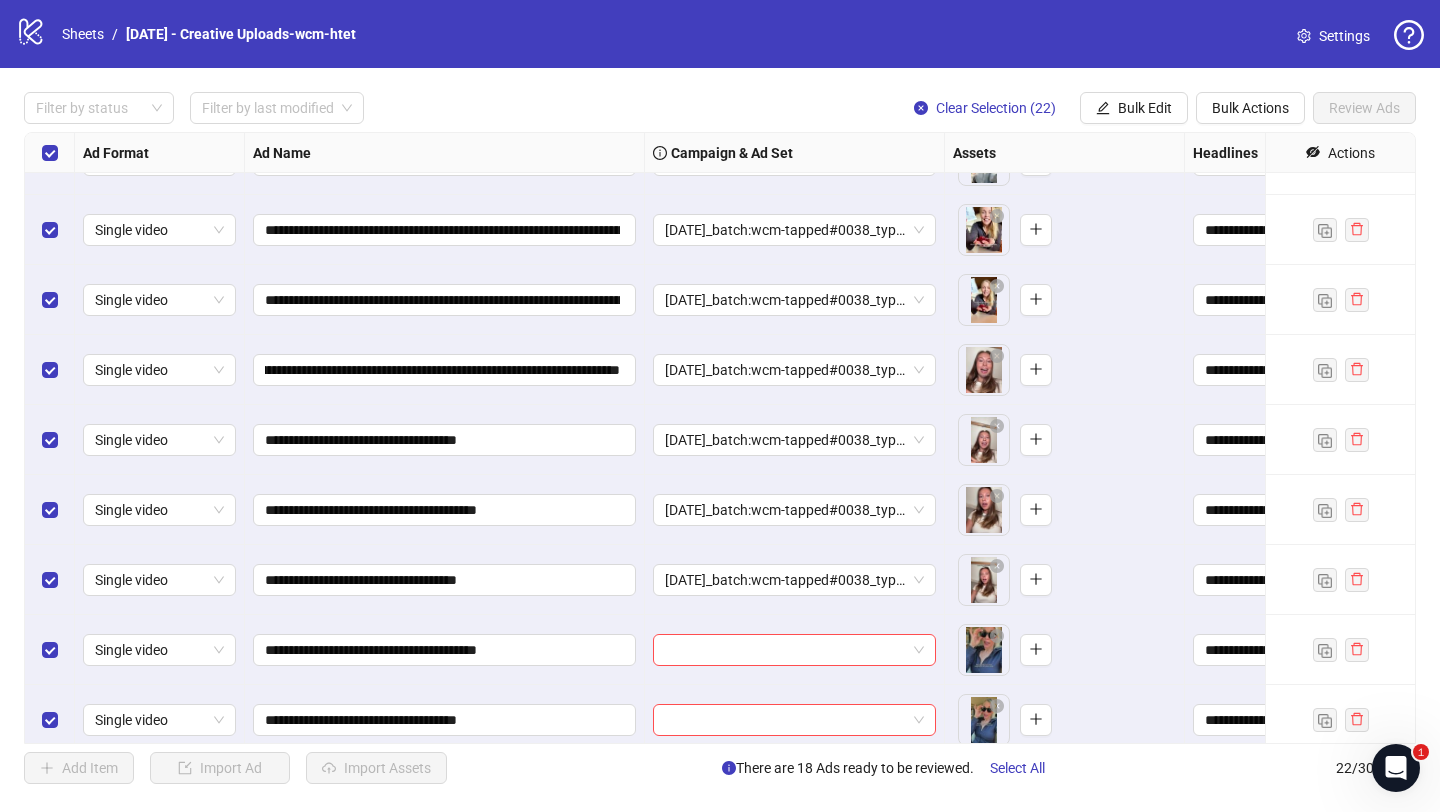 click on "**********" at bounding box center [445, 440] 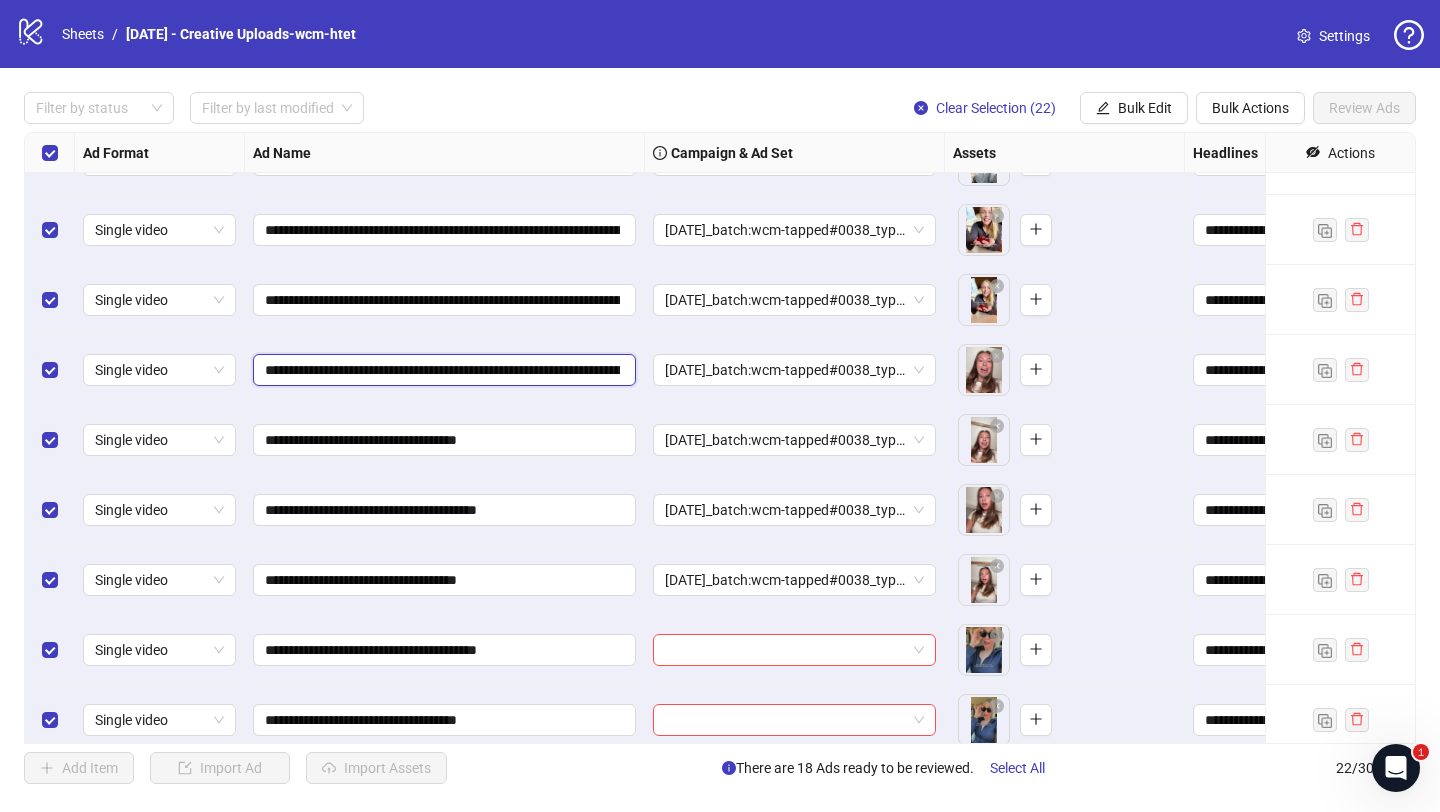 click on "**********" at bounding box center [442, 370] 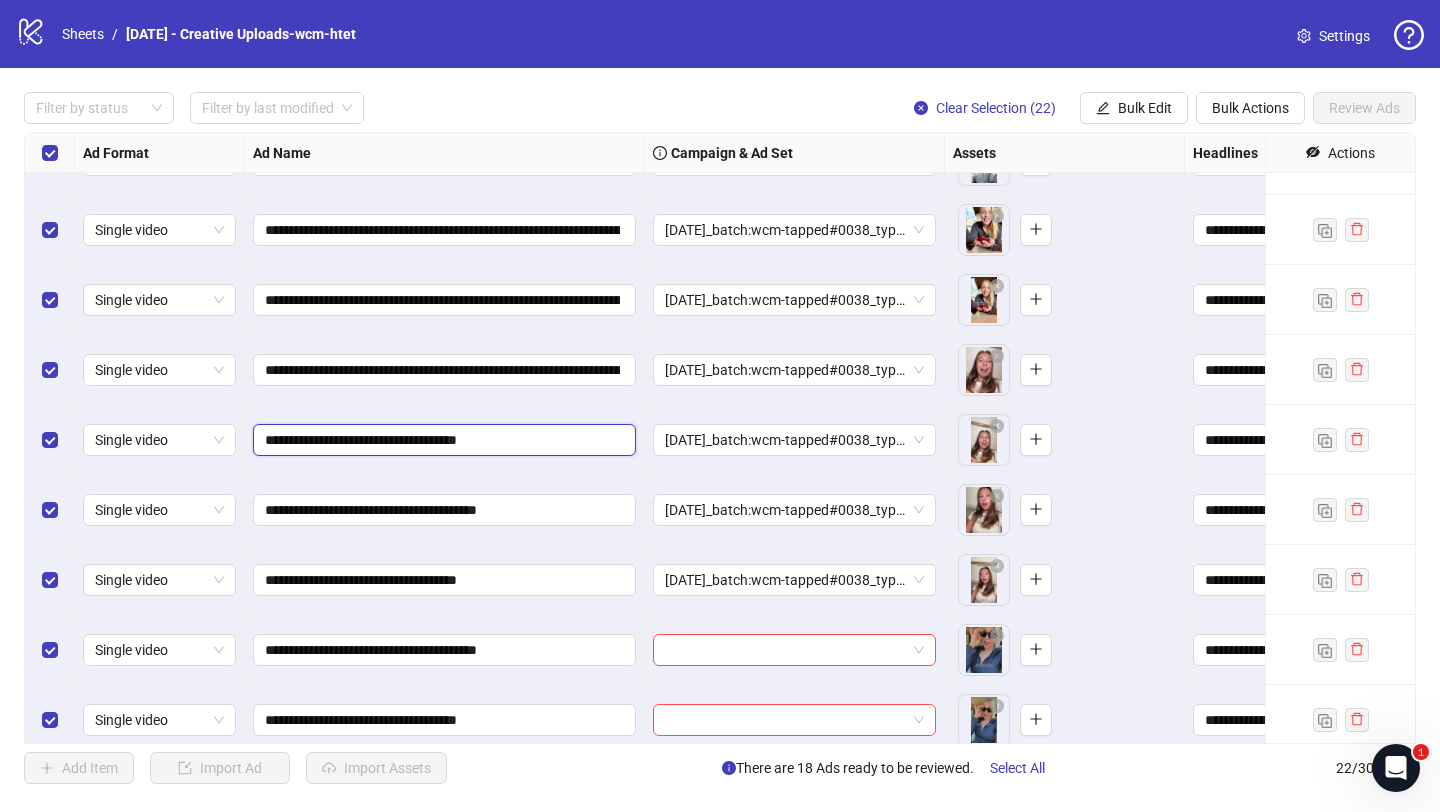 click on "**********" at bounding box center [442, 440] 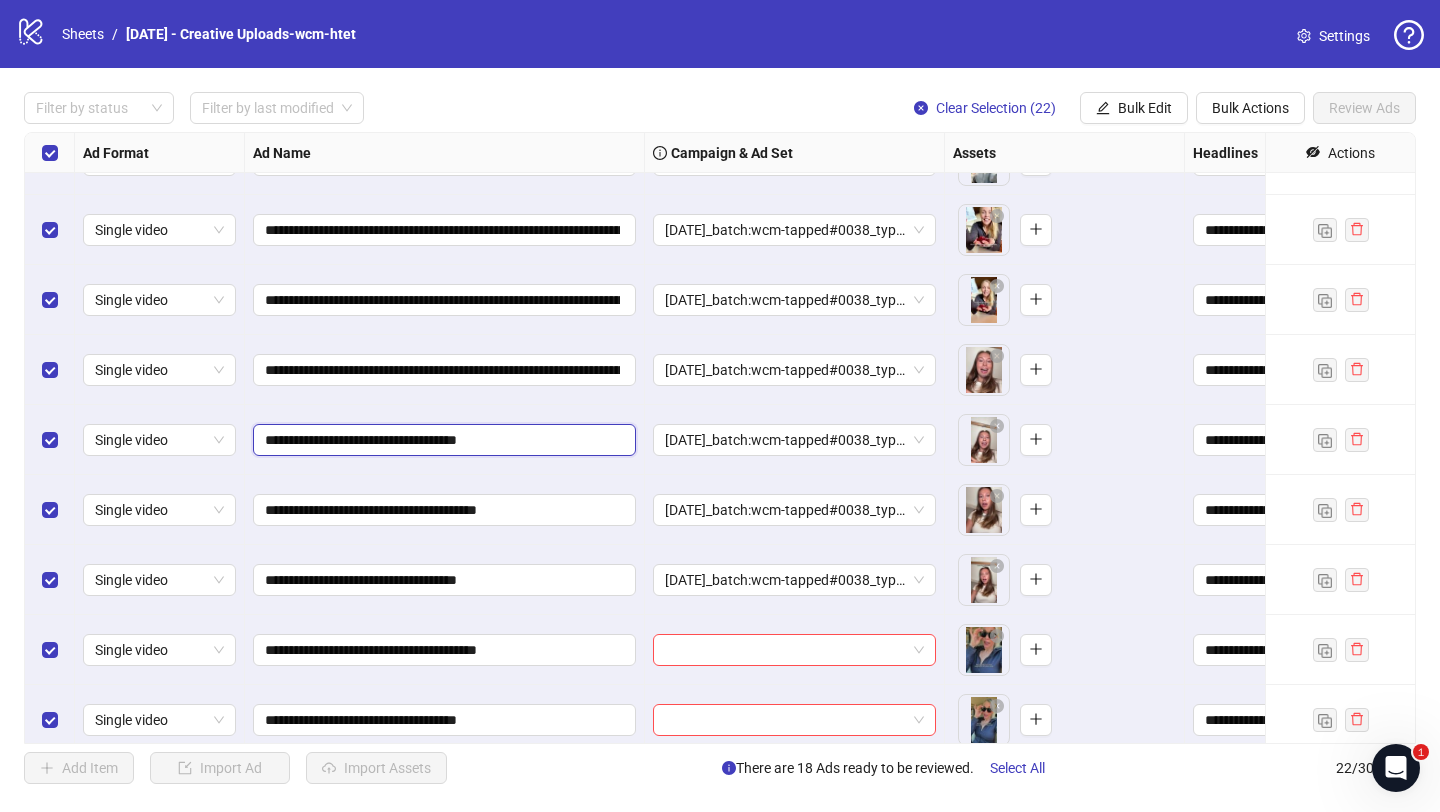 click on "**********" at bounding box center [442, 440] 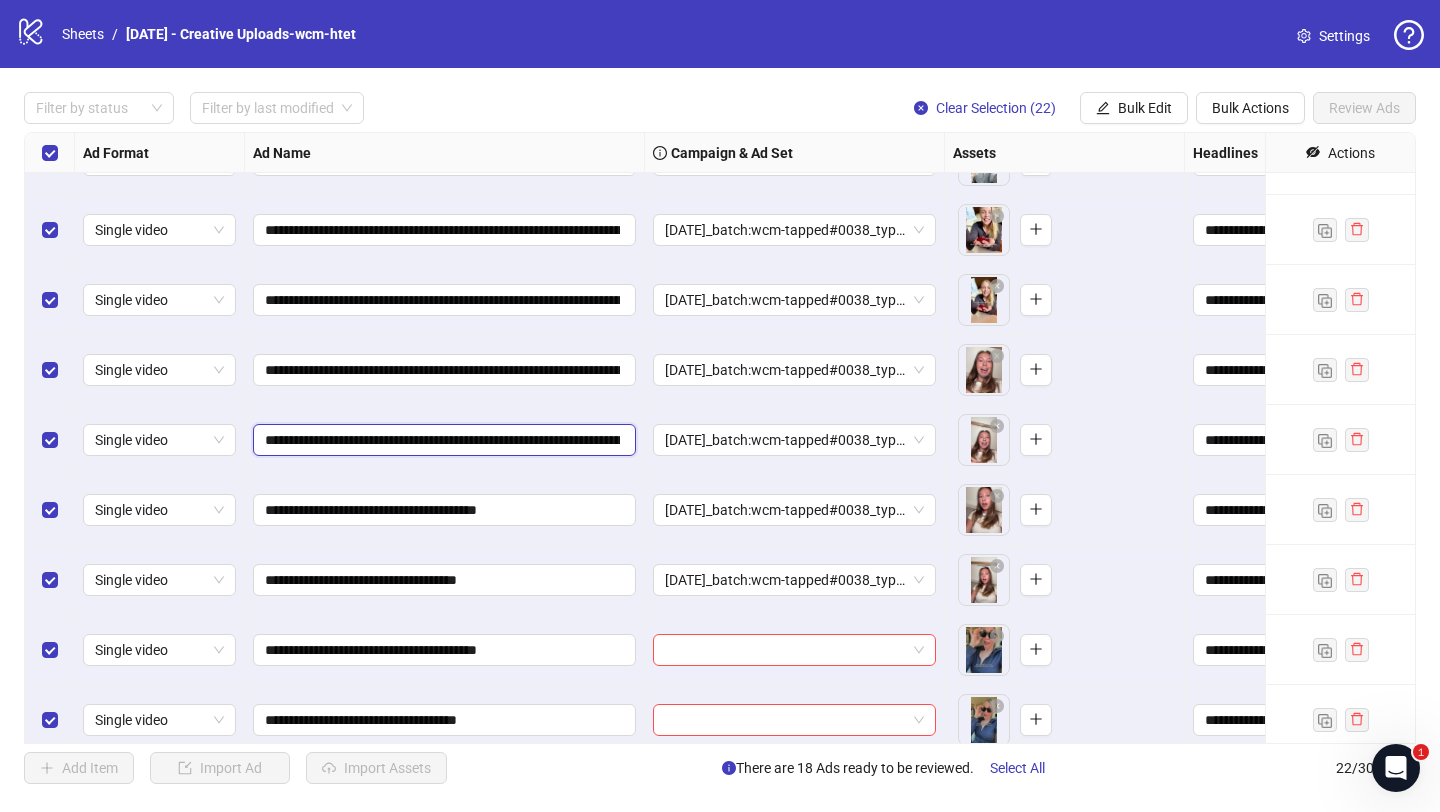 scroll, scrollTop: 0, scrollLeft: 897, axis: horizontal 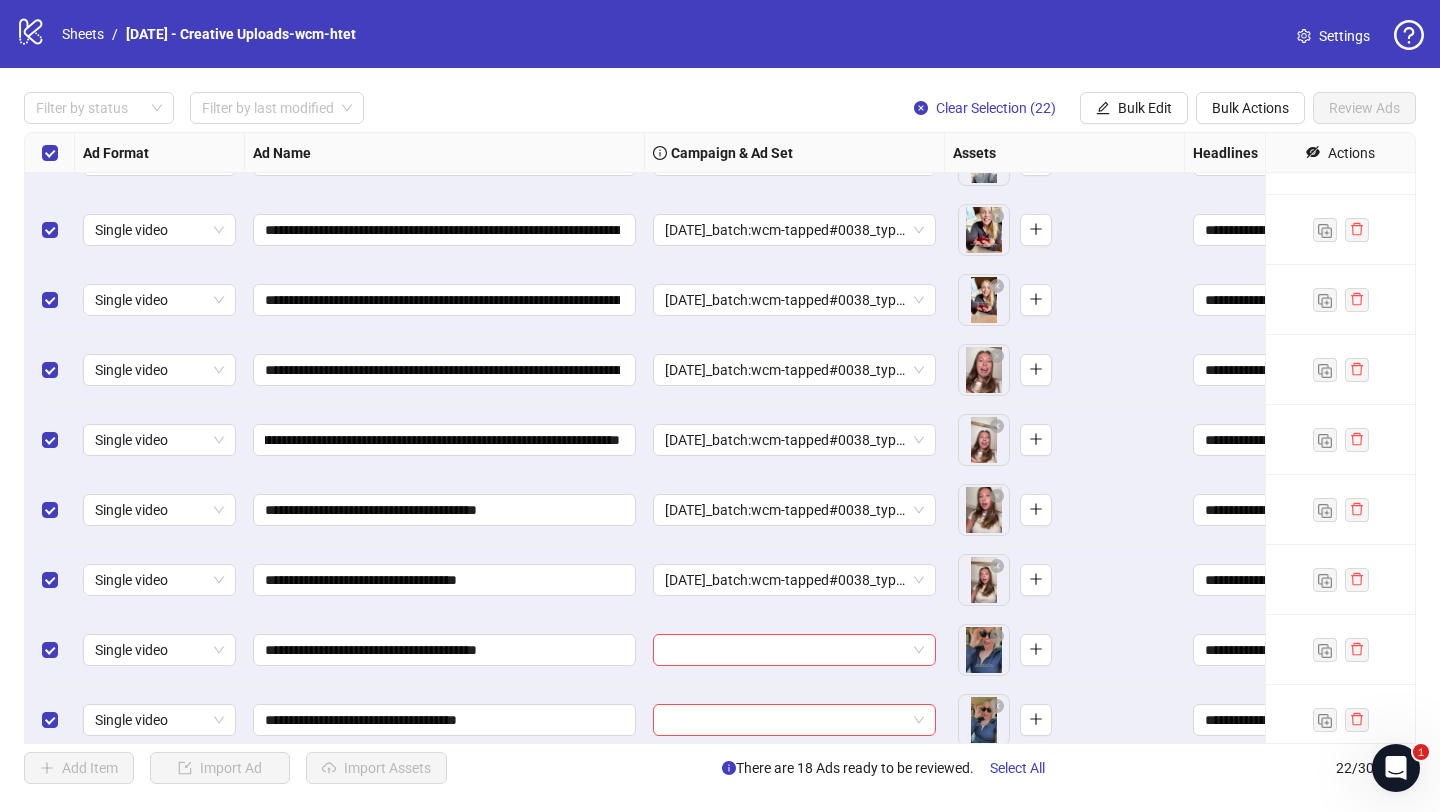 click on "**********" at bounding box center [445, 440] 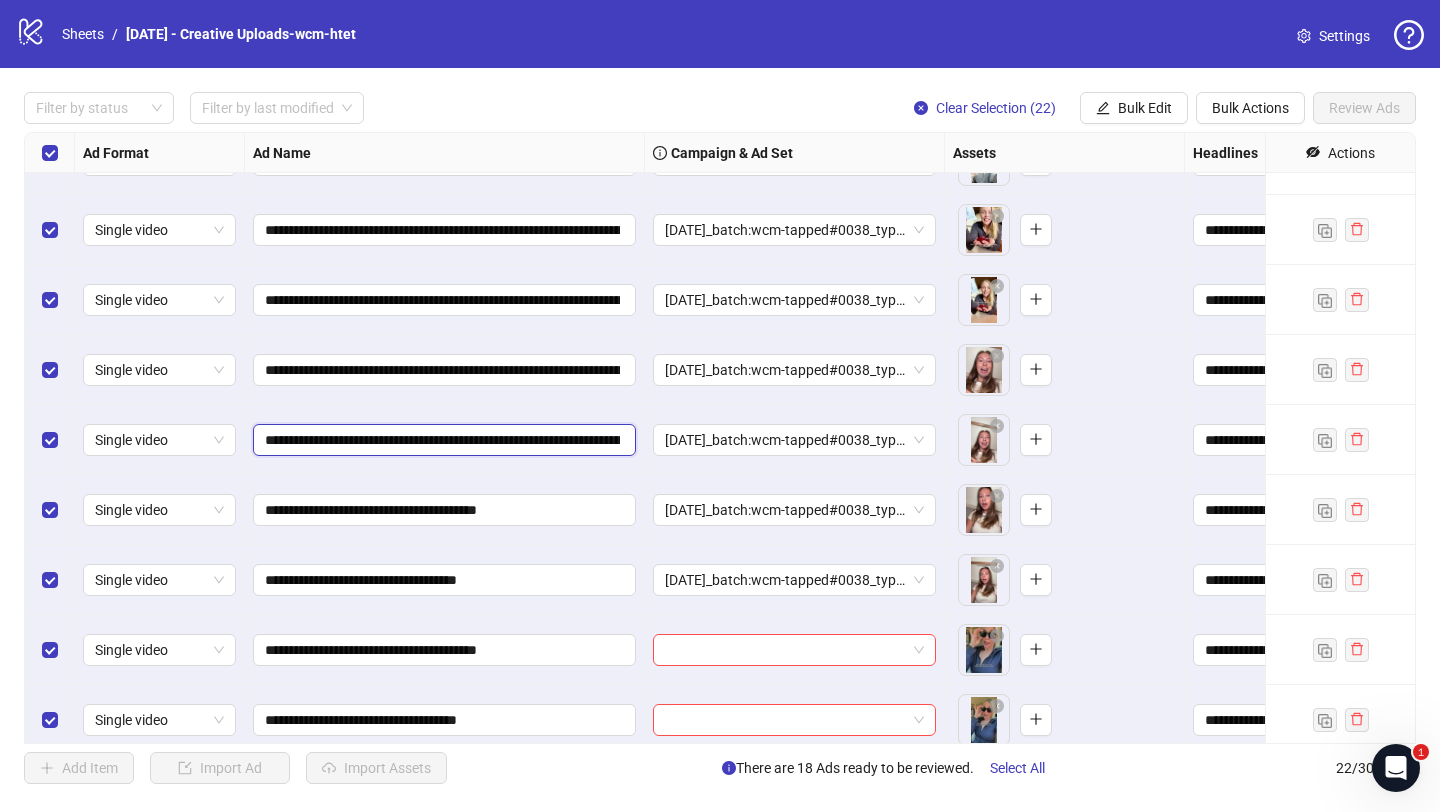 click on "**********" at bounding box center (442, 440) 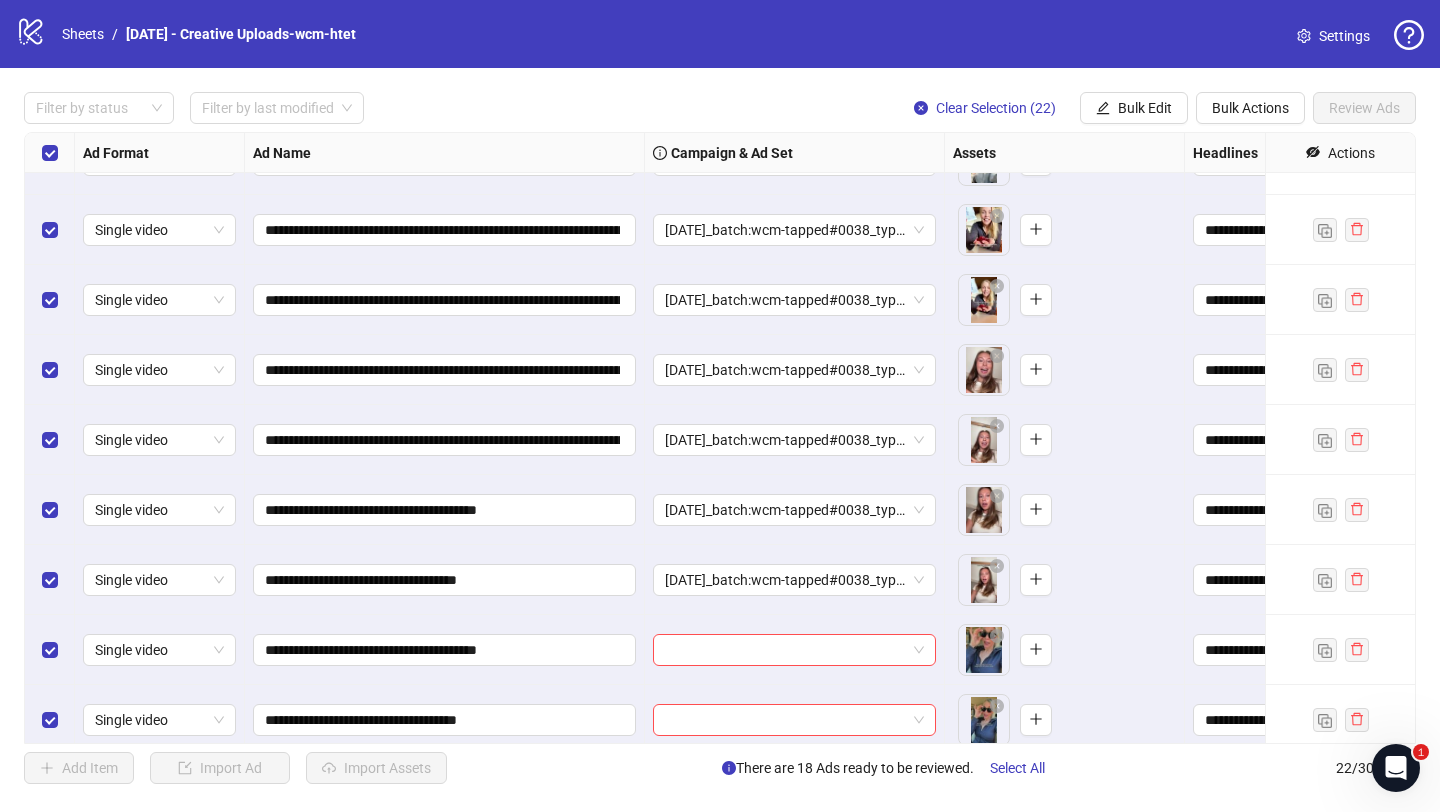 click on "**********" at bounding box center (445, 440) 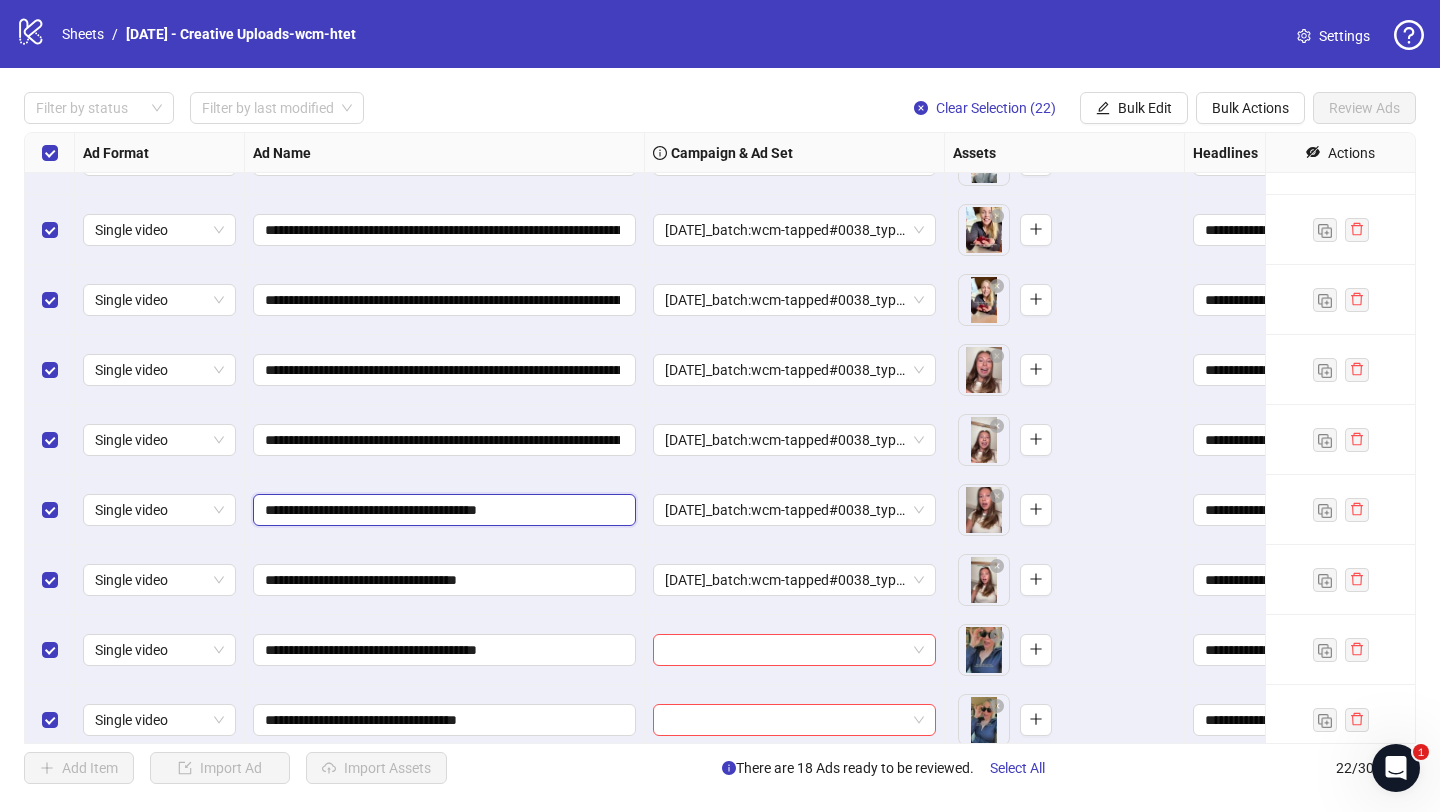 click on "**********" at bounding box center [442, 510] 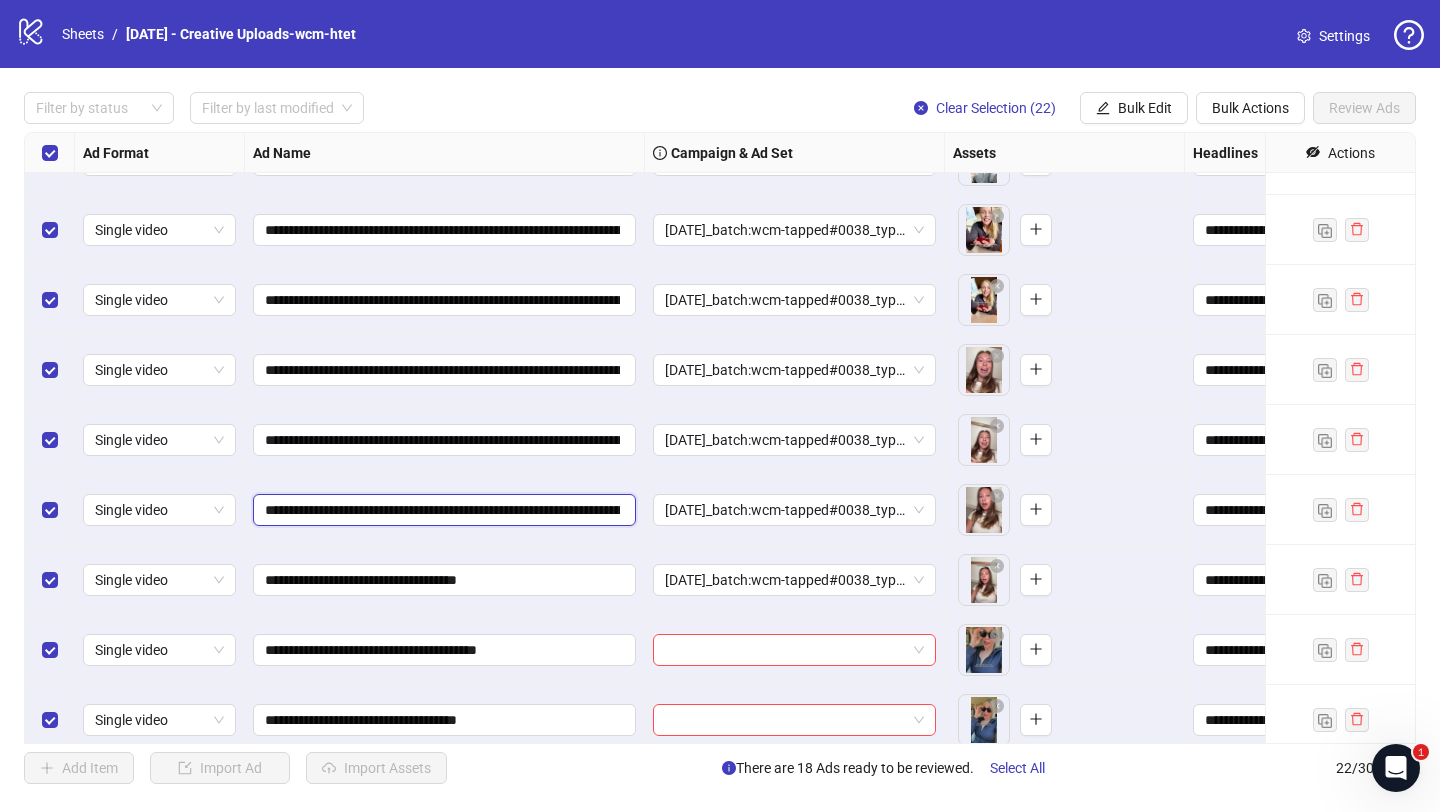 scroll, scrollTop: 0, scrollLeft: 897, axis: horizontal 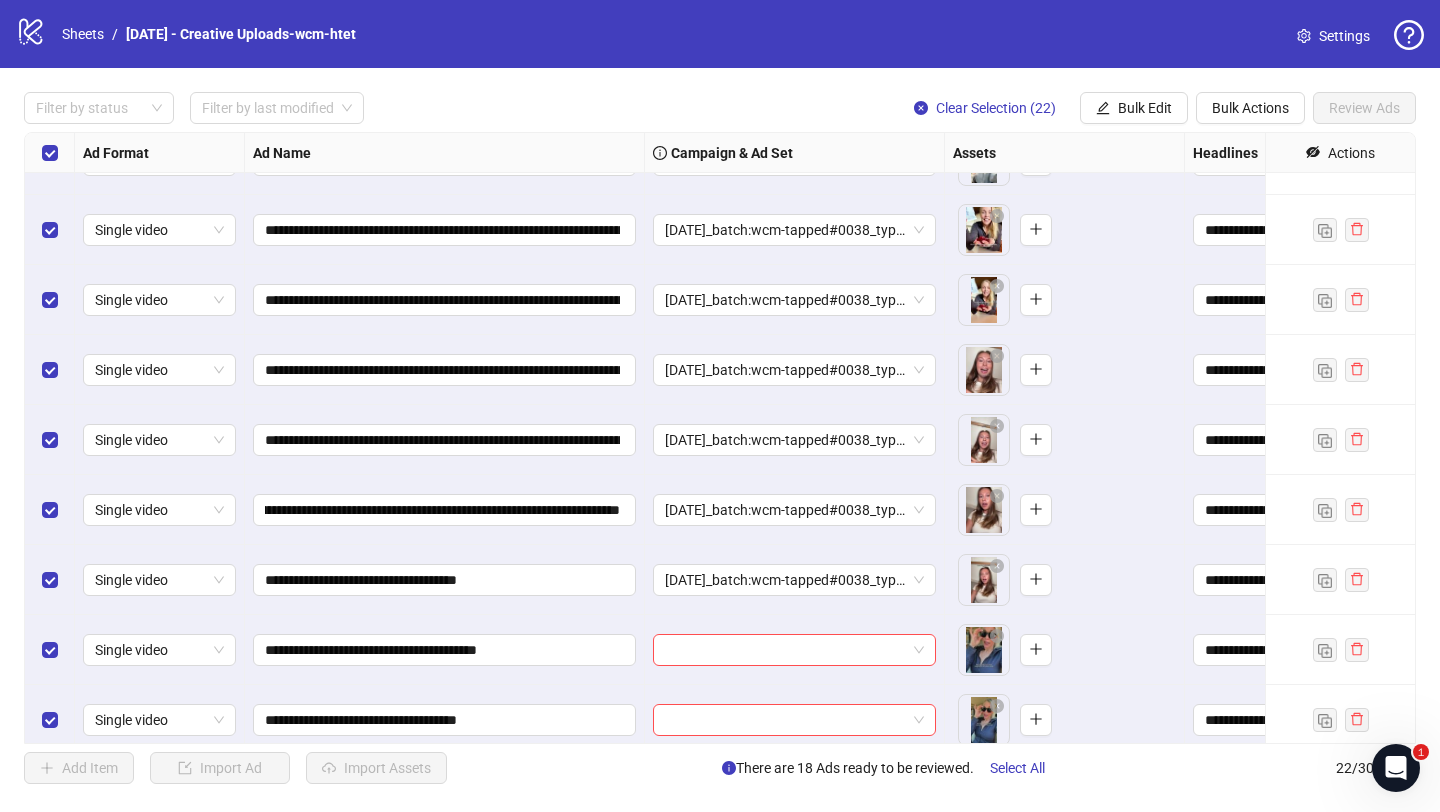 click on "**********" at bounding box center (445, 510) 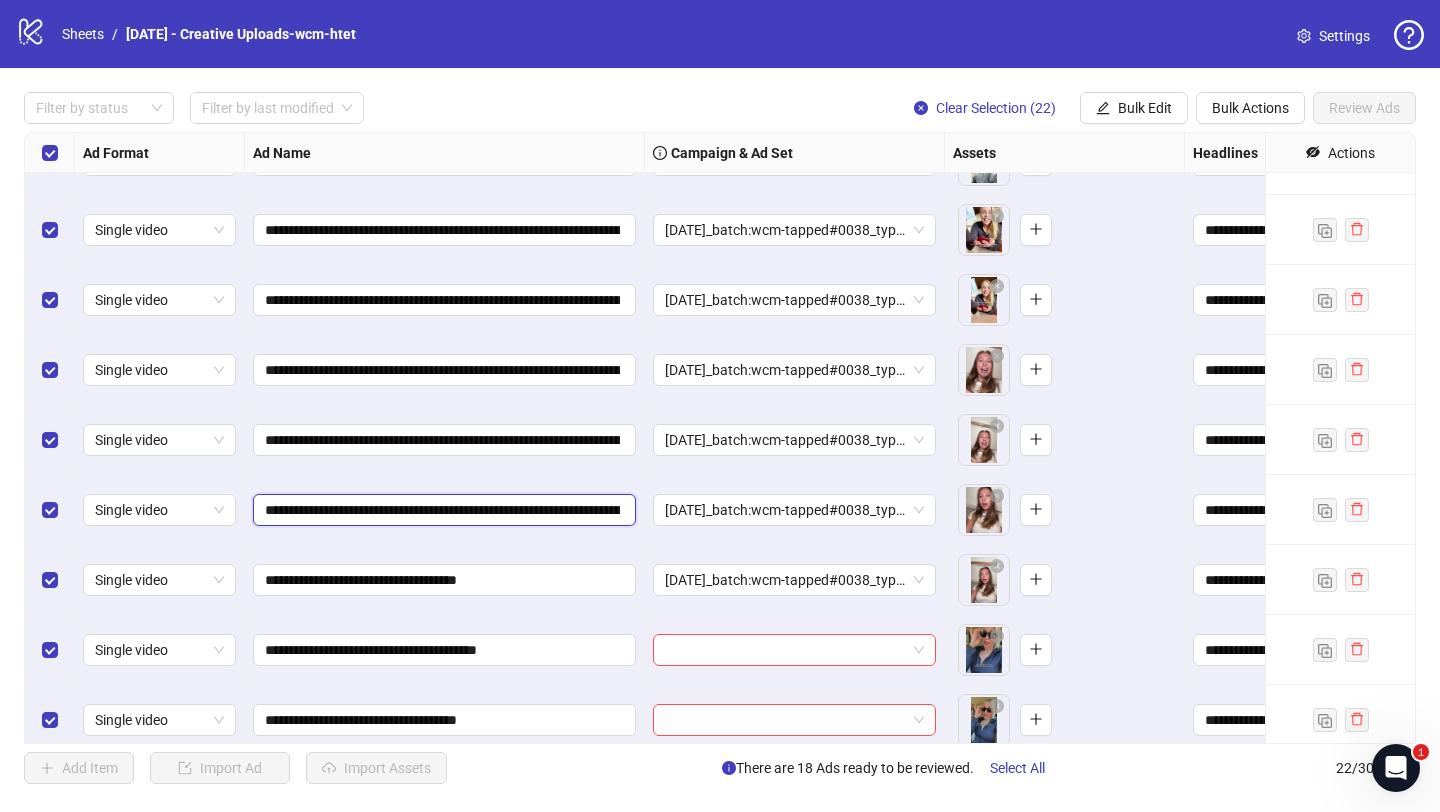 click on "**********" at bounding box center (442, 510) 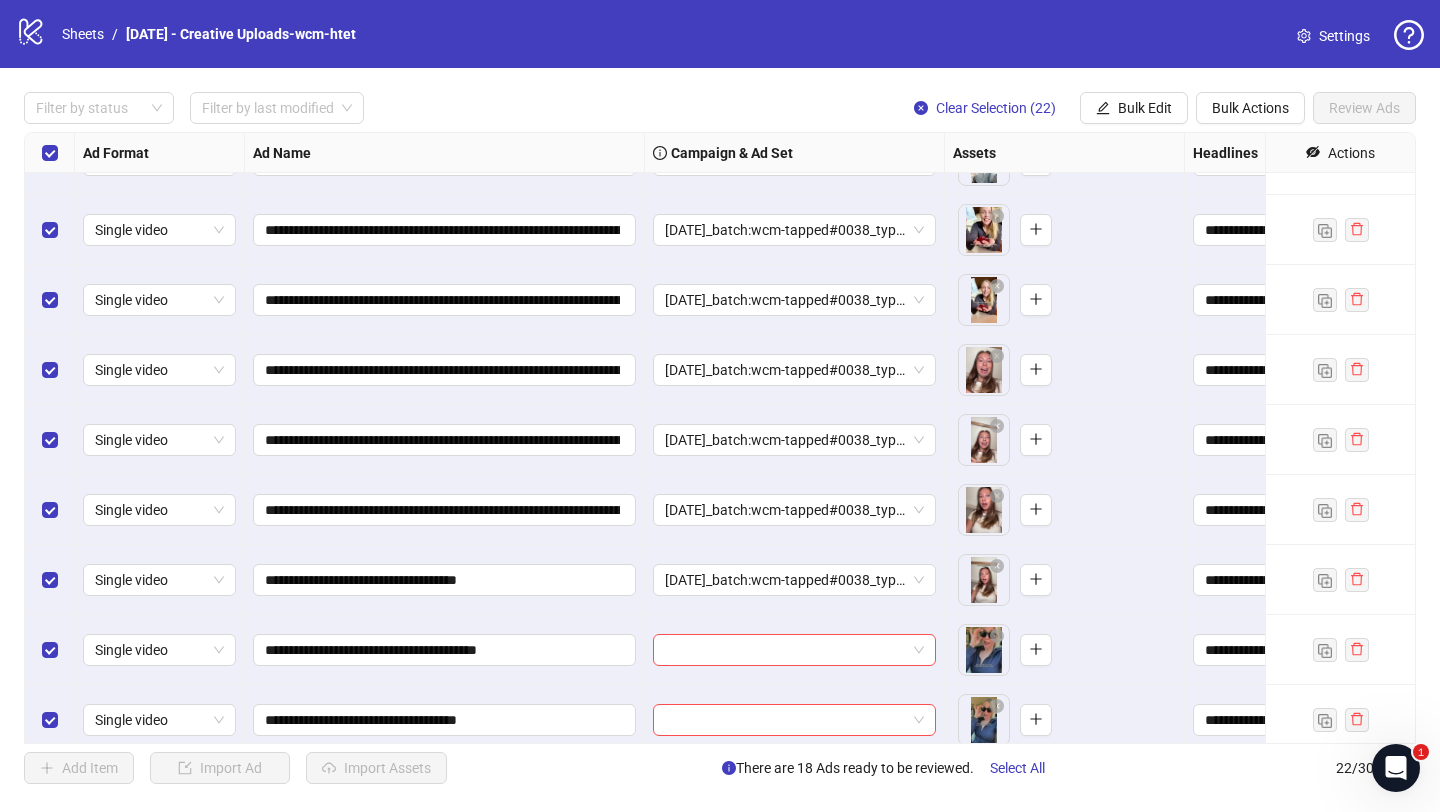 click on "**********" at bounding box center (445, 510) 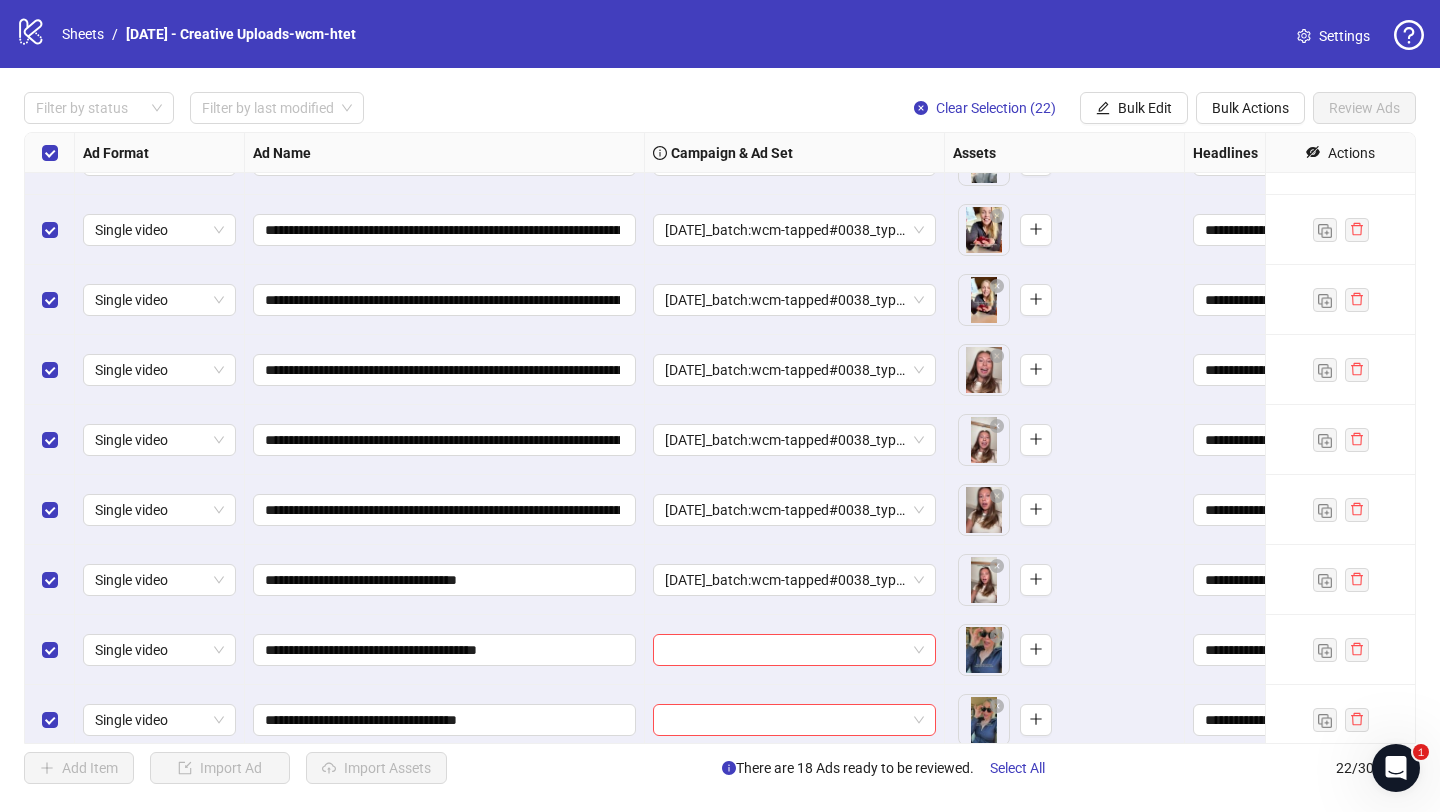 scroll, scrollTop: 941, scrollLeft: 0, axis: vertical 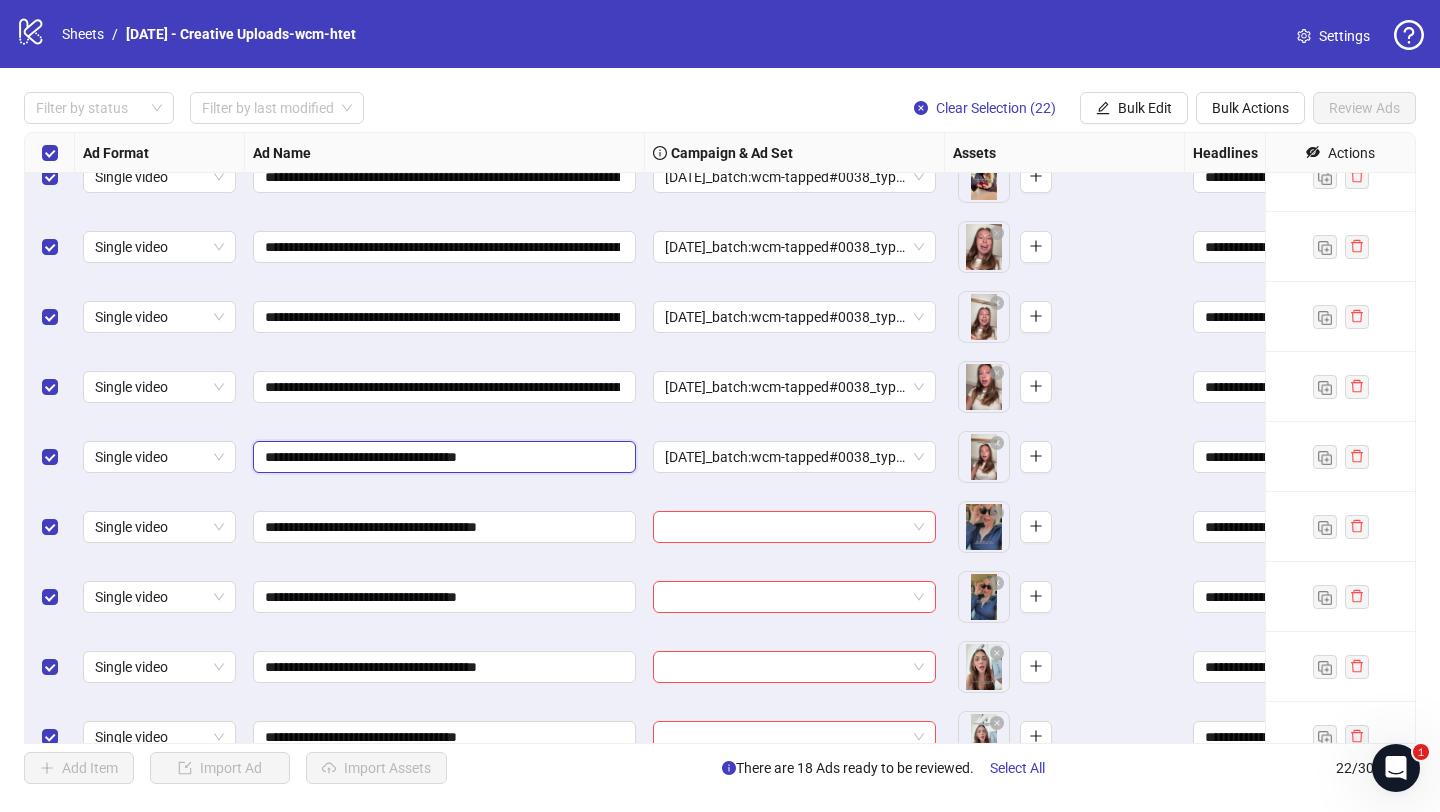 click on "**********" at bounding box center (442, 457) 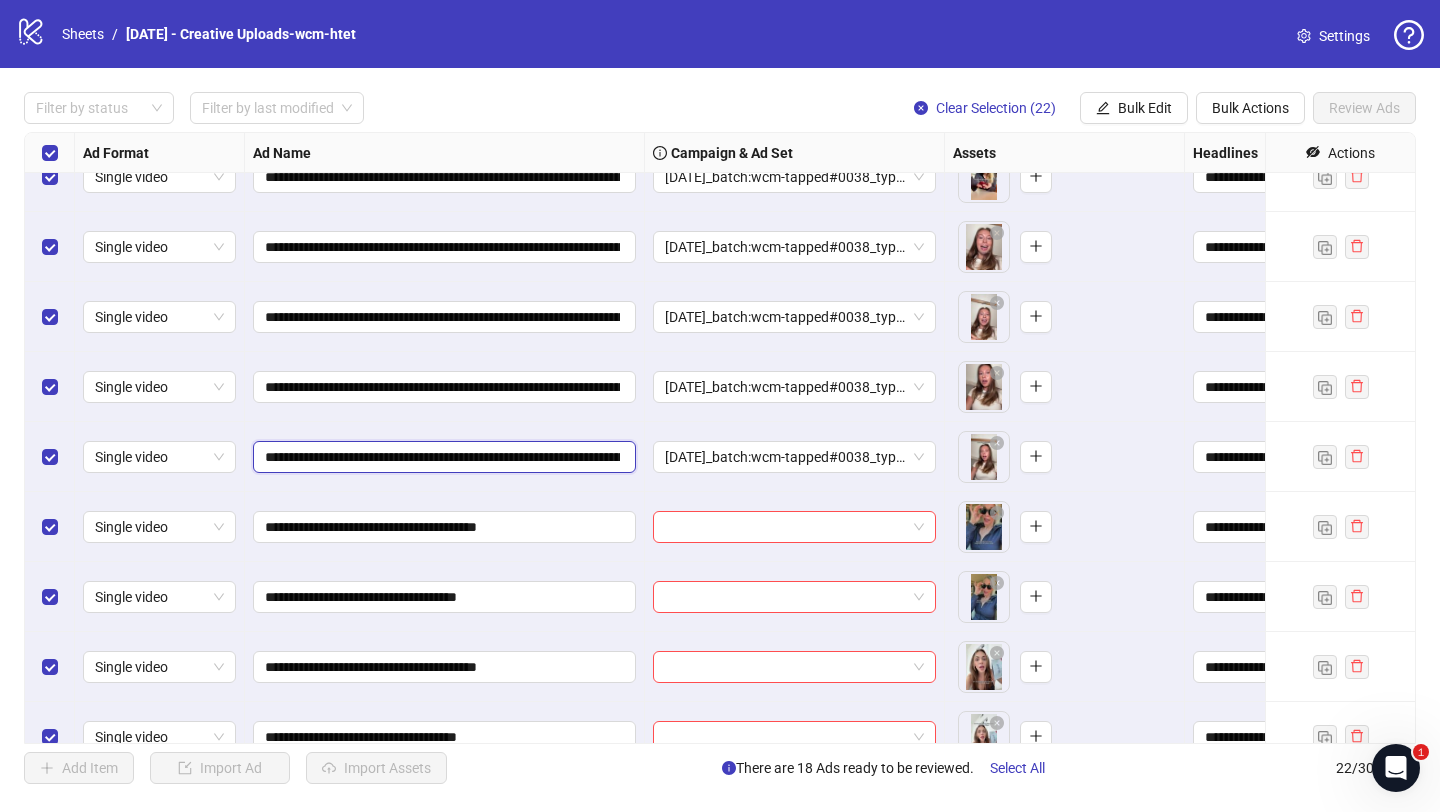scroll, scrollTop: 0, scrollLeft: 897, axis: horizontal 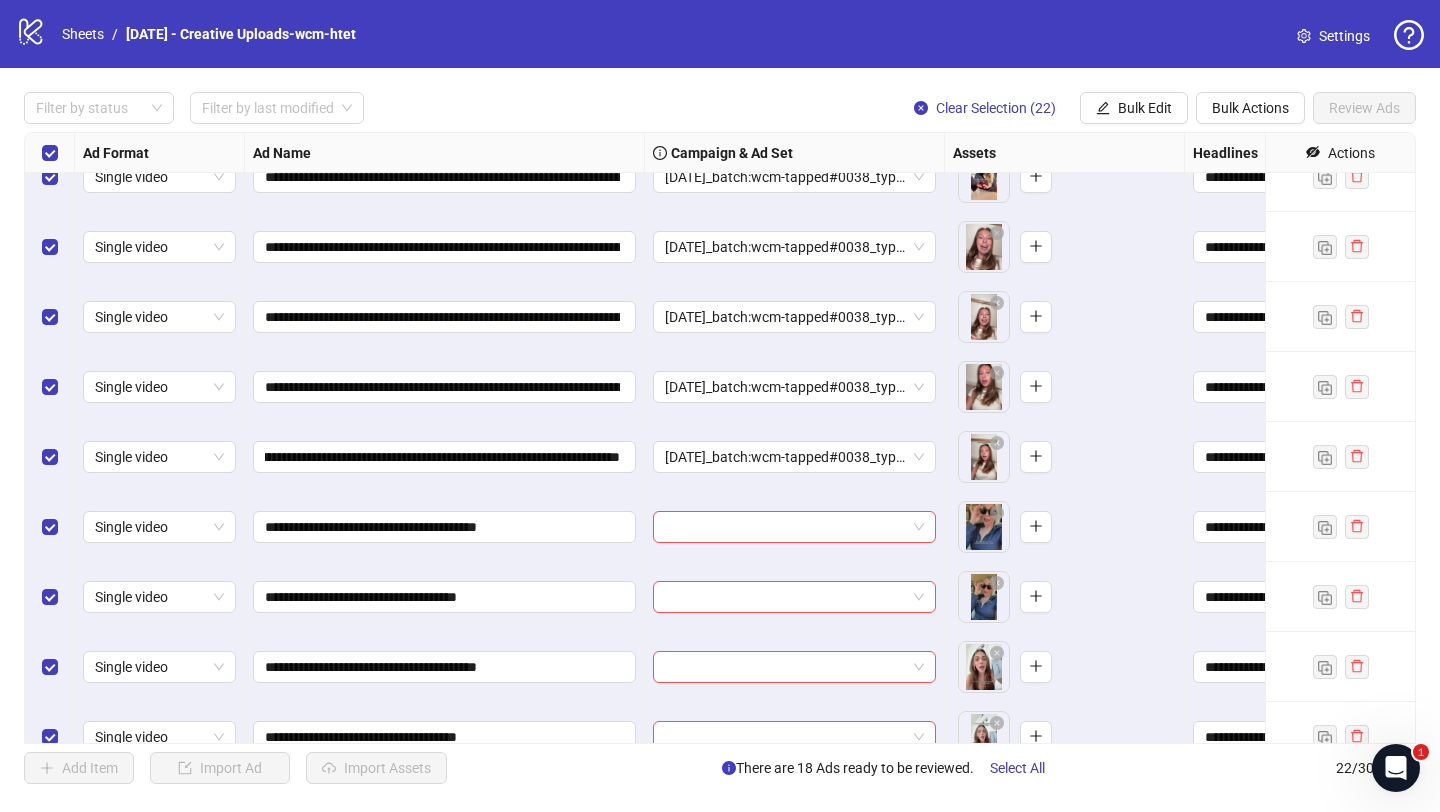 click on "**********" at bounding box center [445, 527] 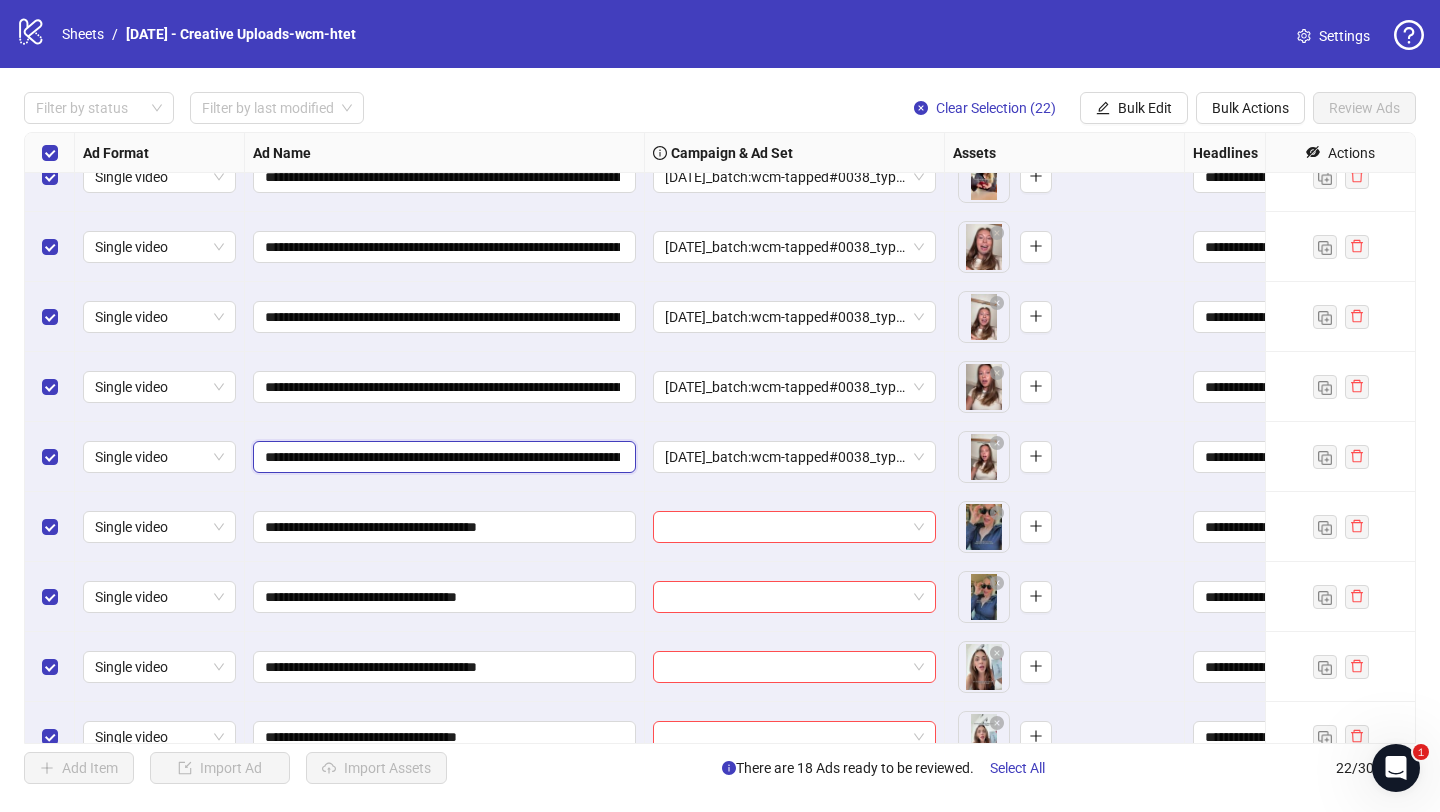 click on "**********" at bounding box center [442, 457] 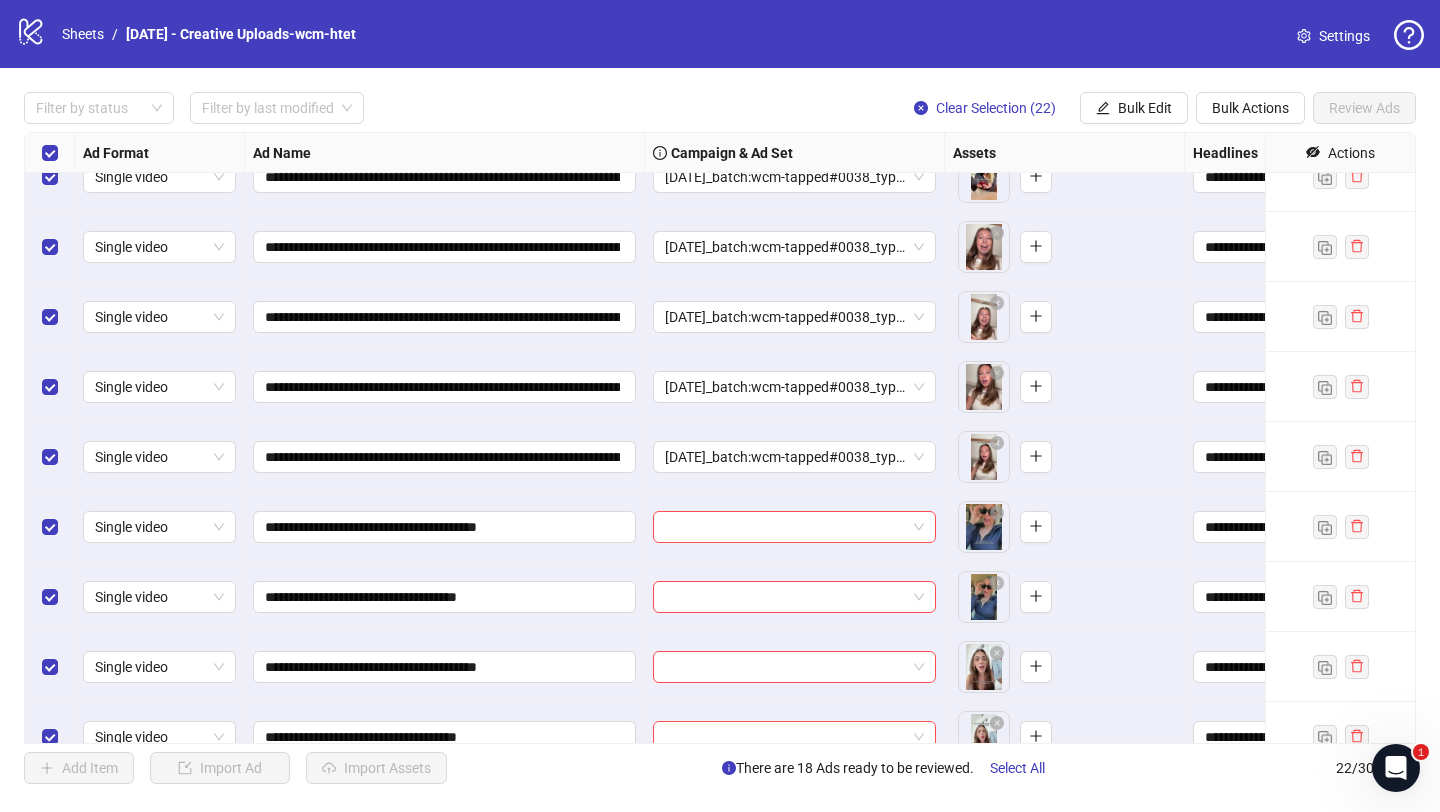 click on "**********" at bounding box center [445, 457] 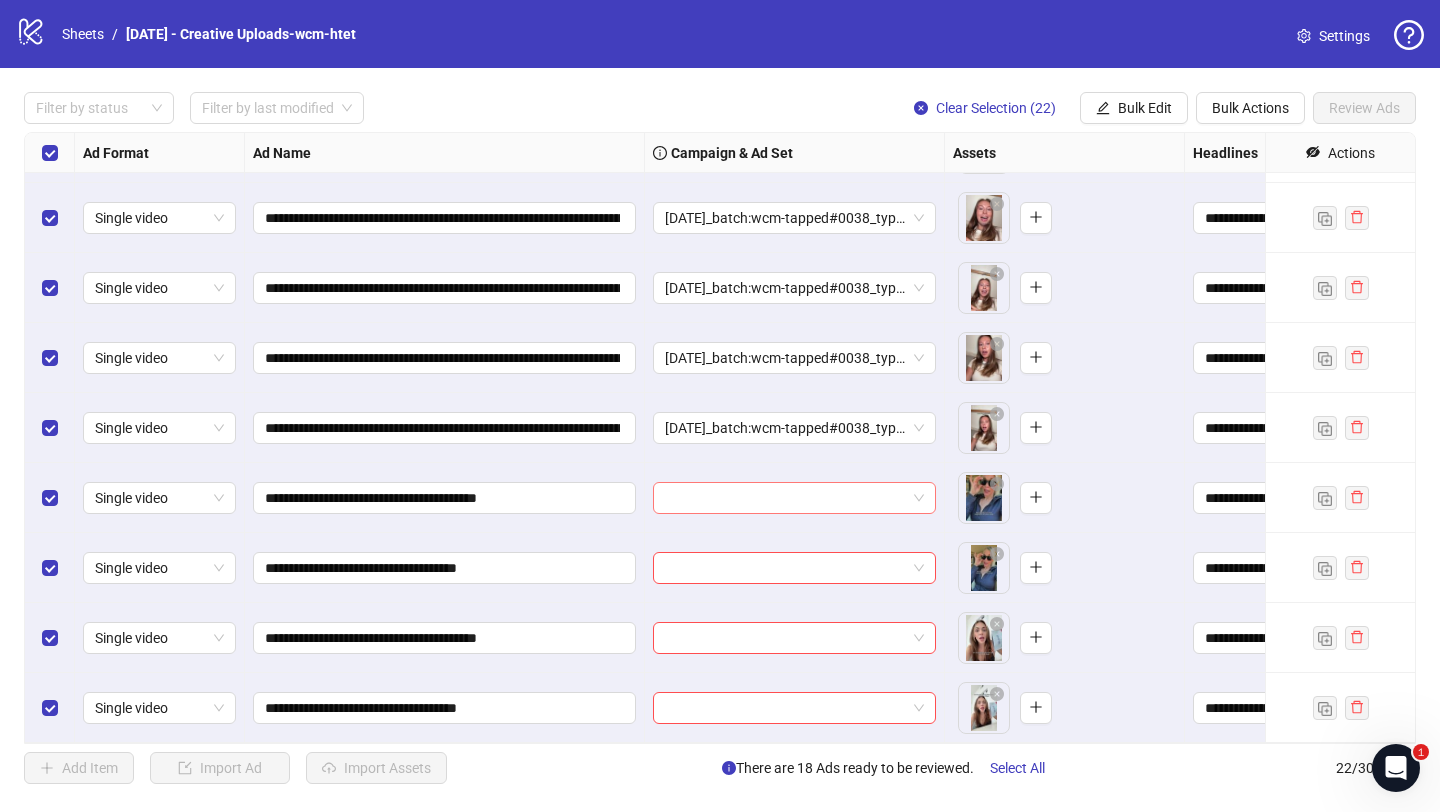 click at bounding box center [785, 498] 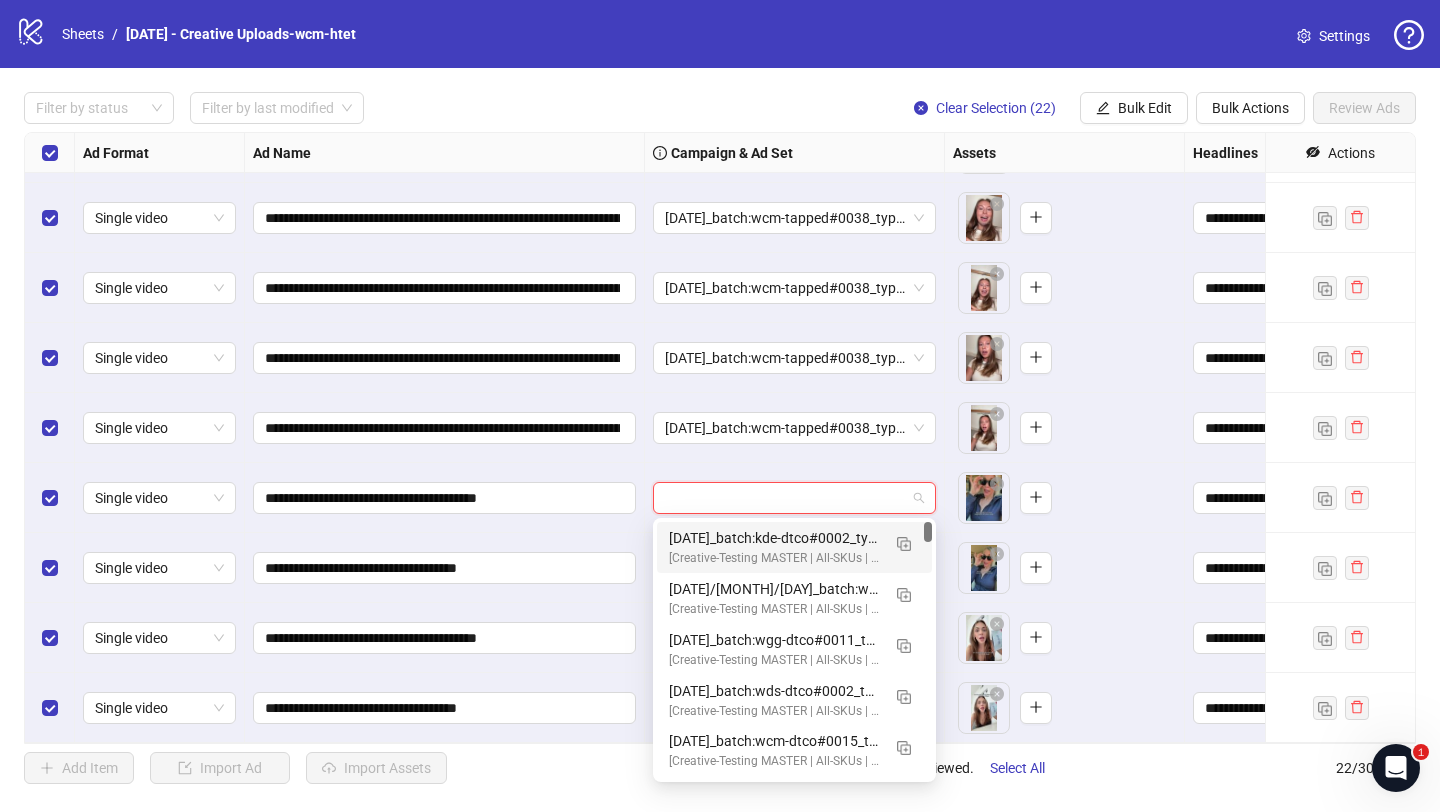 paste on "**********" 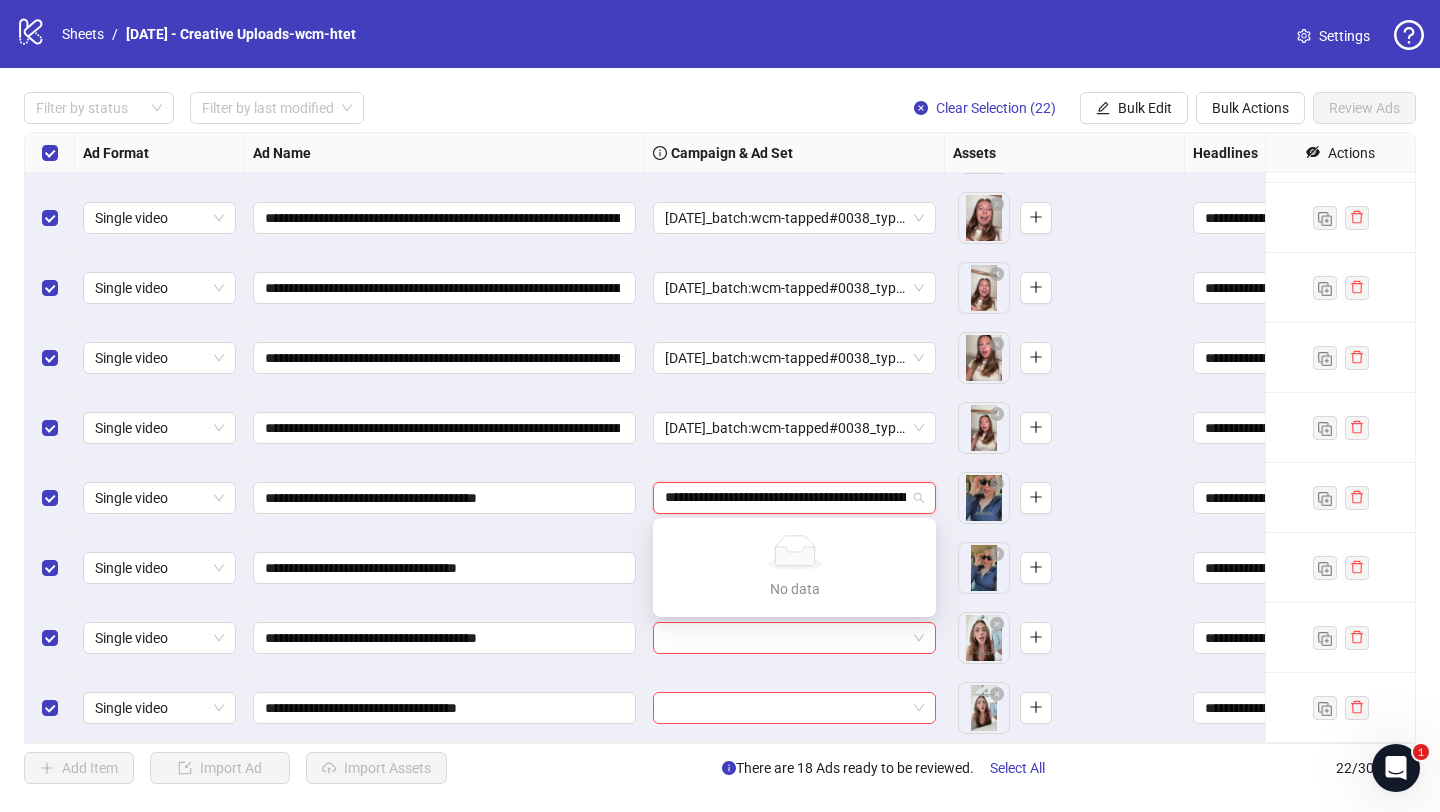 scroll, scrollTop: 0, scrollLeft: 150, axis: horizontal 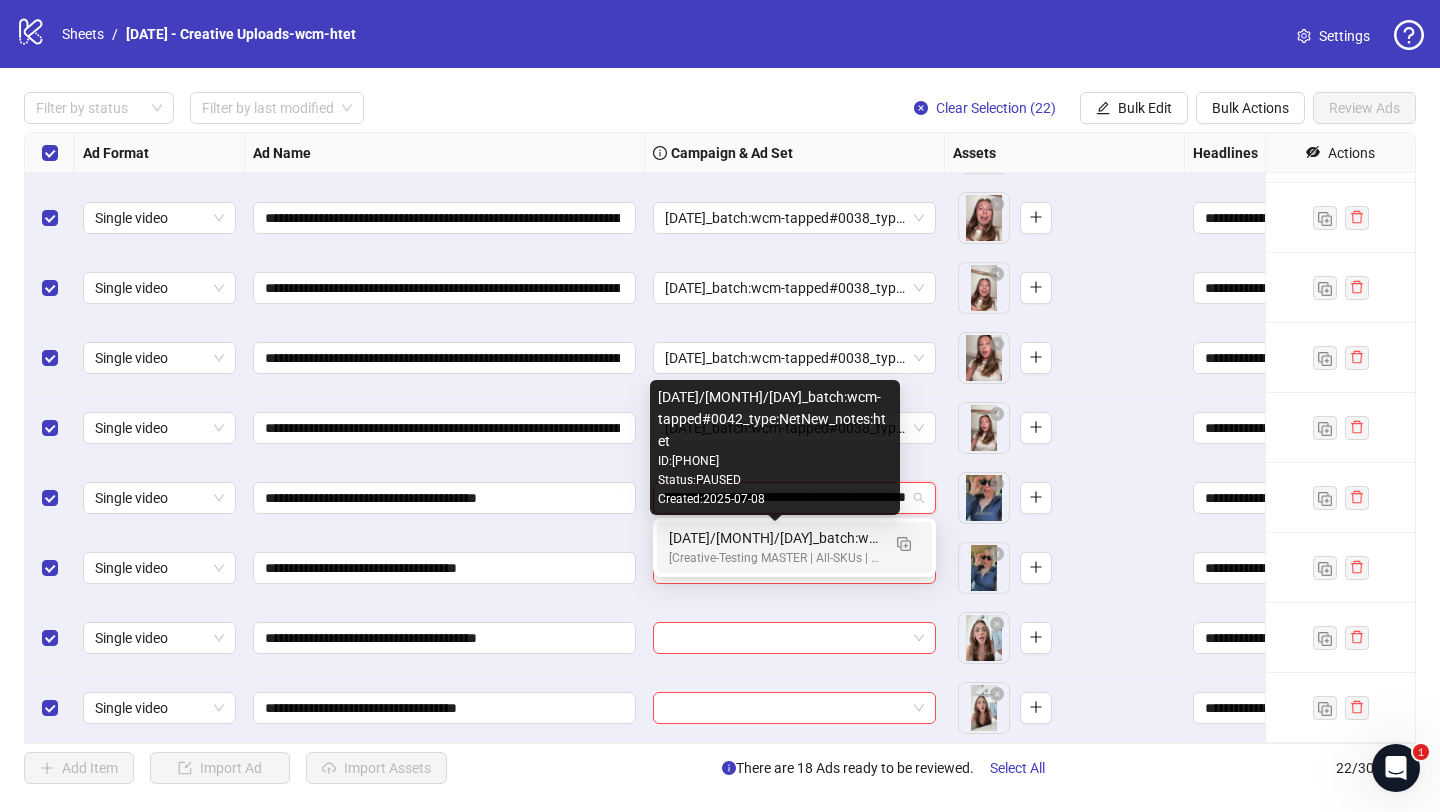 click on "2025/07/09_batch:wcm-tapped#0042_type:NetNew_notes:htet" at bounding box center [774, 538] 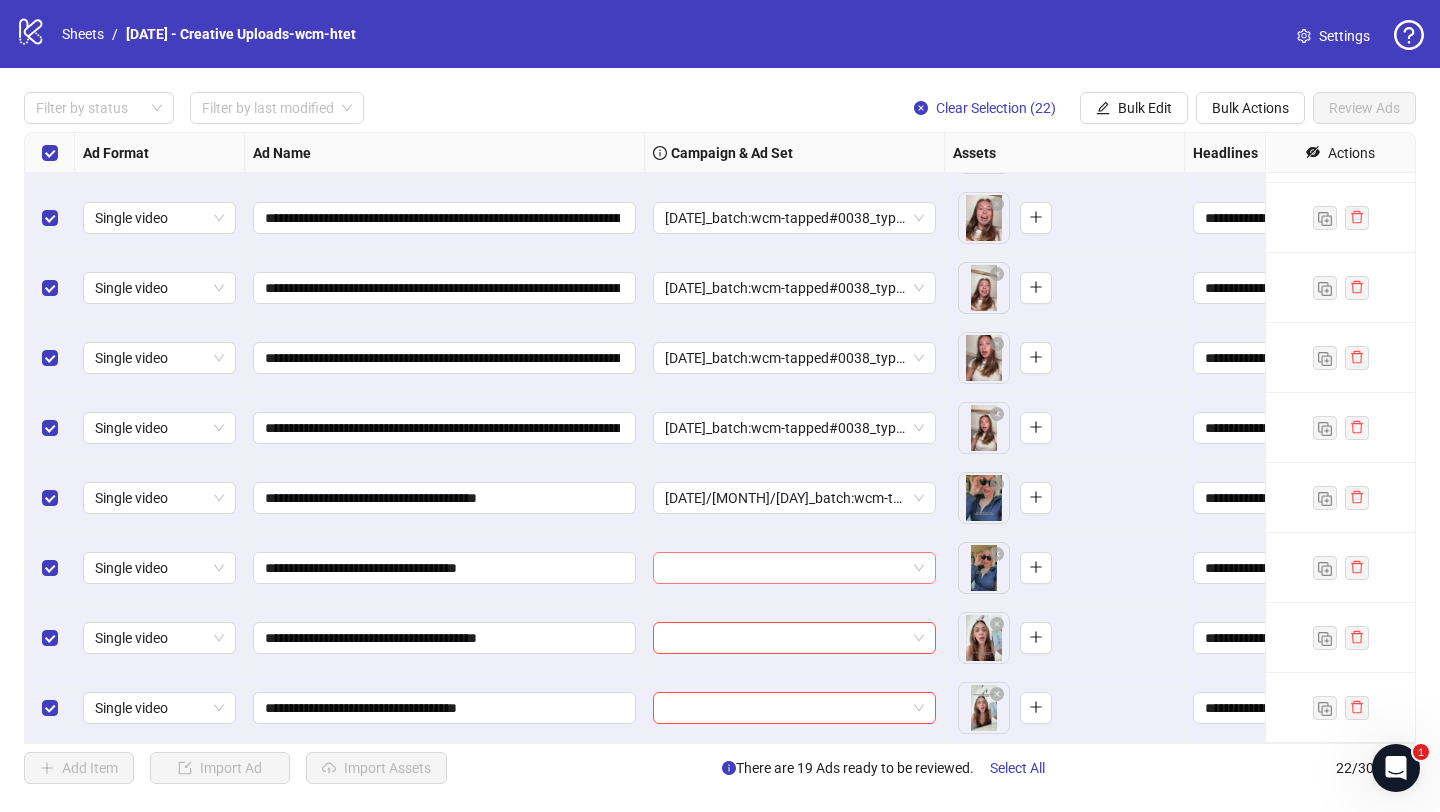 click at bounding box center (785, 568) 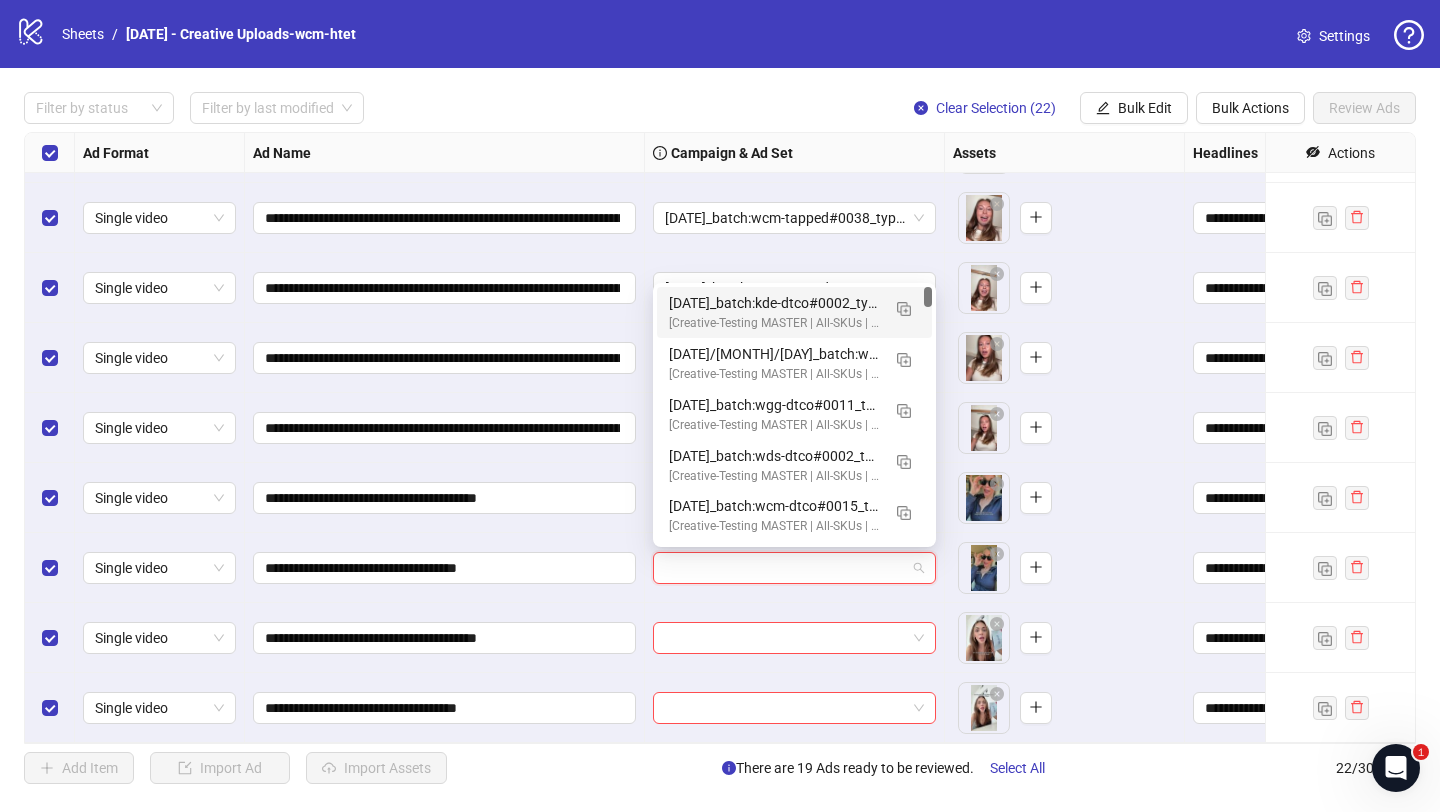 paste on "**********" 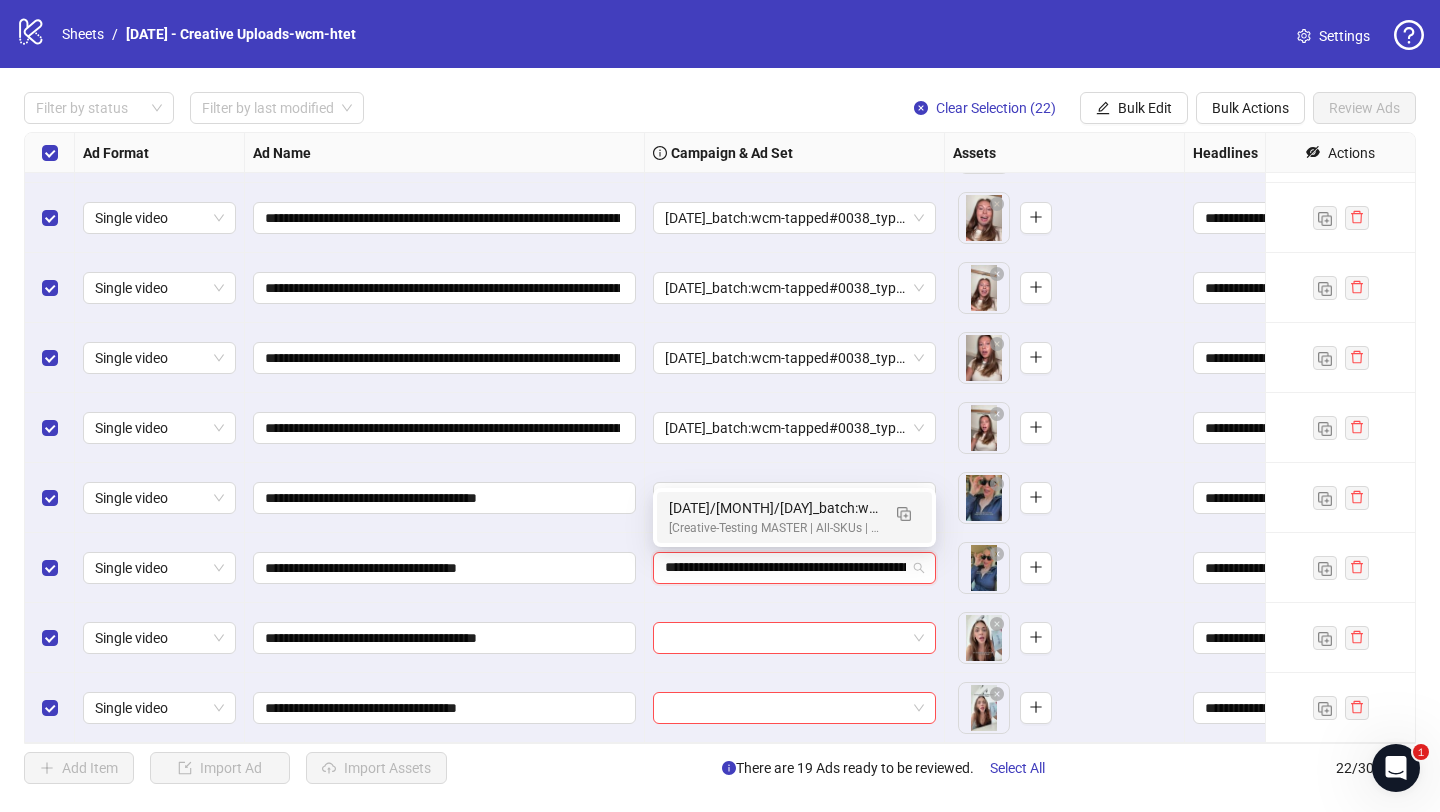 scroll, scrollTop: 0, scrollLeft: 150, axis: horizontal 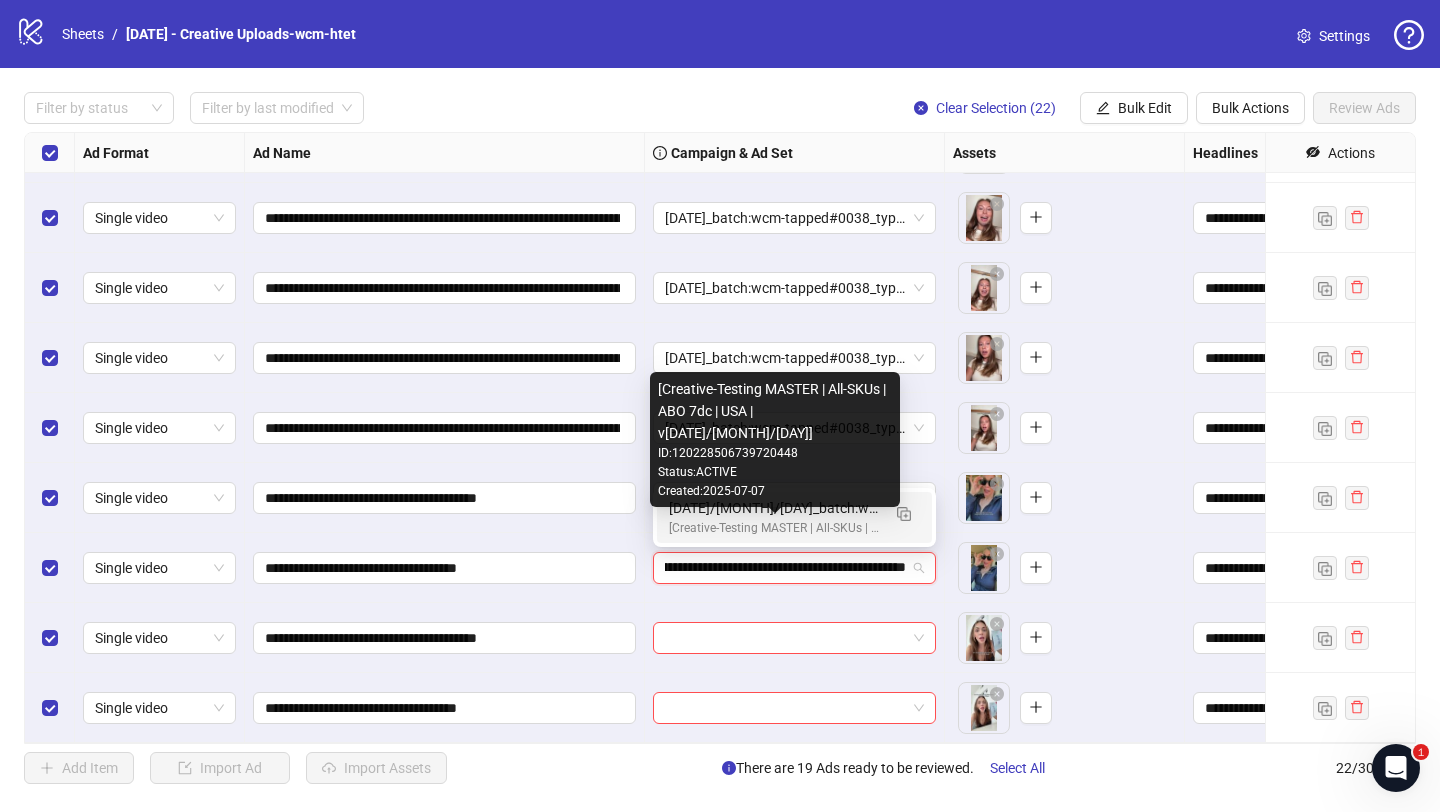 click on "[Creative-Testing MASTER | All-SKUs | ABO 7dc | USA | v2025/07/07]" at bounding box center [774, 528] 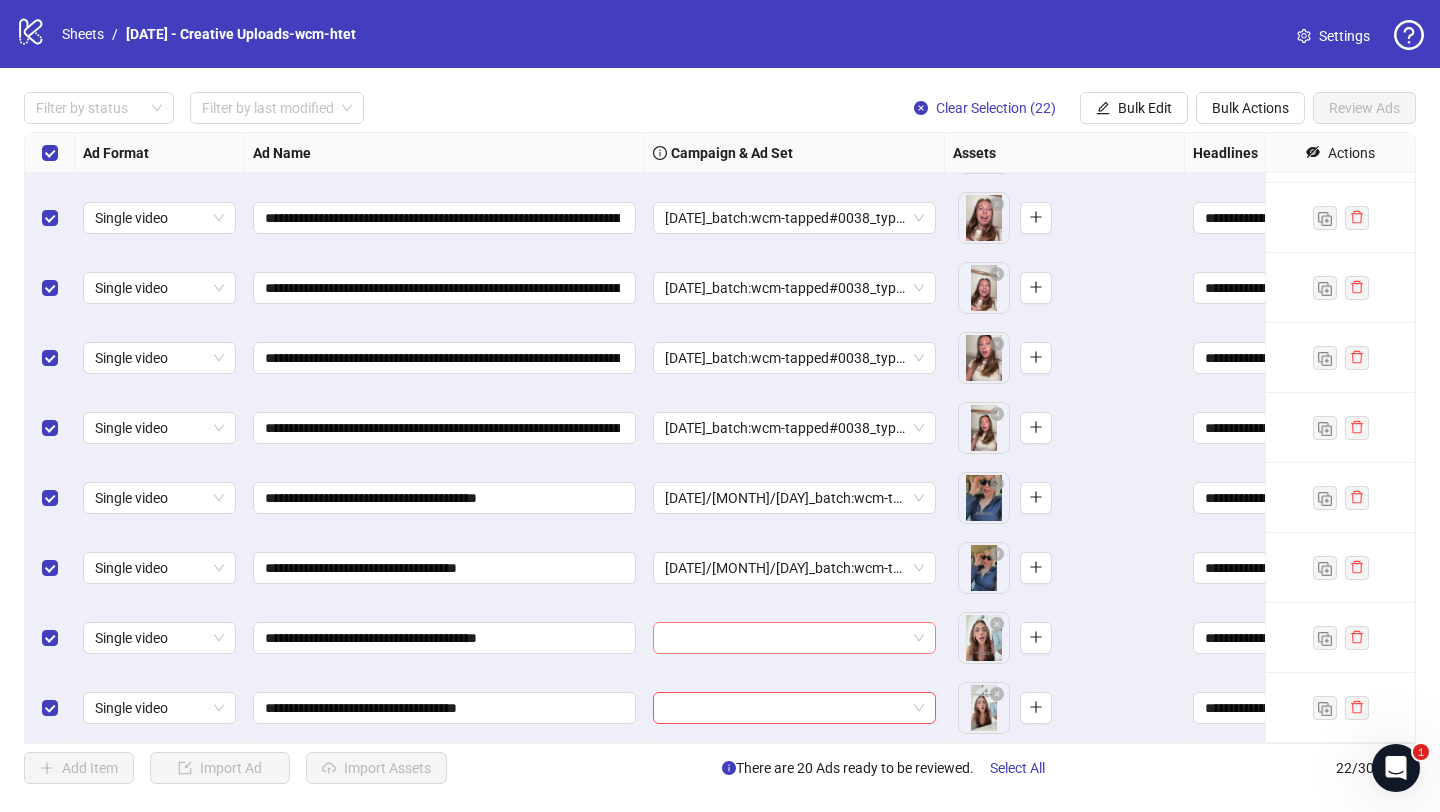 click at bounding box center (785, 638) 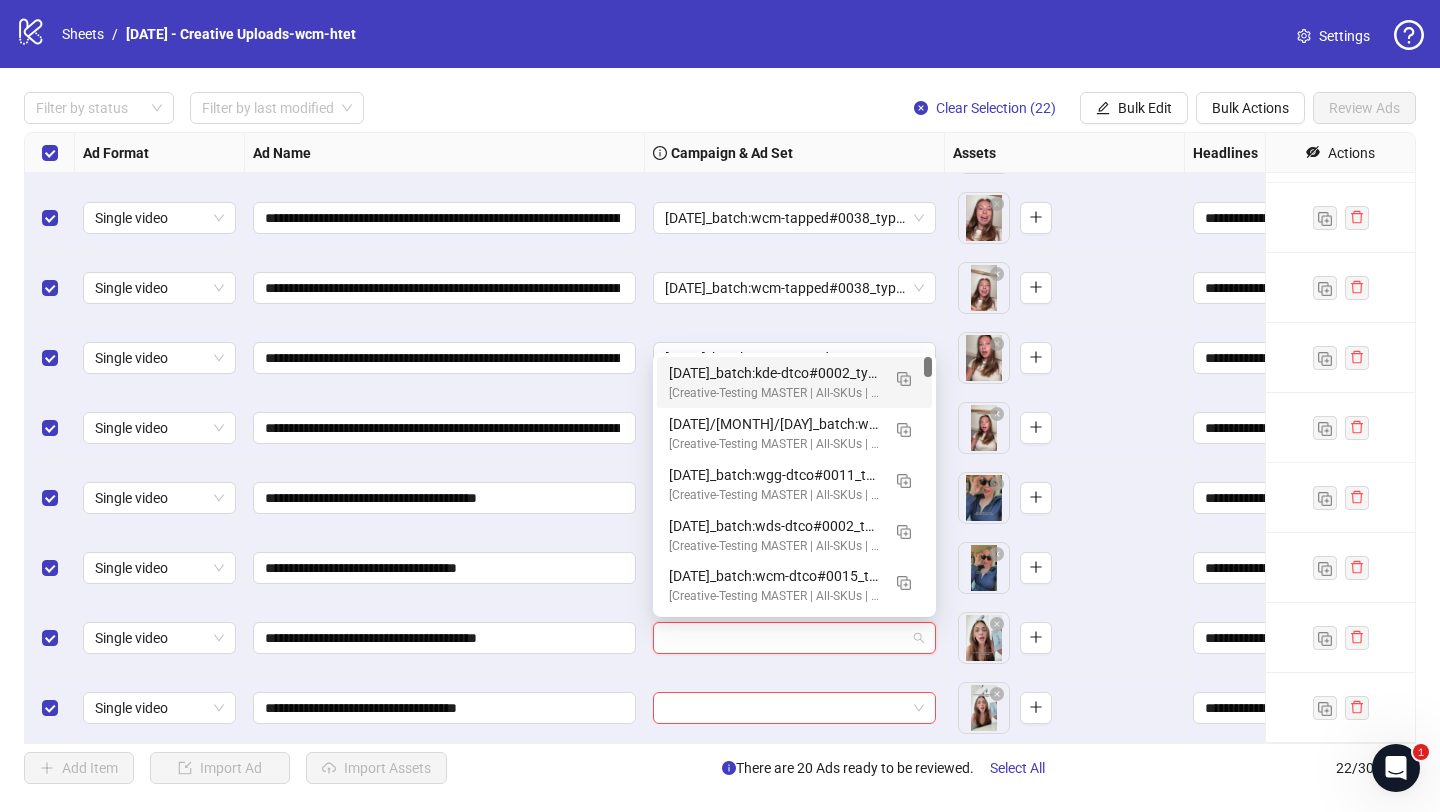 paste on "**********" 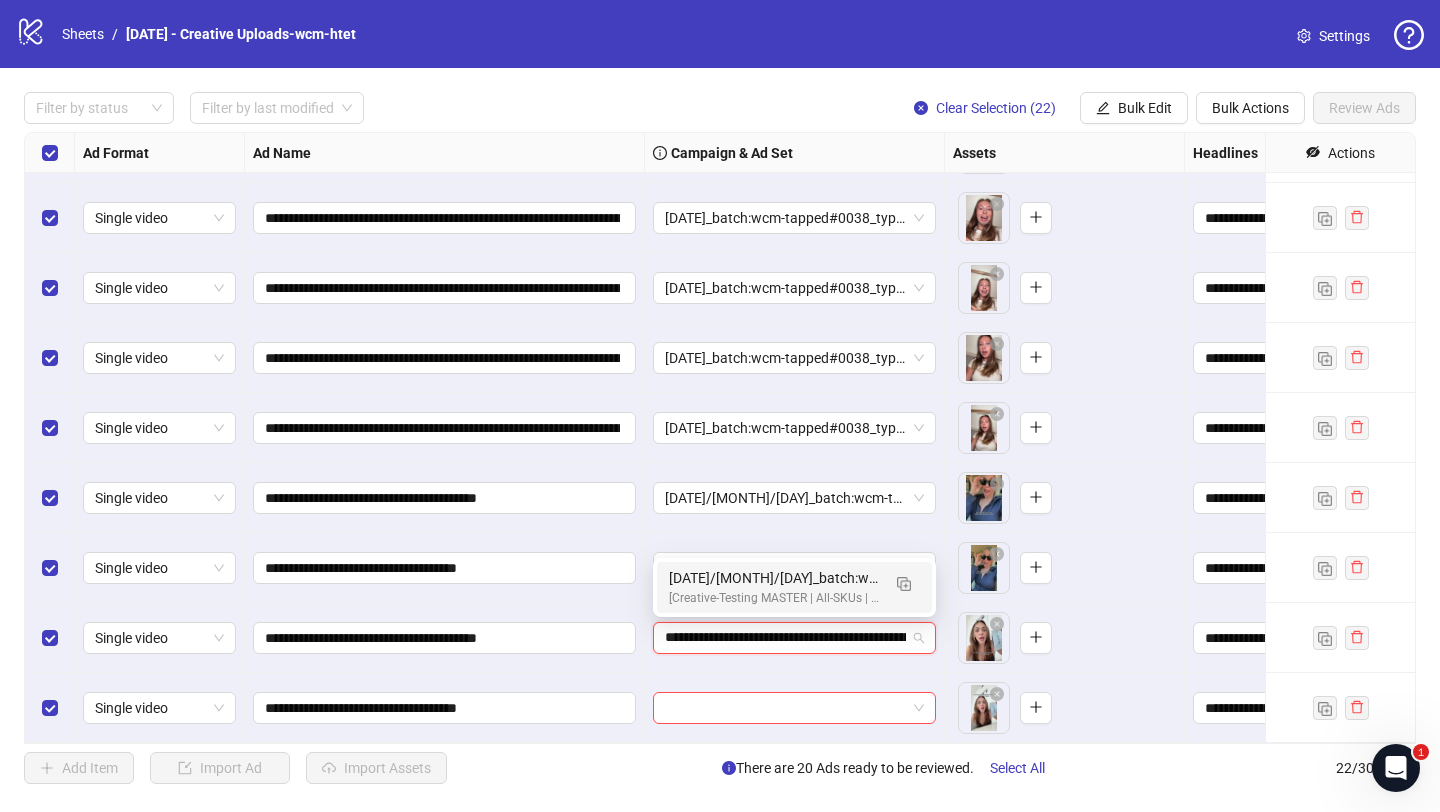 scroll, scrollTop: 0, scrollLeft: 150, axis: horizontal 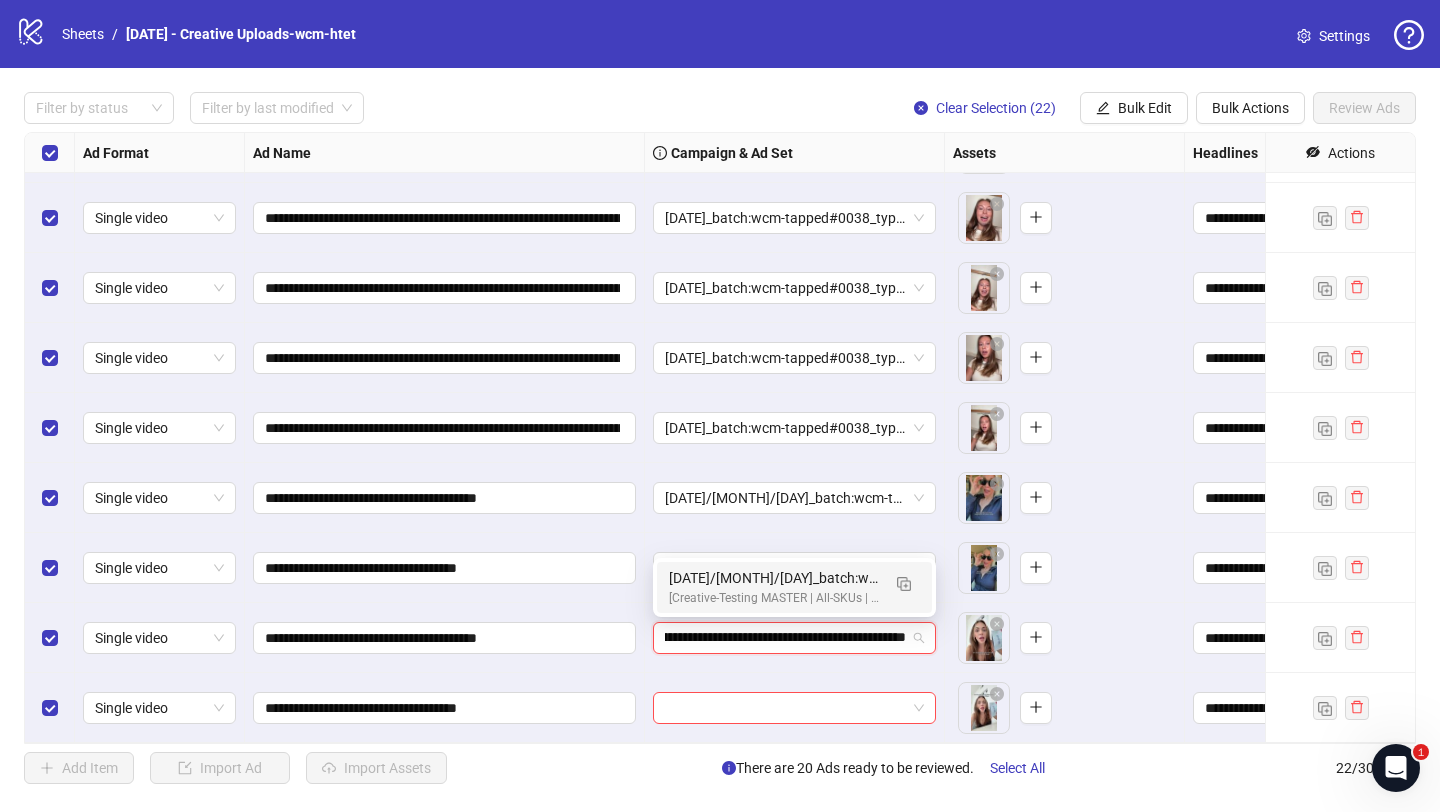 click on "[Creative-Testing MASTER | All-SKUs | ABO 7dc | USA | v2025/07/07]" at bounding box center (774, 598) 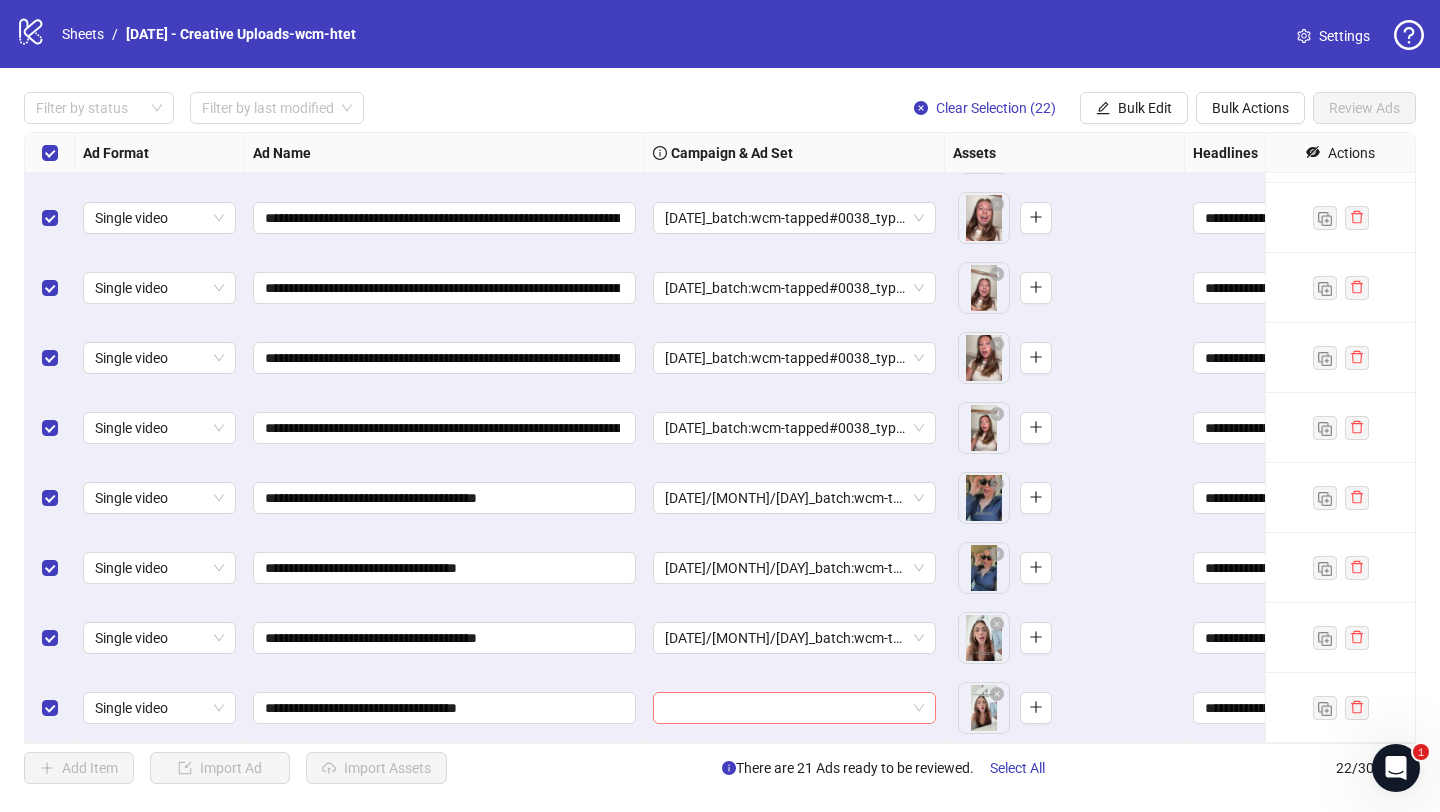 click at bounding box center [785, 708] 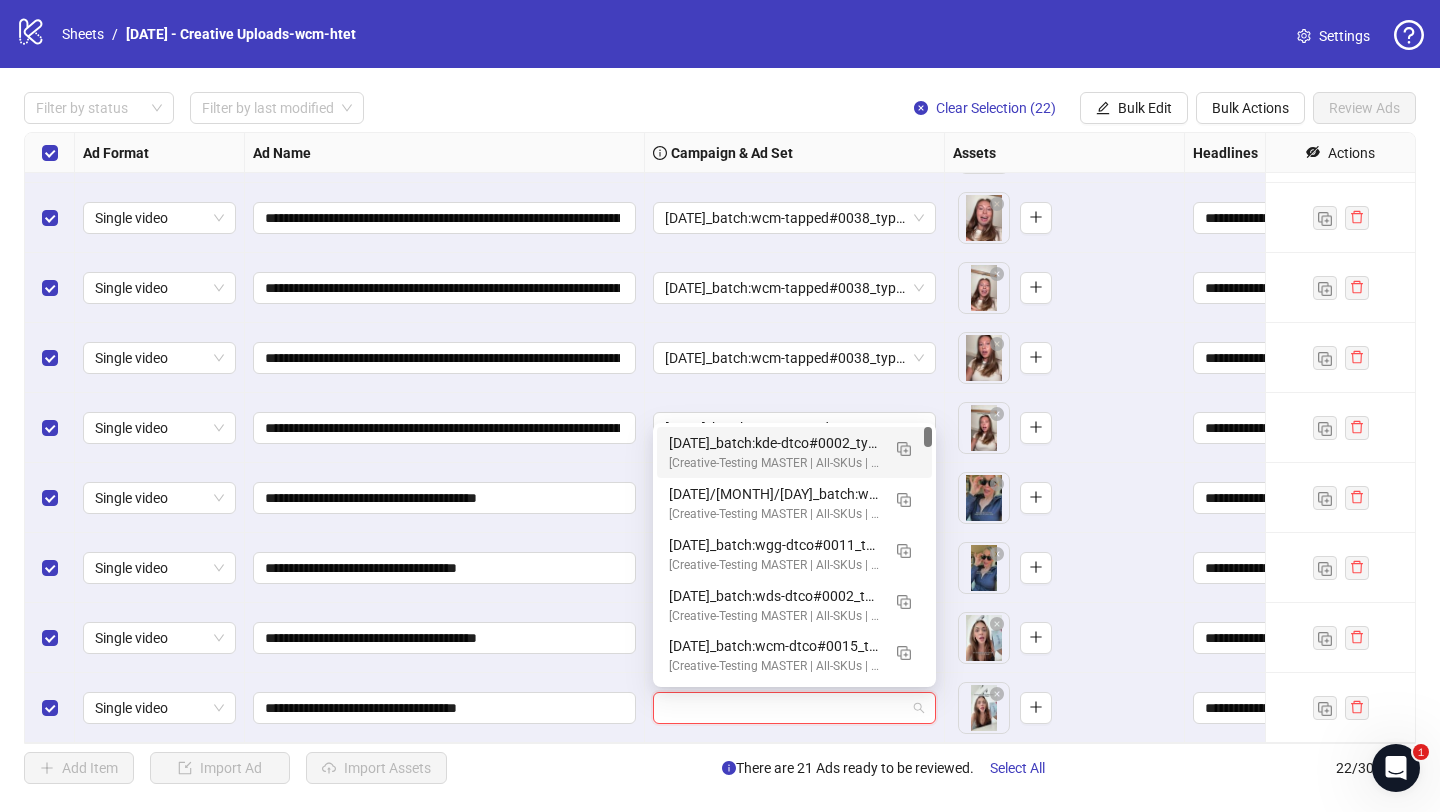 paste on "**********" 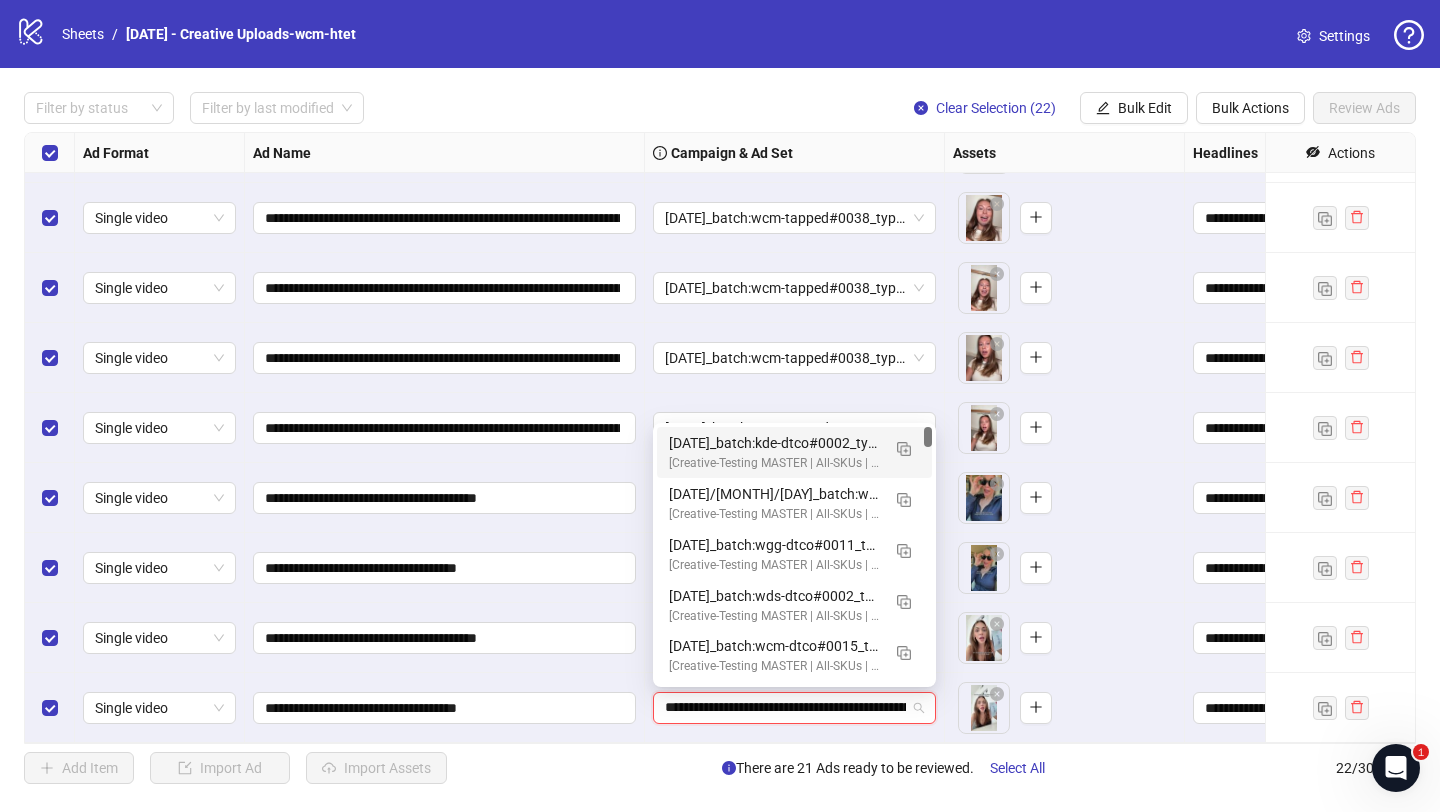 scroll, scrollTop: 0, scrollLeft: 150, axis: horizontal 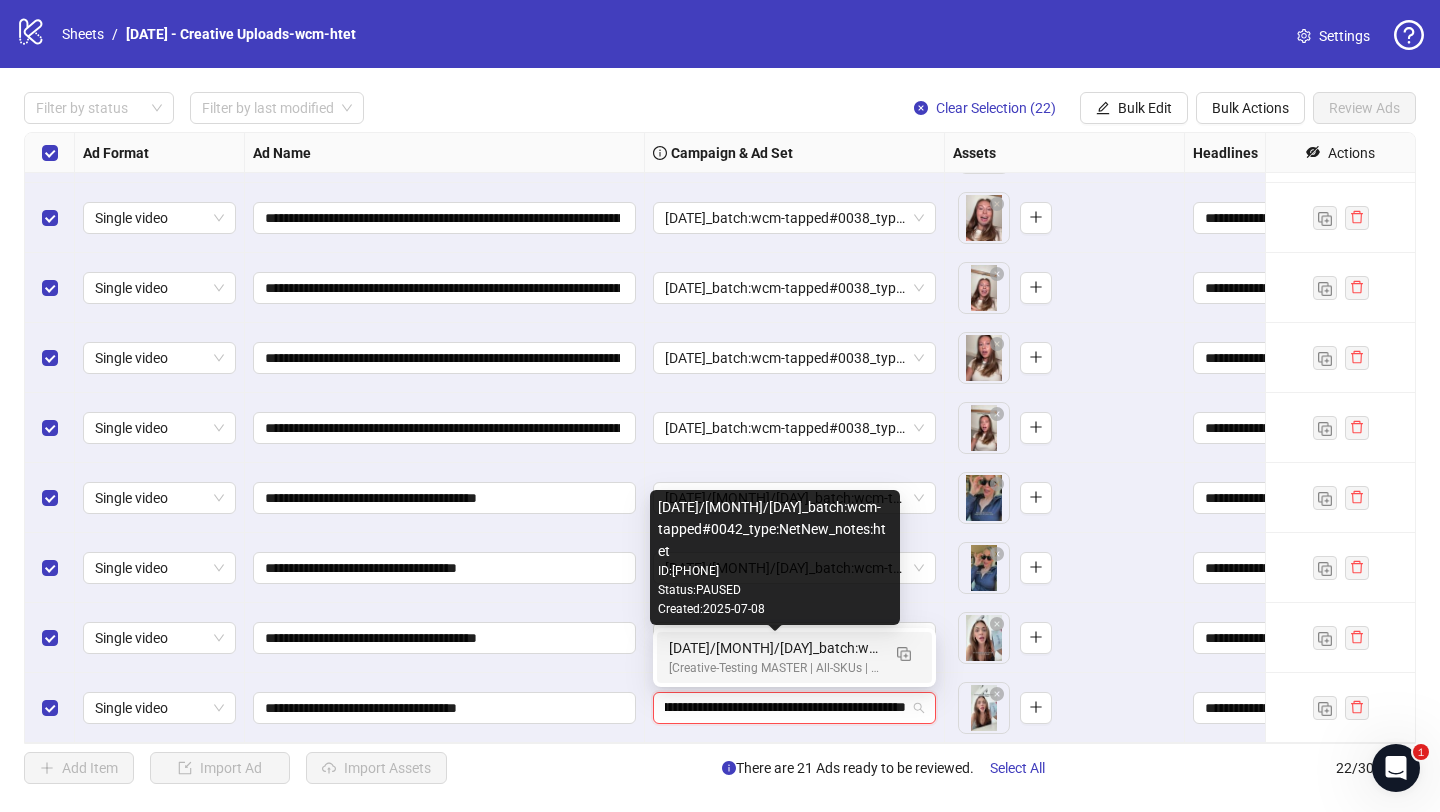 click on "2025/07/09_batch:wcm-tapped#0042_type:NetNew_notes:htet" at bounding box center (774, 648) 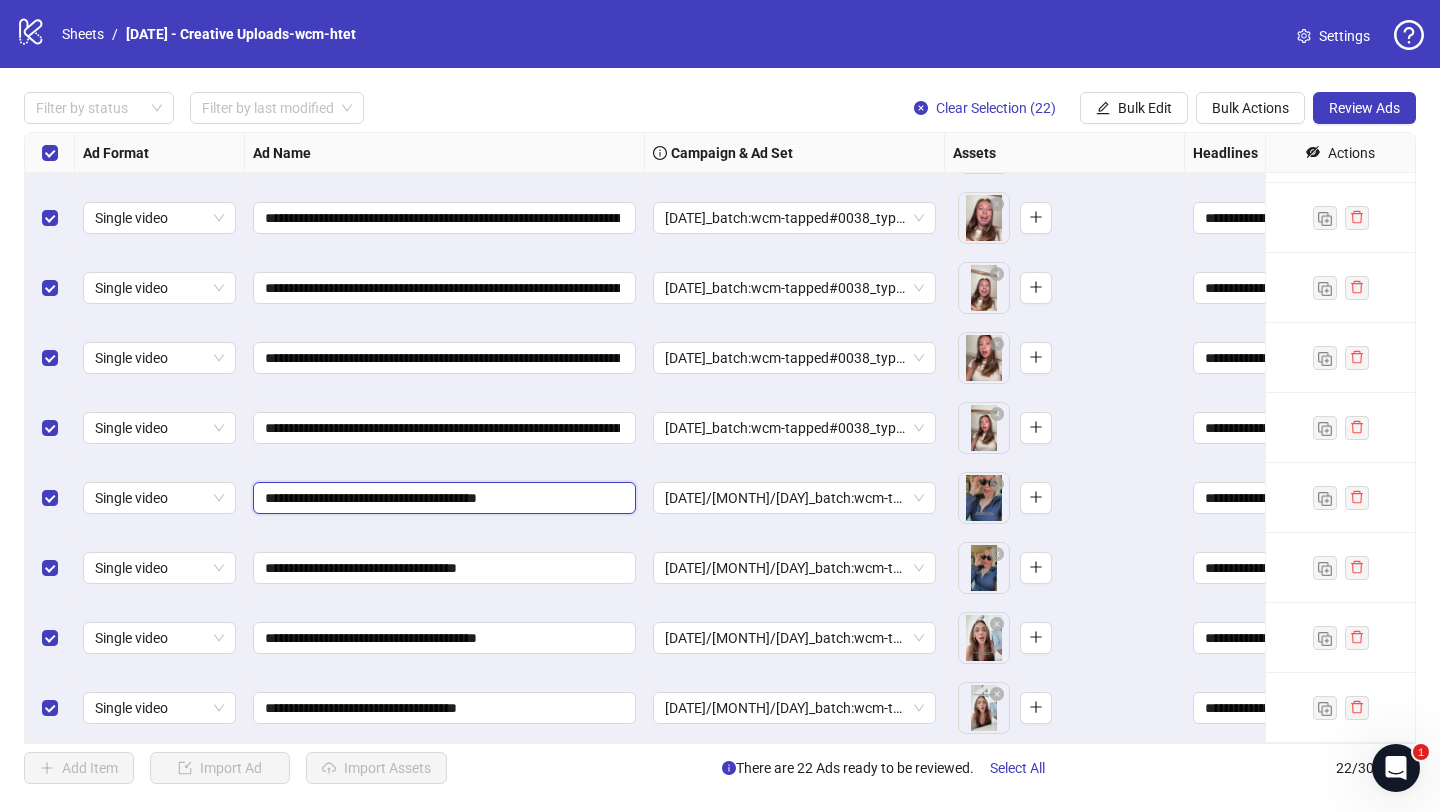 click on "**********" at bounding box center (442, 498) 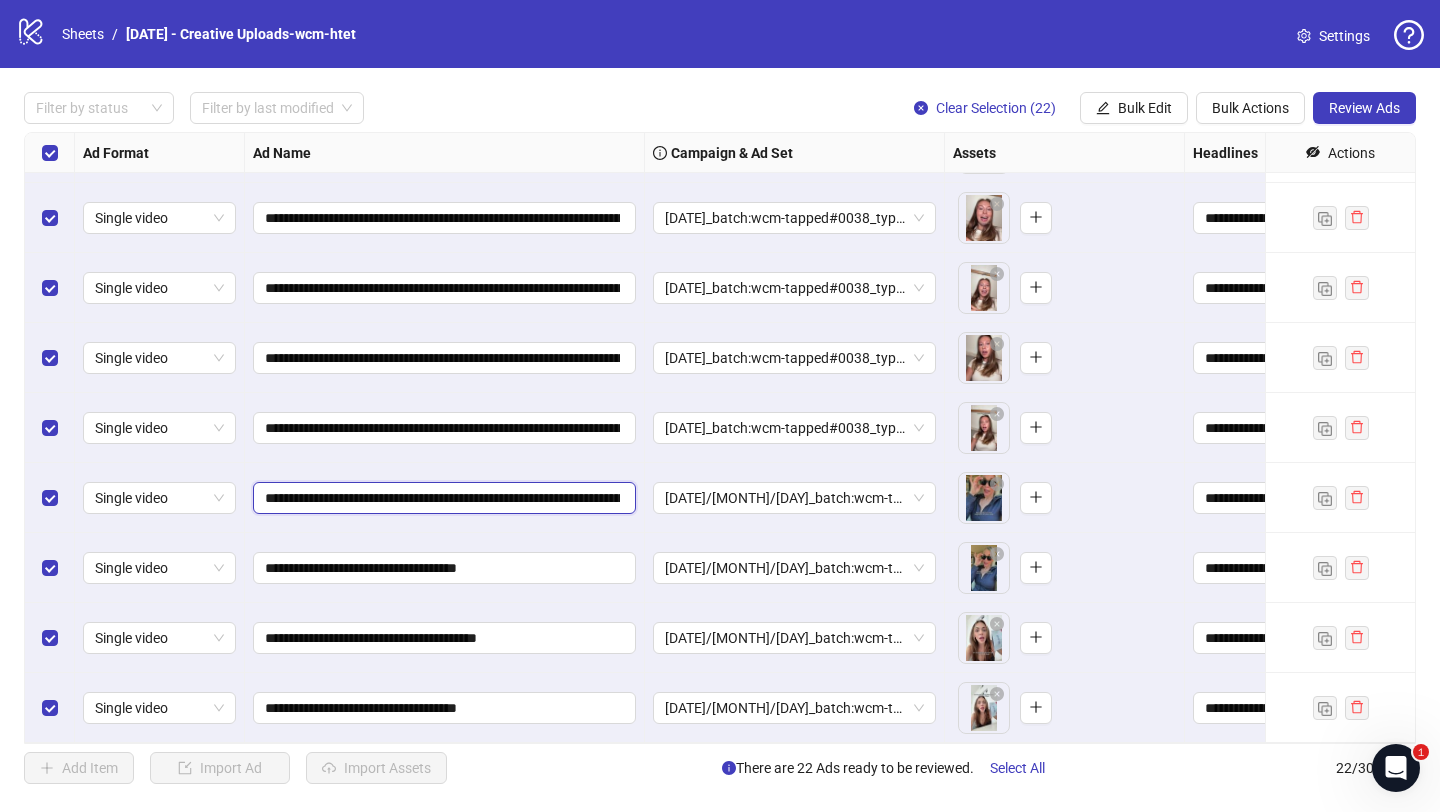 scroll, scrollTop: 0, scrollLeft: 897, axis: horizontal 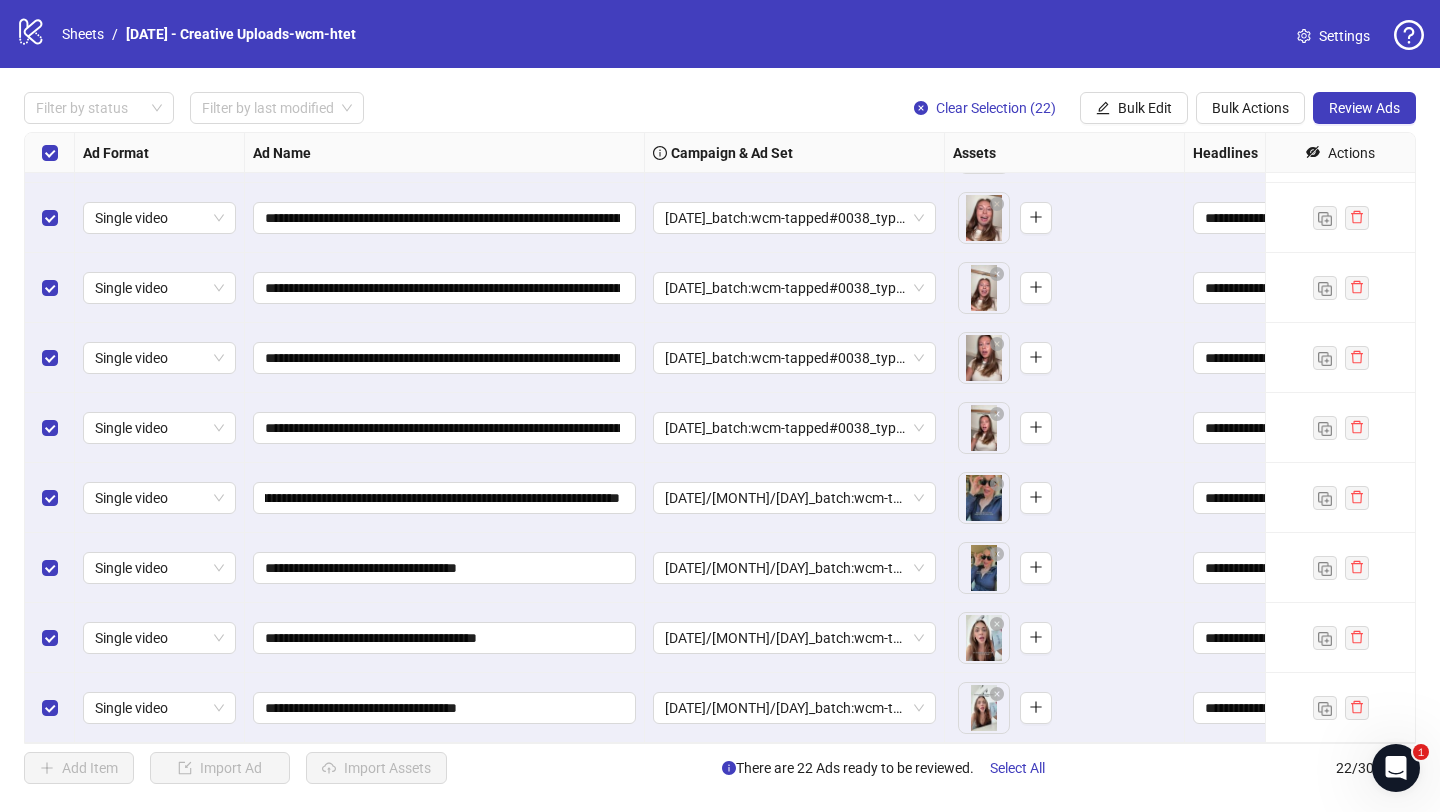 click on "**********" at bounding box center [445, 568] 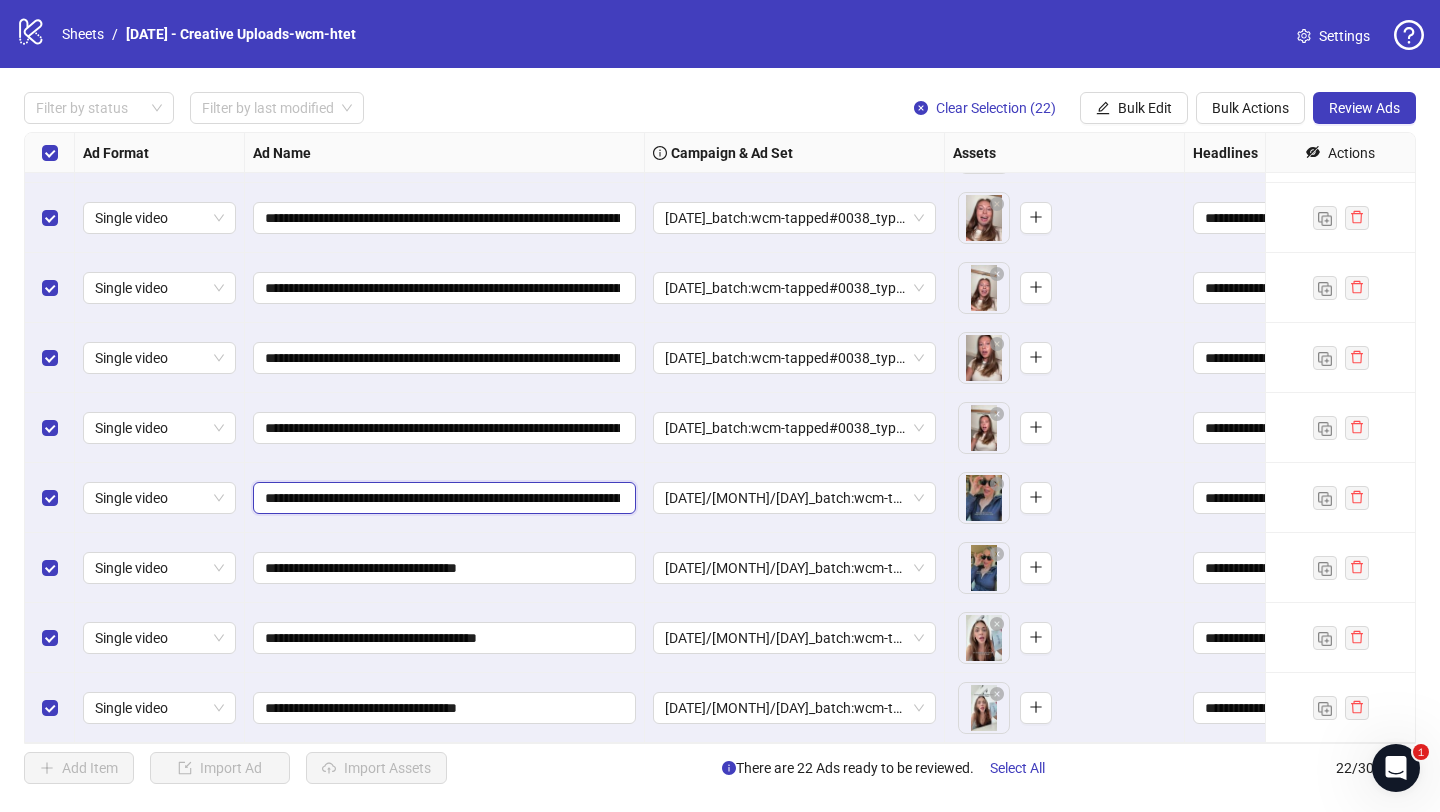 click on "**********" at bounding box center (442, 498) 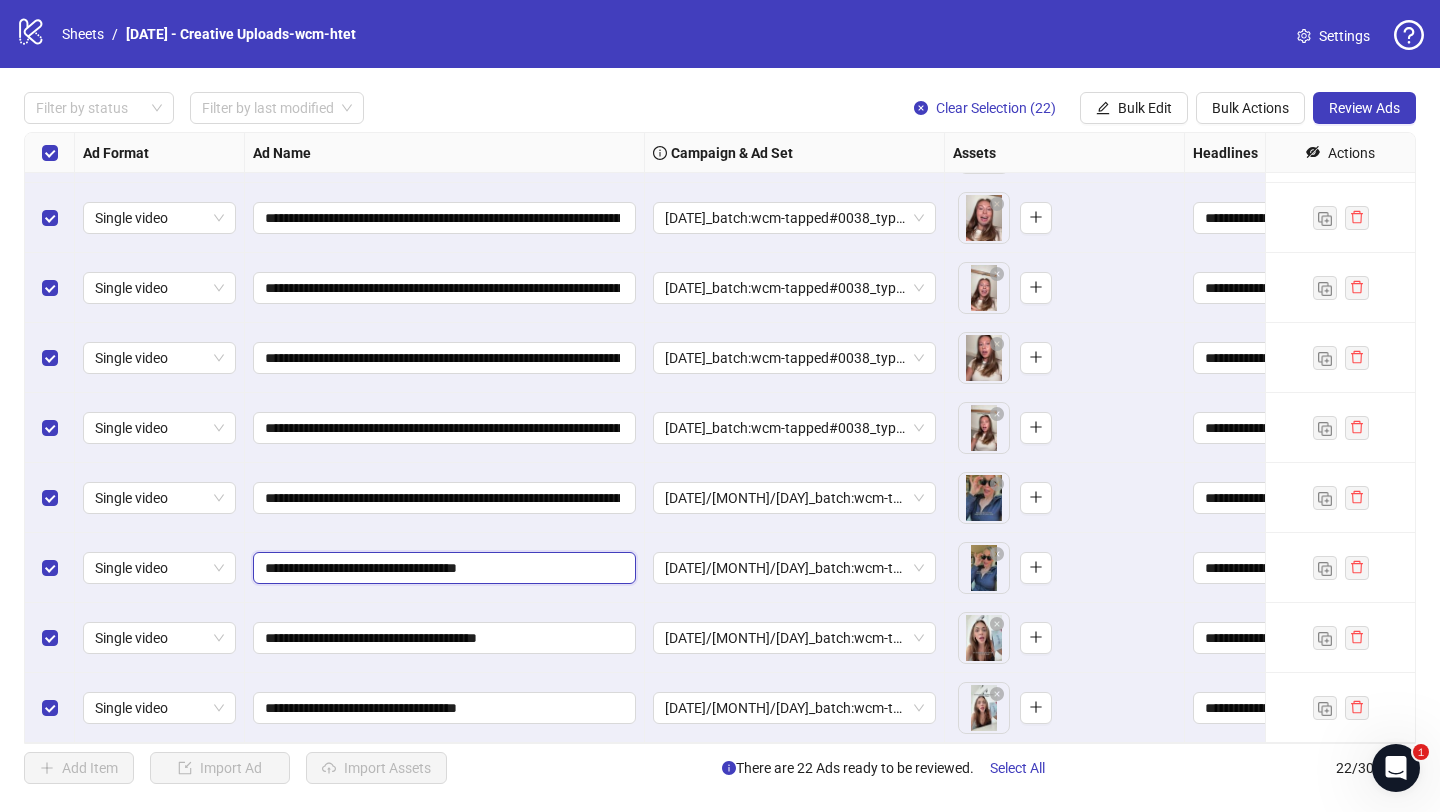 click on "**********" at bounding box center [442, 568] 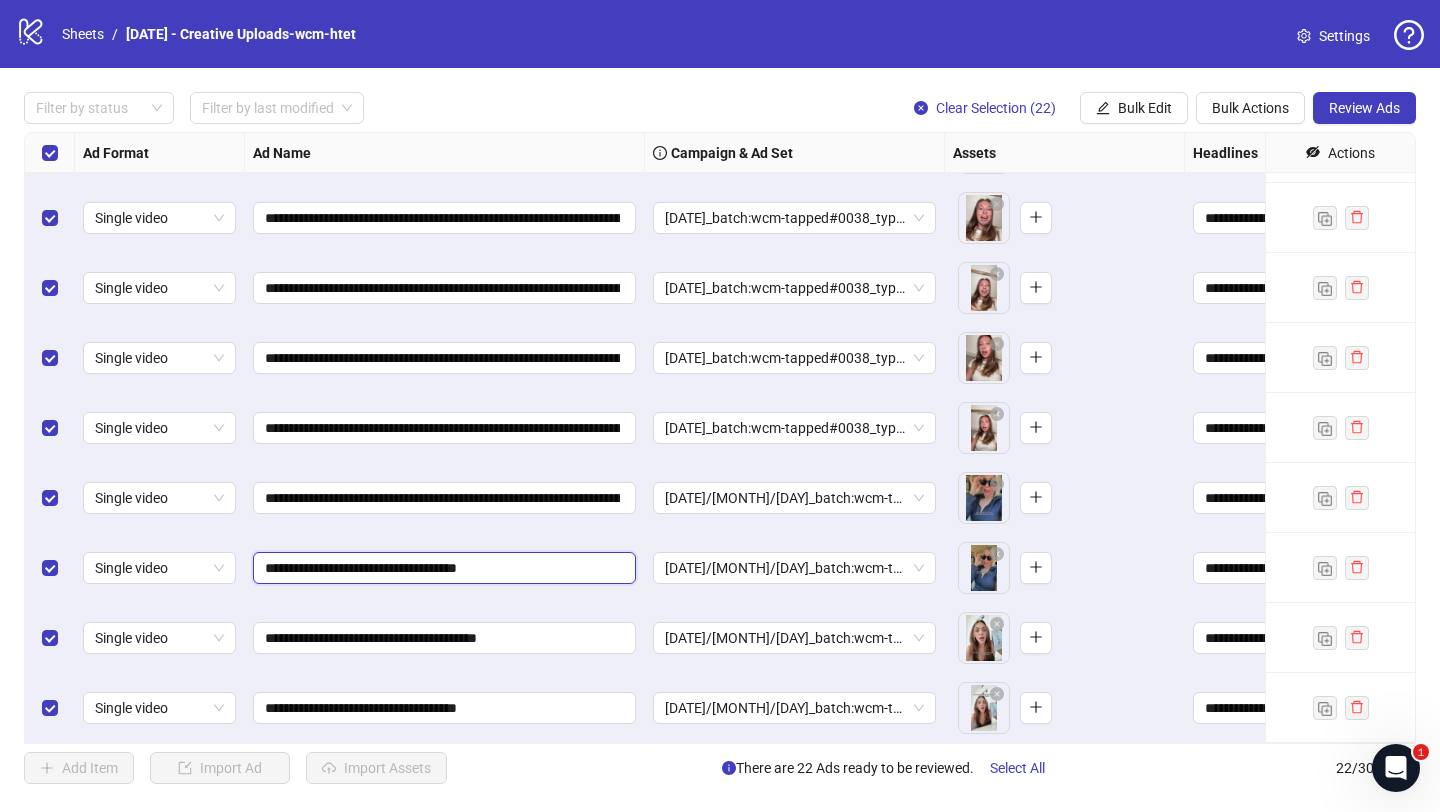 click on "**********" at bounding box center (442, 568) 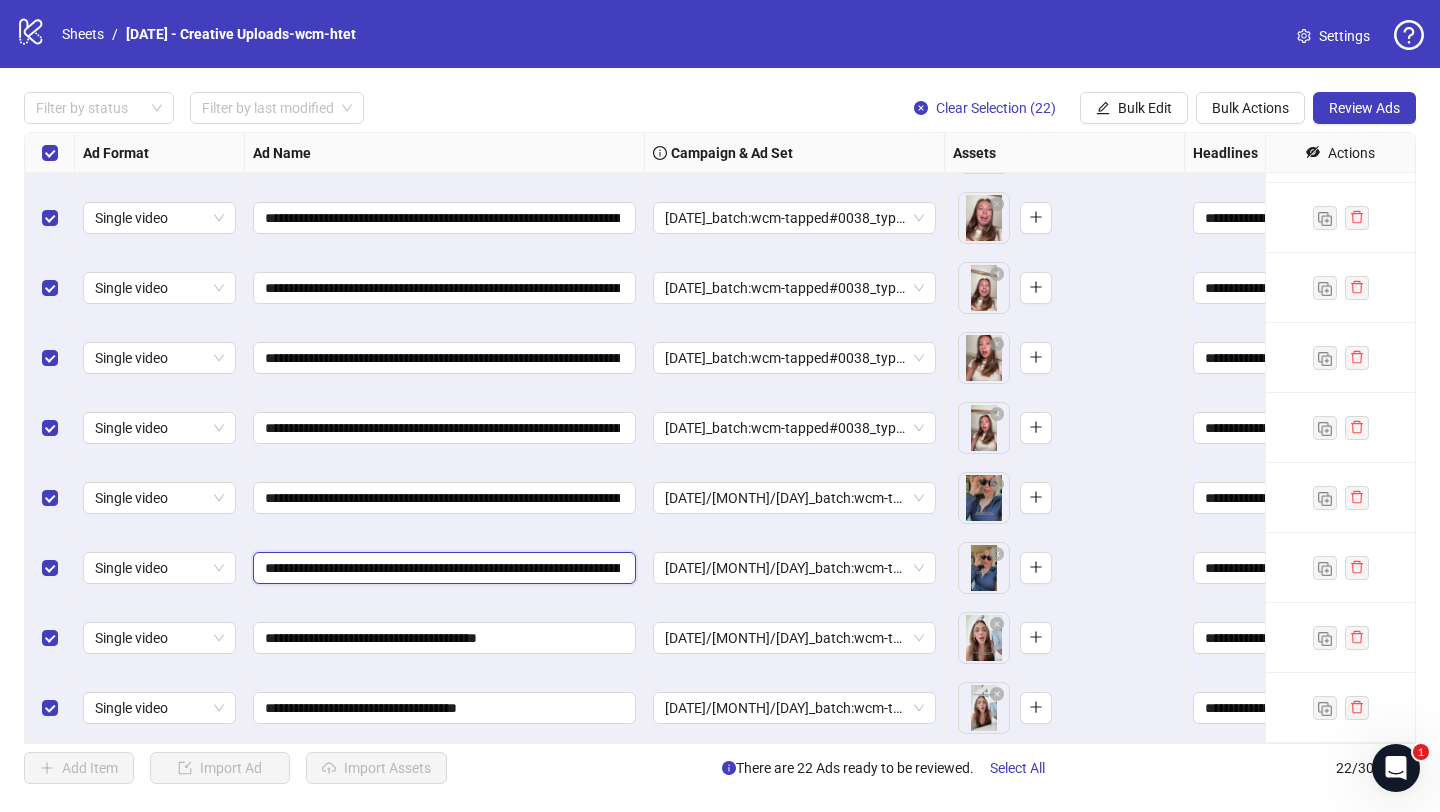 scroll, scrollTop: 0, scrollLeft: 897, axis: horizontal 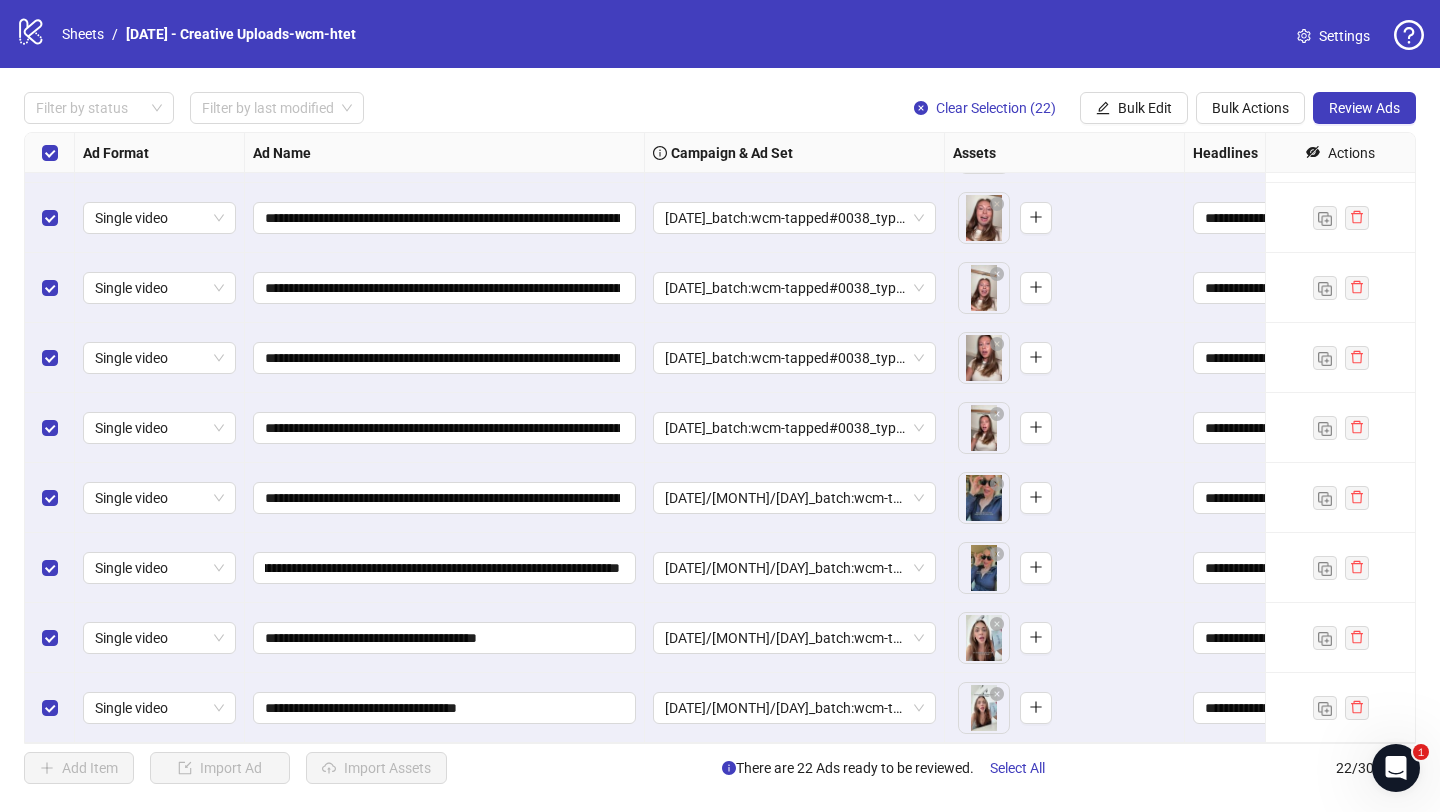 click on "**********" at bounding box center (445, 568) 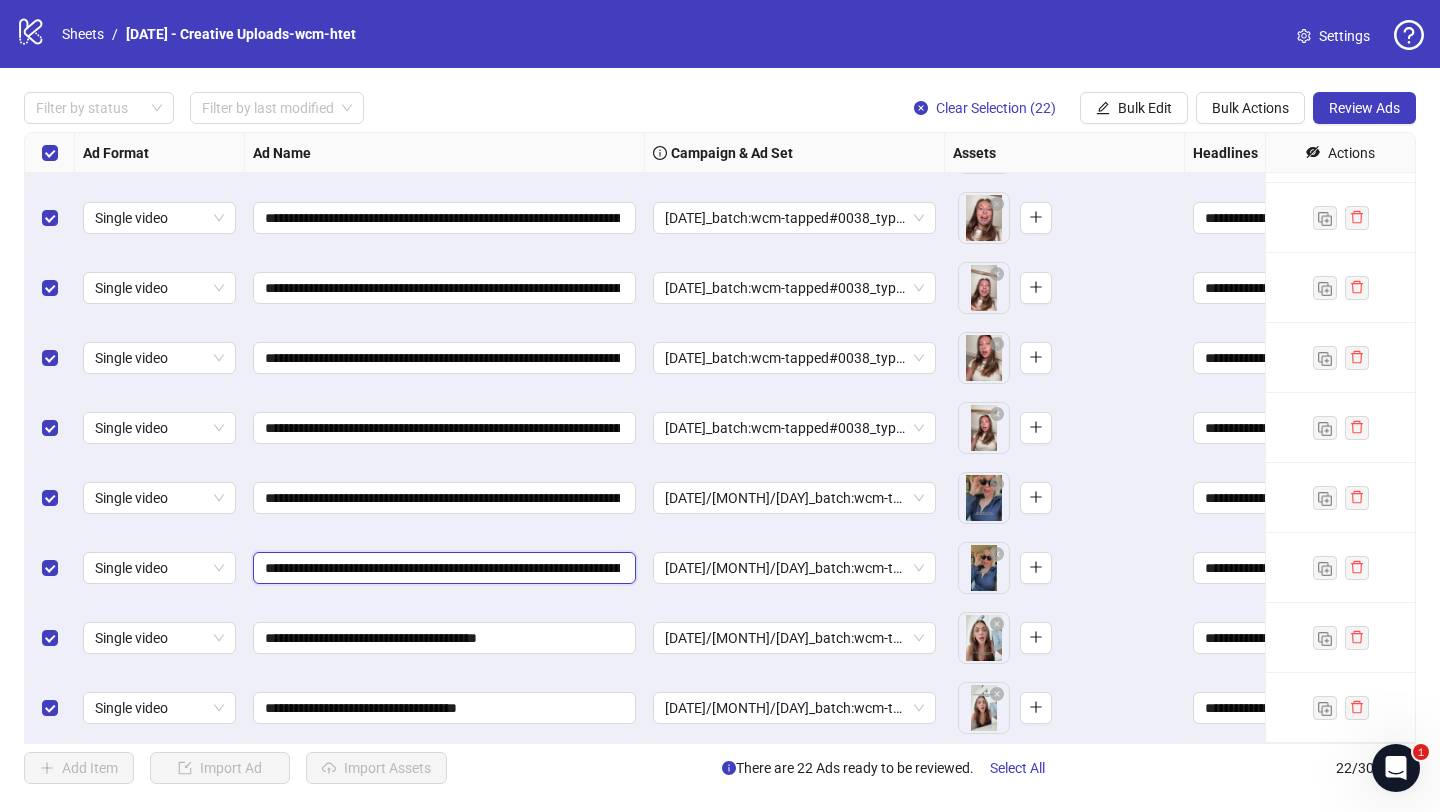 click on "**********" at bounding box center (442, 568) 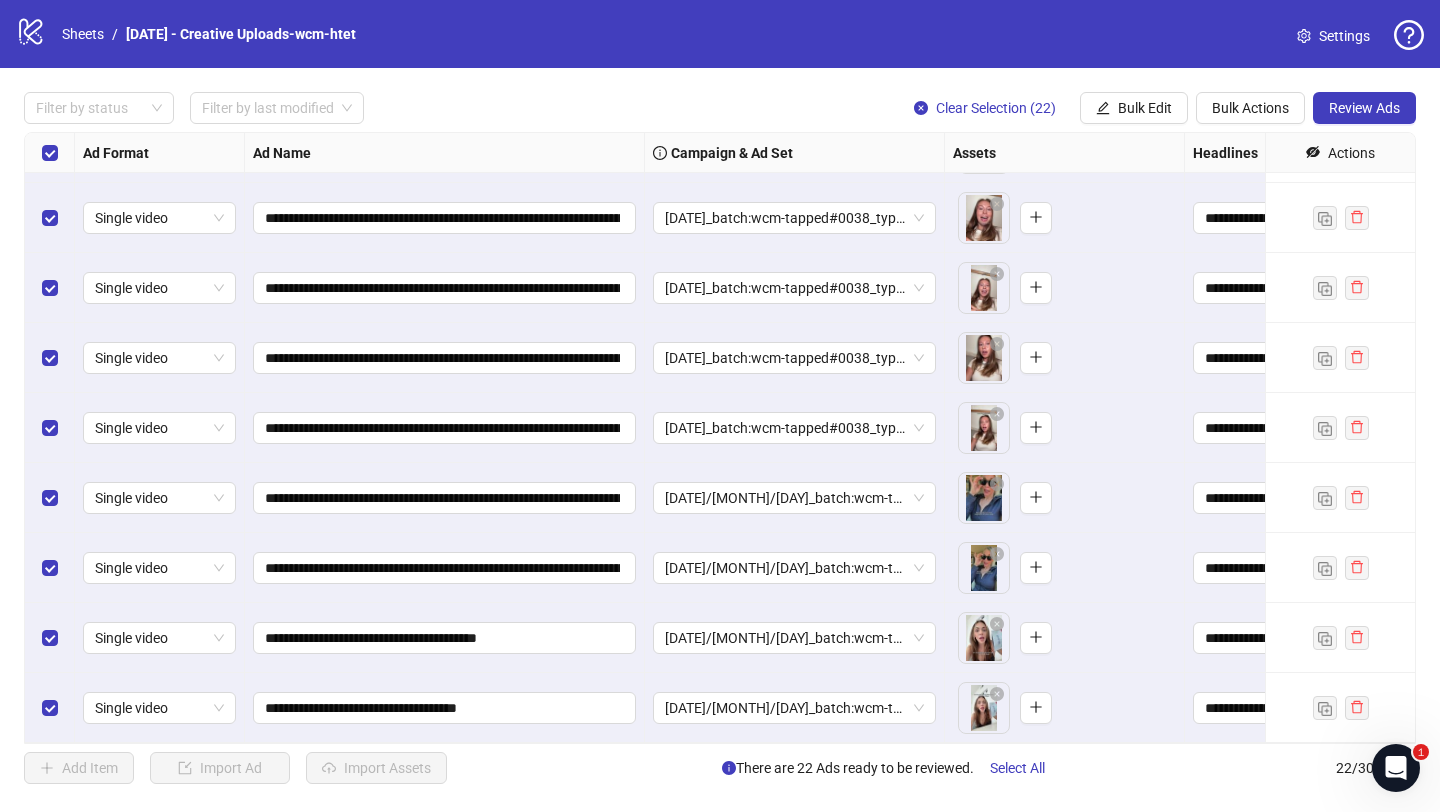 click on "**********" at bounding box center [445, 638] 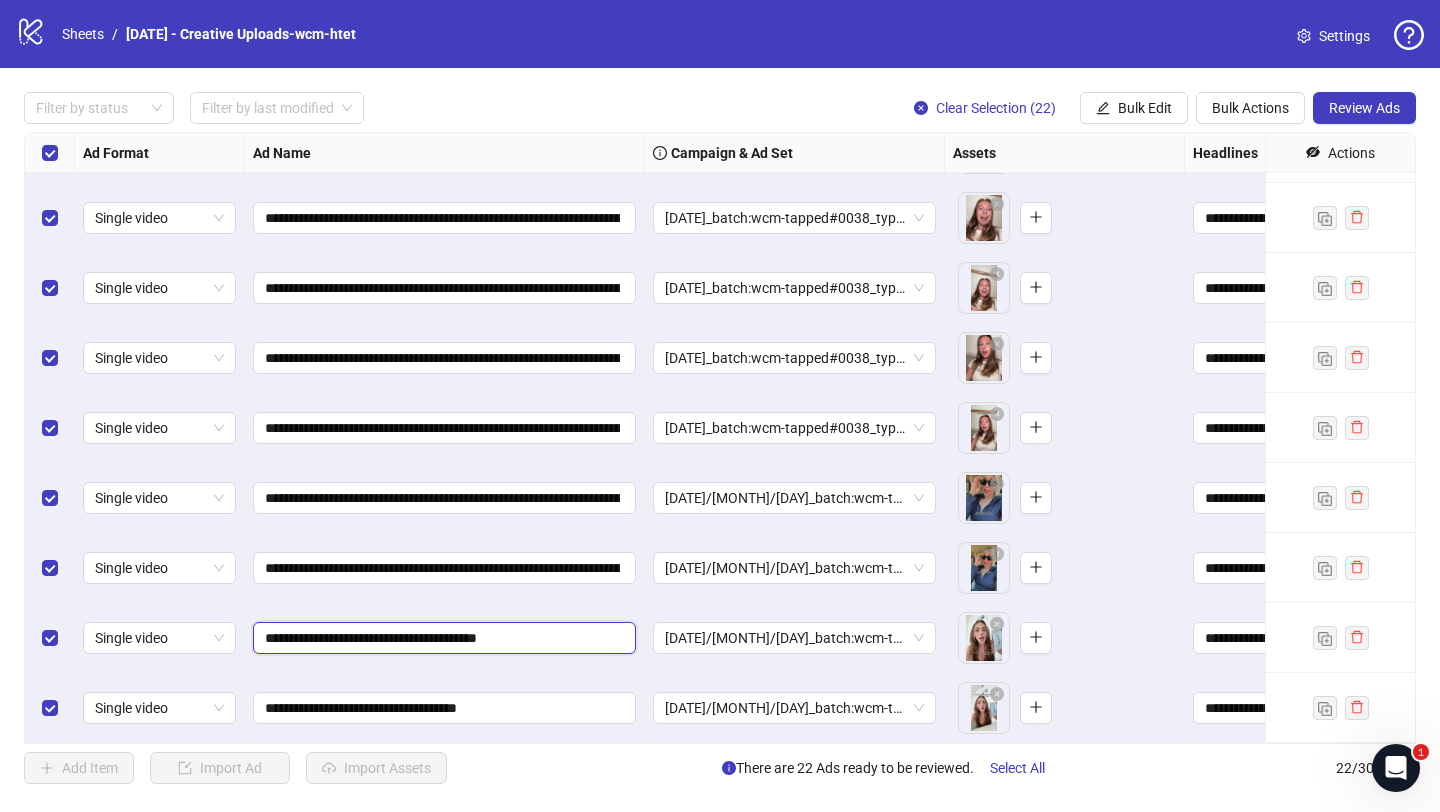 click on "**********" at bounding box center [442, 638] 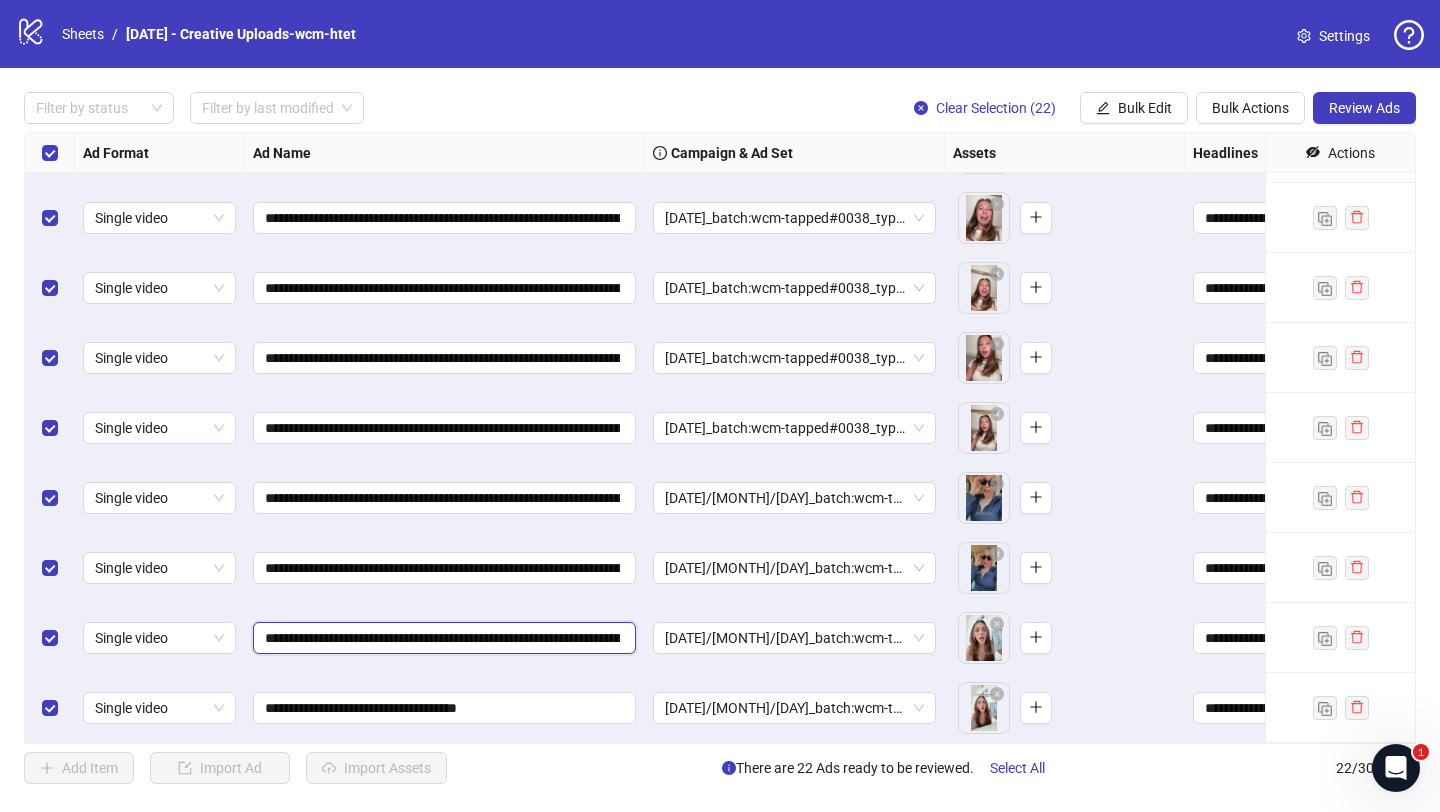 scroll, scrollTop: 0, scrollLeft: 897, axis: horizontal 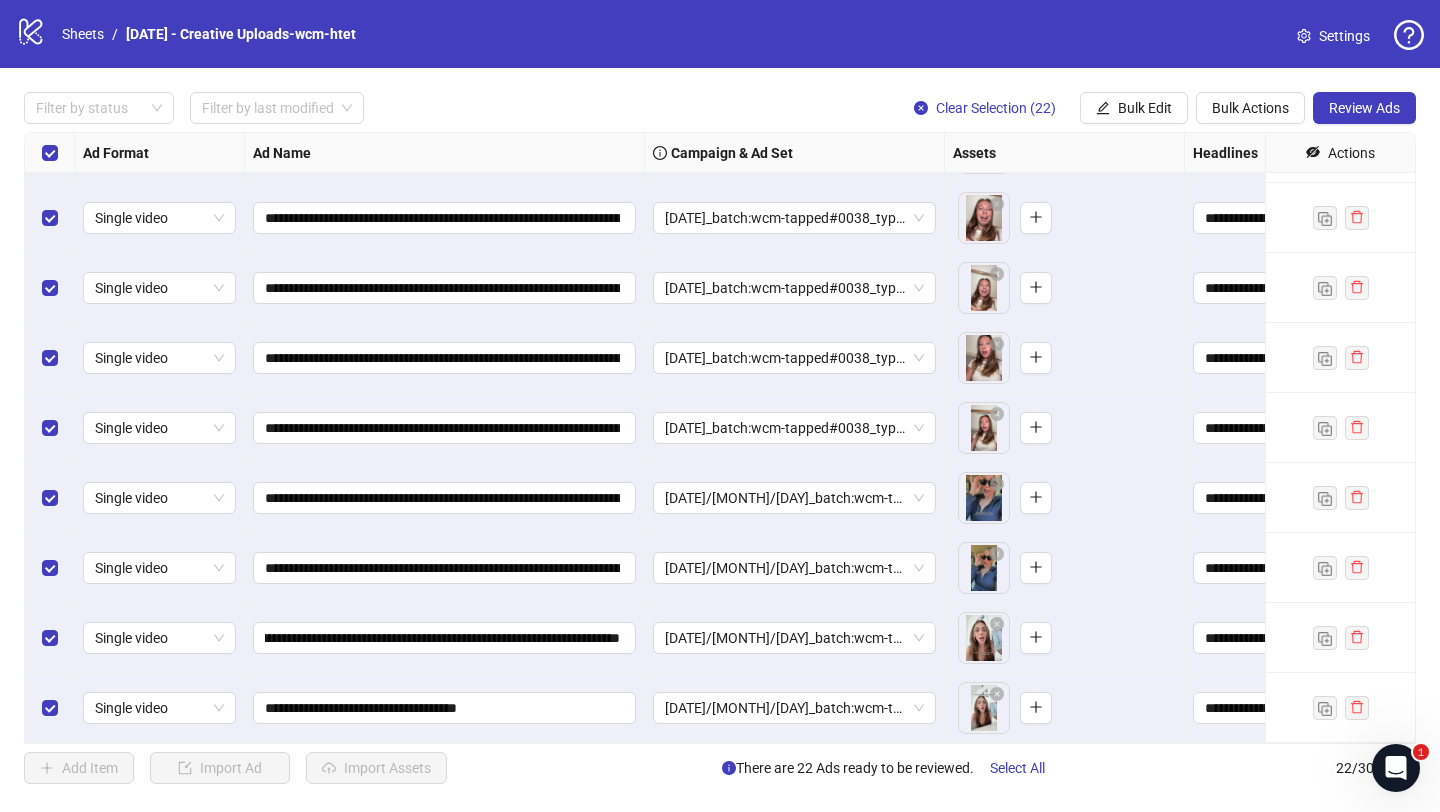click on "**********" at bounding box center (445, 638) 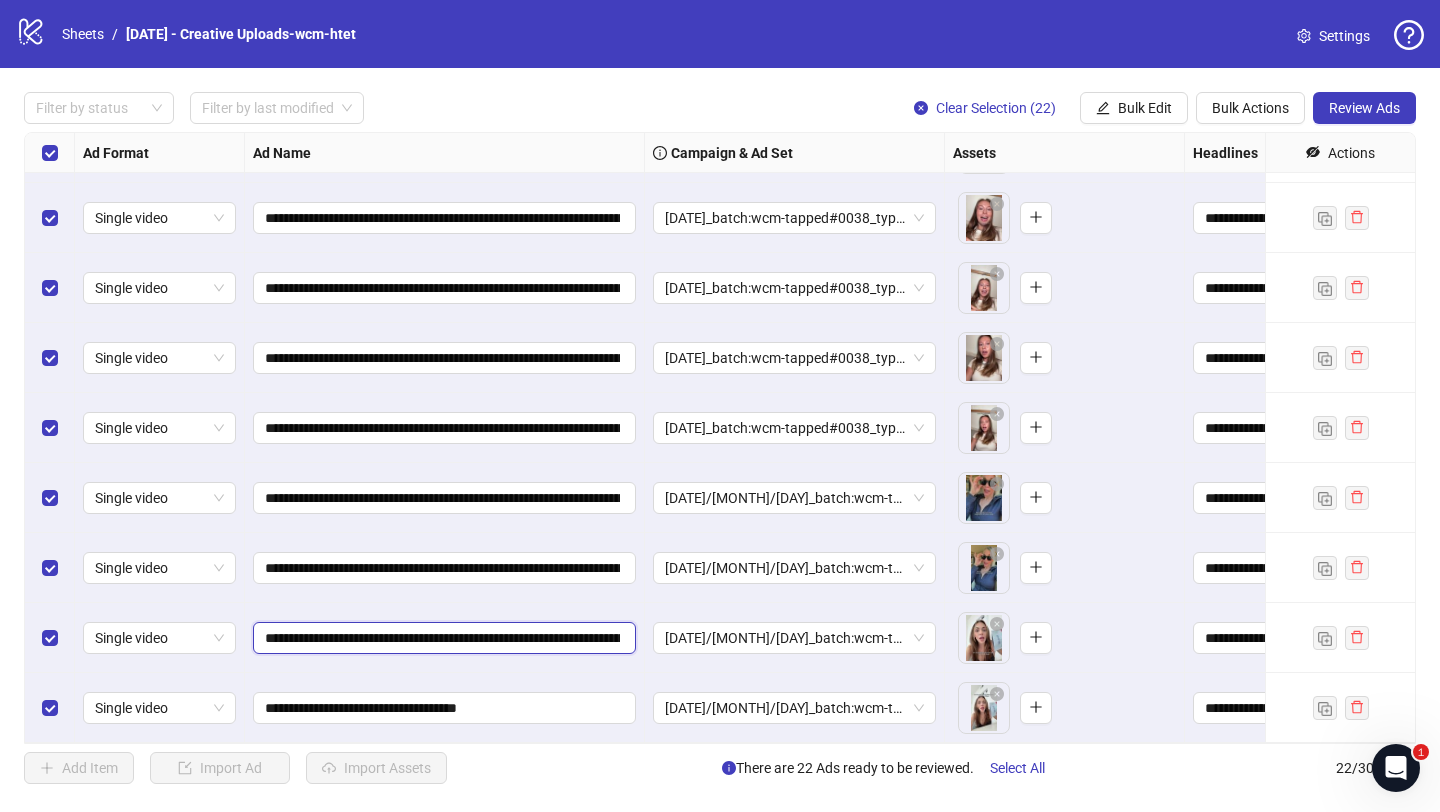 click on "**********" at bounding box center (442, 638) 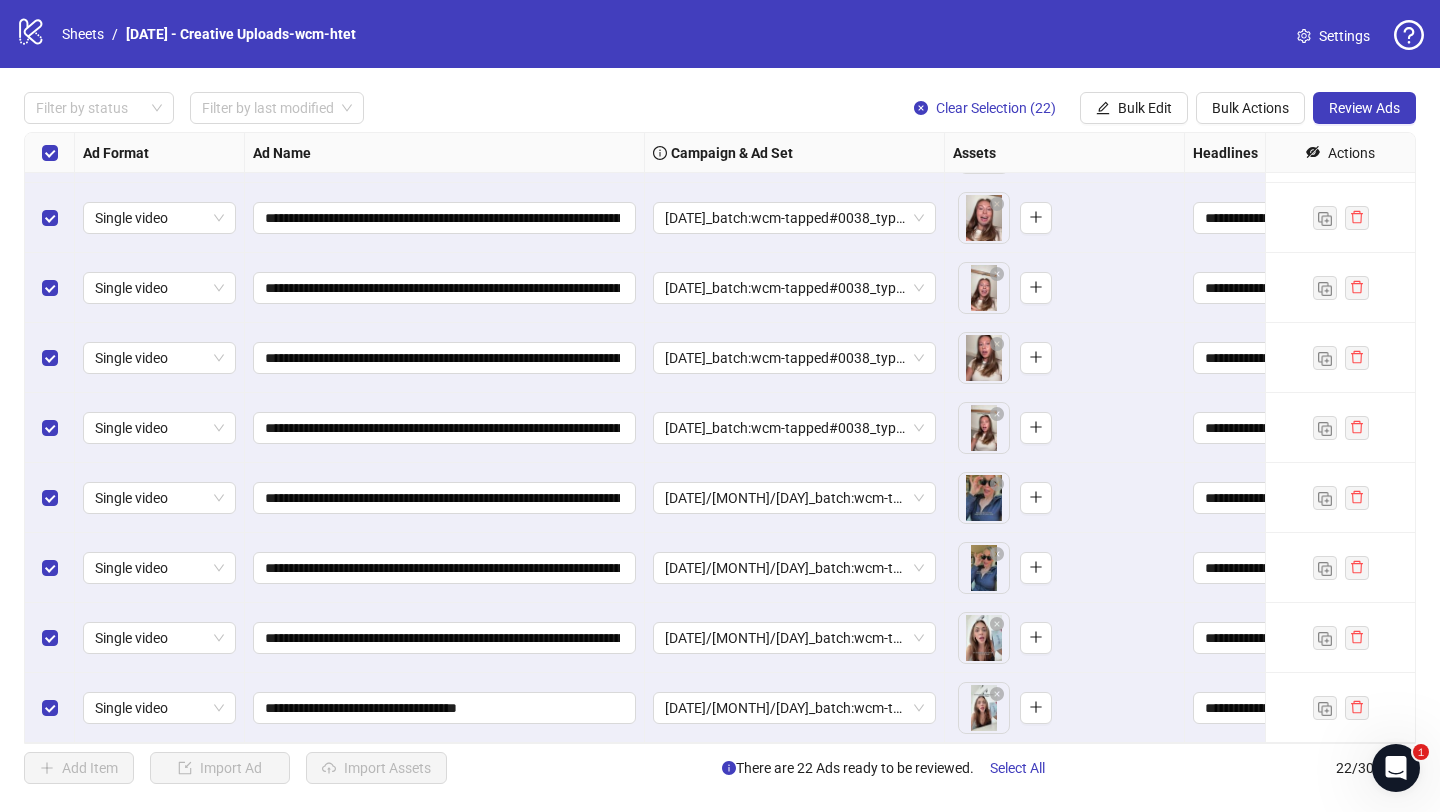 click on "**********" at bounding box center (445, 638) 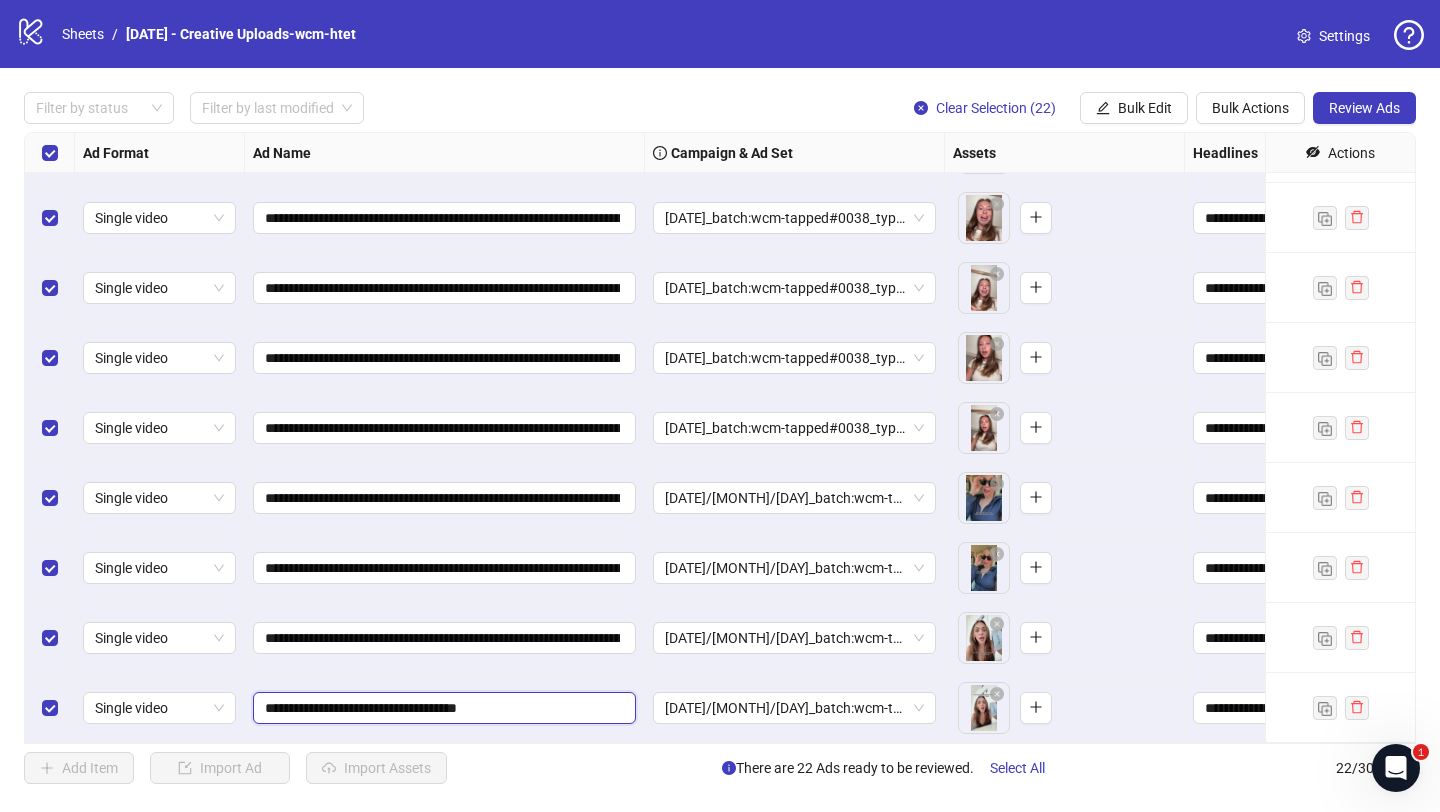 click on "**********" at bounding box center [442, 708] 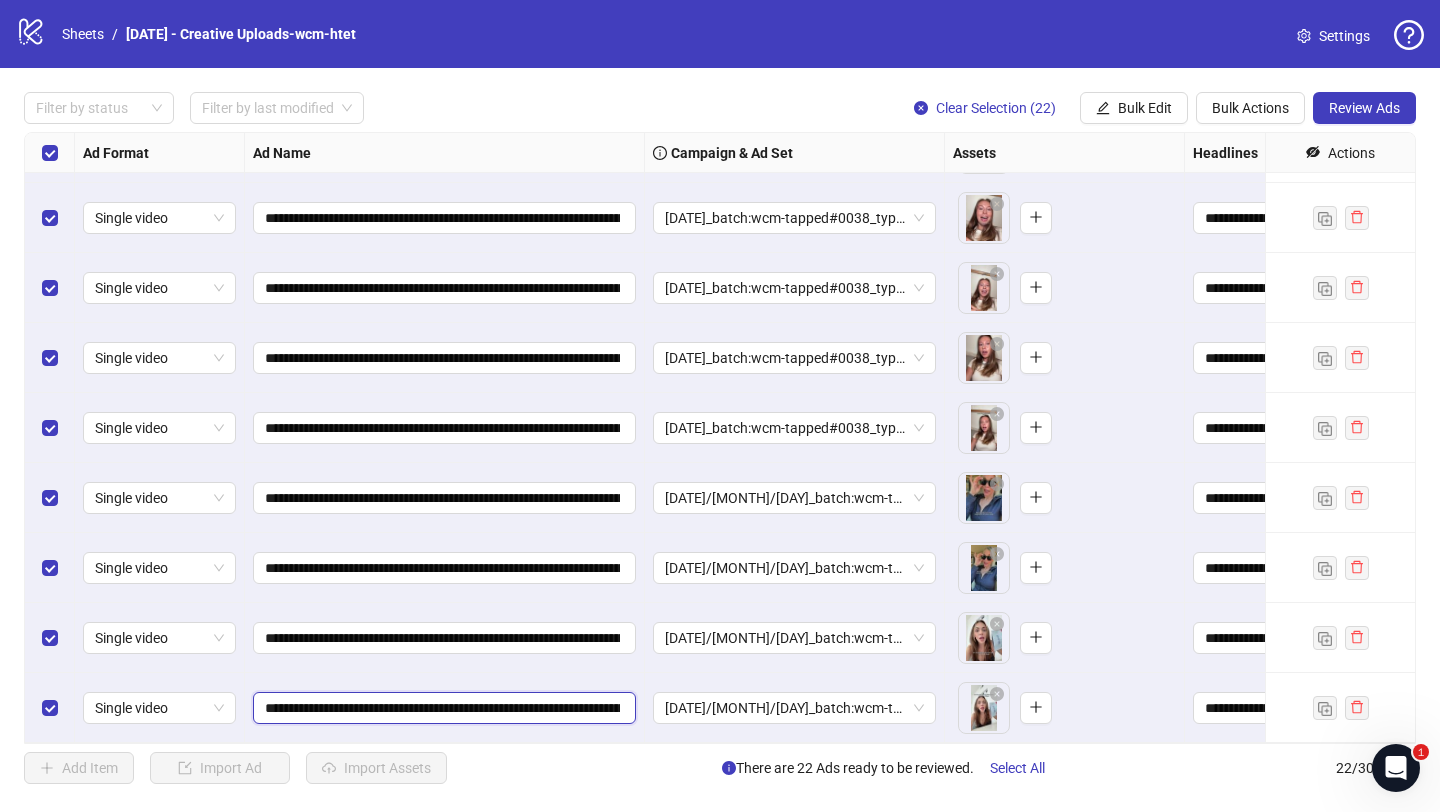 scroll, scrollTop: 0, scrollLeft: 897, axis: horizontal 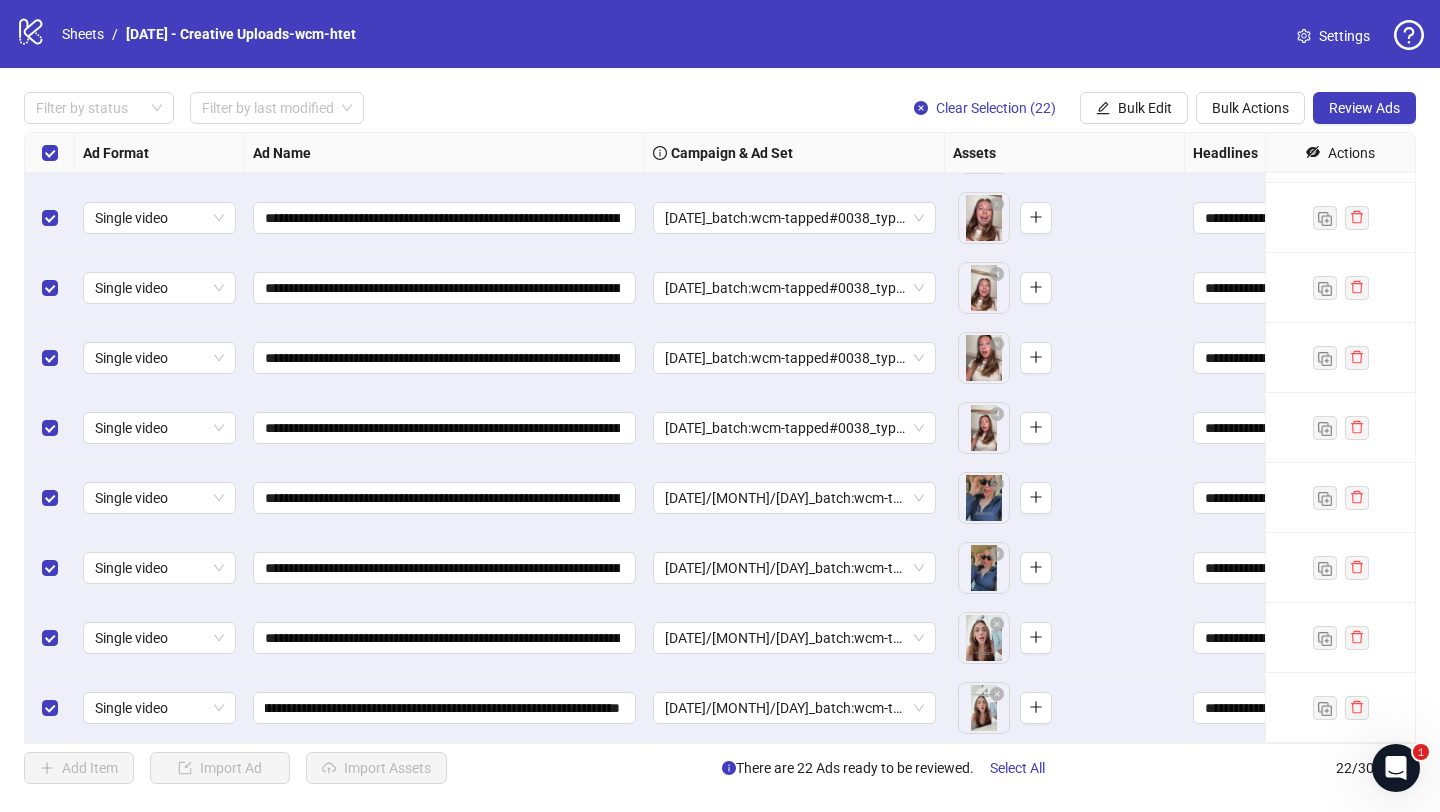 click on "**********" at bounding box center [445, 708] 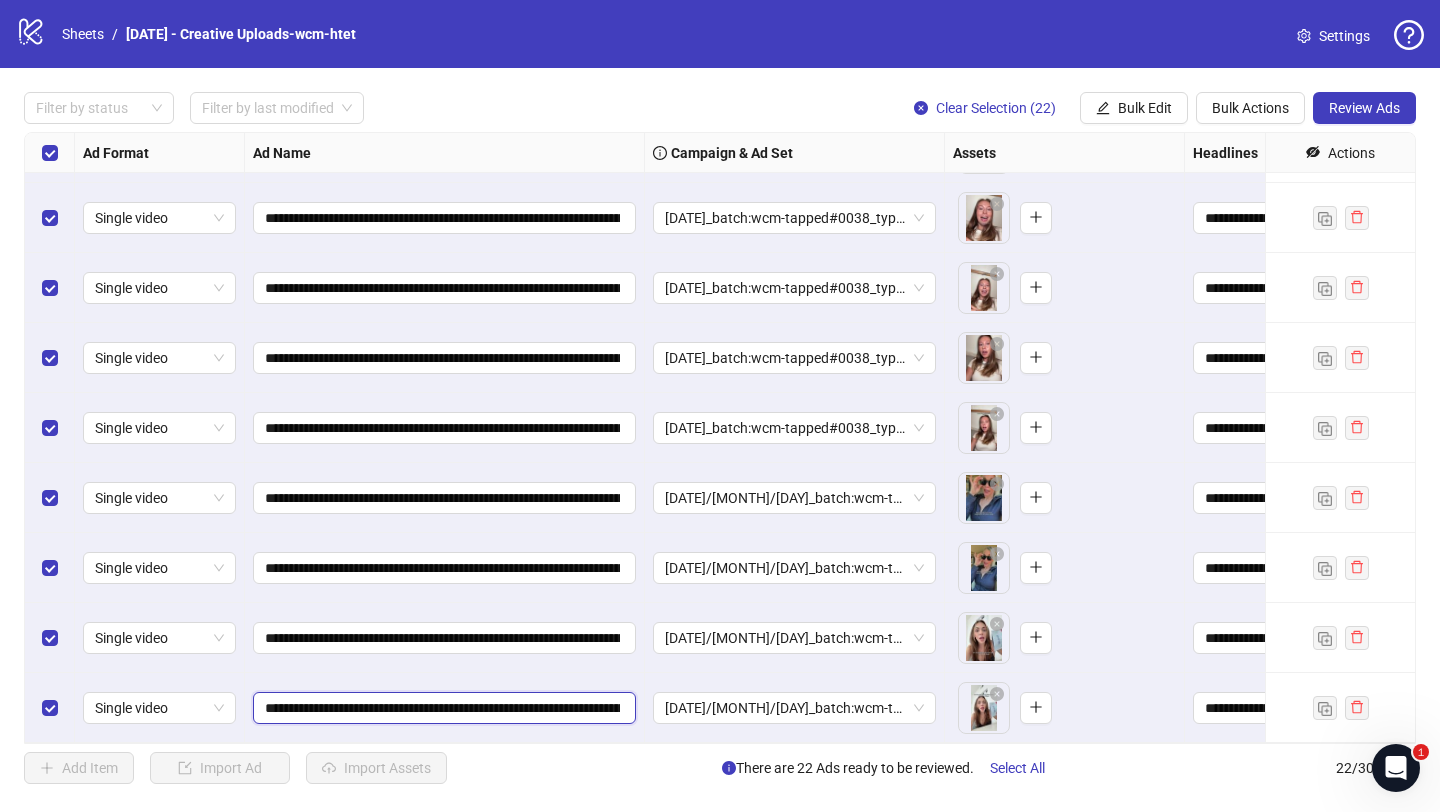click on "**********" at bounding box center (442, 708) 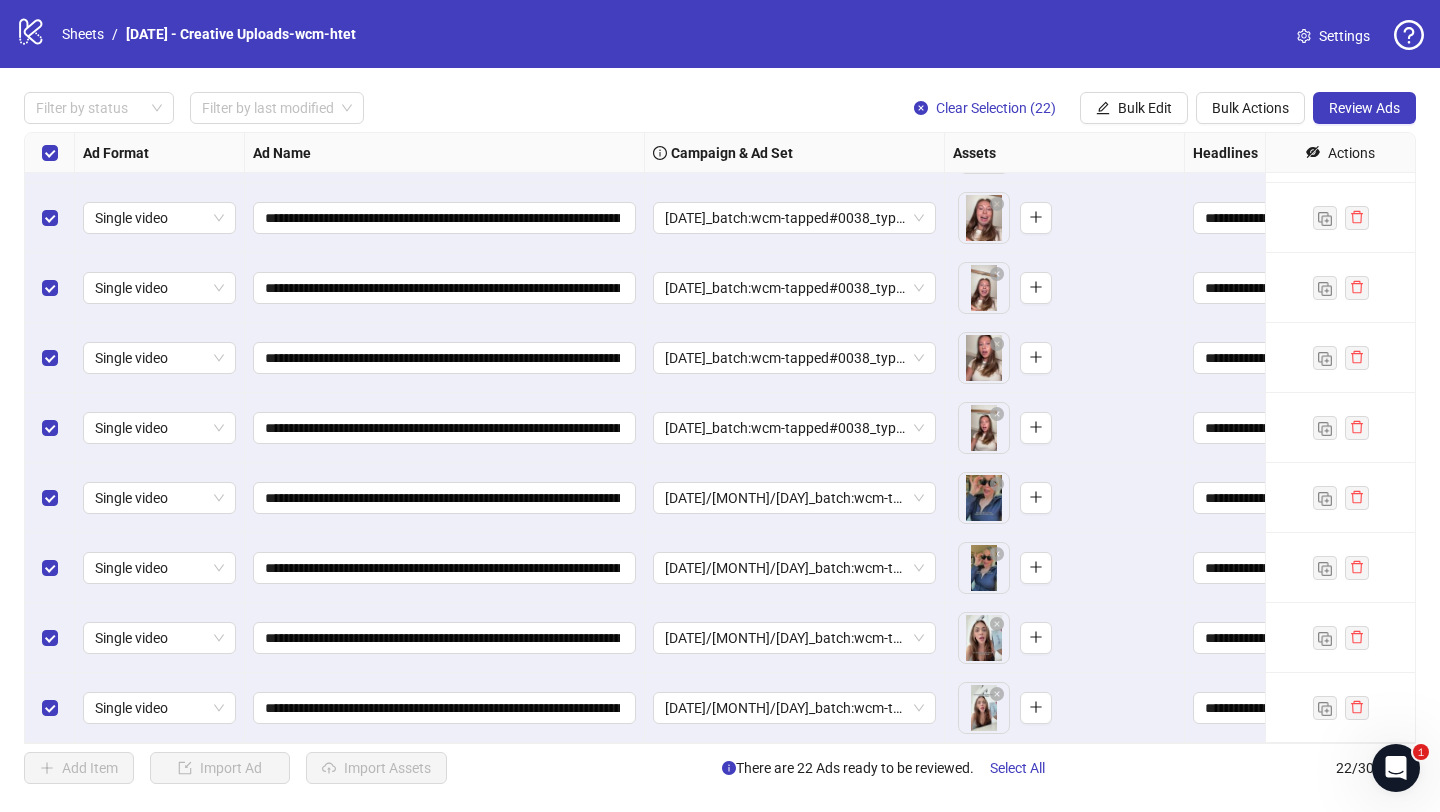 click on "**********" at bounding box center (445, 638) 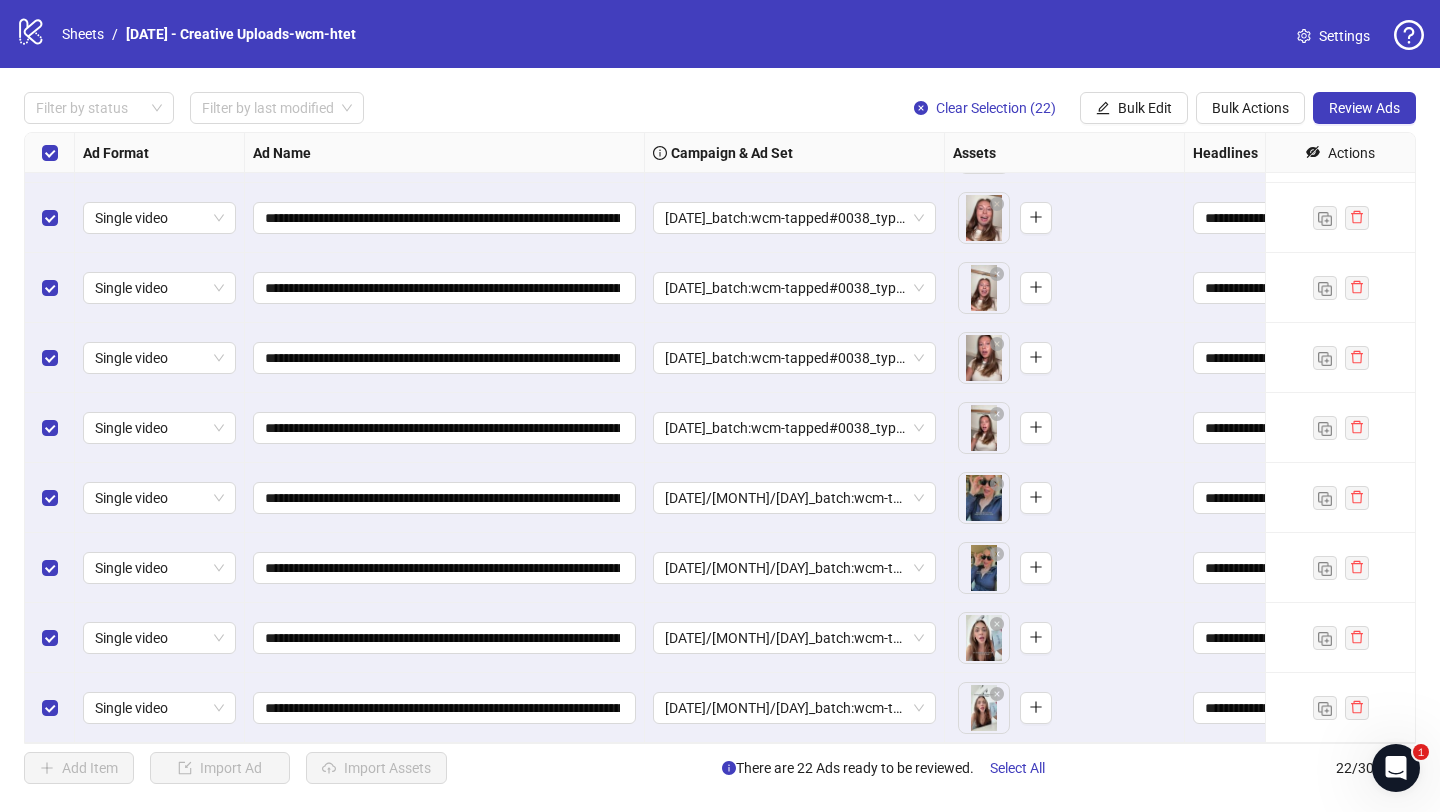 click on "Ad Name" at bounding box center (445, 153) 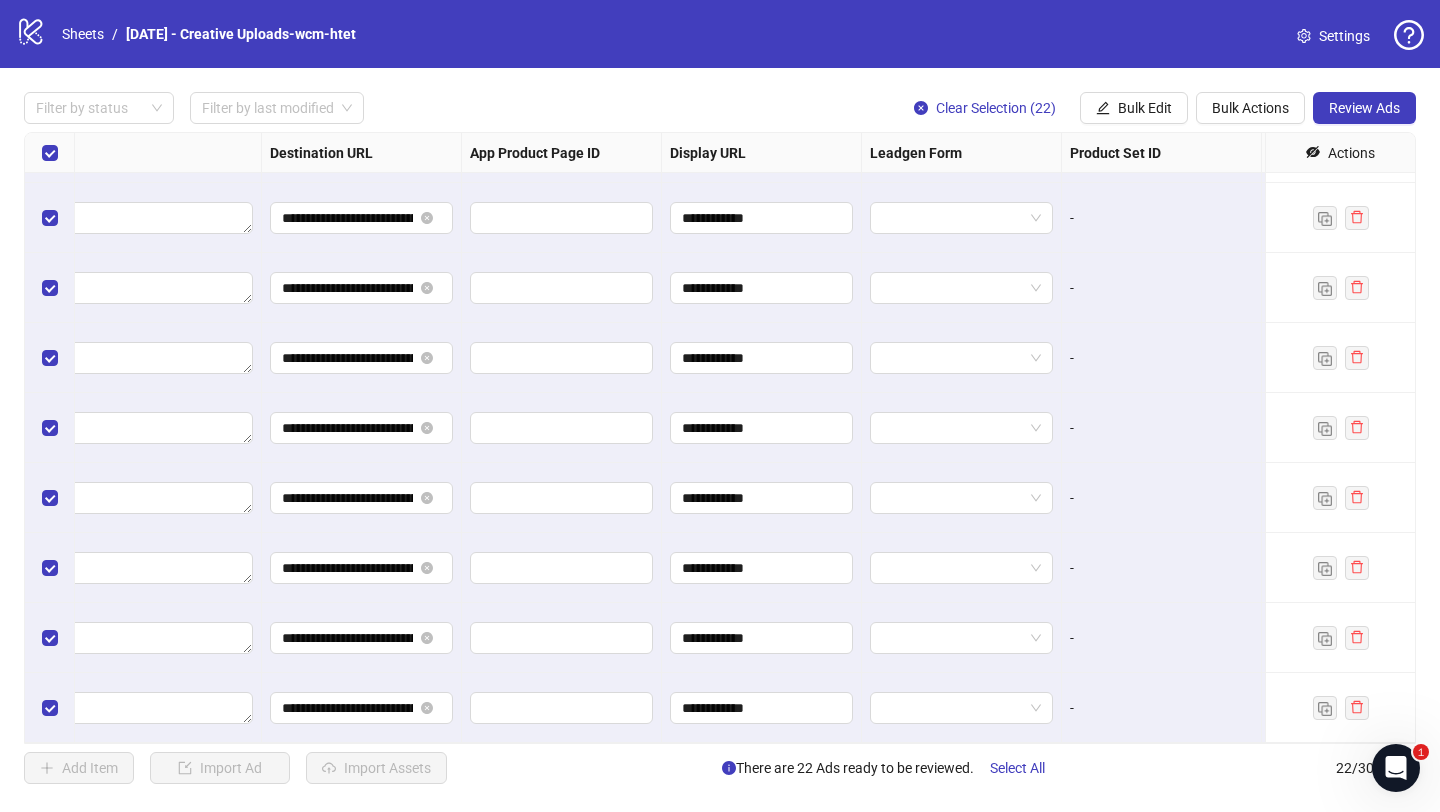 scroll, scrollTop: 970, scrollLeft: 1880, axis: both 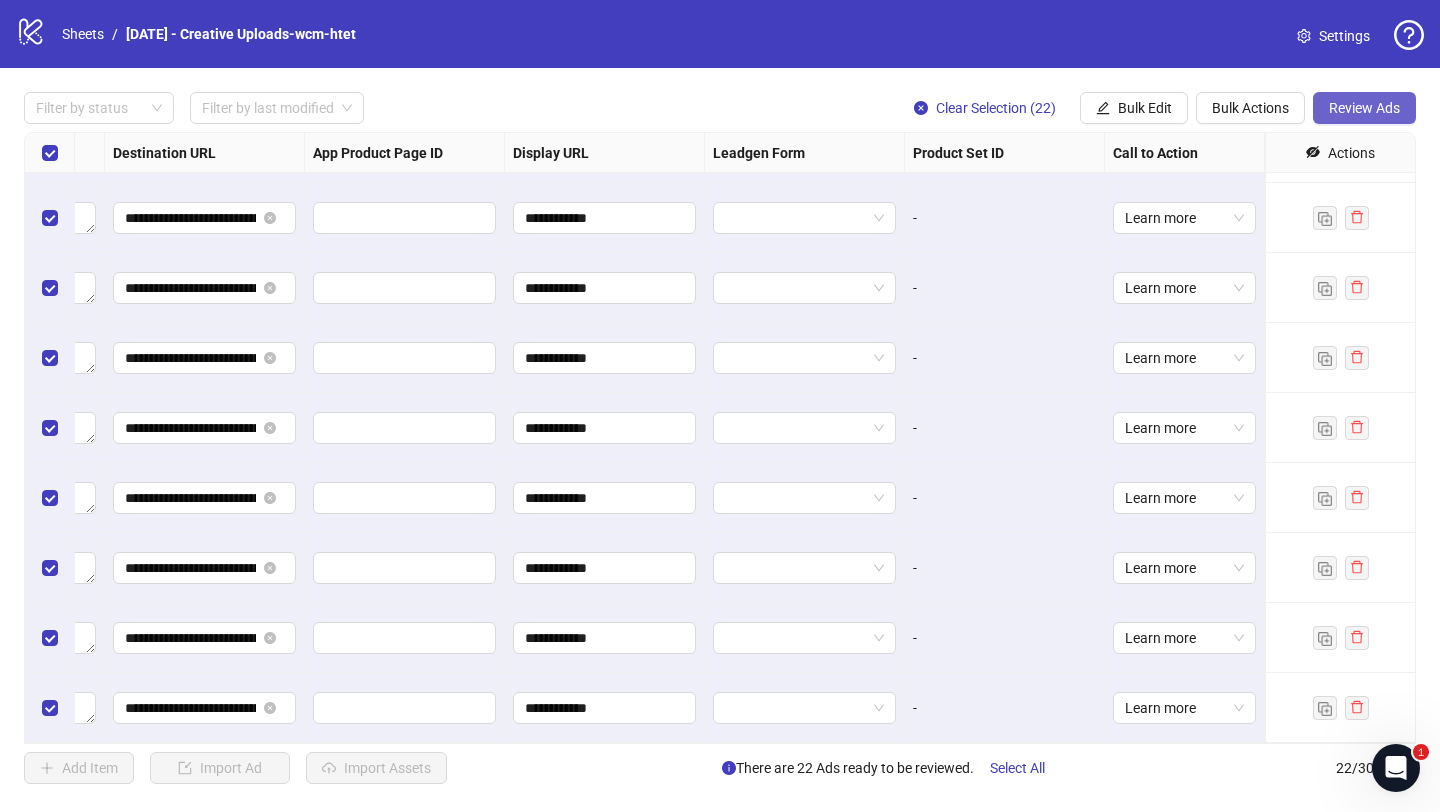 click on "Review Ads" at bounding box center [1364, 108] 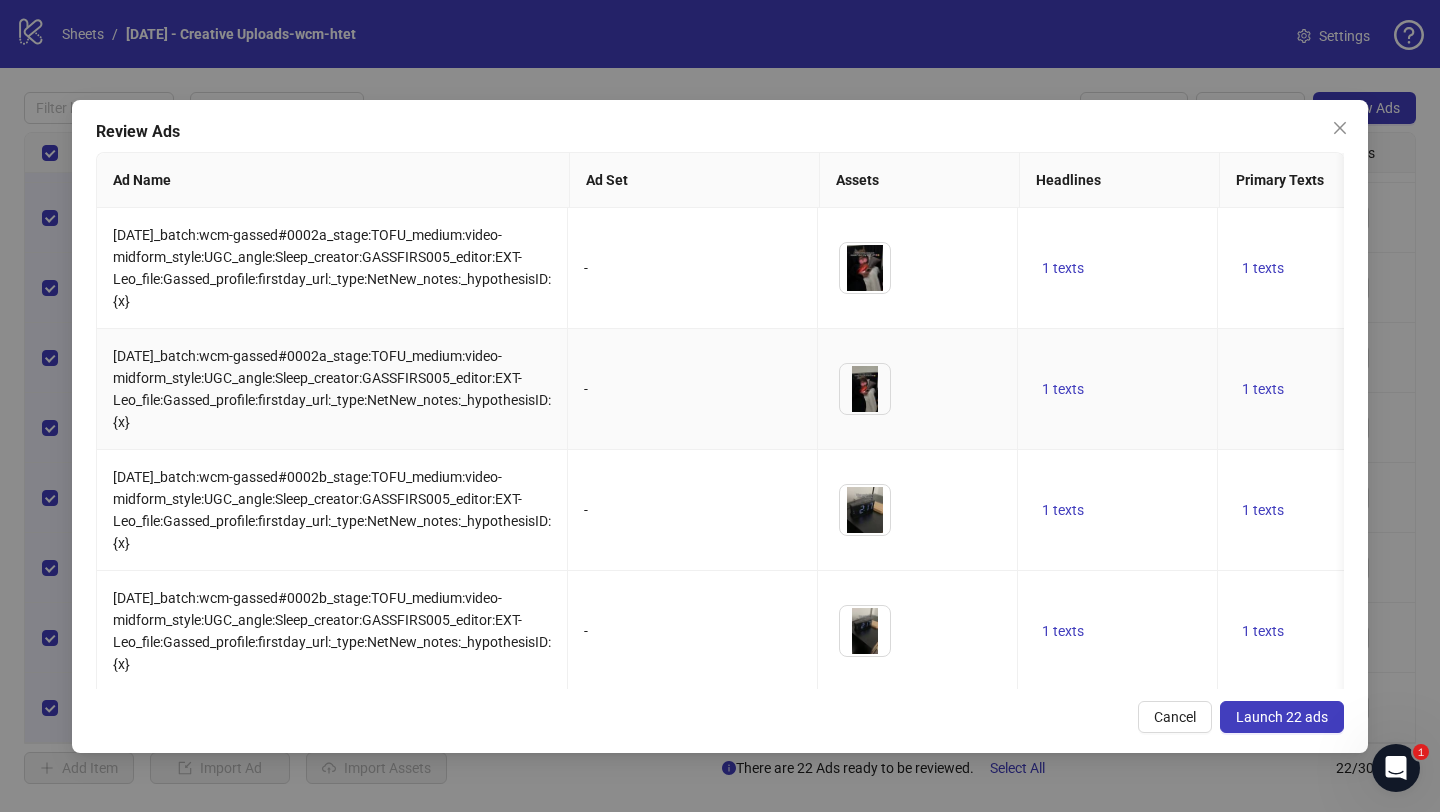 scroll, scrollTop: 0, scrollLeft: 108, axis: horizontal 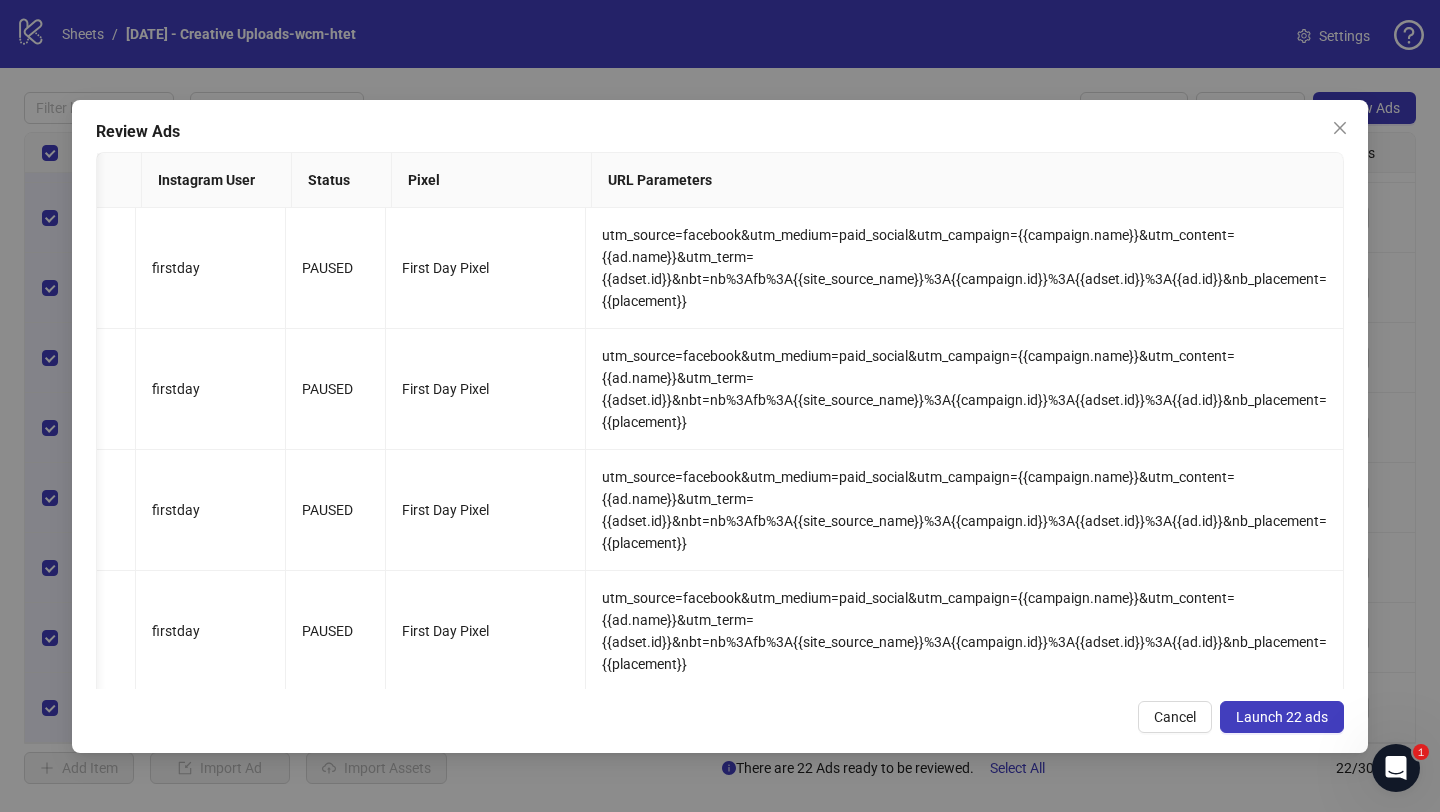 click on "Launch 22 ads" at bounding box center [1282, 717] 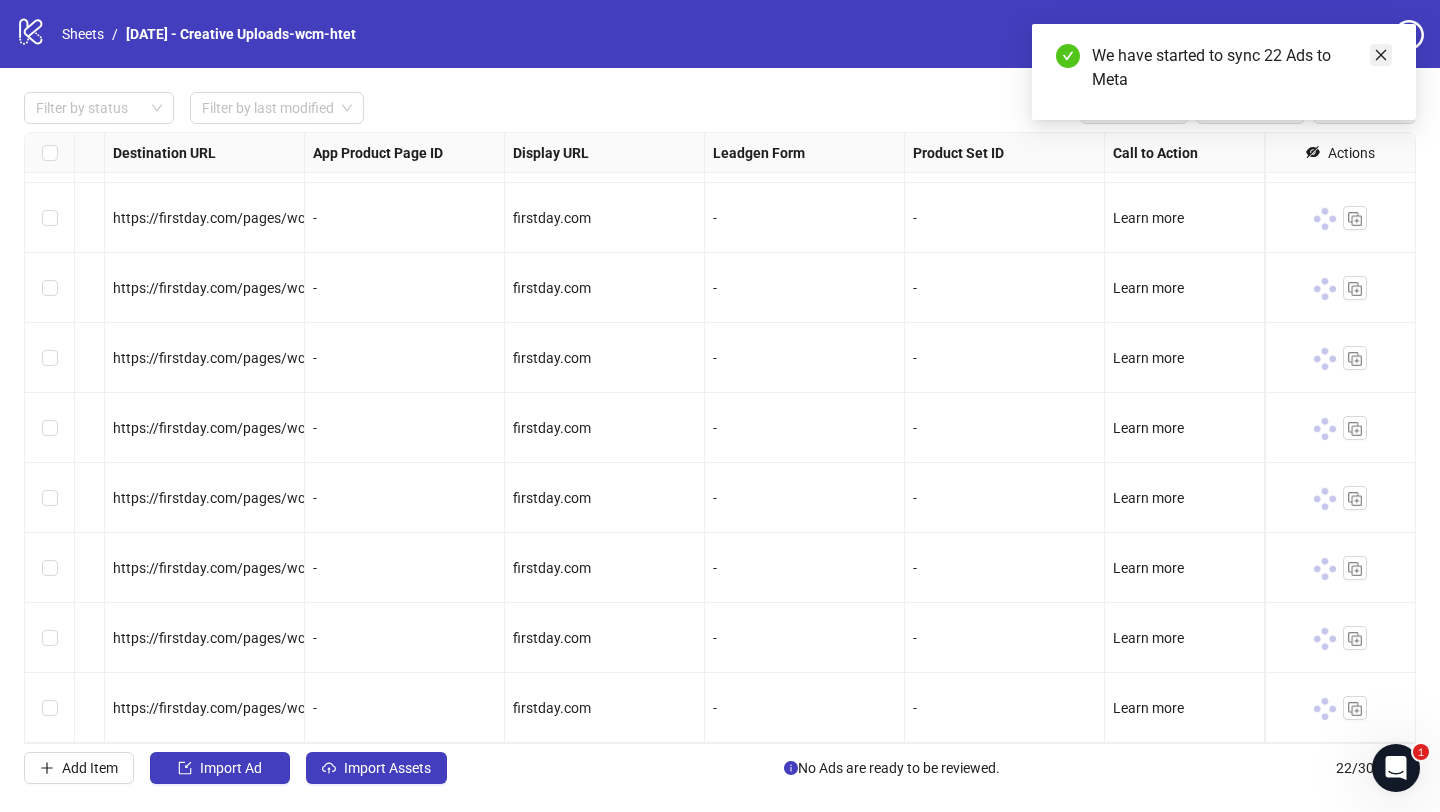 click at bounding box center [1381, 55] 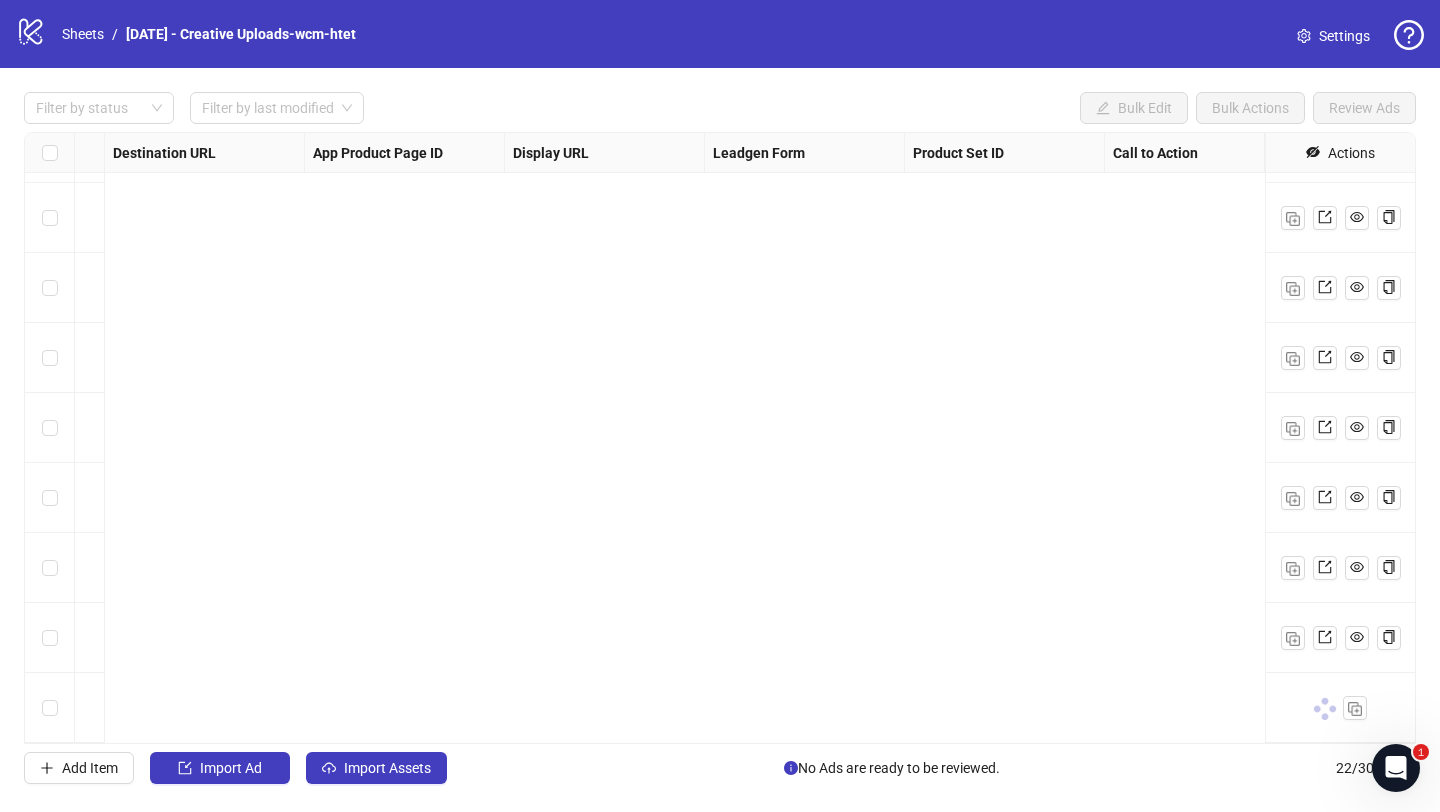 scroll, scrollTop: 970, scrollLeft: 244, axis: both 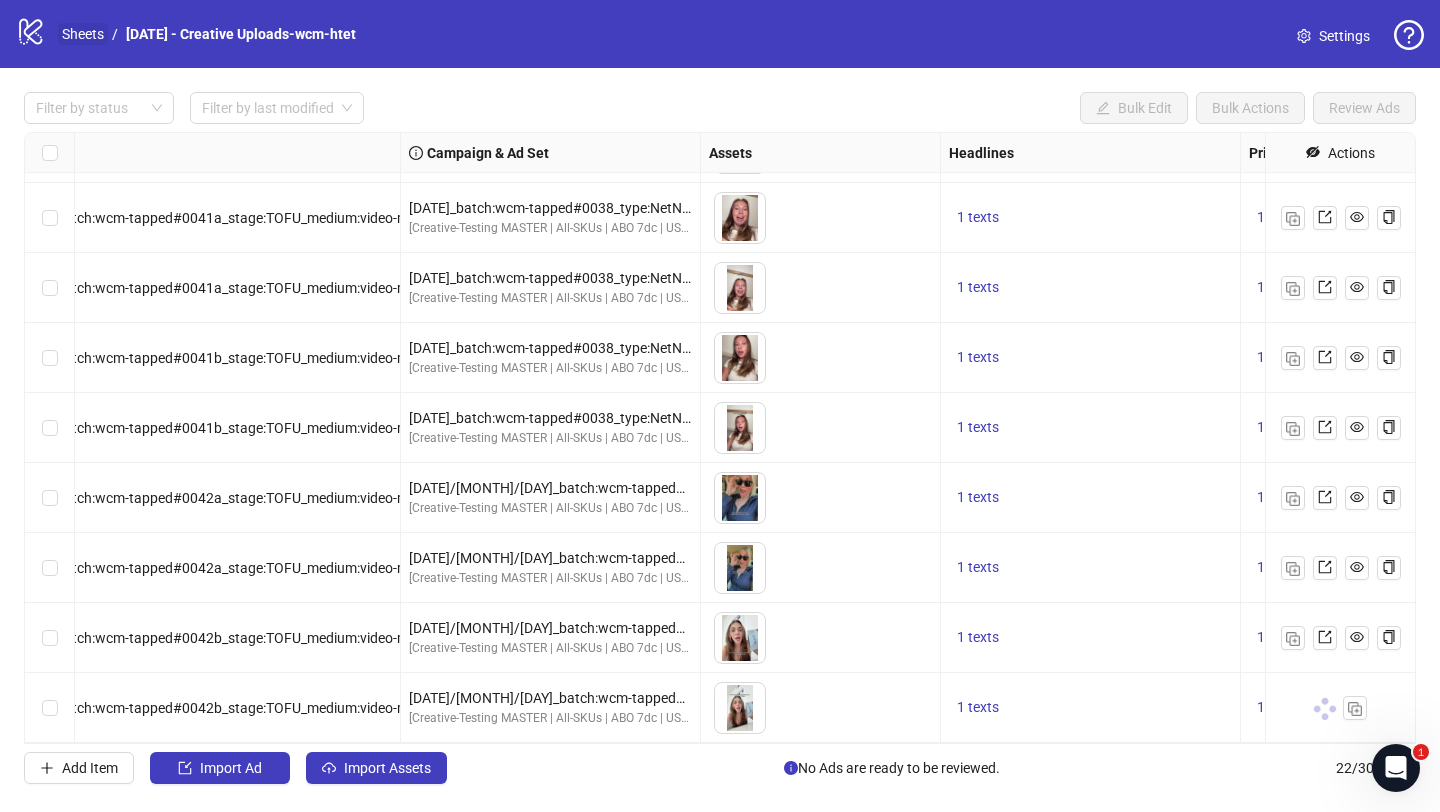 click on "Sheets" at bounding box center [83, 34] 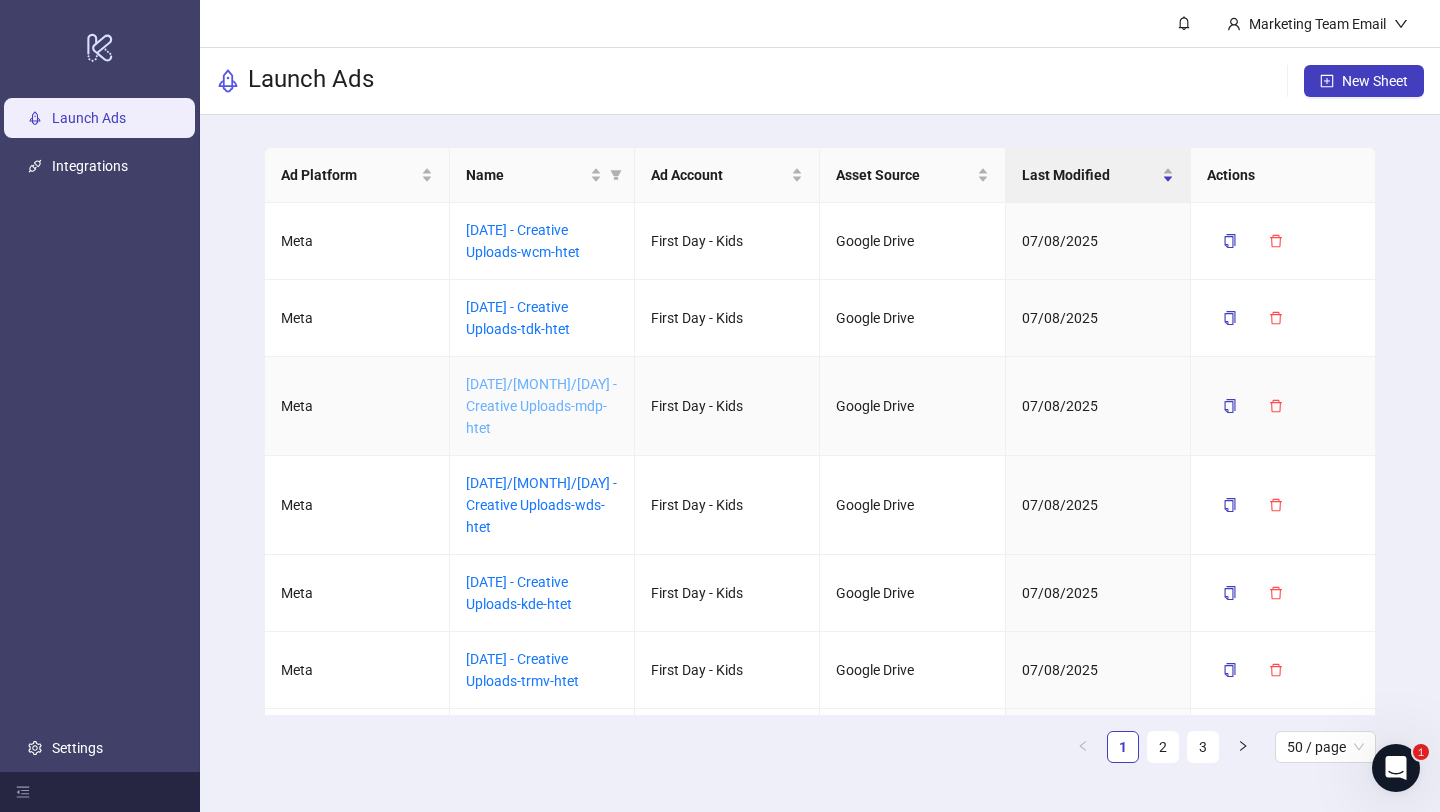 click on "2025/07/09 - Creative Uploads-mdp-htet" at bounding box center (541, 406) 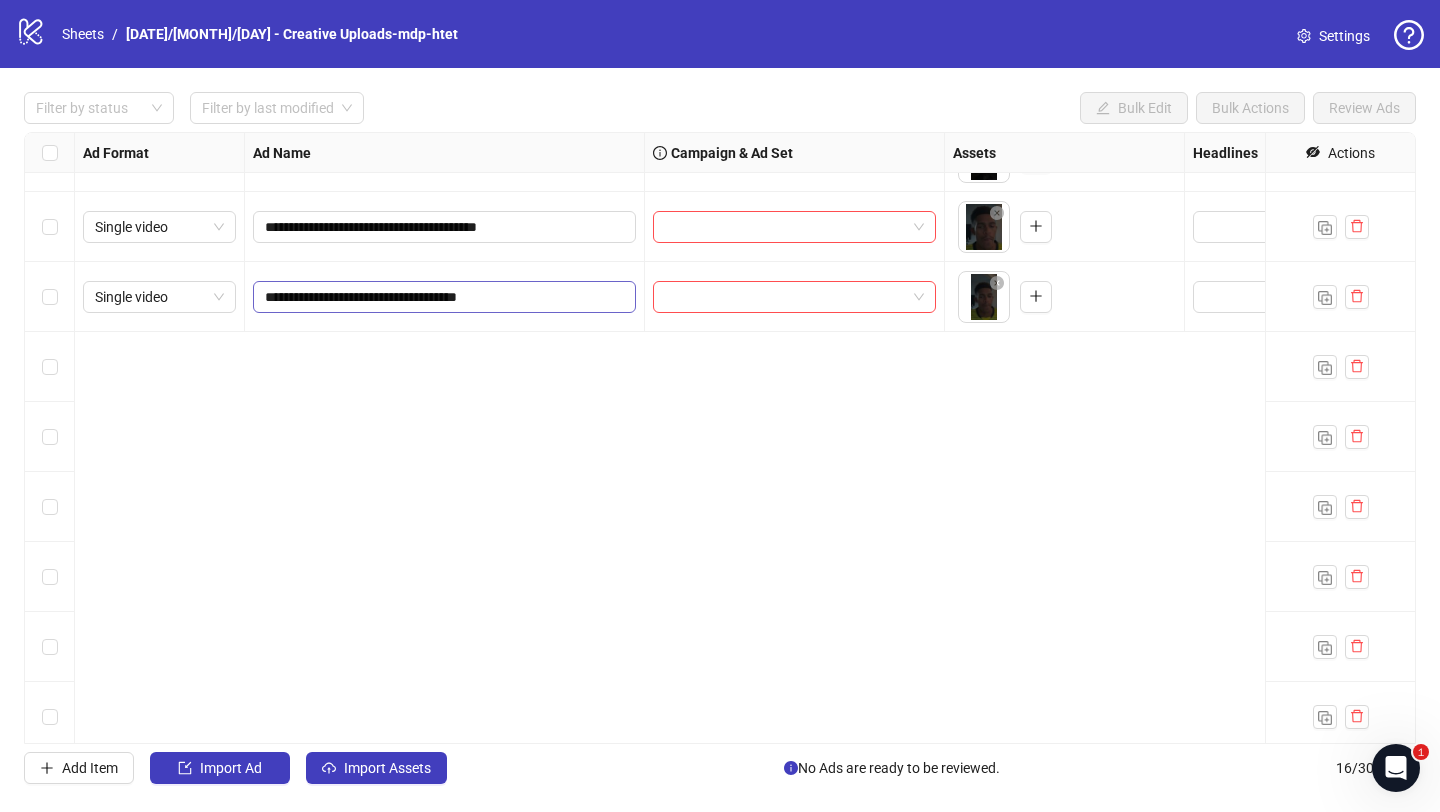 scroll, scrollTop: 0, scrollLeft: 0, axis: both 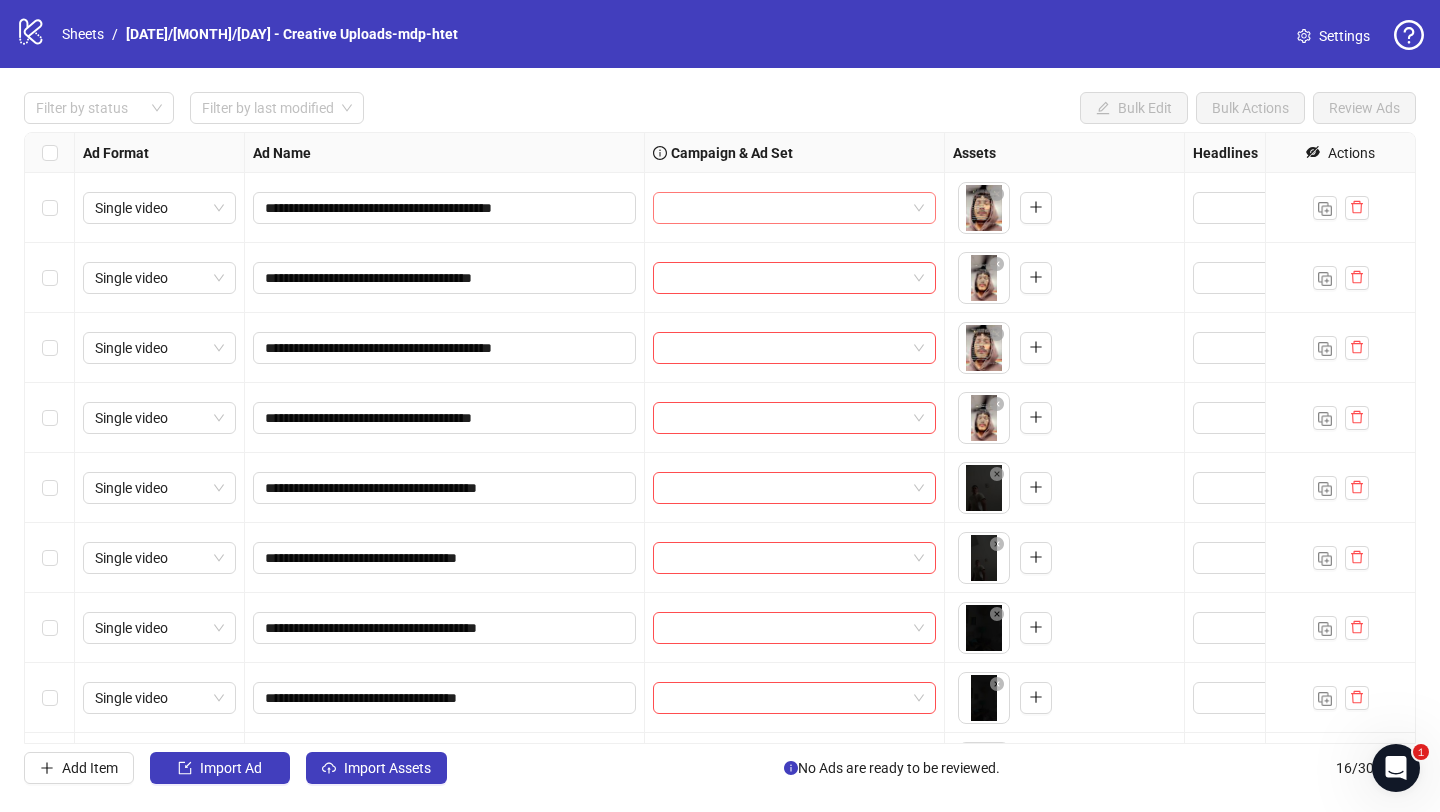 click at bounding box center (785, 208) 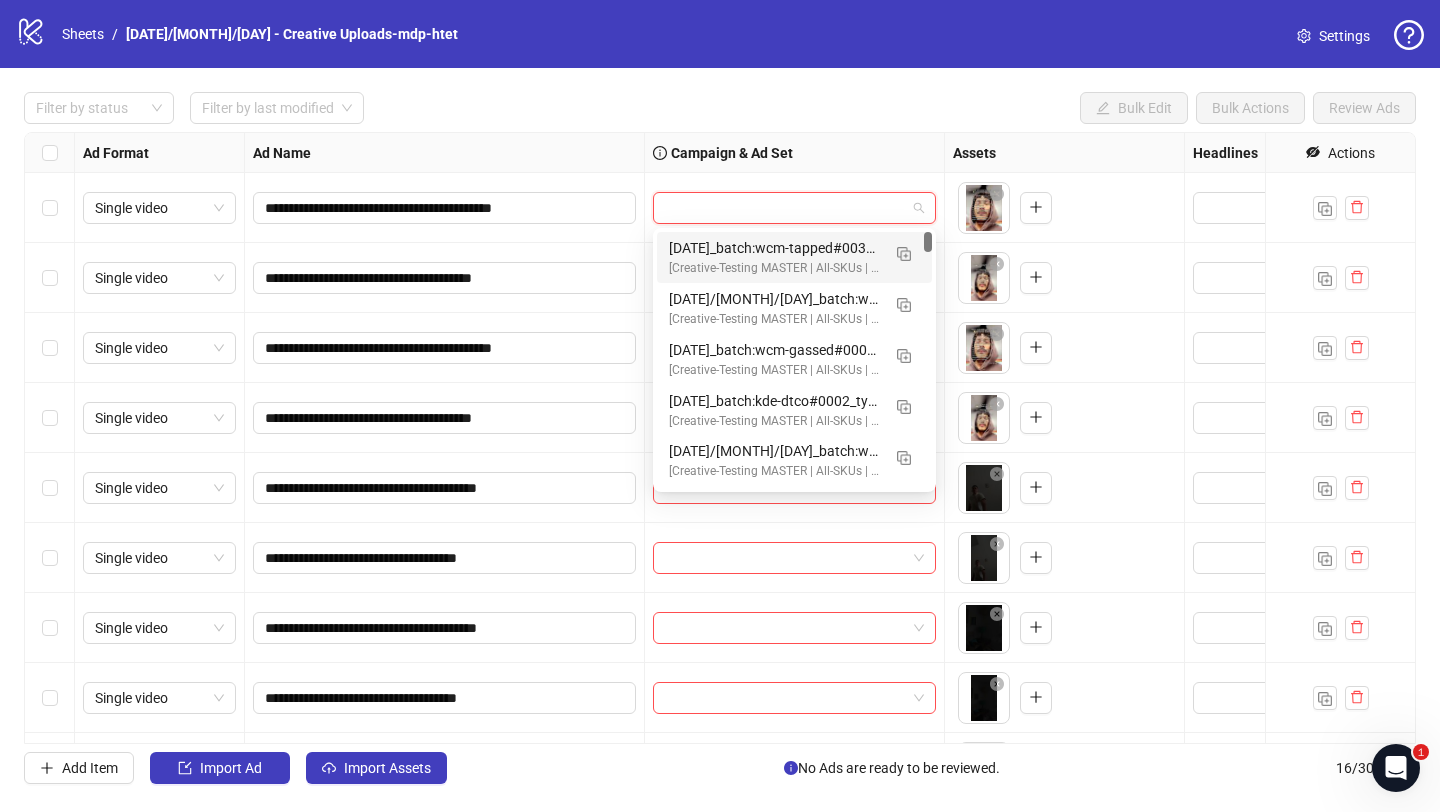 paste on "**********" 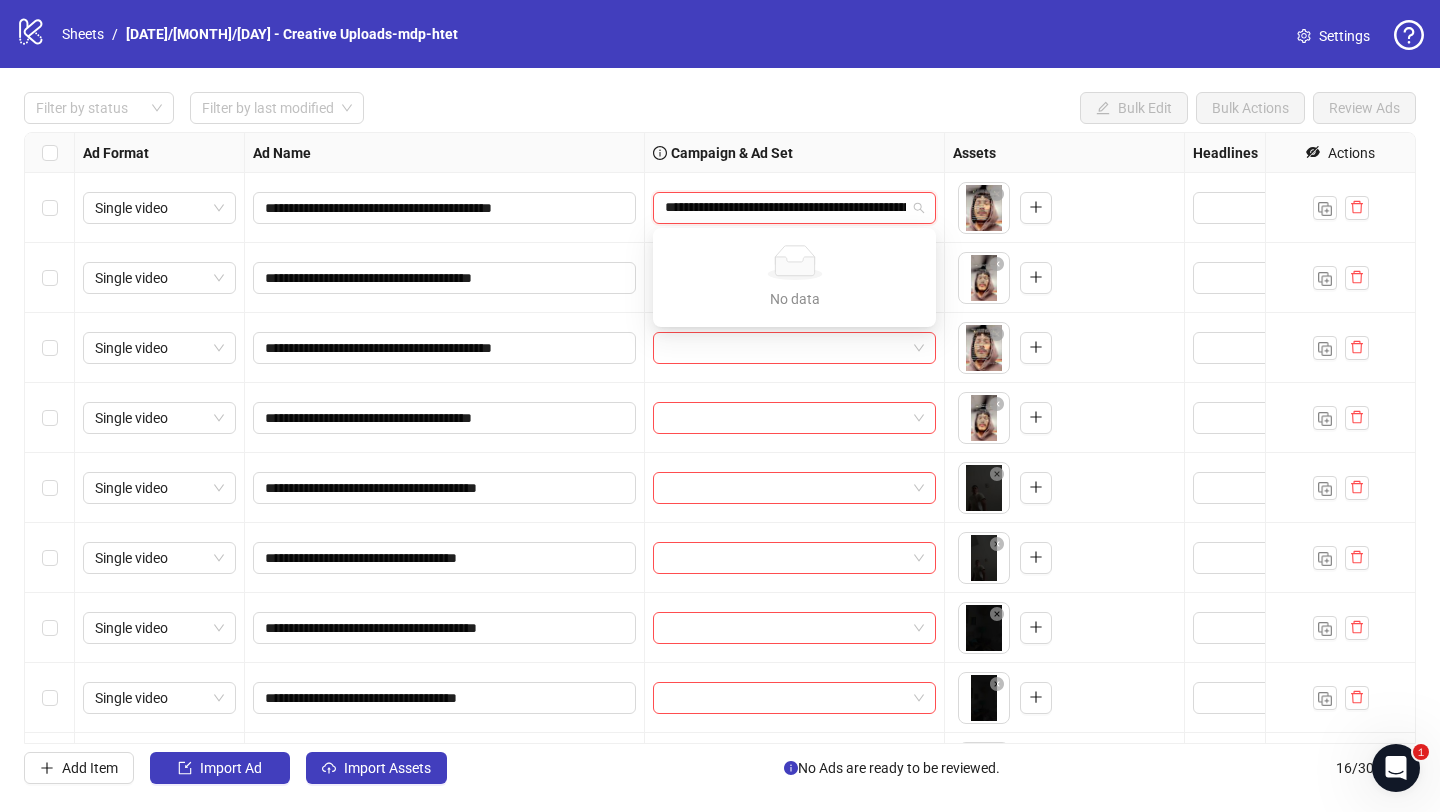 scroll, scrollTop: 0, scrollLeft: 267, axis: horizontal 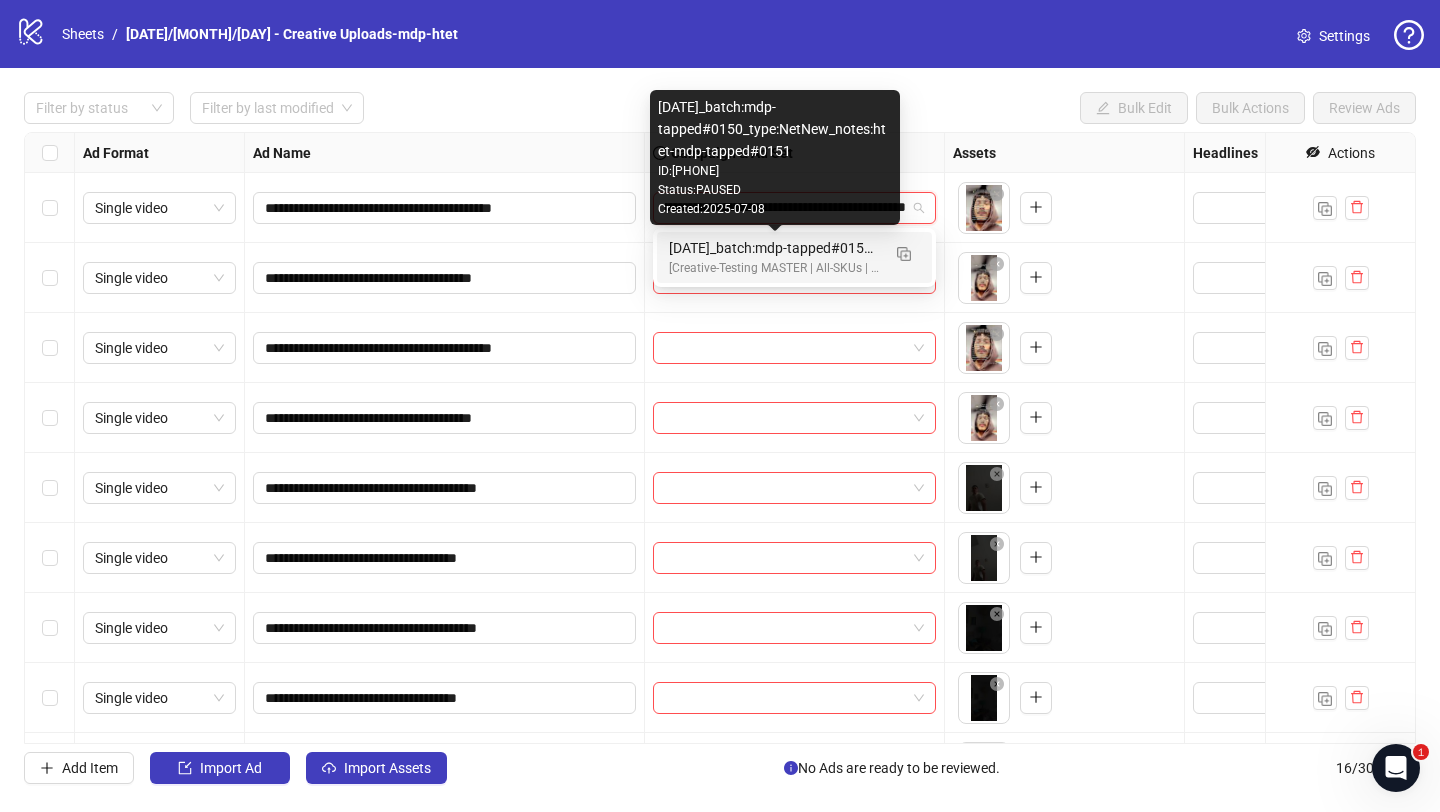 click on "2025/07/09_batch:mdp-tapped#0150_type:NetNew_notes:htet-mdp-tapped#0151" at bounding box center (774, 248) 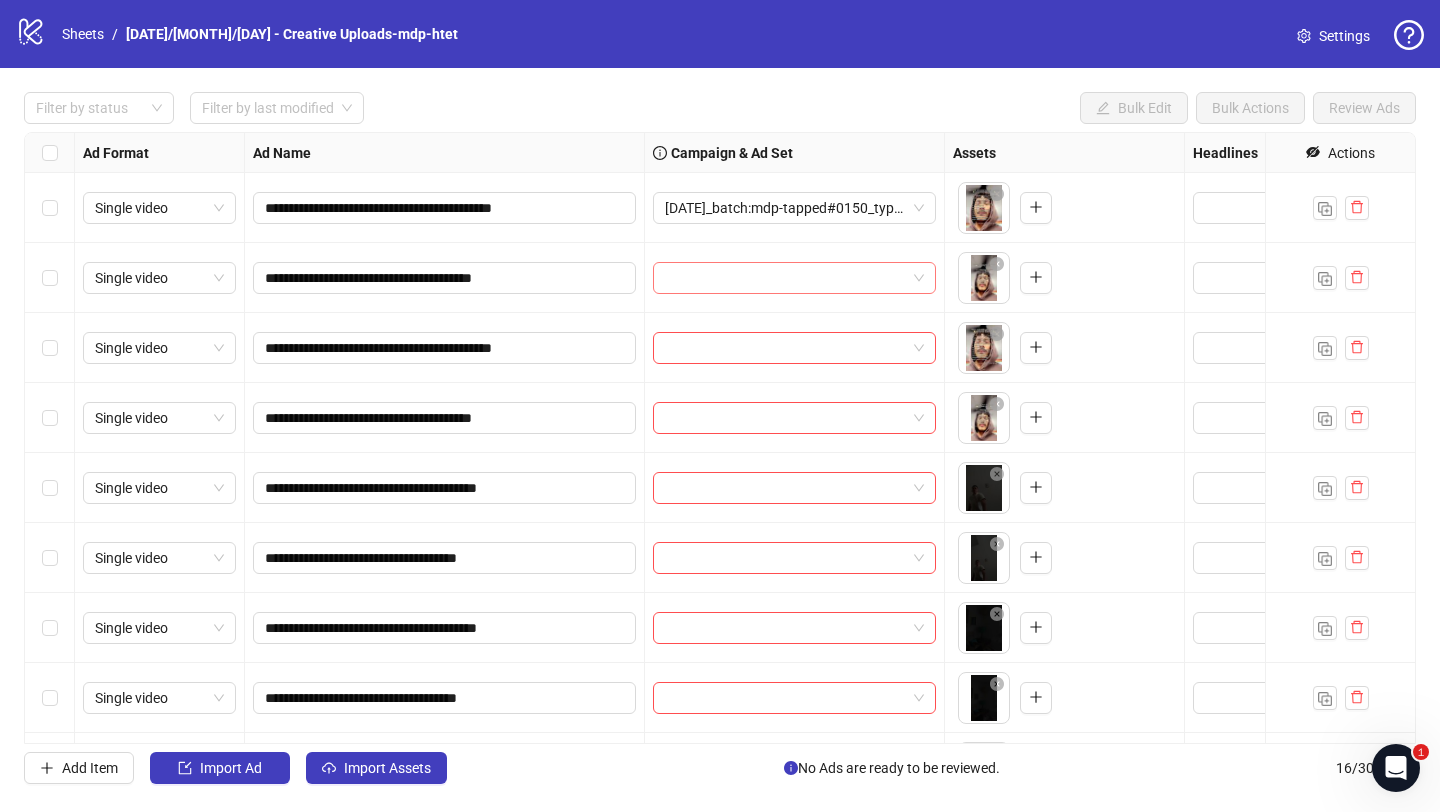 click at bounding box center [785, 278] 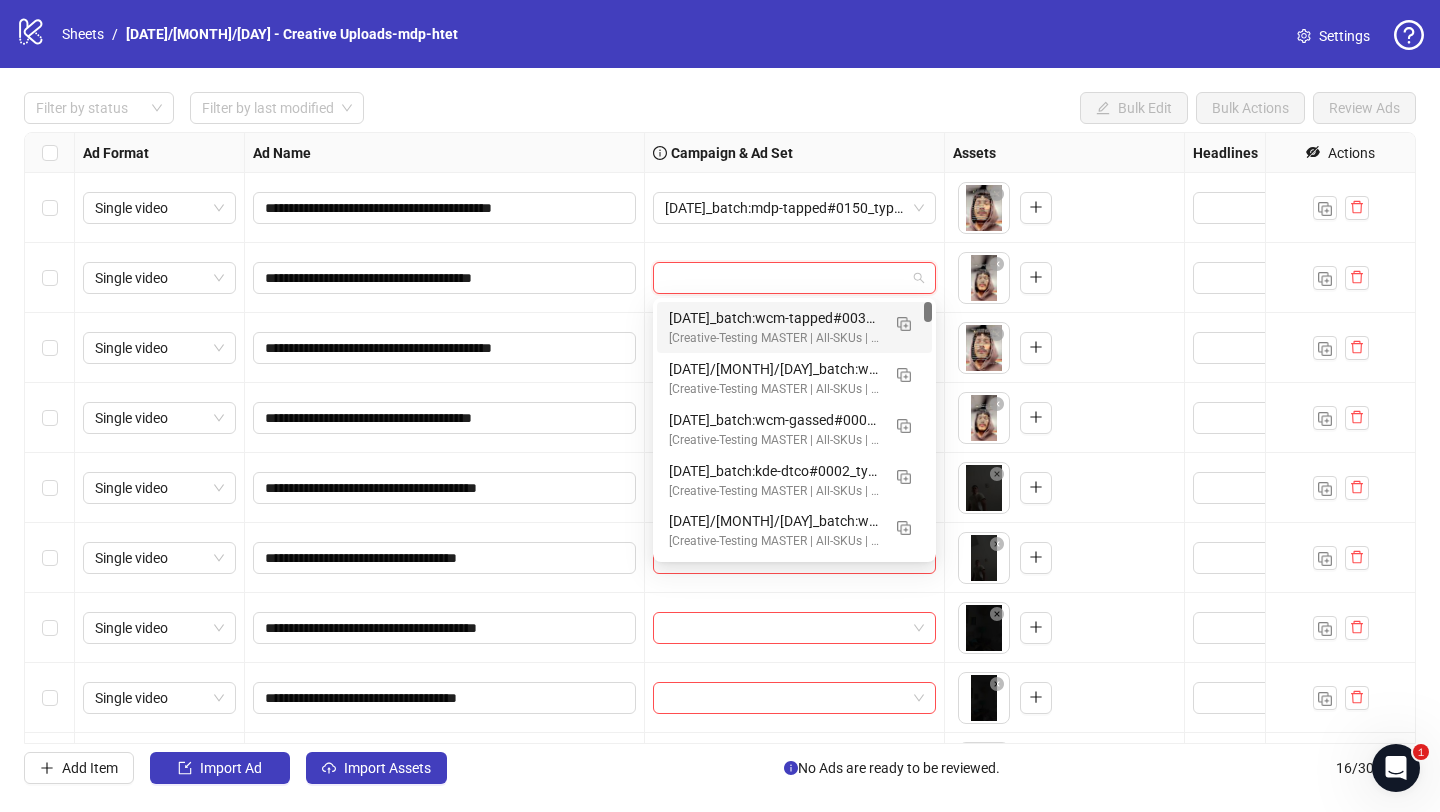 paste on "**********" 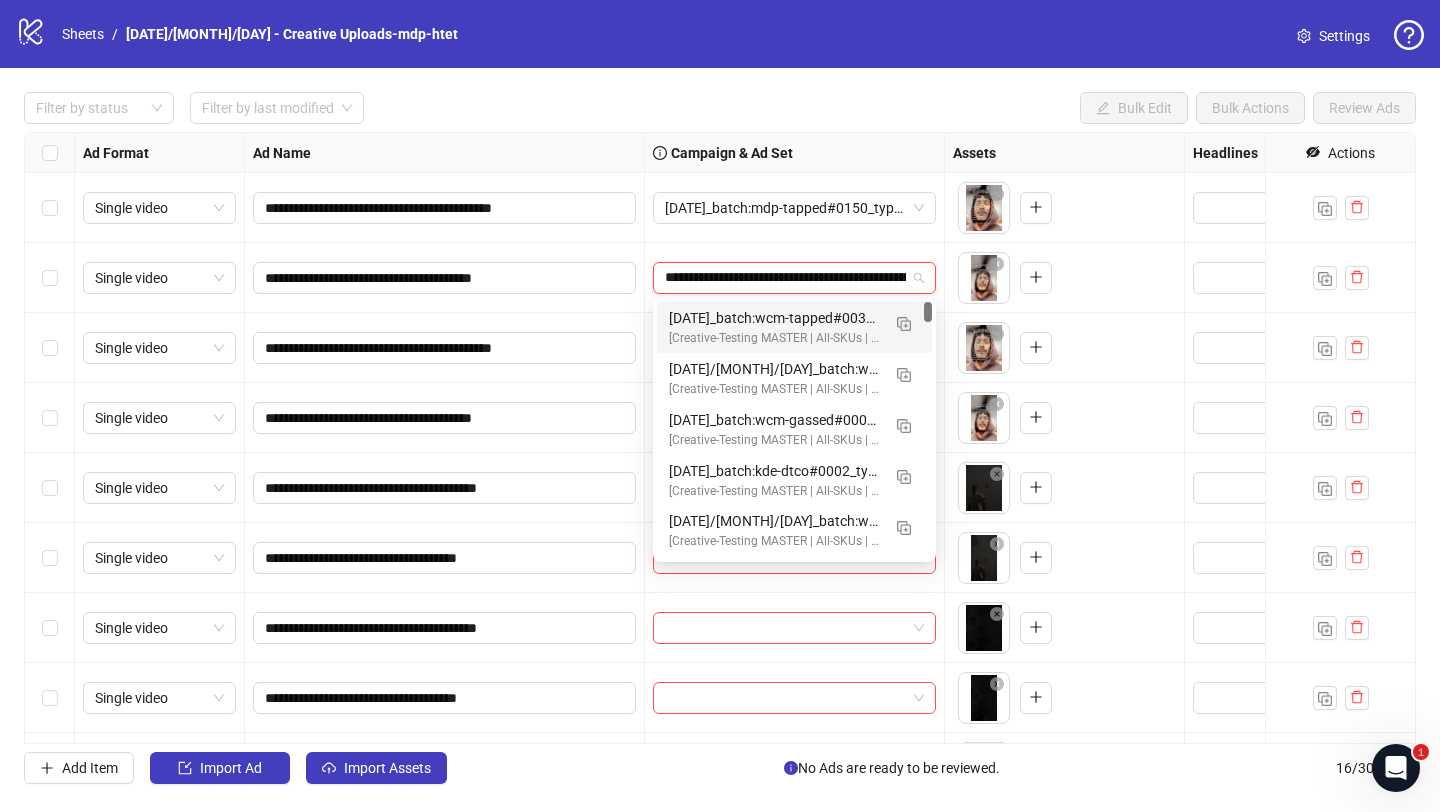 scroll, scrollTop: 0, scrollLeft: 267, axis: horizontal 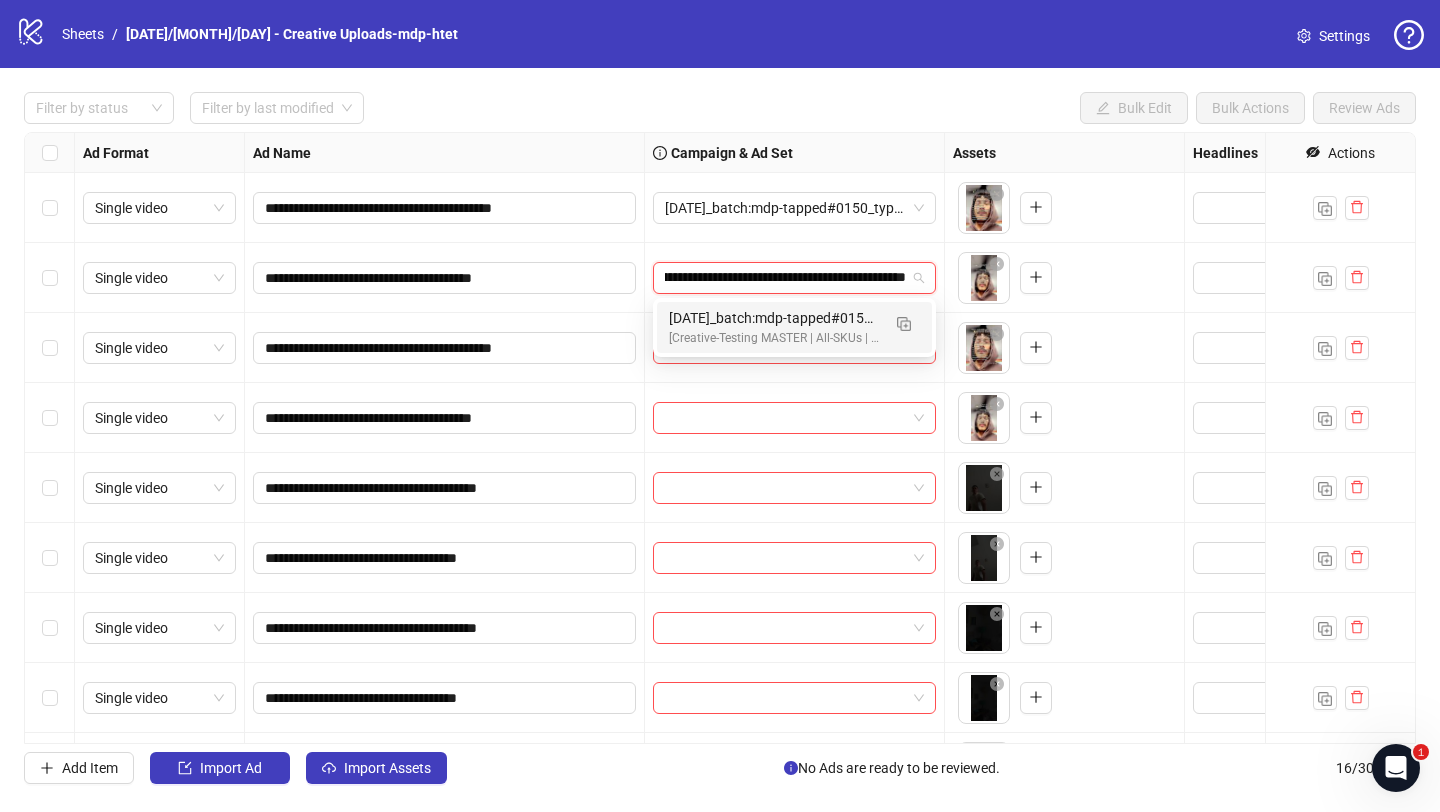 click on "2025/07/09_batch:mdp-tapped#0150_type:NetNew_notes:htet-mdp-tapped#0151" at bounding box center (774, 318) 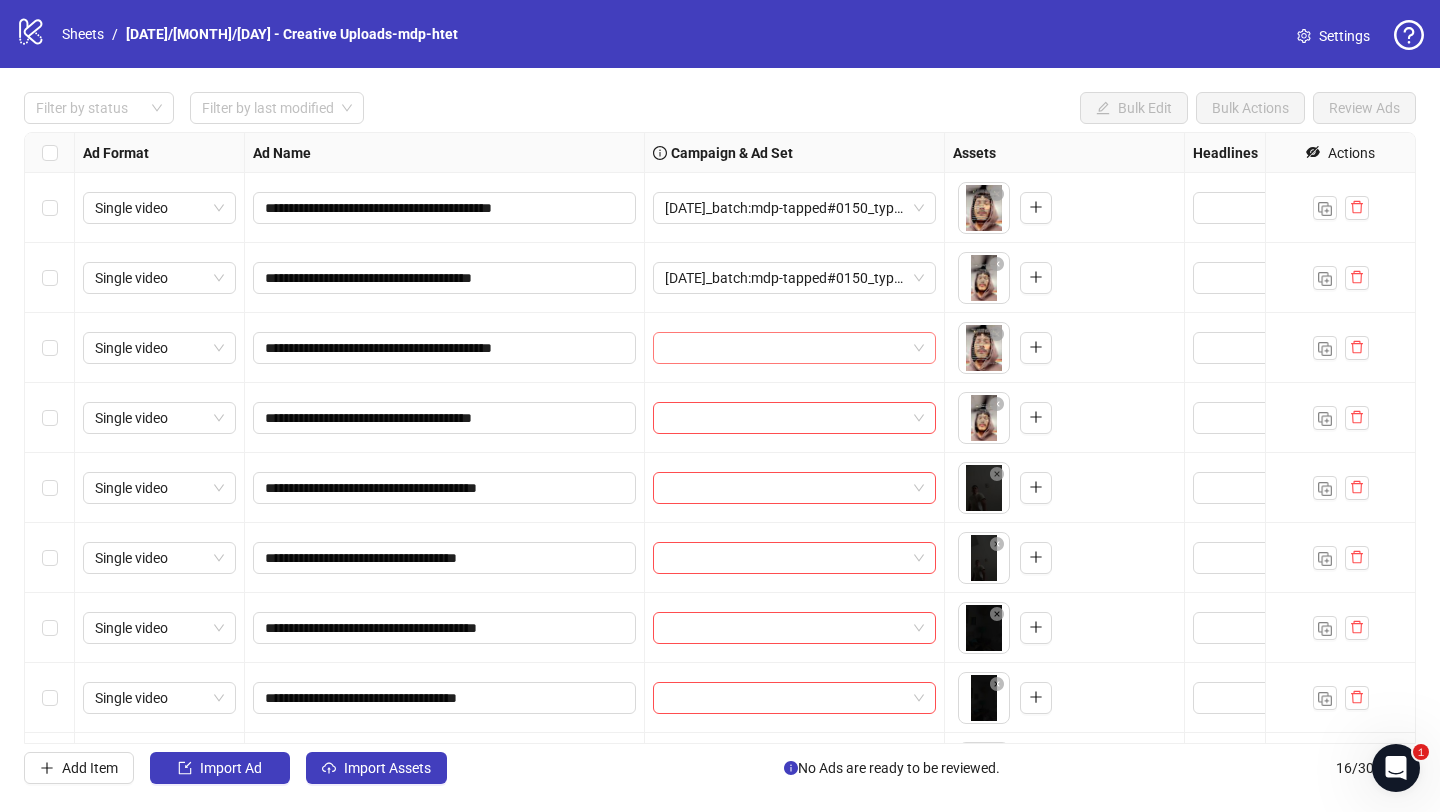 click at bounding box center [785, 348] 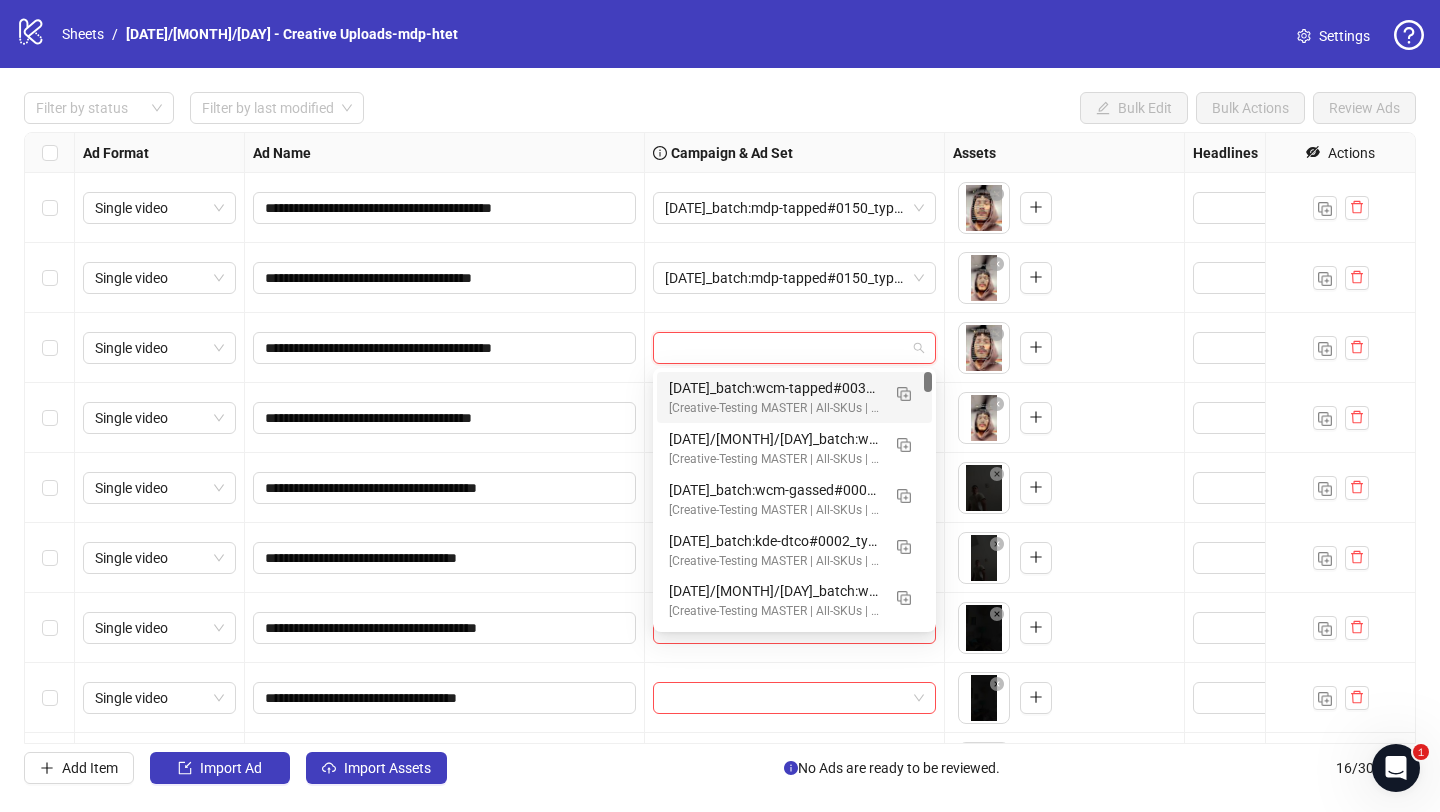 paste on "**********" 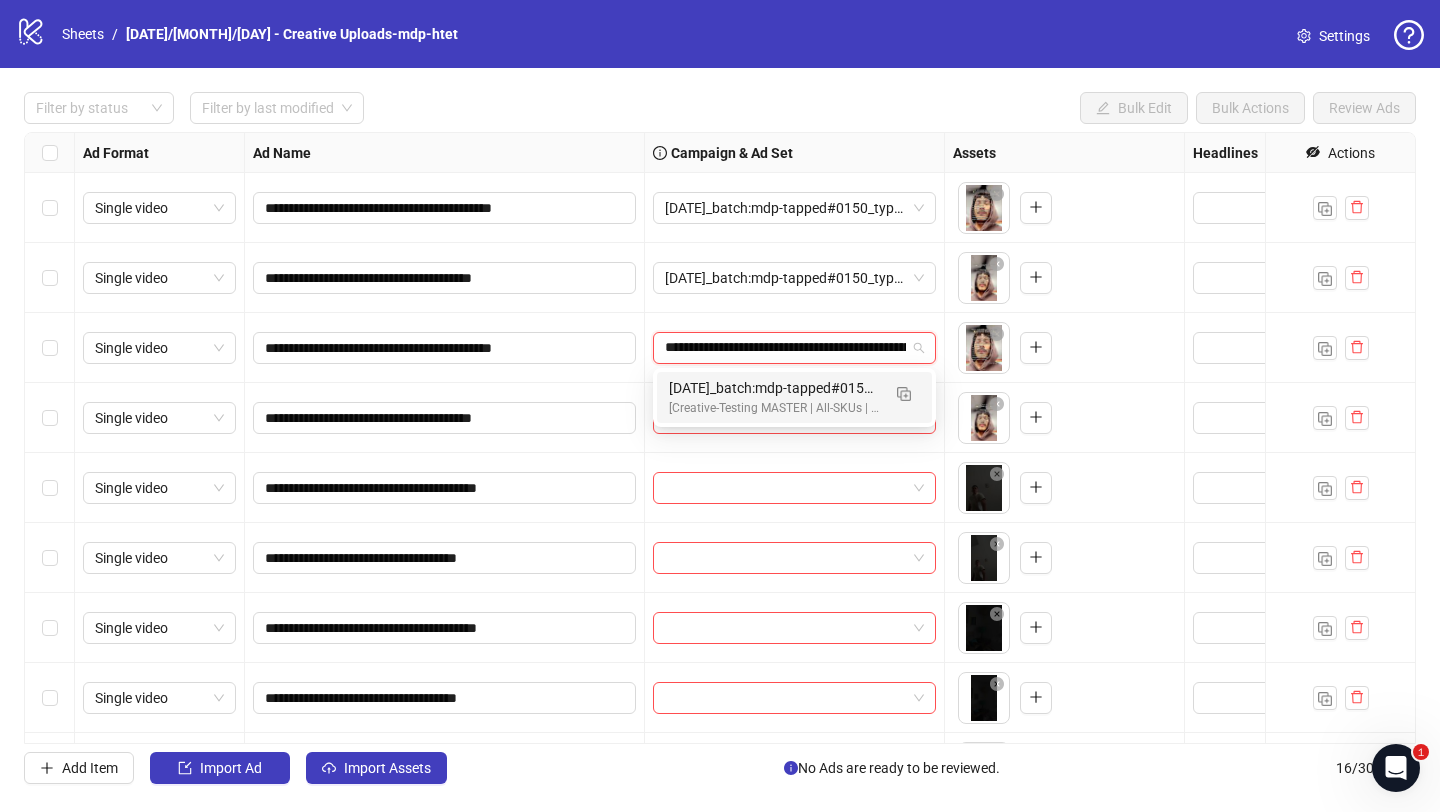 scroll, scrollTop: 0, scrollLeft: 267, axis: horizontal 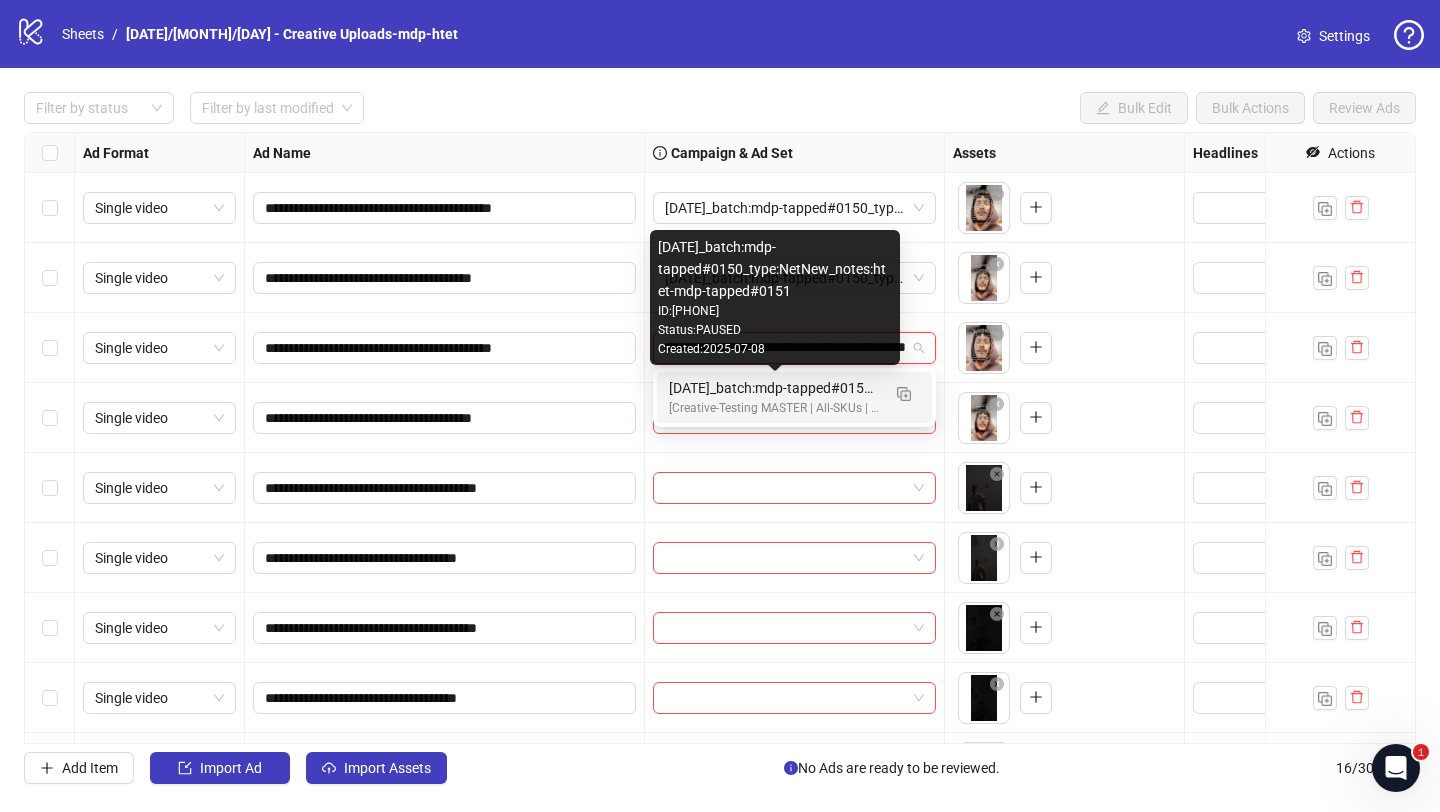 click on "2025/07/09_batch:mdp-tapped#0150_type:NetNew_notes:htet-mdp-tapped#0151" at bounding box center (774, 388) 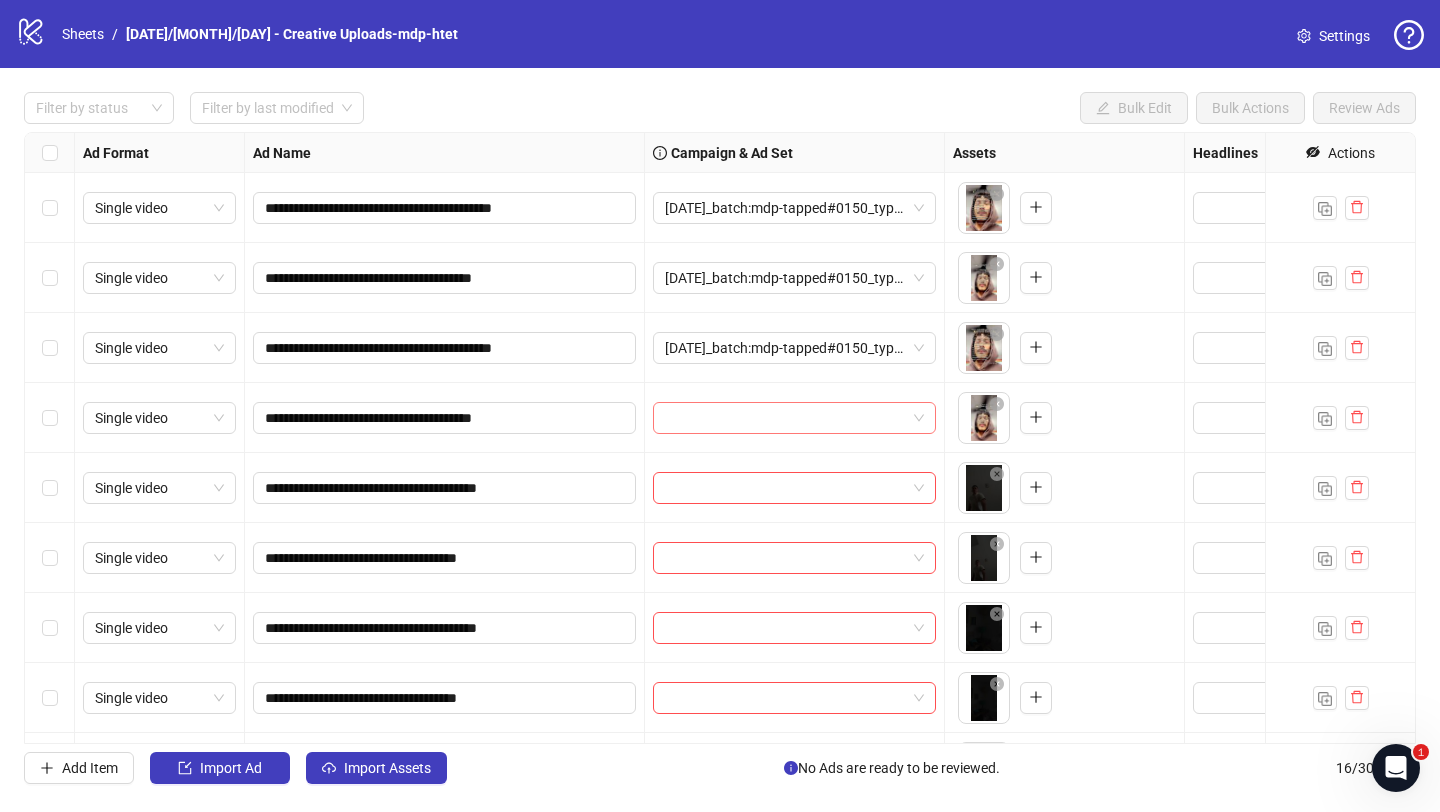 click at bounding box center (785, 418) 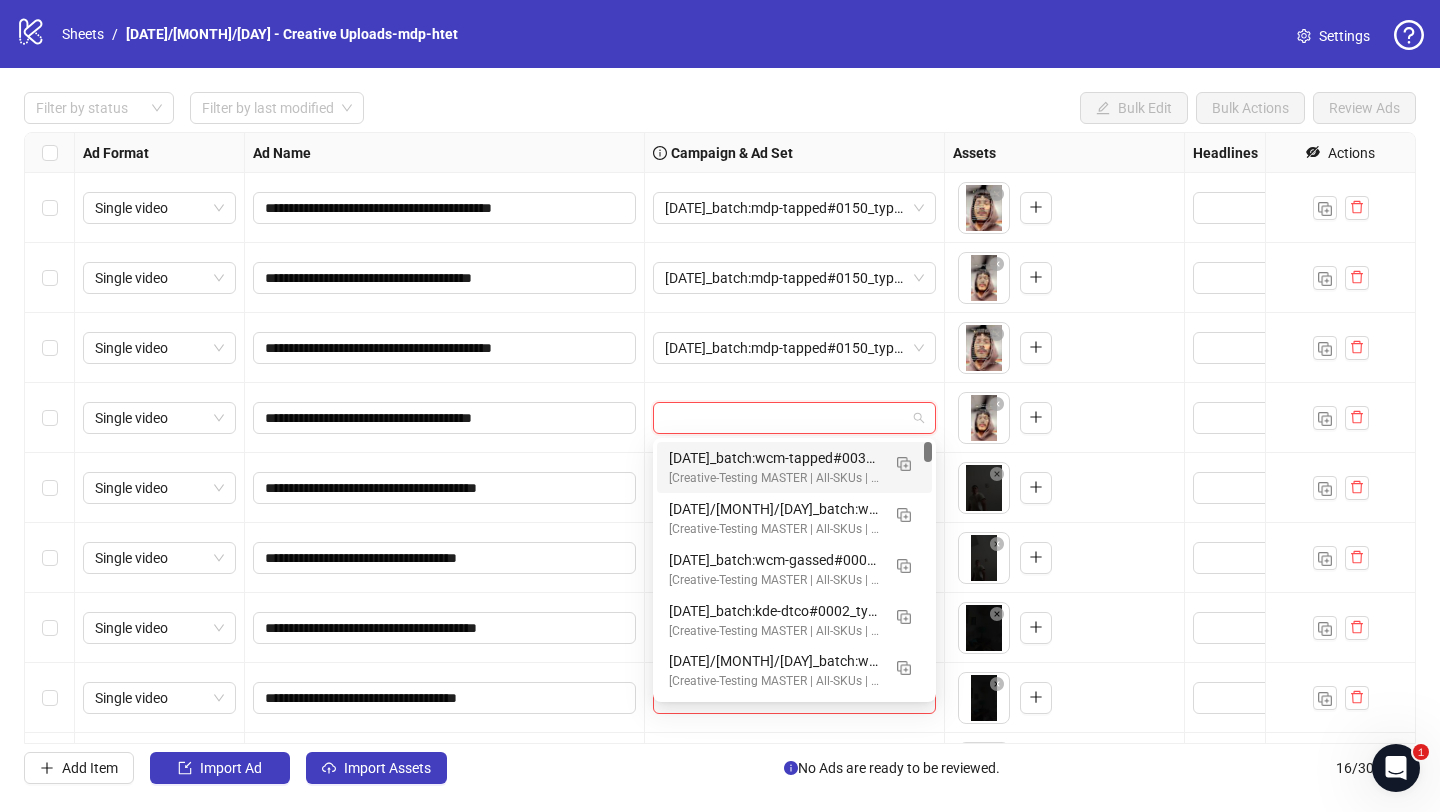paste on "**********" 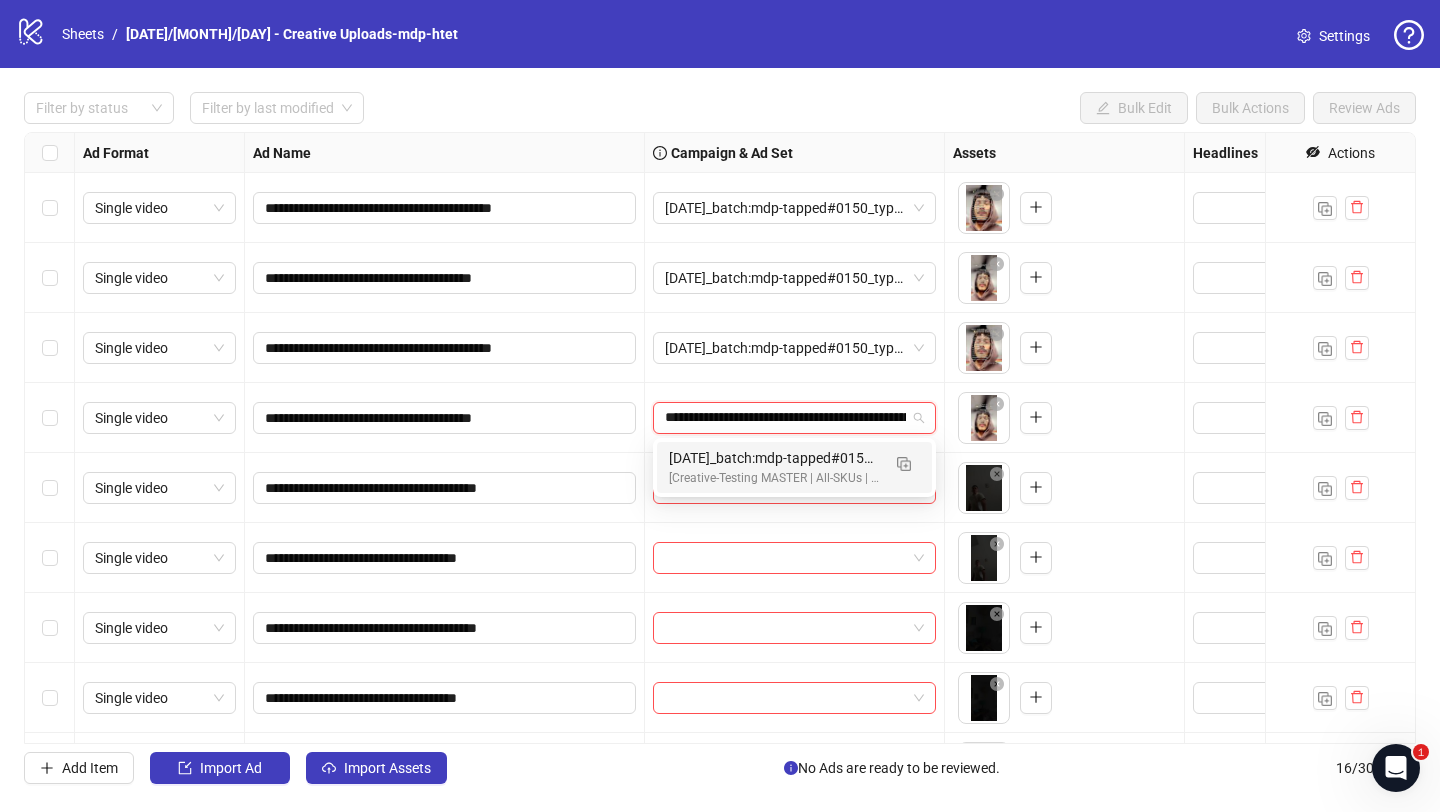 scroll, scrollTop: 0, scrollLeft: 267, axis: horizontal 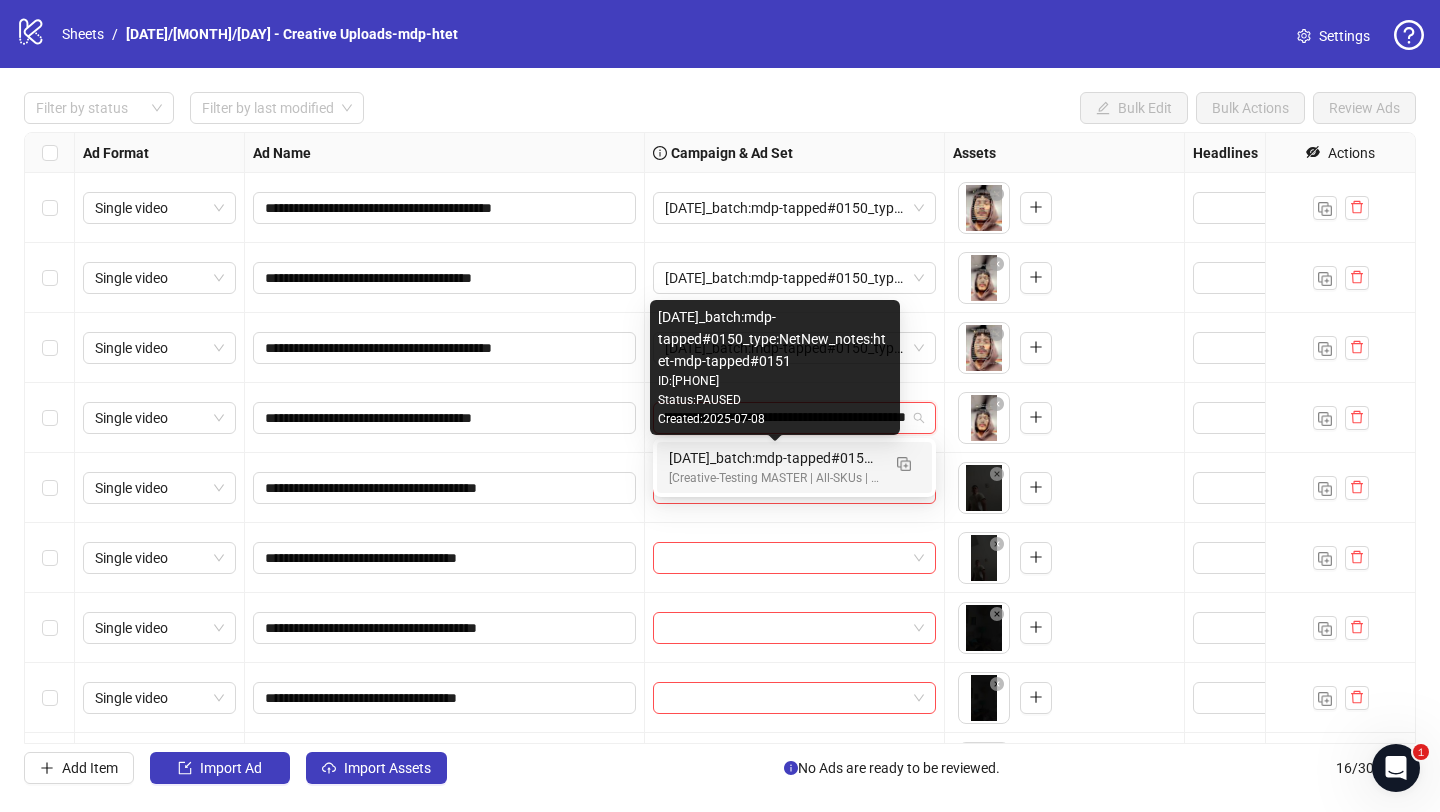 click on "2025/07/09_batch:mdp-tapped#0150_type:NetNew_notes:htet-mdp-tapped#0151" at bounding box center (774, 458) 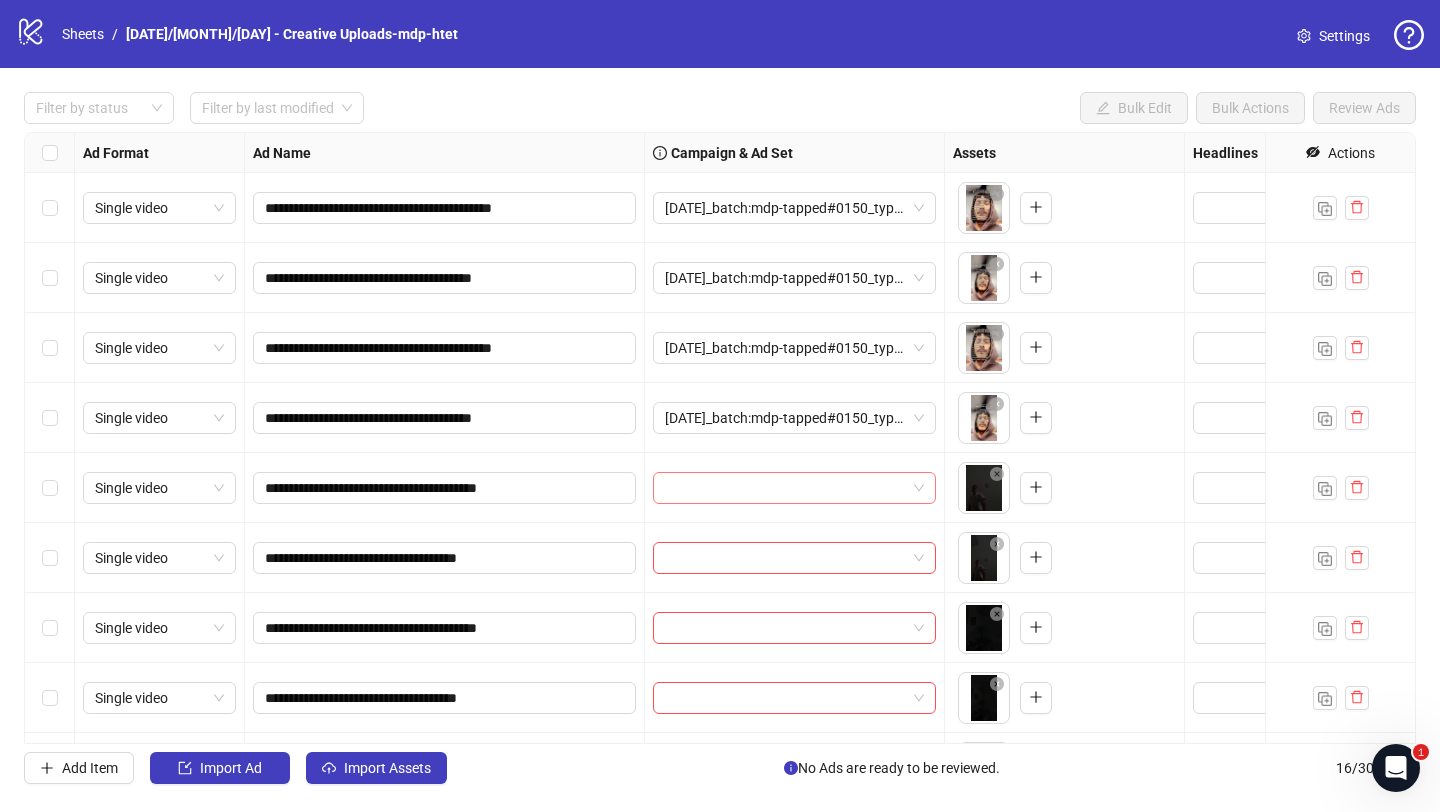 click at bounding box center [785, 488] 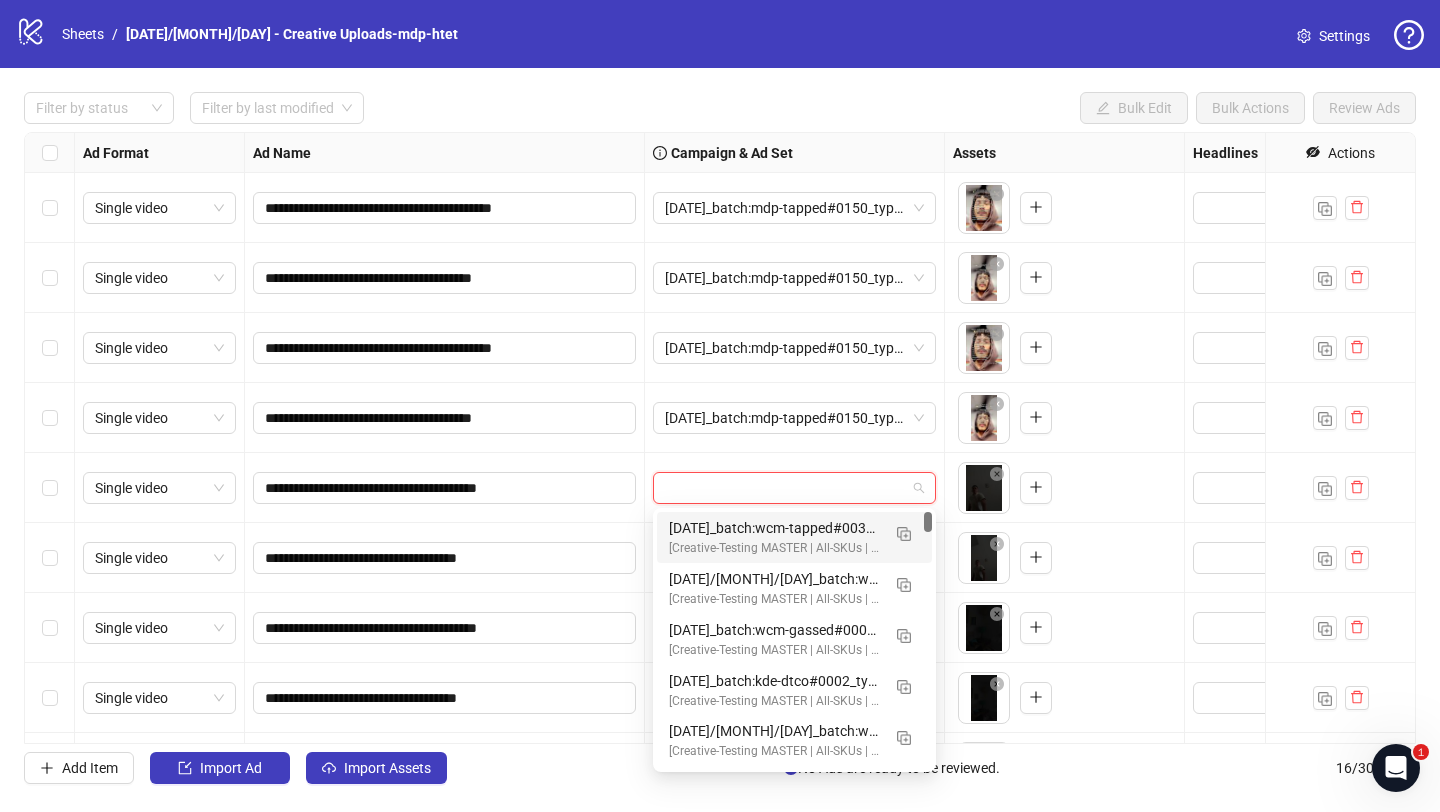 paste on "**********" 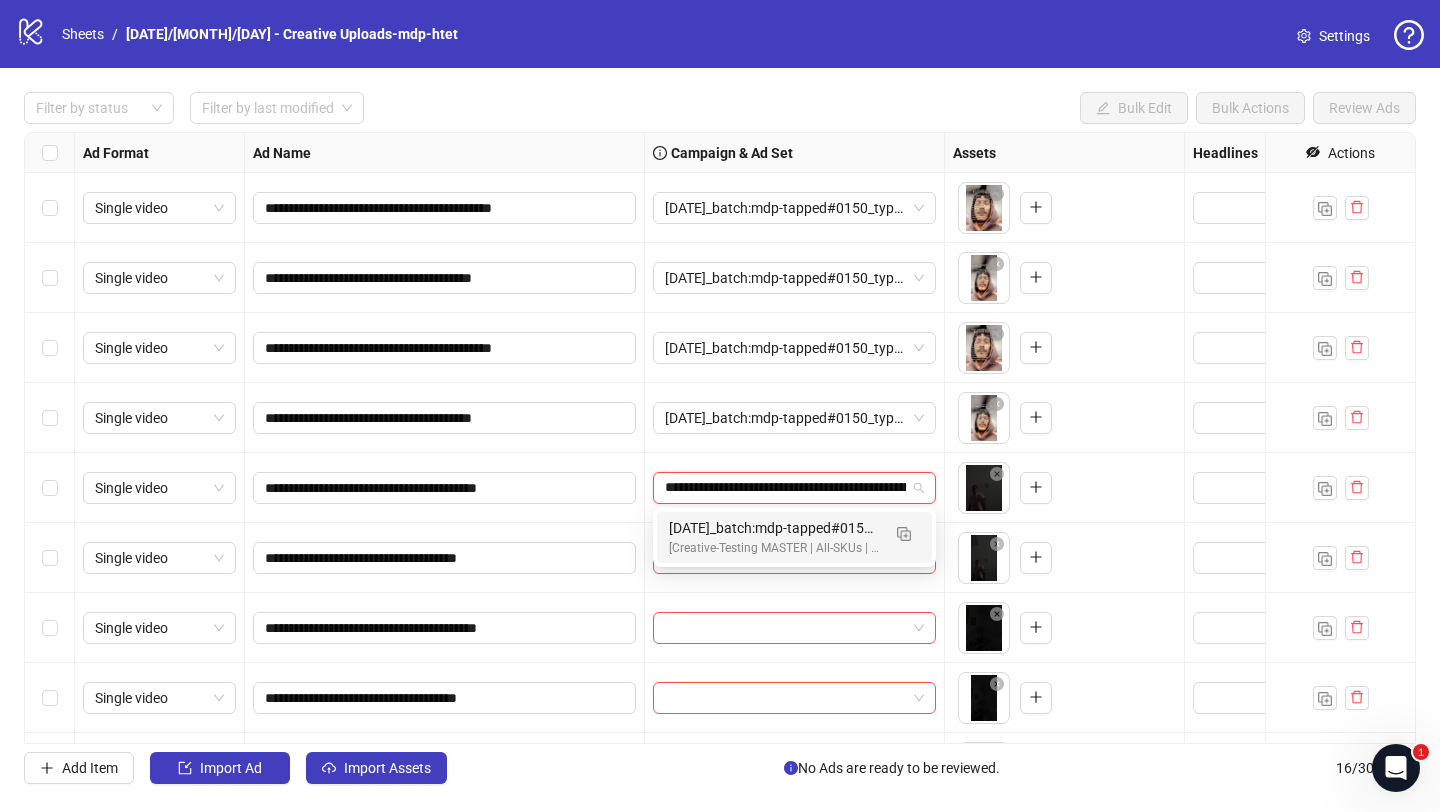 scroll, scrollTop: 0, scrollLeft: 267, axis: horizontal 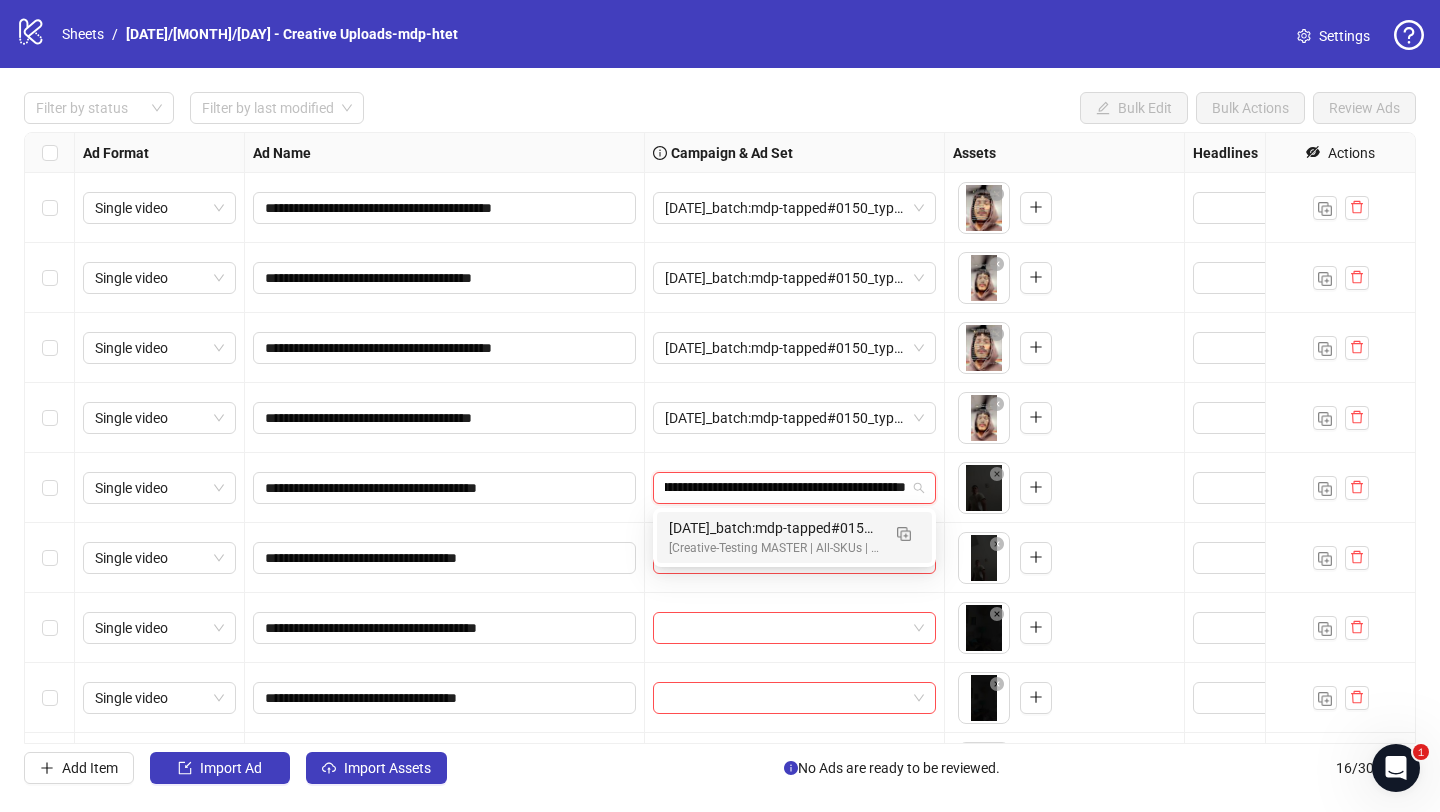 click on "2025/07/09_batch:mdp-tapped#0150_type:NetNew_notes:htet-mdp-tapped#0151" at bounding box center [774, 528] 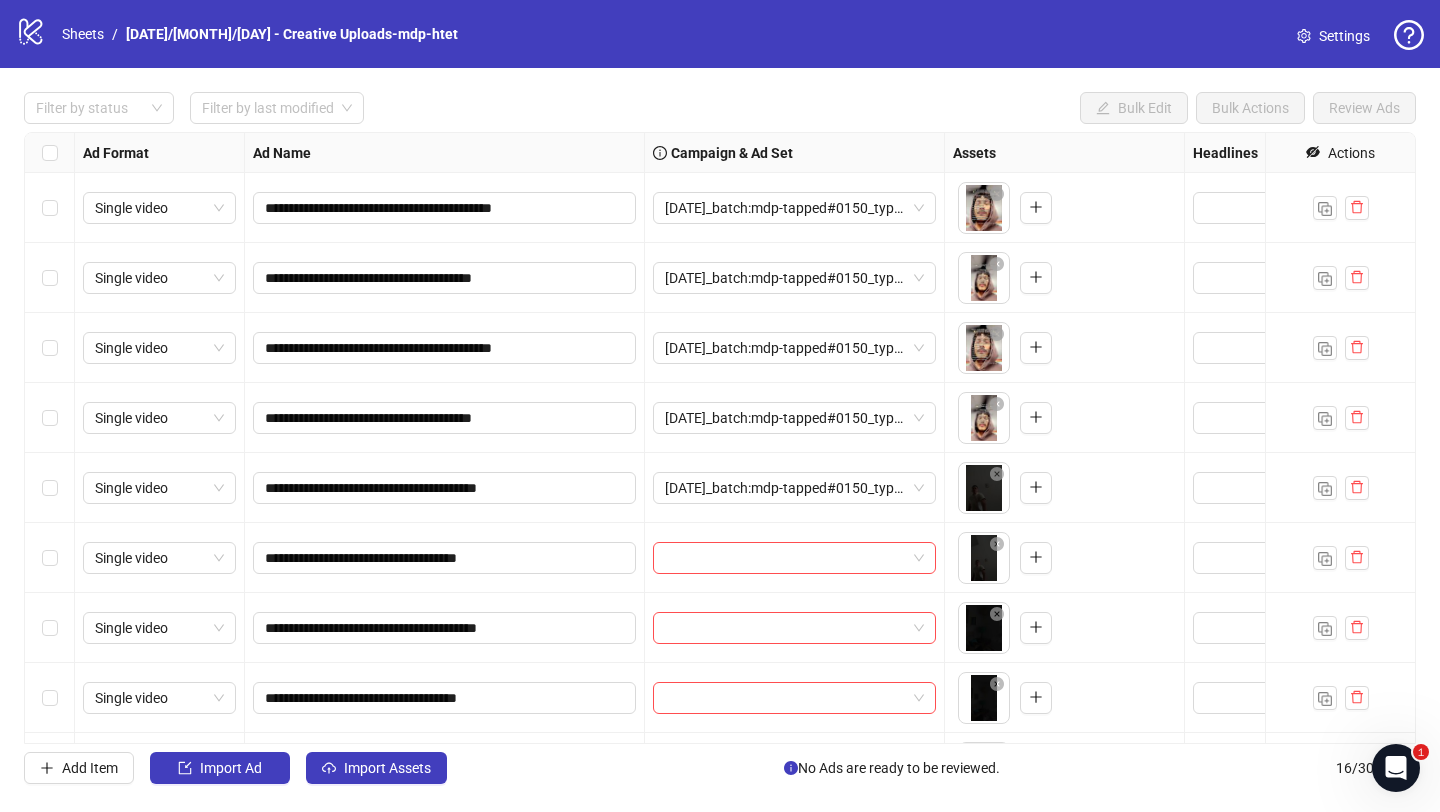 scroll, scrollTop: 143, scrollLeft: 0, axis: vertical 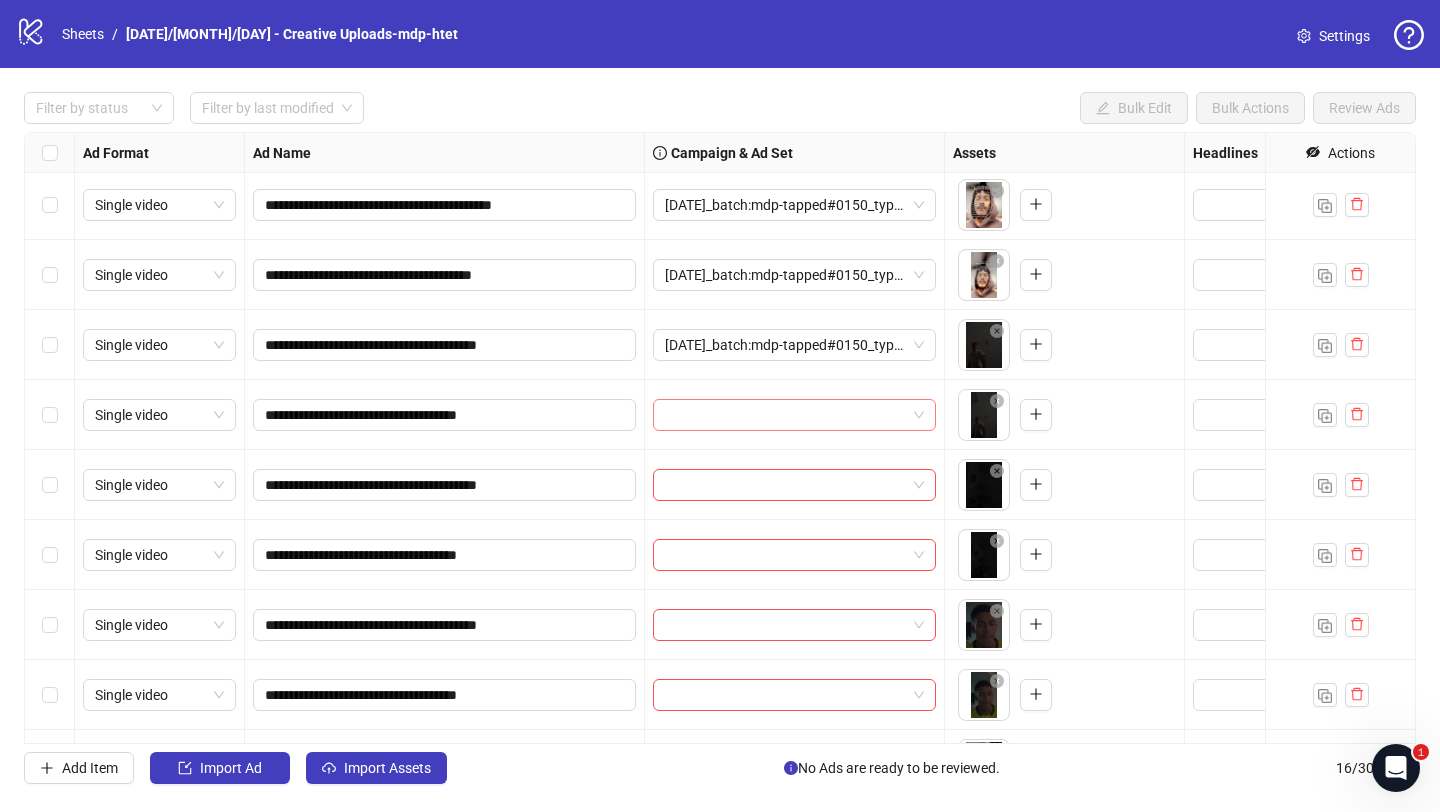 click at bounding box center (785, 415) 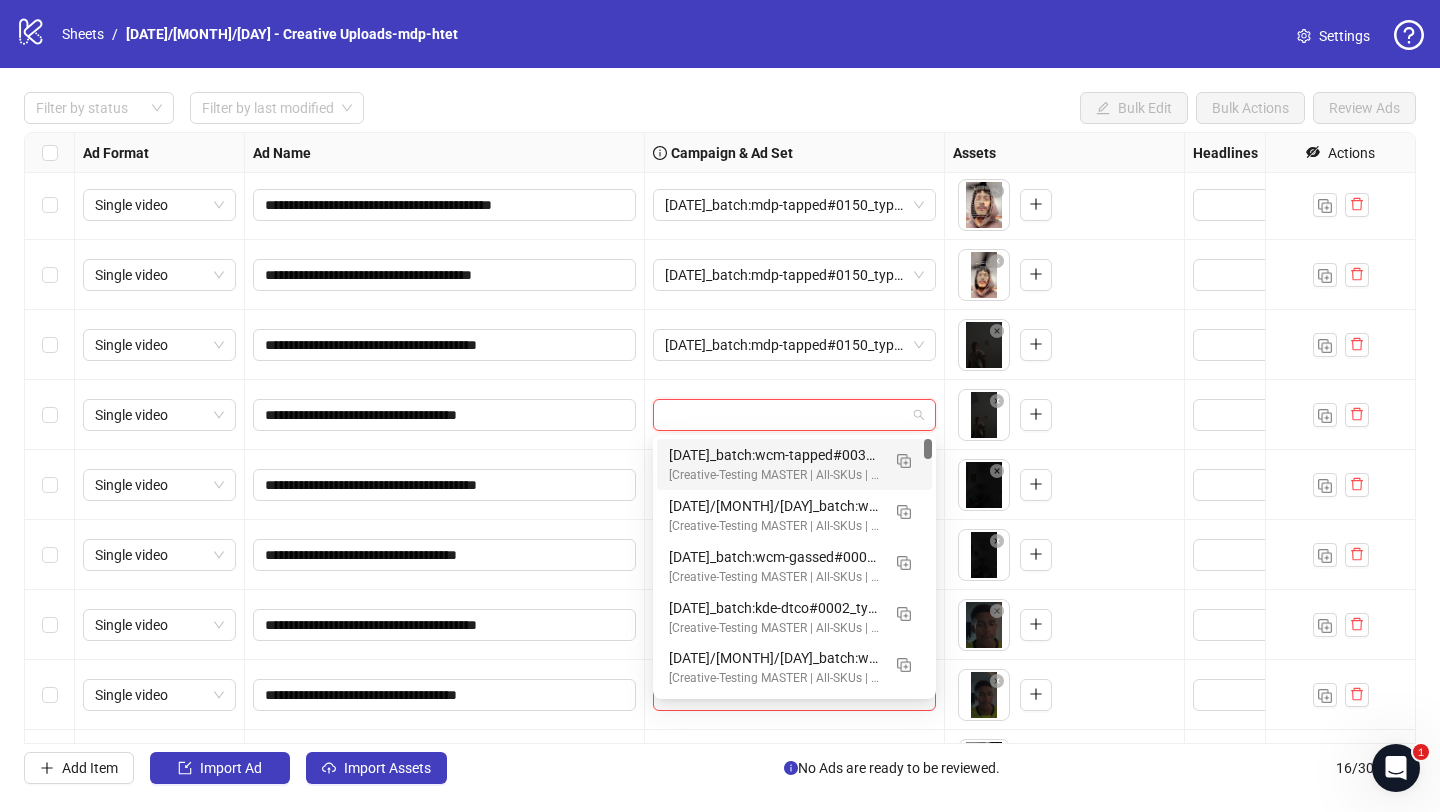 paste on "**********" 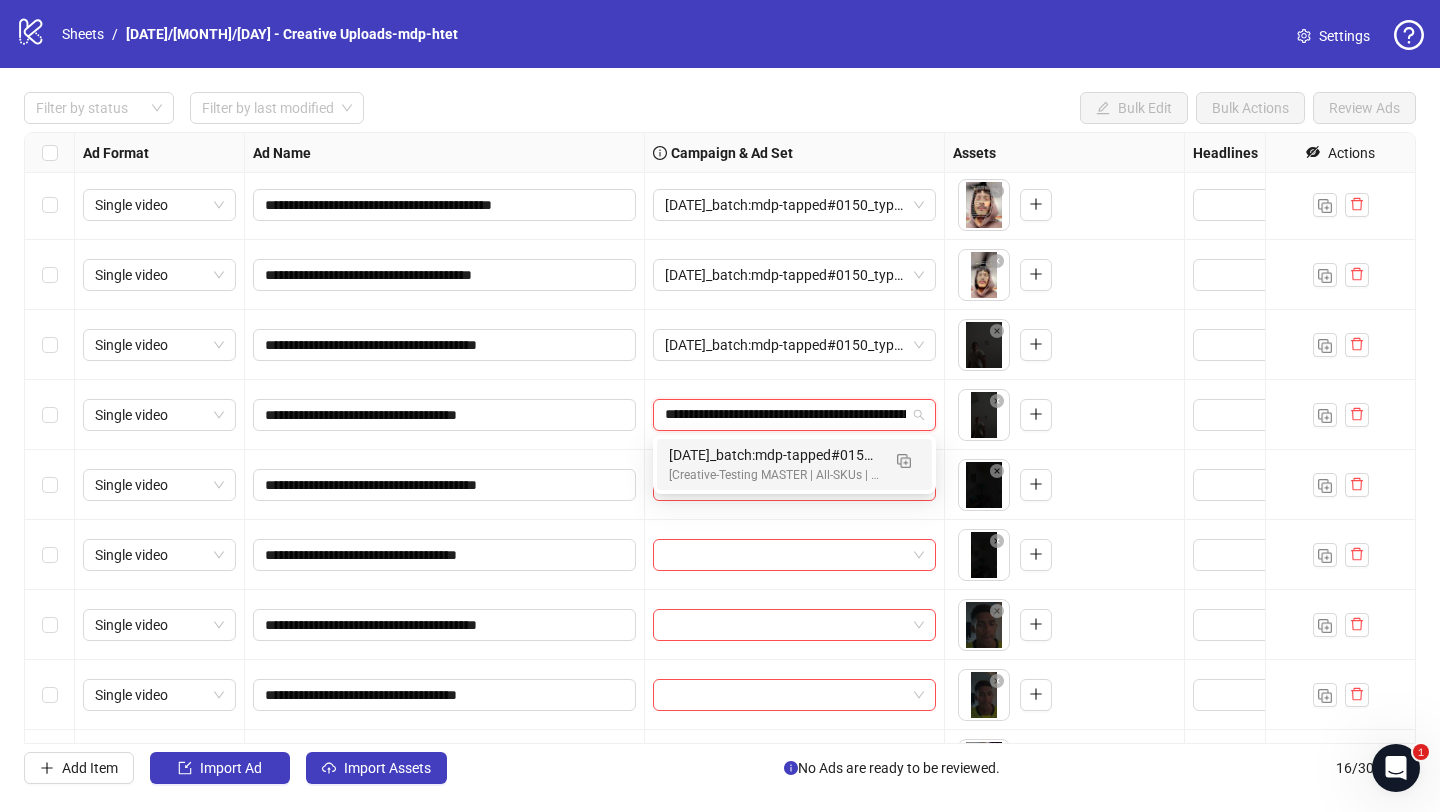 scroll, scrollTop: 0, scrollLeft: 267, axis: horizontal 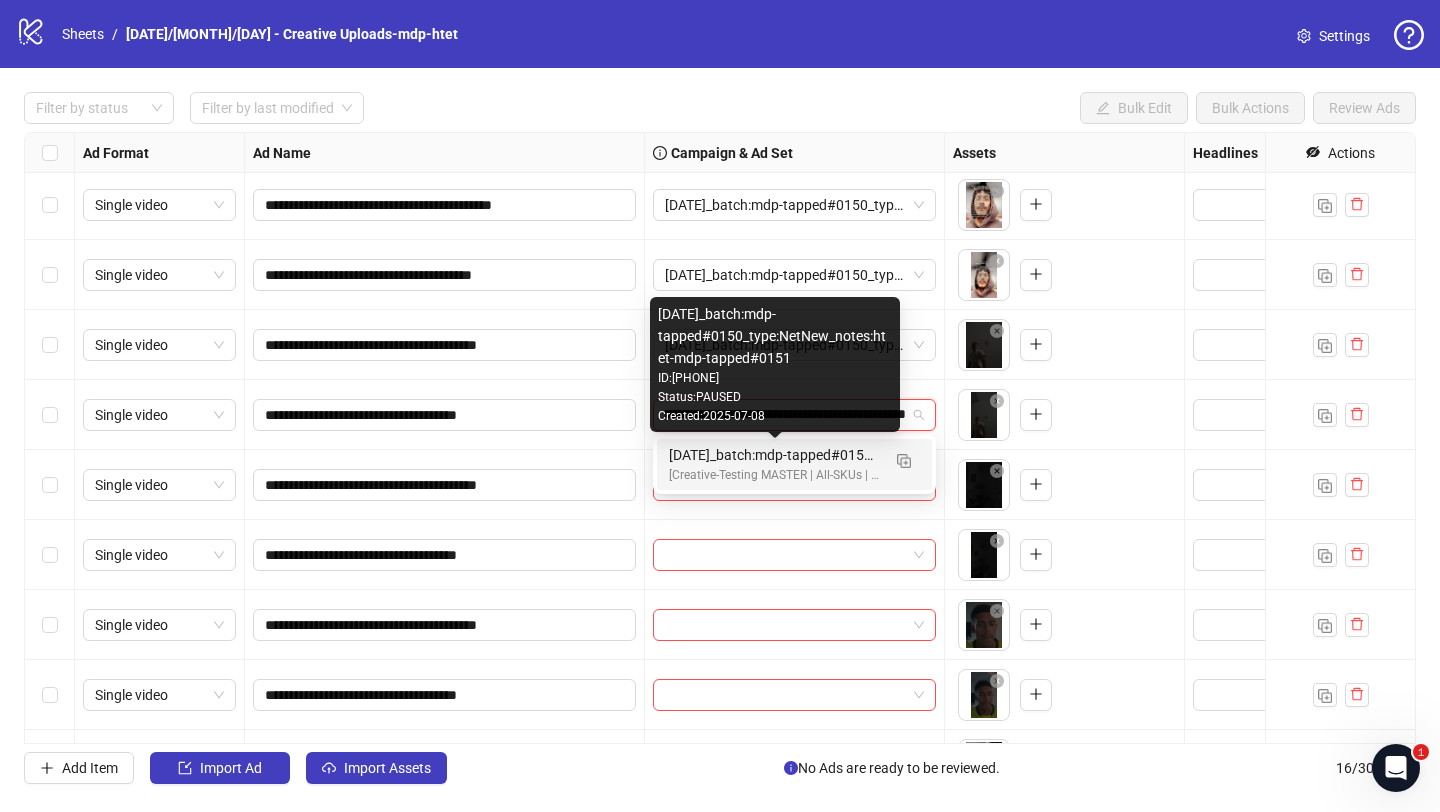 click on "2025/07/09_batch:mdp-tapped#0150_type:NetNew_notes:htet-mdp-tapped#0151" at bounding box center (774, 455) 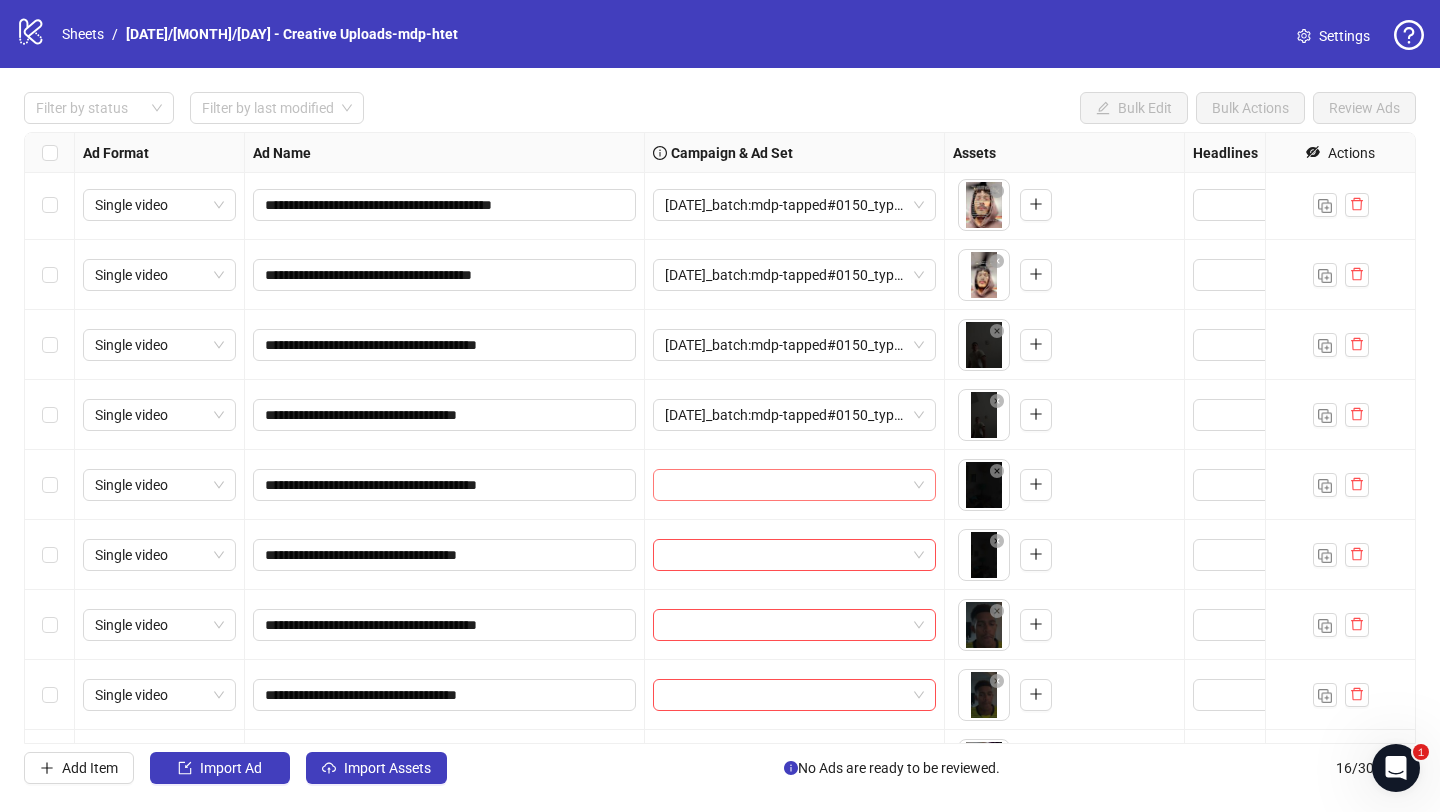 click at bounding box center [785, 485] 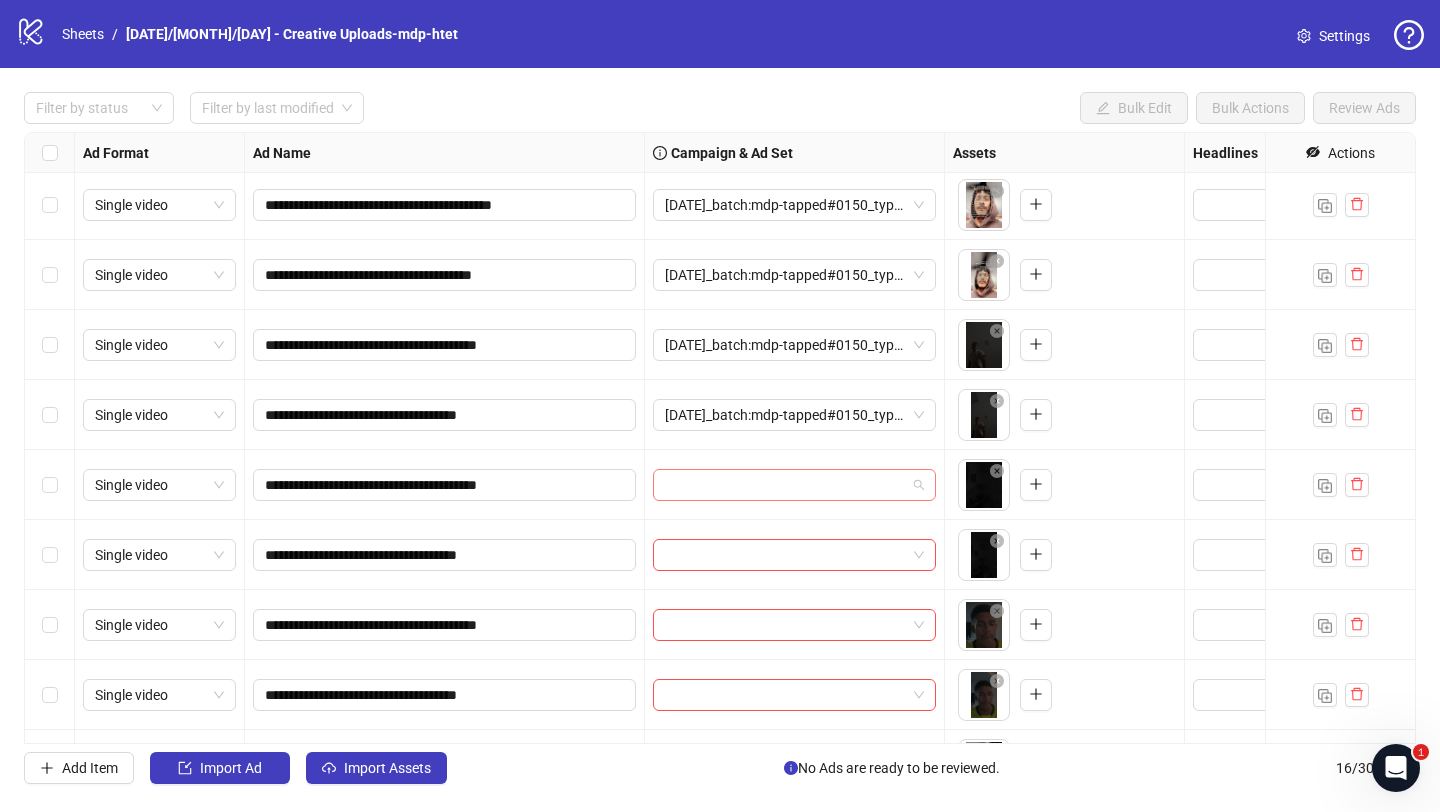 paste on "**********" 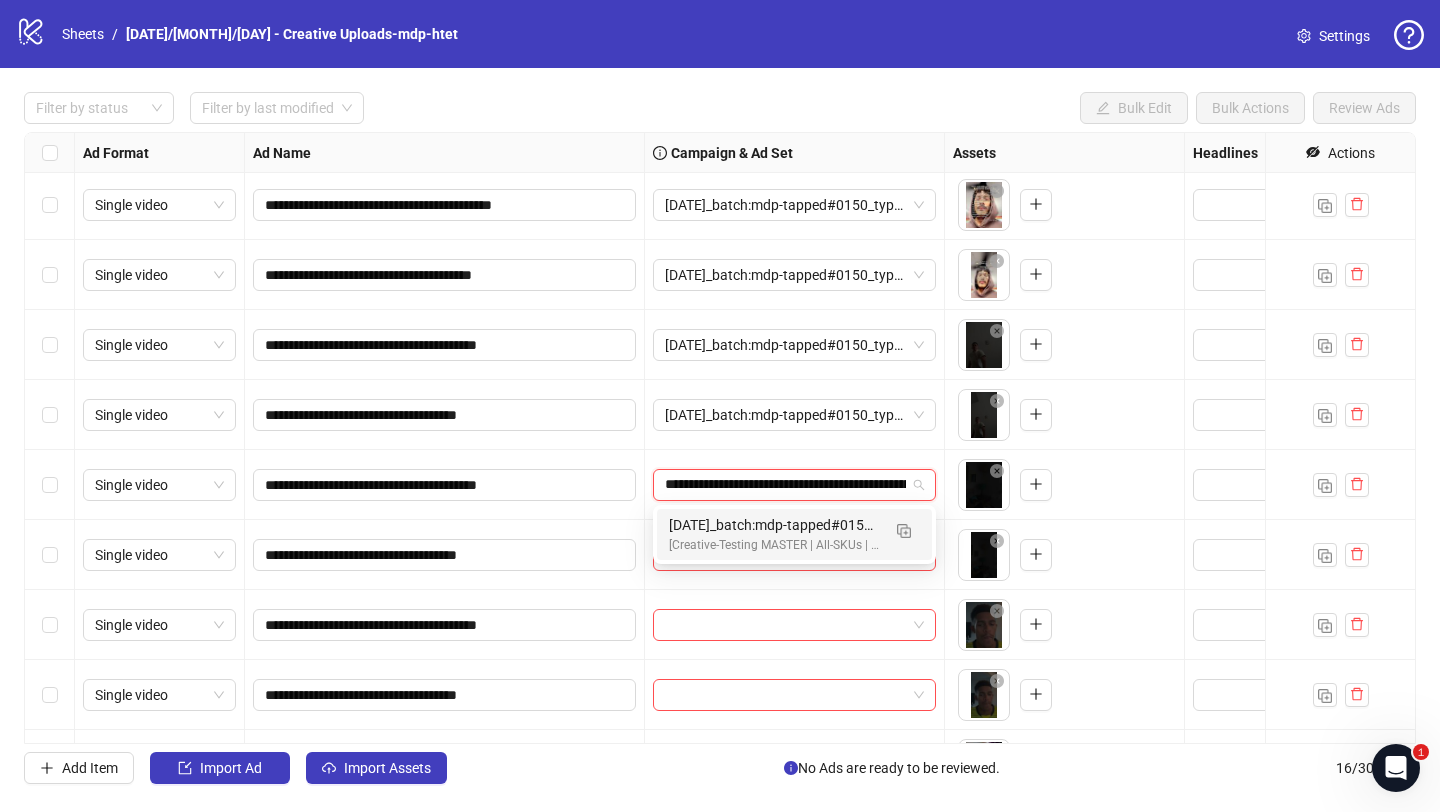 scroll, scrollTop: 0, scrollLeft: 267, axis: horizontal 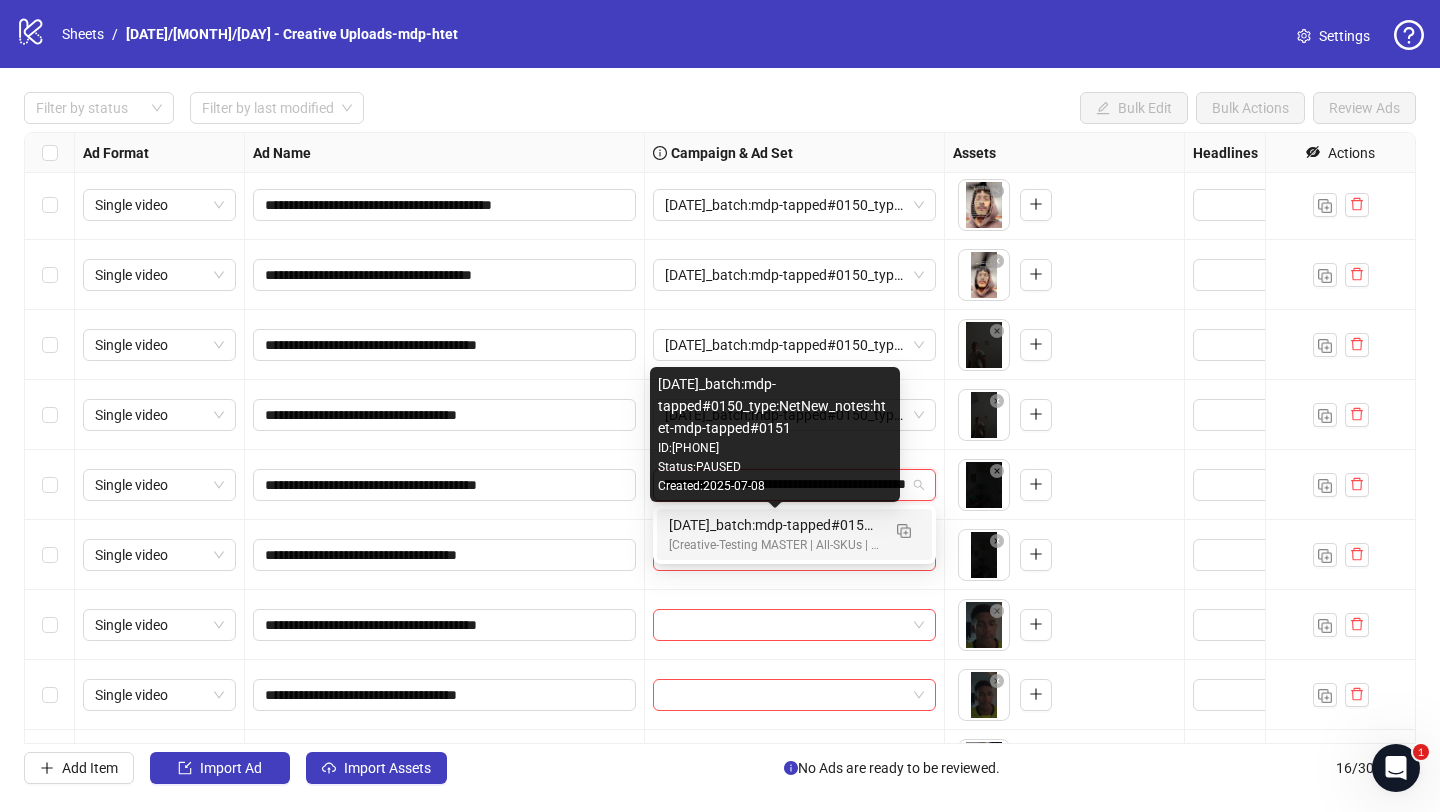 click on "2025/07/09_batch:mdp-tapped#0150_type:NetNew_notes:htet-mdp-tapped#0151" at bounding box center (774, 525) 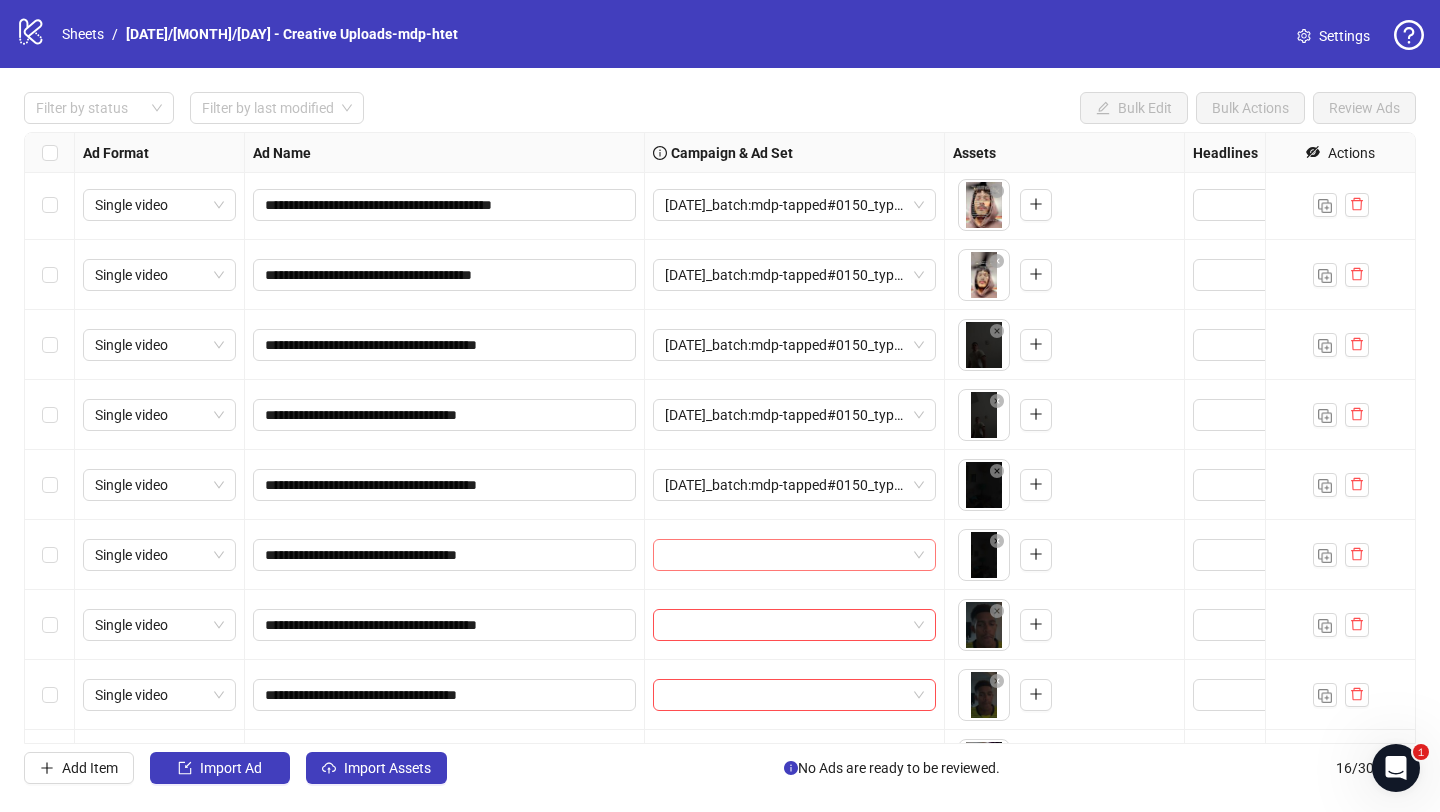 click at bounding box center [785, 555] 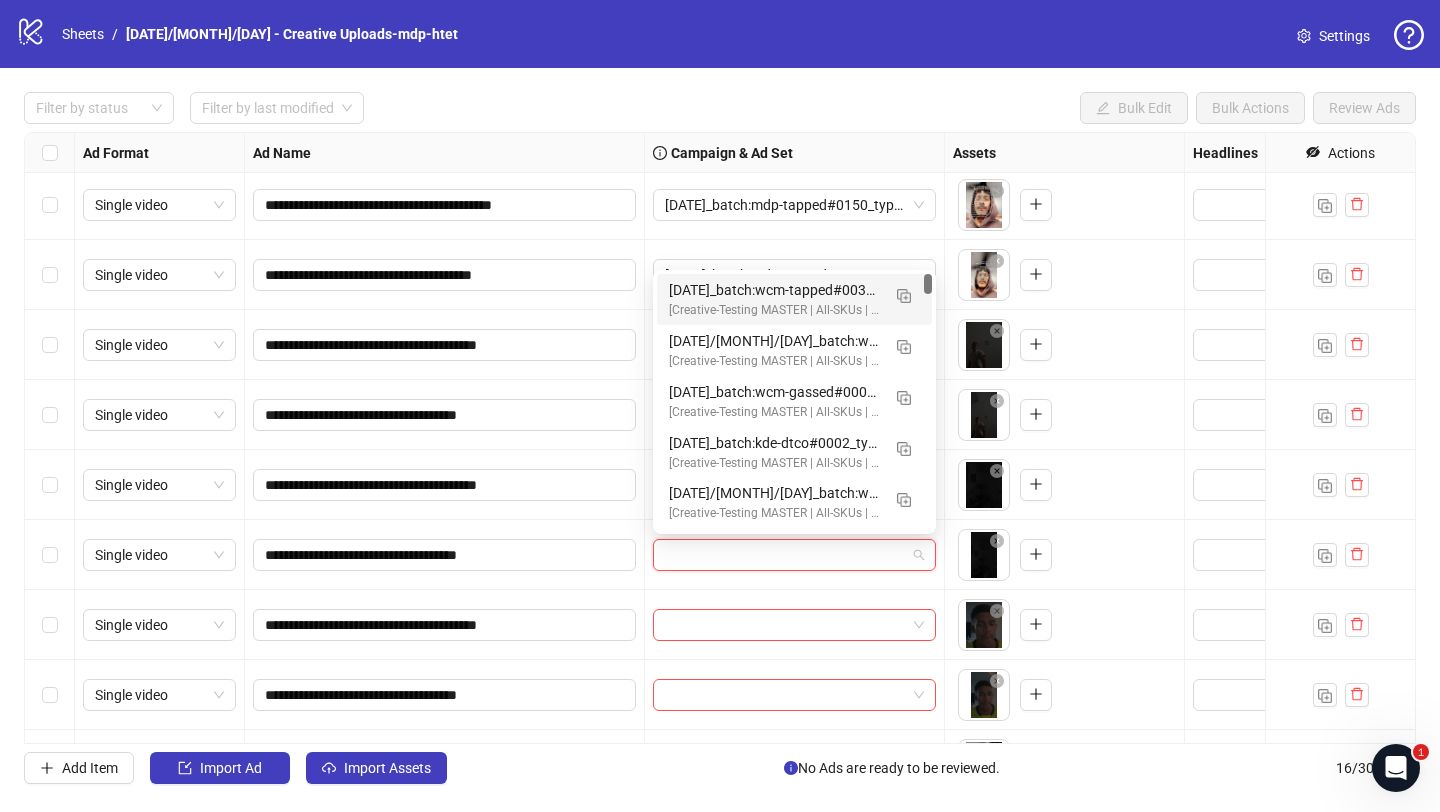 paste on "**********" 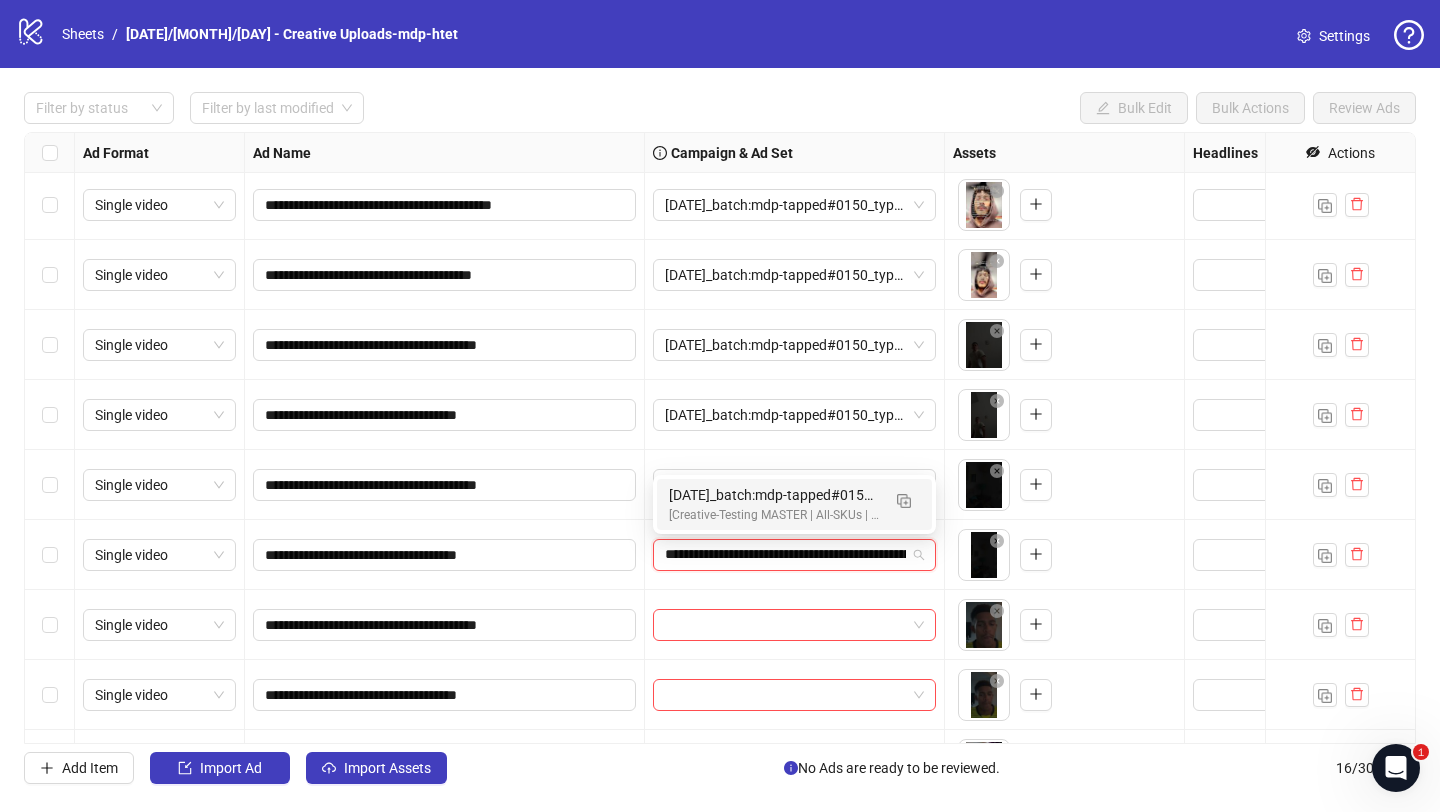 scroll, scrollTop: 0, scrollLeft: 267, axis: horizontal 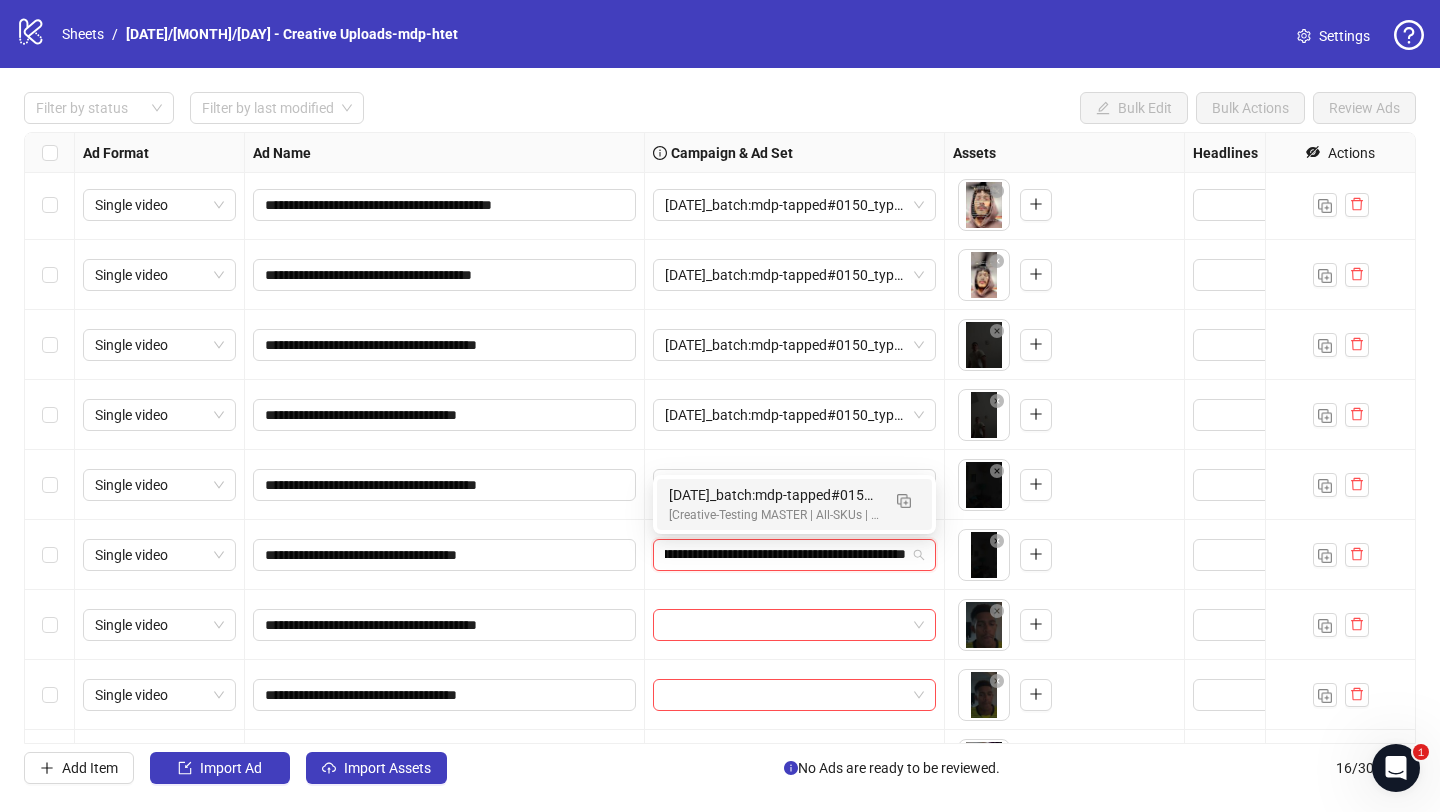 click on "[Creative-Testing MASTER | All-SKUs | ABO 7dc | USA | v2025/07/07]" at bounding box center [774, 515] 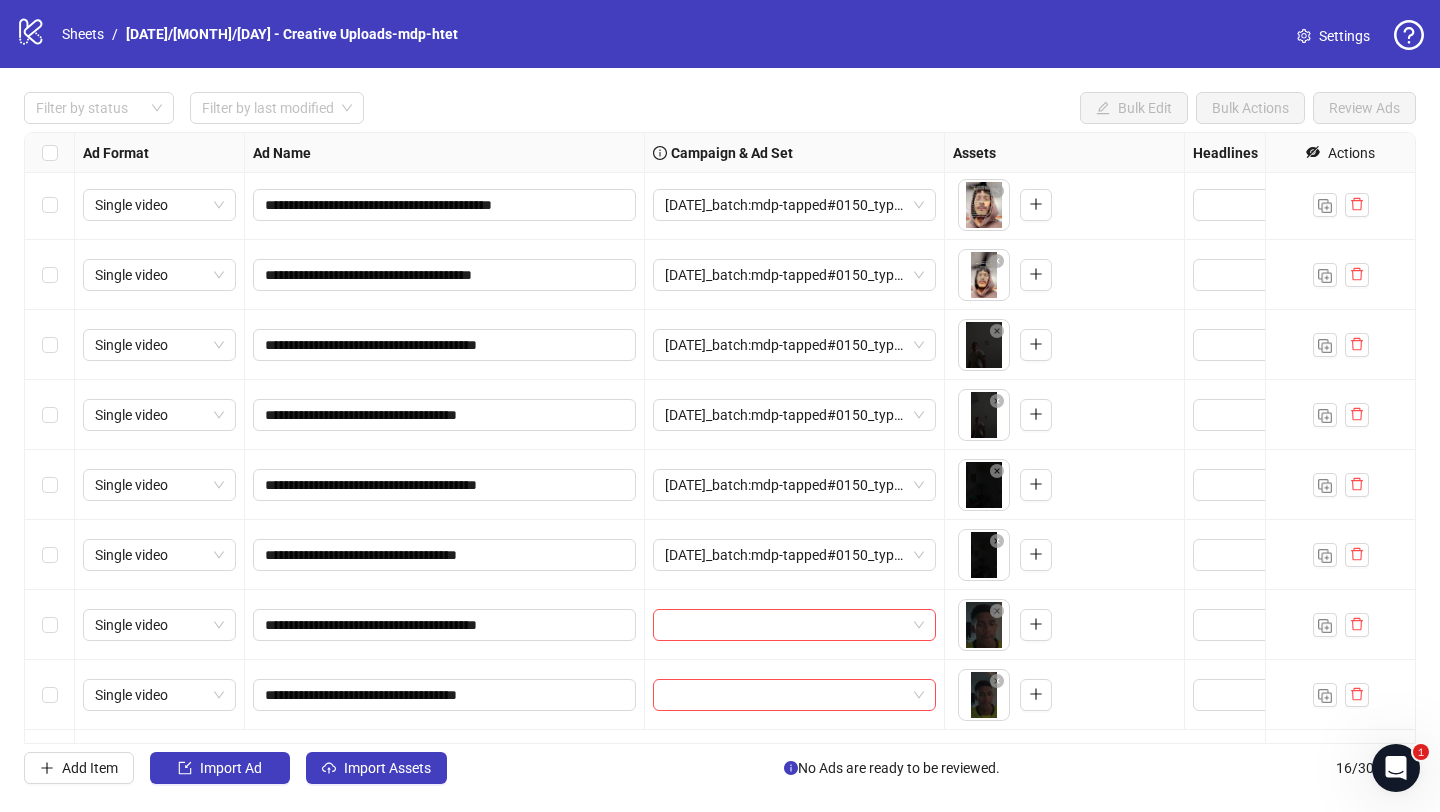 scroll, scrollTop: 0, scrollLeft: 0, axis: both 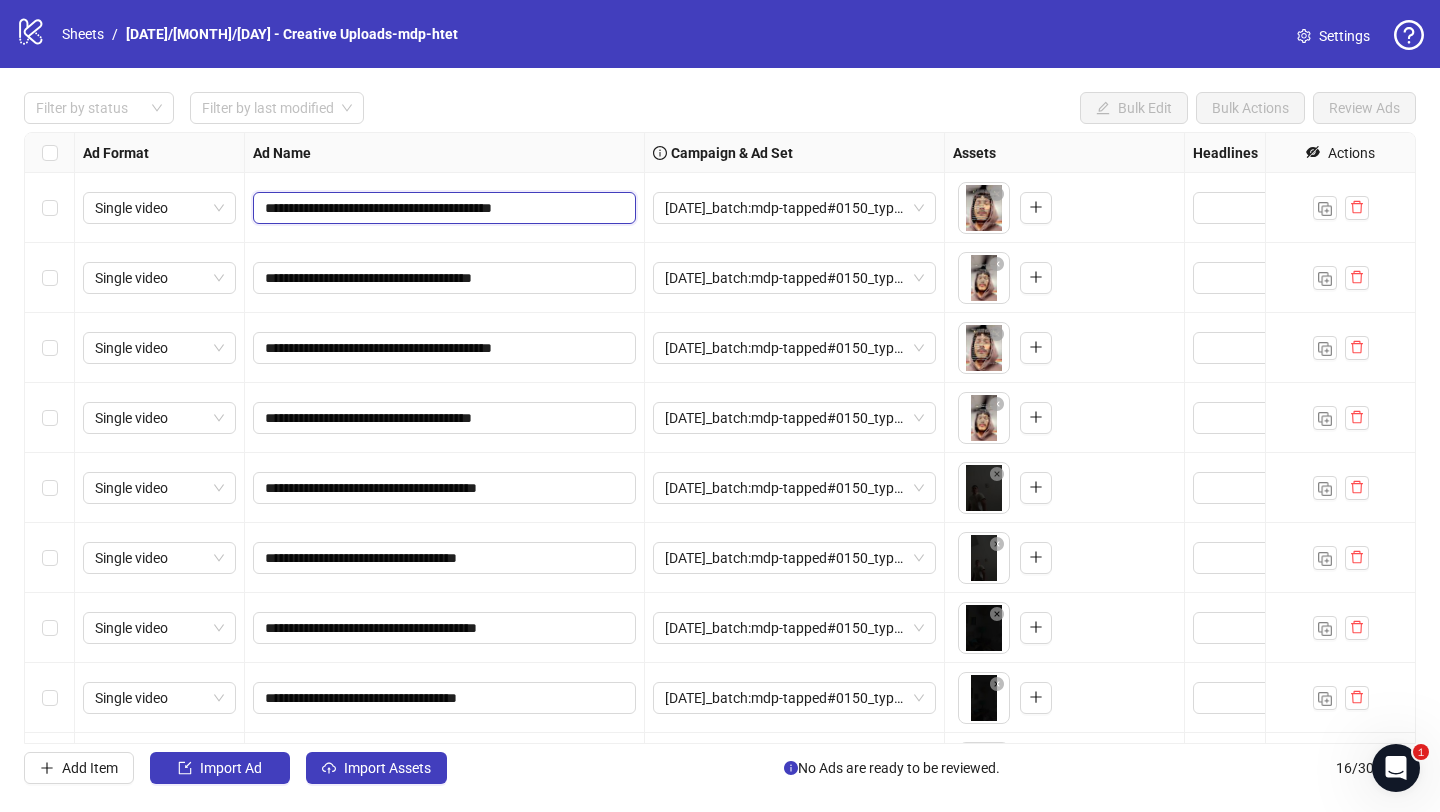 click on "**********" at bounding box center (442, 208) 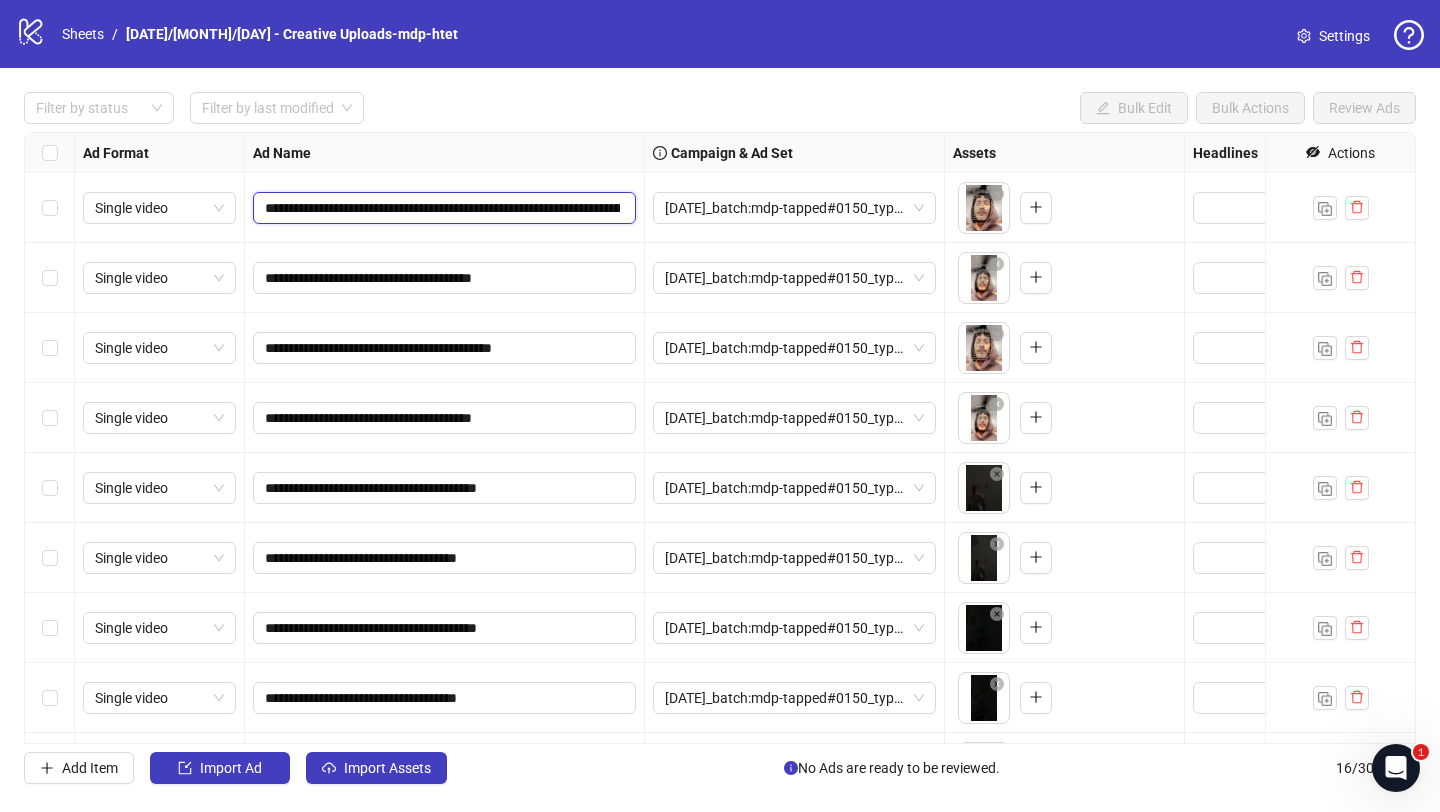 scroll, scrollTop: 0, scrollLeft: 903, axis: horizontal 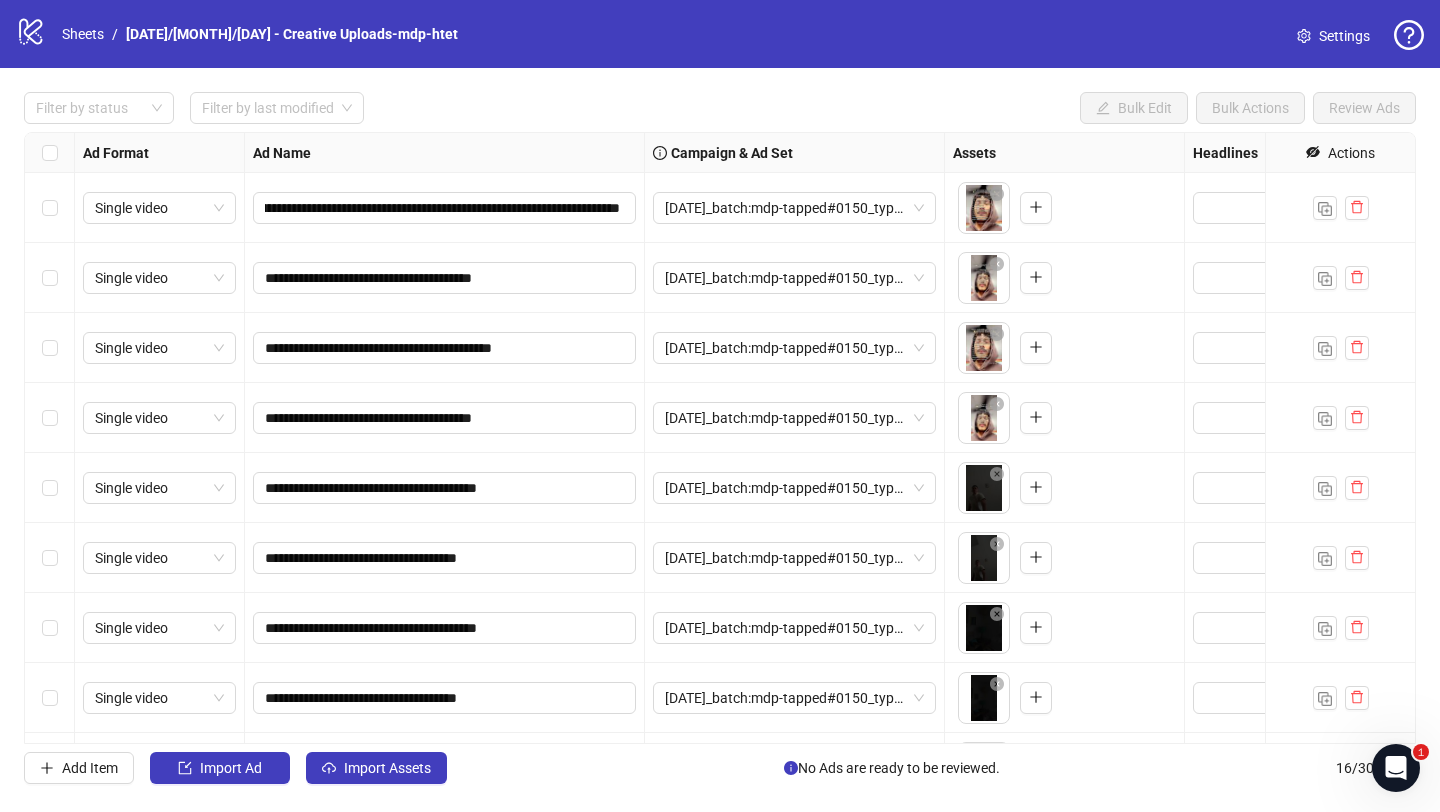 click on "**********" at bounding box center [445, 208] 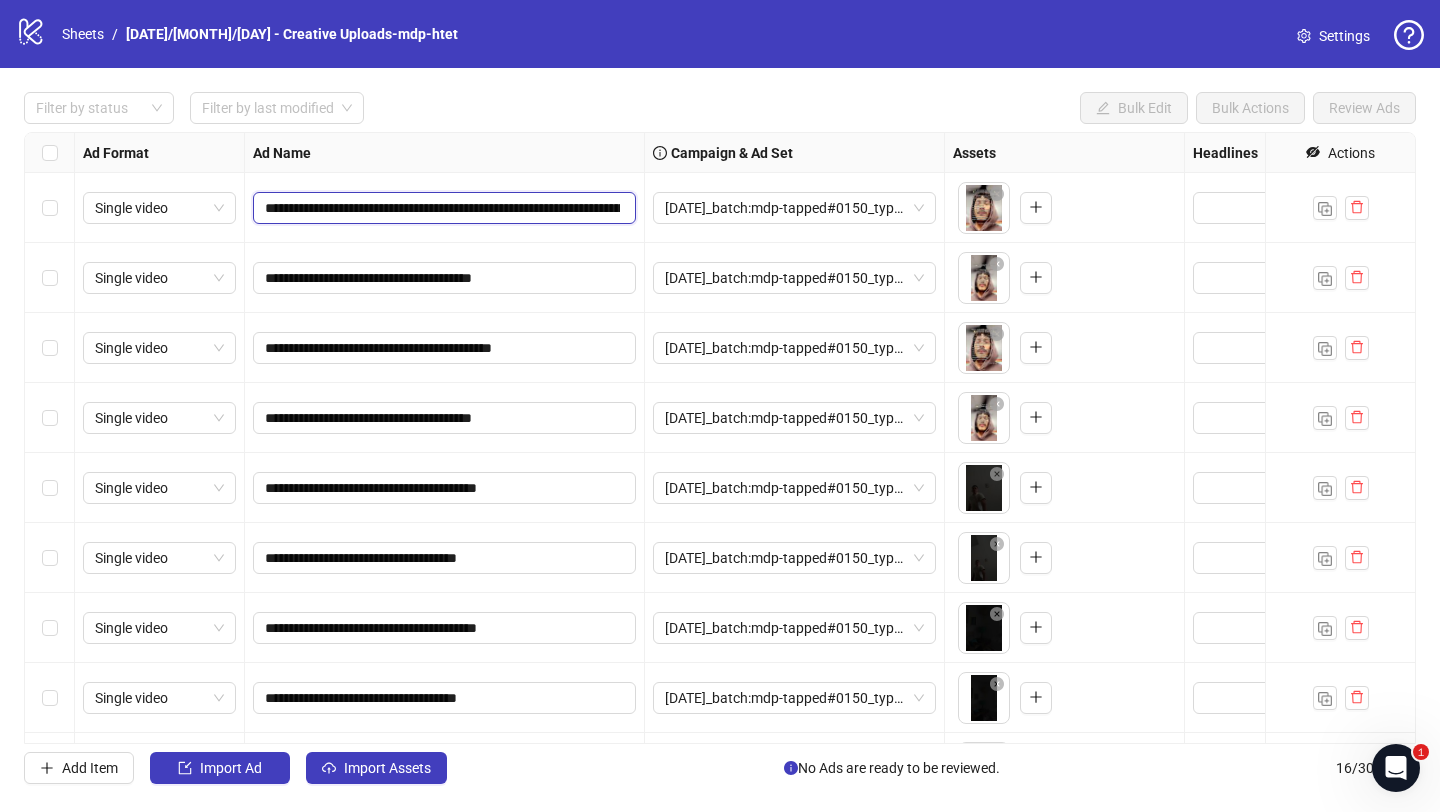 click on "**********" at bounding box center (442, 208) 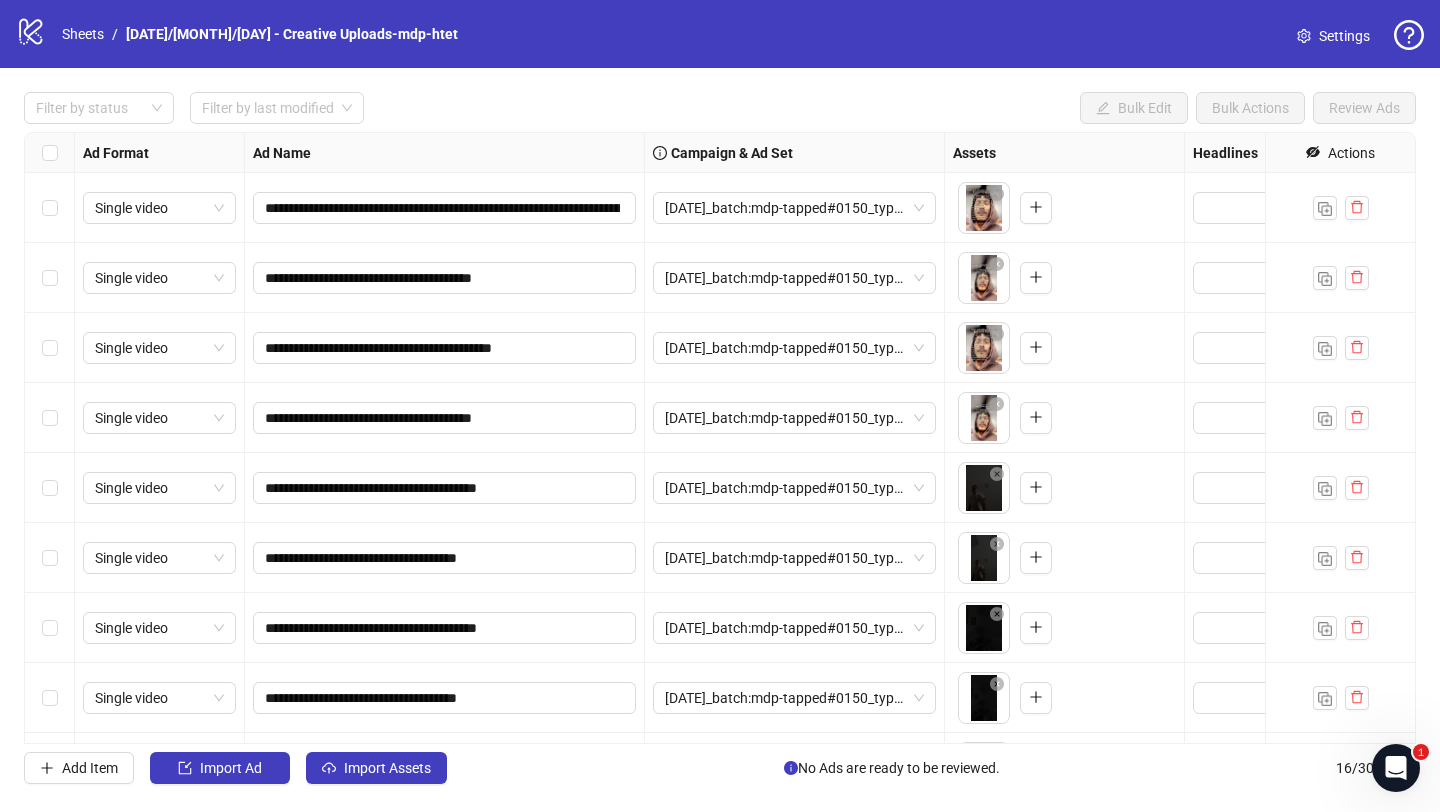 click on "**********" at bounding box center [445, 278] 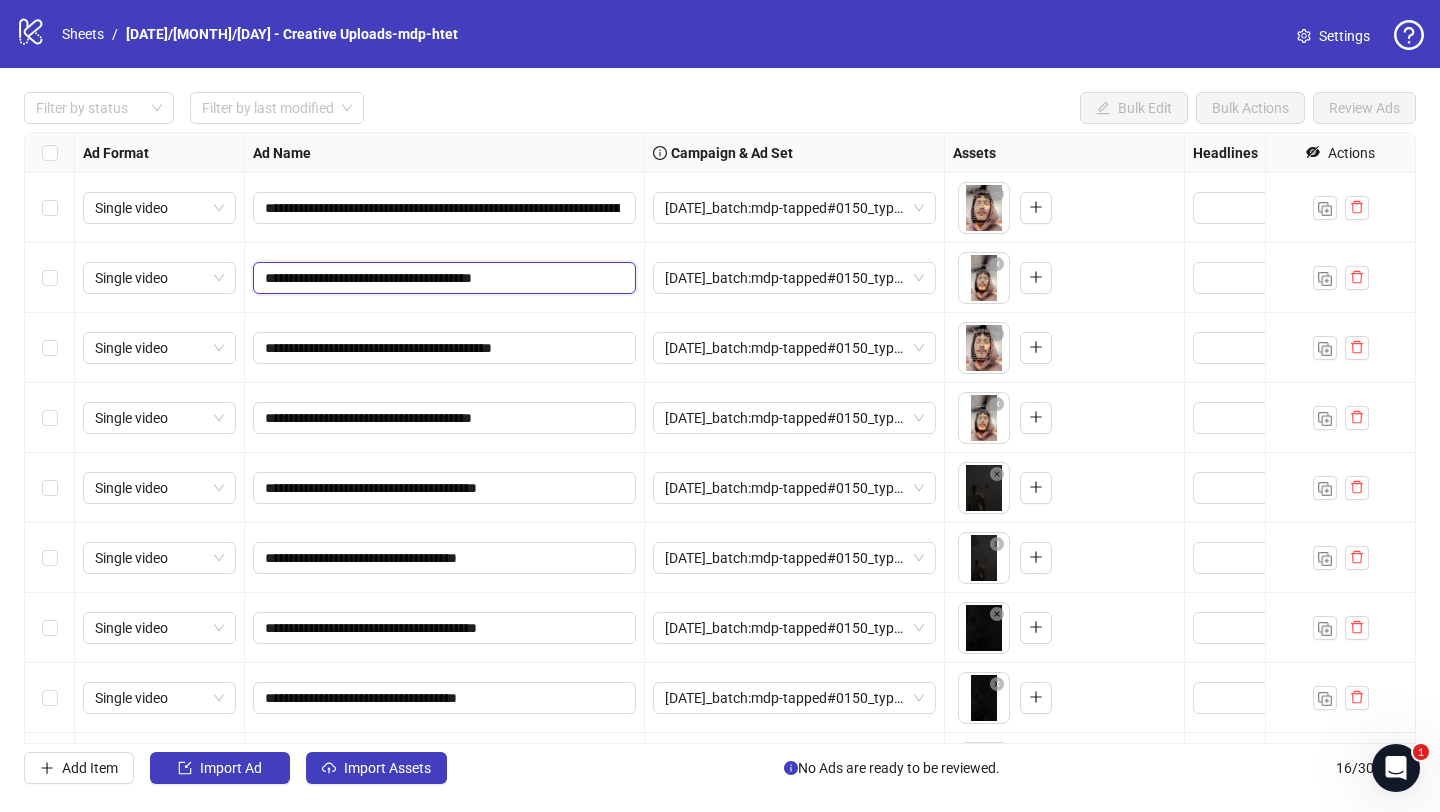 click on "**********" at bounding box center (442, 278) 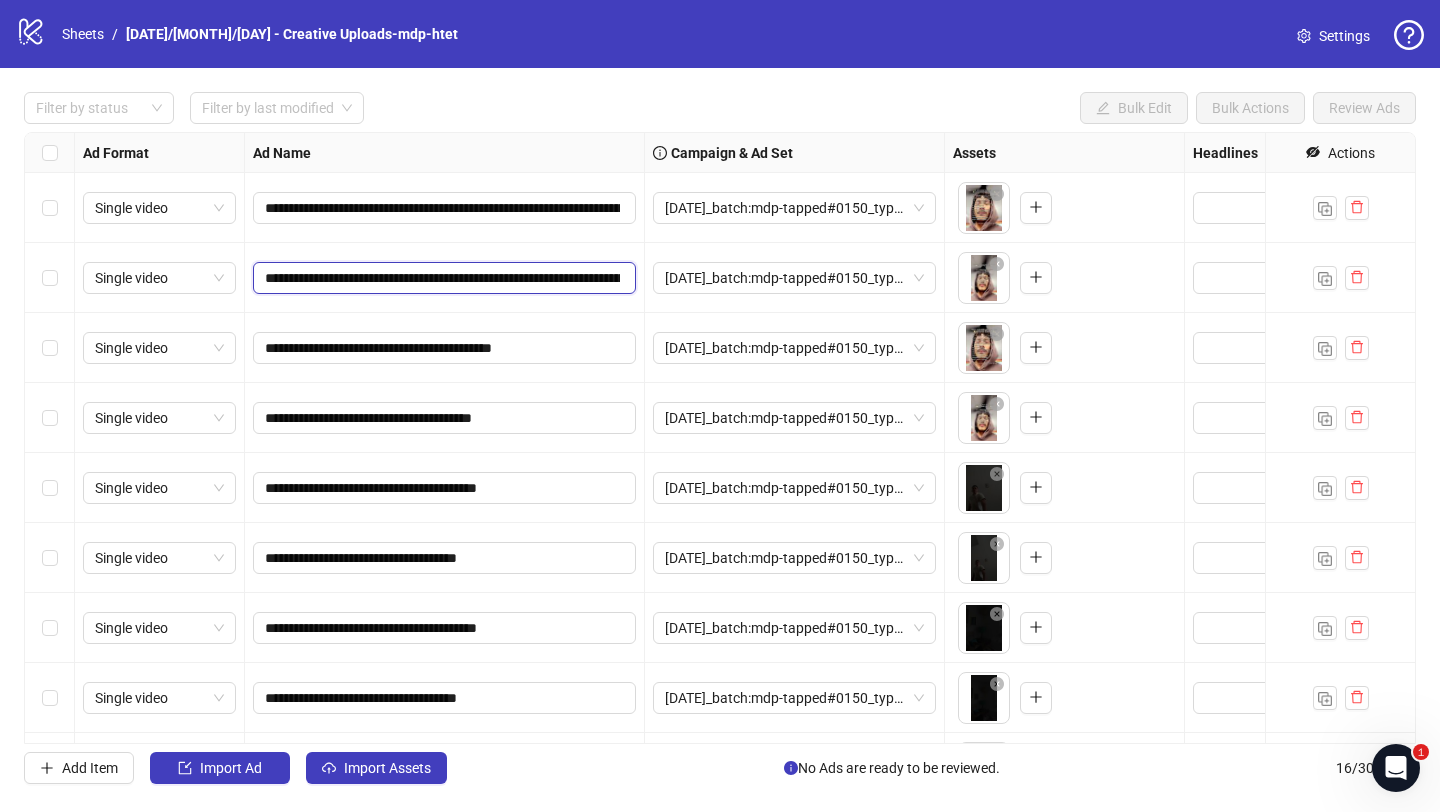 scroll, scrollTop: 0, scrollLeft: 903, axis: horizontal 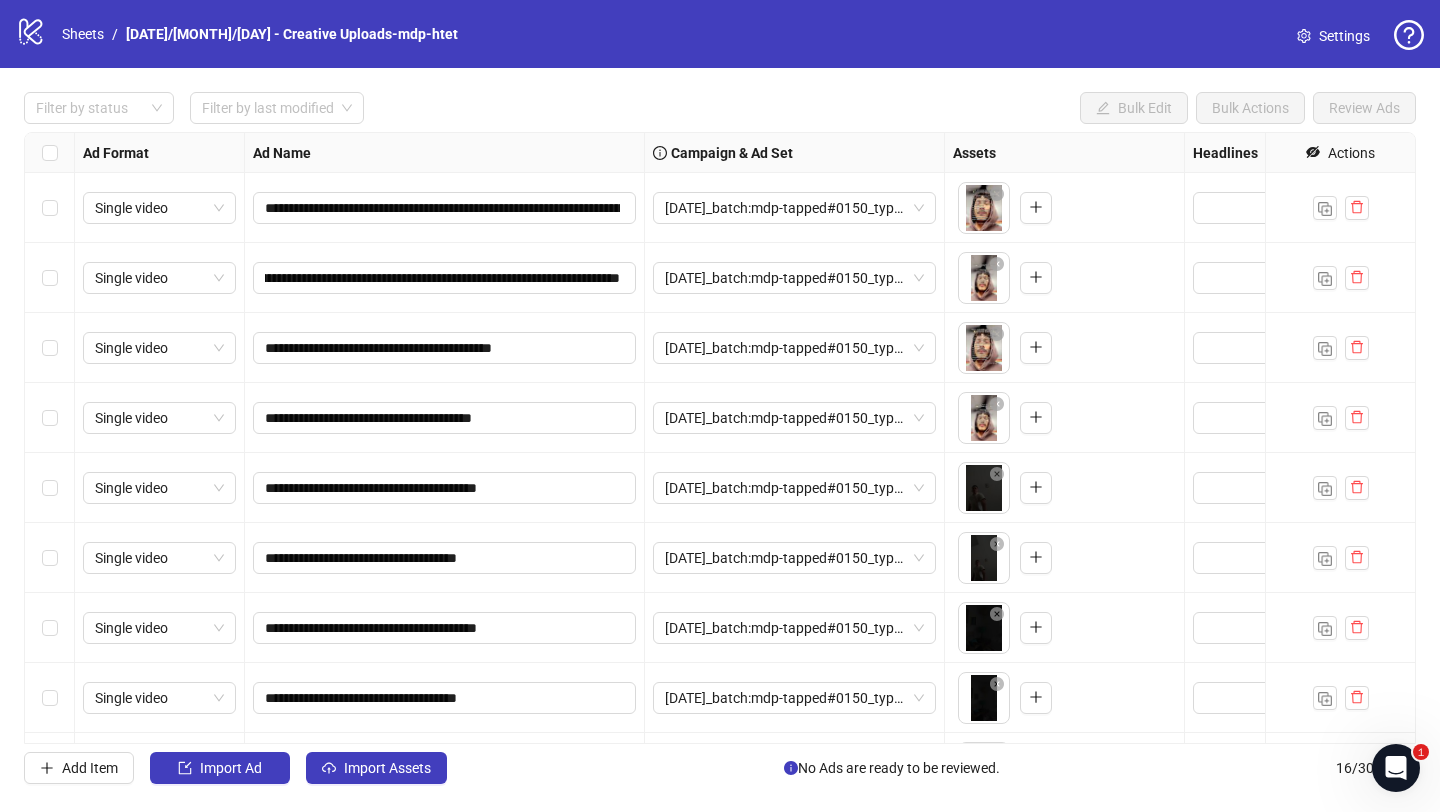 click on "**********" at bounding box center (445, 278) 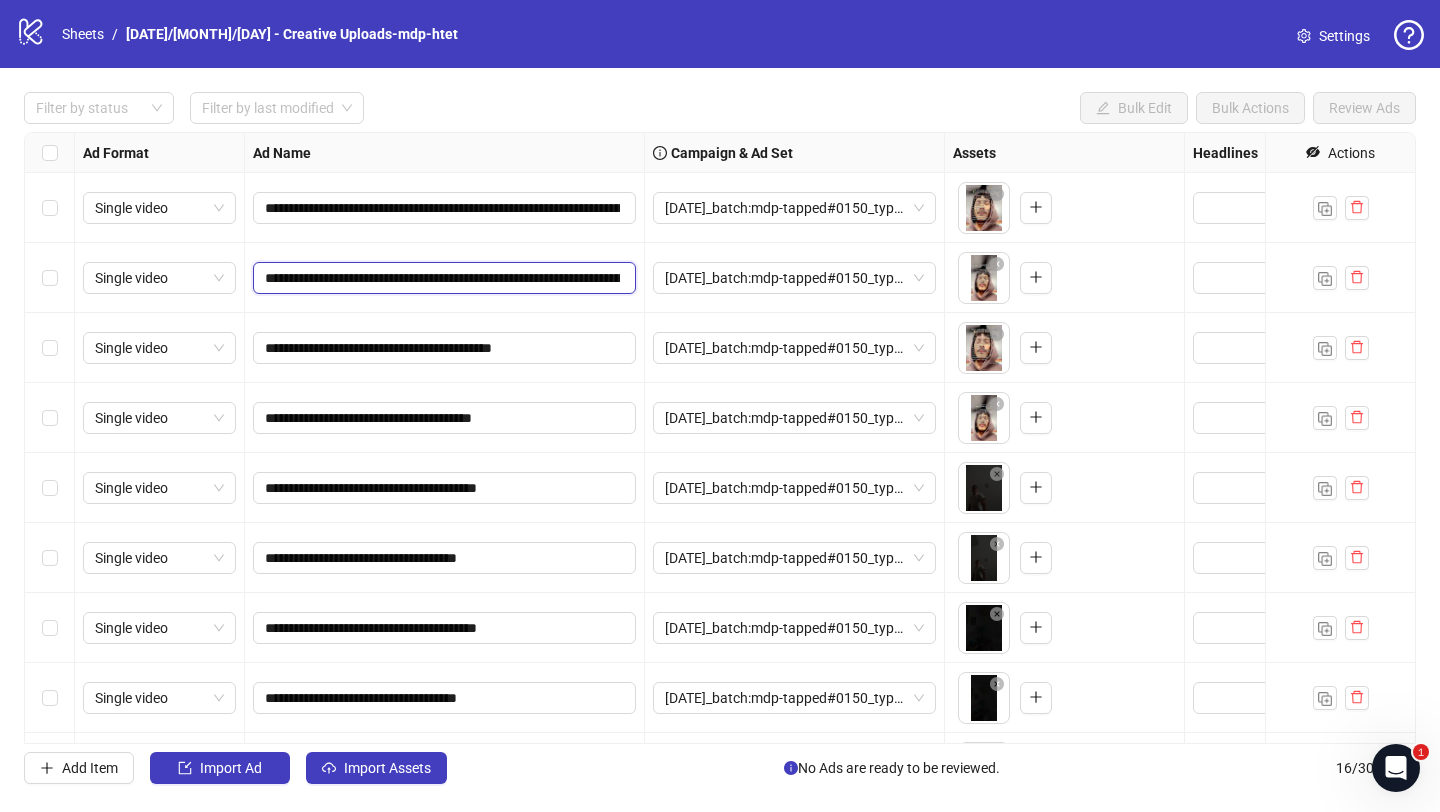 click on "**********" at bounding box center [442, 278] 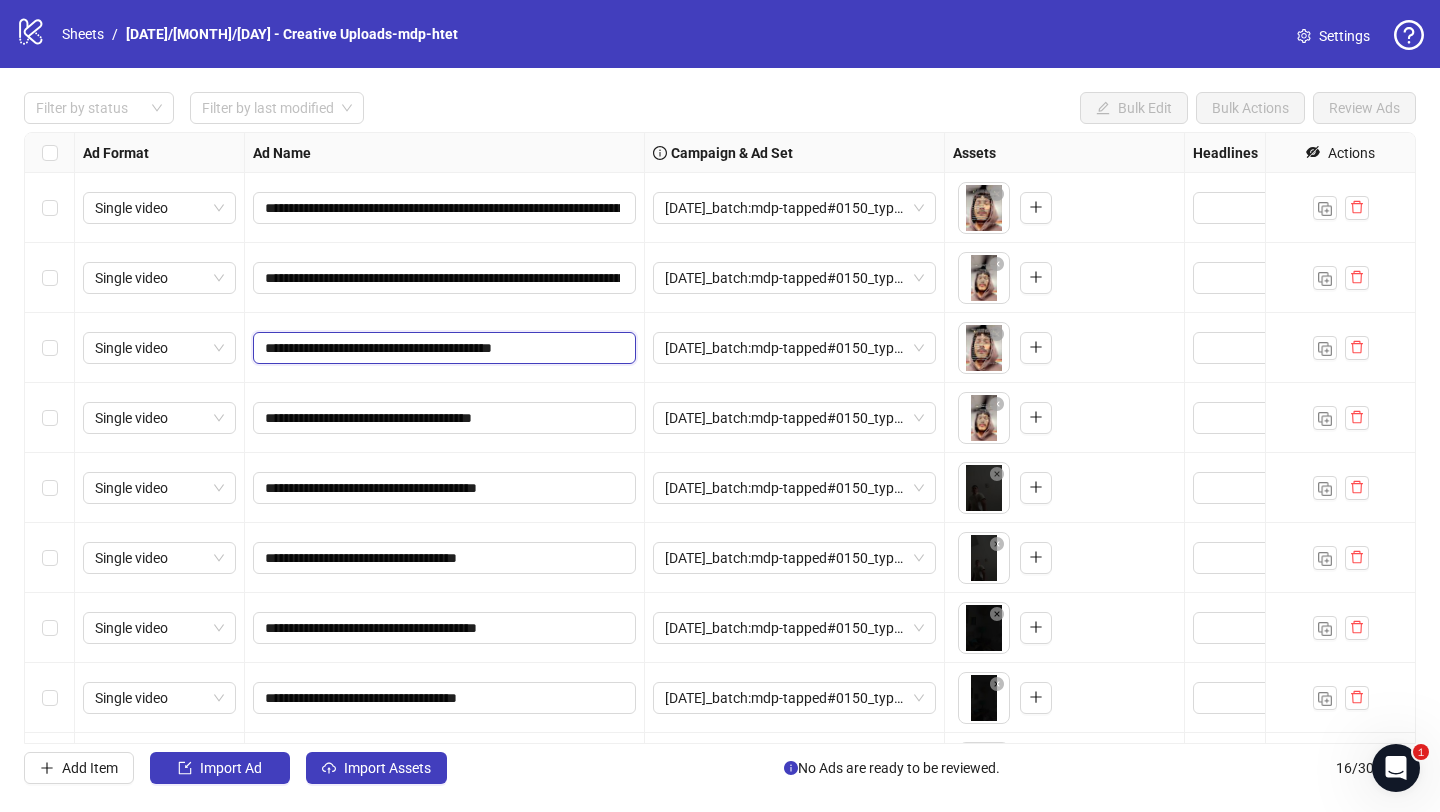 click on "**********" at bounding box center [442, 348] 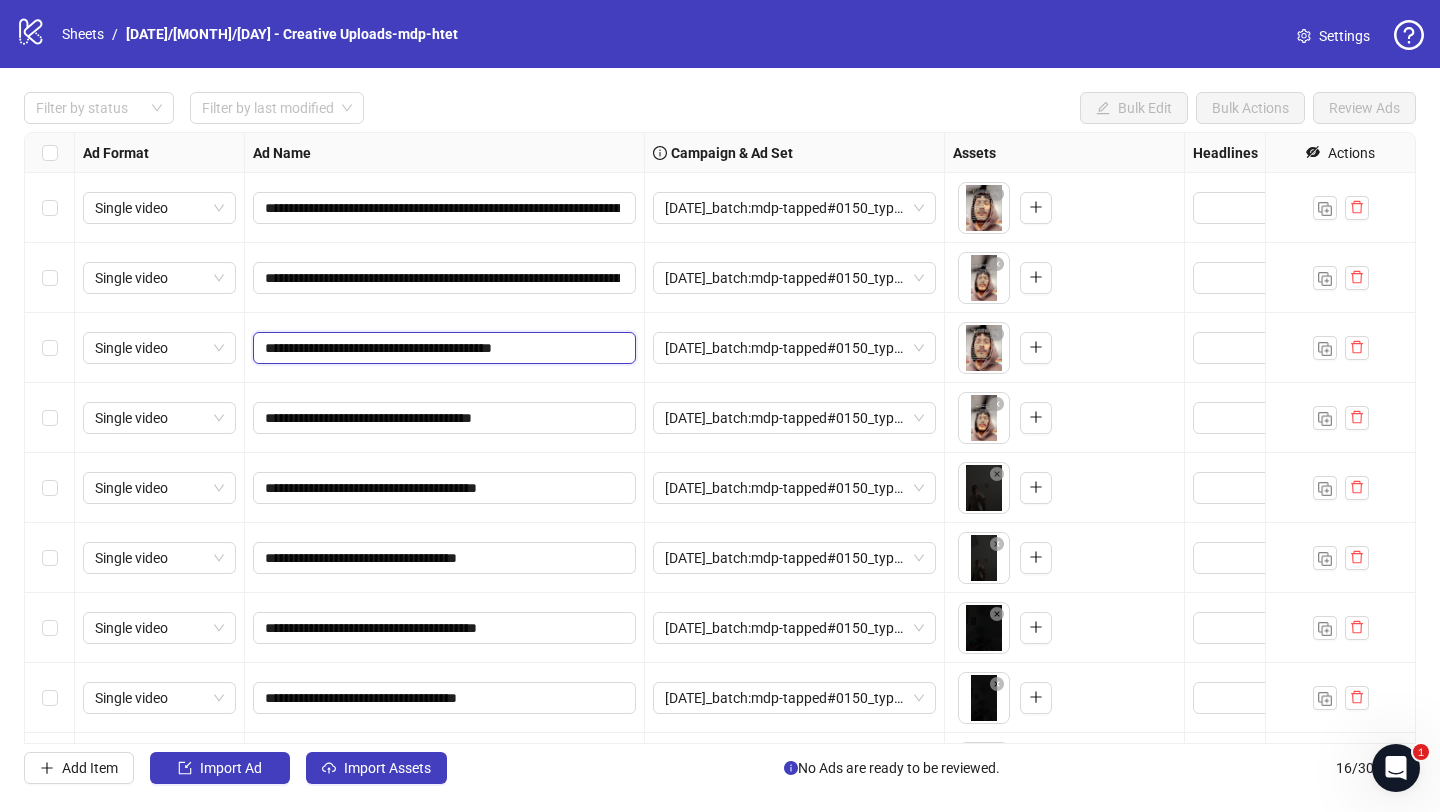 click on "**********" at bounding box center [442, 348] 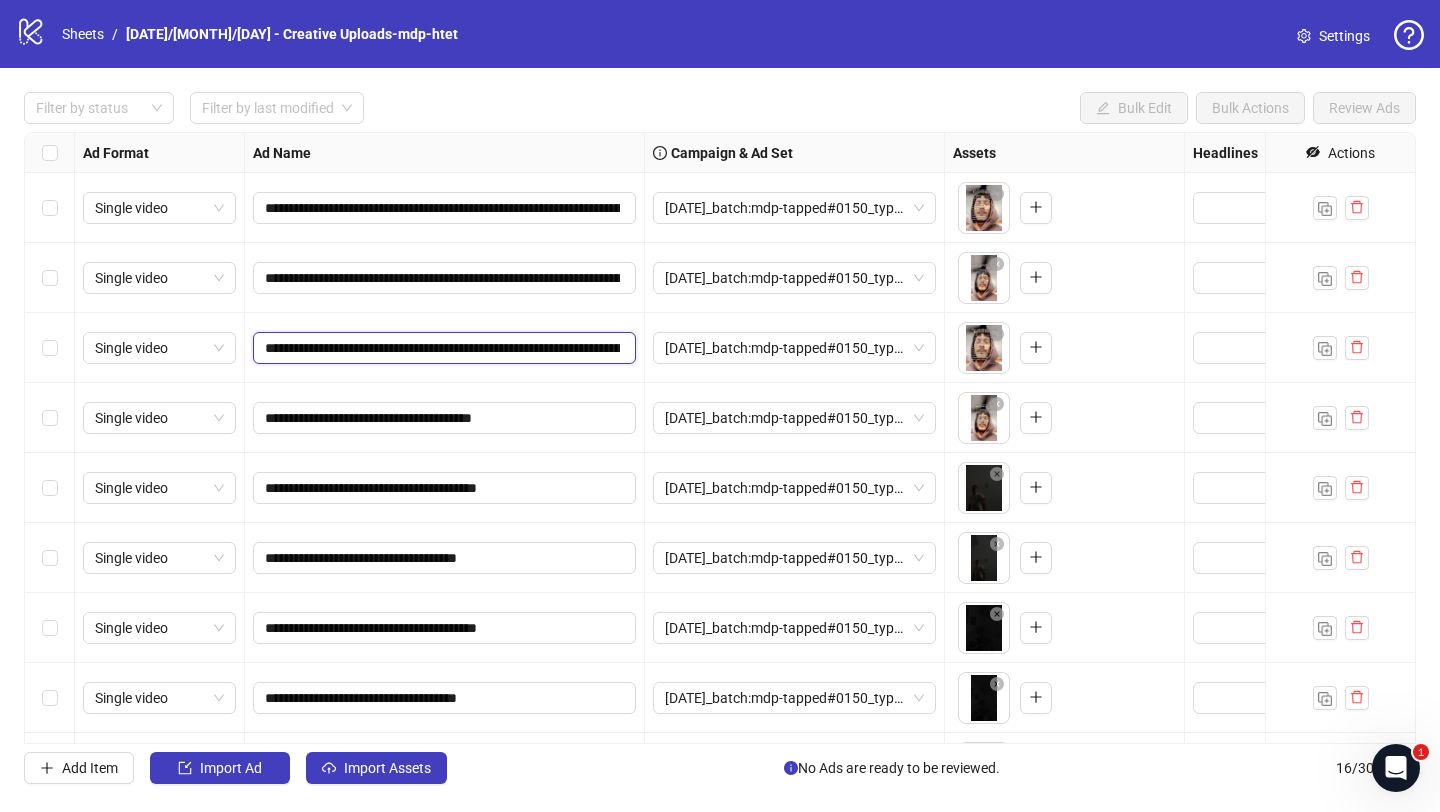 scroll, scrollTop: 0, scrollLeft: 903, axis: horizontal 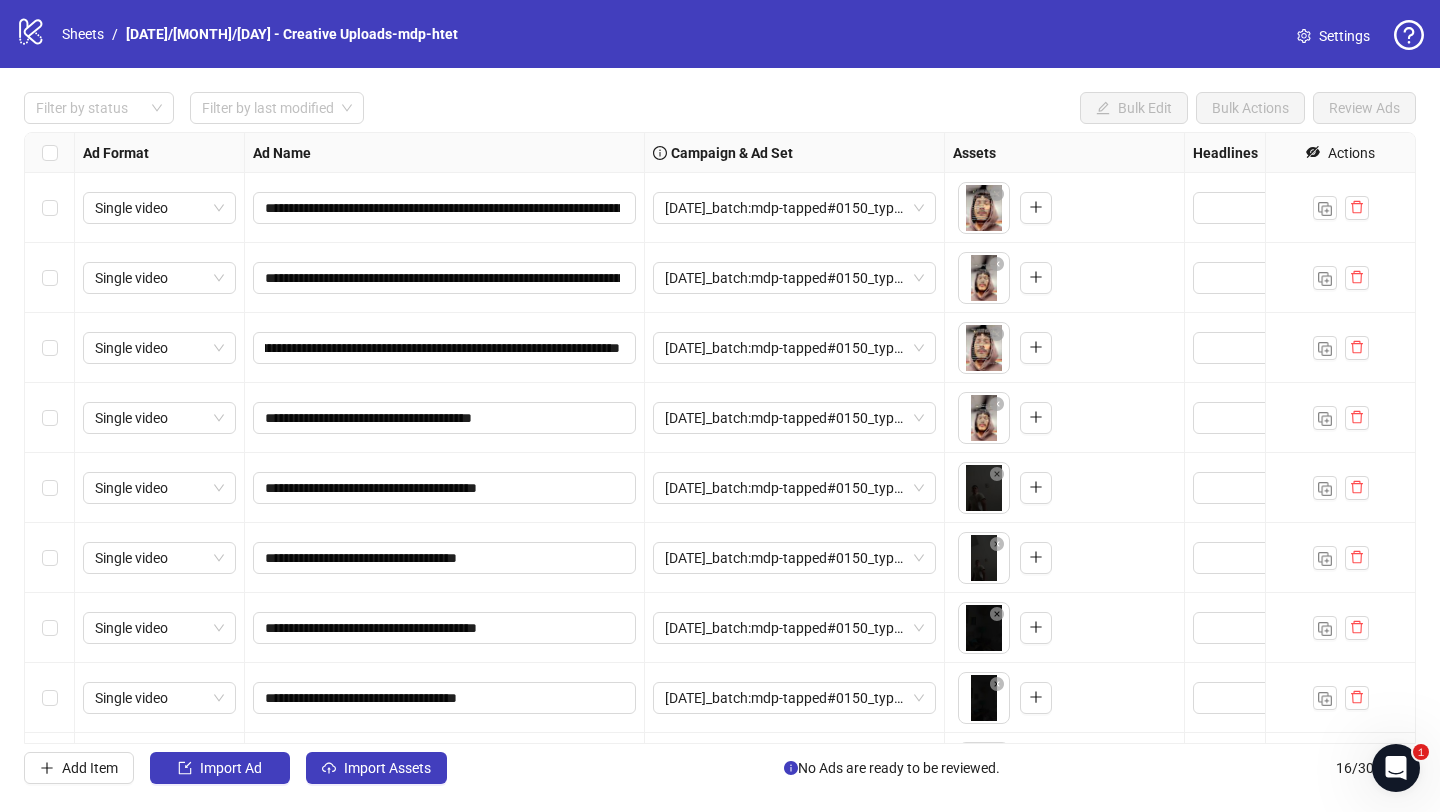 click on "**********" at bounding box center (445, 348) 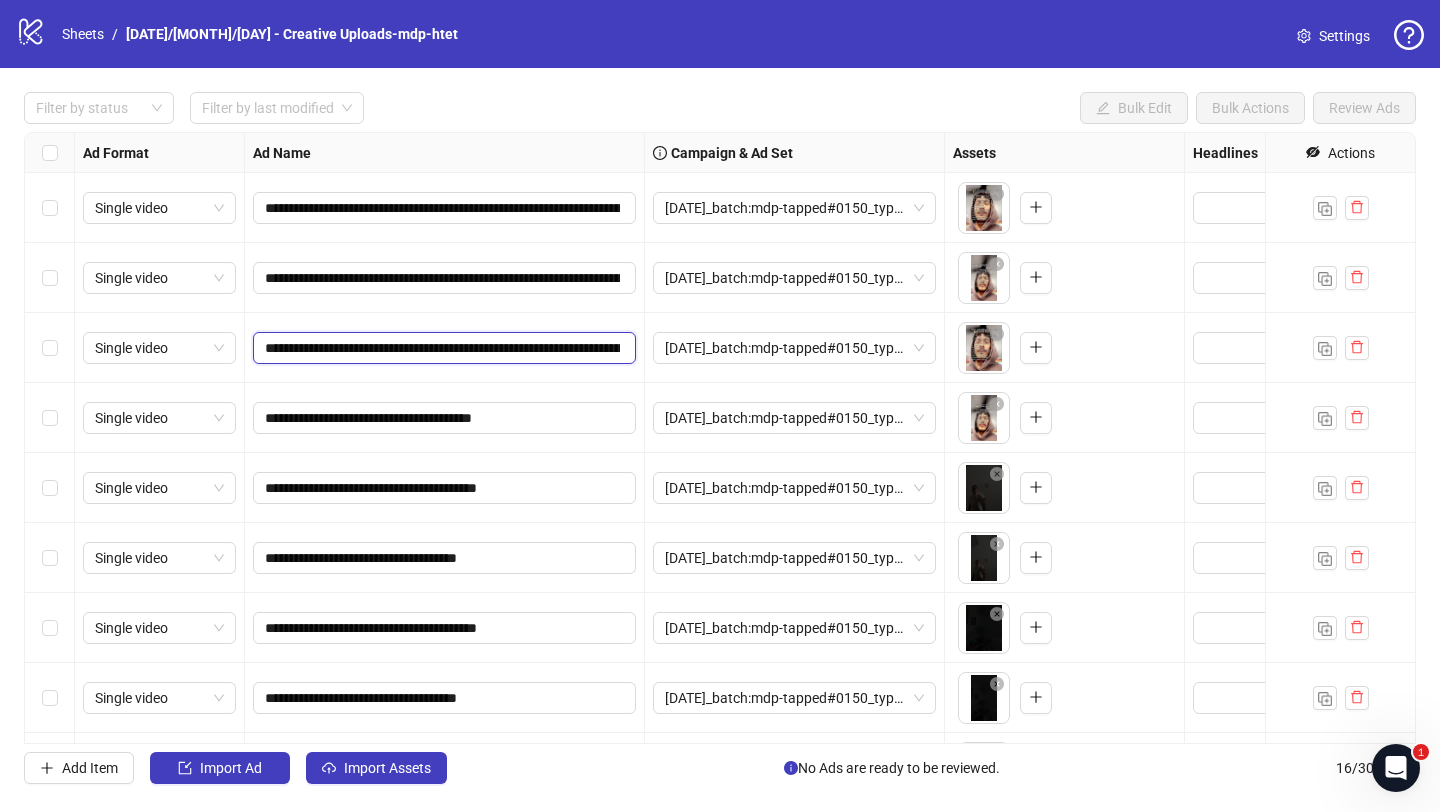 click on "**********" at bounding box center [442, 348] 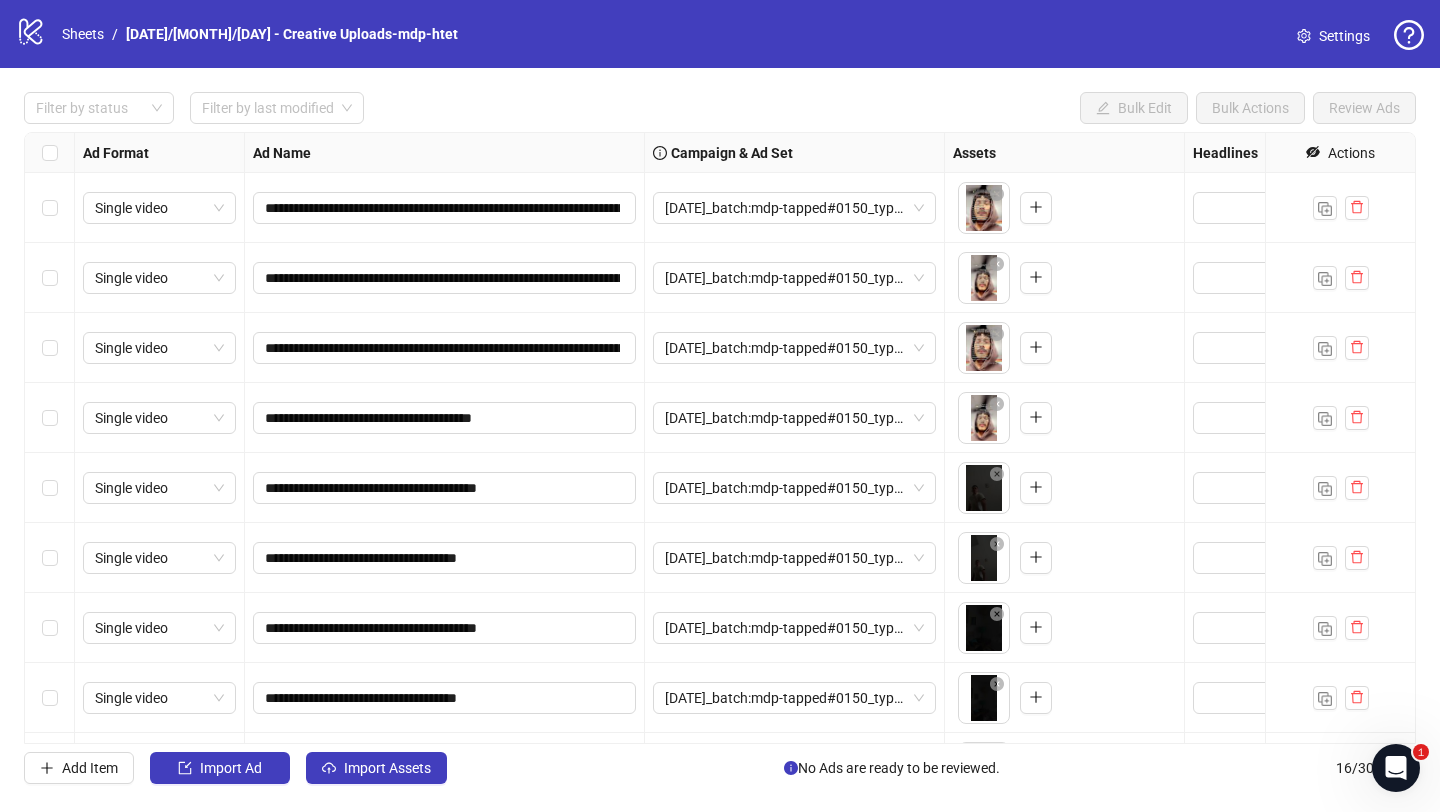click on "**********" at bounding box center (445, 418) 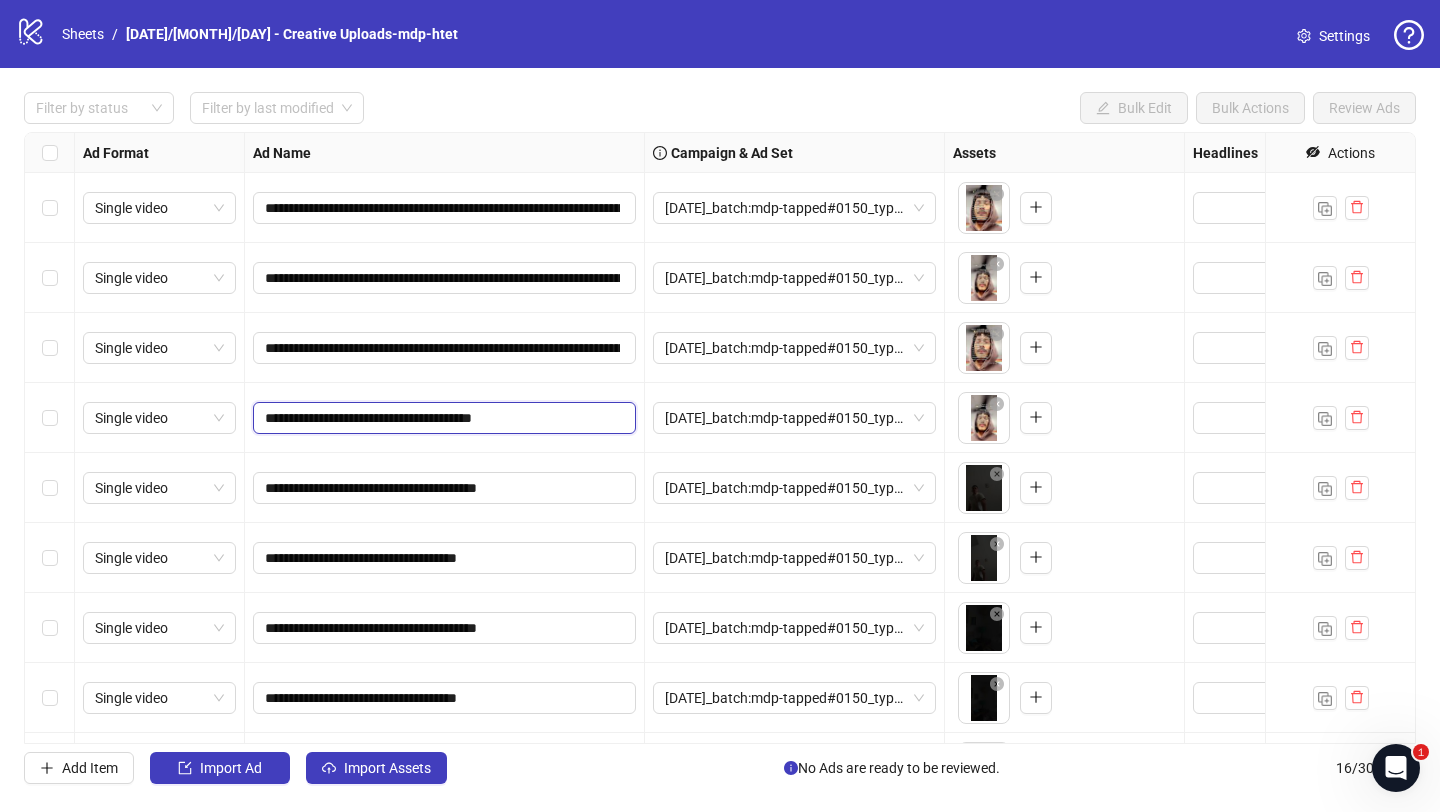 click on "**********" at bounding box center [442, 418] 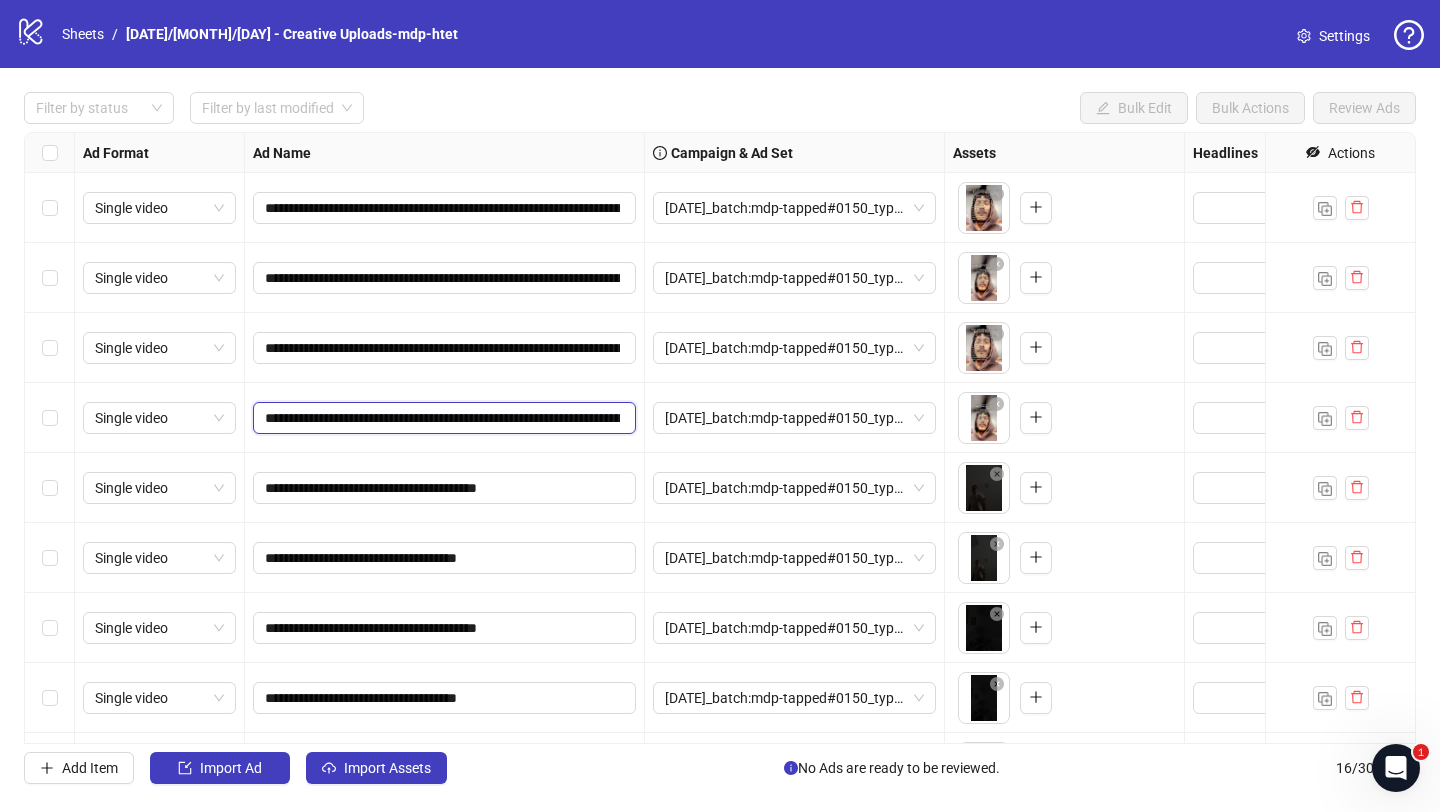 scroll, scrollTop: 0, scrollLeft: 903, axis: horizontal 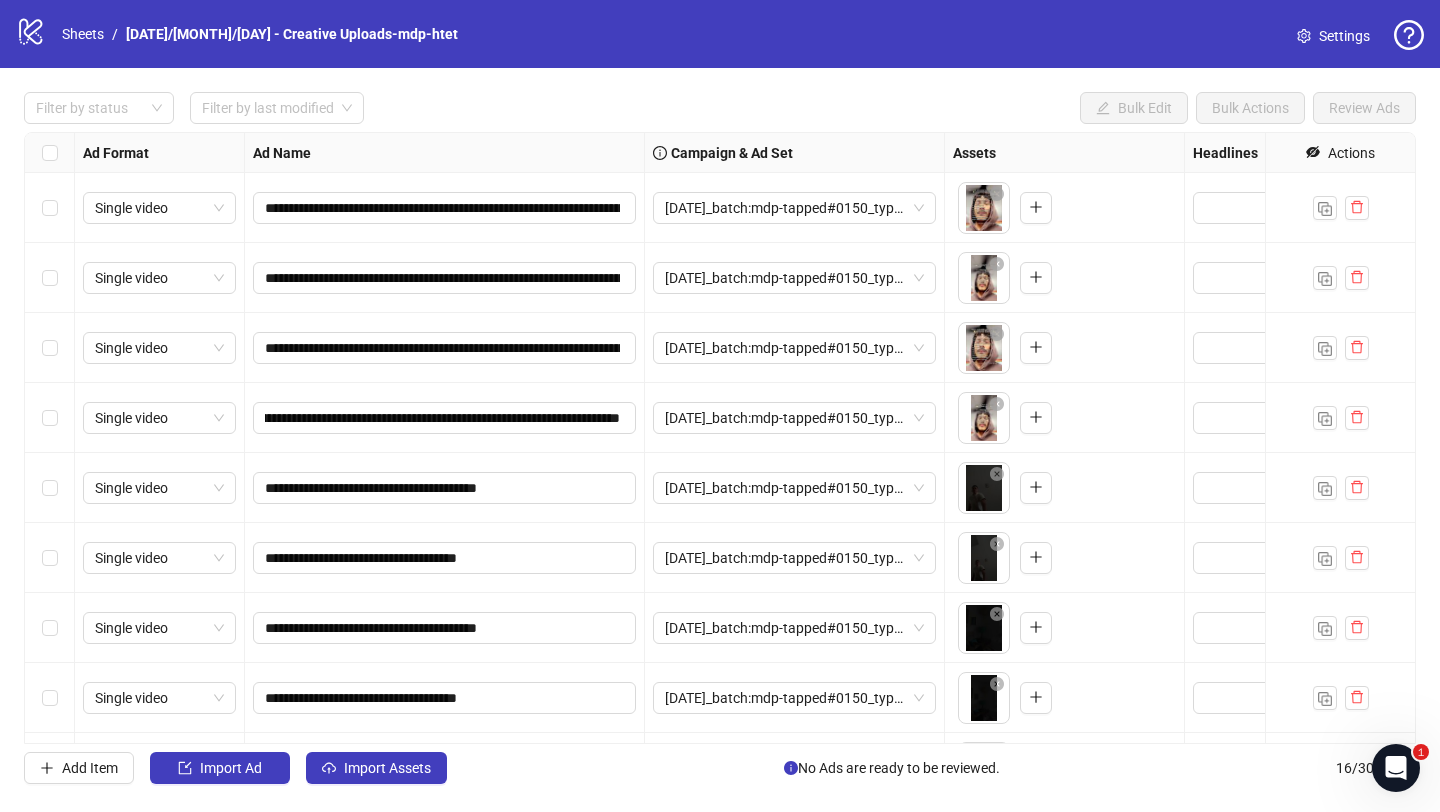 click on "**********" at bounding box center (445, 418) 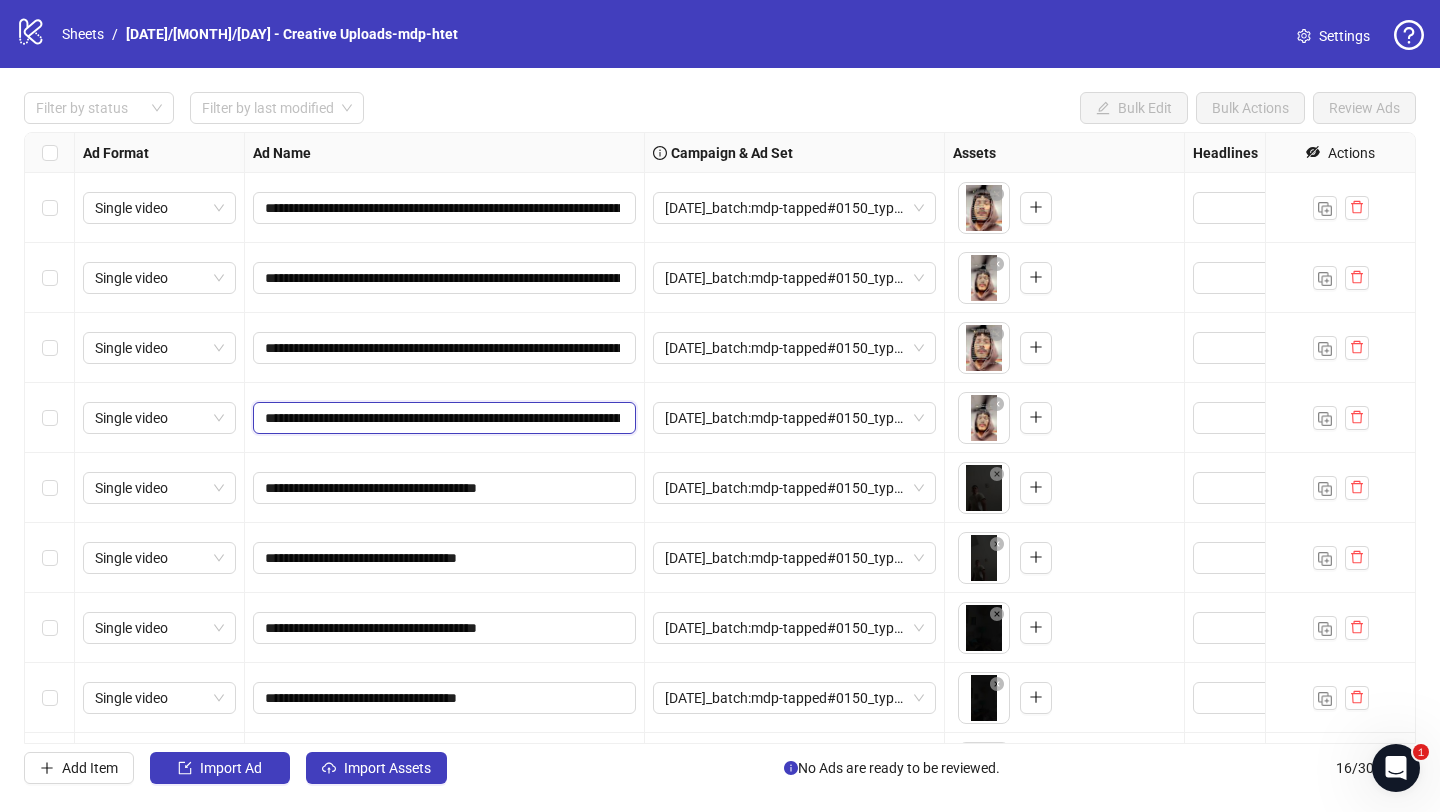 click on "**********" at bounding box center [442, 418] 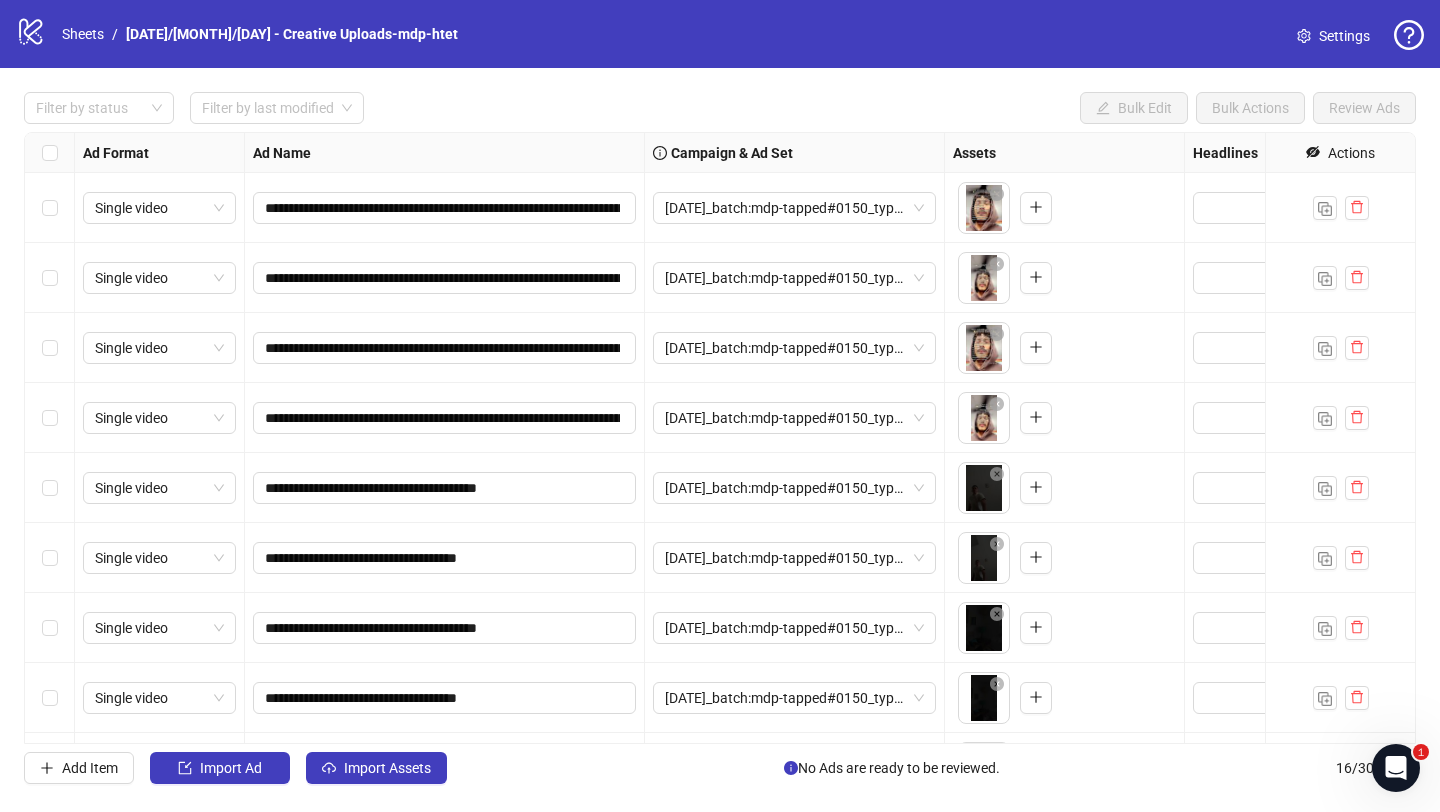 click on "**********" at bounding box center (445, 488) 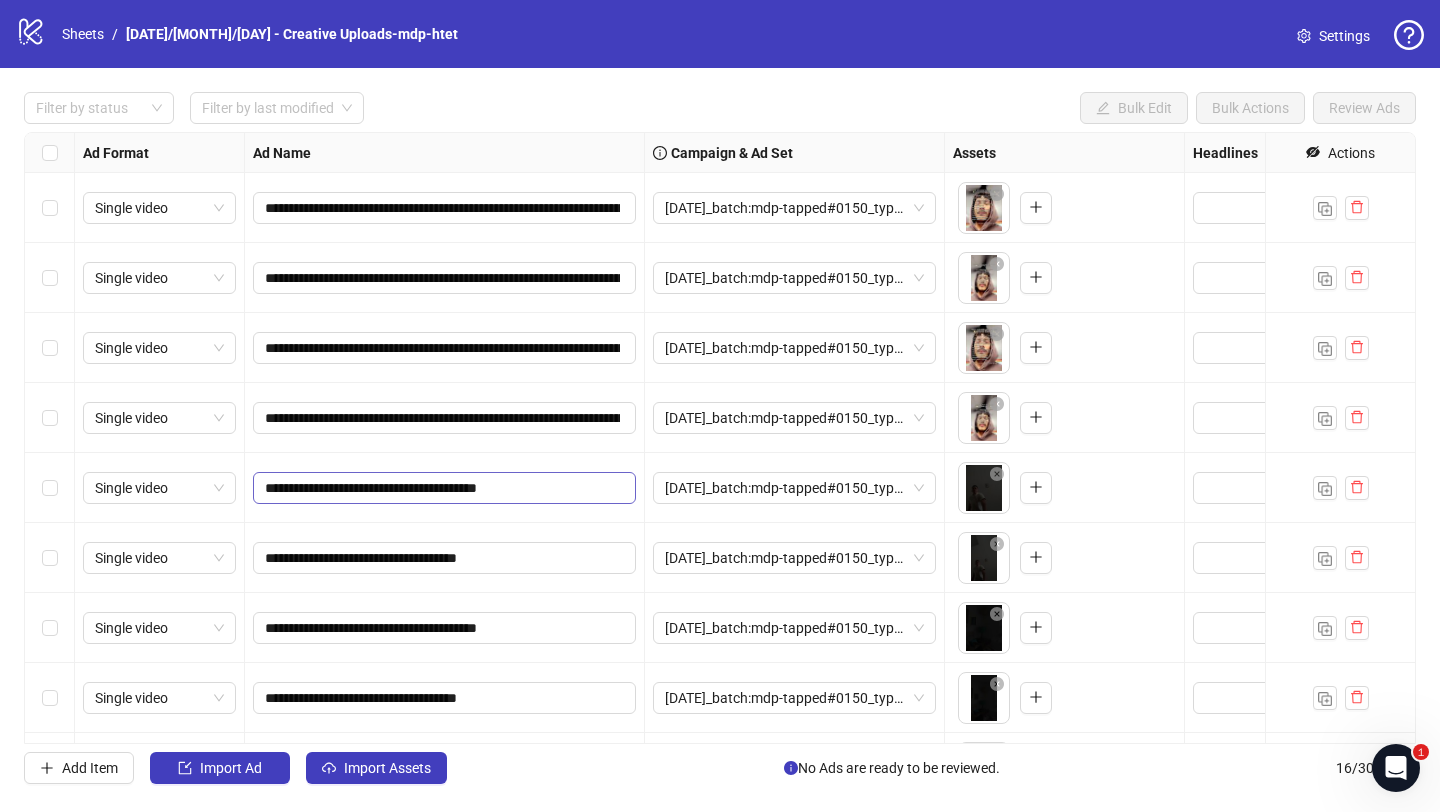 scroll, scrollTop: 84, scrollLeft: 0, axis: vertical 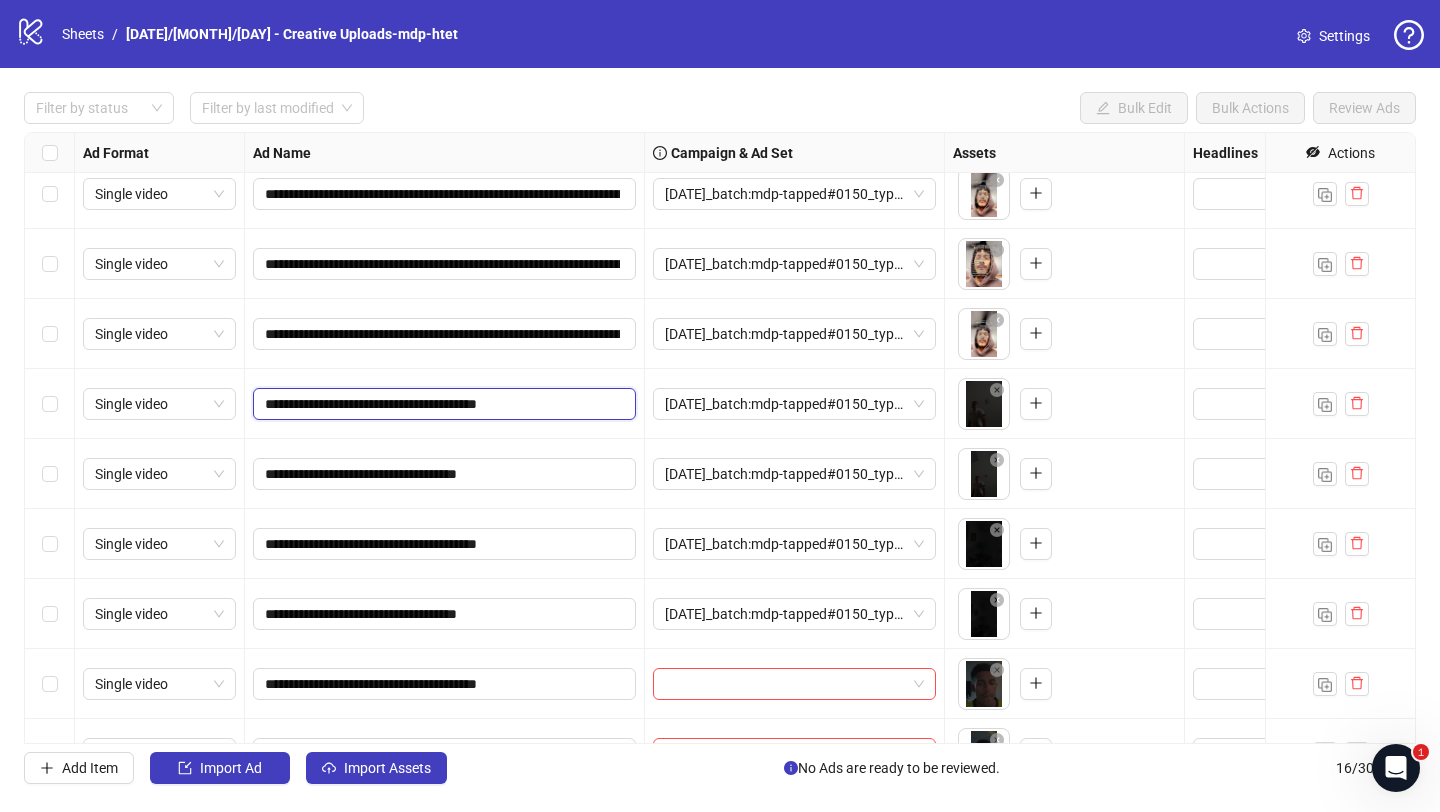 click on "**********" at bounding box center (442, 404) 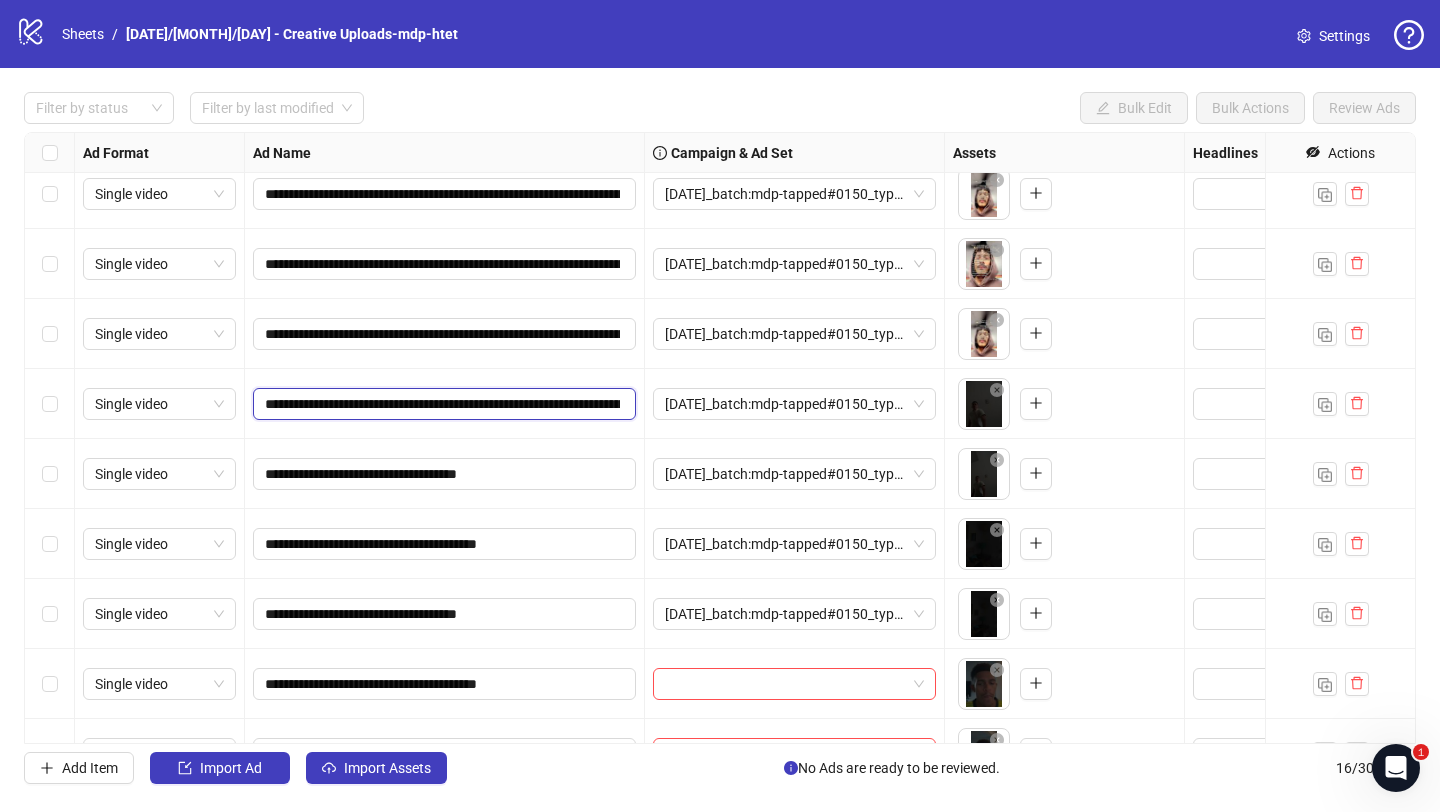 scroll, scrollTop: 0, scrollLeft: 905, axis: horizontal 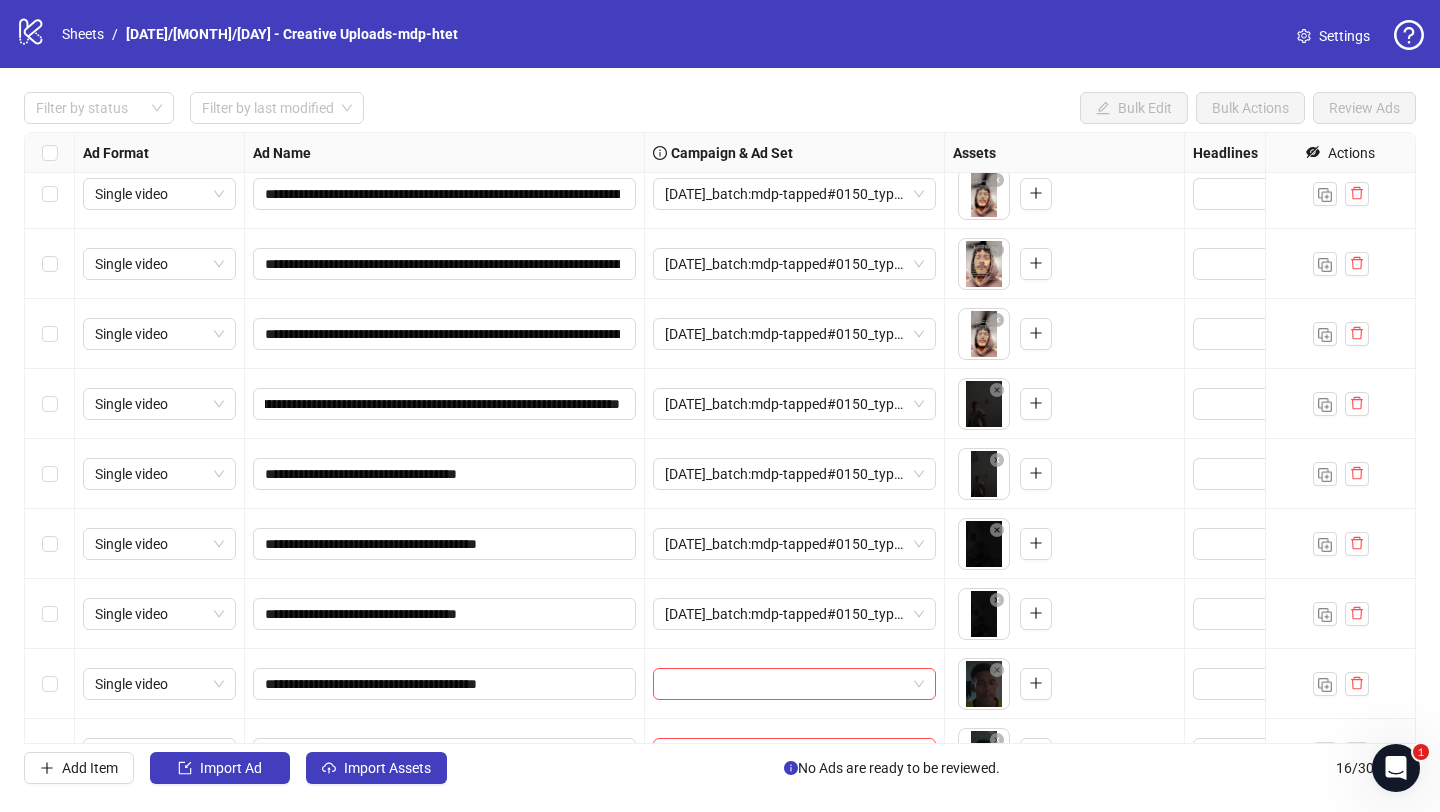 click on "**********" at bounding box center (445, 474) 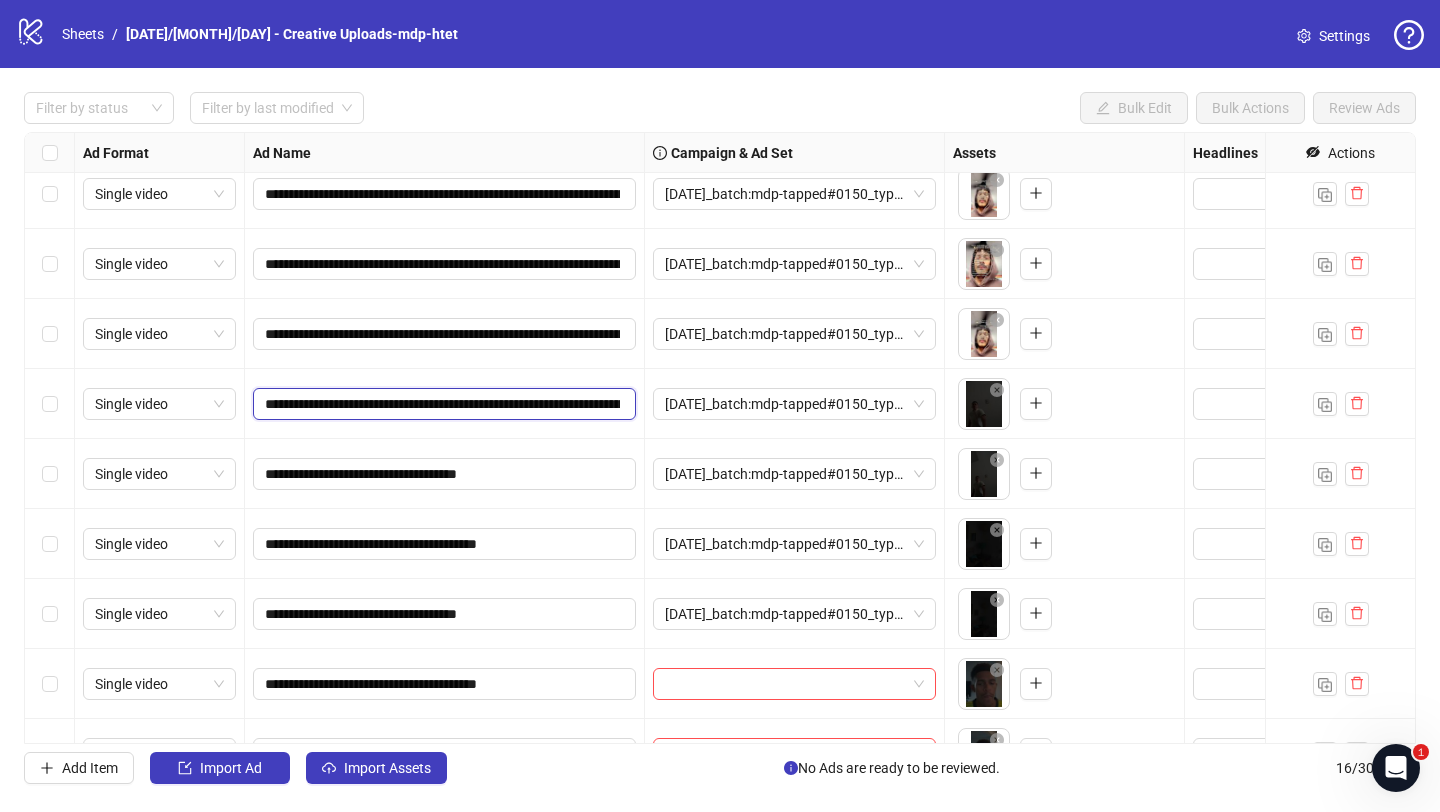 click on "**********" at bounding box center (442, 404) 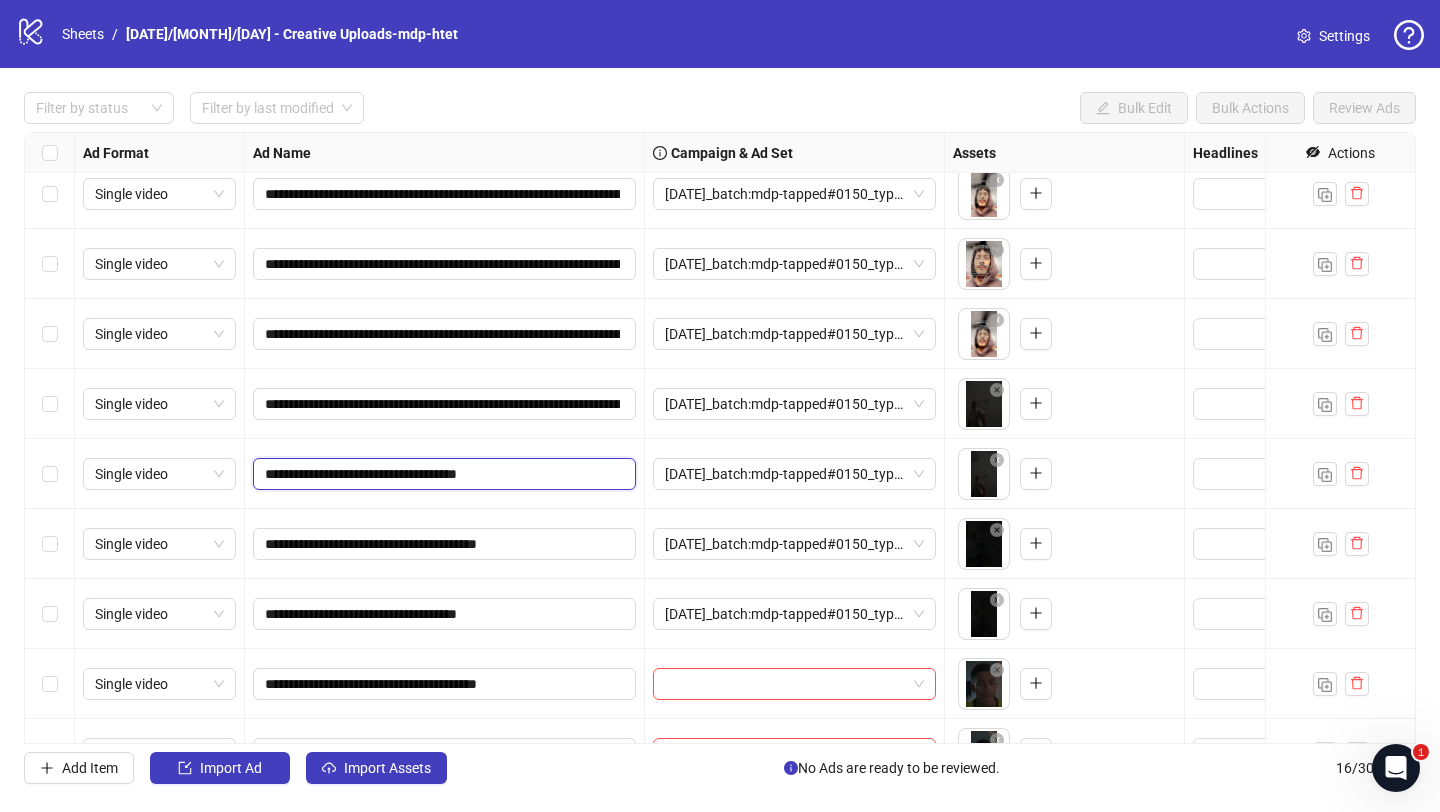 click on "**********" at bounding box center (442, 474) 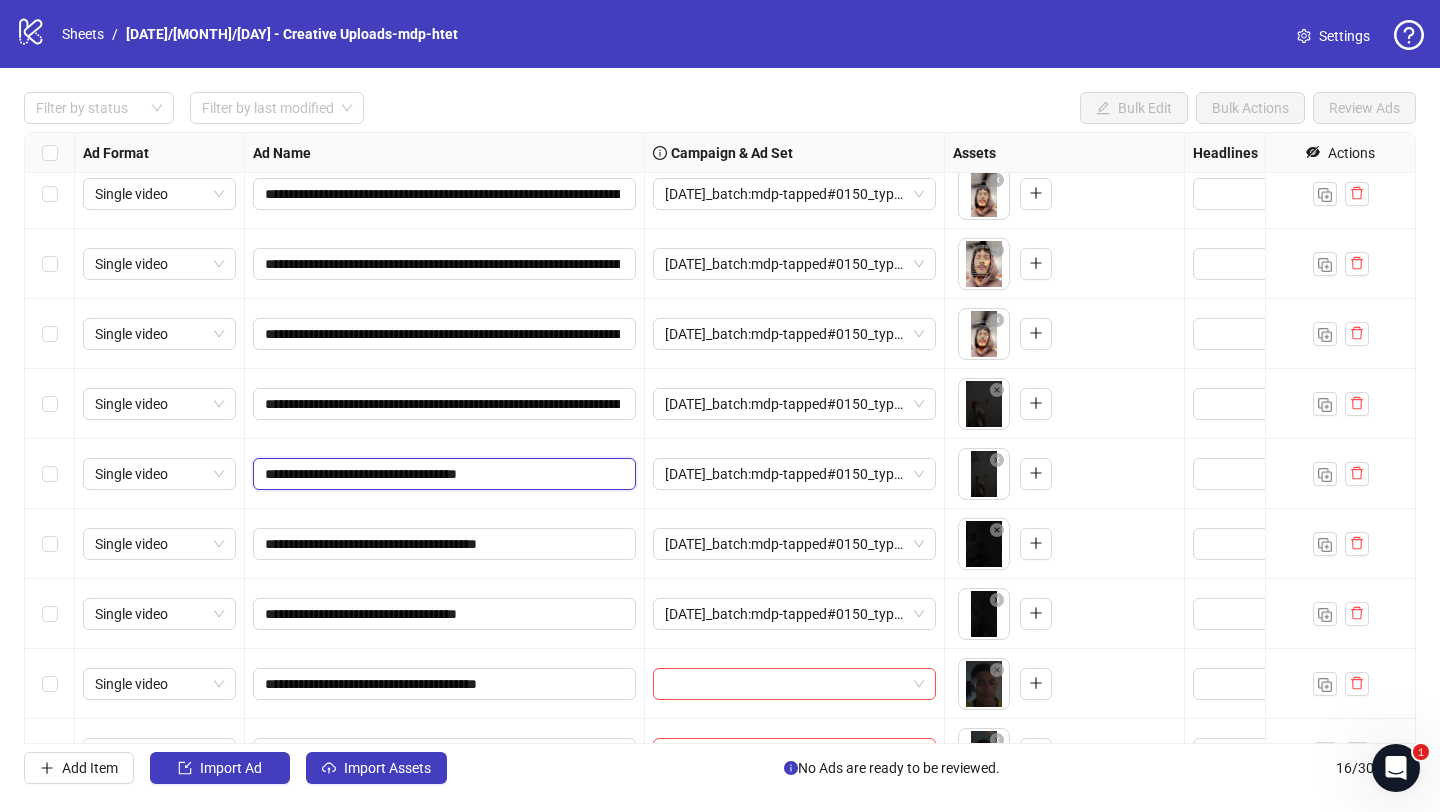 click on "**********" at bounding box center [442, 474] 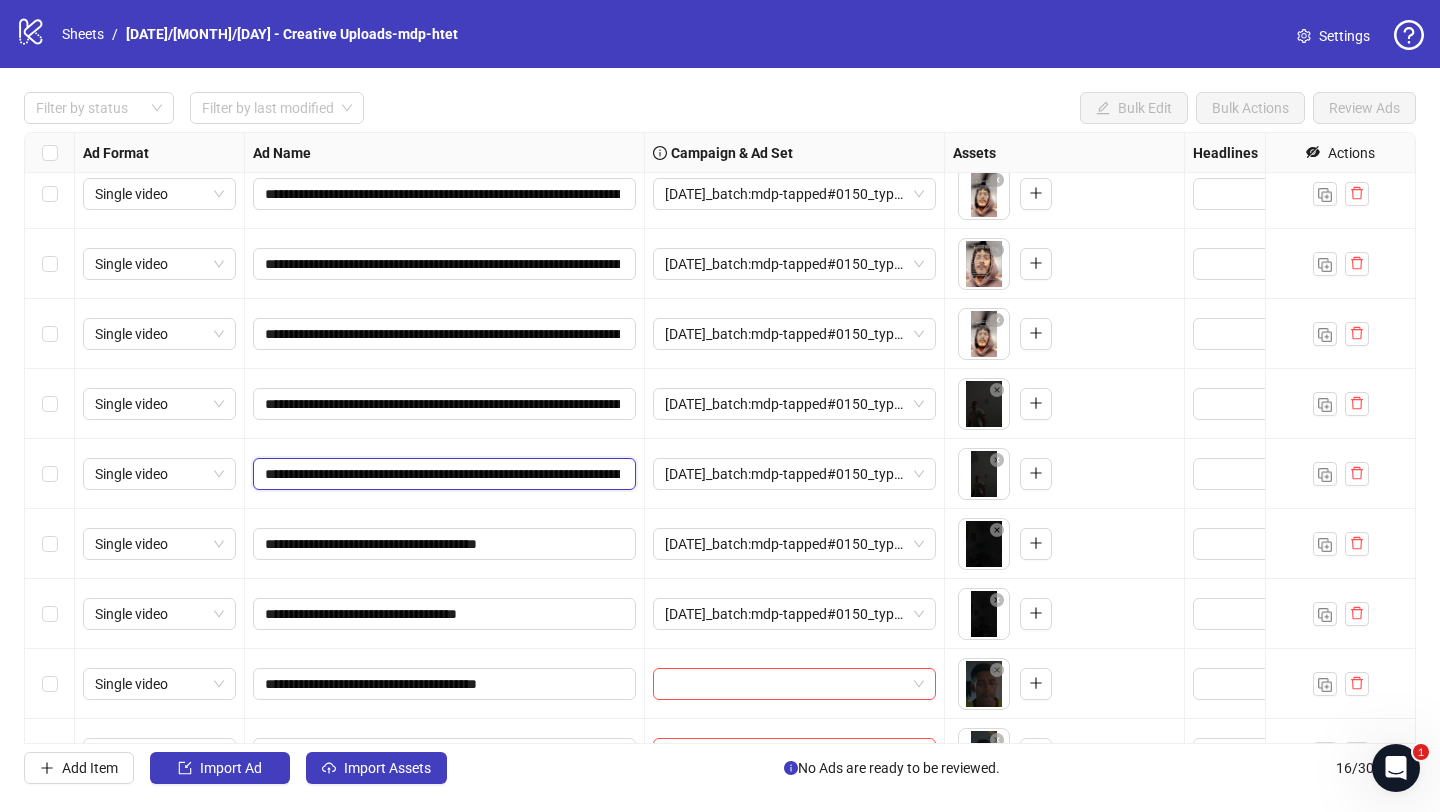 scroll, scrollTop: 0, scrollLeft: 905, axis: horizontal 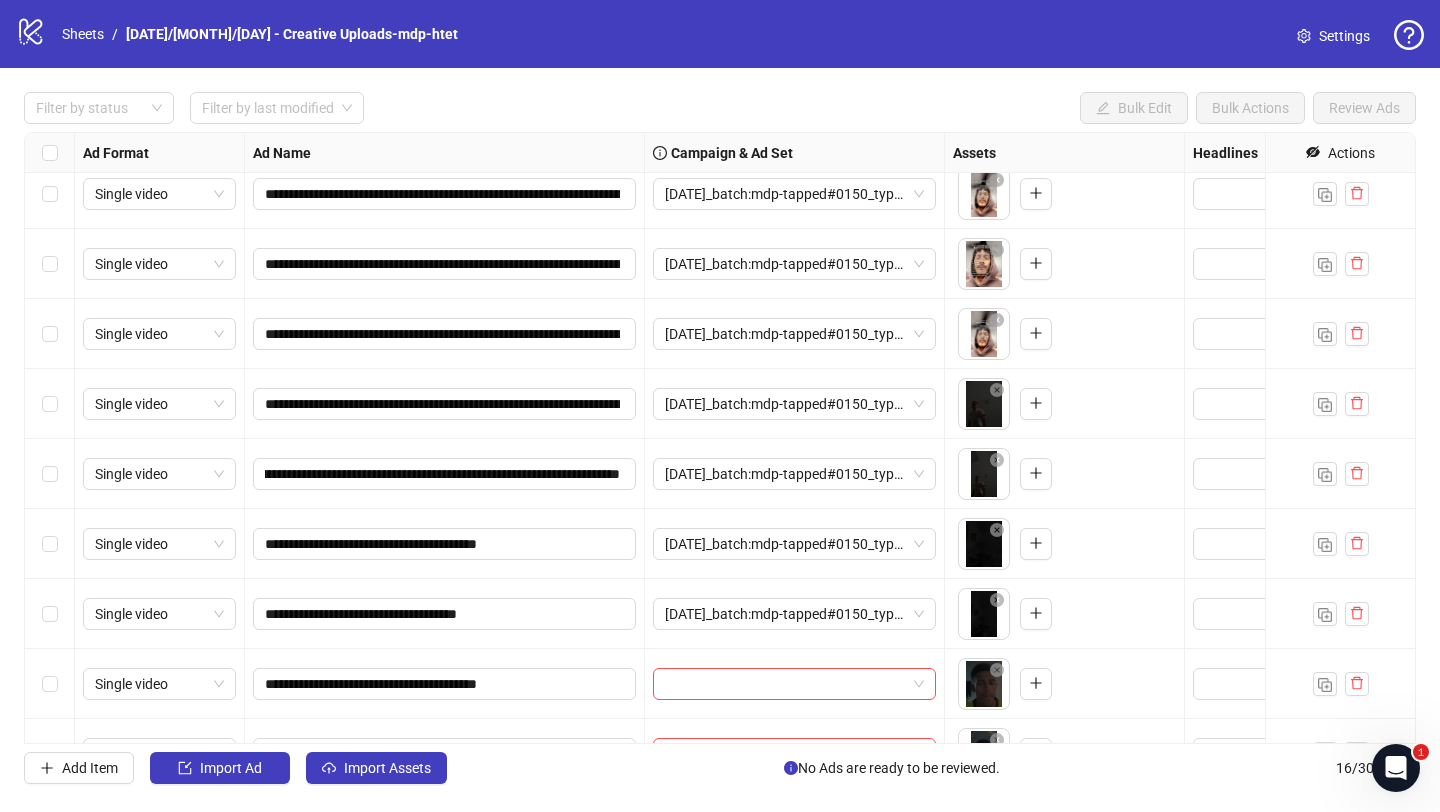 click on "**********" at bounding box center [445, 544] 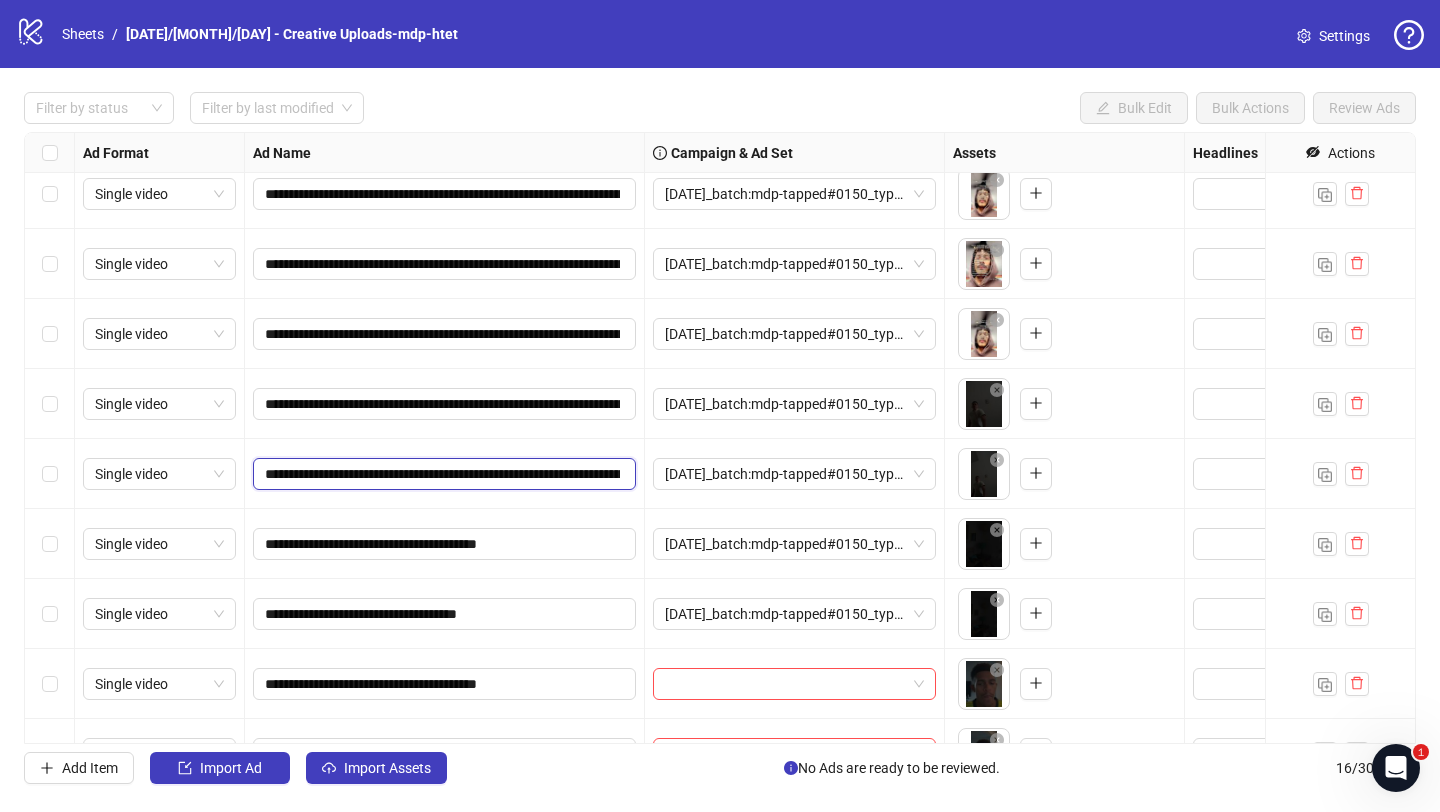 click on "**********" at bounding box center (442, 474) 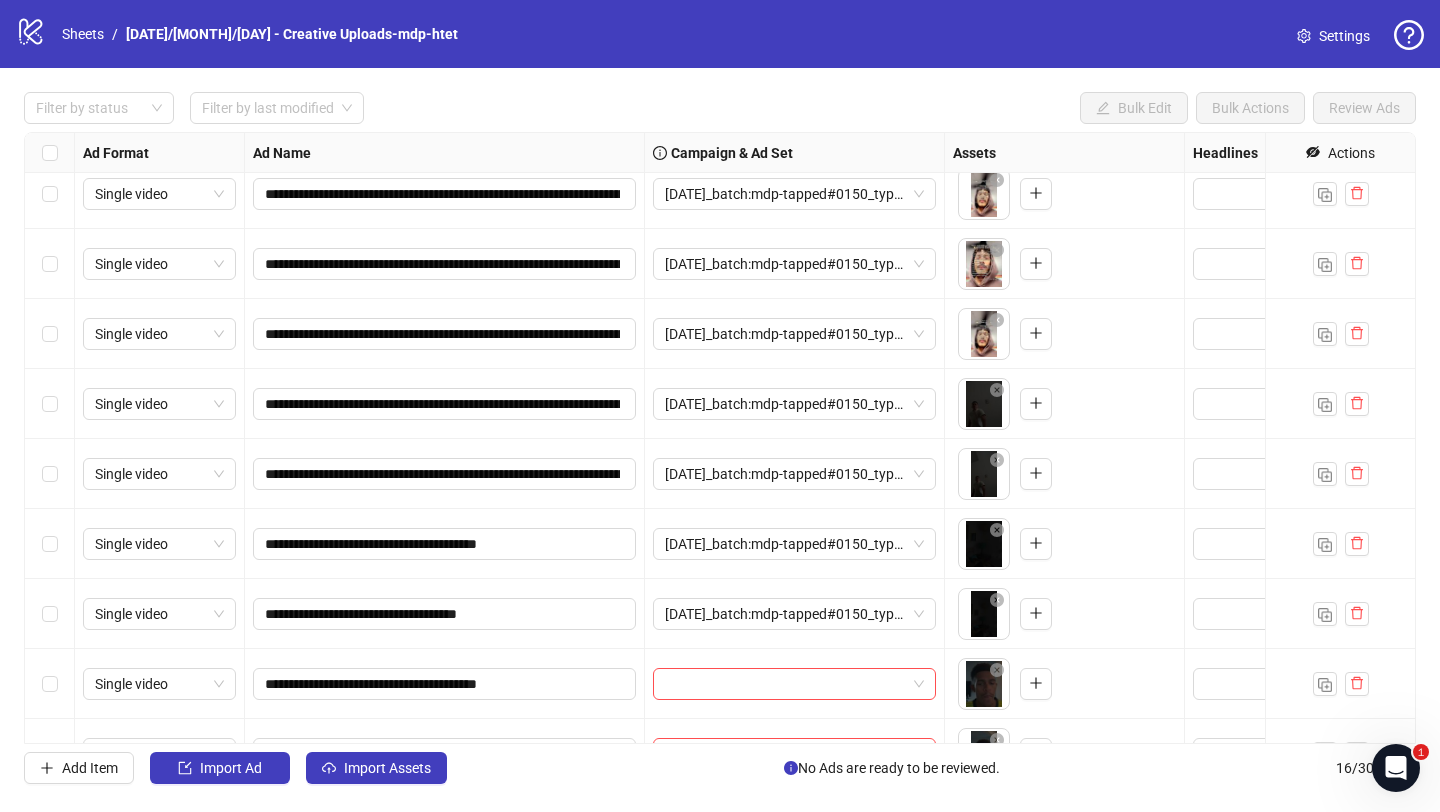 click on "**********" at bounding box center [445, 474] 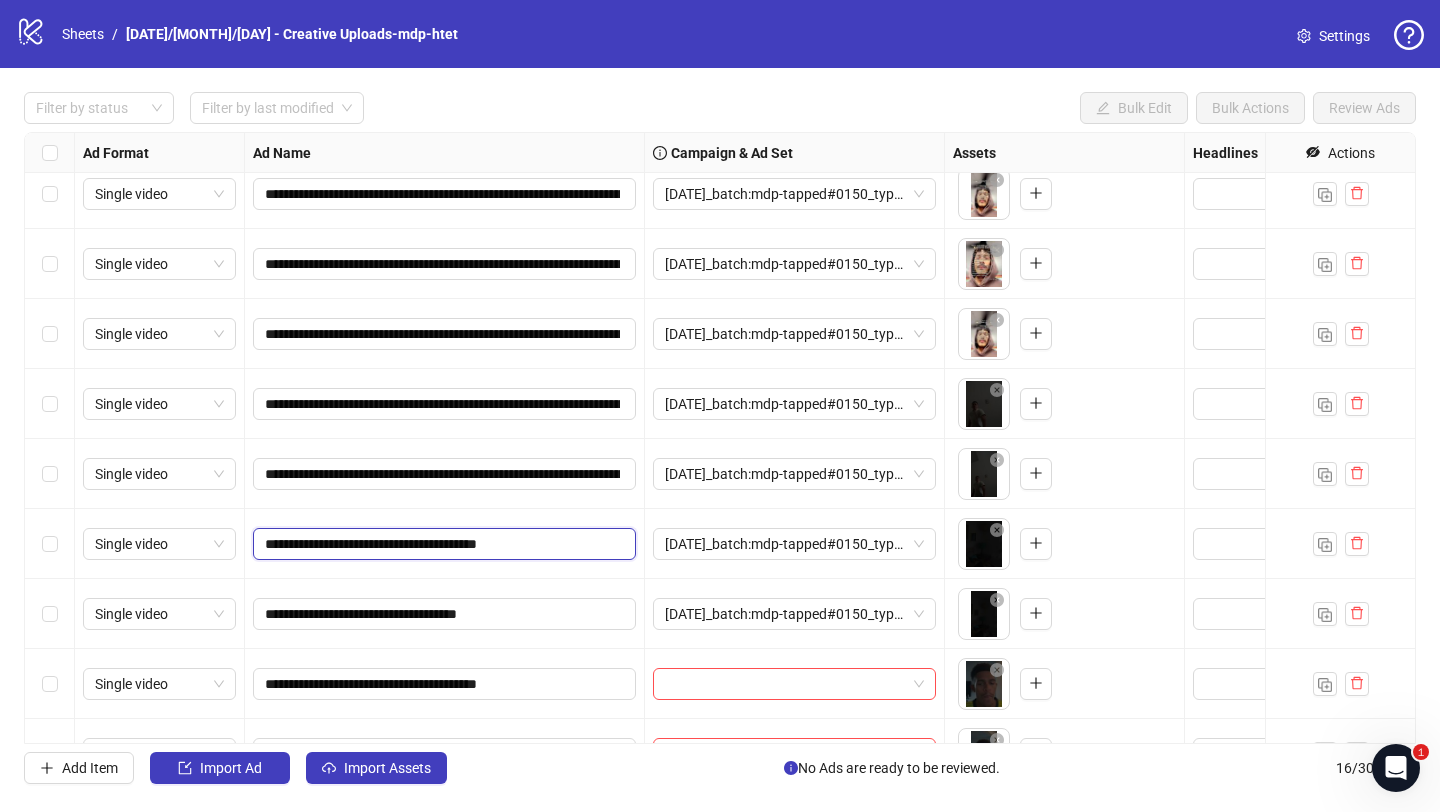 click on "**********" at bounding box center [442, 544] 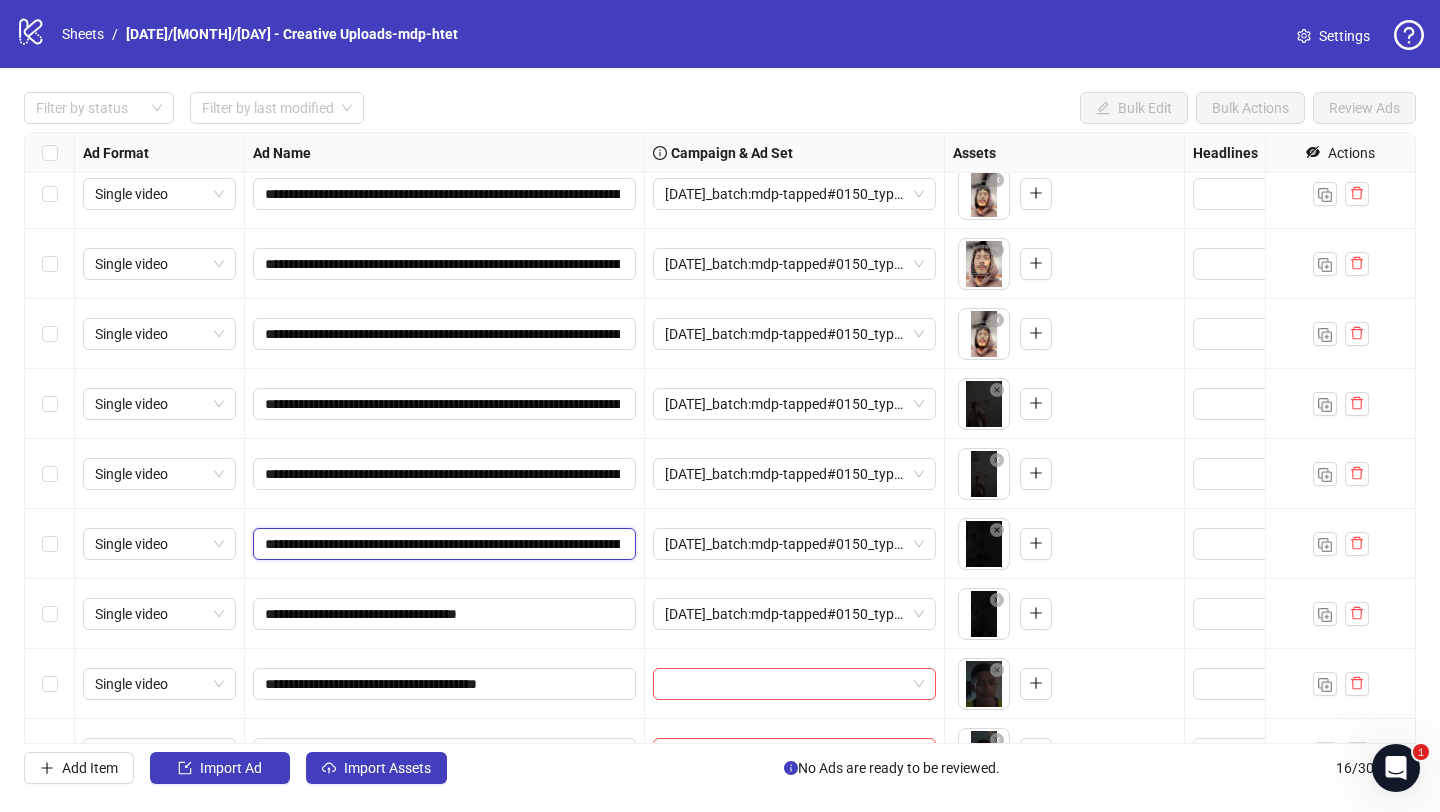 scroll, scrollTop: 0, scrollLeft: 905, axis: horizontal 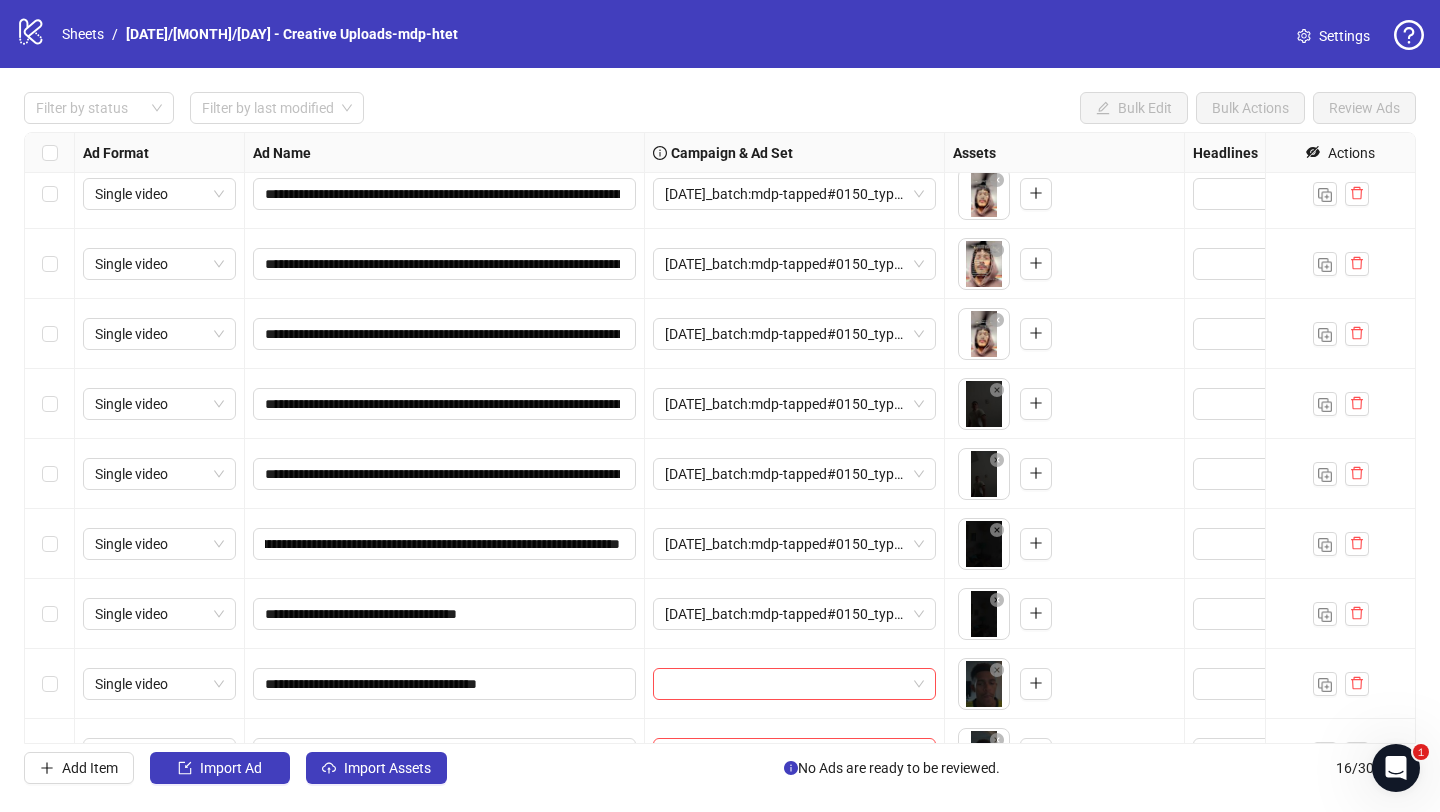 click on "**********" at bounding box center (445, 544) 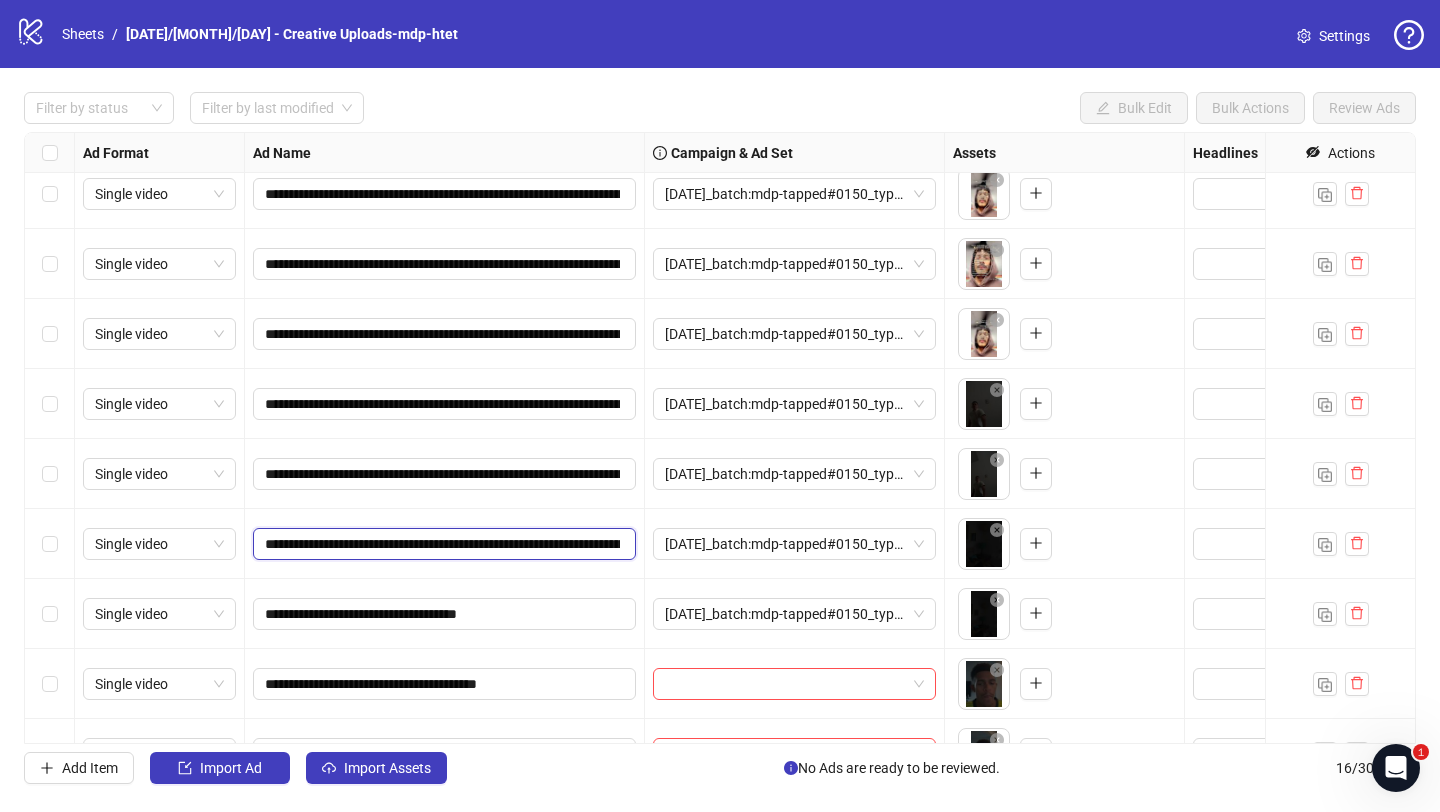 click on "**********" at bounding box center [442, 544] 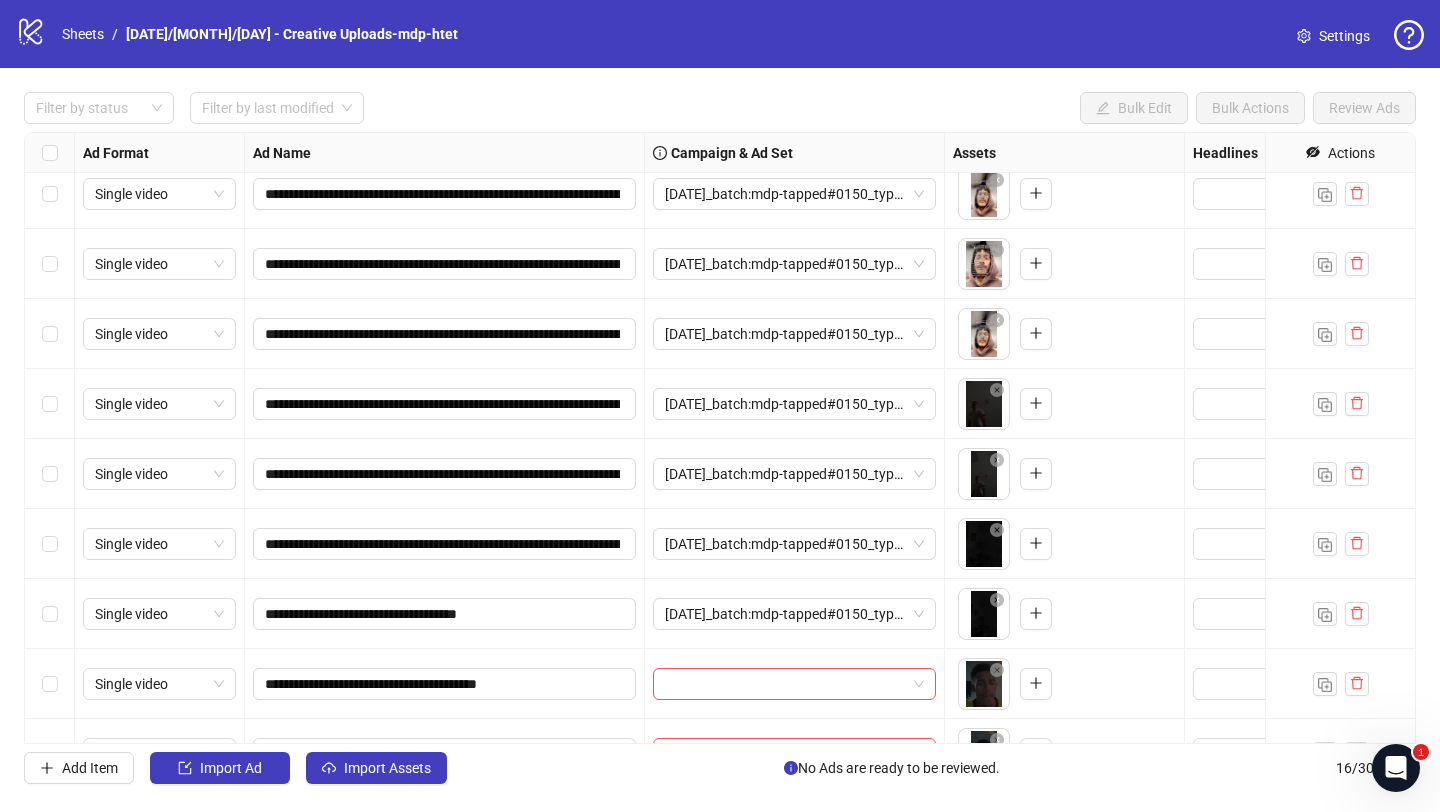 click on "**********" at bounding box center (445, 544) 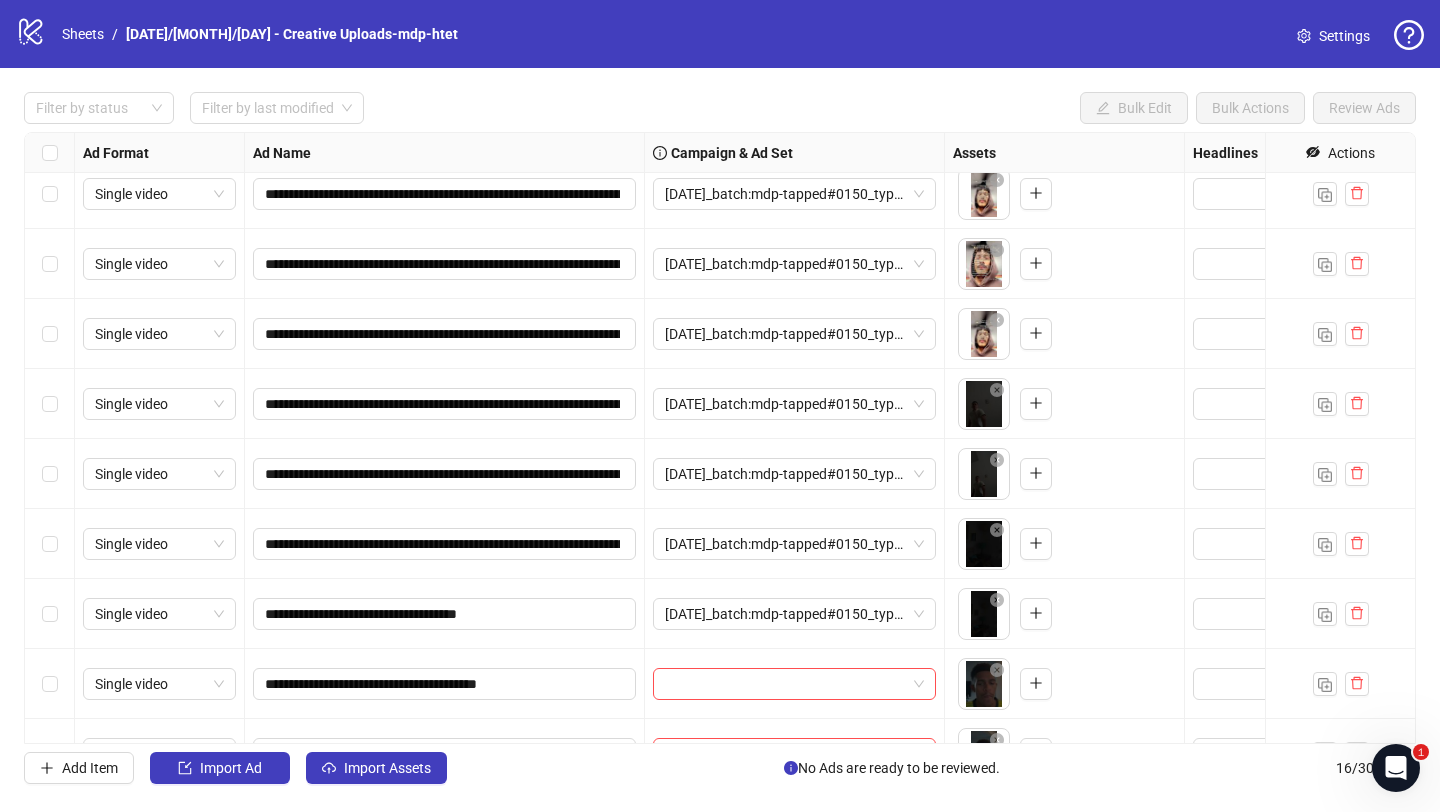 scroll, scrollTop: 211, scrollLeft: 0, axis: vertical 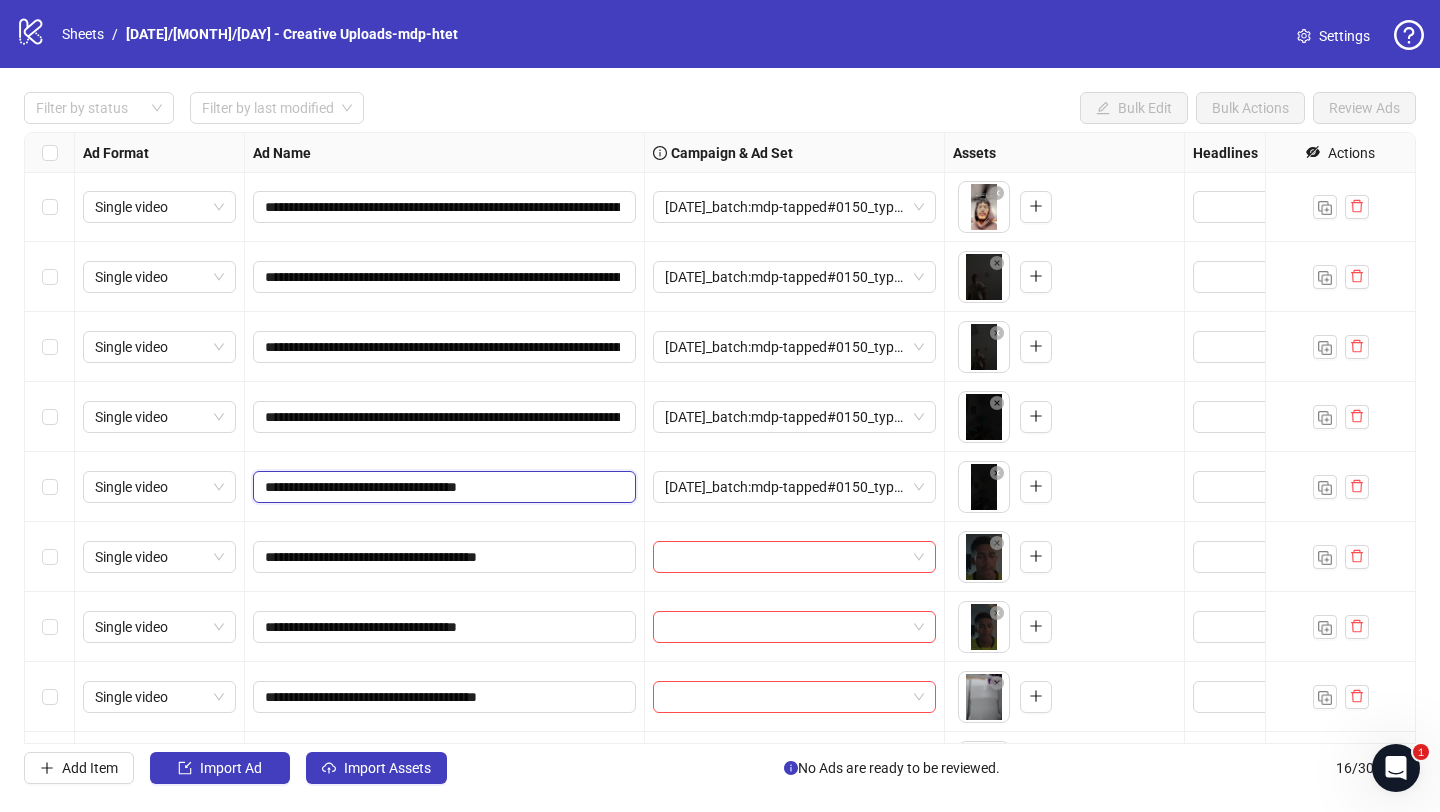 click on "**********" at bounding box center (442, 487) 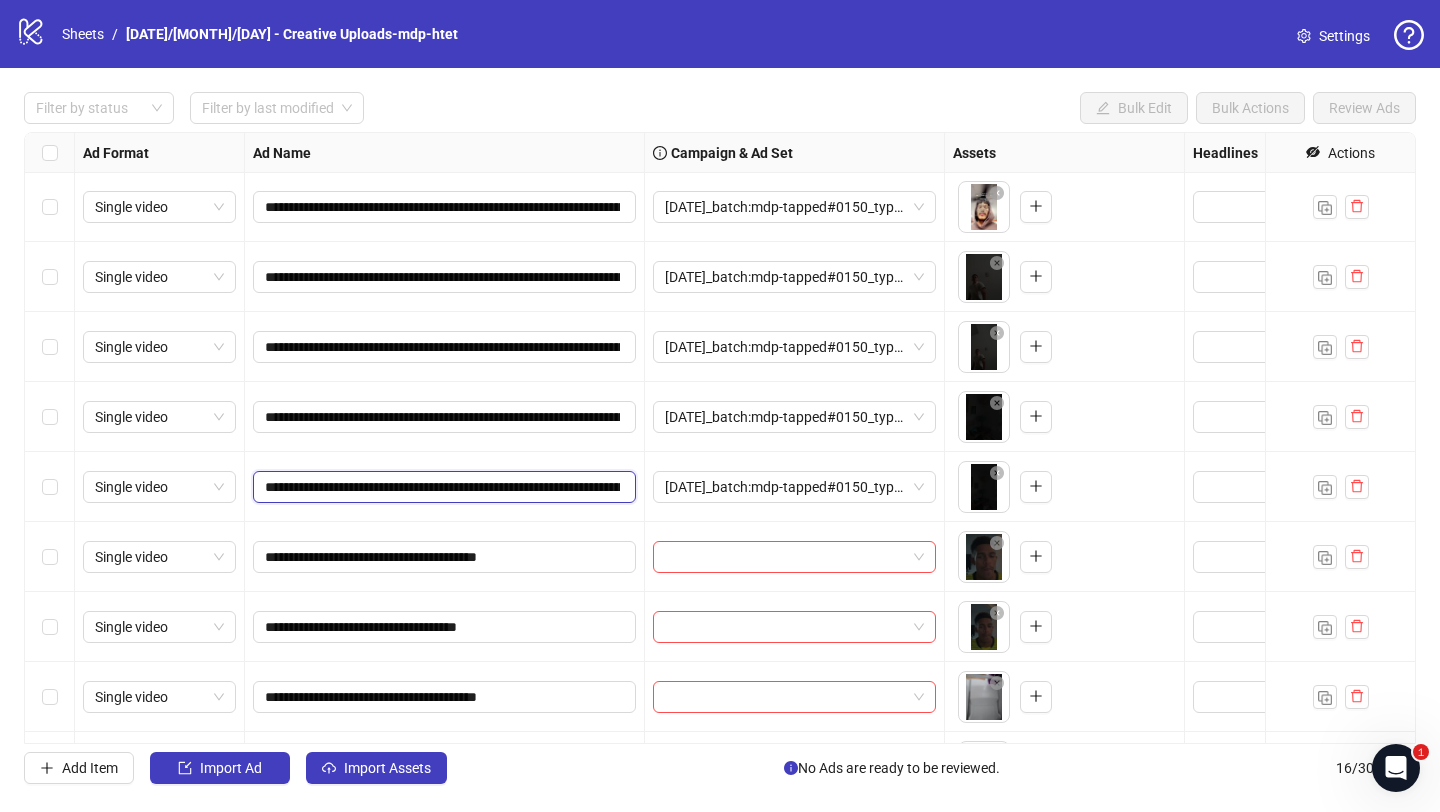 scroll, scrollTop: 0, scrollLeft: 905, axis: horizontal 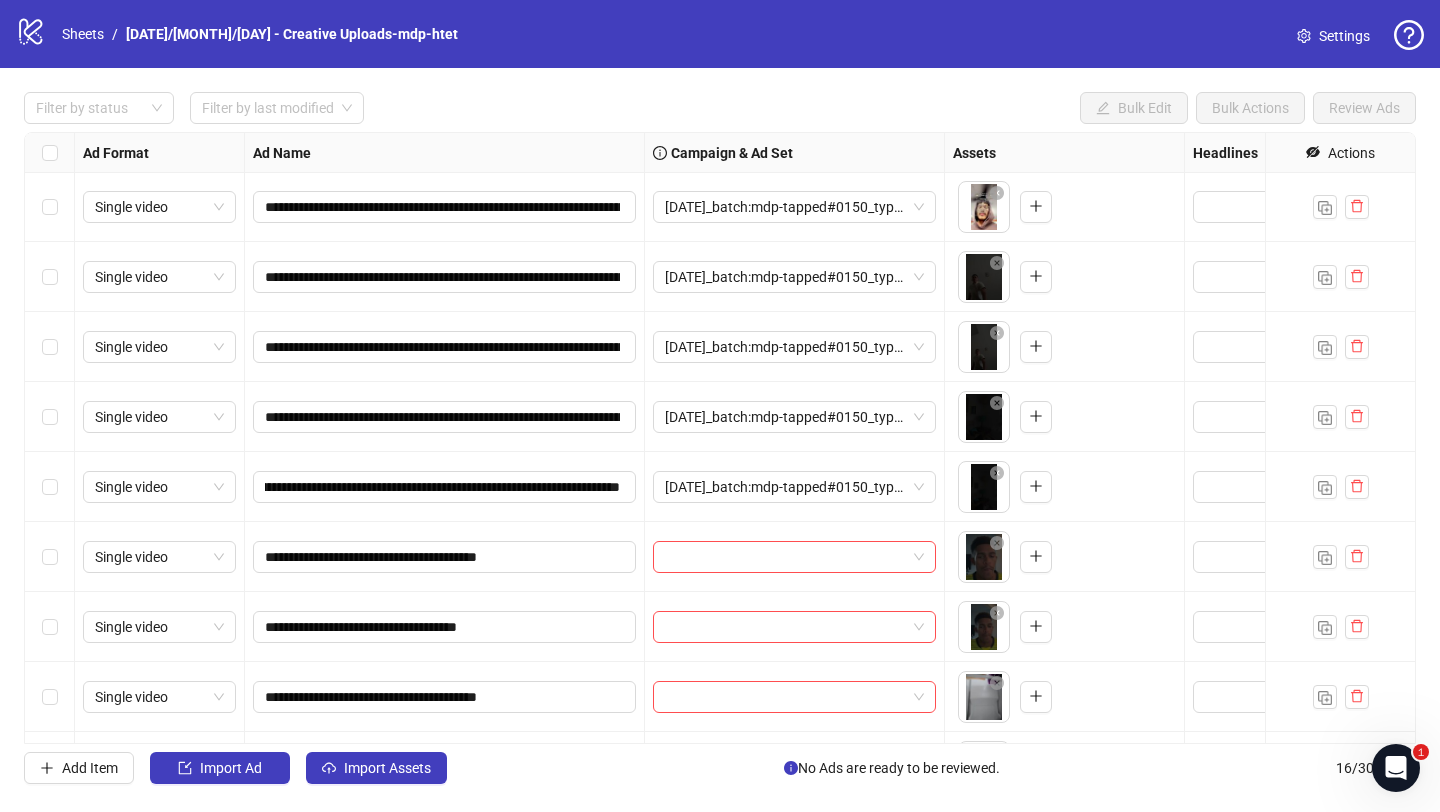 click on "**********" at bounding box center [445, 557] 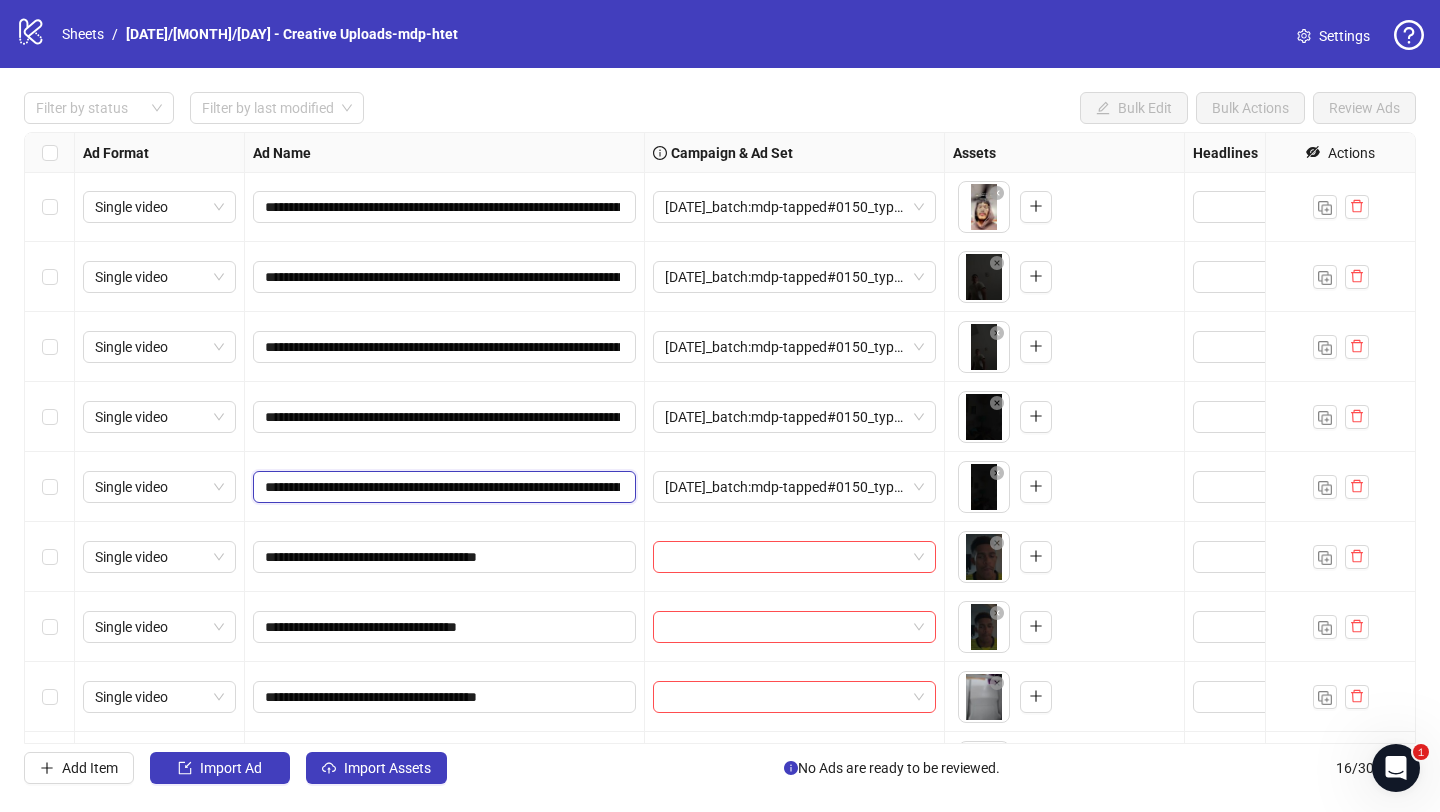 click on "**********" at bounding box center (442, 487) 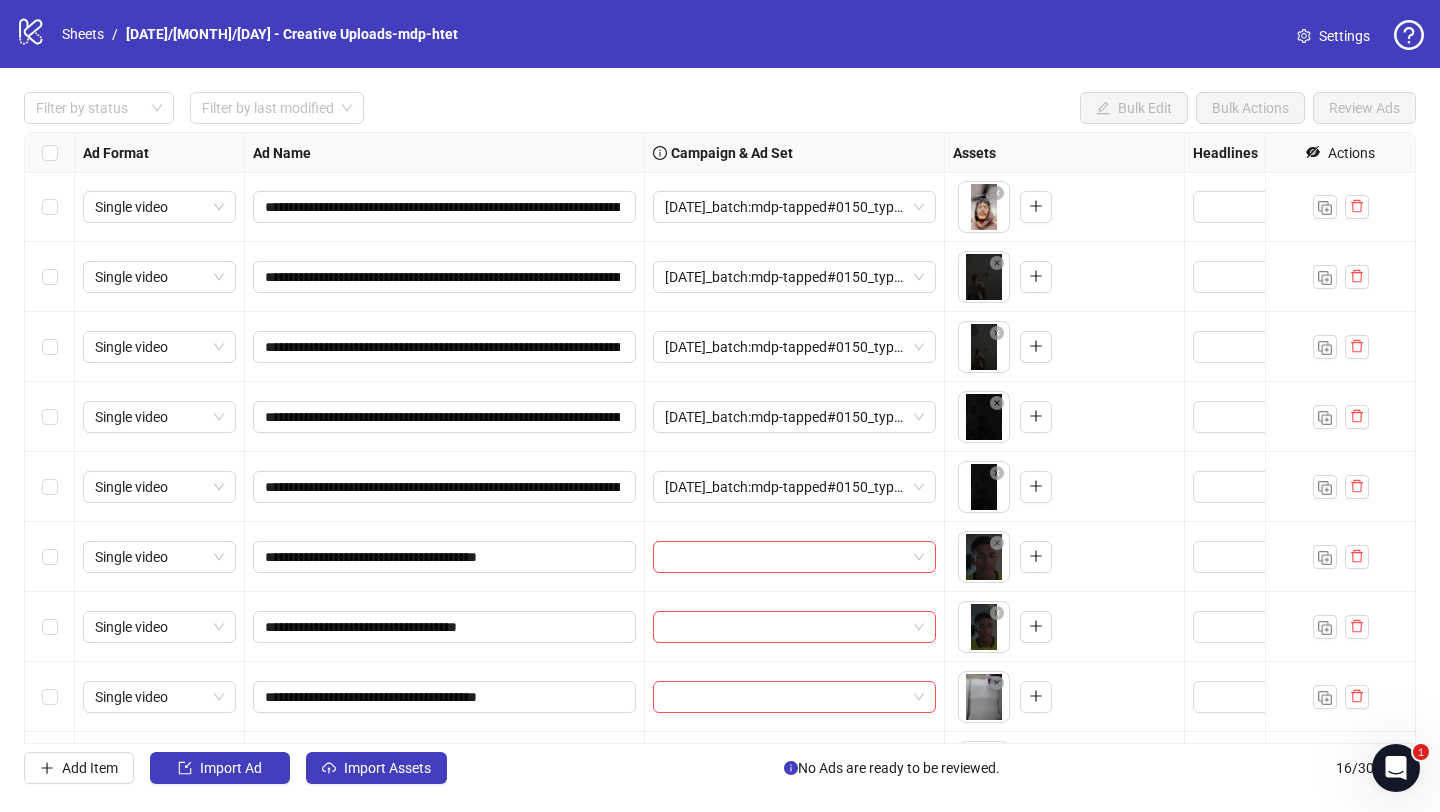 click on "**********" at bounding box center (445, 487) 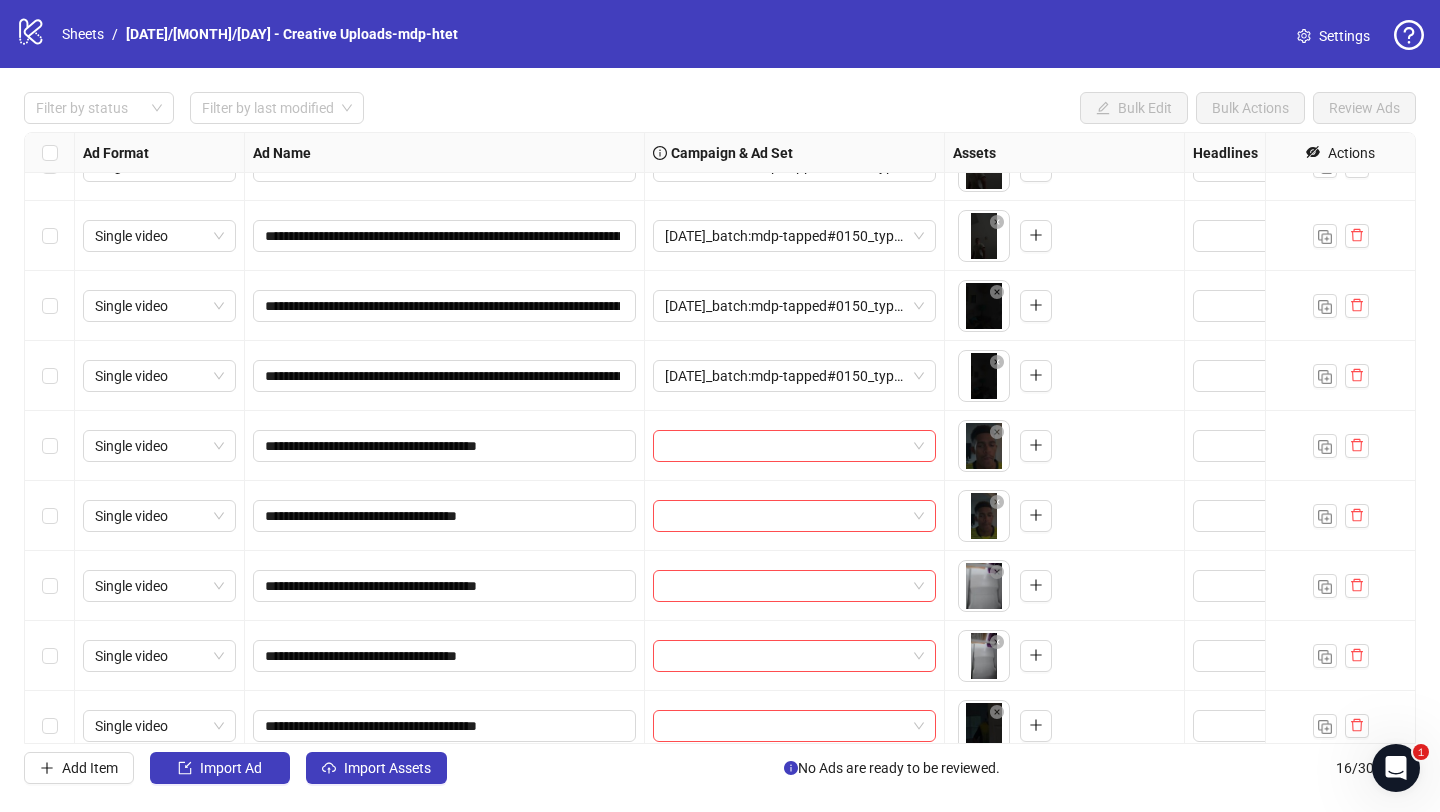 scroll, scrollTop: 428, scrollLeft: 0, axis: vertical 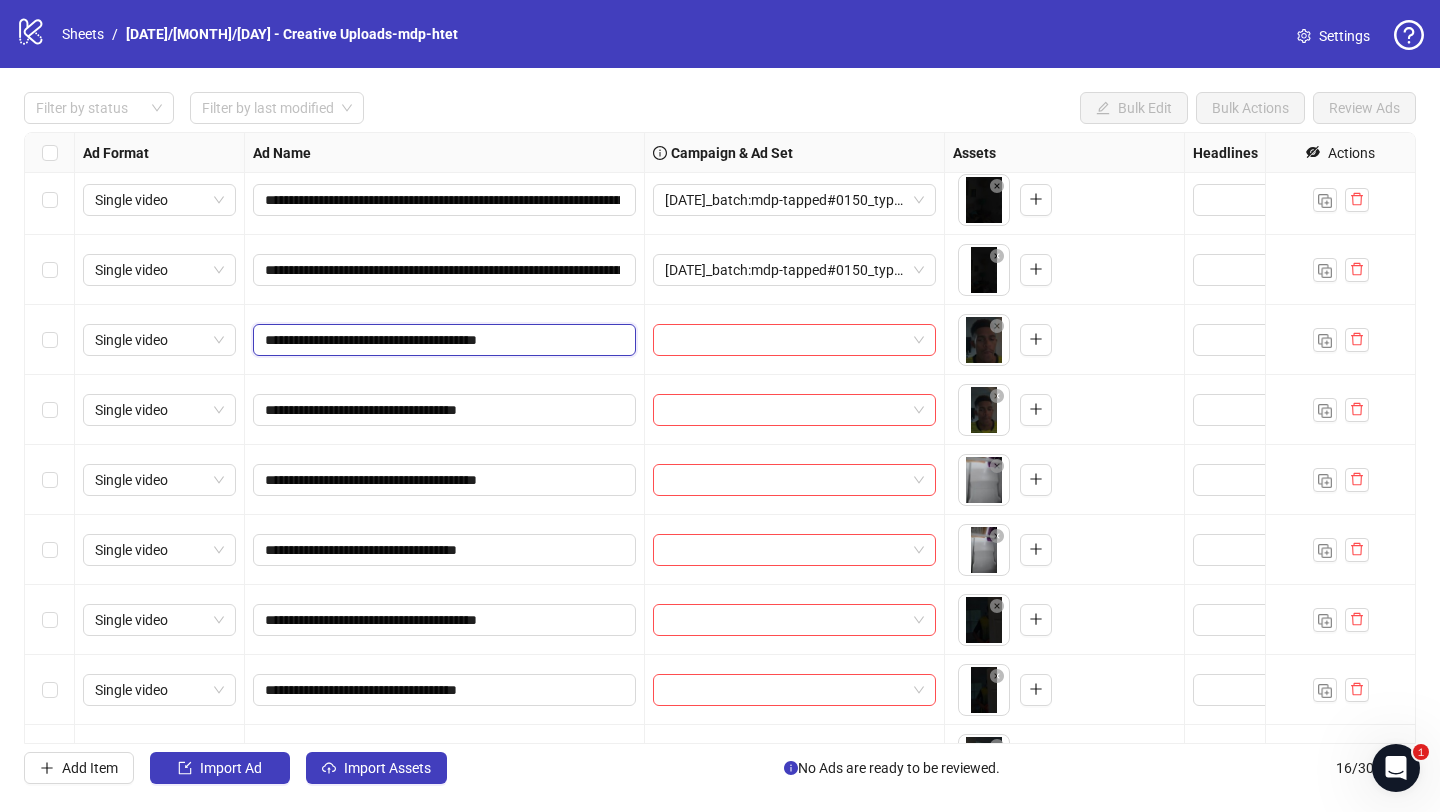 click on "**********" at bounding box center (442, 340) 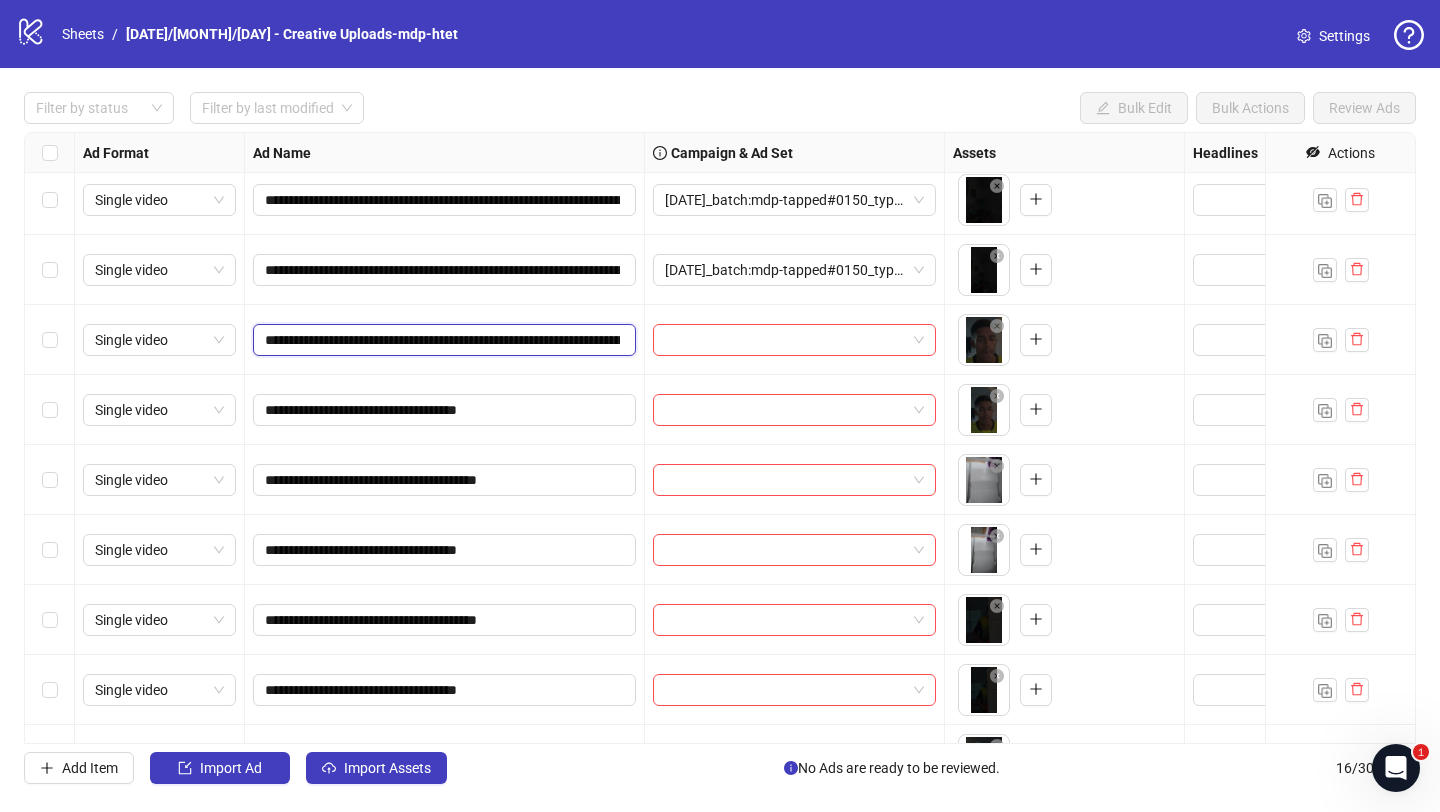 scroll, scrollTop: 0, scrollLeft: 905, axis: horizontal 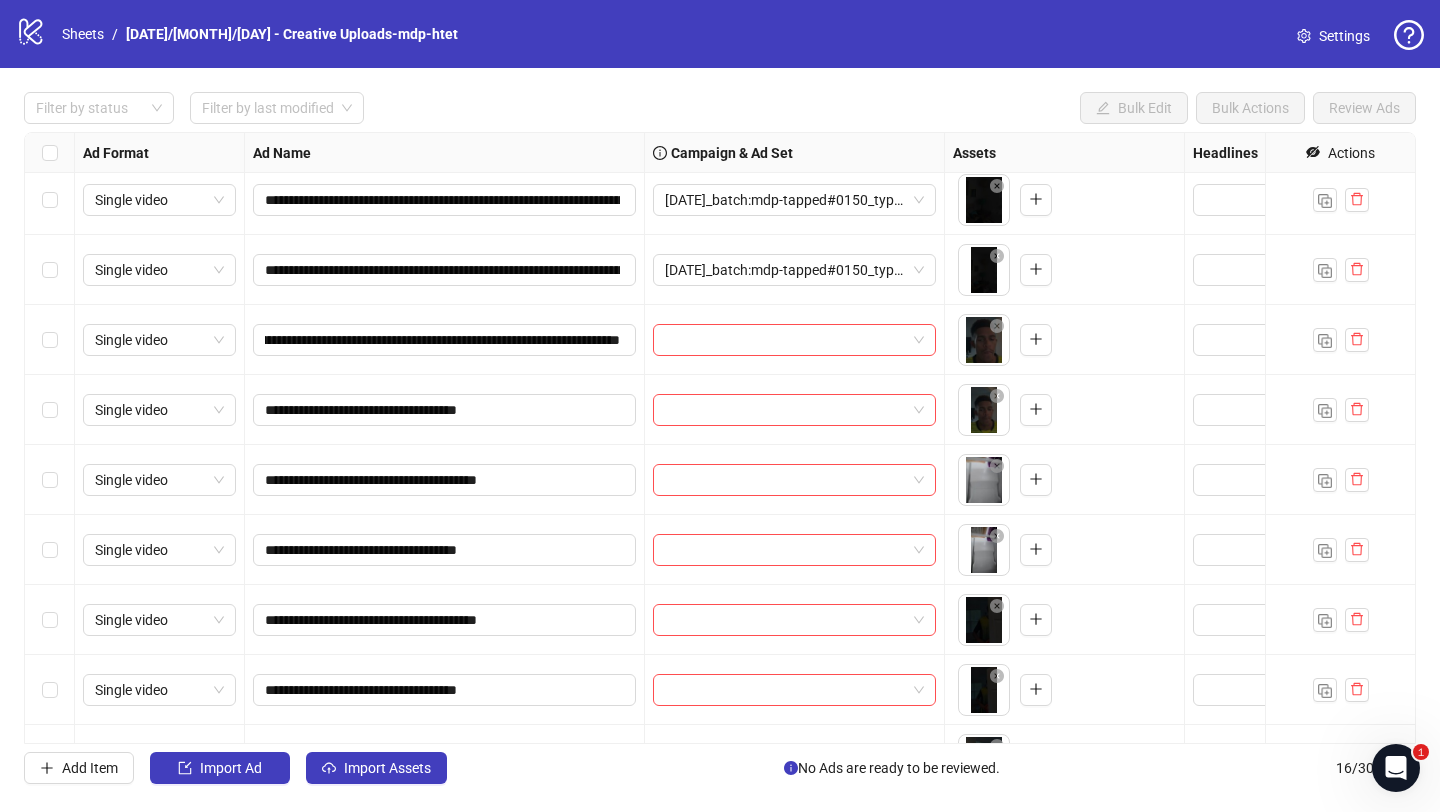 click on "**********" at bounding box center [445, 410] 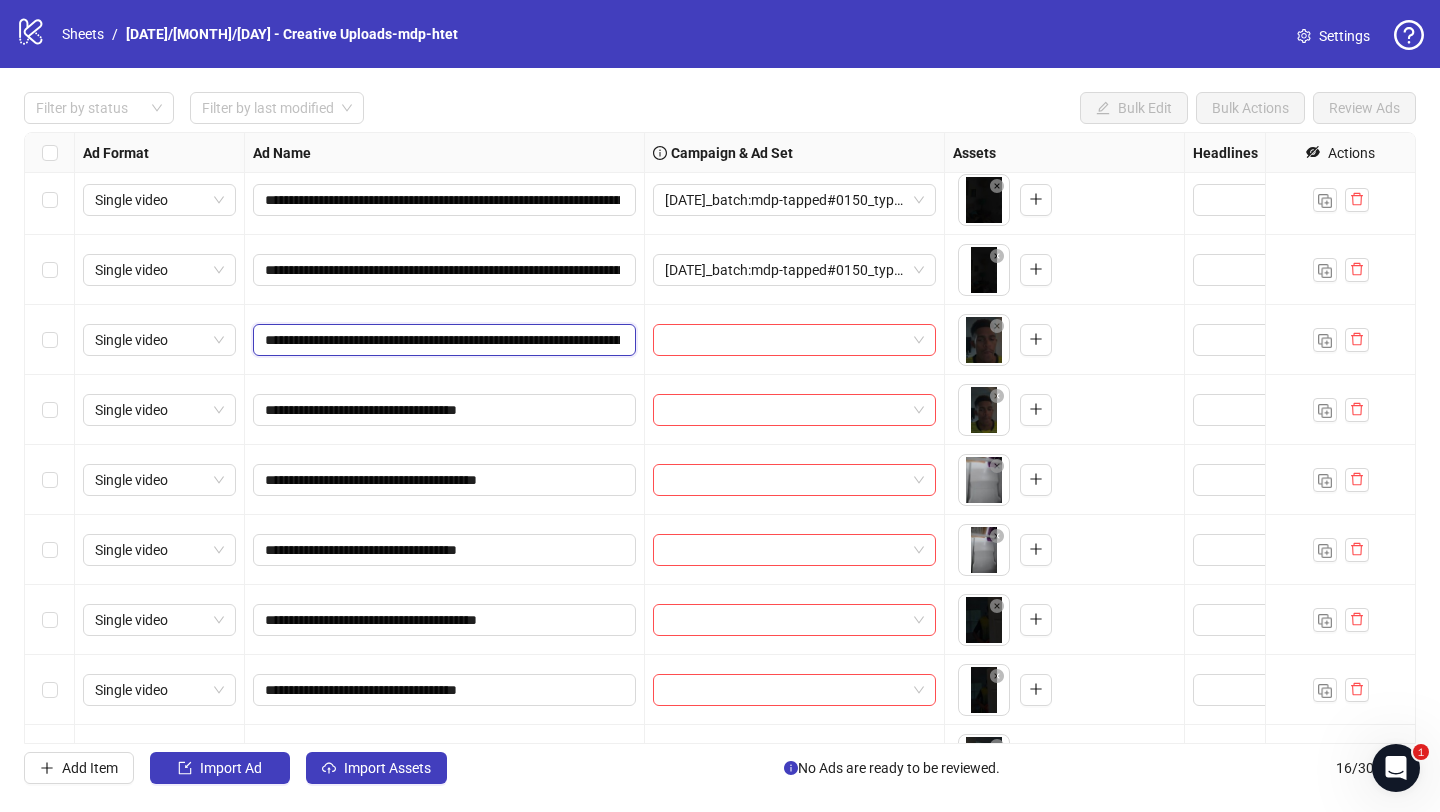 click on "**********" at bounding box center [442, 340] 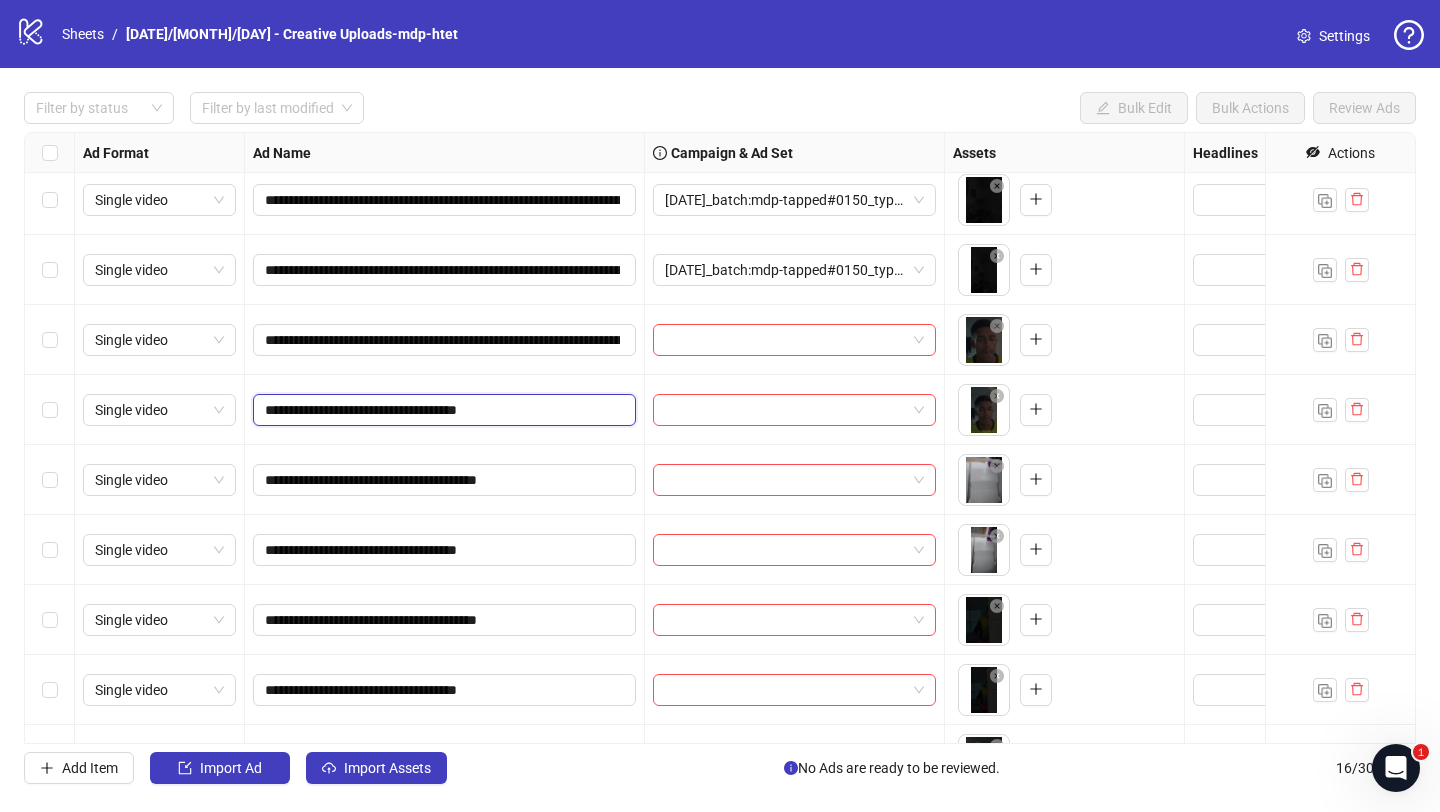 click on "**********" at bounding box center (442, 410) 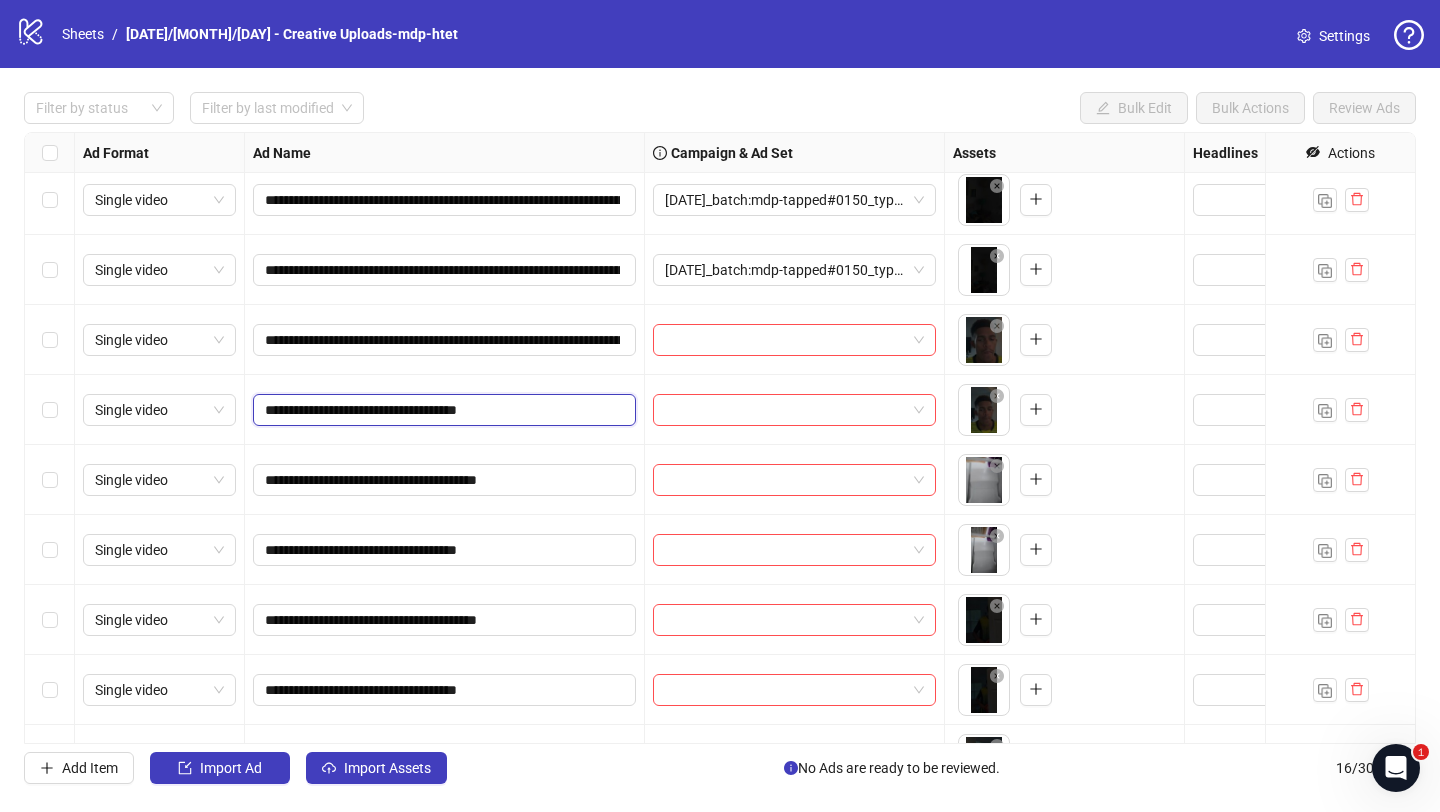 click on "**********" at bounding box center (442, 410) 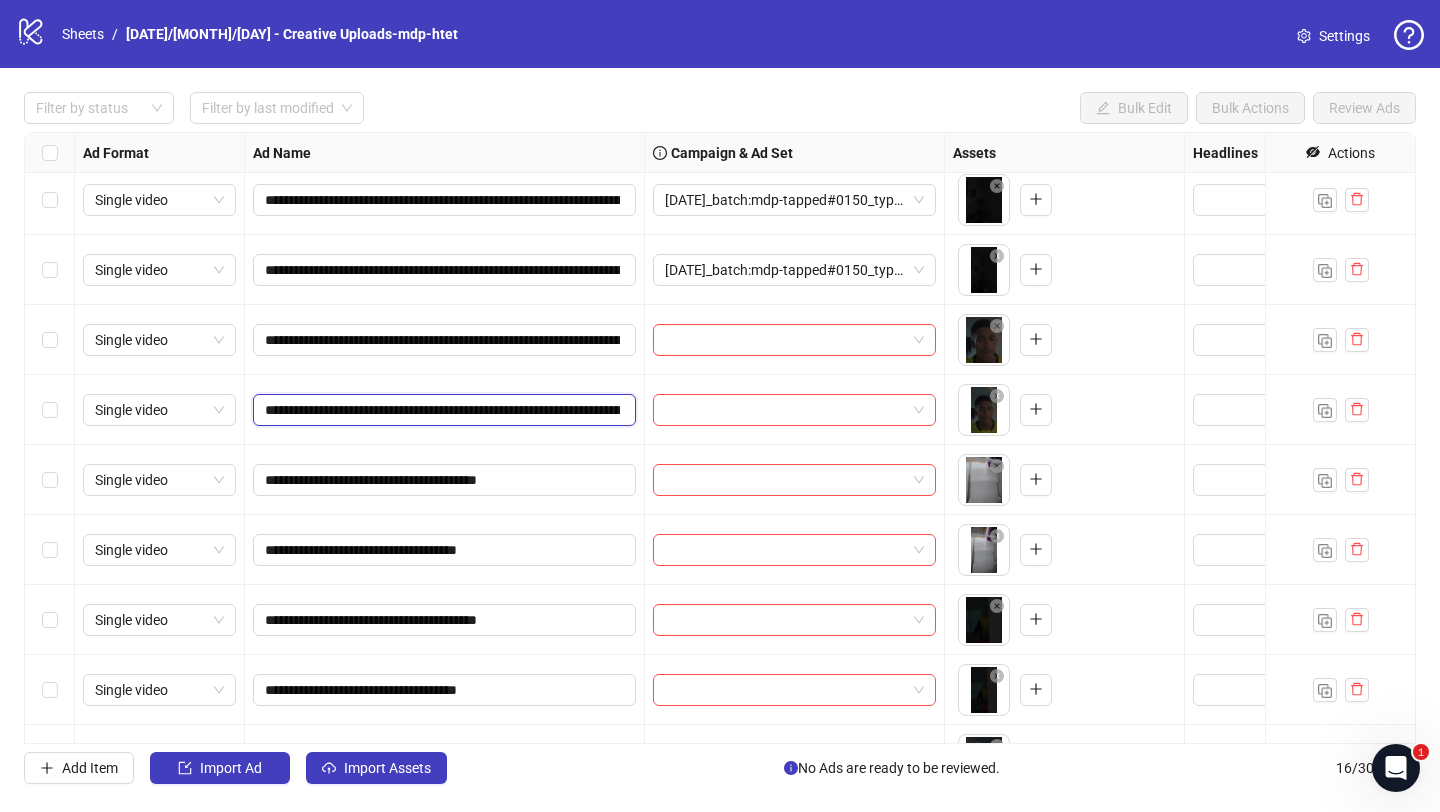 scroll, scrollTop: 0, scrollLeft: 905, axis: horizontal 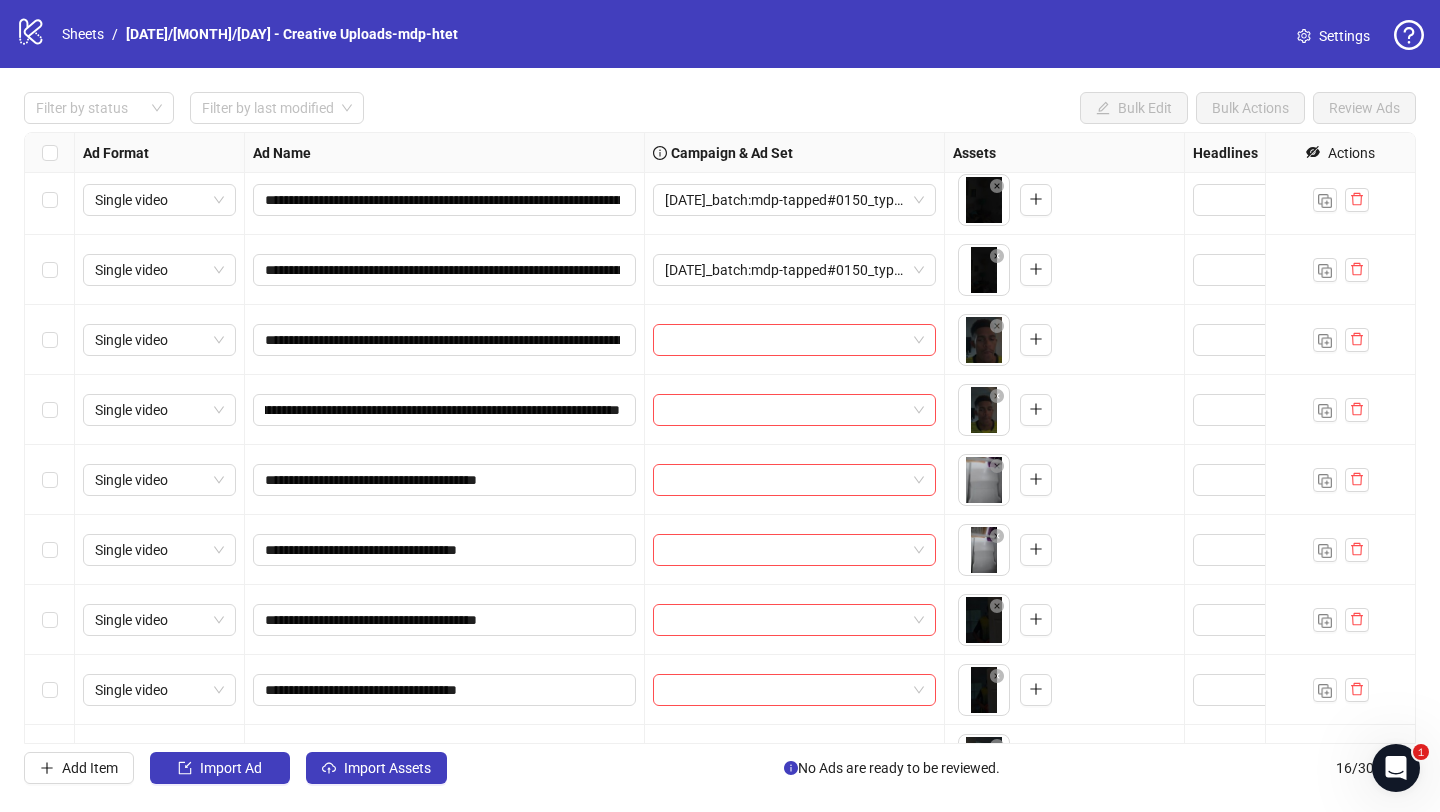 click on "**********" at bounding box center [445, 410] 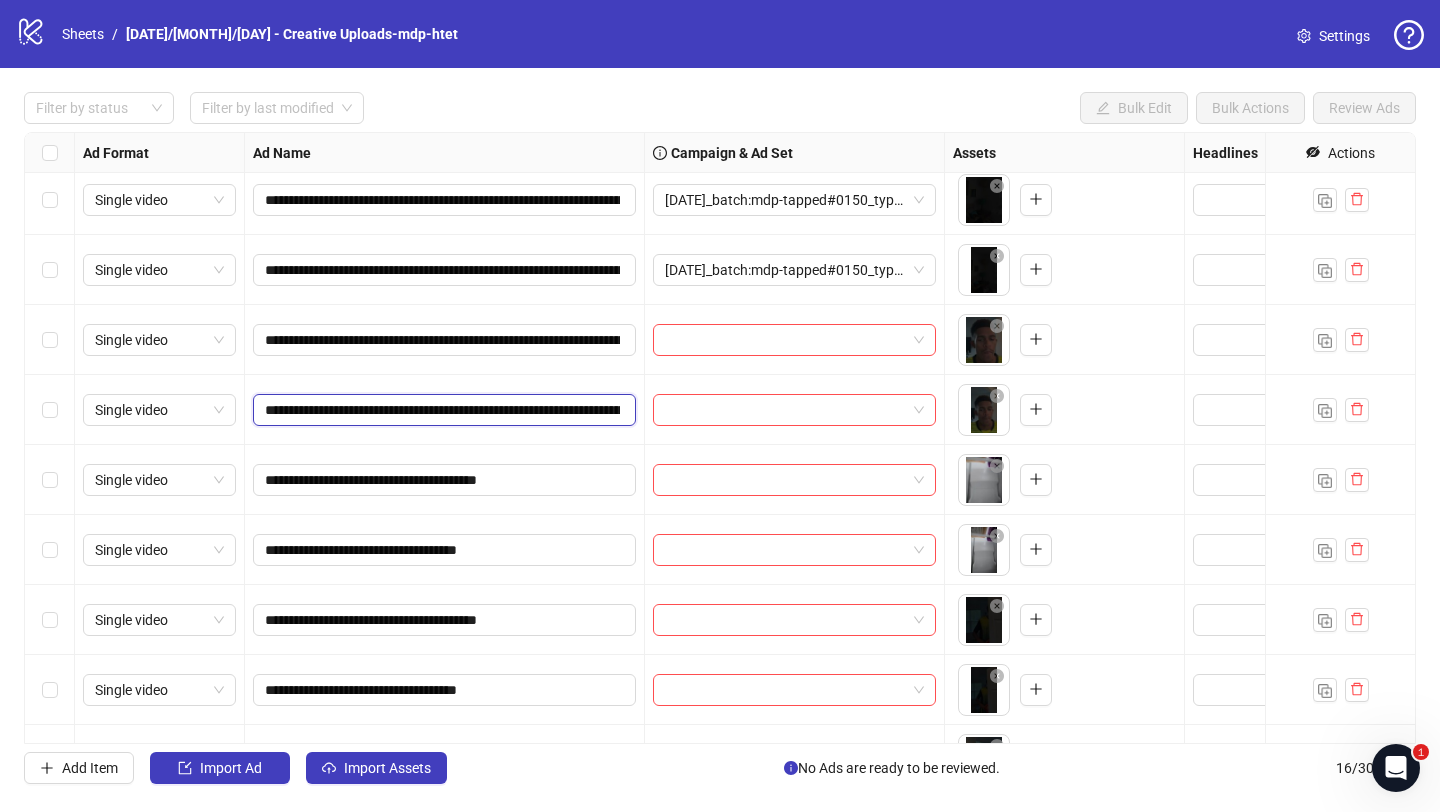 click on "**********" at bounding box center (442, 410) 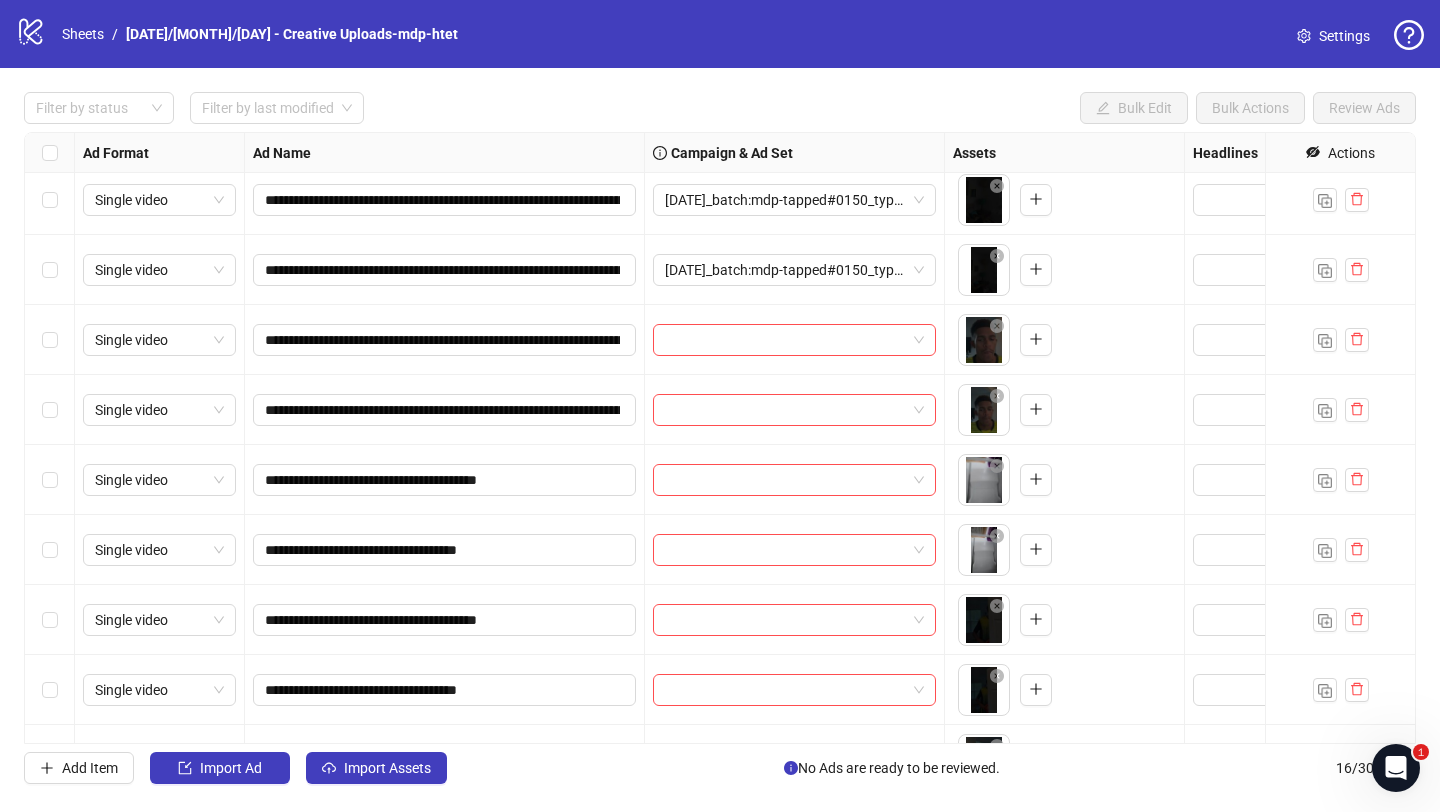 click on "**********" at bounding box center [445, 480] 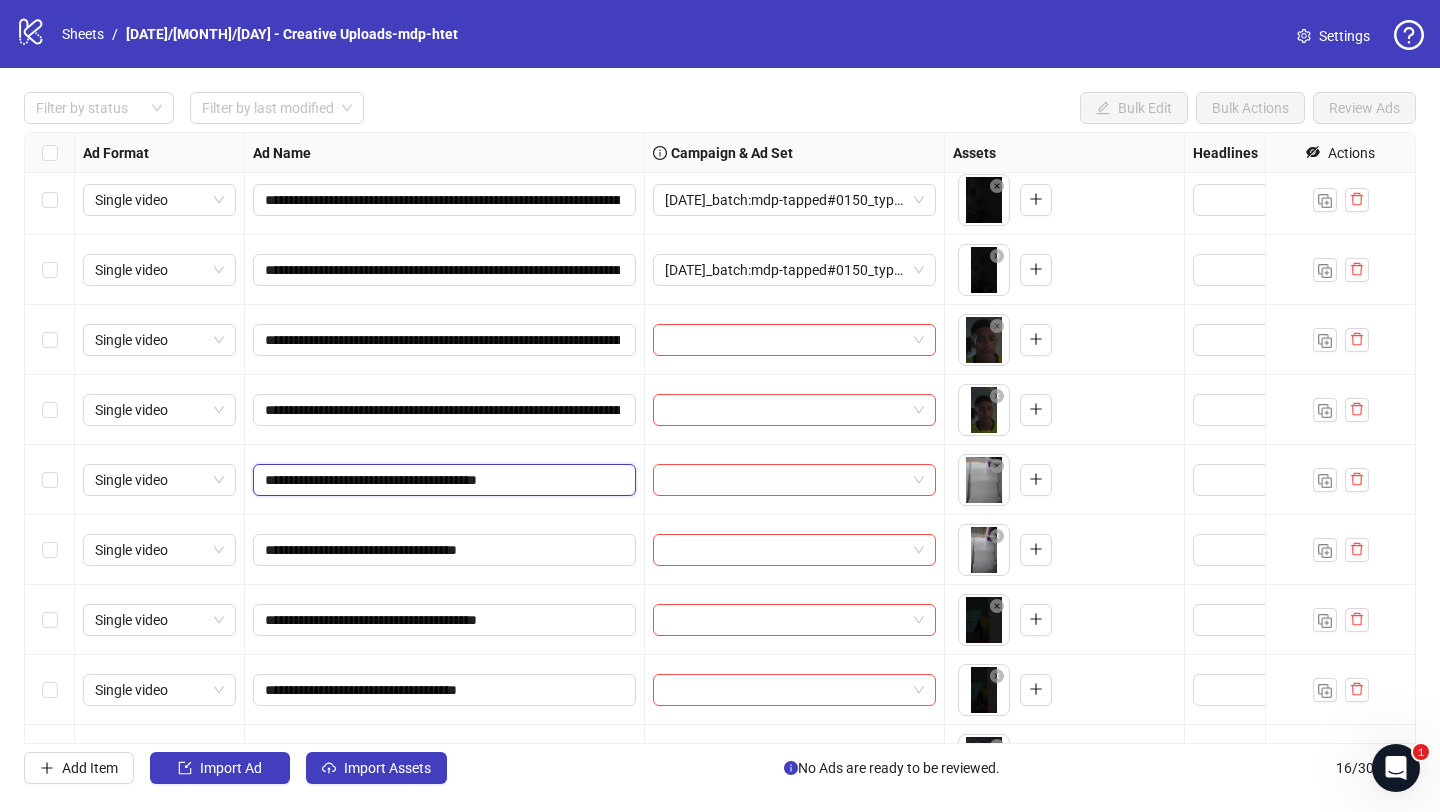 click on "**********" at bounding box center [442, 480] 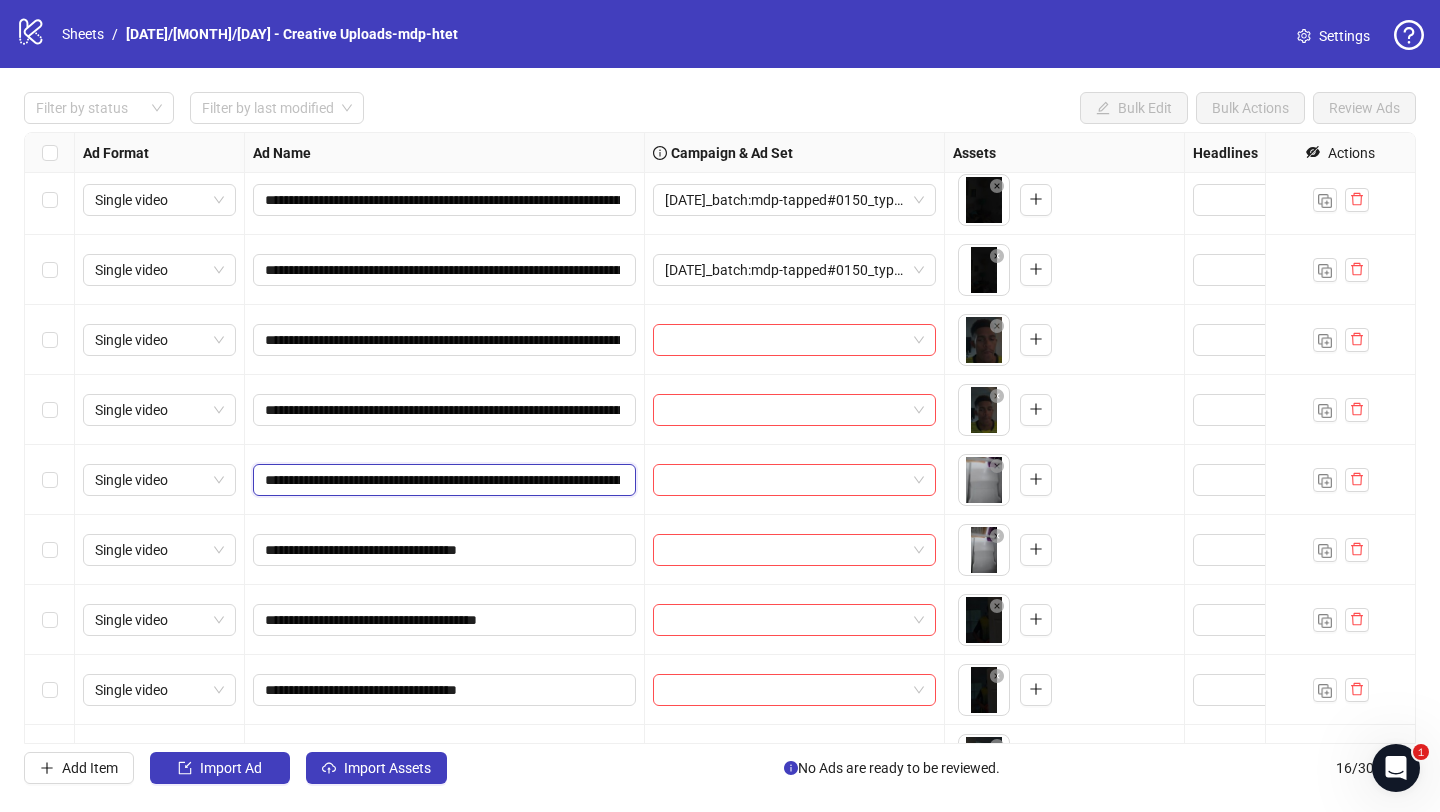 scroll, scrollTop: 0, scrollLeft: 905, axis: horizontal 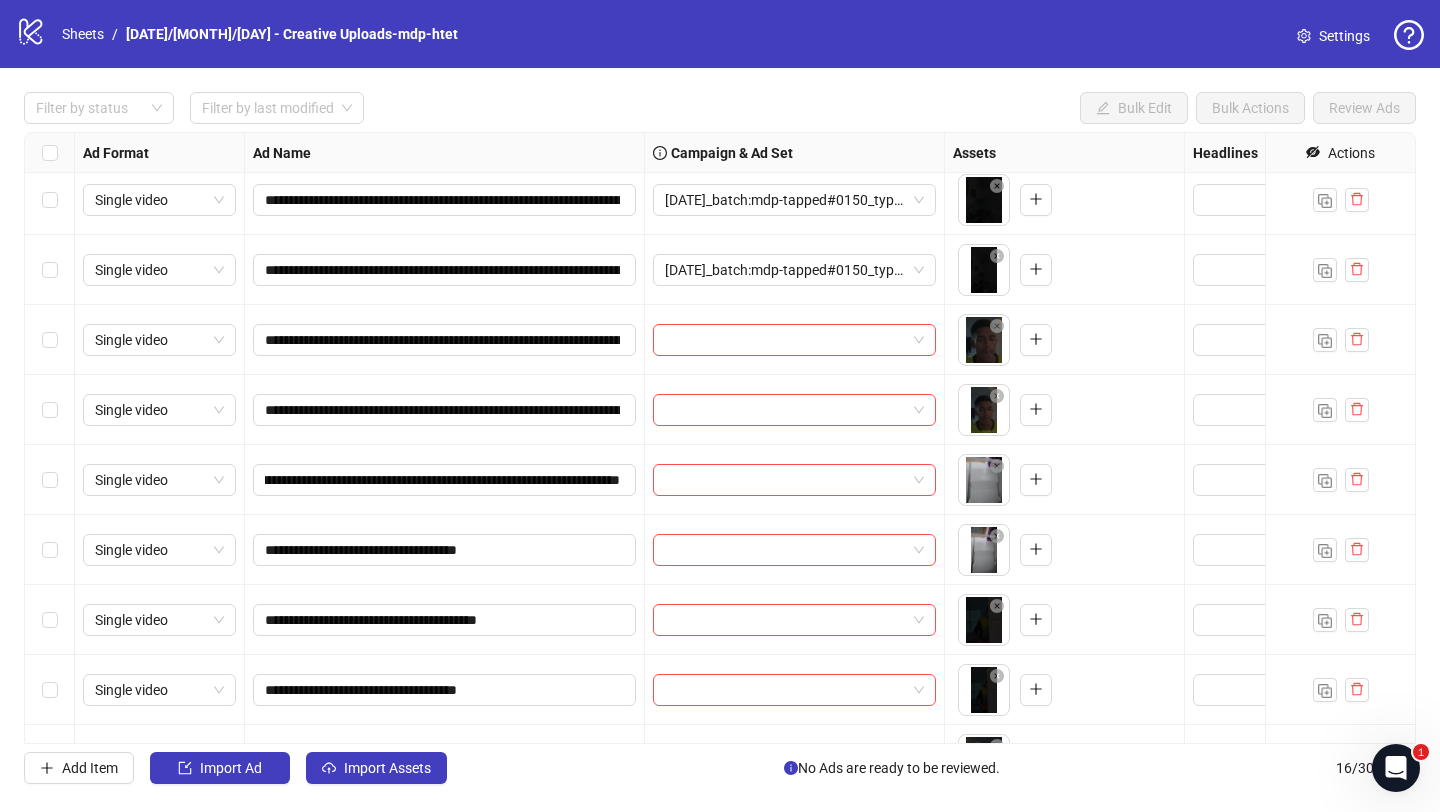 click on "**********" at bounding box center (445, 480) 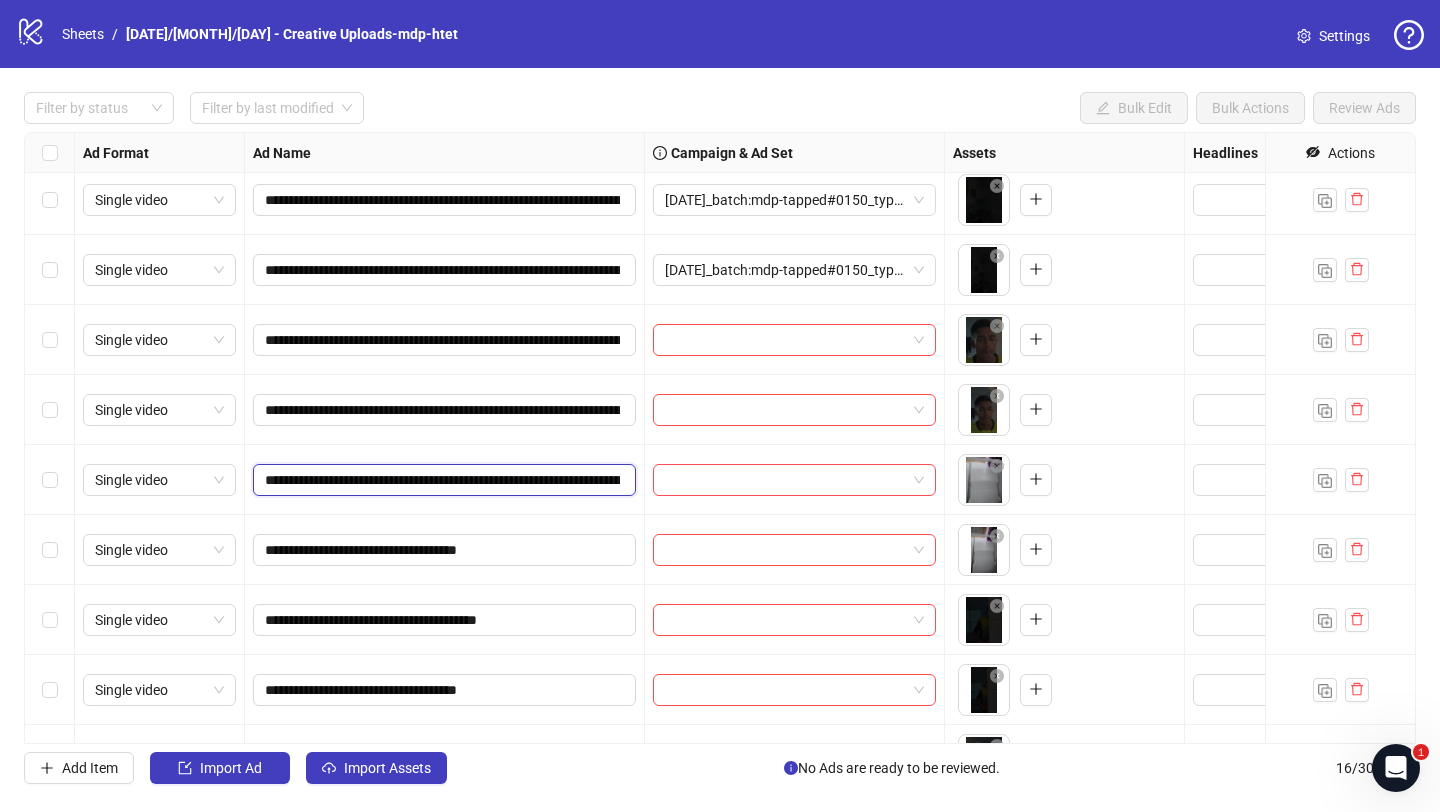click on "**********" at bounding box center [442, 480] 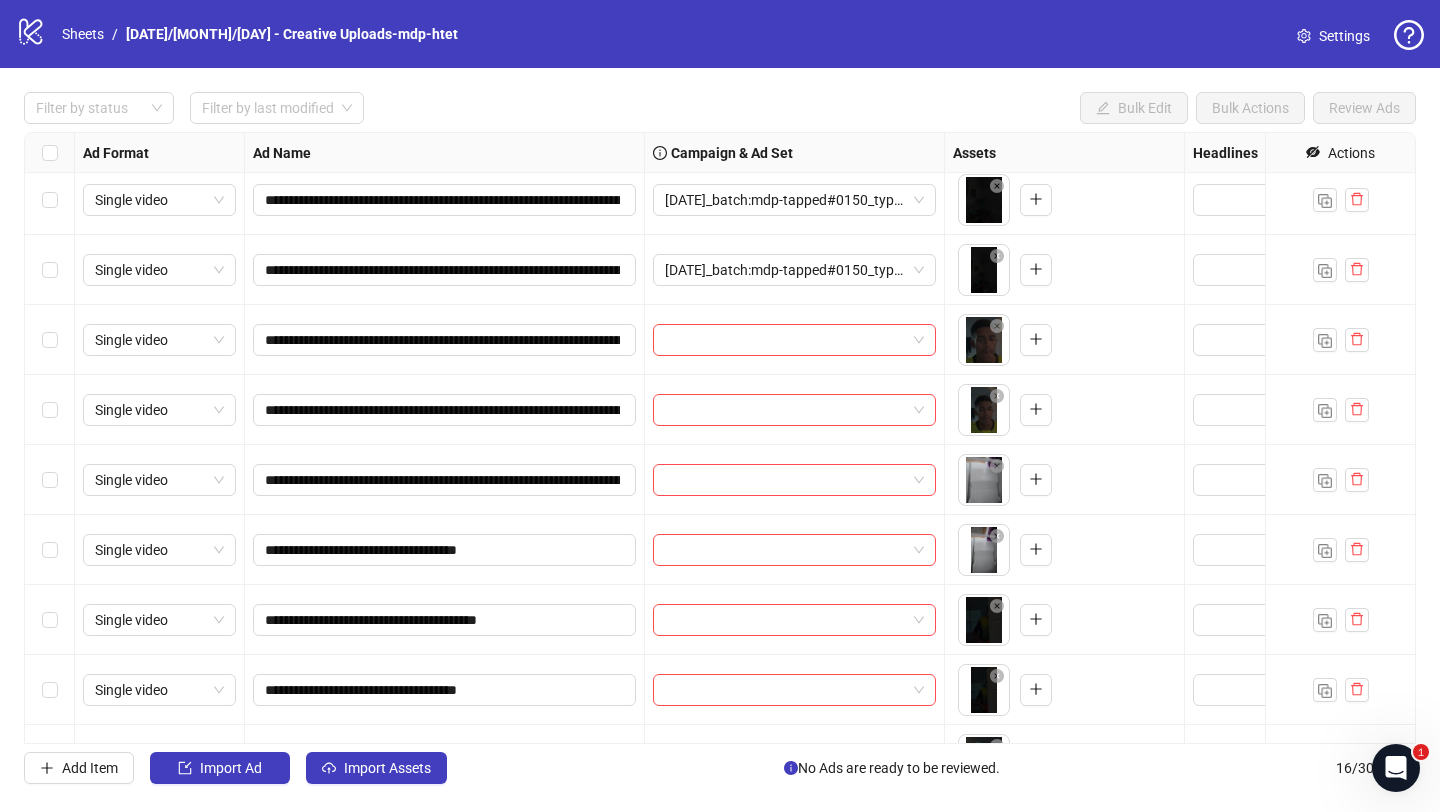 click on "**********" at bounding box center [445, 550] 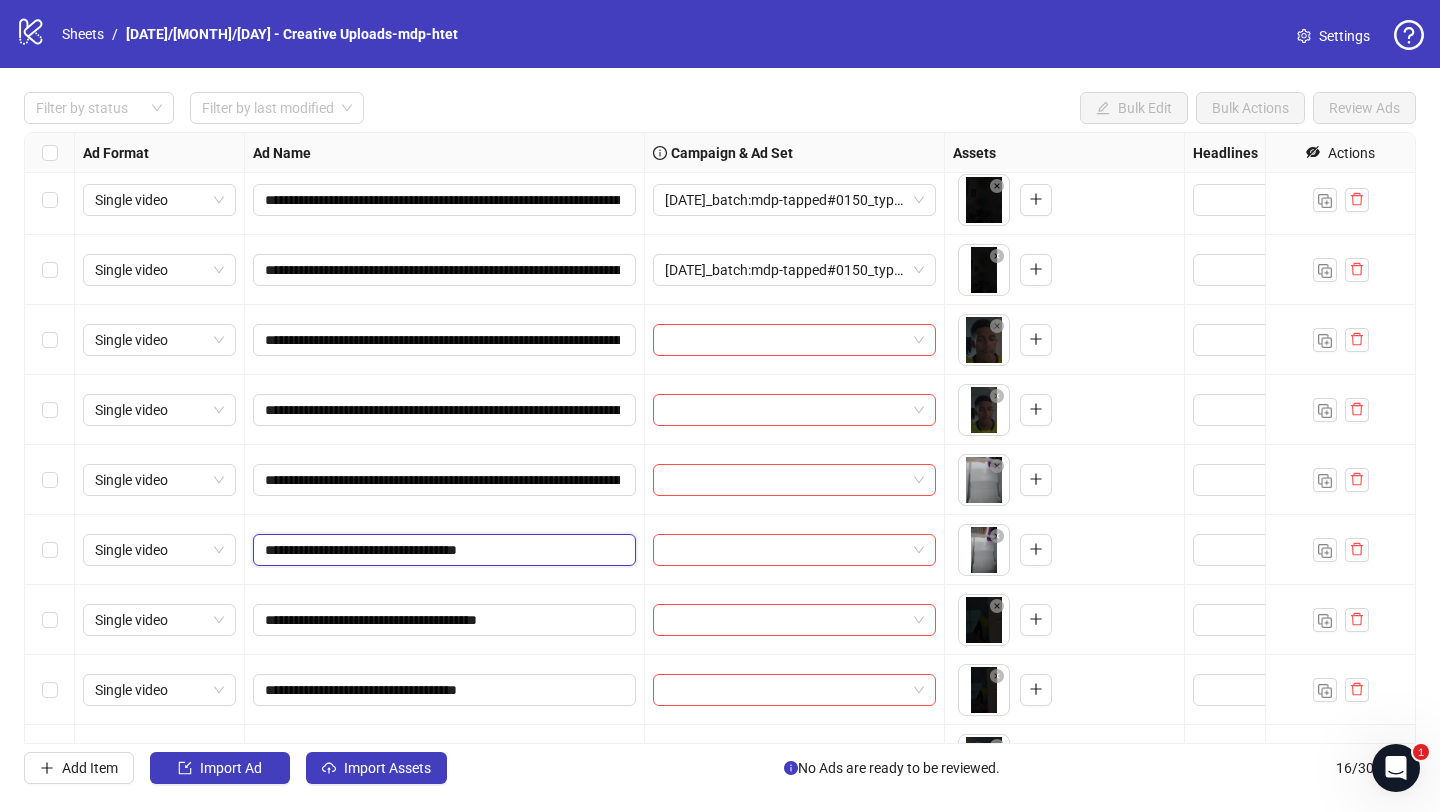 click on "**********" at bounding box center (442, 550) 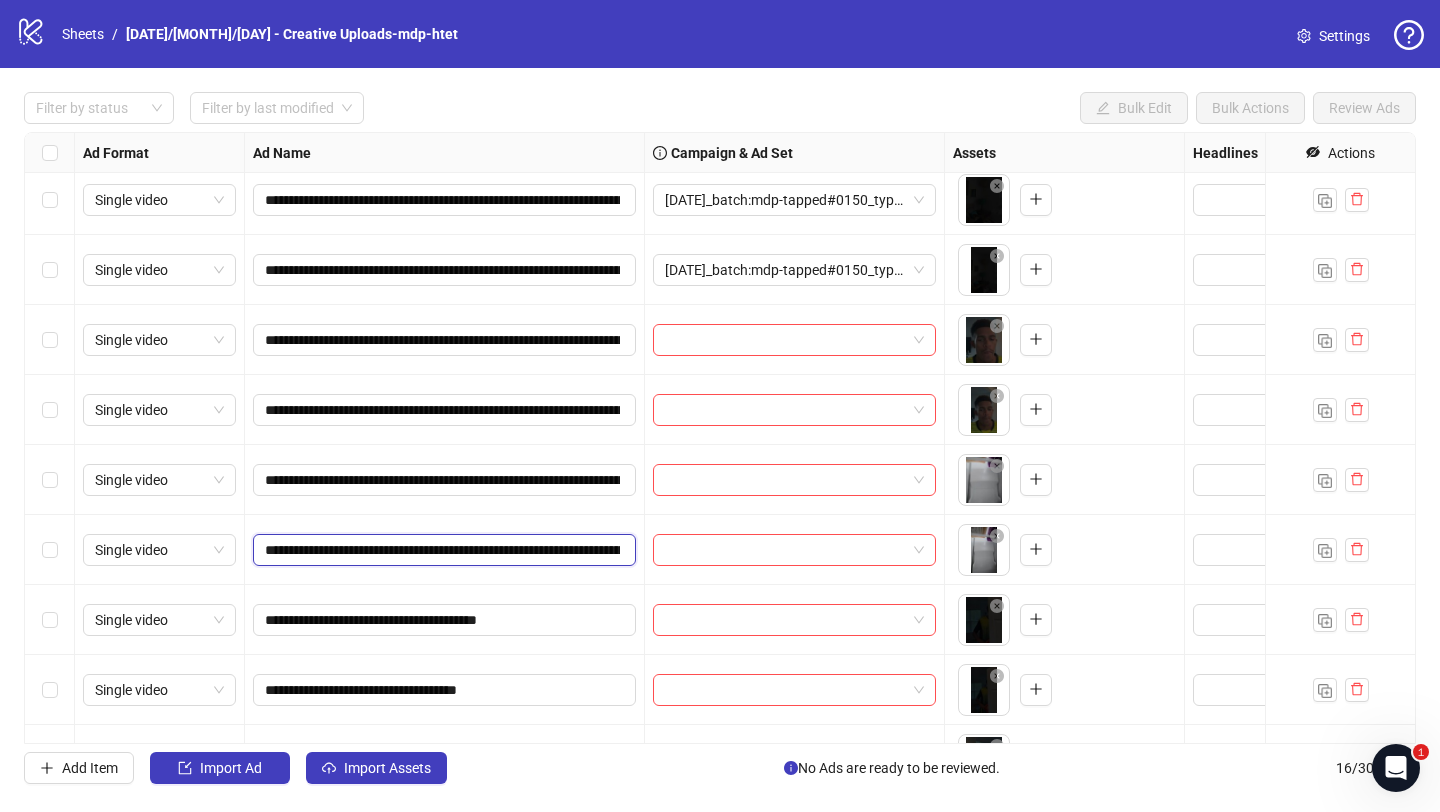 scroll, scrollTop: 0, scrollLeft: 905, axis: horizontal 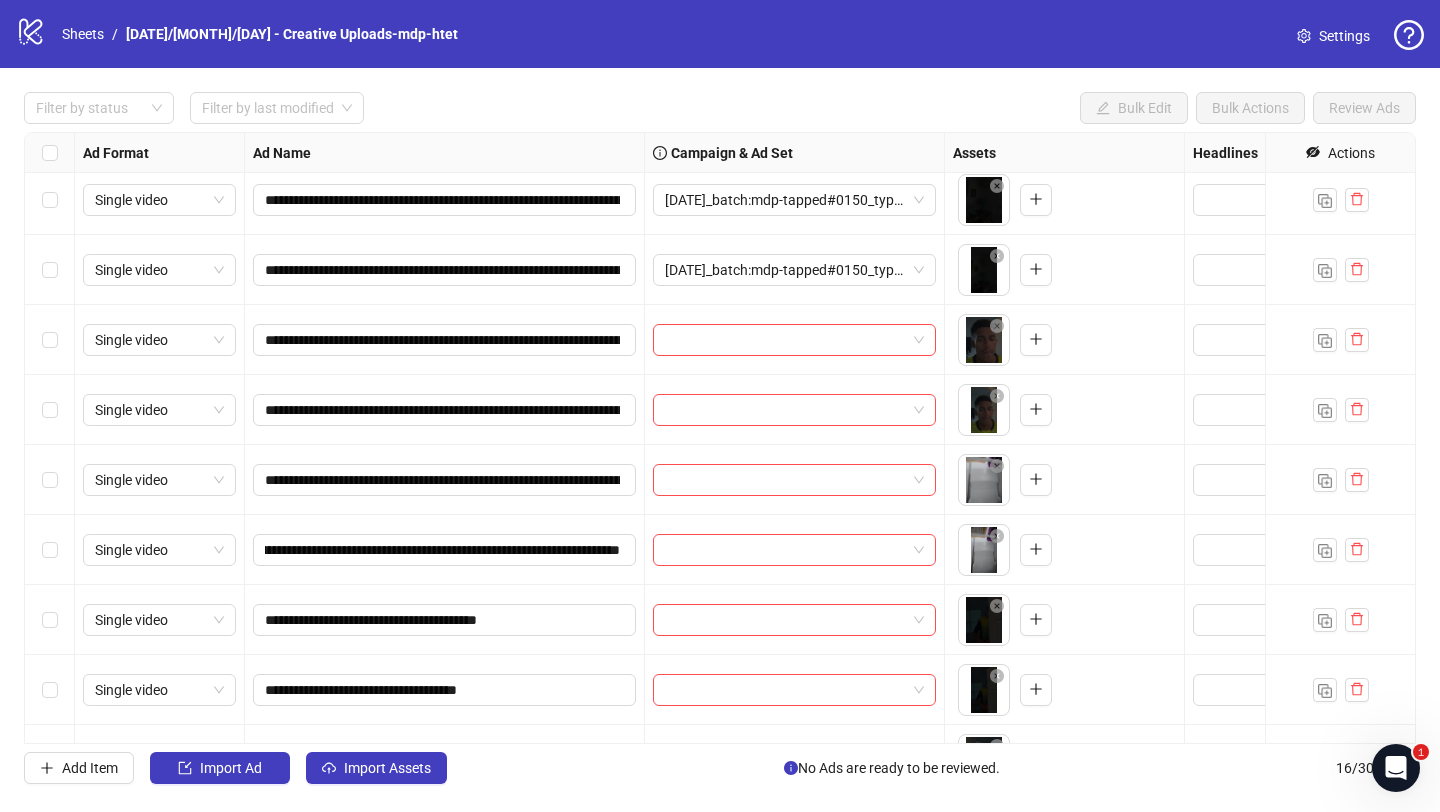 click on "**********" at bounding box center [445, 550] 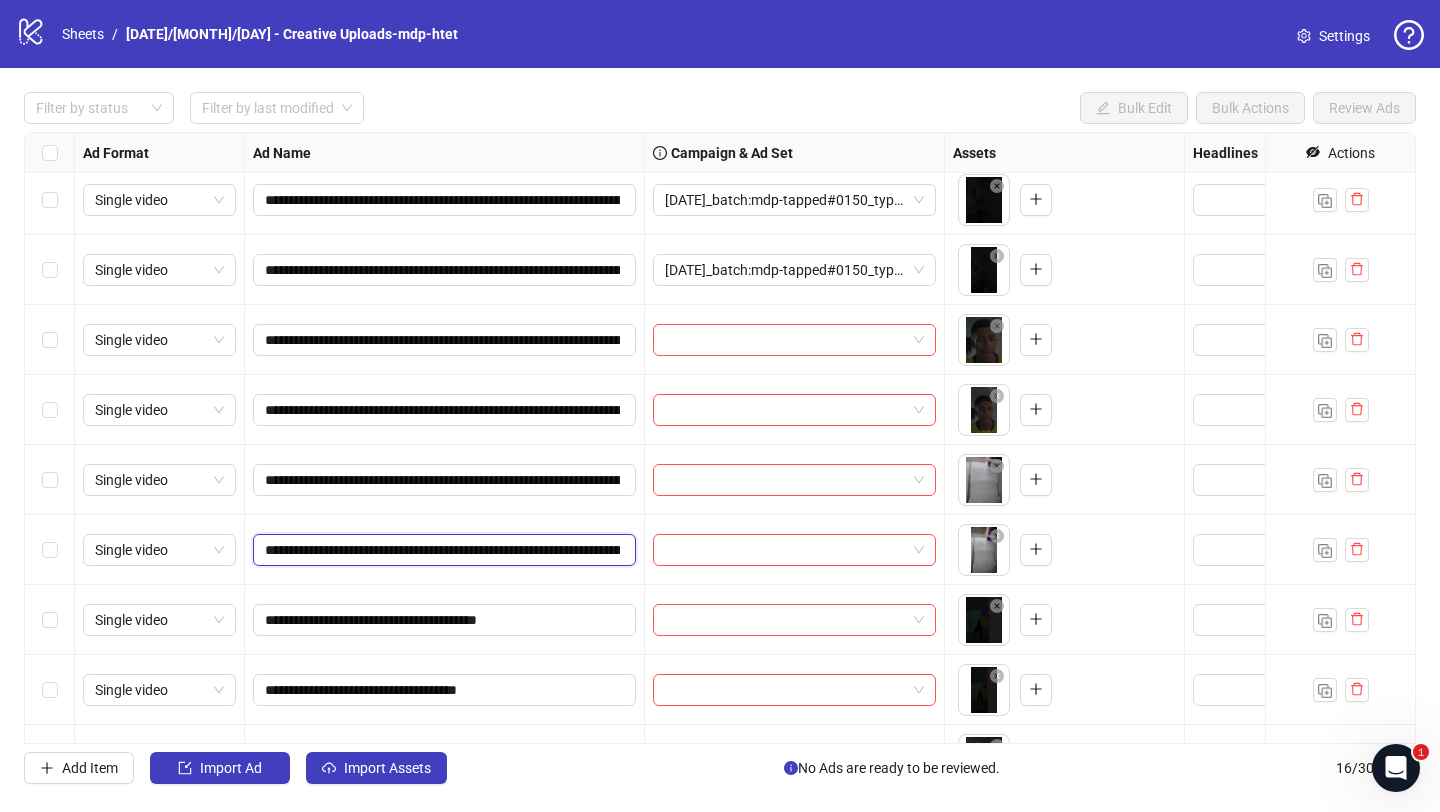 click on "**********" at bounding box center (442, 550) 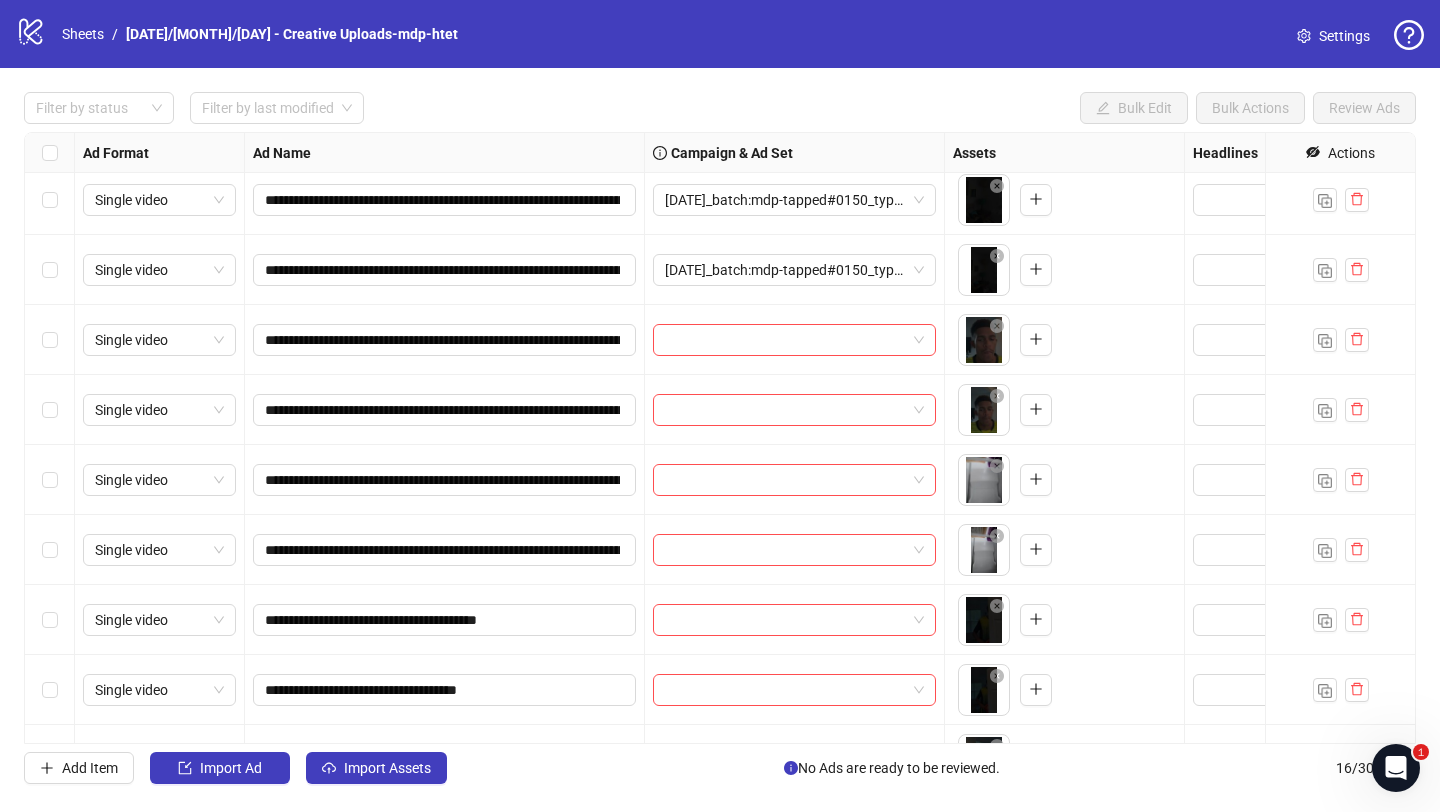 click on "**********" at bounding box center (445, 550) 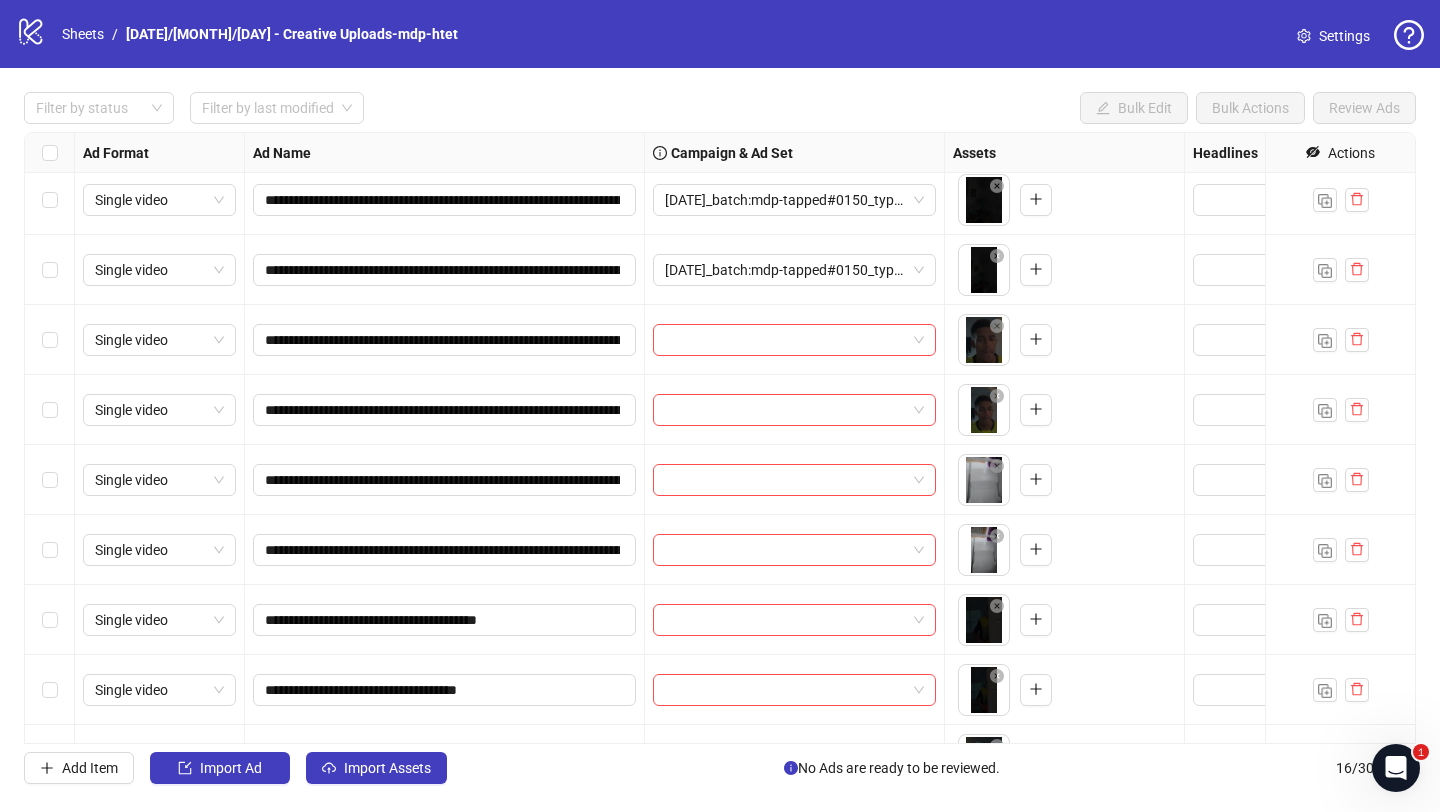 scroll, scrollTop: 550, scrollLeft: 0, axis: vertical 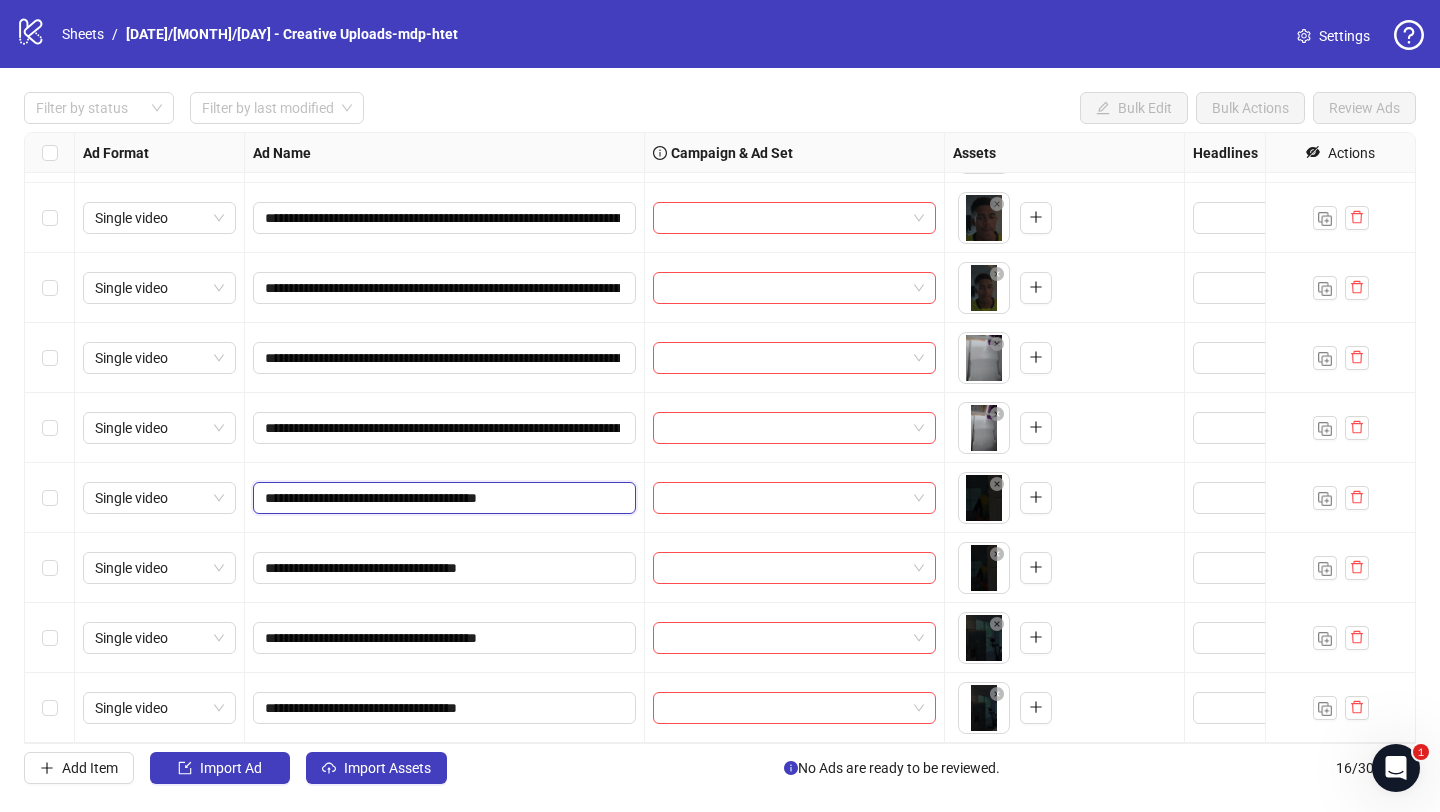 click on "**********" at bounding box center [442, 498] 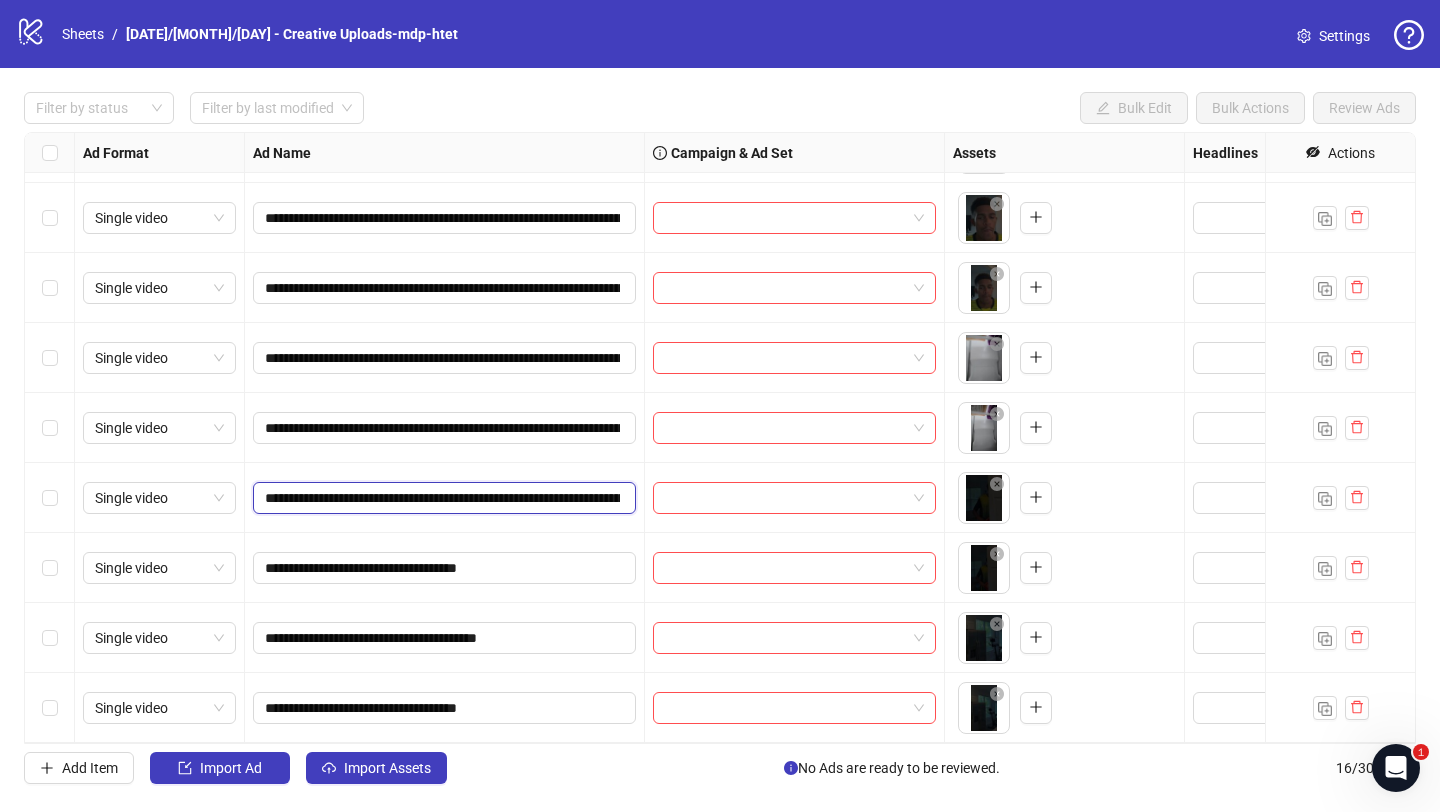 scroll, scrollTop: 0, scrollLeft: 905, axis: horizontal 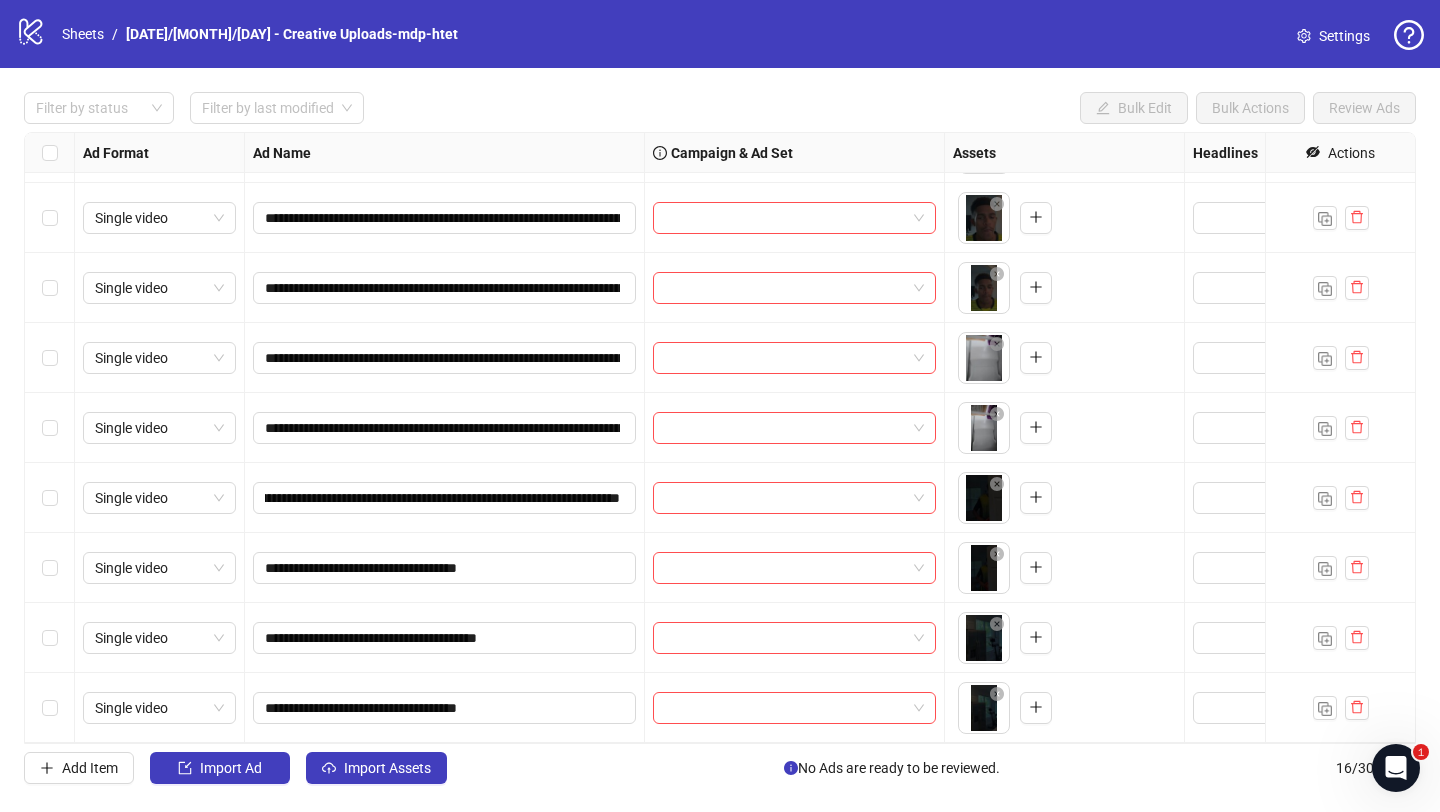 click on "**********" at bounding box center (445, 498) 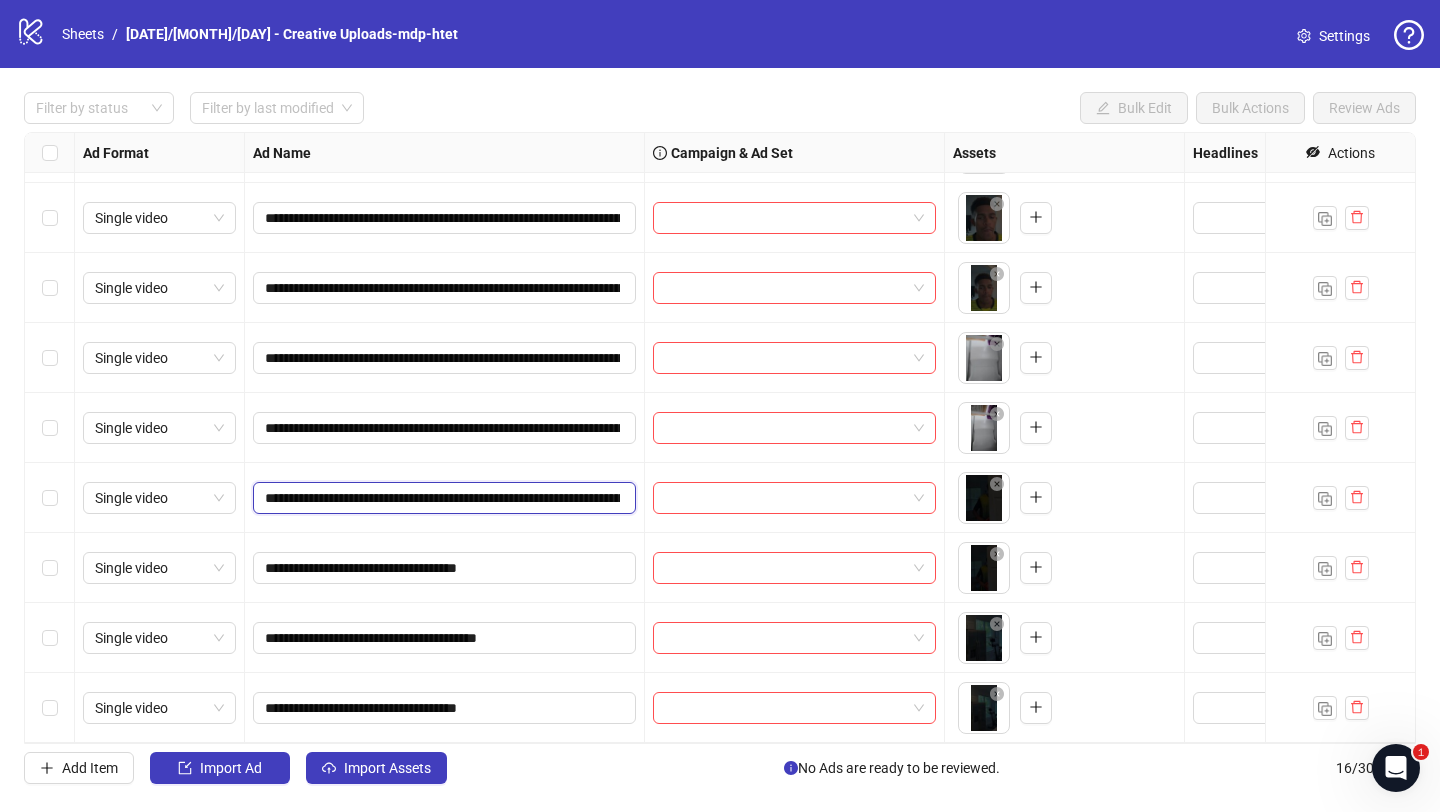 click on "**********" at bounding box center (442, 498) 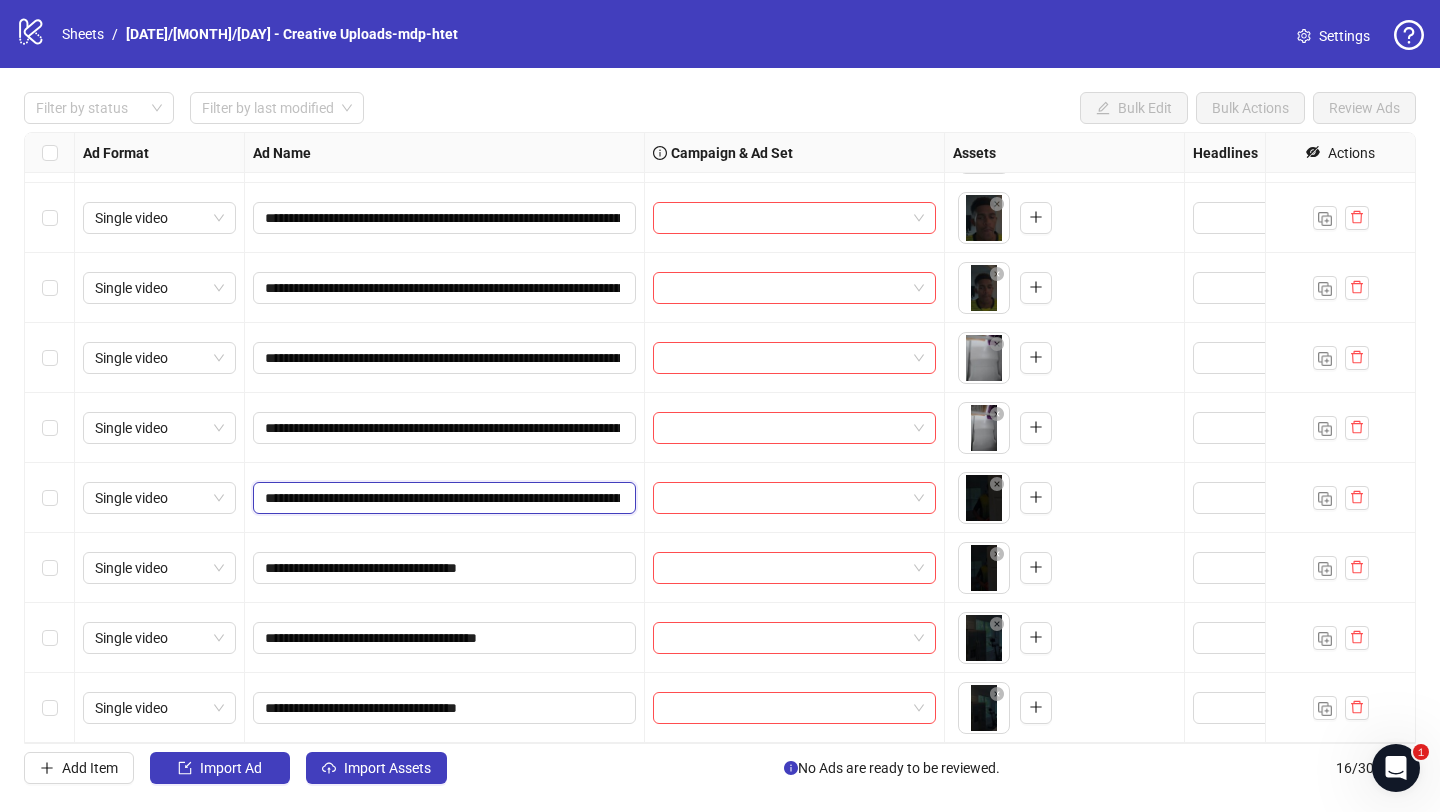 click on "**********" at bounding box center (442, 498) 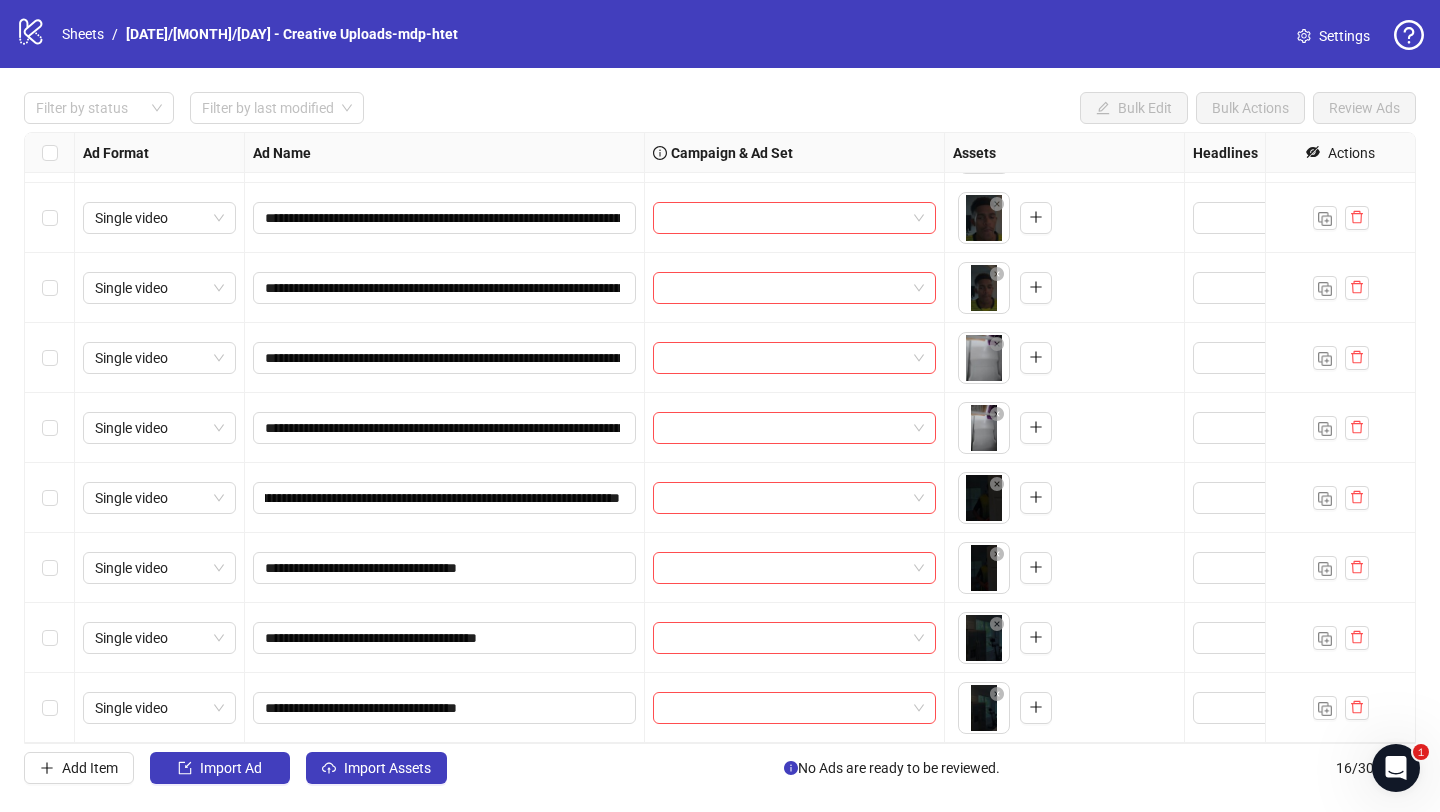 click on "**********" at bounding box center [445, 498] 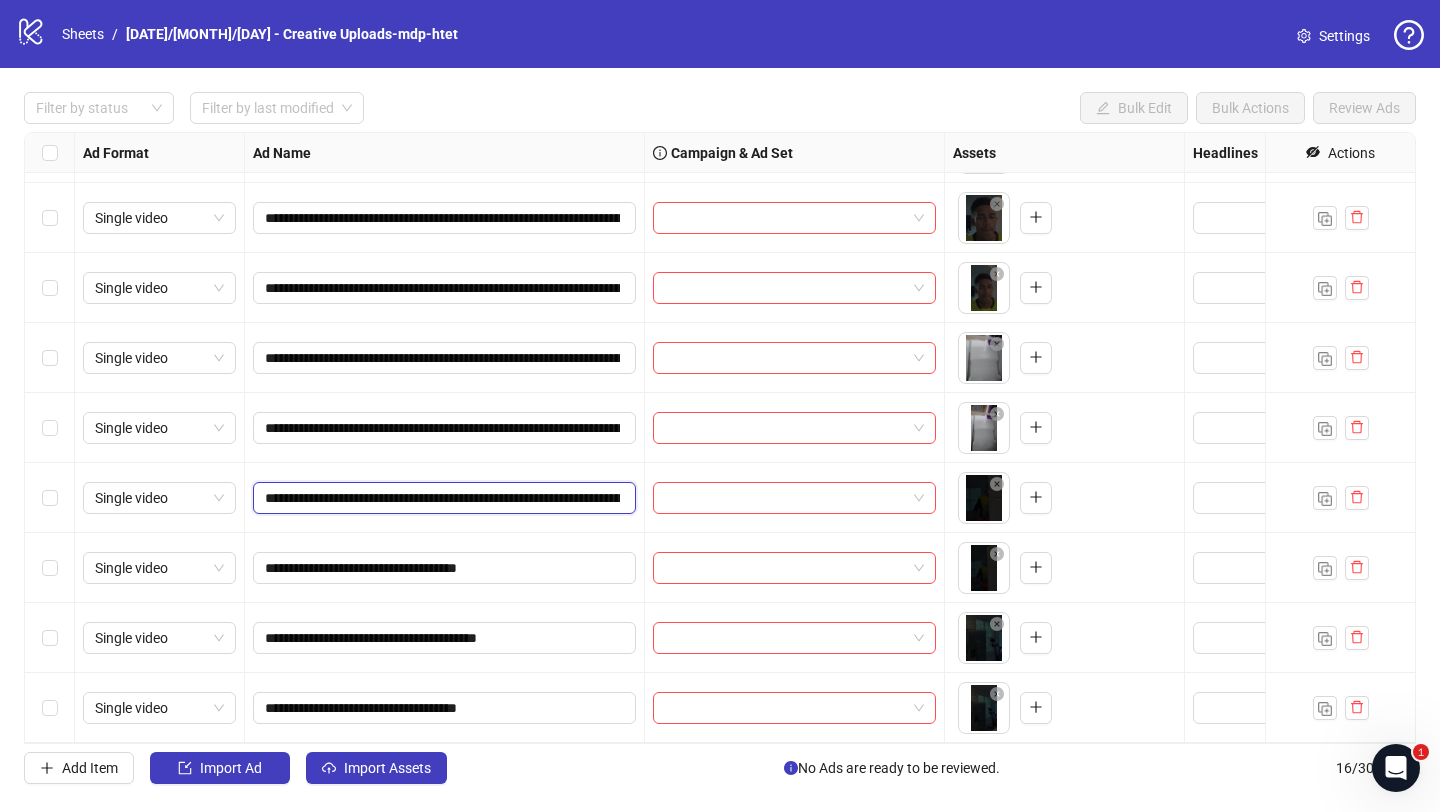 click on "**********" at bounding box center (442, 498) 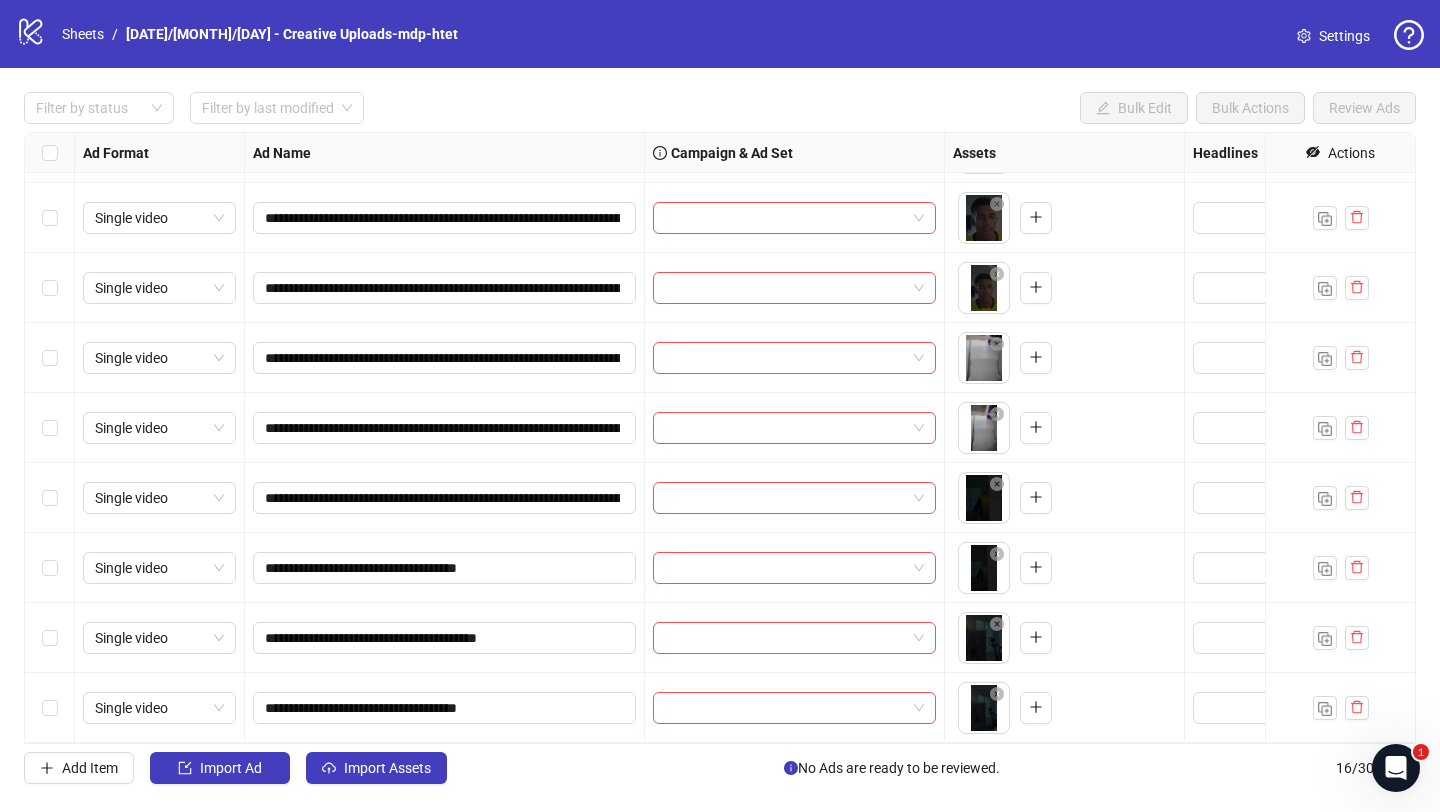 click on "**********" at bounding box center (445, 498) 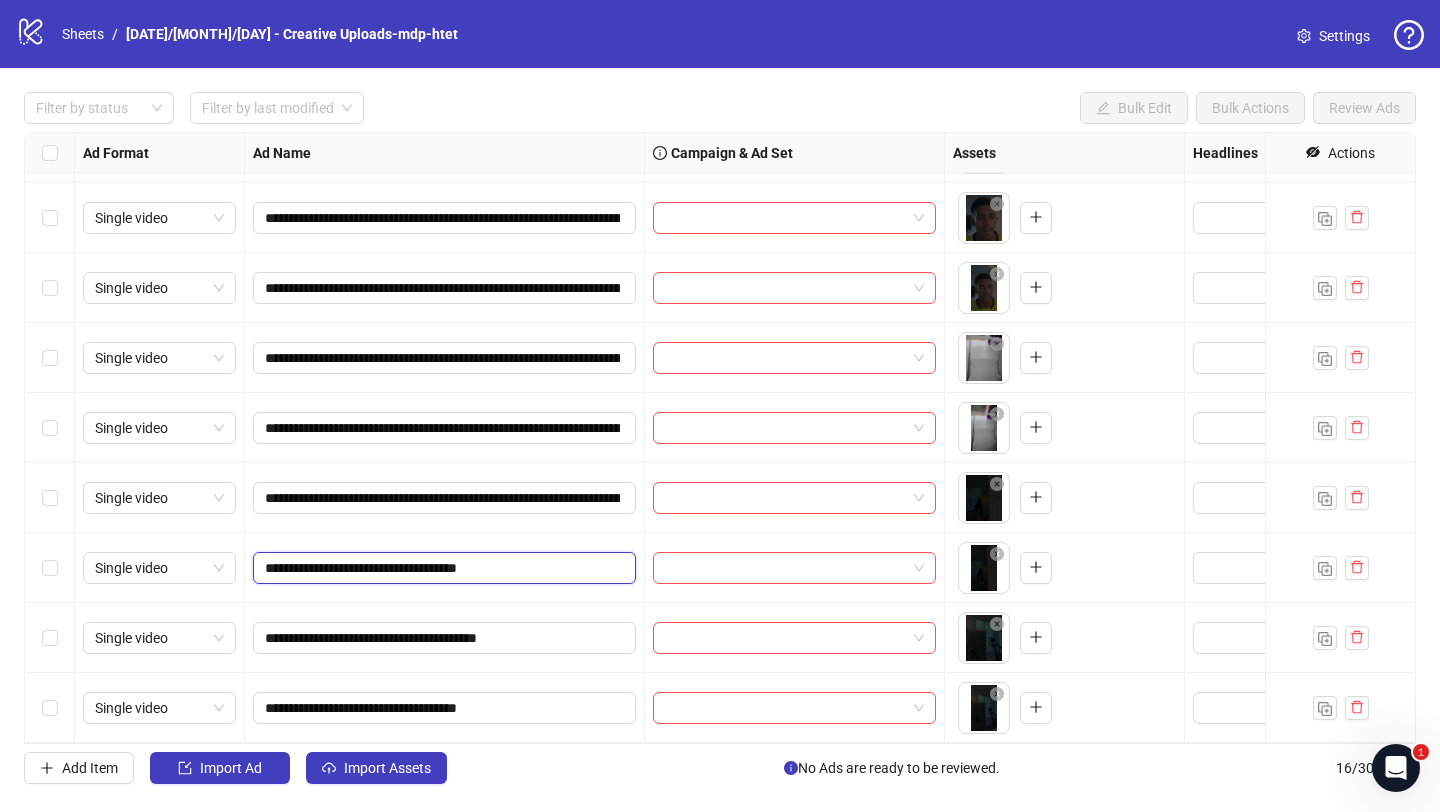 click on "**********" at bounding box center (442, 568) 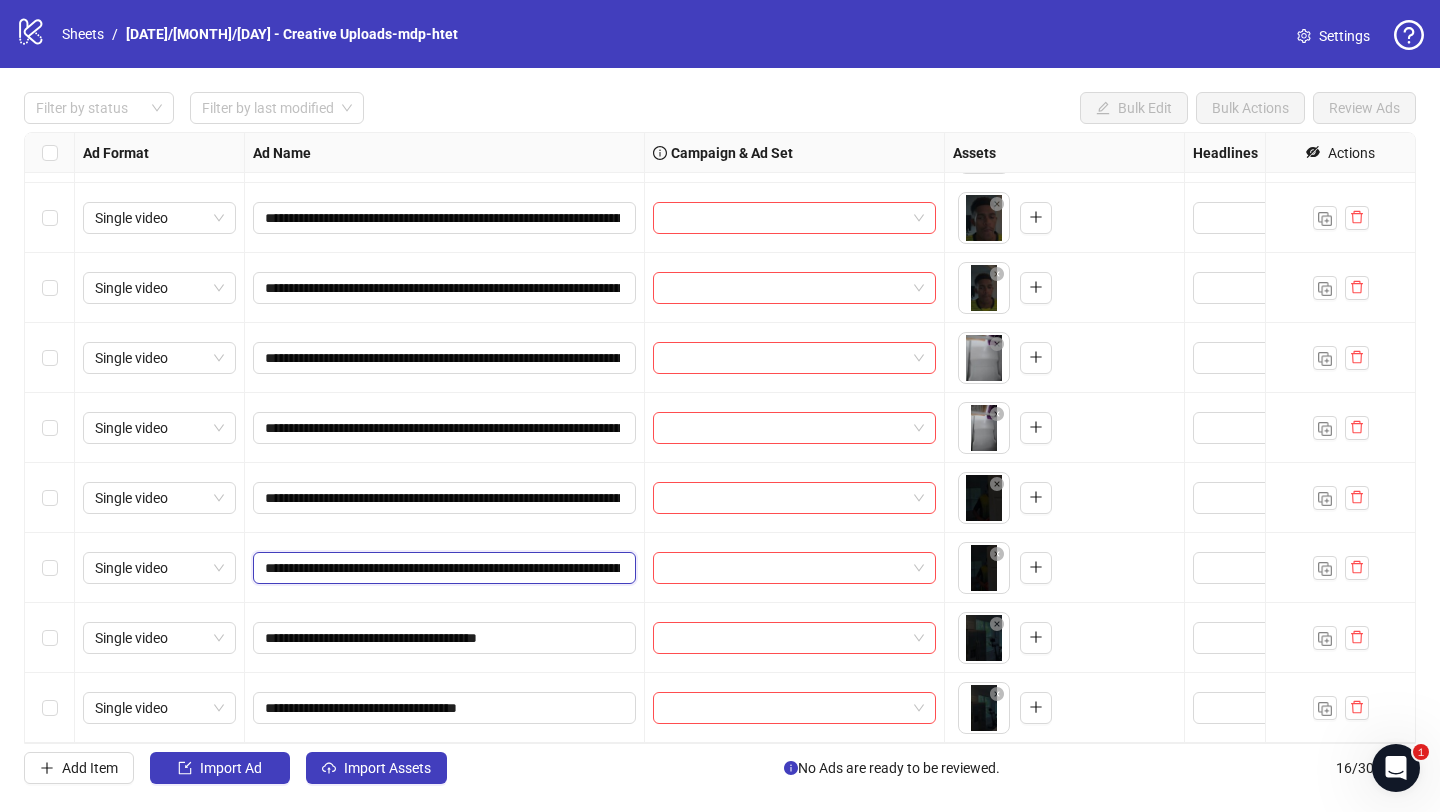 scroll, scrollTop: 0, scrollLeft: 905, axis: horizontal 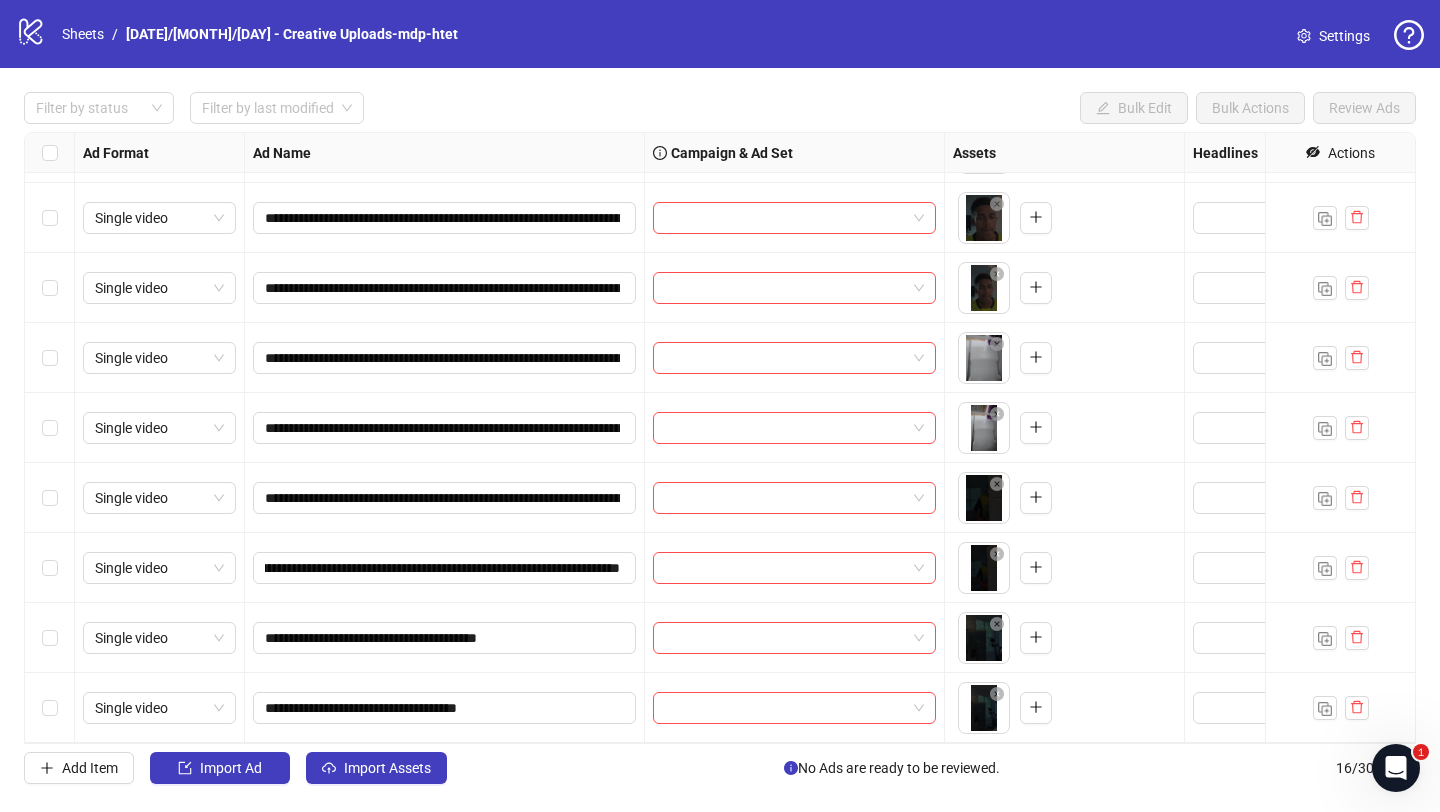 click on "**********" at bounding box center (445, 568) 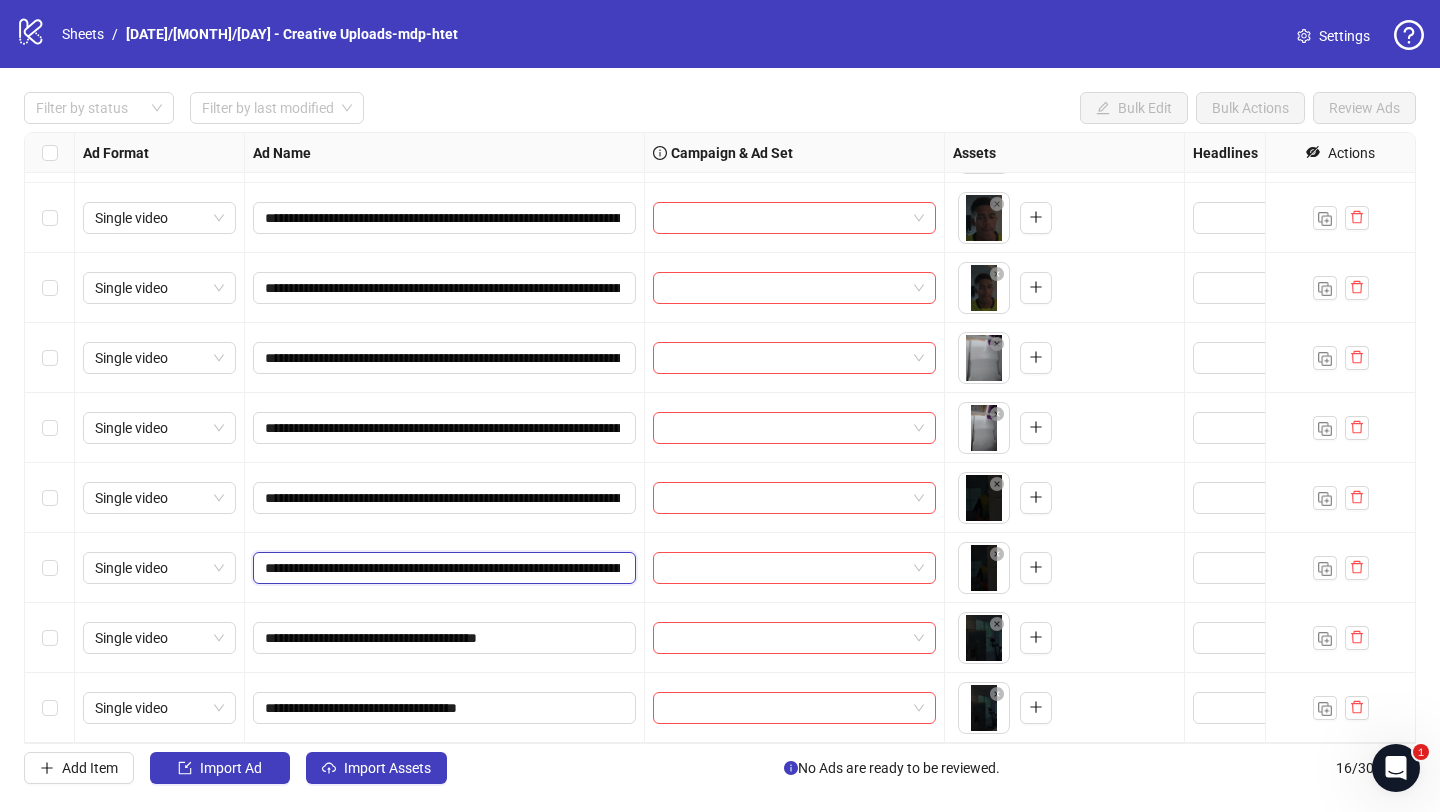 click on "**********" at bounding box center (442, 568) 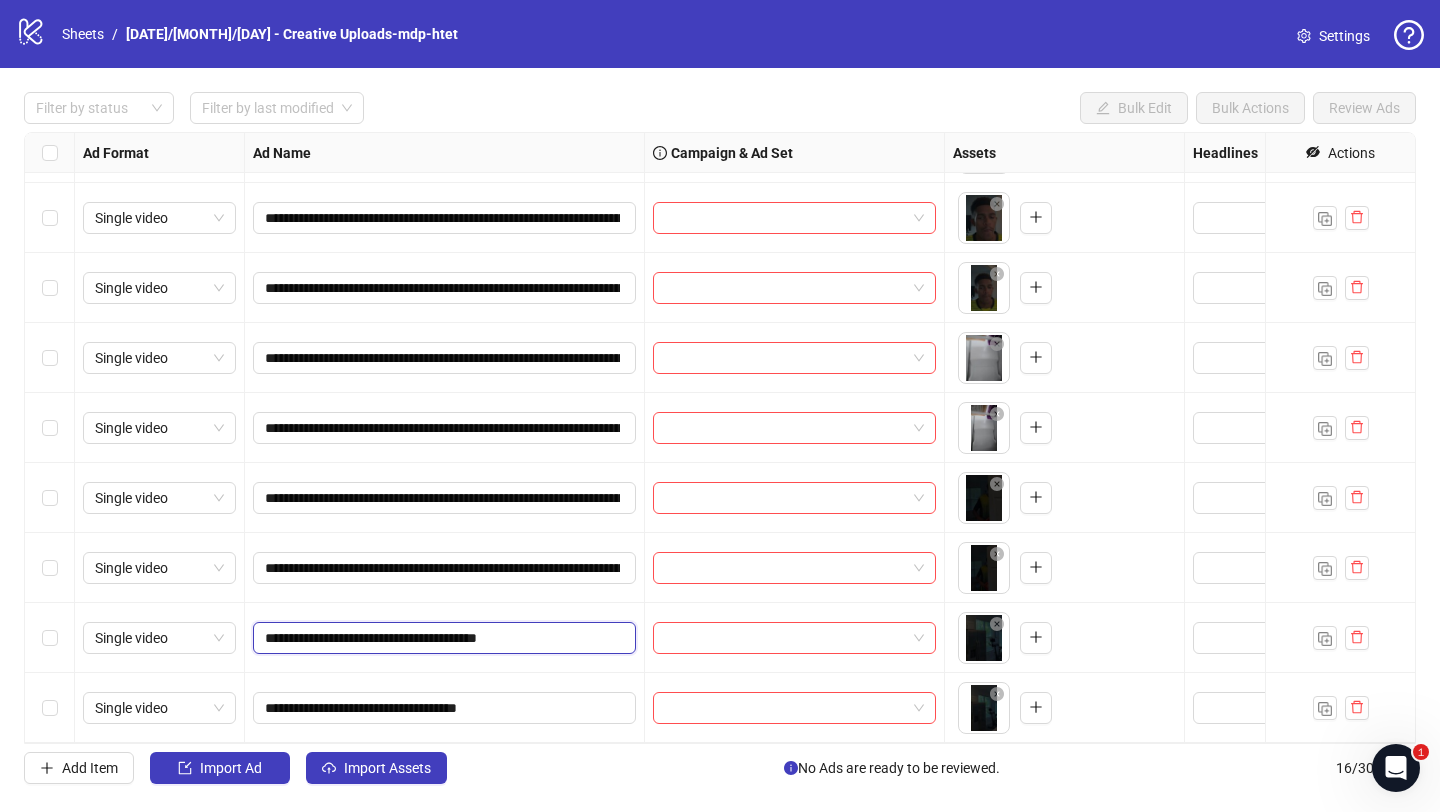 click on "**********" at bounding box center (442, 638) 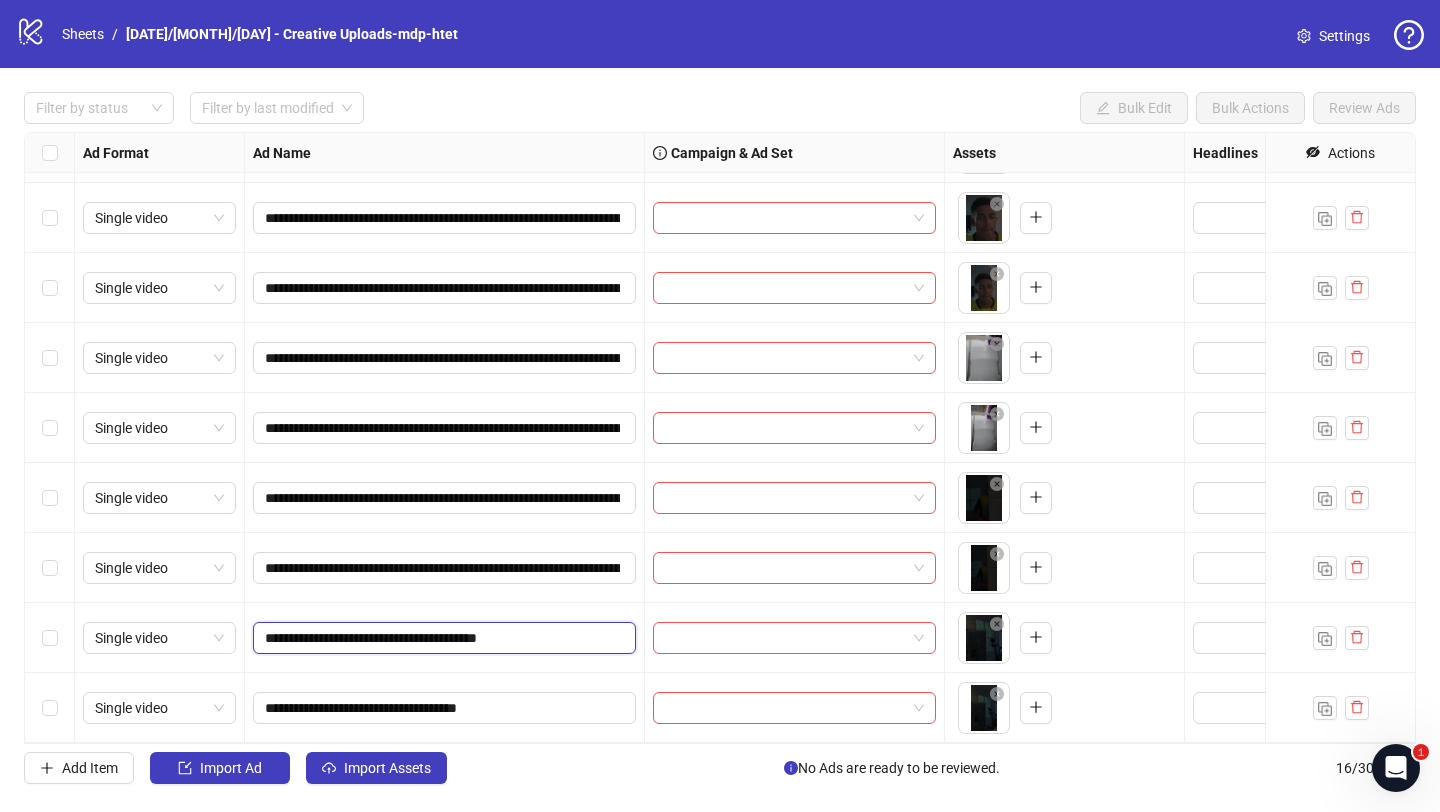 click on "**********" at bounding box center (442, 638) 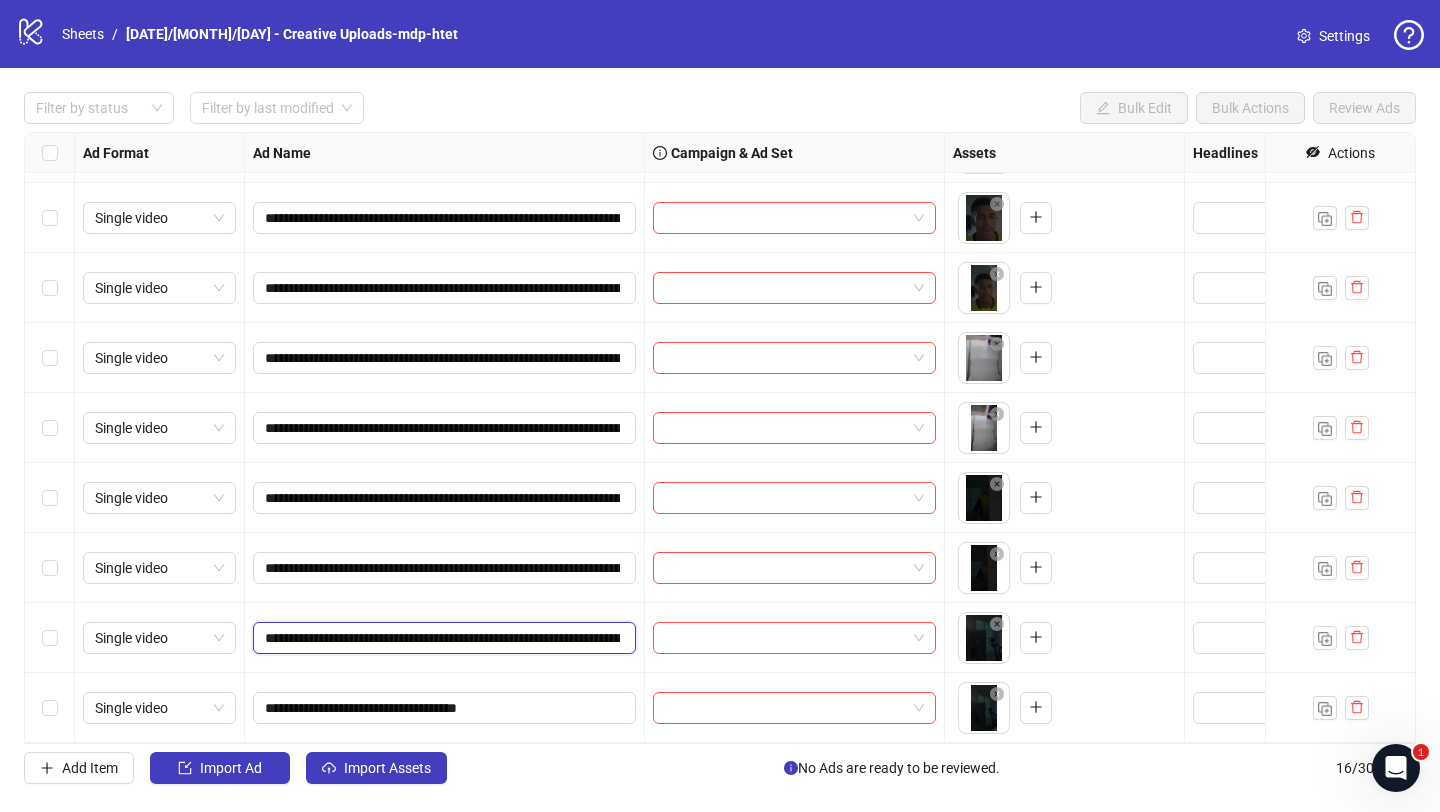 scroll, scrollTop: 0, scrollLeft: 905, axis: horizontal 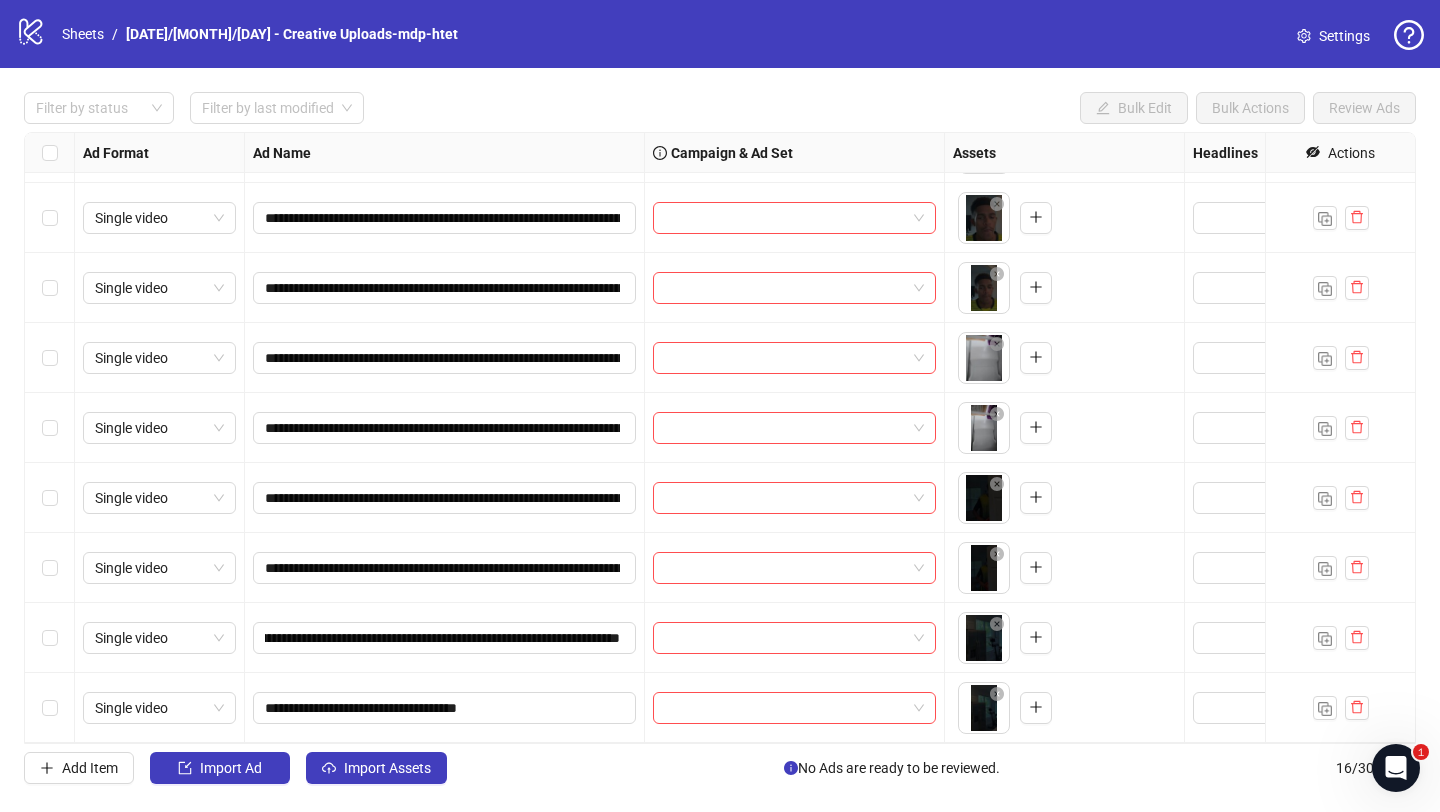 click on "**********" at bounding box center [445, 638] 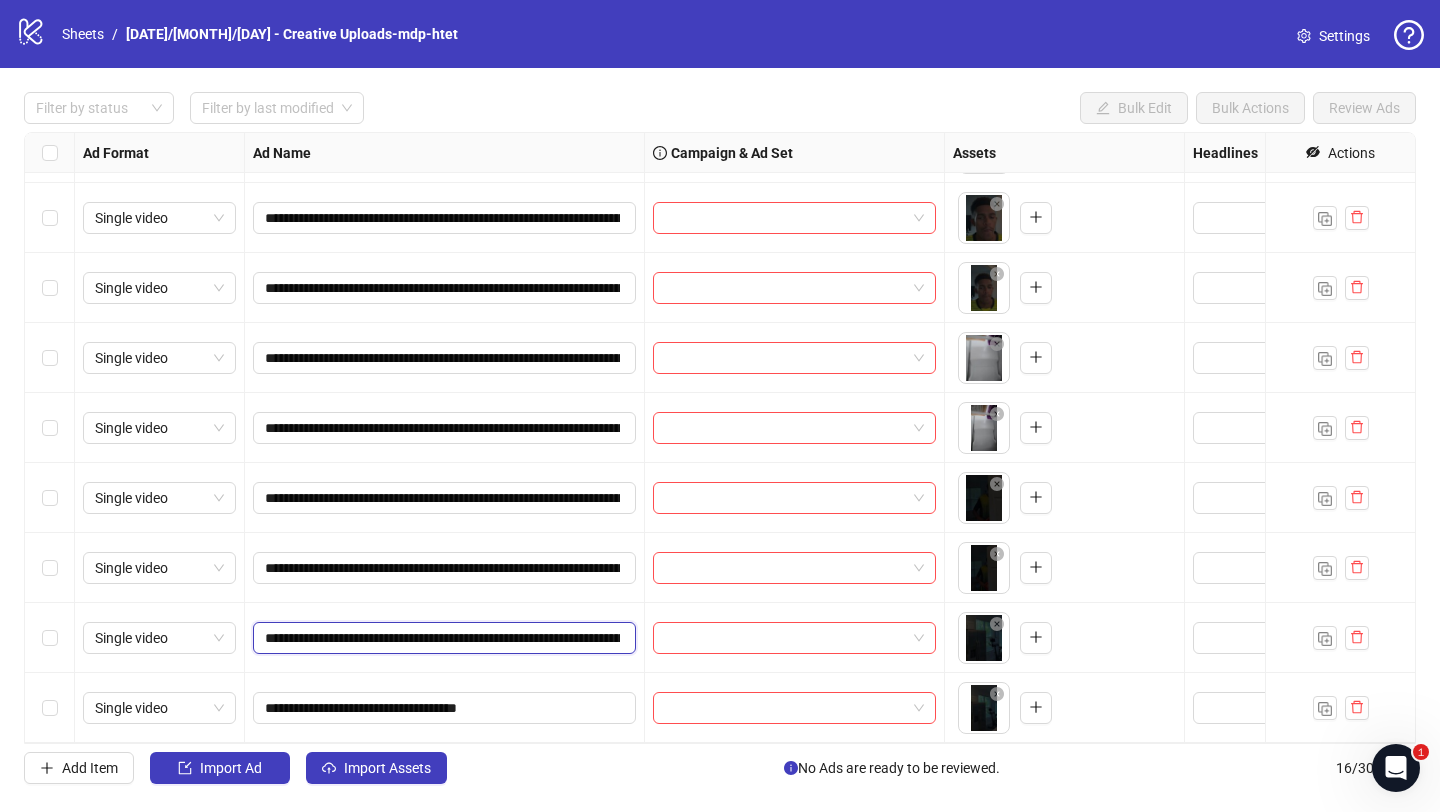 click on "**********" at bounding box center [442, 638] 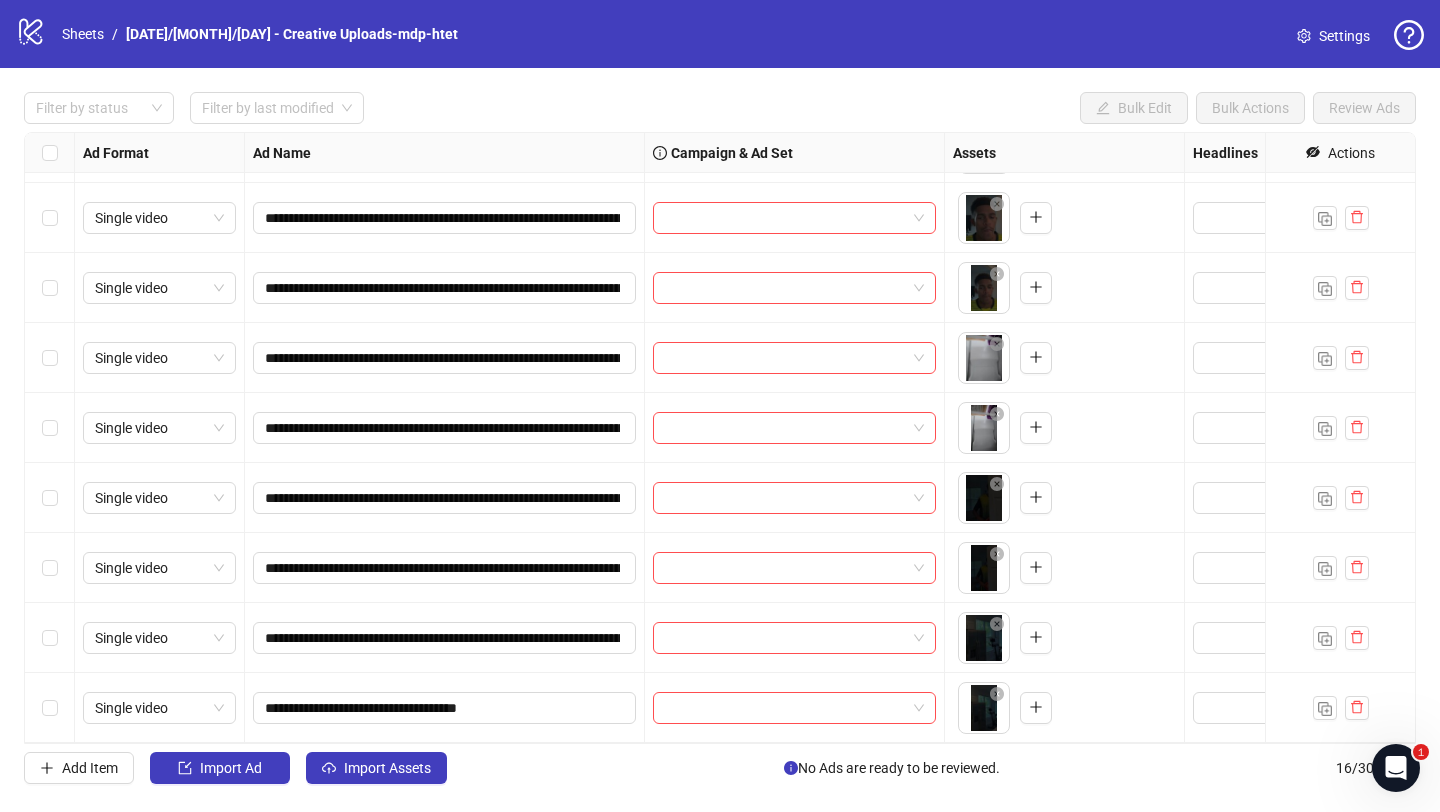 click on "**********" at bounding box center [445, 638] 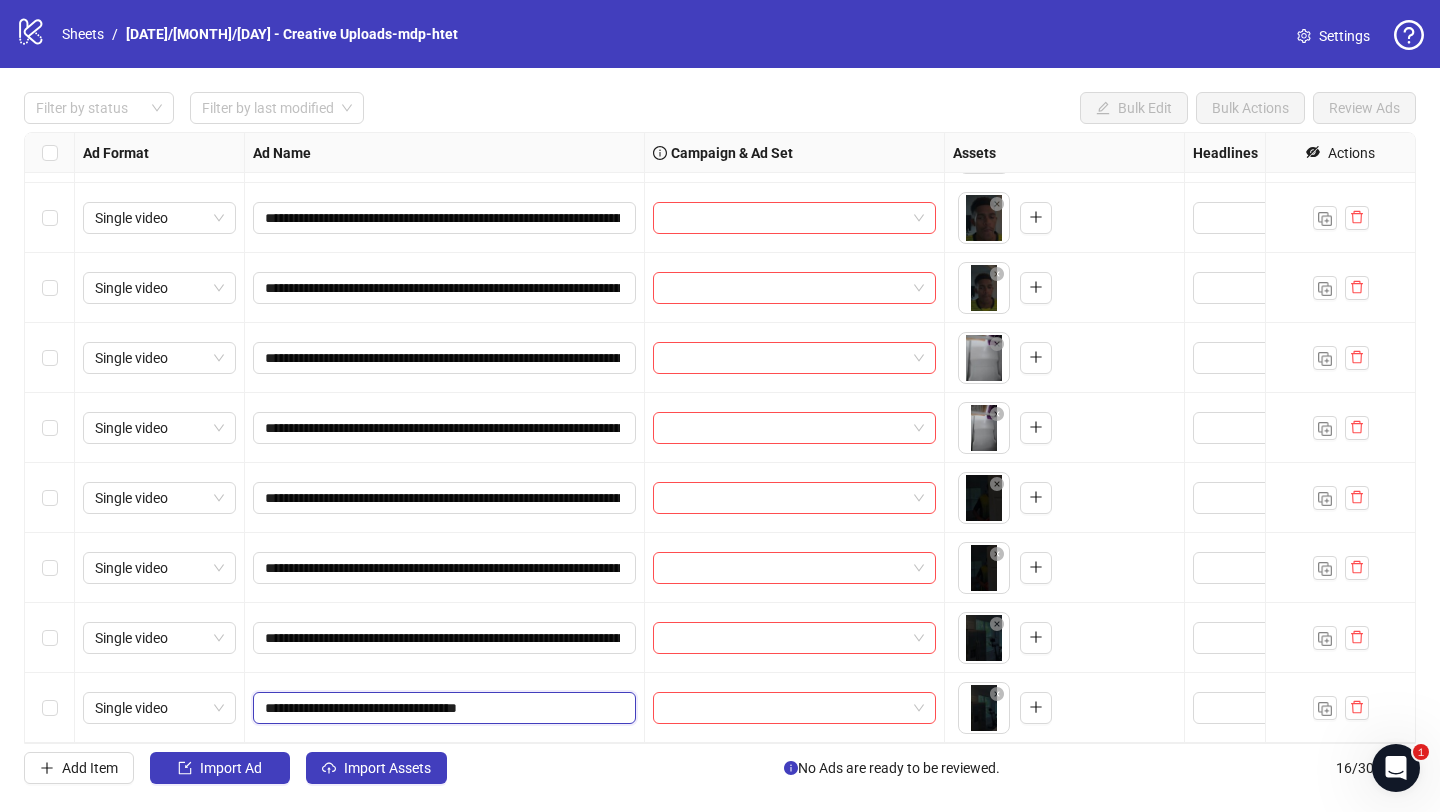 click on "**********" at bounding box center [442, 708] 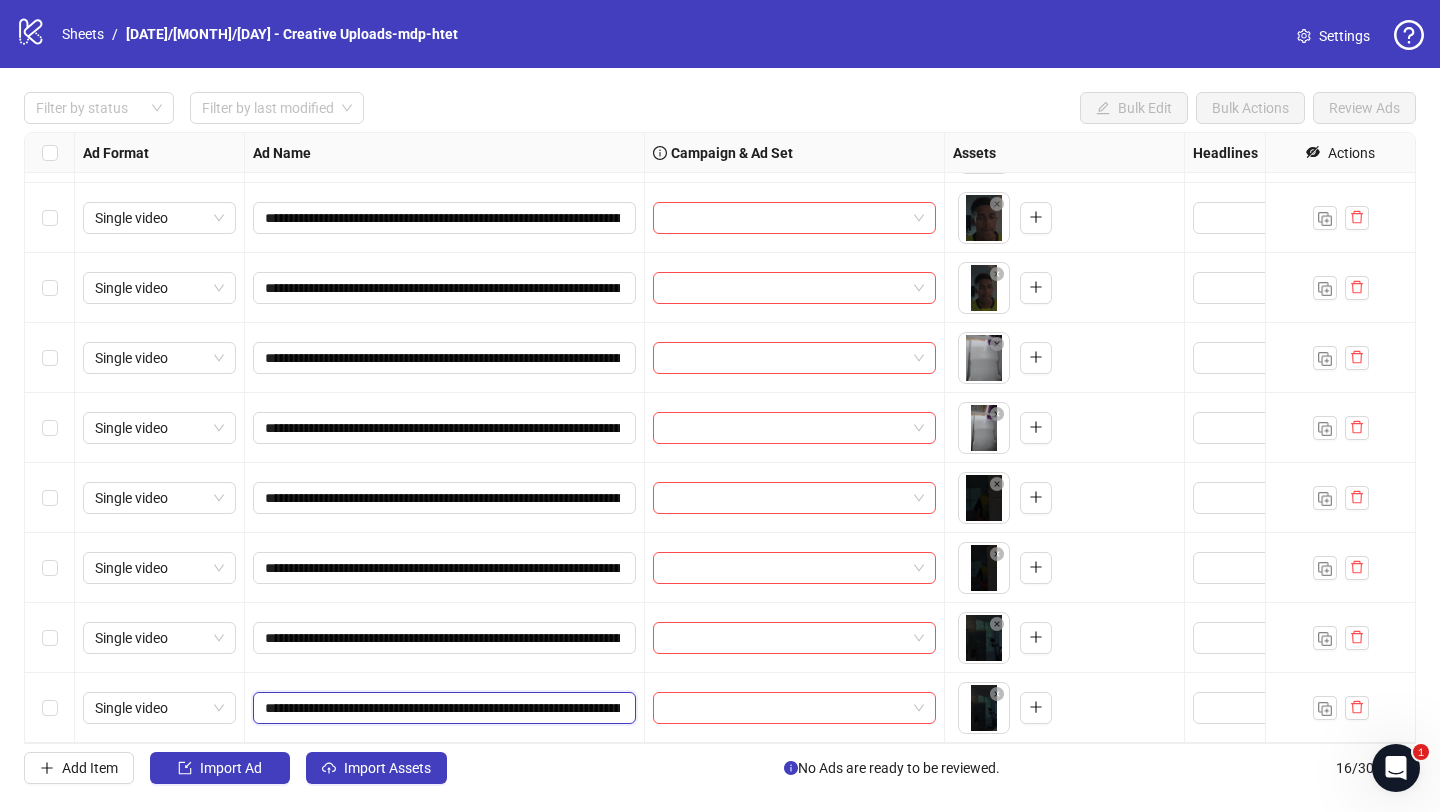 scroll, scrollTop: 0, scrollLeft: 905, axis: horizontal 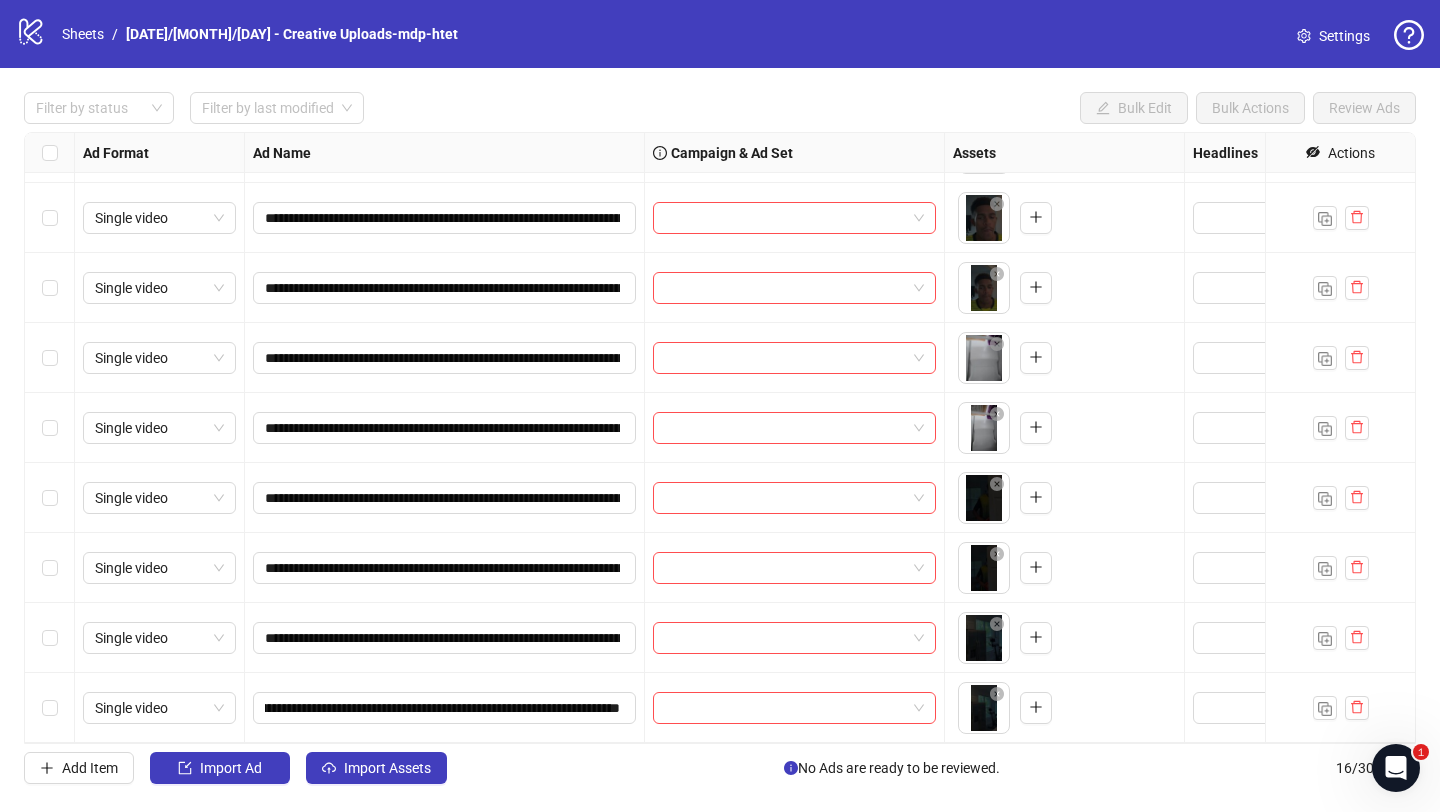 click on "**********" at bounding box center [445, 708] 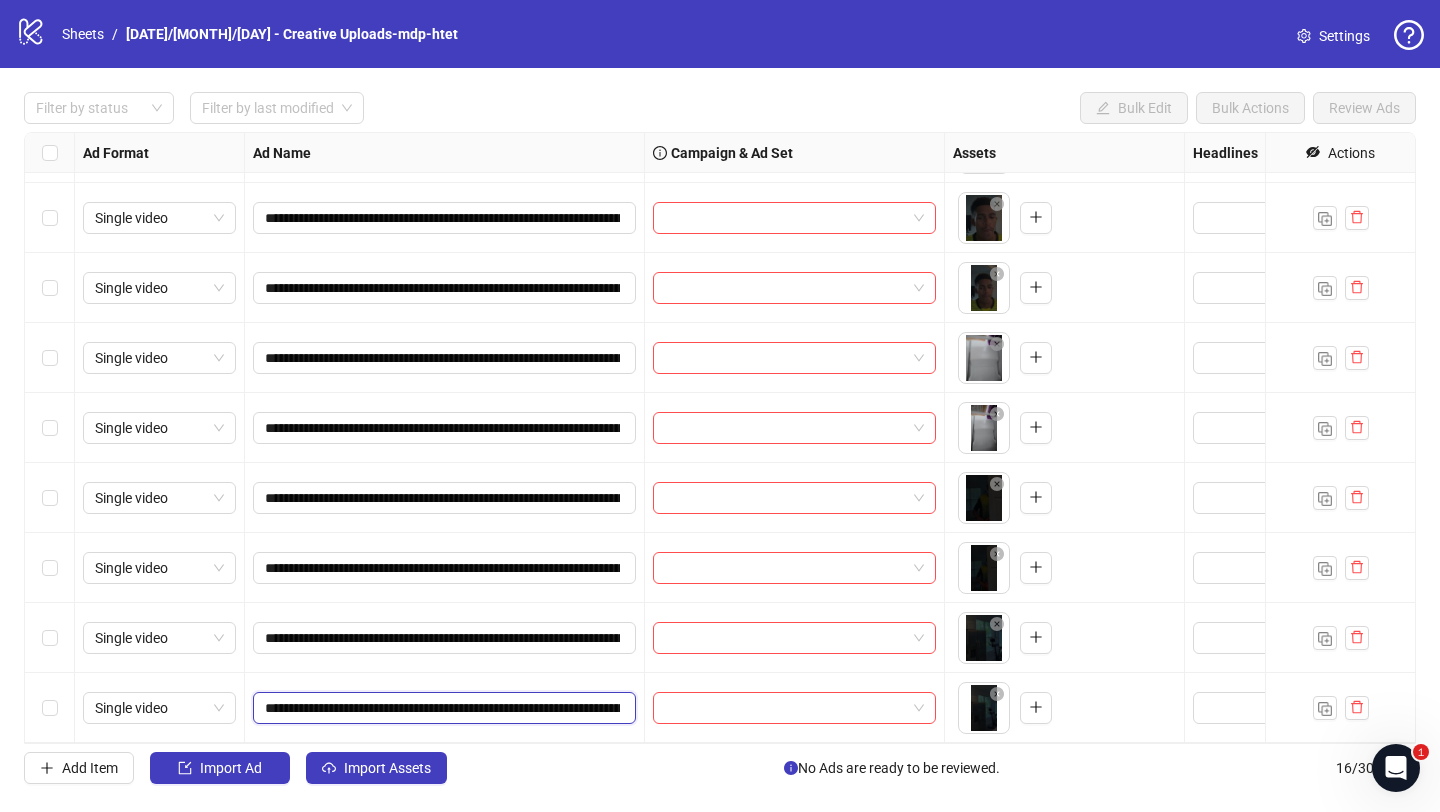 click on "**********" at bounding box center [442, 708] 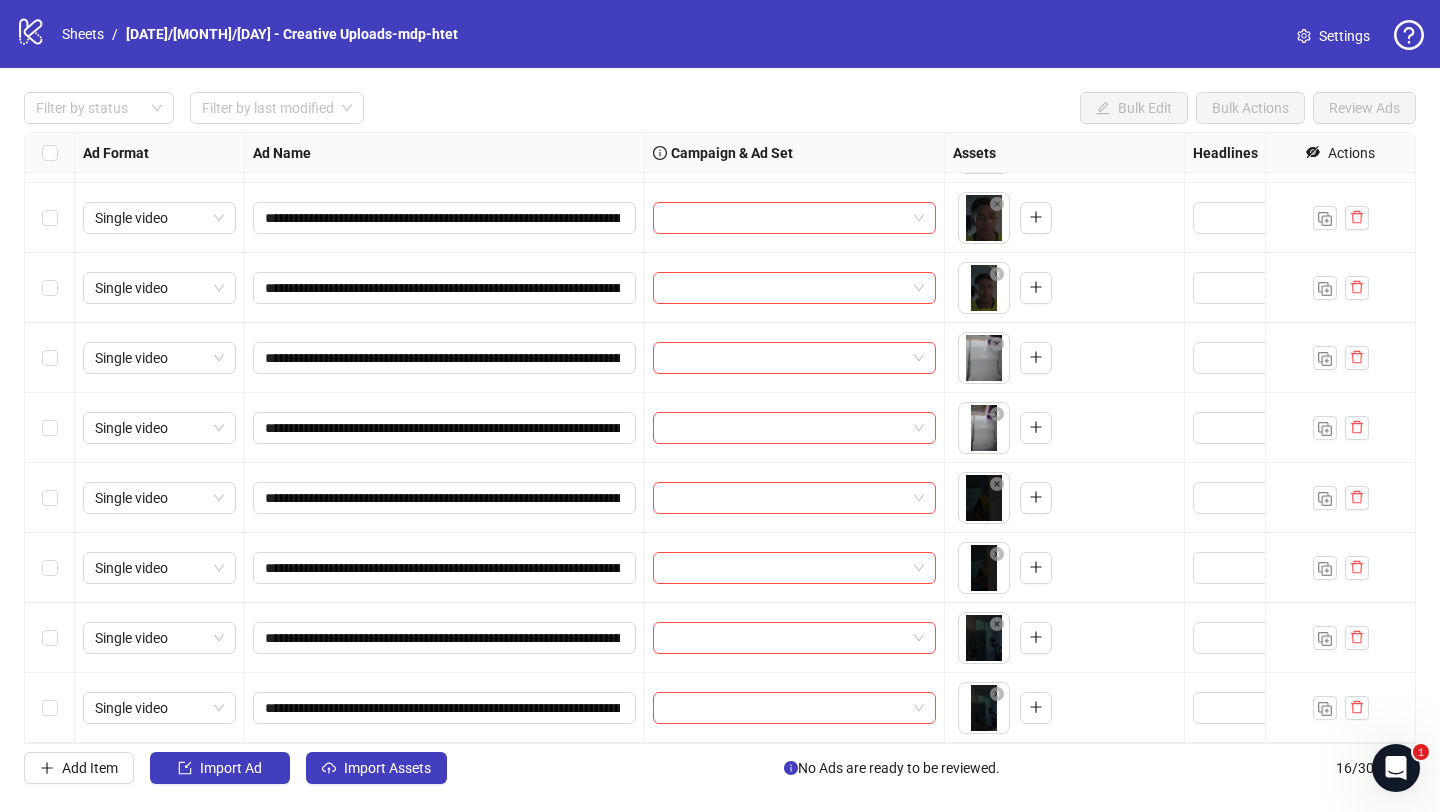 click on "**********" at bounding box center [445, 708] 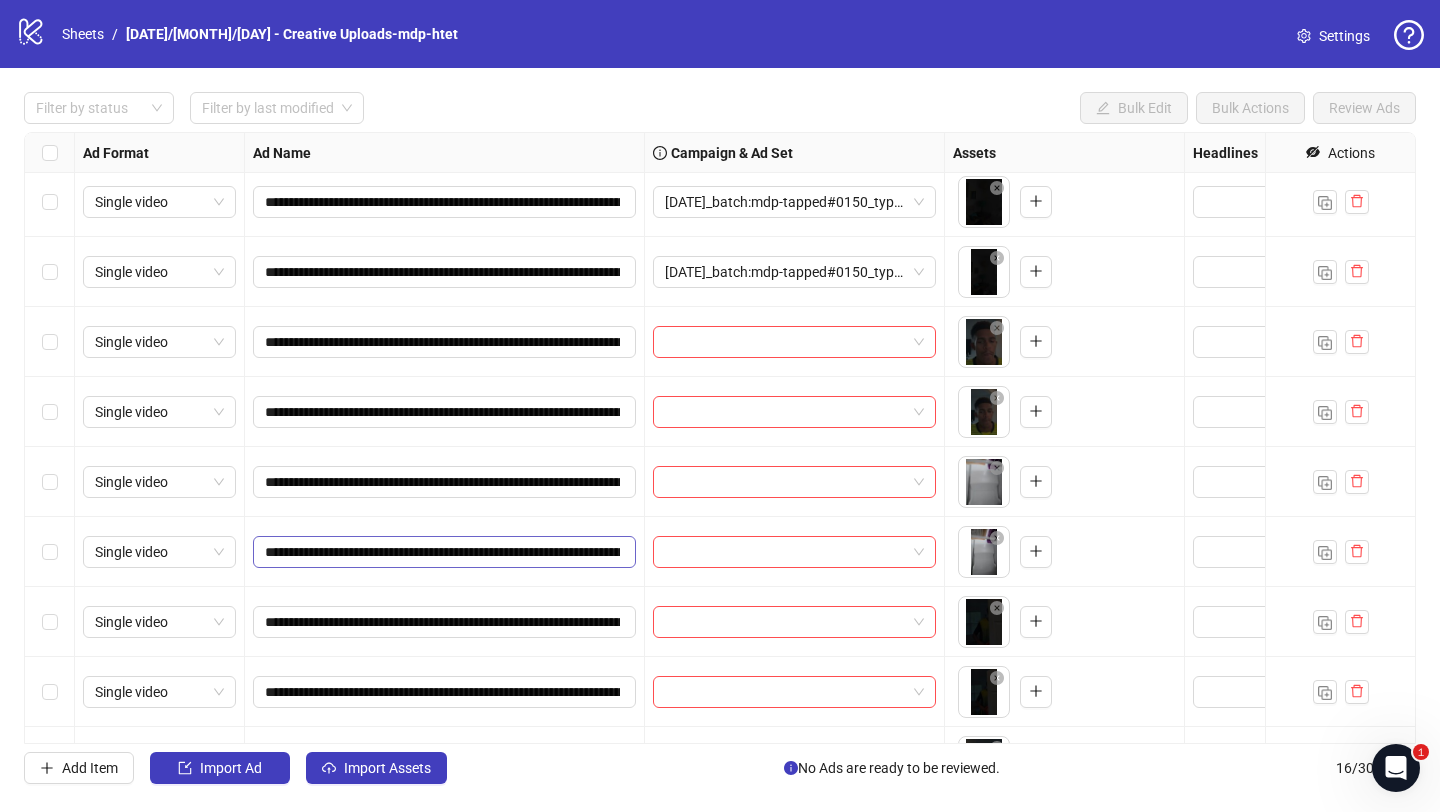 scroll, scrollTop: 418, scrollLeft: 0, axis: vertical 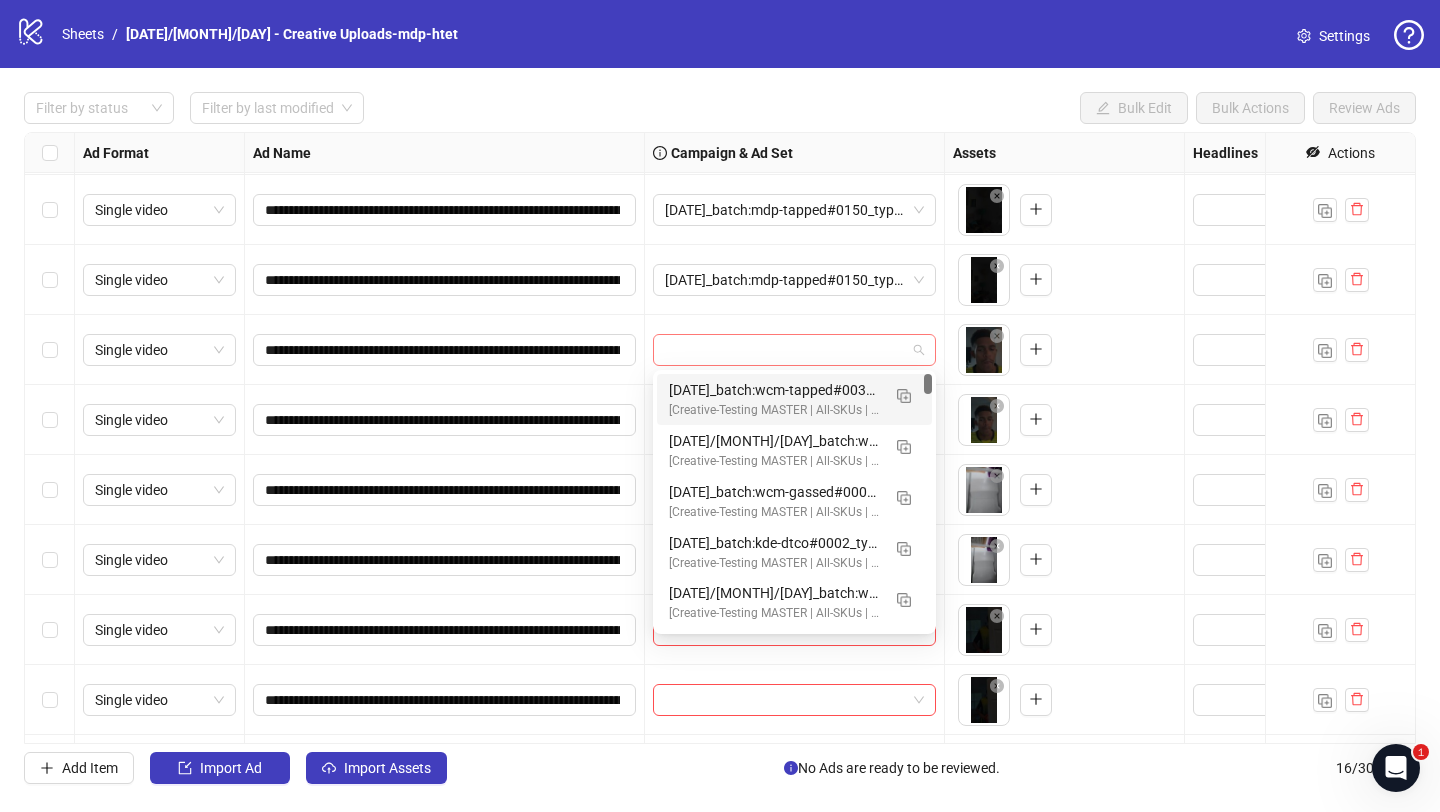 click at bounding box center (785, 350) 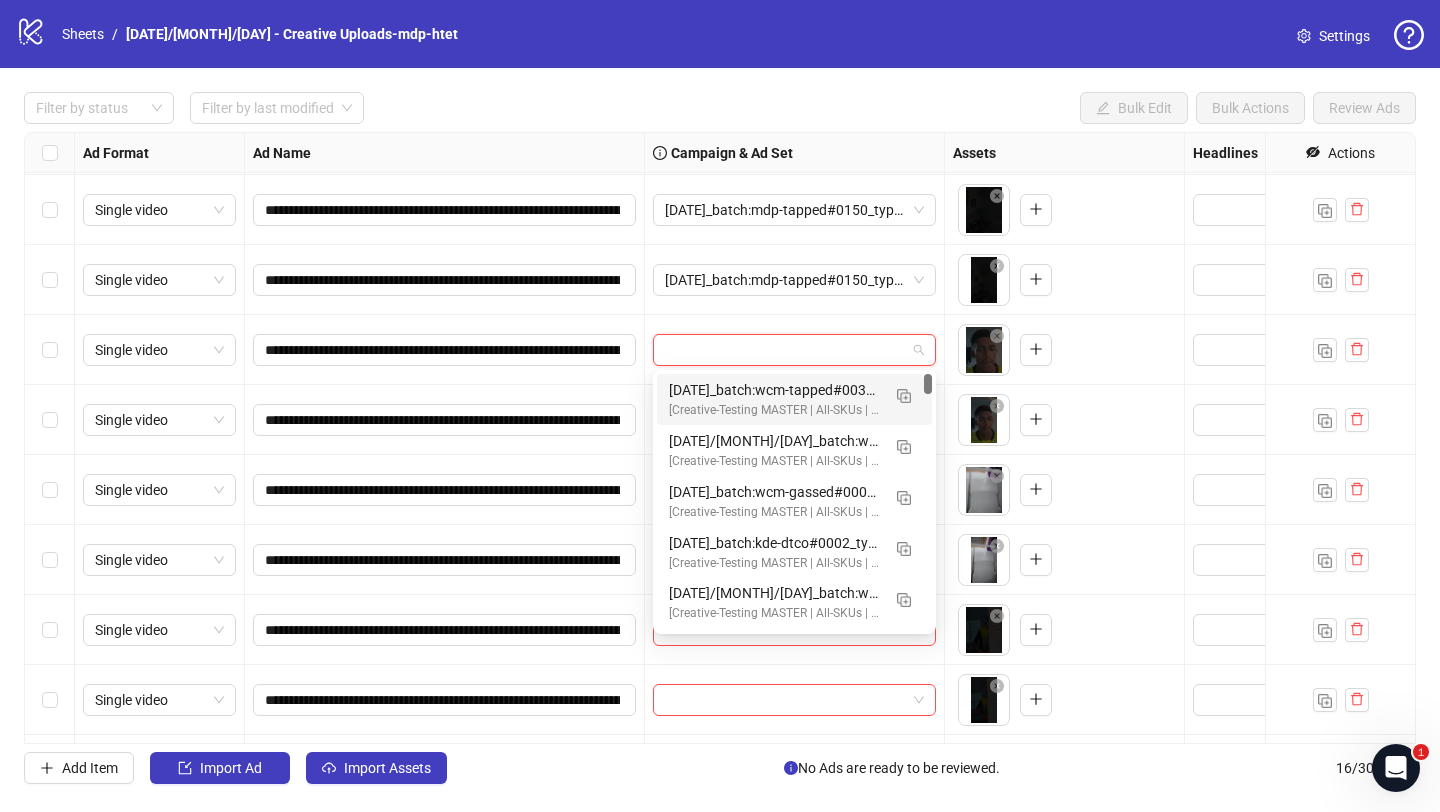 paste on "**********" 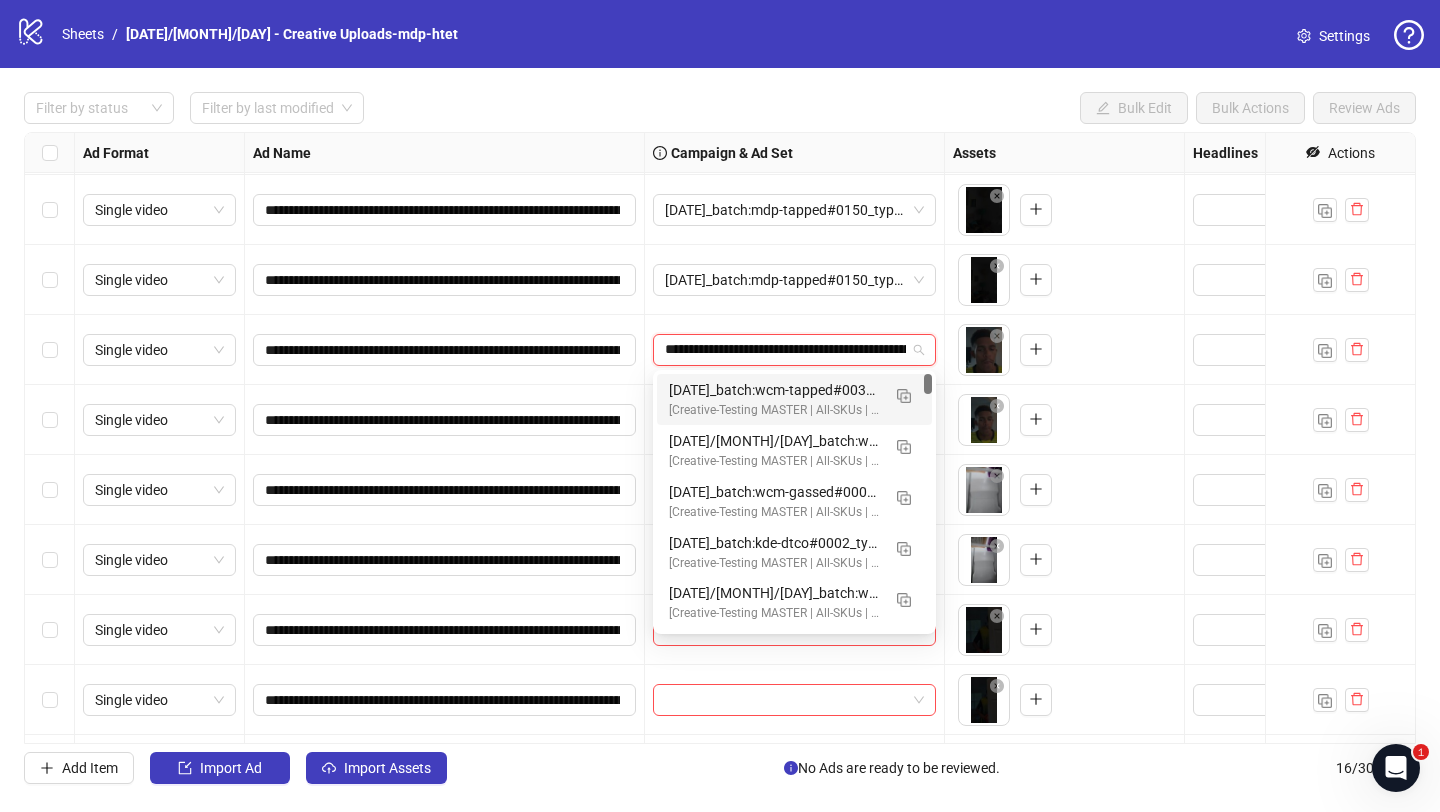 scroll, scrollTop: 0, scrollLeft: 269, axis: horizontal 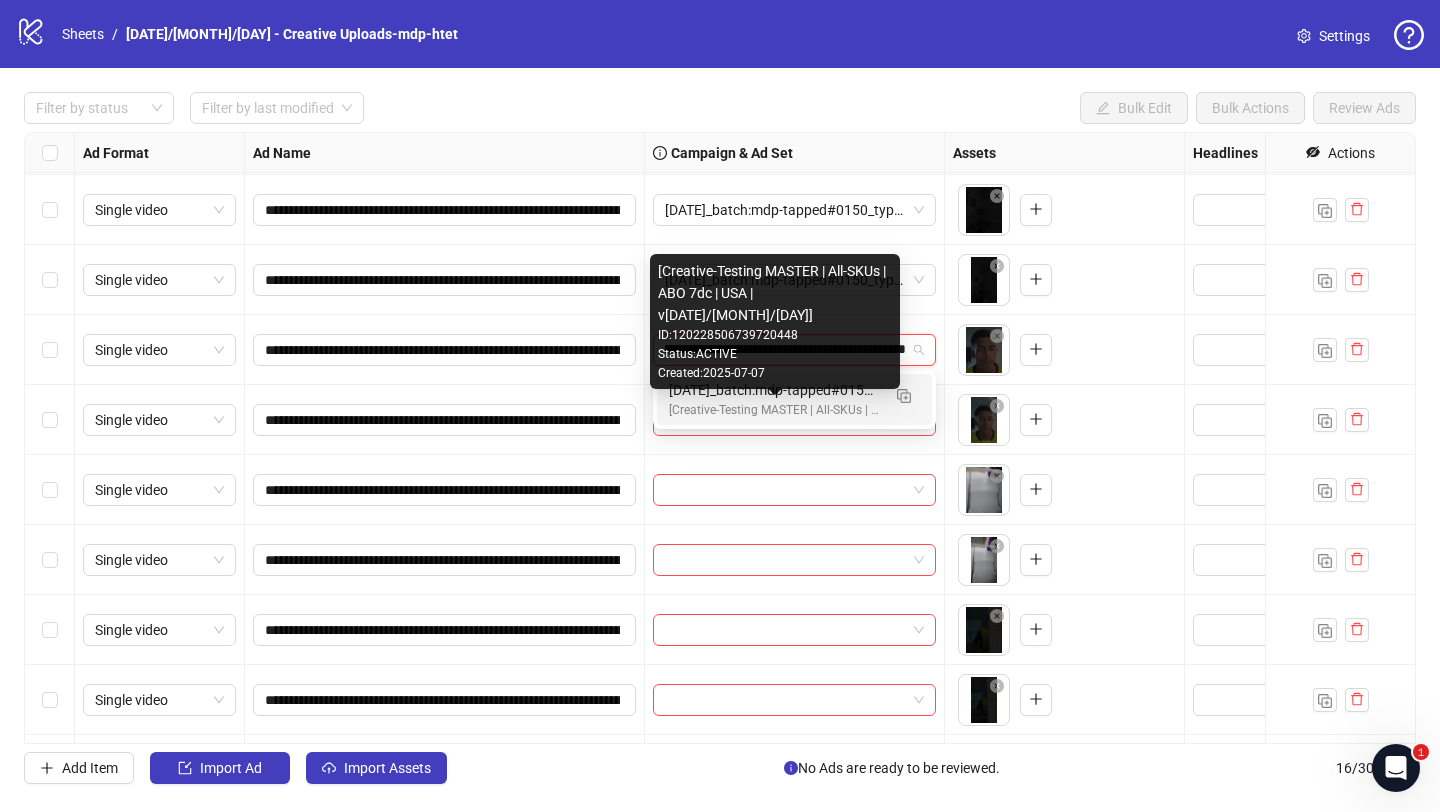 click on "[Creative-Testing MASTER | All-SKUs | ABO 7dc | USA | v2025/07/07]" at bounding box center [774, 410] 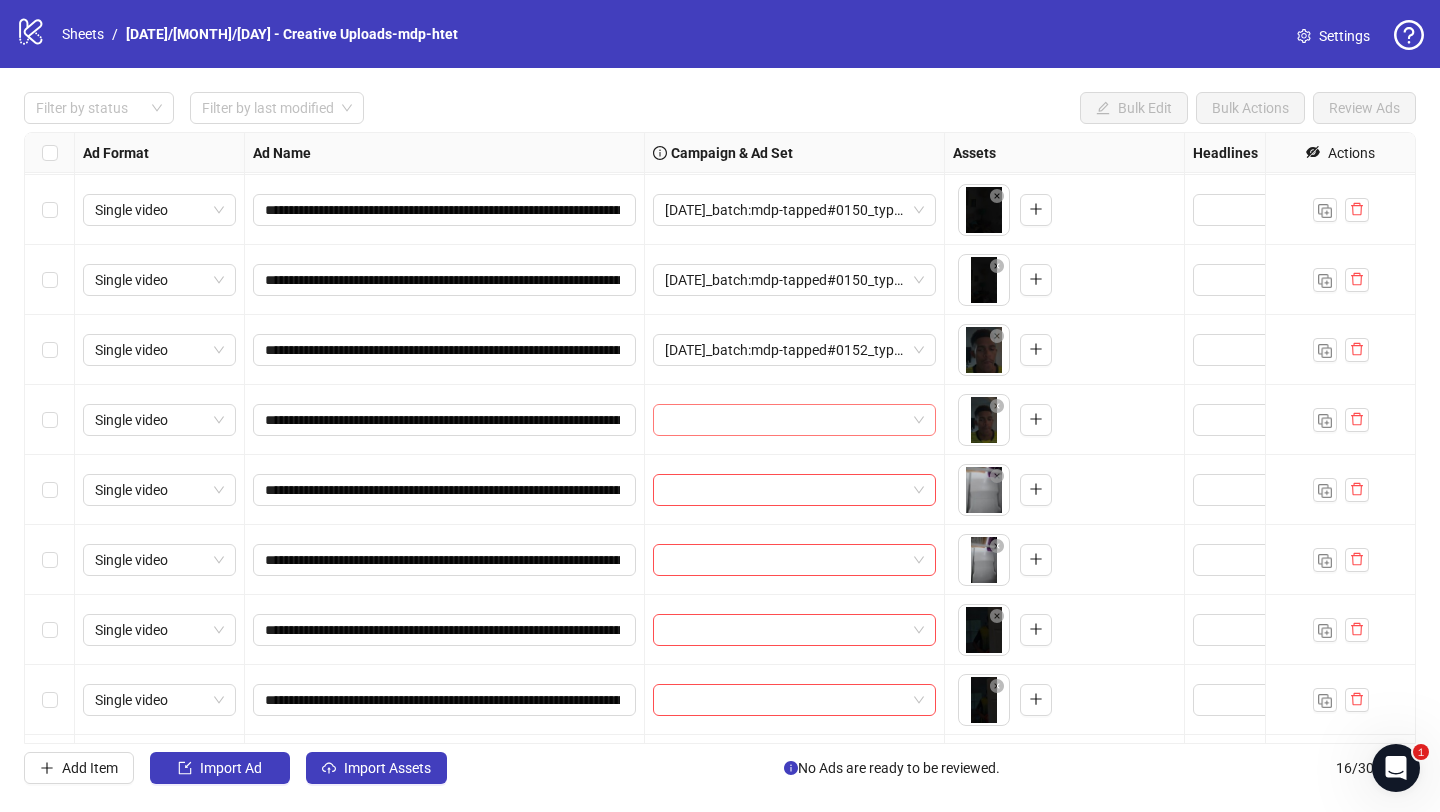 click at bounding box center [785, 420] 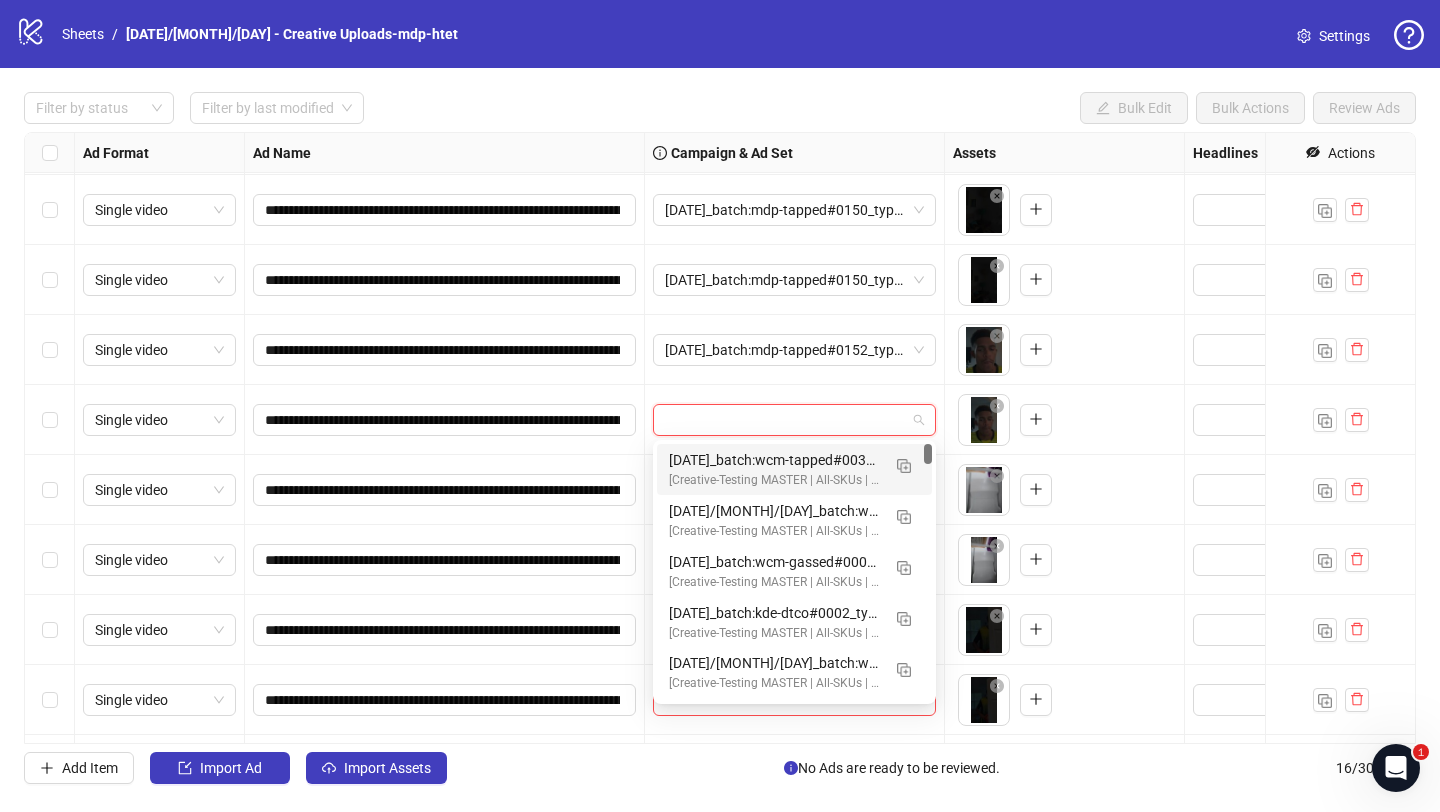 paste on "**********" 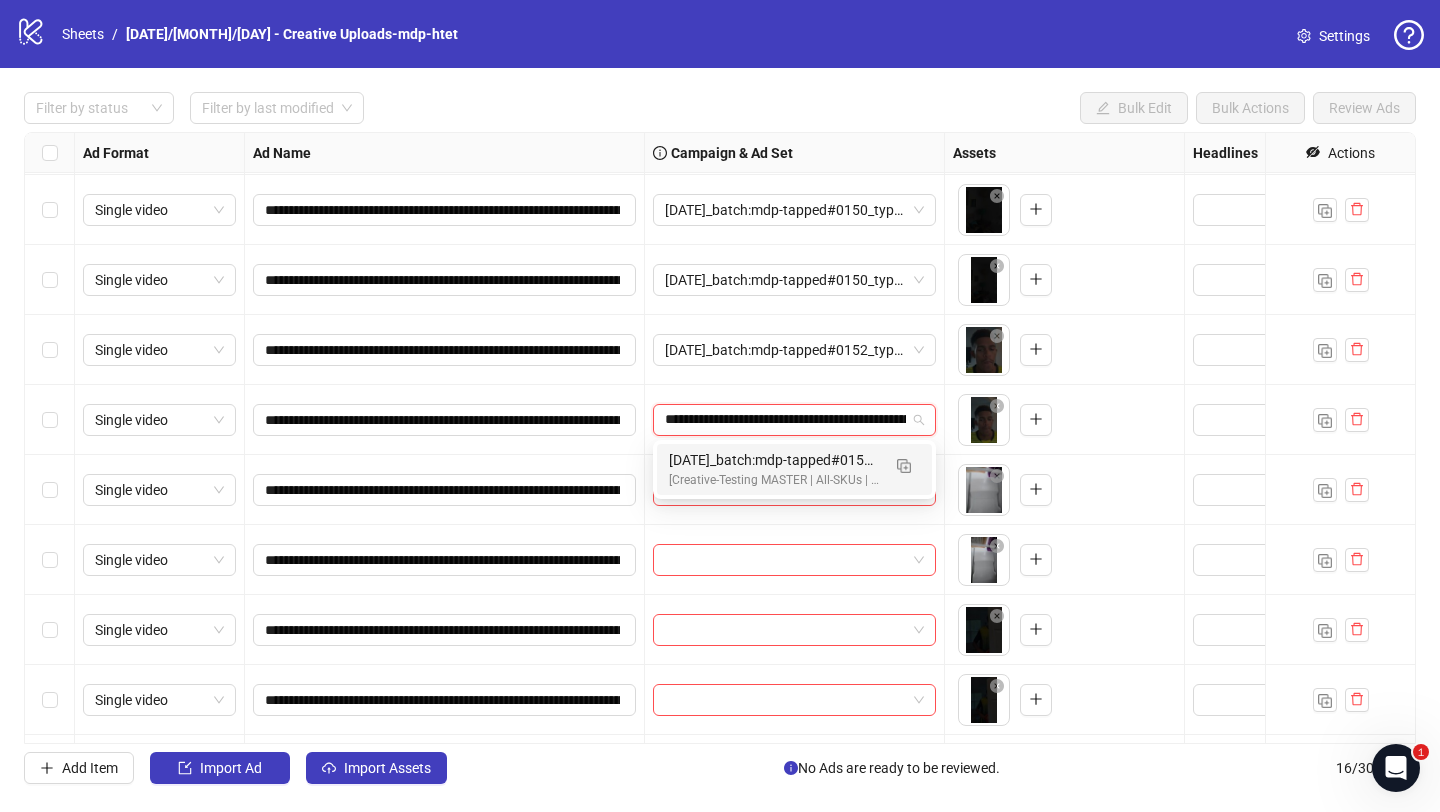 scroll, scrollTop: 0, scrollLeft: 269, axis: horizontal 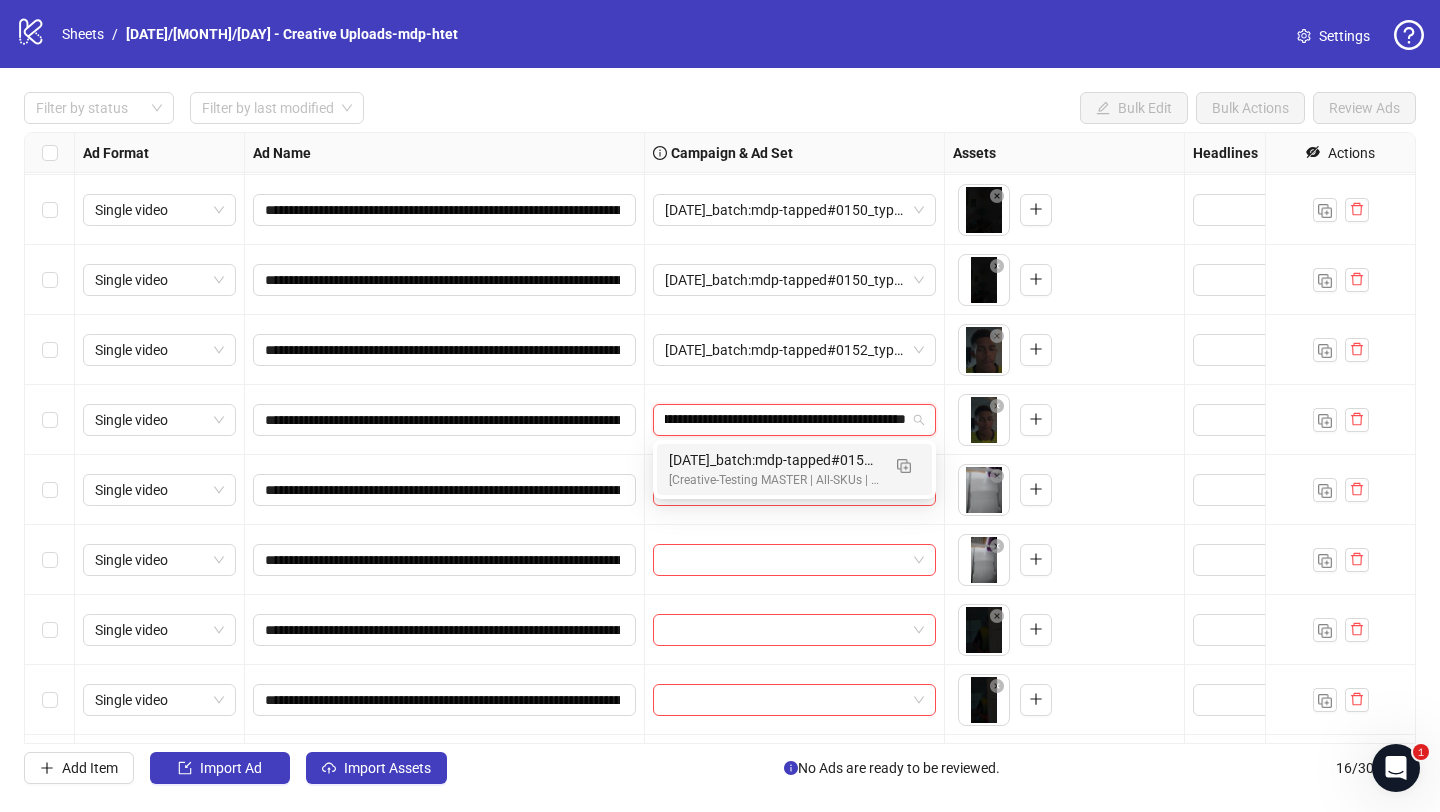 click on "2025/07/09_batch:mdp-tapped#0152_type:Iteration_notes:htet-mdp-tapped#0153" at bounding box center [774, 460] 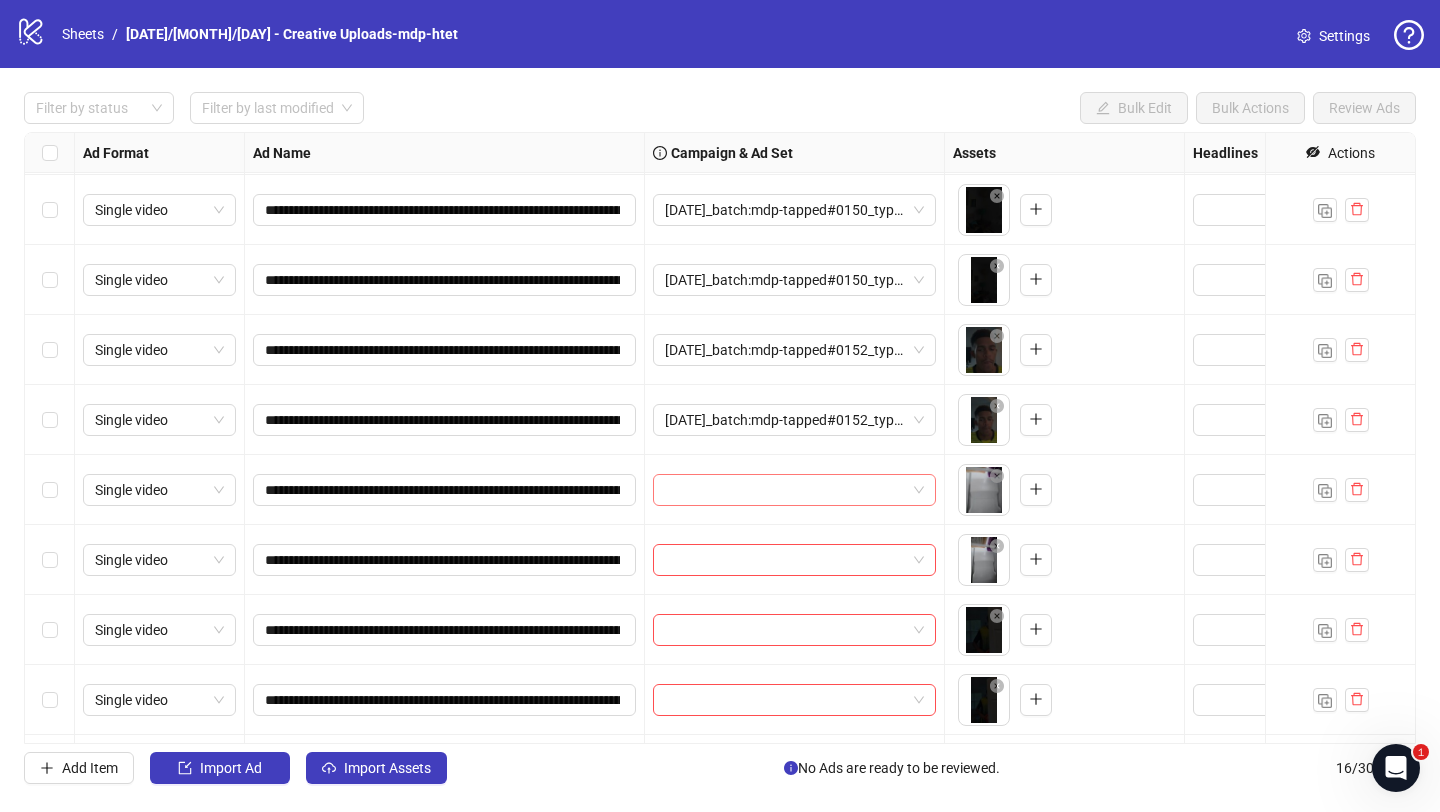 click at bounding box center [785, 490] 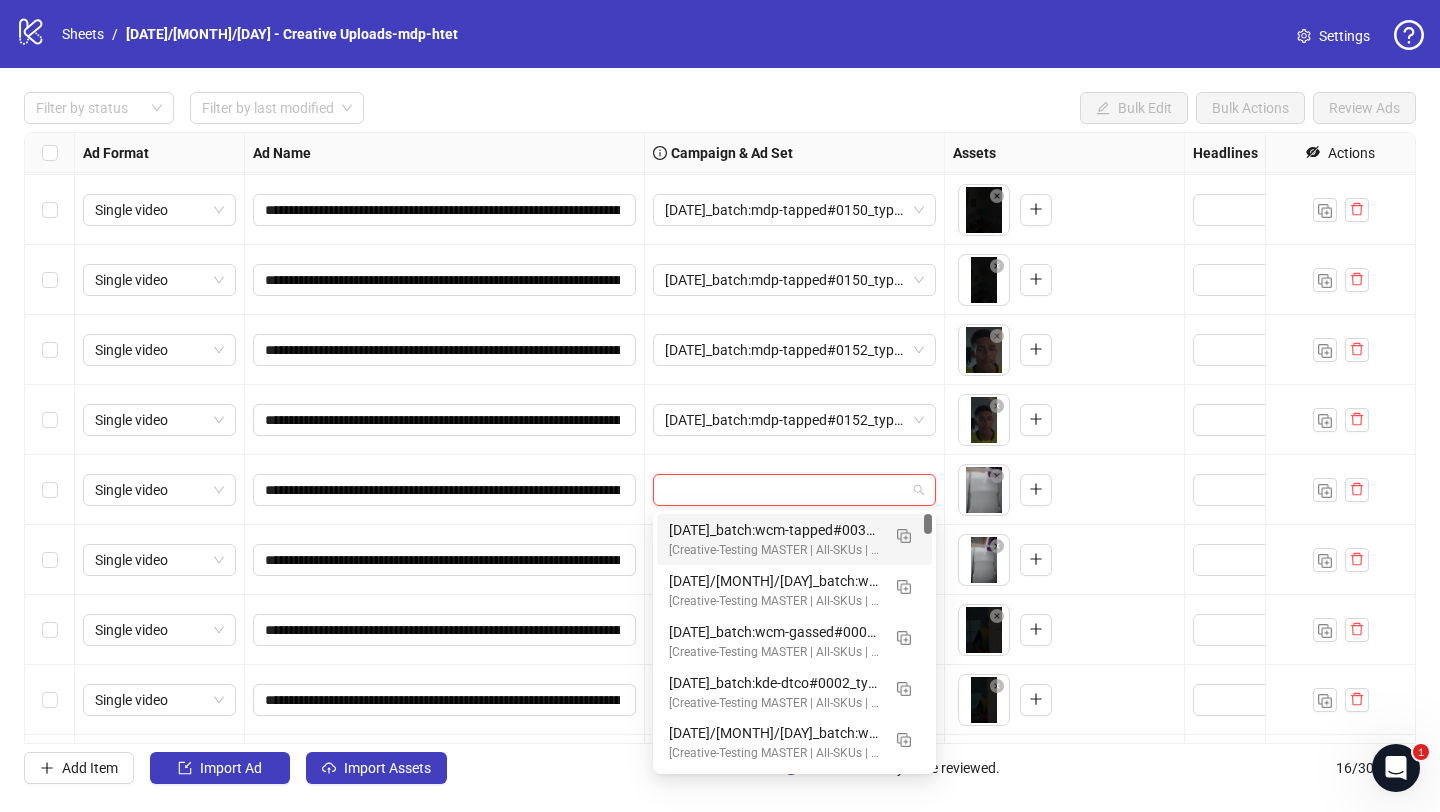 paste on "**********" 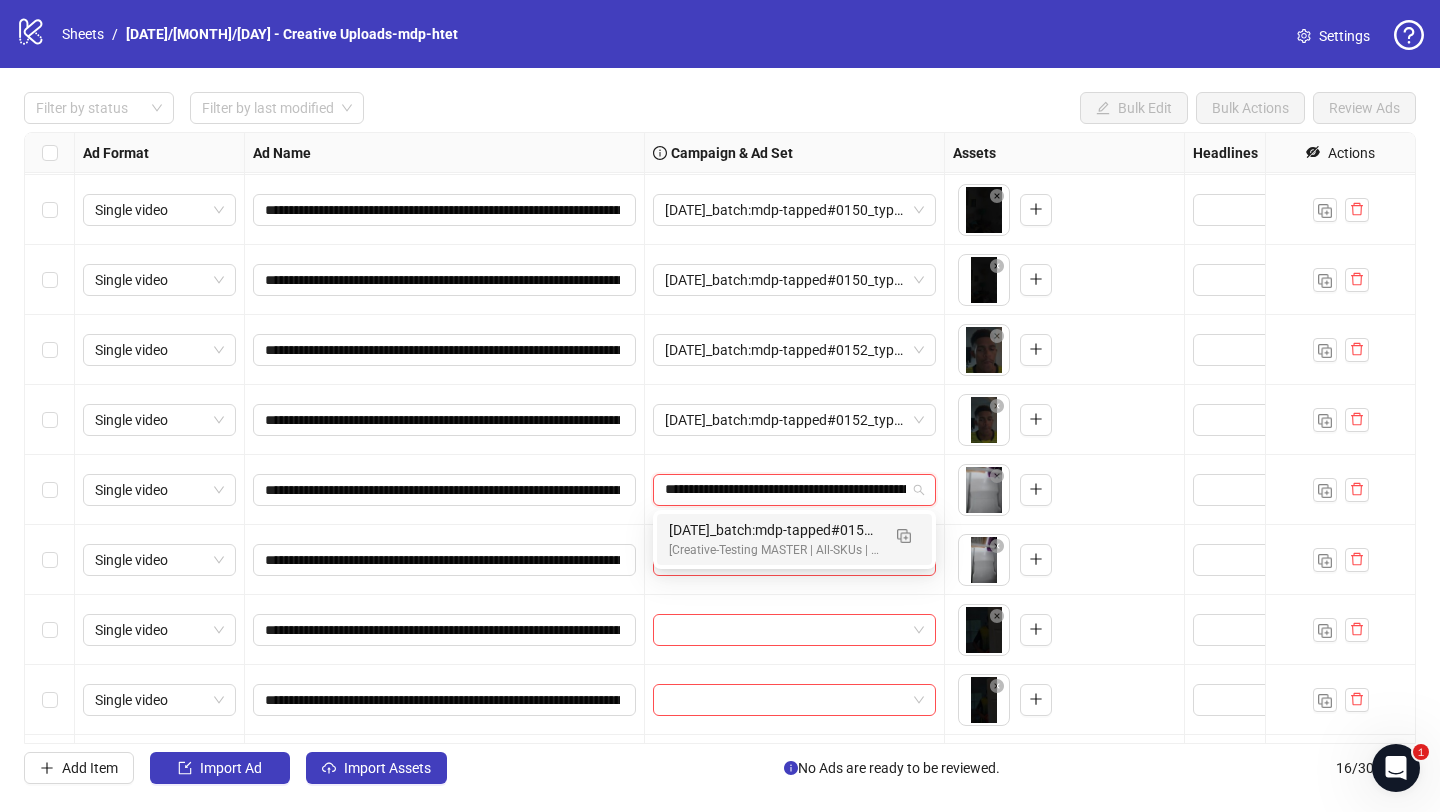 scroll, scrollTop: 0, scrollLeft: 269, axis: horizontal 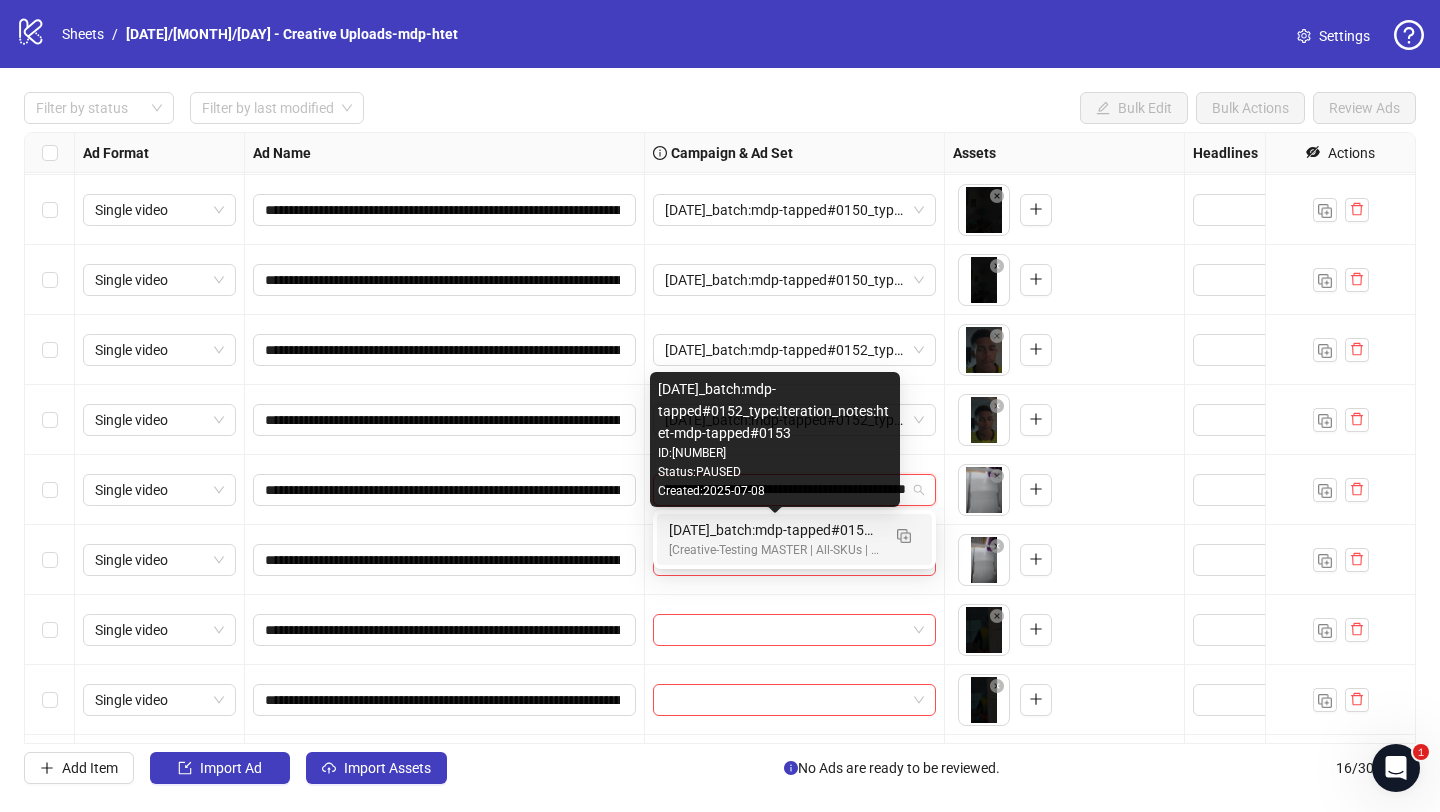 click on "2025/07/09_batch:mdp-tapped#0152_type:Iteration_notes:htet-mdp-tapped#0153" at bounding box center (774, 530) 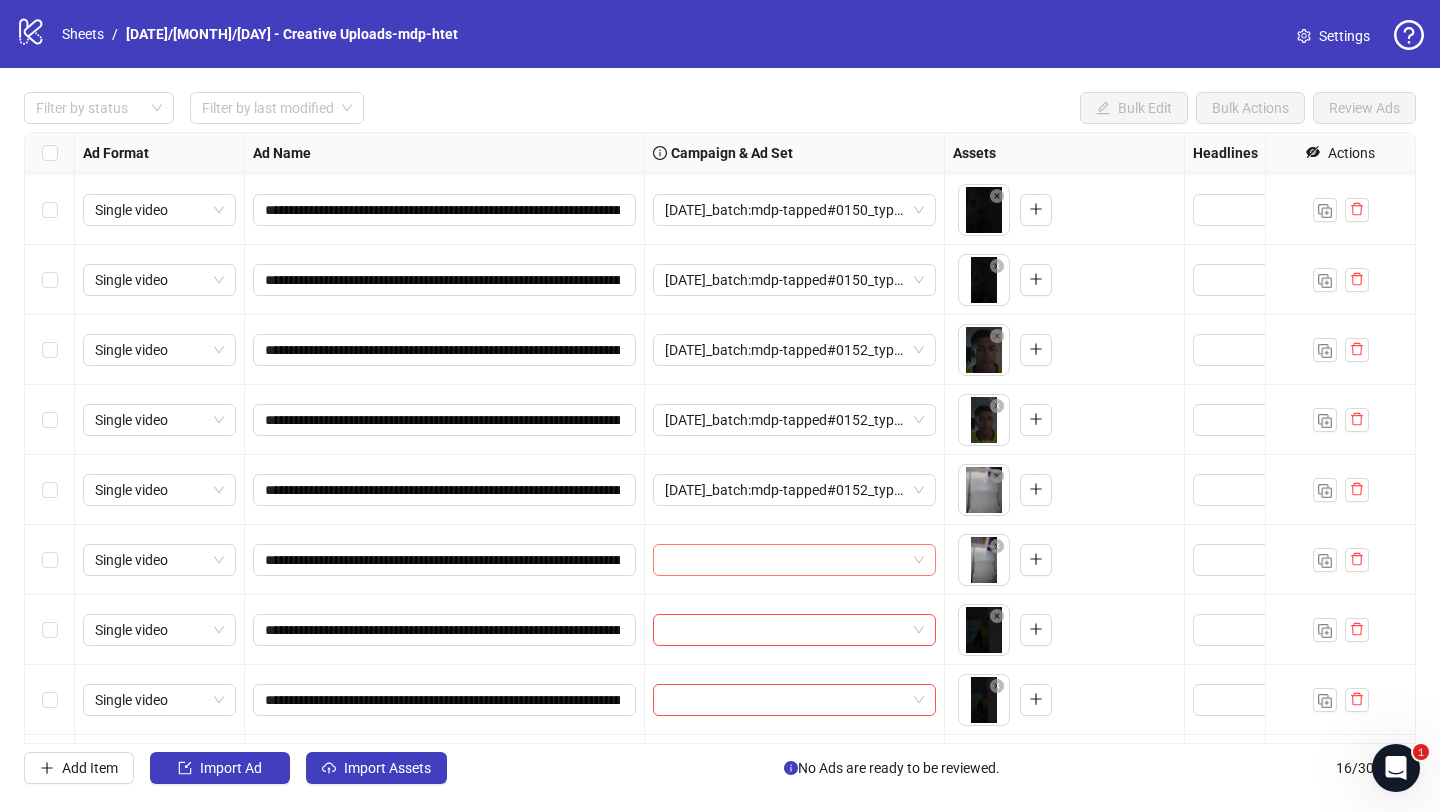 click at bounding box center [785, 560] 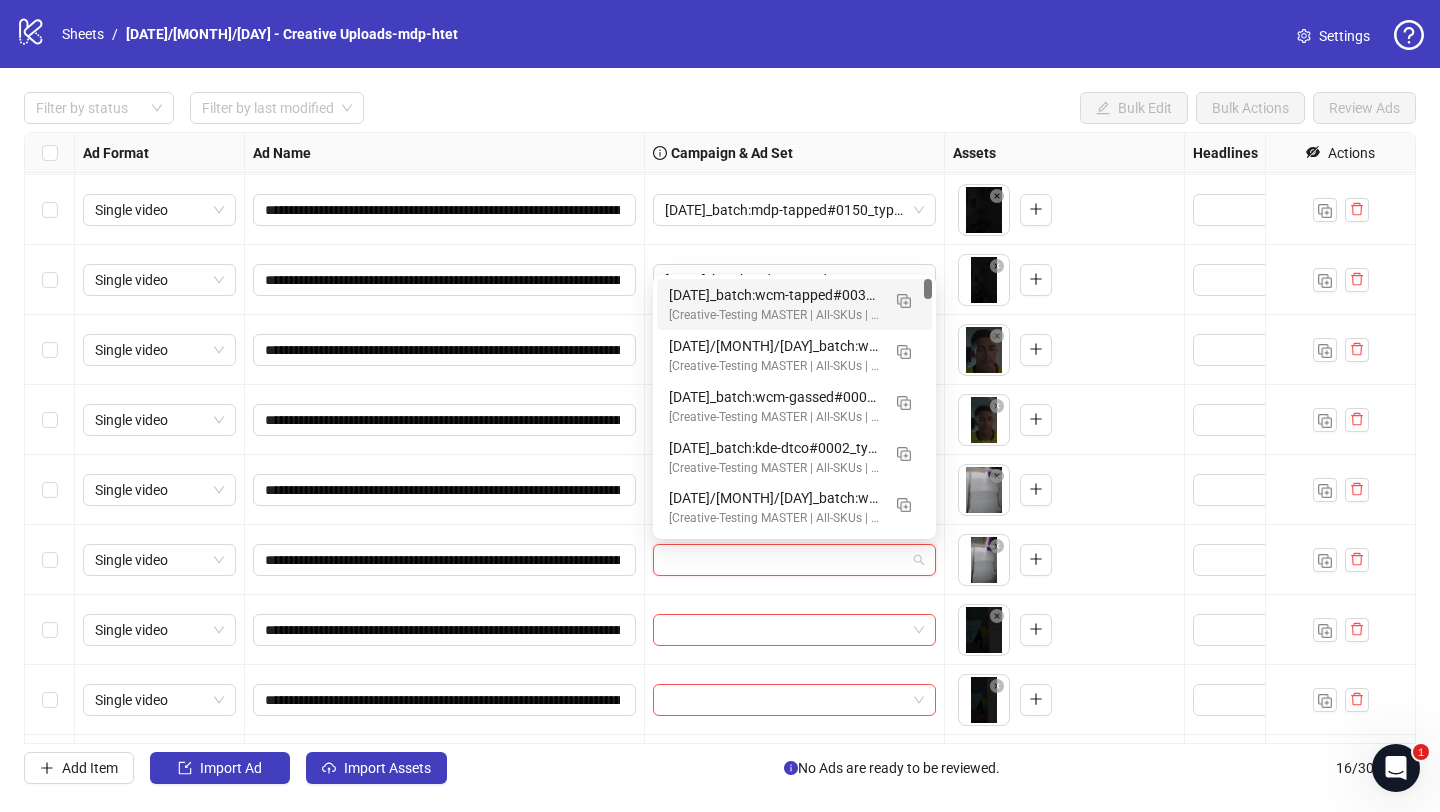 paste on "**********" 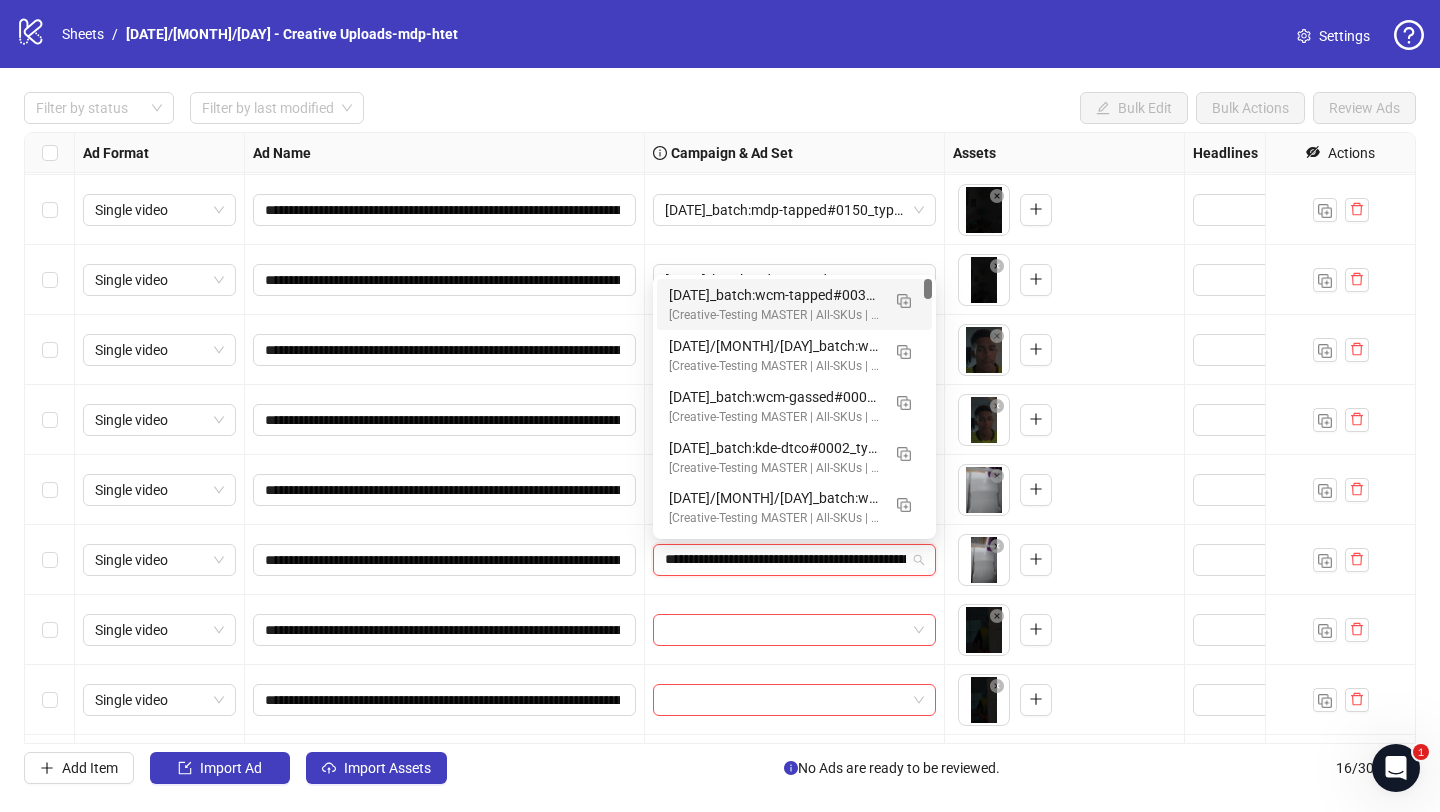 scroll, scrollTop: 0, scrollLeft: 269, axis: horizontal 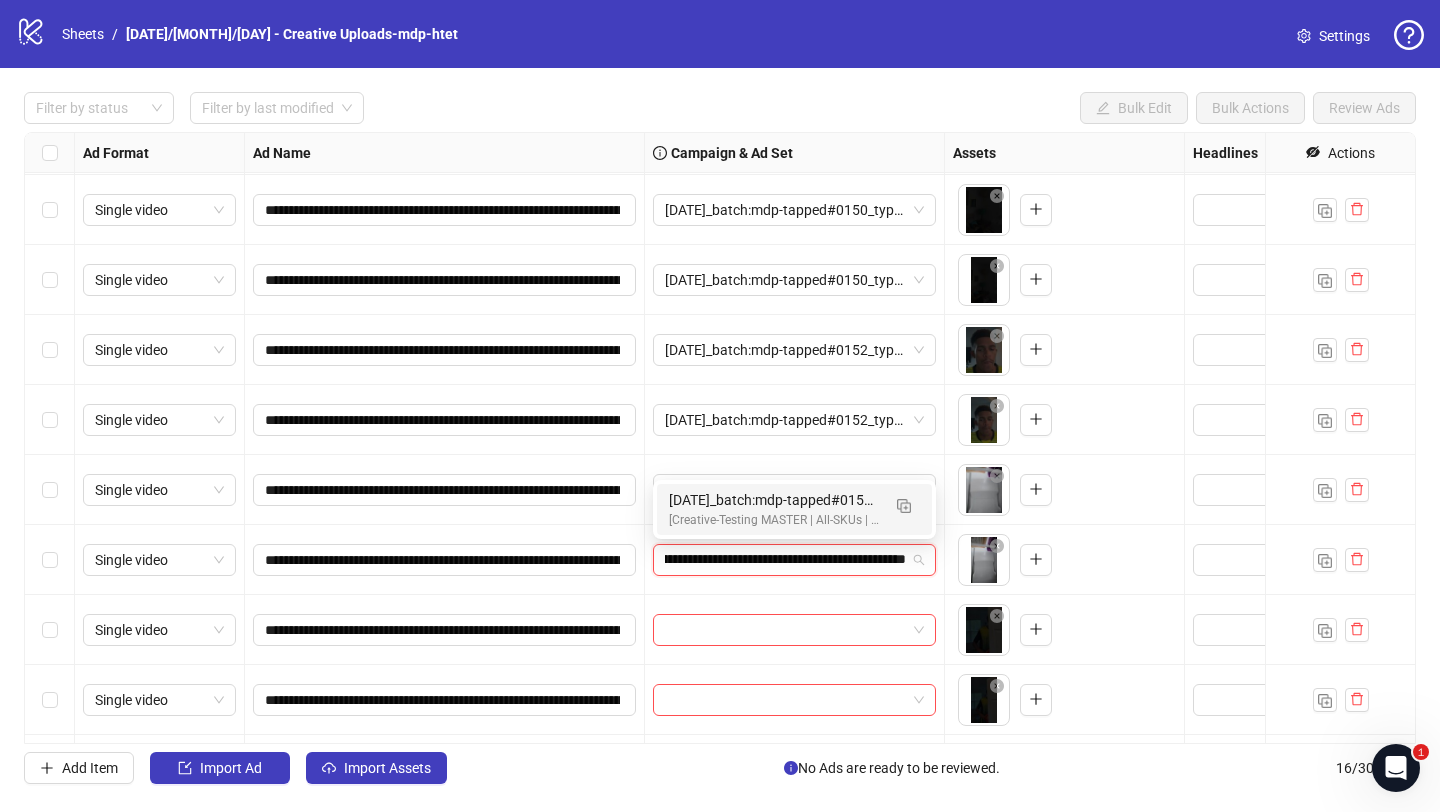 click on "2025/07/09_batch:mdp-tapped#0152_type:Iteration_notes:htet-mdp-tapped#0153" at bounding box center [774, 500] 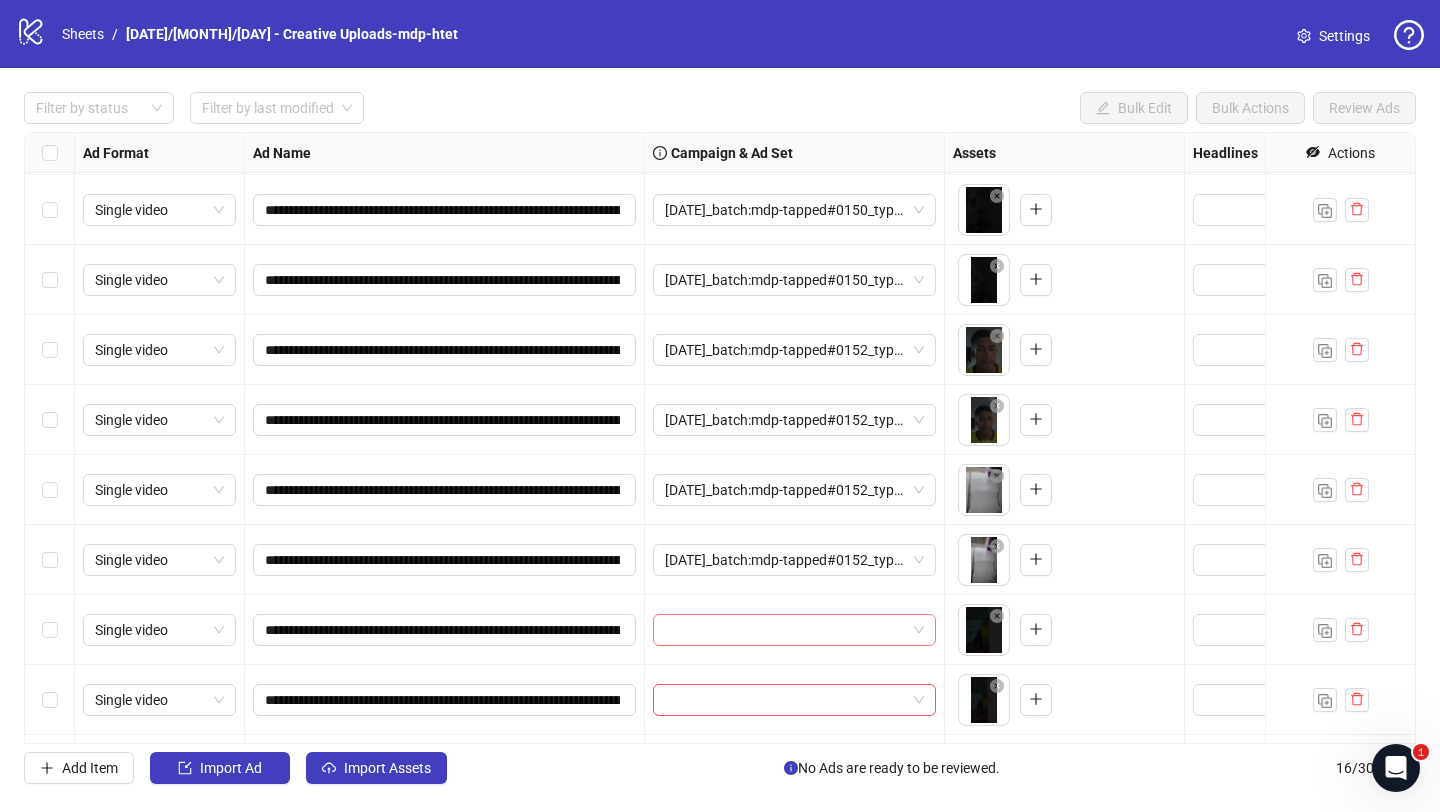 click at bounding box center [785, 630] 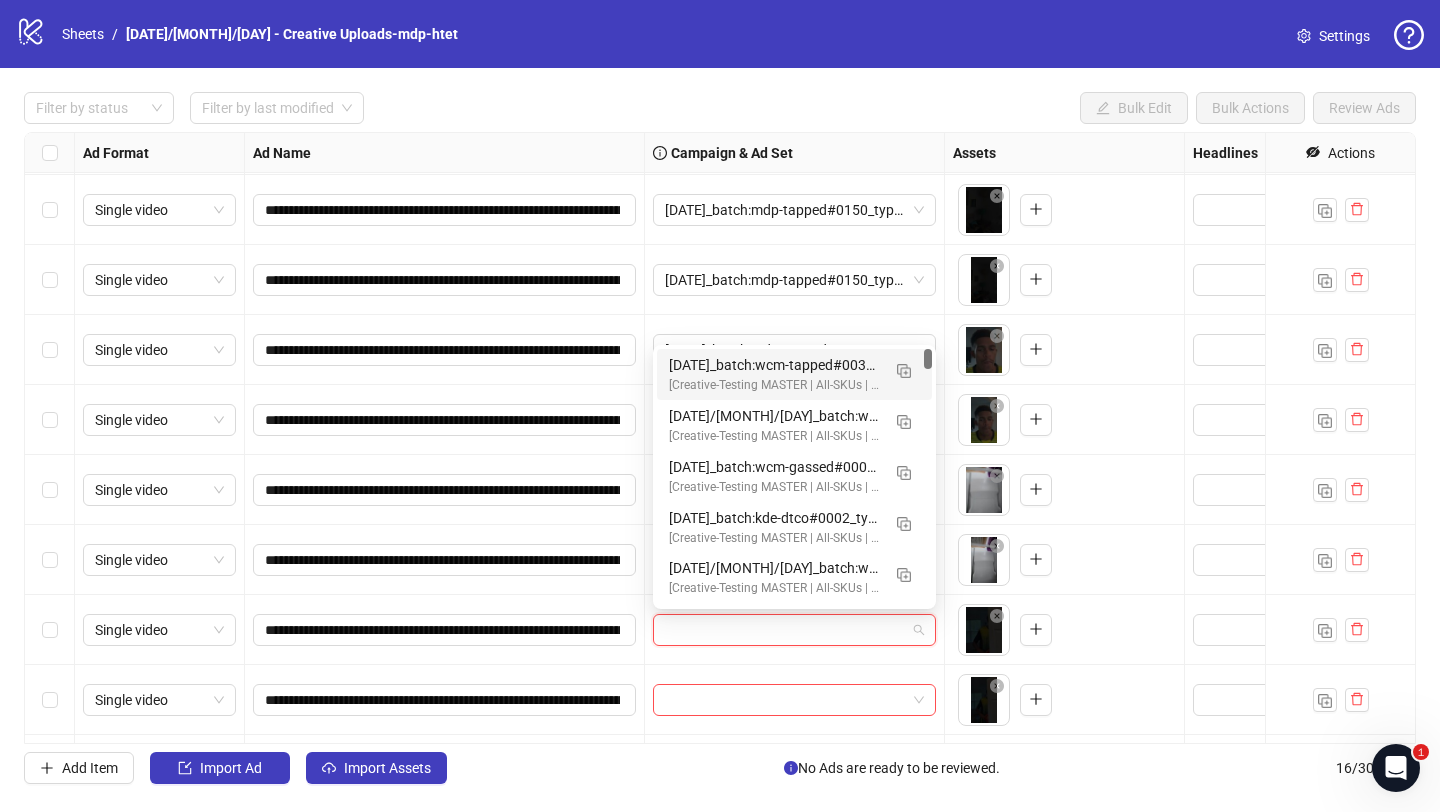paste on "**********" 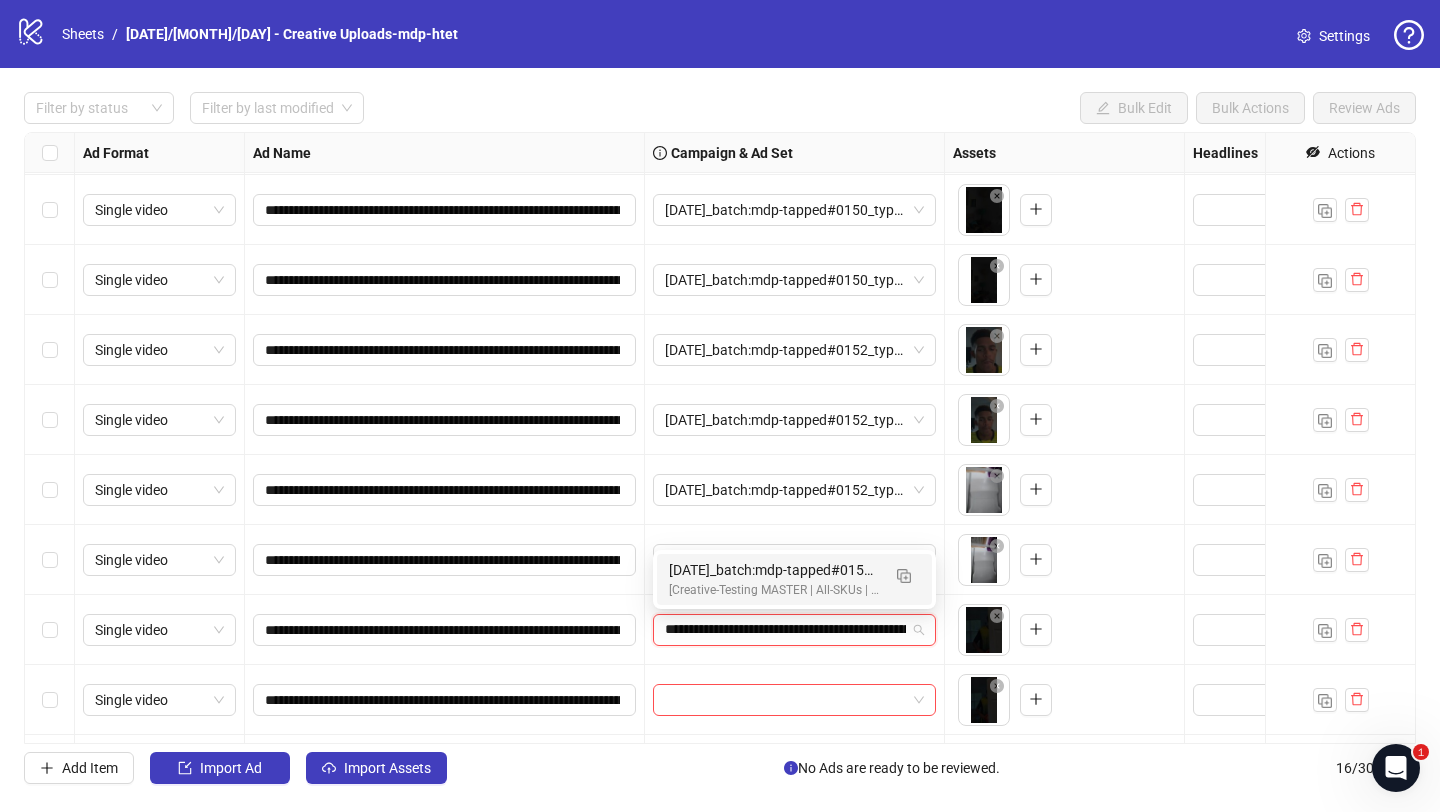 scroll, scrollTop: 0, scrollLeft: 269, axis: horizontal 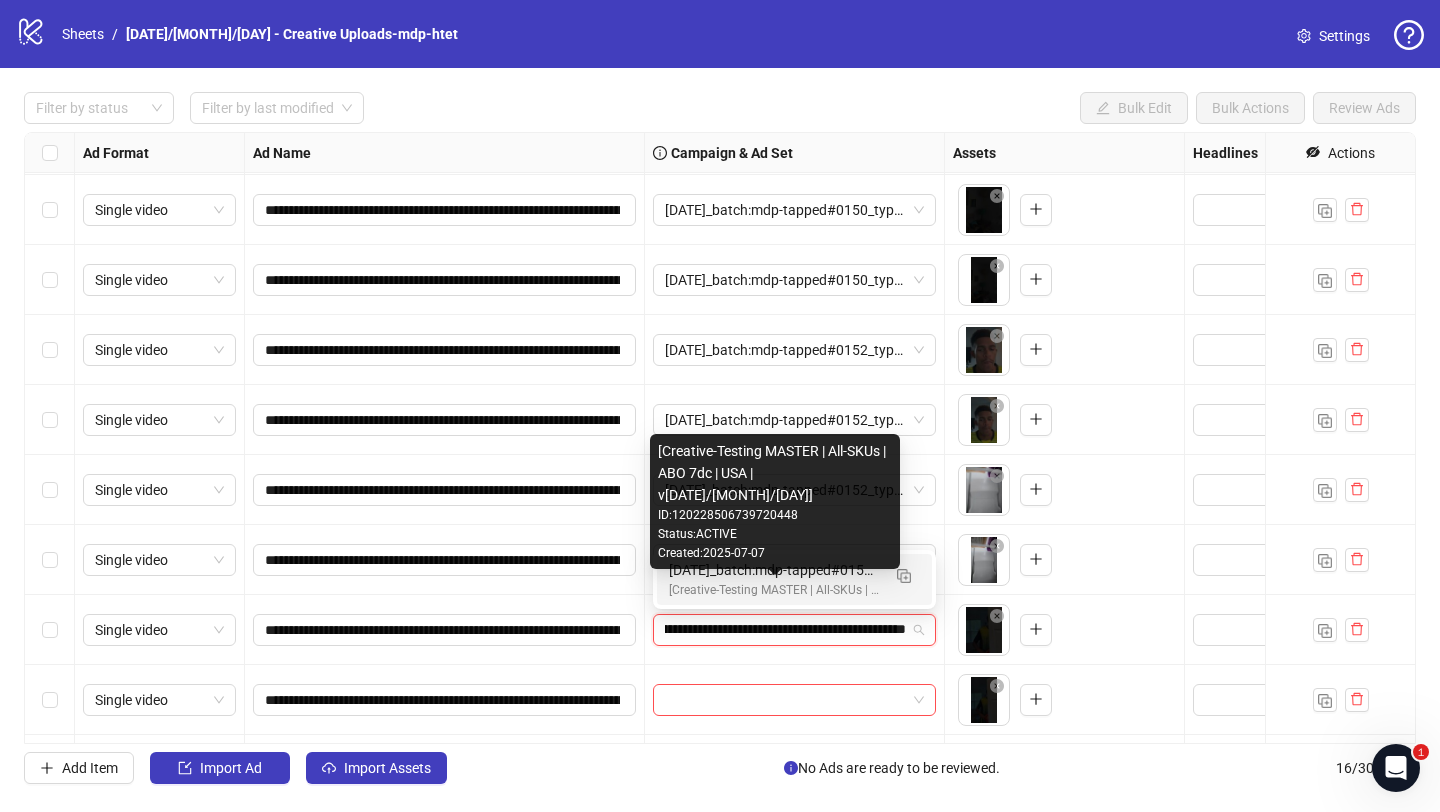 click on "2025/07/09_batch:mdp-tapped#0152_type:Iteration_notes:htet-mdp-tapped#0153" at bounding box center [774, 570] 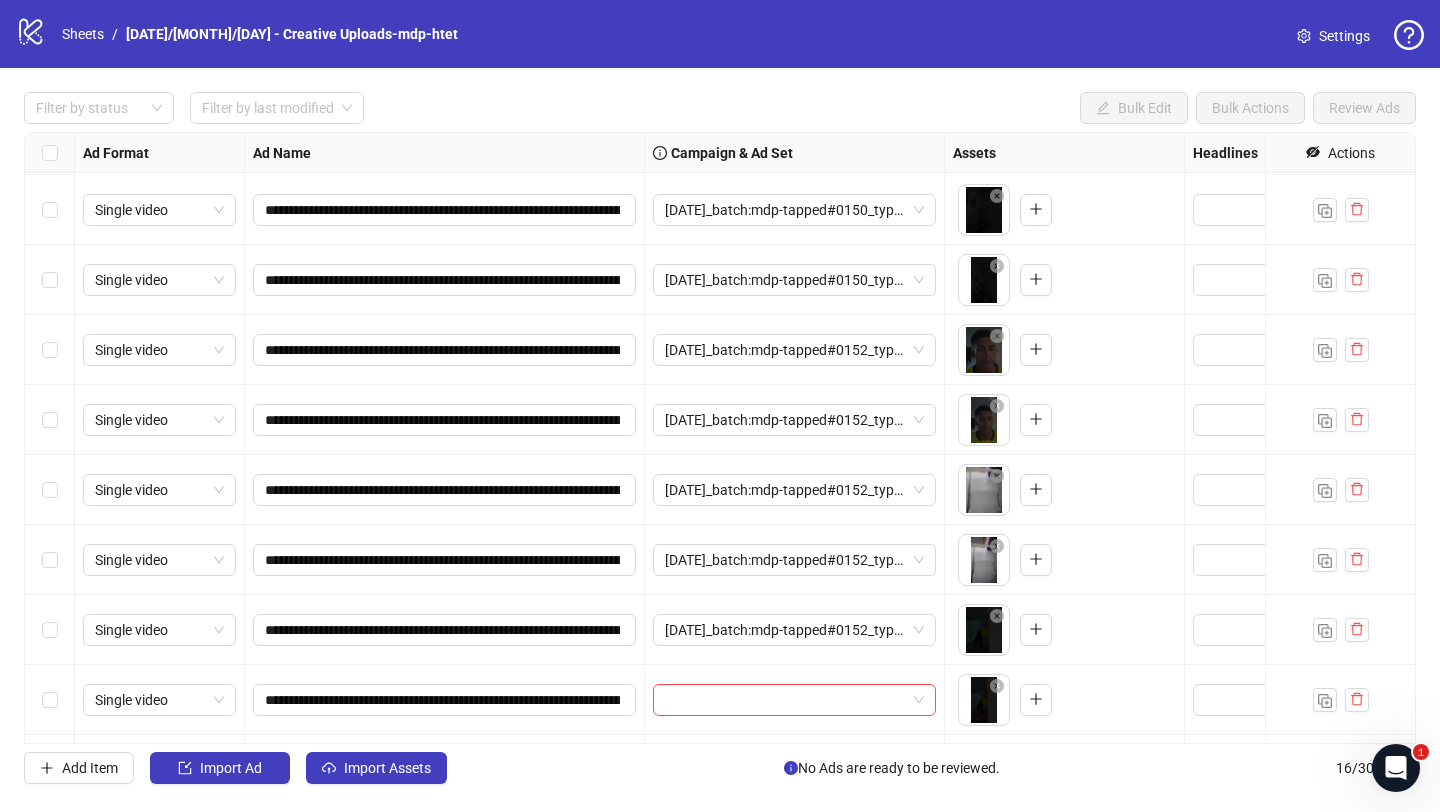 scroll, scrollTop: 550, scrollLeft: 0, axis: vertical 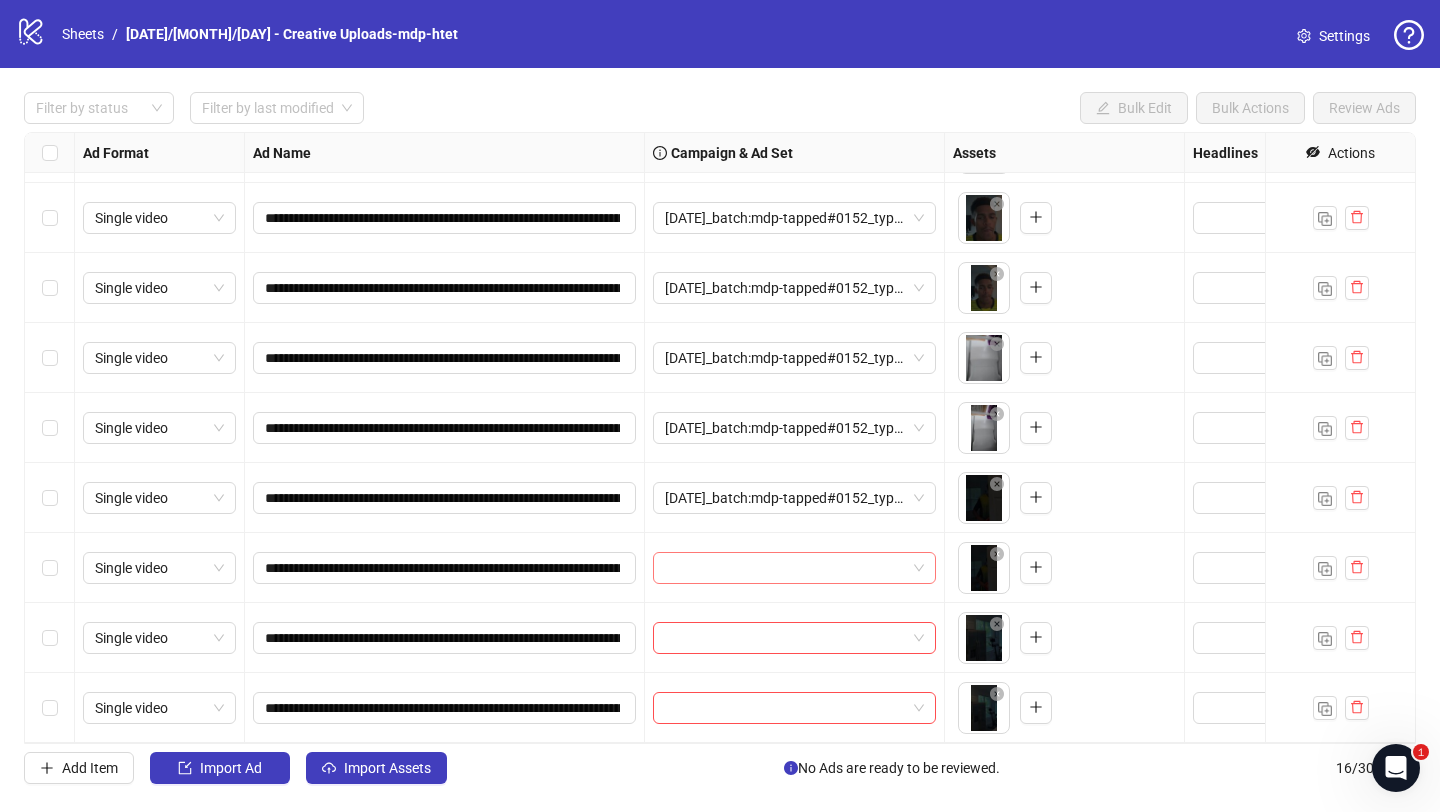 click at bounding box center [785, 568] 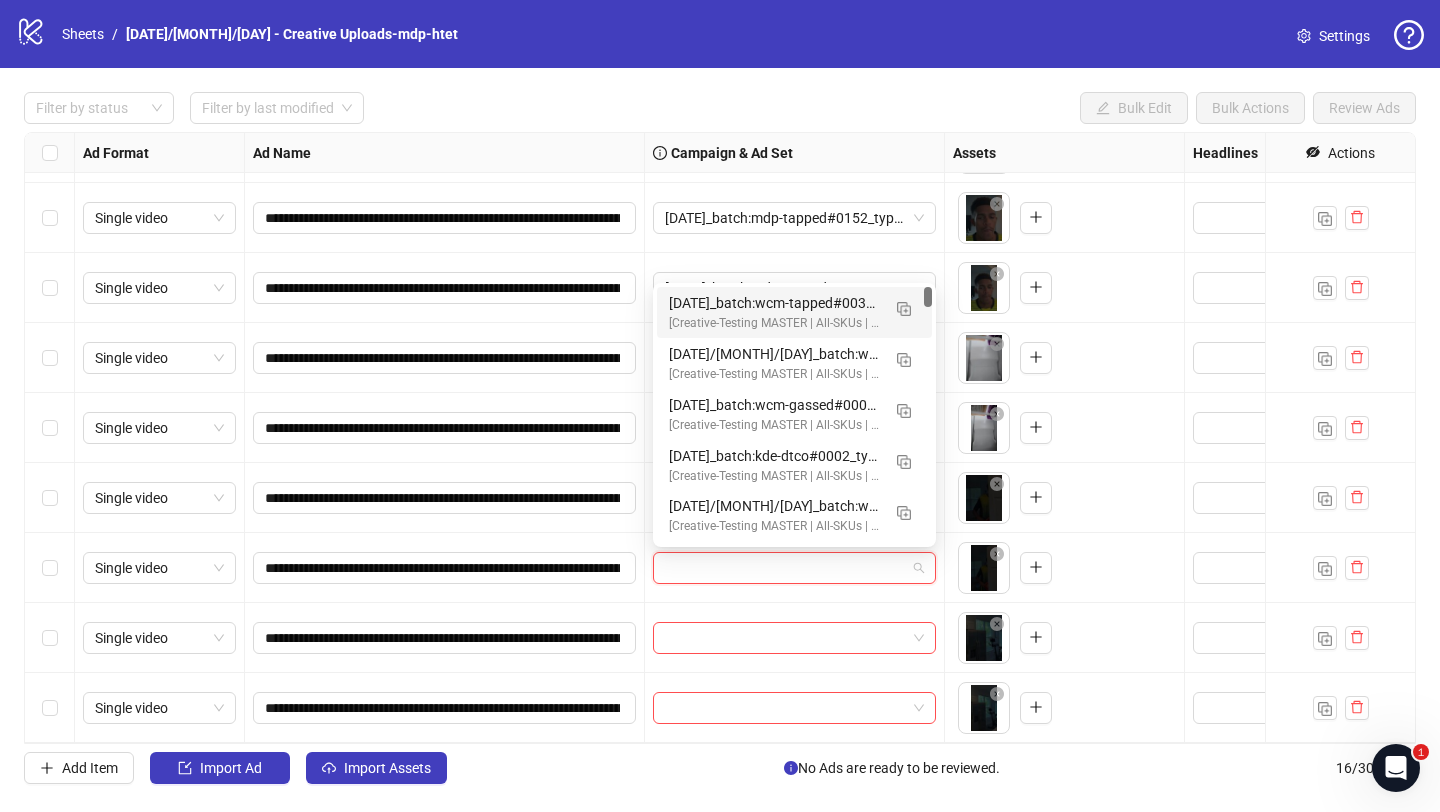 paste on "**********" 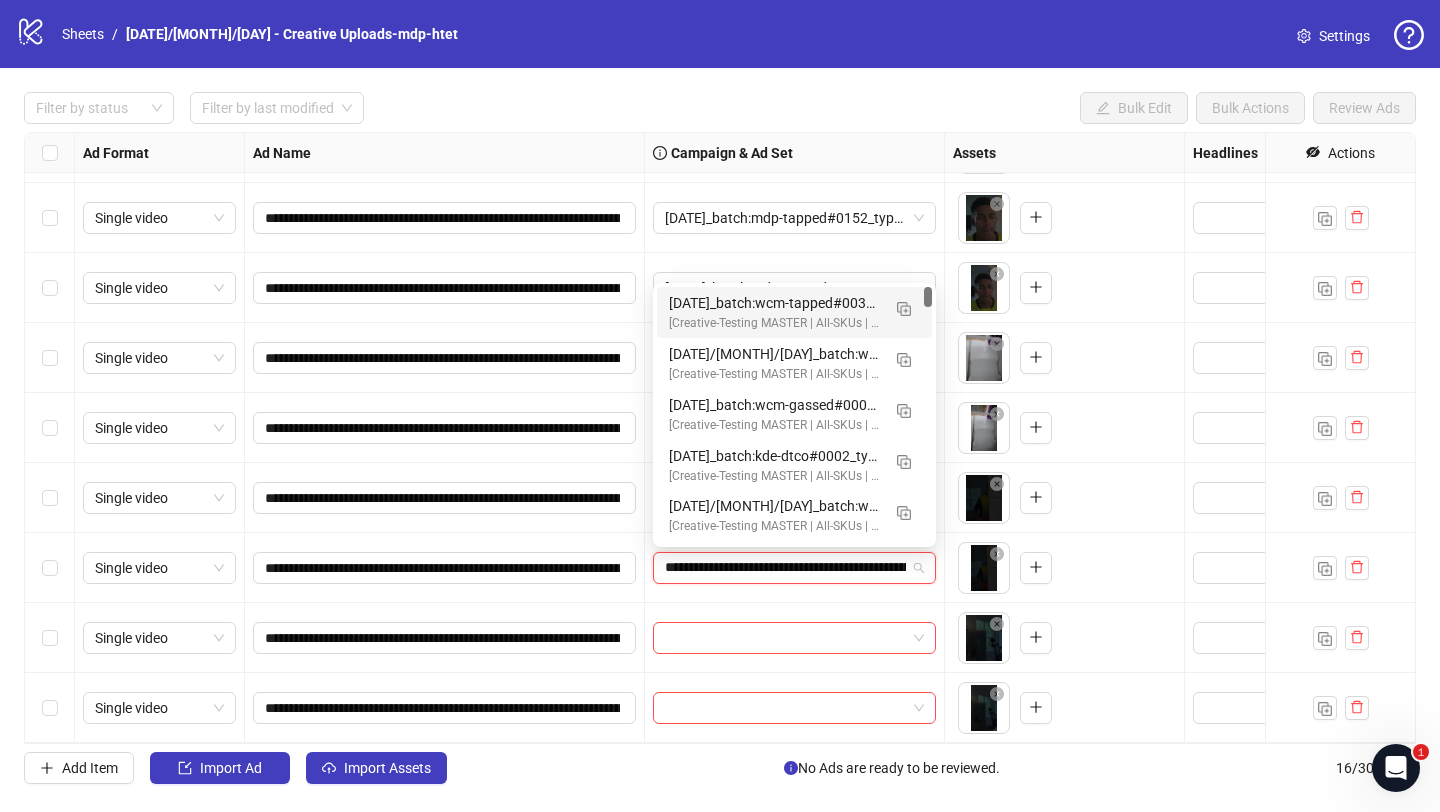 scroll, scrollTop: 0, scrollLeft: 269, axis: horizontal 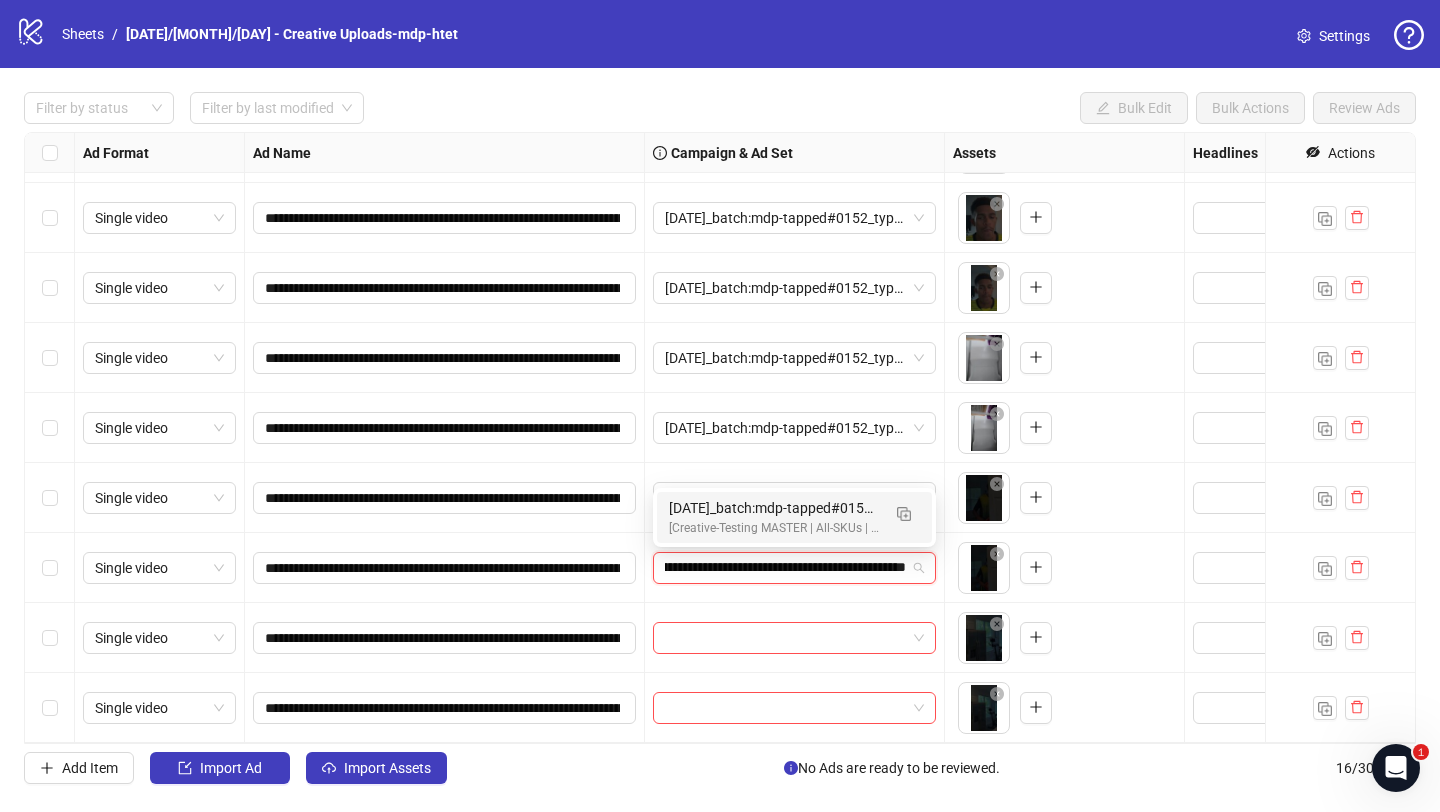 click on "2025/07/09_batch:mdp-tapped#0152_type:Iteration_notes:htet-mdp-tapped#0153" at bounding box center [774, 508] 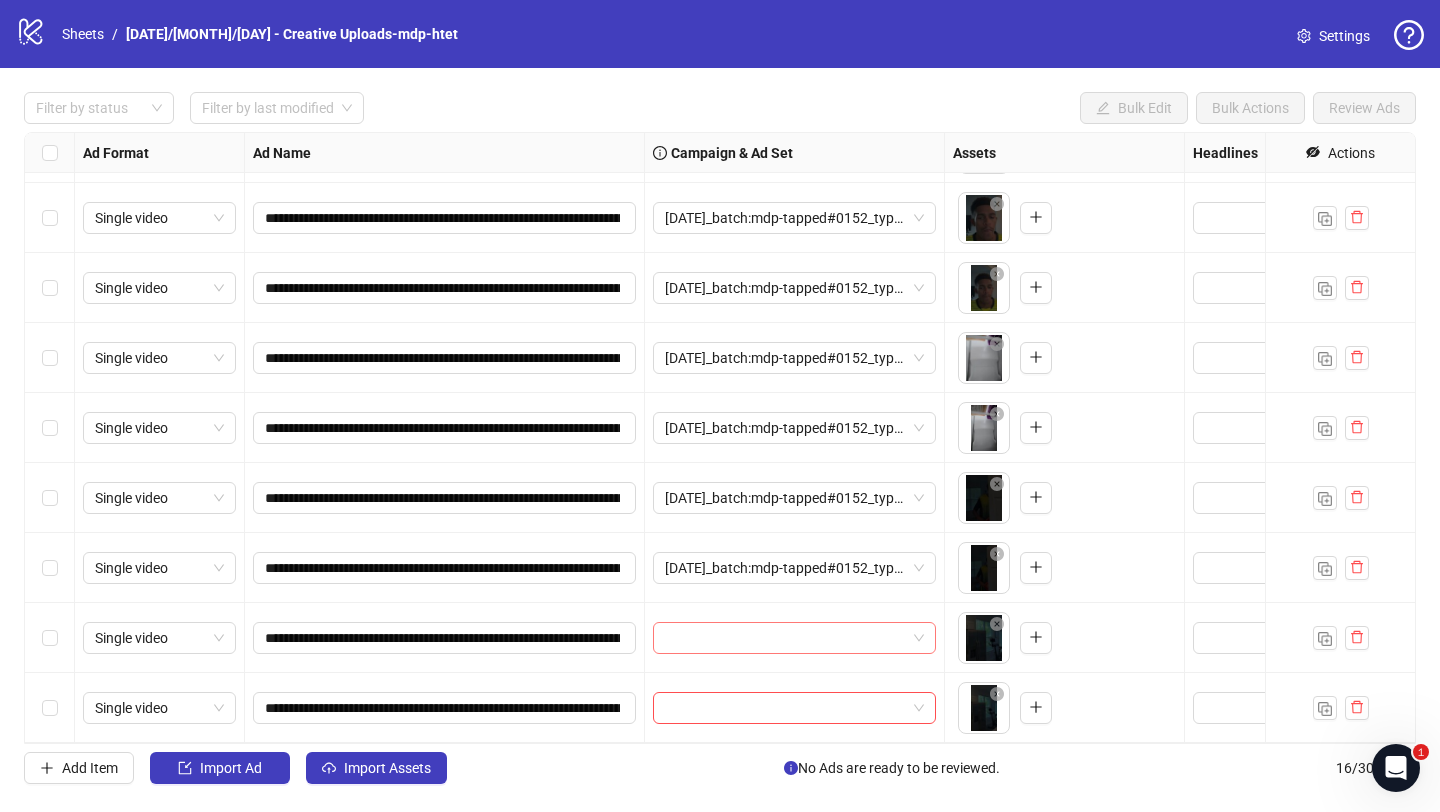 click at bounding box center (785, 638) 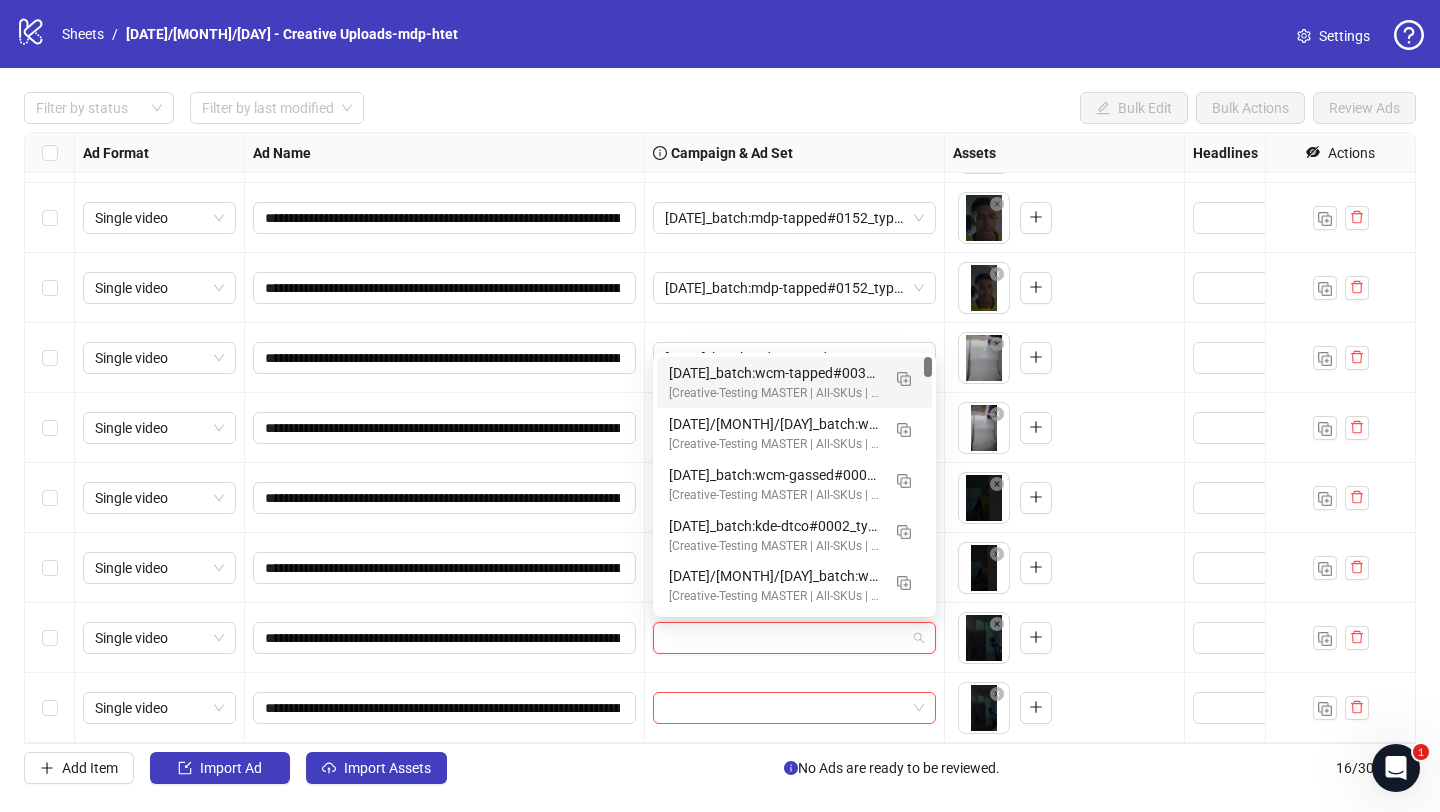 paste on "**********" 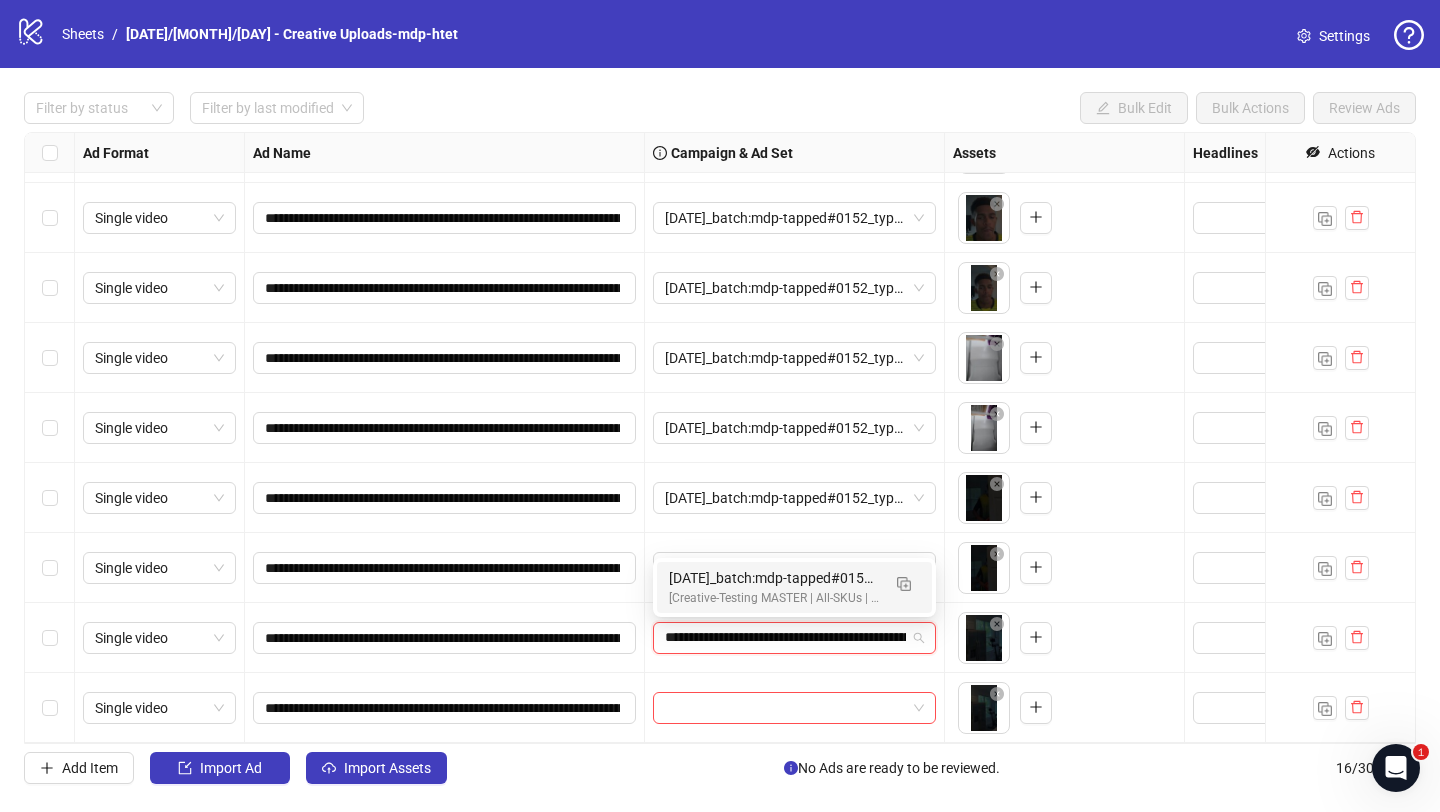 scroll, scrollTop: 0, scrollLeft: 269, axis: horizontal 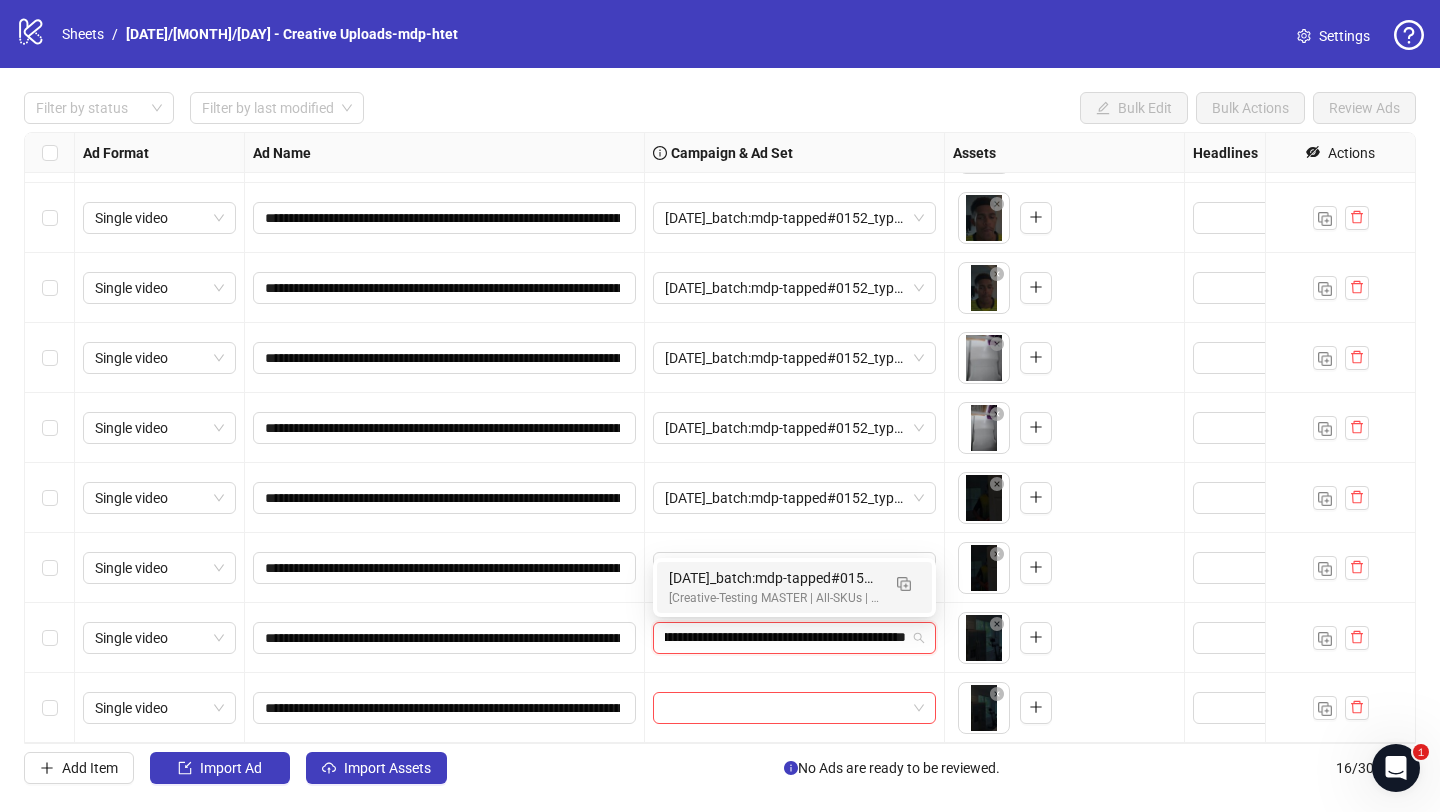 click on "[Creative-Testing MASTER | All-SKUs | ABO 7dc | USA | v2025/07/07]" at bounding box center (774, 598) 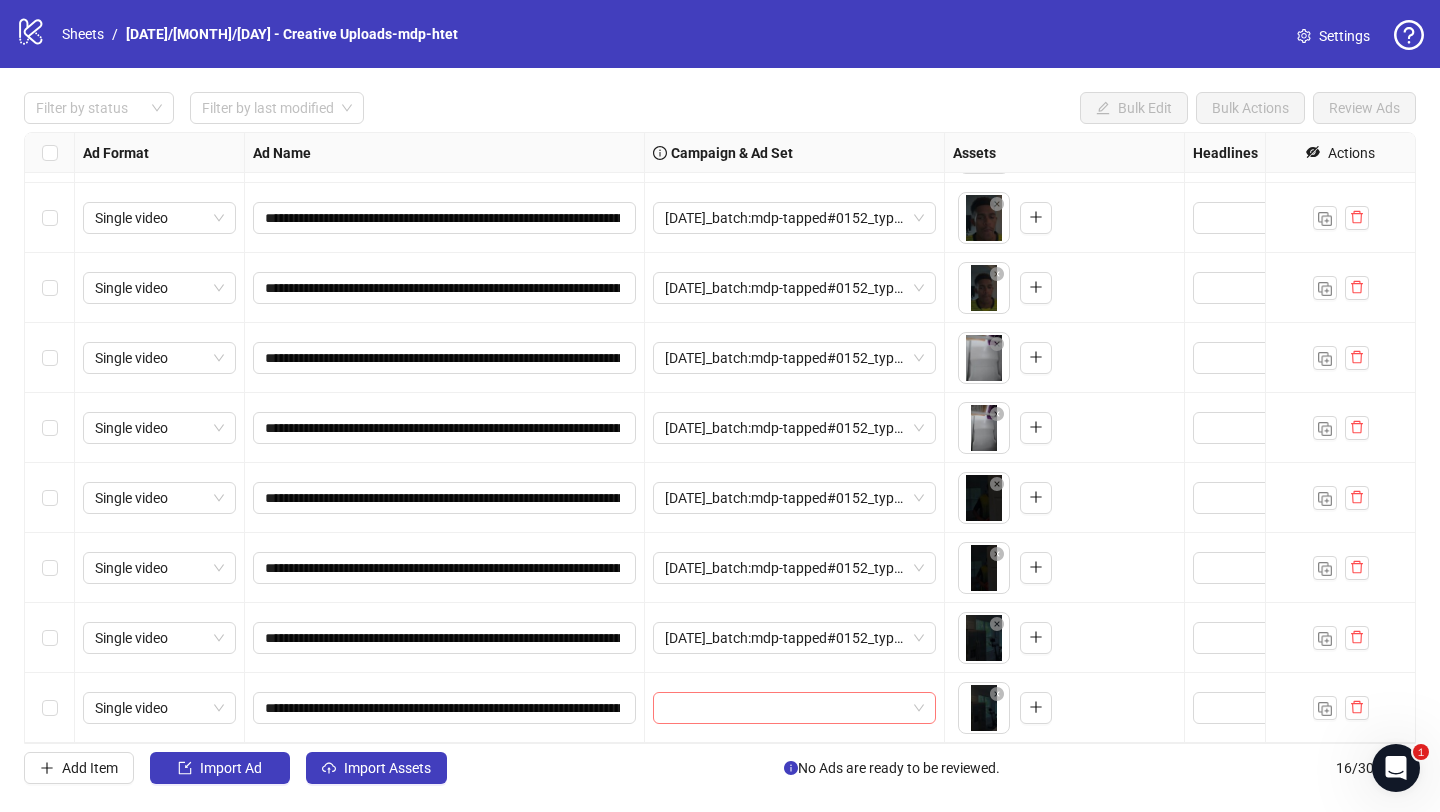 click at bounding box center (785, 708) 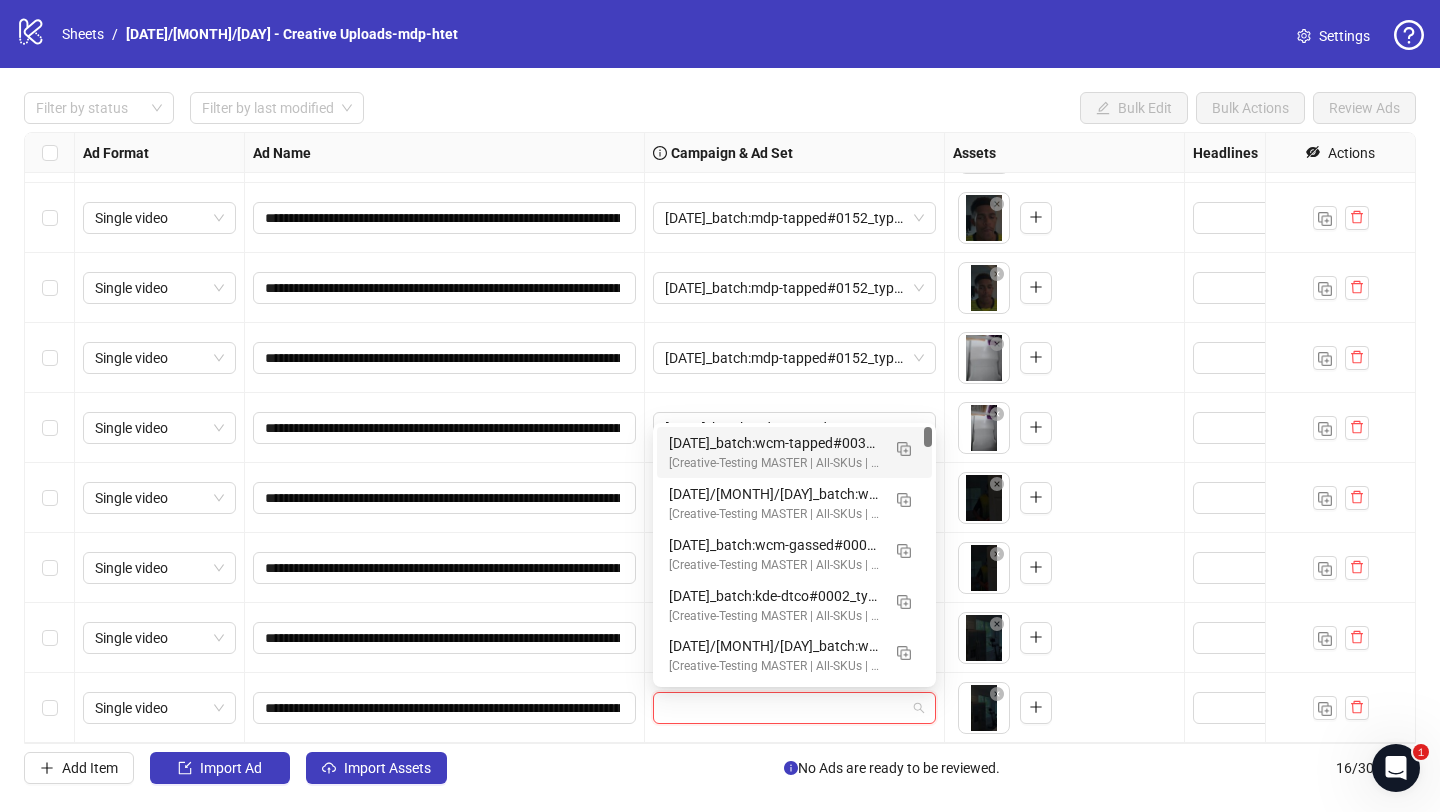 paste on "**********" 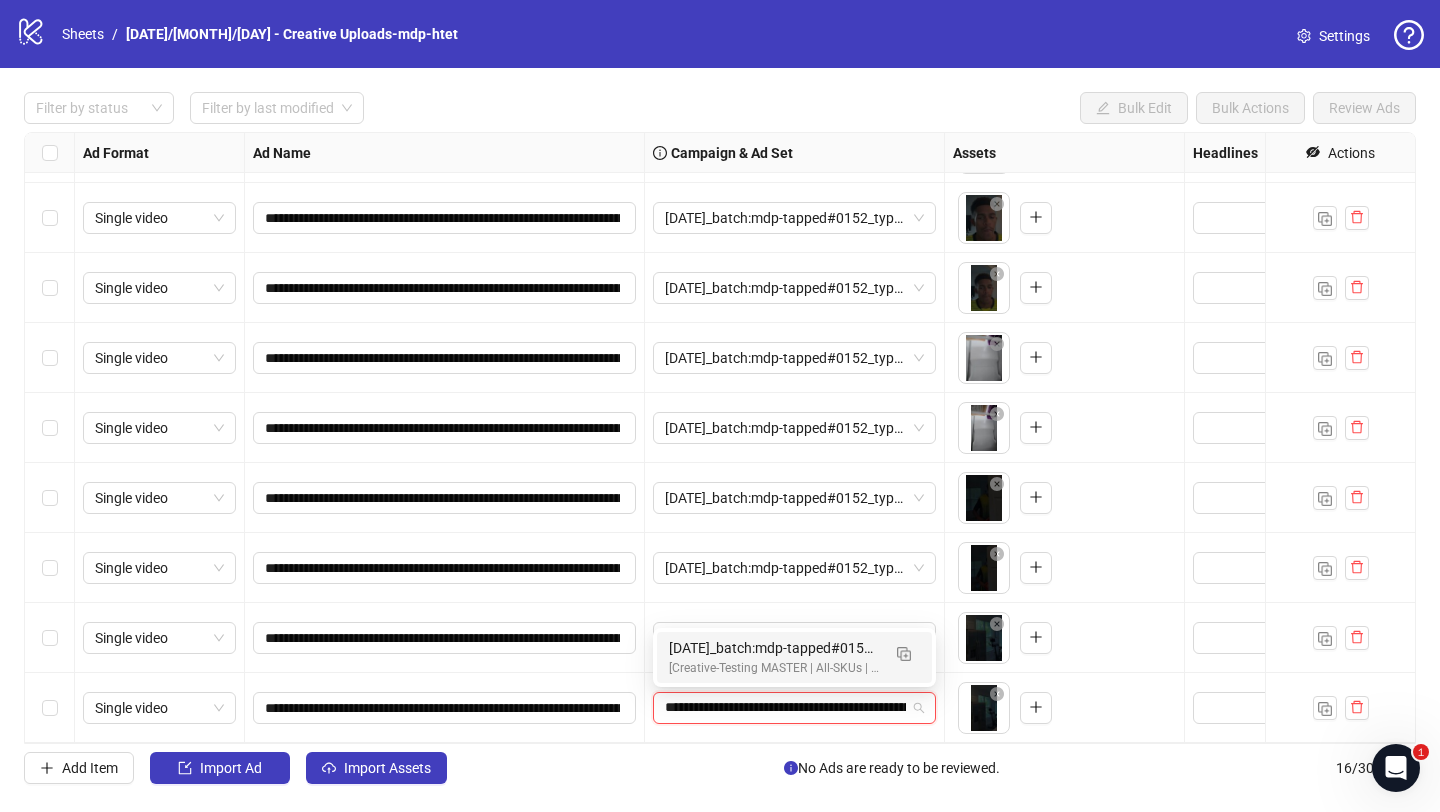 scroll, scrollTop: 0, scrollLeft: 269, axis: horizontal 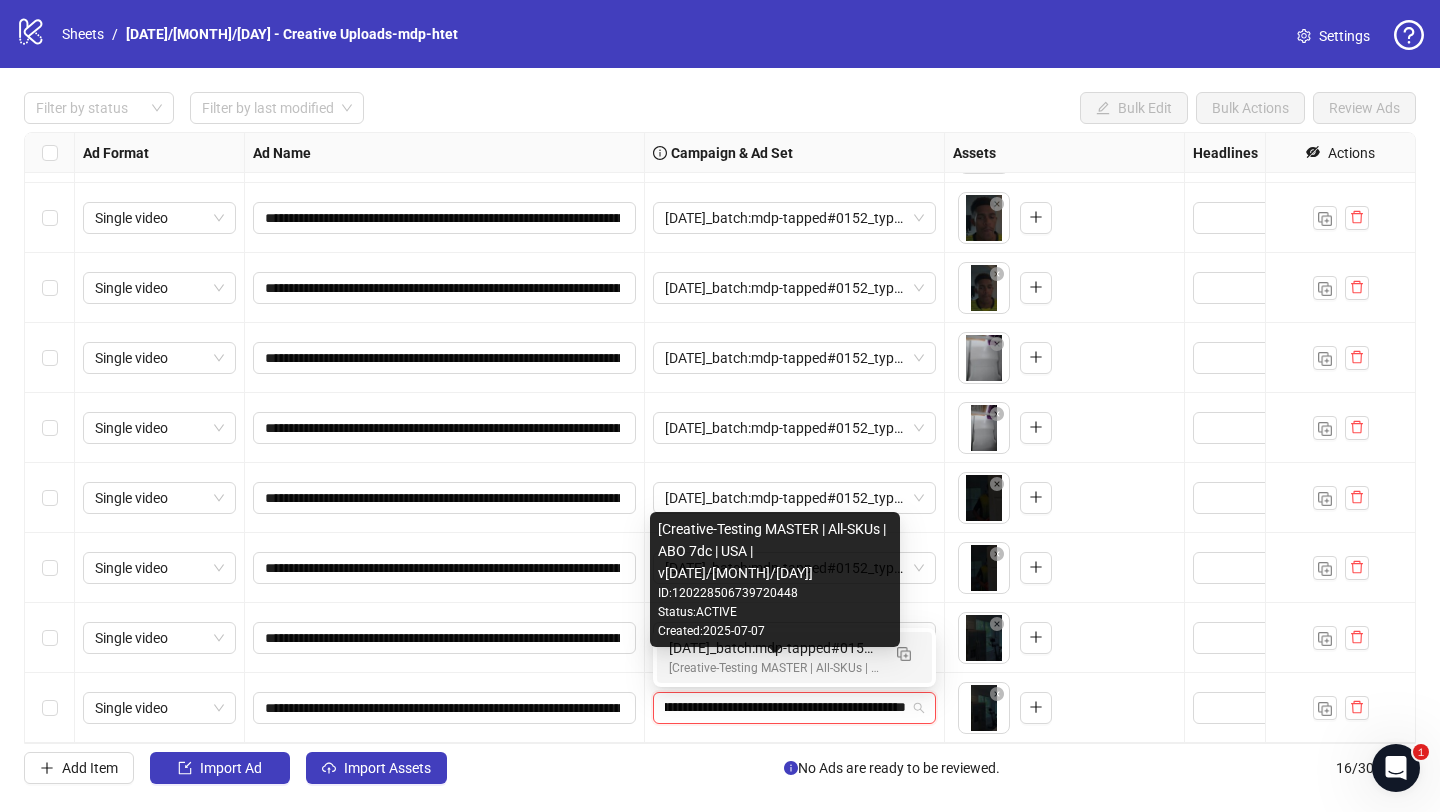 click on "[Creative-Testing MASTER | All-SKUs | ABO 7dc | USA | v2025/07/07]" at bounding box center (774, 668) 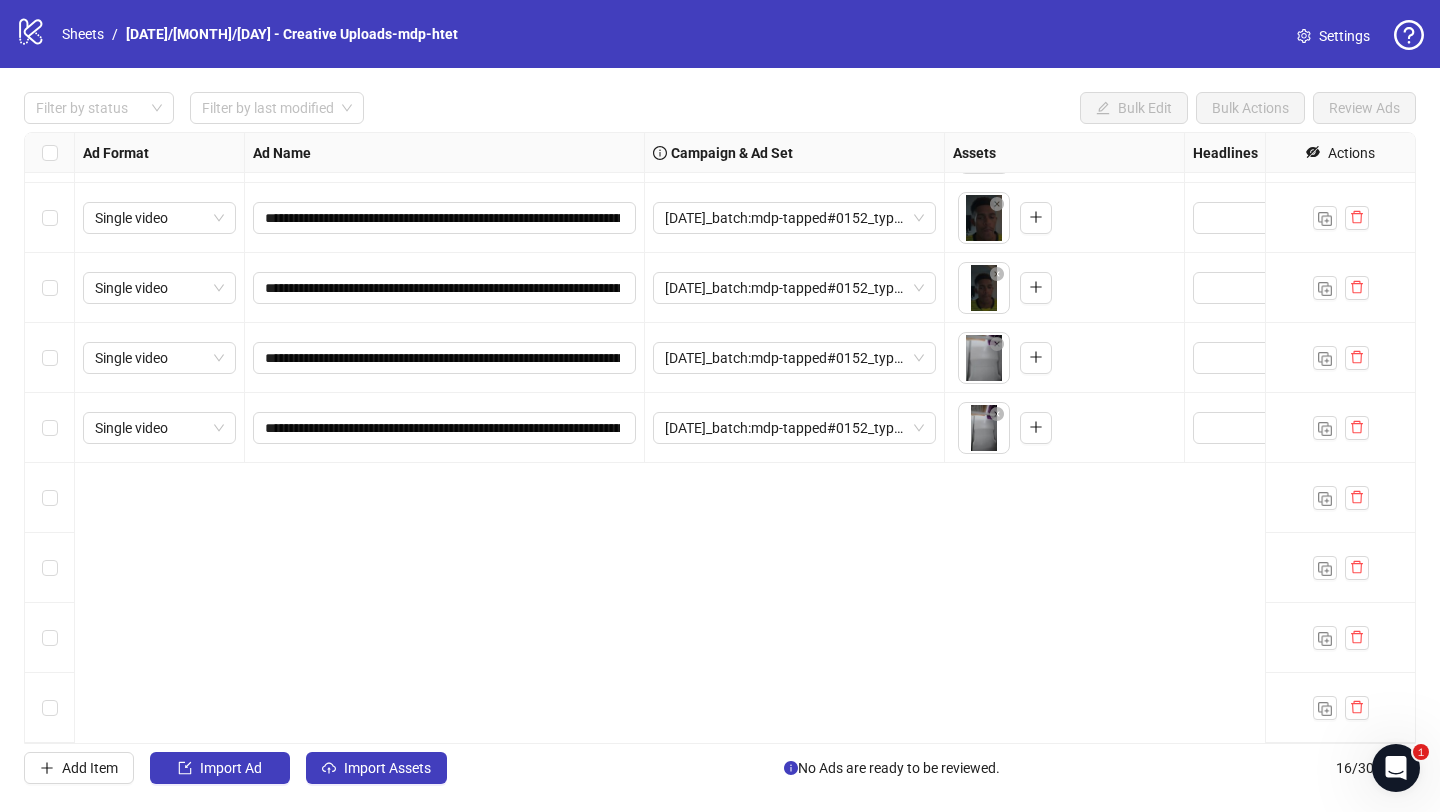 scroll, scrollTop: 0, scrollLeft: 0, axis: both 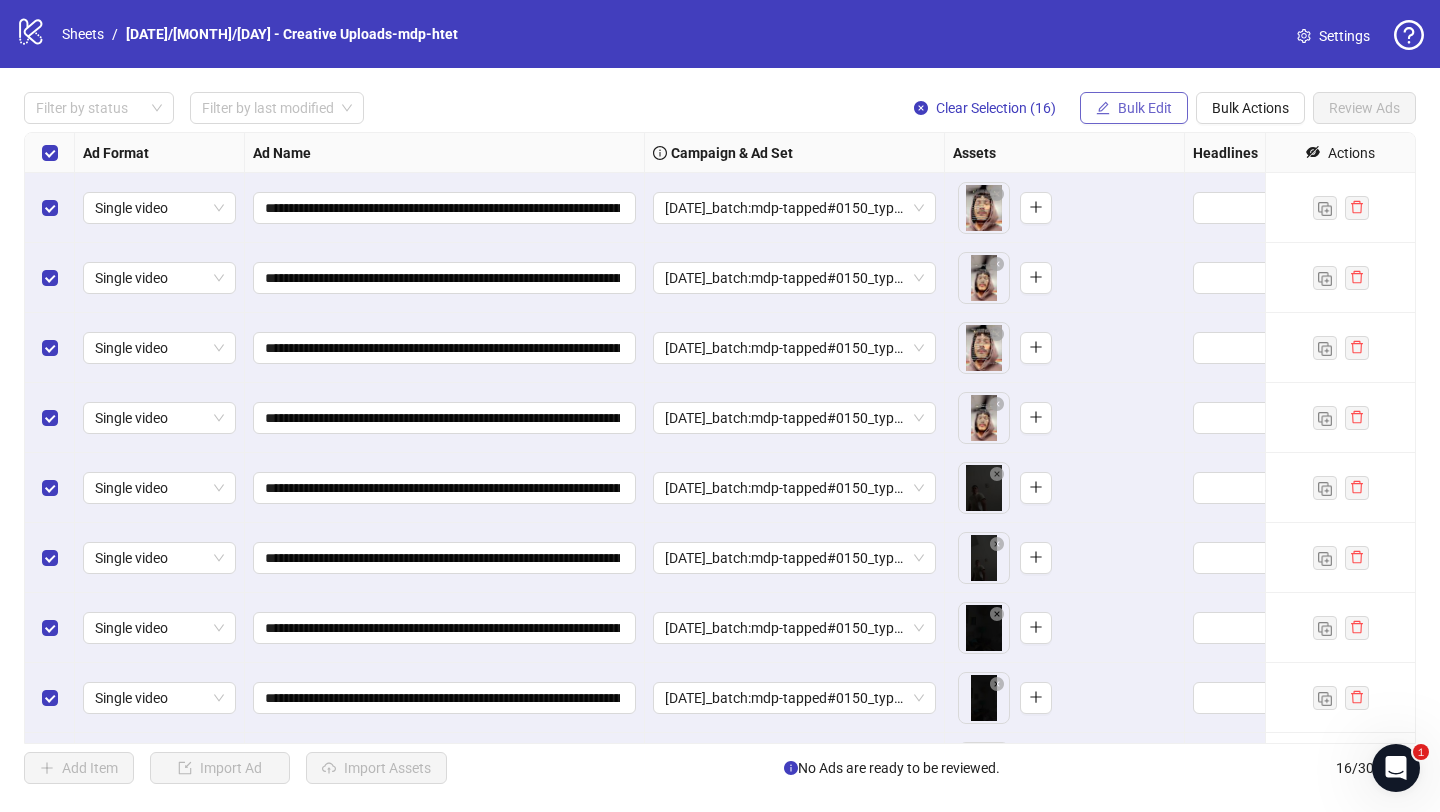 click on "Bulk Edit" at bounding box center [1145, 108] 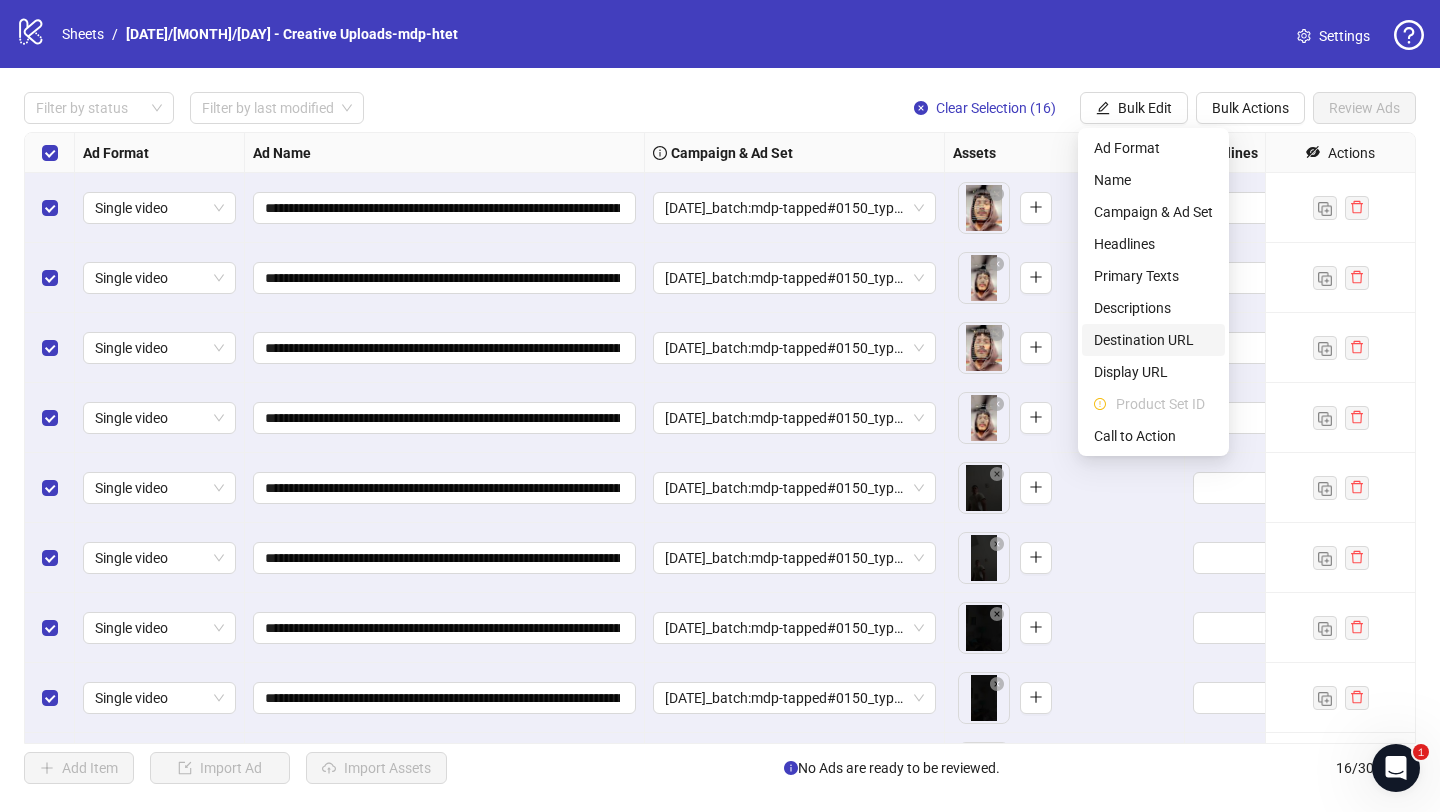 click on "Destination URL" at bounding box center (1153, 340) 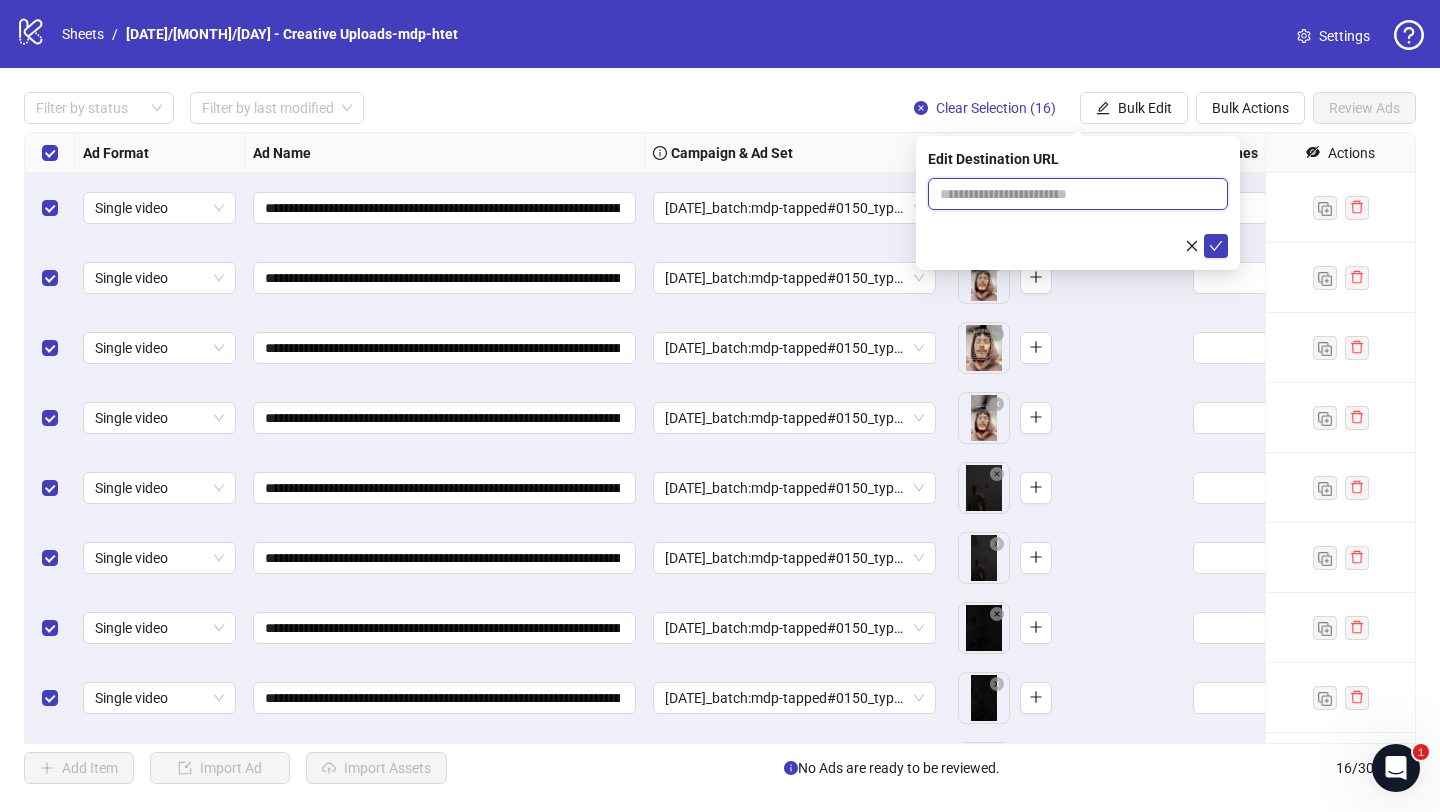 click at bounding box center [1070, 194] 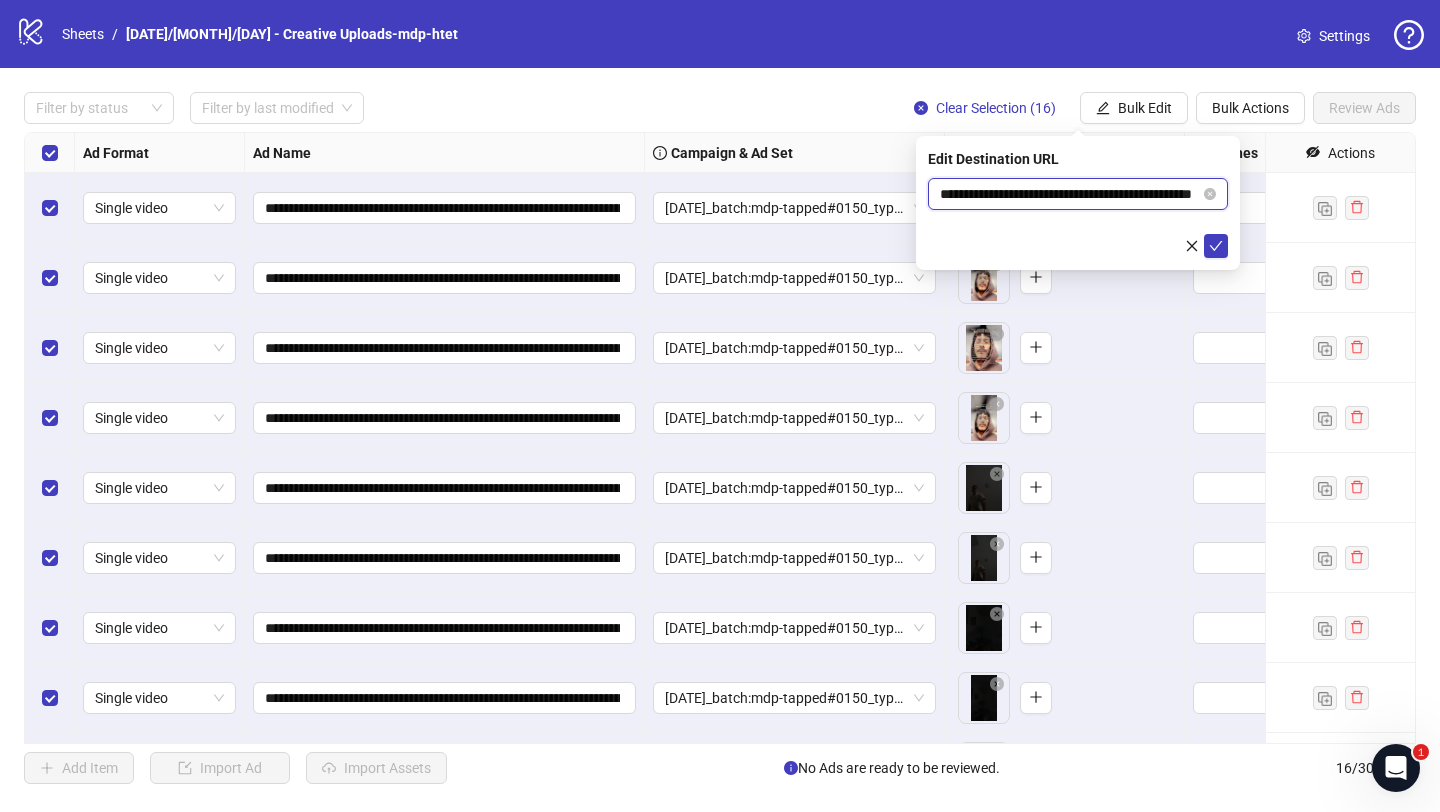 scroll, scrollTop: 0, scrollLeft: 64, axis: horizontal 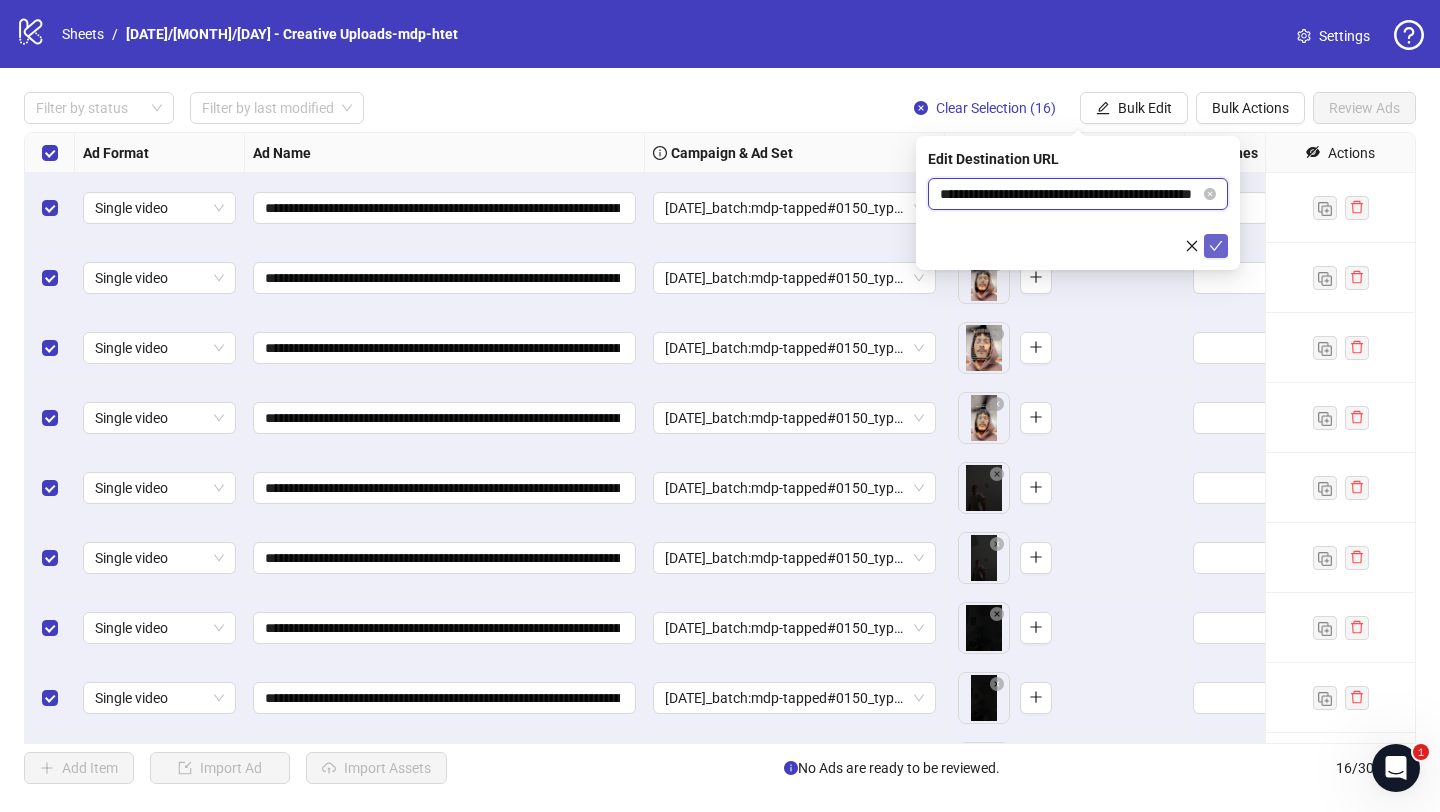 type on "**********" 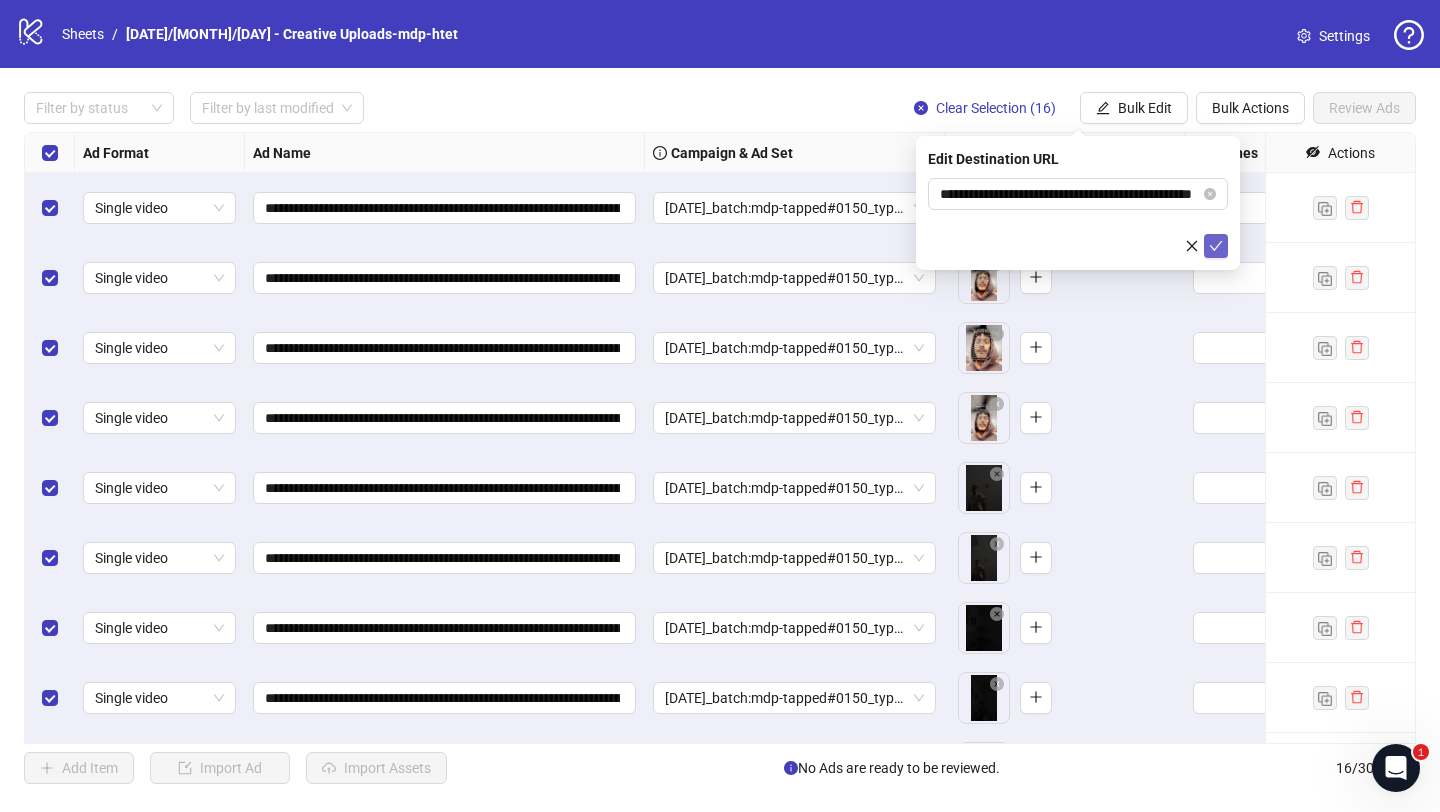 click at bounding box center [1216, 246] 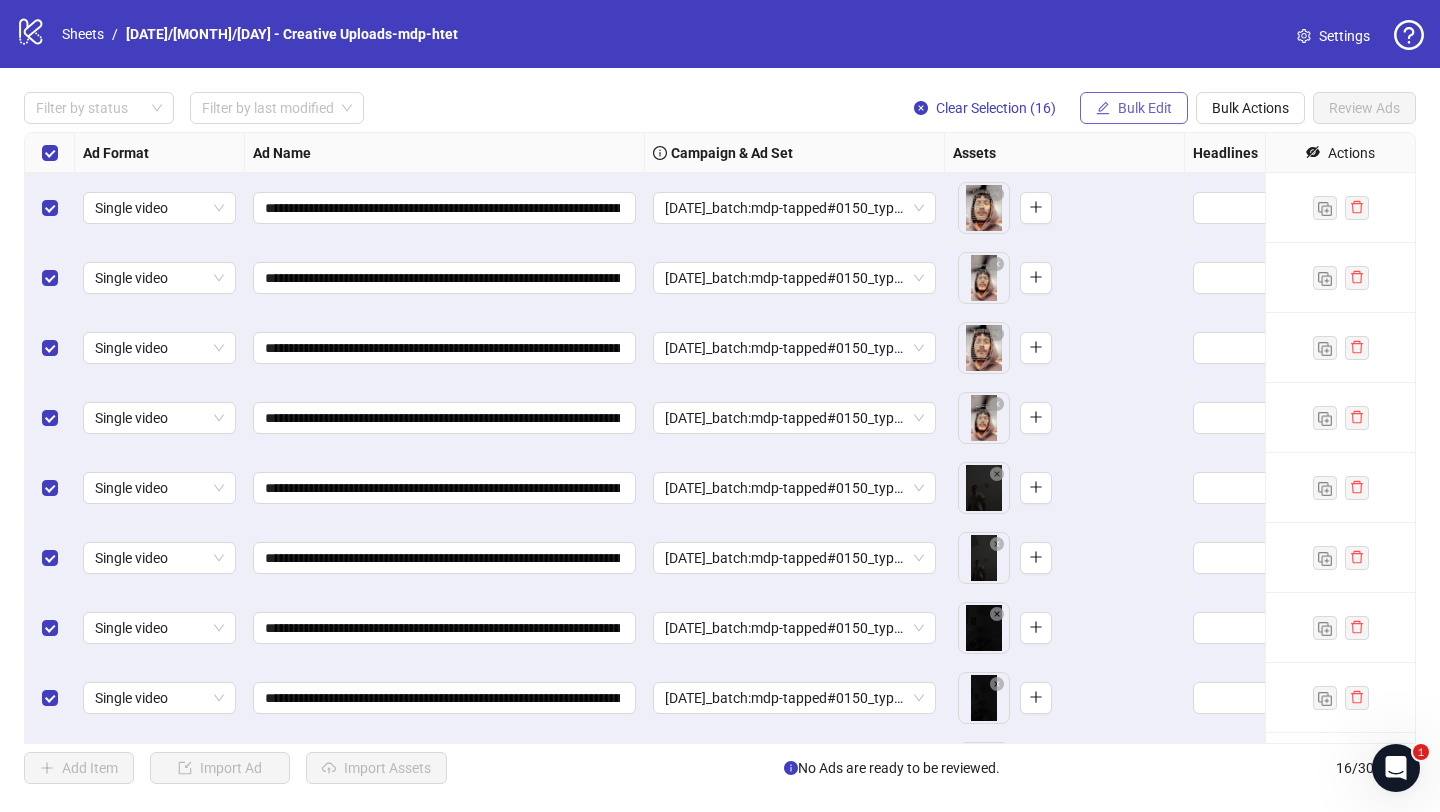 click on "Bulk Edit" at bounding box center [1145, 108] 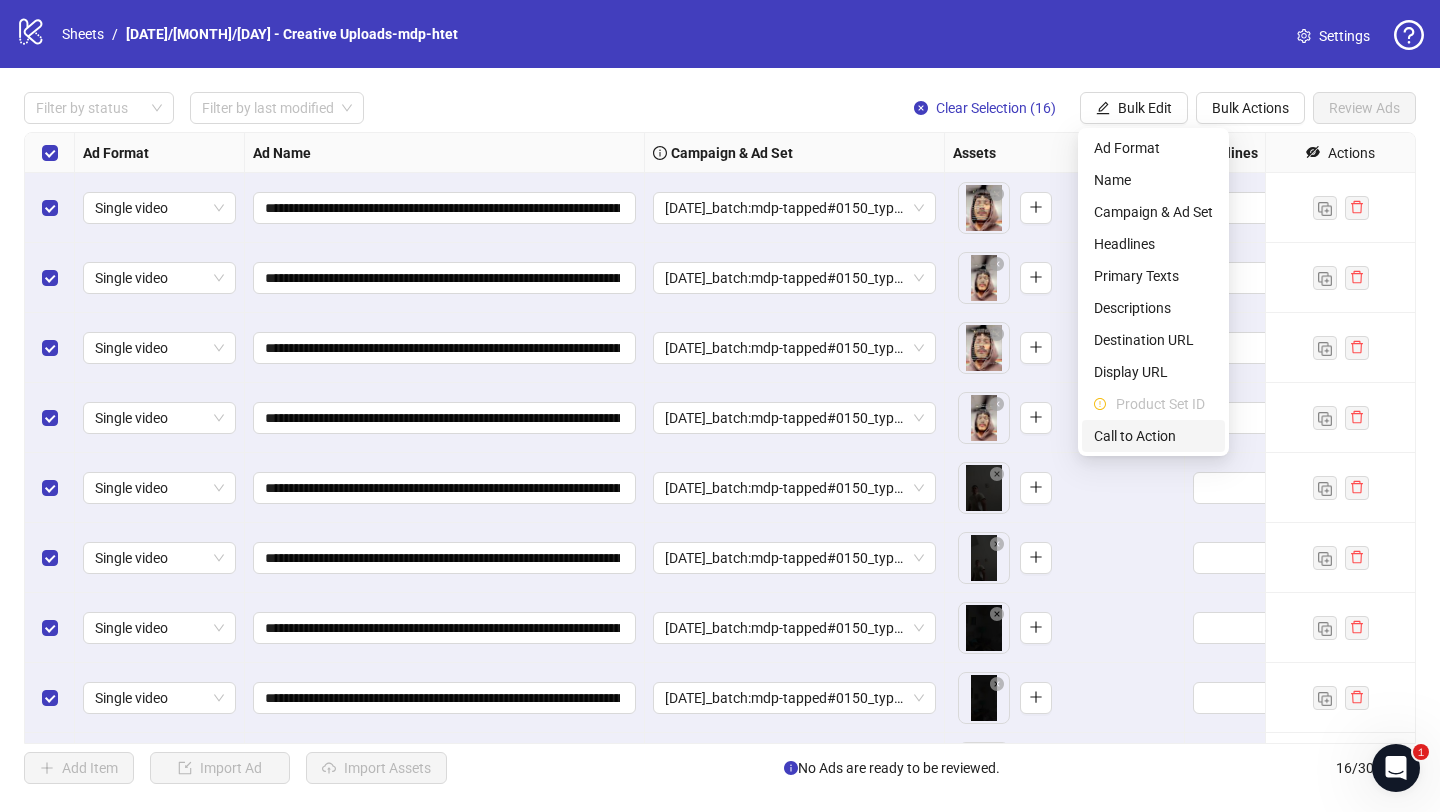 click on "Call to Action" at bounding box center (1153, 436) 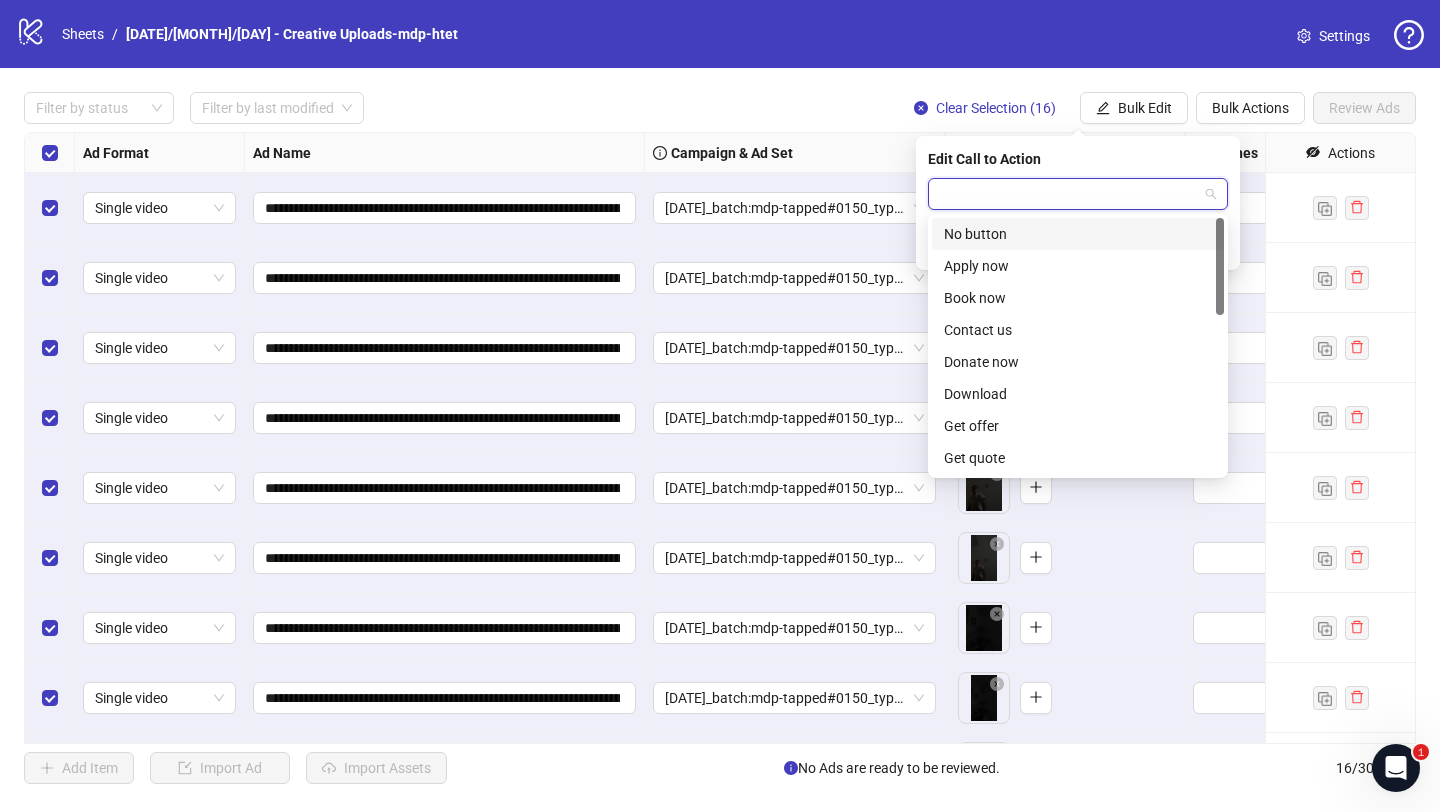 click at bounding box center [1069, 194] 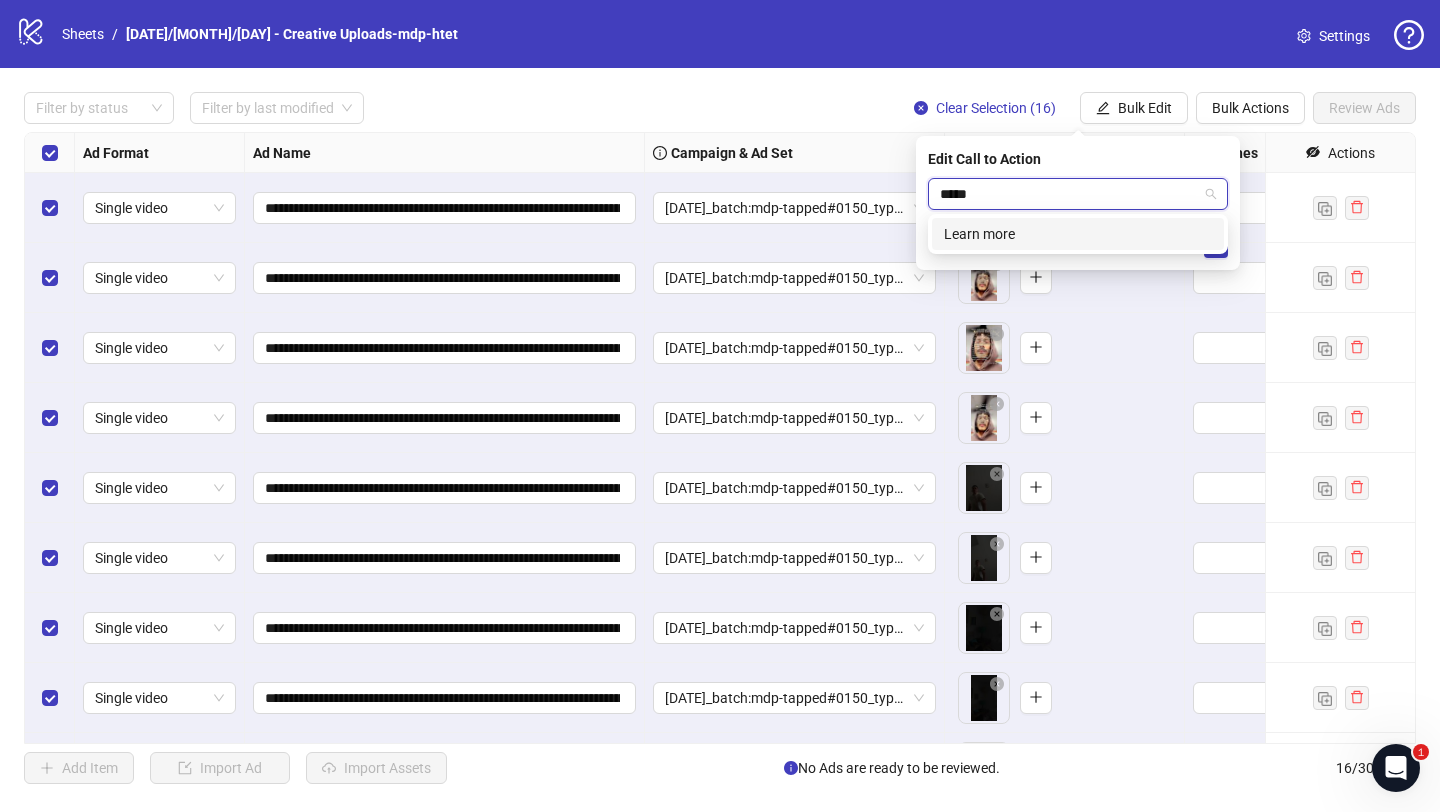 click on "Learn more" at bounding box center (1078, 234) 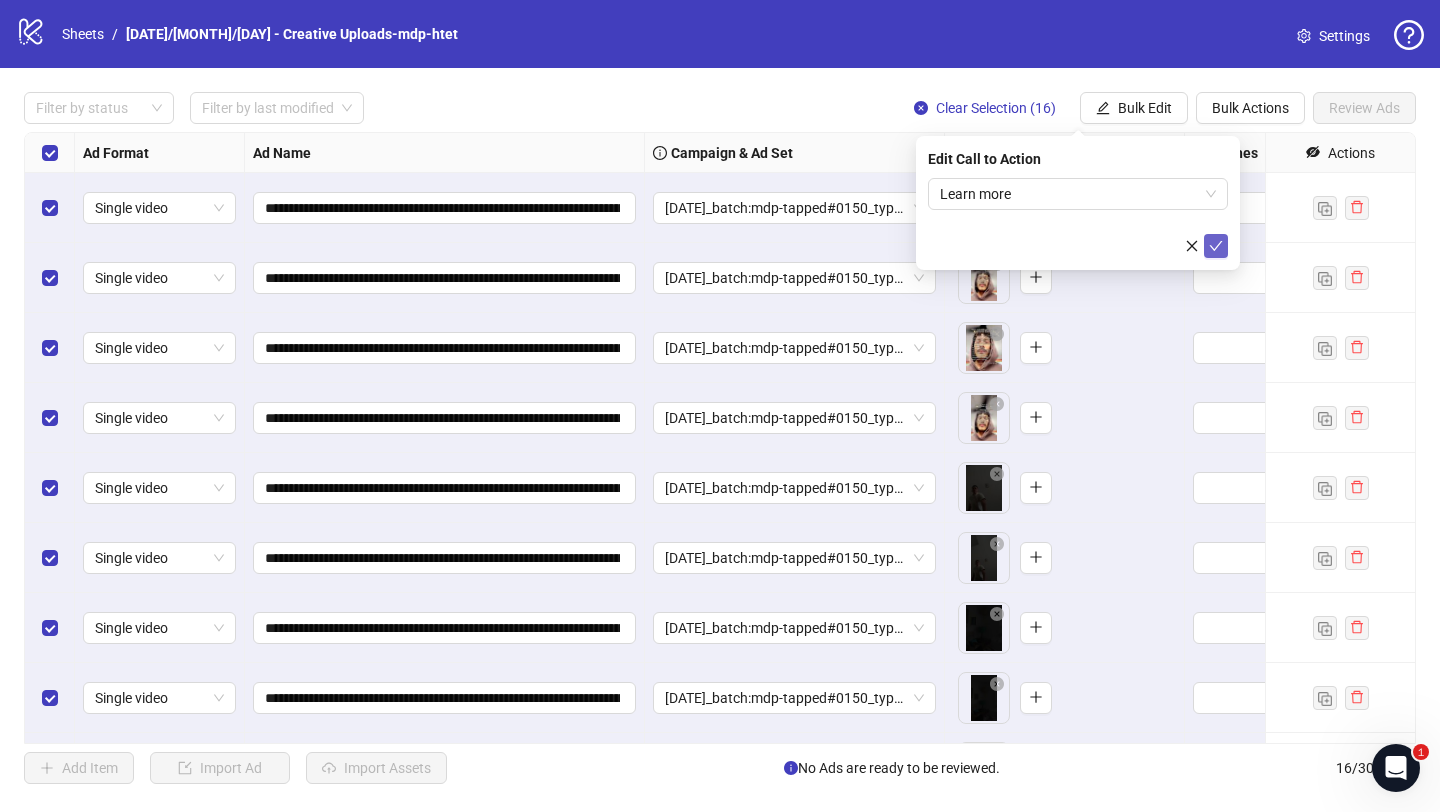 click at bounding box center [1216, 246] 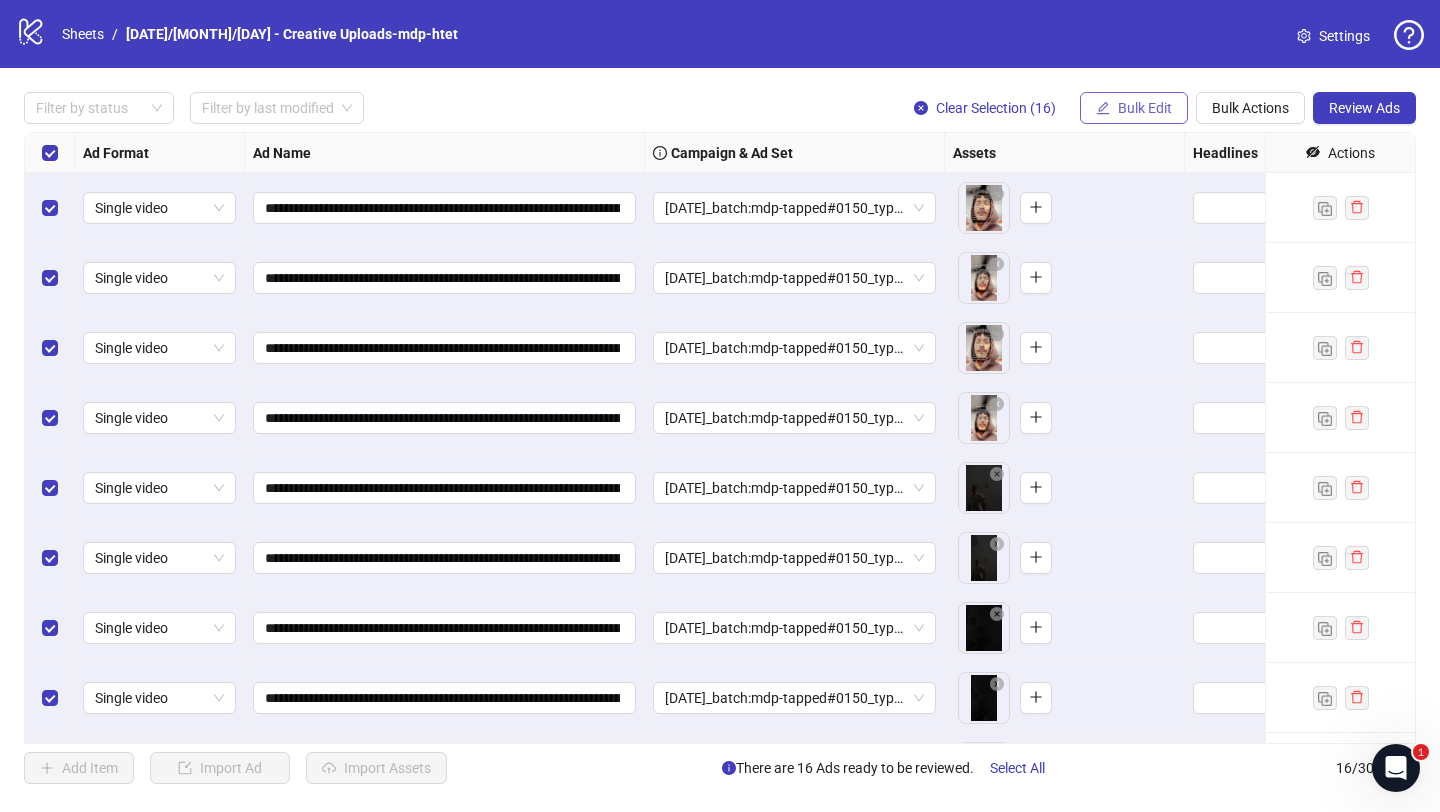 click on "Bulk Edit" at bounding box center [1145, 108] 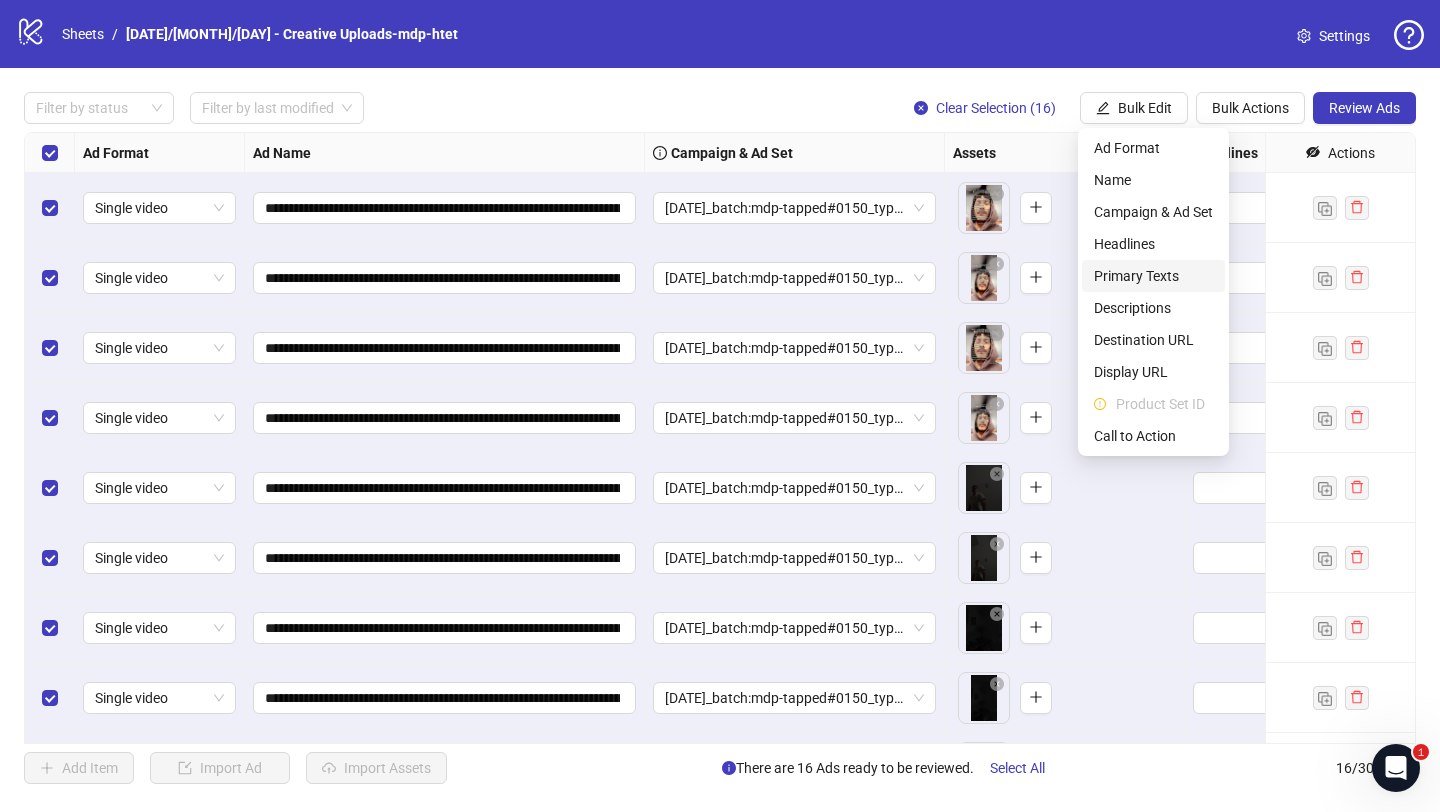 click on "Primary Texts" at bounding box center (1153, 276) 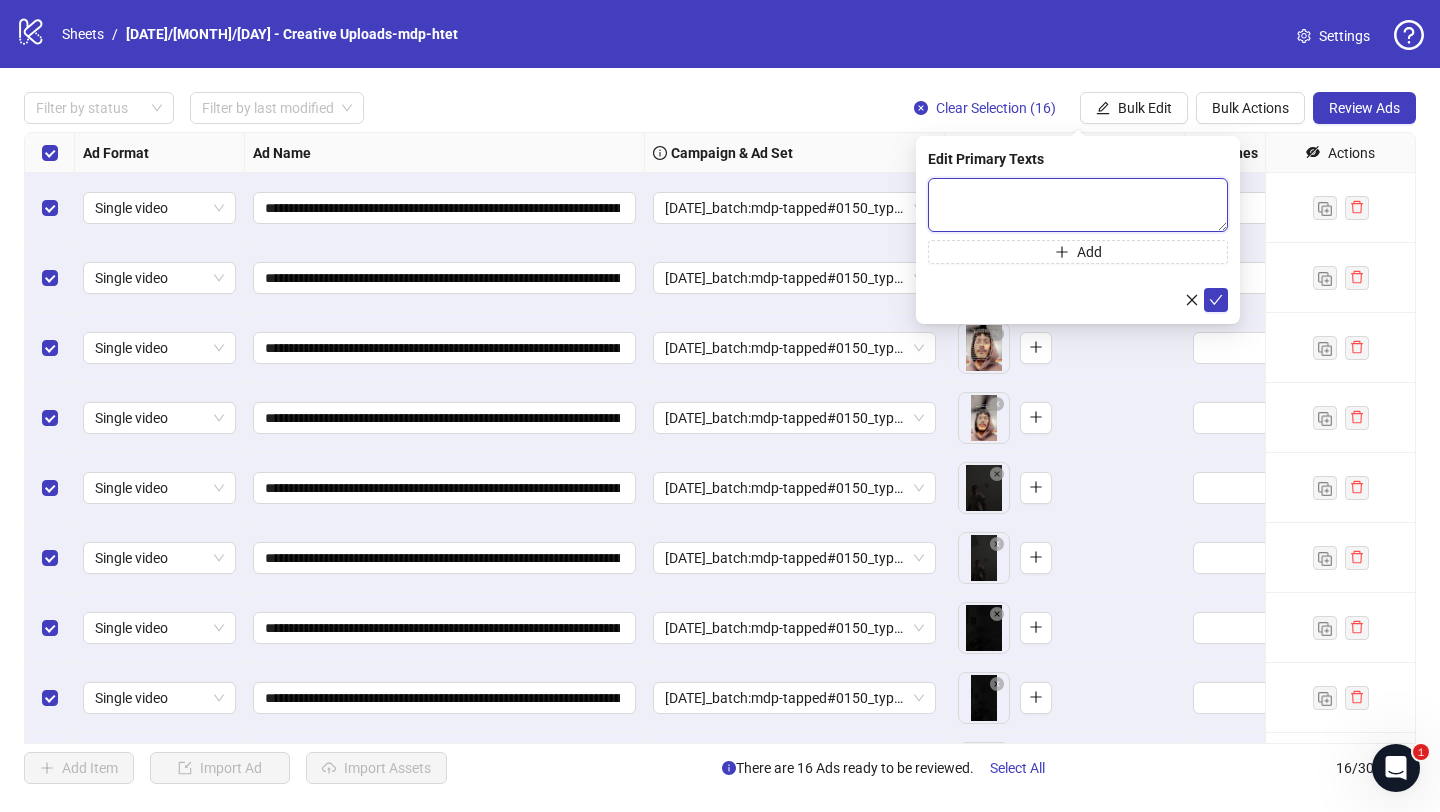 click at bounding box center [1078, 205] 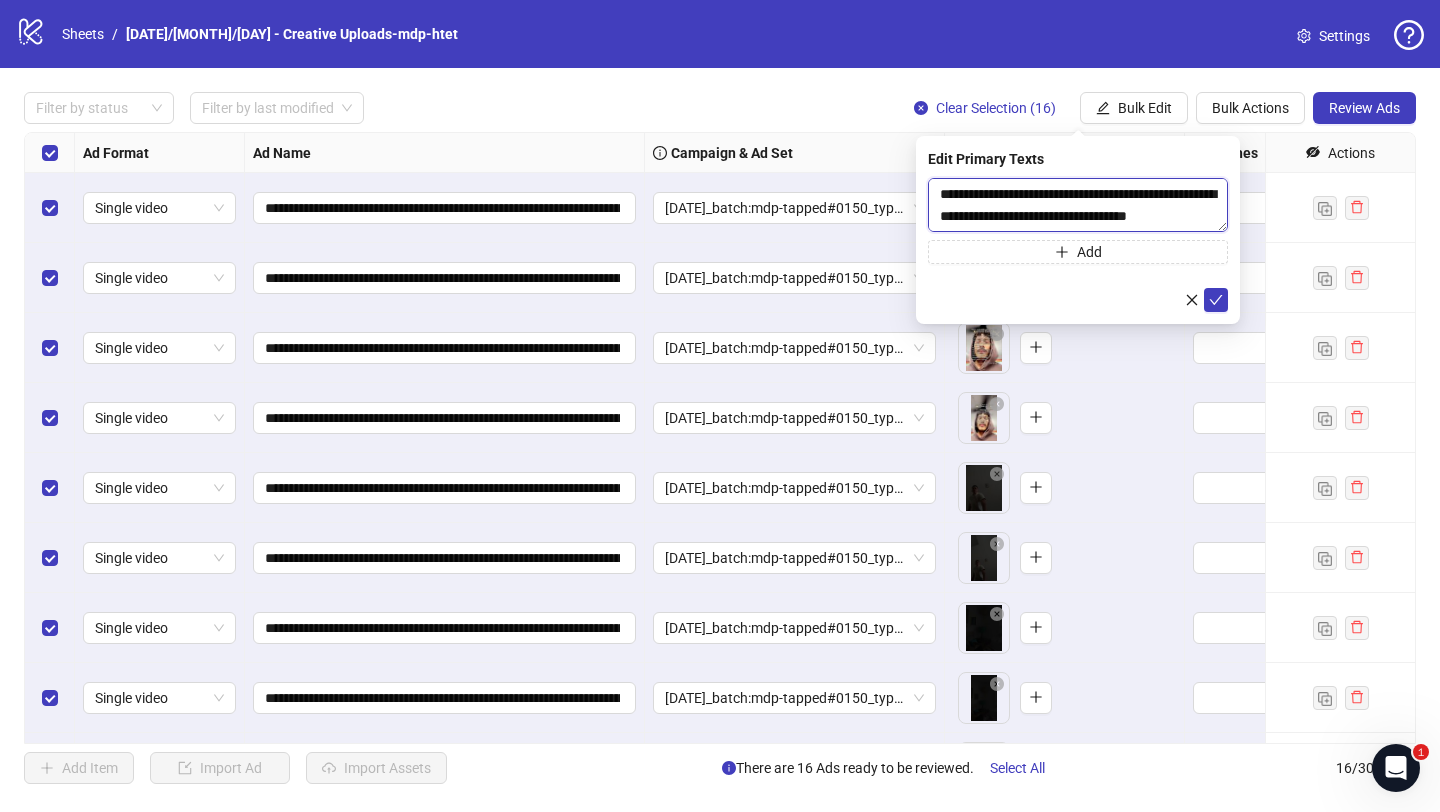 scroll, scrollTop: 499, scrollLeft: 0, axis: vertical 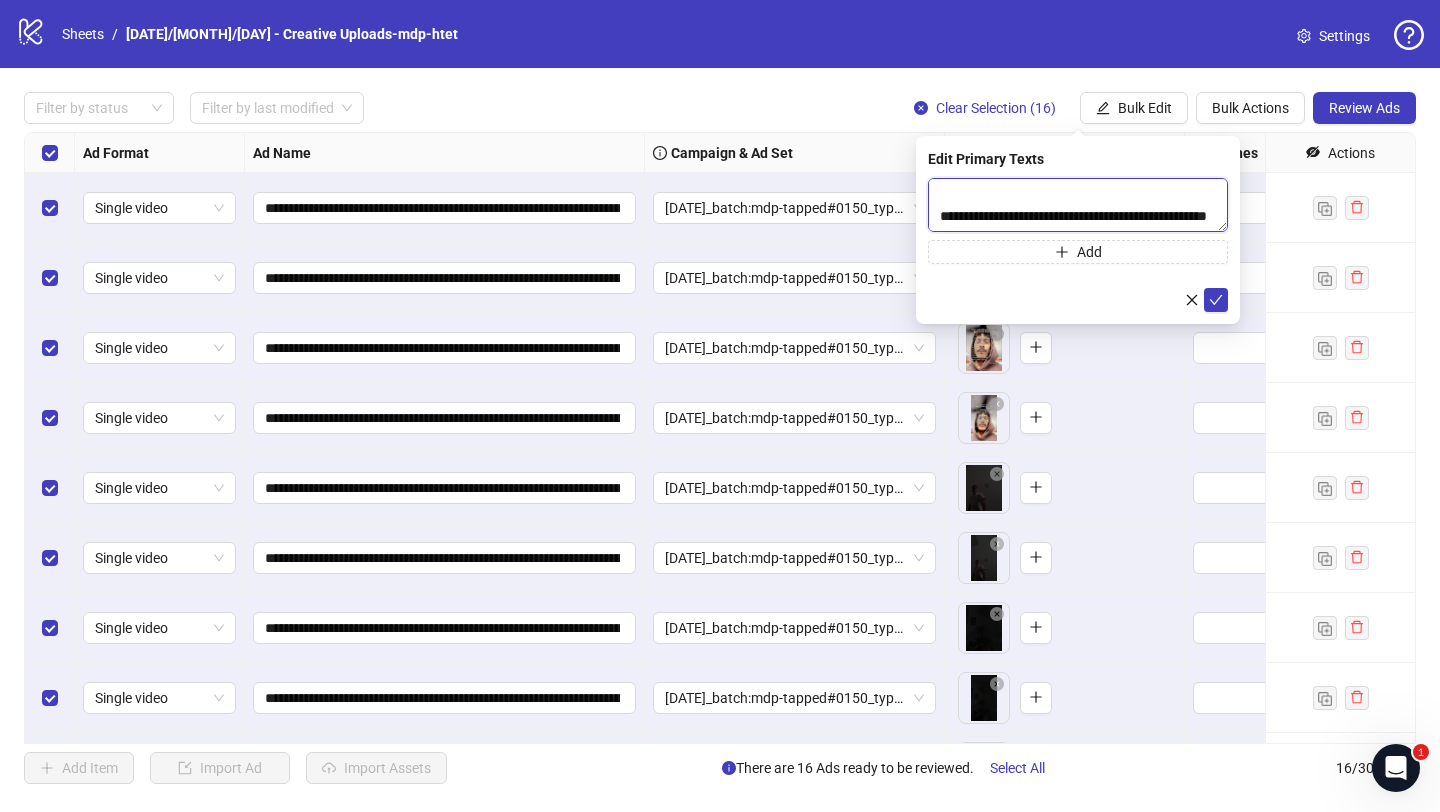 click on "**********" at bounding box center [1078, 205] 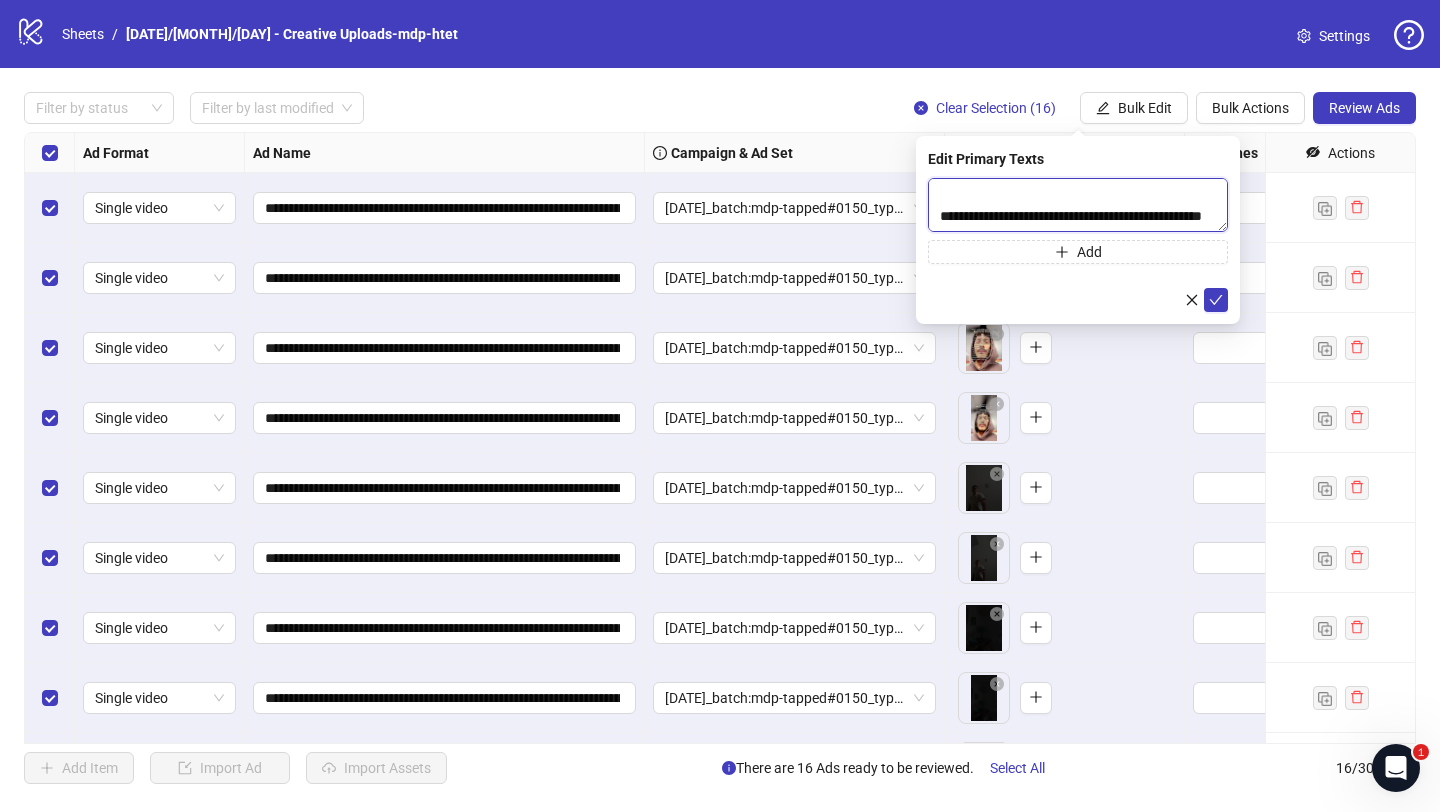 click on "**********" at bounding box center (1078, 205) 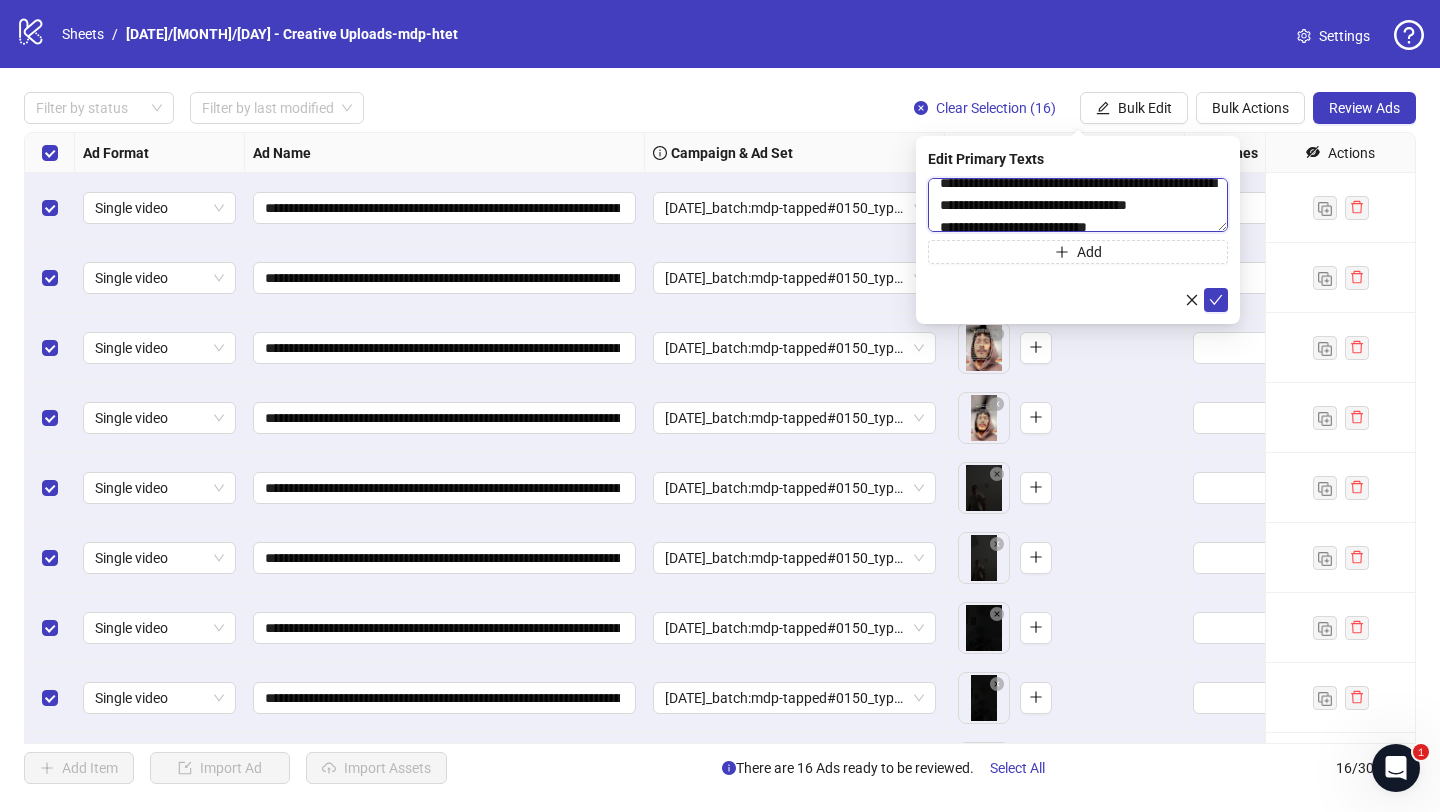 scroll, scrollTop: 0, scrollLeft: 0, axis: both 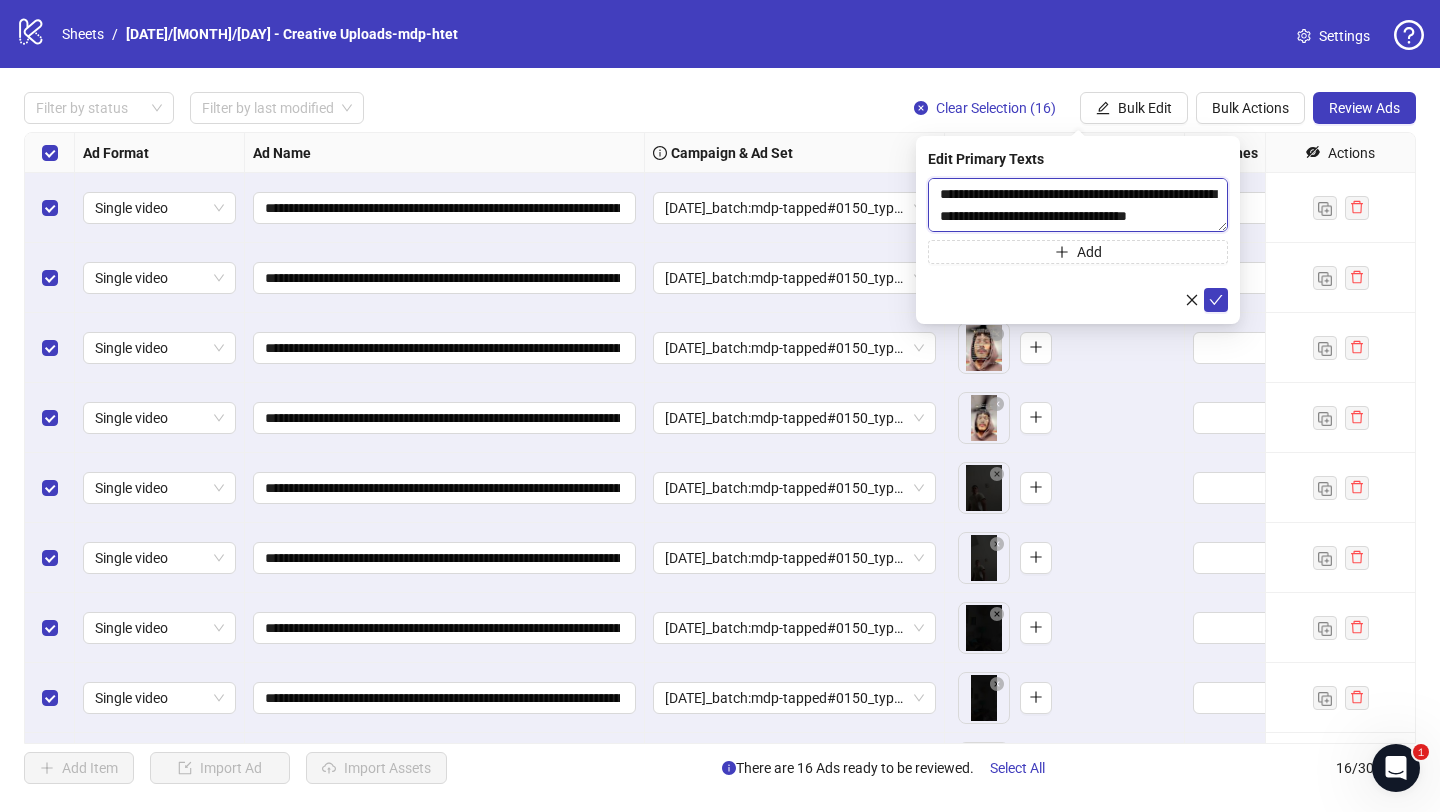 click on "**********" at bounding box center [1078, 205] 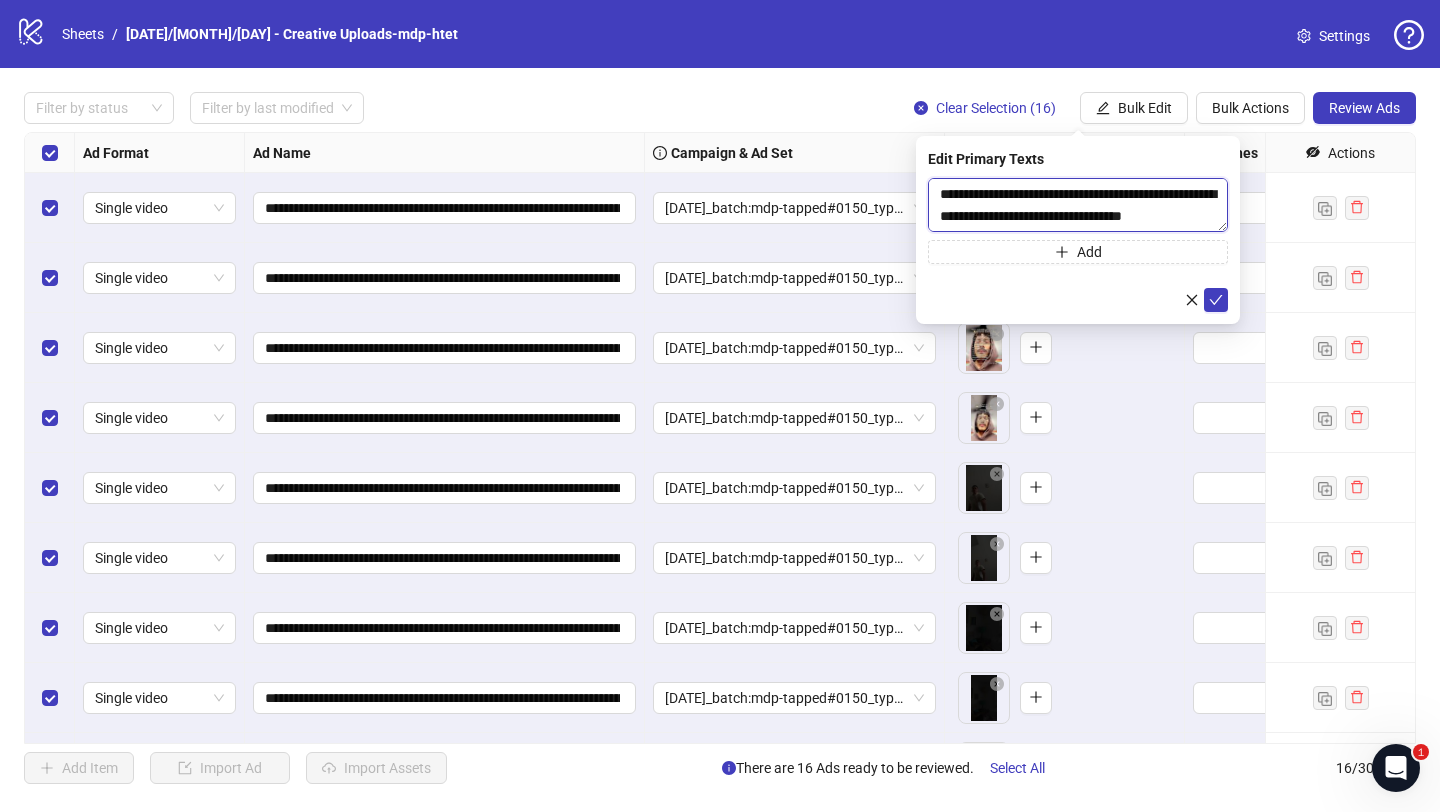 click on "**********" at bounding box center [1078, 205] 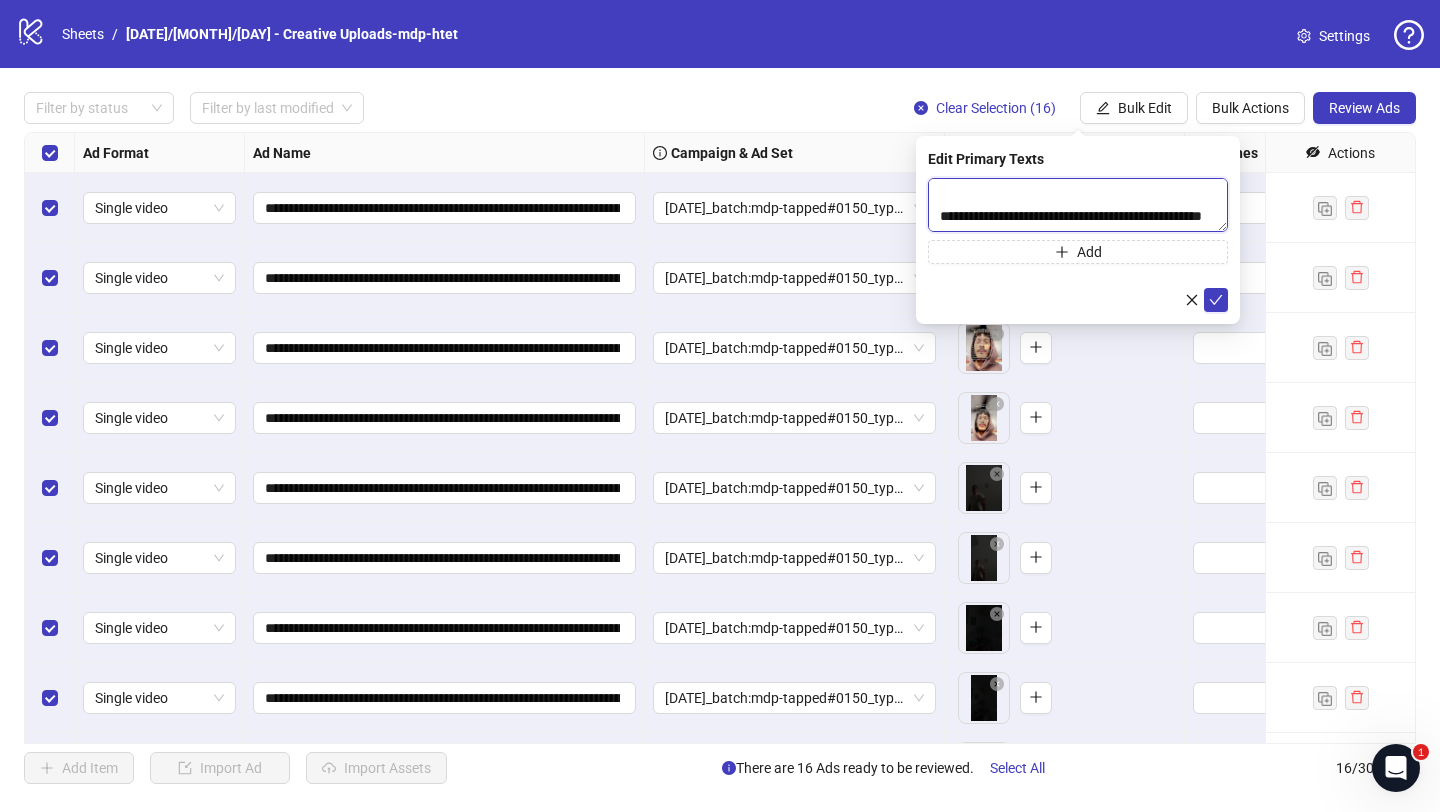 scroll, scrollTop: 484, scrollLeft: 0, axis: vertical 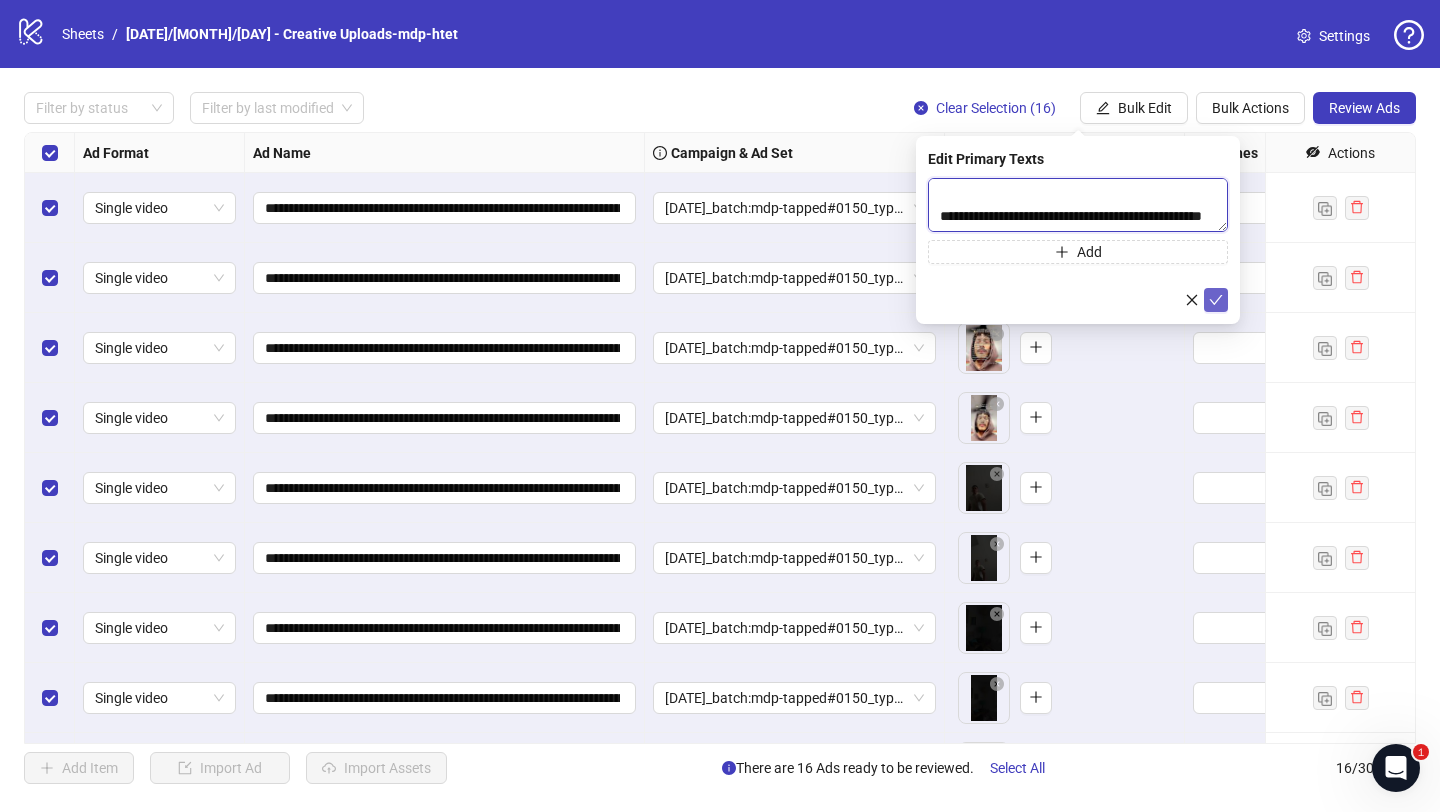 type on "**********" 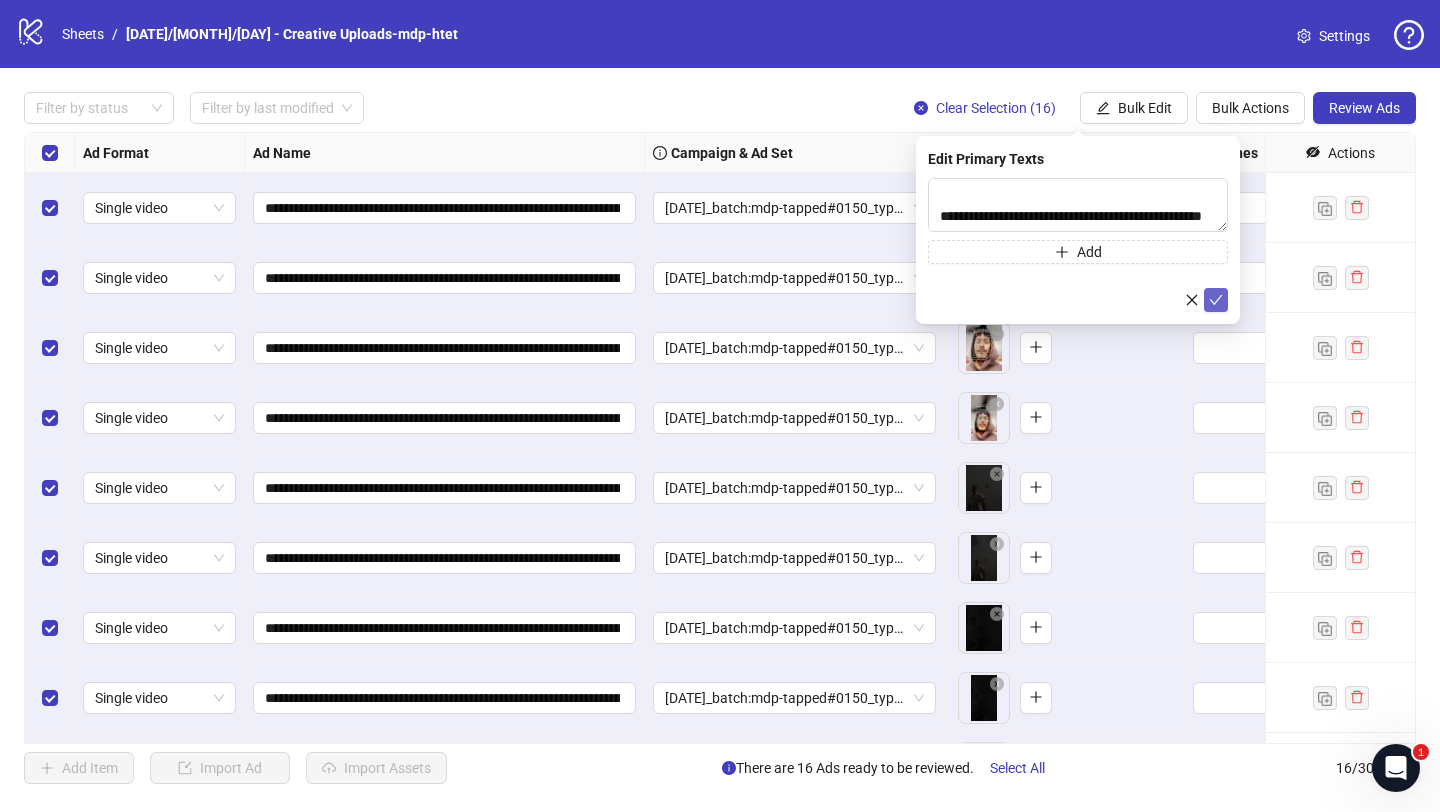 click at bounding box center (1216, 300) 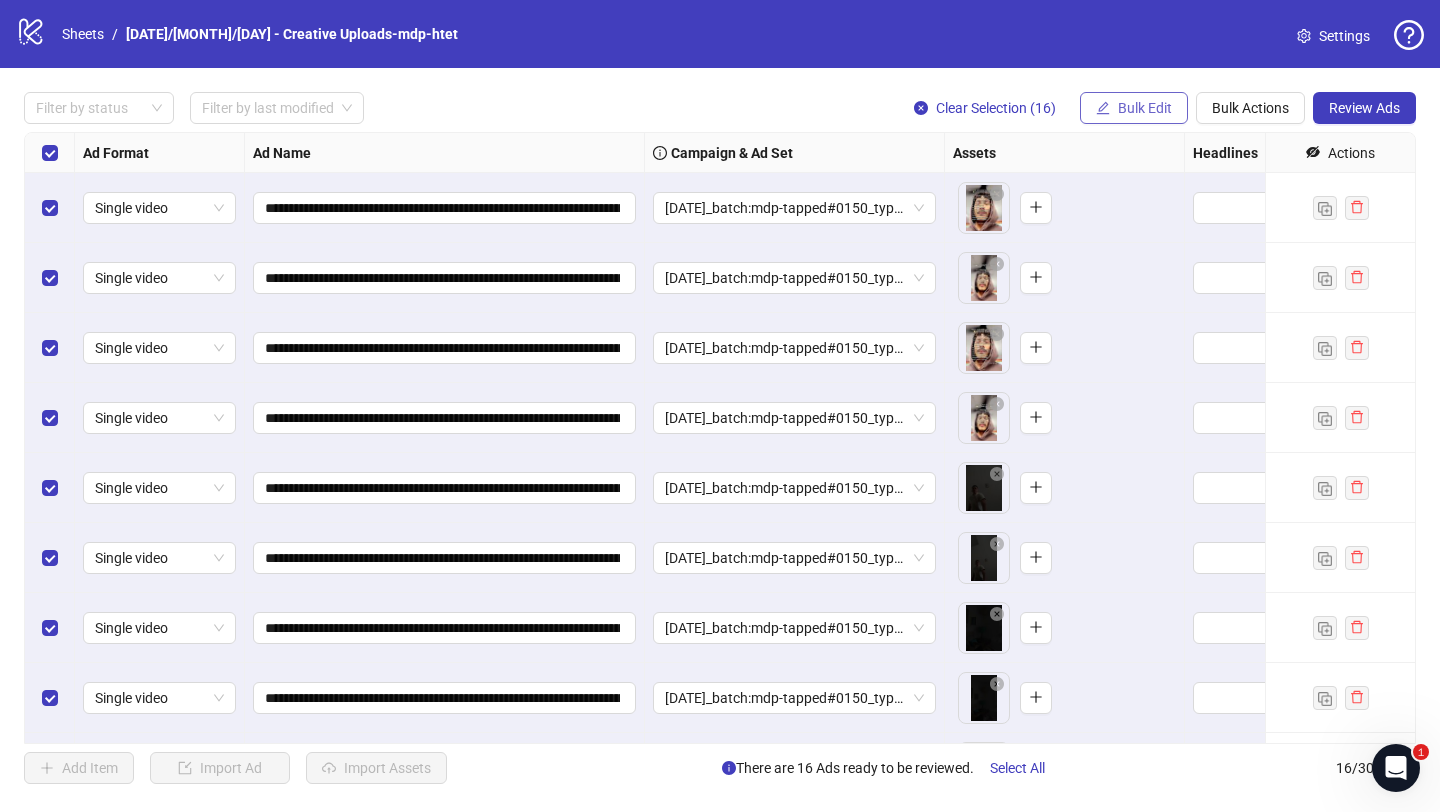 click on "Bulk Edit" at bounding box center [1145, 108] 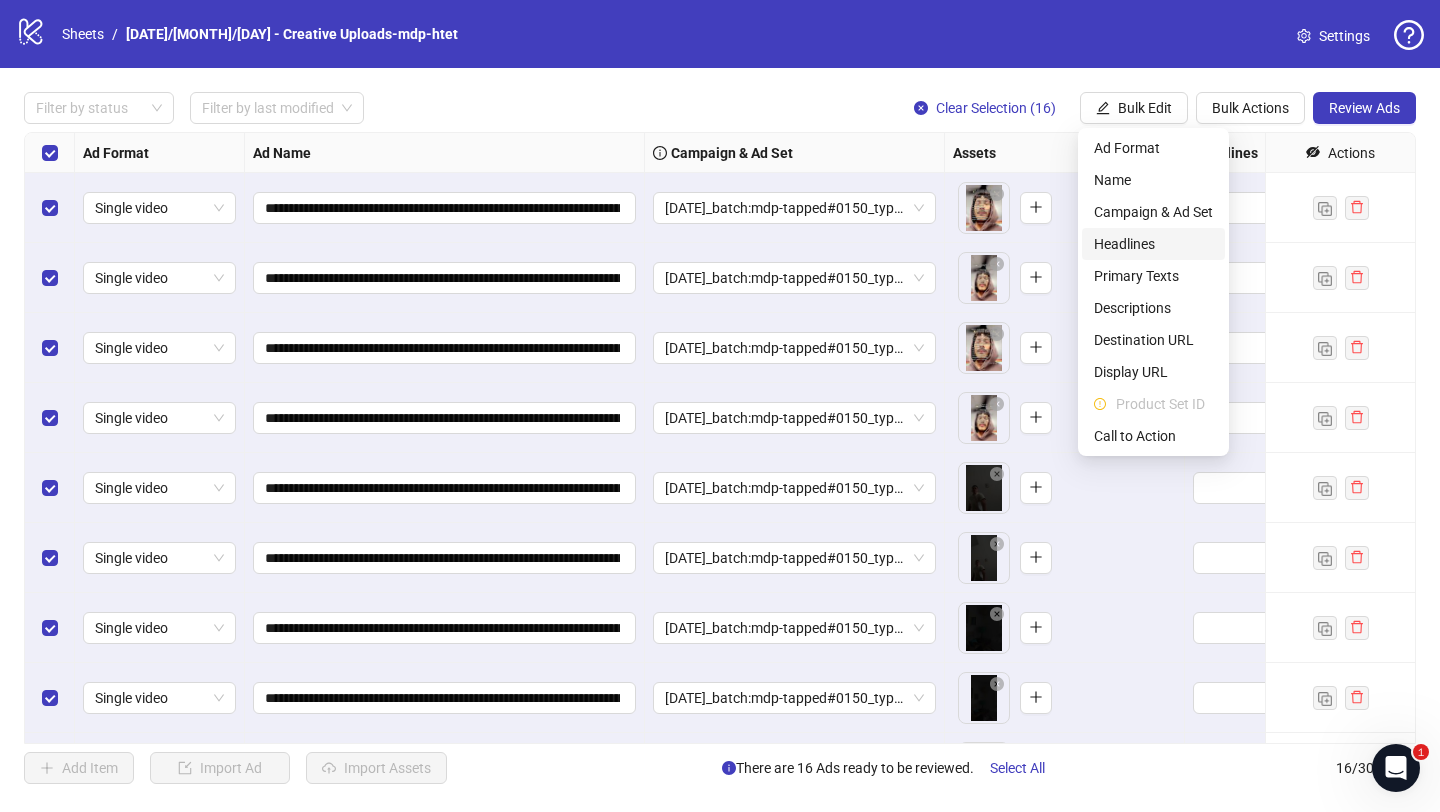 click on "Headlines" at bounding box center [1153, 244] 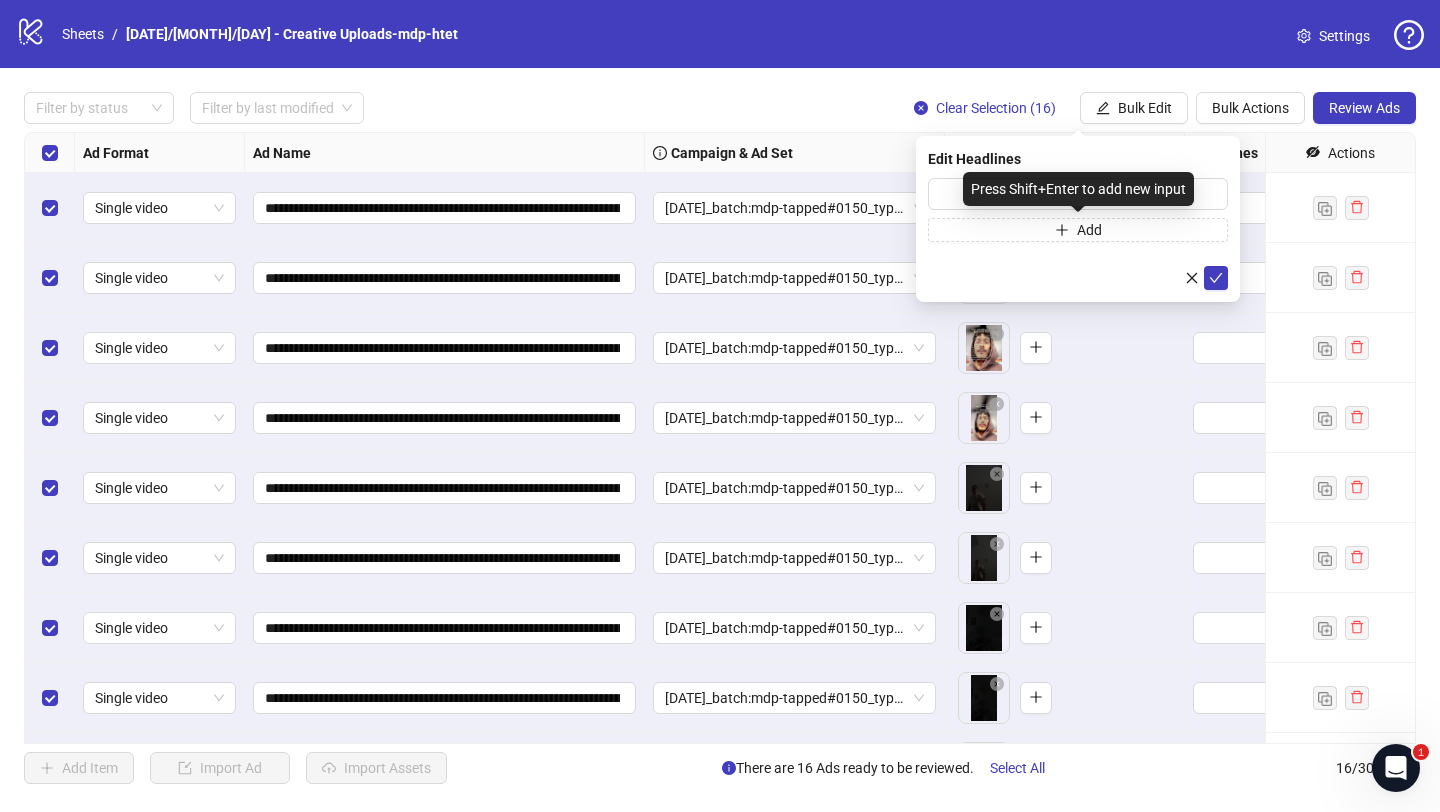 click on "Press Shift+Enter to add new input" at bounding box center (1078, 189) 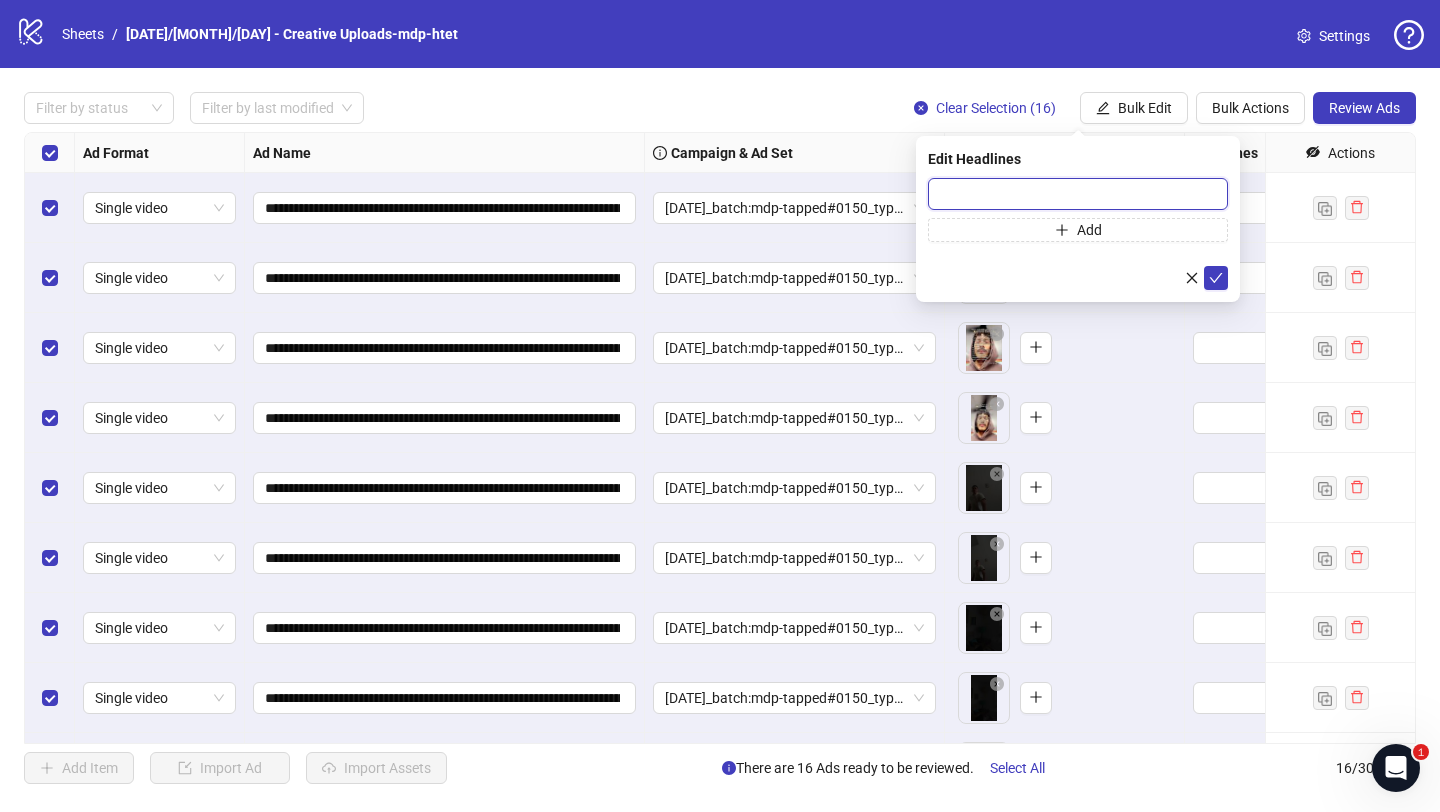 click at bounding box center (1078, 194) 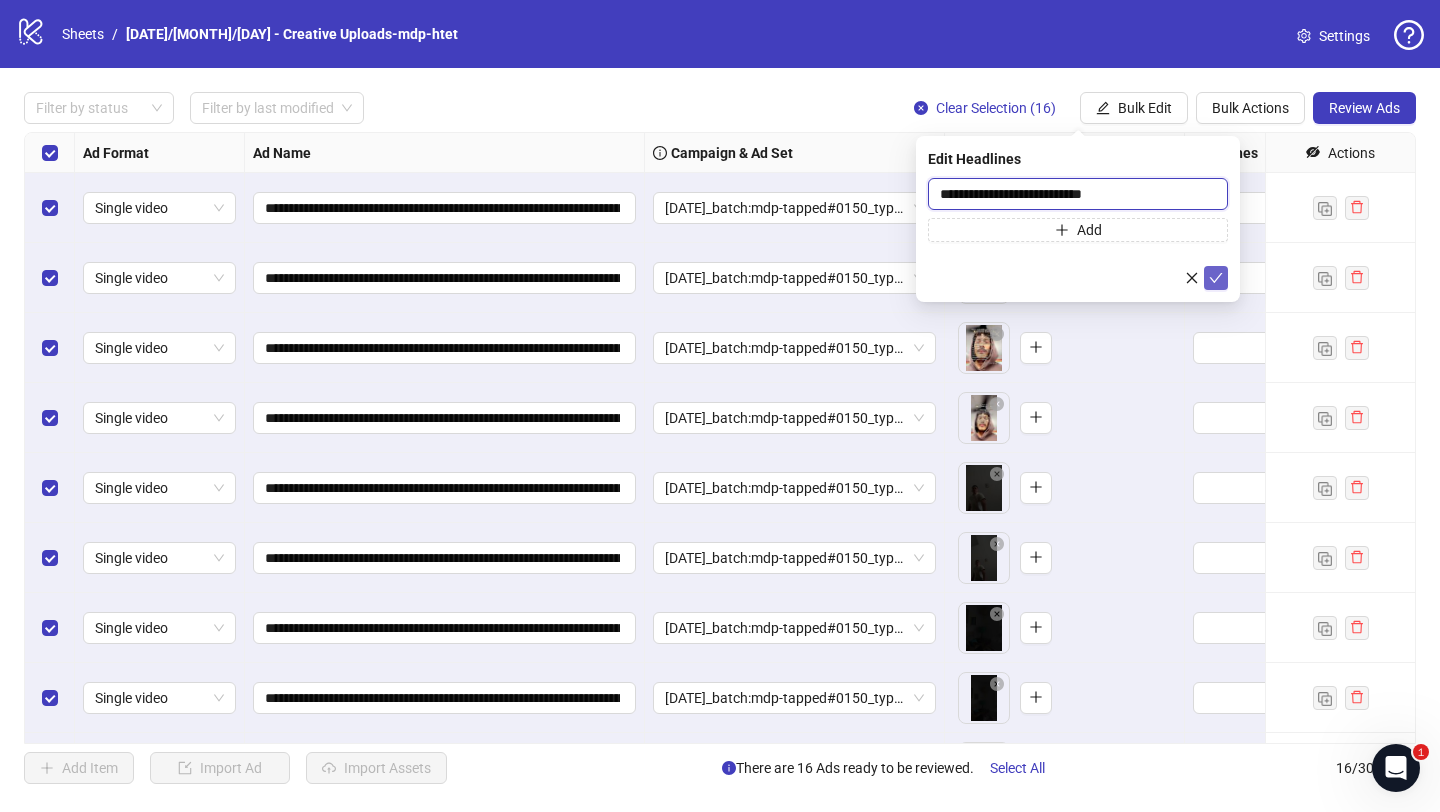 type on "**********" 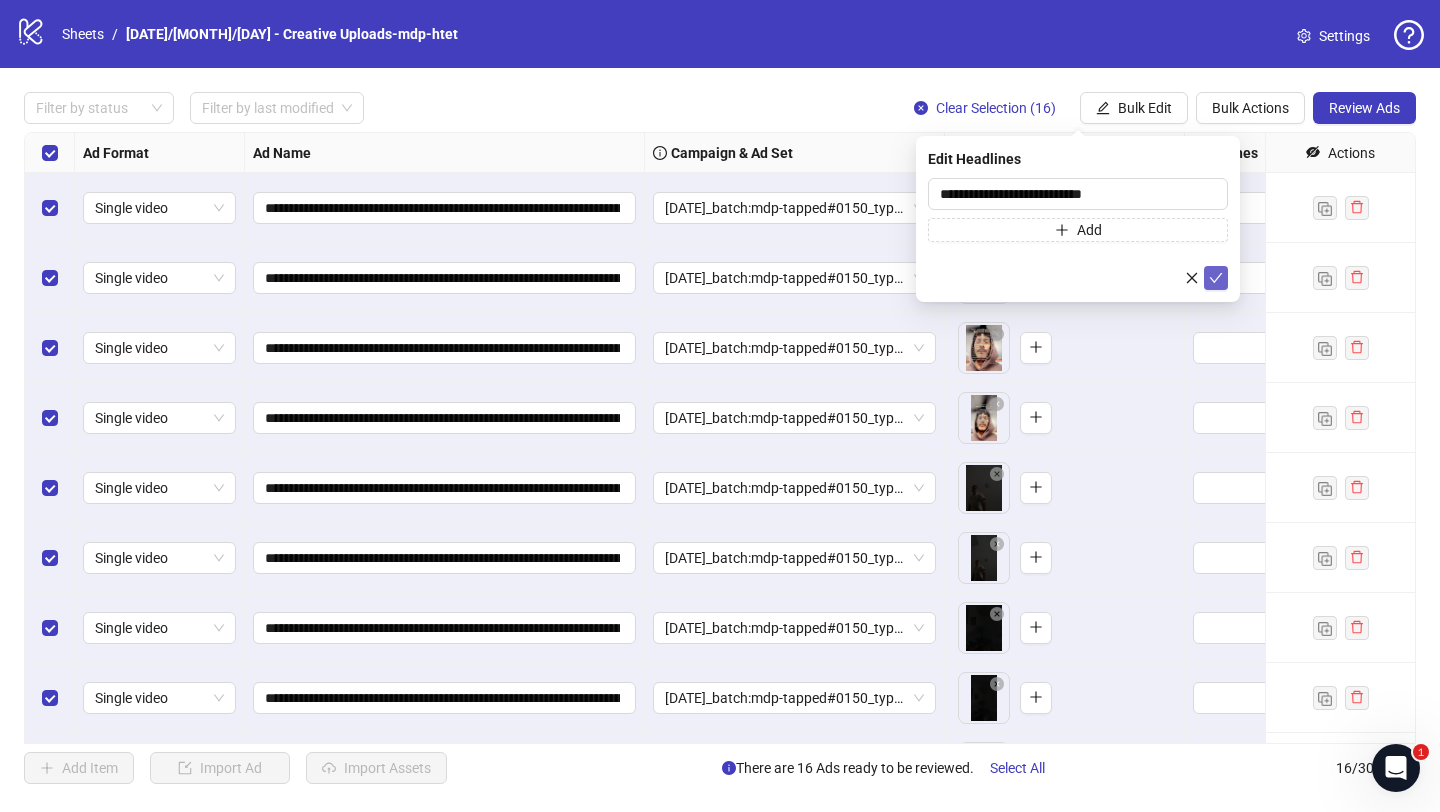 click at bounding box center [1216, 278] 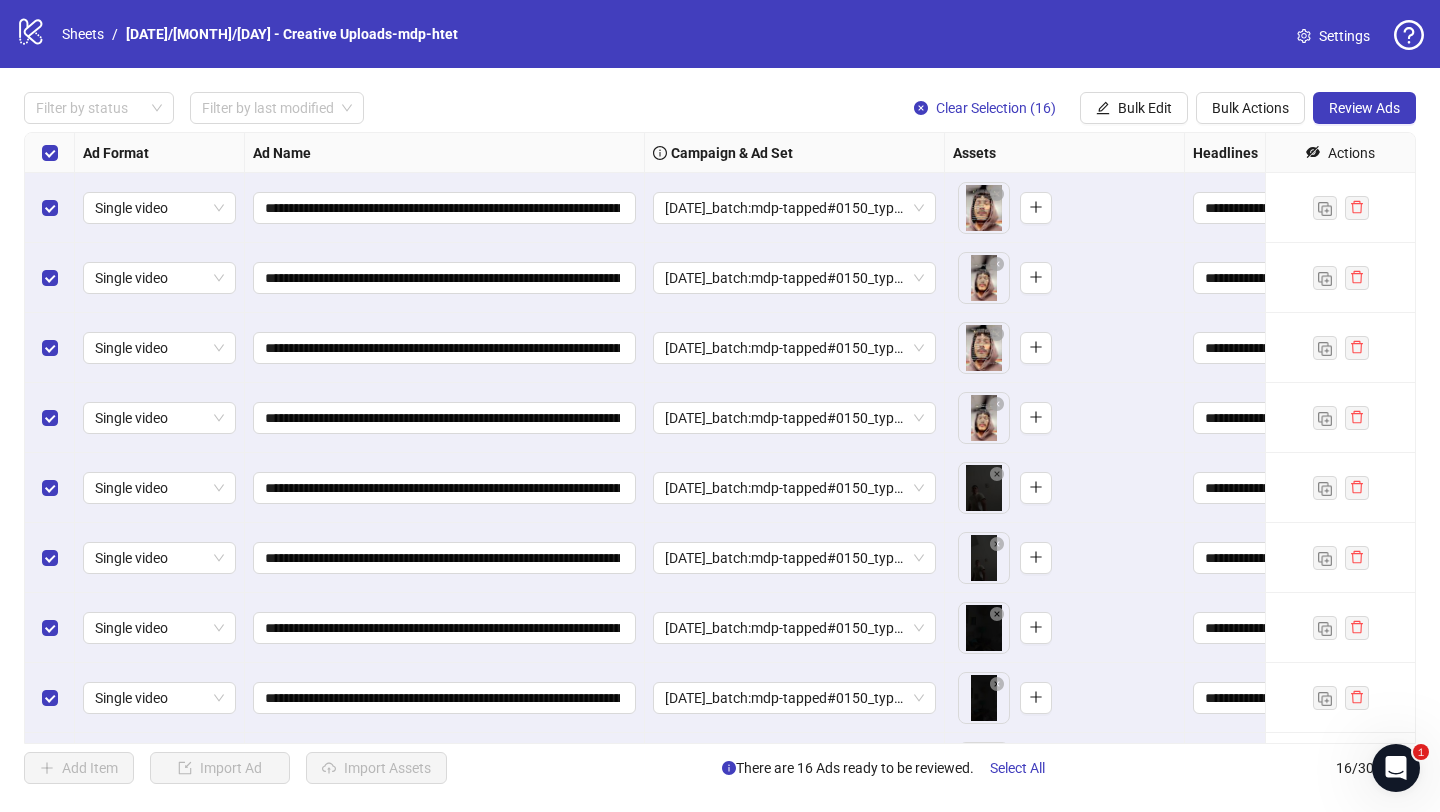click on "Filter by status Filter by last modified Clear Selection (16) Bulk Edit Bulk Actions Review Ads" at bounding box center (720, 34) 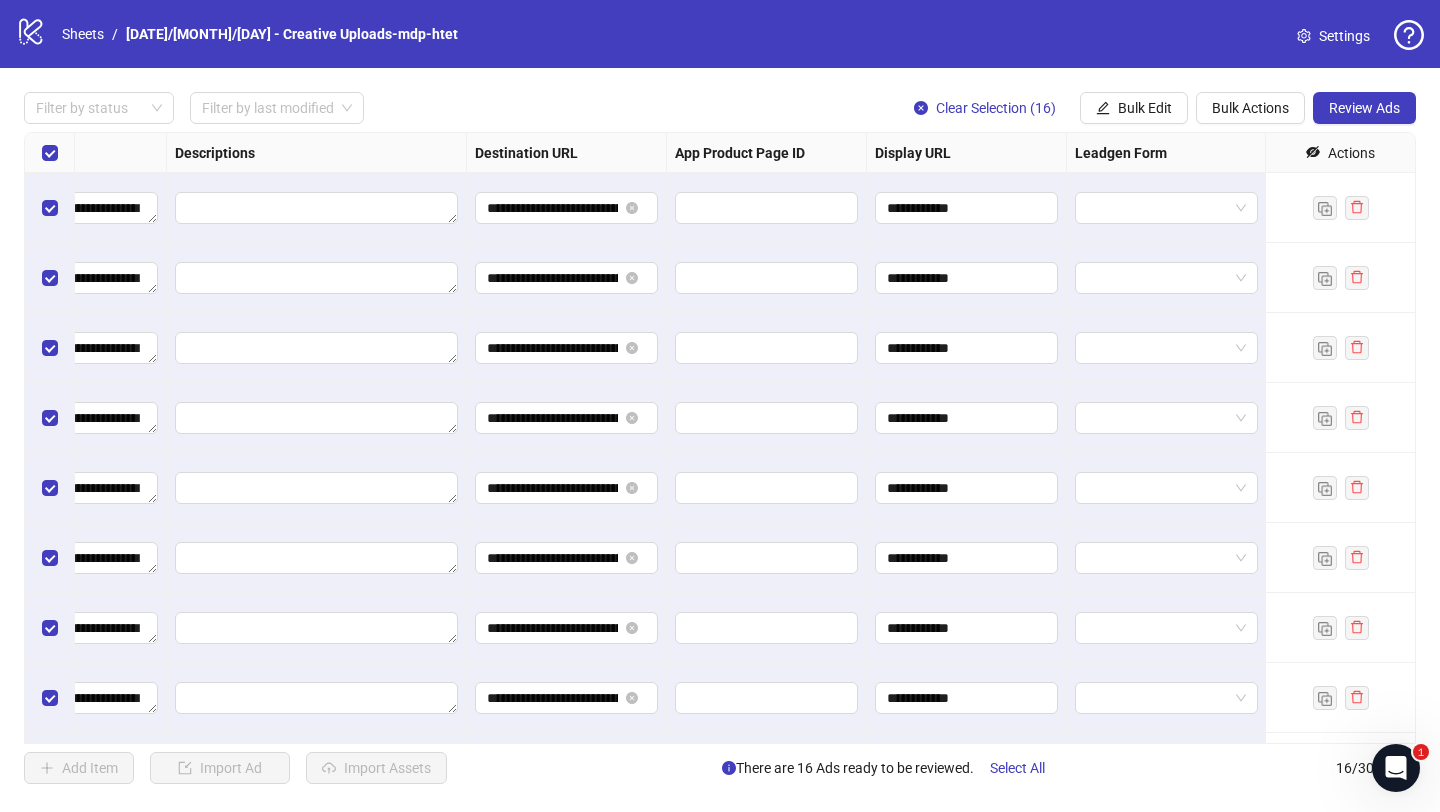 scroll, scrollTop: 0, scrollLeft: 1880, axis: horizontal 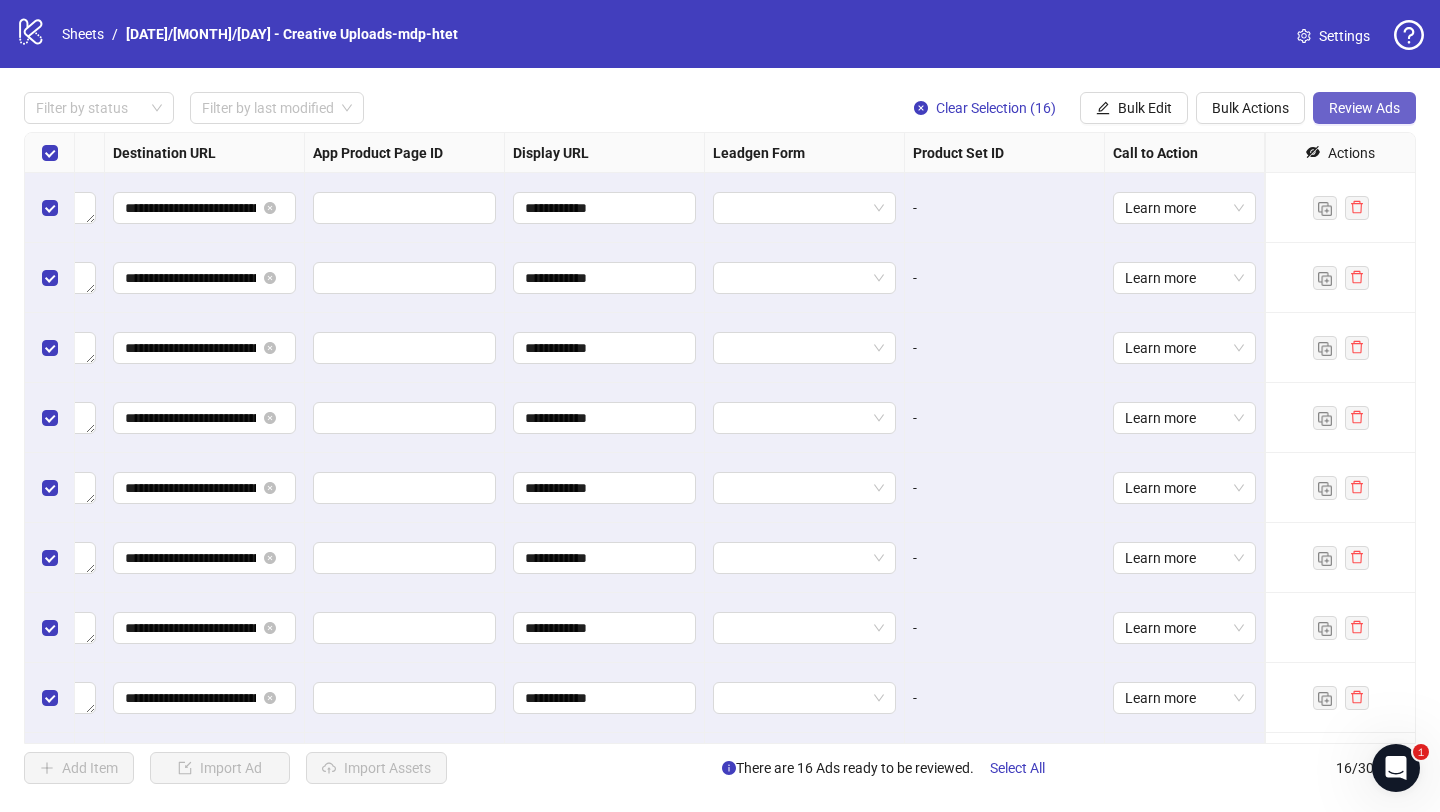 click on "Review Ads" at bounding box center [1364, 108] 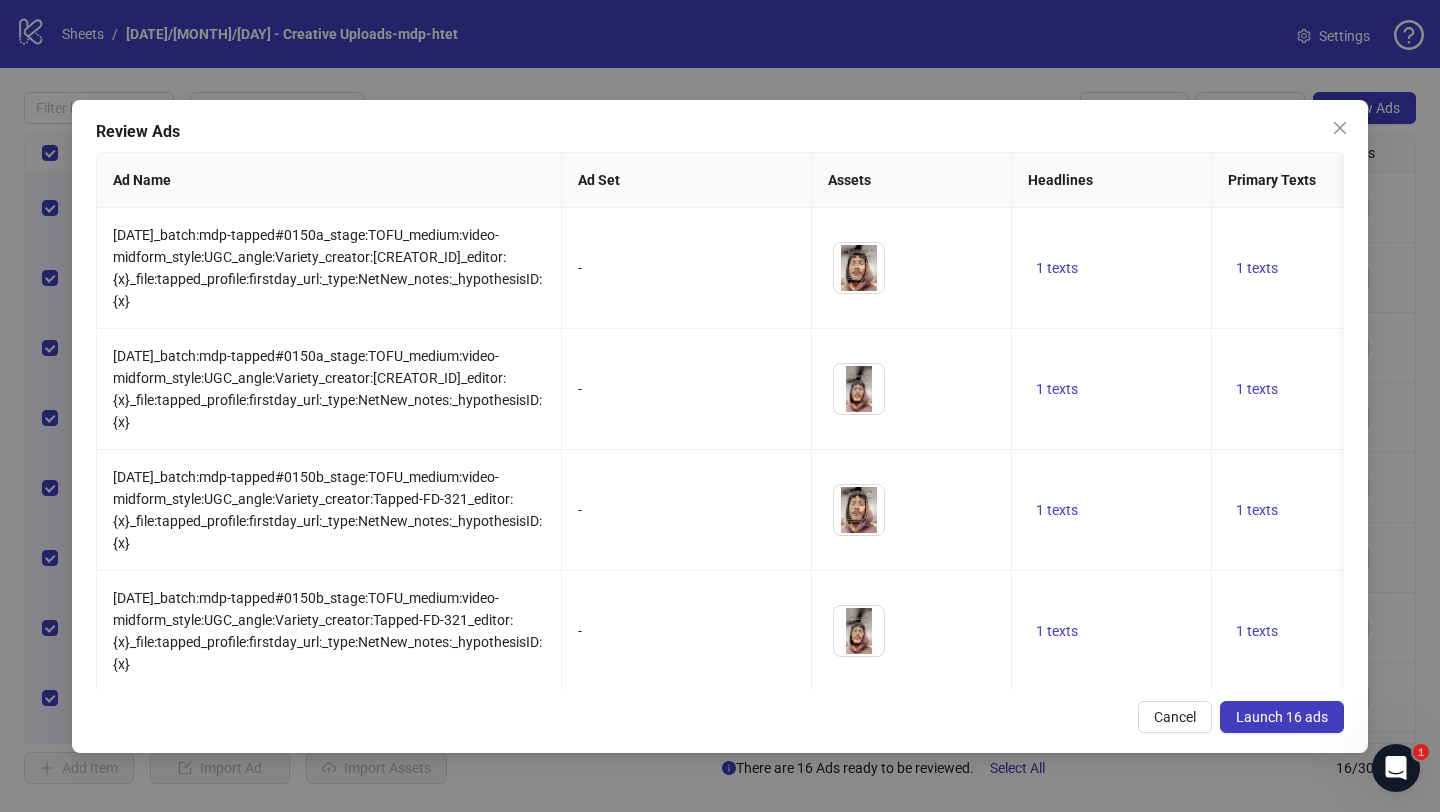 click on "Launch 16 ads" at bounding box center (1282, 717) 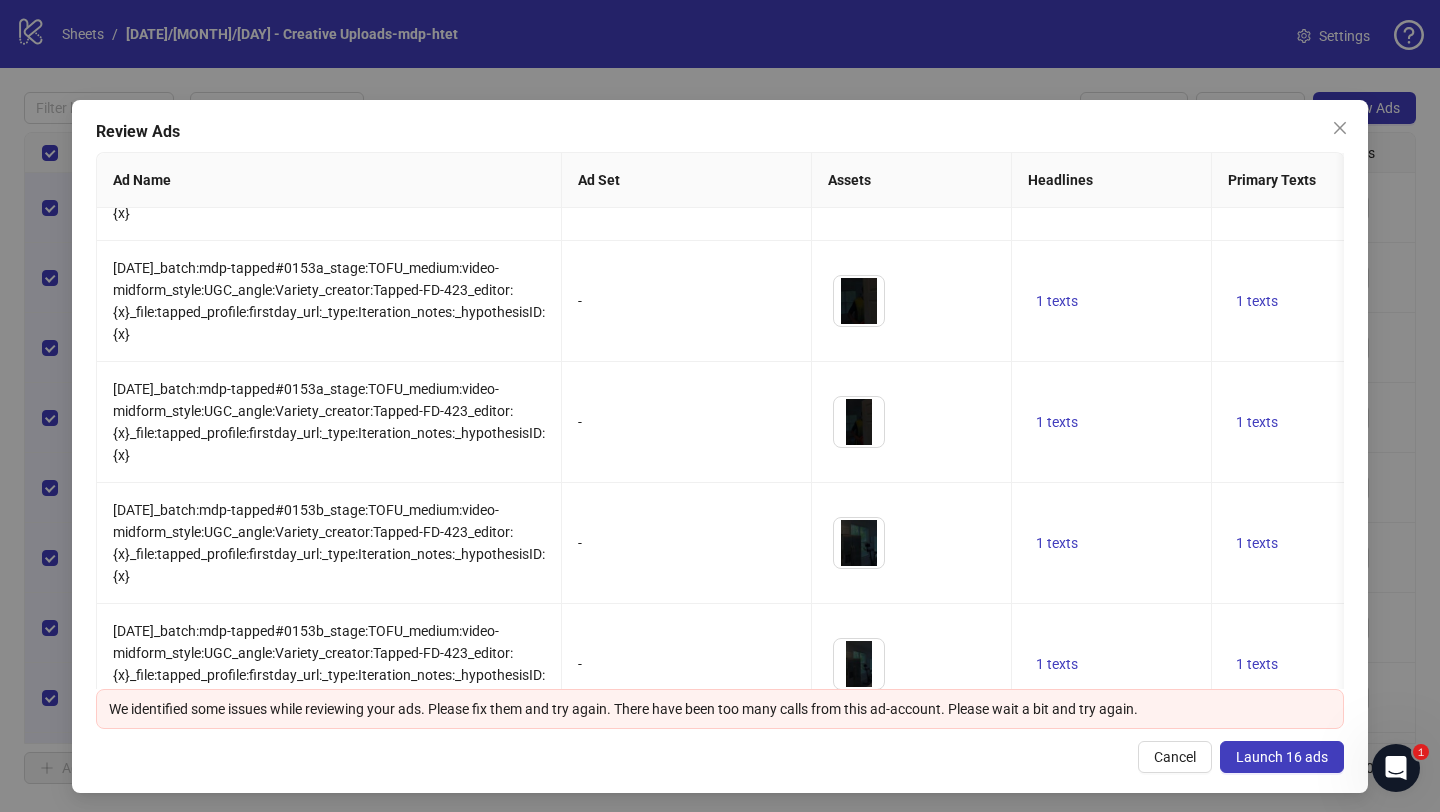 scroll, scrollTop: 1455, scrollLeft: 0, axis: vertical 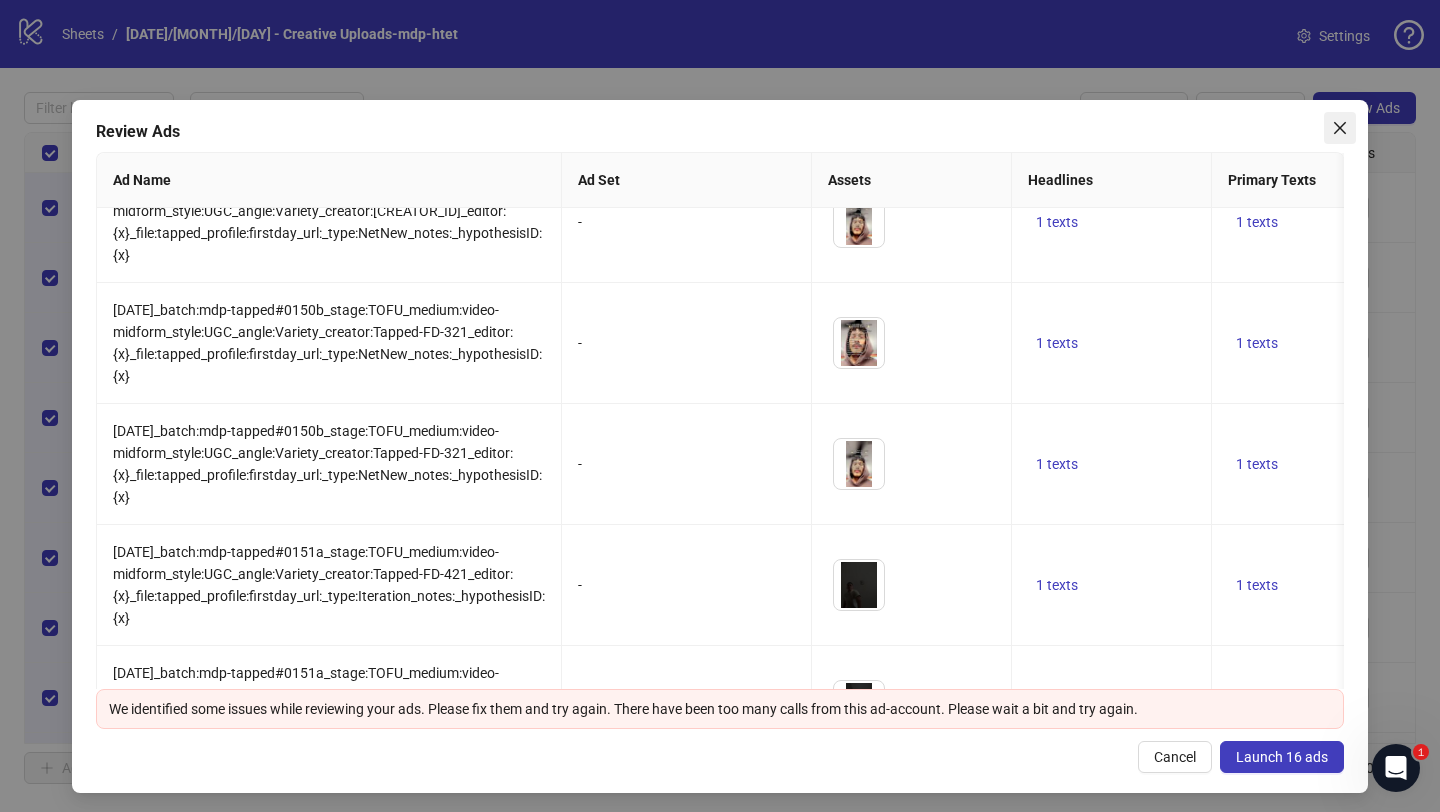 click at bounding box center (1340, 128) 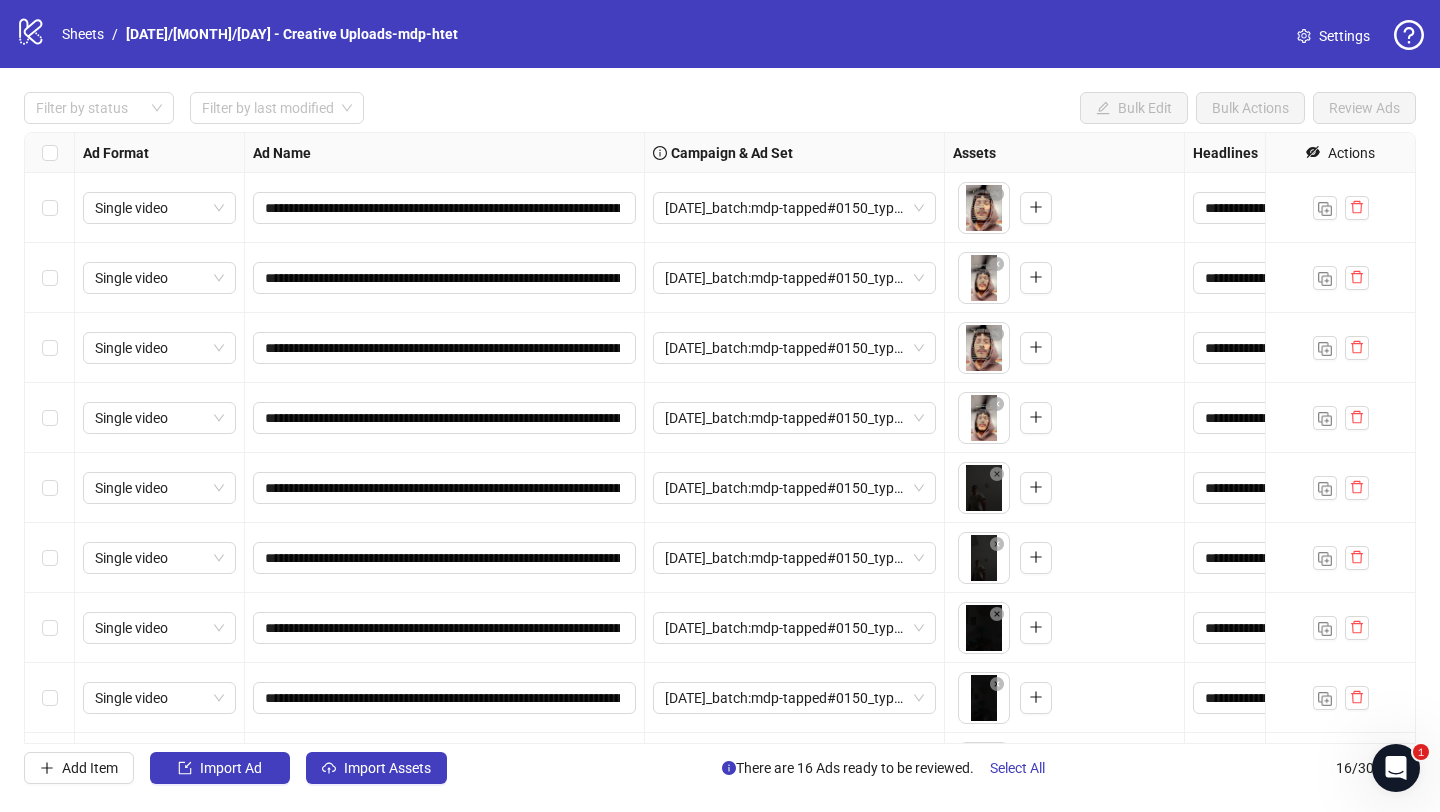 click on "2025/07/09_batch:mdp-tapped#0150_type:NetNew_notes:htet-mdp-tapped#0151" at bounding box center (795, 278) 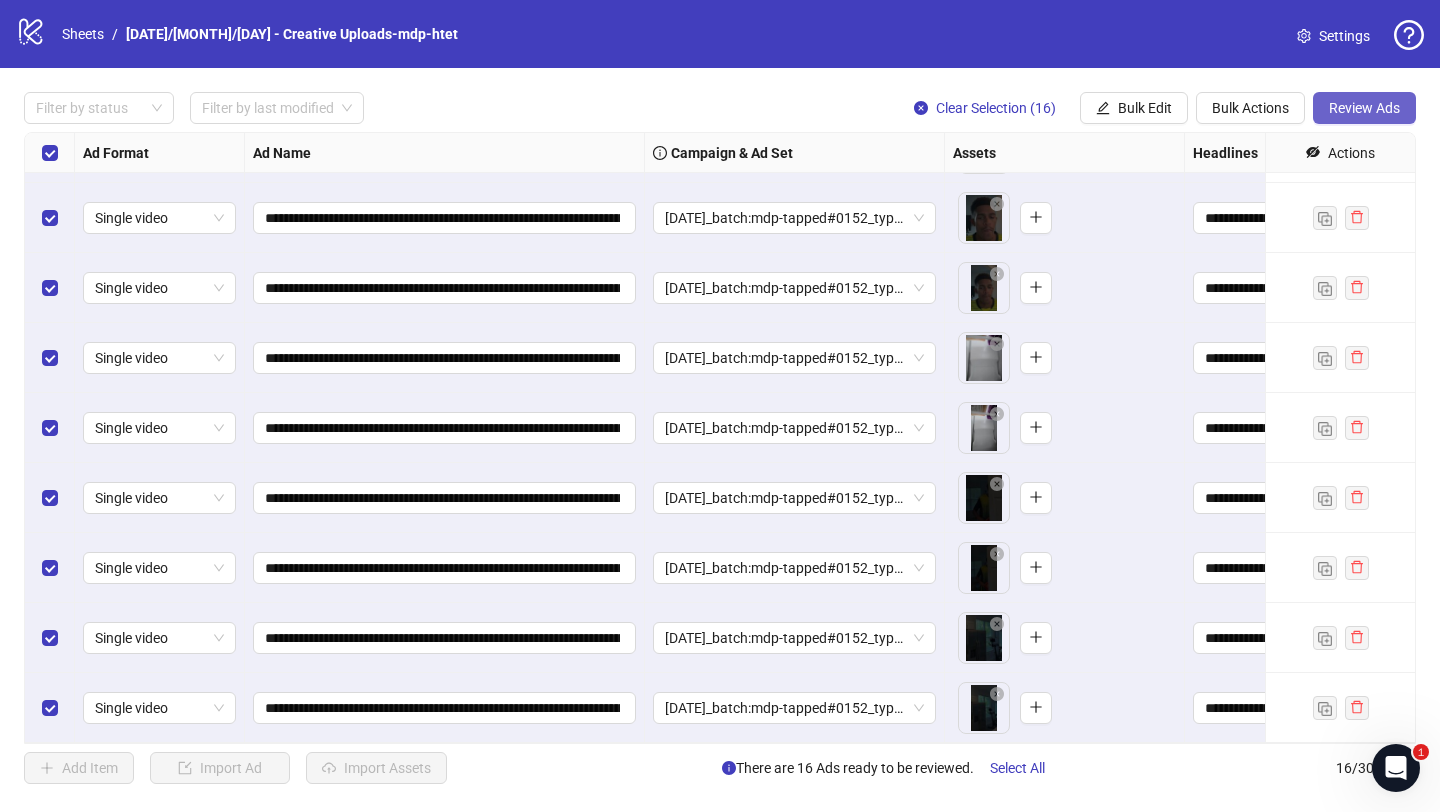 click on "Review Ads" at bounding box center [1364, 108] 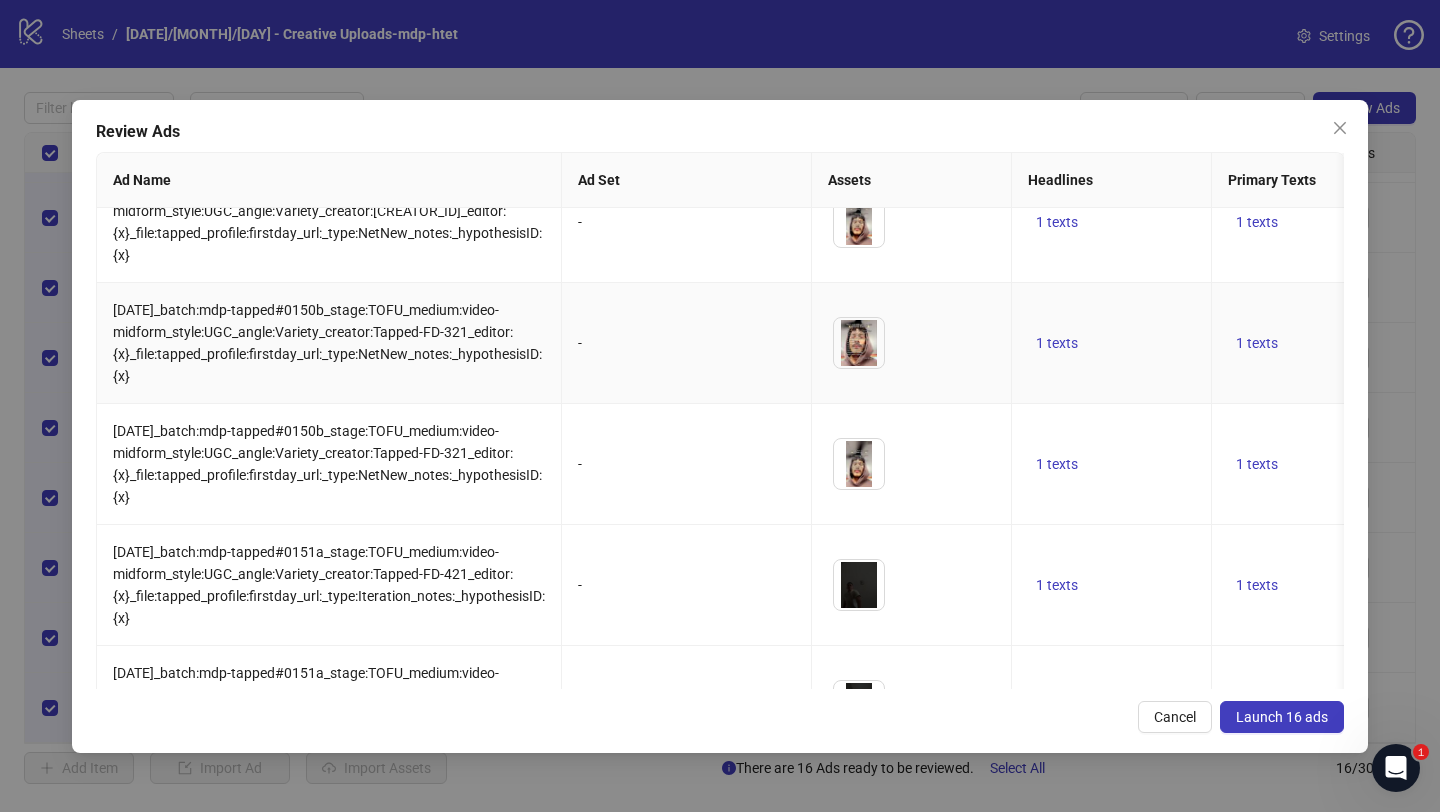 scroll, scrollTop: 0, scrollLeft: 0, axis: both 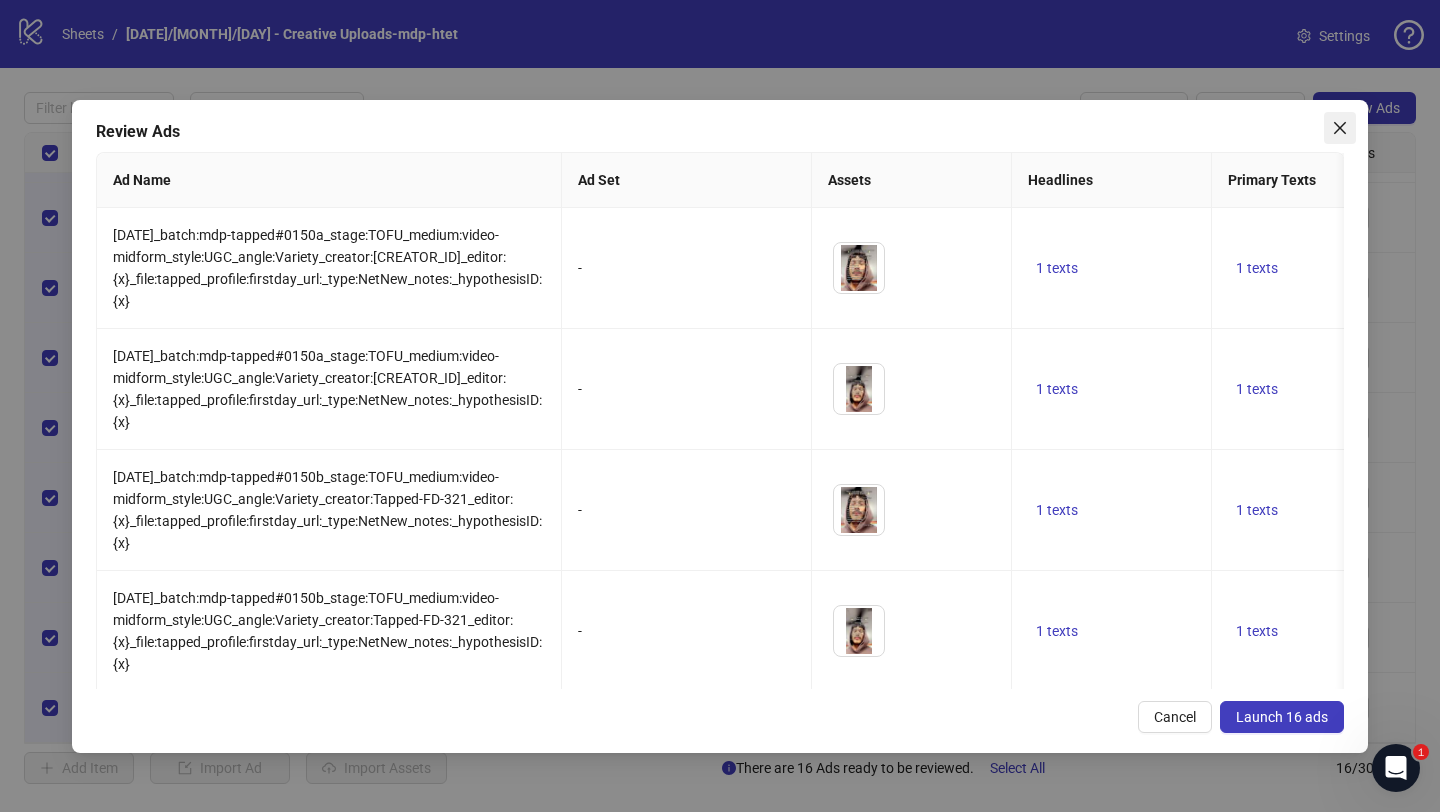 click at bounding box center (1340, 128) 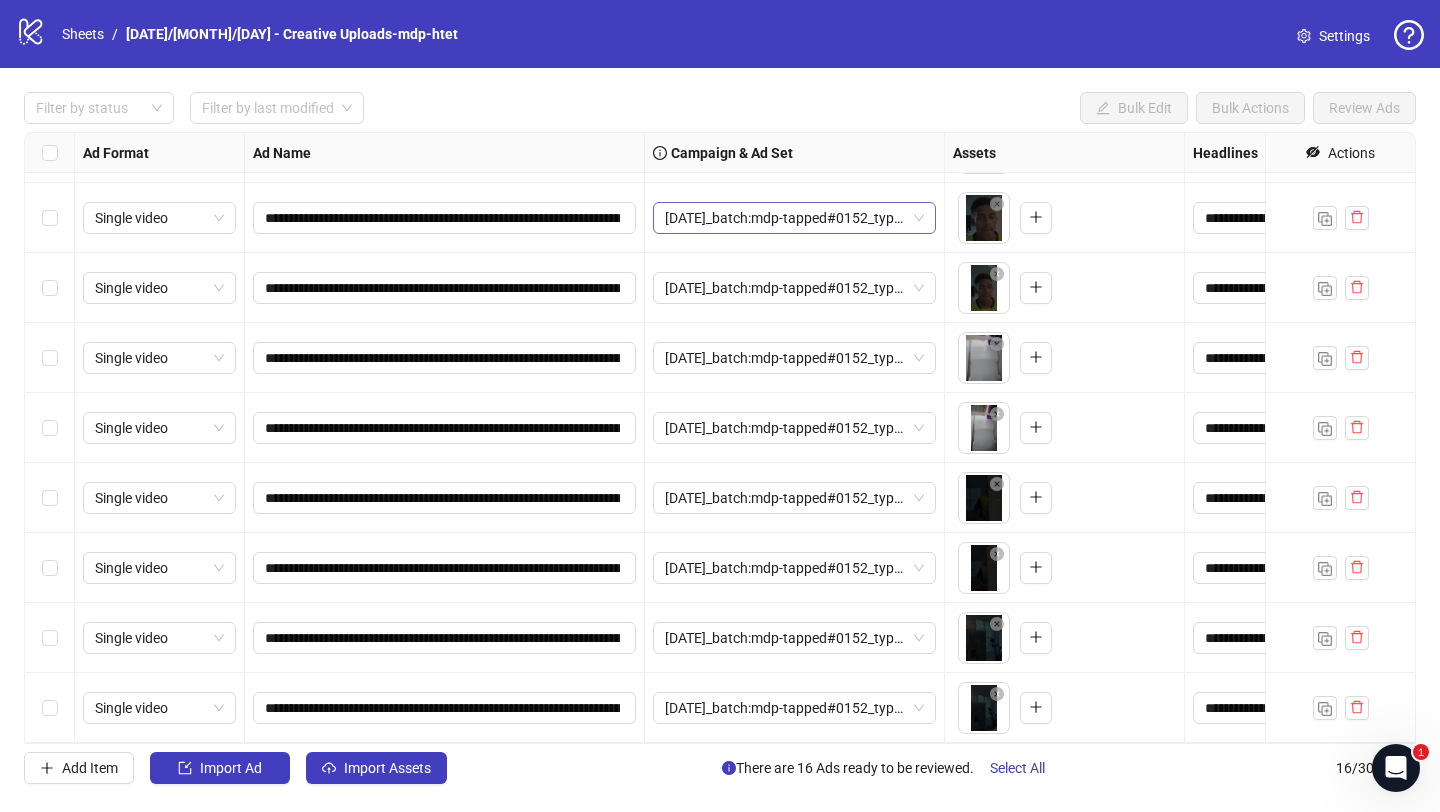 click on "2025/07/09_batch:mdp-tapped#0152_type:Iteration_notes:htet-mdp-tapped#0153" at bounding box center [159, 78] 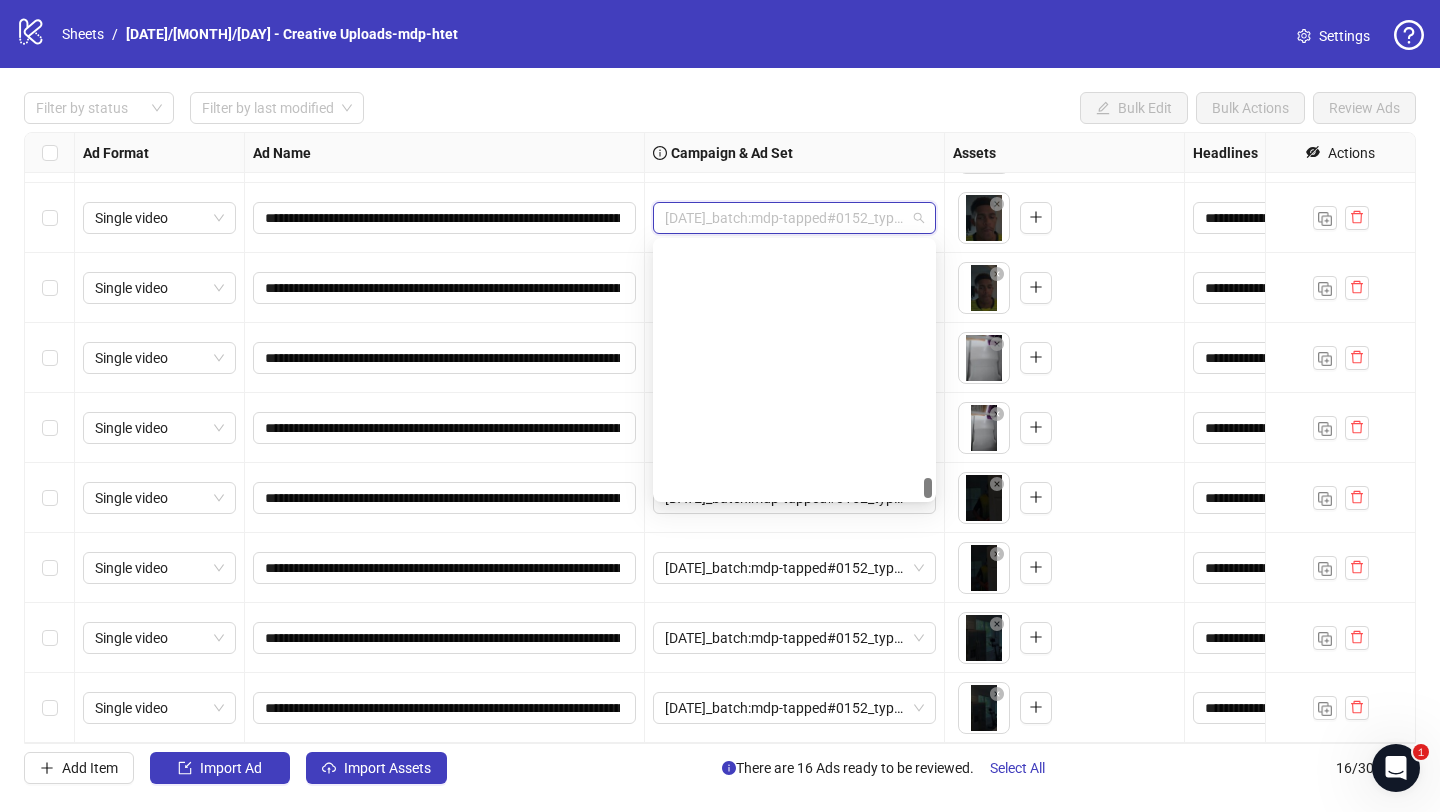 scroll, scrollTop: 62697, scrollLeft: 0, axis: vertical 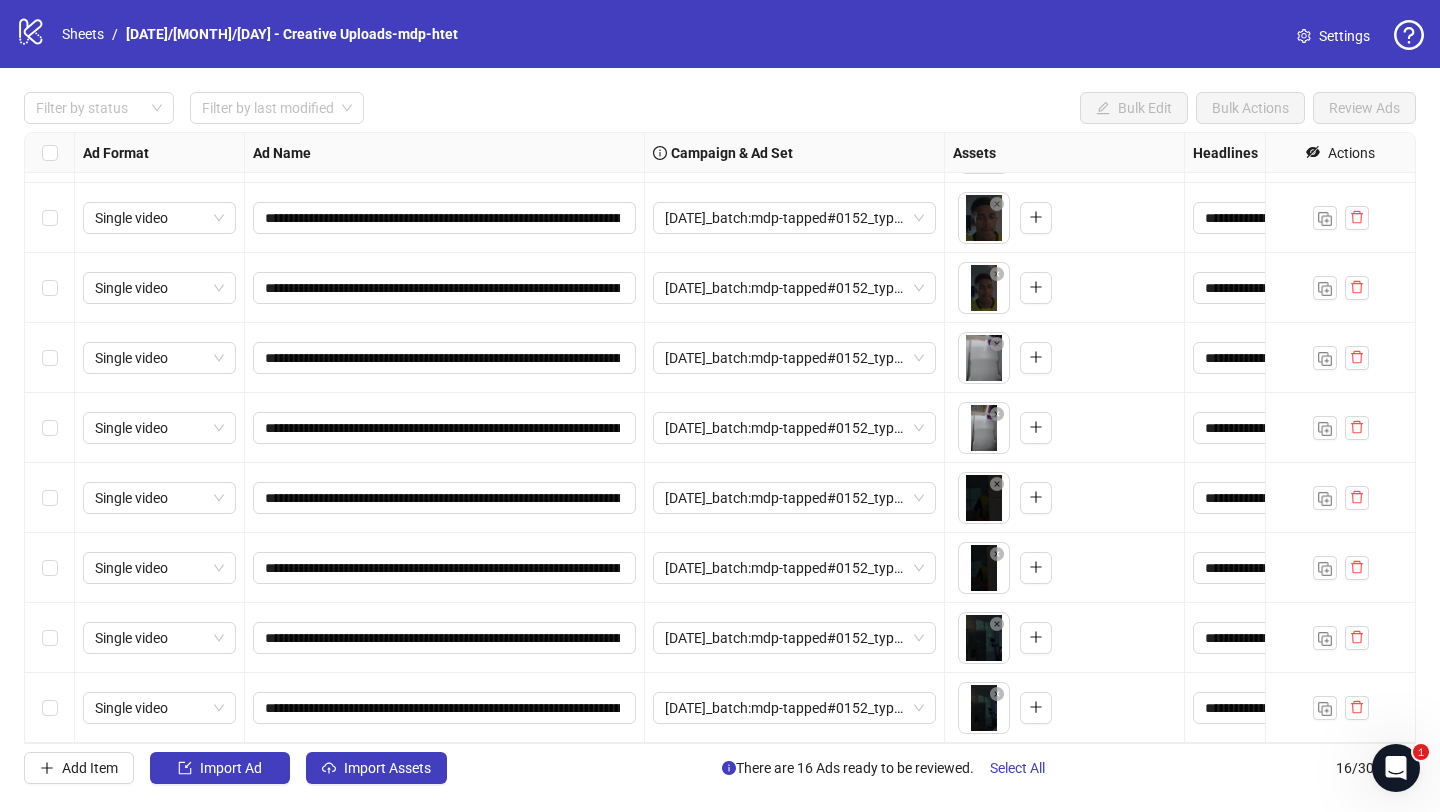 click on "Filter by status Filter by last modified Bulk Edit Bulk Actions Review Ads" at bounding box center [720, 34] 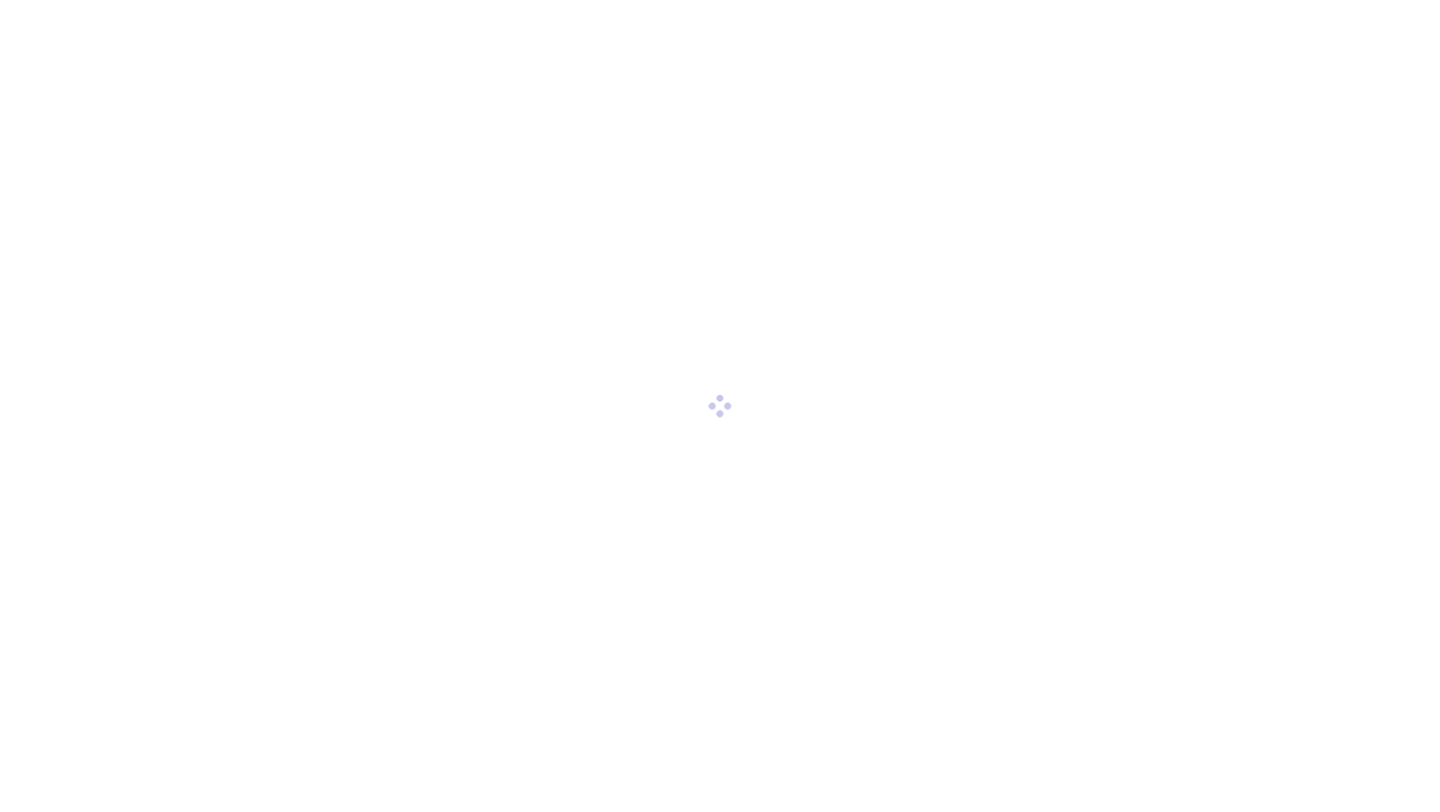 scroll, scrollTop: 0, scrollLeft: 0, axis: both 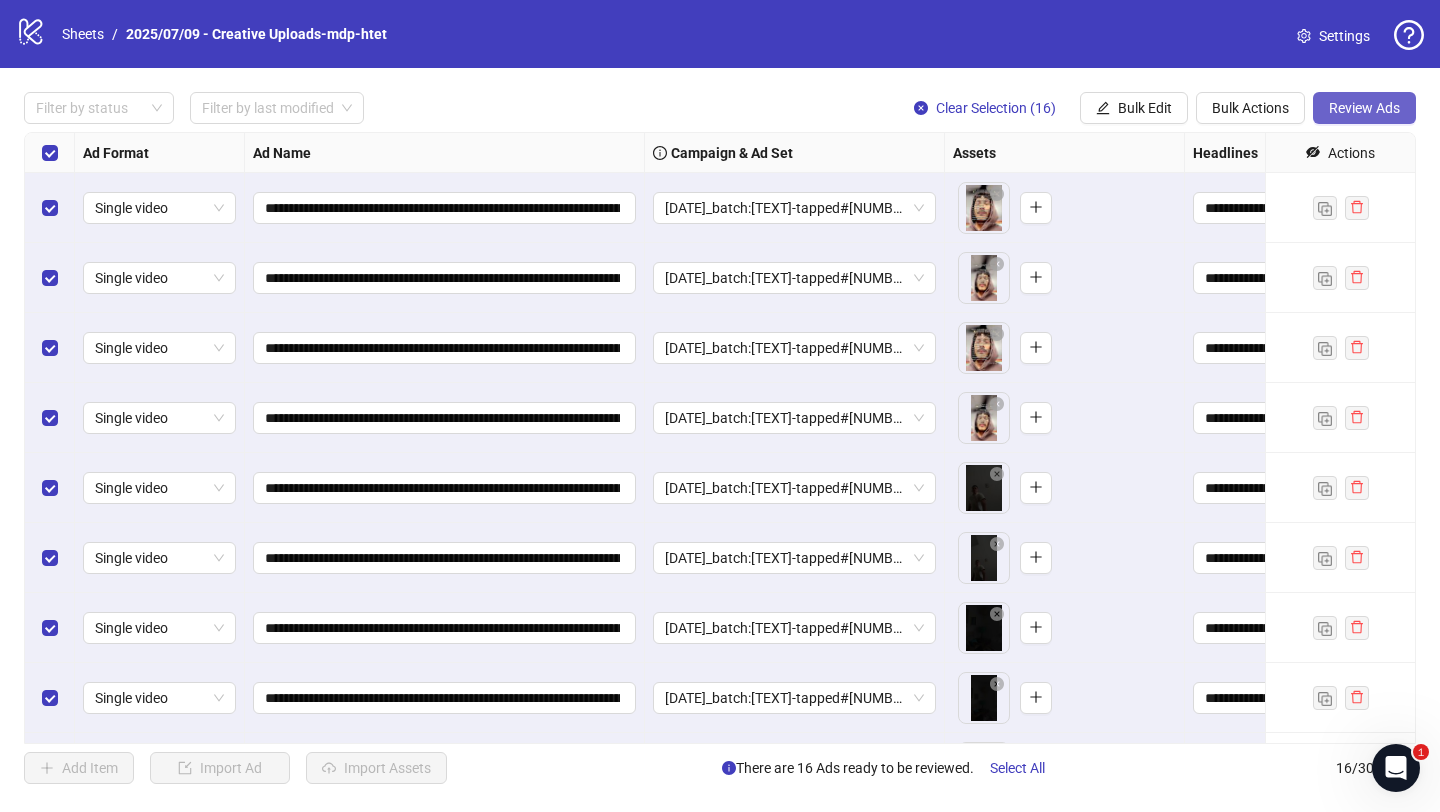 click on "Review Ads" at bounding box center [1364, 108] 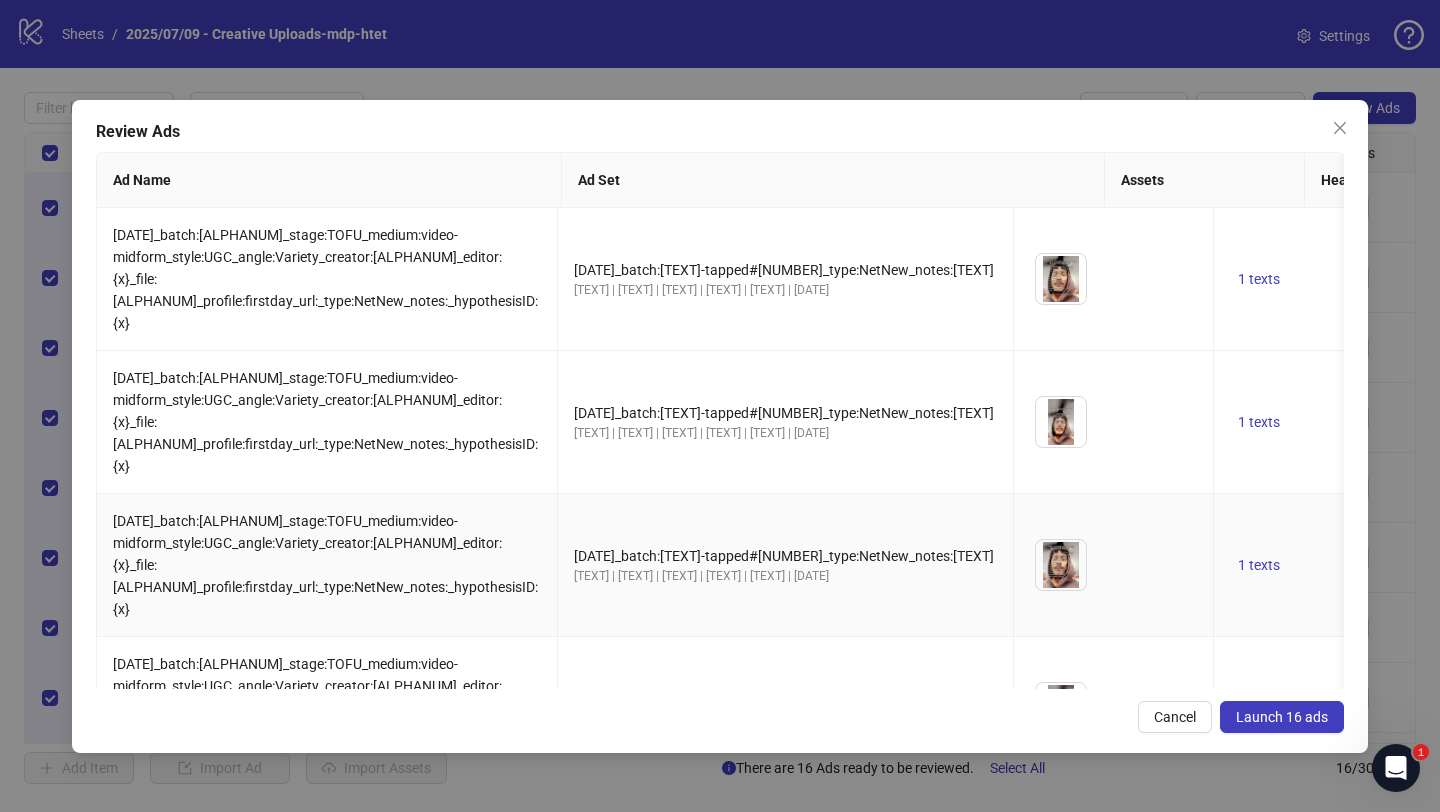 scroll, scrollTop: 0, scrollLeft: 368, axis: horizontal 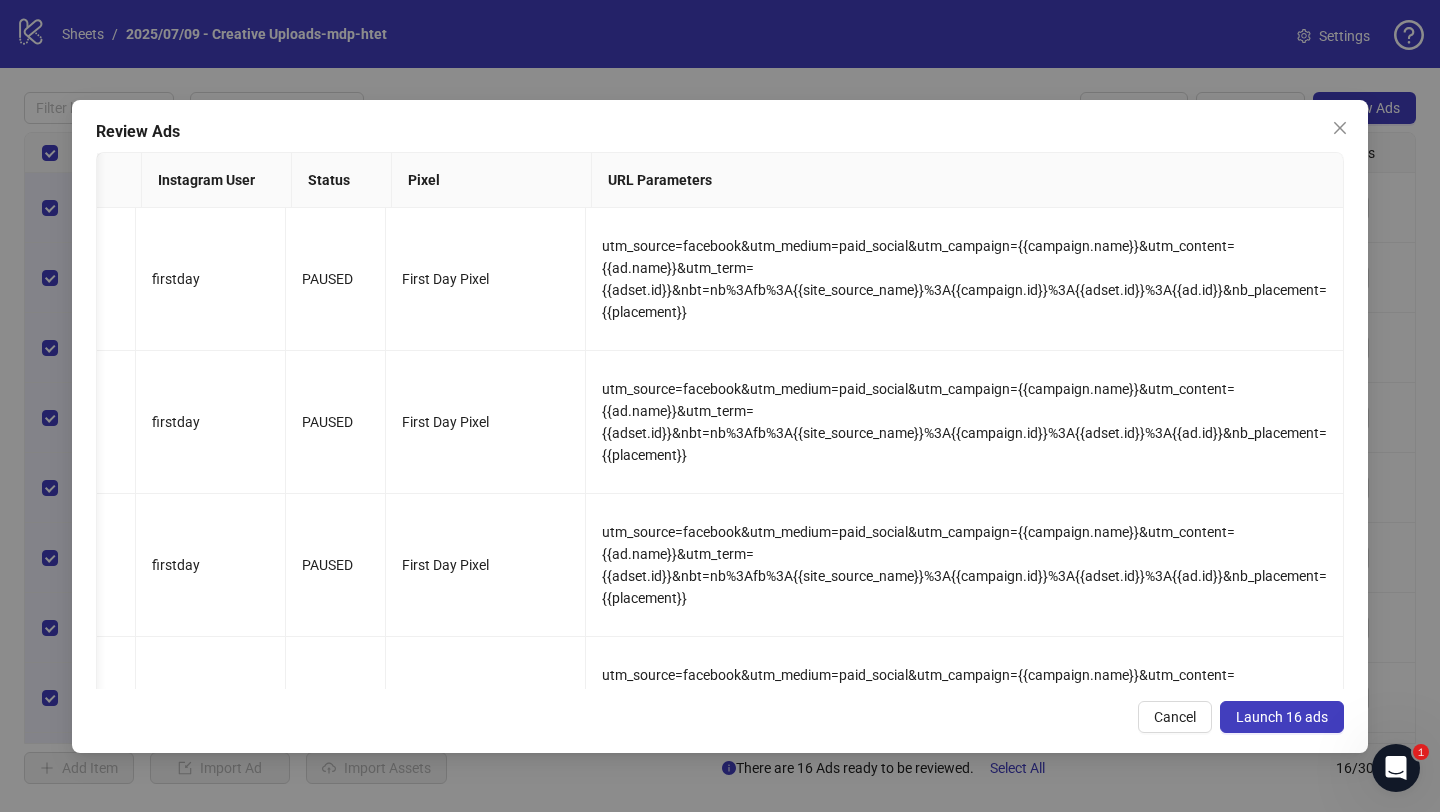 click on "Launch 16 ads" at bounding box center (1282, 717) 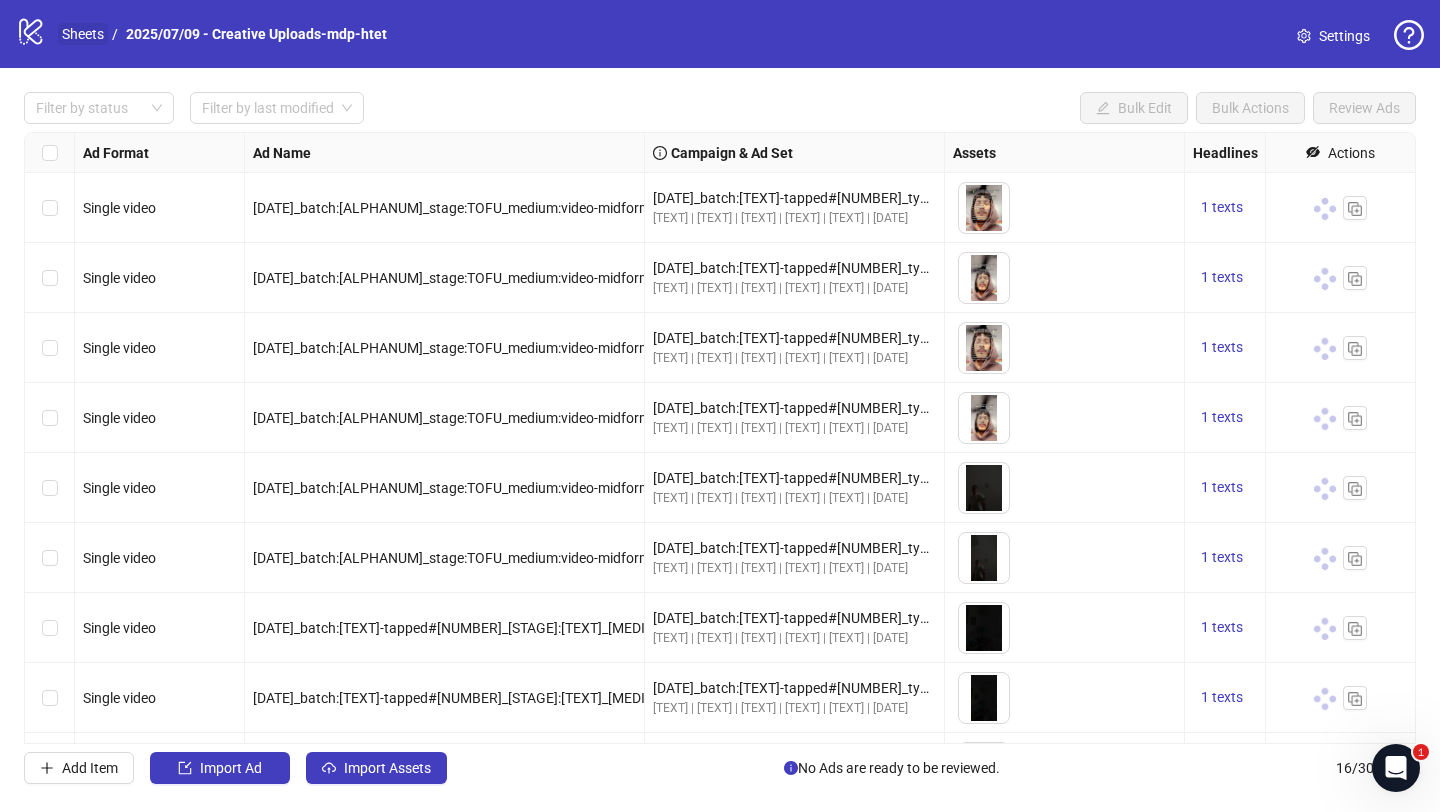 click on "Sheets" at bounding box center (83, 34) 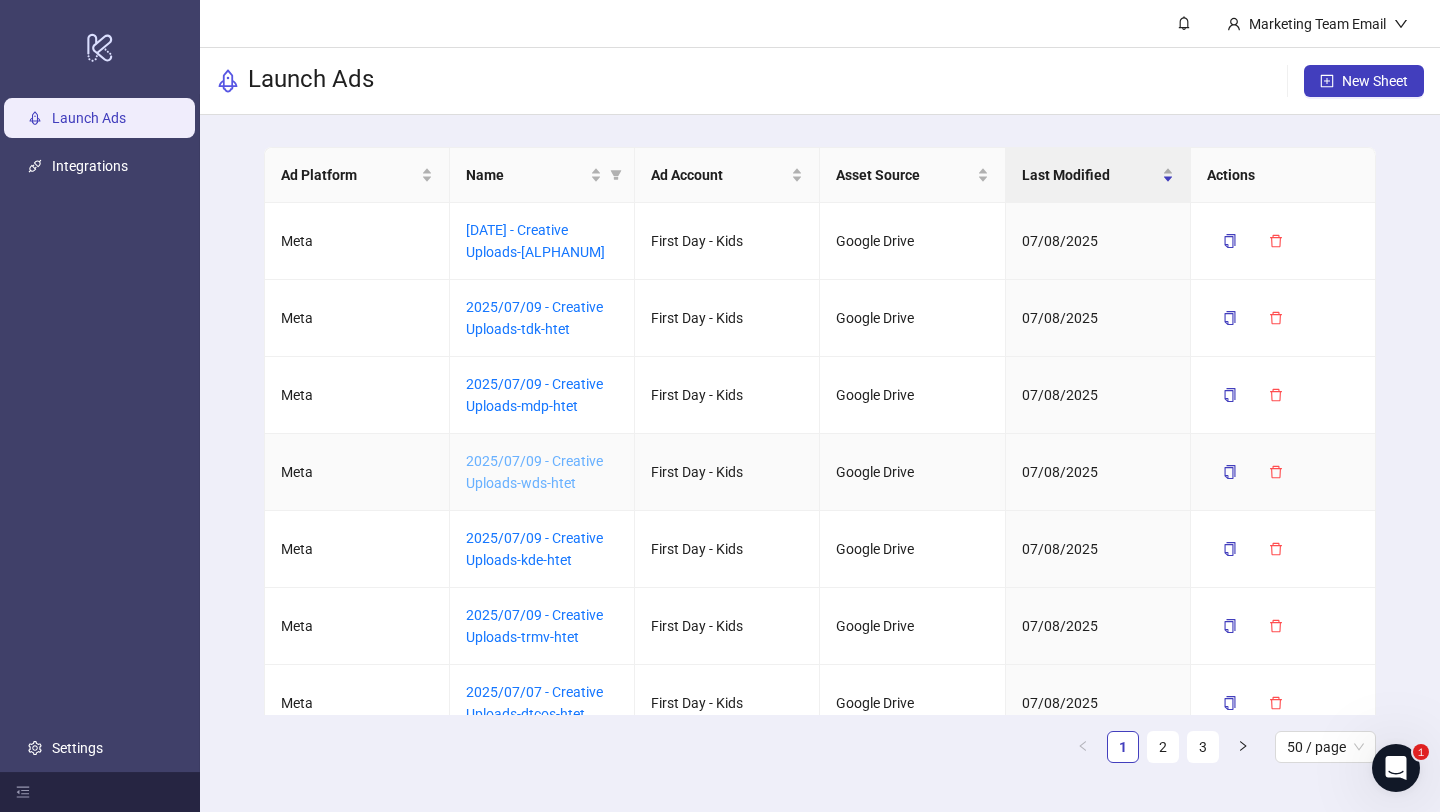 click on "2025/07/09 - Creative Uploads-wds-htet" at bounding box center (534, 472) 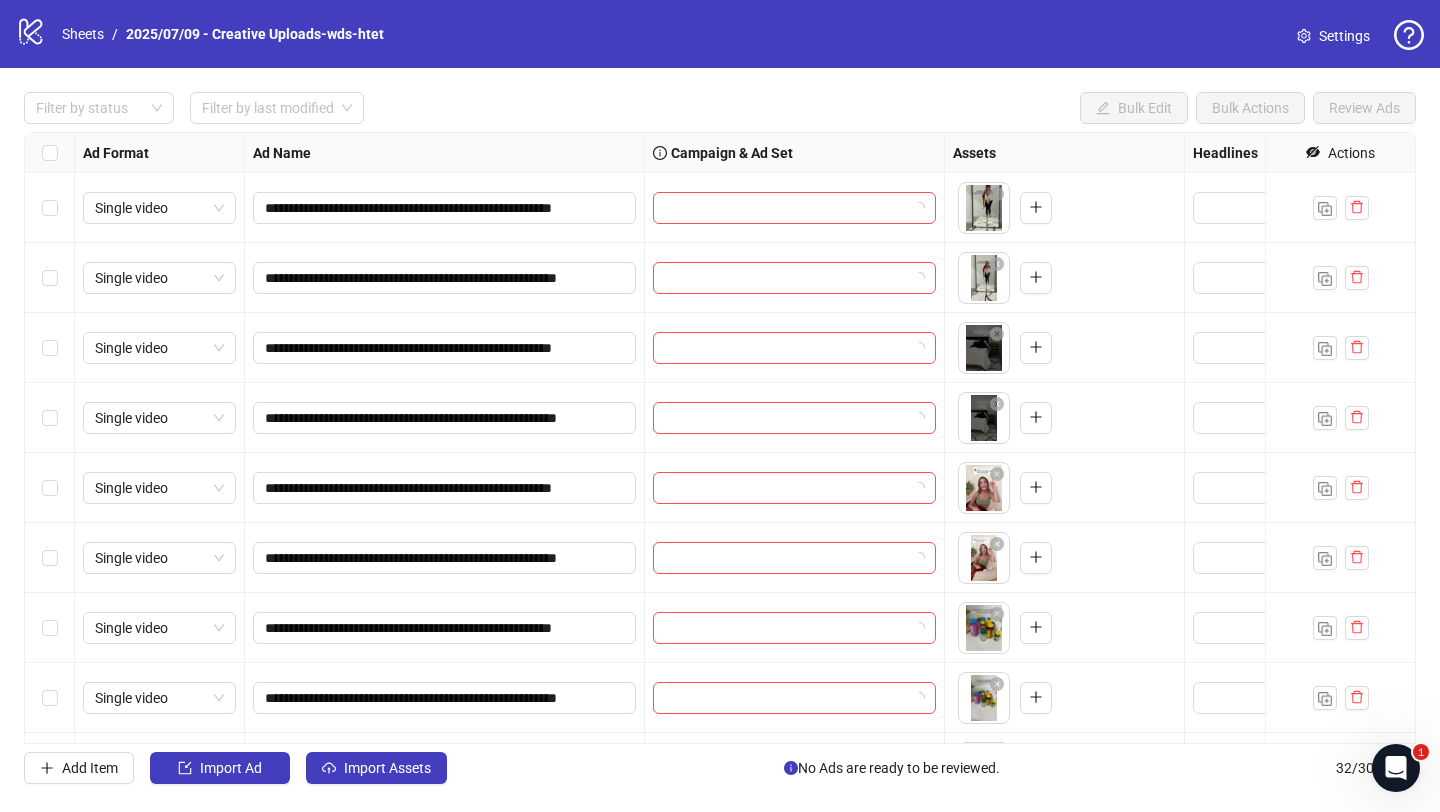 click on "Filter by status Filter by last modified Bulk Edit Bulk Actions Review Ads" at bounding box center [720, 34] 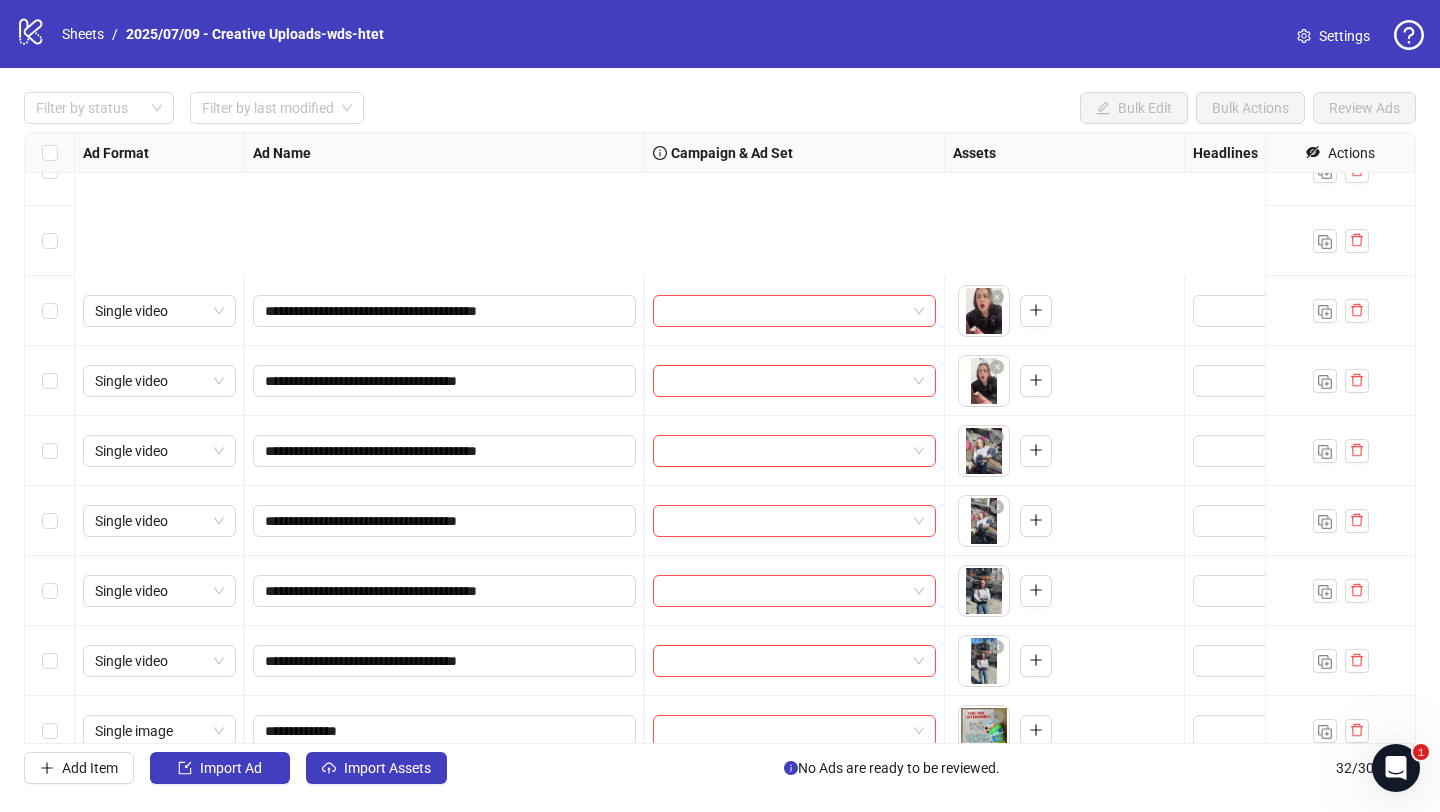 scroll, scrollTop: 998, scrollLeft: 0, axis: vertical 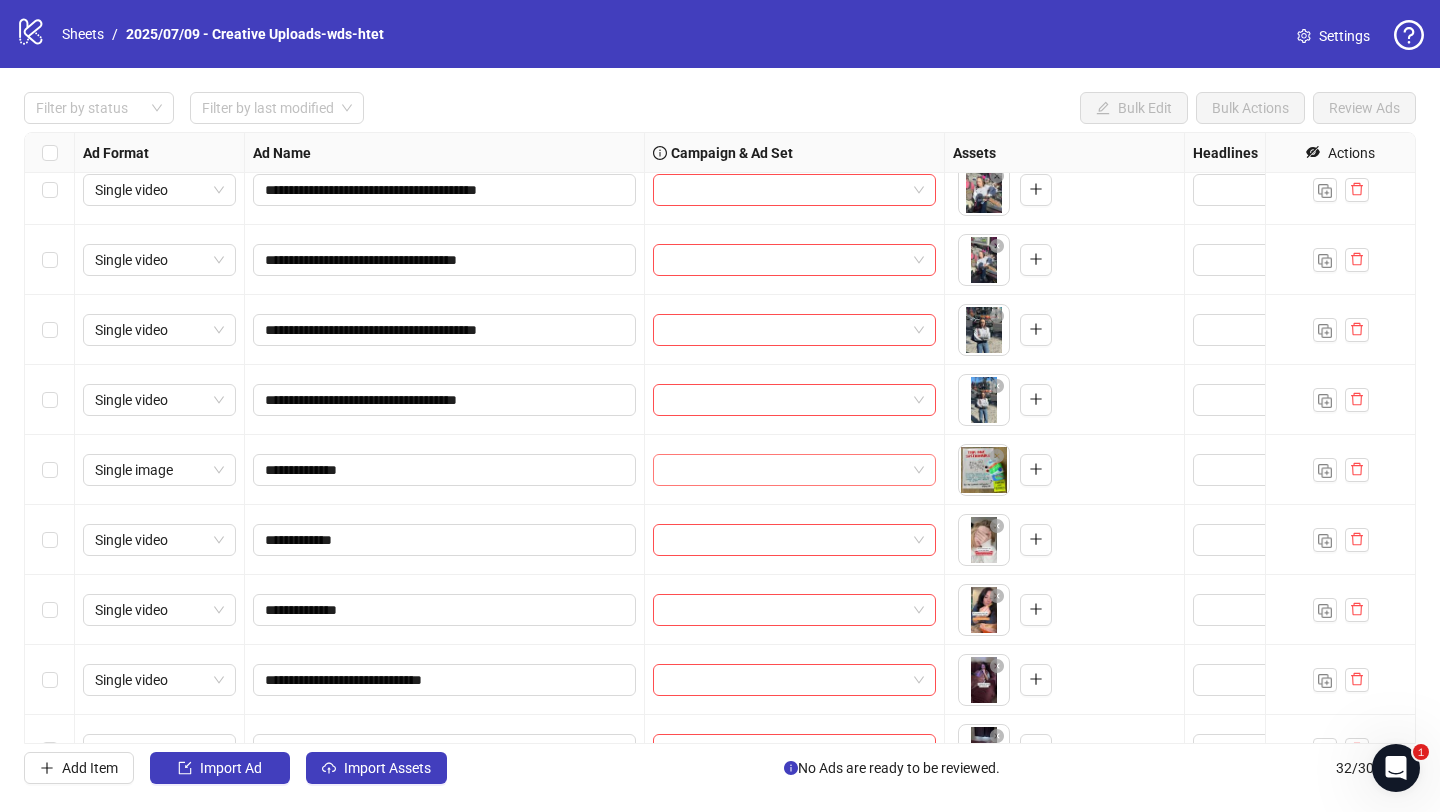 click at bounding box center (785, 470) 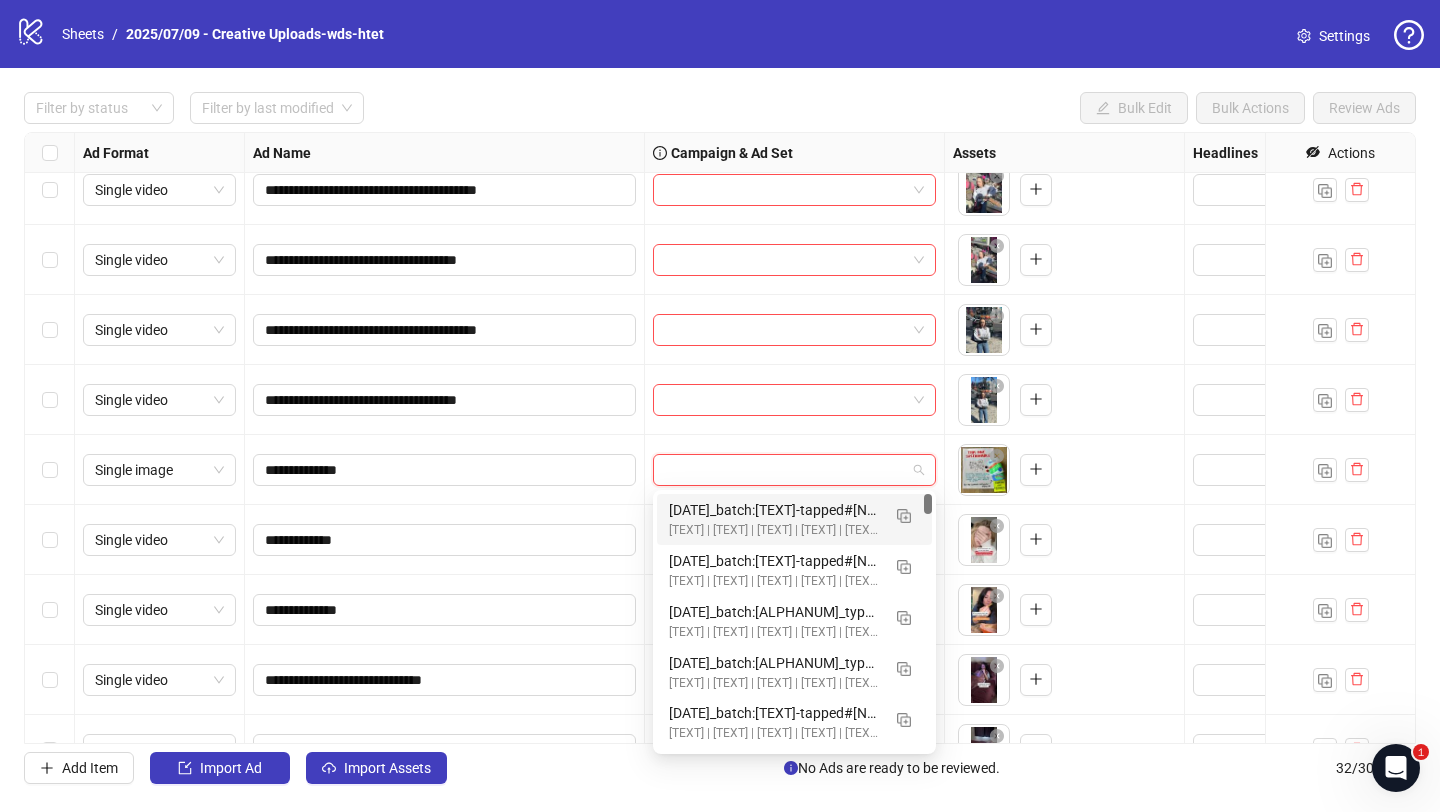 paste on "**********" 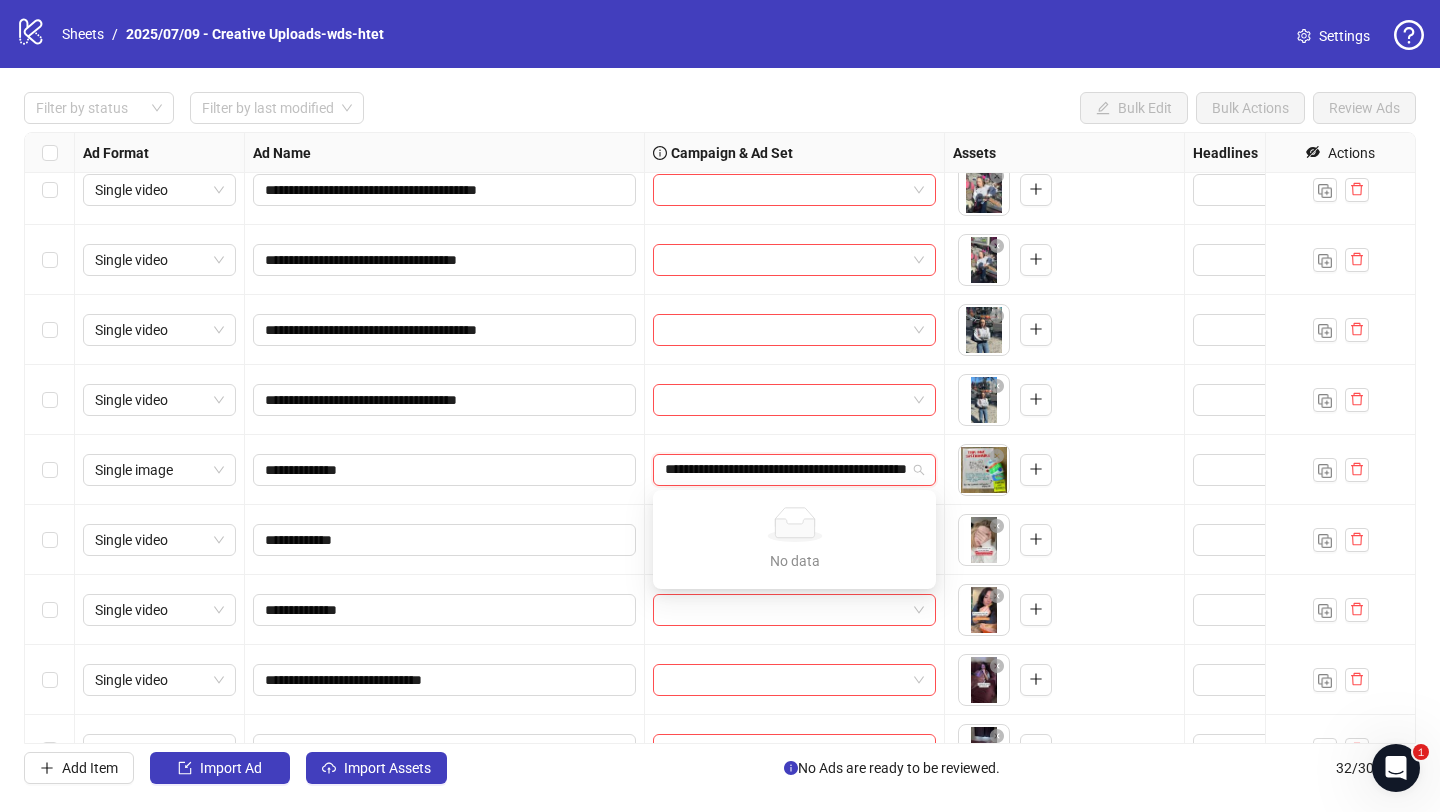 scroll, scrollTop: 0, scrollLeft: 99, axis: horizontal 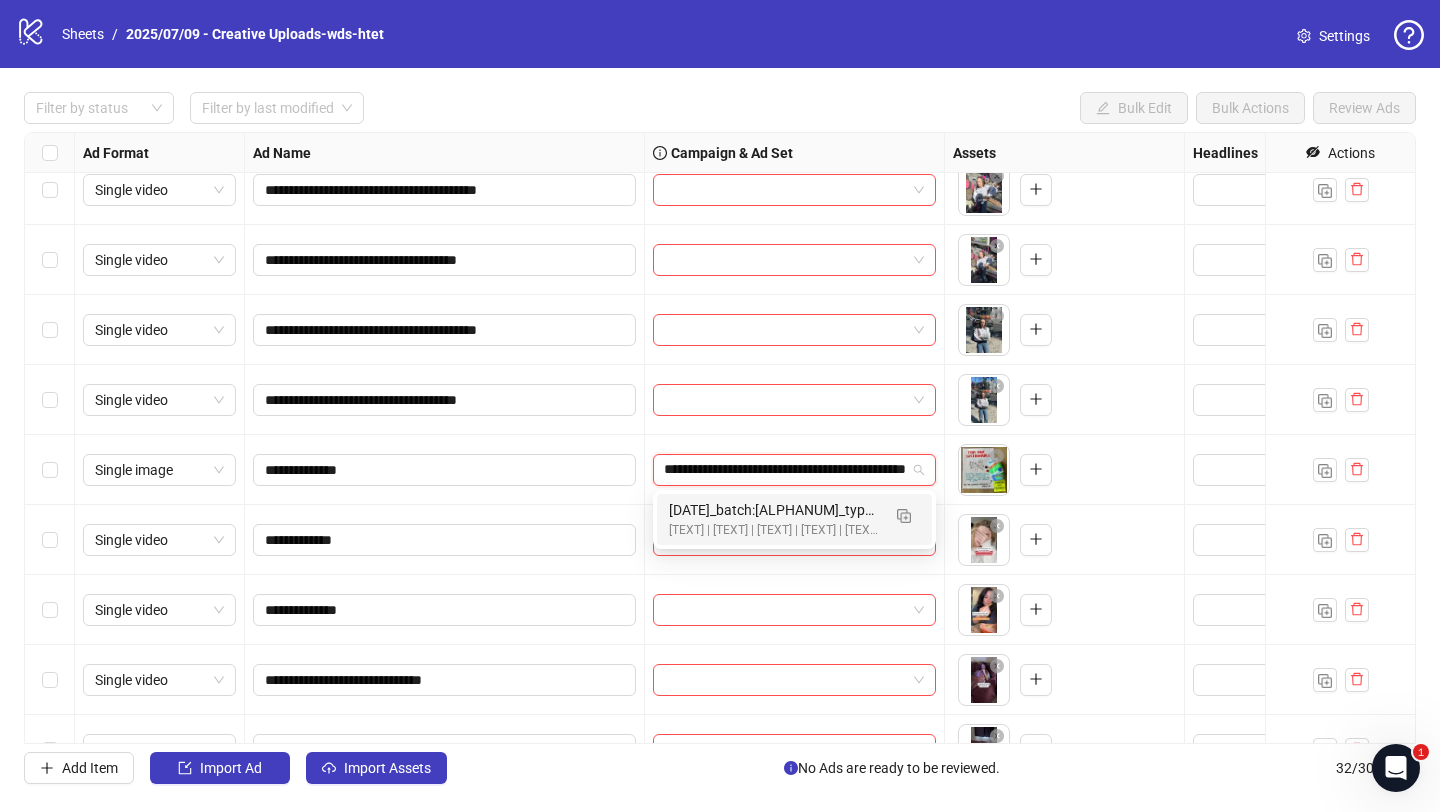 click on "[TEXT] | [TEXT] | [TEXT] | [TEXT] | [TEXT] | [DATE]" at bounding box center (774, 530) 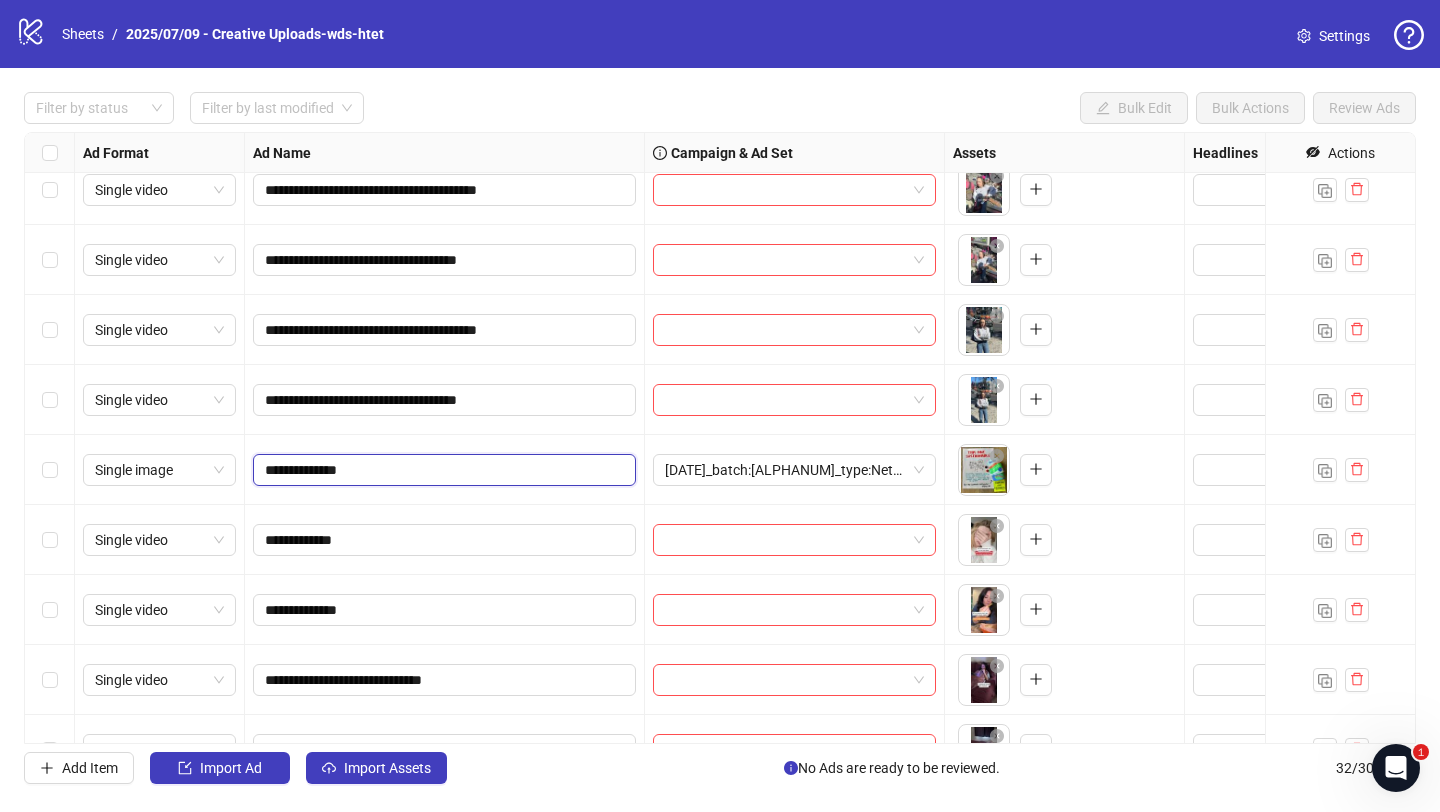 click on "**********" at bounding box center [442, 470] 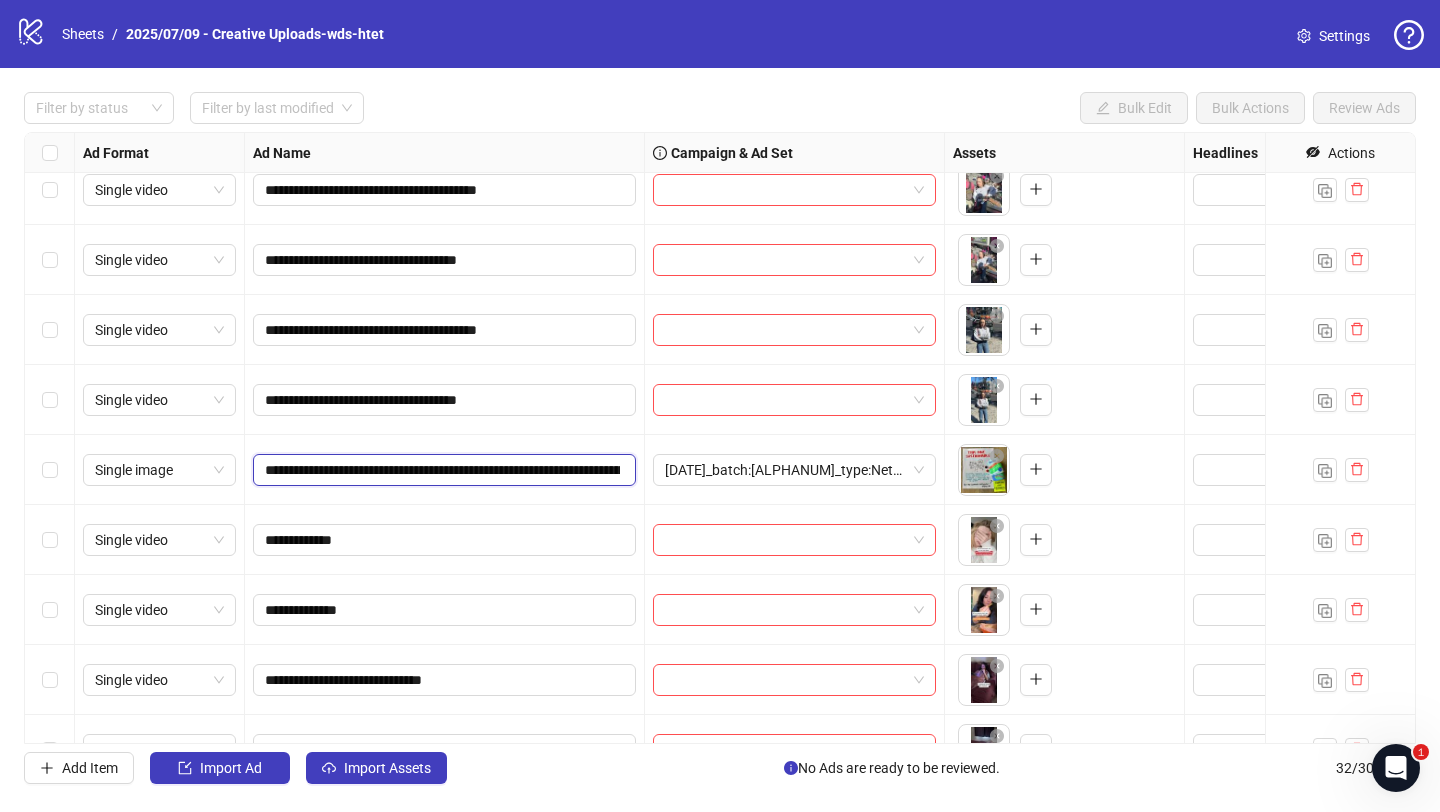 scroll, scrollTop: 0, scrollLeft: 901, axis: horizontal 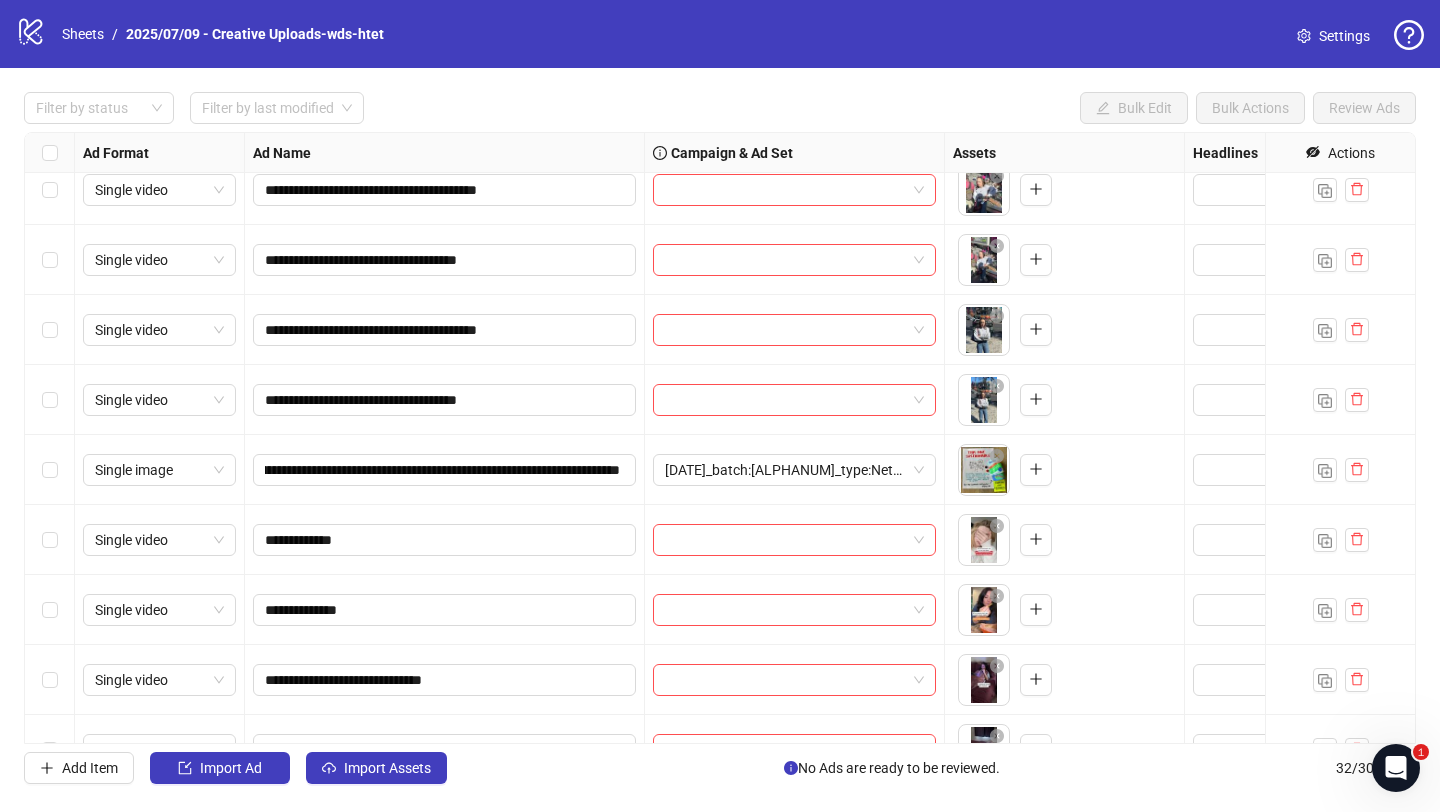 click on "**********" at bounding box center [445, 400] 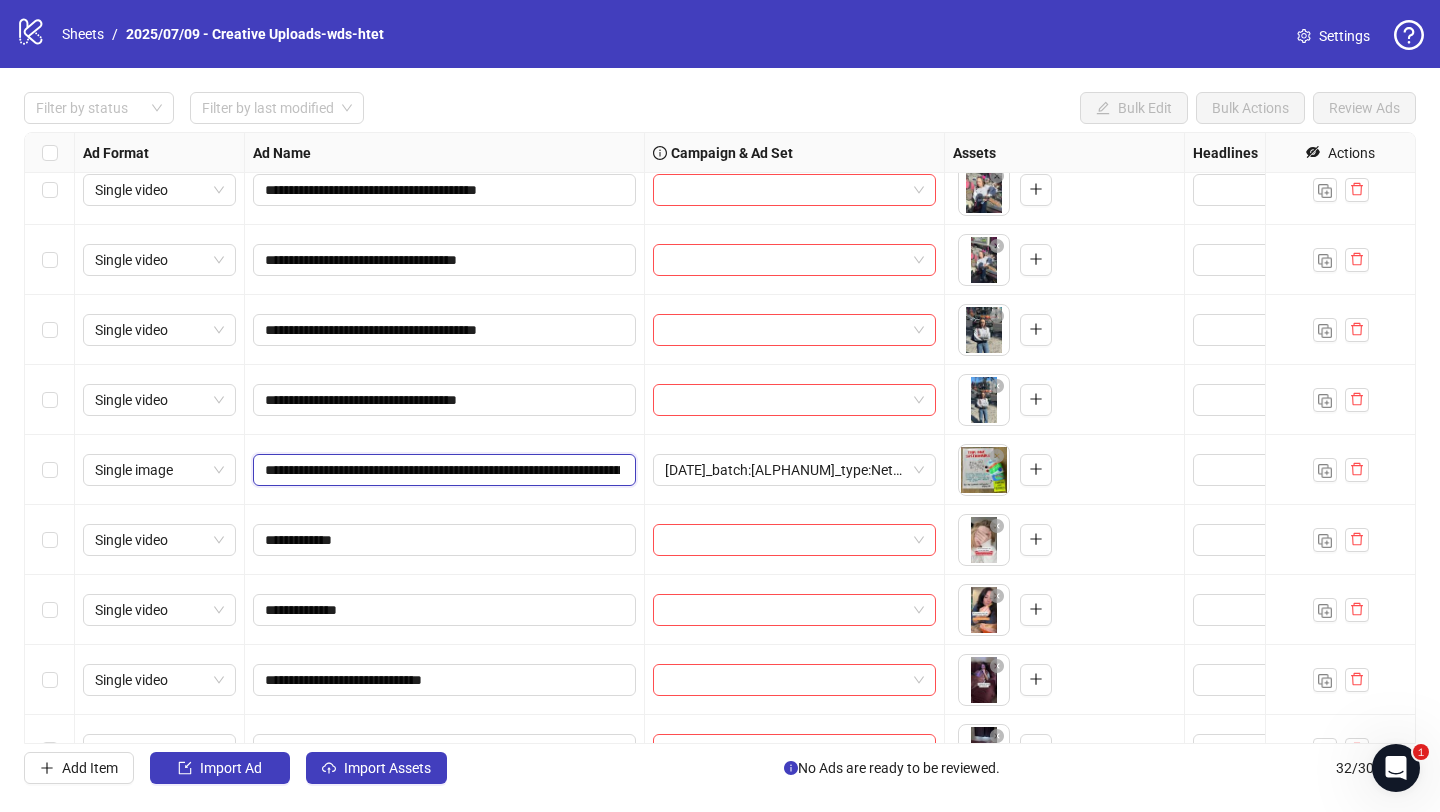 click on "**********" at bounding box center (442, 470) 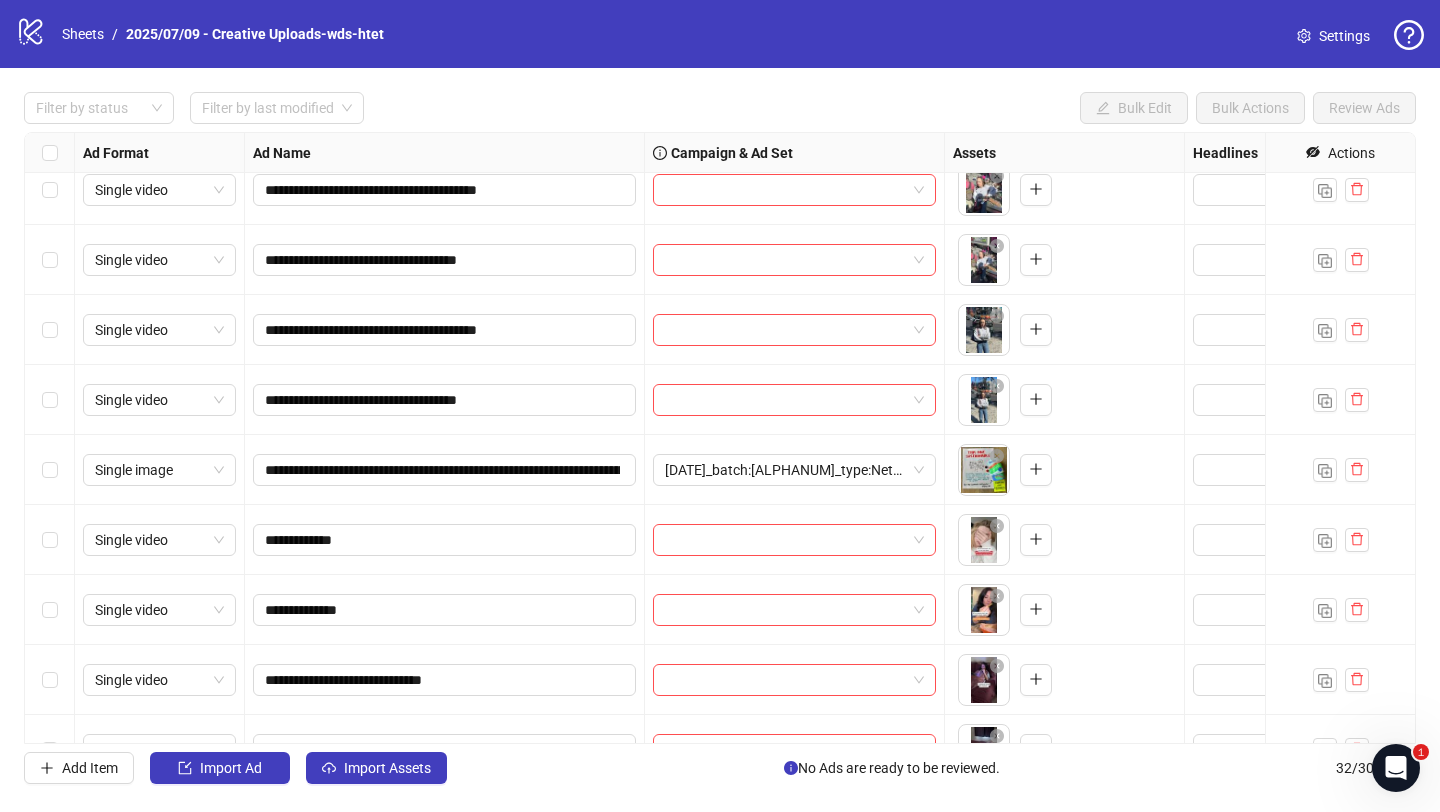 click on "**********" at bounding box center (445, 400) 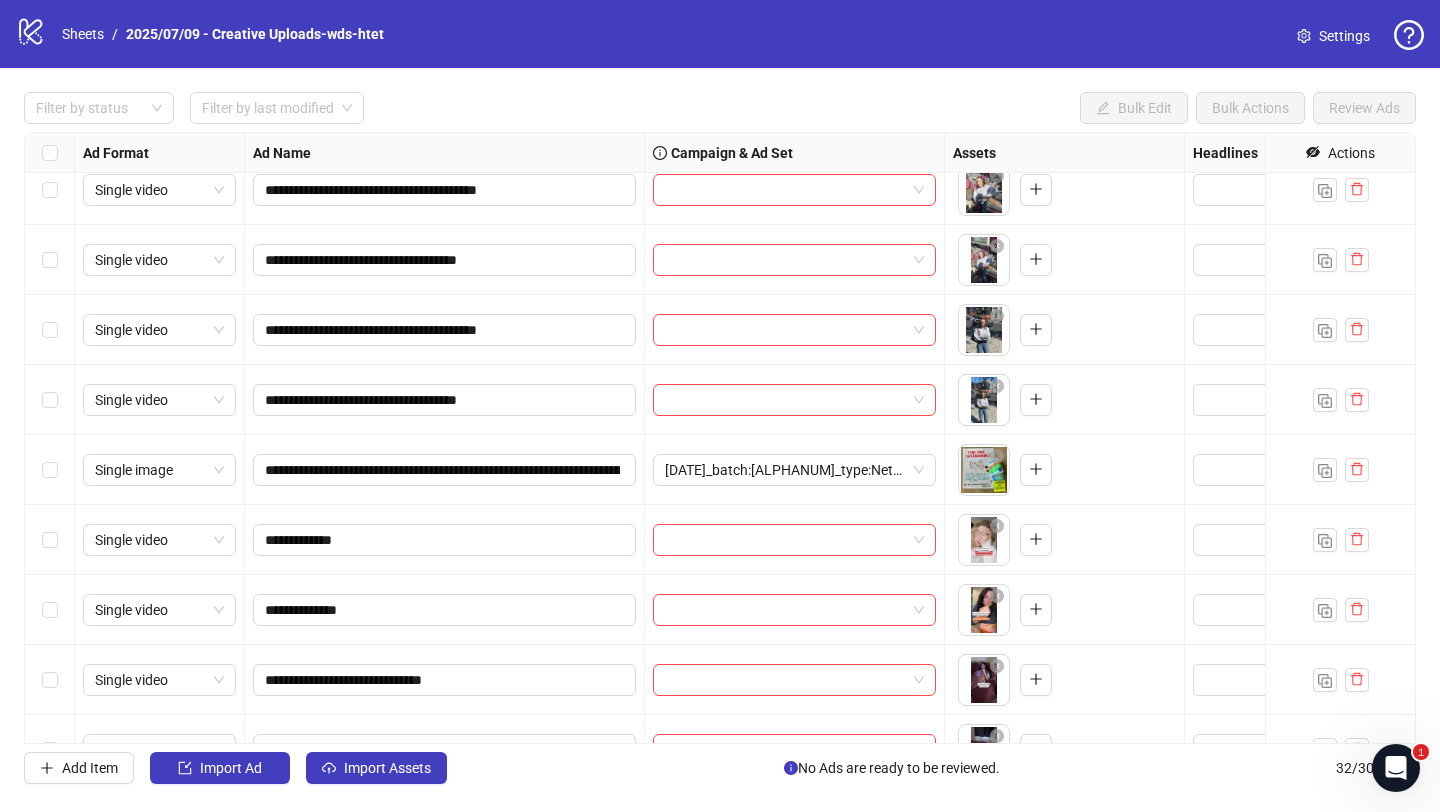 scroll, scrollTop: 1058, scrollLeft: 0, axis: vertical 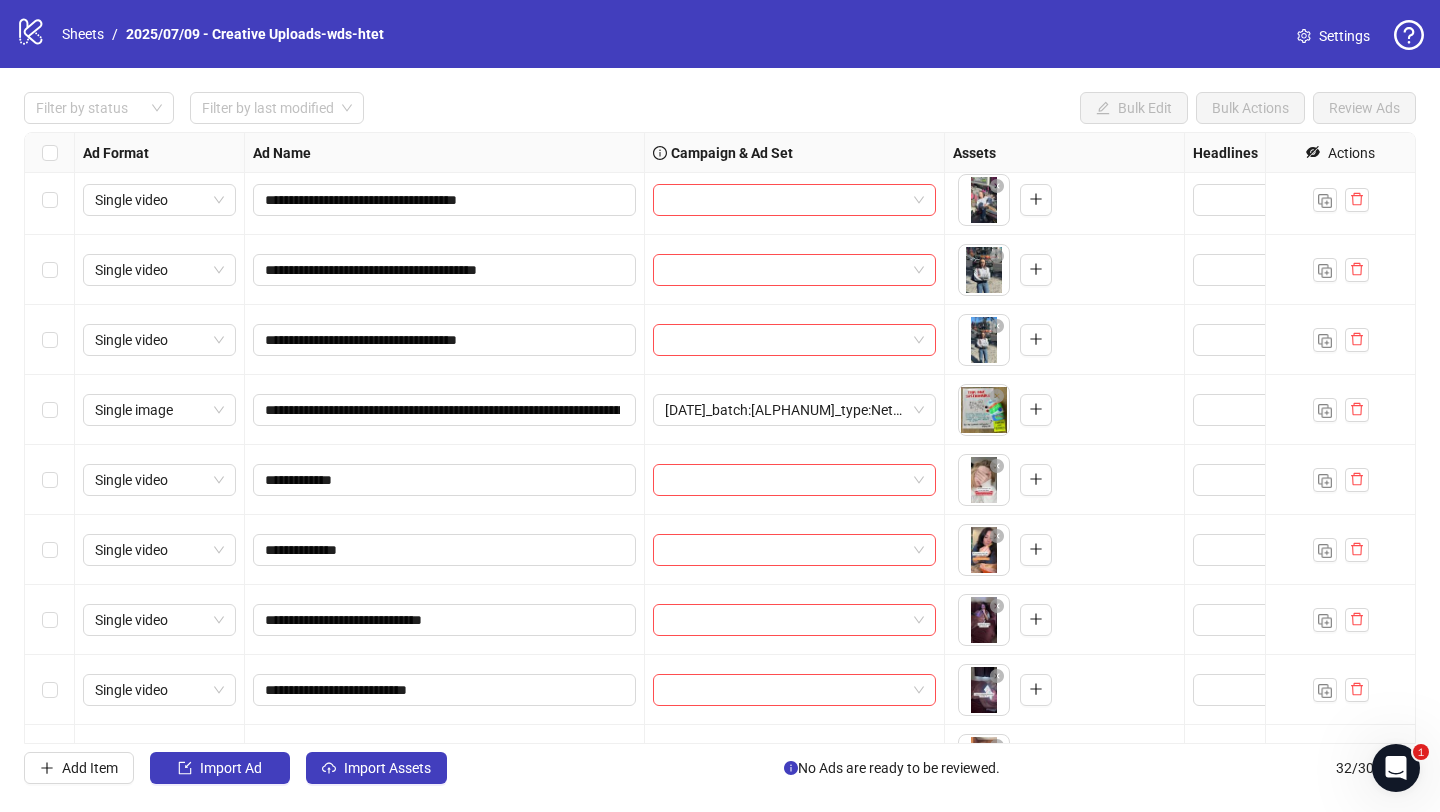 click on "2025/07/09_batch:wds#1363_type:NetNew_notes:htet" at bounding box center [795, 410] 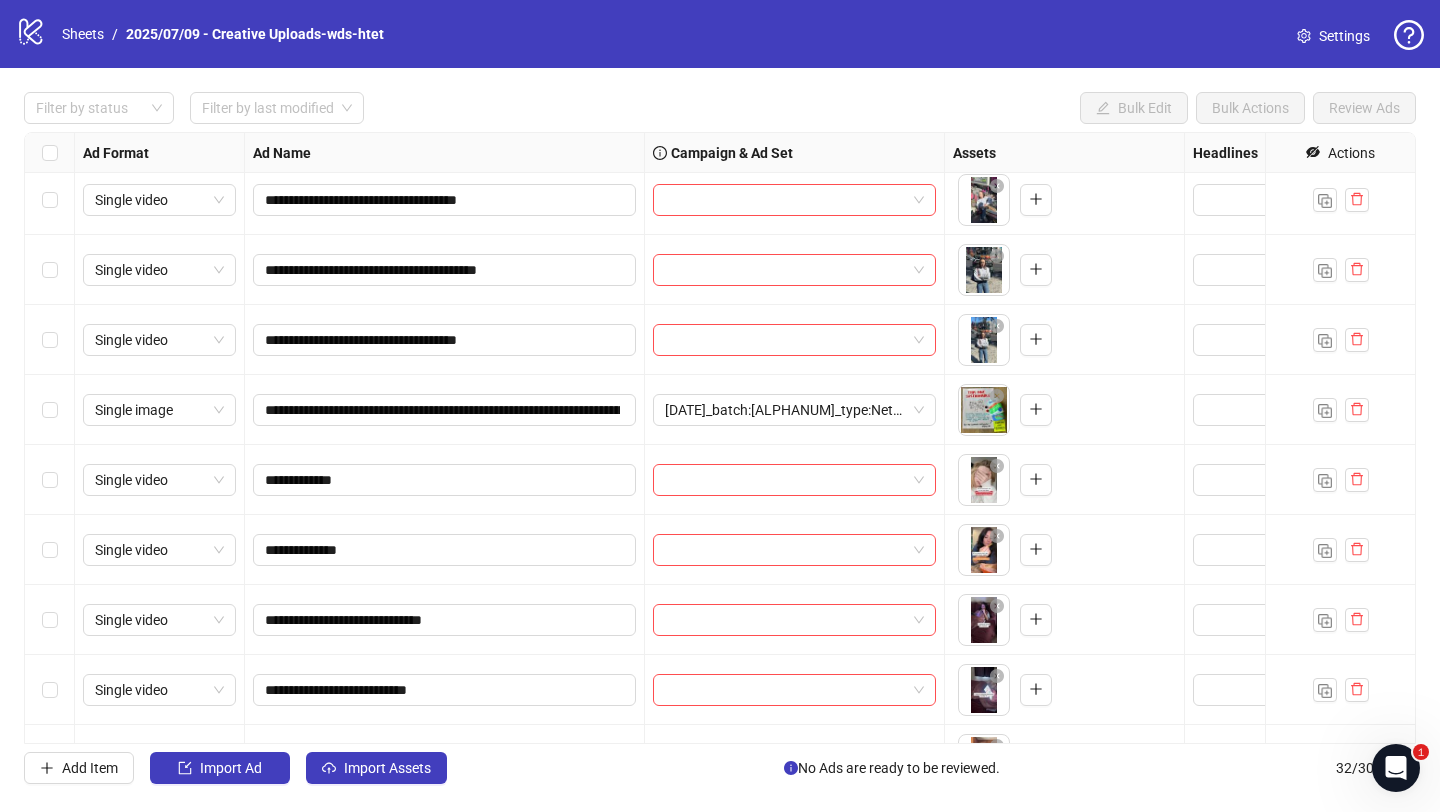 click on "**********" at bounding box center [720, 438] 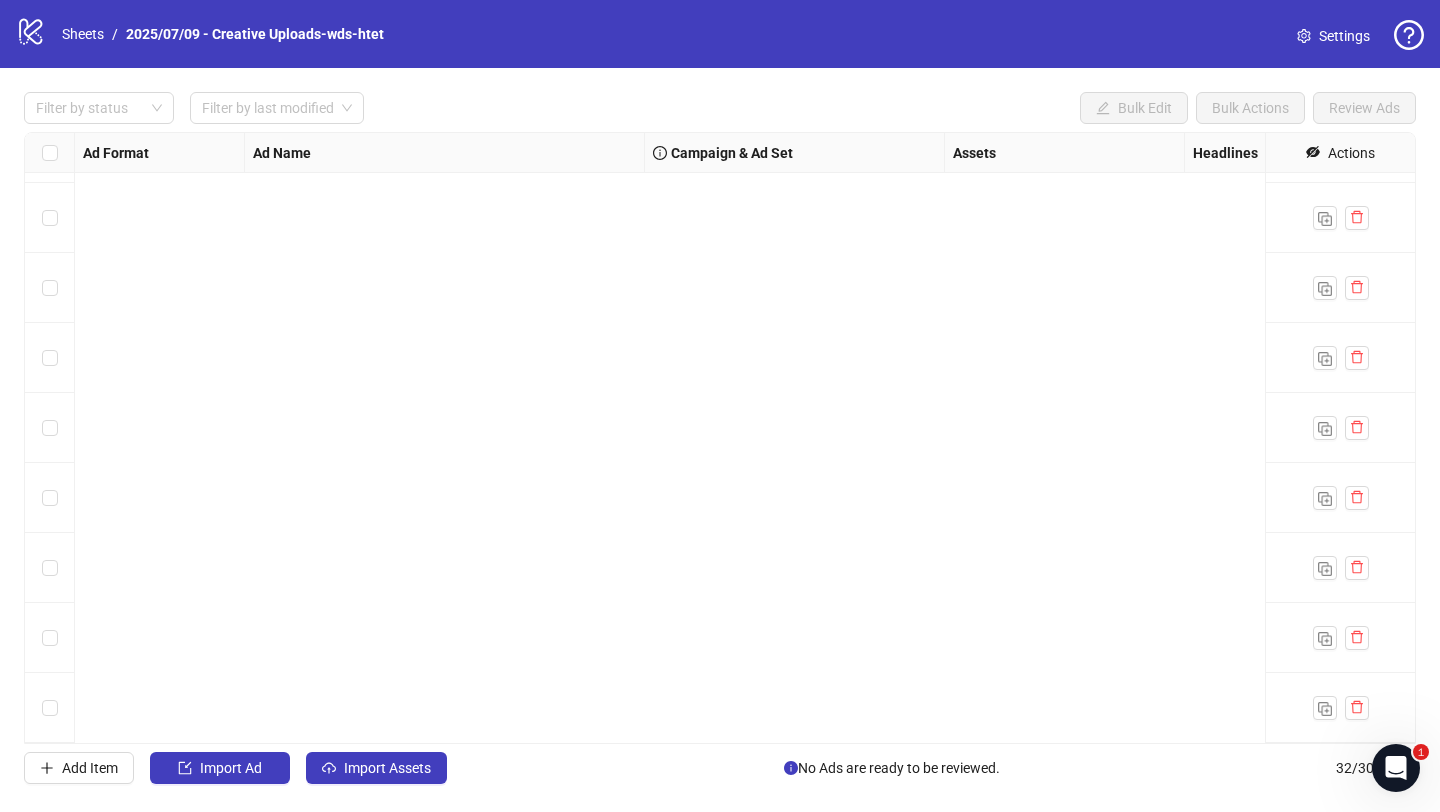 scroll, scrollTop: 0, scrollLeft: 0, axis: both 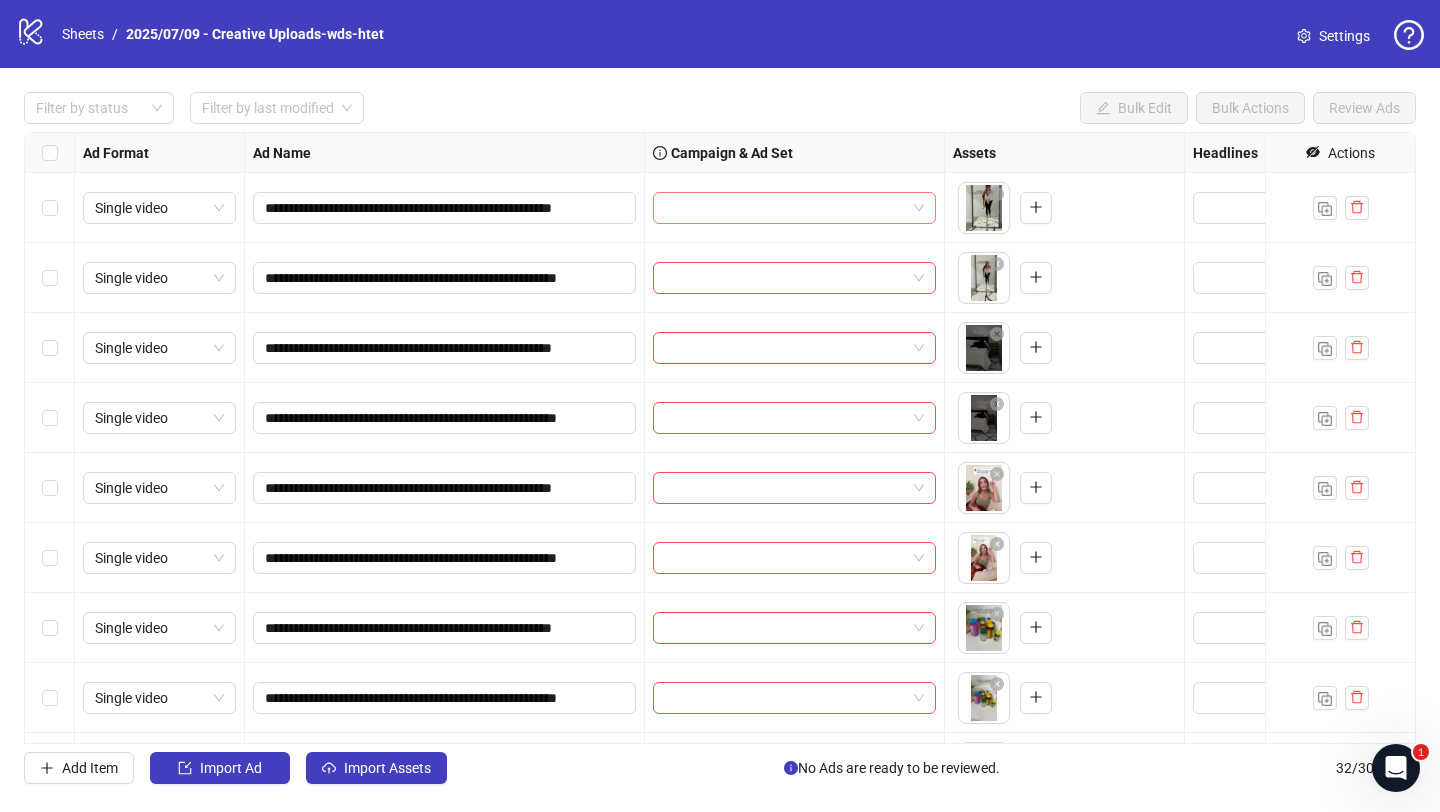 click at bounding box center (785, 208) 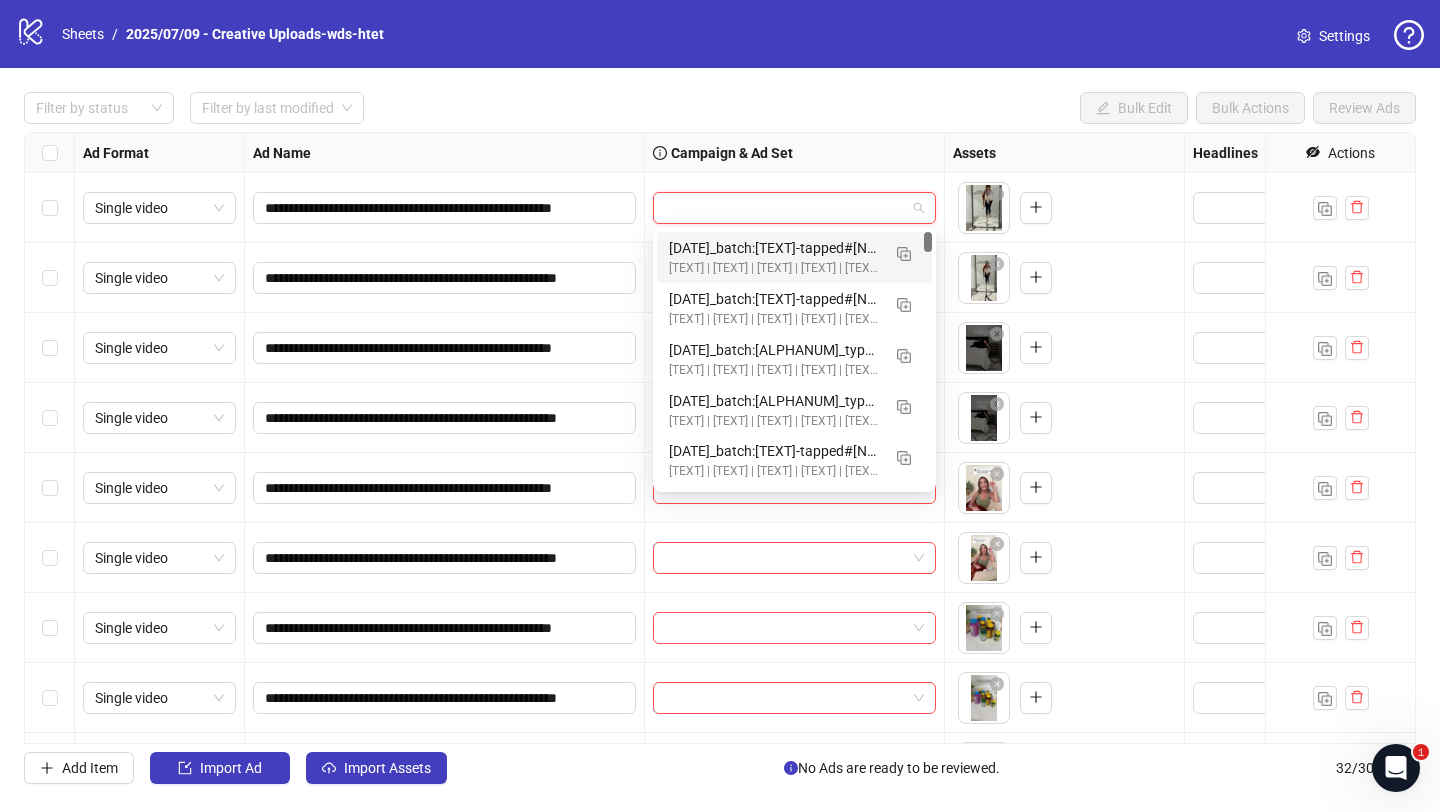 paste on "**********" 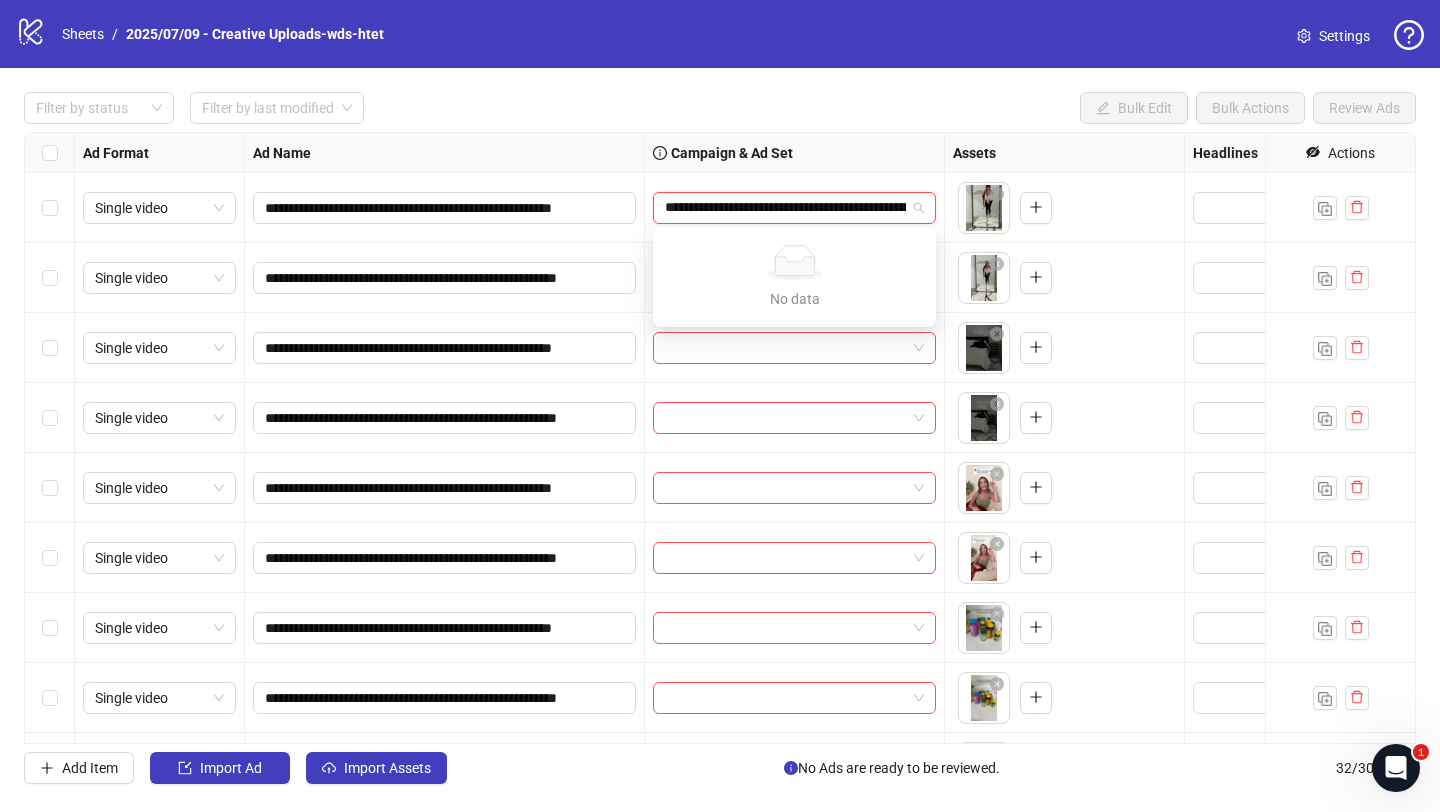 scroll, scrollTop: 0, scrollLeft: 146, axis: horizontal 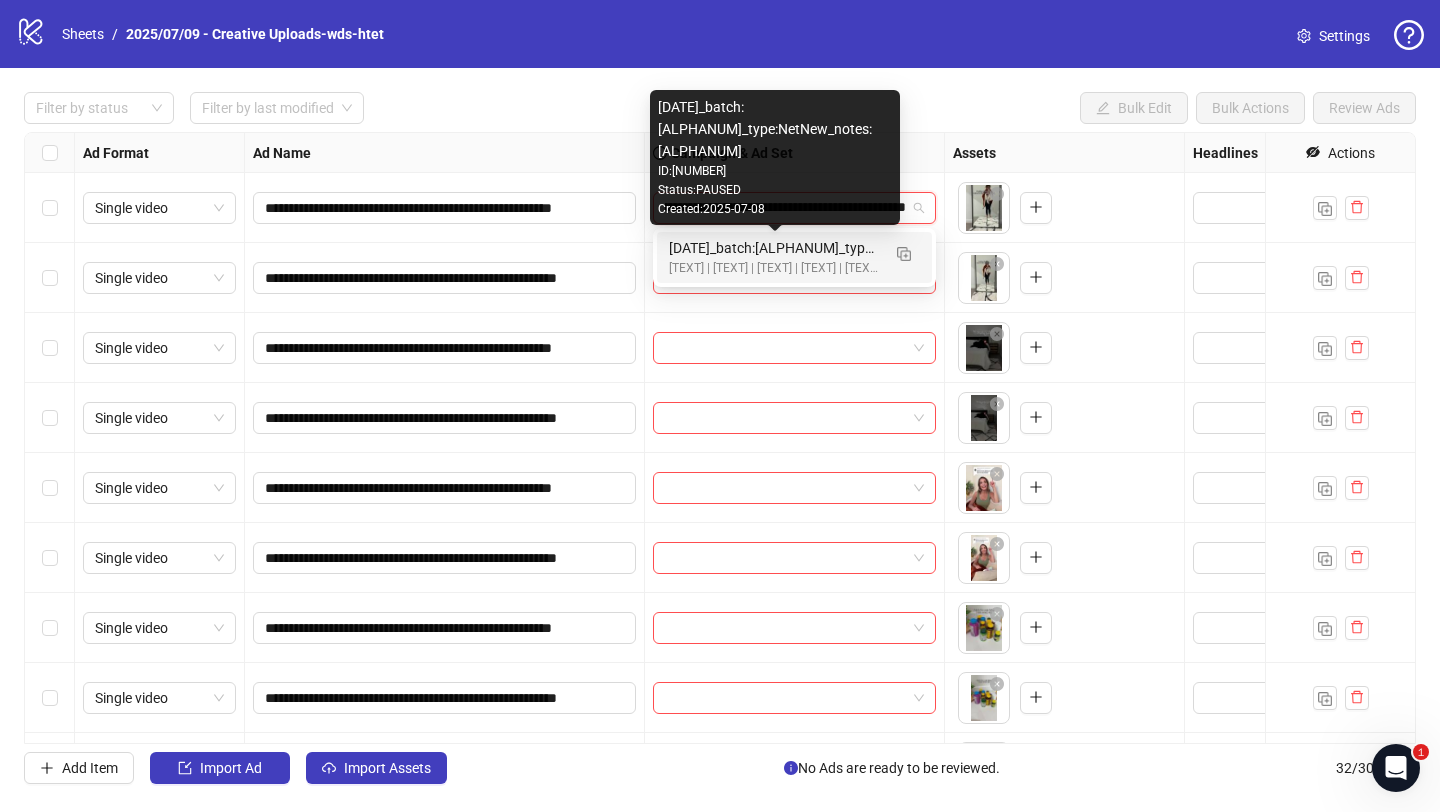 click on "[Creative-Testing MASTER | All-SKUs | ABO 7dc | USA | v2025/07/07]" at bounding box center [774, 268] 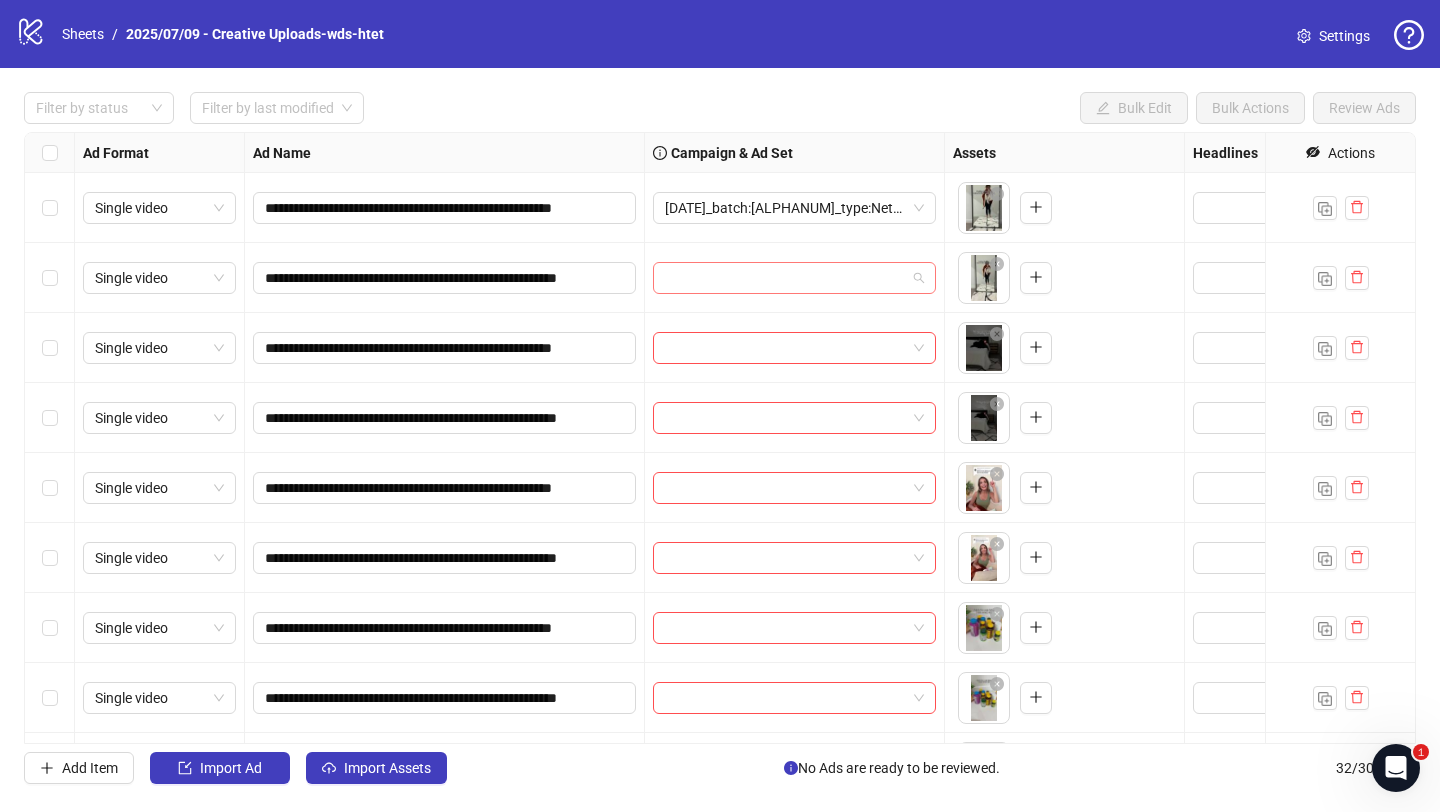 click at bounding box center (785, 278) 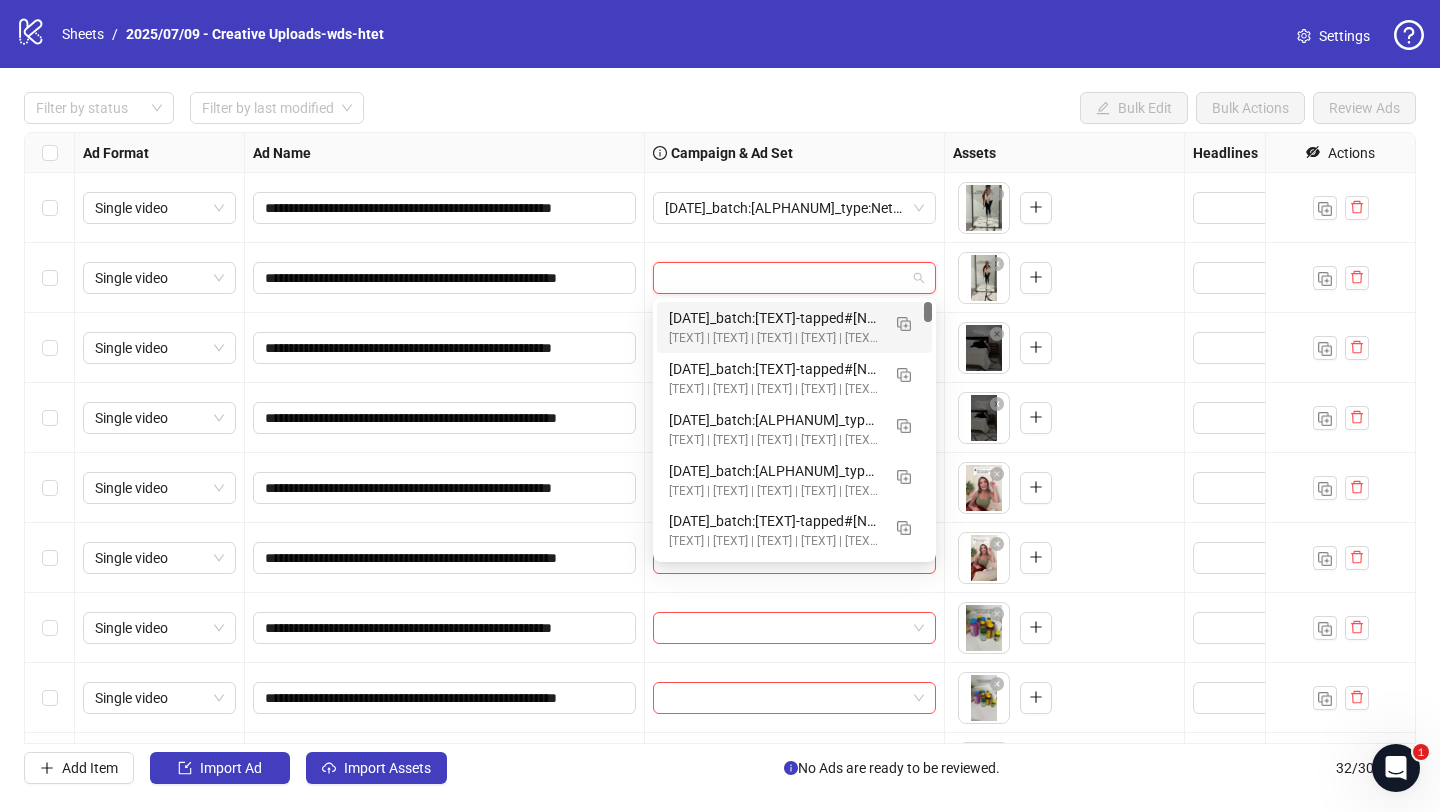 paste on "**********" 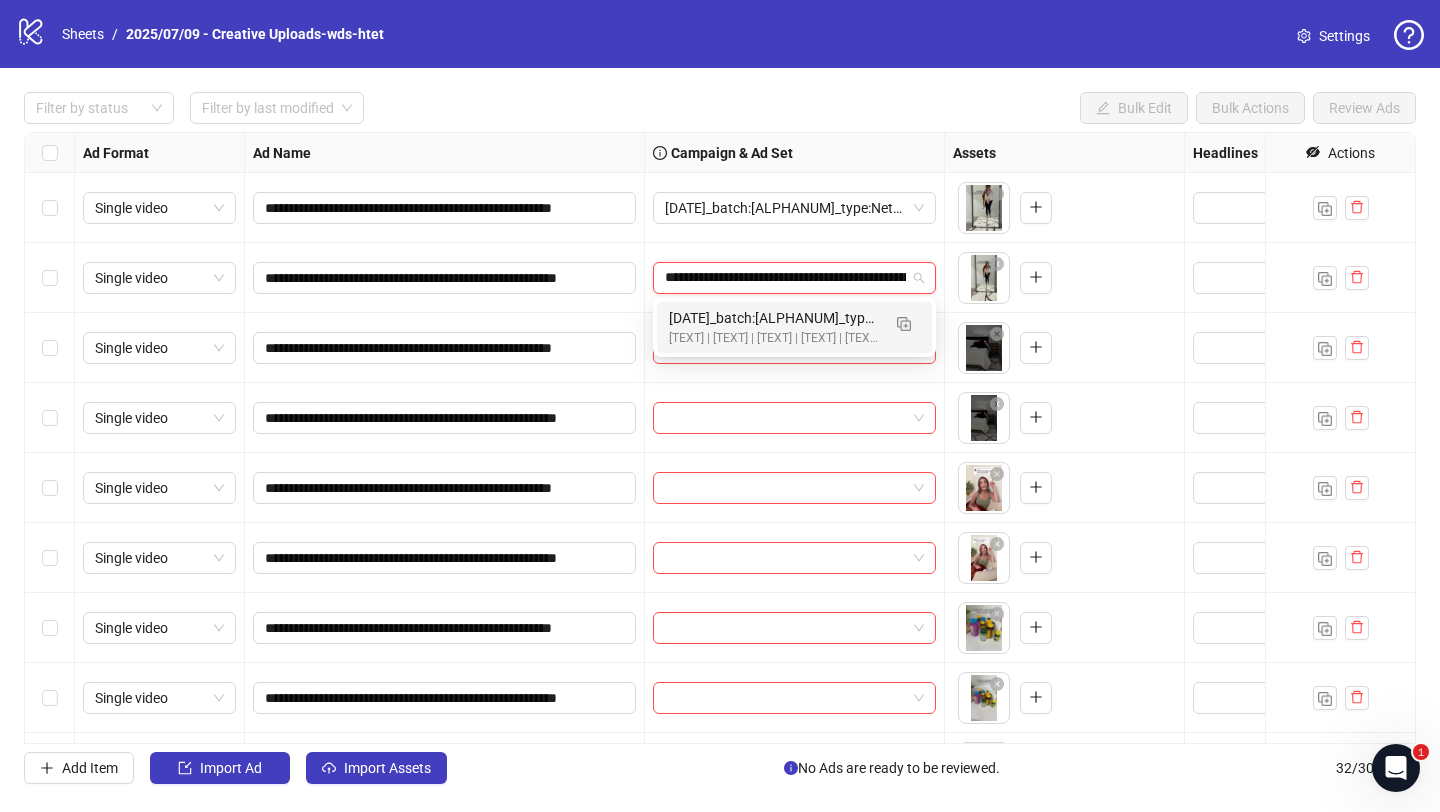 scroll, scrollTop: 0, scrollLeft: 146, axis: horizontal 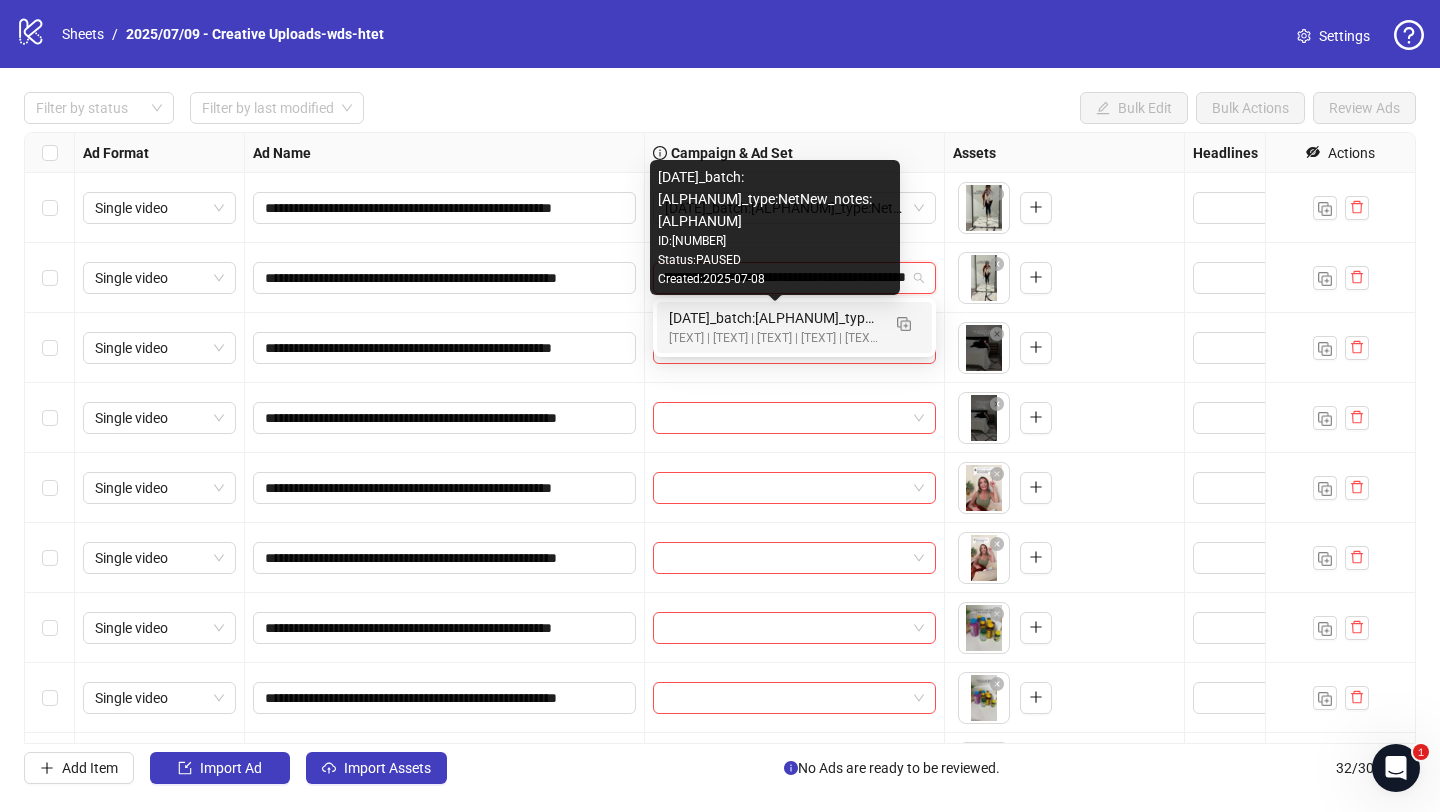 click on "2025/07/09_batch:wds-tapped#0020_type:NetNew_notes:htet" at bounding box center [774, 318] 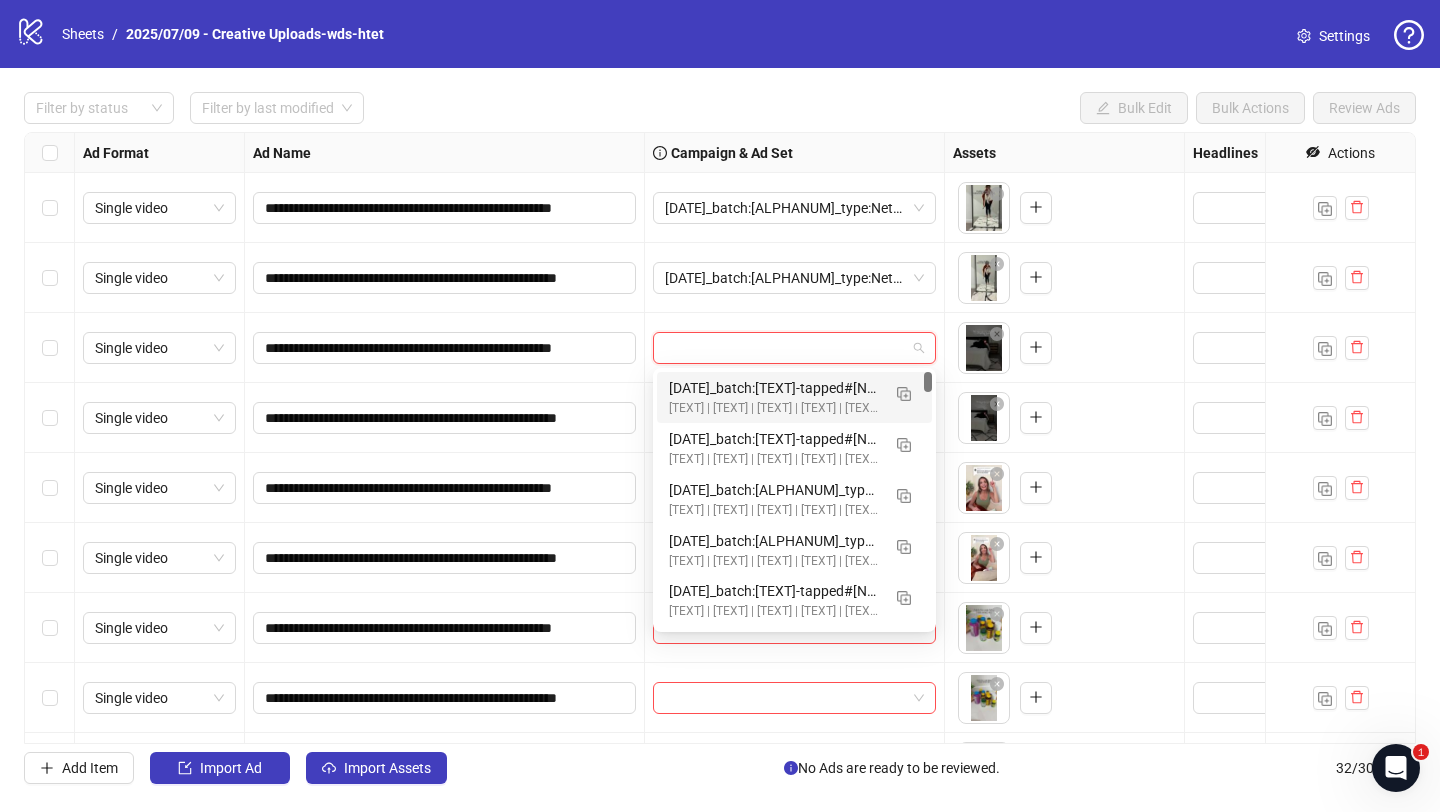 click at bounding box center (785, 348) 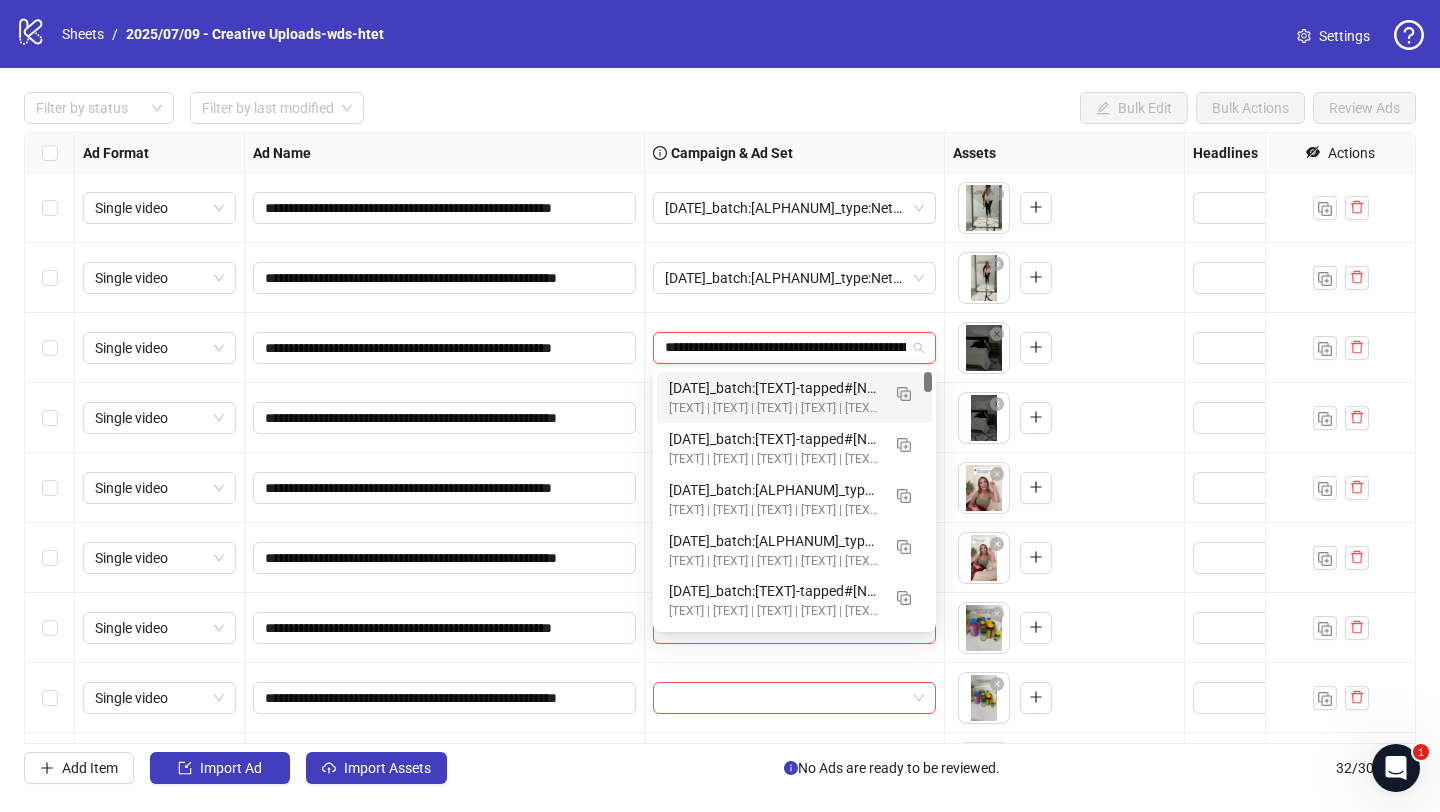 scroll, scrollTop: 0, scrollLeft: 146, axis: horizontal 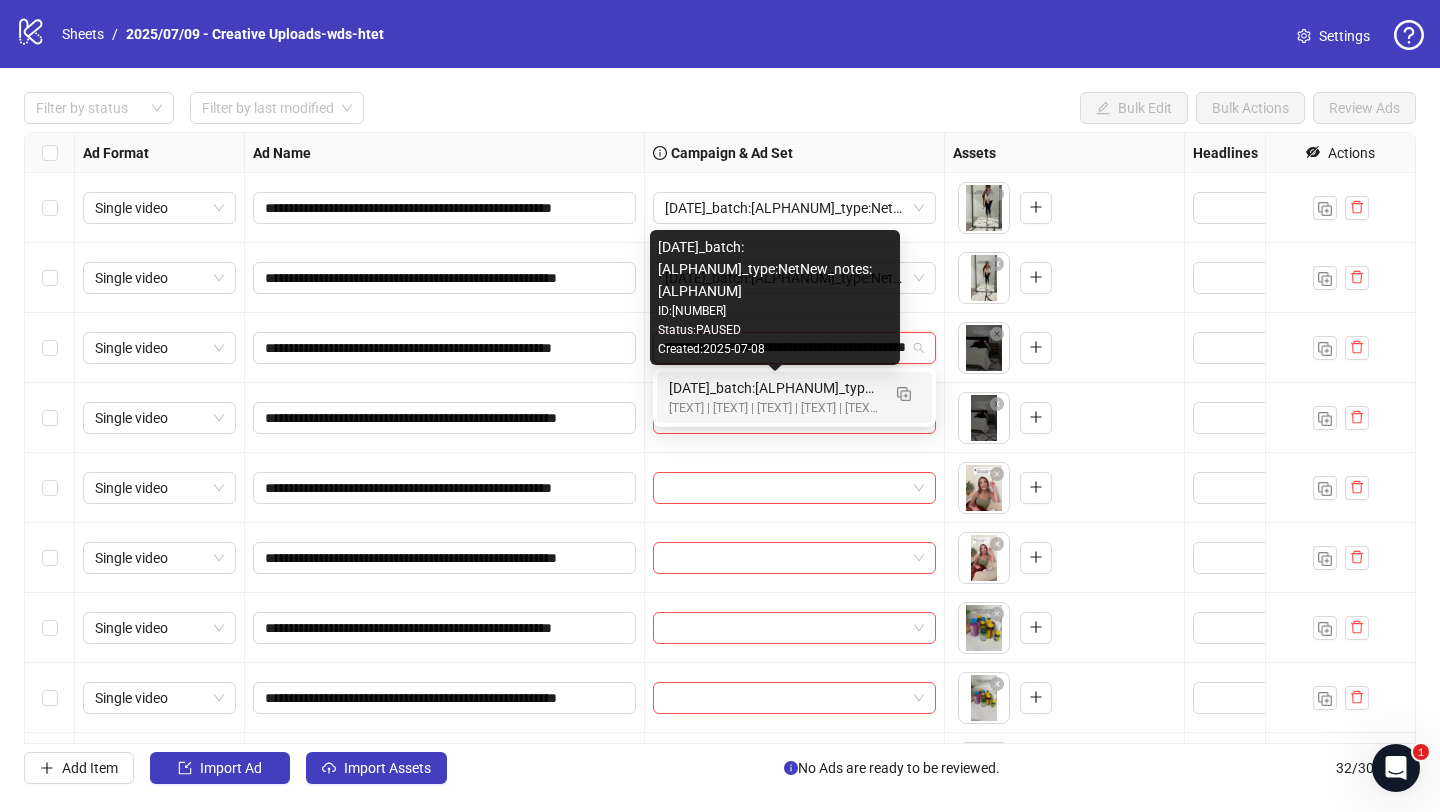 click on "2025/07/09_batch:wds-tapped#0020_type:NetNew_notes:htet" at bounding box center [774, 388] 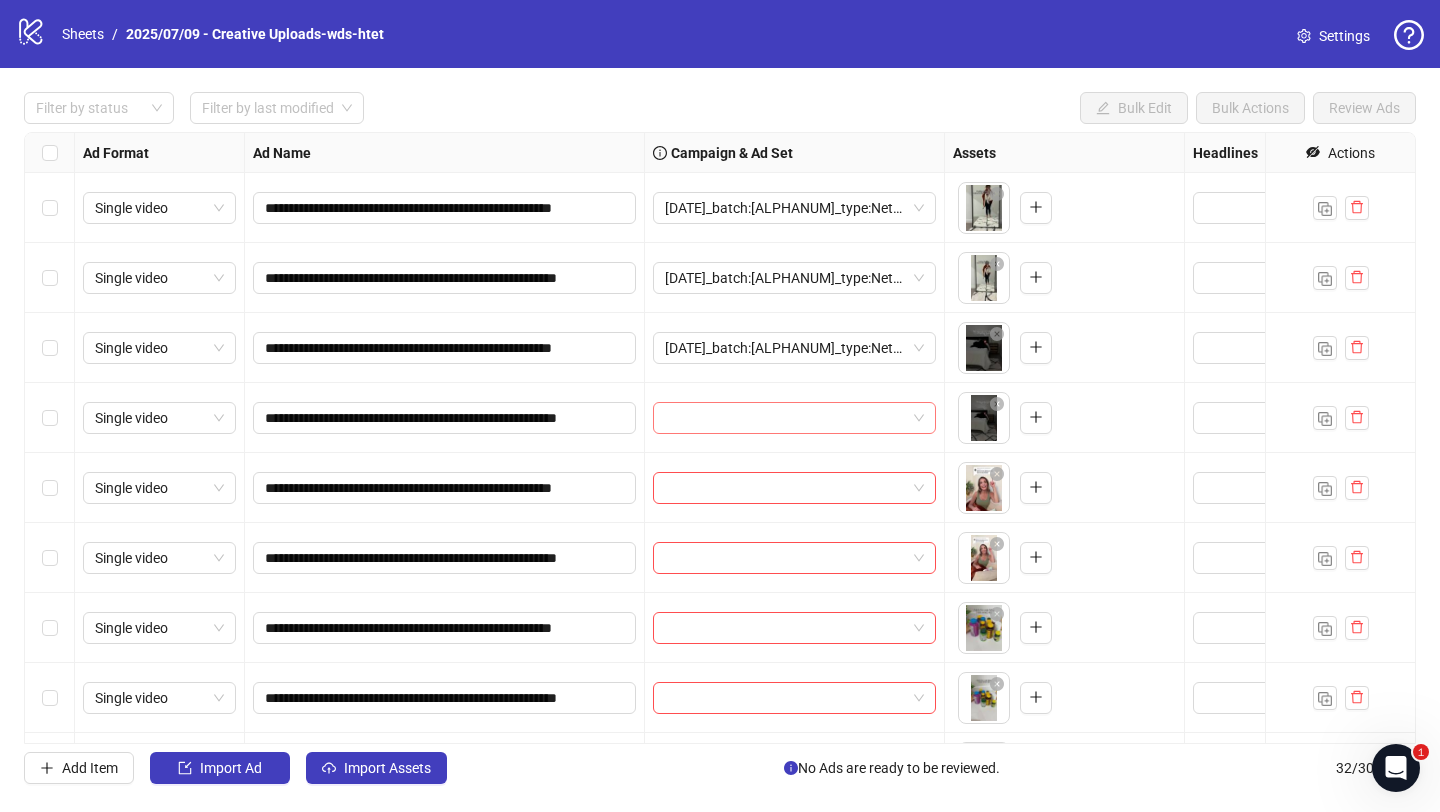 click at bounding box center (785, 418) 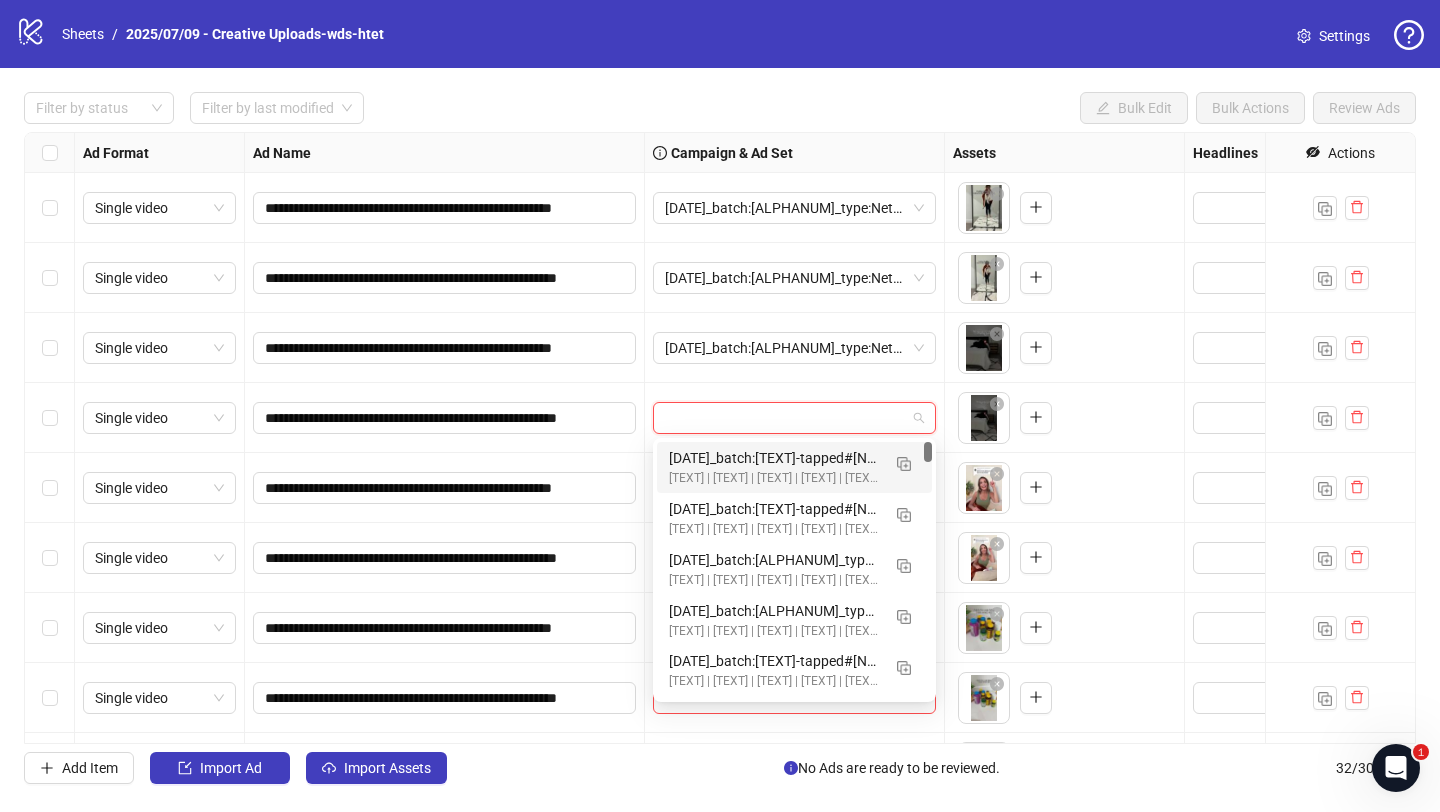 paste on "**********" 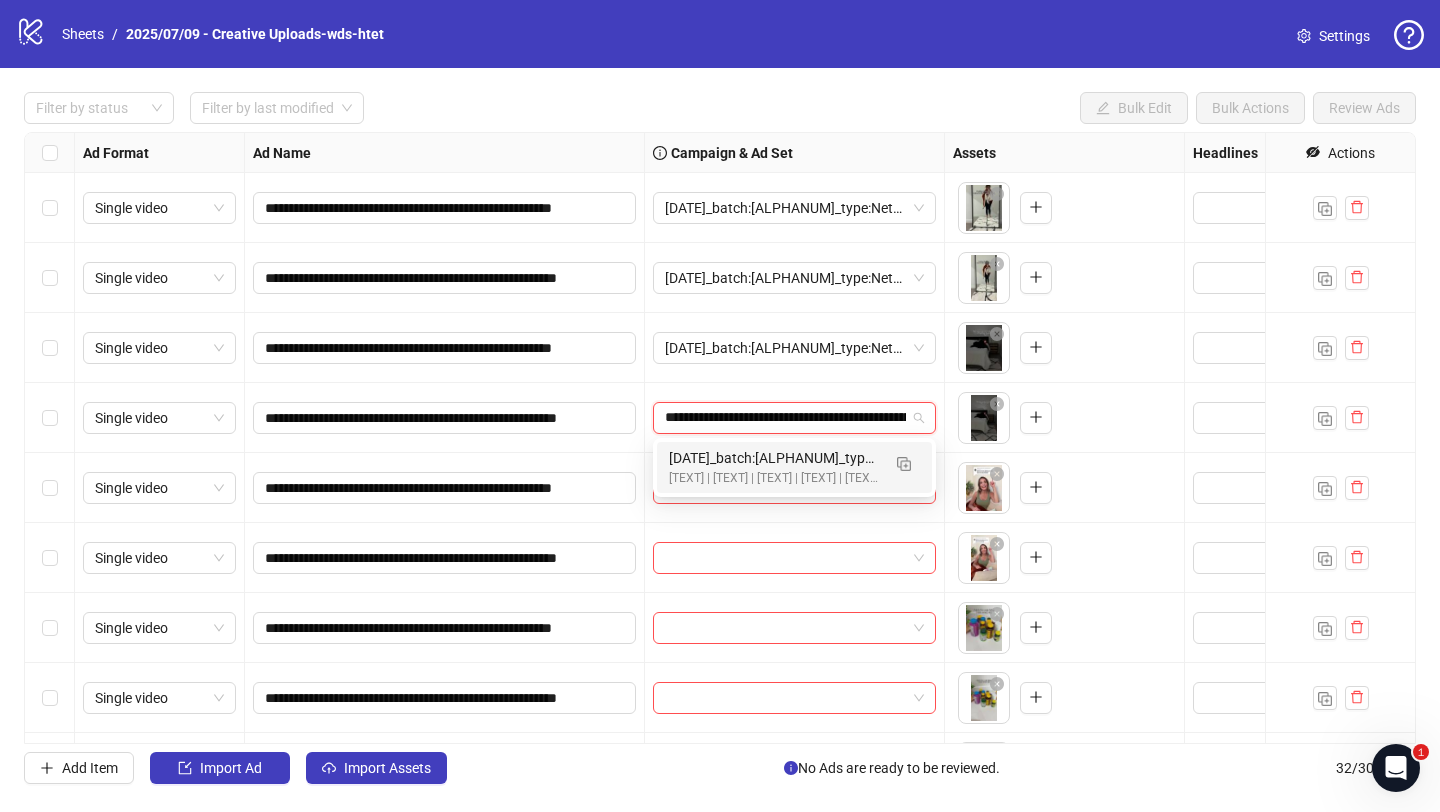 scroll, scrollTop: 0, scrollLeft: 146, axis: horizontal 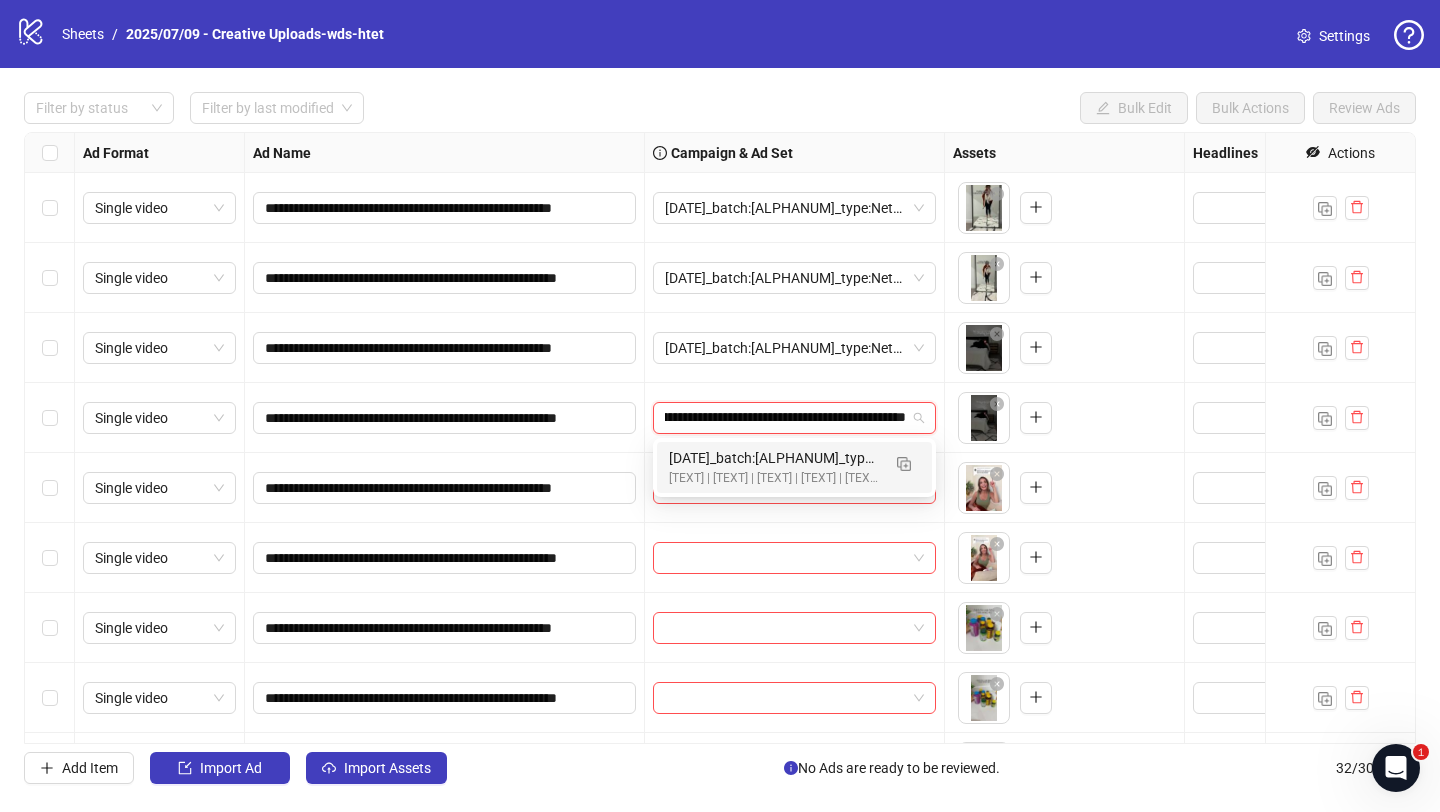 click on "2025/07/09_batch:wds-tapped#0020_type:NetNew_notes:htet" at bounding box center [774, 458] 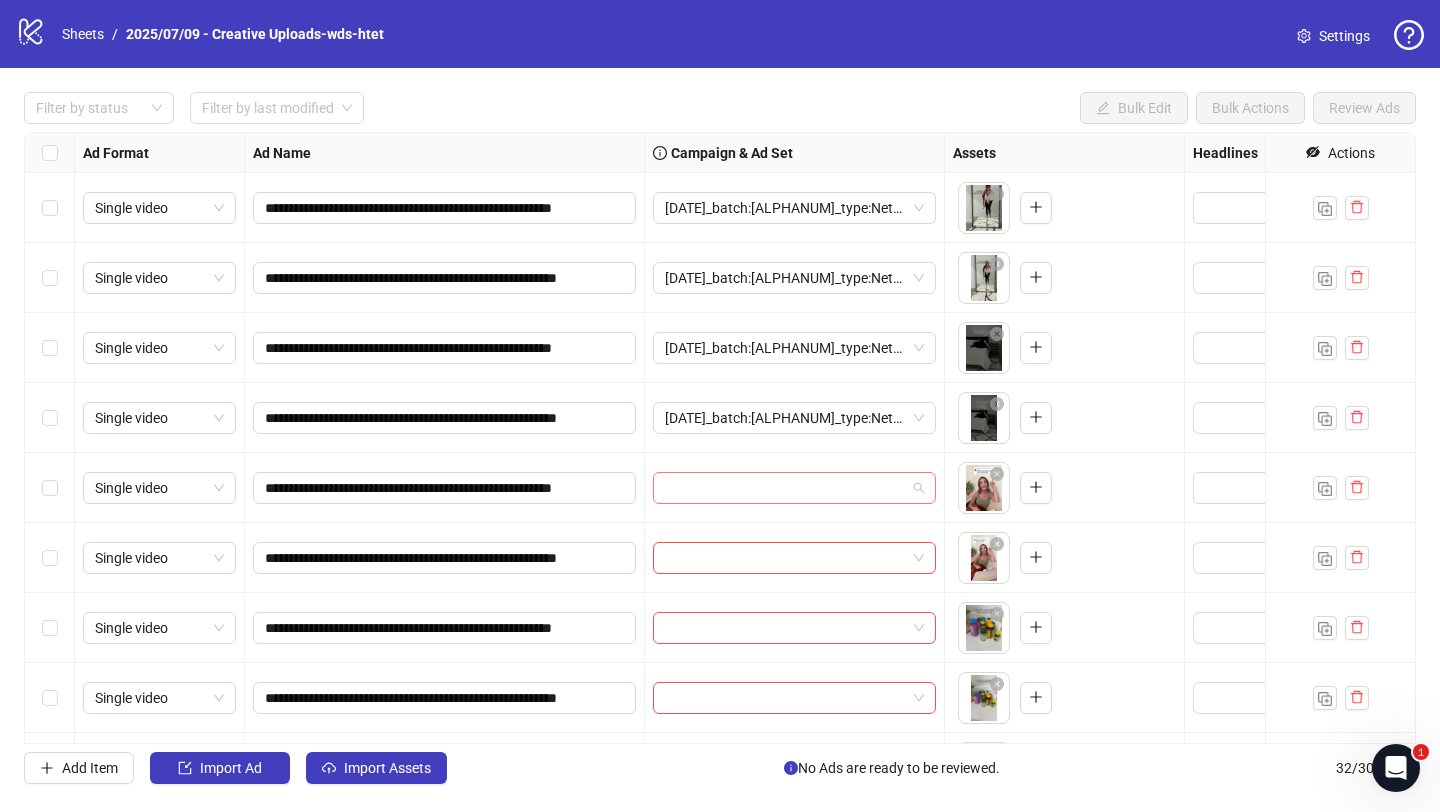 click at bounding box center (785, 488) 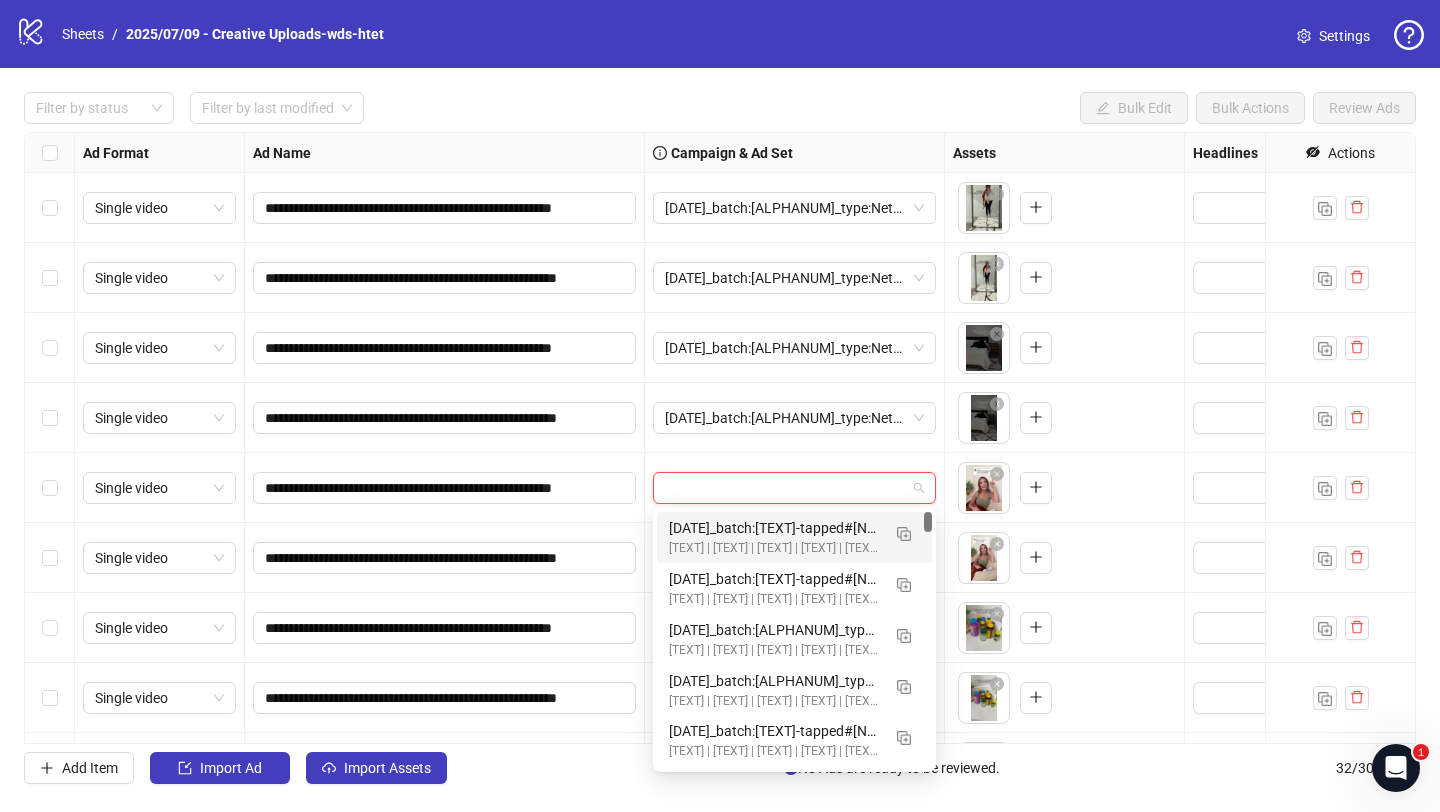 paste on "**********" 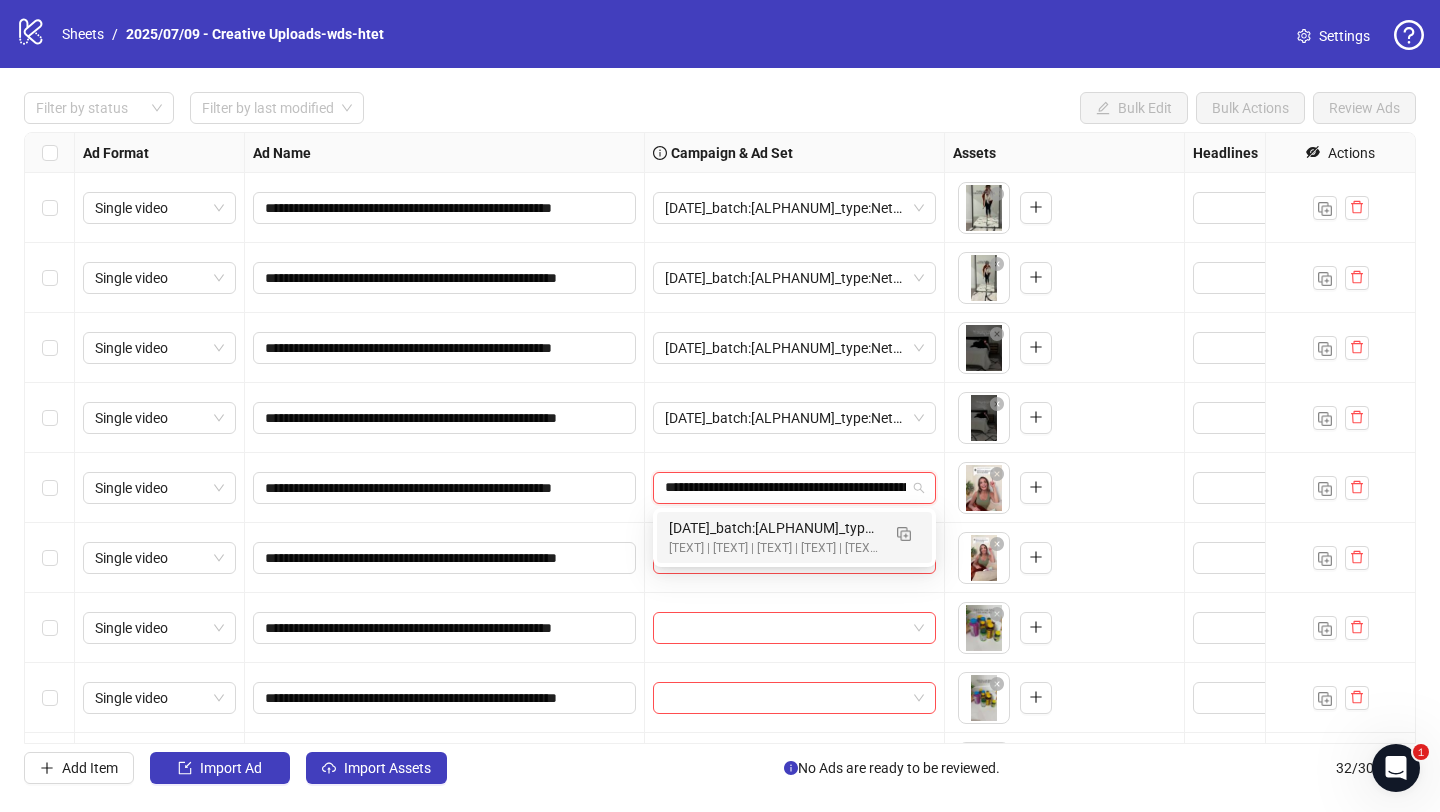 scroll, scrollTop: 0, scrollLeft: 146, axis: horizontal 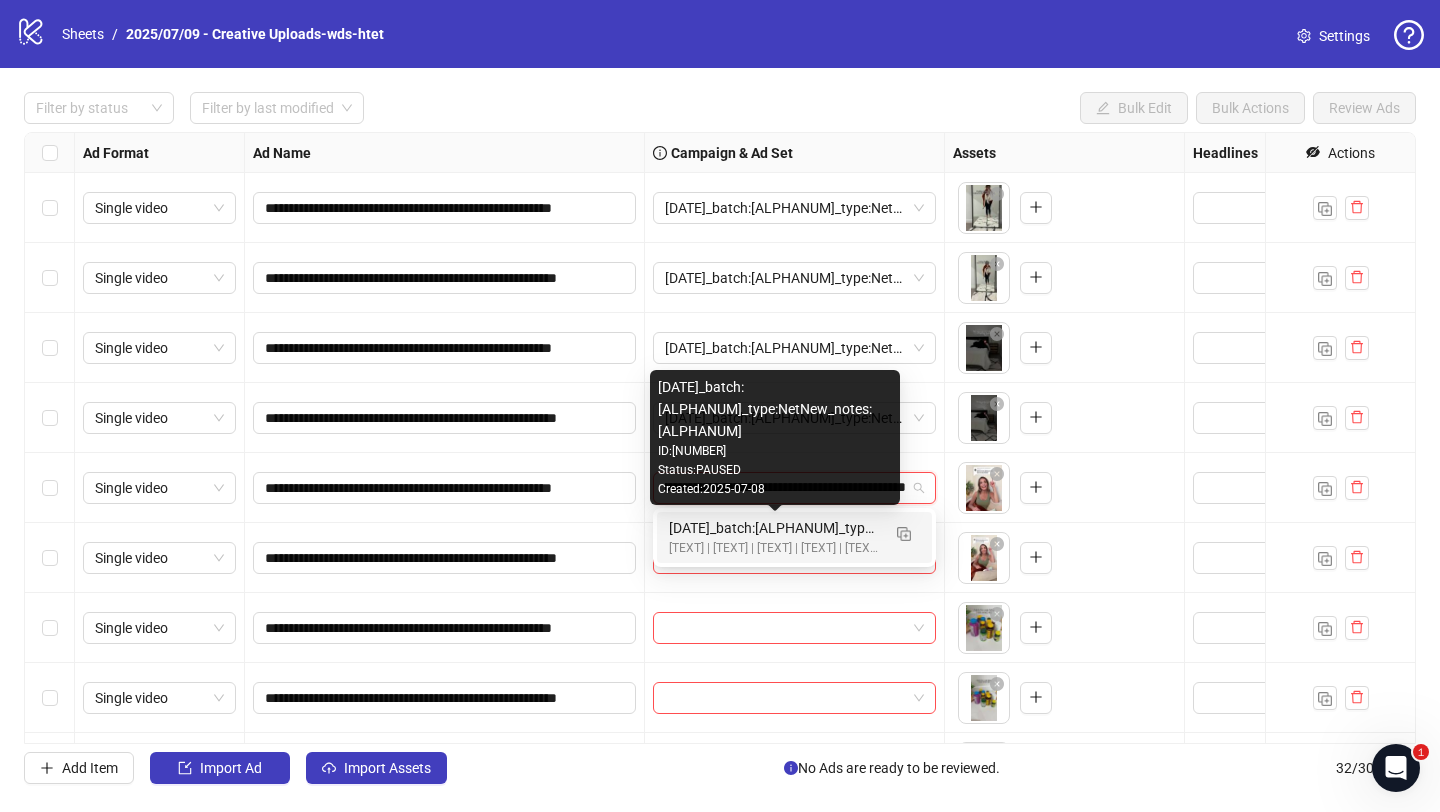 click on "2025/07/09_batch:wds-tapped#0020_type:NetNew_notes:htet" at bounding box center (774, 528) 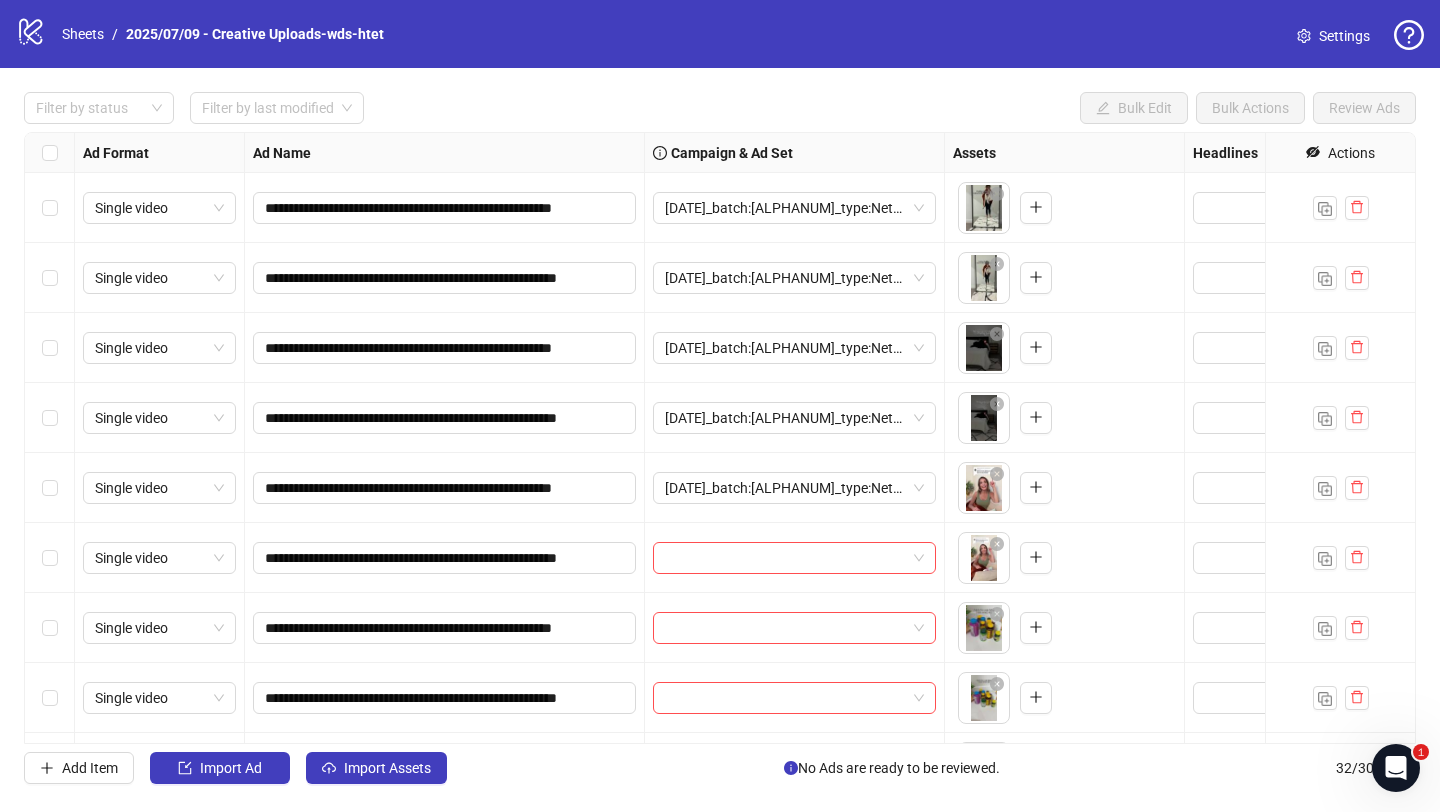 scroll, scrollTop: 122, scrollLeft: 0, axis: vertical 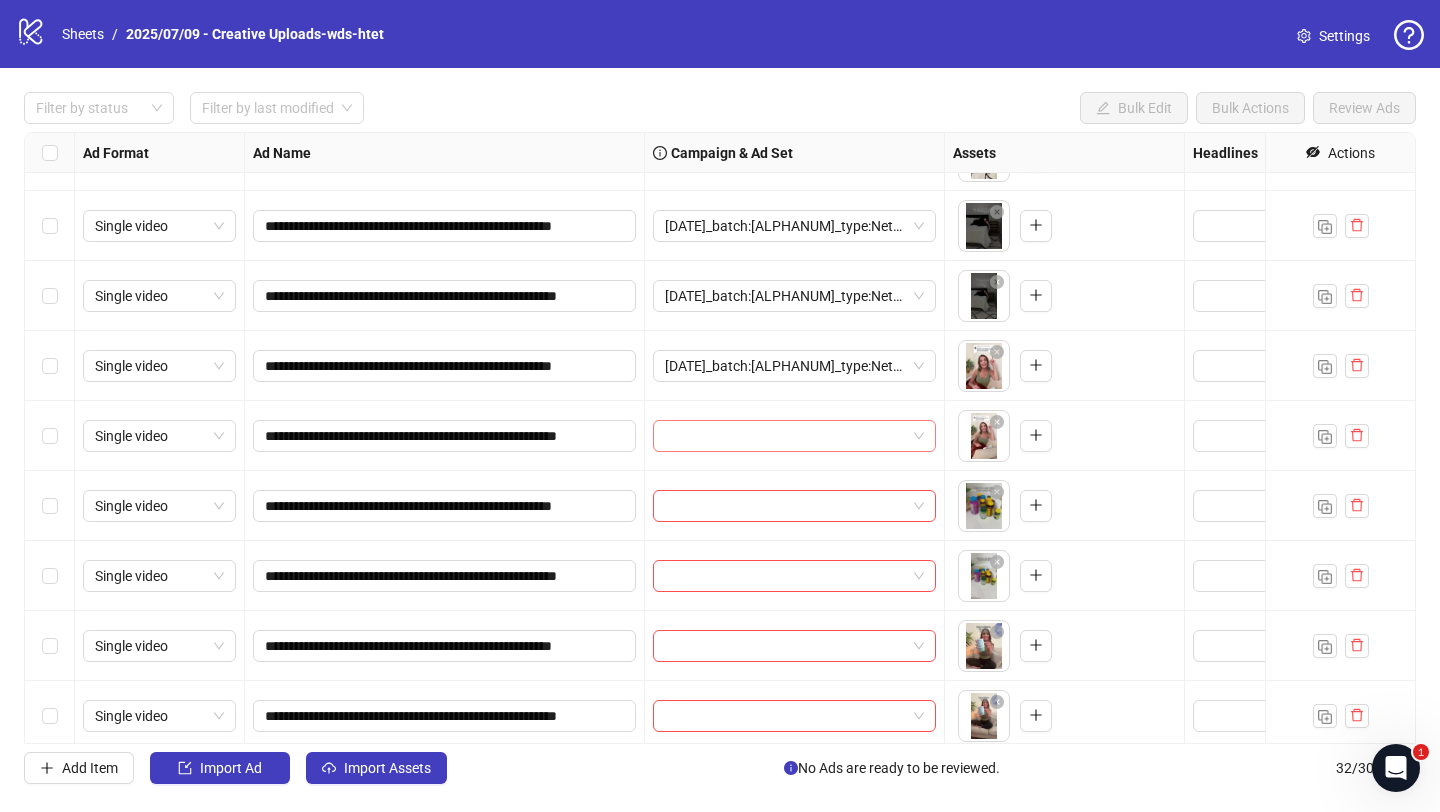 click at bounding box center (785, 436) 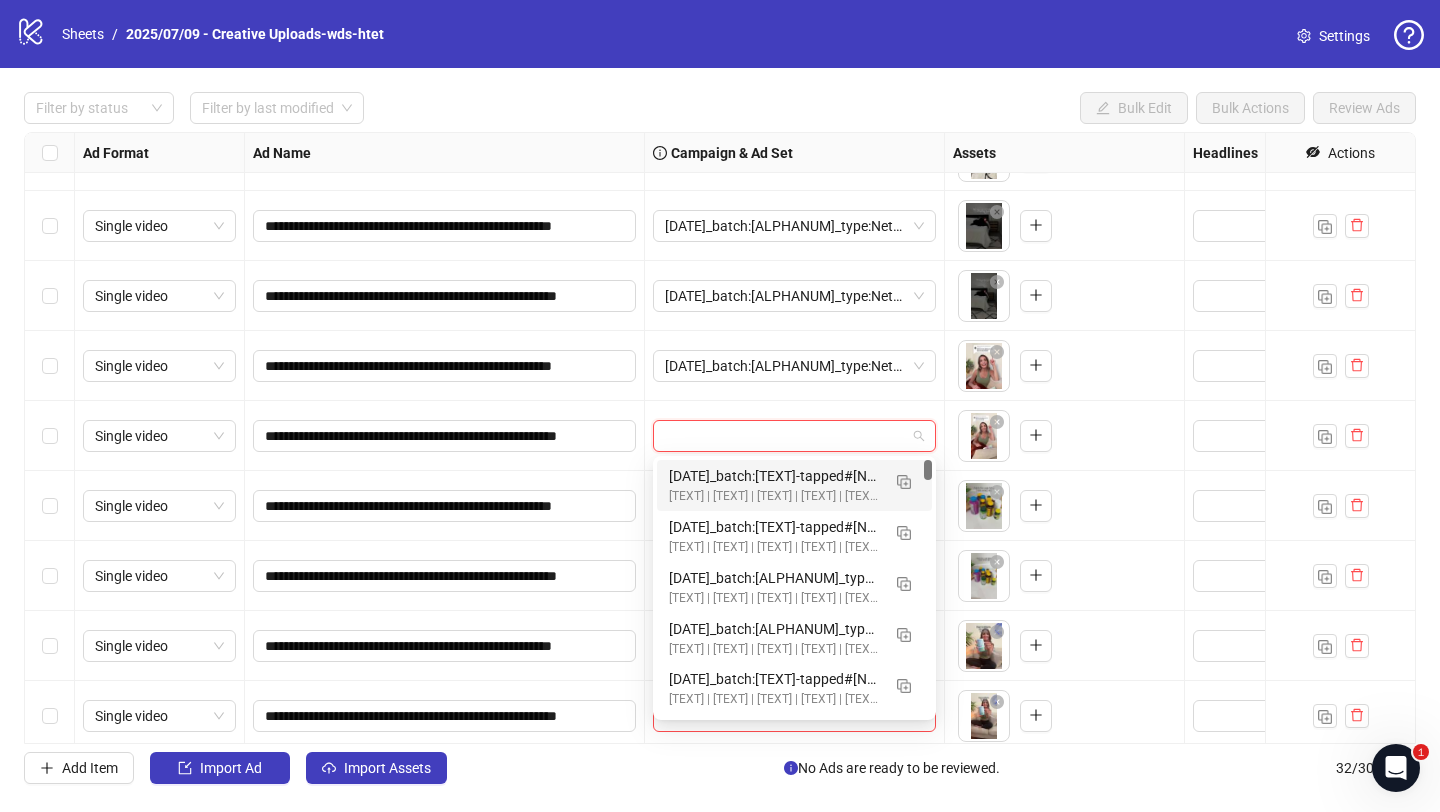 paste on "**********" 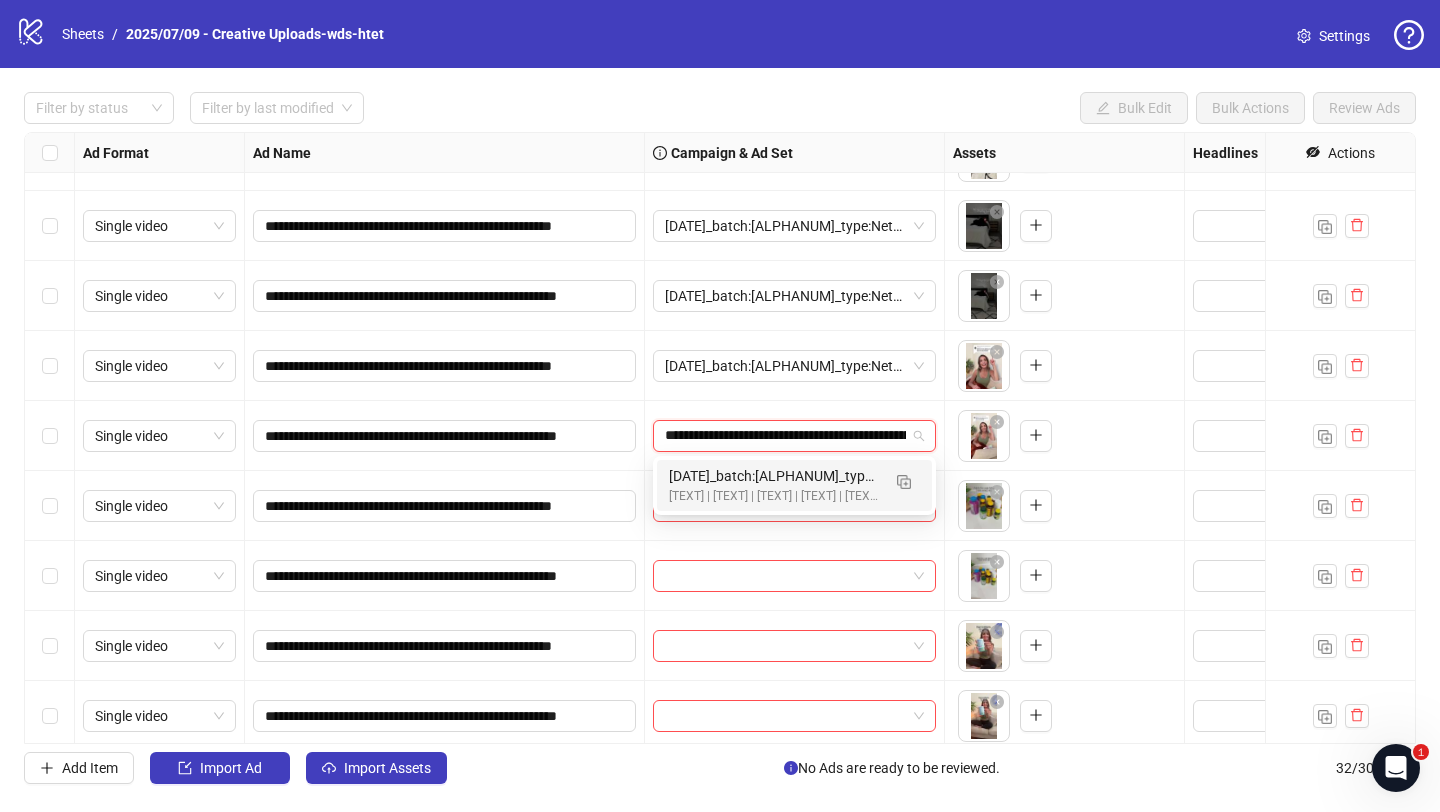 scroll, scrollTop: 0, scrollLeft: 146, axis: horizontal 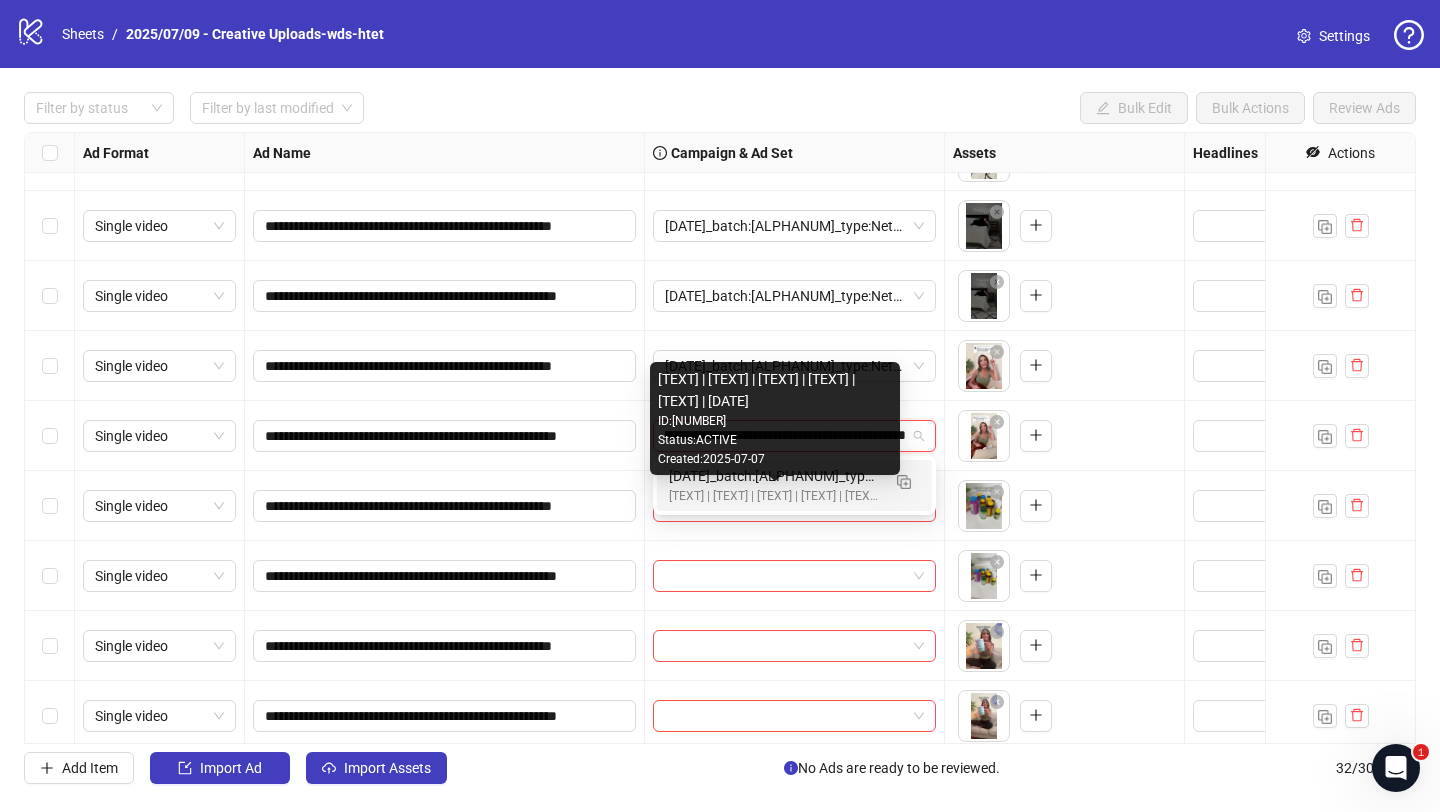click on "[Creative-Testing MASTER | All-SKUs | ABO 7dc | USA | v2025/07/07]" at bounding box center (774, 496) 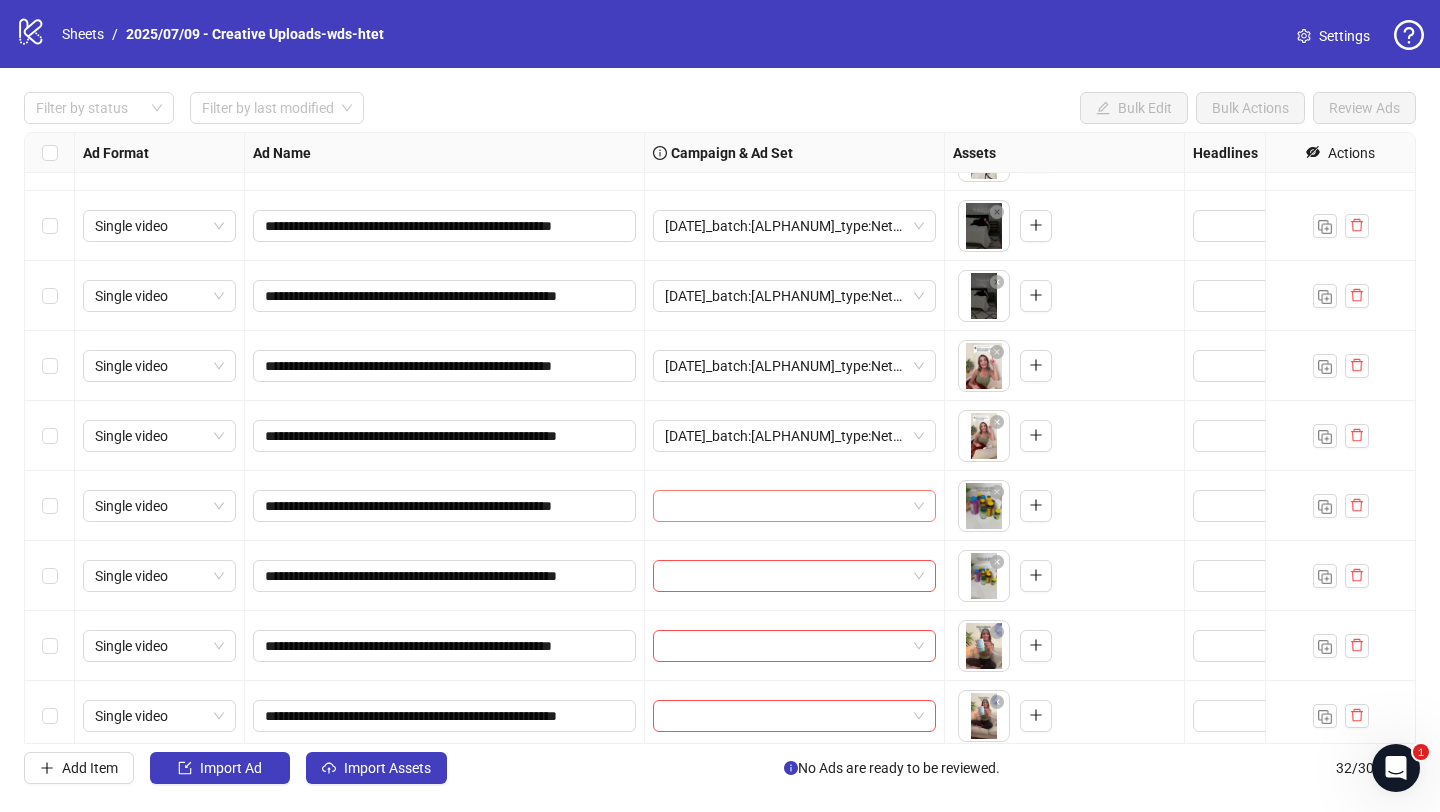 click at bounding box center [785, 506] 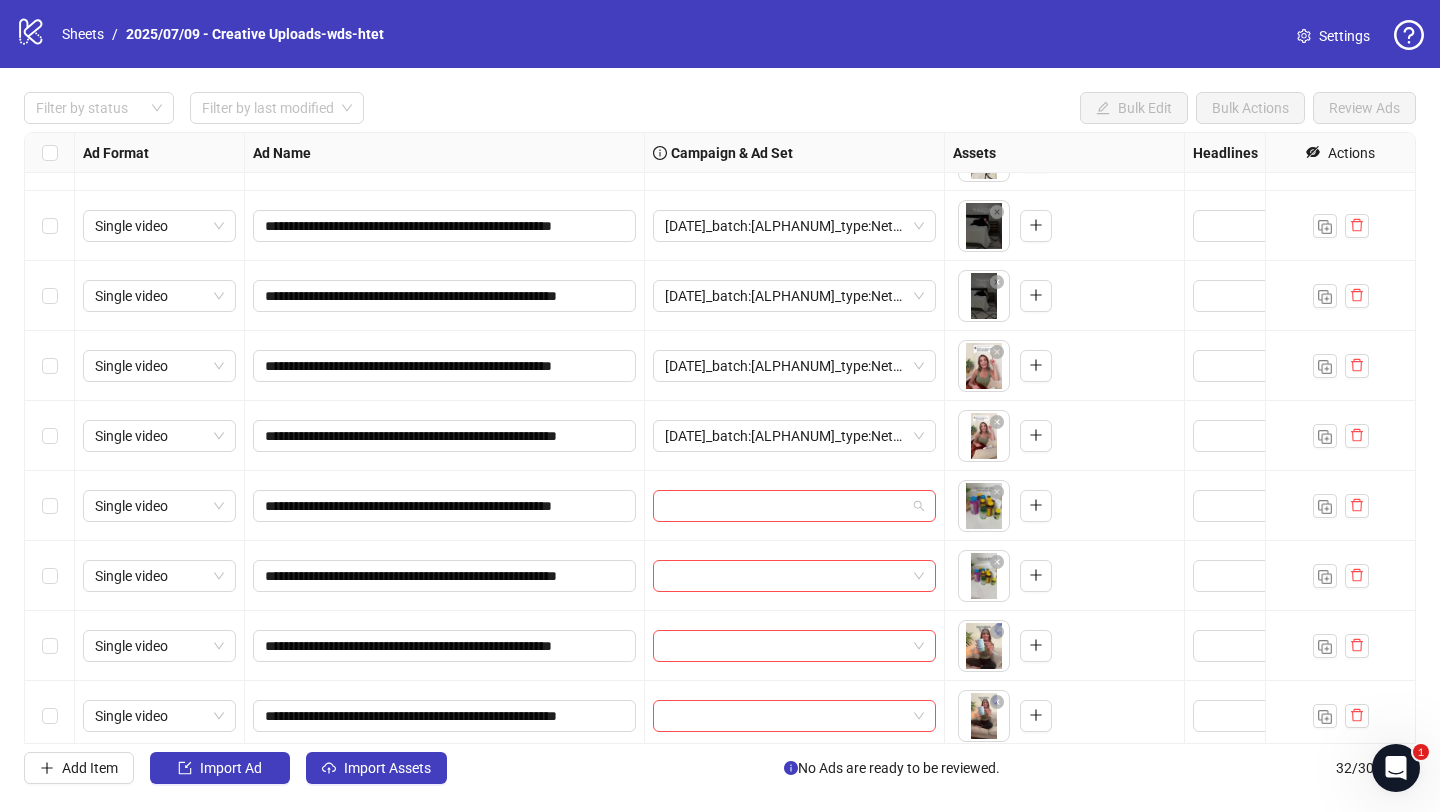 paste on "**********" 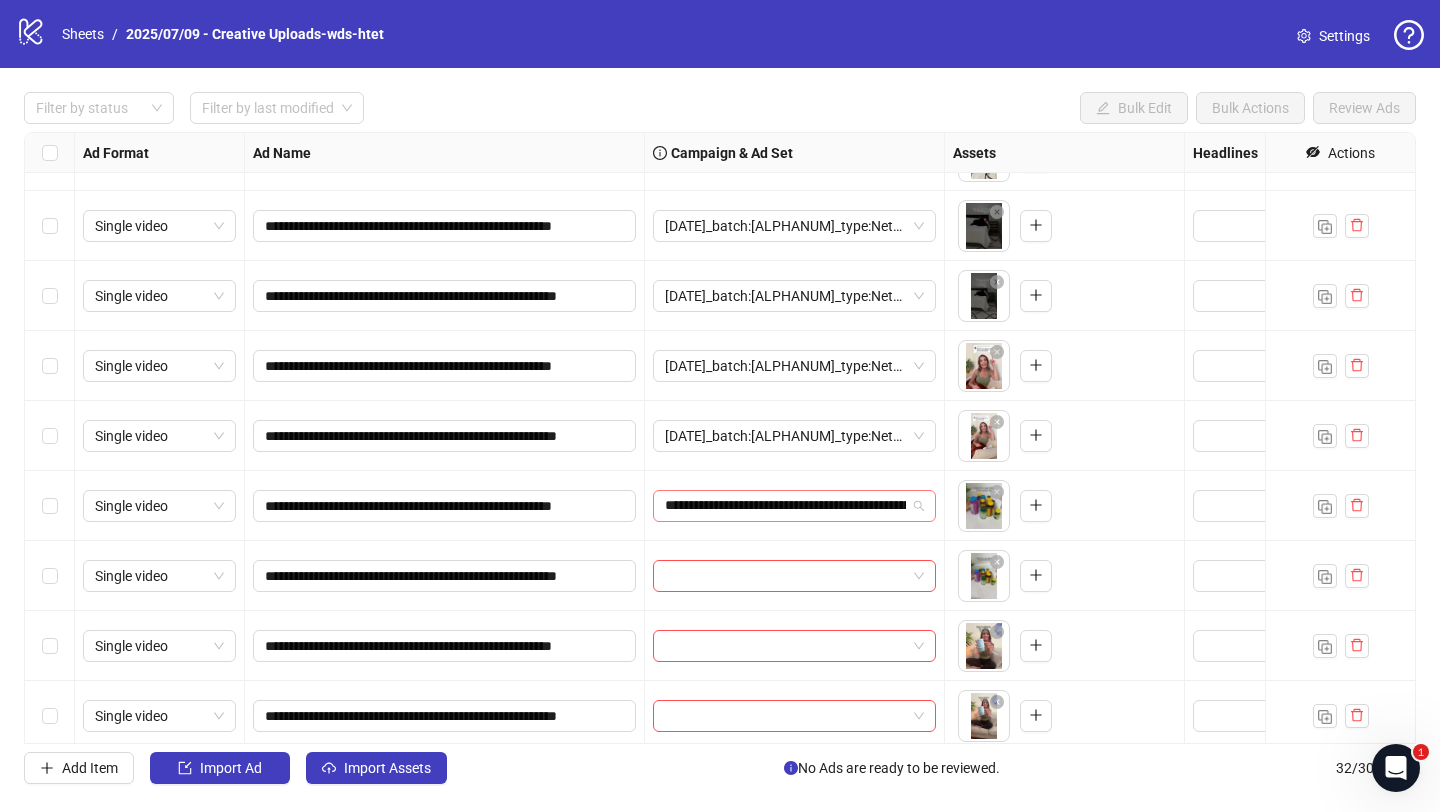 scroll, scrollTop: 0, scrollLeft: 146, axis: horizontal 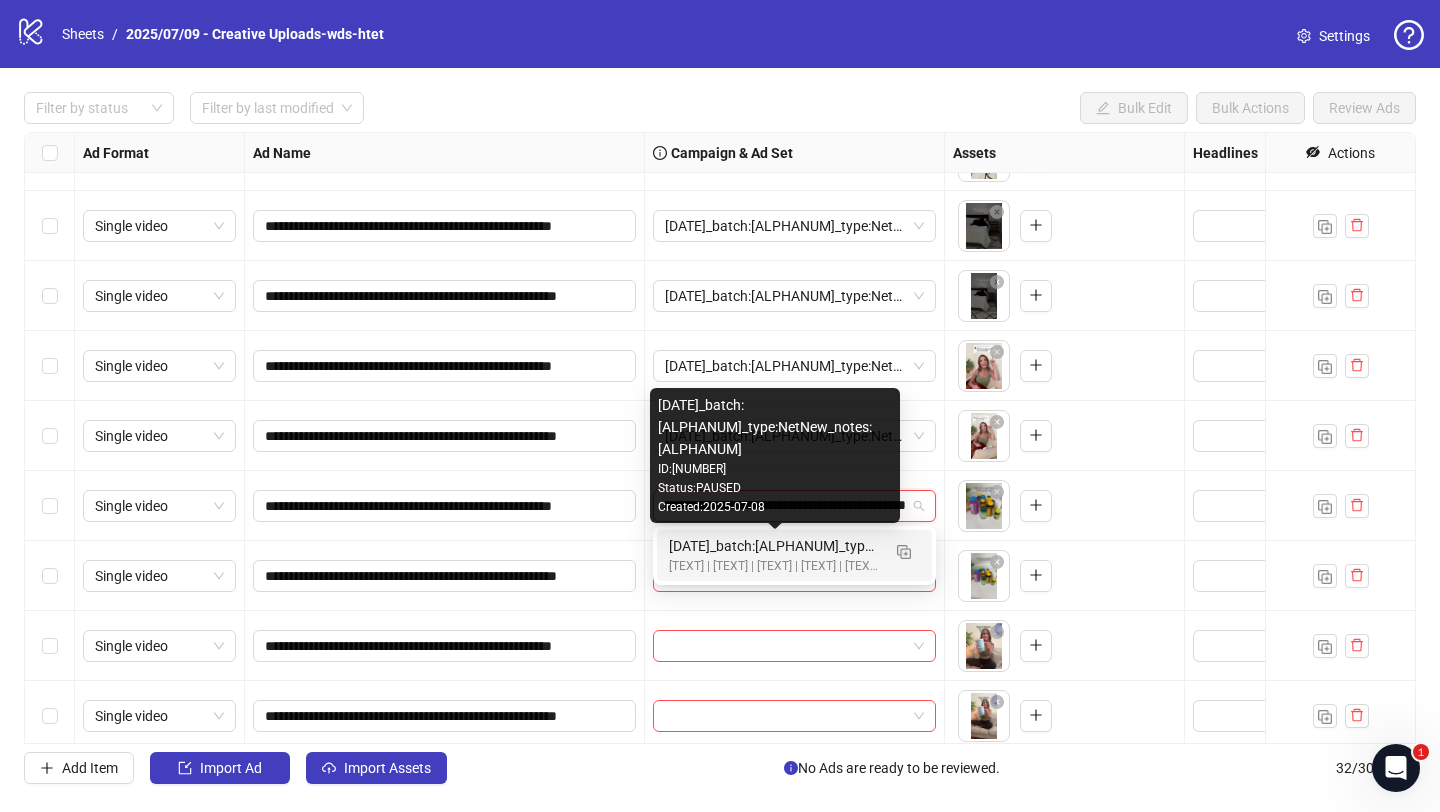 click on "2025/07/09_batch:wds-tapped#0020_type:NetNew_notes:htet" at bounding box center (774, 546) 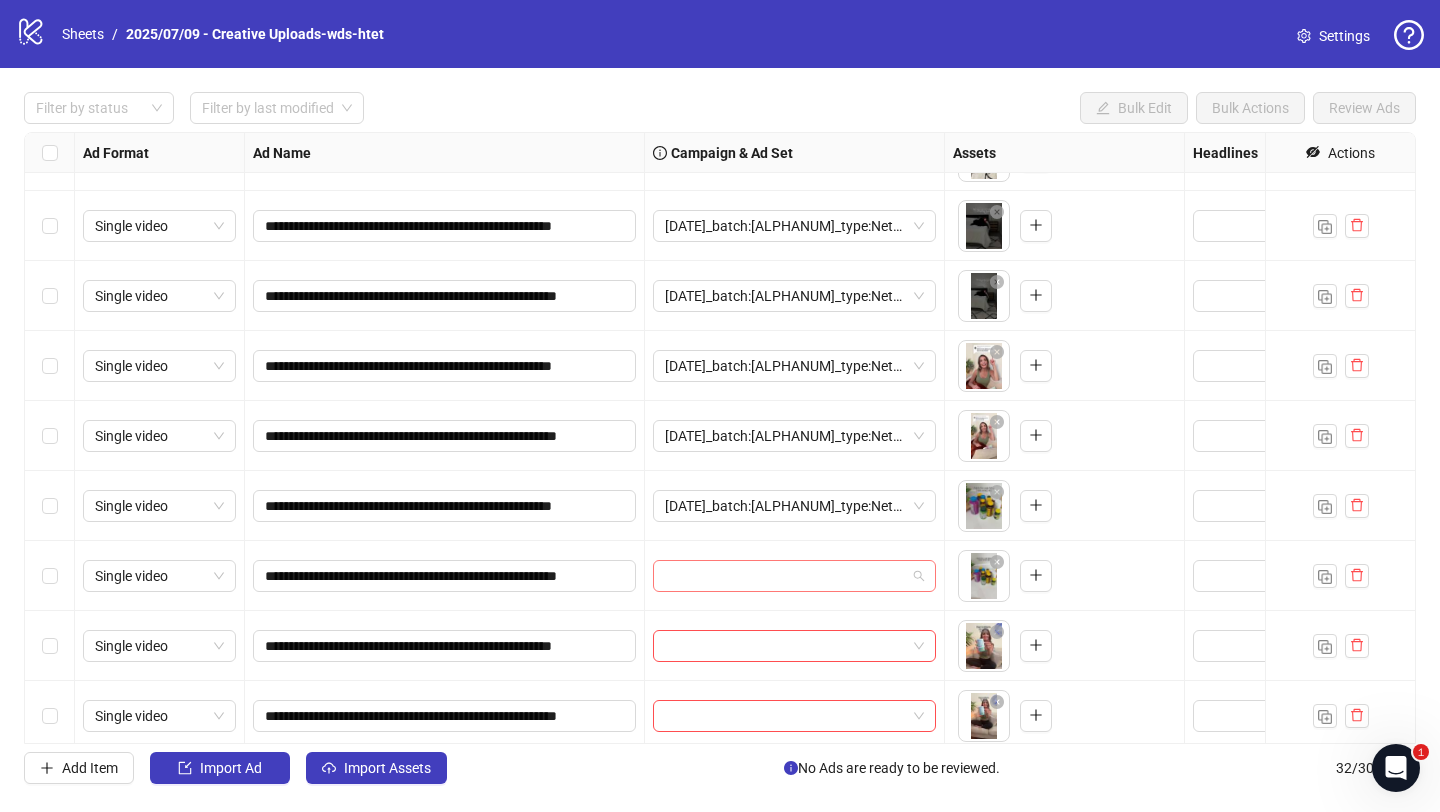 click at bounding box center [785, 576] 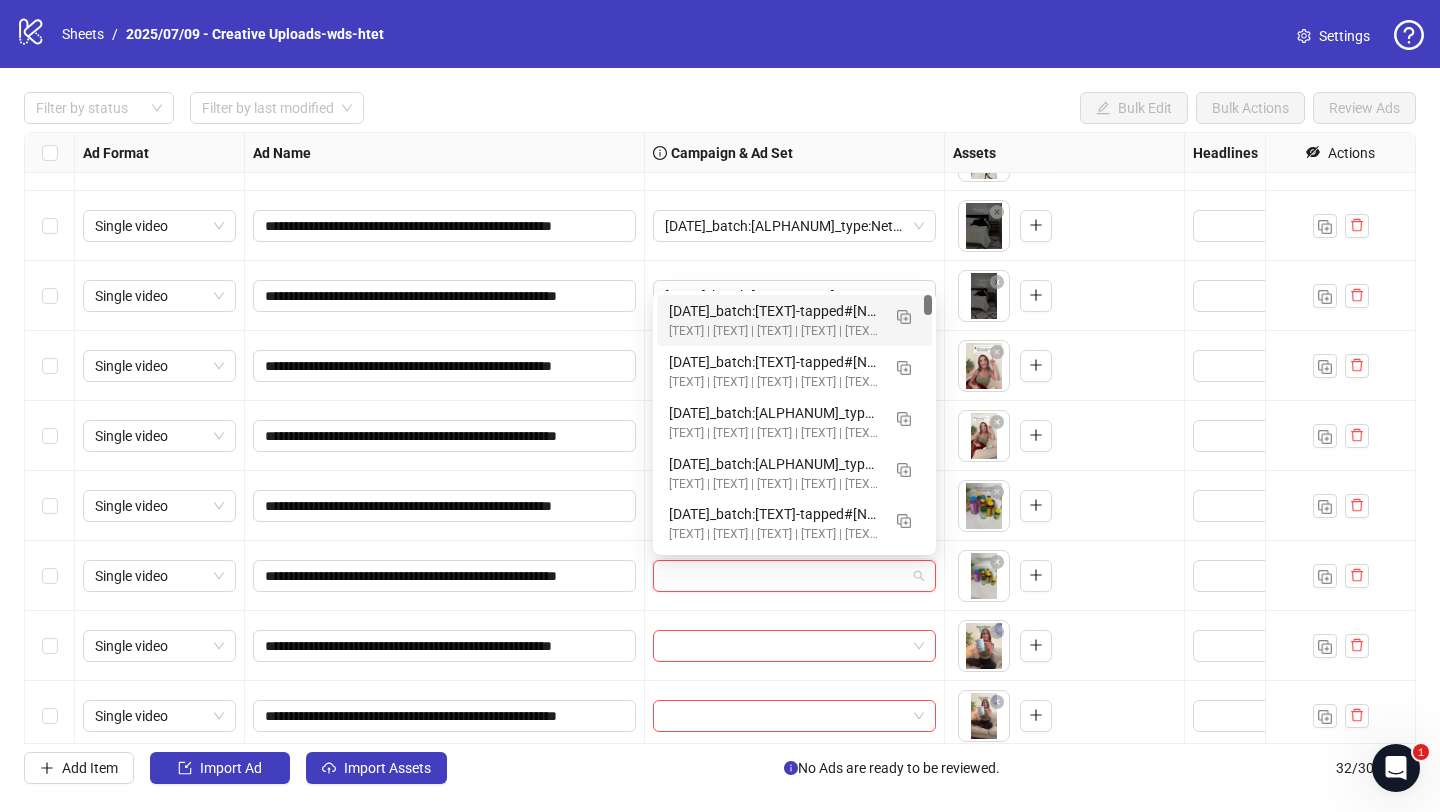 paste on "**********" 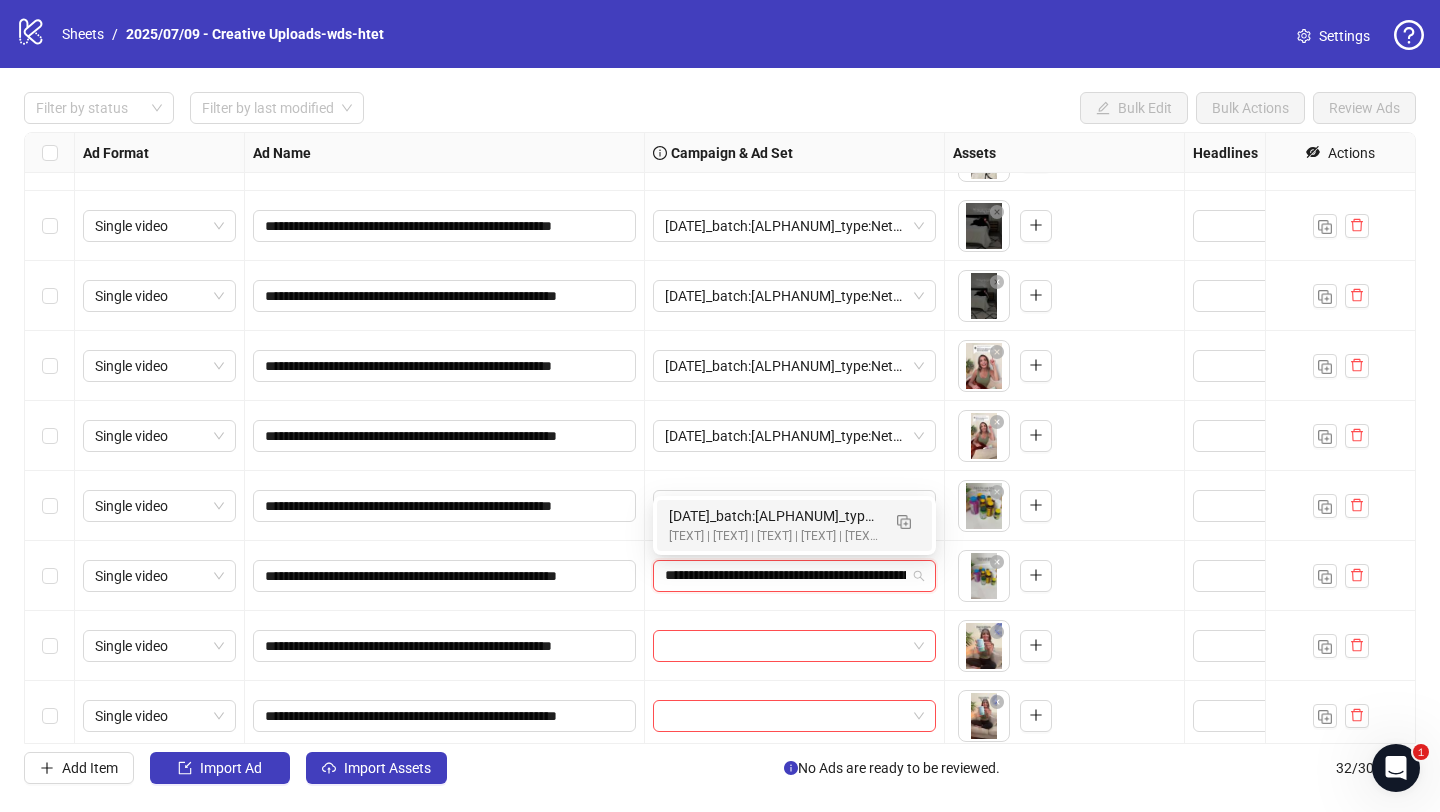 scroll, scrollTop: 0, scrollLeft: 146, axis: horizontal 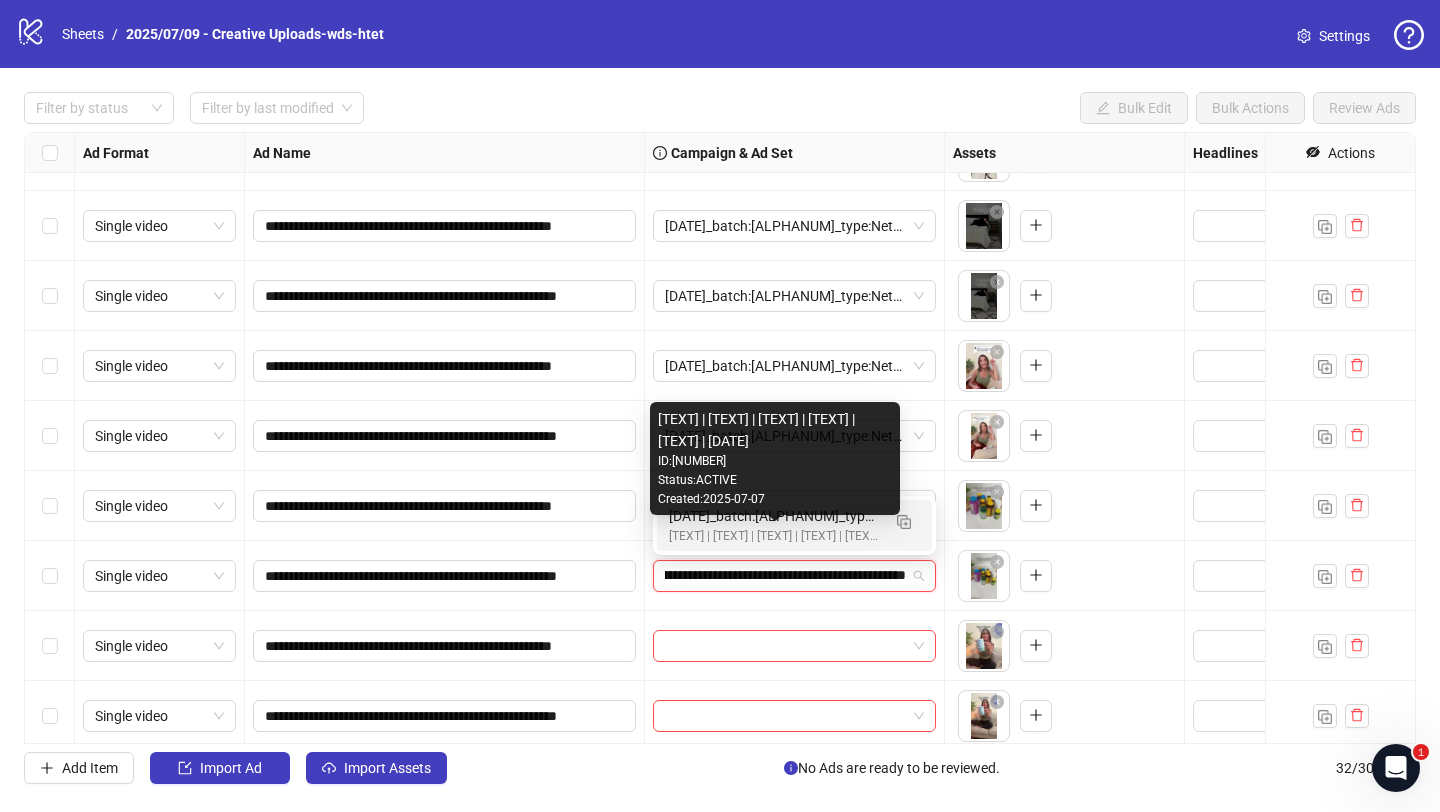 click on "[Creative-Testing MASTER | All-SKUs | ABO 7dc | USA | v2025/07/07]" at bounding box center [774, 536] 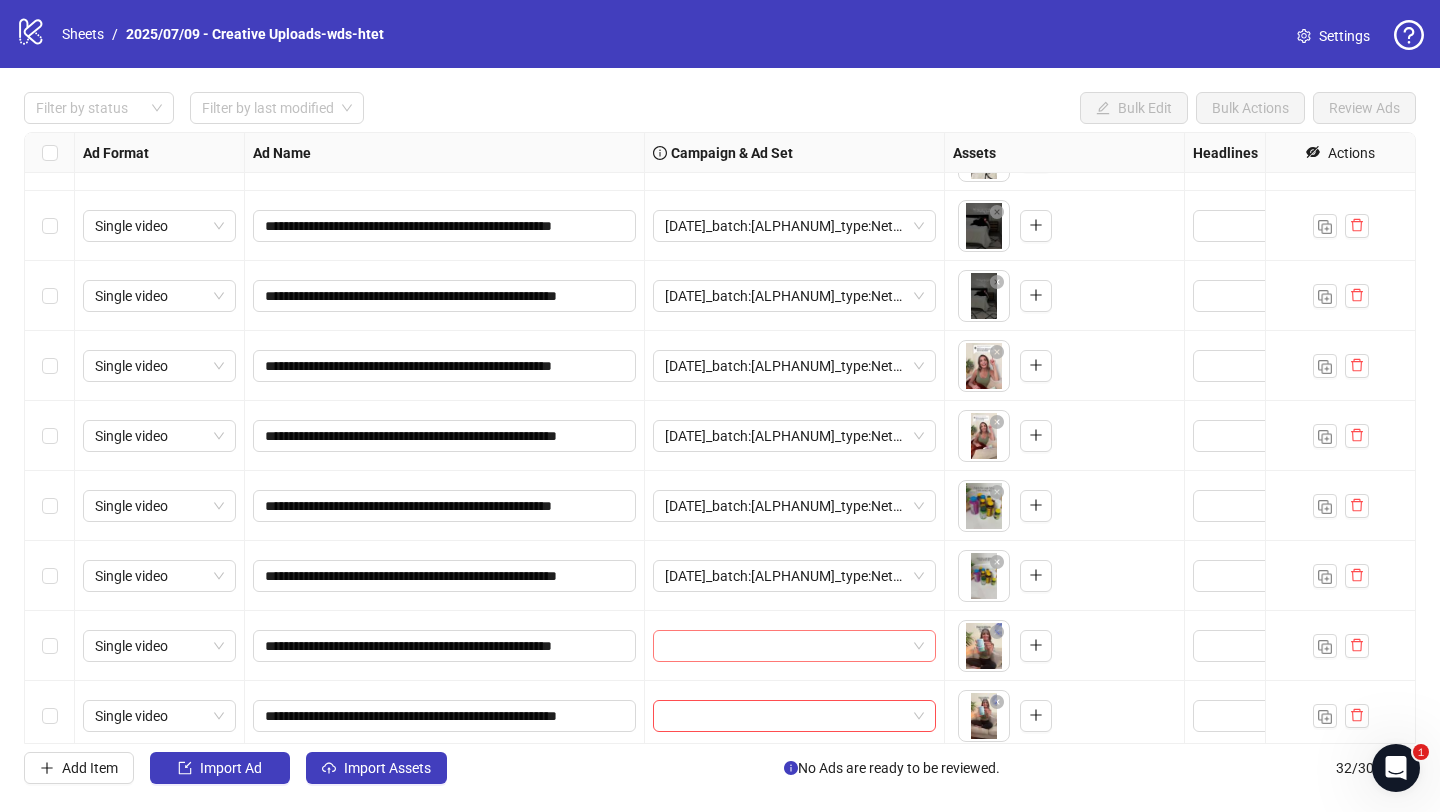 click at bounding box center (785, 646) 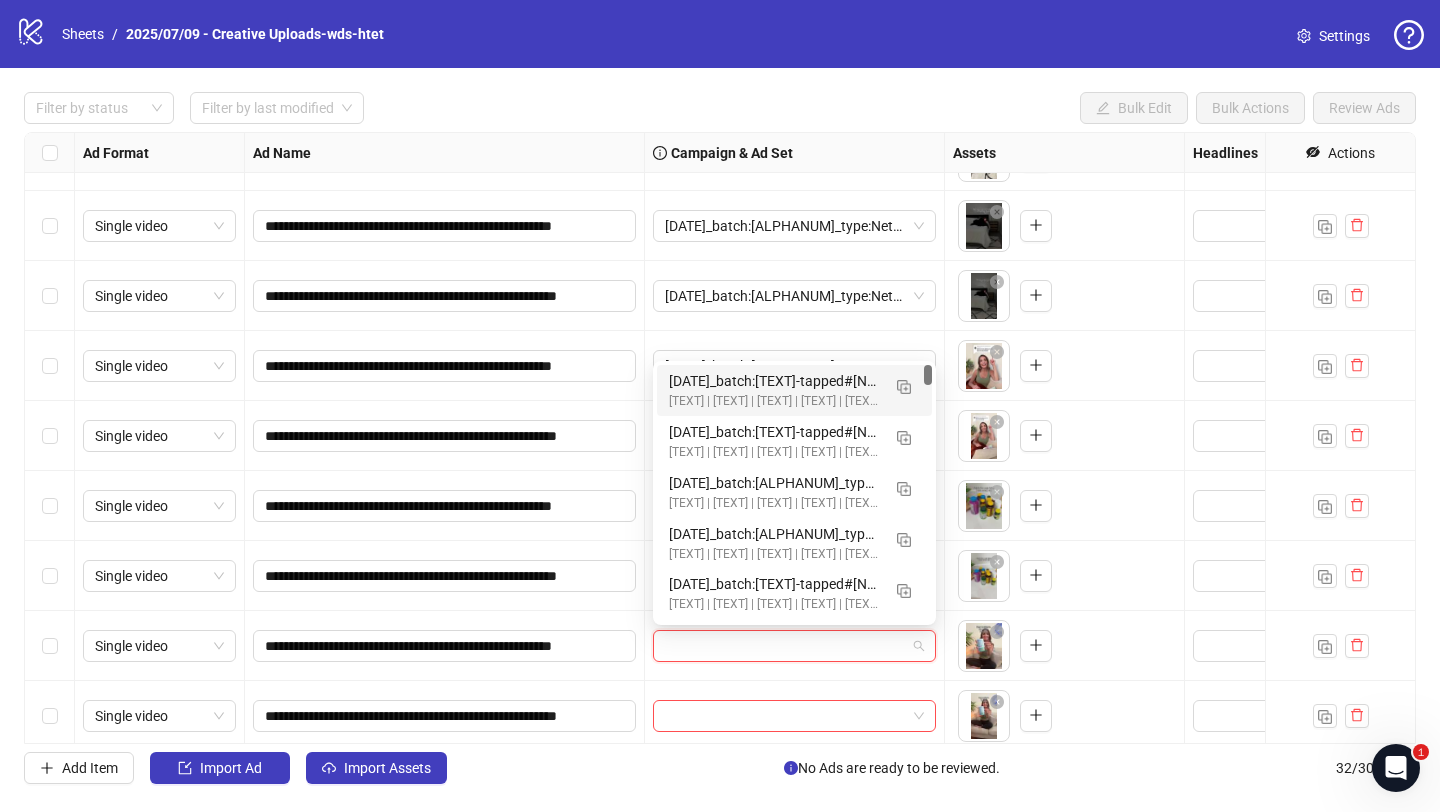 paste on "**********" 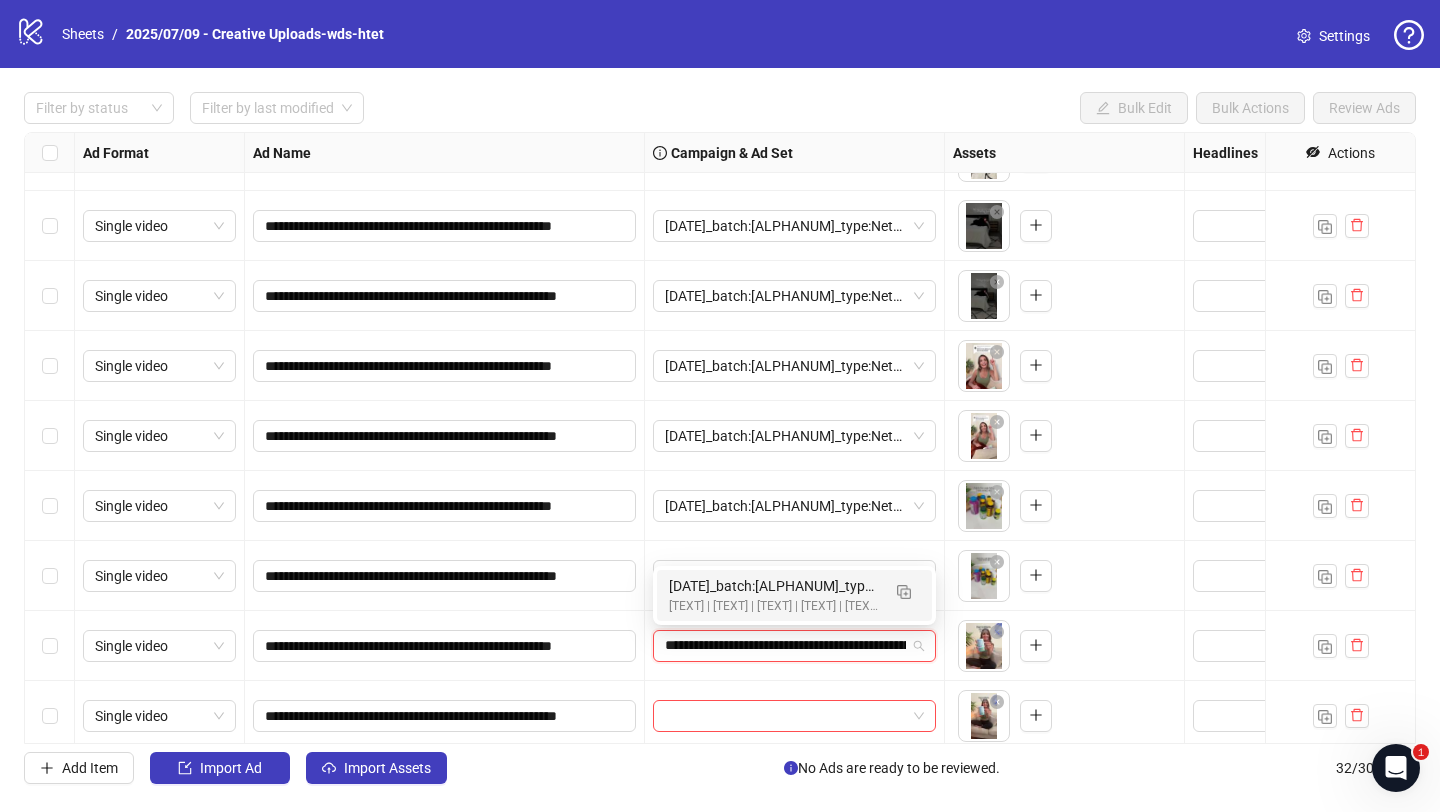 scroll, scrollTop: 0, scrollLeft: 146, axis: horizontal 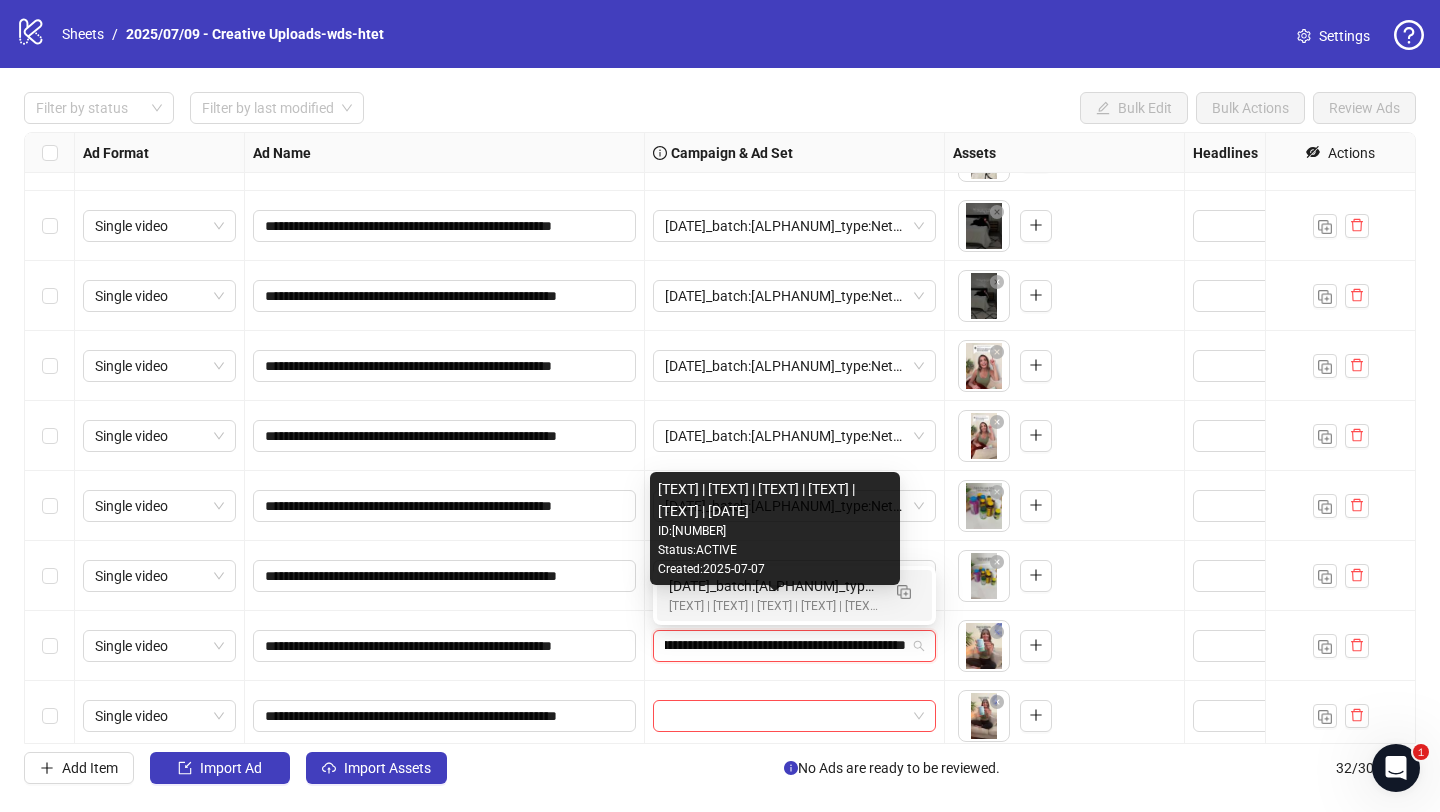 click on "[Creative-Testing MASTER | All-SKUs | ABO 7dc | USA | v2025/07/07]" at bounding box center (774, 606) 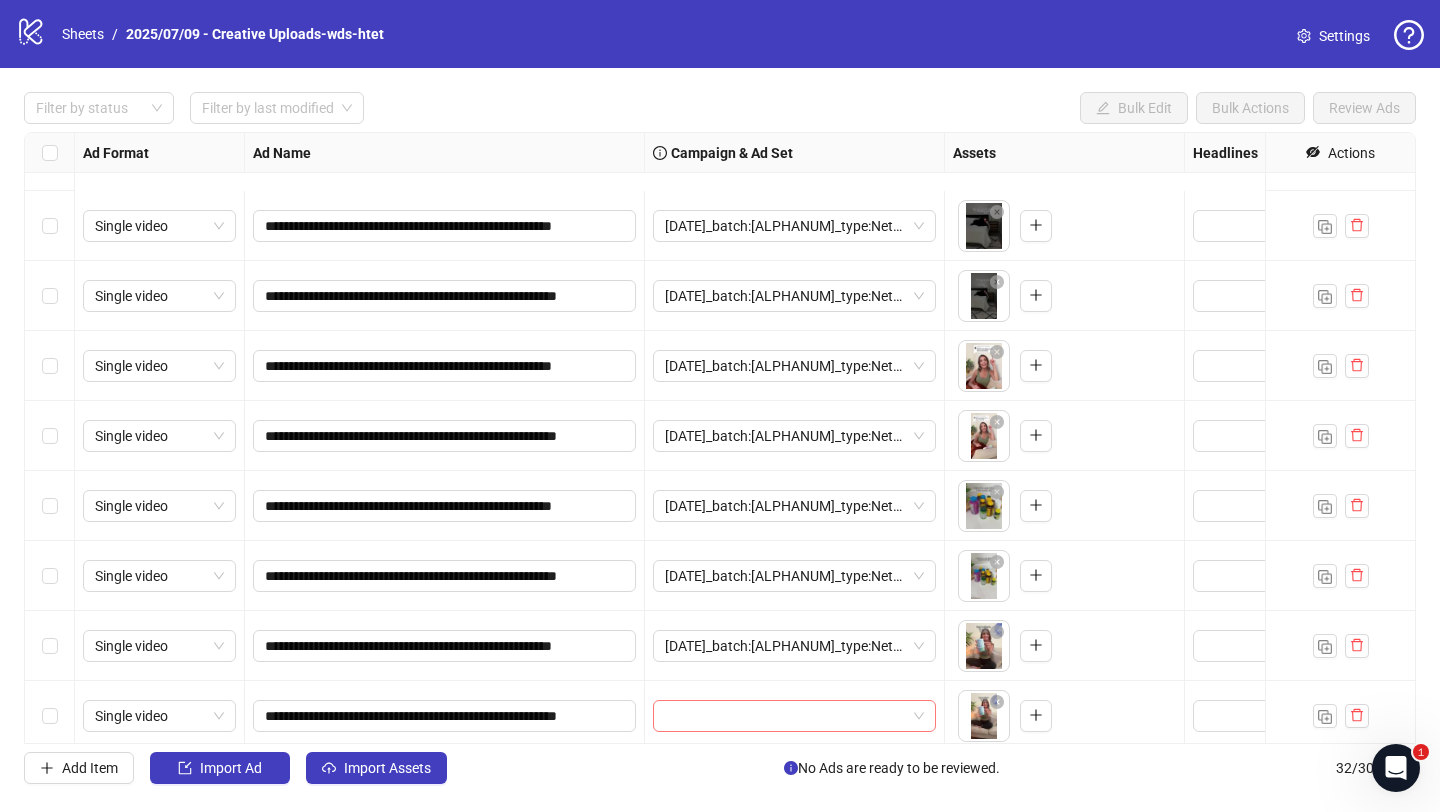 scroll, scrollTop: 281, scrollLeft: 0, axis: vertical 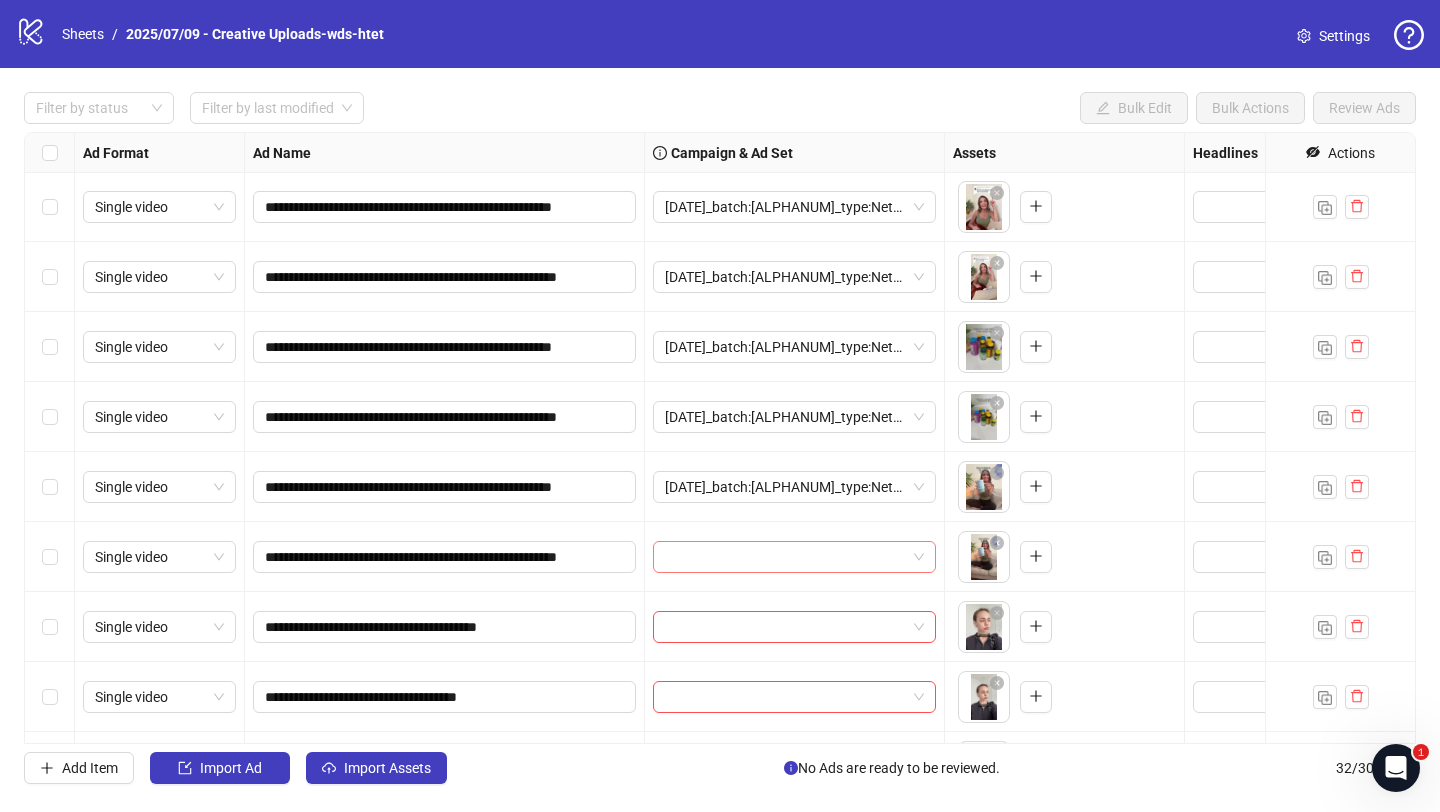 click at bounding box center (785, 557) 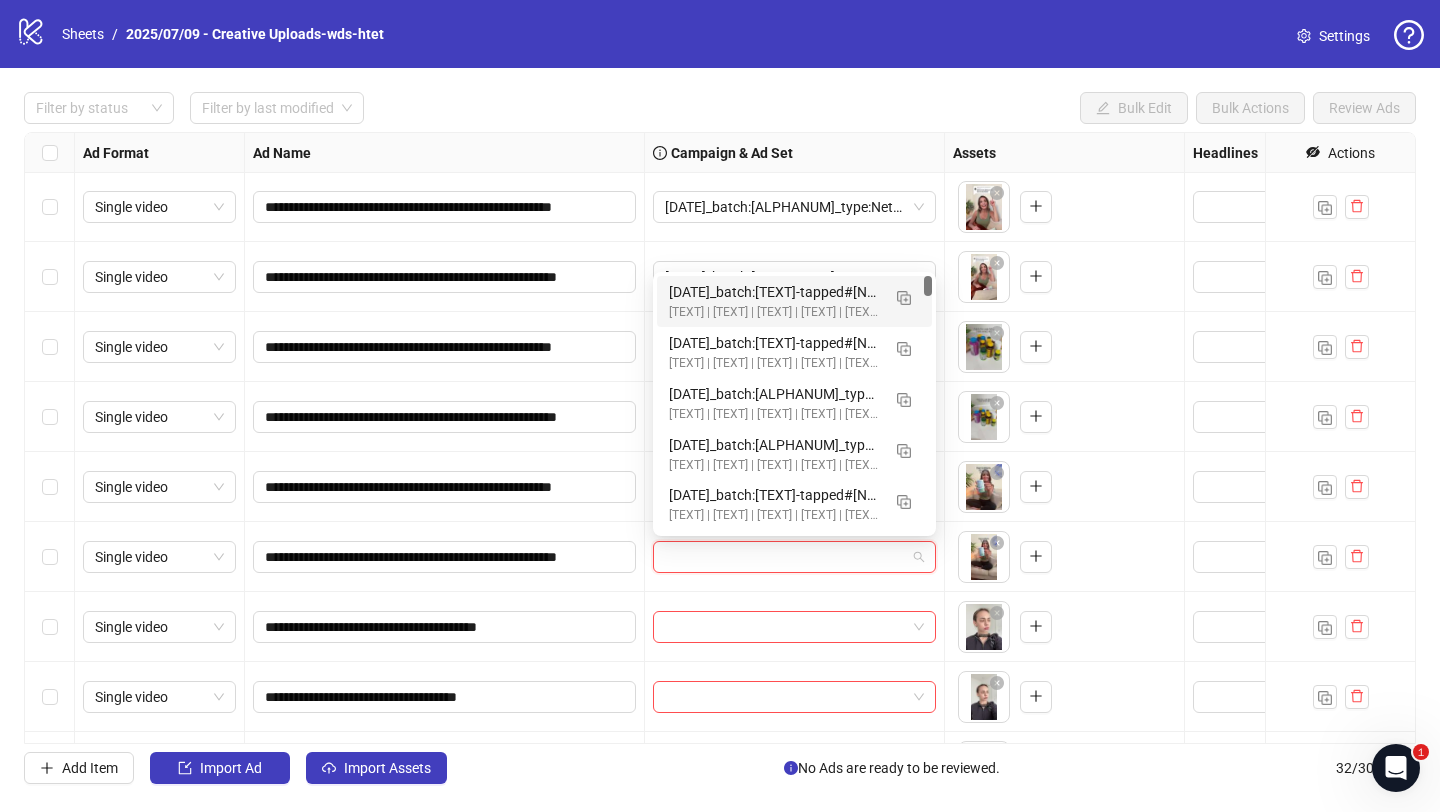 paste on "**********" 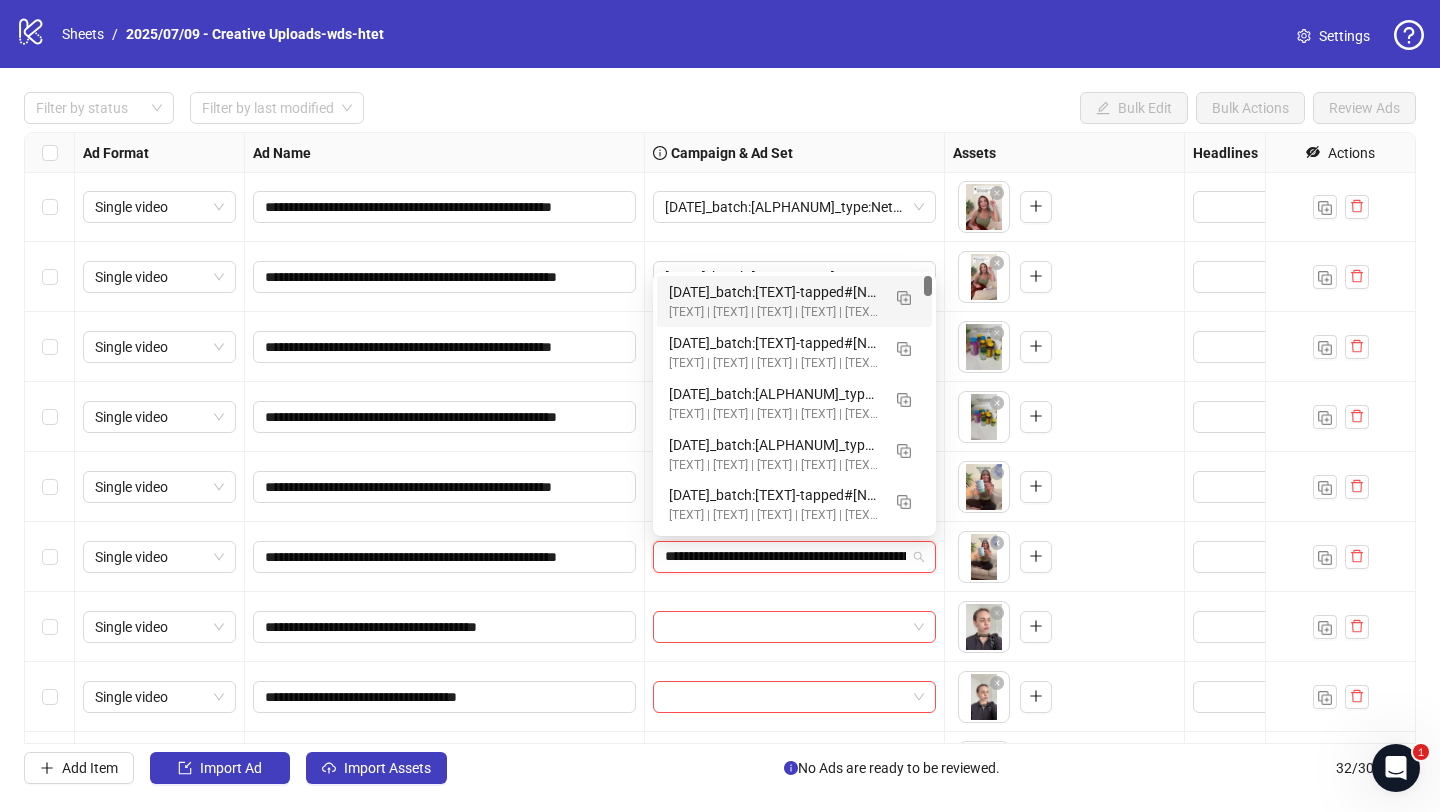 scroll, scrollTop: 0, scrollLeft: 146, axis: horizontal 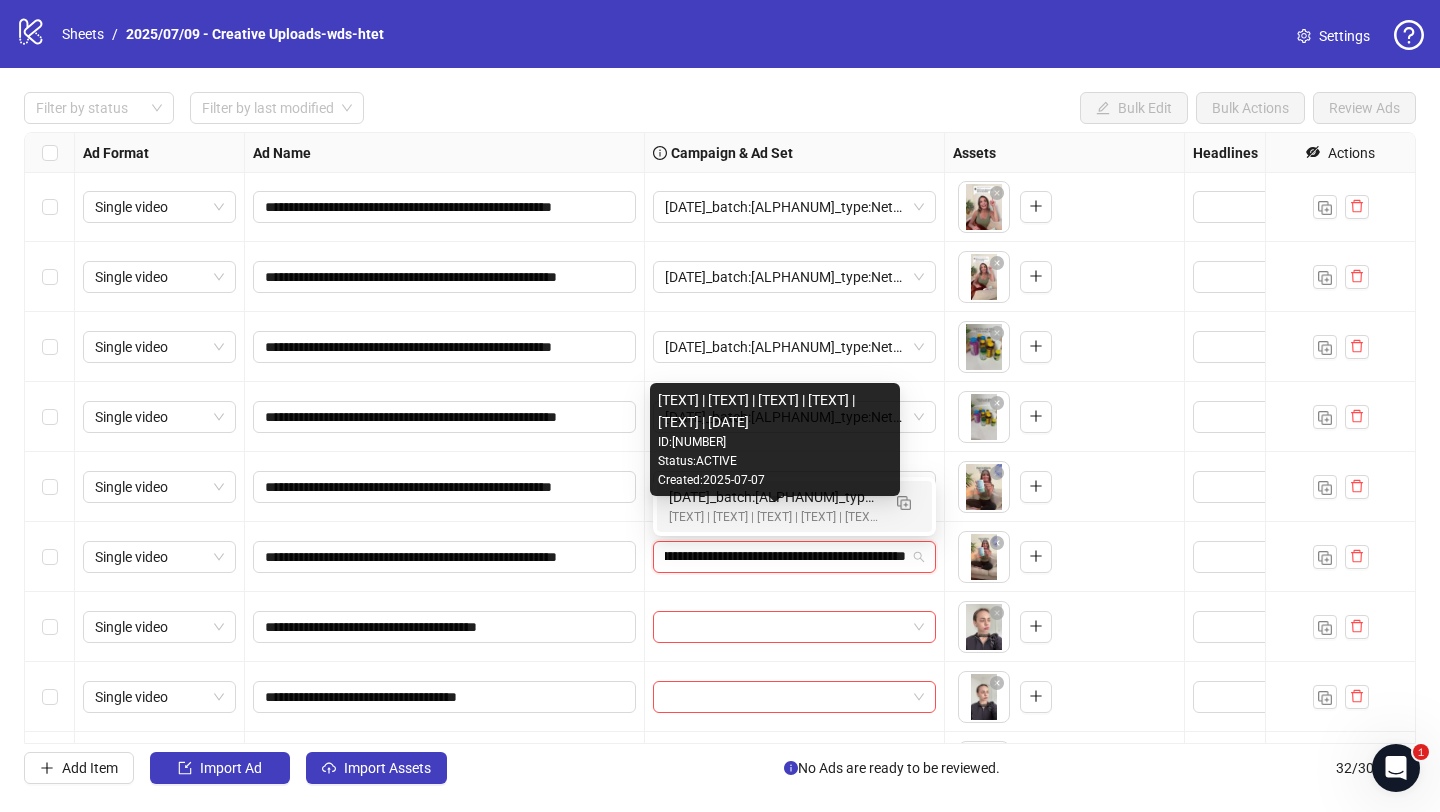 click on "[Creative-Testing MASTER | All-SKUs | ABO 7dc | USA | v2025/07/07]" at bounding box center [774, 517] 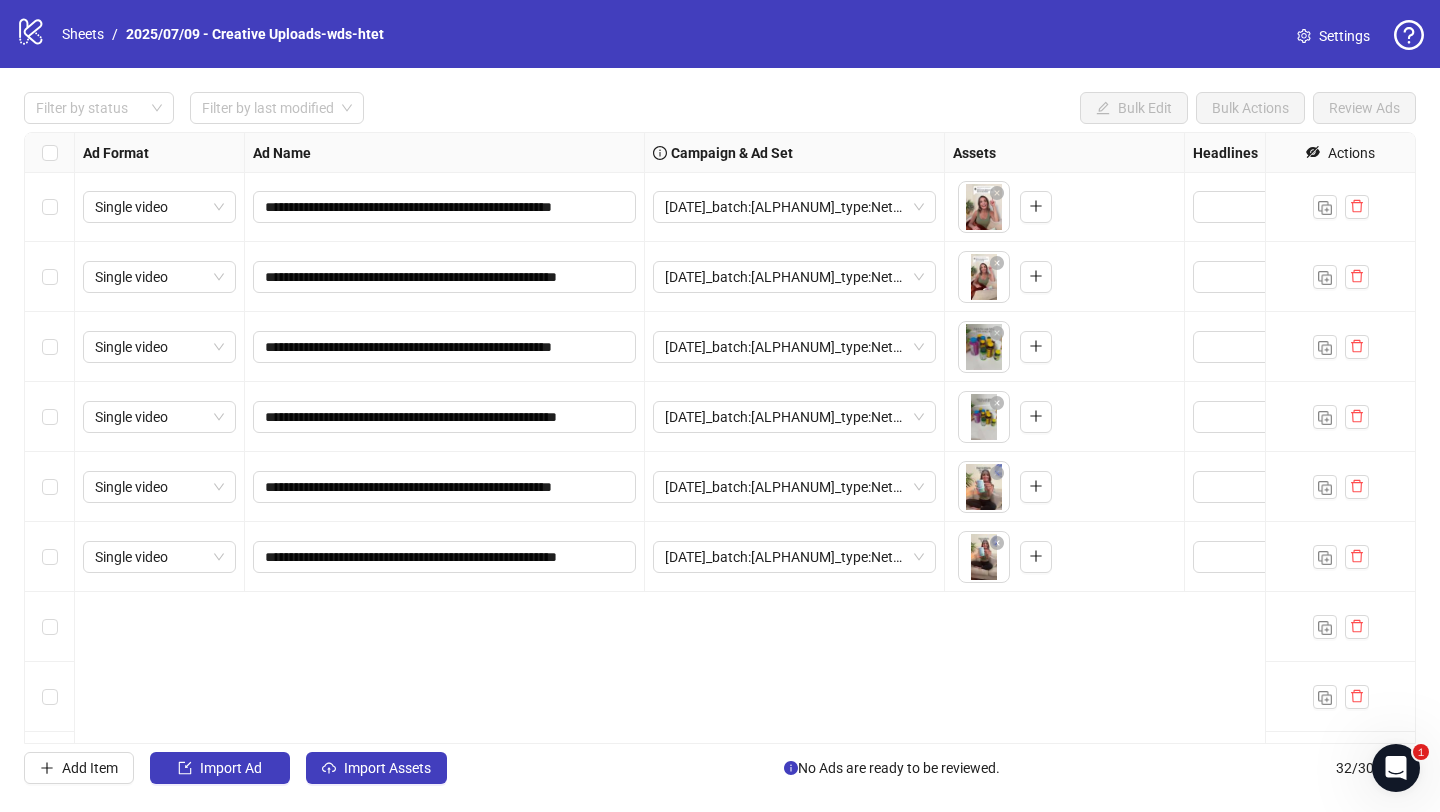 scroll, scrollTop: 0, scrollLeft: 0, axis: both 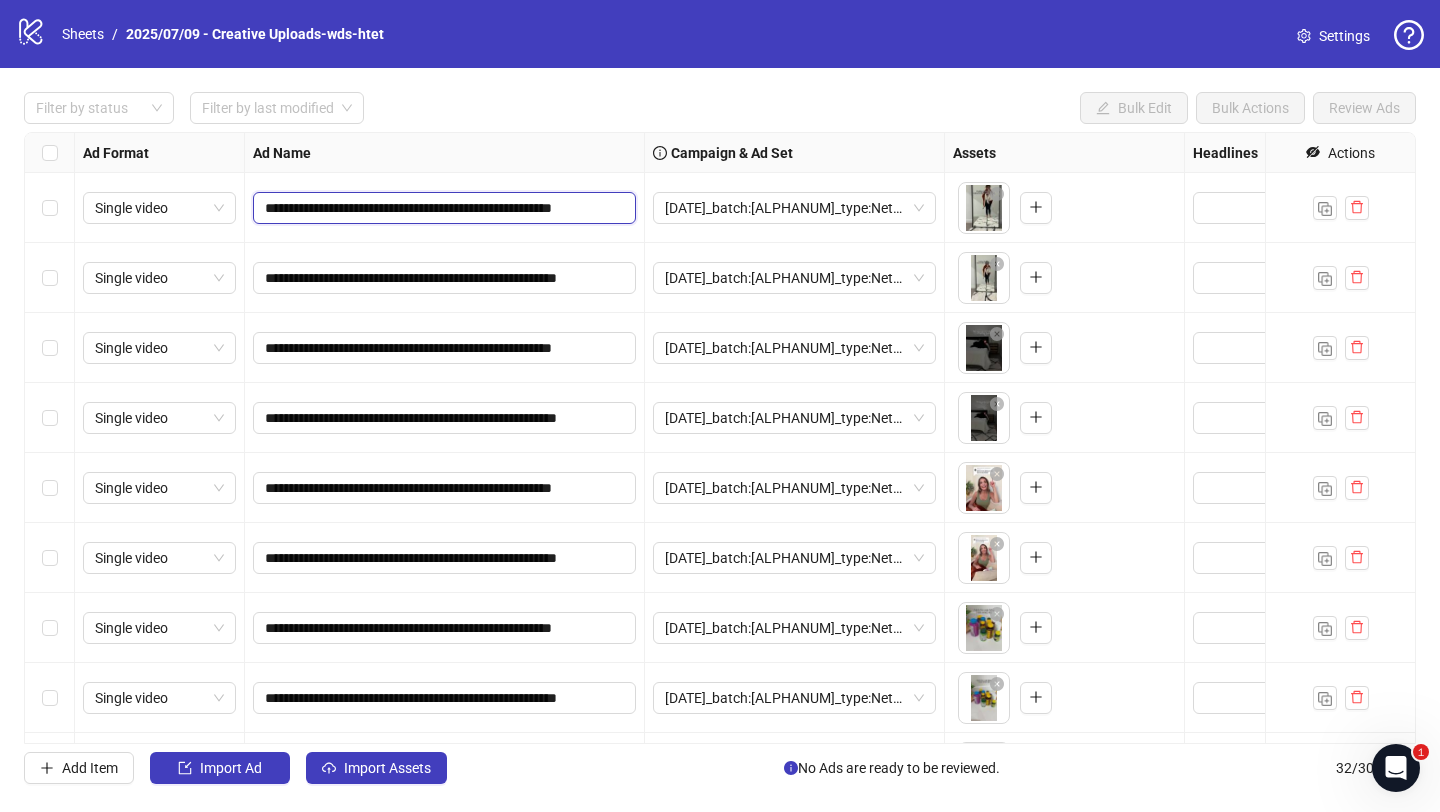 click on "**********" at bounding box center [442, 208] 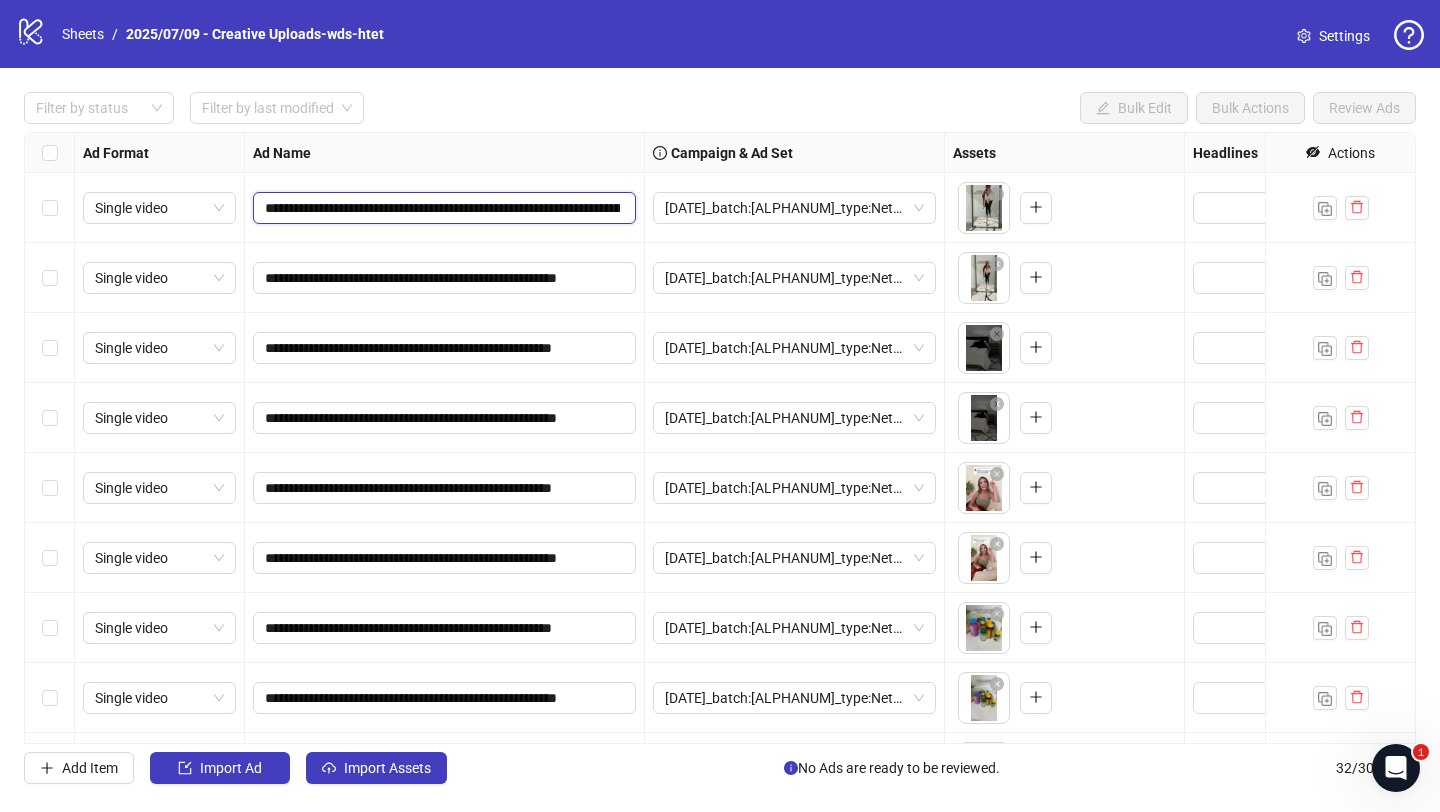 scroll, scrollTop: 0, scrollLeft: 901, axis: horizontal 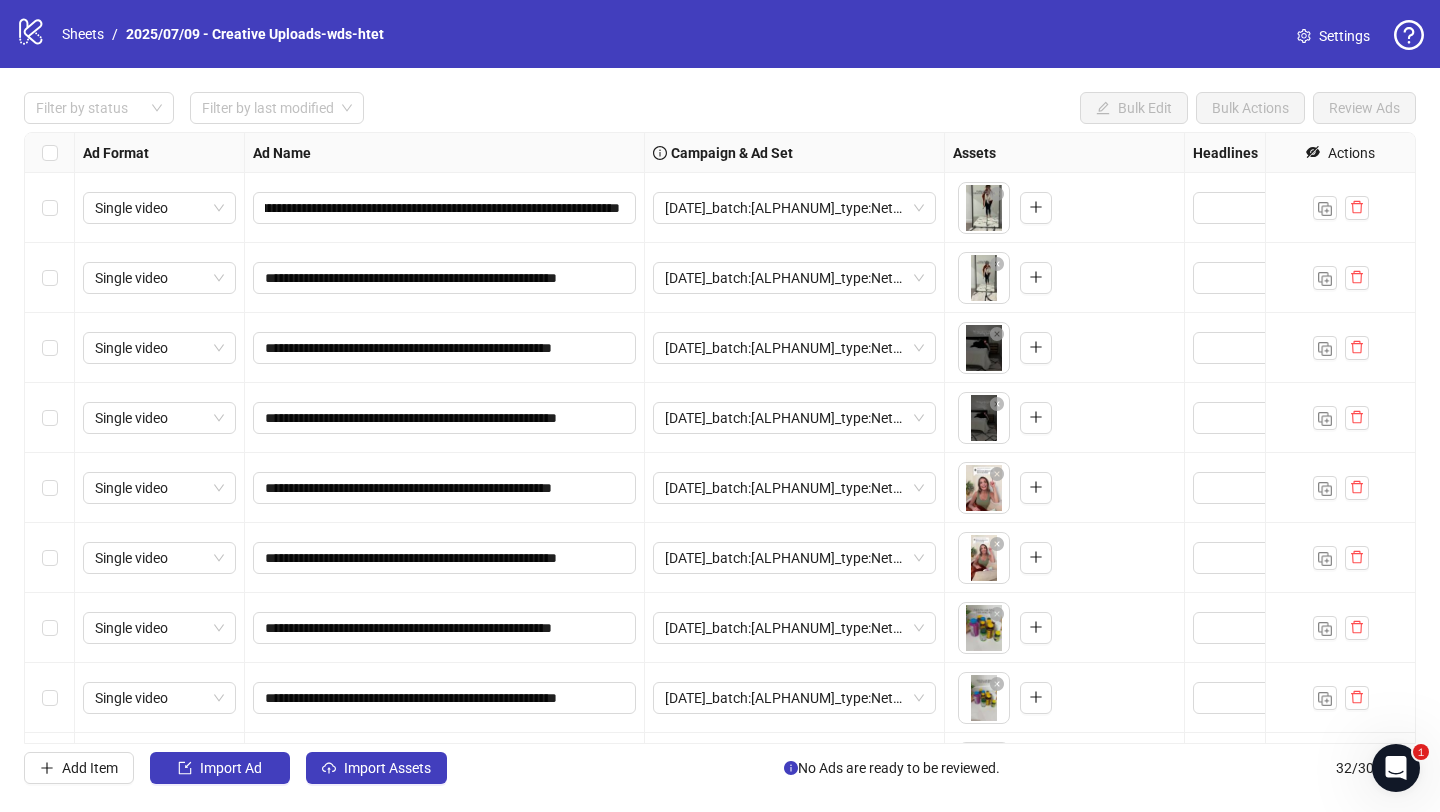 click on "**********" at bounding box center [445, 278] 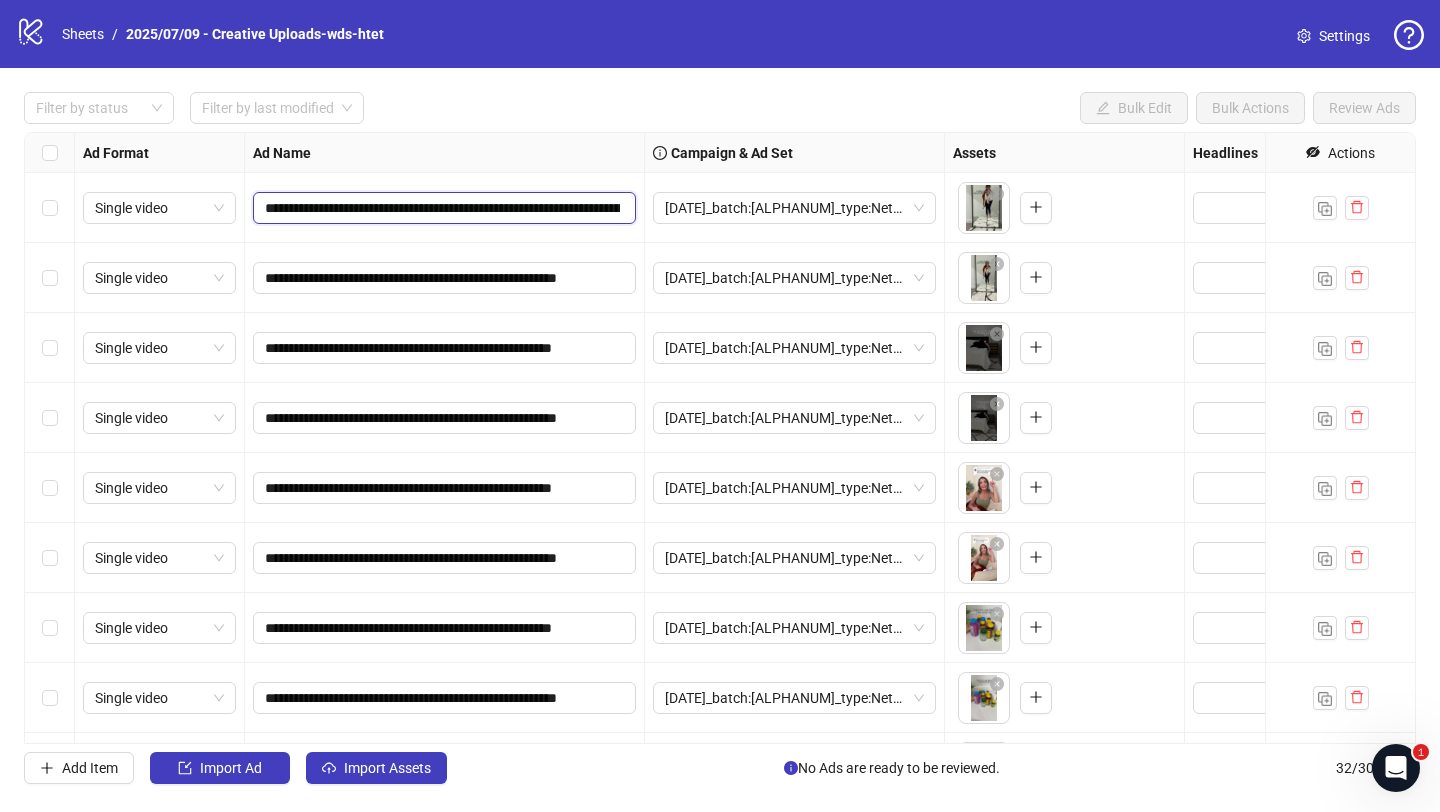 click on "**********" at bounding box center (442, 208) 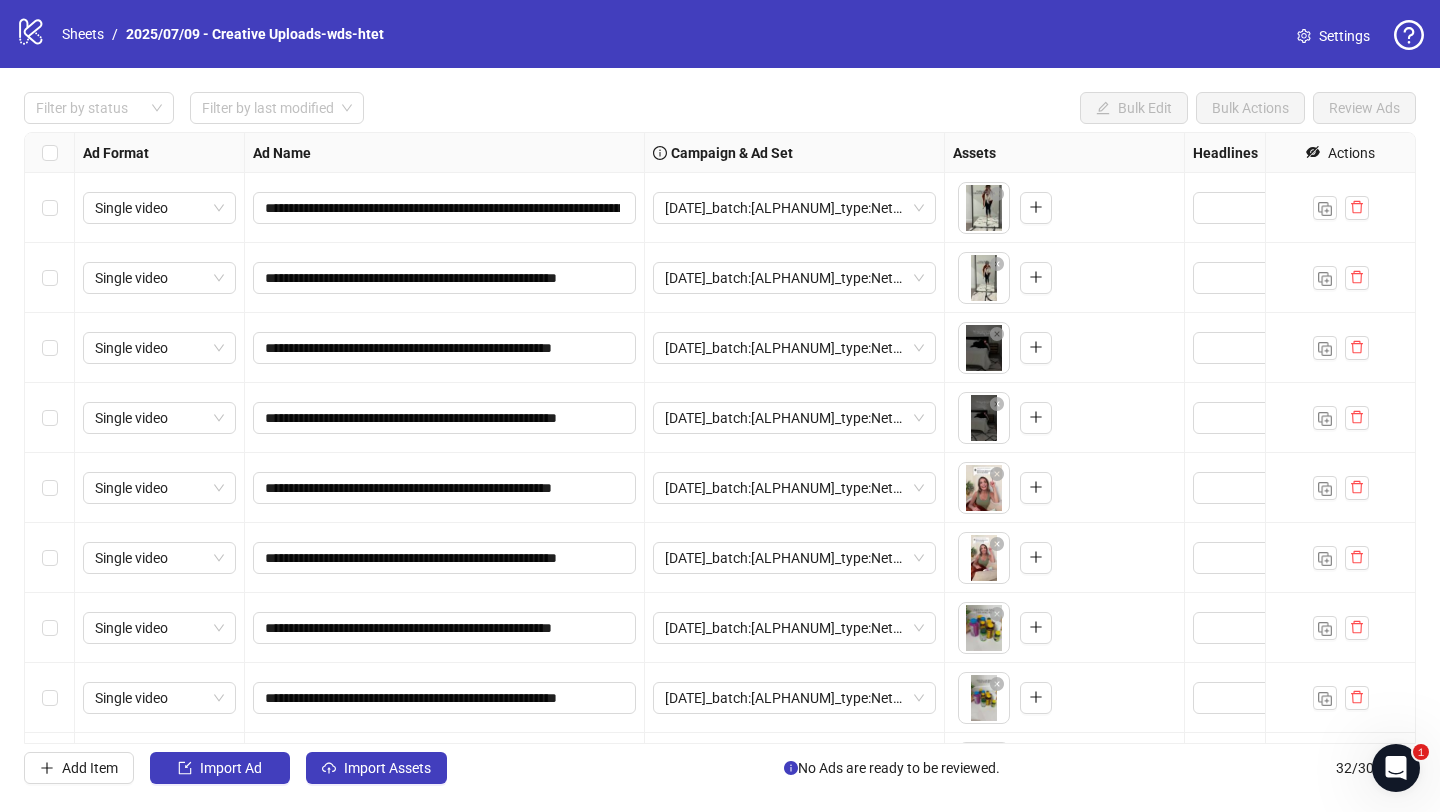 click on "**********" at bounding box center [159, 208] 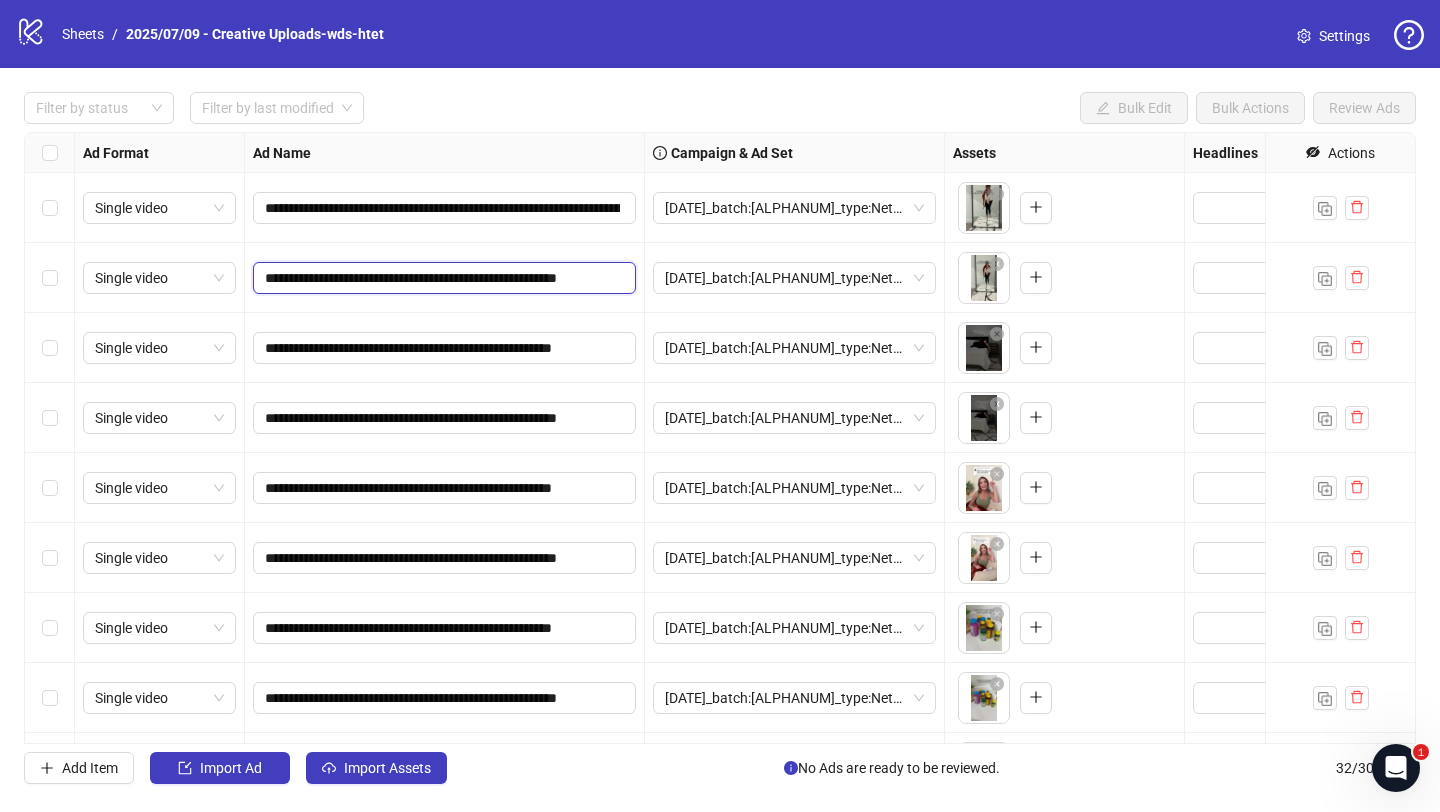 click on "**********" at bounding box center [442, 278] 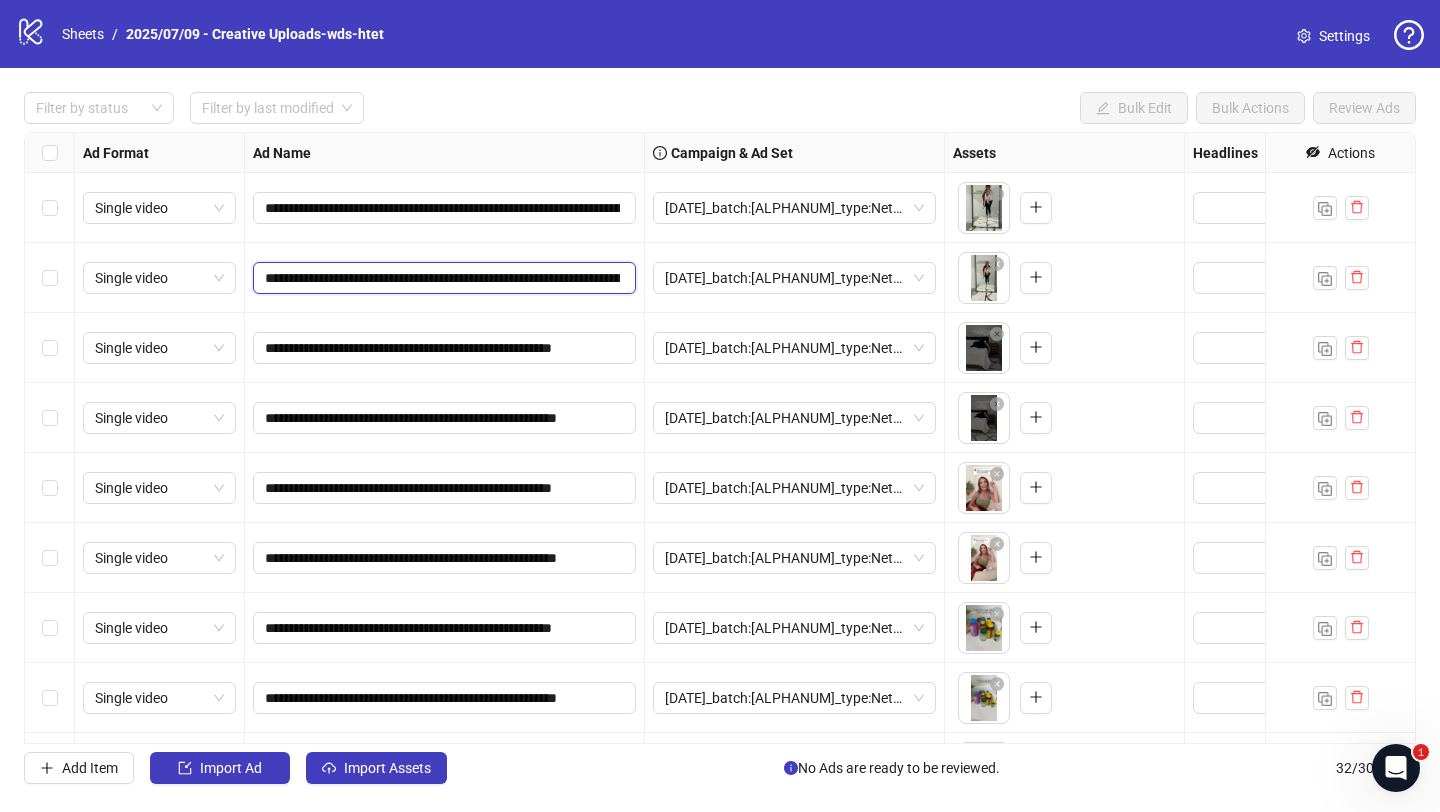 scroll, scrollTop: 0, scrollLeft: 901, axis: horizontal 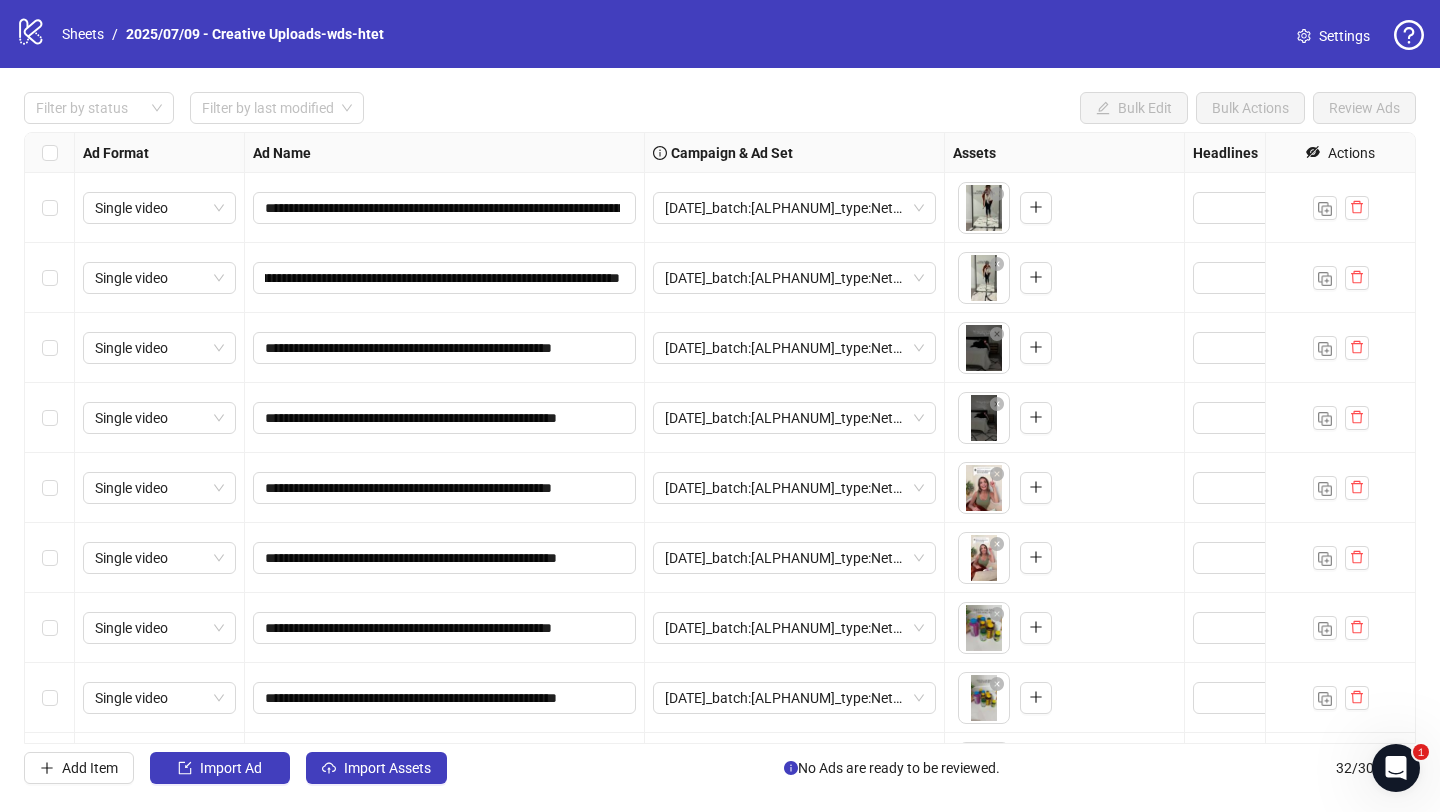 click on "**********" at bounding box center (445, 278) 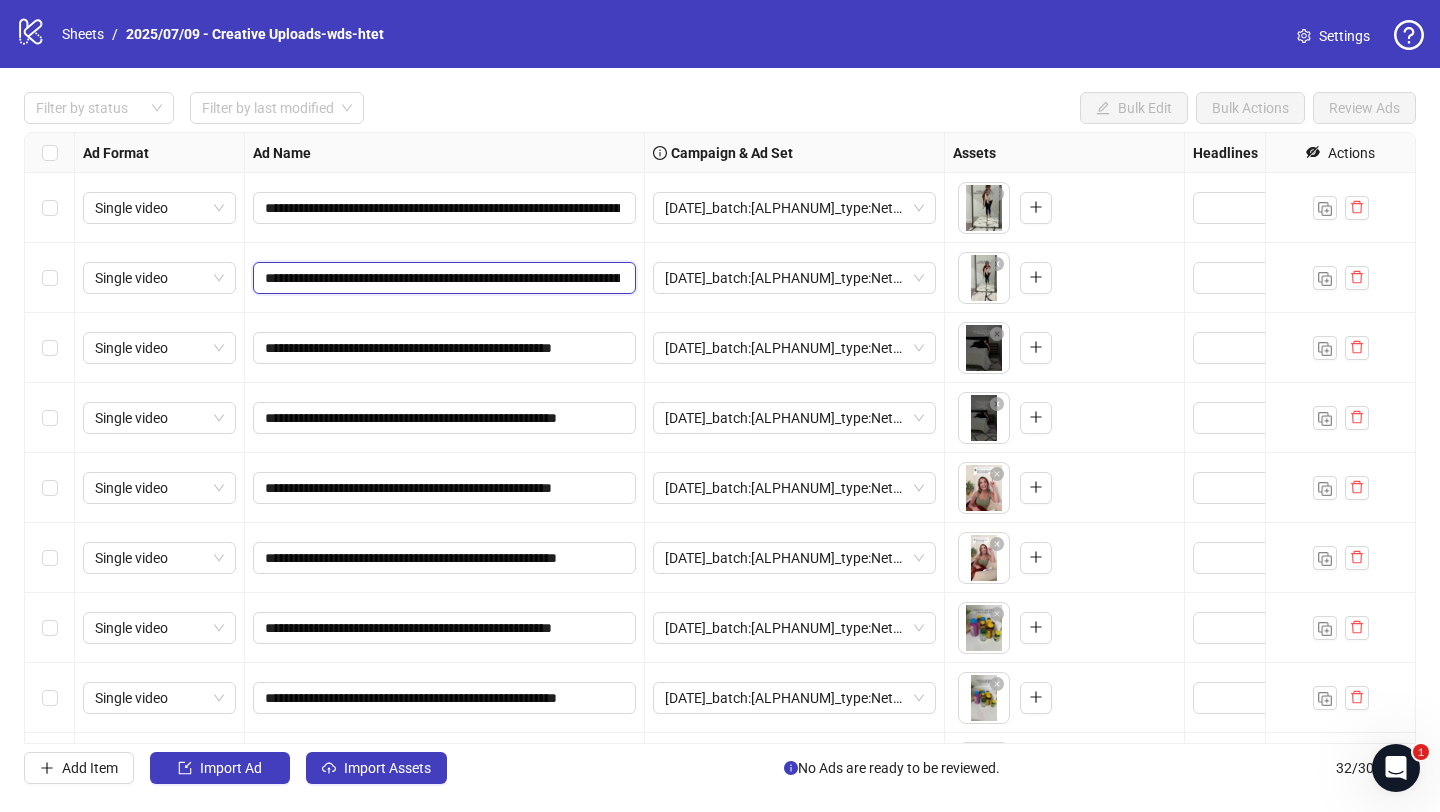 click on "**********" at bounding box center [442, 278] 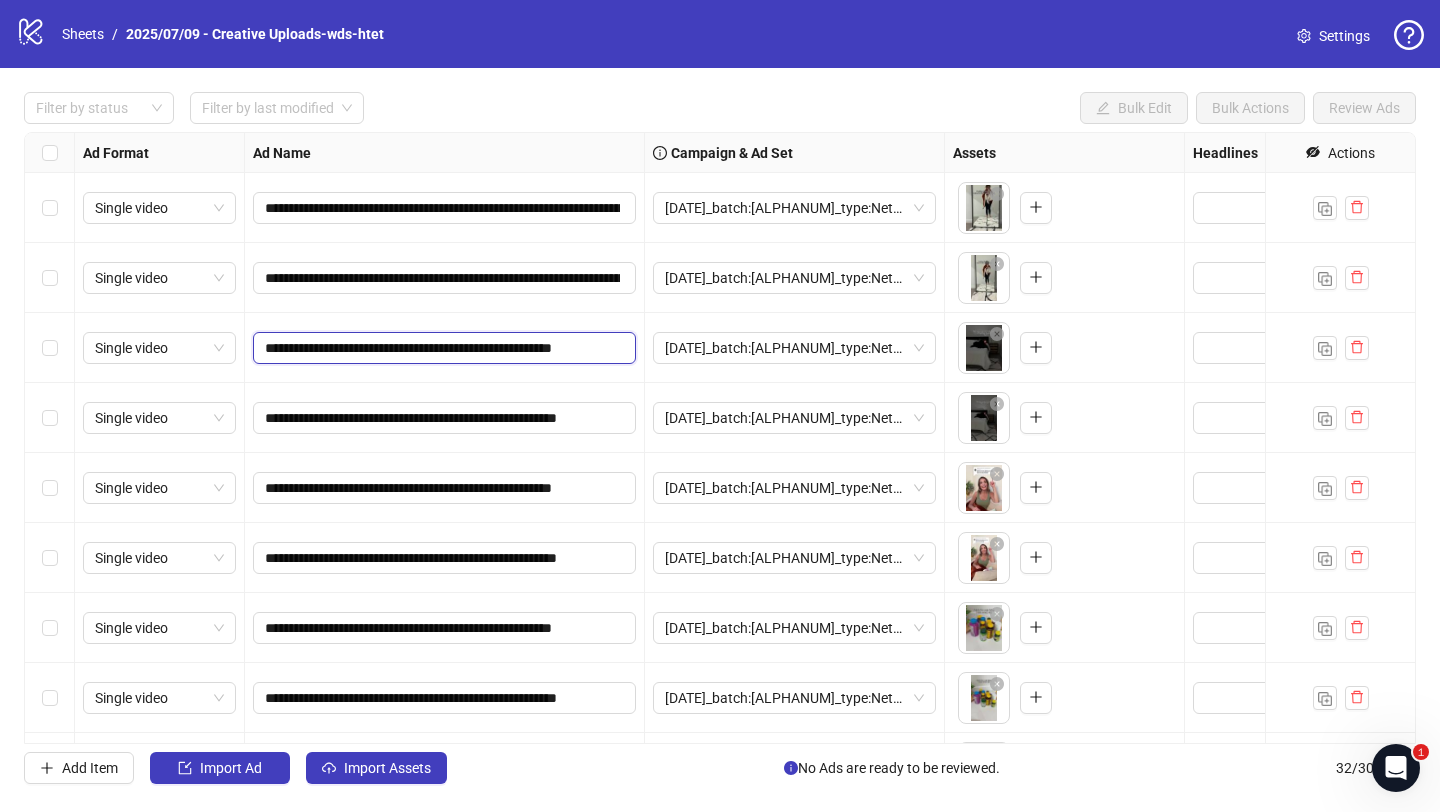 click on "**********" at bounding box center (442, 348) 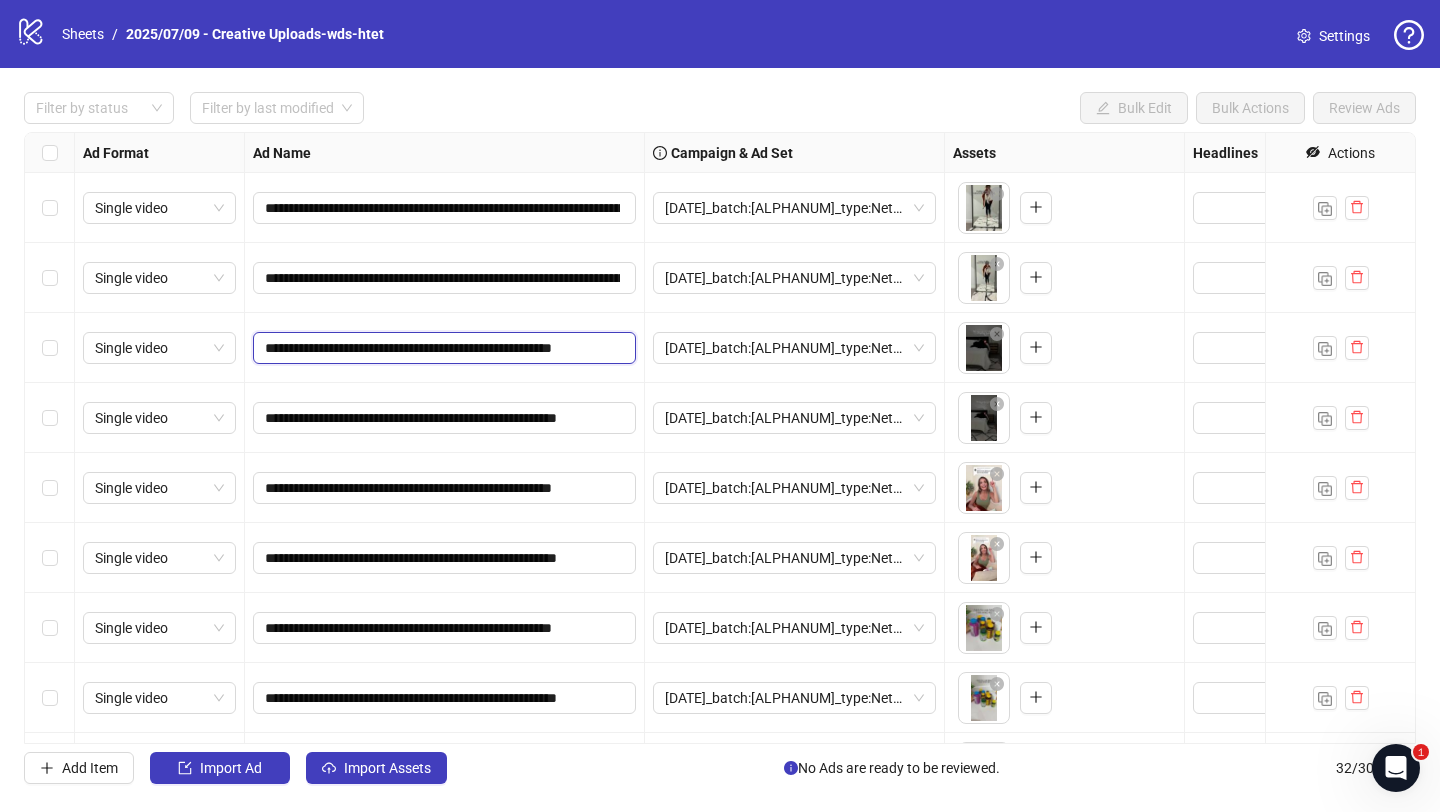 click on "**********" at bounding box center [442, 348] 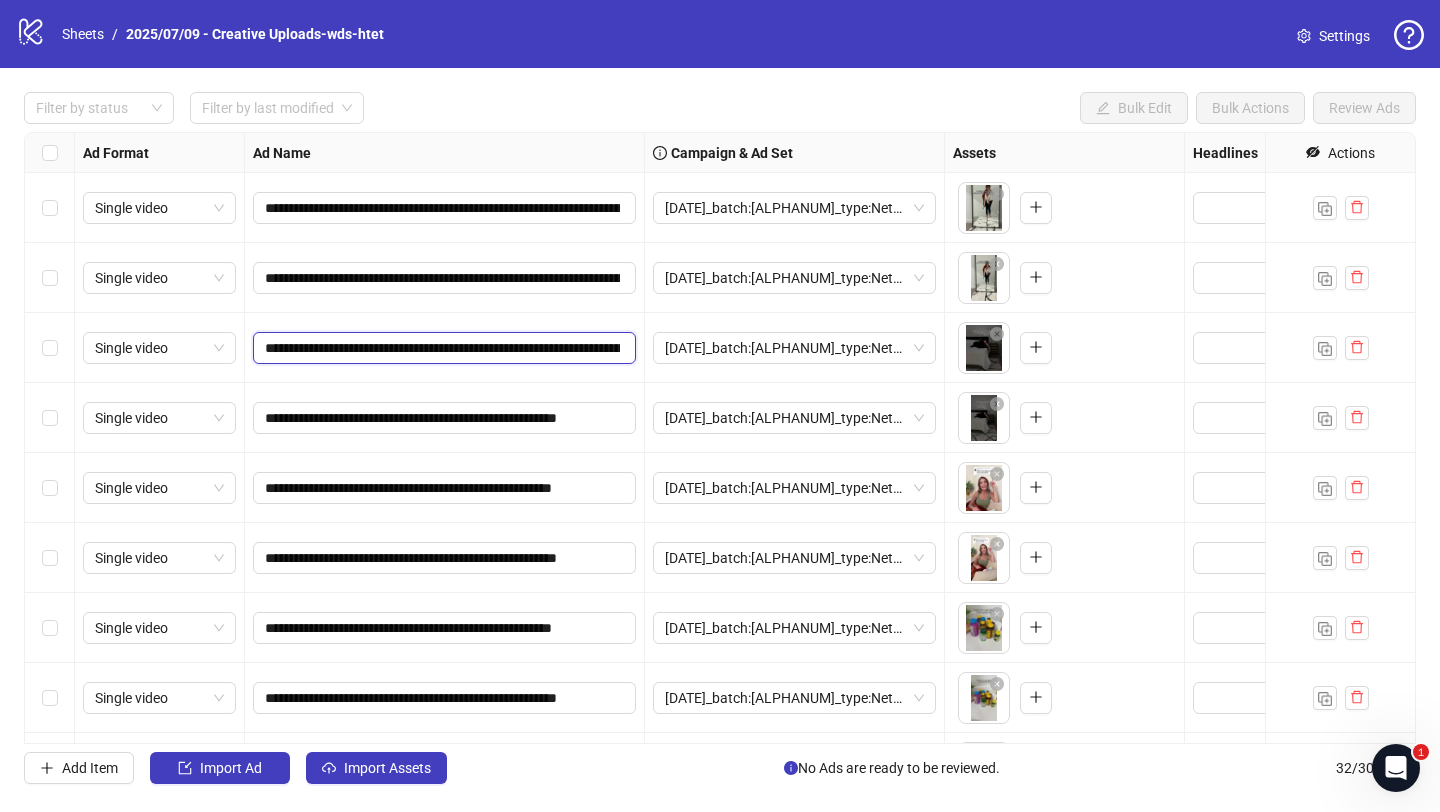 scroll, scrollTop: 0, scrollLeft: 901, axis: horizontal 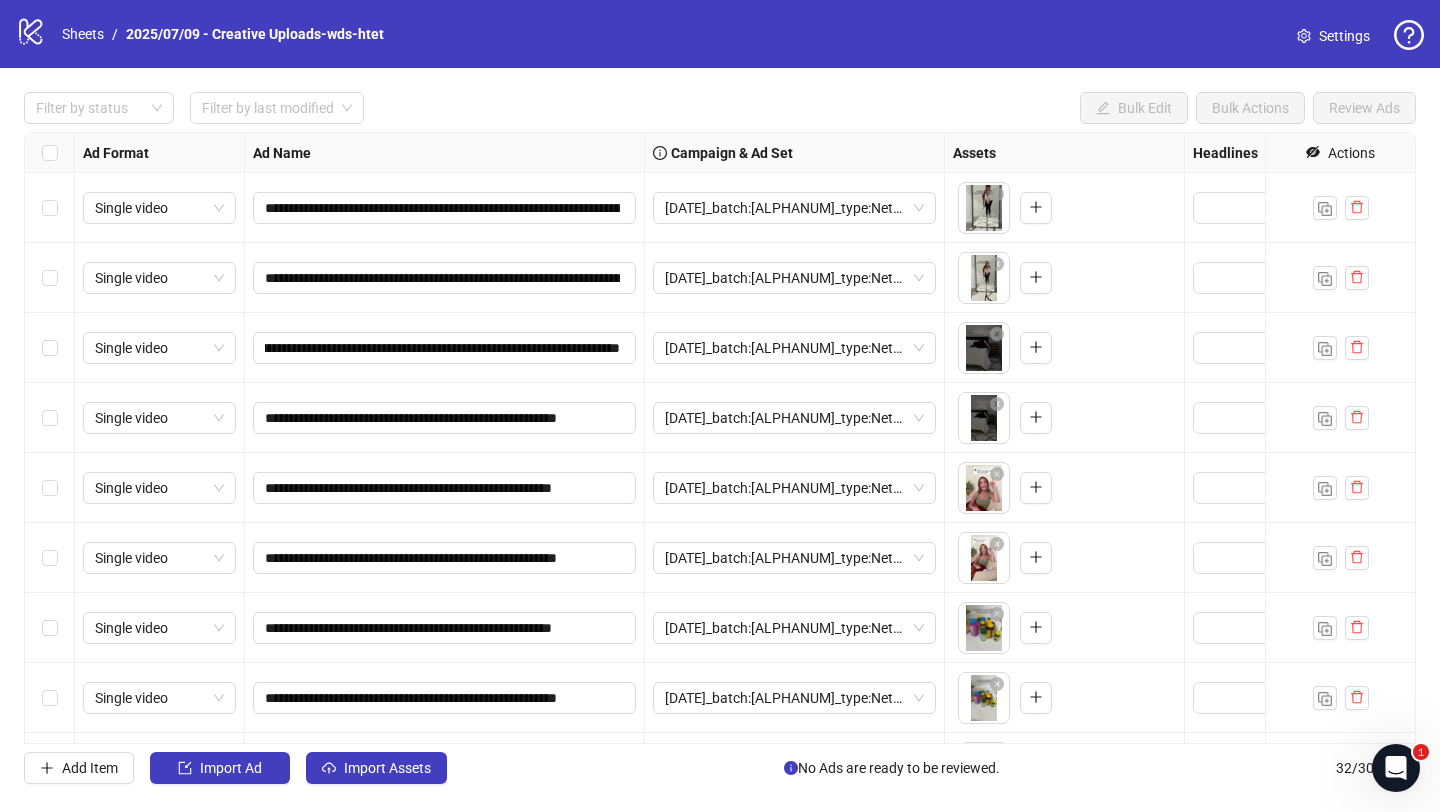 click on "**********" at bounding box center (445, 418) 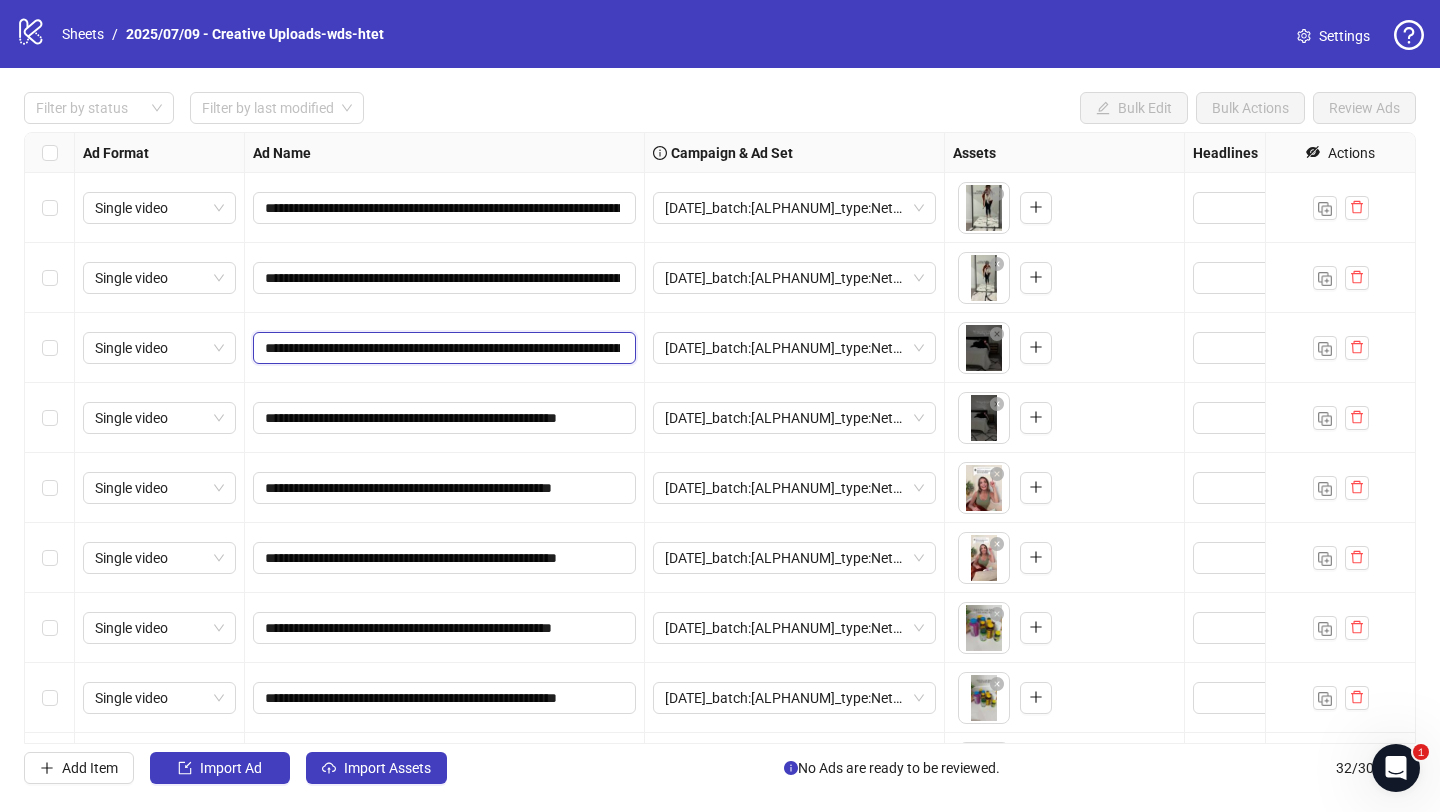 click on "**********" at bounding box center (442, 348) 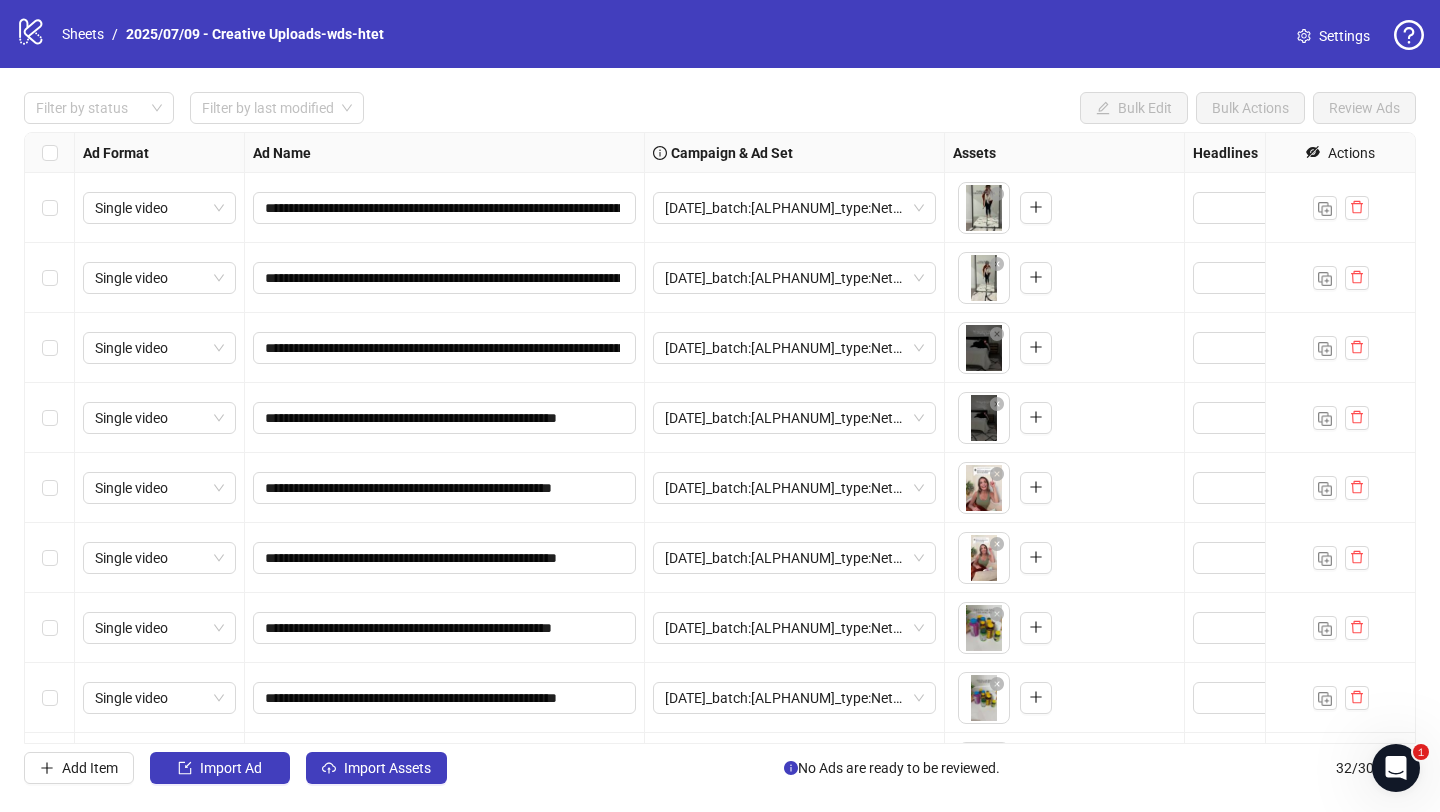 click on "**********" at bounding box center [445, 348] 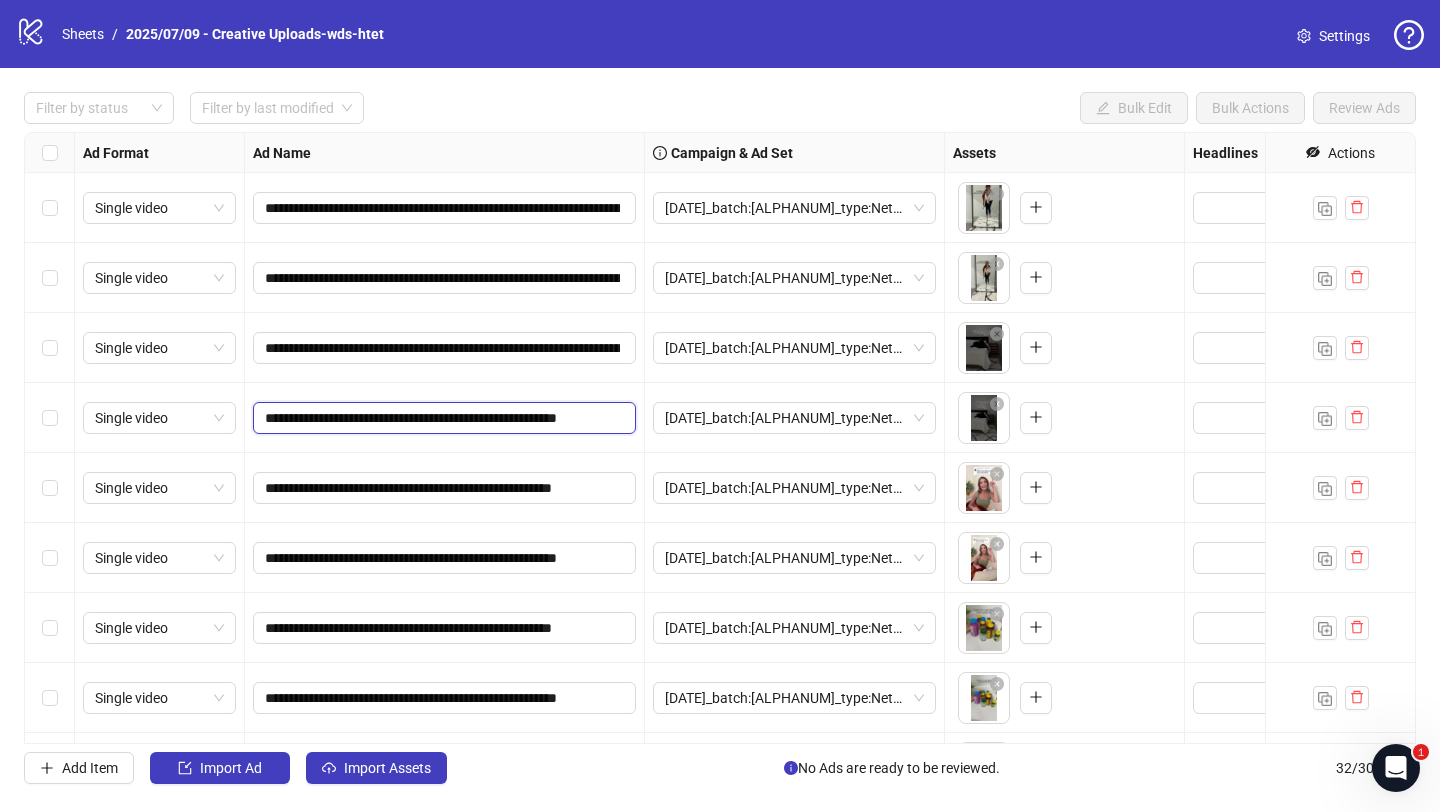 click on "**********" at bounding box center [442, 418] 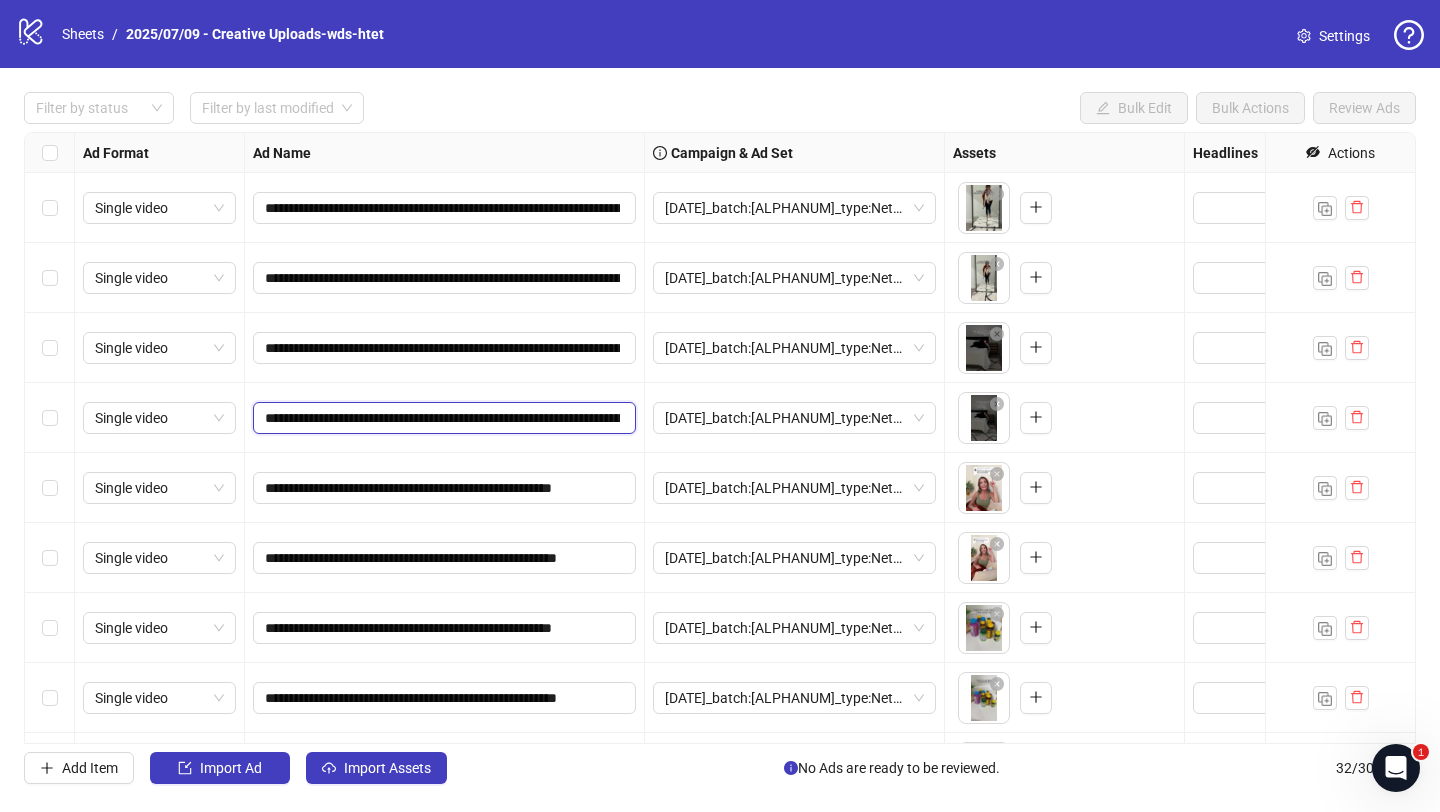 scroll, scrollTop: 0, scrollLeft: 901, axis: horizontal 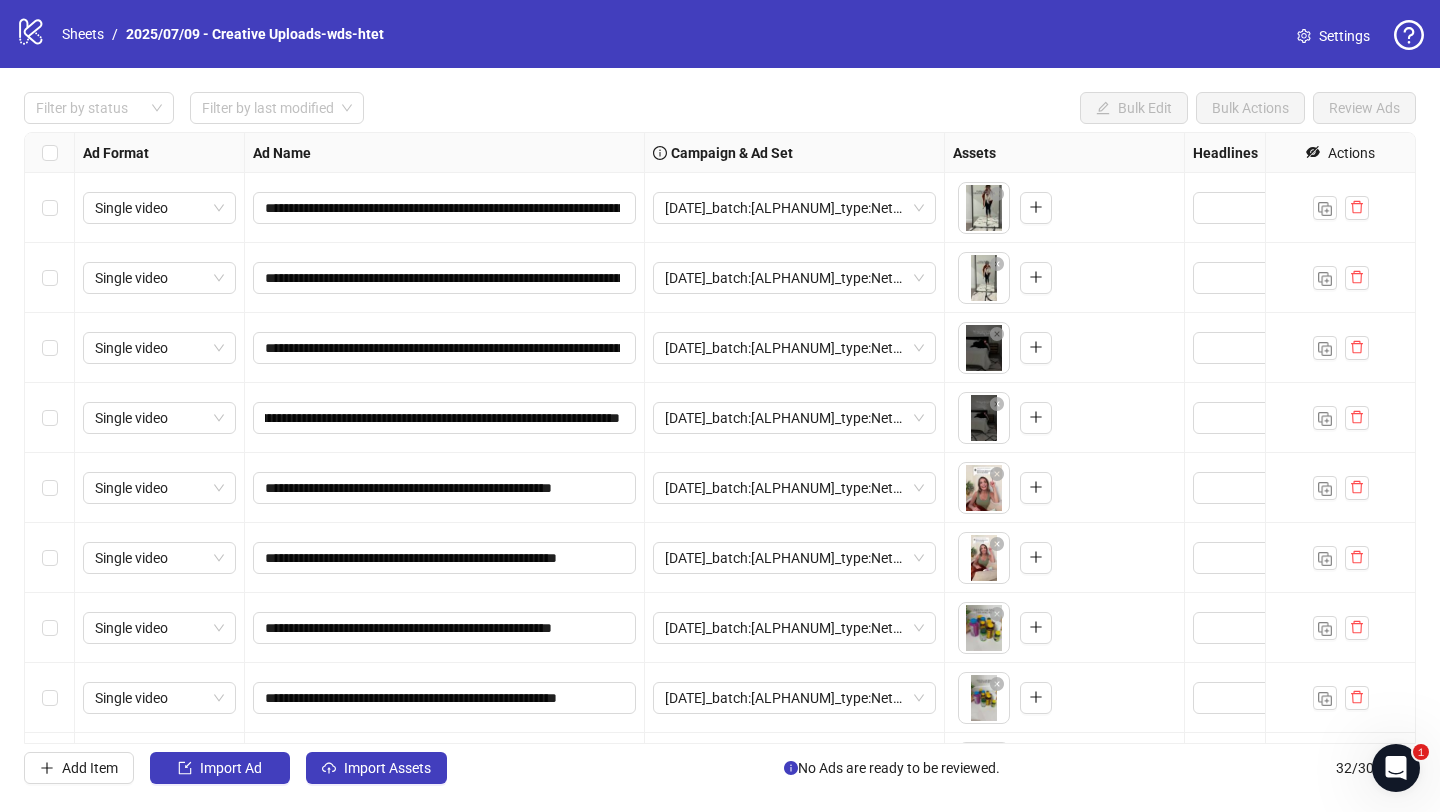 click on "**********" at bounding box center (445, 418) 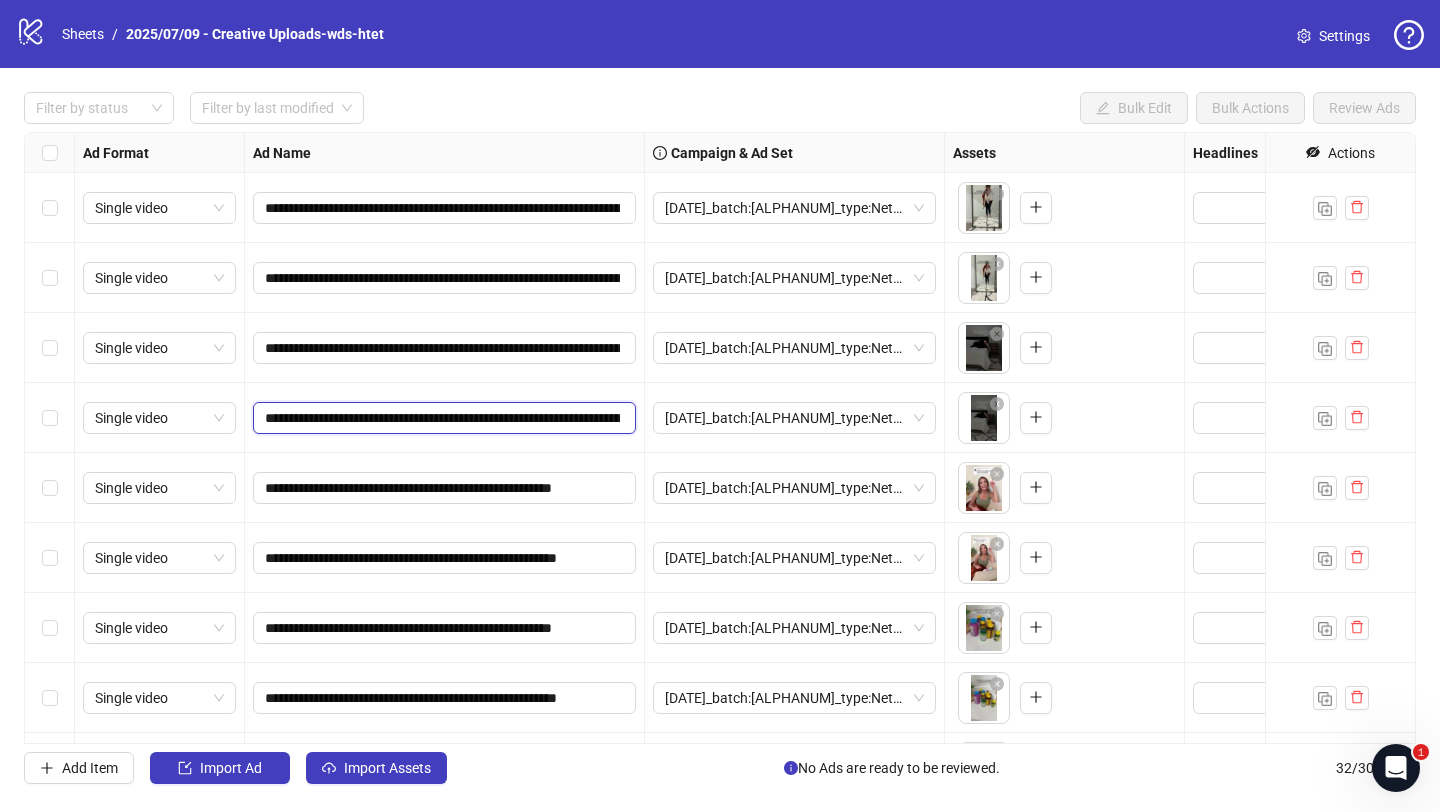 click on "**********" at bounding box center [442, 418] 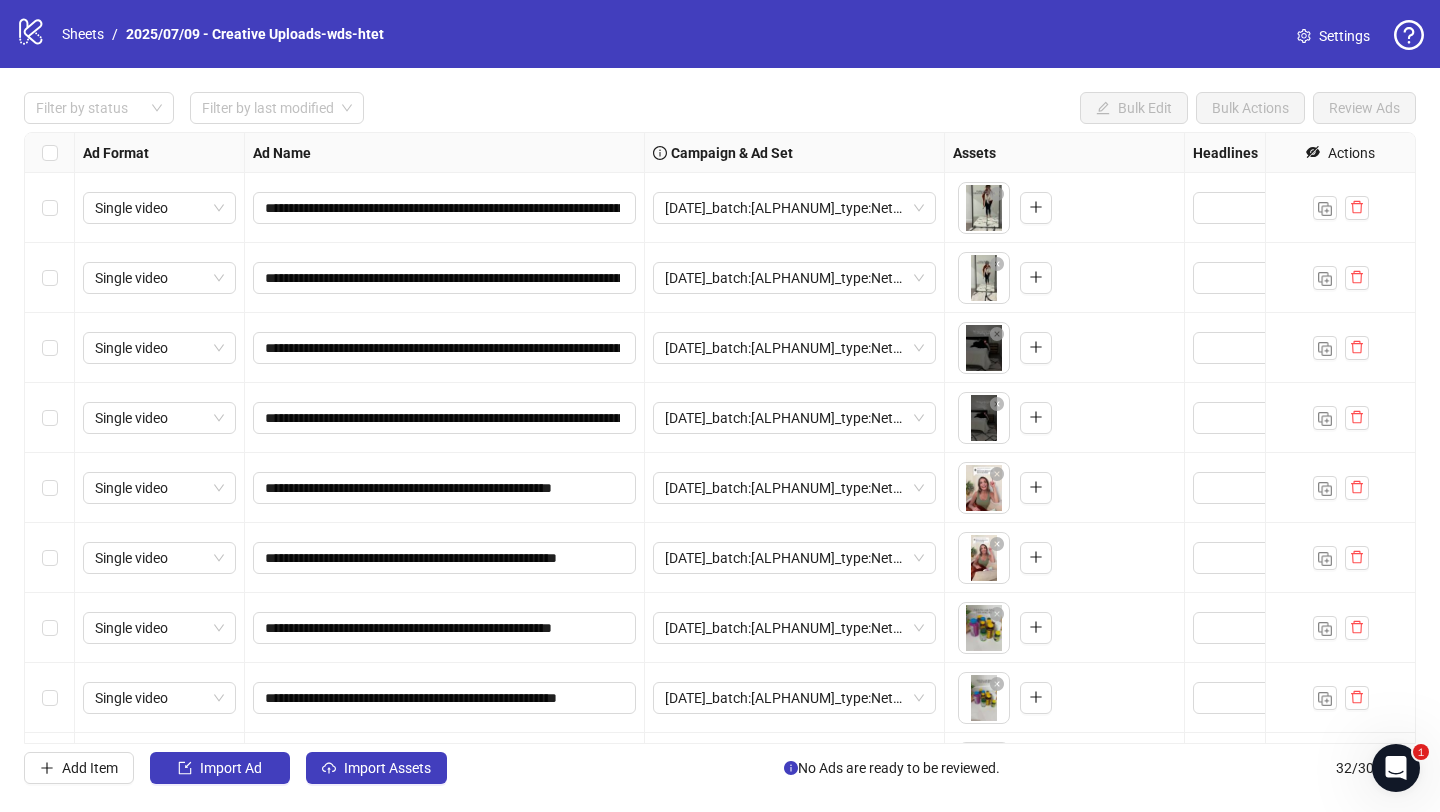 click on "**********" at bounding box center [445, 418] 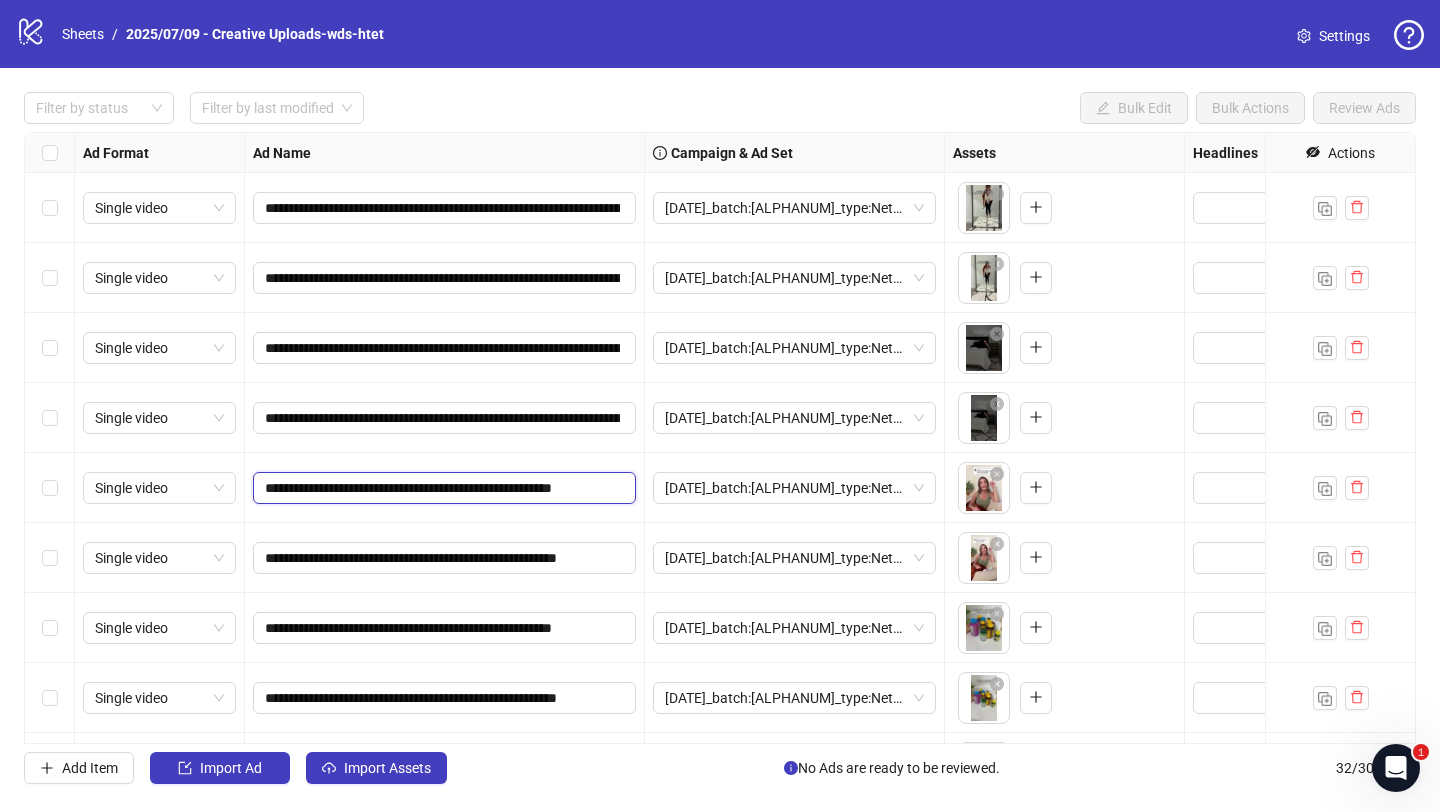 click on "**********" at bounding box center (442, 488) 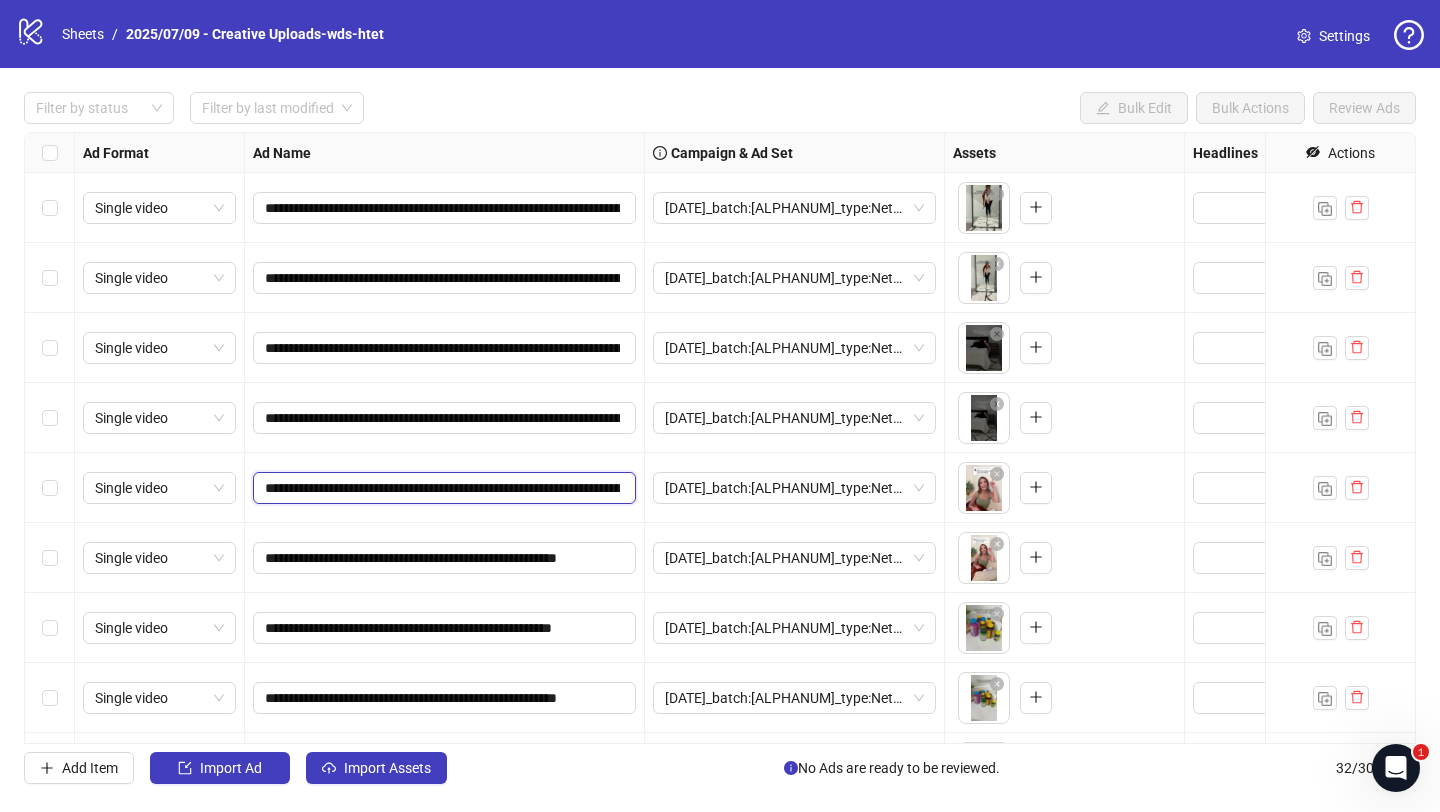 scroll, scrollTop: 0, scrollLeft: 901, axis: horizontal 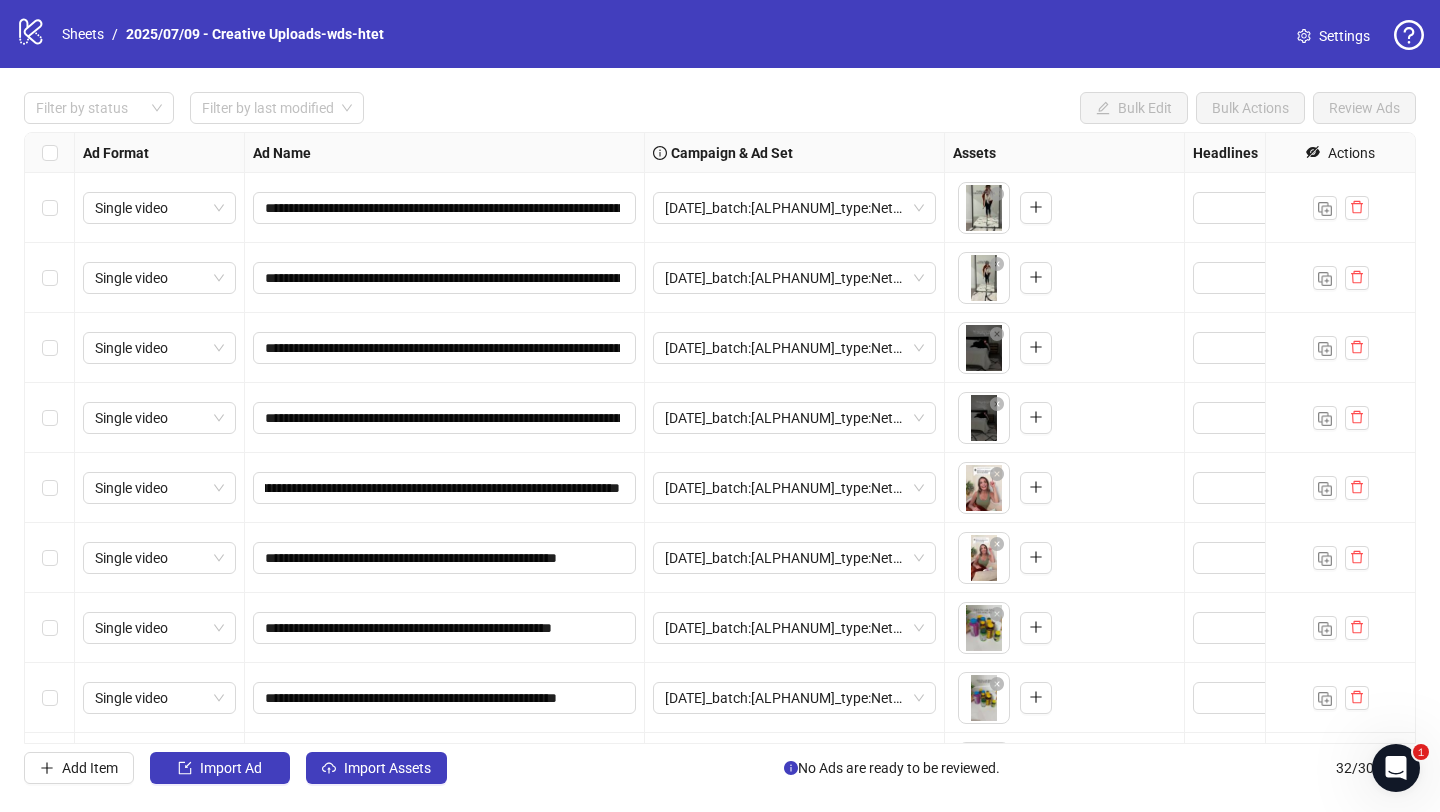 click on "**********" at bounding box center [445, 558] 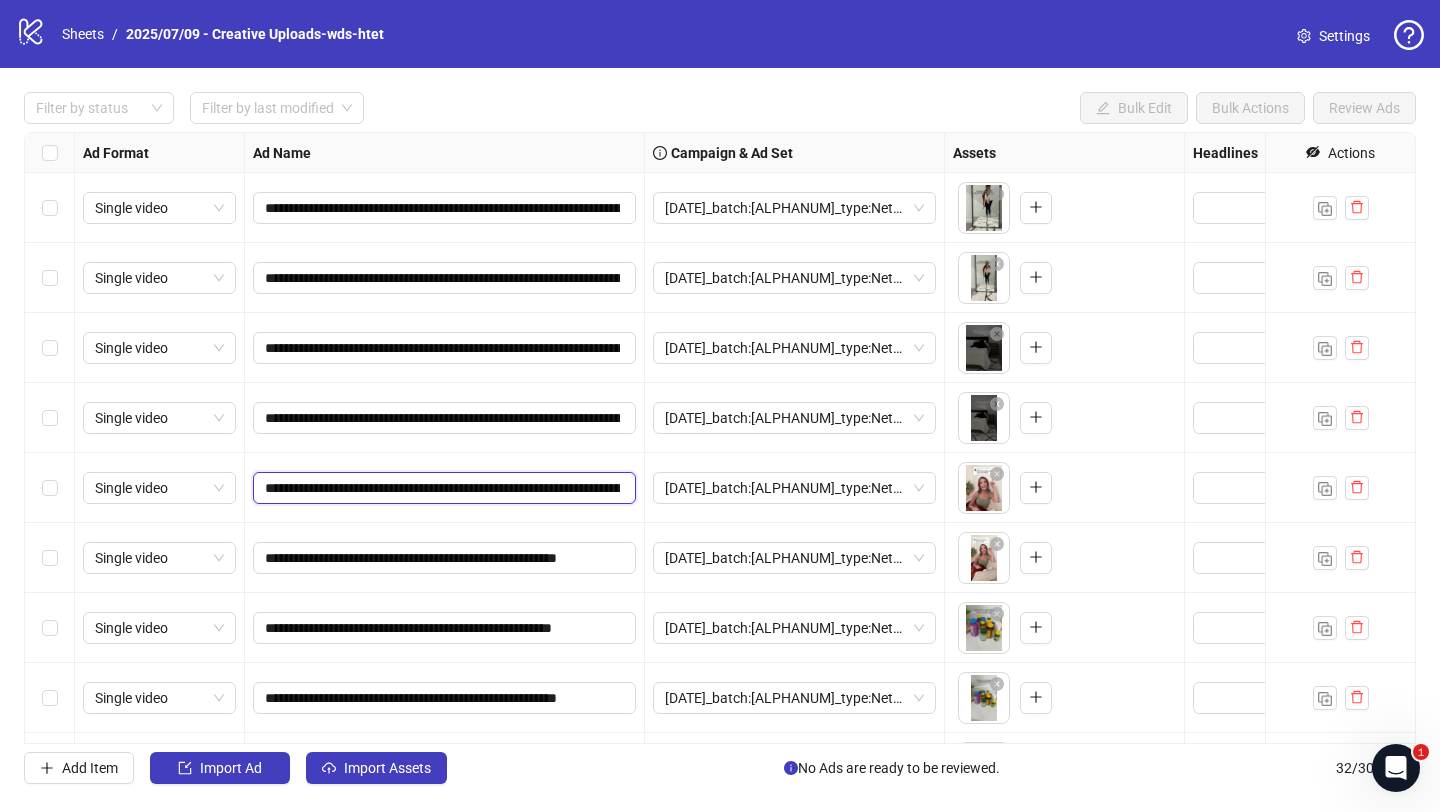 click on "**********" at bounding box center [442, 488] 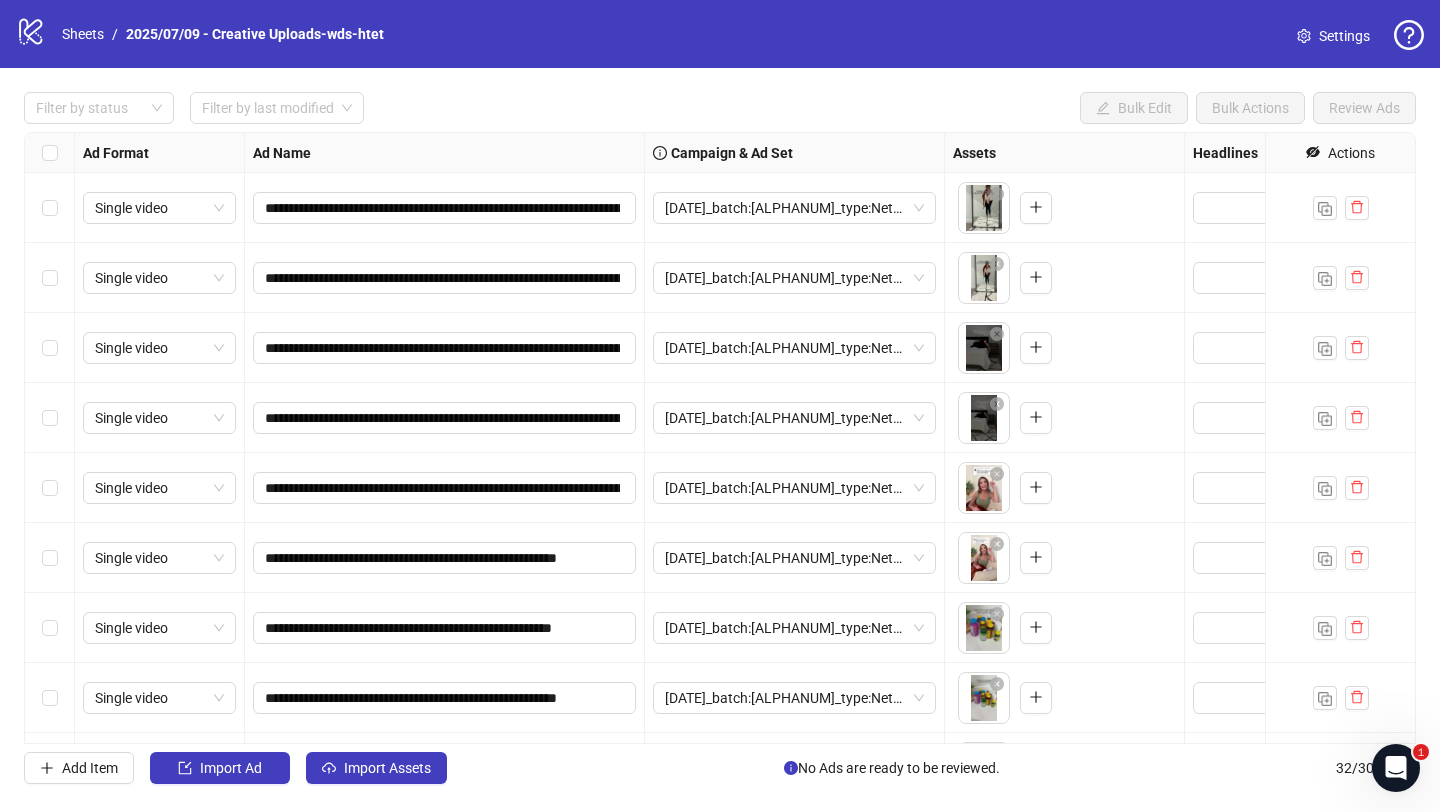 click on "**********" at bounding box center [445, 488] 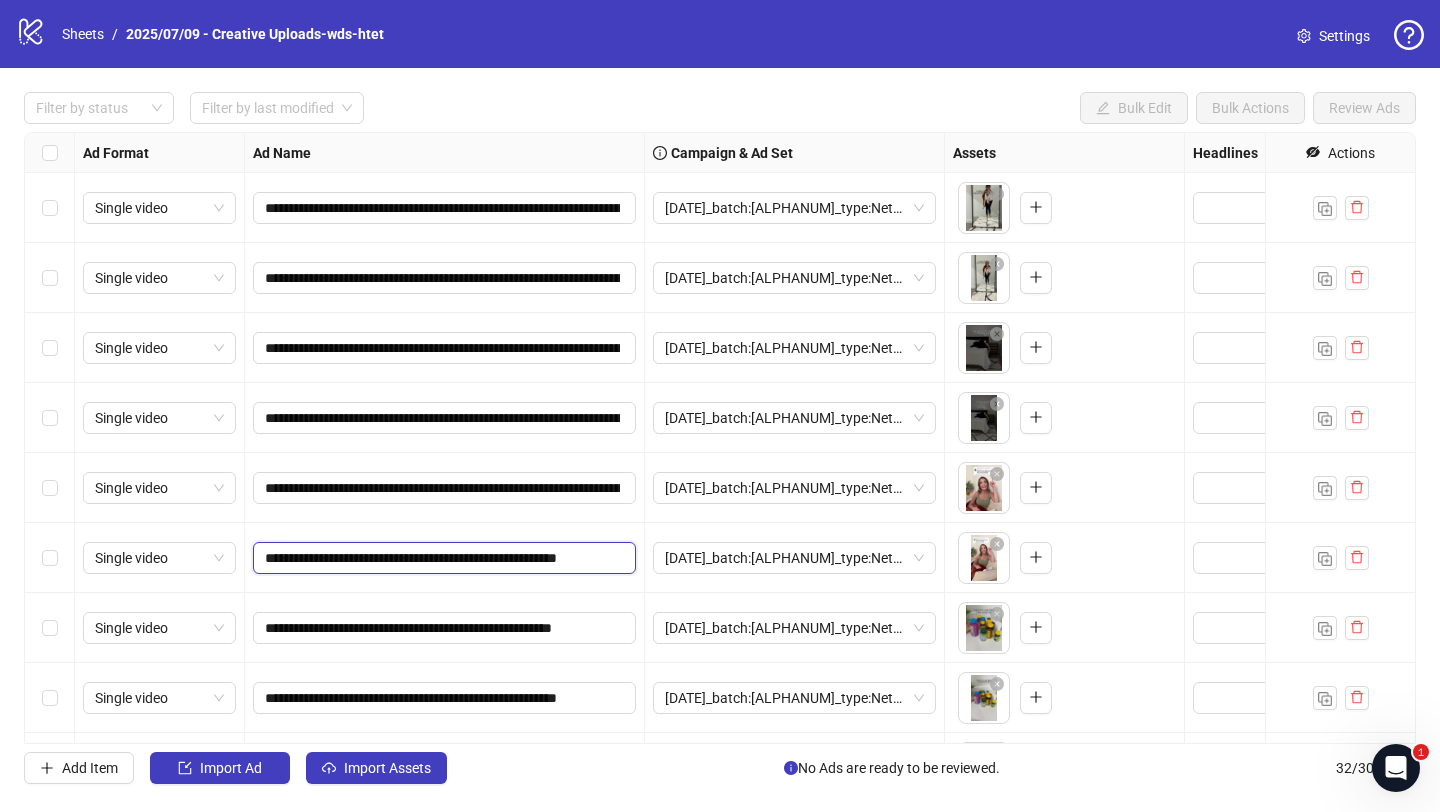 click on "**********" at bounding box center (442, 558) 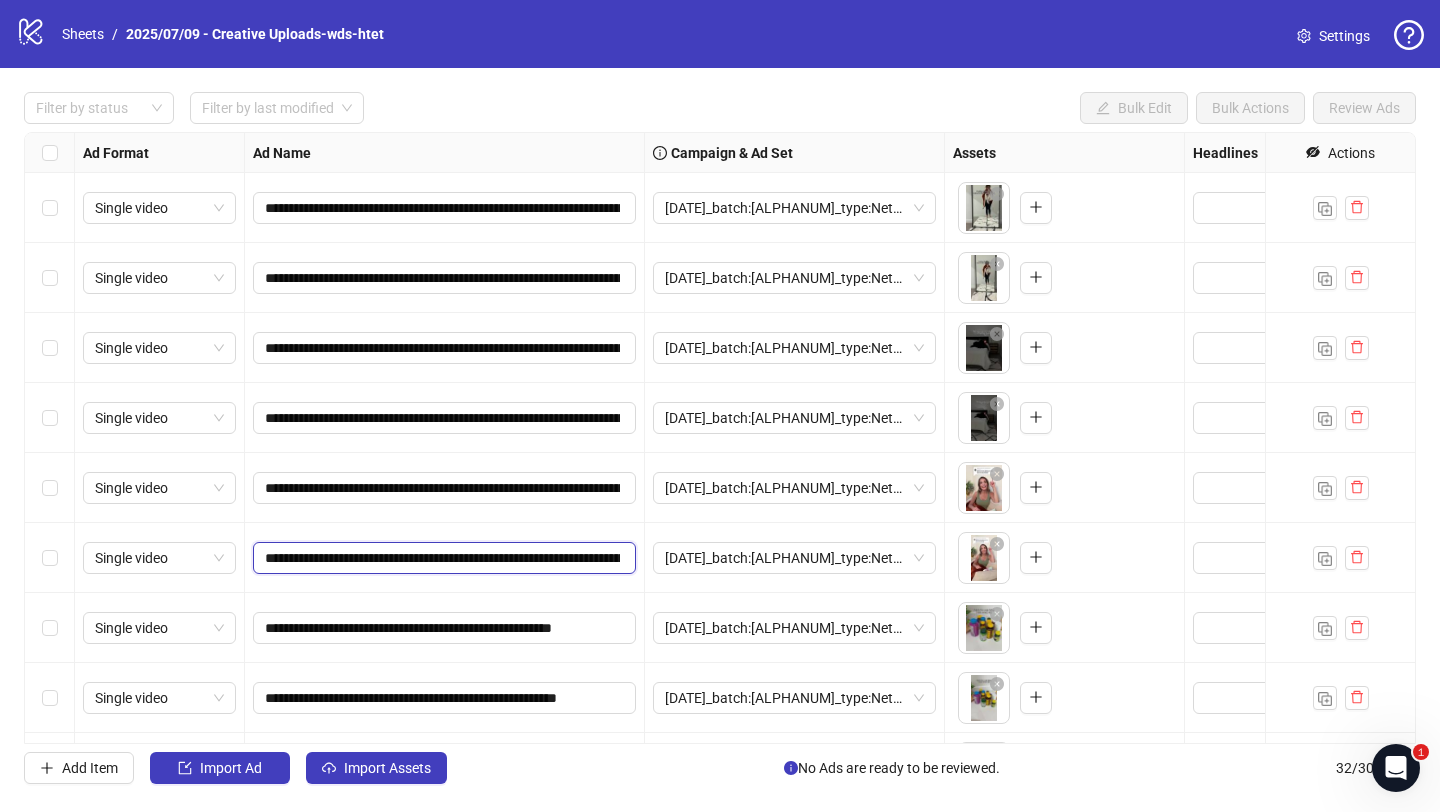 scroll, scrollTop: 0, scrollLeft: 901, axis: horizontal 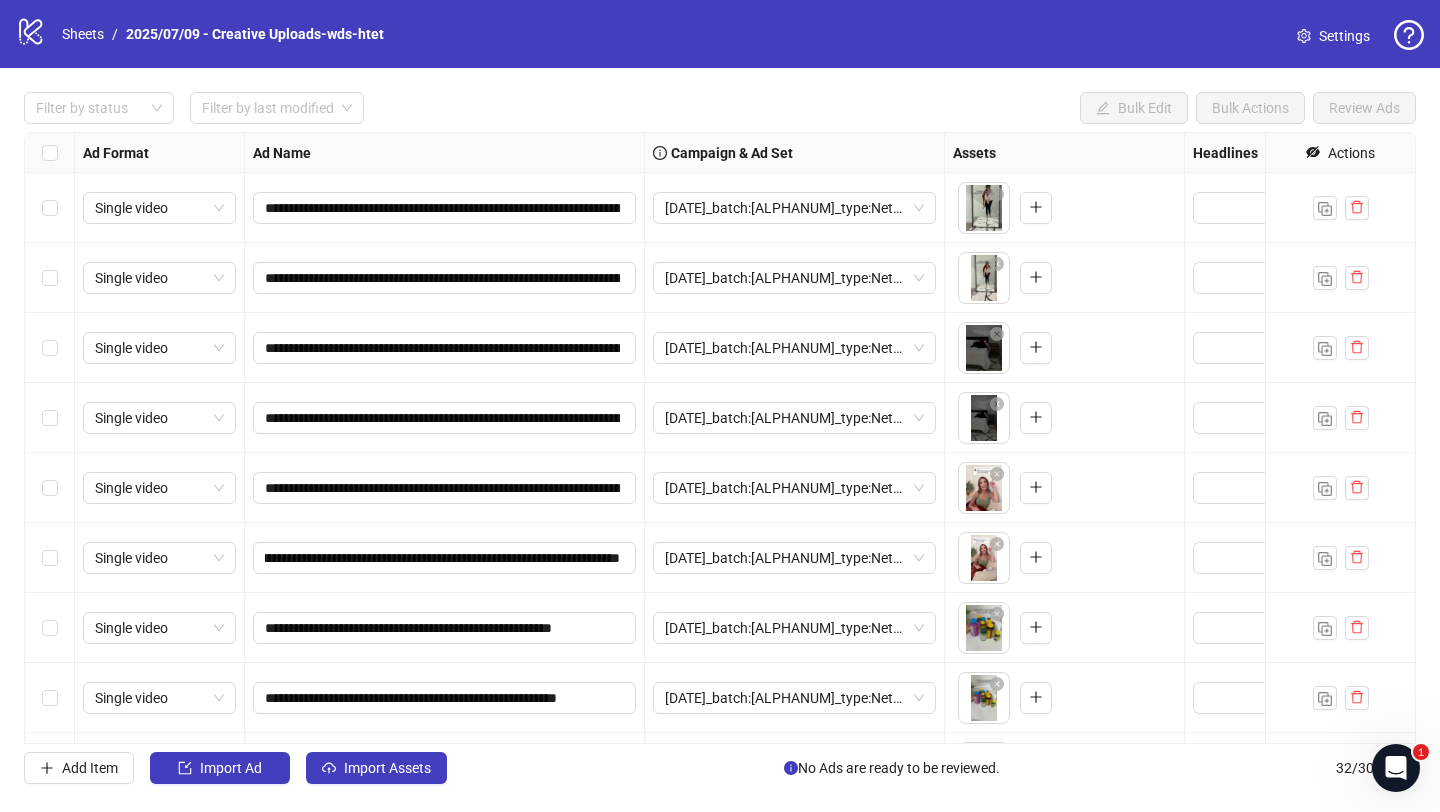 click on "**********" at bounding box center (445, 558) 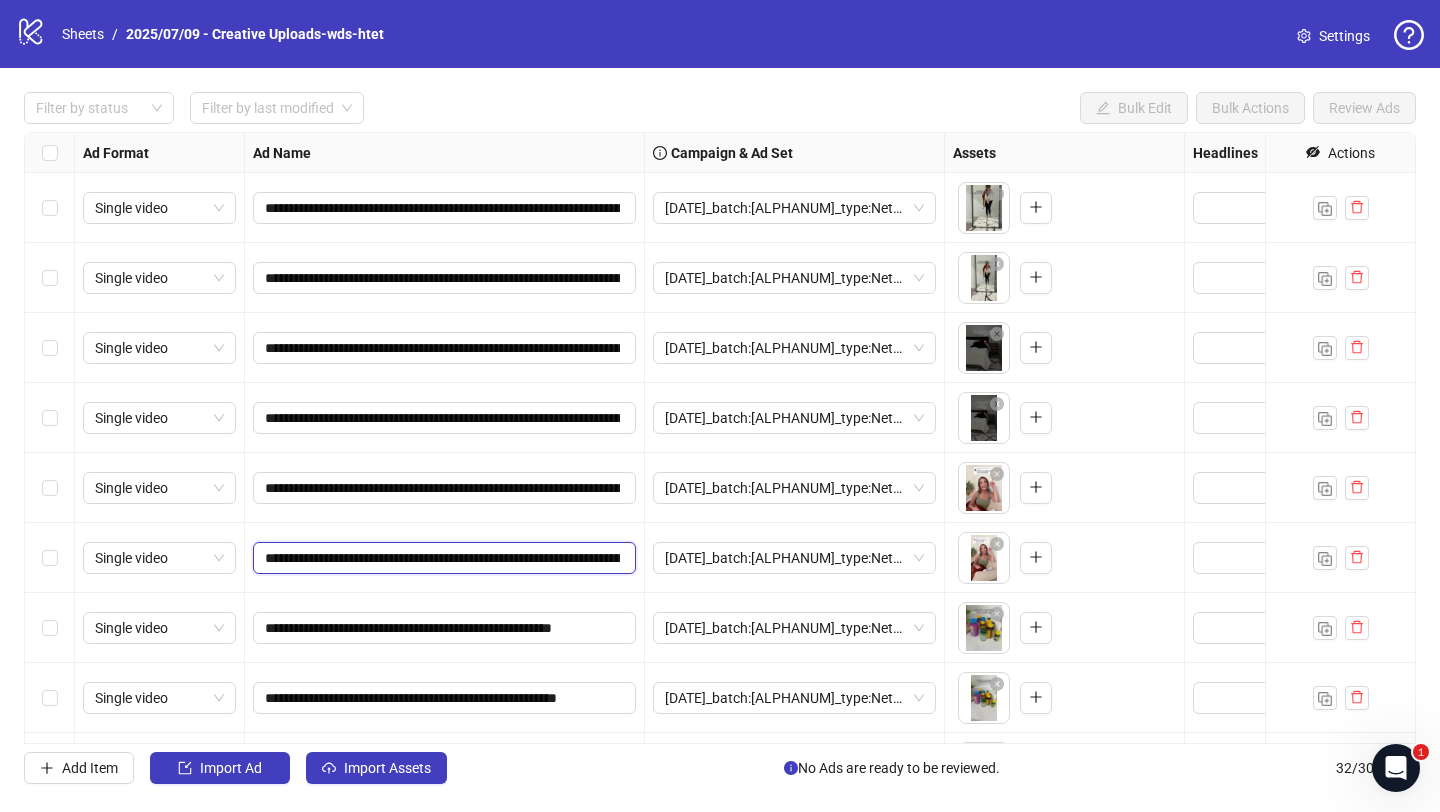 click on "**********" at bounding box center [442, 558] 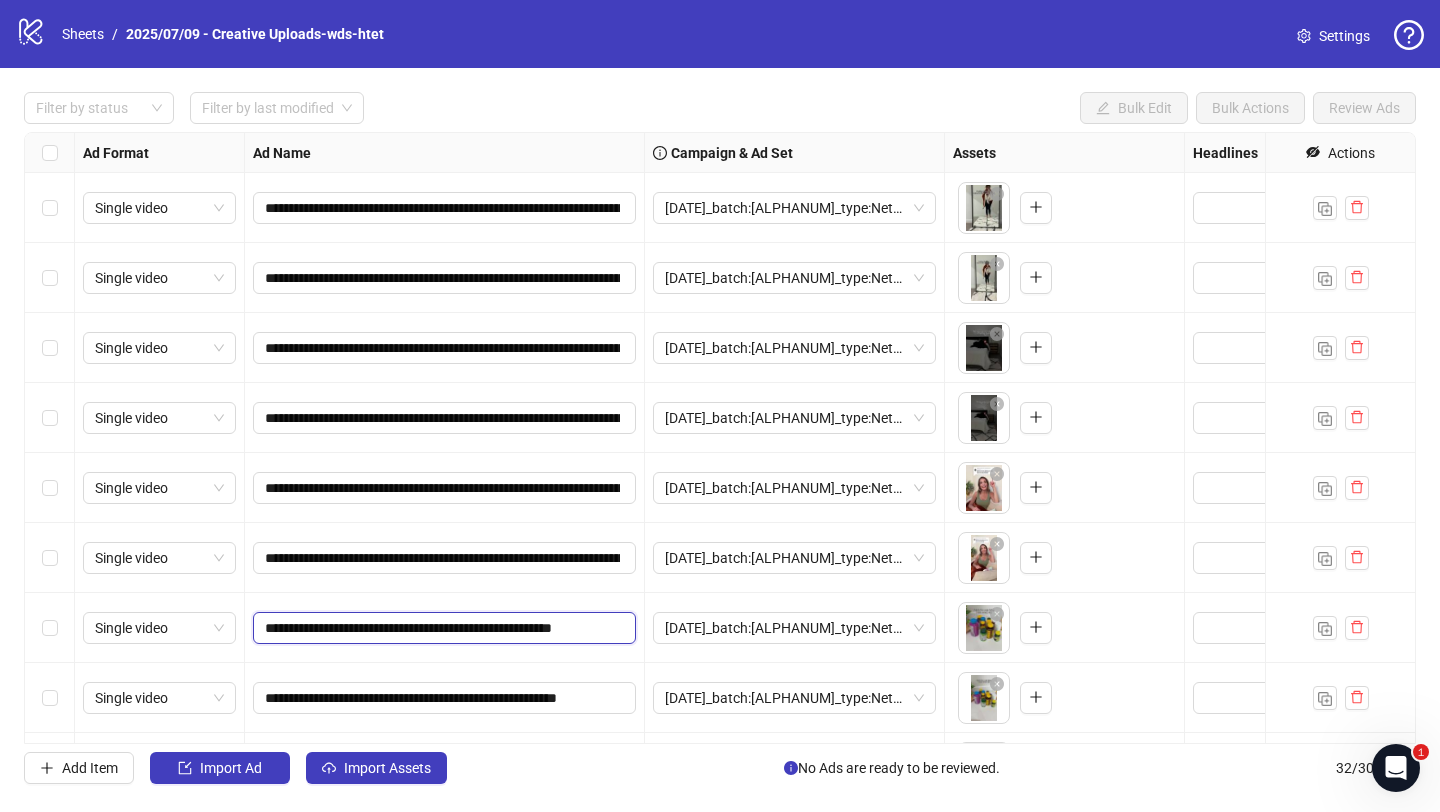 click on "**********" at bounding box center (442, 628) 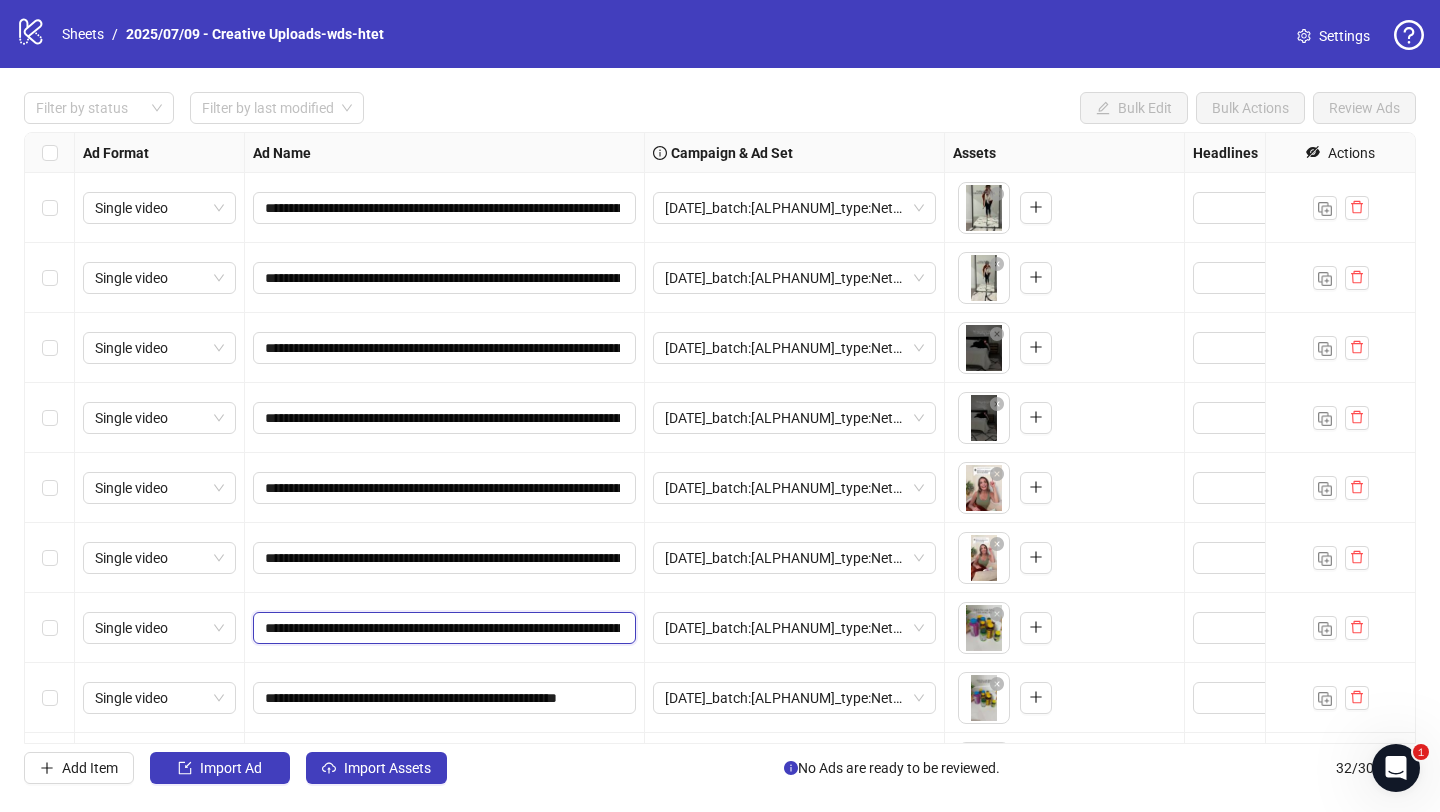 scroll, scrollTop: 0, scrollLeft: 901, axis: horizontal 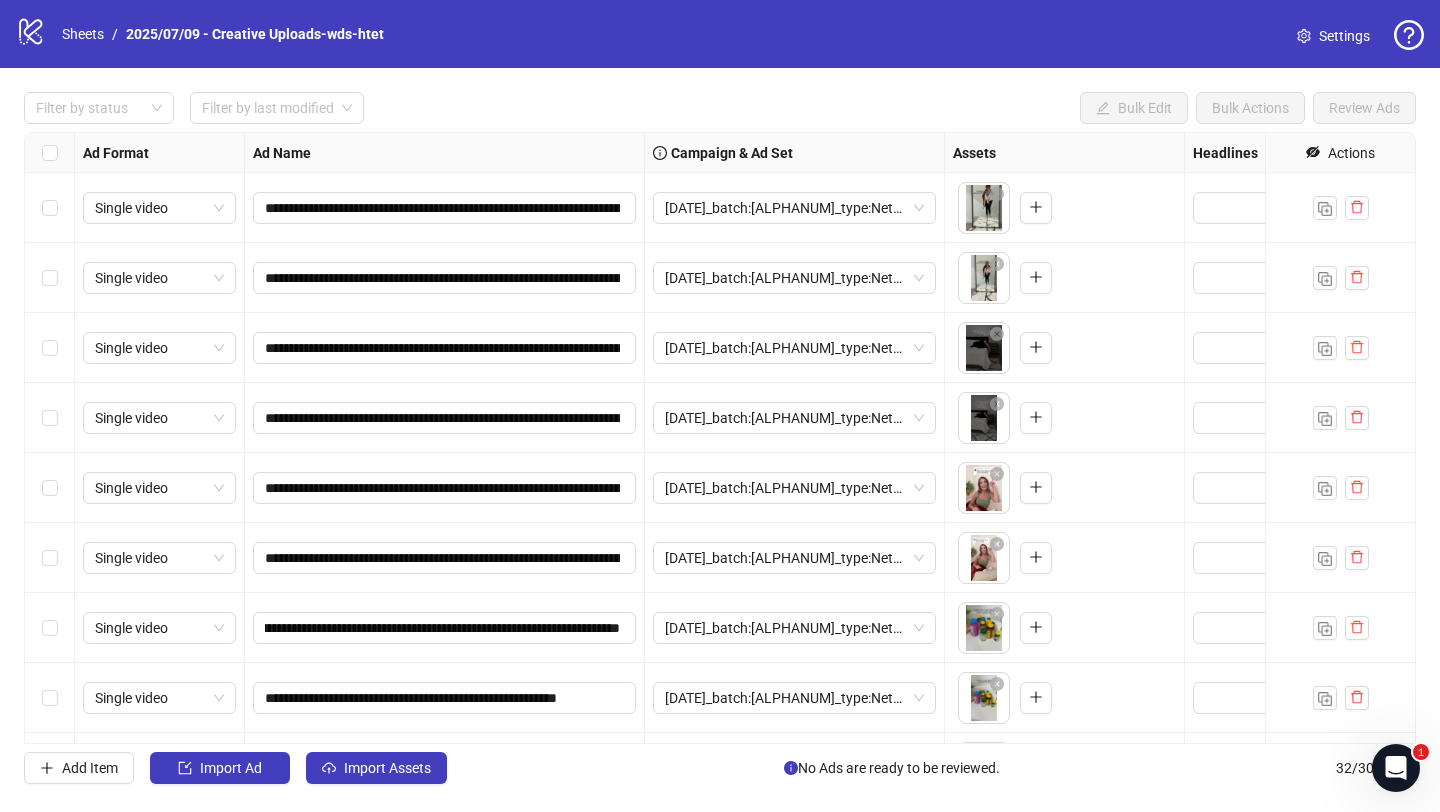 click on "**********" at bounding box center (445, 558) 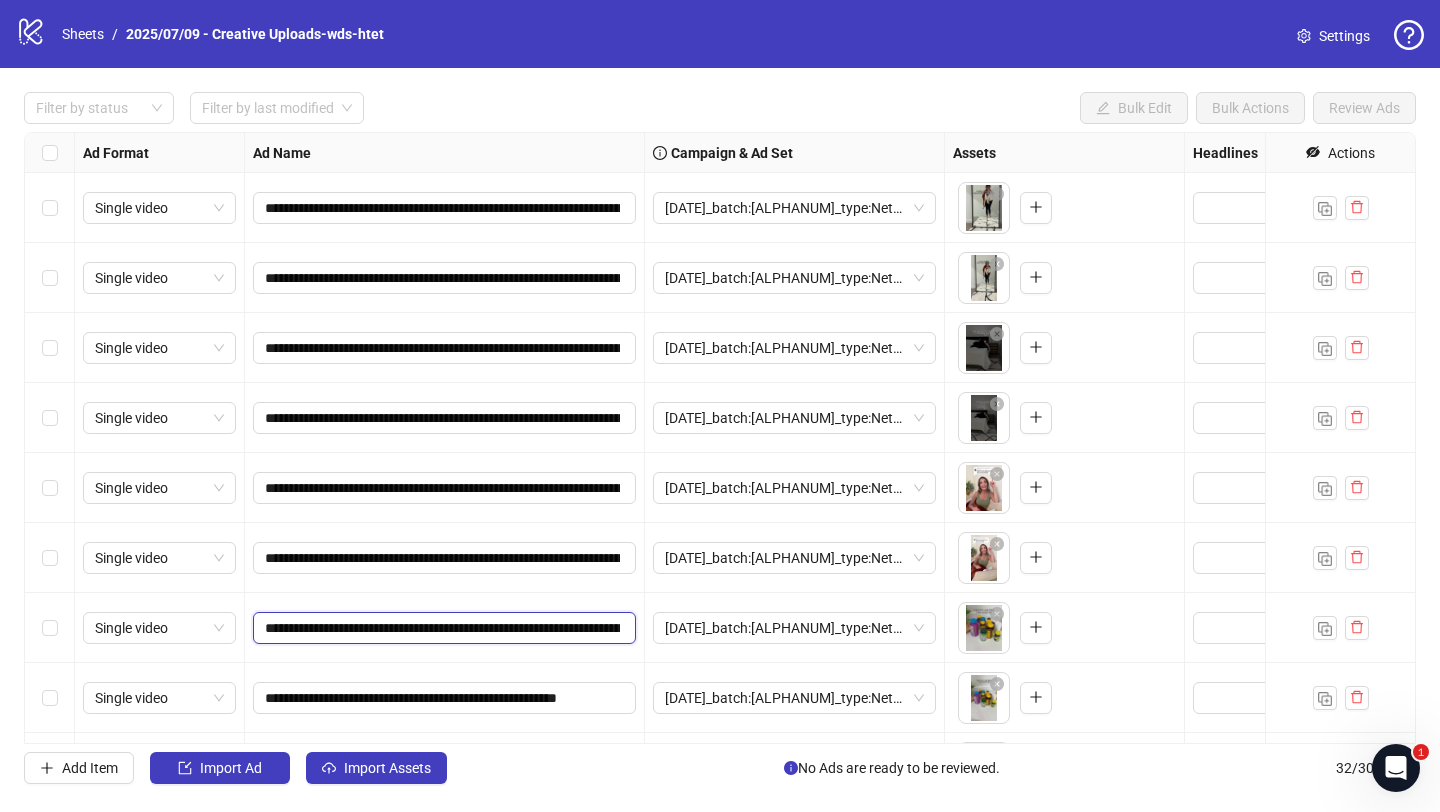 click on "**********" at bounding box center (442, 628) 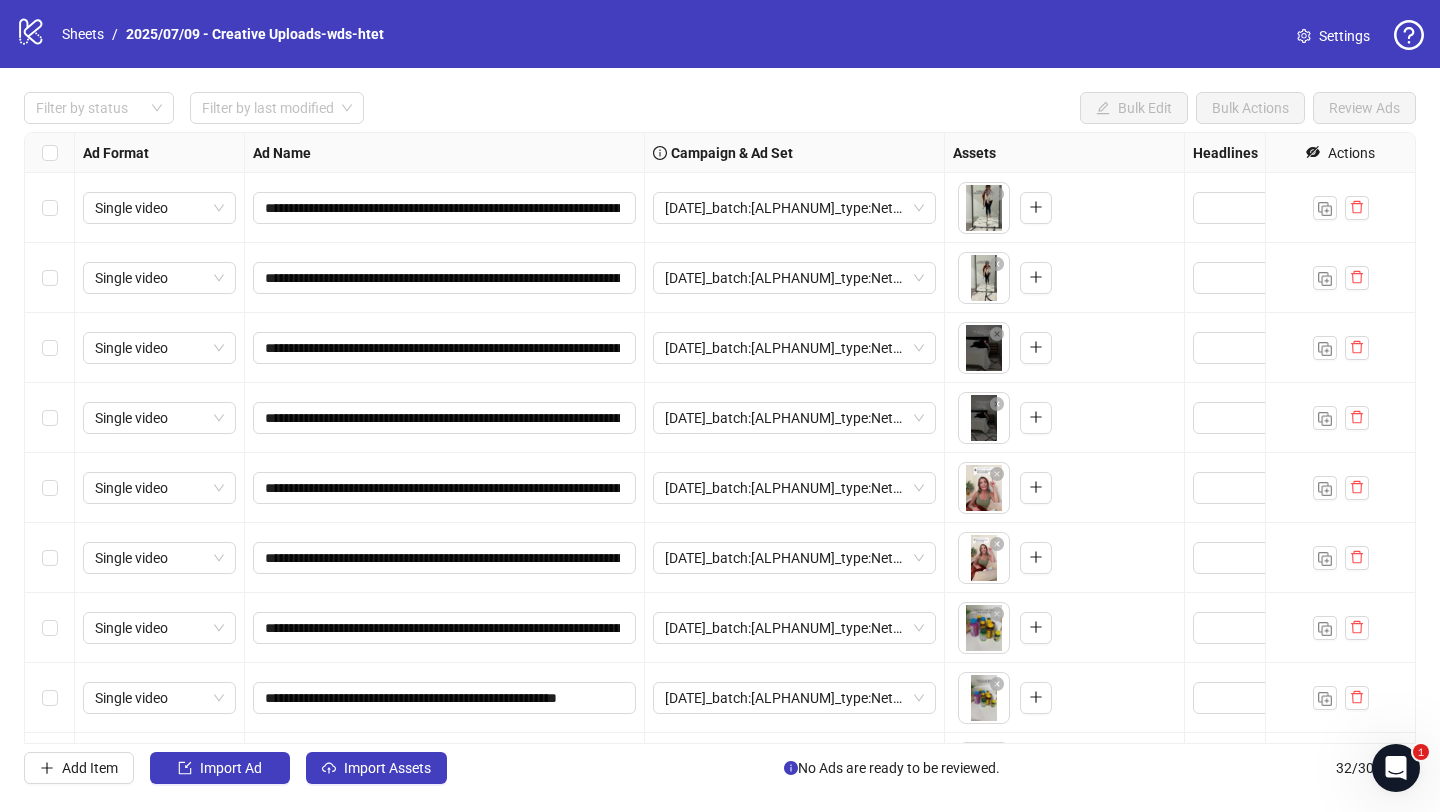 click on "**********" at bounding box center (445, 628) 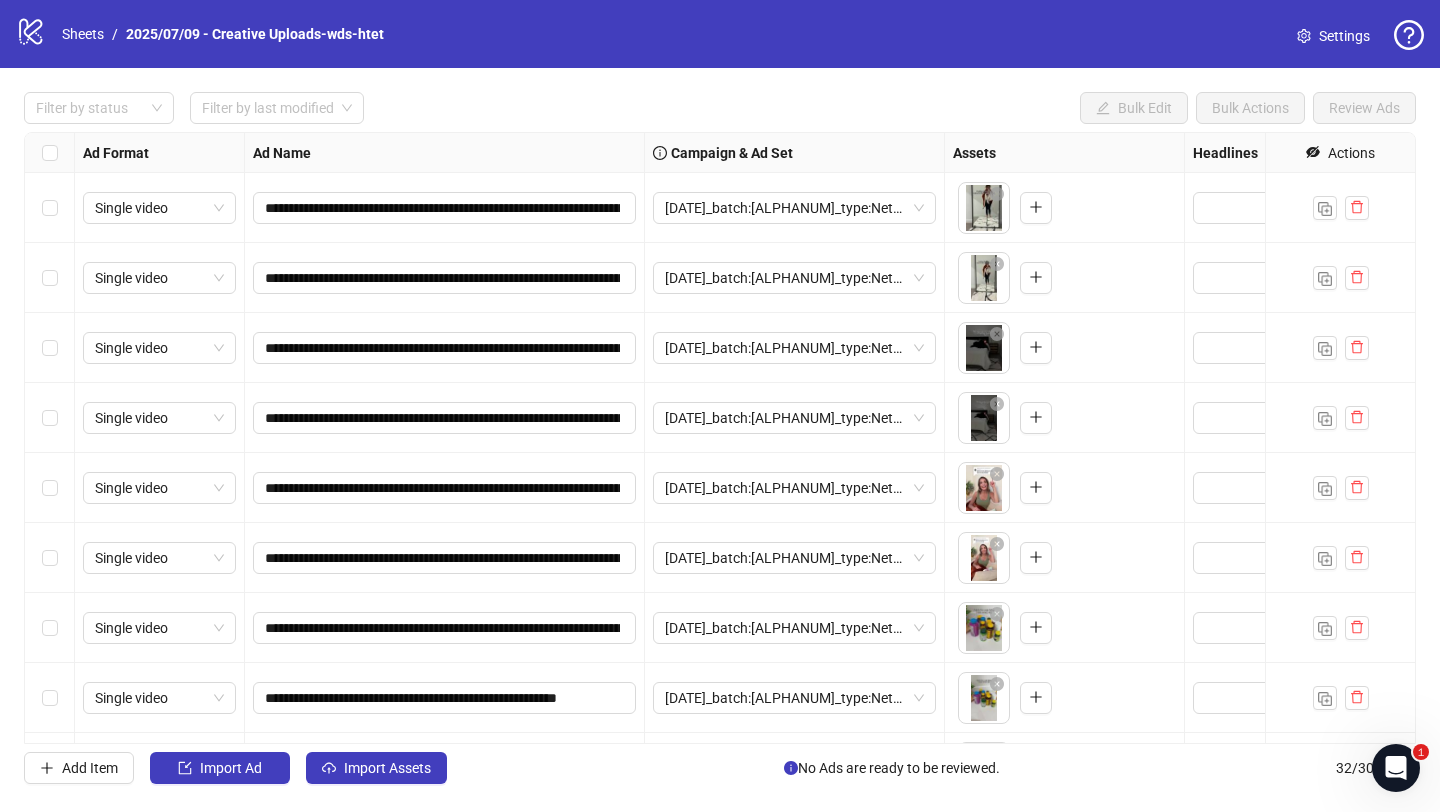 scroll, scrollTop: 160, scrollLeft: 0, axis: vertical 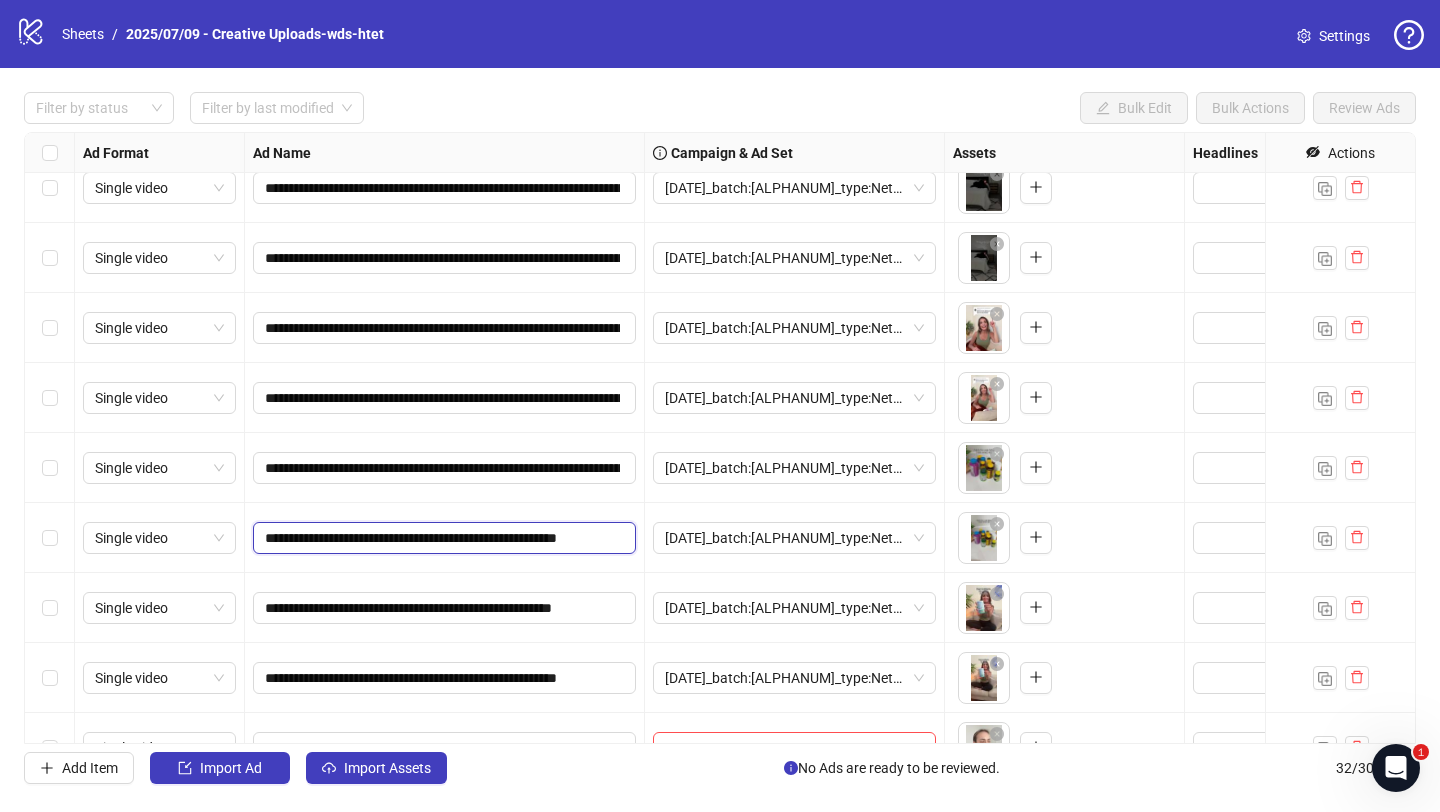 click on "**********" at bounding box center (442, 538) 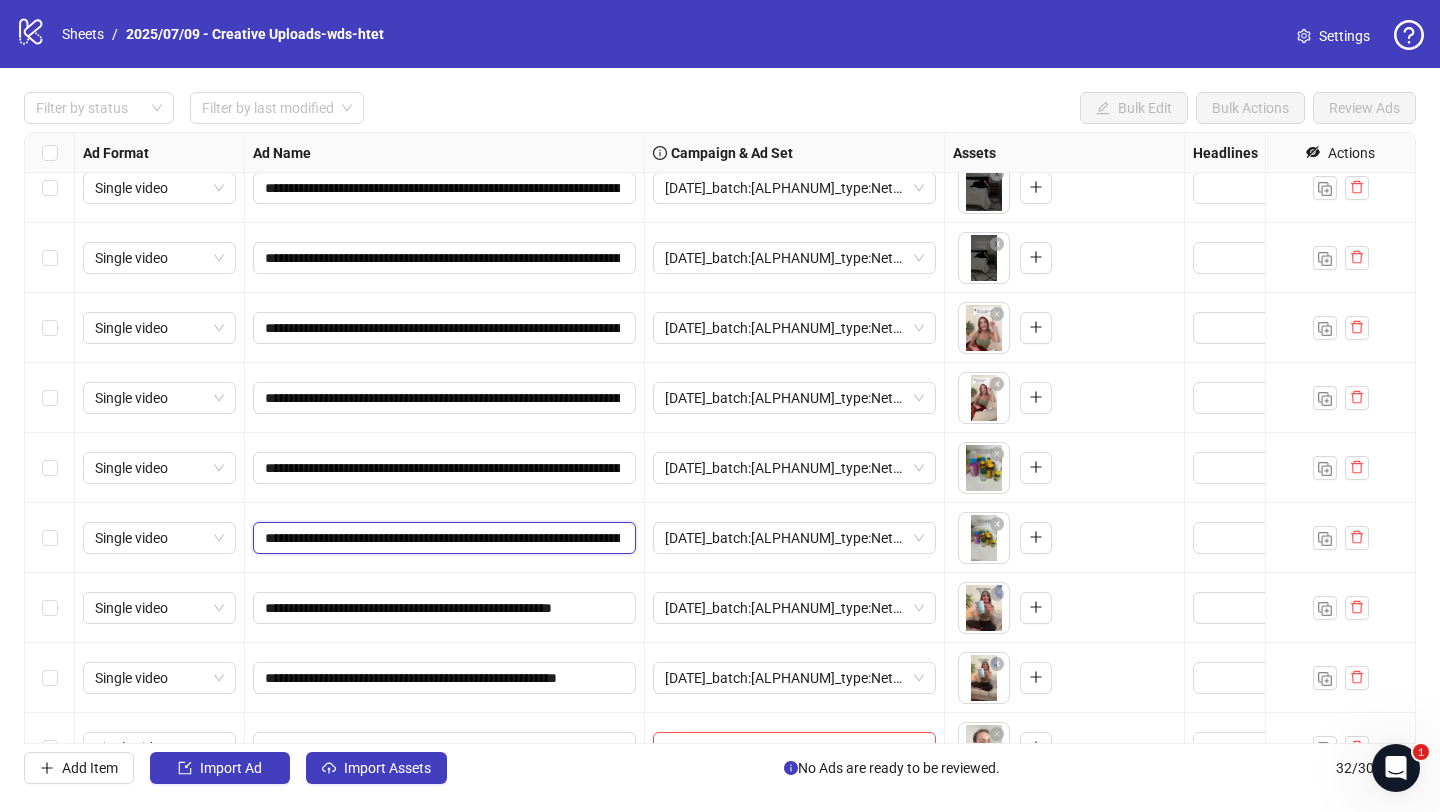 scroll, scrollTop: 0, scrollLeft: 901, axis: horizontal 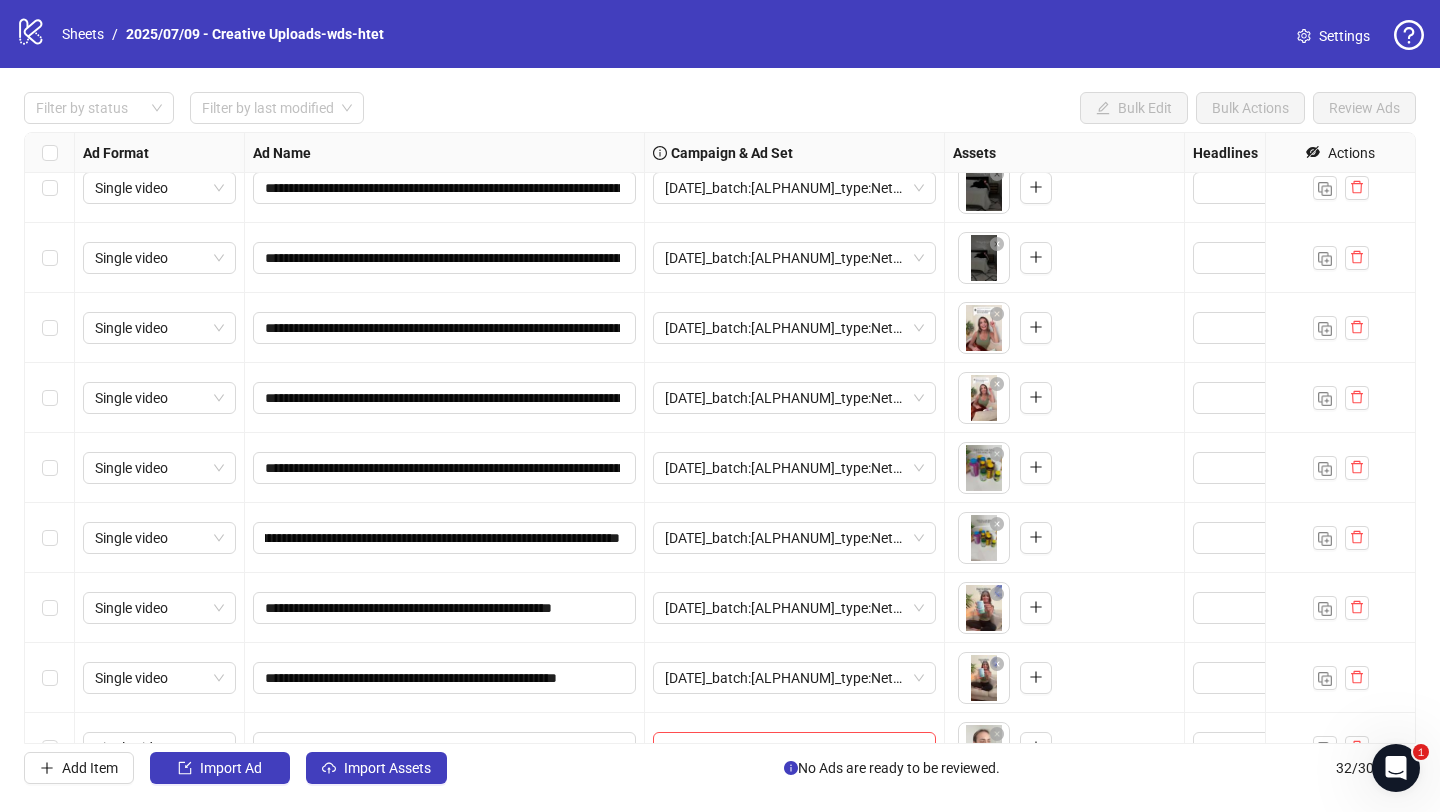 click on "**********" at bounding box center (445, 538) 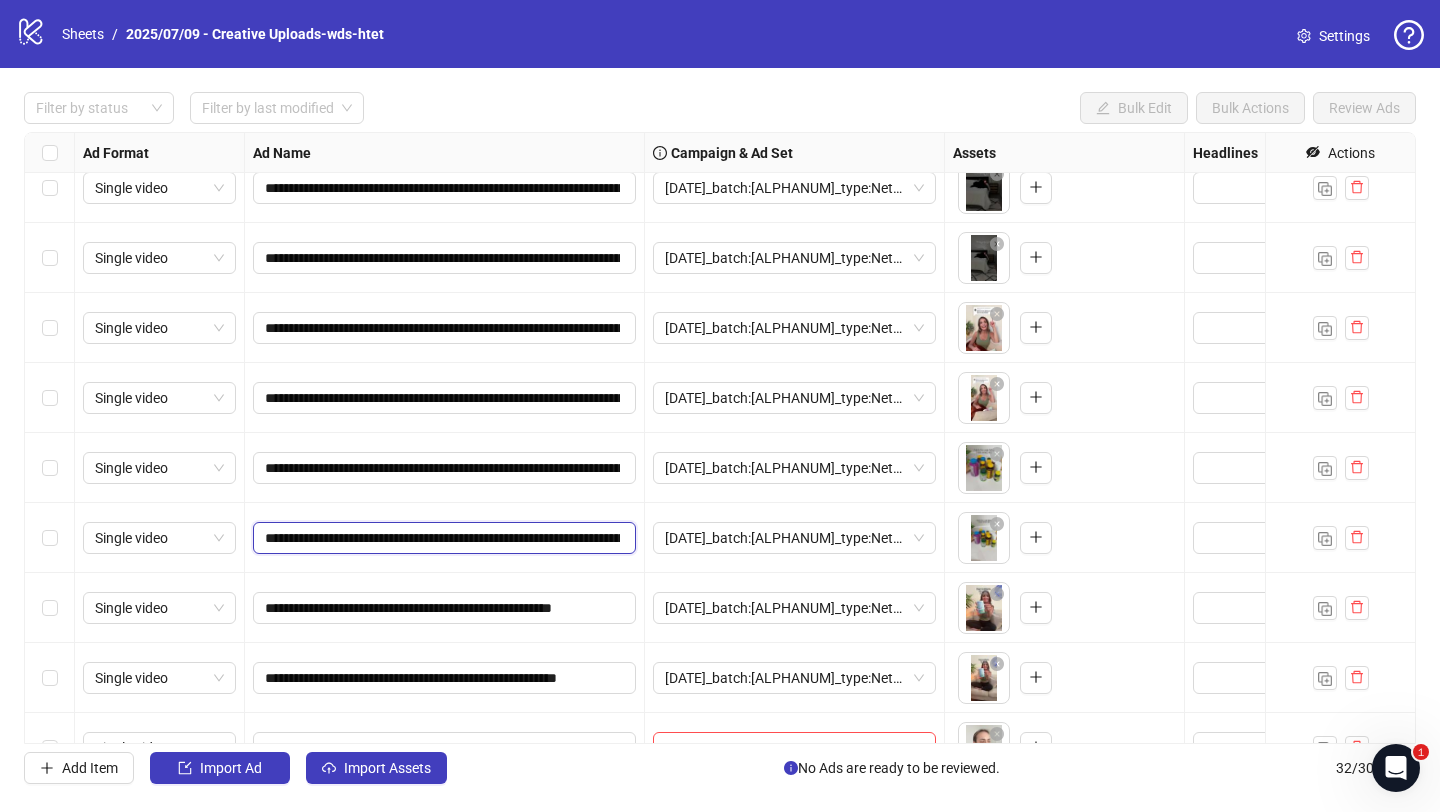 click on "**********" at bounding box center [442, 538] 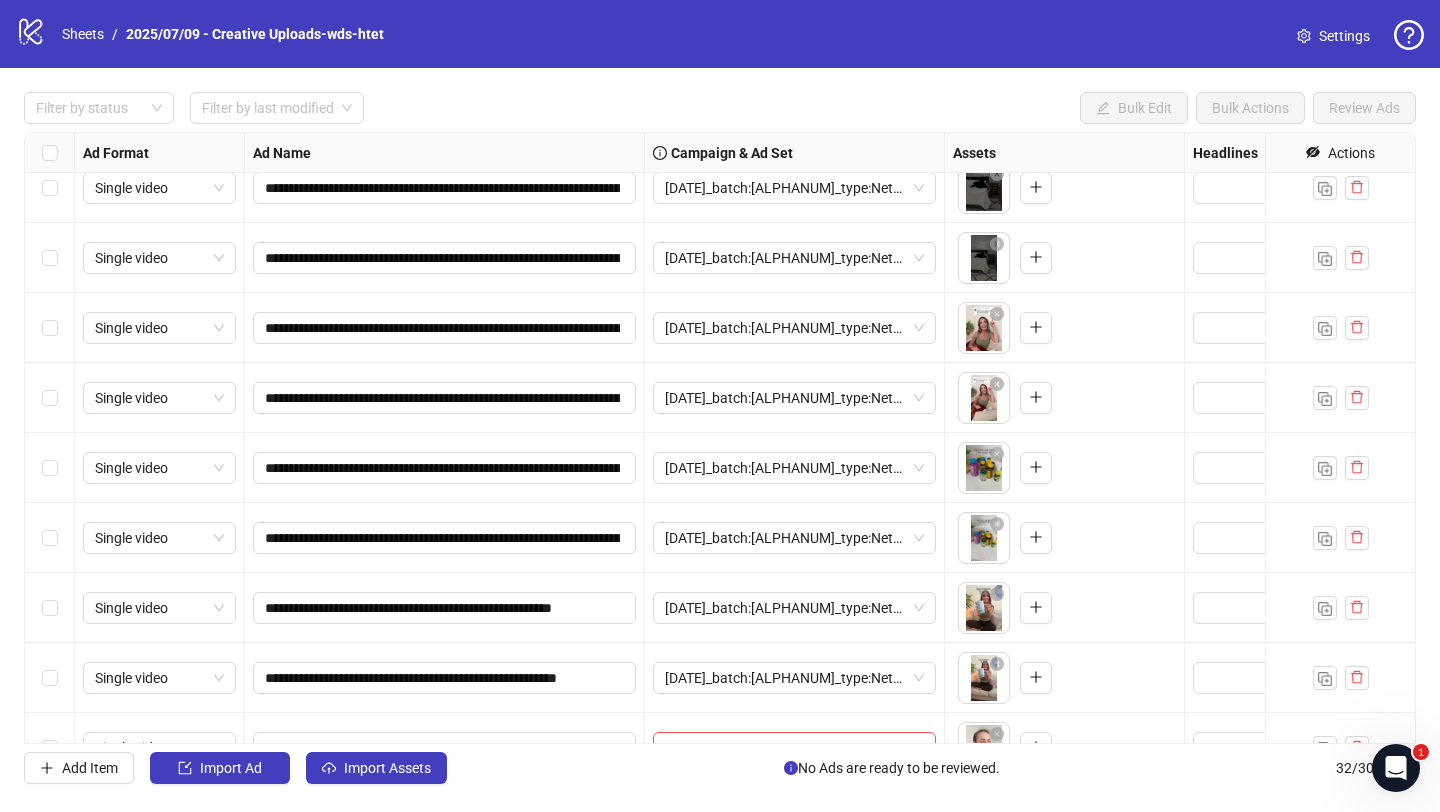 click on "**********" at bounding box center (445, 538) 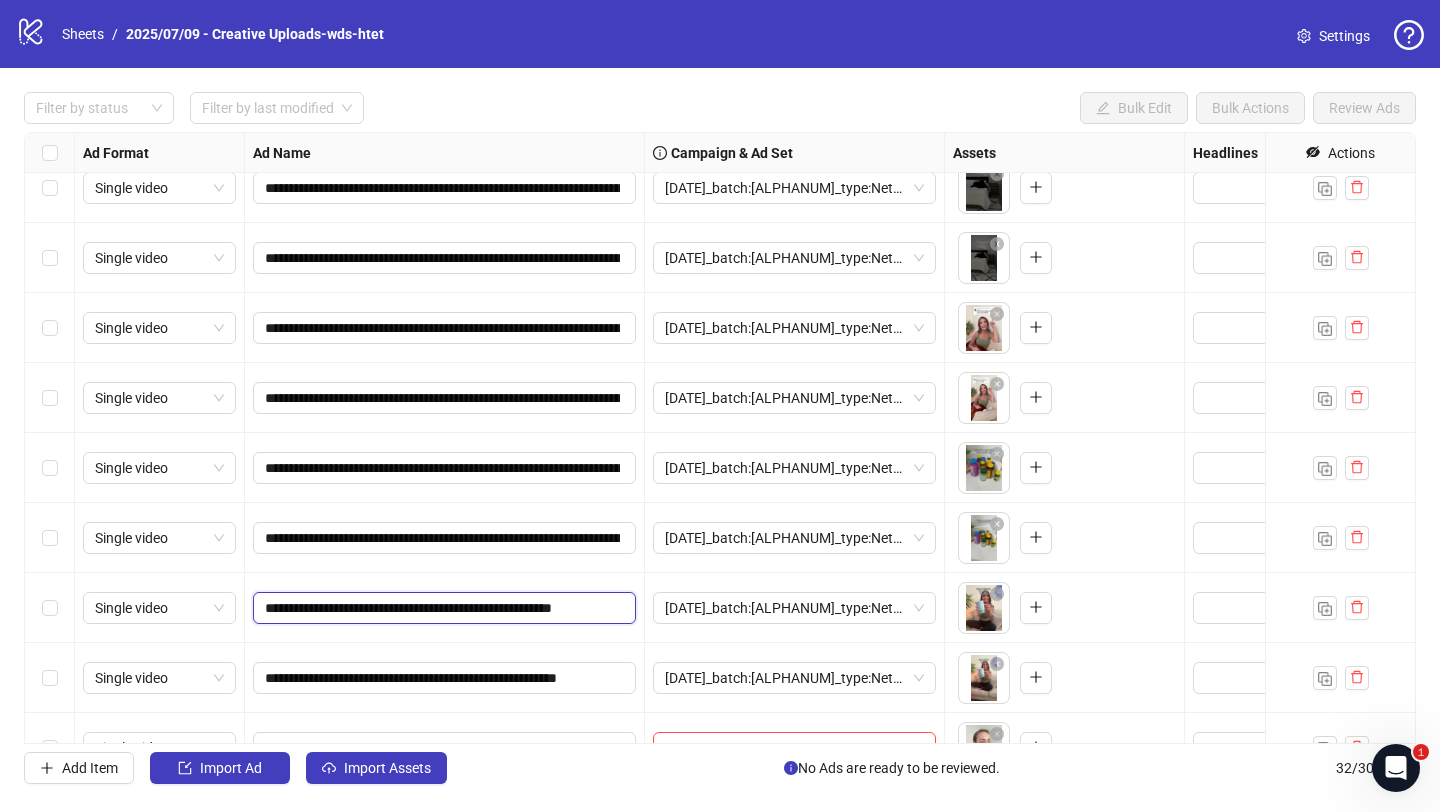 click on "**********" at bounding box center (442, 608) 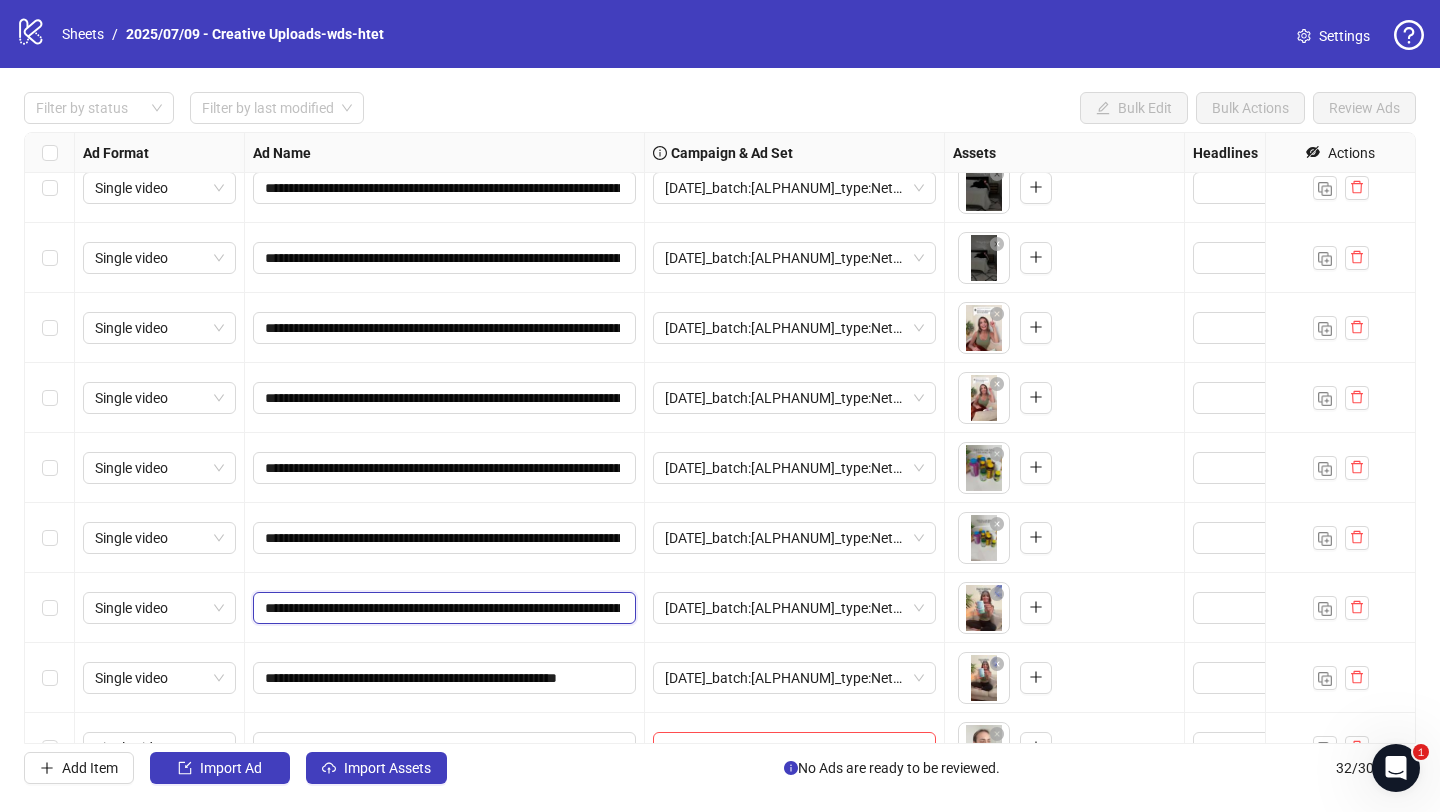 scroll, scrollTop: 0, scrollLeft: 901, axis: horizontal 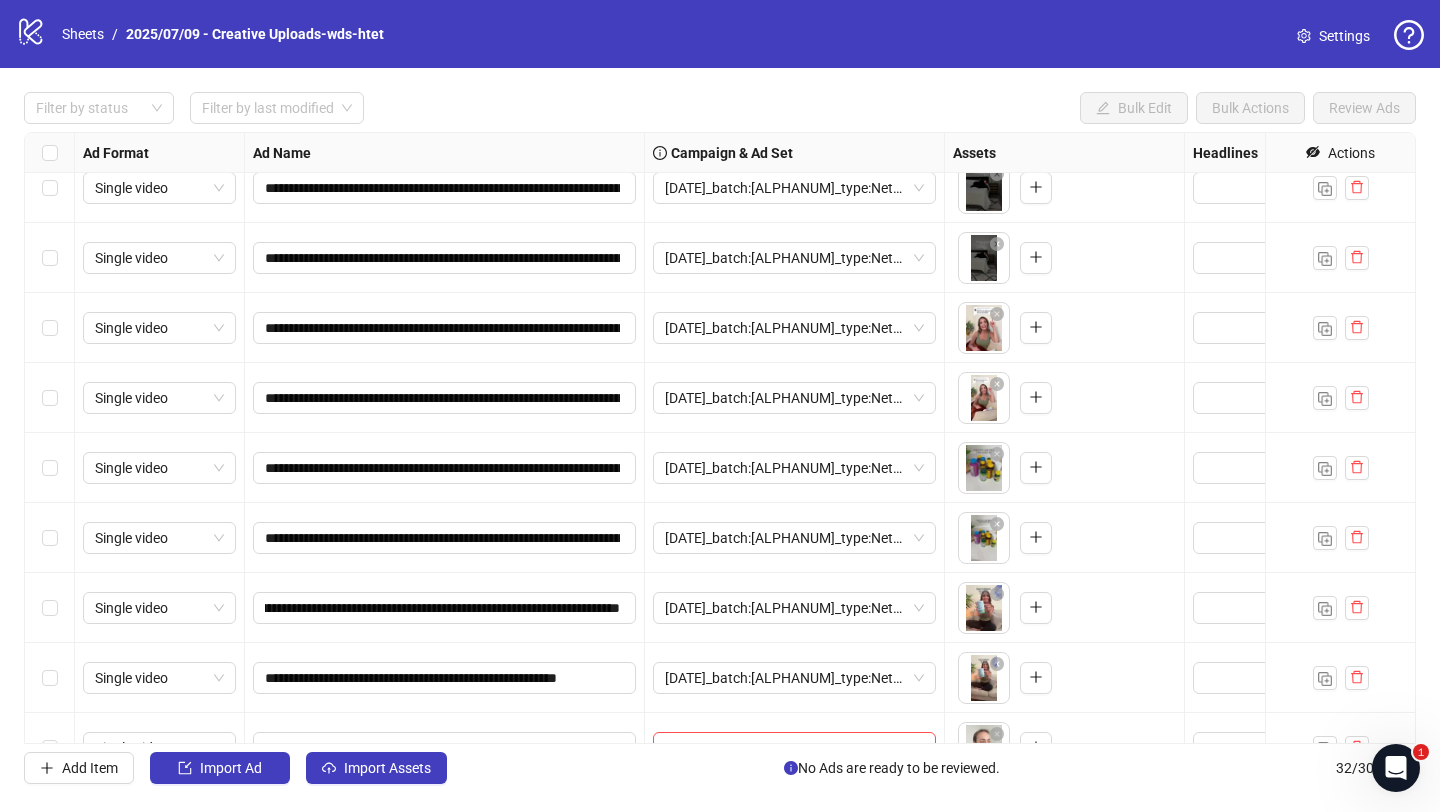 click on "**********" at bounding box center [445, 608] 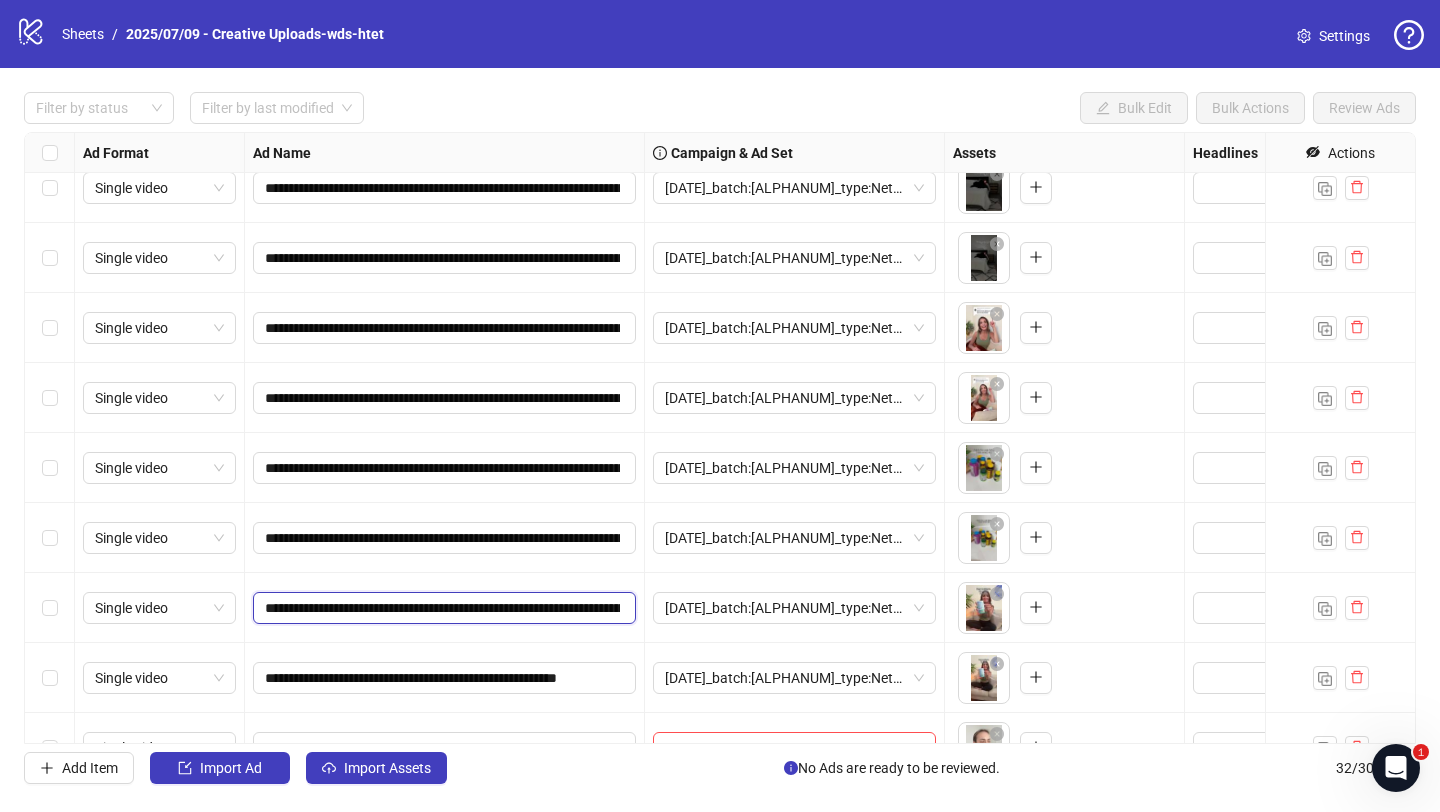 click on "**********" at bounding box center (442, 608) 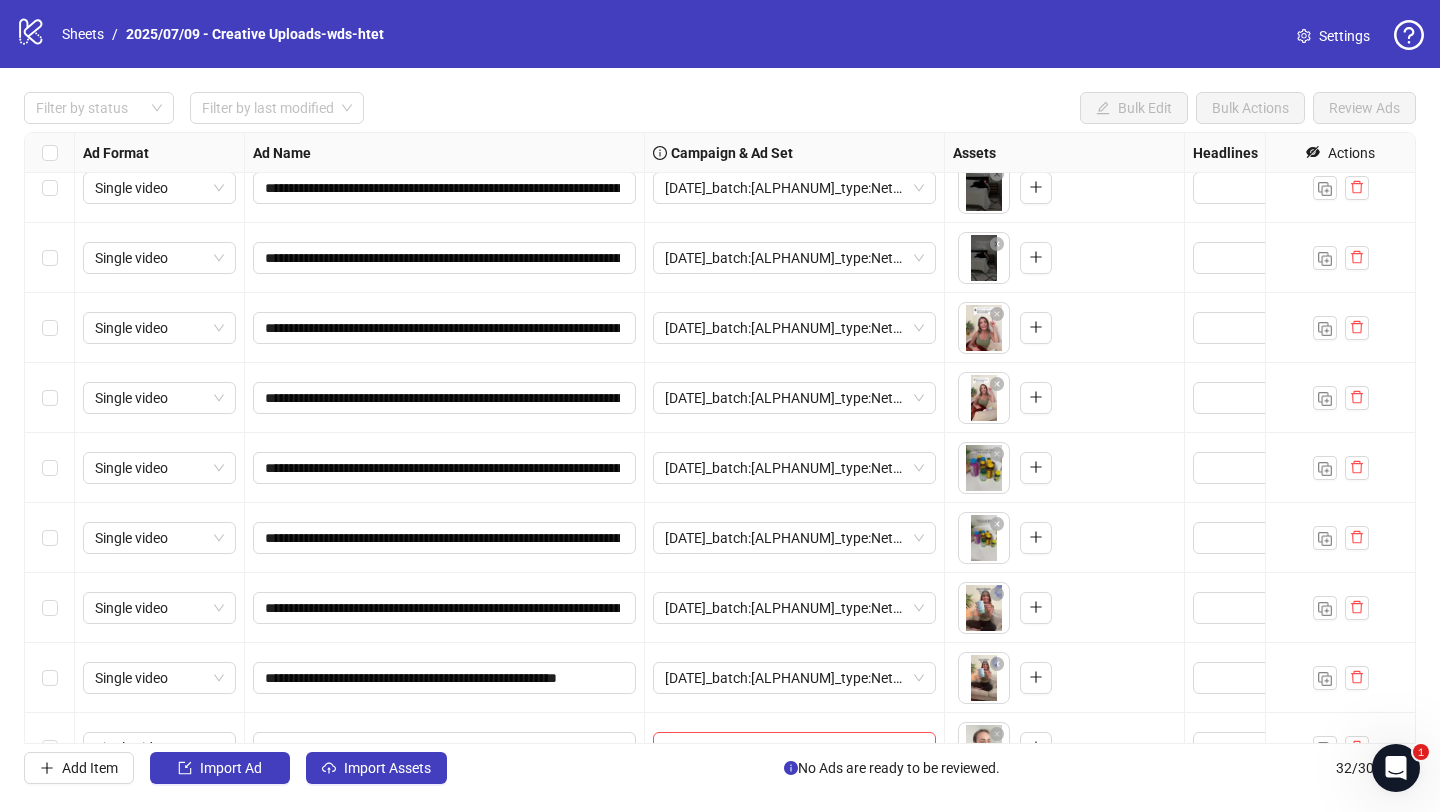 click on "**********" at bounding box center (445, 608) 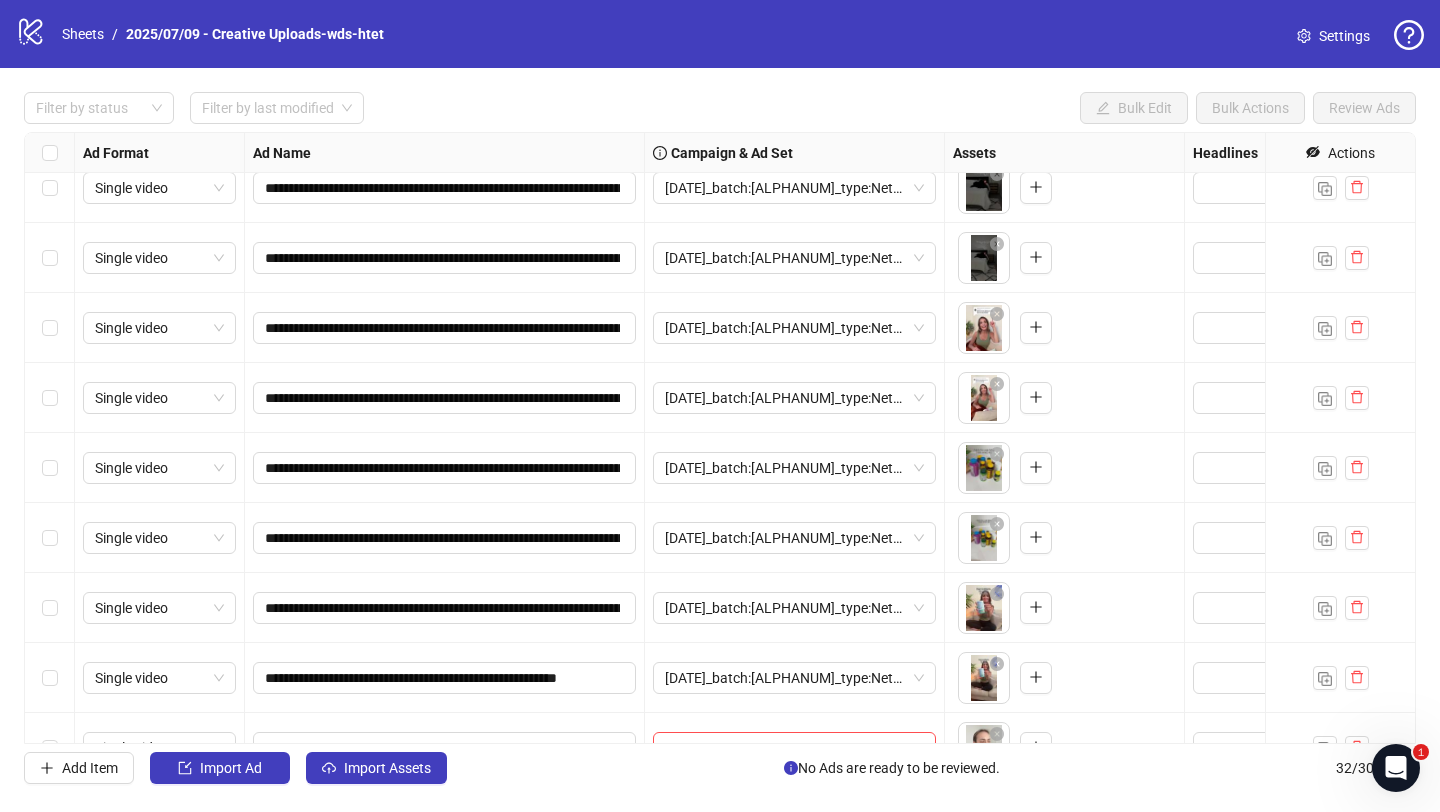 scroll, scrollTop: 236, scrollLeft: 0, axis: vertical 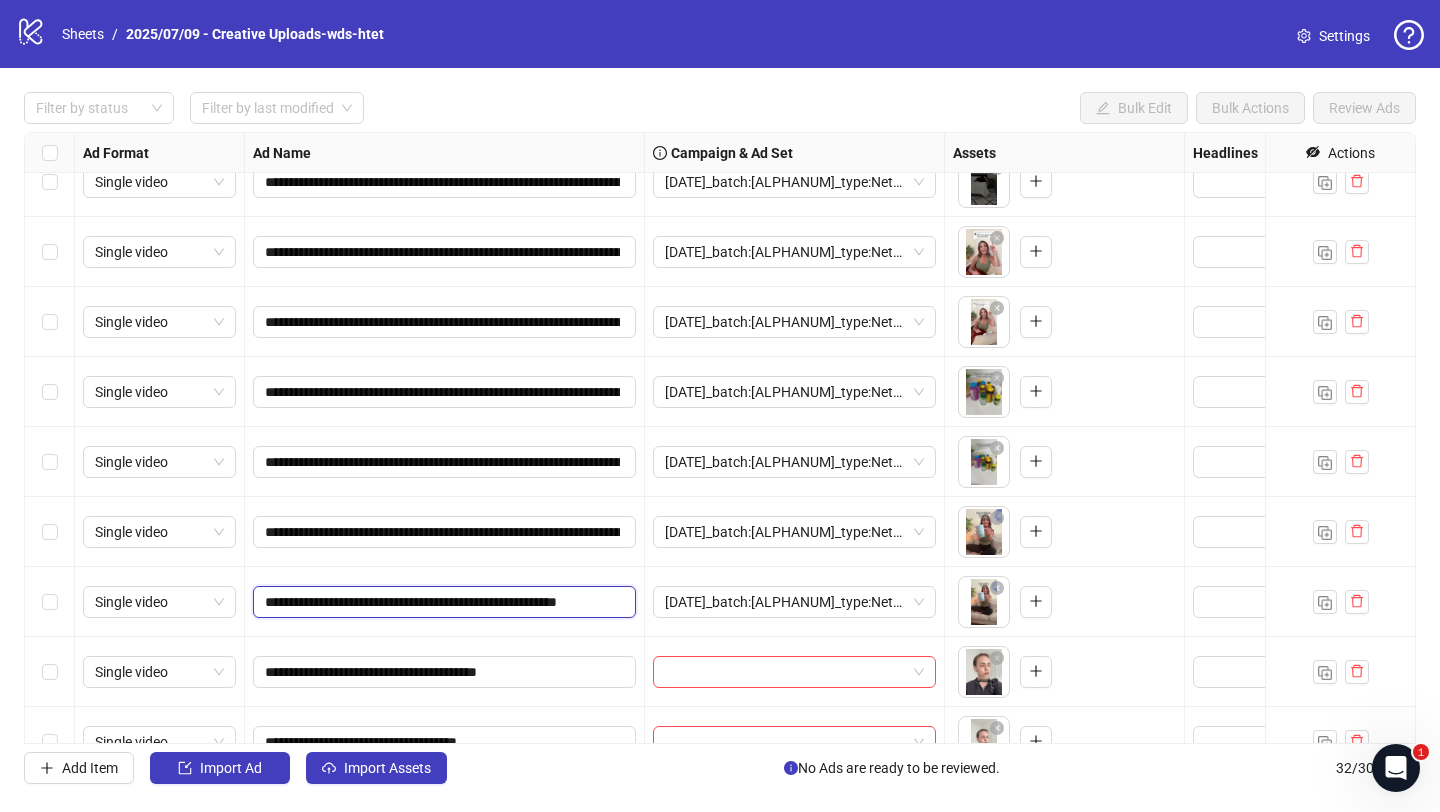 click on "**********" at bounding box center (442, 602) 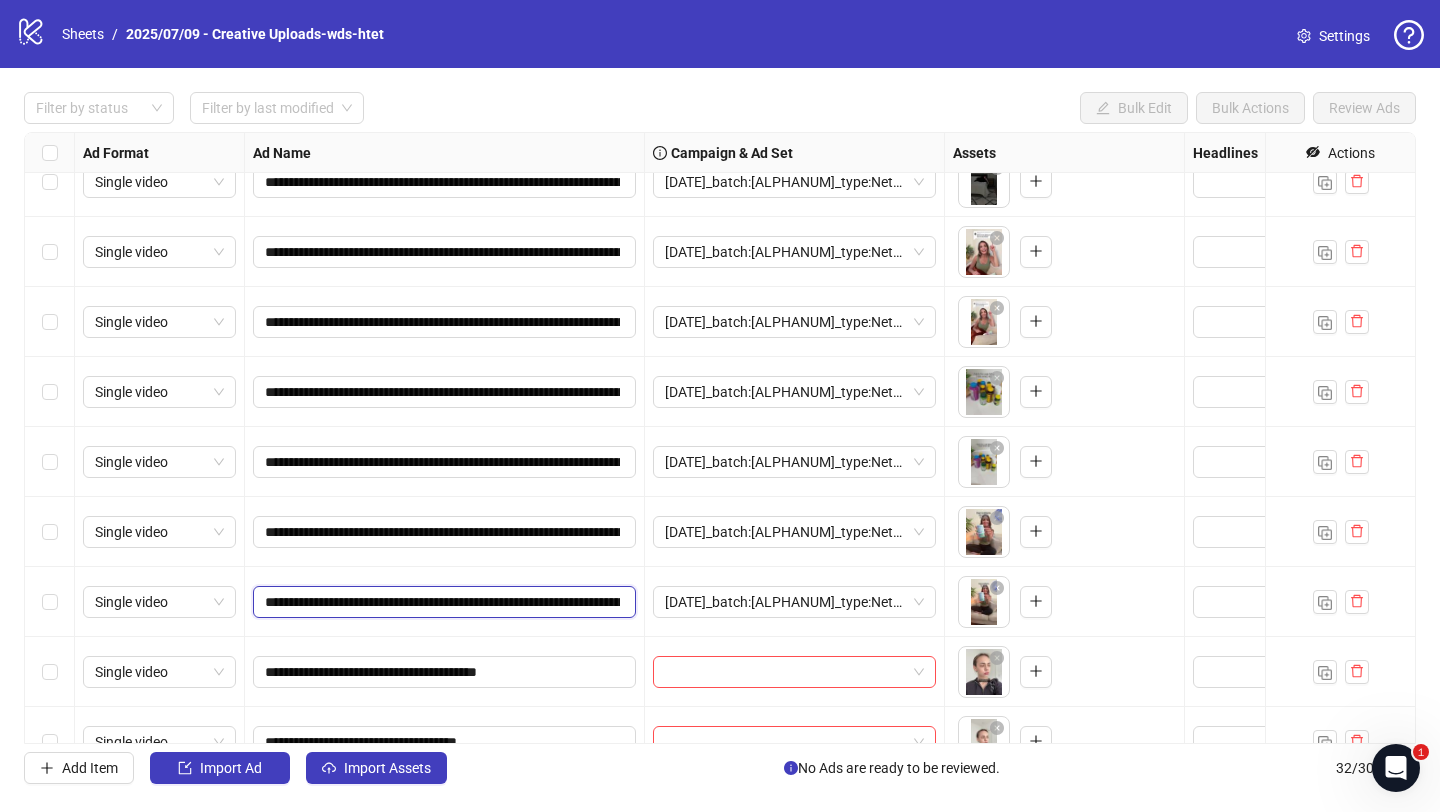 scroll, scrollTop: 0, scrollLeft: 901, axis: horizontal 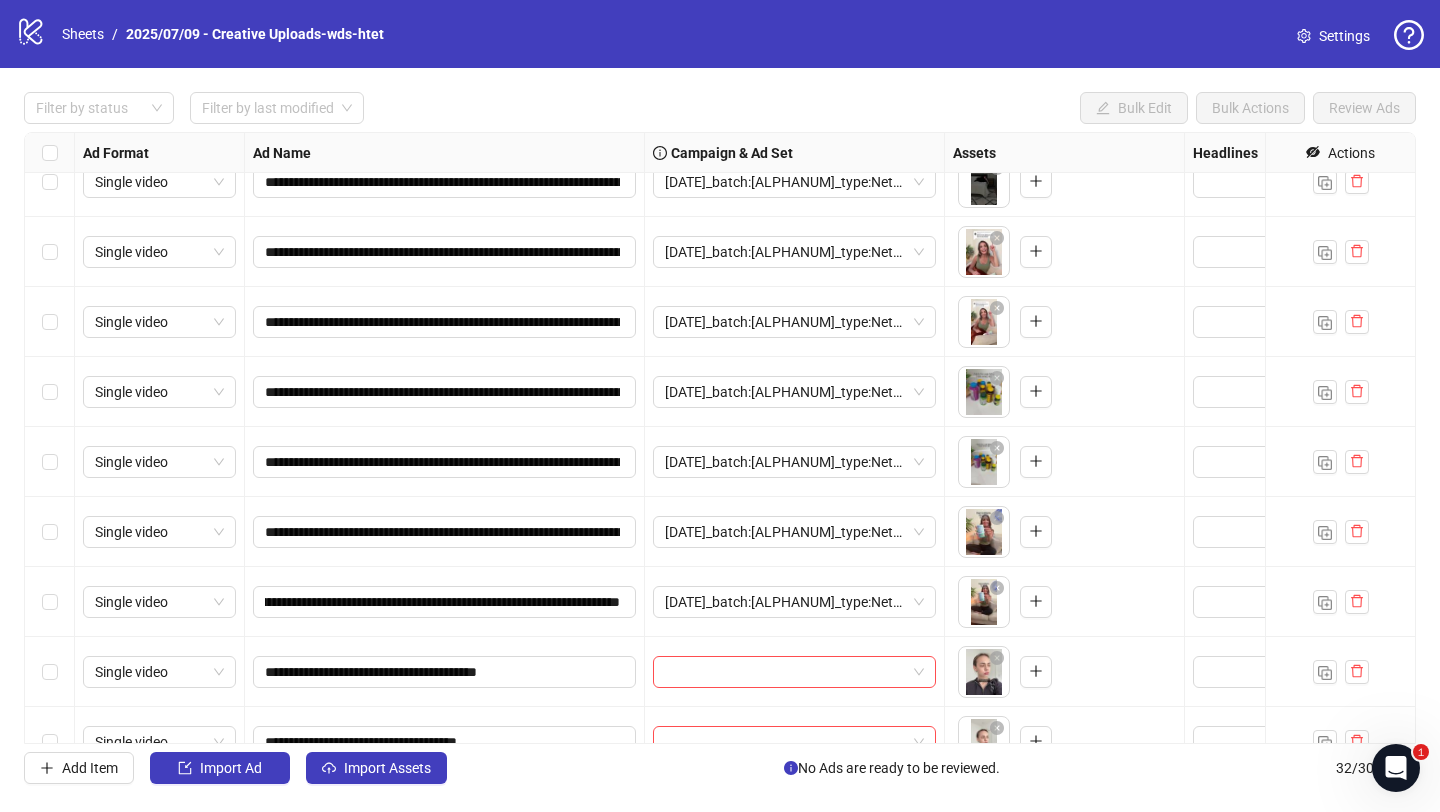 click on "**********" at bounding box center [445, 602] 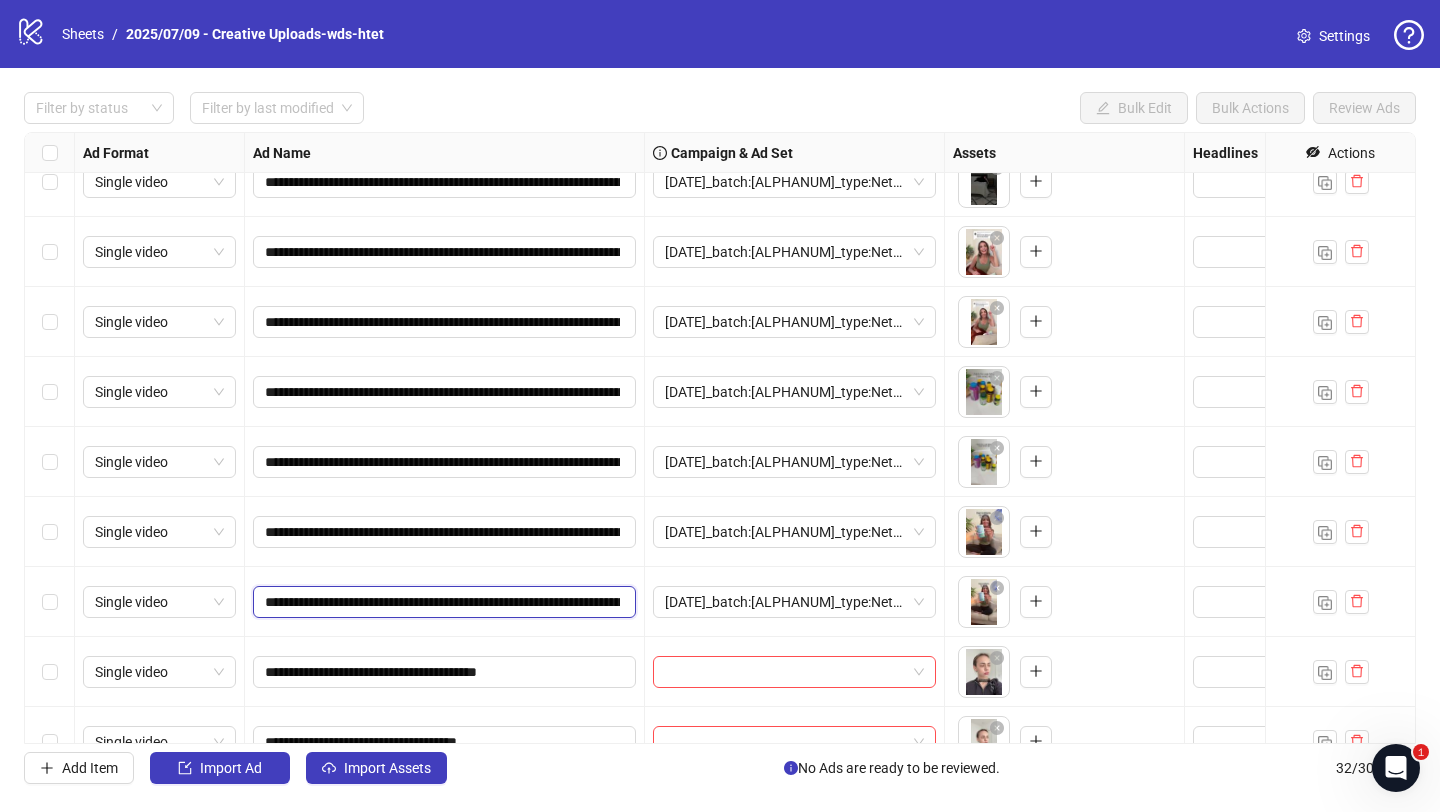 click on "**********" at bounding box center (442, 602) 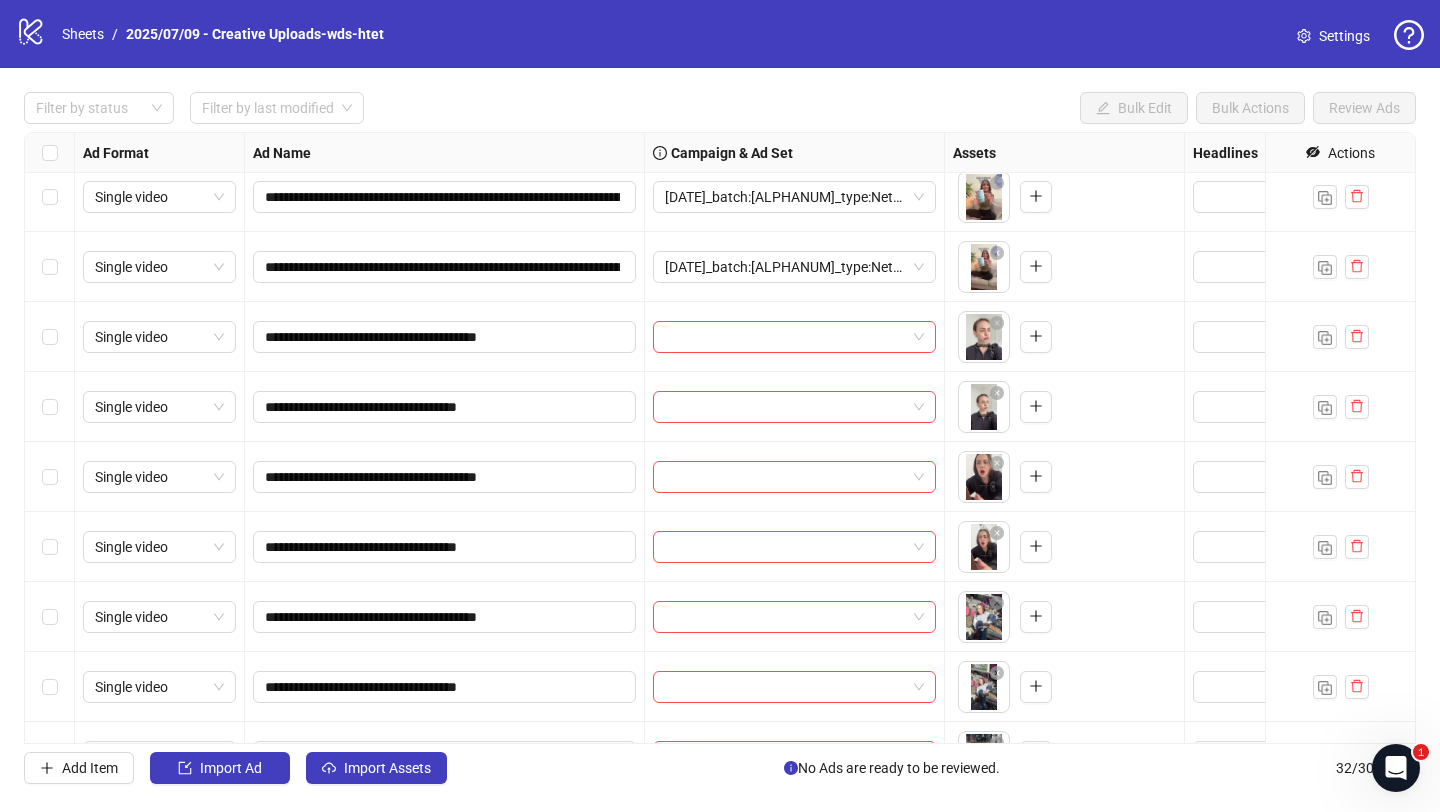 scroll, scrollTop: 583, scrollLeft: 0, axis: vertical 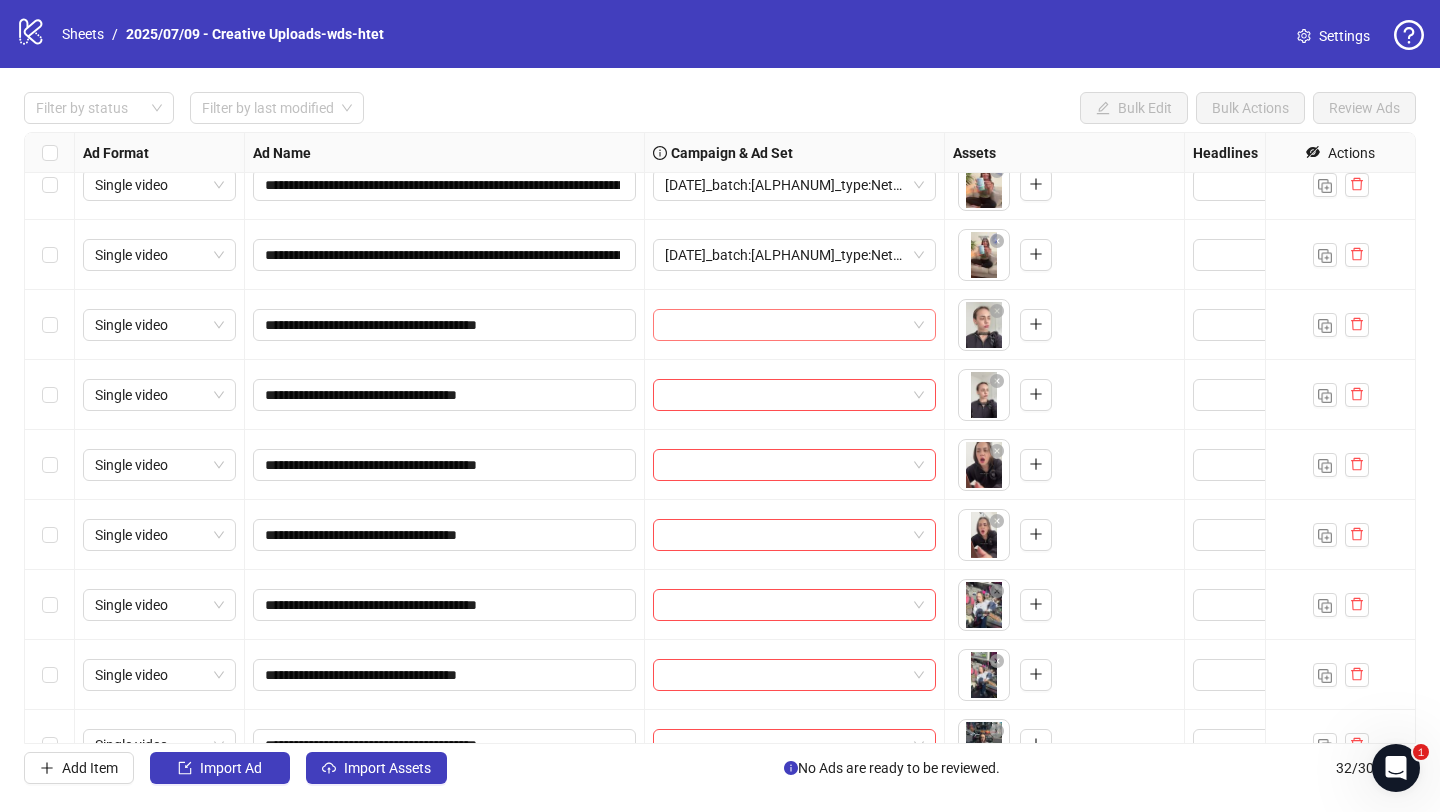 click at bounding box center [785, 325] 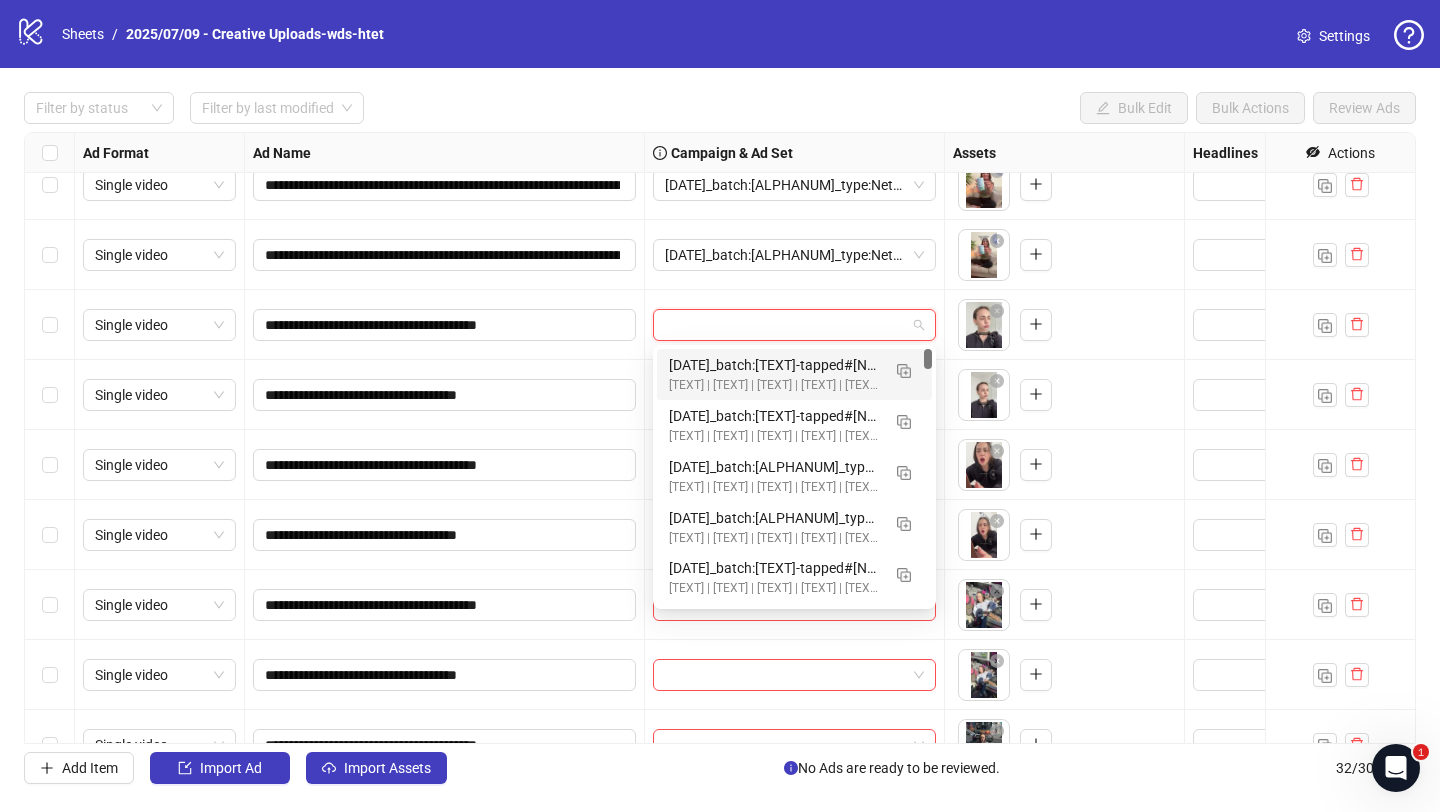 paste on "**********" 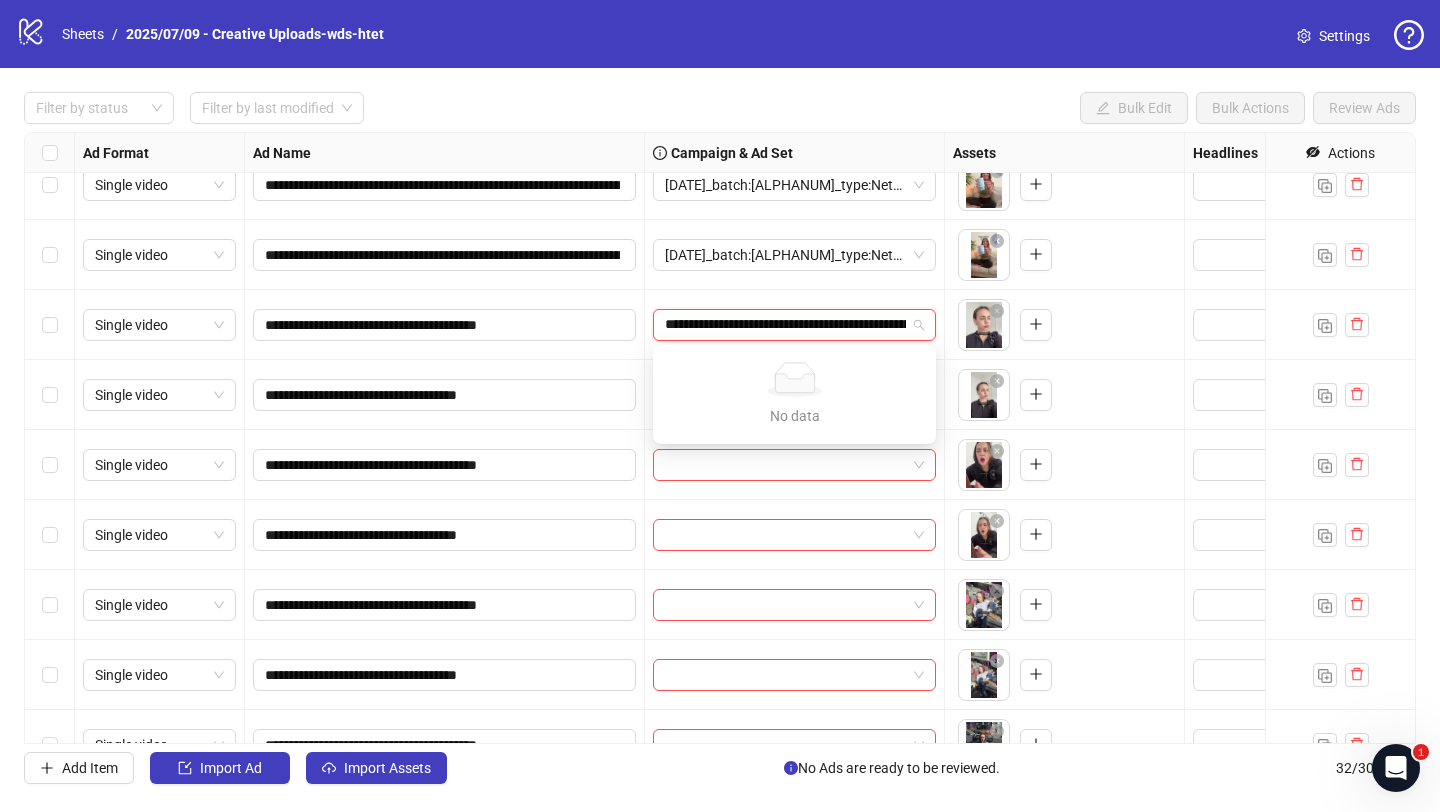 scroll, scrollTop: 0, scrollLeft: 262, axis: horizontal 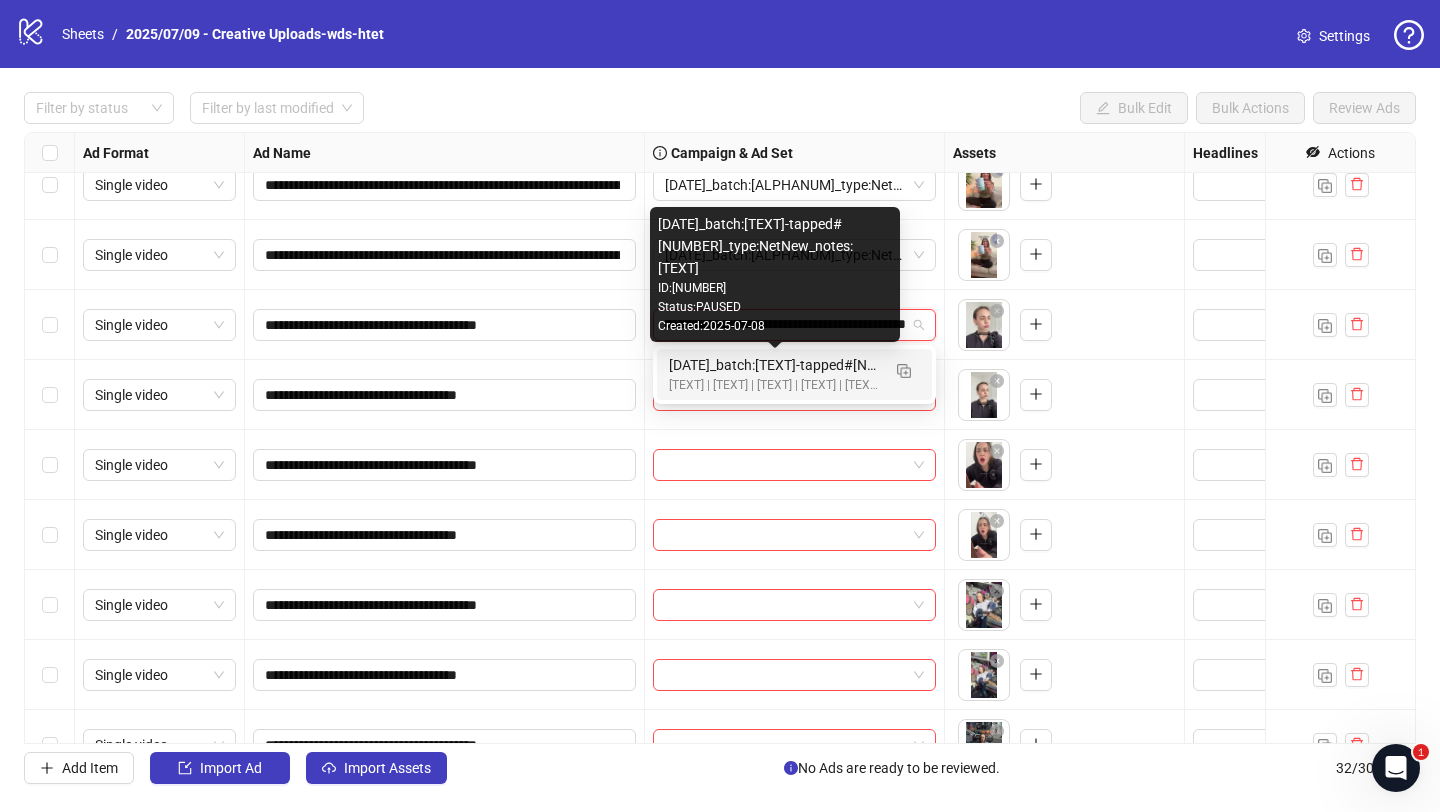 click on "2025/07/09_batch:wds-tapped#0019_type:NetNew_notes:htet-wds-tapped#0020" at bounding box center [774, 365] 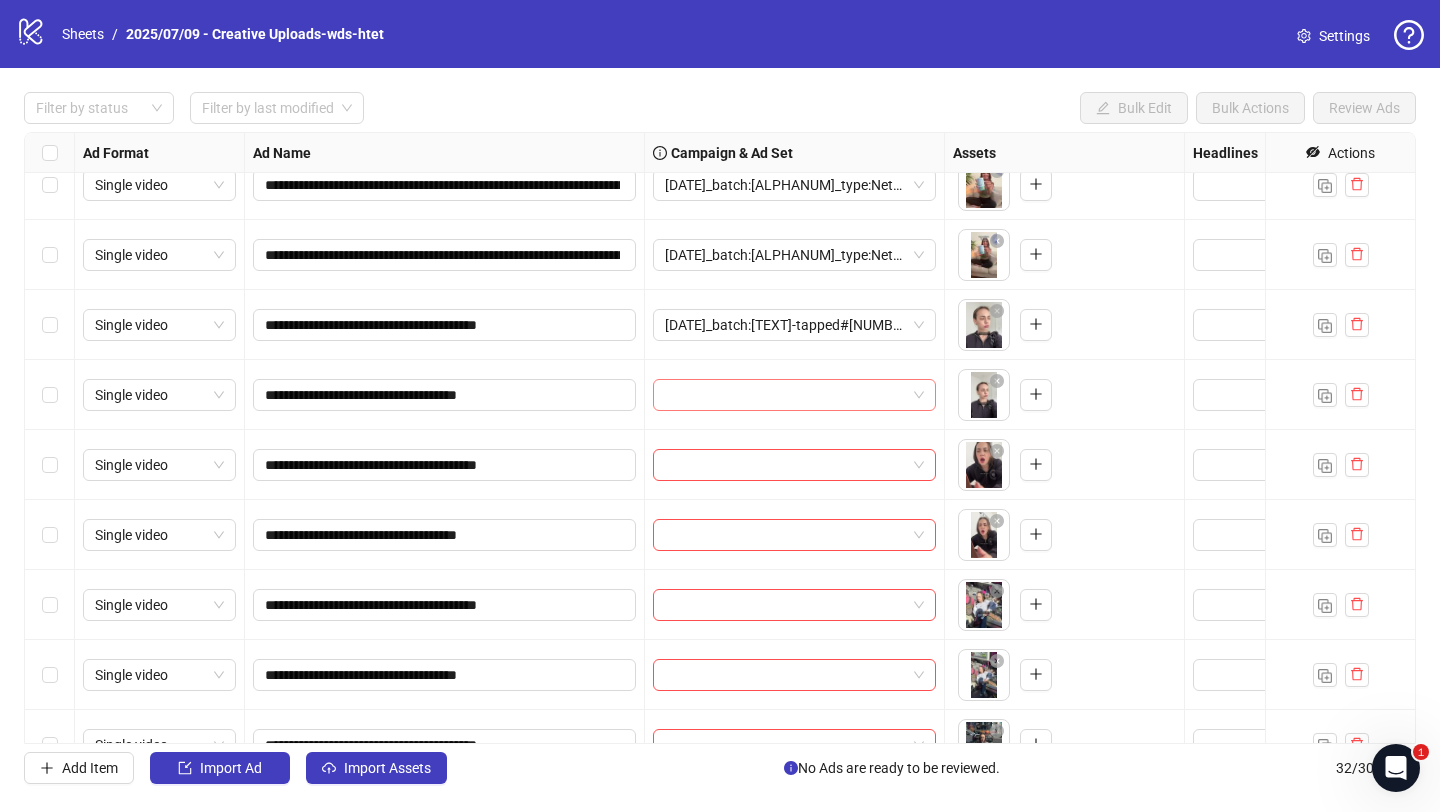 click at bounding box center (785, 395) 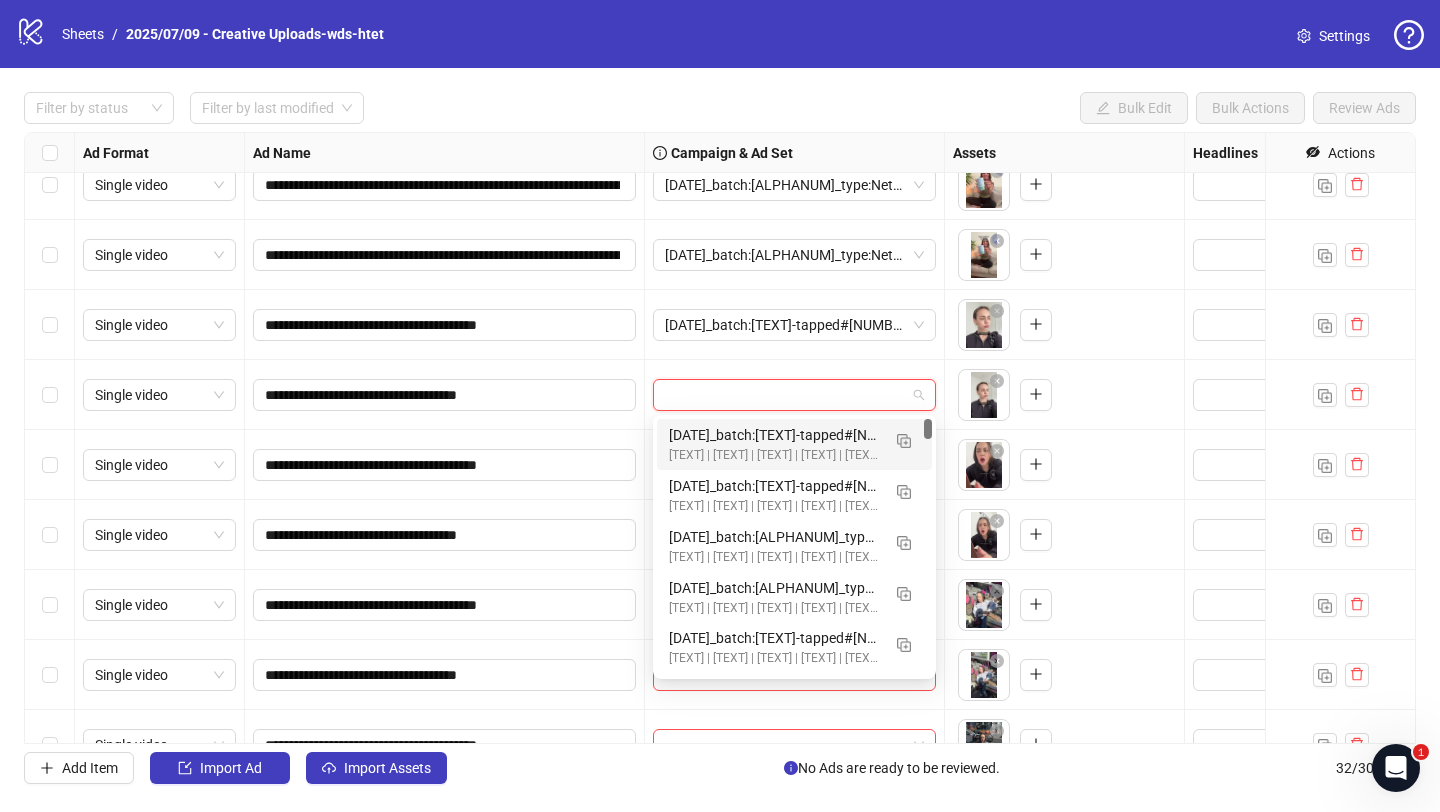 paste on "**********" 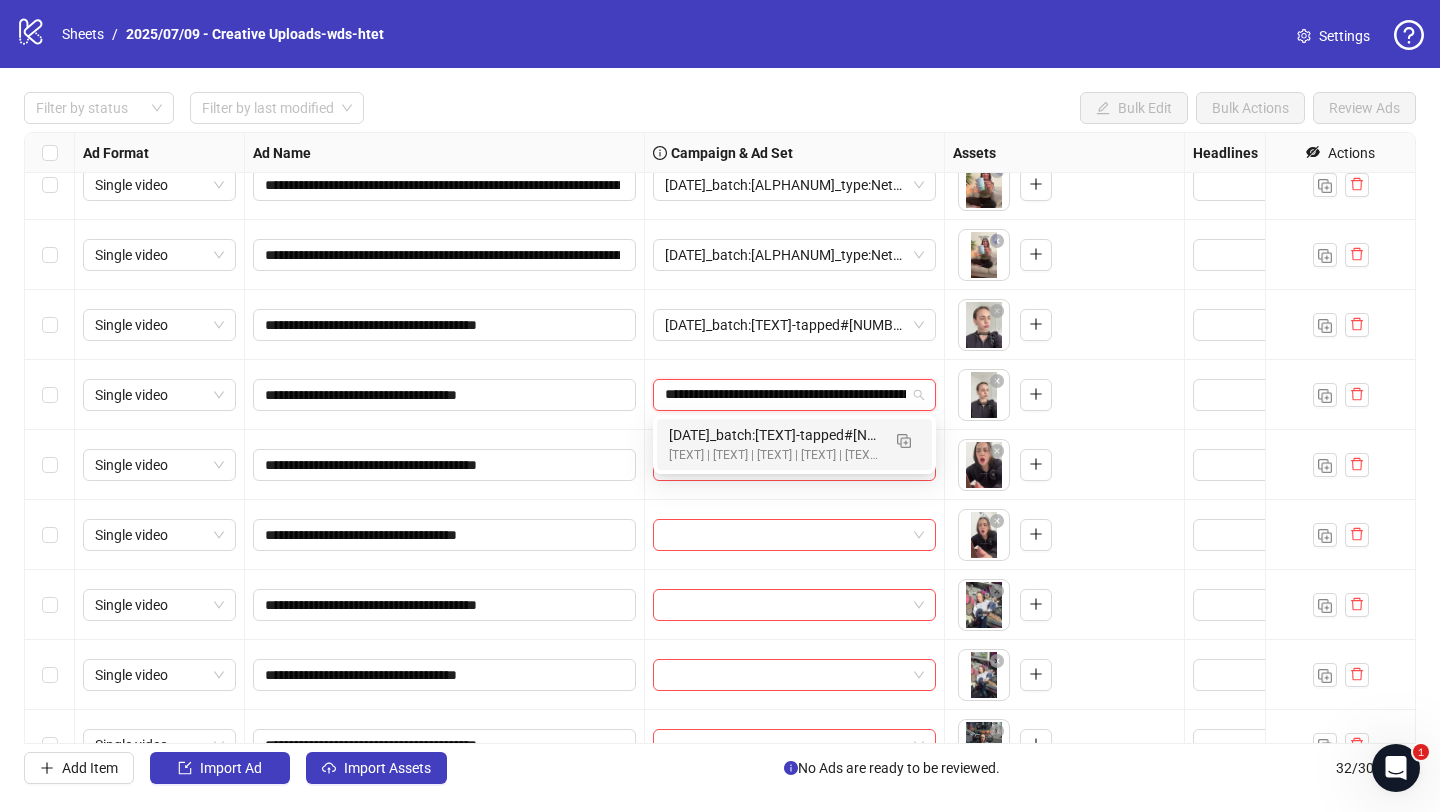 scroll, scrollTop: 0, scrollLeft: 262, axis: horizontal 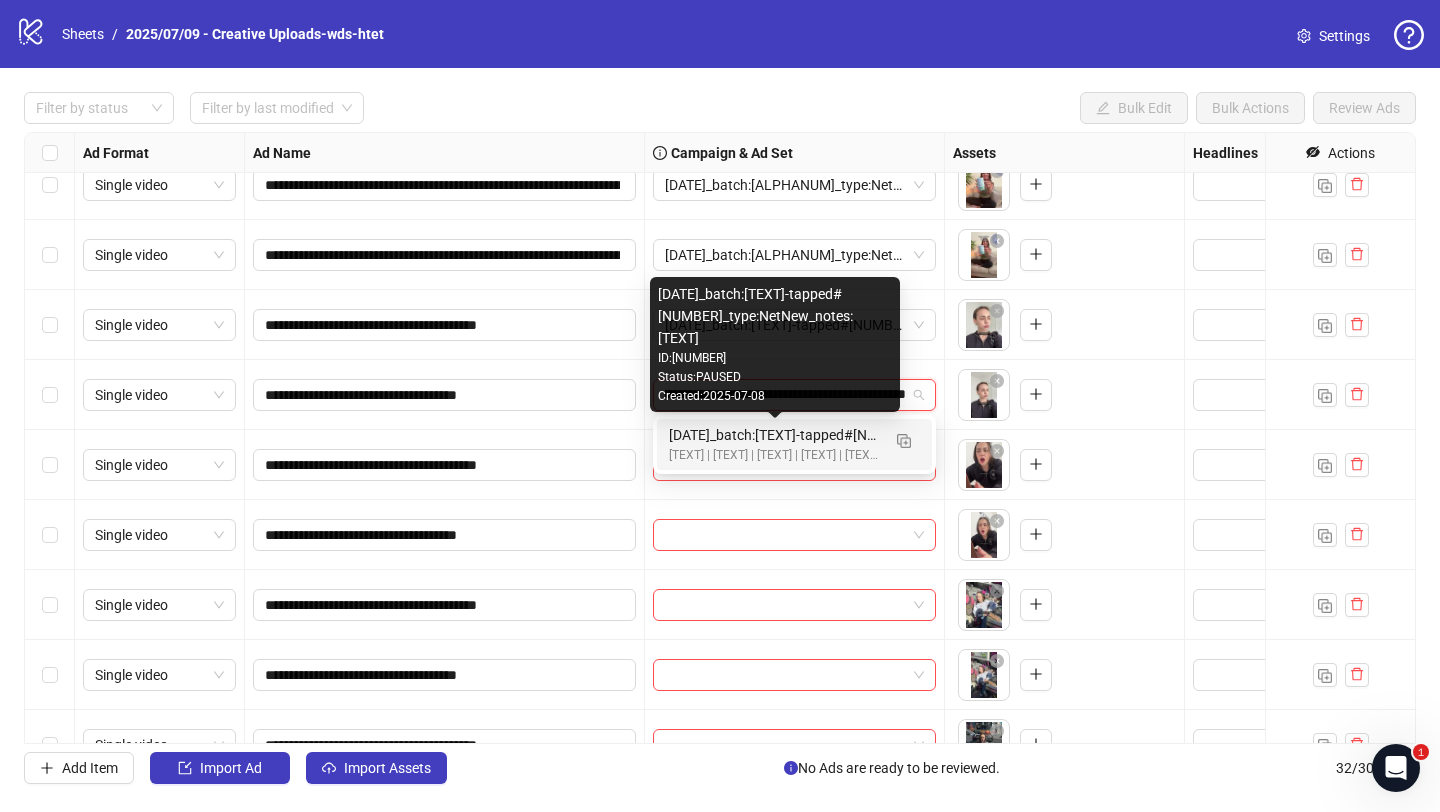 click on "2025/07/09_batch:wds-tapped#0019_type:NetNew_notes:htet-wds-tapped#0020" at bounding box center (774, 435) 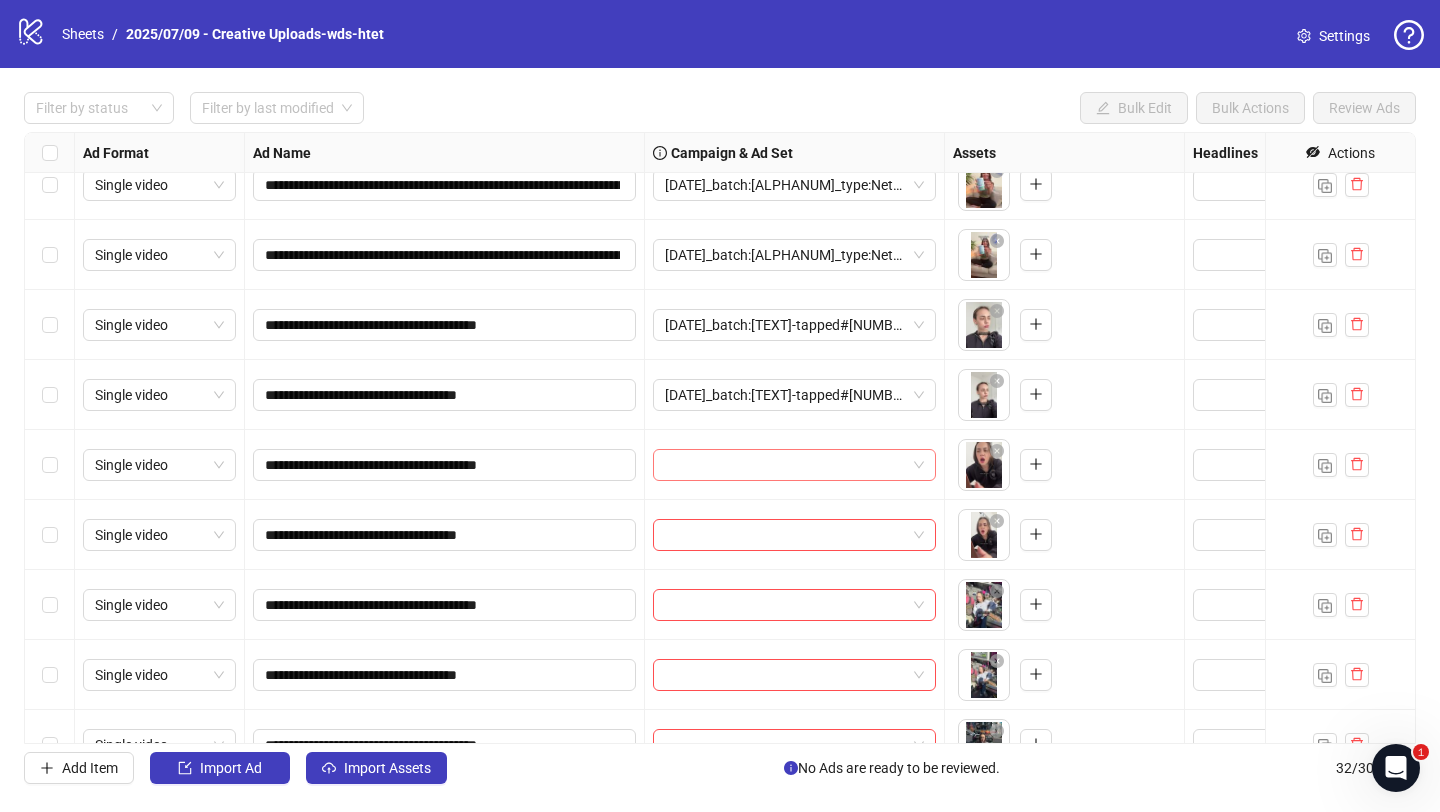 click at bounding box center (785, 465) 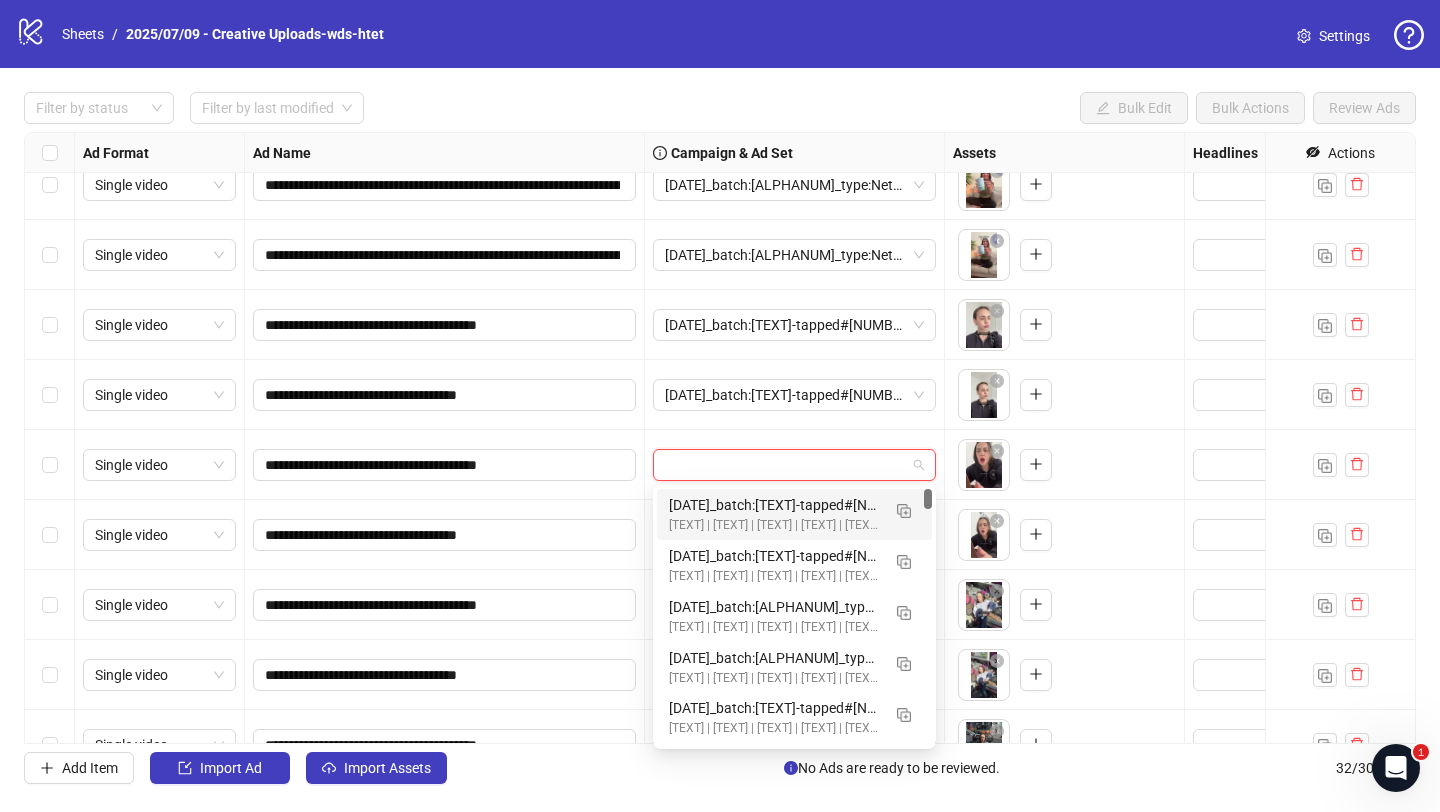 paste on "**********" 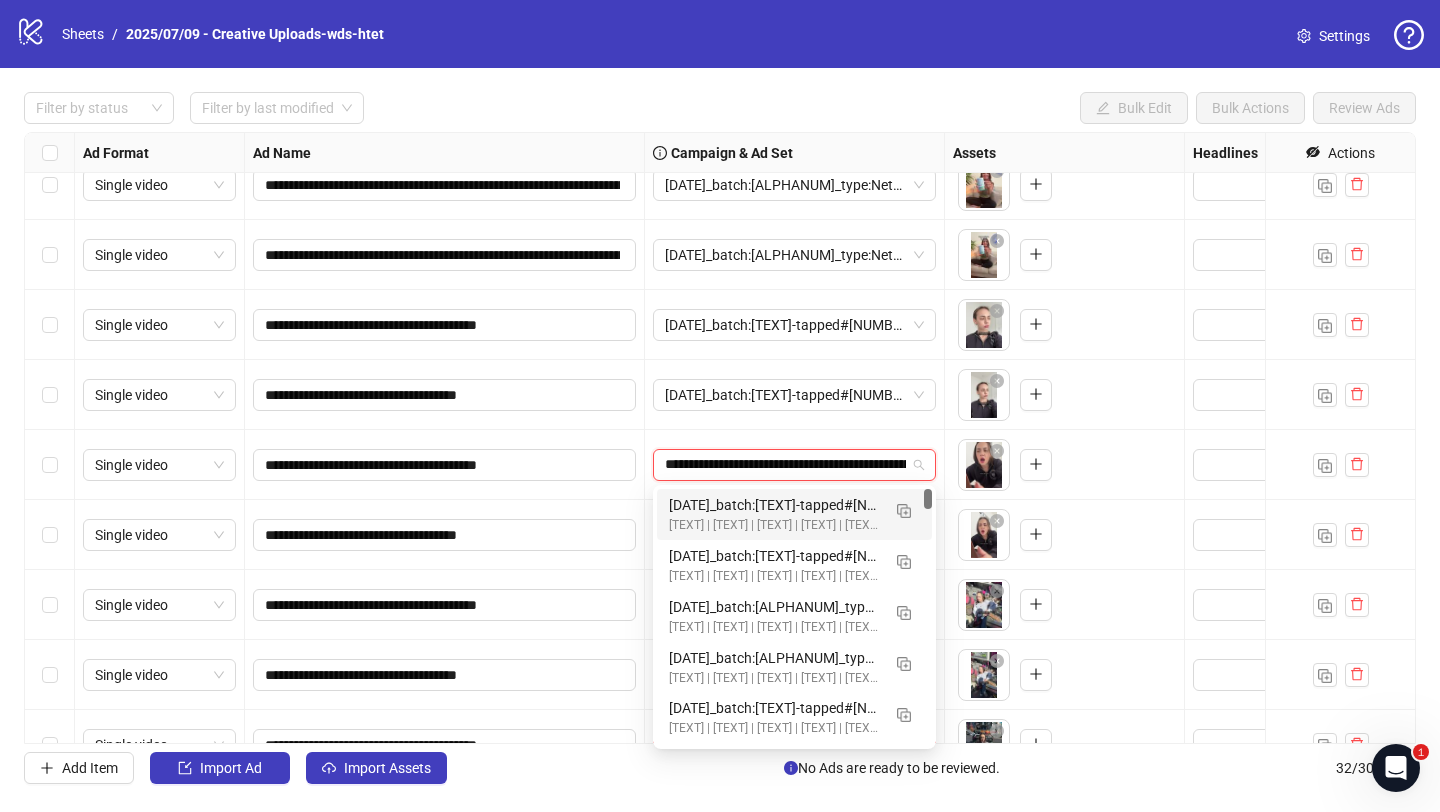 scroll, scrollTop: 0, scrollLeft: 262, axis: horizontal 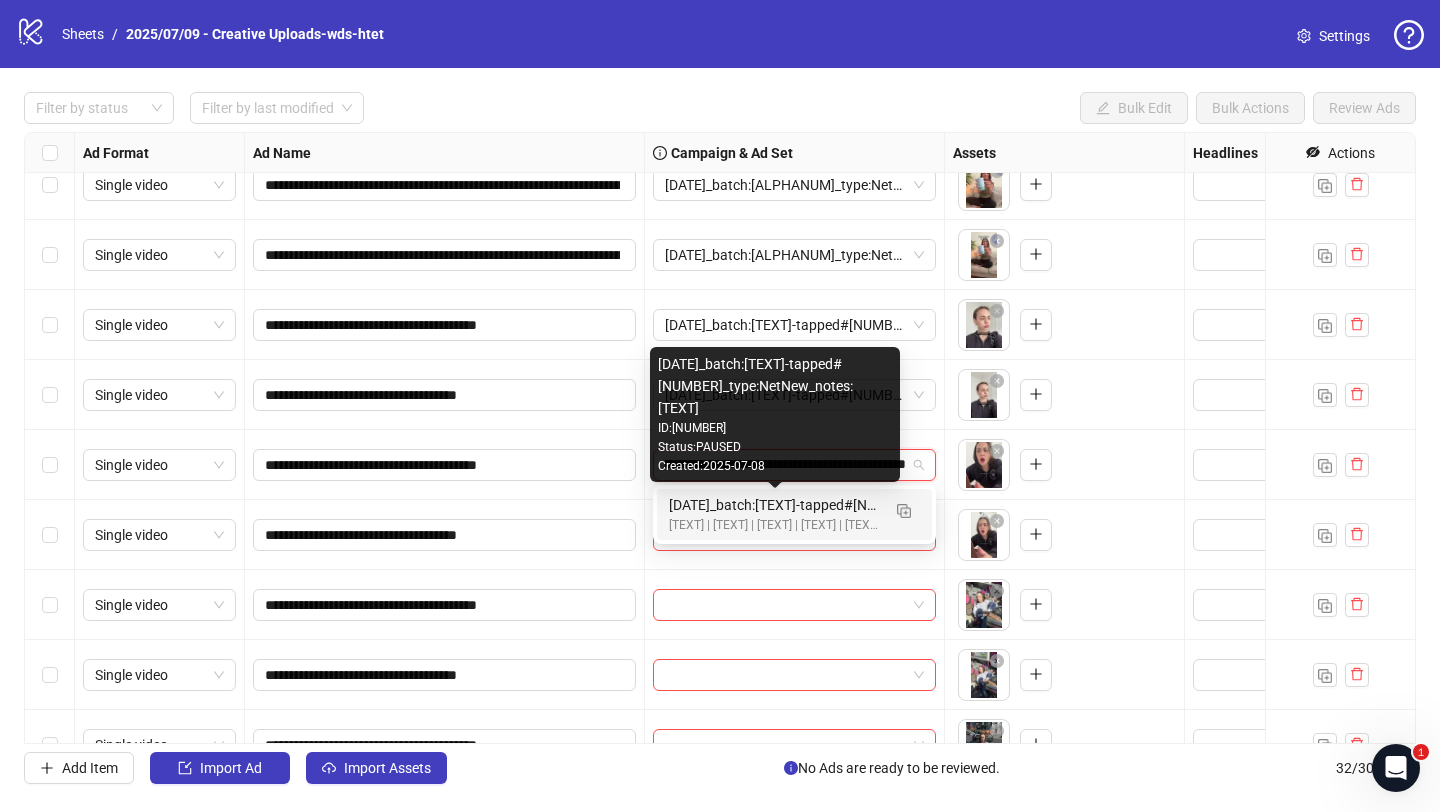 click on "2025/07/09_batch:wds-tapped#0019_type:NetNew_notes:htet-wds-tapped#0020" at bounding box center (774, 505) 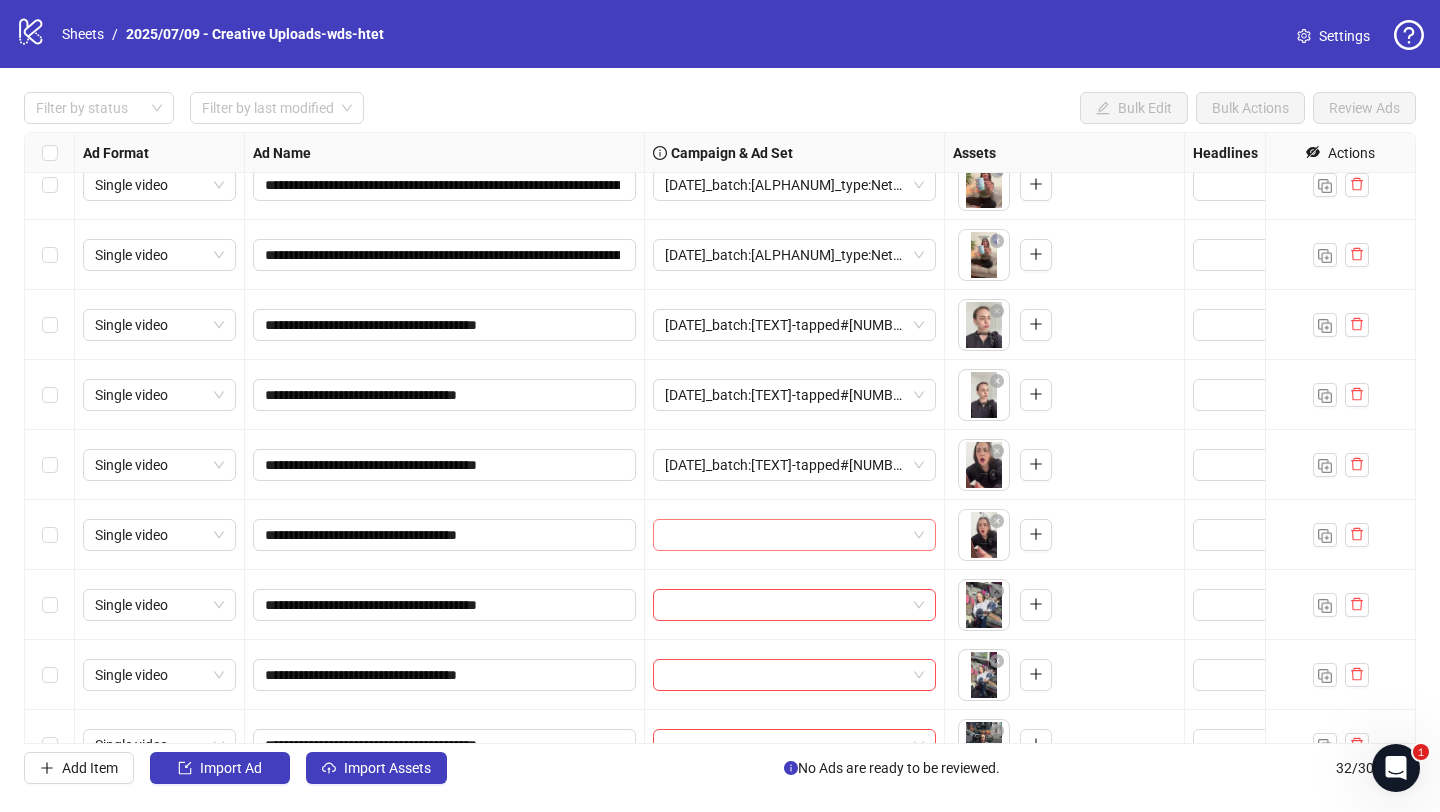 click at bounding box center (785, 535) 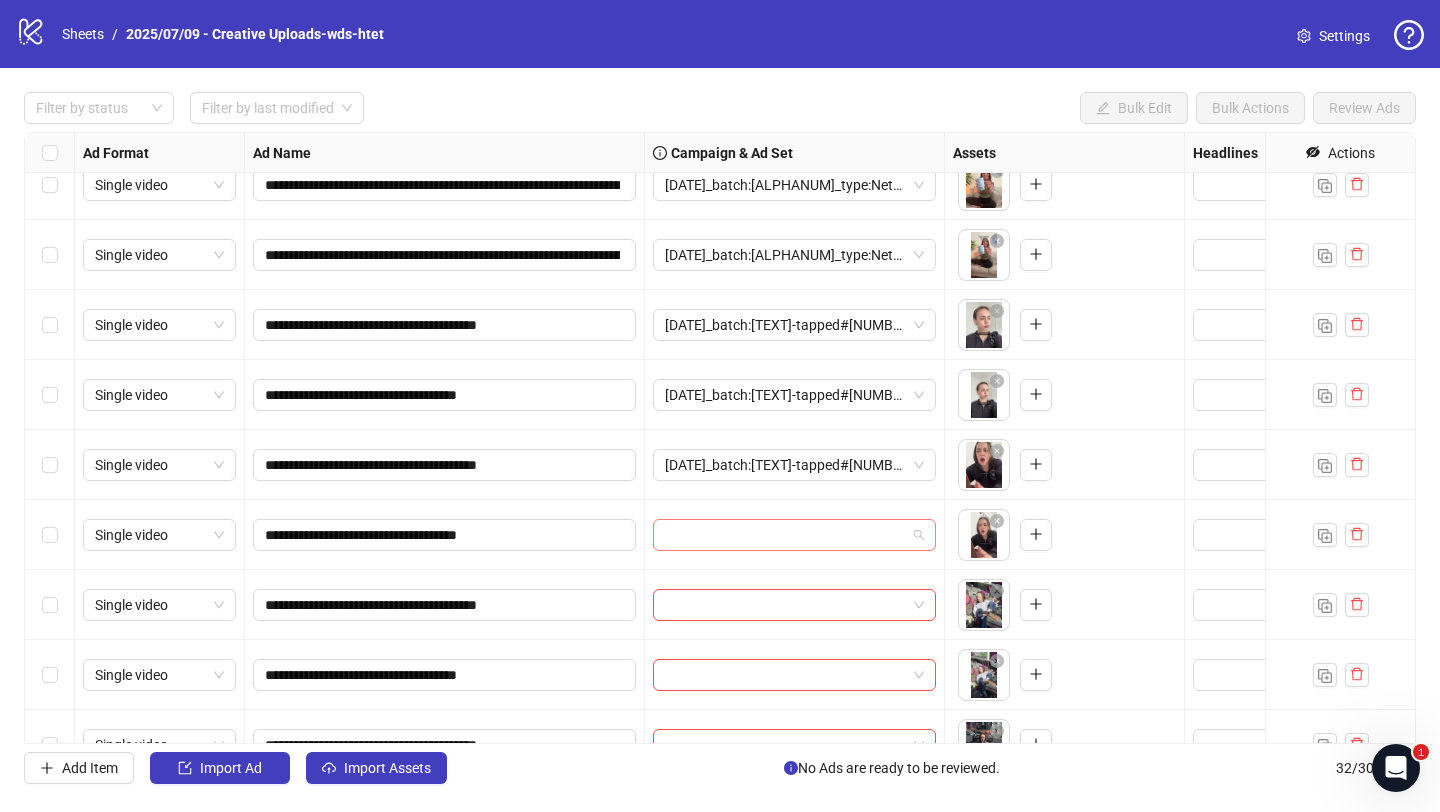 paste on "**********" 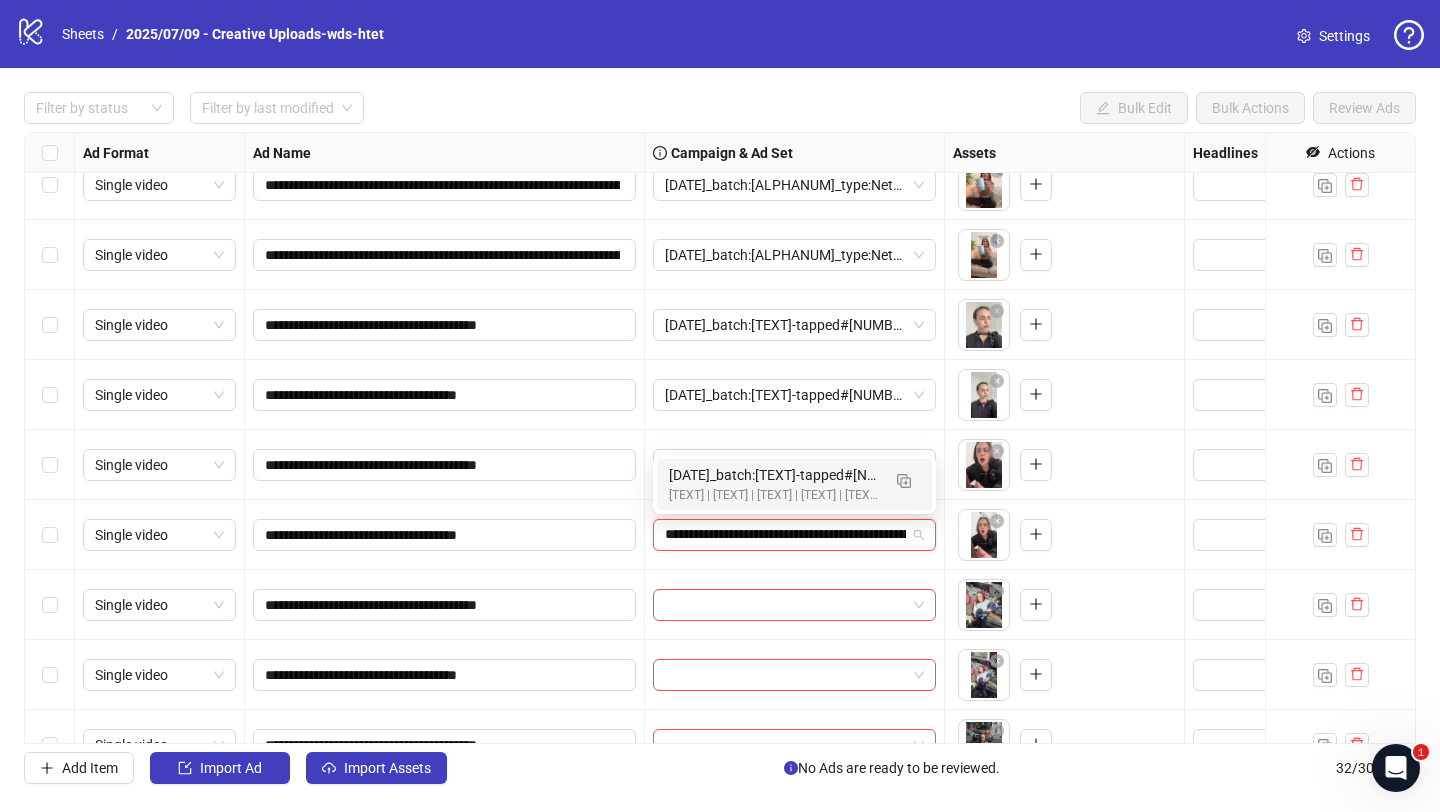 scroll, scrollTop: 0, scrollLeft: 262, axis: horizontal 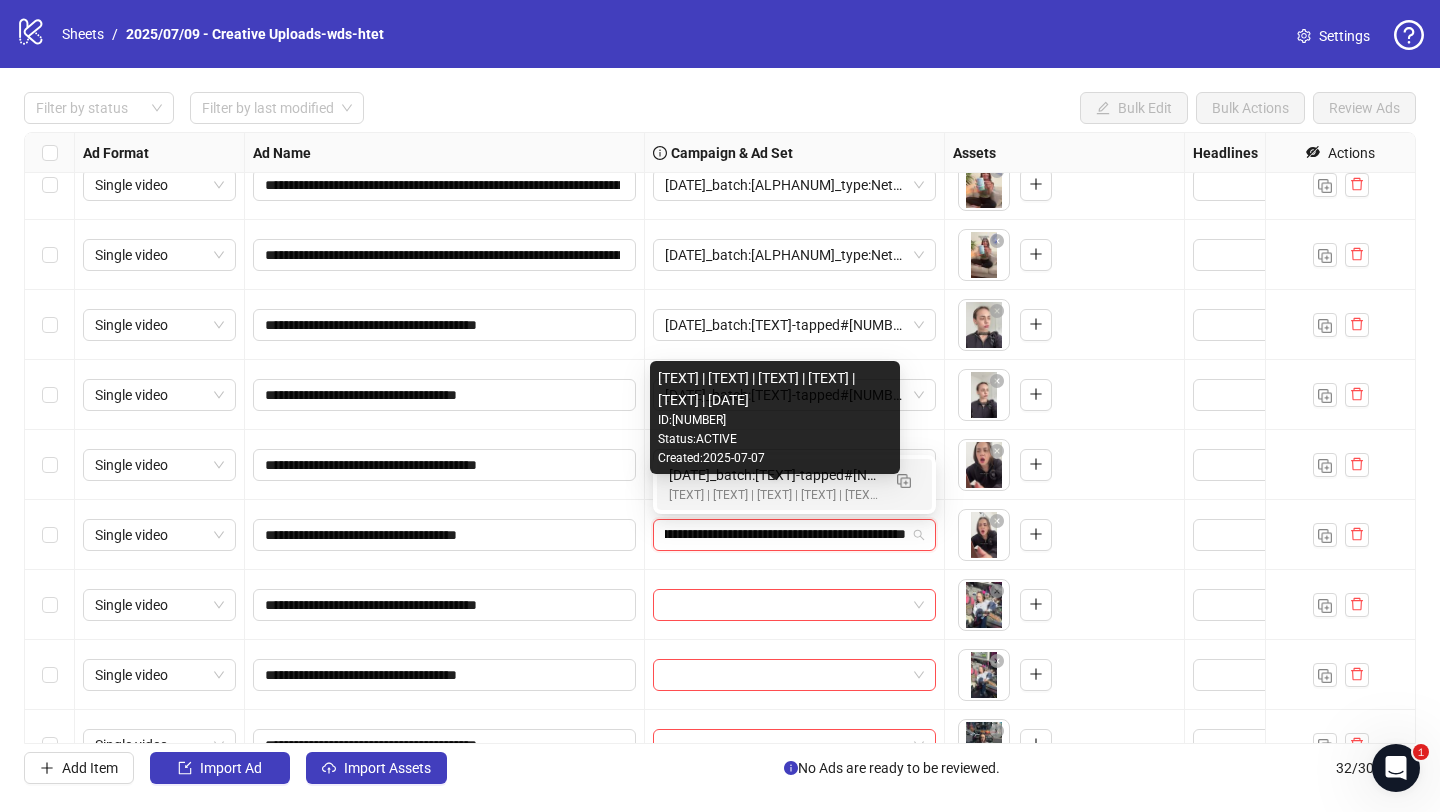 click on "2025/07/09_batch:wds-tapped#0019_type:NetNew_notes:htet-wds-tapped#0020" at bounding box center (774, 475) 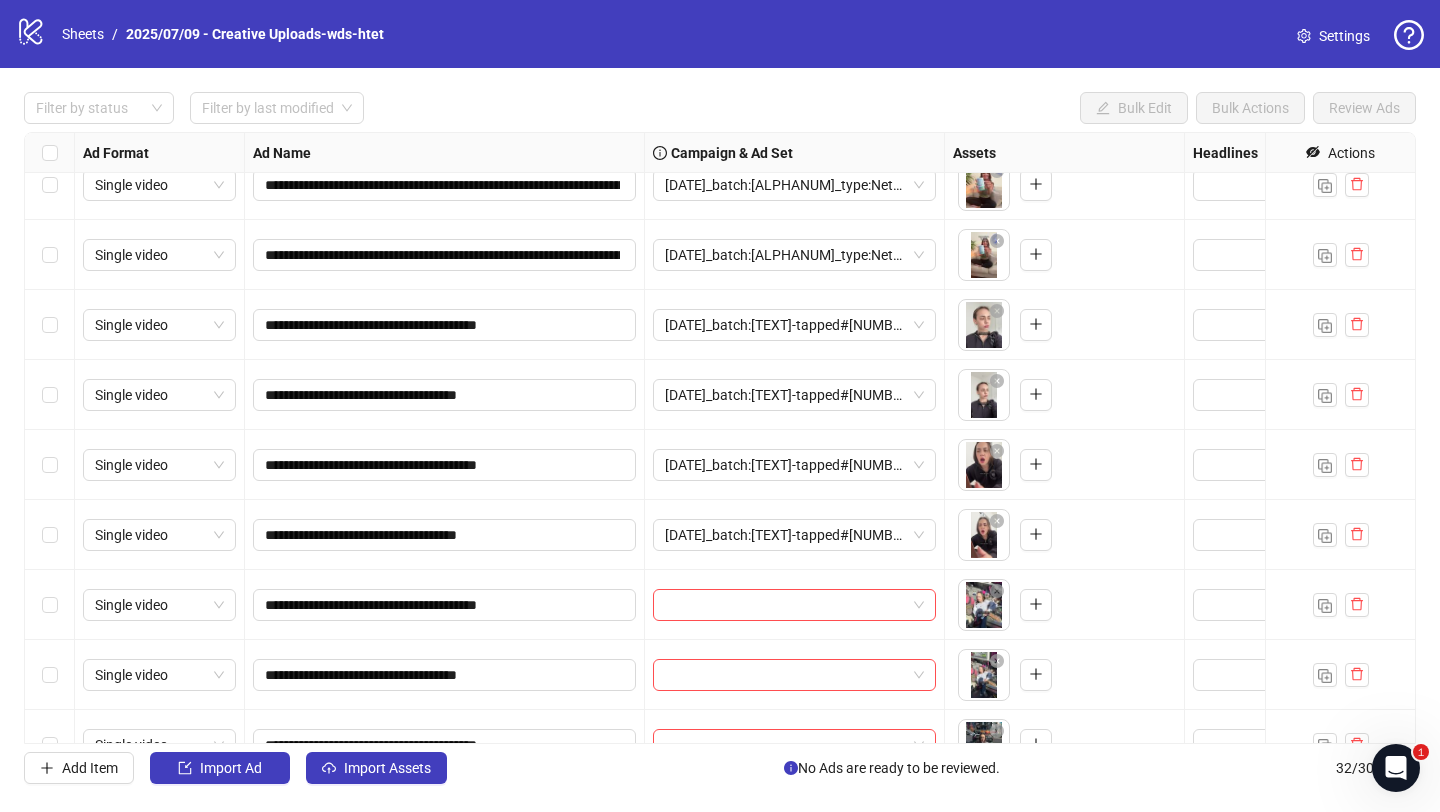 scroll, scrollTop: 709, scrollLeft: 0, axis: vertical 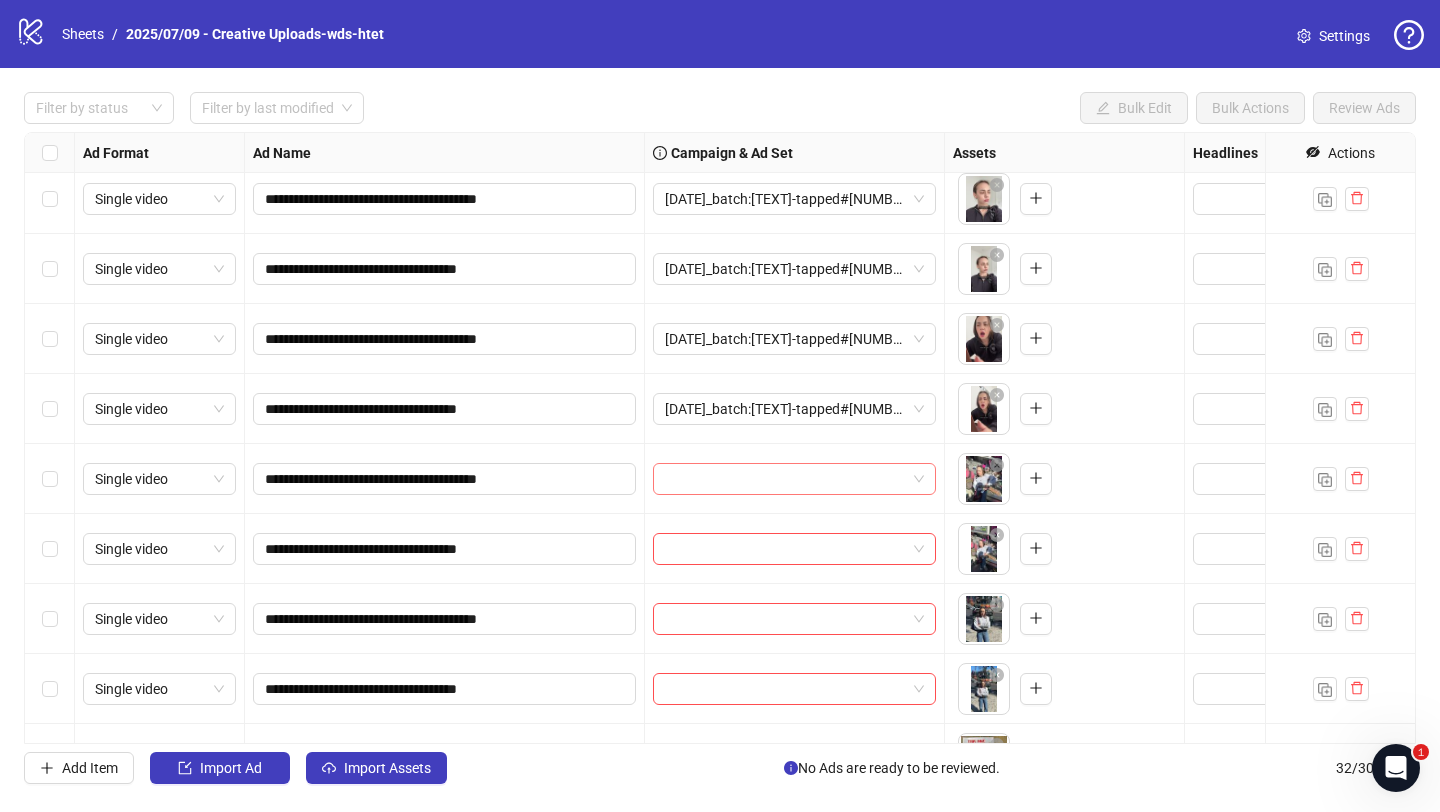 click at bounding box center (785, 479) 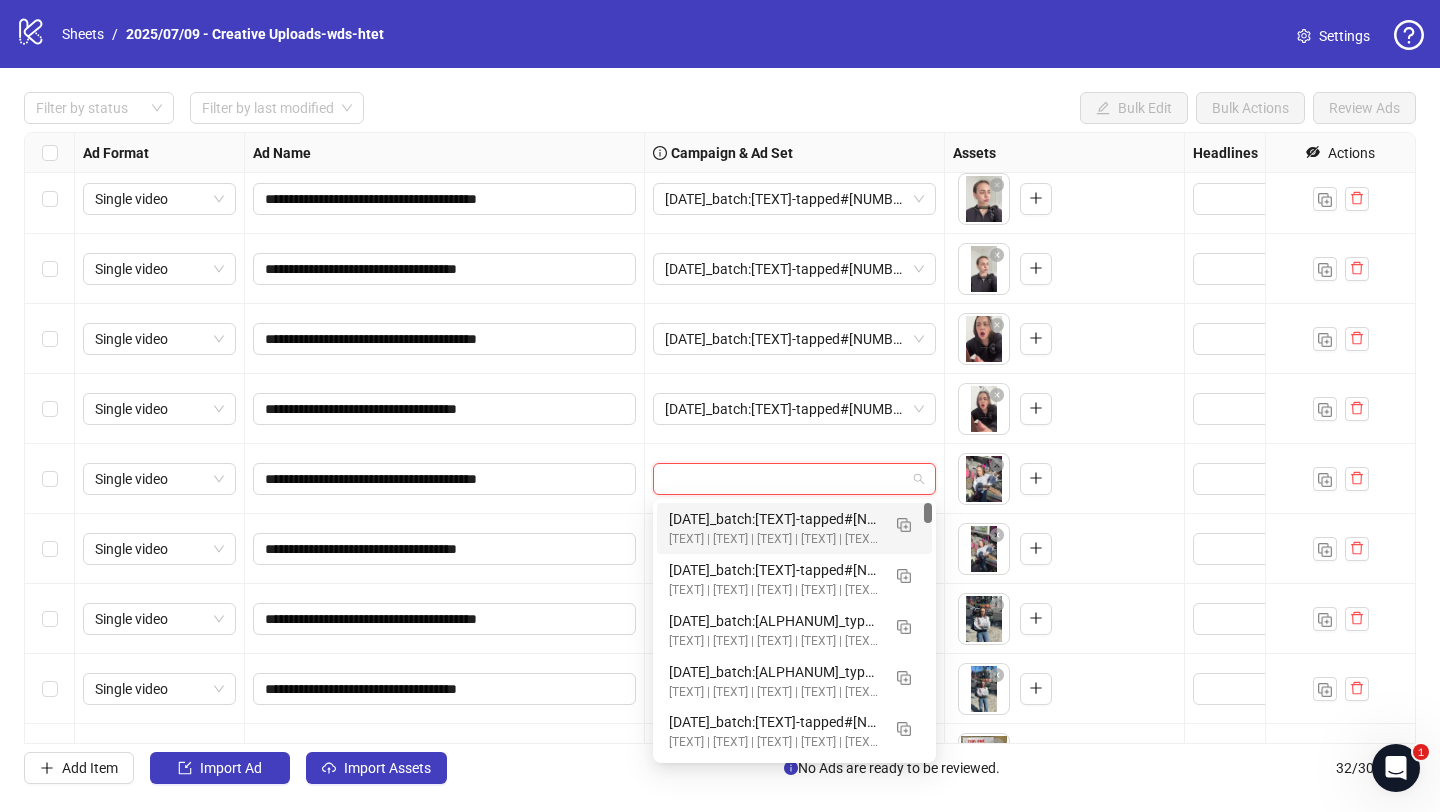 paste on "**********" 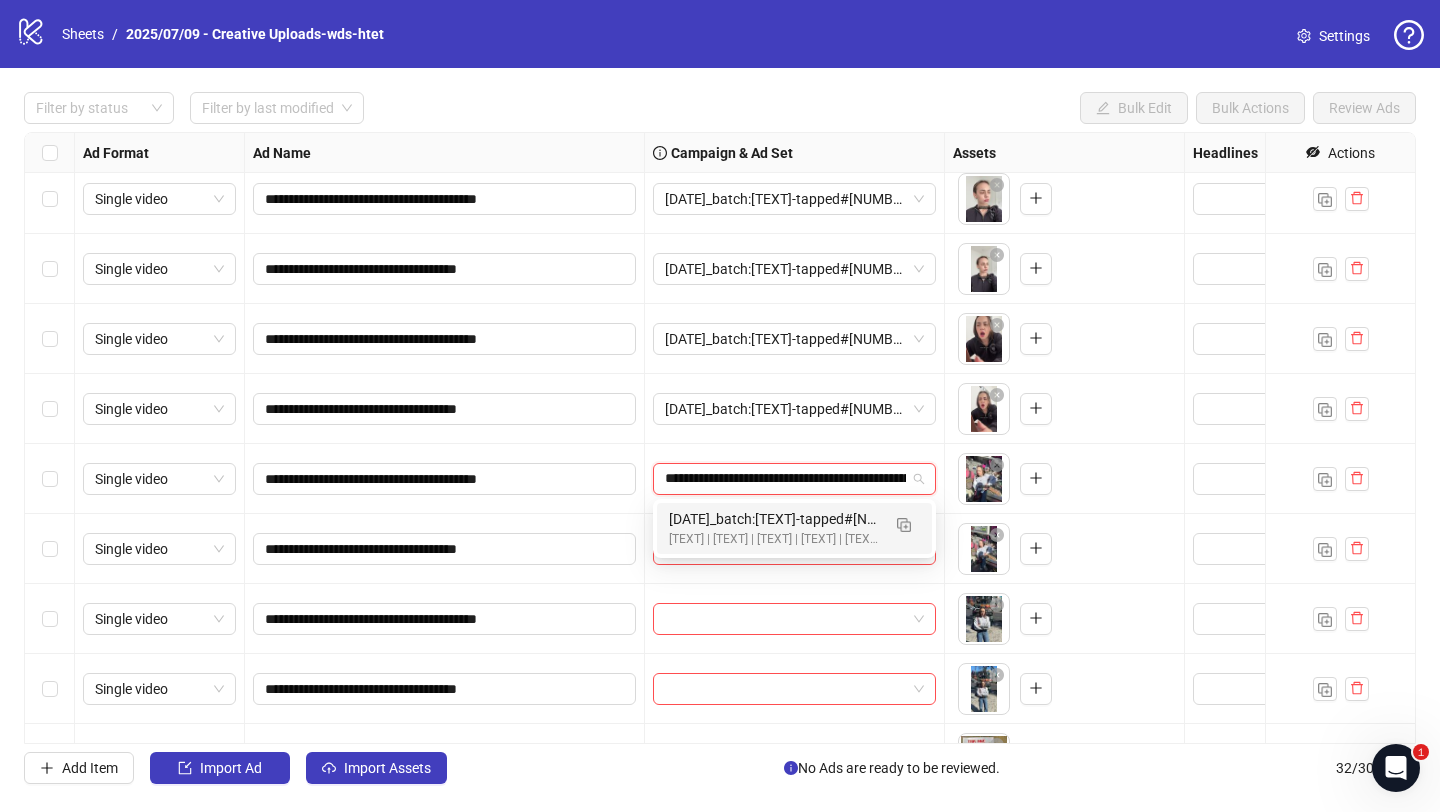scroll, scrollTop: 0, scrollLeft: 262, axis: horizontal 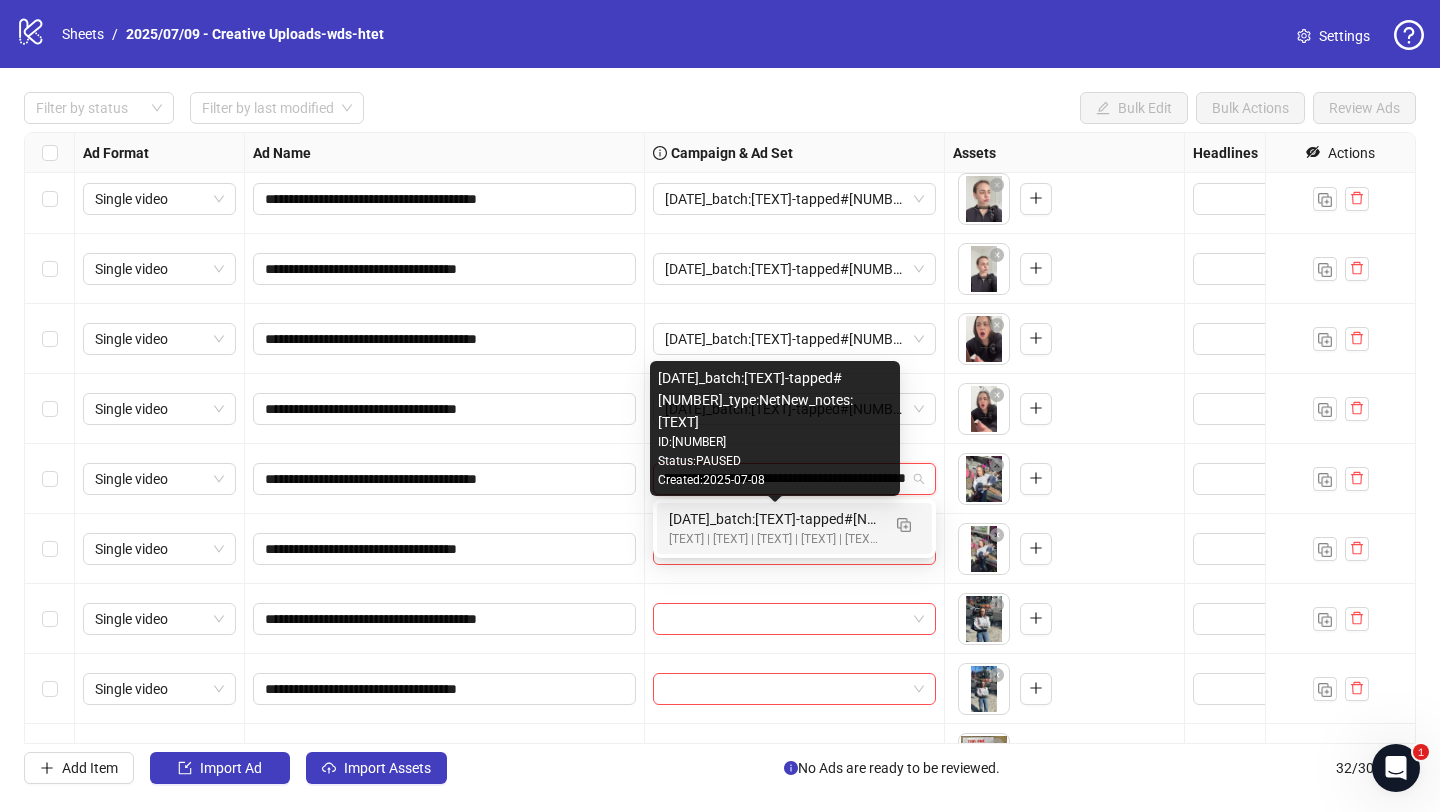 click on "2025/07/09_batch:wds-tapped#0019_type:NetNew_notes:htet-wds-tapped#0020" at bounding box center (774, 519) 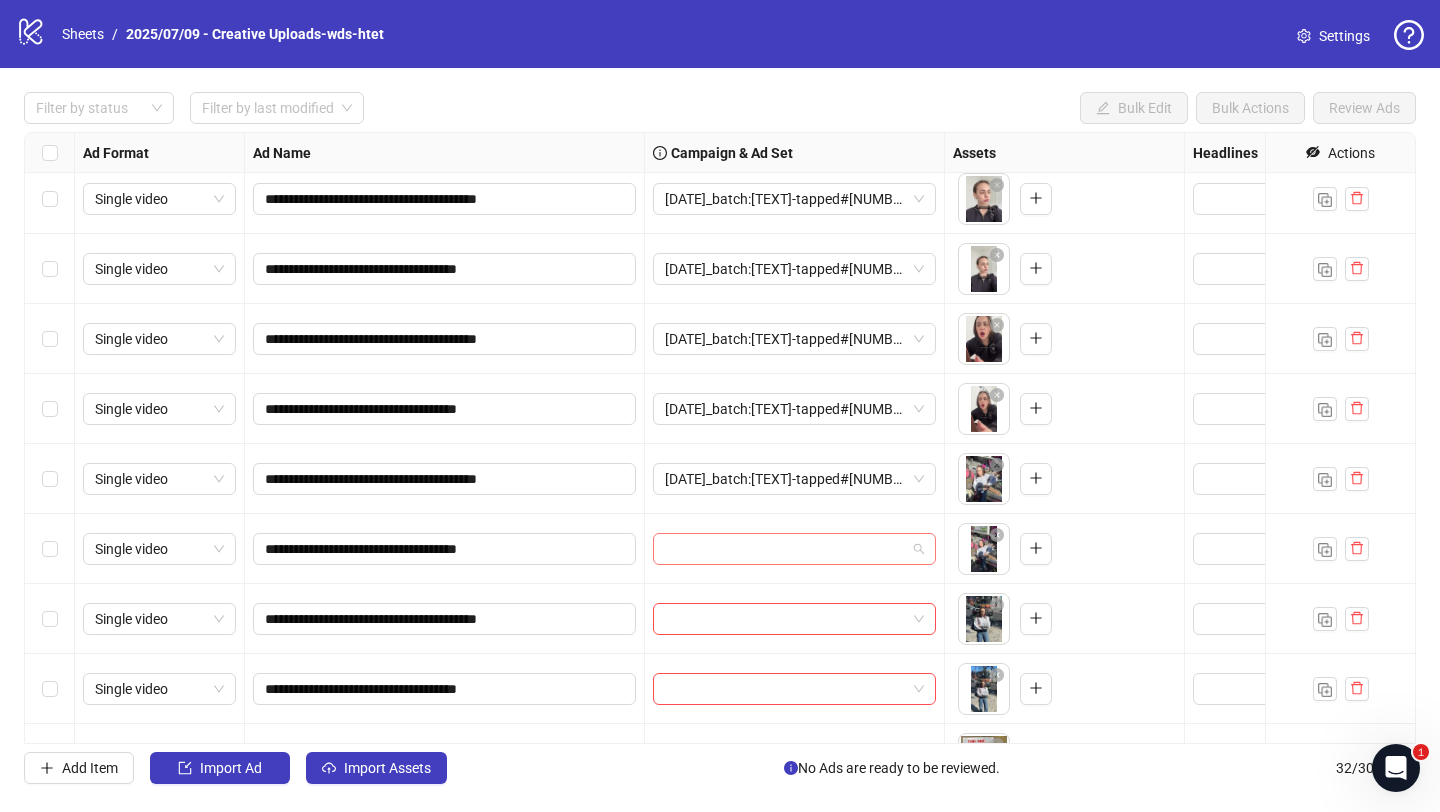 click at bounding box center (785, 549) 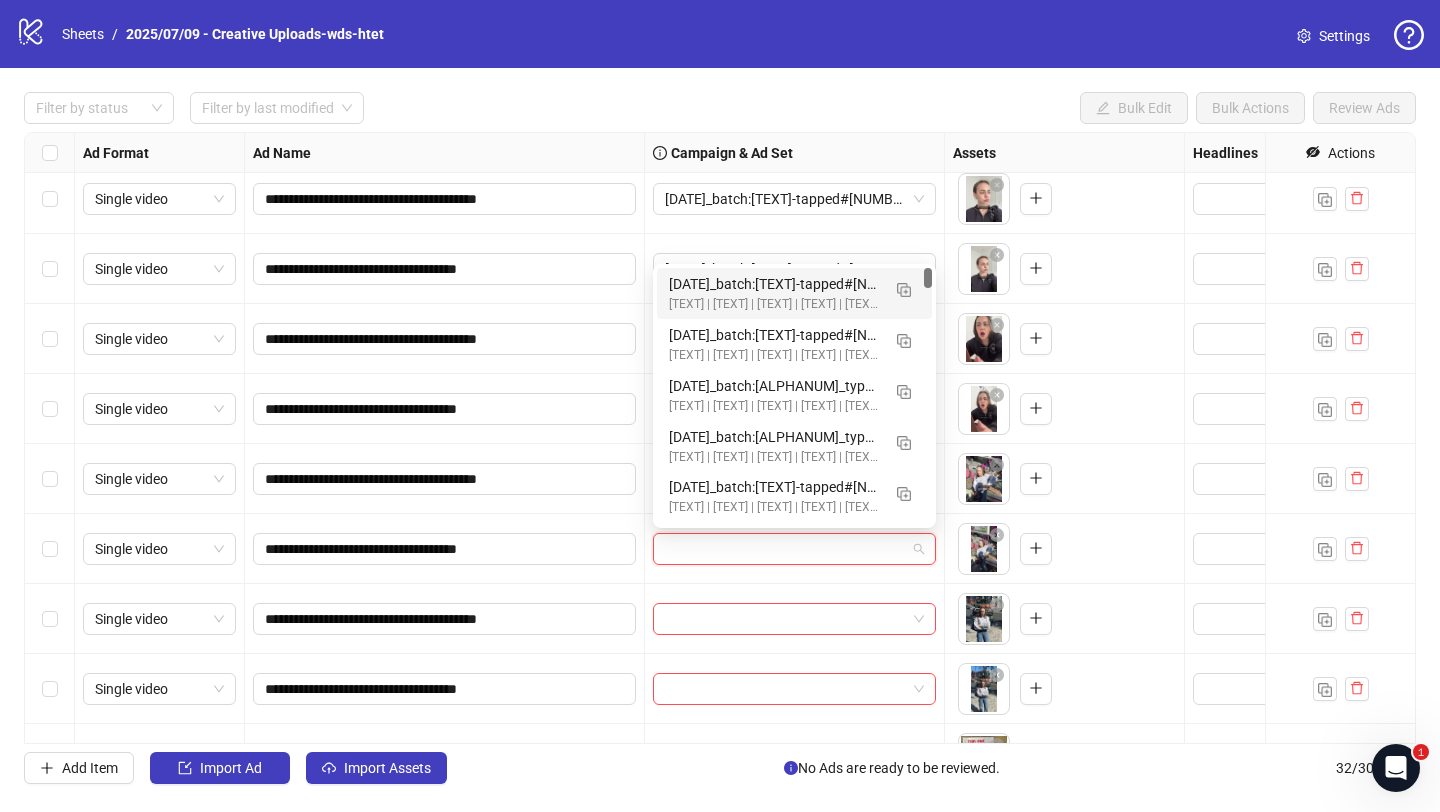 paste on "**********" 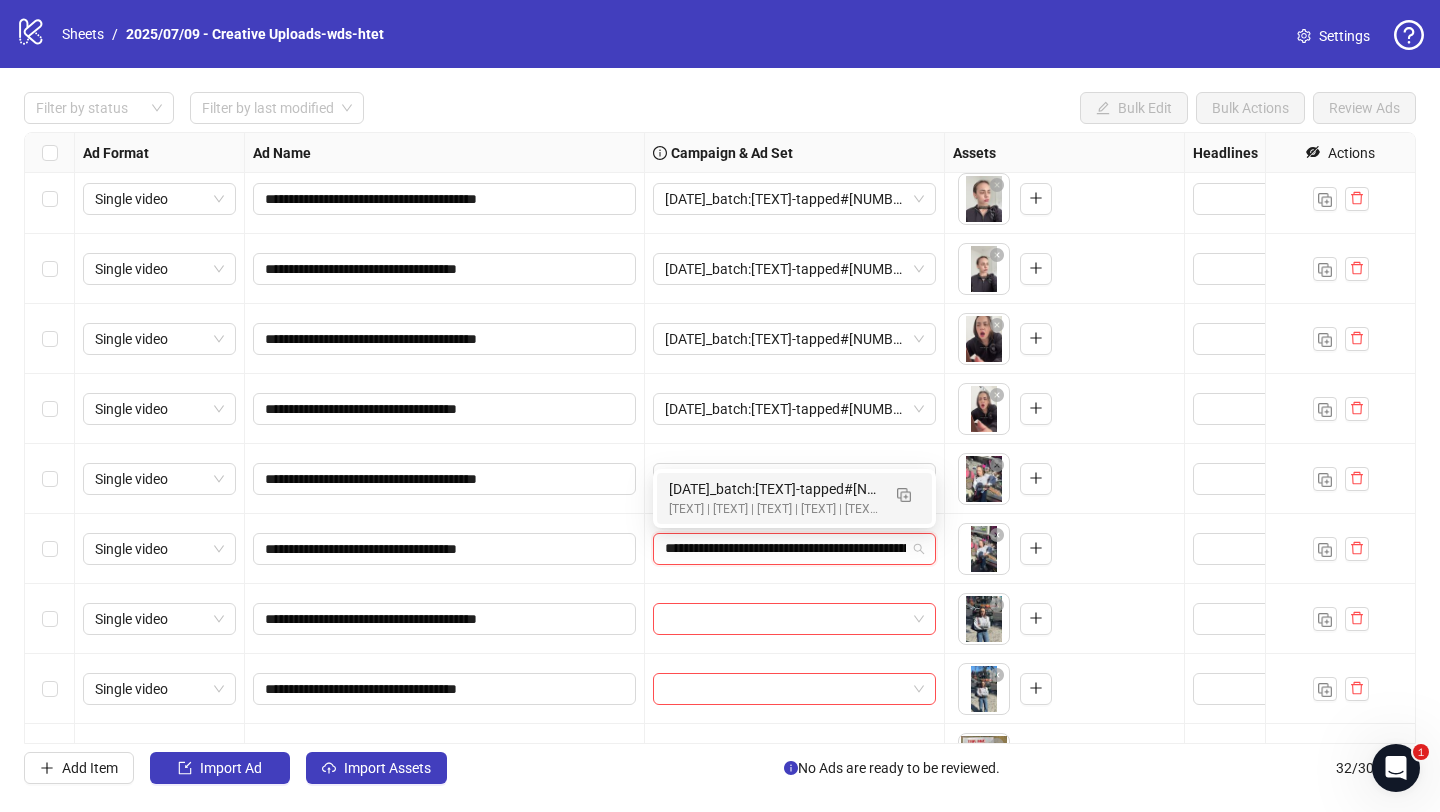 scroll, scrollTop: 0, scrollLeft: 262, axis: horizontal 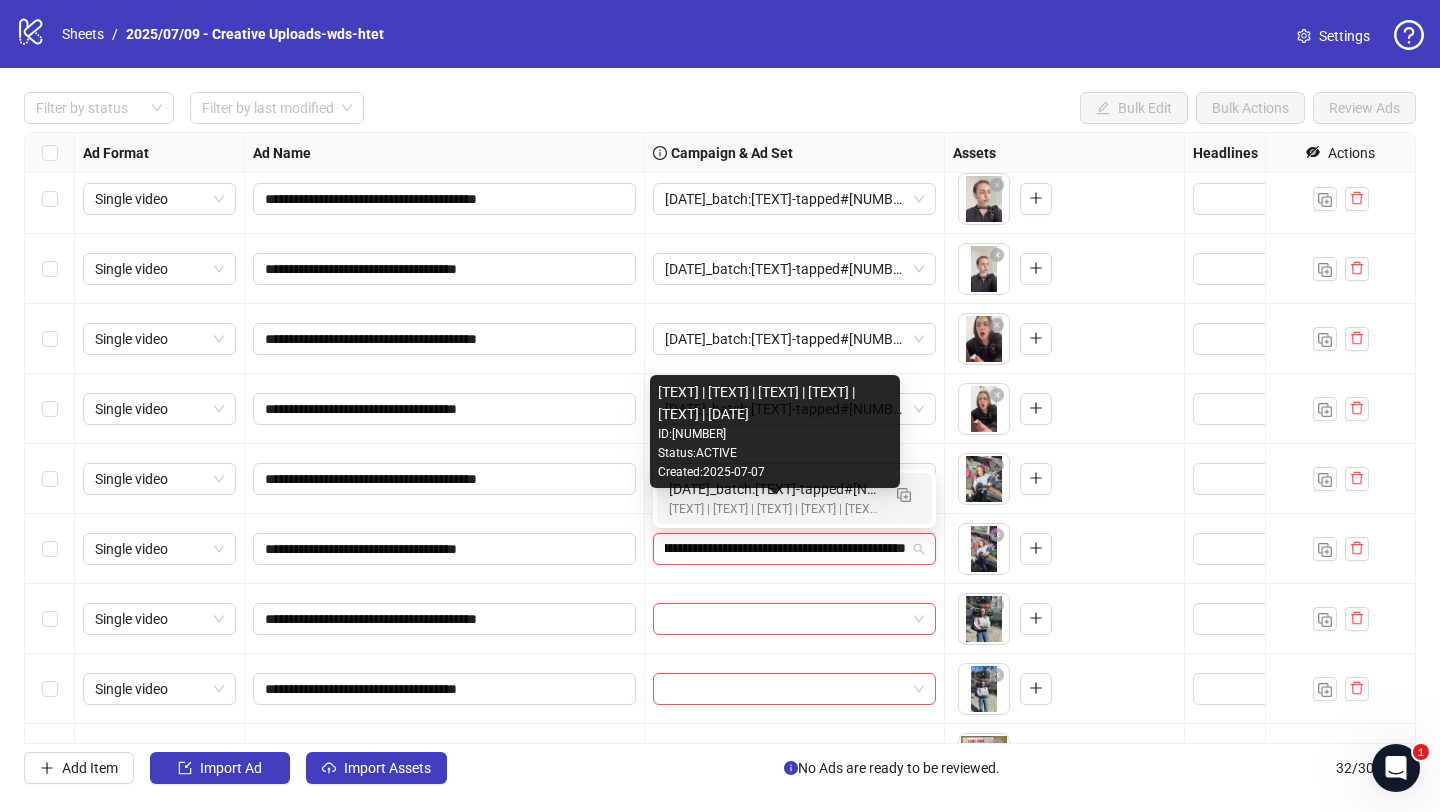 click on "[Creative-Testing MASTER | All-SKUs | ABO 7dc | USA | v2025/07/07]" at bounding box center (774, 509) 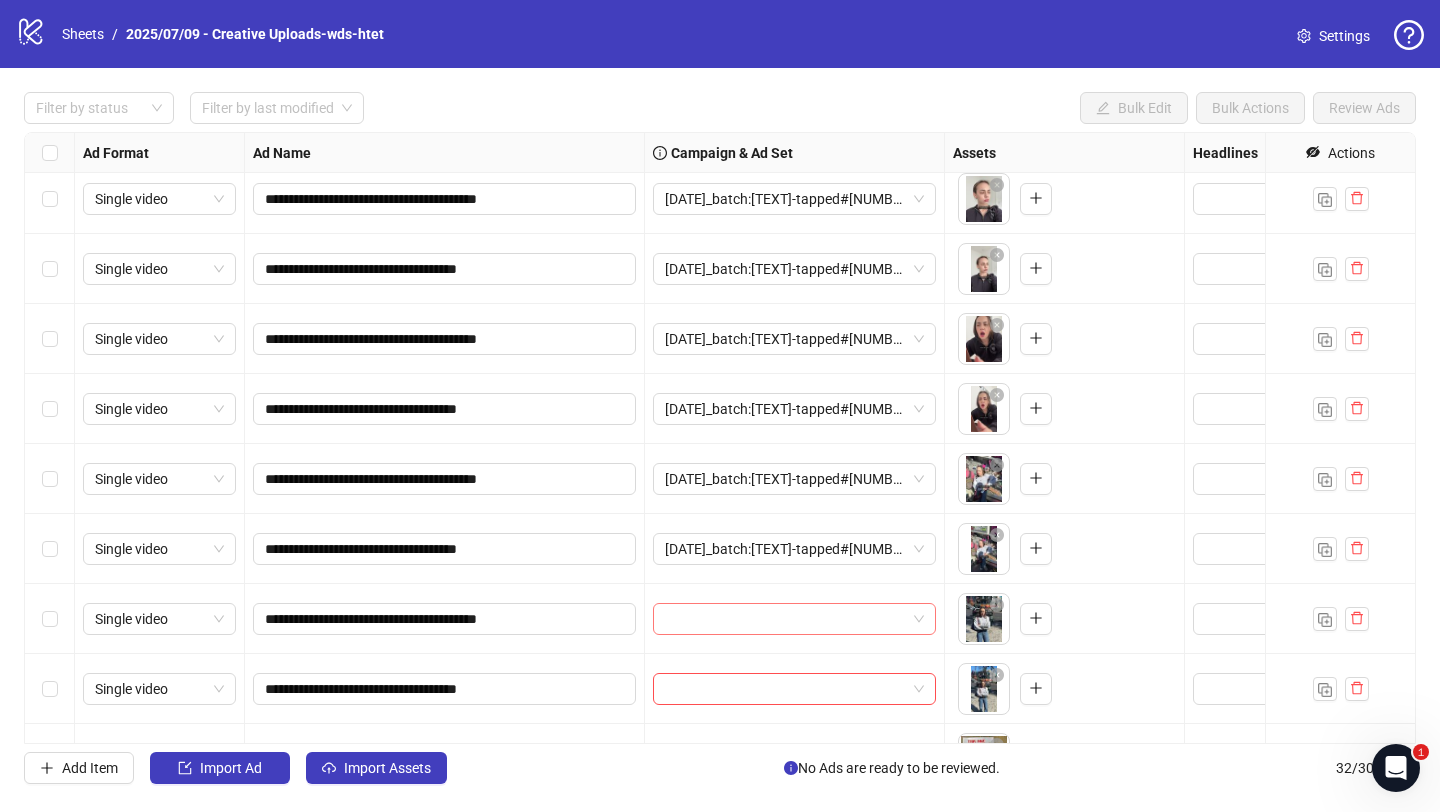 click at bounding box center [785, 619] 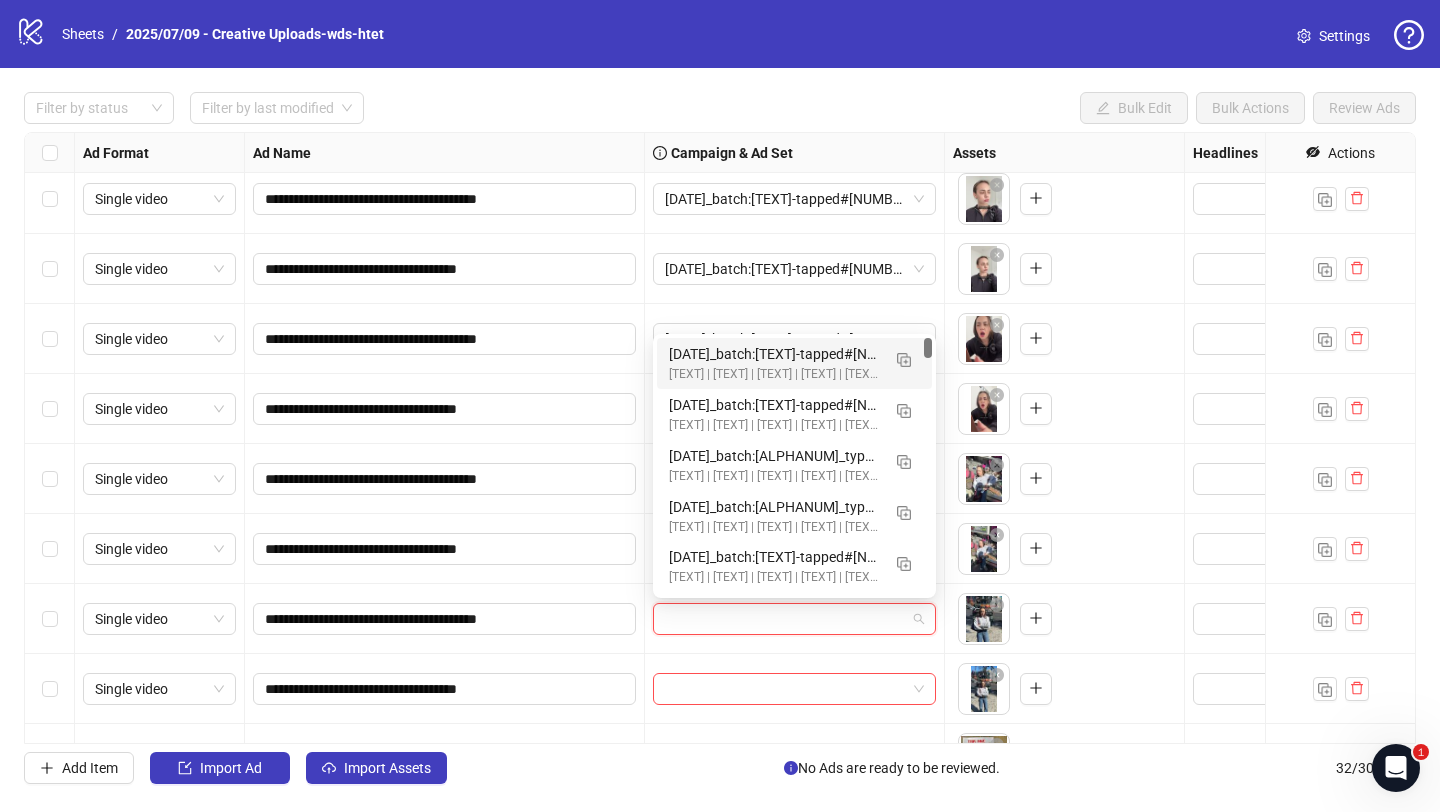 paste on "**********" 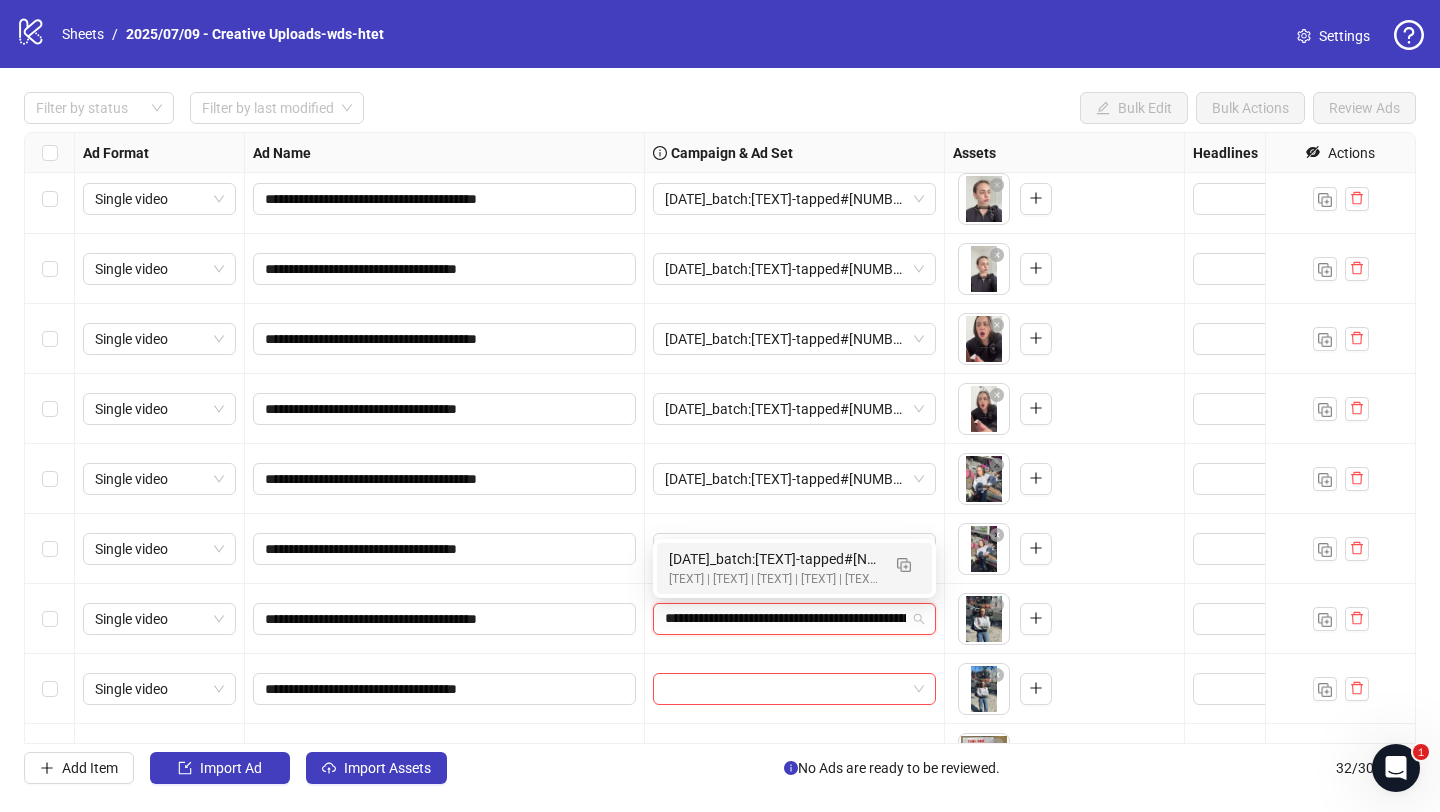 scroll, scrollTop: 0, scrollLeft: 262, axis: horizontal 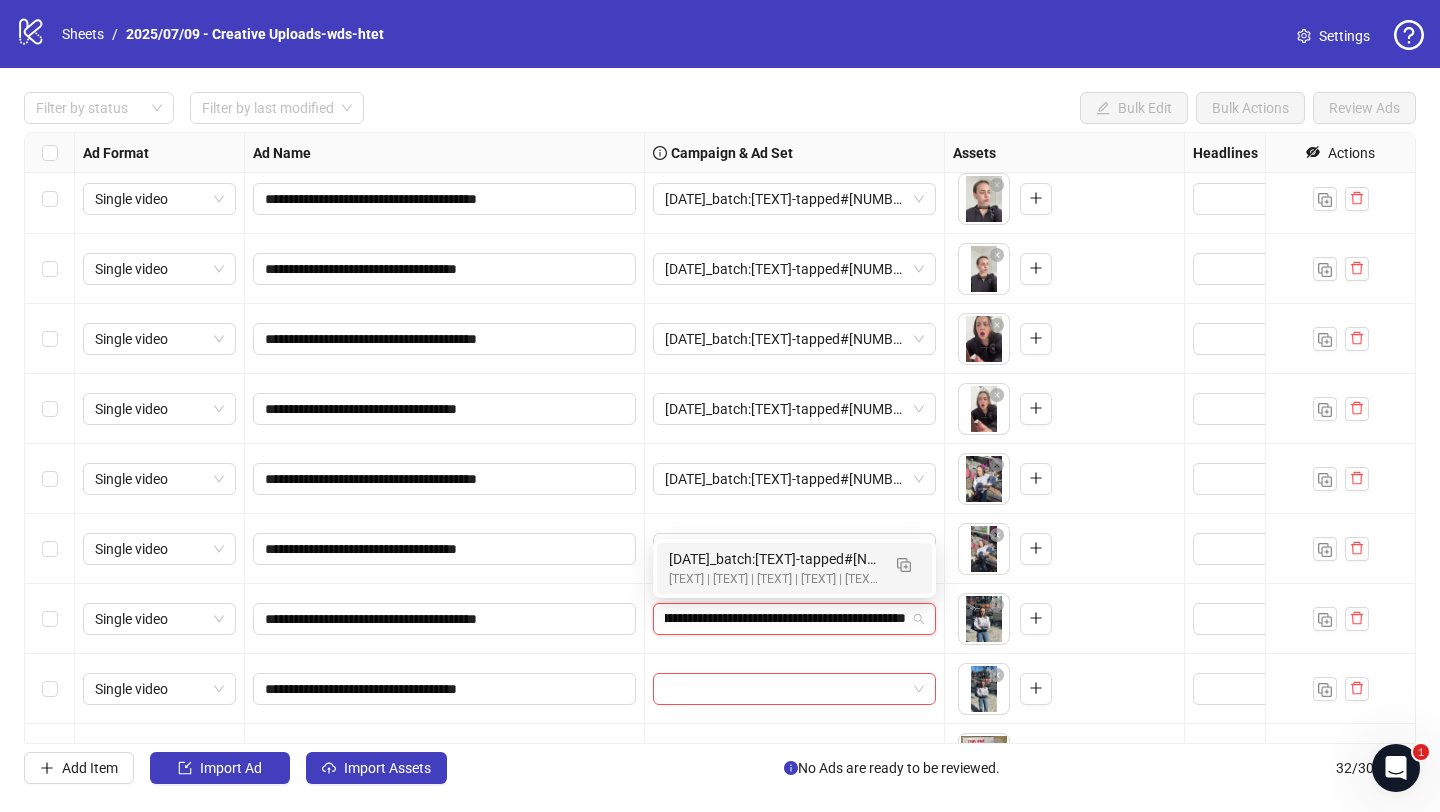 click on "[Creative-Testing MASTER | All-SKUs | ABO 7dc | USA | v2025/07/07]" at bounding box center [774, 579] 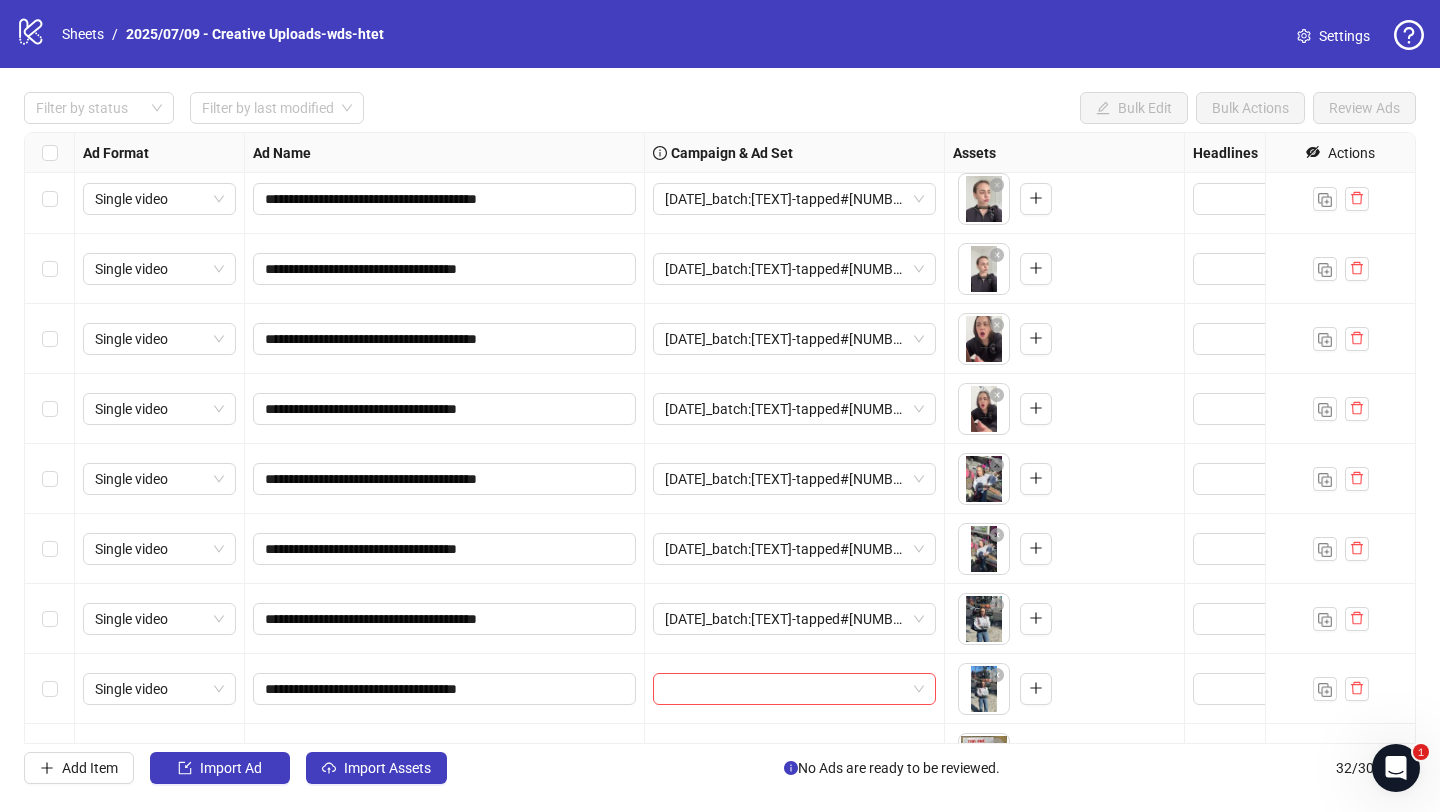 scroll, scrollTop: 851, scrollLeft: 0, axis: vertical 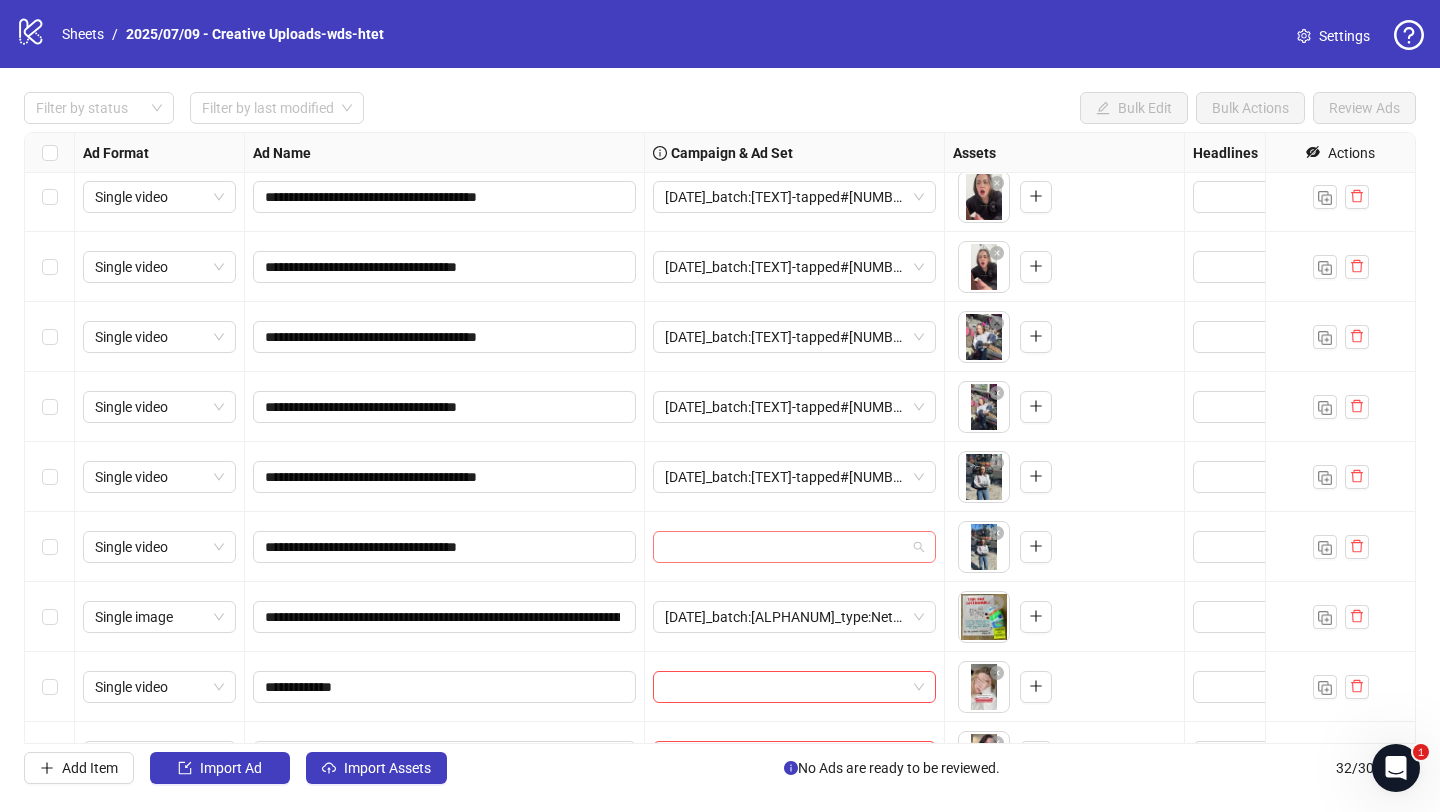 click at bounding box center (785, 547) 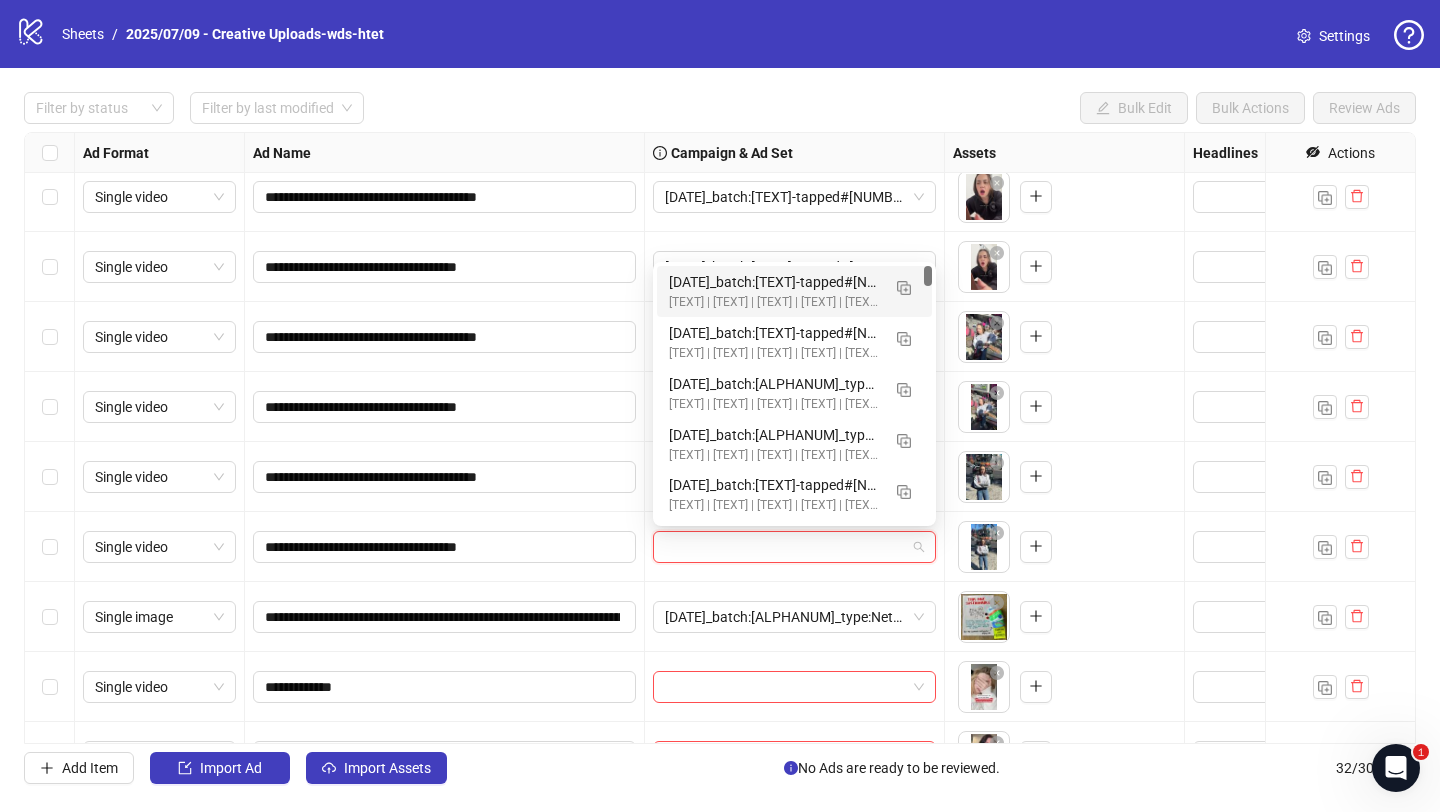 paste on "**********" 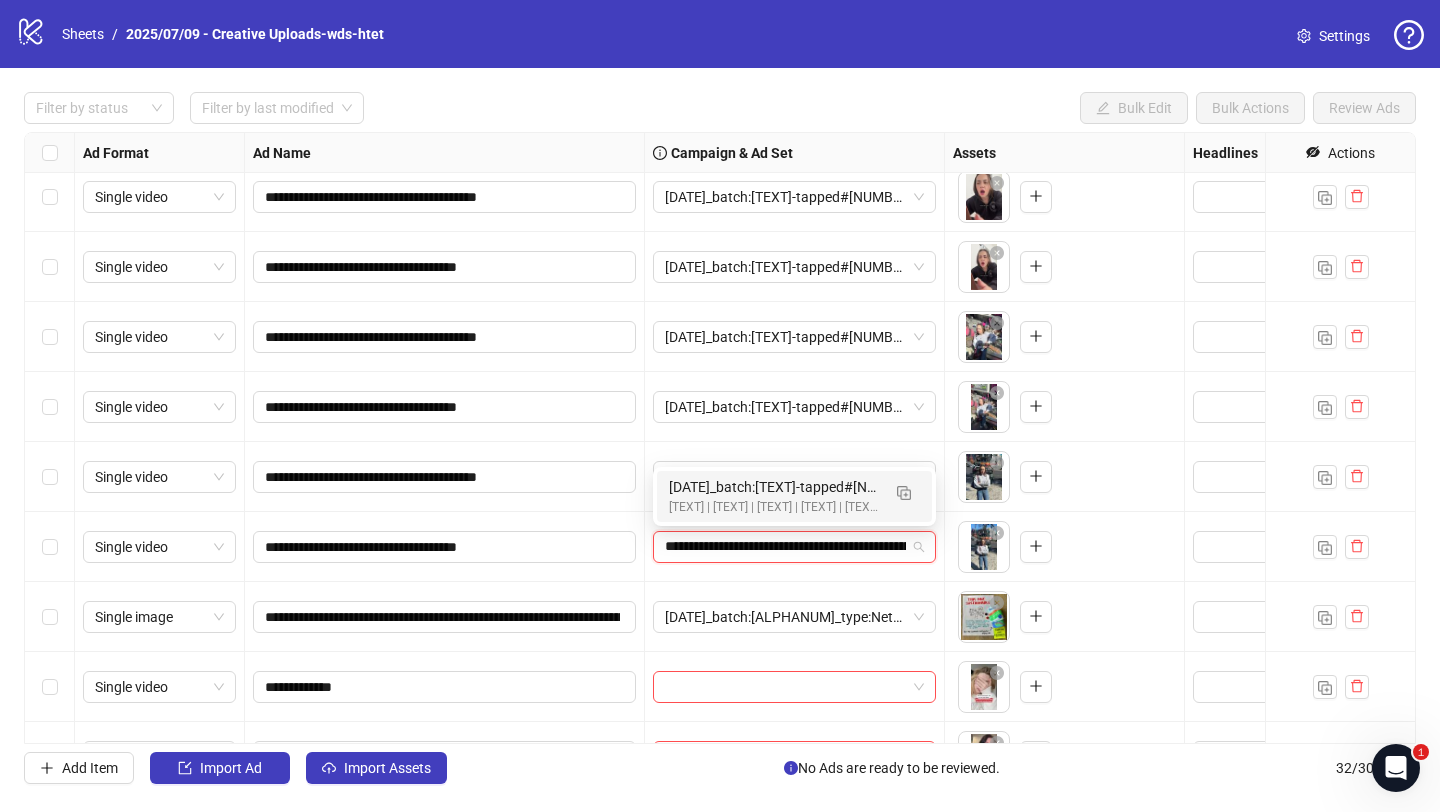 scroll, scrollTop: 0, scrollLeft: 262, axis: horizontal 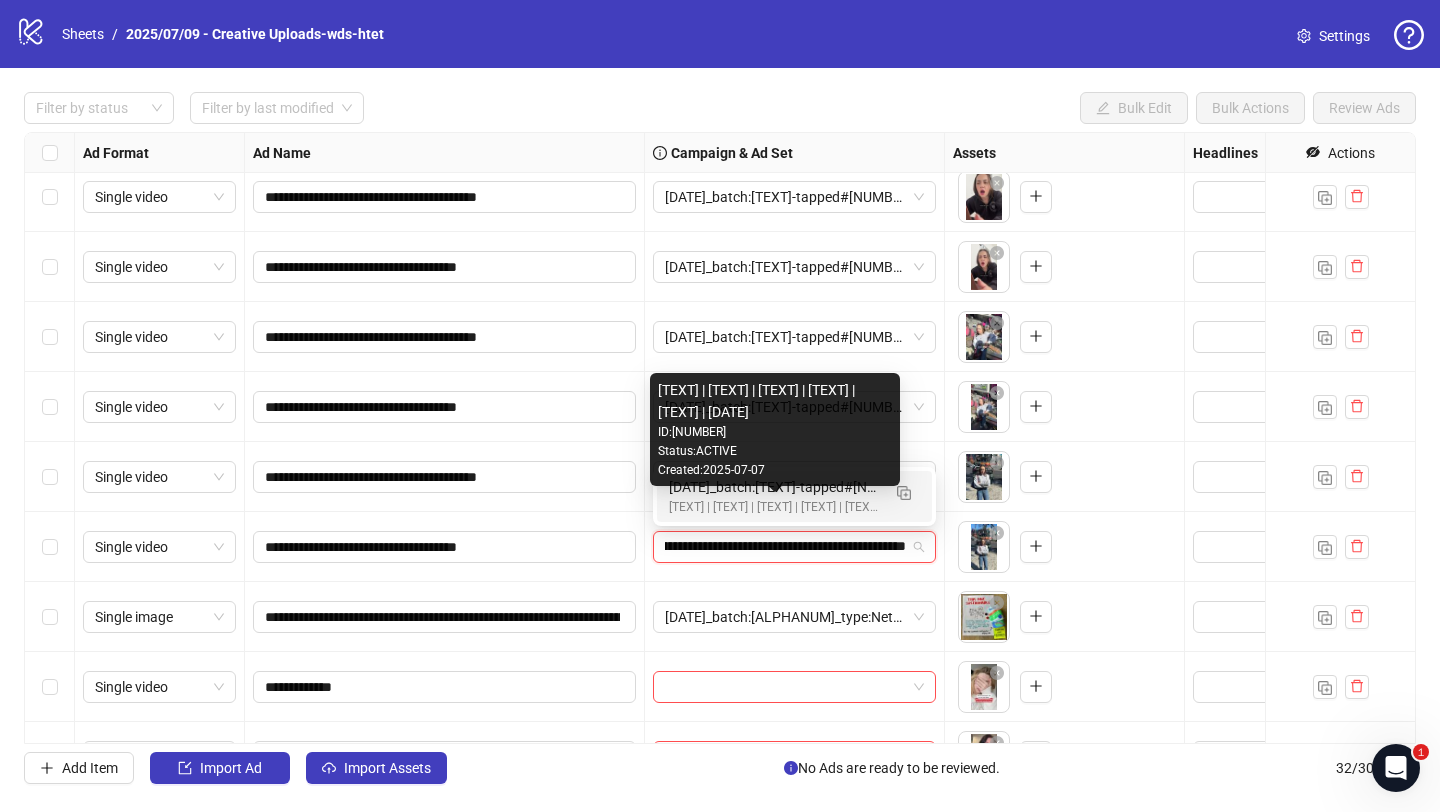 click on "[Creative-Testing MASTER | All-SKUs | ABO 7dc | USA | v2025/07/07]" at bounding box center (774, 507) 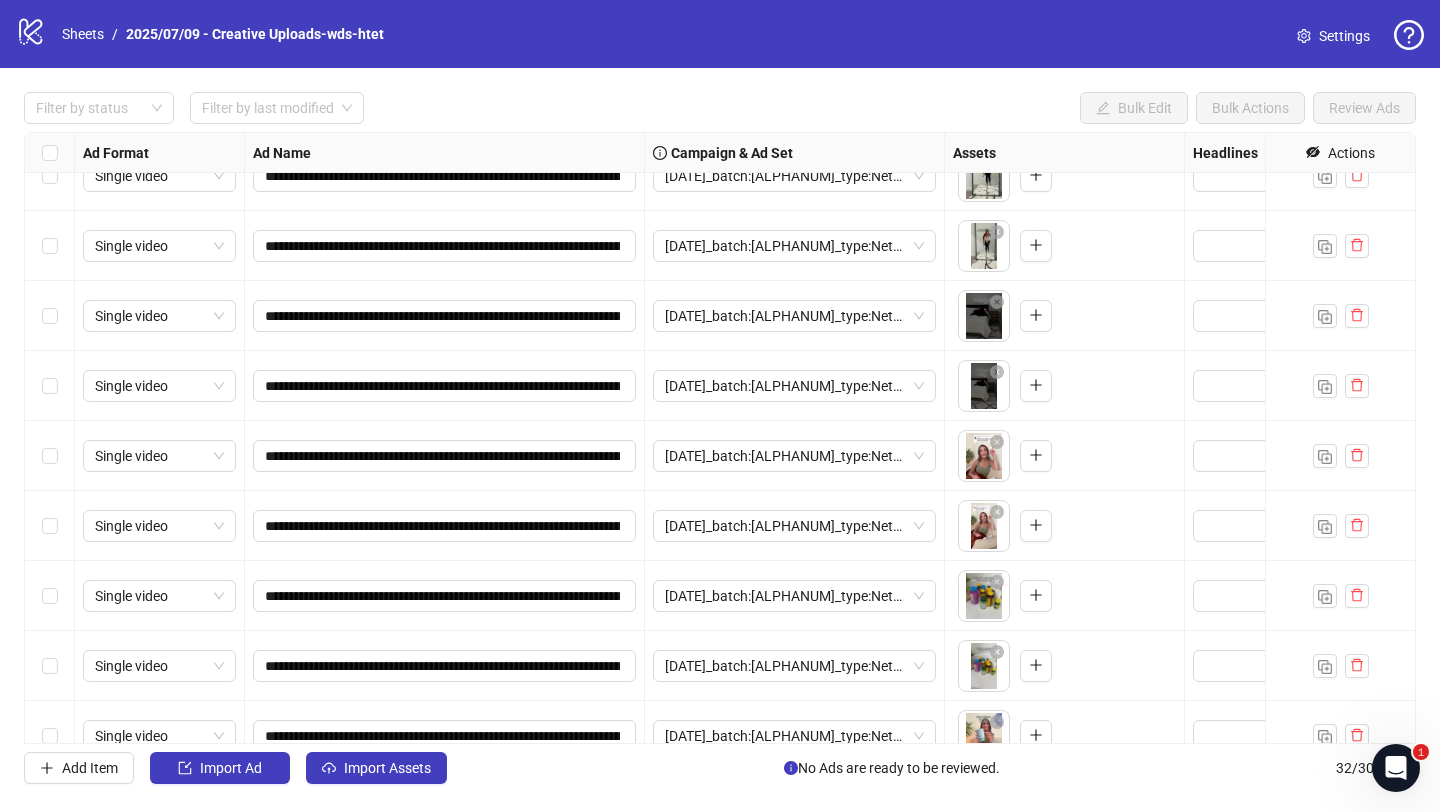 scroll, scrollTop: 0, scrollLeft: 0, axis: both 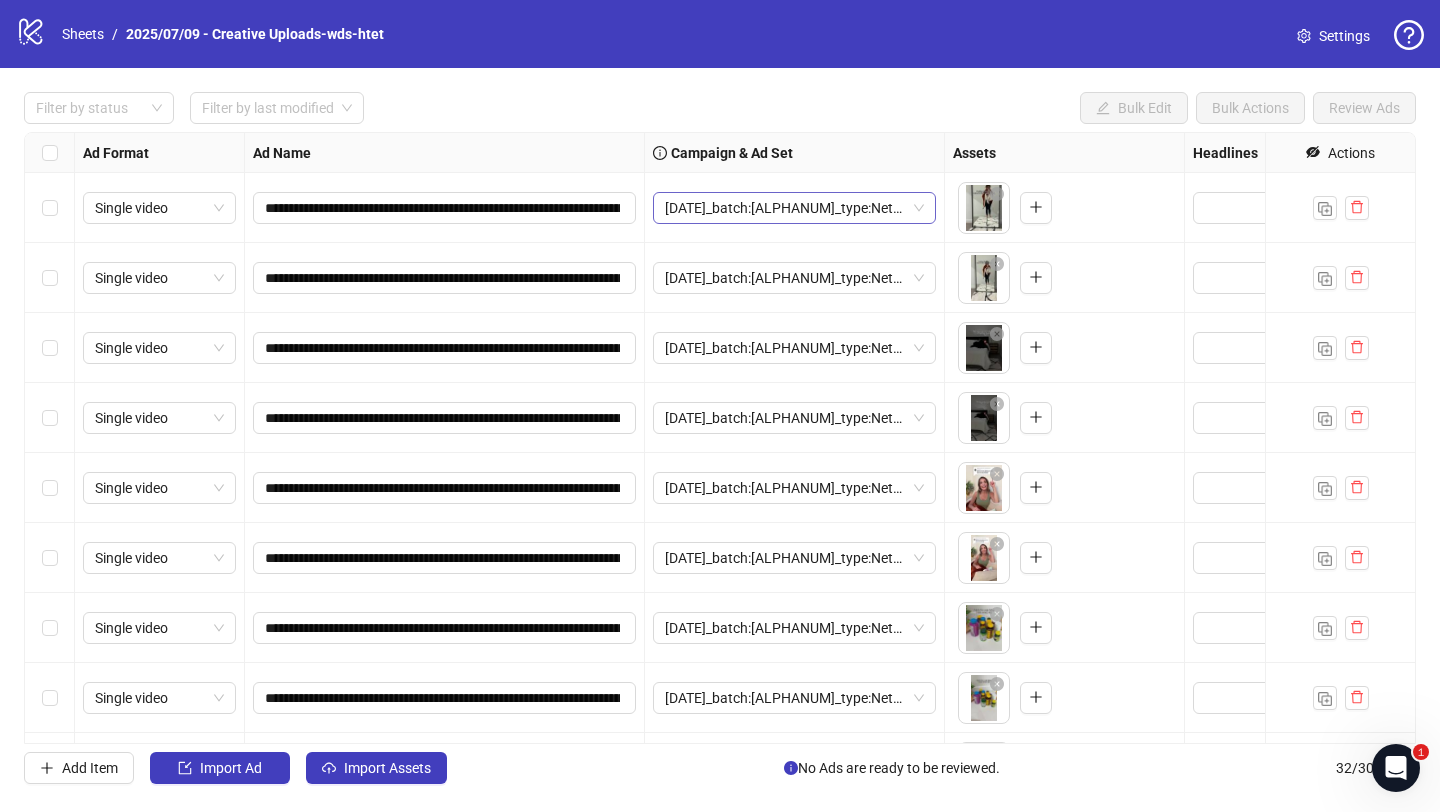 click on "2025/07/09_batch:wds-tapped#0020_type:NetNew_notes:htet" at bounding box center [159, 208] 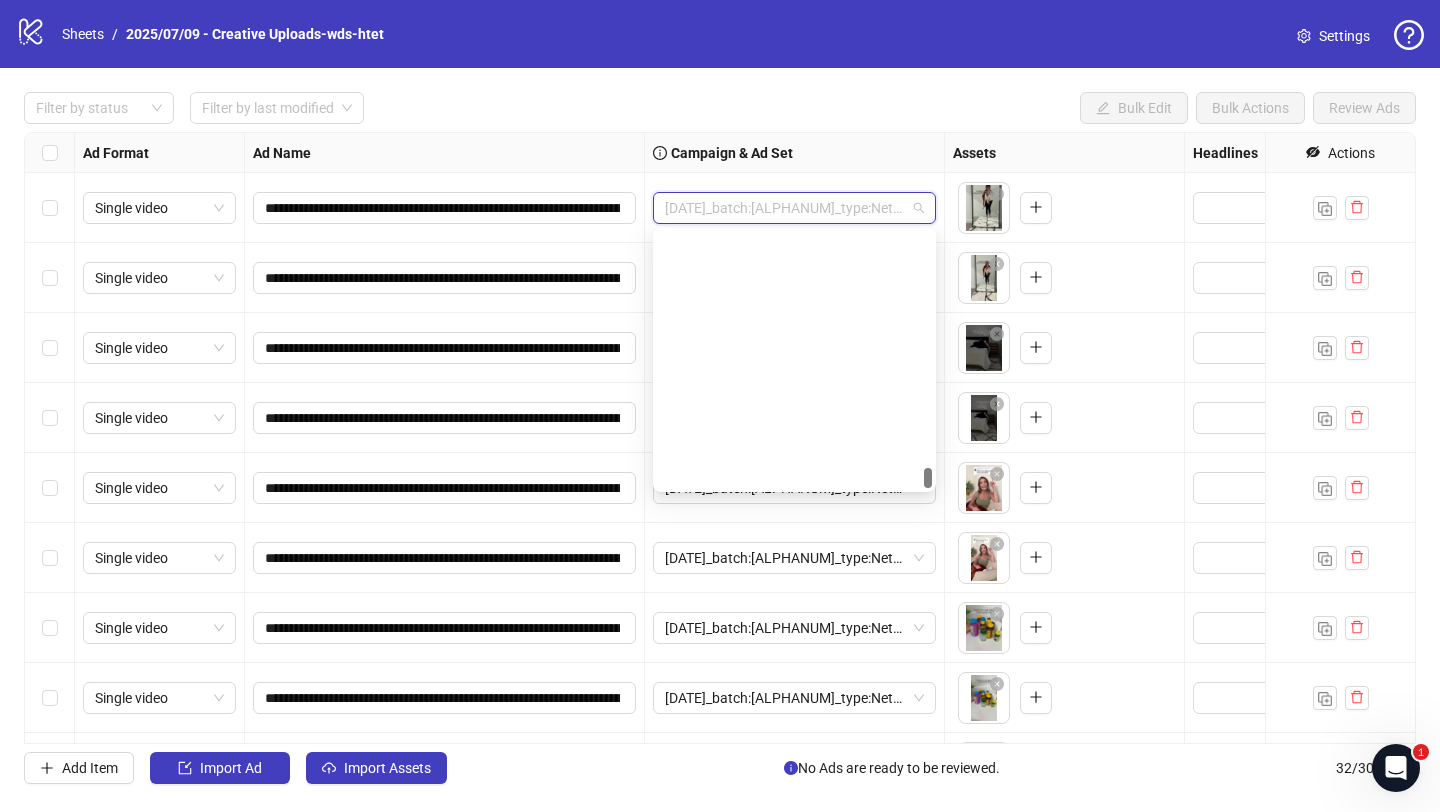 scroll, scrollTop: 62761, scrollLeft: 0, axis: vertical 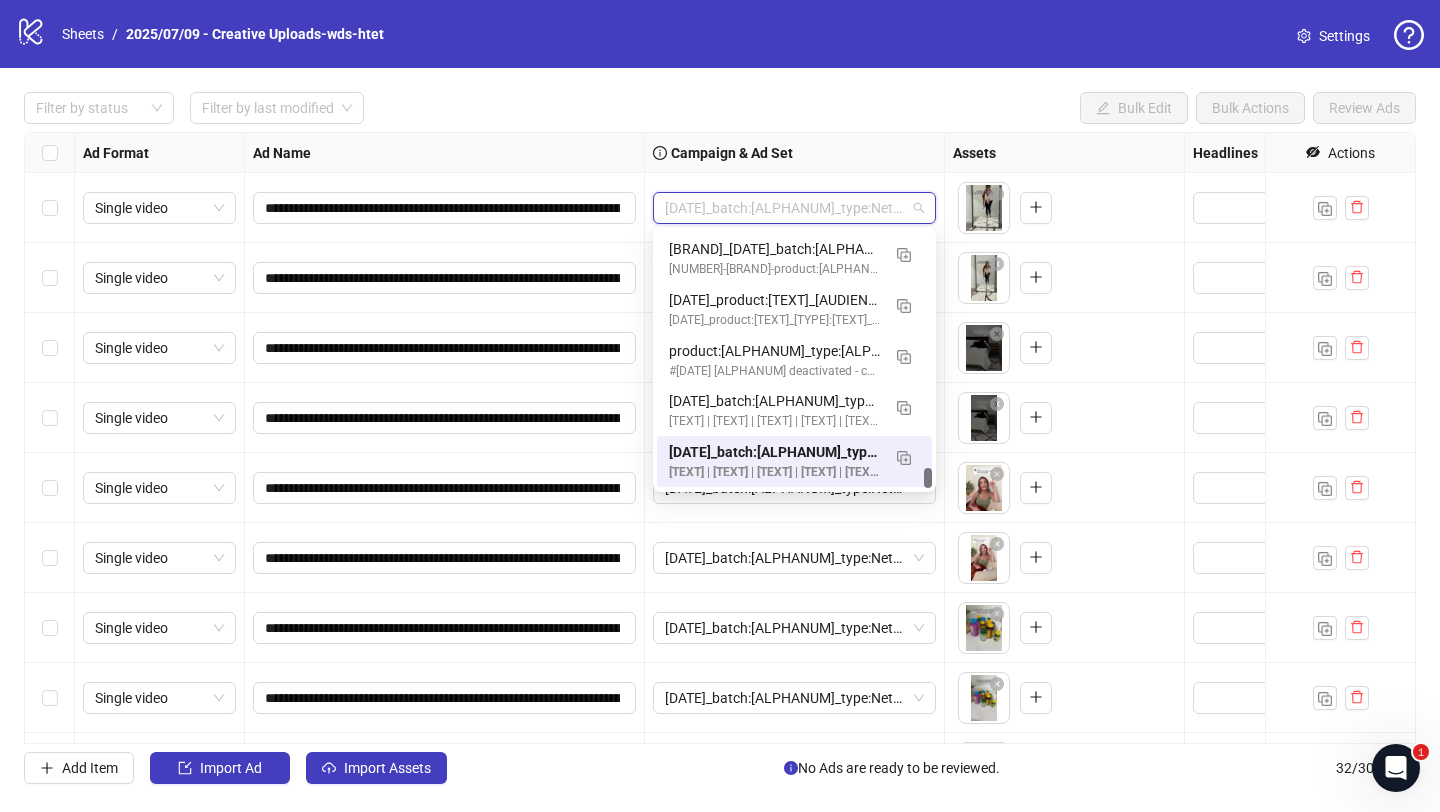paste on "**********" 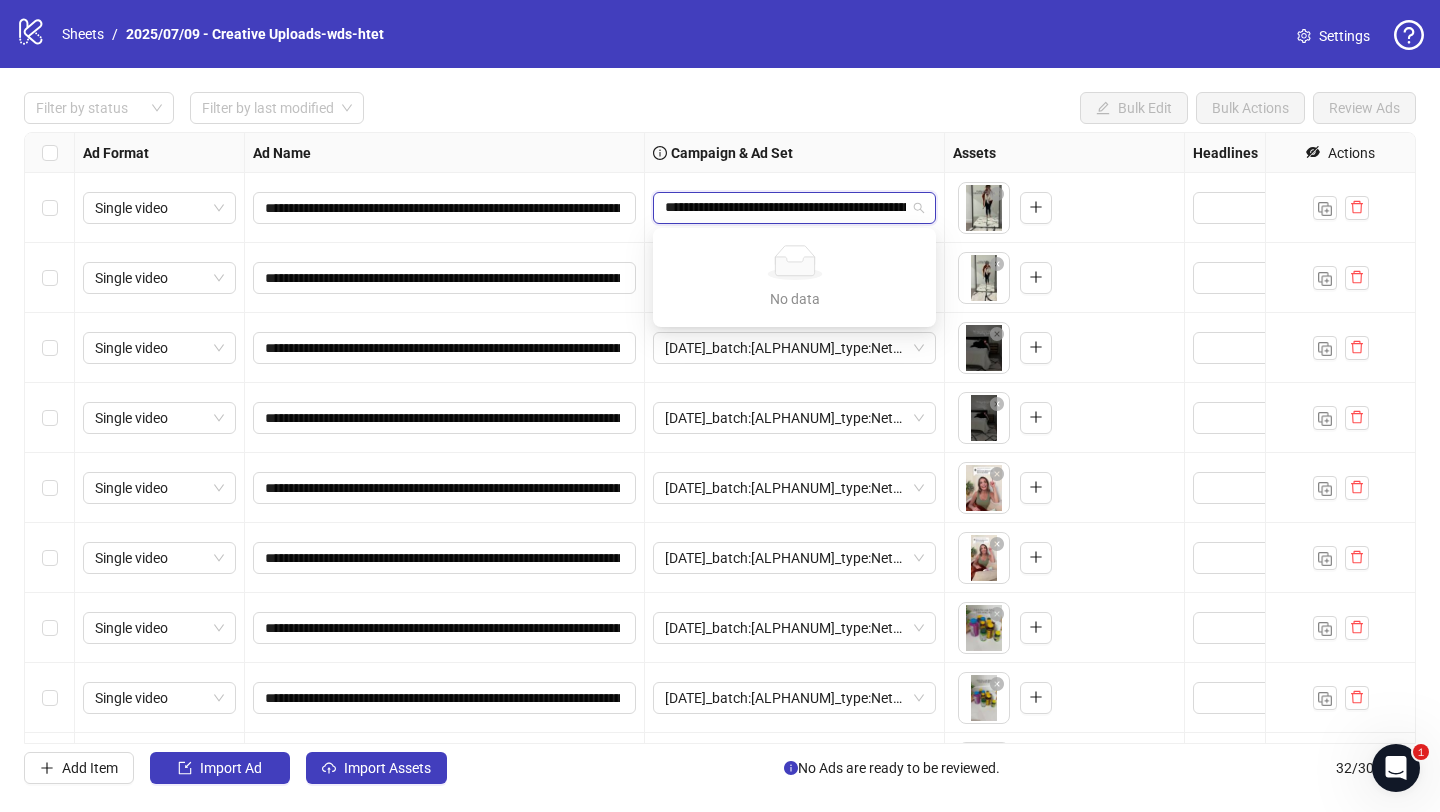 scroll, scrollTop: 0, scrollLeft: 148, axis: horizontal 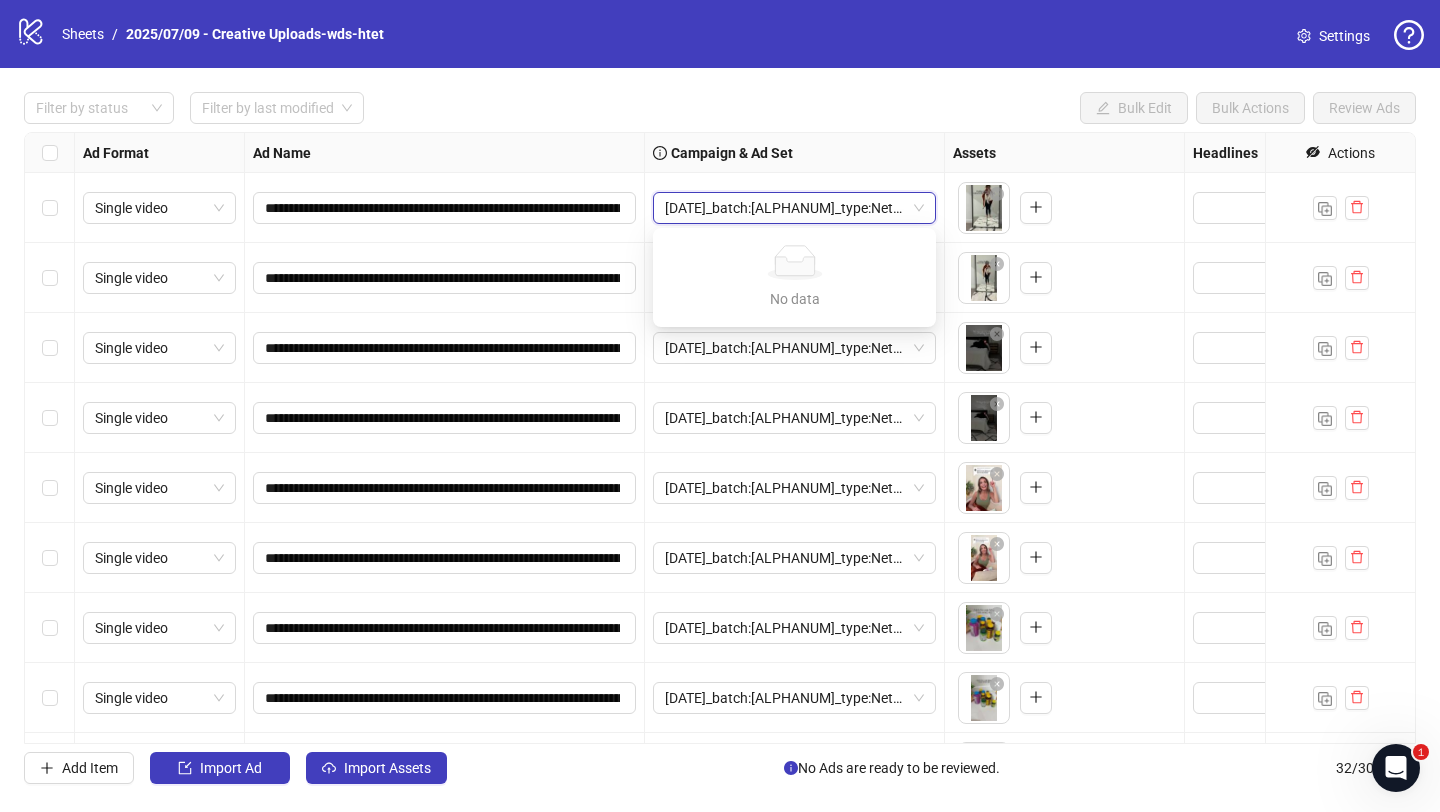 click on "Filter by status Filter by last modified Bulk Edit Bulk Actions Review Ads" at bounding box center (720, 34) 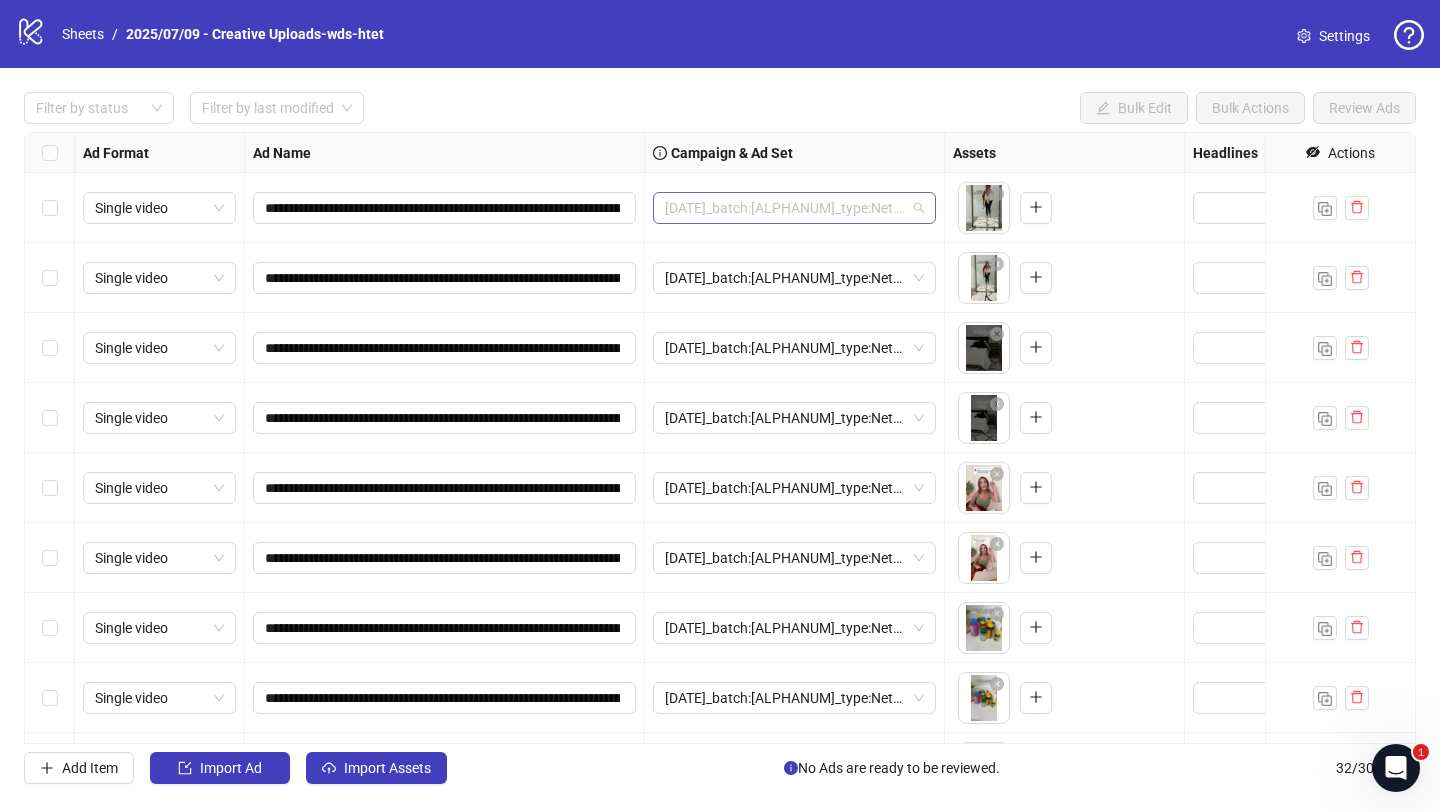 click on "2025/07/09_batch:wds-tapped#0020_type:NetNew_notes:htet" at bounding box center [794, 208] 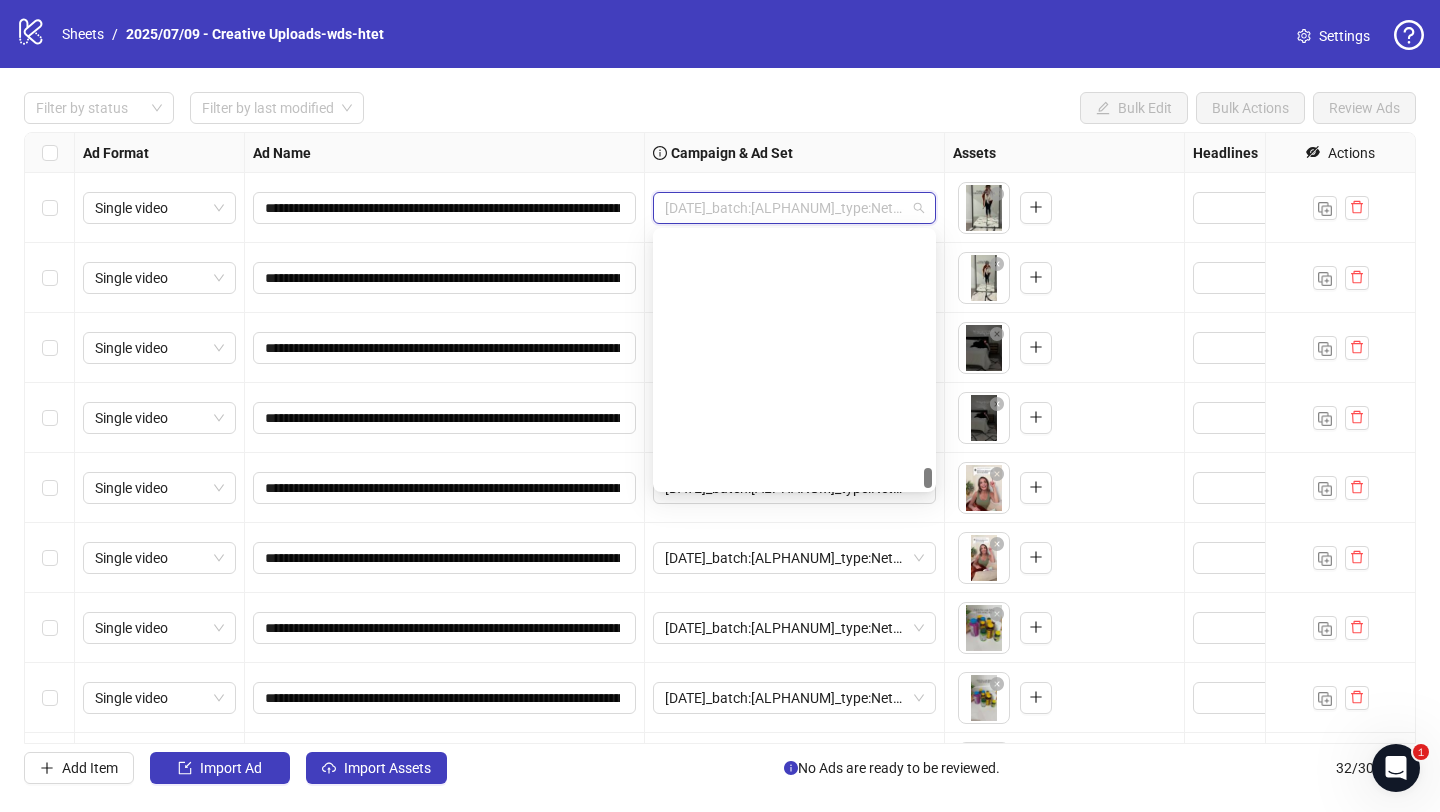 scroll, scrollTop: 62761, scrollLeft: 0, axis: vertical 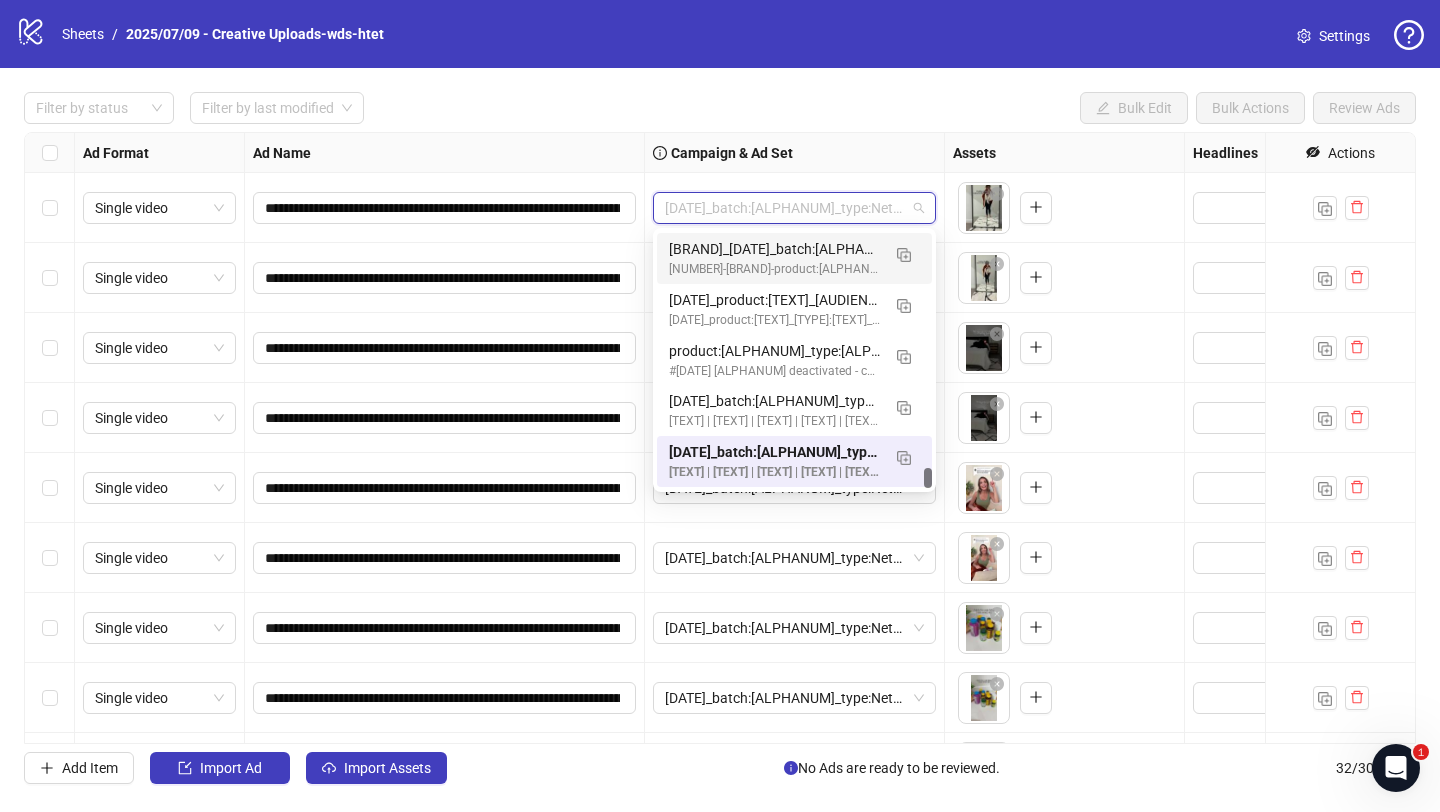 paste on "**********" 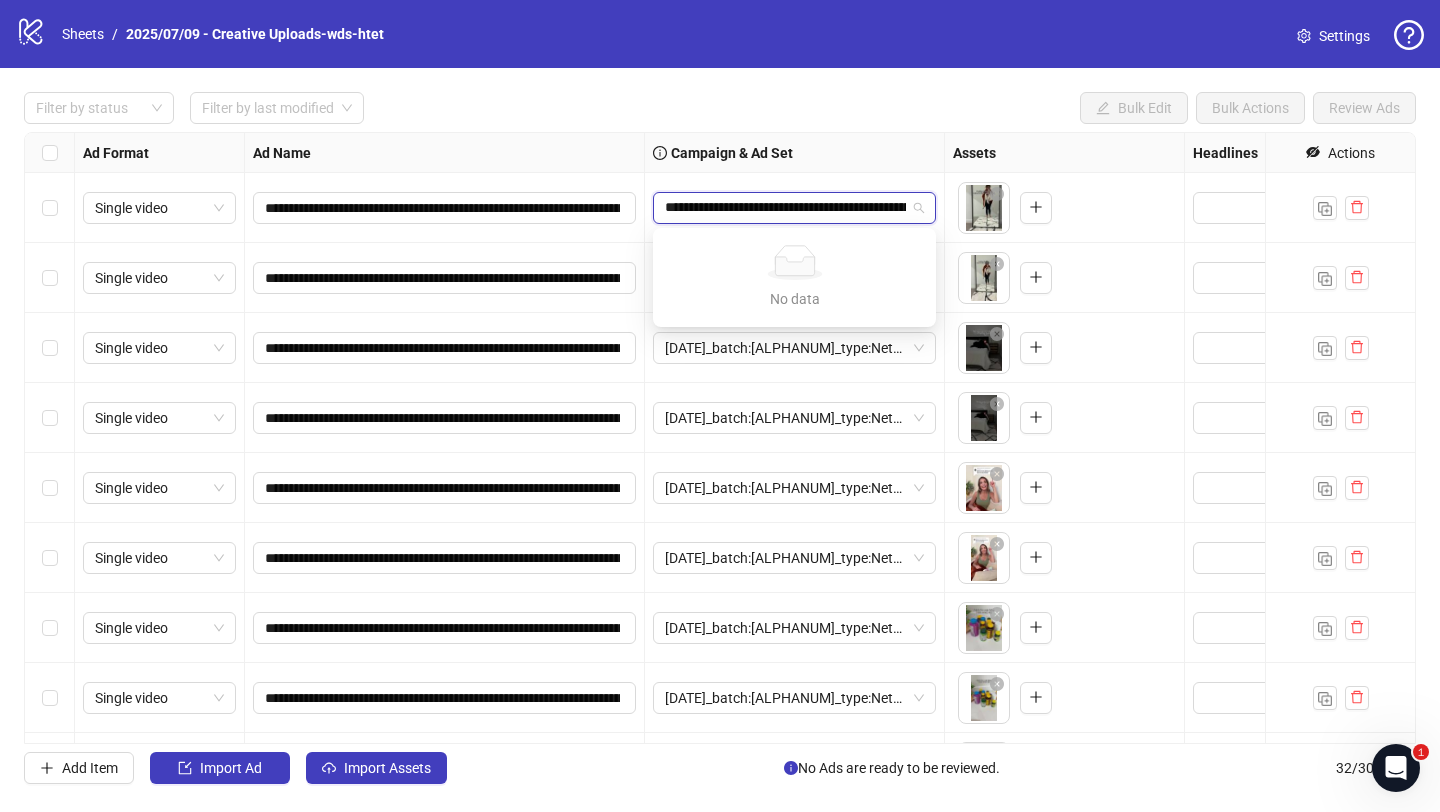 scroll, scrollTop: 0, scrollLeft: 148, axis: horizontal 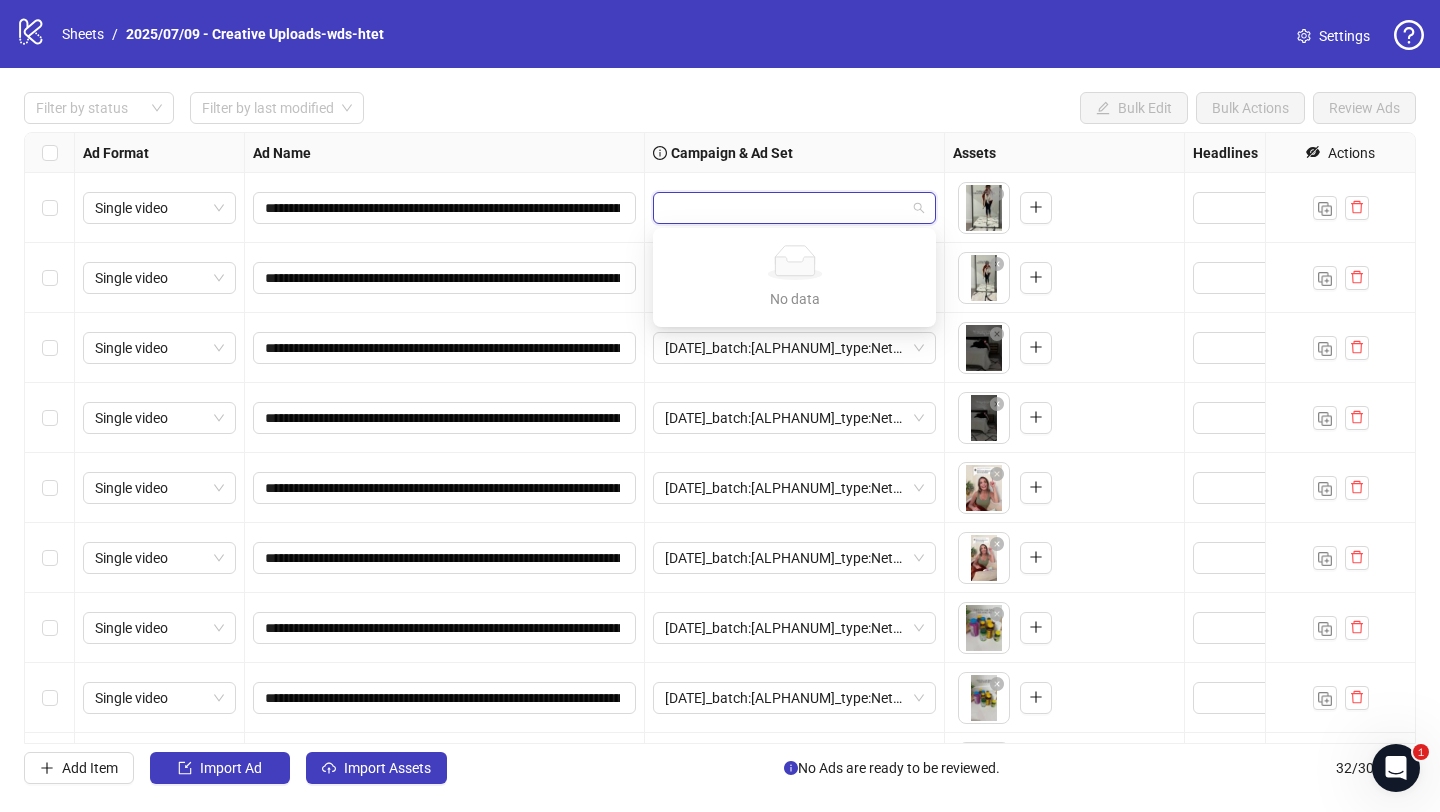 click on "**********" at bounding box center [720, 438] 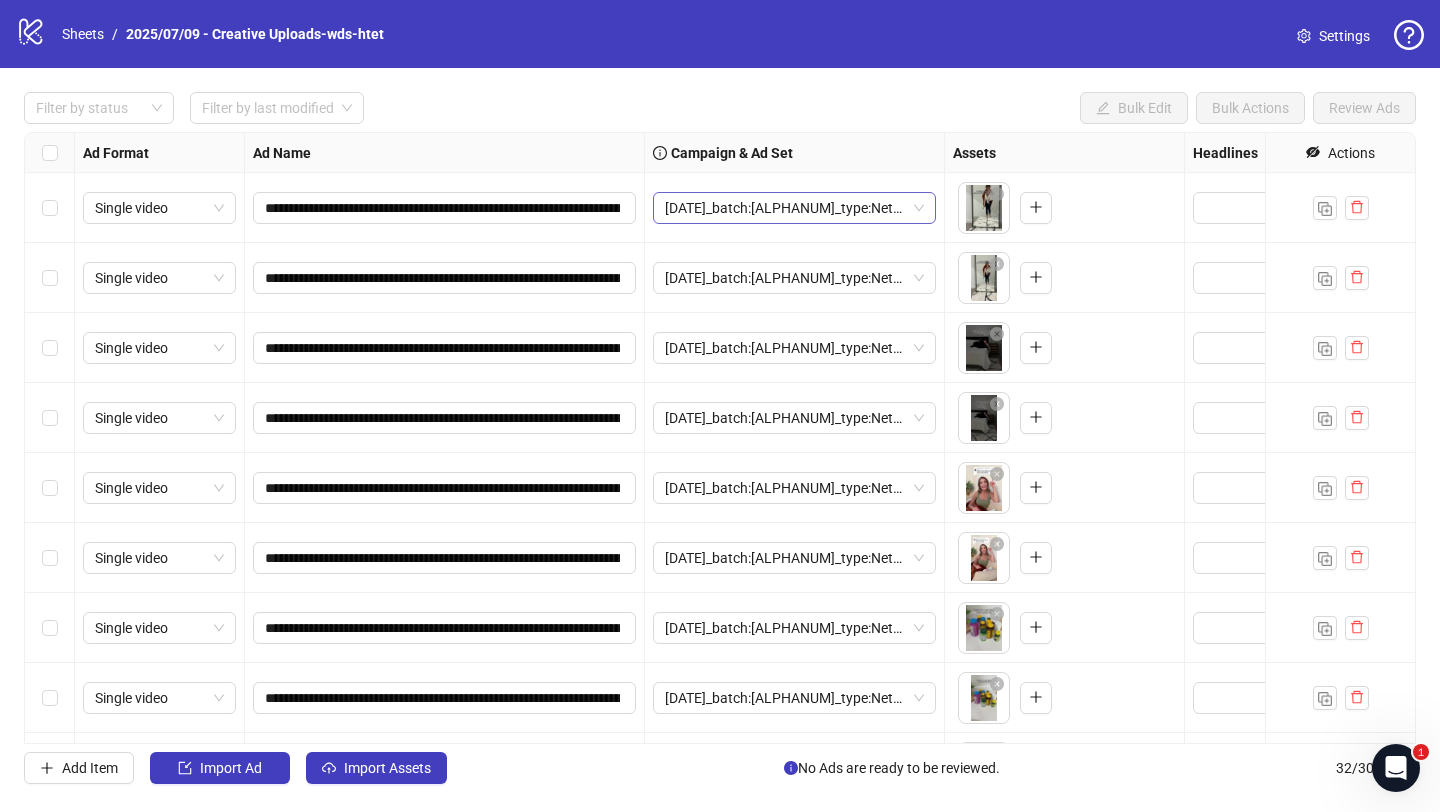 click on "2025/07/09_batch:wds-tapped#0020_type:NetNew_notes:htet" at bounding box center [159, 208] 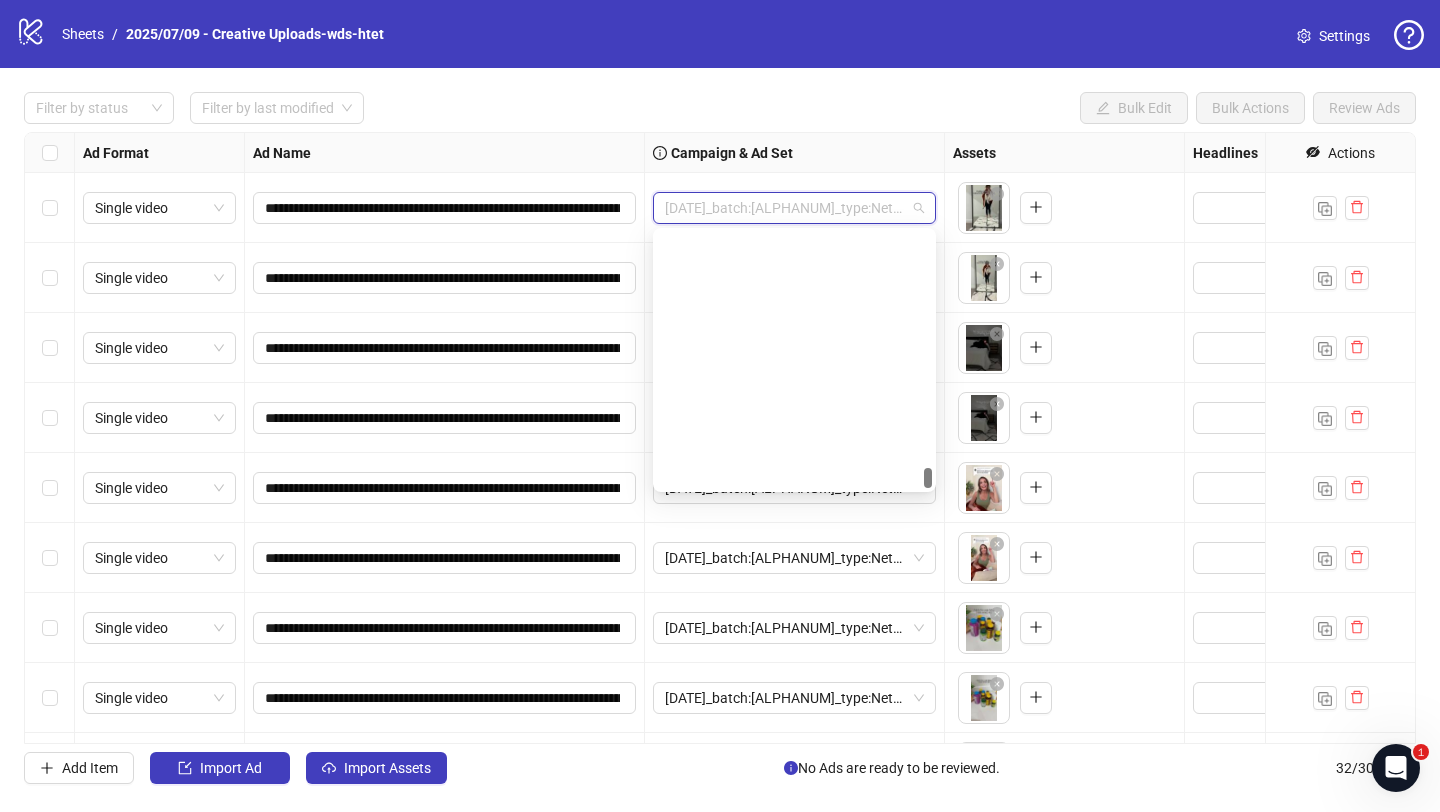 scroll, scrollTop: 62761, scrollLeft: 0, axis: vertical 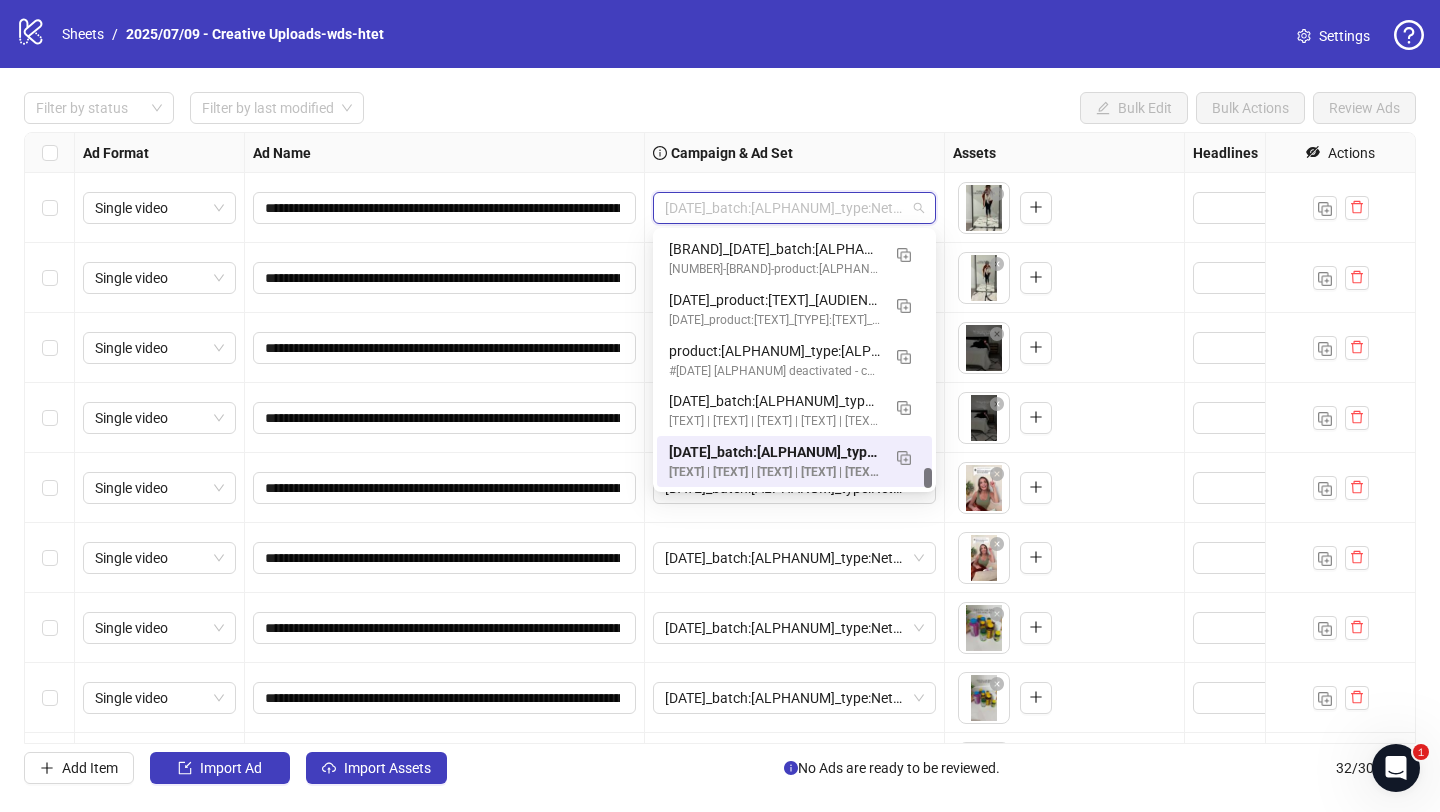 paste on "**********" 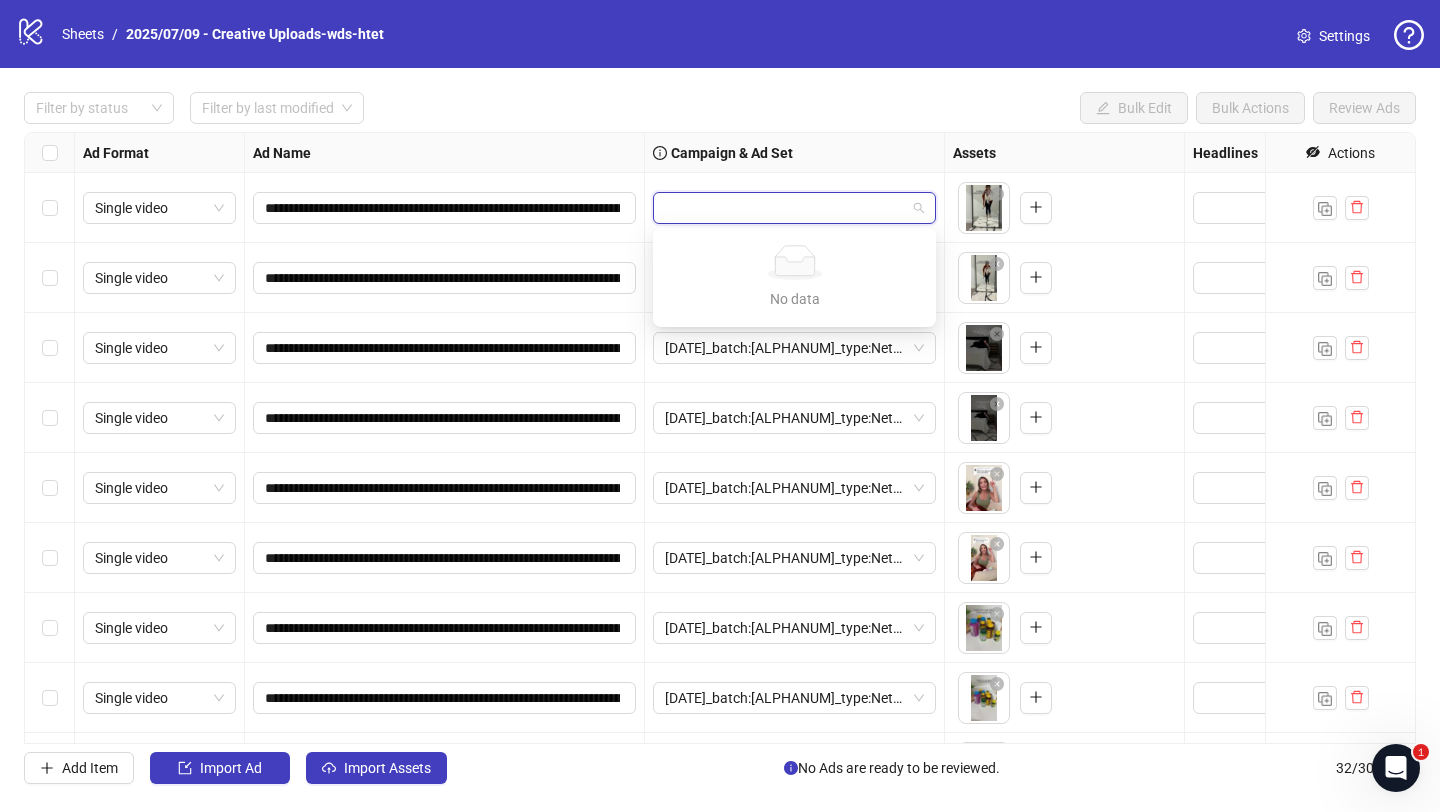 scroll, scrollTop: 0, scrollLeft: 0, axis: both 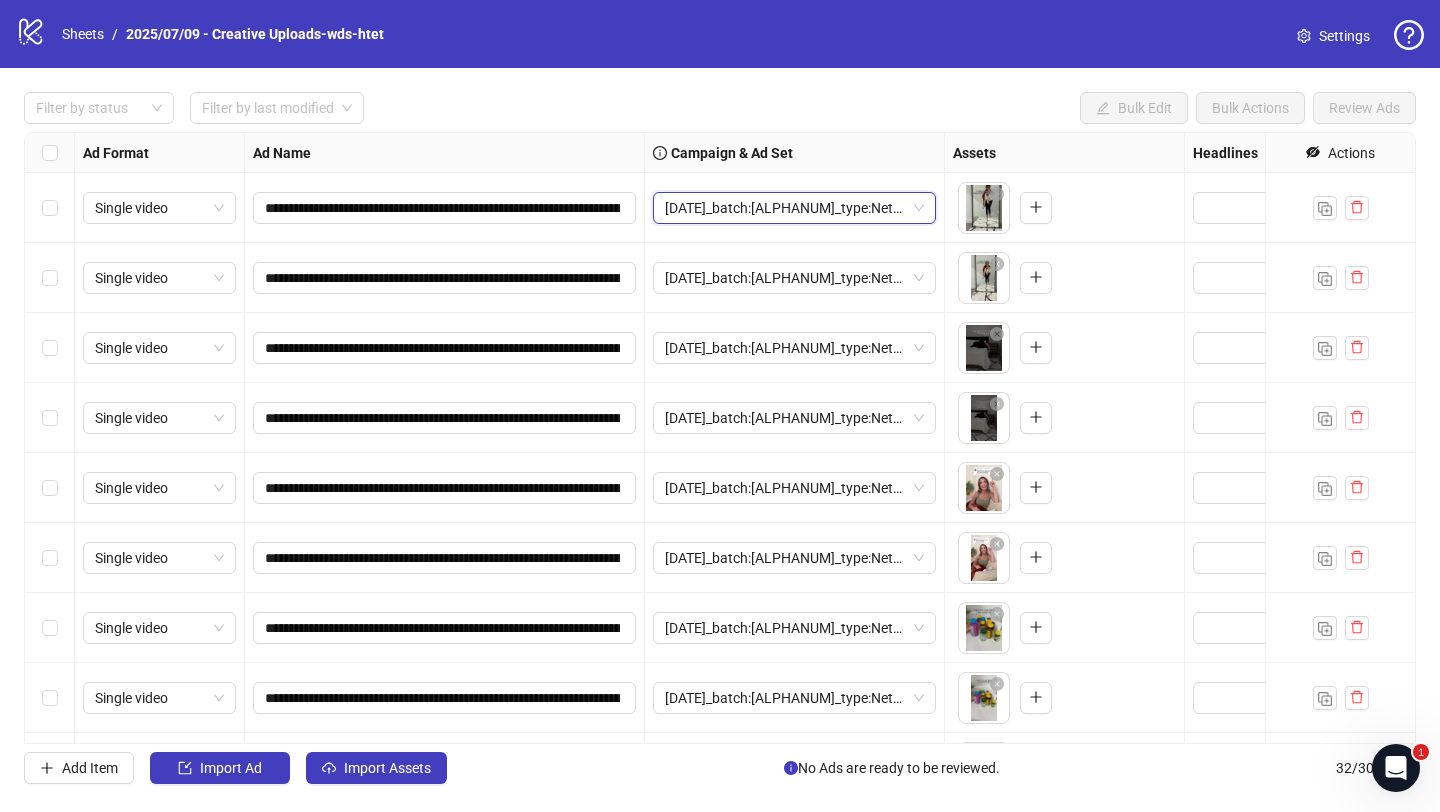 click on "Filter by status Filter by last modified Bulk Edit Bulk Actions Review Ads" at bounding box center (720, 34) 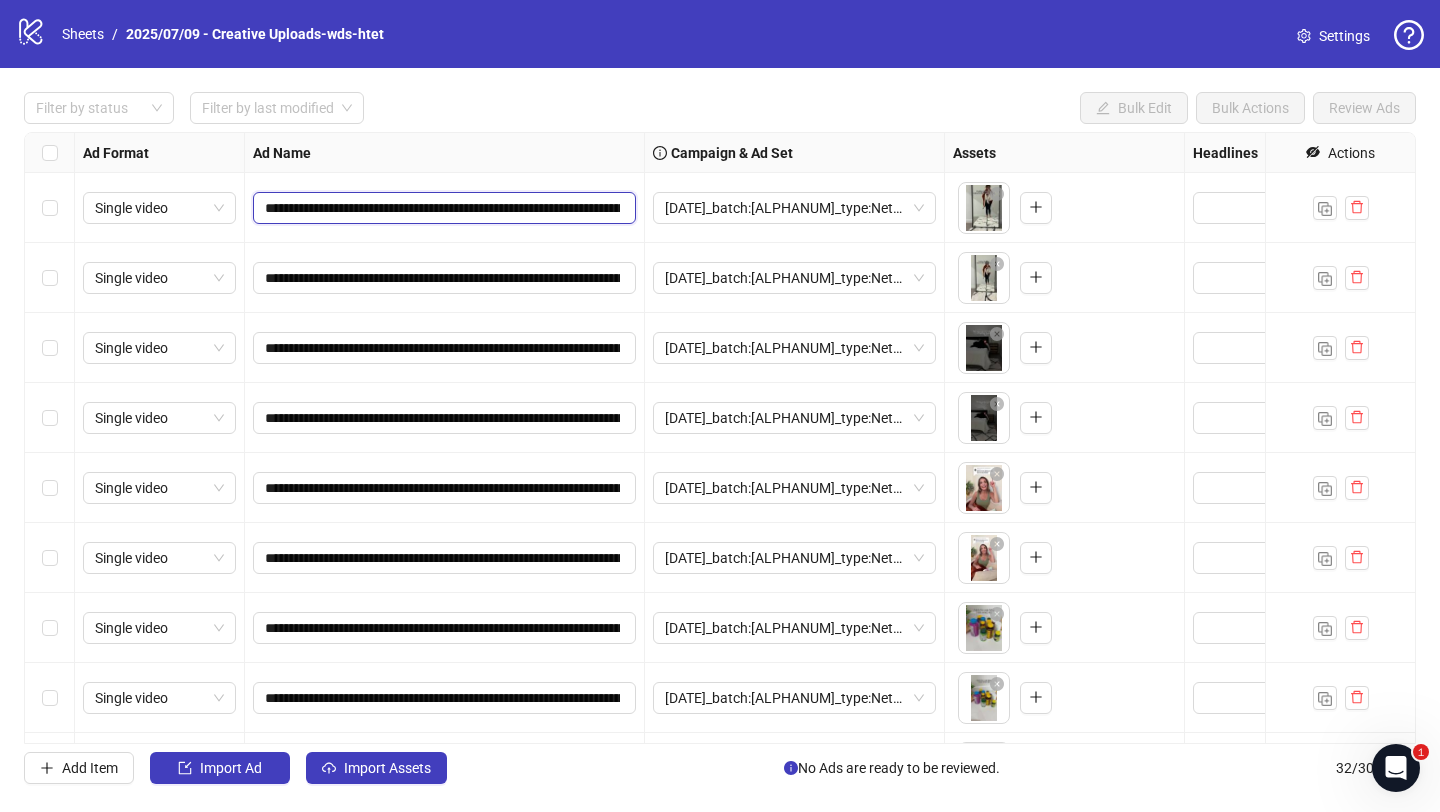 click on "**********" at bounding box center (442, 208) 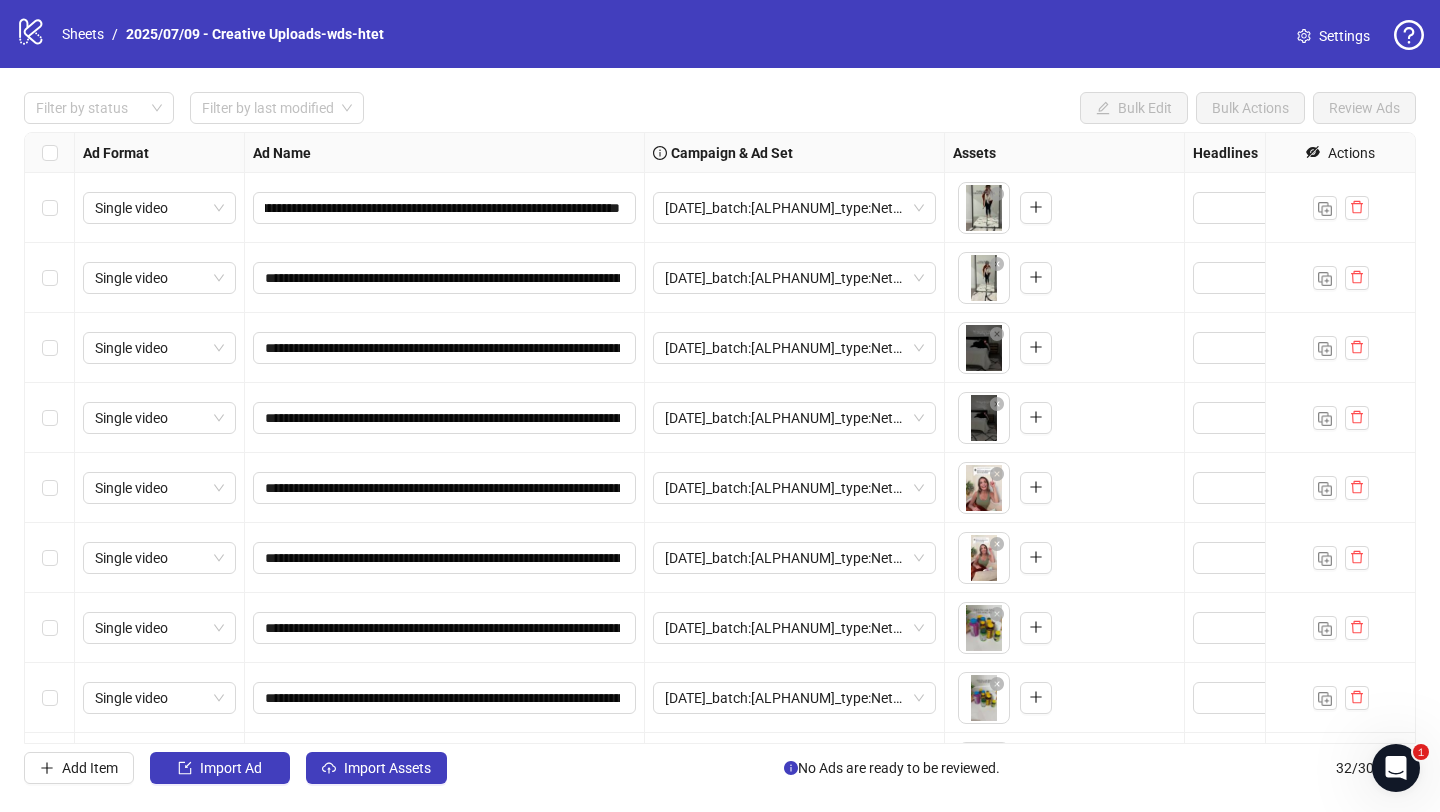 click on "**********" at bounding box center [445, 208] 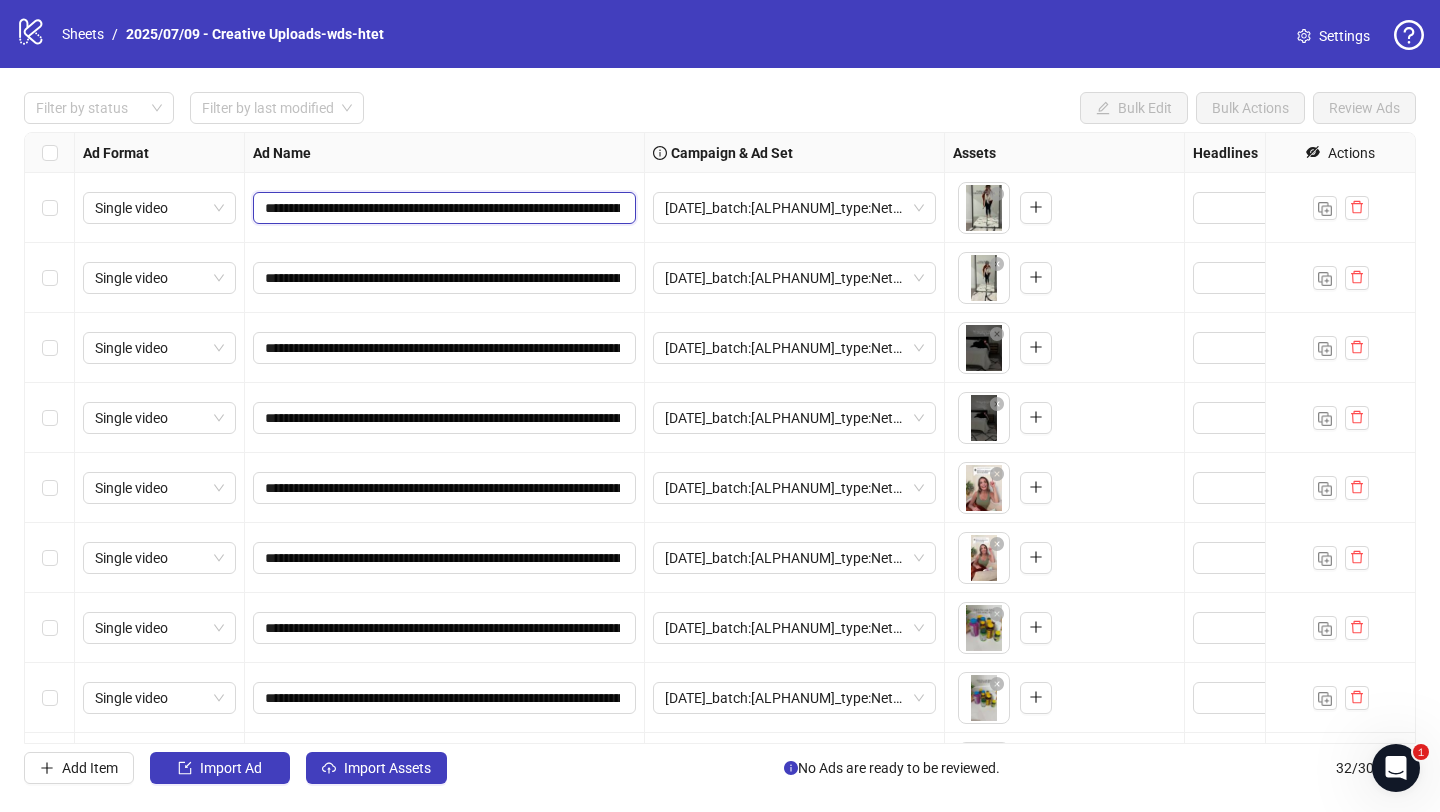 click on "**********" at bounding box center (442, 208) 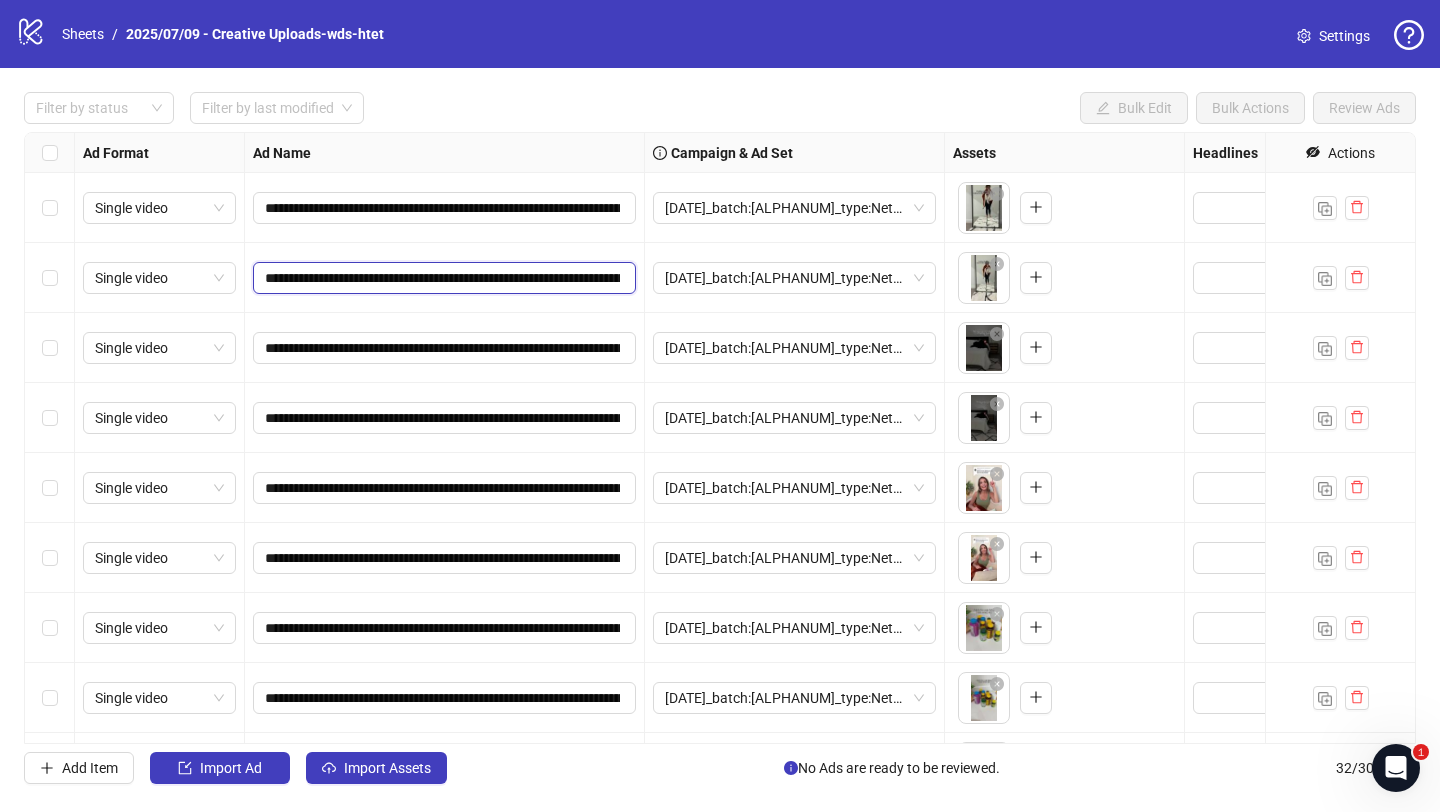 click on "**********" at bounding box center (442, 278) 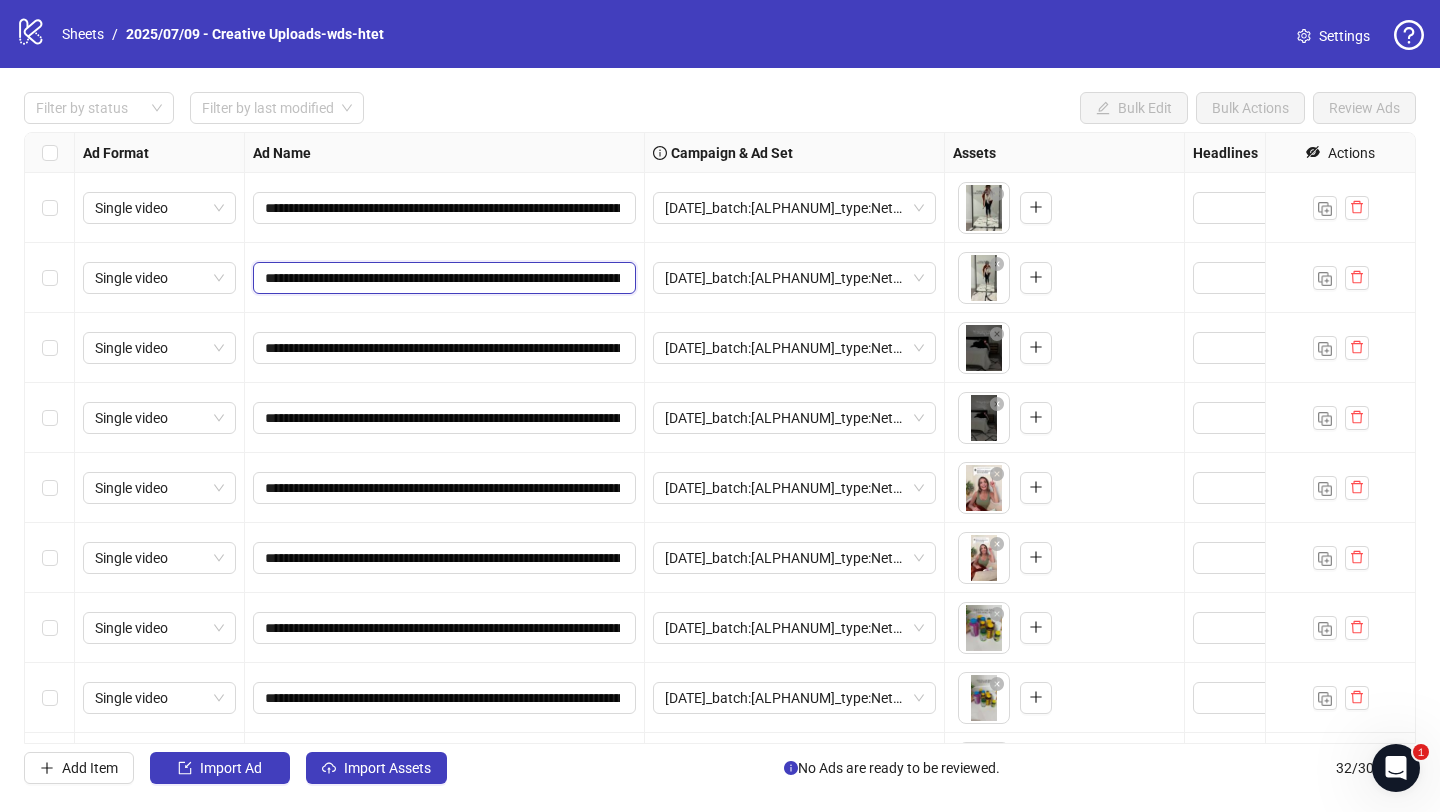 click on "**********" at bounding box center (442, 278) 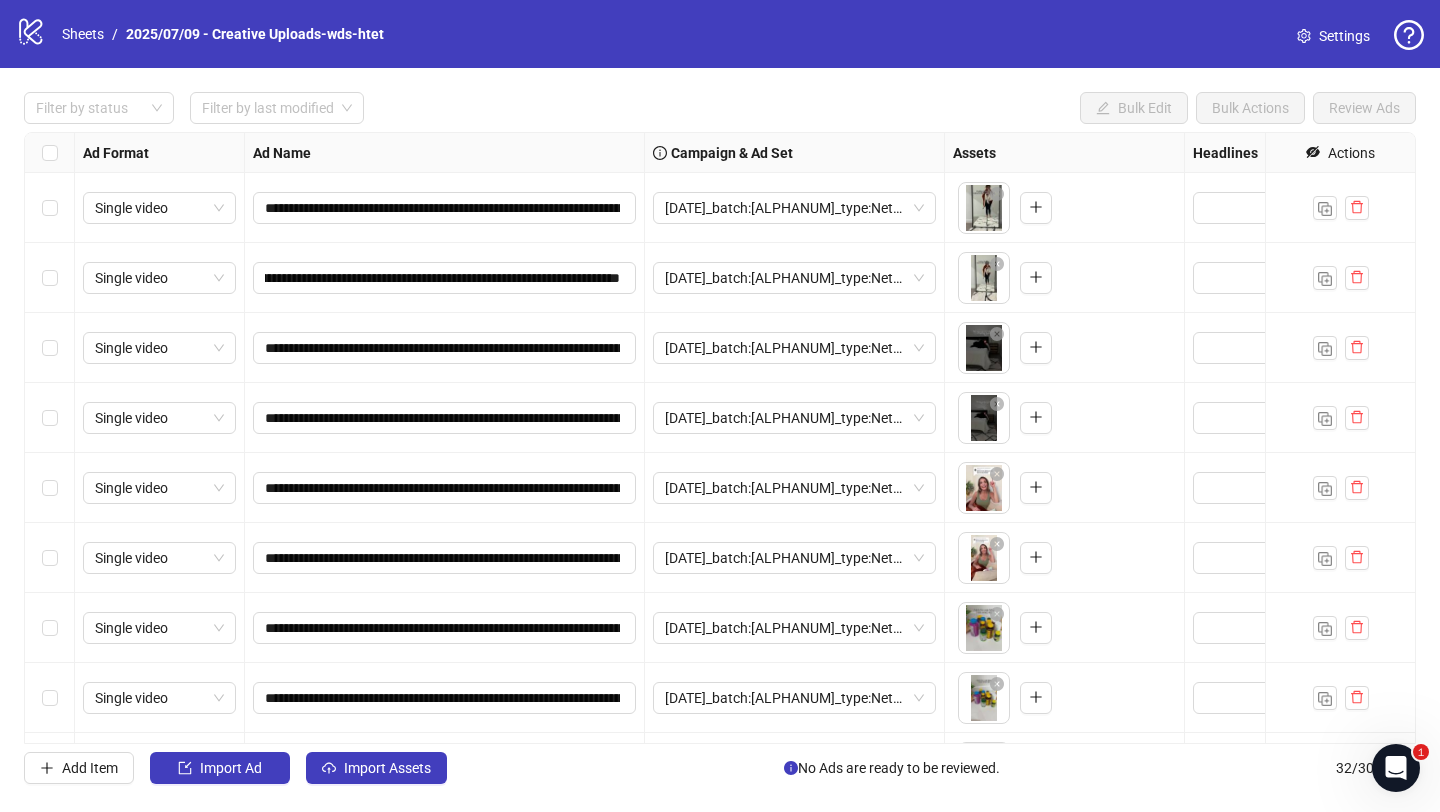 click on "**********" at bounding box center [445, 278] 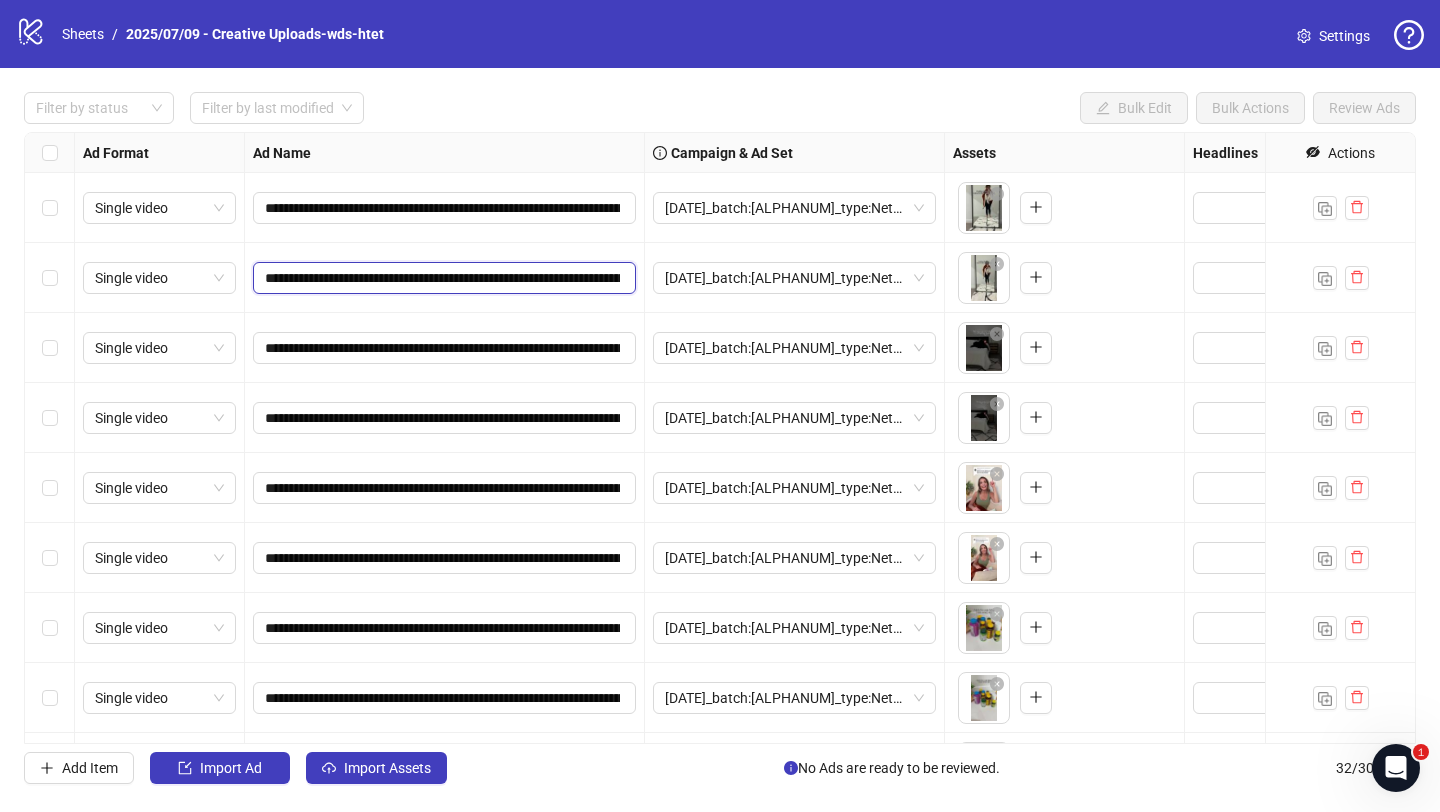 click on "**********" at bounding box center [442, 278] 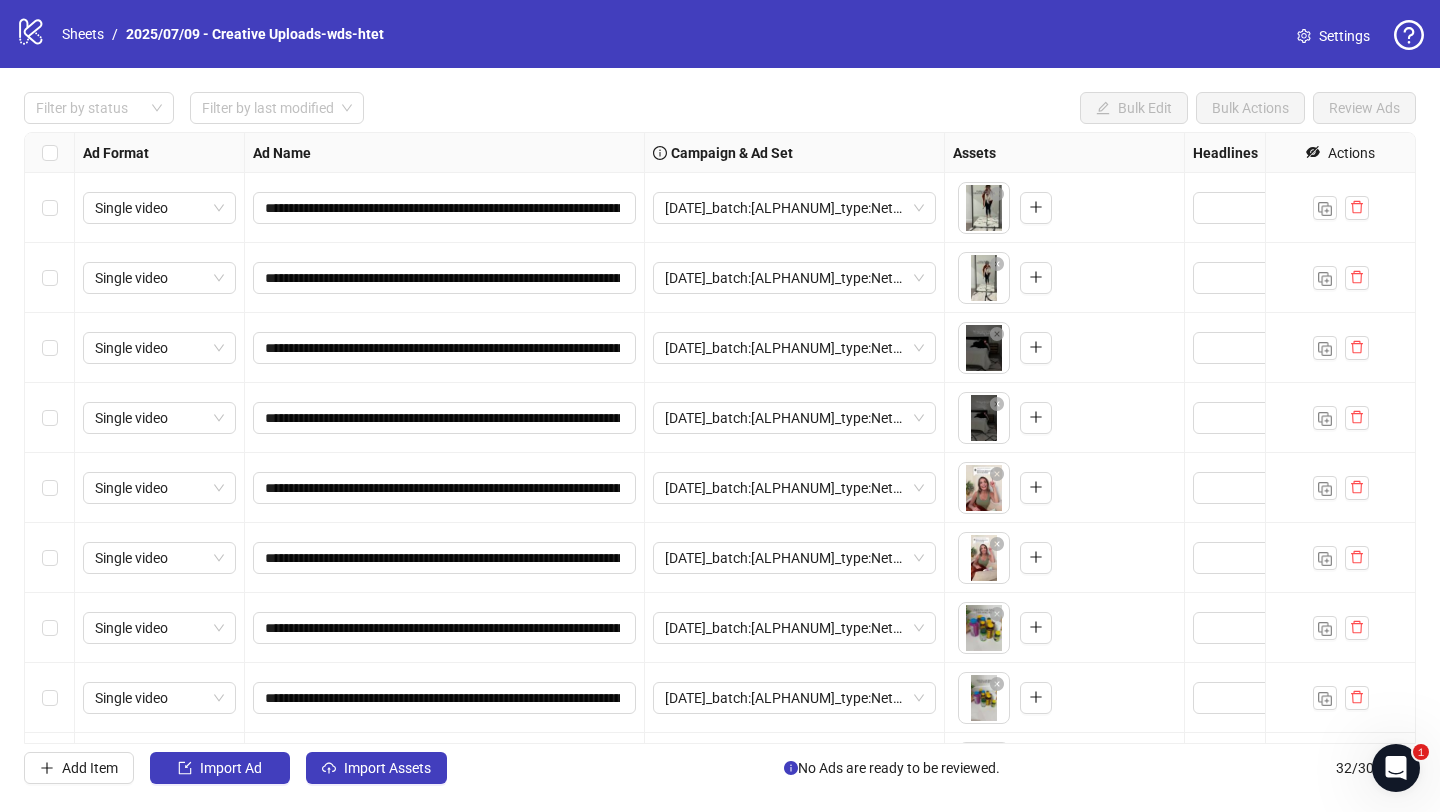 click on "**********" at bounding box center [445, 348] 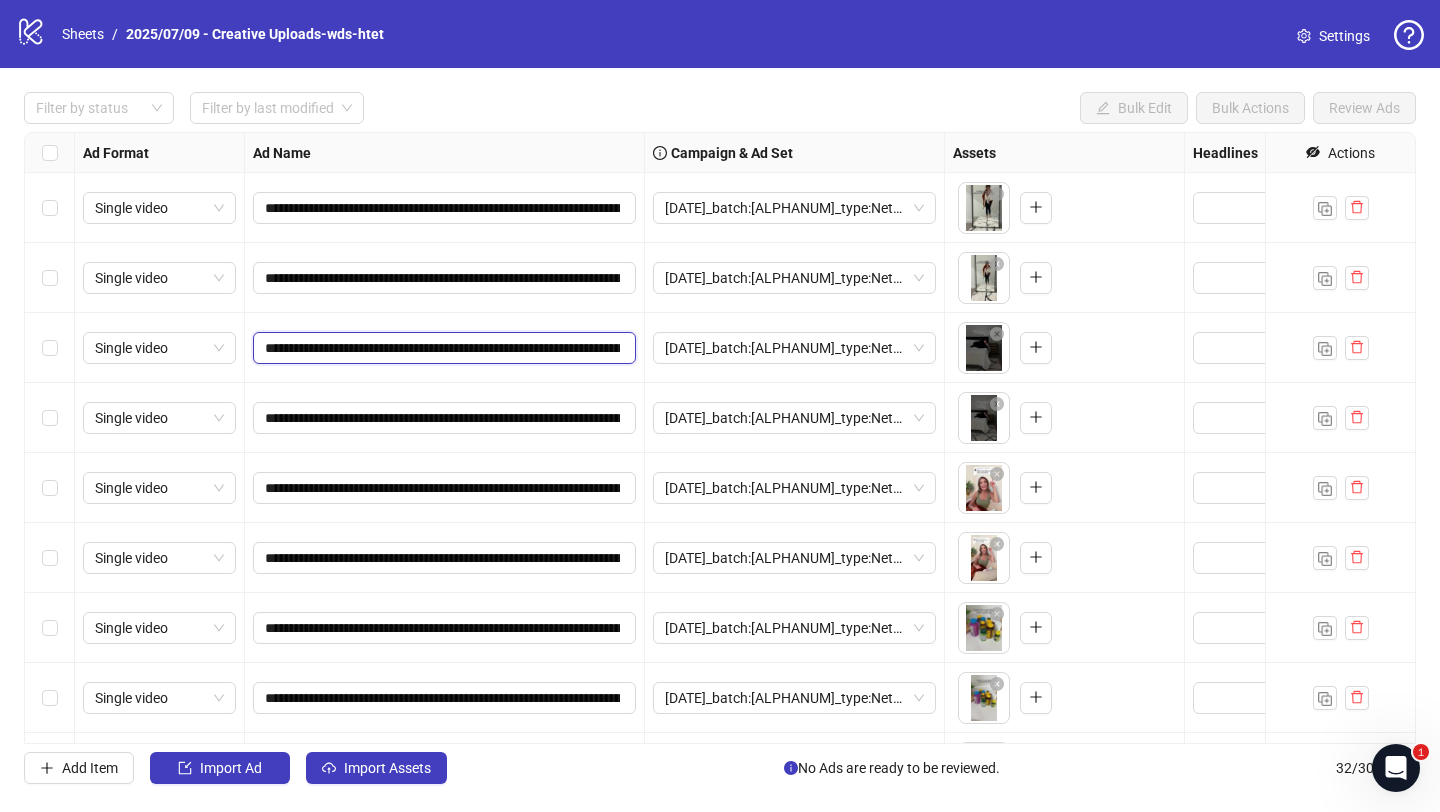 click on "**********" at bounding box center [442, 348] 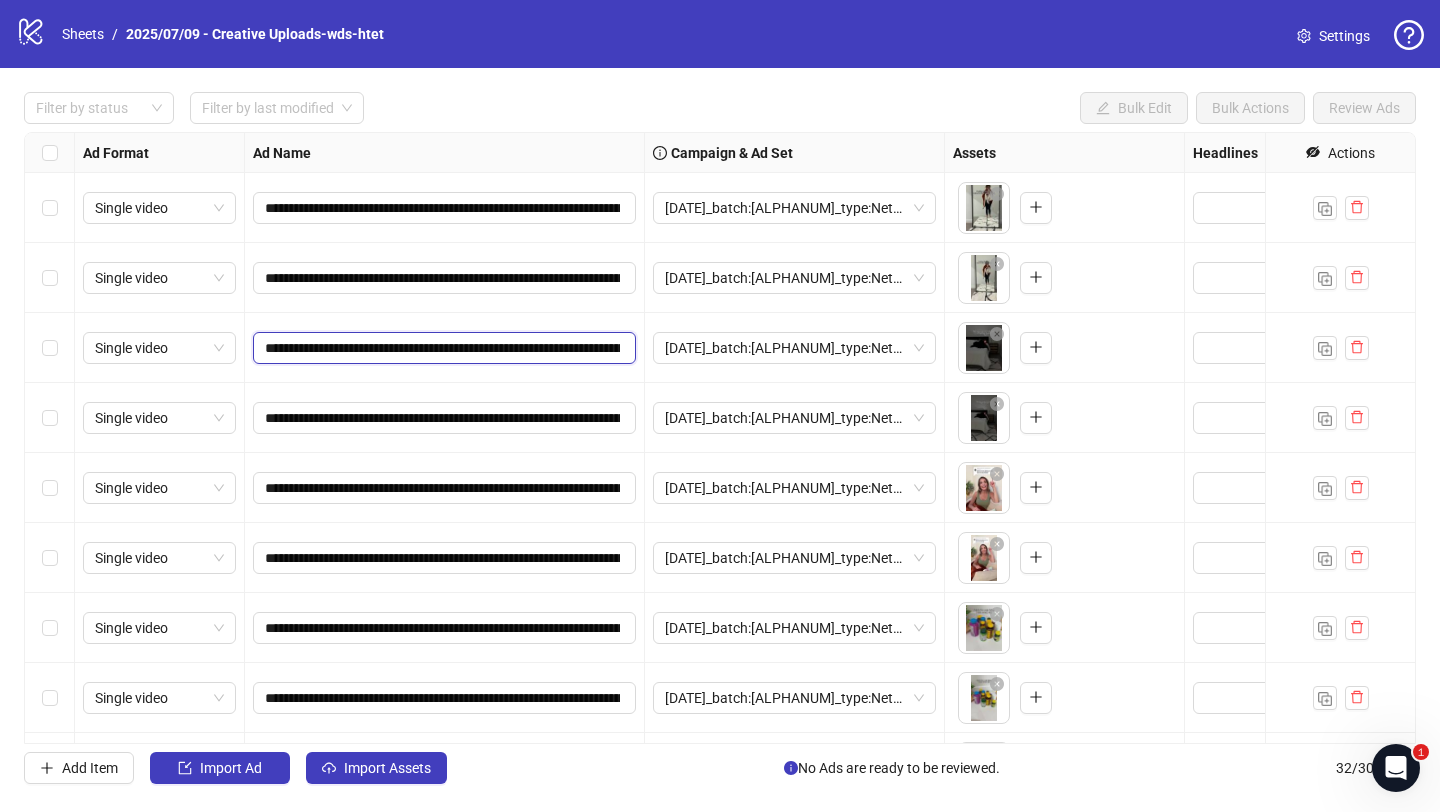 paste on "****" 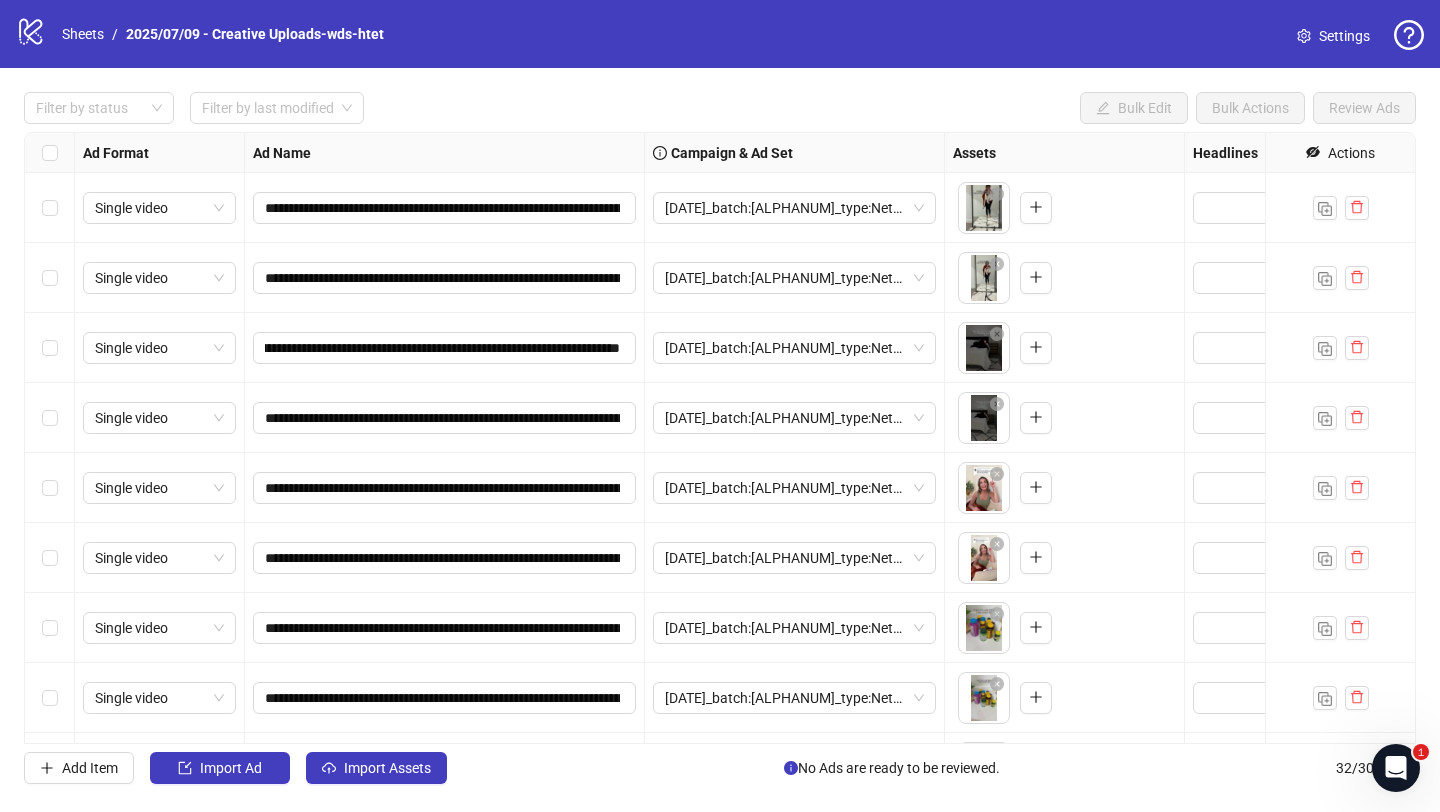 click on "**********" at bounding box center [445, 418] 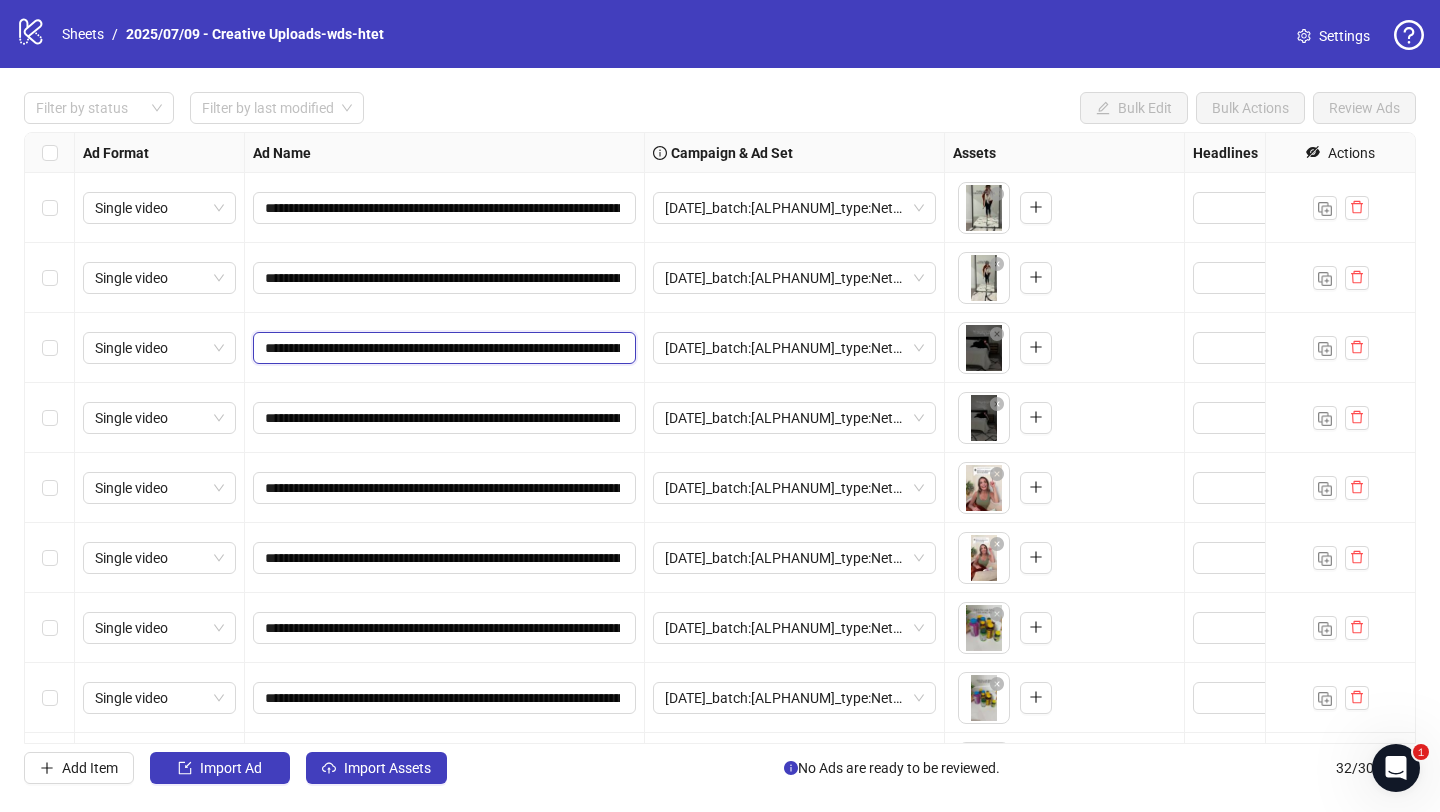 click on "**********" at bounding box center [442, 348] 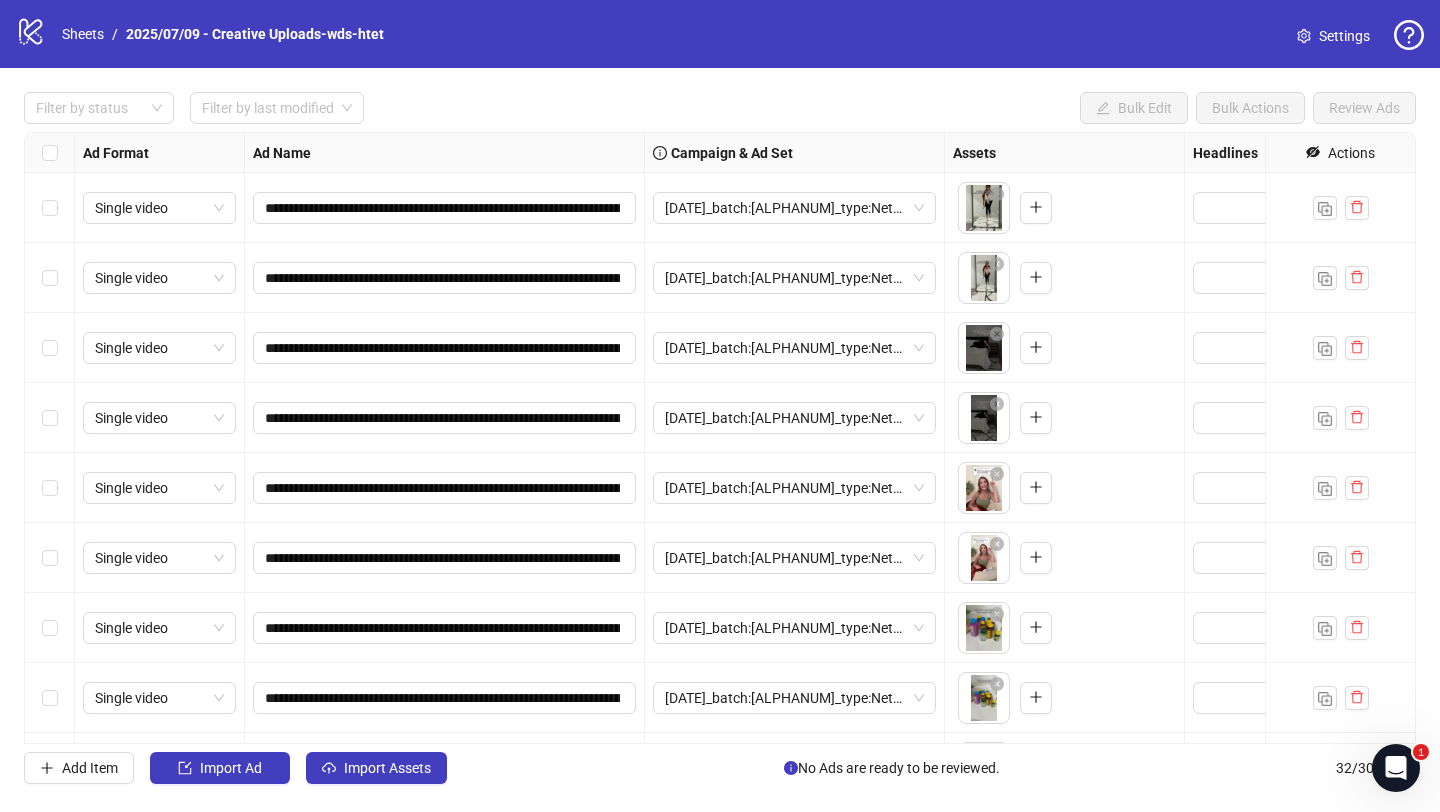 click on "**********" at bounding box center [445, 418] 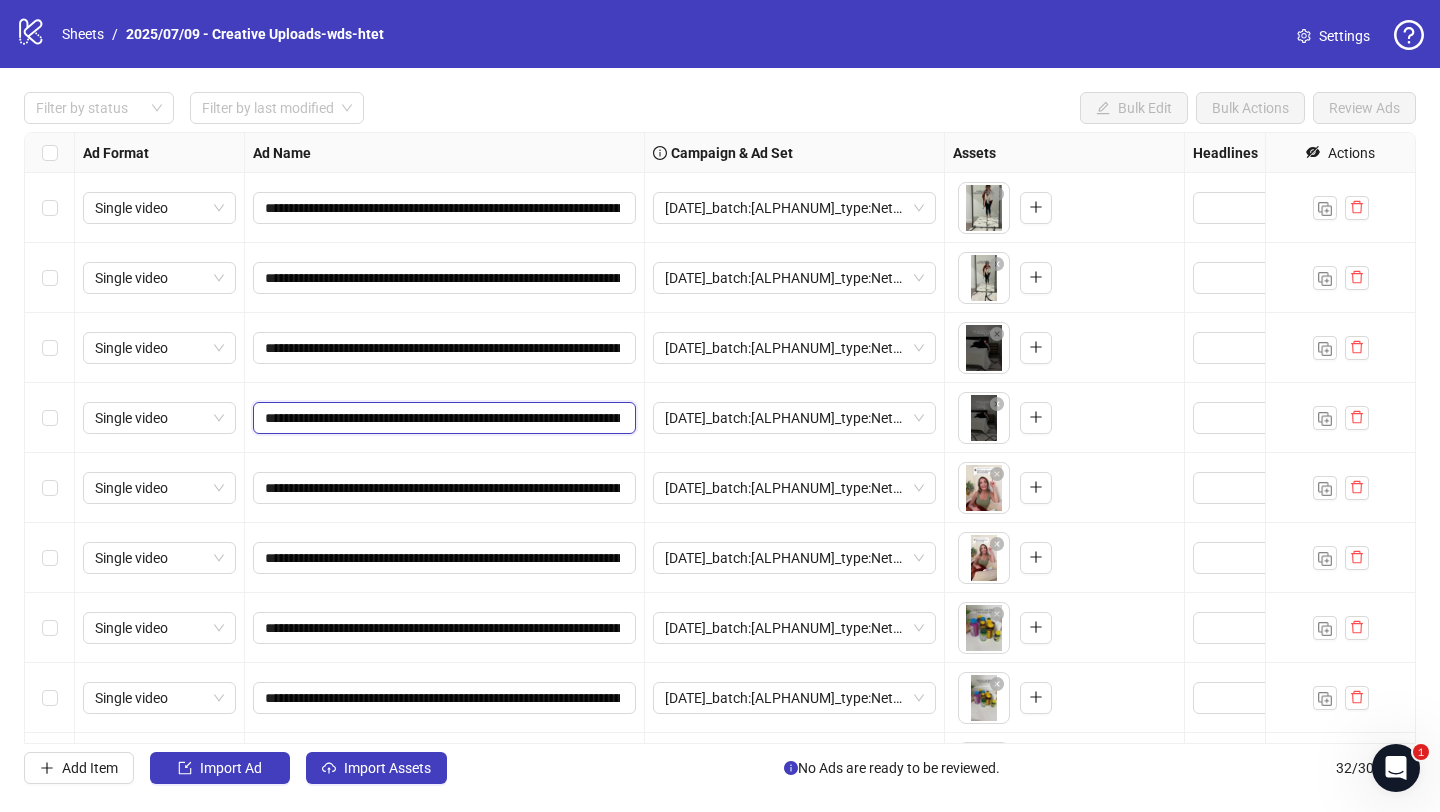 click on "**********" at bounding box center [442, 418] 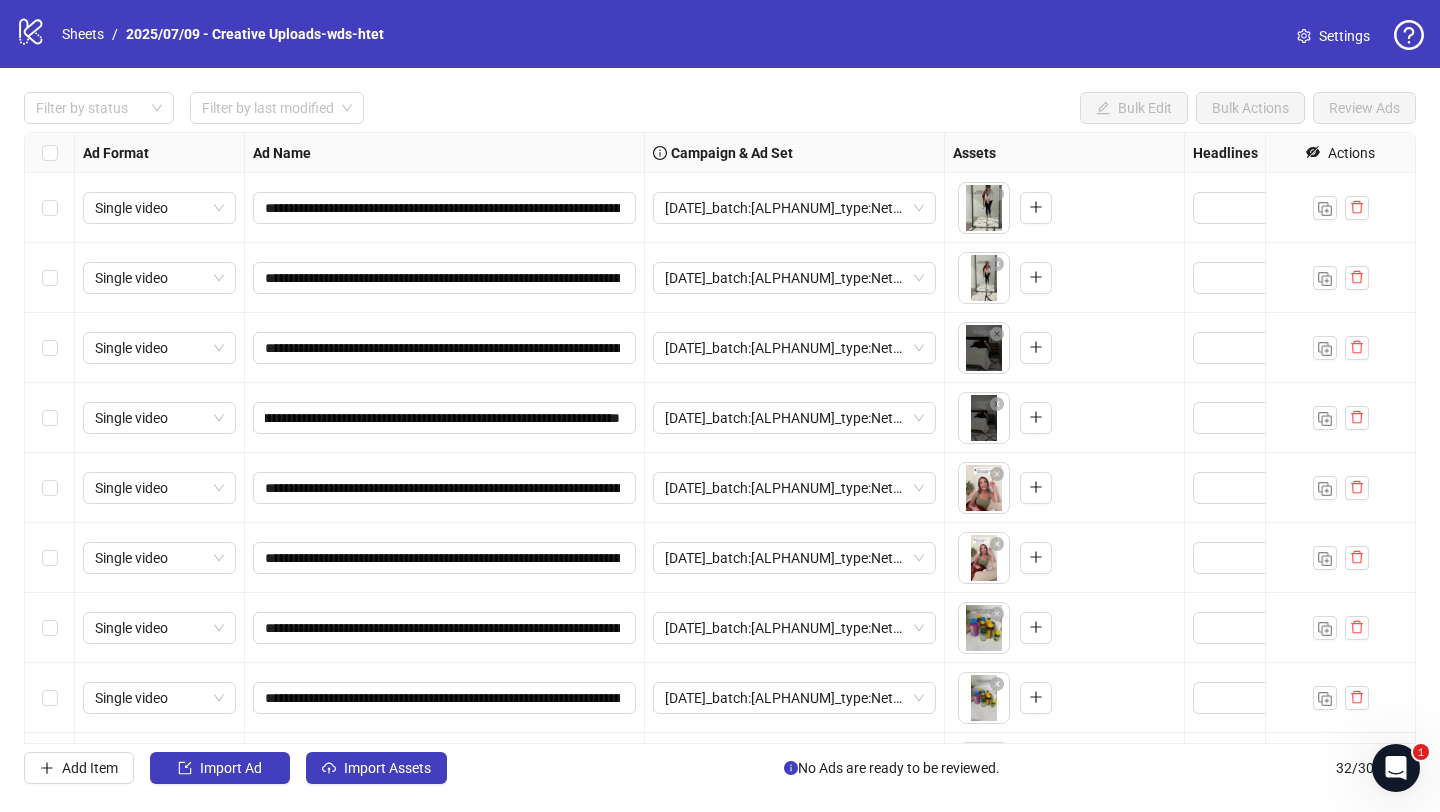 click on "**********" at bounding box center (445, 418) 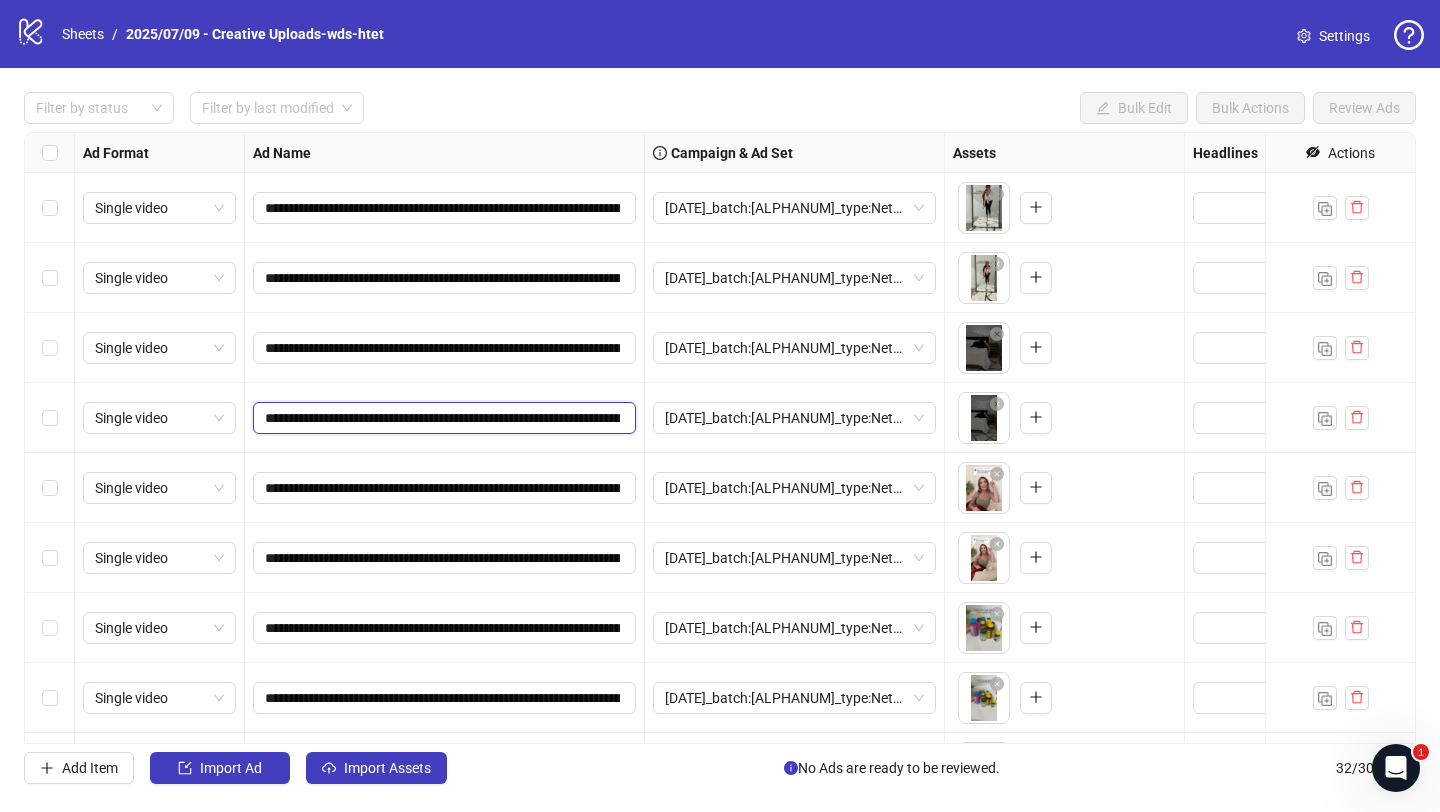 click on "**********" at bounding box center (442, 418) 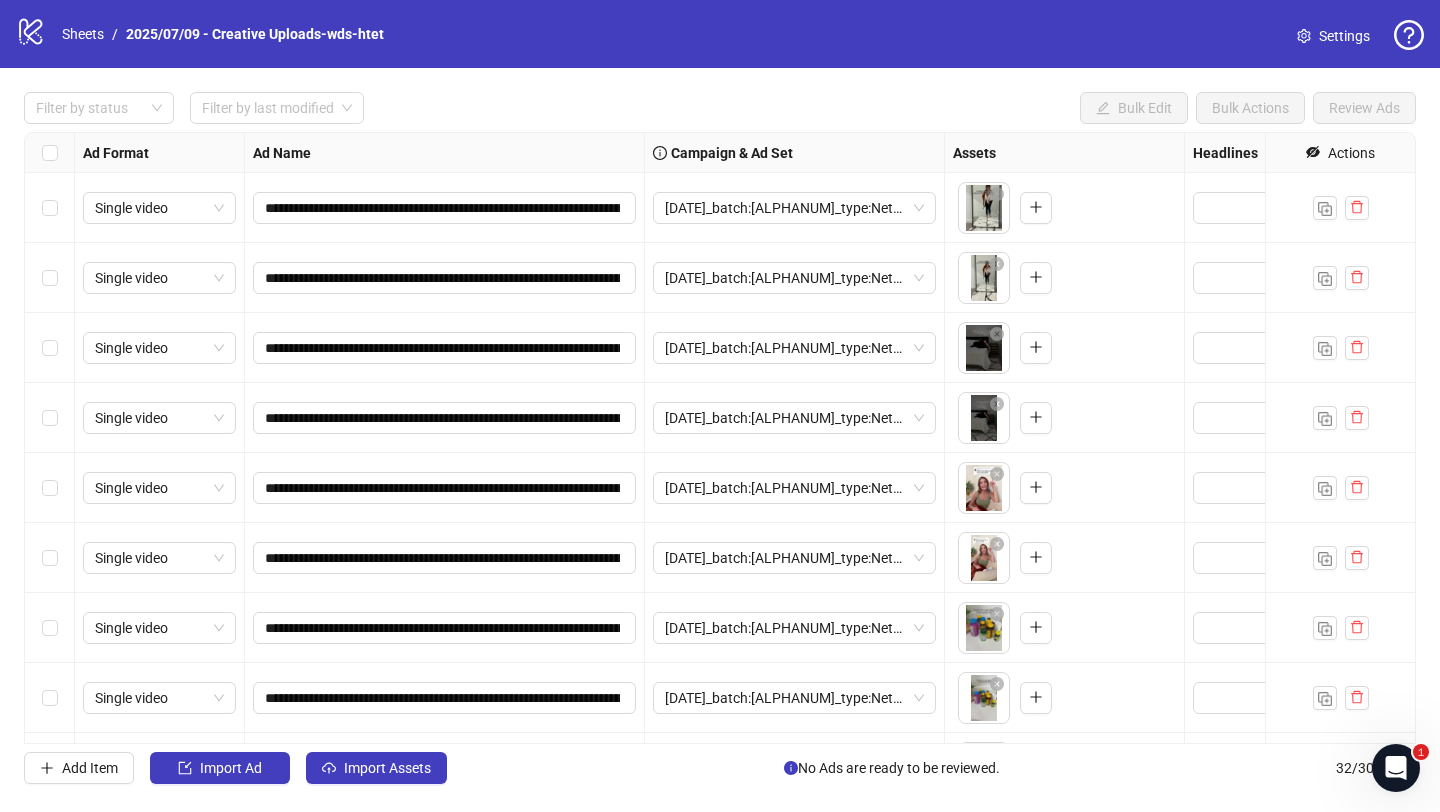 click on "**********" at bounding box center (445, 418) 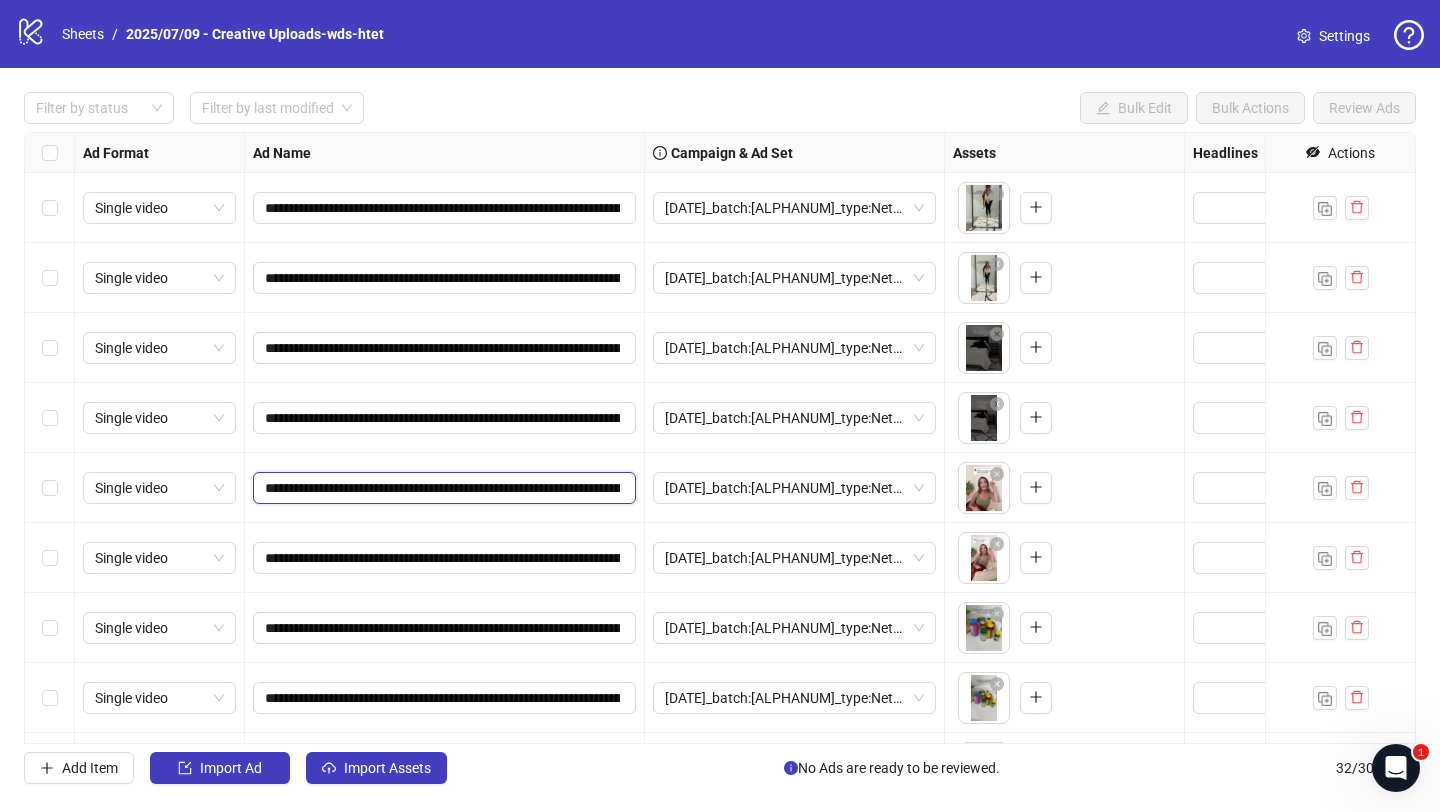 click on "**********" at bounding box center (442, 488) 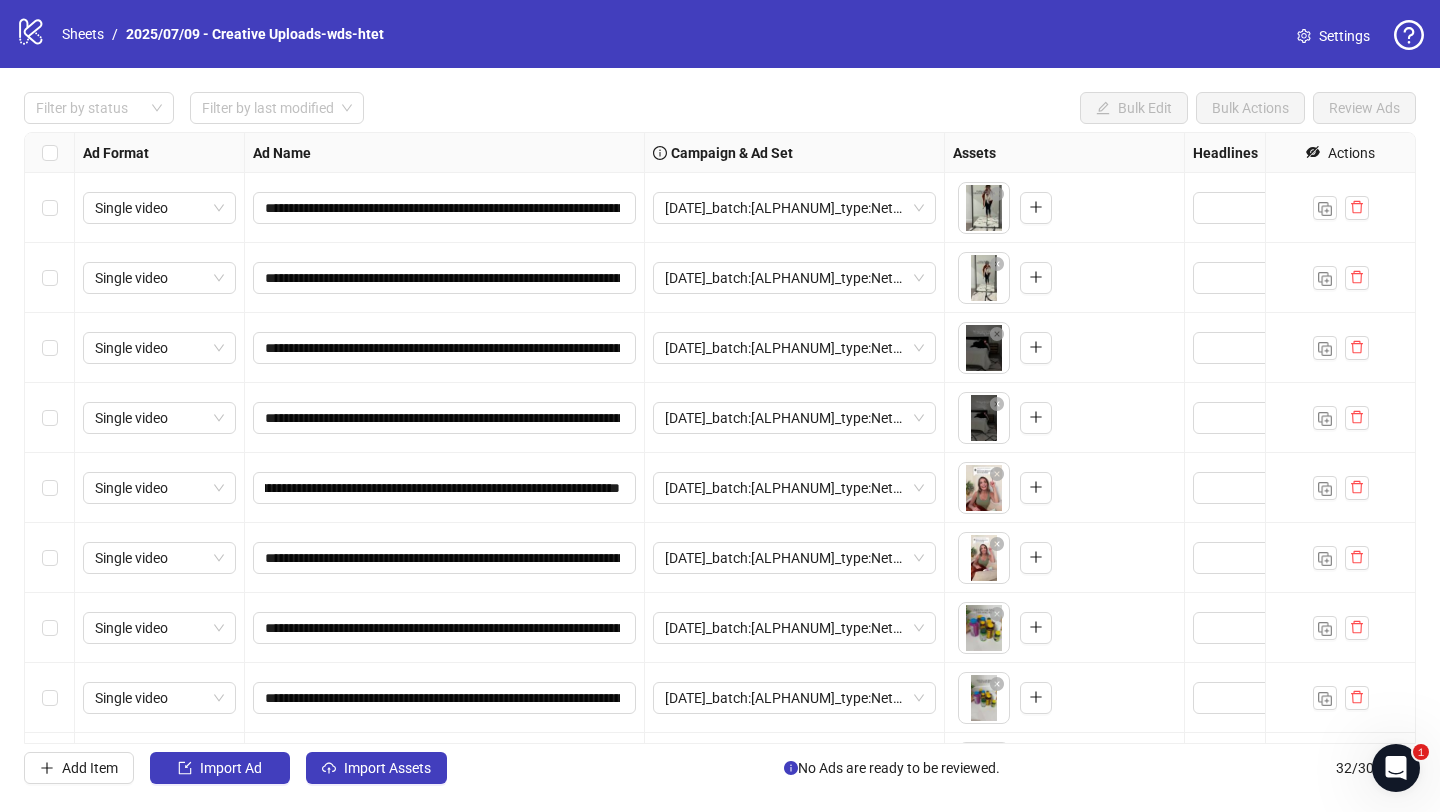 click on "**********" at bounding box center [445, 488] 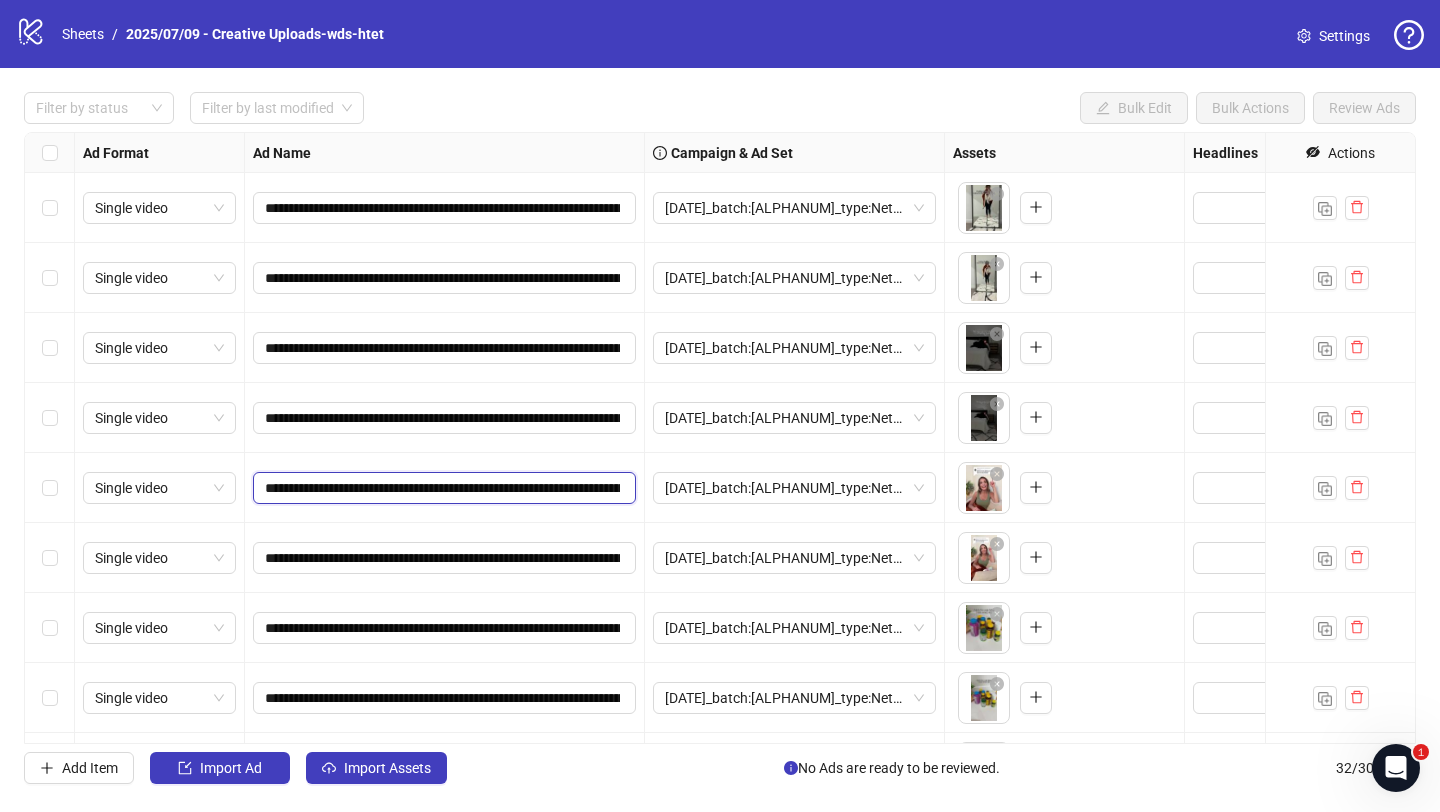 click on "**********" at bounding box center (442, 488) 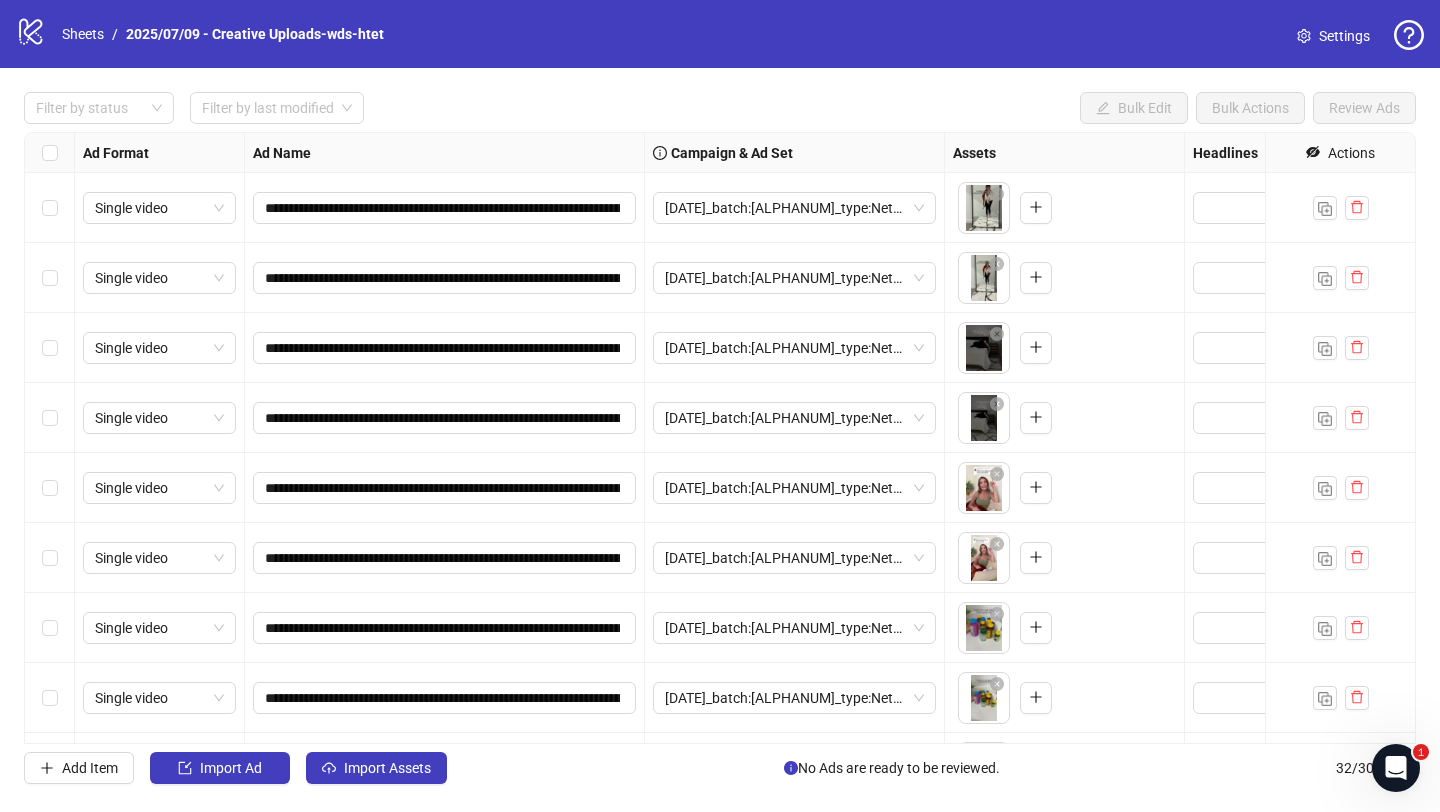 click on "**********" at bounding box center [445, 488] 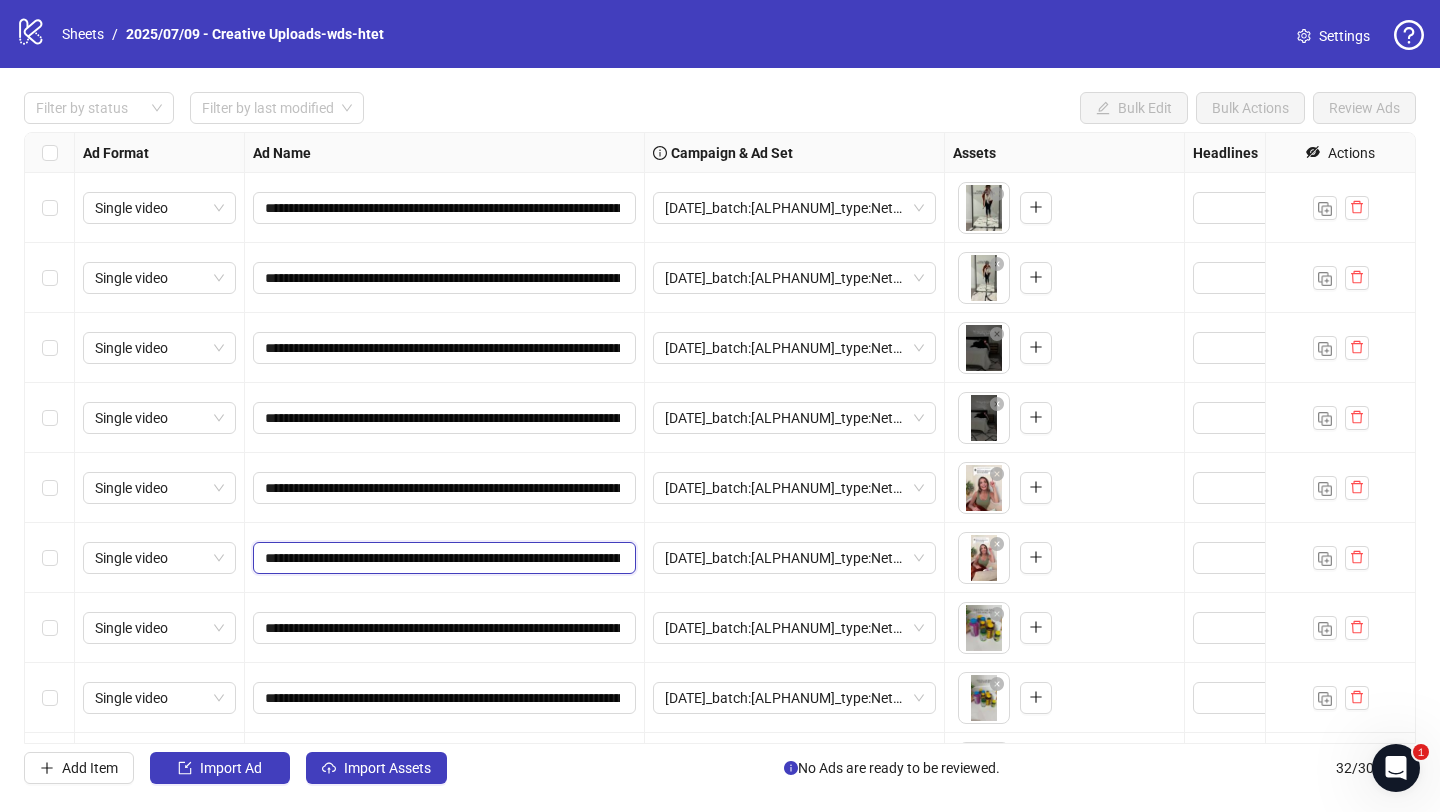 click on "**********" at bounding box center (442, 558) 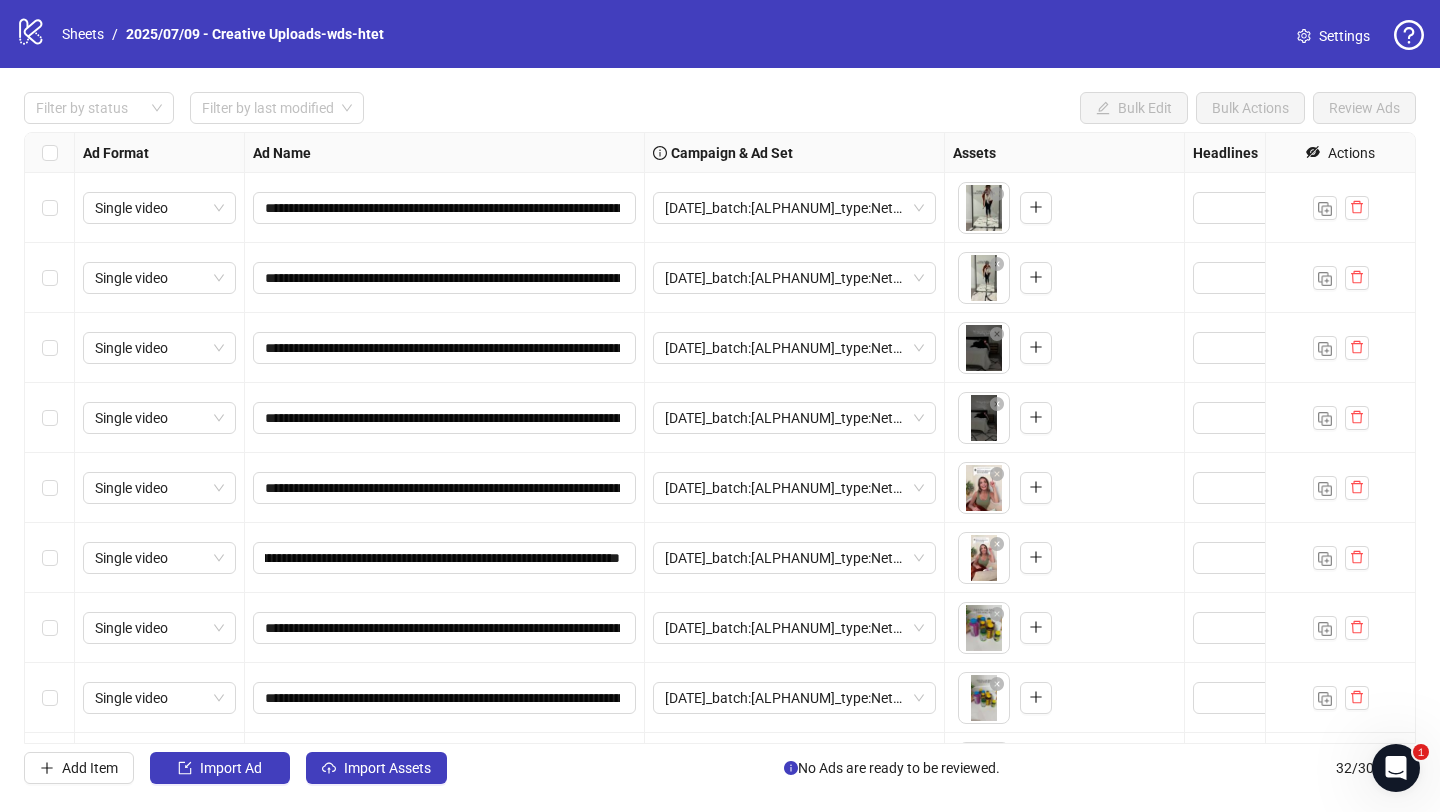 click on "**********" at bounding box center (445, 558) 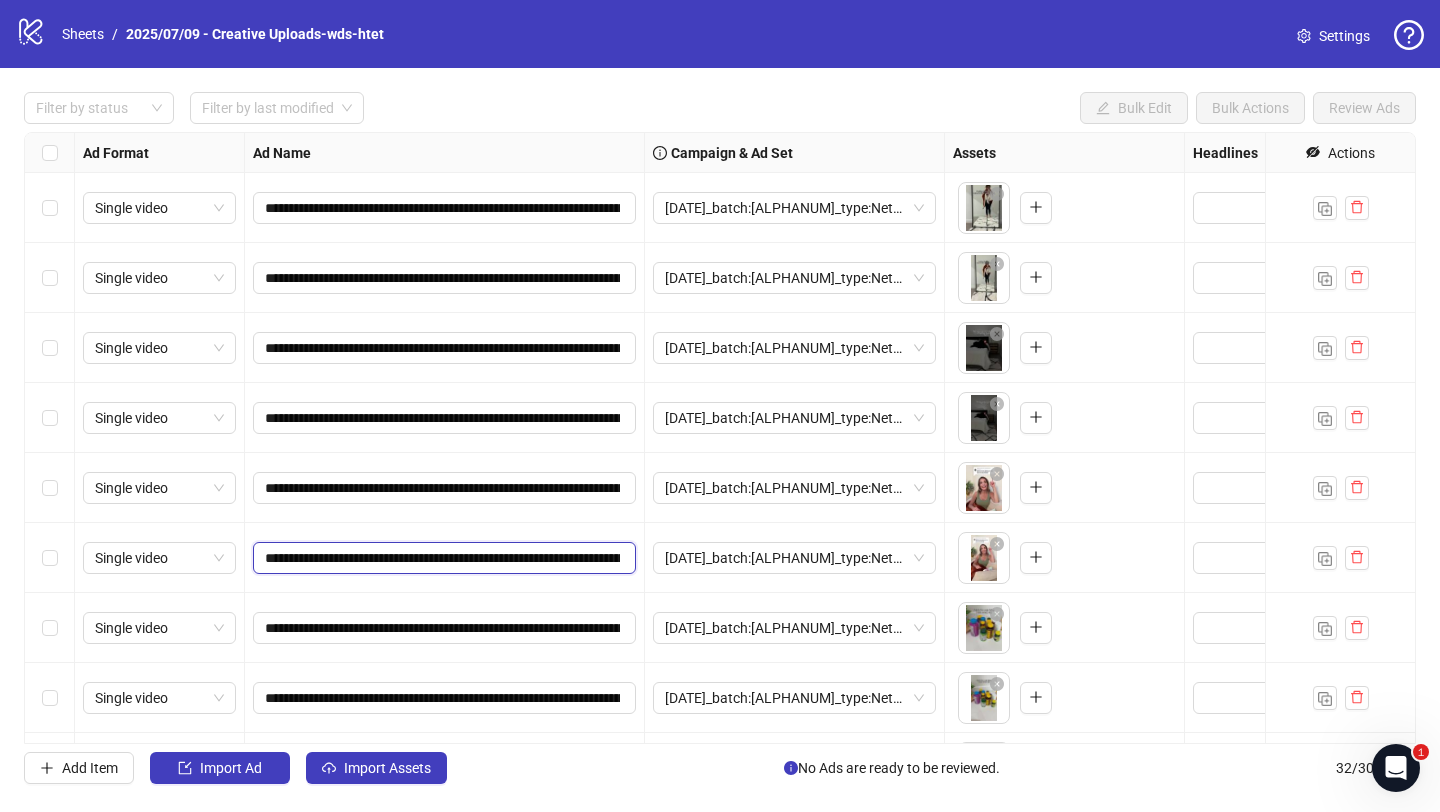 click on "**********" at bounding box center [442, 558] 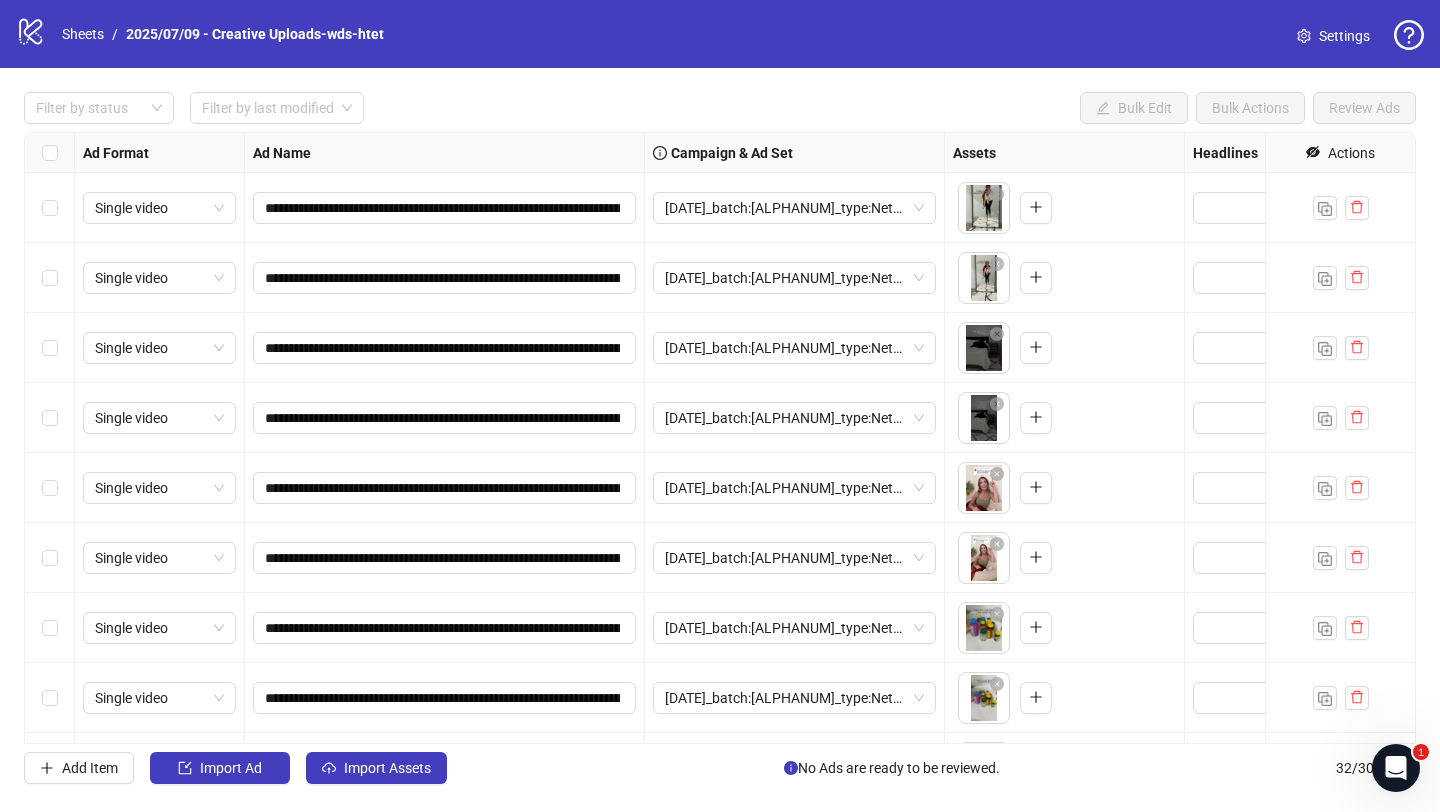 click on "**********" at bounding box center (445, 558) 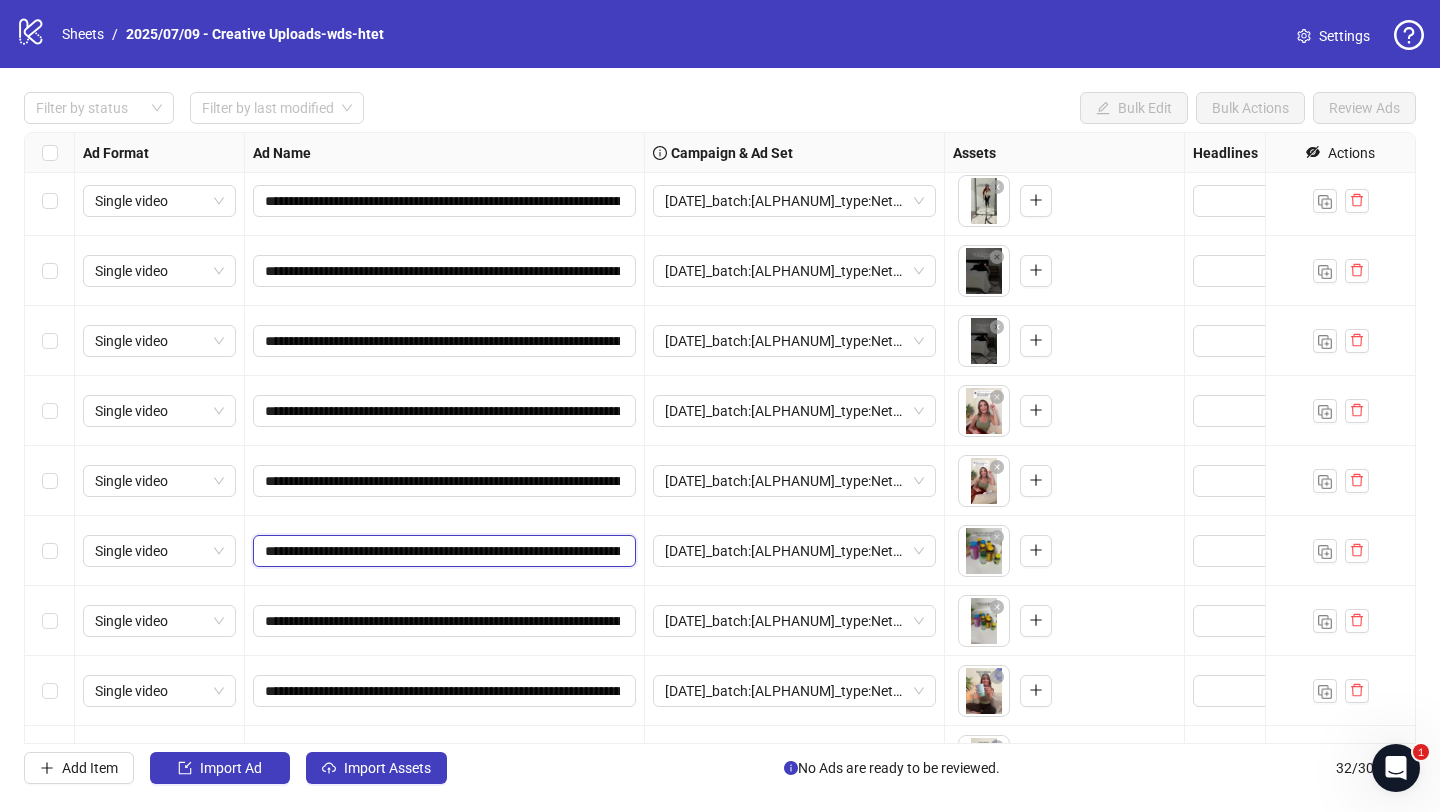 click on "**********" at bounding box center [442, 551] 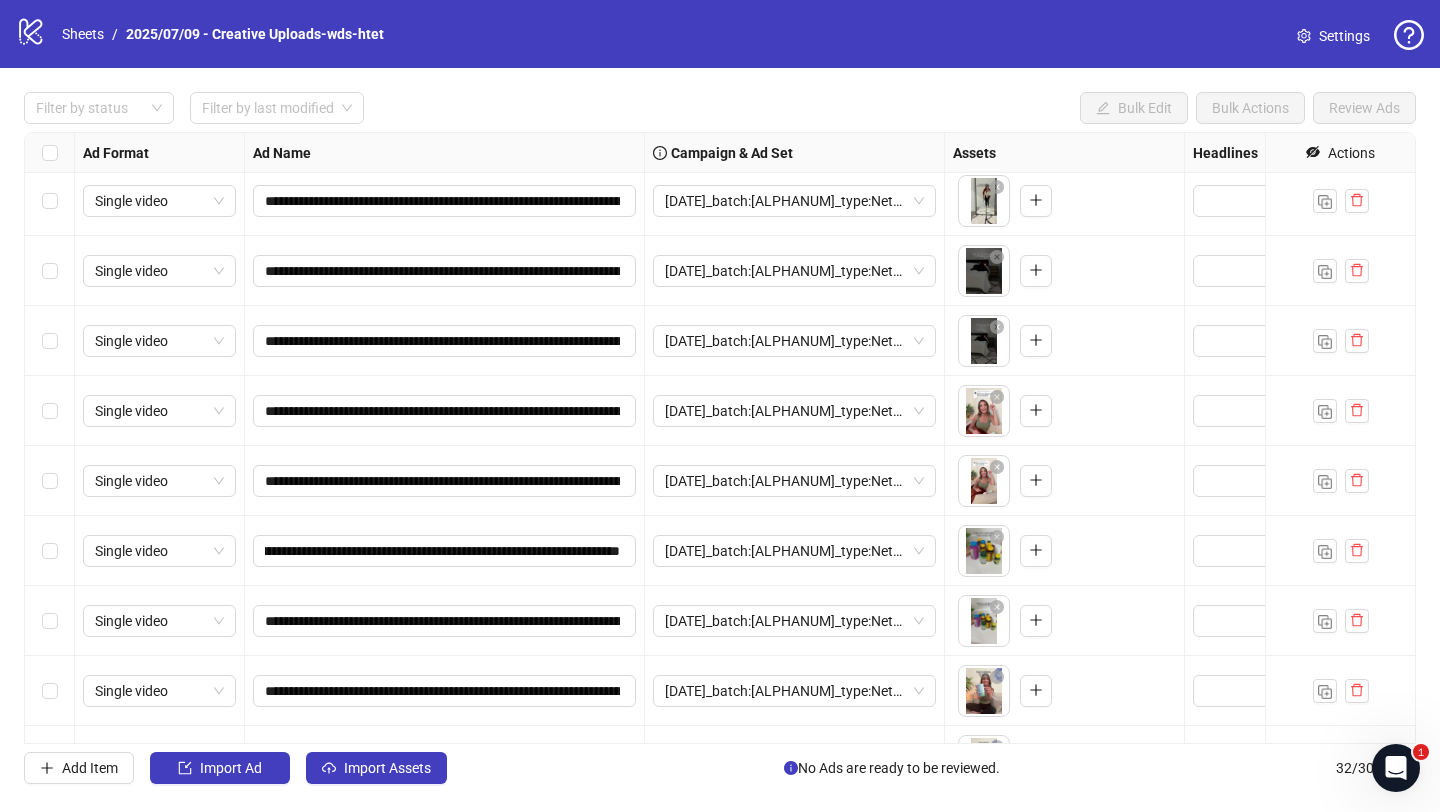 click on "**********" at bounding box center (445, 551) 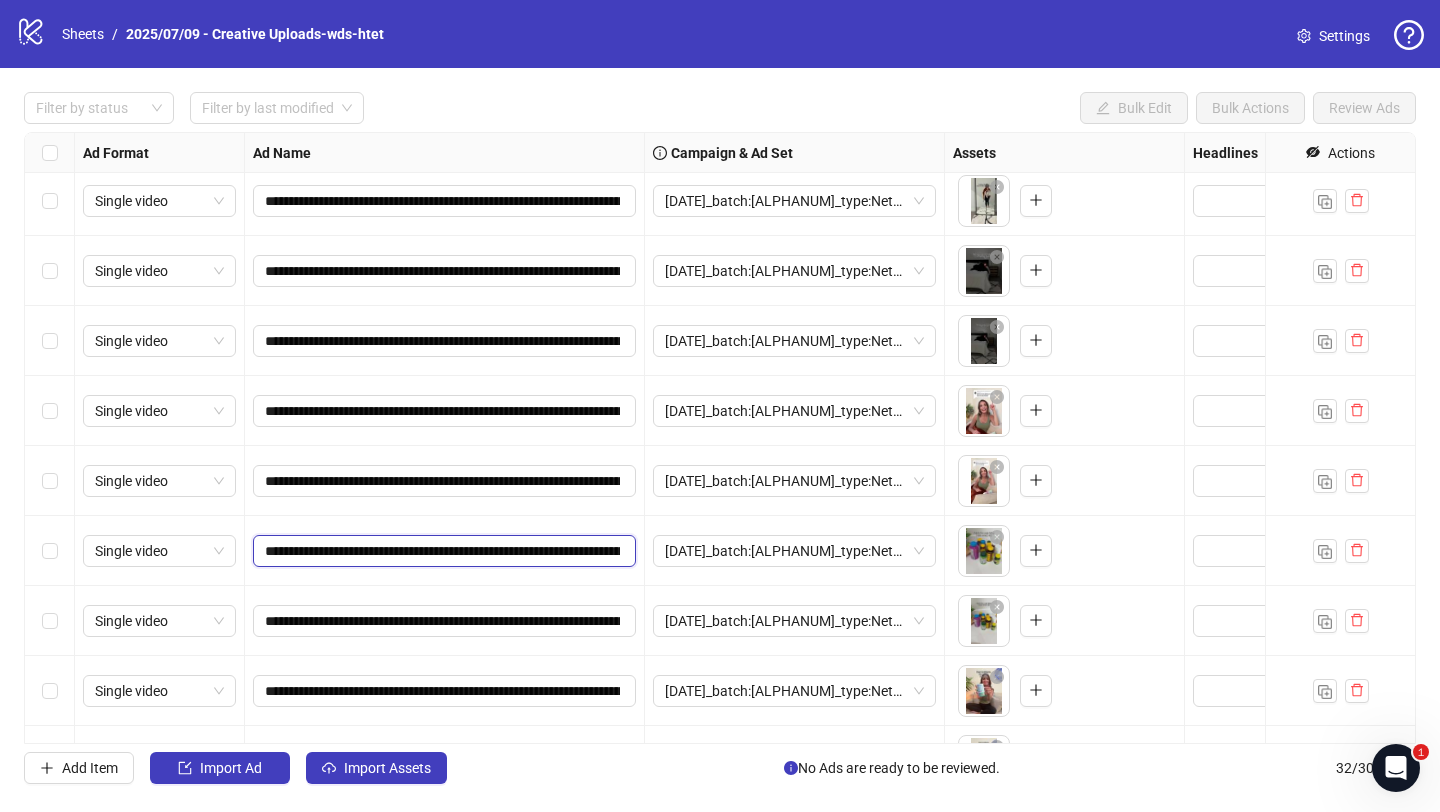 click on "**********" at bounding box center [442, 551] 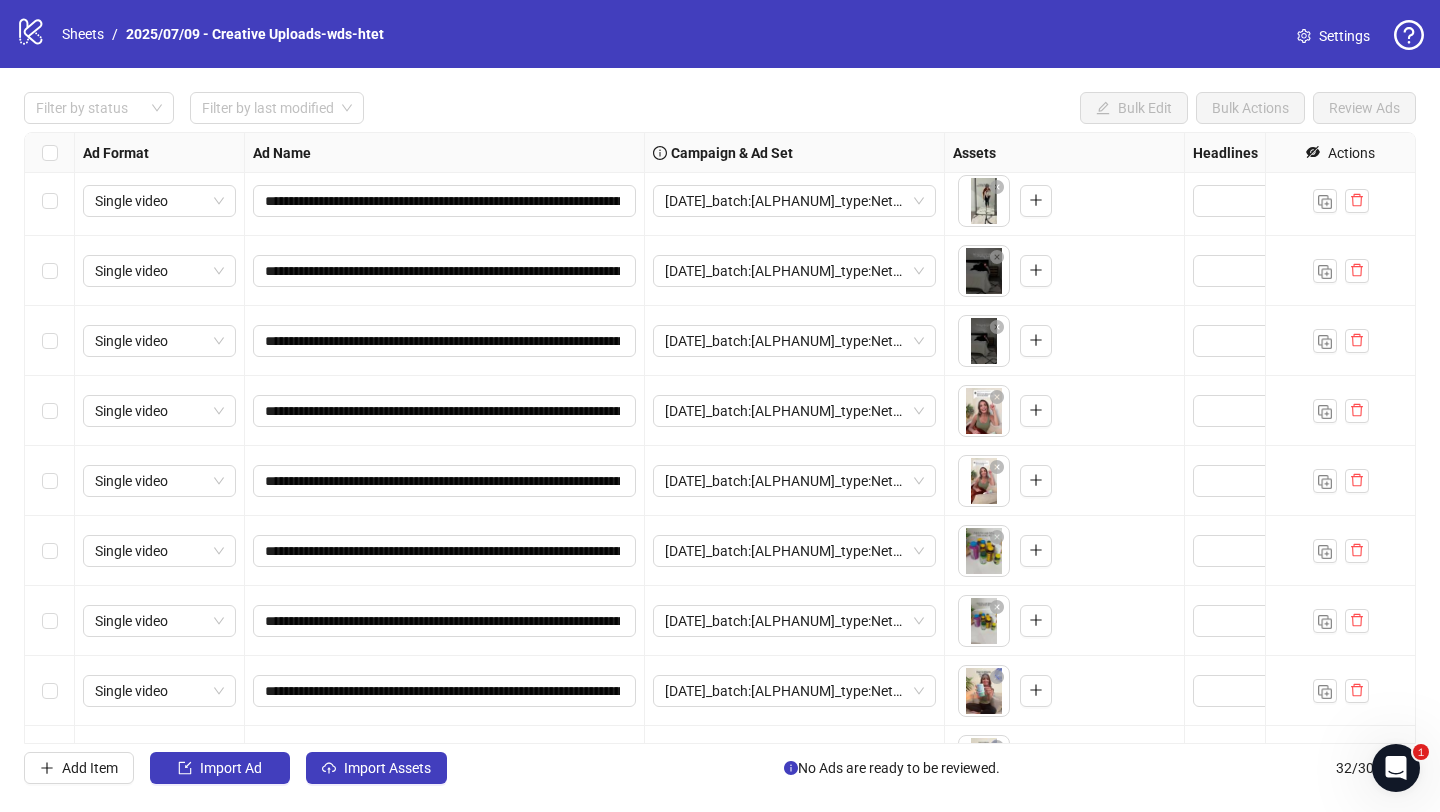 click on "**********" at bounding box center (445, 621) 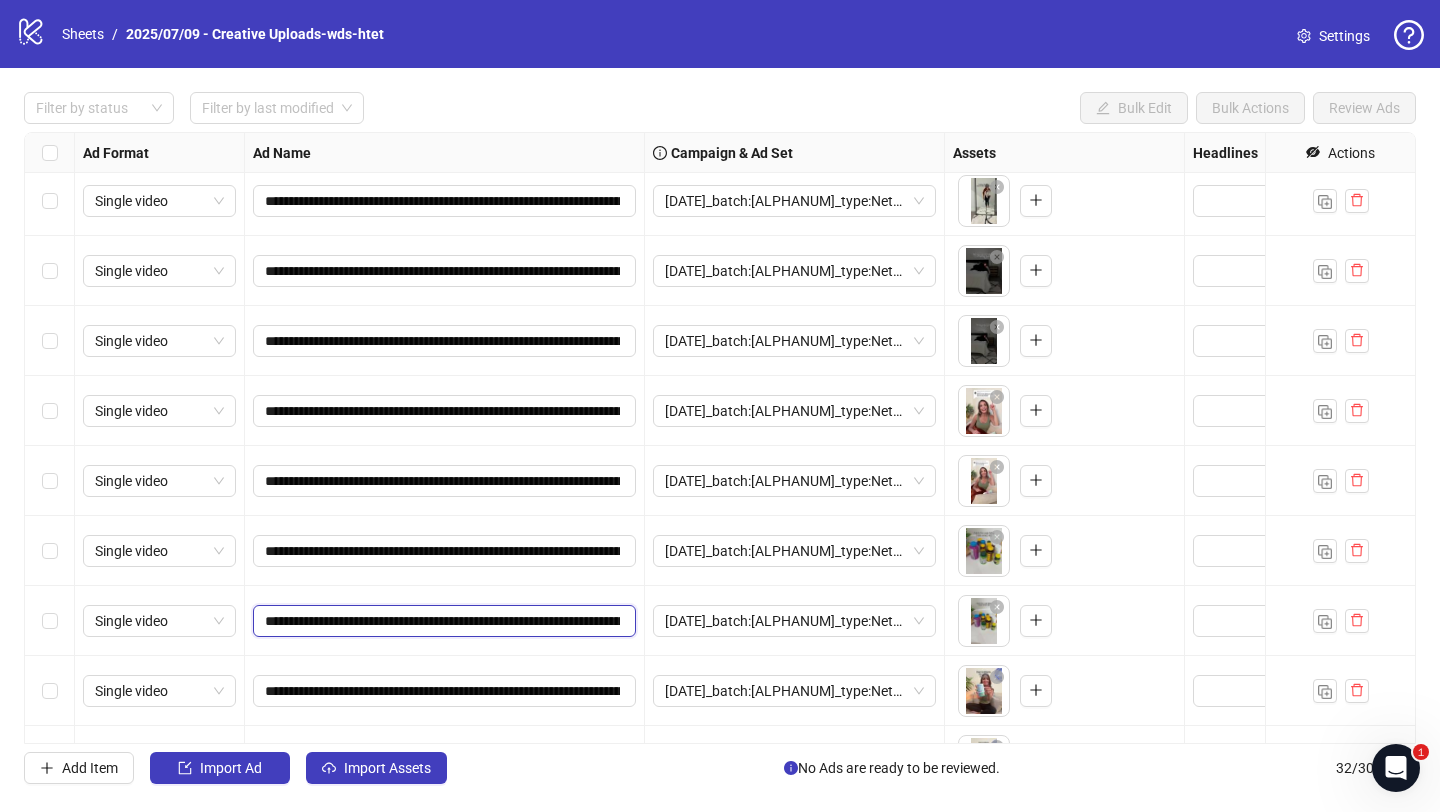 click on "**********" at bounding box center (442, 621) 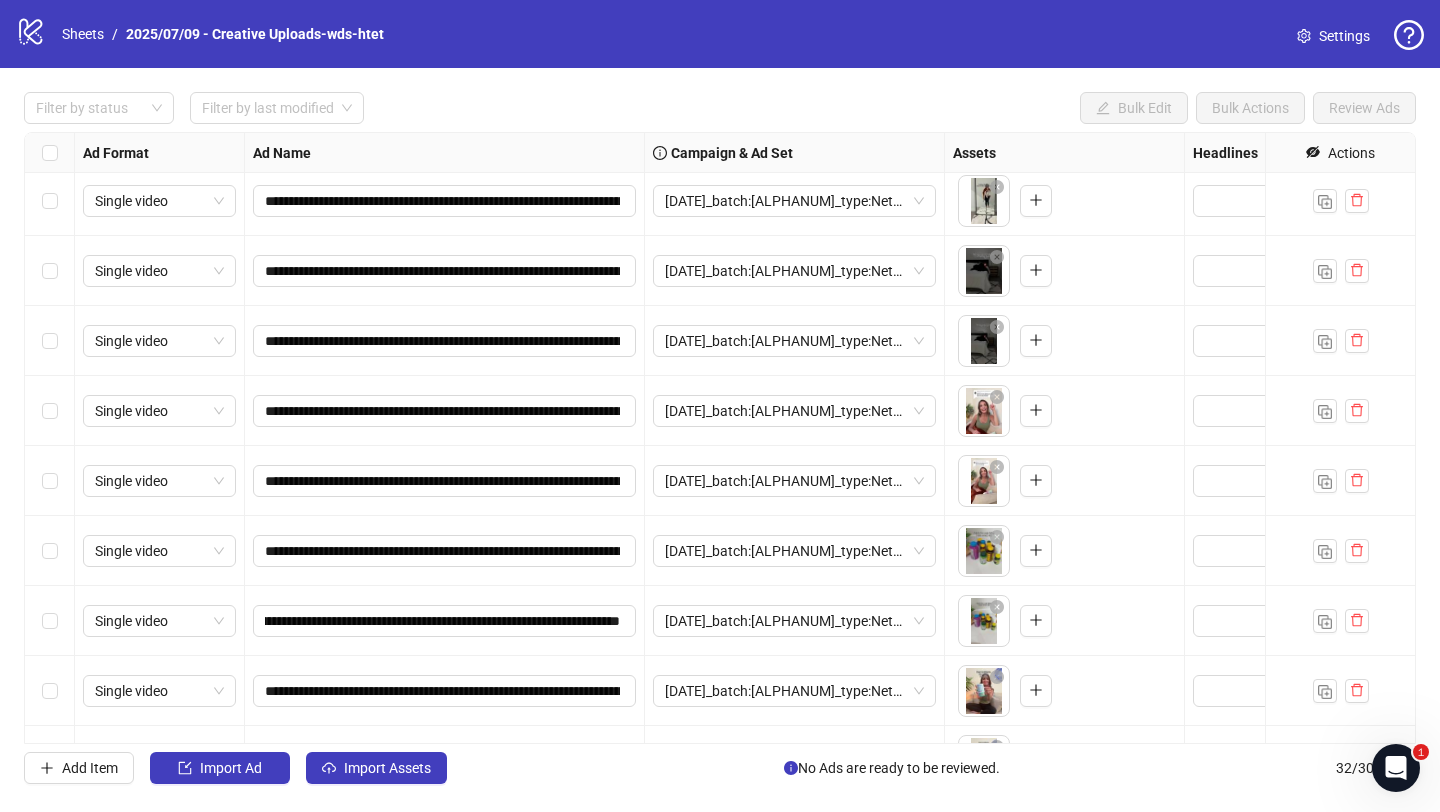 click on "**********" at bounding box center [445, 621] 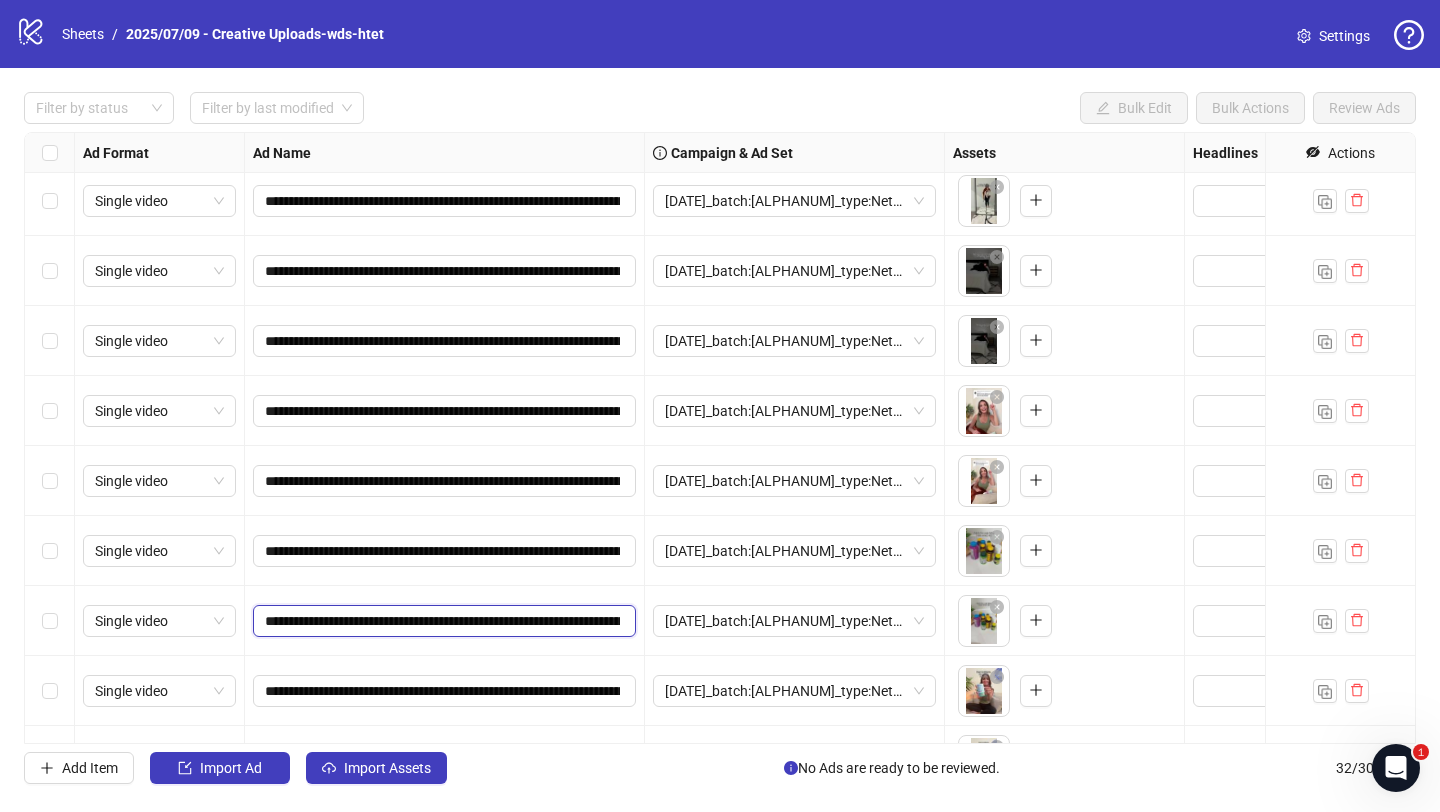 click on "**********" at bounding box center (442, 621) 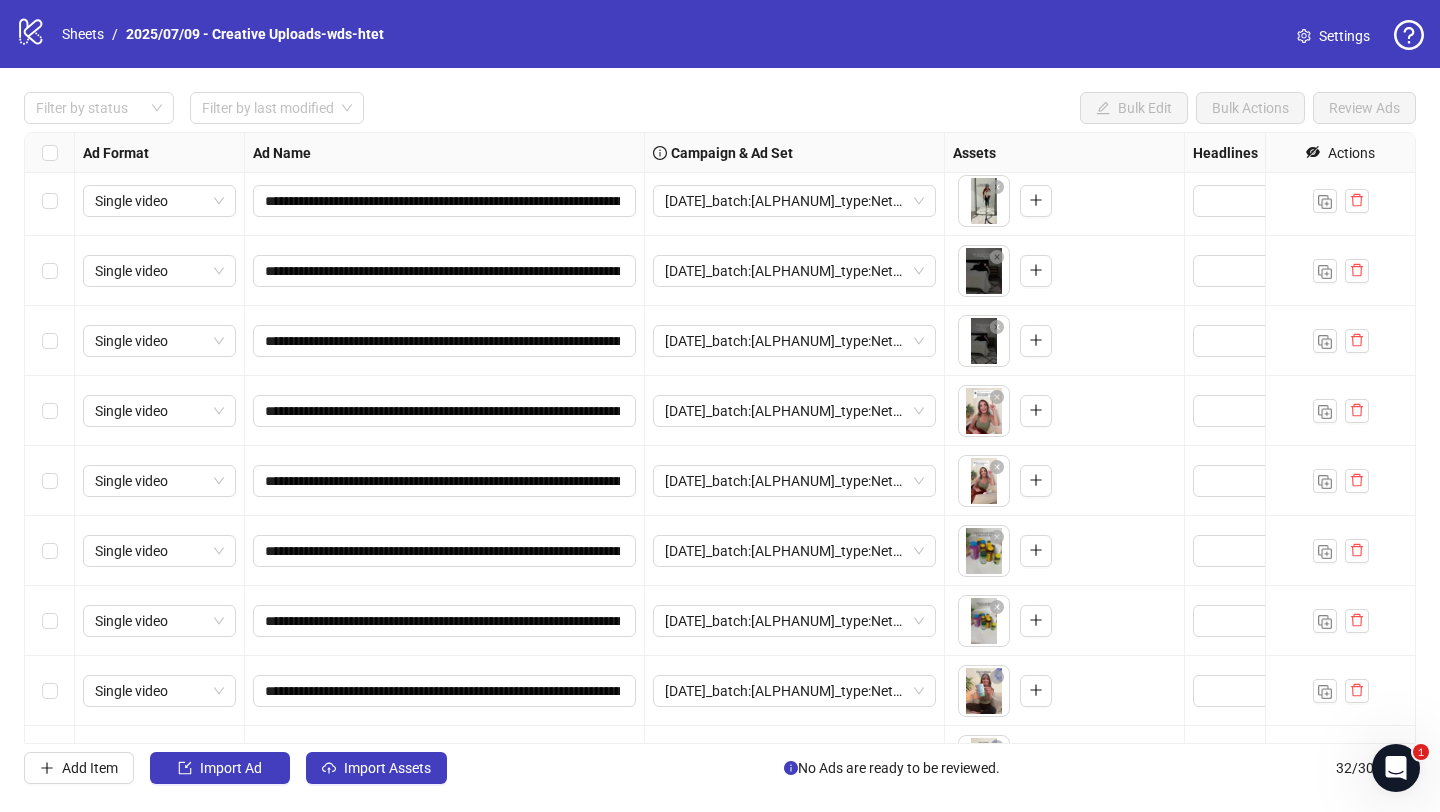 click on "**********" at bounding box center [445, 691] 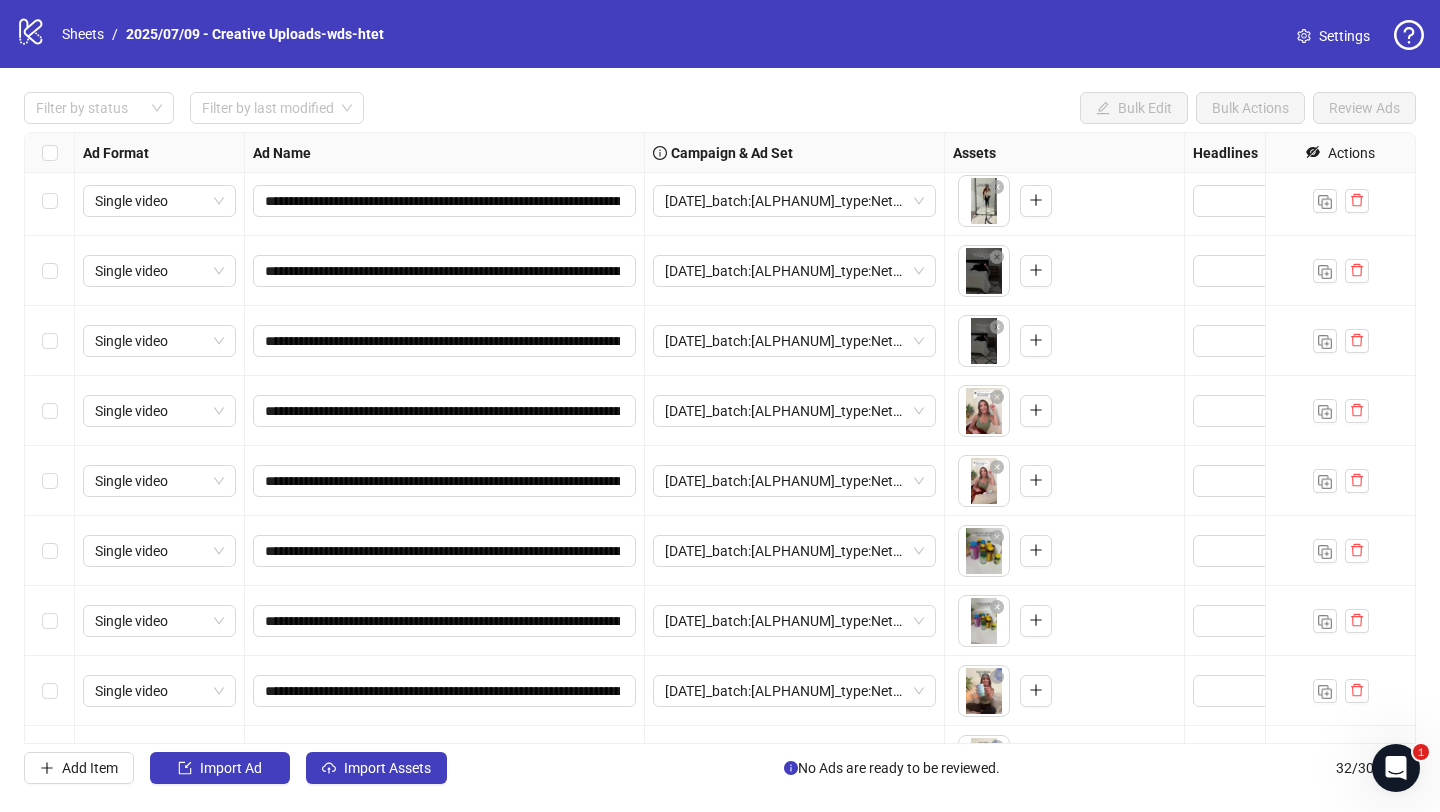 scroll, scrollTop: 195, scrollLeft: 0, axis: vertical 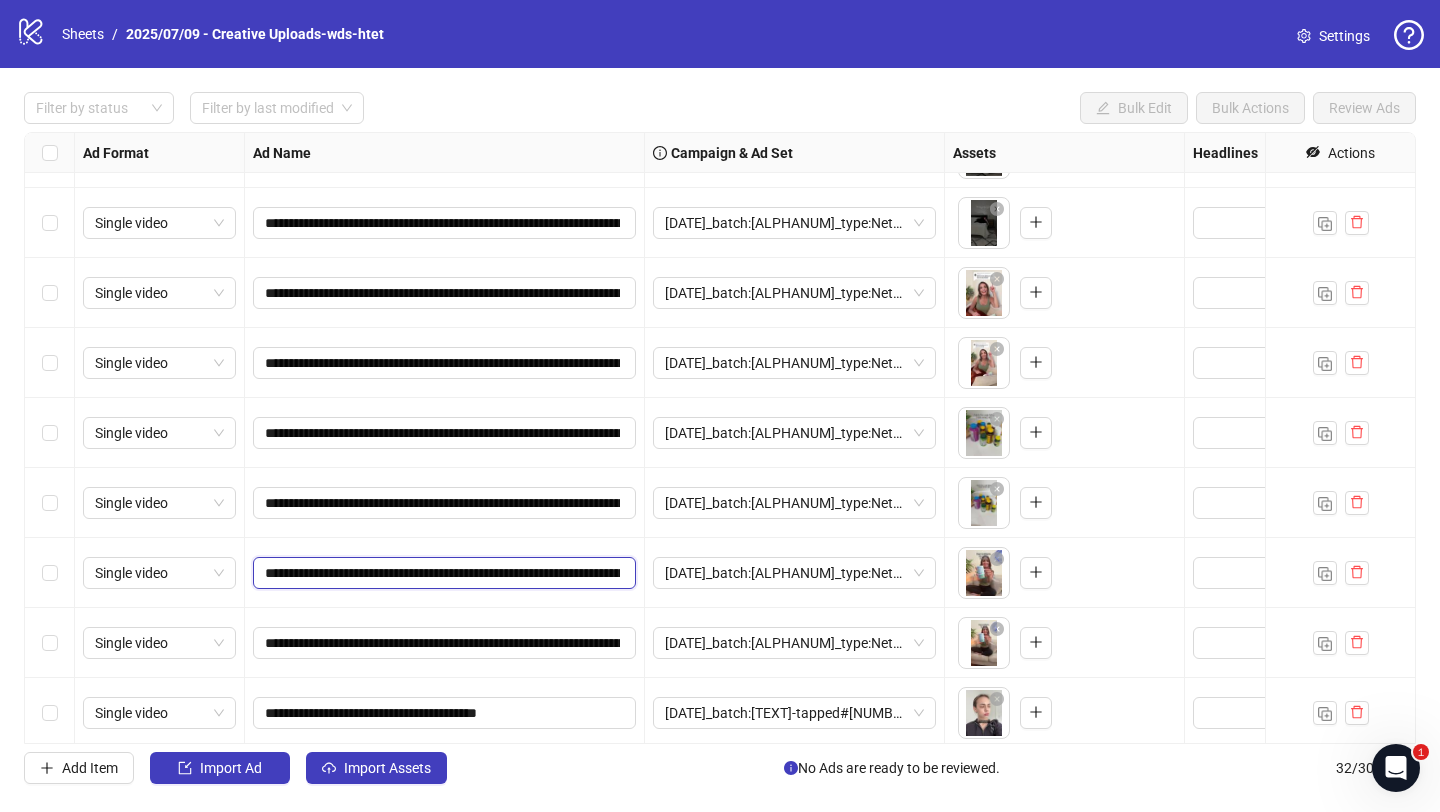 click on "**********" at bounding box center [442, 573] 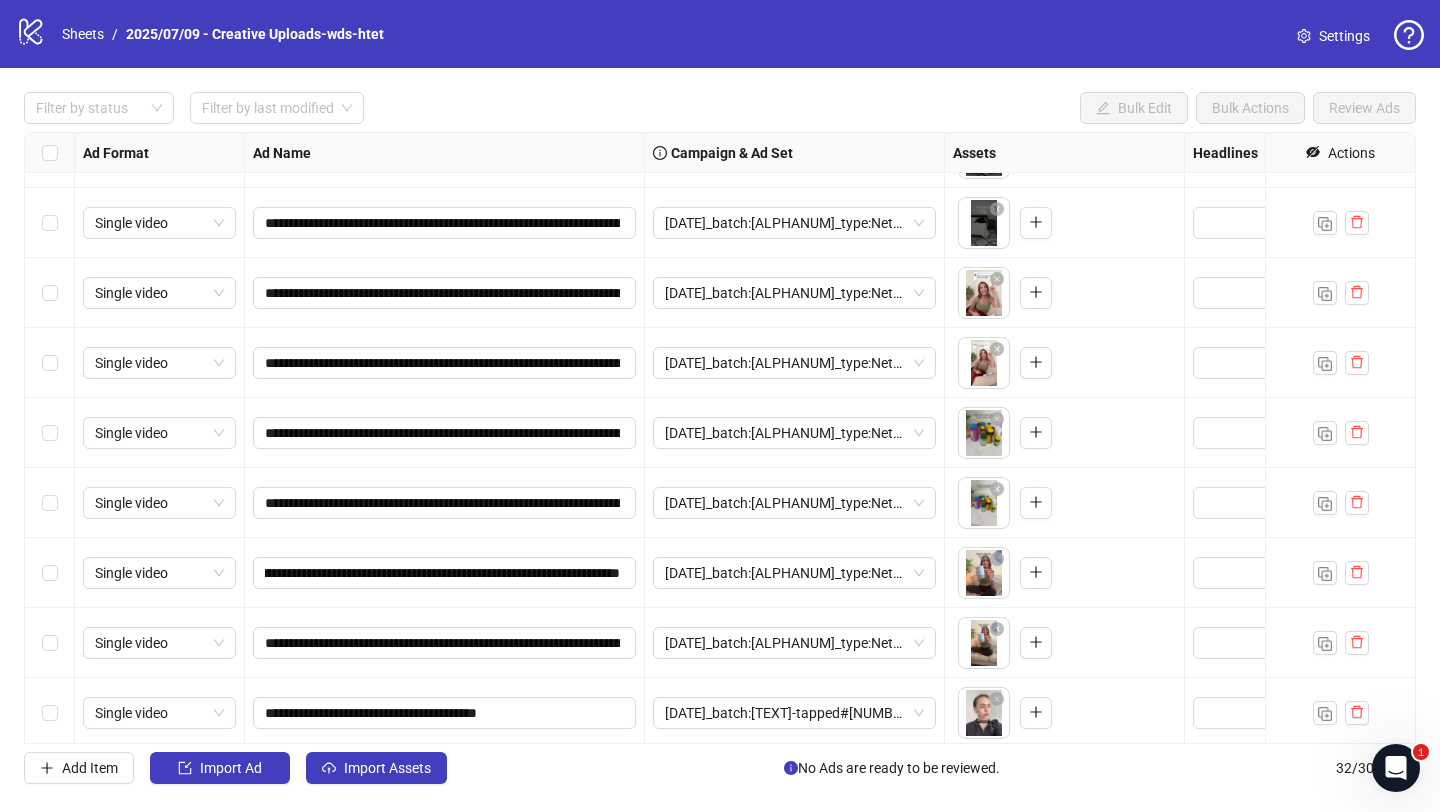 click on "**********" at bounding box center [445, 573] 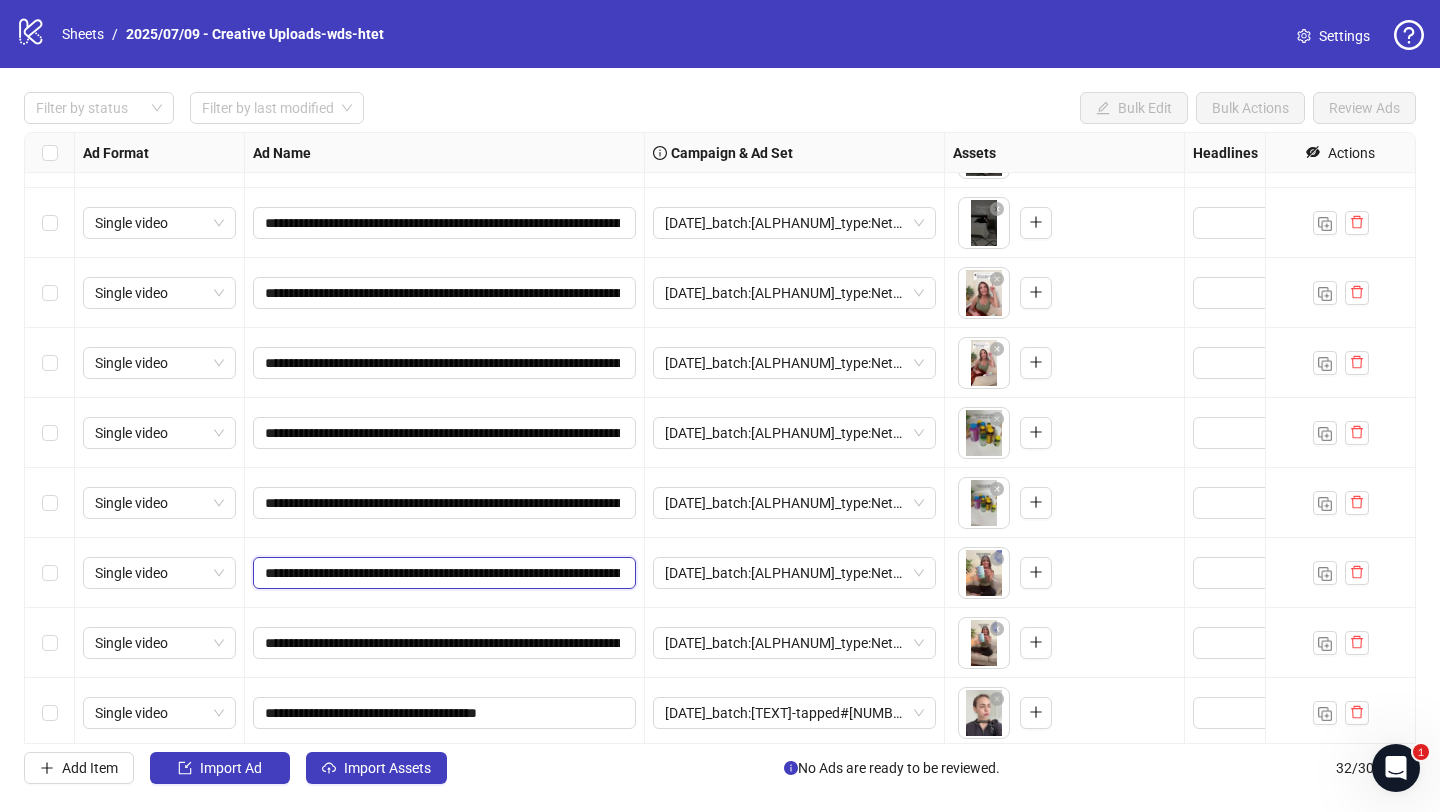 click on "**********" at bounding box center [442, 573] 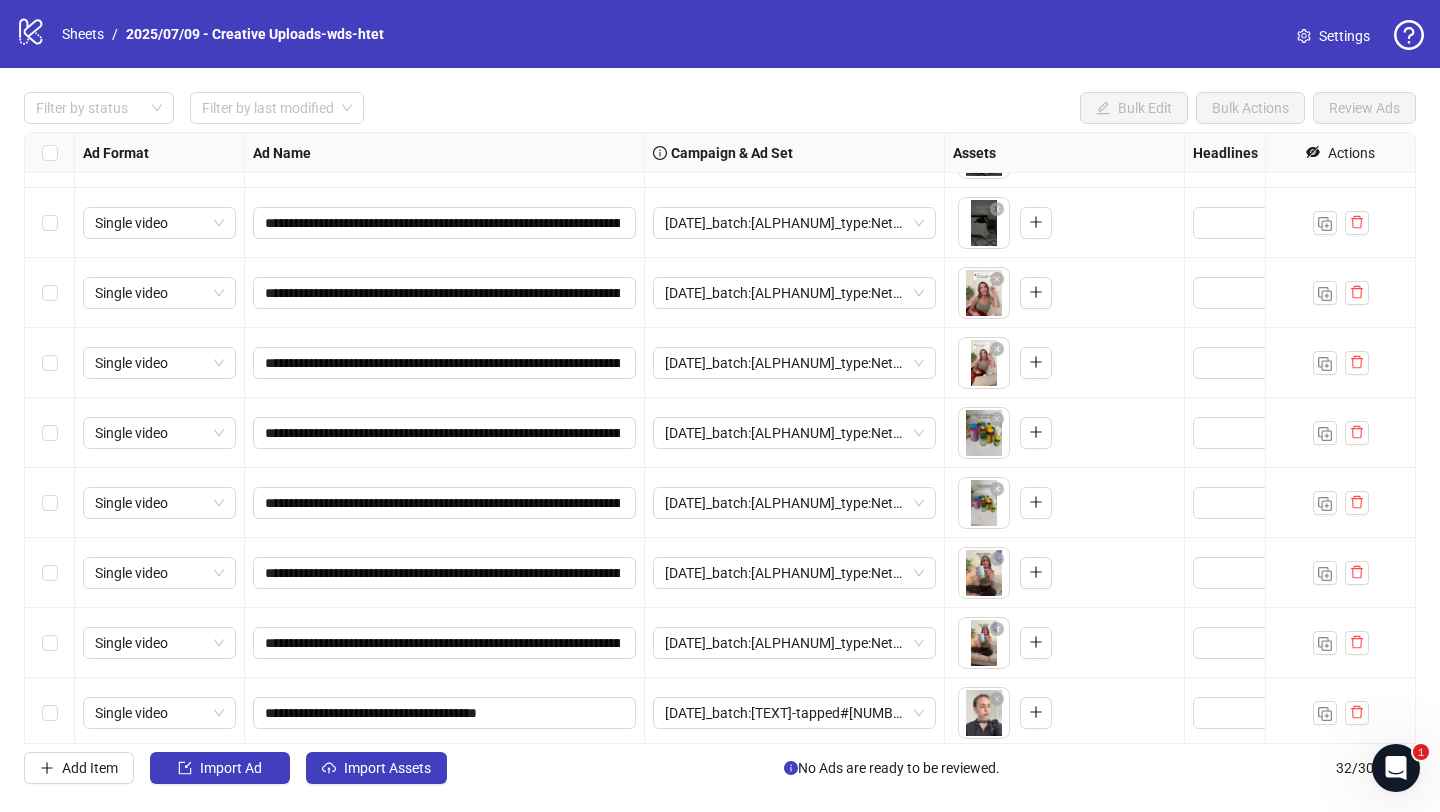 click on "**********" at bounding box center (445, 643) 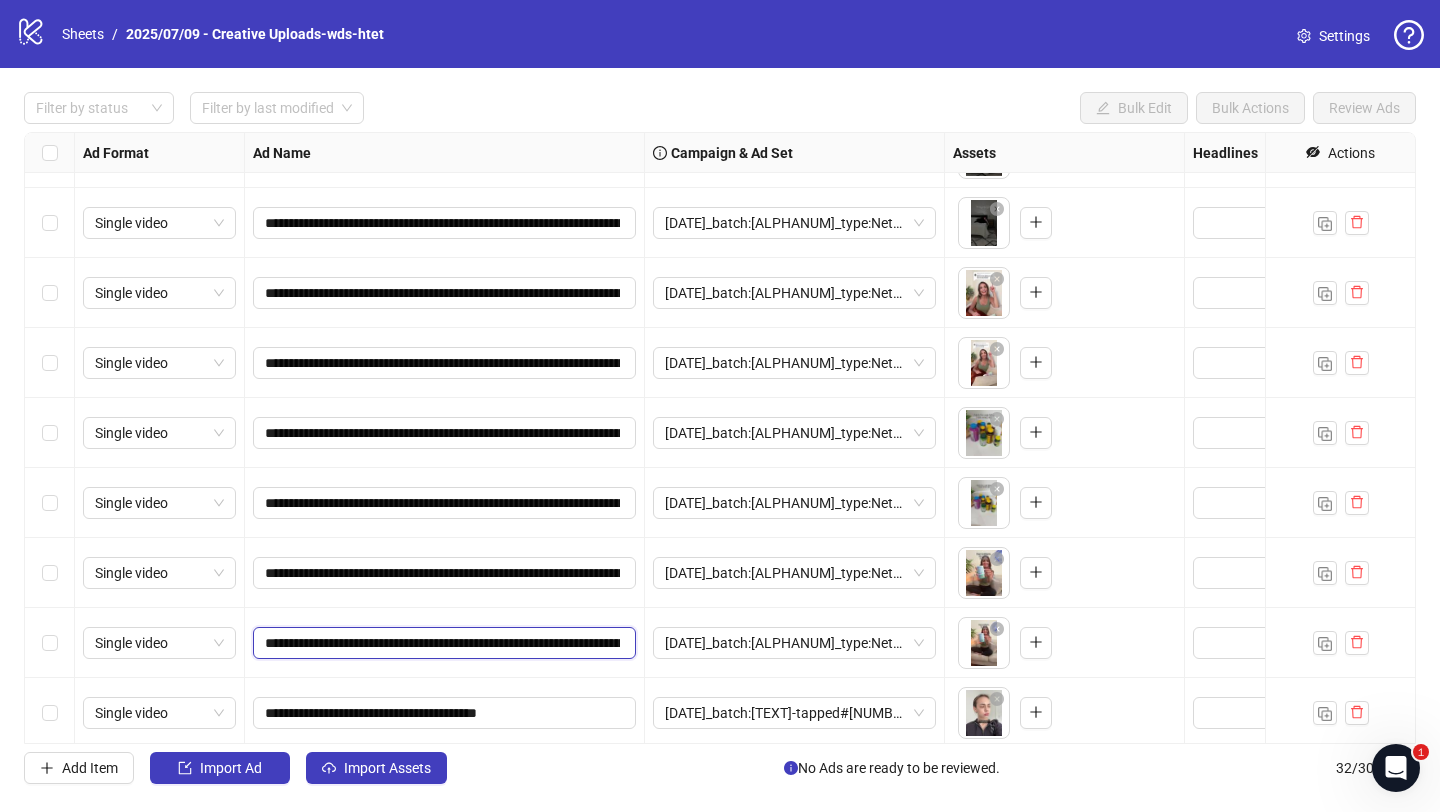 click on "**********" at bounding box center (442, 643) 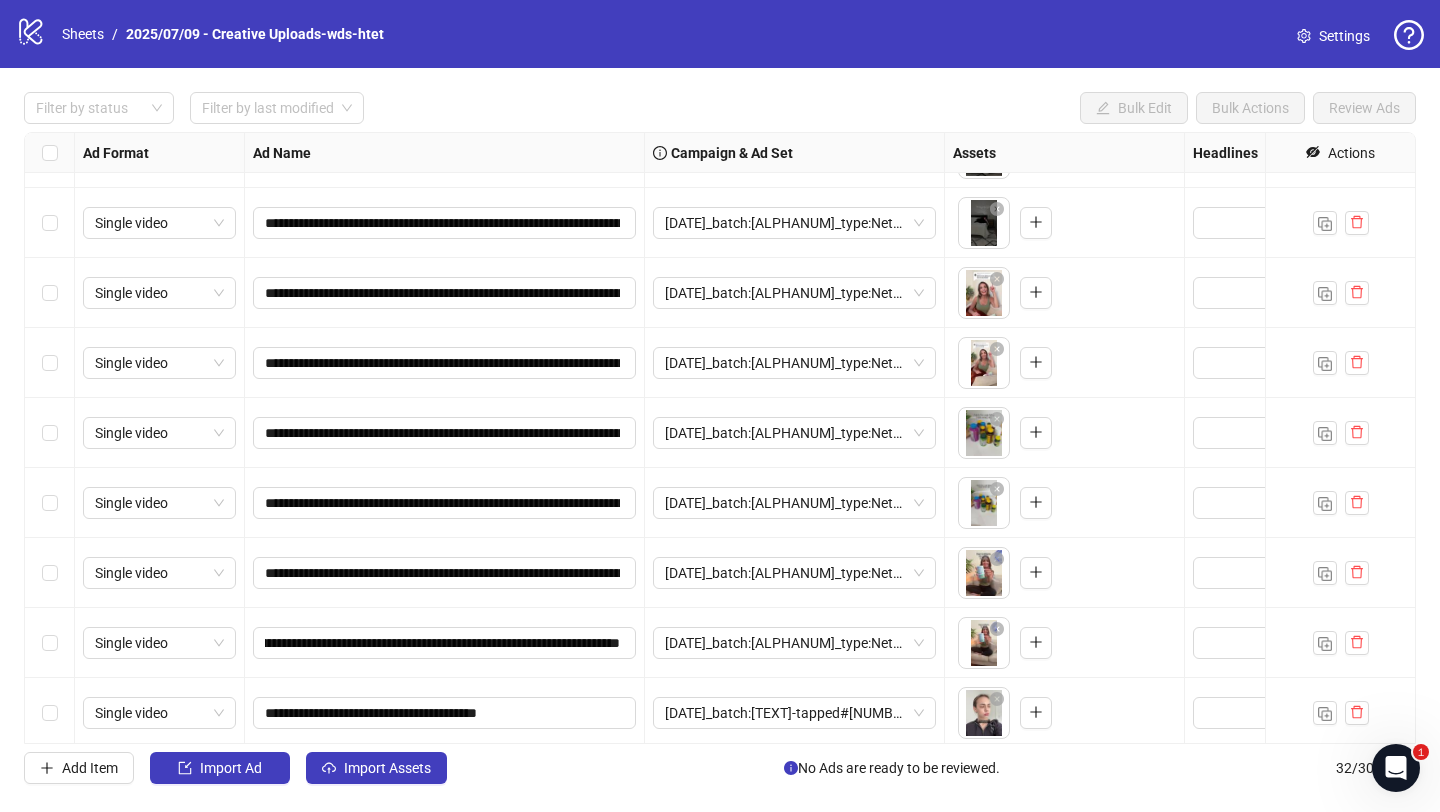 click on "**********" at bounding box center (445, 643) 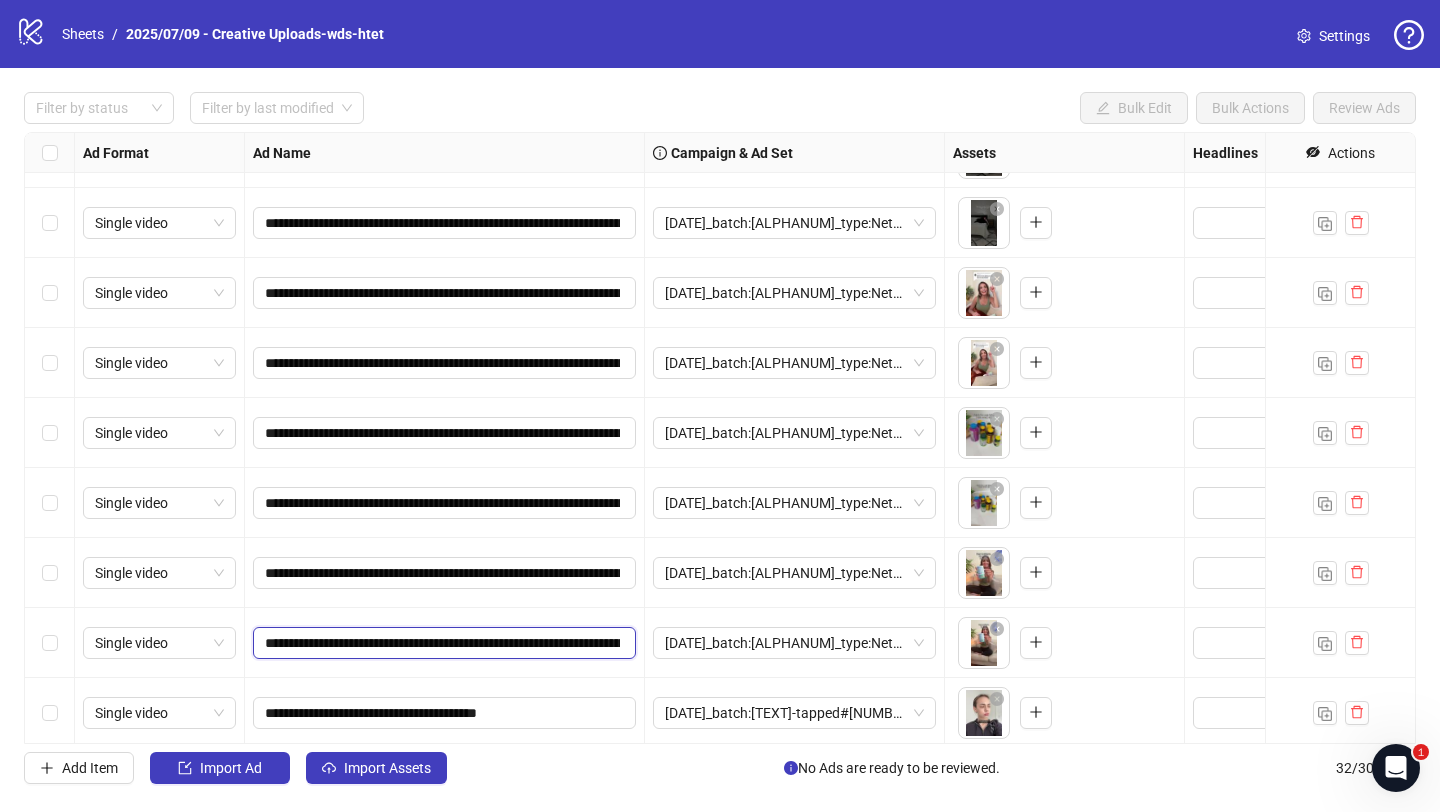 click on "**********" at bounding box center (442, 643) 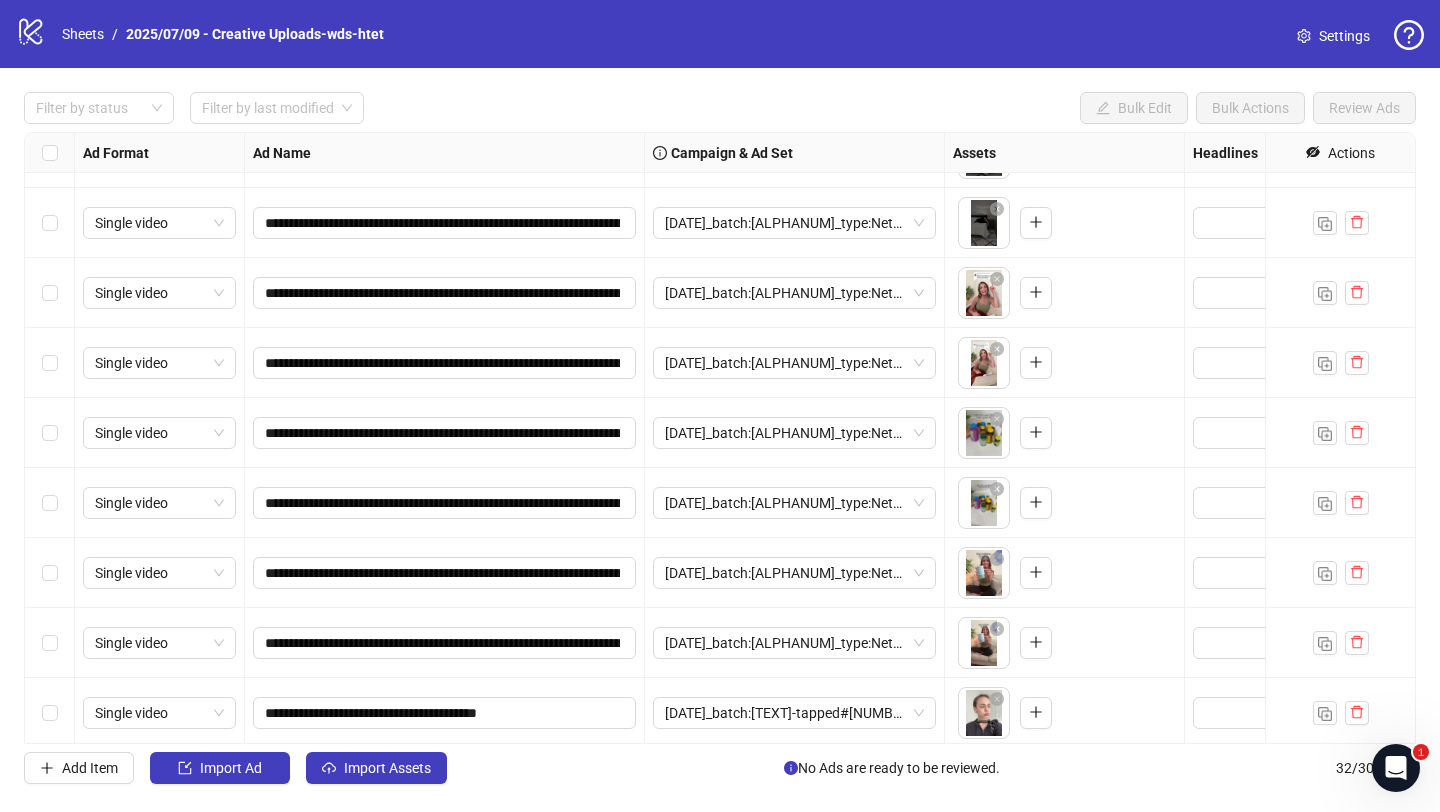click on "**********" at bounding box center [445, 643] 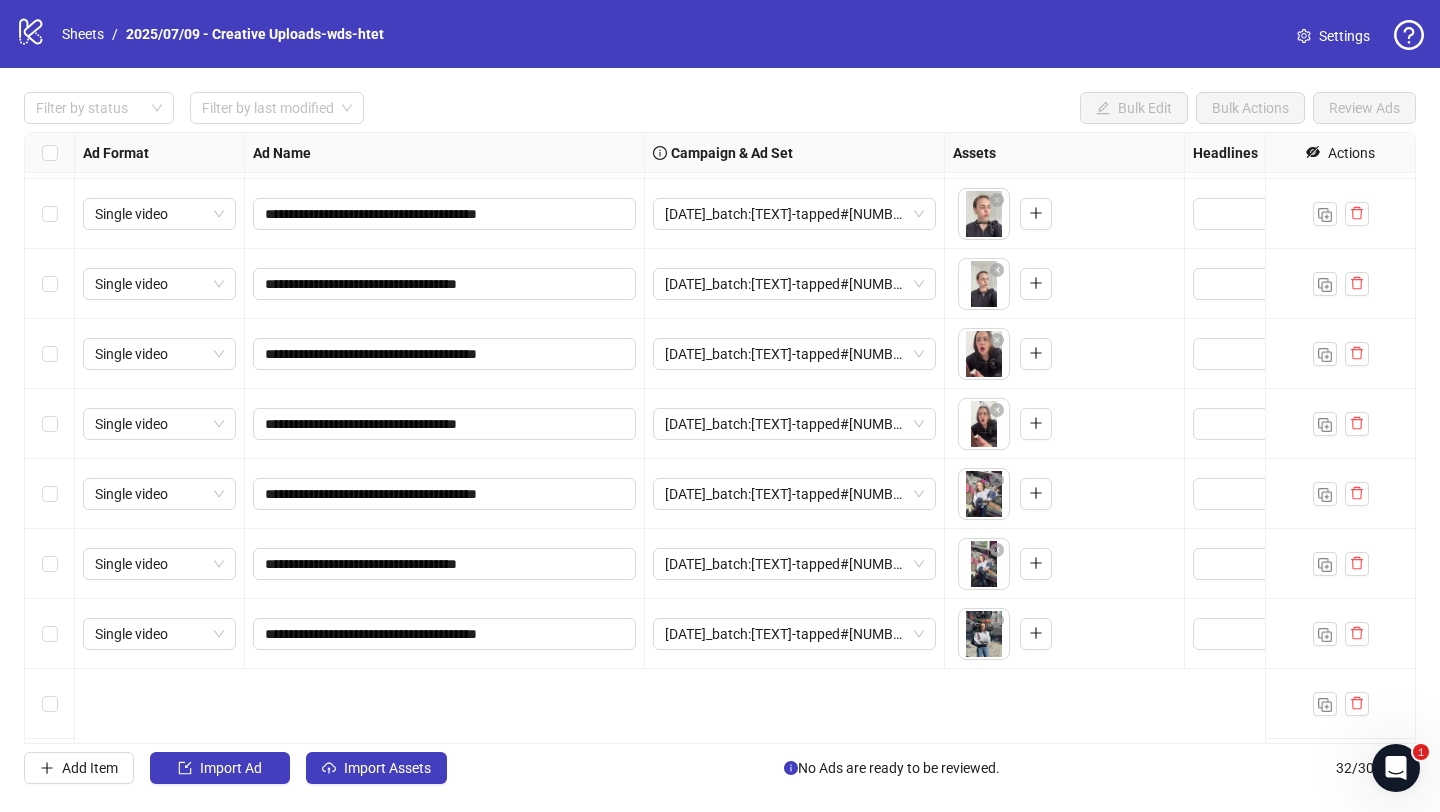 scroll, scrollTop: 531, scrollLeft: 0, axis: vertical 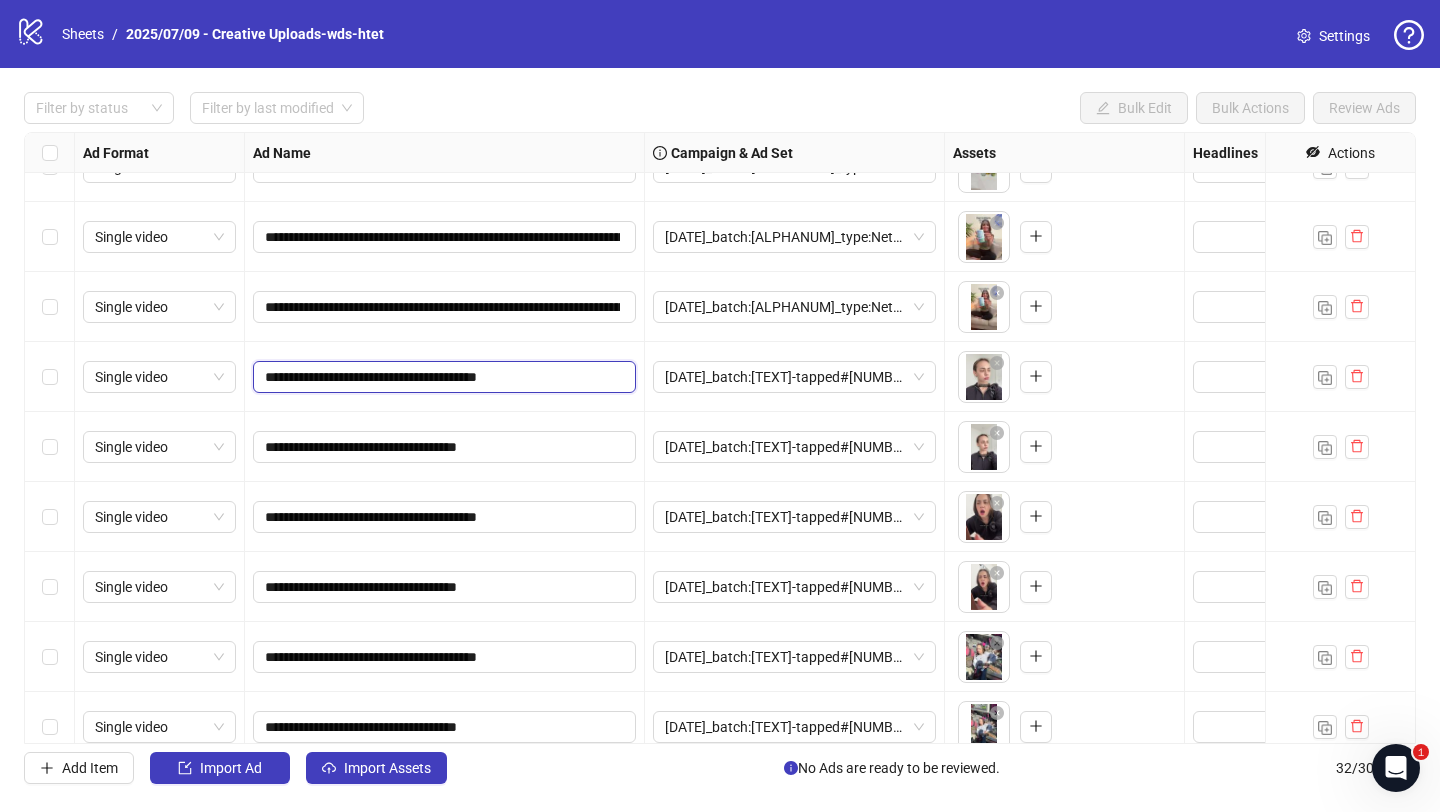 click on "**********" at bounding box center [442, 377] 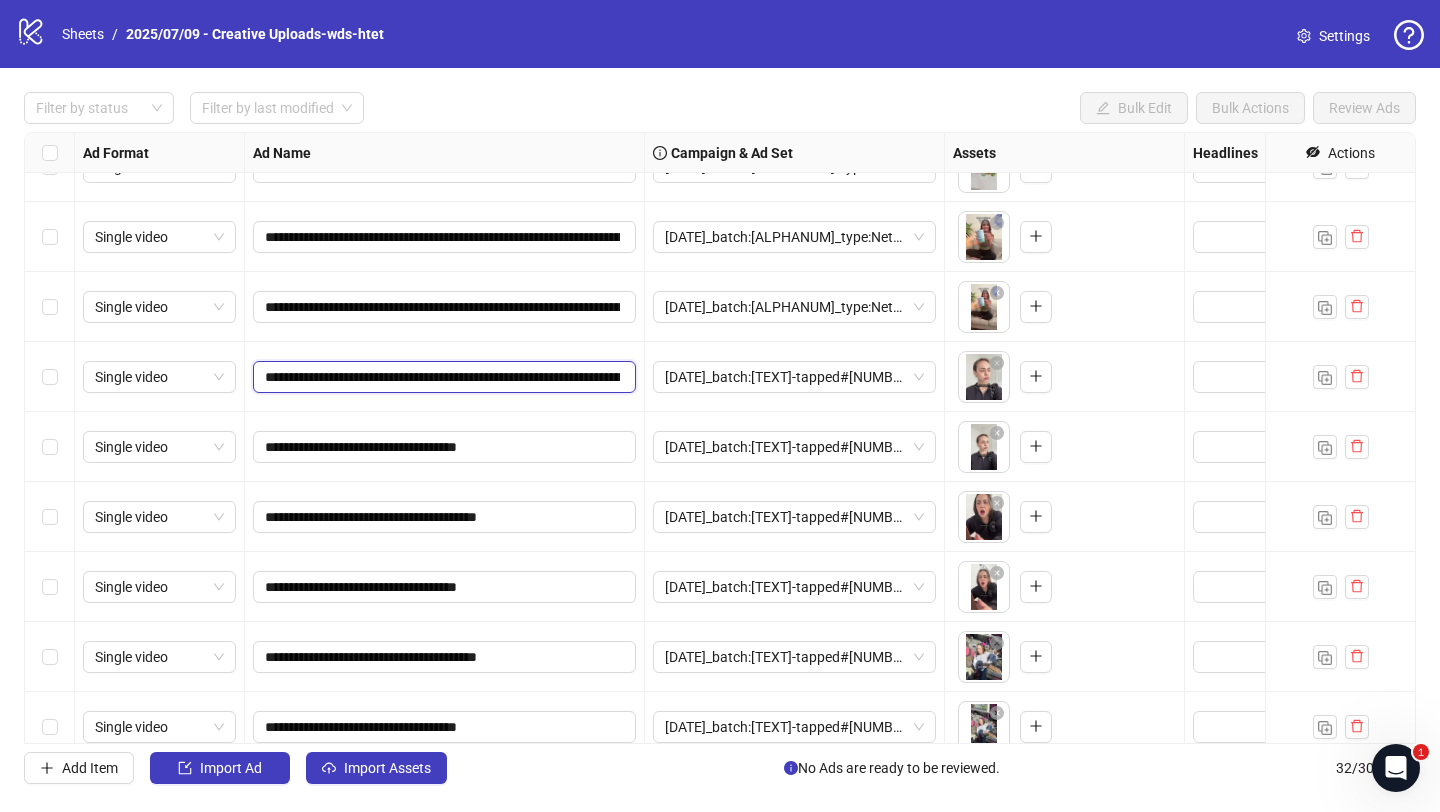 scroll, scrollTop: 0, scrollLeft: 901, axis: horizontal 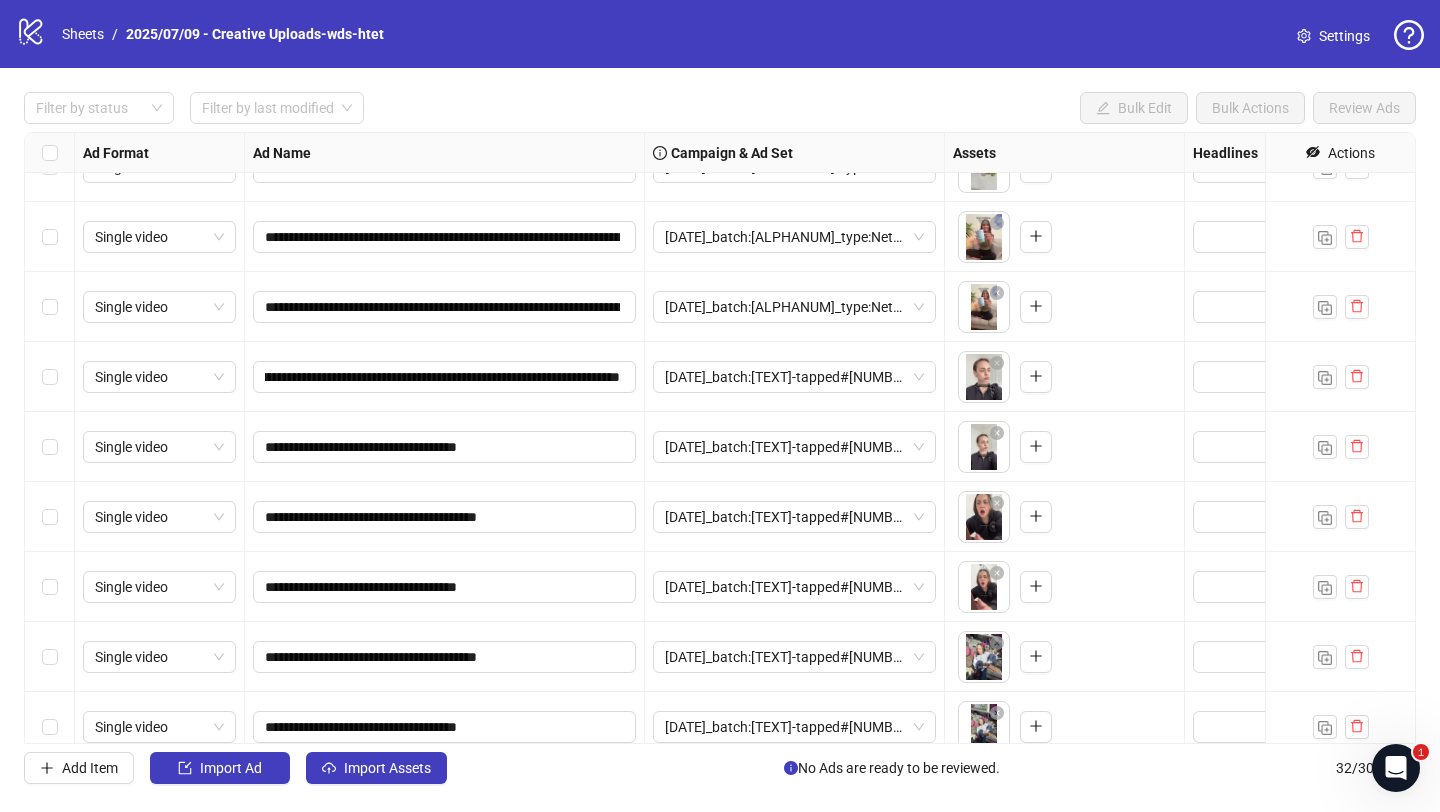 click on "**********" at bounding box center [445, 377] 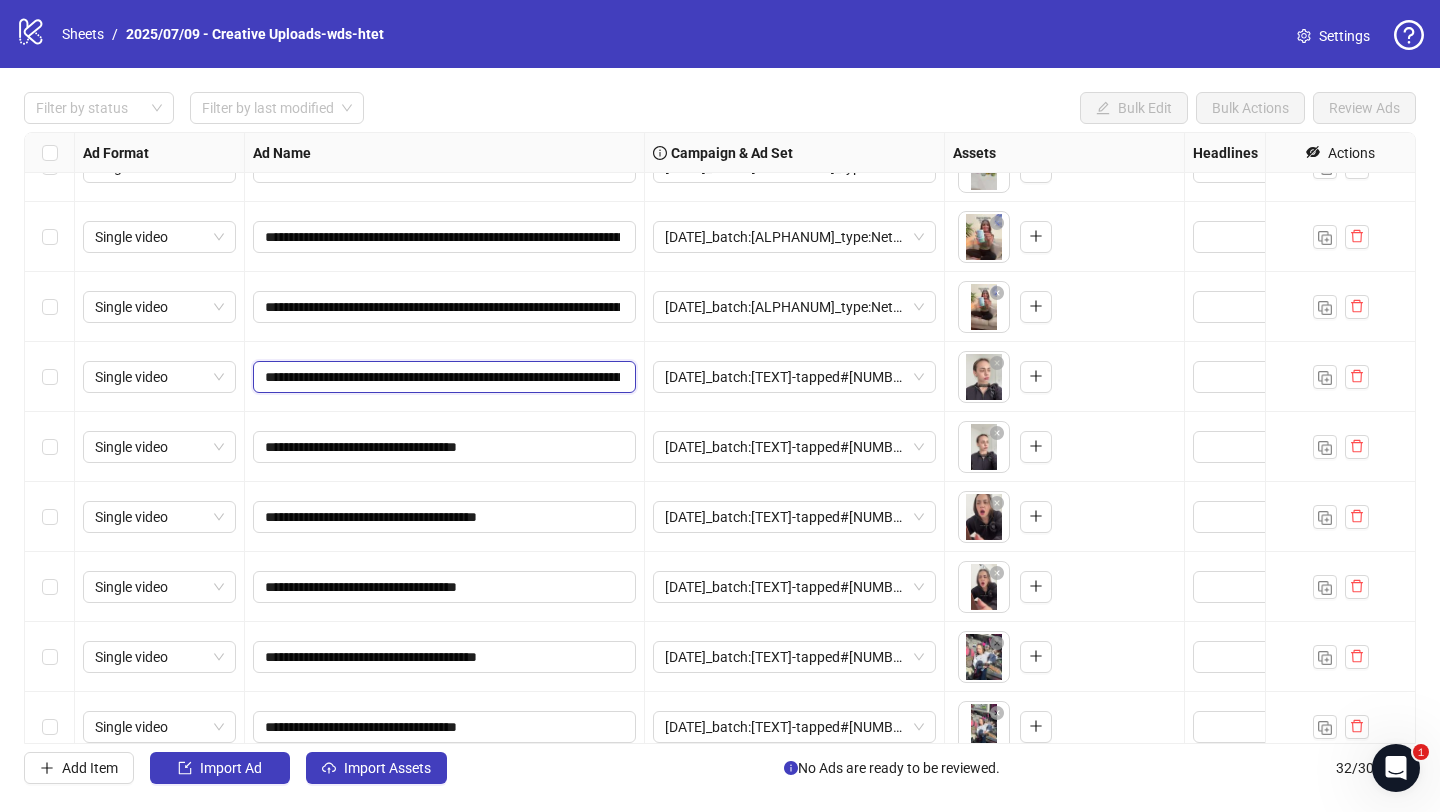 click on "**********" at bounding box center (442, 377) 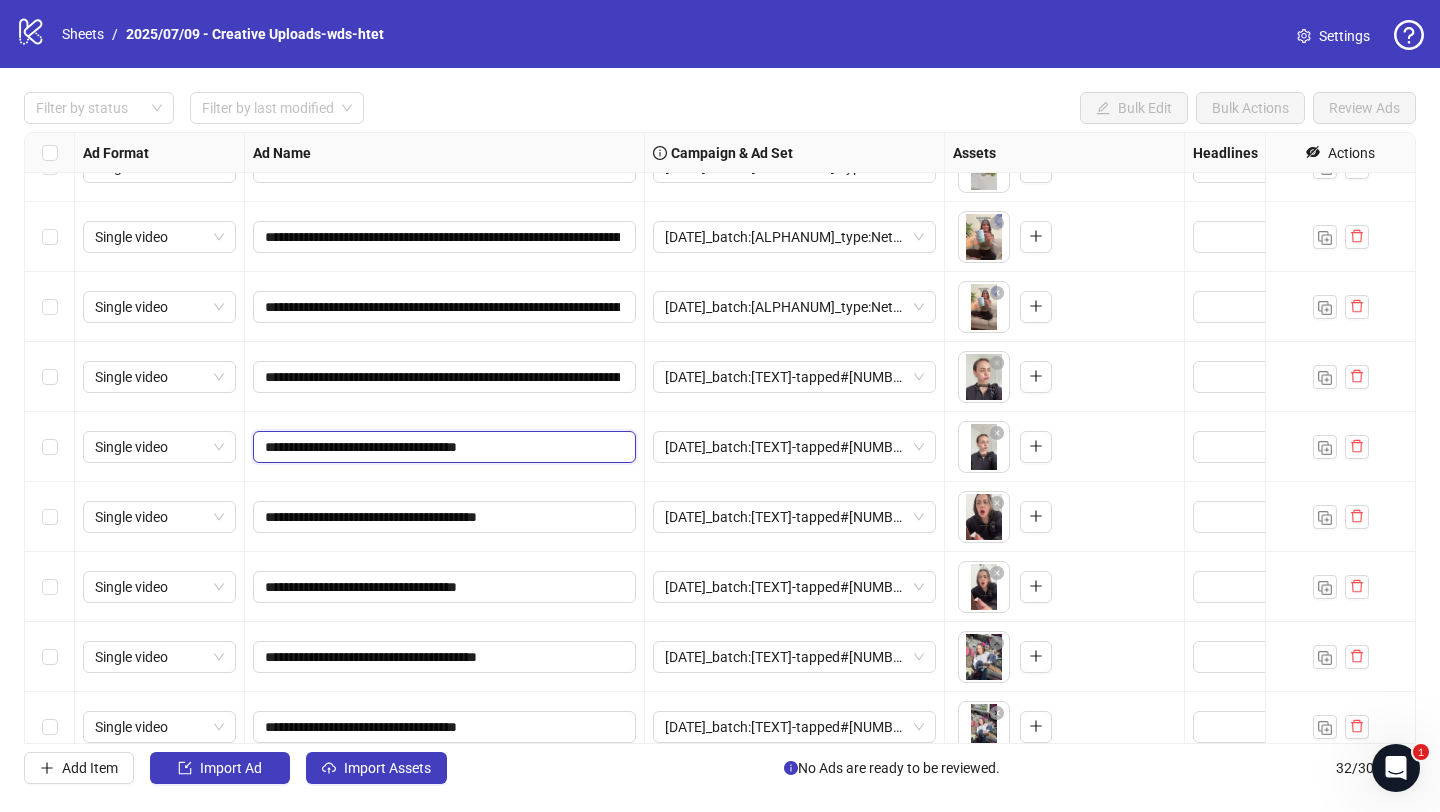 click on "**********" at bounding box center (442, 447) 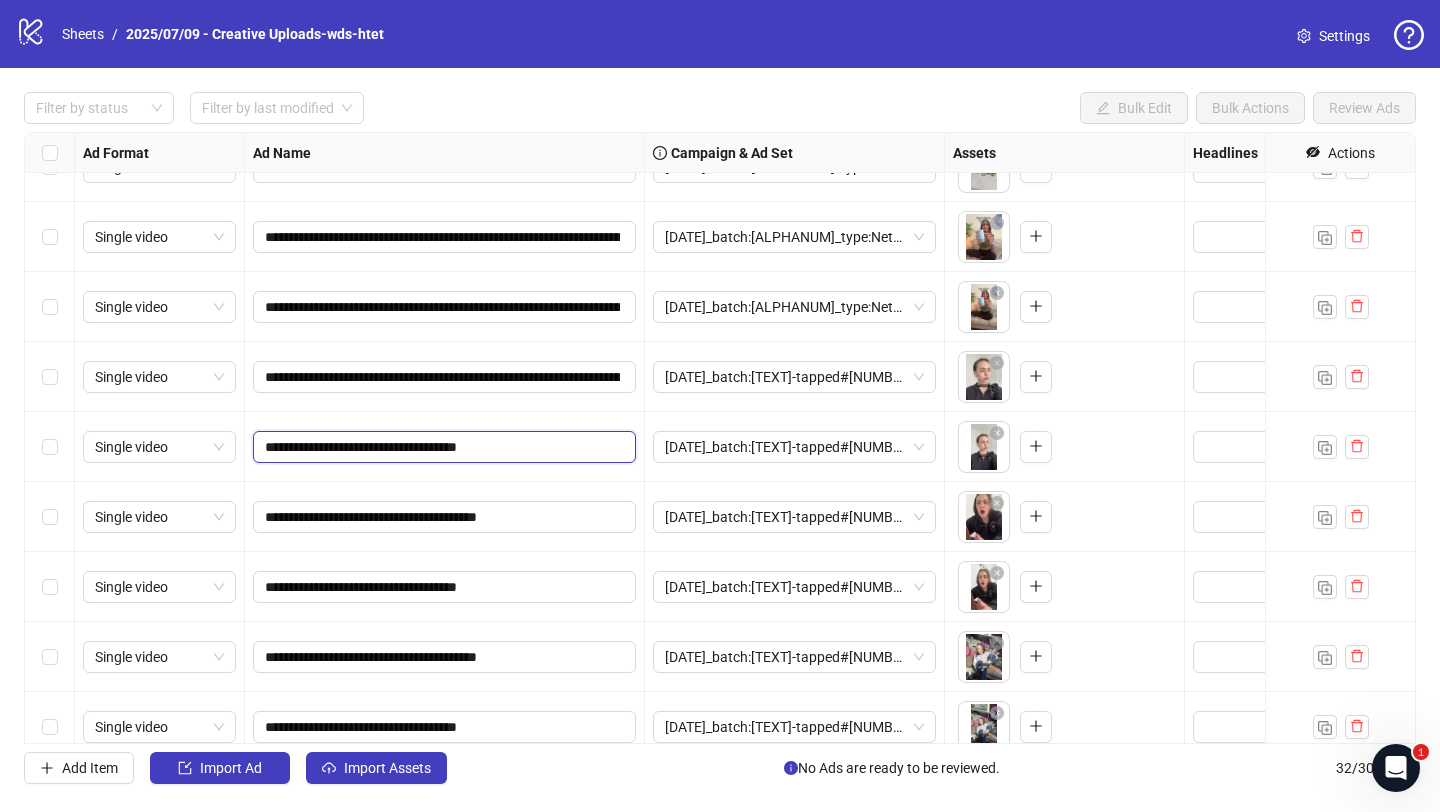 click on "**********" at bounding box center (442, 447) 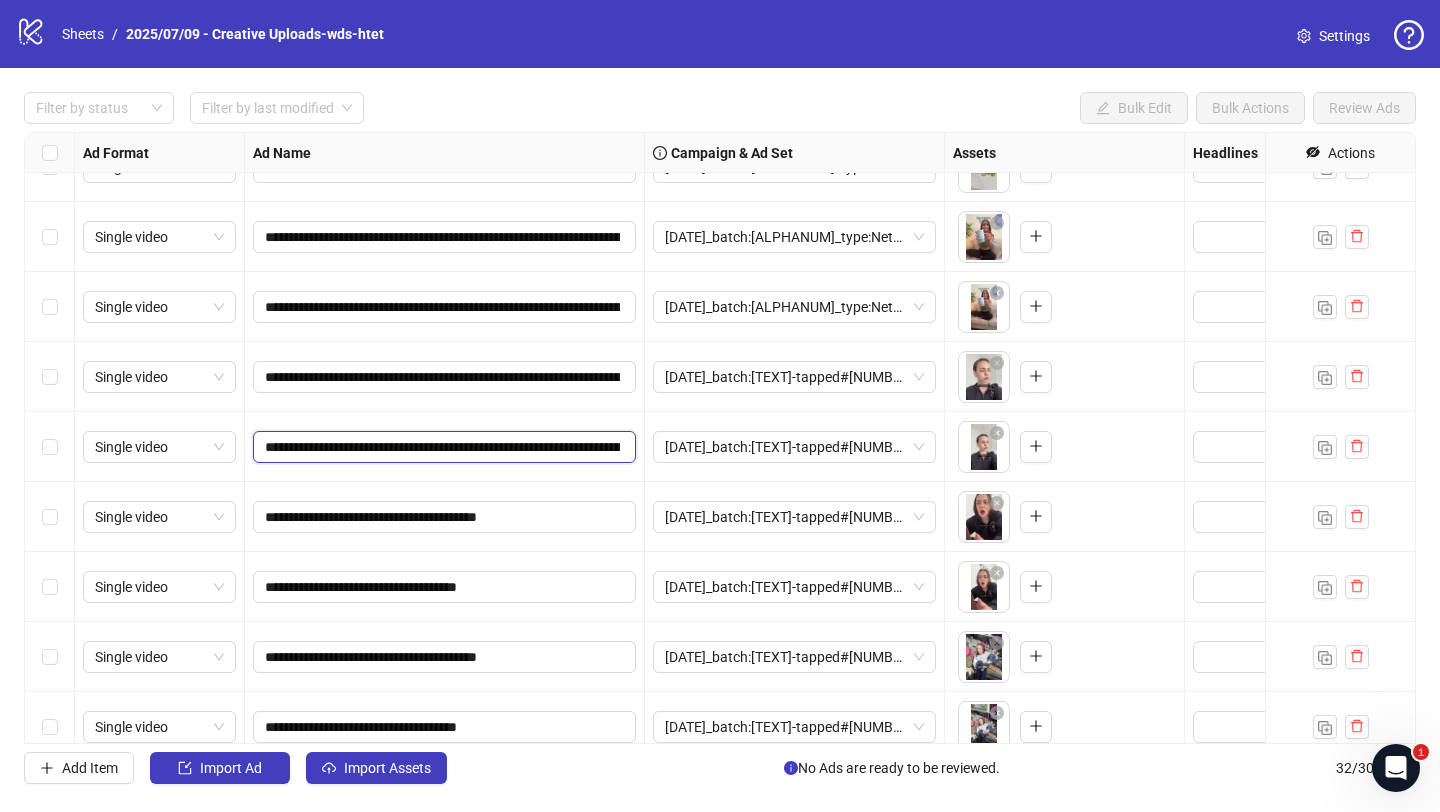 scroll, scrollTop: 0, scrollLeft: 901, axis: horizontal 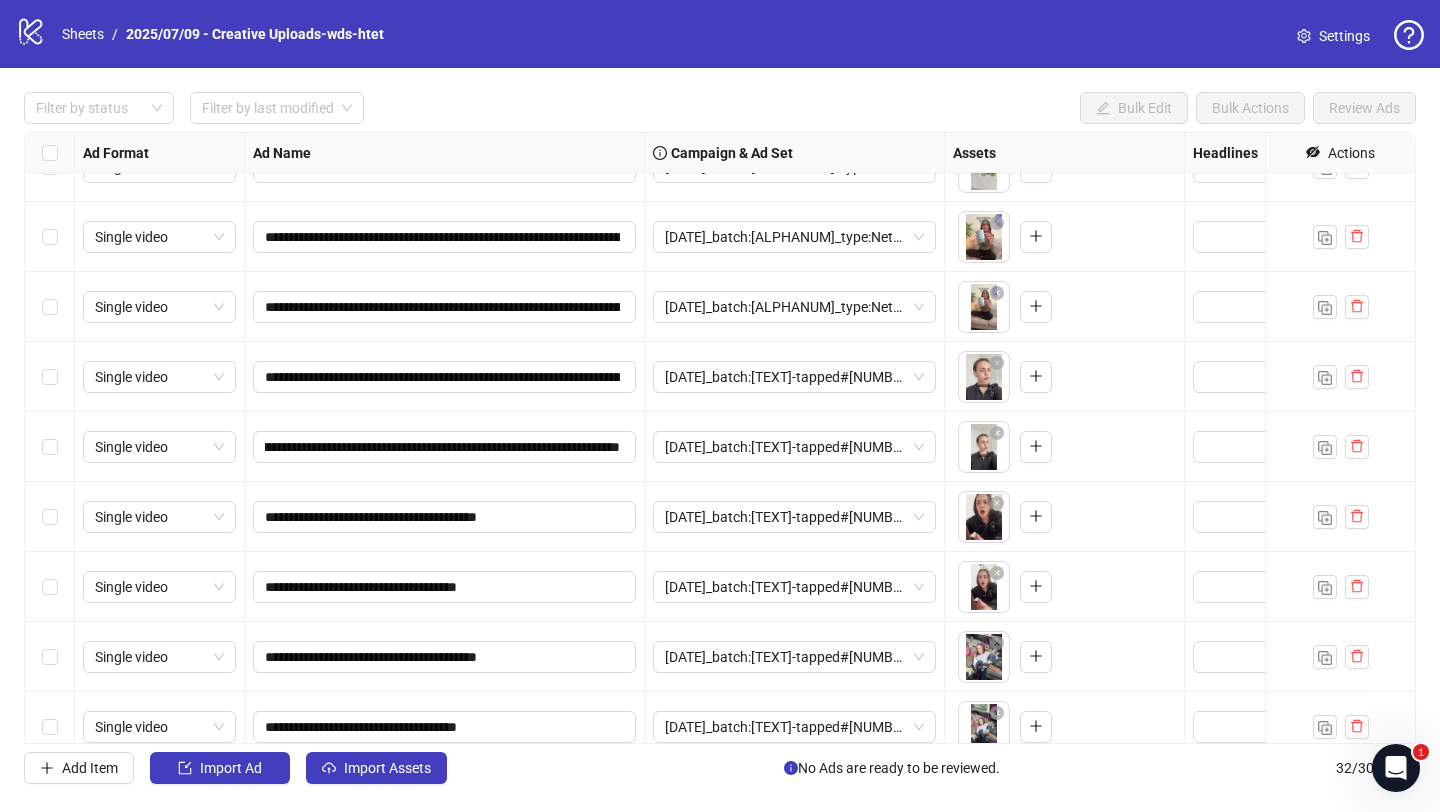 click on "**********" at bounding box center [445, 447] 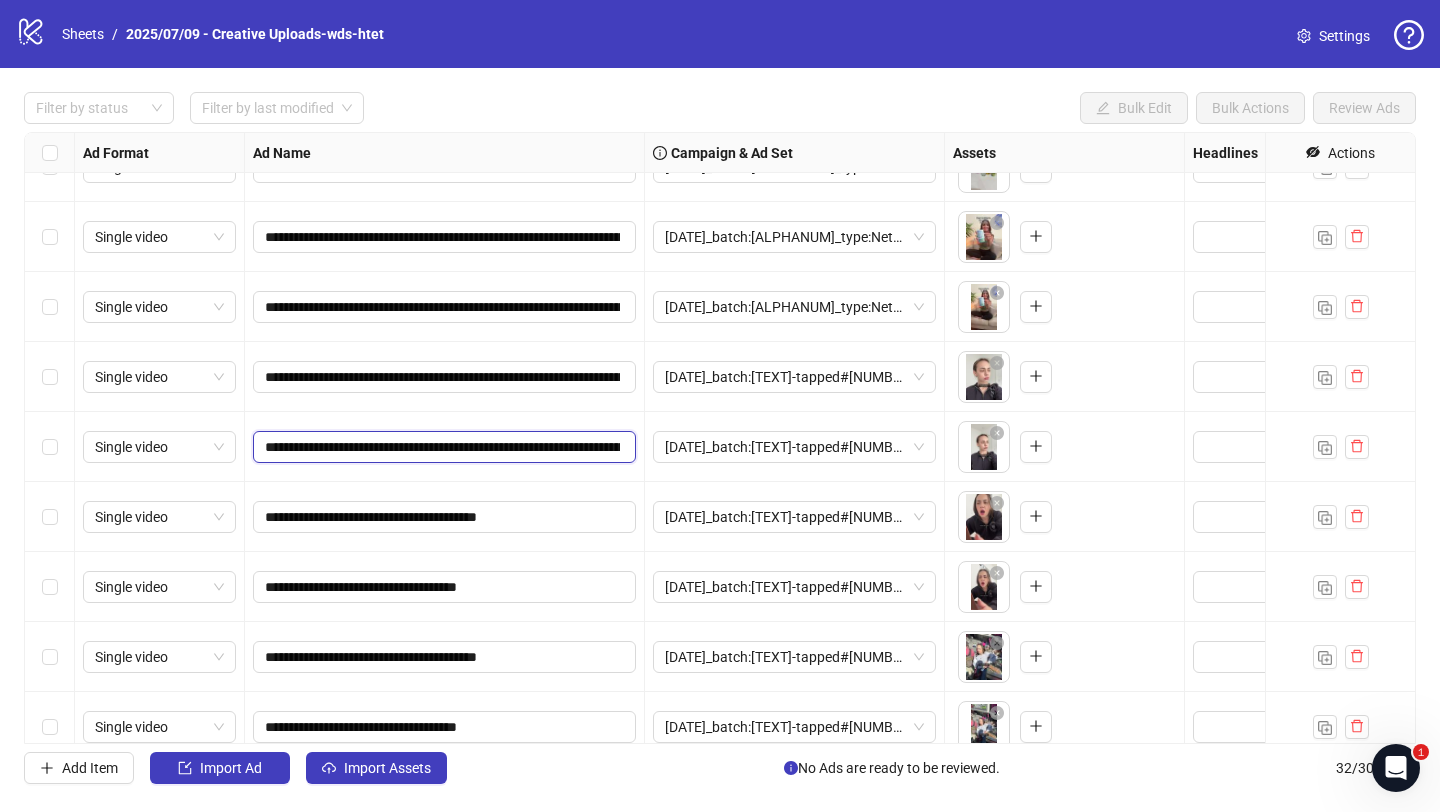 click on "**********" at bounding box center [442, 447] 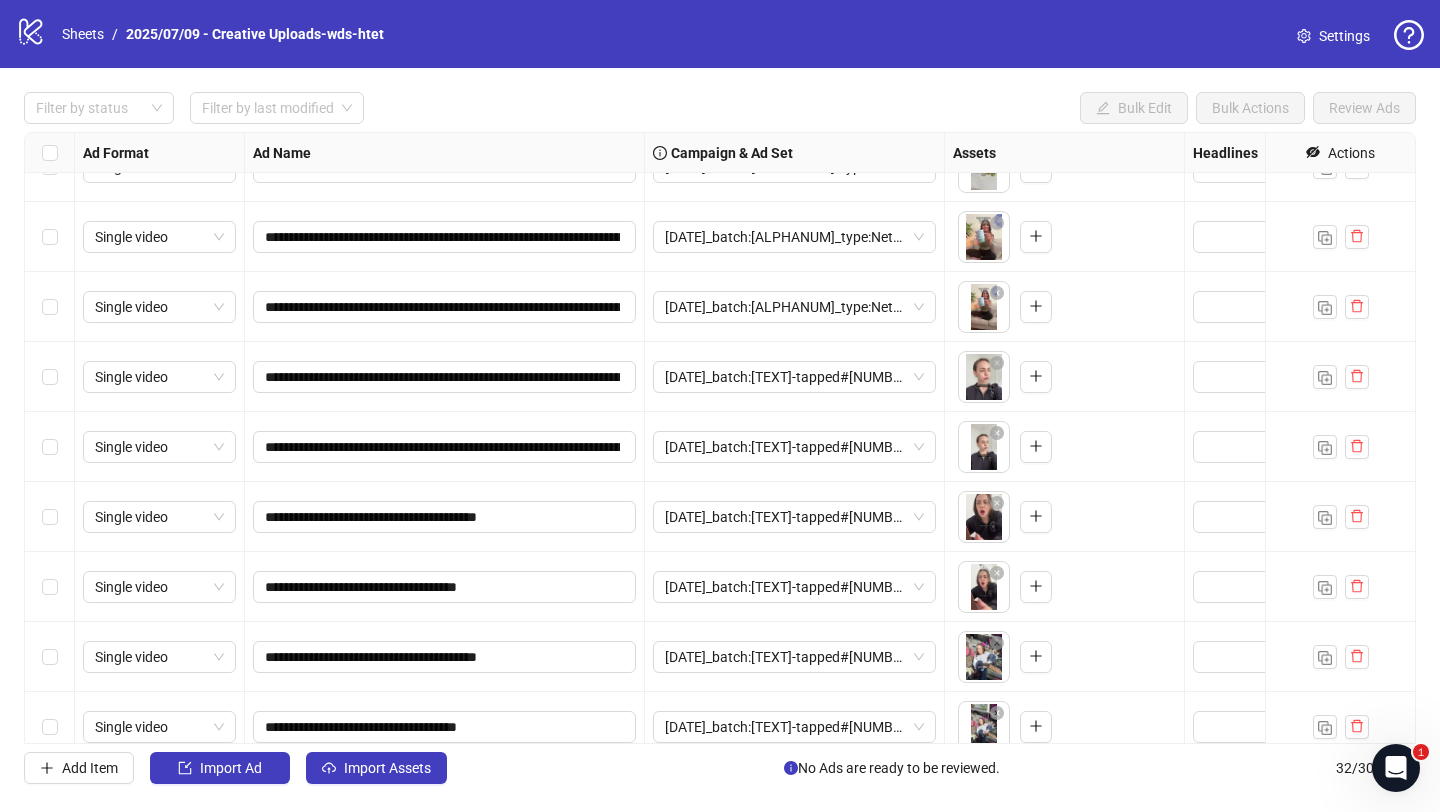 click on "**********" at bounding box center (445, 517) 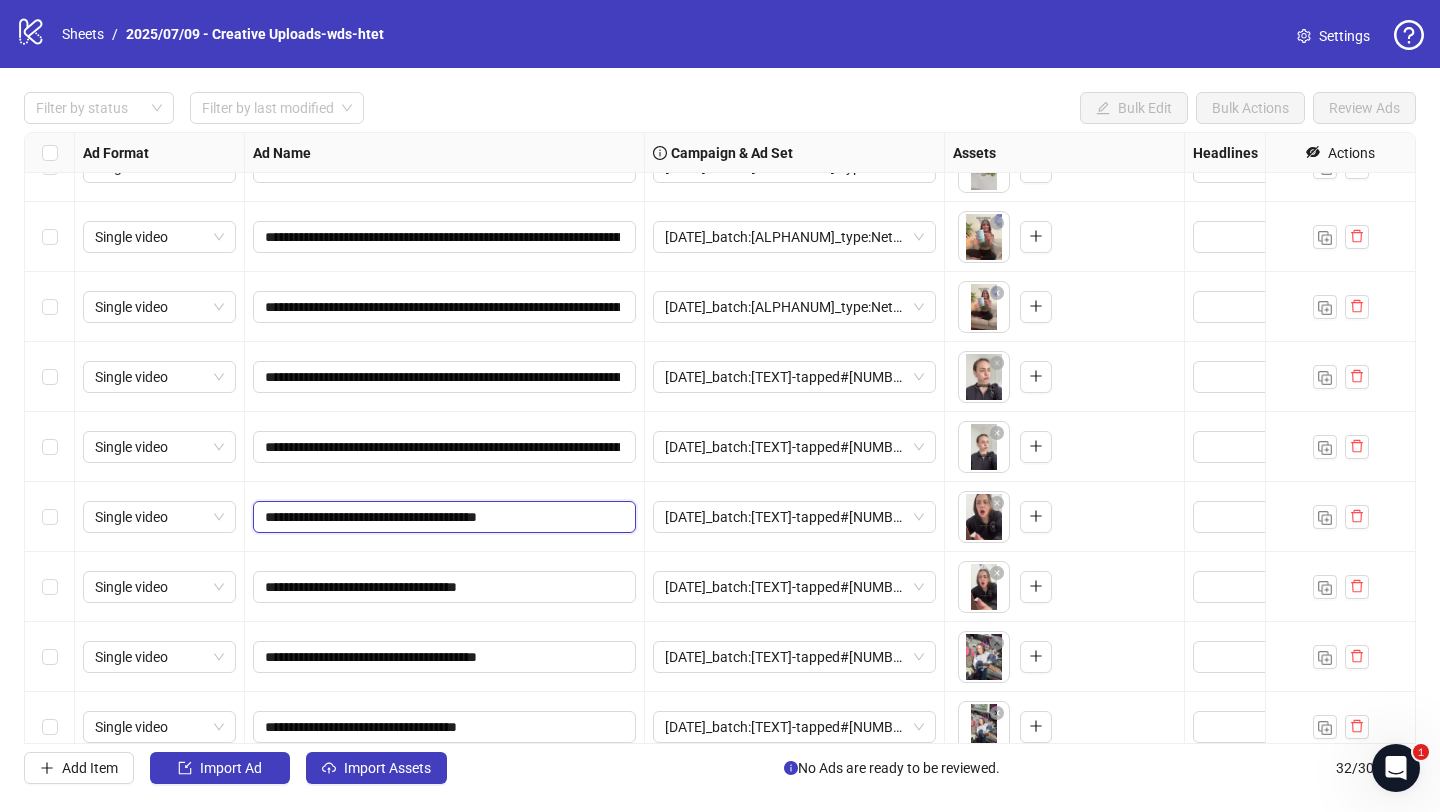 click on "**********" at bounding box center [442, 517] 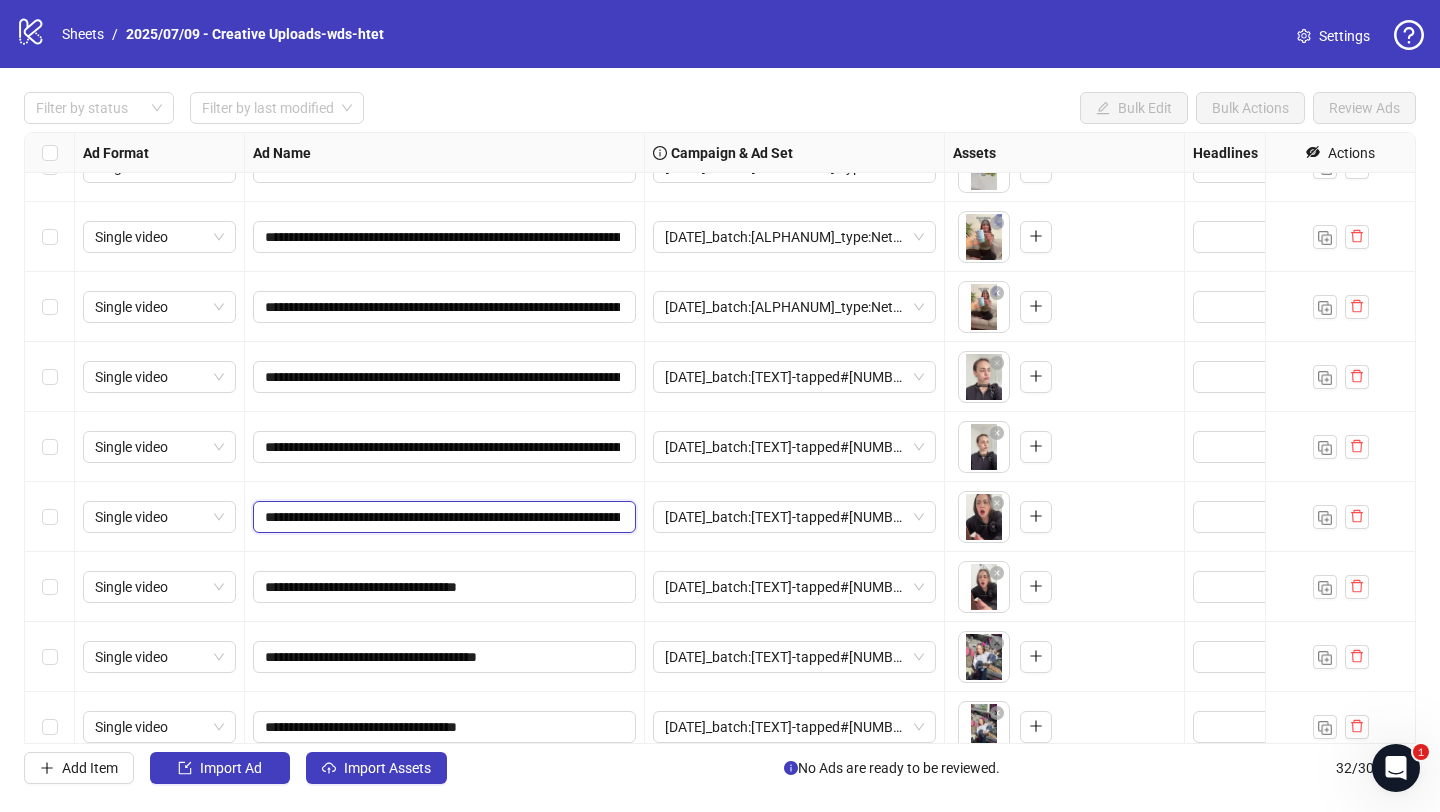 scroll, scrollTop: 0, scrollLeft: 901, axis: horizontal 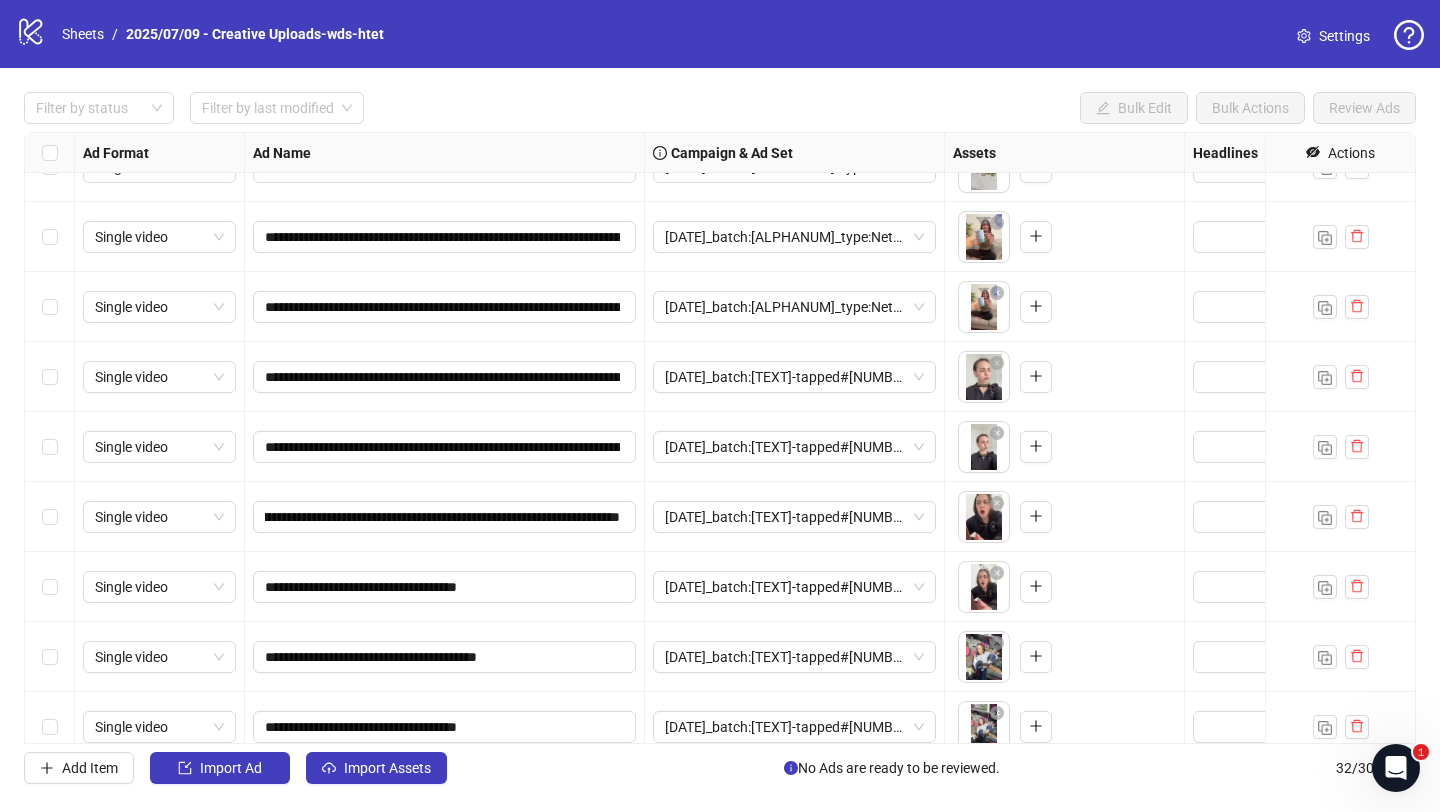 click on "**********" at bounding box center [445, 587] 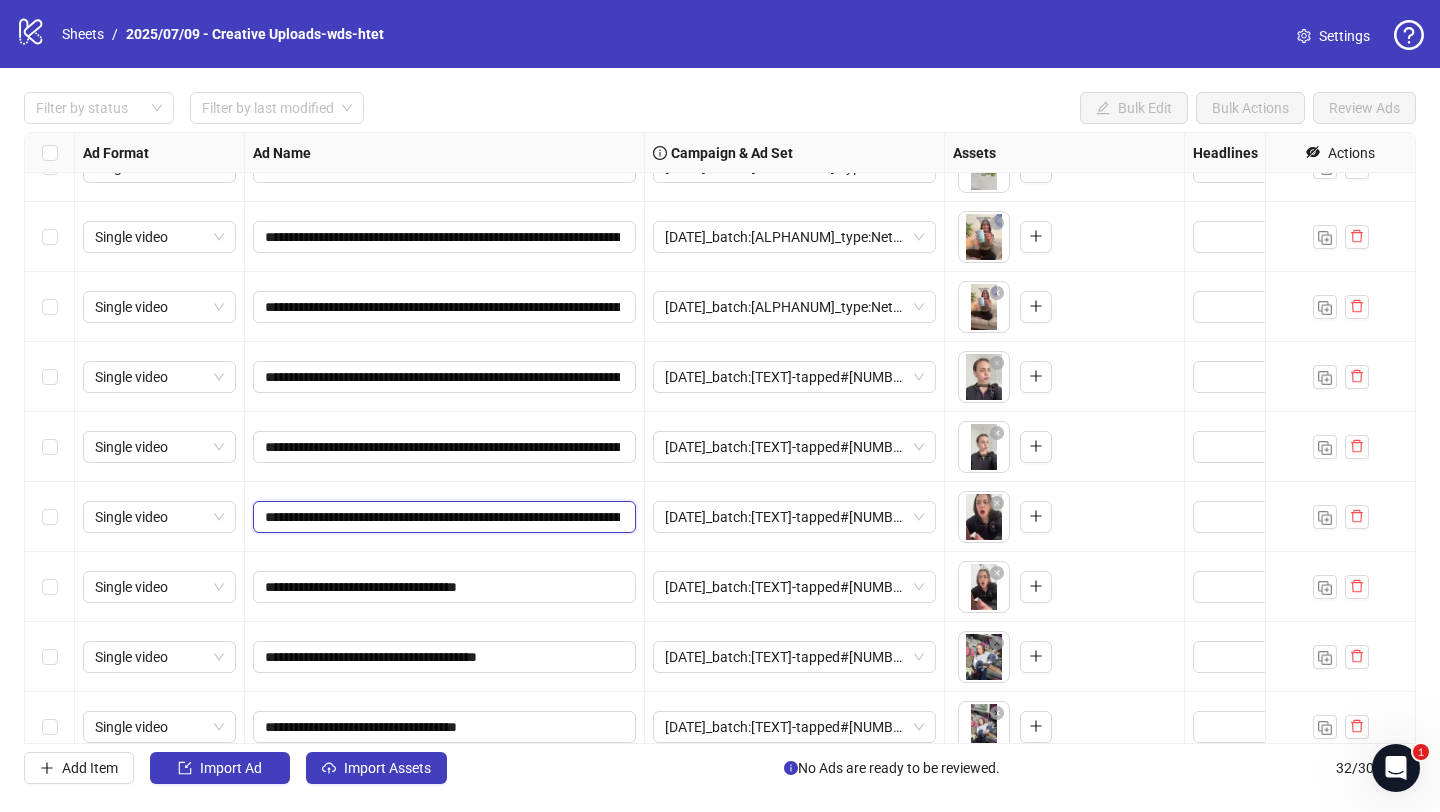 click on "**********" at bounding box center (442, 517) 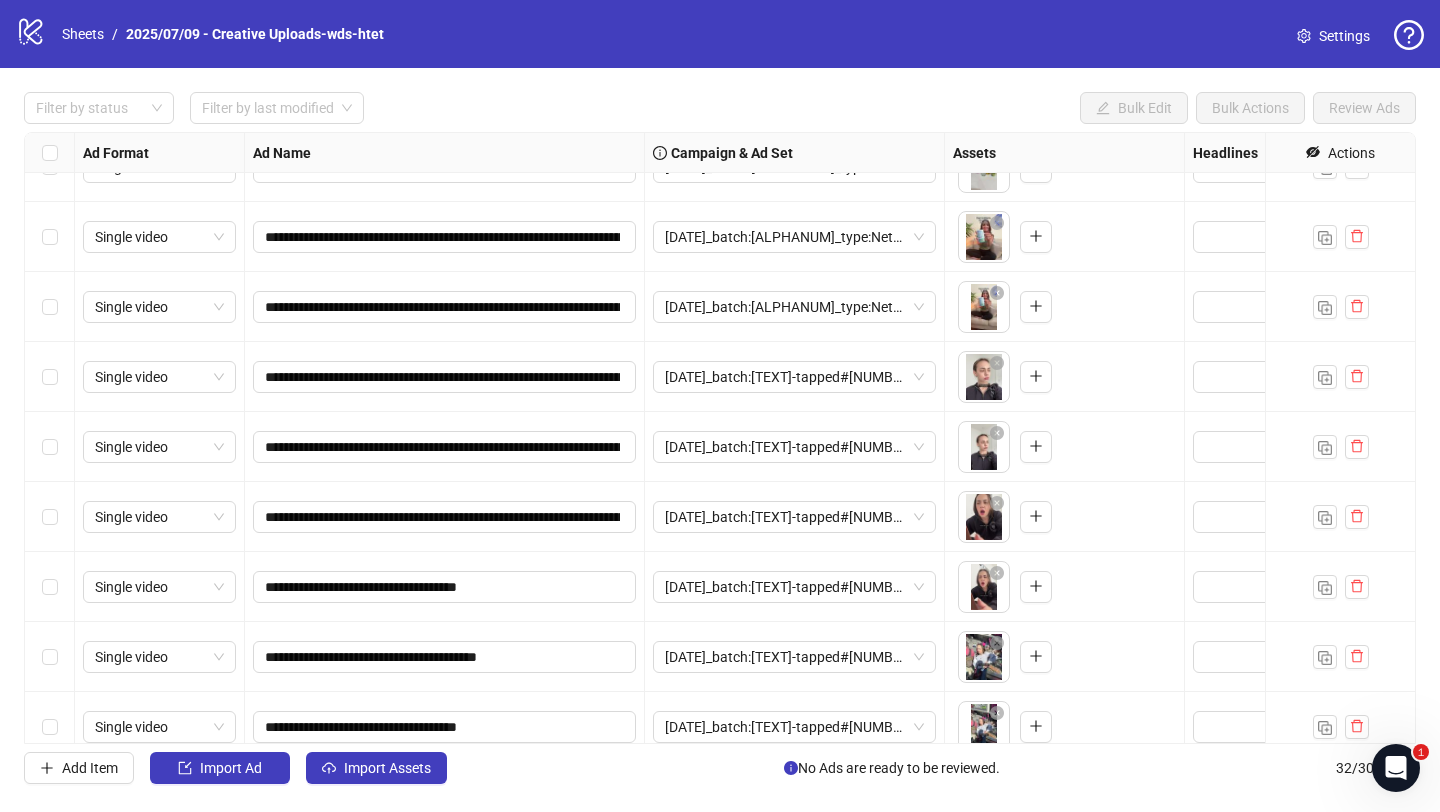 click on "**********" at bounding box center [445, 517] 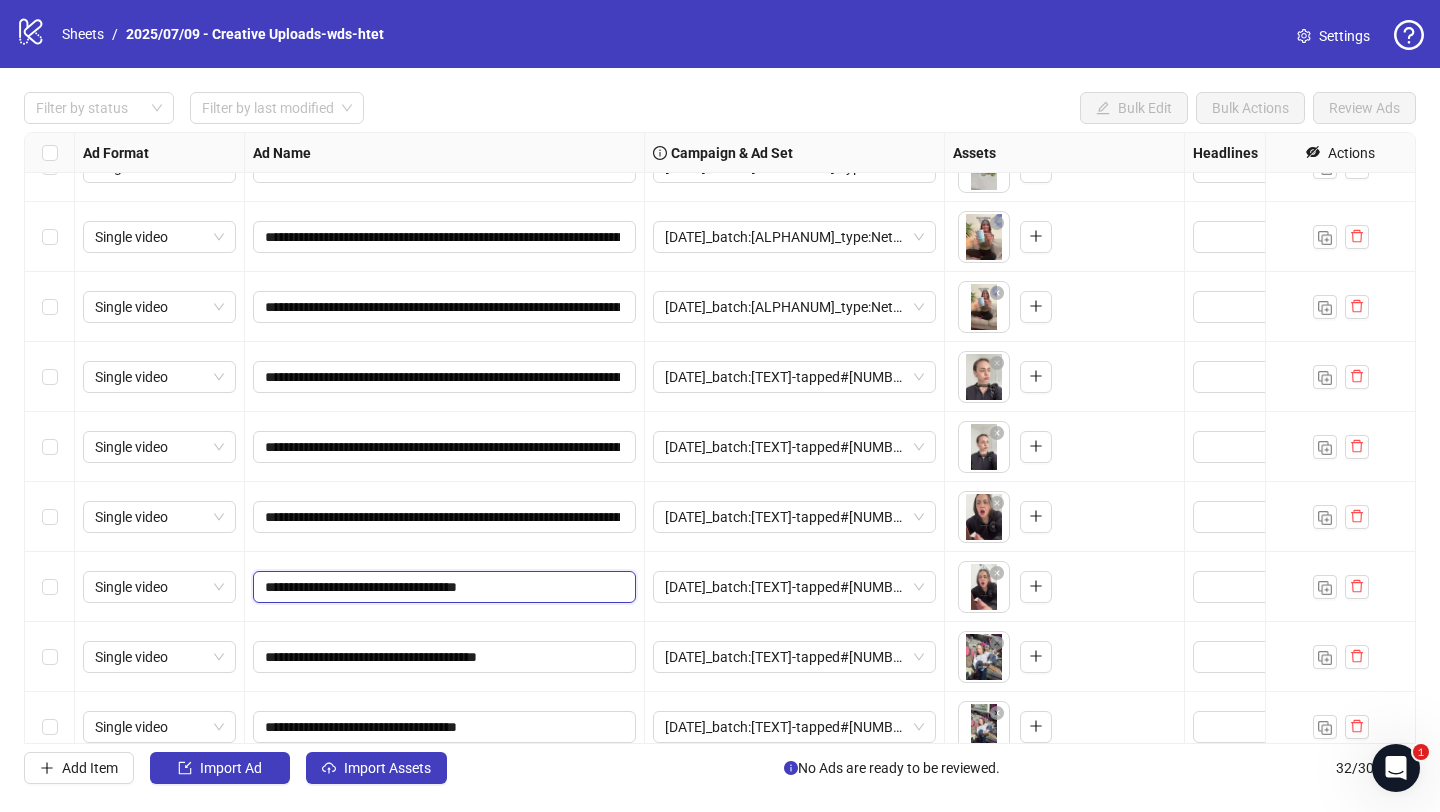 click on "**********" at bounding box center [442, 587] 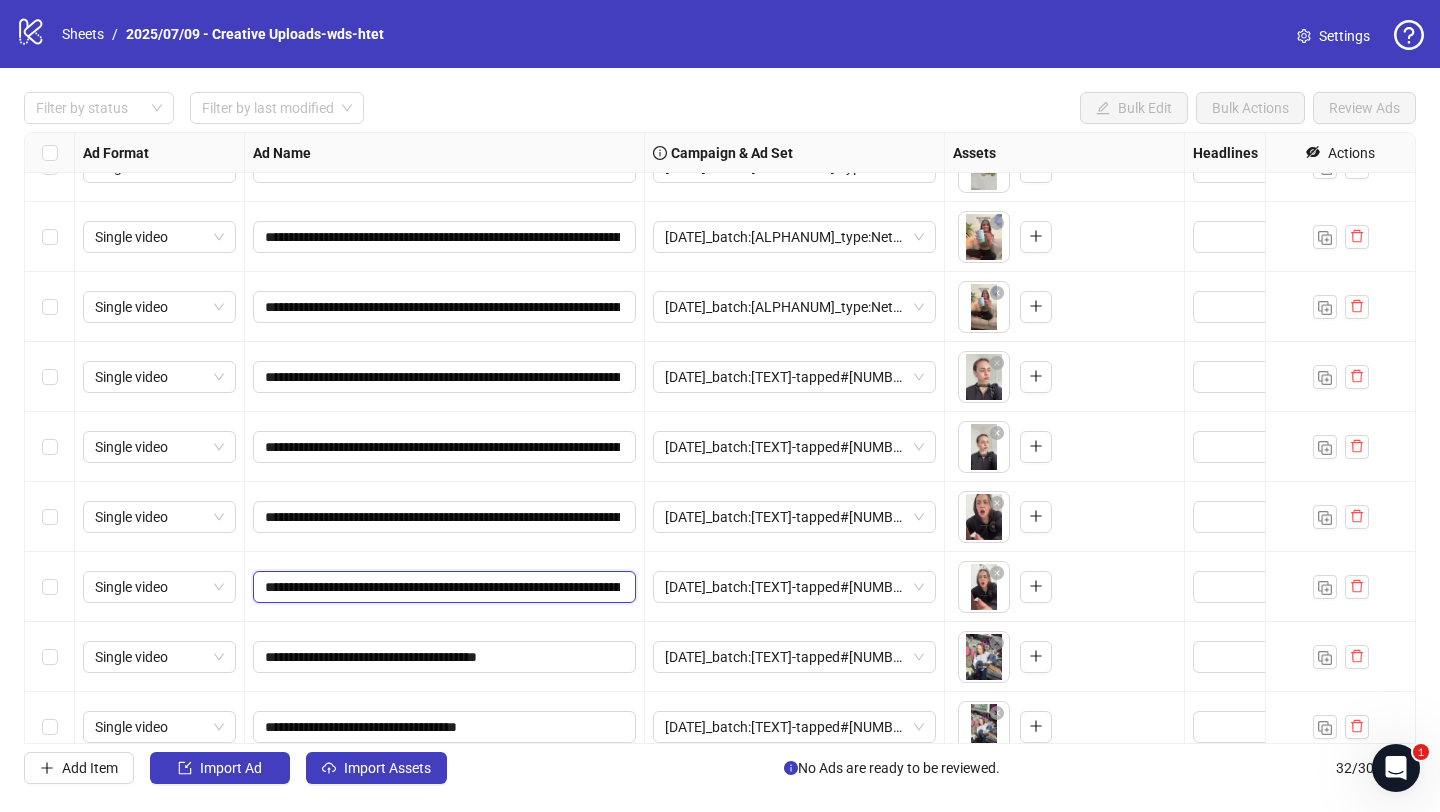 scroll, scrollTop: 0, scrollLeft: 901, axis: horizontal 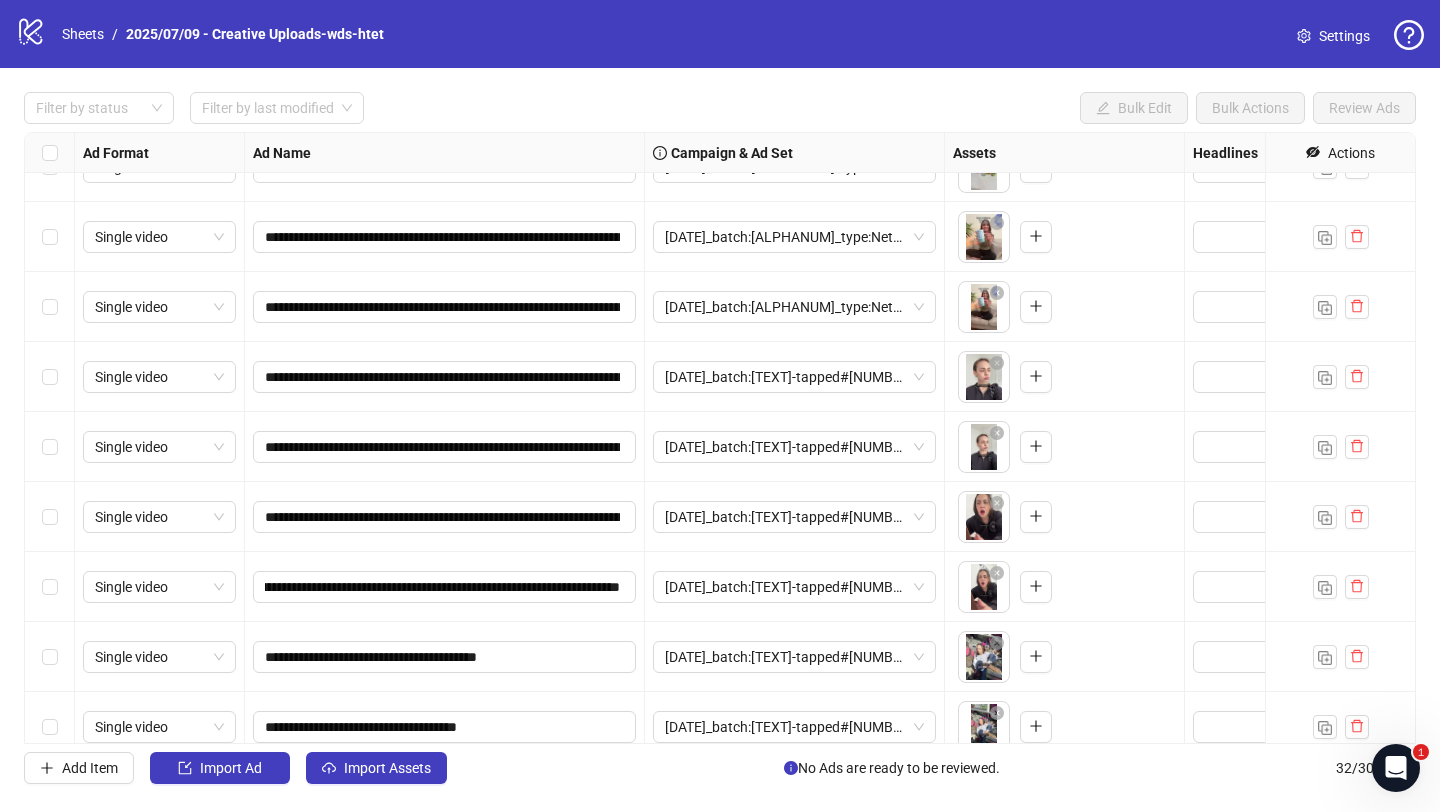click on "**********" at bounding box center [445, 587] 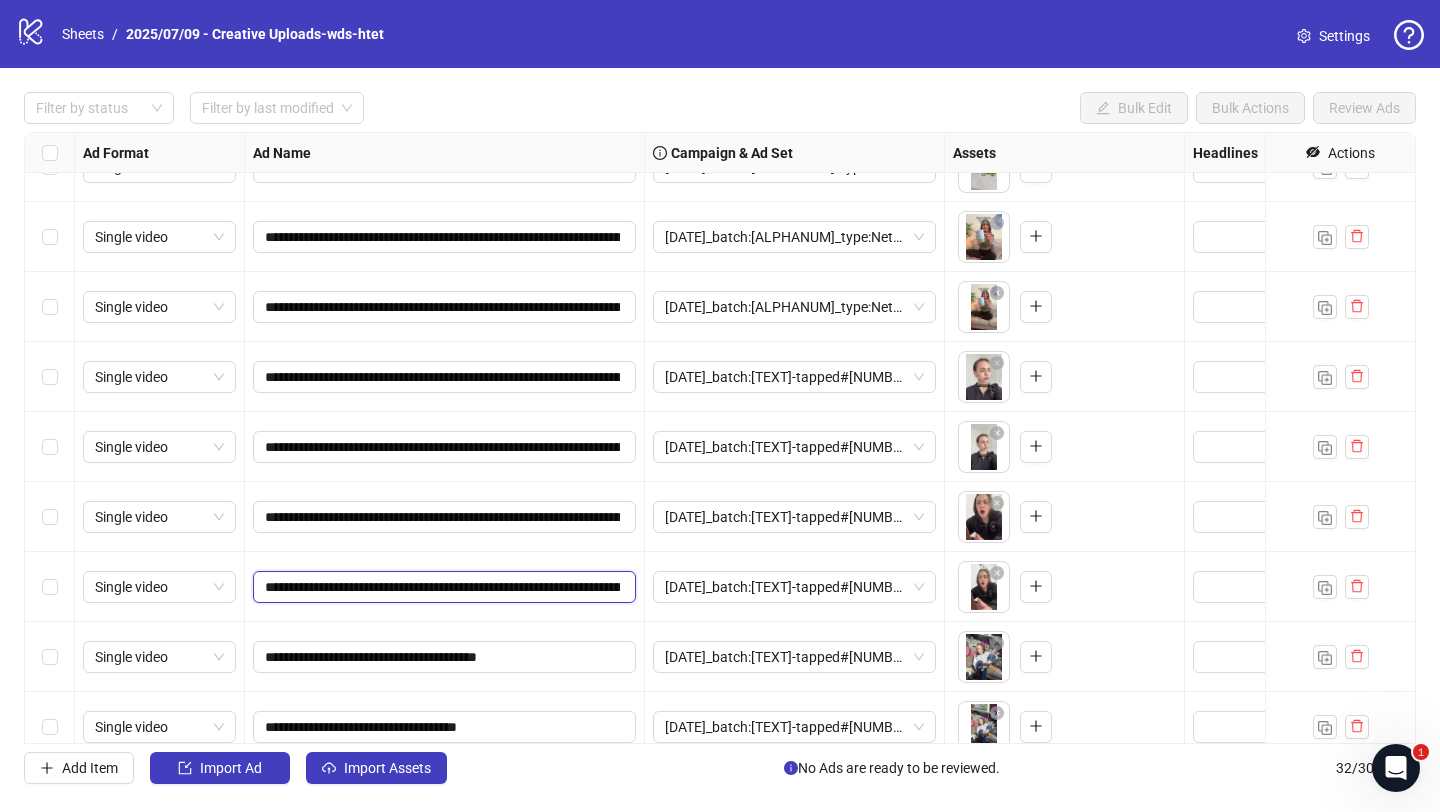 click on "**********" at bounding box center (442, 587) 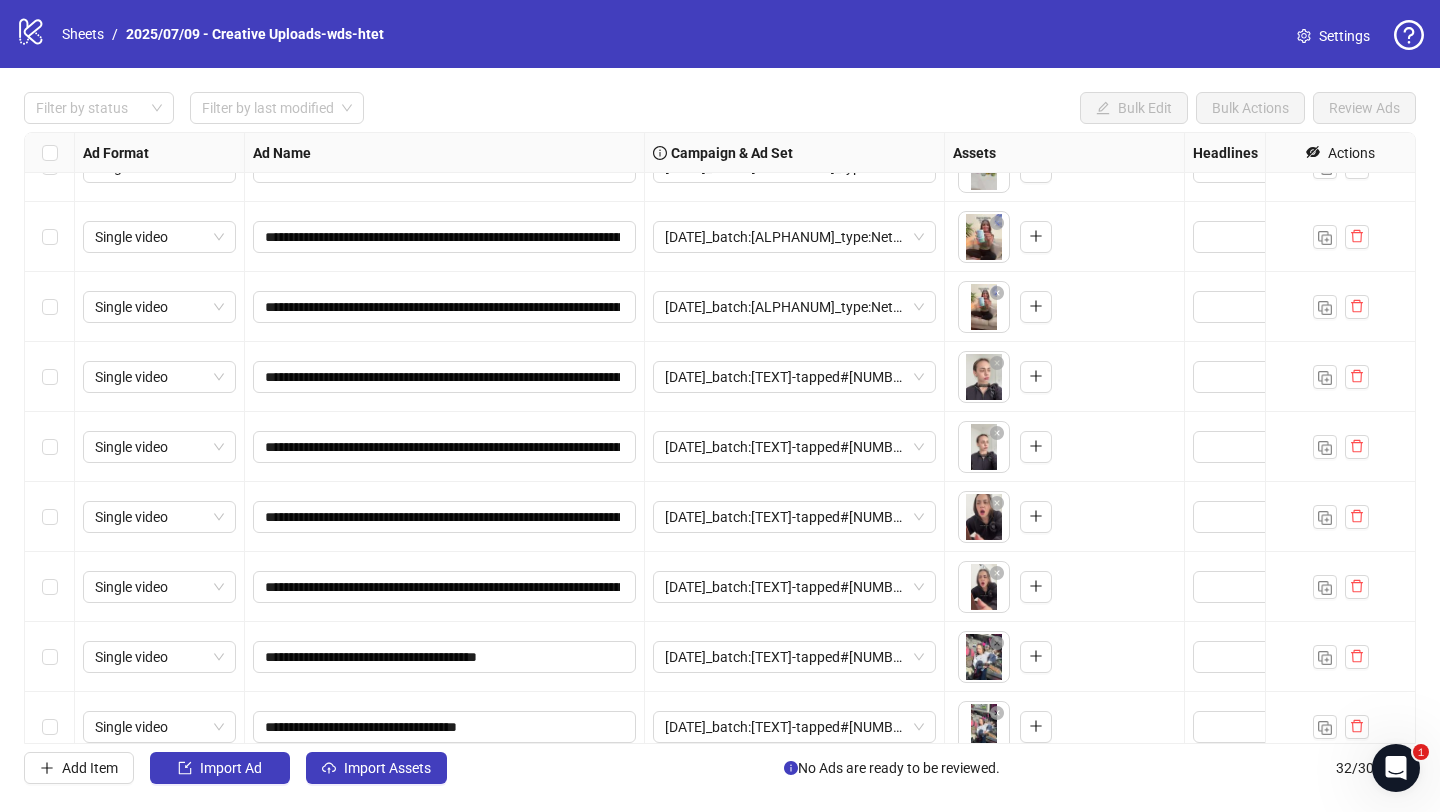 click on "**********" at bounding box center [445, 587] 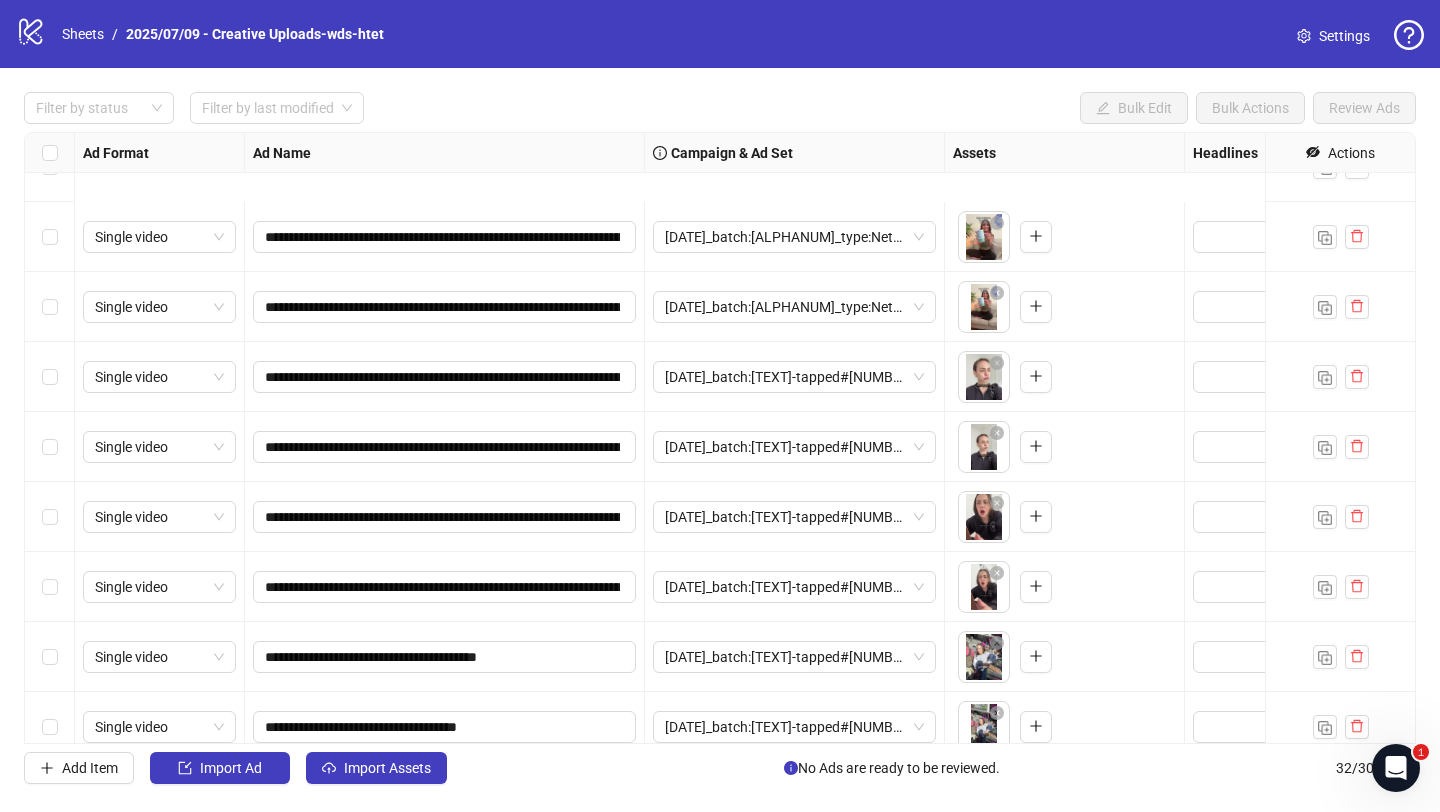scroll, scrollTop: 677, scrollLeft: 0, axis: vertical 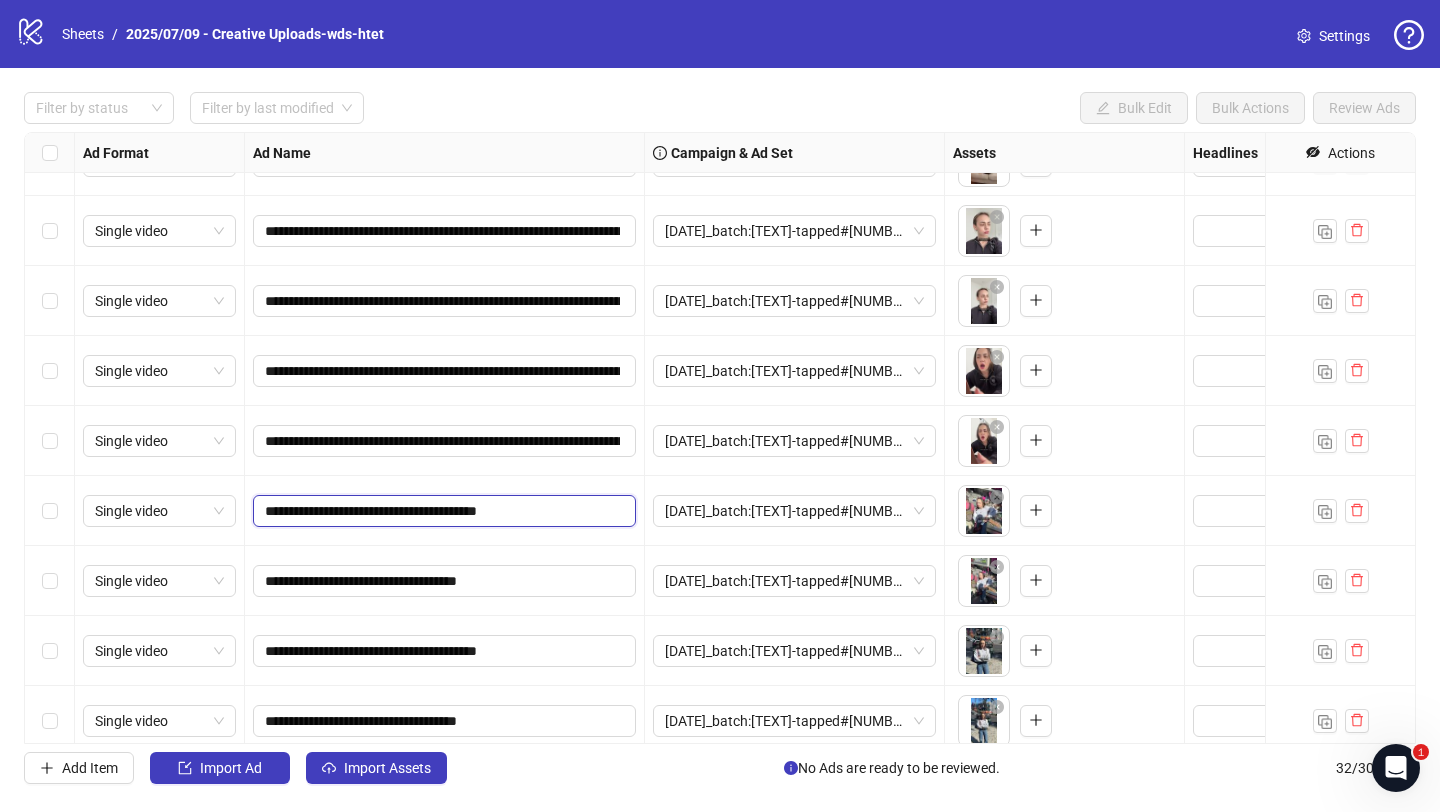 click on "**********" at bounding box center [442, 511] 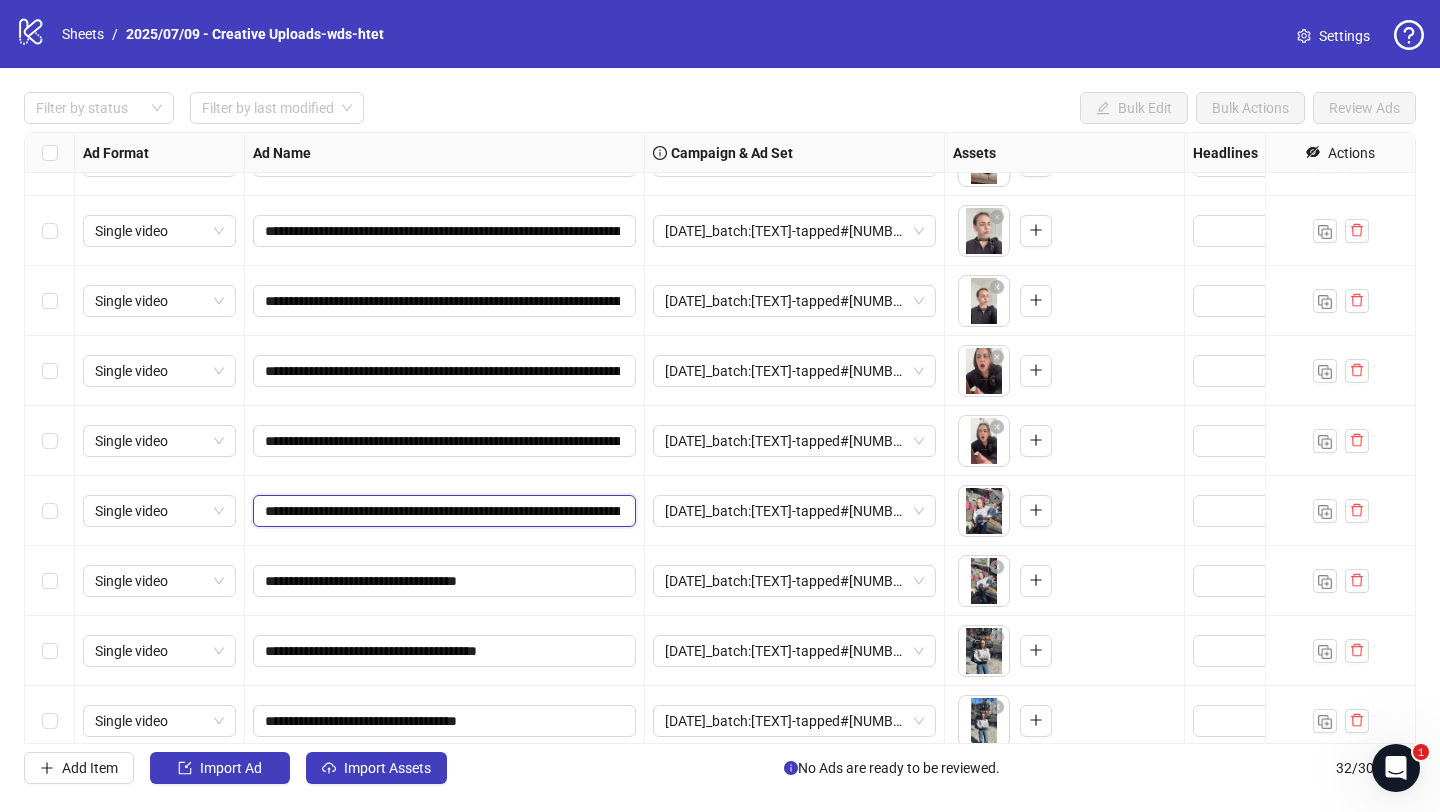 scroll, scrollTop: 0, scrollLeft: 901, axis: horizontal 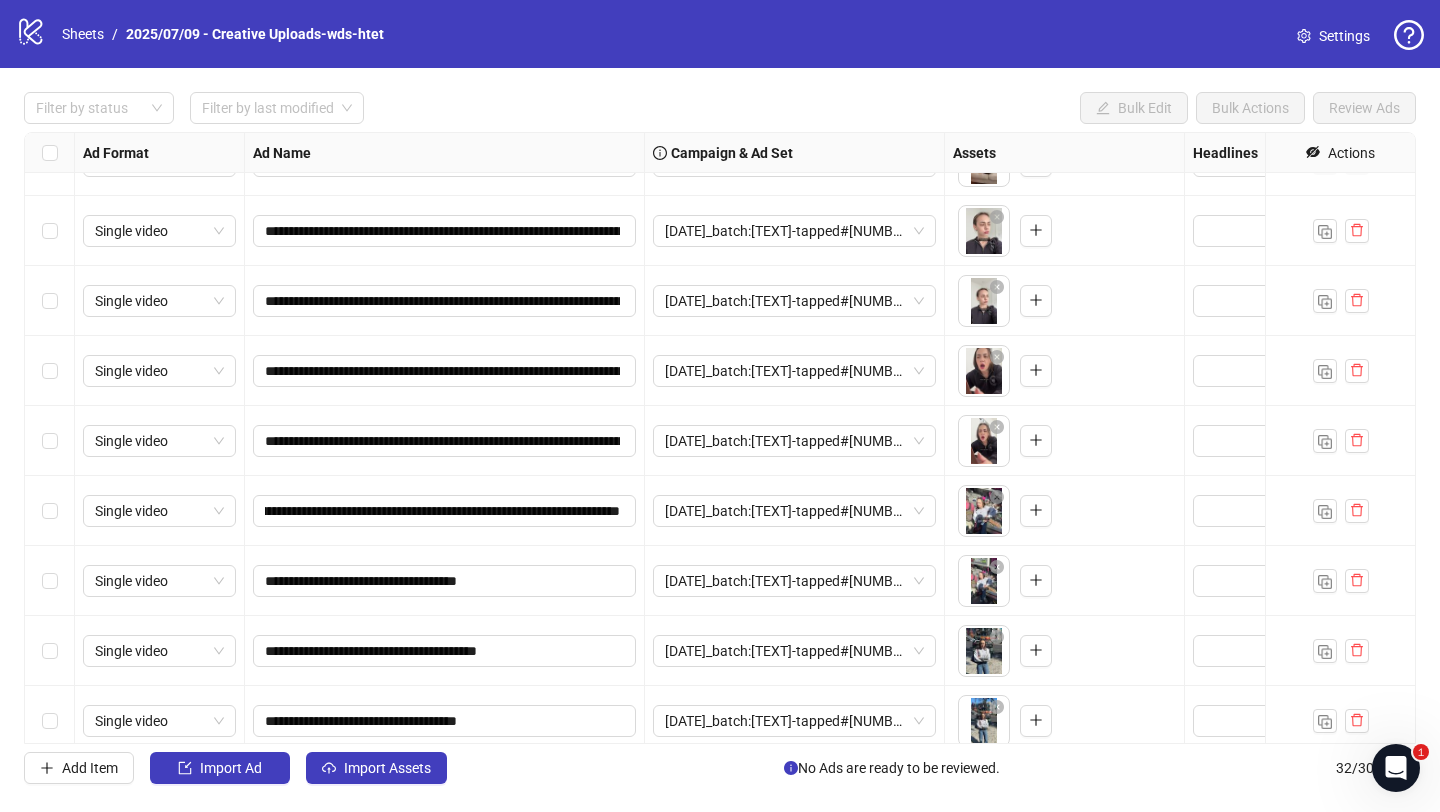 click on "**********" at bounding box center [445, 581] 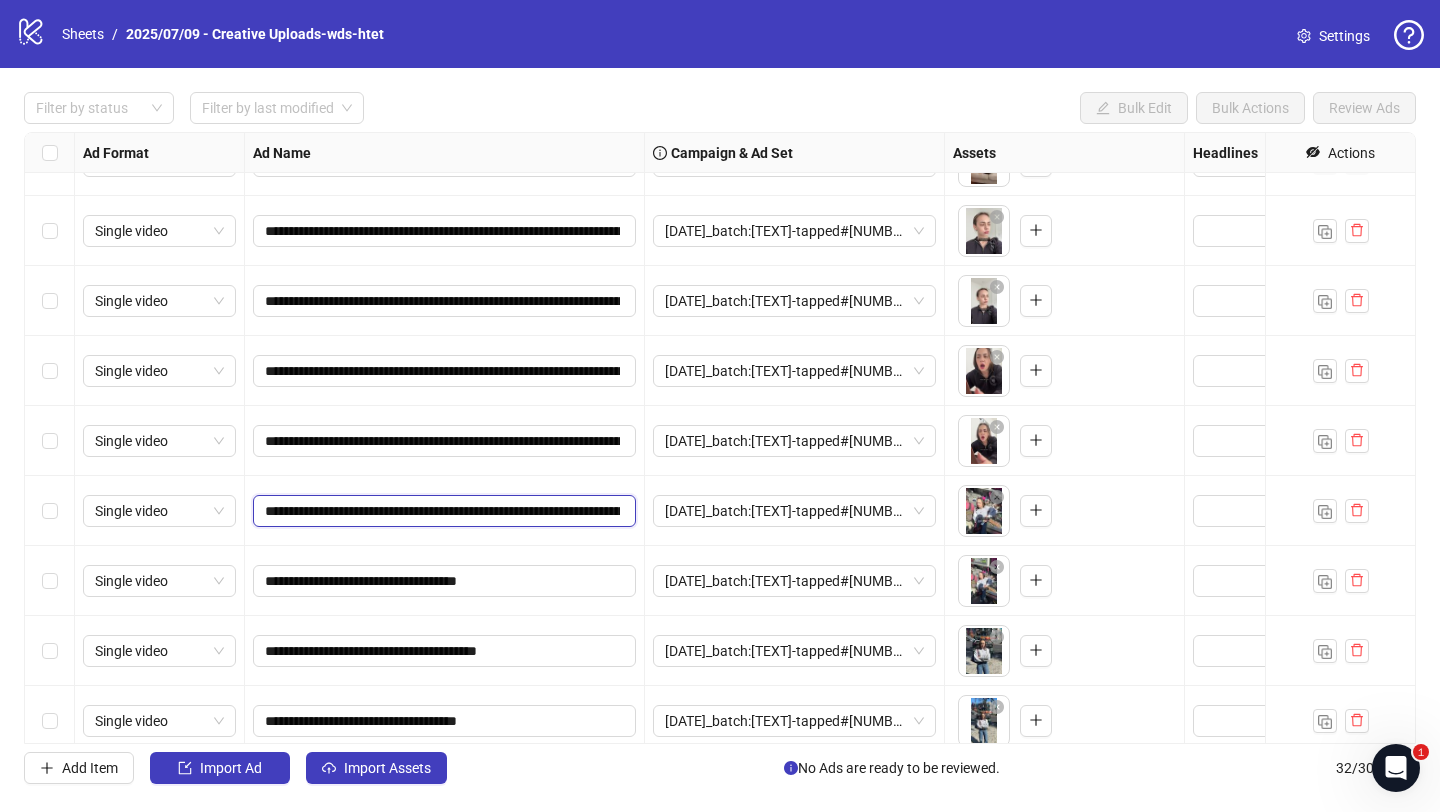 click on "**********" at bounding box center [442, 511] 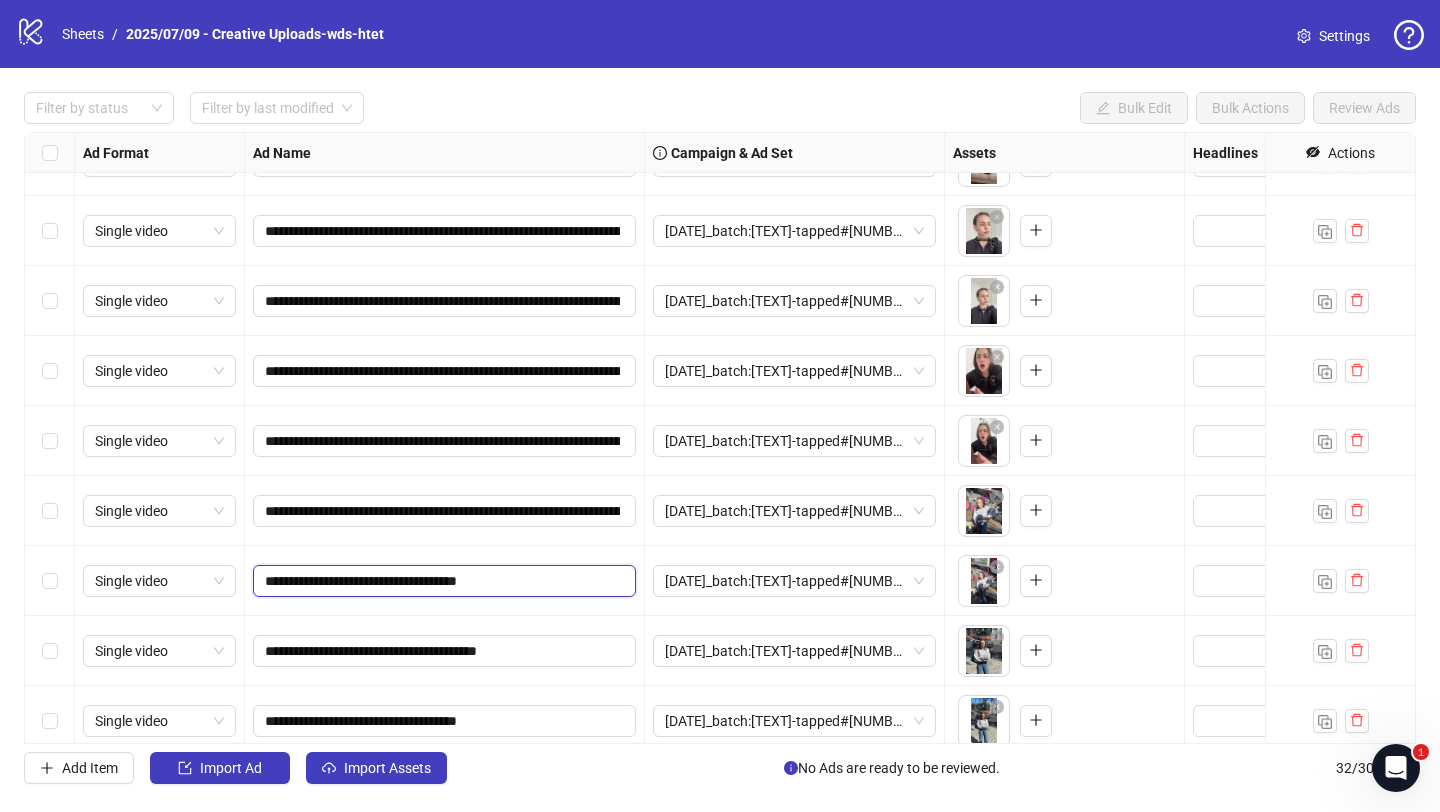 click on "**********" at bounding box center (442, 581) 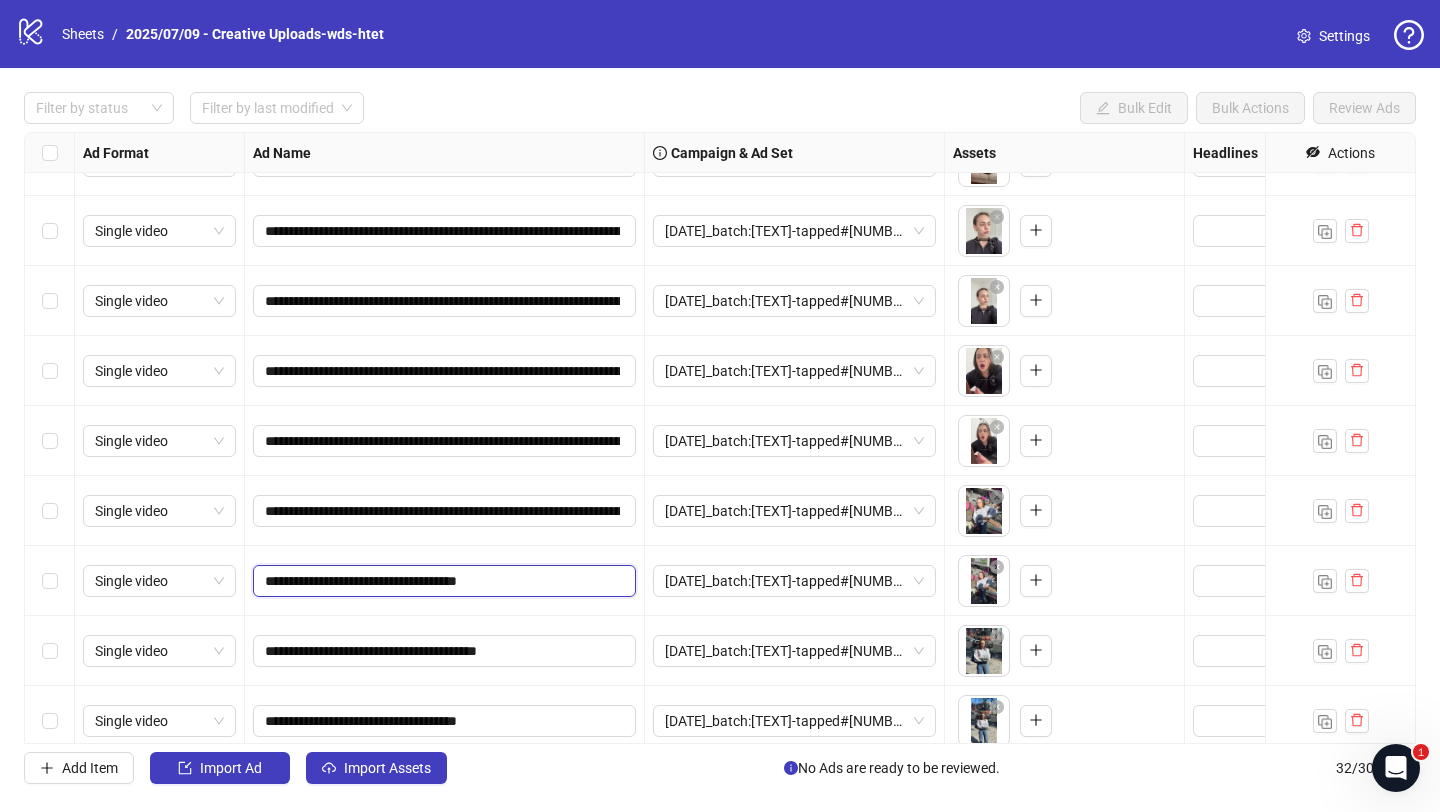 click on "**********" at bounding box center [442, 581] 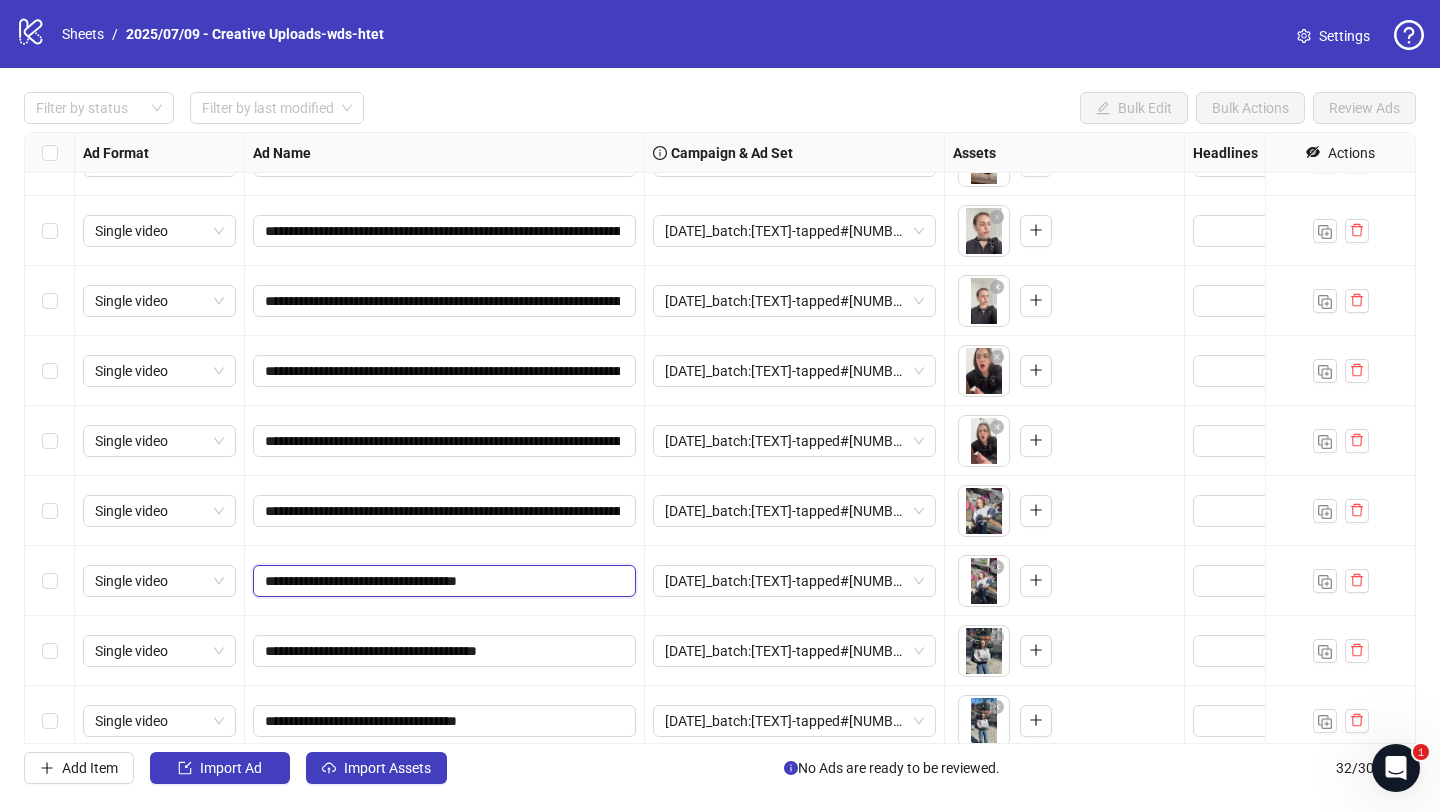 paste on "**********" 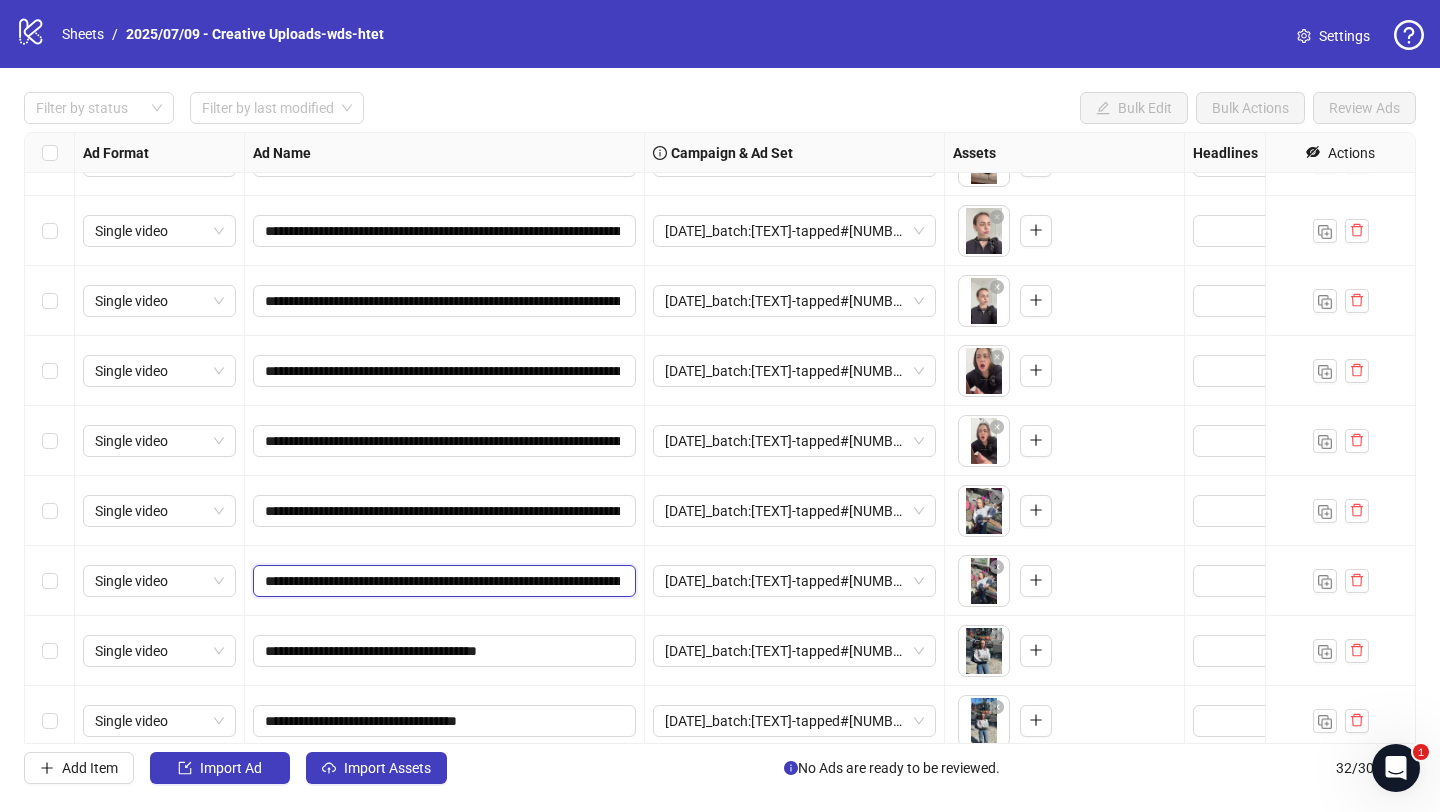 scroll, scrollTop: 0, scrollLeft: 901, axis: horizontal 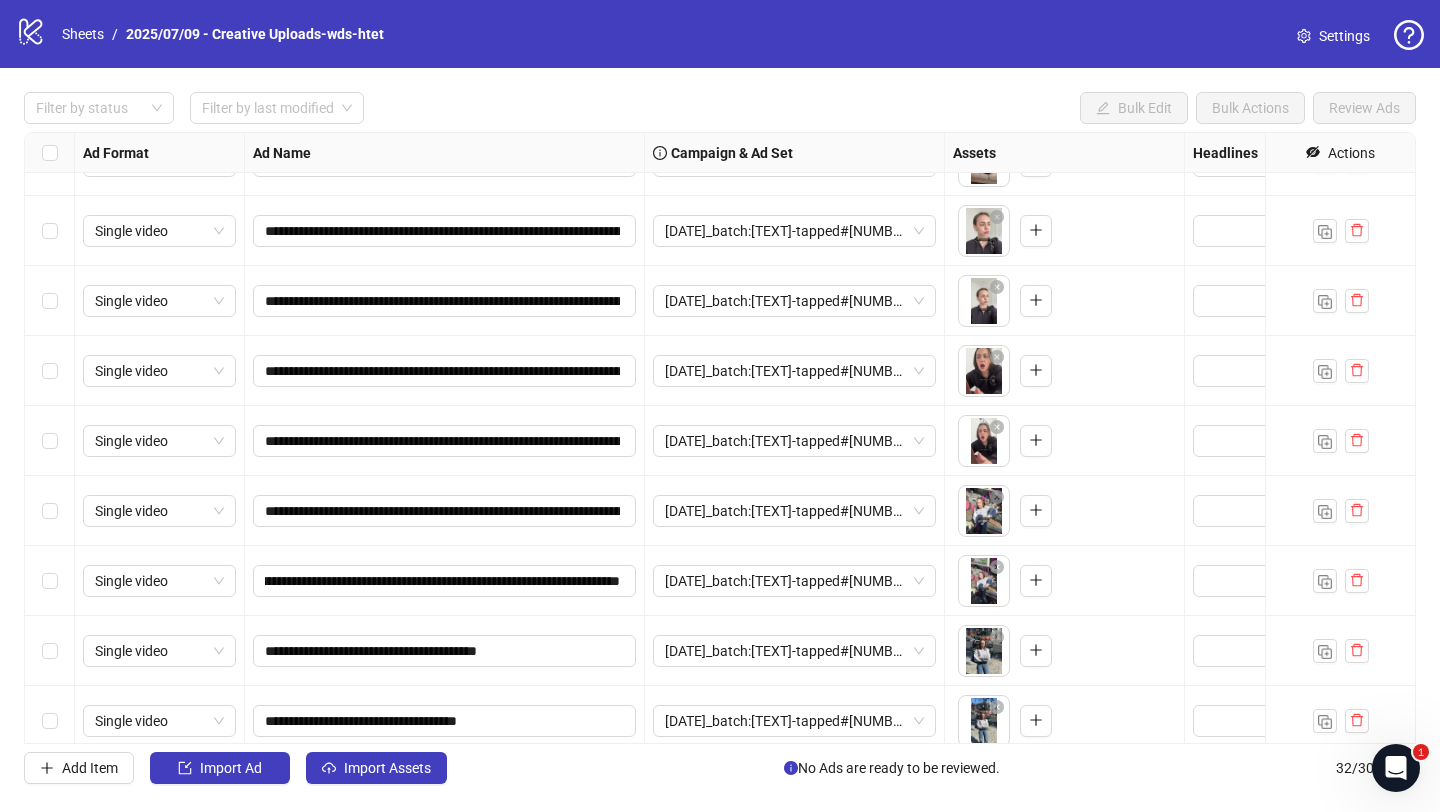 click on "**********" at bounding box center (445, 581) 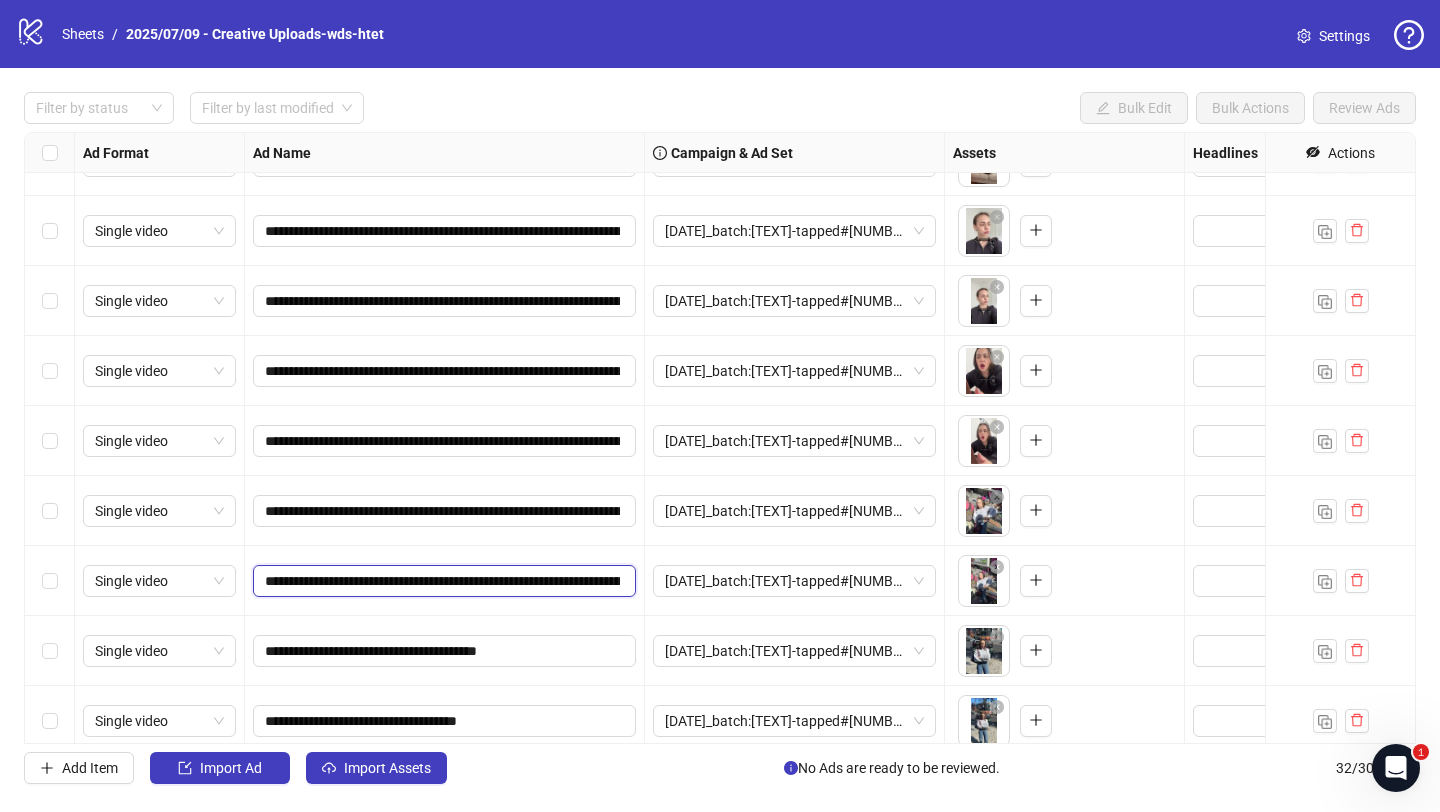 click on "**********" at bounding box center [442, 581] 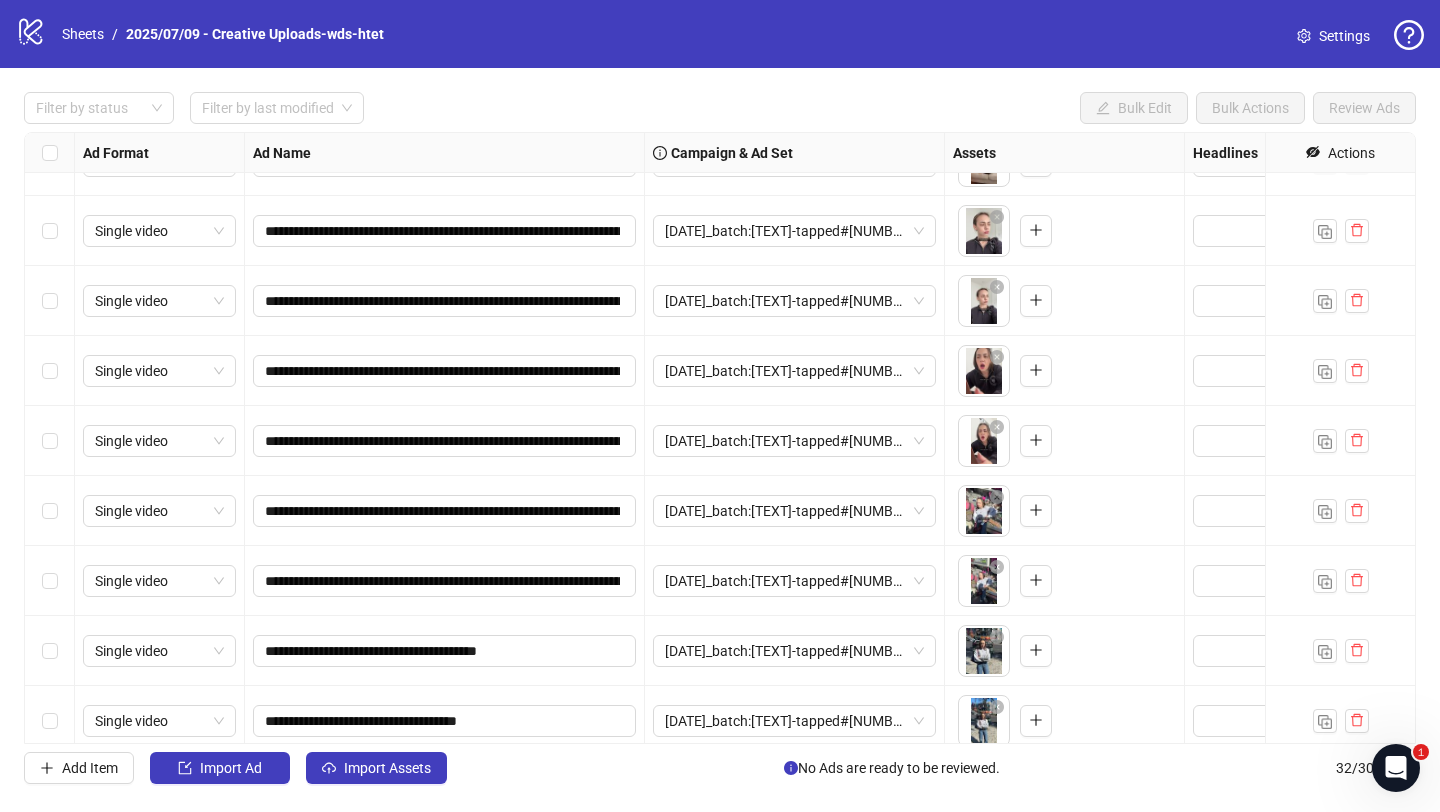 click on "**********" at bounding box center [445, 581] 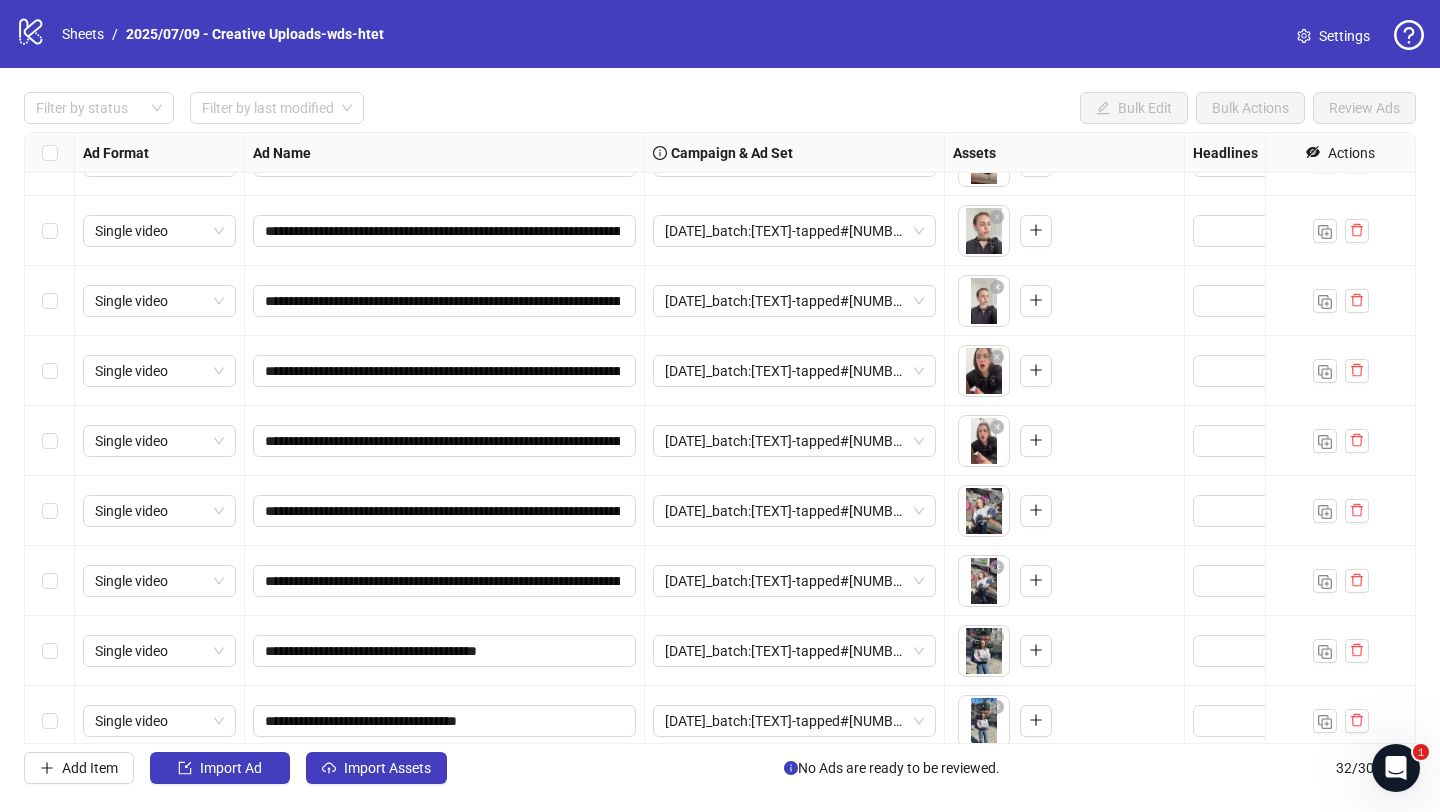 scroll, scrollTop: 779, scrollLeft: 0, axis: vertical 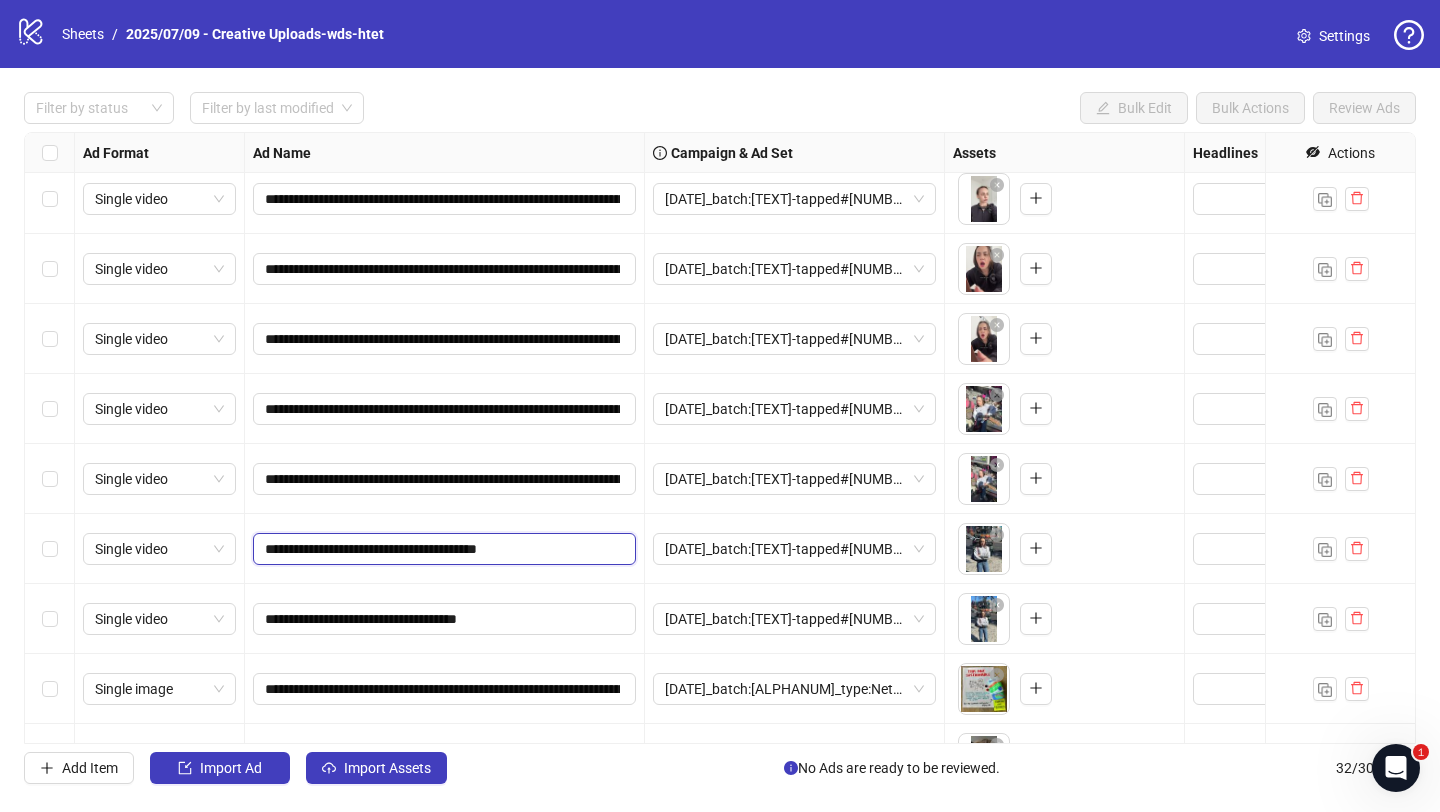 click on "**********" at bounding box center [442, 549] 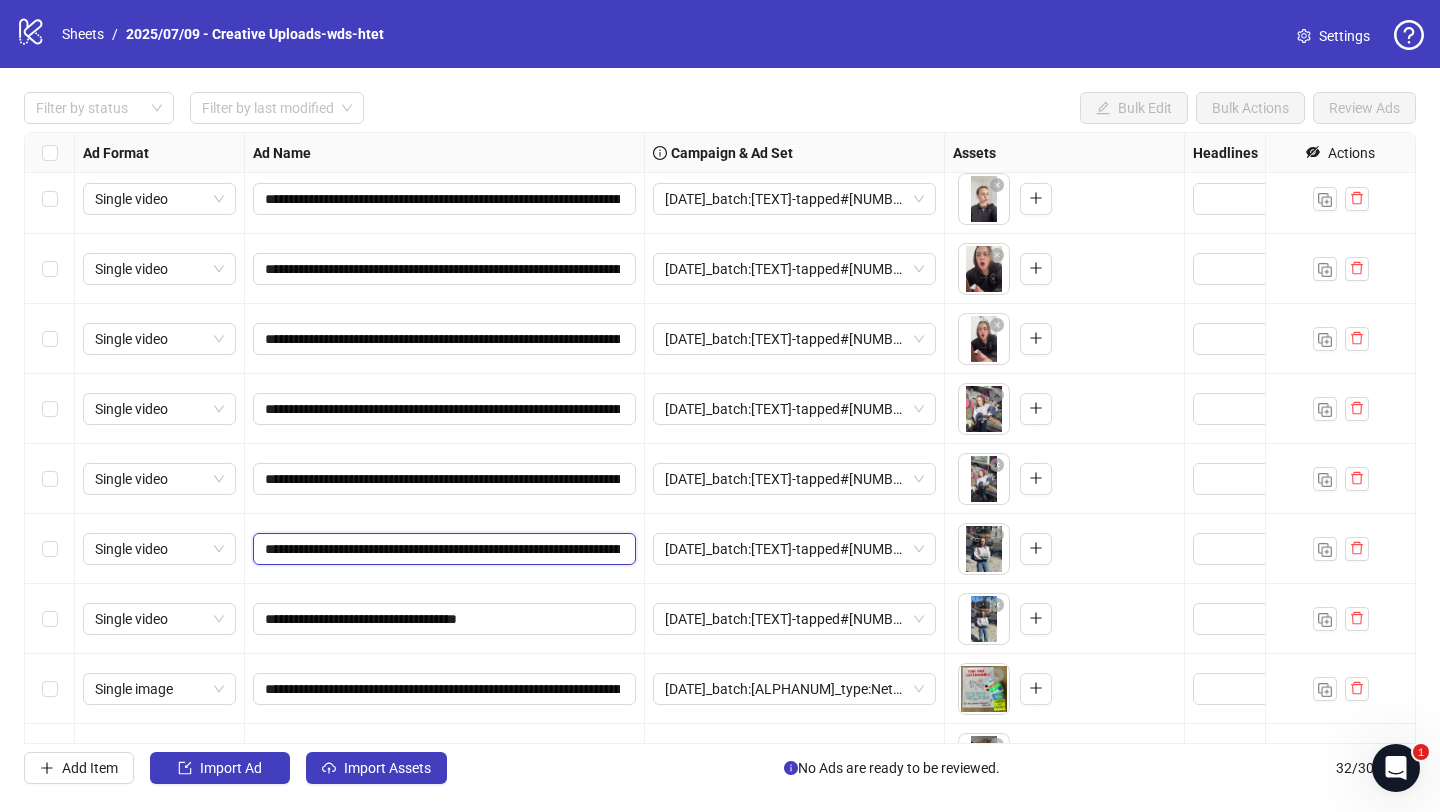 scroll, scrollTop: 0, scrollLeft: 901, axis: horizontal 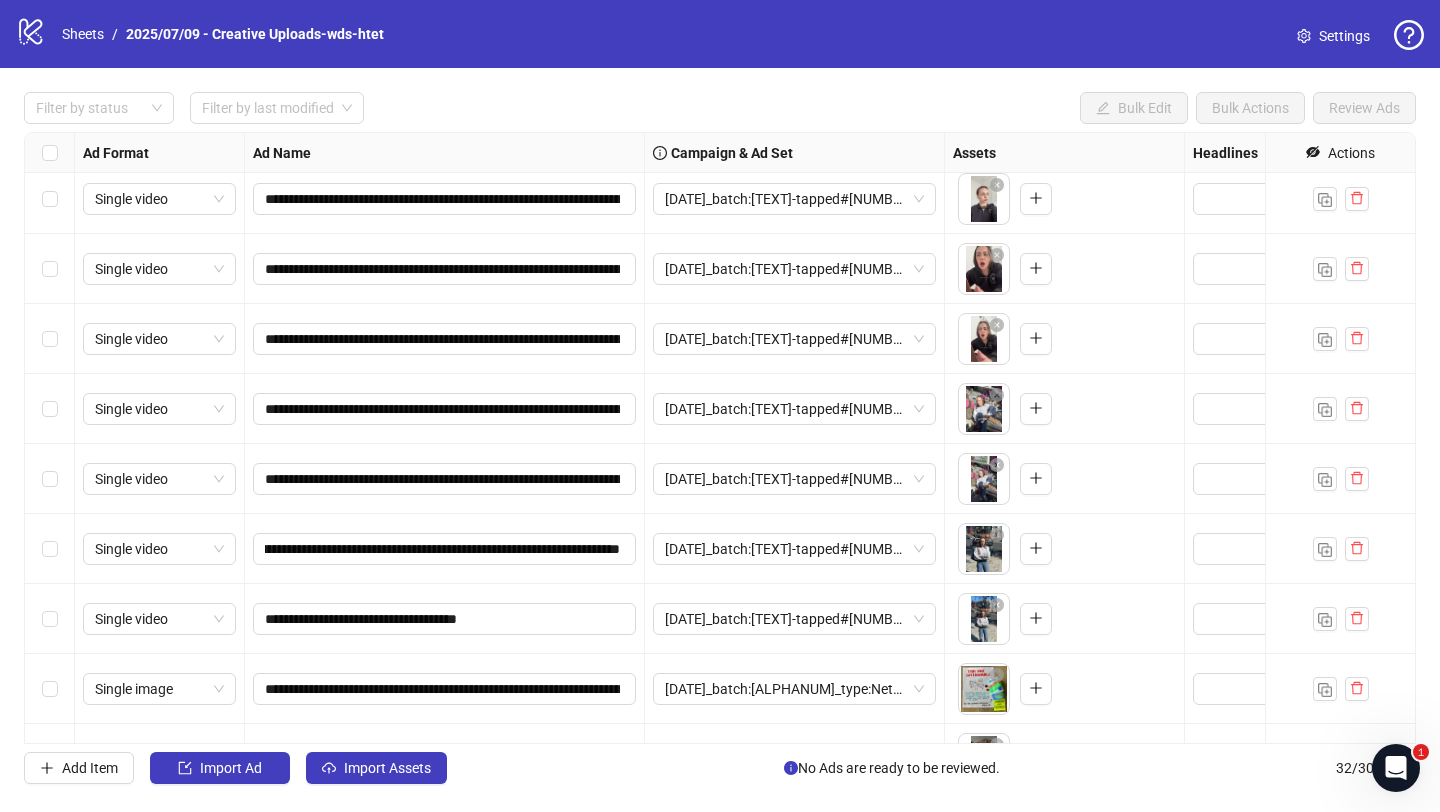 click on "**********" at bounding box center (445, 549) 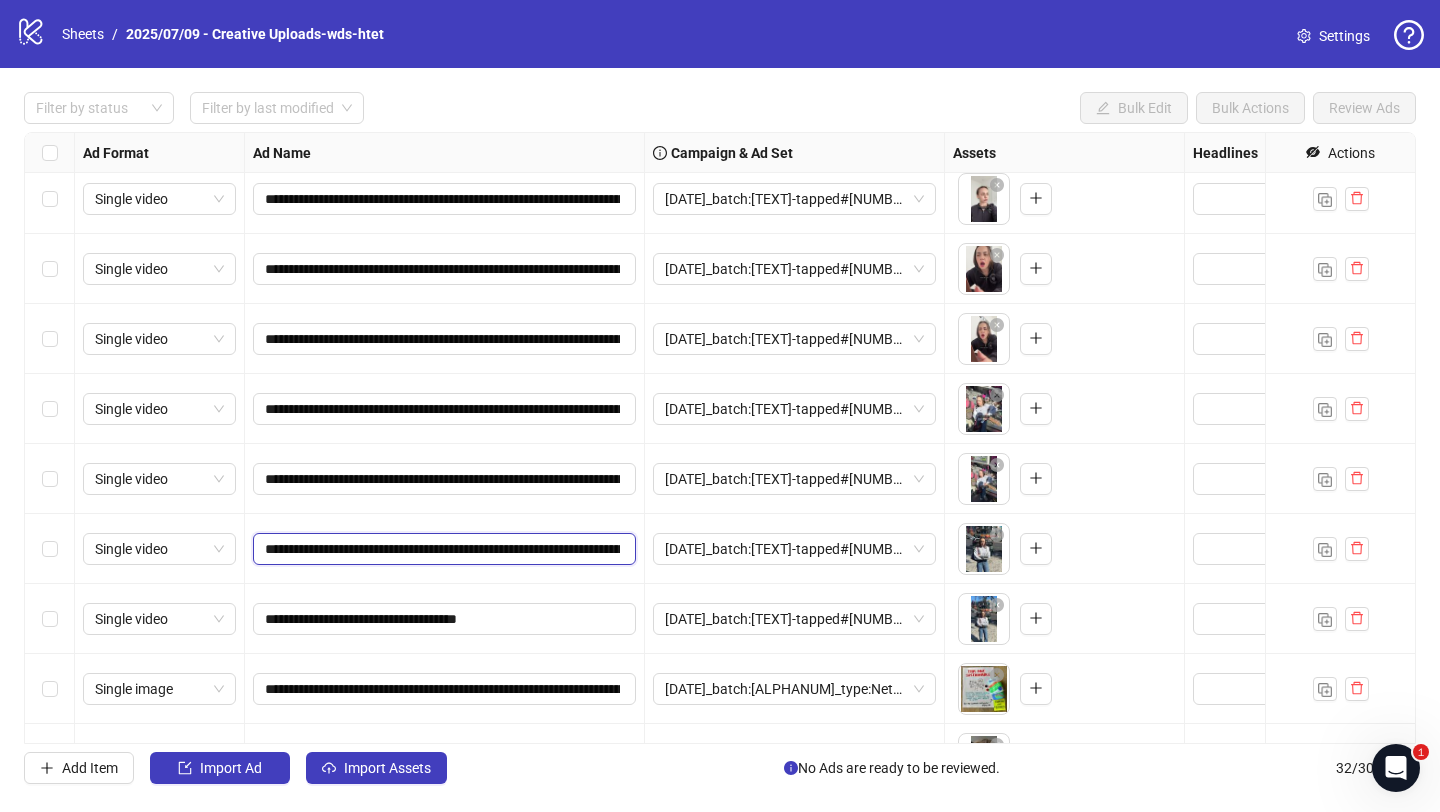 click on "**********" at bounding box center [442, 549] 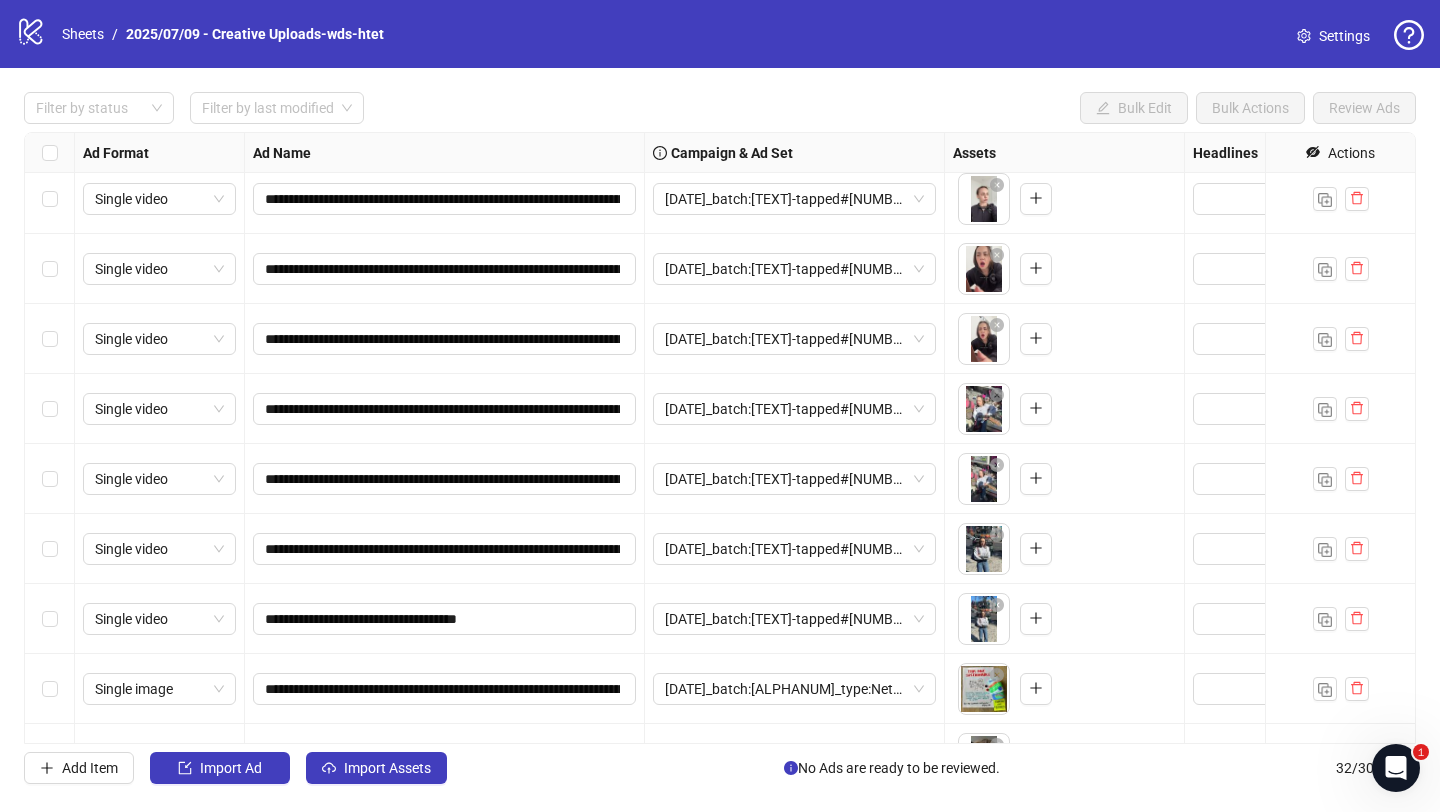 click on "**********" at bounding box center [445, 549] 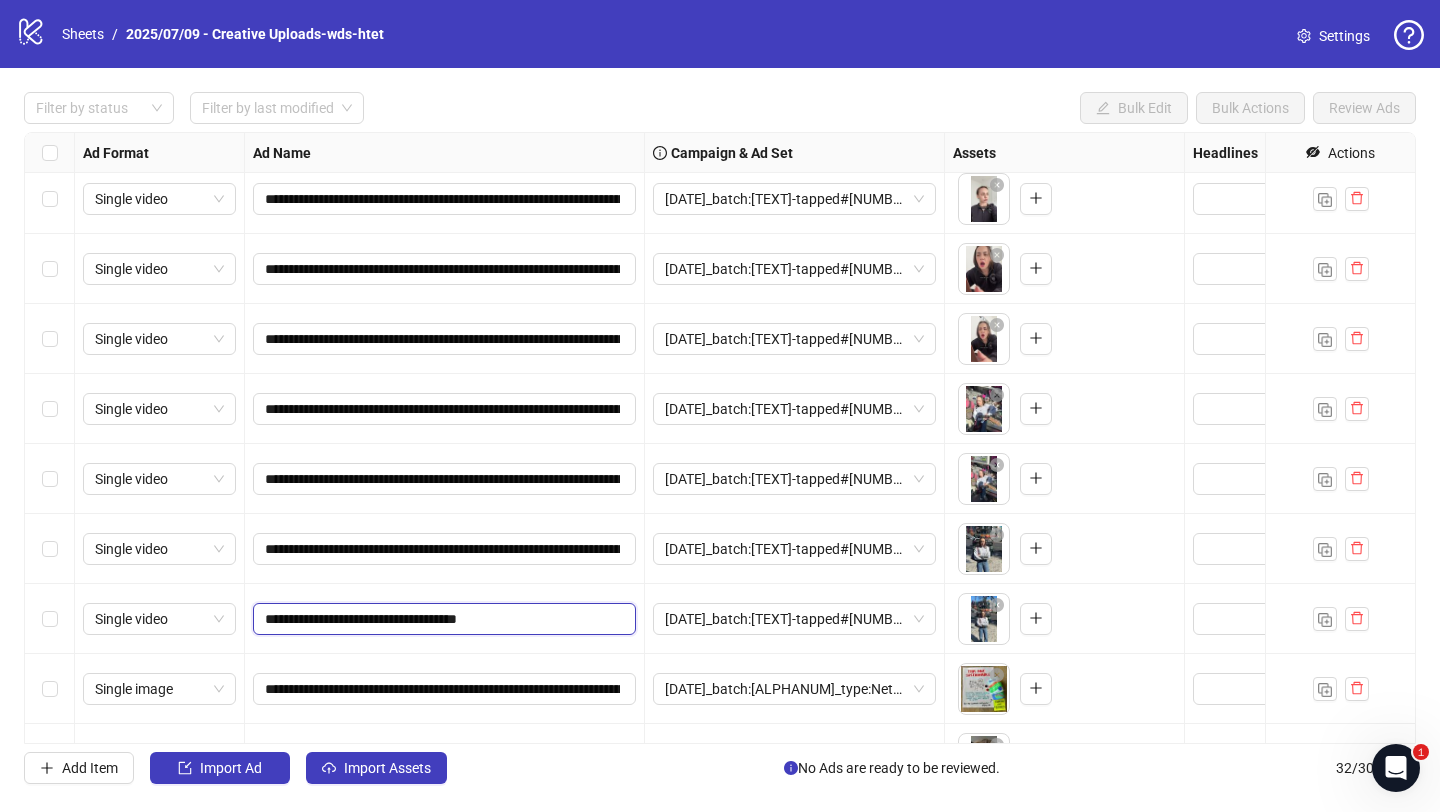click on "**********" at bounding box center [442, 619] 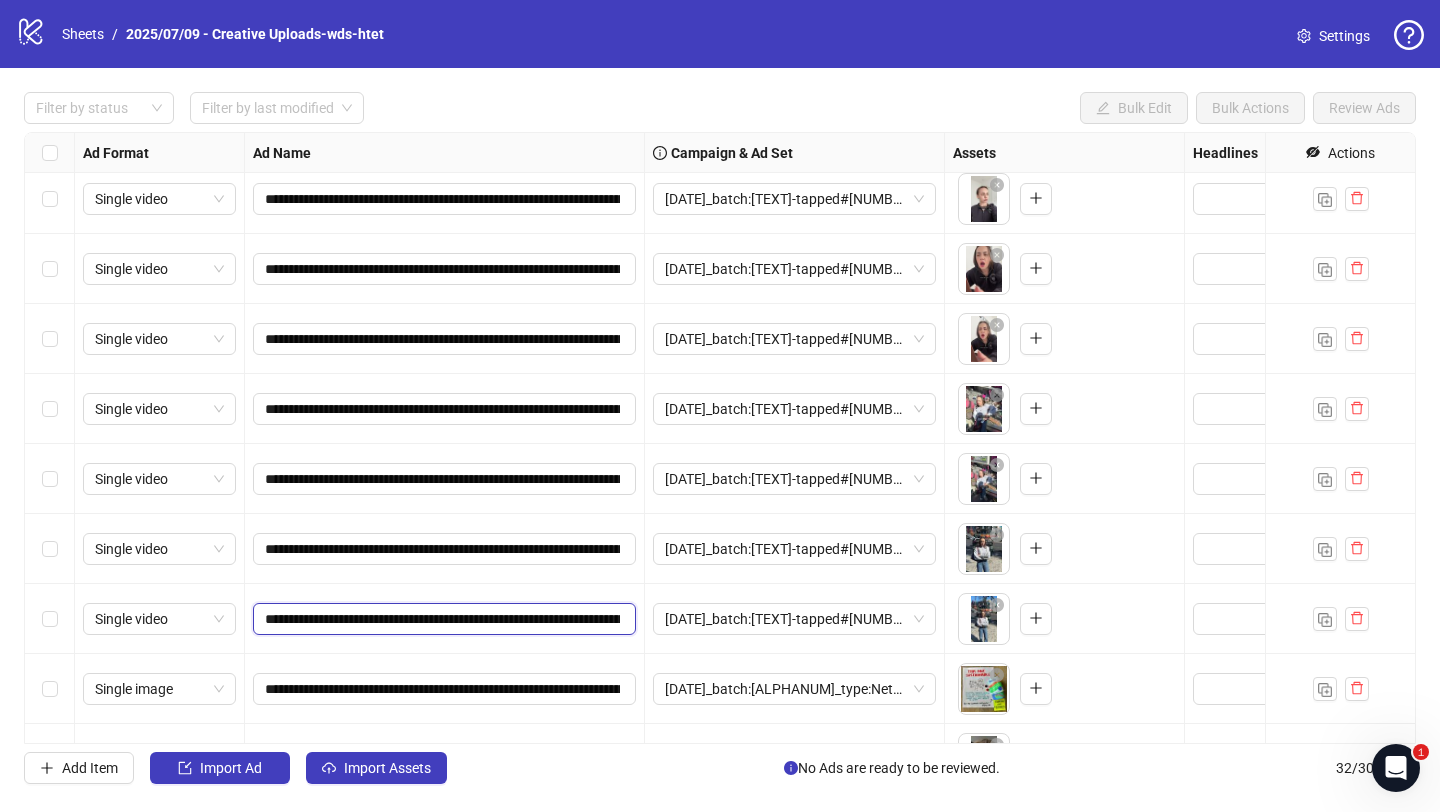scroll, scrollTop: 0, scrollLeft: 901, axis: horizontal 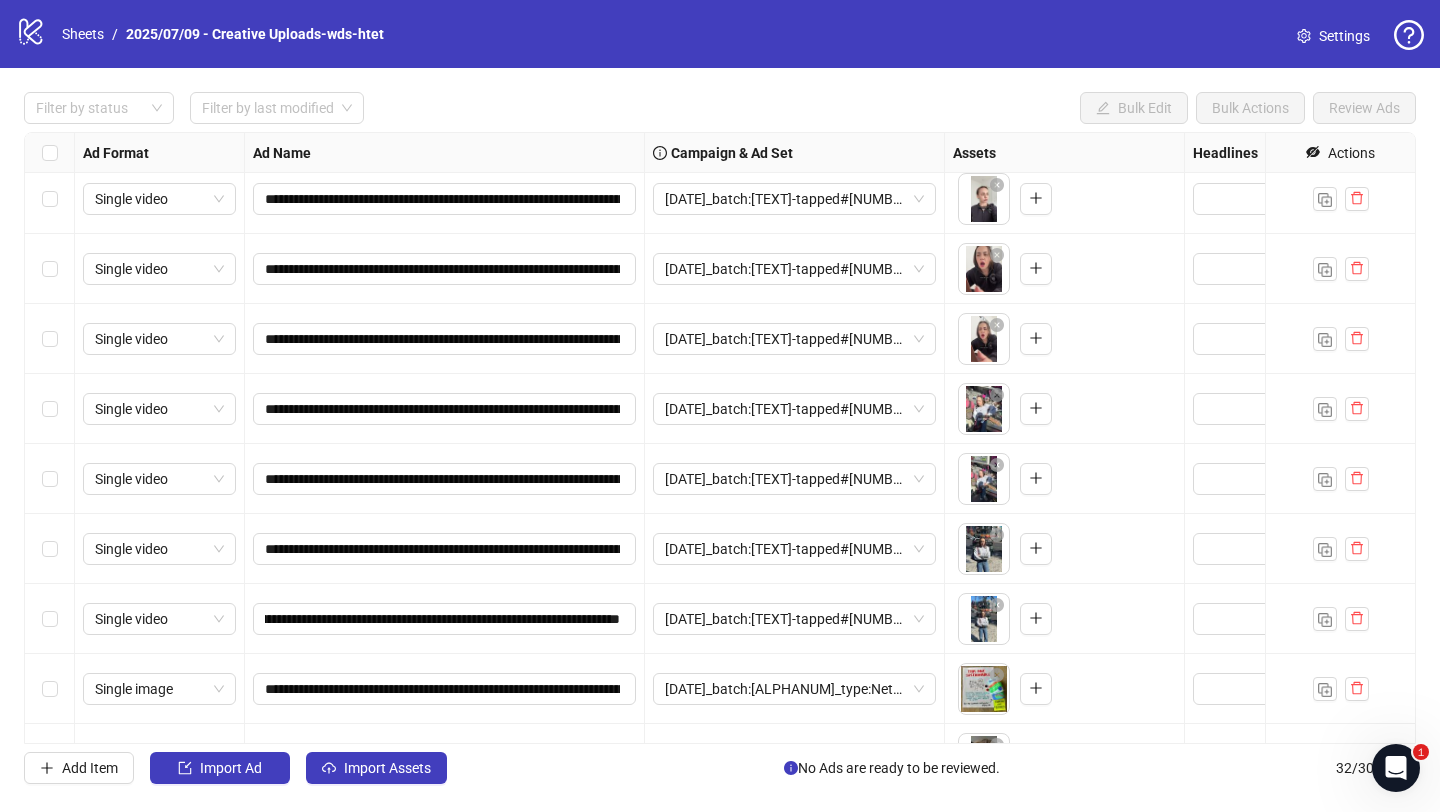 click on "**********" at bounding box center [445, 689] 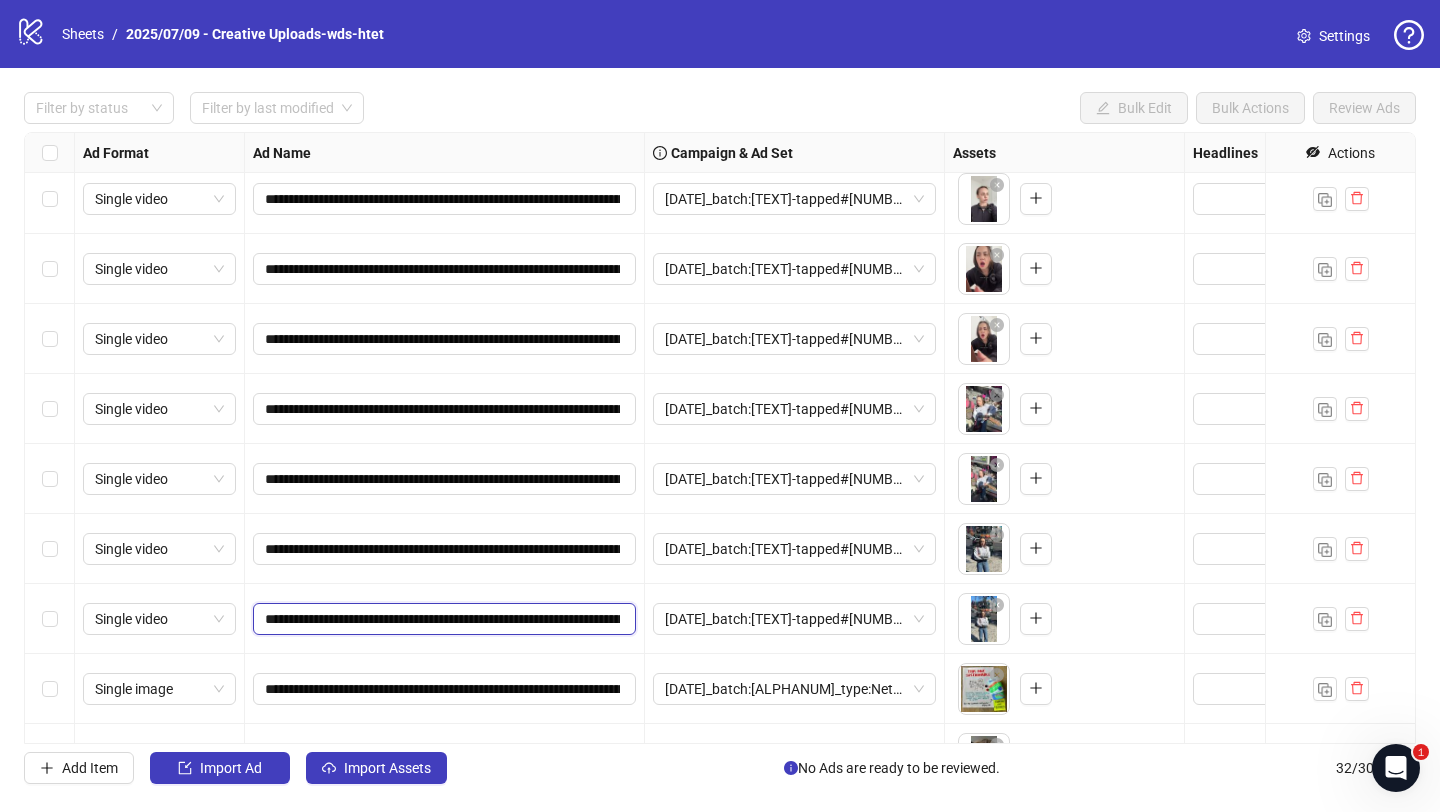 click on "**********" at bounding box center [442, 619] 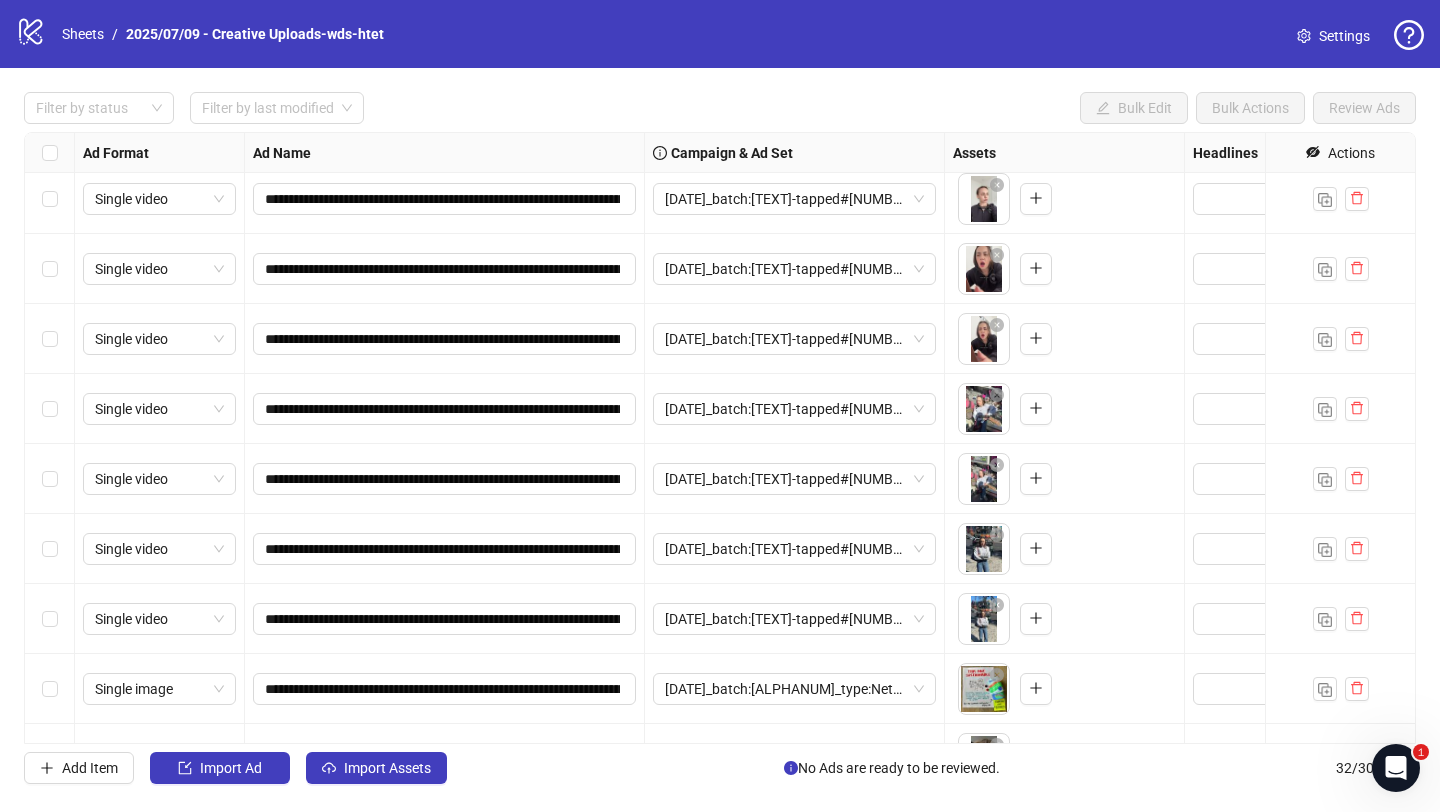 click on "**********" at bounding box center [445, 619] 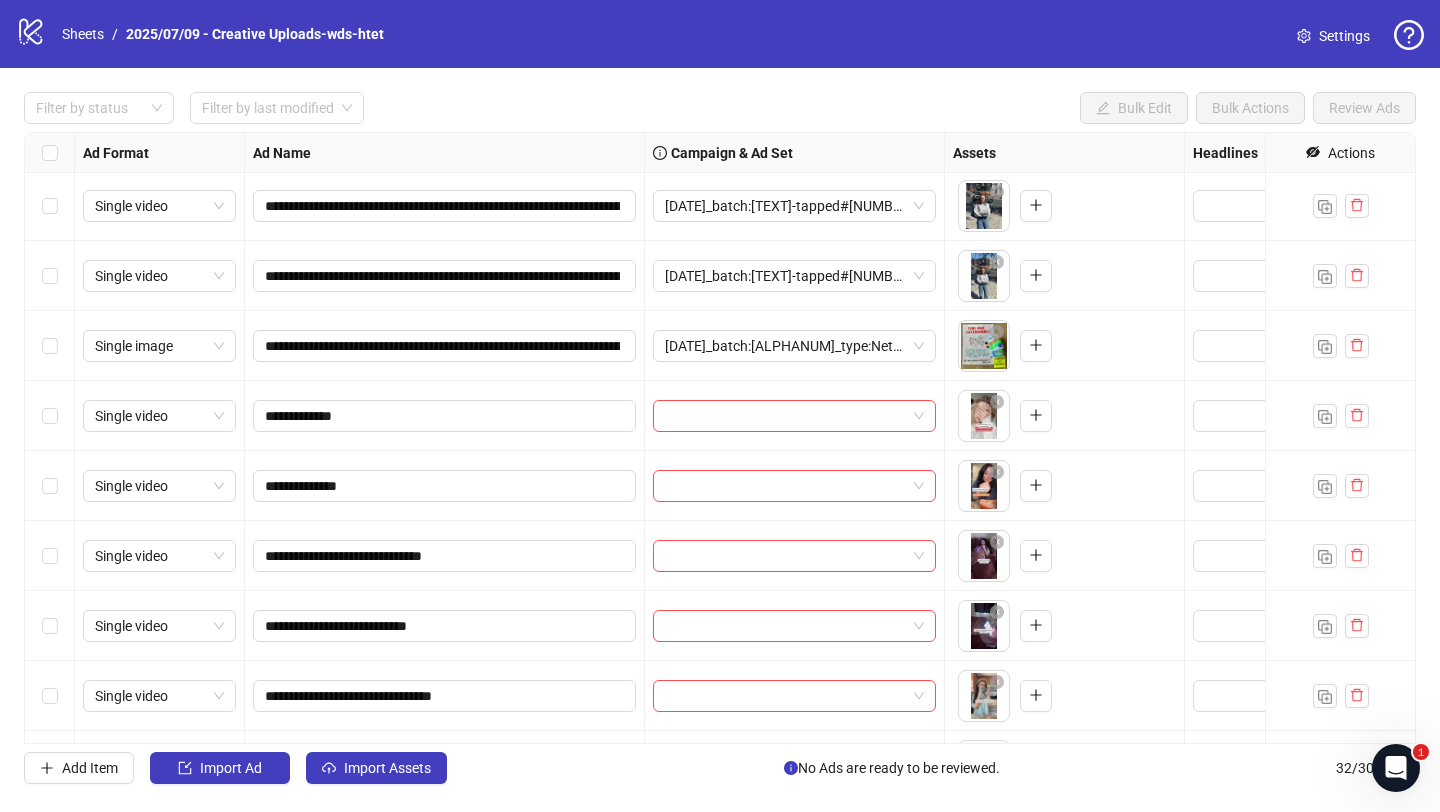 scroll, scrollTop: 1181, scrollLeft: 0, axis: vertical 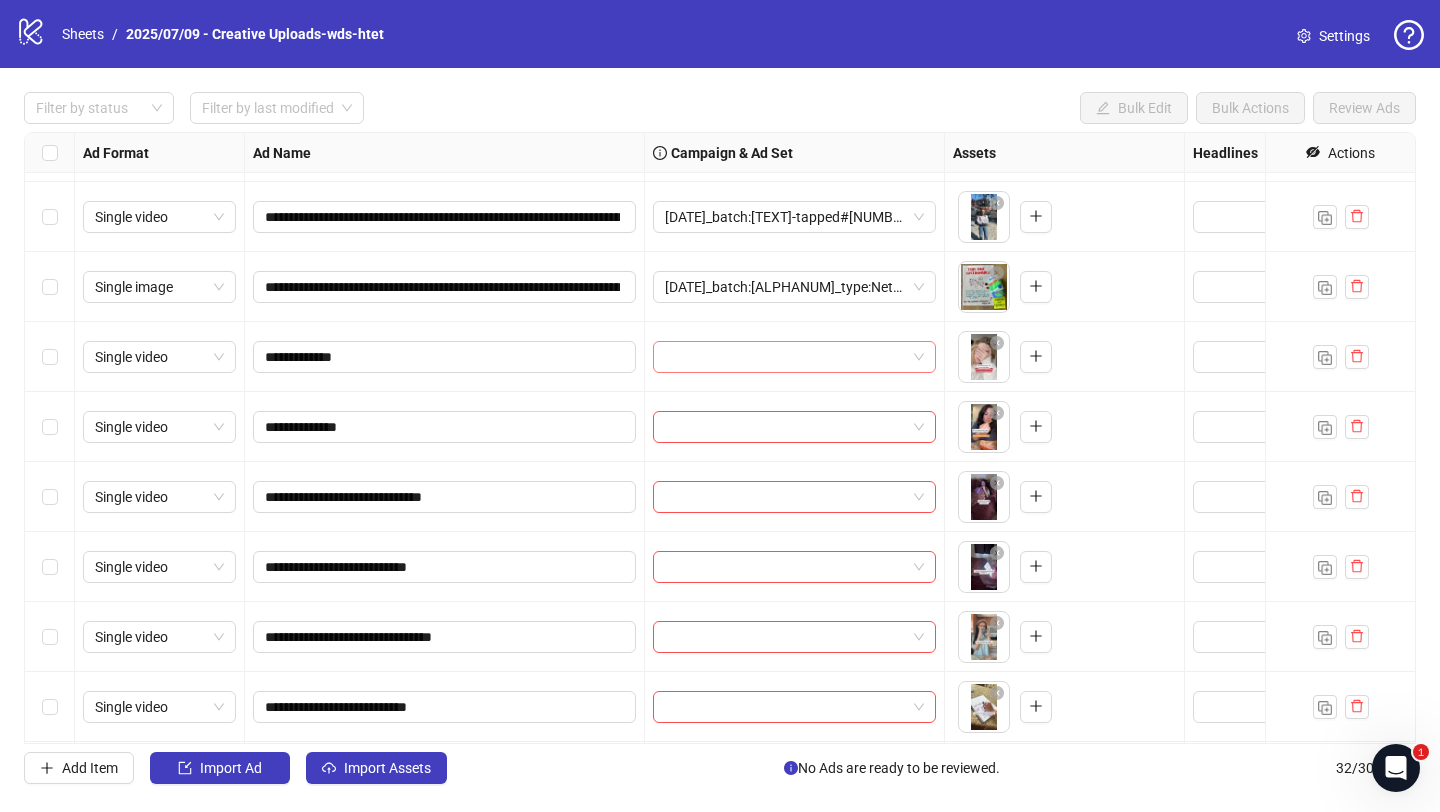click at bounding box center [785, 357] 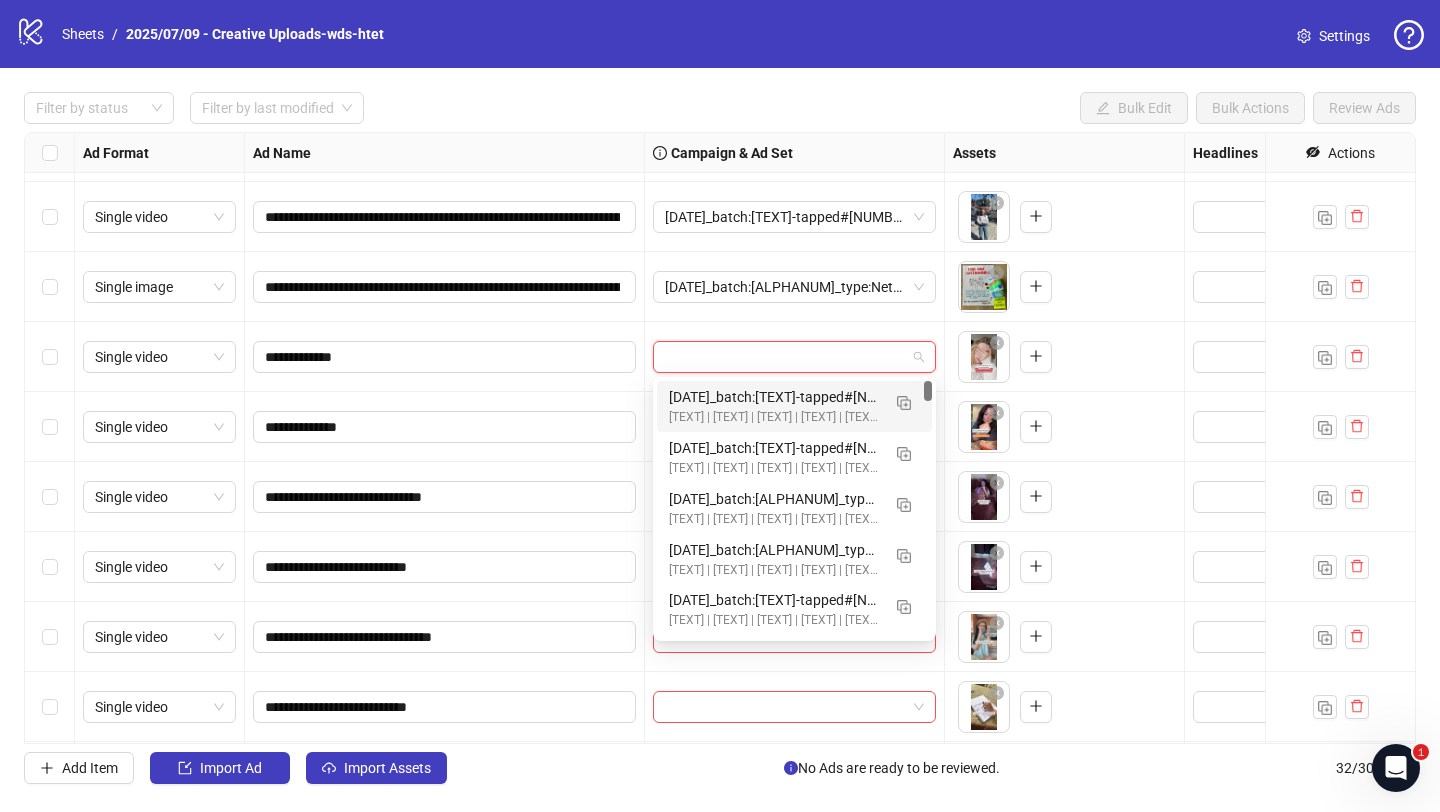 paste on "**********" 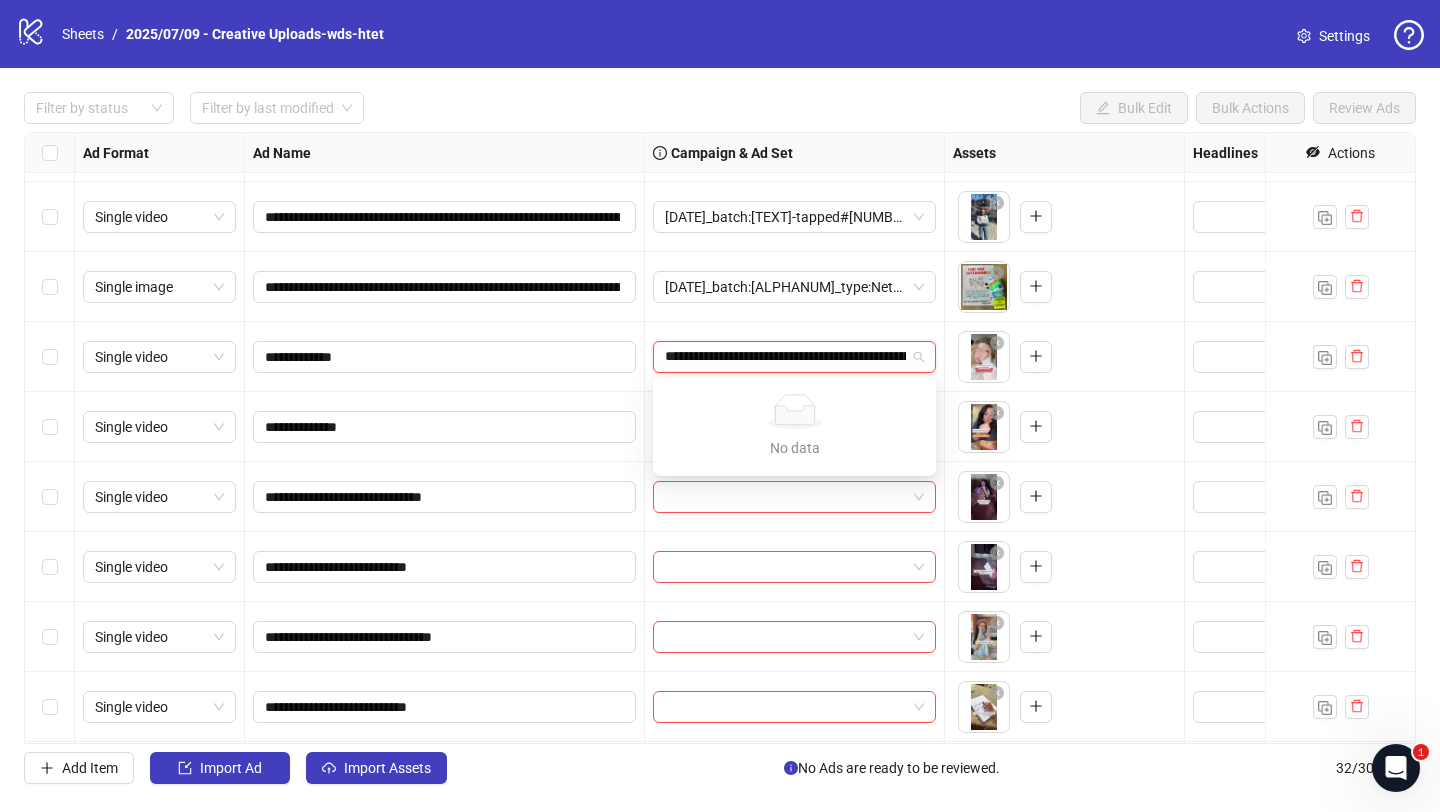 scroll, scrollTop: 0, scrollLeft: 168, axis: horizontal 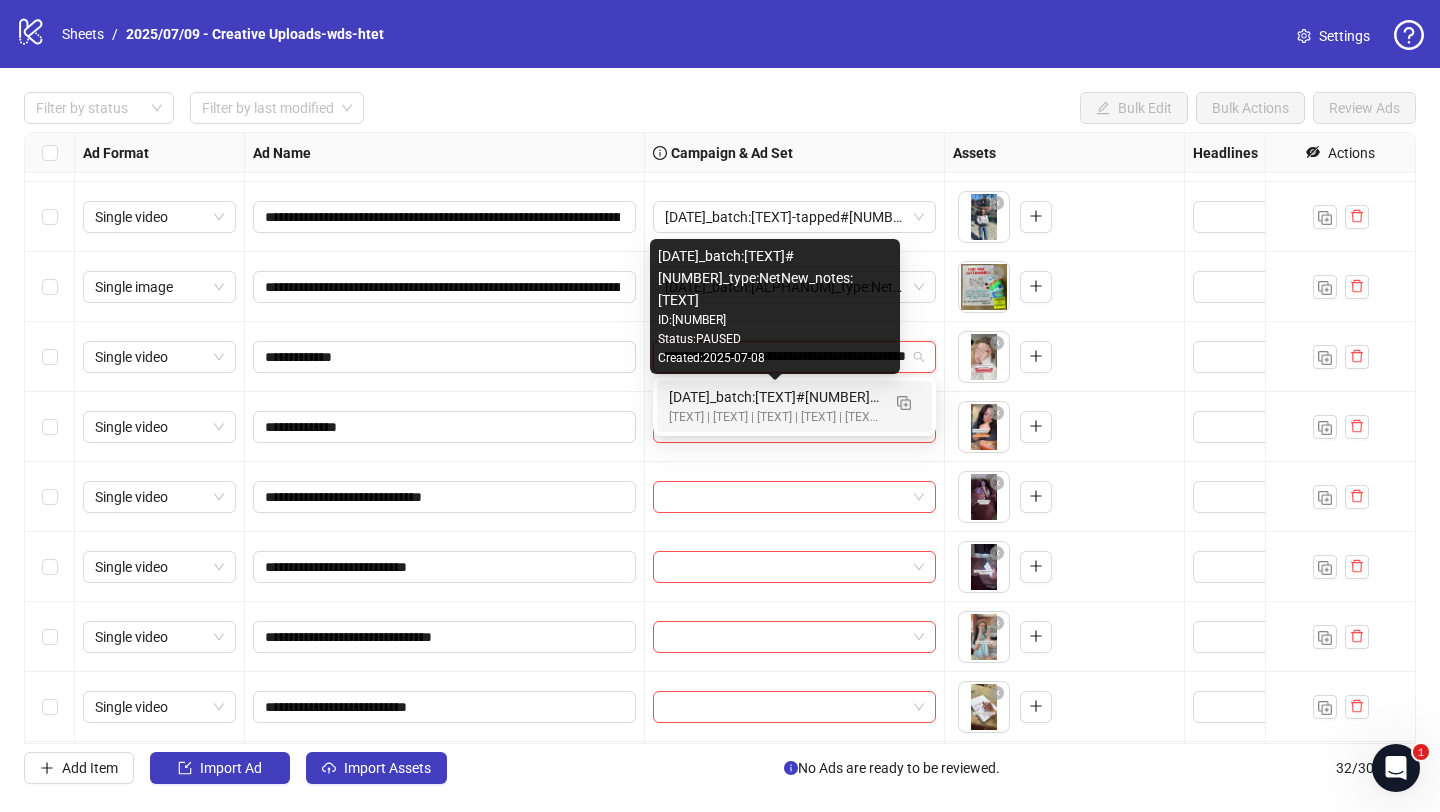 click on "2025/07/09_batch:wds#1402_type:NetNew_notes:htet-wds#1406" at bounding box center [774, 397] 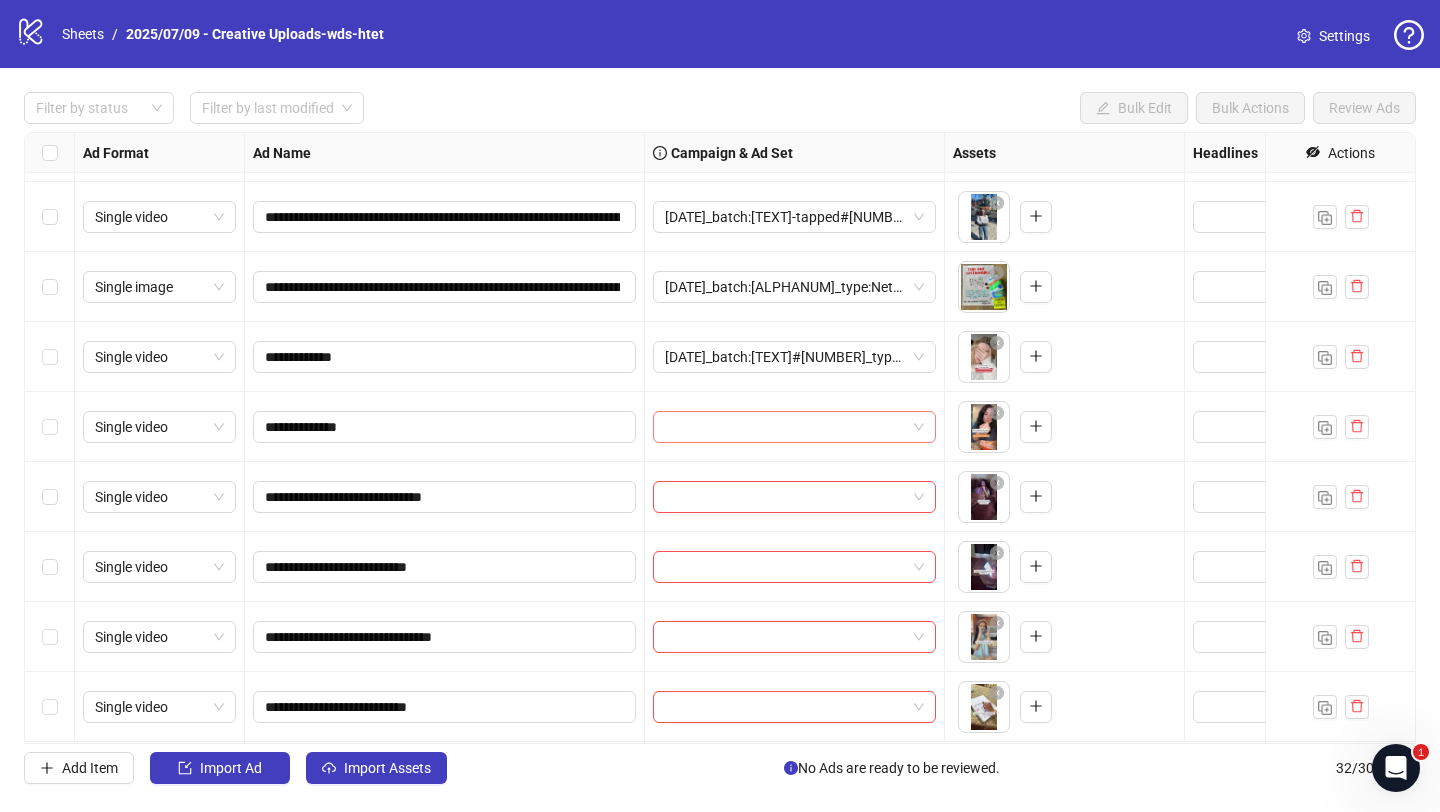 click at bounding box center [785, 427] 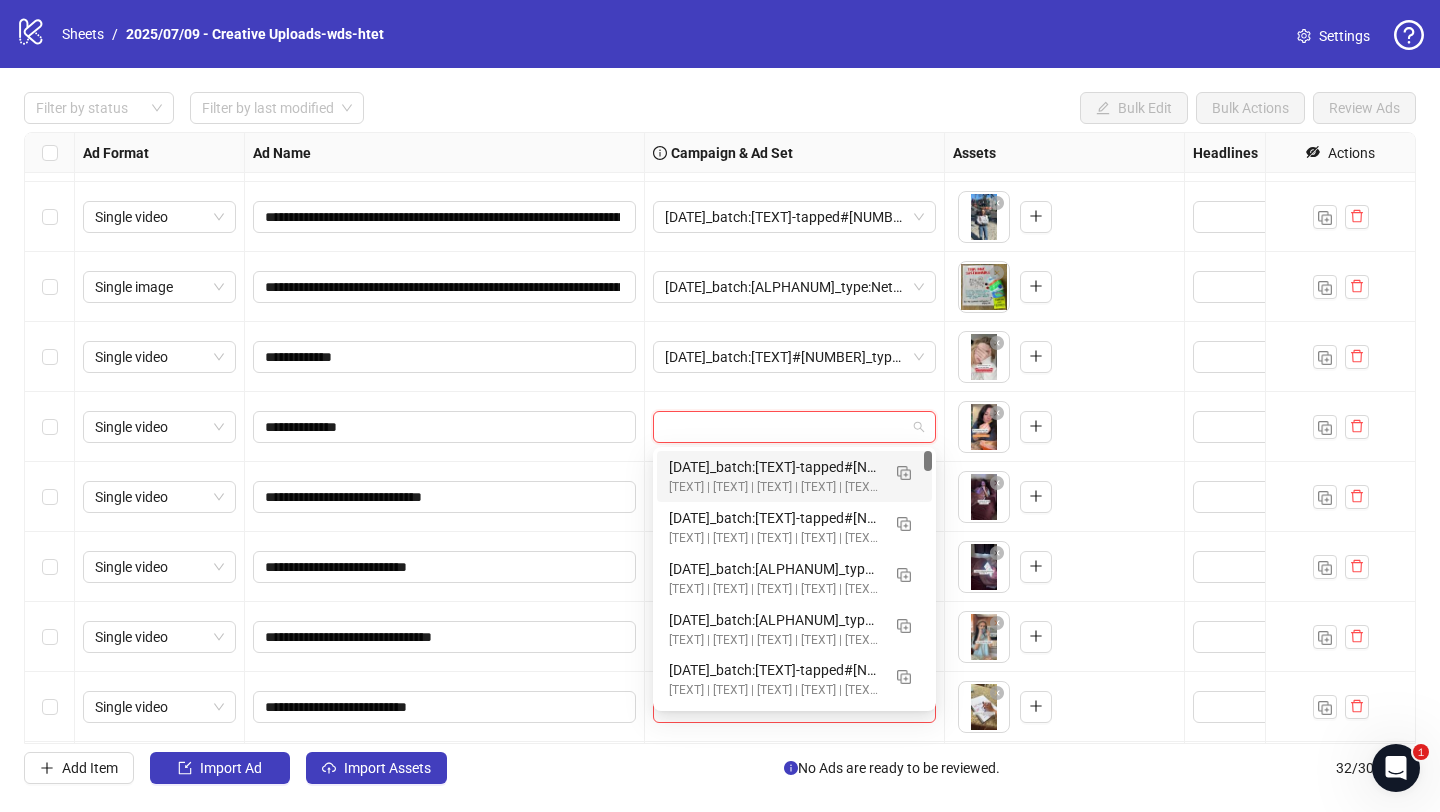 paste on "**********" 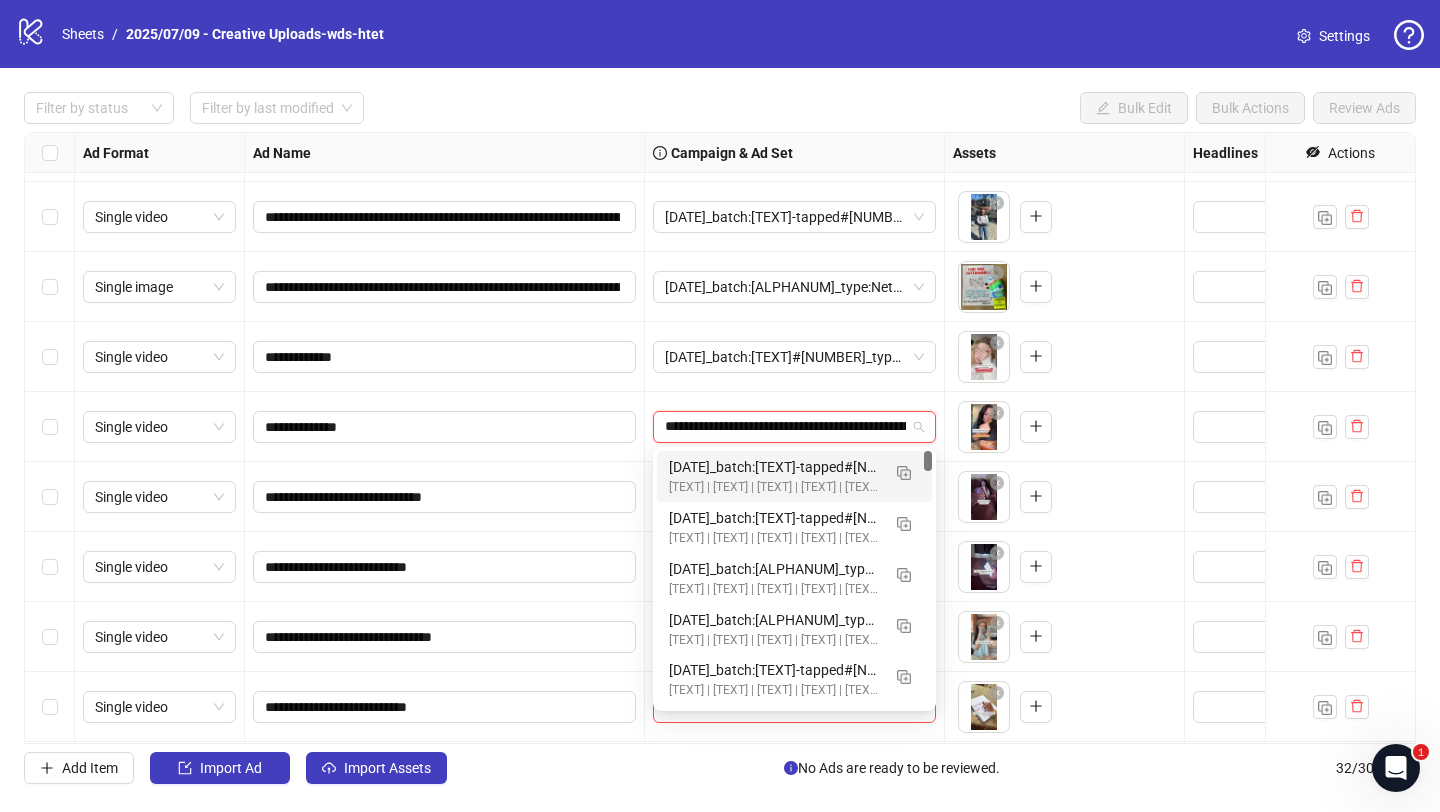scroll, scrollTop: 0, scrollLeft: 168, axis: horizontal 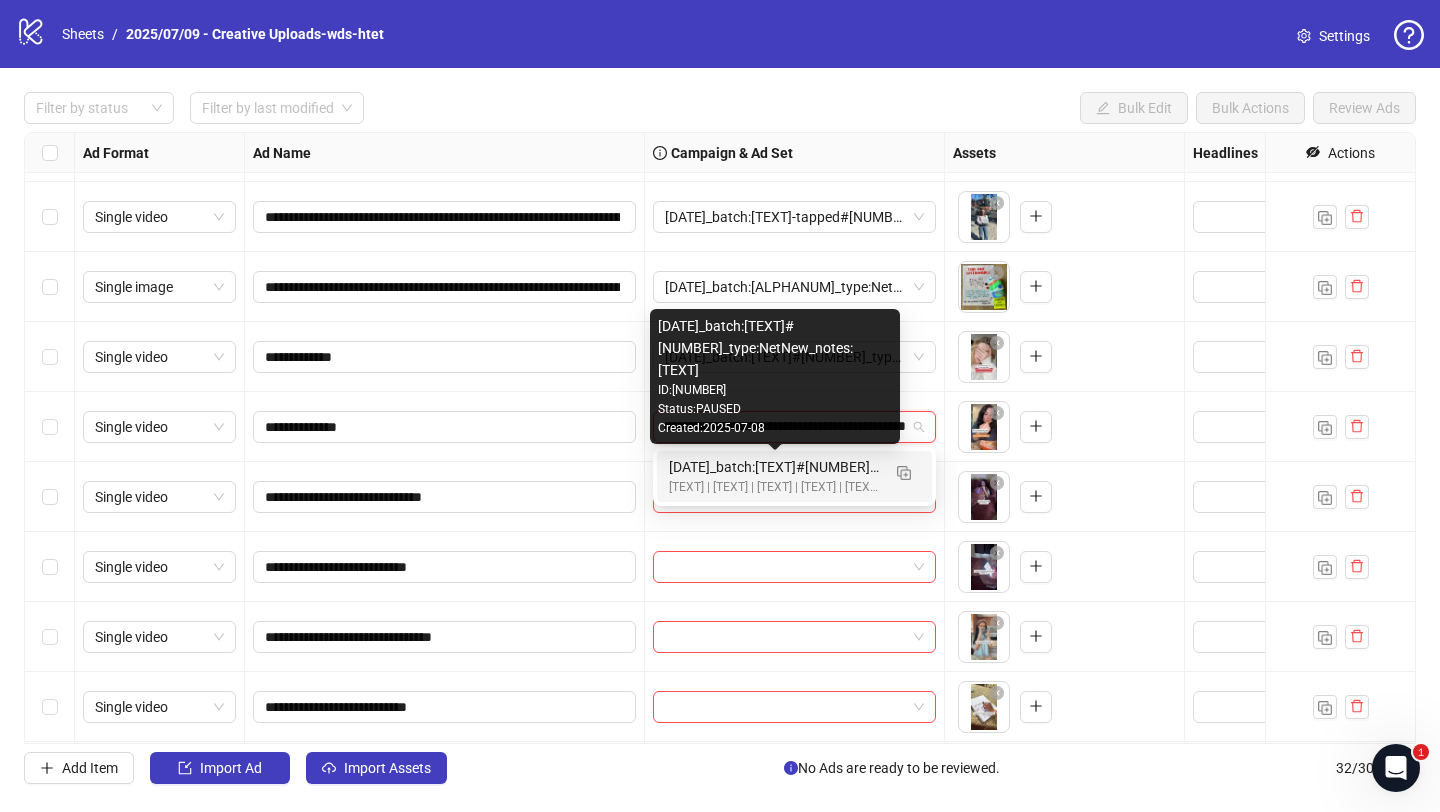 click on "2025/07/09_batch:wds#1402_type:NetNew_notes:htet-wds#1406" at bounding box center [774, 467] 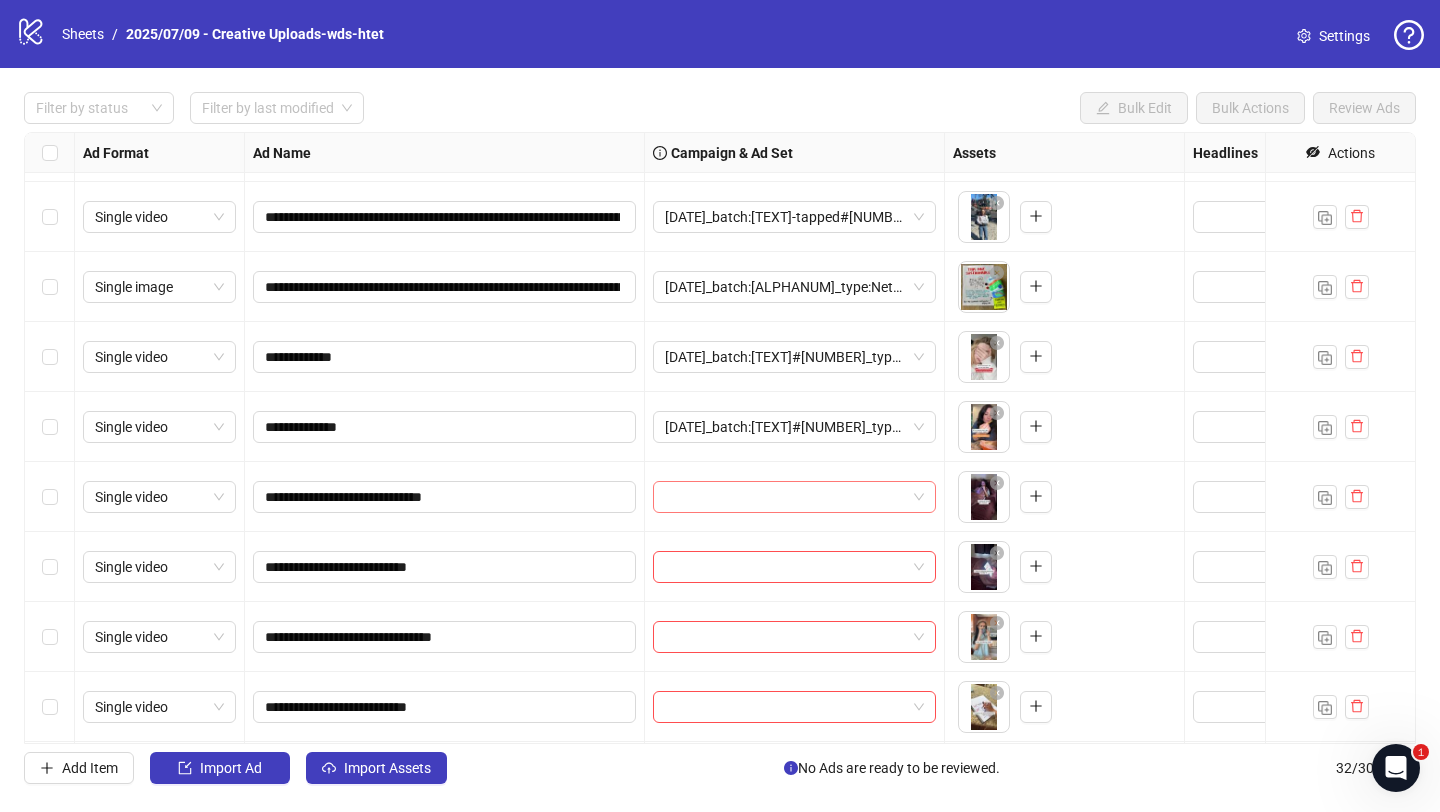 click at bounding box center [785, 497] 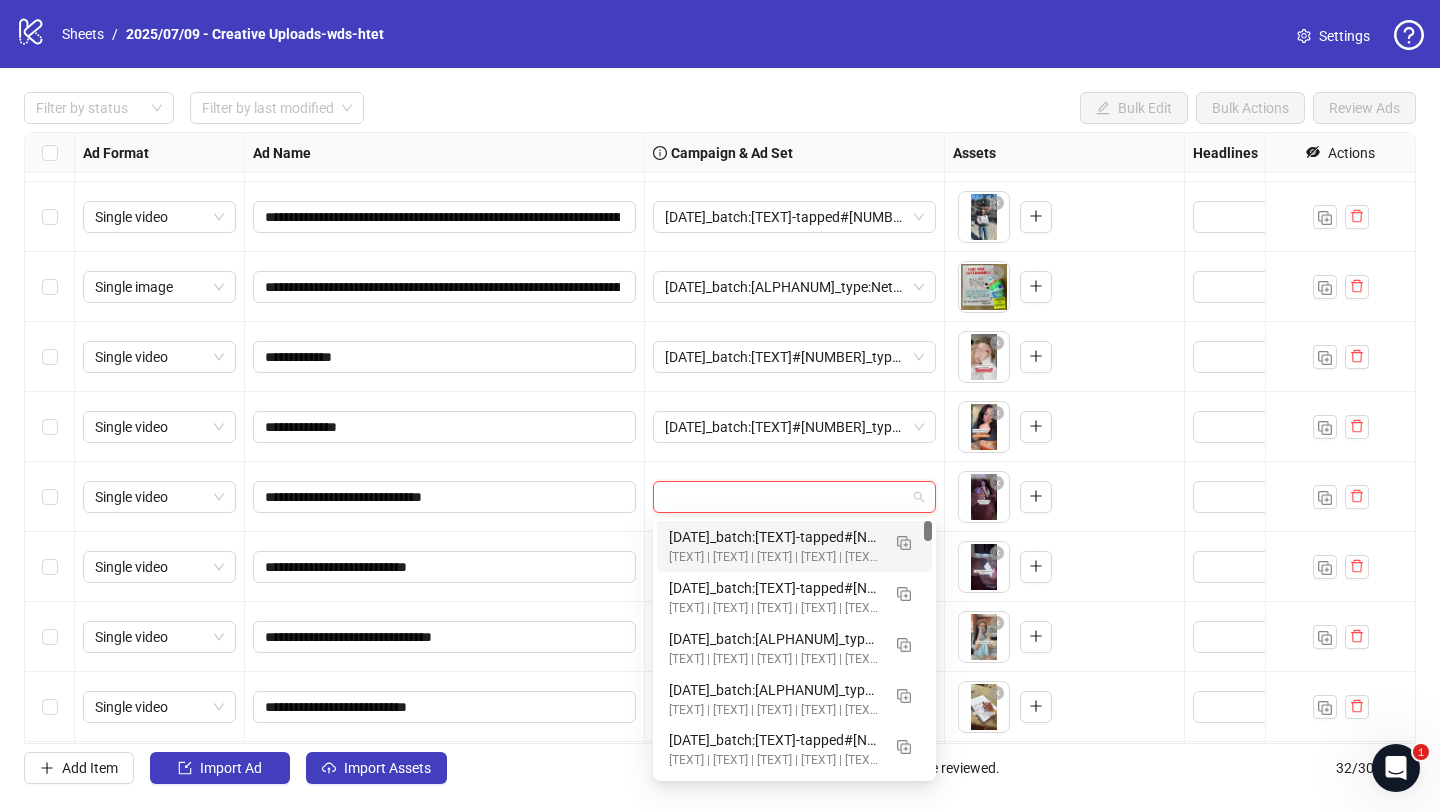 paste on "**********" 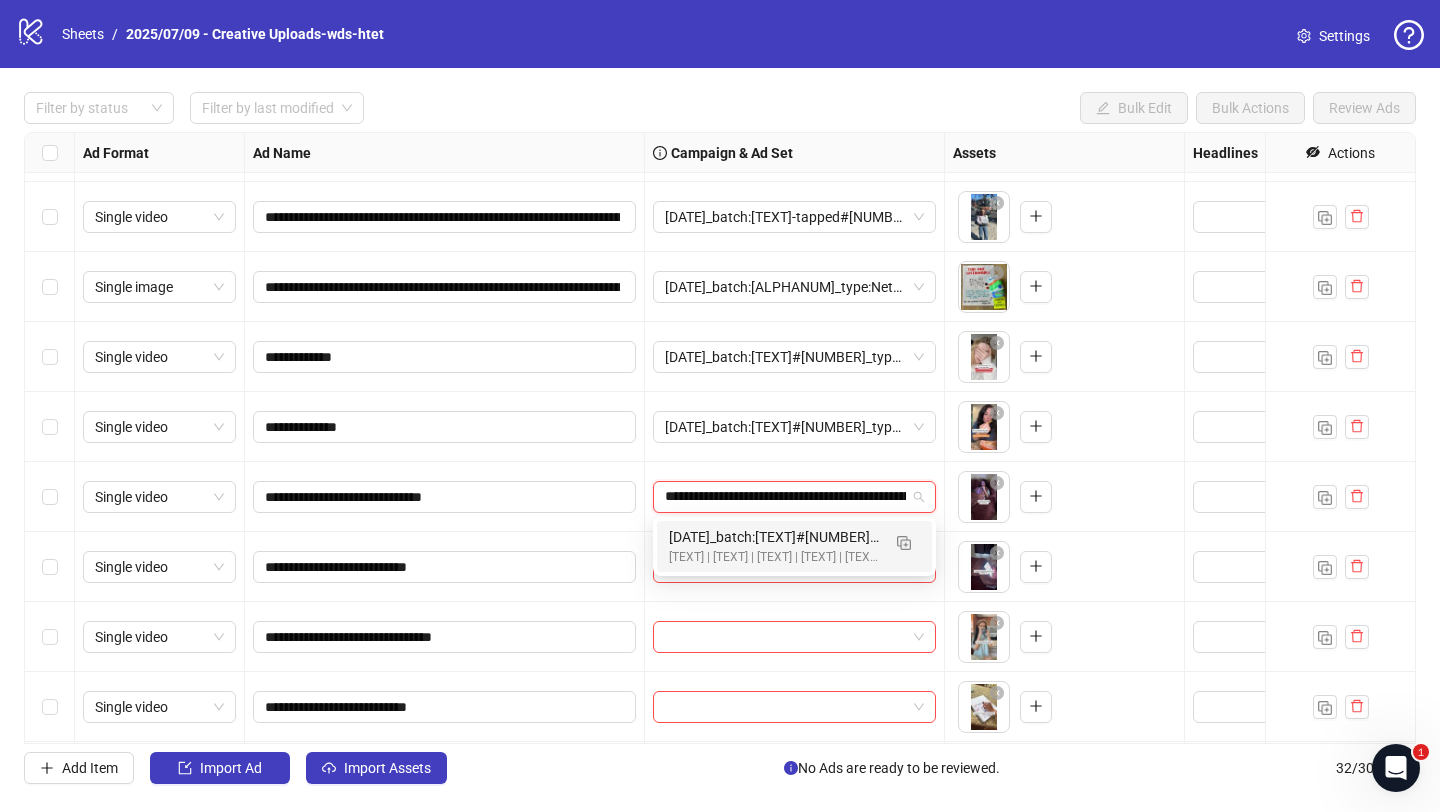 scroll, scrollTop: 0, scrollLeft: 168, axis: horizontal 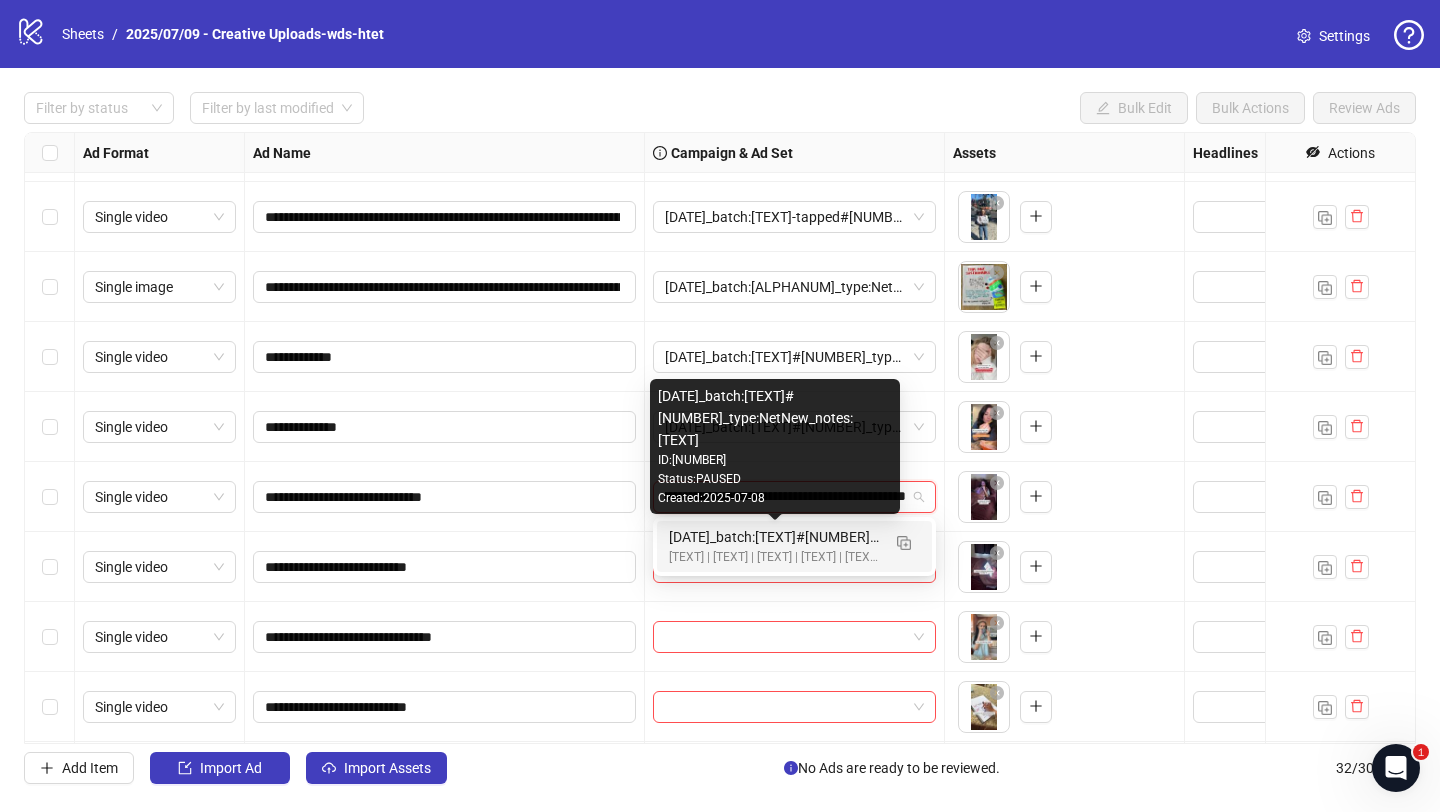 click on "2025/07/09_batch:wds#1402_type:NetNew_notes:htet-wds#1406" at bounding box center [774, 537] 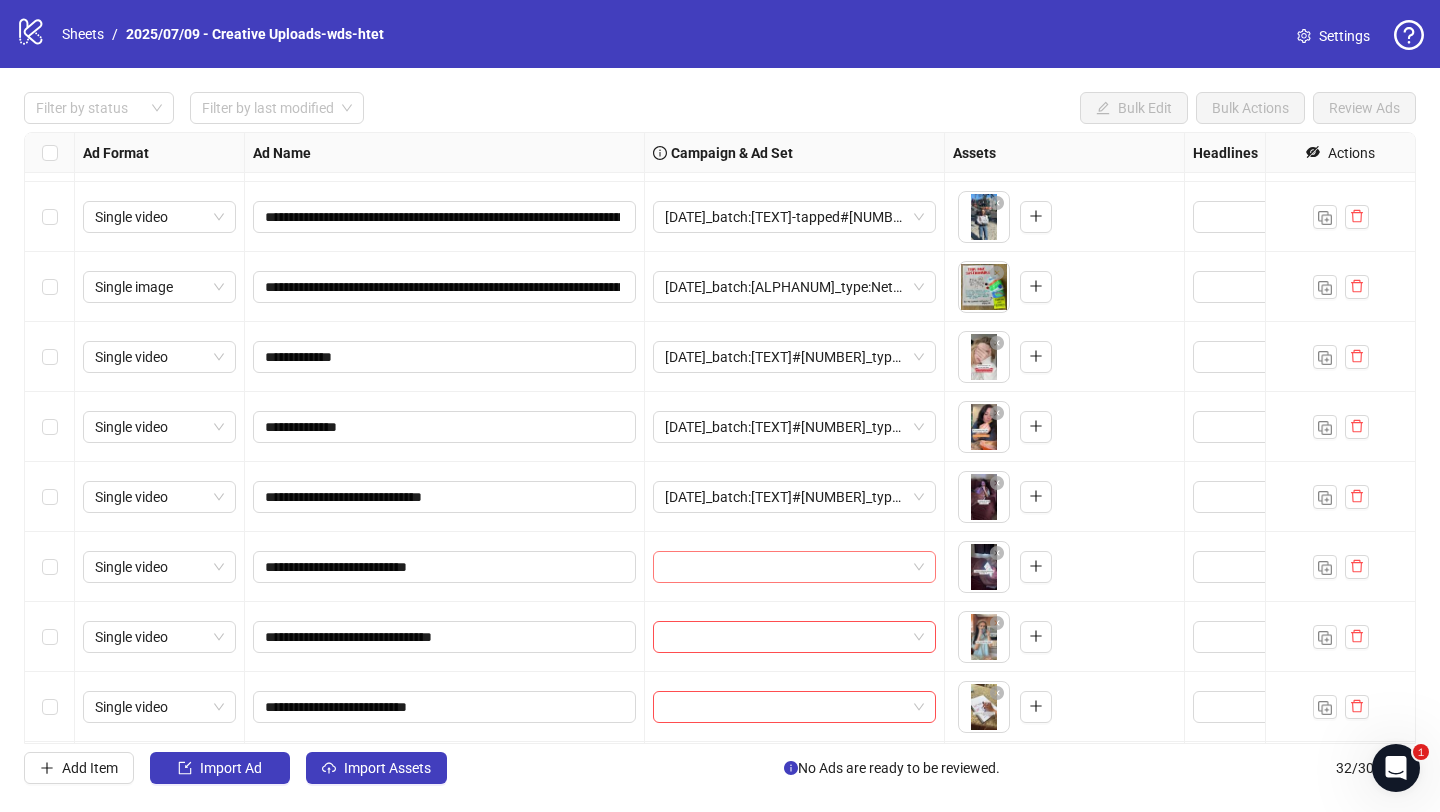 click at bounding box center [785, 567] 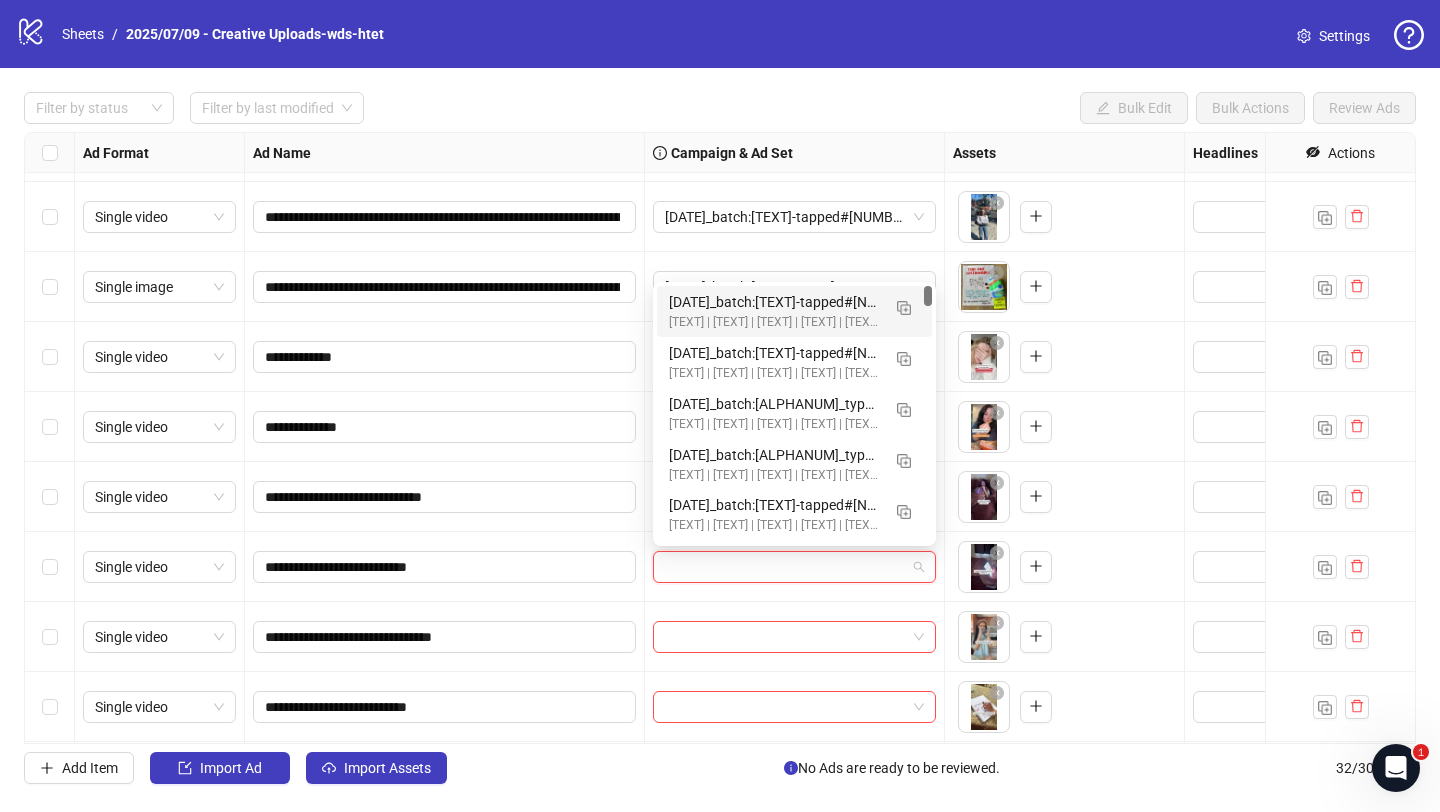 paste on "**********" 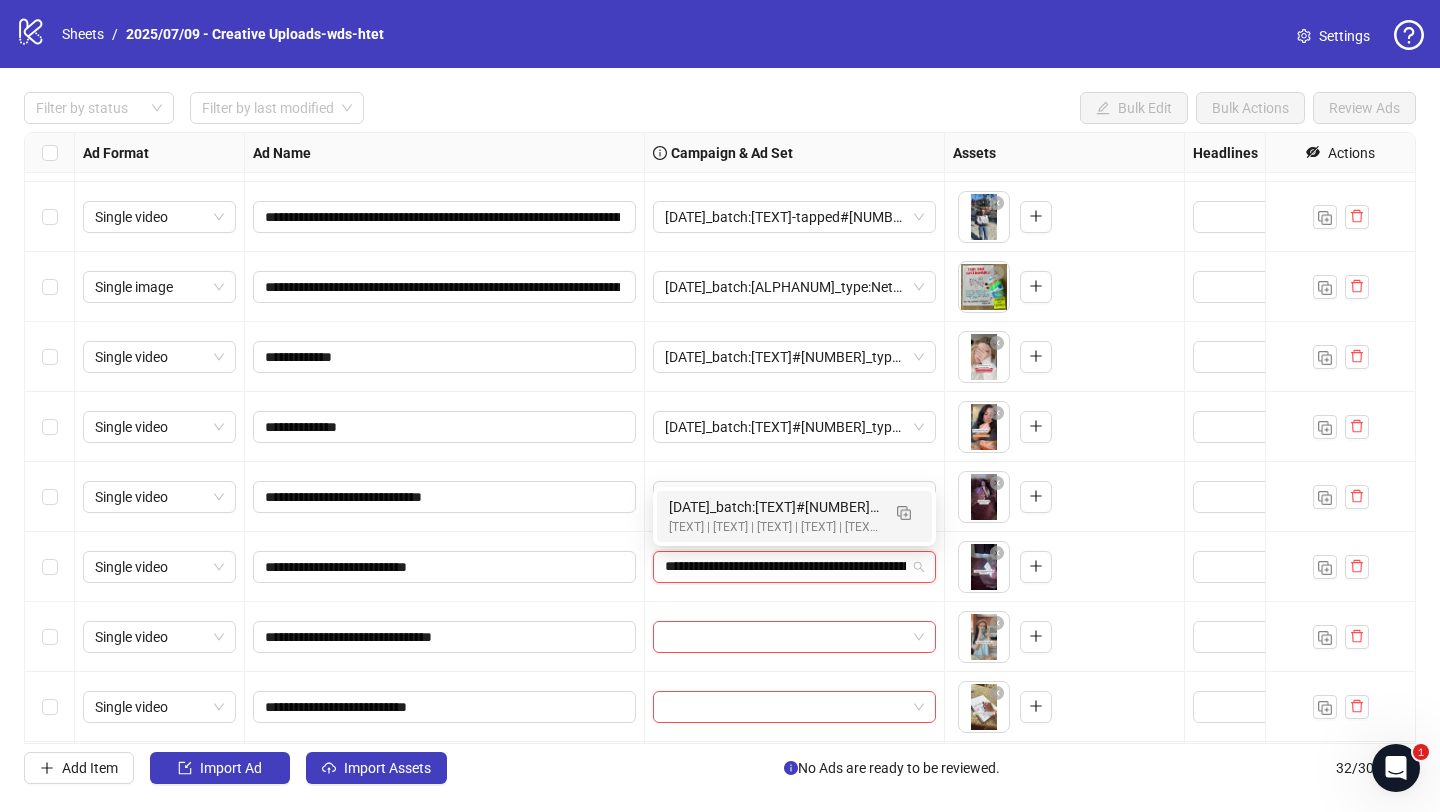 scroll, scrollTop: 0, scrollLeft: 168, axis: horizontal 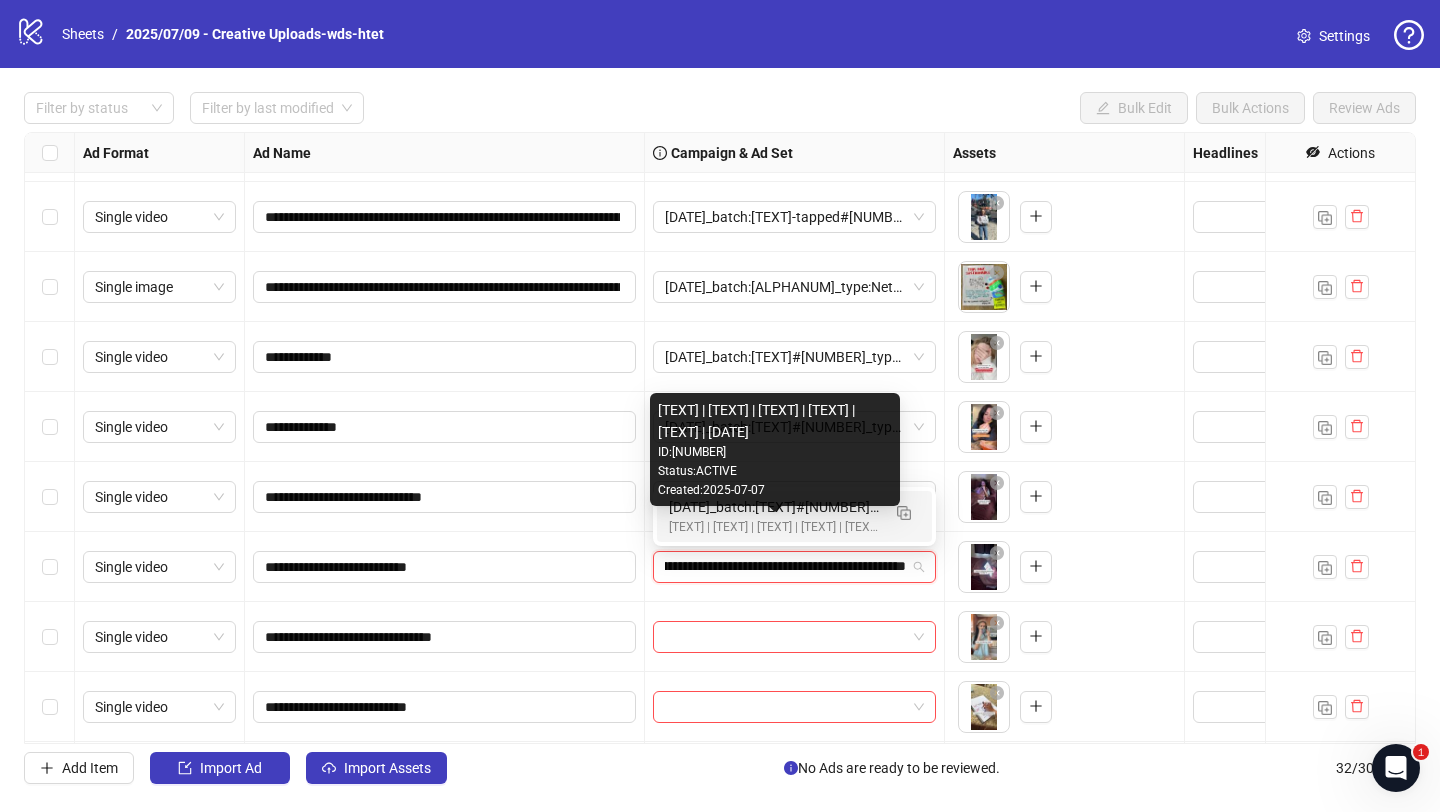 click on "[Creative-Testing MASTER | All-SKUs | ABO 7dc | USA | v2025/07/07]" at bounding box center (774, 527) 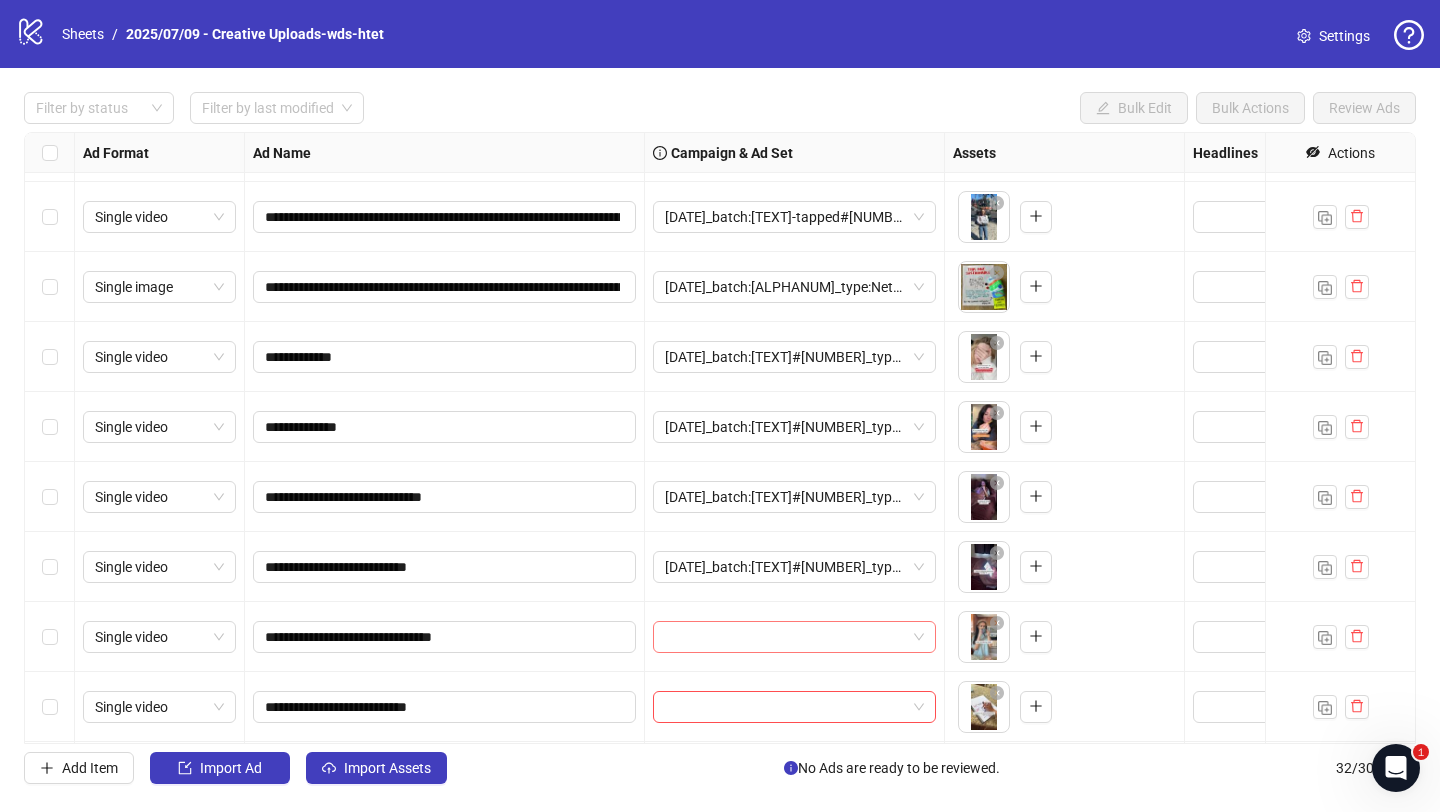 click at bounding box center [785, 637] 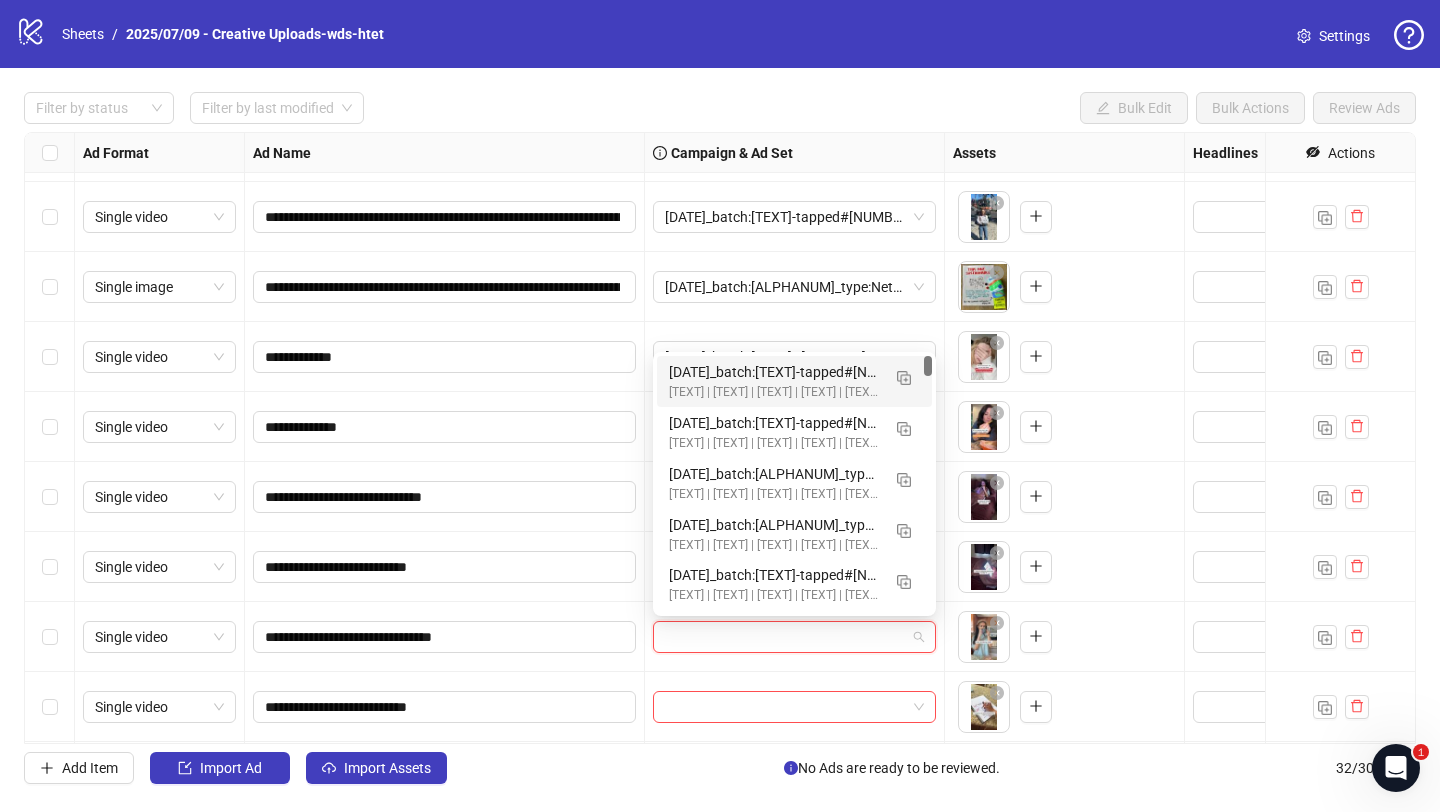 paste on "**********" 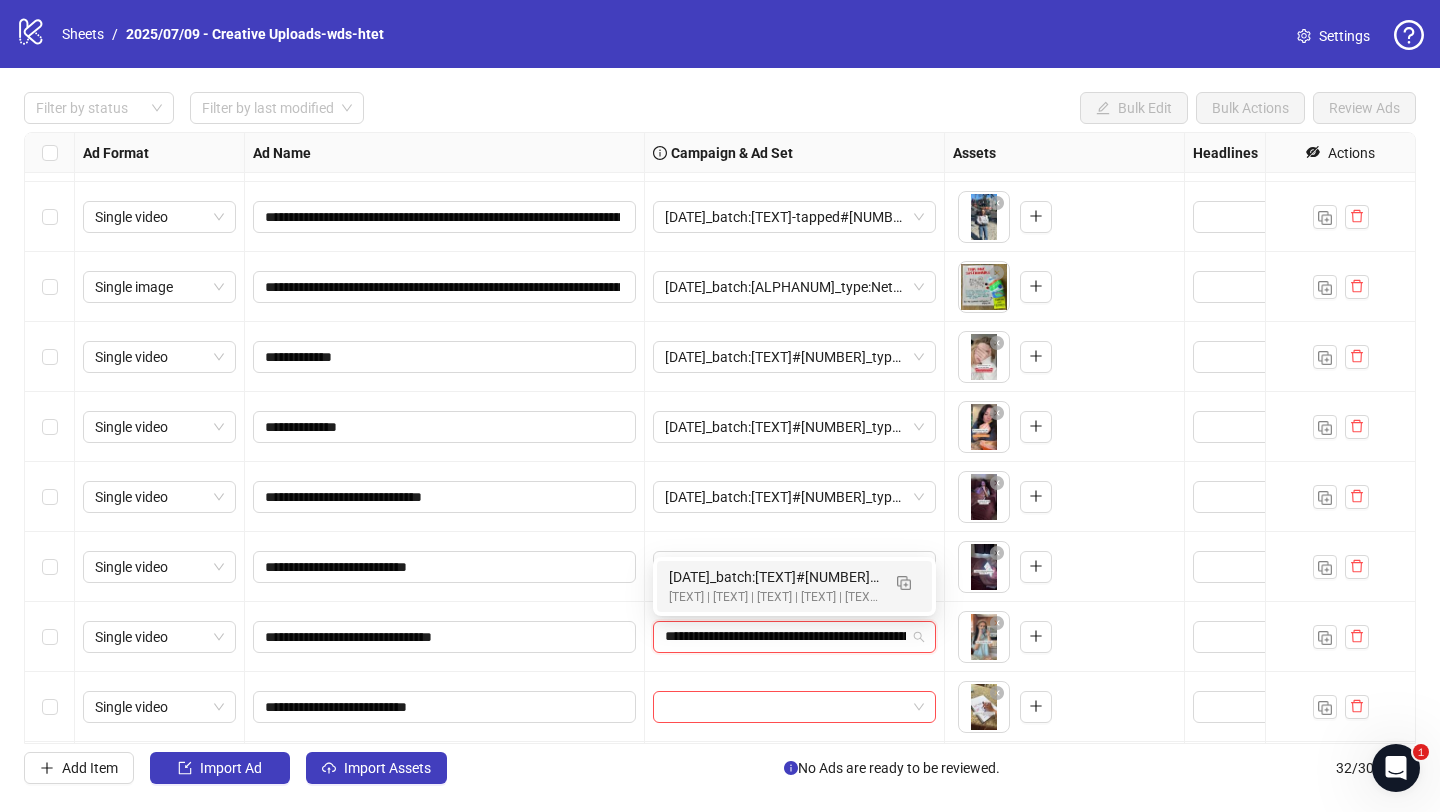scroll, scrollTop: 0, scrollLeft: 168, axis: horizontal 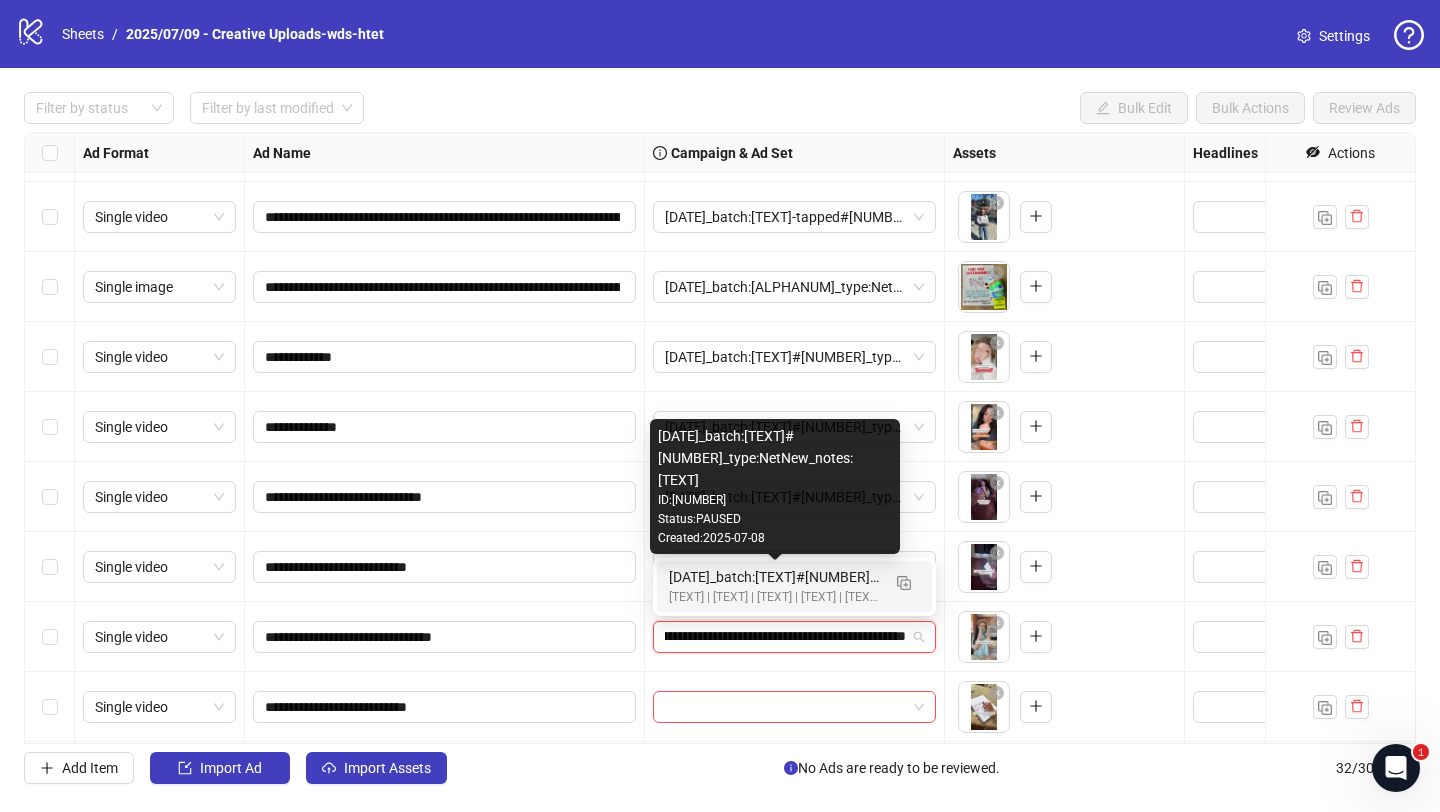 click on "2025/07/09_batch:wds#1402_type:NetNew_notes:htet-wds#1406" at bounding box center [774, 577] 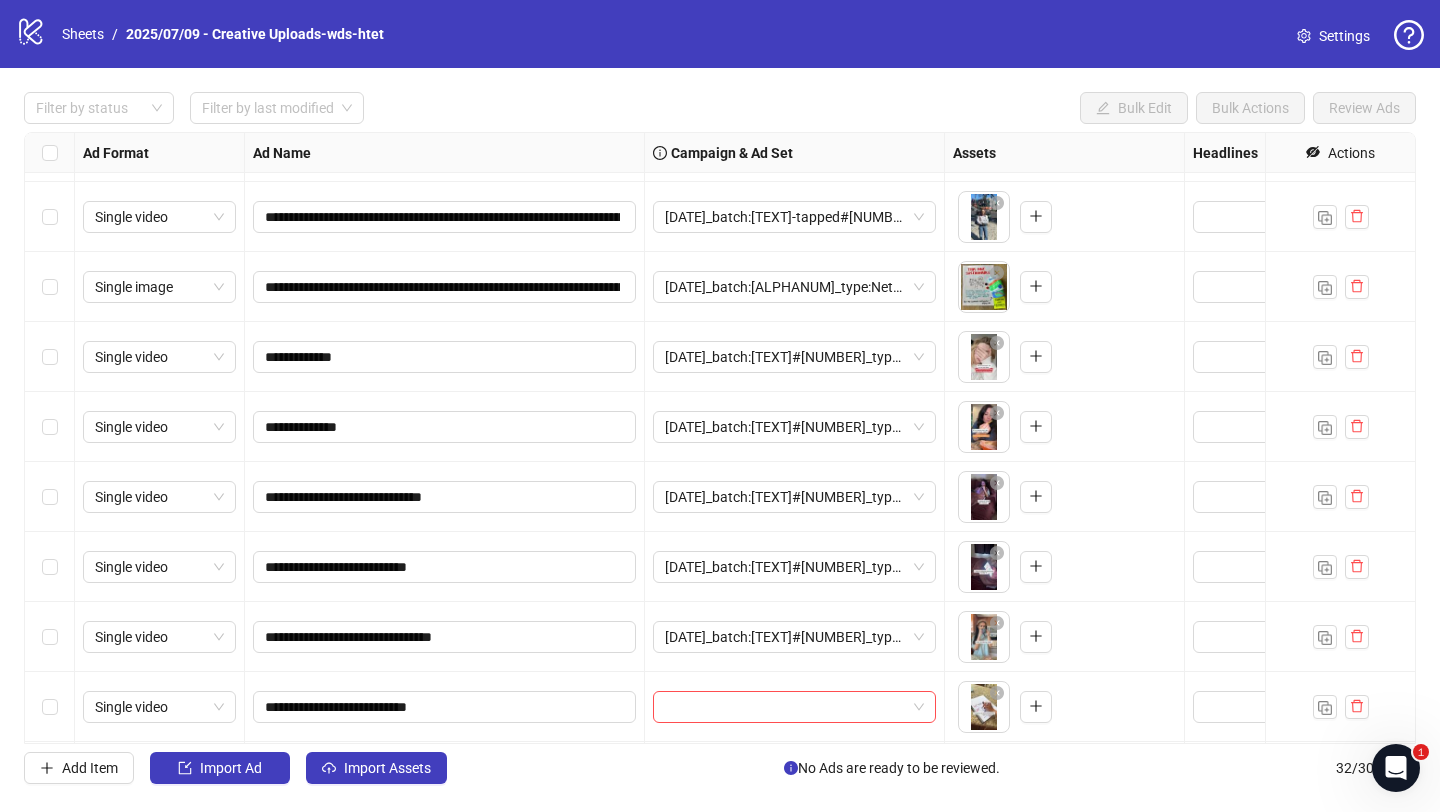 scroll, scrollTop: 1271, scrollLeft: 0, axis: vertical 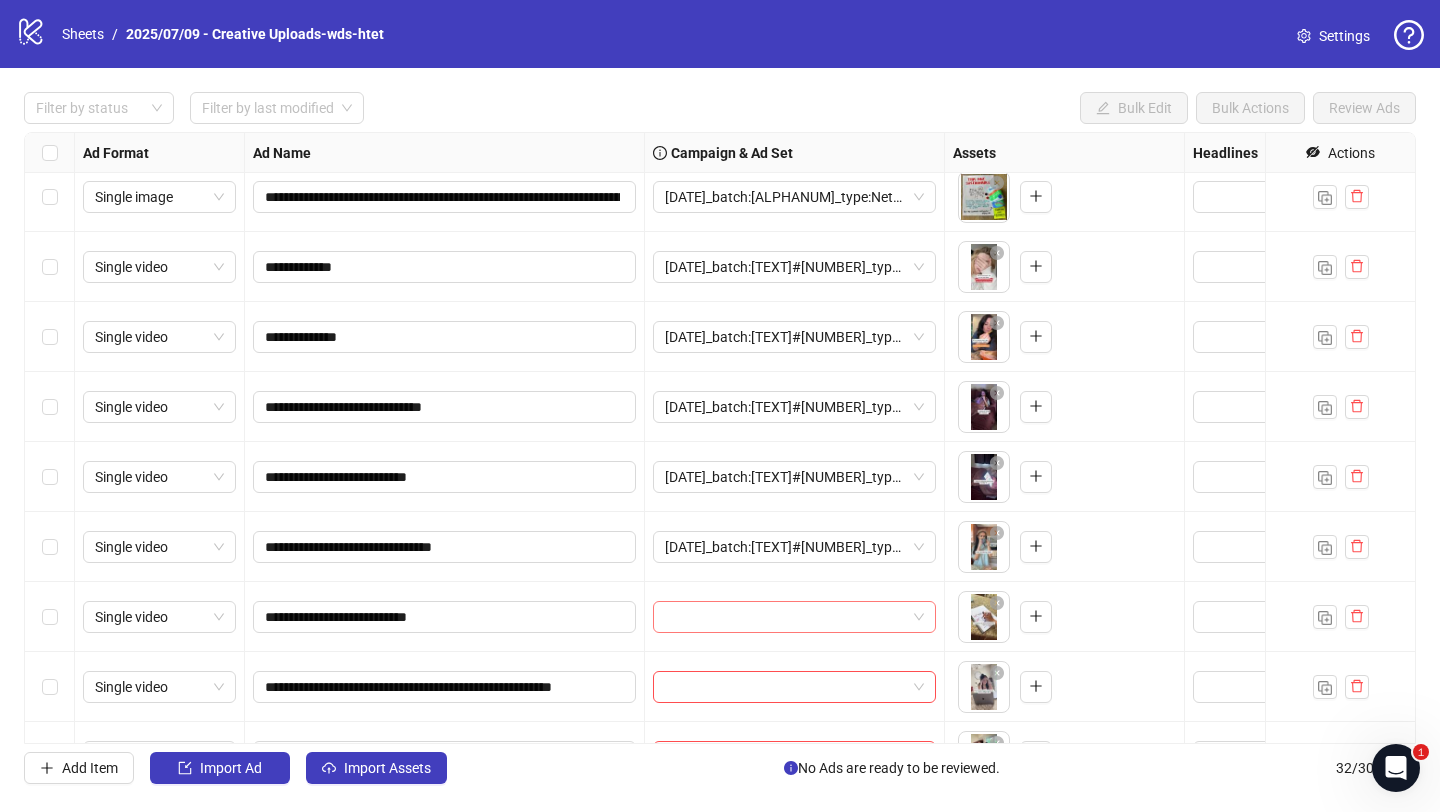 click at bounding box center (785, 617) 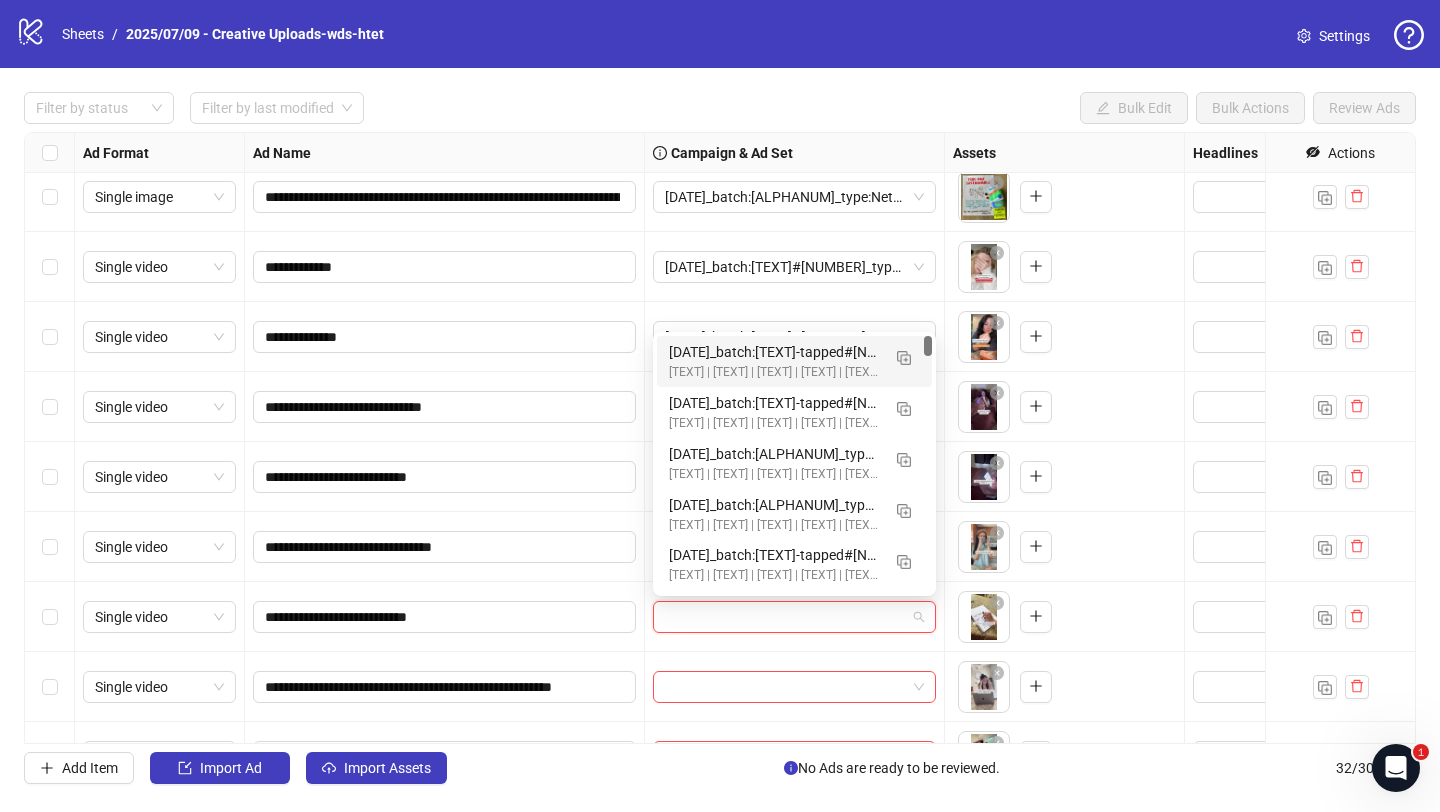 paste on "**********" 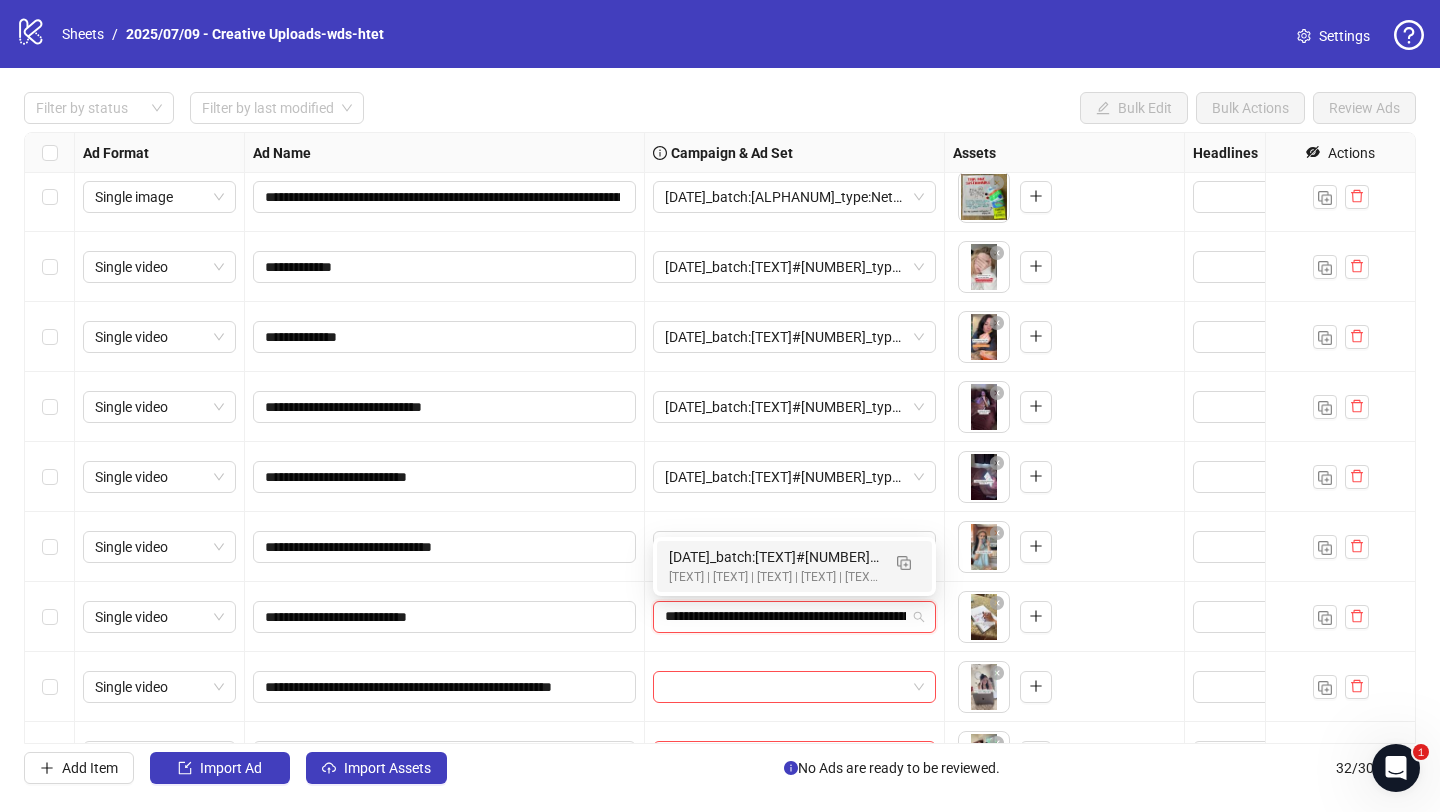 scroll, scrollTop: 0, scrollLeft: 168, axis: horizontal 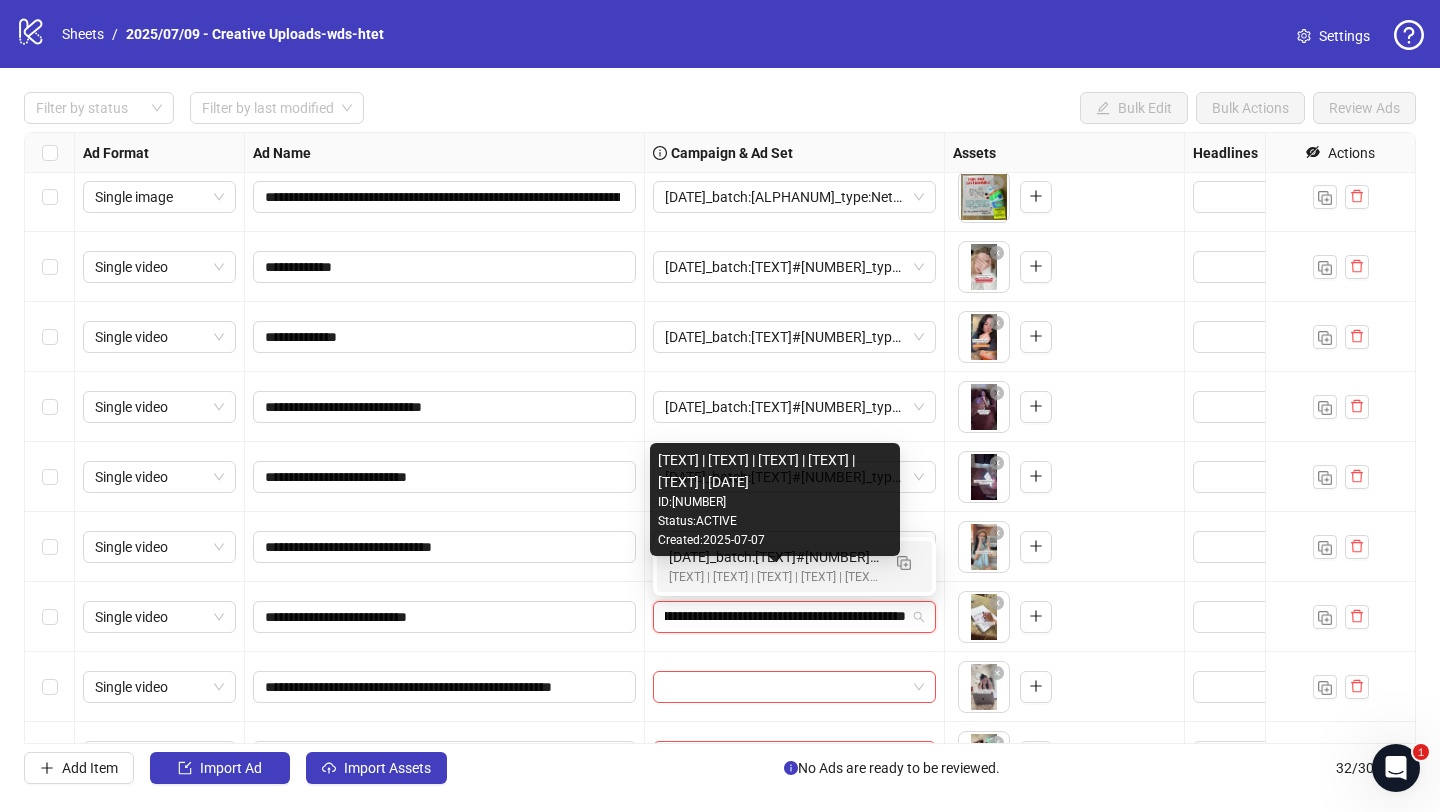 click on "[Creative-Testing MASTER | All-SKUs | ABO 7dc | USA | v2025/07/07]" at bounding box center [774, 577] 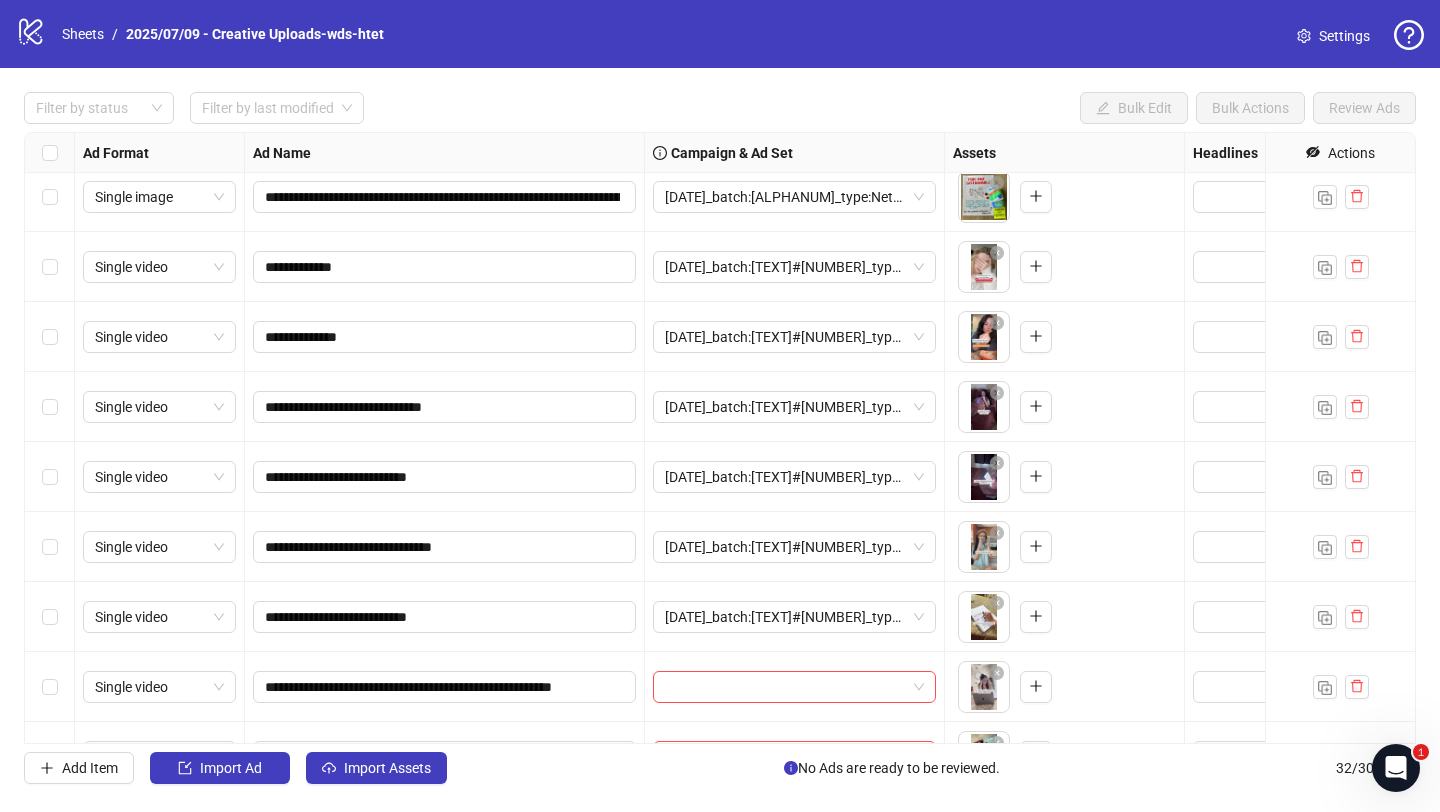 scroll, scrollTop: 1159, scrollLeft: 0, axis: vertical 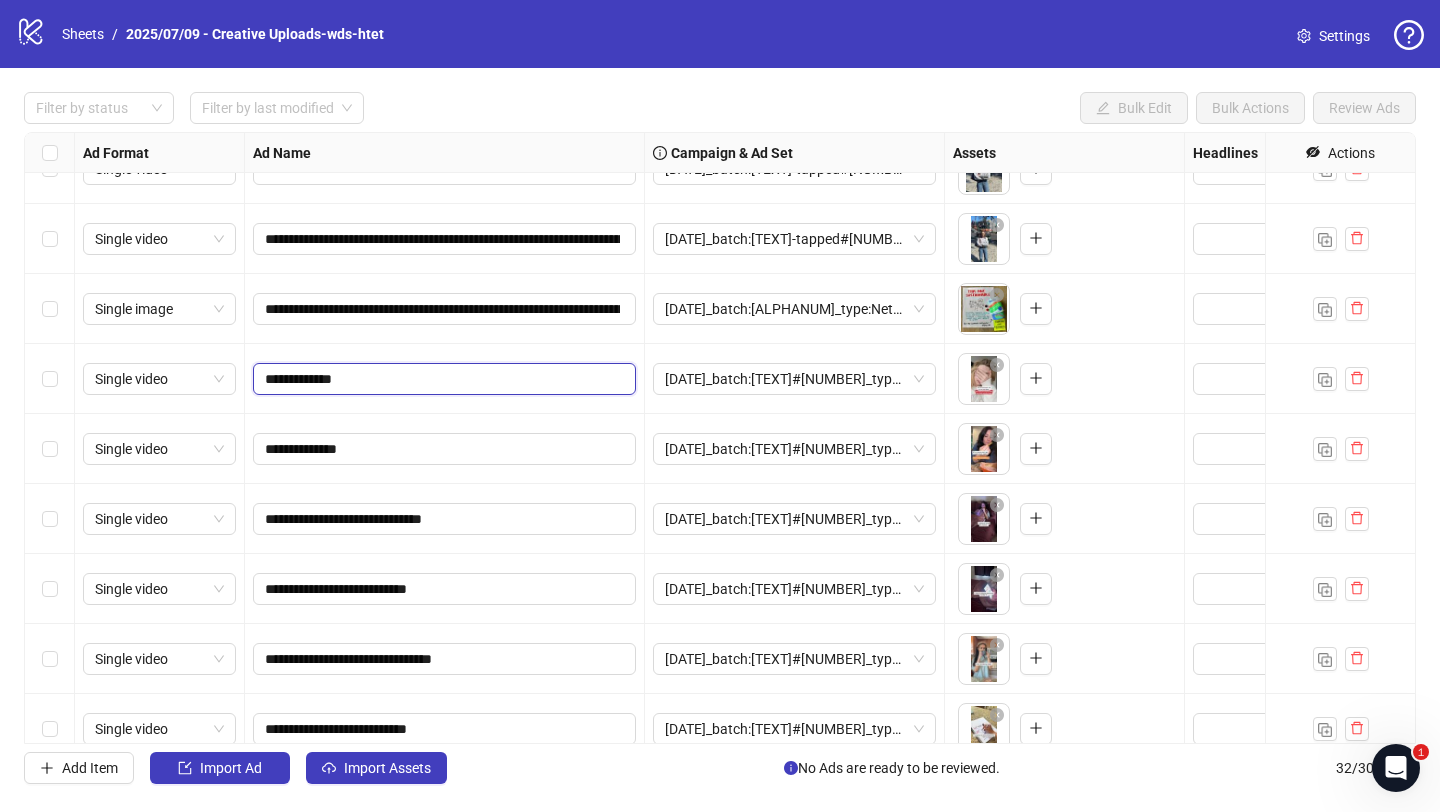 click on "**********" at bounding box center [442, 379] 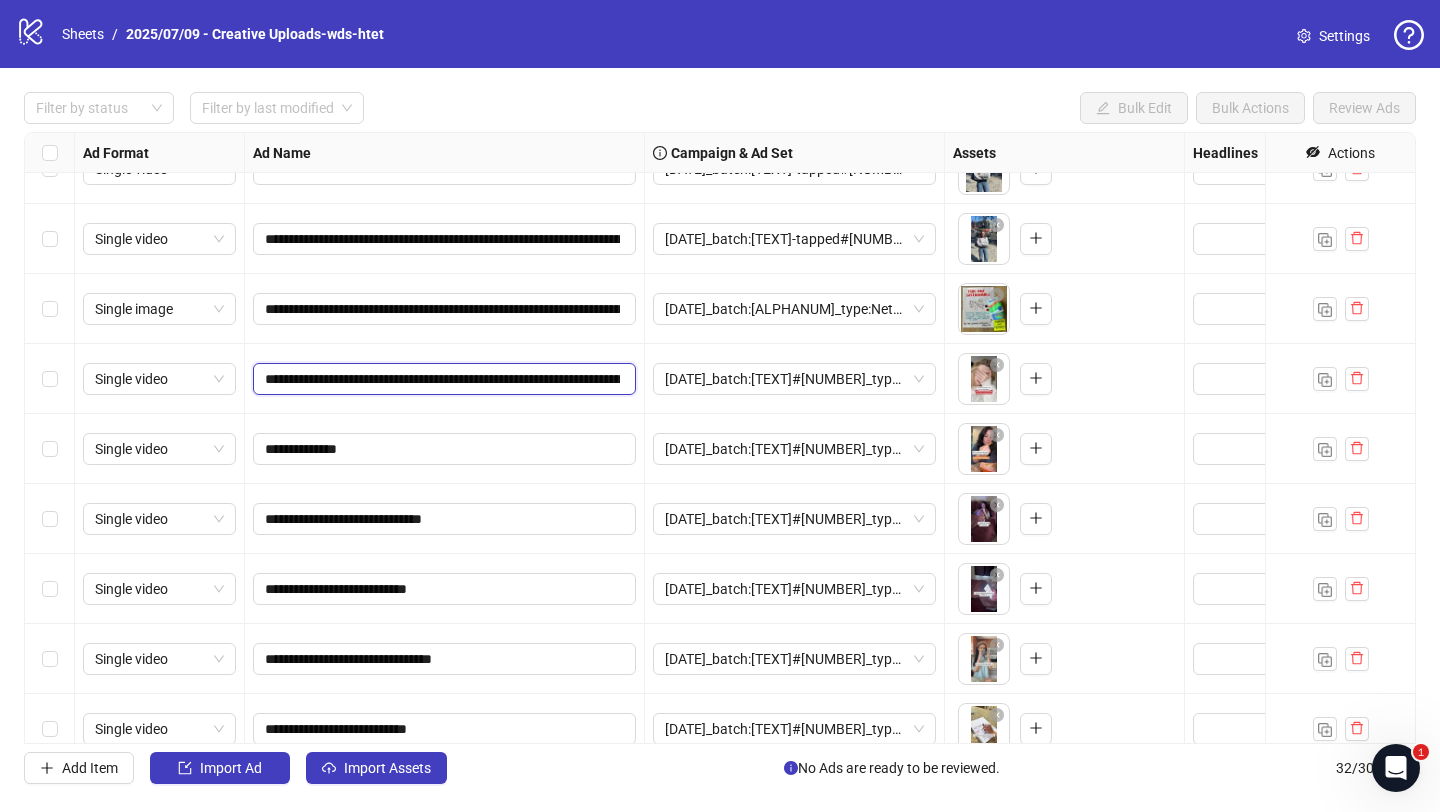 scroll, scrollTop: 0, scrollLeft: 1058, axis: horizontal 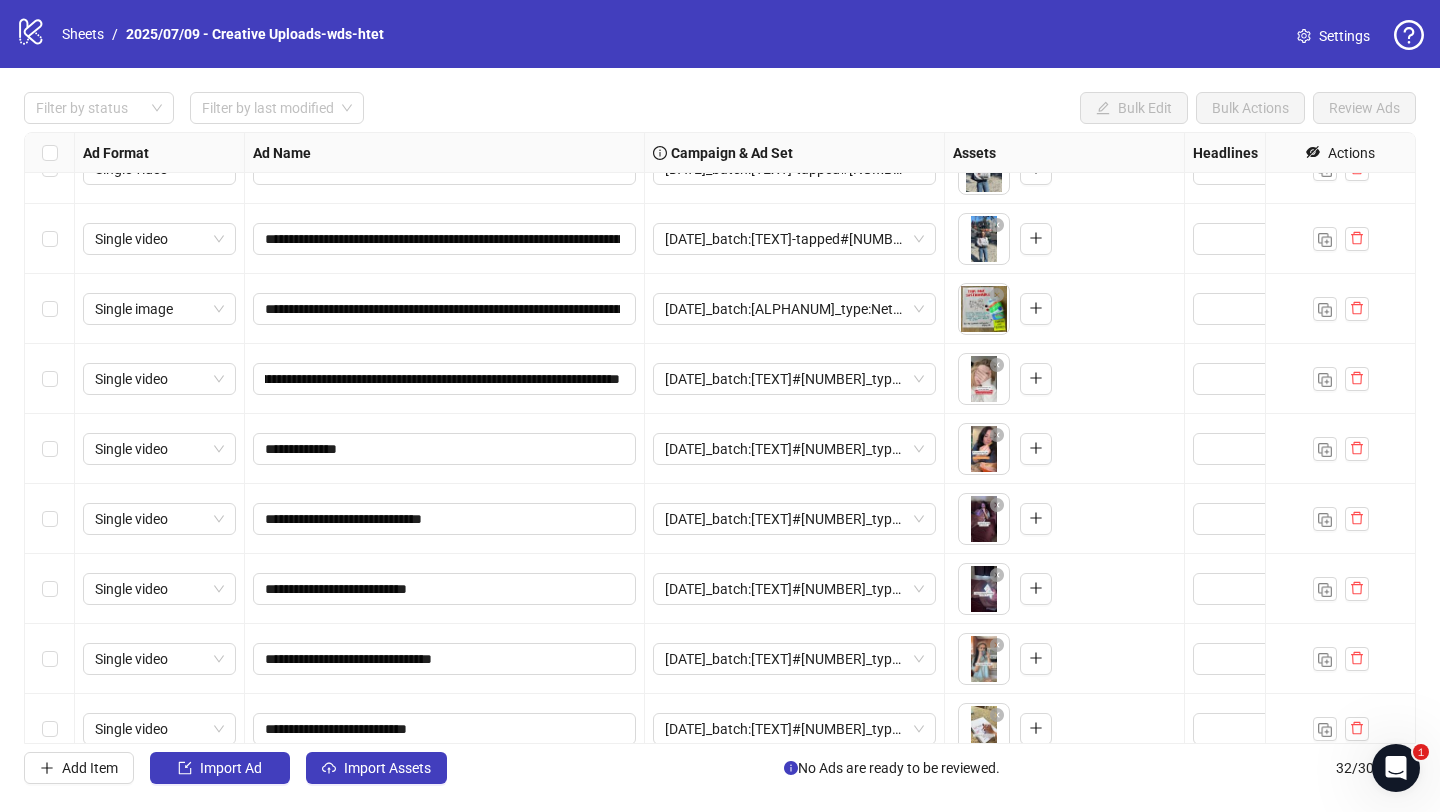 click on "**********" at bounding box center [445, 379] 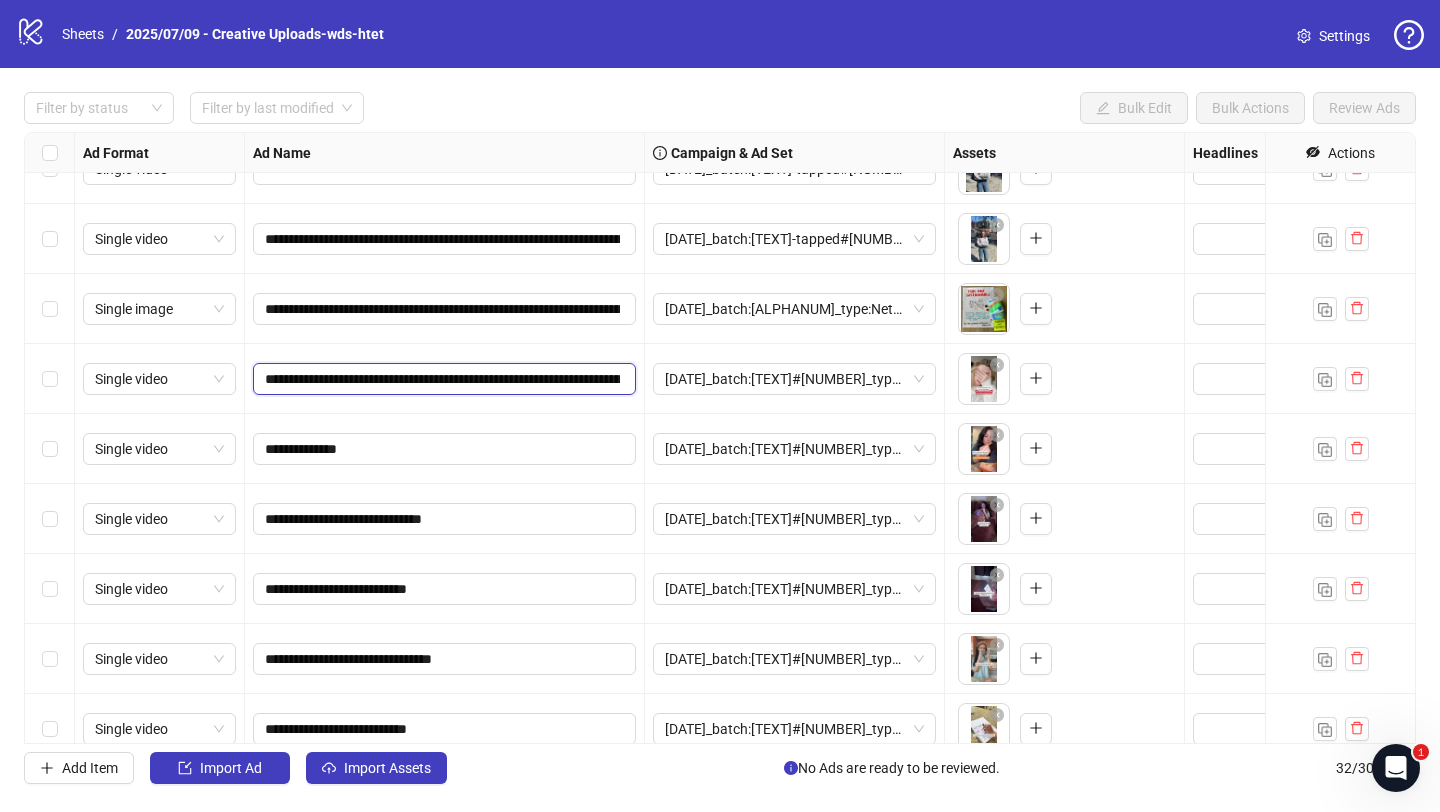 click on "**********" at bounding box center (442, 379) 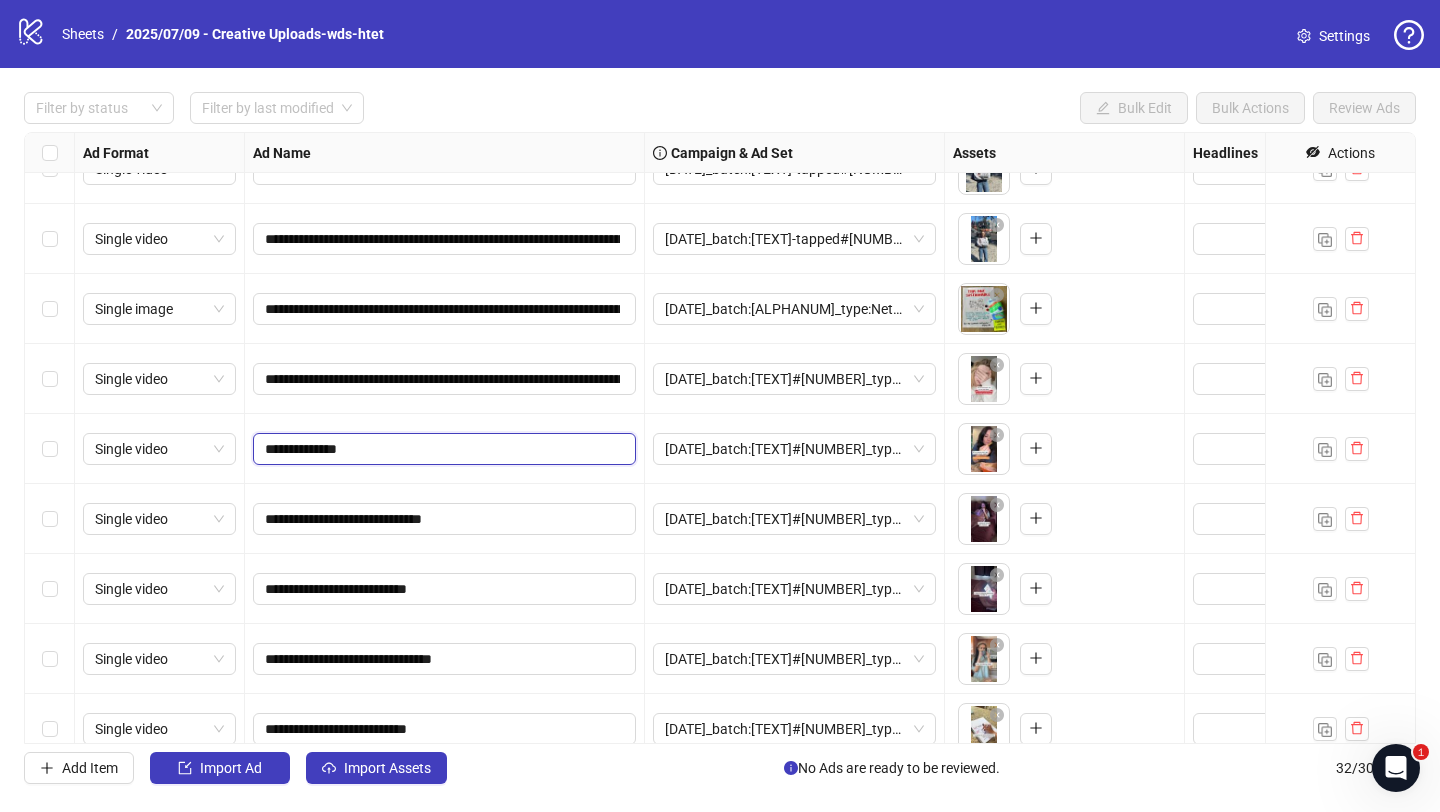 click on "**********" at bounding box center [442, 449] 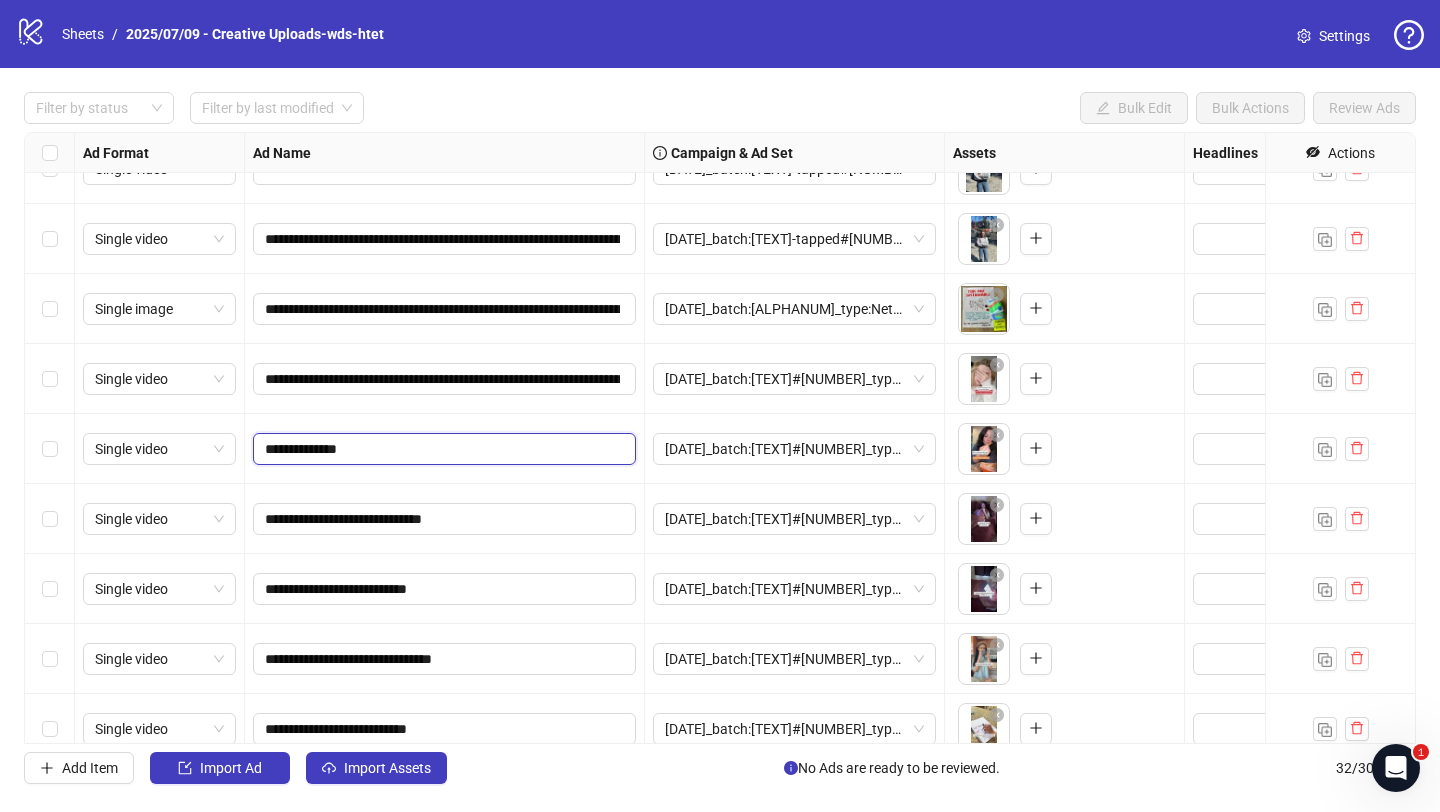 click on "**********" at bounding box center [442, 449] 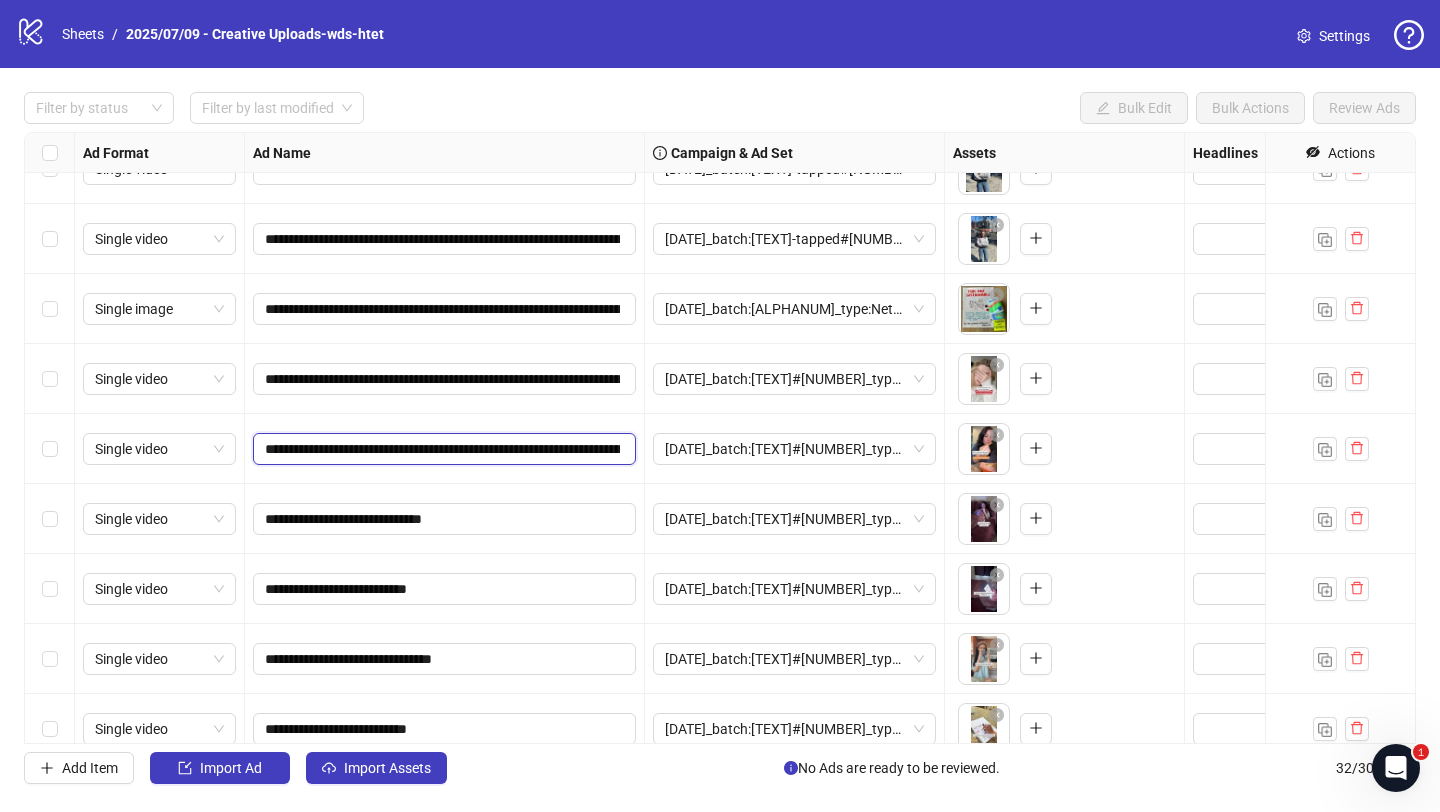 scroll, scrollTop: 0, scrollLeft: 1058, axis: horizontal 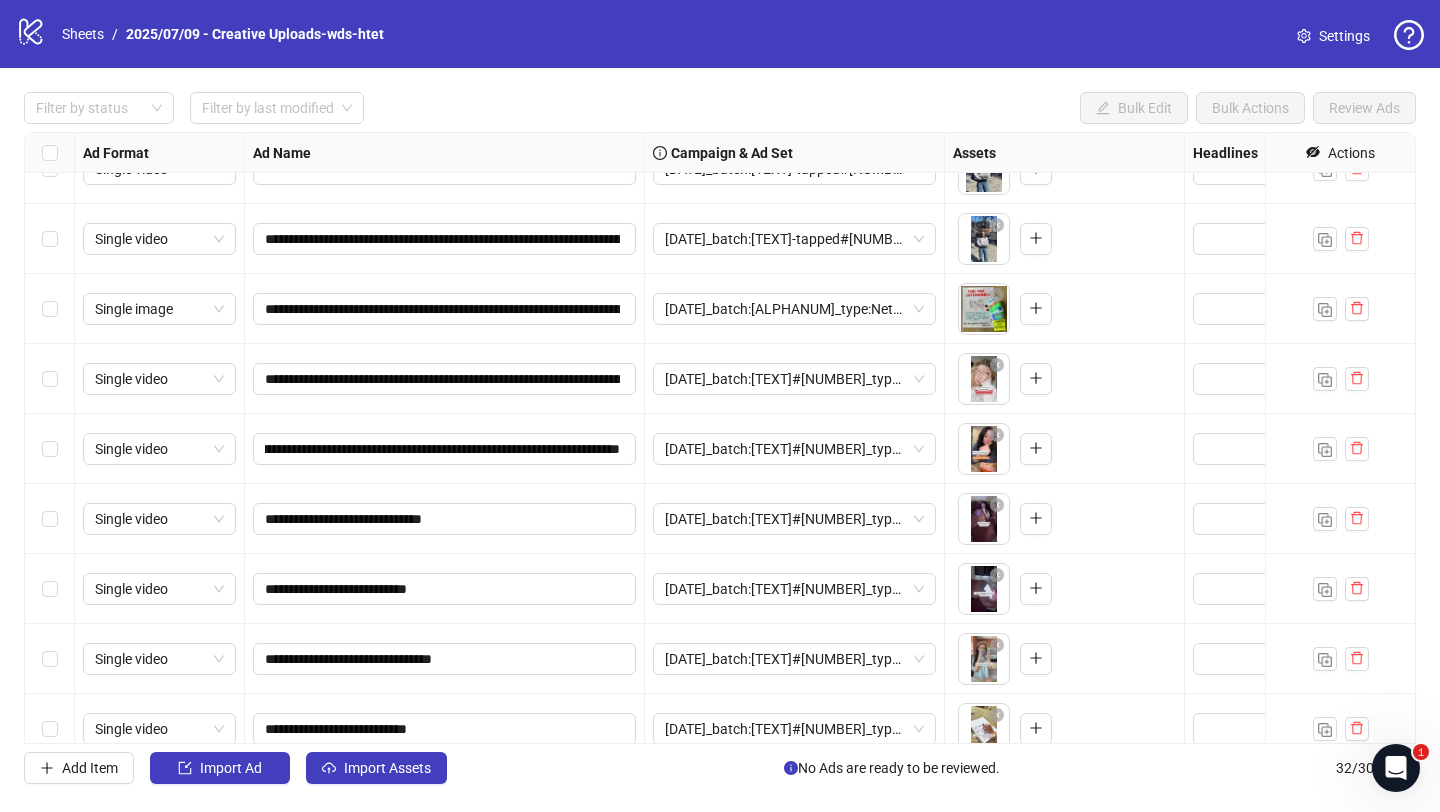 click on "**********" at bounding box center (445, 519) 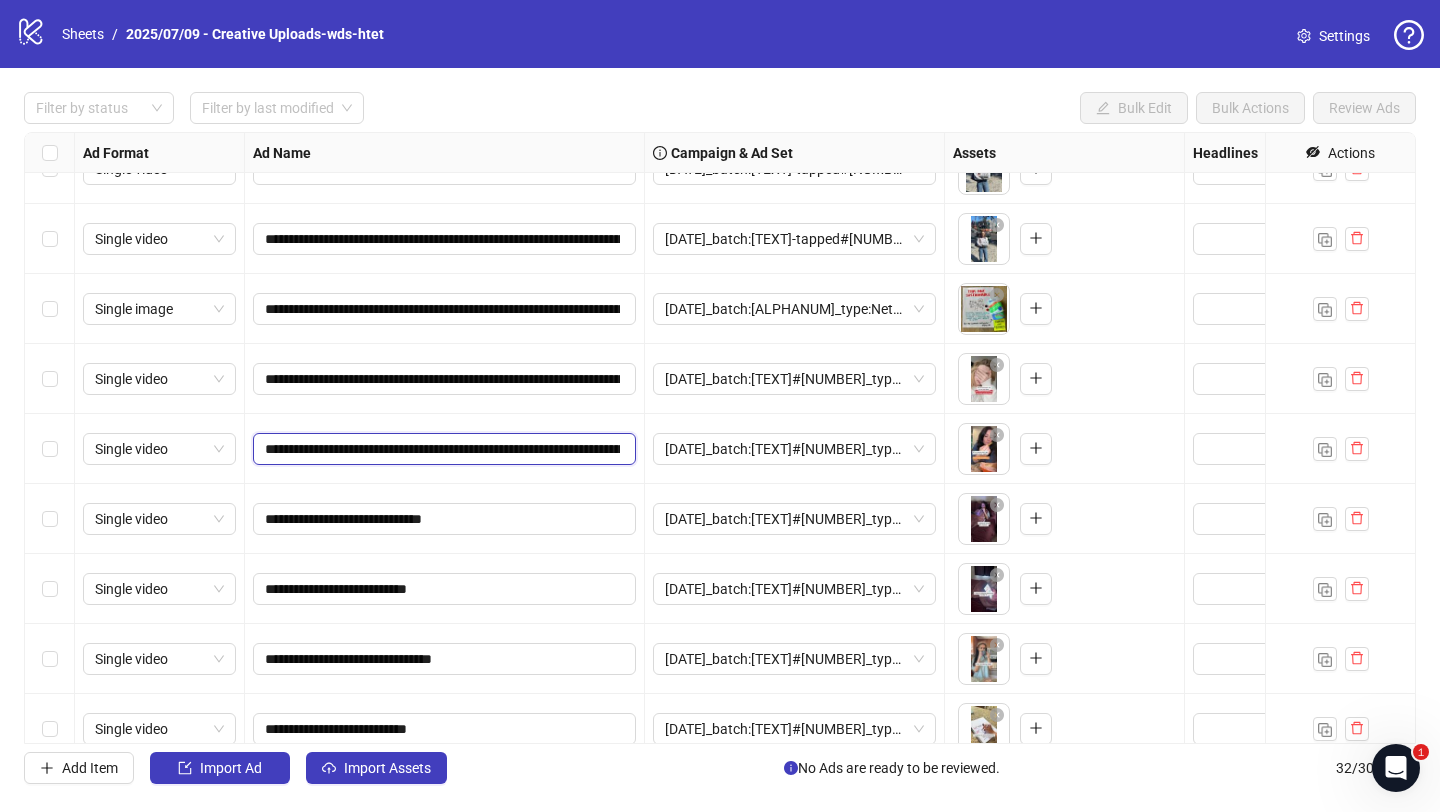 click on "**********" at bounding box center (442, 449) 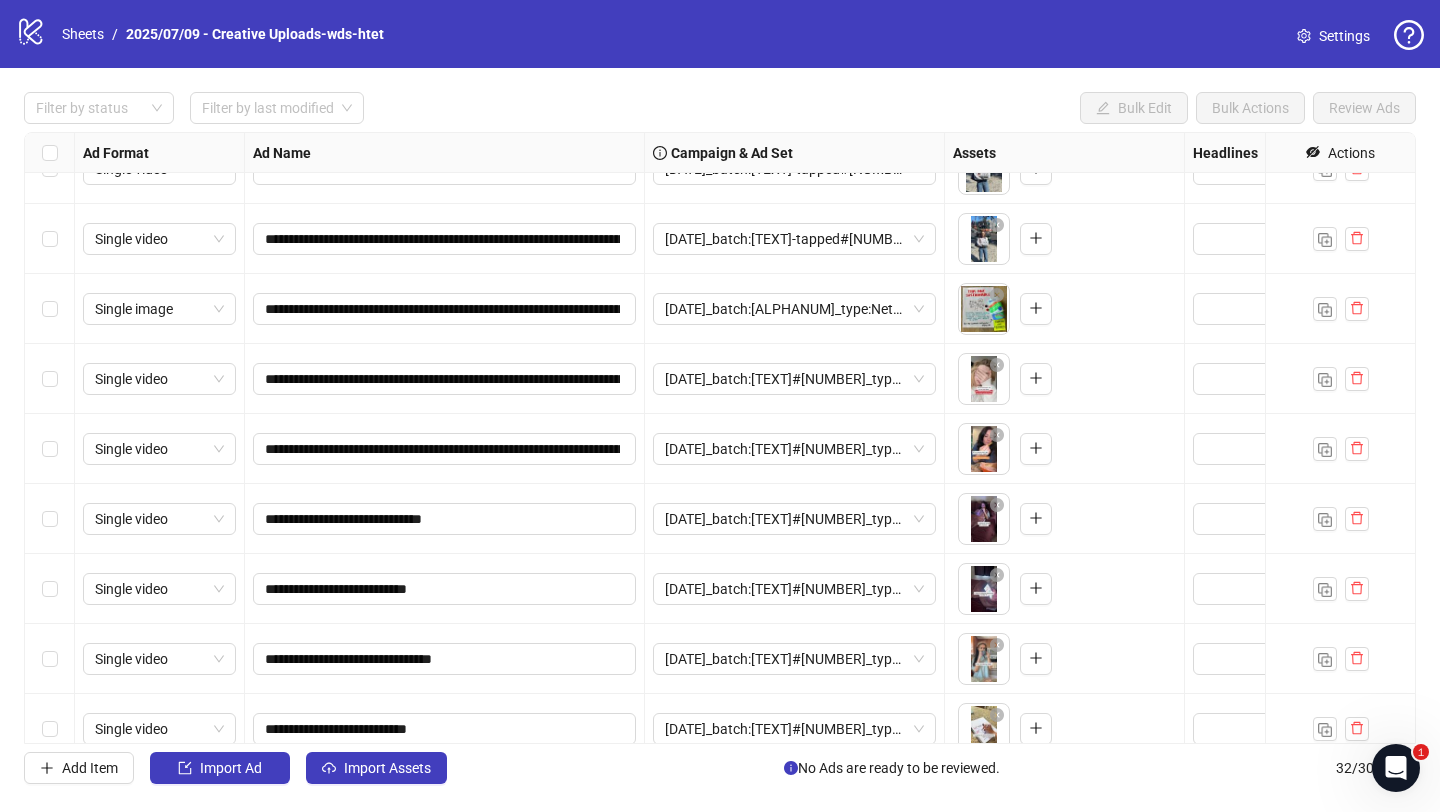 click on "**********" at bounding box center (445, 449) 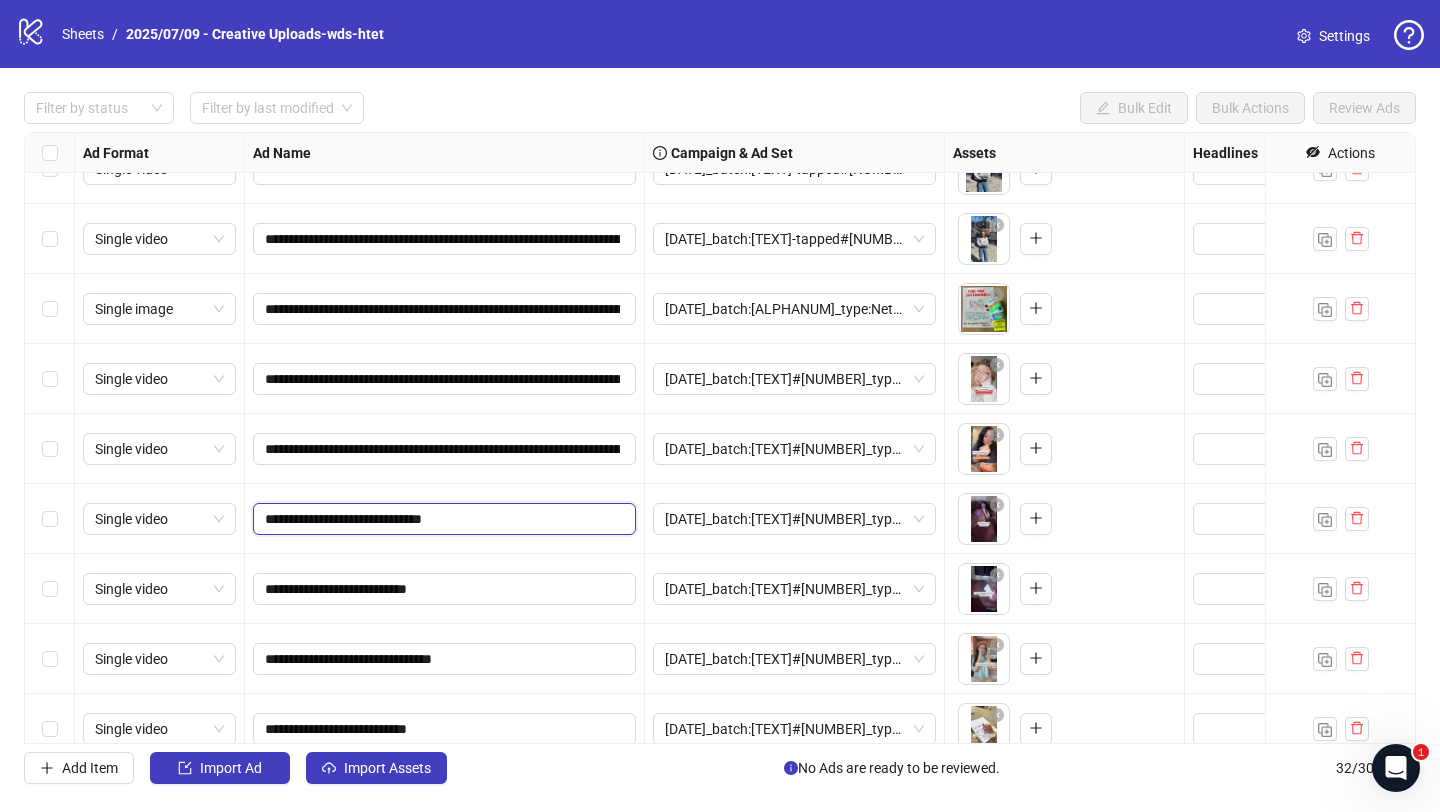 click on "**********" at bounding box center [442, 519] 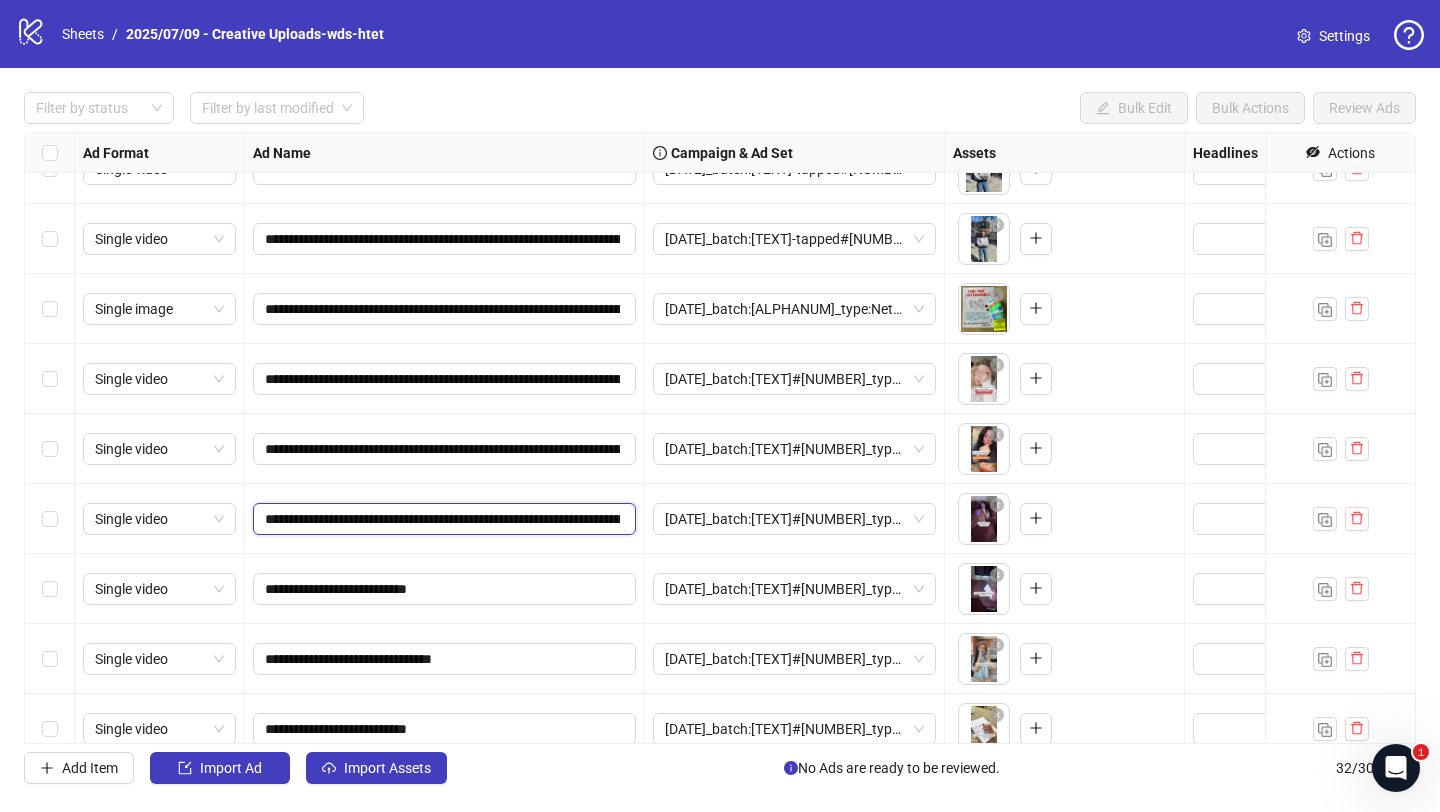 scroll, scrollTop: 0, scrollLeft: 1099, axis: horizontal 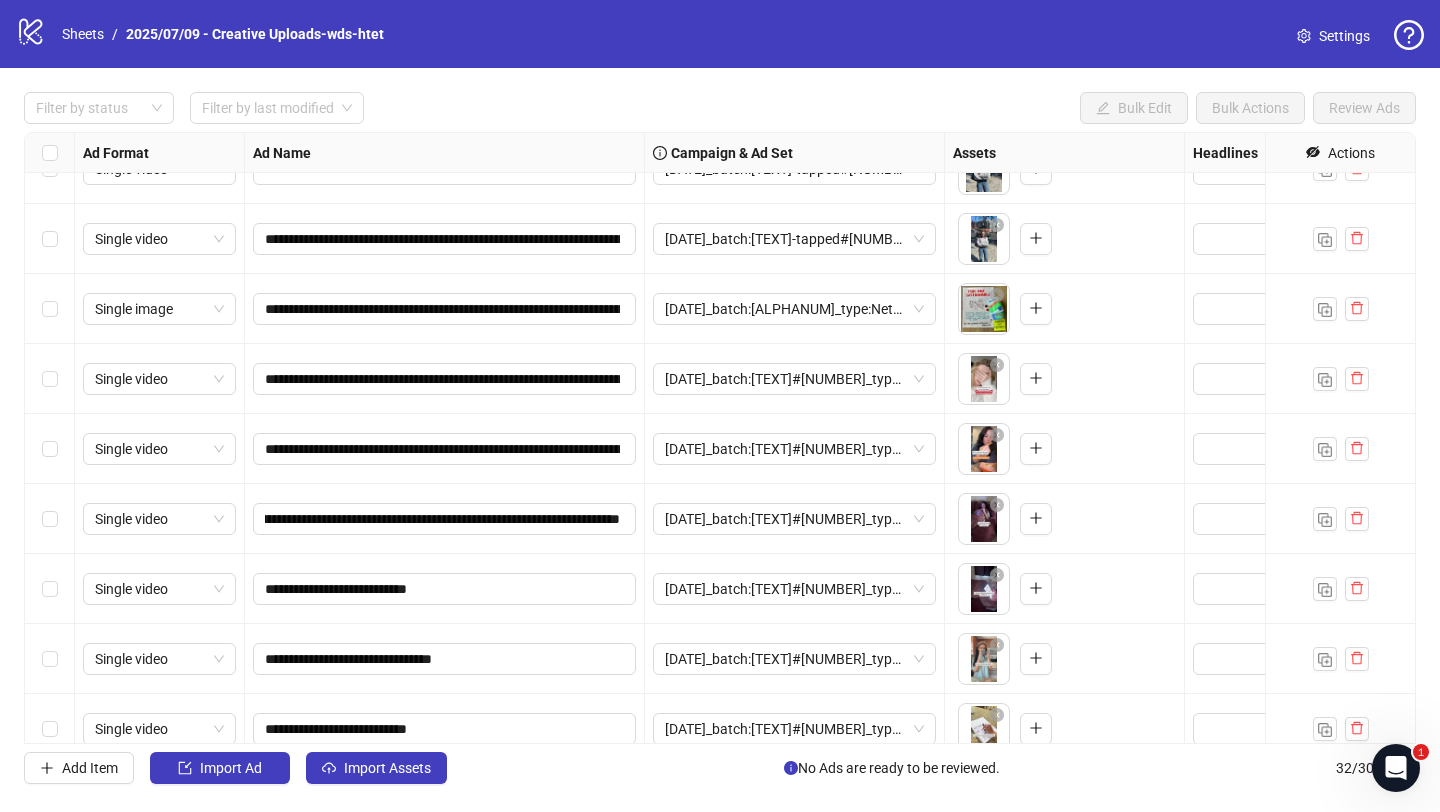 click on "**********" at bounding box center (445, 589) 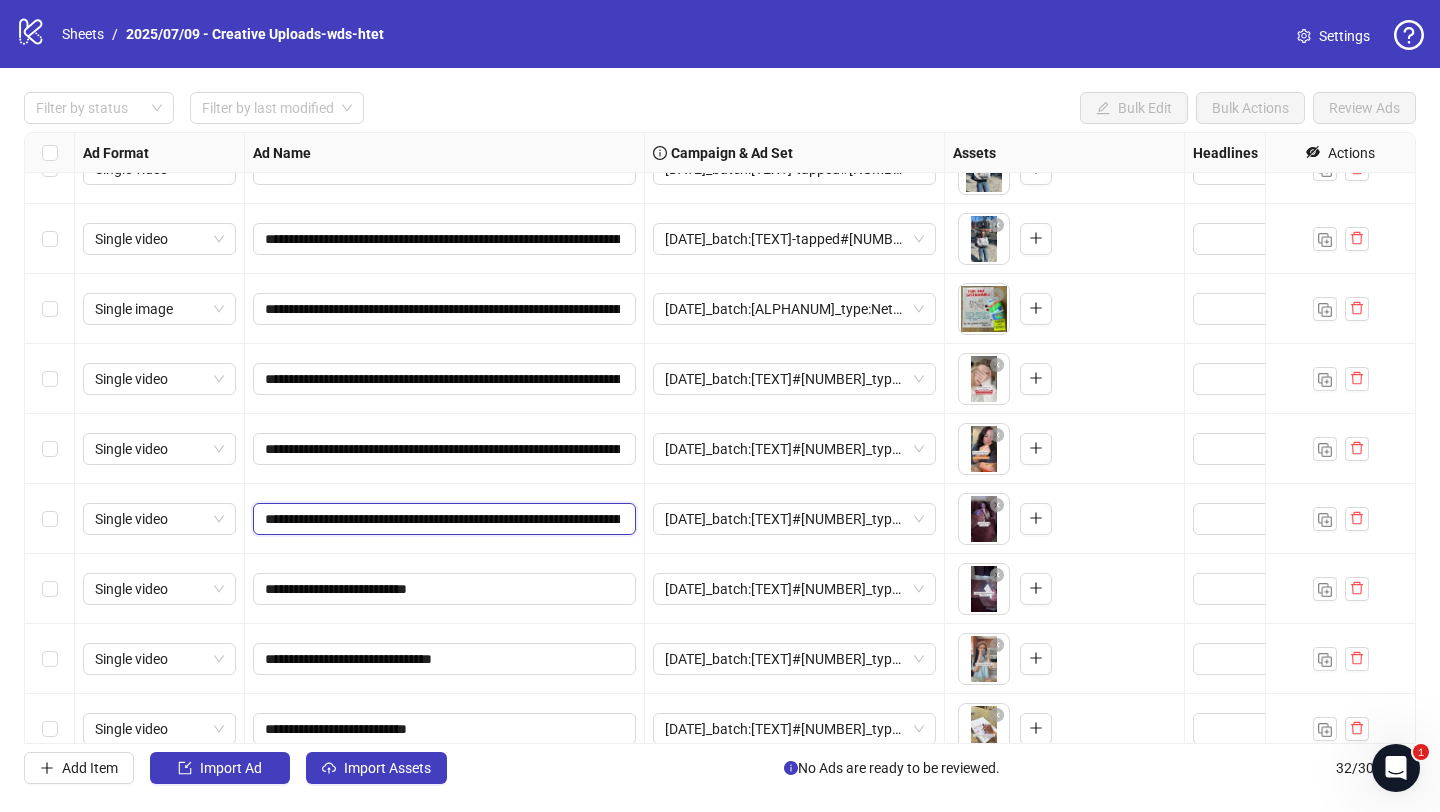 click on "**********" at bounding box center [442, 519] 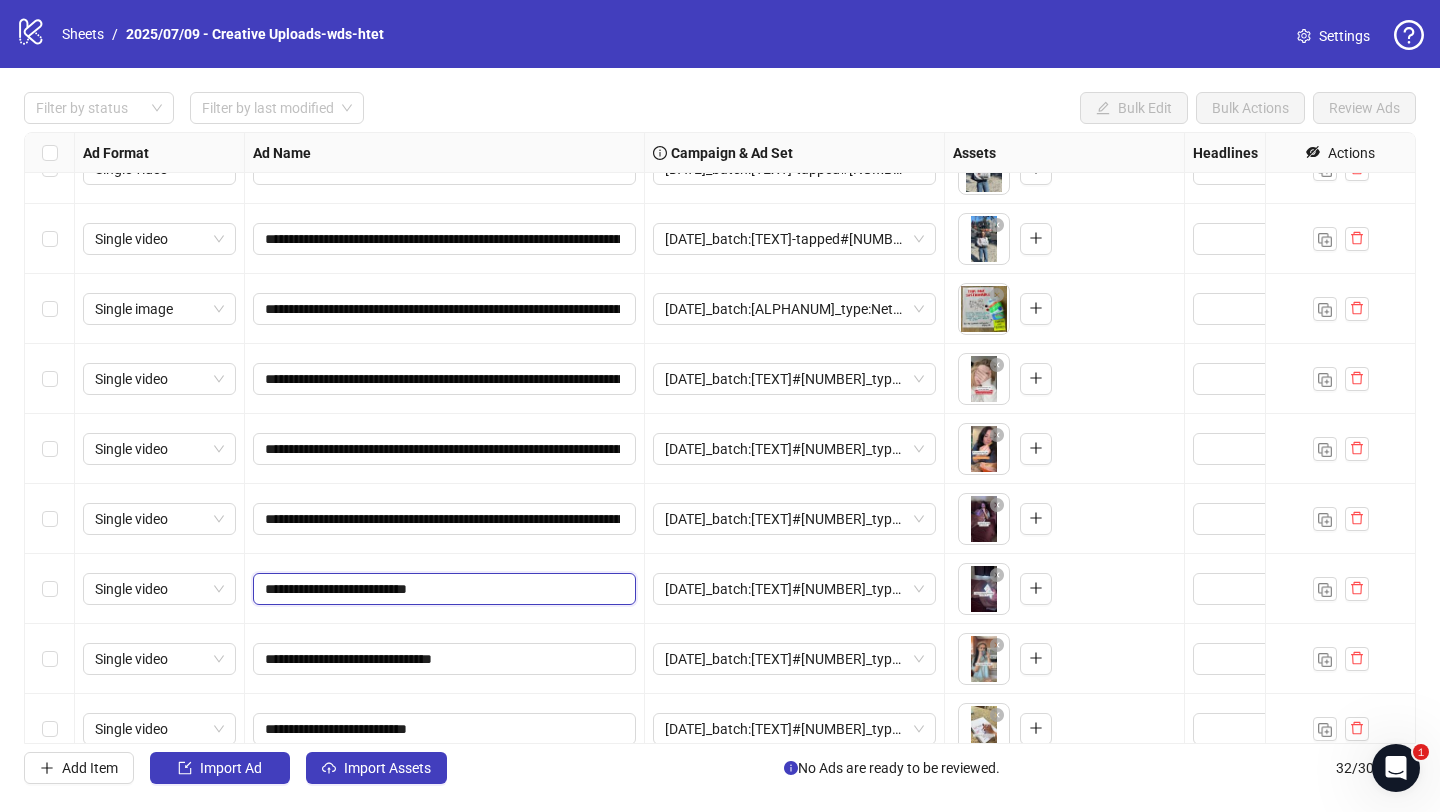 click on "**********" at bounding box center (442, 589) 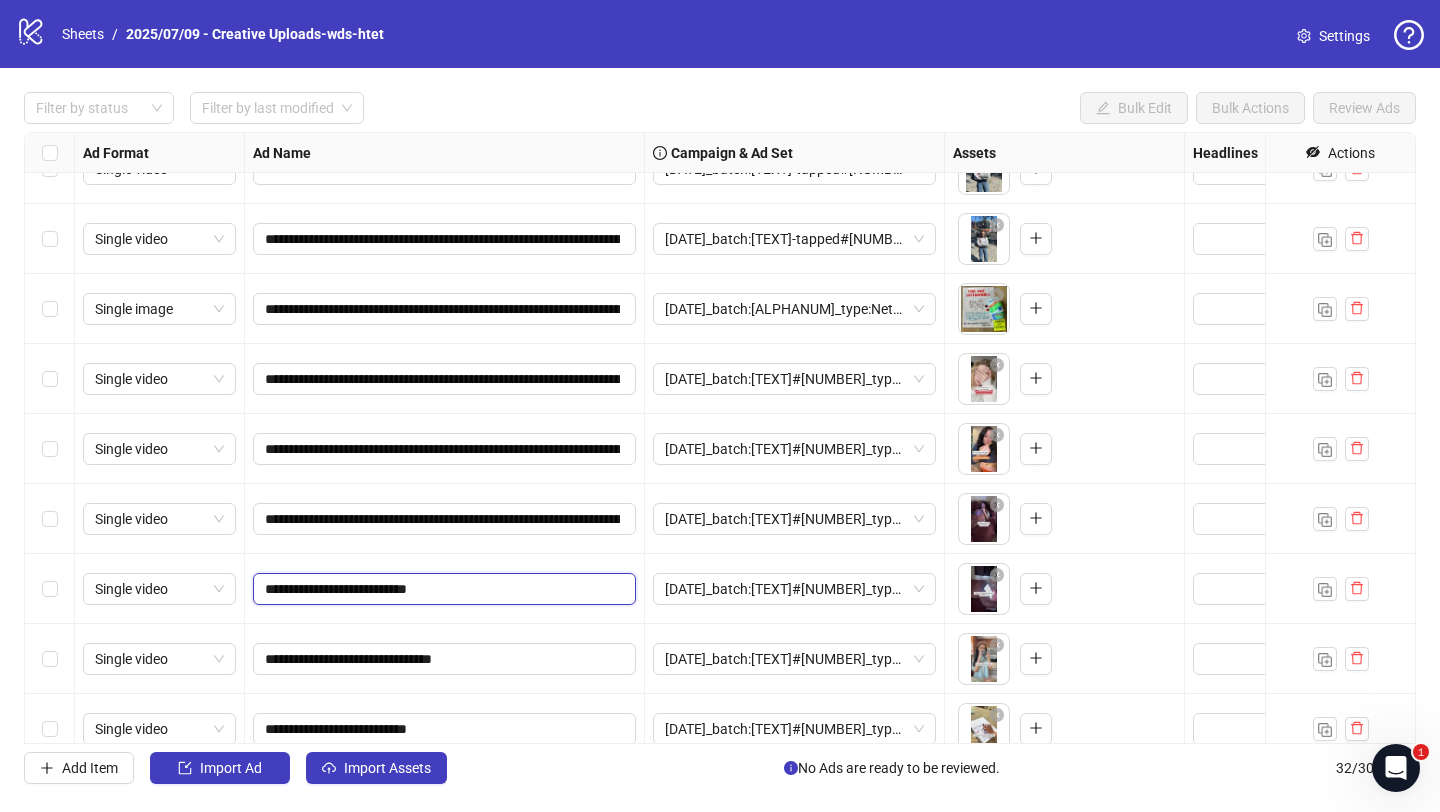 click on "**********" at bounding box center [442, 589] 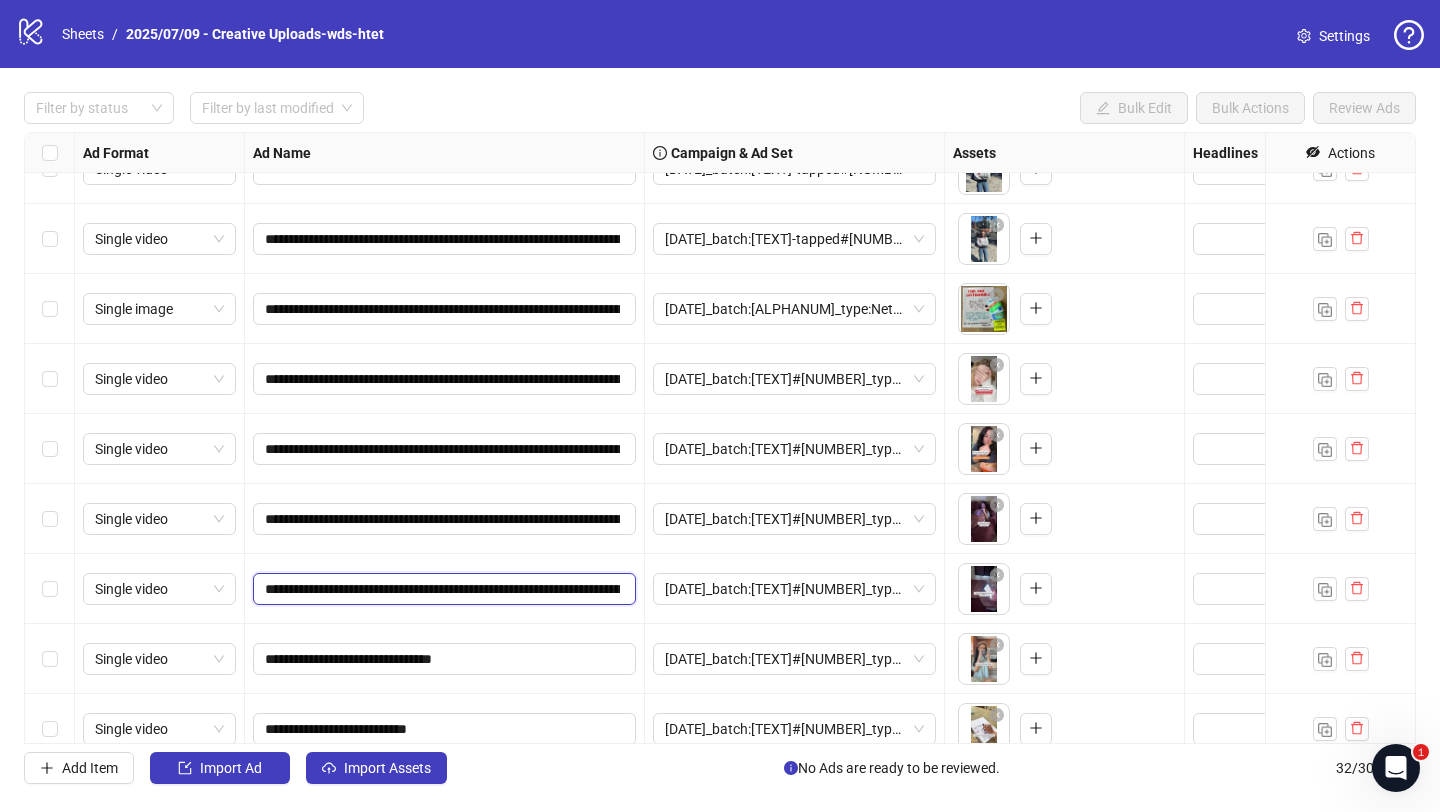 scroll, scrollTop: 0, scrollLeft: 1099, axis: horizontal 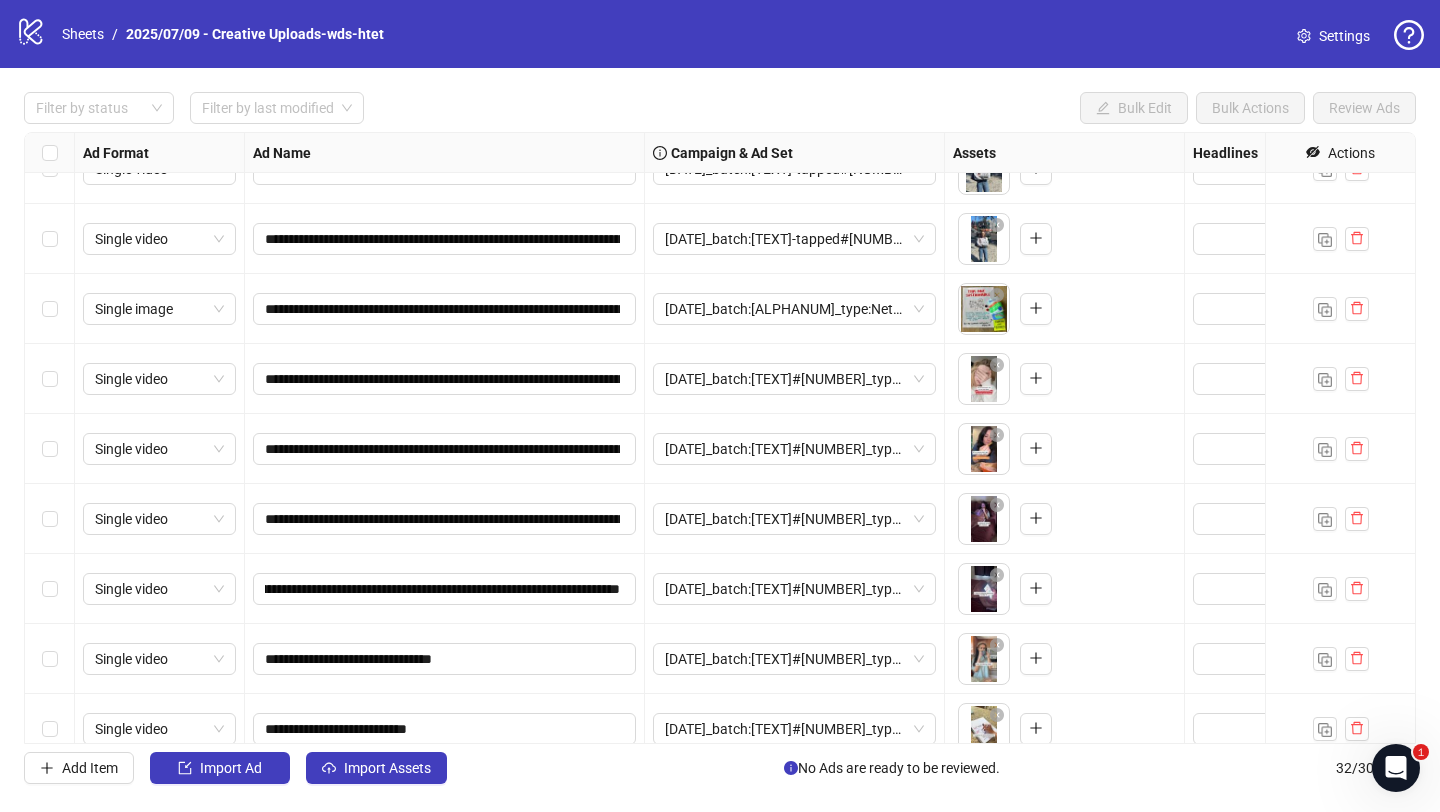 click on "**********" at bounding box center [445, 589] 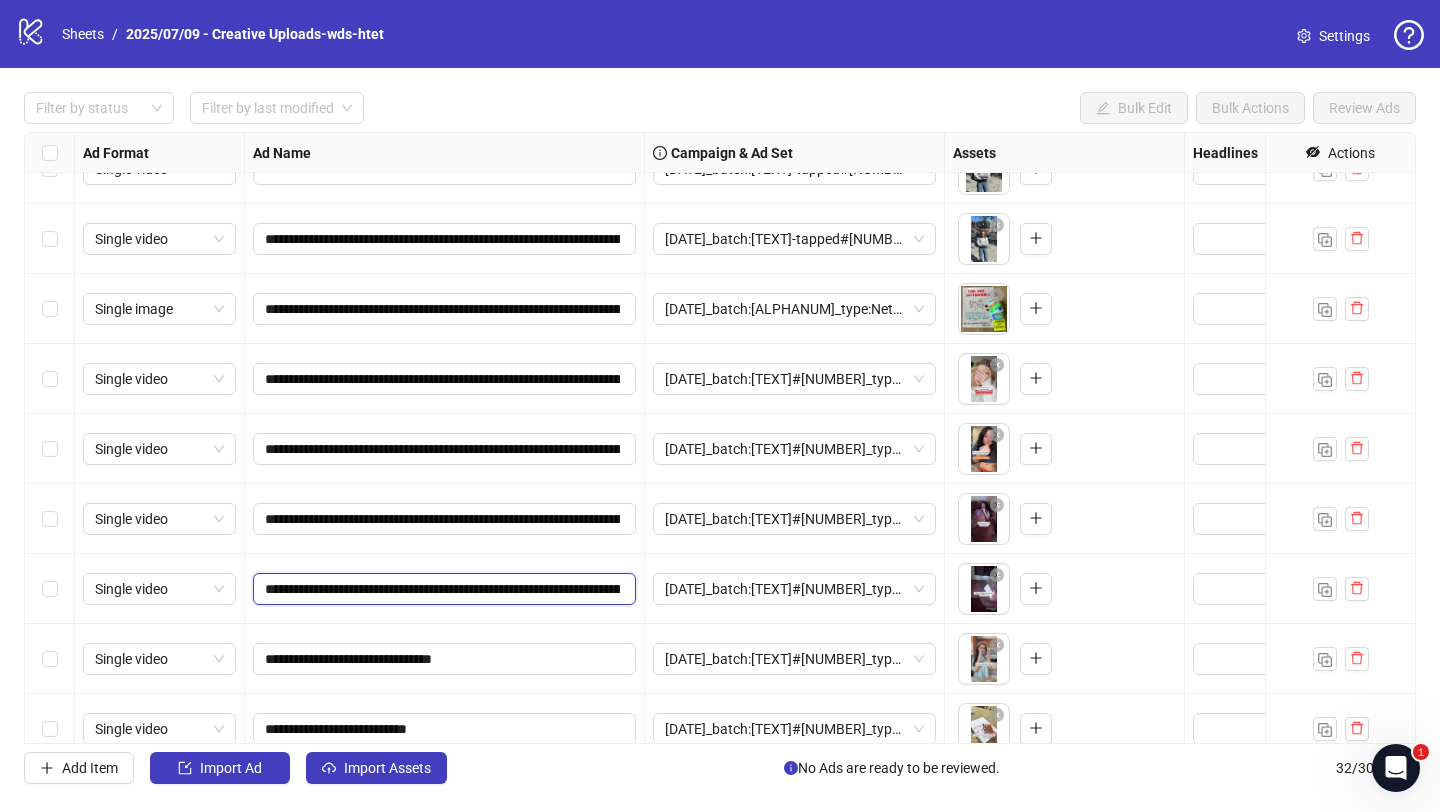 click on "**********" at bounding box center [442, 589] 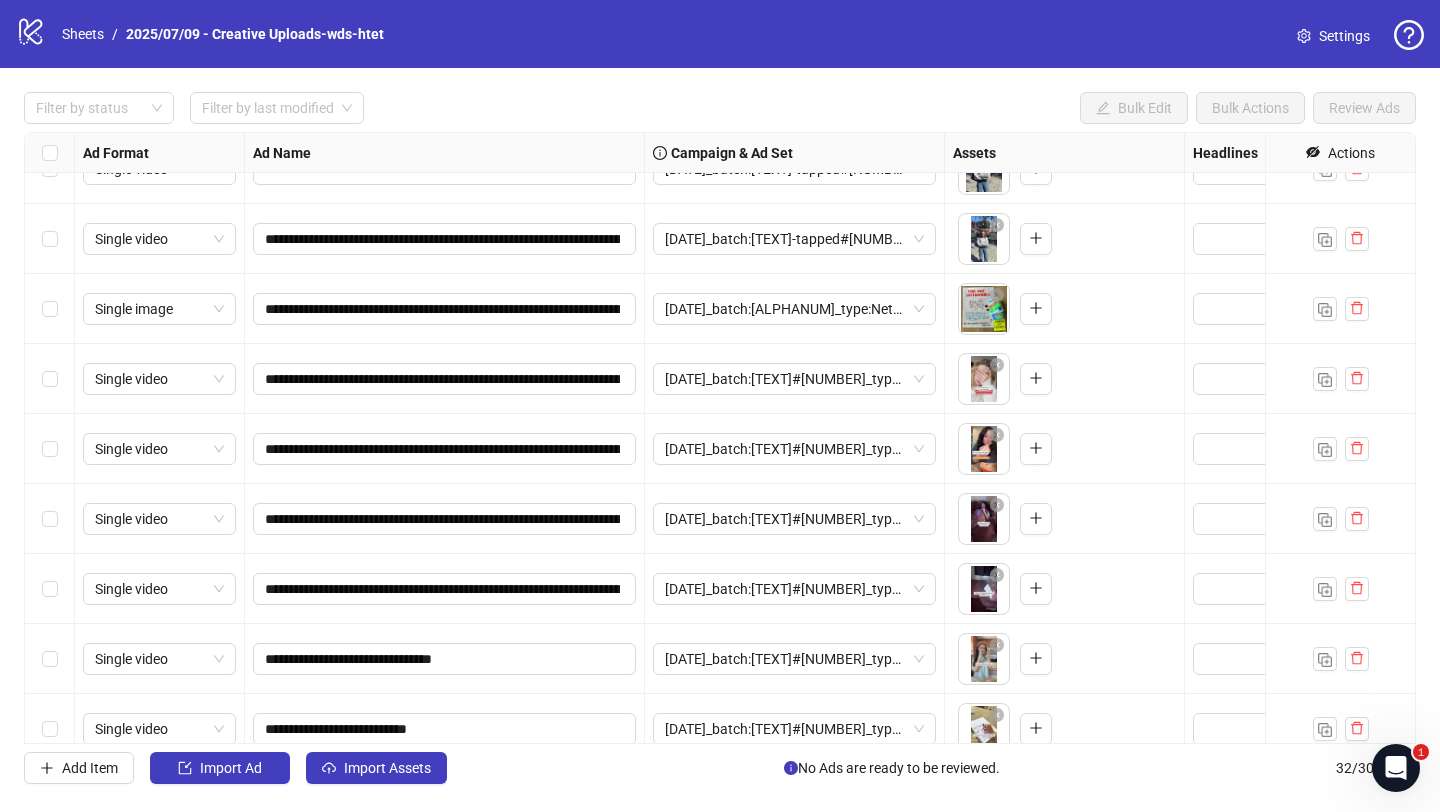click on "**********" at bounding box center [445, 589] 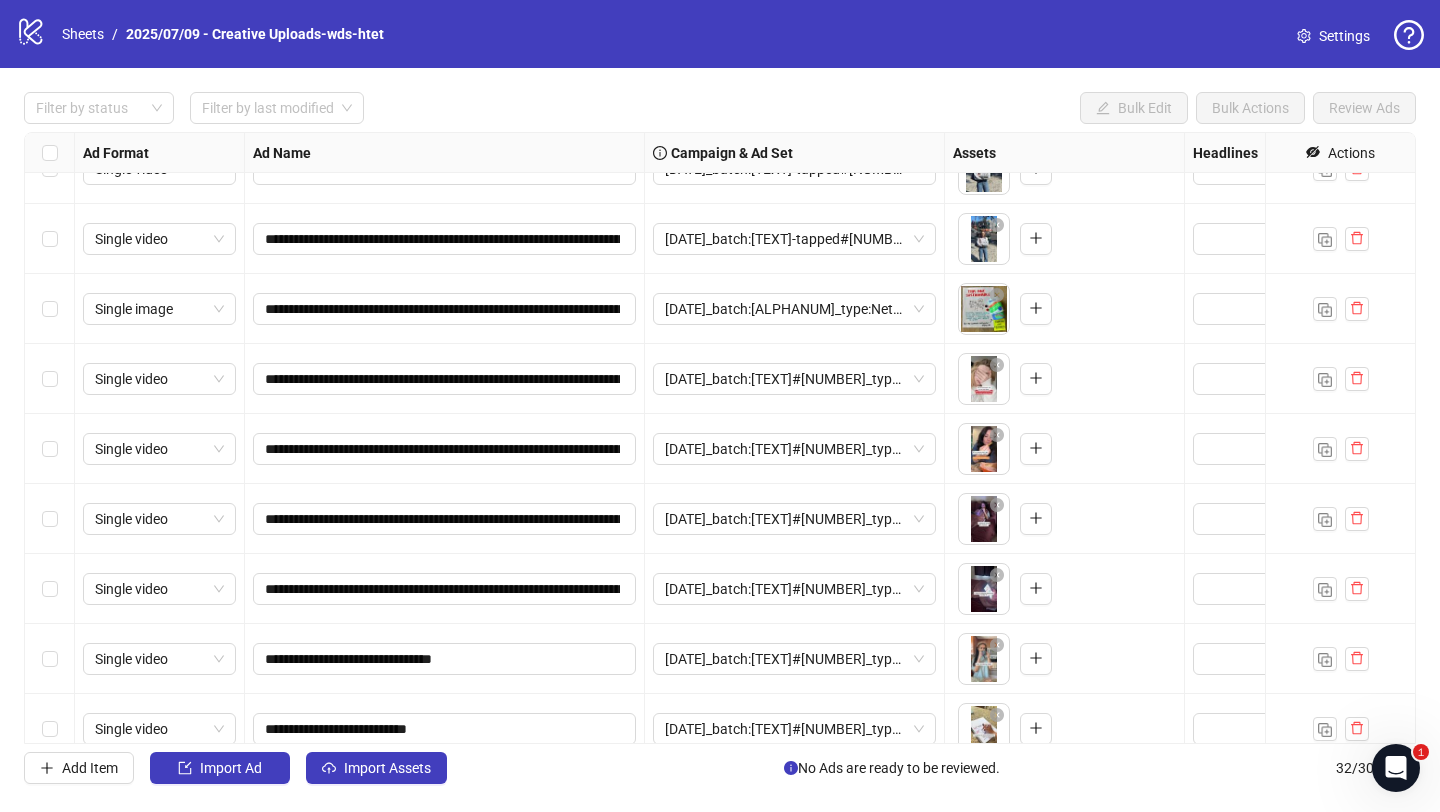 scroll, scrollTop: 1246, scrollLeft: 0, axis: vertical 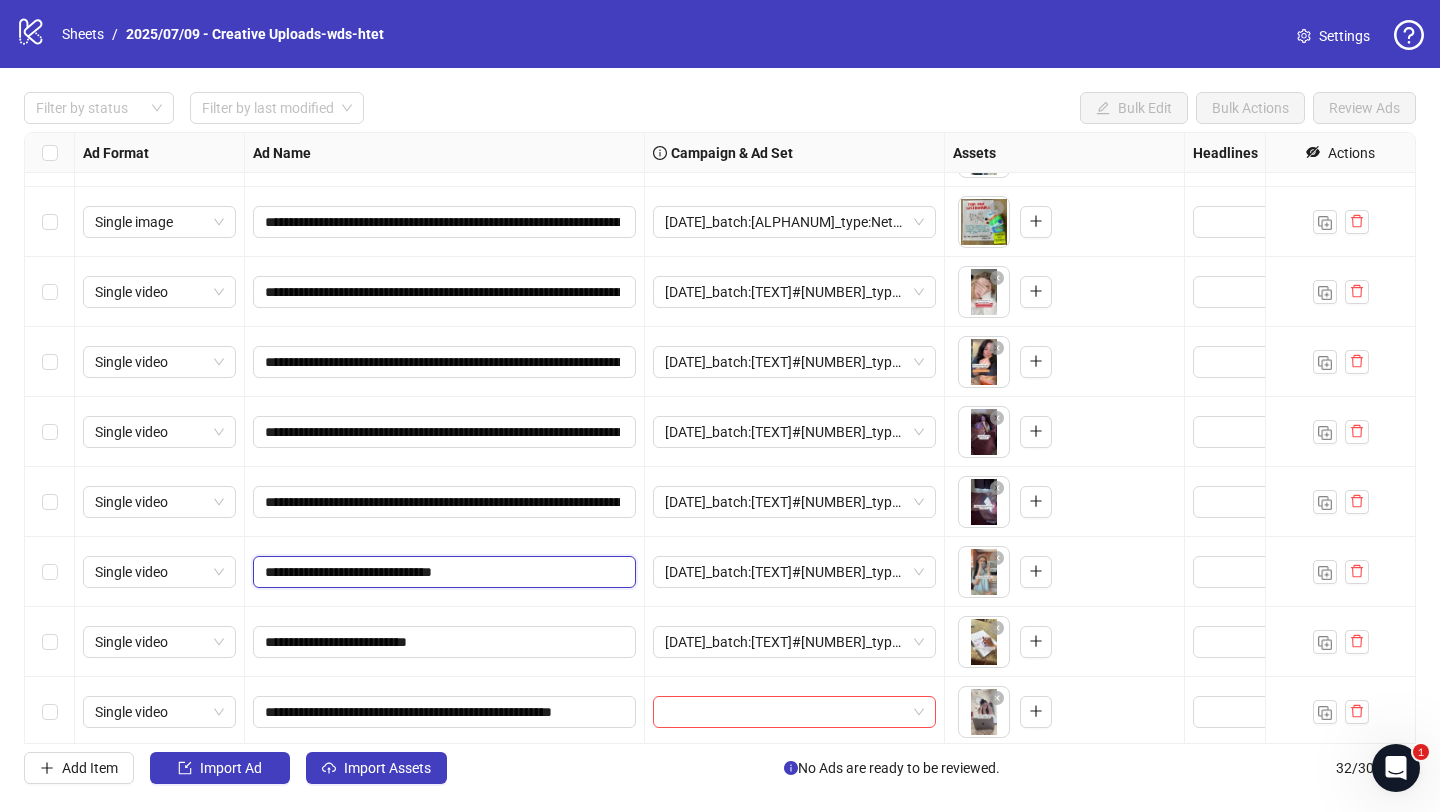 click on "**********" at bounding box center (442, 572) 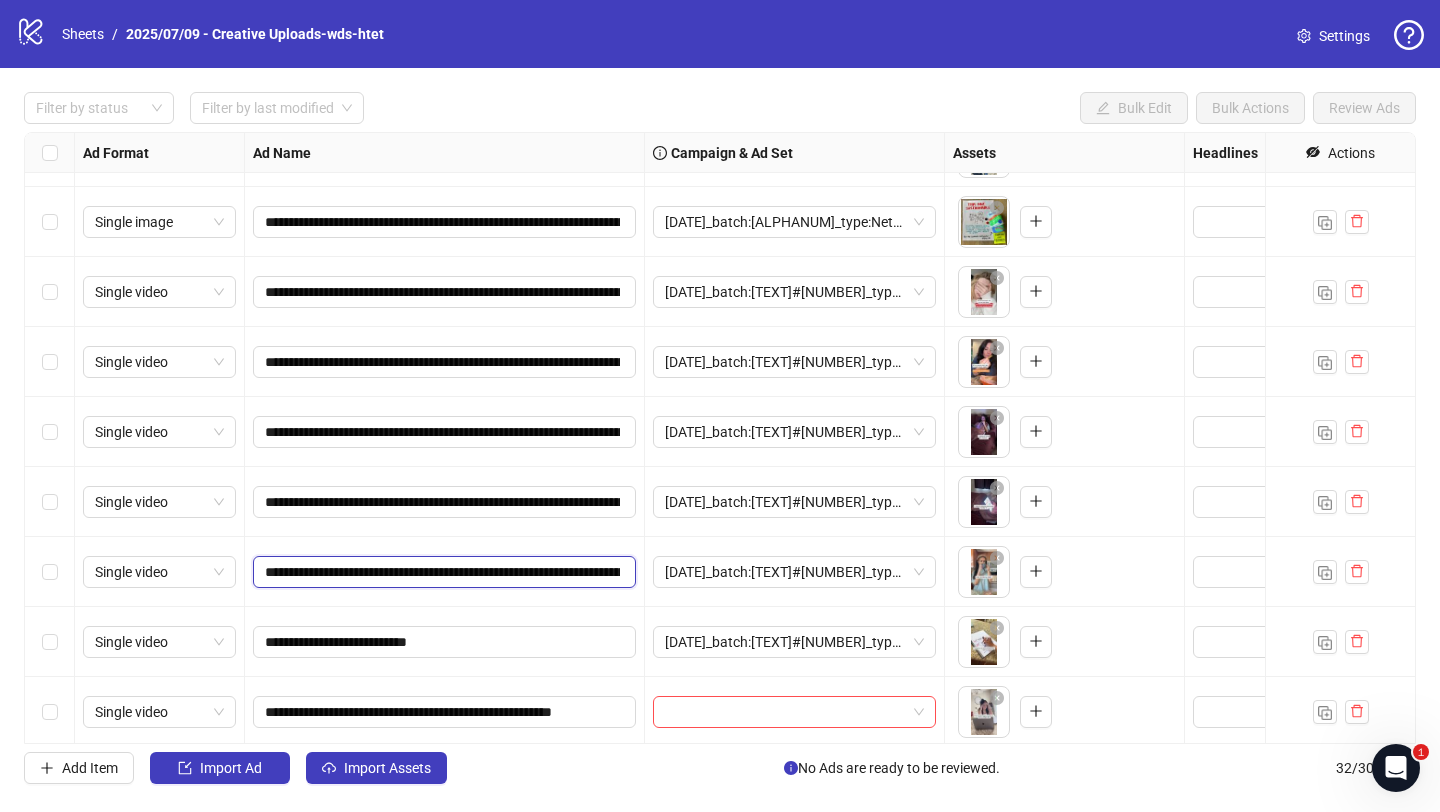 scroll, scrollTop: 0, scrollLeft: 1099, axis: horizontal 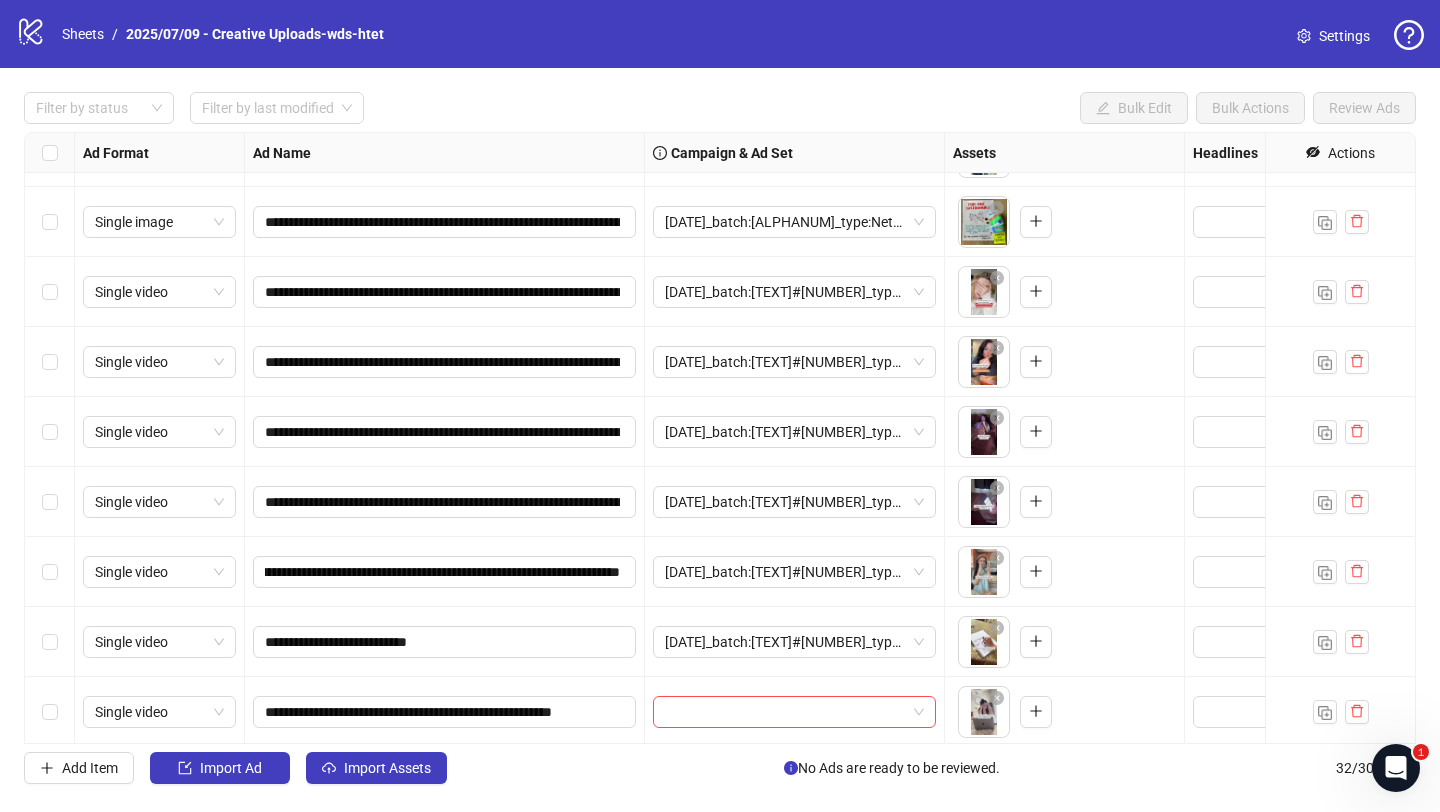 click on "**********" at bounding box center [445, 572] 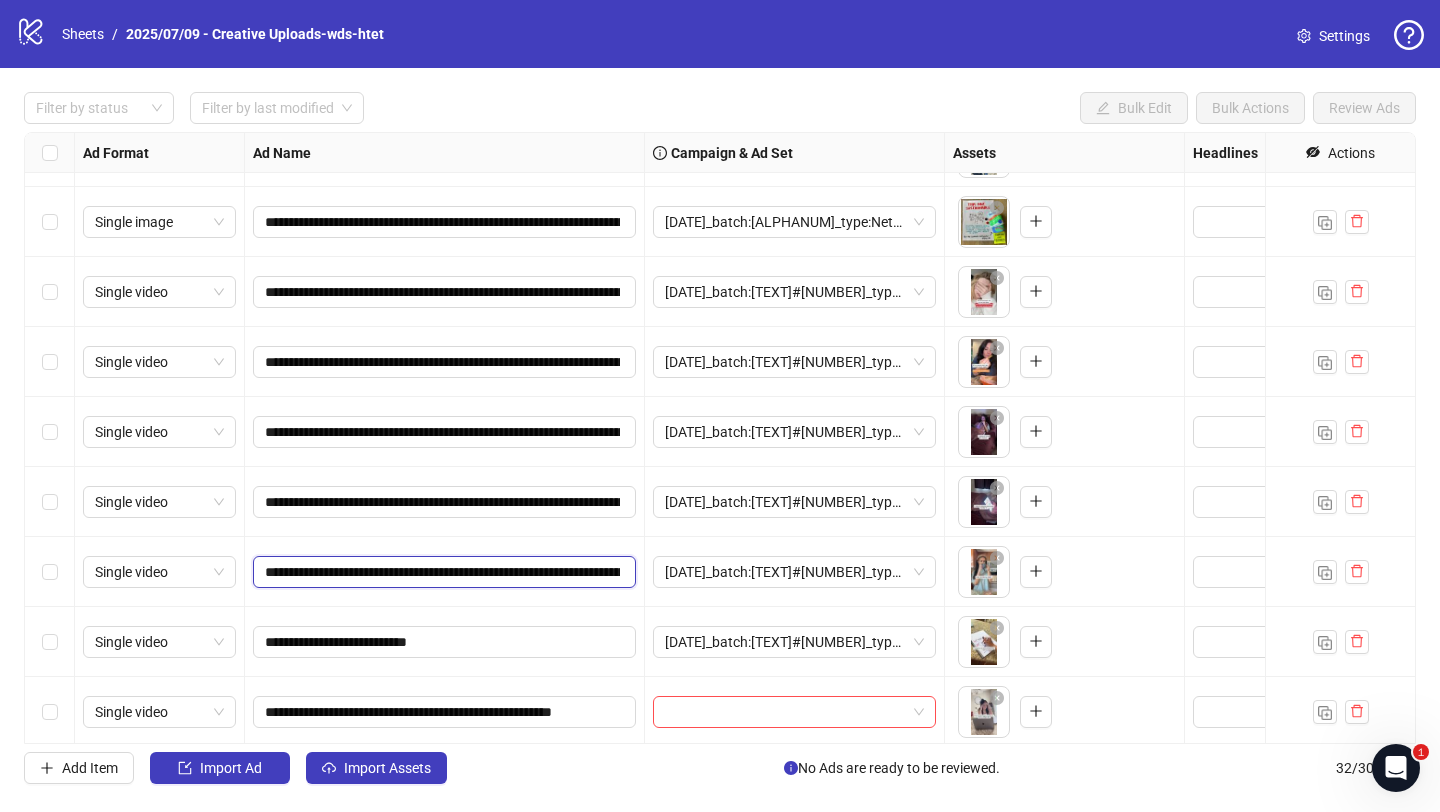 click on "**********" at bounding box center (442, 572) 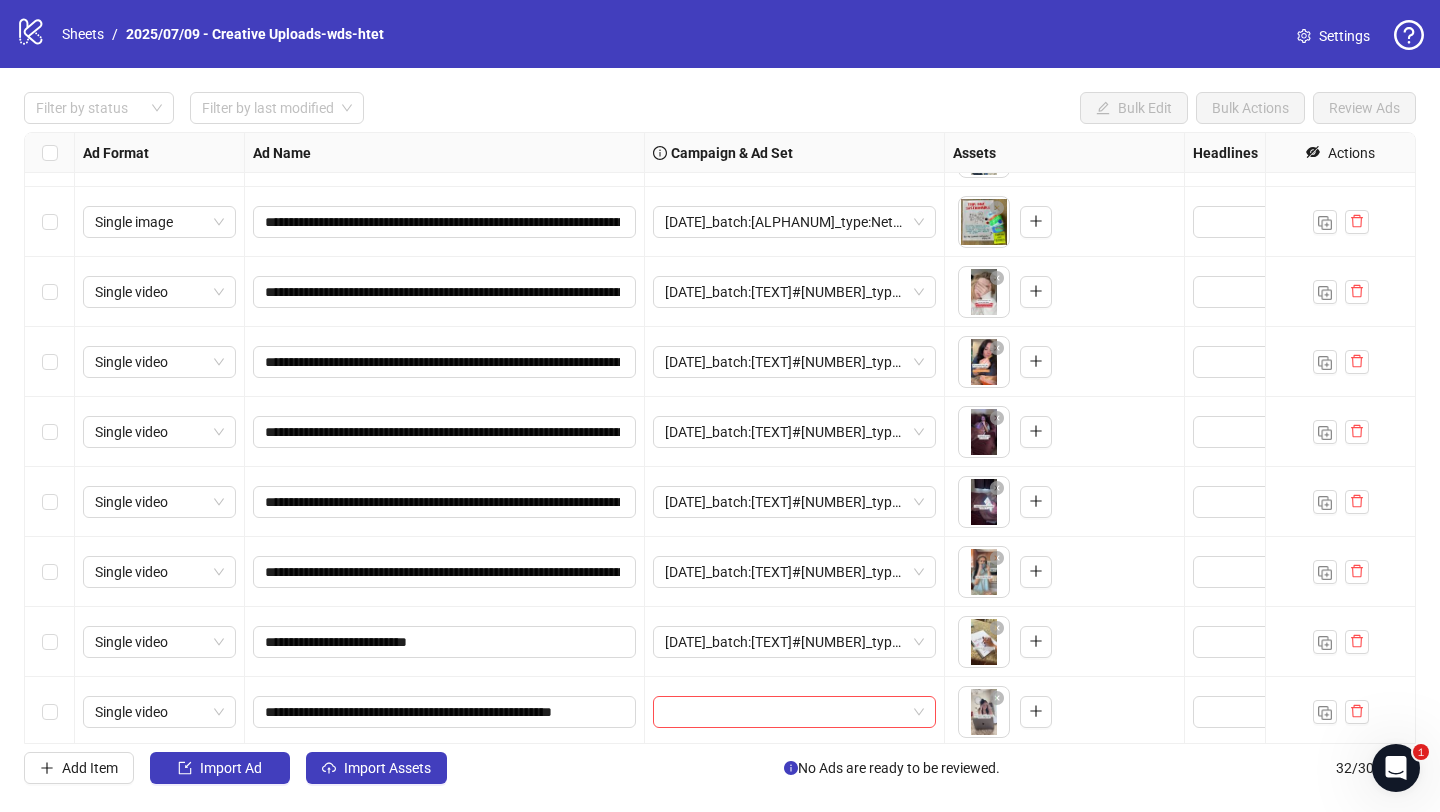 click on "**********" at bounding box center (445, 572) 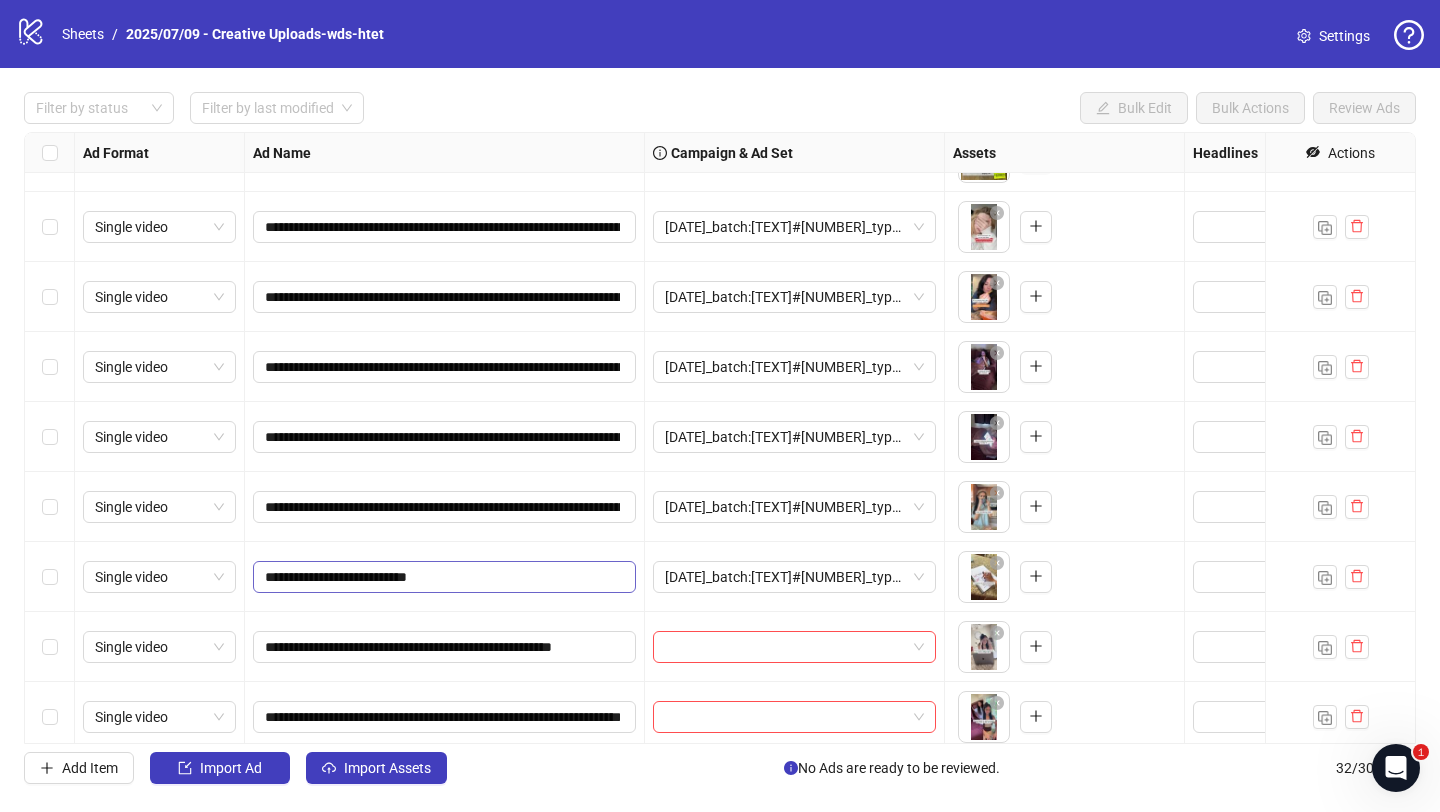 scroll, scrollTop: 1314, scrollLeft: 0, axis: vertical 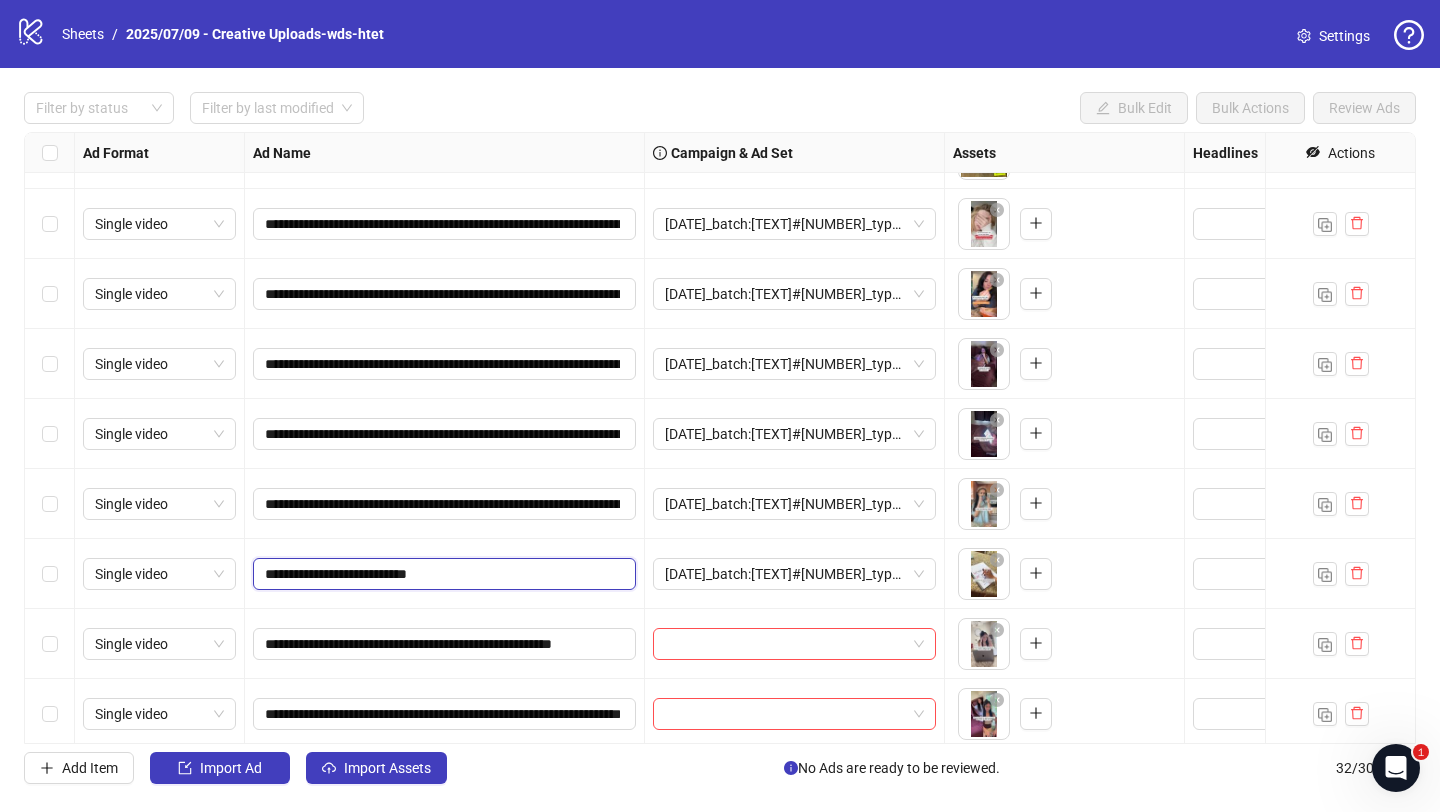 click on "**********" at bounding box center (442, 574) 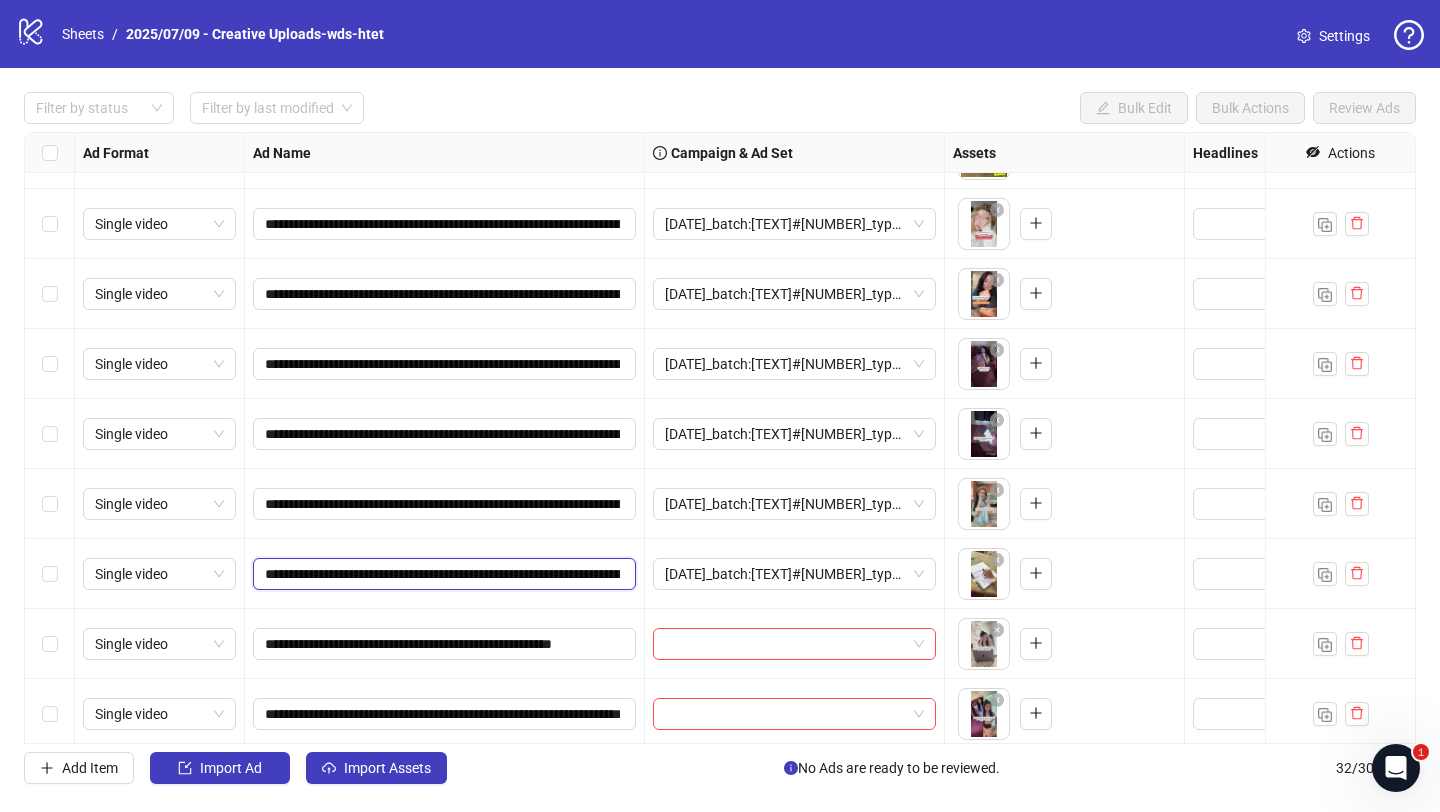 scroll, scrollTop: 0, scrollLeft: 1099, axis: horizontal 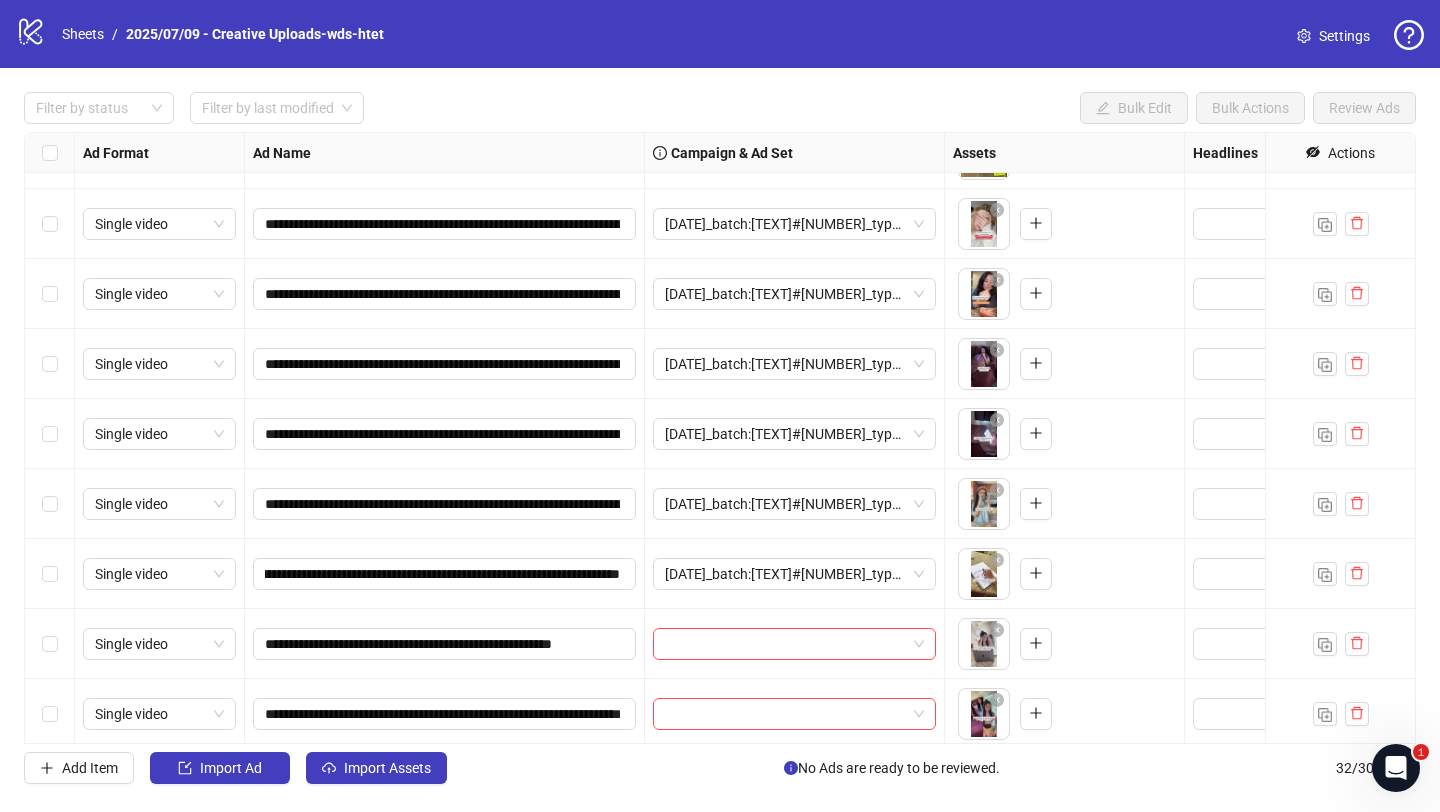click on "**********" at bounding box center (445, 574) 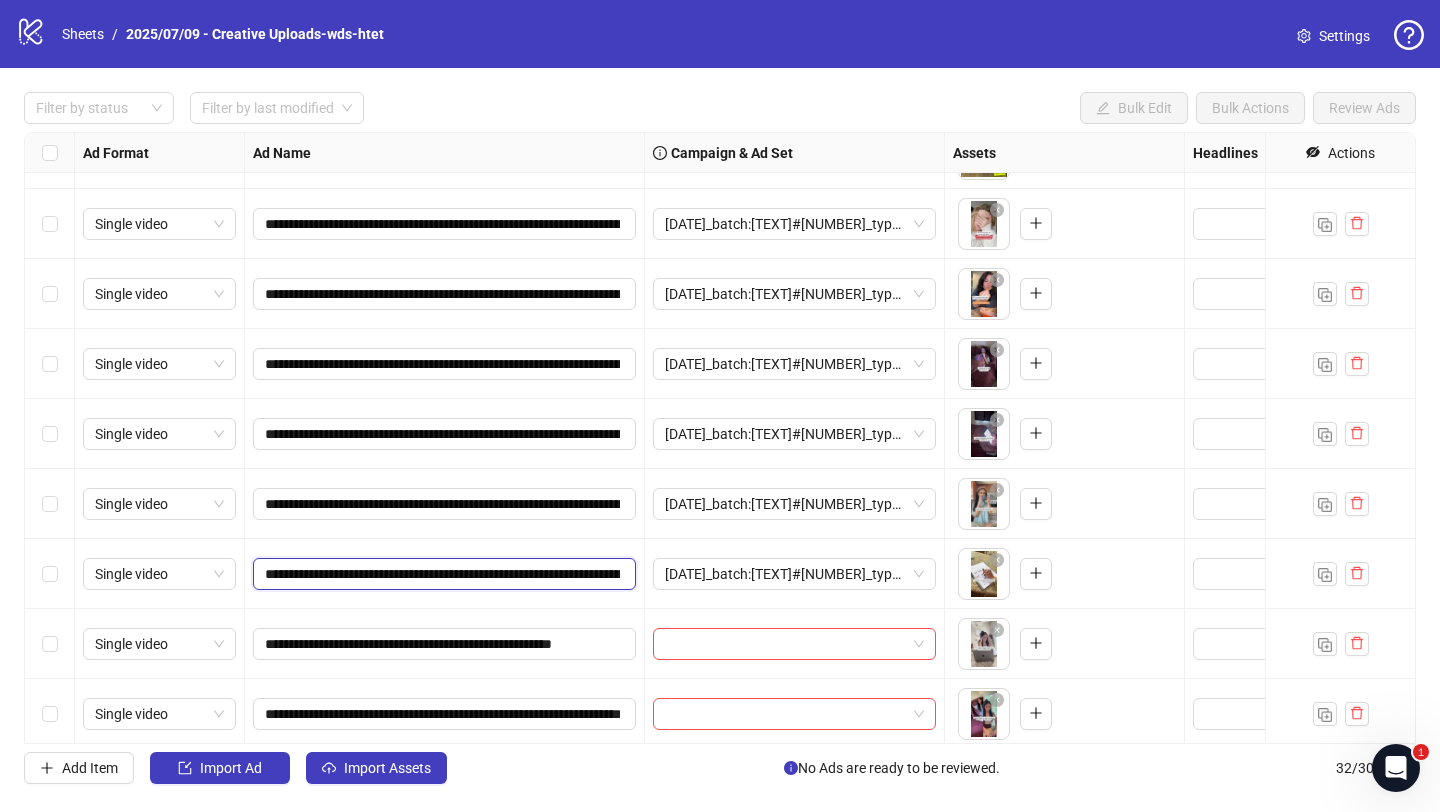 click on "**********" at bounding box center [442, 574] 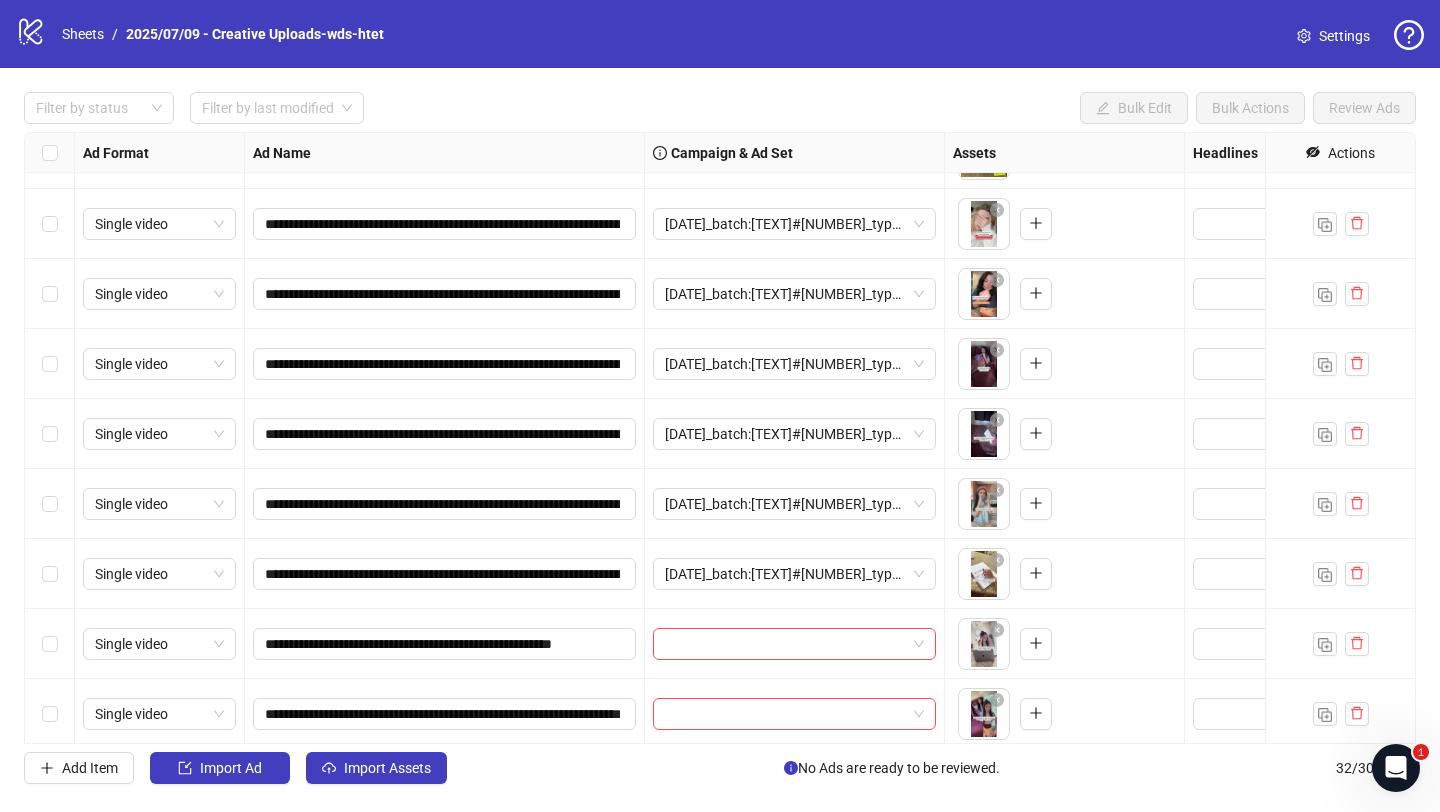 click on "**********" at bounding box center [445, 644] 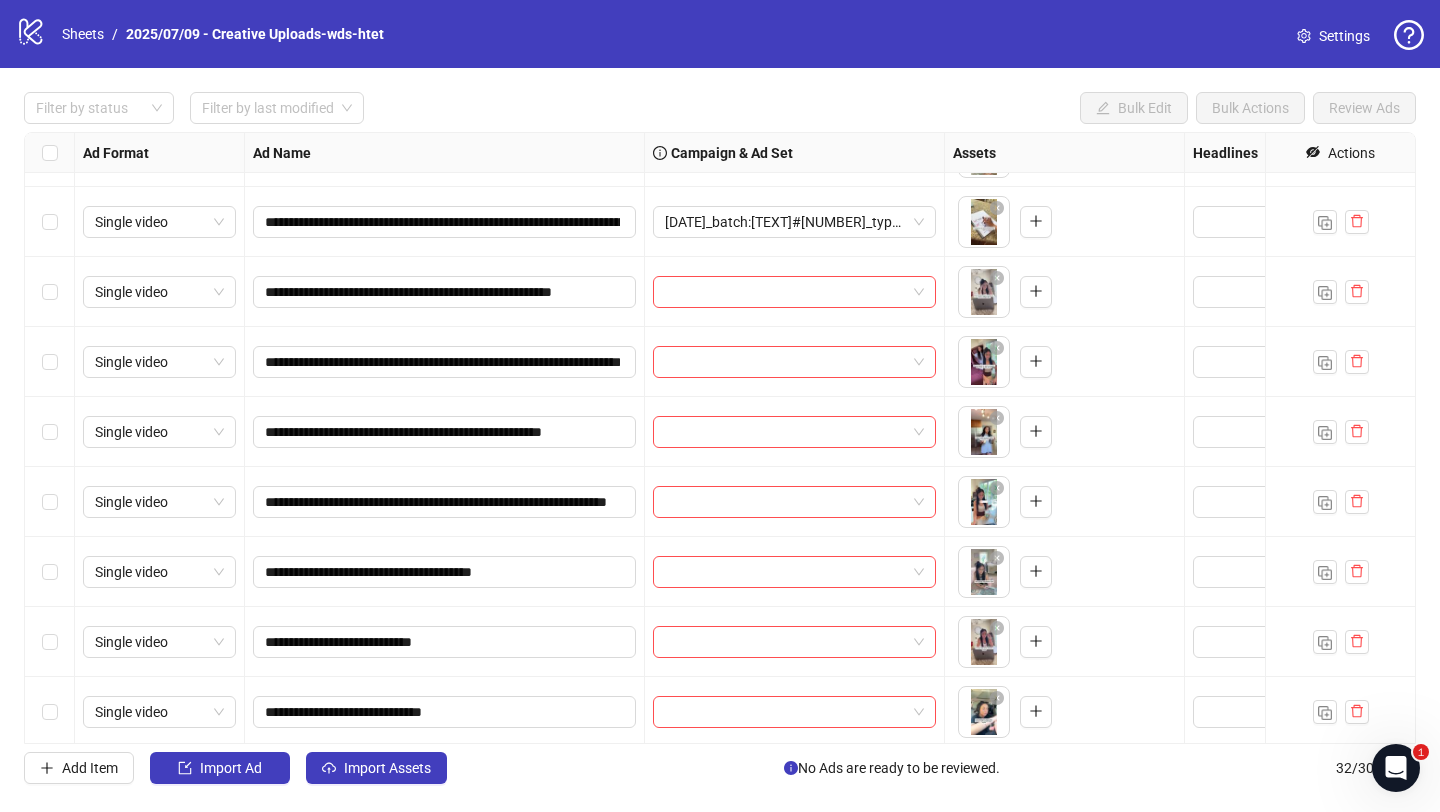 scroll, scrollTop: 1670, scrollLeft: 0, axis: vertical 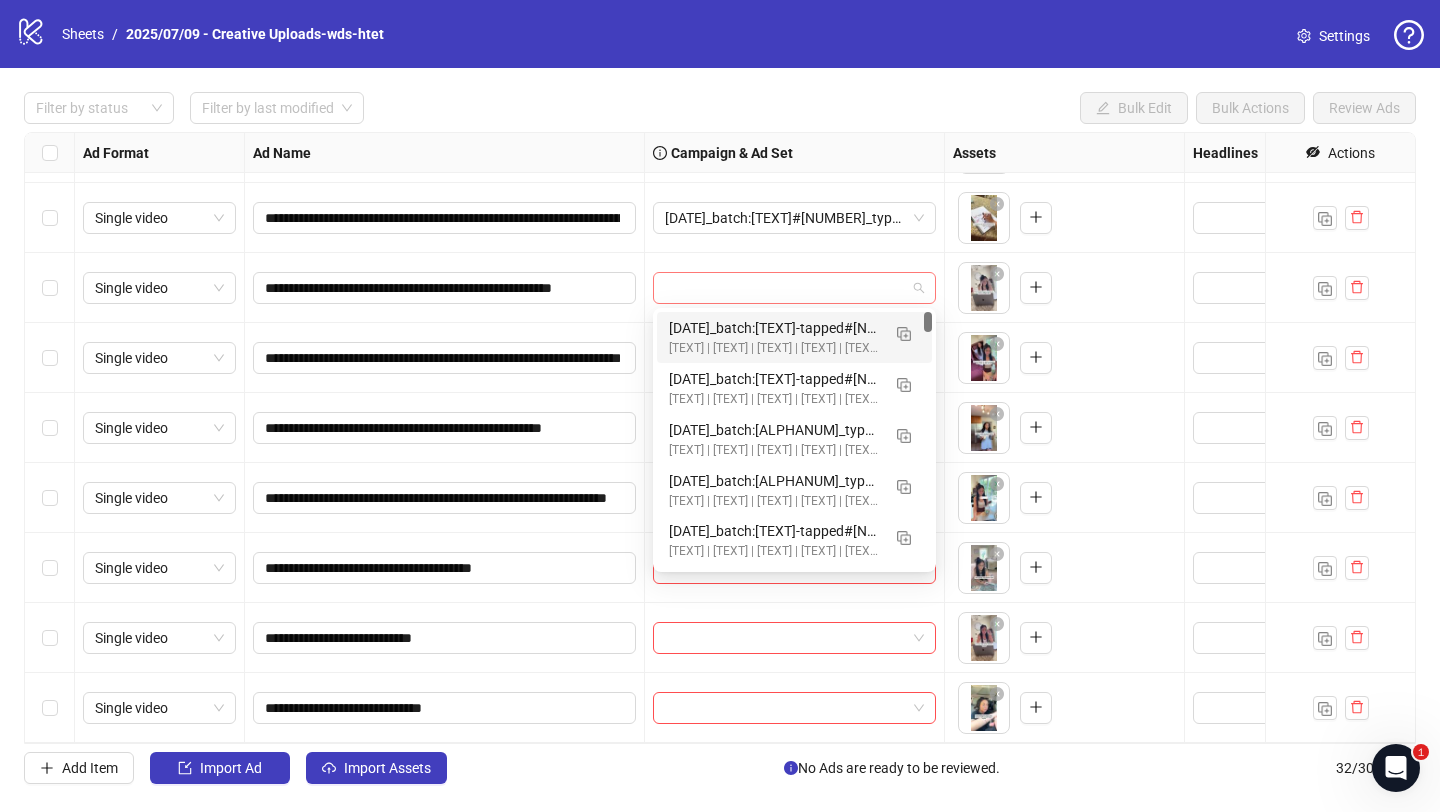 click at bounding box center (785, 288) 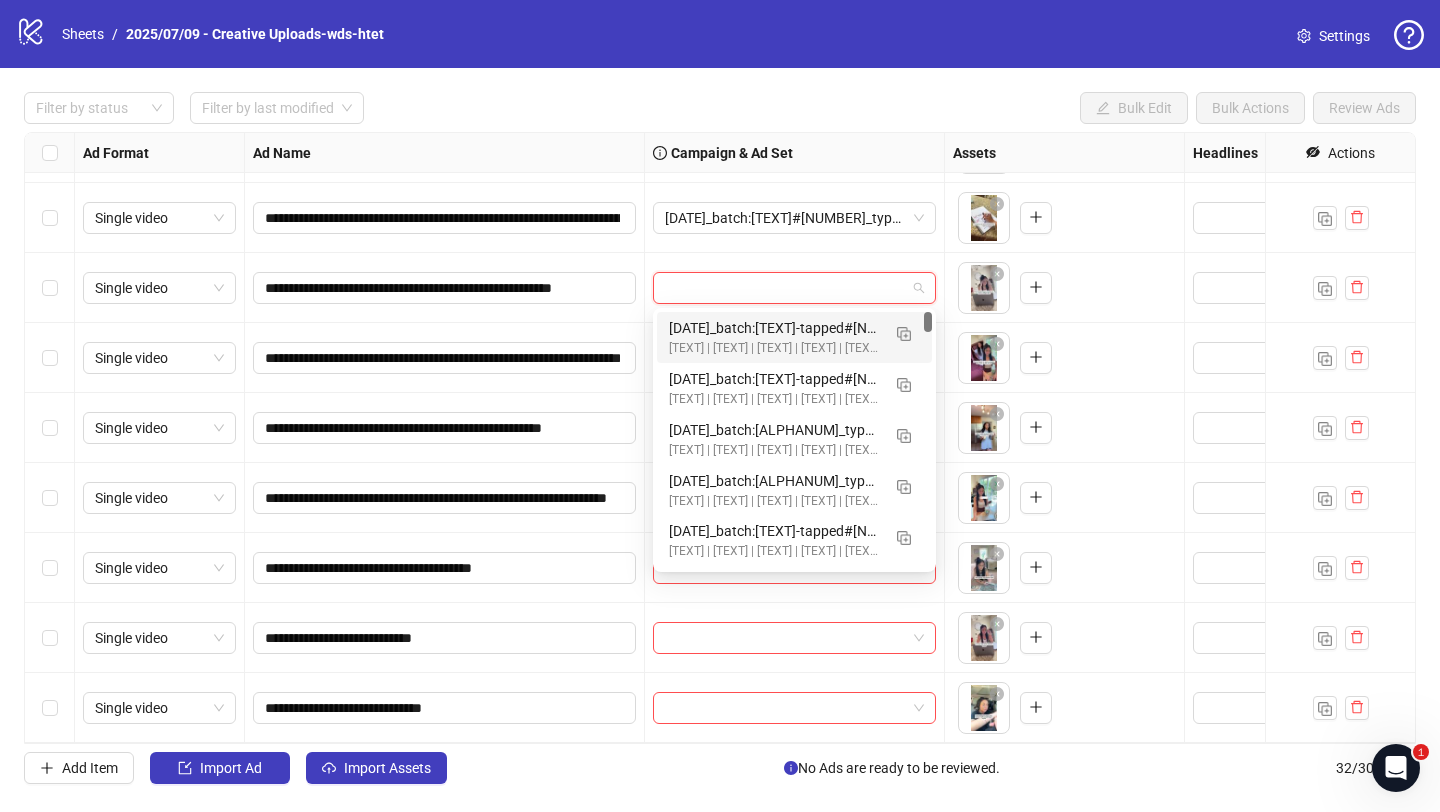 paste on "**********" 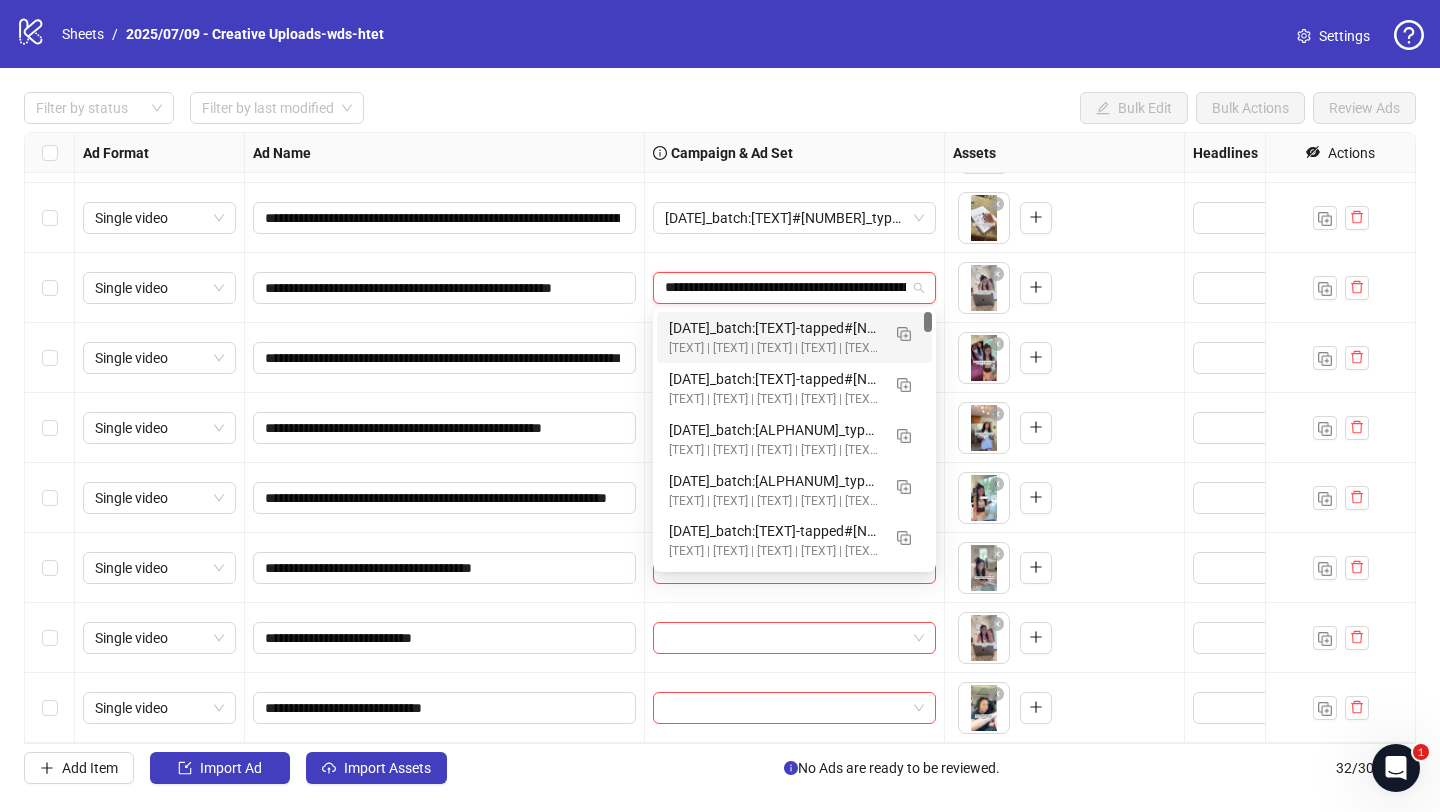 scroll, scrollTop: 0, scrollLeft: 170, axis: horizontal 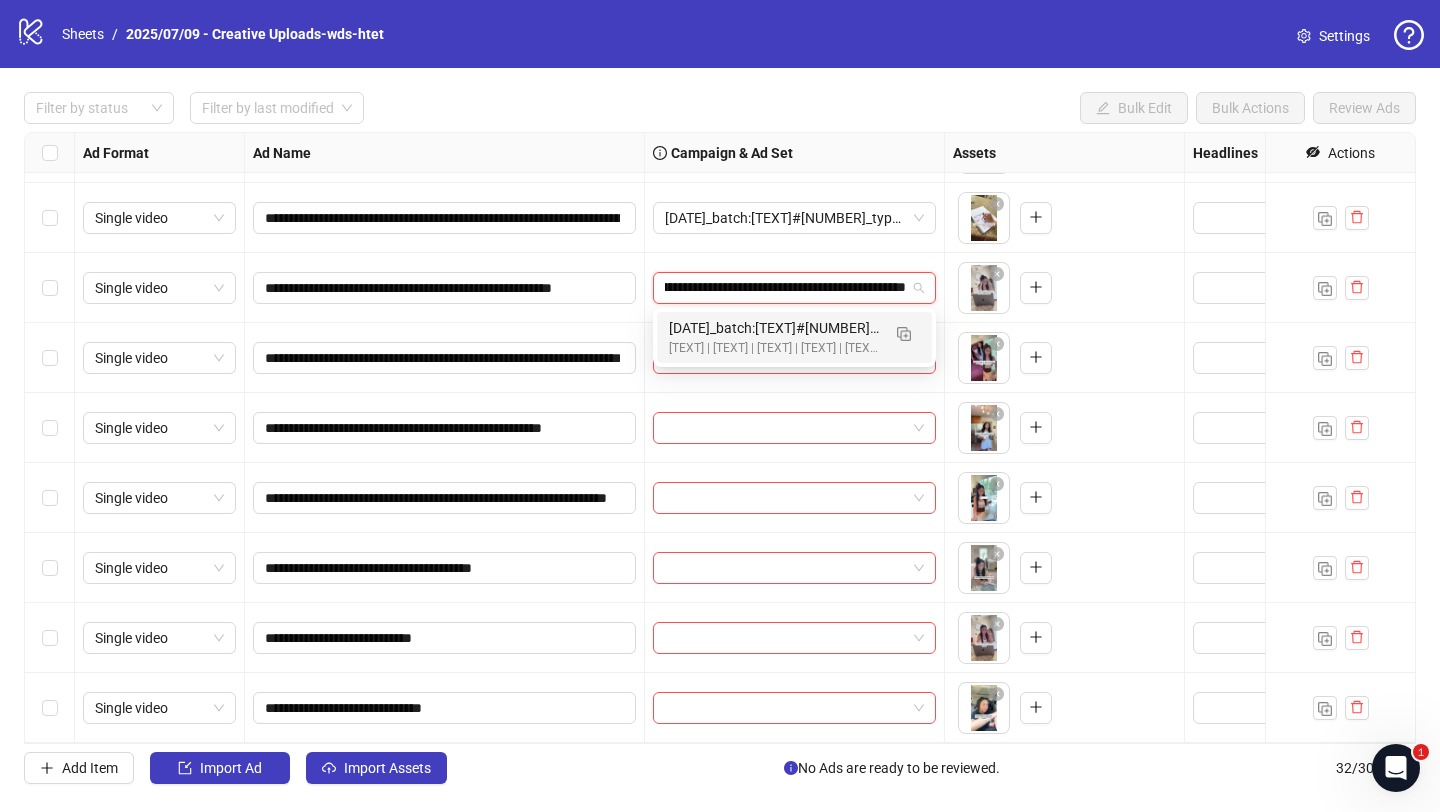 click on "2025/07/09_batch:wds#1407_type:Iteration_notes:htet-wds#1408" at bounding box center (774, 328) 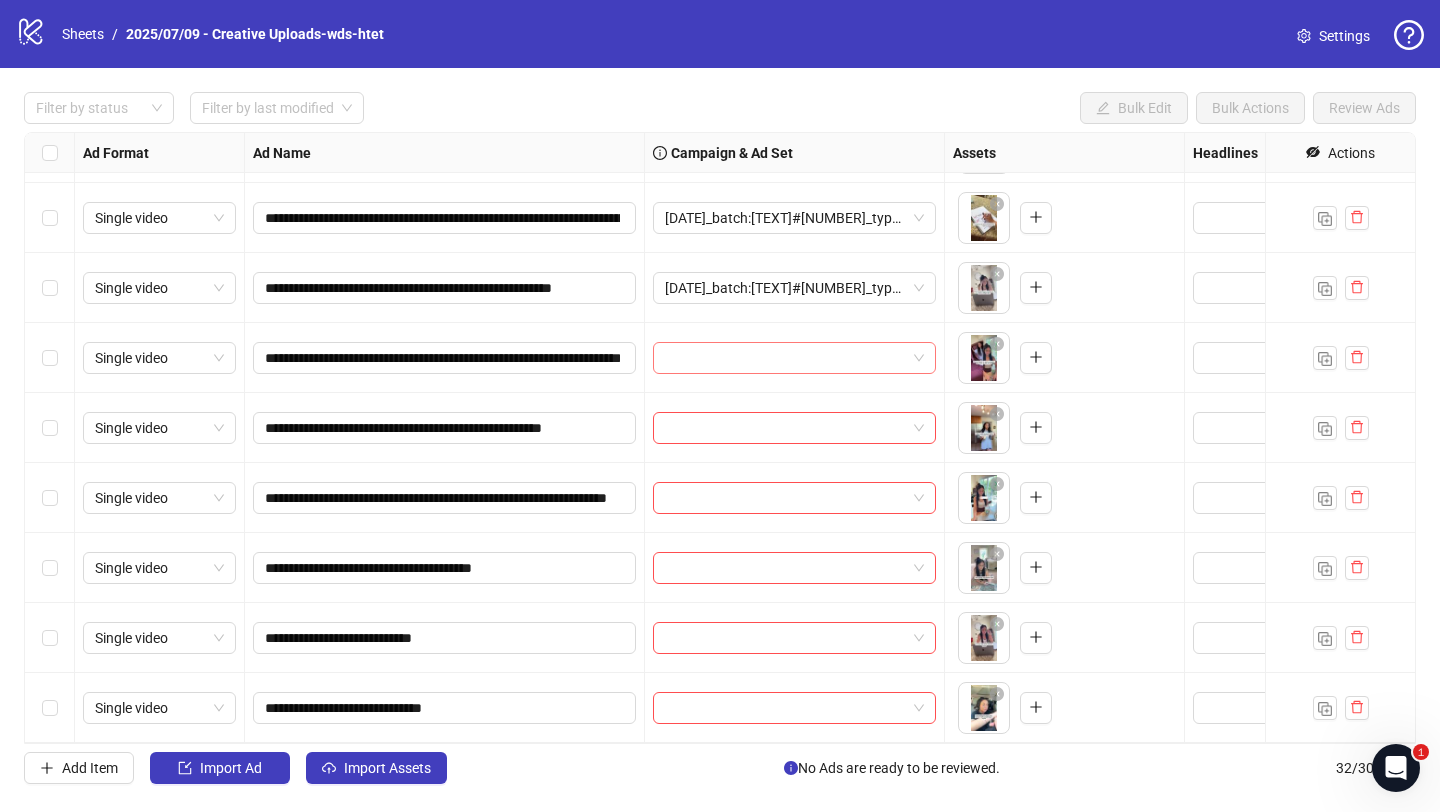 click at bounding box center [785, 358] 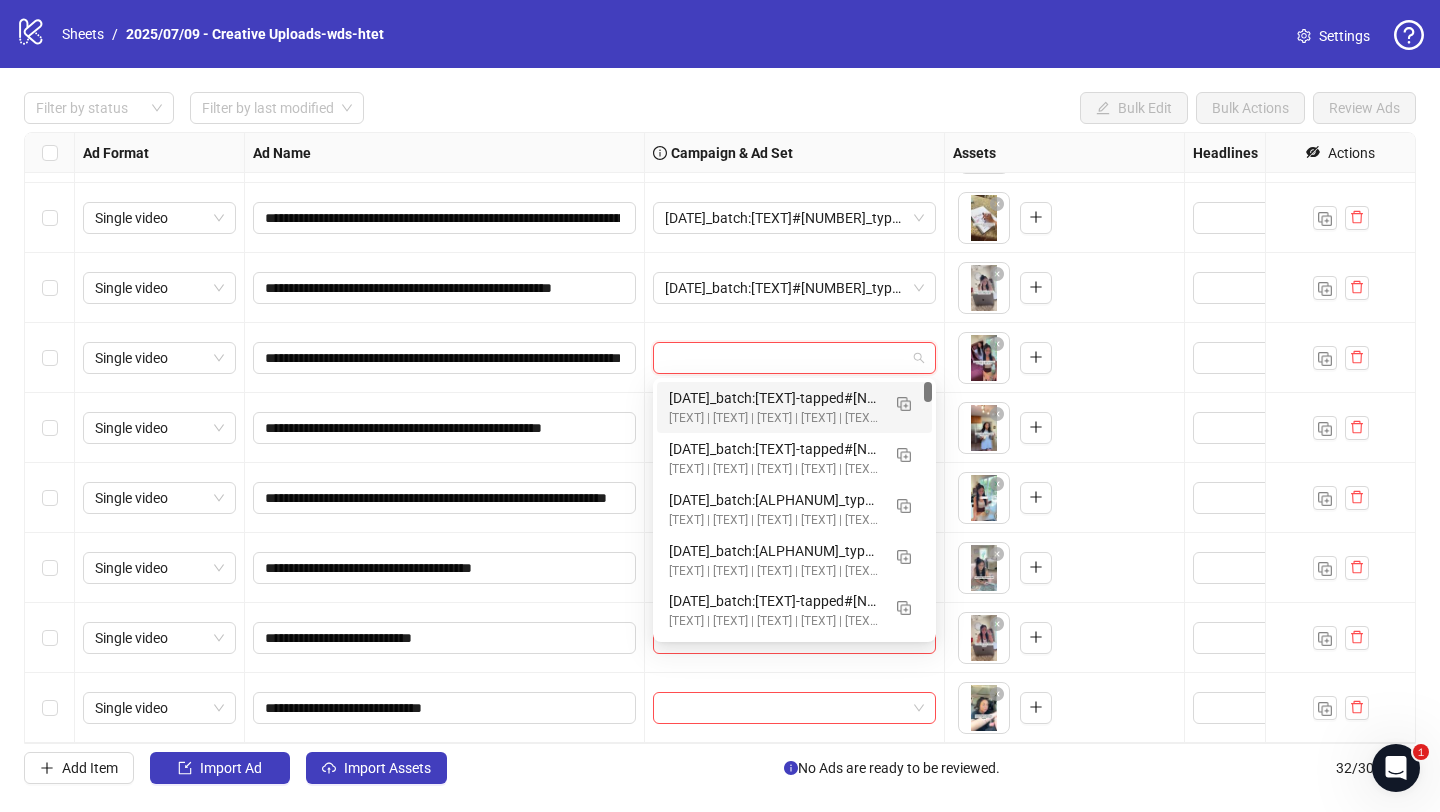 paste on "**********" 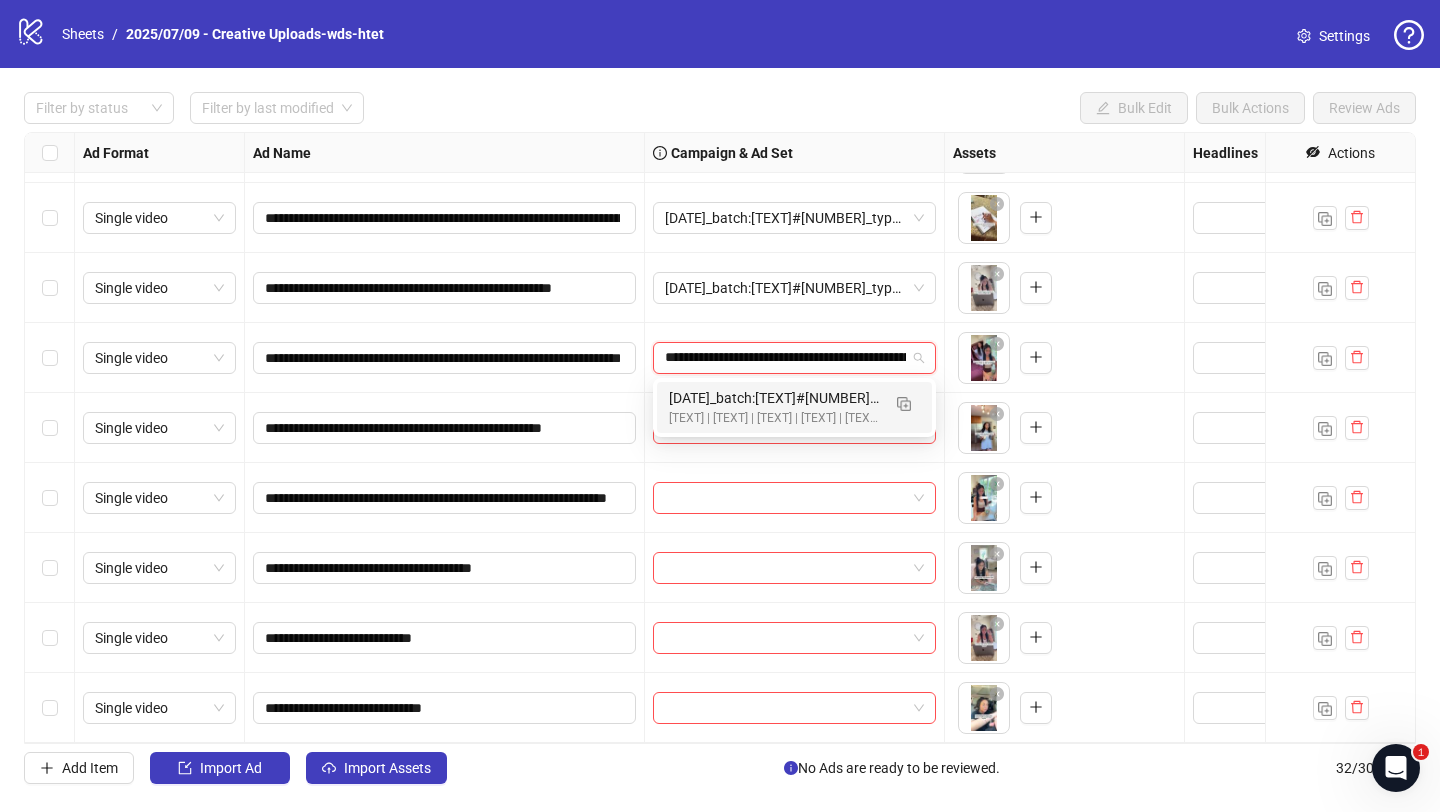 scroll, scrollTop: 0, scrollLeft: 170, axis: horizontal 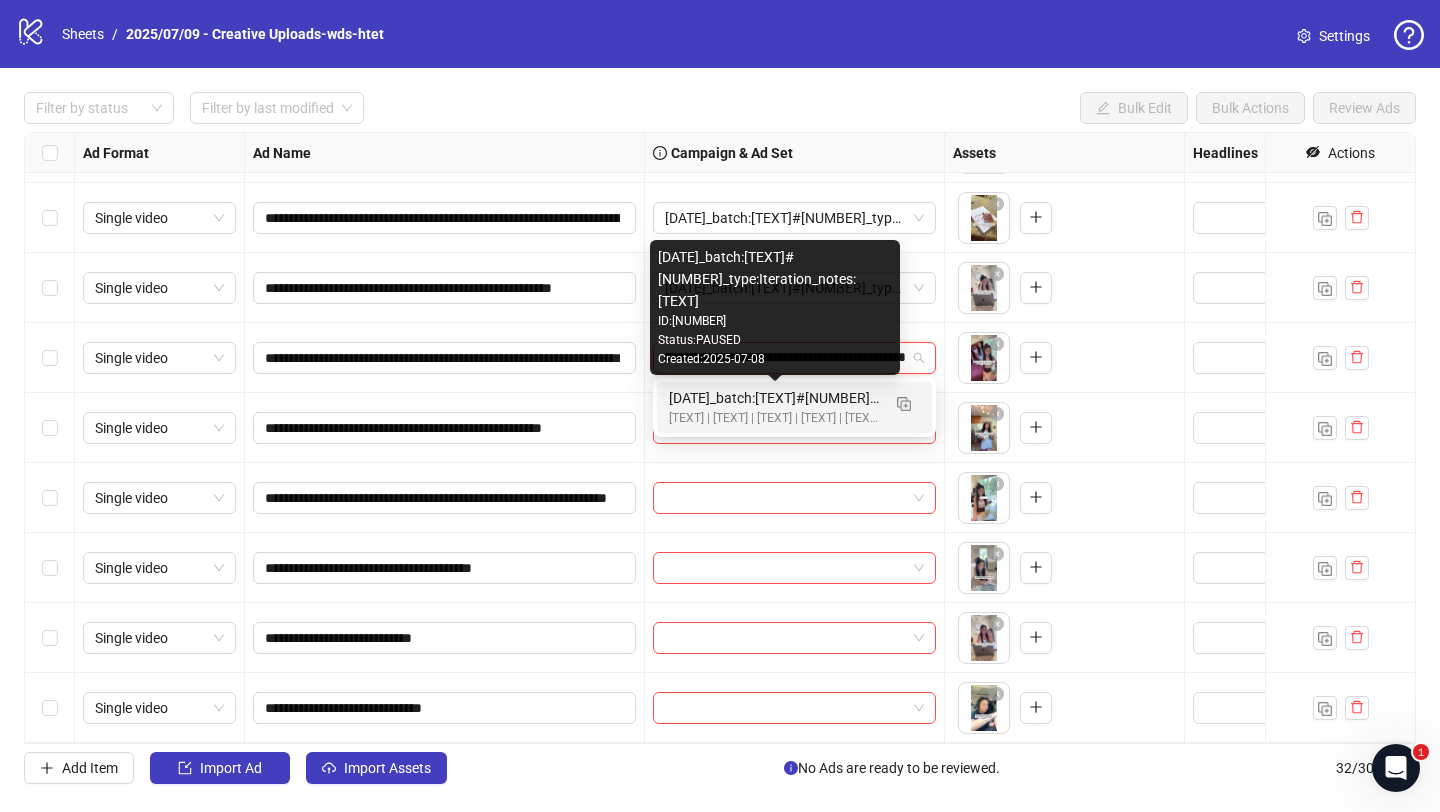 click on "2025/07/09_batch:wds#1407_type:Iteration_notes:htet-wds#1408" at bounding box center (774, 398) 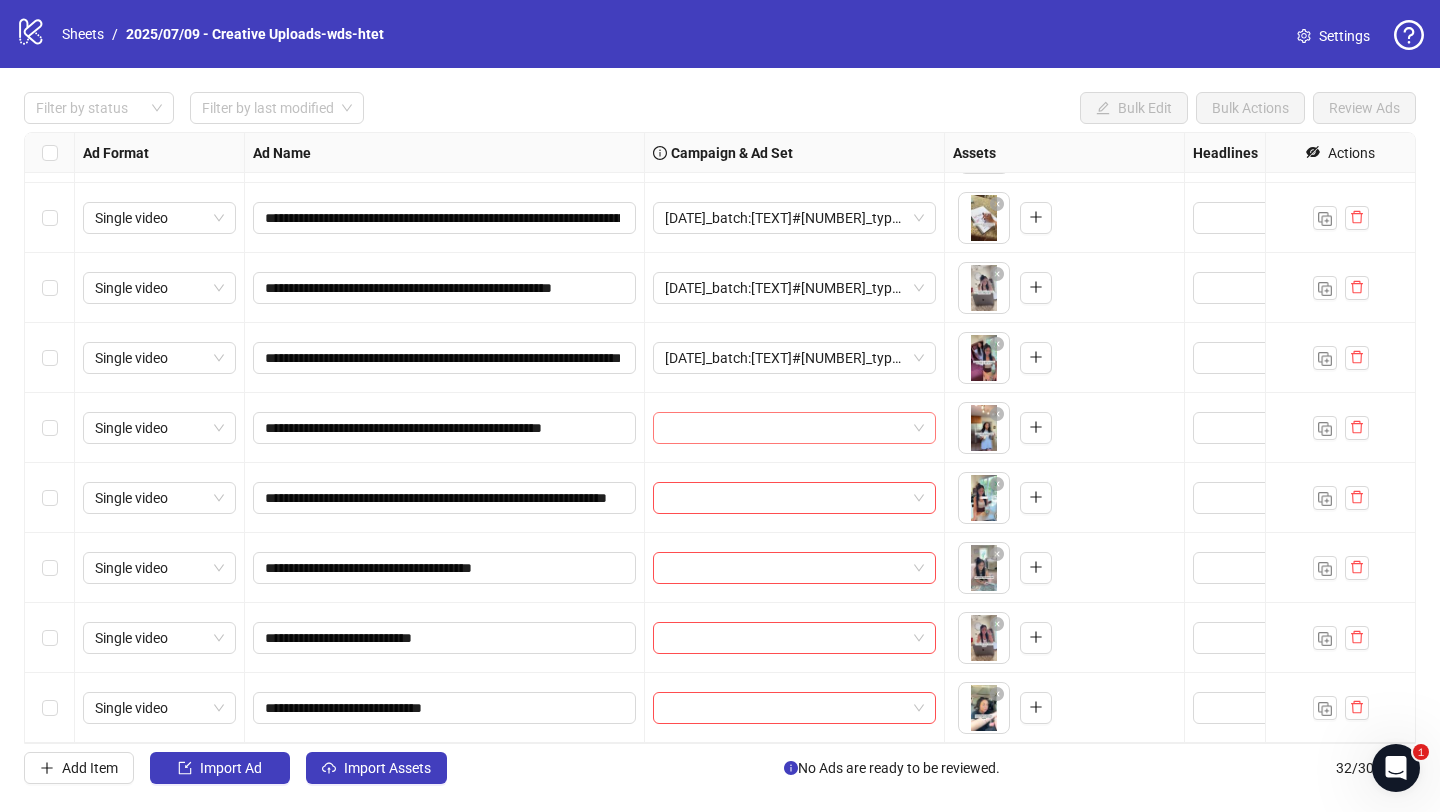 click at bounding box center (785, 428) 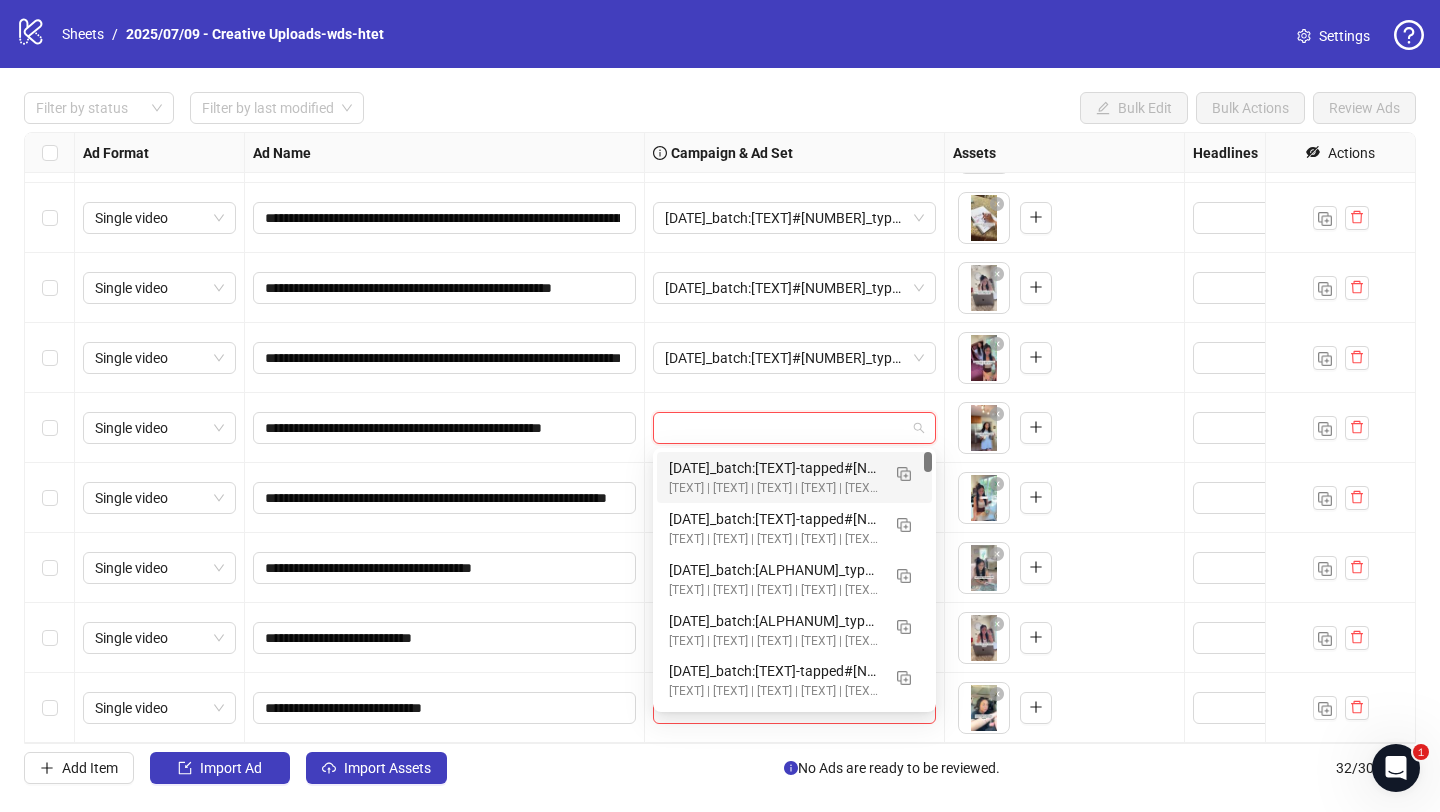 paste on "**********" 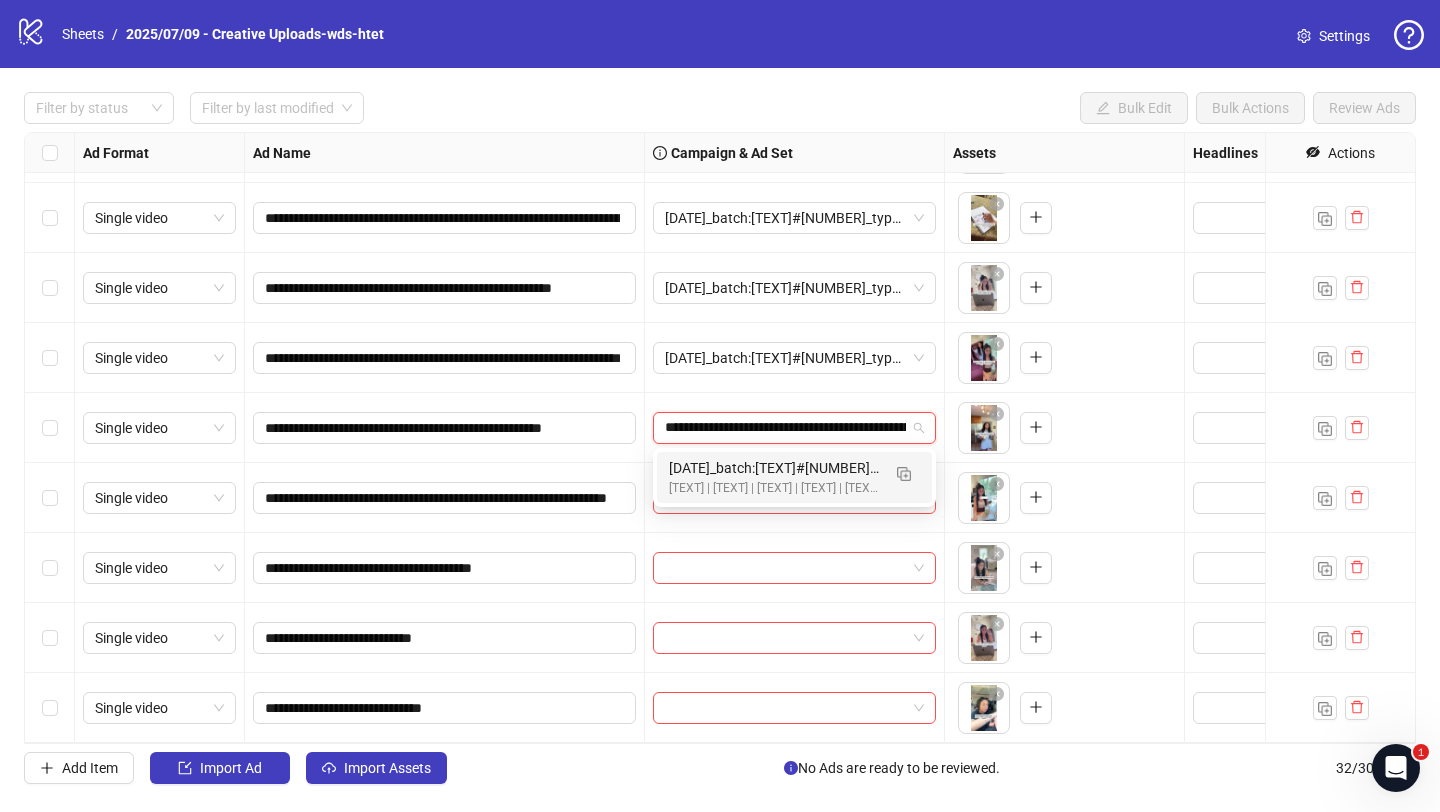 scroll, scrollTop: 0, scrollLeft: 170, axis: horizontal 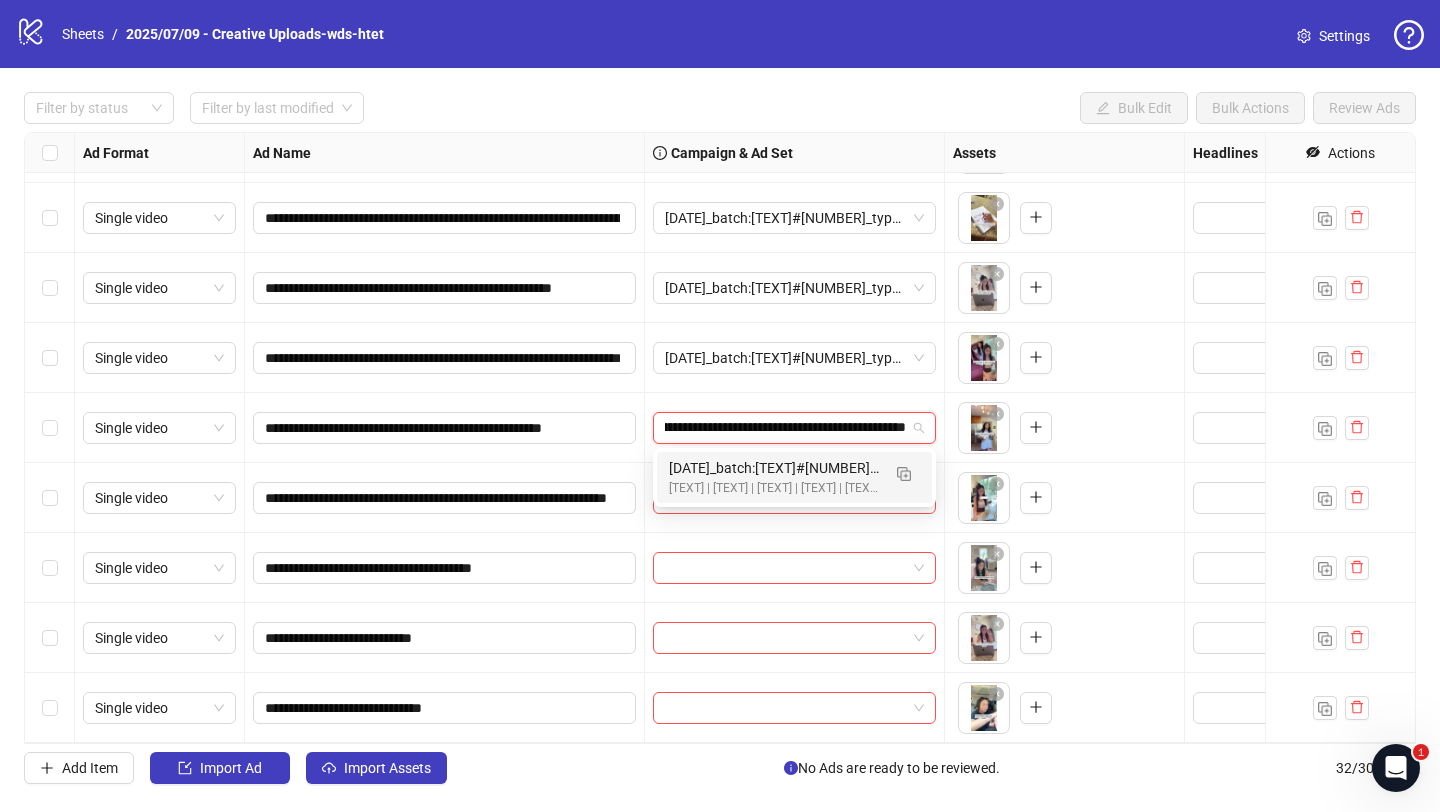 click on "2025/07/09_batch:wds#1407_type:Iteration_notes:htet-wds#1408" at bounding box center [774, 468] 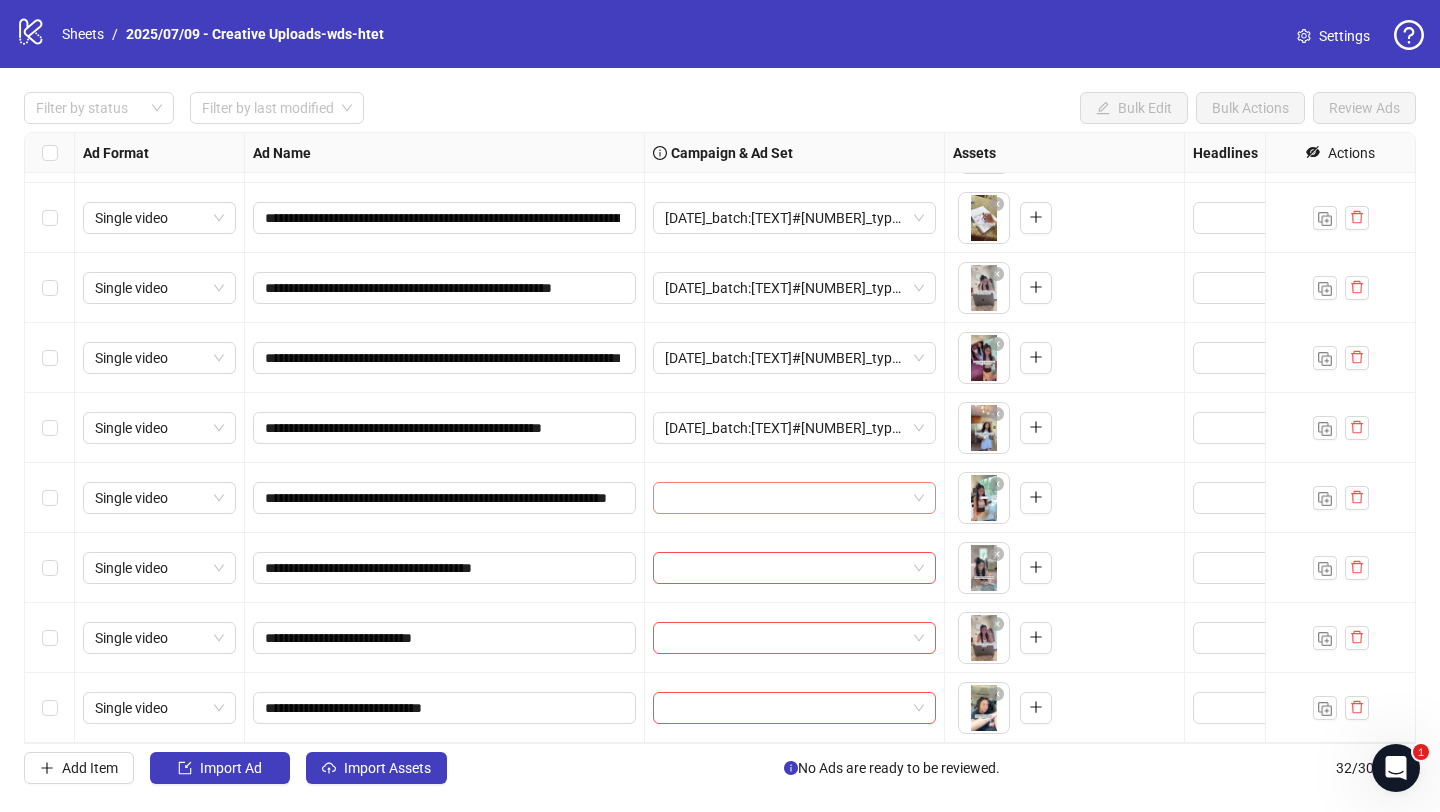 click at bounding box center [785, 498] 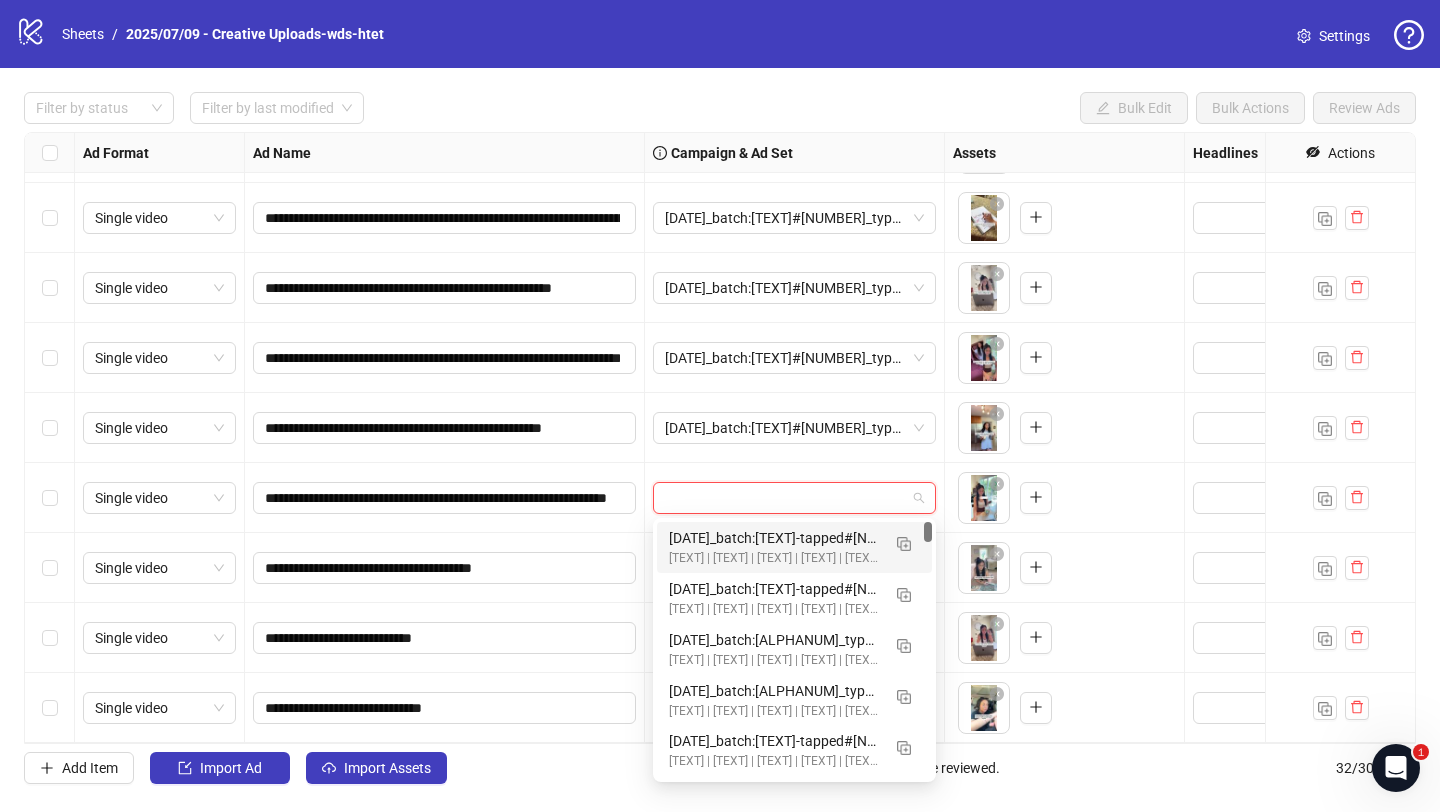 paste on "**********" 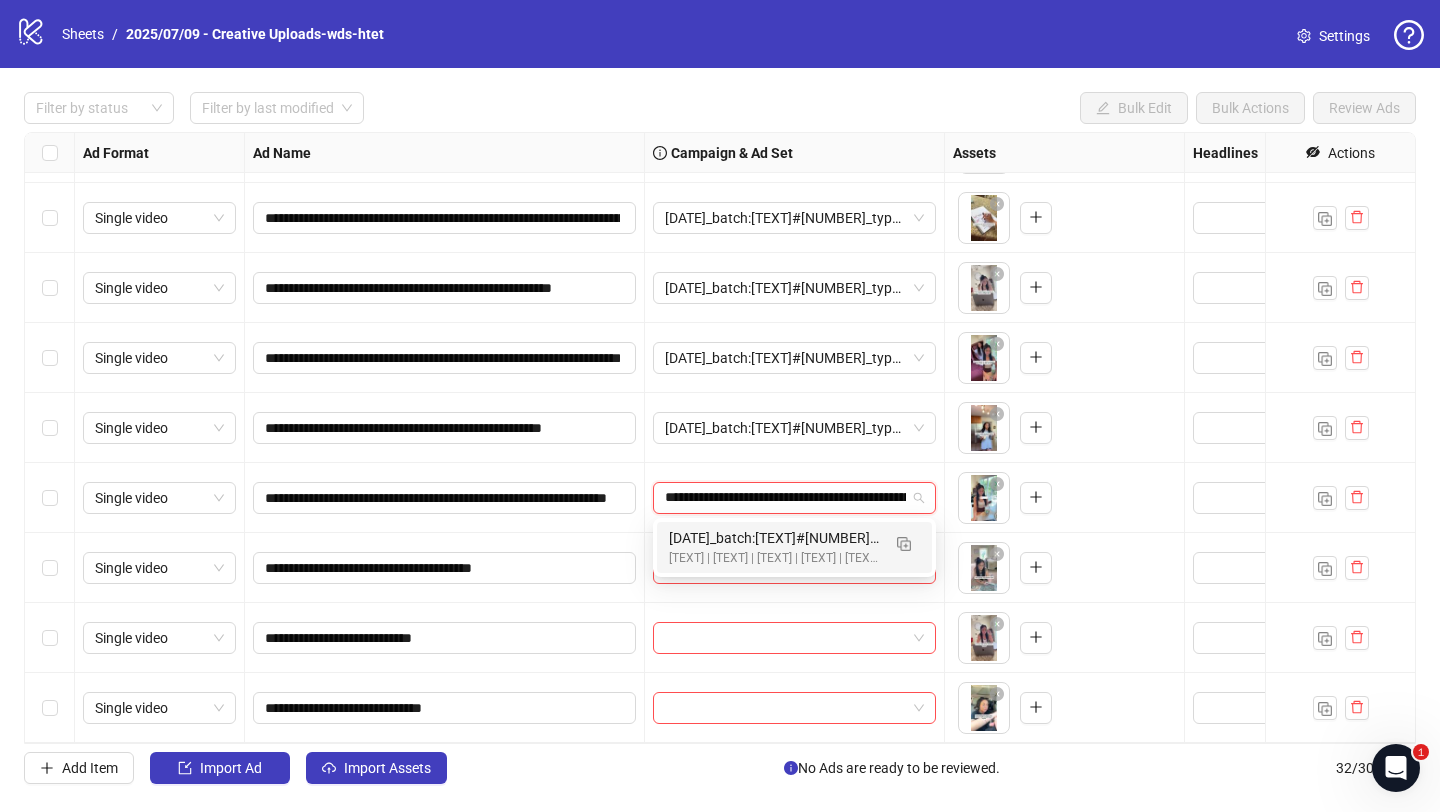 scroll, scrollTop: 0, scrollLeft: 170, axis: horizontal 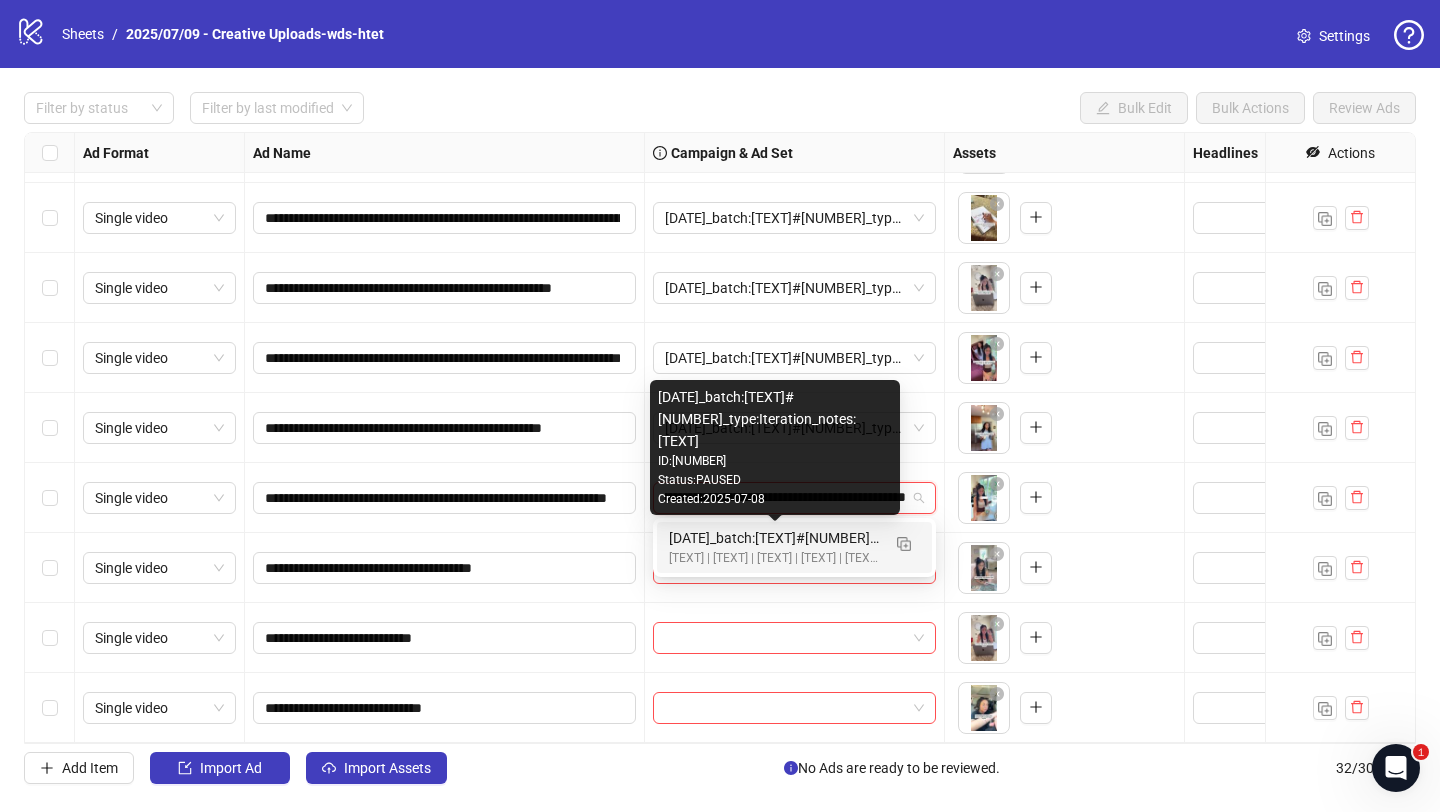 click on "2025/07/09_batch:wds#1407_type:Iteration_notes:htet-wds#1408" at bounding box center (774, 538) 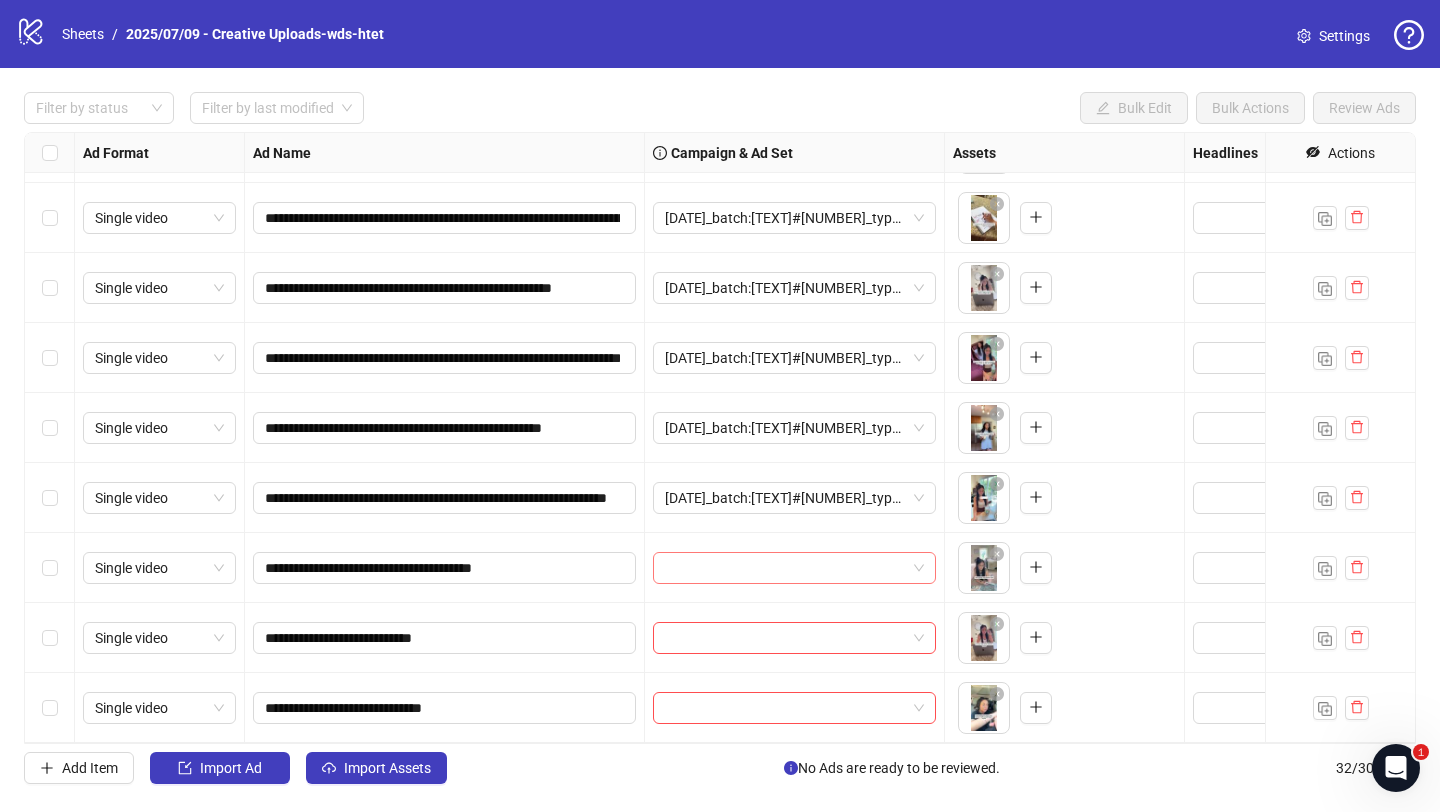 click at bounding box center [785, 568] 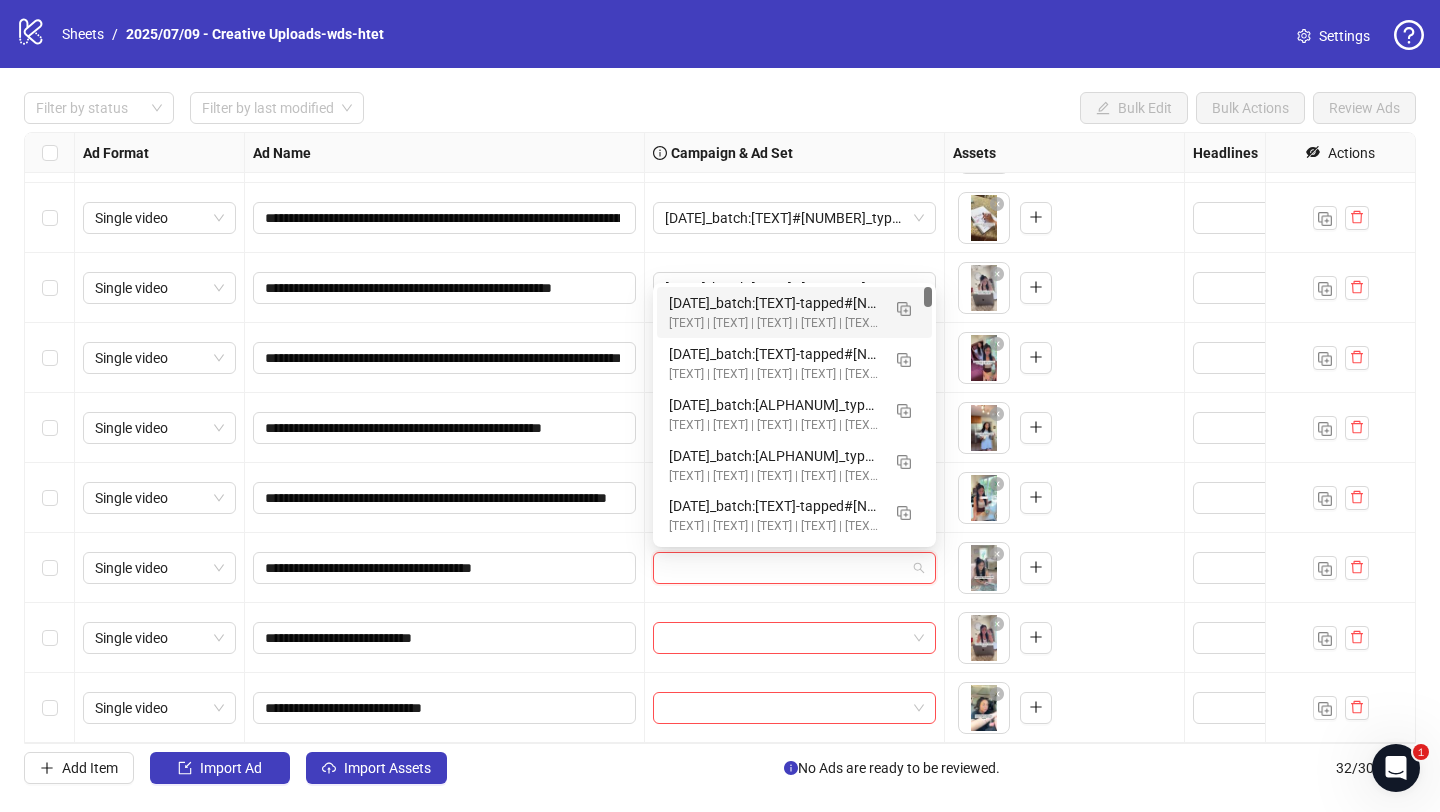 paste on "**********" 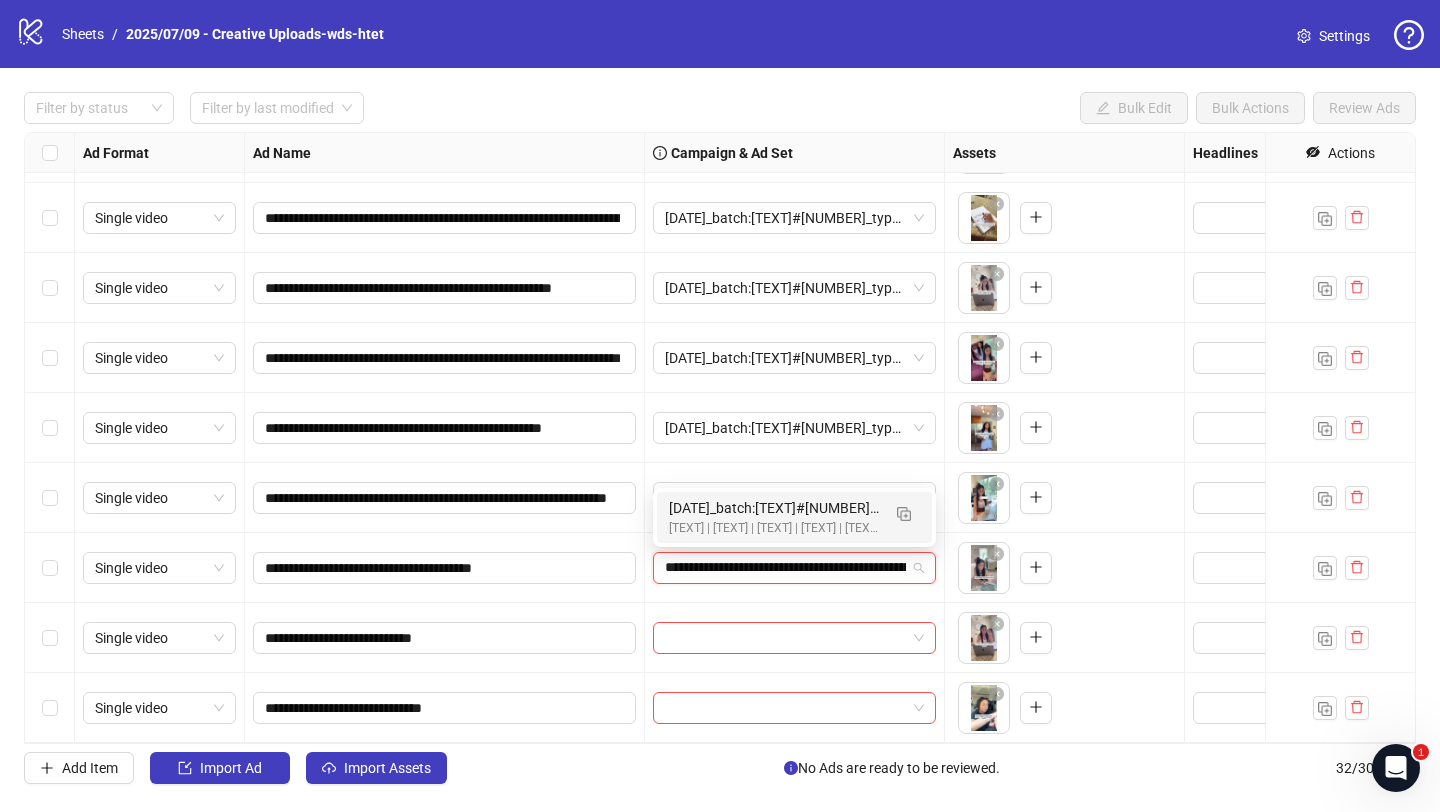 scroll, scrollTop: 0, scrollLeft: 170, axis: horizontal 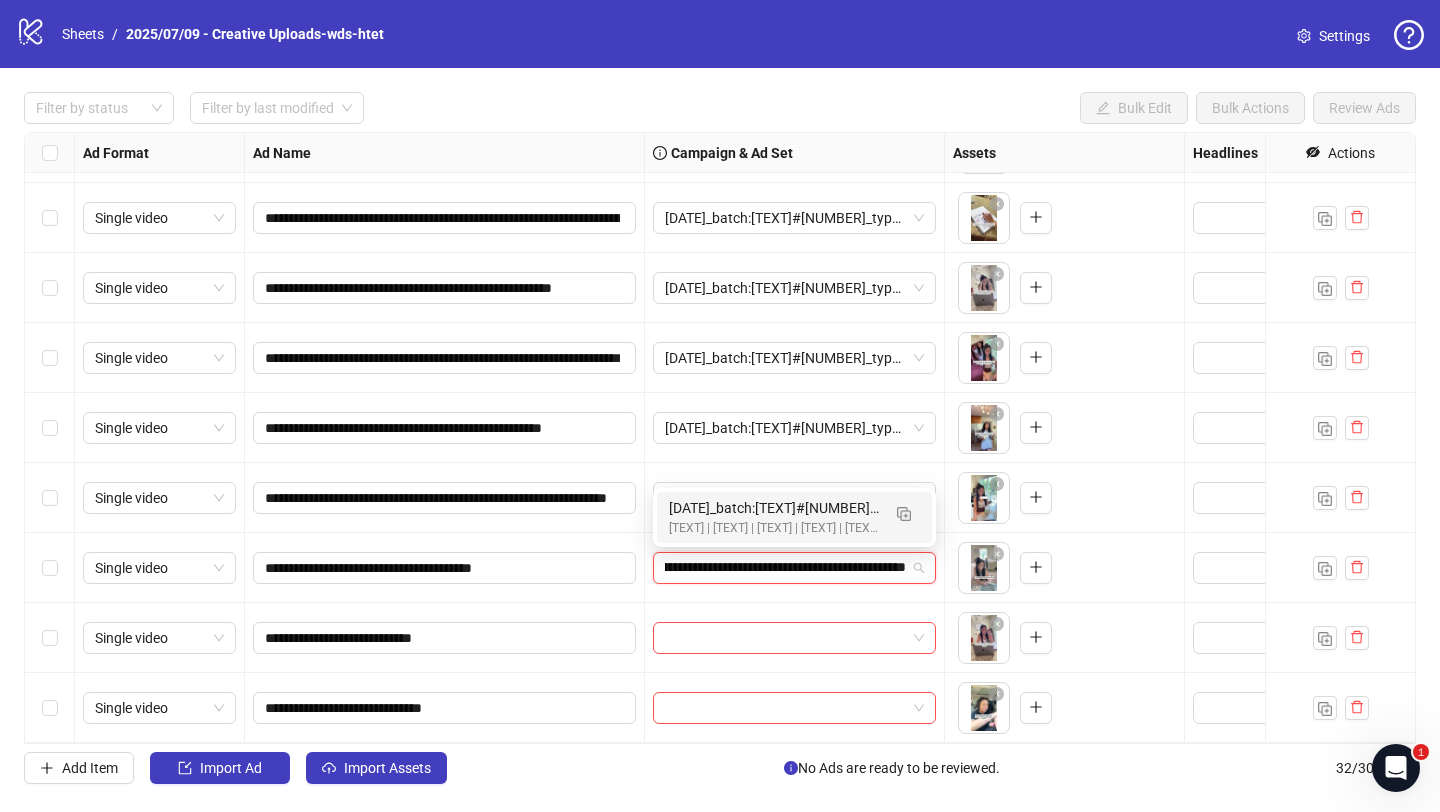 click on "[Creative-Testing MASTER | All-SKUs | ABO 7dc | USA | v2025/07/07]" at bounding box center (774, 528) 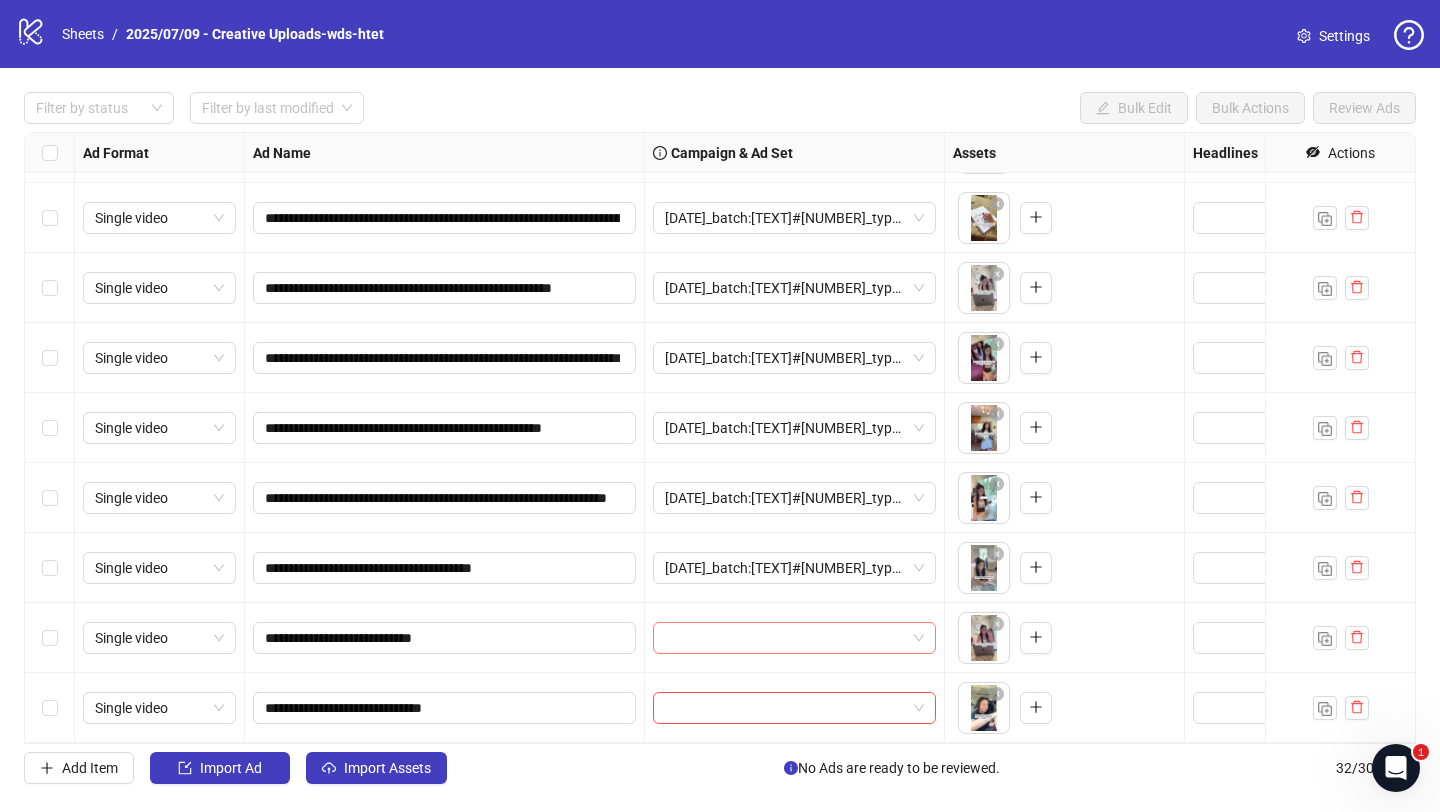 click at bounding box center (785, 638) 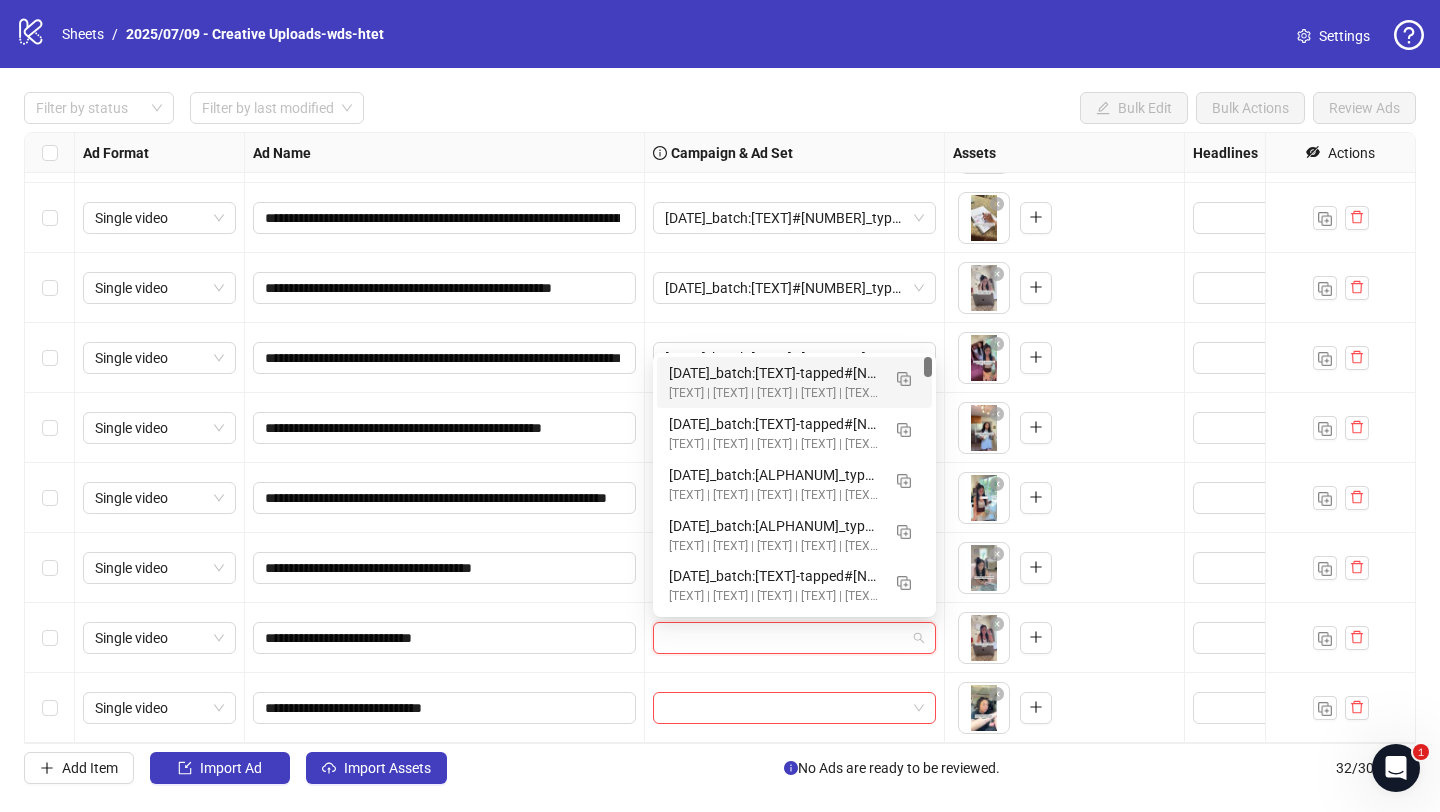 paste on "**********" 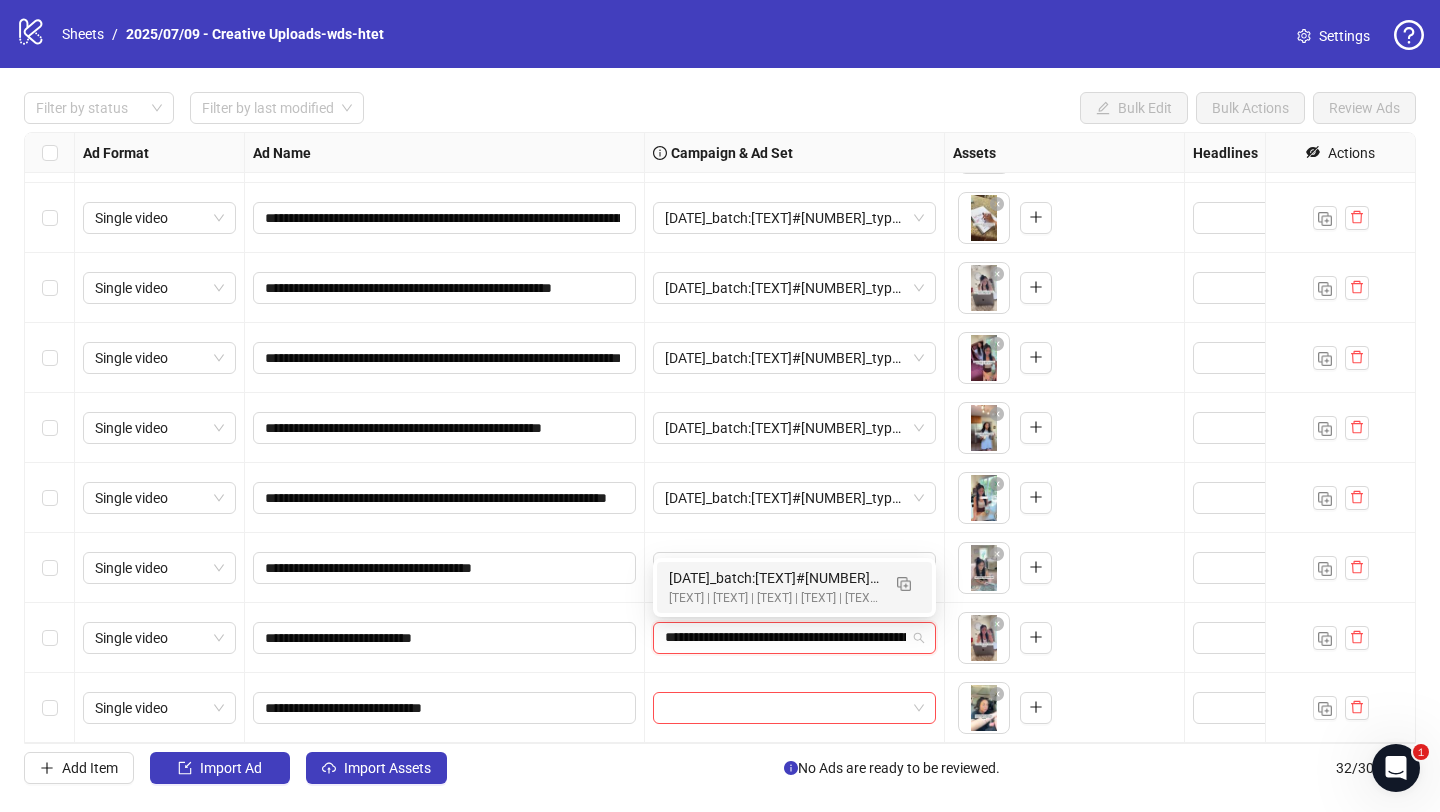 scroll, scrollTop: 0, scrollLeft: 170, axis: horizontal 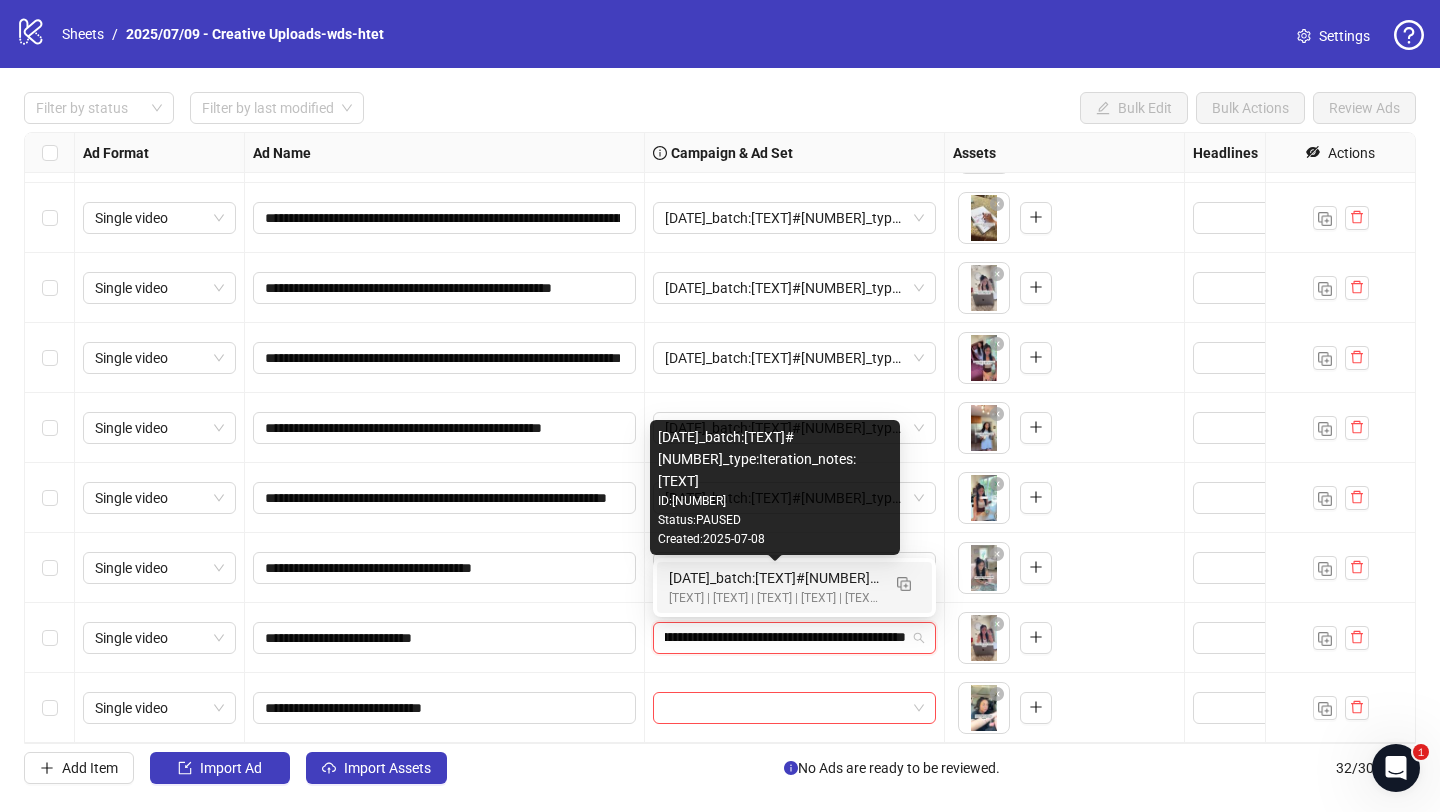 click on "2025/07/09_batch:wds#1407_type:Iteration_notes:htet-wds#1408" at bounding box center [774, 578] 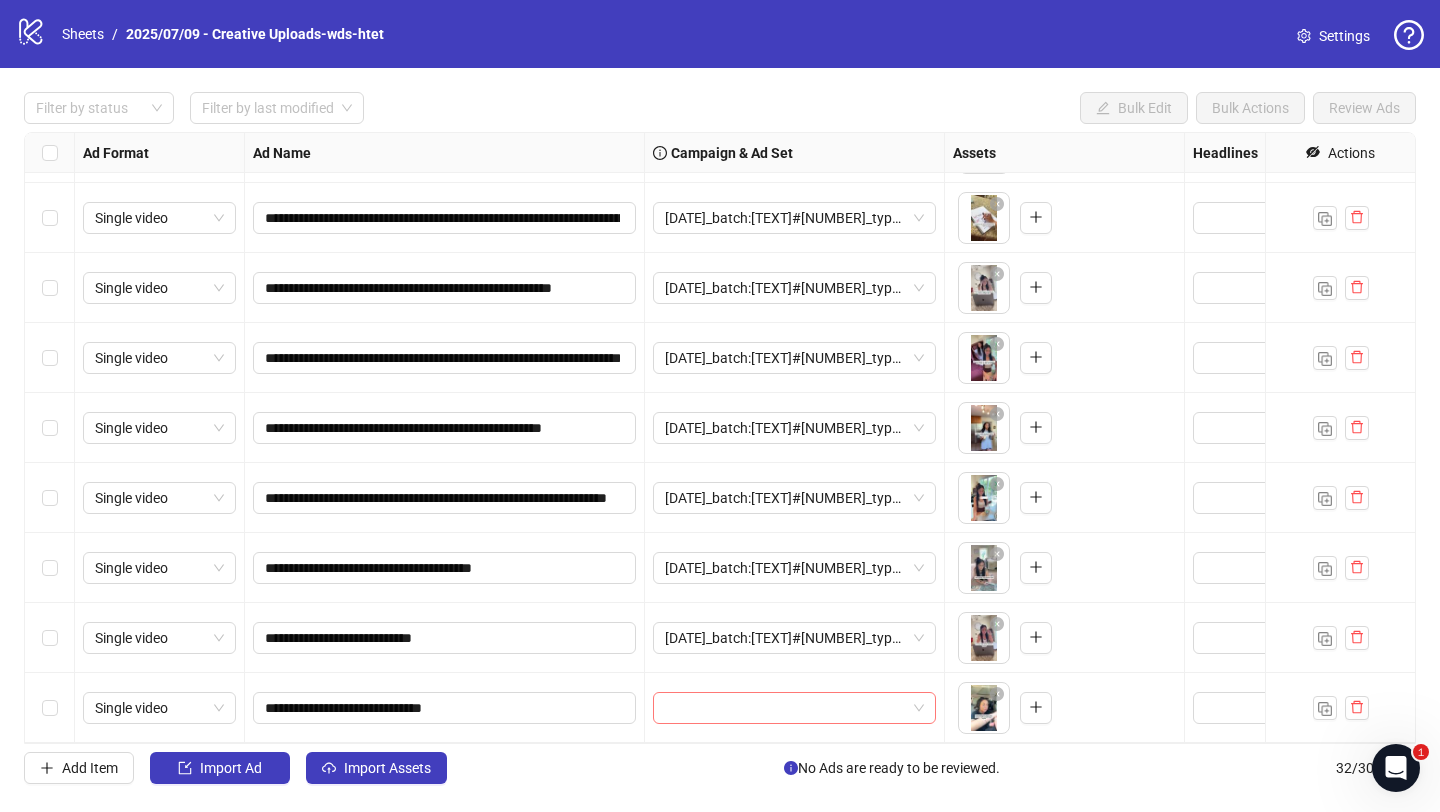 click at bounding box center [785, 708] 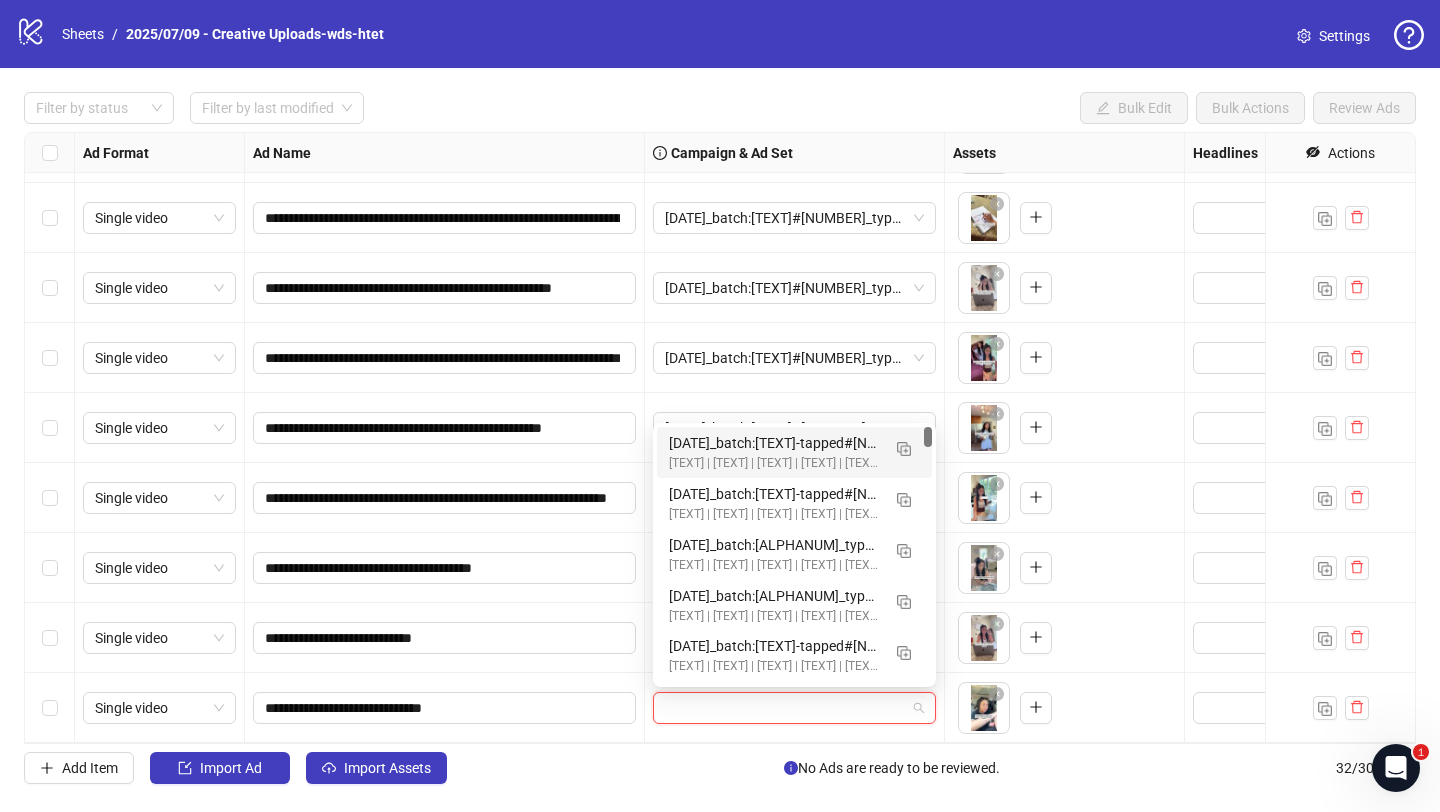 paste on "**********" 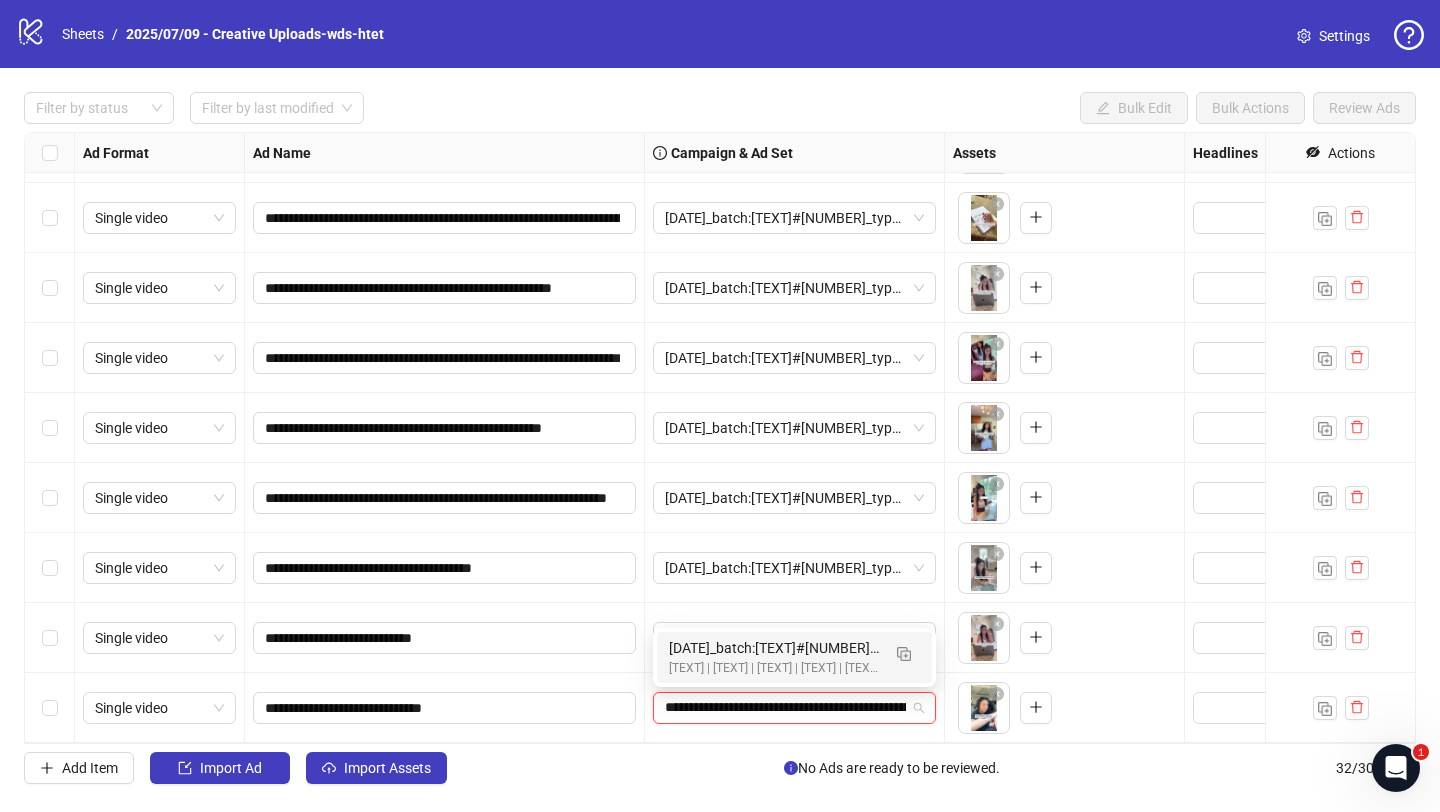 scroll, scrollTop: 0, scrollLeft: 170, axis: horizontal 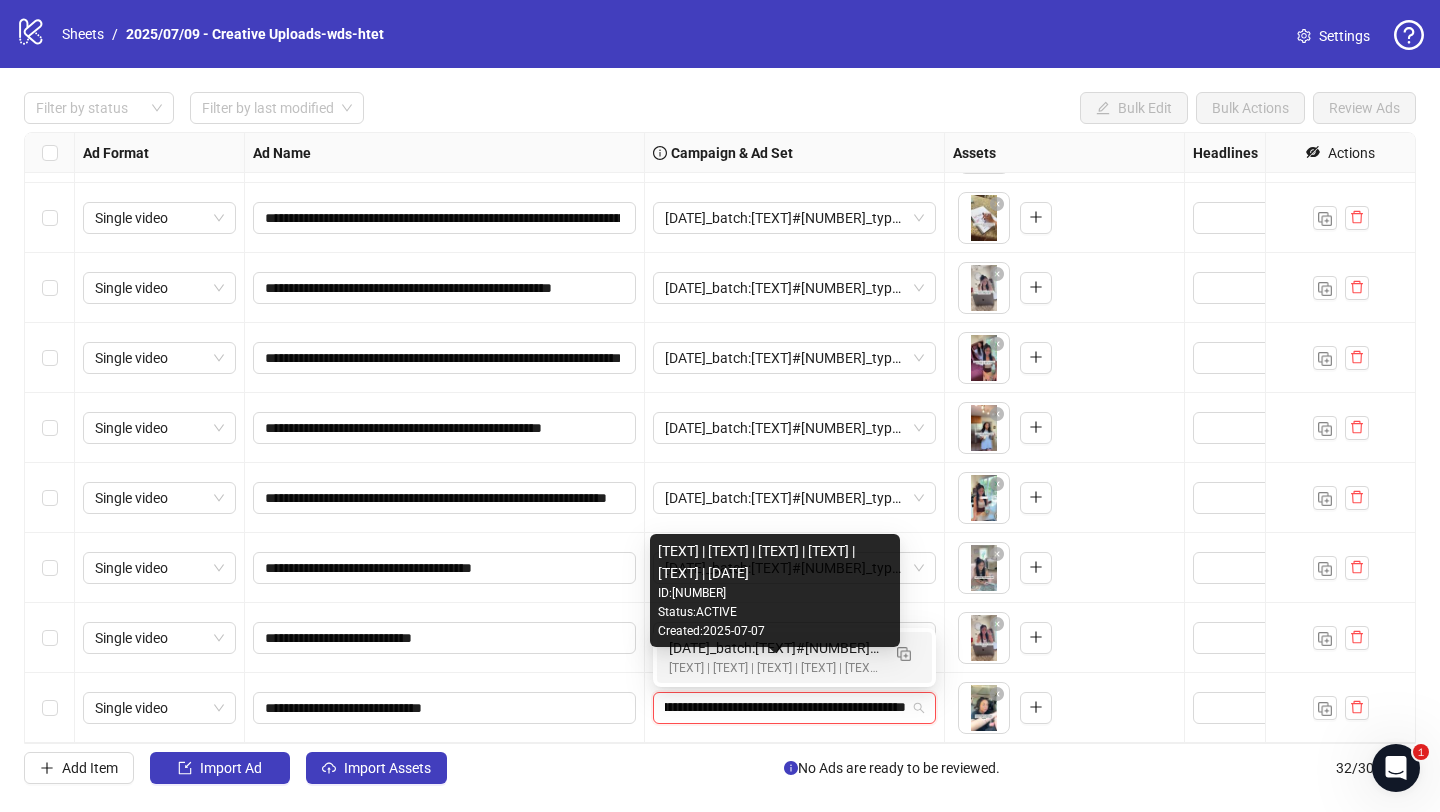click on "[Creative-Testing MASTER | All-SKUs | ABO 7dc | USA | v2025/07/07]" at bounding box center (774, 668) 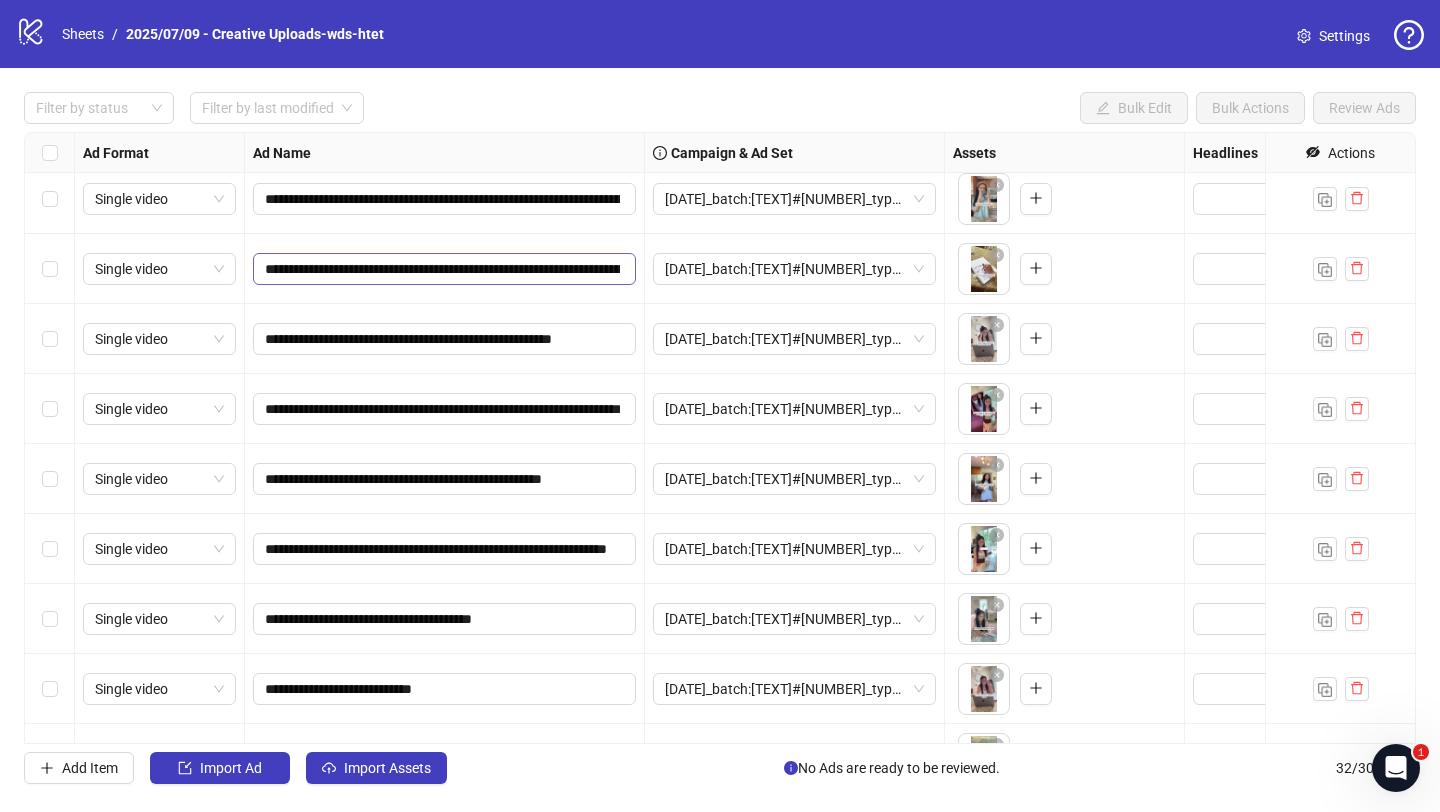 scroll, scrollTop: 1661, scrollLeft: 0, axis: vertical 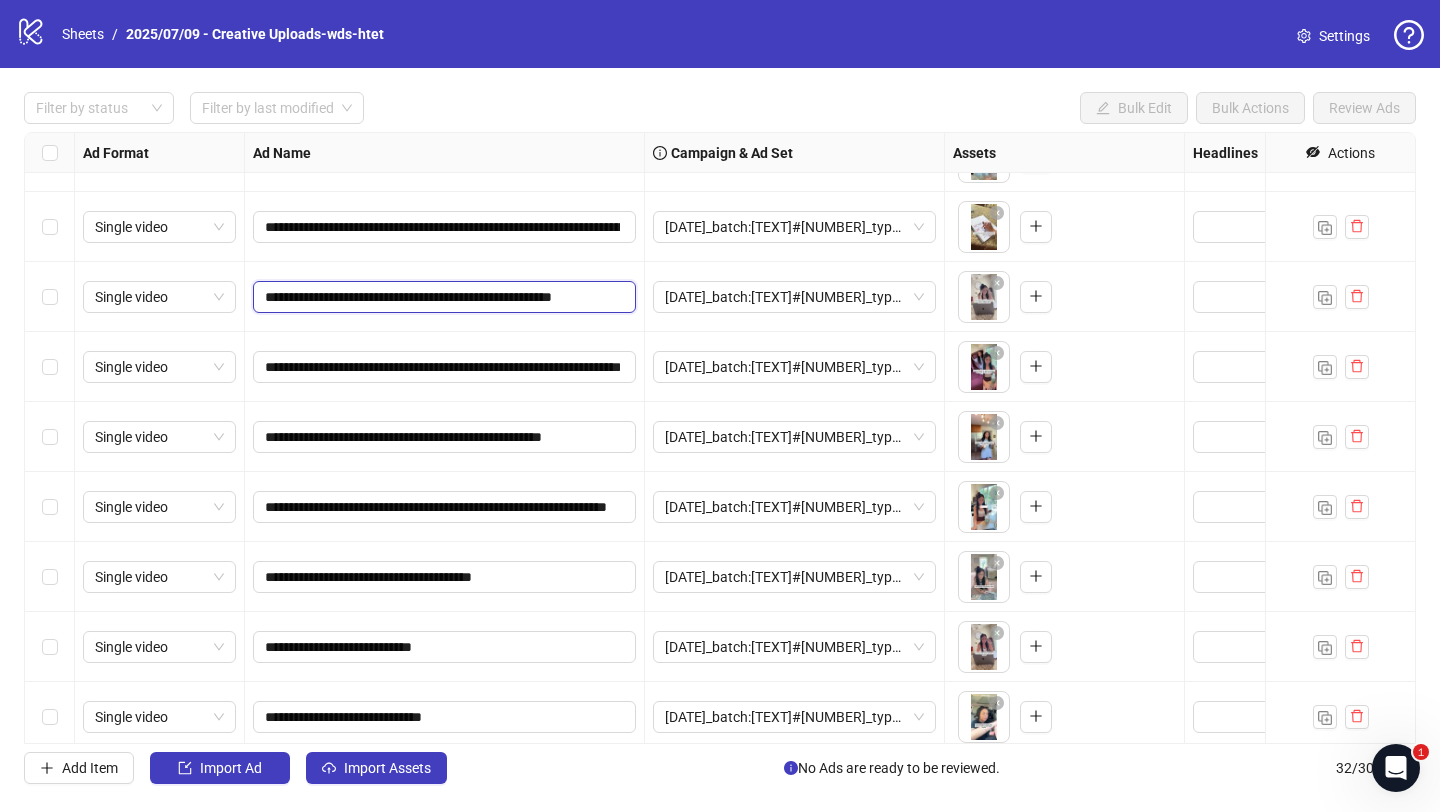 click on "**********" at bounding box center [442, 297] 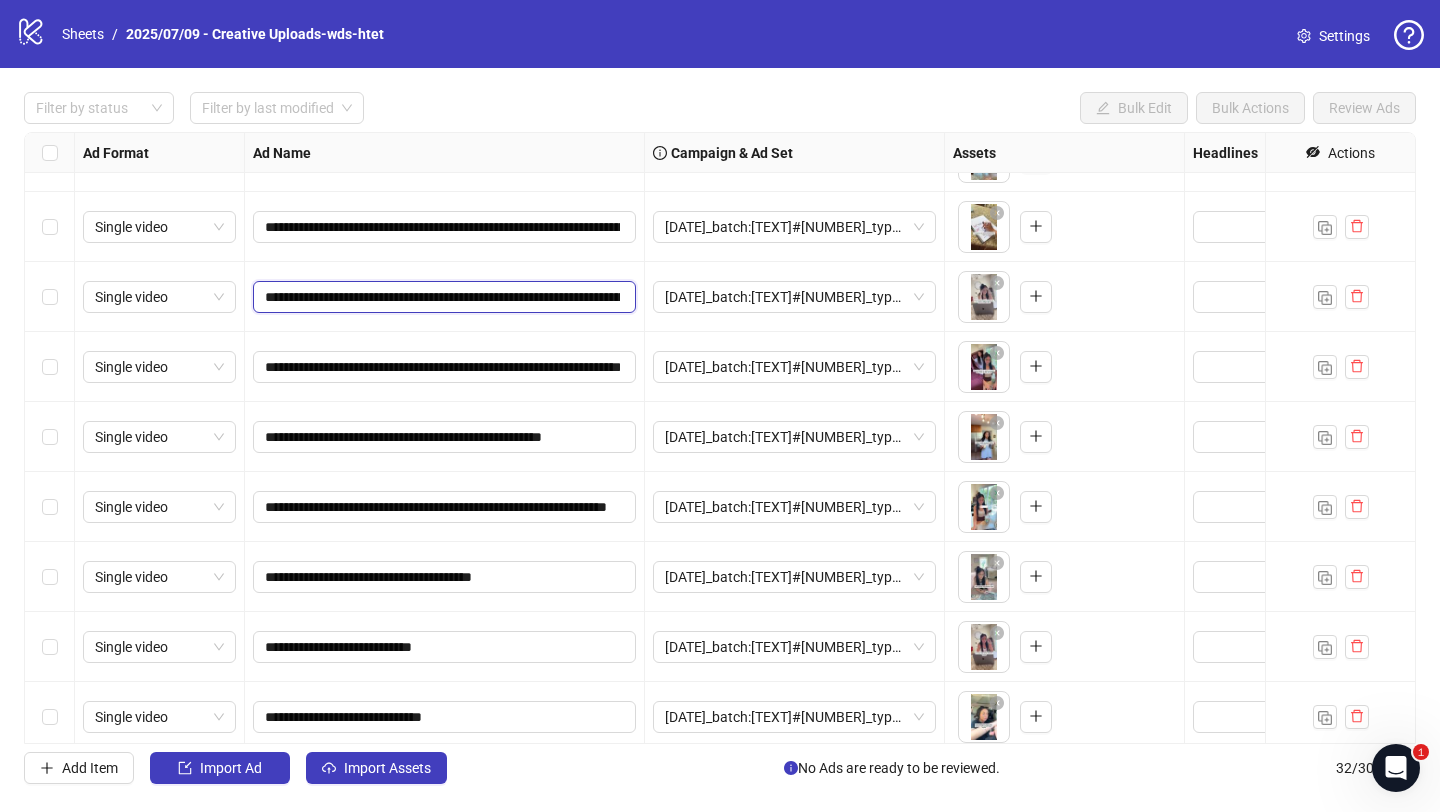 scroll, scrollTop: 0, scrollLeft: 1099, axis: horizontal 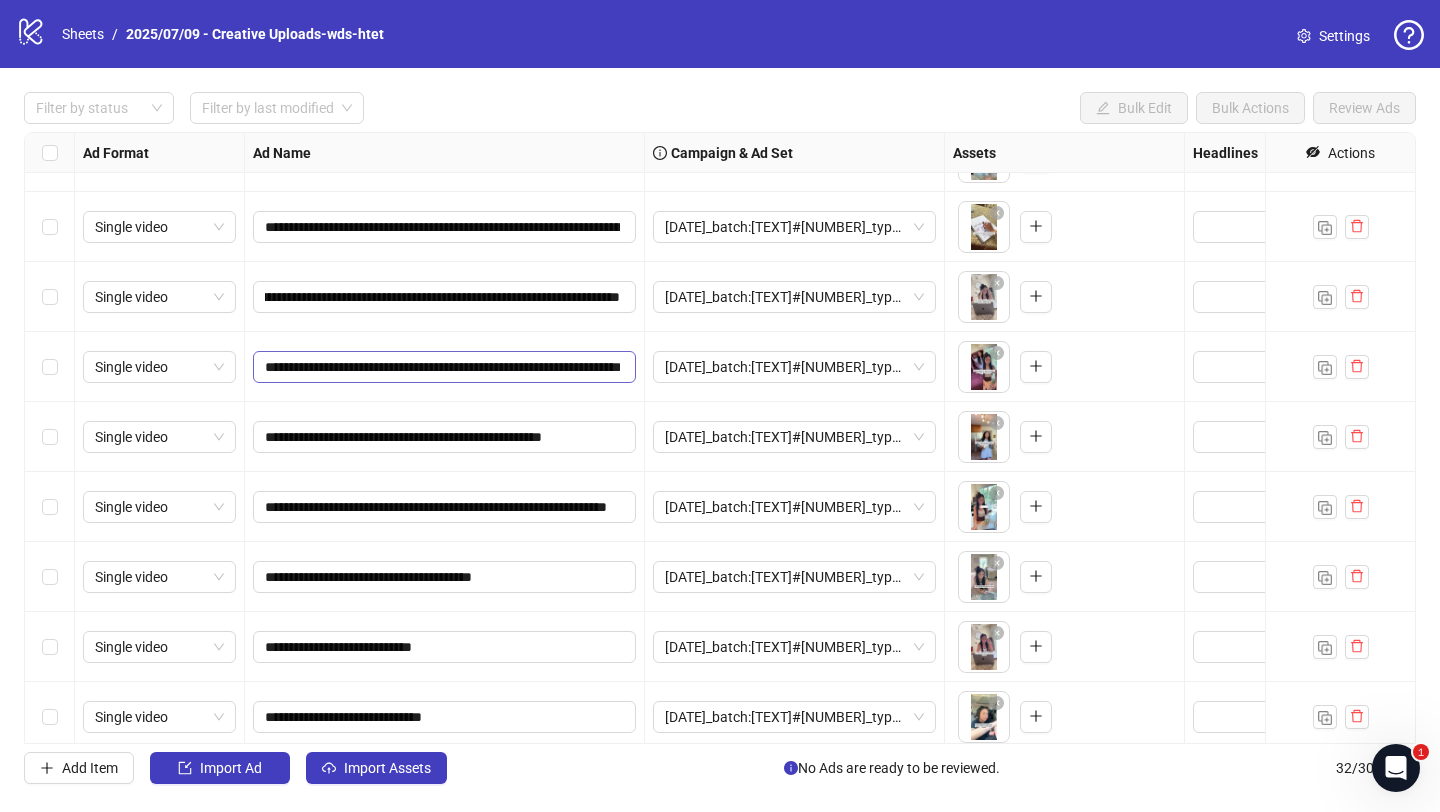 click on "**********" at bounding box center [444, 87] 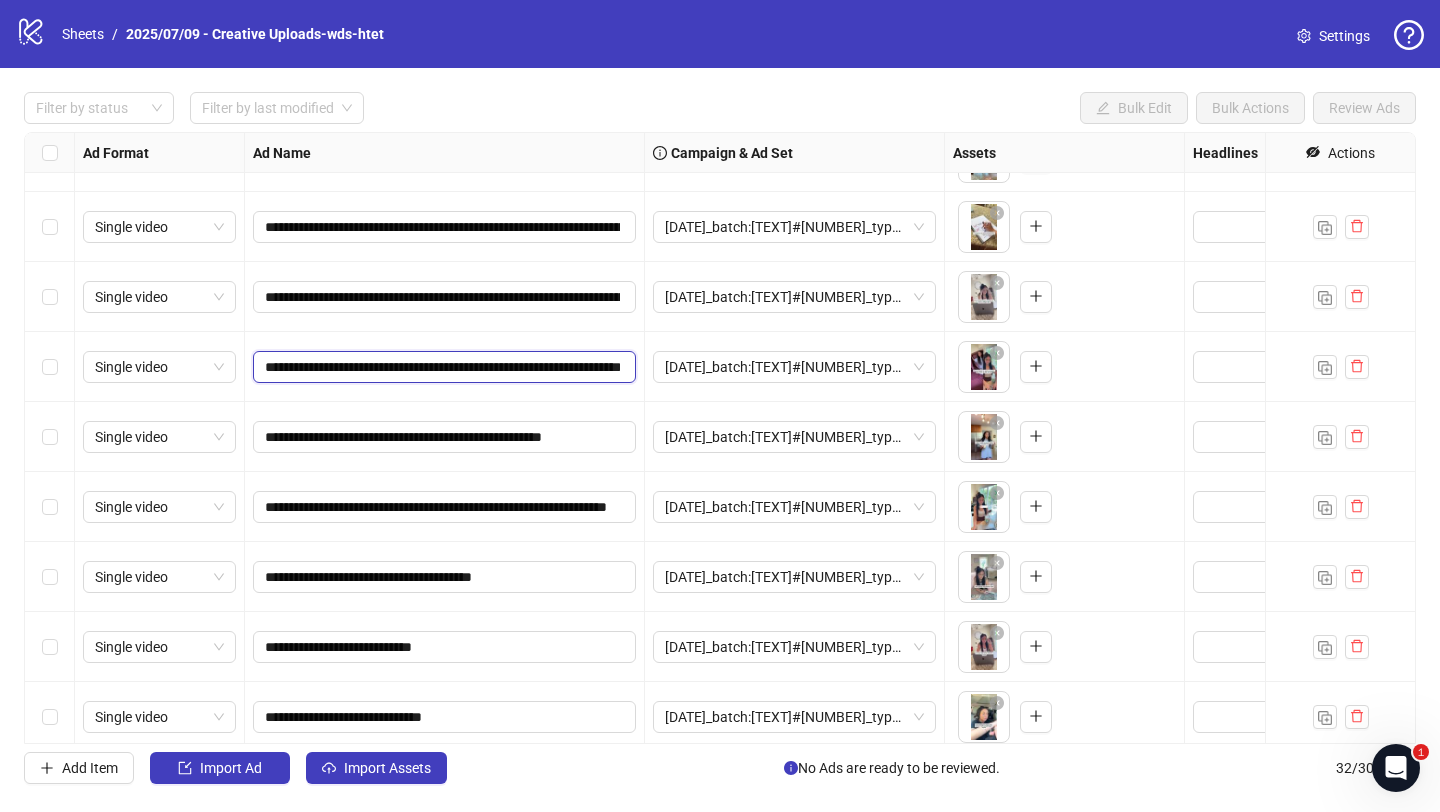 scroll, scrollTop: 0, scrollLeft: 97, axis: horizontal 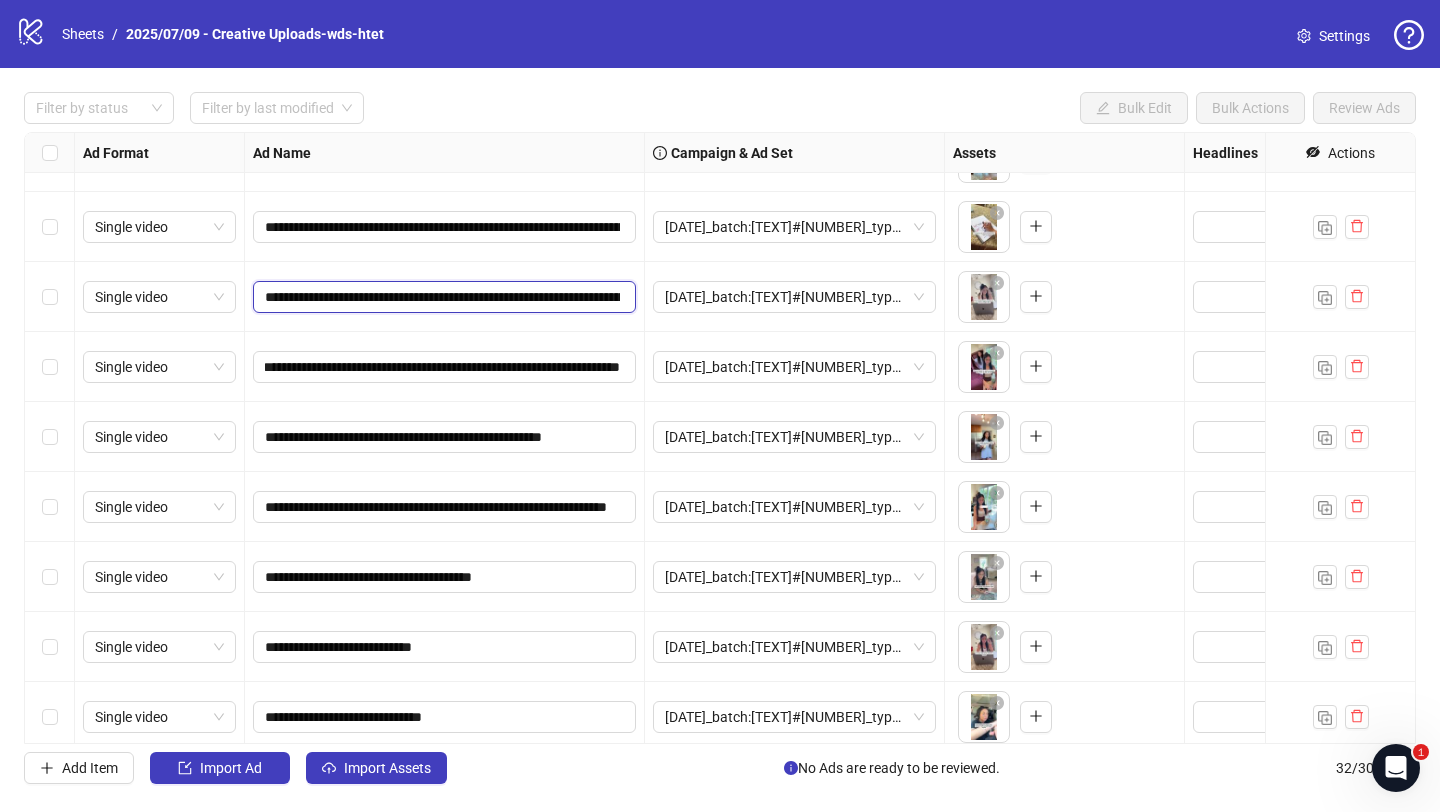 click on "**********" at bounding box center (442, 297) 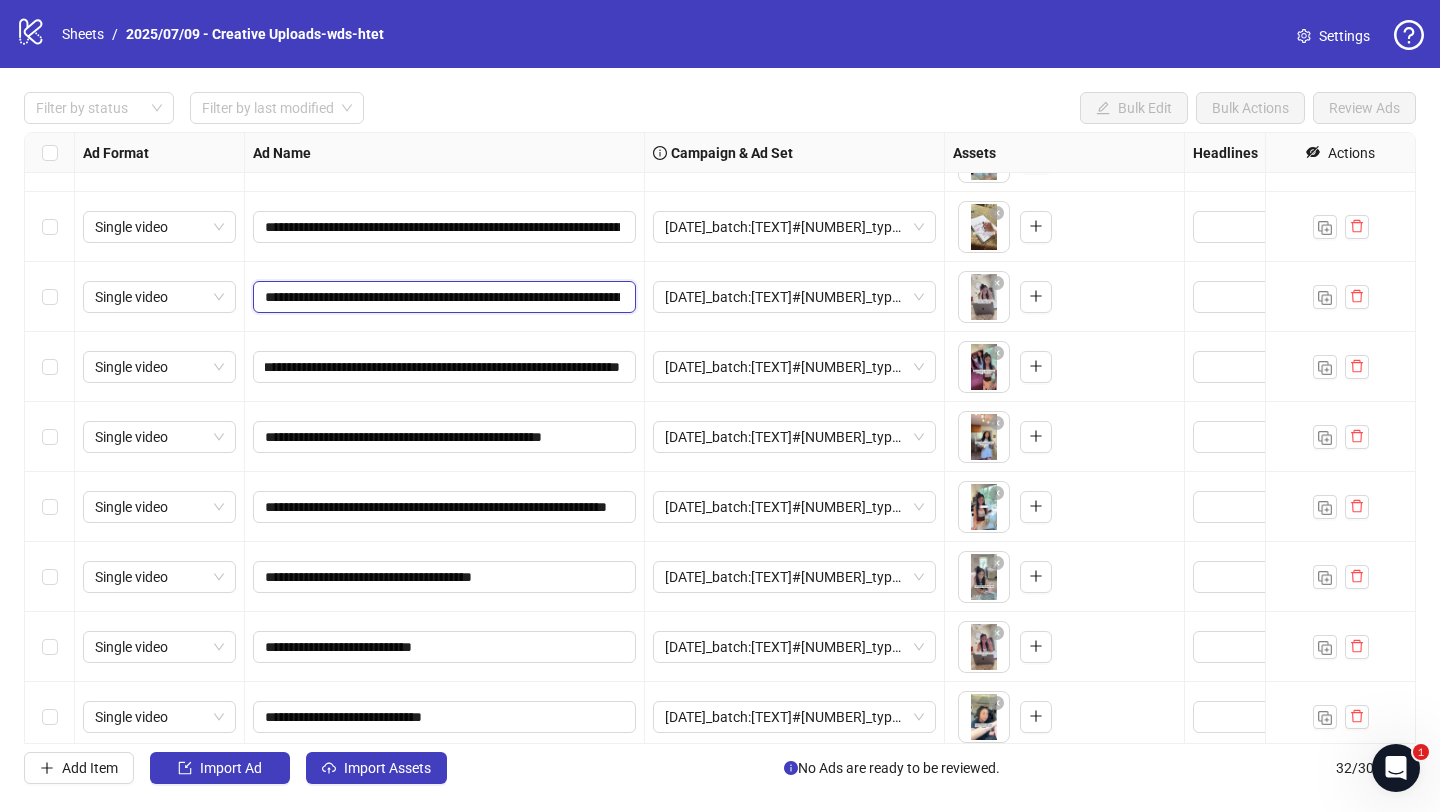 scroll, scrollTop: 0, scrollLeft: 0, axis: both 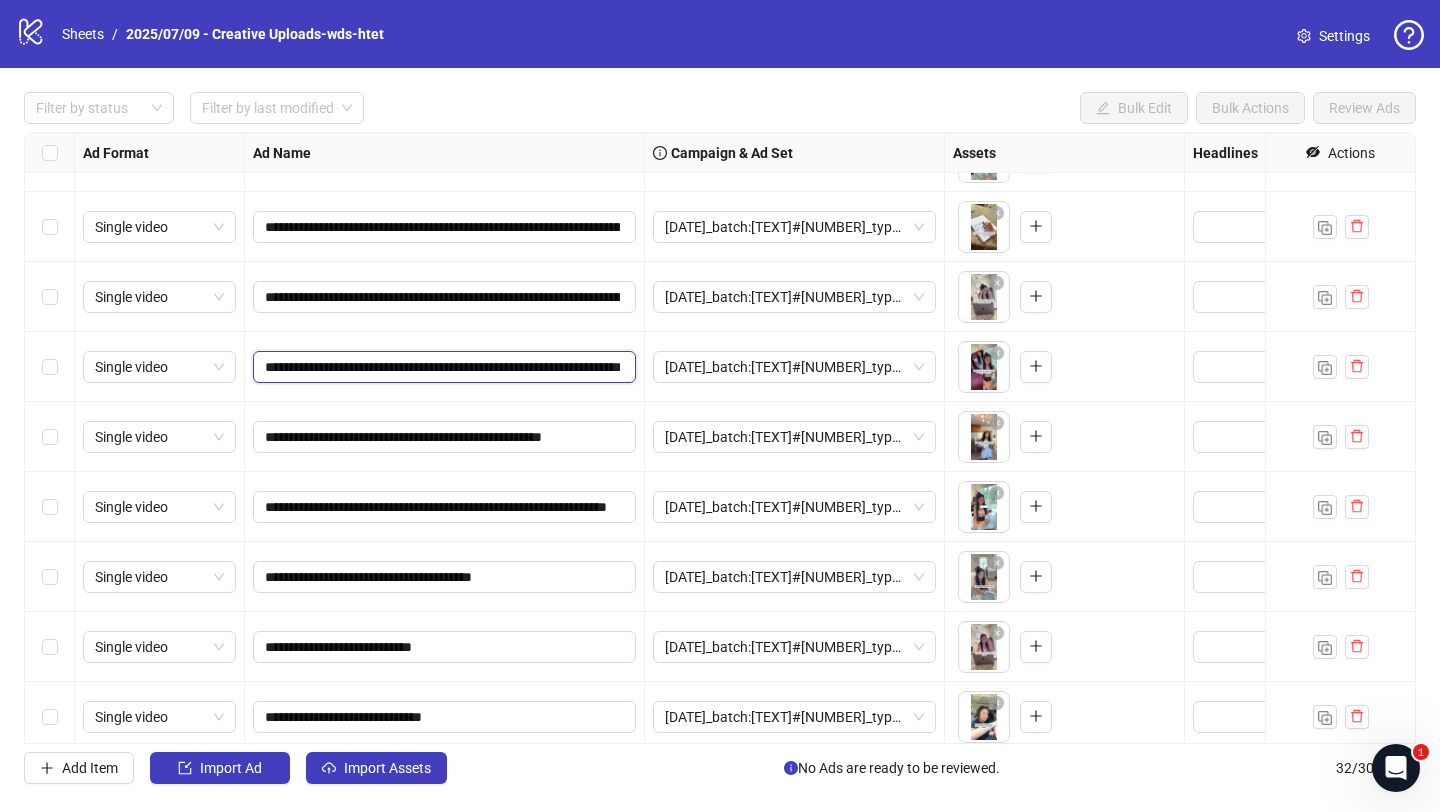click on "**********" at bounding box center [442, 367] 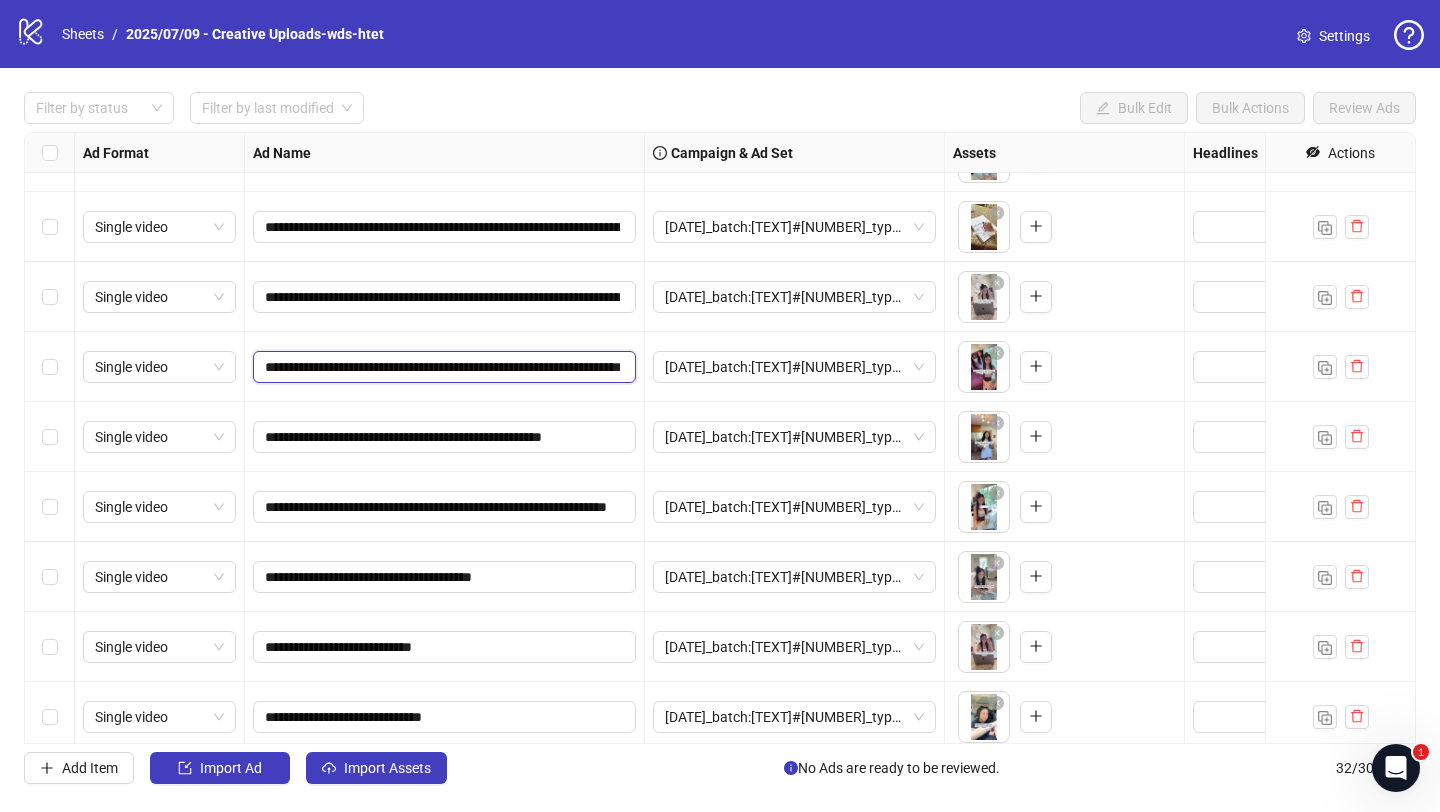 click on "**********" at bounding box center [442, 367] 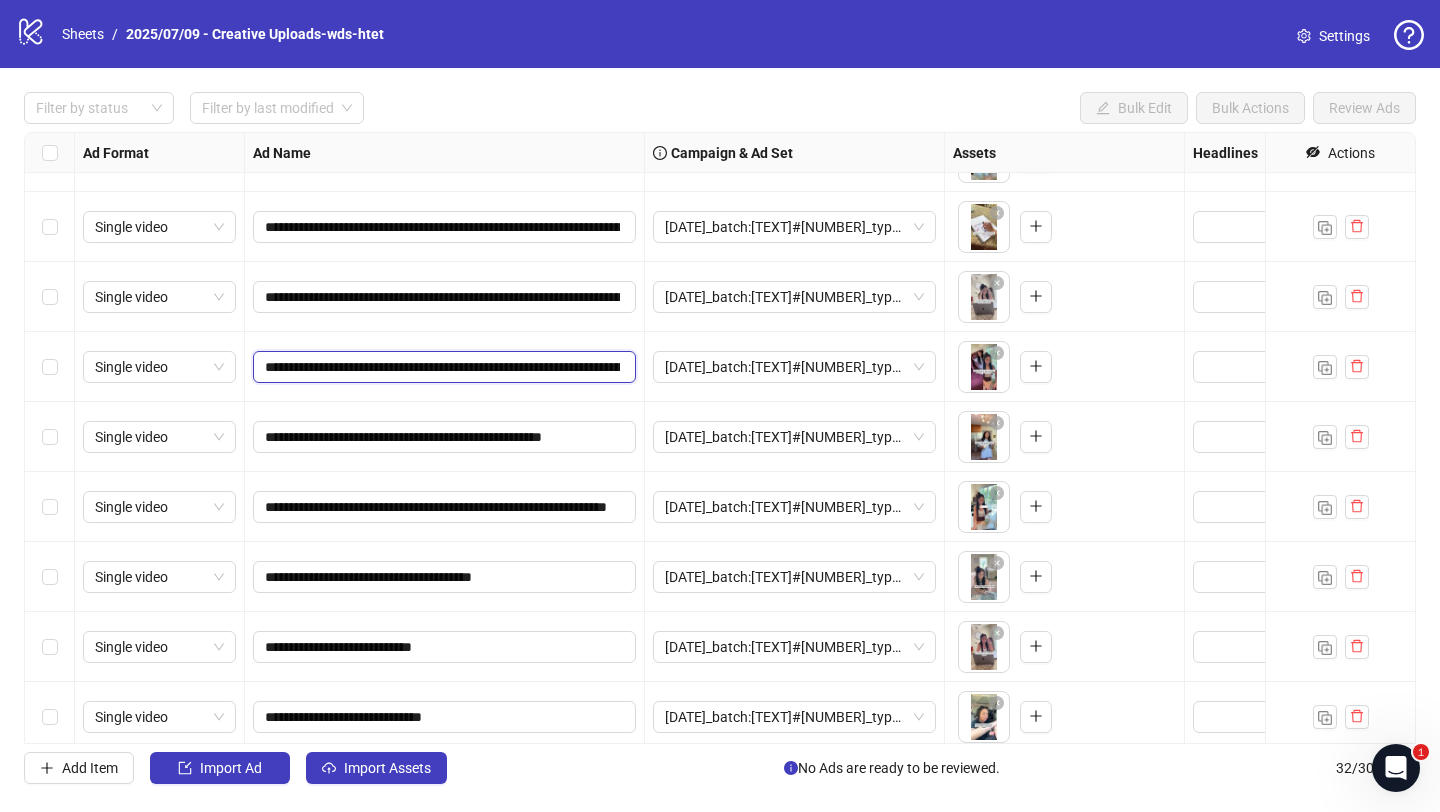 scroll, scrollTop: 0, scrollLeft: 1099, axis: horizontal 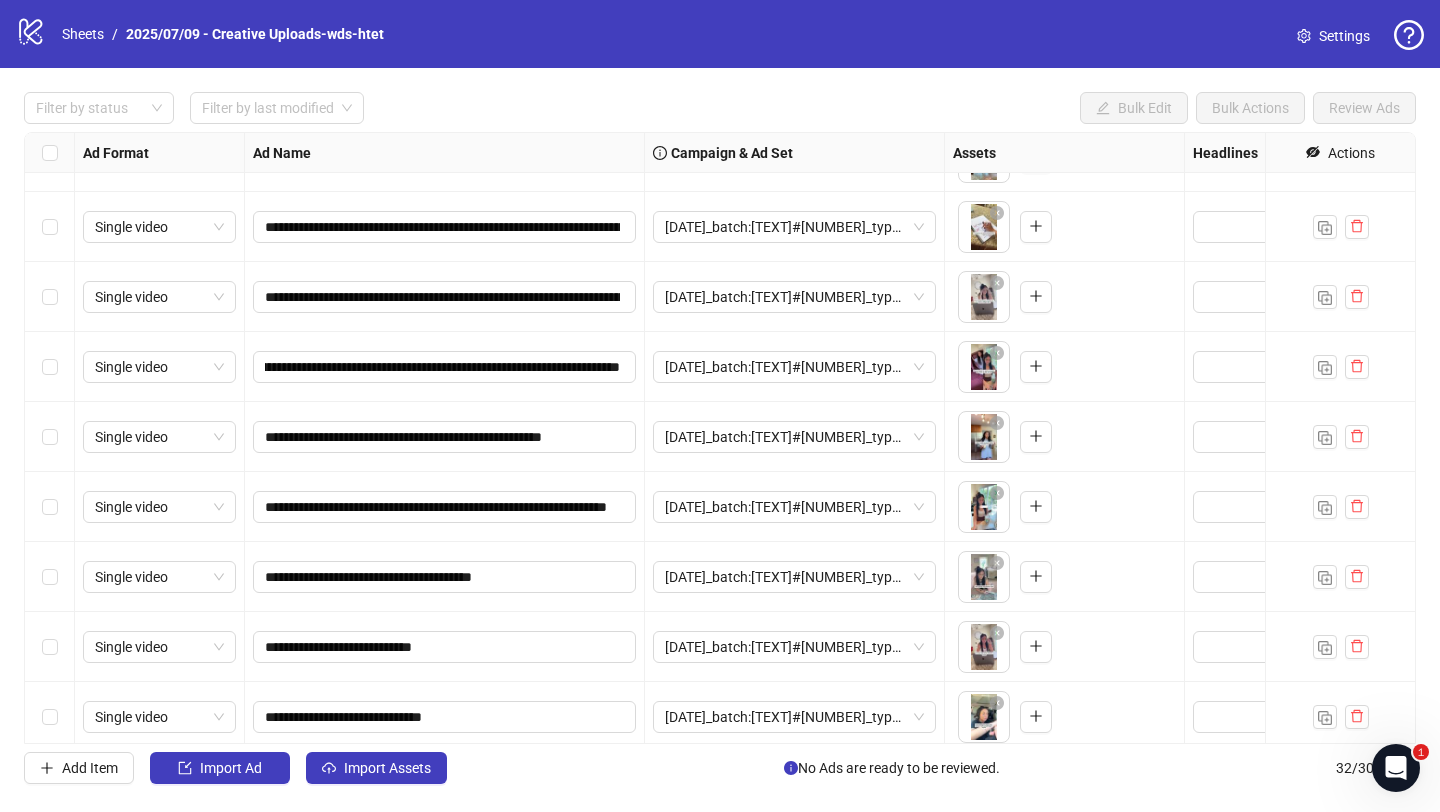 click on "**********" at bounding box center (445, 437) 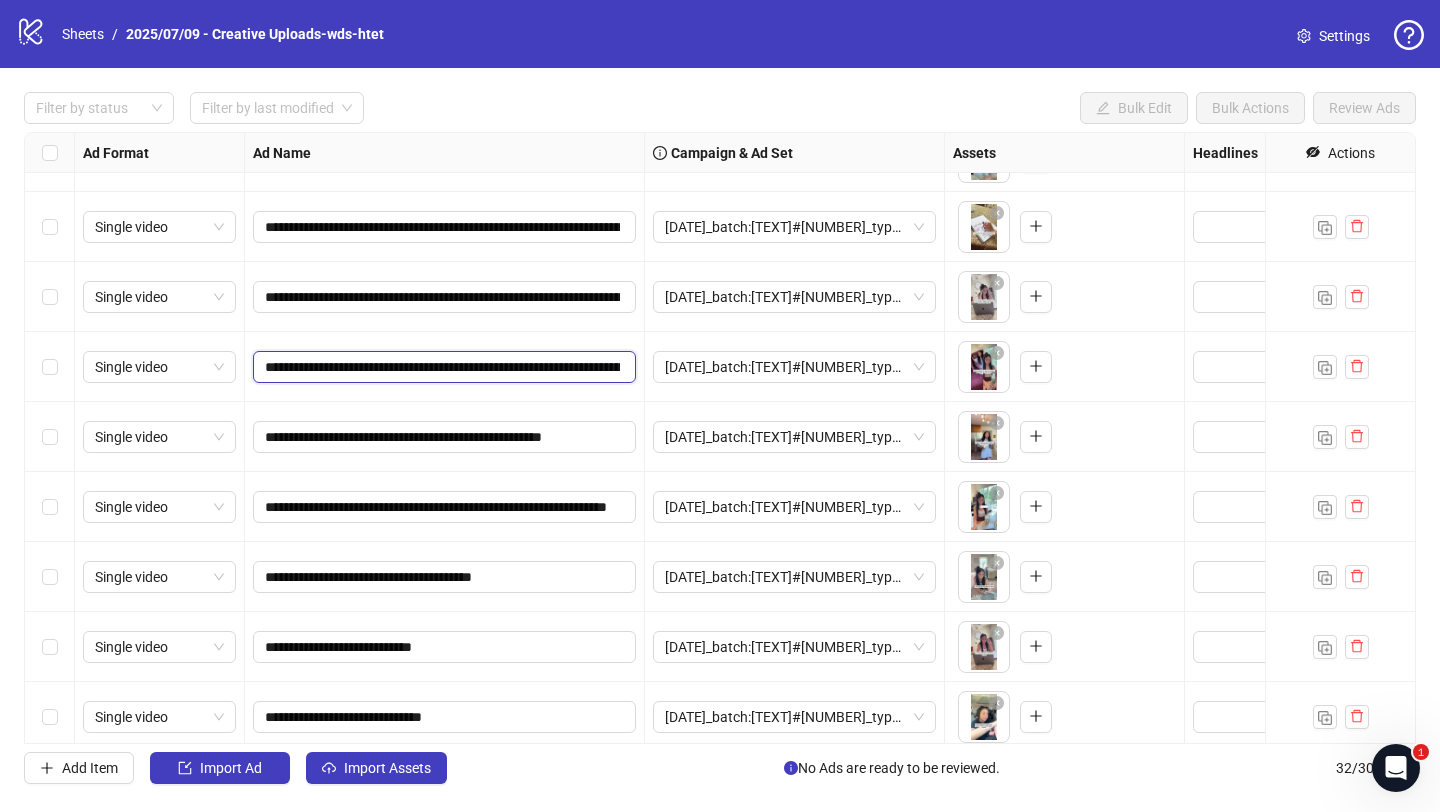 click on "**********" at bounding box center [442, 367] 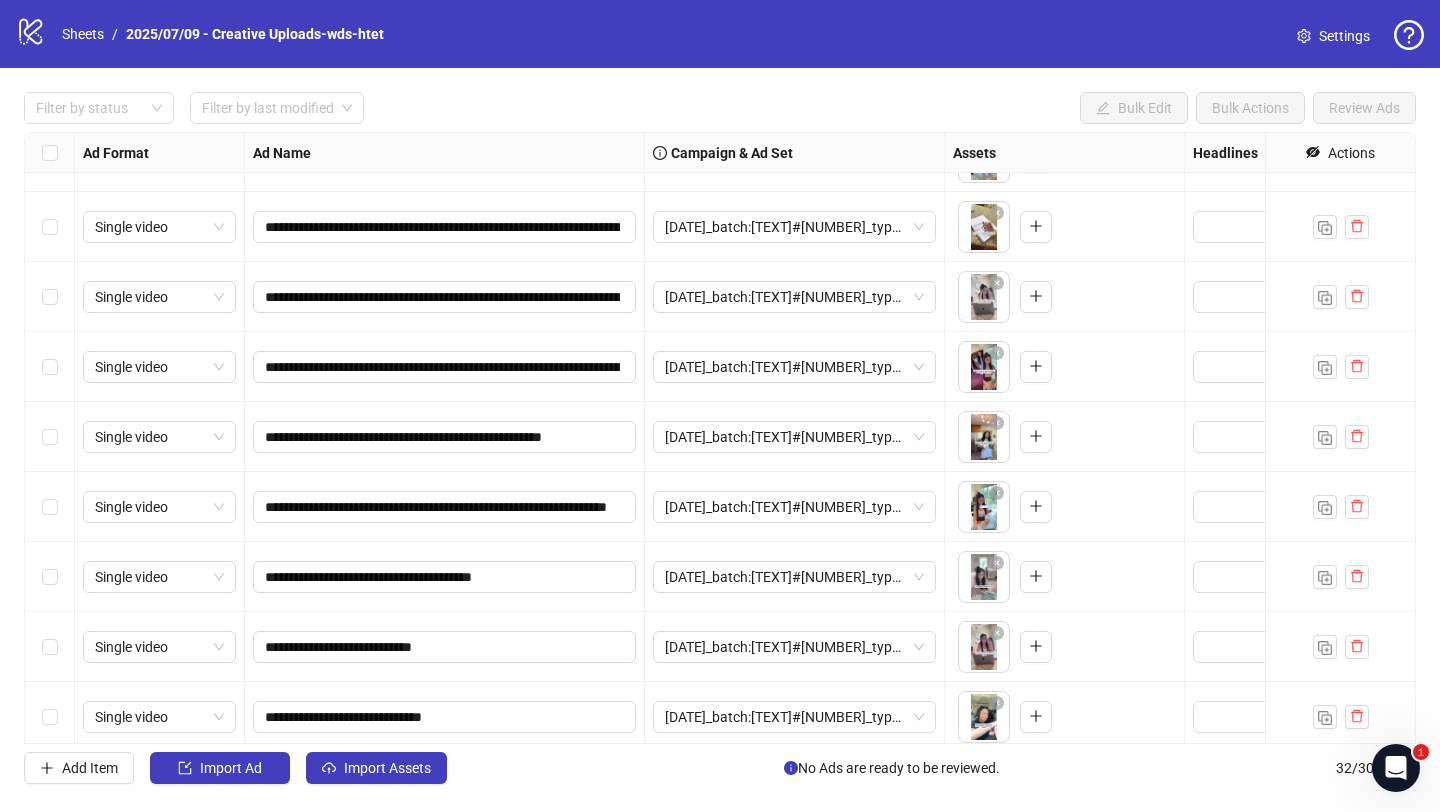 click on "**********" at bounding box center [445, 437] 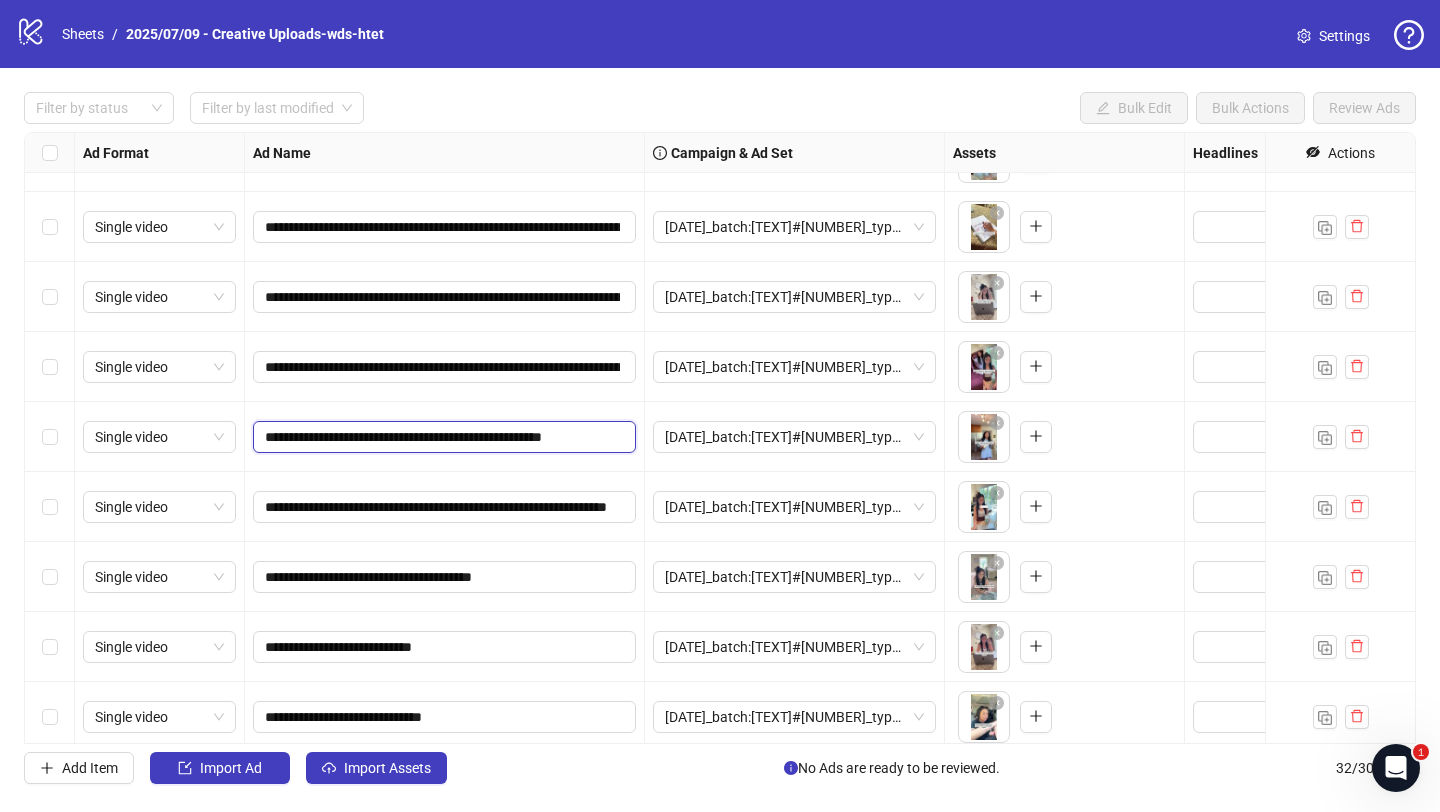 click on "**********" at bounding box center [442, 437] 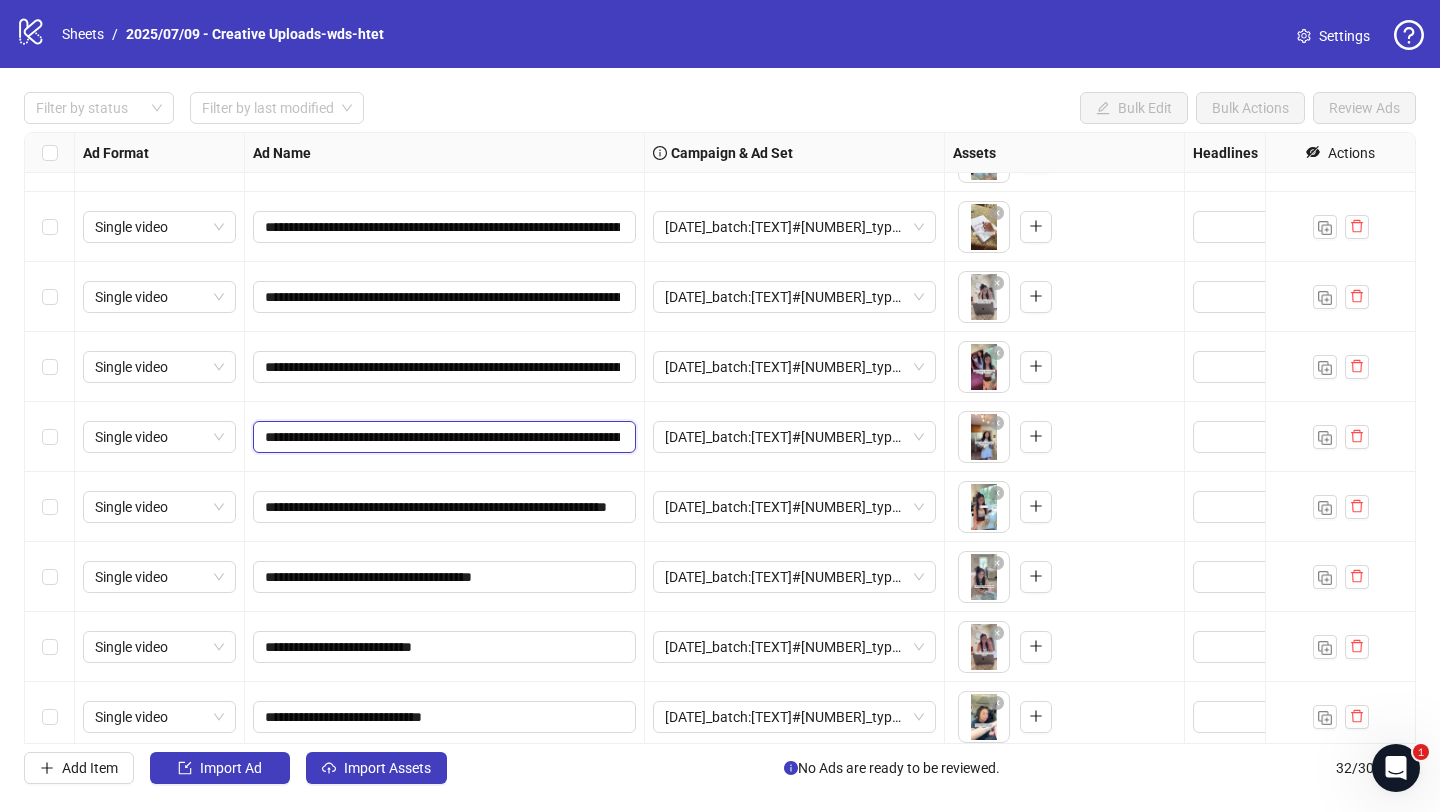 scroll, scrollTop: 0, scrollLeft: 1099, axis: horizontal 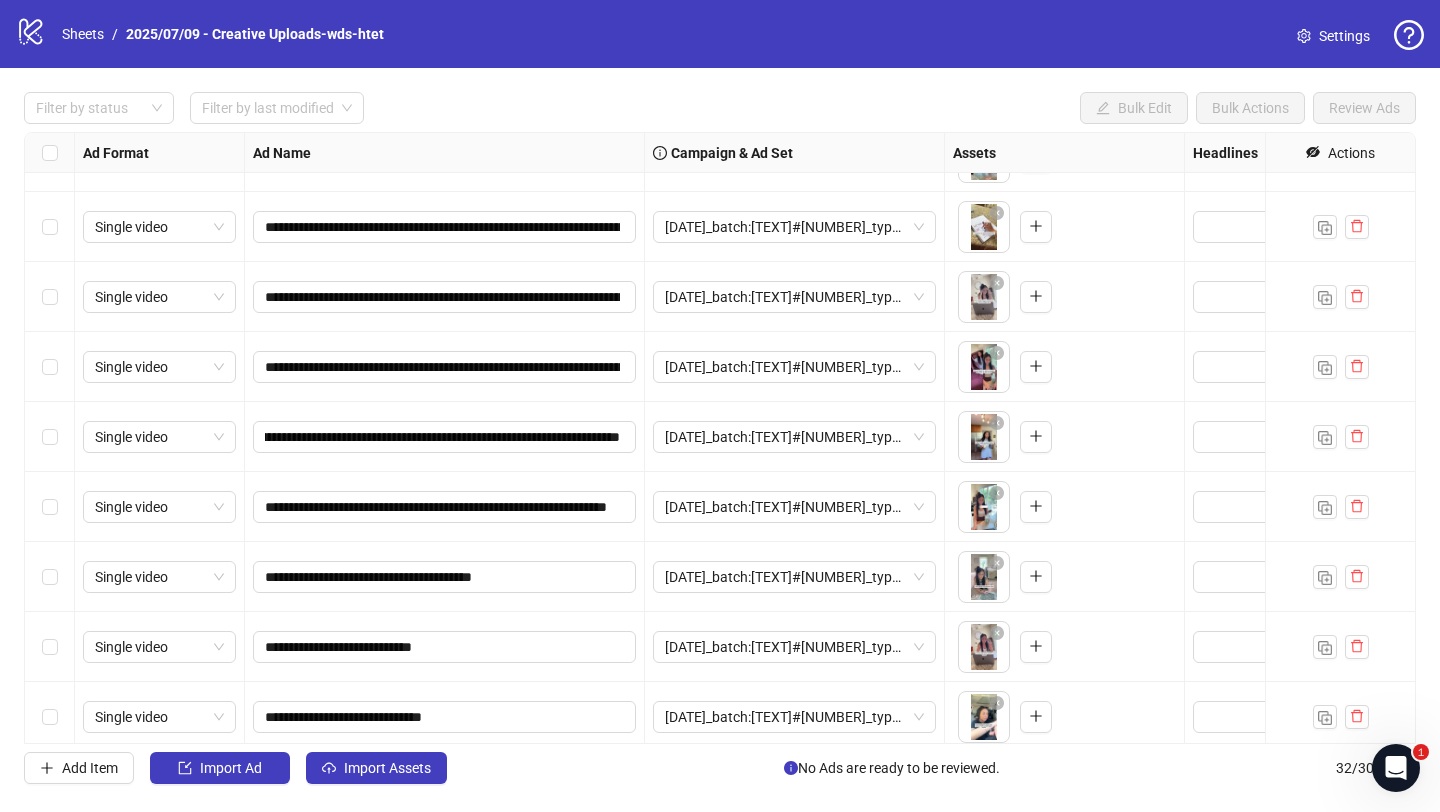 click on "**********" at bounding box center [445, 507] 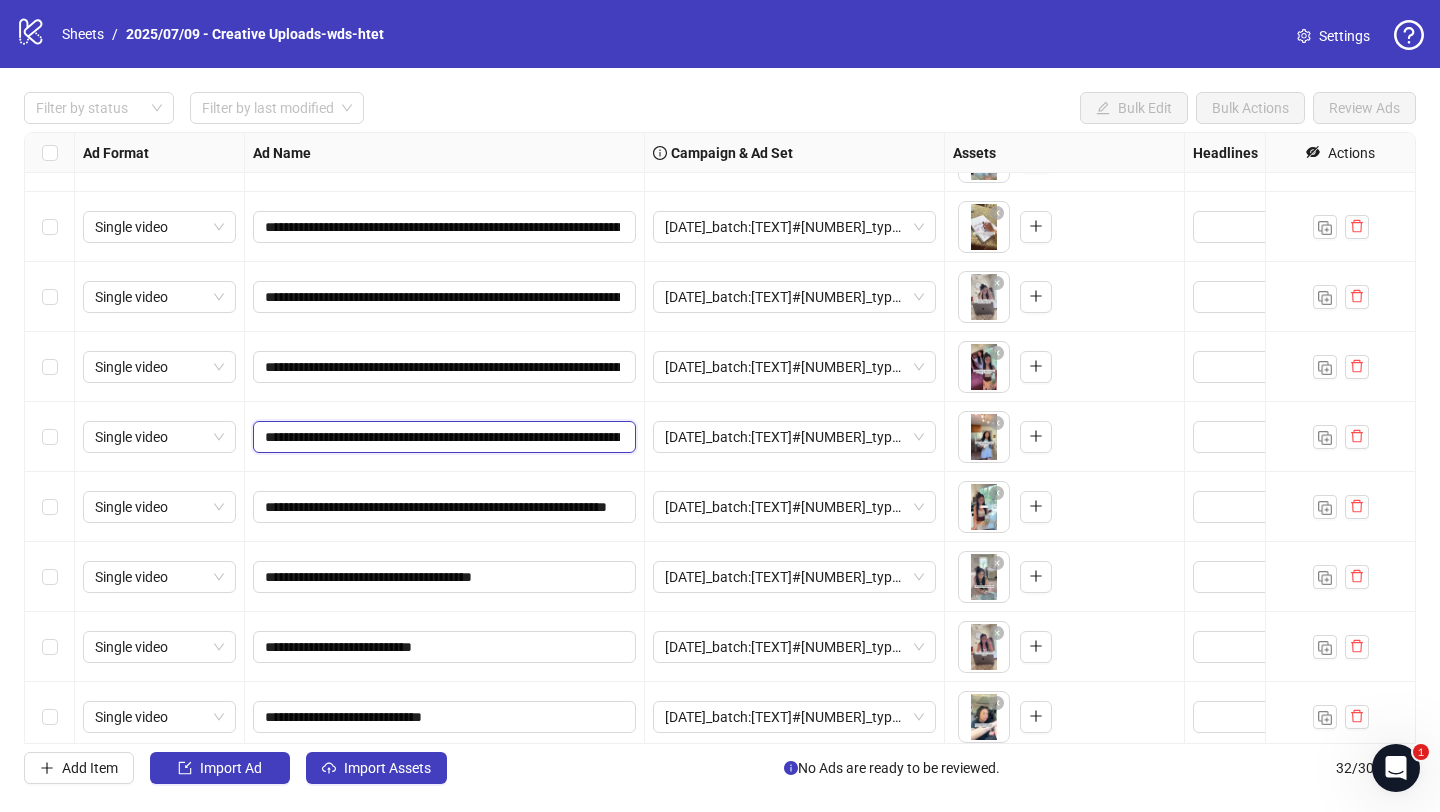 click on "**********" at bounding box center (442, 437) 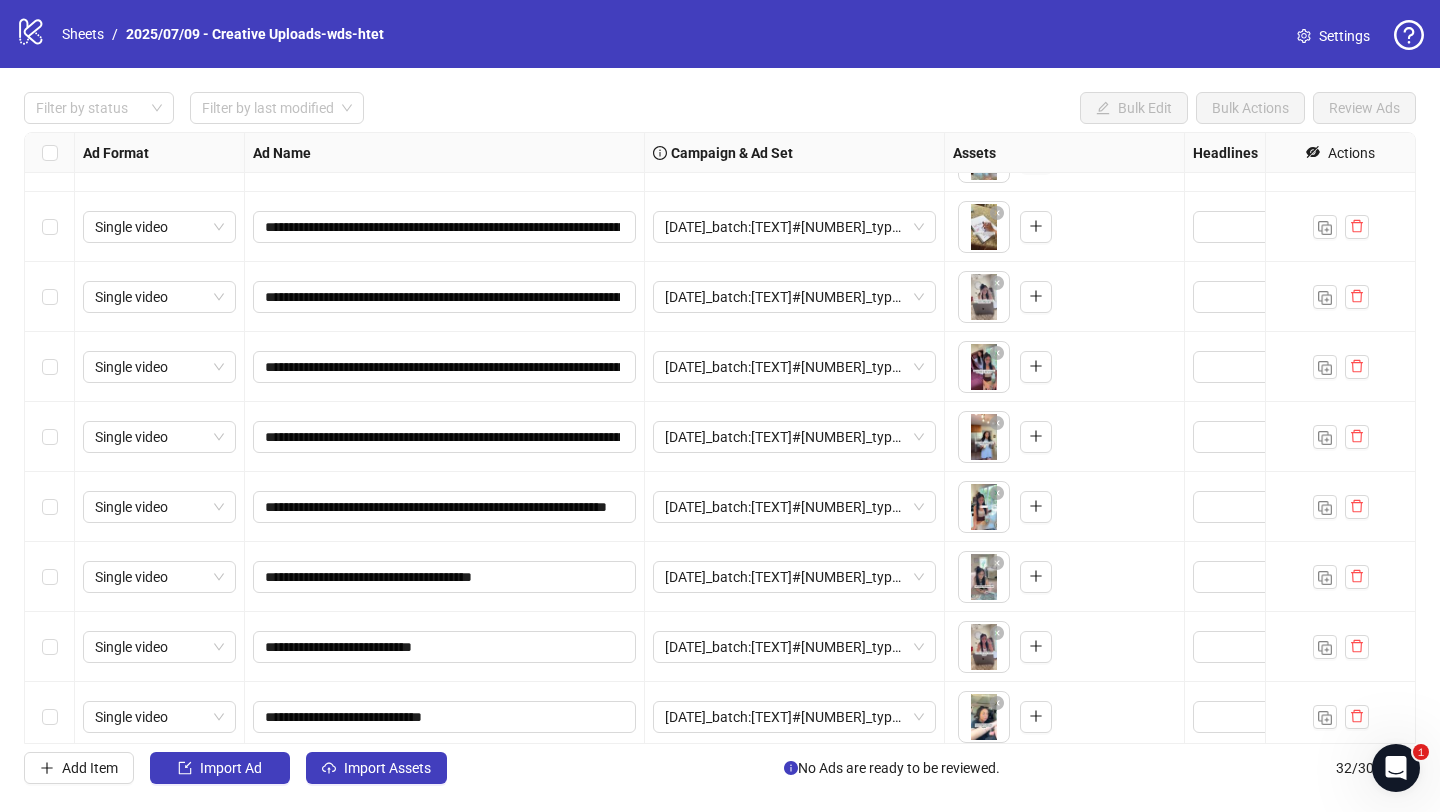 click on "**********" at bounding box center (445, 507) 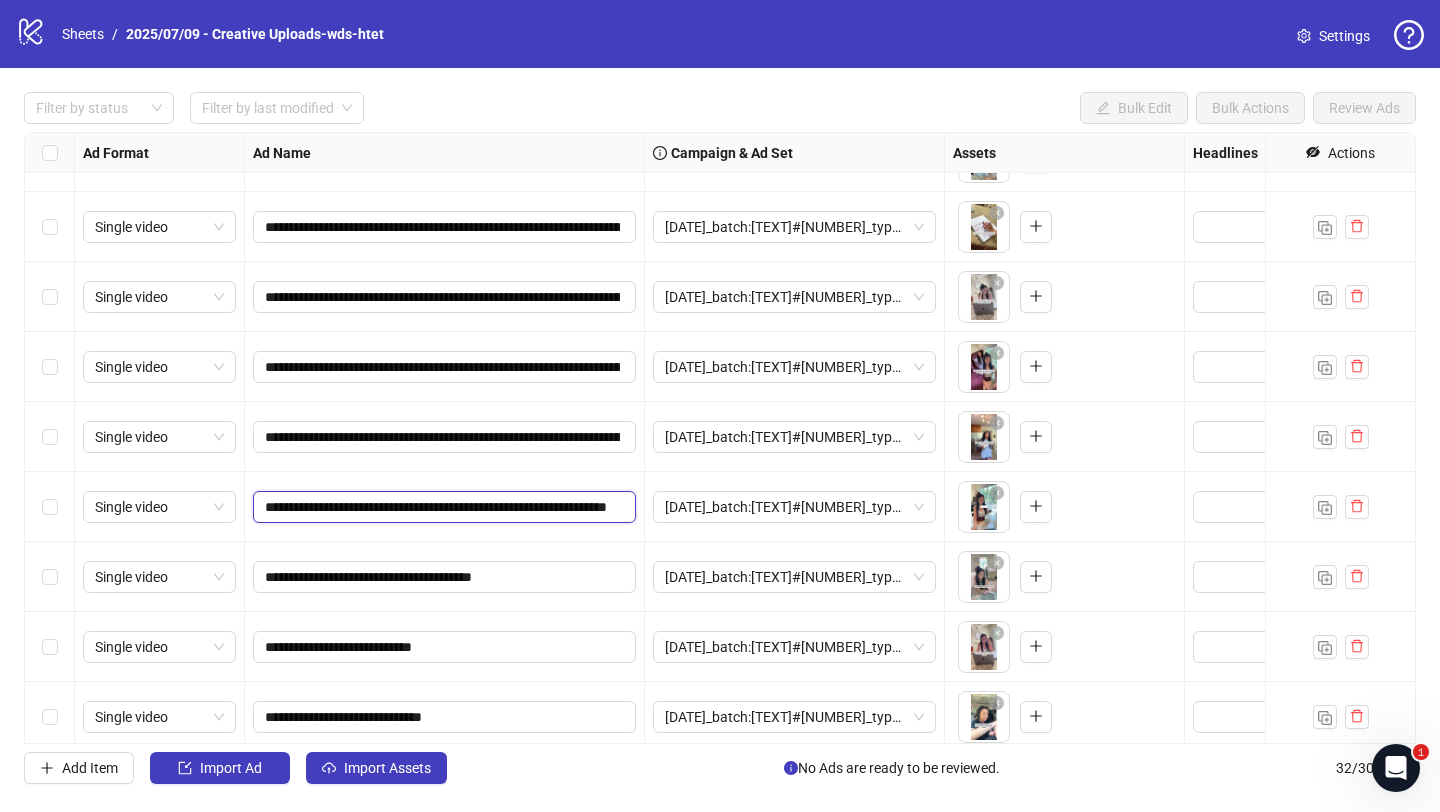 click on "**********" at bounding box center [442, 507] 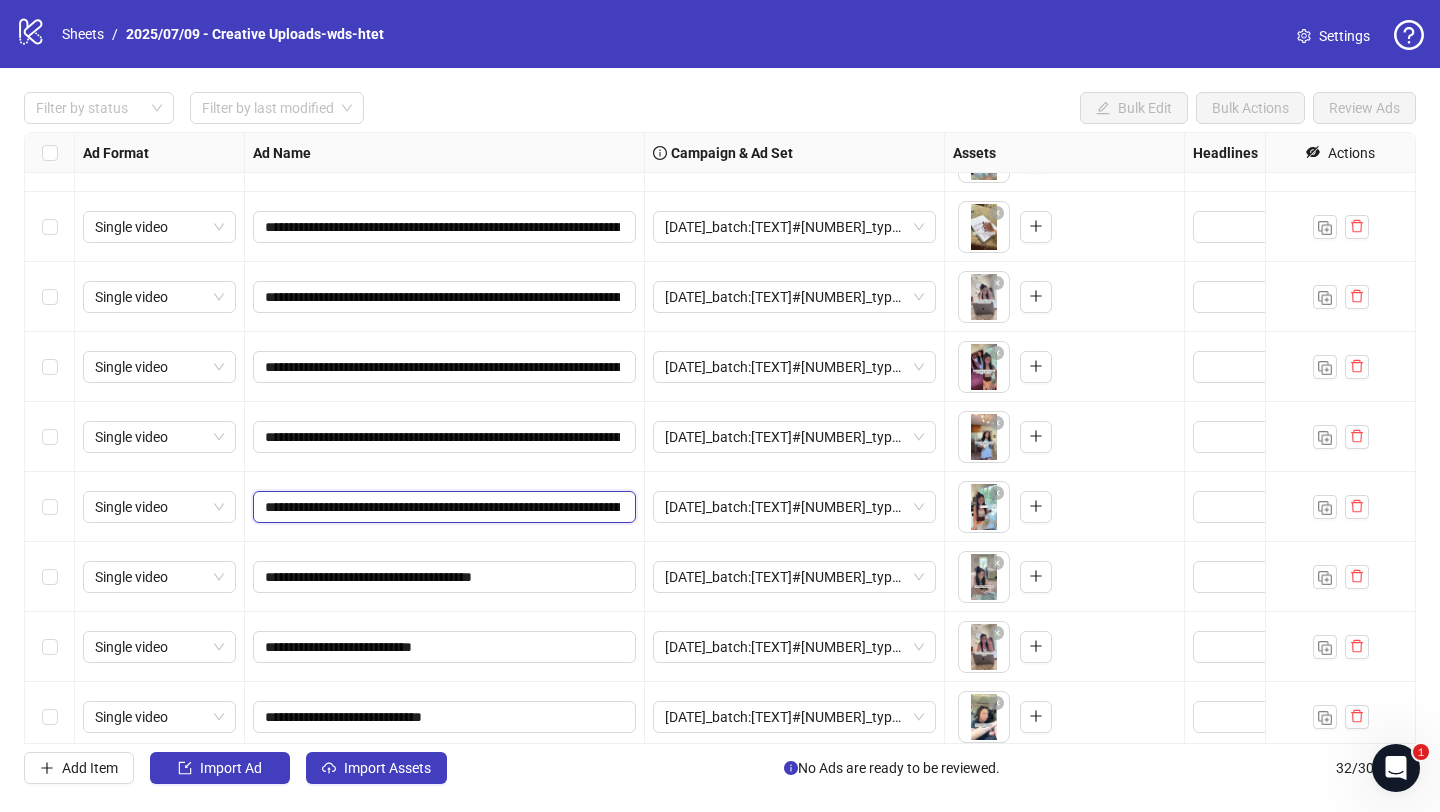 scroll, scrollTop: 0, scrollLeft: 1099, axis: horizontal 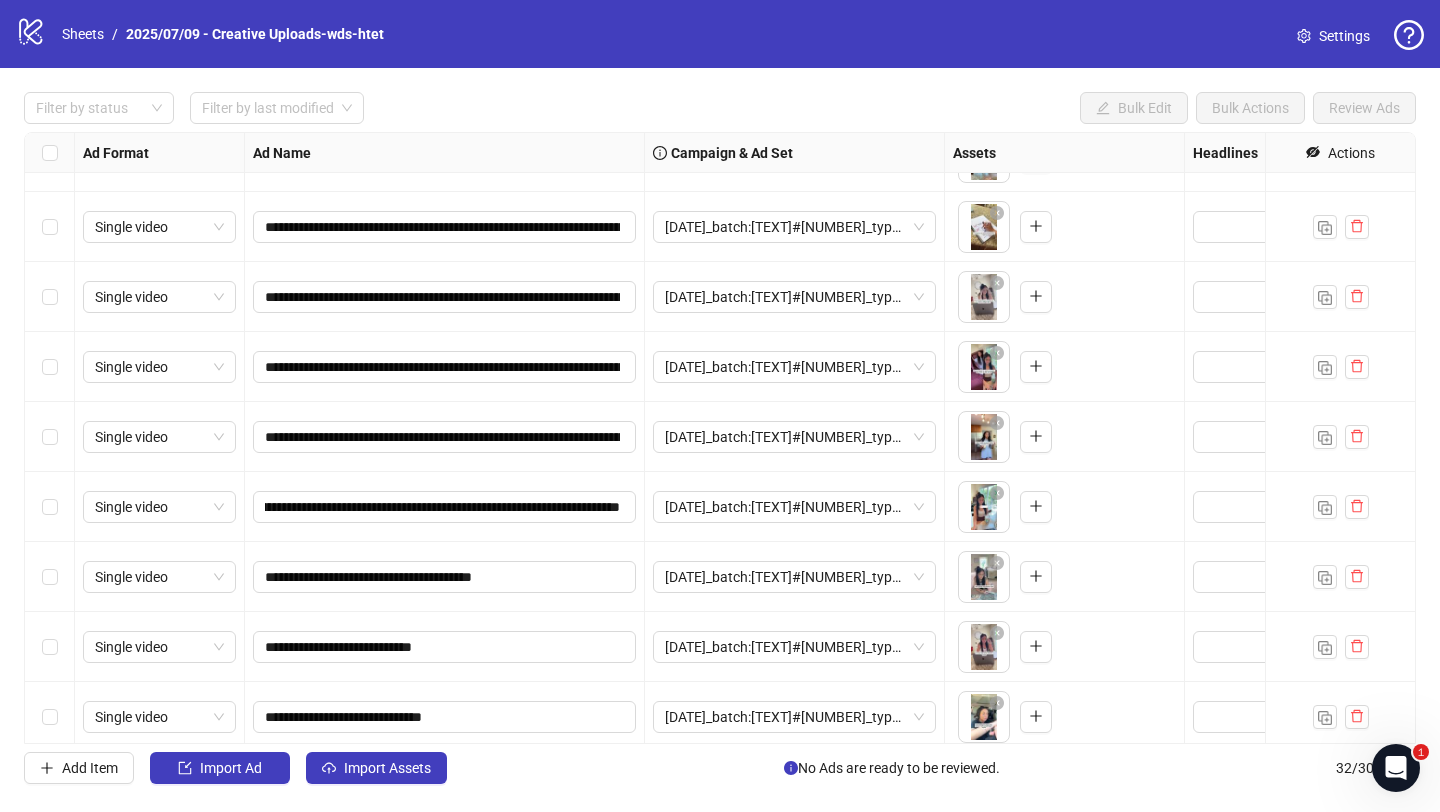 click on "**********" at bounding box center [445, 507] 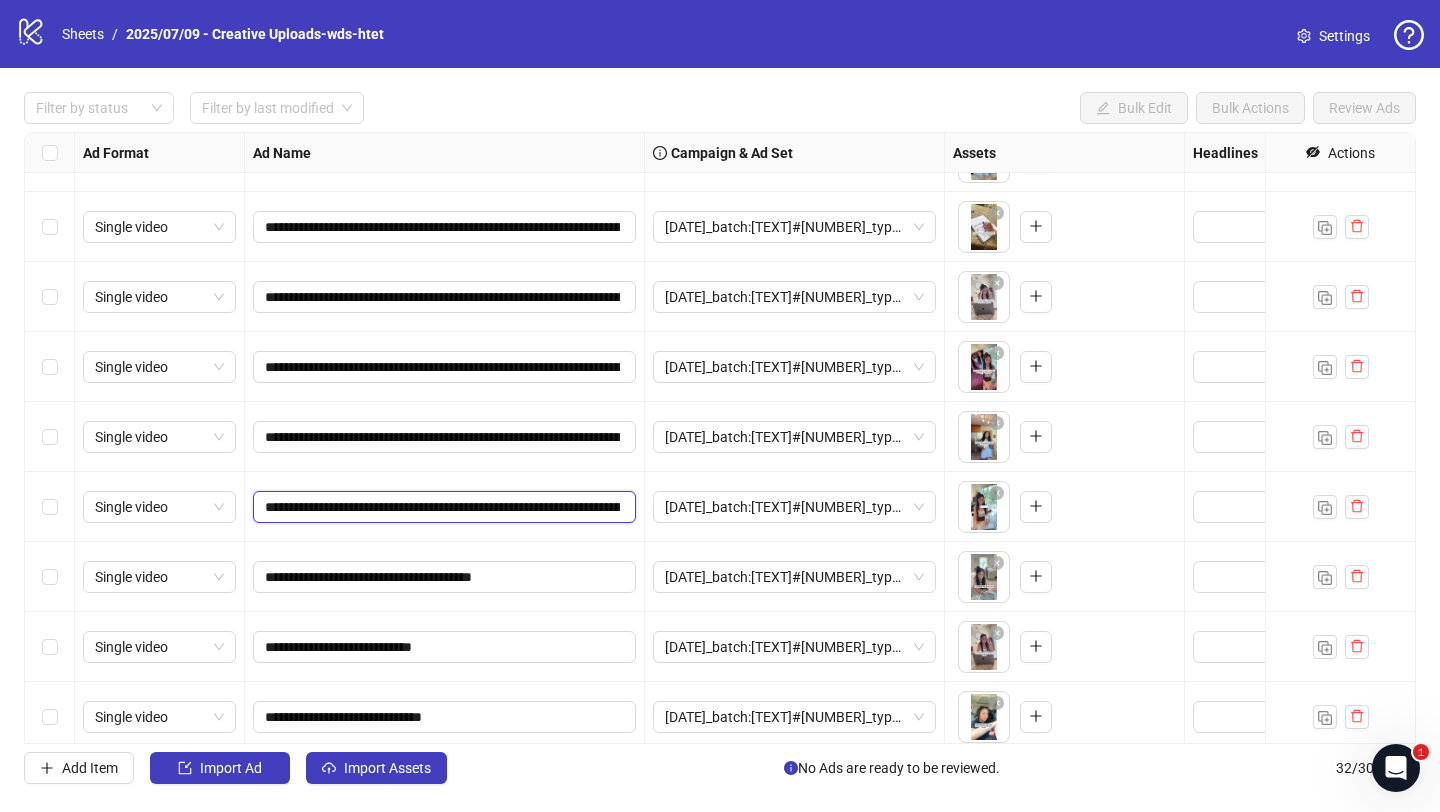 click on "**********" at bounding box center (442, 507) 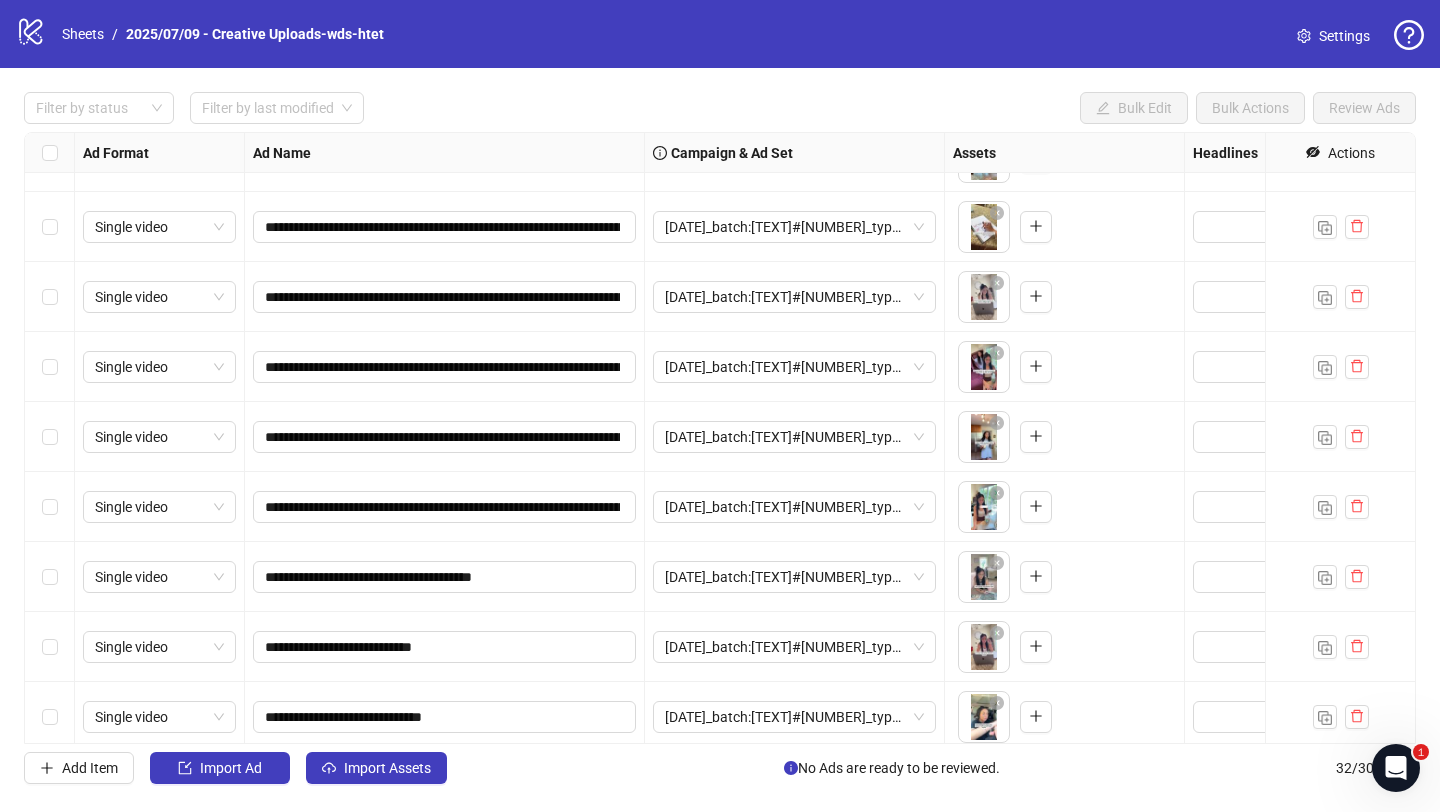 click on "**********" at bounding box center (445, 507) 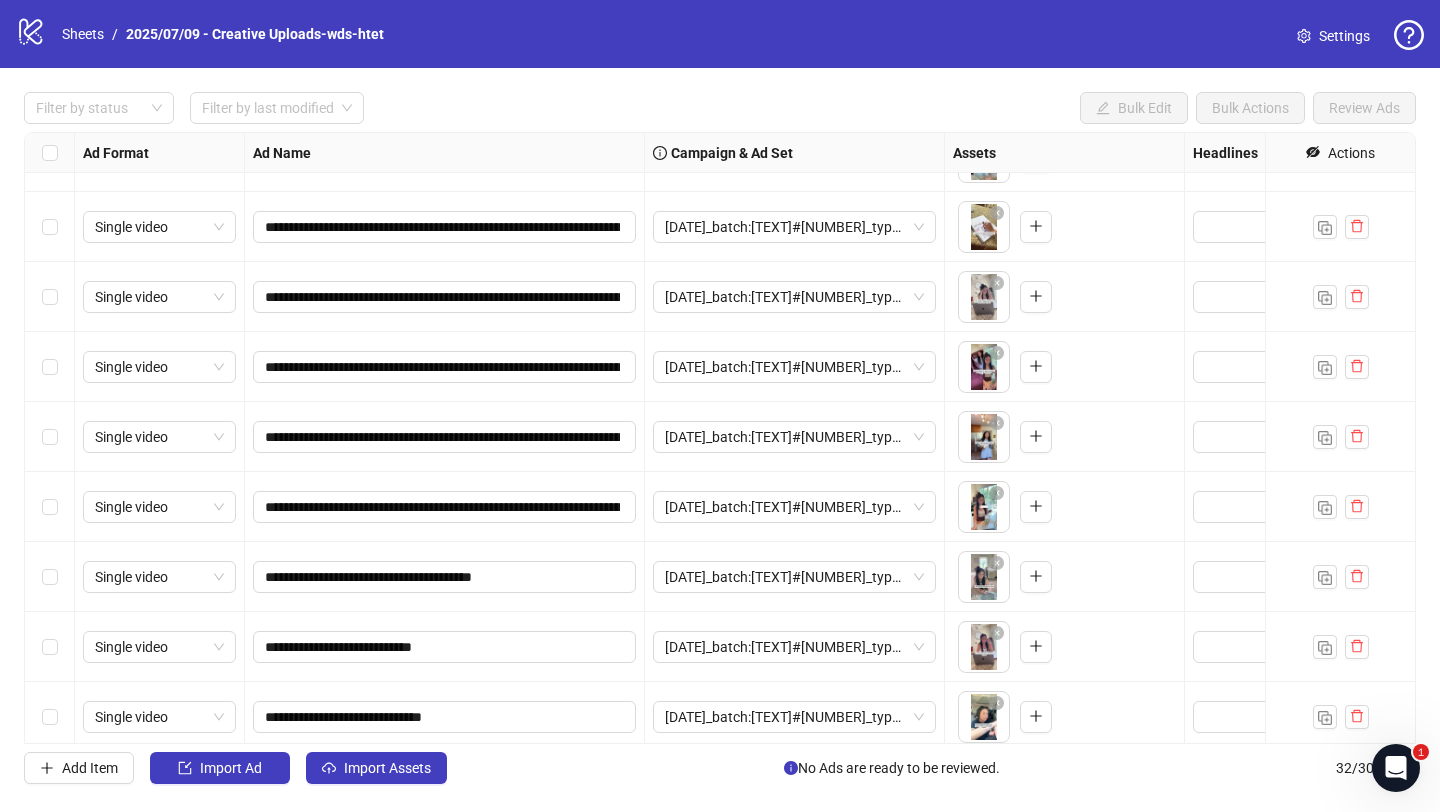 scroll, scrollTop: 1670, scrollLeft: 0, axis: vertical 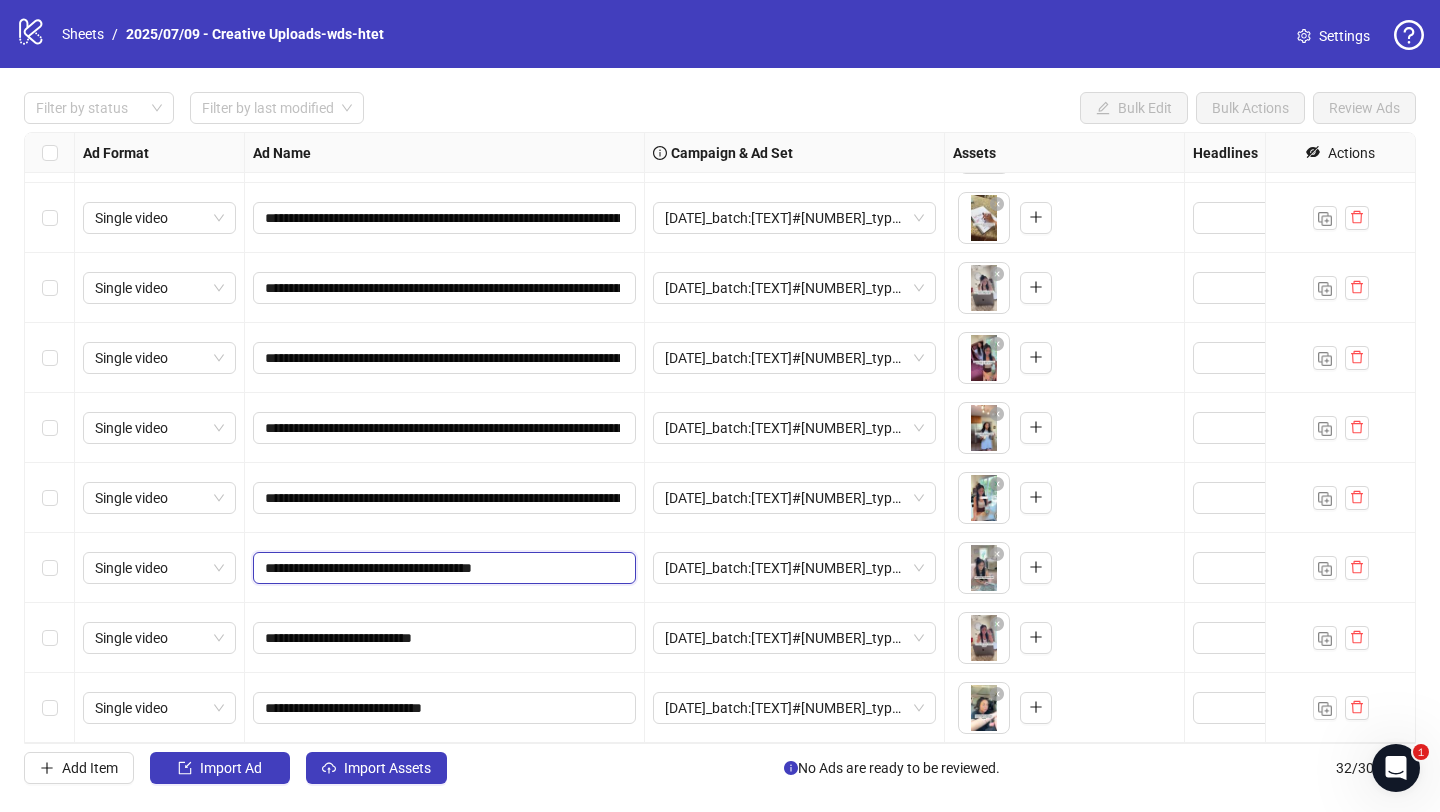 click on "**********" at bounding box center [442, 568] 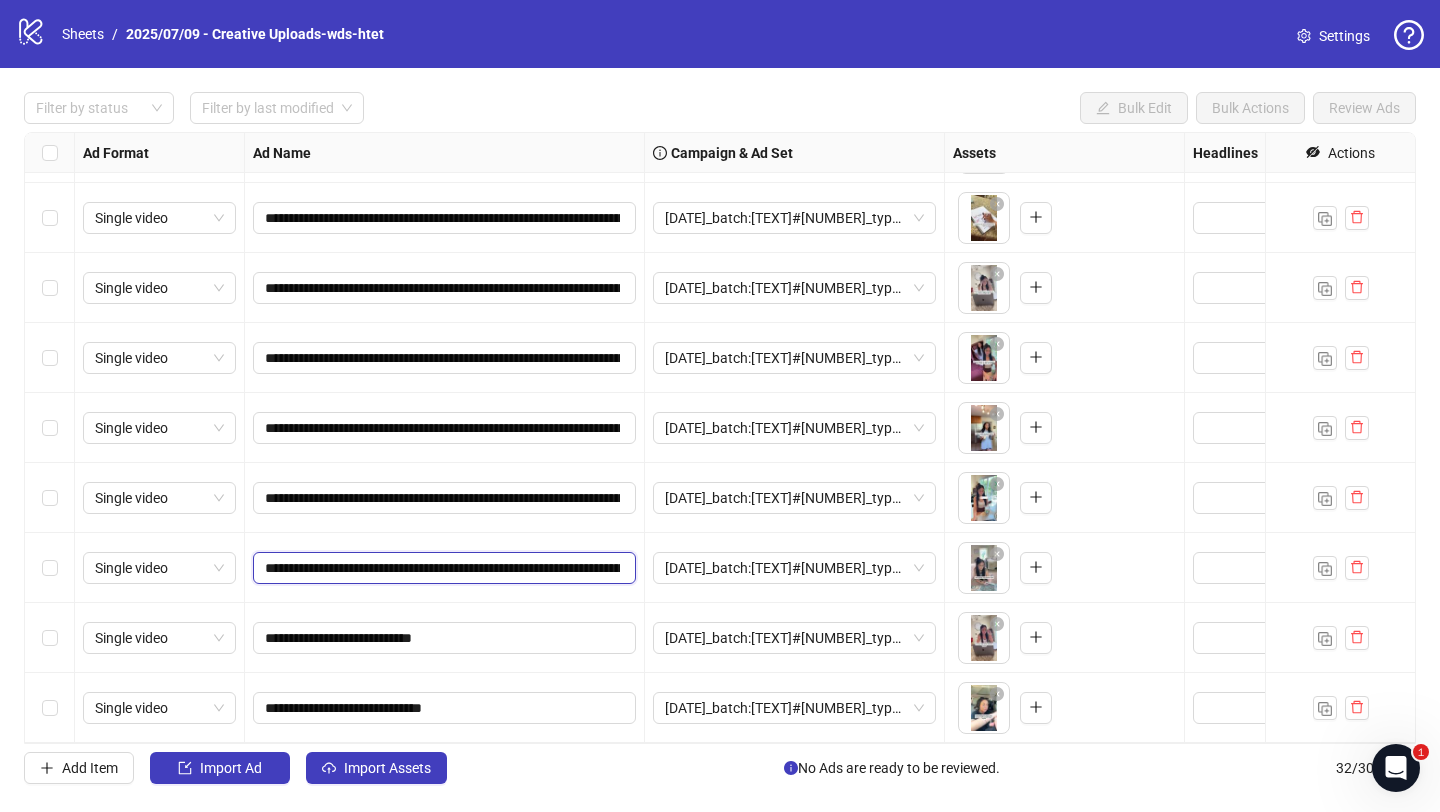 scroll, scrollTop: 0, scrollLeft: 1013, axis: horizontal 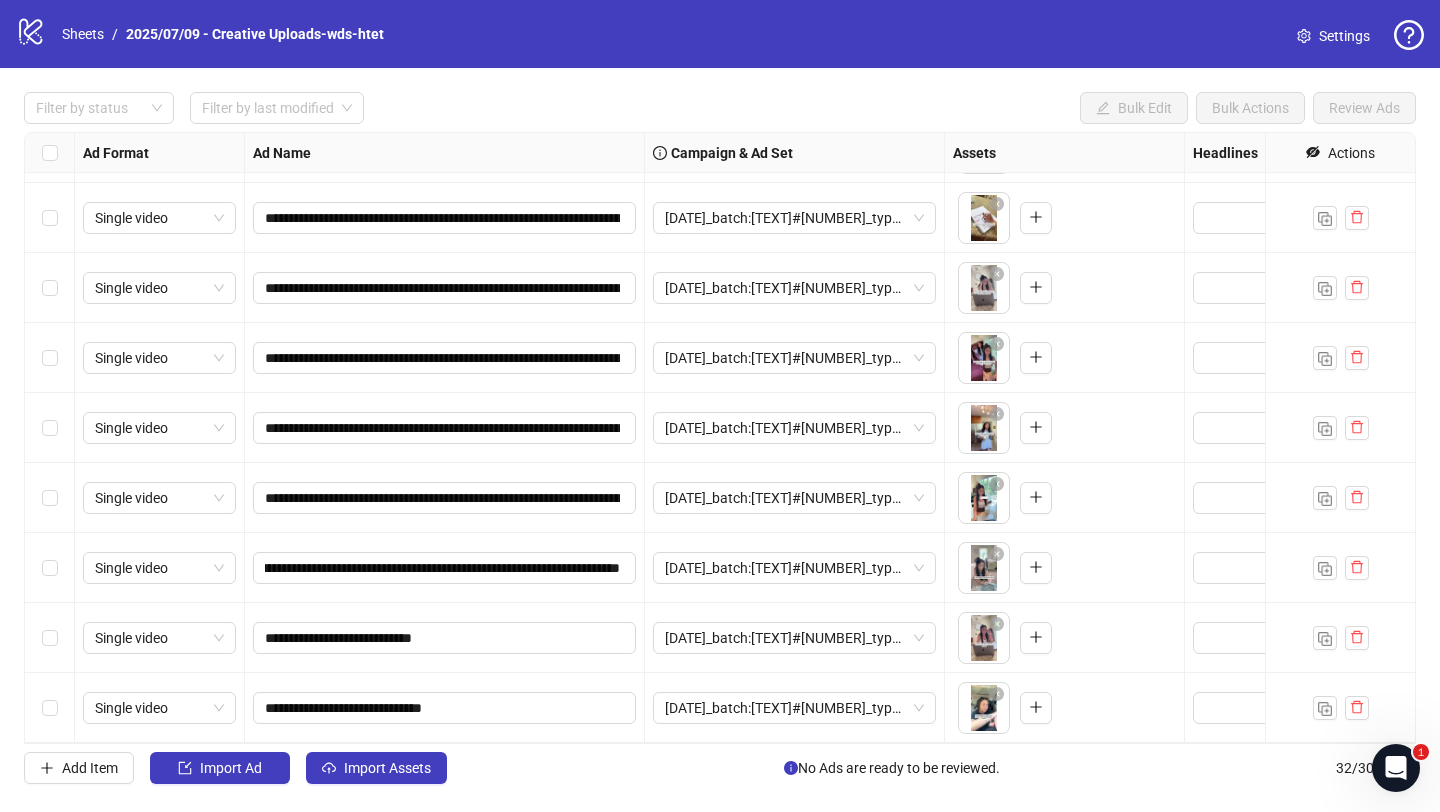 click on "**********" at bounding box center (445, 568) 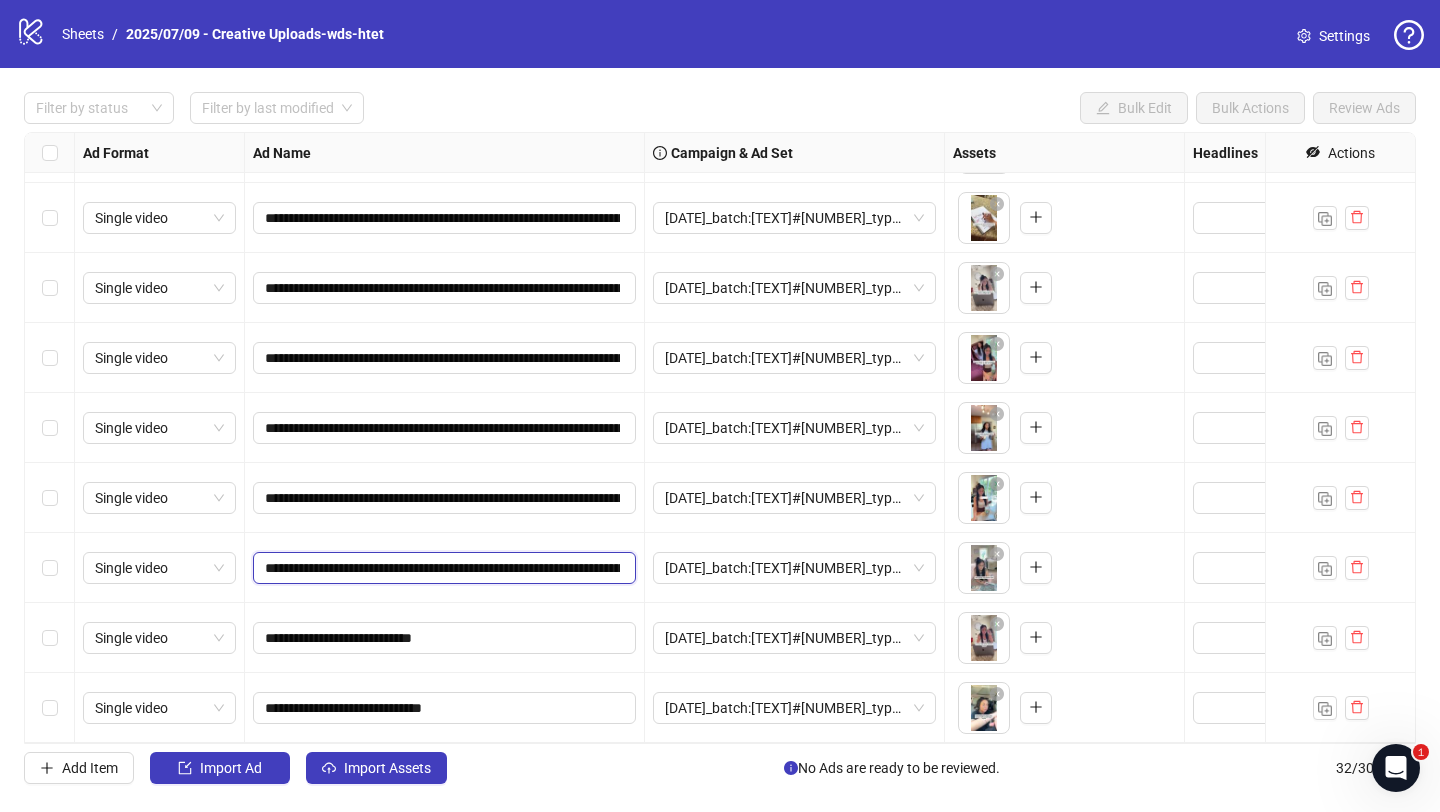 click on "**********" at bounding box center [442, 568] 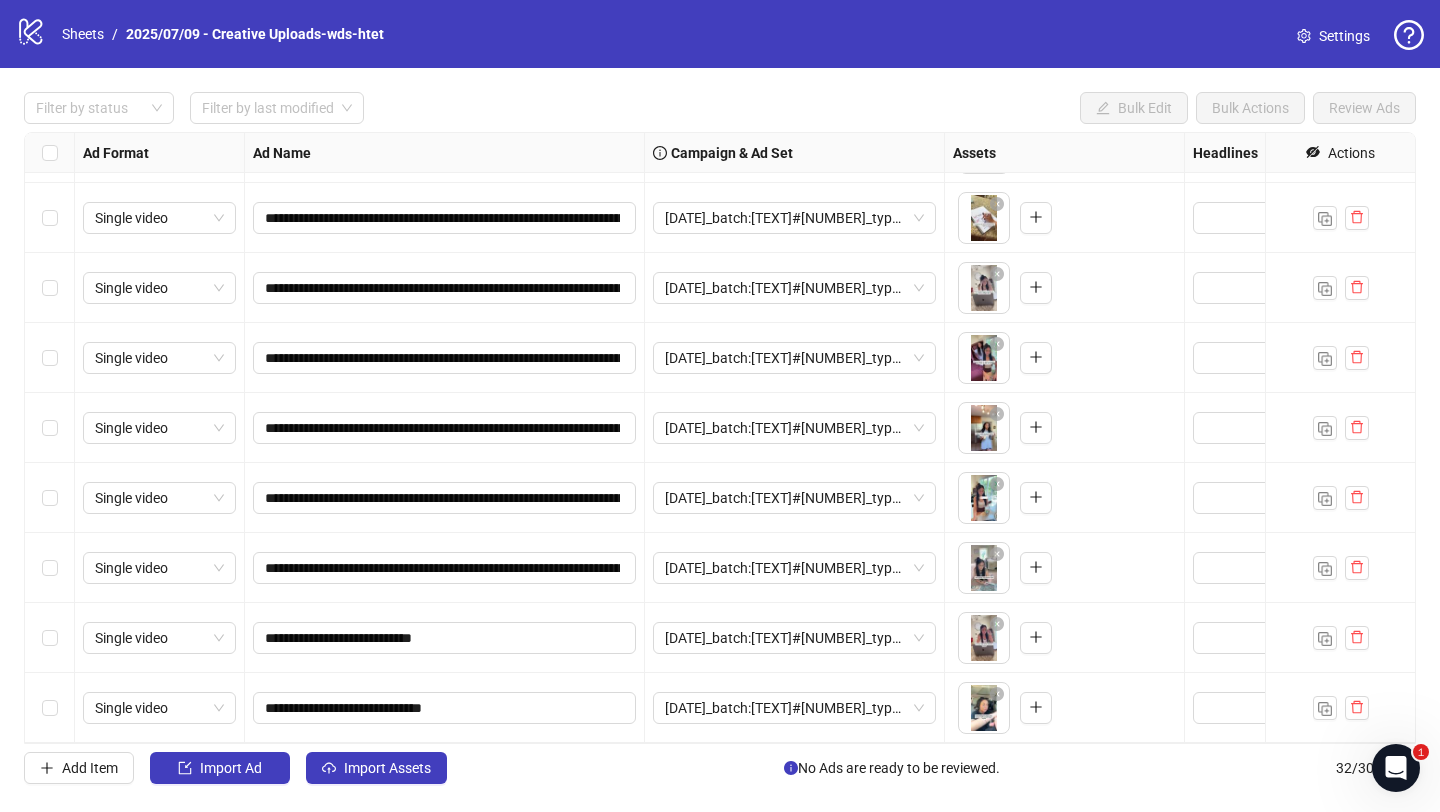 click on "**********" at bounding box center (445, 638) 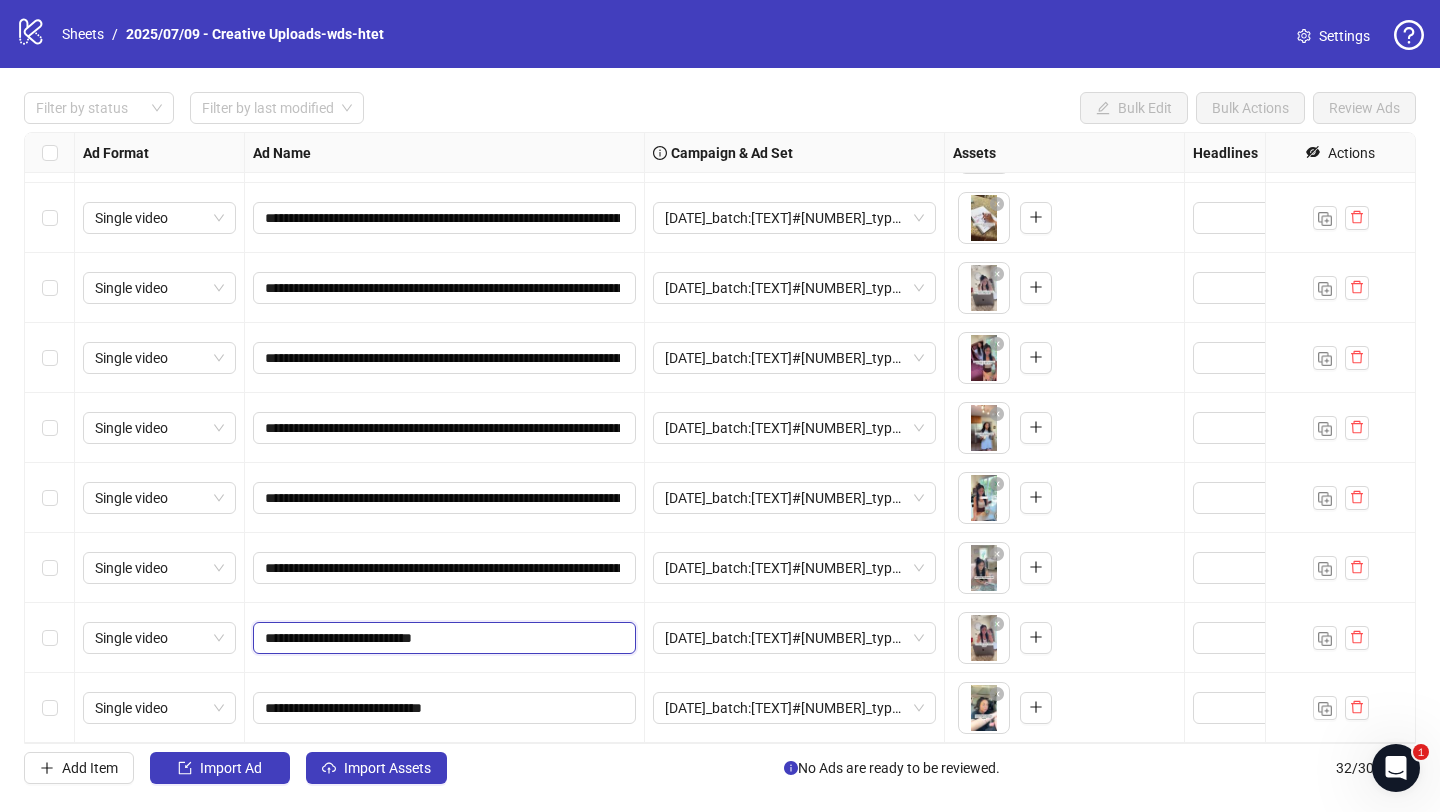click on "**********" at bounding box center (442, 638) 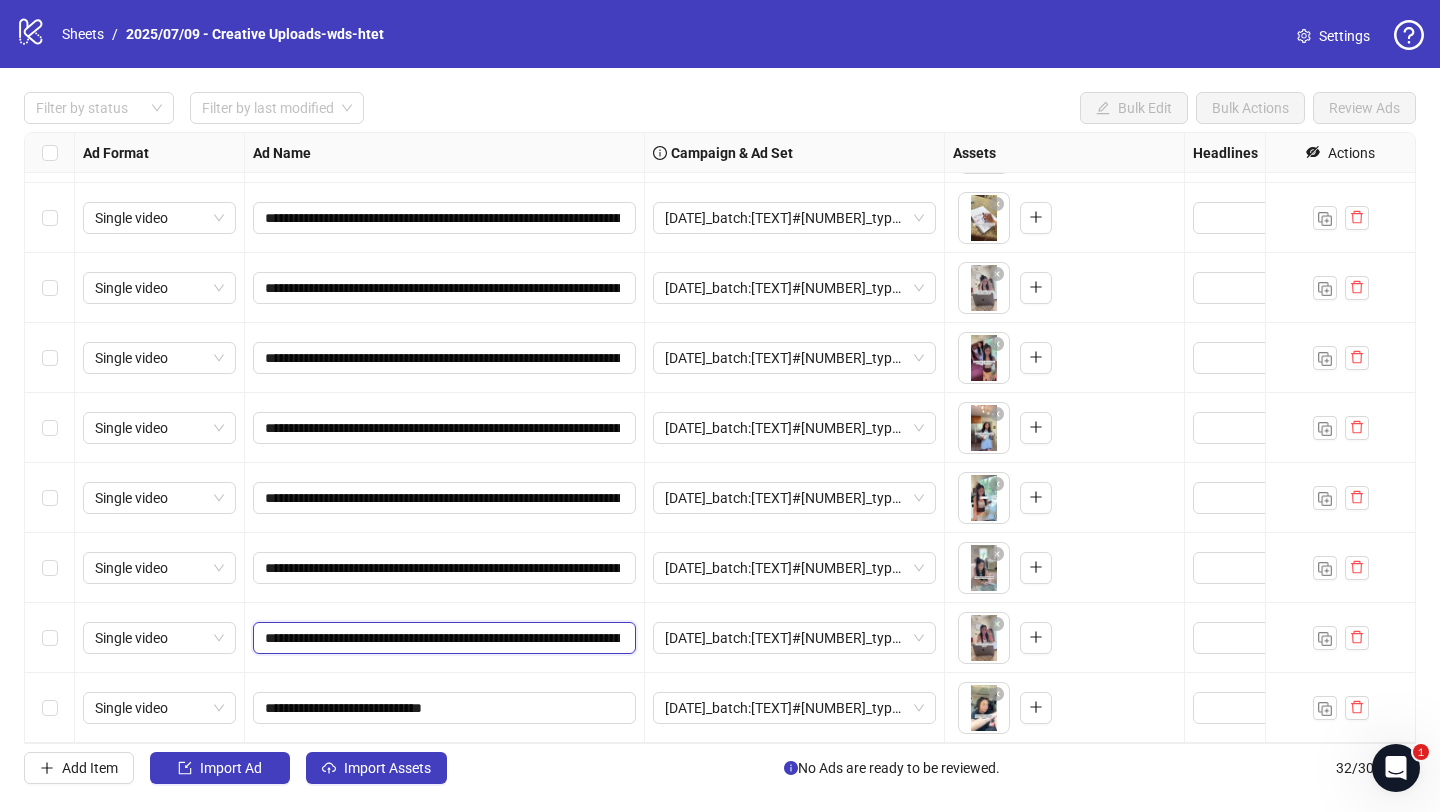 scroll, scrollTop: 0, scrollLeft: 1013, axis: horizontal 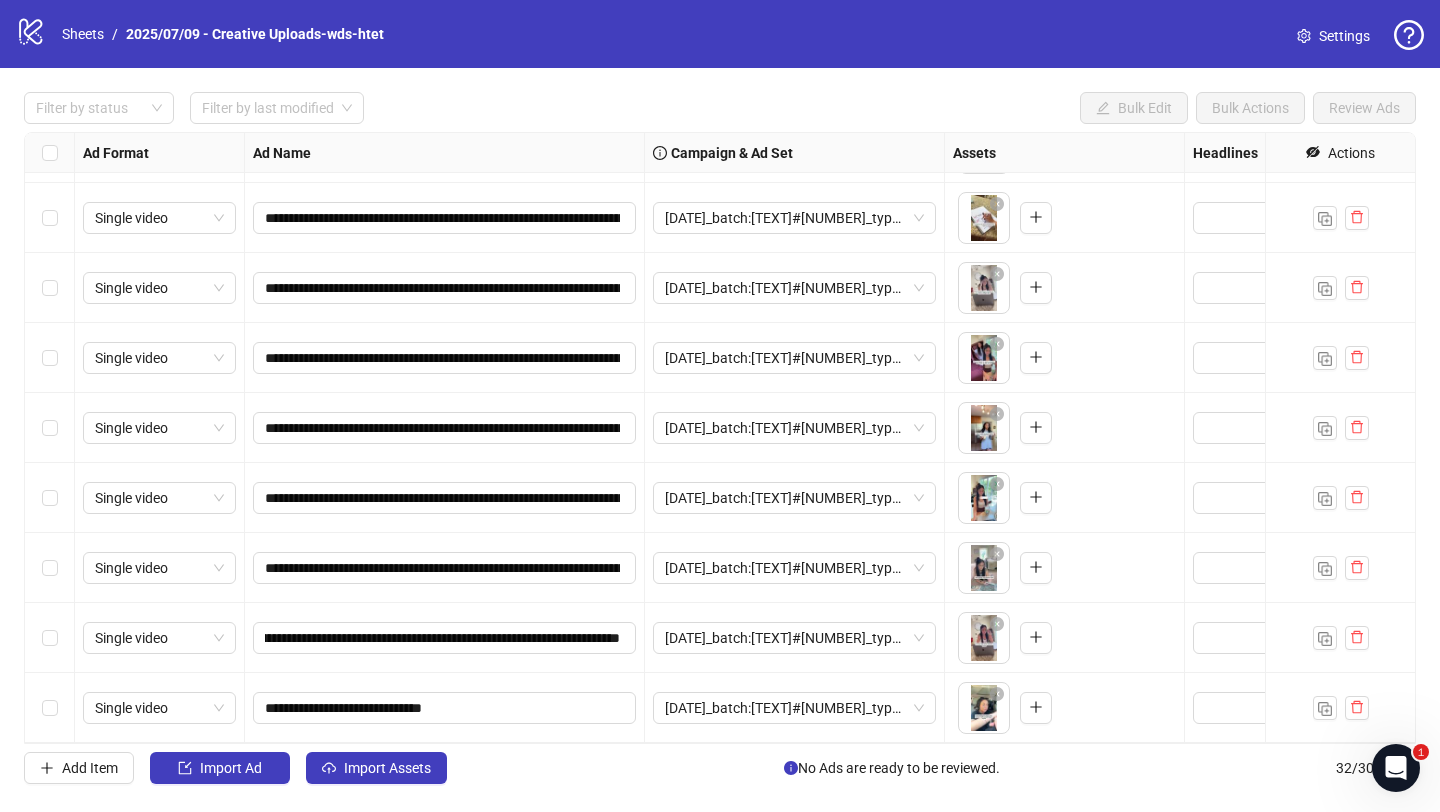 click on "**********" at bounding box center [445, 638] 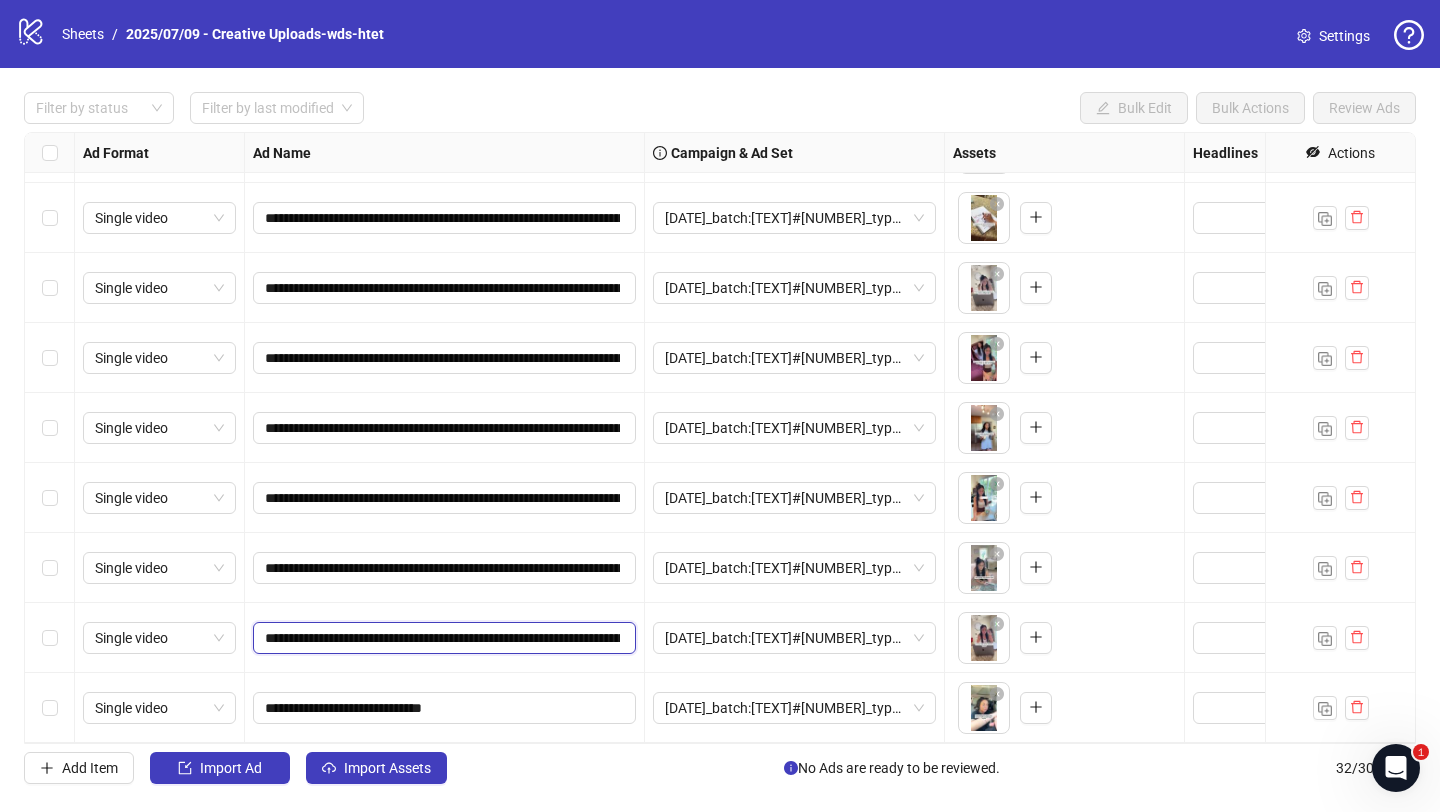 click on "**********" at bounding box center [442, 638] 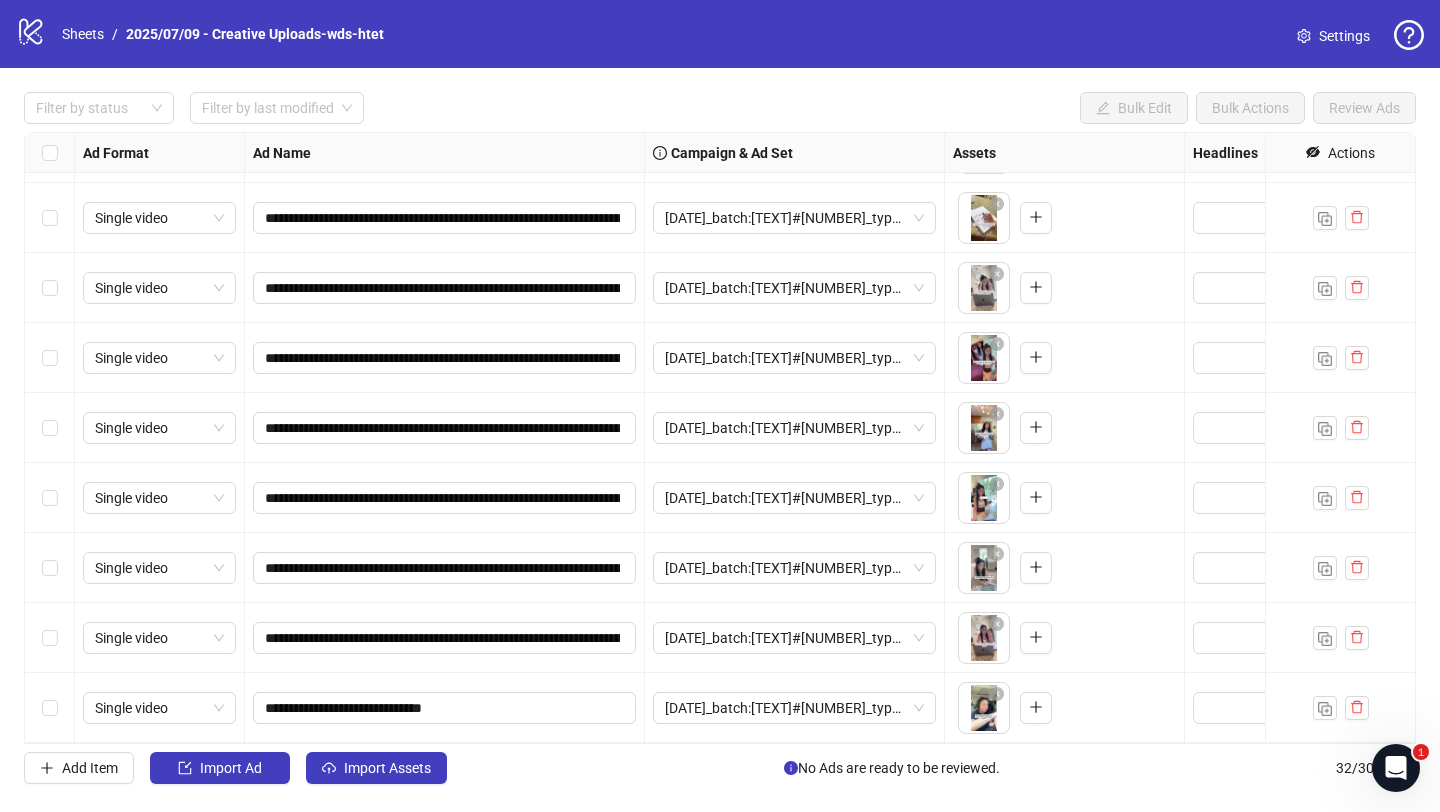 click on "**********" at bounding box center [445, 638] 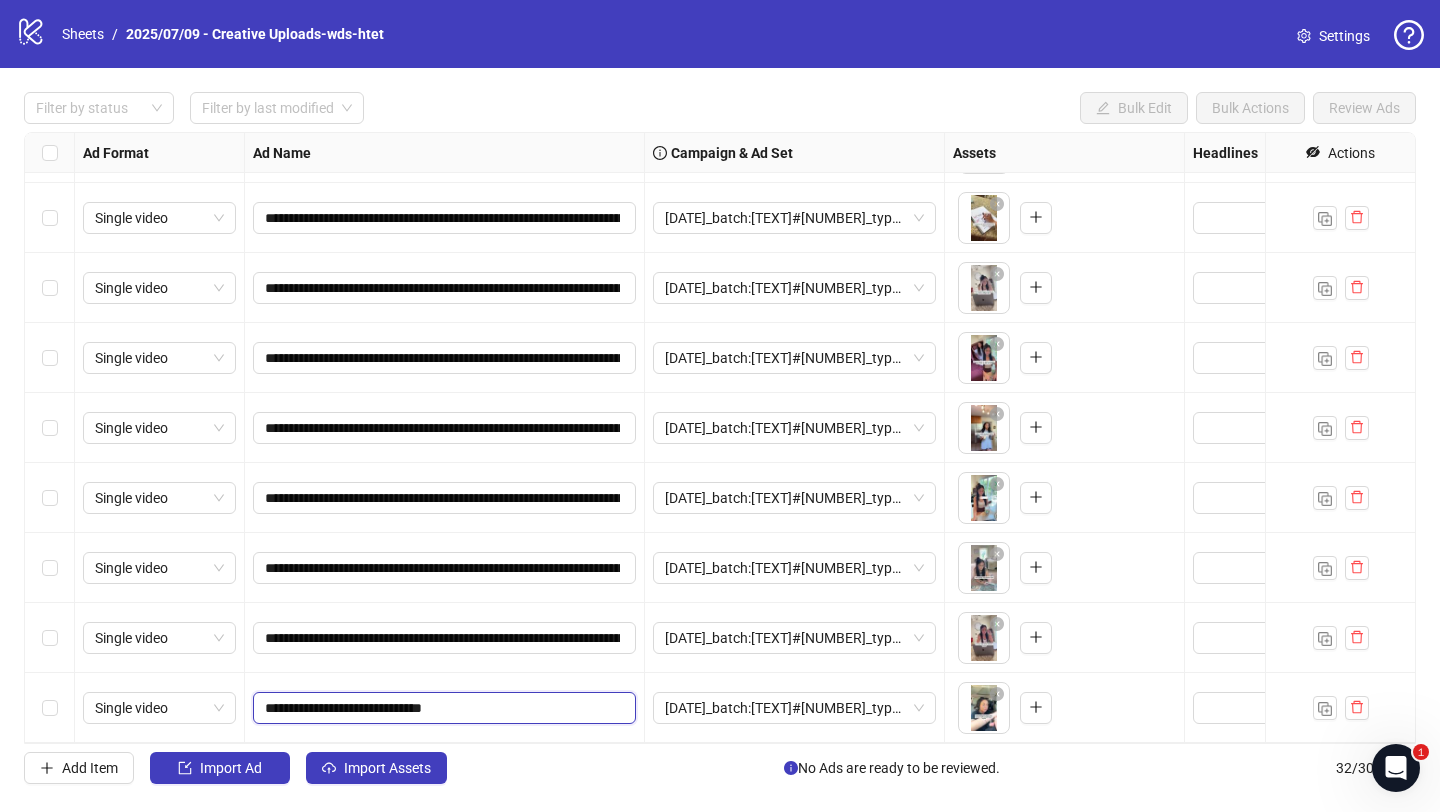 click on "**********" at bounding box center (442, 708) 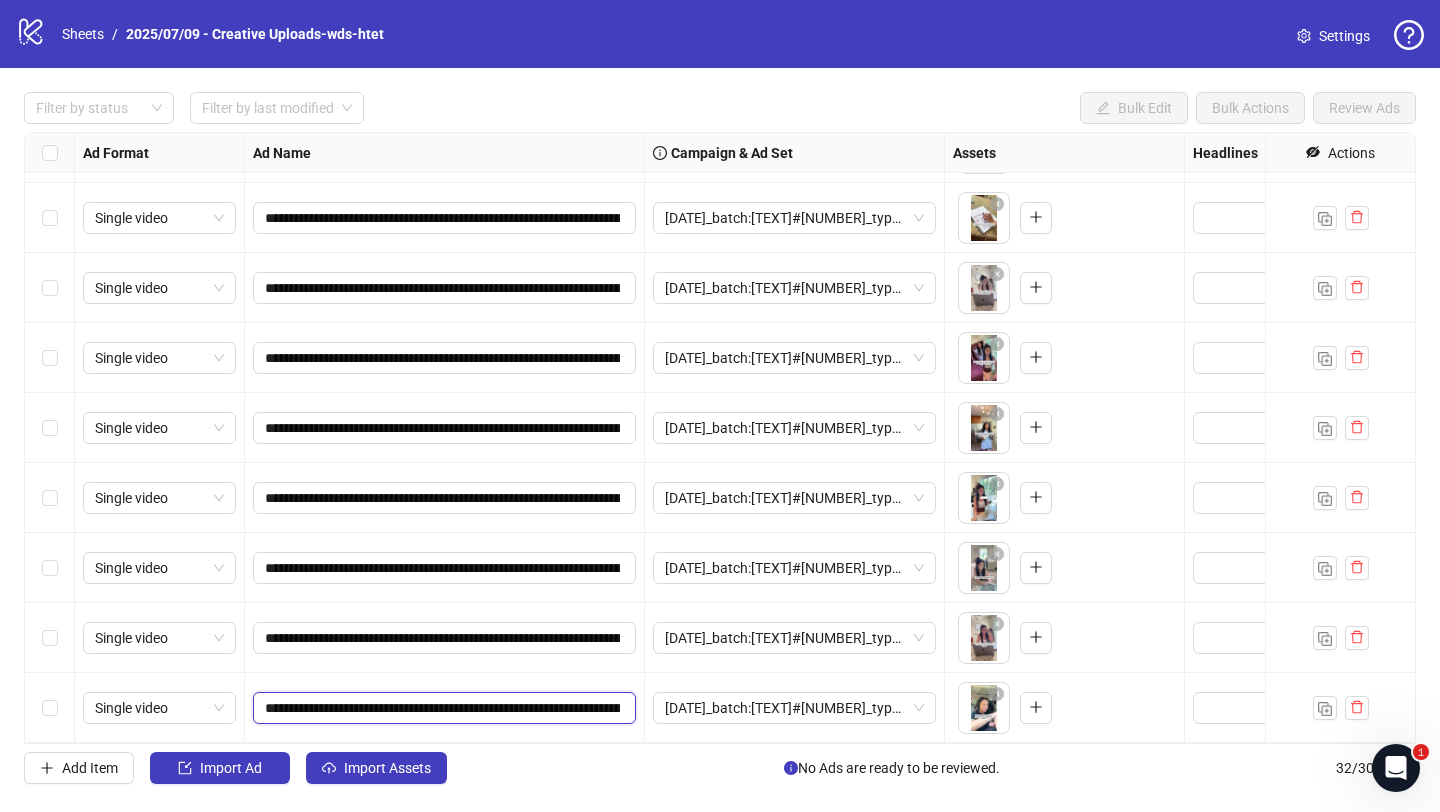 scroll, scrollTop: 0, scrollLeft: 1013, axis: horizontal 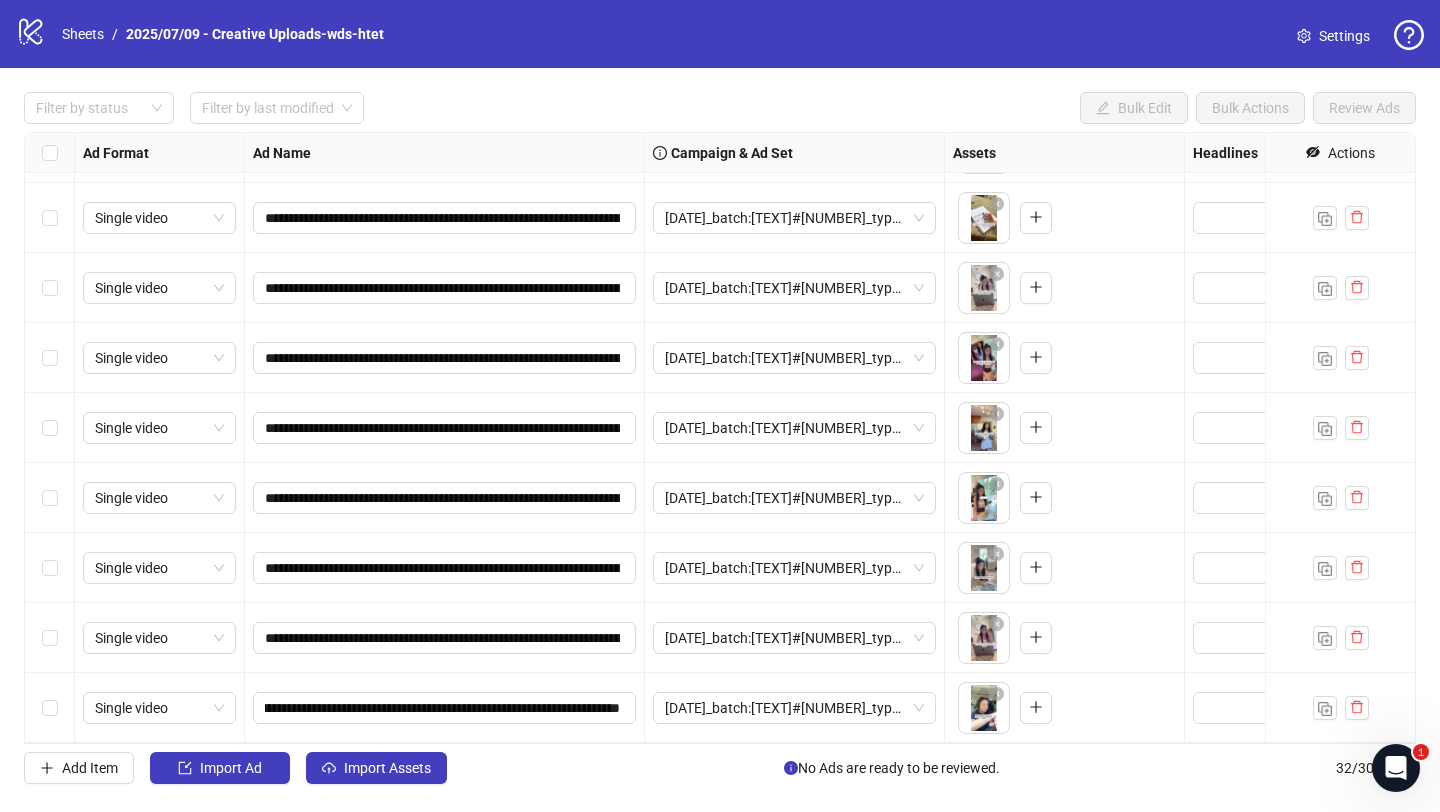 click on "**********" at bounding box center [445, 638] 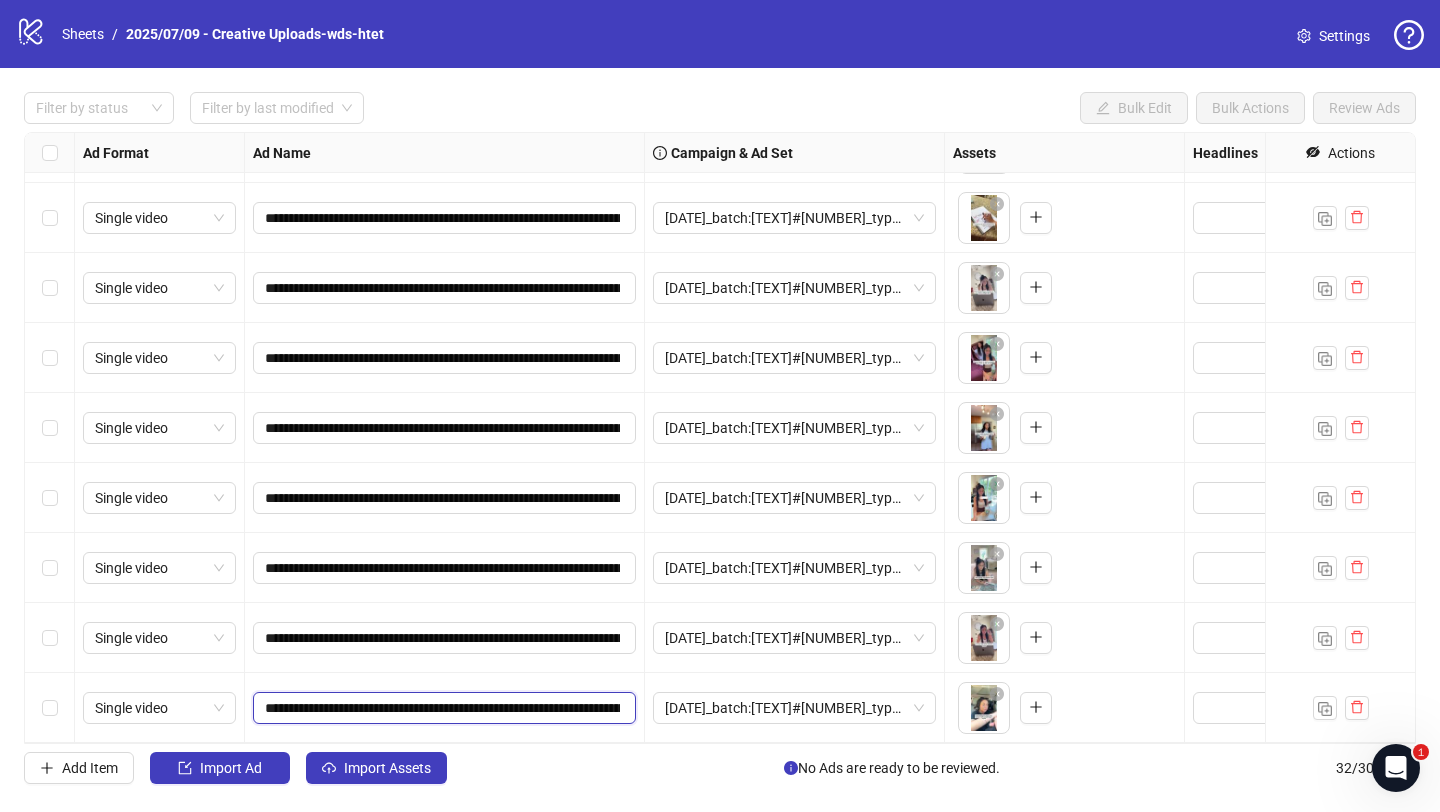 click on "**********" at bounding box center (442, 708) 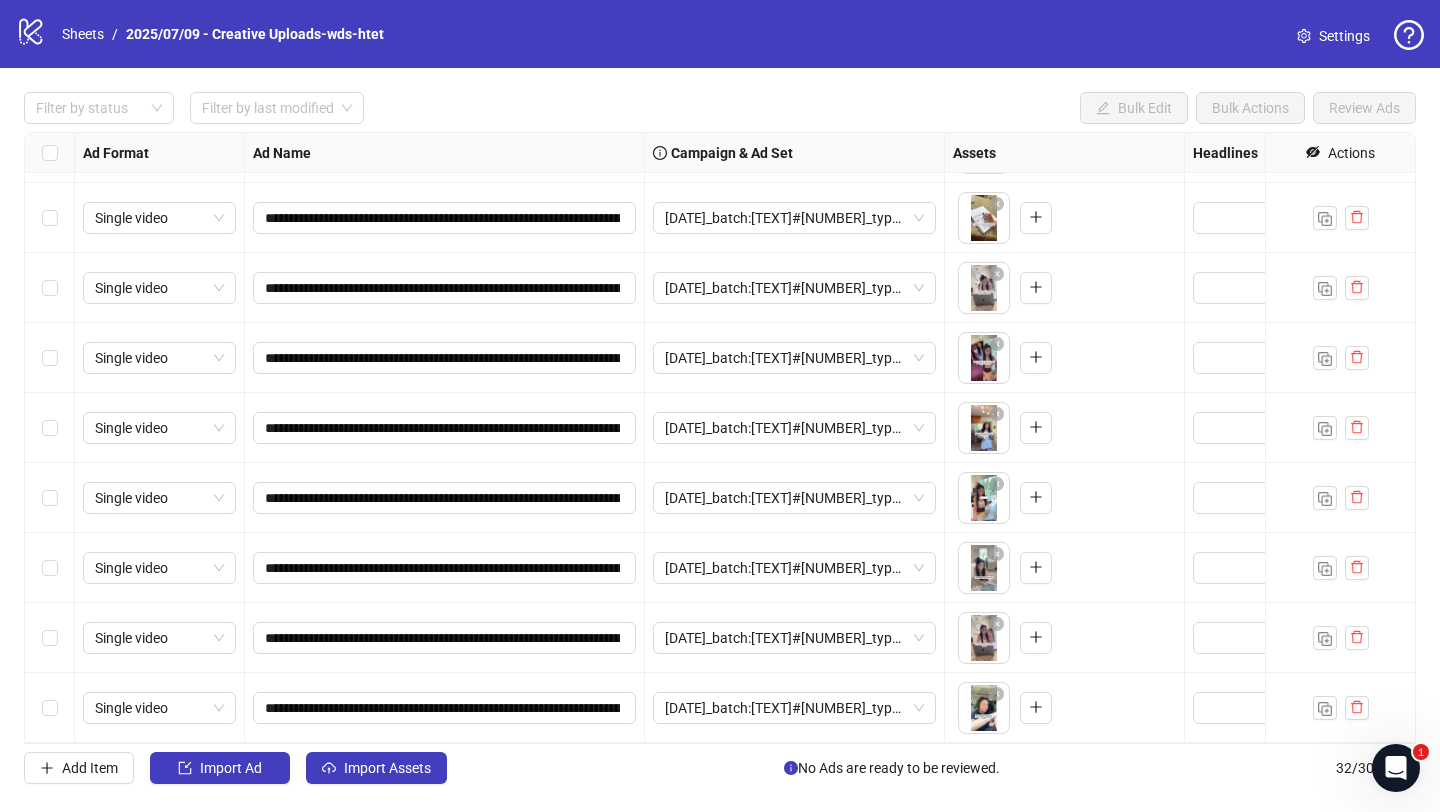 click on "**********" at bounding box center [445, 708] 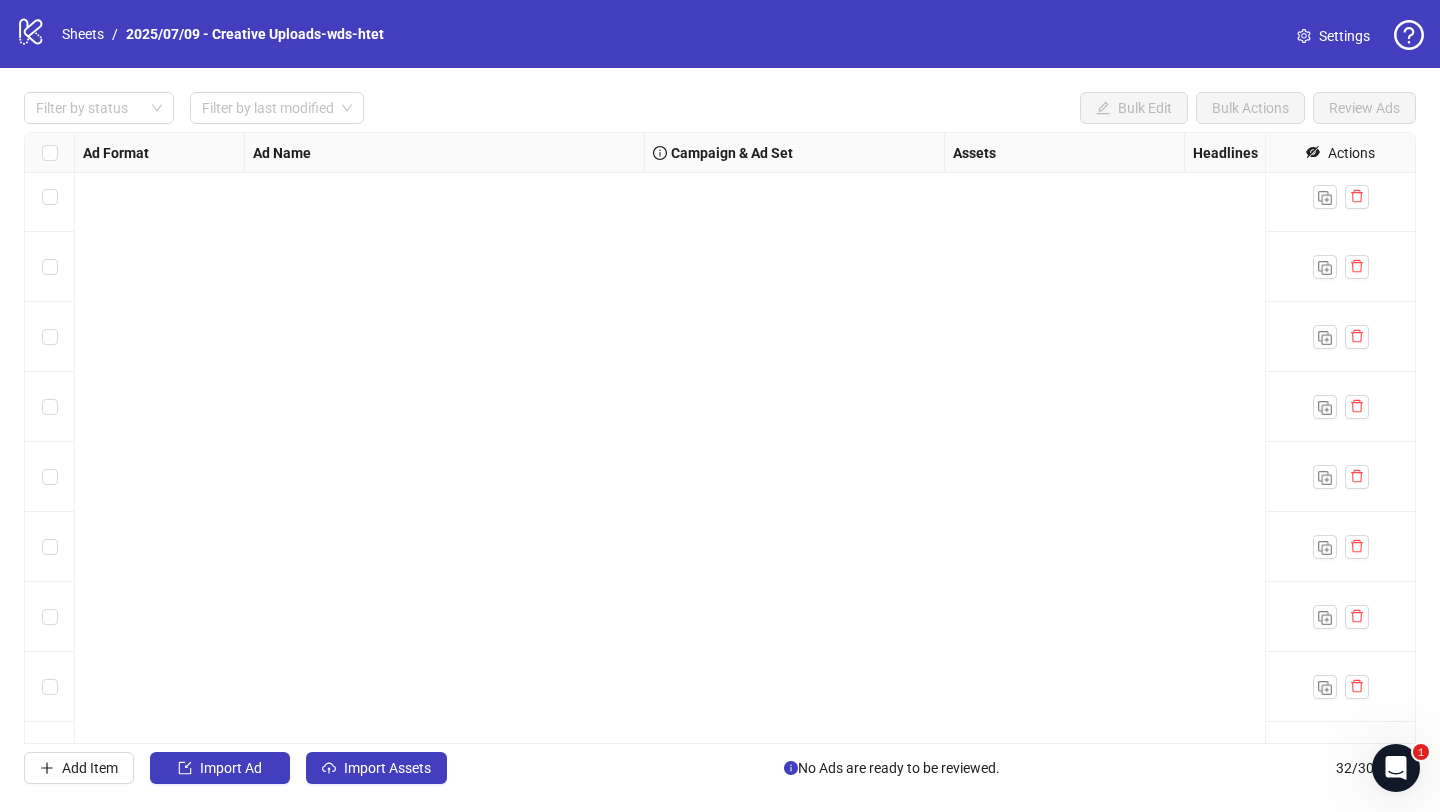 scroll, scrollTop: 0, scrollLeft: 0, axis: both 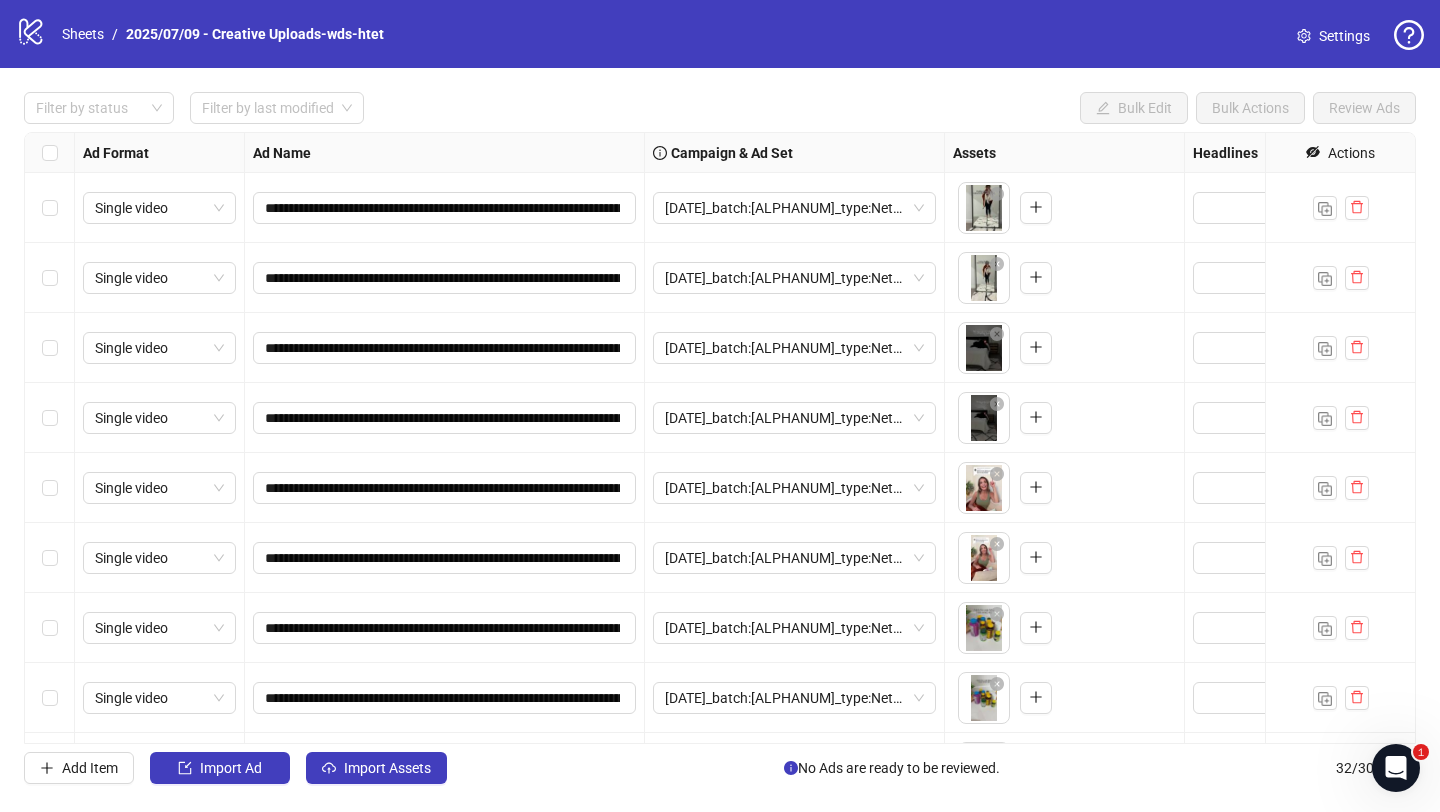 click on "Filter by status Filter by last modified Bulk Edit Bulk Actions Review Ads" at bounding box center [720, 34] 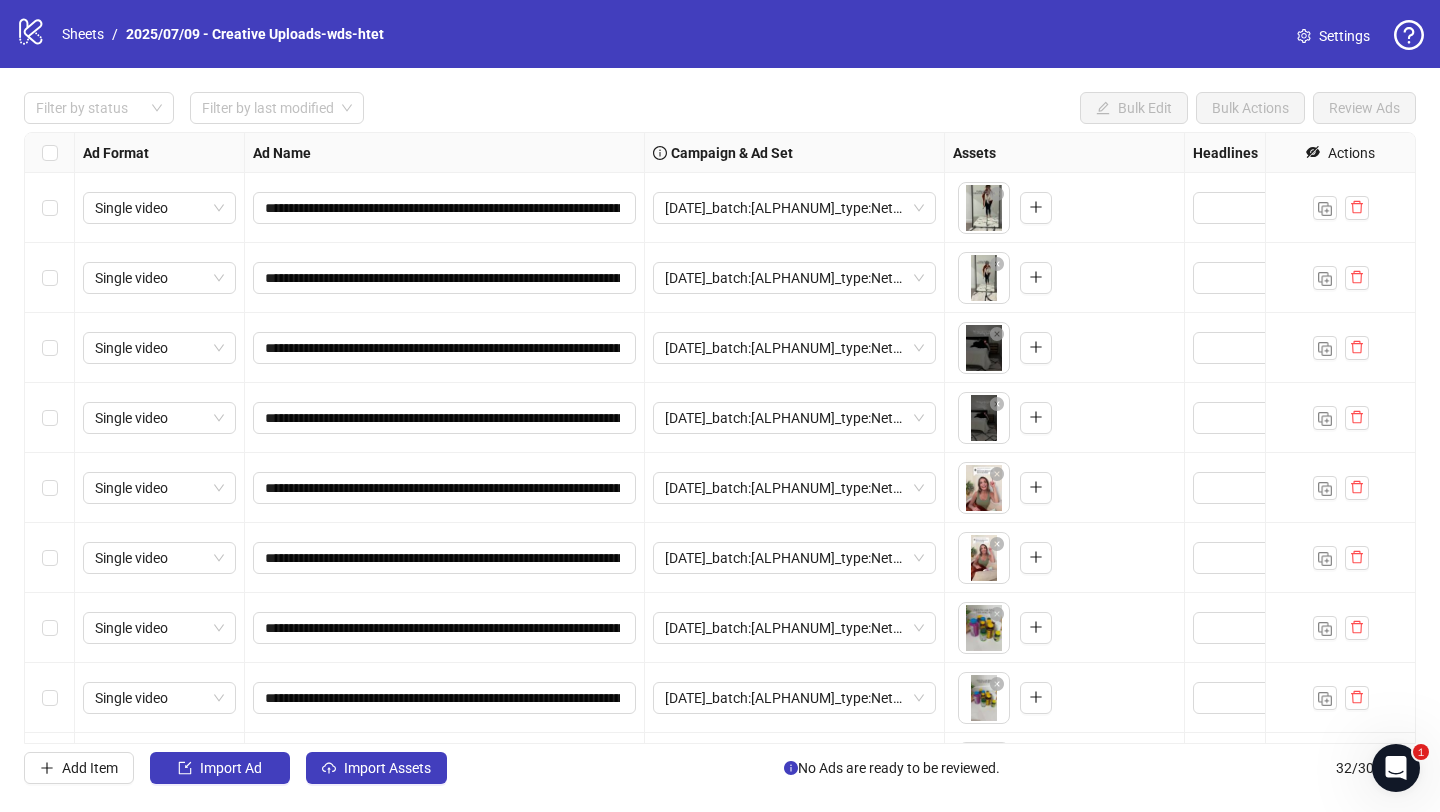 click on "**********" at bounding box center [720, 438] 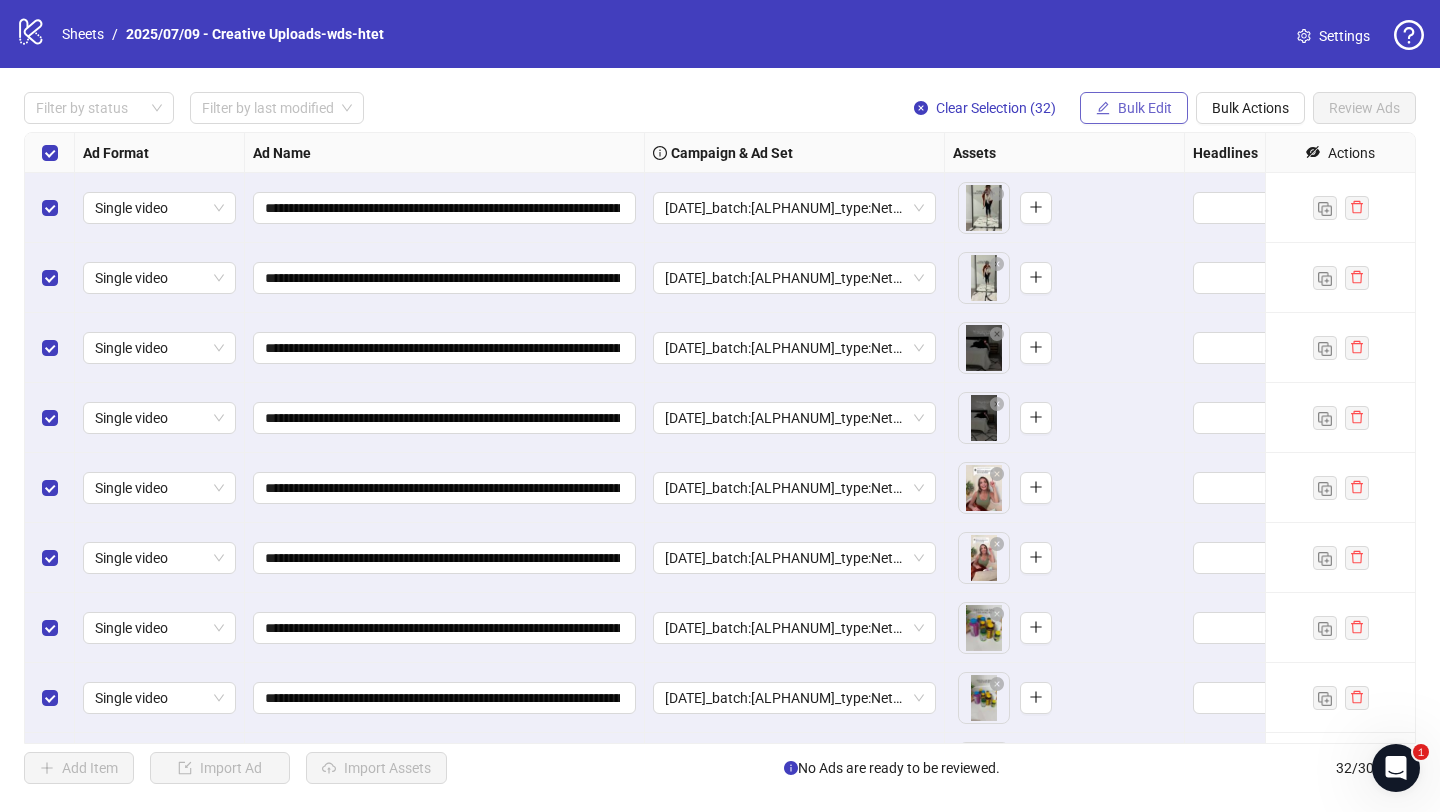 click on "Bulk Edit" at bounding box center [1145, 108] 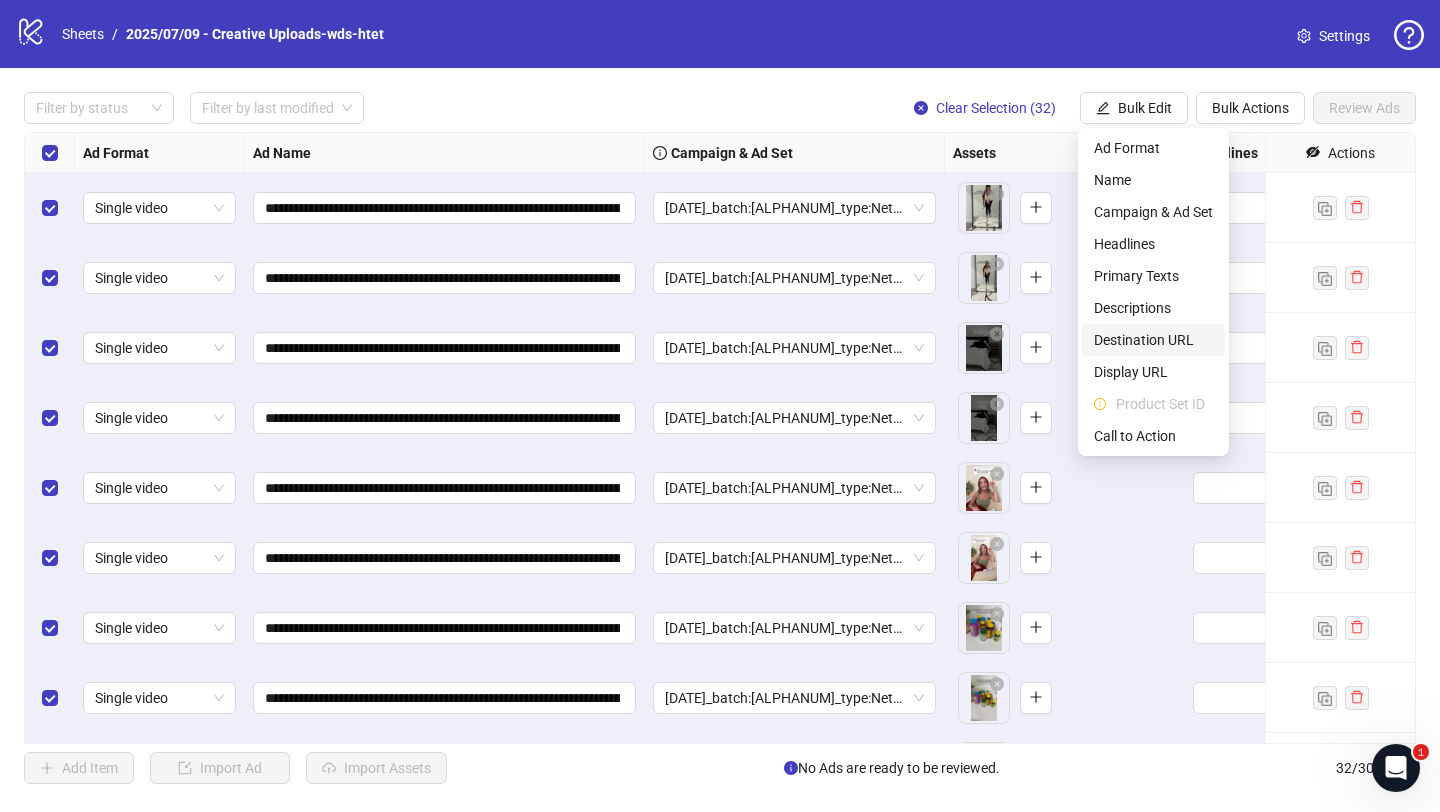 click on "Destination URL" at bounding box center (1153, 340) 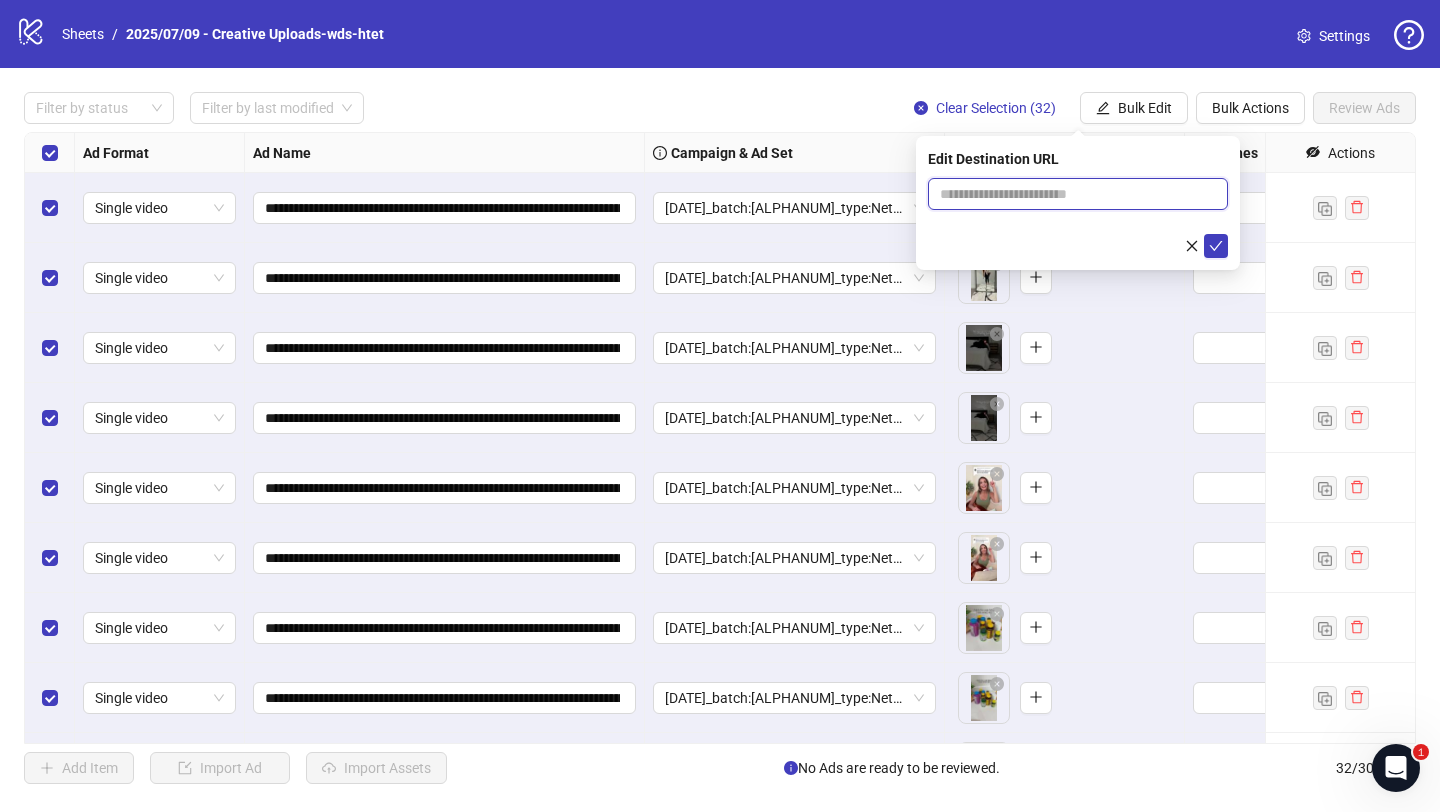 click at bounding box center (1070, 194) 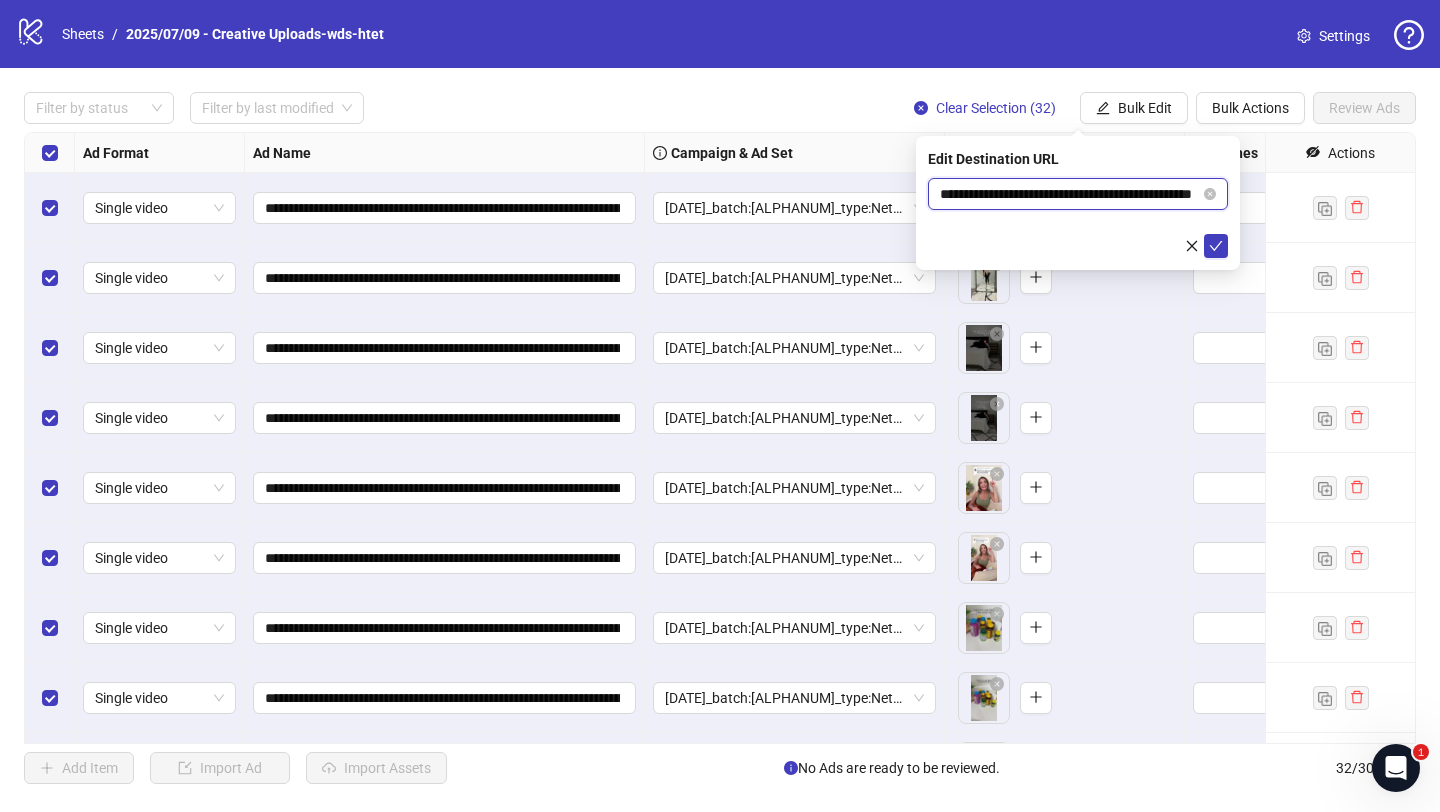 scroll, scrollTop: 0, scrollLeft: 61, axis: horizontal 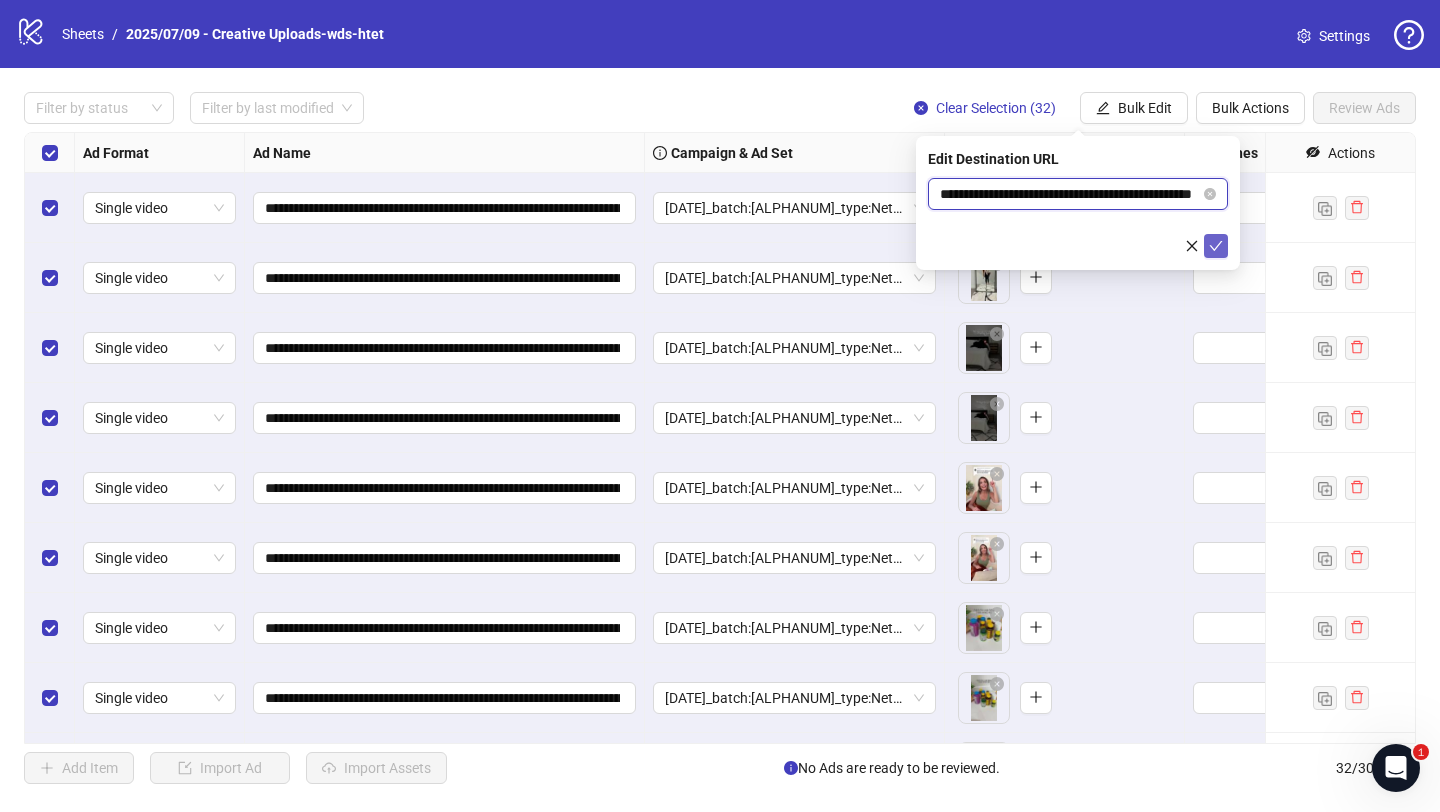 type on "**********" 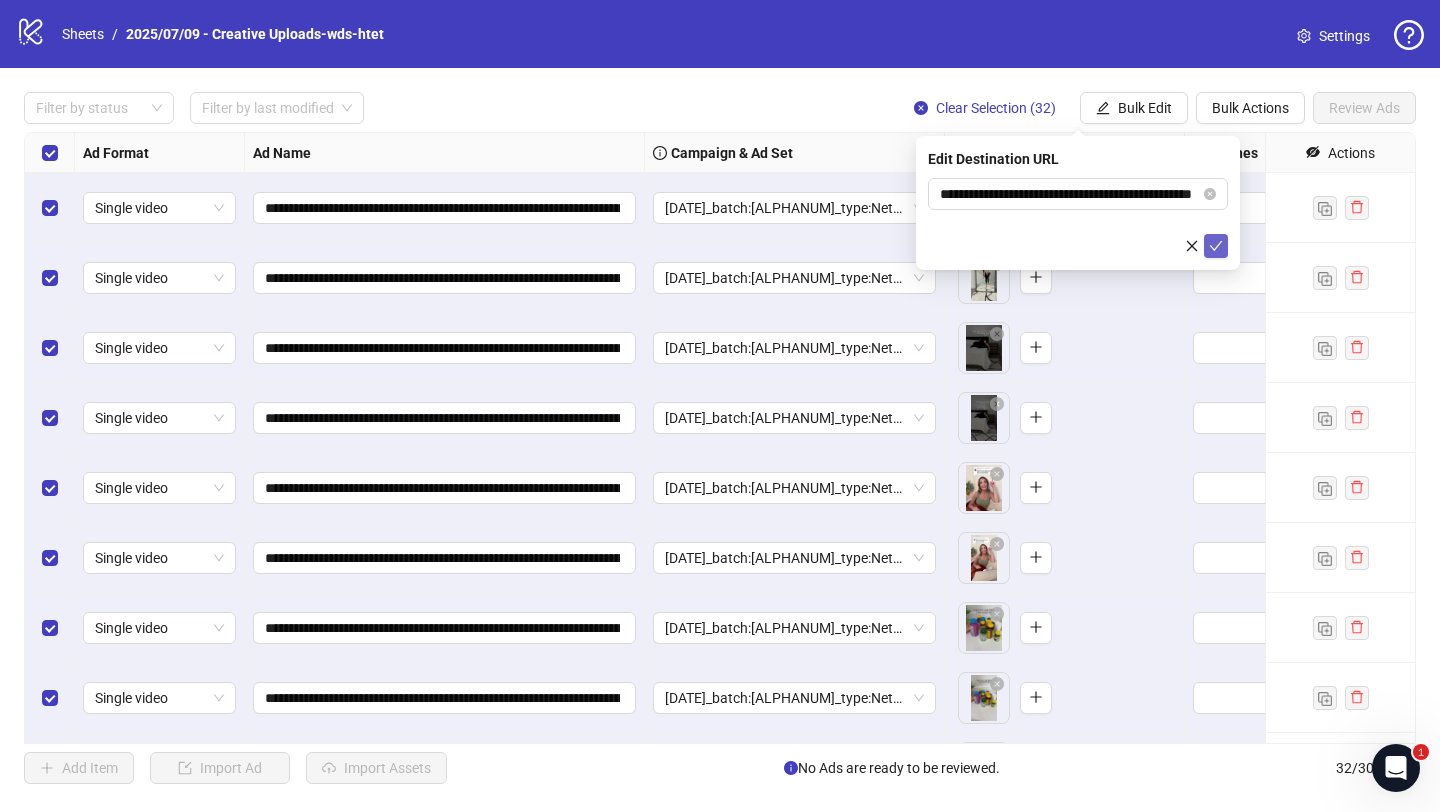 click at bounding box center [1216, 246] 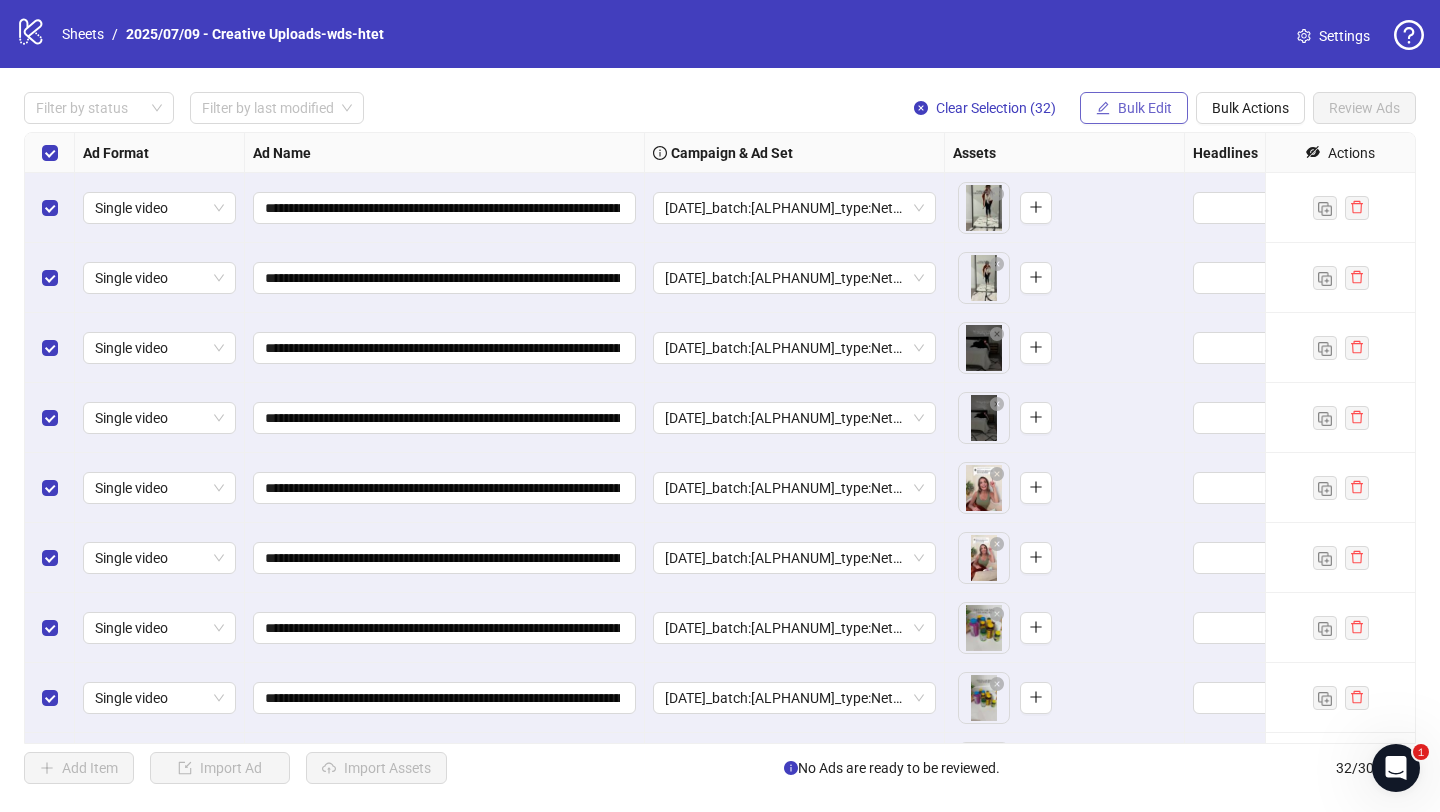 click on "Bulk Edit" at bounding box center [1145, 108] 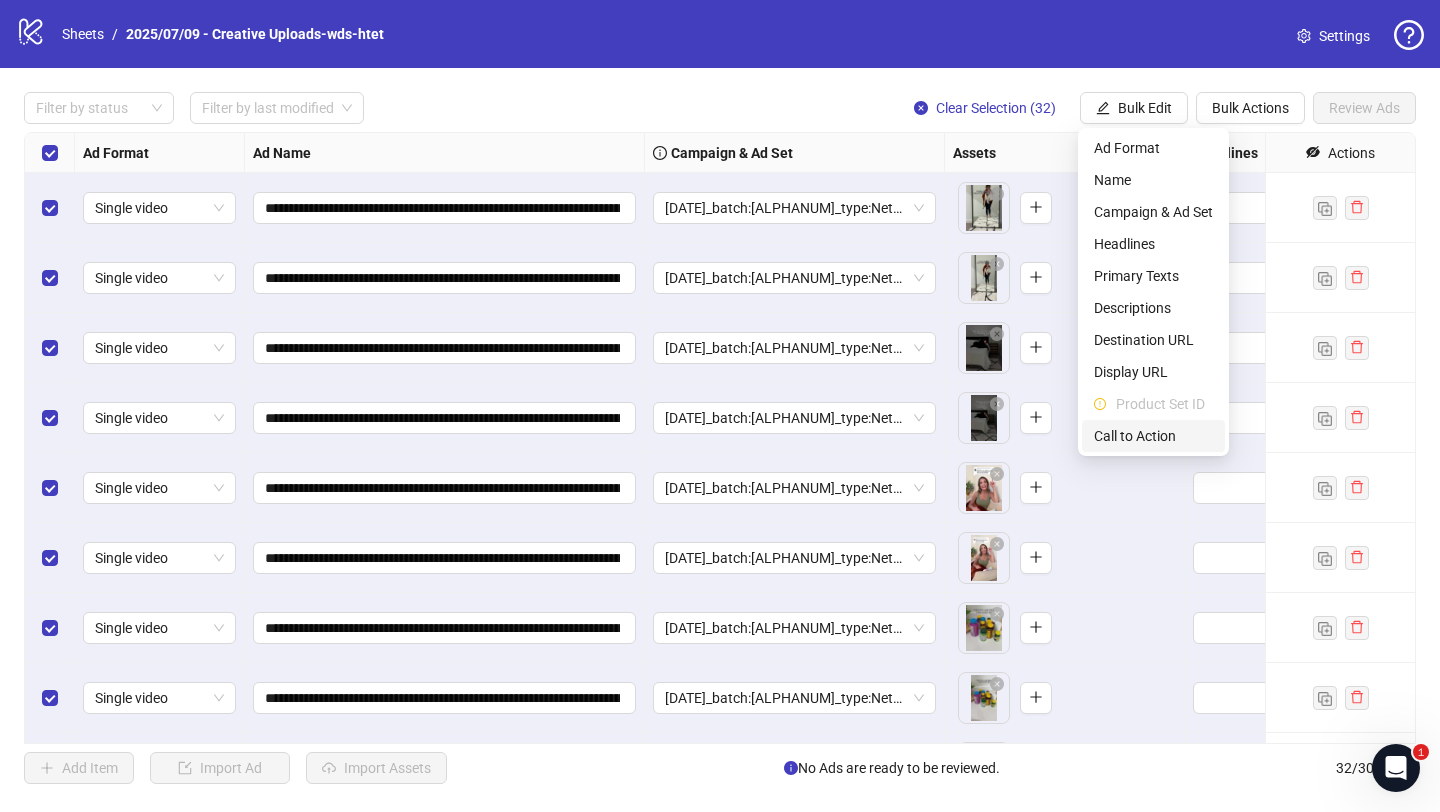 click on "Call to Action" at bounding box center (1153, 436) 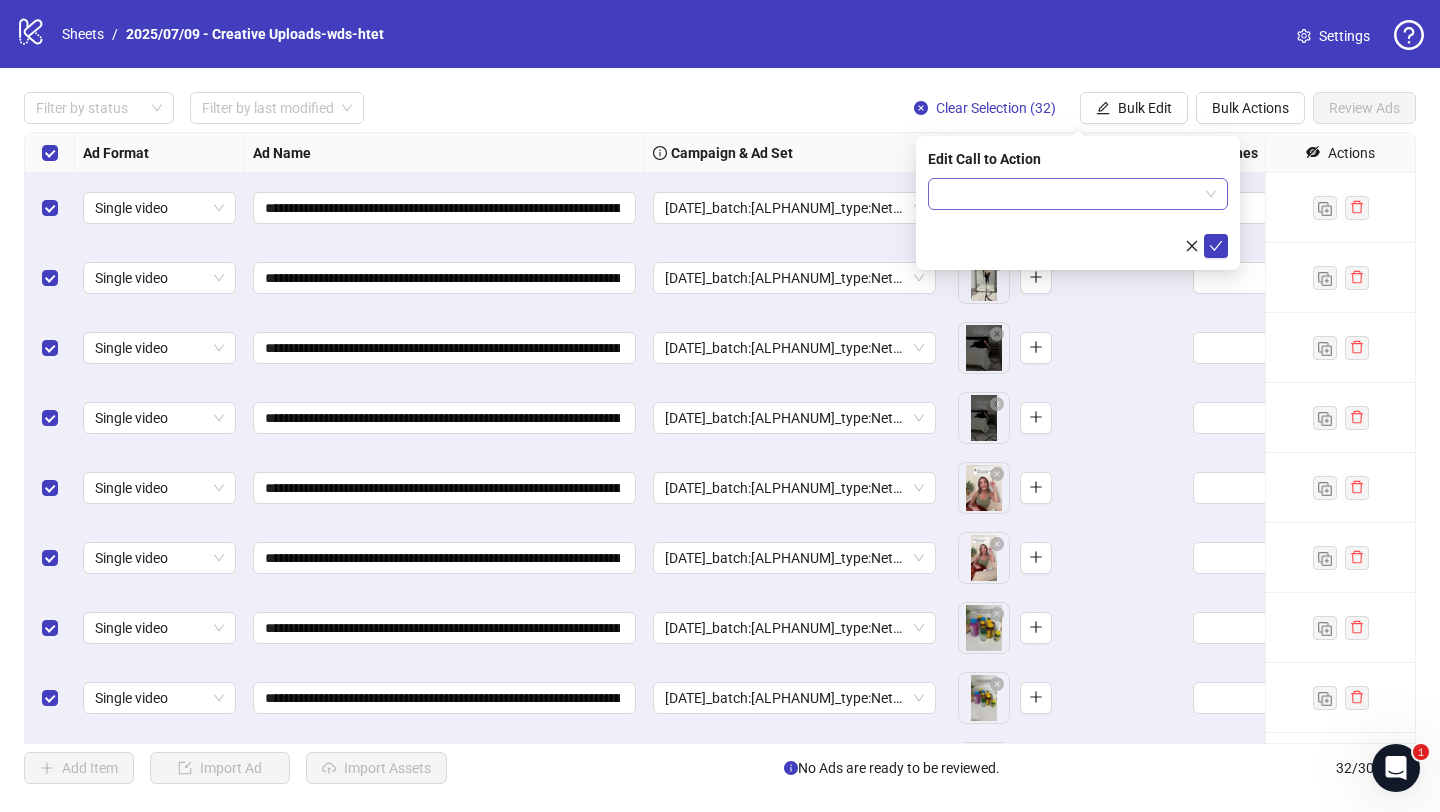 click at bounding box center (1069, 194) 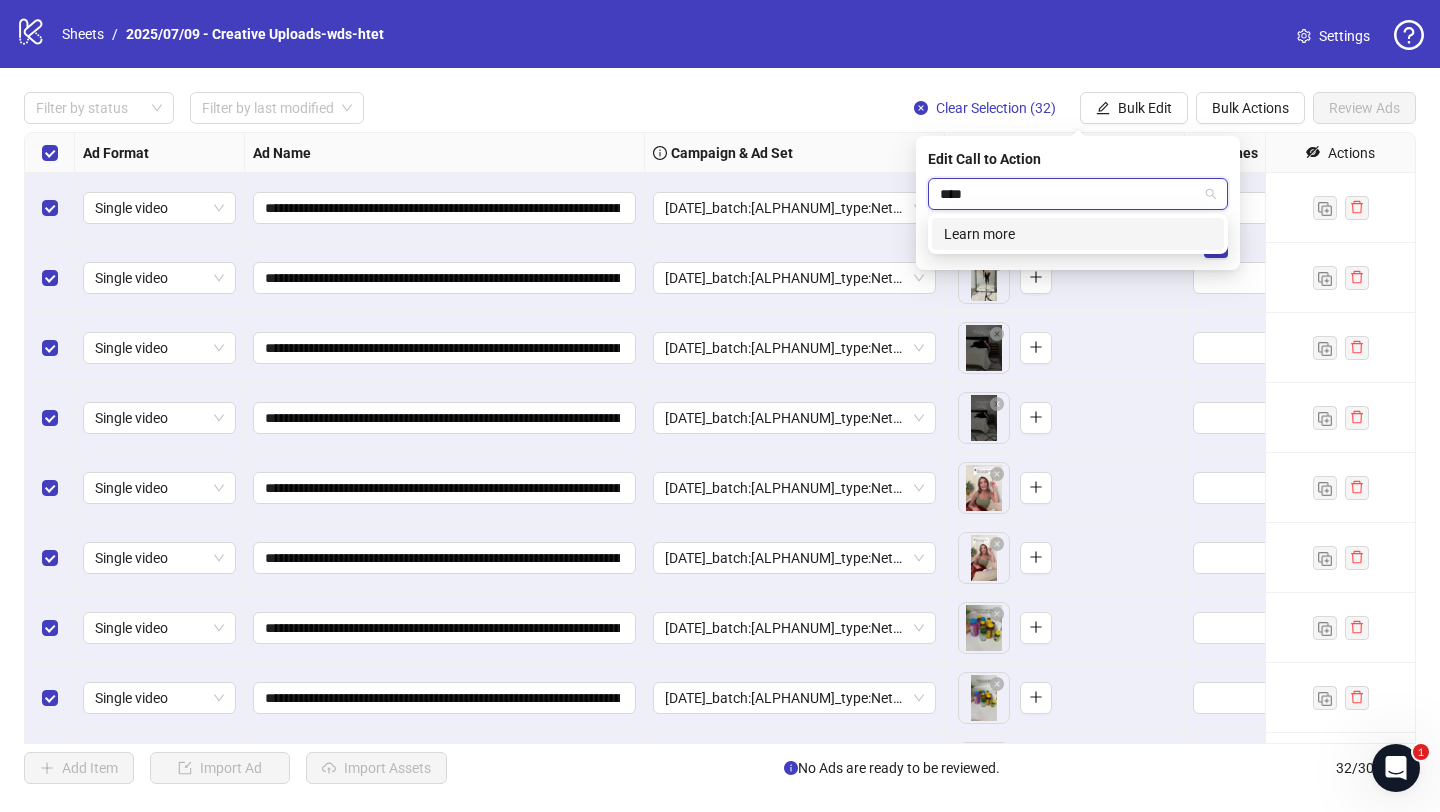 click on "Learn more" at bounding box center (1078, 234) 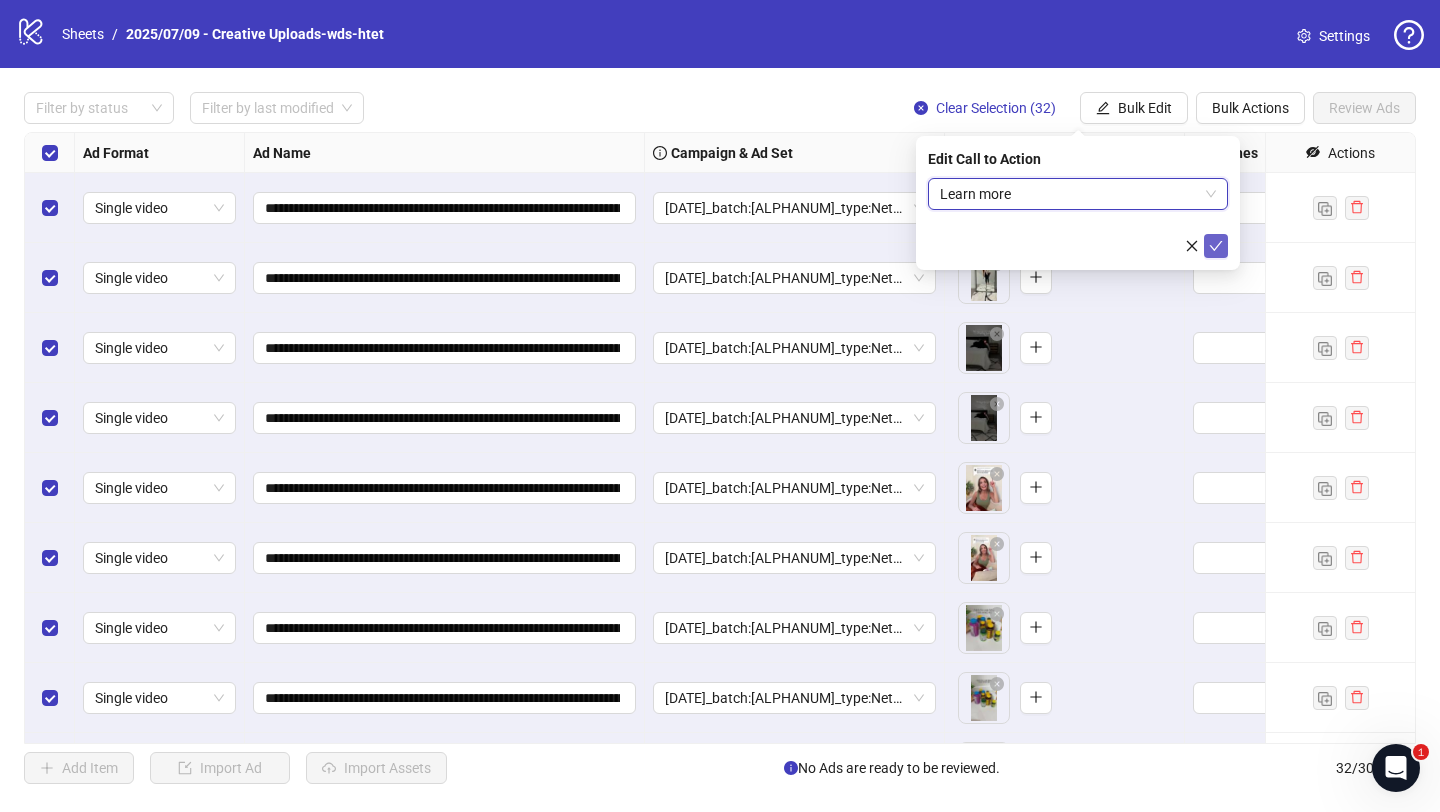 click at bounding box center [1216, 246] 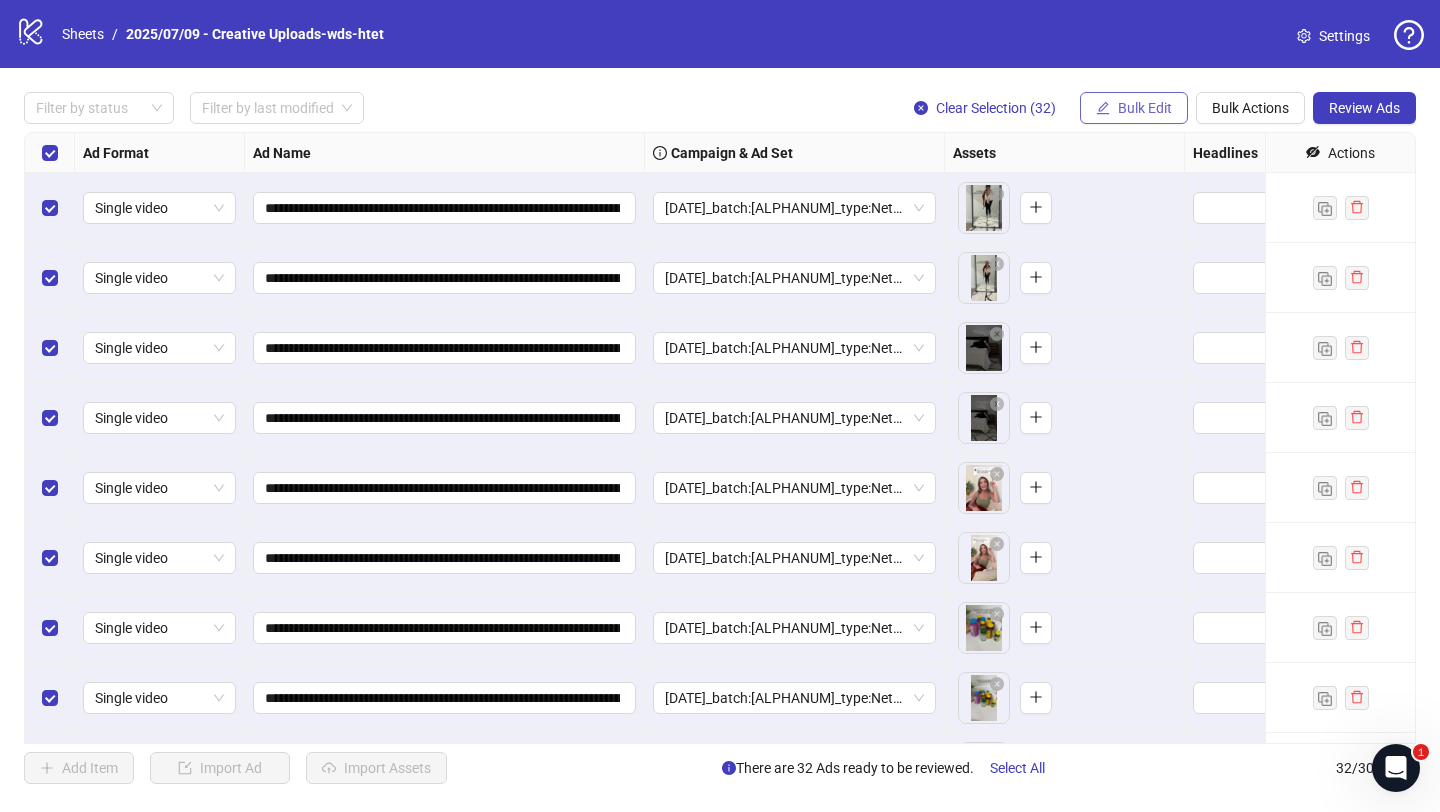 click on "Bulk Edit" at bounding box center (1145, 108) 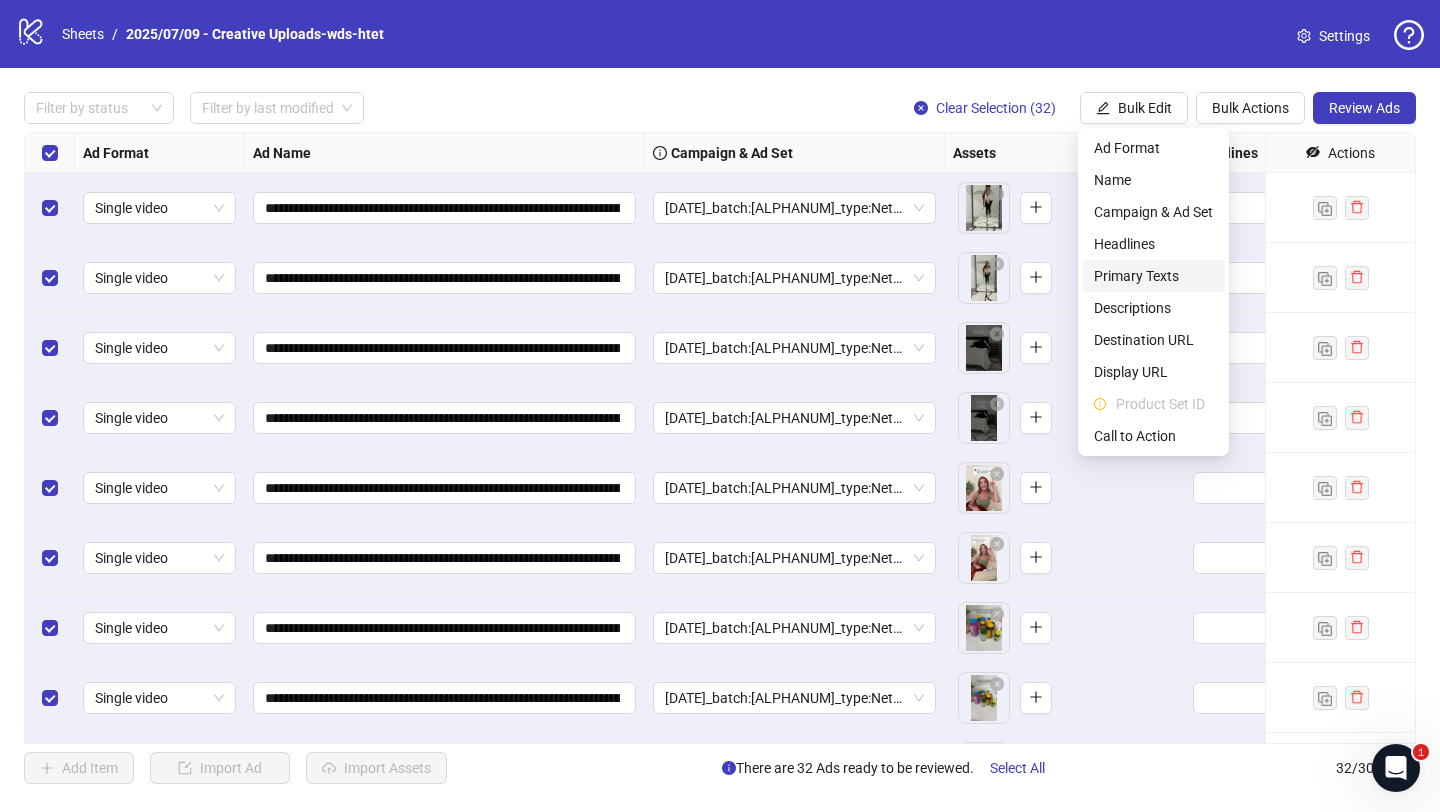 click on "Primary Texts" at bounding box center [1153, 276] 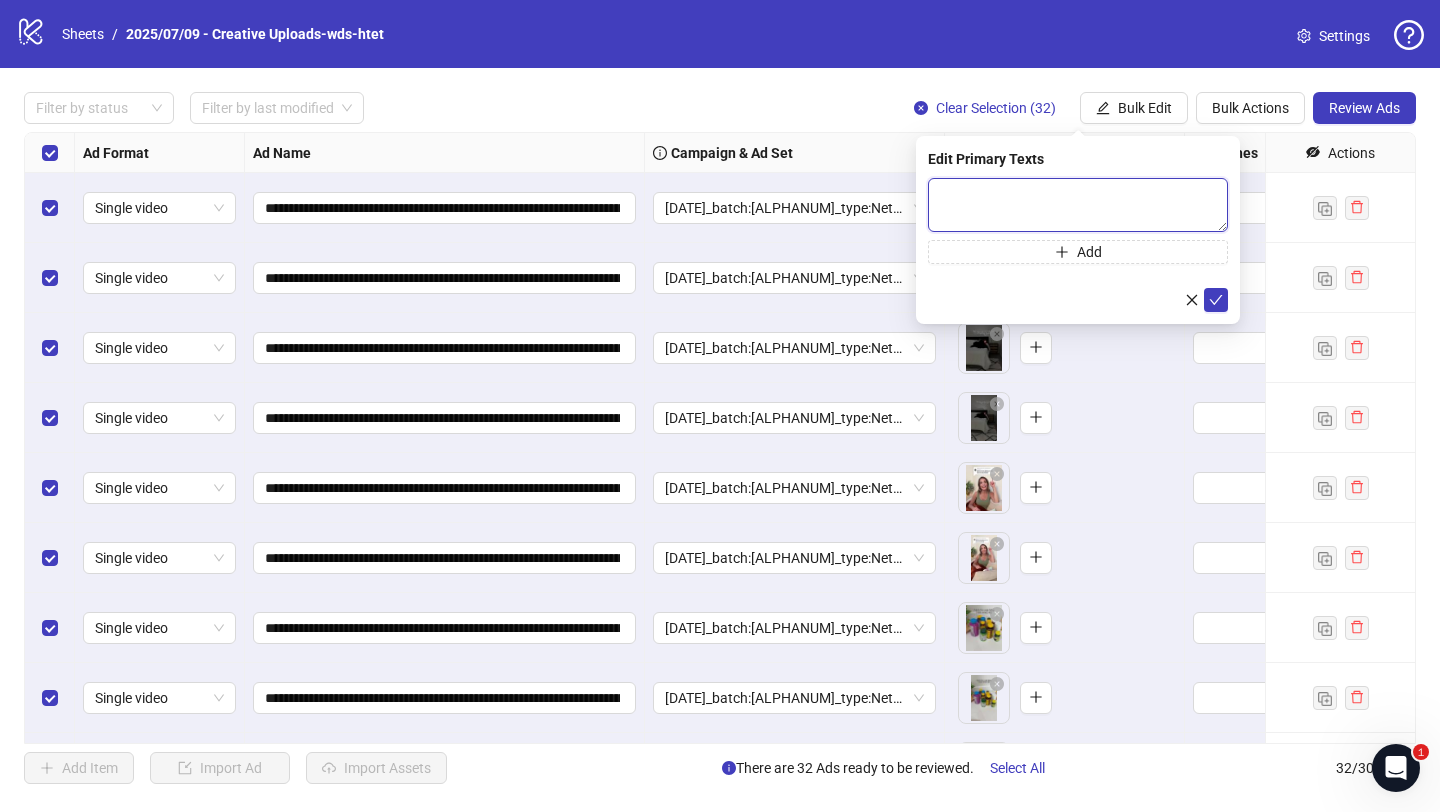 click at bounding box center (1078, 205) 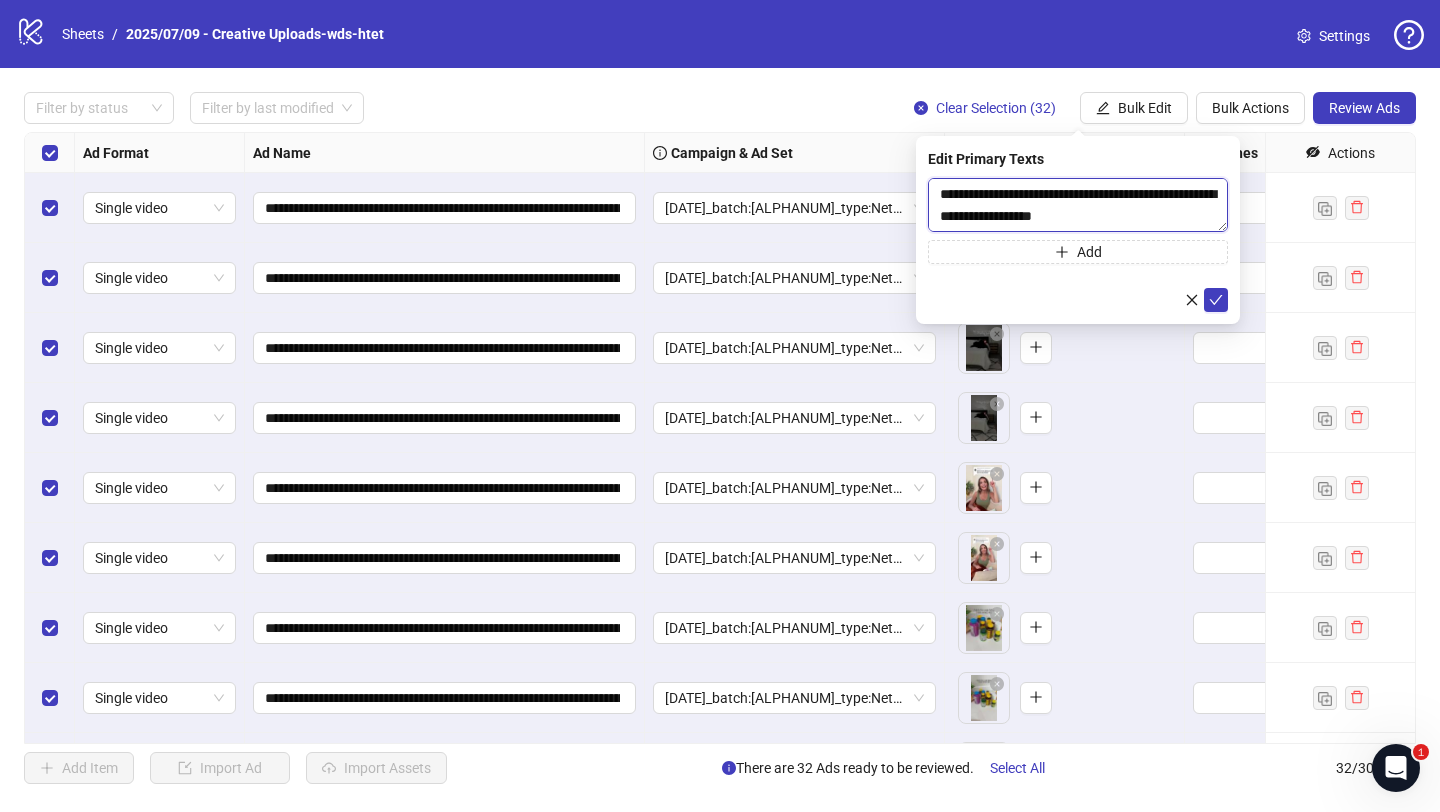 scroll, scrollTop: 609, scrollLeft: 0, axis: vertical 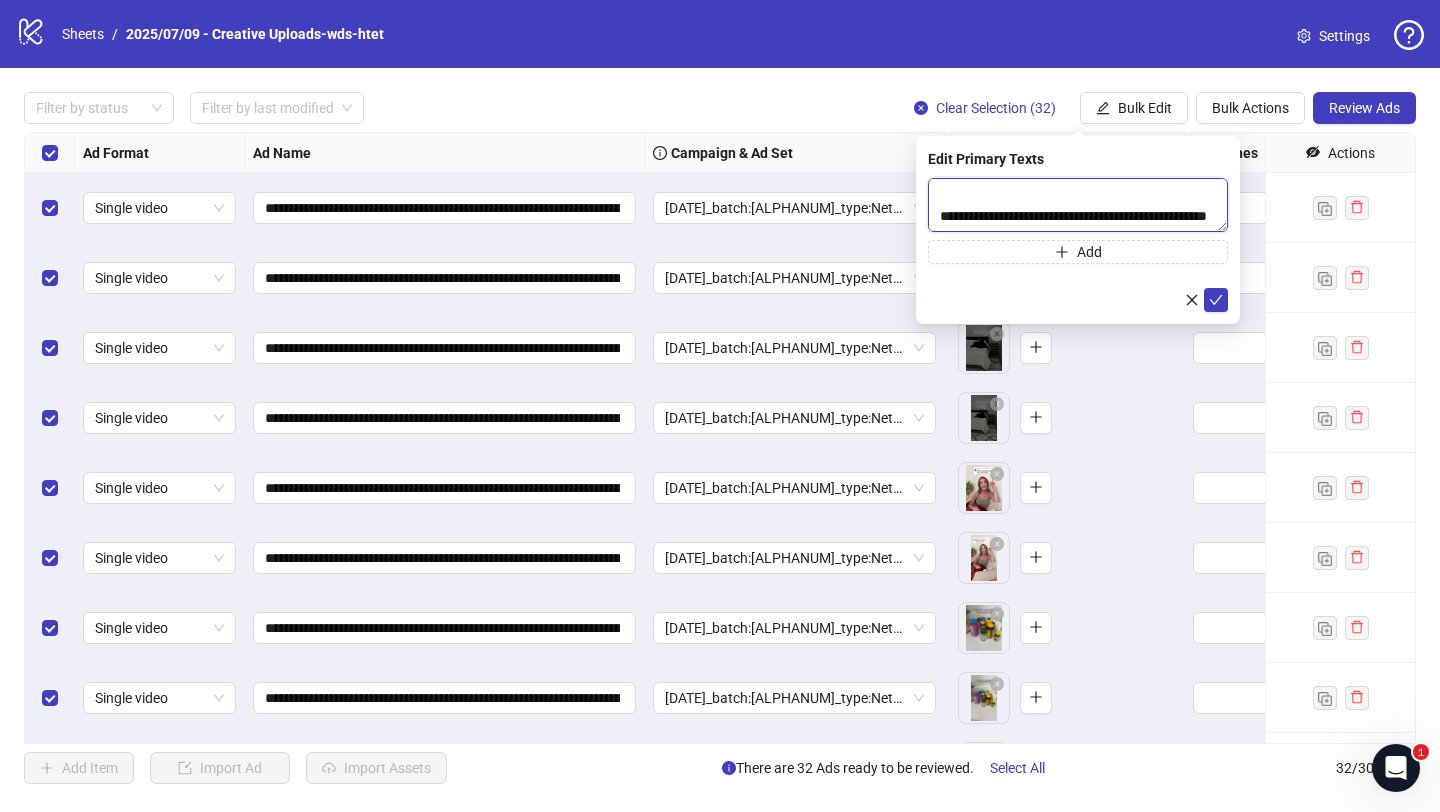 click on "**********" at bounding box center (1078, 205) 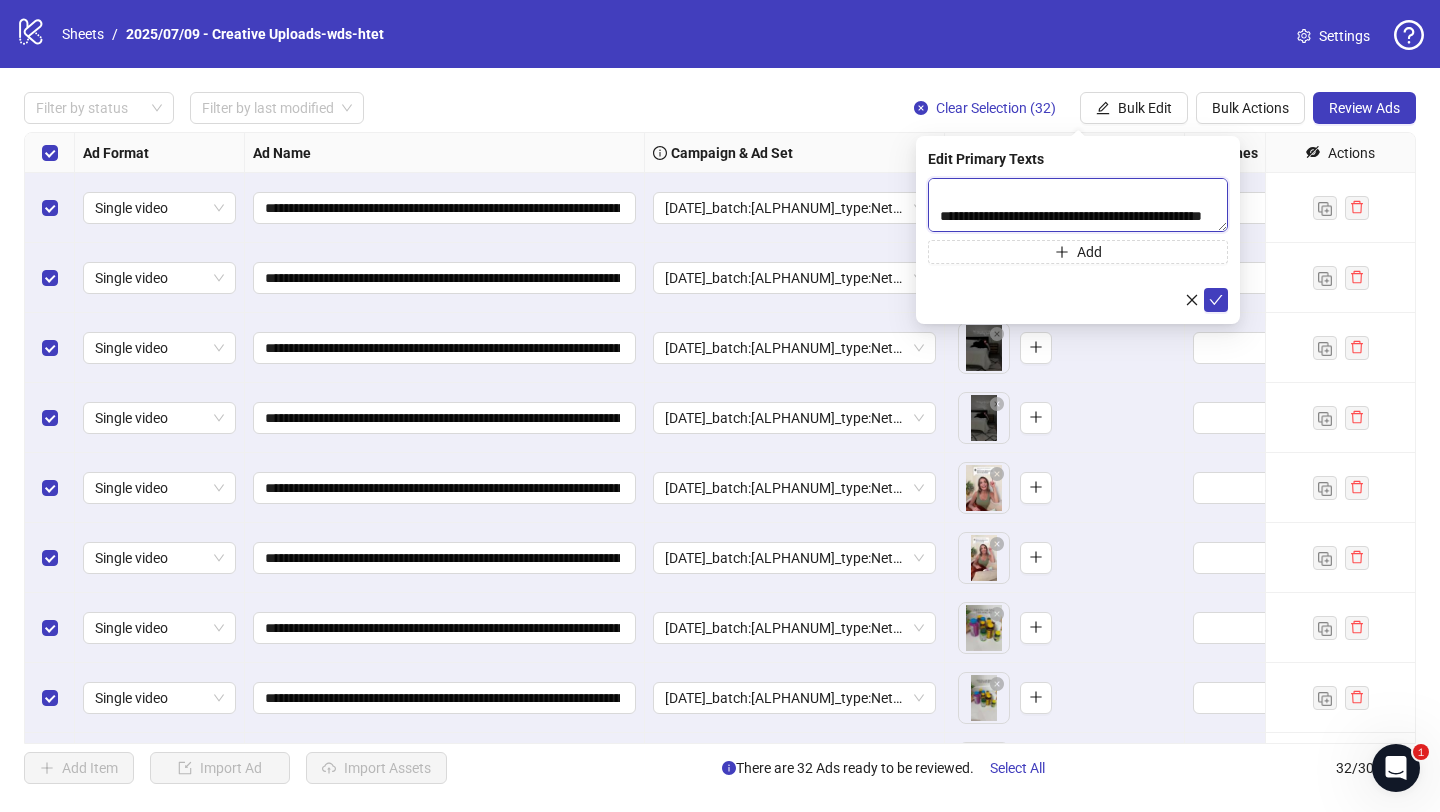 click on "**********" at bounding box center (1078, 205) 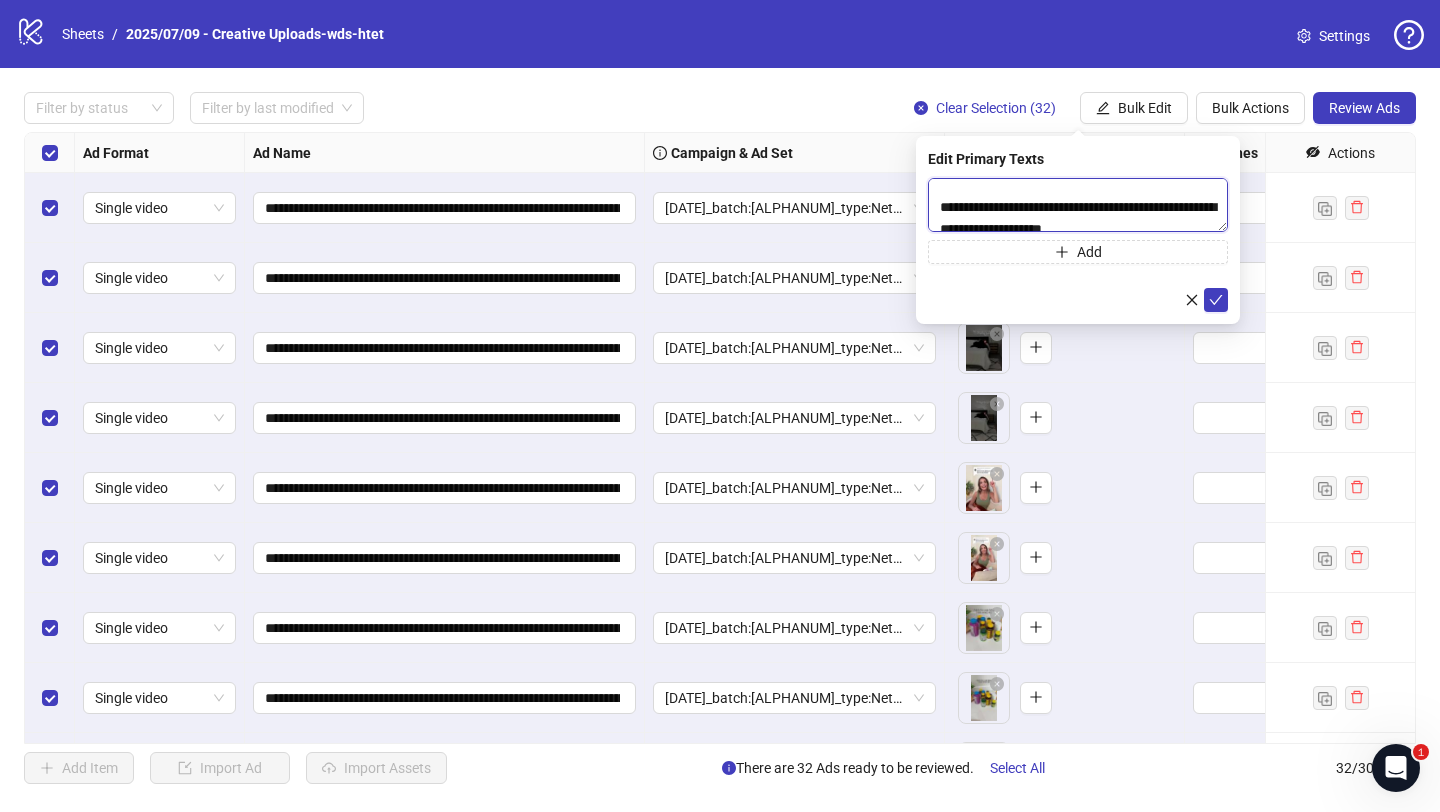 scroll, scrollTop: 0, scrollLeft: 0, axis: both 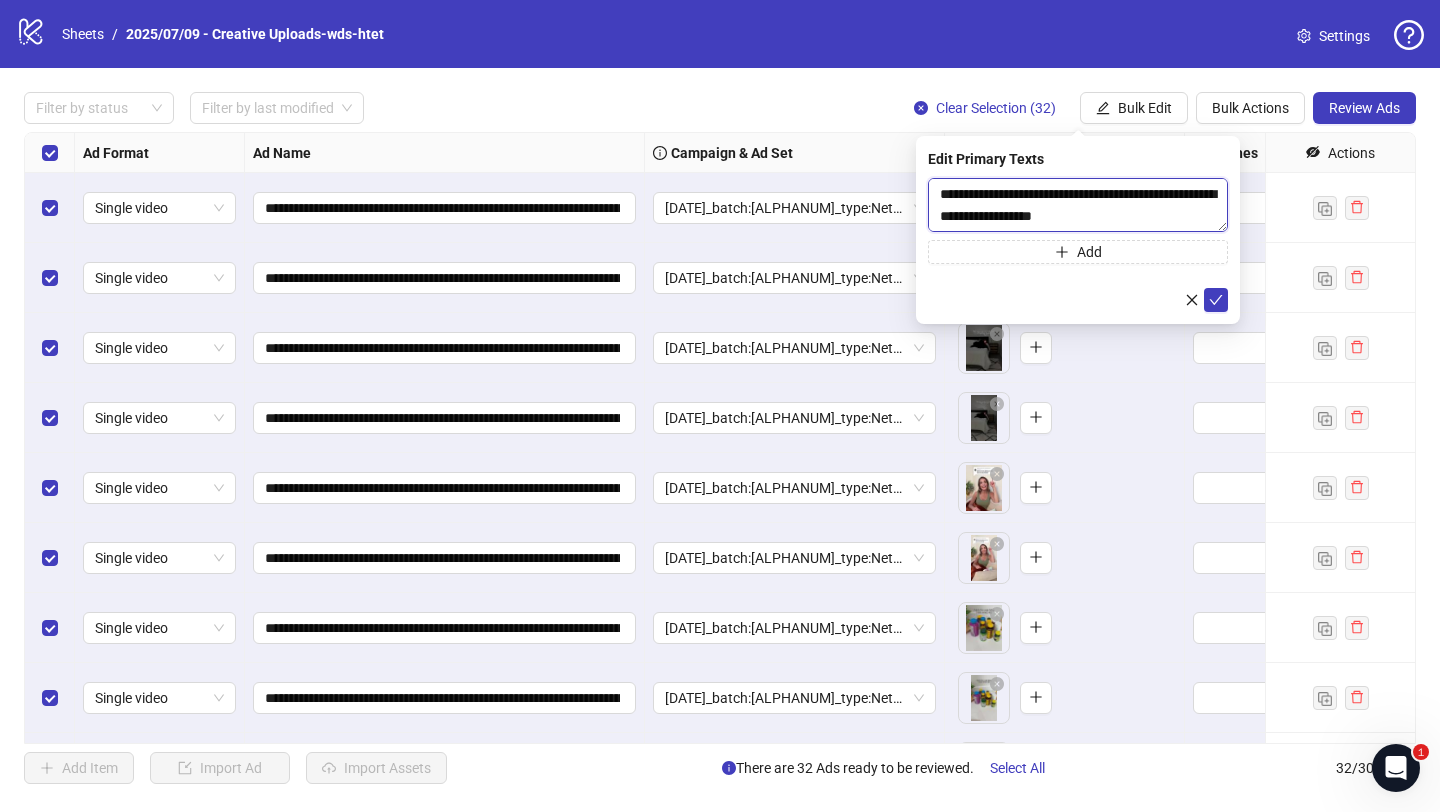 click on "**********" at bounding box center (1078, 205) 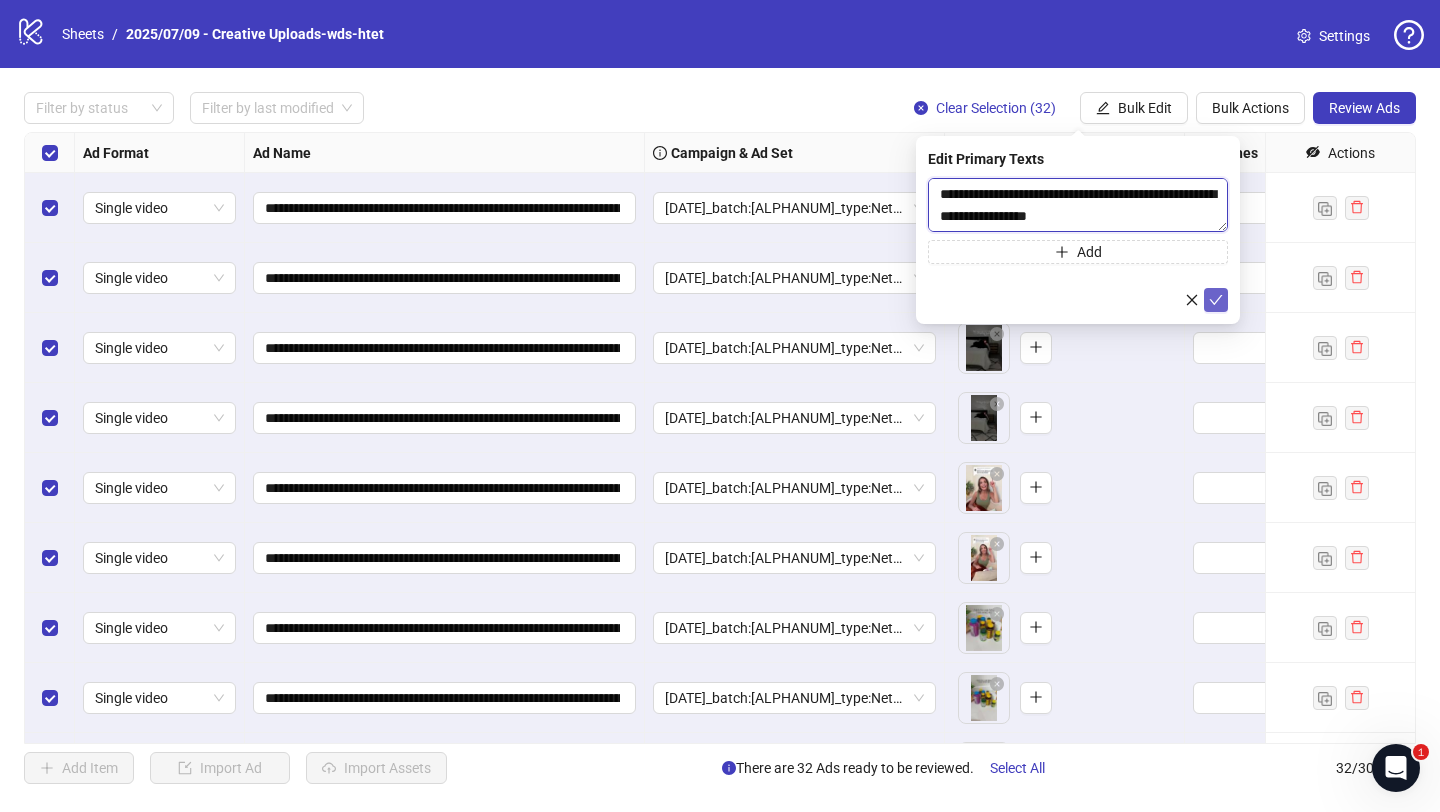 type on "**********" 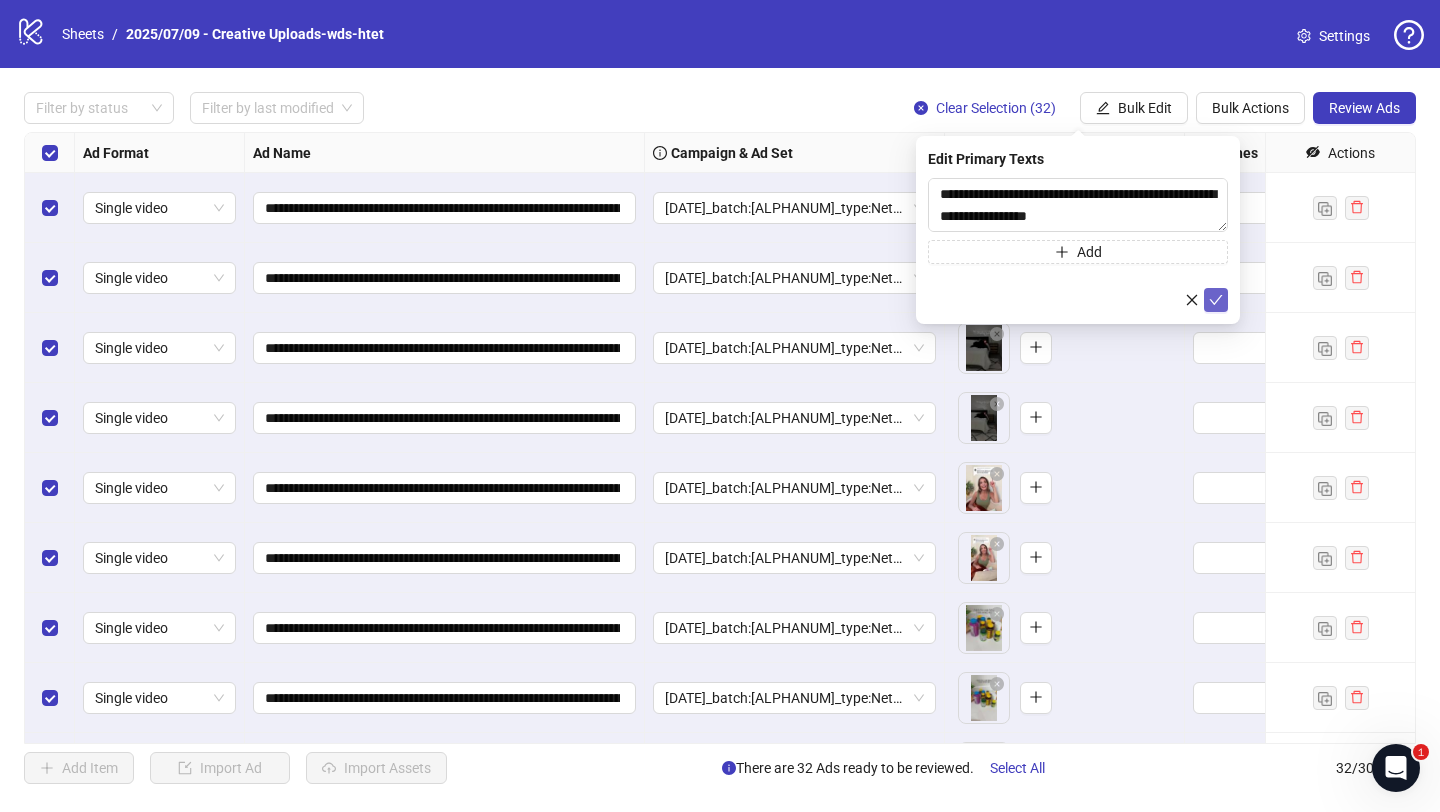 click at bounding box center [1216, 300] 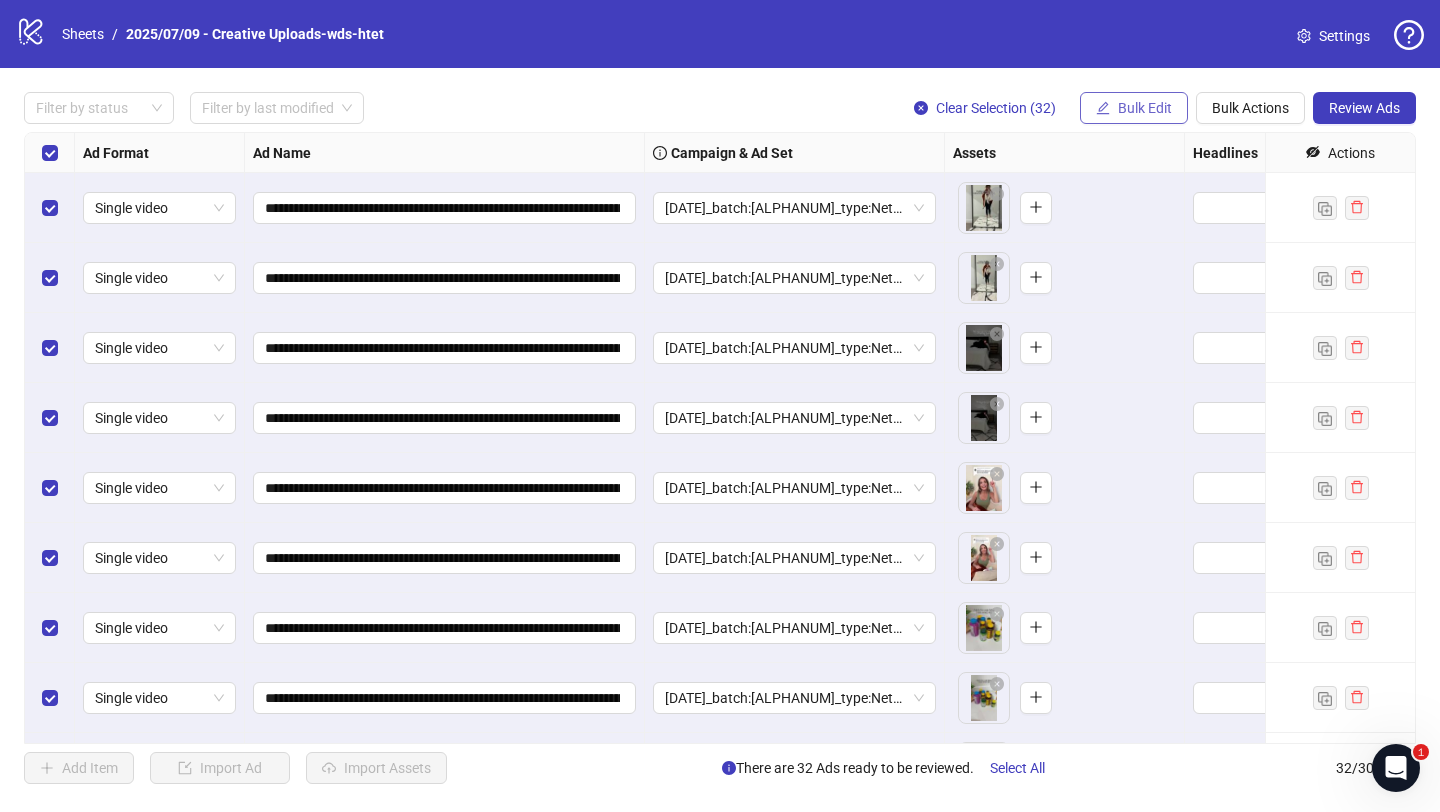 click on "Bulk Edit" at bounding box center (1145, 108) 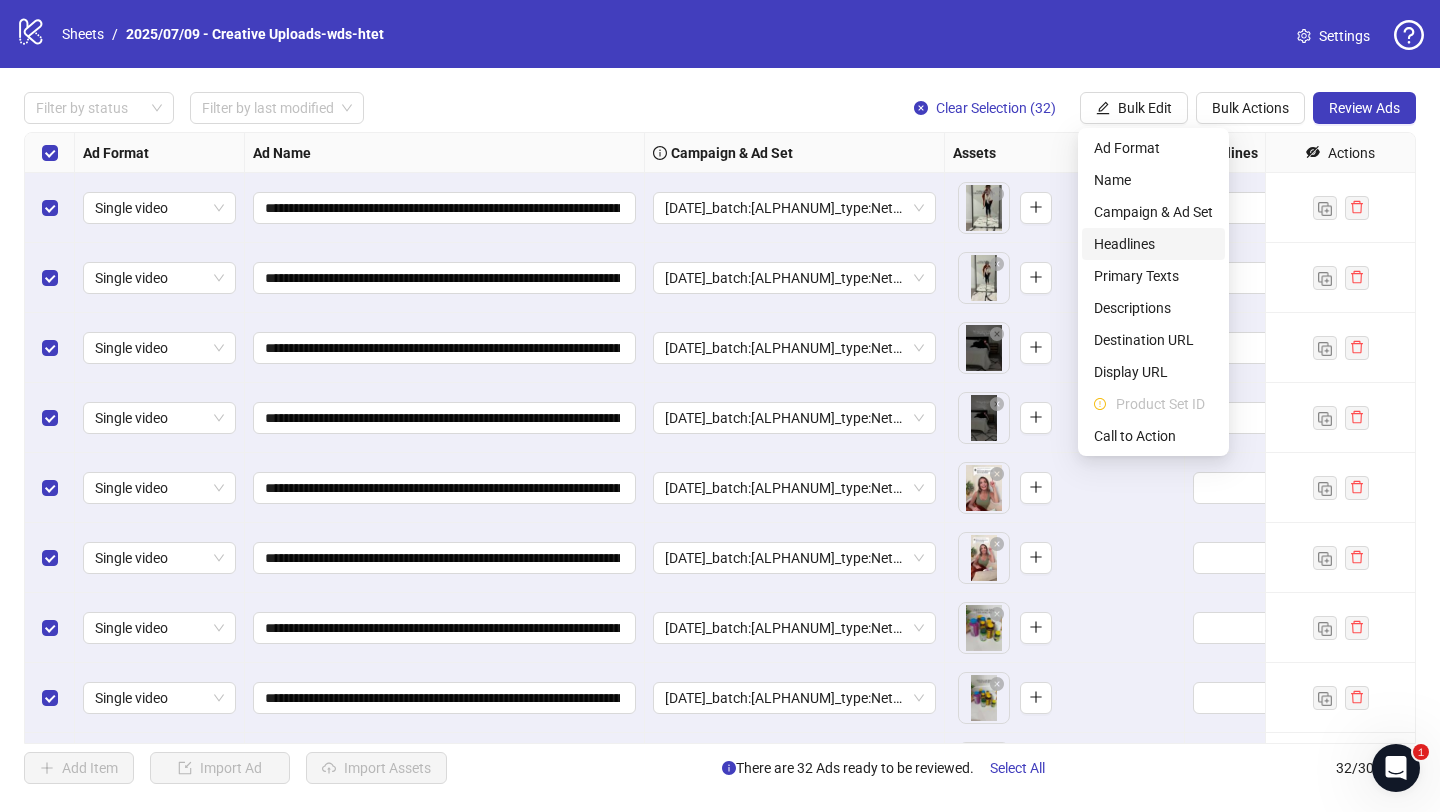 click on "Headlines" at bounding box center (1153, 244) 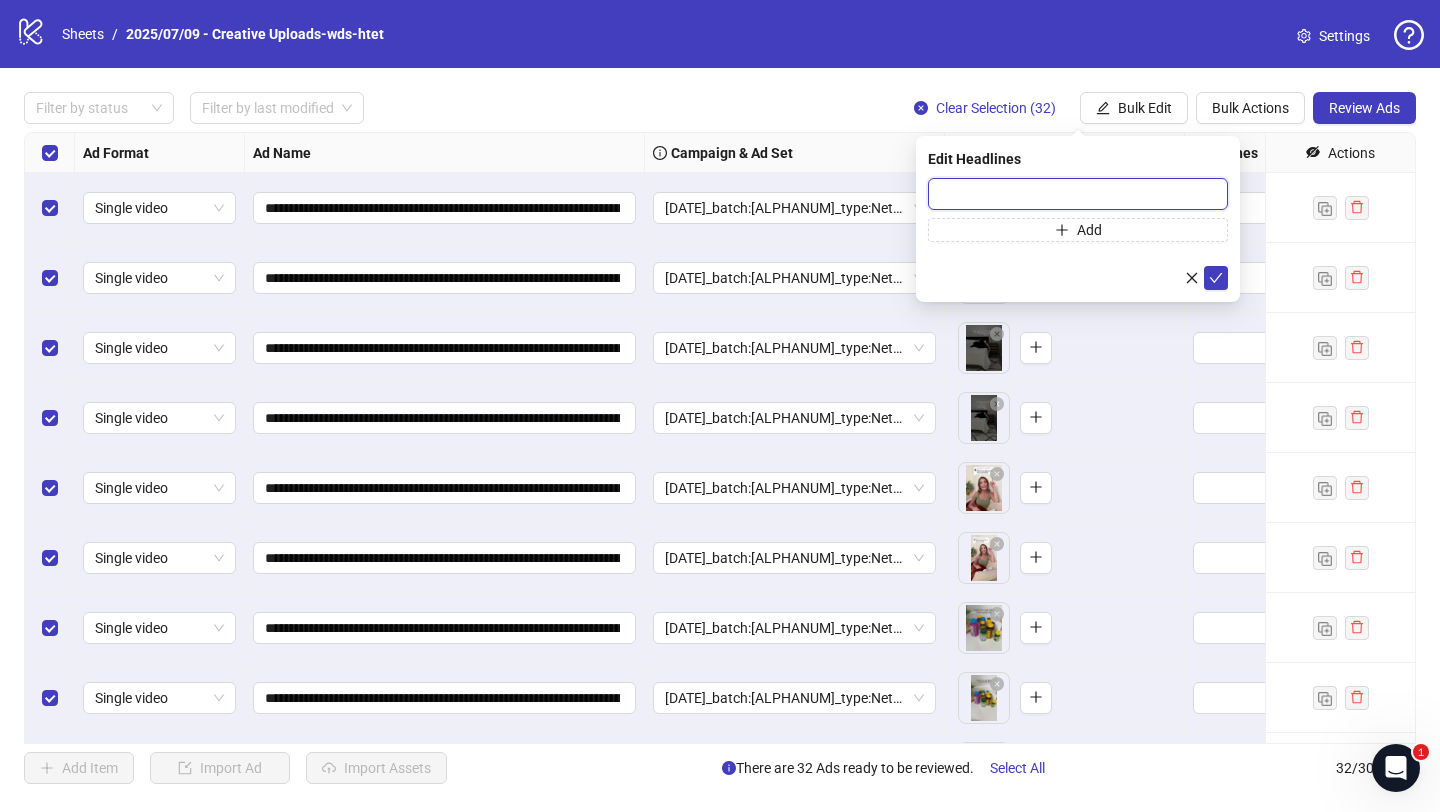 click at bounding box center (1078, 194) 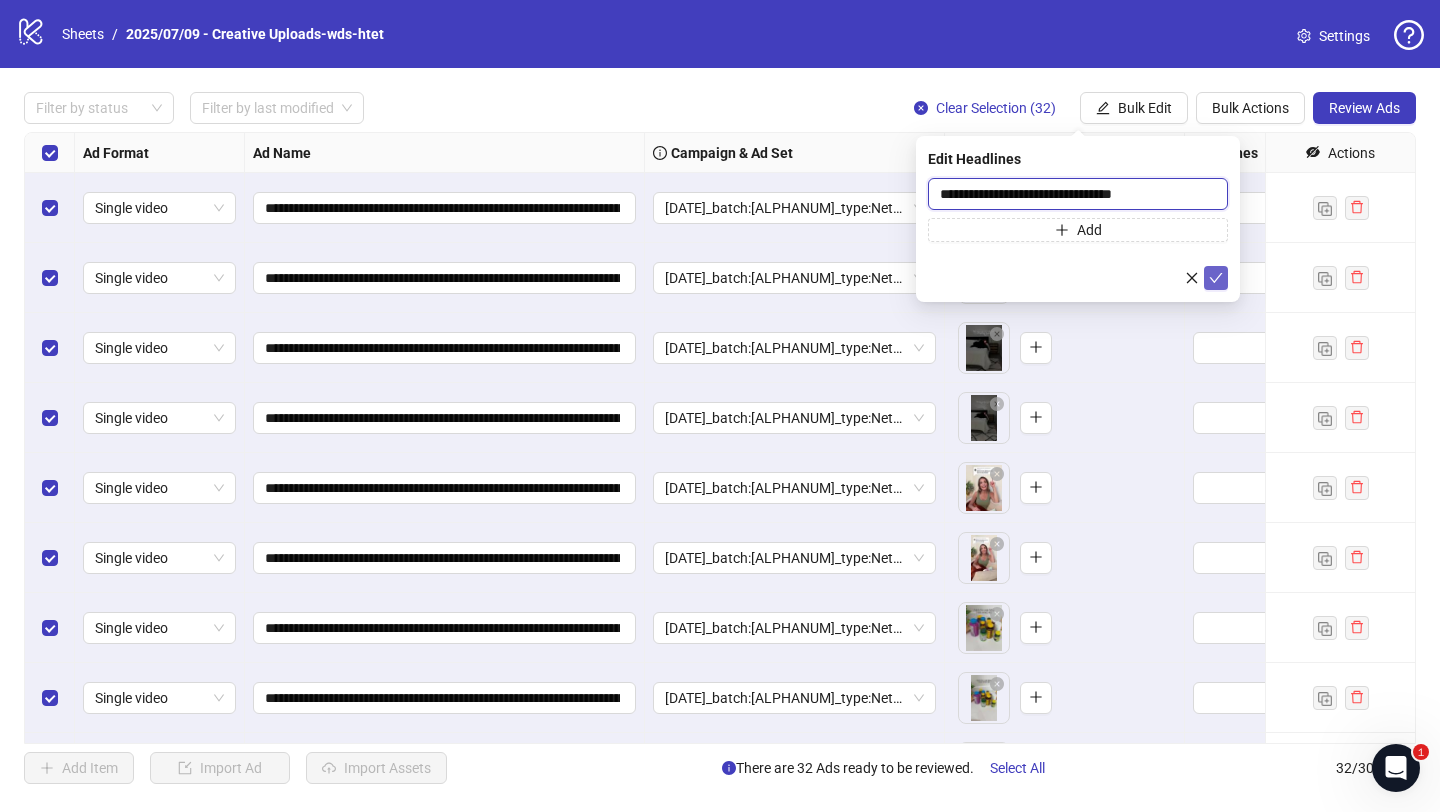 type on "**********" 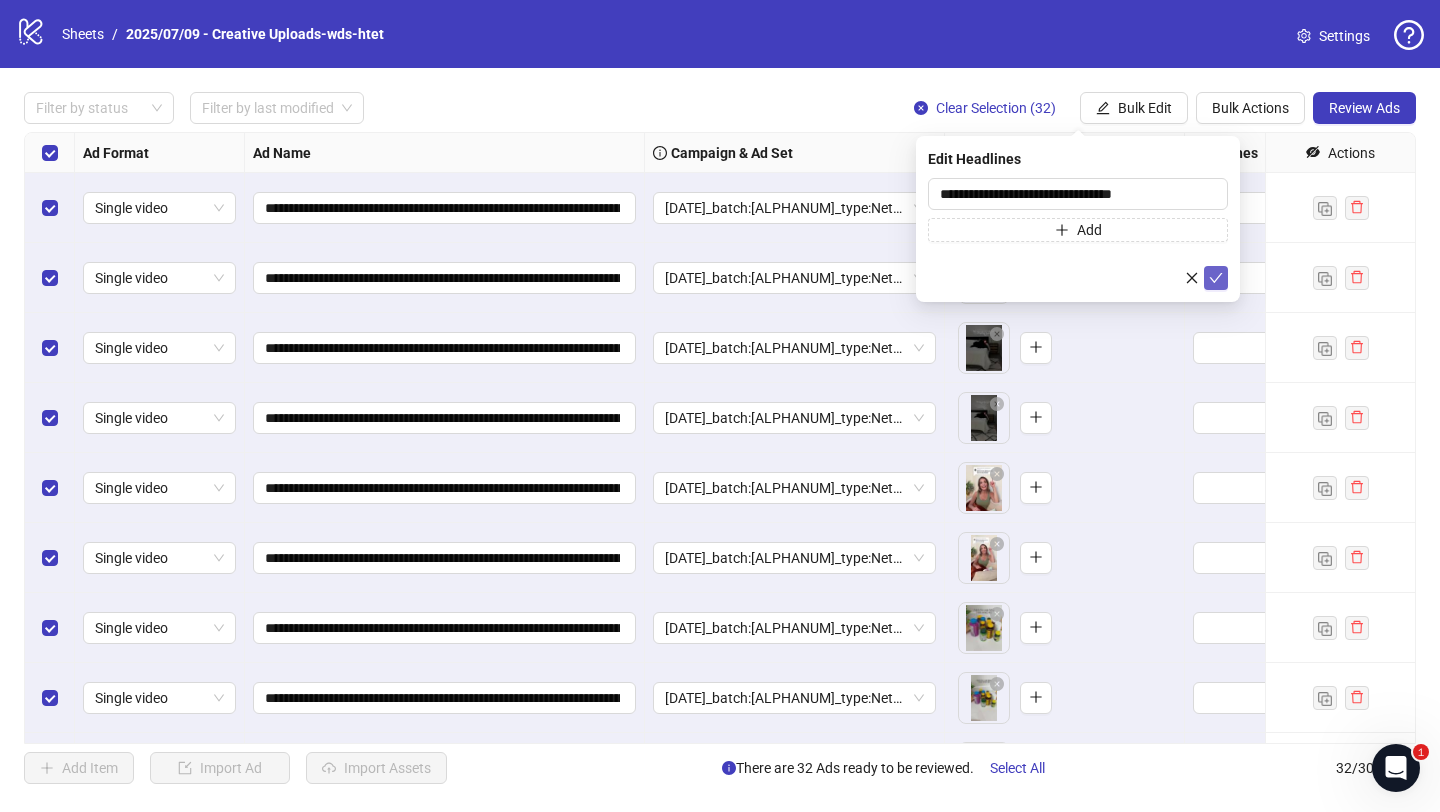 click at bounding box center (1216, 278) 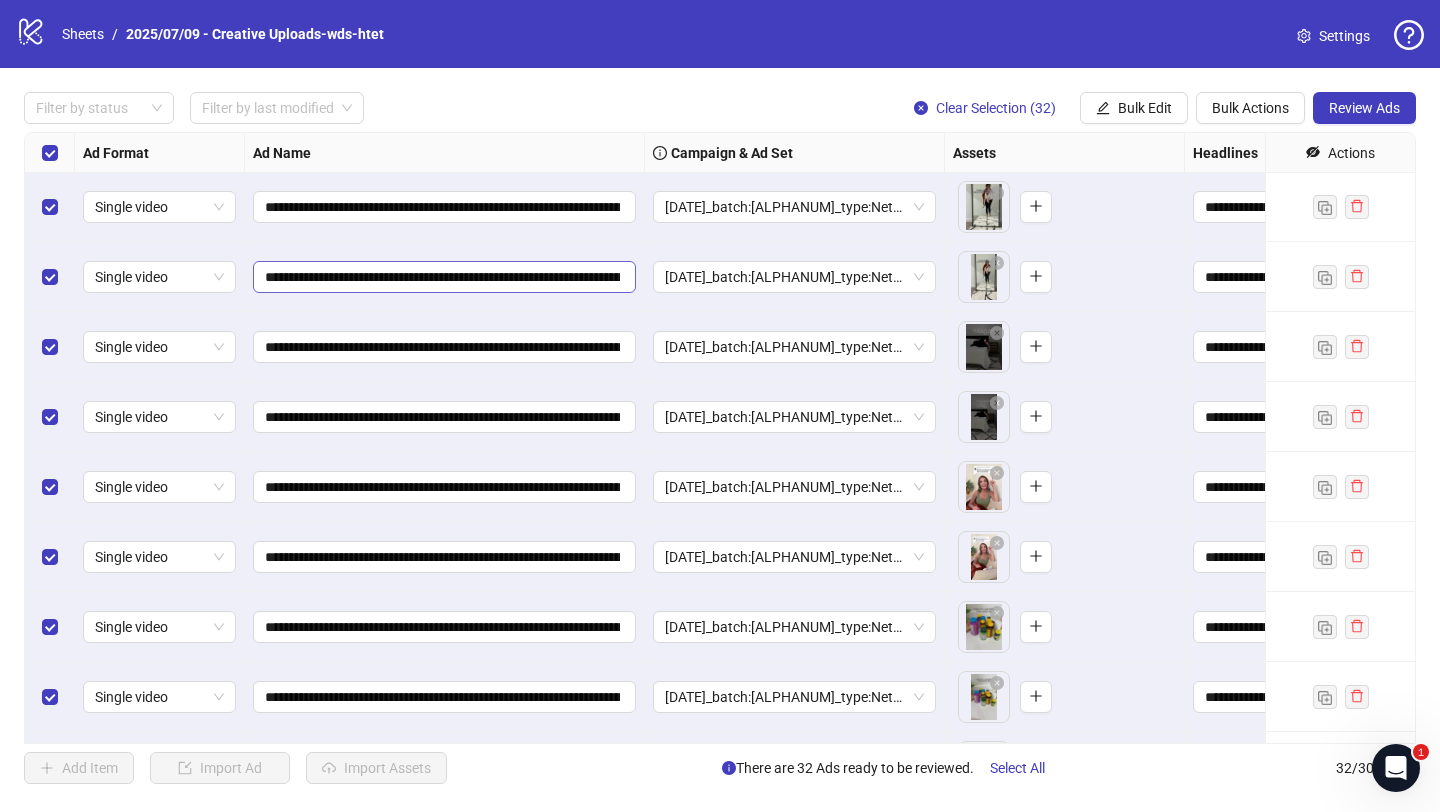 scroll, scrollTop: 0, scrollLeft: 0, axis: both 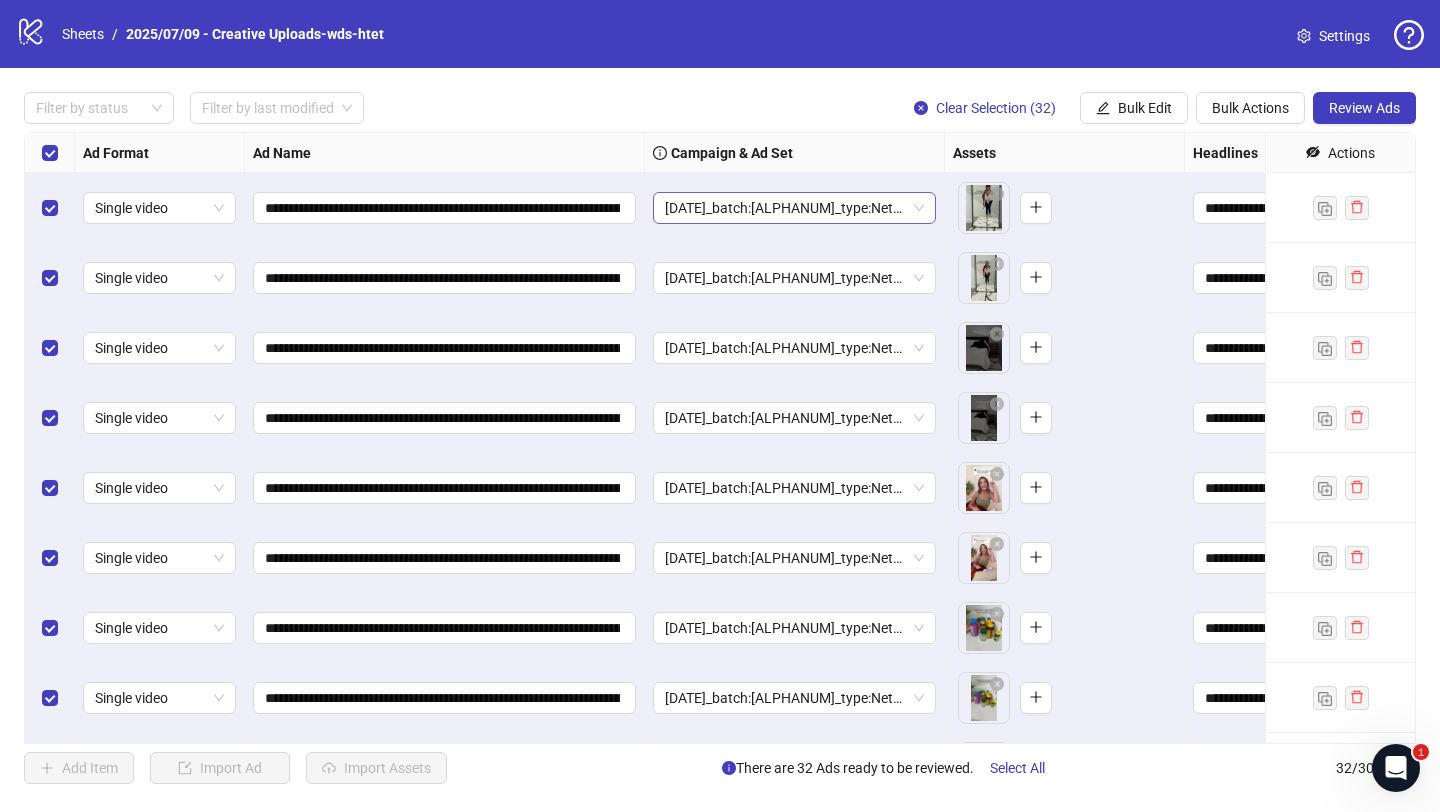 click on "2025/07/09_batch:wds-tapped#0020_type:NetNew_notes:htet" at bounding box center (159, 208) 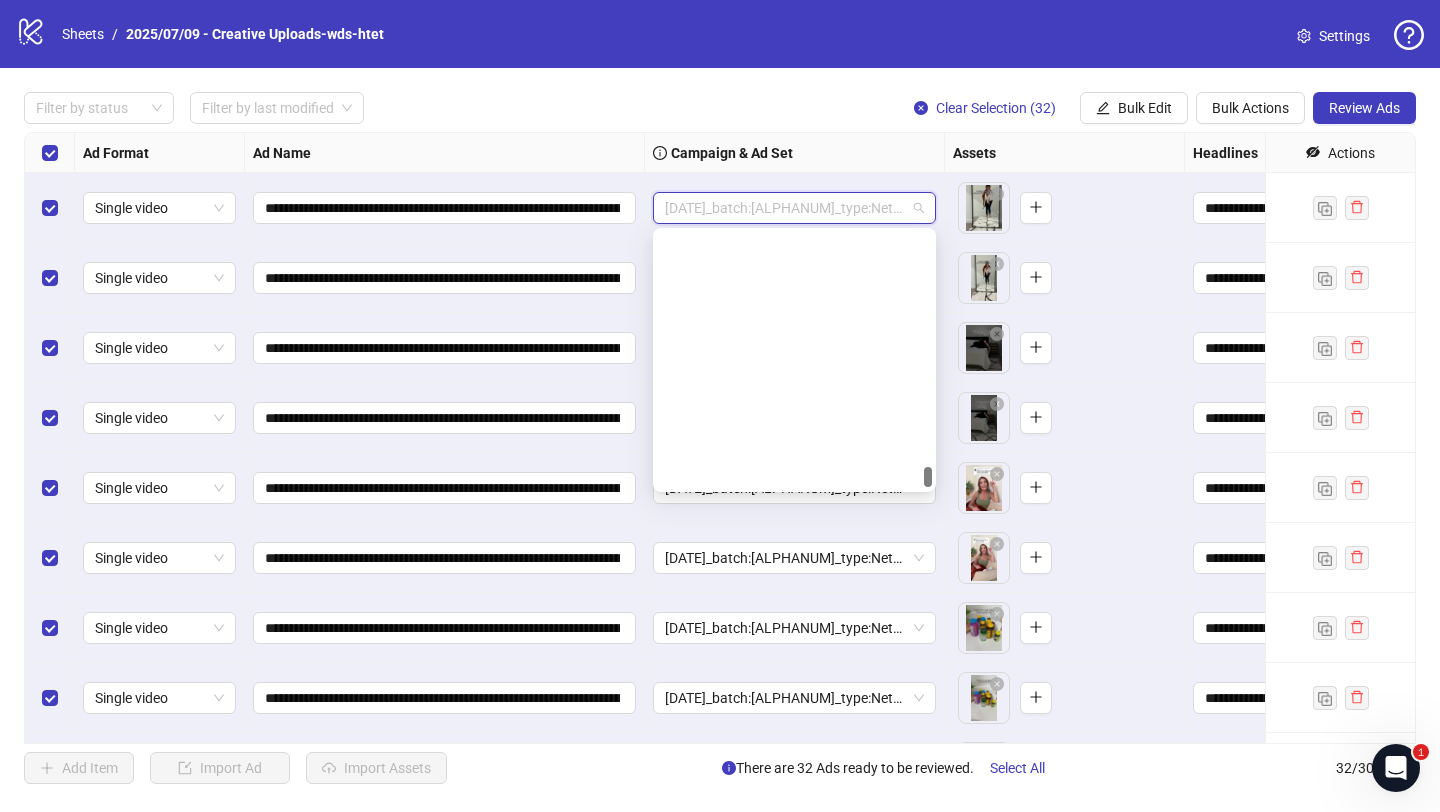 scroll, scrollTop: 62761, scrollLeft: 0, axis: vertical 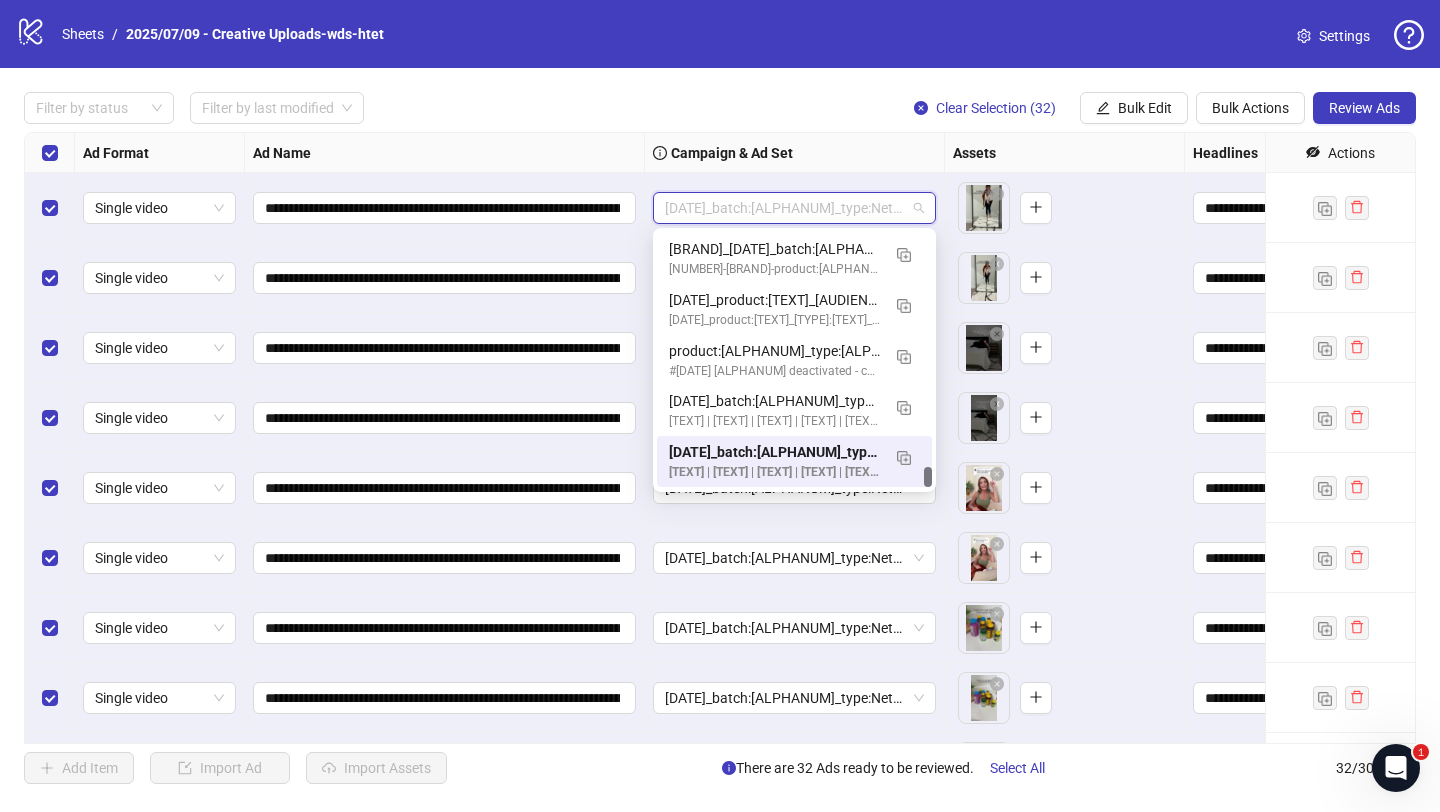 paste on "**********" 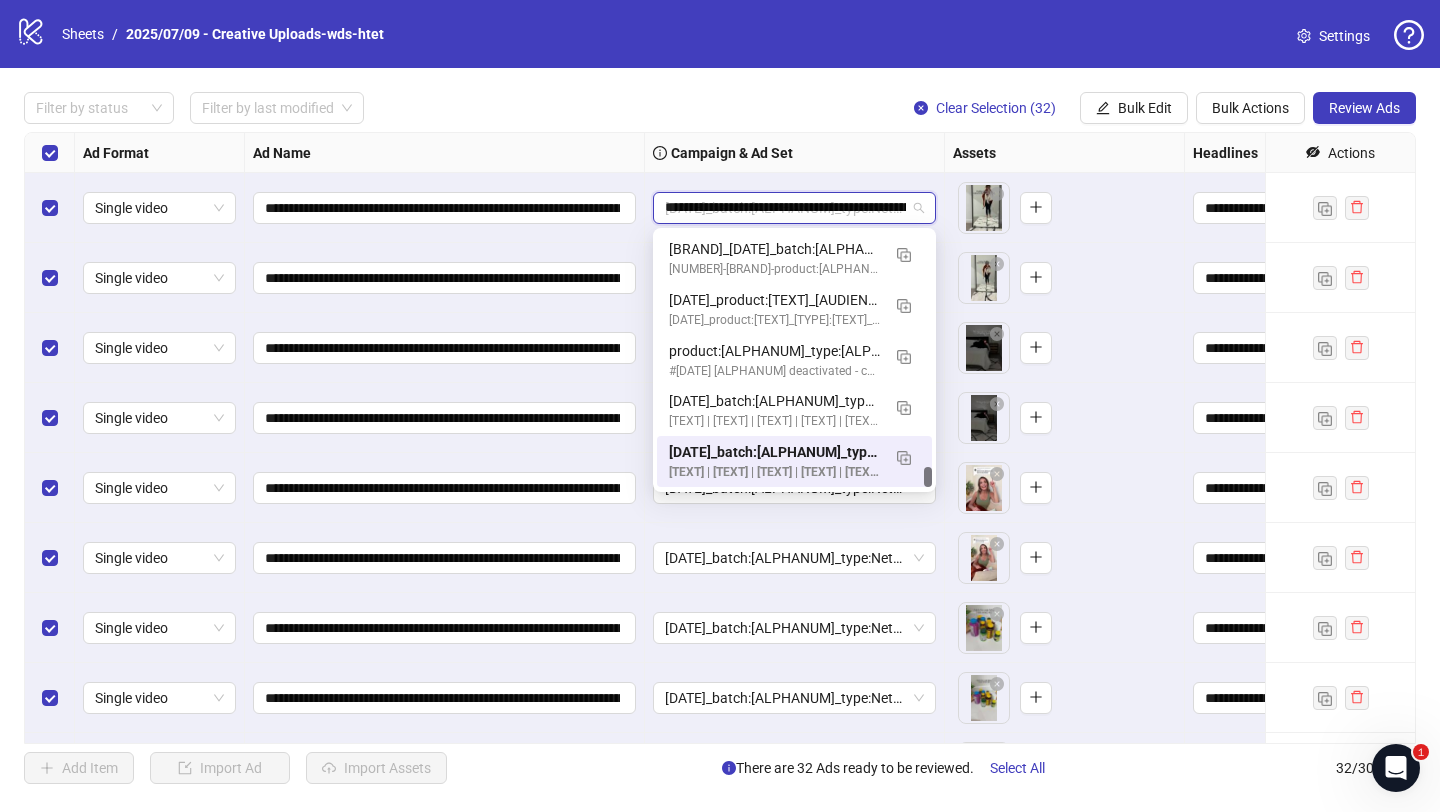 scroll, scrollTop: 0, scrollLeft: 148, axis: horizontal 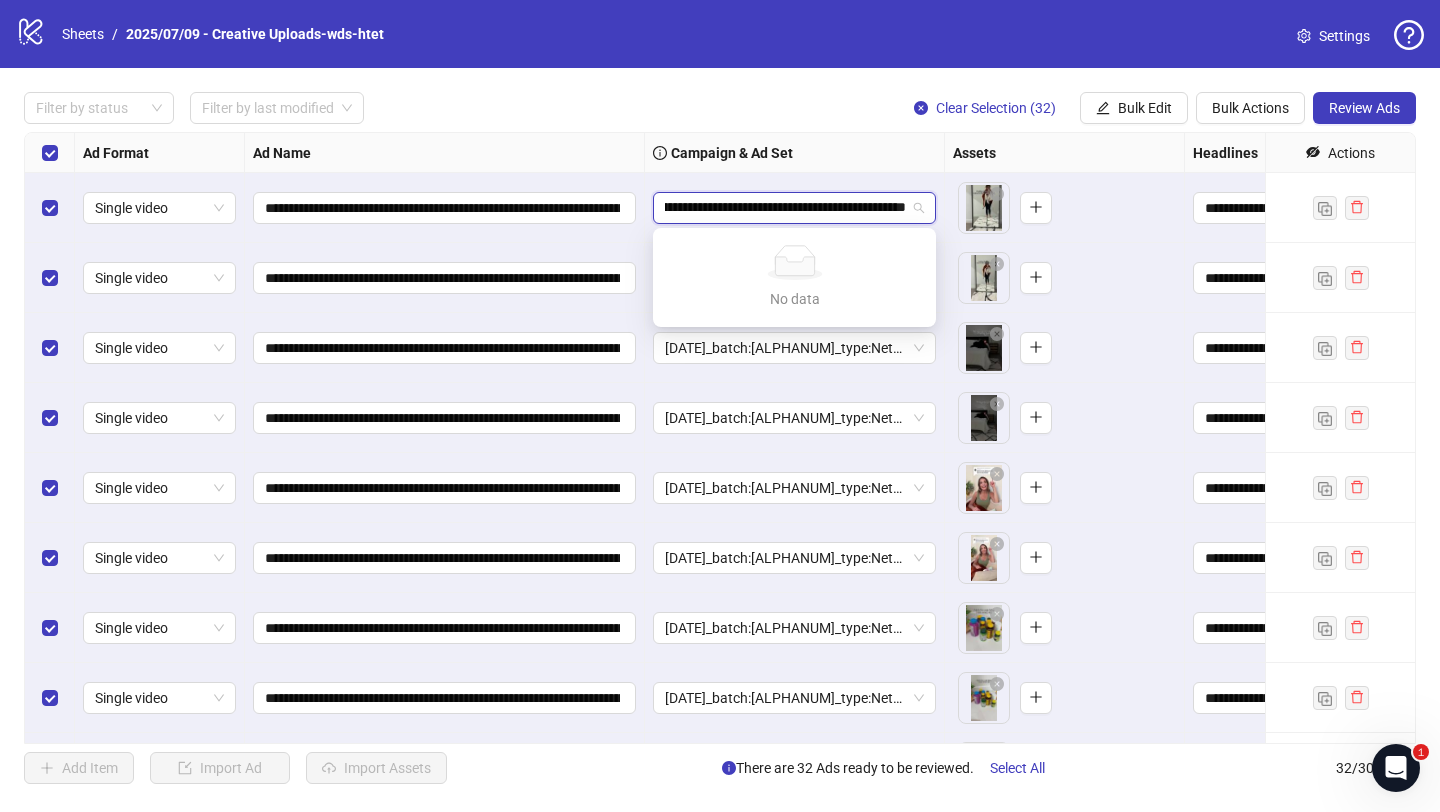 type on "**********" 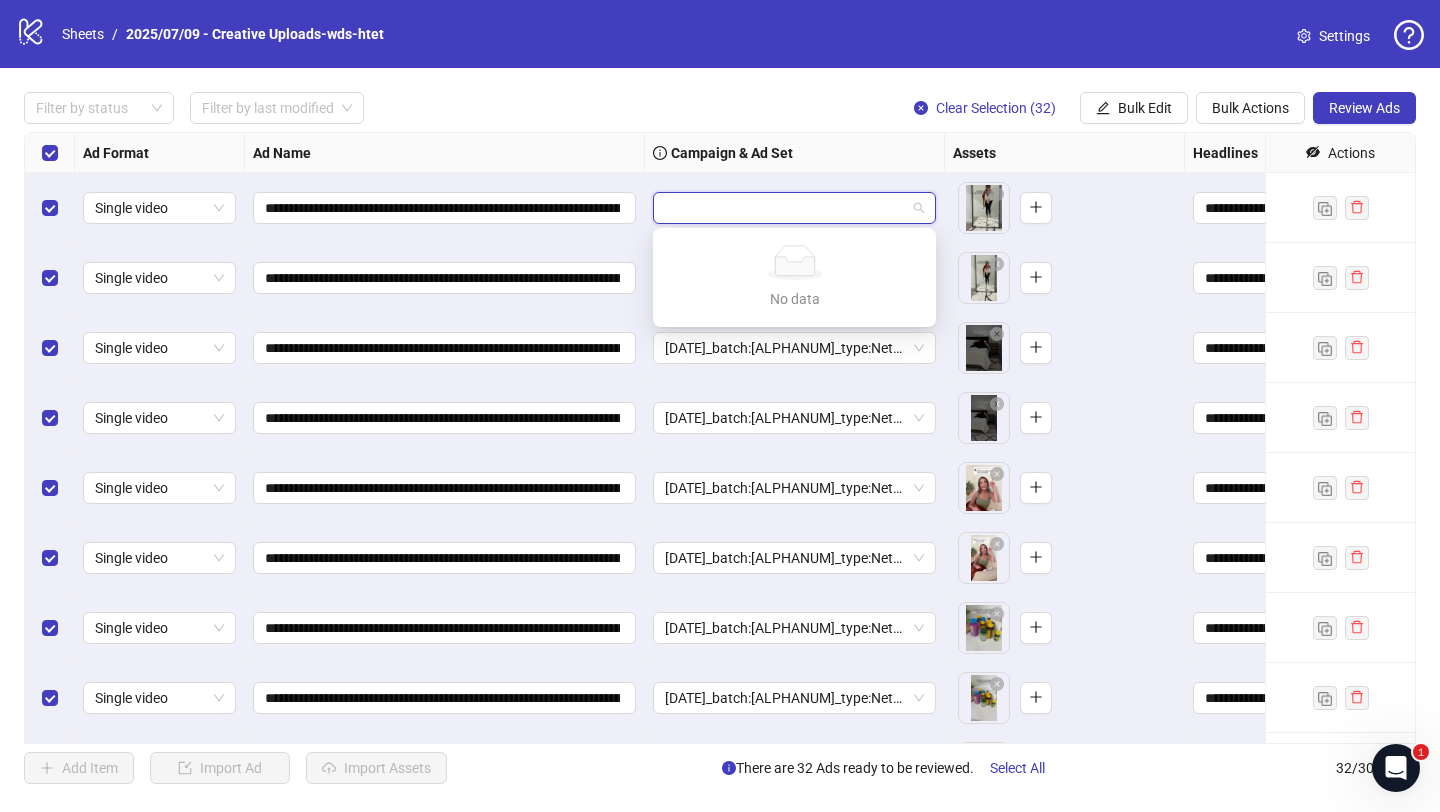 click on "2025/07/09_batch:wds-tapped#0020_type:NetNew_notes:htet" at bounding box center [795, 208] 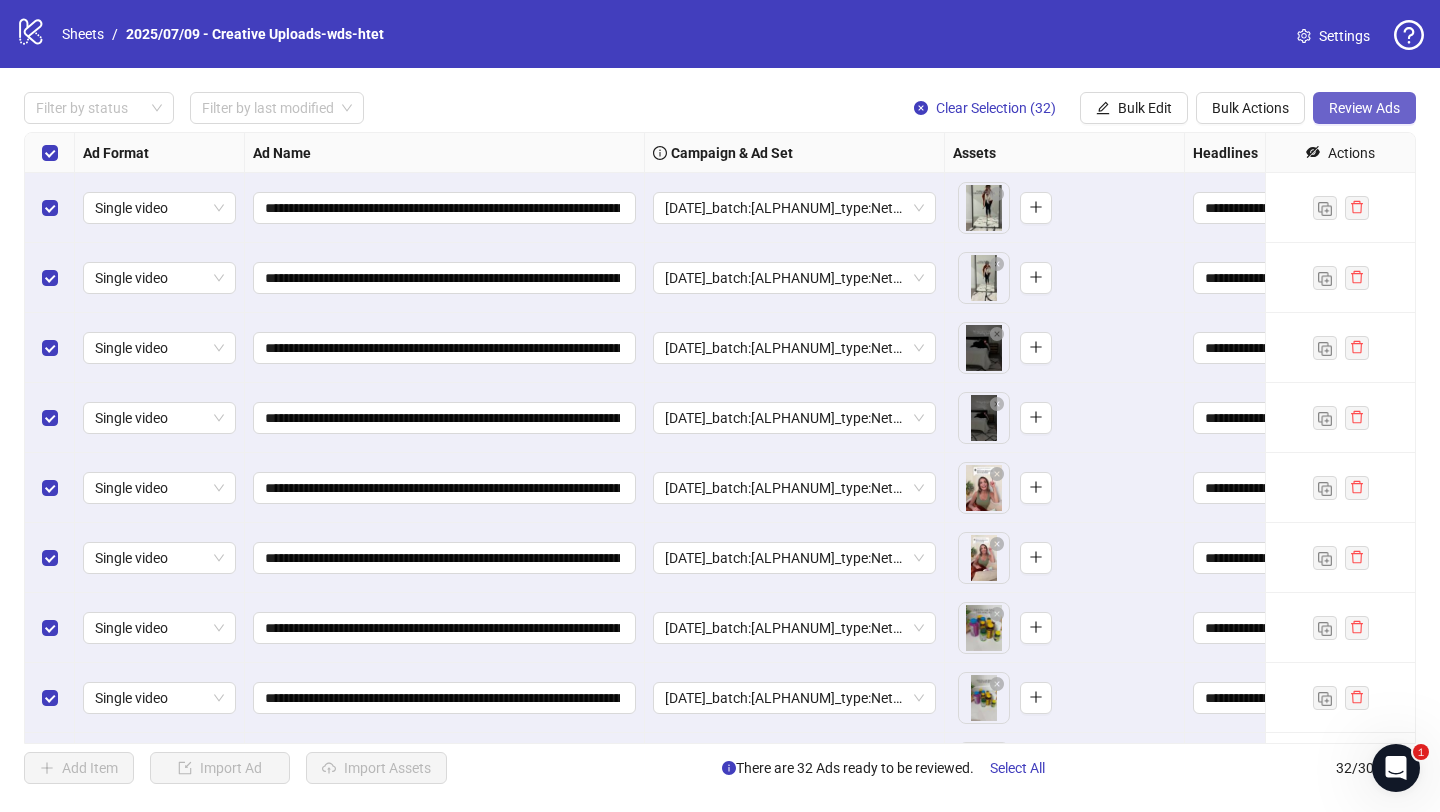 click on "Review Ads" at bounding box center (1364, 108) 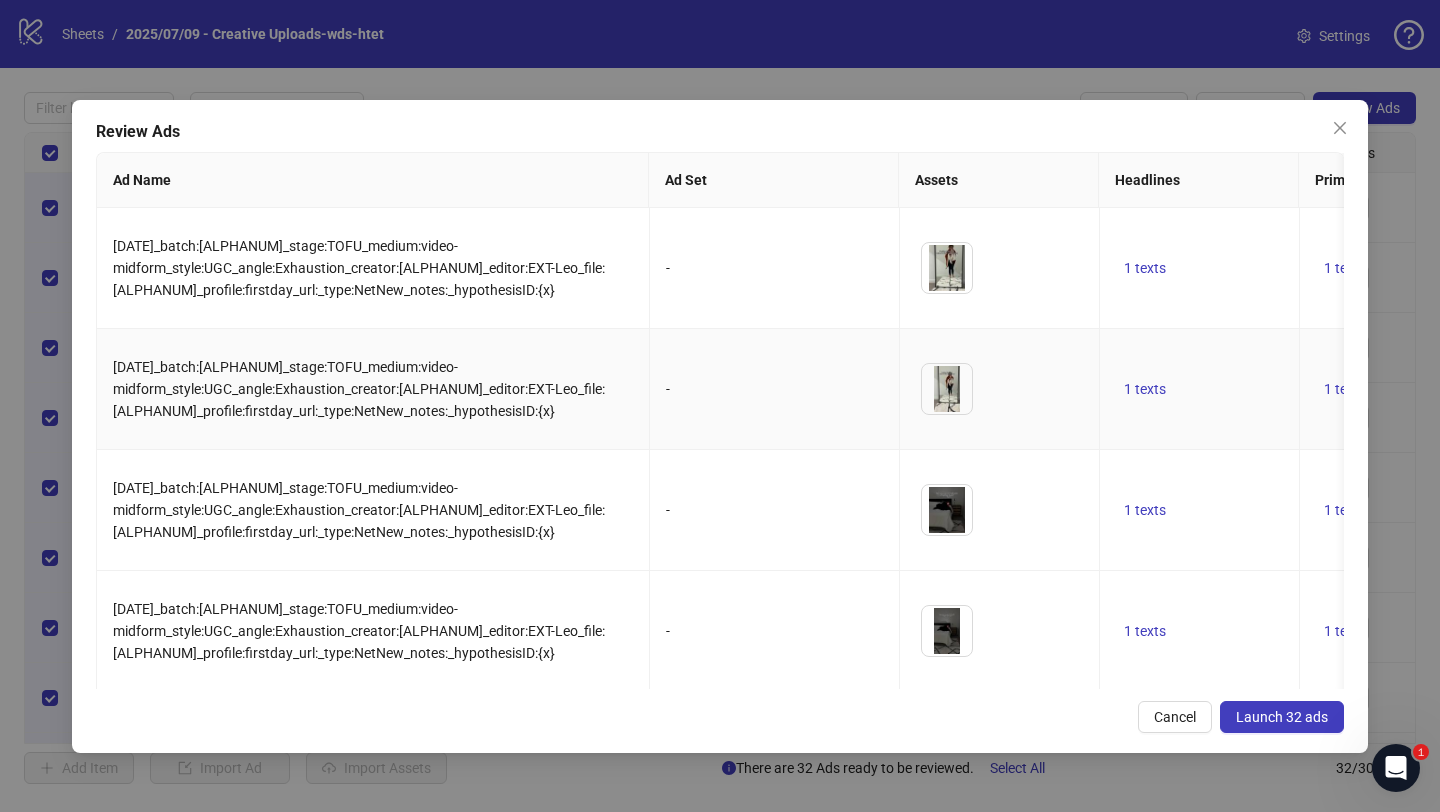scroll, scrollTop: 0, scrollLeft: 52, axis: horizontal 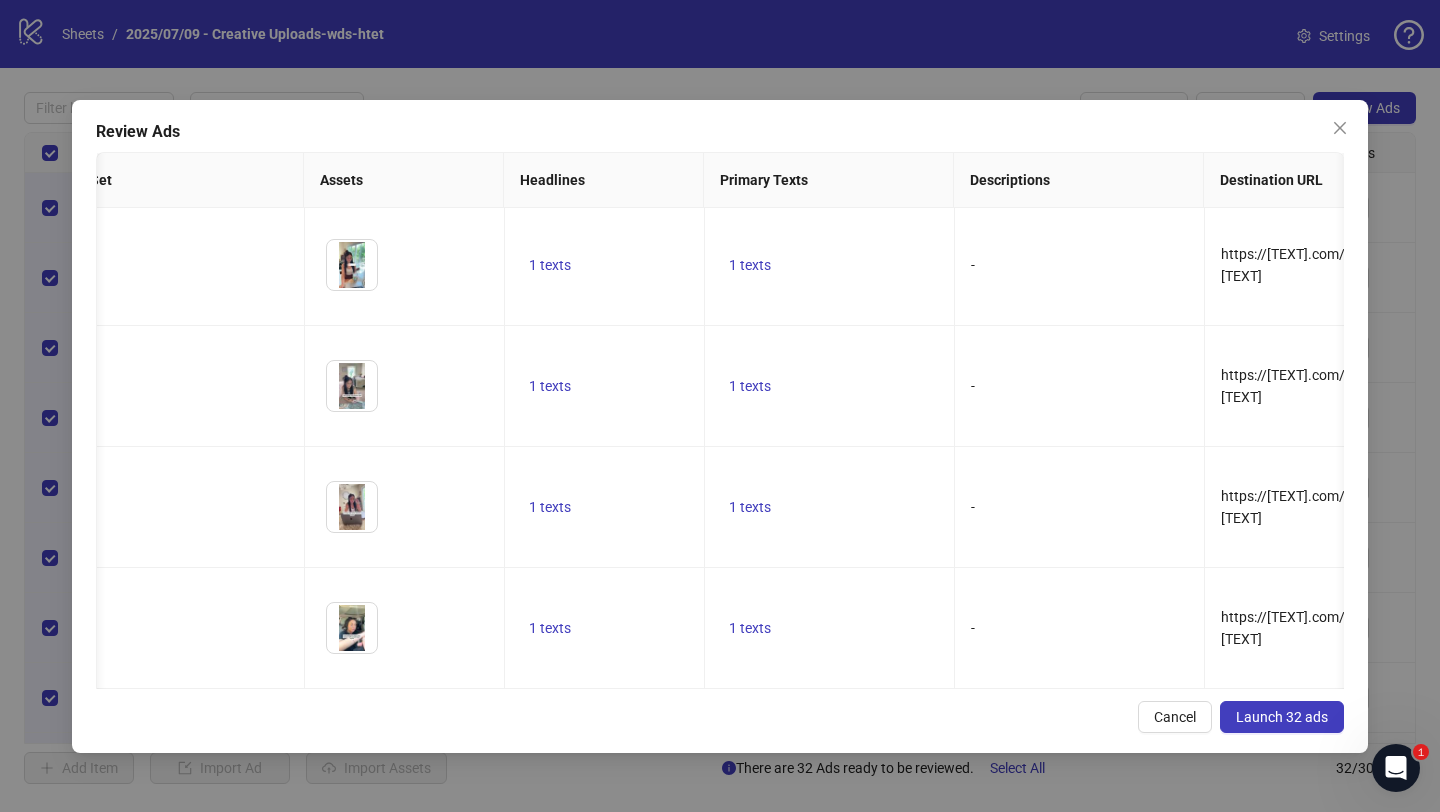 click on "Review Ads Ad Name Ad Set Assets Headlines Primary Texts Descriptions Destination URL Display URL Call to Action Facebook Page Product Set ID Leadgen Form Instagram User Status Pixel URL Parameters                                 2025/07/09_batch:wds-gassed#0002a_stage:TOFU_medium:video-midform_style:UGC_angle:Exhaustion_creator:GASSFIRS003_editor:EXT-Leo_file:Gassed_profile:firstday_url:_type:NetNew_notes:_hypothesisID:{x} -
To pick up a draggable item, press the space bar.
While dragging, use the arrow keys to move the item.
Press space again to drop the item in its new position, or press escape to cancel.
1 texts 1 texts - https://firstday.com/pages/wds-sales-exhaustion-lp firstday.com Learn more First Day - firstday PAUSED First Day Pixel utm_source=facebook&utm_medium=paid_social&utm_campaign={{campaign.name}}&utm_content={{ad.name}}&utm_term={{adset.id}}&nbt=nb%3Afb%3A{{site_source_name}}%3A{{campaign.id}}%3A{{adset.id}}%3A{{ad.id}}&nb_placement={{placement}} - 1 texts -" at bounding box center [720, 406] 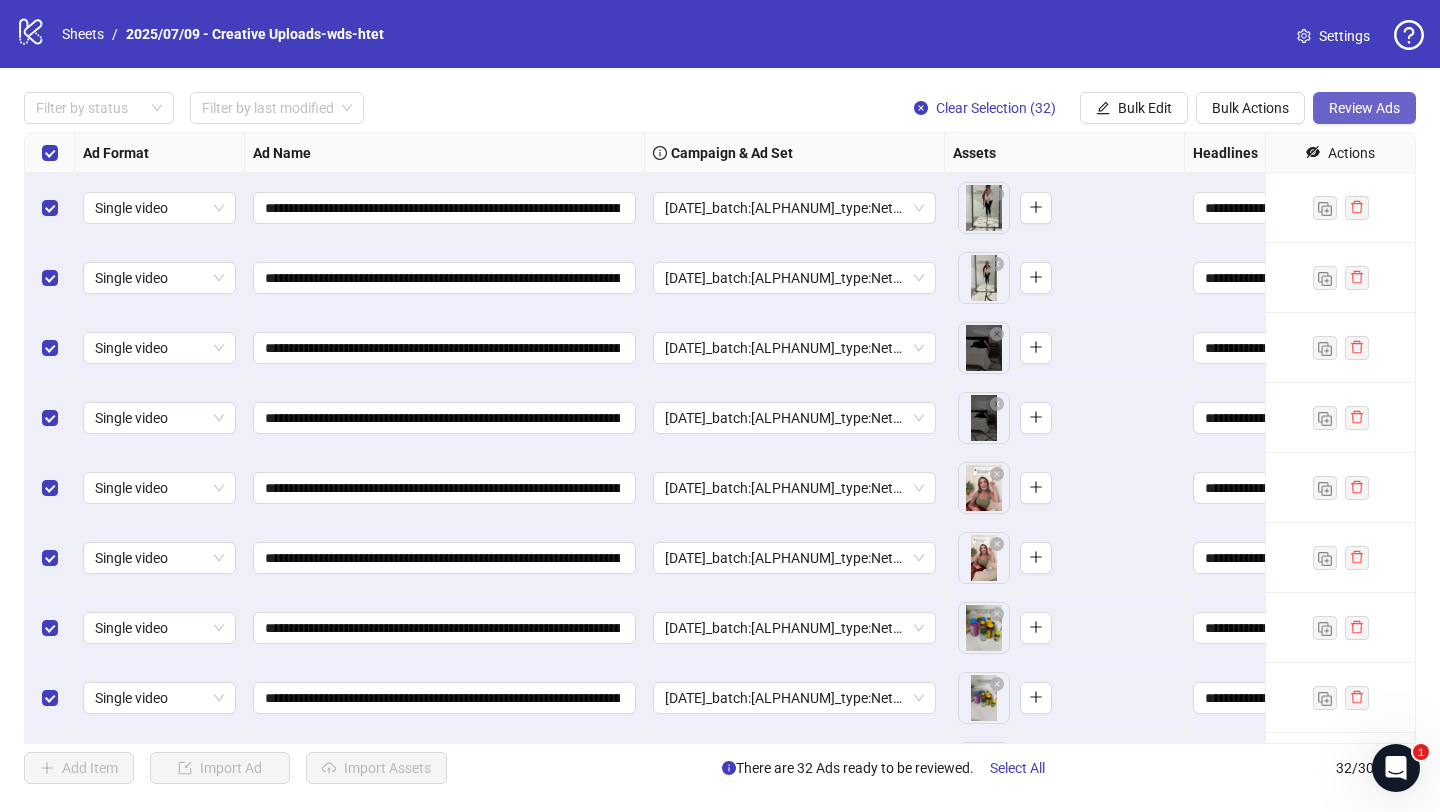 click on "Review Ads" at bounding box center (1364, 108) 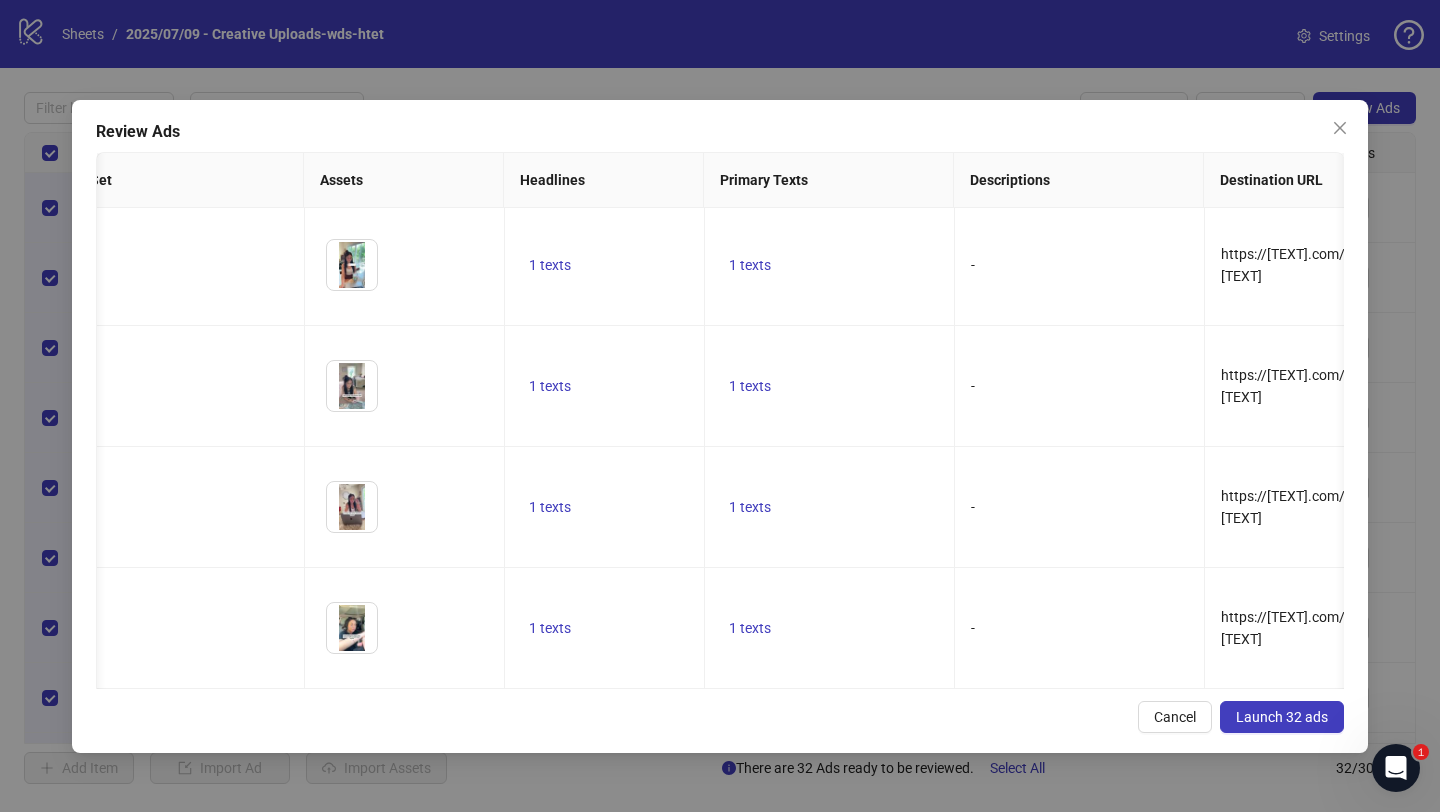 click on "Launch 32 ads" at bounding box center [1282, 717] 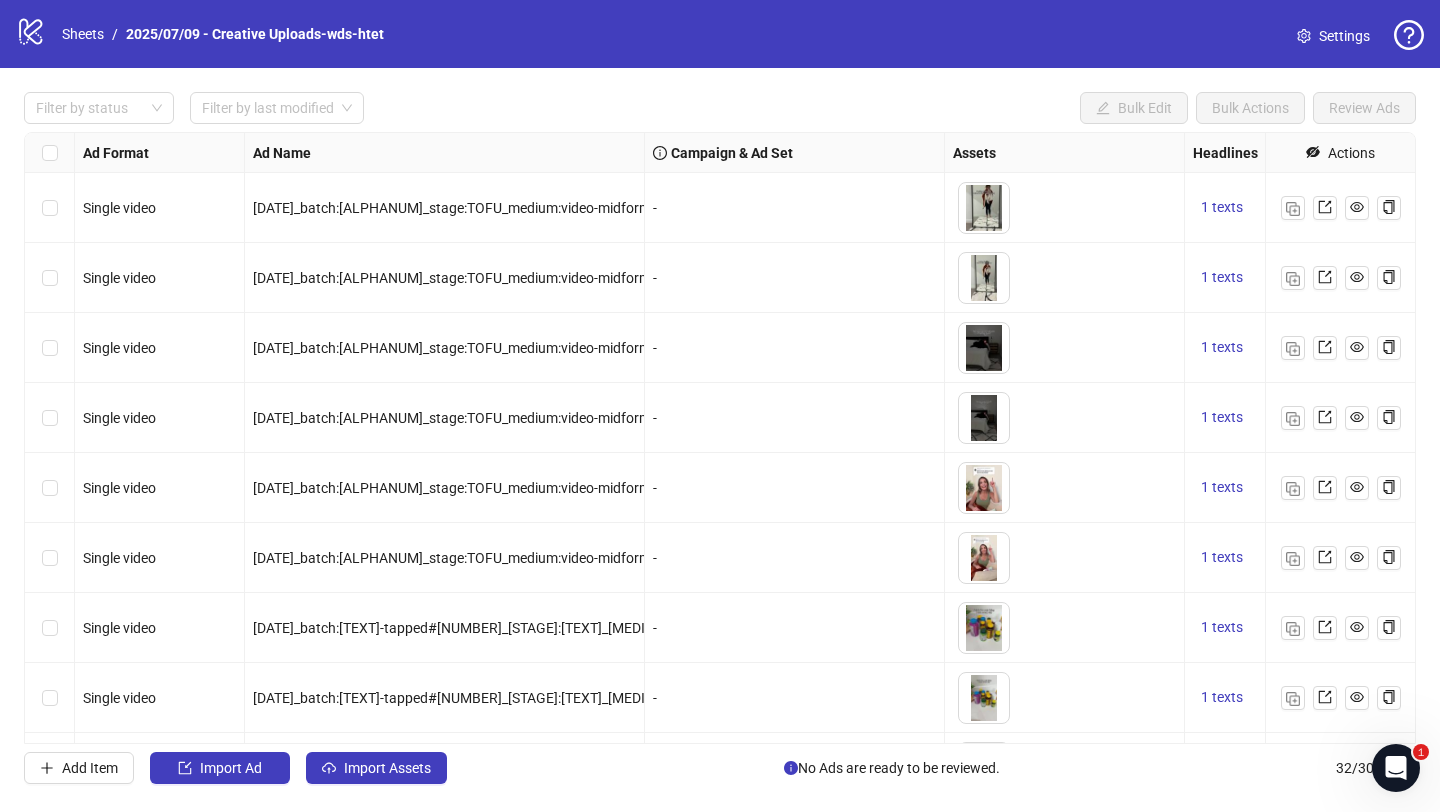 click on "Filter by status Filter by last modified Bulk Edit Bulk Actions Review Ads" at bounding box center [720, 34] 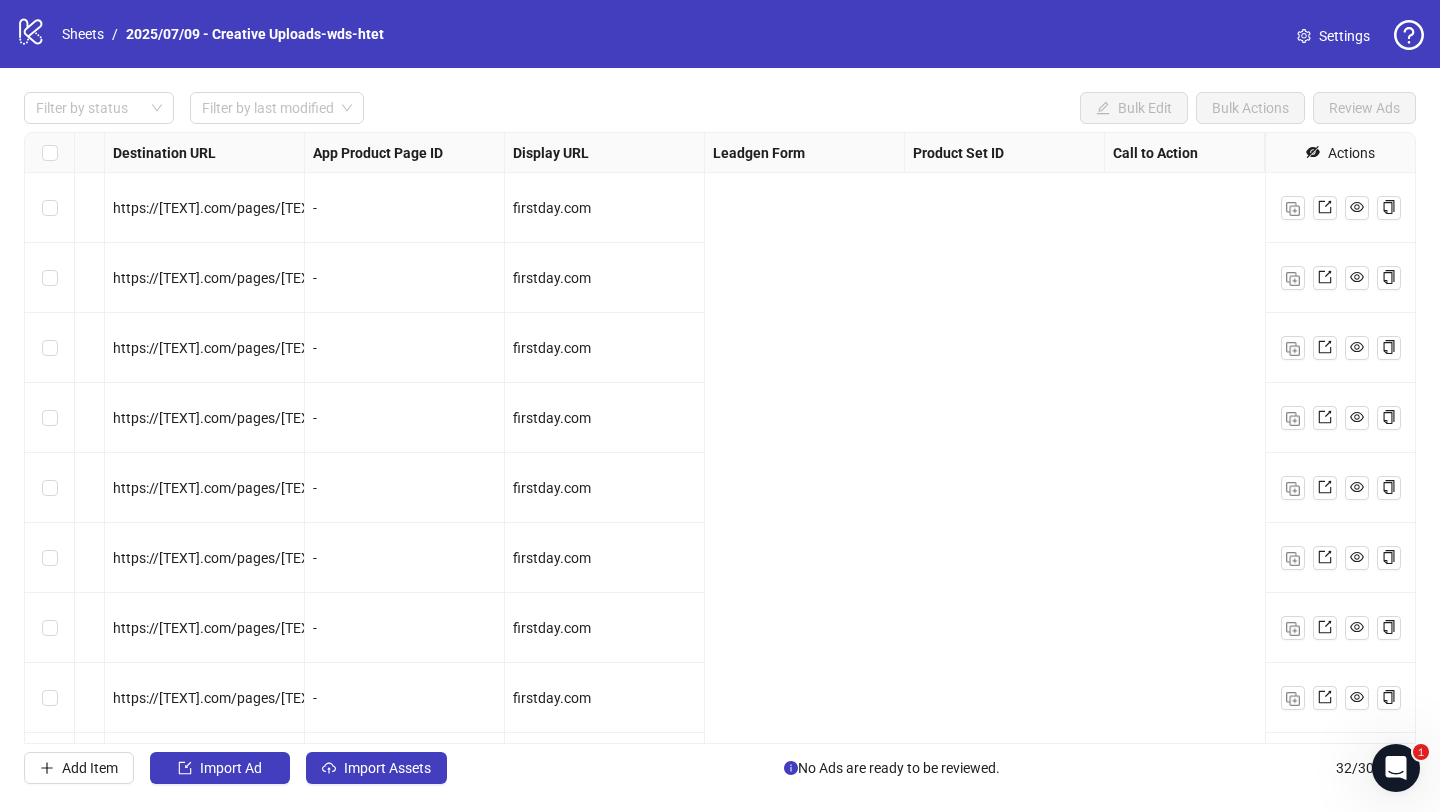 scroll, scrollTop: 0, scrollLeft: 0, axis: both 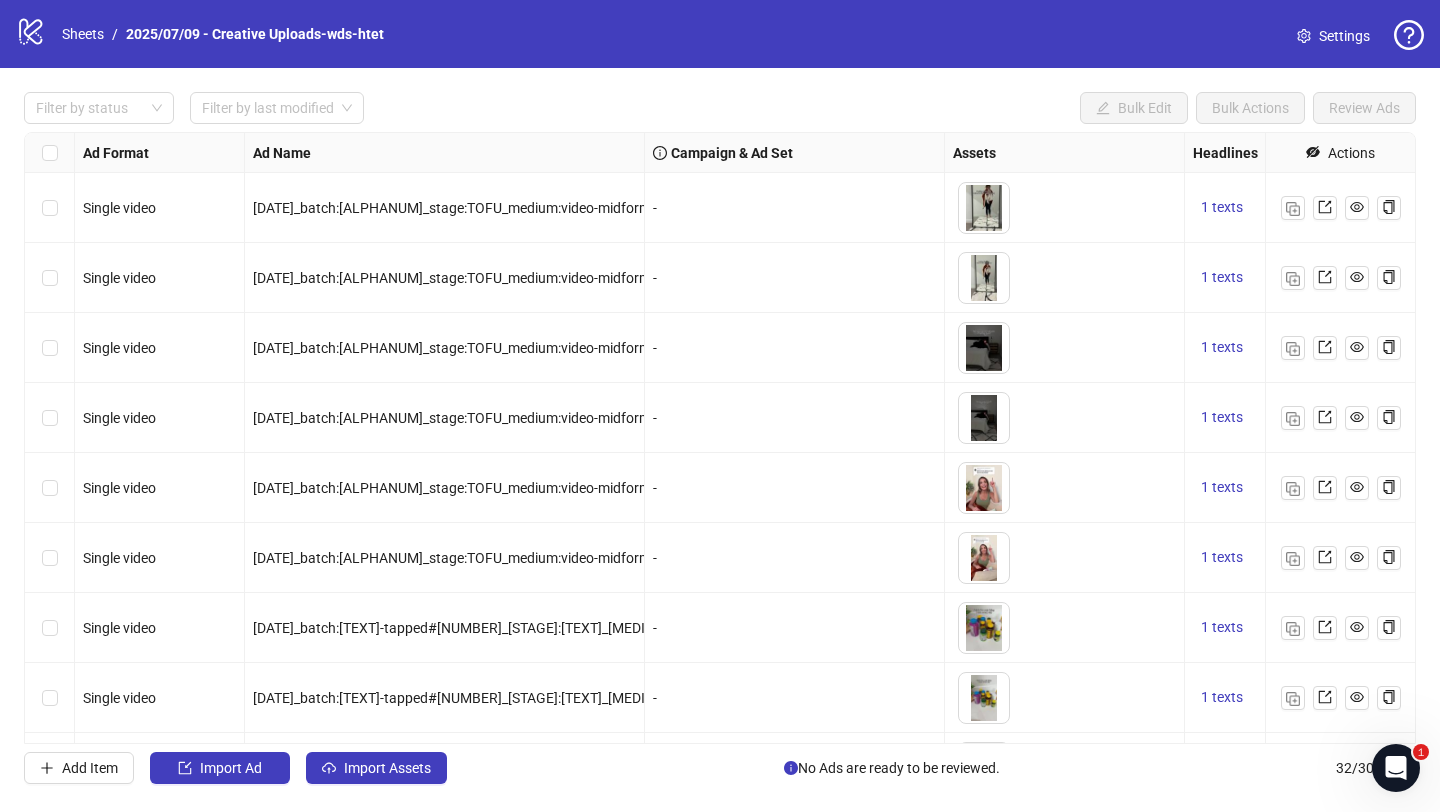 click on "Filter by status Filter by last modified Bulk Edit Bulk Actions Review Ads" at bounding box center [720, 34] 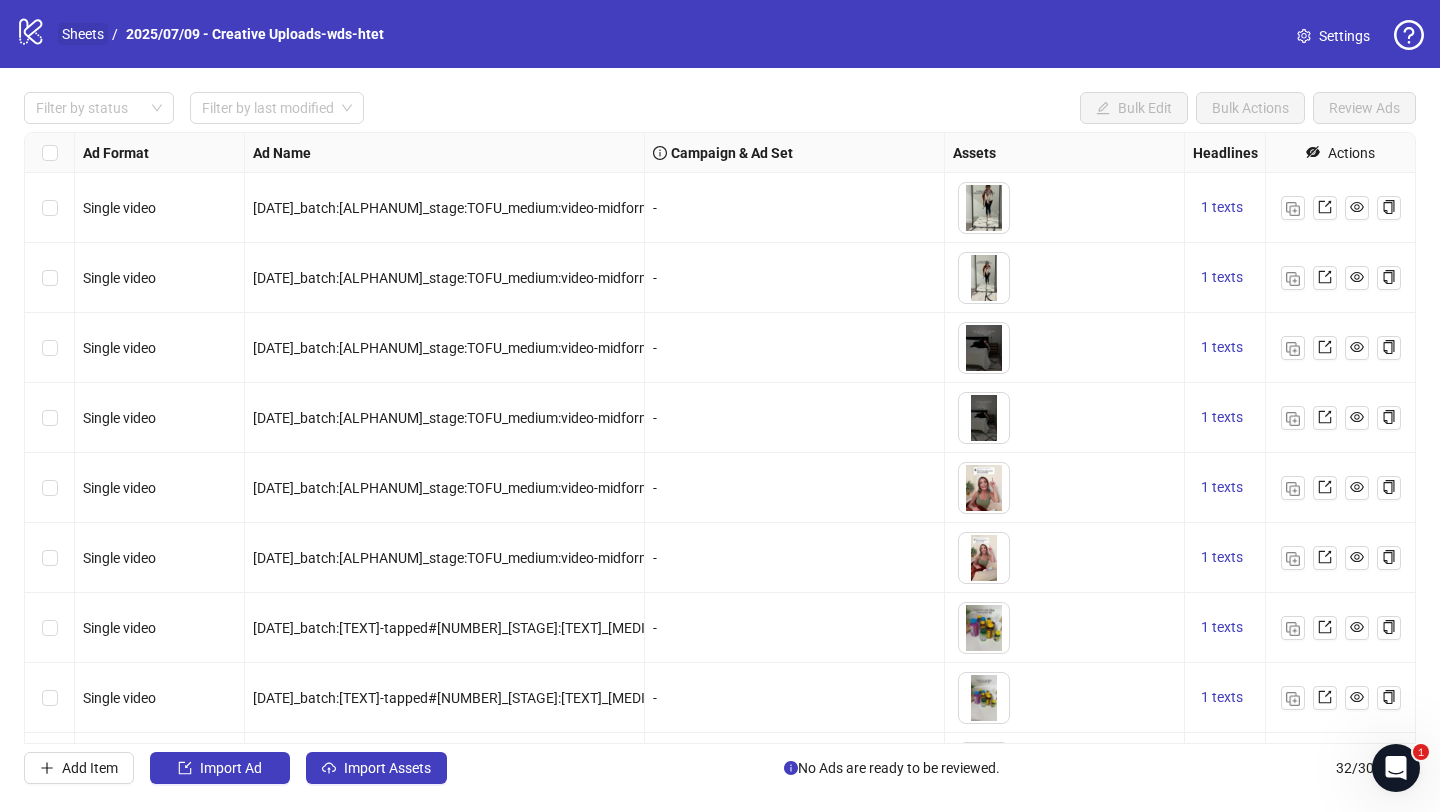 click on "Sheets" at bounding box center (83, 34) 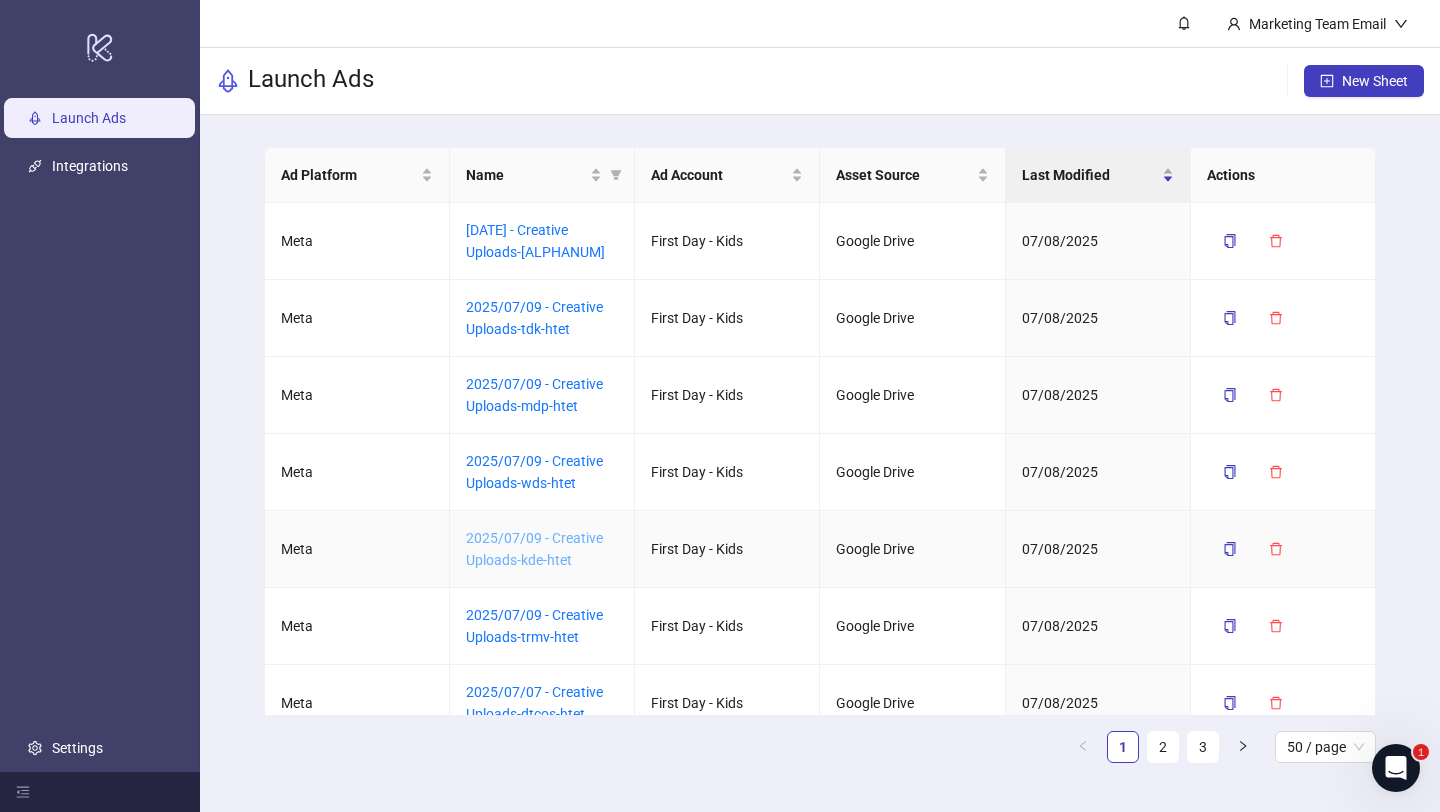 click on "2025/07/09 - Creative Uploads-kde-htet" at bounding box center [534, 549] 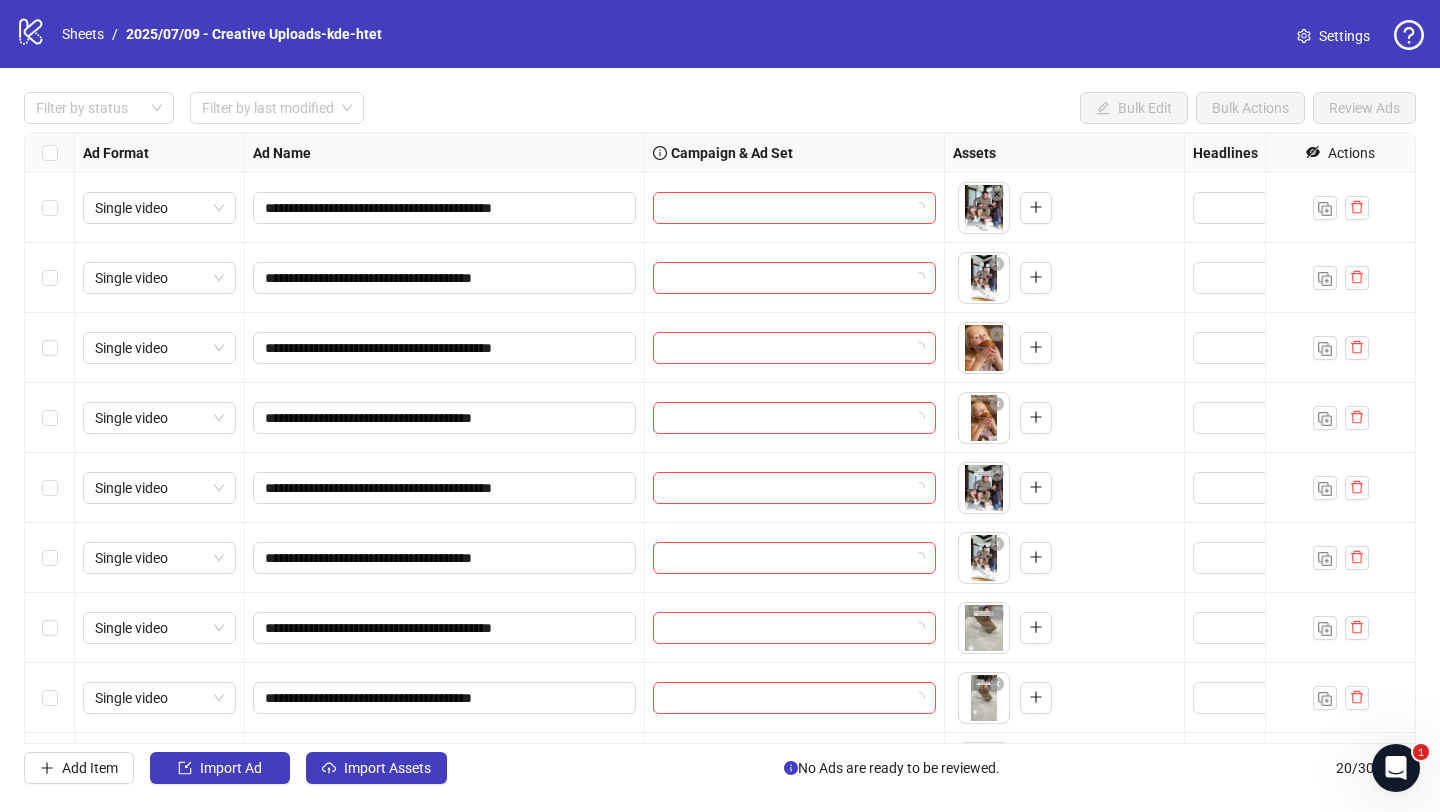 click on "Filter by status Filter by last modified Bulk Edit Bulk Actions Review Ads" at bounding box center (720, 34) 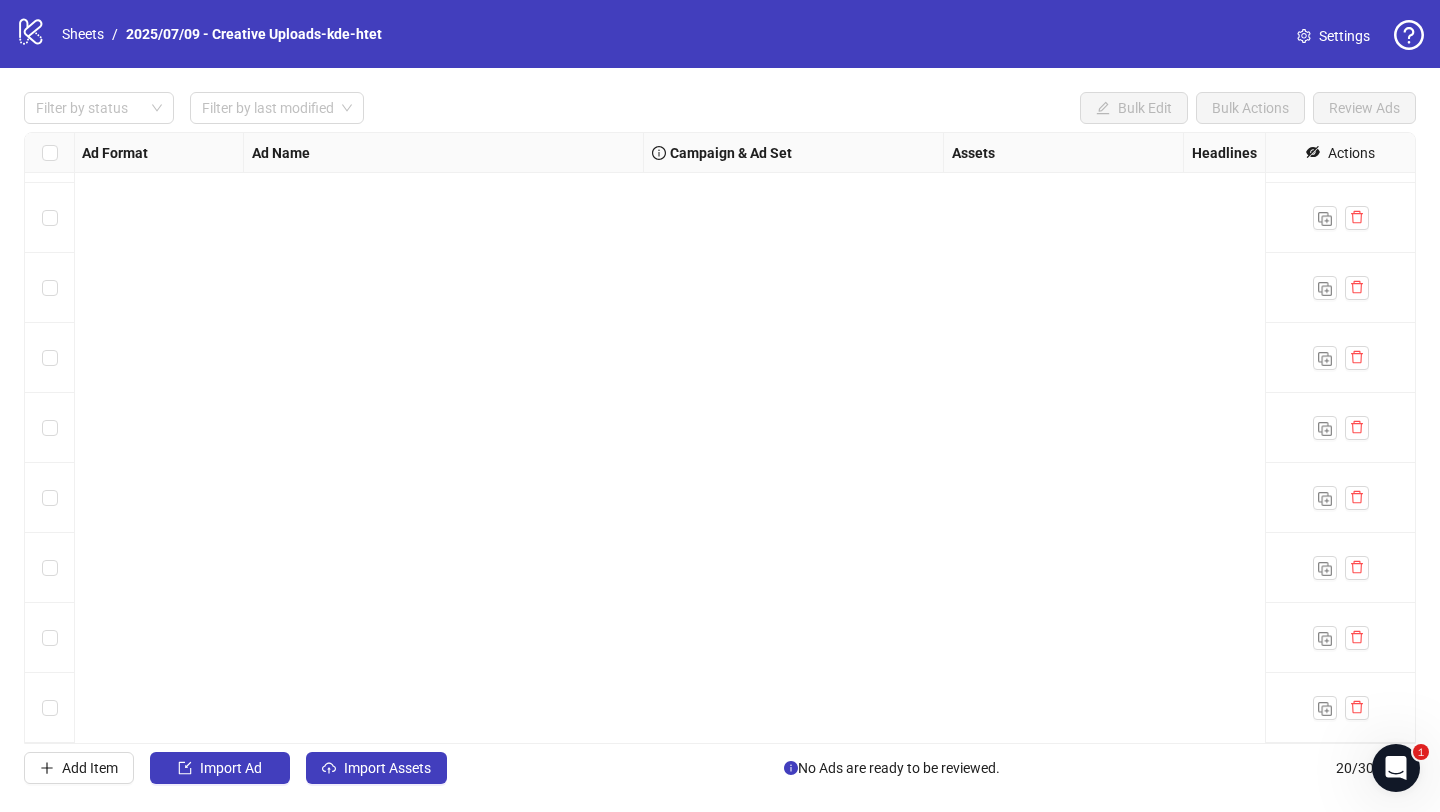 scroll, scrollTop: 0, scrollLeft: 1, axis: horizontal 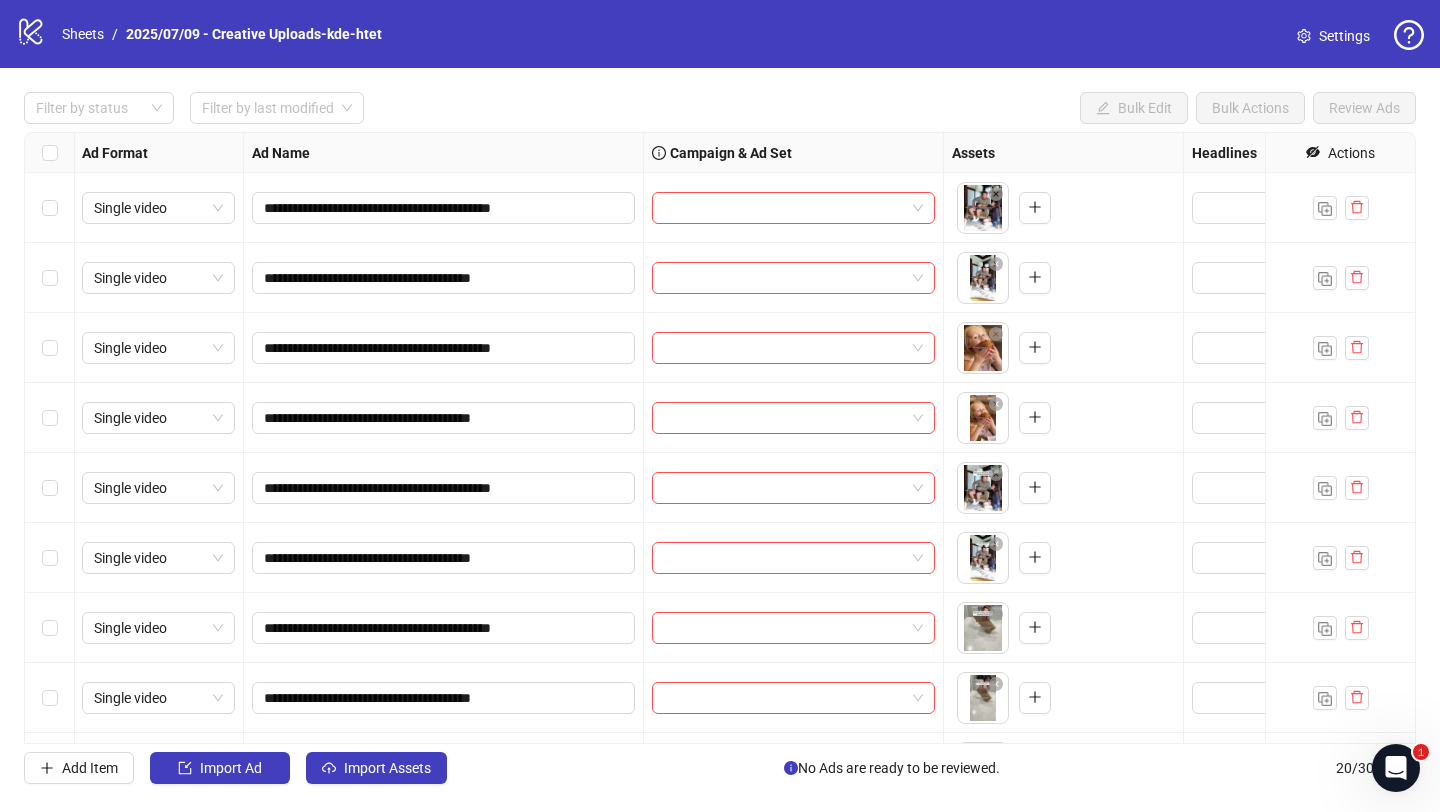 click on "Filter by status Filter by last modified Bulk Edit Bulk Actions Review Ads" at bounding box center [720, 34] 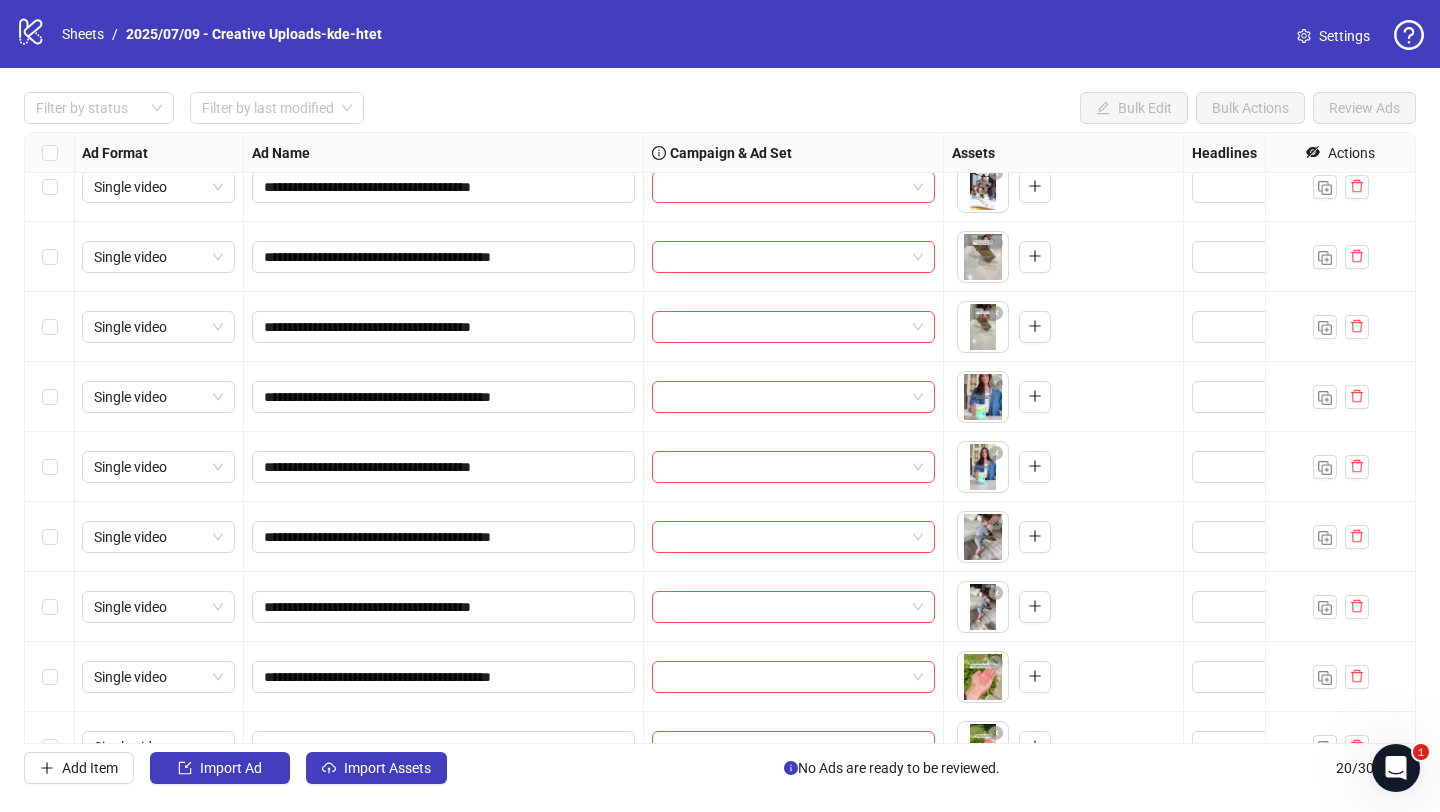 scroll, scrollTop: 465, scrollLeft: 1, axis: both 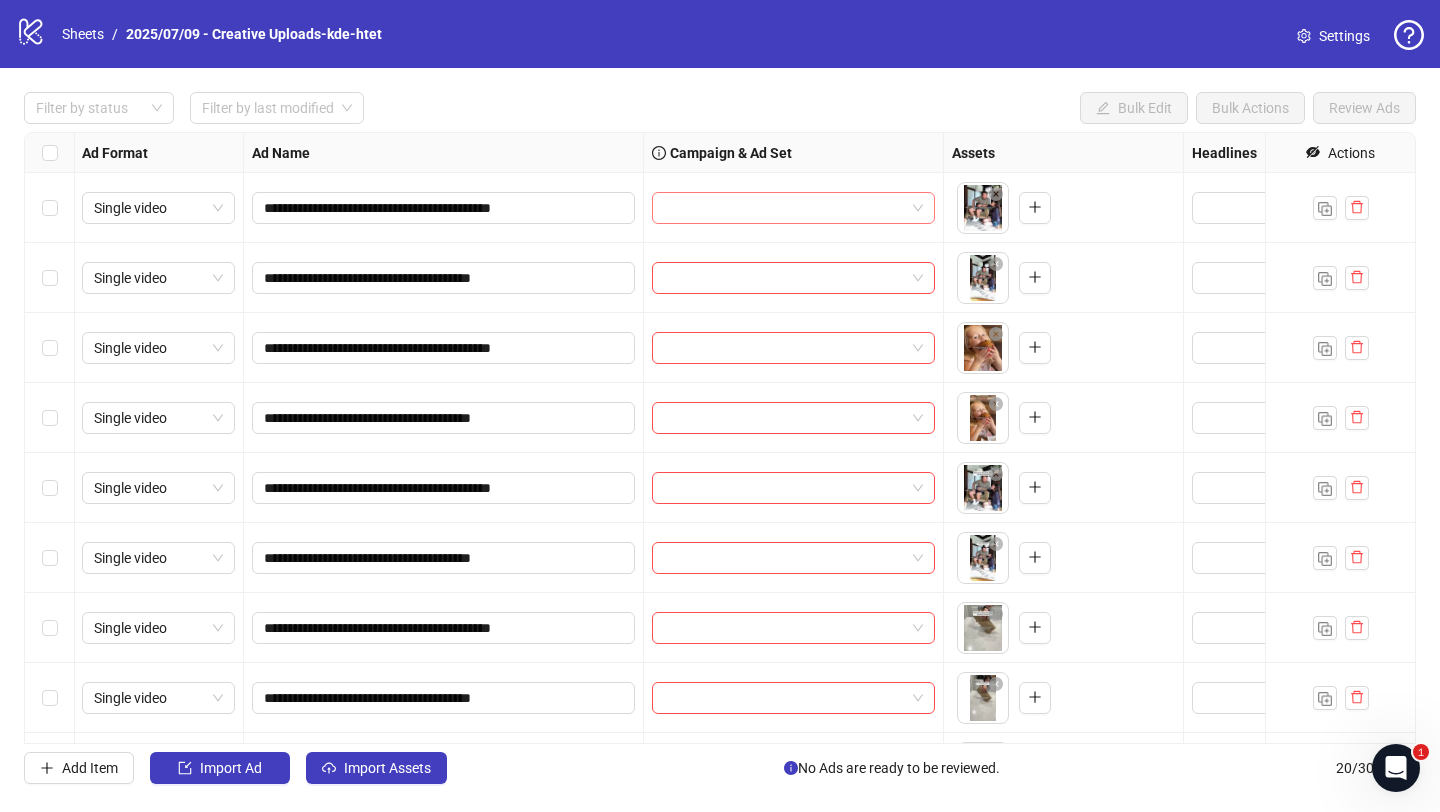 click at bounding box center (784, 208) 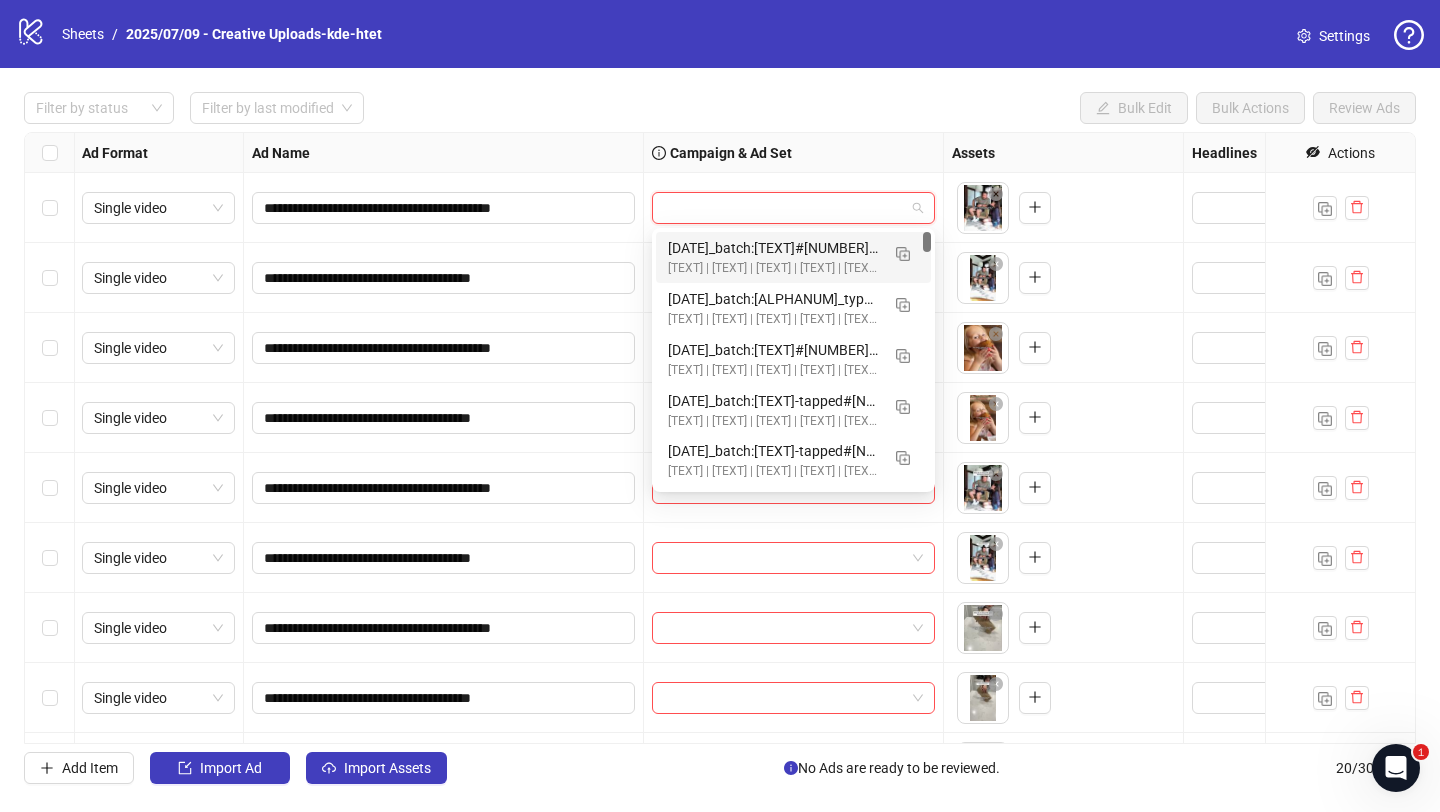 paste on "**********" 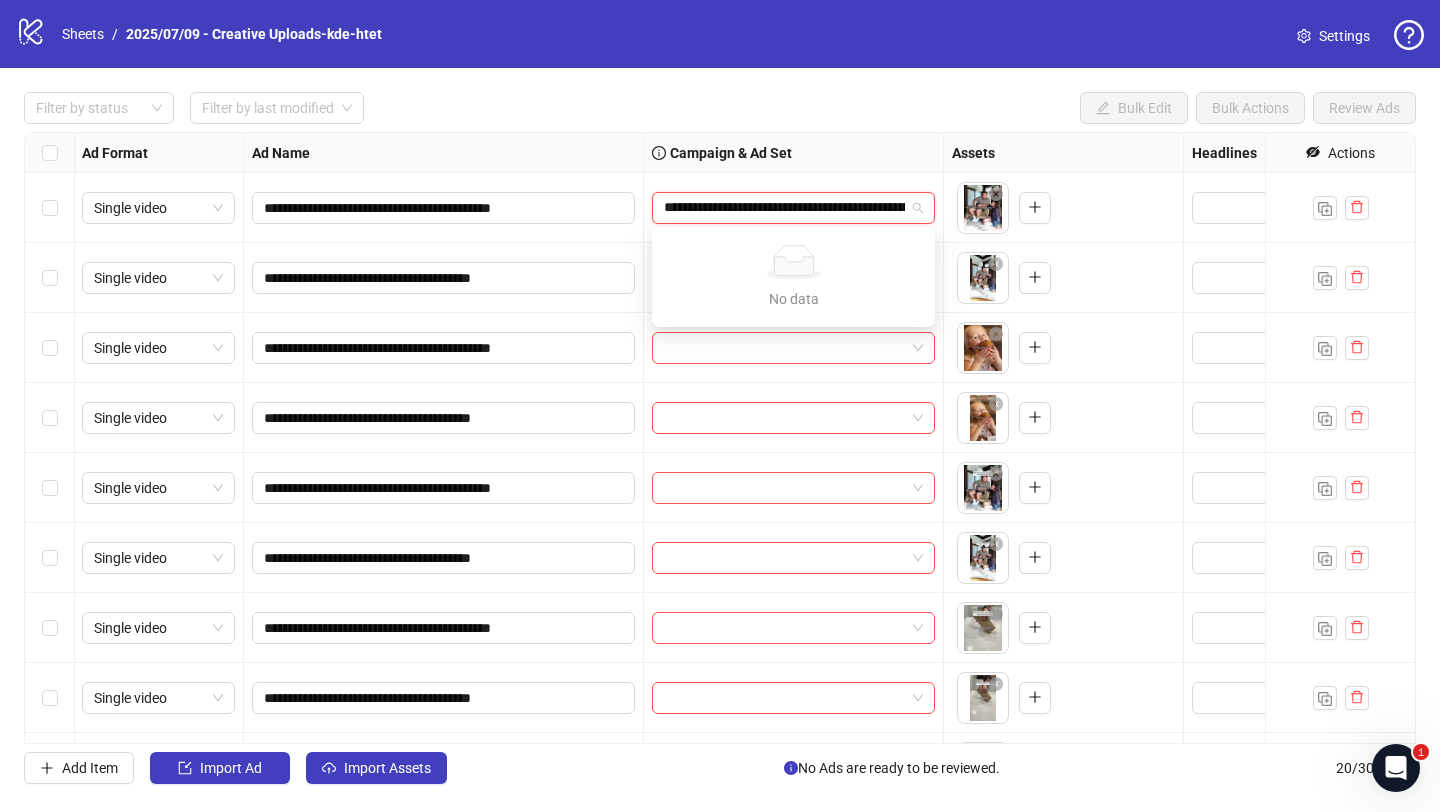 scroll, scrollTop: 0, scrollLeft: 256, axis: horizontal 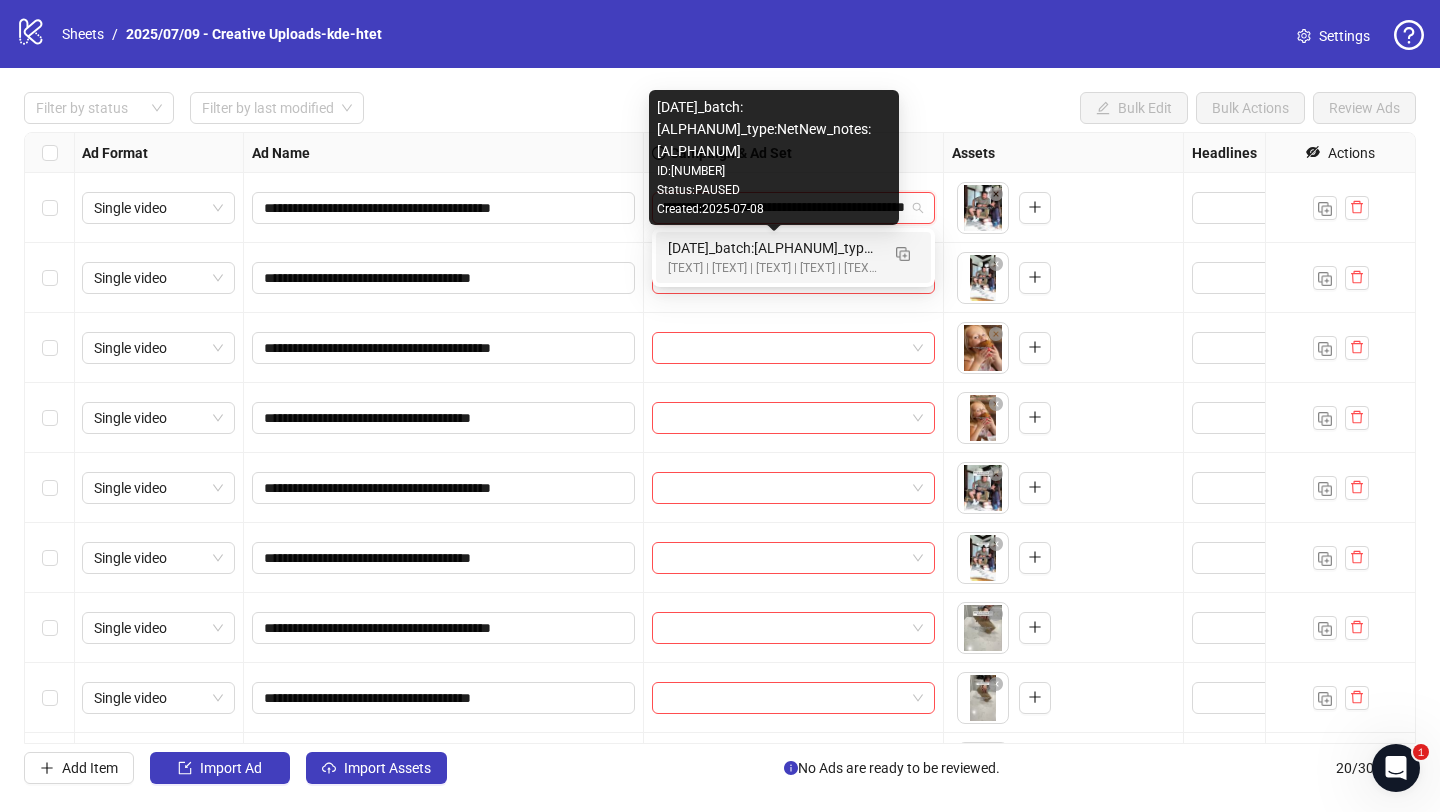 click on "2025/07/09_batch:kde-tapped#0016_type:NetNew_notes:htet-kde-tapped#0017" at bounding box center (773, 248) 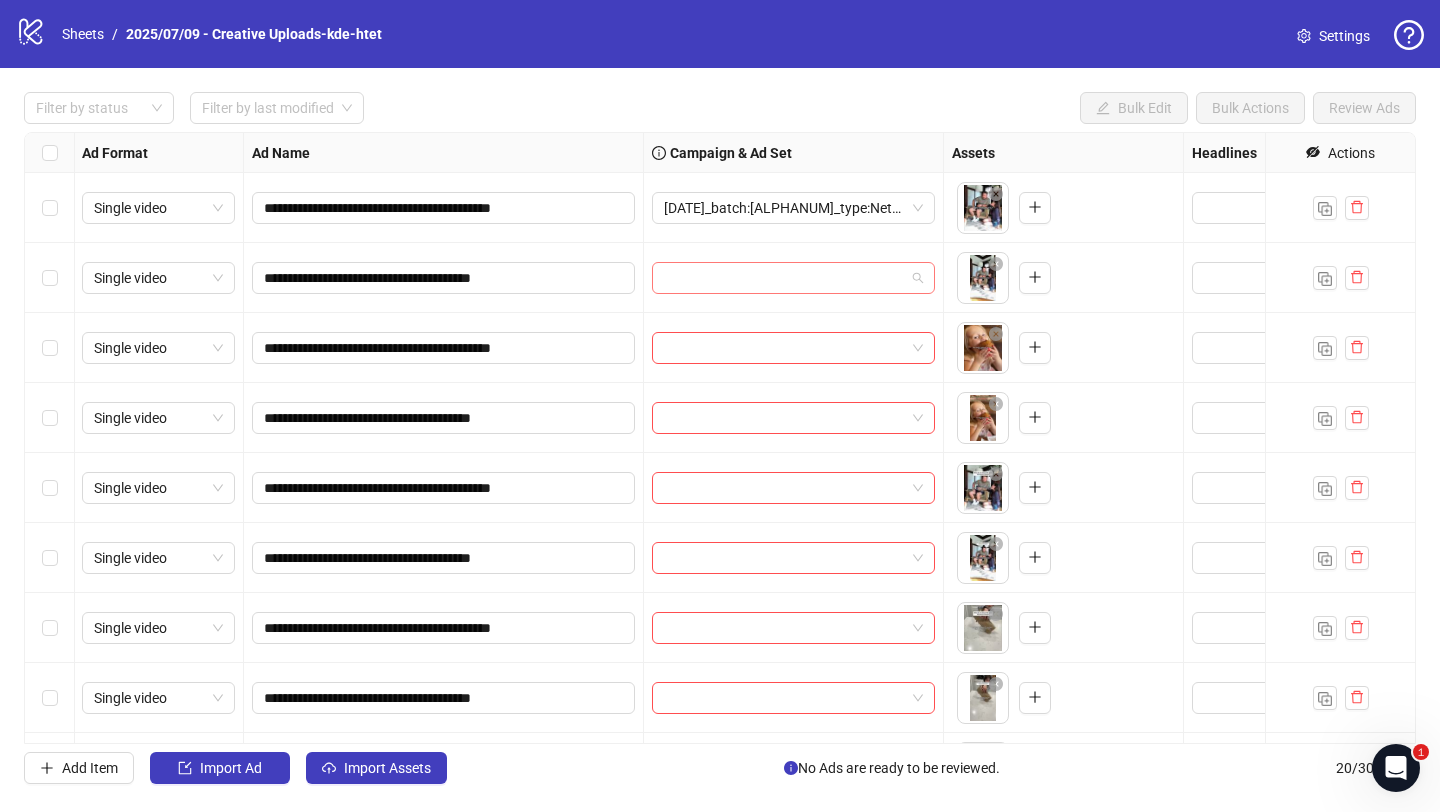 click at bounding box center (784, 278) 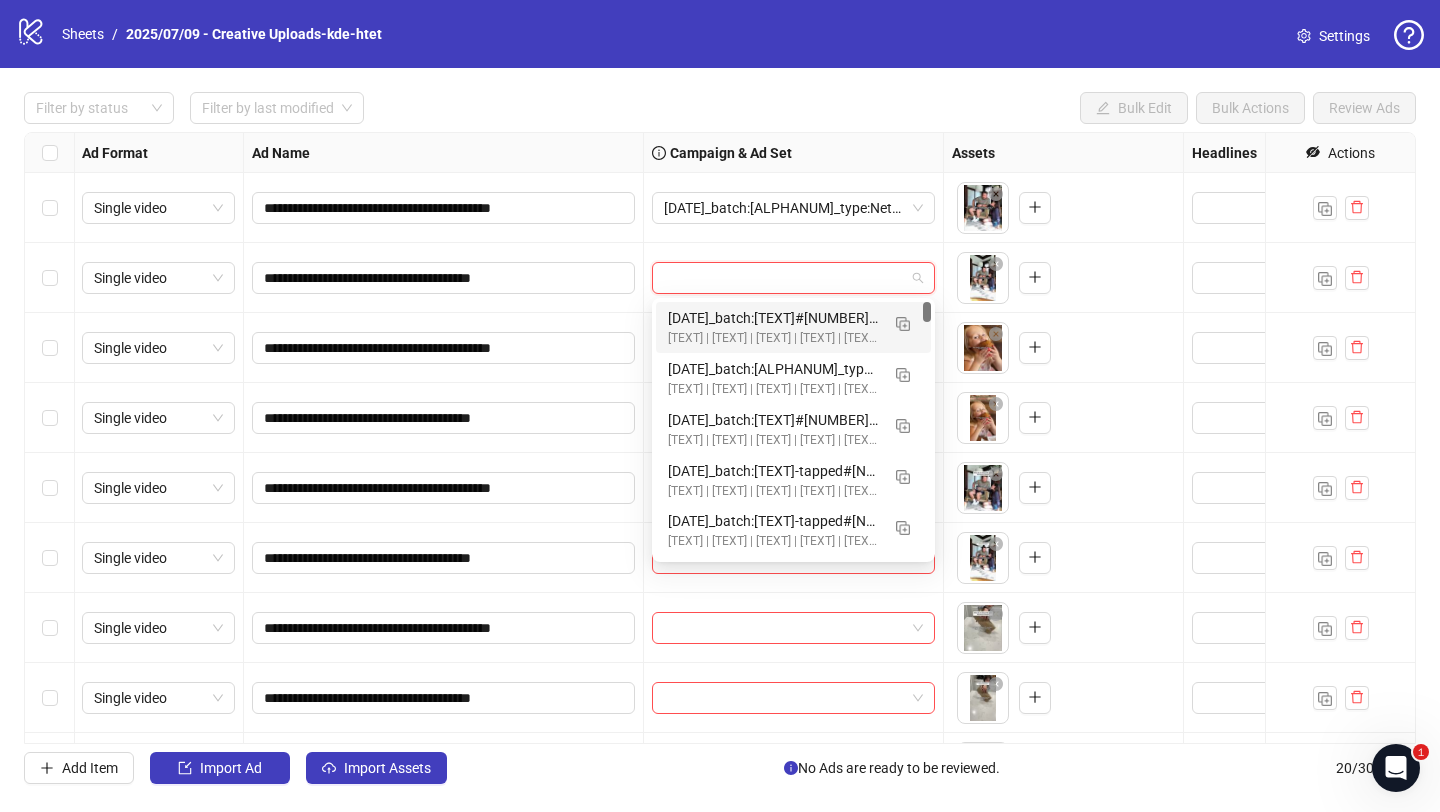 paste on "**********" 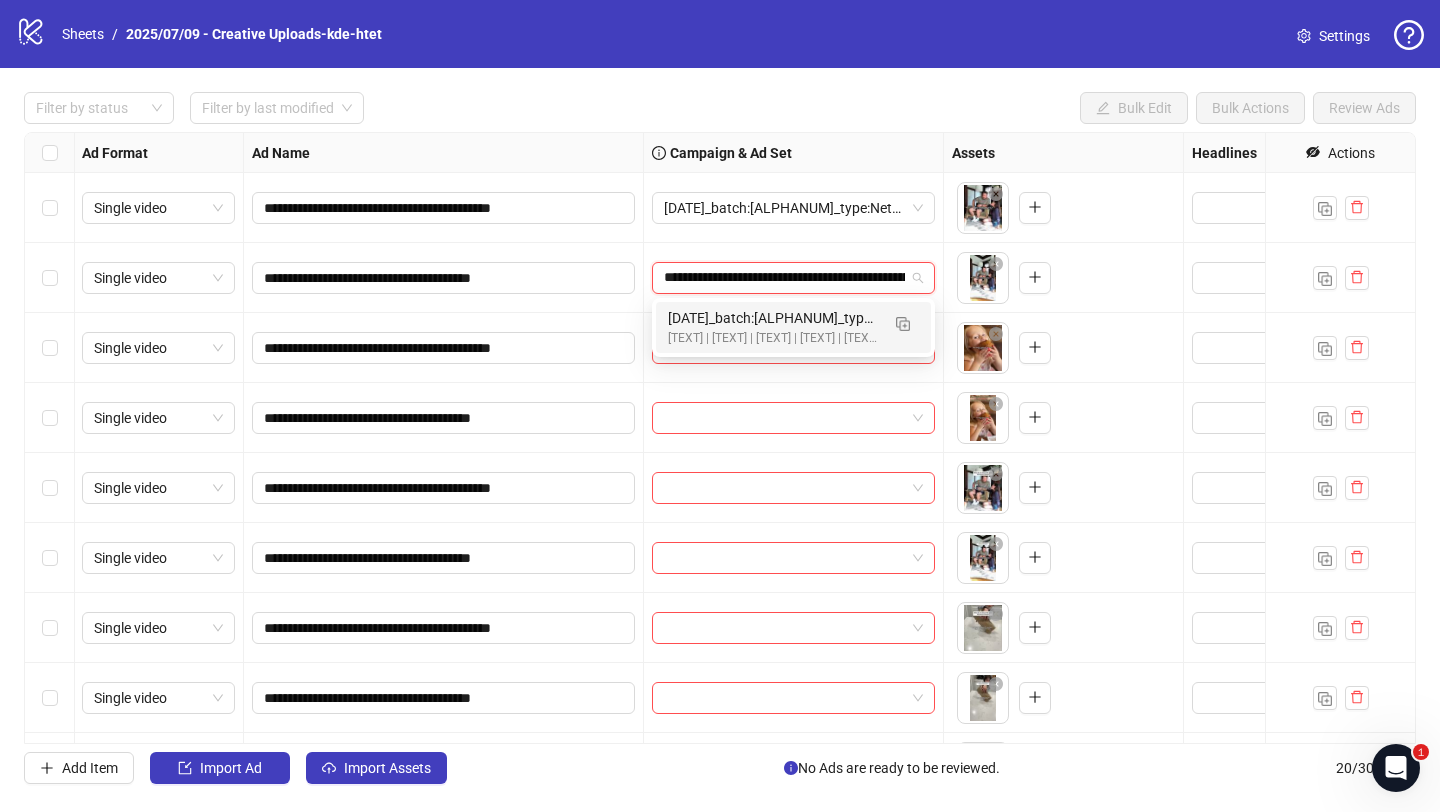 scroll, scrollTop: 0, scrollLeft: 256, axis: horizontal 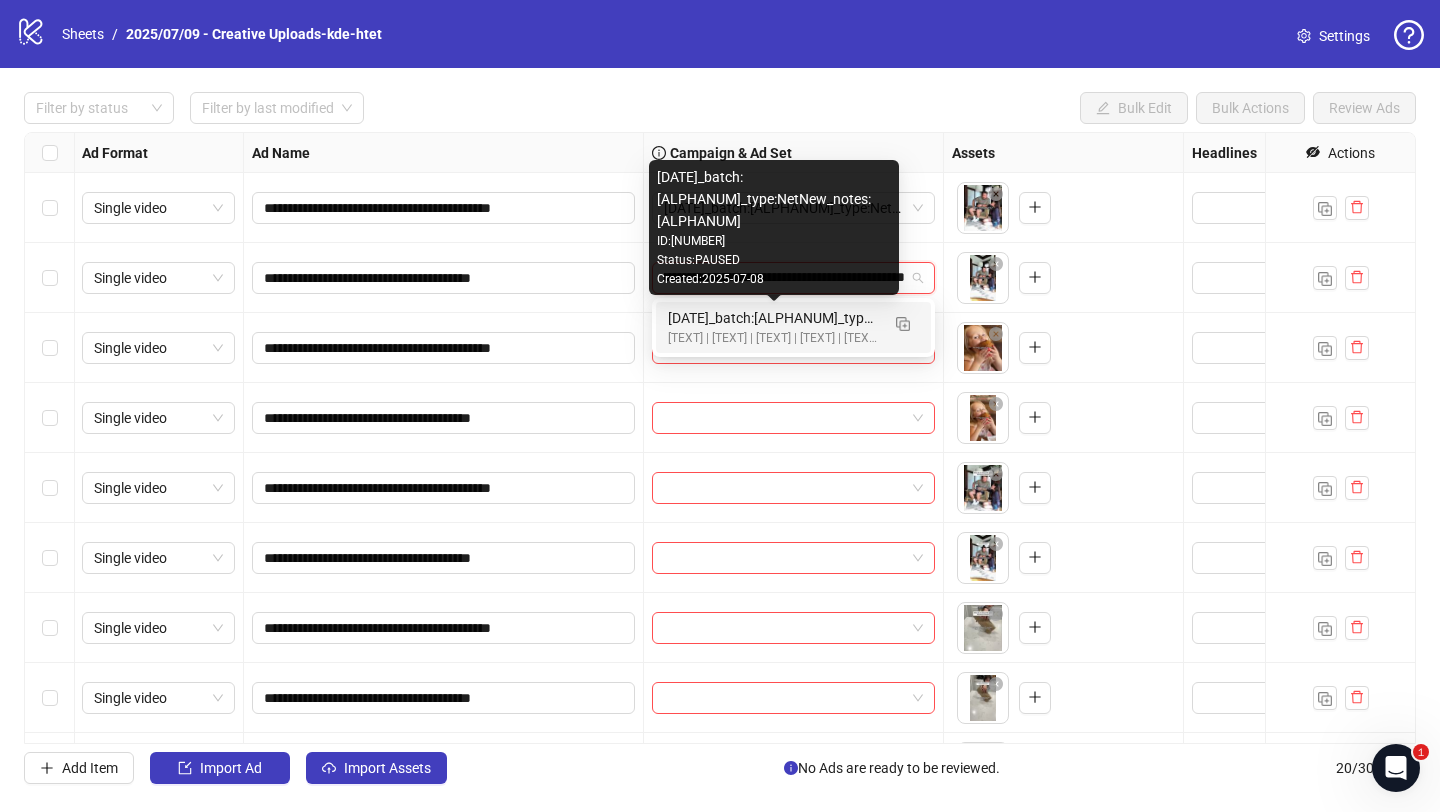 click on "2025/07/09_batch:kde-tapped#0016_type:NetNew_notes:htet-kde-tapped#0017" at bounding box center (773, 318) 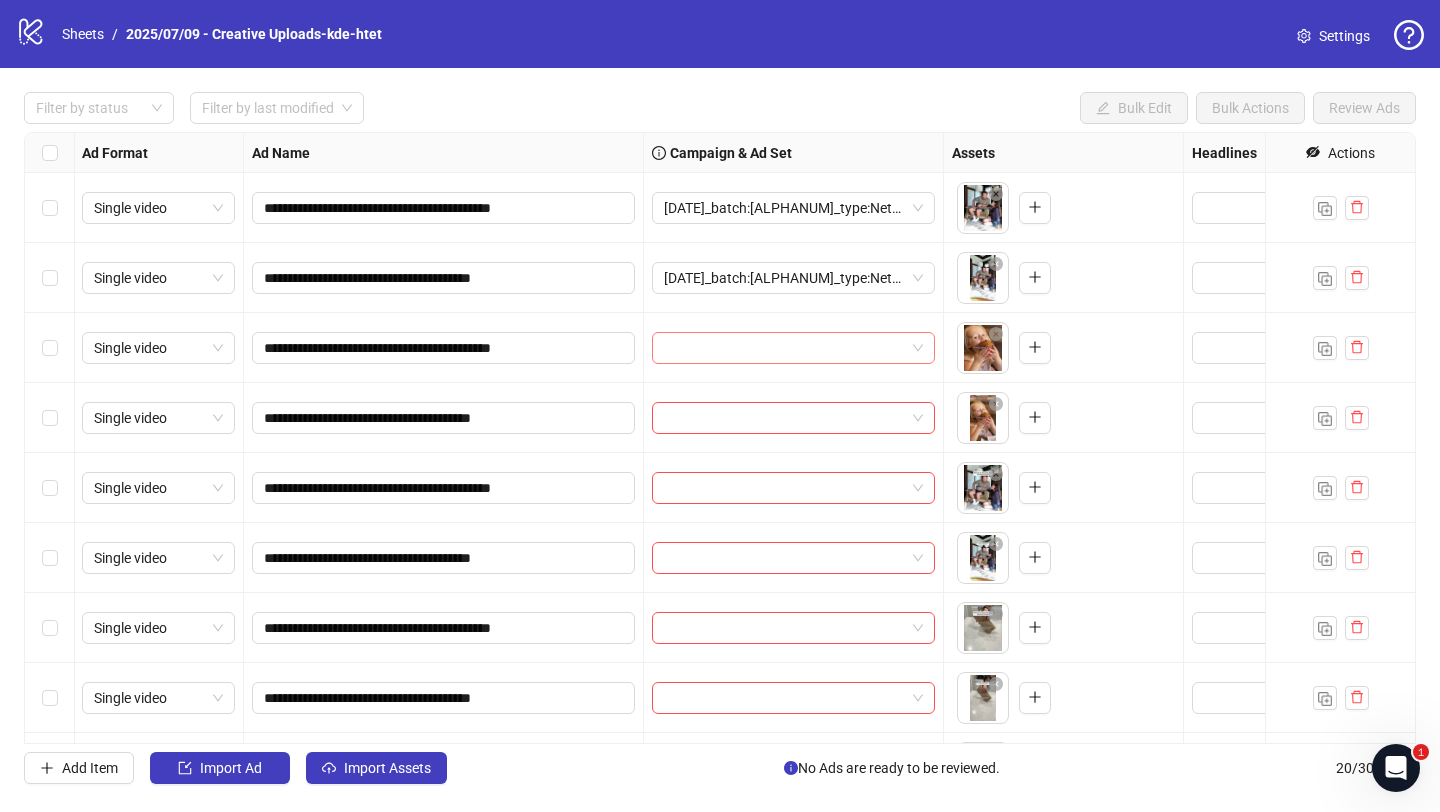 click at bounding box center (784, 348) 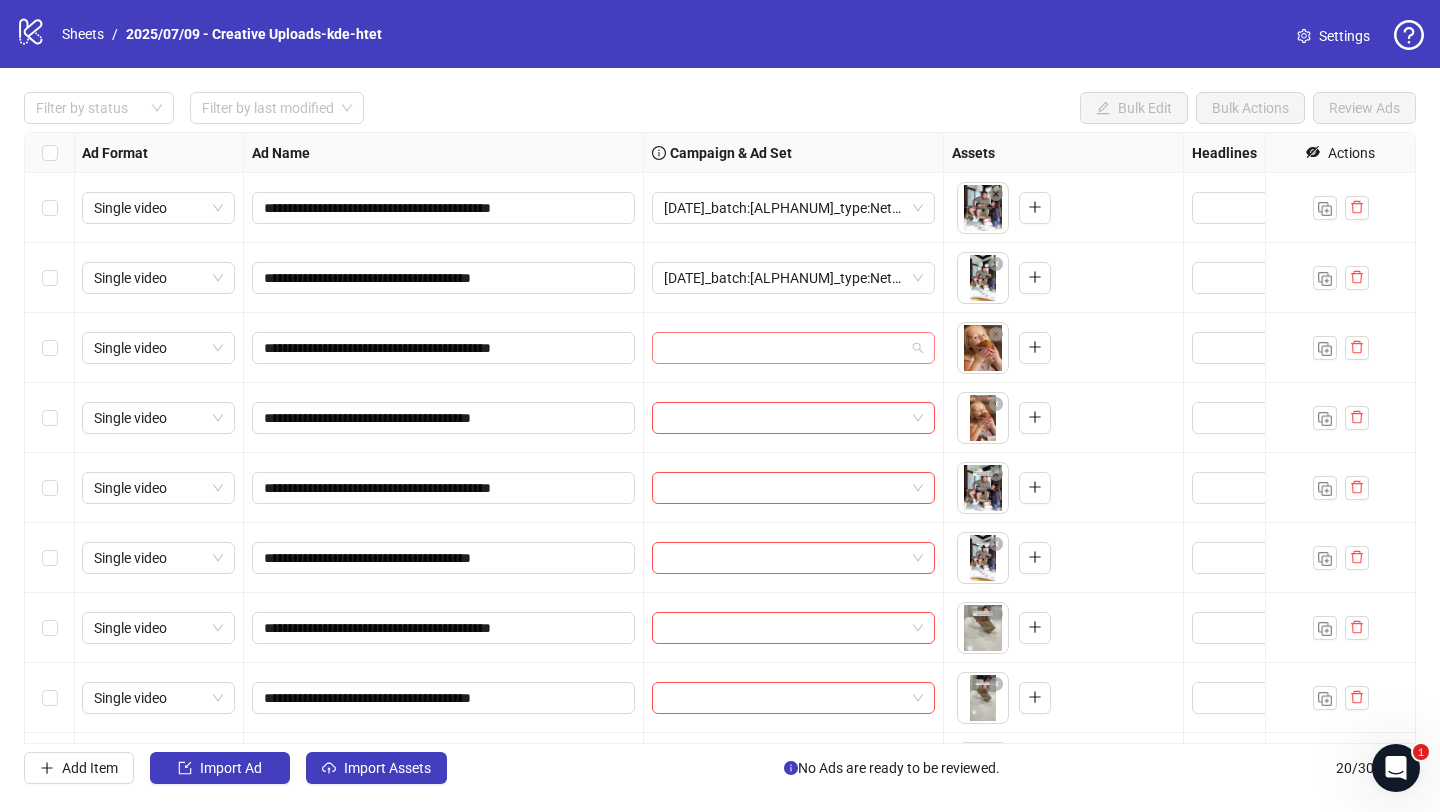 paste on "**********" 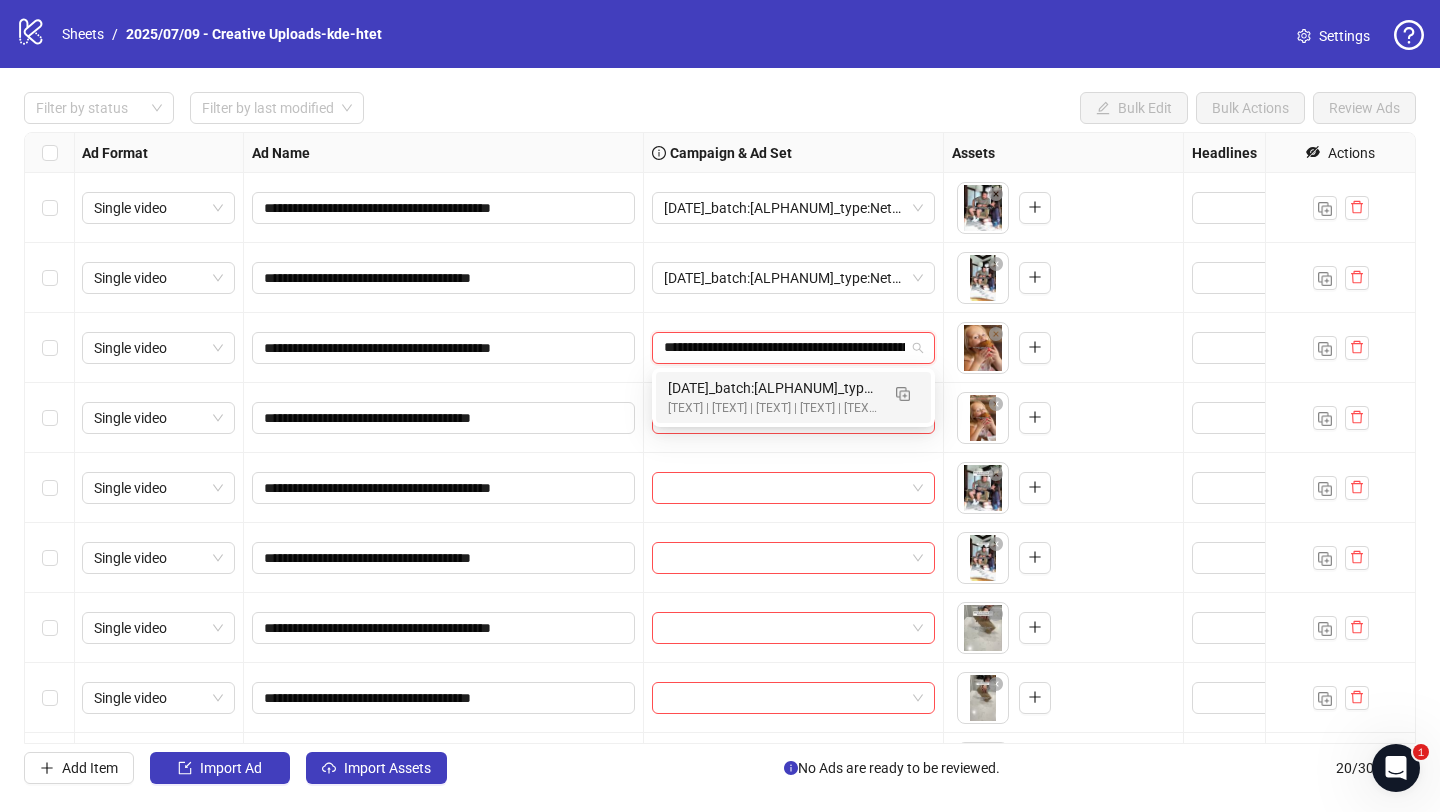 type on "**********" 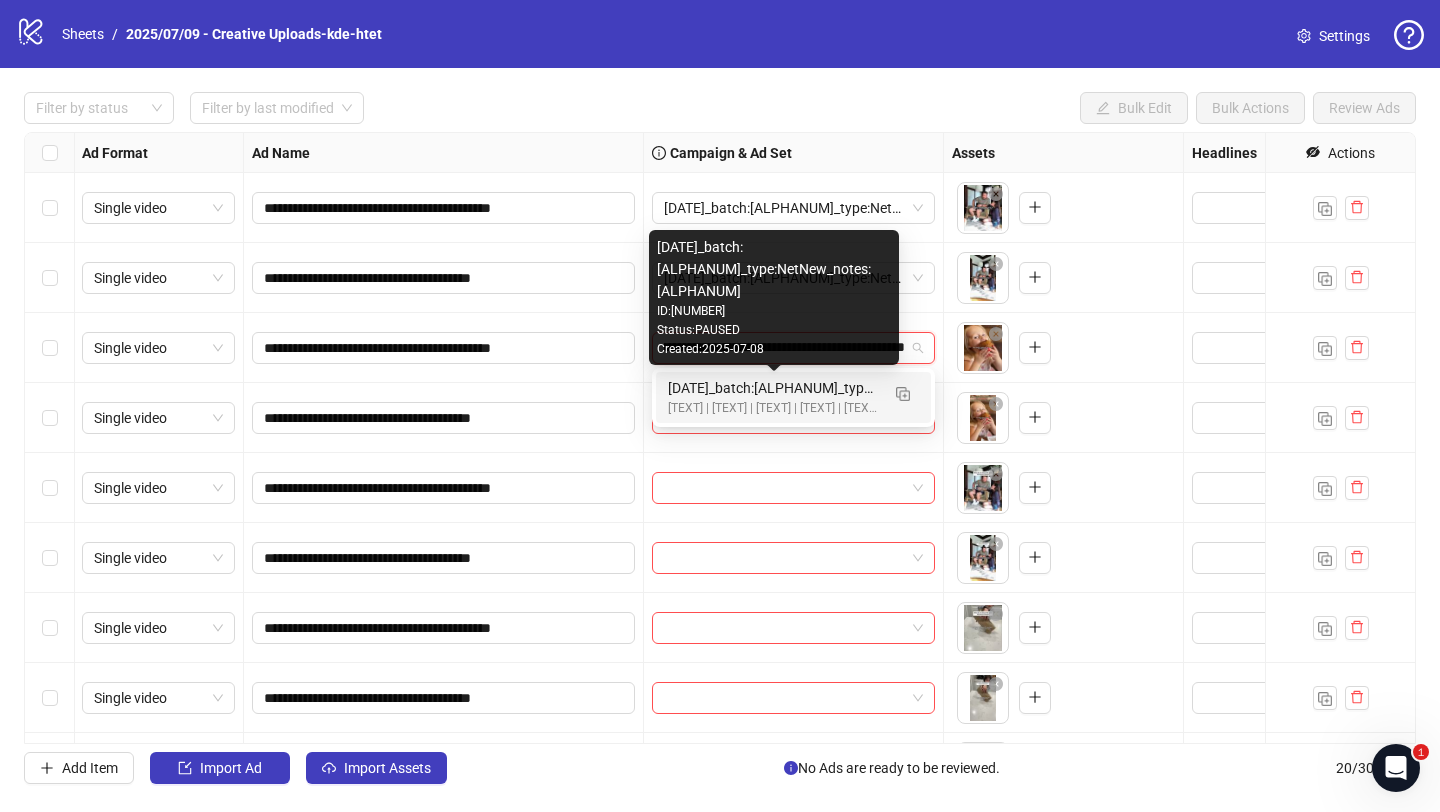 click on "2025/07/09_batch:kde-tapped#0016_type:NetNew_notes:htet-kde-tapped#0017" at bounding box center [773, 388] 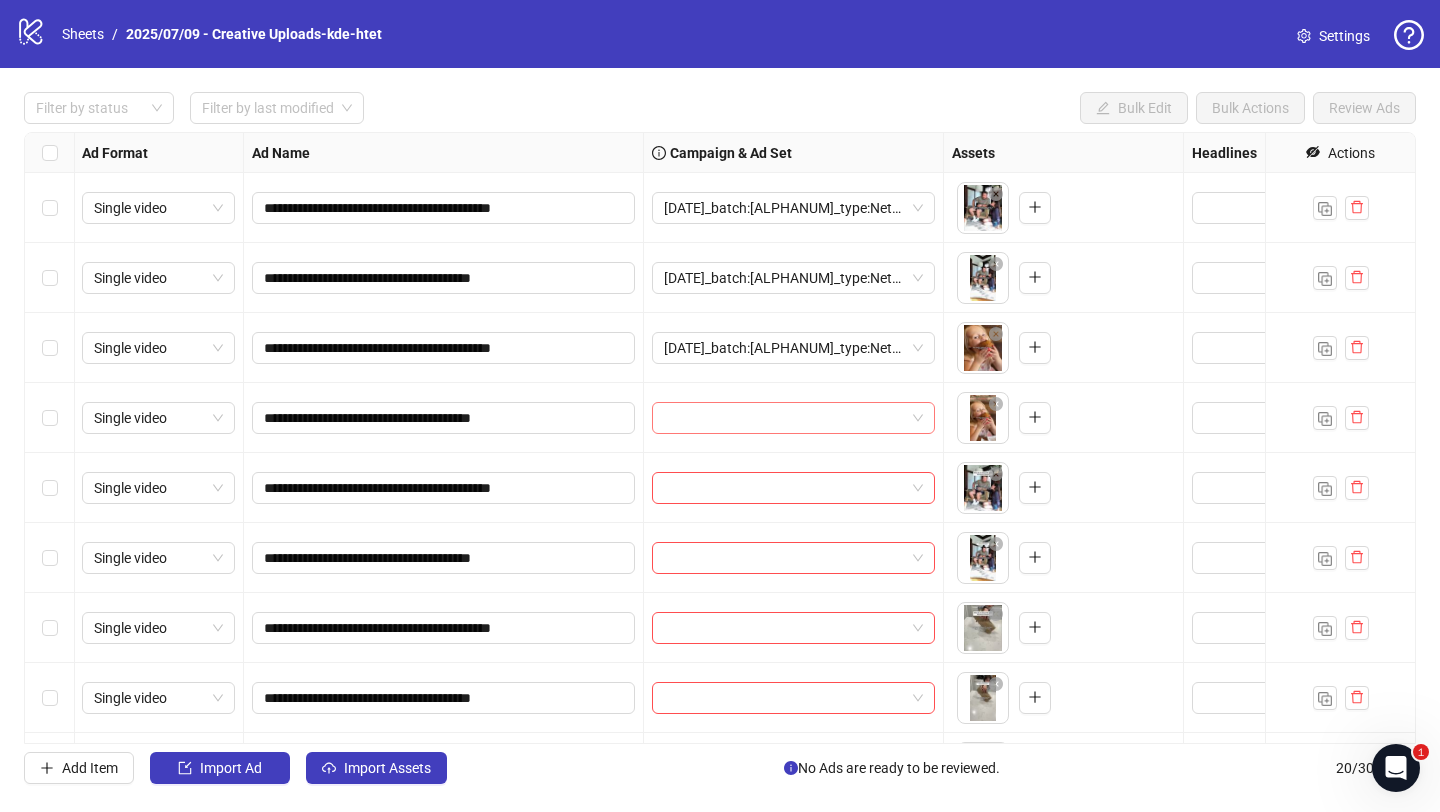 click at bounding box center (784, 418) 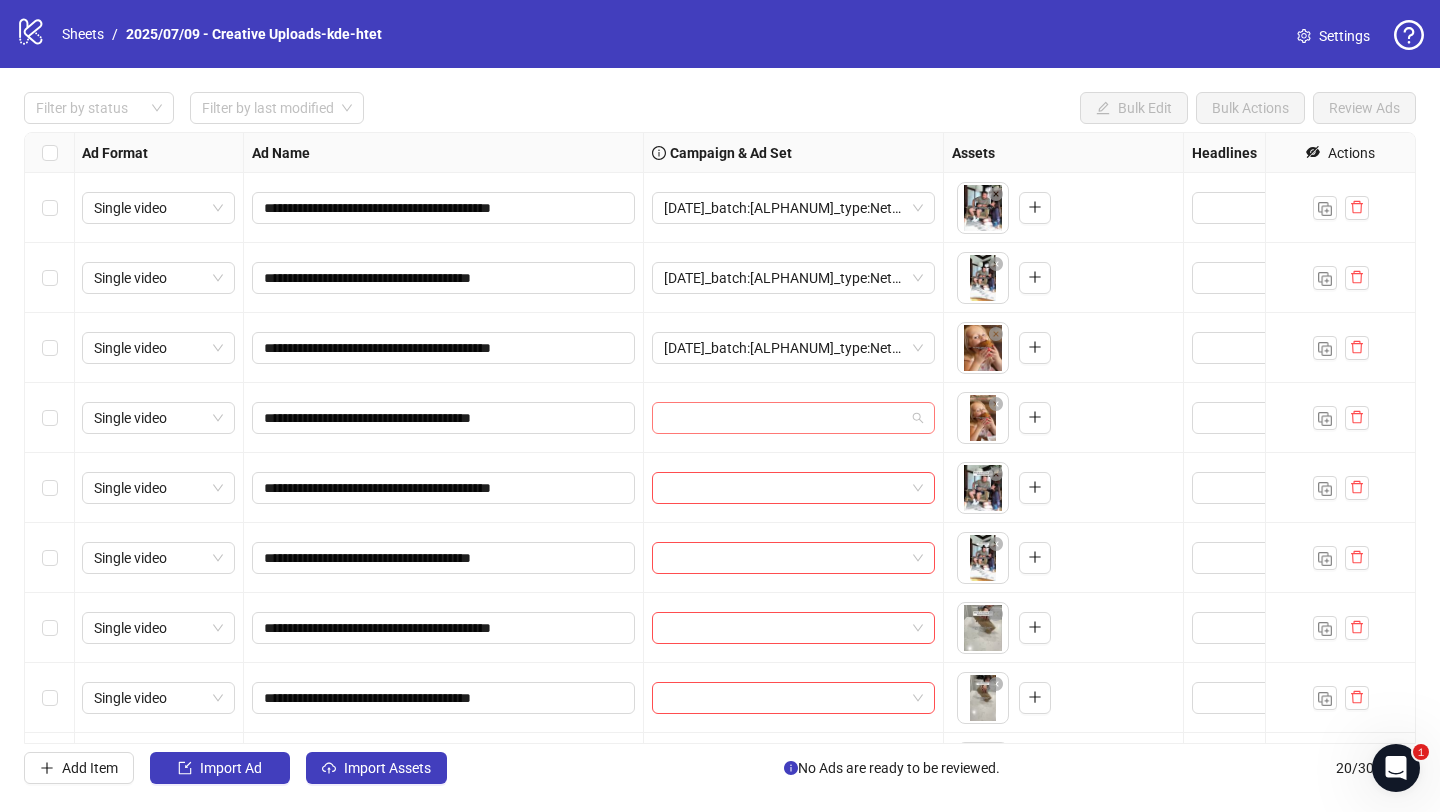 paste on "**********" 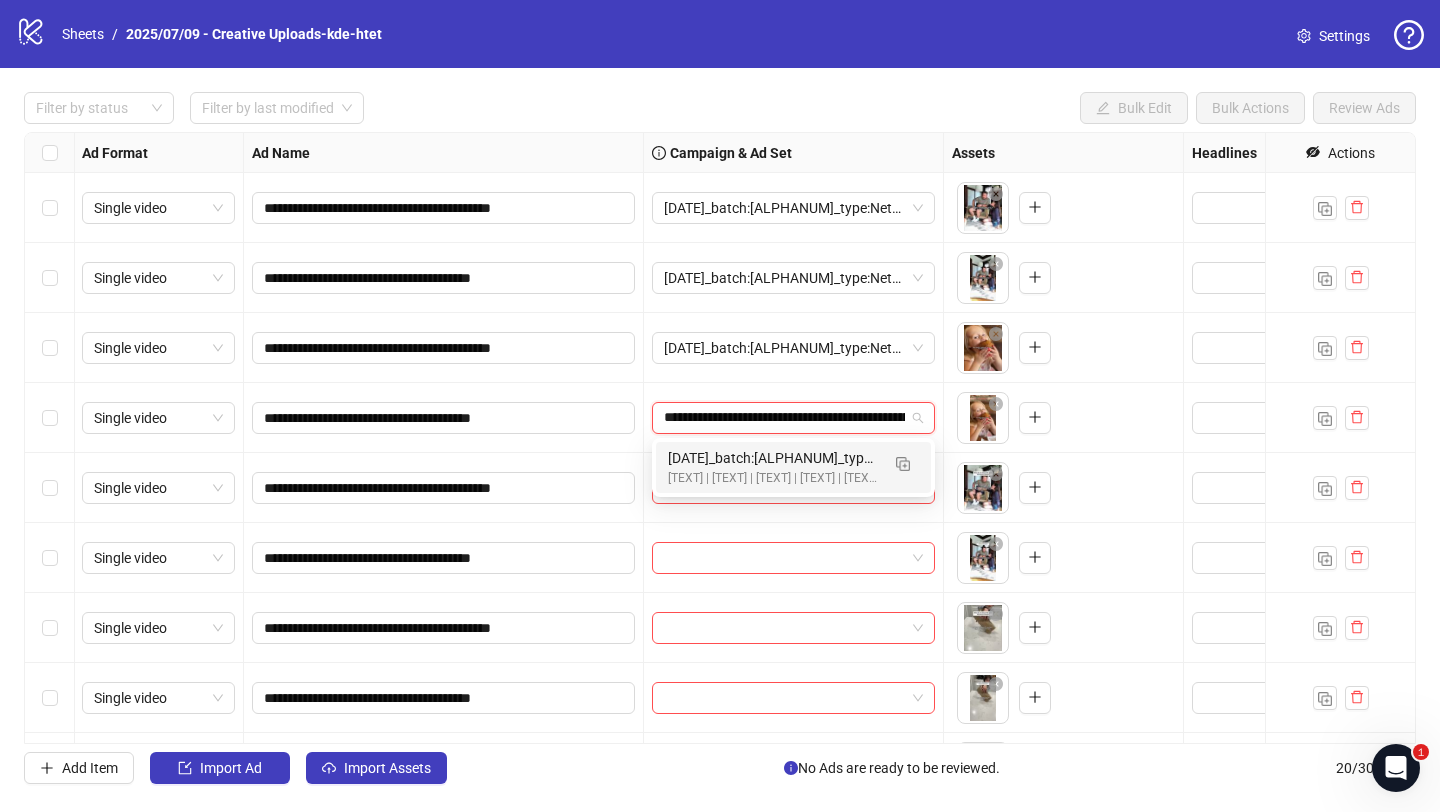 scroll, scrollTop: 0, scrollLeft: 256, axis: horizontal 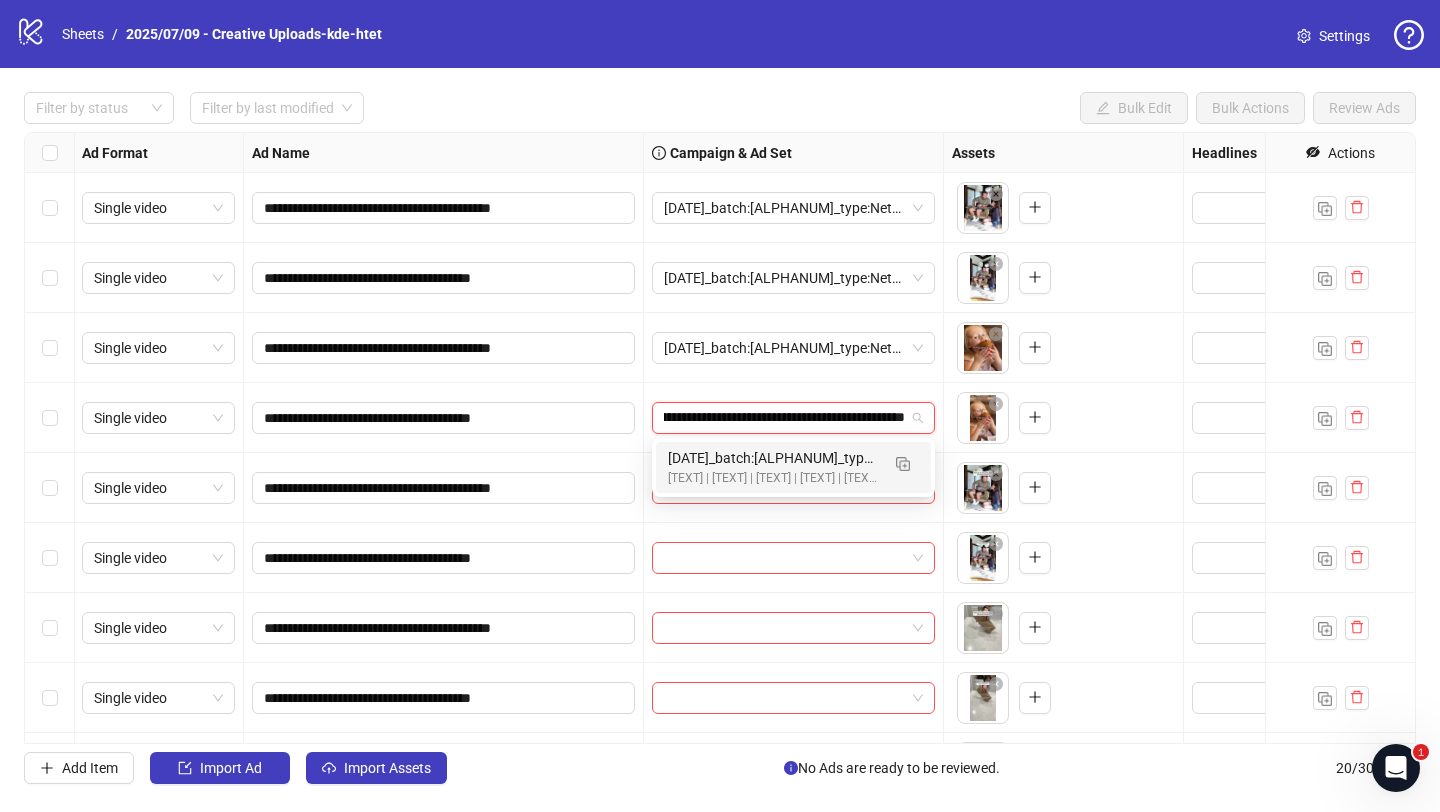 click on "2025/07/09_batch:kde-tapped#0016_type:NetNew_notes:htet-kde-tapped#0017" at bounding box center (773, 458) 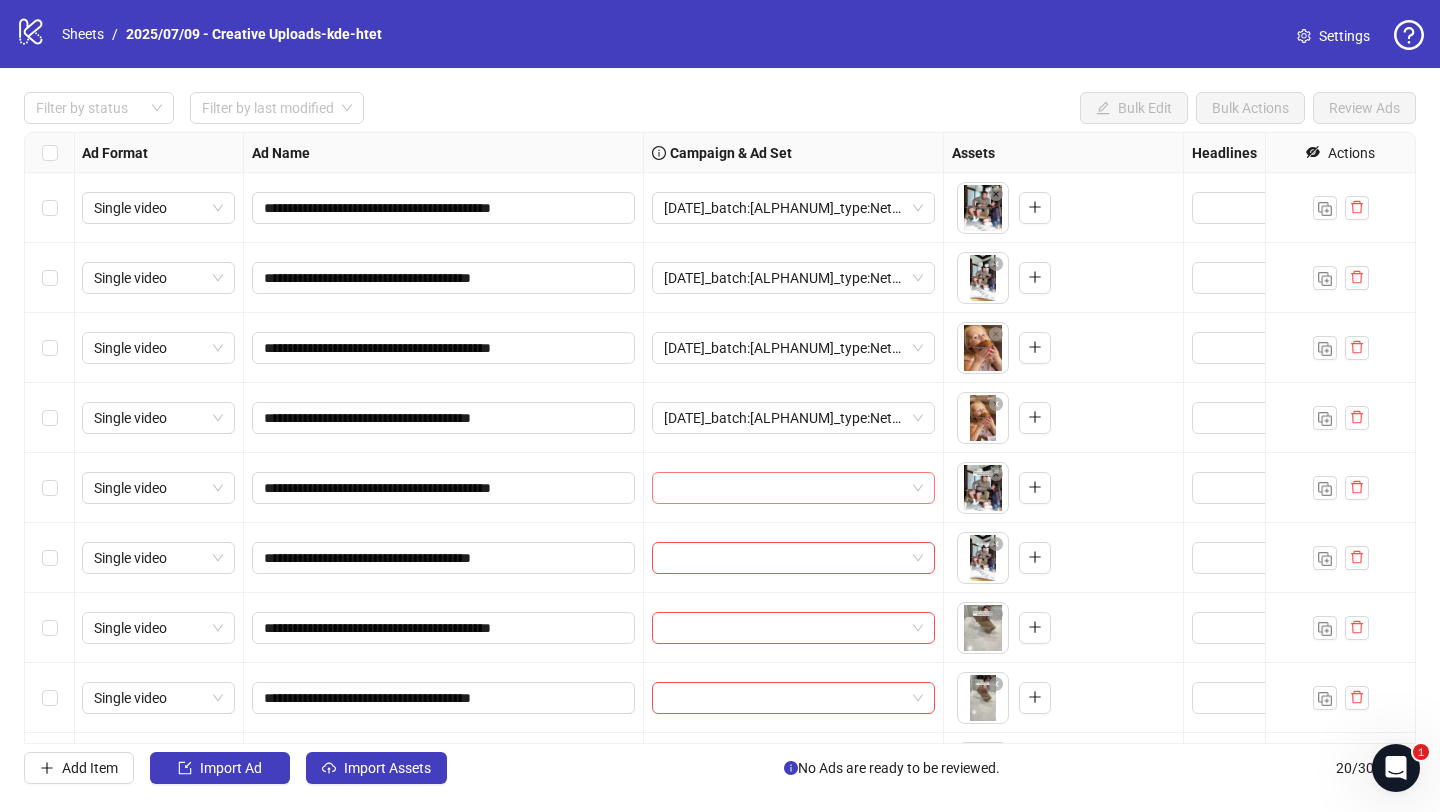 click at bounding box center (784, 488) 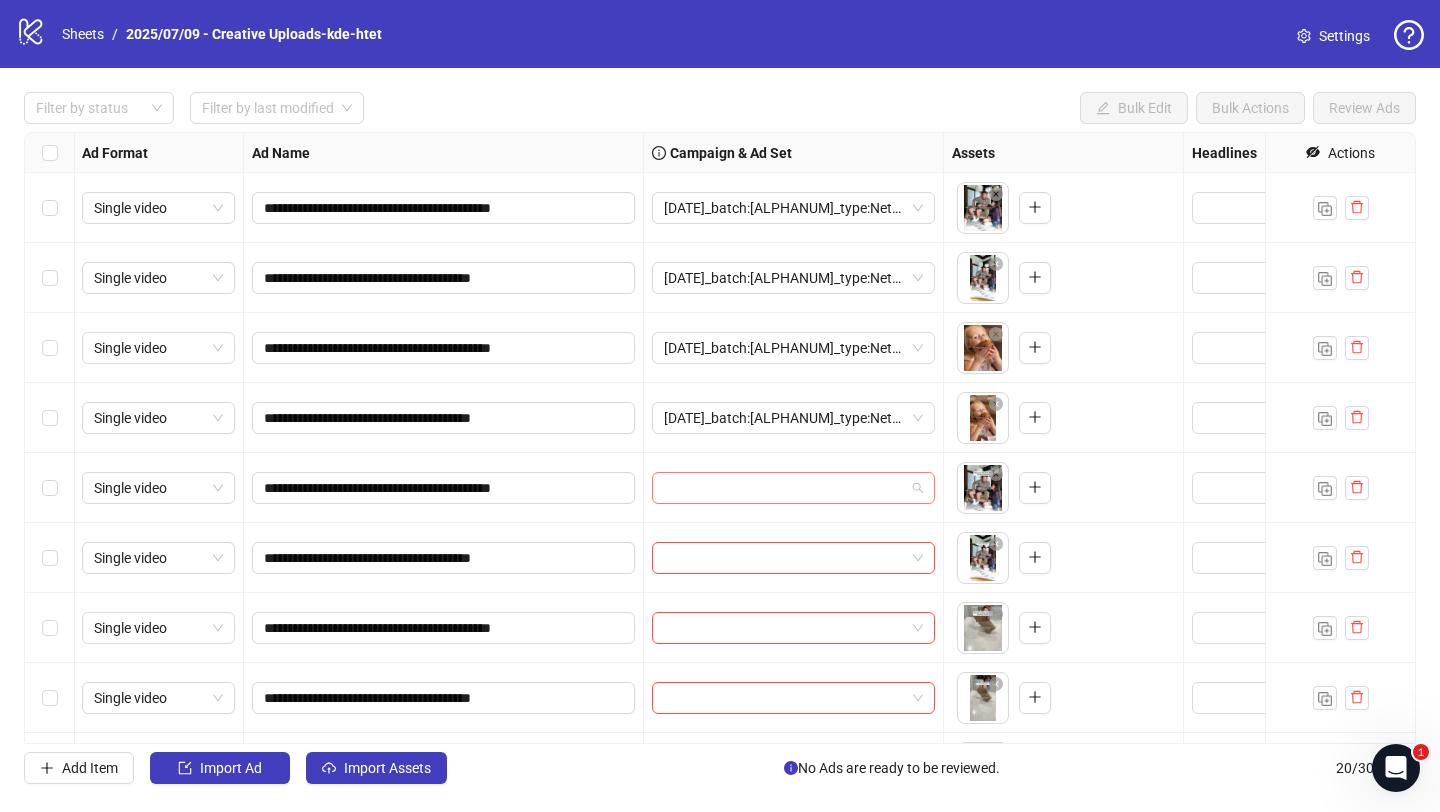 paste on "**********" 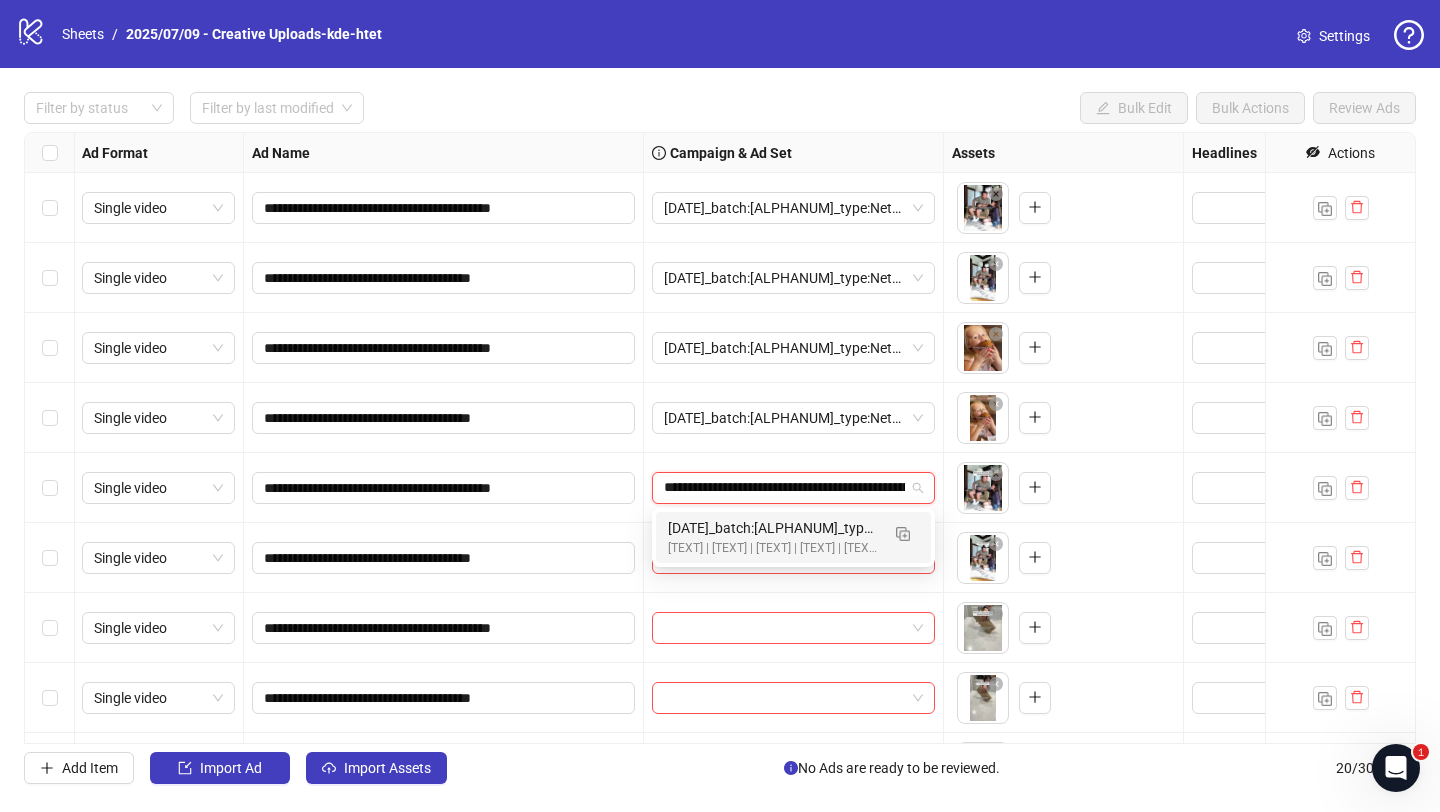 scroll, scrollTop: 0, scrollLeft: 256, axis: horizontal 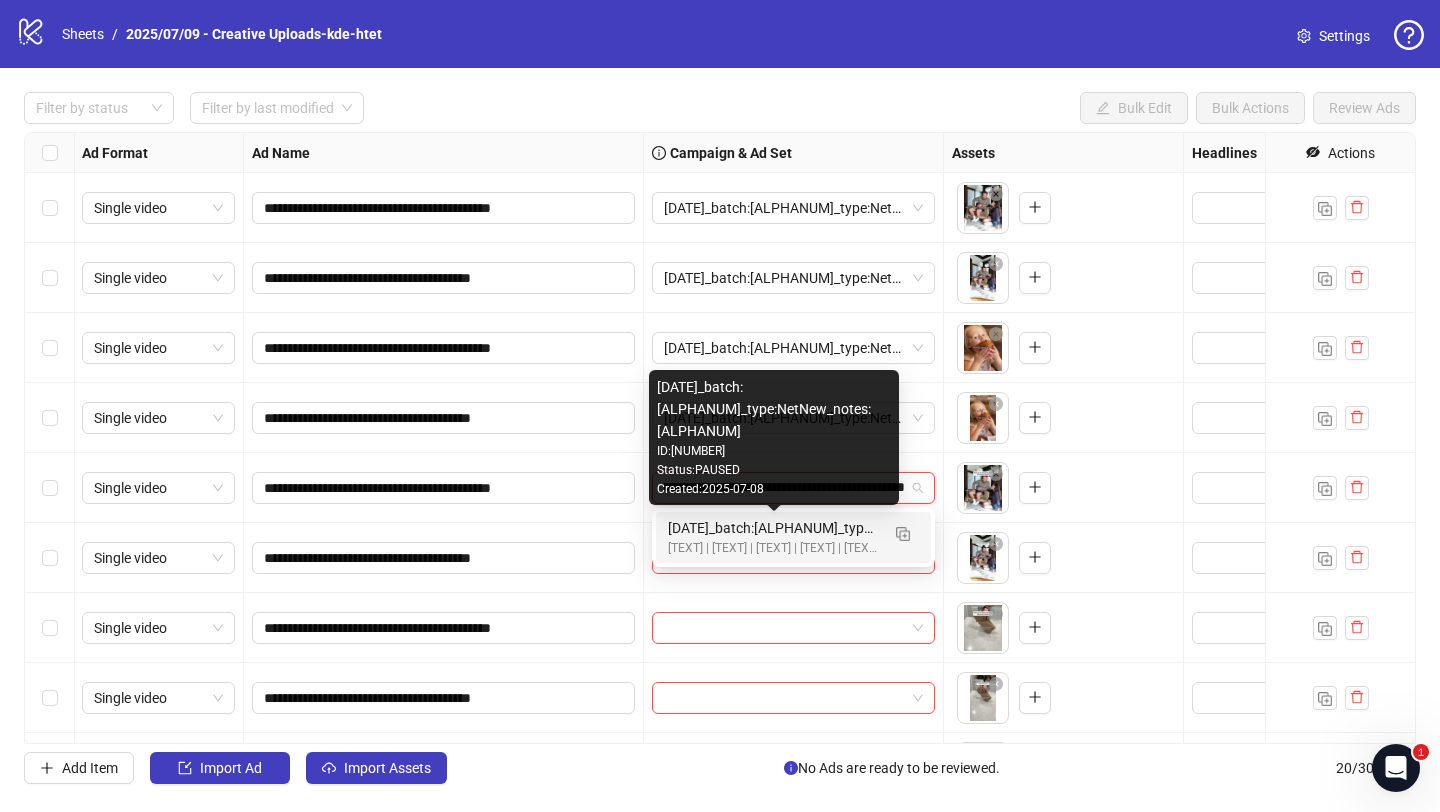 click on "2025/07/09_batch:kde-tapped#0016_type:NetNew_notes:htet-kde-tapped#0017" at bounding box center [773, 528] 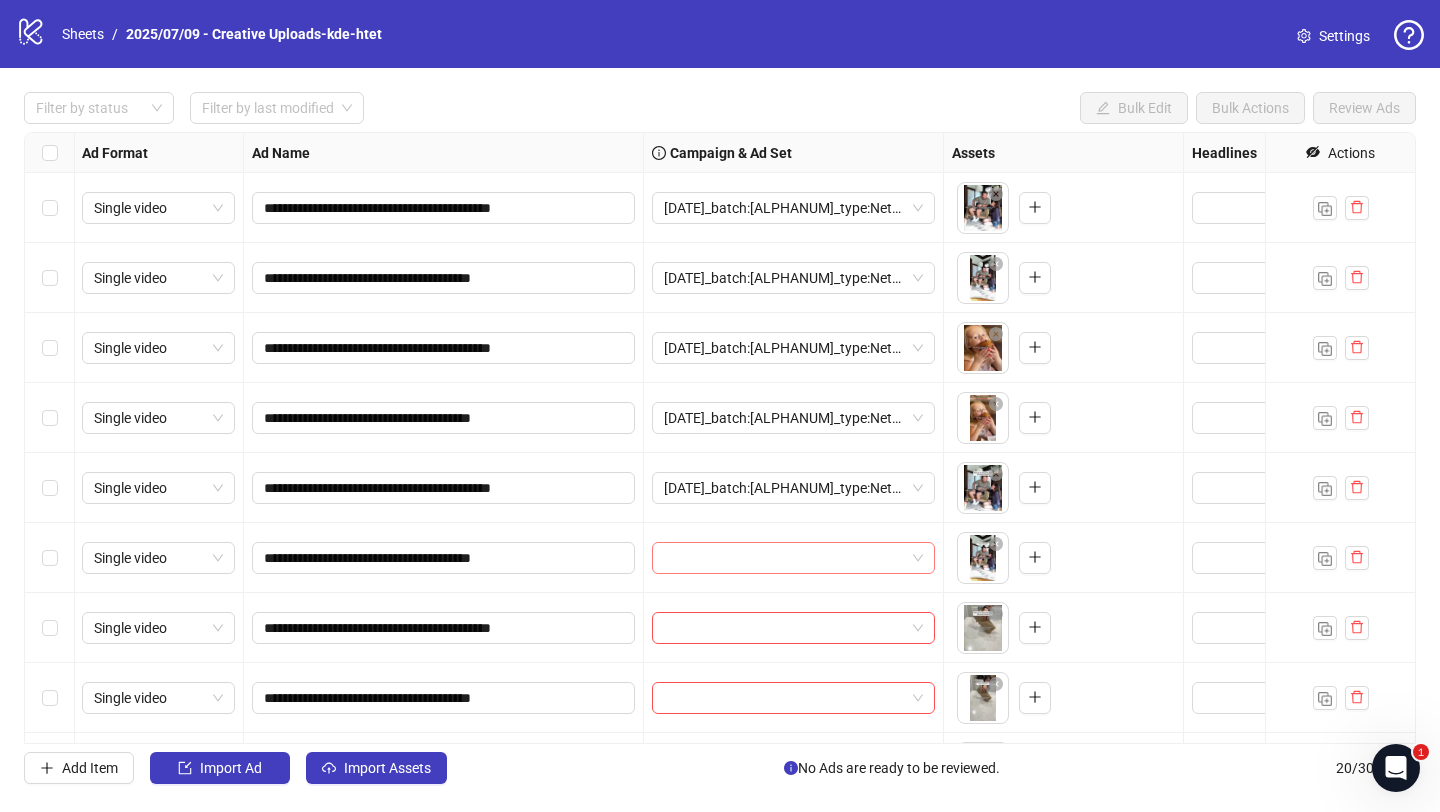 click at bounding box center [784, 558] 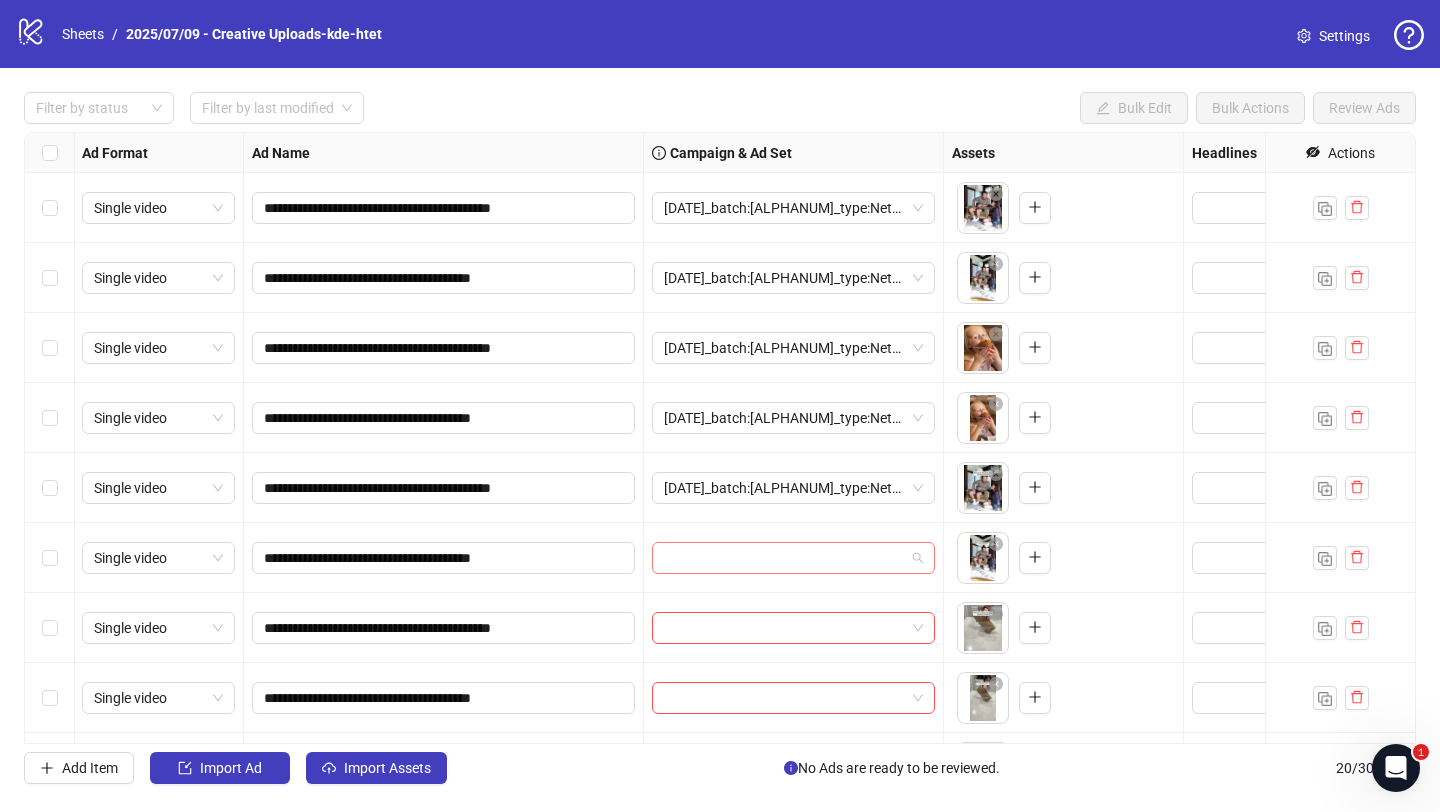 paste on "**********" 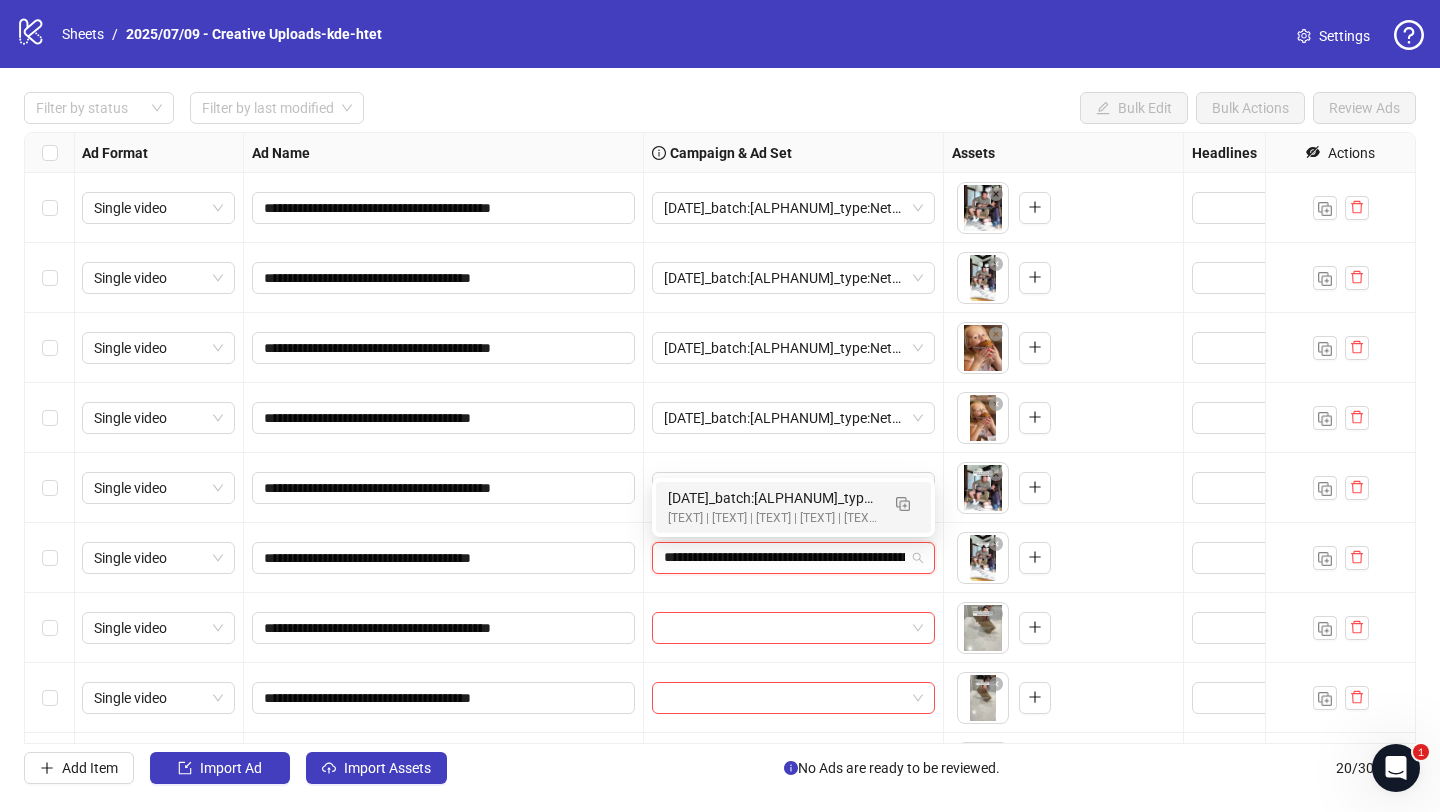 scroll, scrollTop: 0, scrollLeft: 256, axis: horizontal 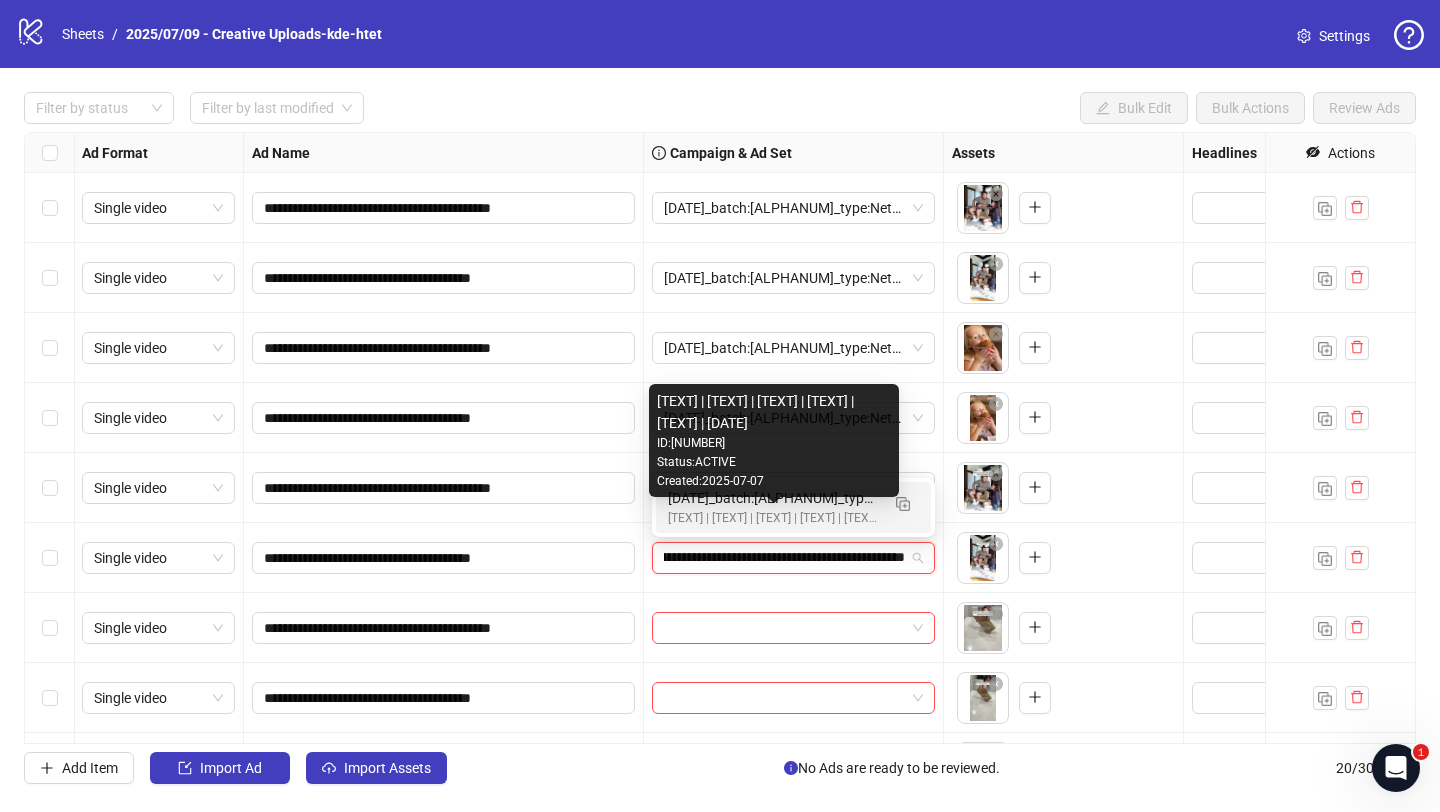 click on "[Creative-Testing MASTER | All-SKUs | ABO 7dc | USA | v2025/07/07]" at bounding box center [773, 518] 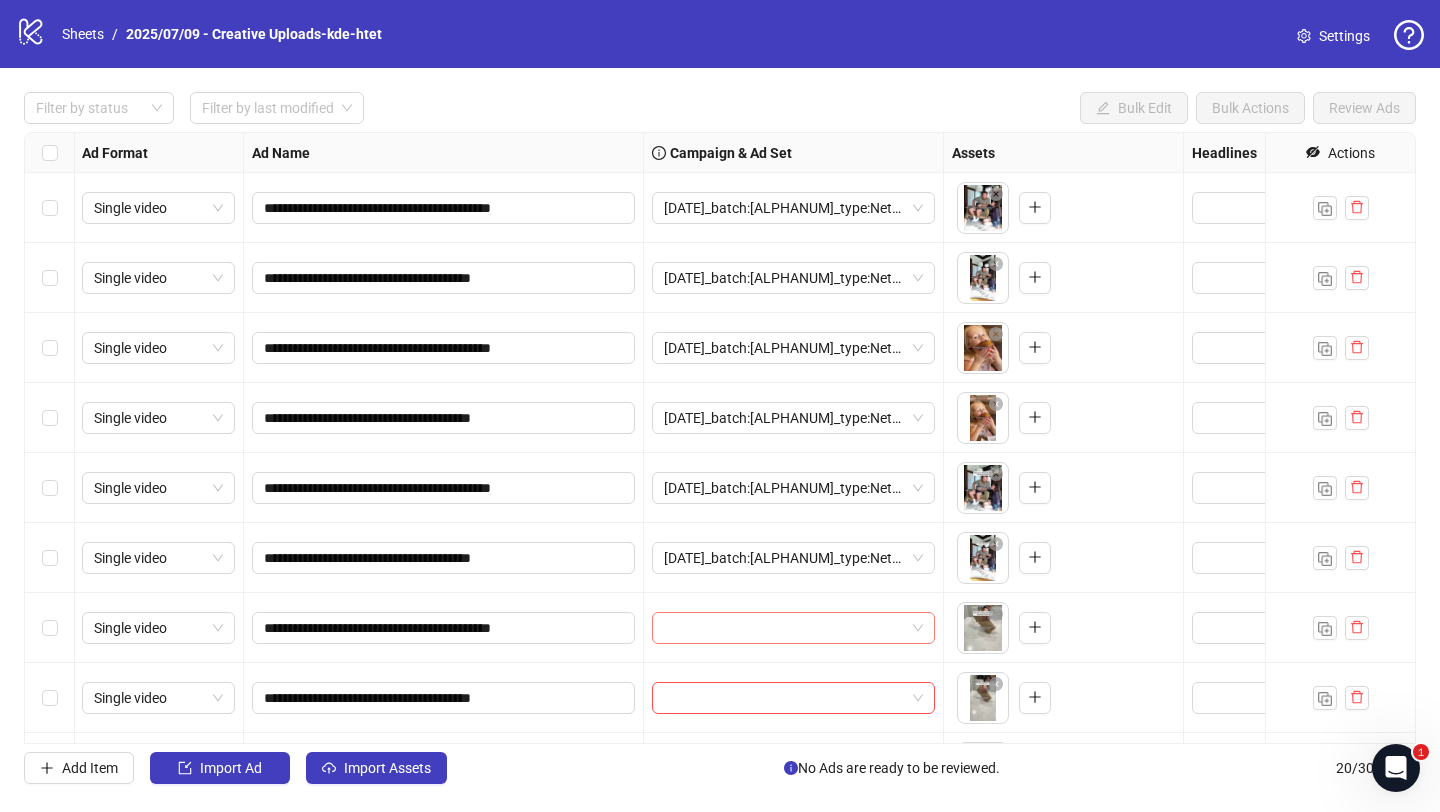 scroll, scrollTop: 48, scrollLeft: 1, axis: both 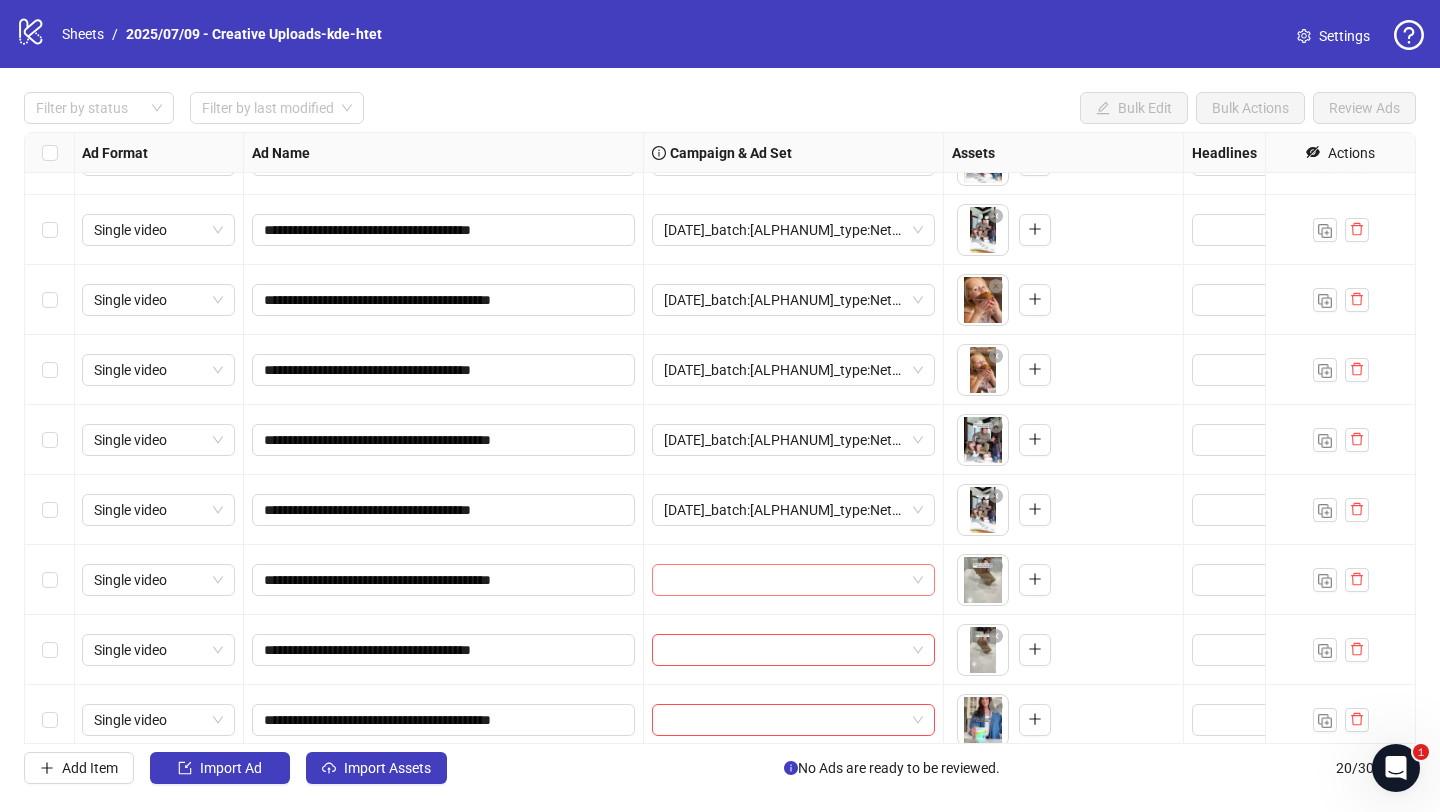 click at bounding box center [784, 580] 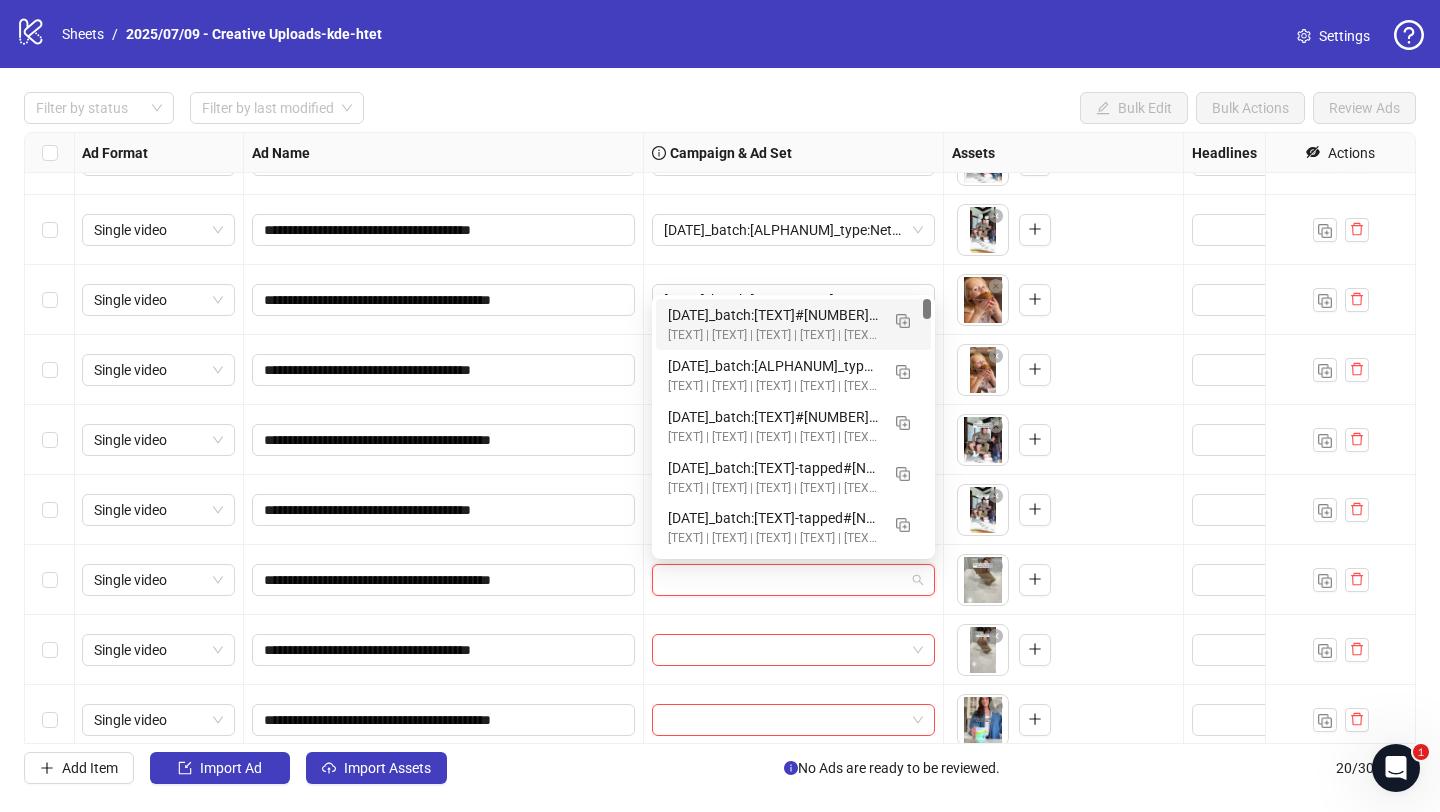 paste on "**********" 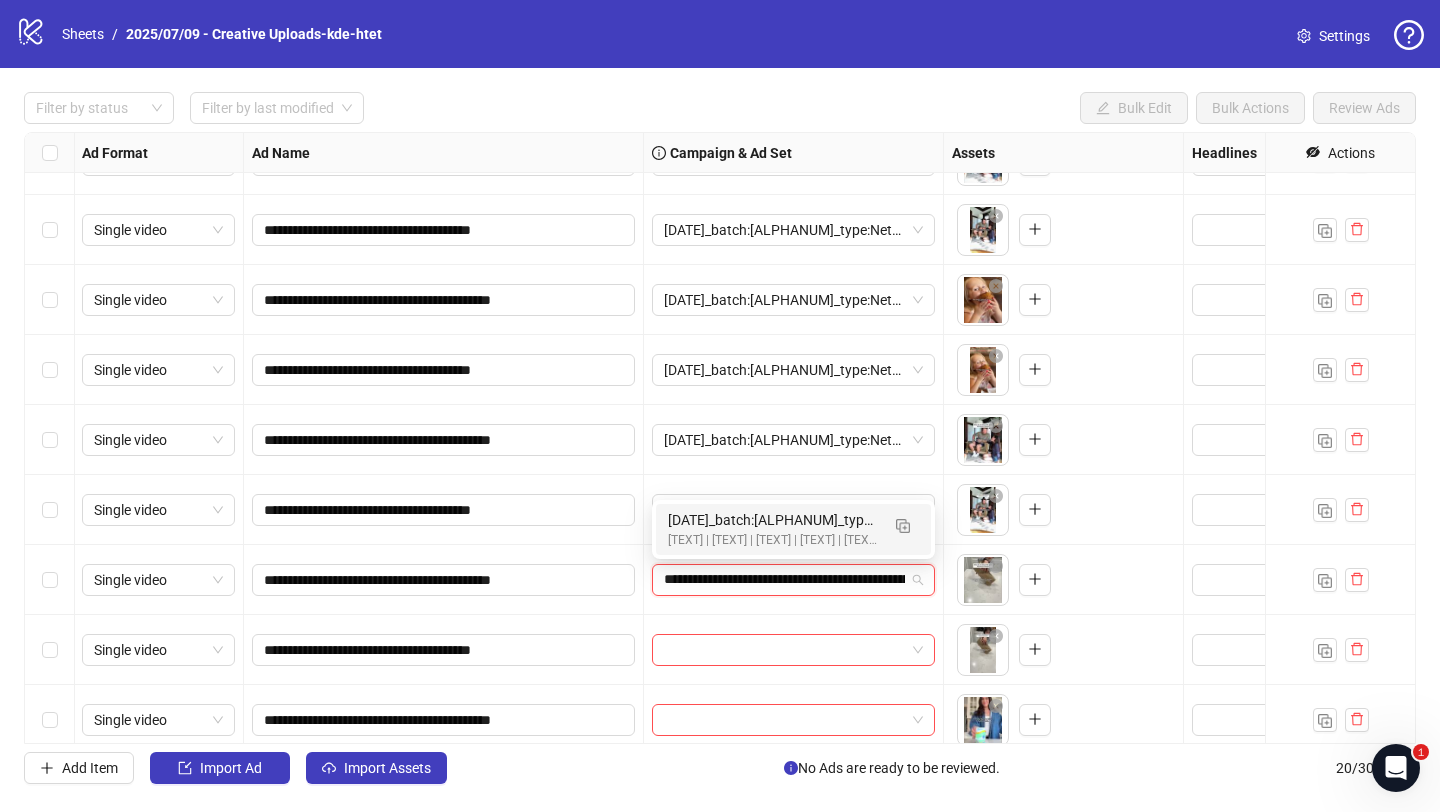 scroll, scrollTop: 0, scrollLeft: 256, axis: horizontal 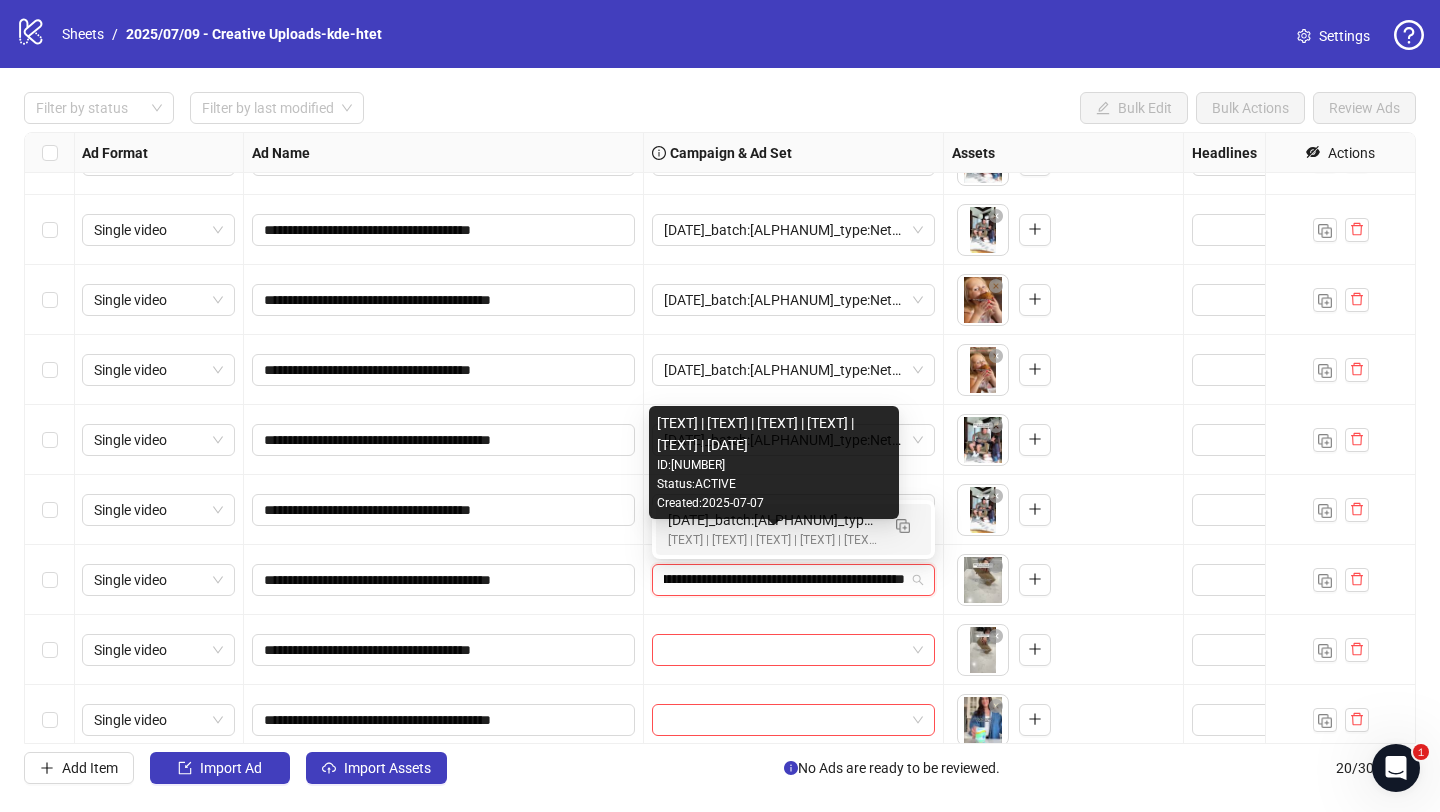 click on "[Creative-Testing MASTER | All-SKUs | ABO 7dc | USA | v2025/07/07]" at bounding box center (773, 540) 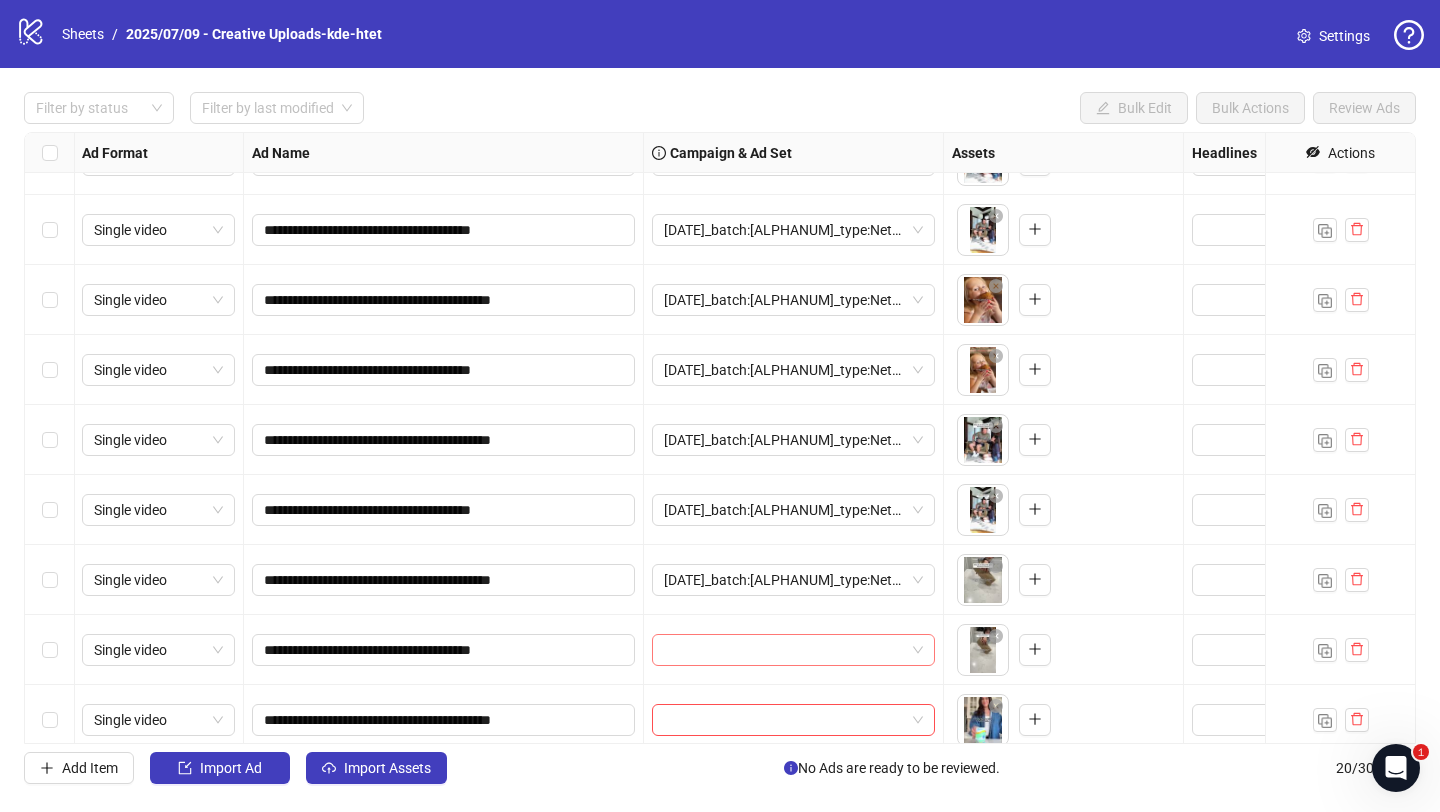 click at bounding box center [784, 650] 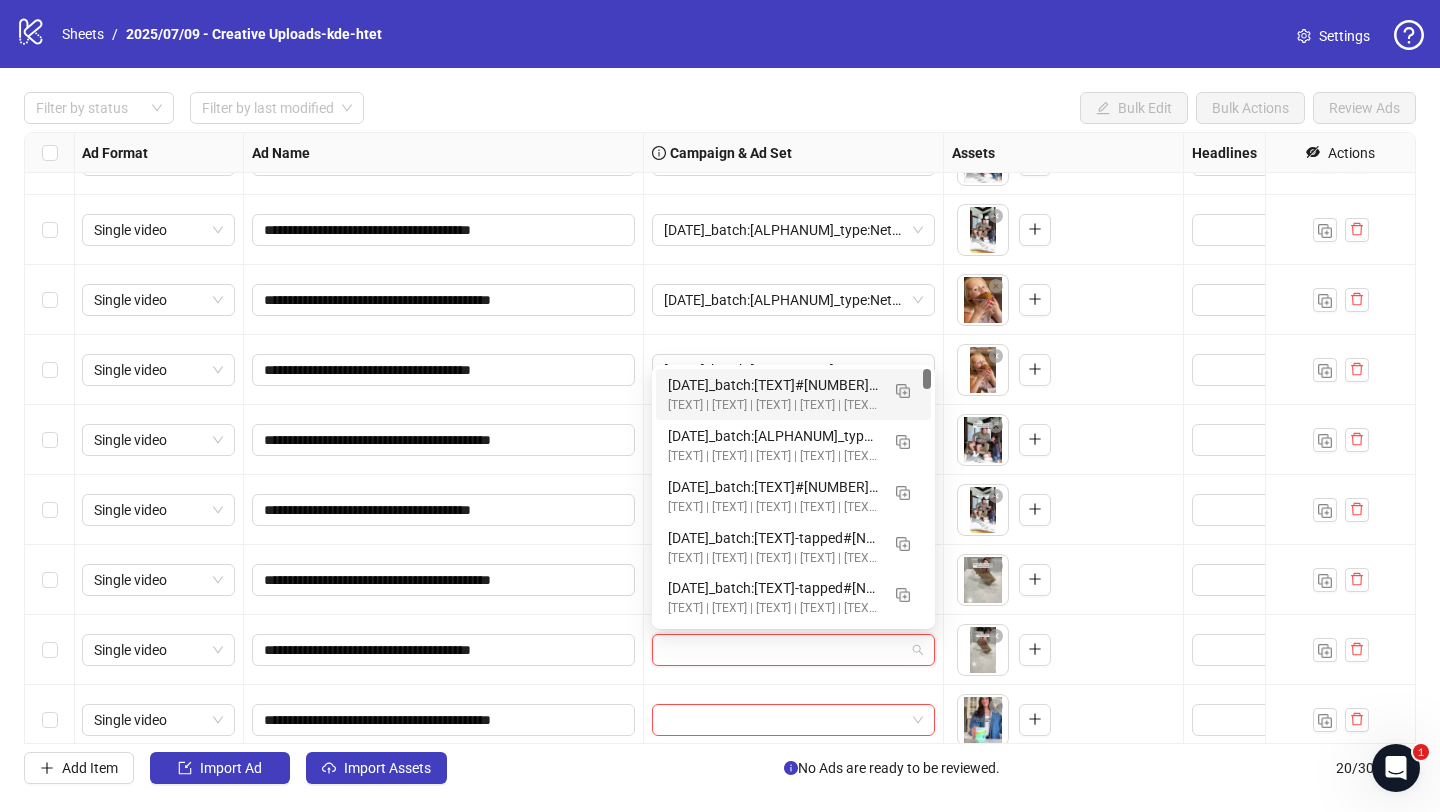 paste on "**********" 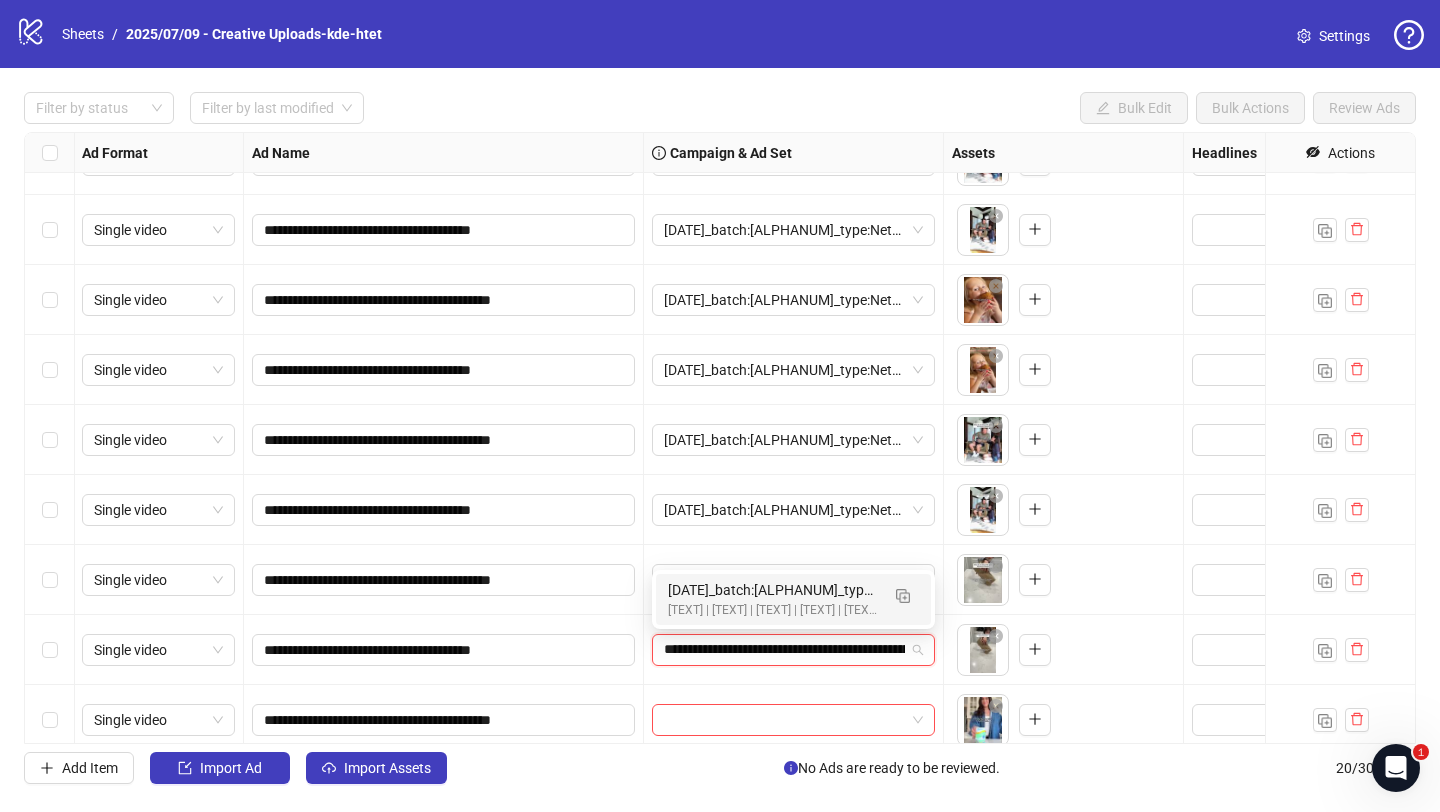 scroll, scrollTop: 0, scrollLeft: 256, axis: horizontal 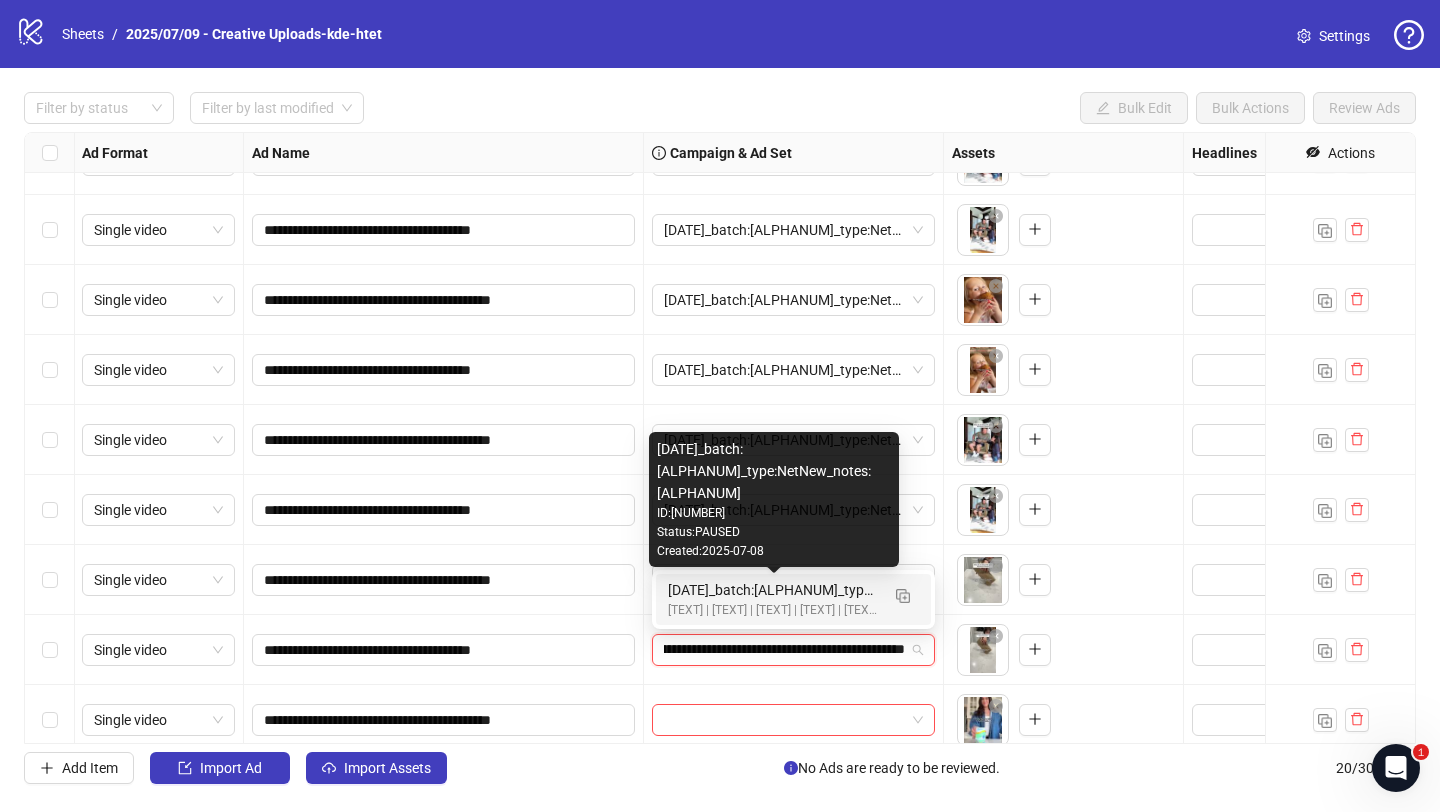 click on "2025/07/09_batch:kde-tapped#0016_type:NetNew_notes:htet-kde-tapped#0017" at bounding box center (773, 590) 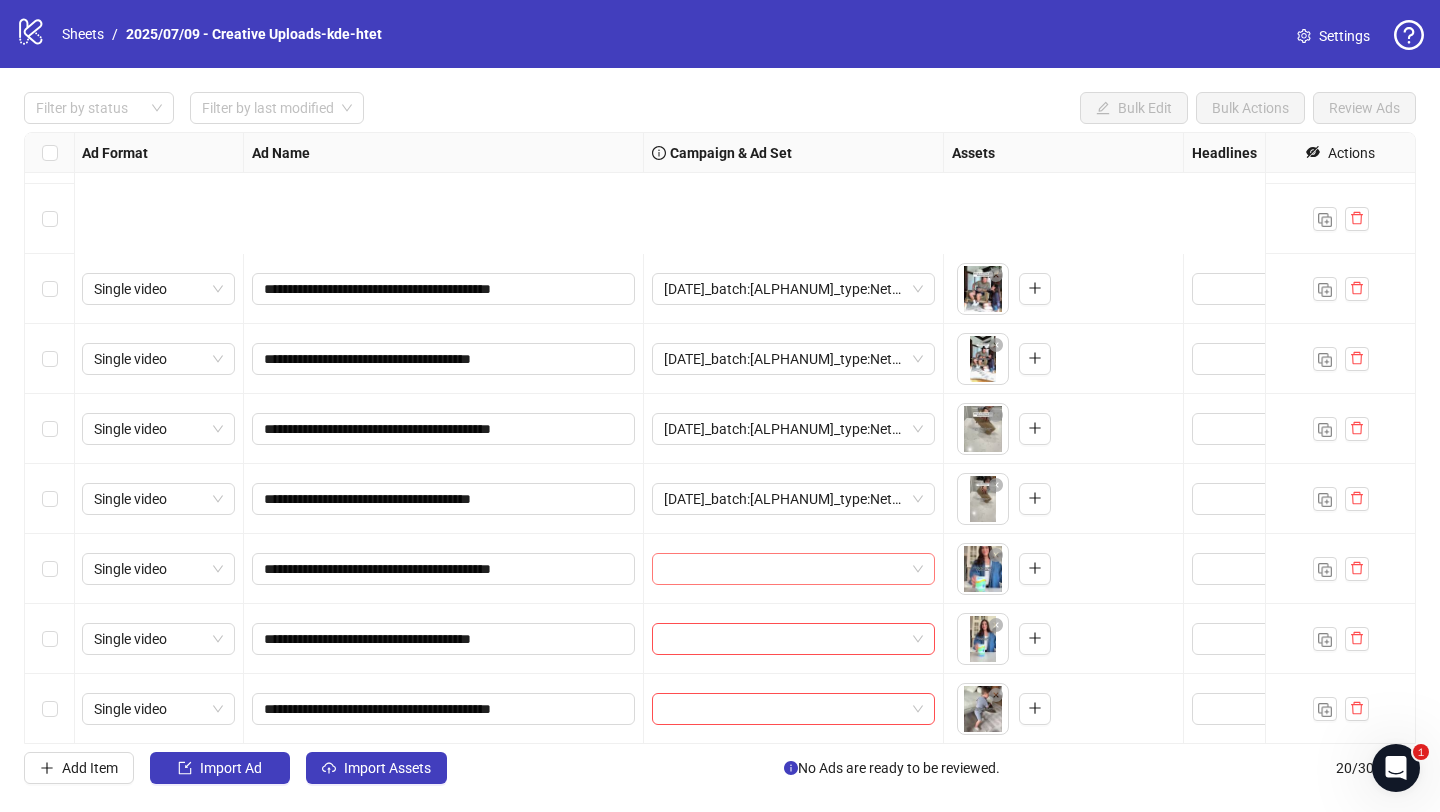 scroll, scrollTop: 403, scrollLeft: 1, axis: both 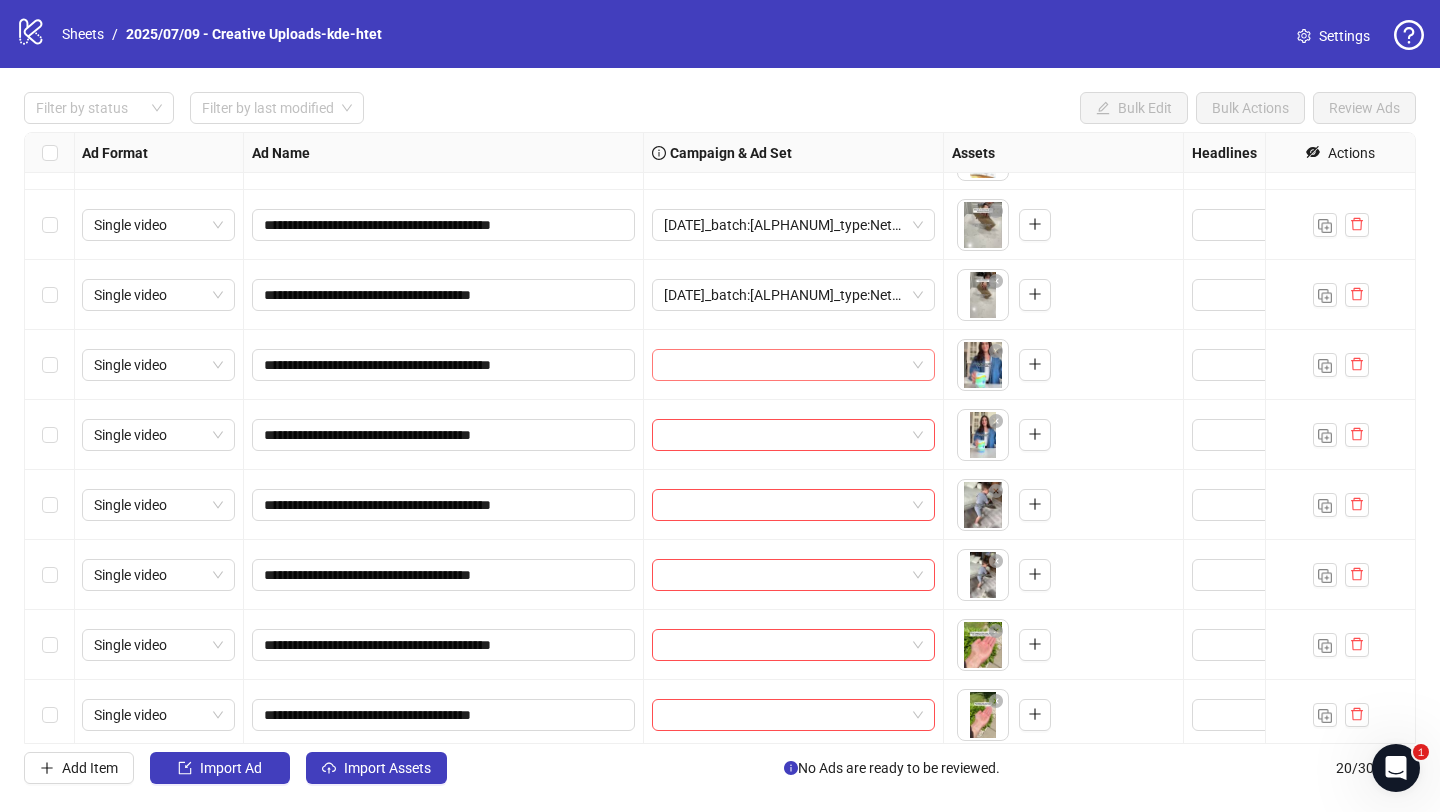 click at bounding box center [784, 365] 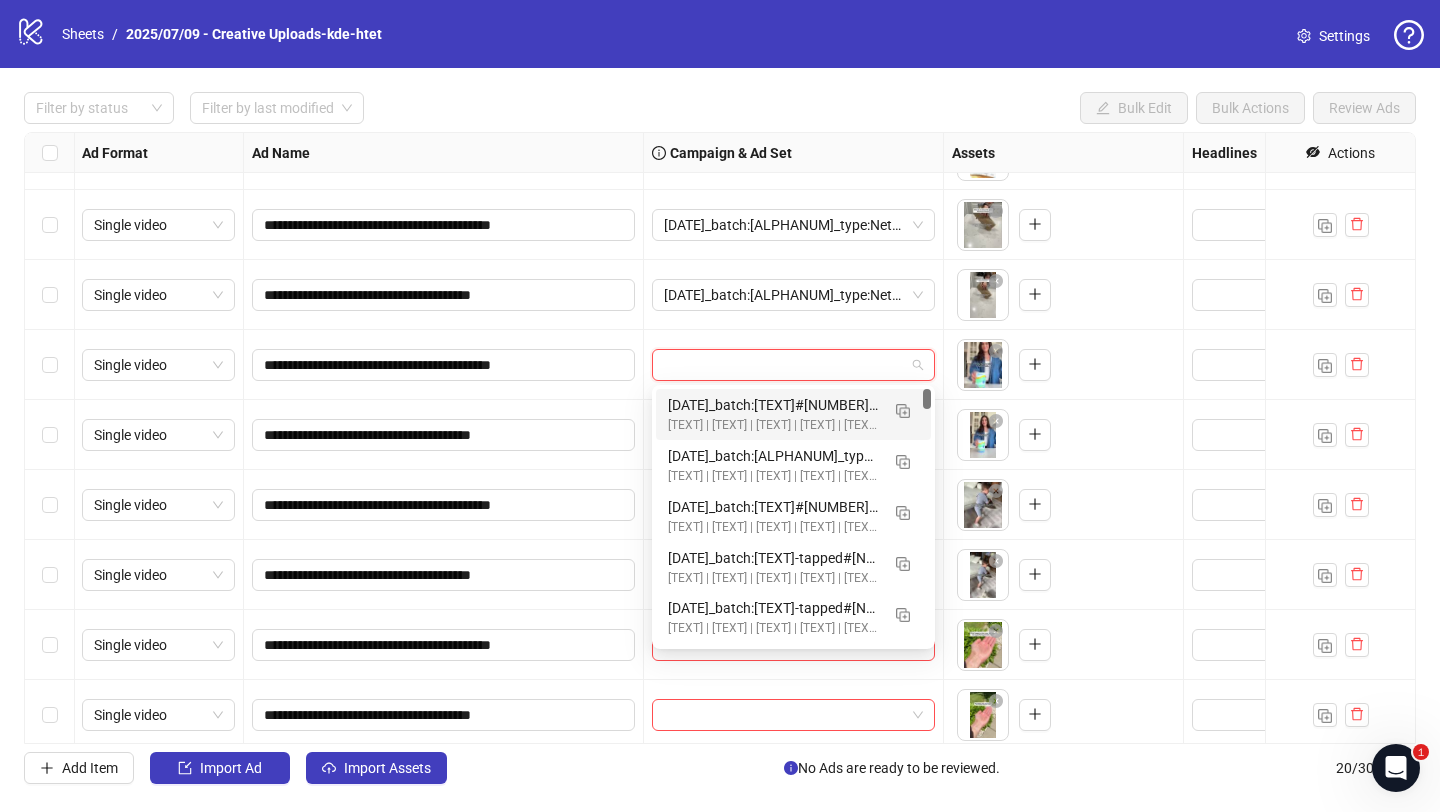 paste on "**********" 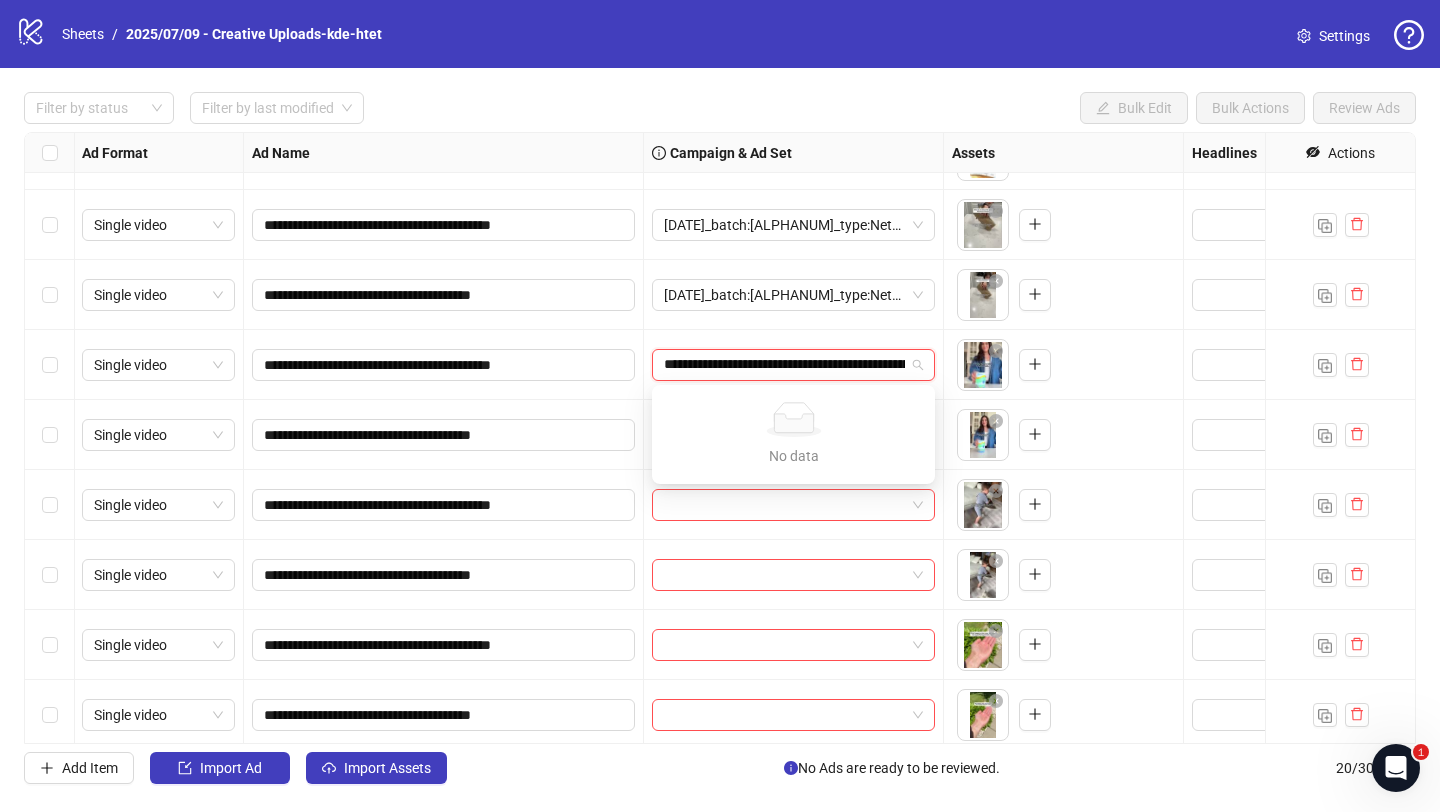 scroll, scrollTop: 0, scrollLeft: 256, axis: horizontal 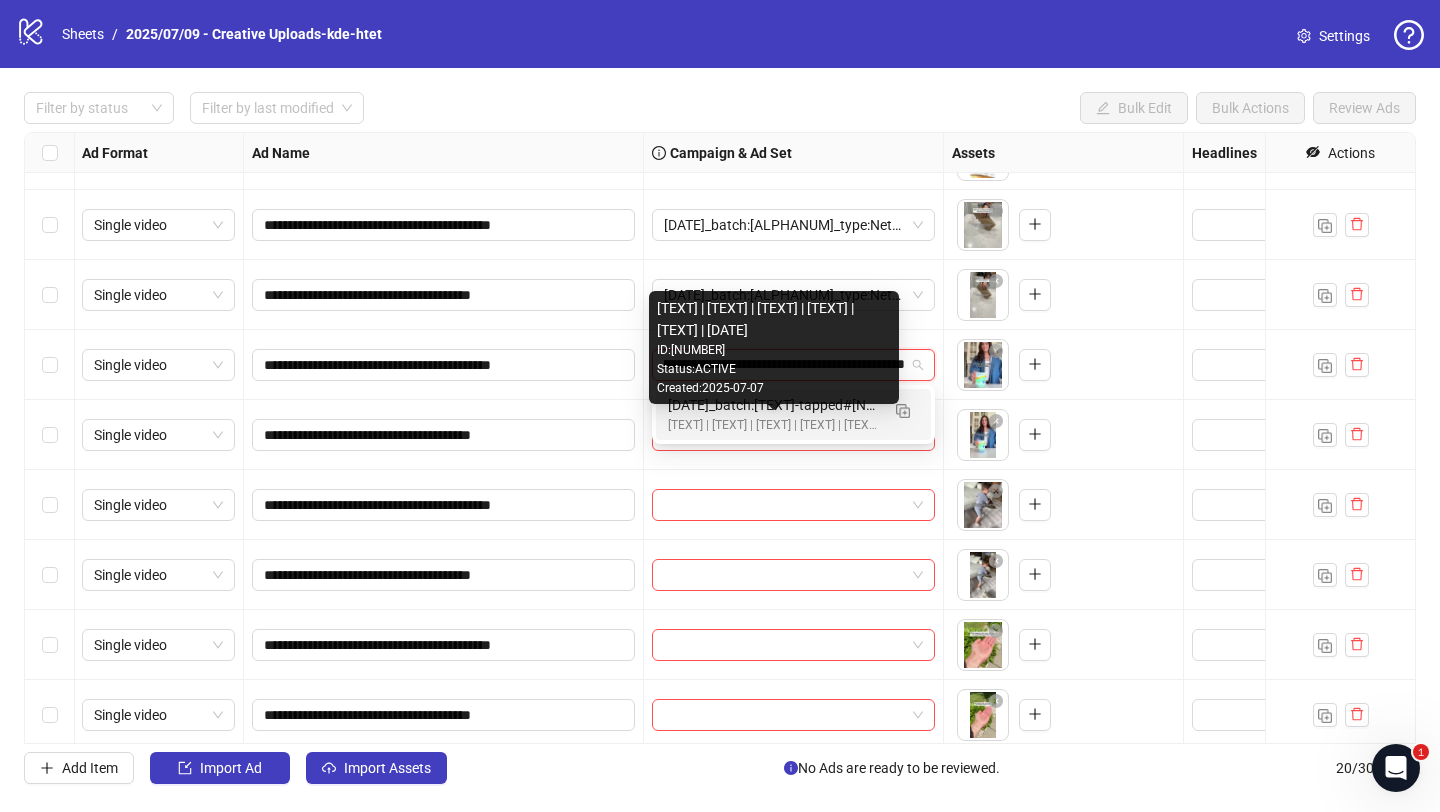 click on "[Creative-Testing MASTER | All-SKUs | ABO 7dc | USA | v2025/07/07]" at bounding box center (773, 425) 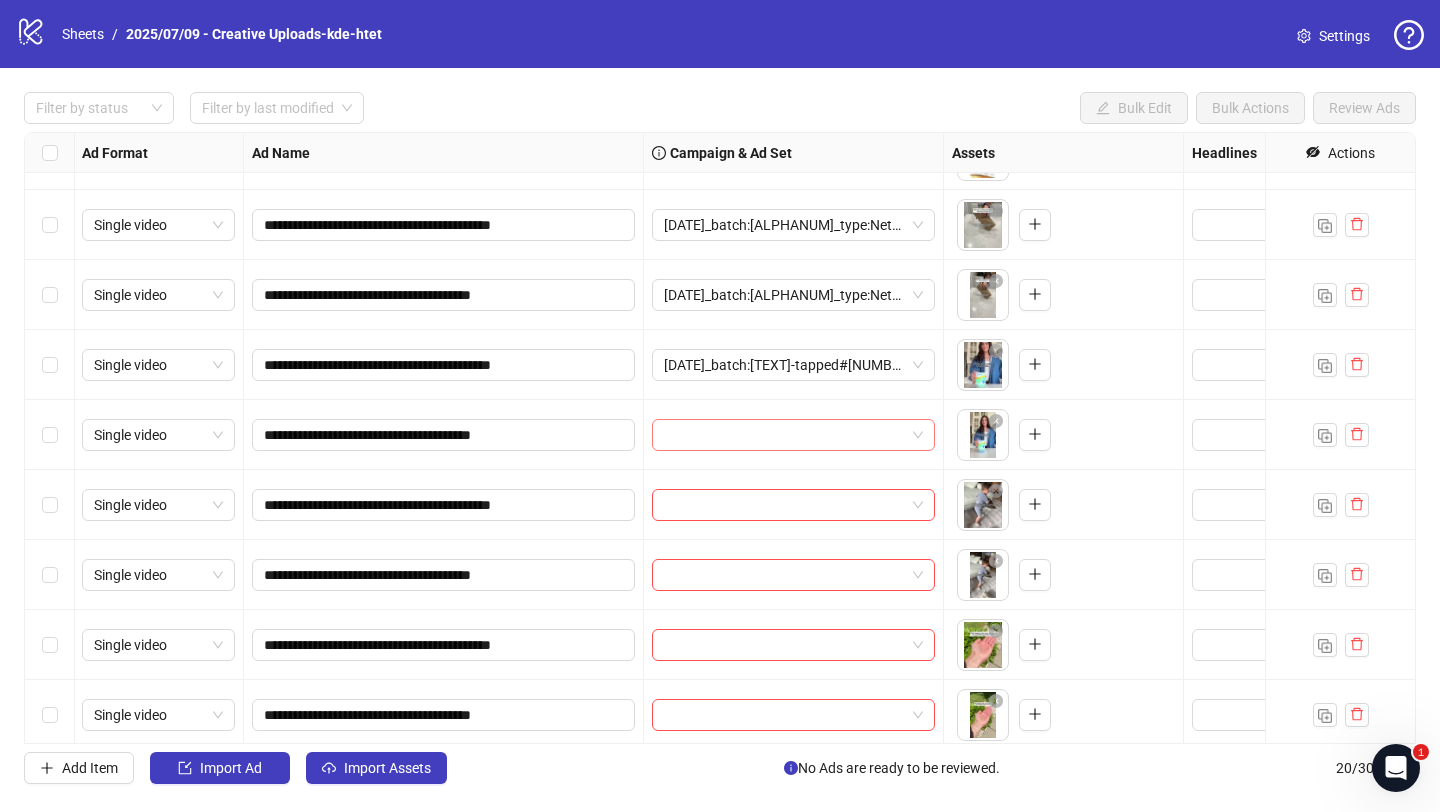 click at bounding box center (784, 435) 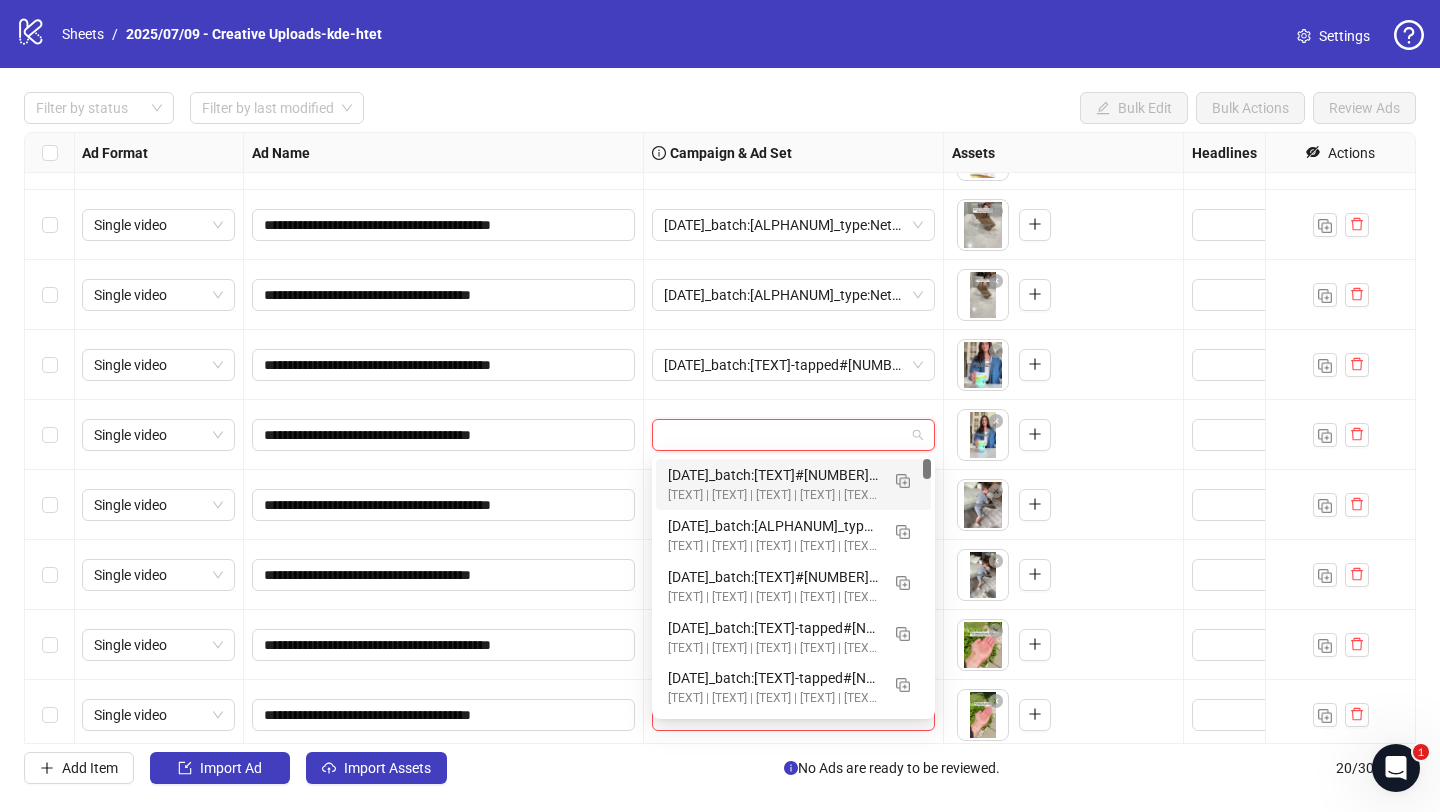 paste on "**********" 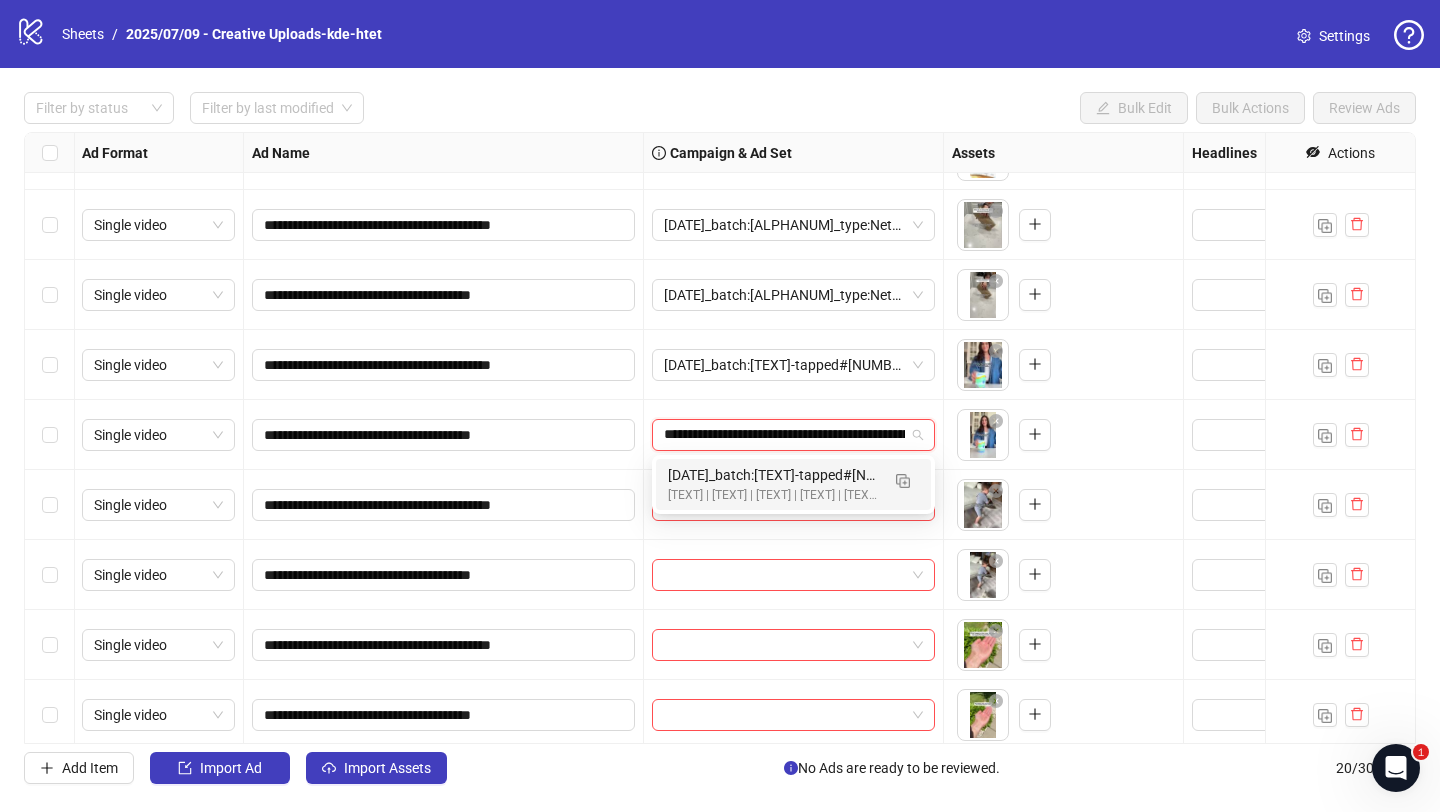 scroll, scrollTop: 0, scrollLeft: 256, axis: horizontal 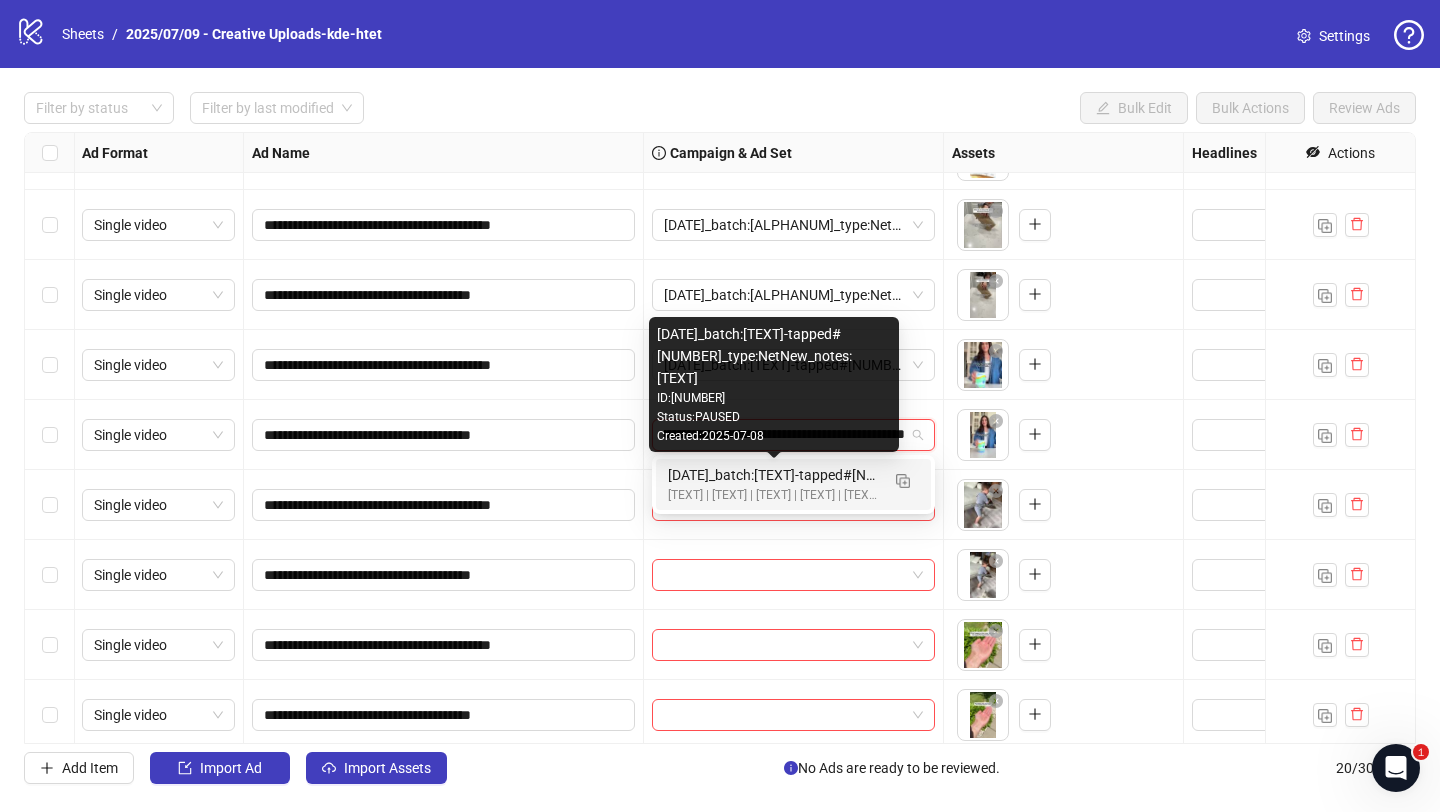 click on "2025/07/09_batch:kde-tapped#0018_type:NetNew_notes:htet-kde-tapped#0019" at bounding box center [773, 475] 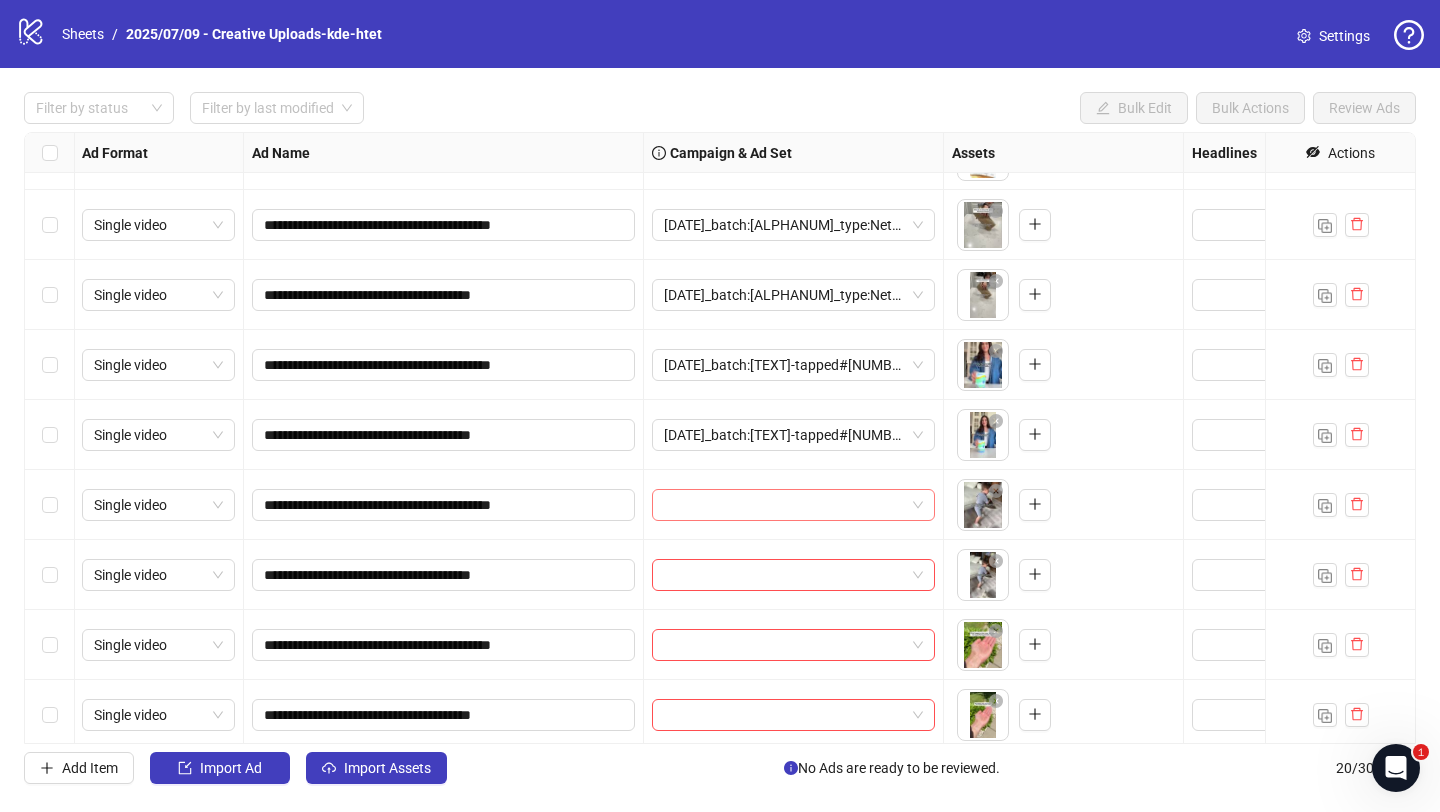 click at bounding box center [784, 505] 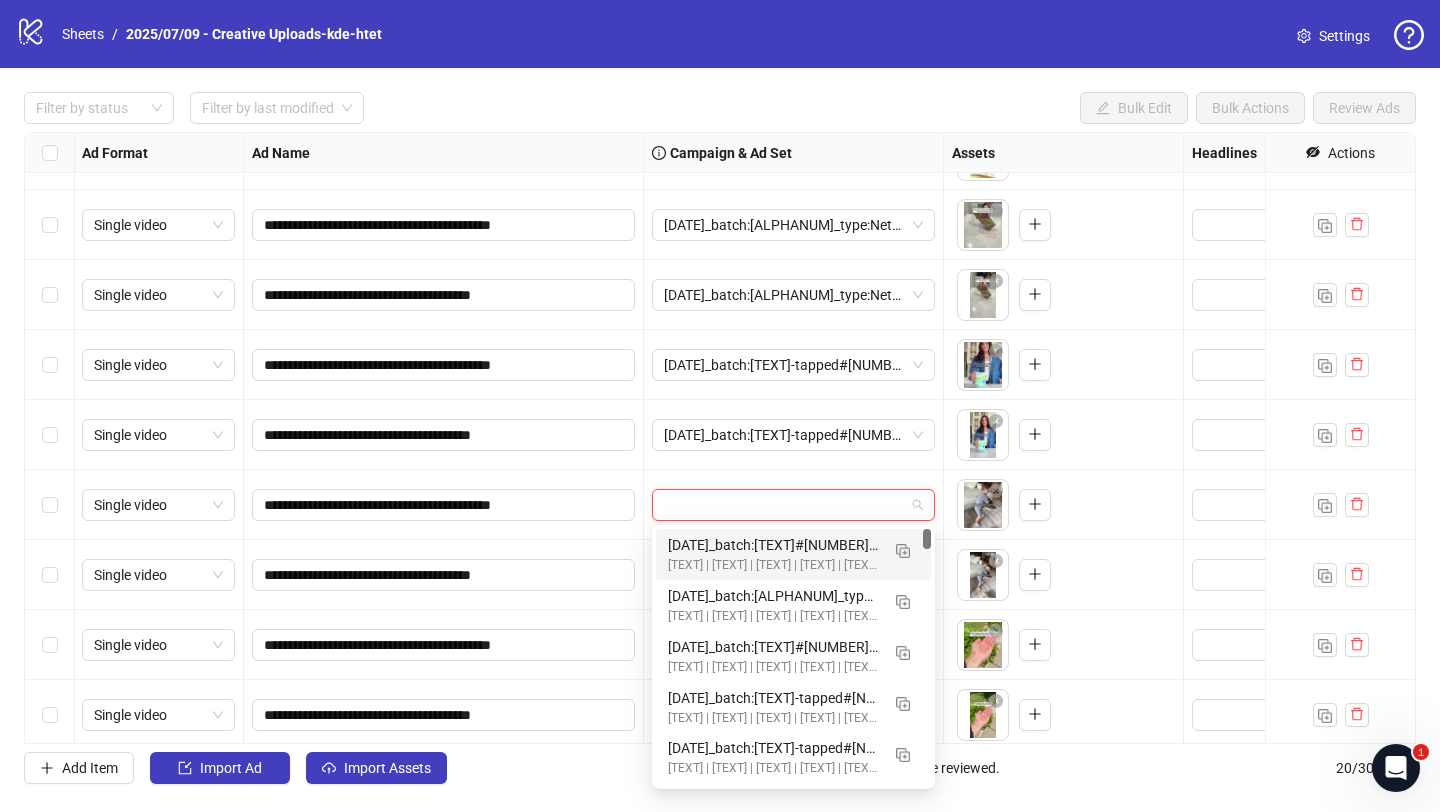 paste on "**********" 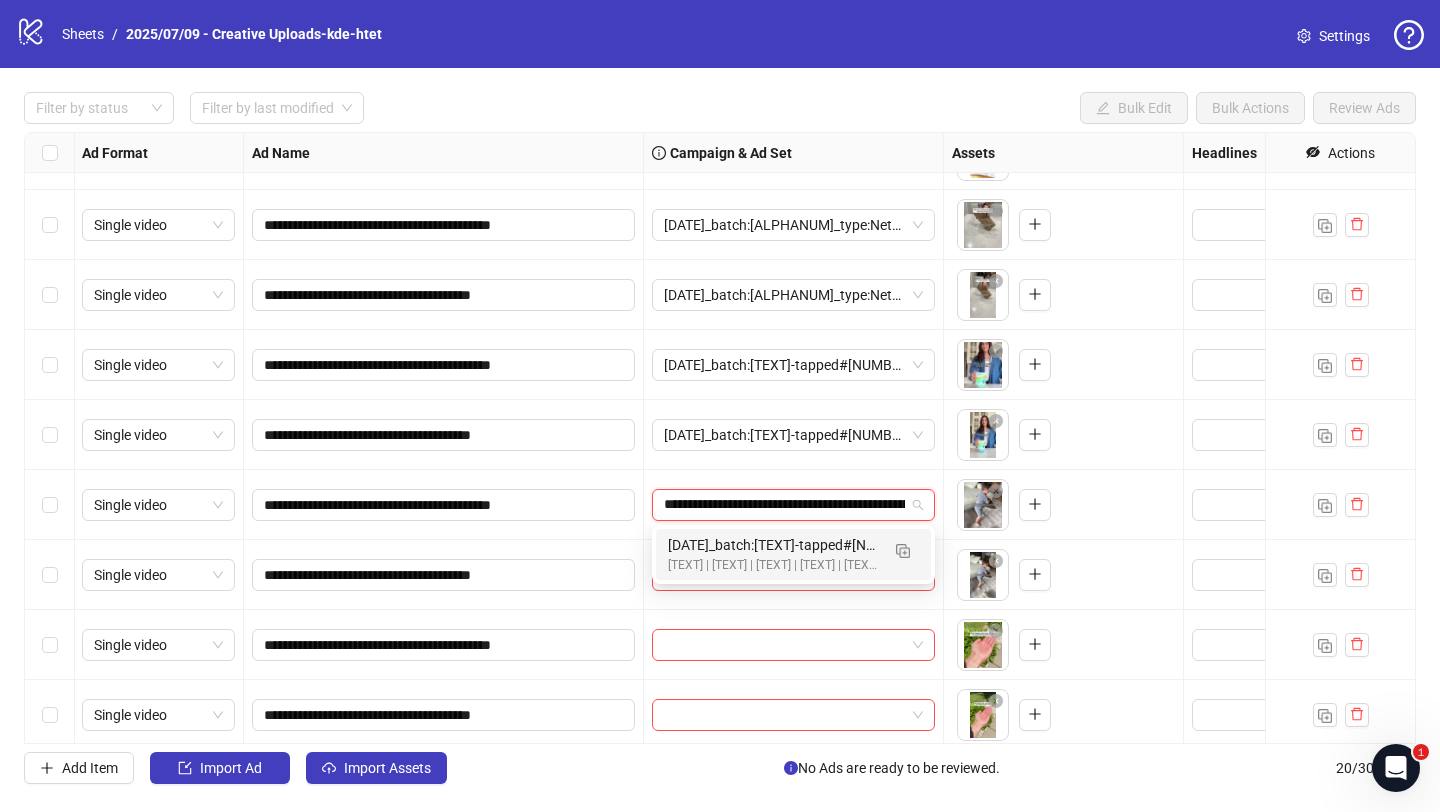 scroll, scrollTop: 0, scrollLeft: 256, axis: horizontal 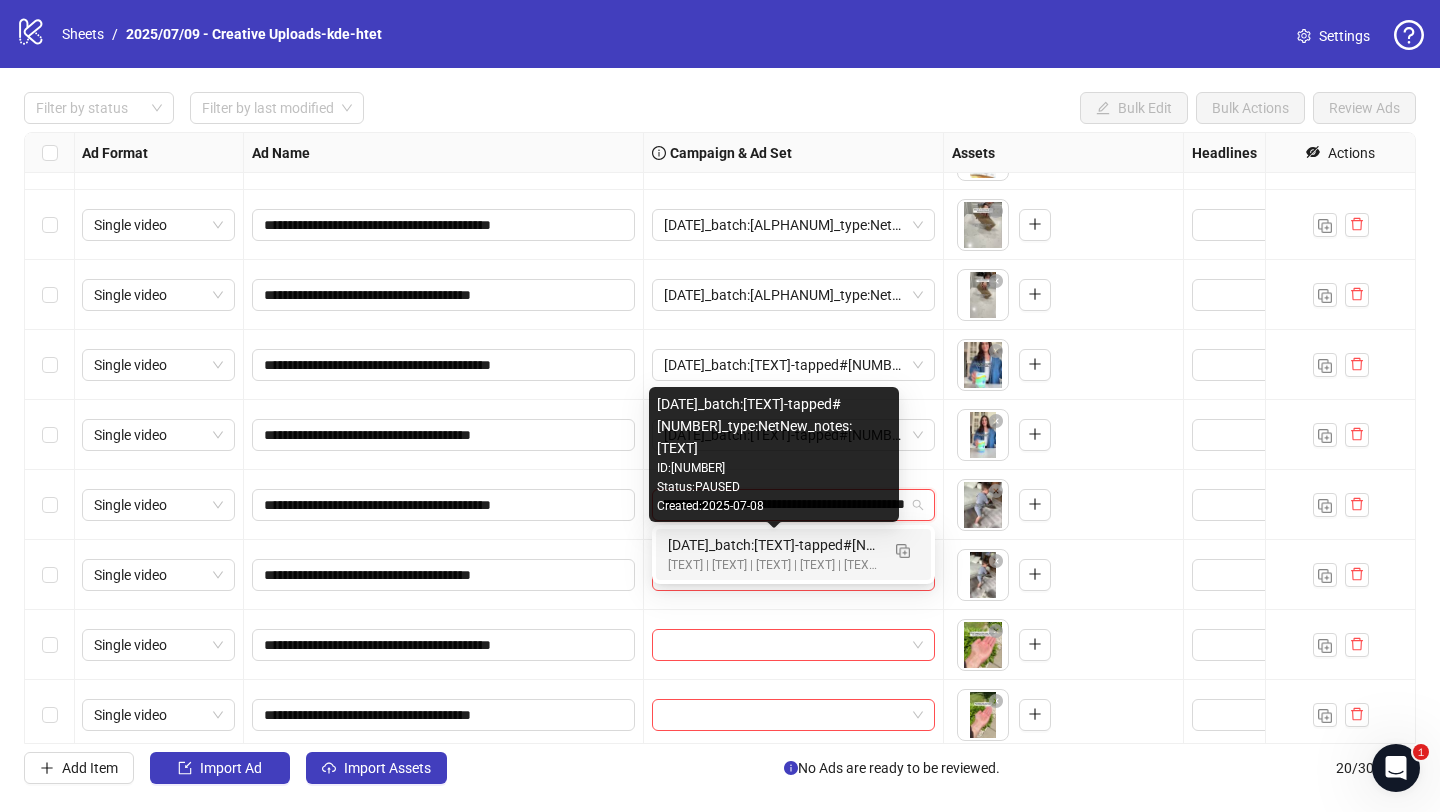 click on "2025/07/09_batch:kde-tapped#0018_type:NetNew_notes:htet-kde-tapped#0019" at bounding box center [773, 545] 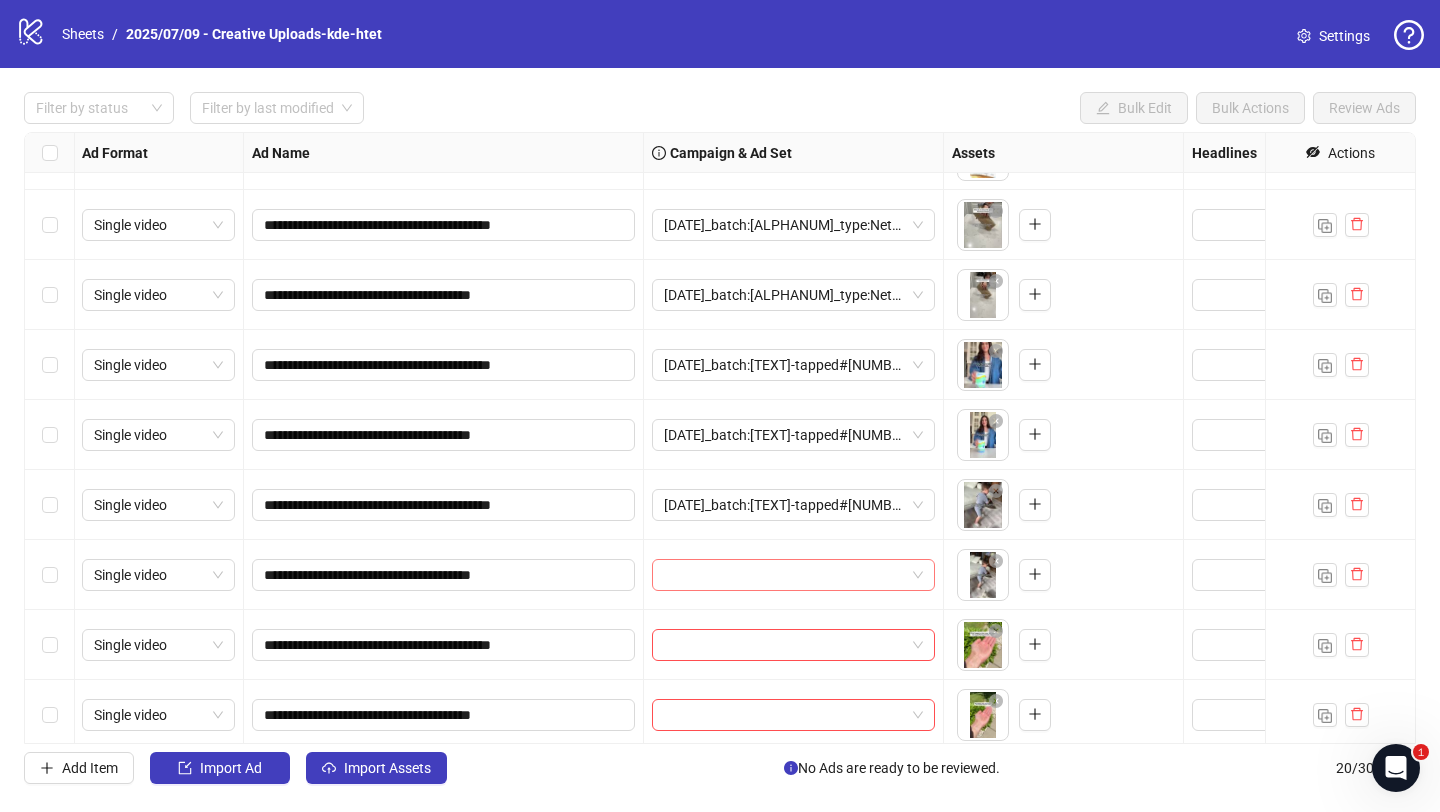 click at bounding box center [784, 575] 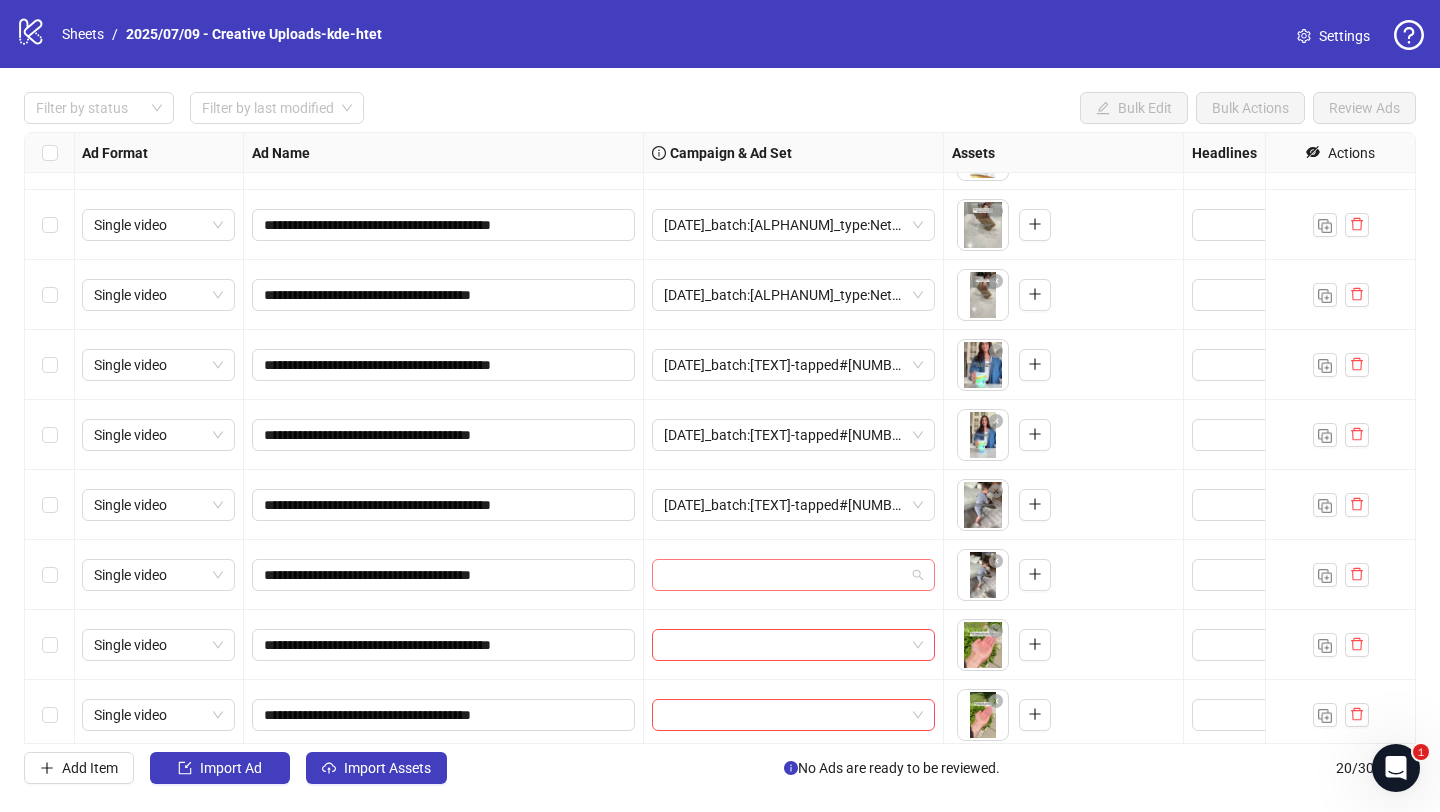 paste on "**********" 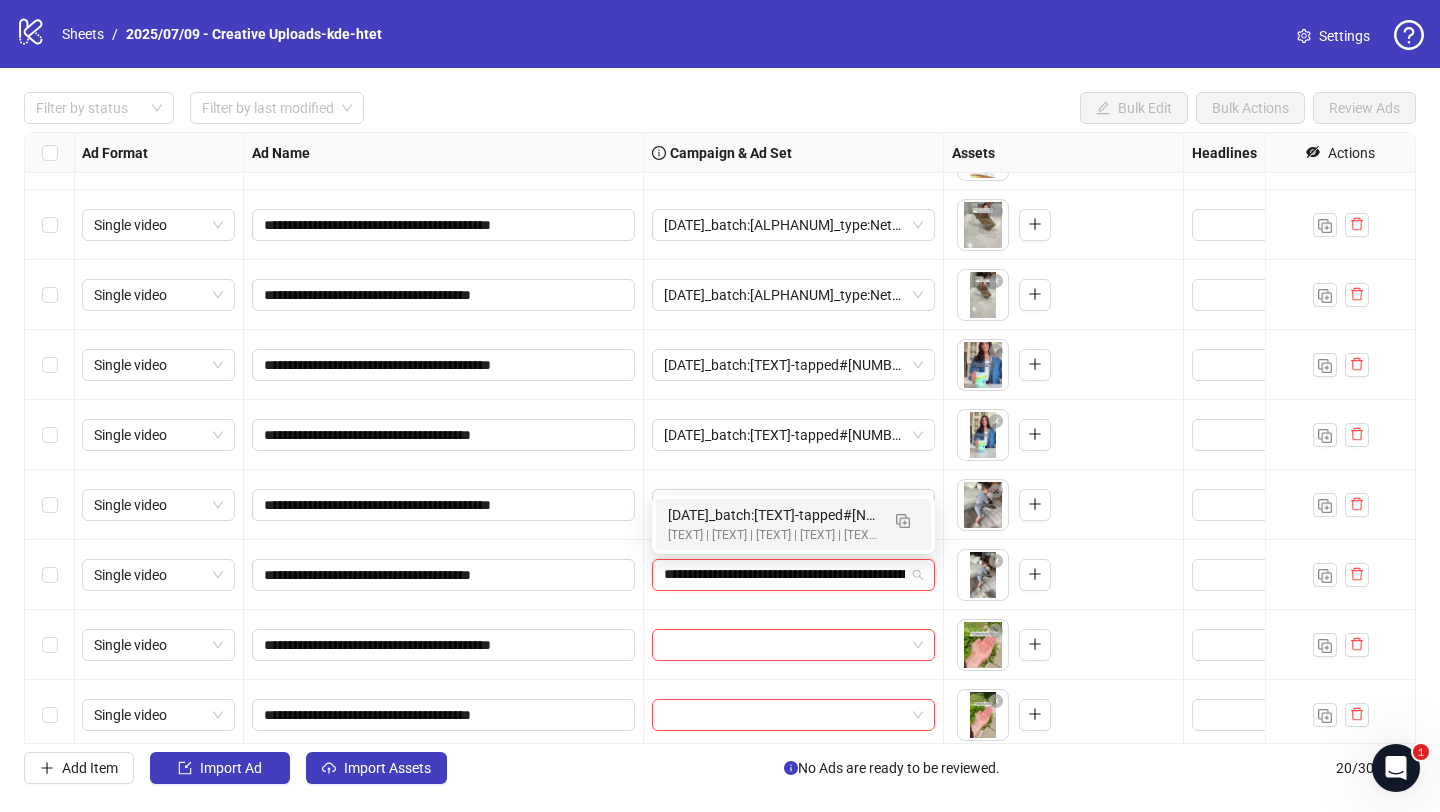 scroll, scrollTop: 0, scrollLeft: 256, axis: horizontal 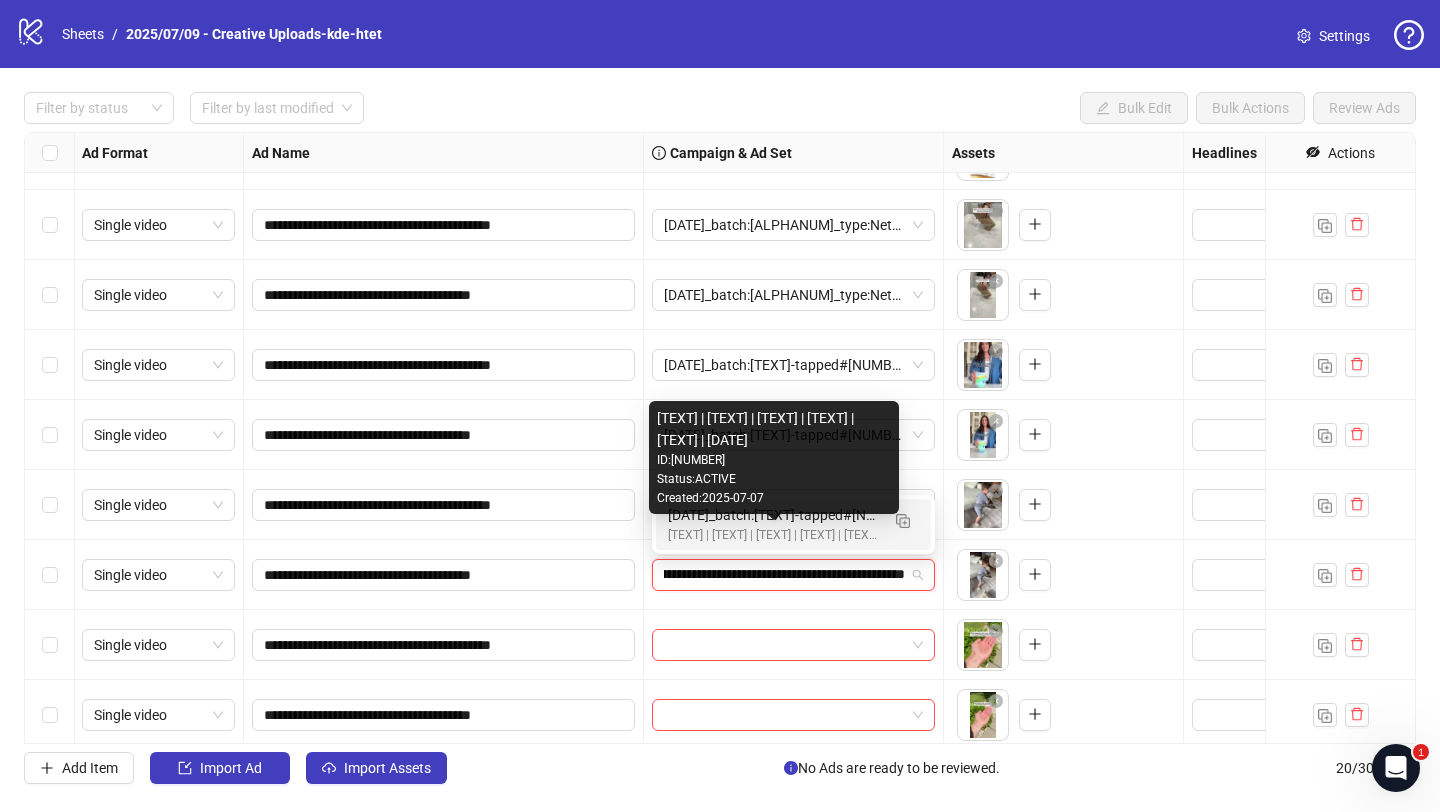 click on "[Creative-Testing MASTER | All-SKUs | ABO 7dc | USA | v2025/07/07]" at bounding box center [773, 535] 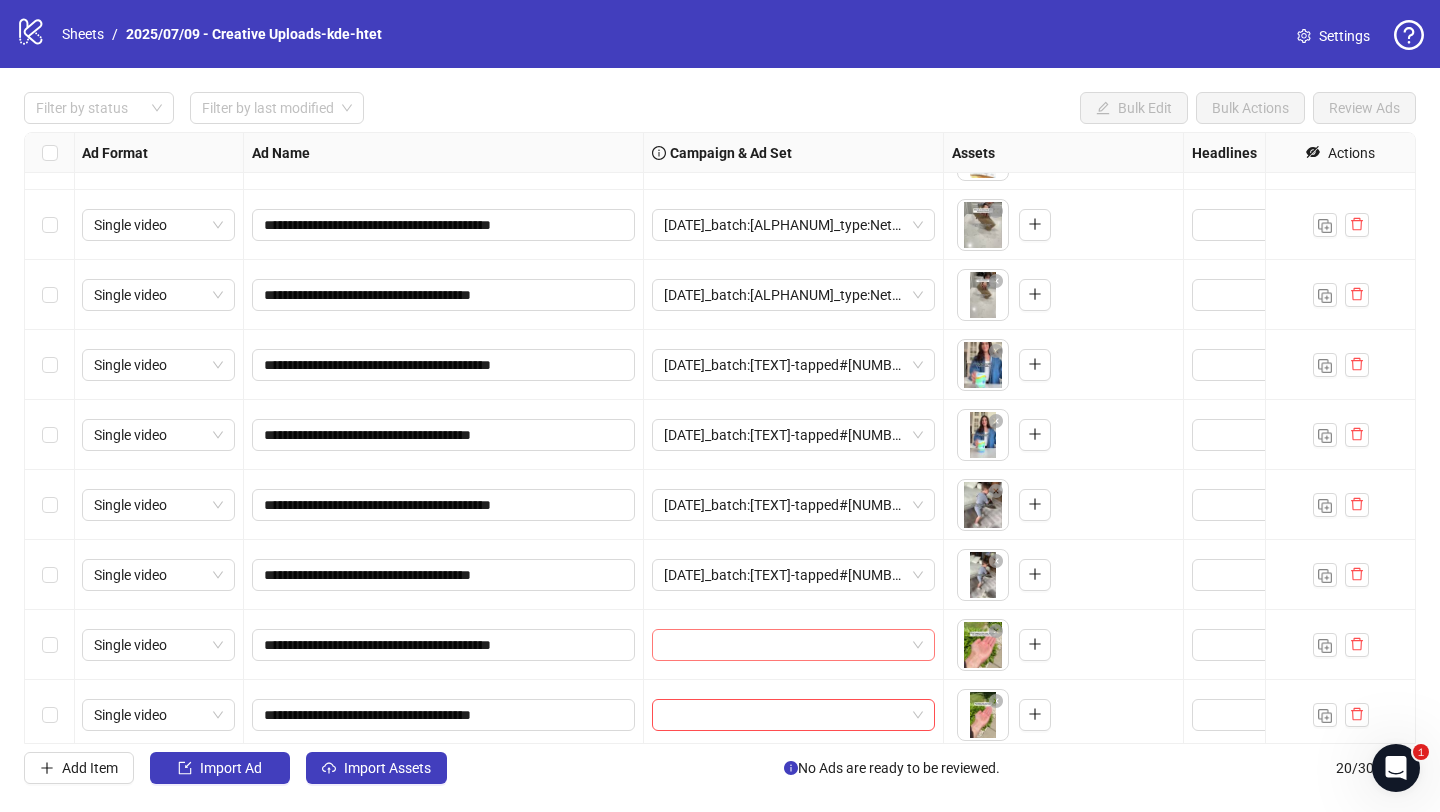 click at bounding box center (784, 645) 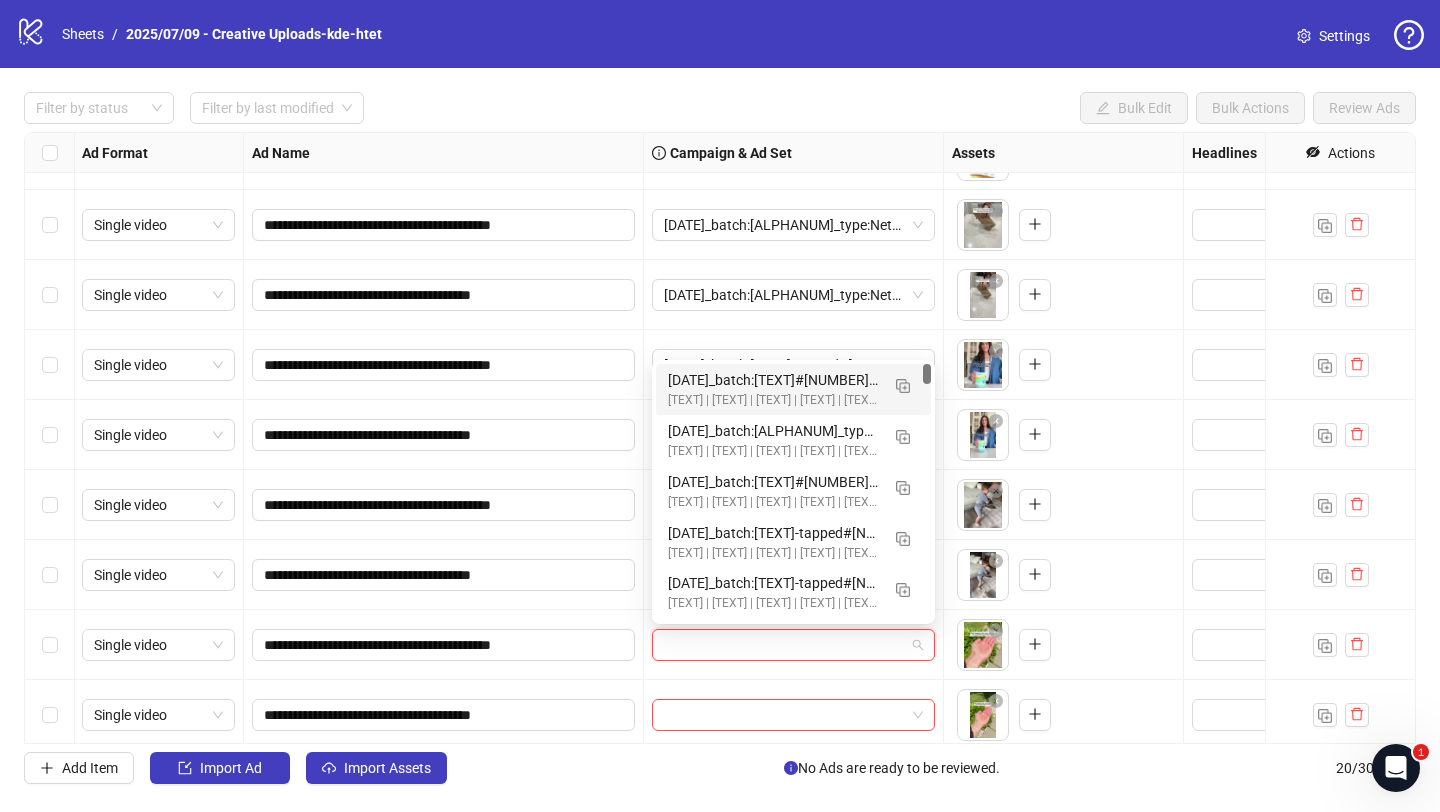 paste on "**********" 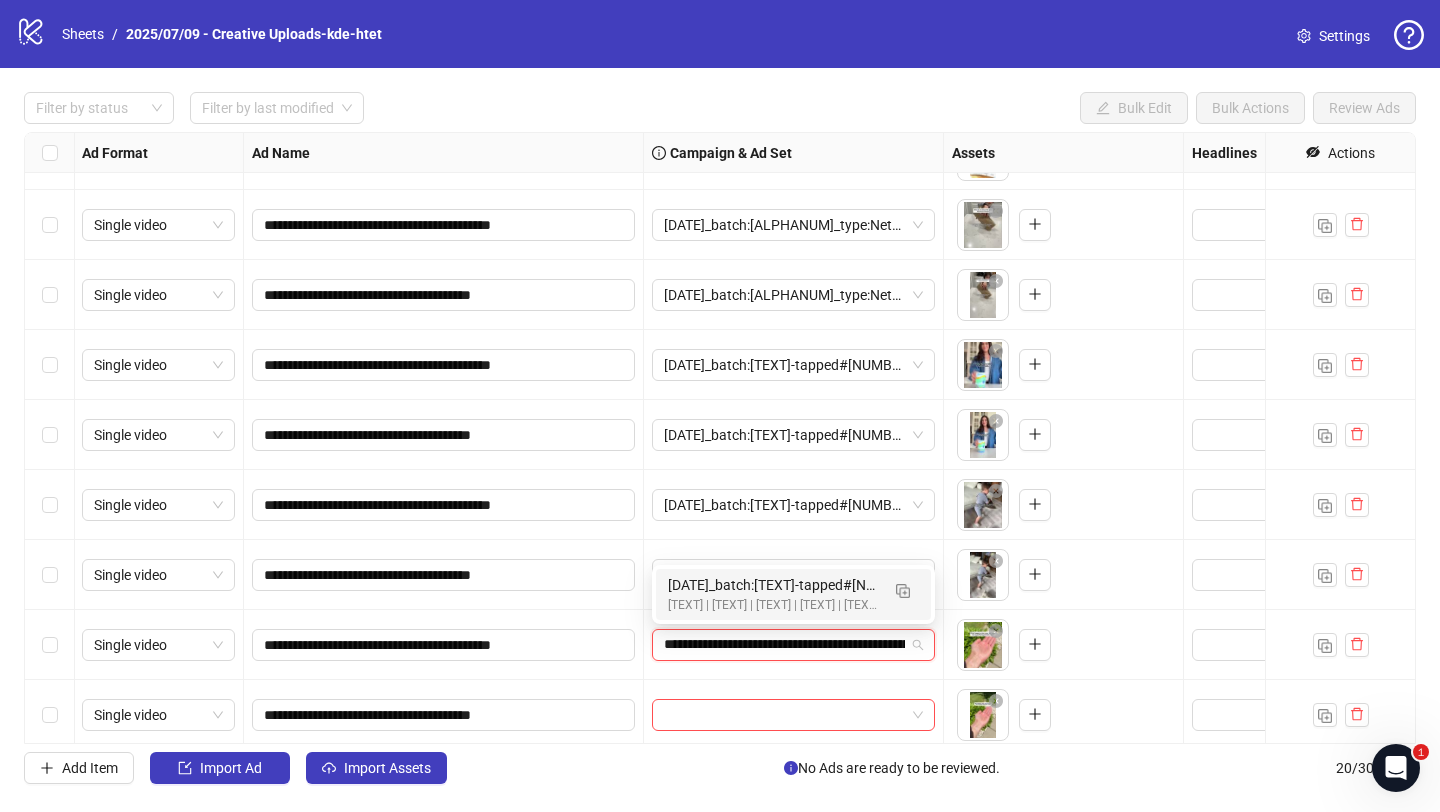 scroll, scrollTop: 0, scrollLeft: 256, axis: horizontal 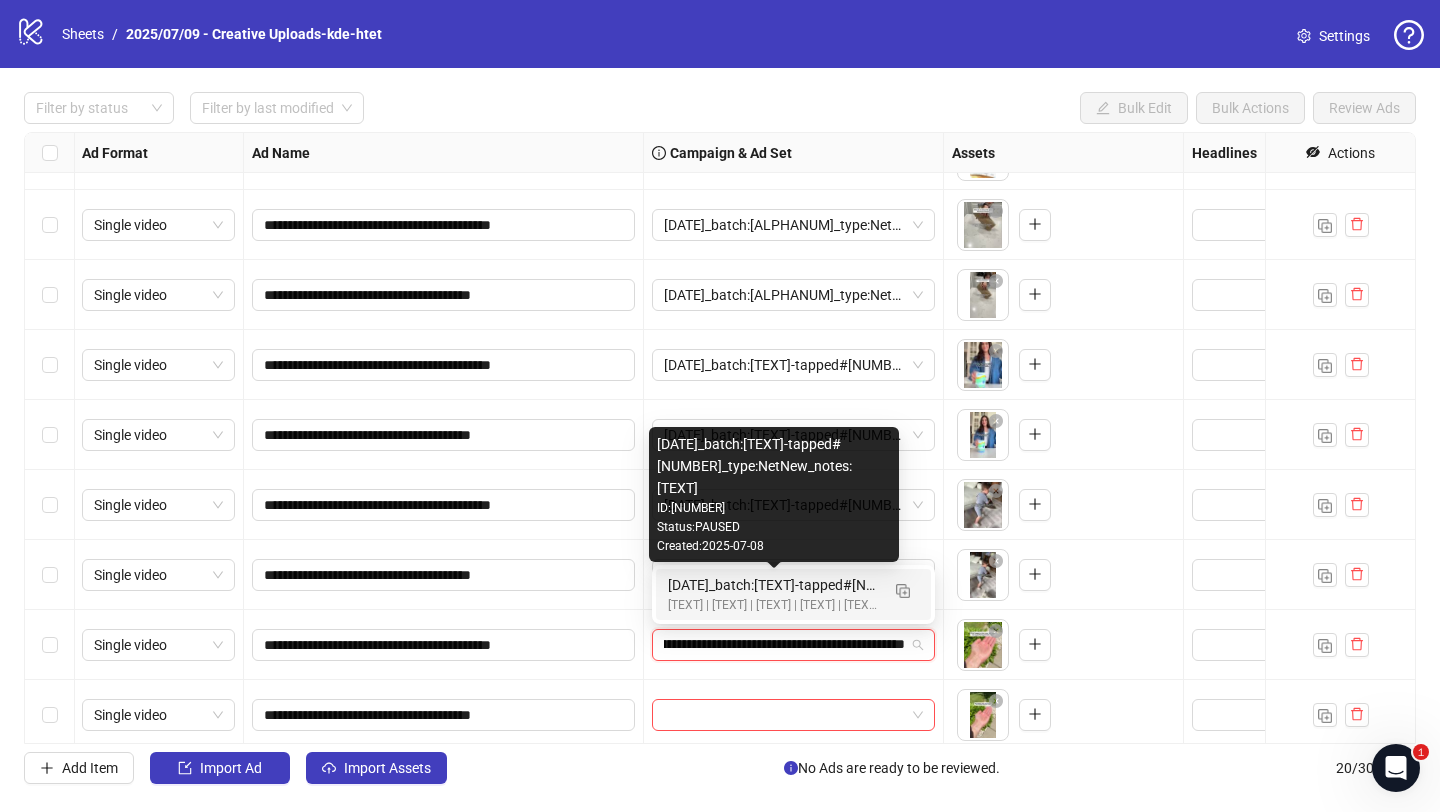 click on "2025/07/09_batch:kde-tapped#0018_type:NetNew_notes:htet-kde-tapped#0019" at bounding box center [773, 585] 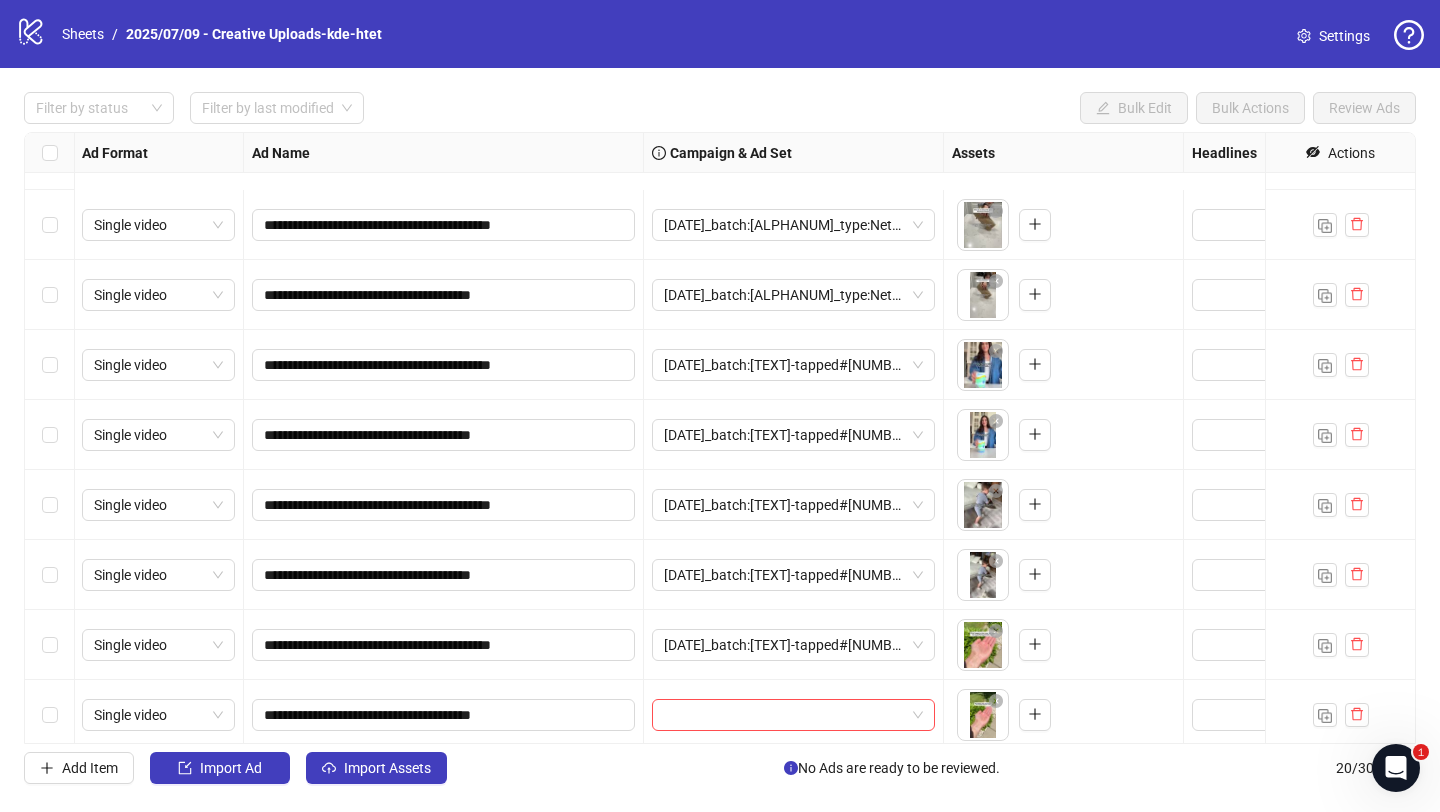scroll, scrollTop: 548, scrollLeft: 1, axis: both 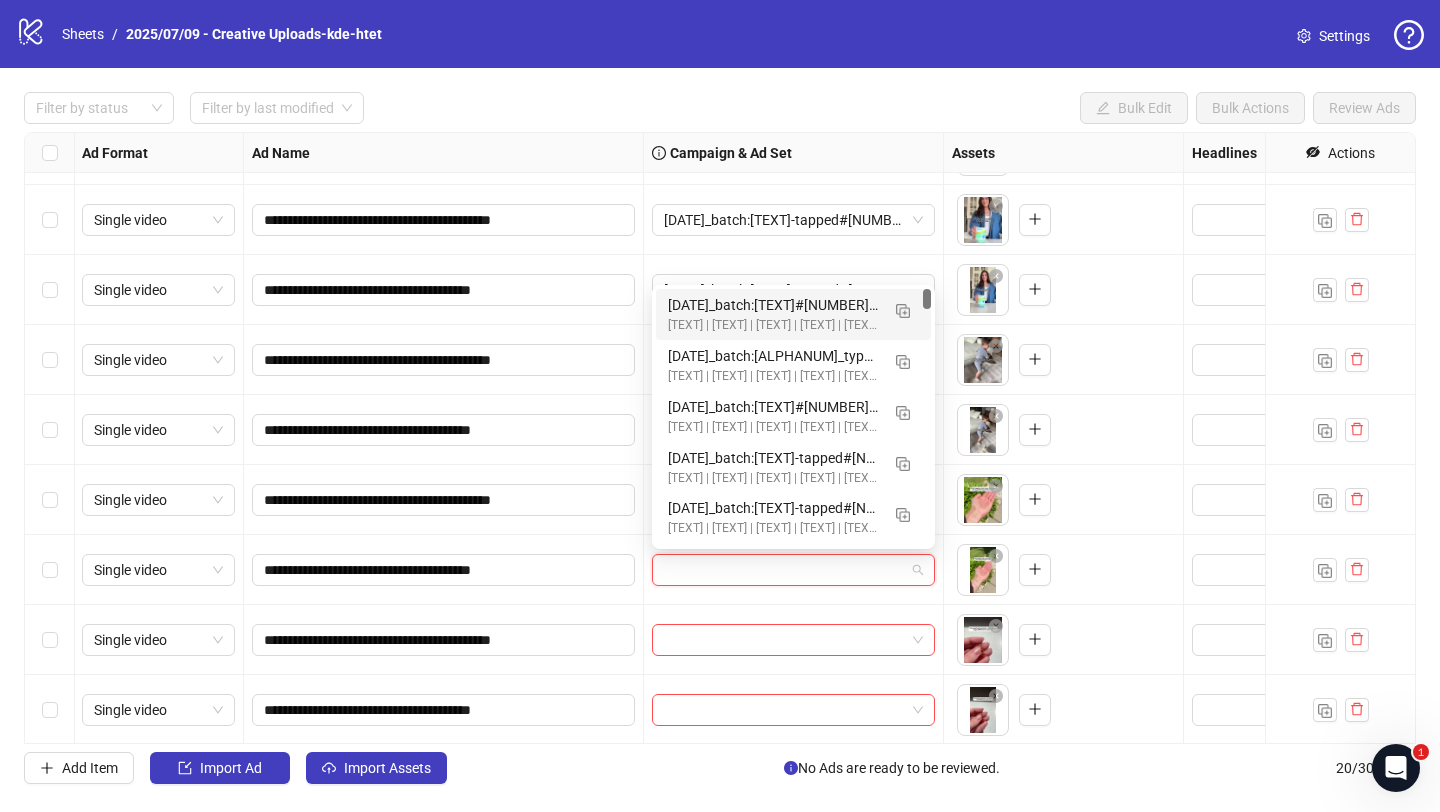 click at bounding box center [784, 570] 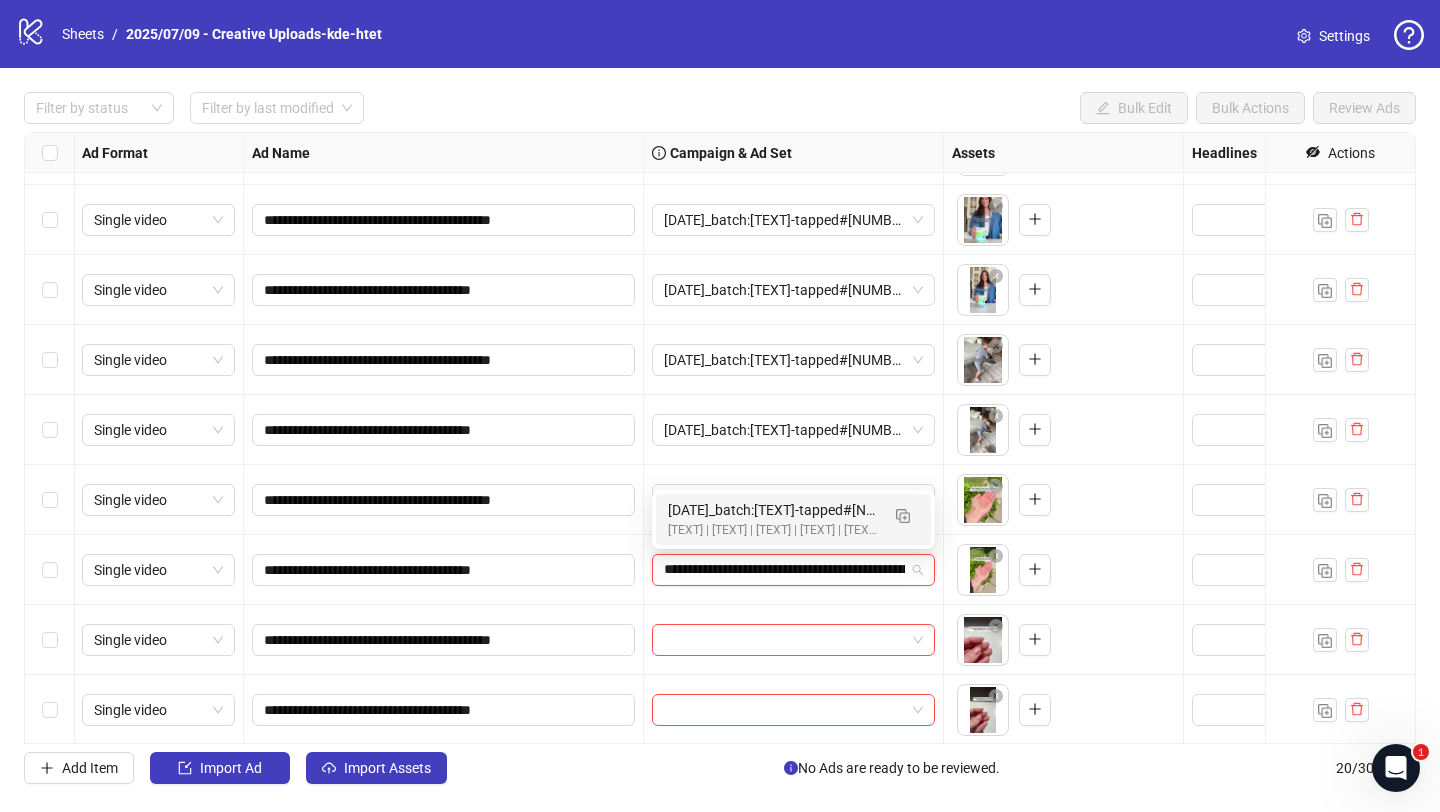 scroll, scrollTop: 0, scrollLeft: 256, axis: horizontal 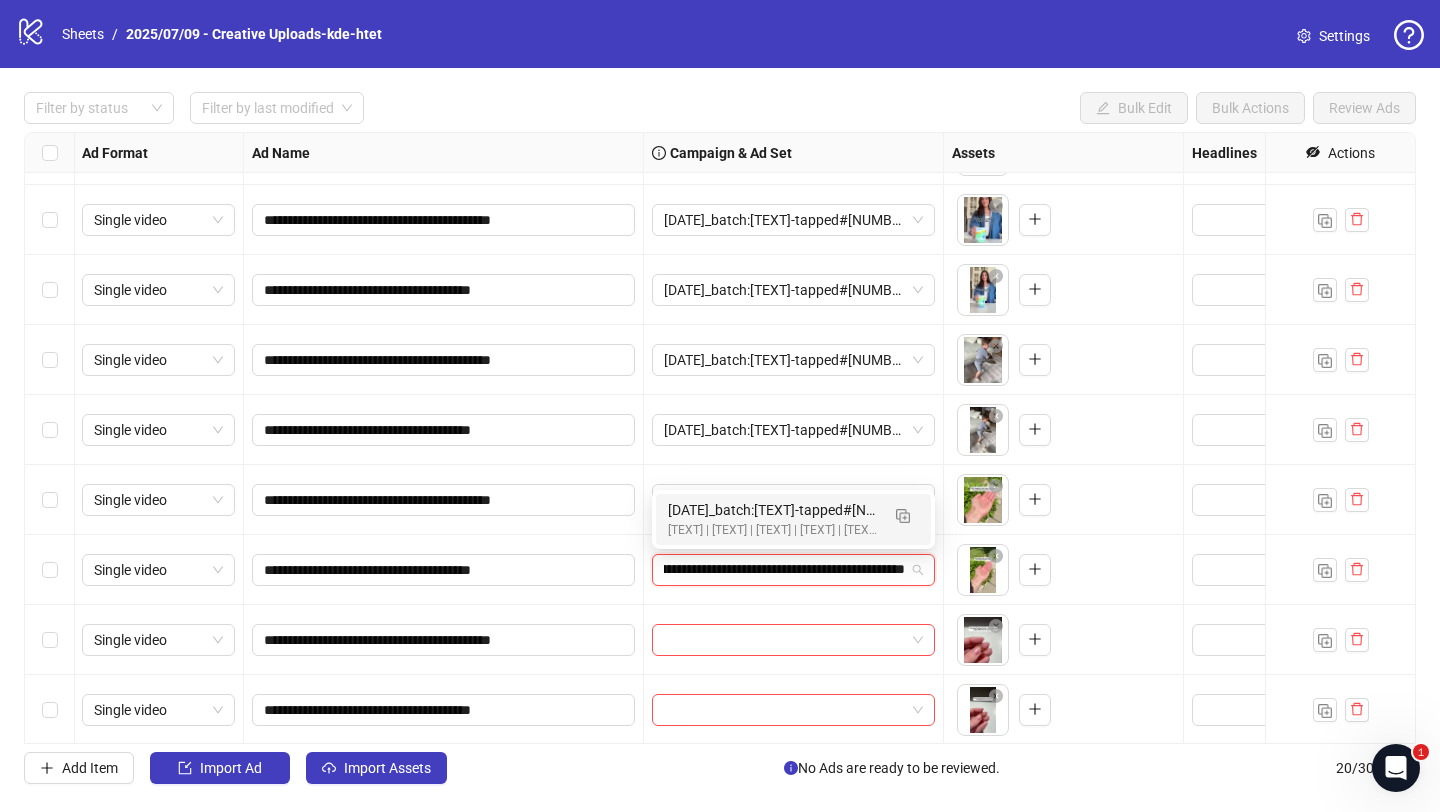click on "2025/07/09_batch:kde-tapped#0018_type:NetNew_notes:htet-kde-tapped#0019" at bounding box center [773, 510] 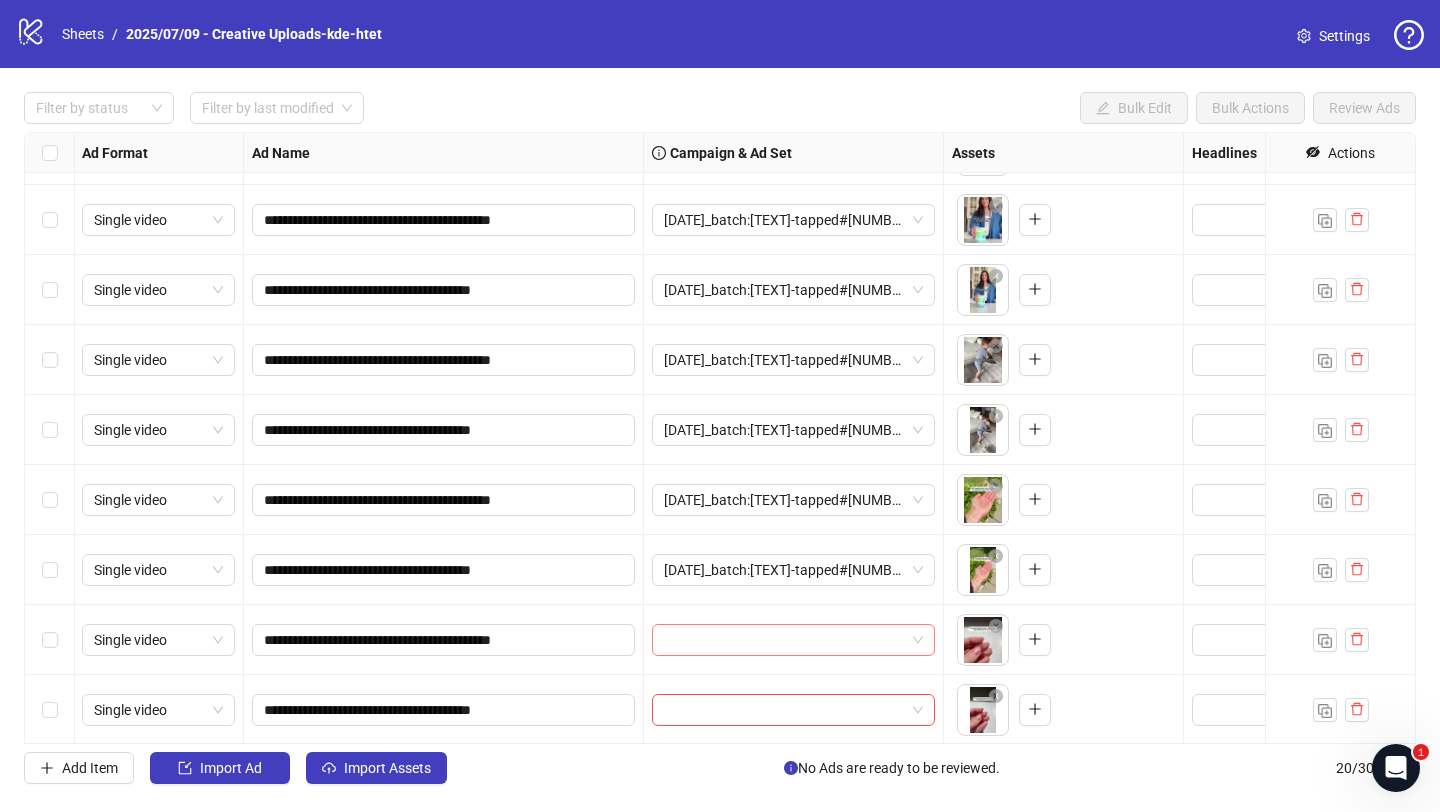 click at bounding box center (784, 640) 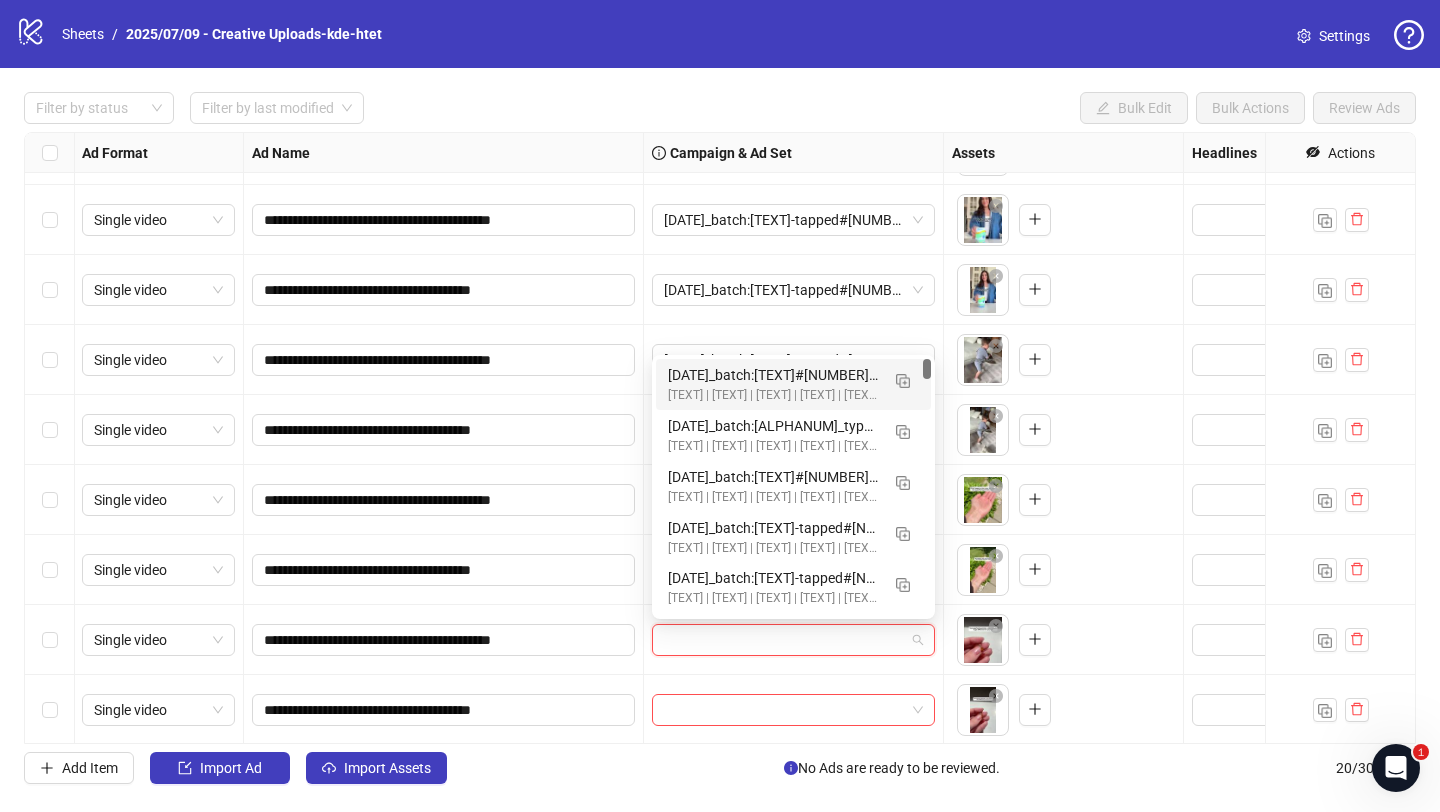 paste on "**********" 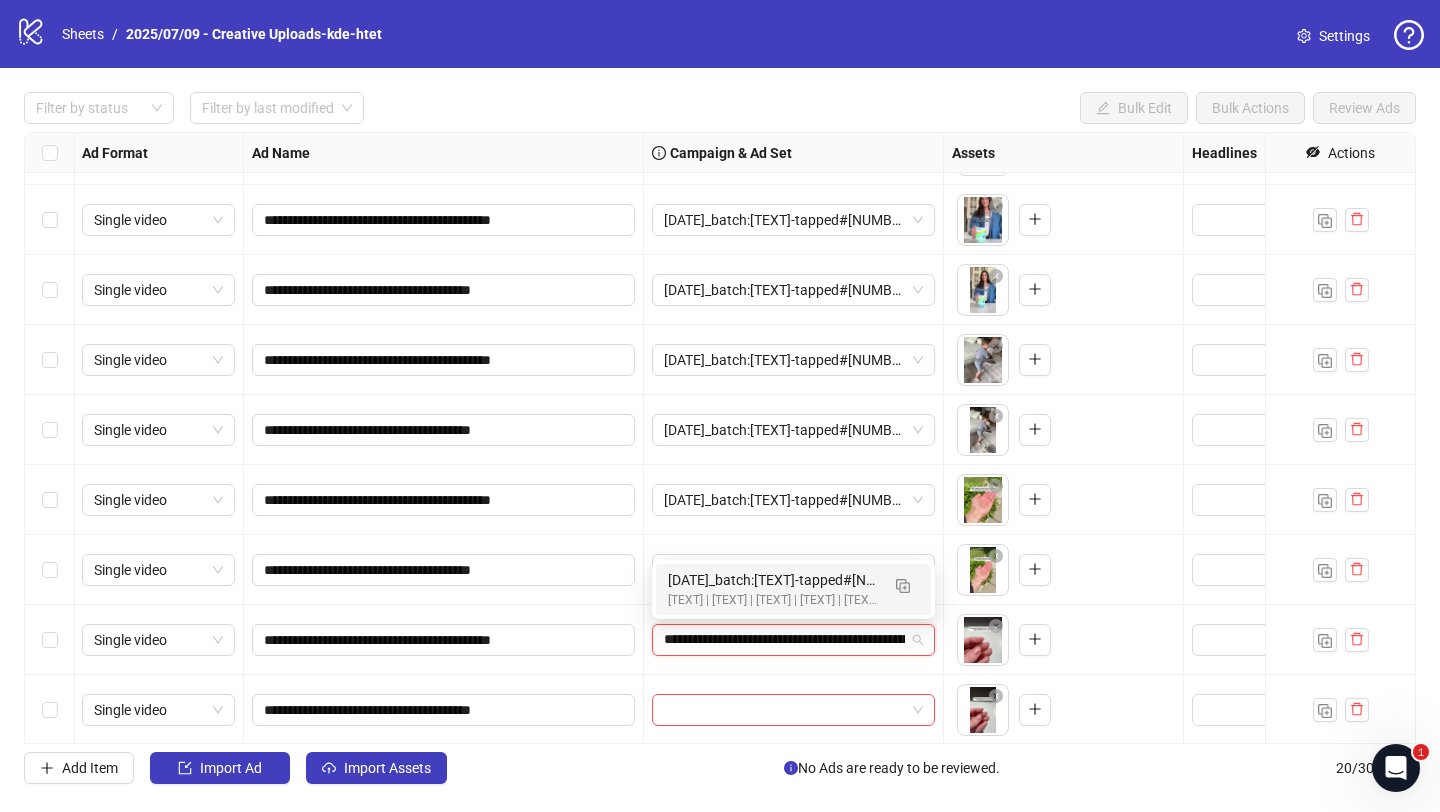 scroll, scrollTop: 0, scrollLeft: 256, axis: horizontal 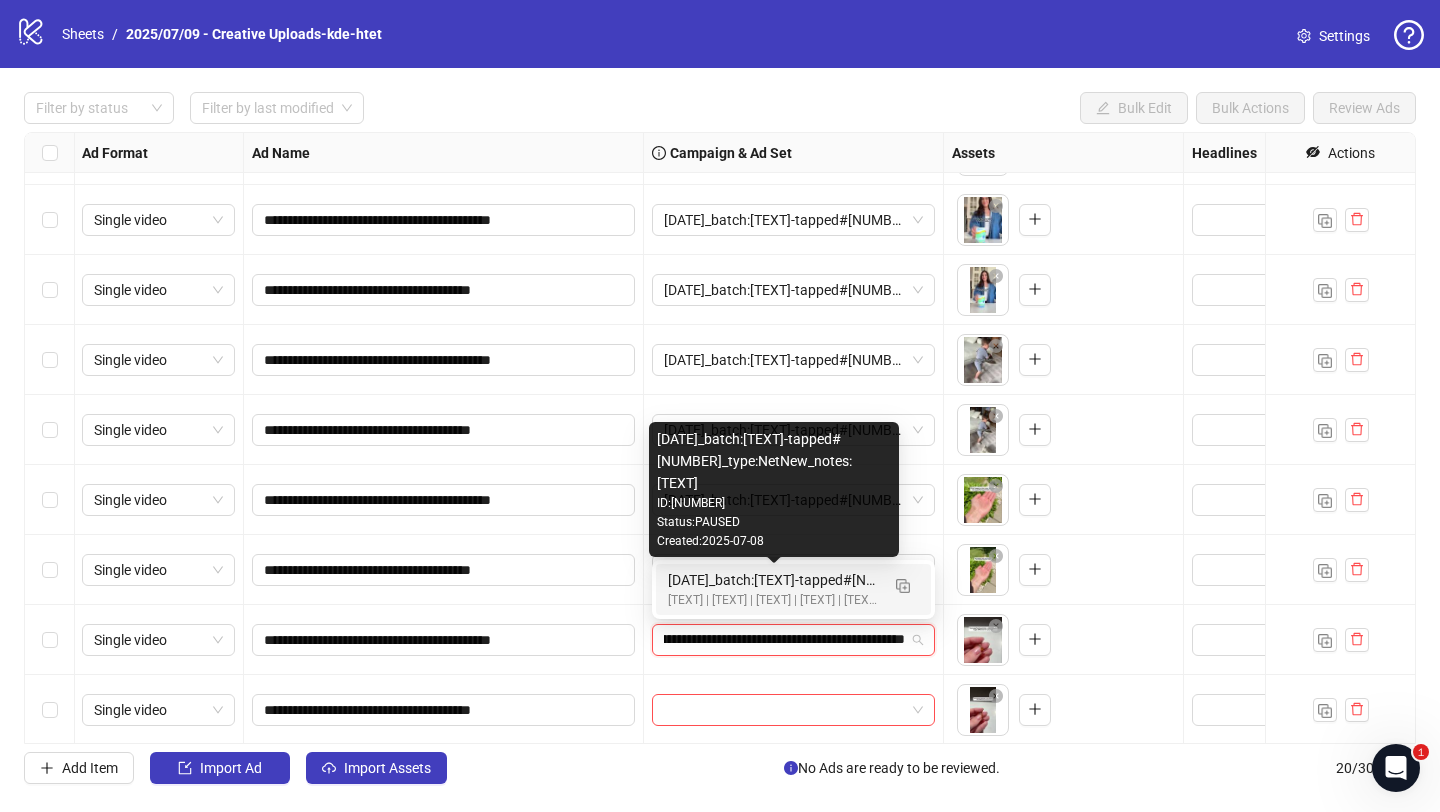 click on "2025/07/09_batch:kde-tapped#0018_type:NetNew_notes:htet-kde-tapped#0019" at bounding box center [773, 580] 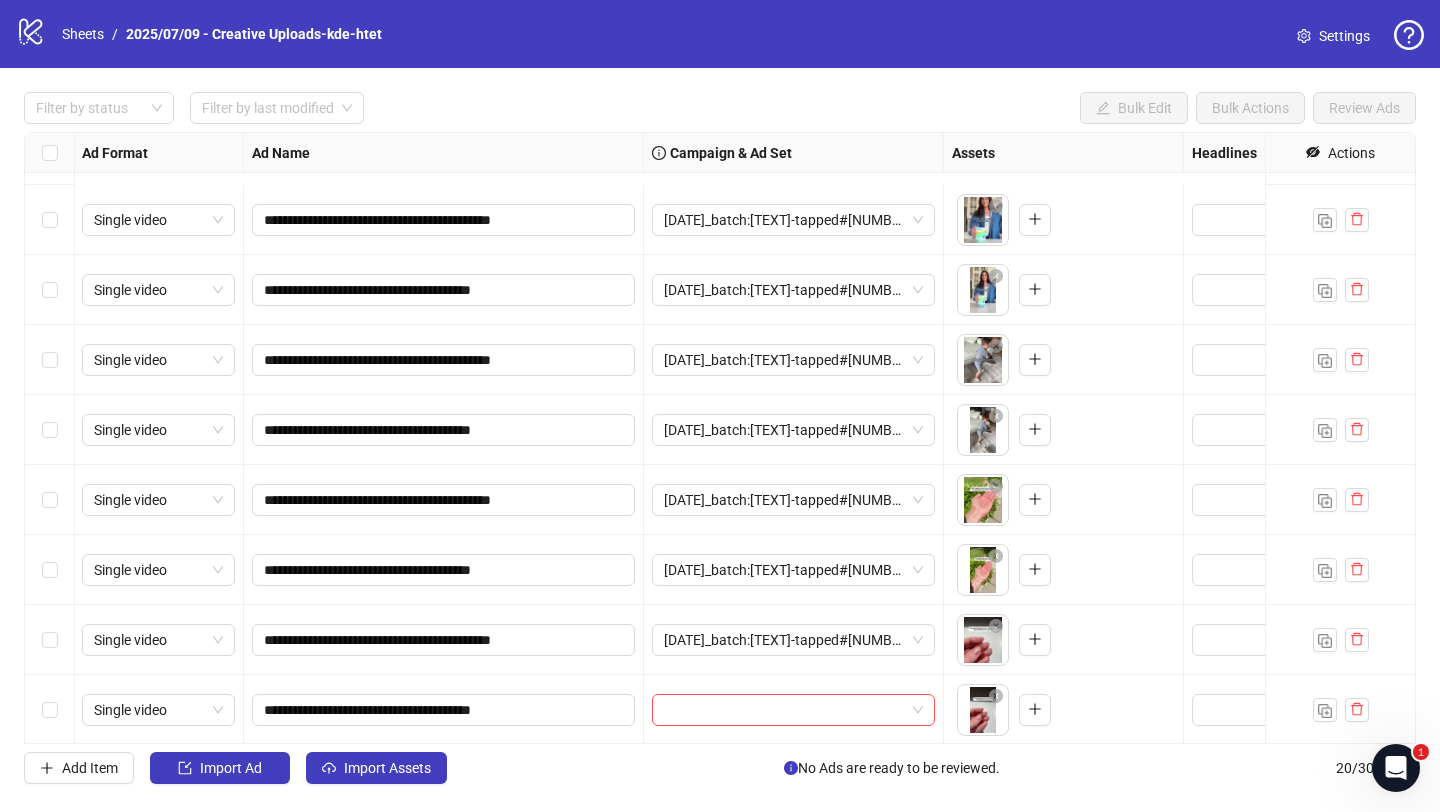 click on "**********" at bounding box center [720, 438] 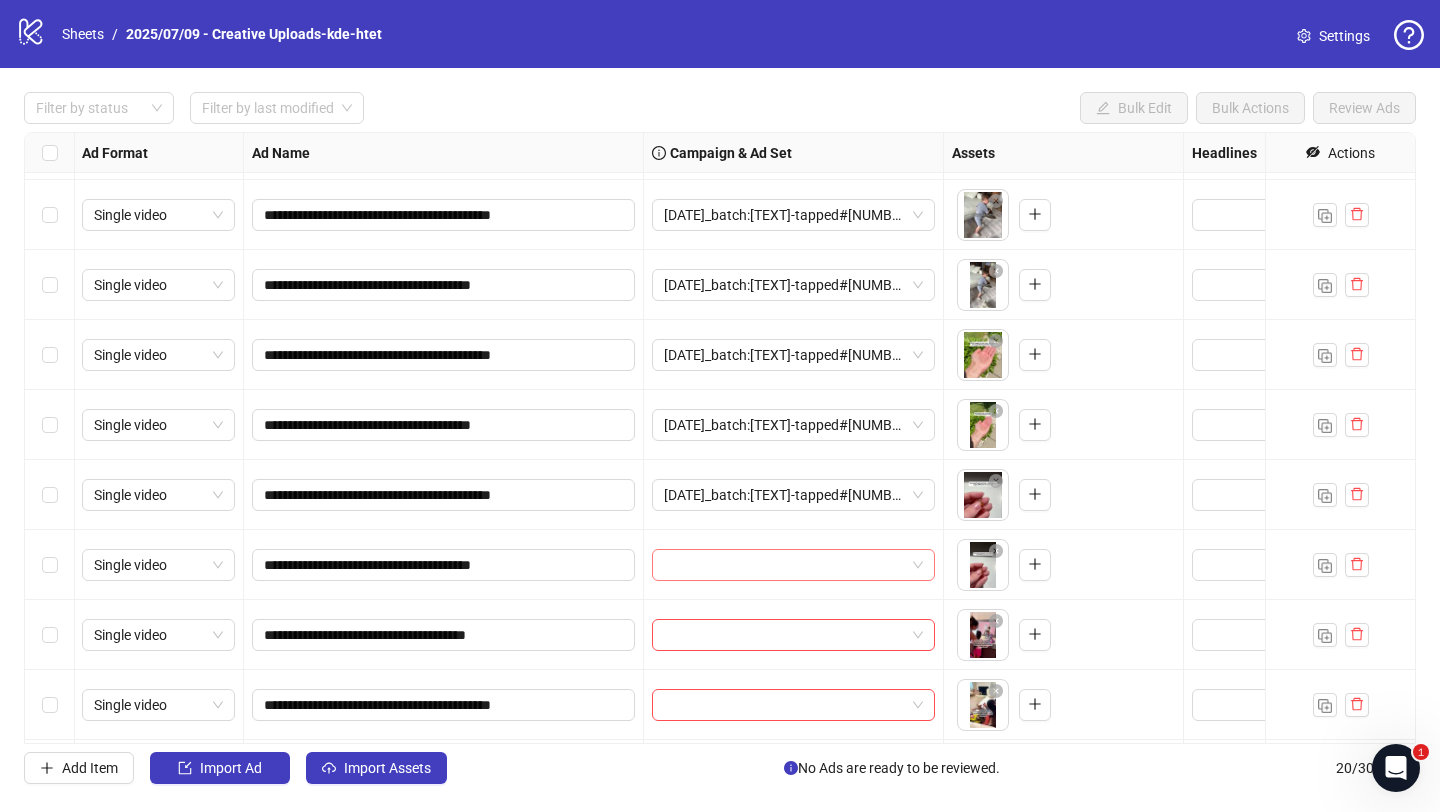 click at bounding box center [784, 565] 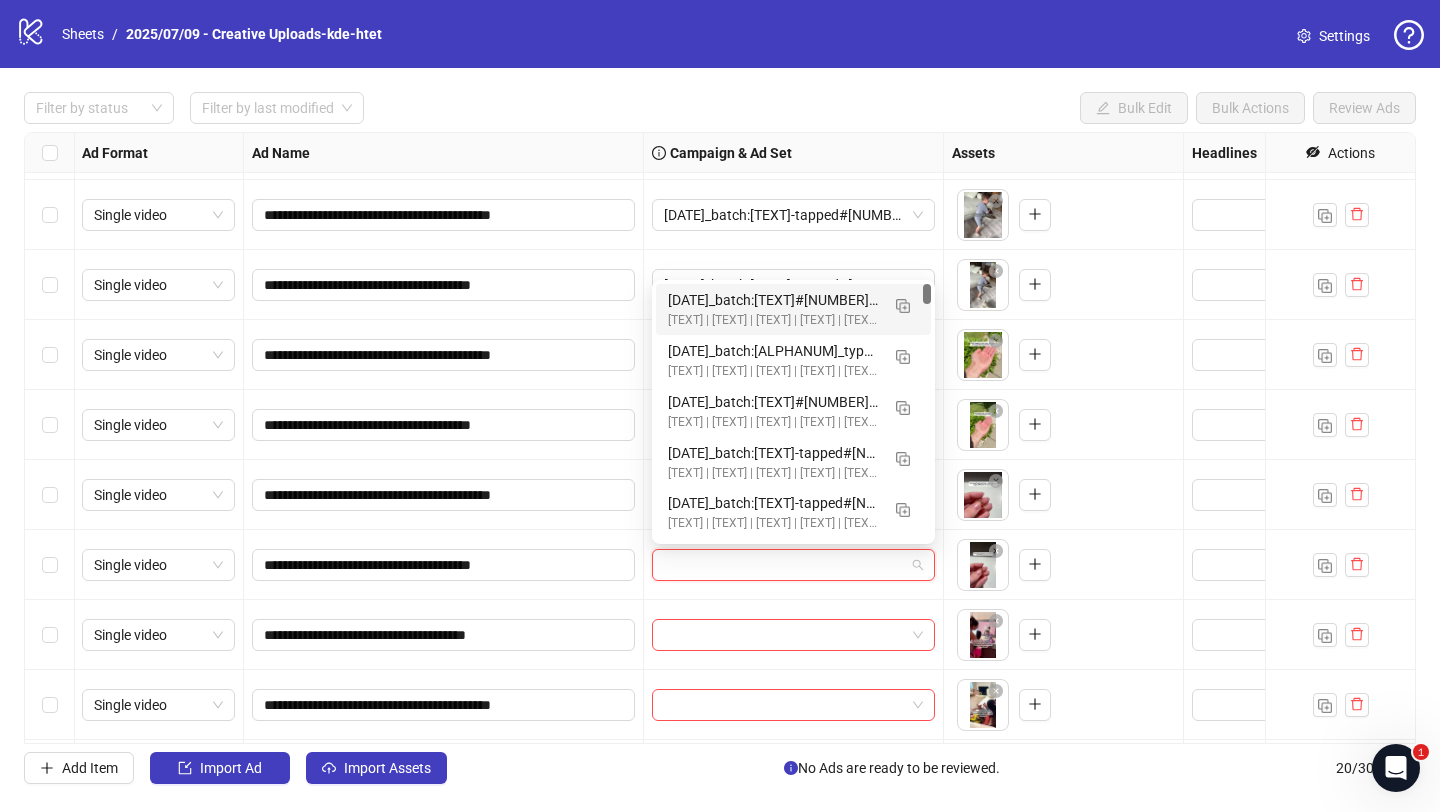 paste on "**********" 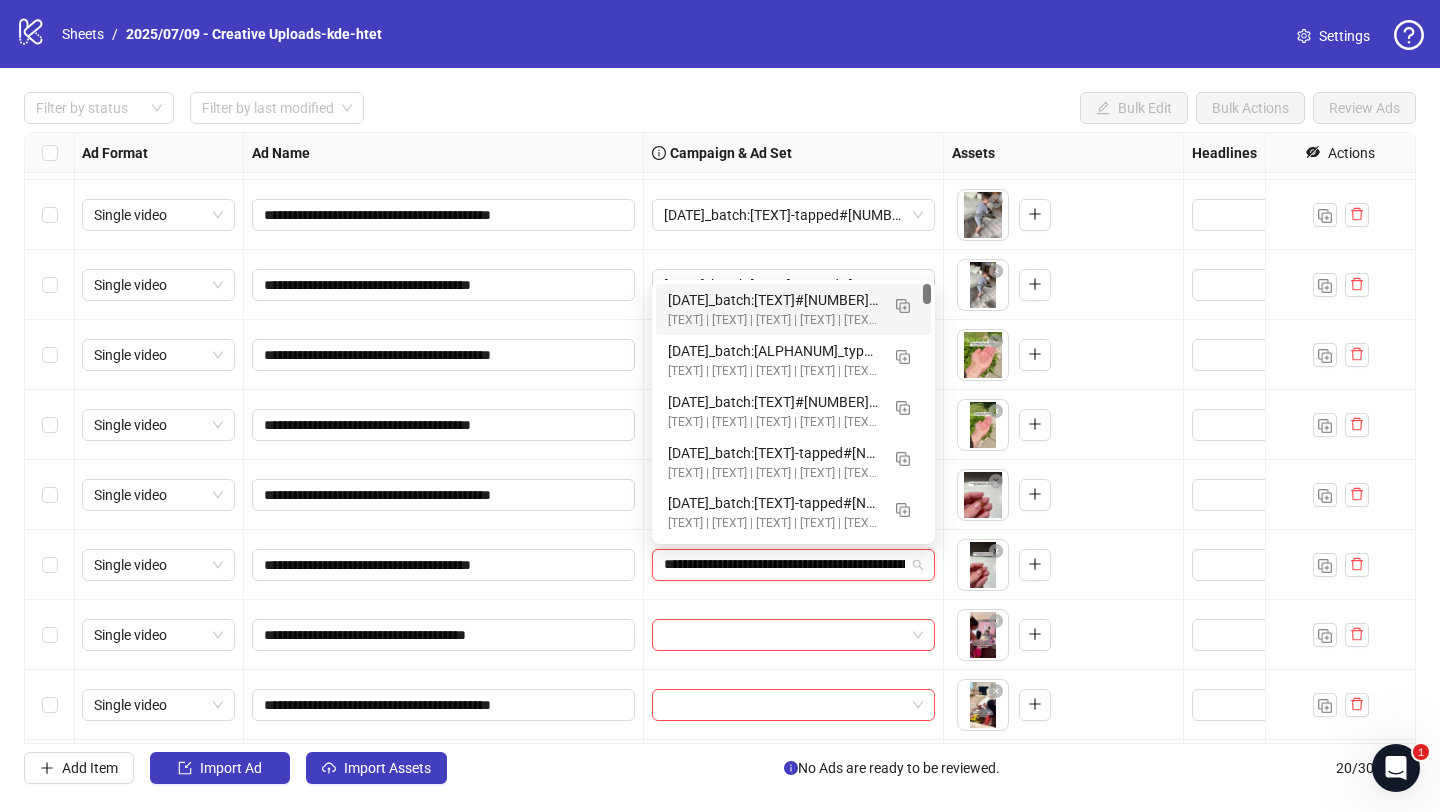 scroll, scrollTop: 0, scrollLeft: 256, axis: horizontal 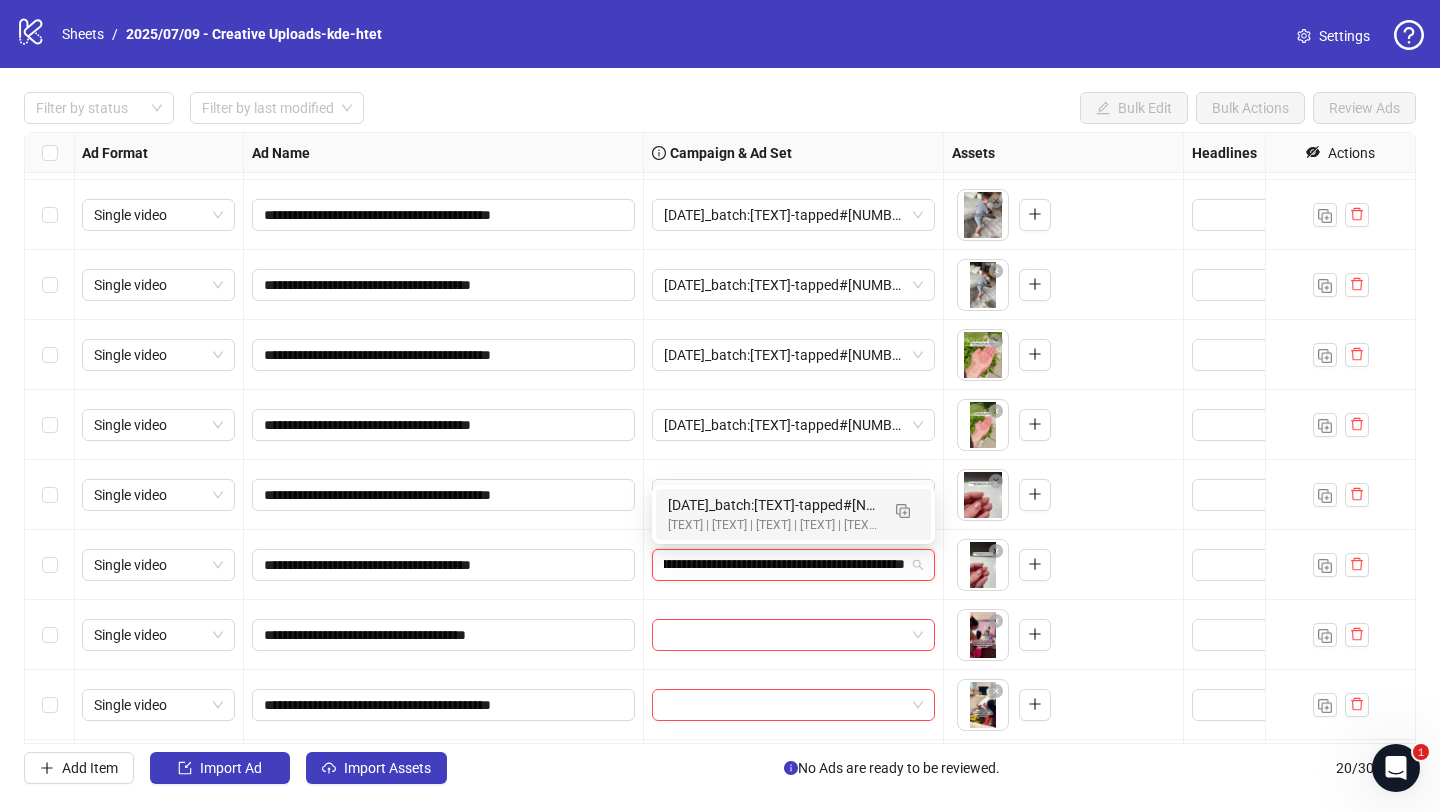 click on "[Creative-Testing MASTER | All-SKUs | ABO 7dc | USA | v2025/07/07]" at bounding box center [773, 525] 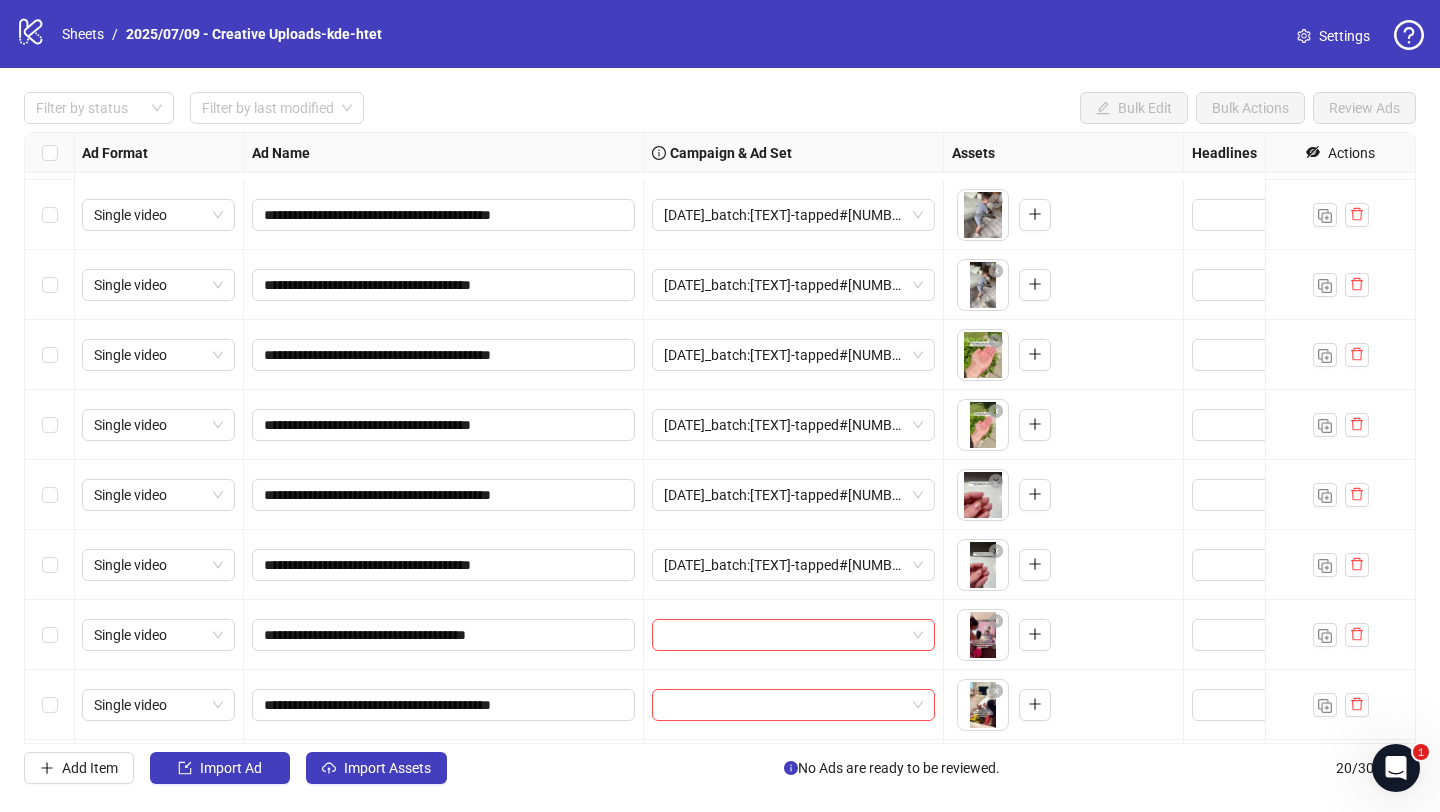 scroll, scrollTop: 830, scrollLeft: 1, axis: both 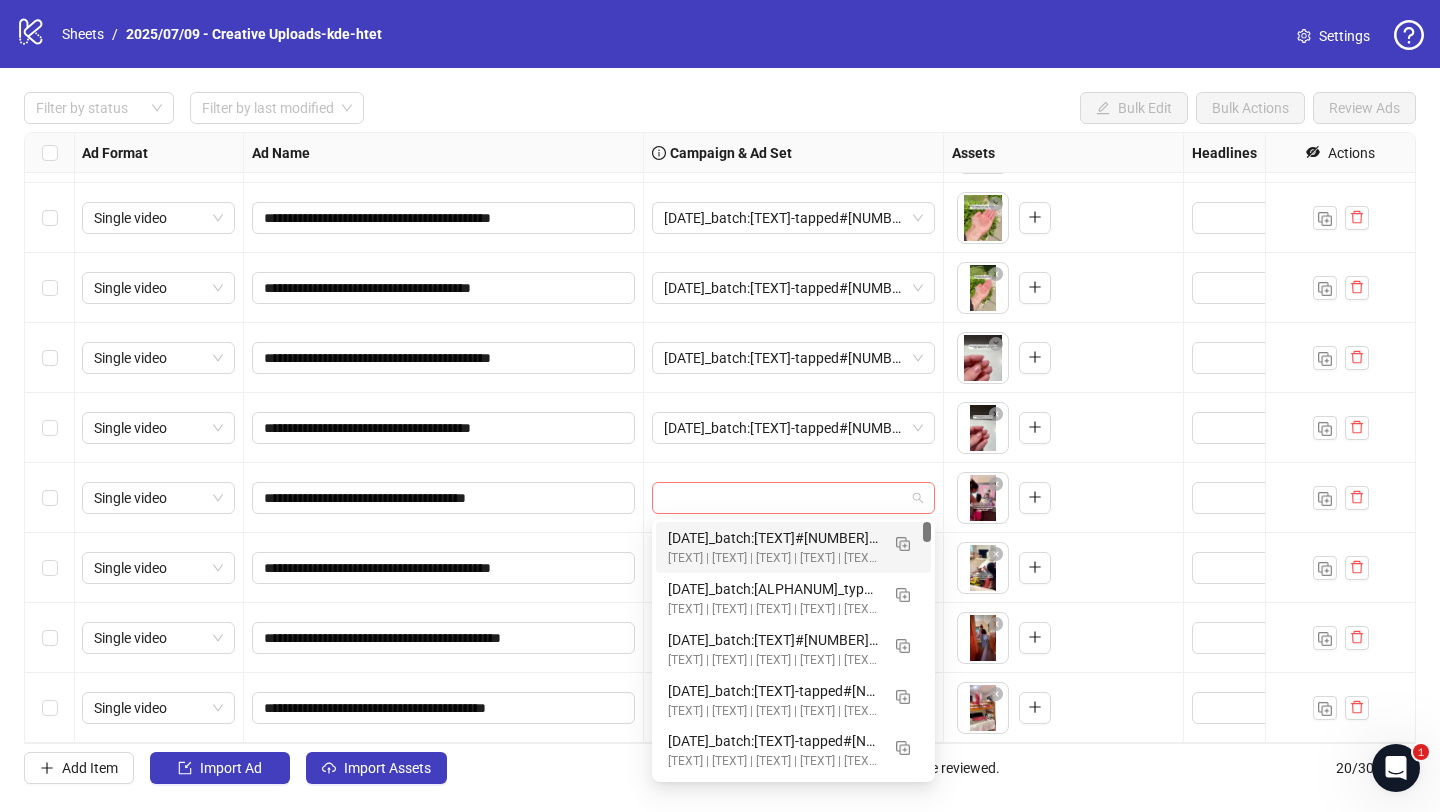 click at bounding box center (784, 498) 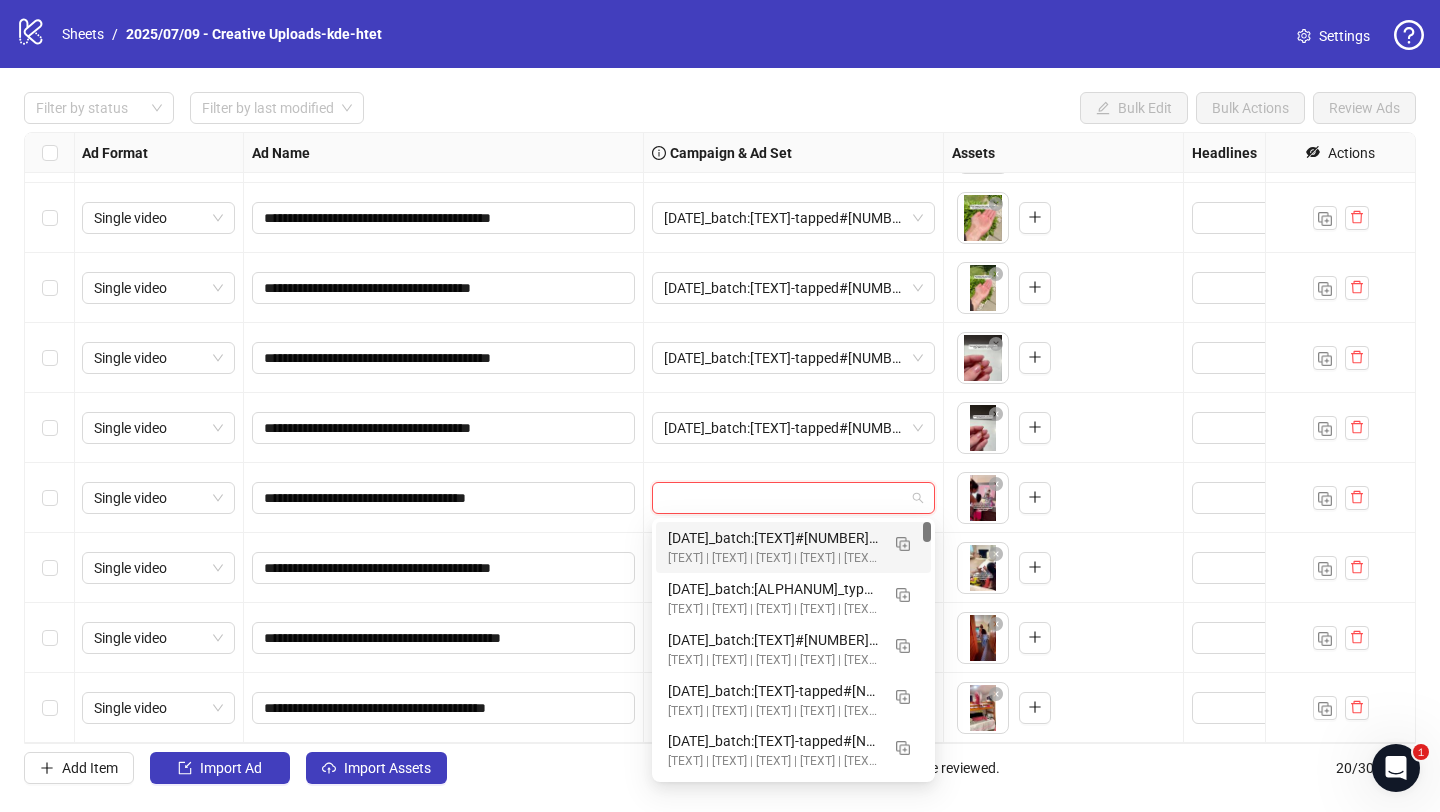 paste on "**********" 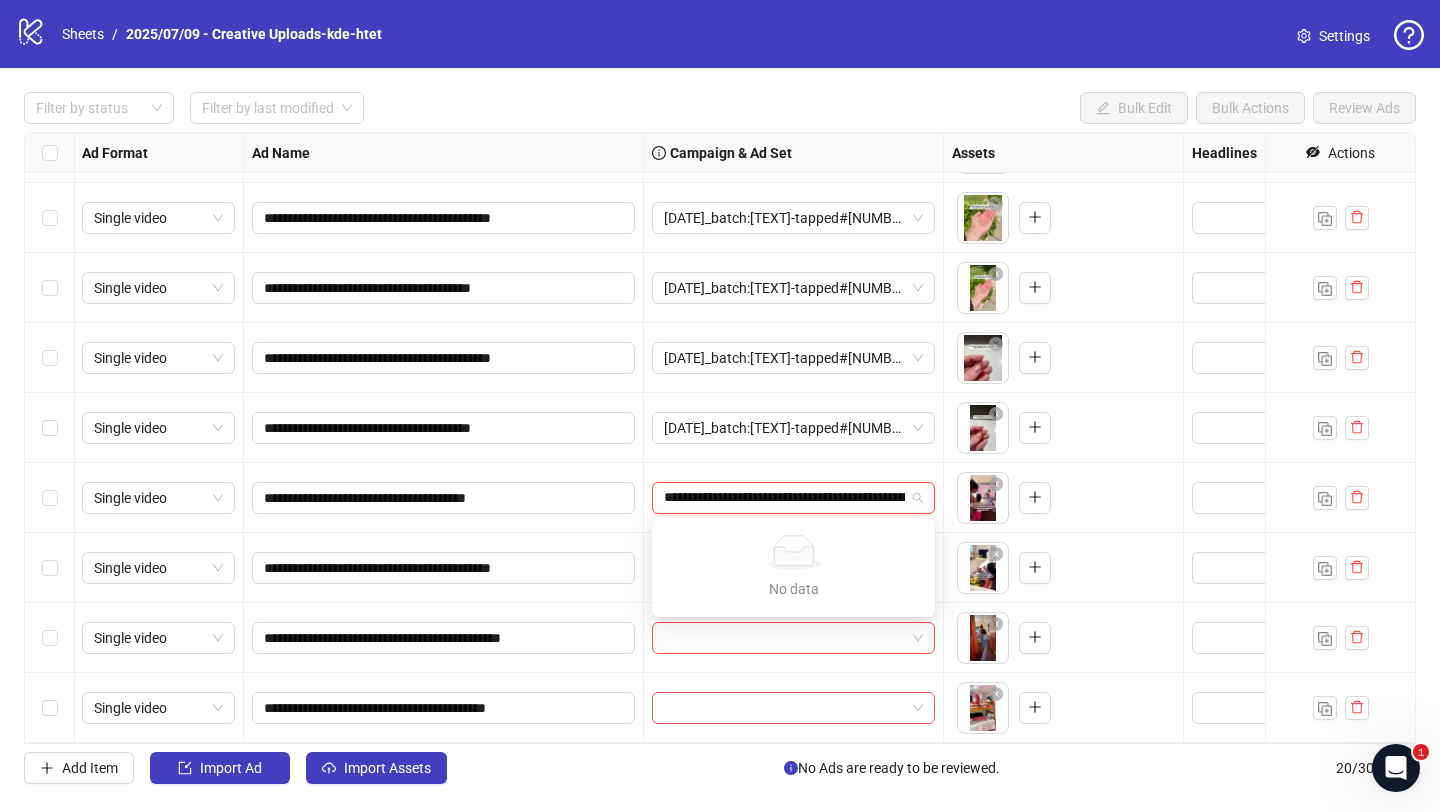 scroll, scrollTop: 0, scrollLeft: 161, axis: horizontal 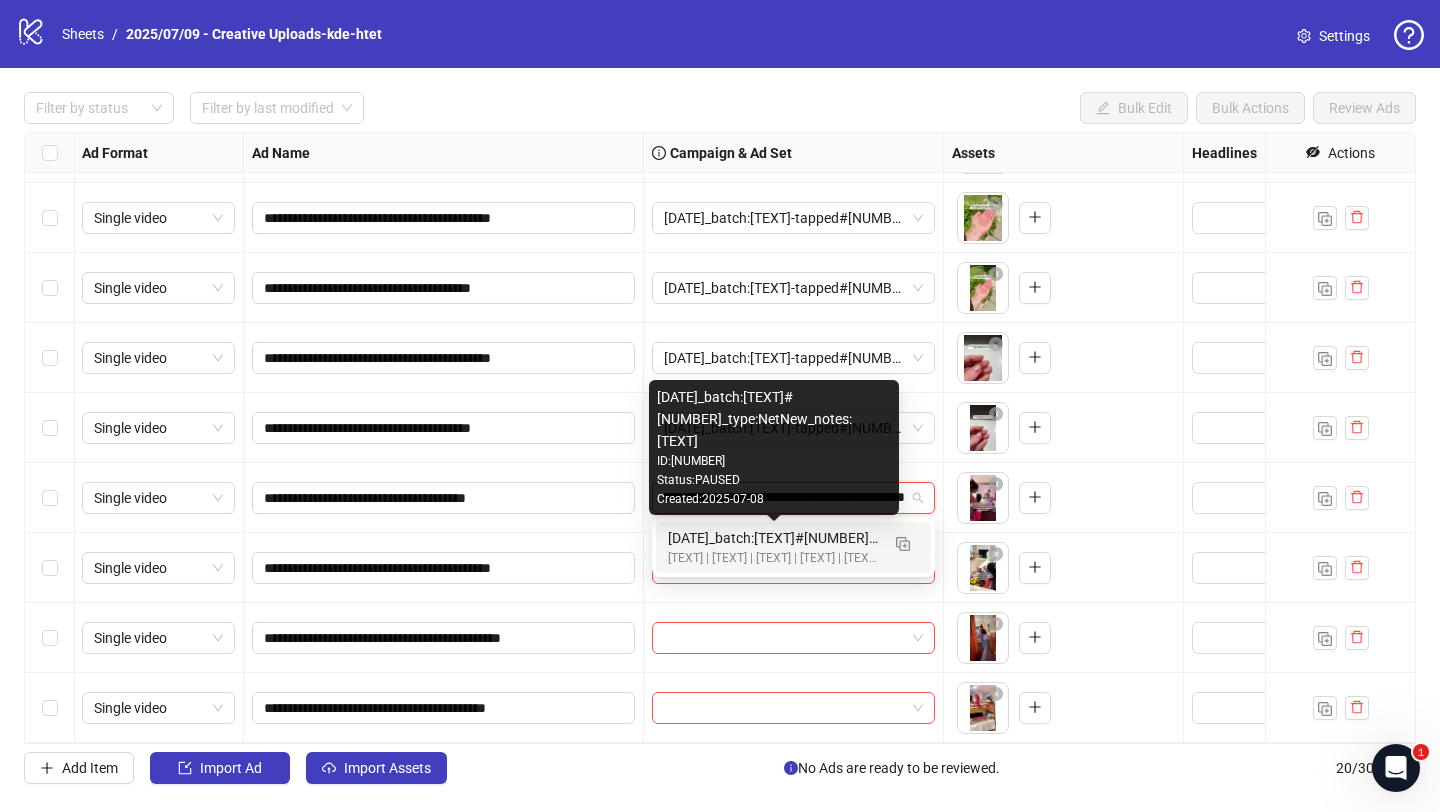click on "2025/07/09_batch:kde#4120_type:NetNew_notes:htet-kde#4154" at bounding box center (773, 538) 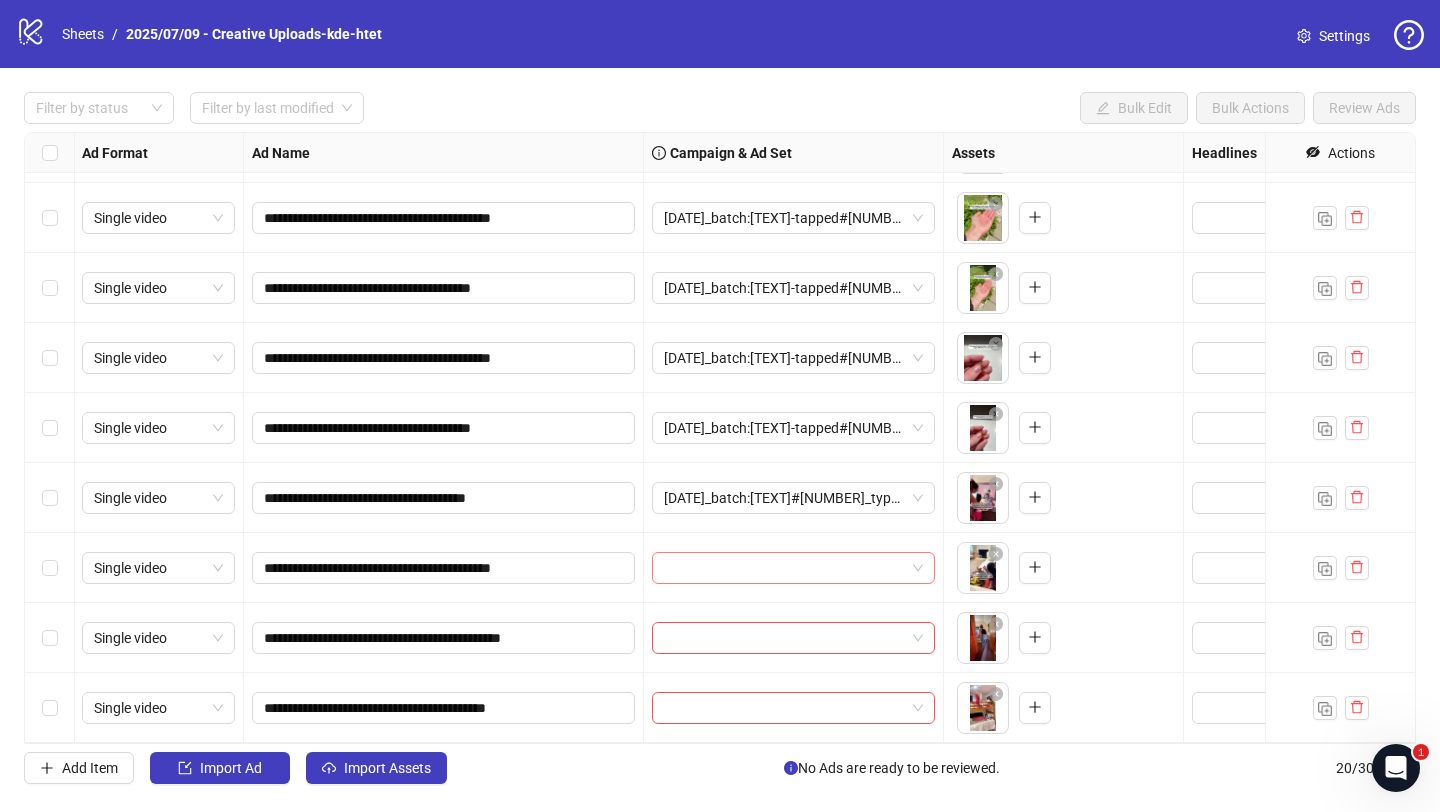 click at bounding box center [784, 568] 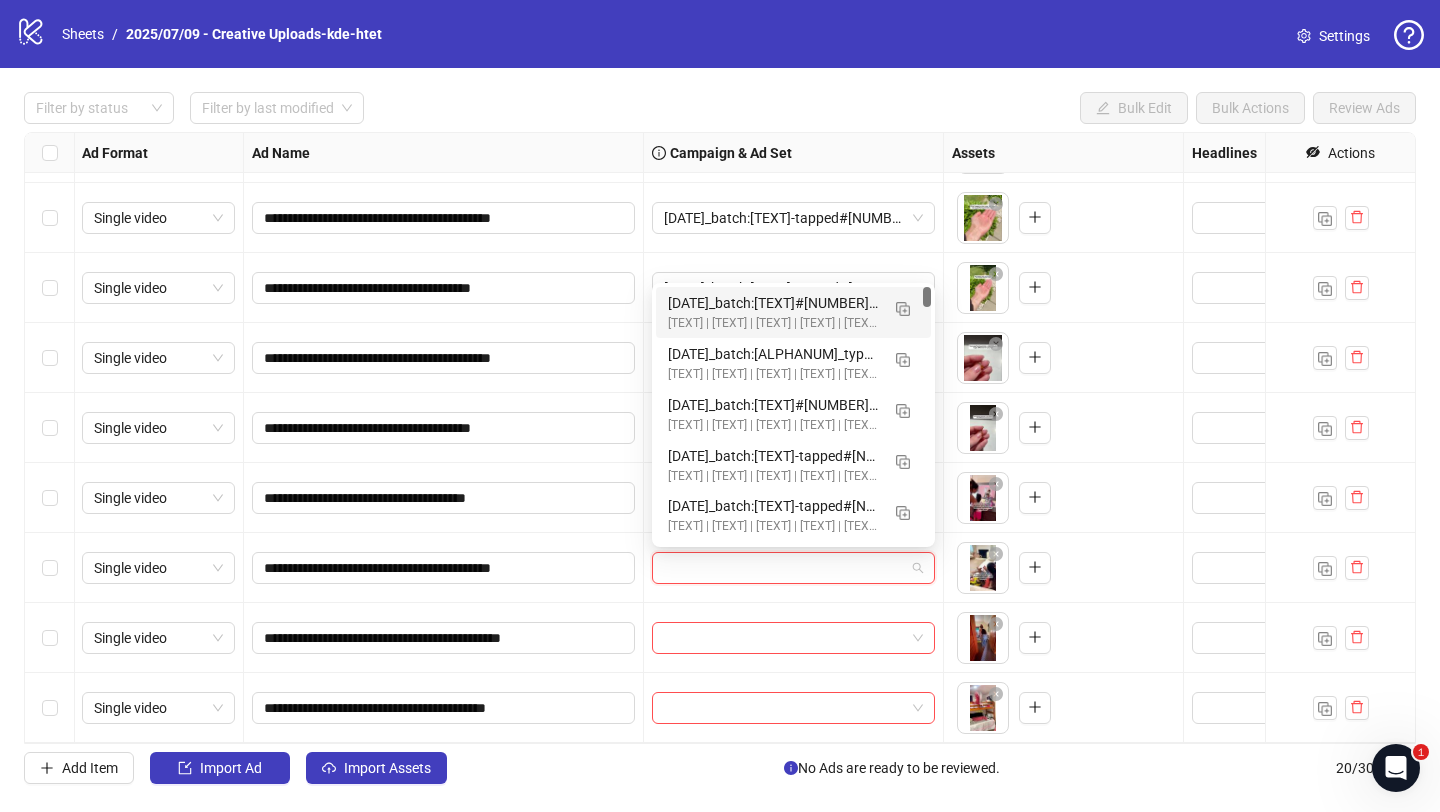paste on "**********" 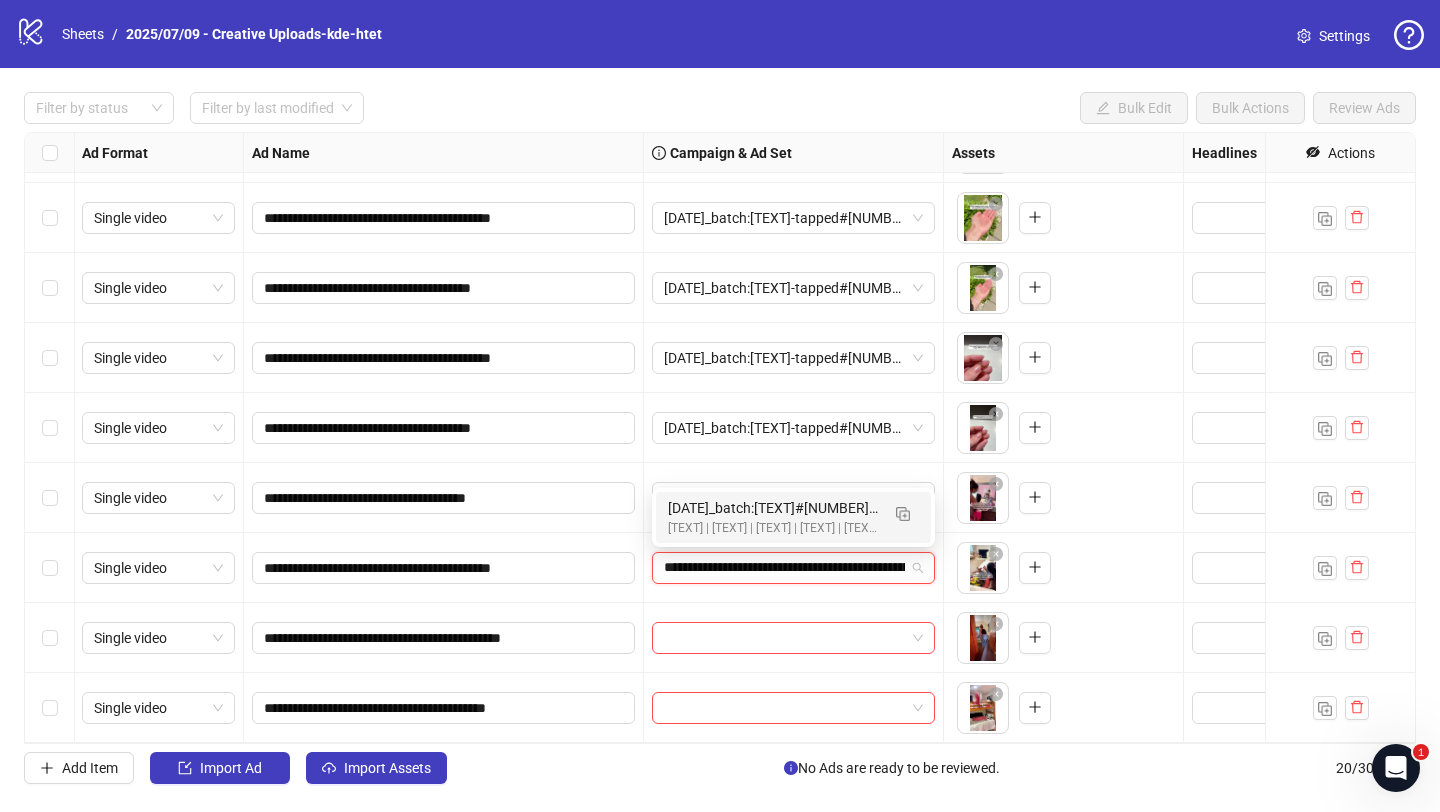 scroll, scrollTop: 0, scrollLeft: 161, axis: horizontal 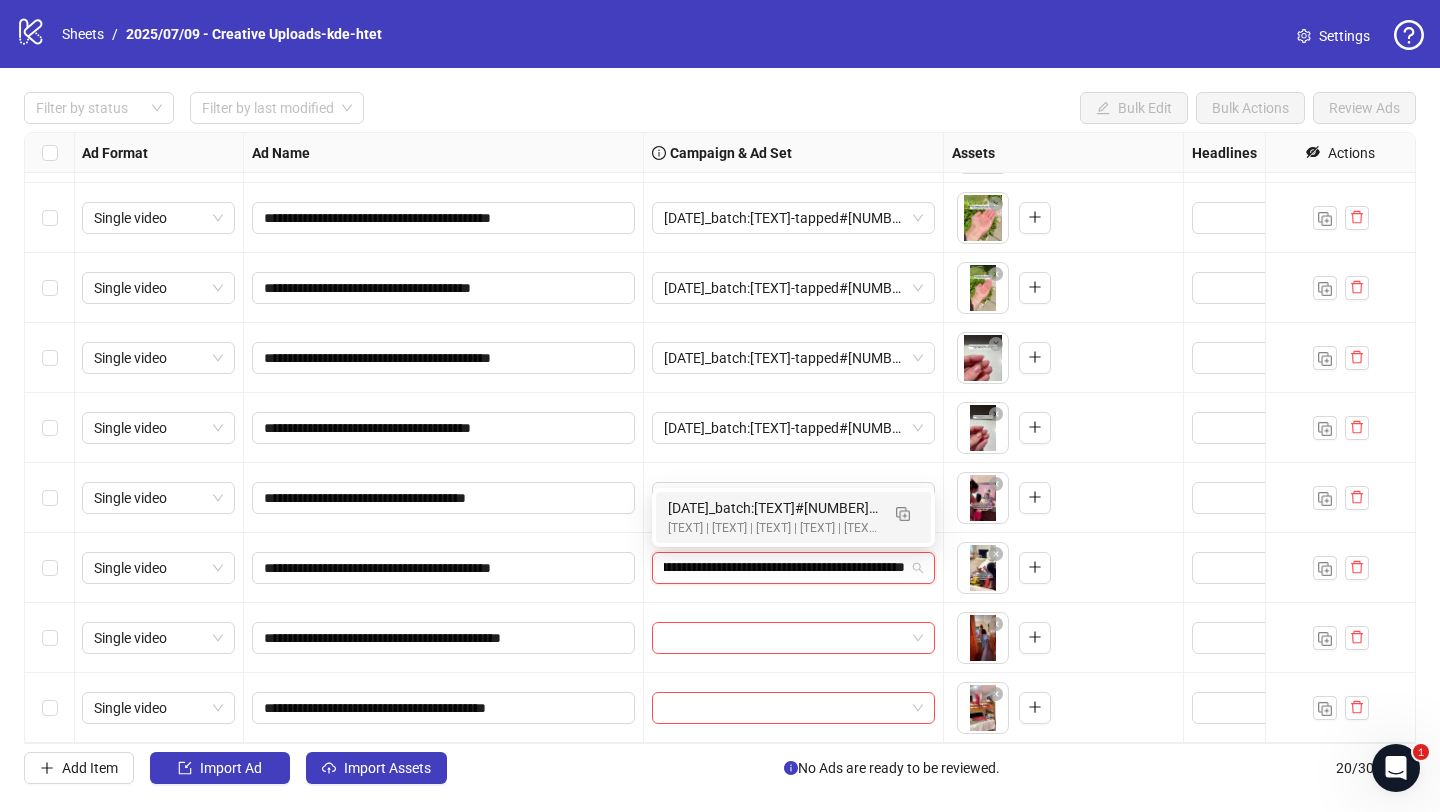click on "2025/07/09_batch:kde#4120_type:NetNew_notes:htet-kde#4154" at bounding box center (773, 508) 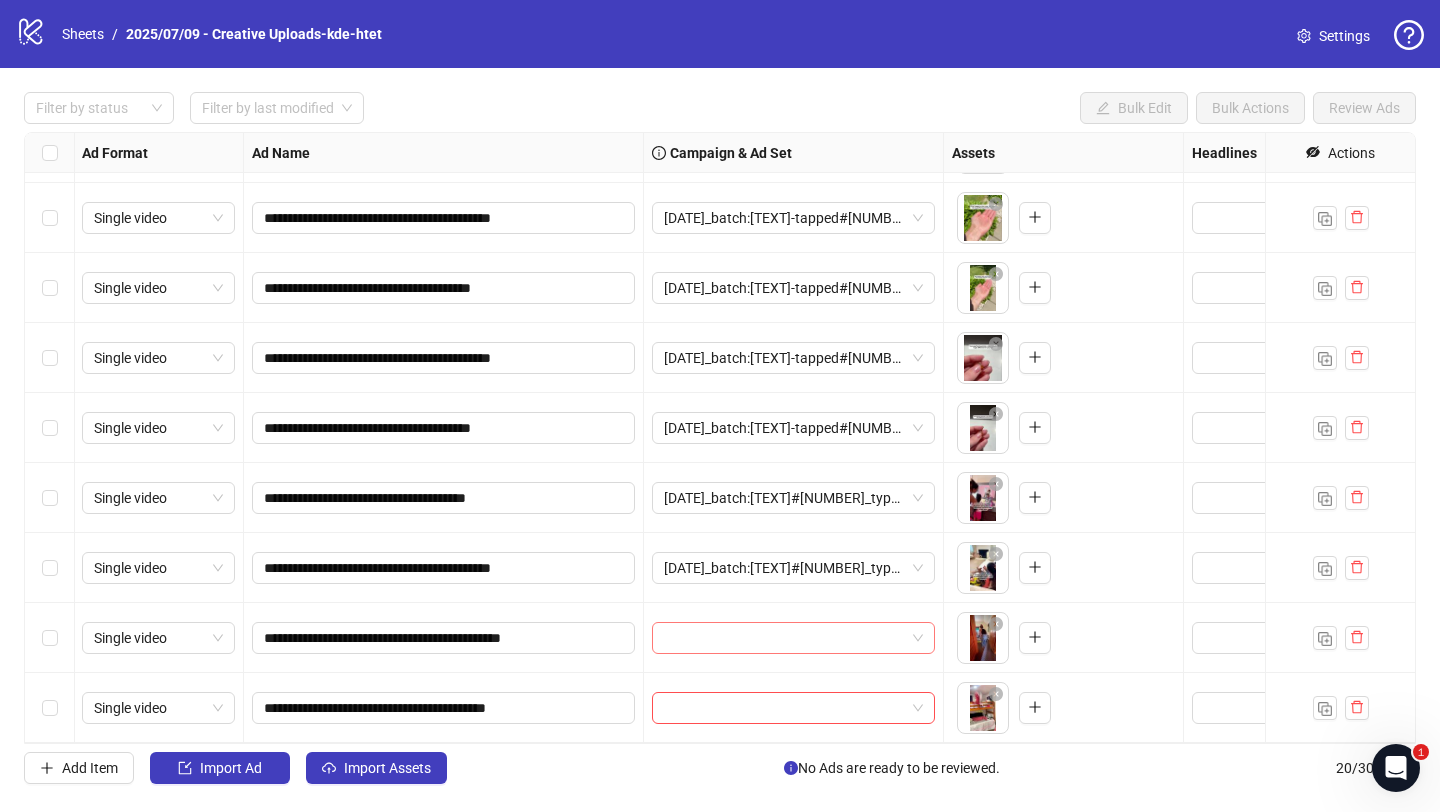 click at bounding box center [784, 638] 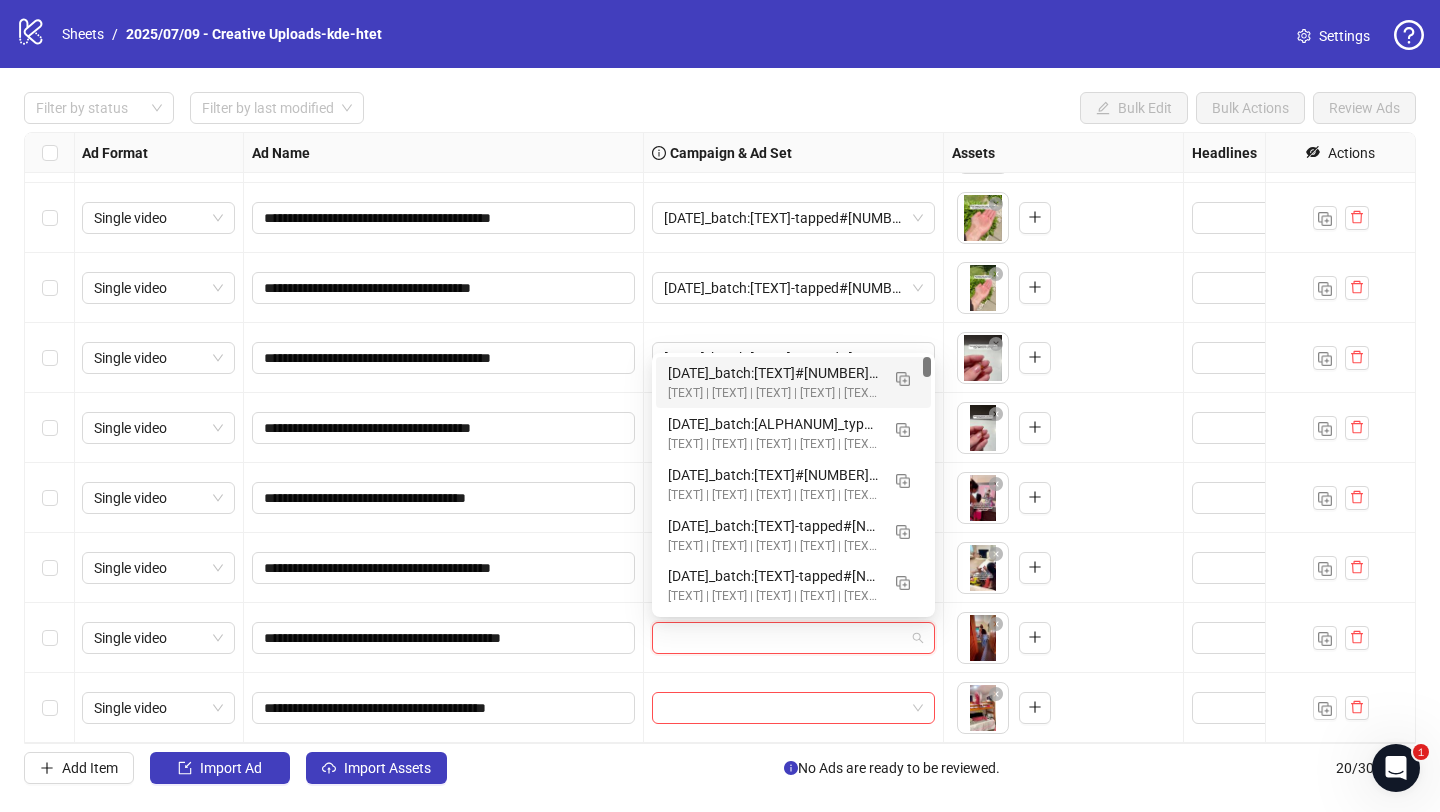 paste on "**********" 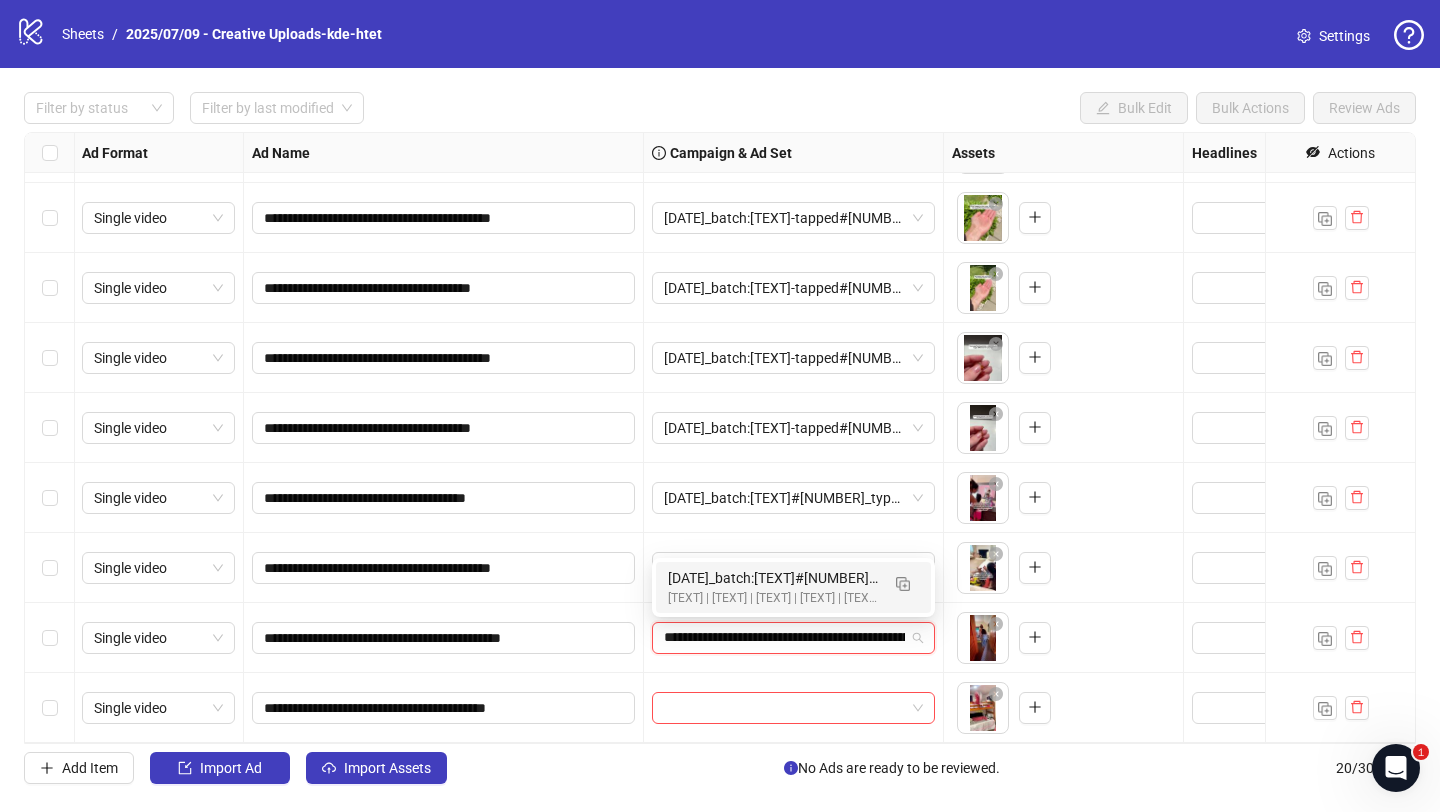 scroll, scrollTop: 0, scrollLeft: 161, axis: horizontal 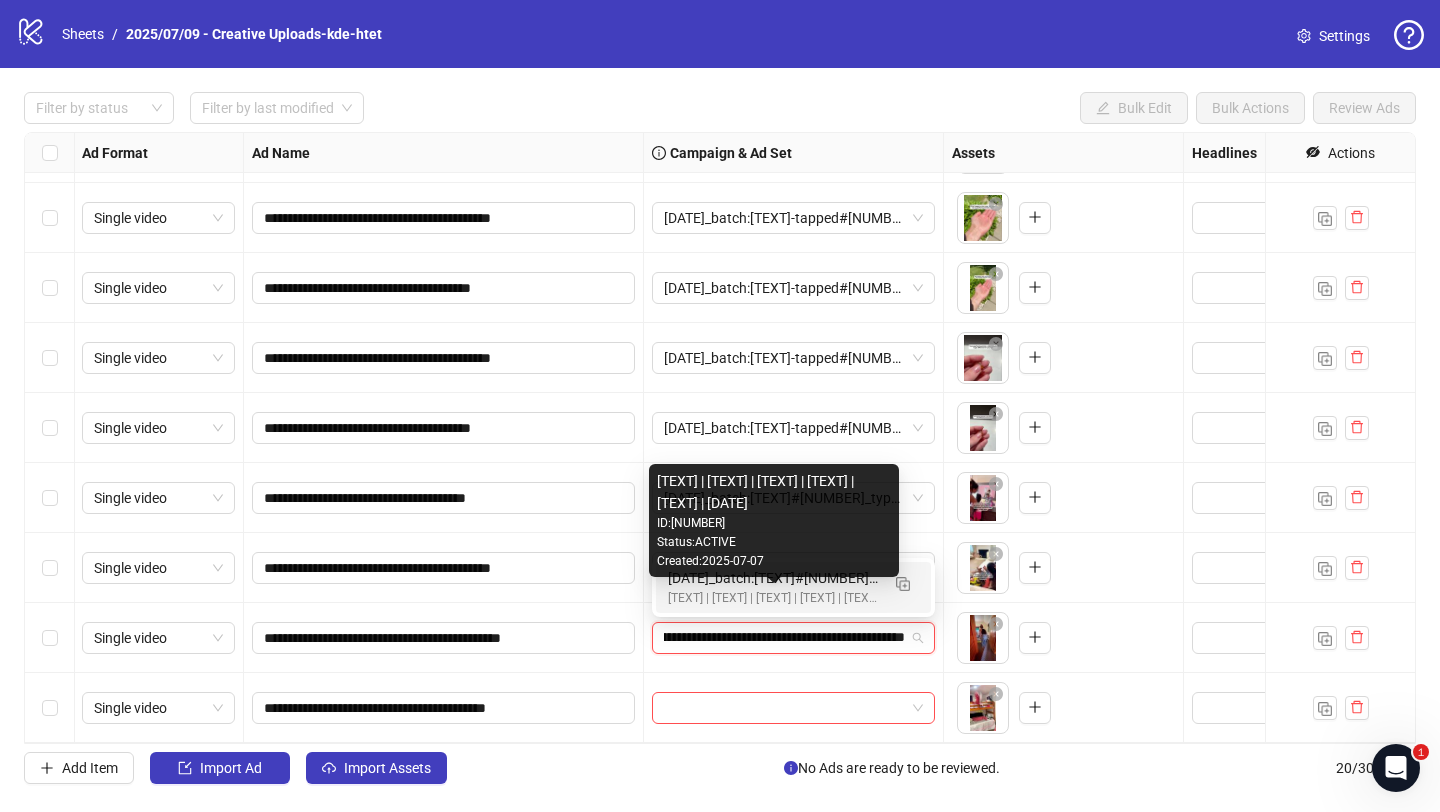 click on "[Creative-Testing MASTER | All-SKUs | ABO 7dc | USA | v2025/07/07]" at bounding box center [773, 598] 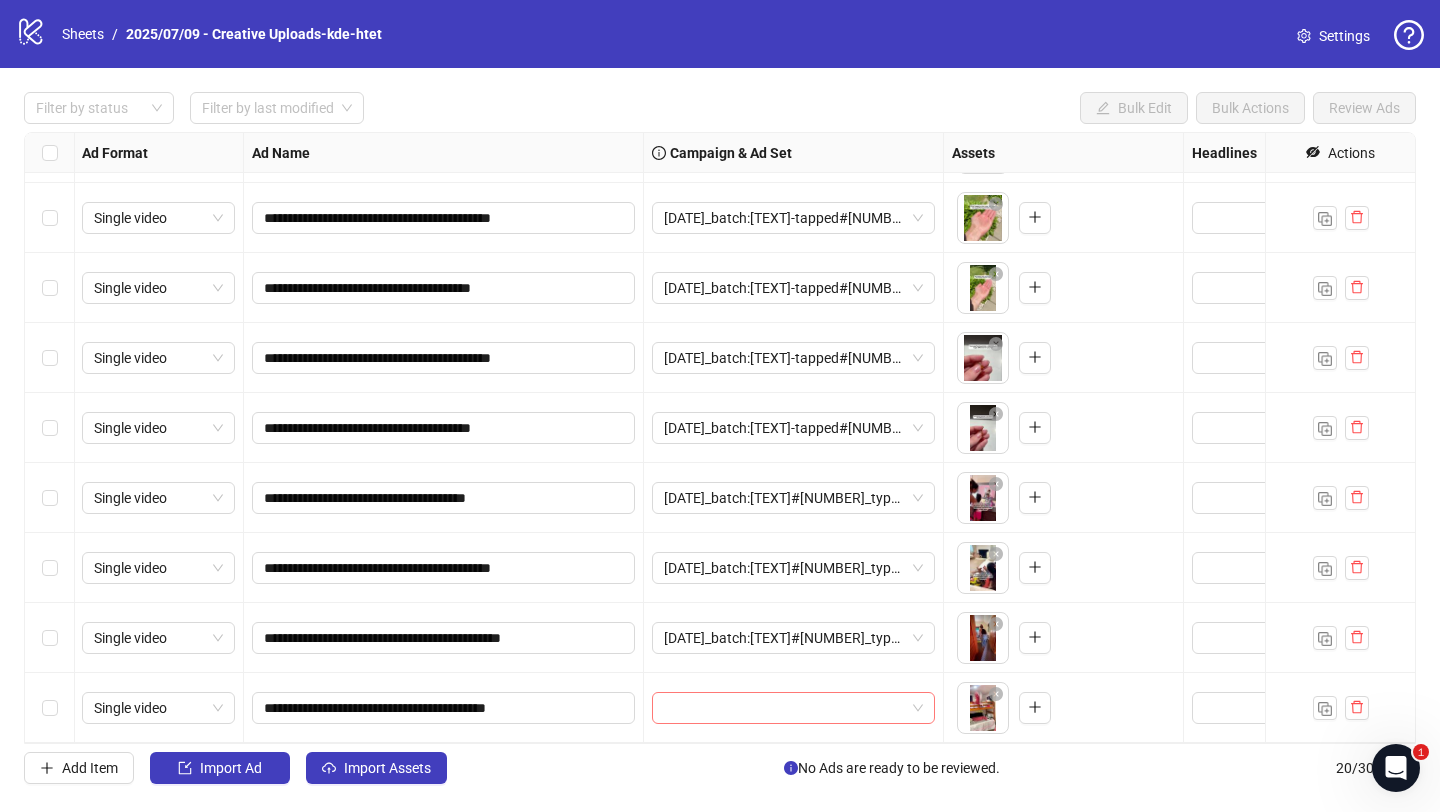 click at bounding box center (784, 708) 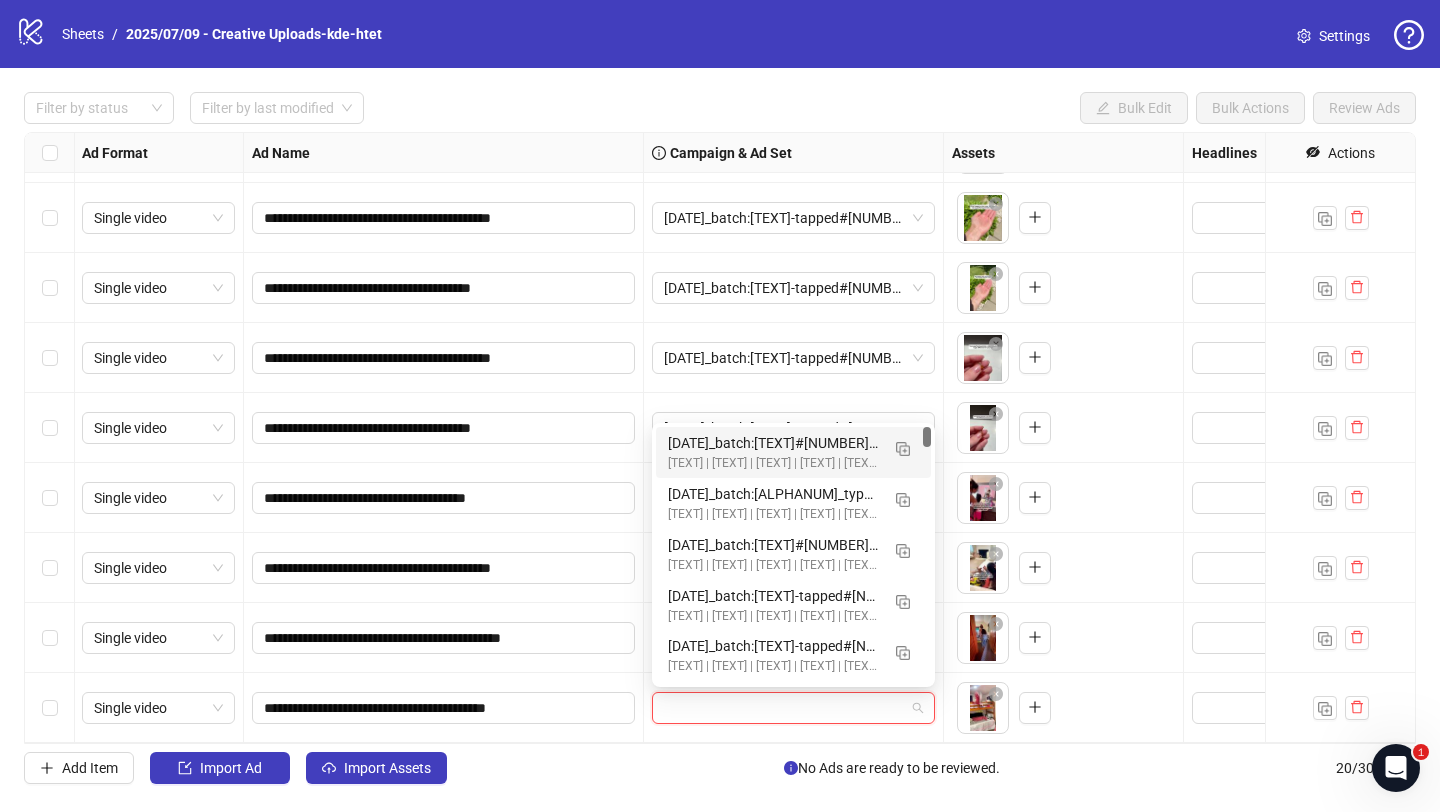 paste 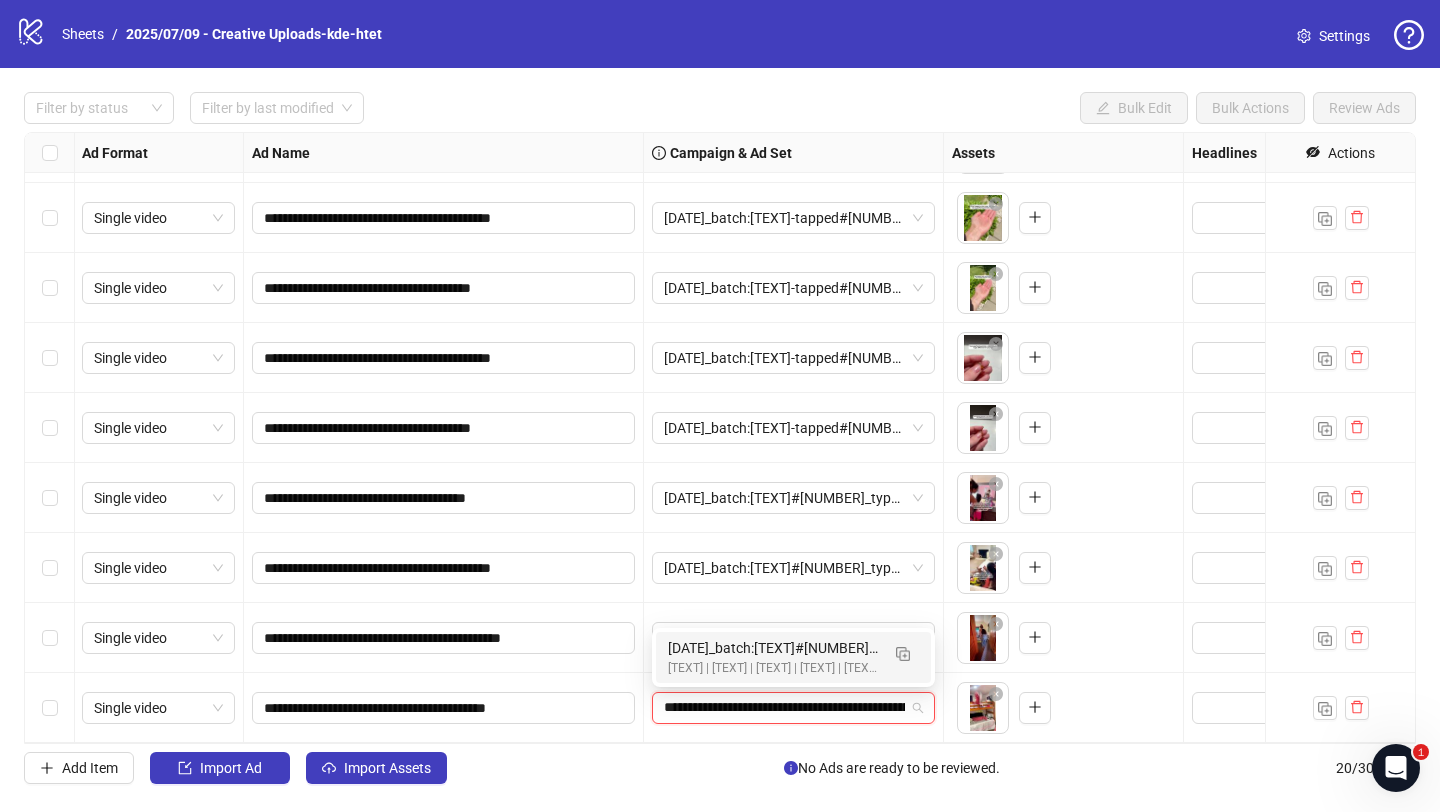 scroll, scrollTop: 0, scrollLeft: 161, axis: horizontal 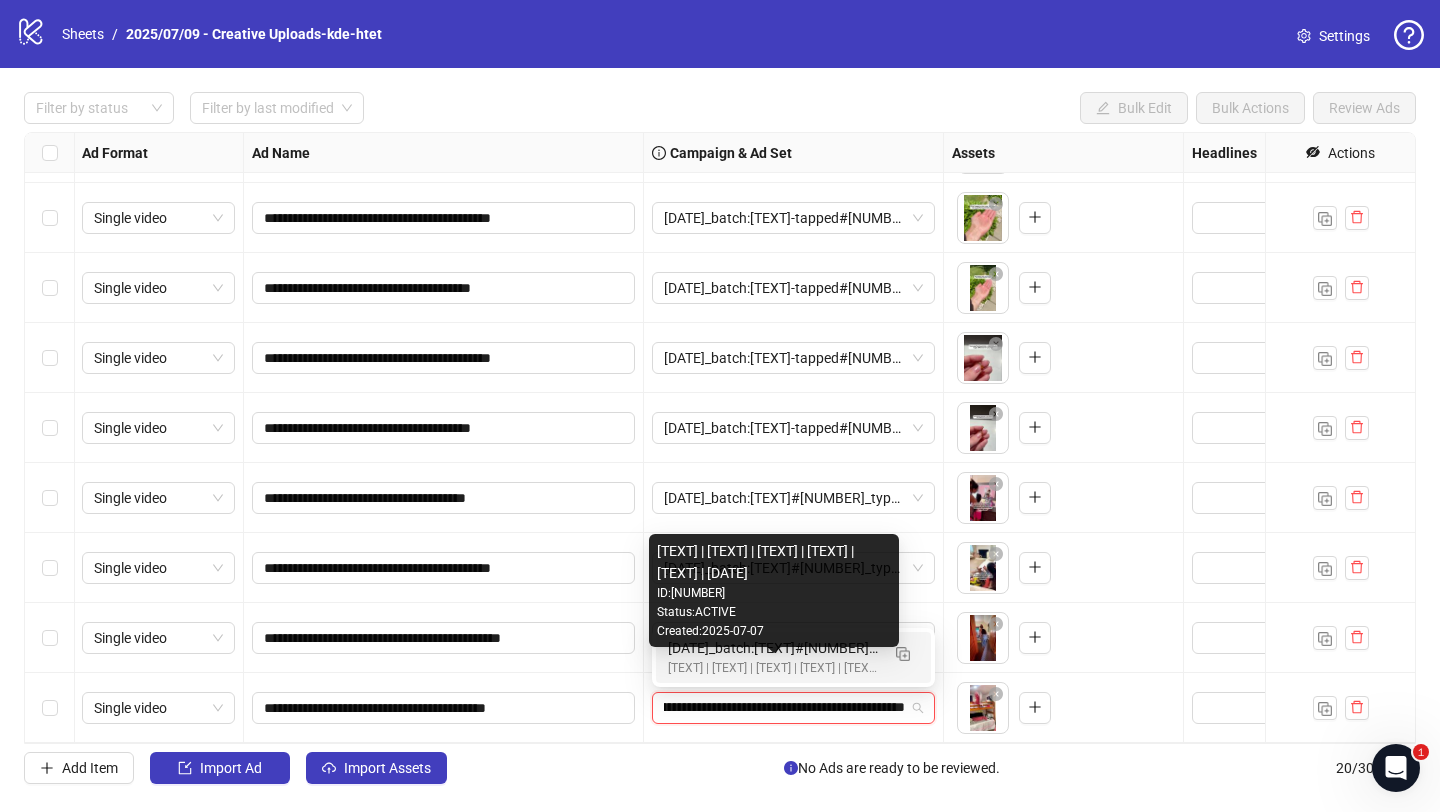 click on "2025/07/09_batch:kde#4120_type:NetNew_notes:htet-kde#4154" at bounding box center [773, 648] 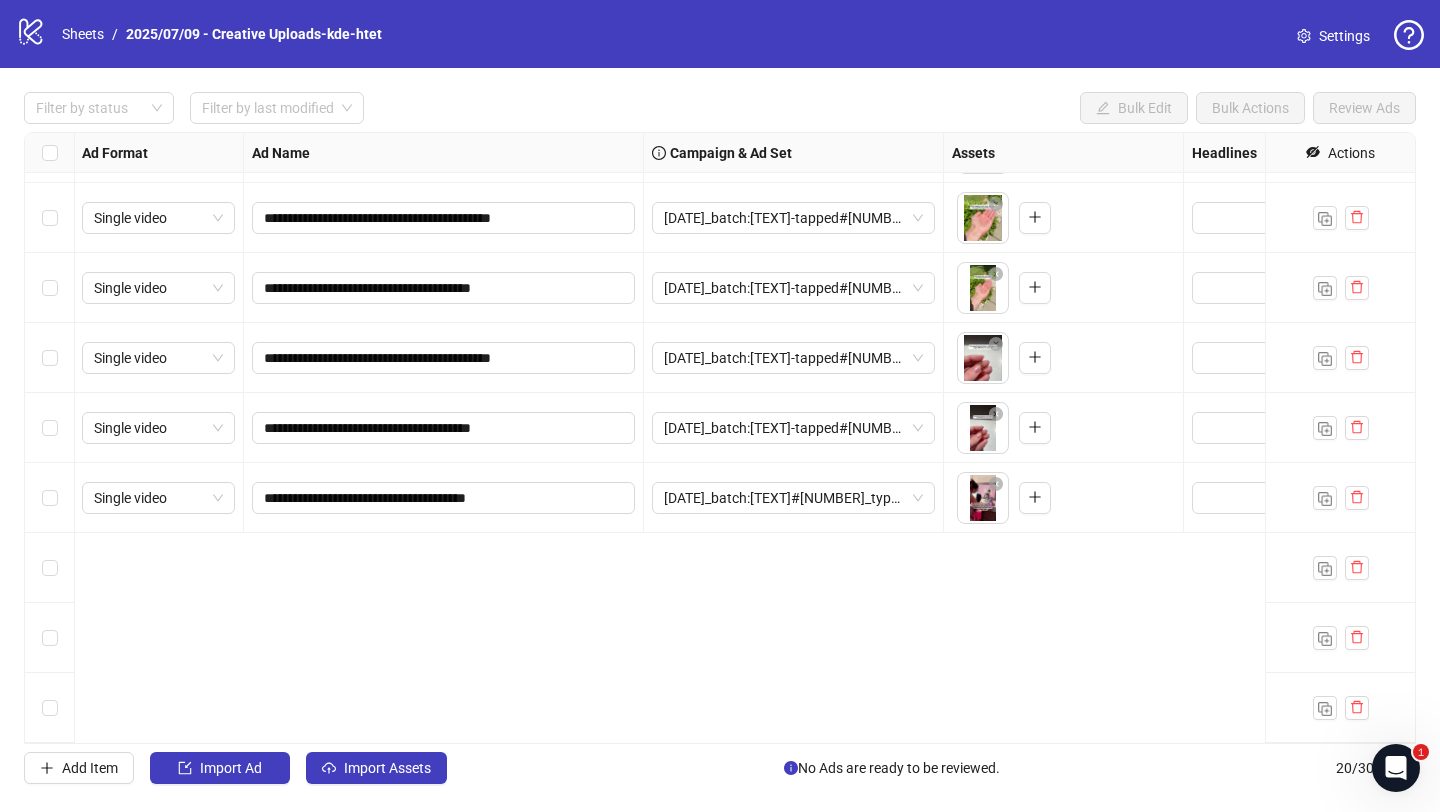 scroll, scrollTop: 0, scrollLeft: 1, axis: horizontal 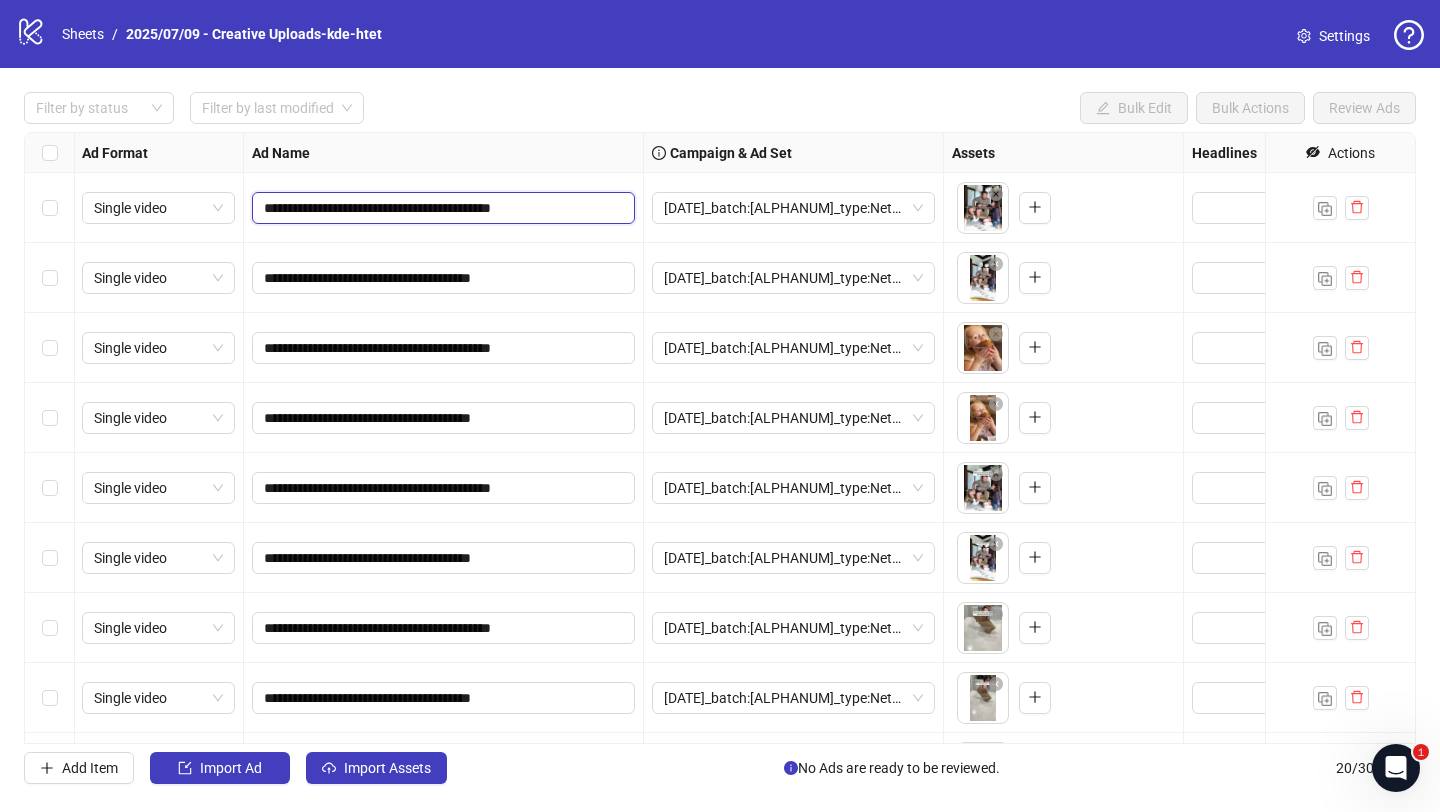 click on "**********" at bounding box center (441, 208) 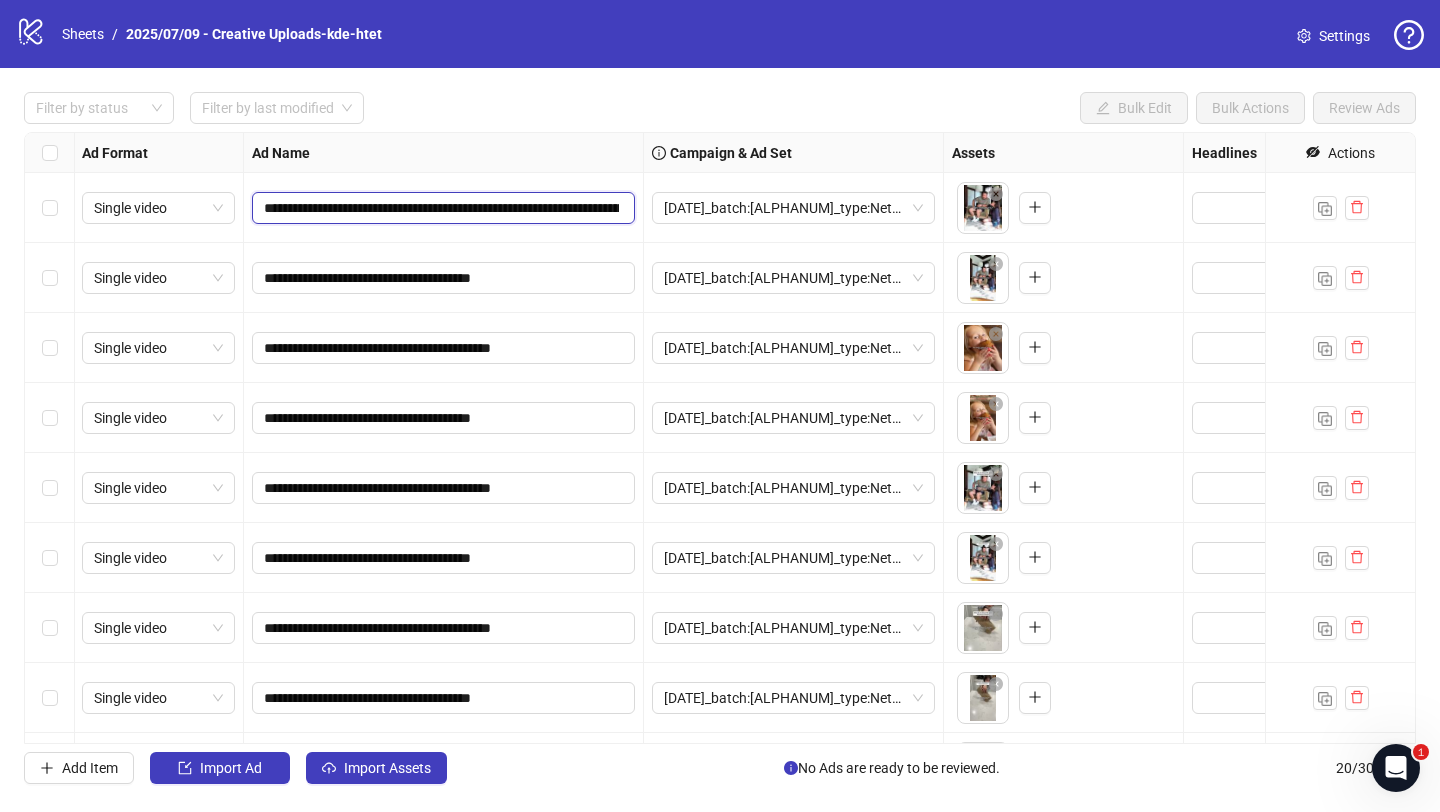 scroll, scrollTop: 0, scrollLeft: 897, axis: horizontal 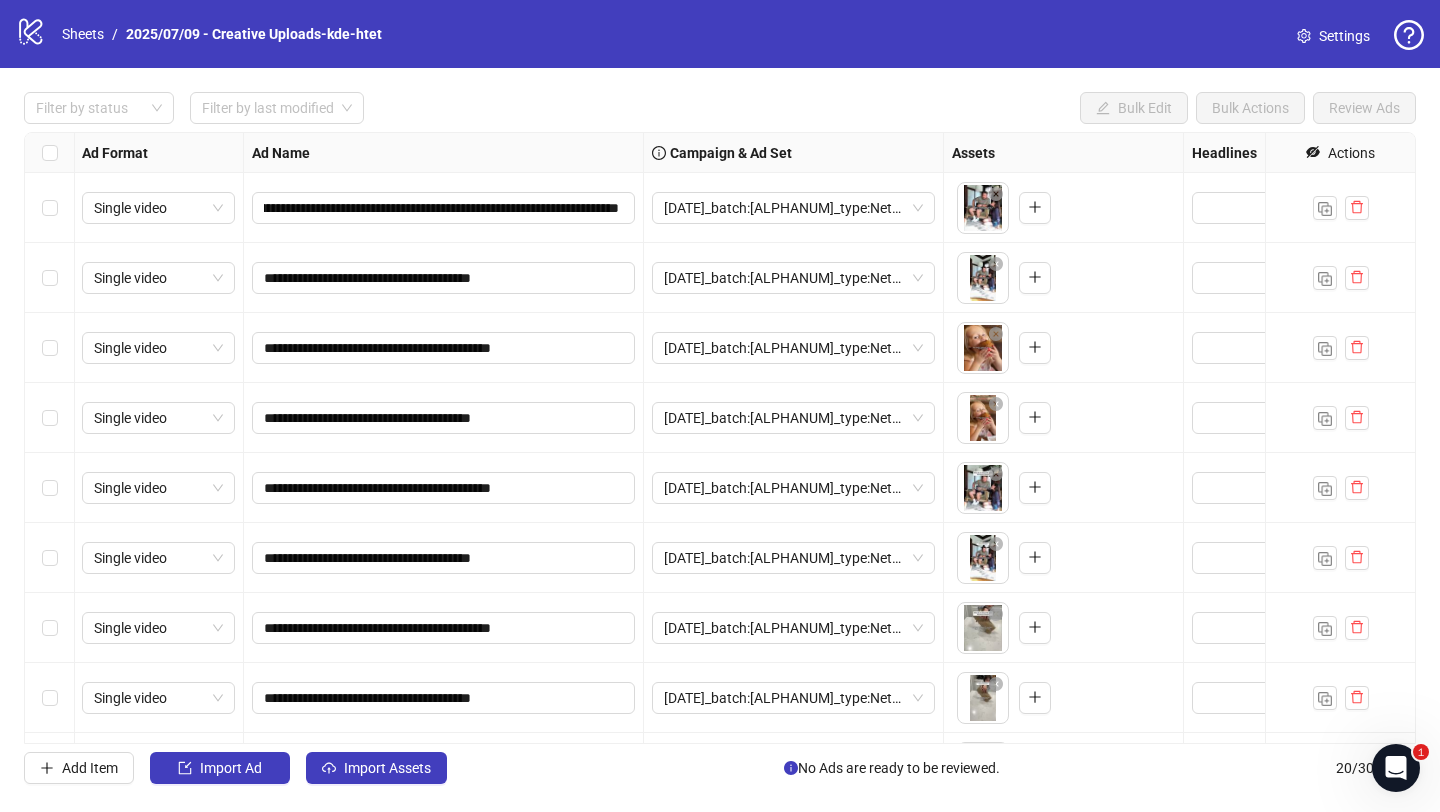 click on "**********" at bounding box center (444, 208) 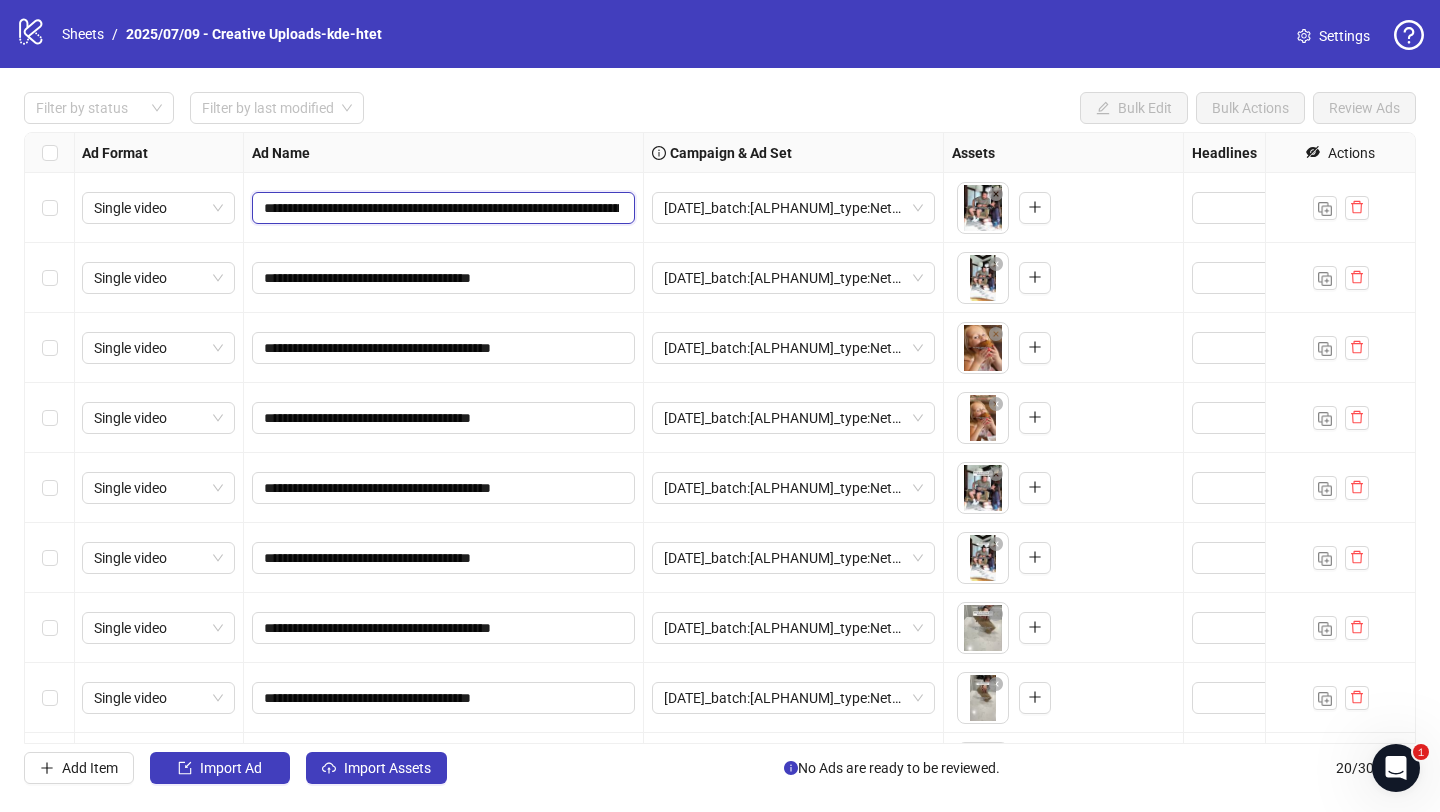 click on "**********" at bounding box center [441, 208] 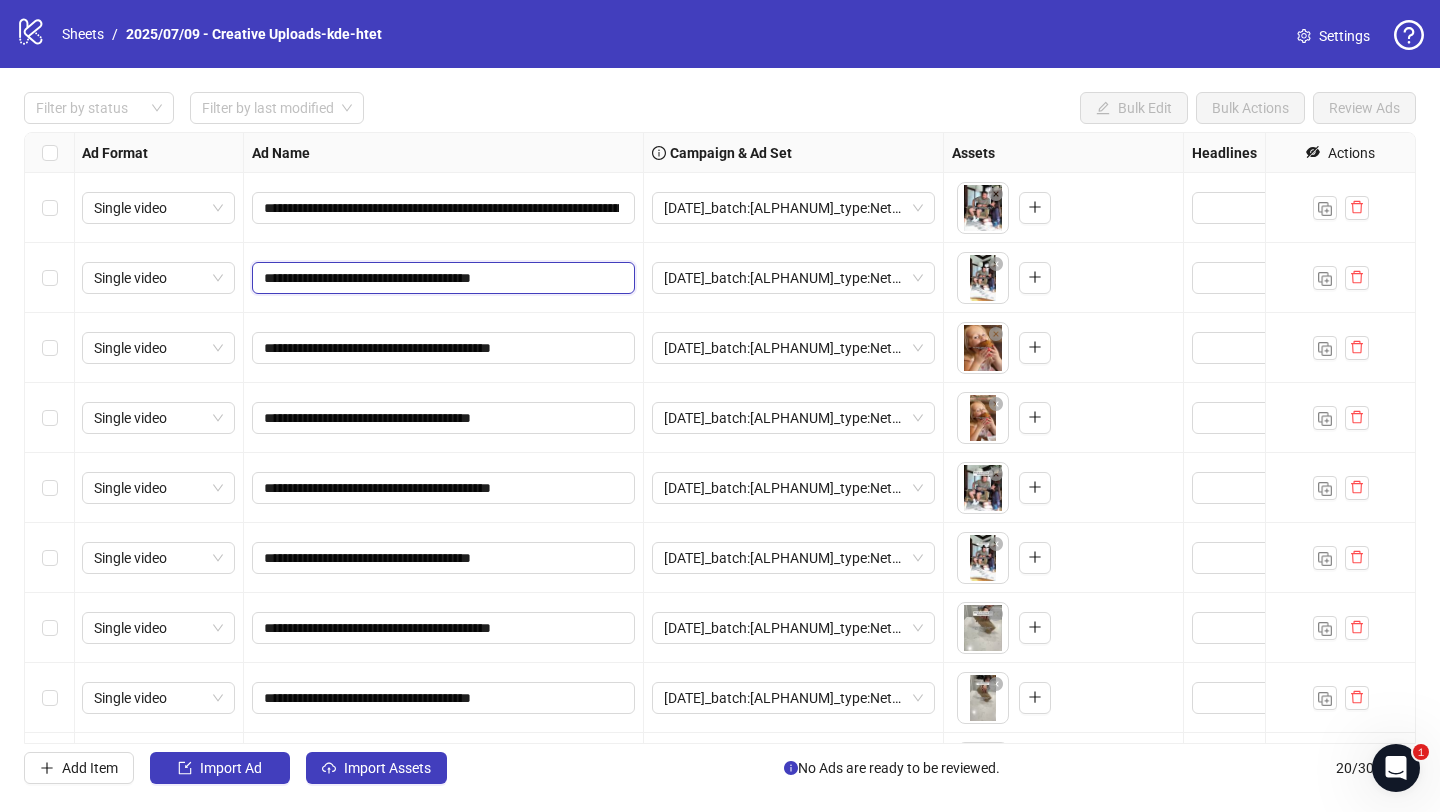 click on "**********" at bounding box center [441, 278] 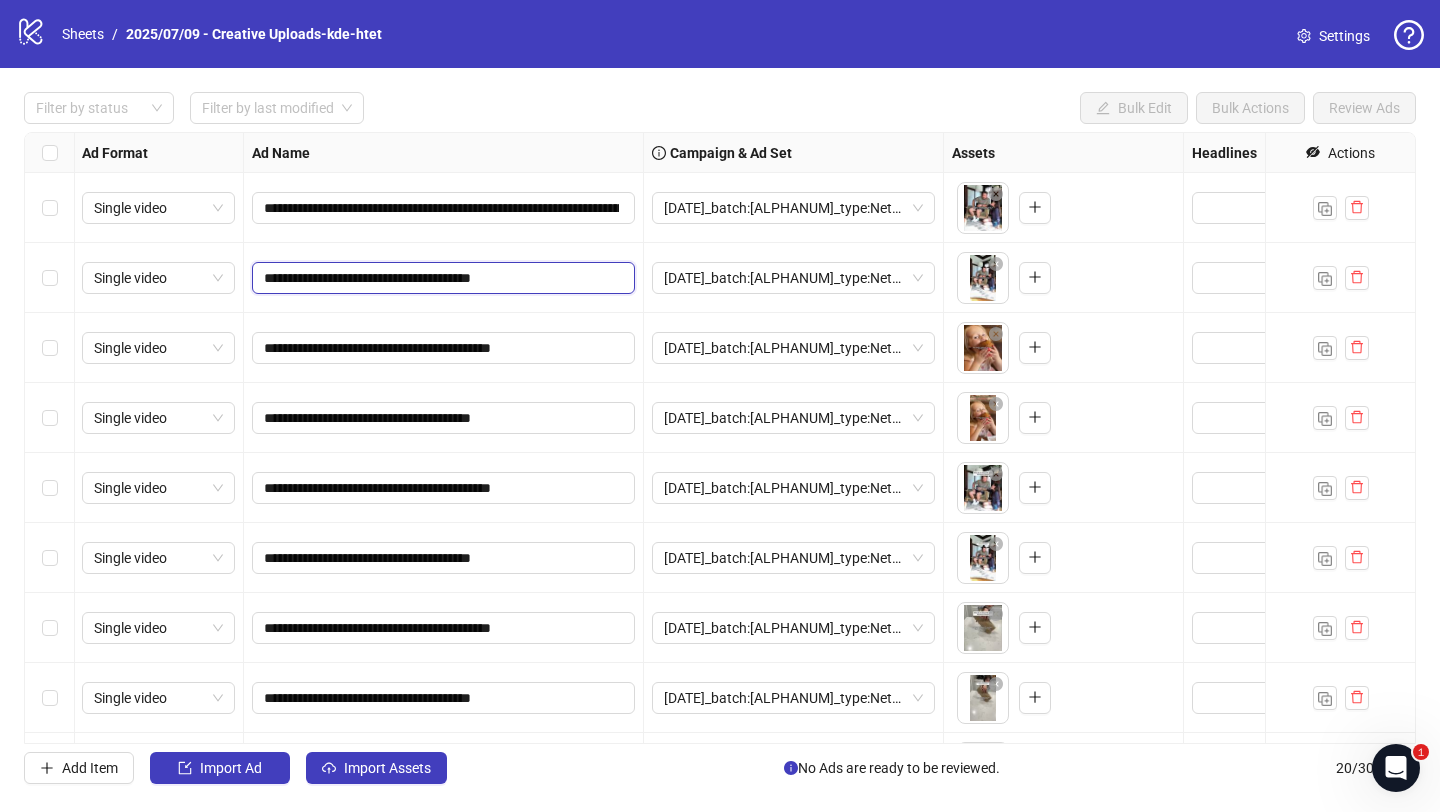 click on "**********" at bounding box center (441, 278) 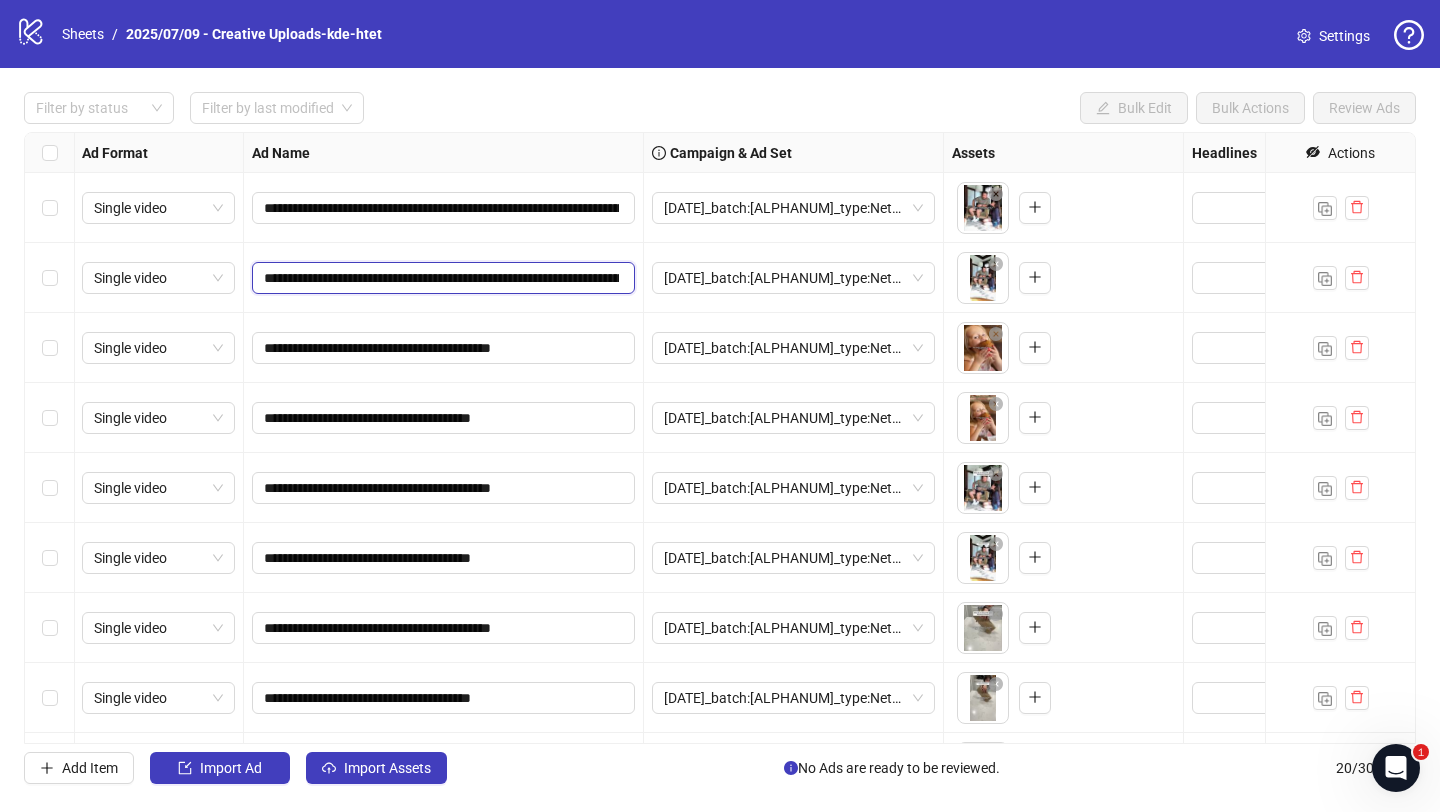 scroll, scrollTop: 0, scrollLeft: 897, axis: horizontal 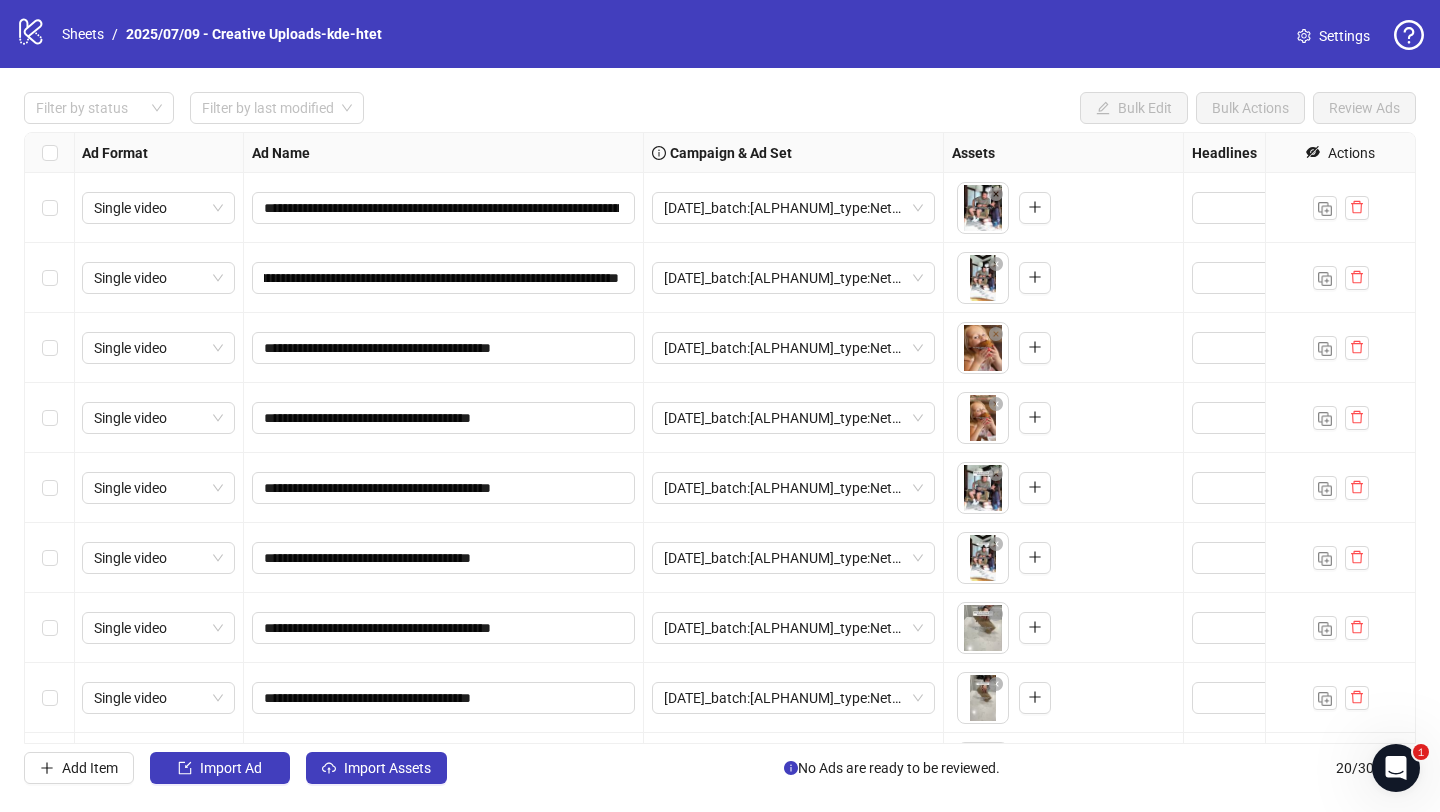 click on "**********" at bounding box center (444, 348) 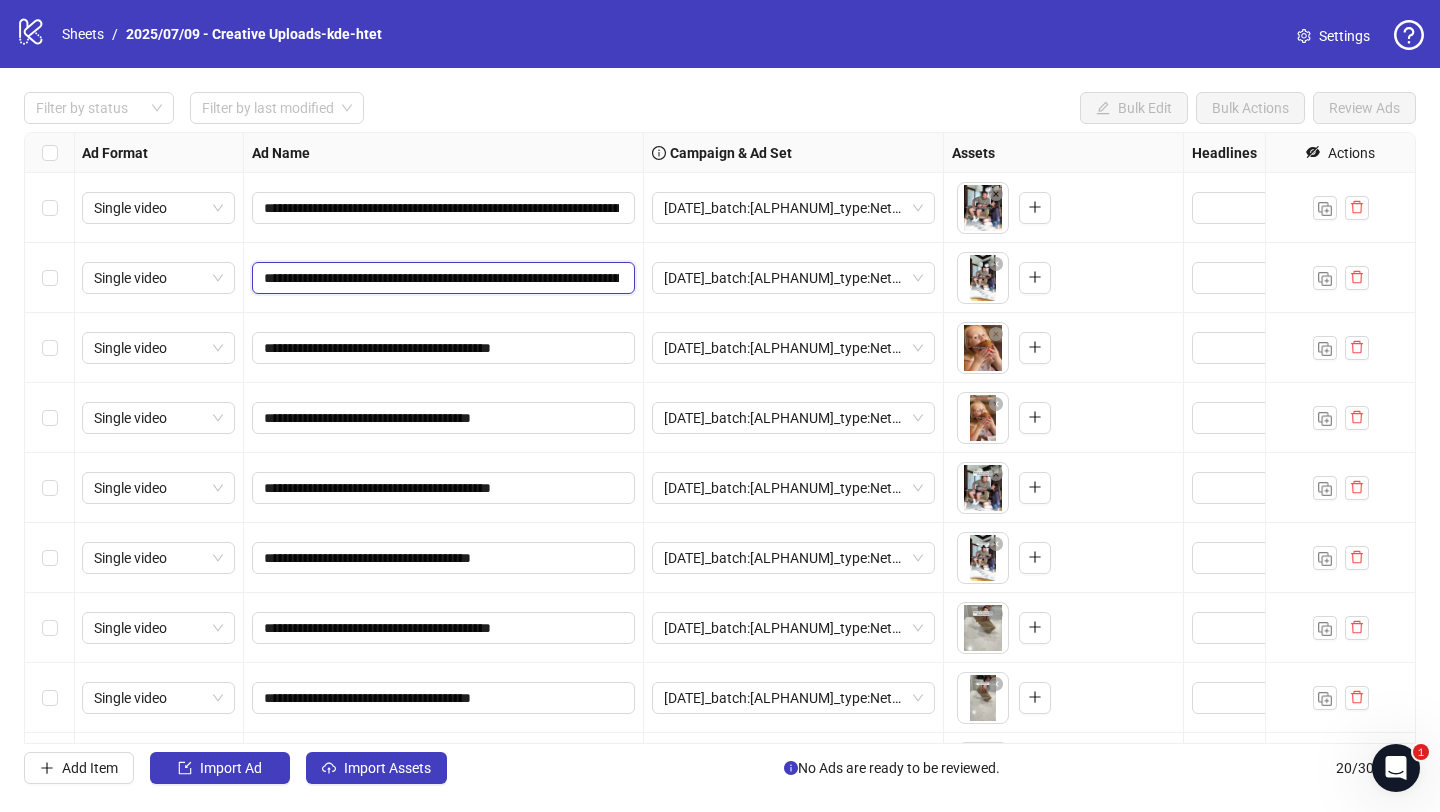 click on "**********" at bounding box center [441, 278] 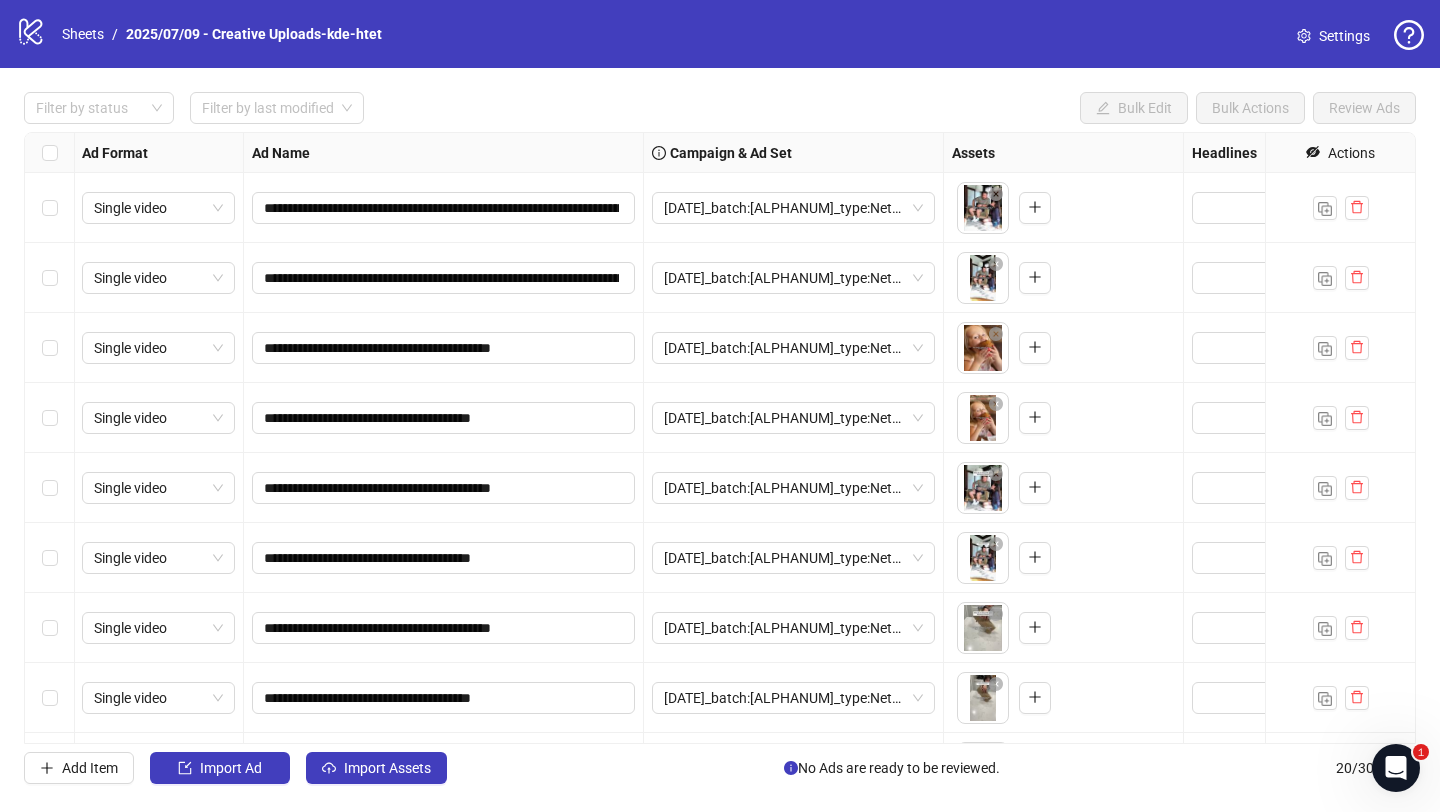 click on "**********" at bounding box center [444, 348] 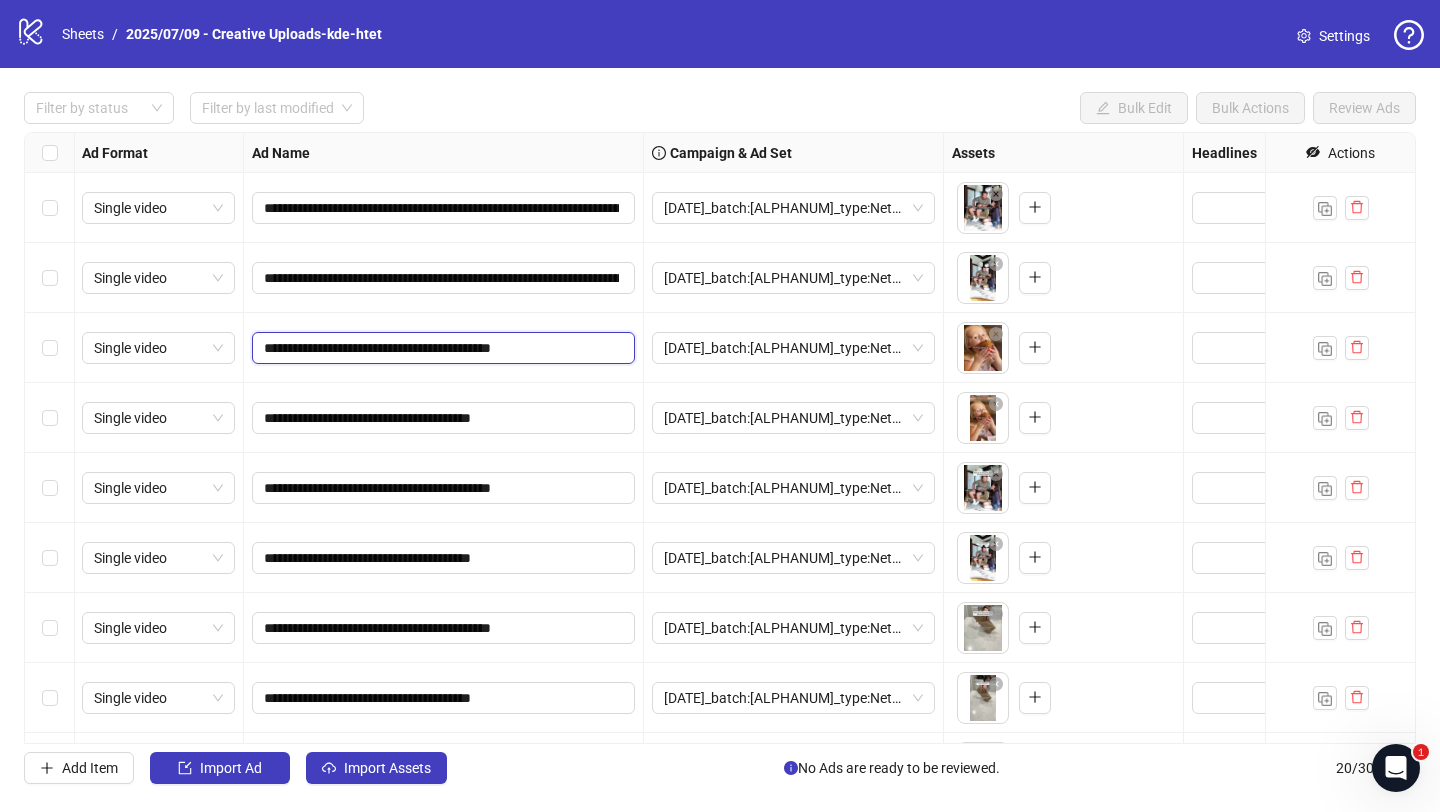 click on "**********" at bounding box center (441, 348) 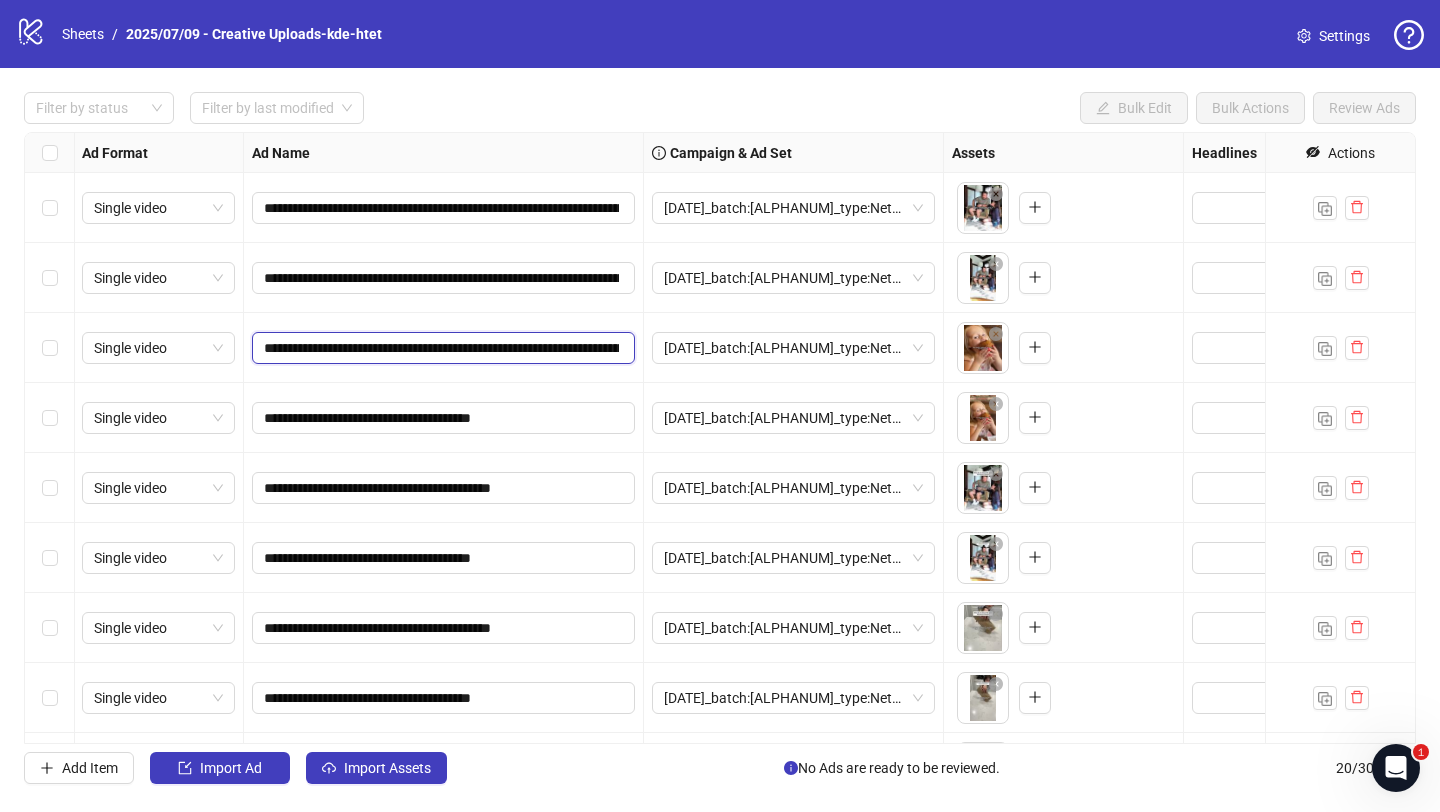 scroll, scrollTop: 0, scrollLeft: 897, axis: horizontal 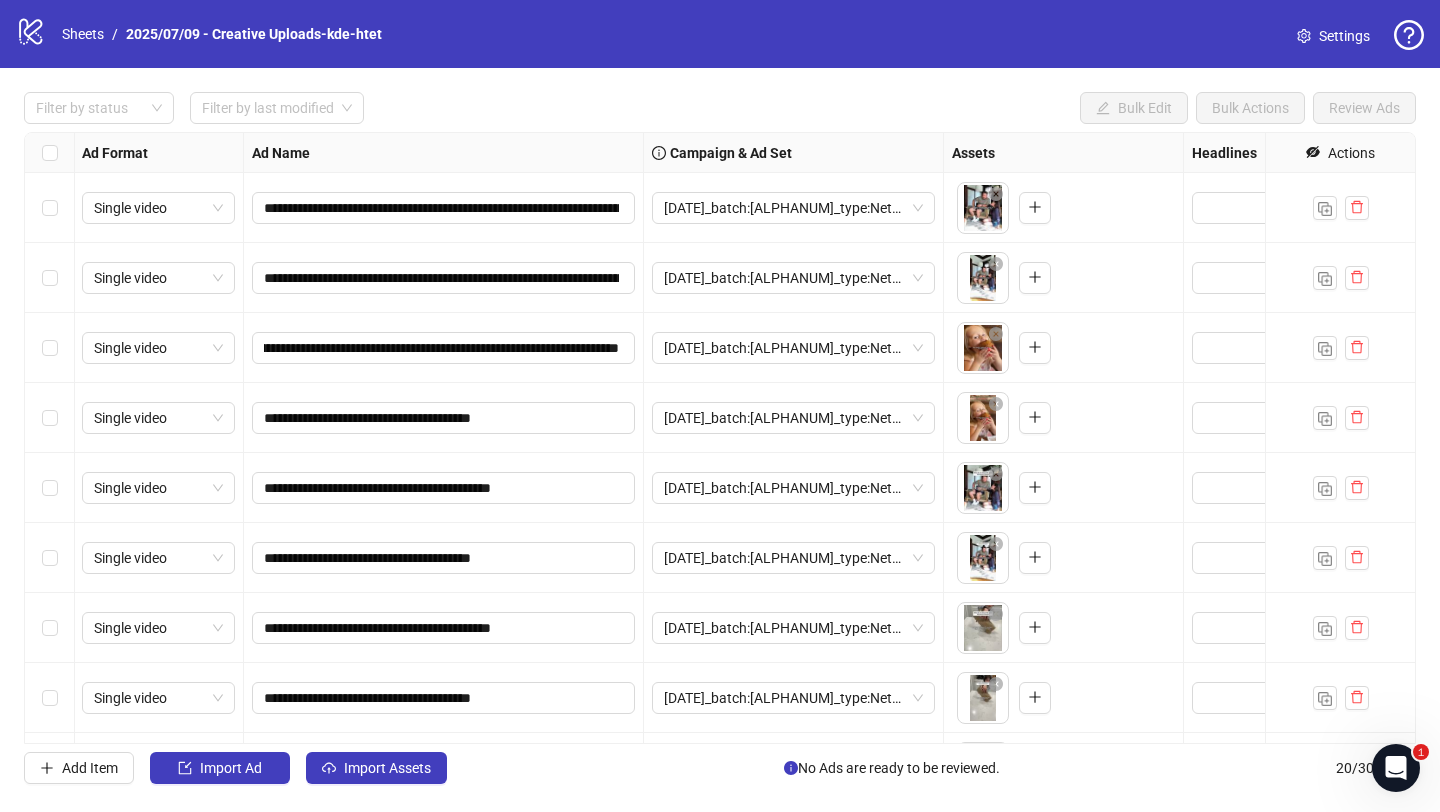 click on "**********" at bounding box center [444, 348] 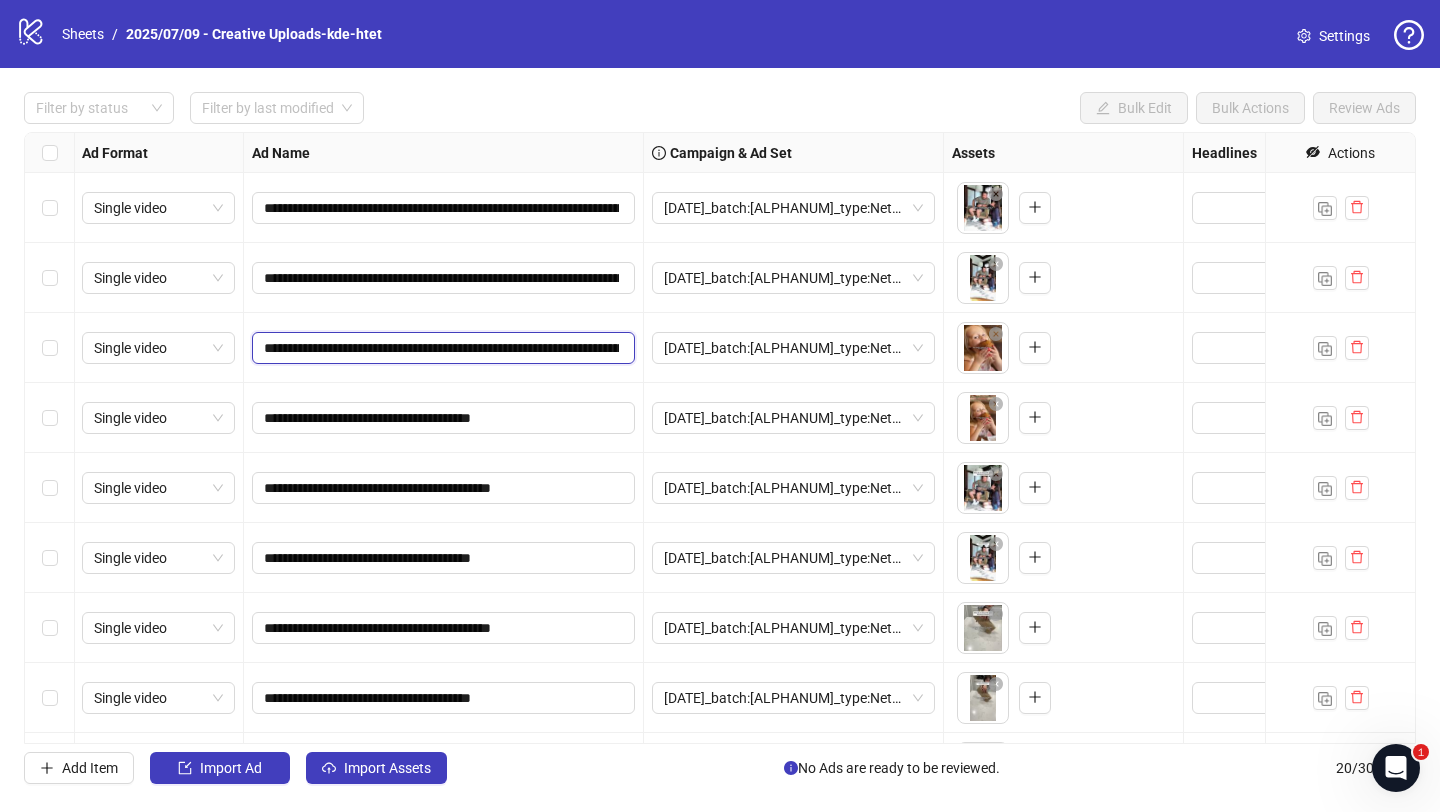 click on "**********" at bounding box center [441, 348] 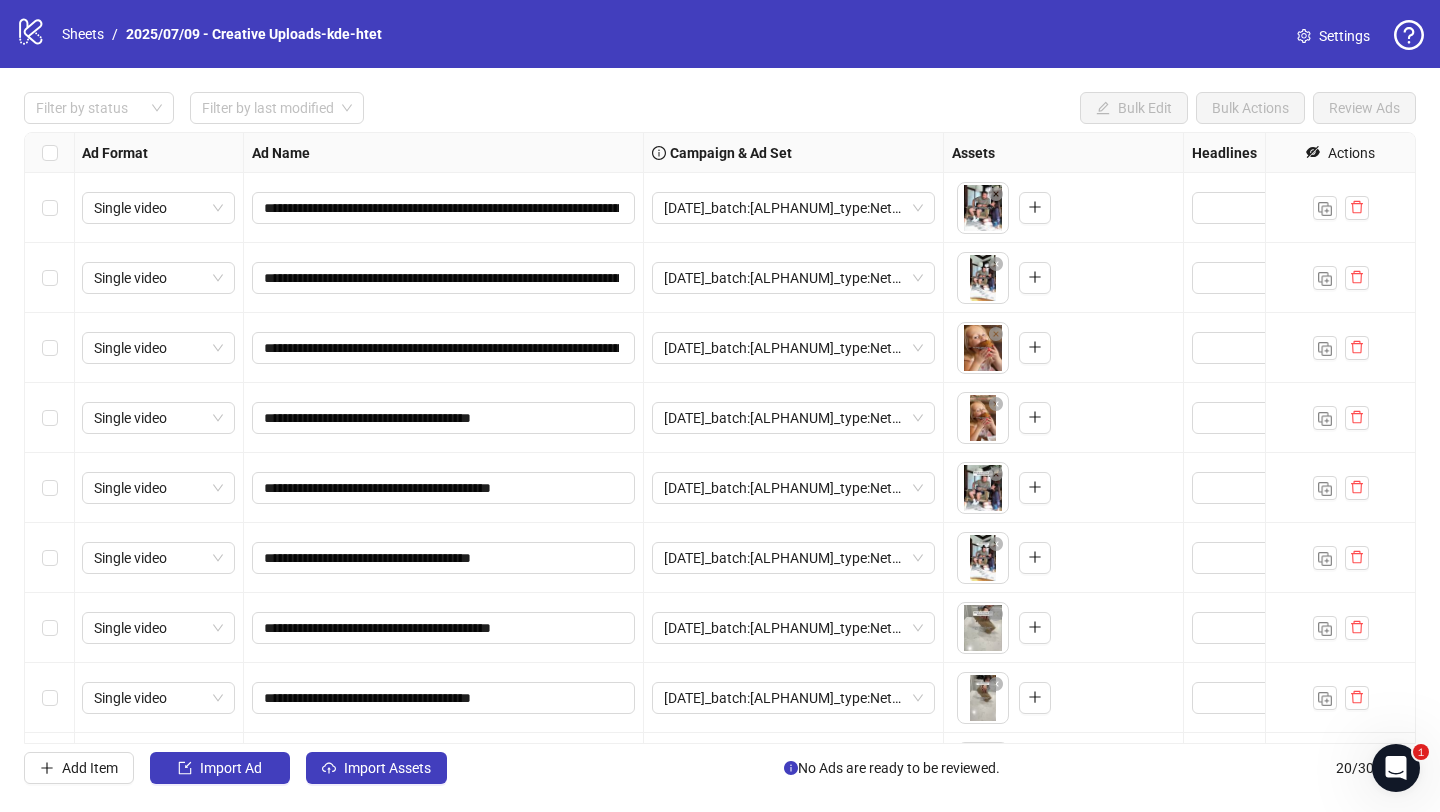 click on "**********" at bounding box center [444, 418] 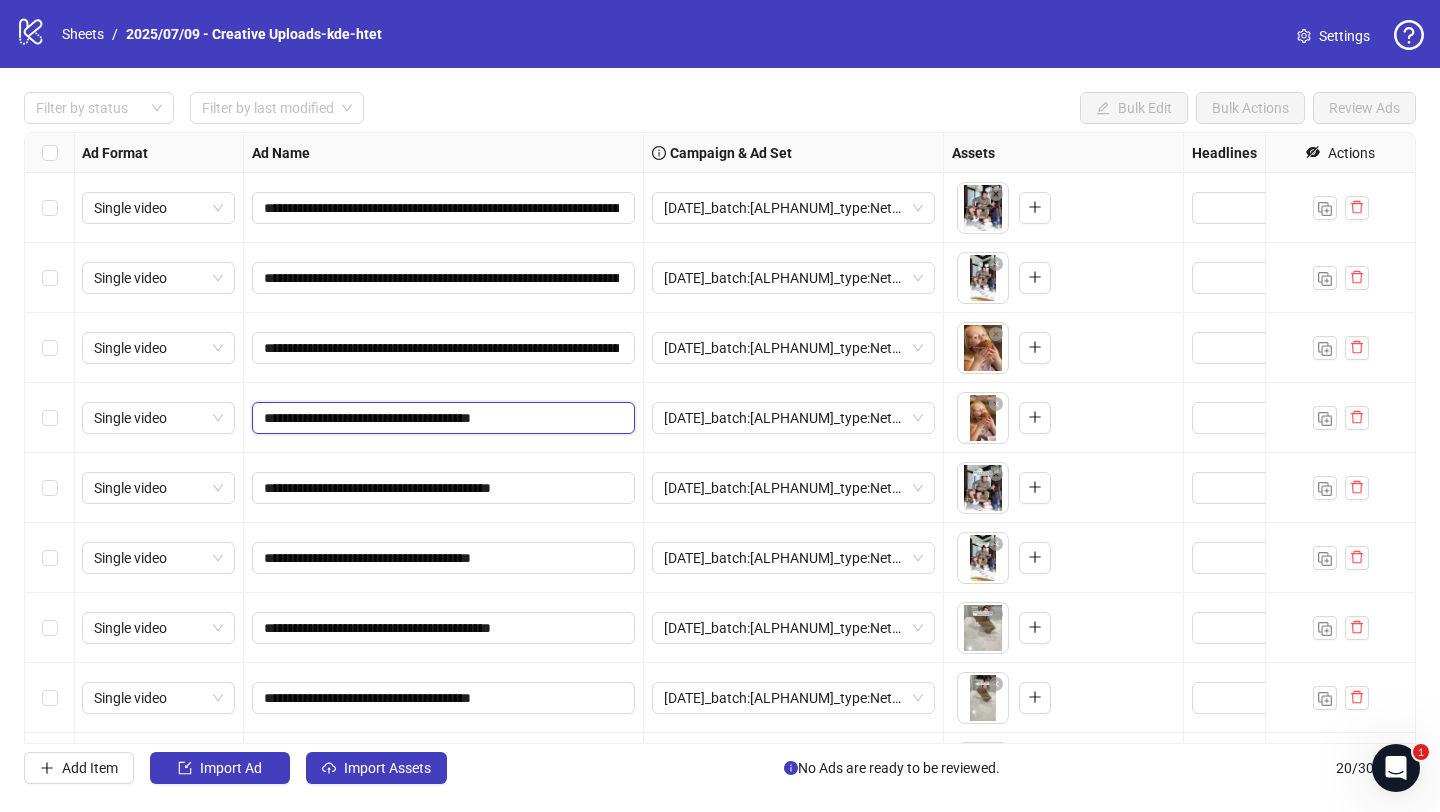 click on "**********" at bounding box center [441, 418] 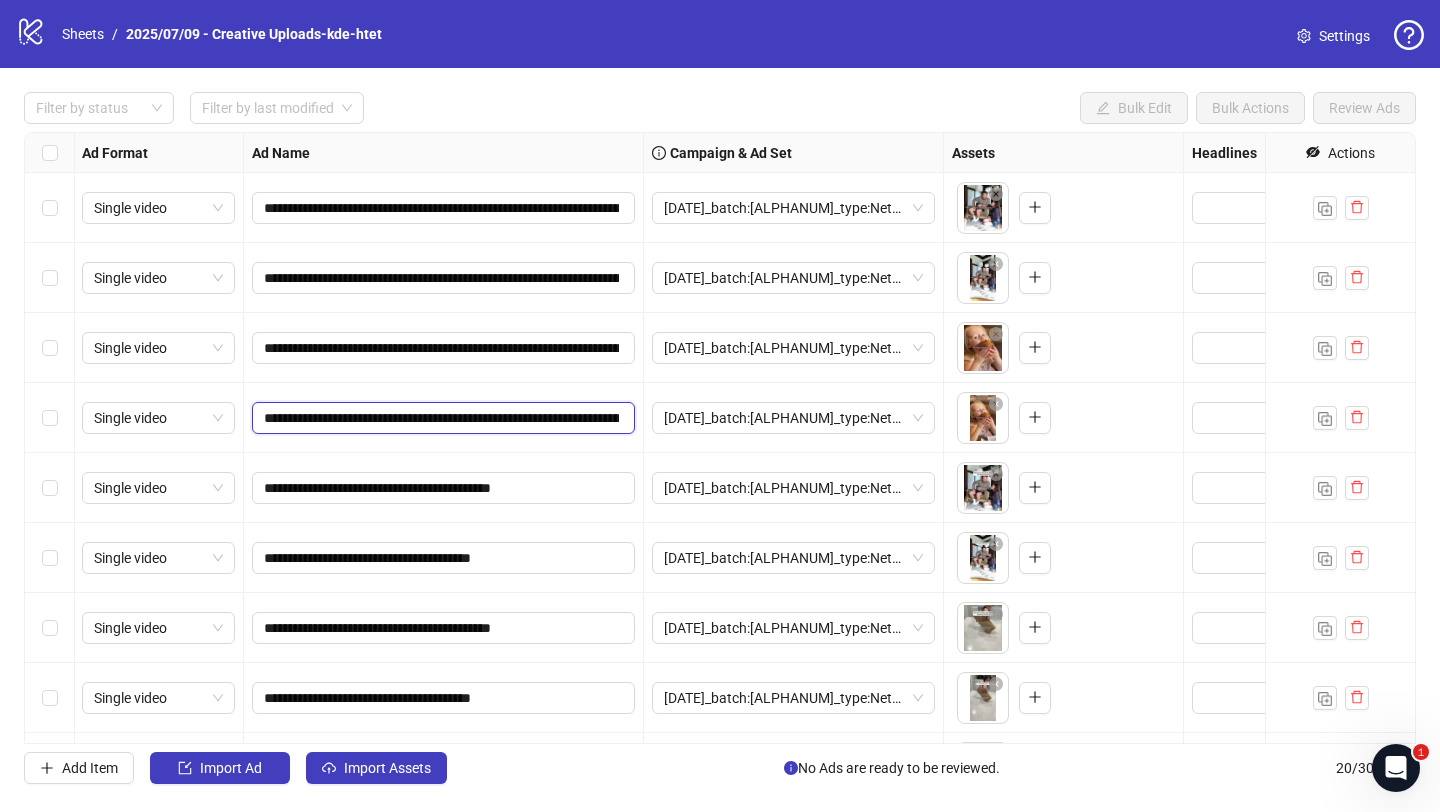 scroll, scrollTop: 0, scrollLeft: 897, axis: horizontal 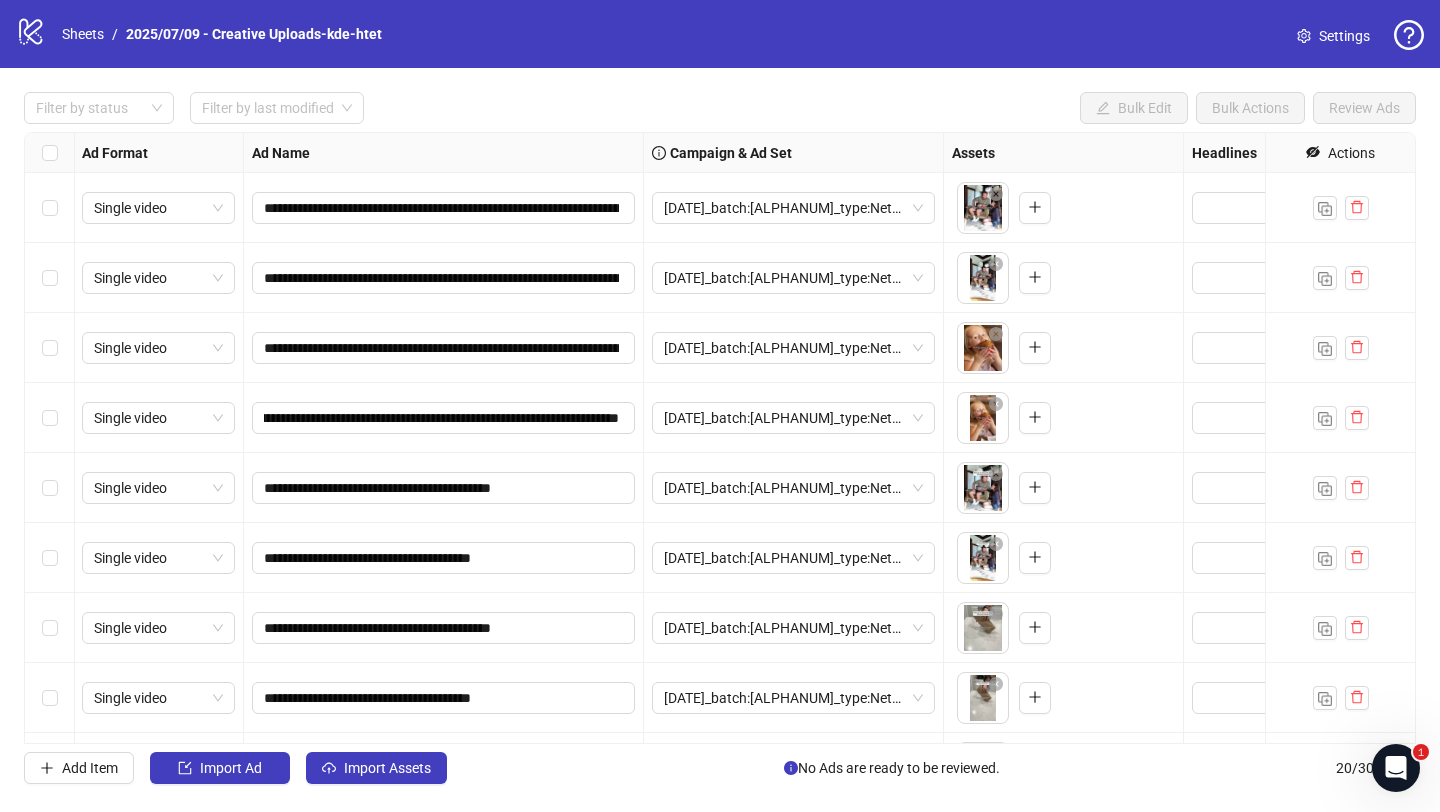 click on "**********" at bounding box center [444, 418] 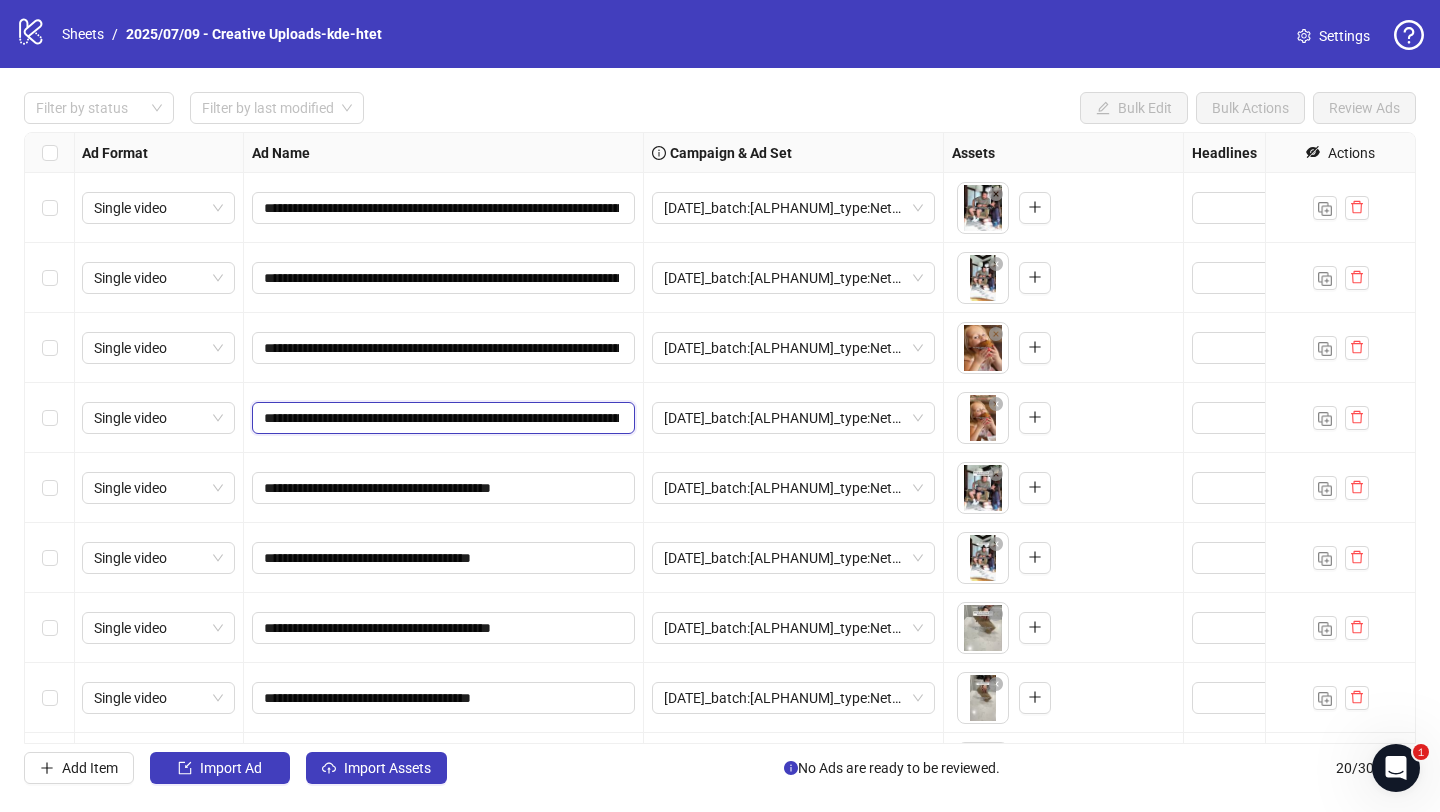 click on "**********" at bounding box center (441, 418) 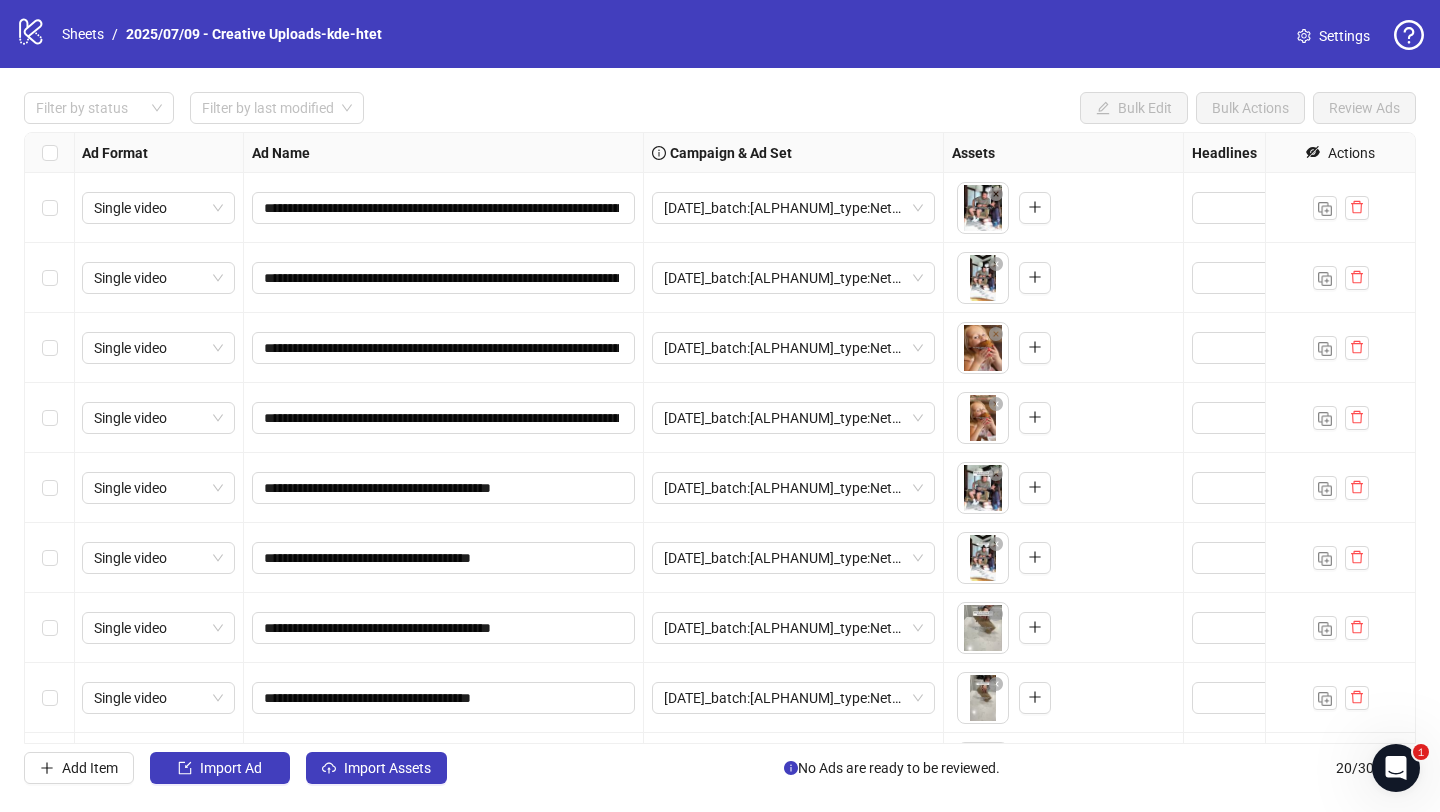 click on "**********" at bounding box center (444, 418) 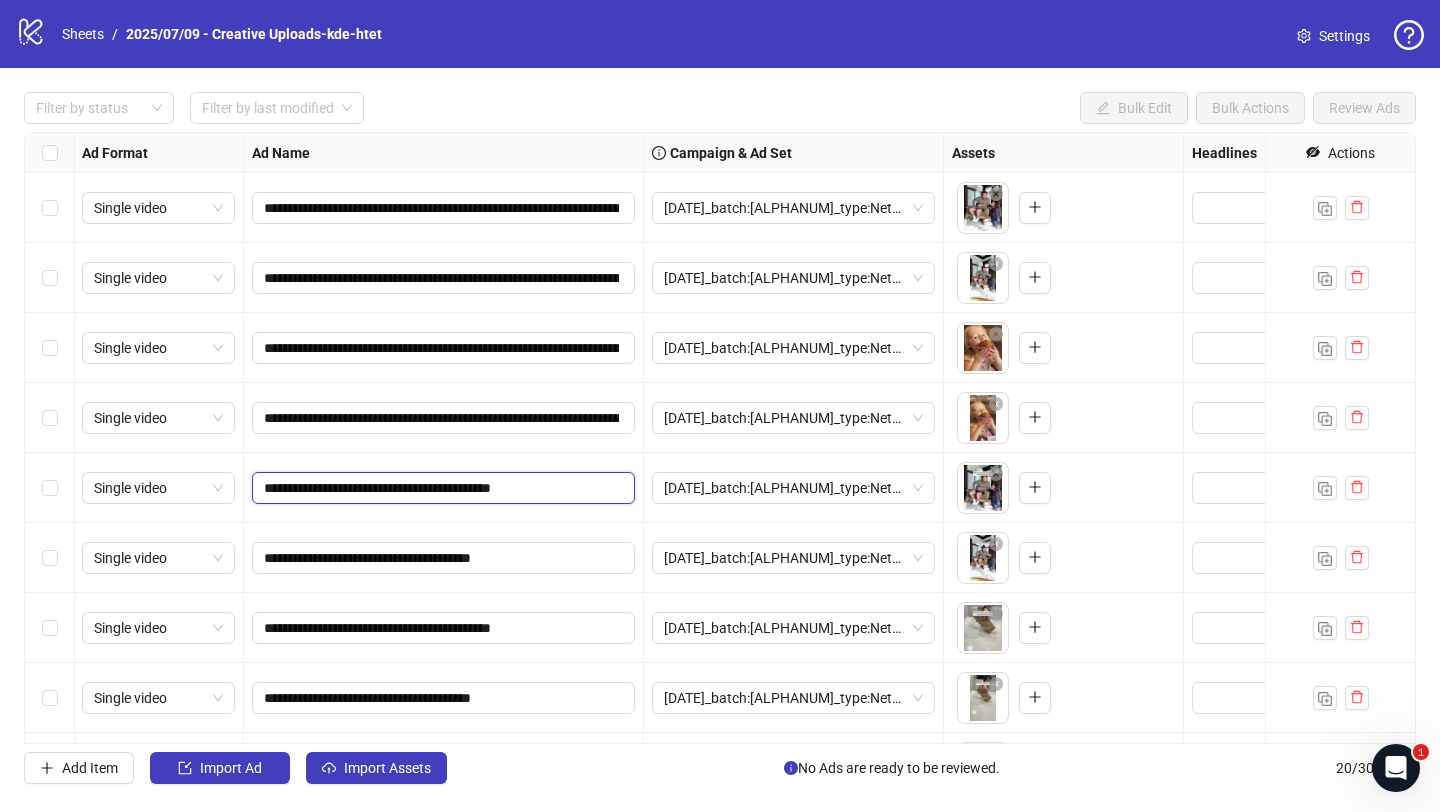 click on "**********" at bounding box center (441, 488) 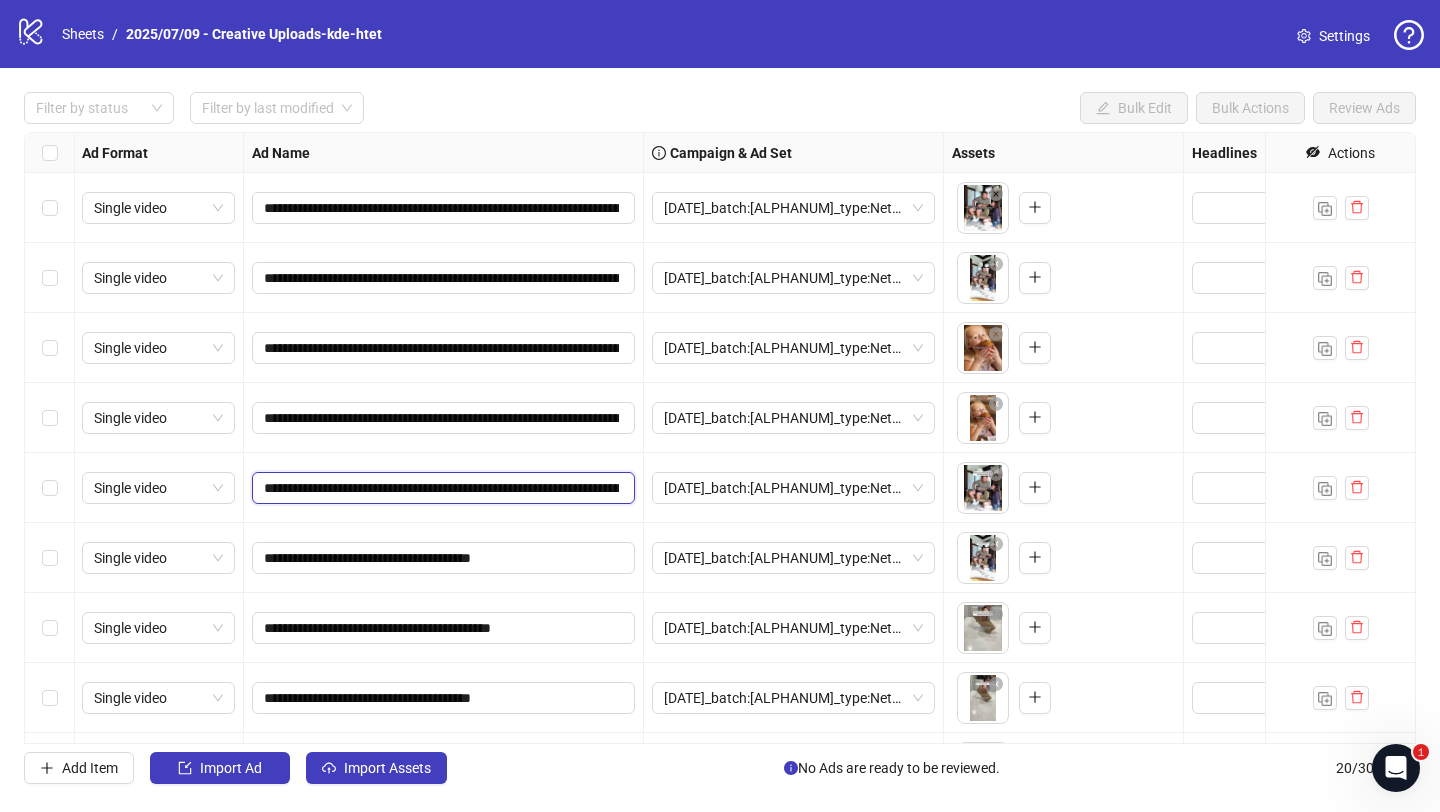 scroll, scrollTop: 0, scrollLeft: 909, axis: horizontal 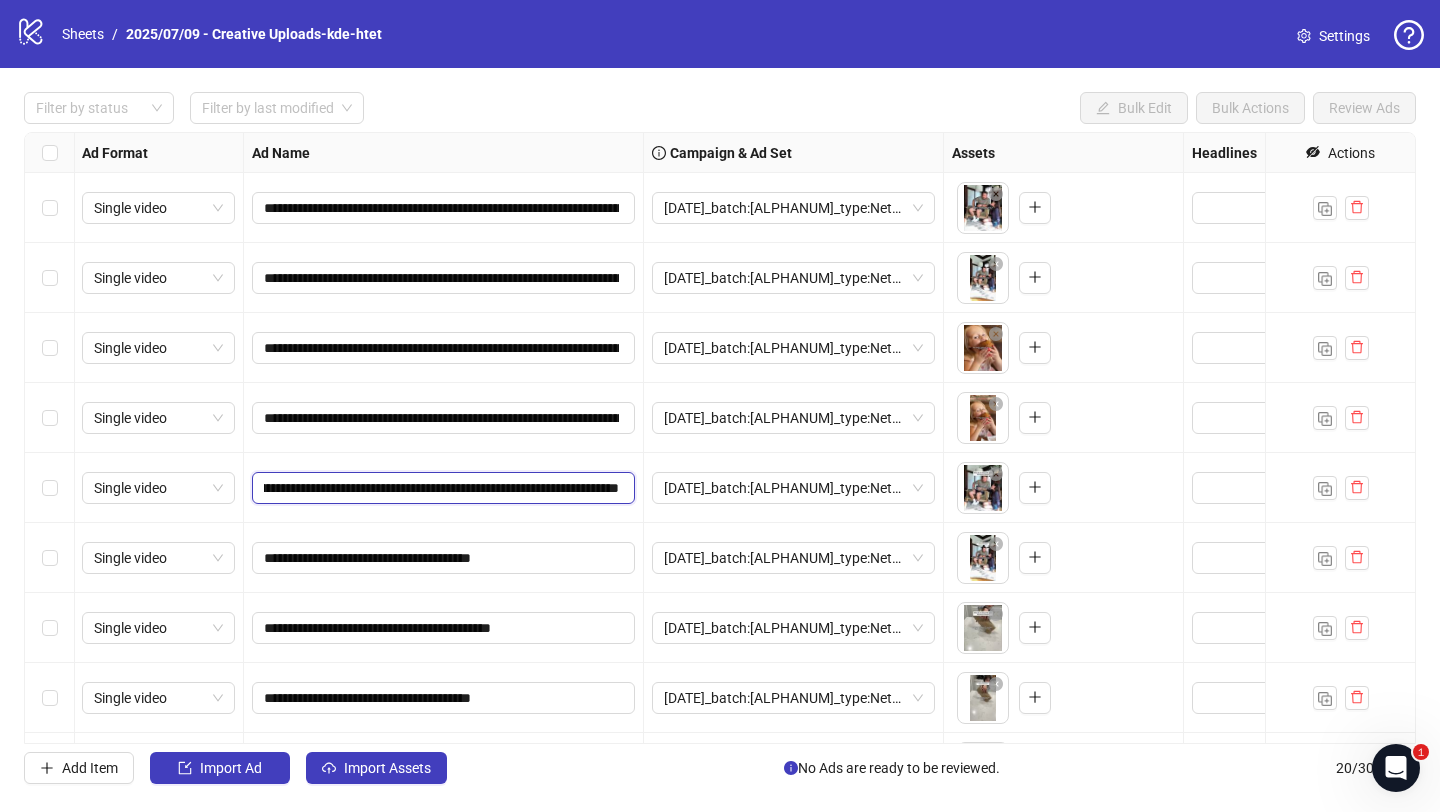 click on "**********" at bounding box center [441, 488] 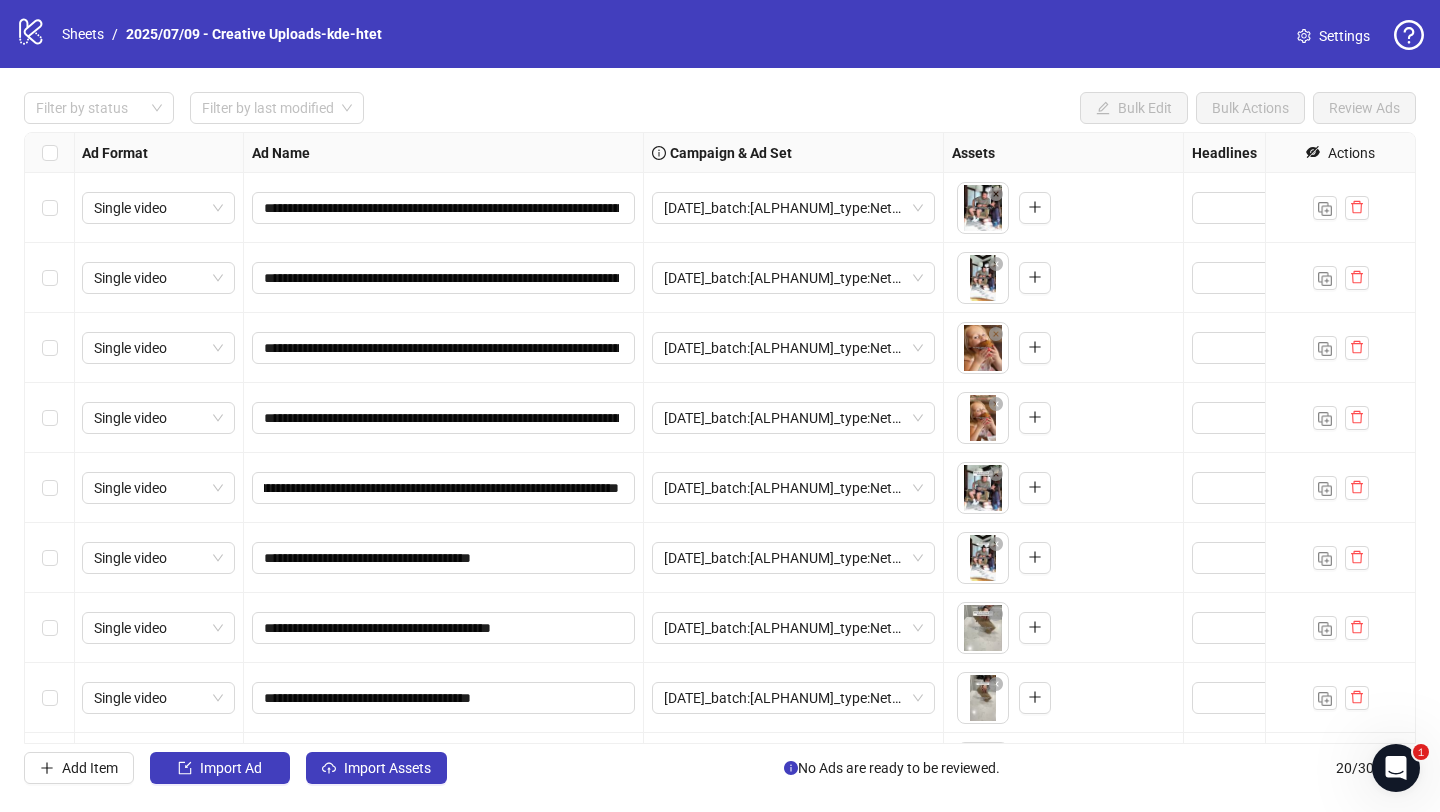 click on "**********" at bounding box center [444, 488] 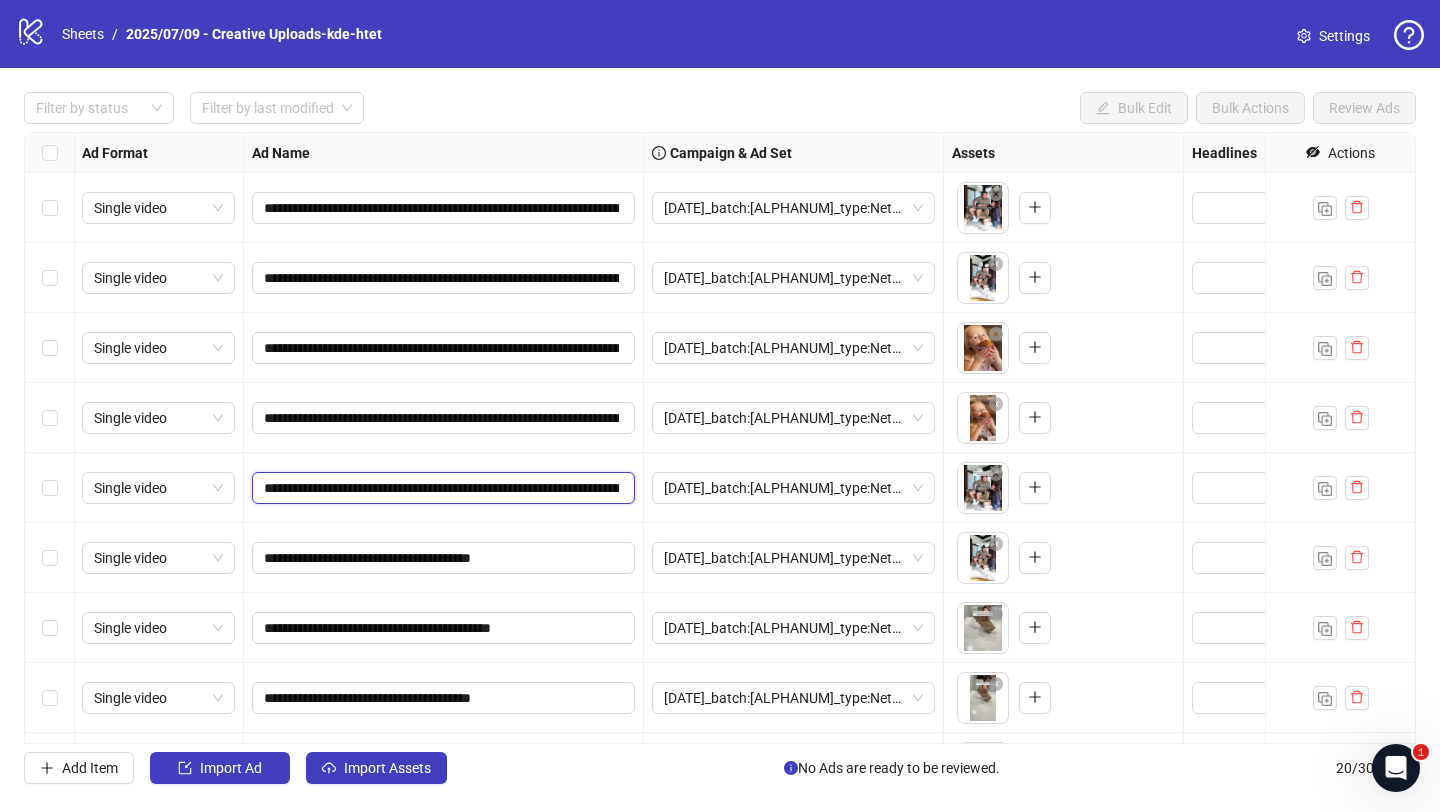 click on "**********" at bounding box center [441, 488] 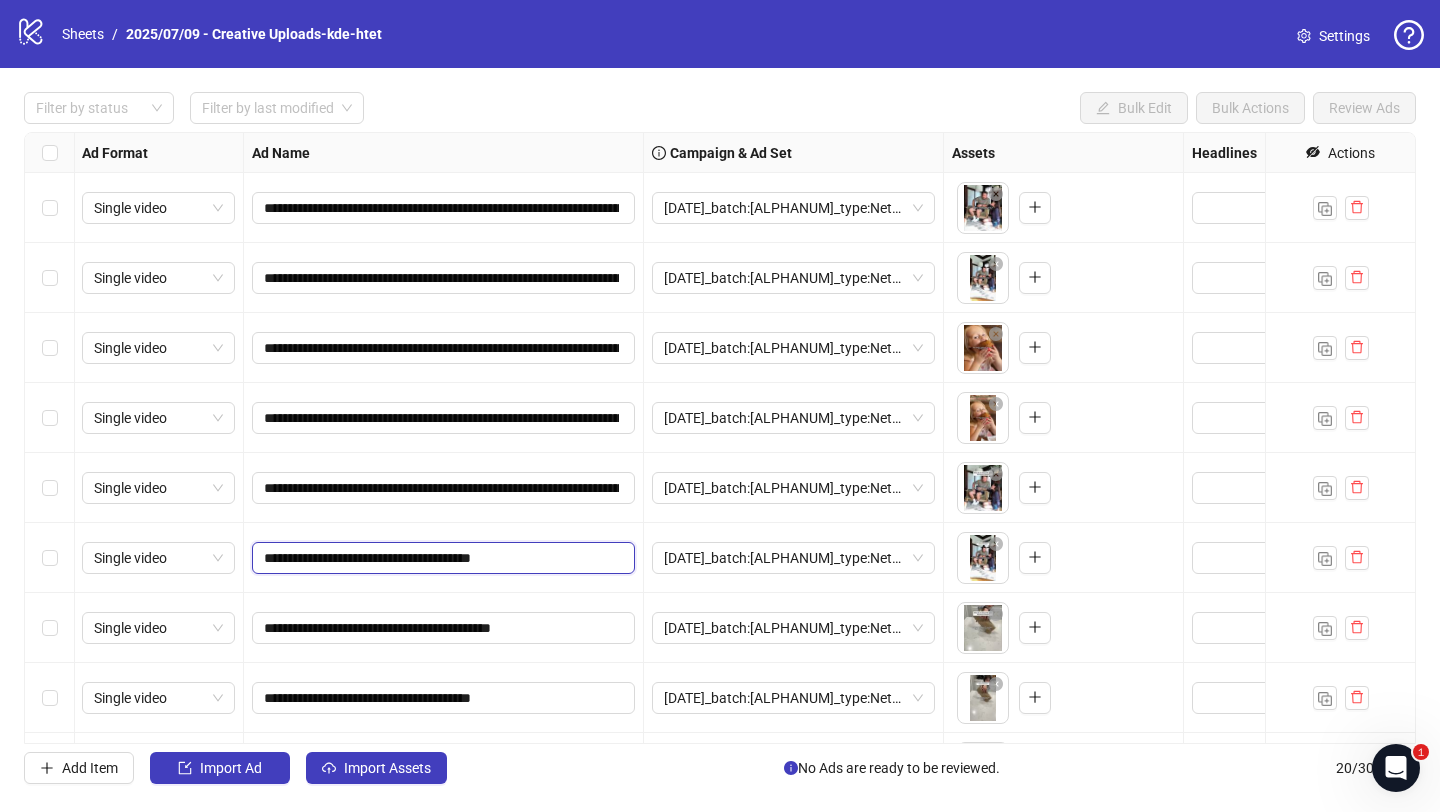 click on "**********" at bounding box center [441, 558] 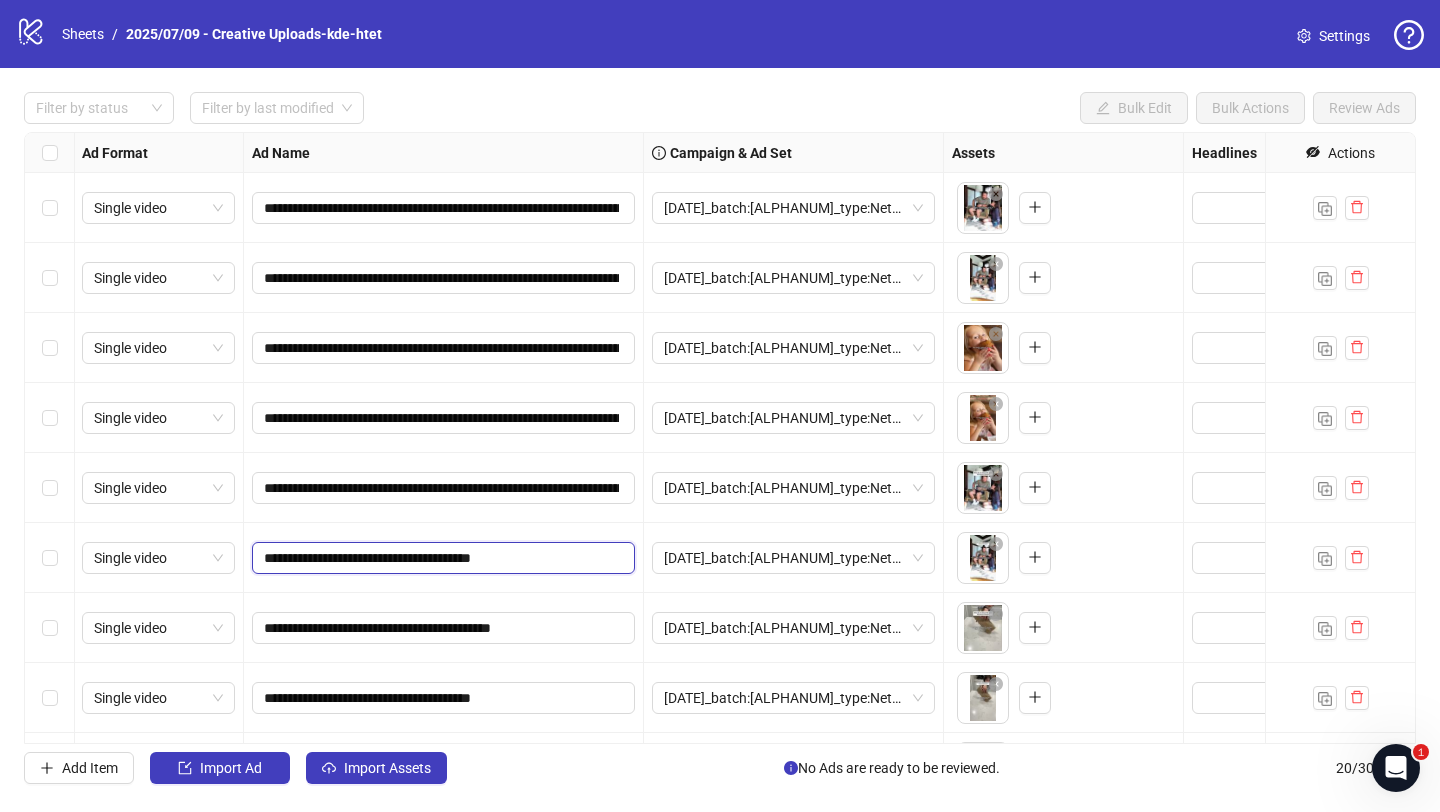 click on "**********" at bounding box center [441, 558] 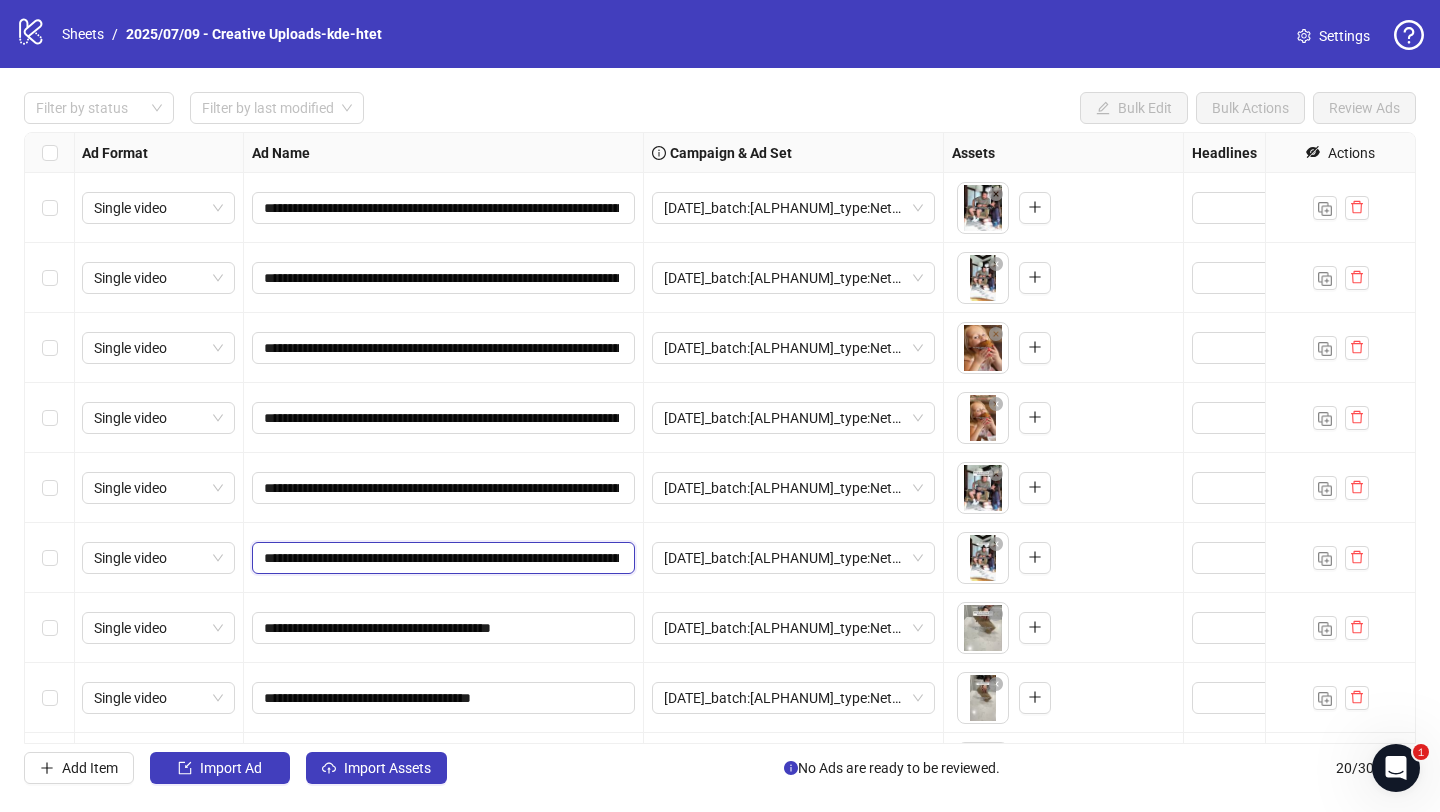 scroll, scrollTop: 0, scrollLeft: 909, axis: horizontal 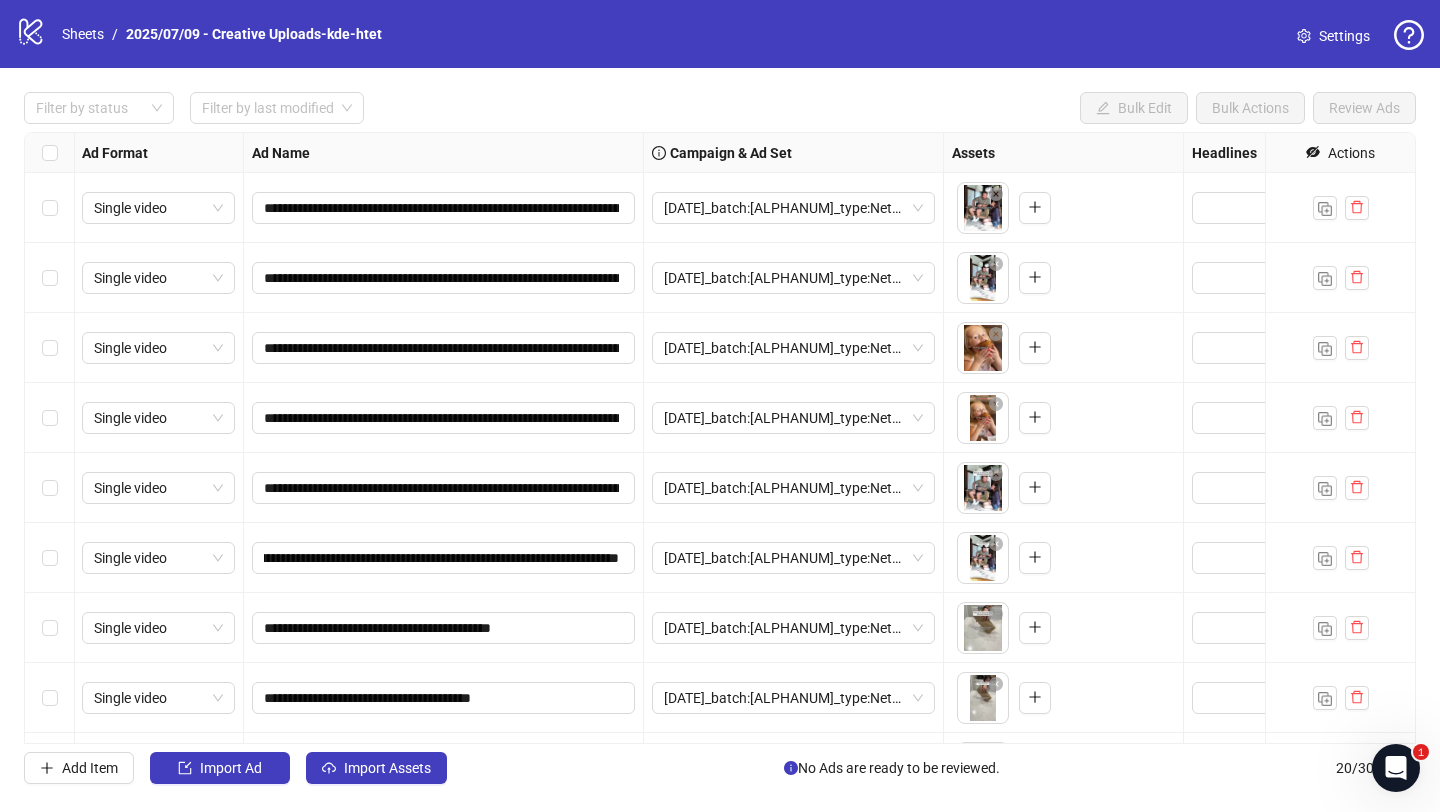 click on "**********" at bounding box center (444, 628) 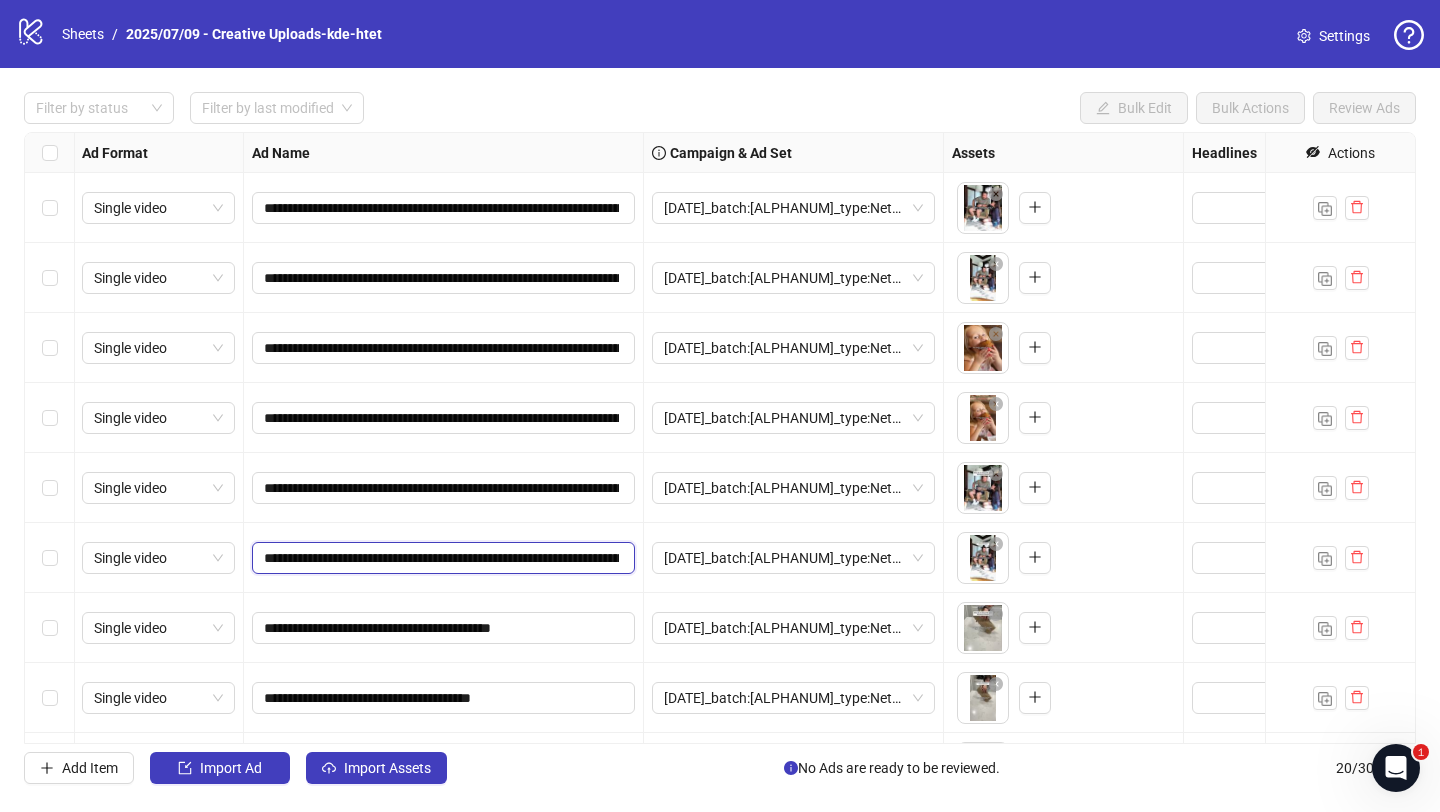 click on "**********" at bounding box center [441, 558] 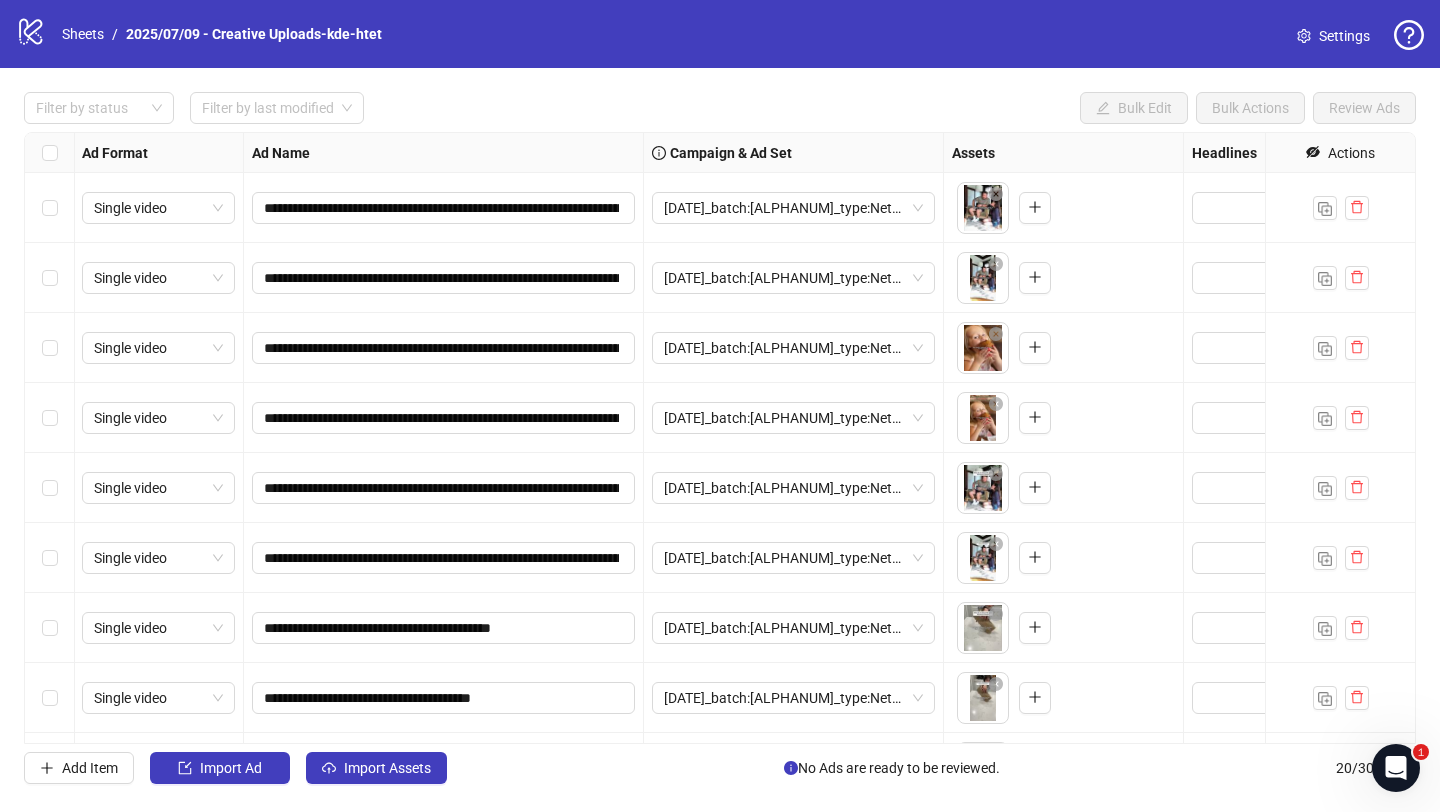 click on "**********" at bounding box center [444, 628] 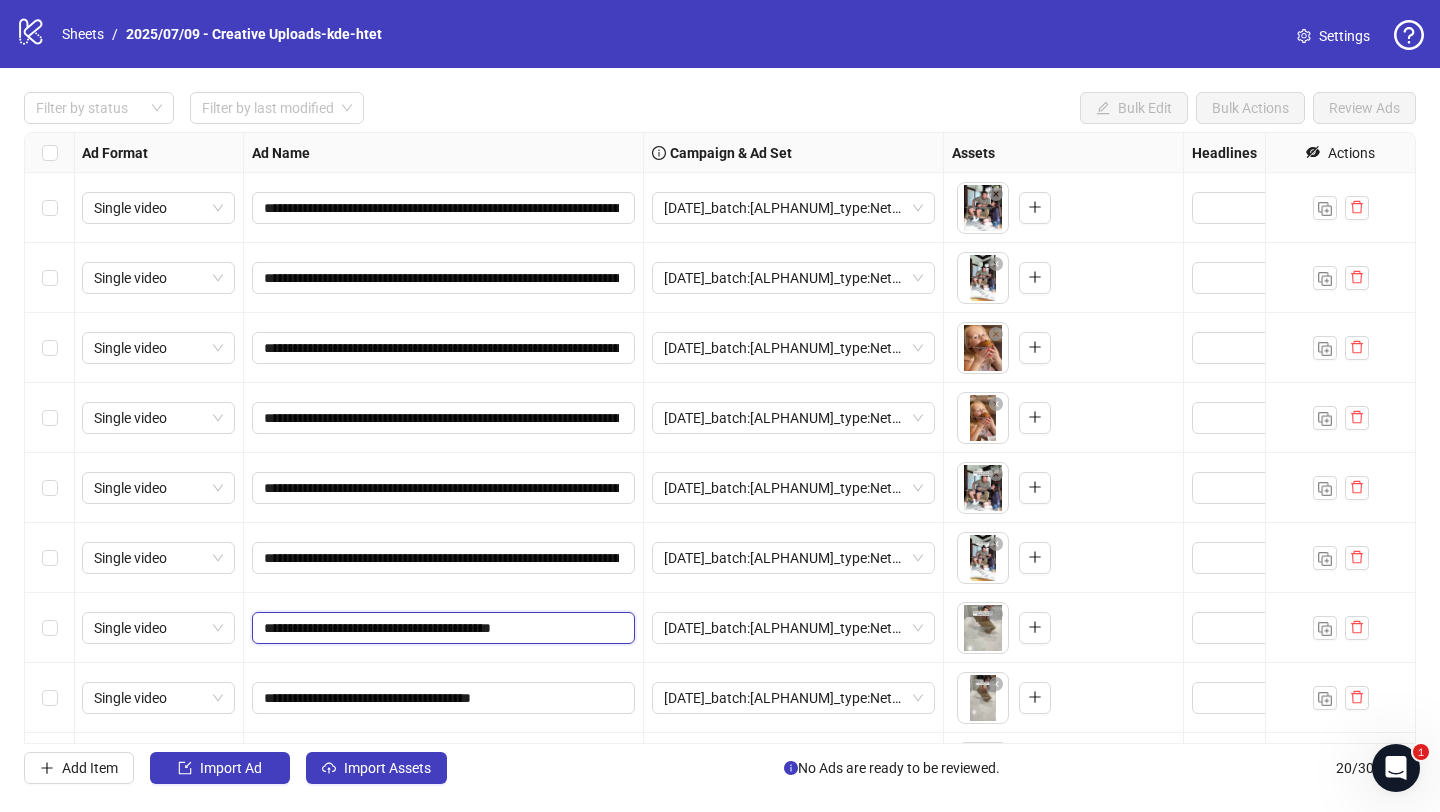 click on "**********" at bounding box center (441, 628) 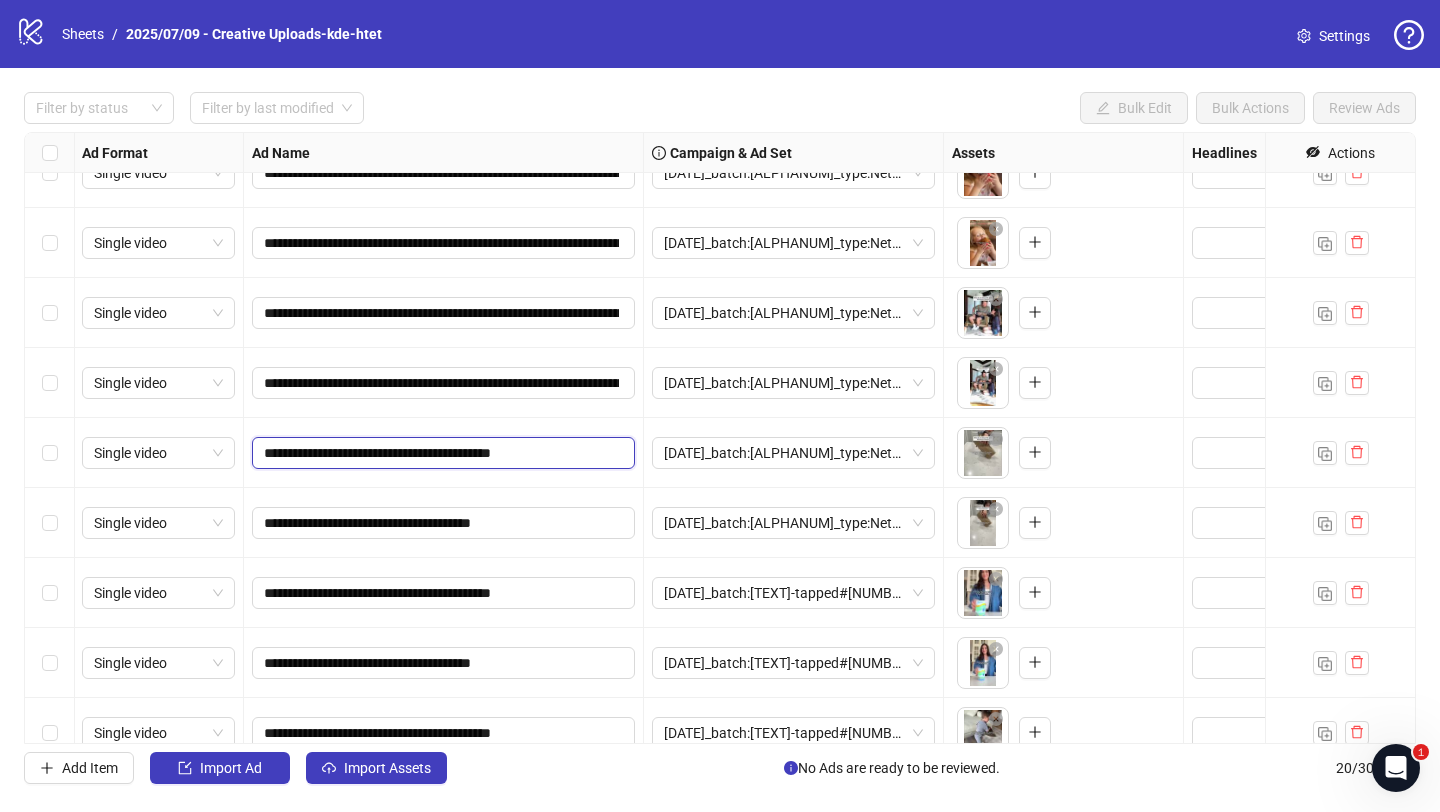click on "**********" at bounding box center (441, 453) 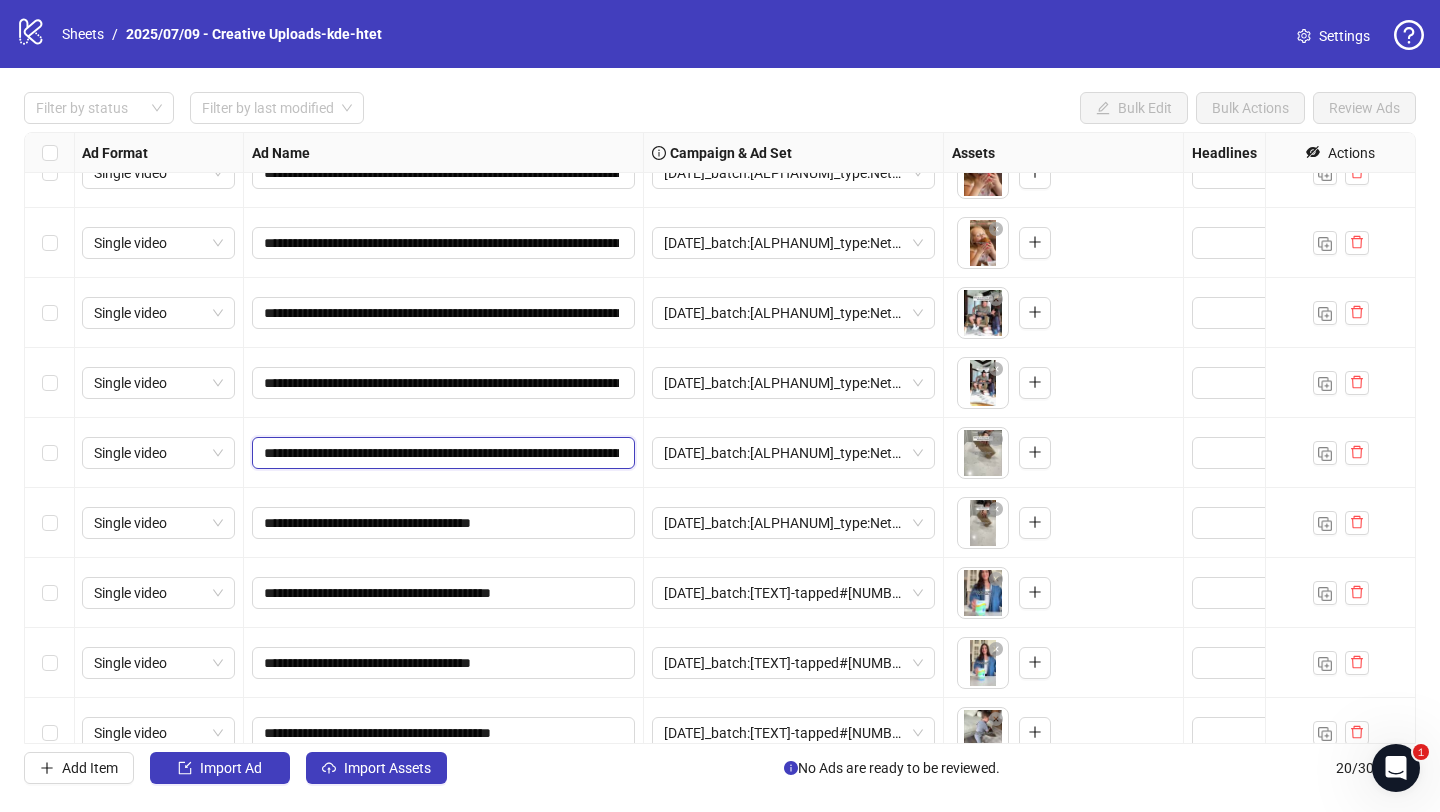 scroll, scrollTop: 0, scrollLeft: 909, axis: horizontal 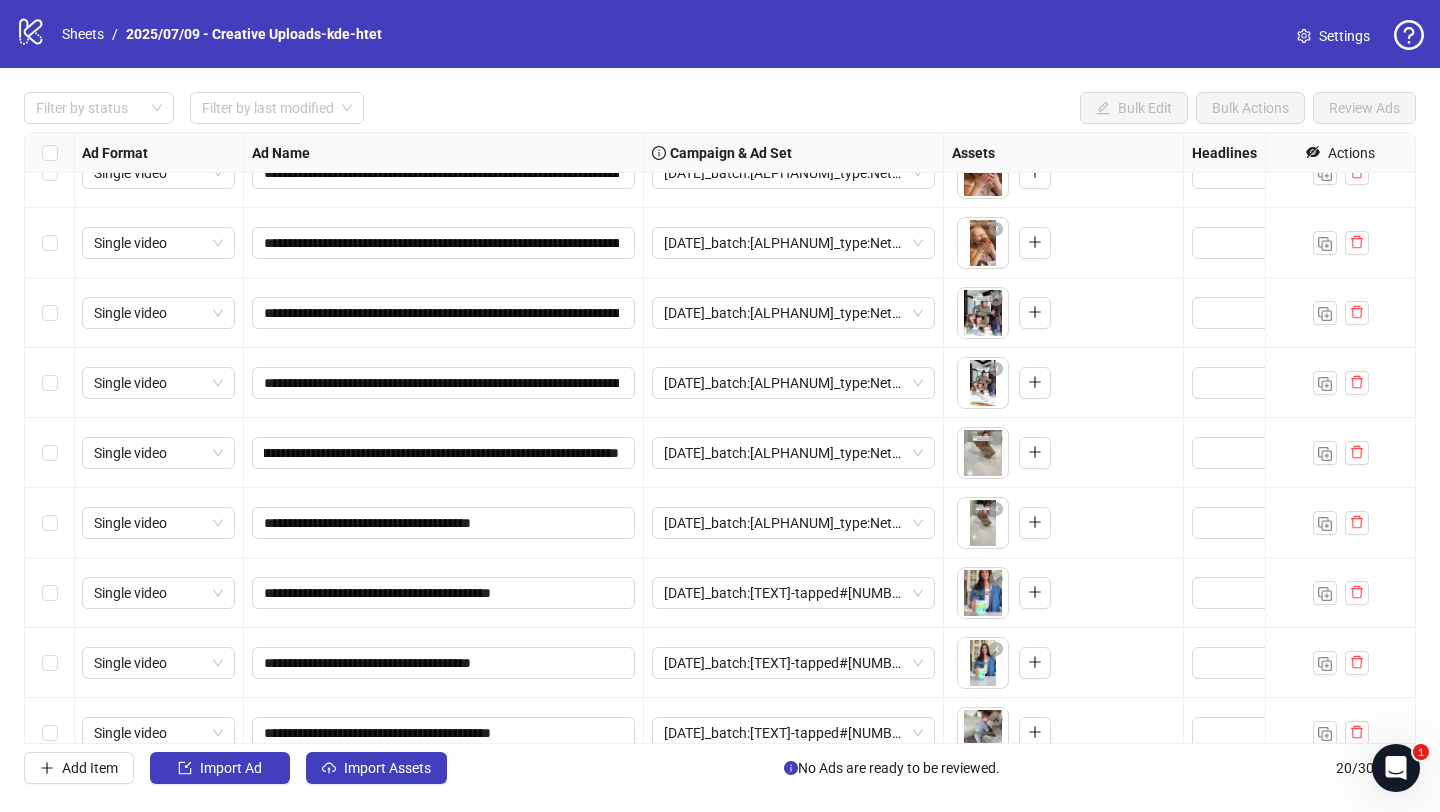 click on "**********" at bounding box center (444, 453) 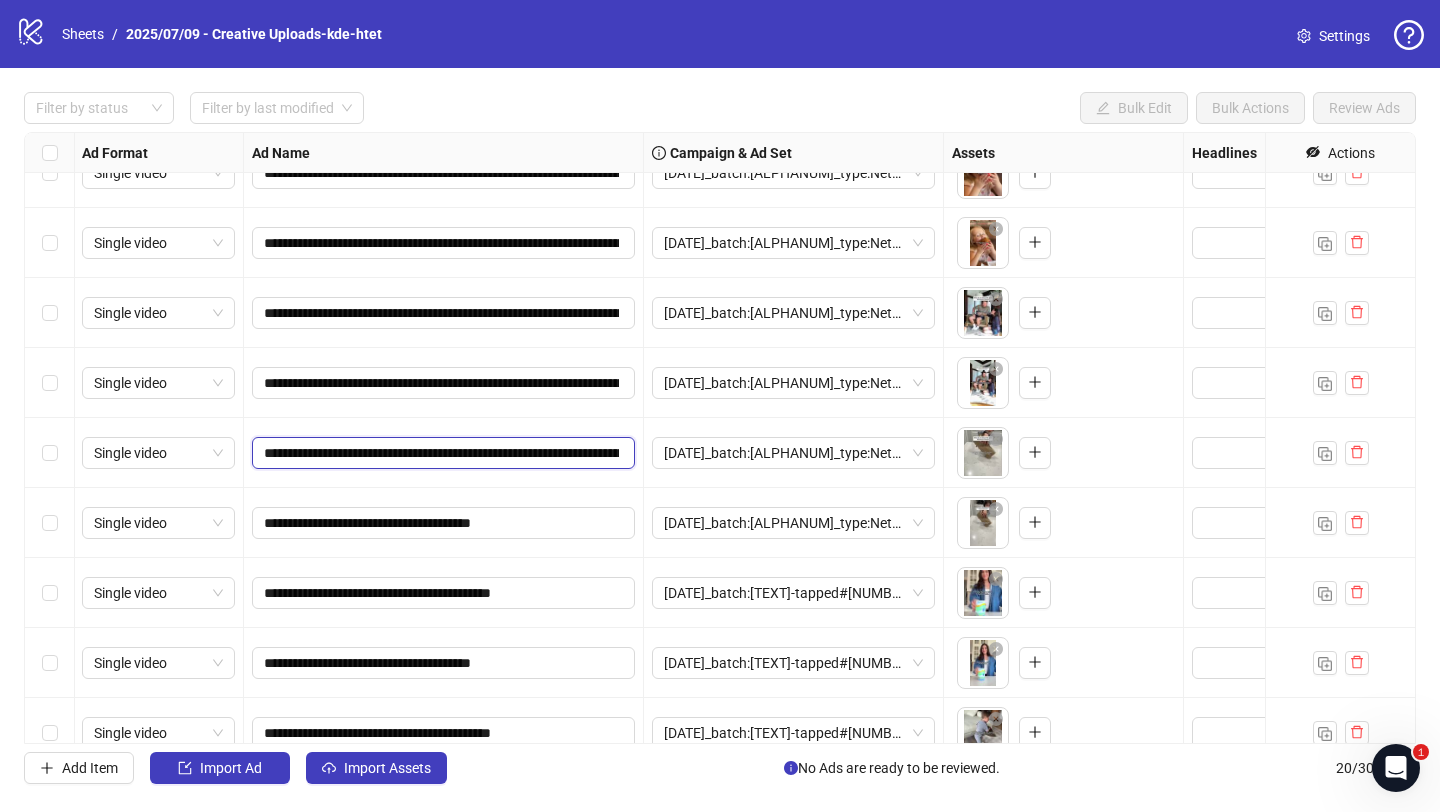click on "**********" at bounding box center (441, 453) 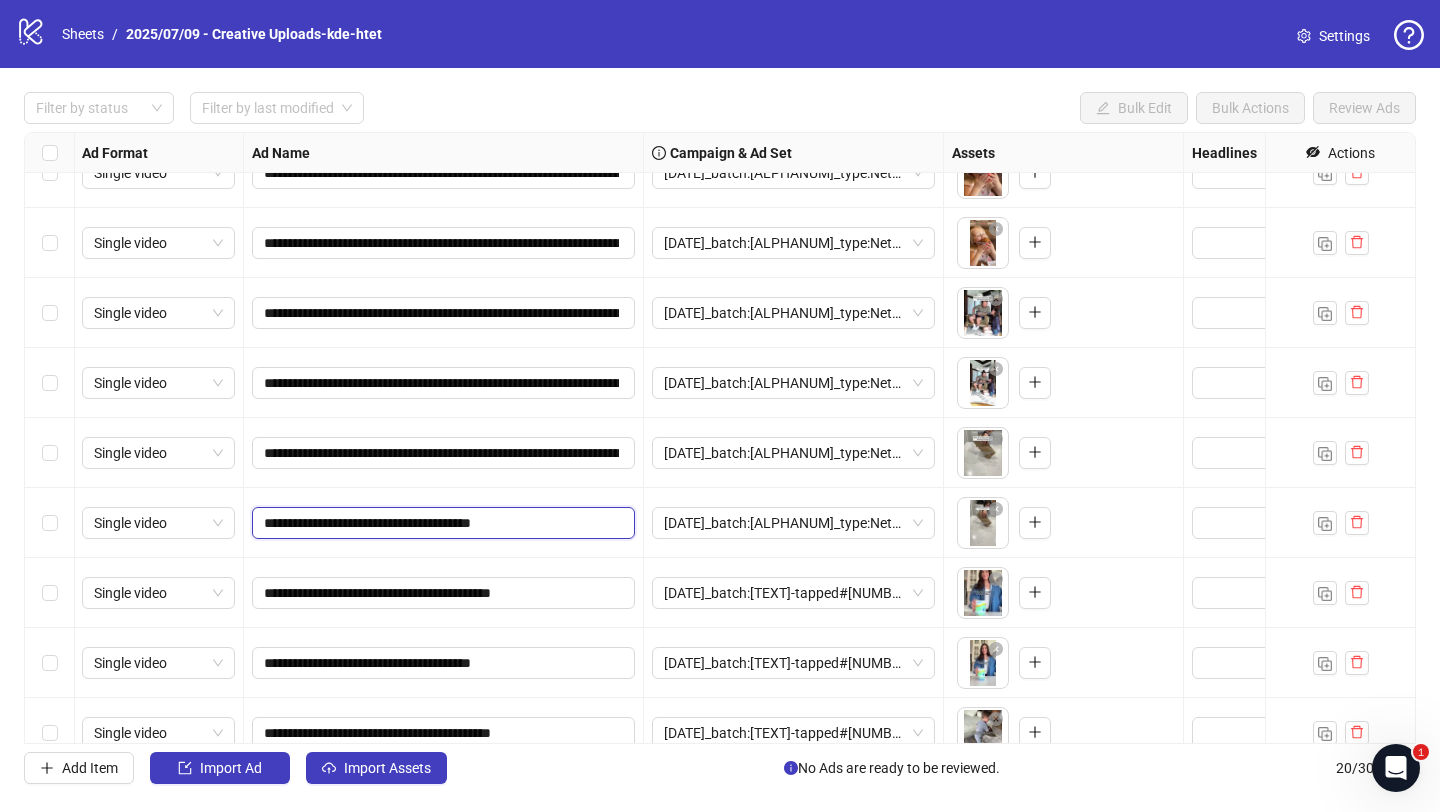 click on "**********" at bounding box center [441, 523] 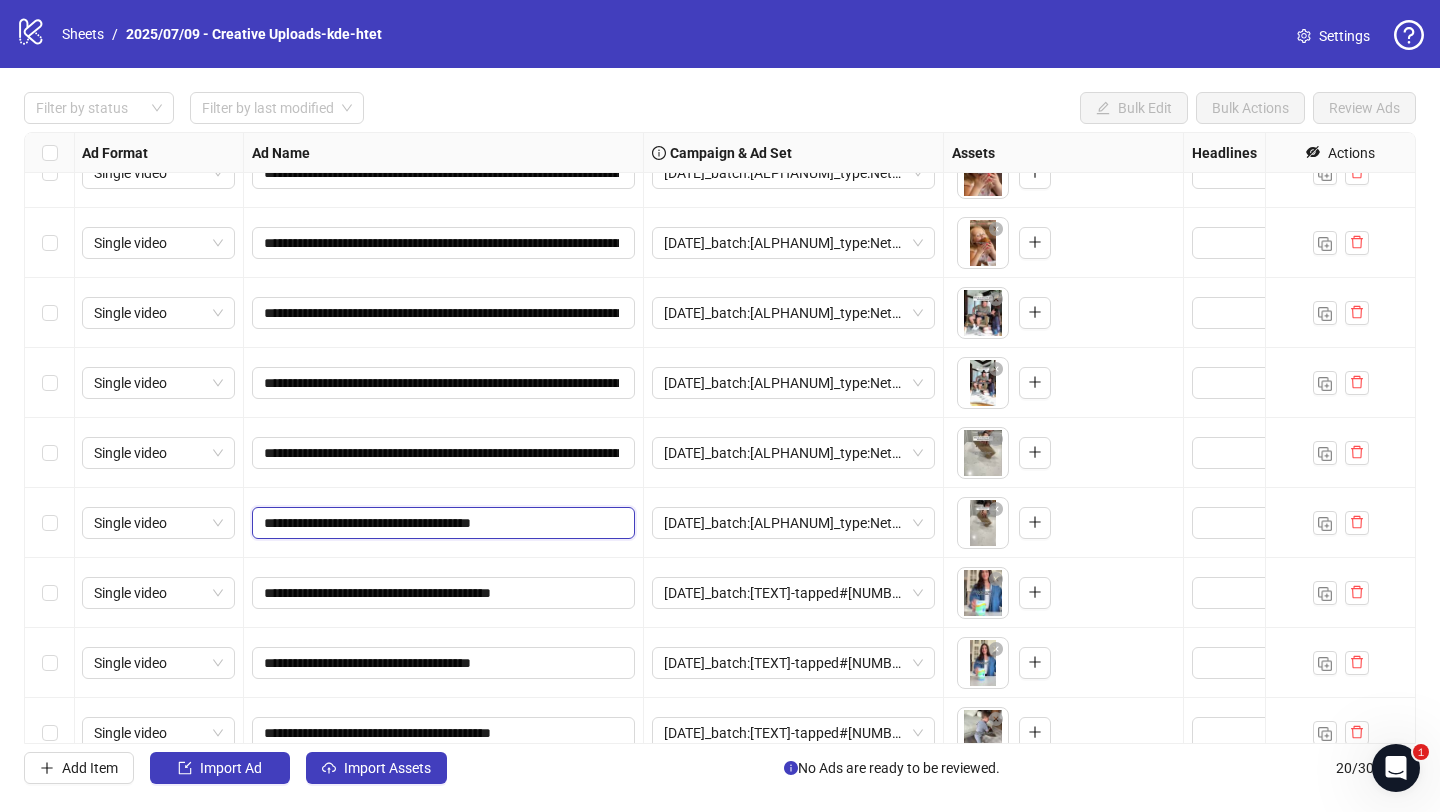 click on "**********" at bounding box center (441, 523) 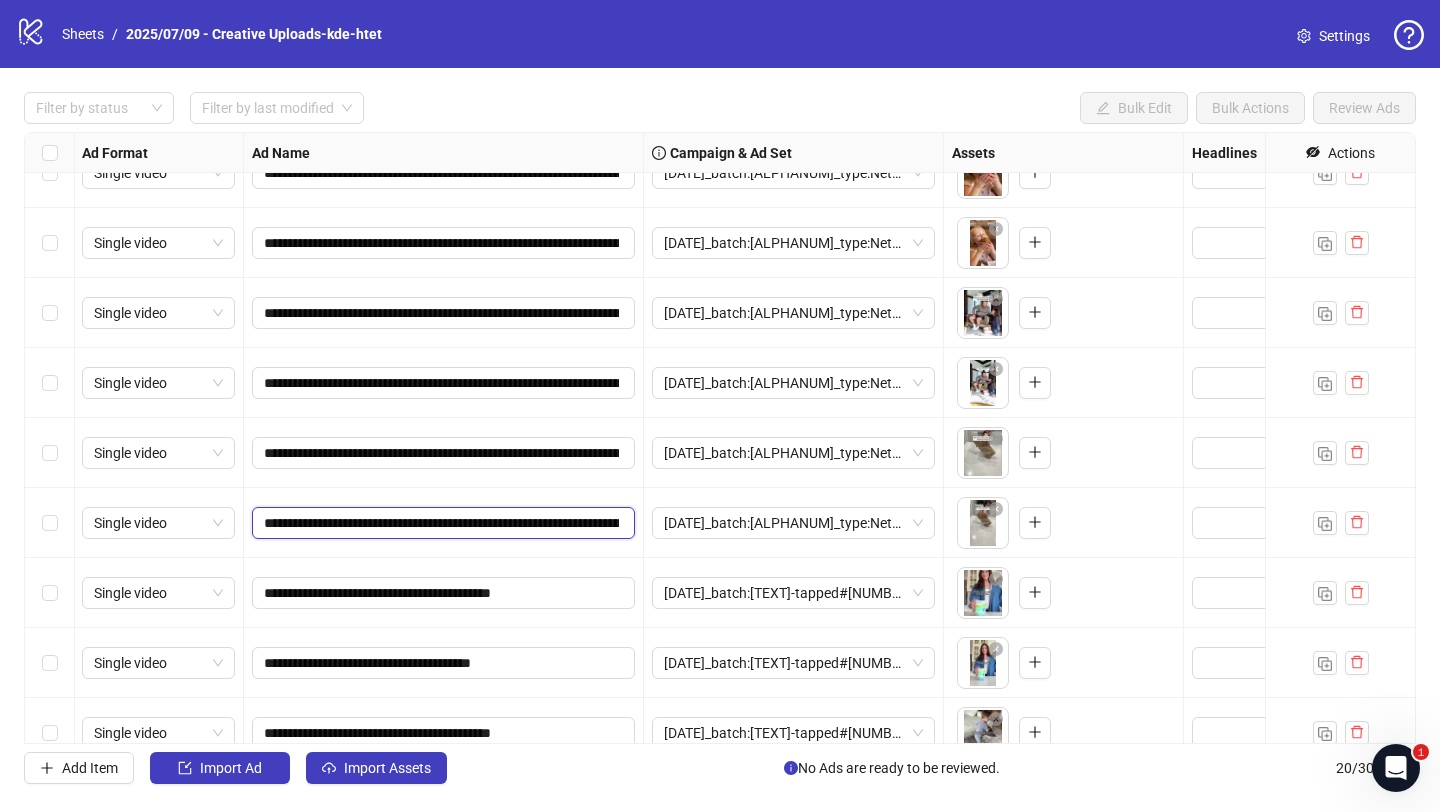 scroll, scrollTop: 0, scrollLeft: 909, axis: horizontal 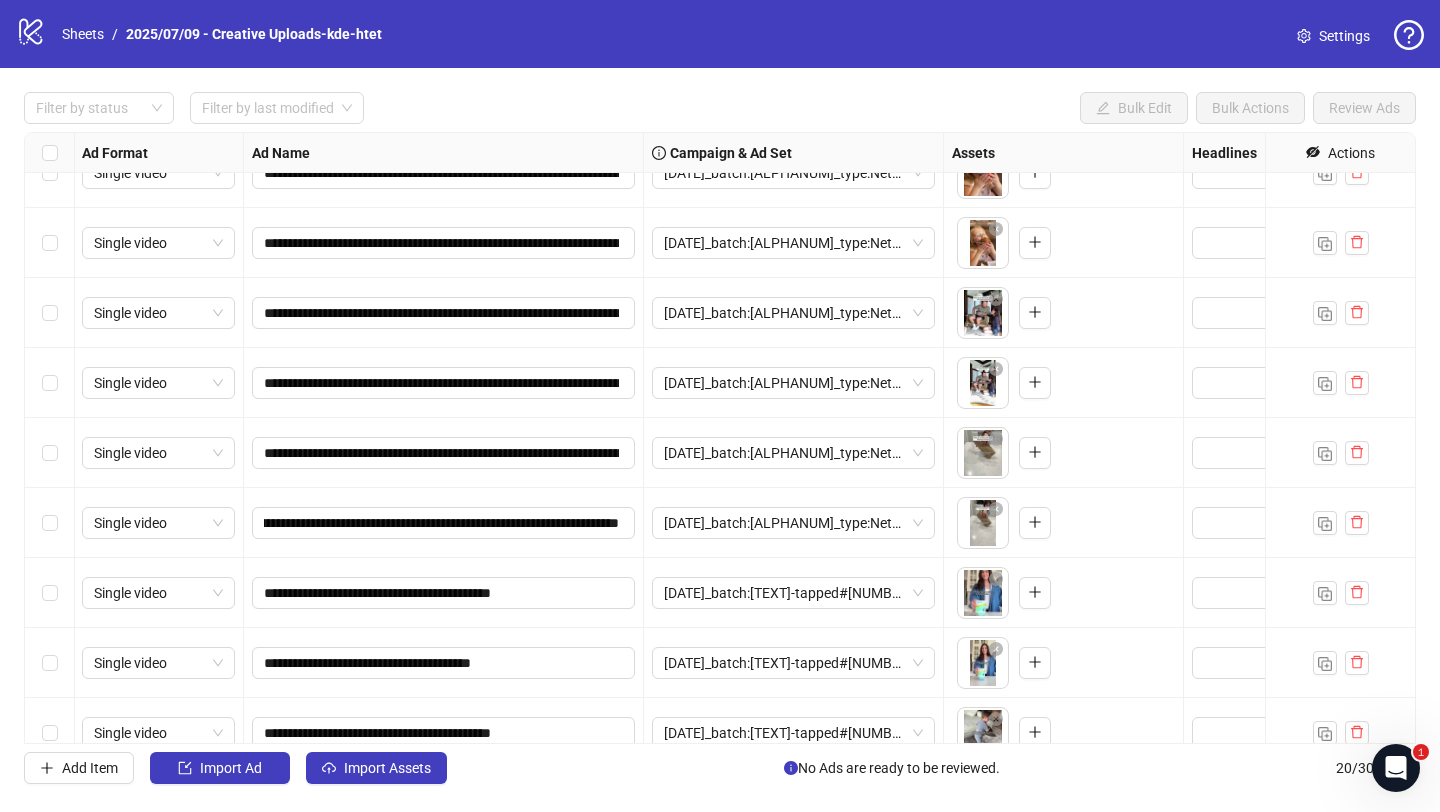 click on "**********" at bounding box center (444, 523) 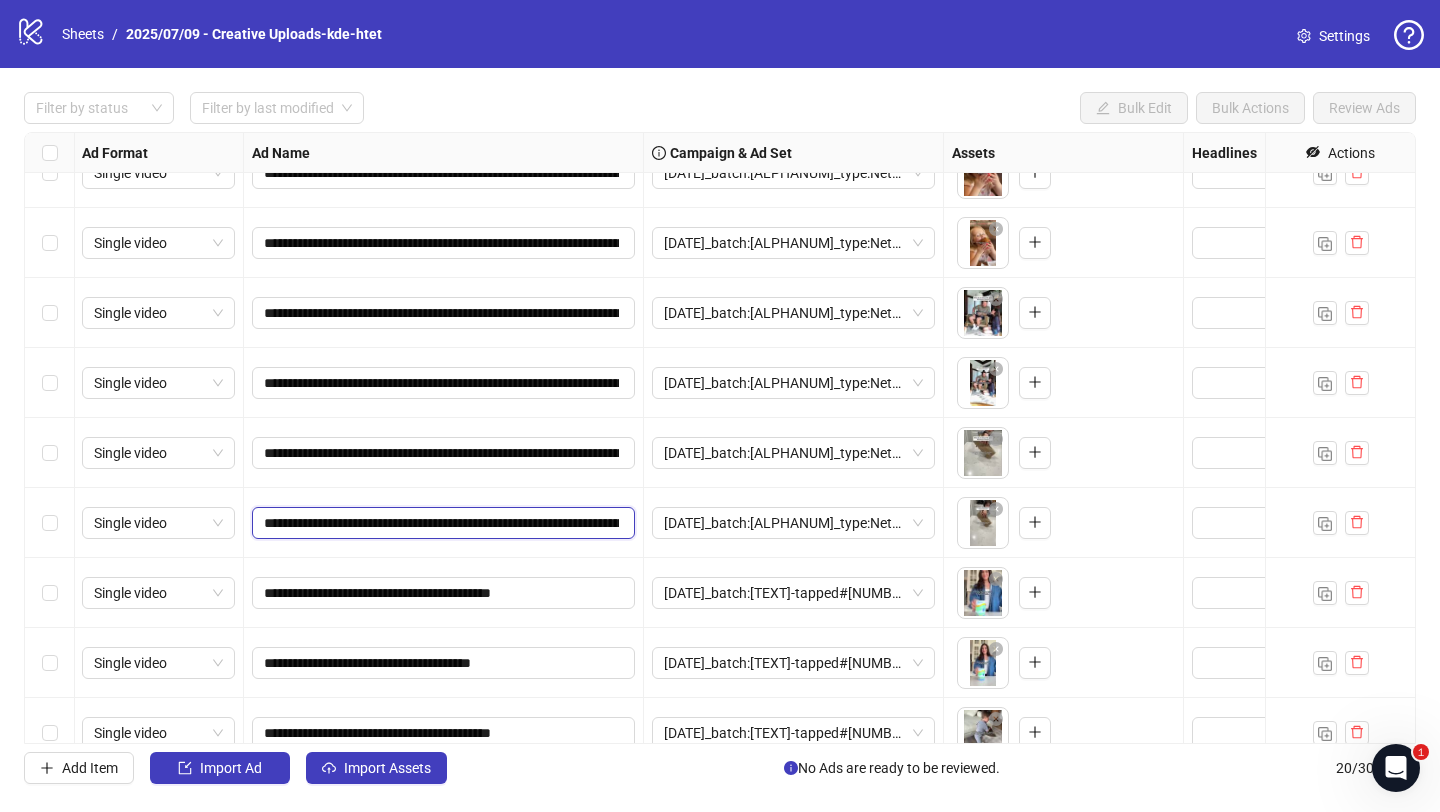 click on "**********" at bounding box center [441, 523] 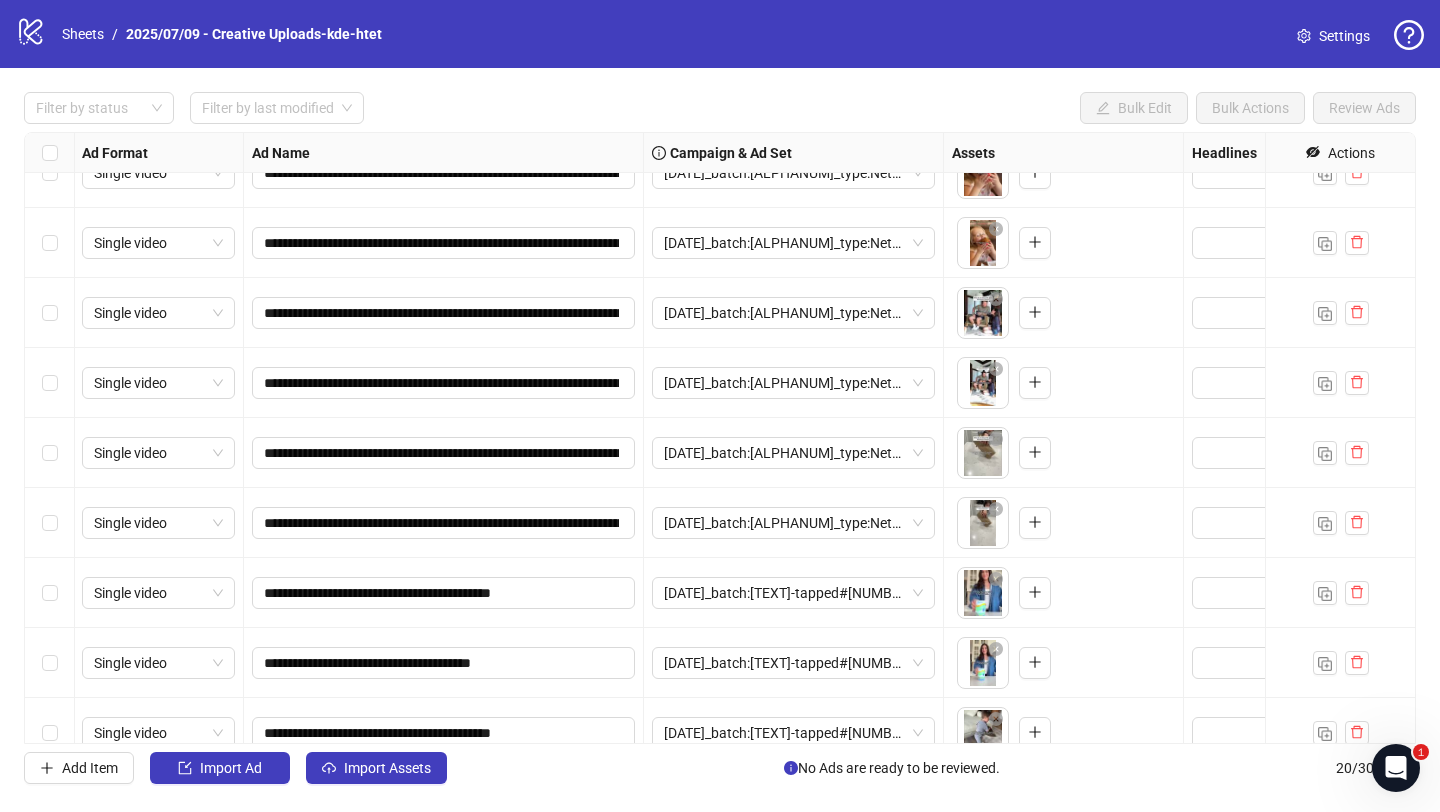 click on "**********" at bounding box center [444, 593] 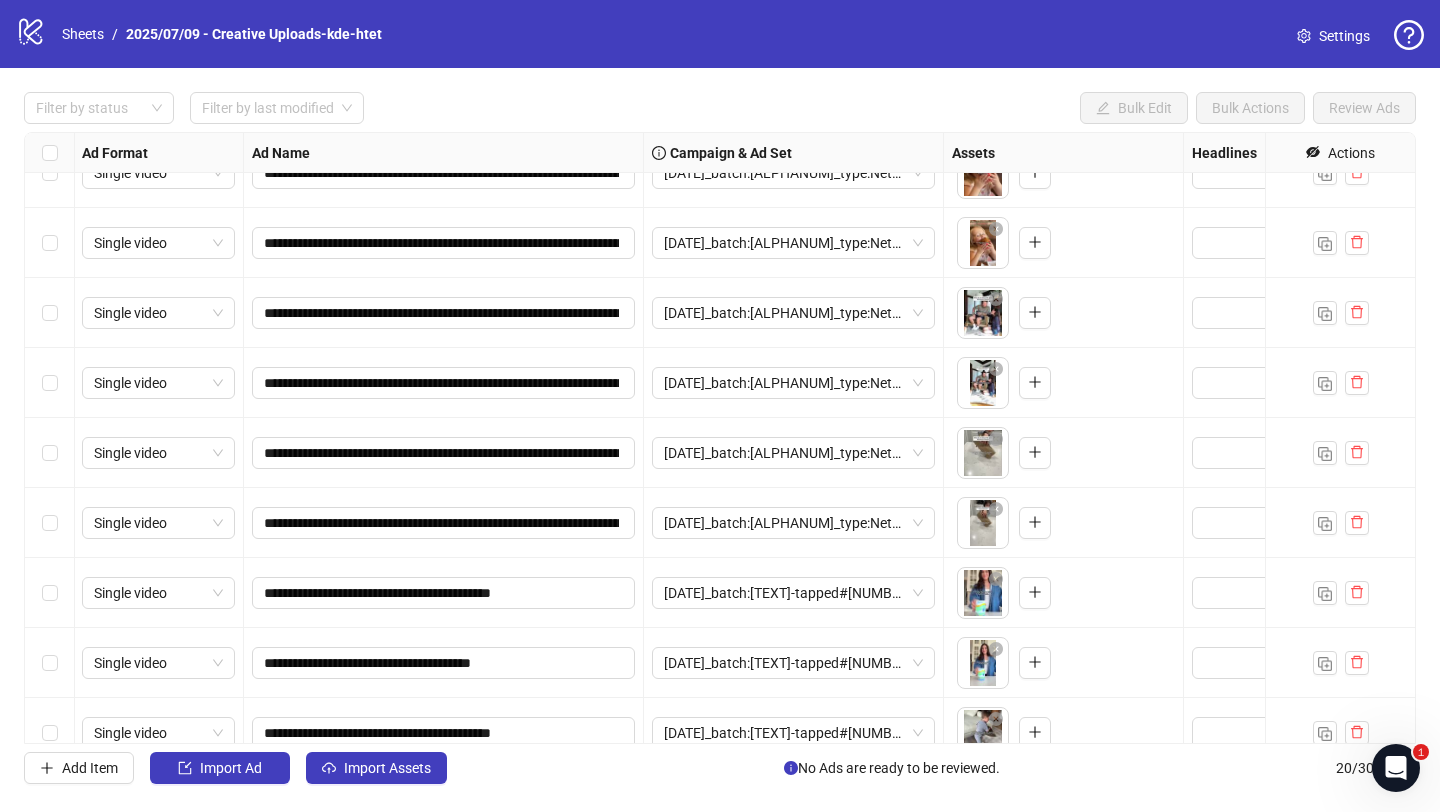 scroll, scrollTop: 271, scrollLeft: 1, axis: both 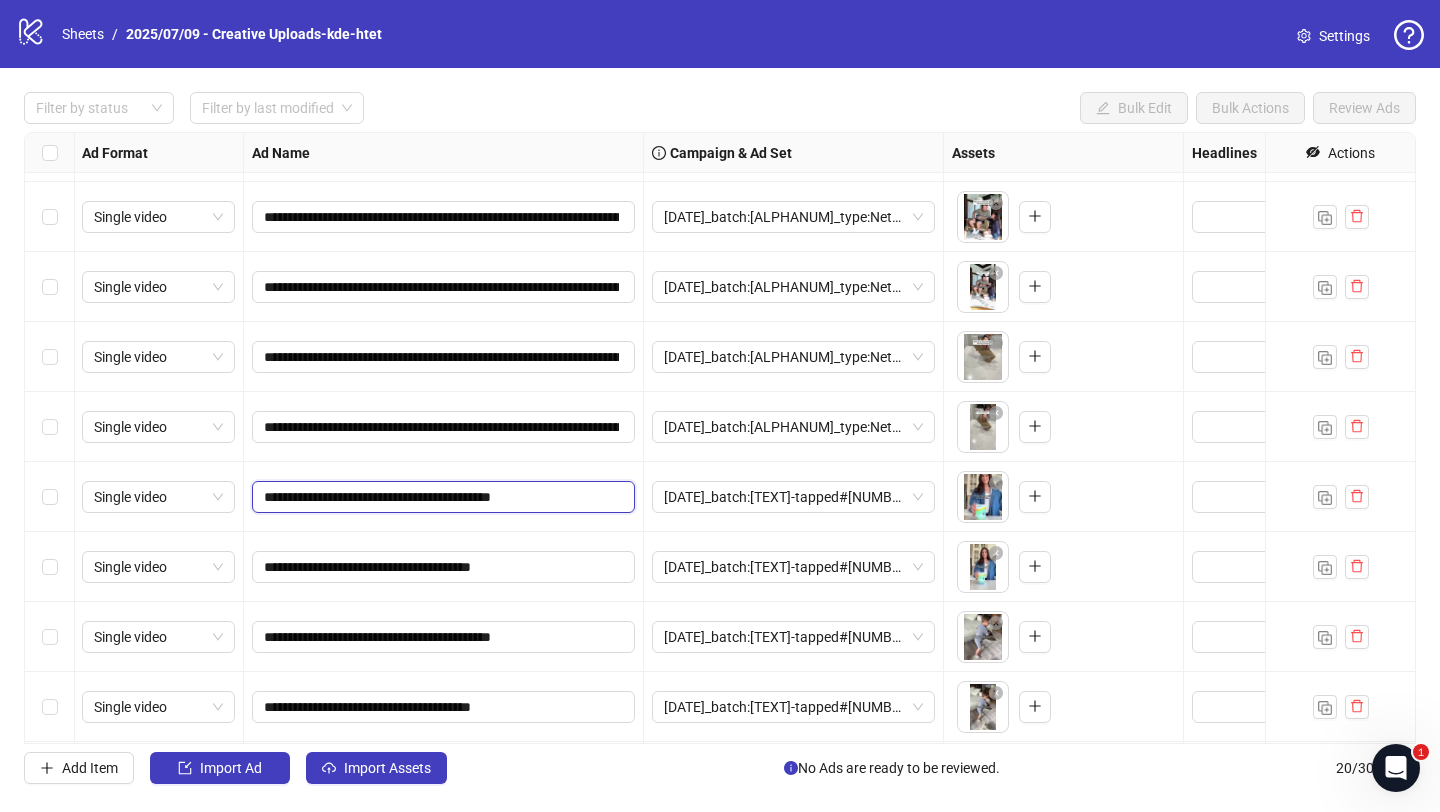 click on "**********" at bounding box center [441, 497] 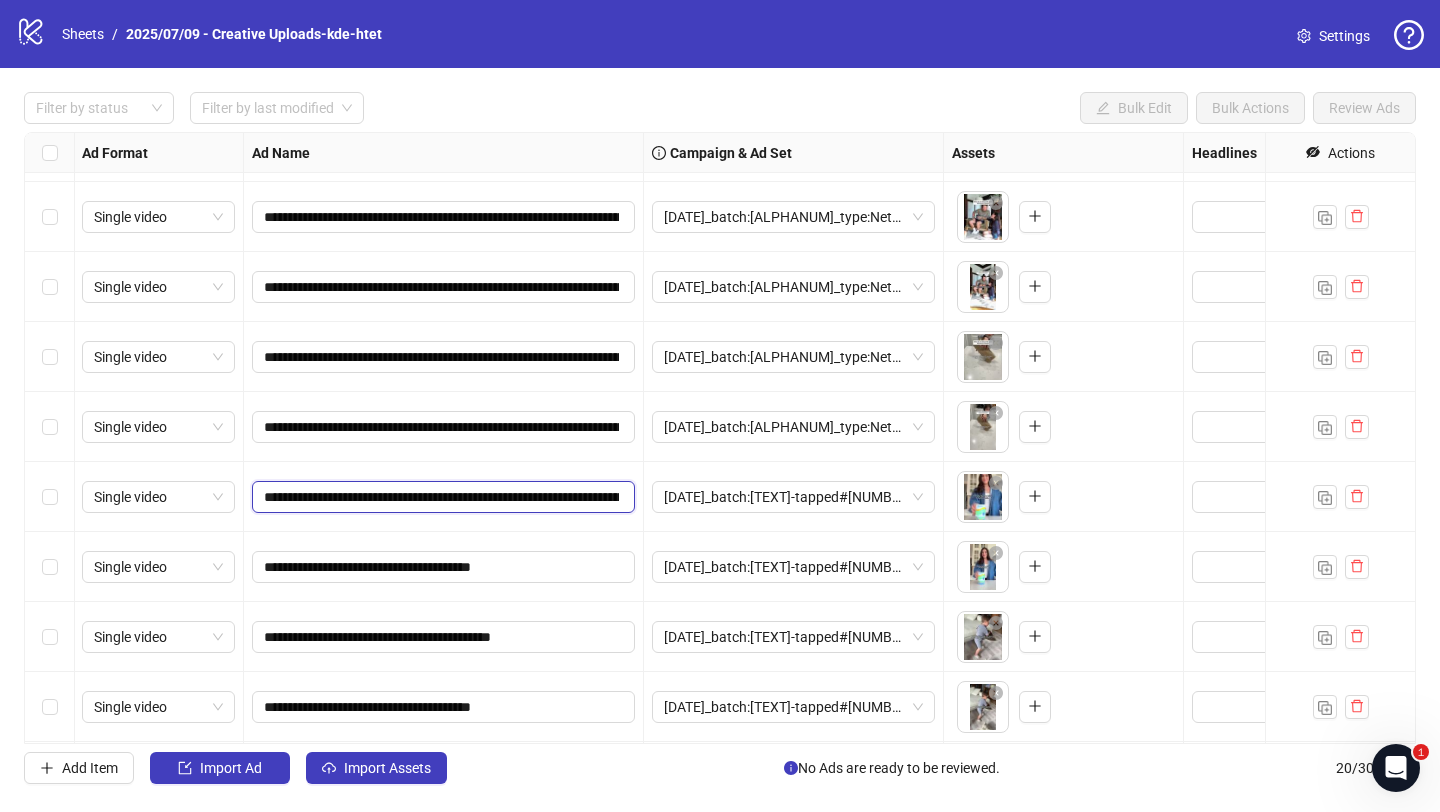 scroll, scrollTop: 0, scrollLeft: 924, axis: horizontal 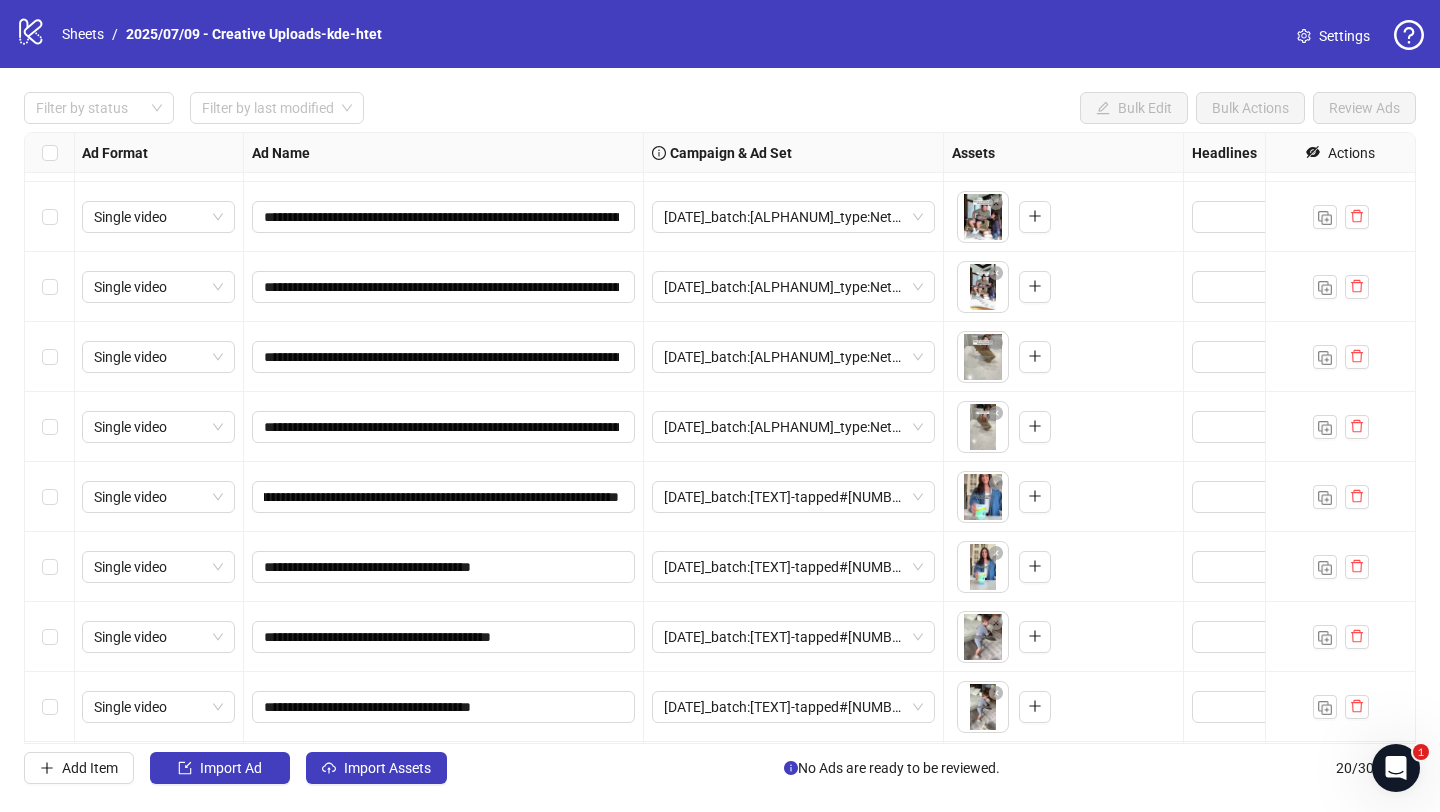 click on "**********" at bounding box center (444, 567) 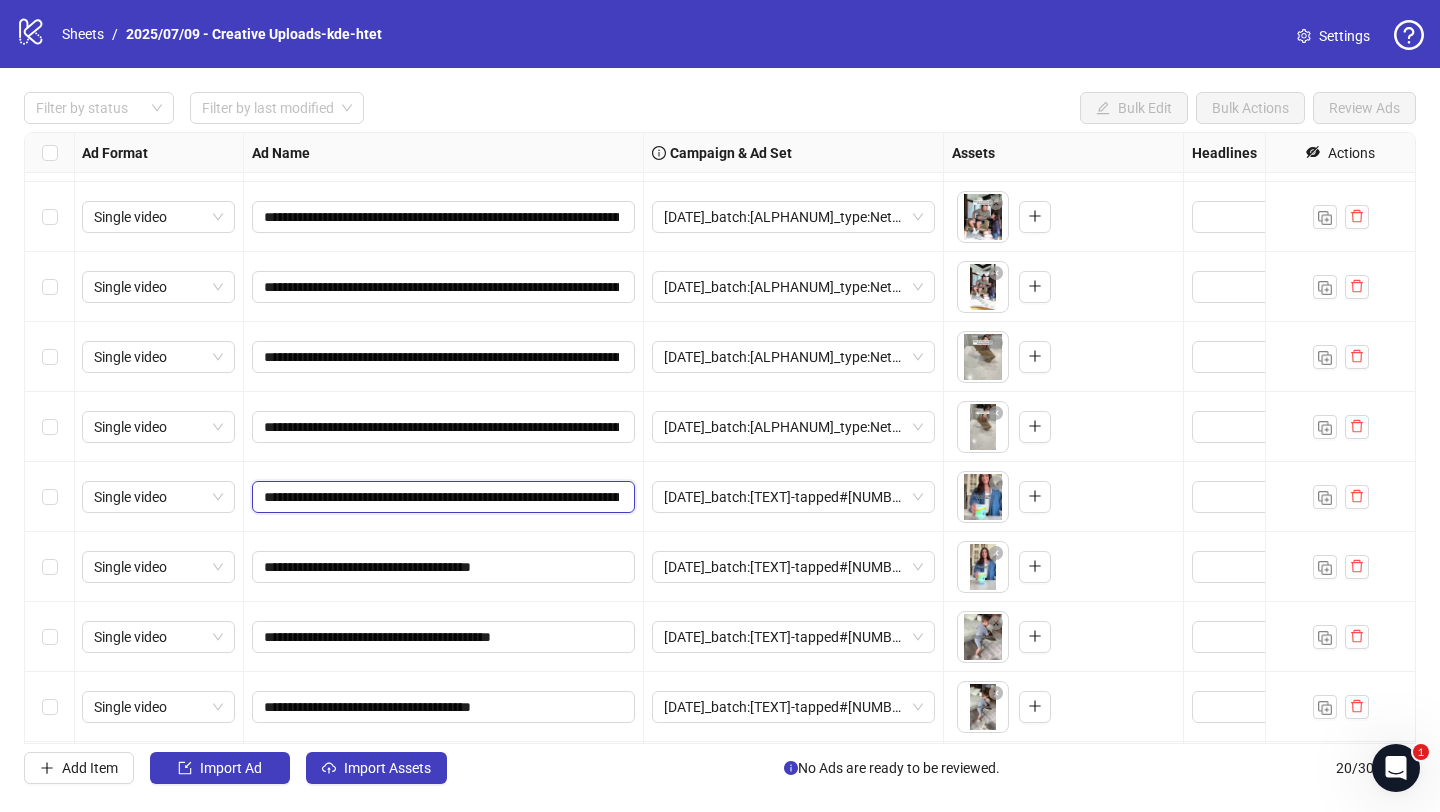 click on "**********" at bounding box center (441, 497) 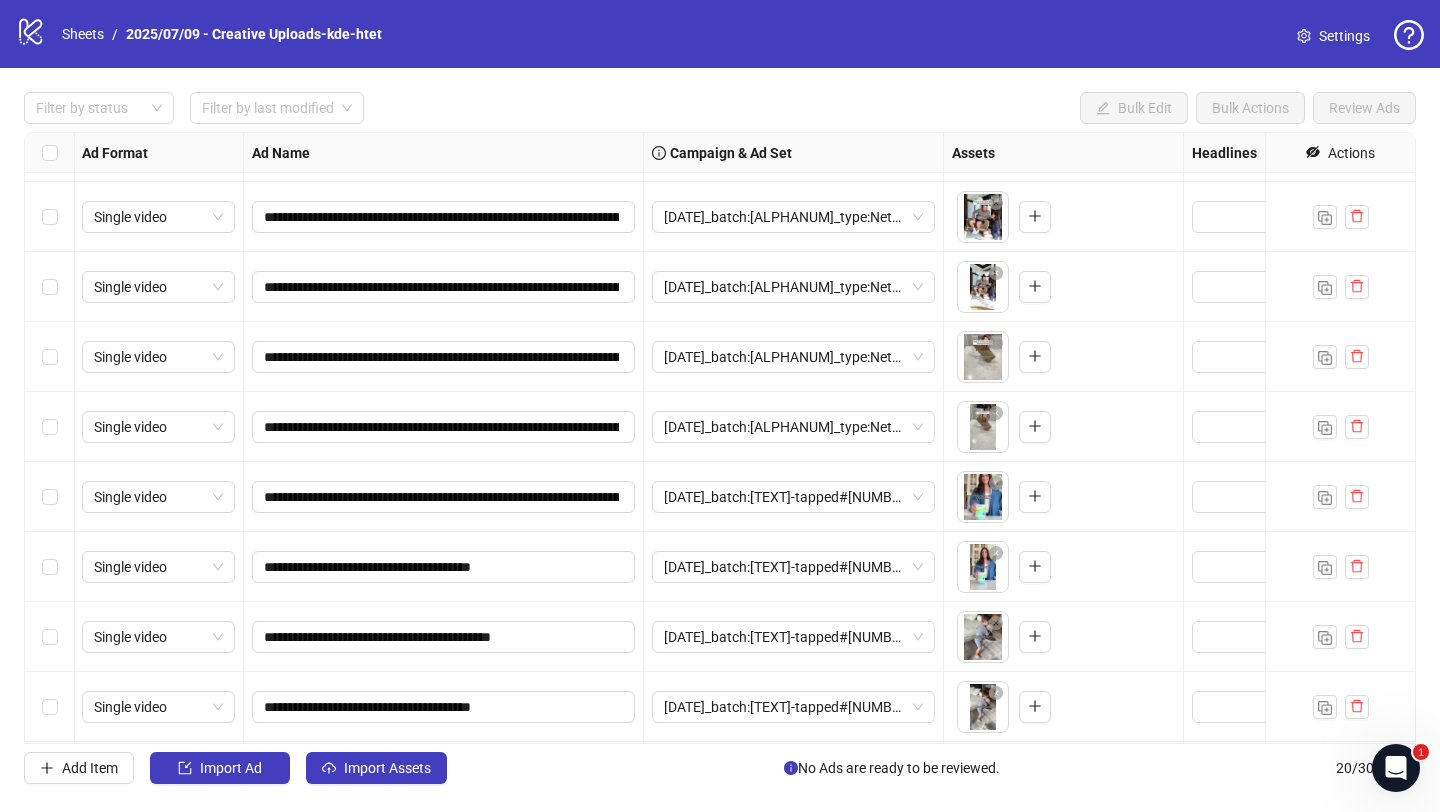 click on "**********" at bounding box center [444, 567] 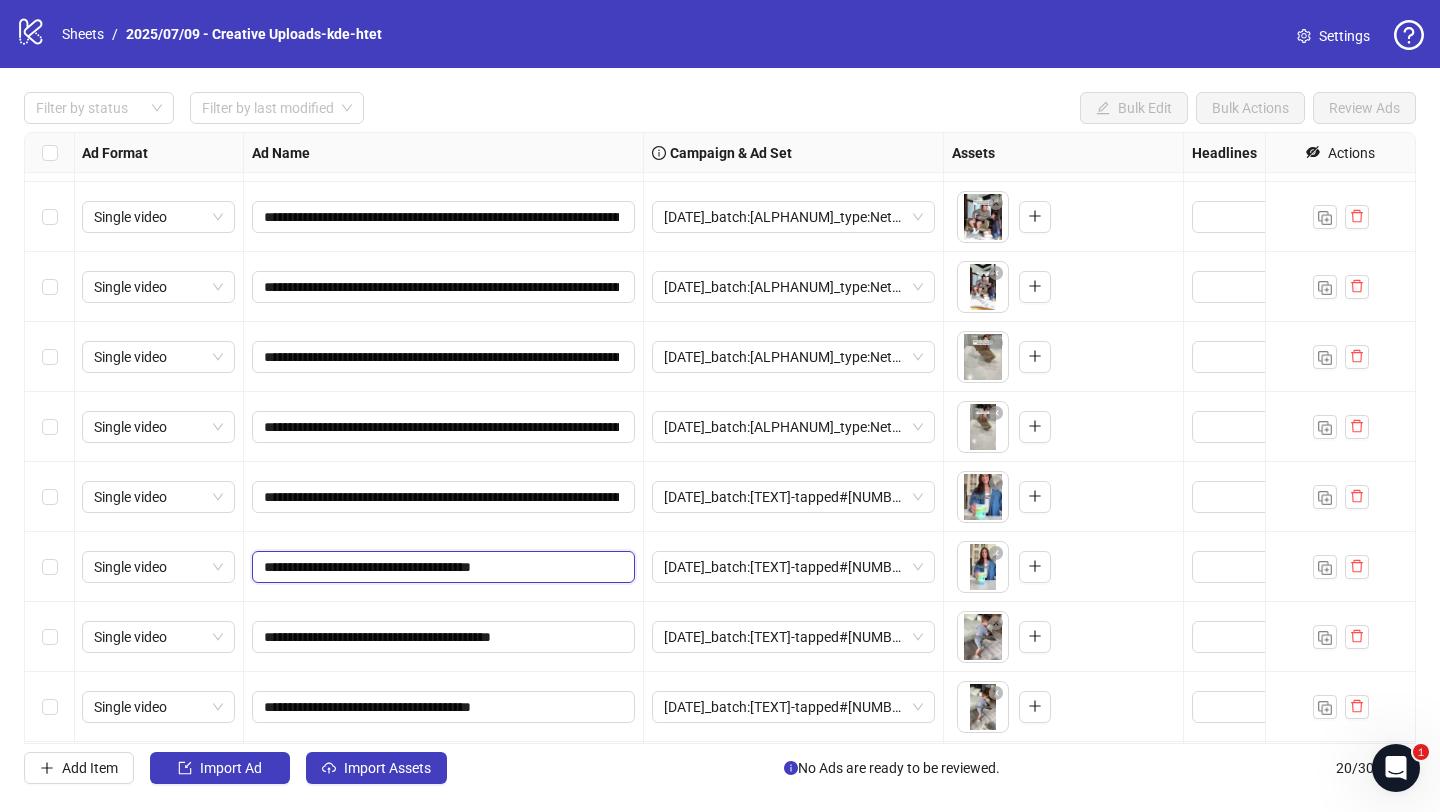 click on "**********" at bounding box center [441, 567] 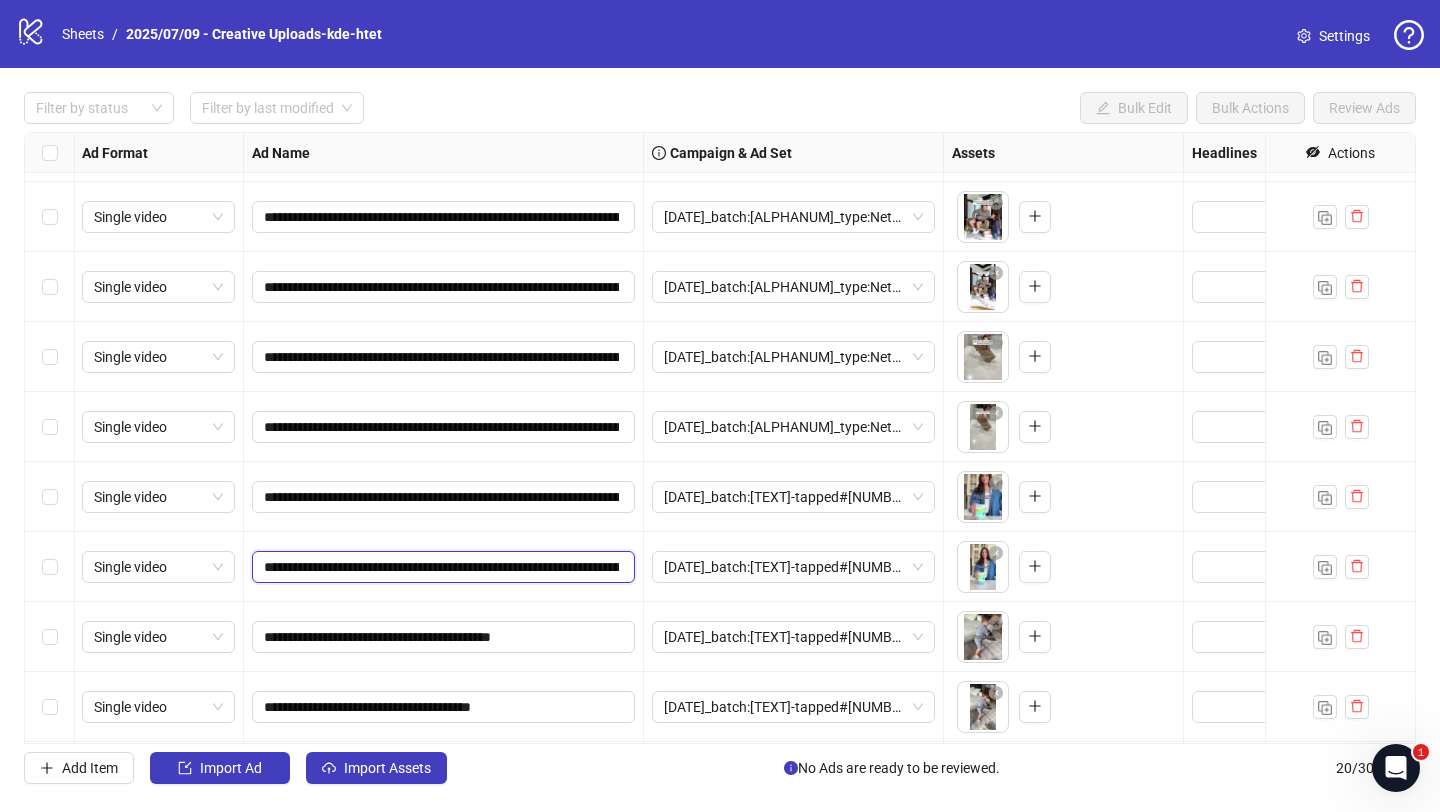 scroll, scrollTop: 0, scrollLeft: 924, axis: horizontal 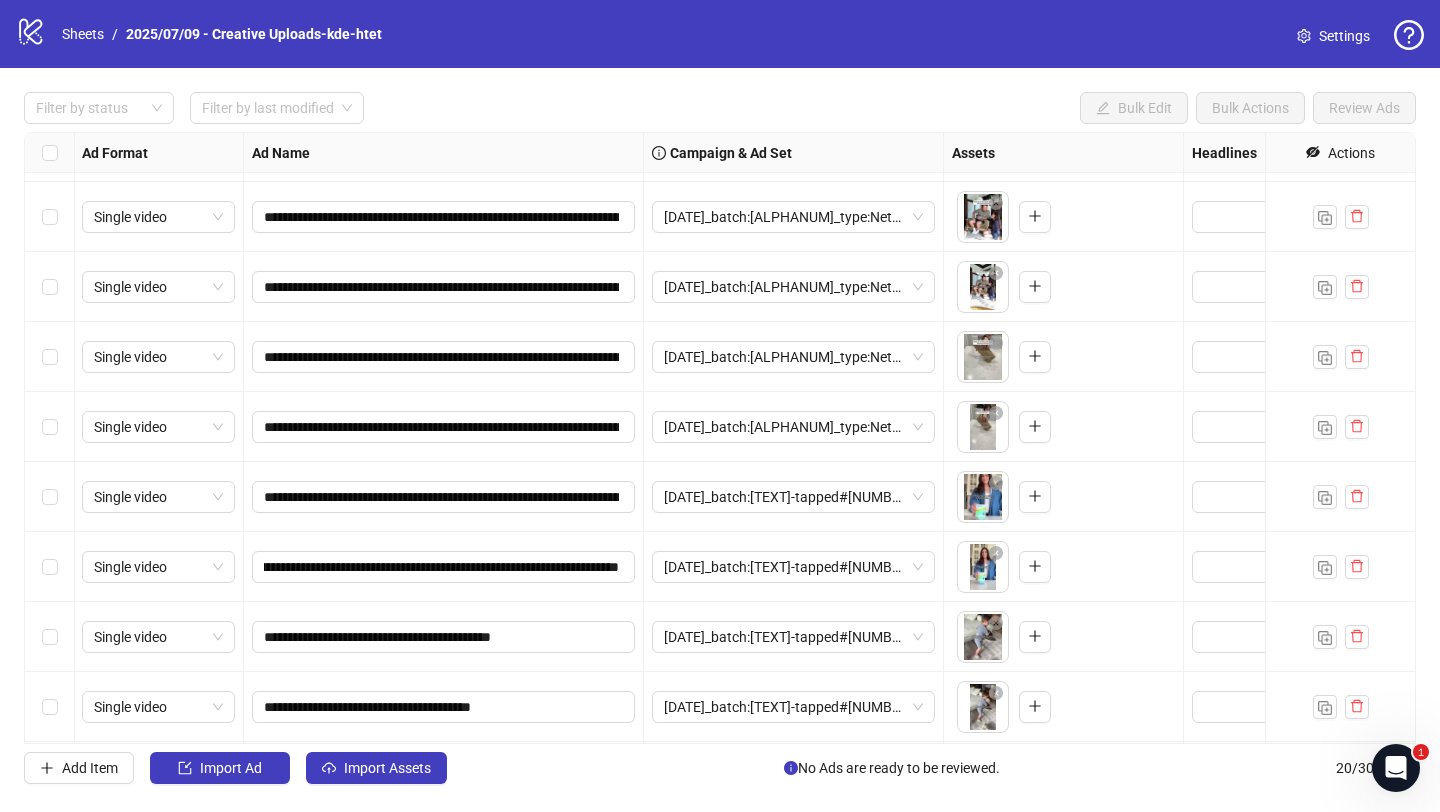 click on "**********" at bounding box center (444, 637) 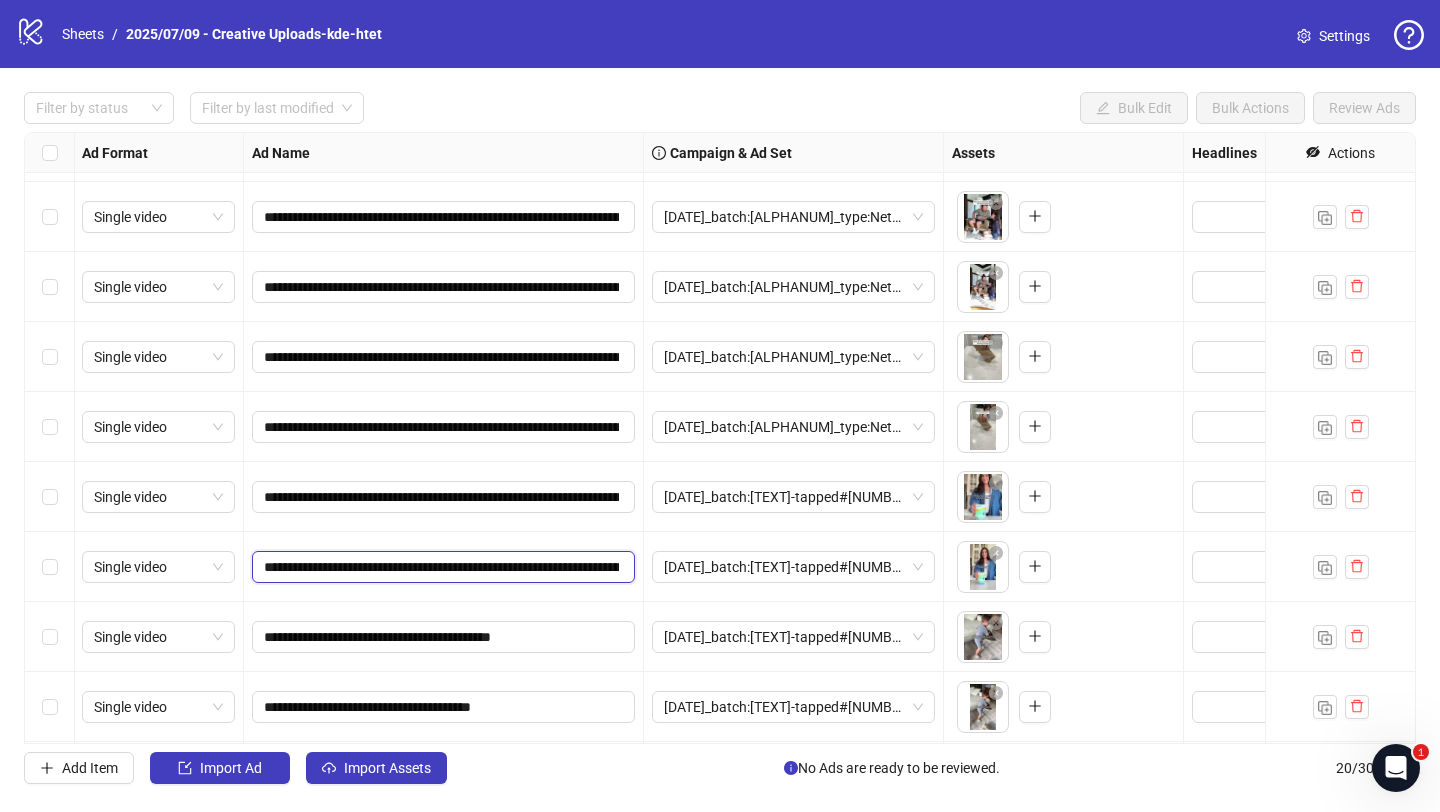 click on "**********" at bounding box center [441, 567] 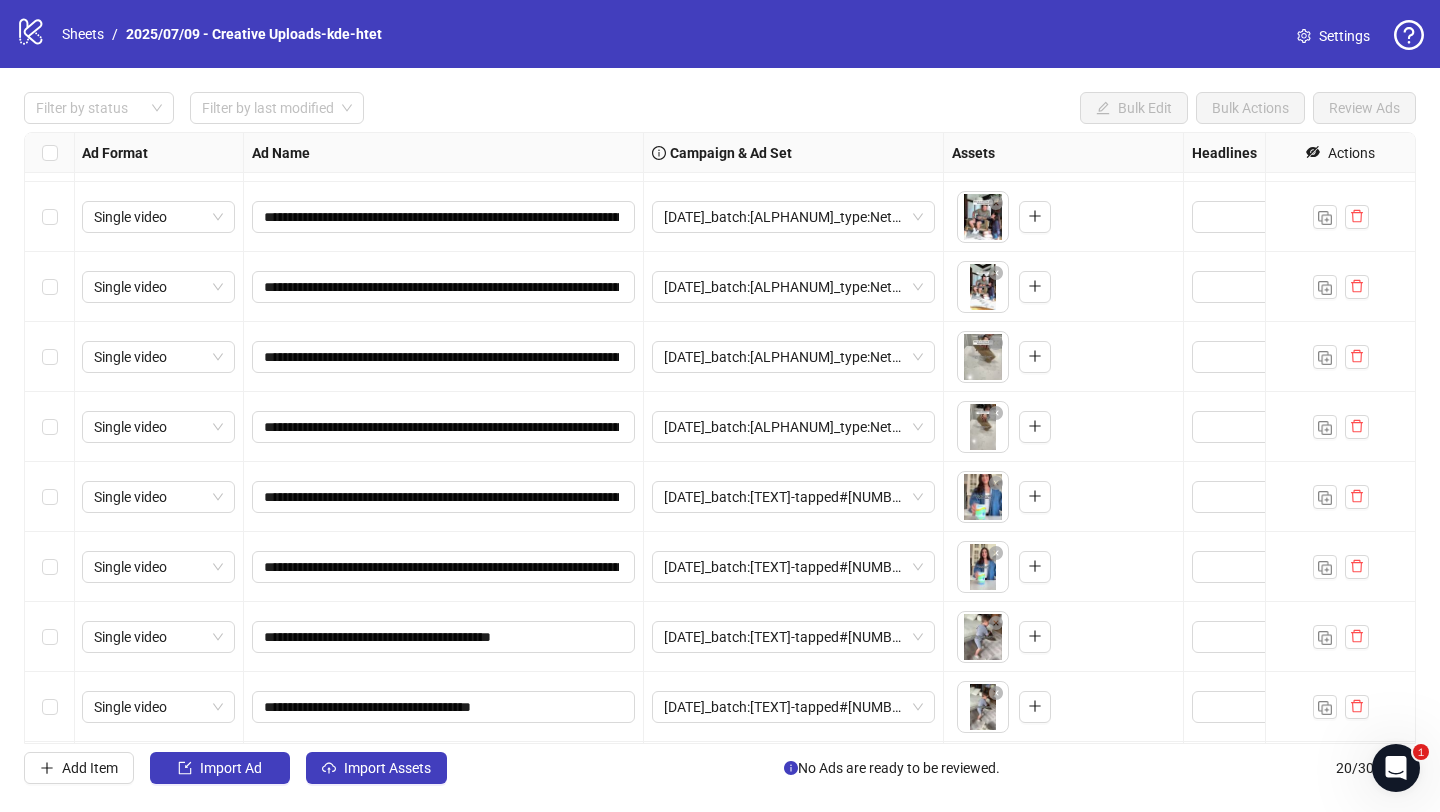 click on "**********" at bounding box center [444, 567] 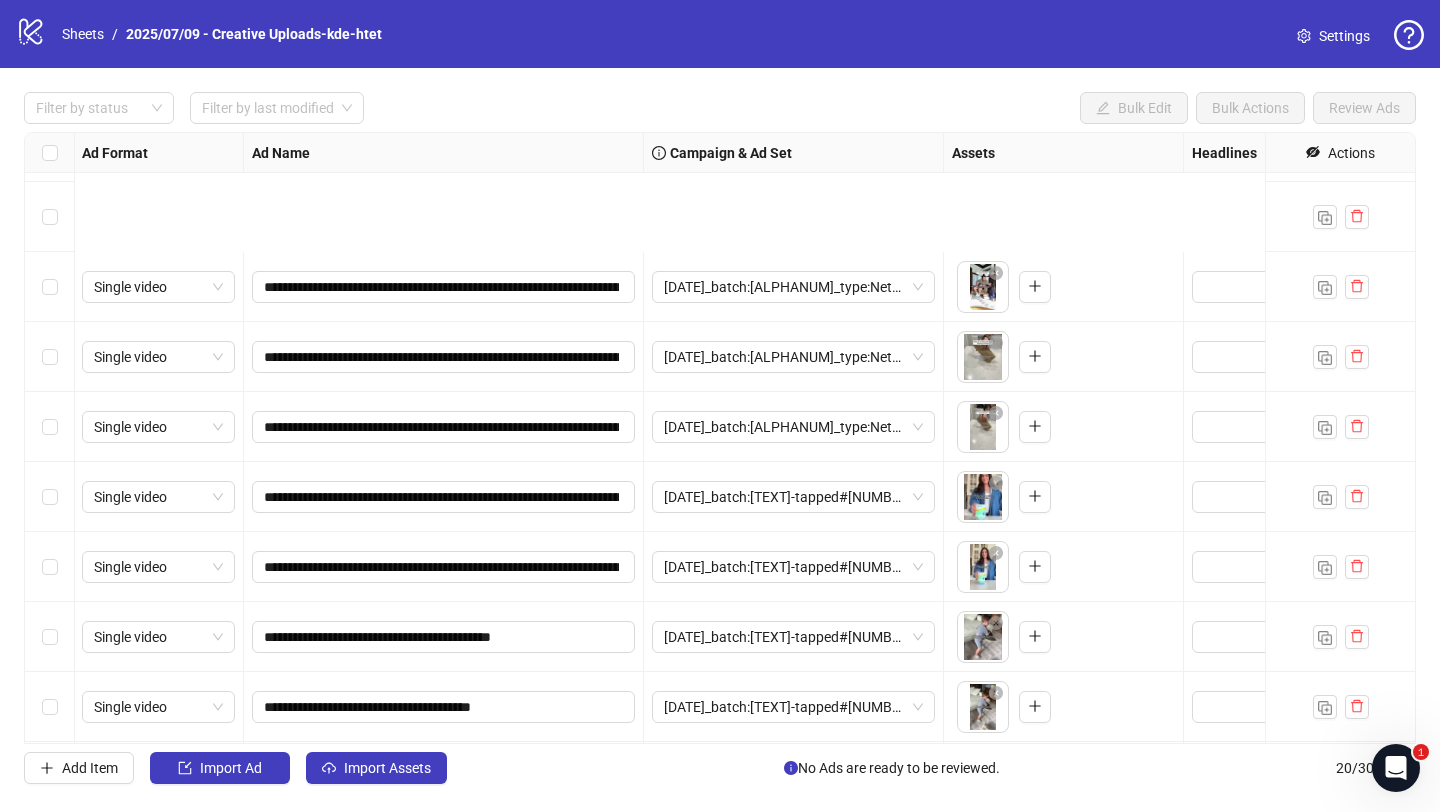 scroll, scrollTop: 468, scrollLeft: 1, axis: both 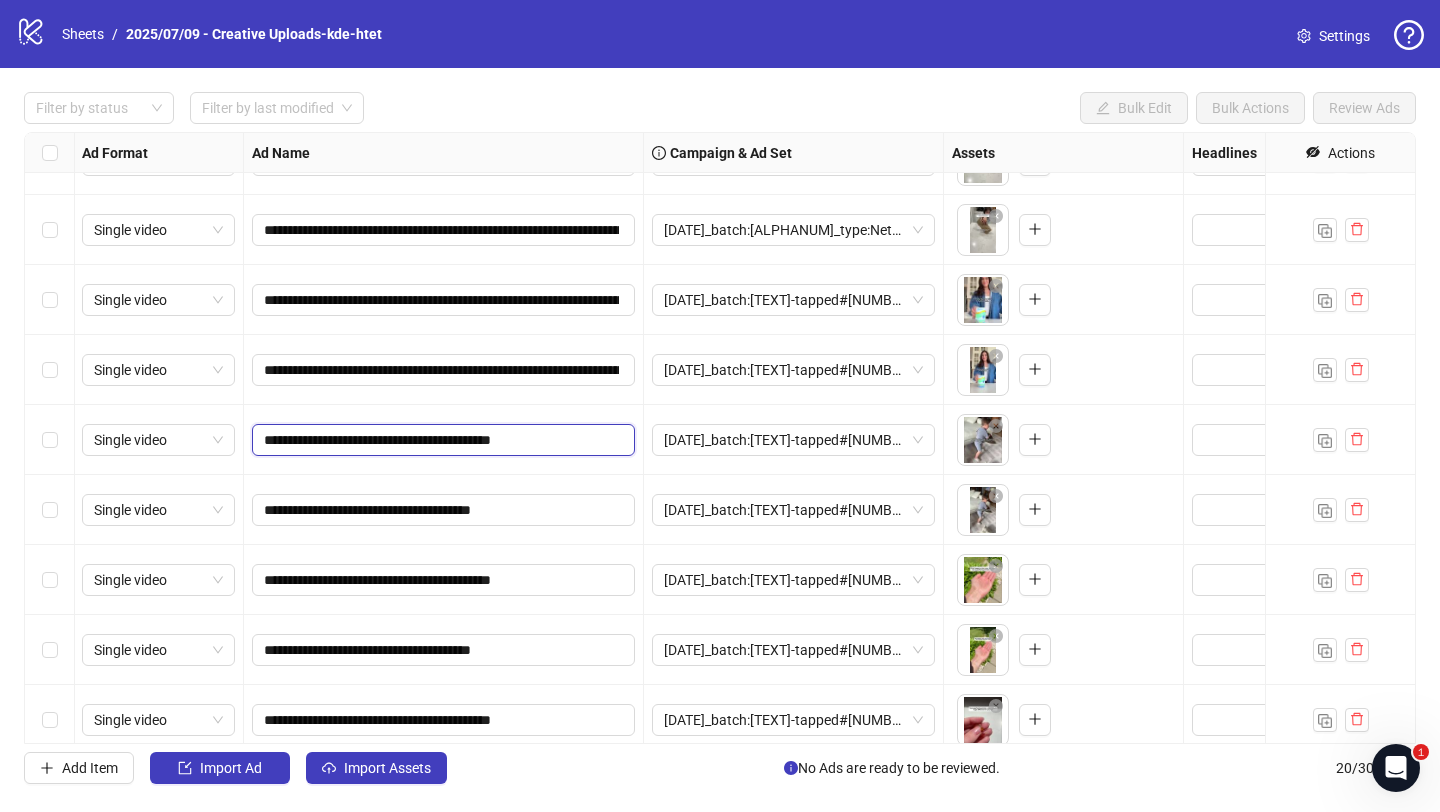 click on "**********" at bounding box center (441, 440) 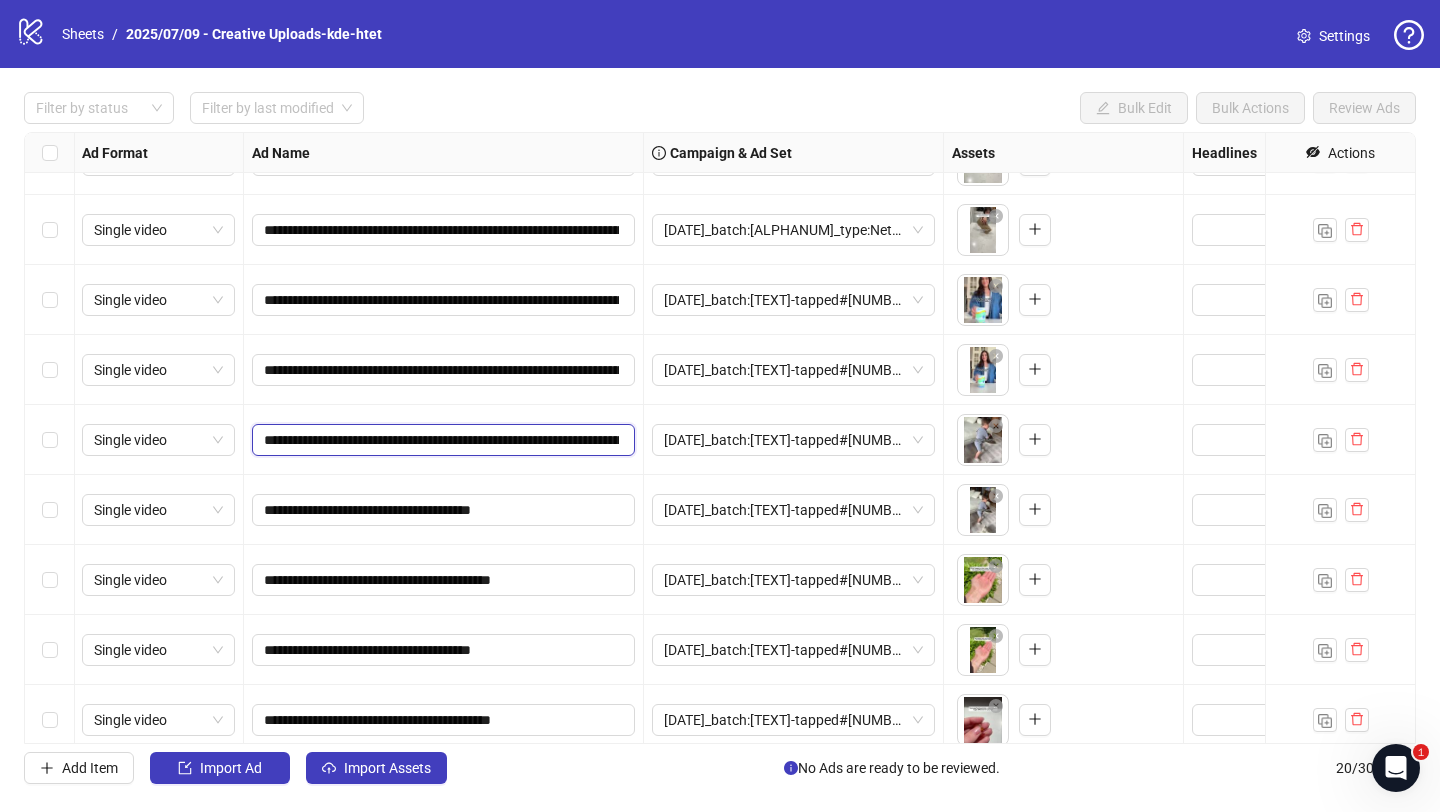 scroll, scrollTop: 0, scrollLeft: 924, axis: horizontal 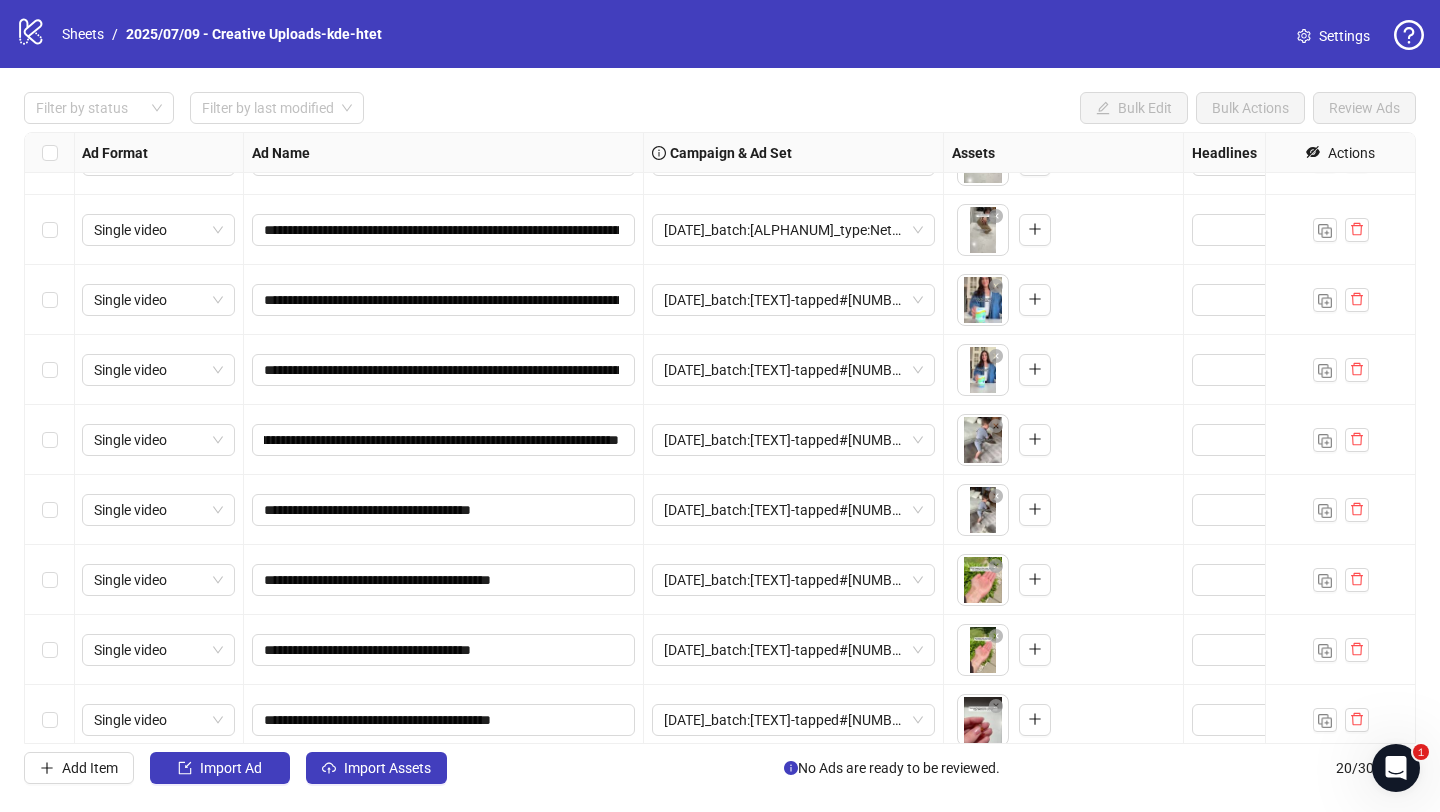 click on "**********" at bounding box center [444, 510] 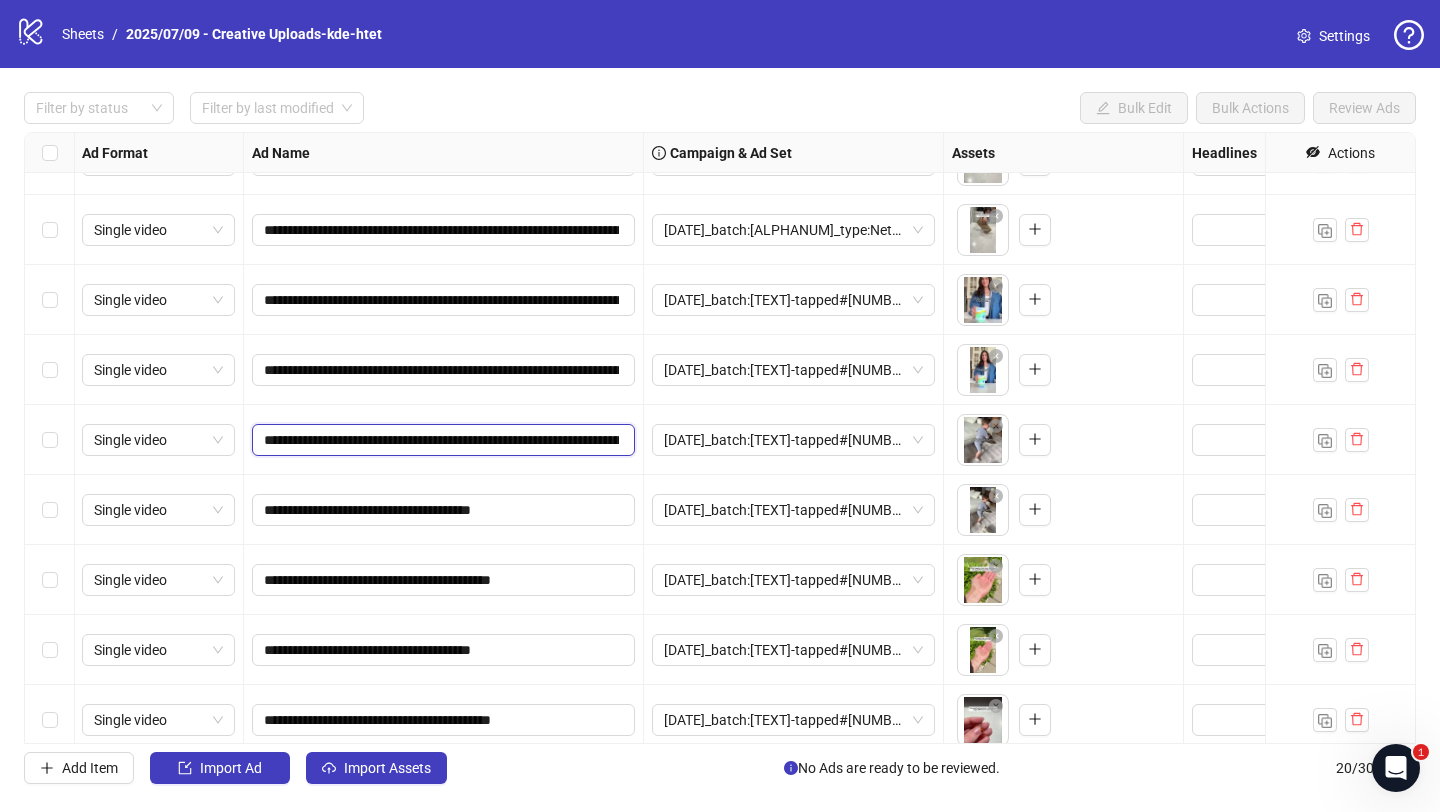 click on "**********" at bounding box center [441, 440] 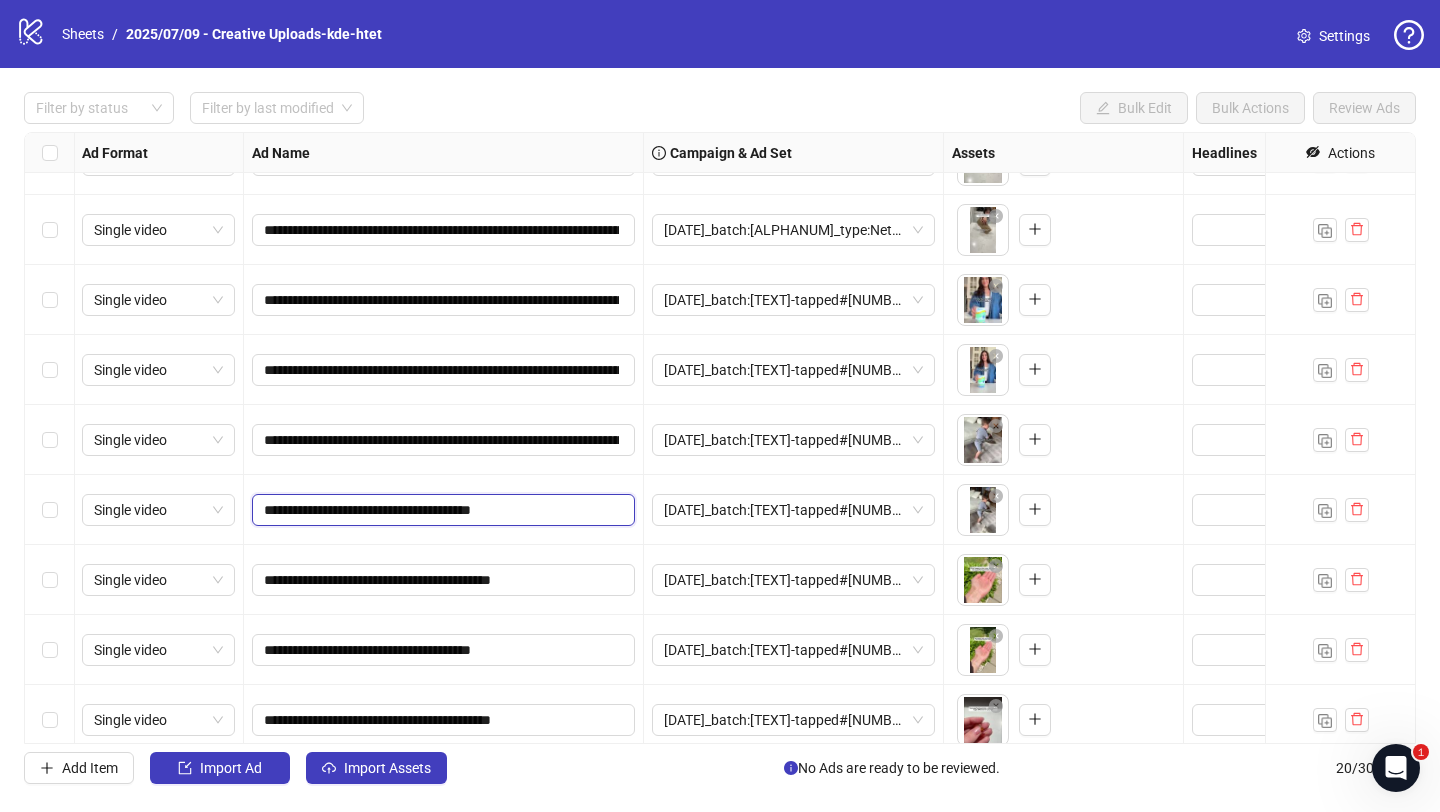 click on "**********" at bounding box center [441, 510] 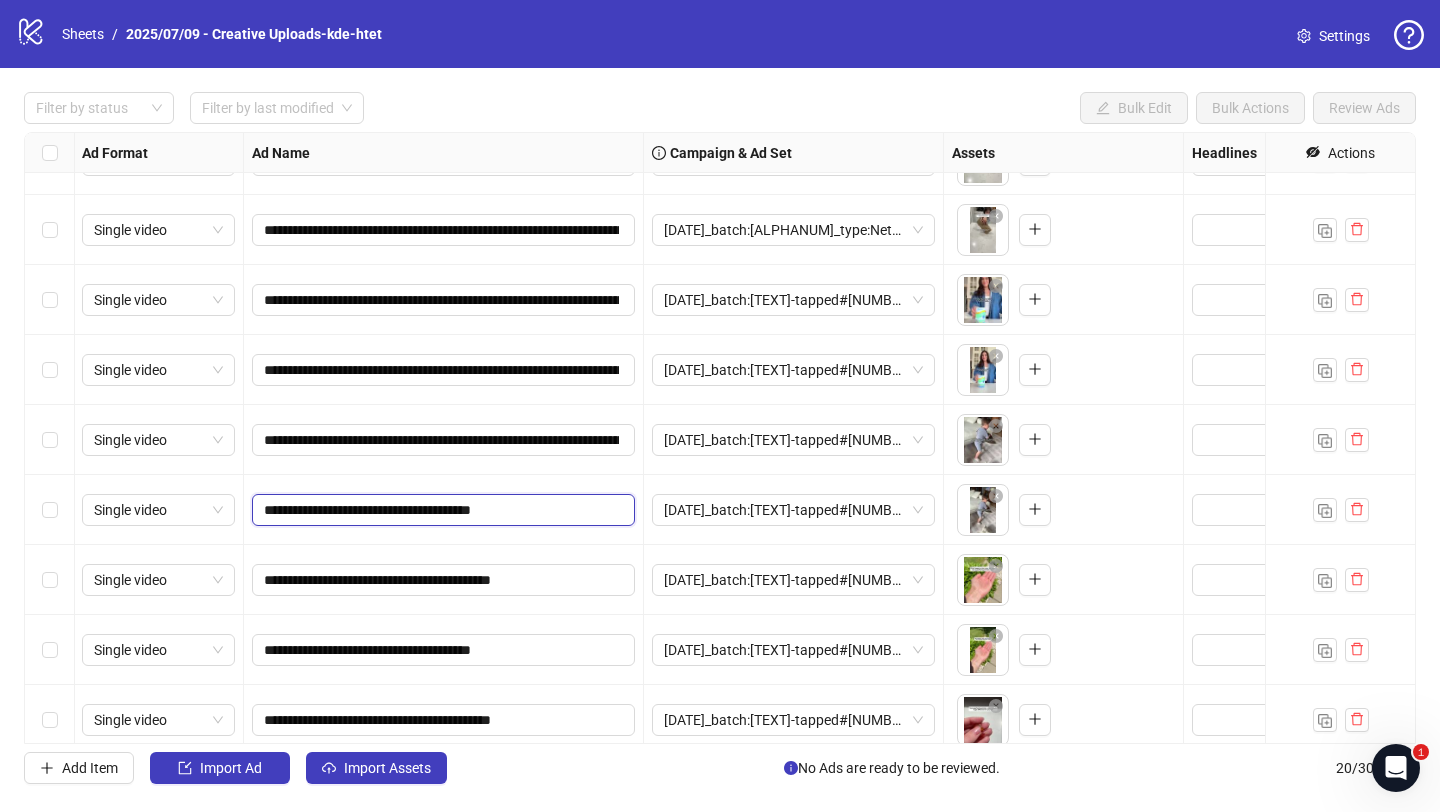 click on "**********" at bounding box center (441, 510) 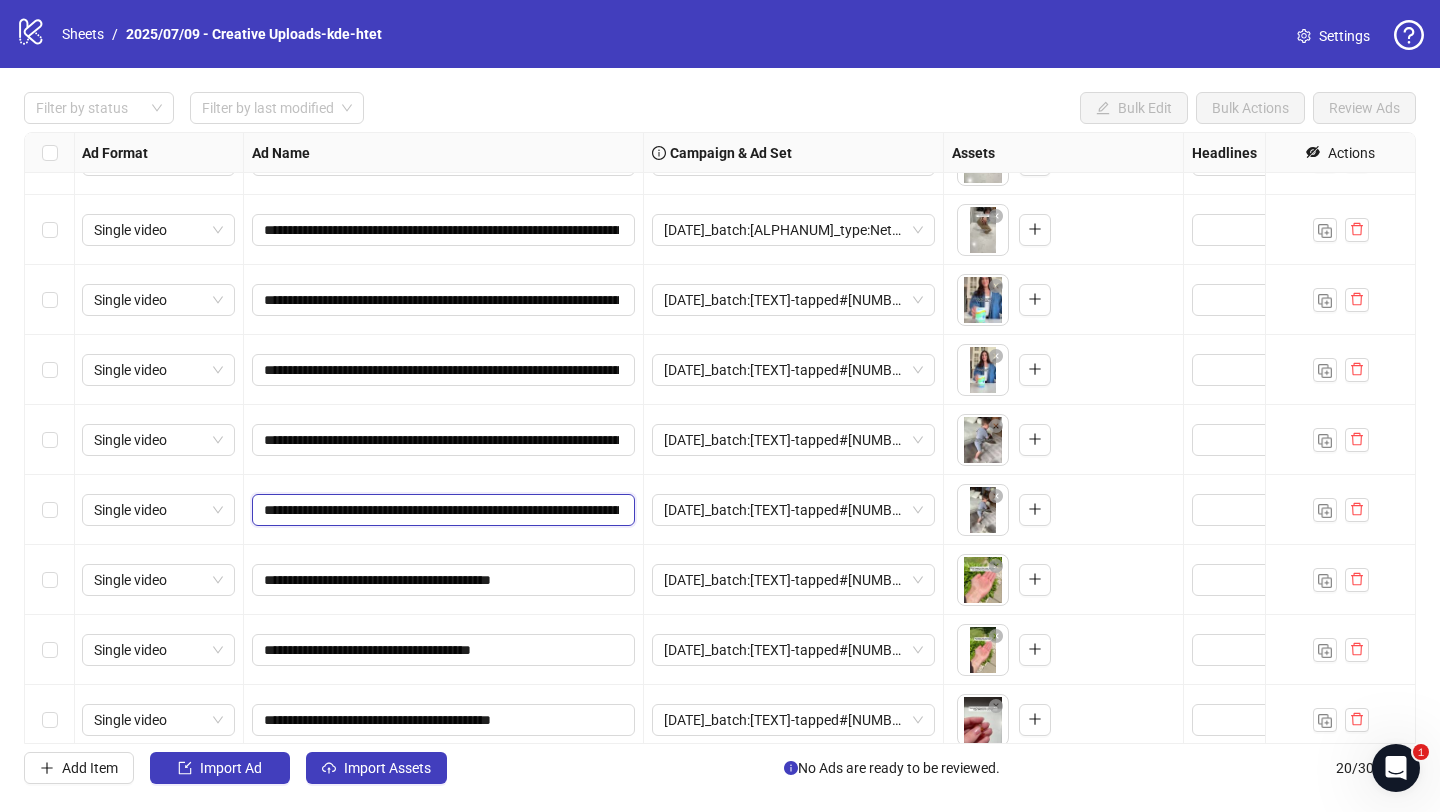 scroll, scrollTop: 0, scrollLeft: 924, axis: horizontal 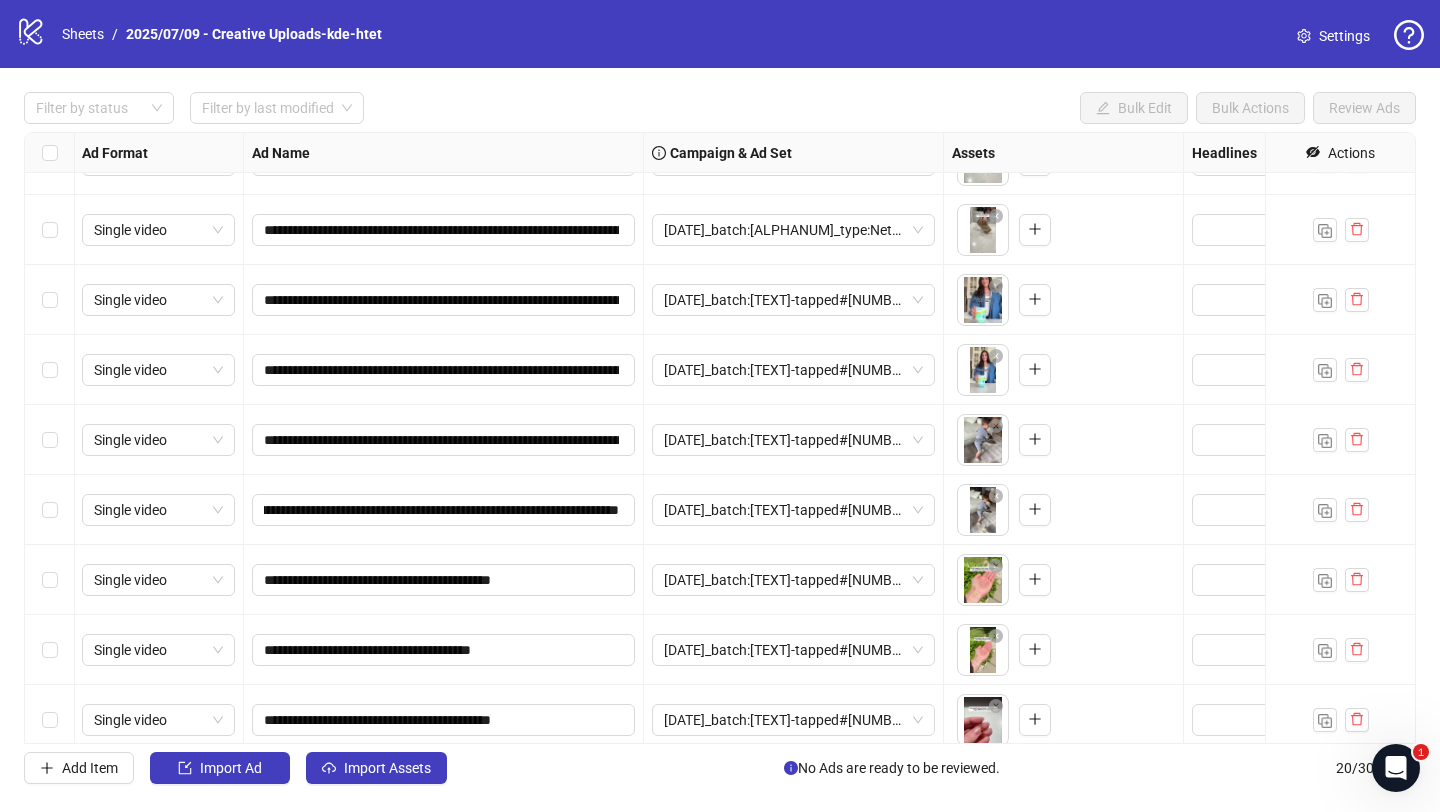 click on "**********" at bounding box center (444, 510) 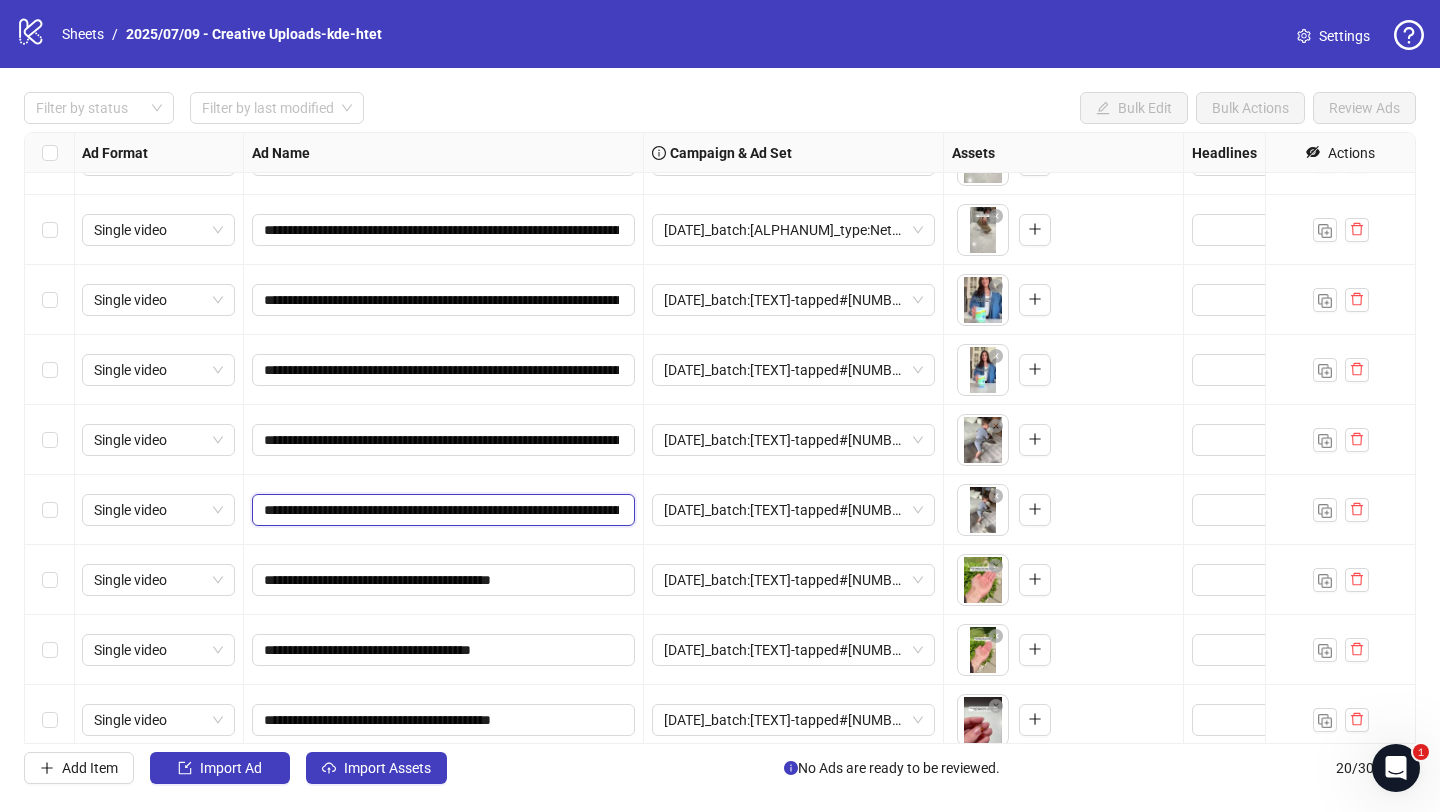 click on "**********" at bounding box center (441, 510) 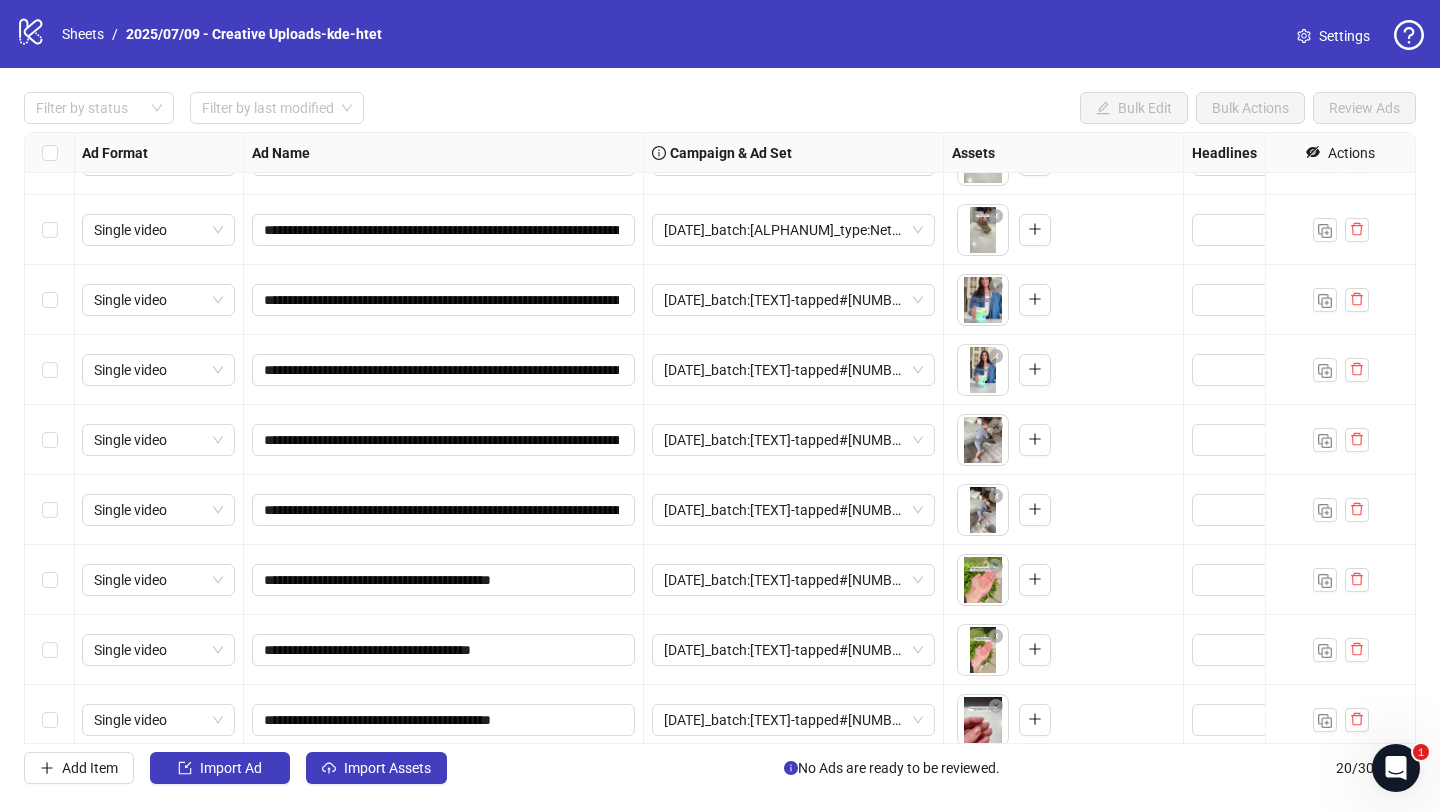 click on "**********" at bounding box center [444, 510] 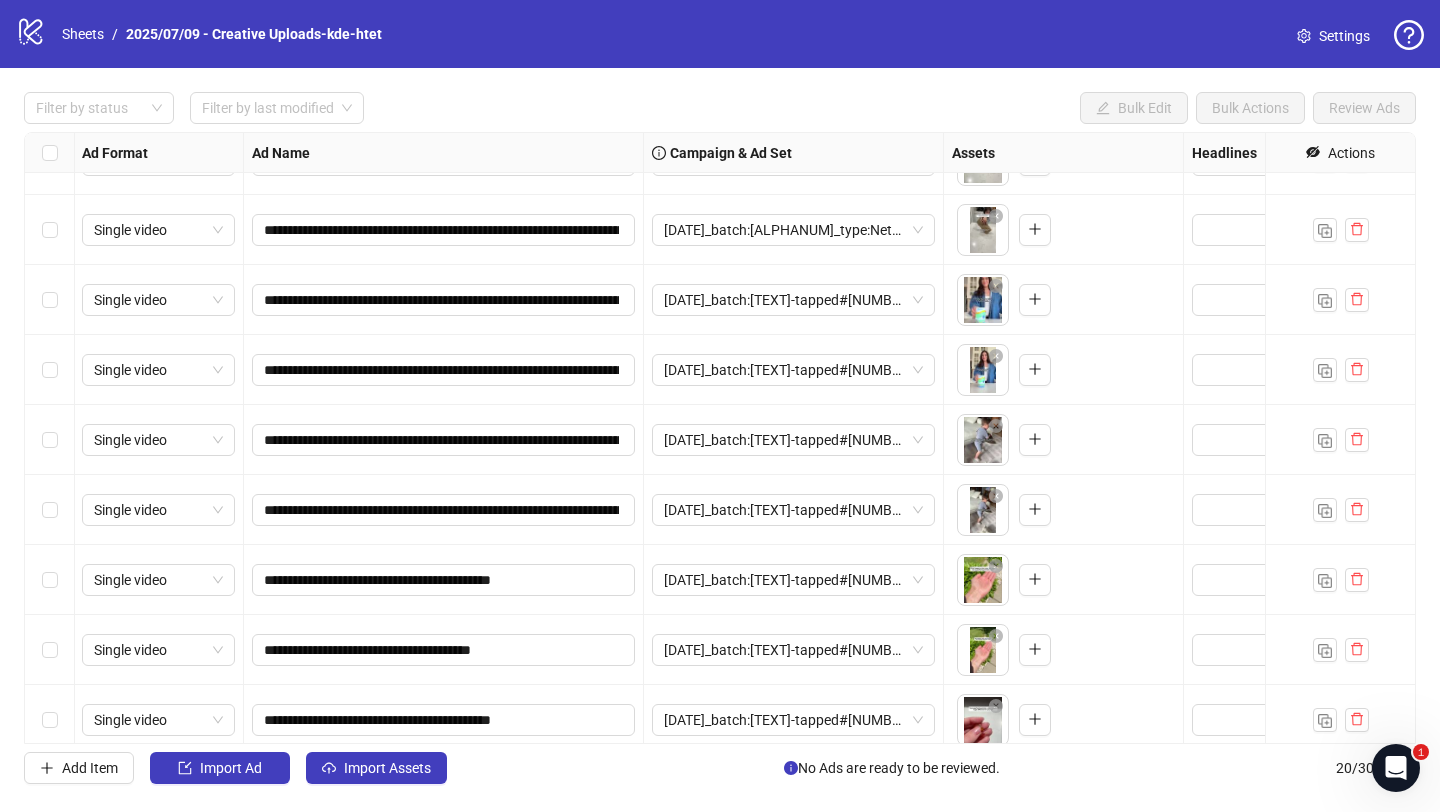 scroll, scrollTop: 590, scrollLeft: 1, axis: both 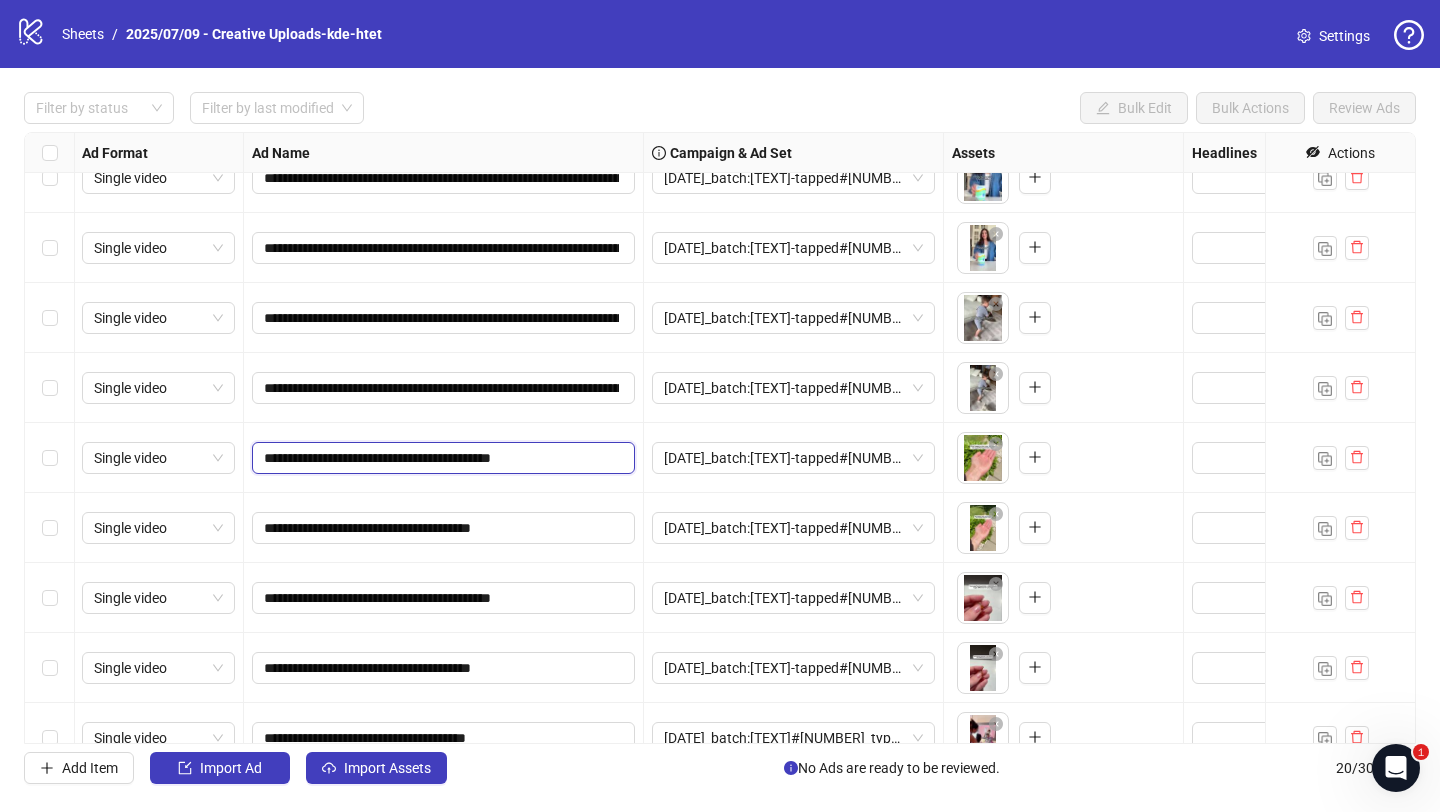 click on "**********" at bounding box center [441, 458] 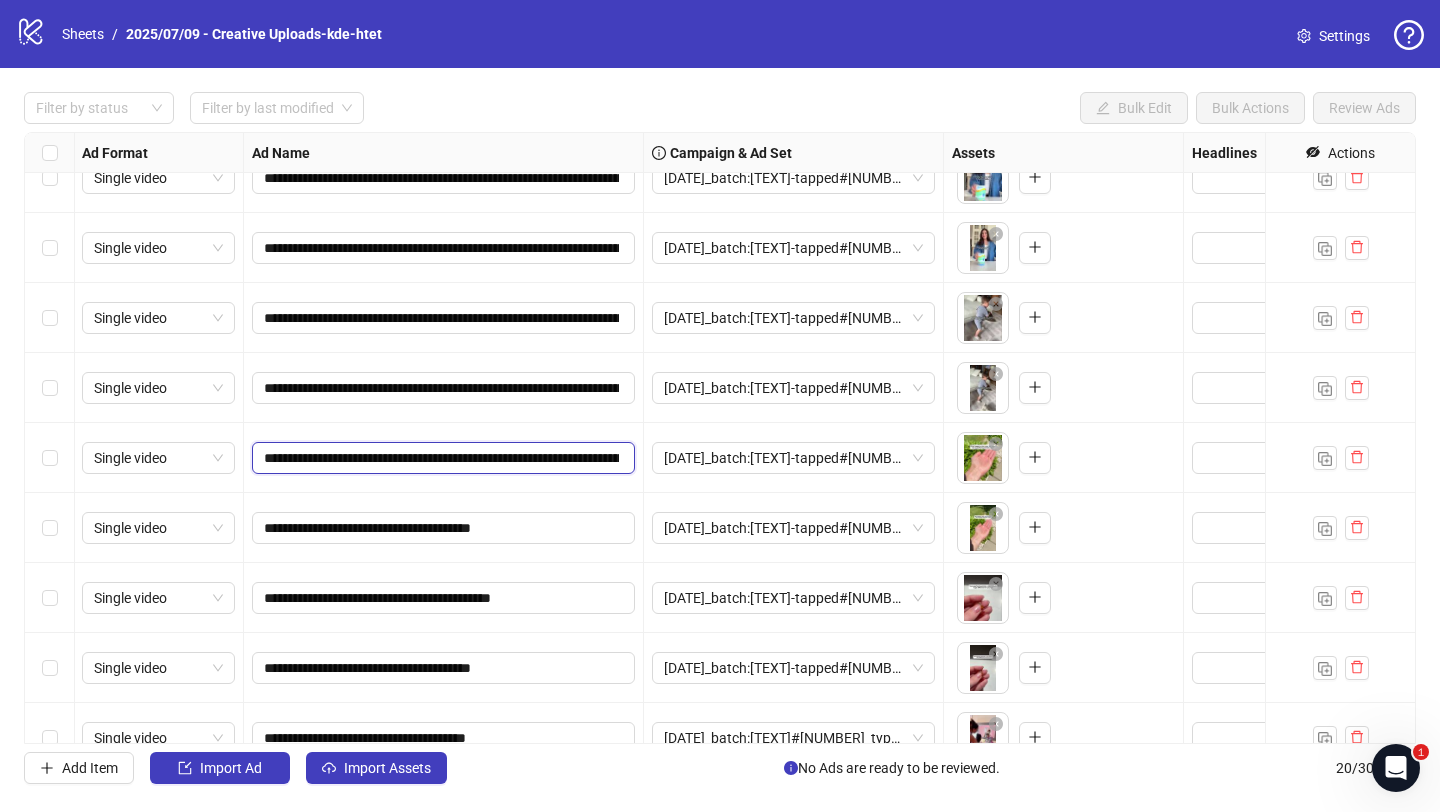 scroll, scrollTop: 0, scrollLeft: 909, axis: horizontal 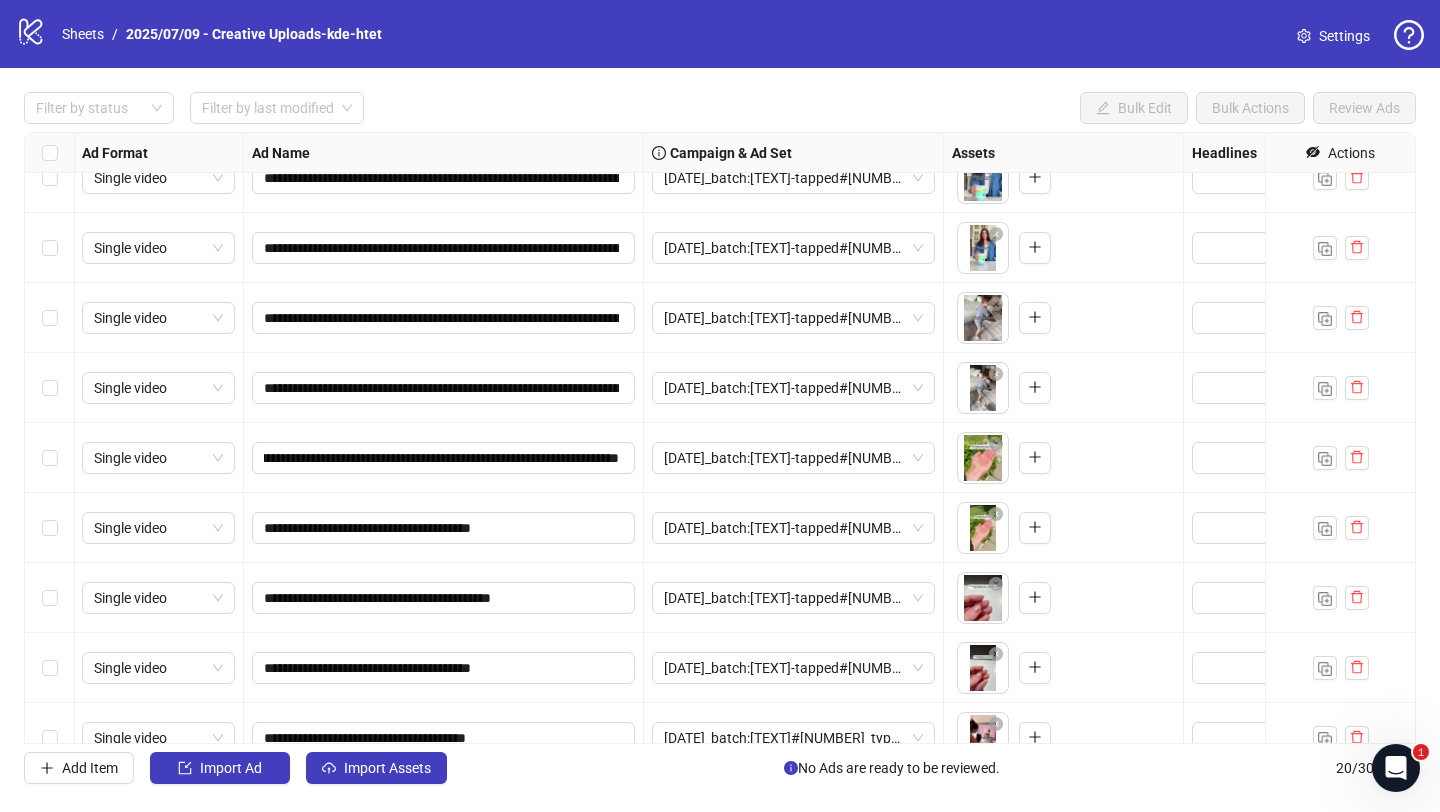 click on "**********" at bounding box center [444, 528] 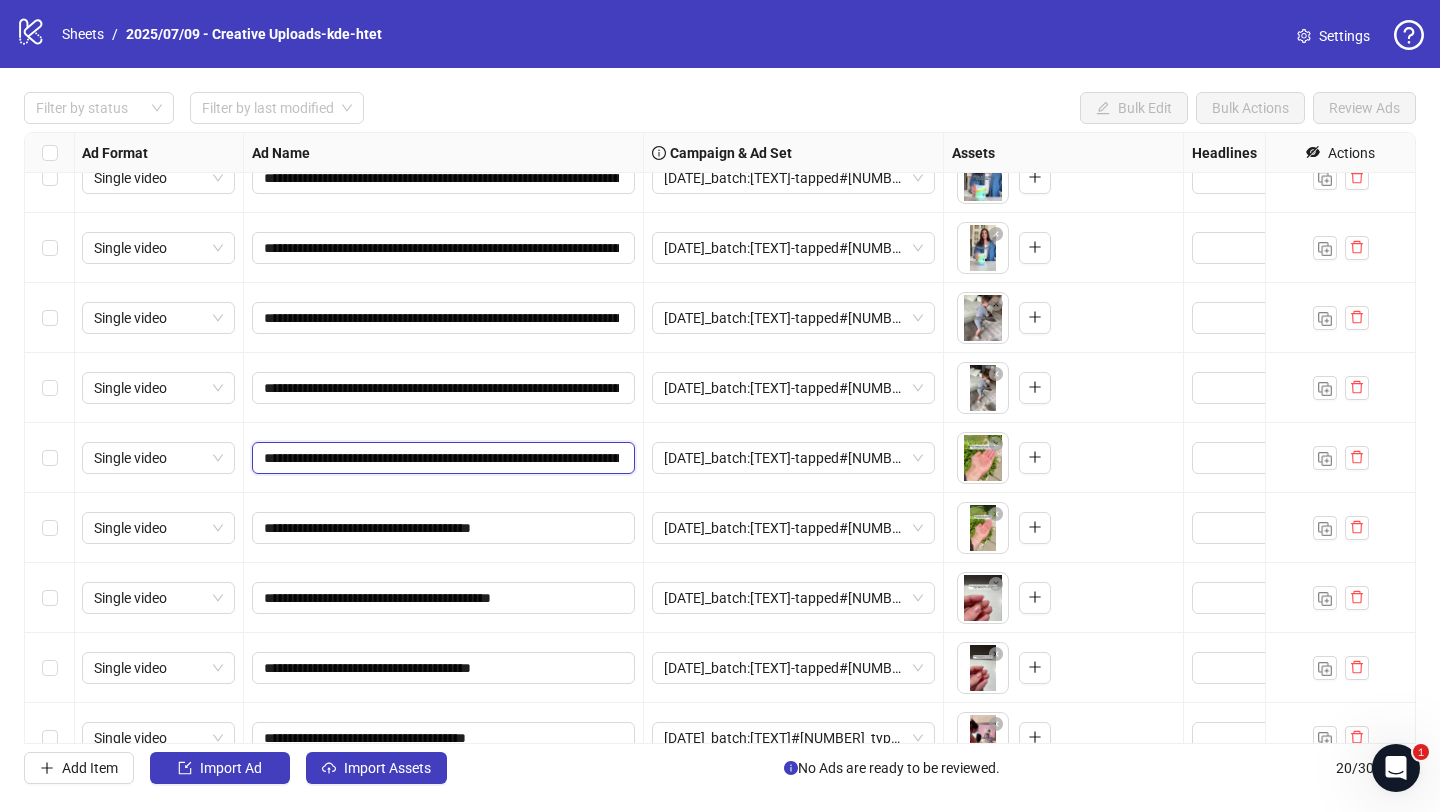 click on "**********" at bounding box center (441, 458) 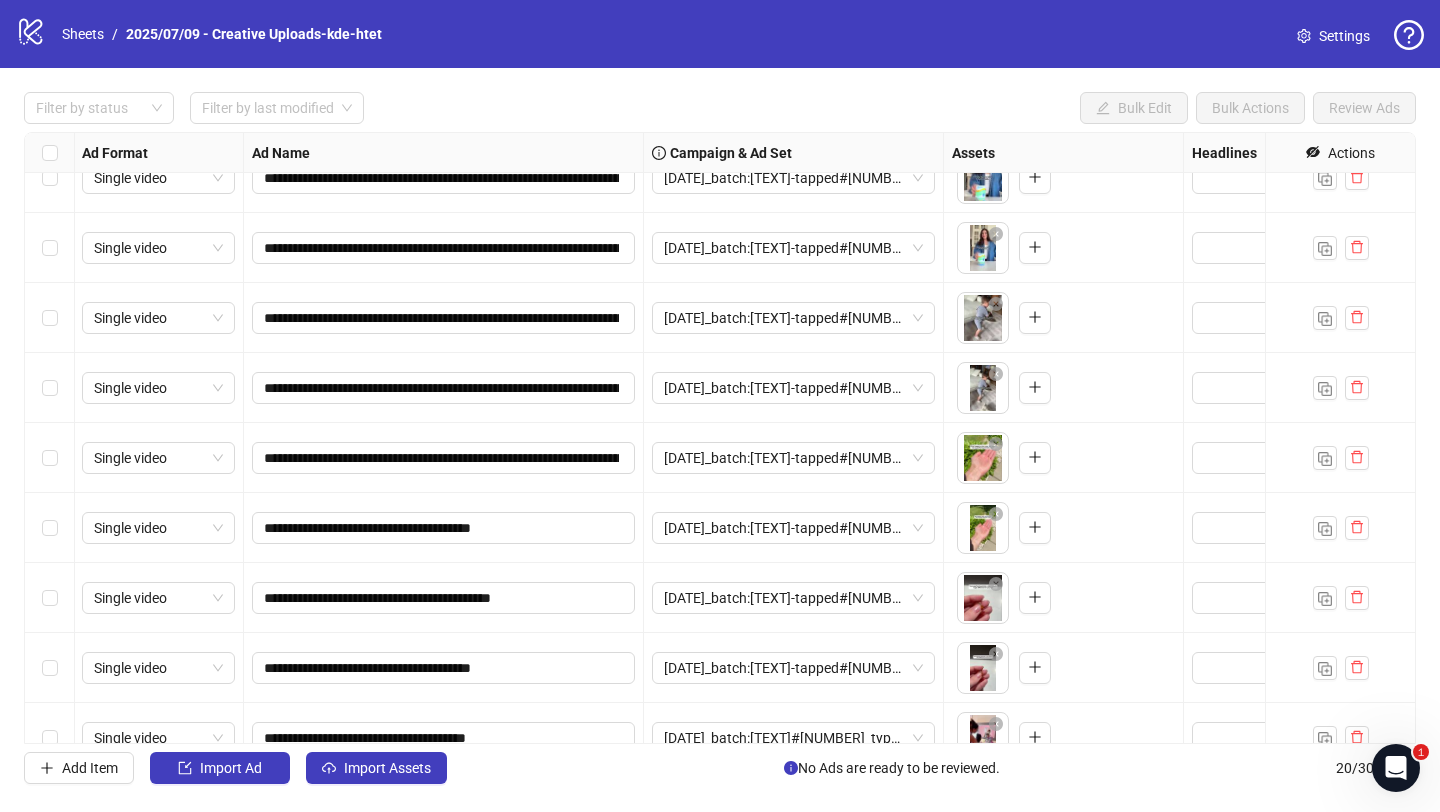 click on "**********" at bounding box center (444, 528) 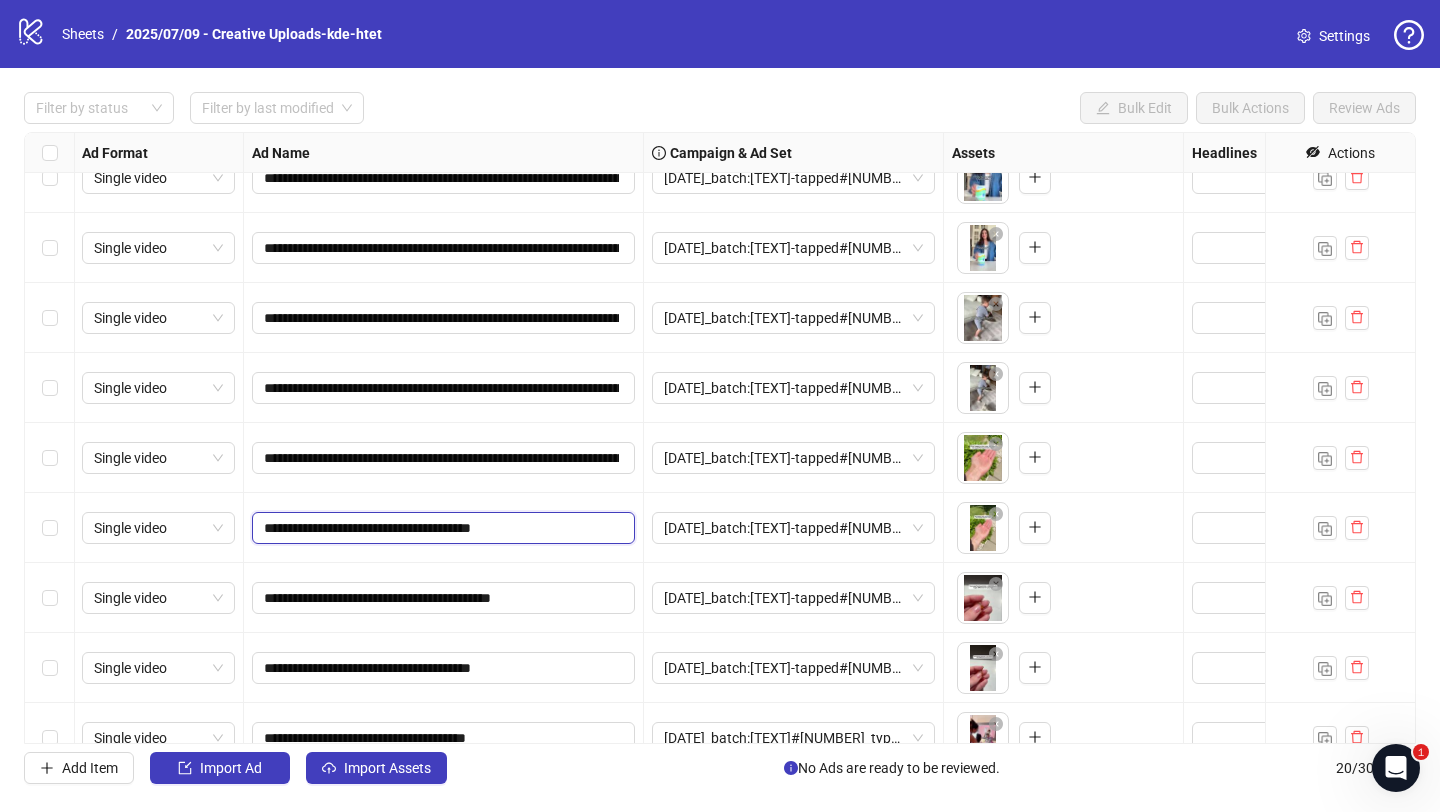 click on "**********" at bounding box center [441, 528] 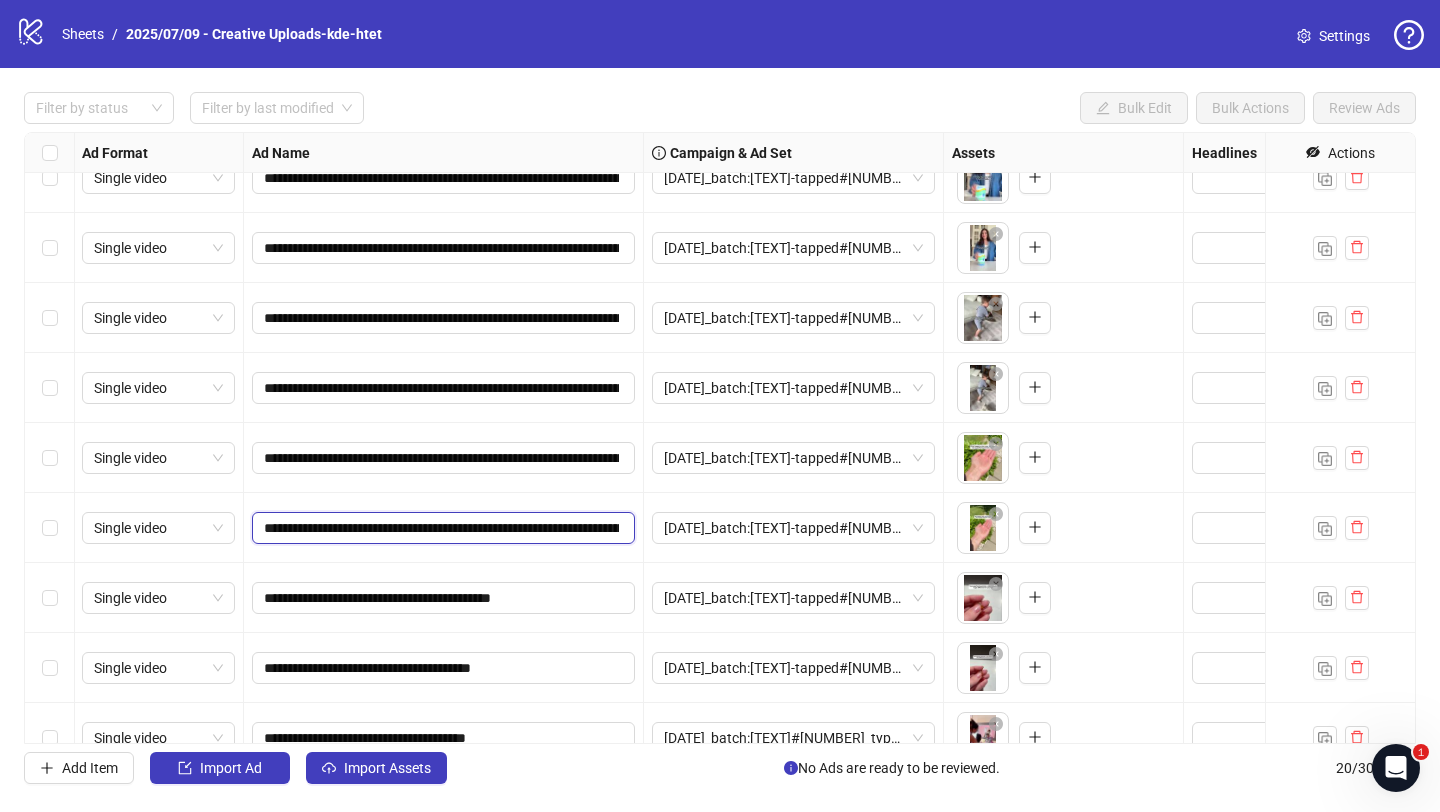 scroll, scrollTop: 0, scrollLeft: 909, axis: horizontal 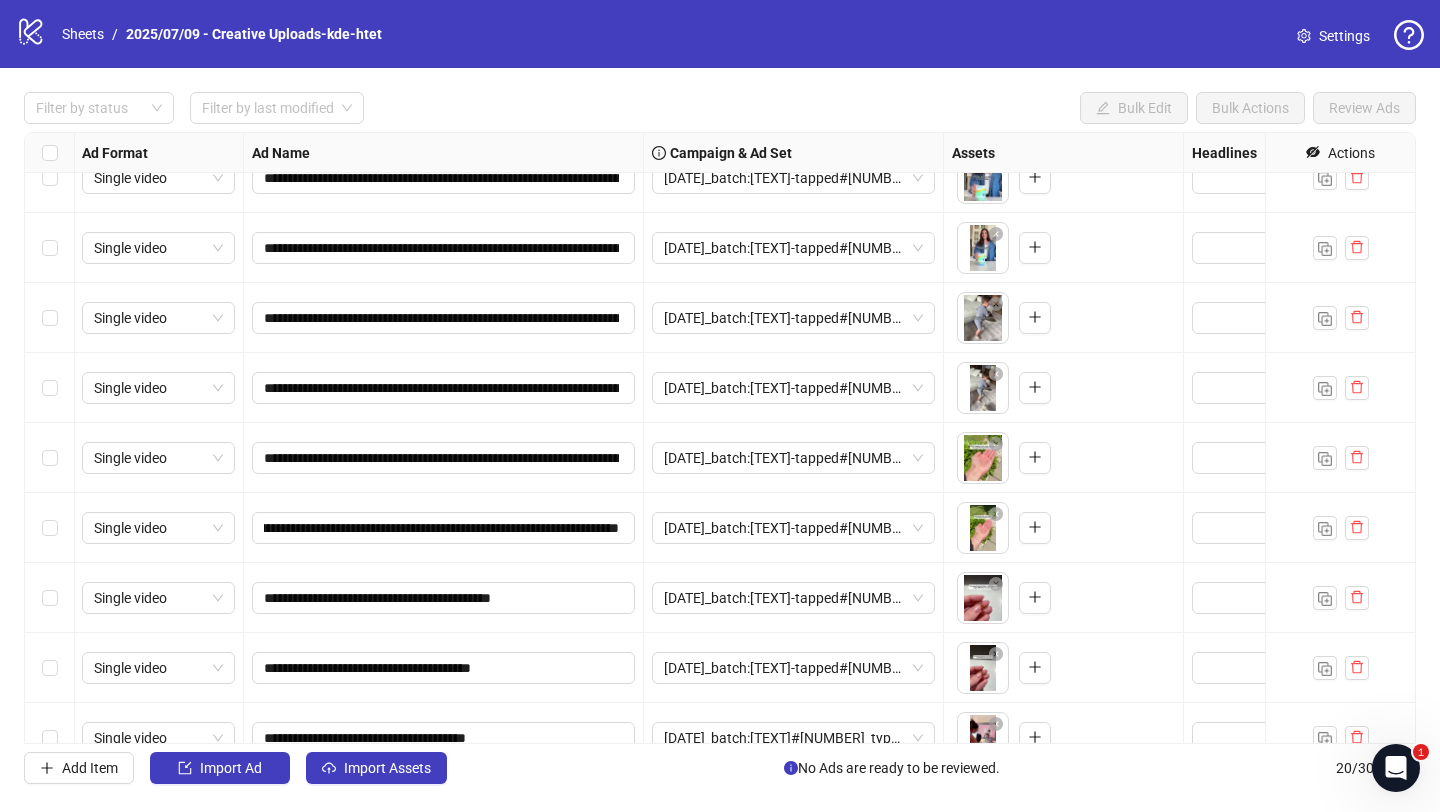 click on "**********" at bounding box center [444, 528] 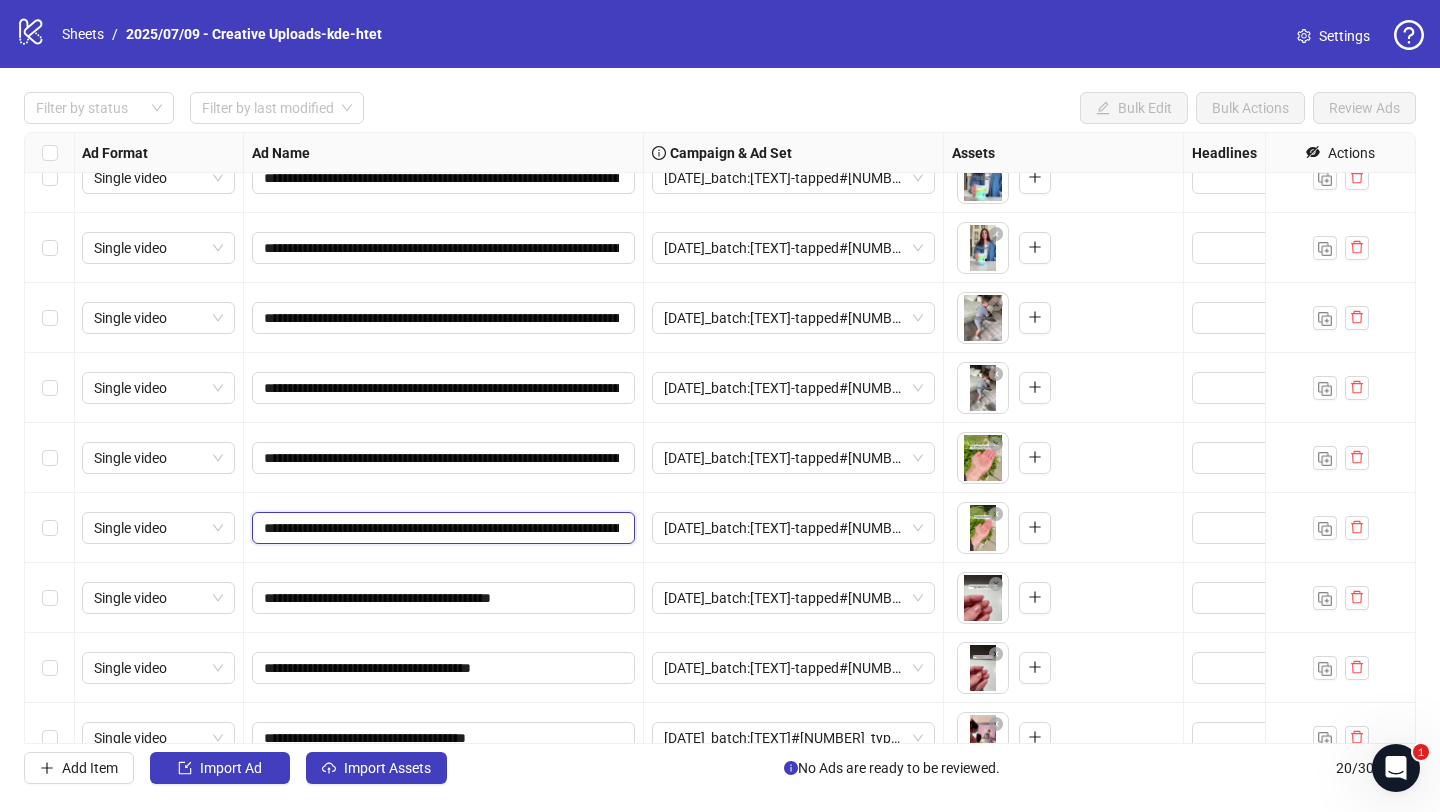 click on "**********" at bounding box center [441, 528] 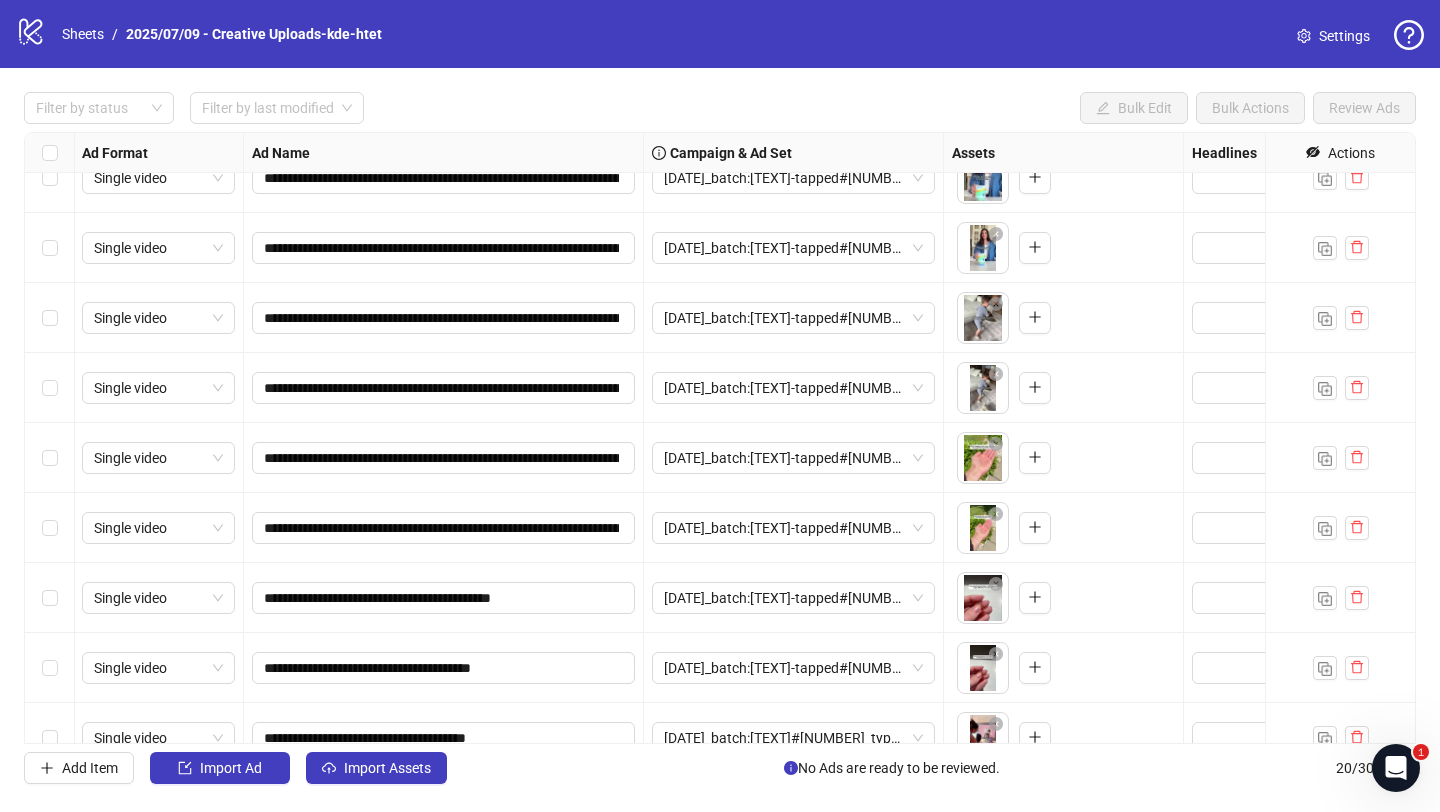 click on "**********" at bounding box center (444, 528) 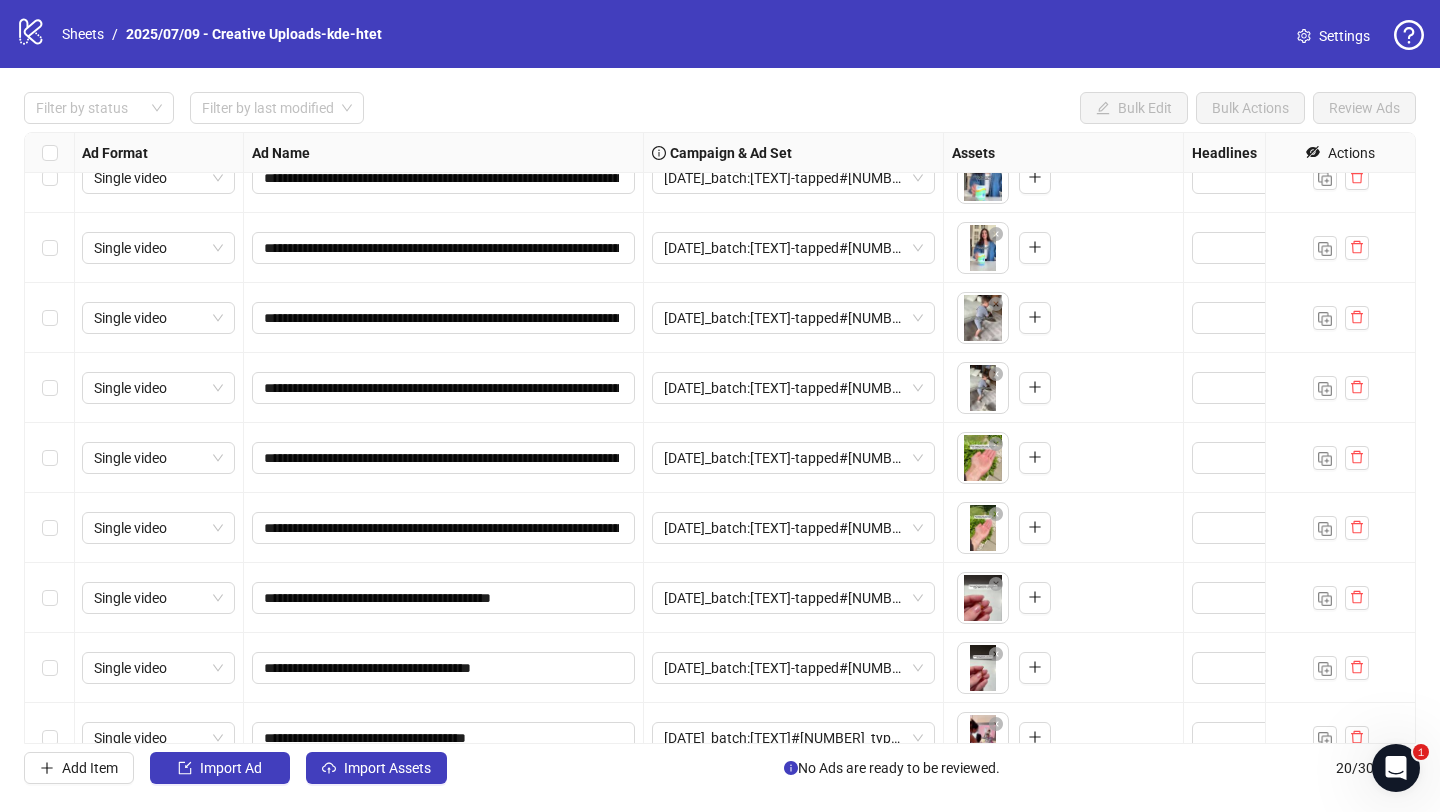scroll, scrollTop: 681, scrollLeft: 1, axis: both 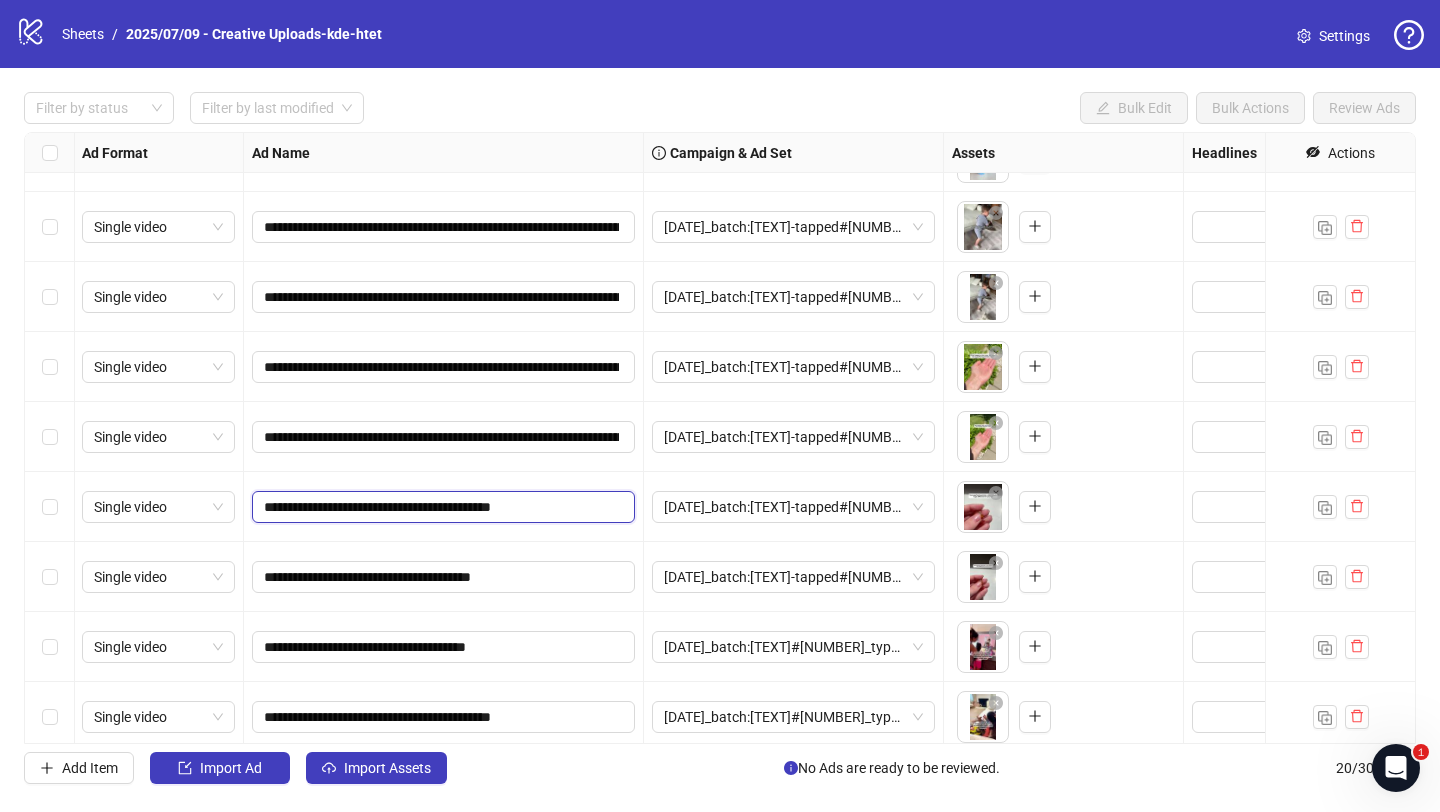 click on "**********" at bounding box center (441, 507) 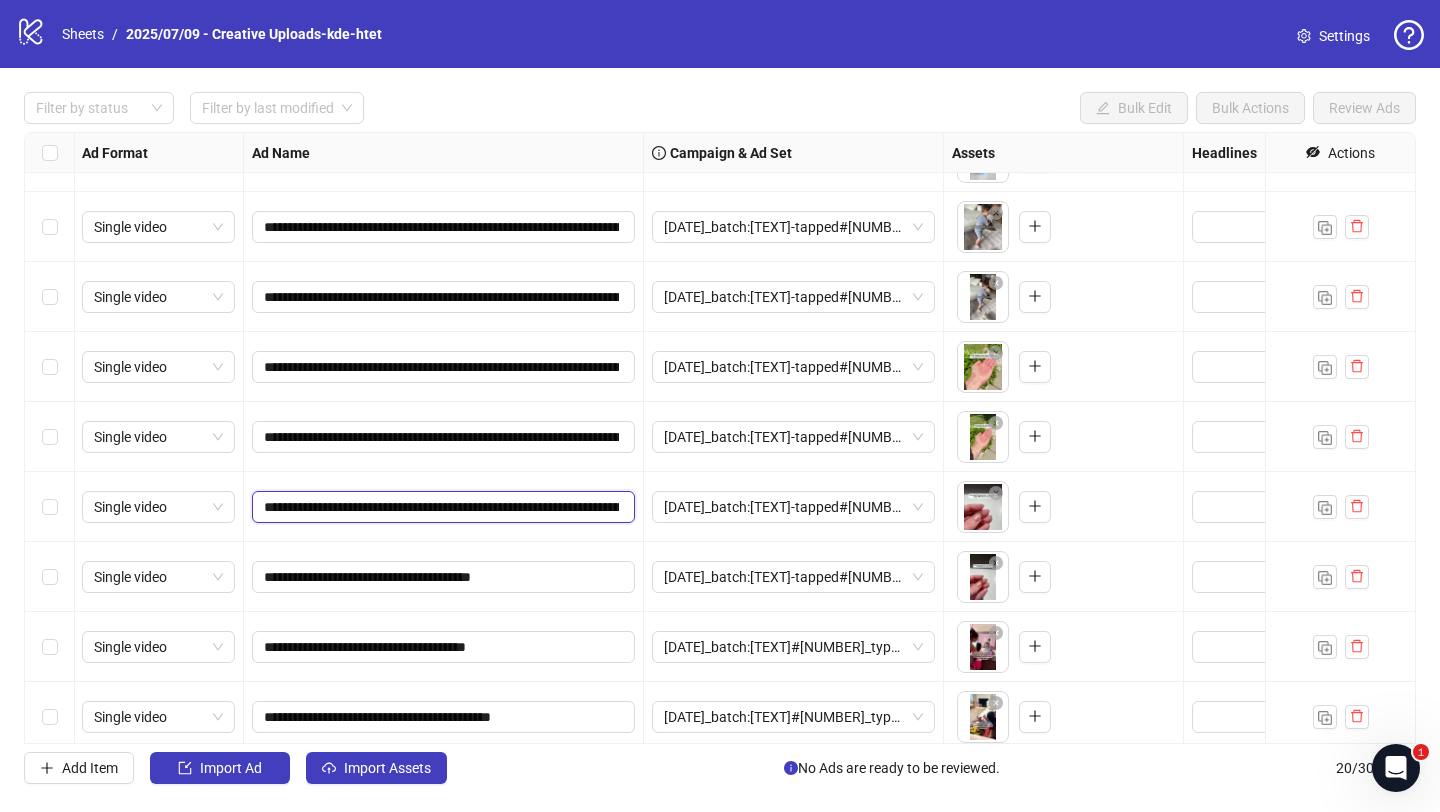 scroll, scrollTop: 0, scrollLeft: 909, axis: horizontal 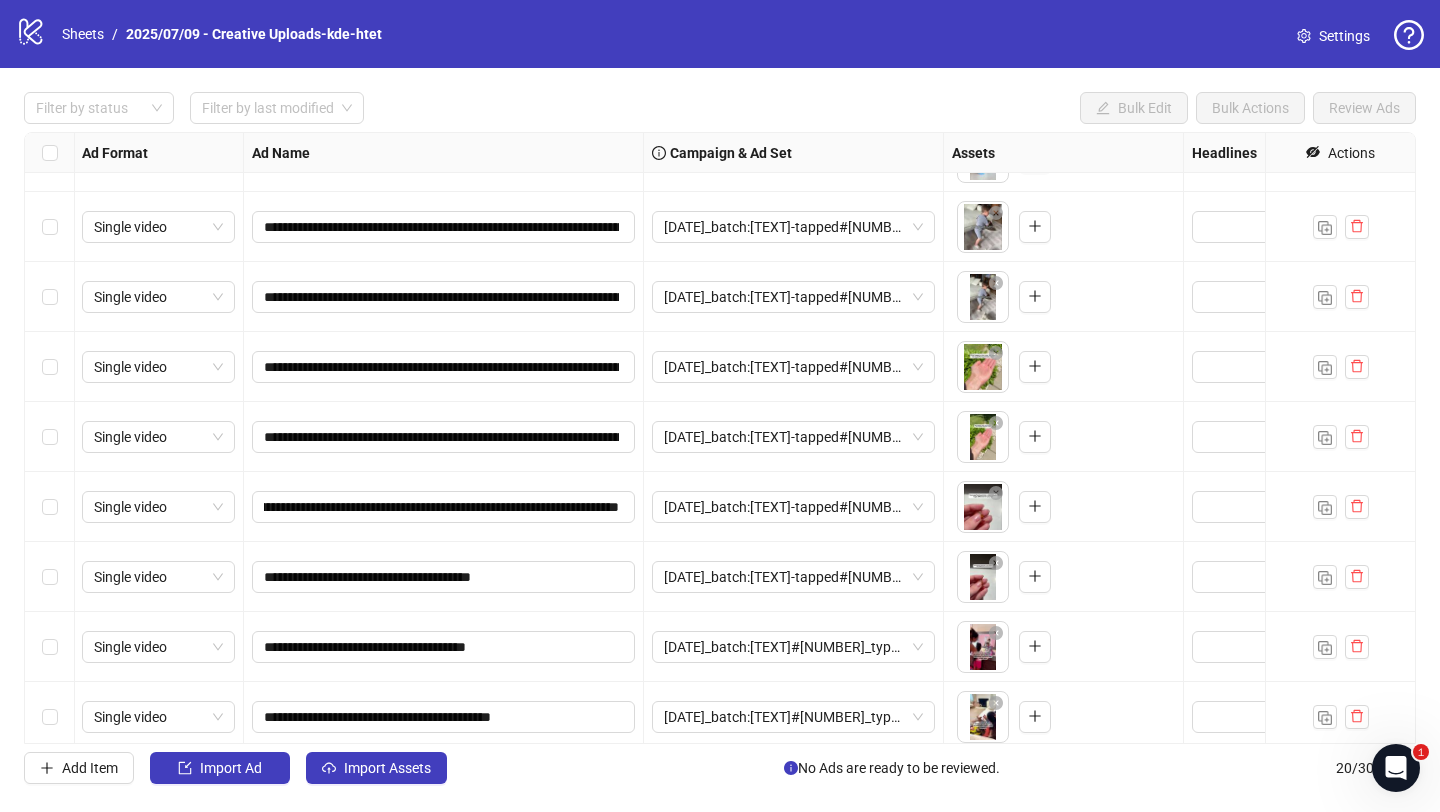 click on "**********" at bounding box center [444, 507] 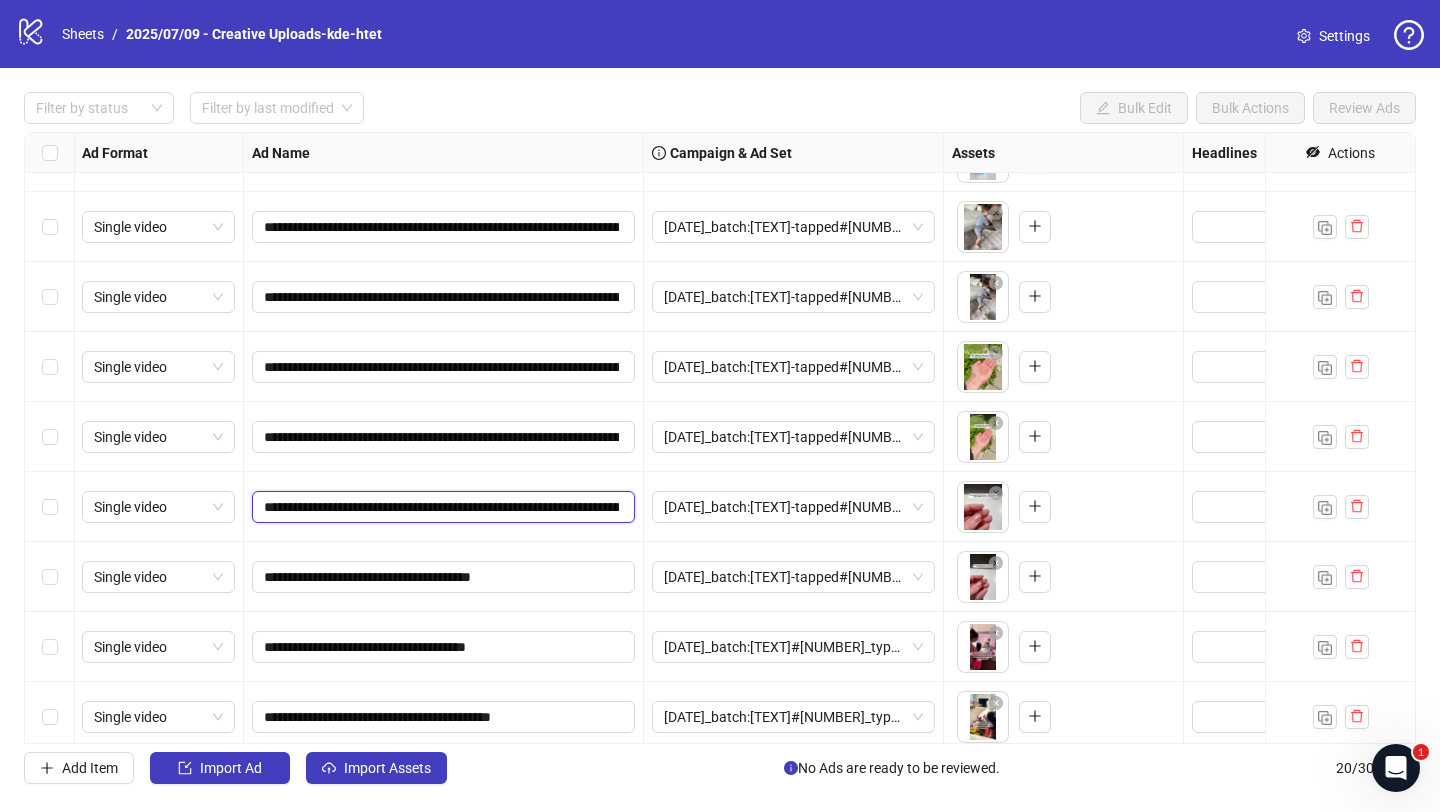 click on "**********" at bounding box center (441, 507) 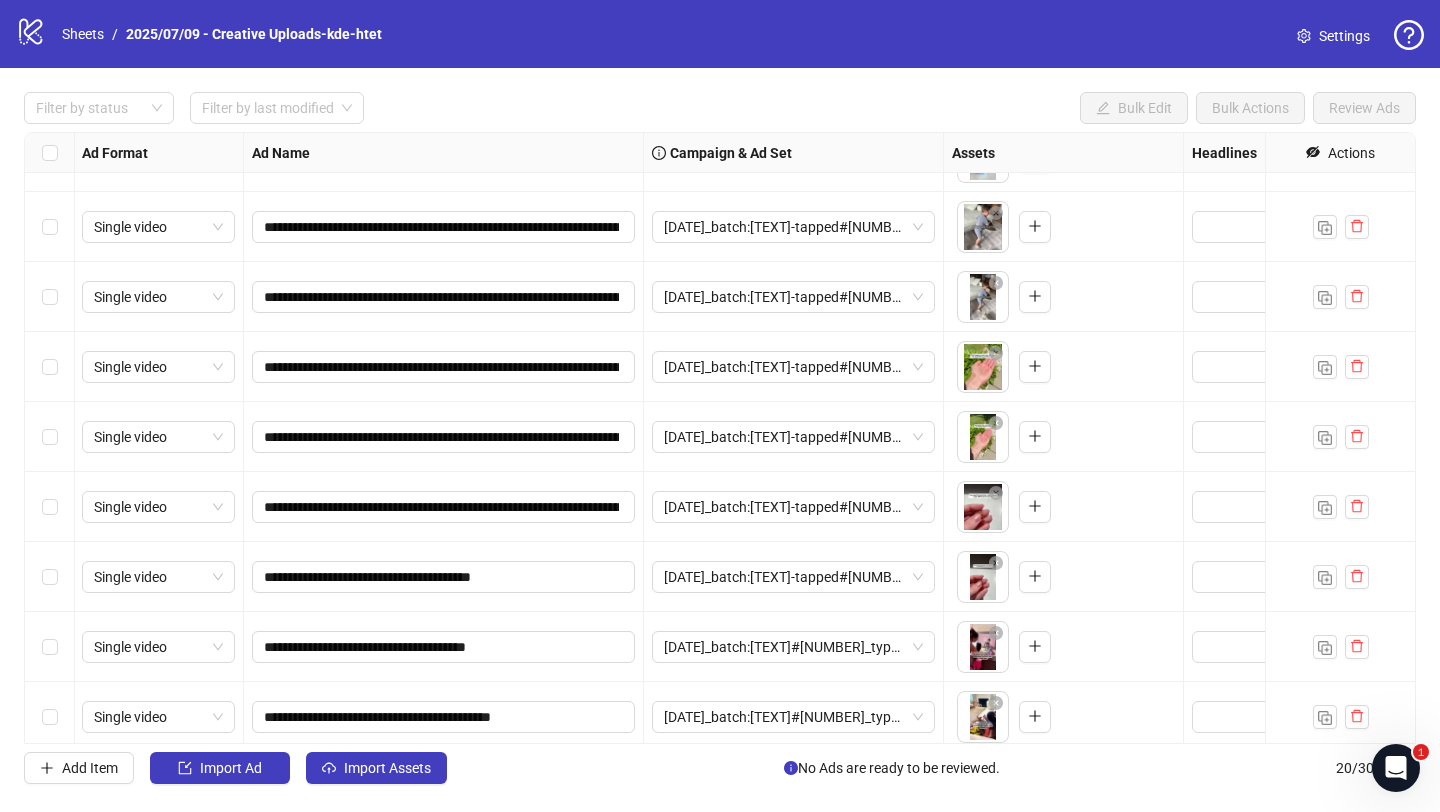 click on "**********" at bounding box center (444, 507) 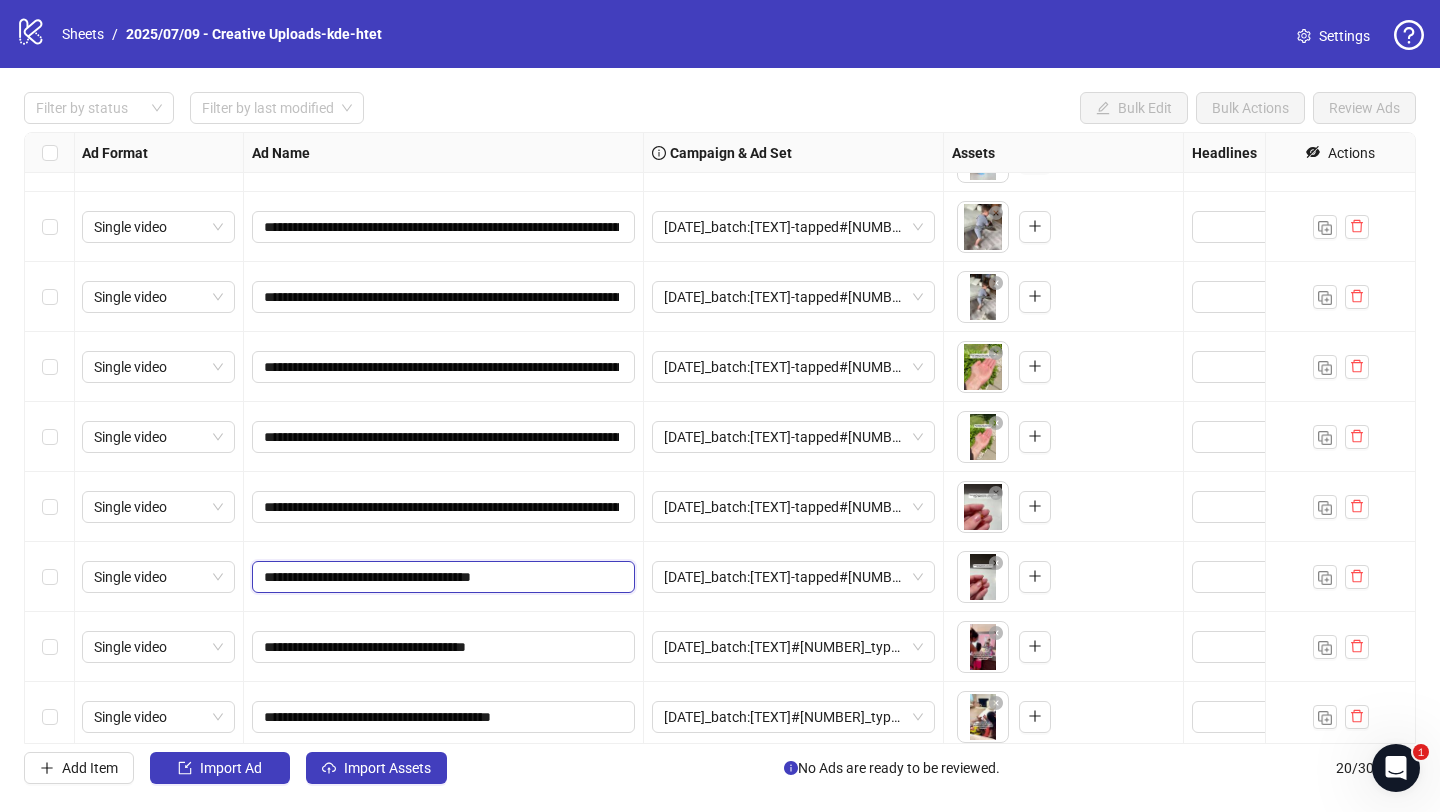 click on "**********" at bounding box center (441, 577) 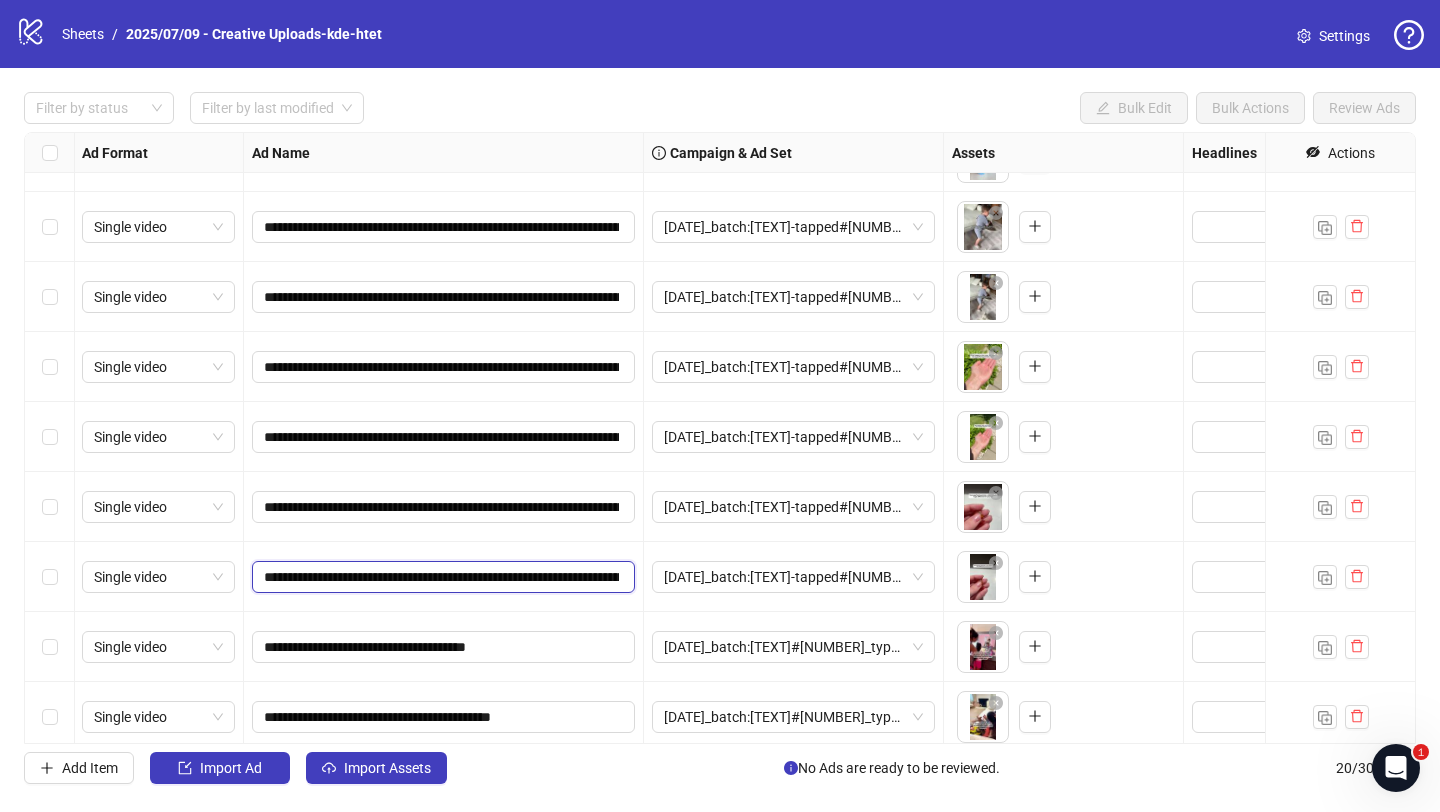 scroll, scrollTop: 0, scrollLeft: 909, axis: horizontal 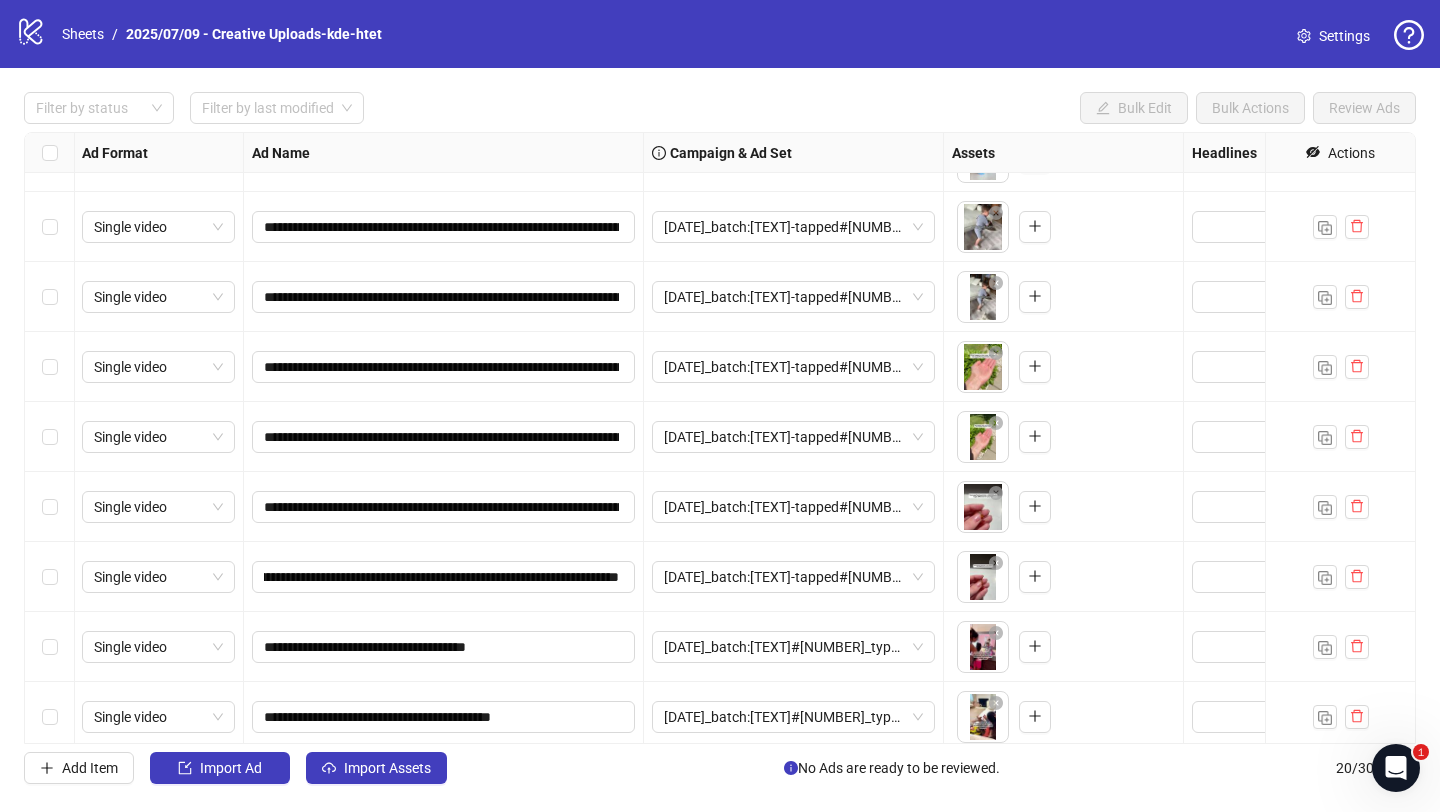 click on "**********" at bounding box center [444, 577] 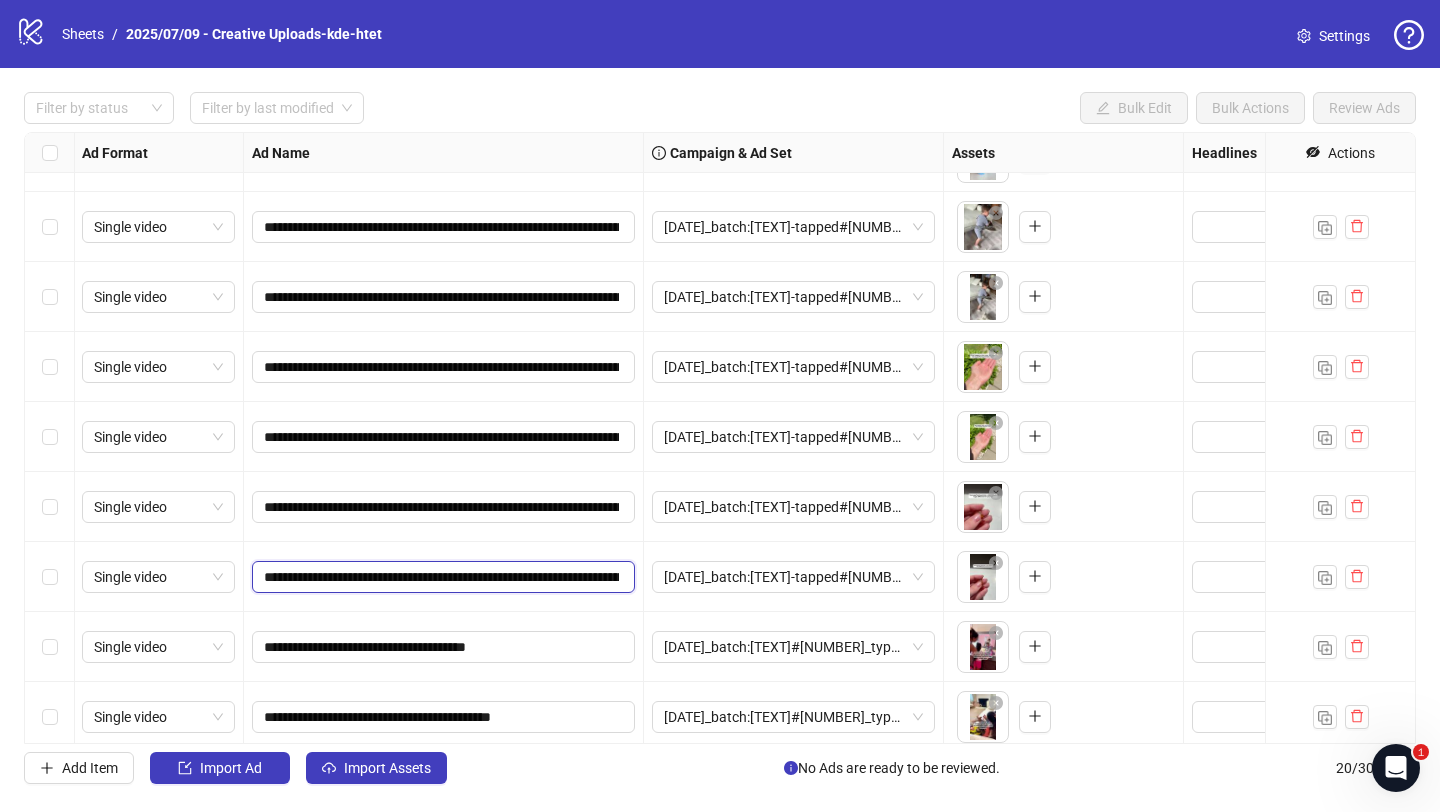 click on "**********" at bounding box center (441, 577) 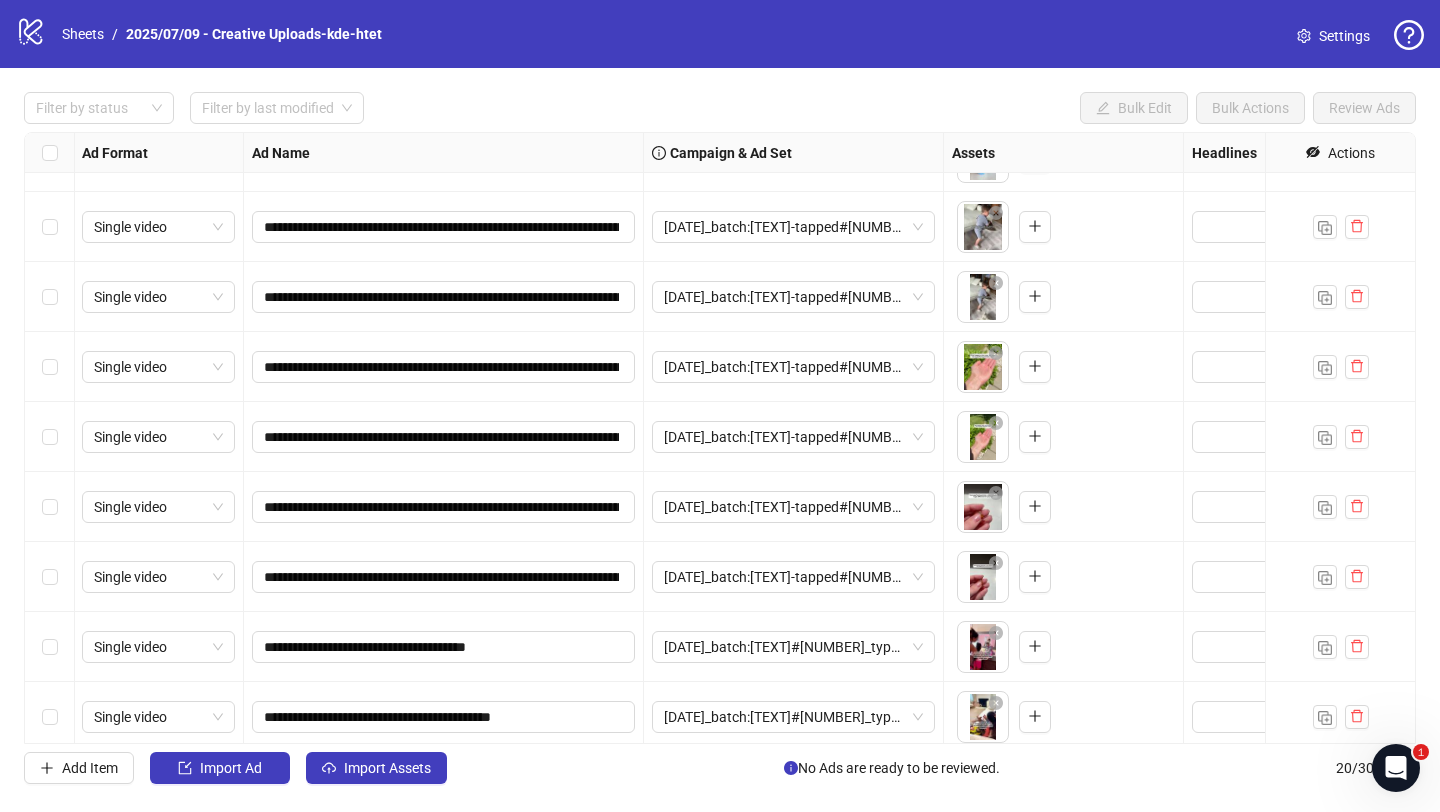 click on "**********" at bounding box center [444, 577] 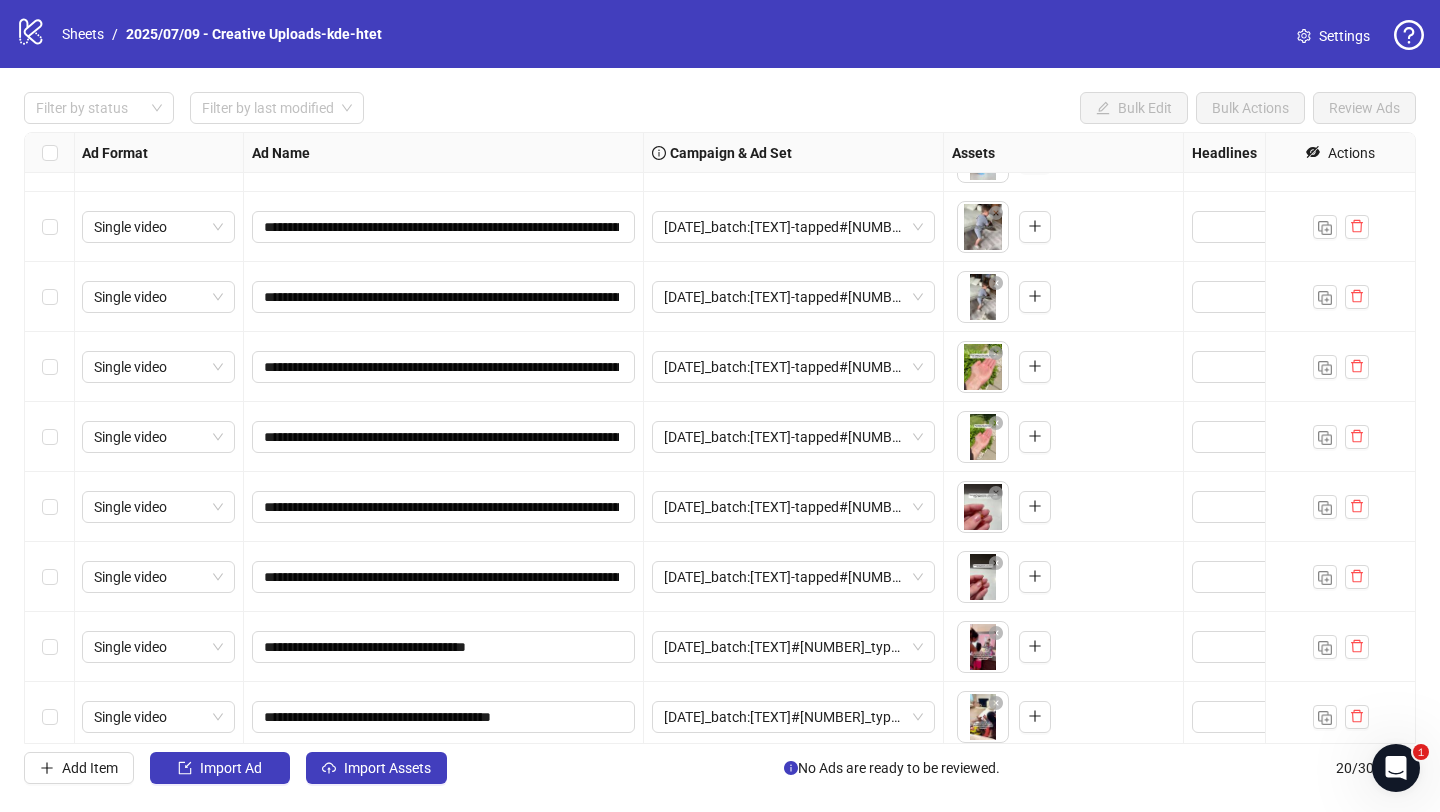 scroll, scrollTop: 830, scrollLeft: 1, axis: both 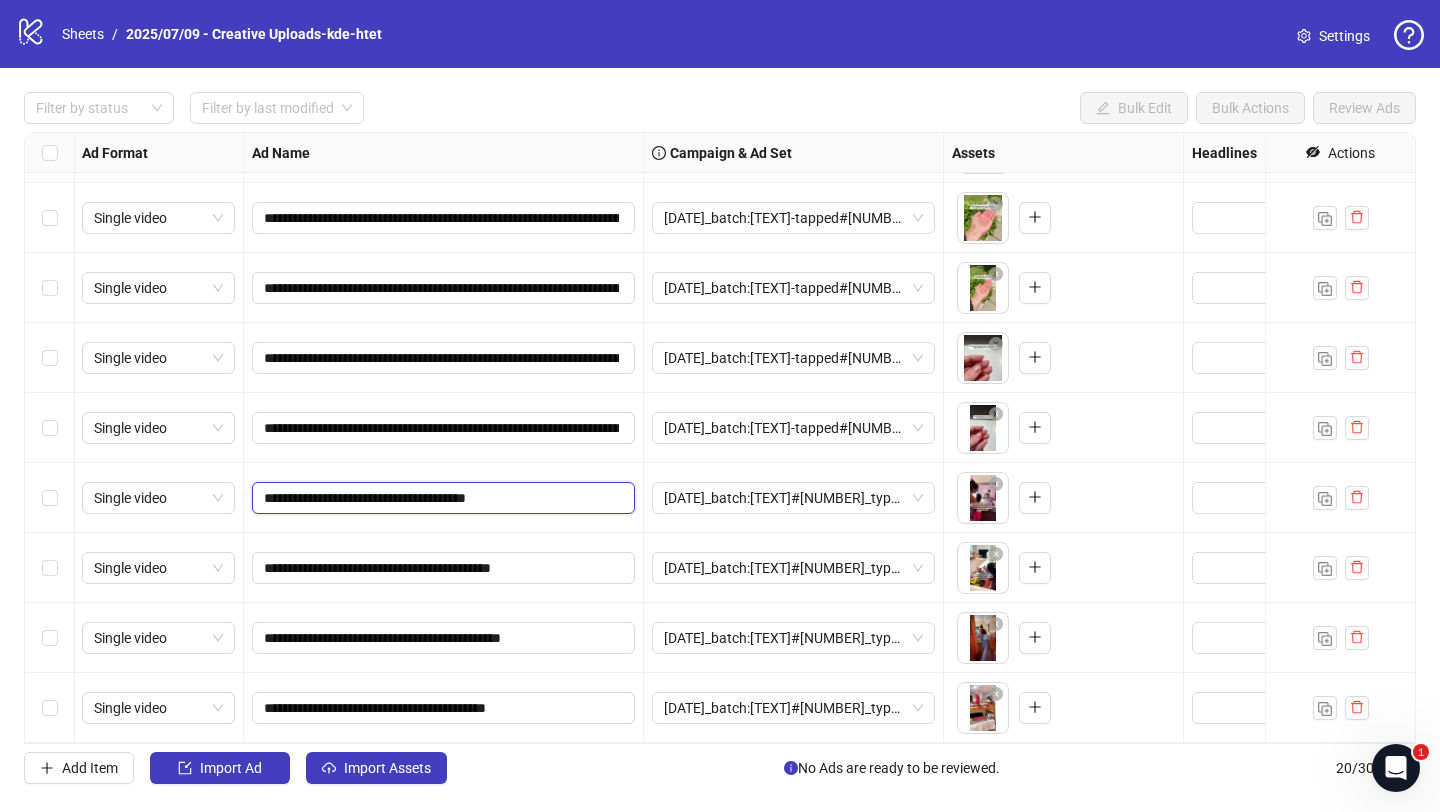 click on "**********" at bounding box center [441, 498] 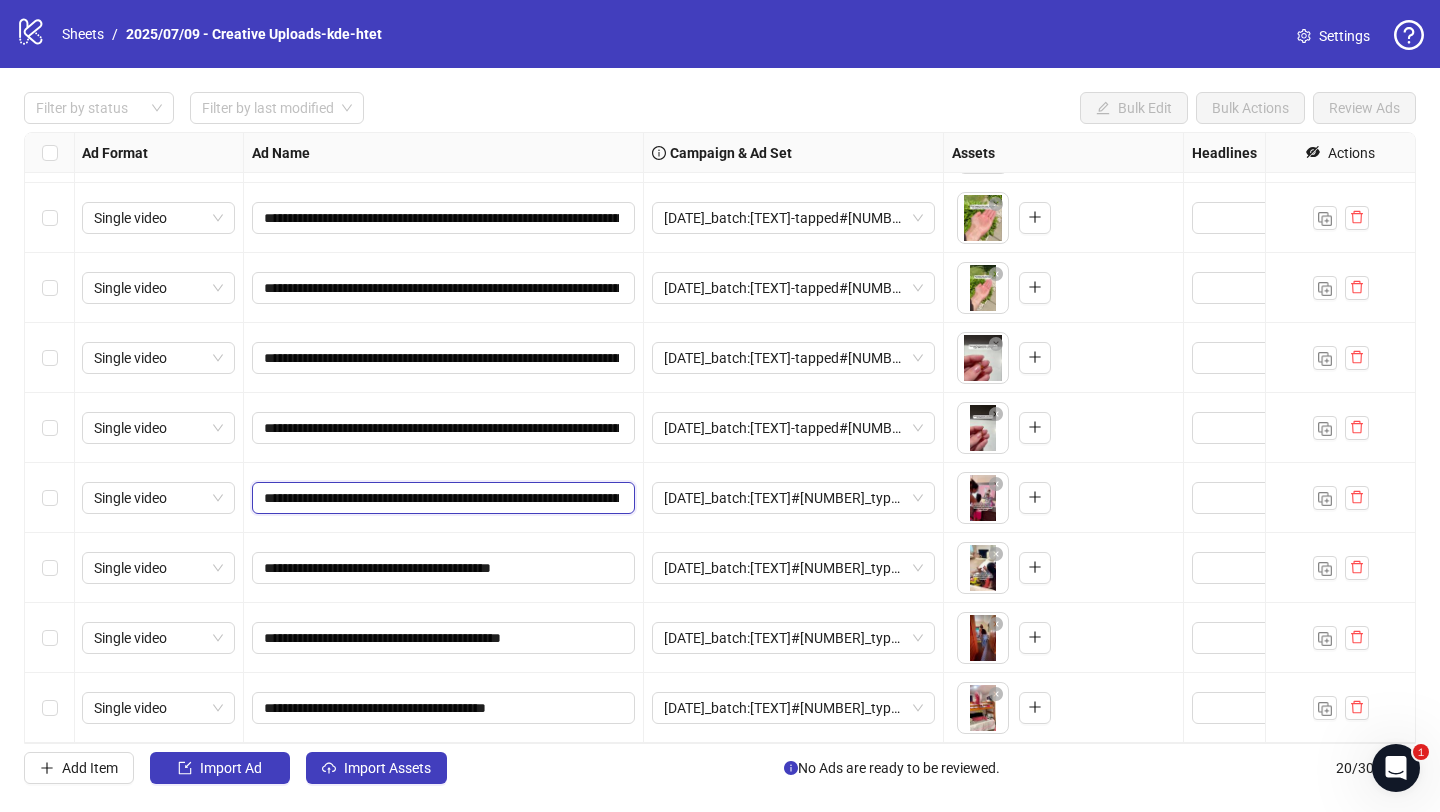 scroll, scrollTop: 0, scrollLeft: 971, axis: horizontal 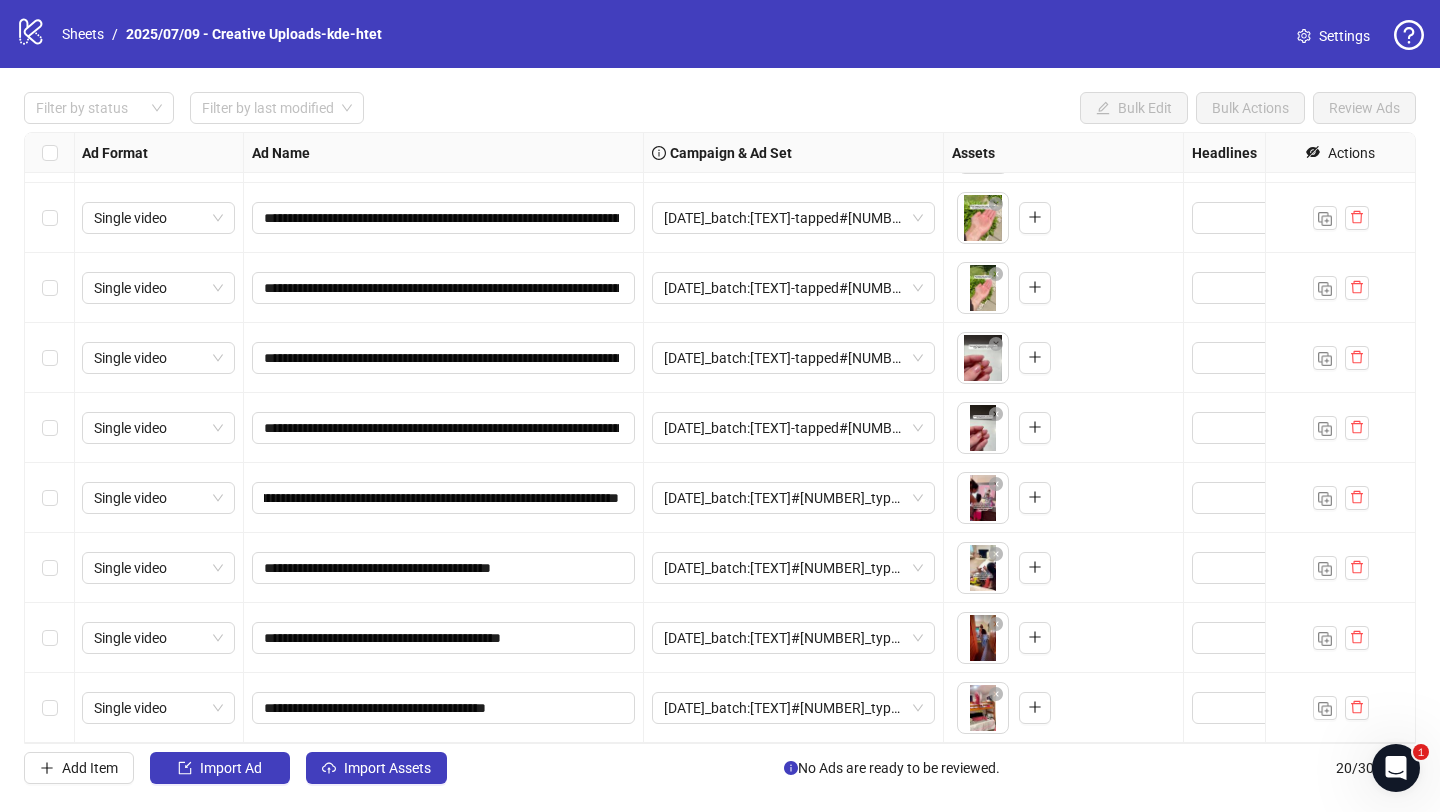 click on "**********" at bounding box center [444, 498] 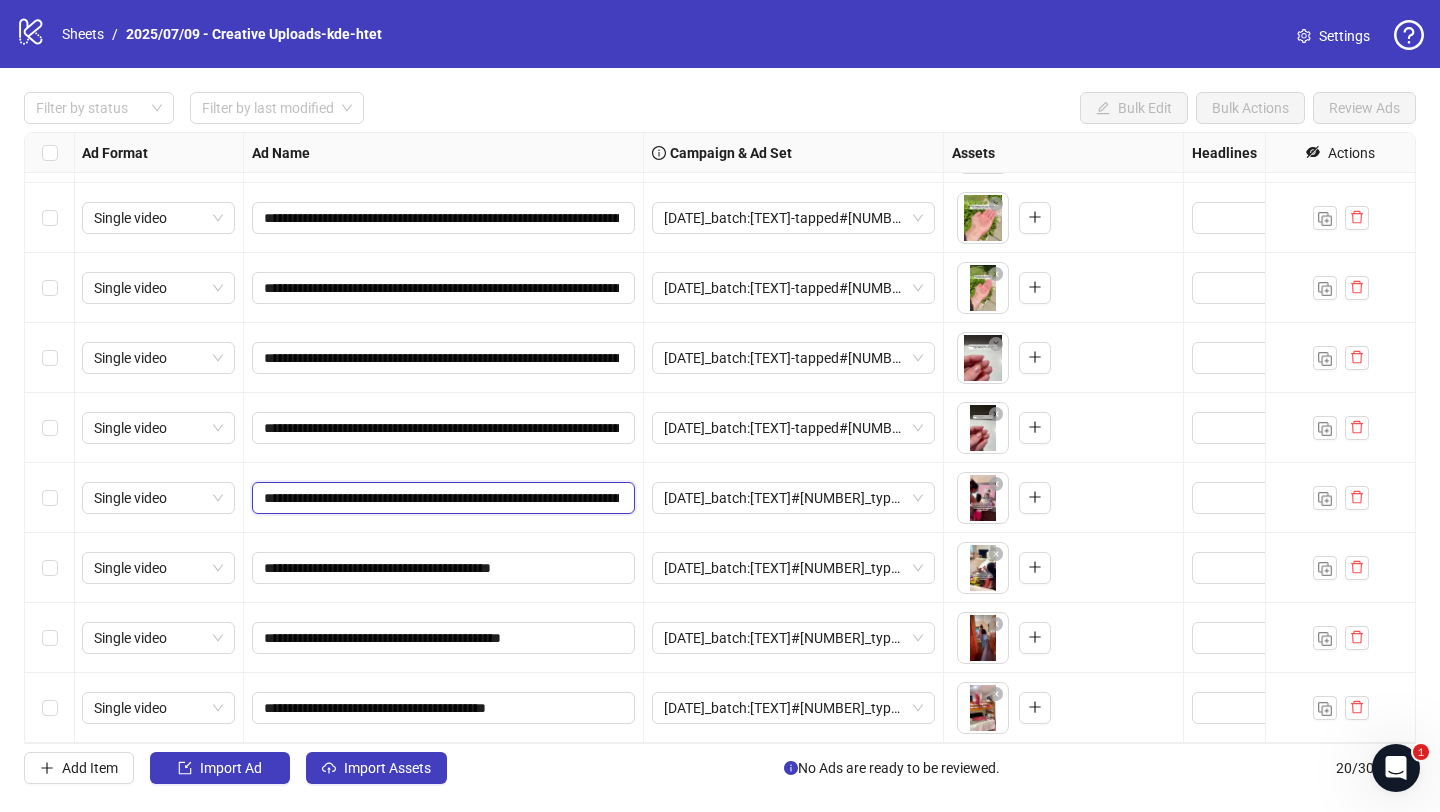 click on "**********" at bounding box center (441, 498) 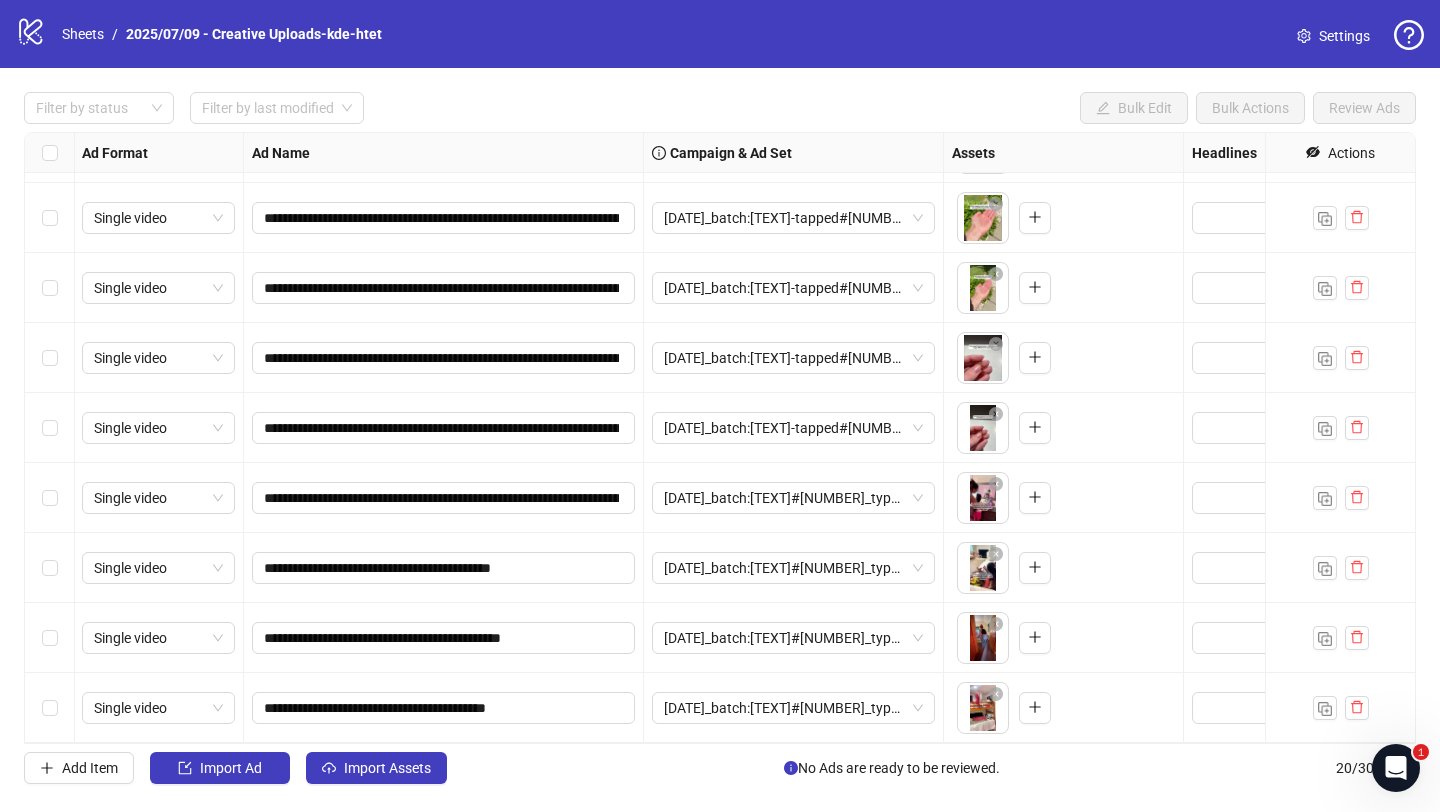 click on "**********" at bounding box center (444, 568) 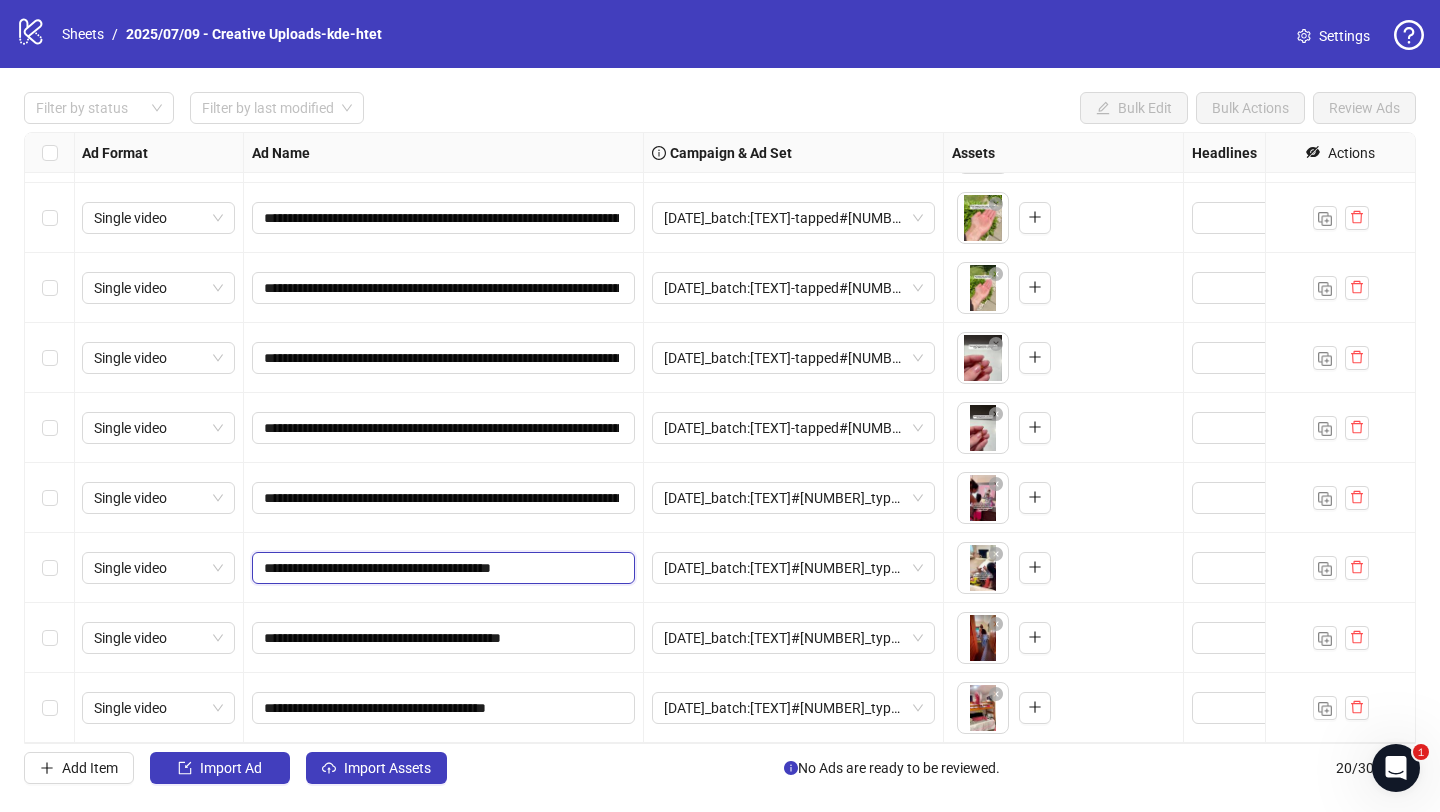 click on "**********" at bounding box center [441, 568] 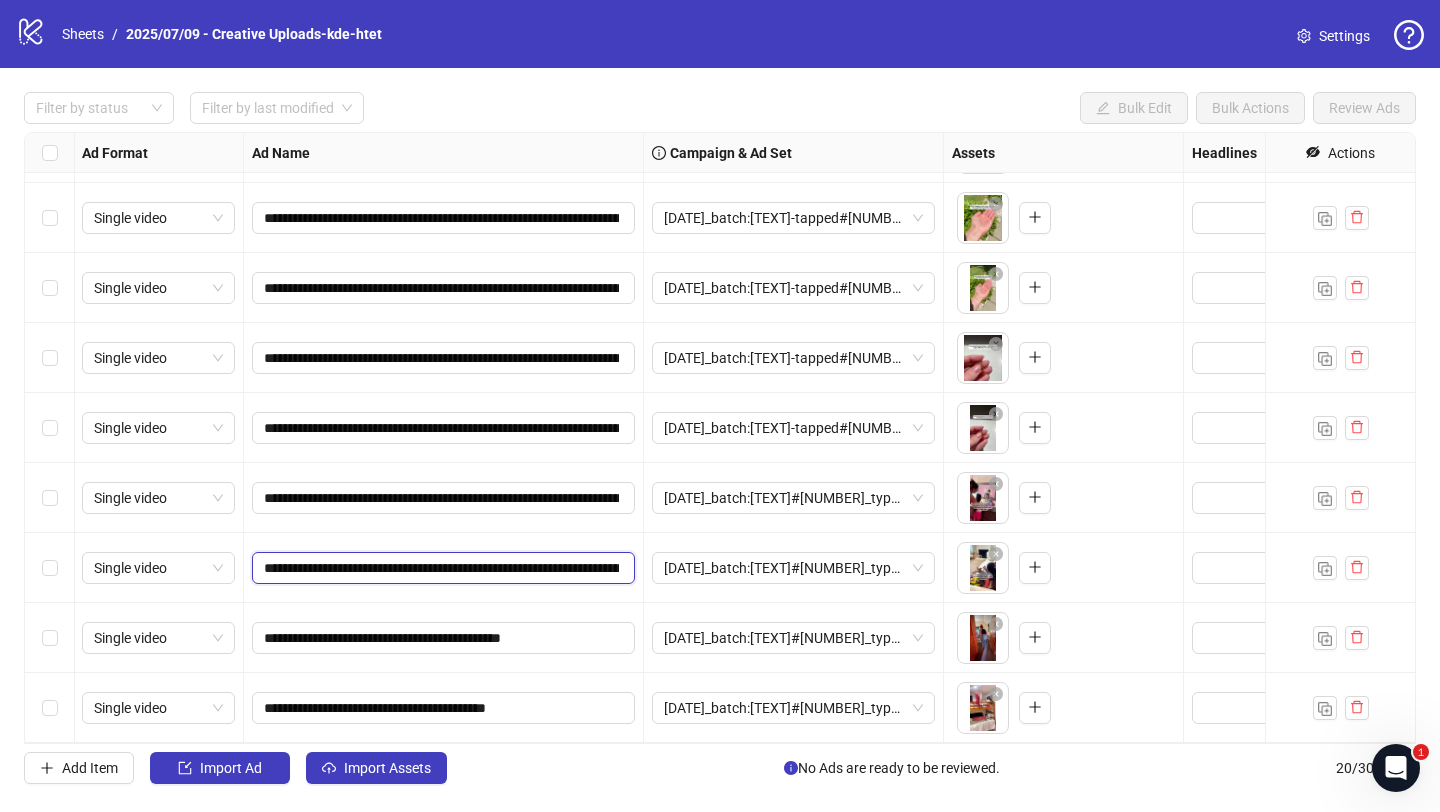 scroll, scrollTop: 0, scrollLeft: 971, axis: horizontal 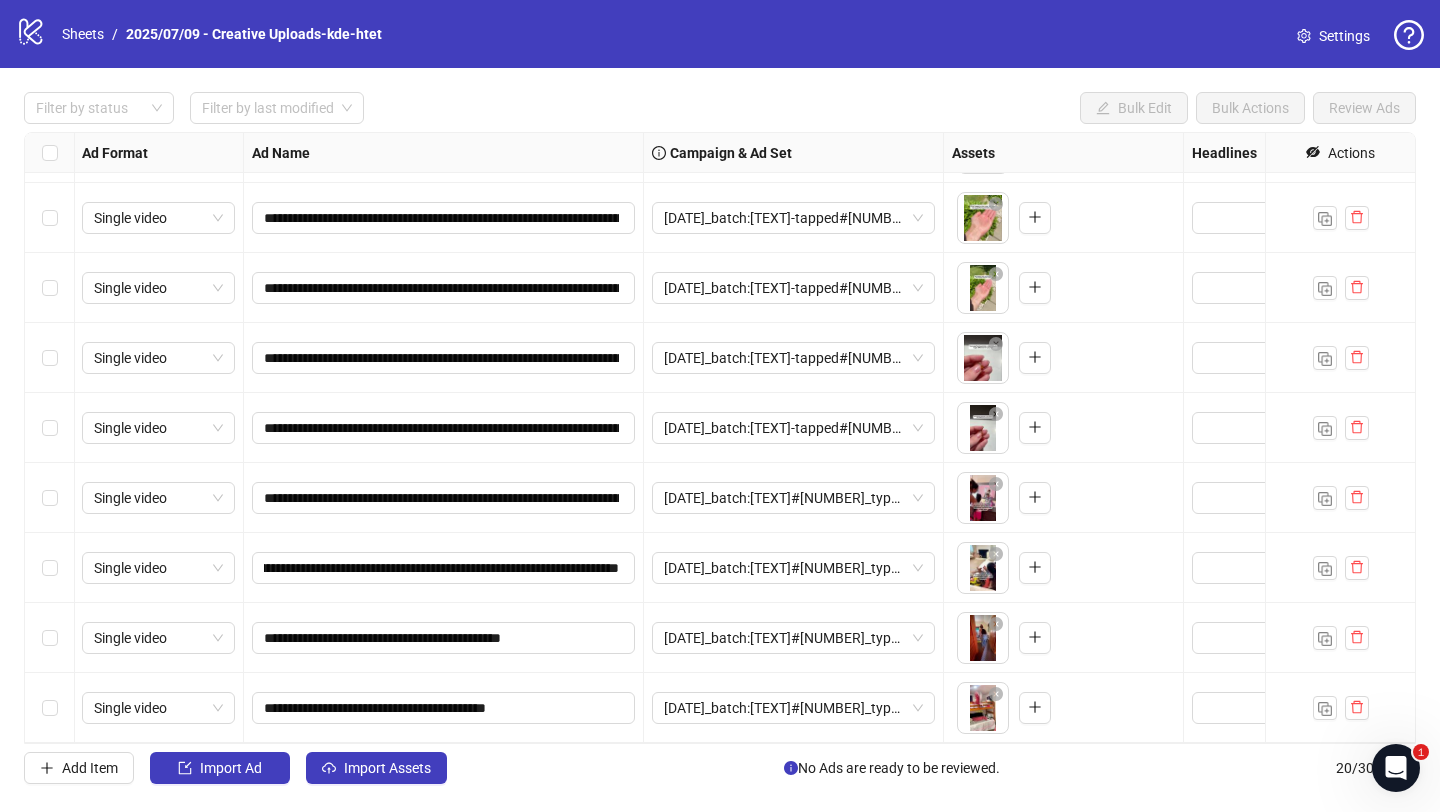 click on "**********" at bounding box center [444, 568] 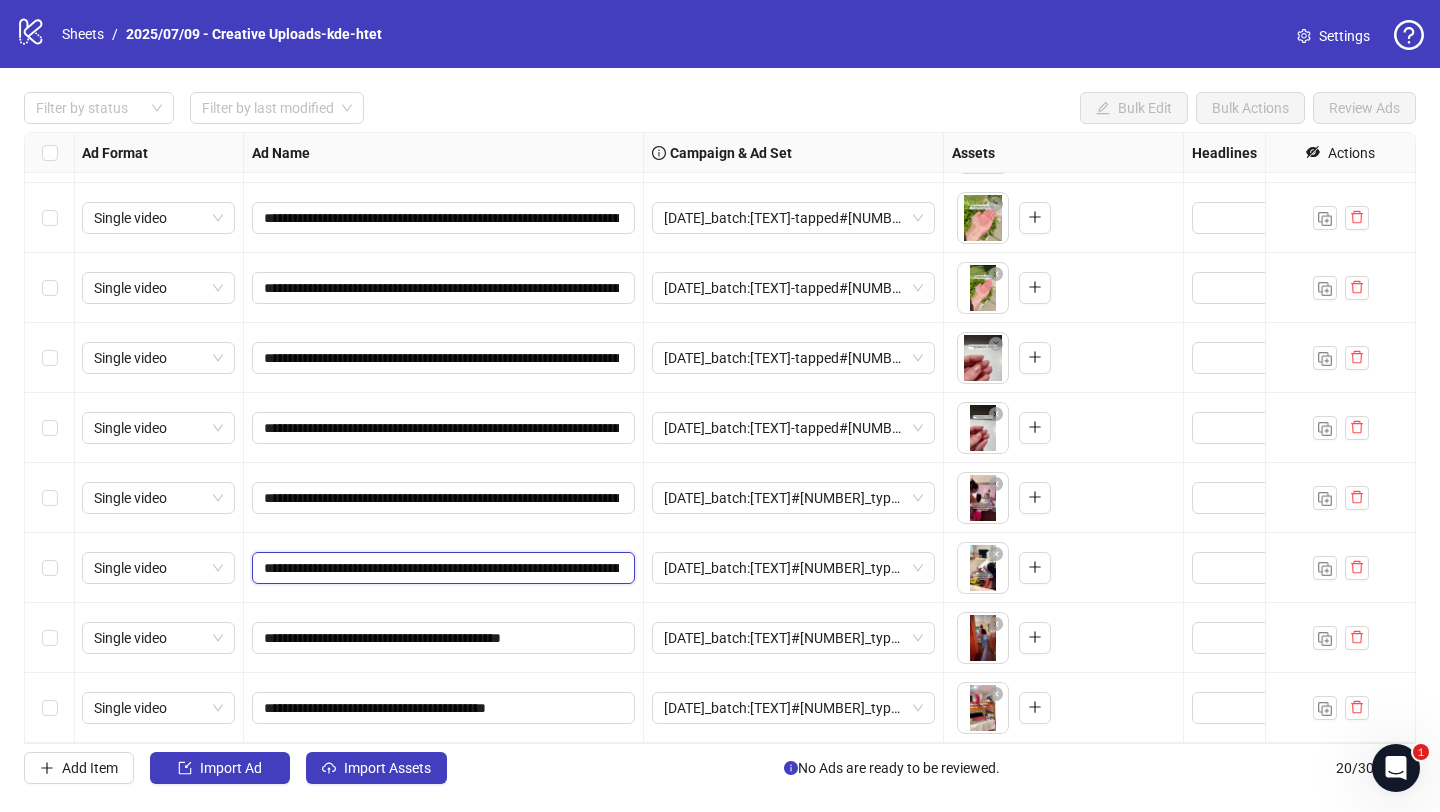 click on "**********" at bounding box center [441, 568] 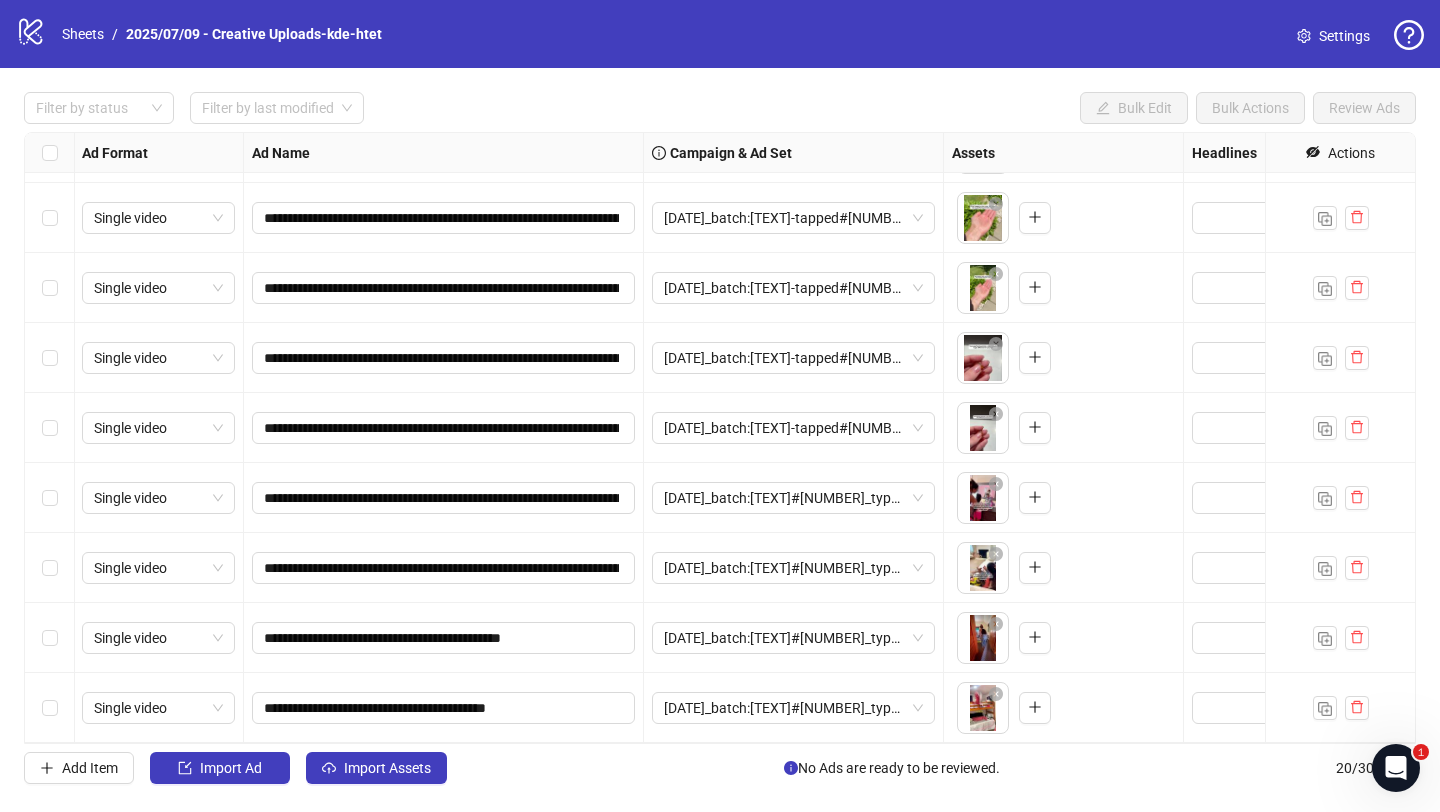 click on "**********" at bounding box center (444, 568) 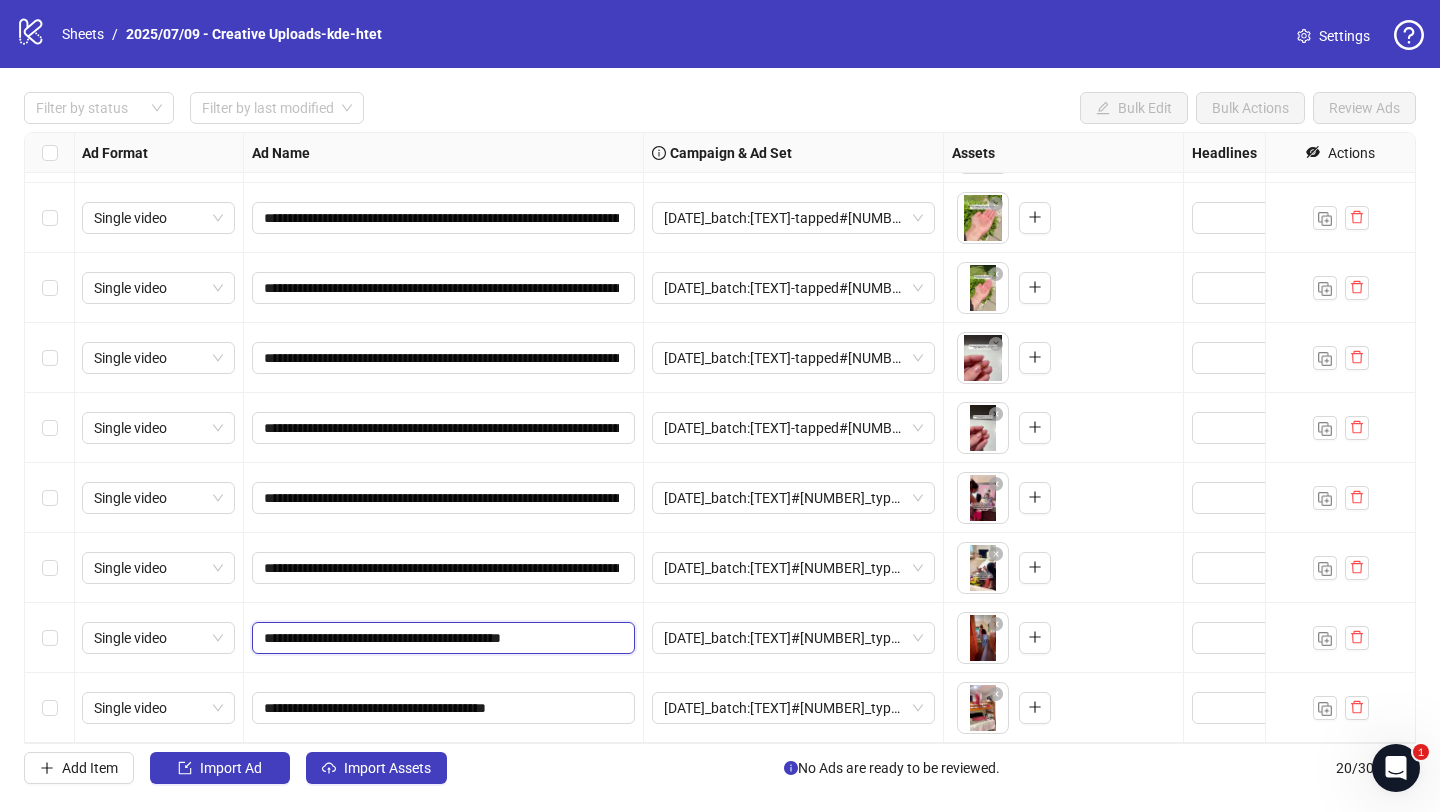 click on "**********" at bounding box center (441, 638) 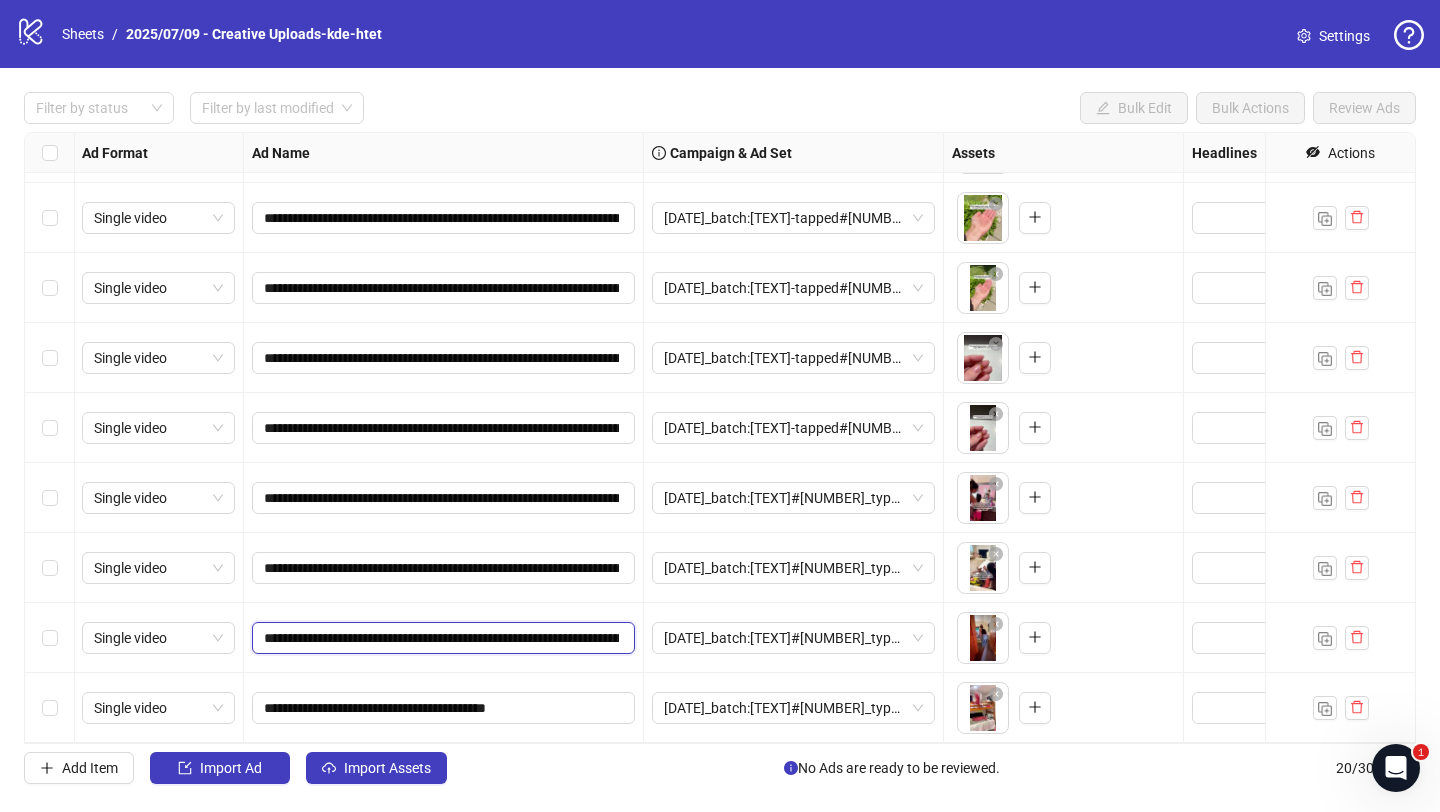 scroll, scrollTop: 0, scrollLeft: 1037, axis: horizontal 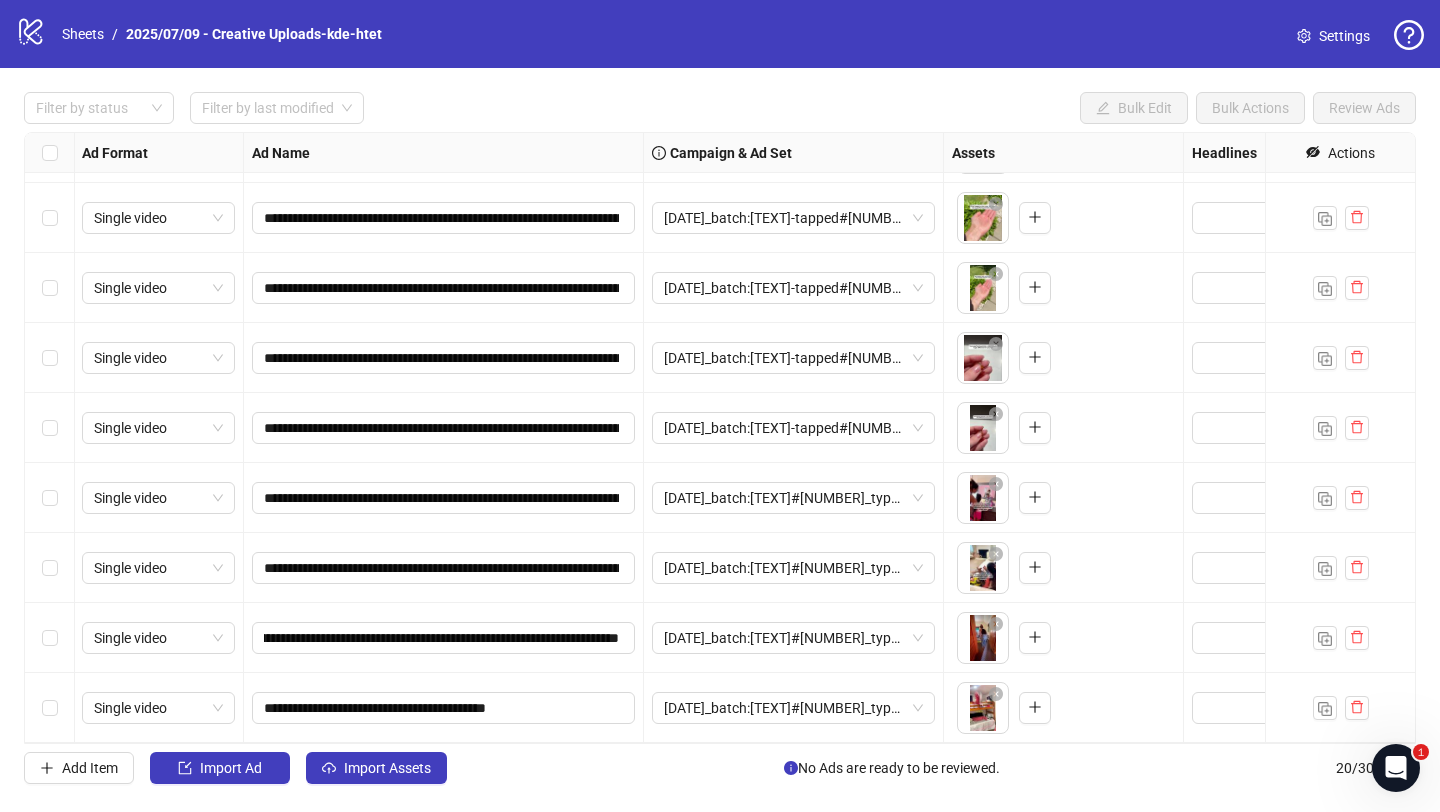 click on "**********" at bounding box center [444, 638] 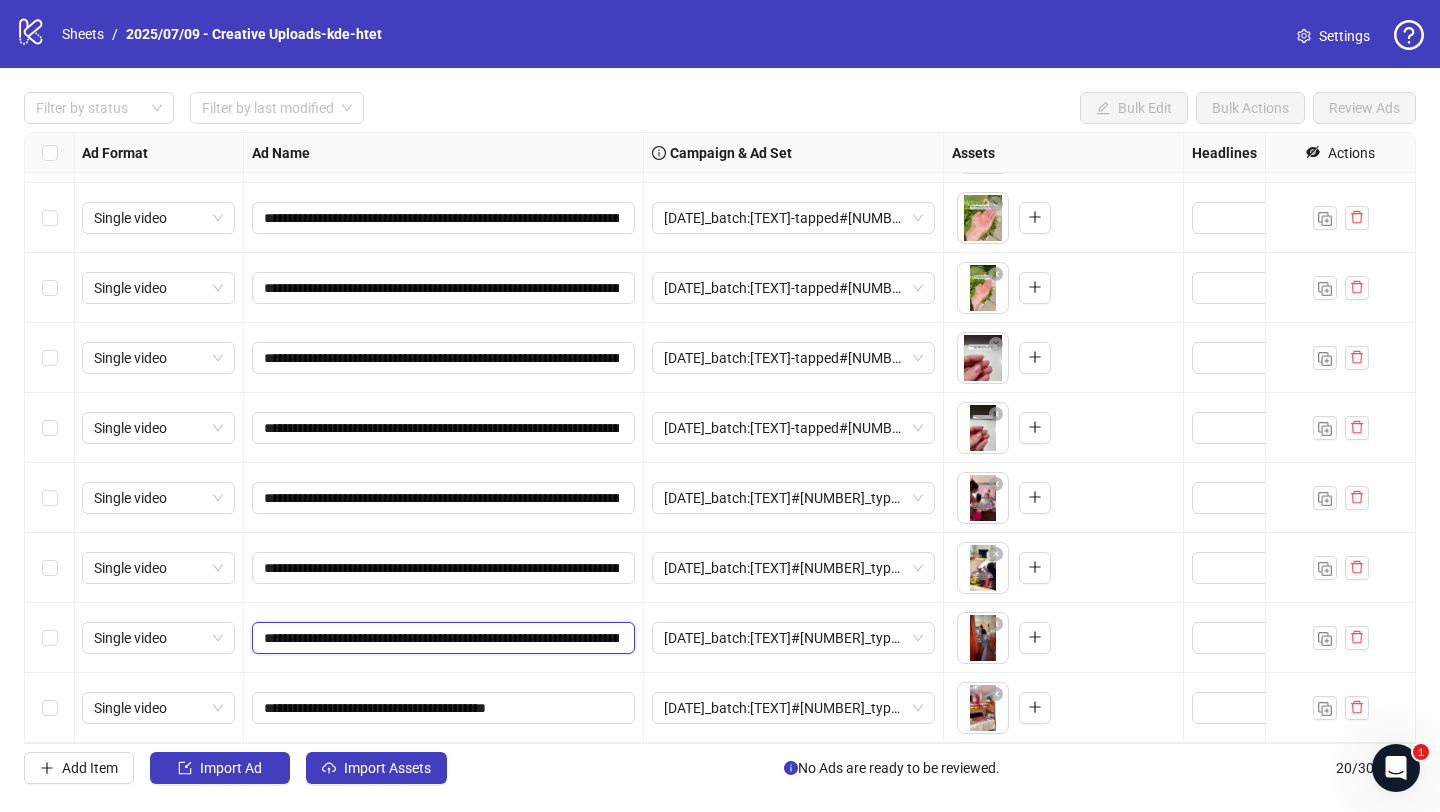click on "**********" at bounding box center [441, 638] 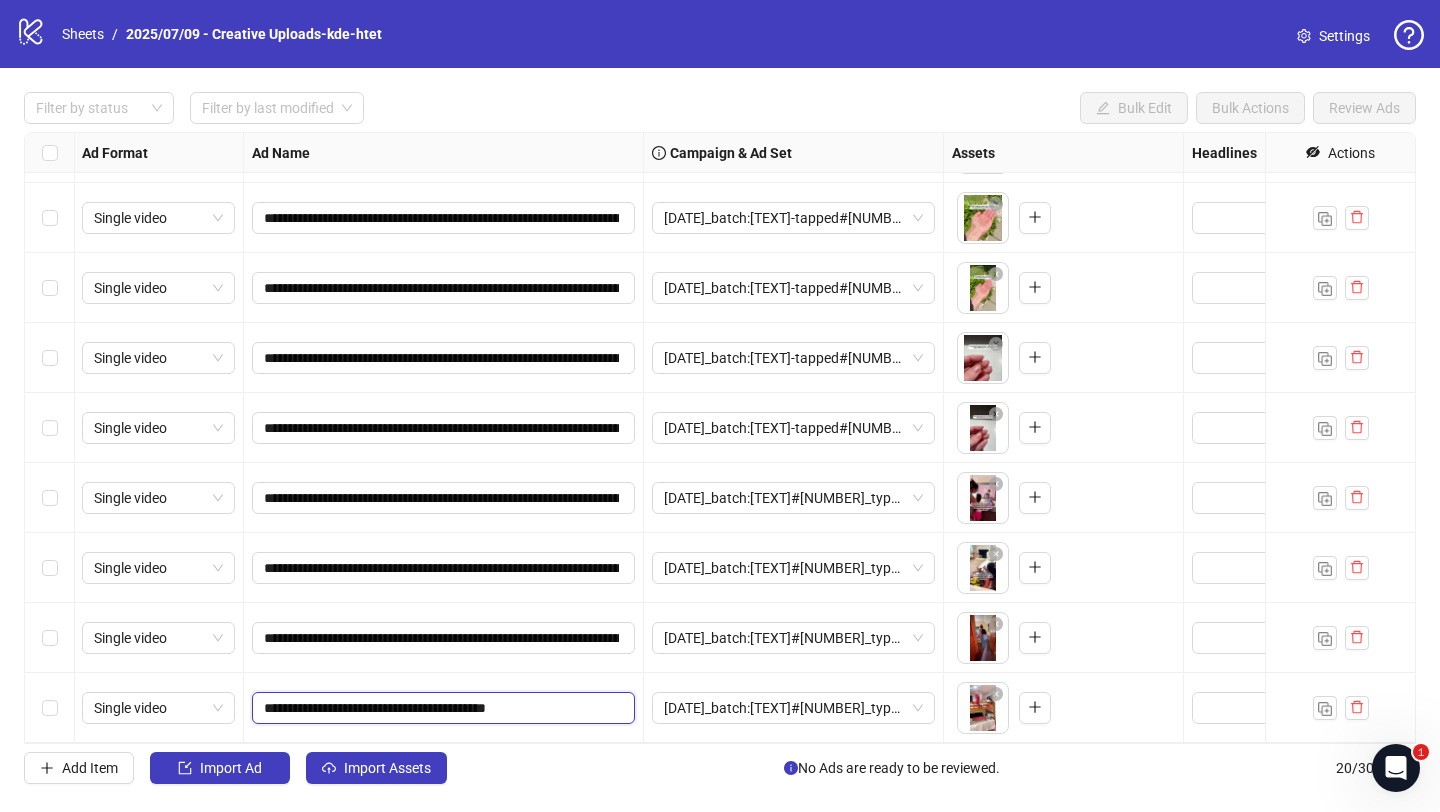 click on "**********" at bounding box center (441, 708) 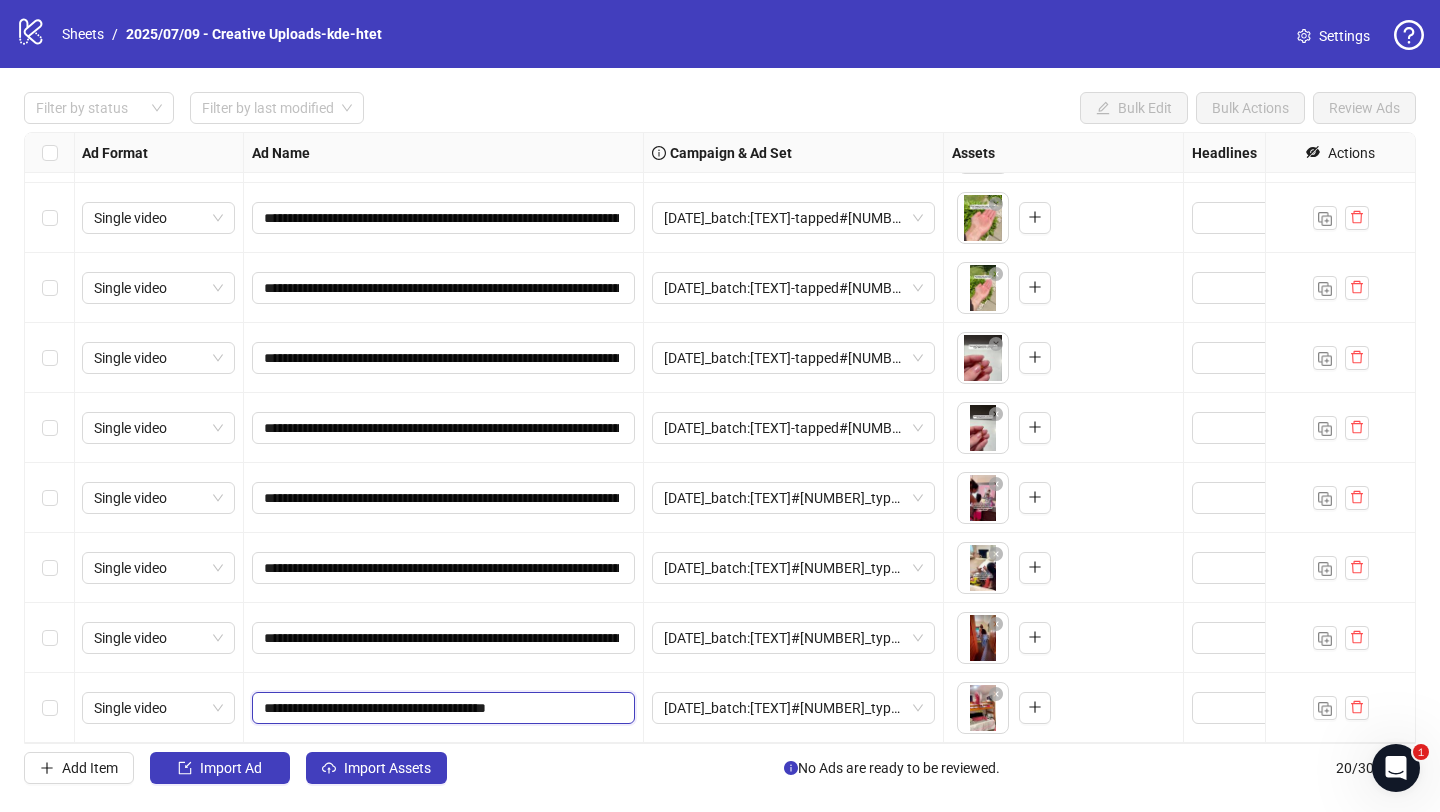 click on "**********" at bounding box center (441, 708) 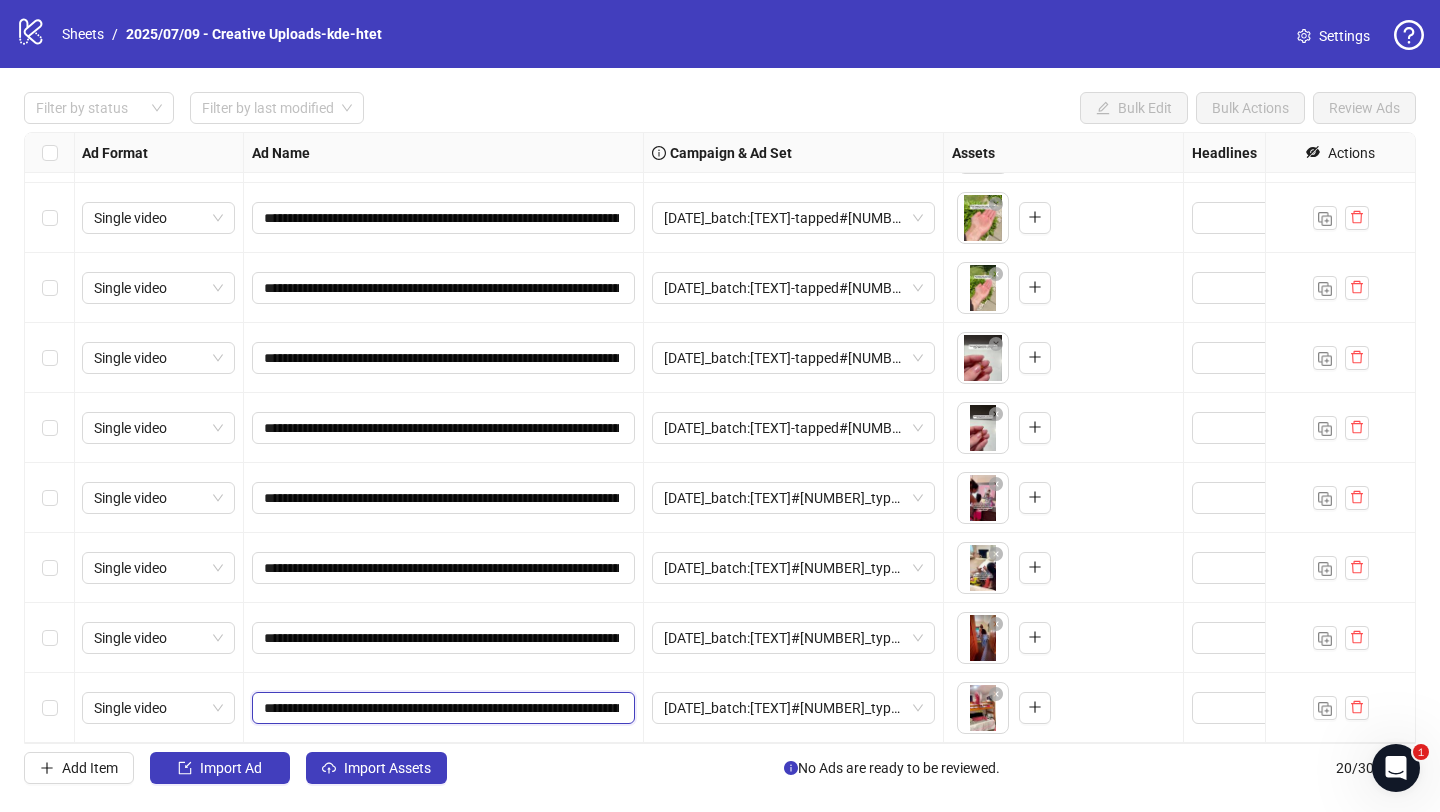 scroll, scrollTop: 0, scrollLeft: 1037, axis: horizontal 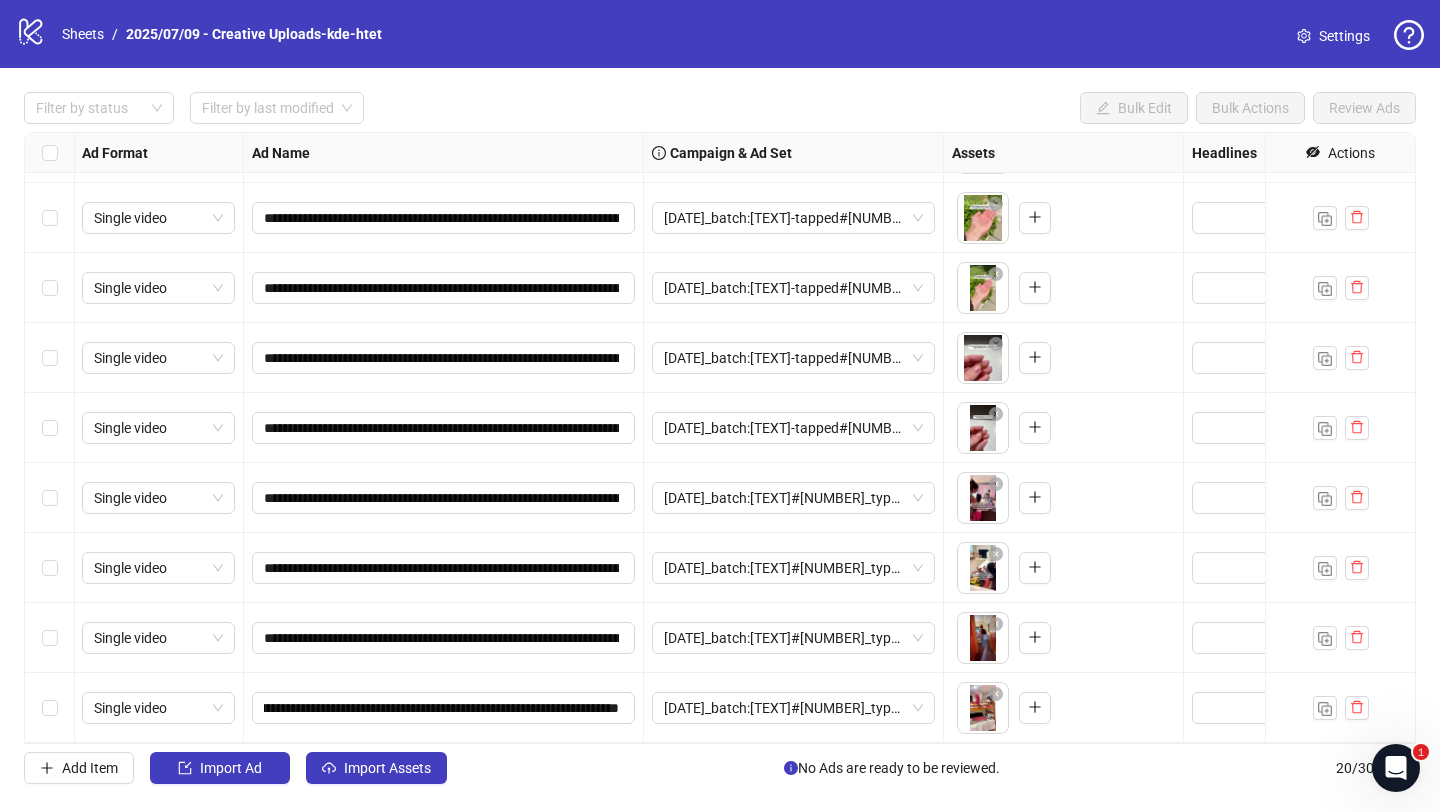 click on "**********" at bounding box center (444, 708) 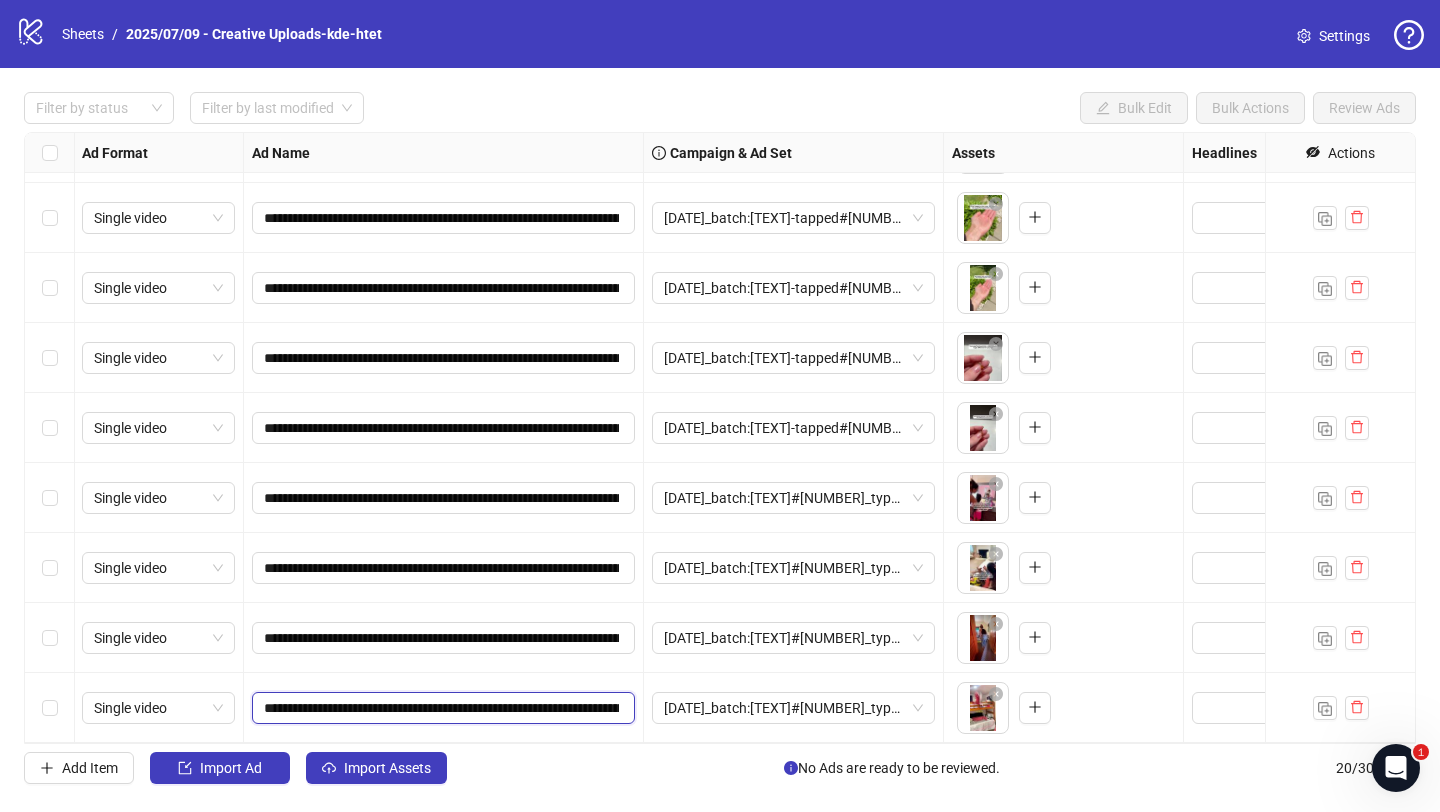 click on "**********" at bounding box center [441, 708] 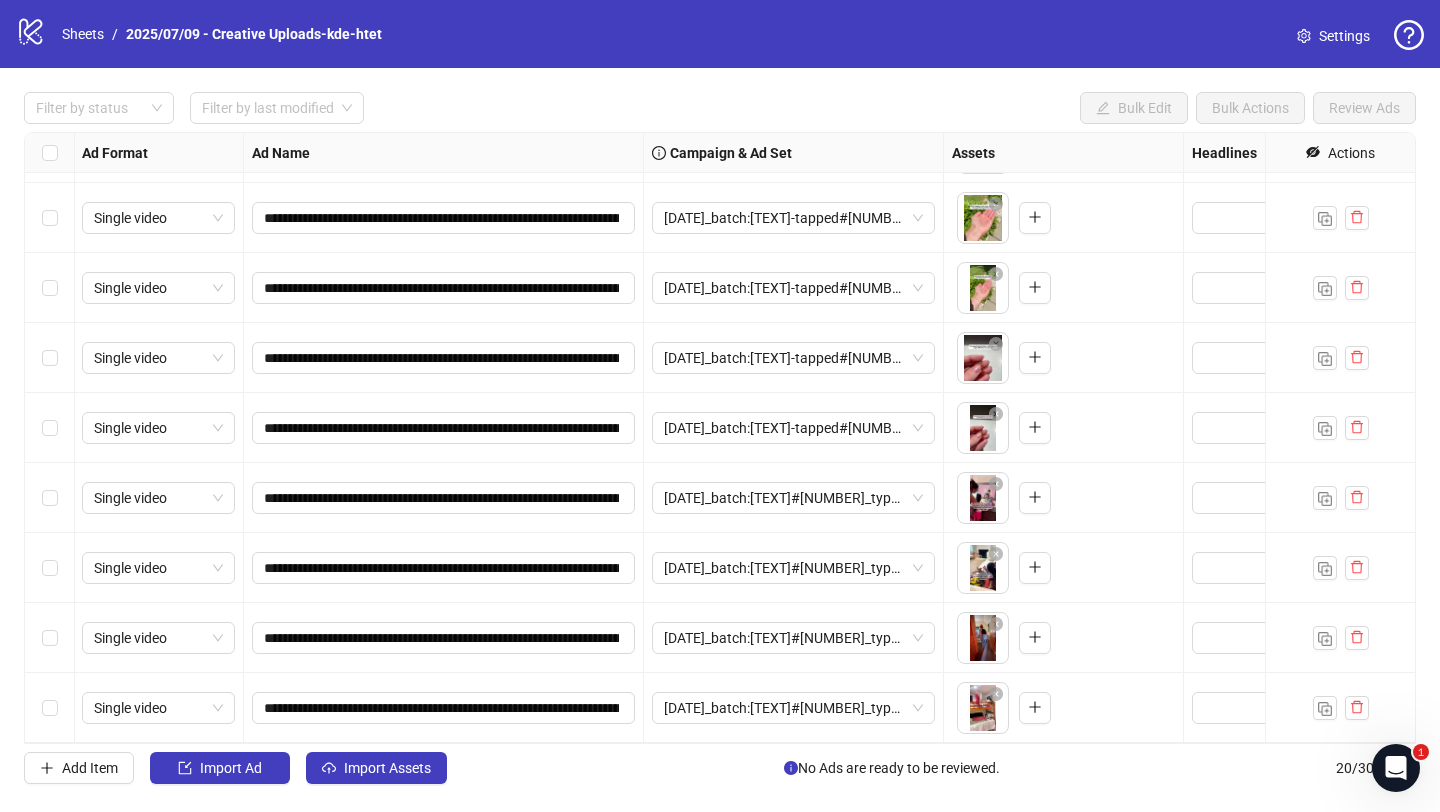 click on "**********" at bounding box center [444, 638] 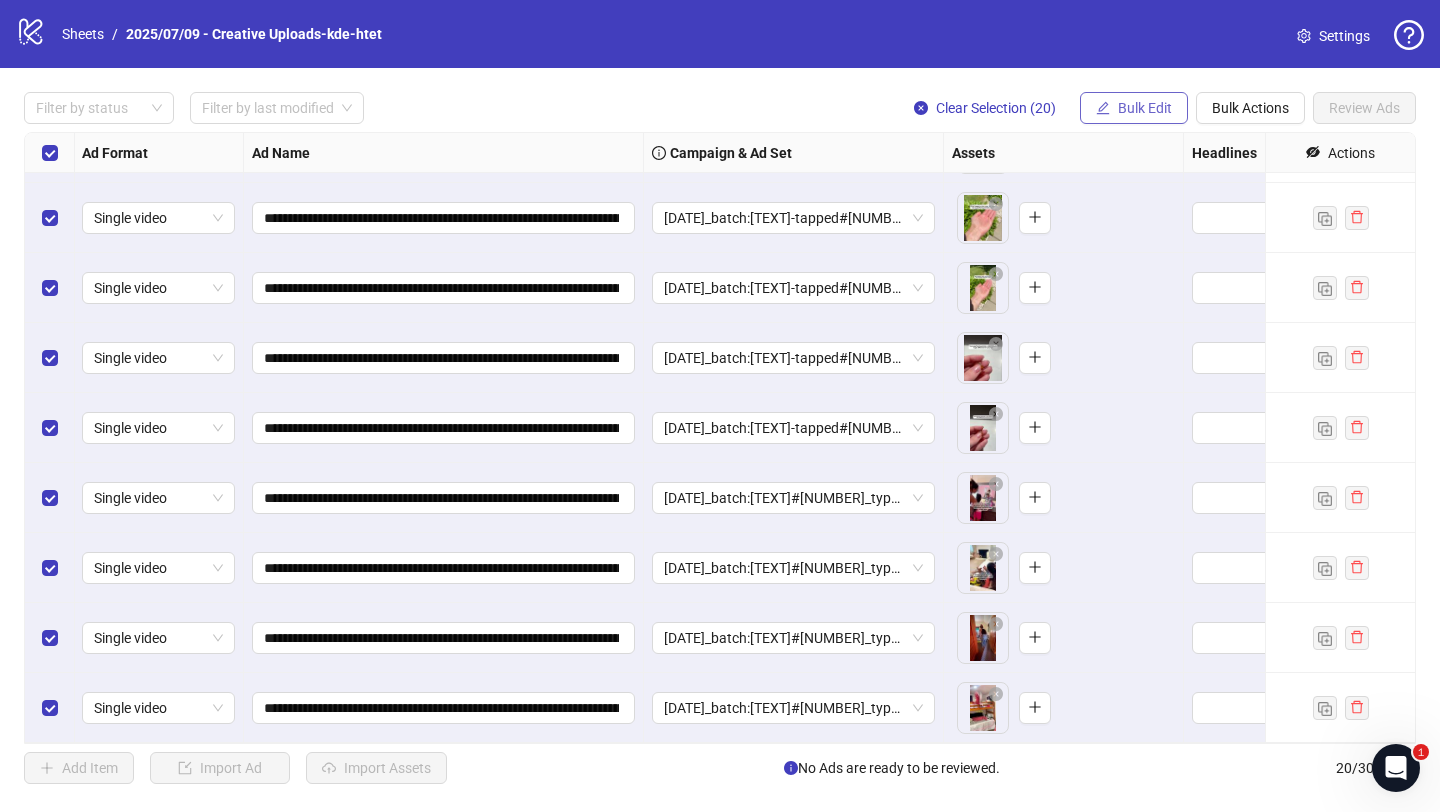 click on "Bulk Edit" at bounding box center (1145, 108) 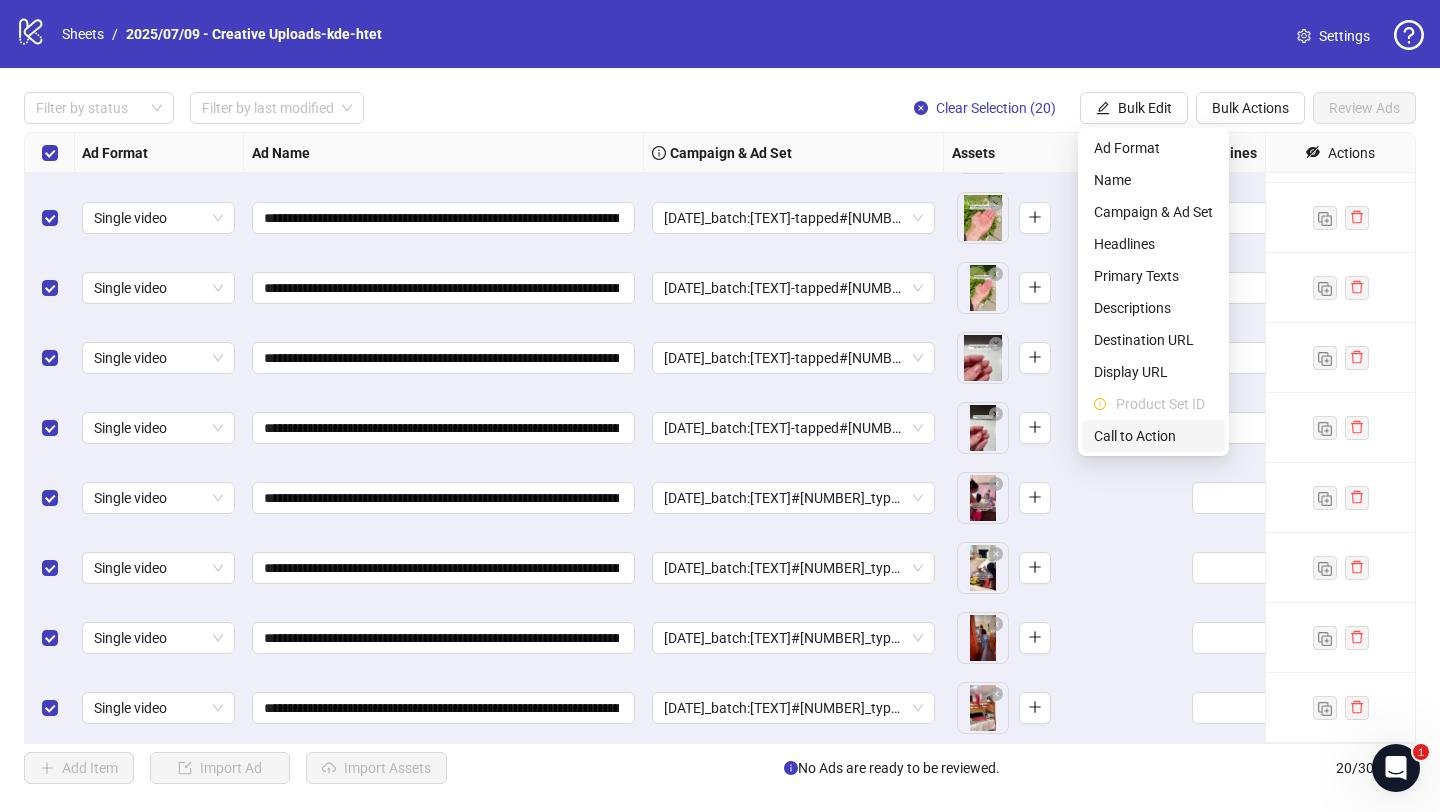 click on "Call to Action" at bounding box center (1153, 436) 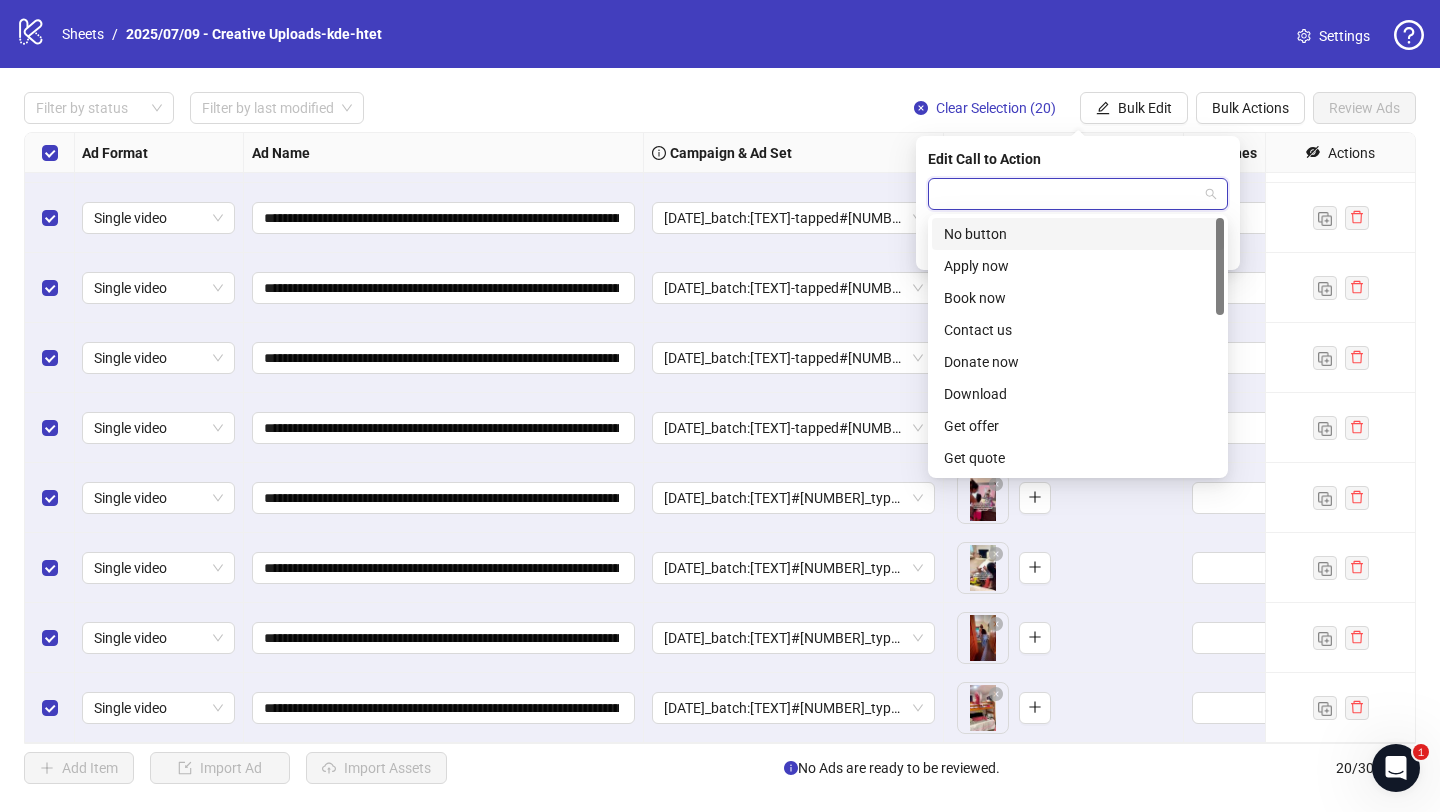click at bounding box center [1069, 194] 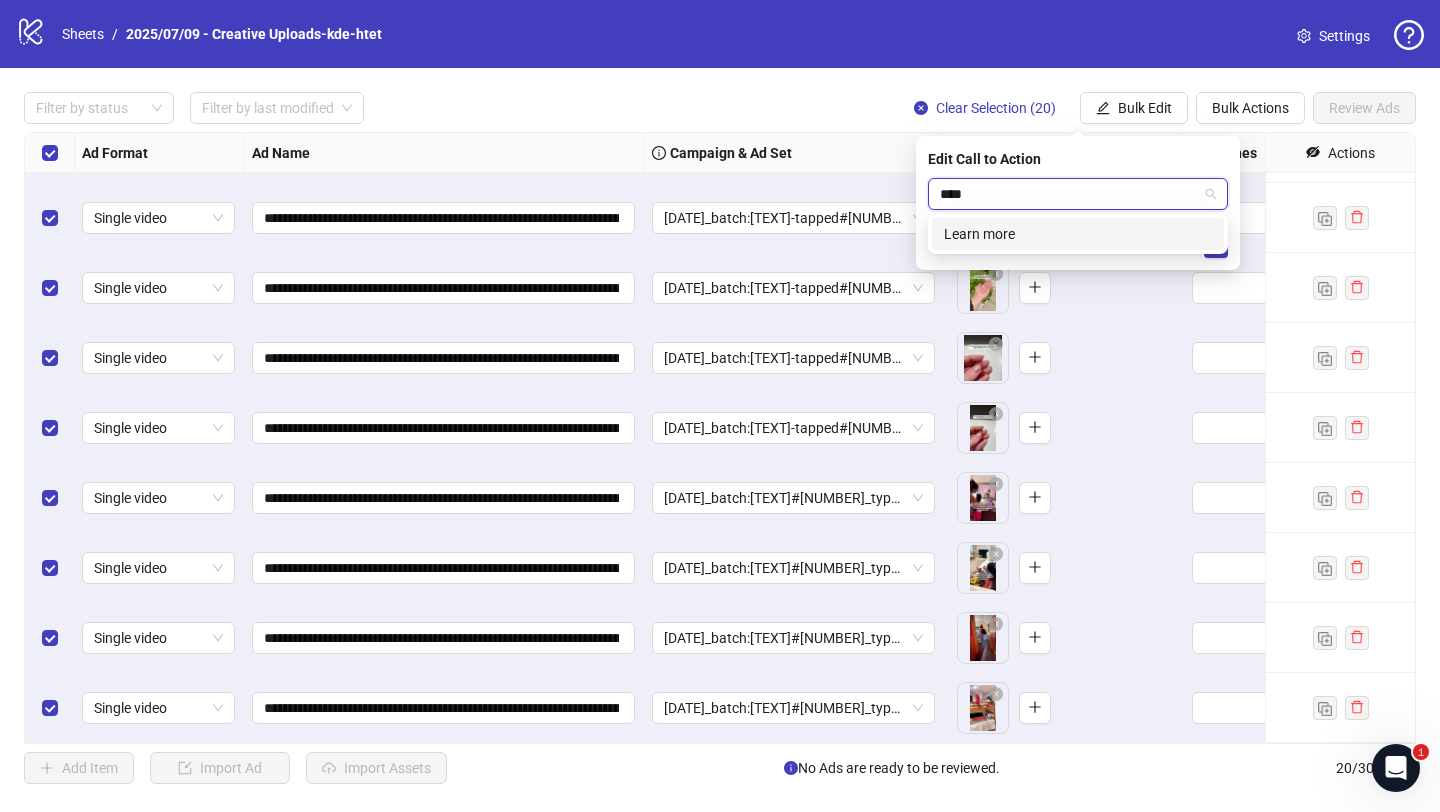 type on "*****" 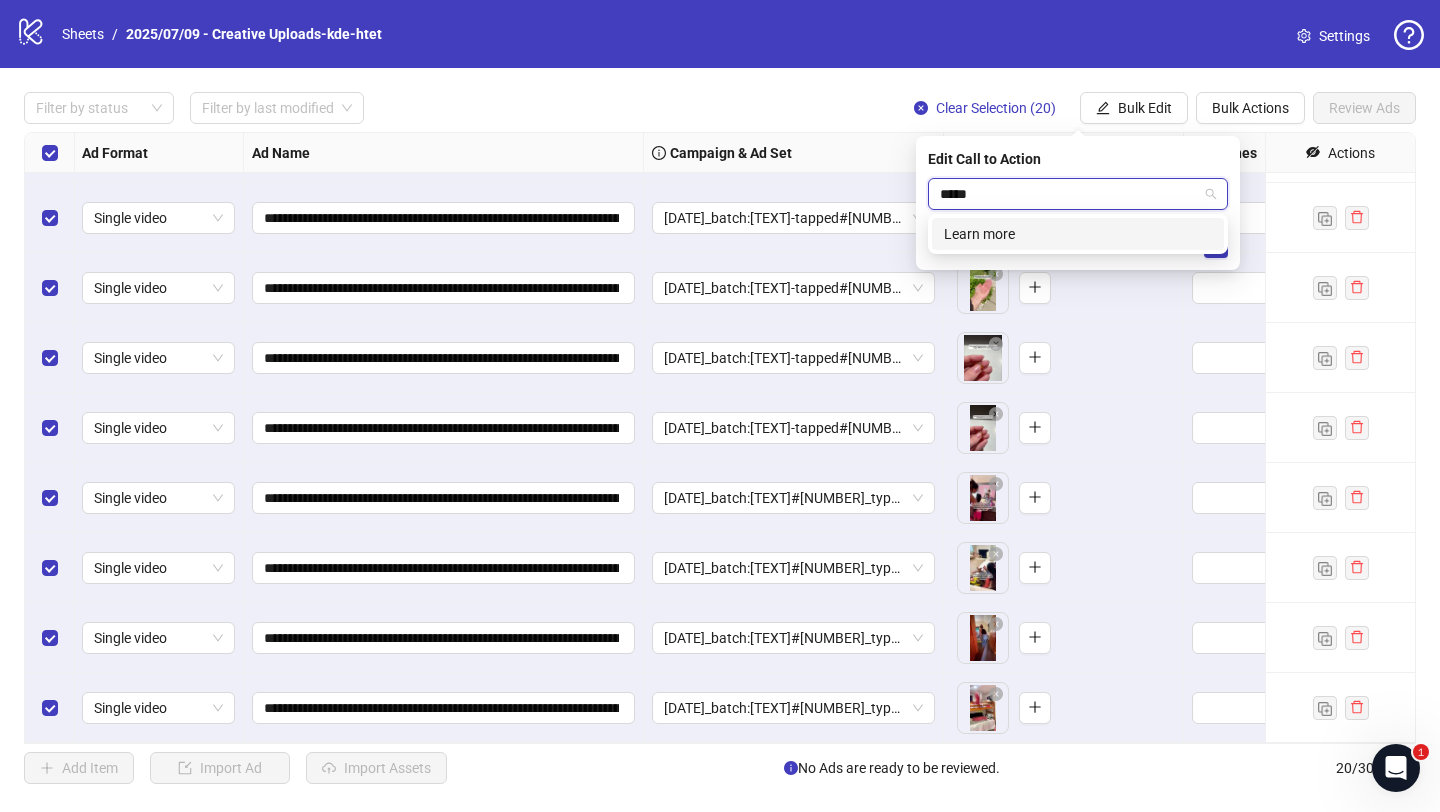 click on "Learn more" at bounding box center [1078, 234] 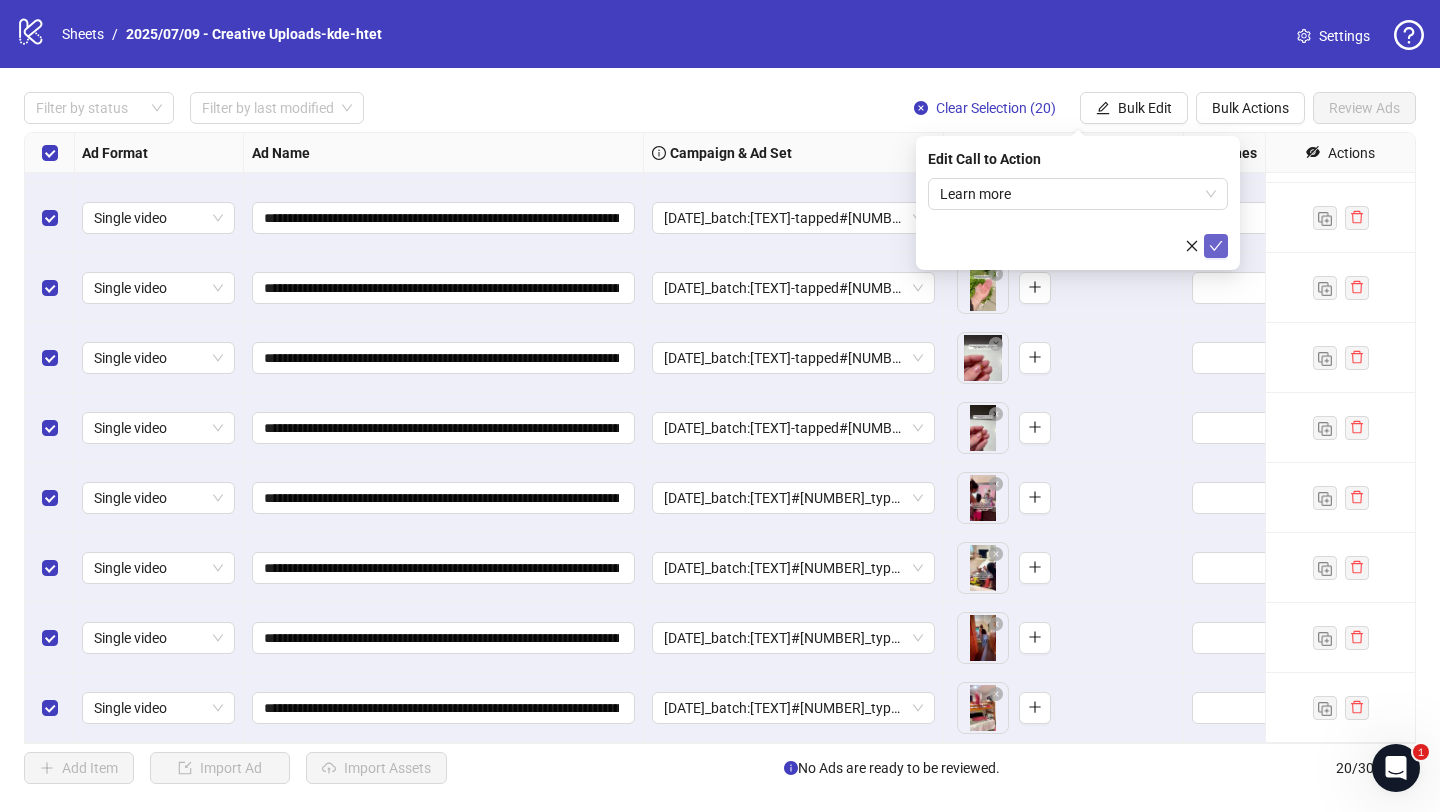 click at bounding box center (1216, 246) 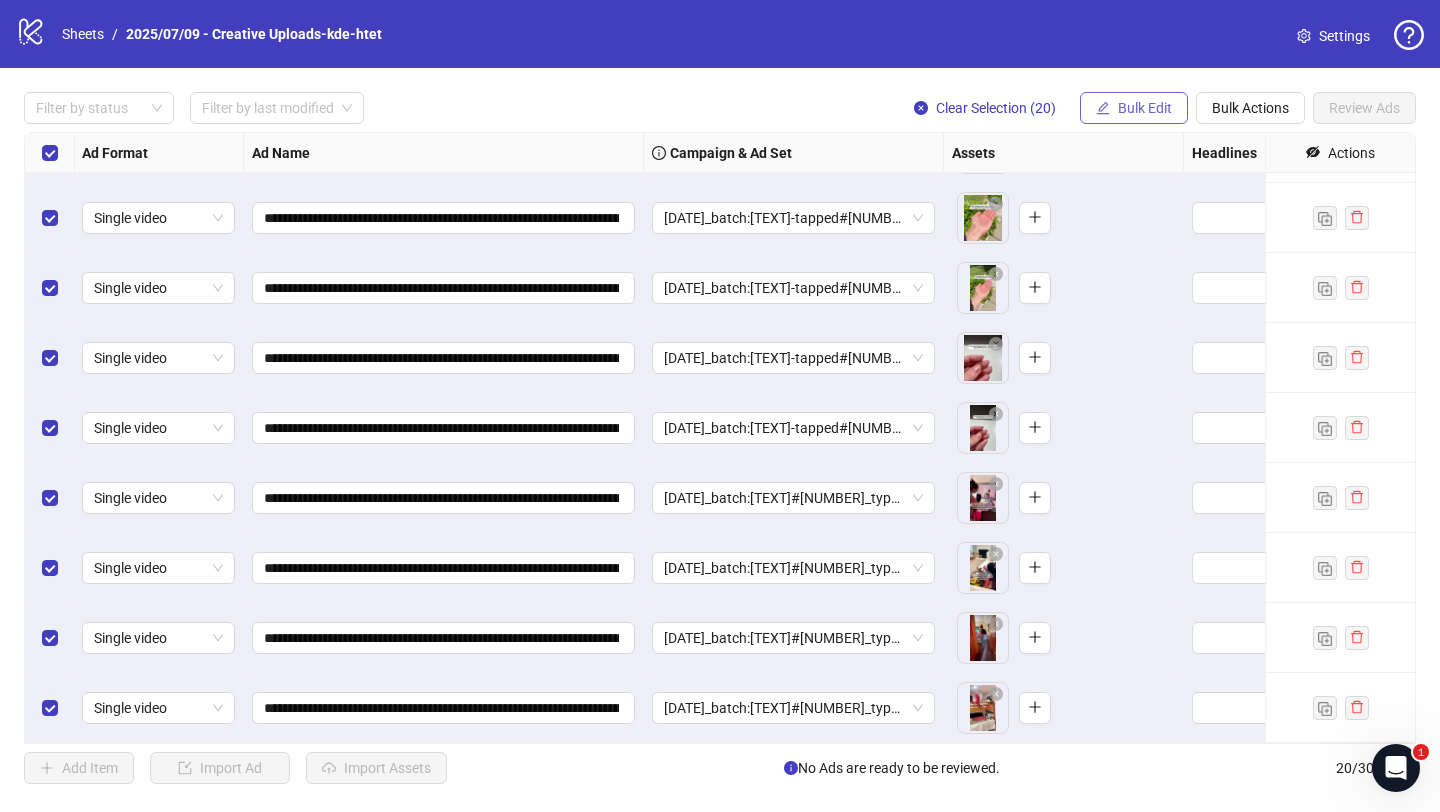 click on "Bulk Edit" at bounding box center (1145, 108) 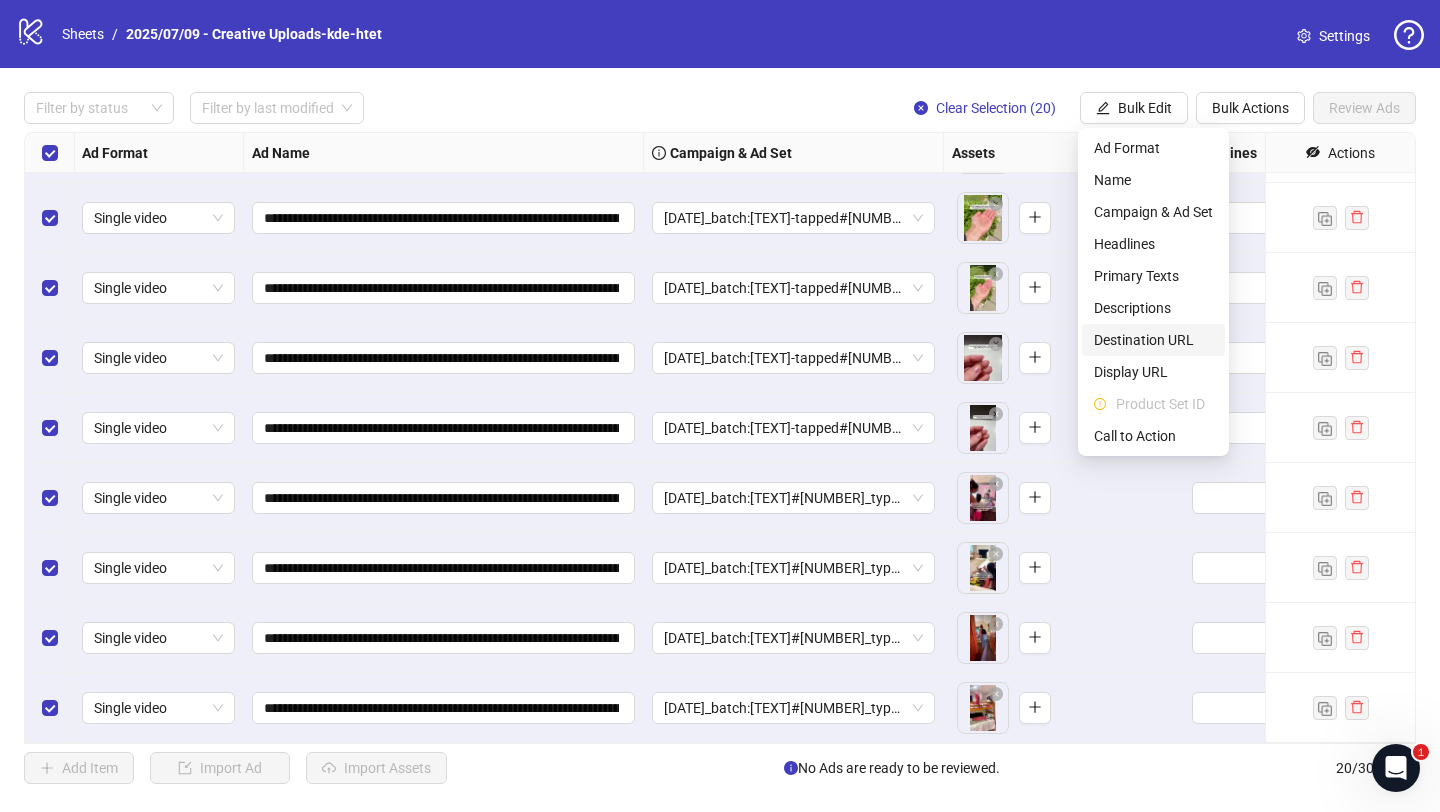 click on "Destination URL" at bounding box center (1153, 340) 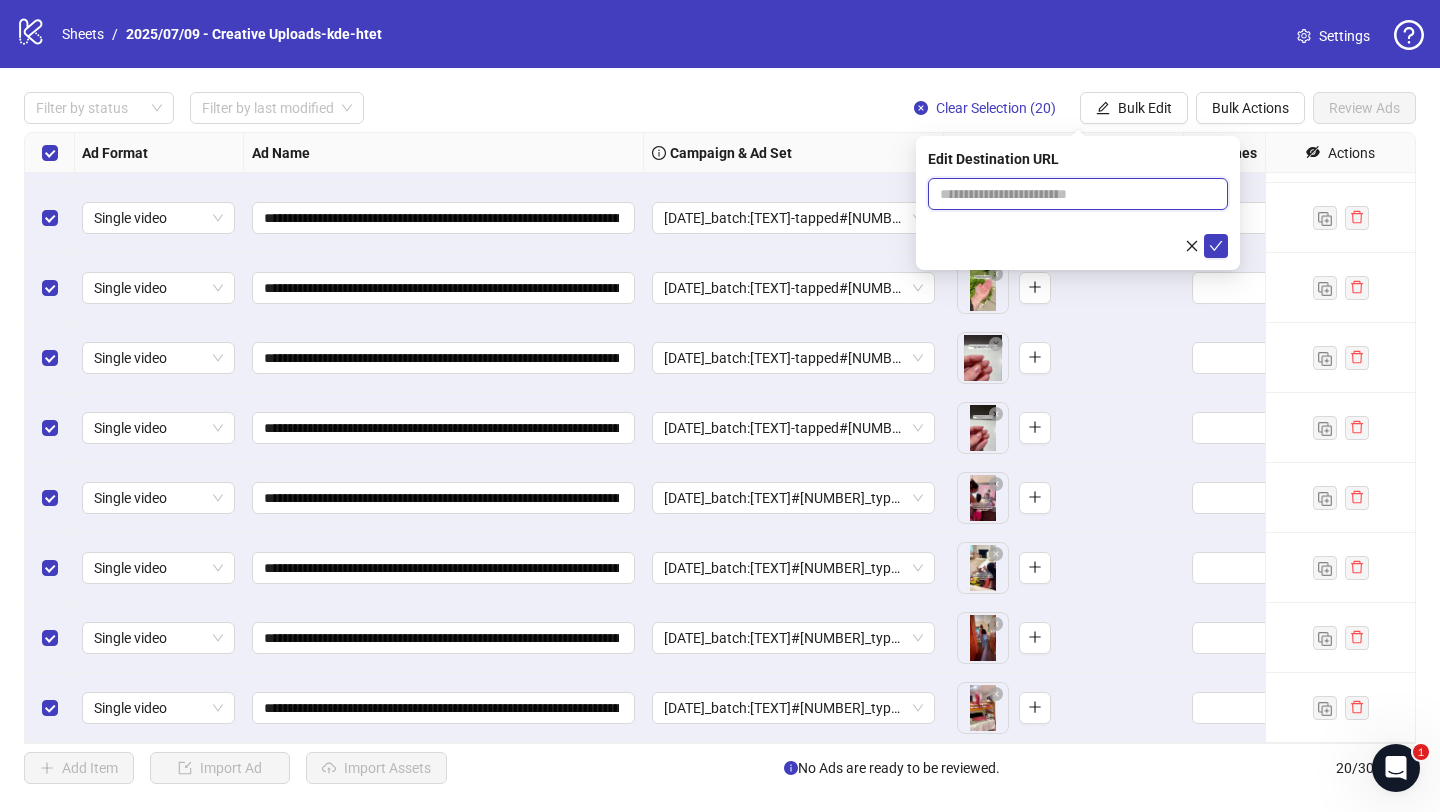 click at bounding box center (1070, 194) 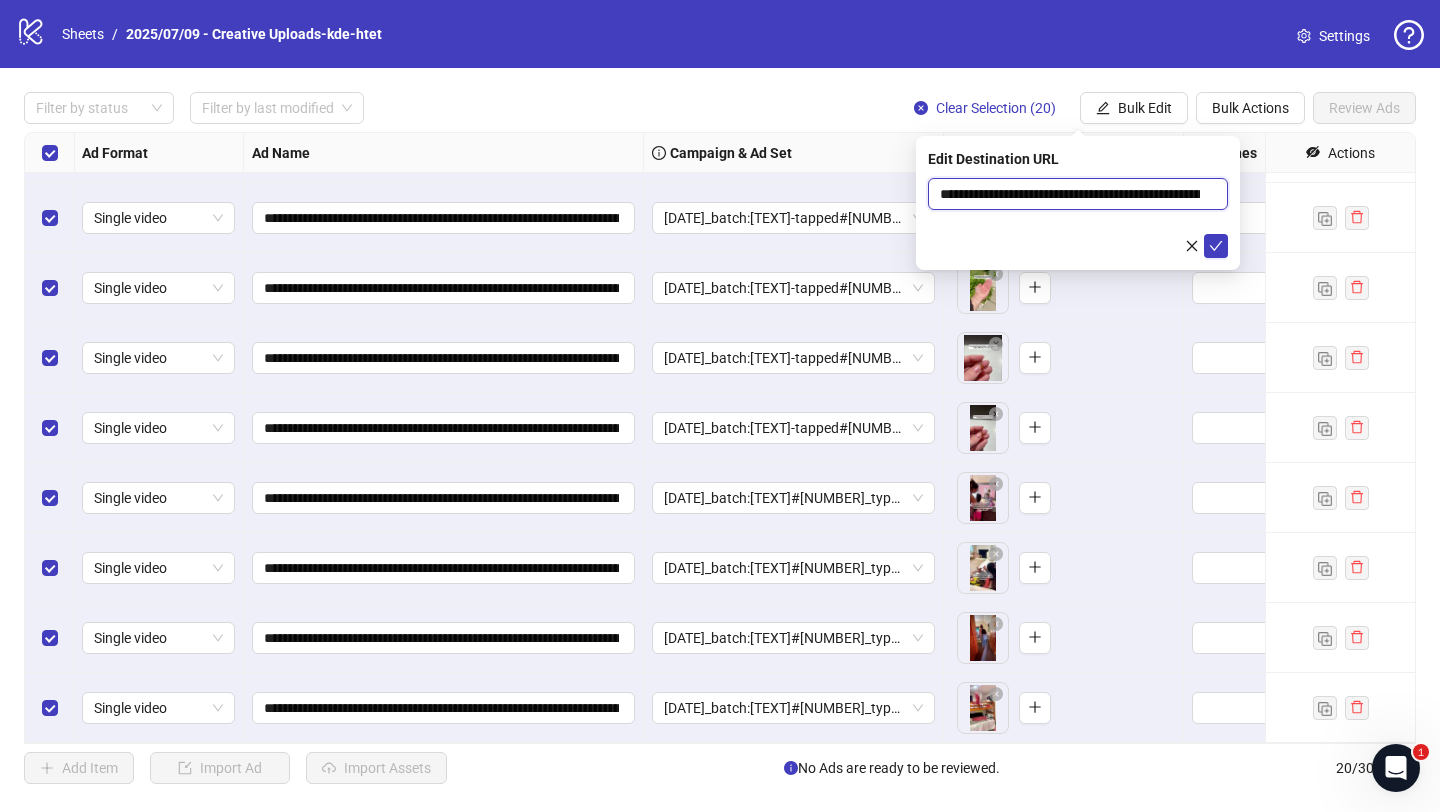 scroll, scrollTop: 0, scrollLeft: 132, axis: horizontal 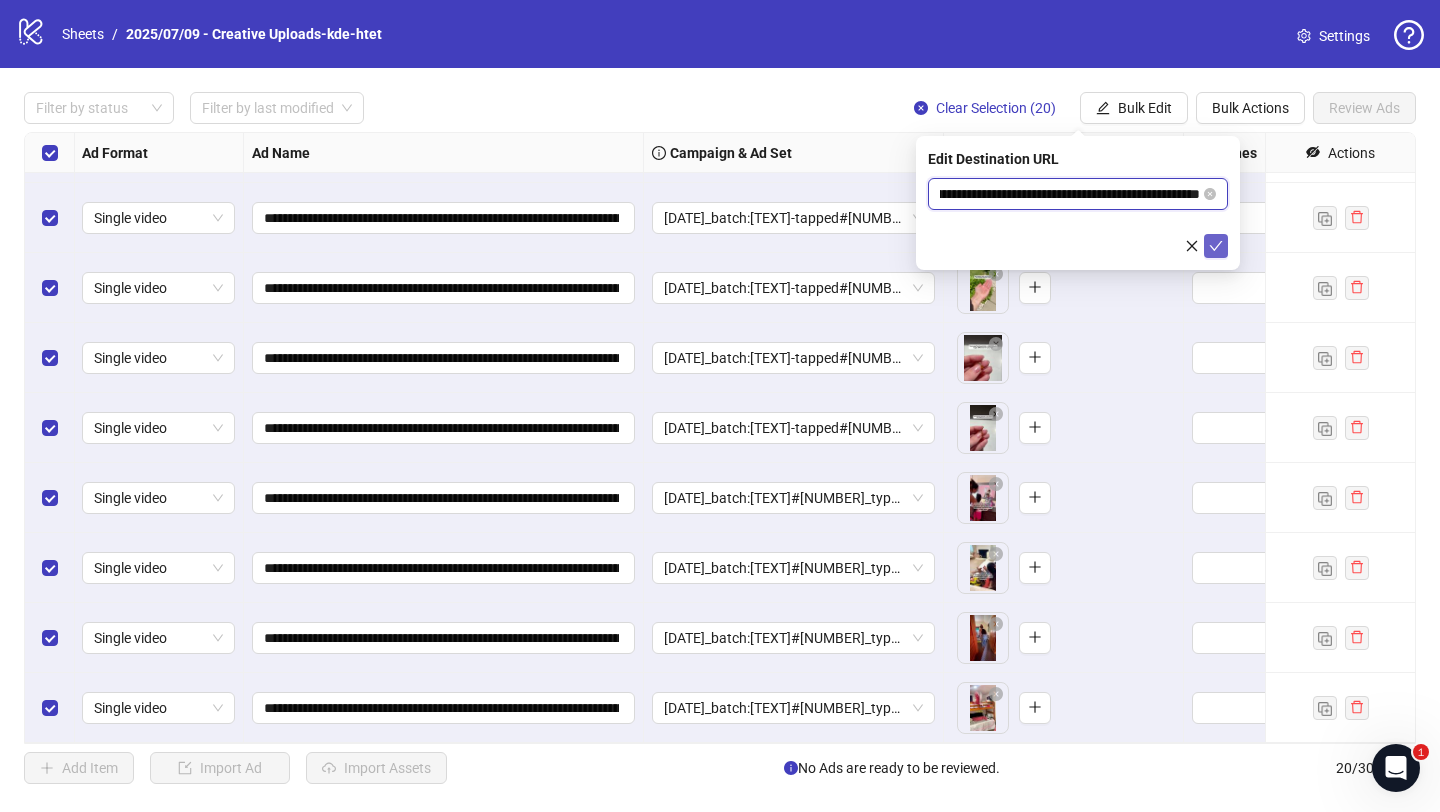 type on "**********" 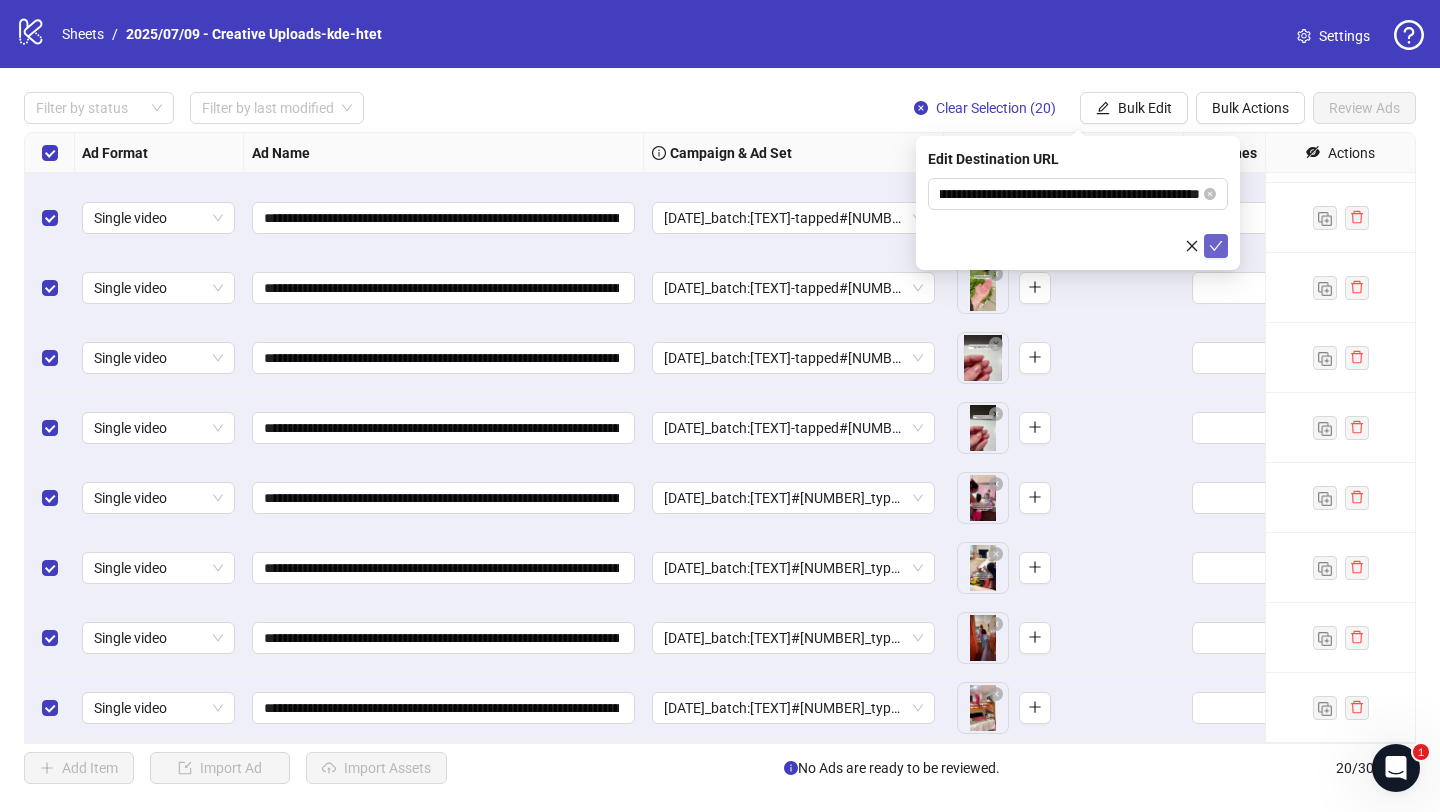 click at bounding box center [1216, 246] 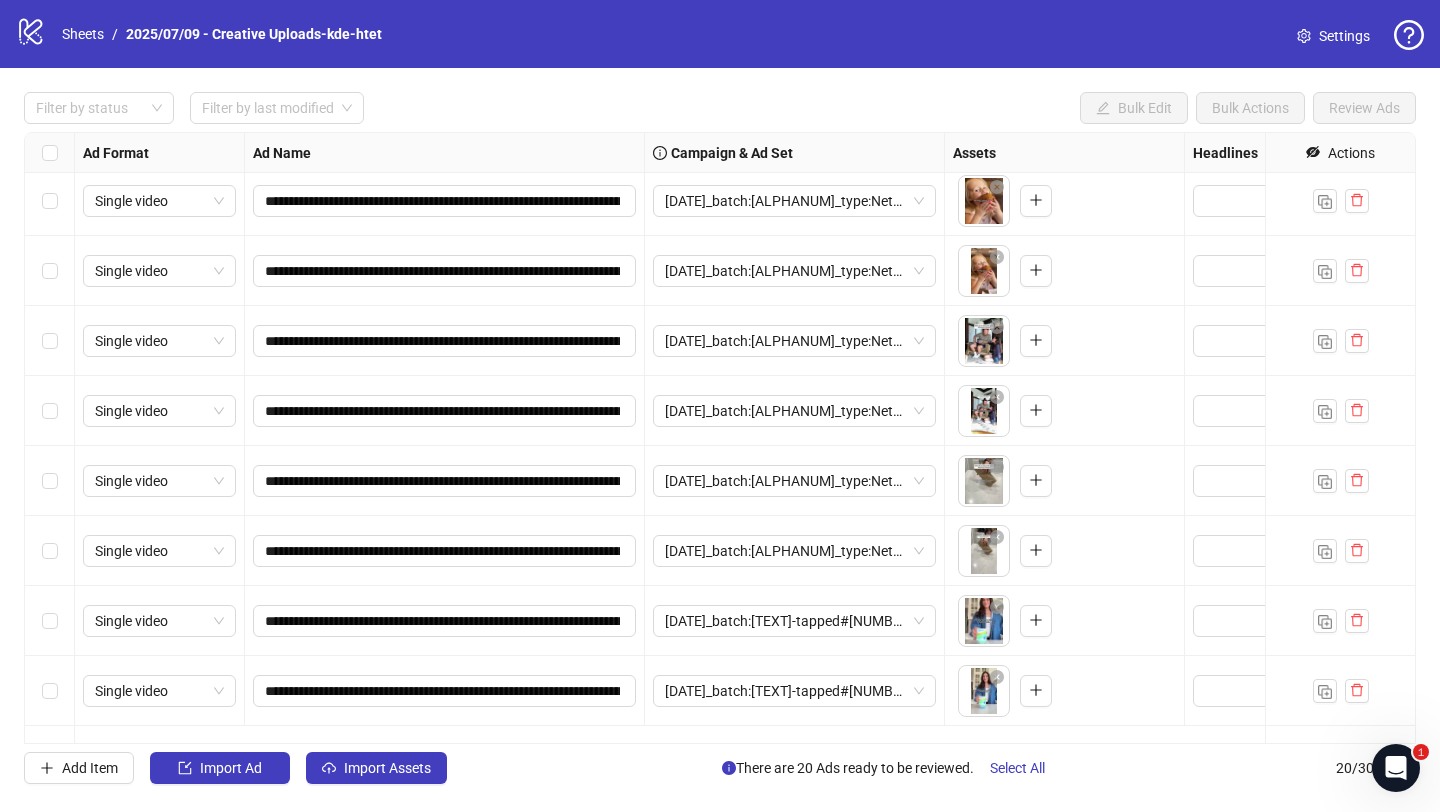 scroll, scrollTop: 0, scrollLeft: 0, axis: both 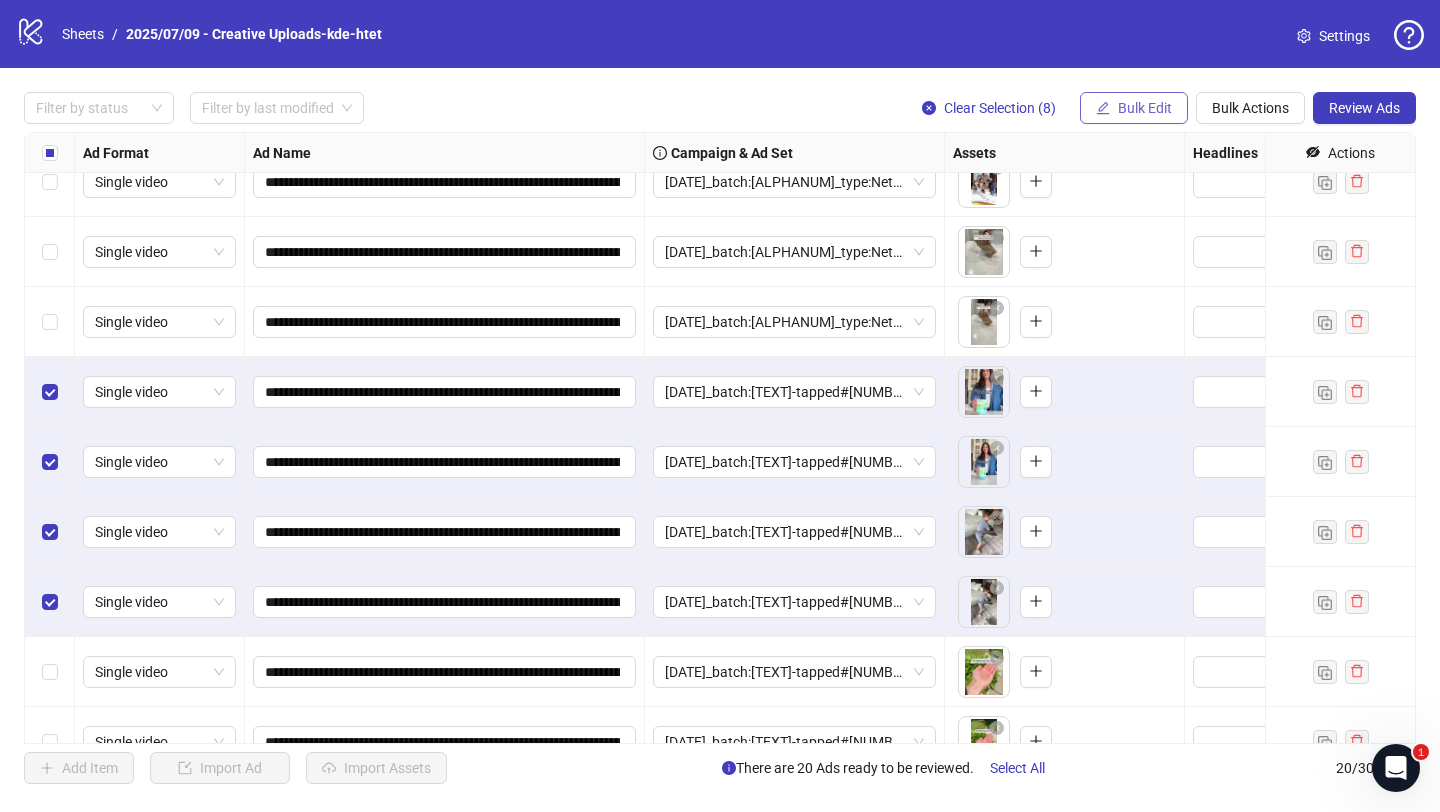 click on "Bulk Edit" at bounding box center (1145, 108) 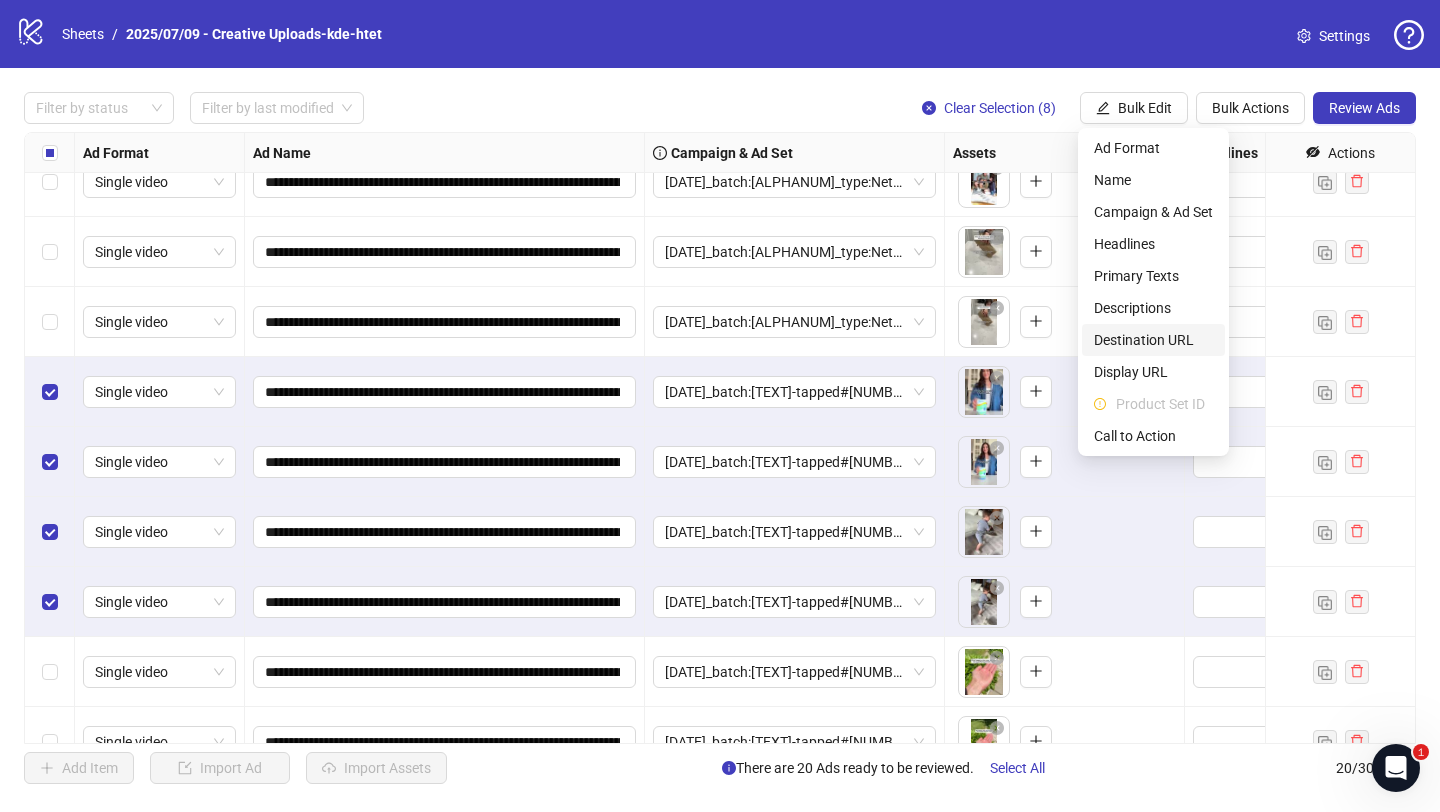 click on "Destination URL" at bounding box center (1153, 340) 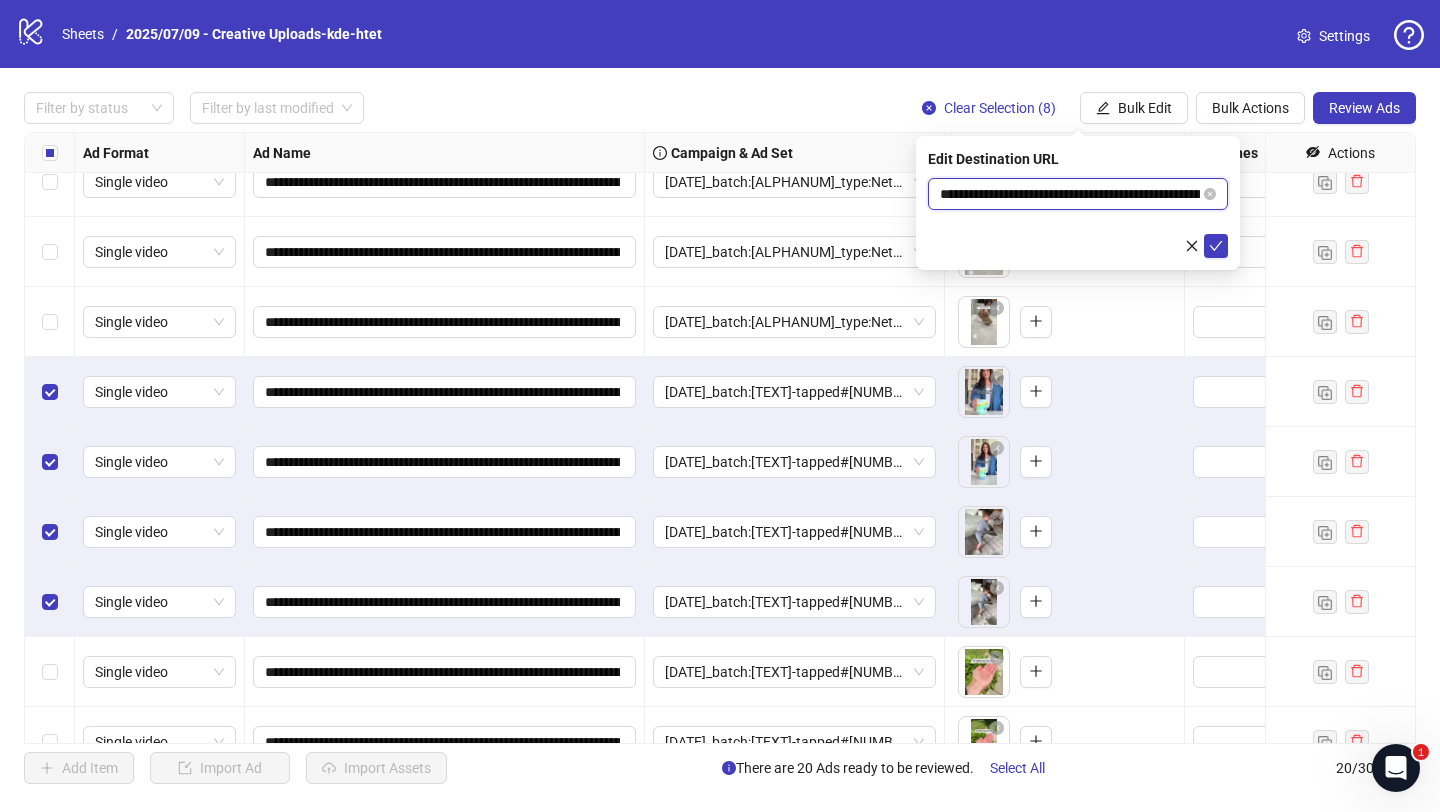 click on "**********" at bounding box center [1070, 194] 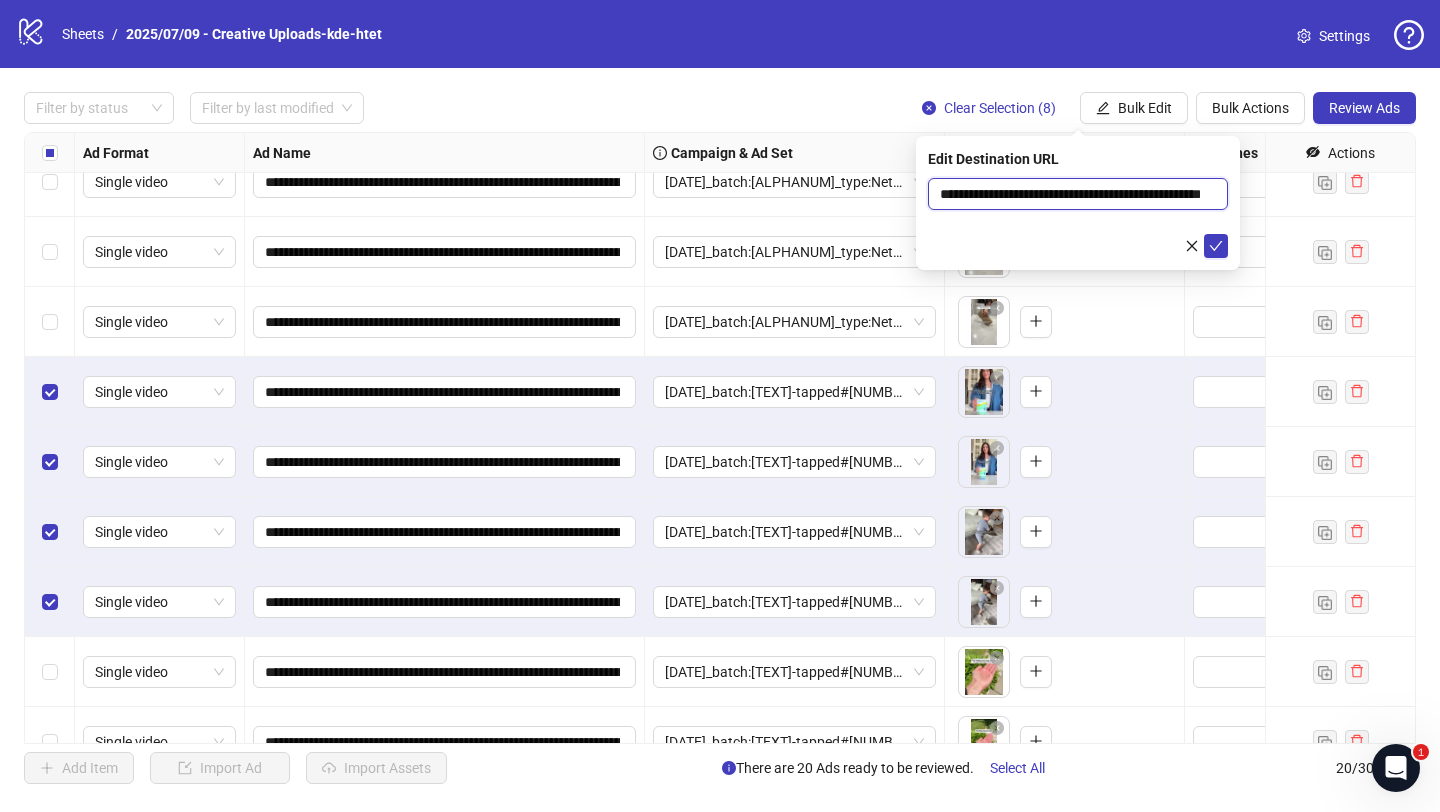 scroll, scrollTop: 0, scrollLeft: 70, axis: horizontal 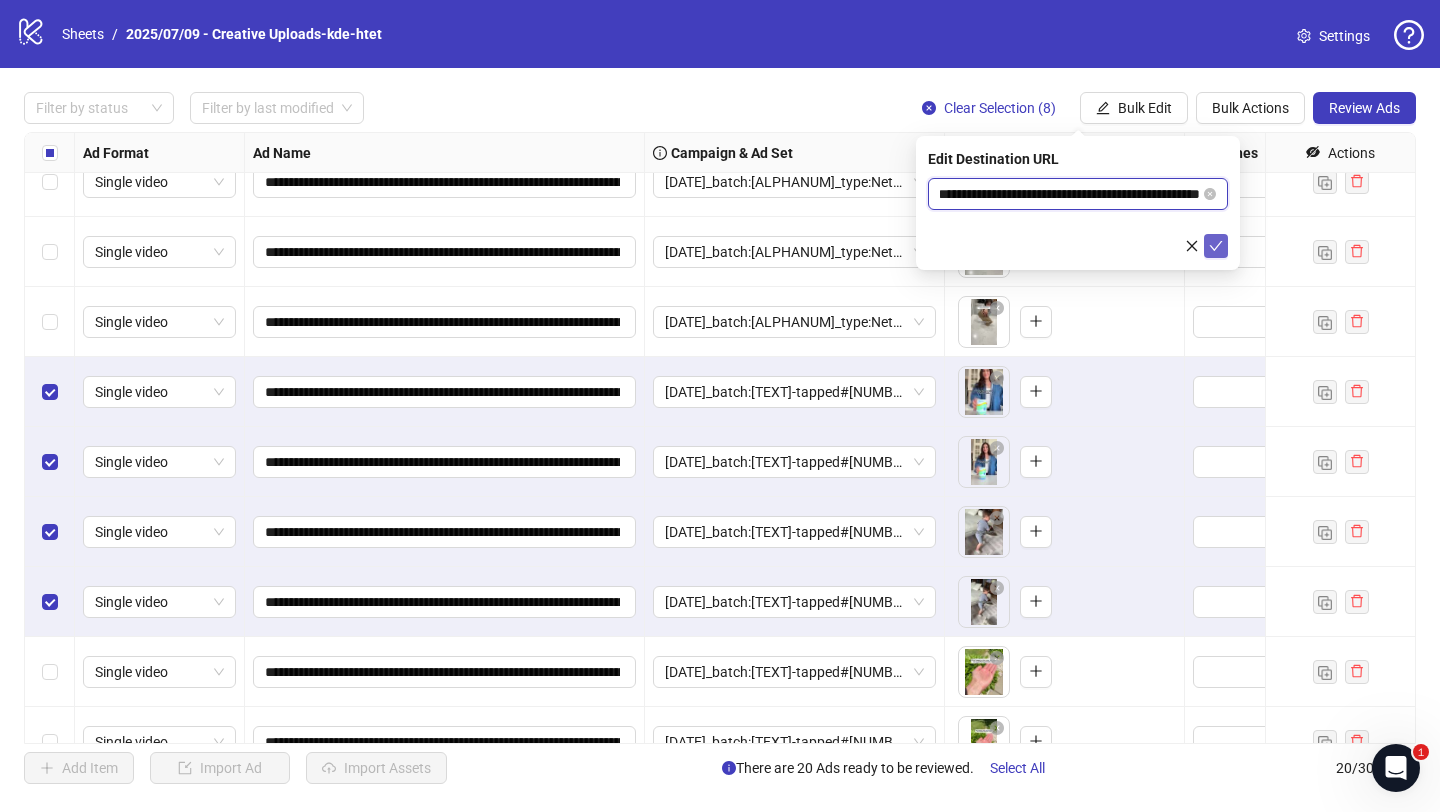 type on "**********" 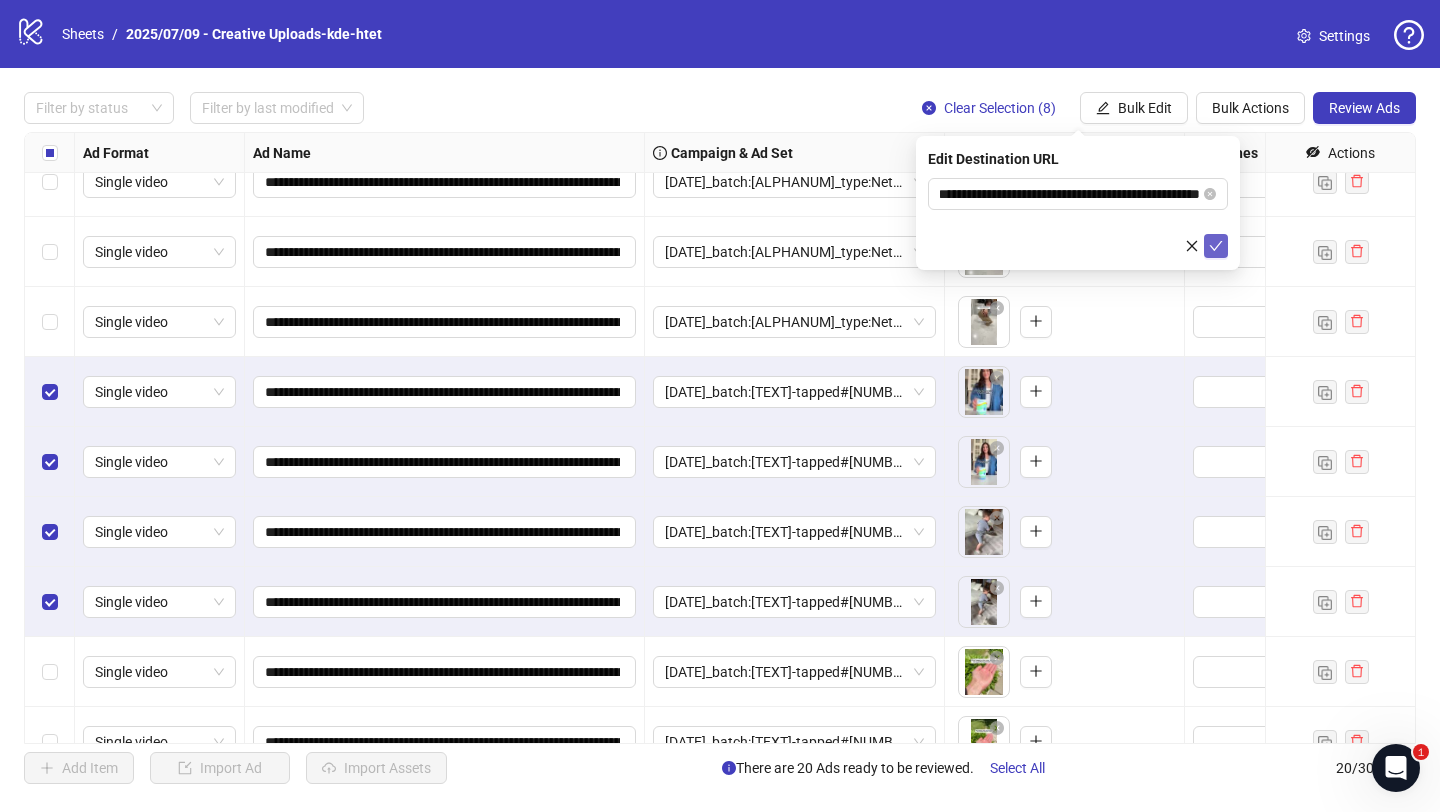 click at bounding box center [1216, 246] 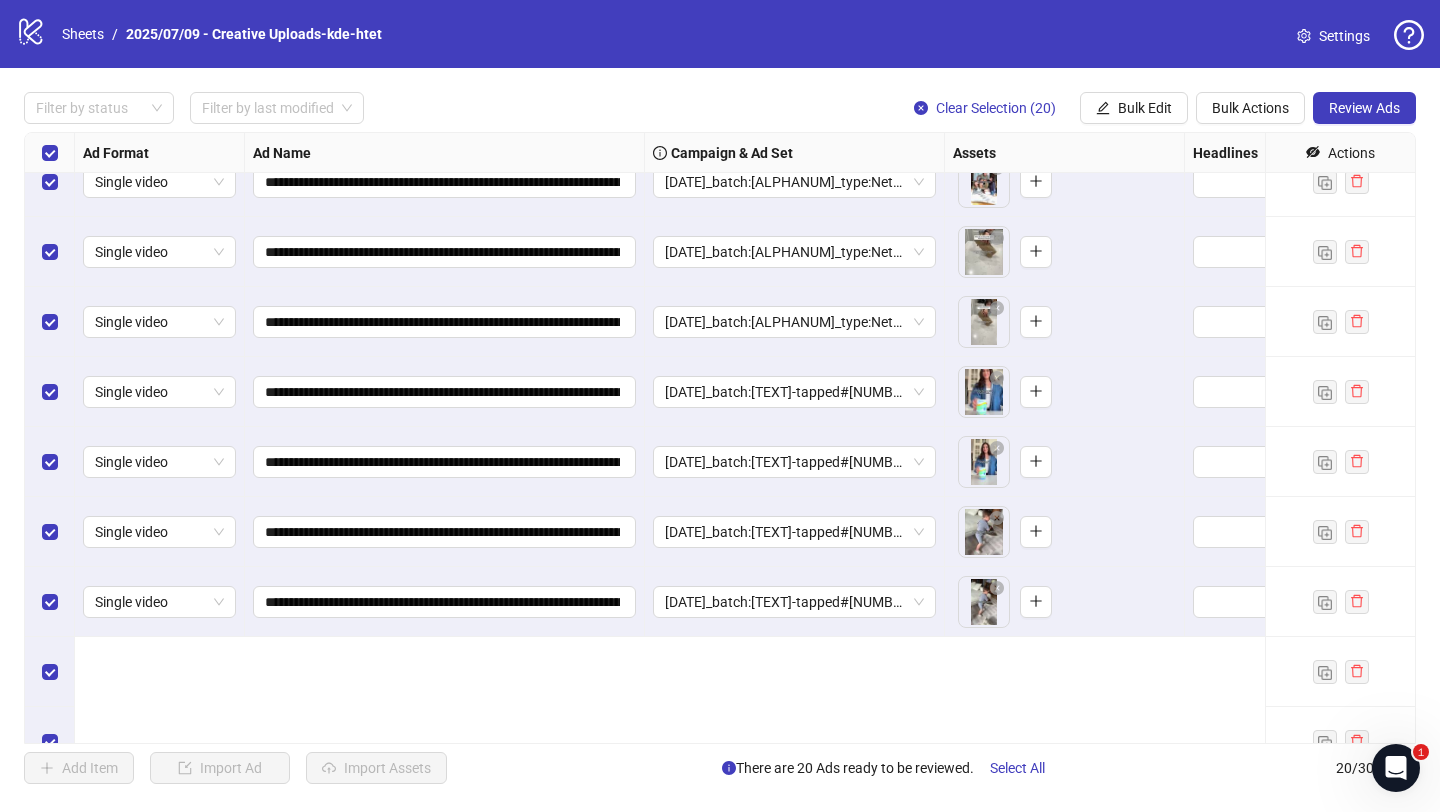 scroll, scrollTop: 0, scrollLeft: 0, axis: both 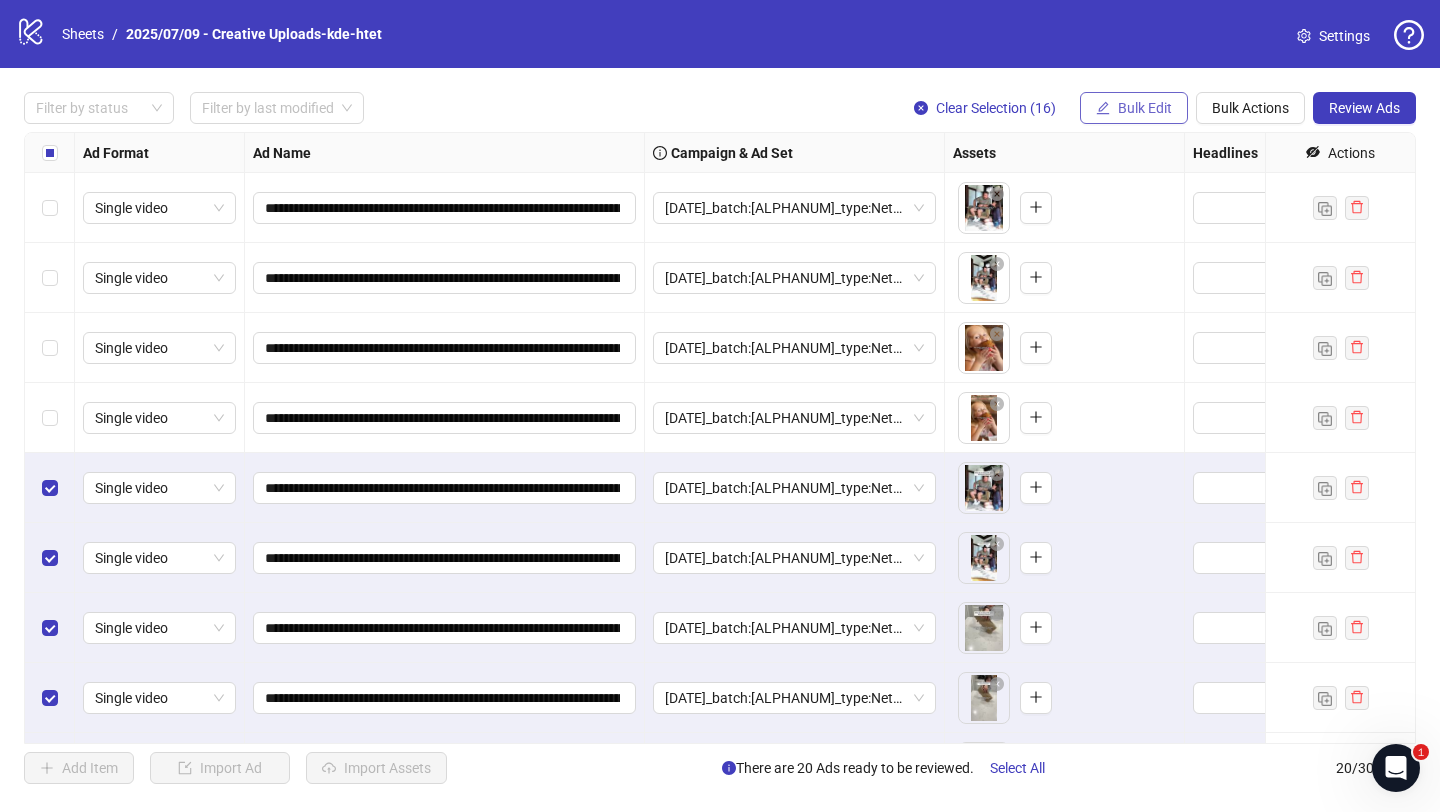 click on "Bulk Edit" at bounding box center (1145, 108) 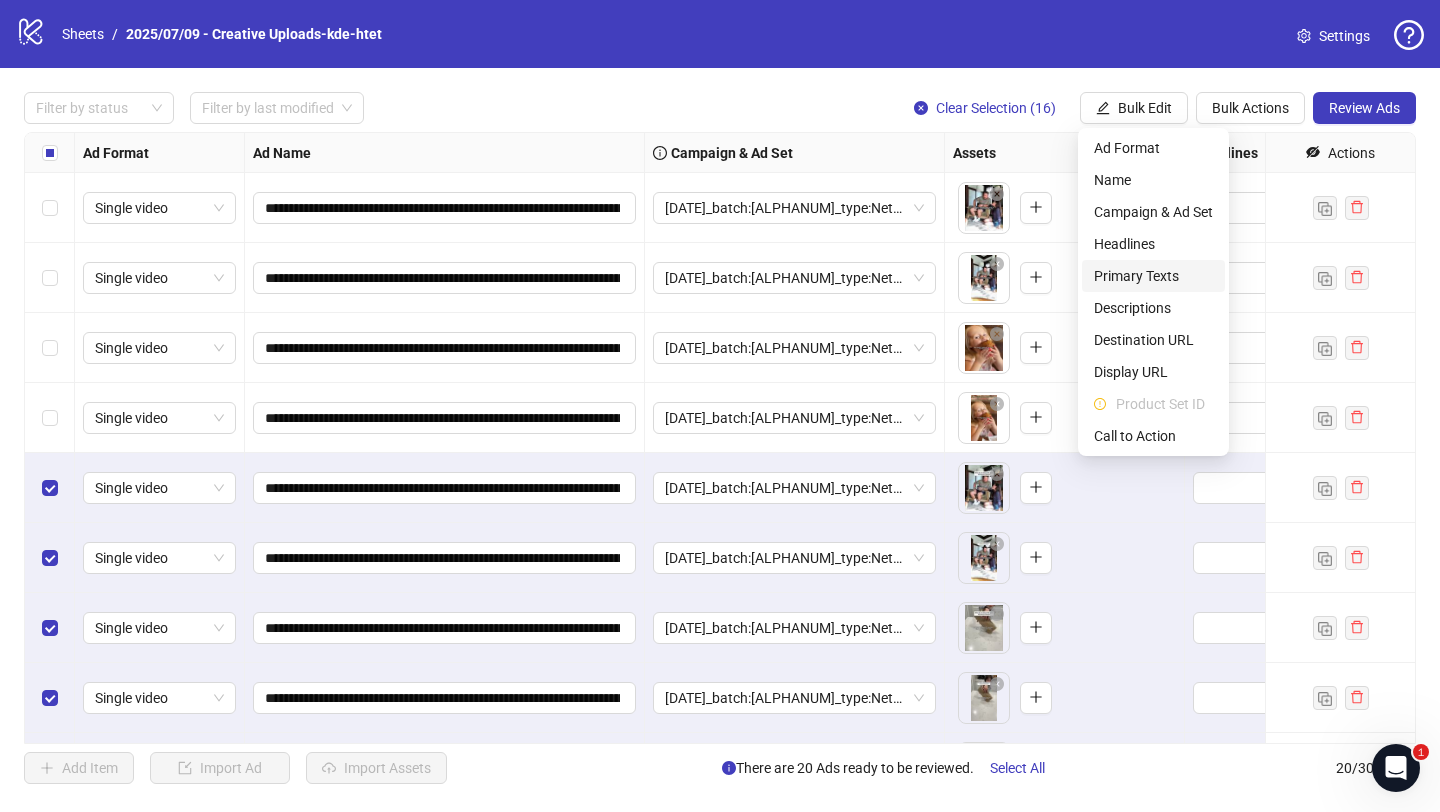 click on "Primary Texts" at bounding box center [1153, 276] 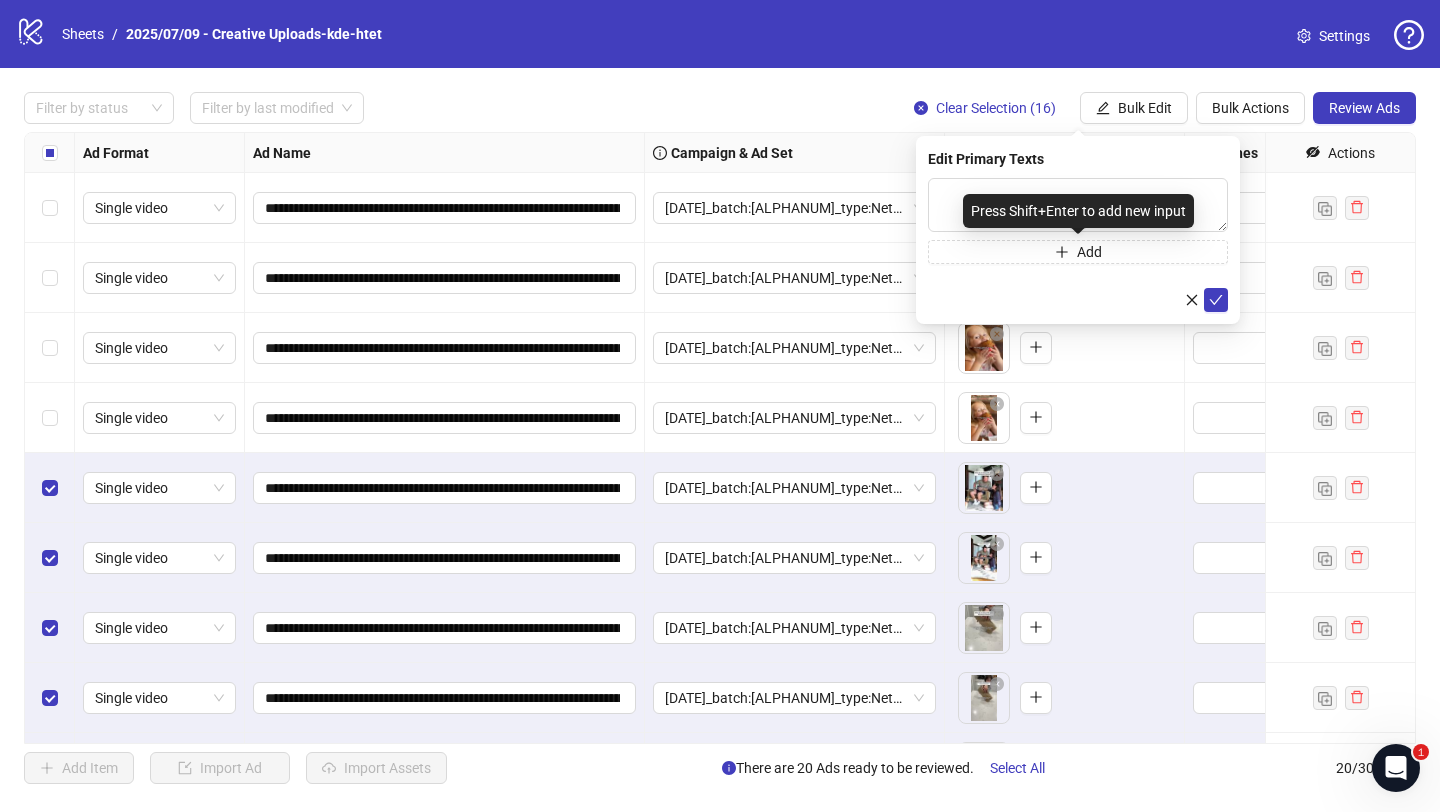 click on "Press Shift+Enter to add new input" at bounding box center (1078, 211) 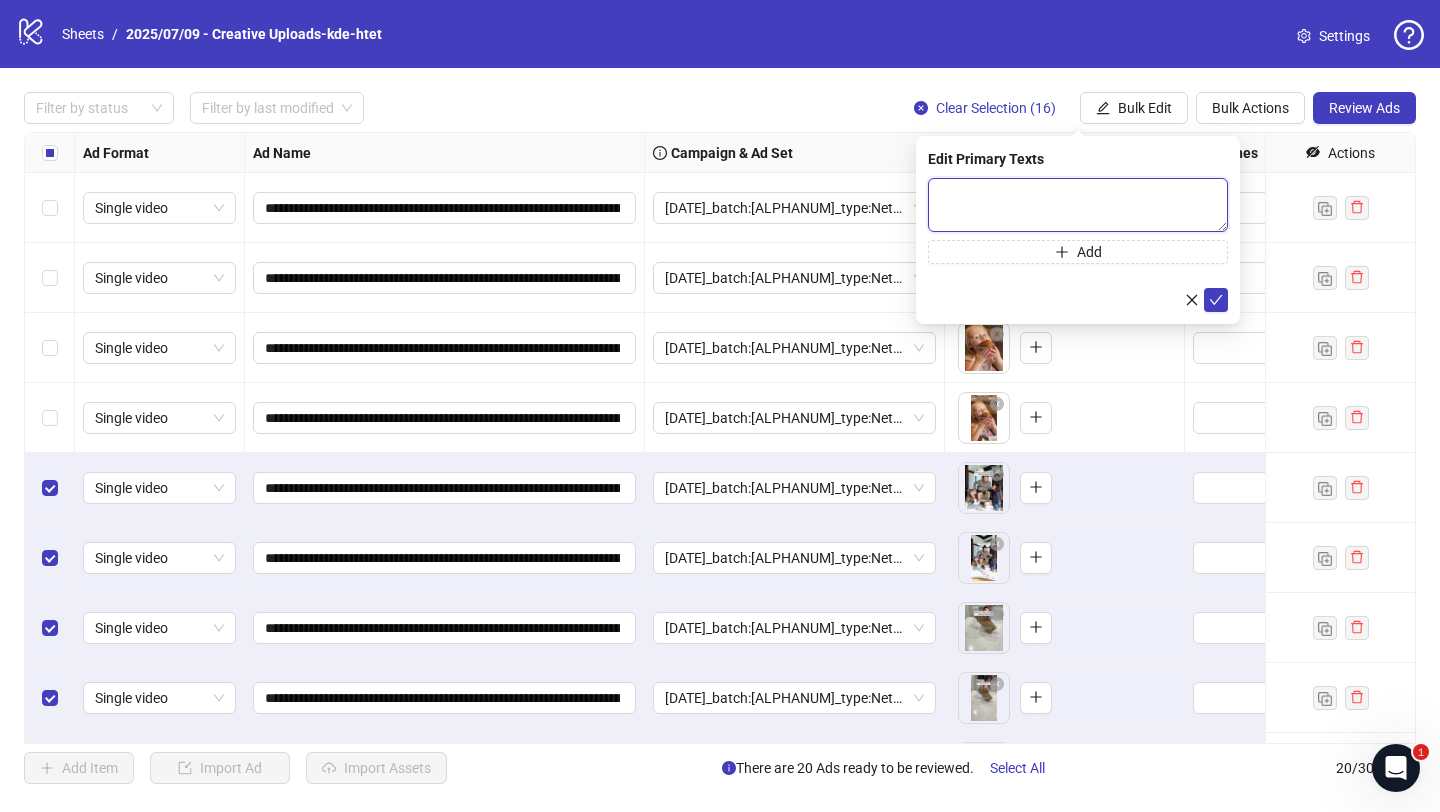 click at bounding box center [1078, 205] 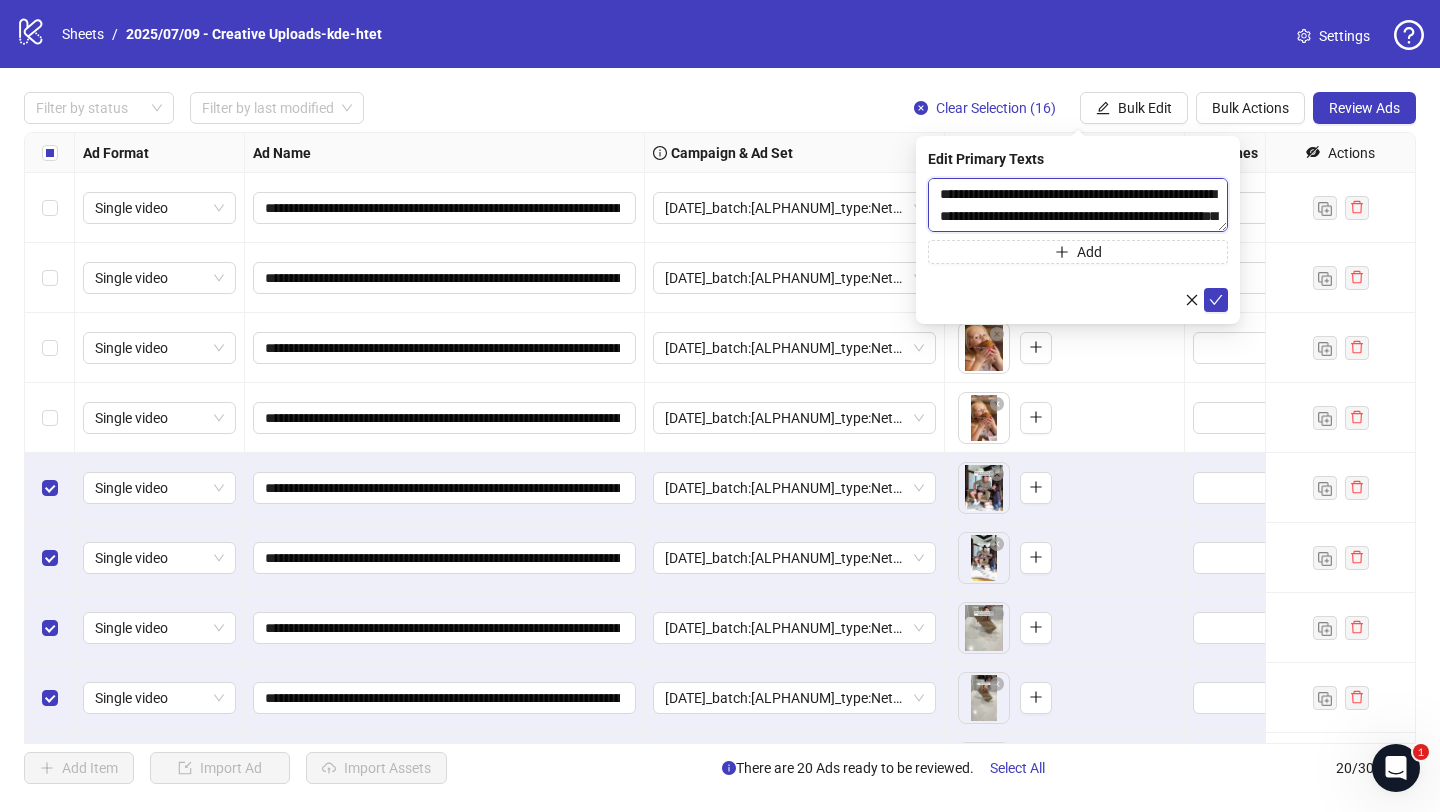 scroll, scrollTop: 477, scrollLeft: 0, axis: vertical 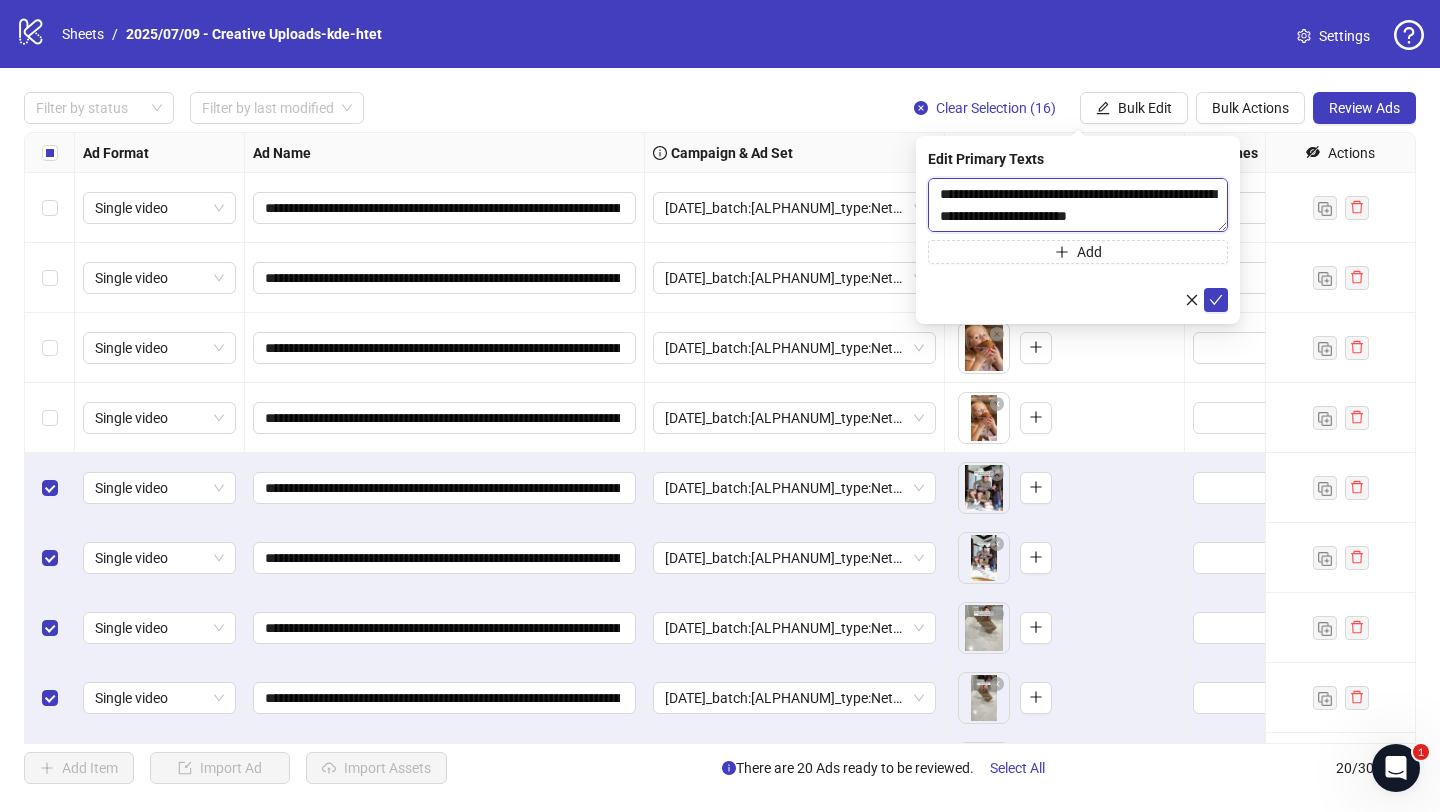 click on "**********" at bounding box center (1078, 205) 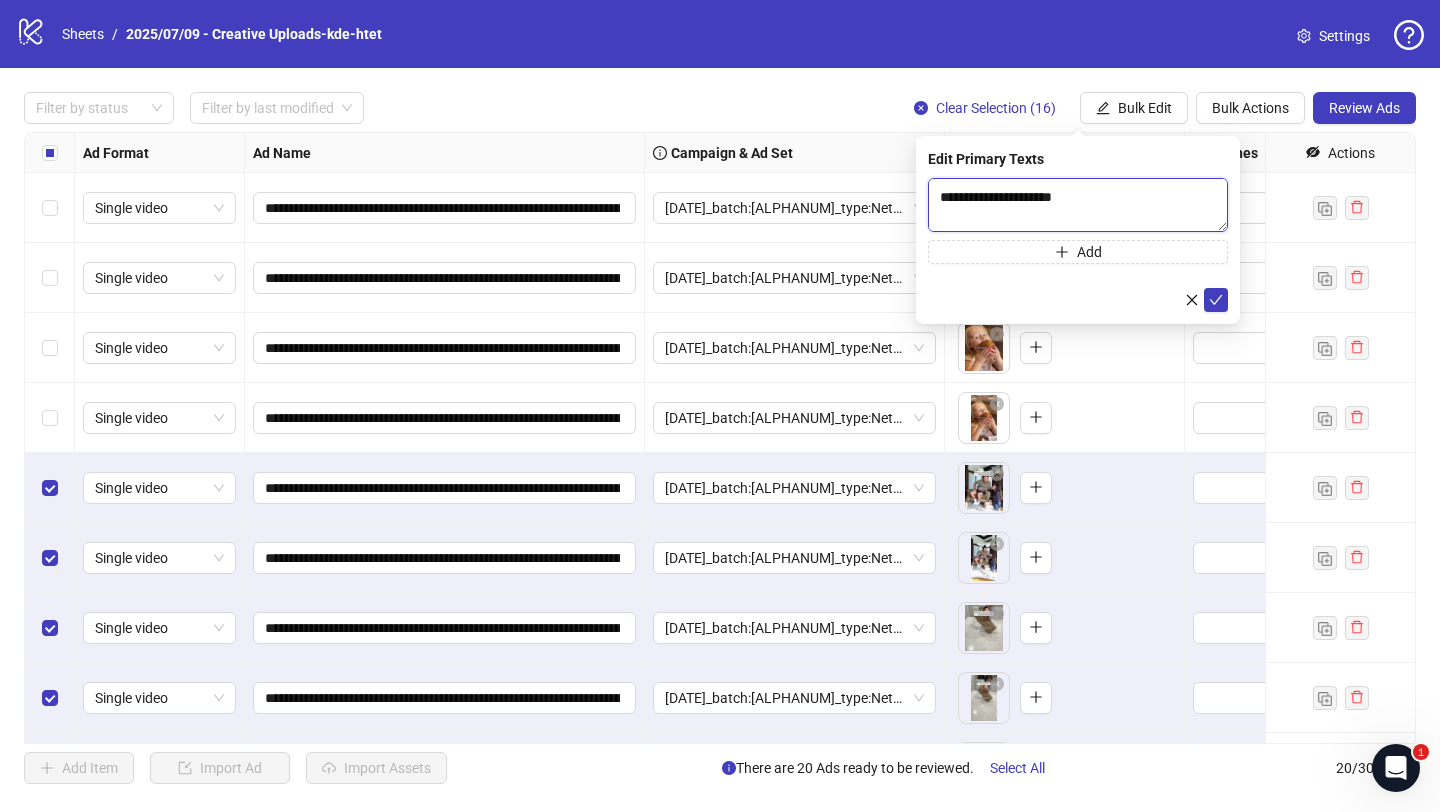 scroll, scrollTop: 0, scrollLeft: 0, axis: both 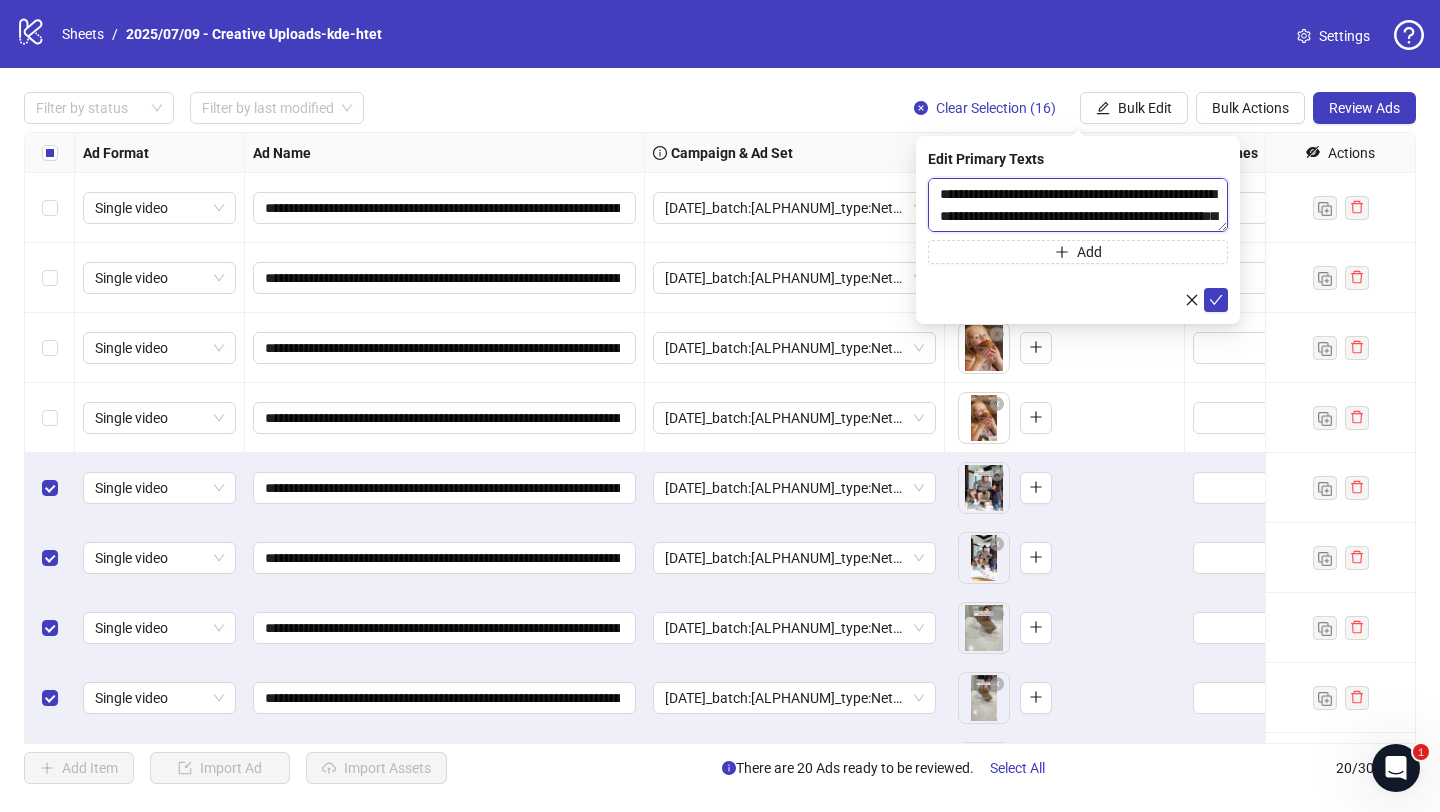 click on "**********" at bounding box center [1078, 205] 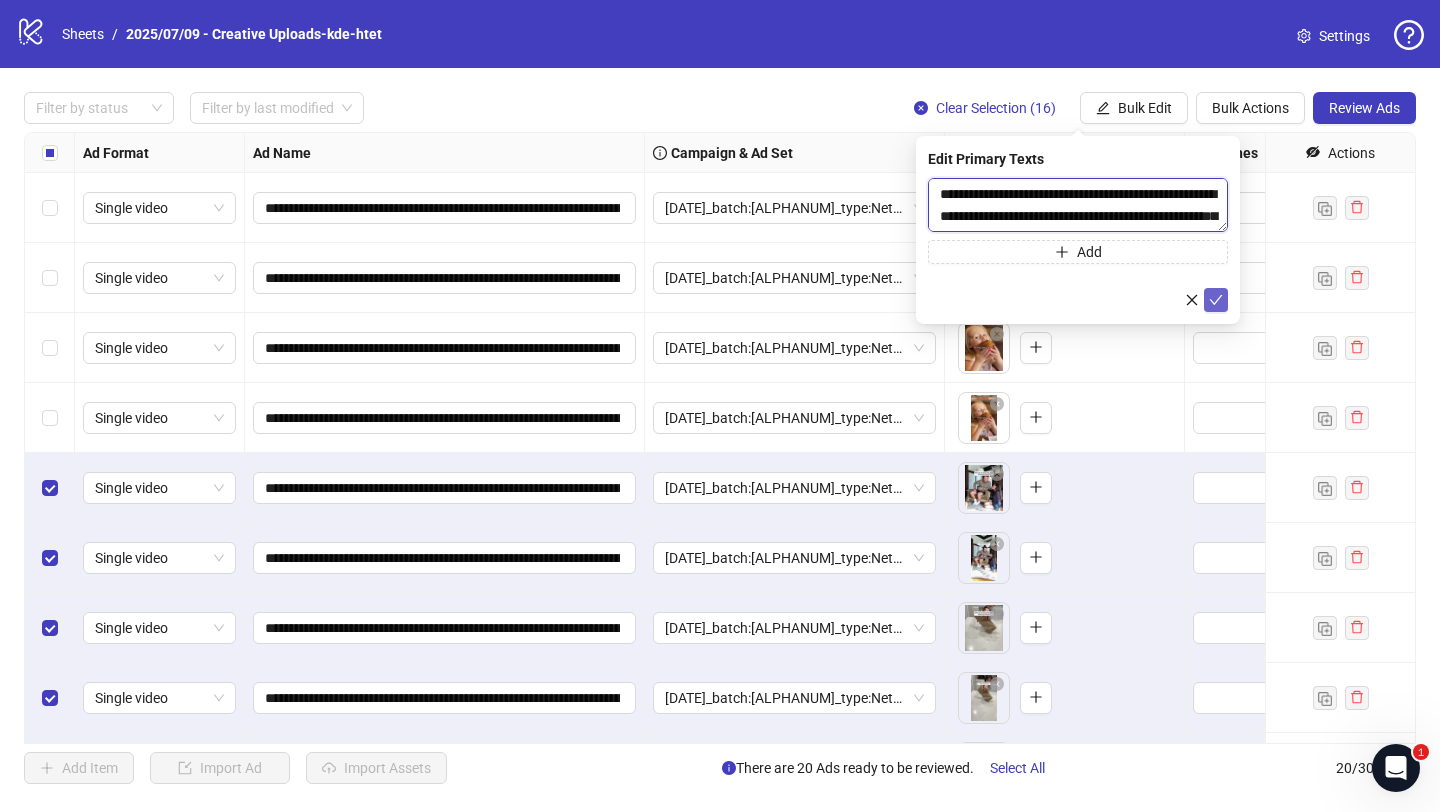 type on "**********" 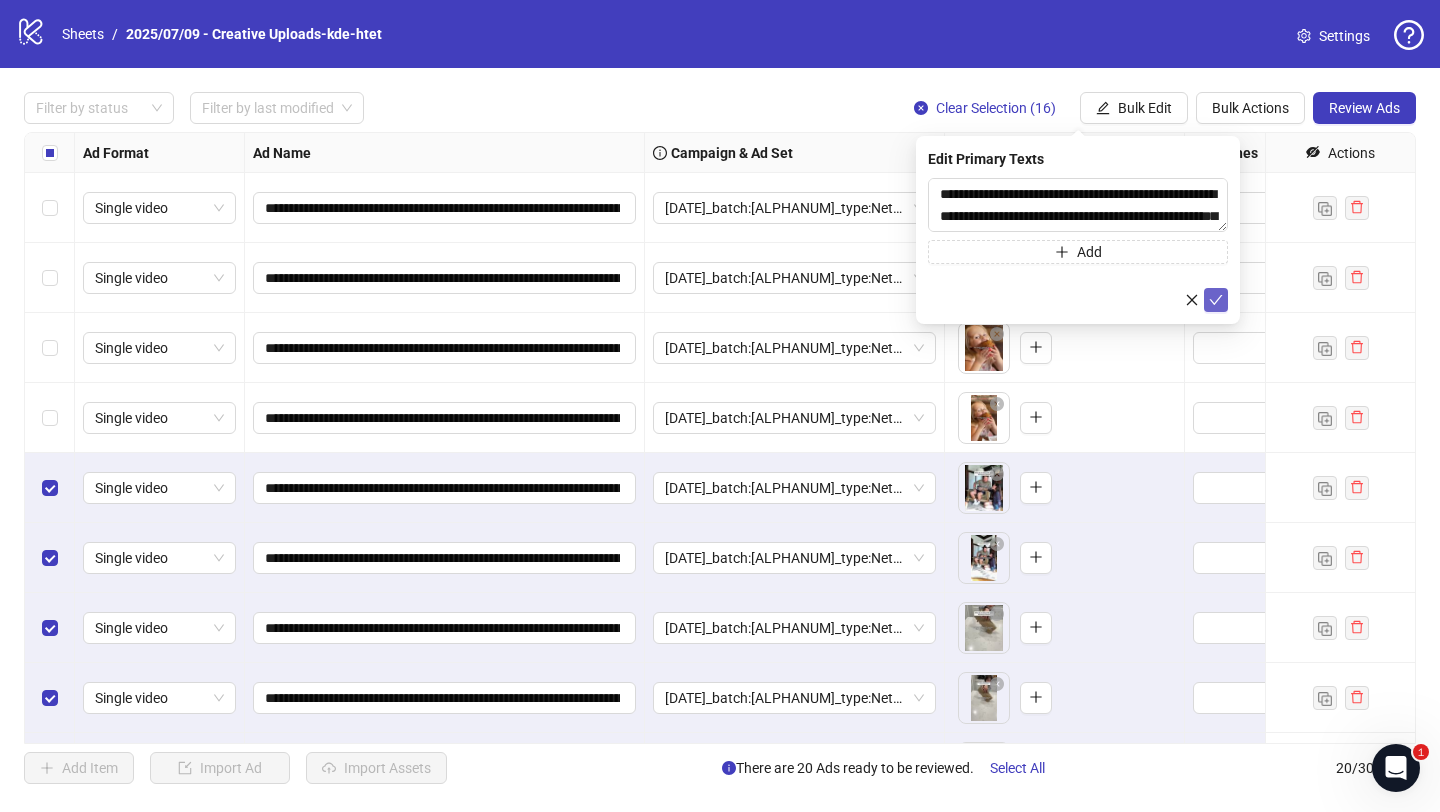 click at bounding box center (1216, 300) 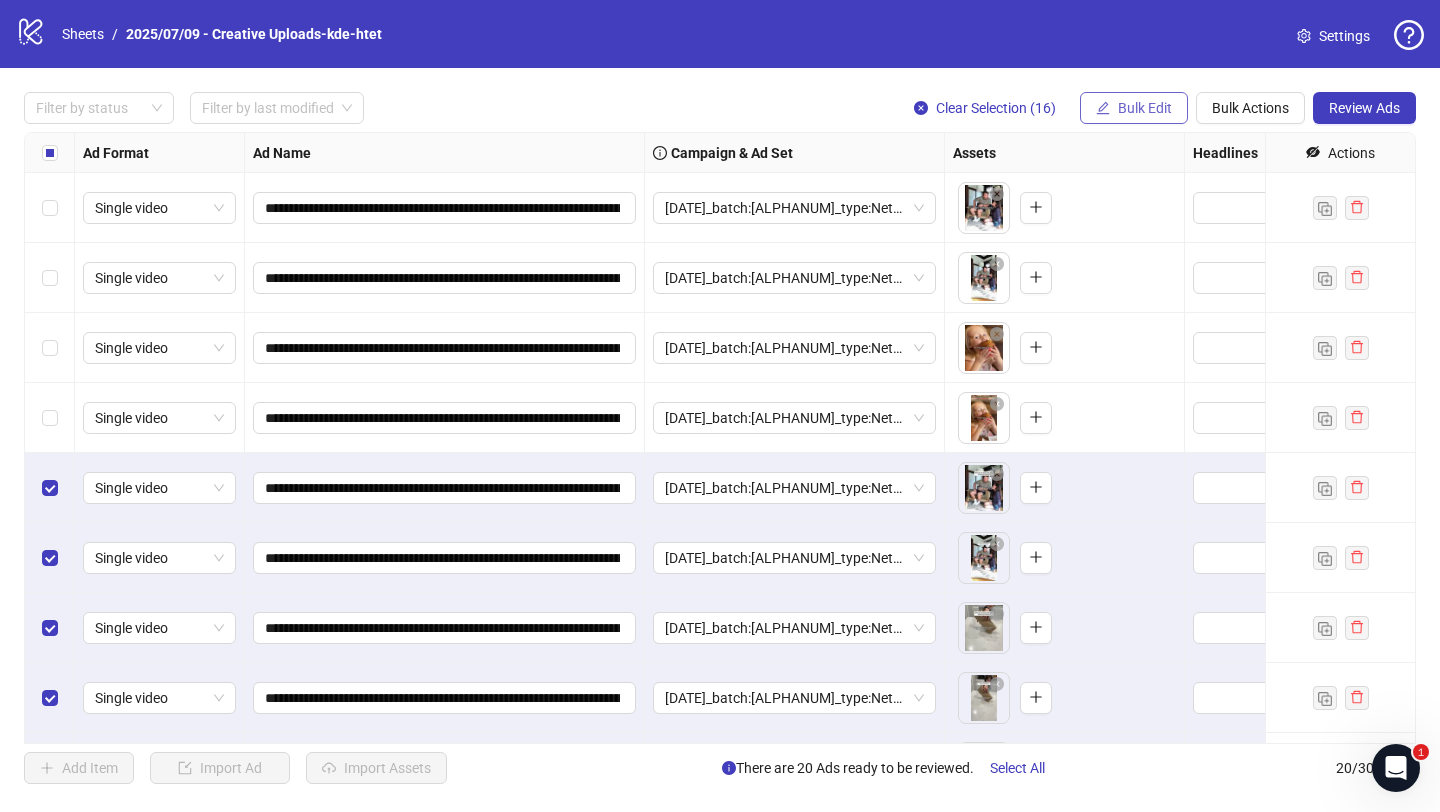 click on "Bulk Edit" at bounding box center [1145, 108] 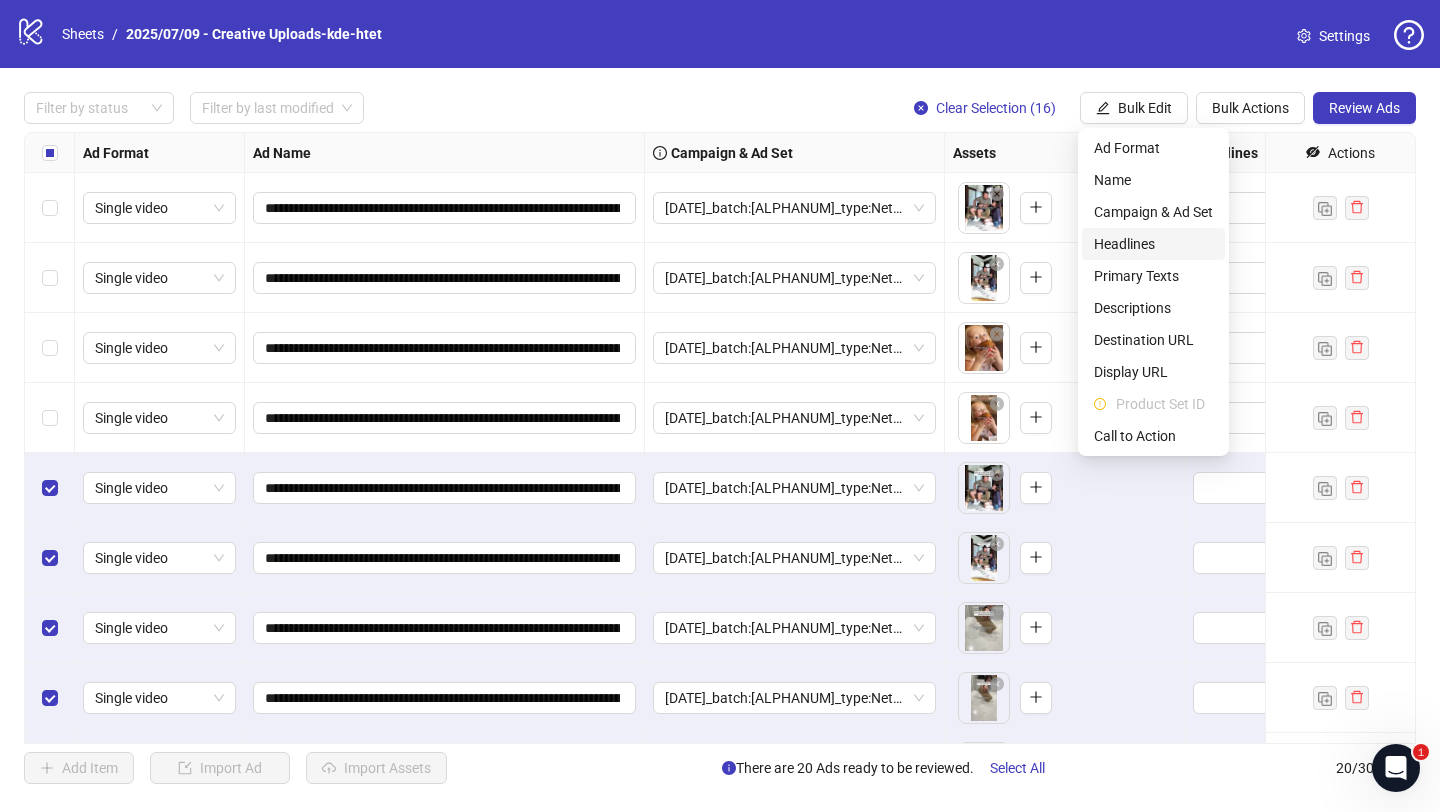 click on "Headlines" at bounding box center (1153, 244) 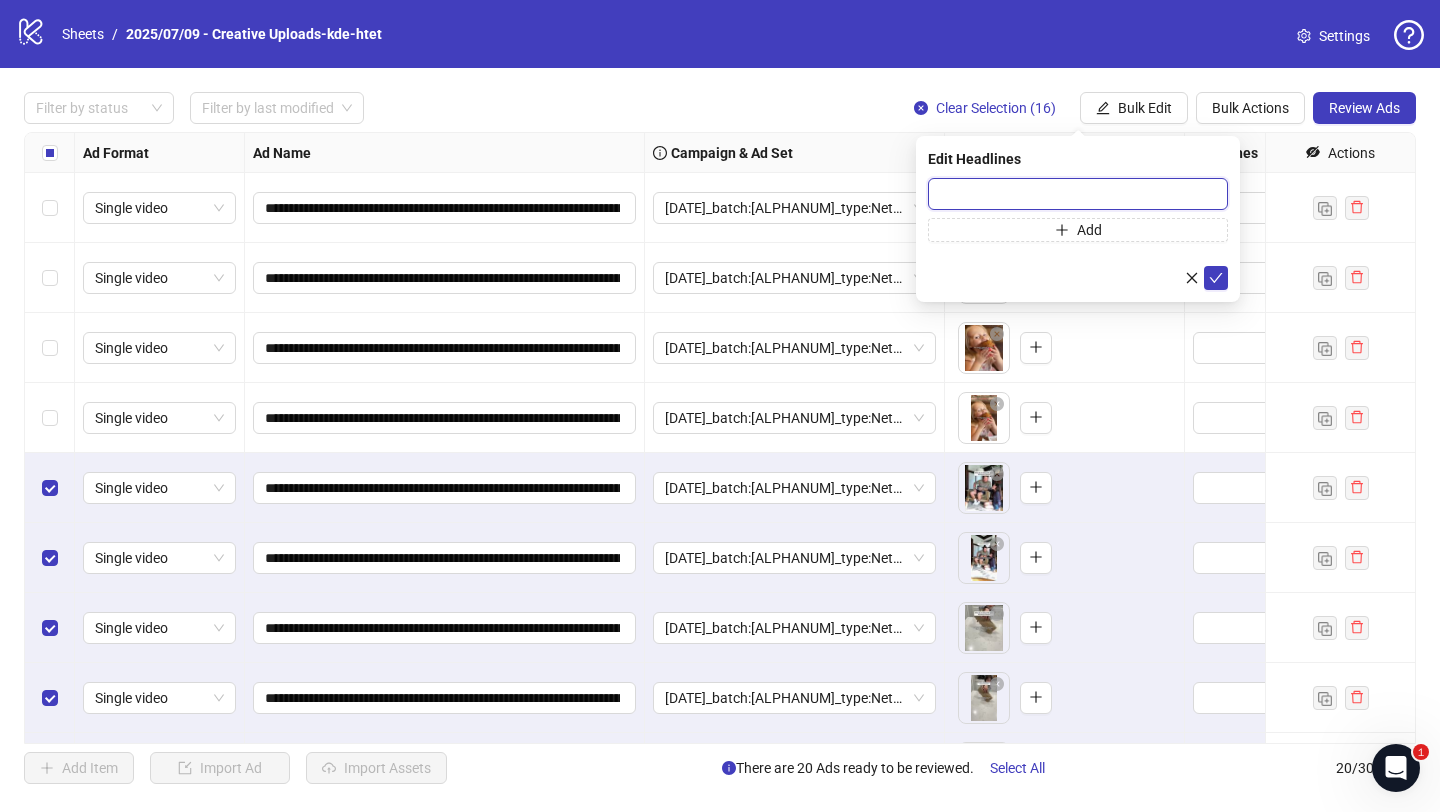 click at bounding box center [1078, 194] 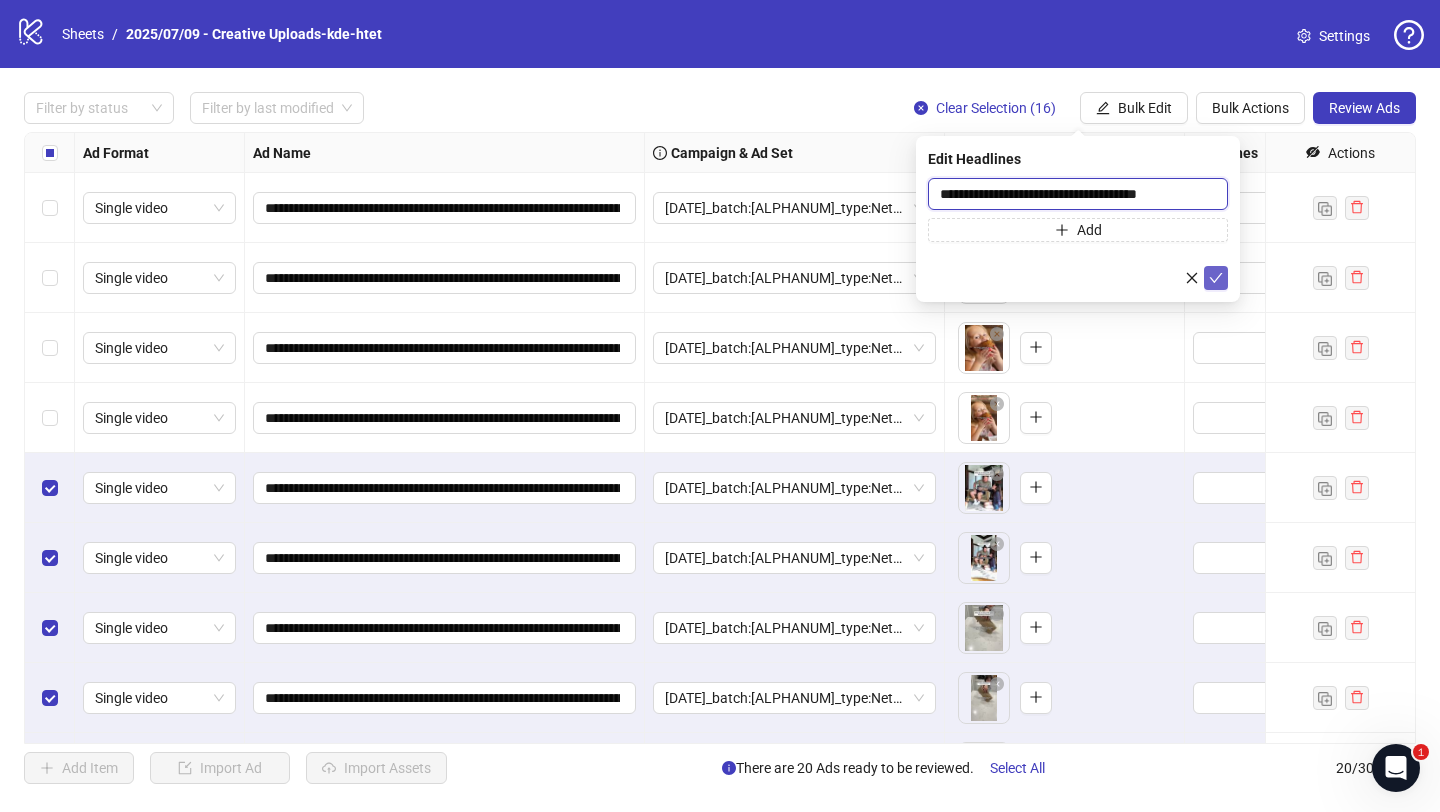 type on "**********" 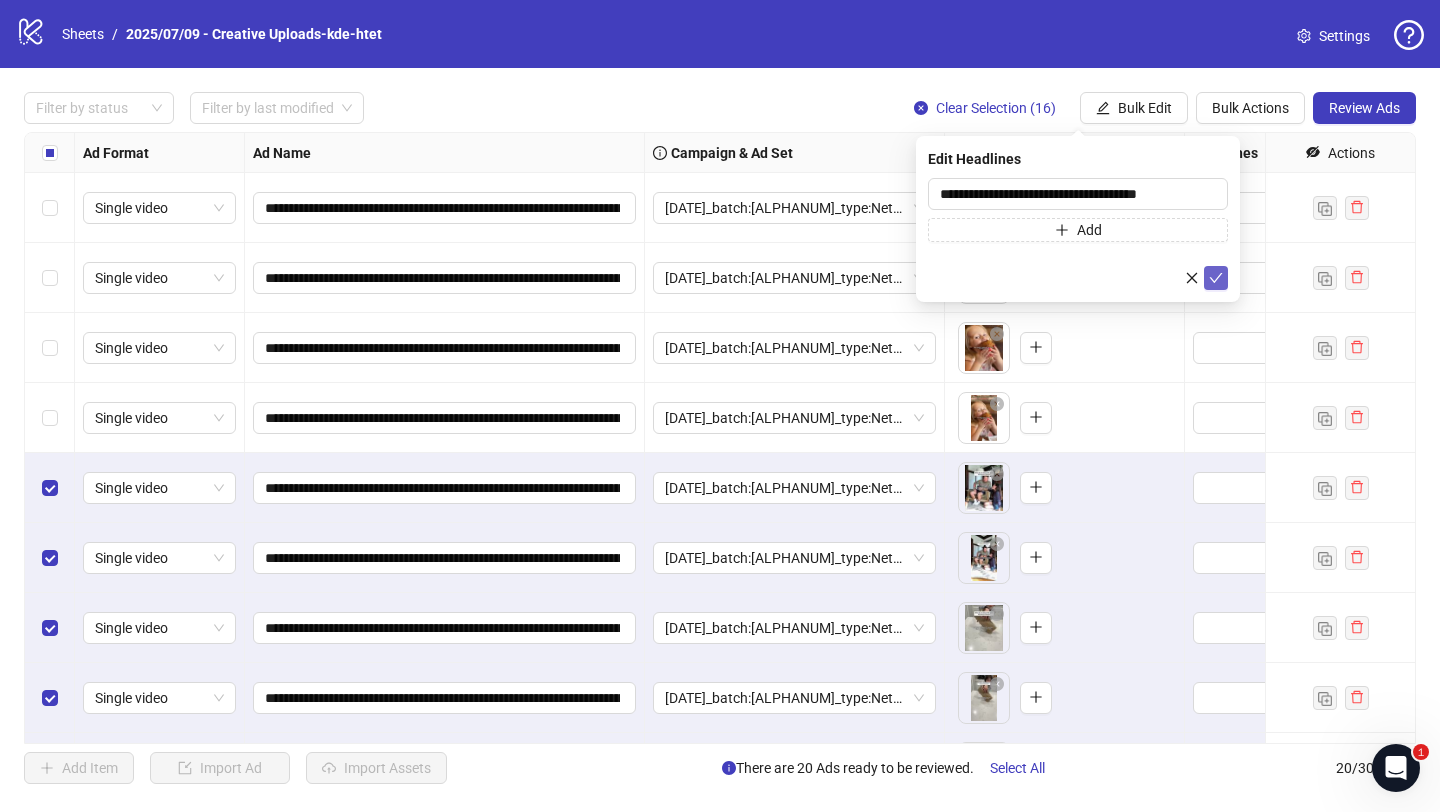 click at bounding box center (1216, 278) 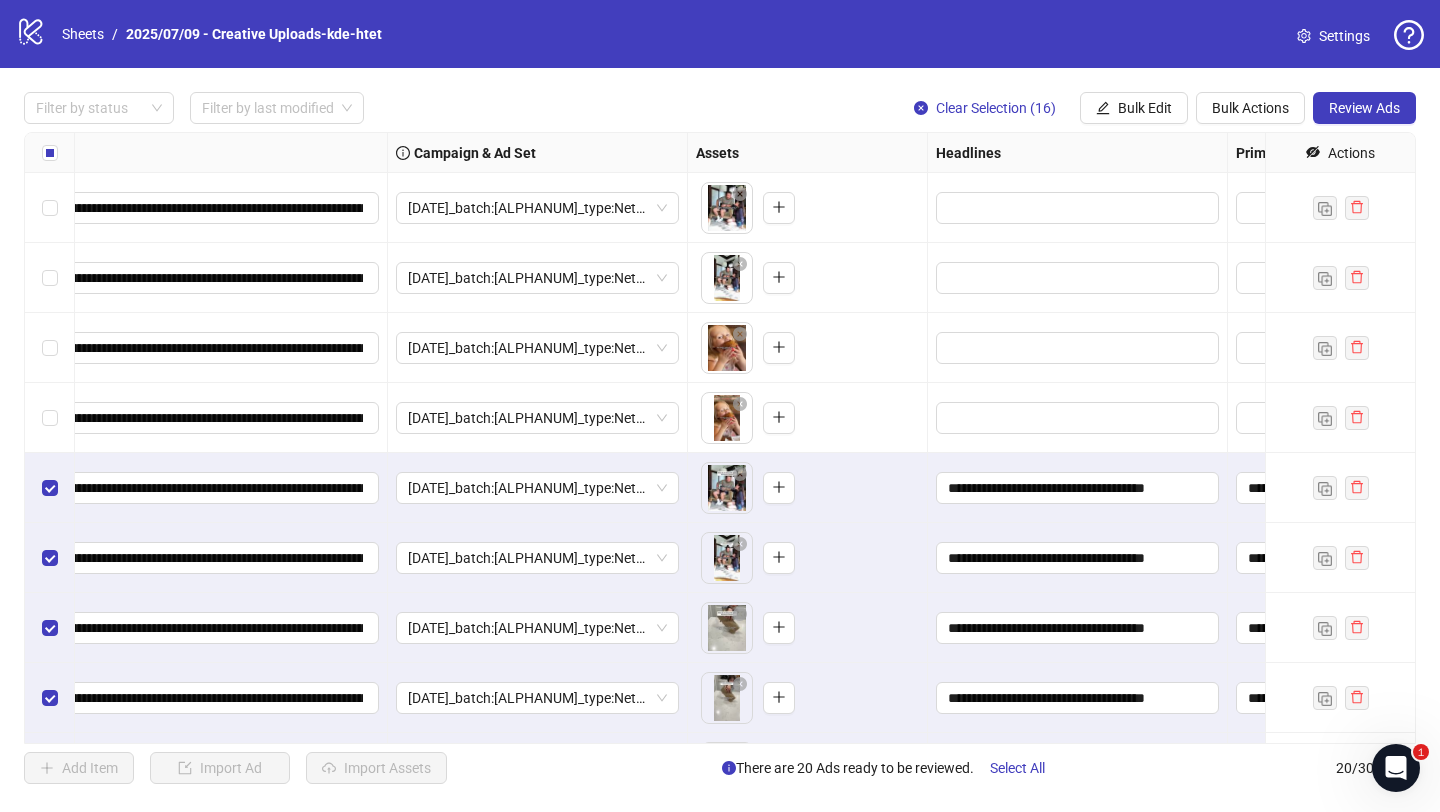 scroll, scrollTop: 0, scrollLeft: 0, axis: both 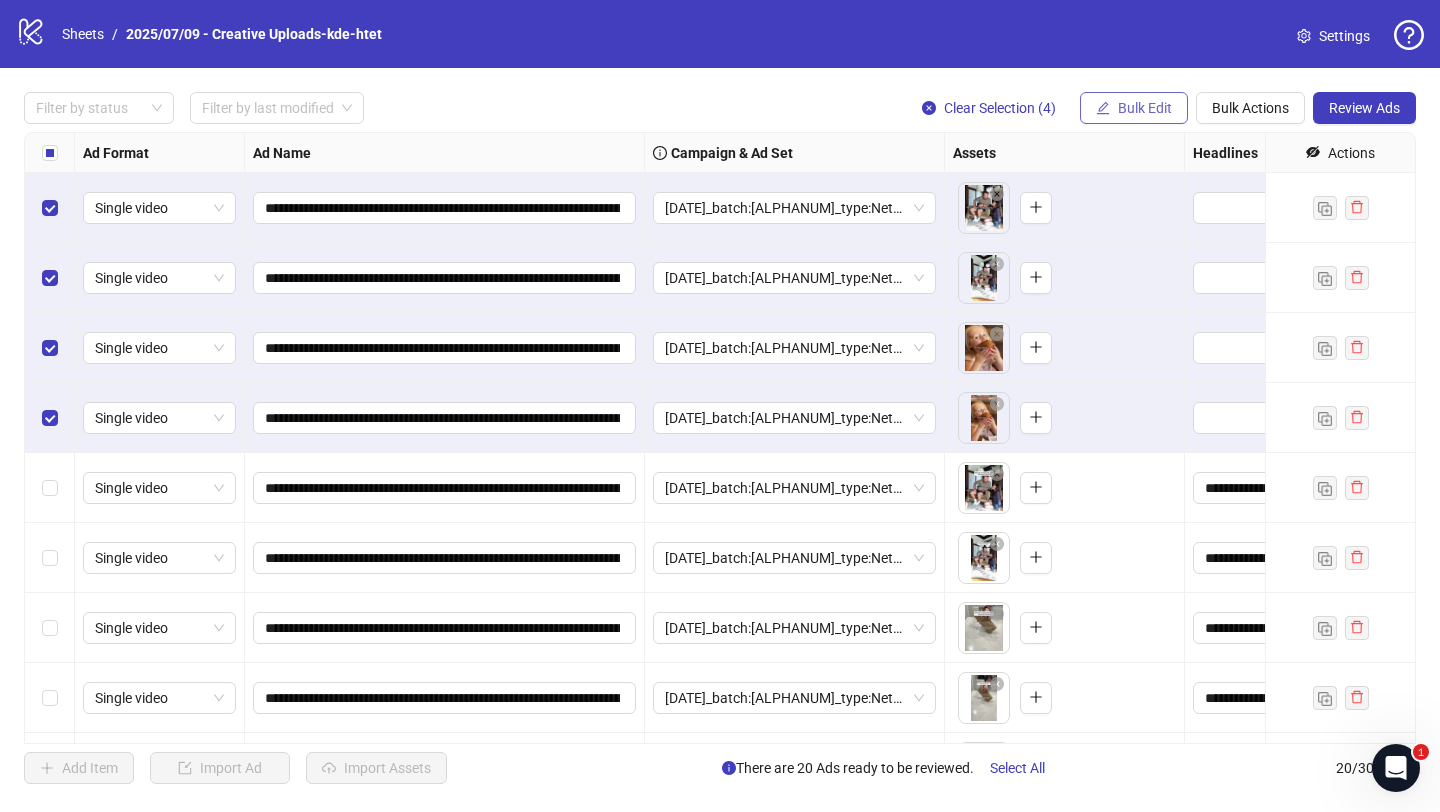 click on "Bulk Edit" at bounding box center (1145, 108) 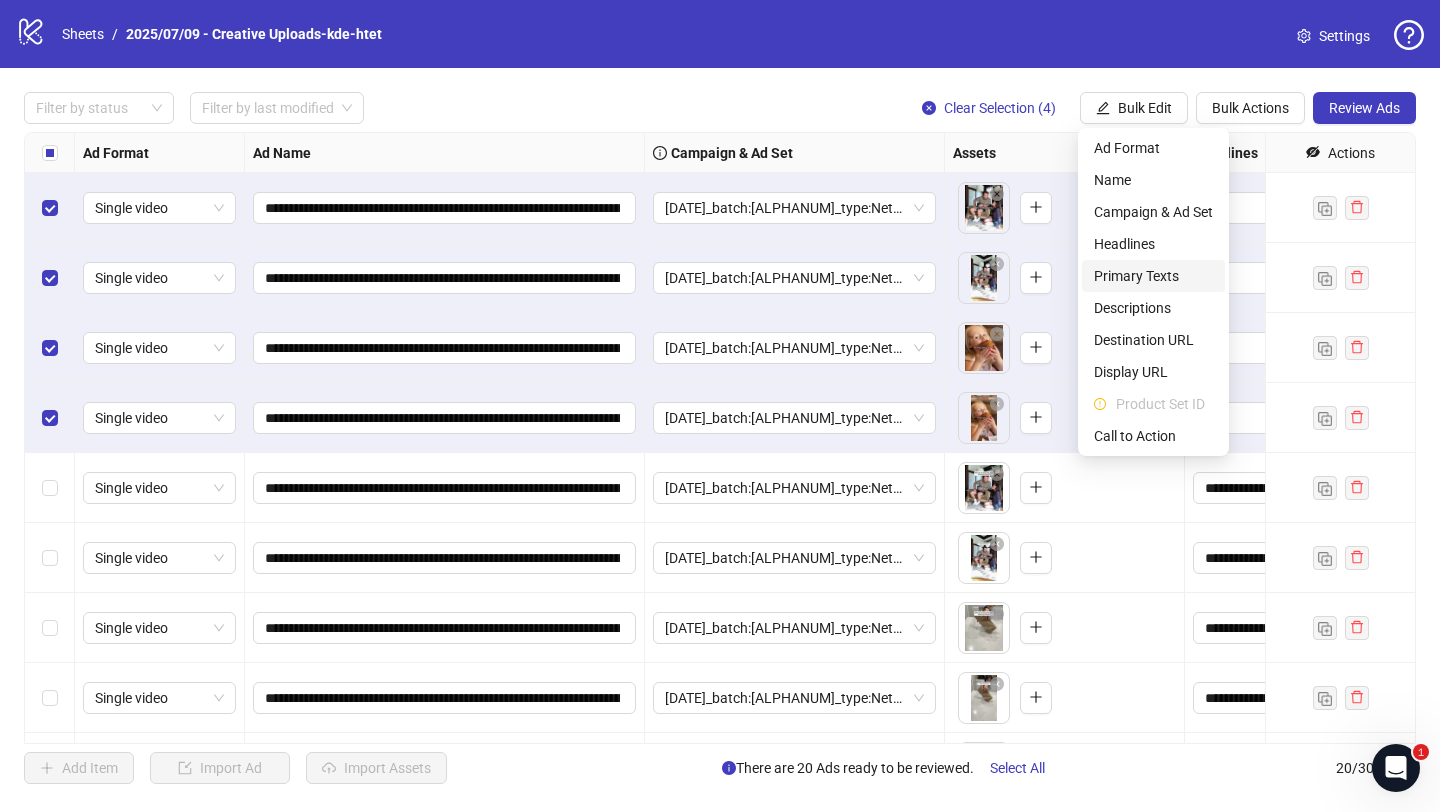 click on "Primary Texts" at bounding box center [1153, 276] 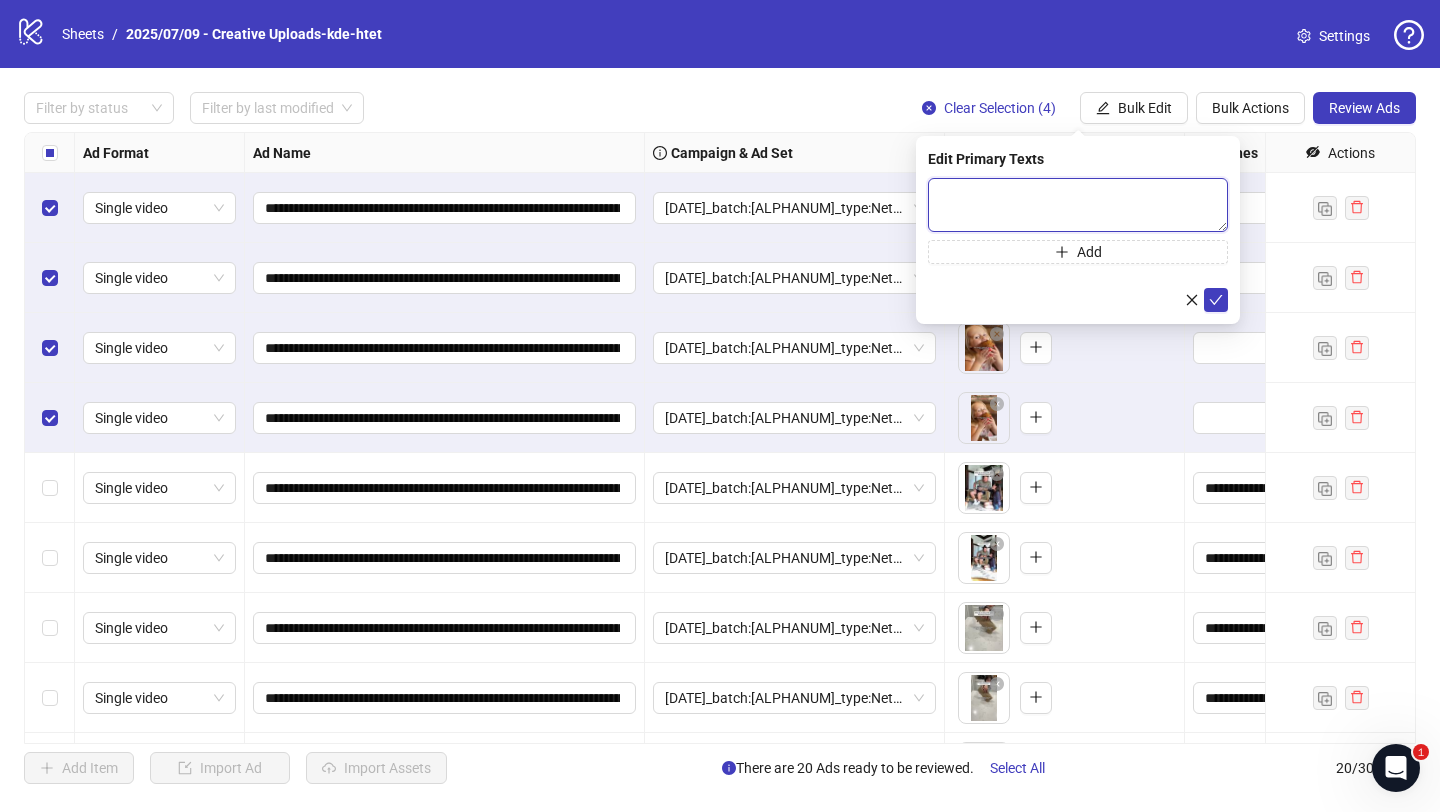 click at bounding box center (1078, 205) 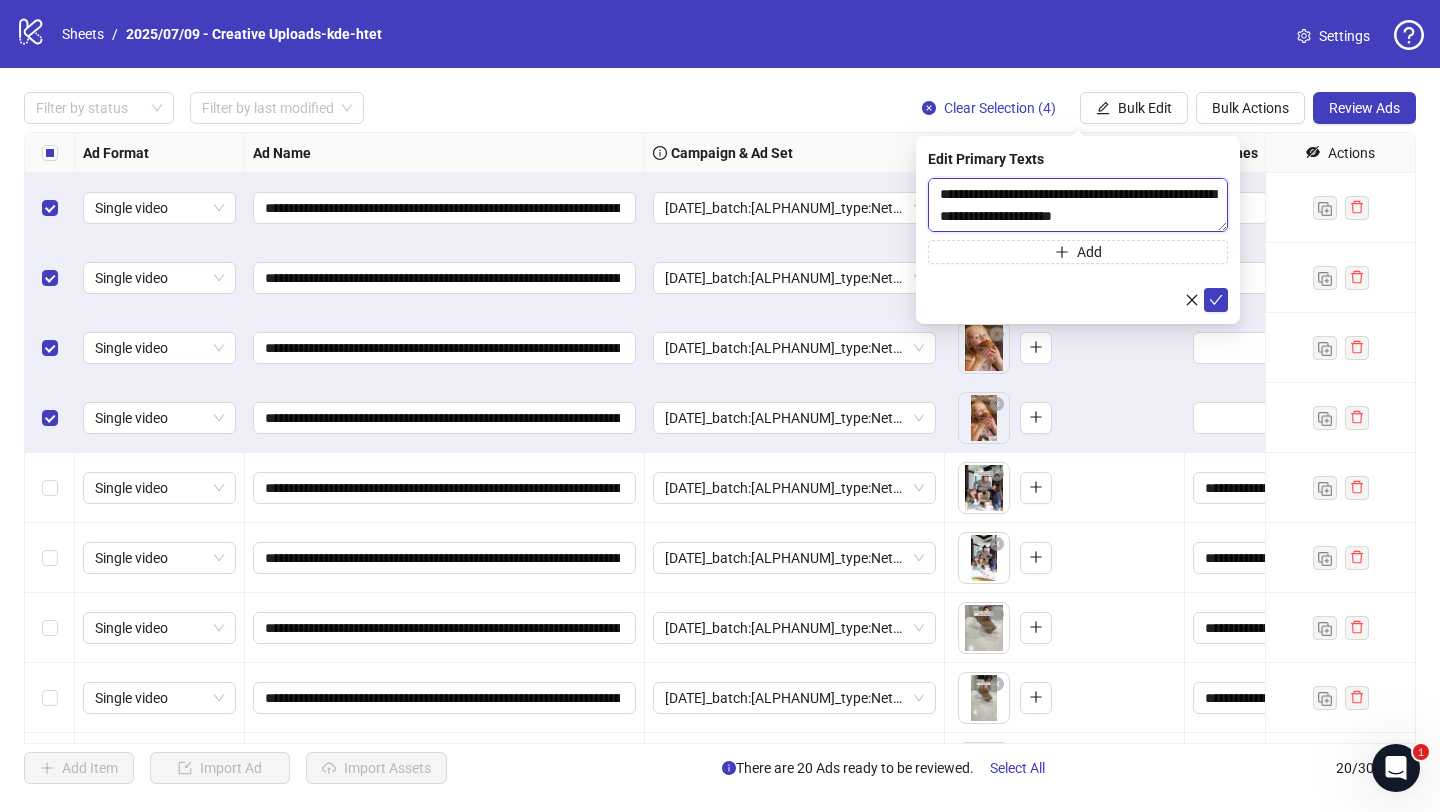 scroll, scrollTop: 103, scrollLeft: 0, axis: vertical 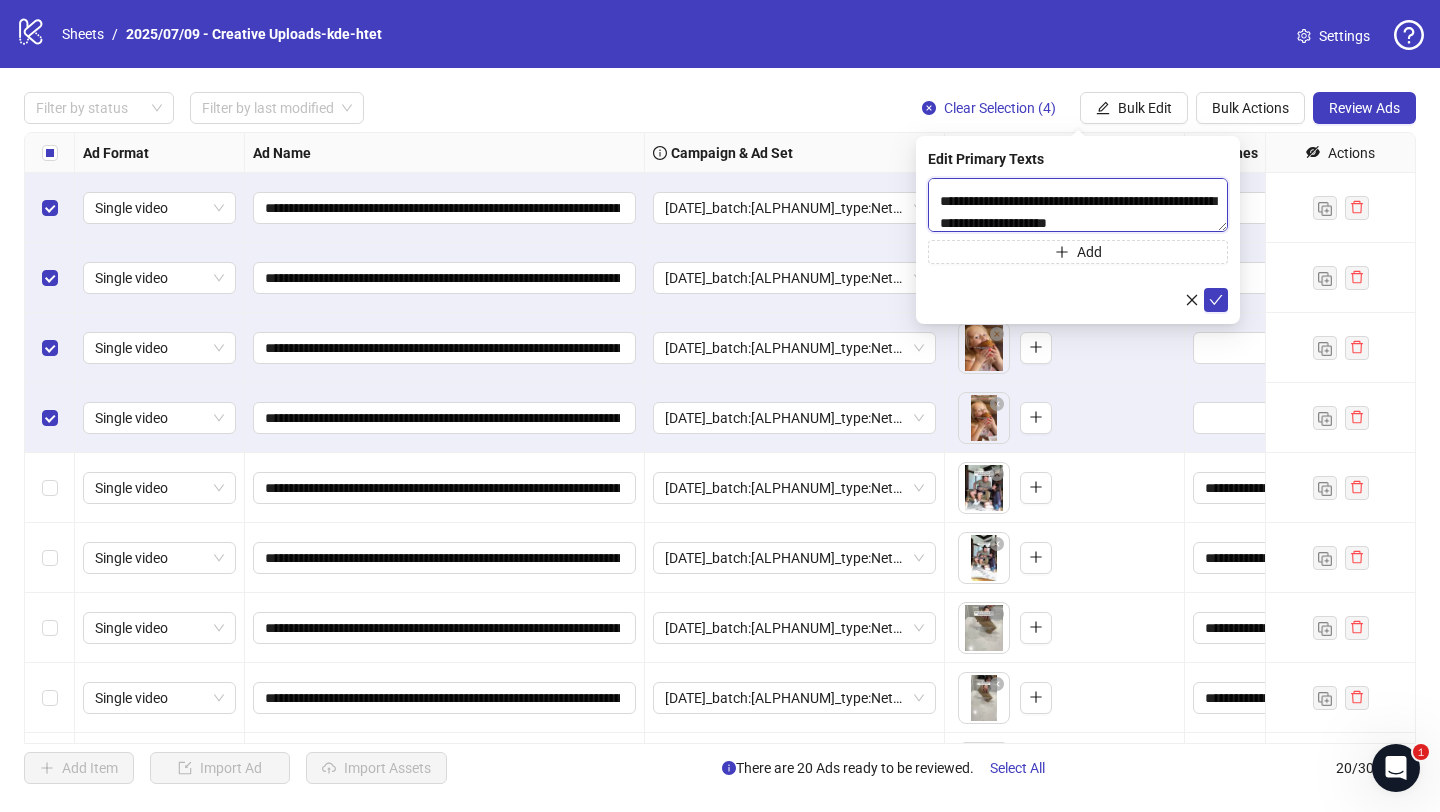 click on "**********" at bounding box center [1078, 205] 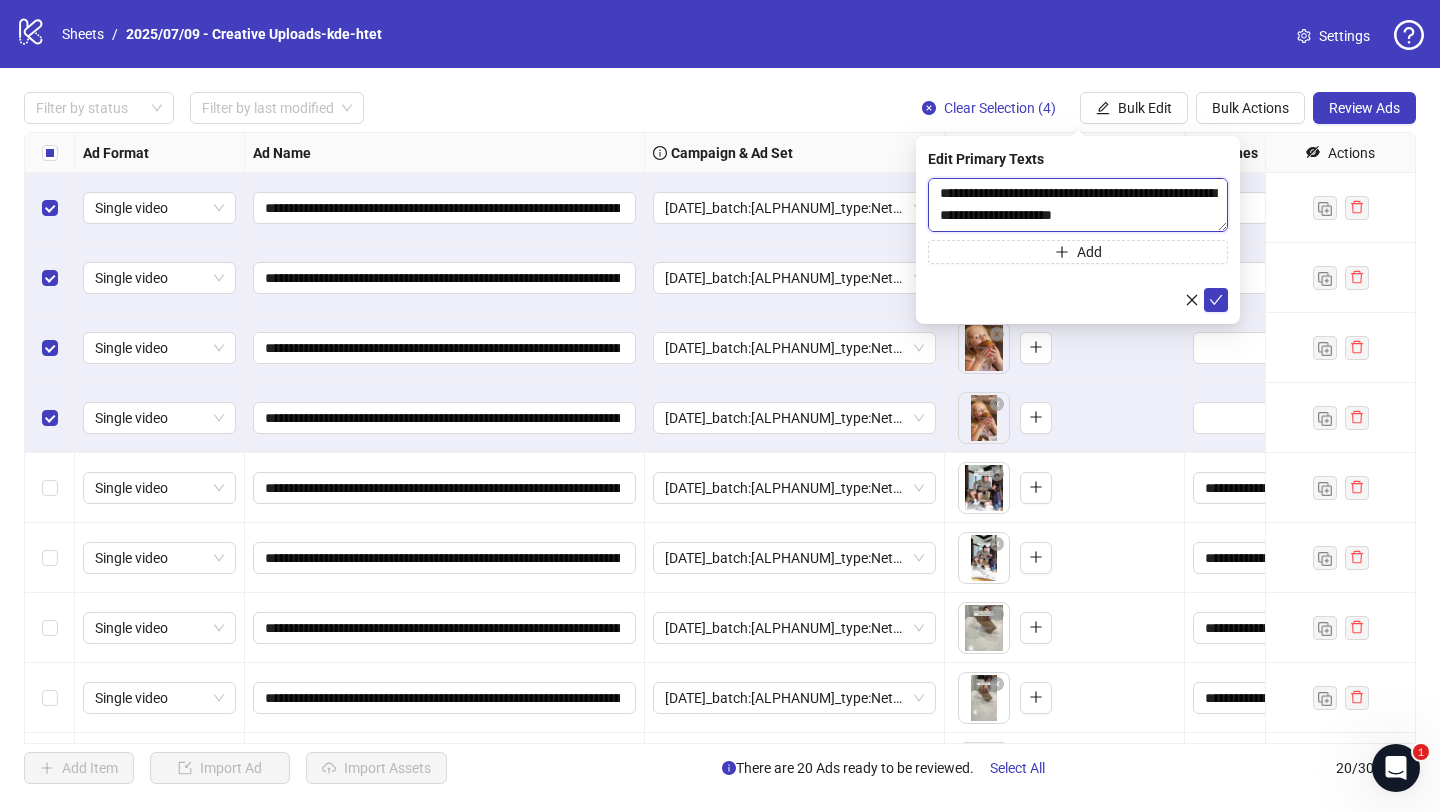scroll, scrollTop: 0, scrollLeft: 0, axis: both 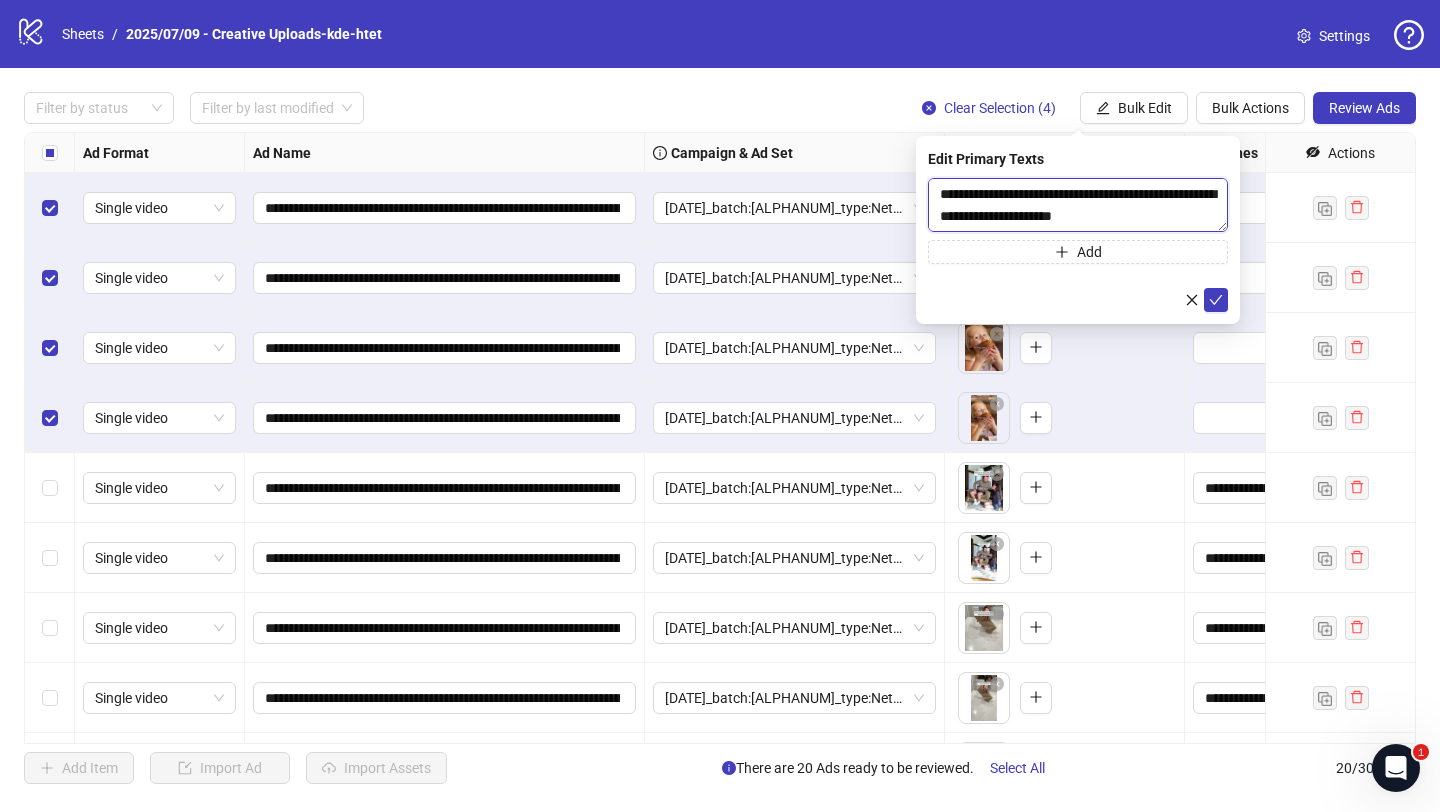 click on "**********" at bounding box center [1078, 205] 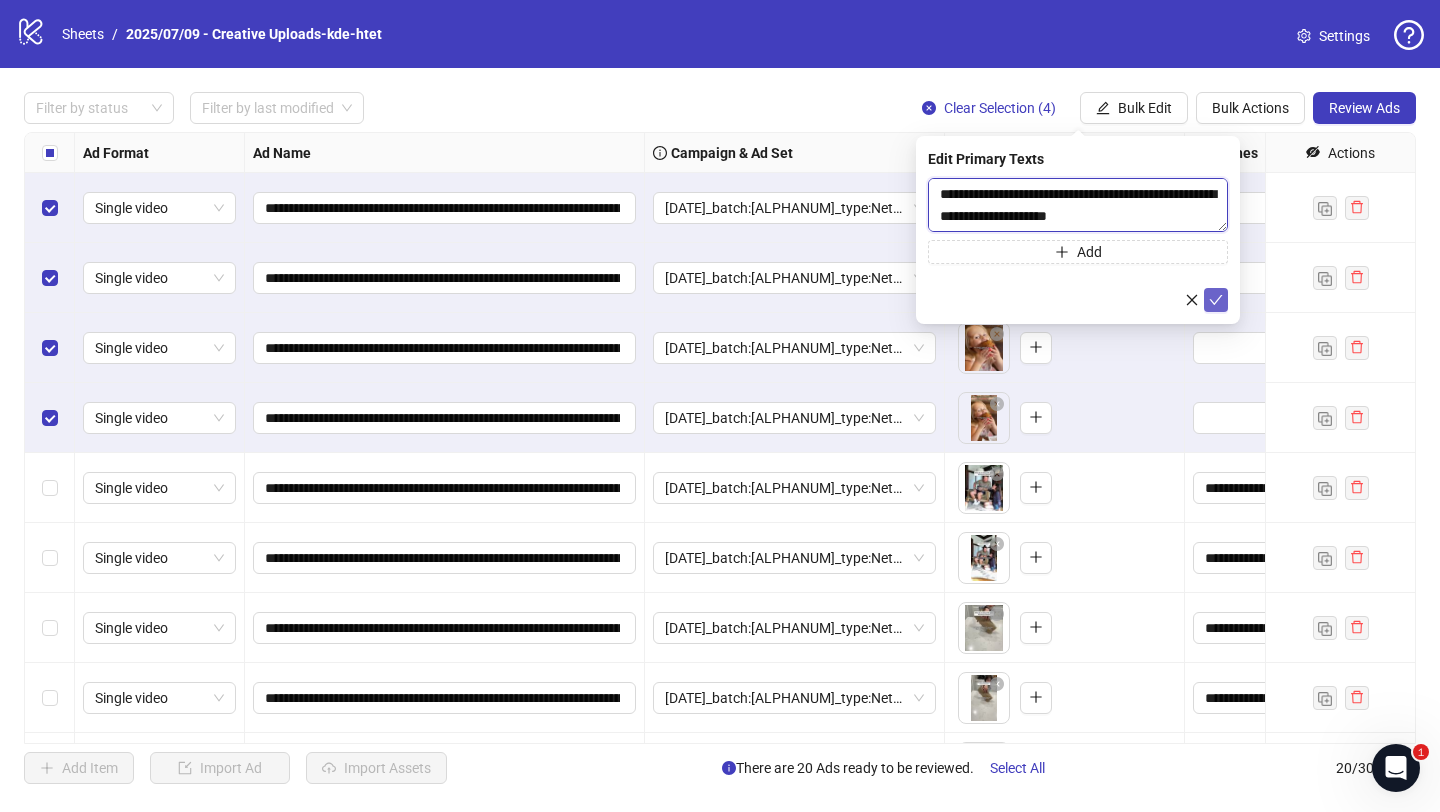 type on "**********" 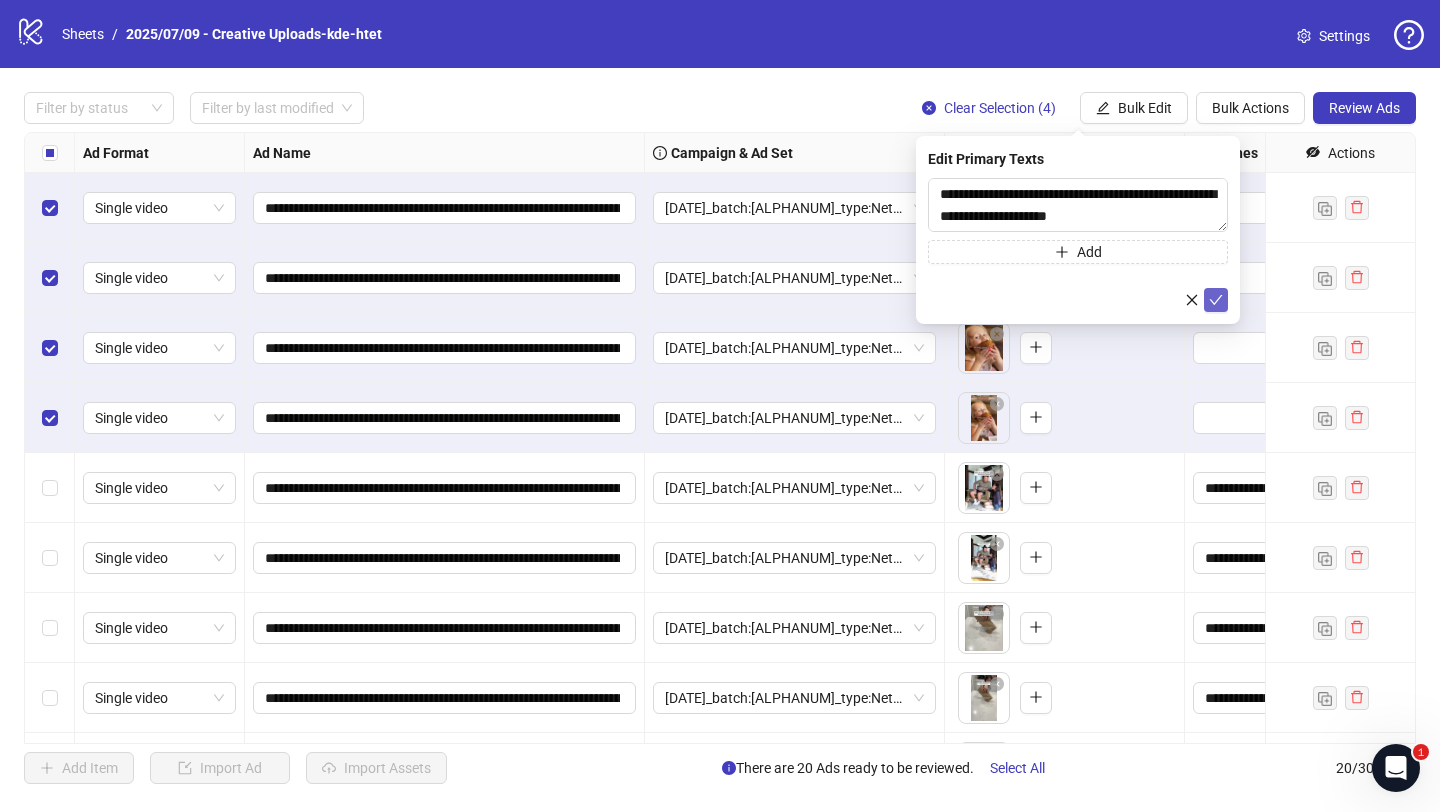 click at bounding box center [1216, 300] 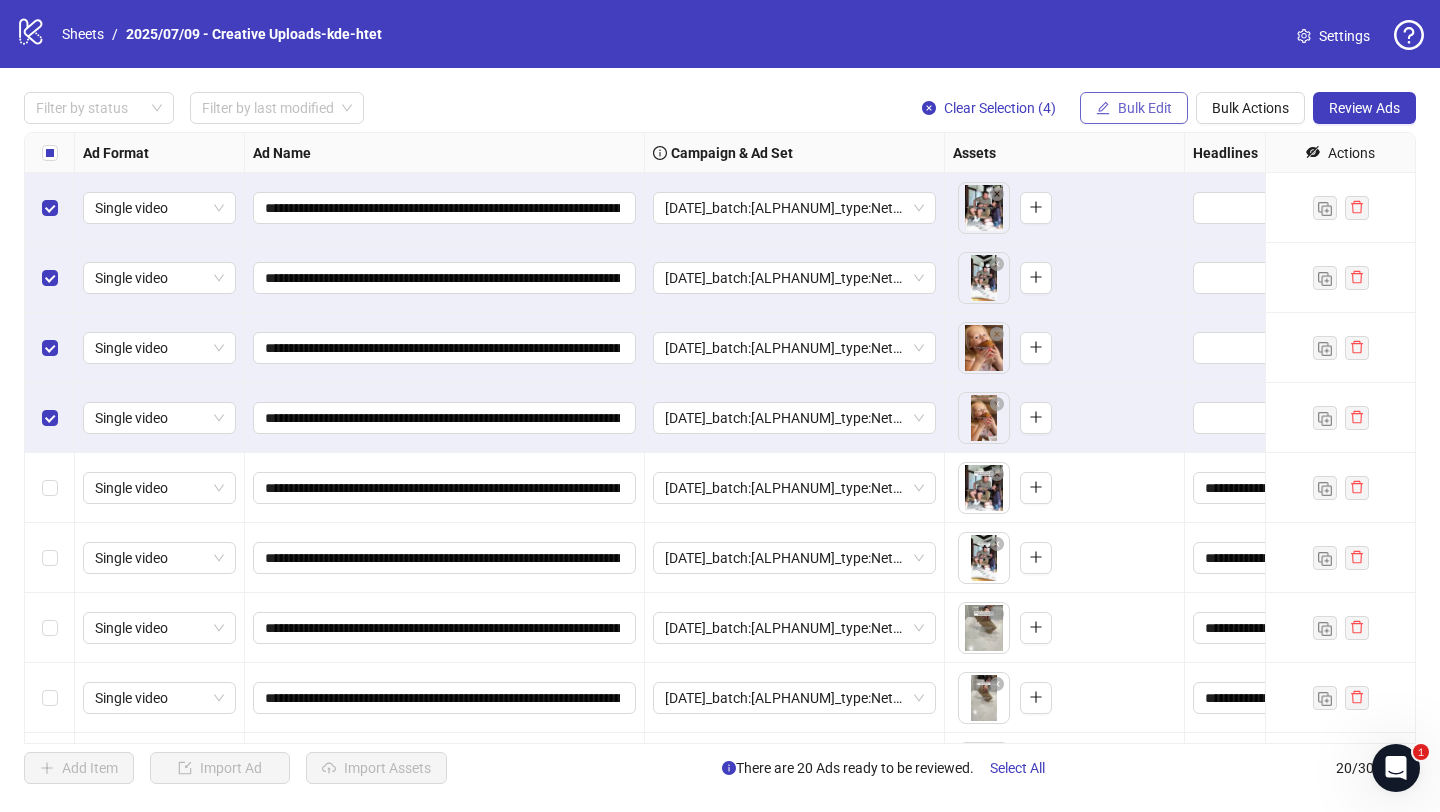 click on "Bulk Edit" at bounding box center [1134, 108] 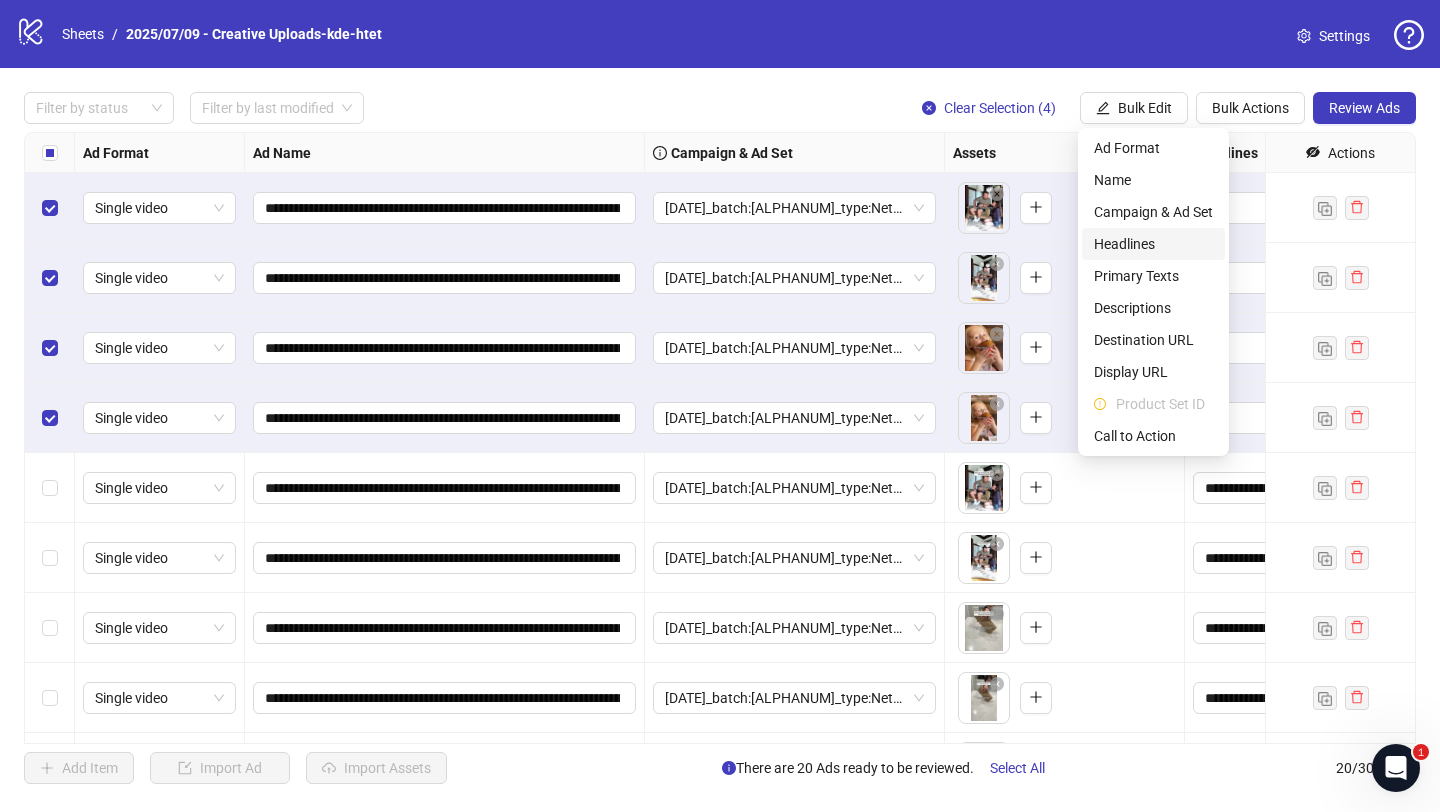 click on "Headlines" at bounding box center [1153, 244] 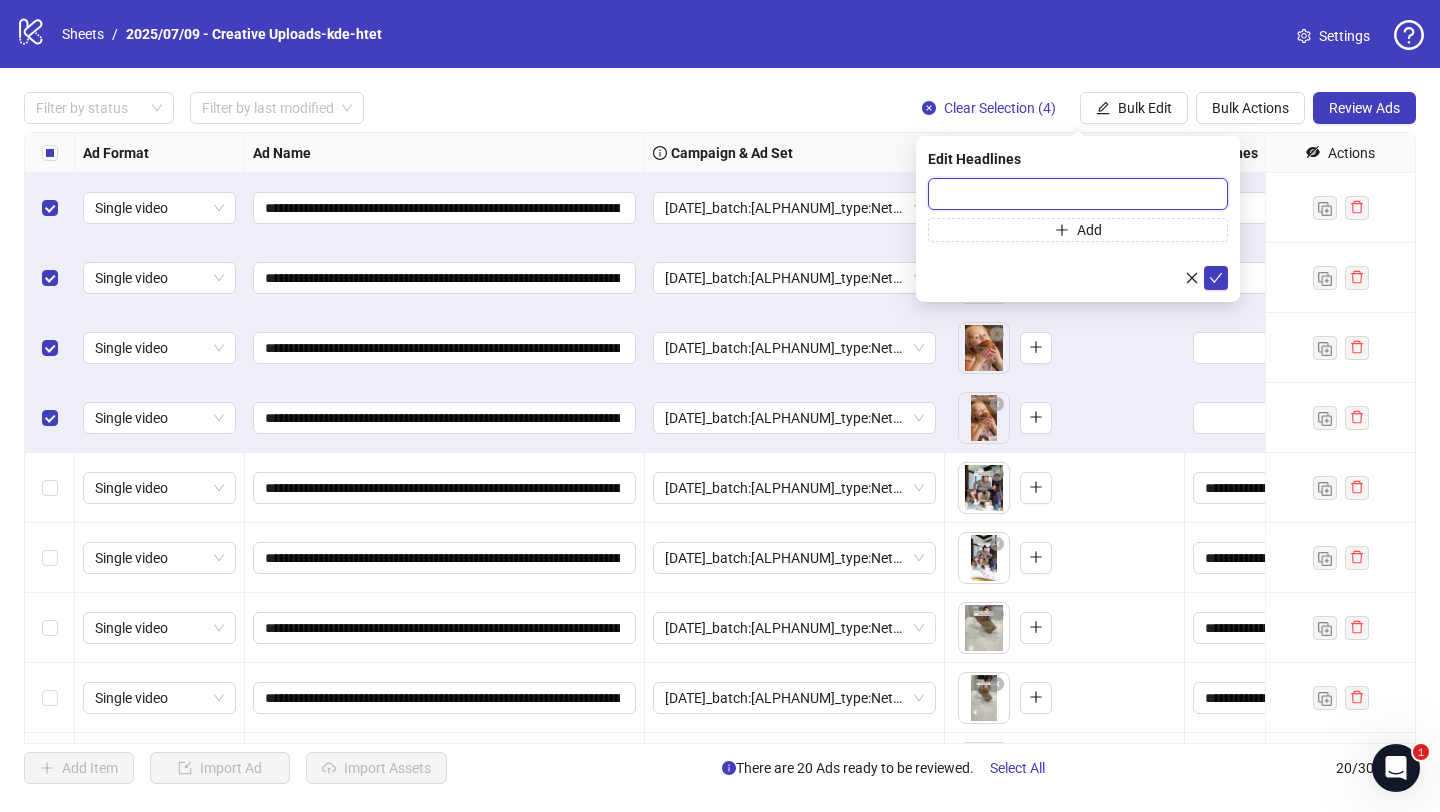 click at bounding box center (1078, 194) 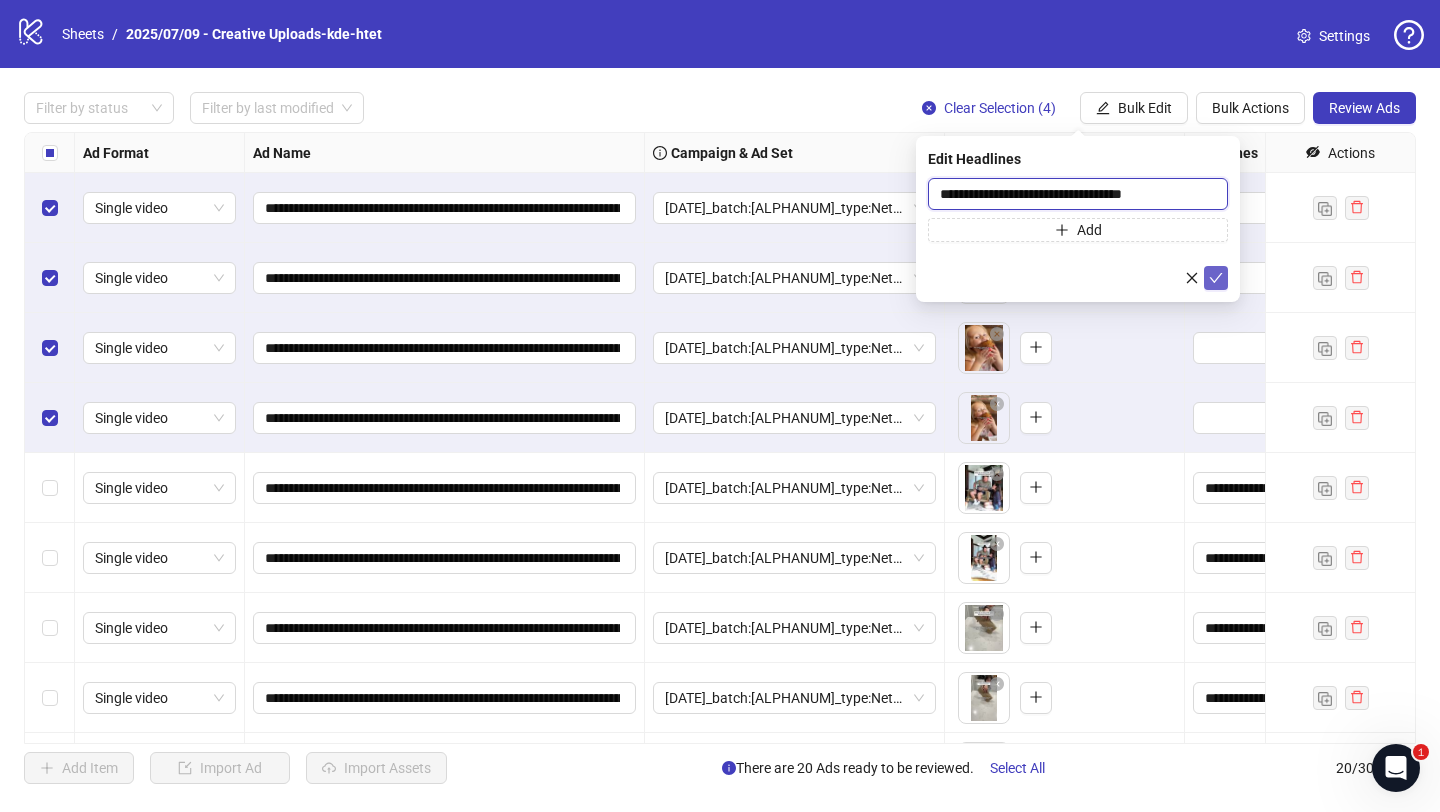 type on "**********" 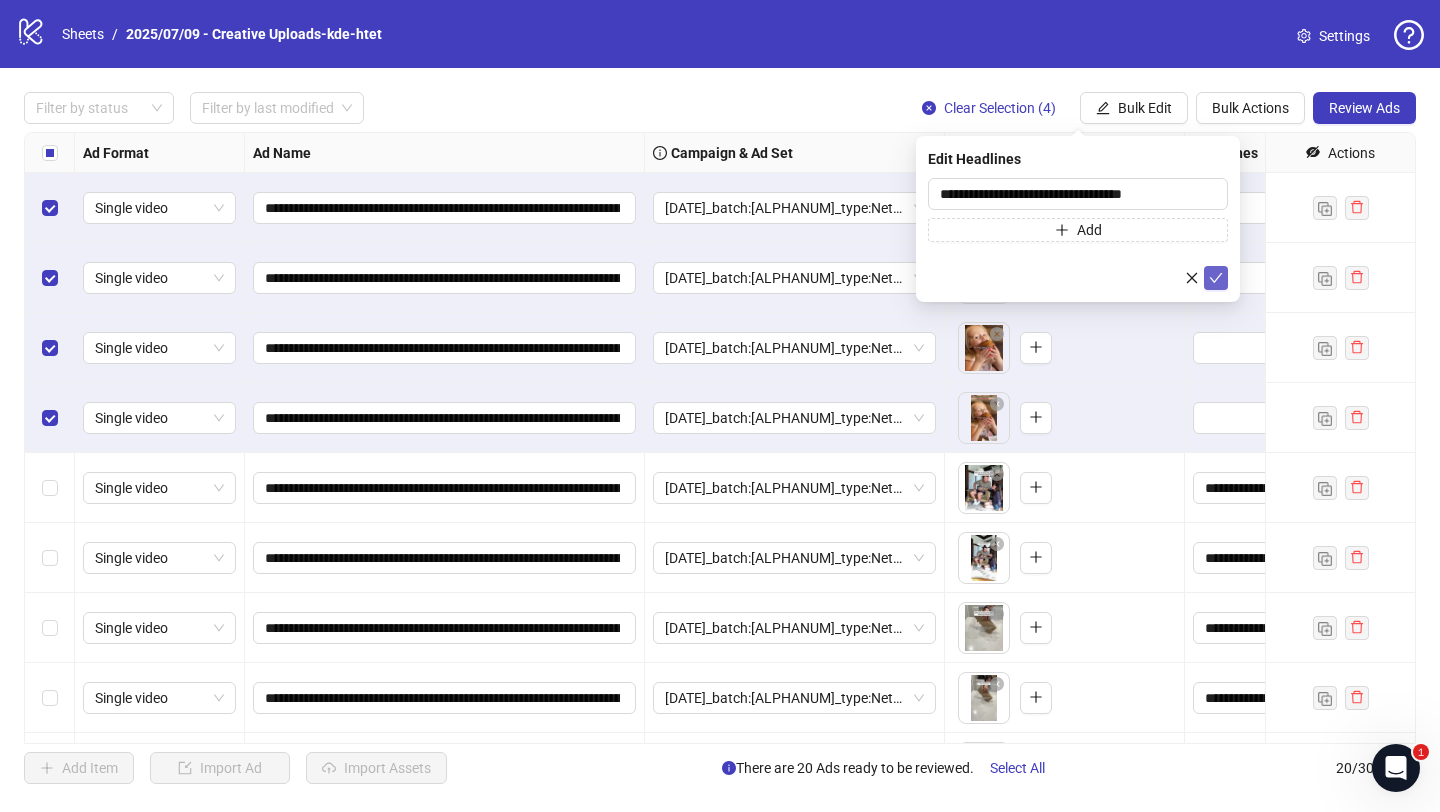 click at bounding box center (1216, 278) 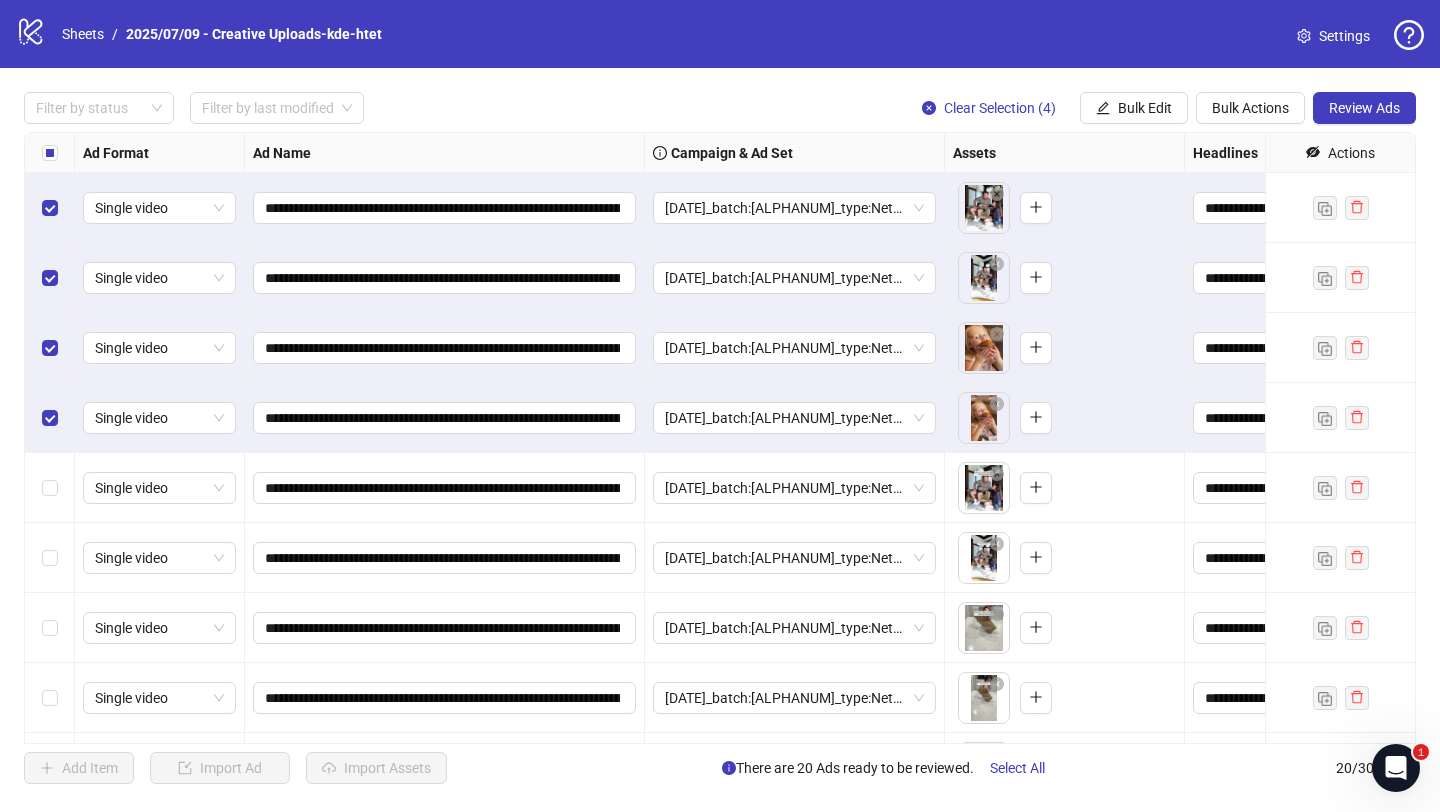 click on "Filter by status Filter by last modified Clear Selection (4) Bulk Edit Bulk Actions Review Ads" at bounding box center [720, 34] 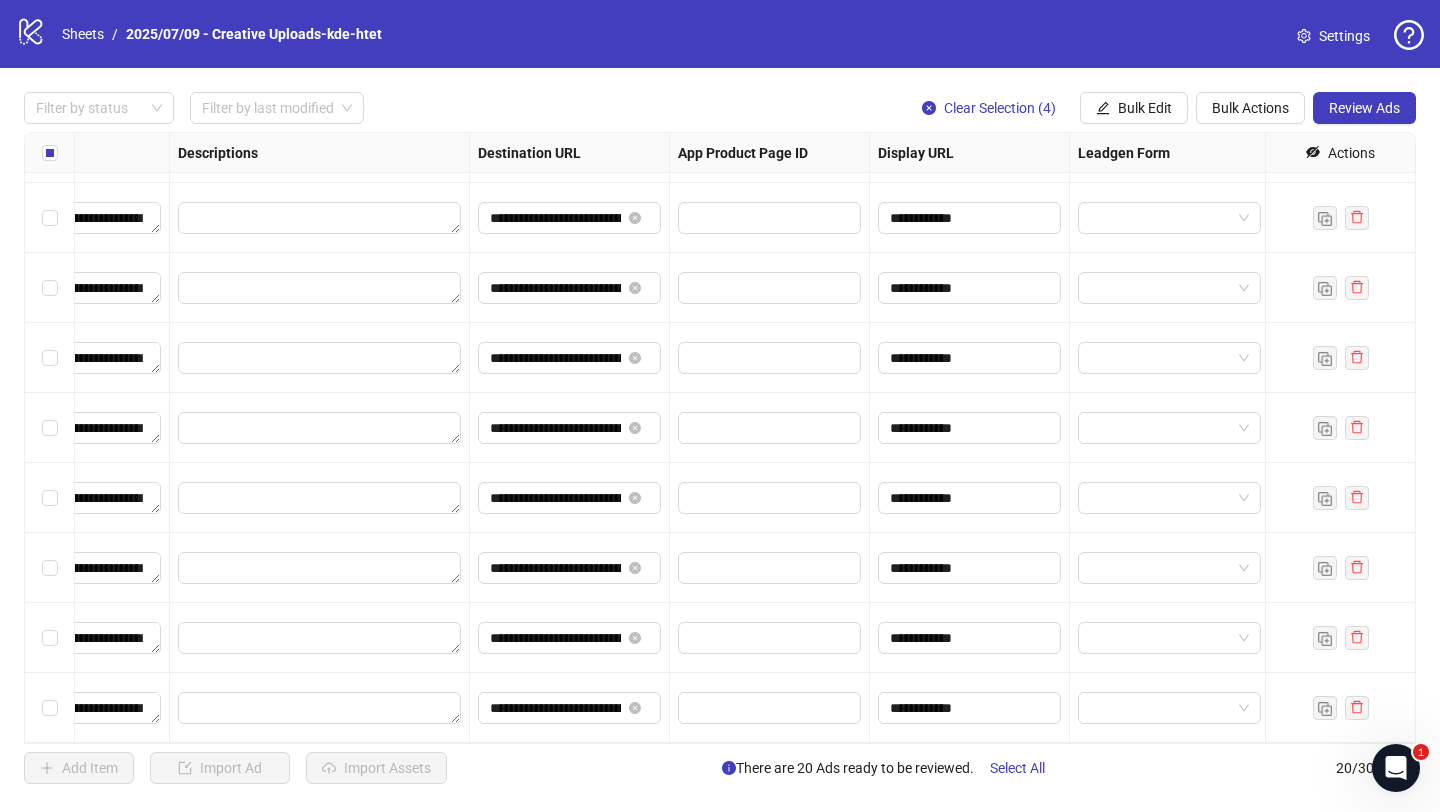 scroll, scrollTop: 830, scrollLeft: 1880, axis: both 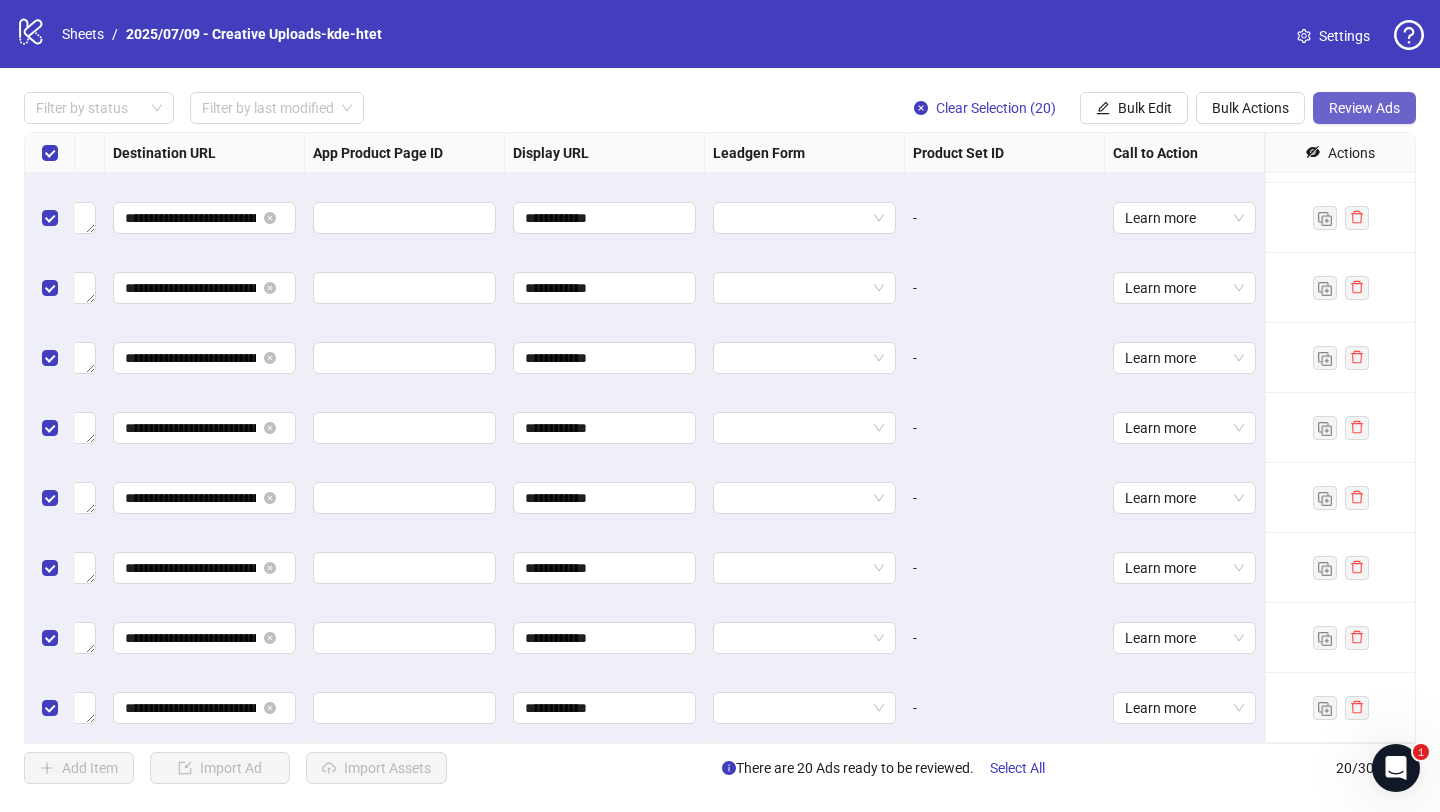click on "Review Ads" at bounding box center (1364, 108) 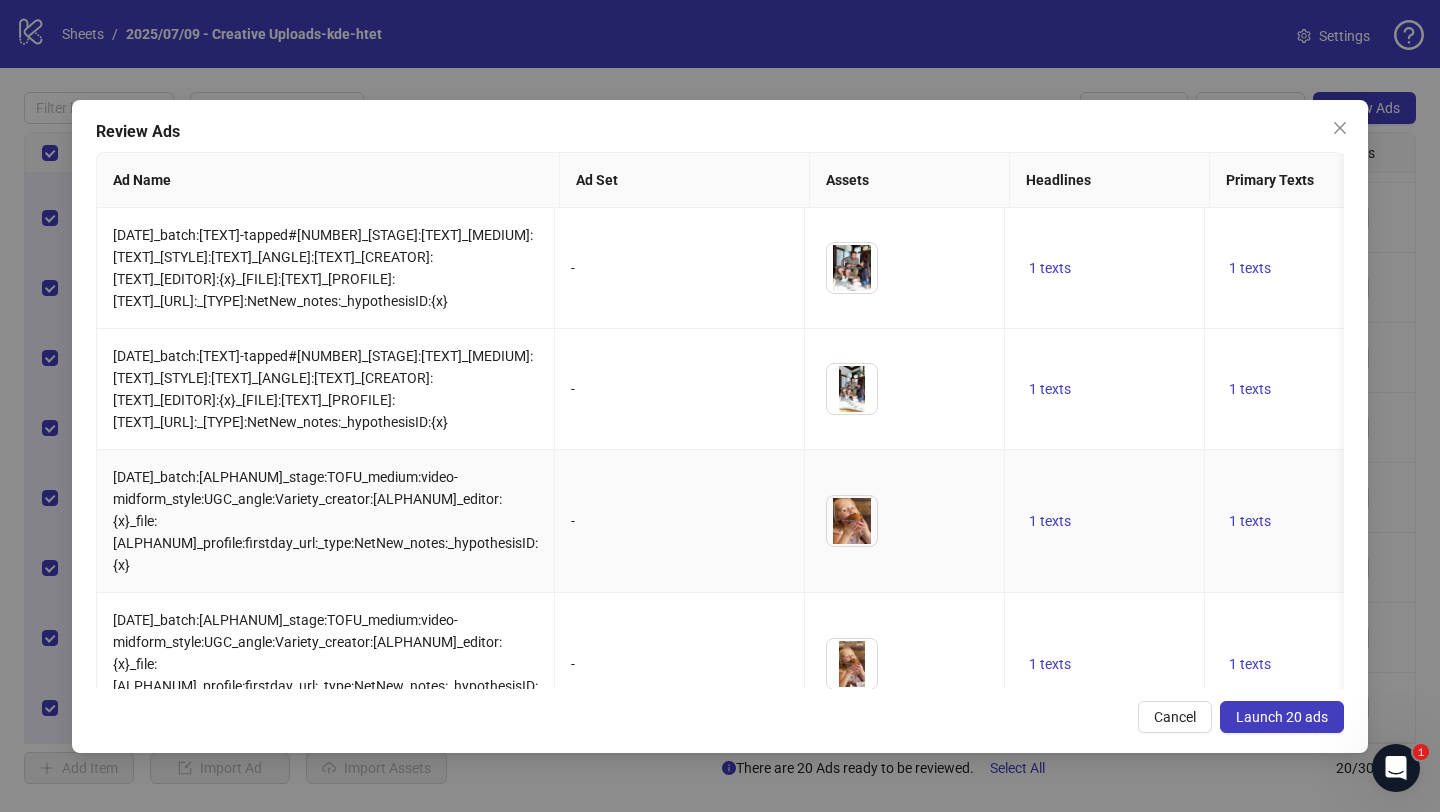 scroll, scrollTop: 0, scrollLeft: 6, axis: horizontal 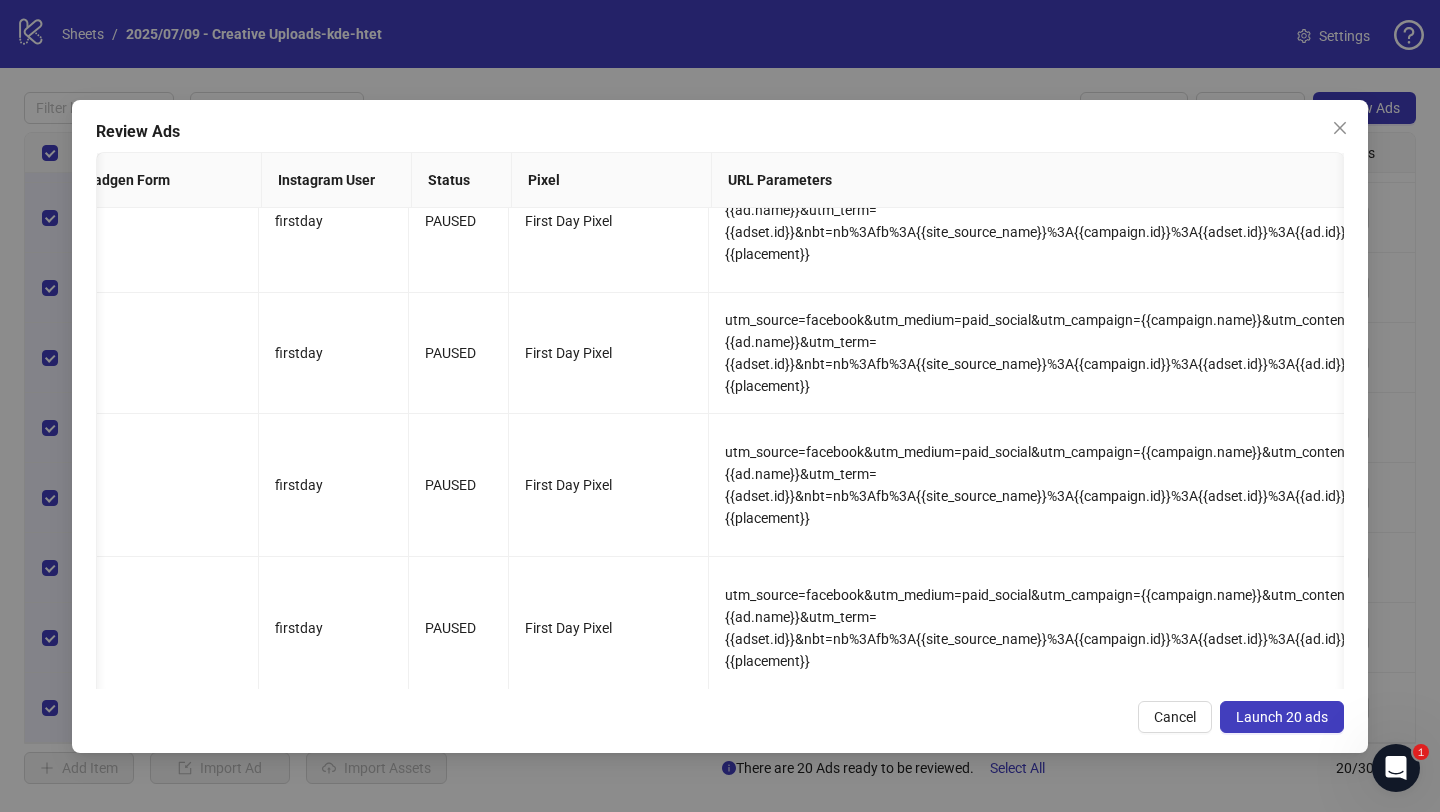 click on "Launch 20 ads" at bounding box center (1282, 717) 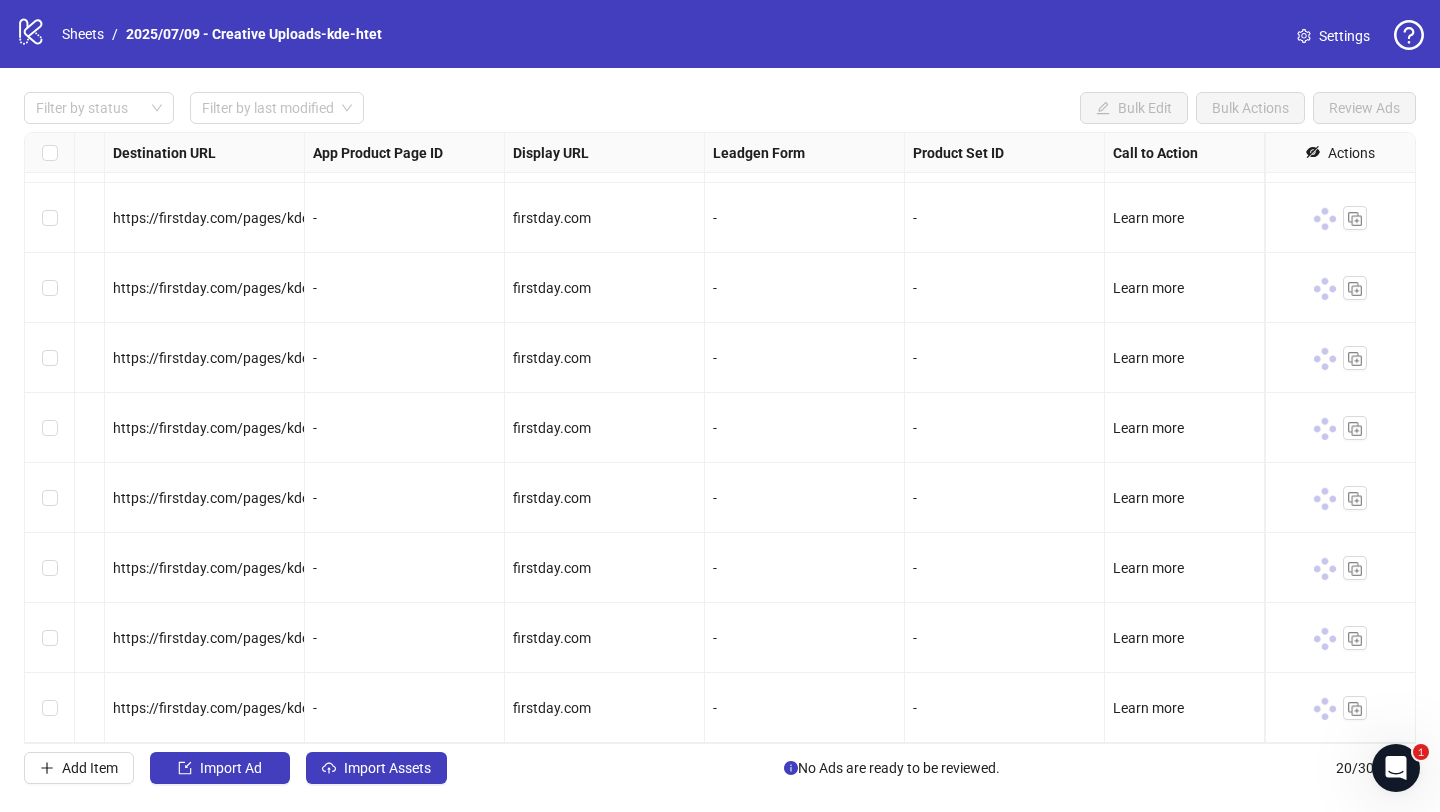 click on "Filter by status Filter by last modified Bulk Edit Bulk Actions Review Ads" at bounding box center [720, 34] 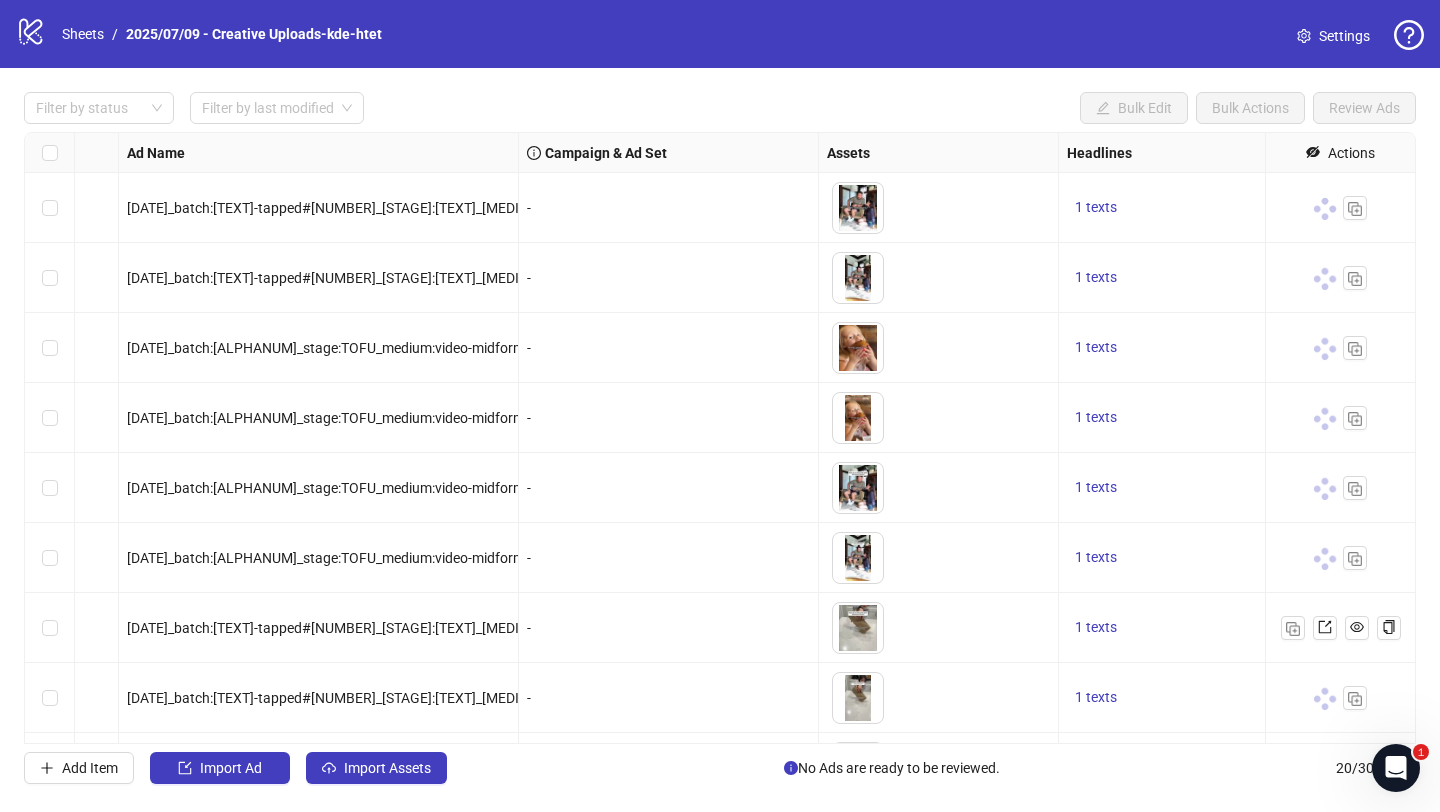 scroll, scrollTop: 0, scrollLeft: 0, axis: both 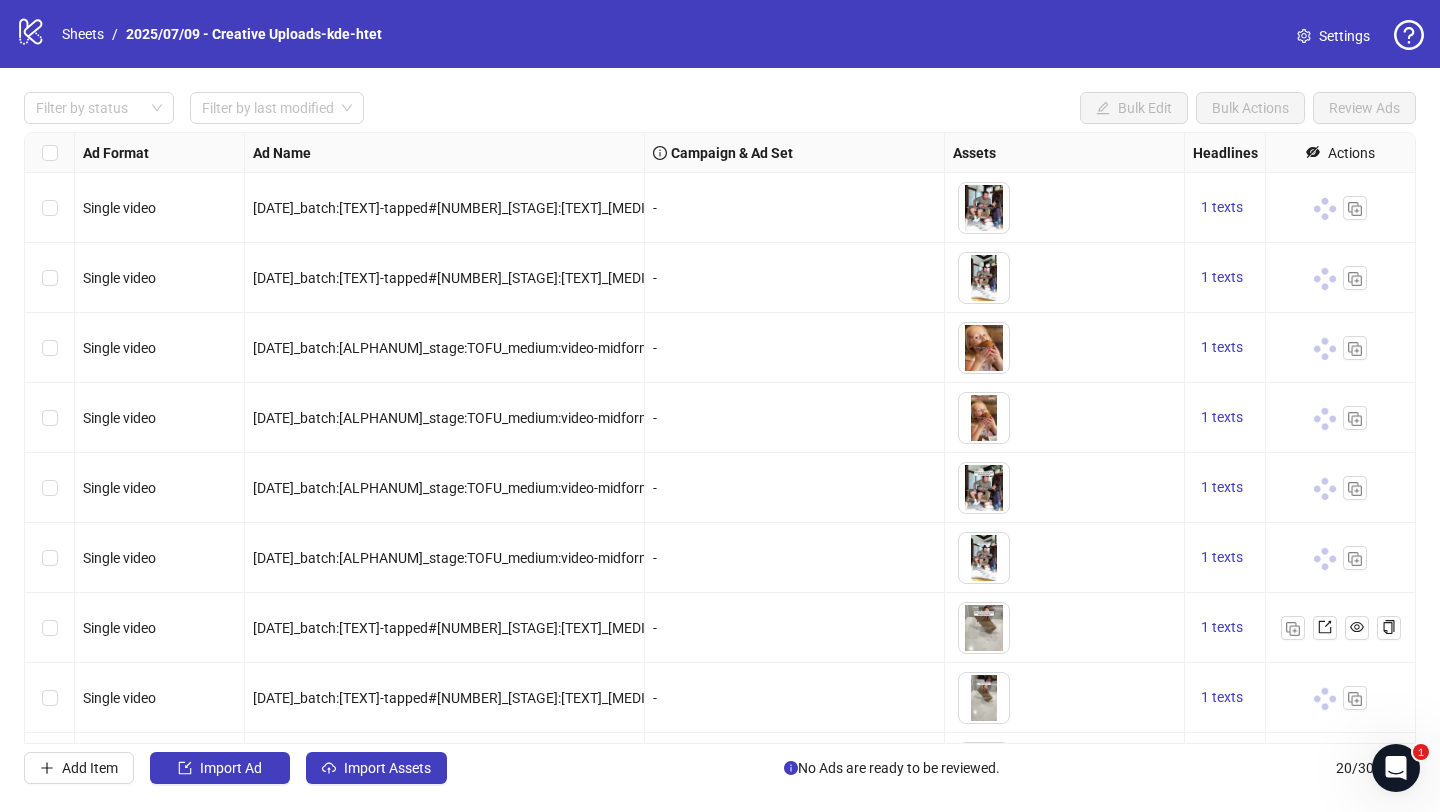 click on "Filter by status Filter by last modified Bulk Edit Bulk Actions Review Ads" at bounding box center [720, 34] 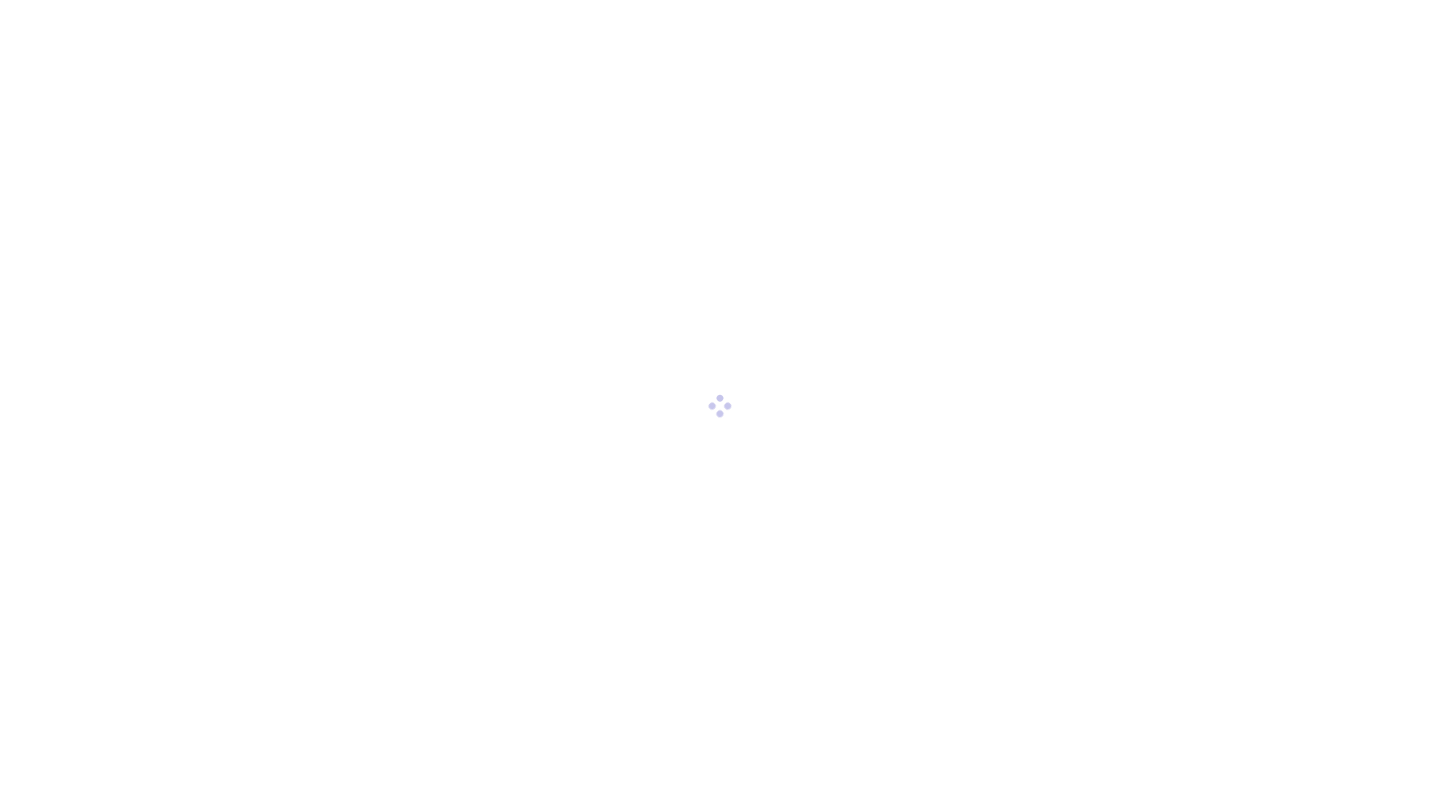 scroll, scrollTop: 0, scrollLeft: 0, axis: both 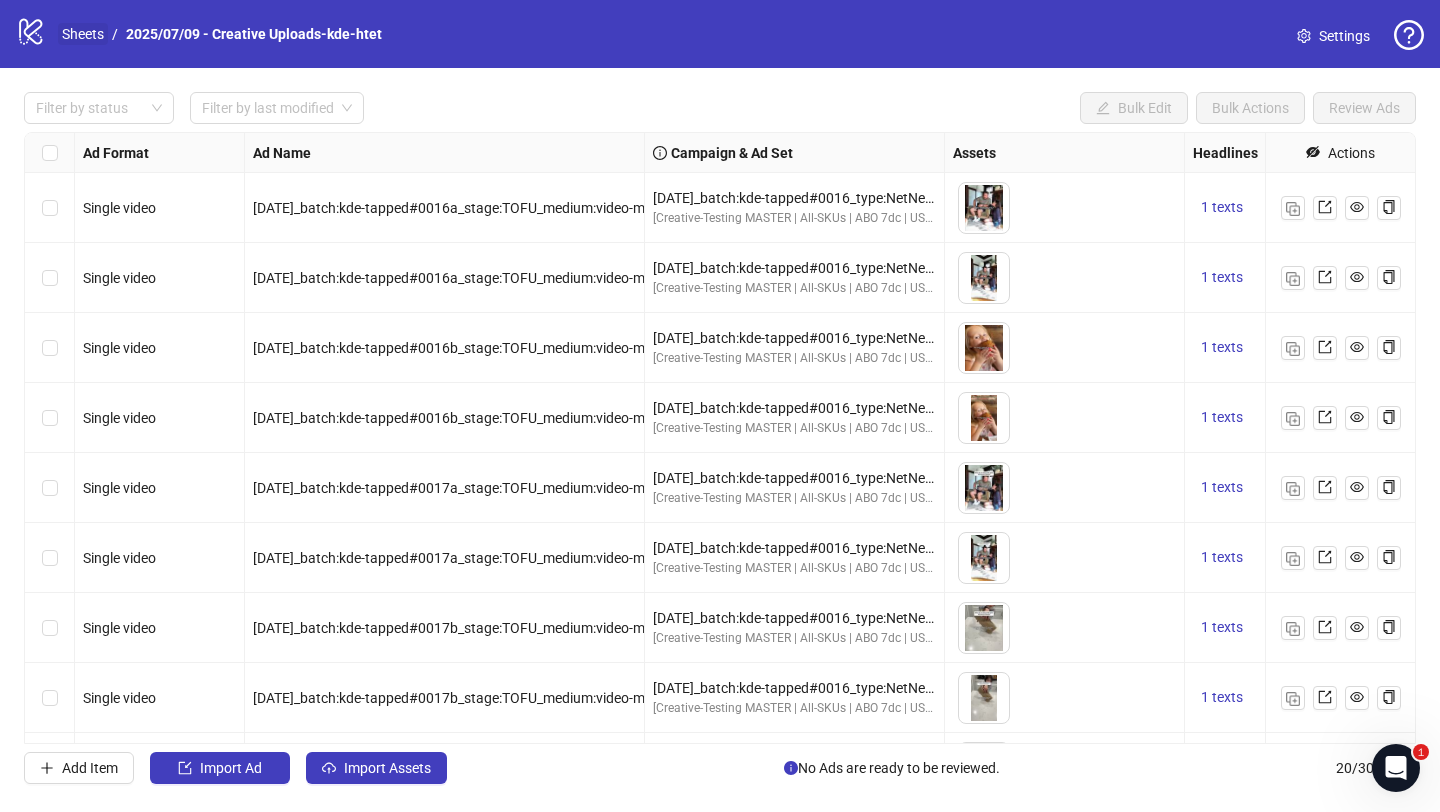 click on "Sheets" at bounding box center (83, 34) 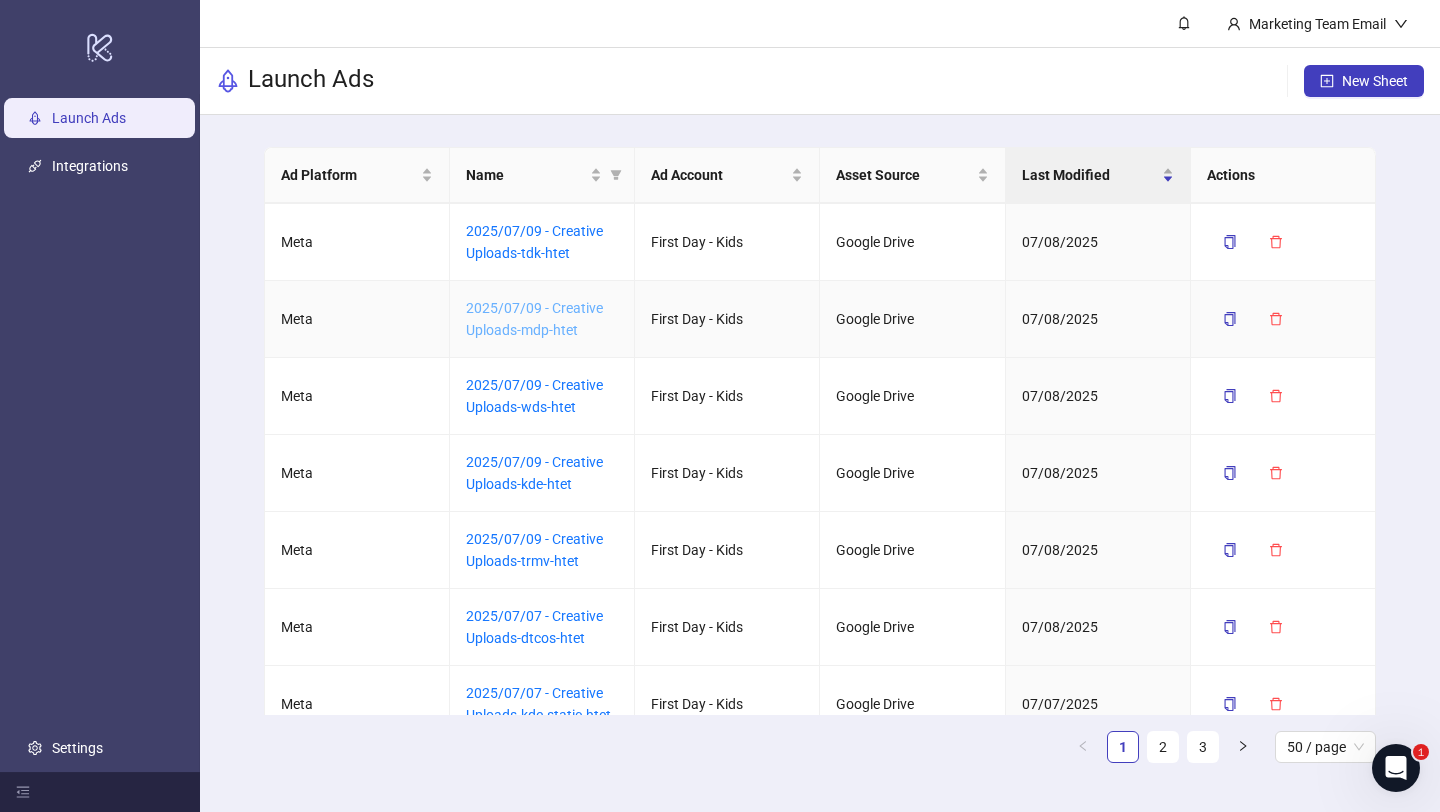 scroll, scrollTop: 78, scrollLeft: 0, axis: vertical 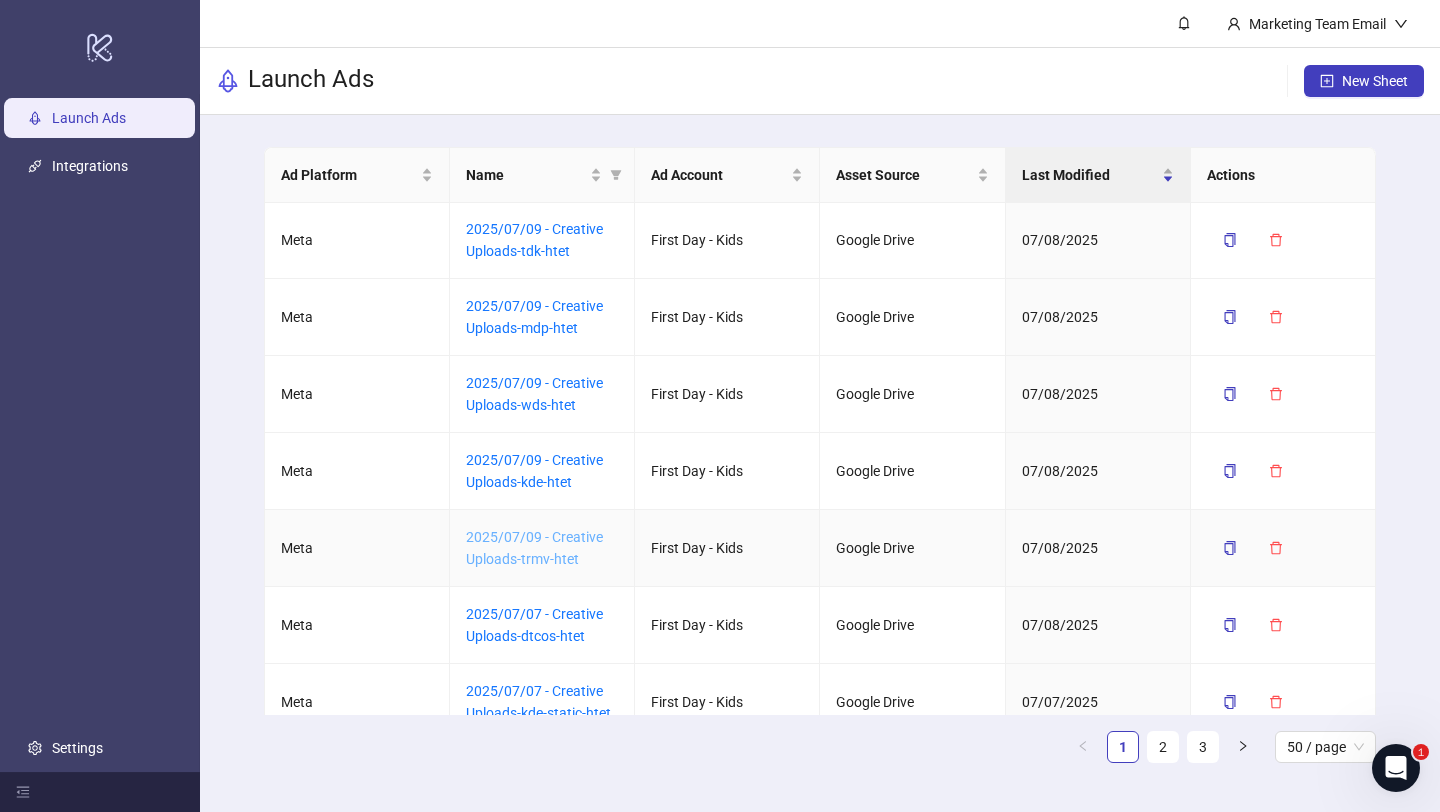 click on "2025/07/09 - Creative Uploads-trmv-htet" at bounding box center [534, 548] 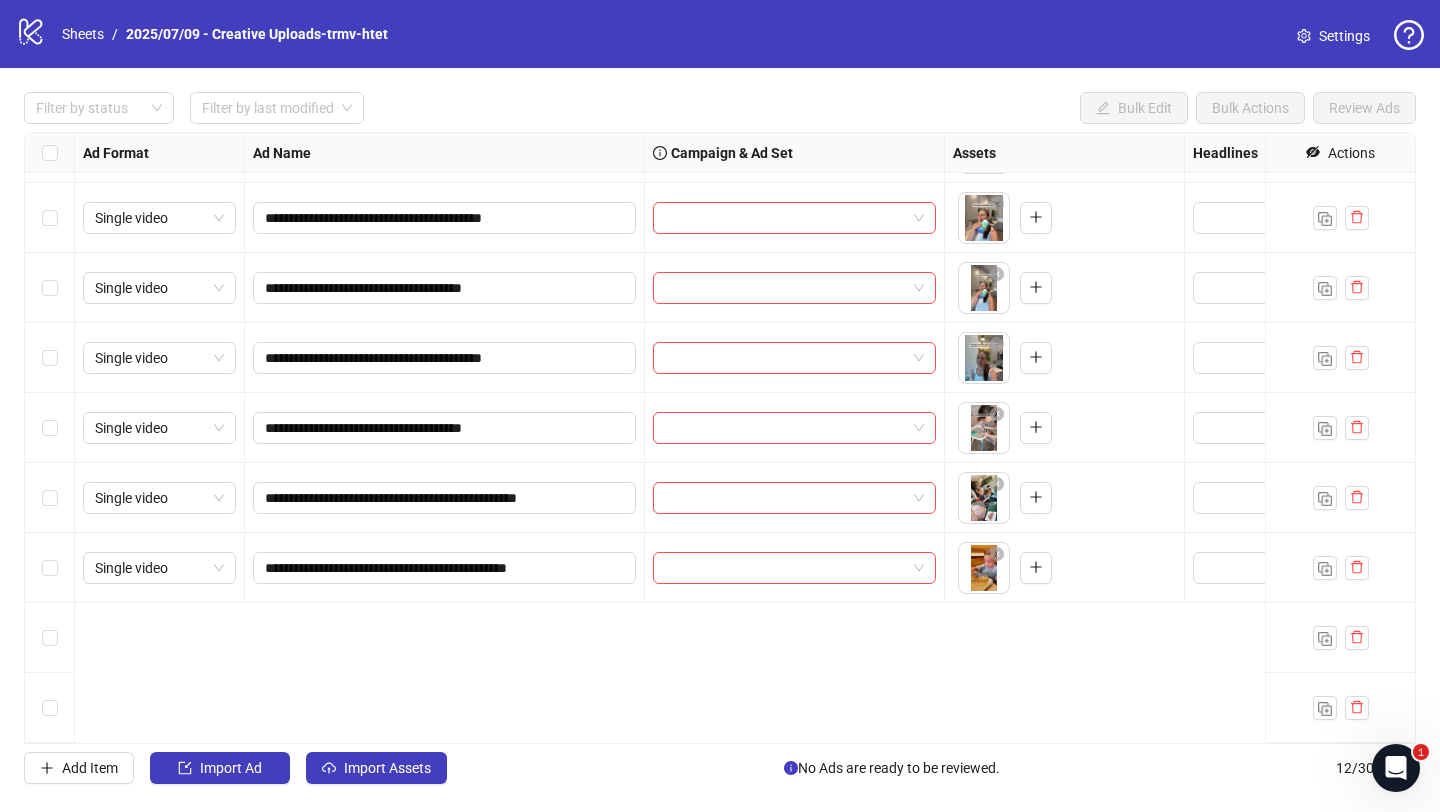 scroll, scrollTop: 0, scrollLeft: 0, axis: both 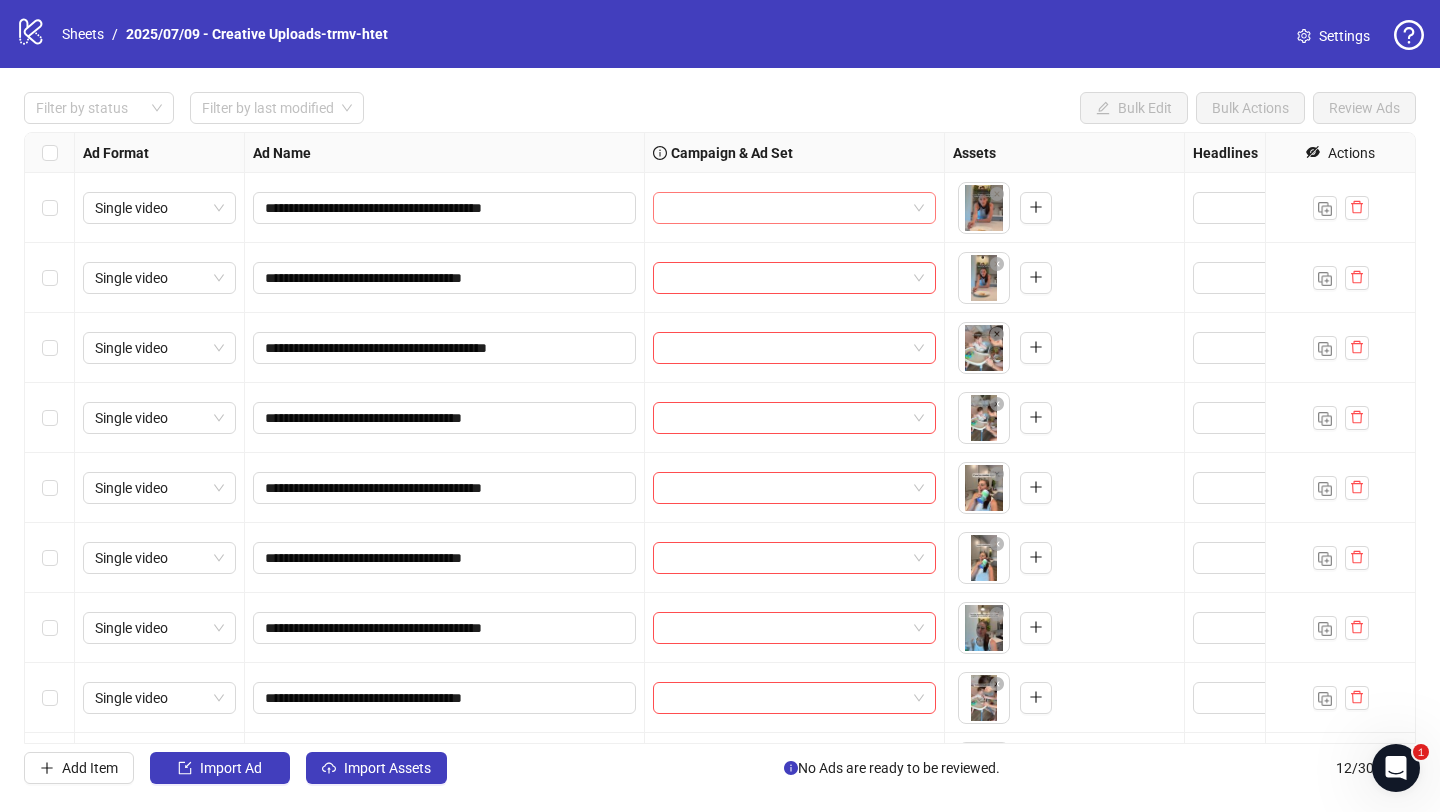 click at bounding box center (785, 208) 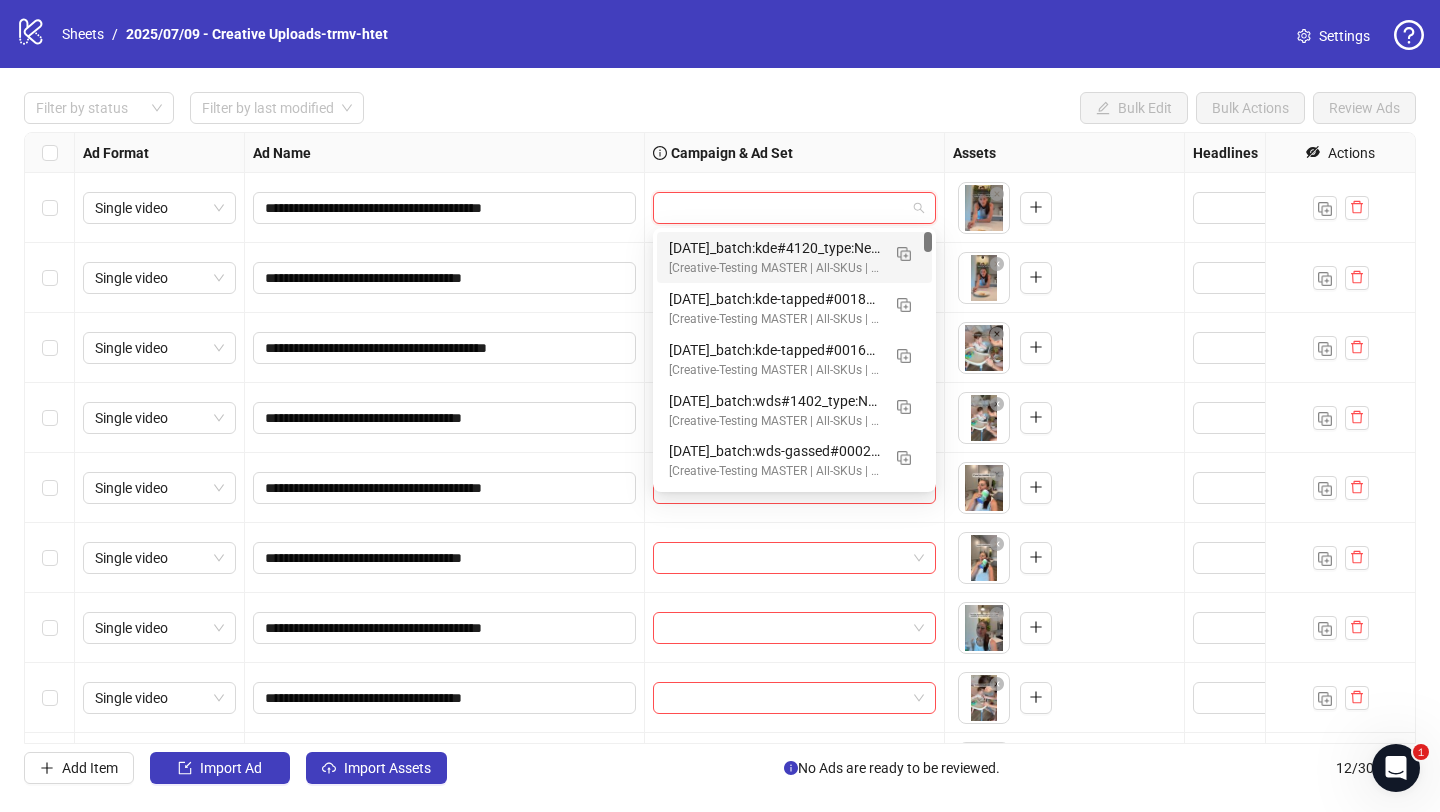 paste on "**********" 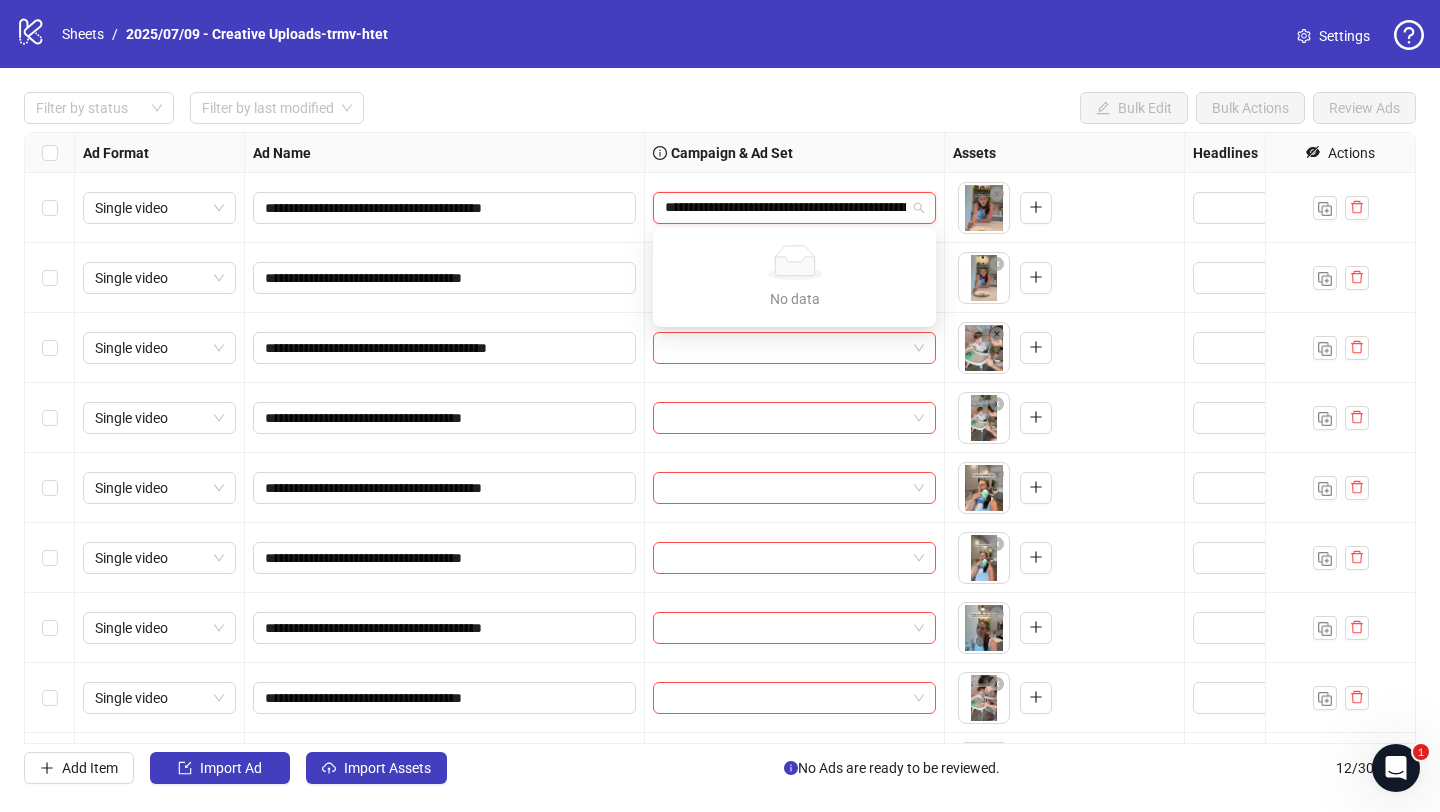 scroll, scrollTop: 0, scrollLeft: 221, axis: horizontal 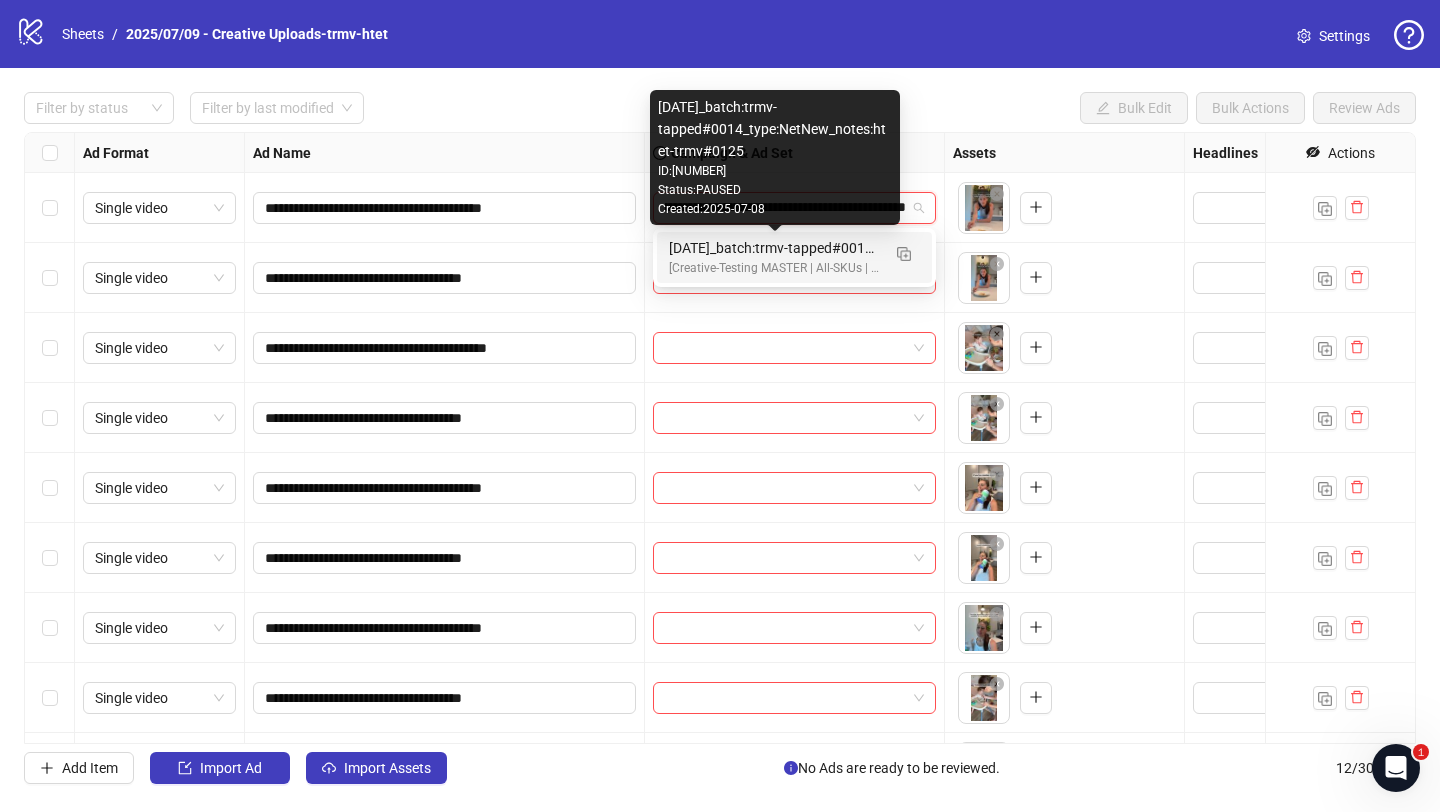 click on "2025/07/09_batch:trmv-tapped#0014_type:NetNew_notes:htet-trmv#0125" at bounding box center [774, 248] 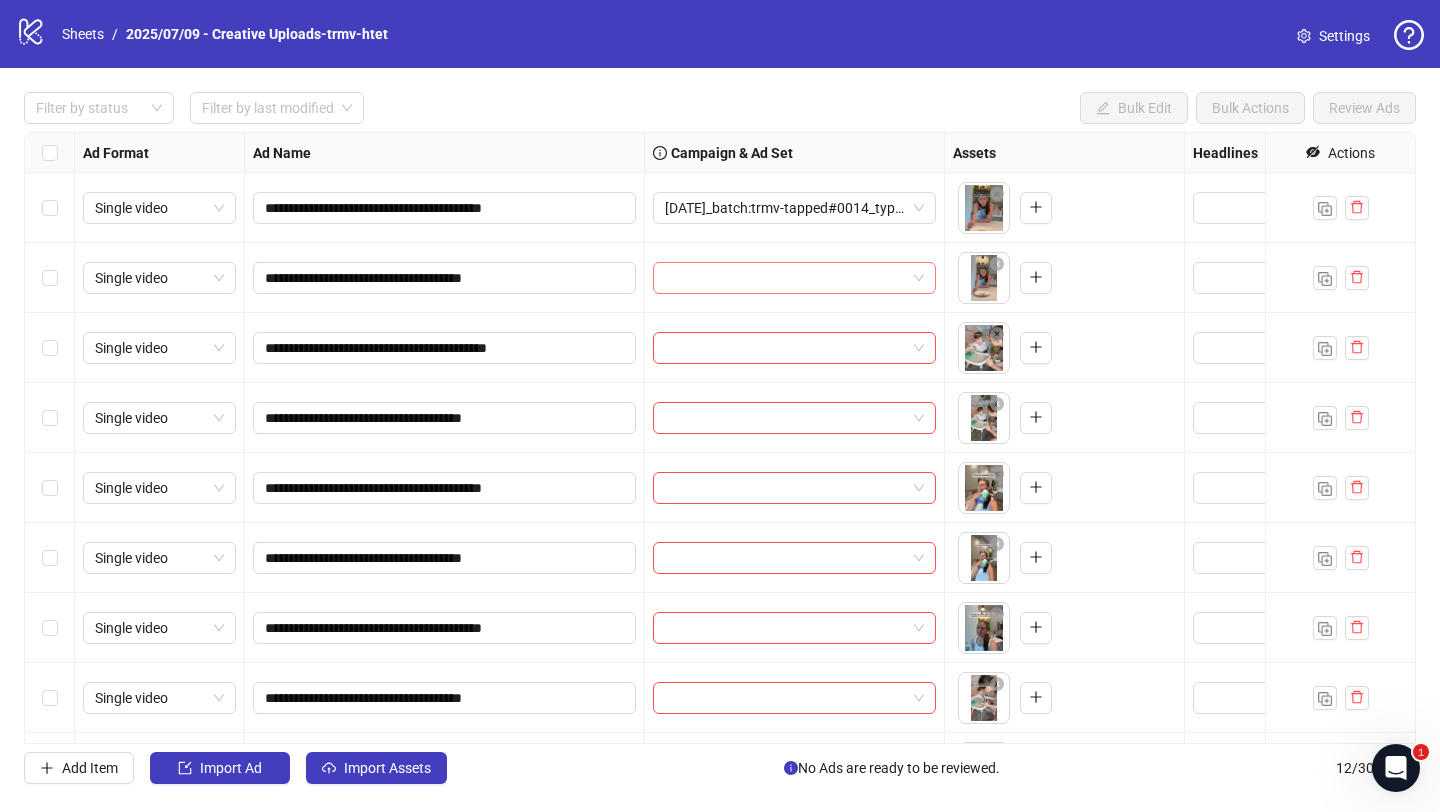 click at bounding box center (785, 278) 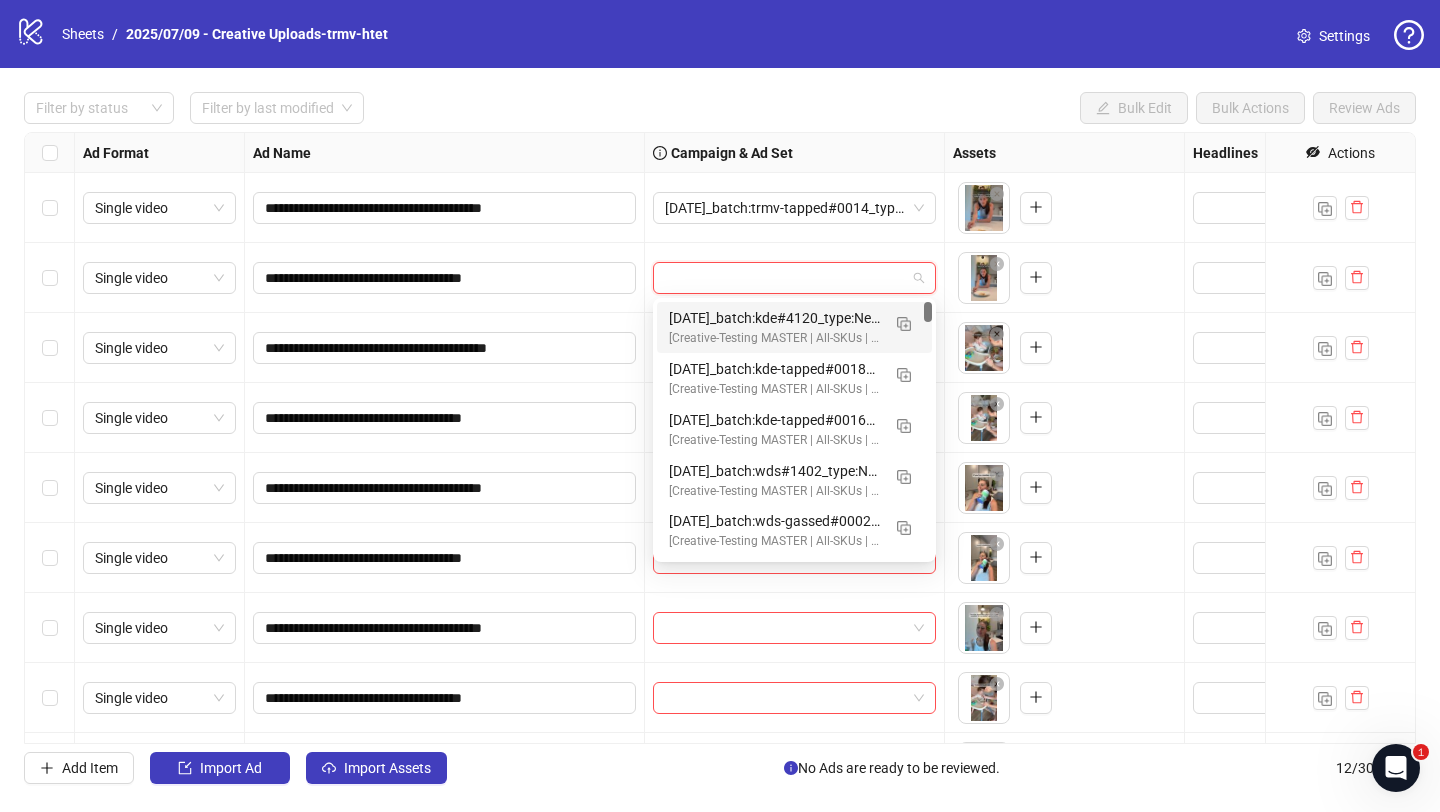 paste on "**********" 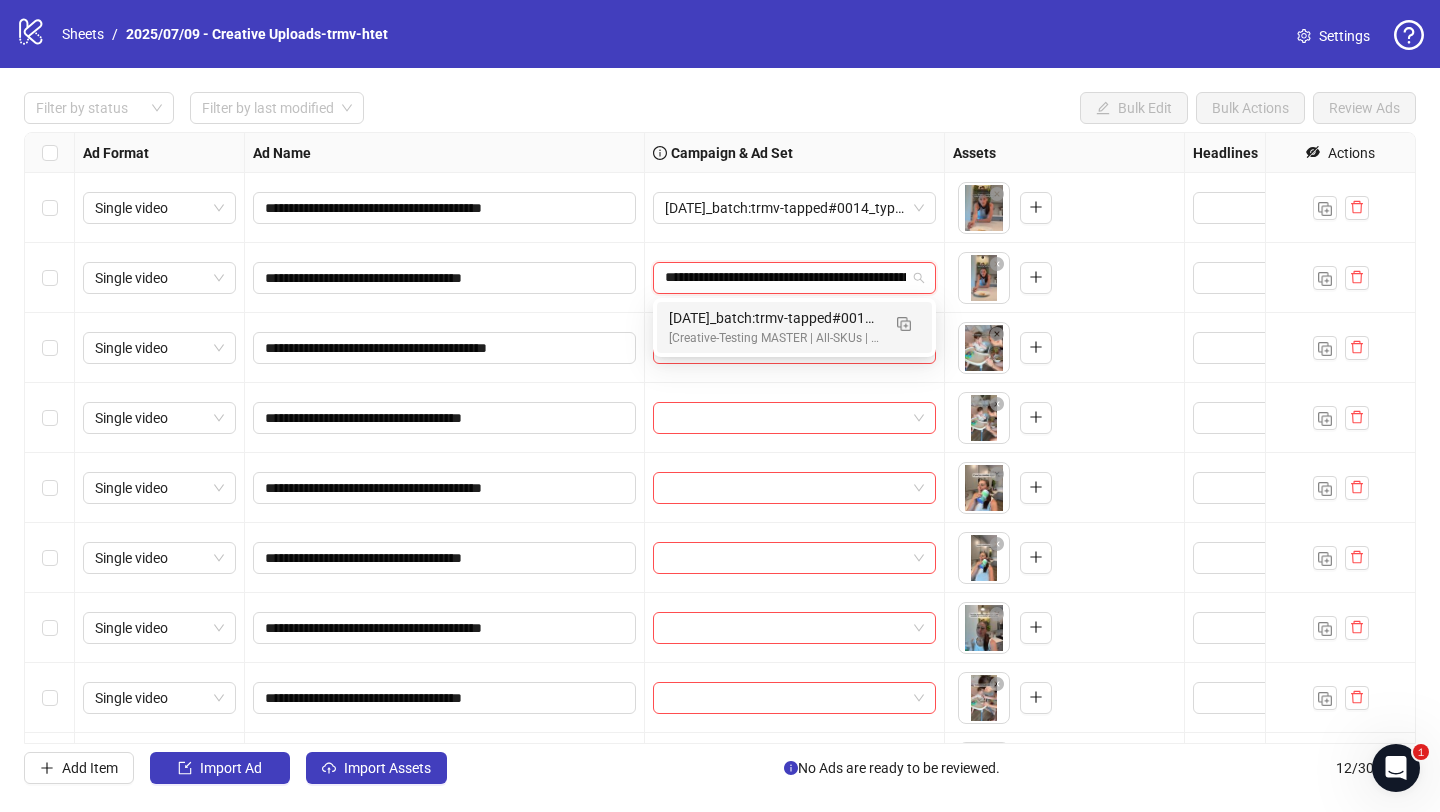 scroll, scrollTop: 0, scrollLeft: 221, axis: horizontal 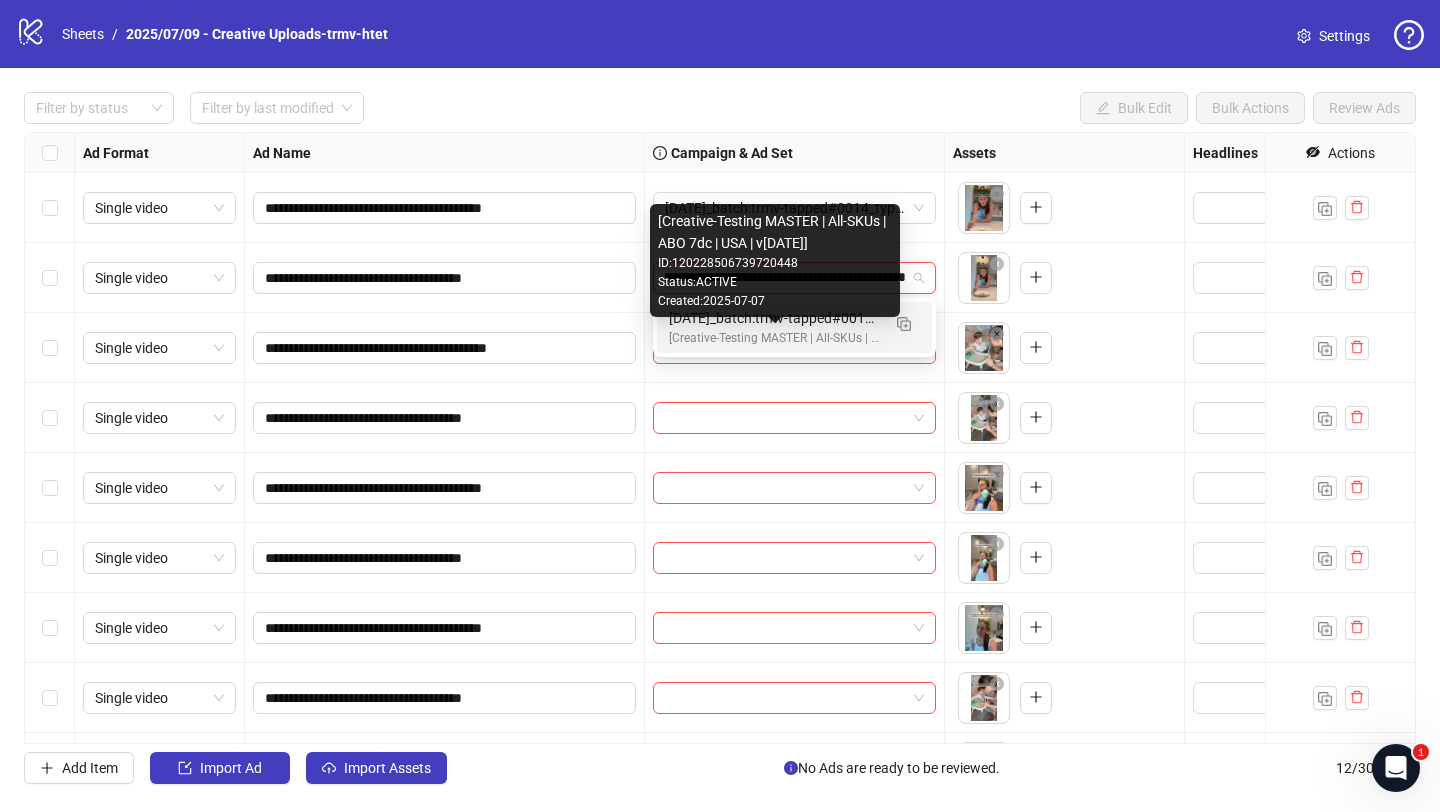 click on "[TEXT] | [TEXT] | [TEXT] | [TEXT] | [TEXT] | [DATE]" at bounding box center [774, 338] 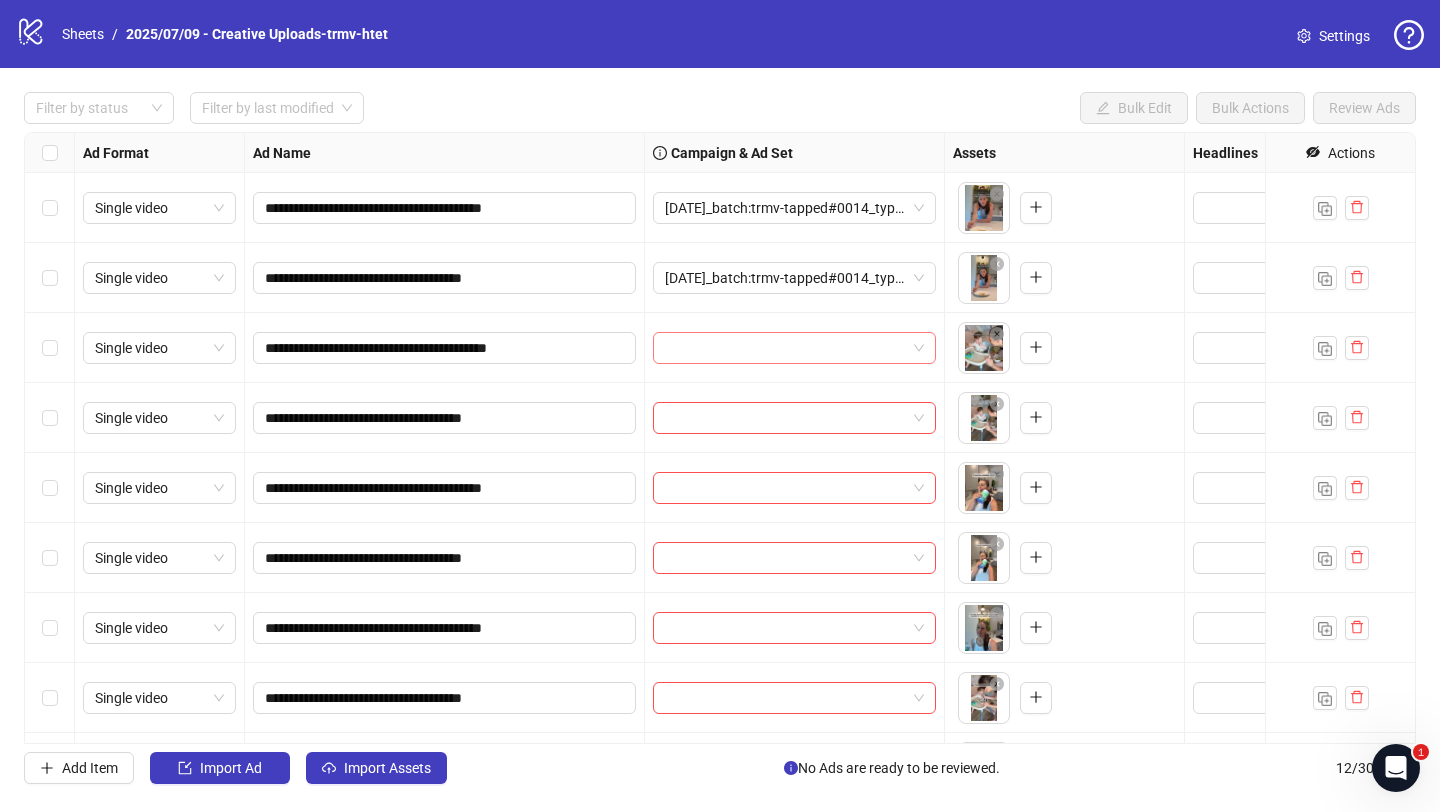 click at bounding box center [785, 348] 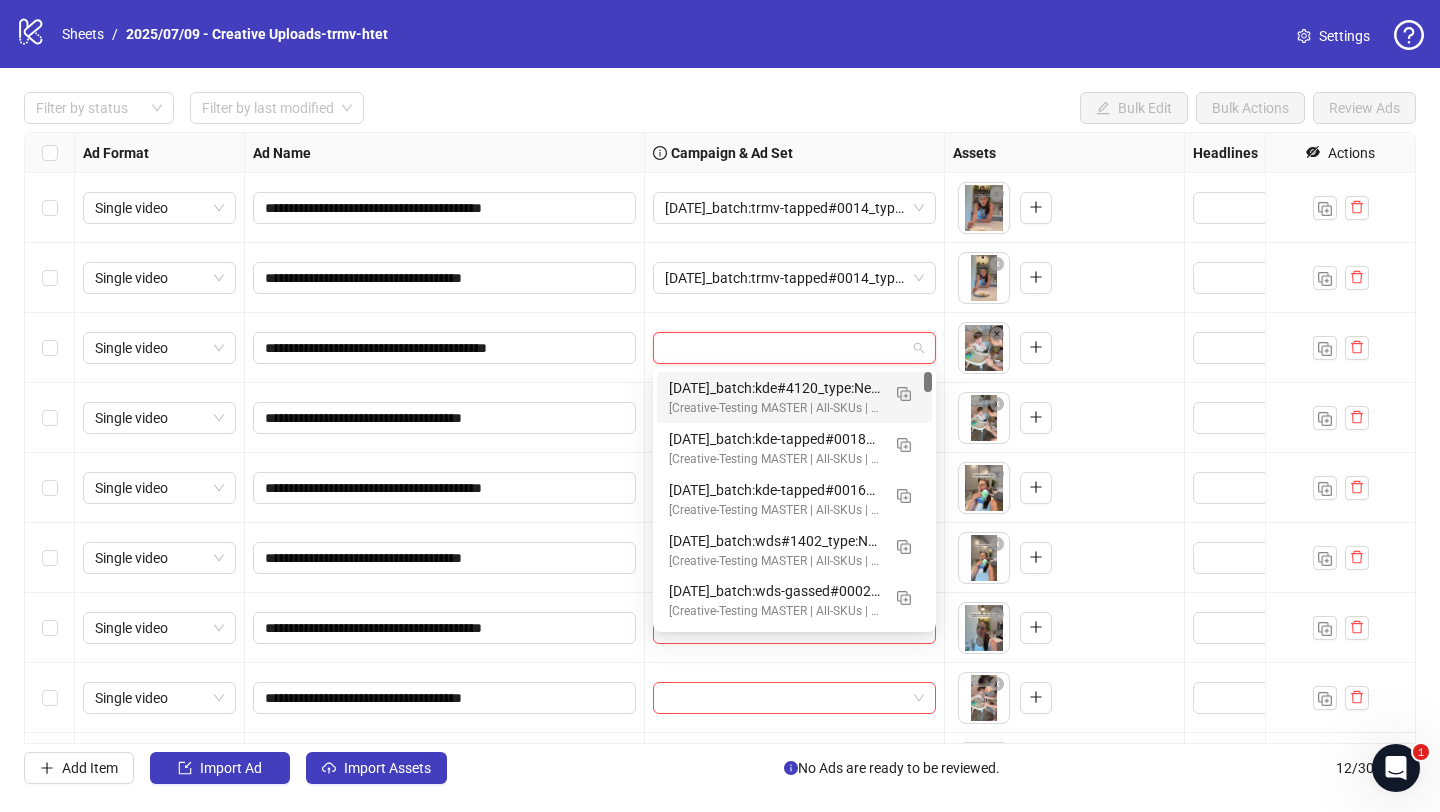 paste on "**********" 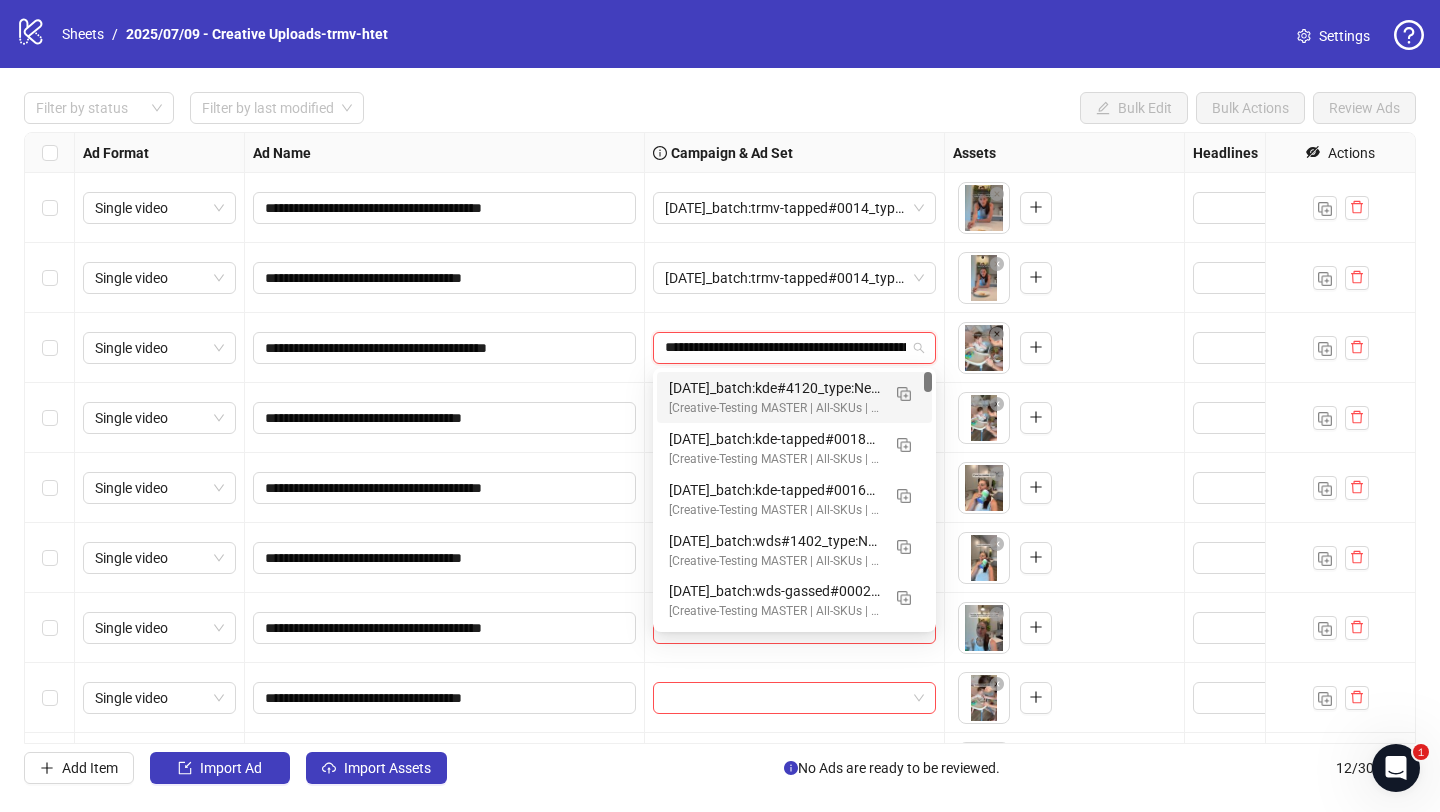 scroll, scrollTop: 0, scrollLeft: 221, axis: horizontal 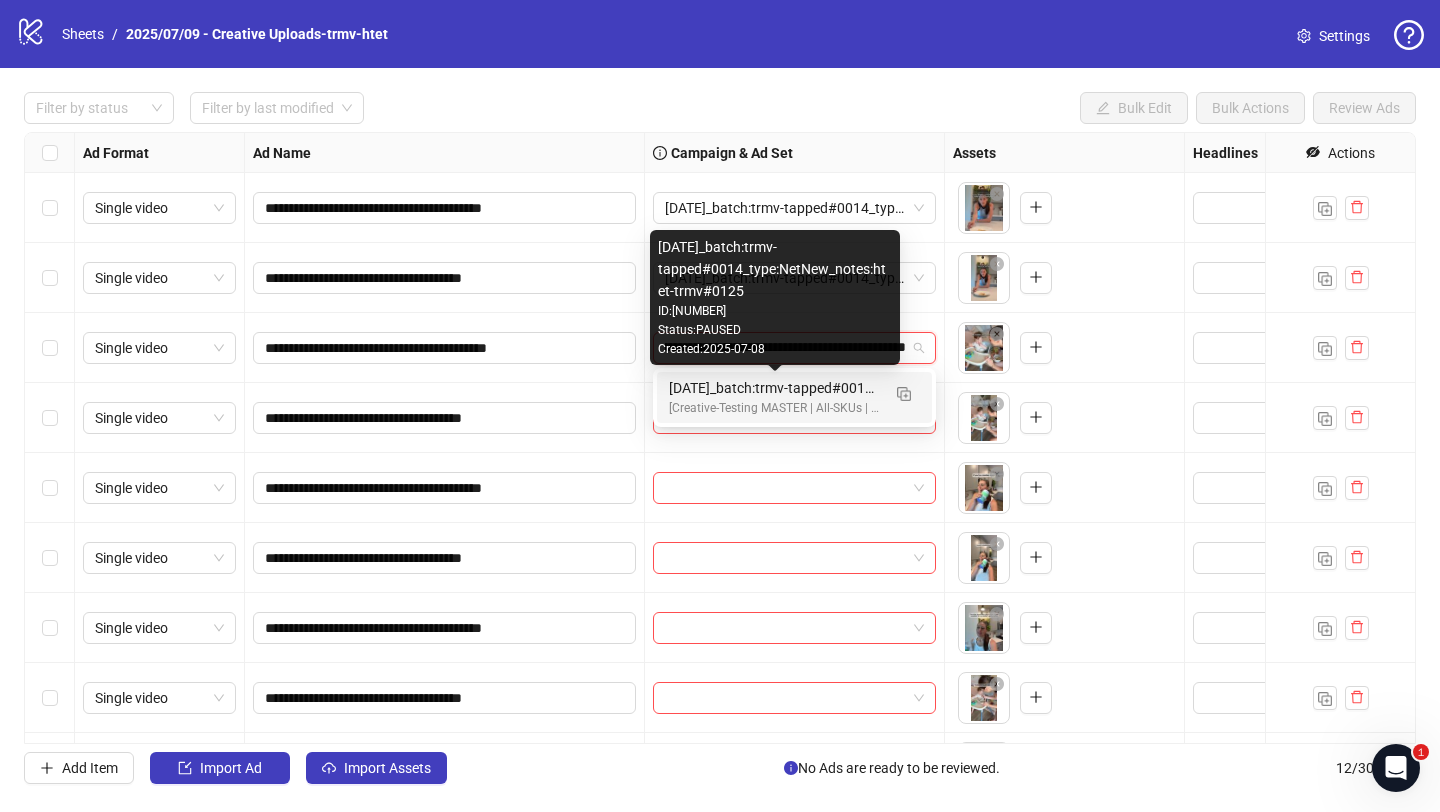 click on "2025/07/09_batch:trmv-tapped#0014_type:NetNew_notes:htet-trmv#0125" at bounding box center [774, 388] 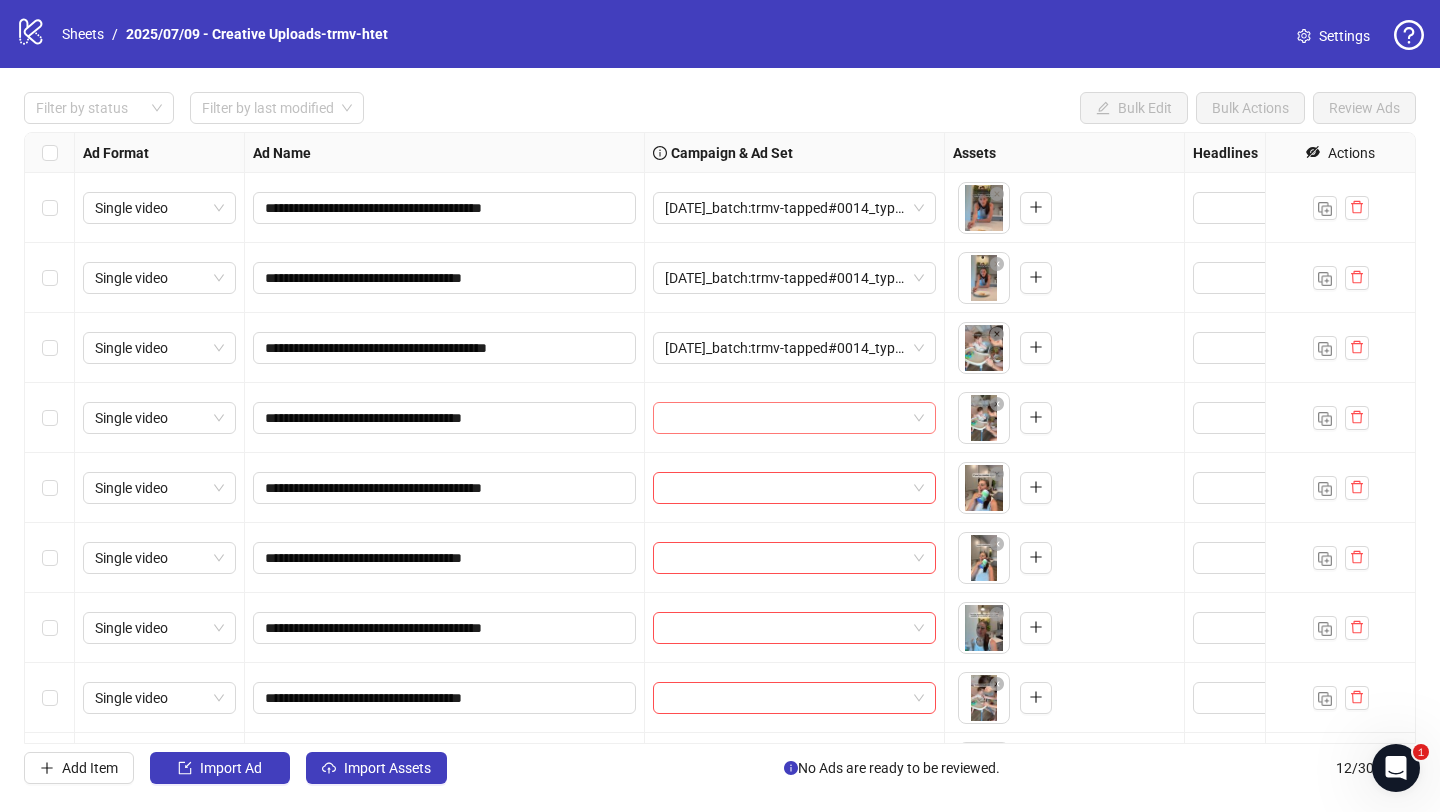 click at bounding box center [785, 418] 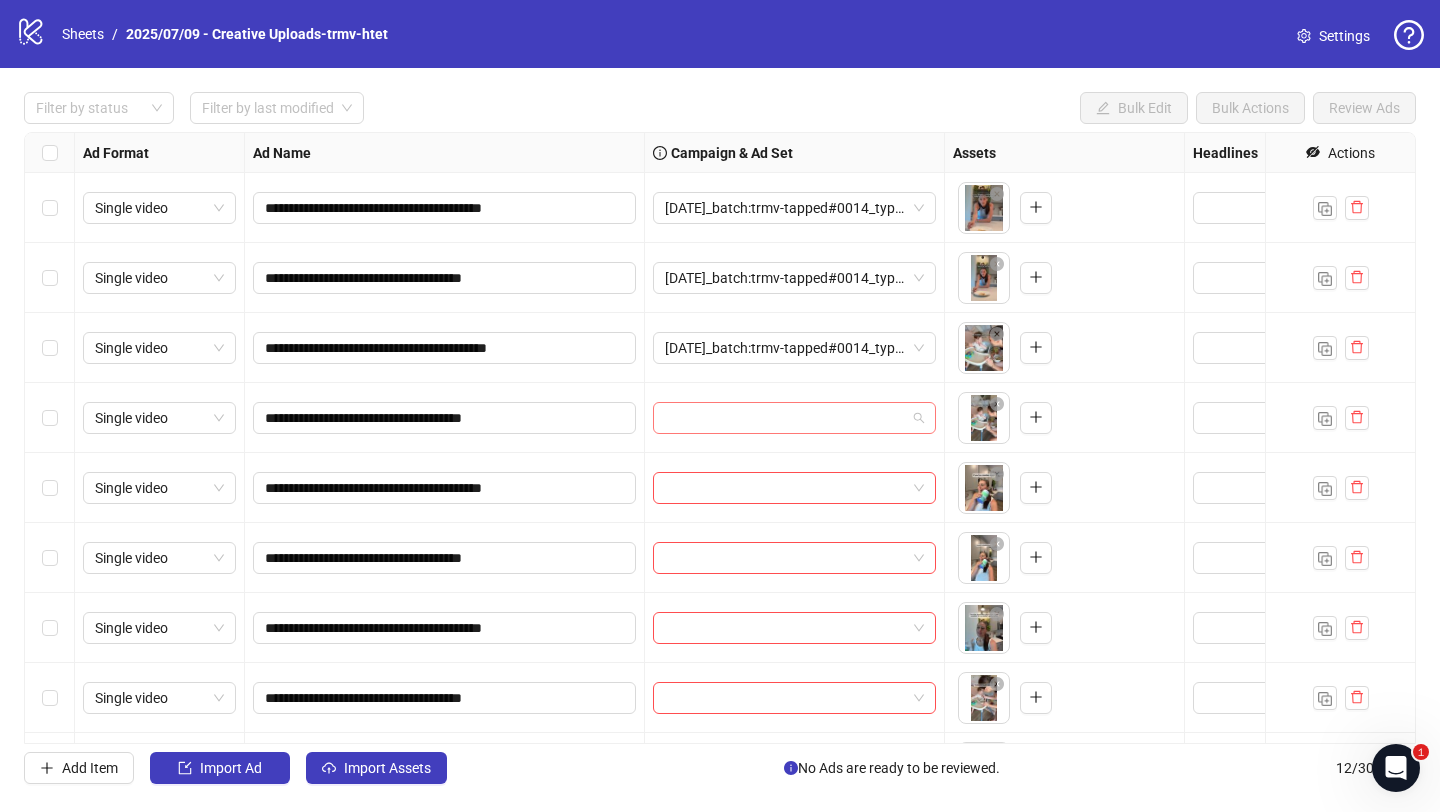 paste on "**********" 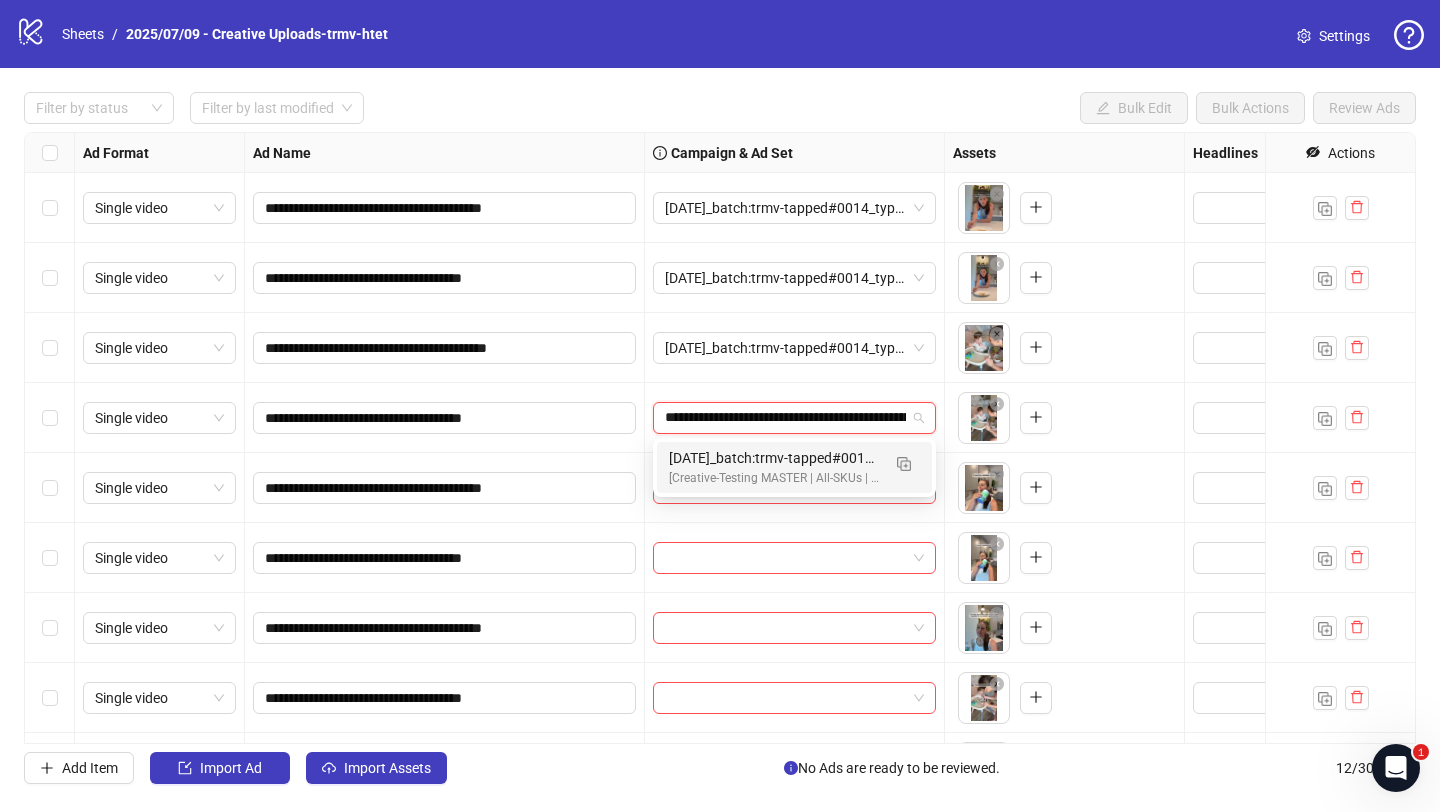 scroll, scrollTop: 0, scrollLeft: 221, axis: horizontal 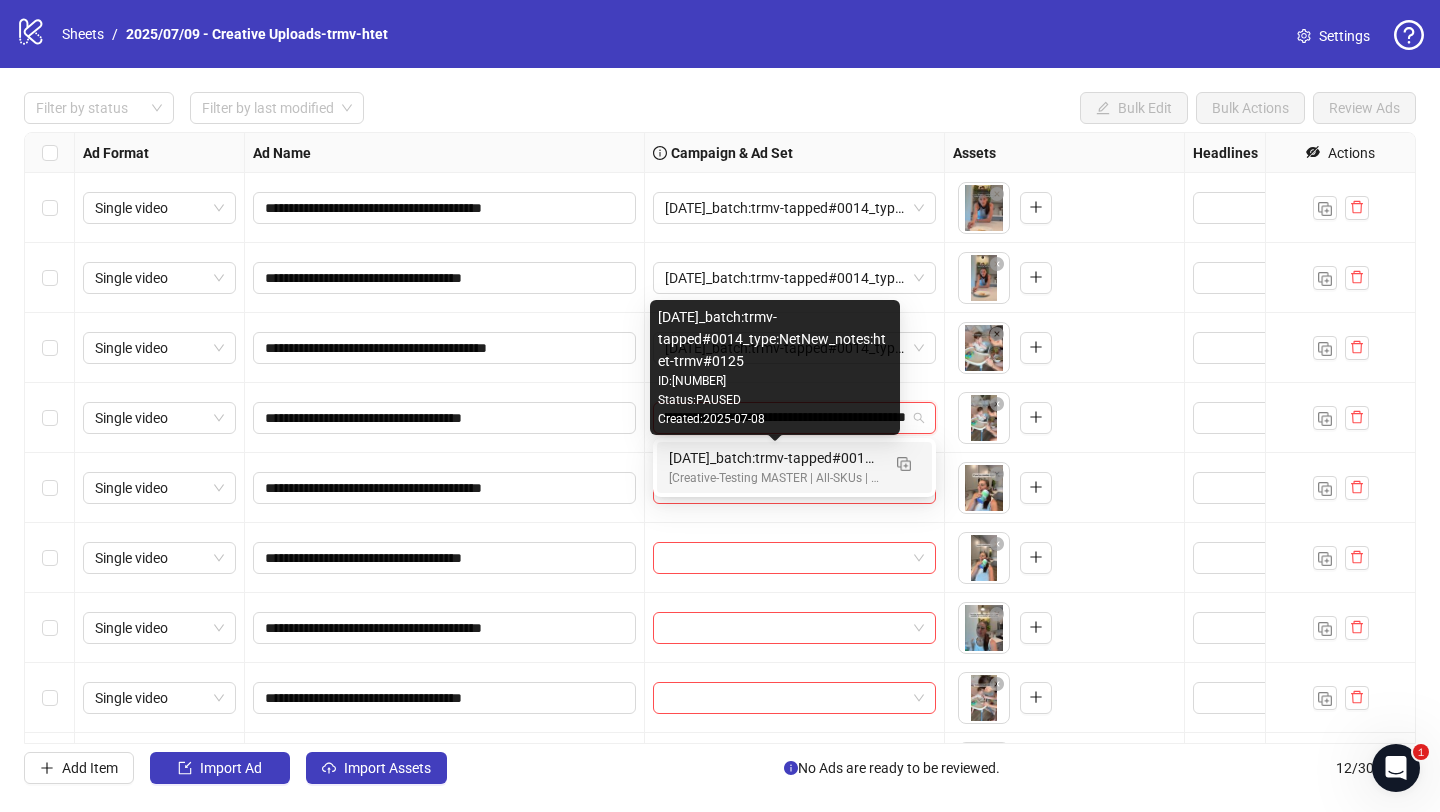 click on "2025/07/09_batch:trmv-tapped#0014_type:NetNew_notes:htet-trmv#0125" at bounding box center (774, 458) 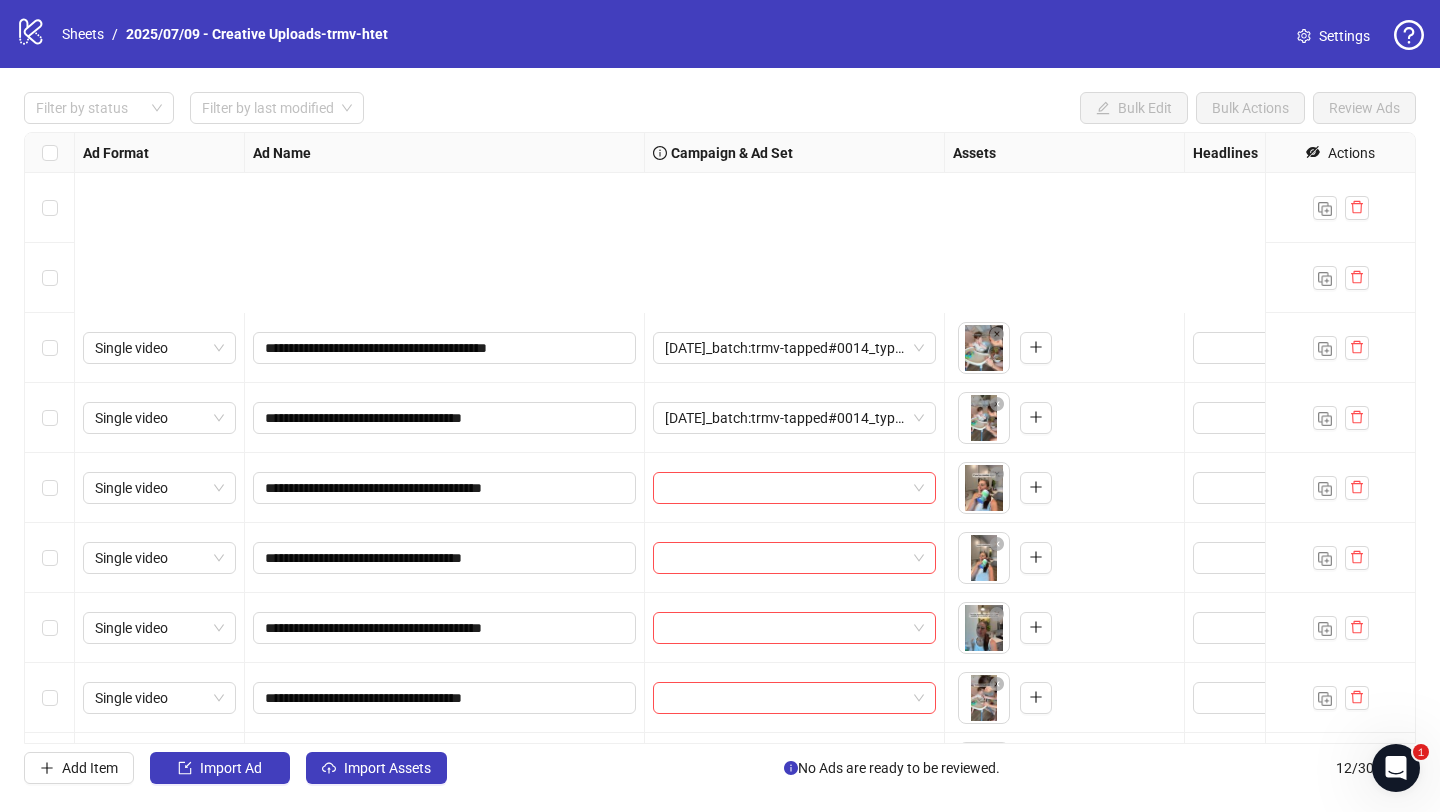 scroll, scrollTop: 270, scrollLeft: 0, axis: vertical 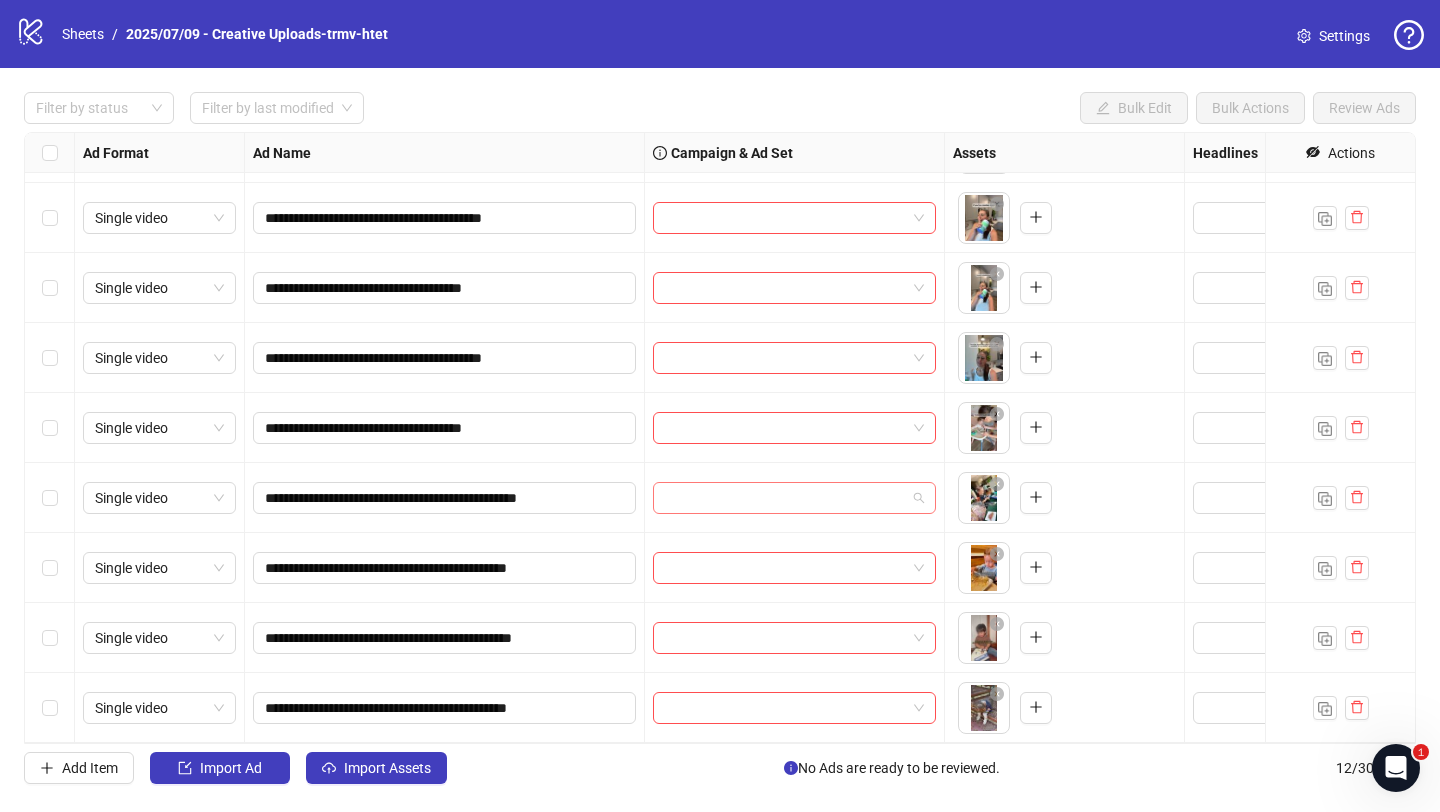 click at bounding box center (785, 498) 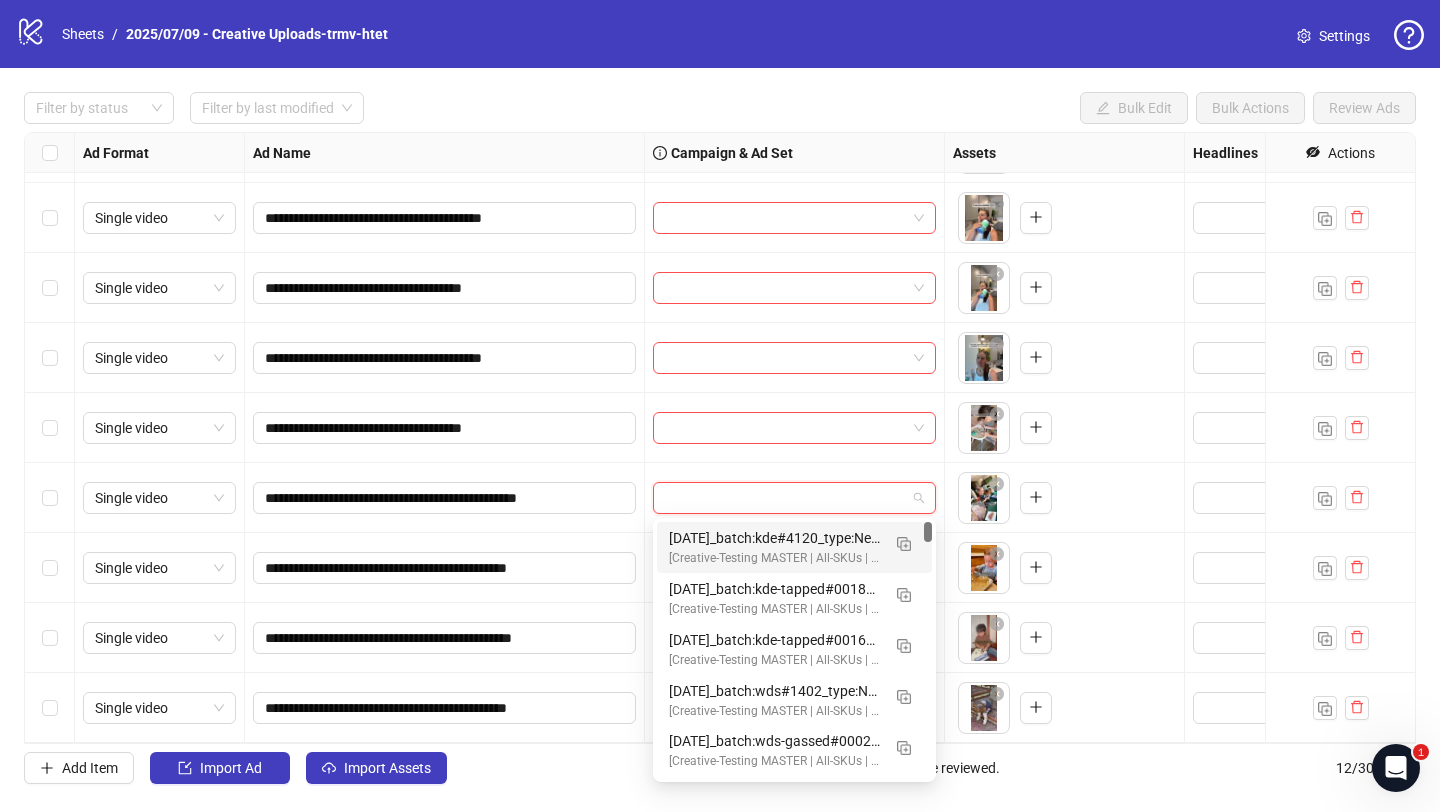 paste on "**********" 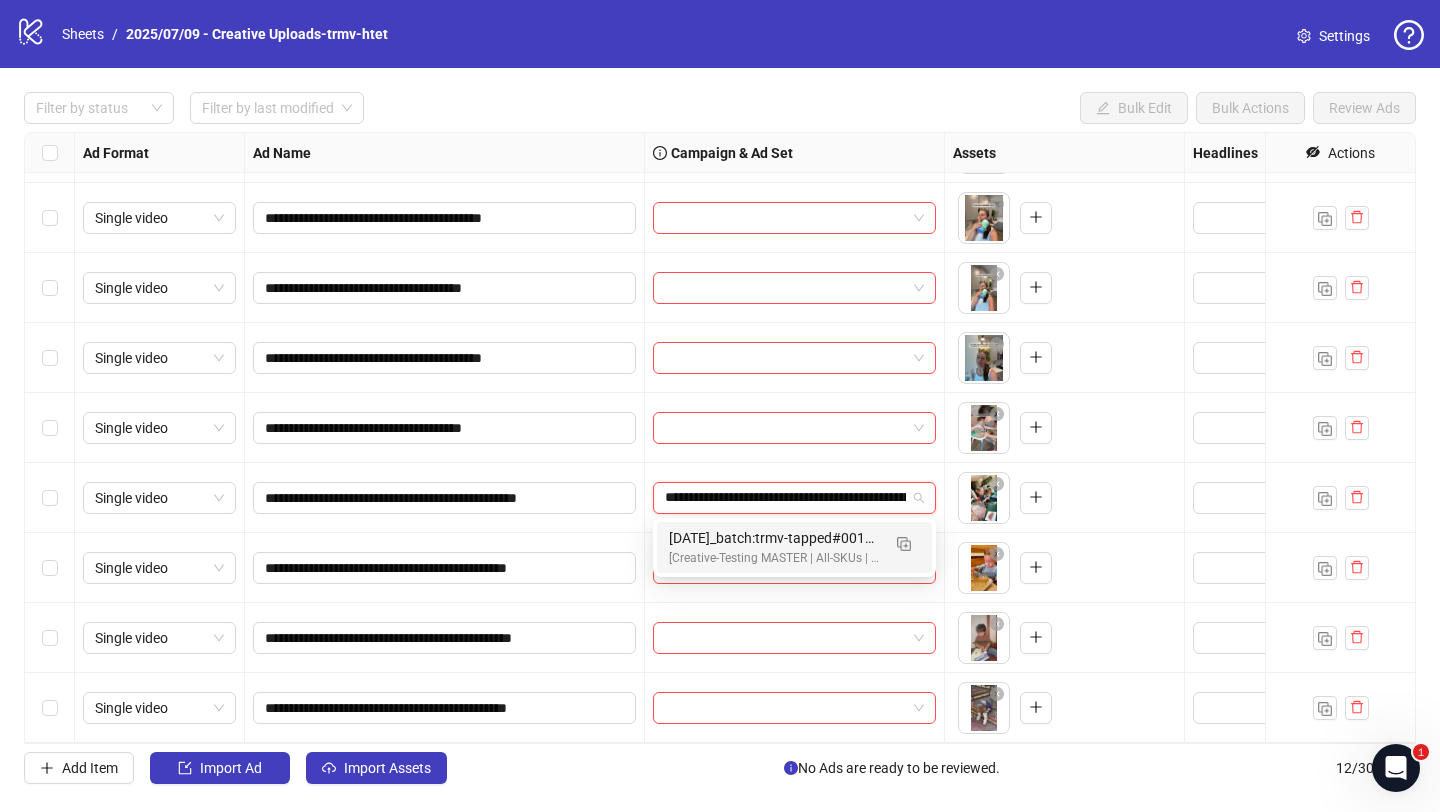 scroll, scrollTop: 0, scrollLeft: 221, axis: horizontal 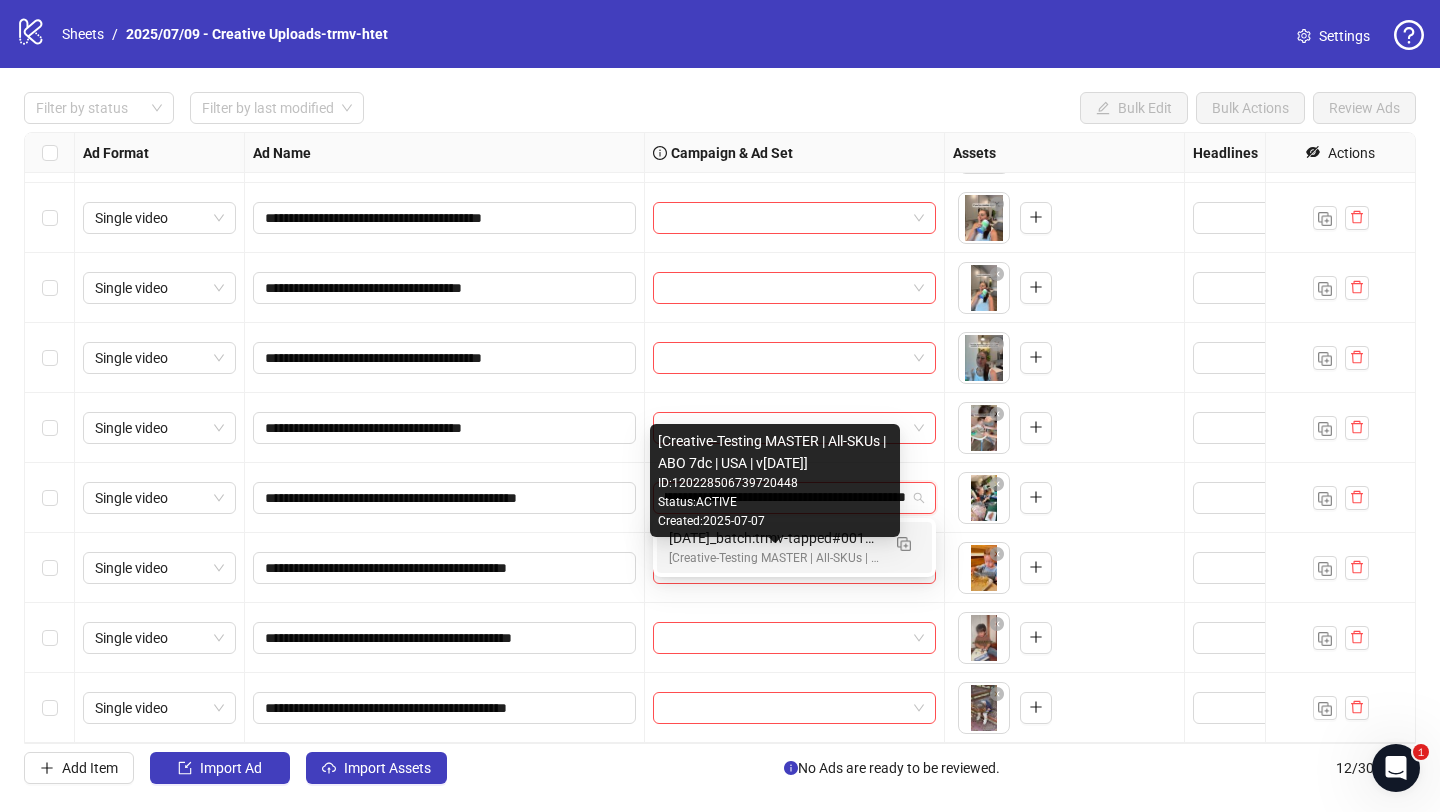 click on "[TEXT] | [TEXT] | [TEXT] | [TEXT] | [TEXT] | [DATE]" at bounding box center (774, 558) 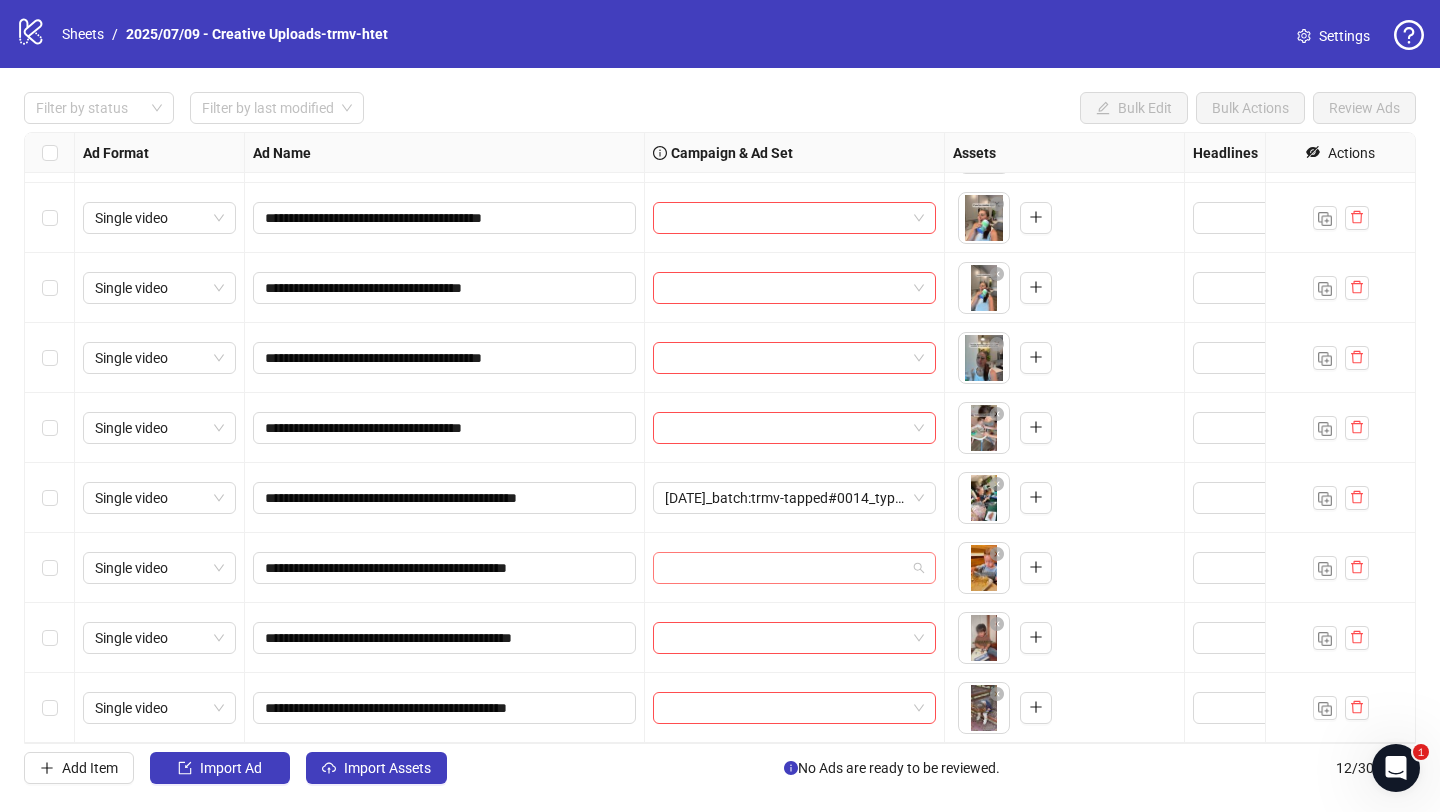 click at bounding box center (785, 568) 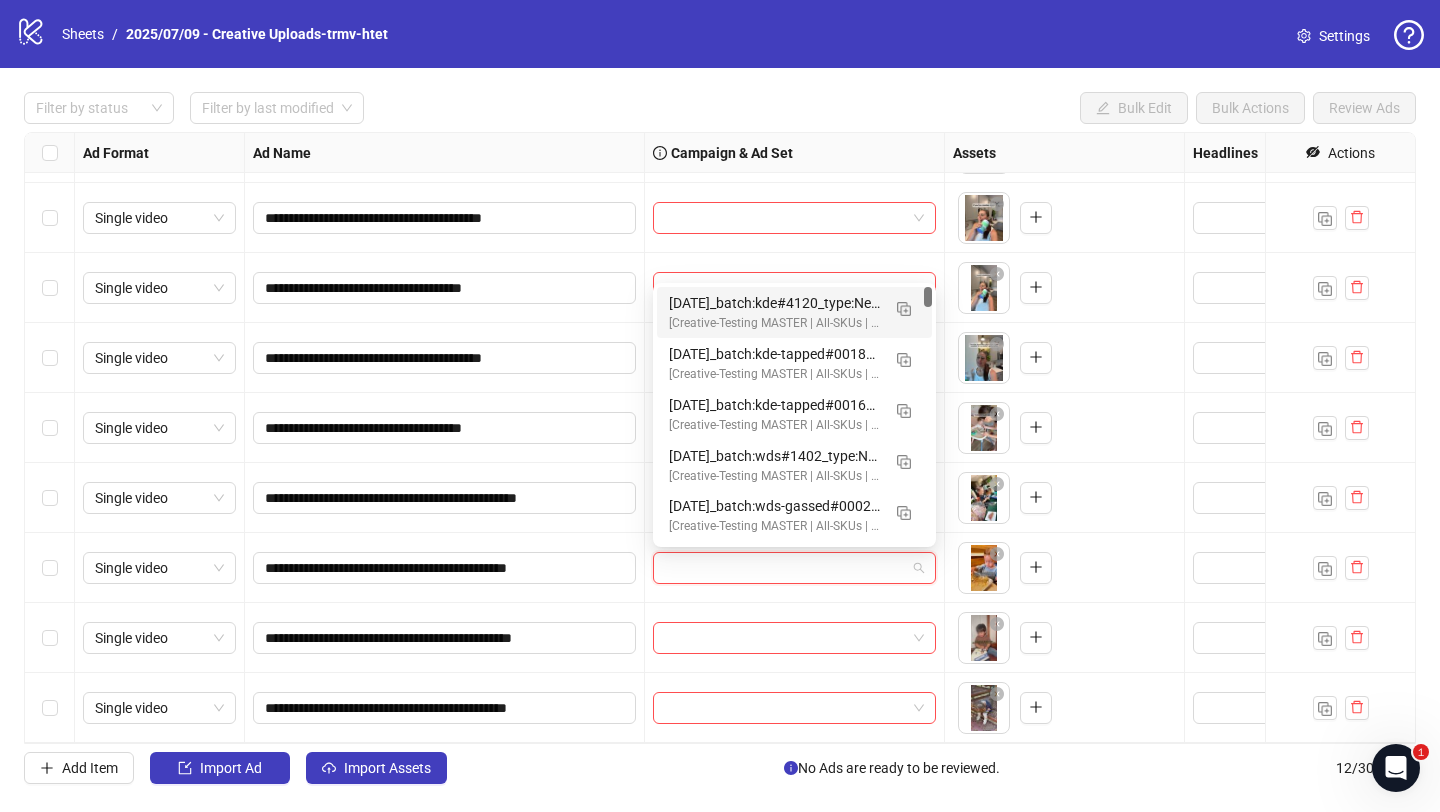 paste on "**********" 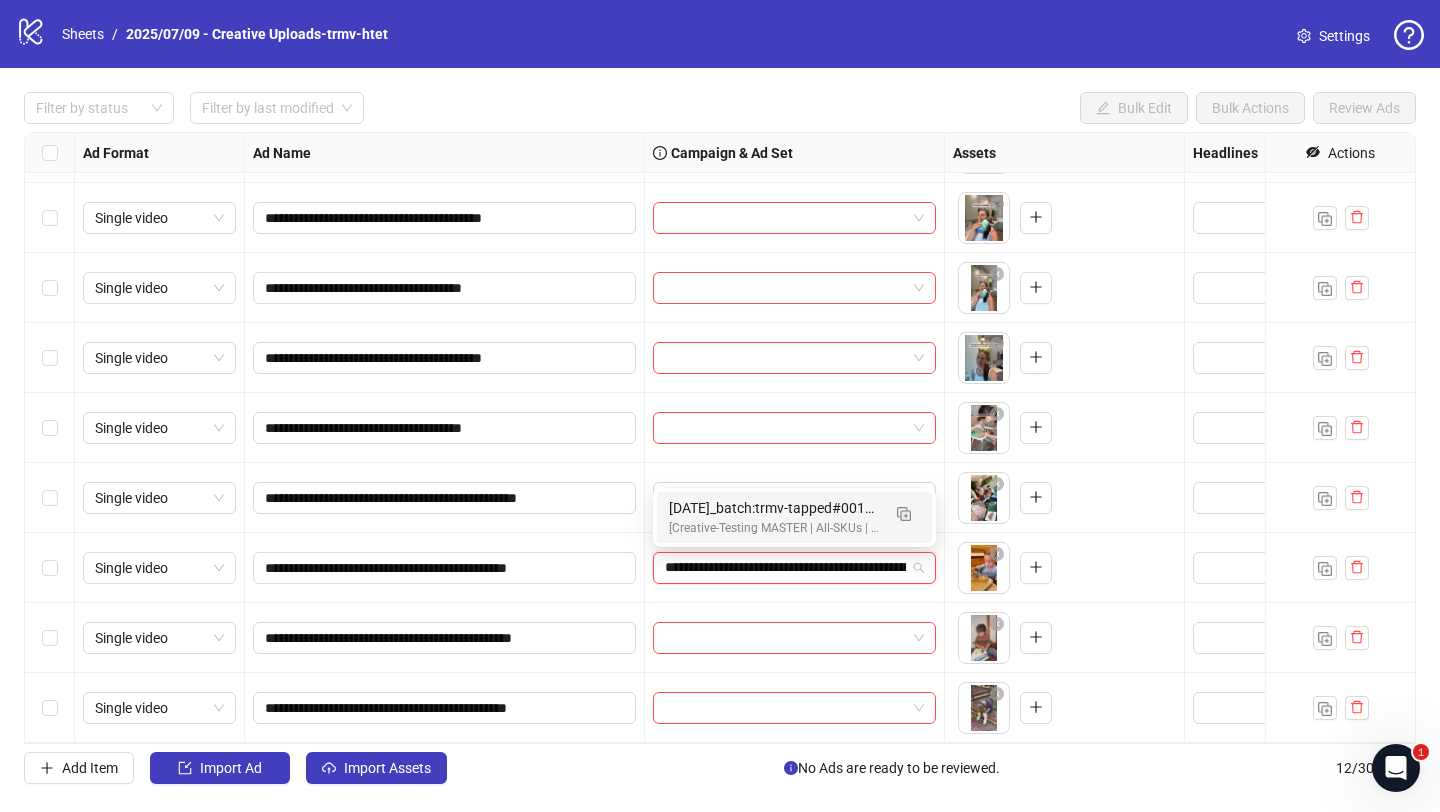 scroll, scrollTop: 0, scrollLeft: 221, axis: horizontal 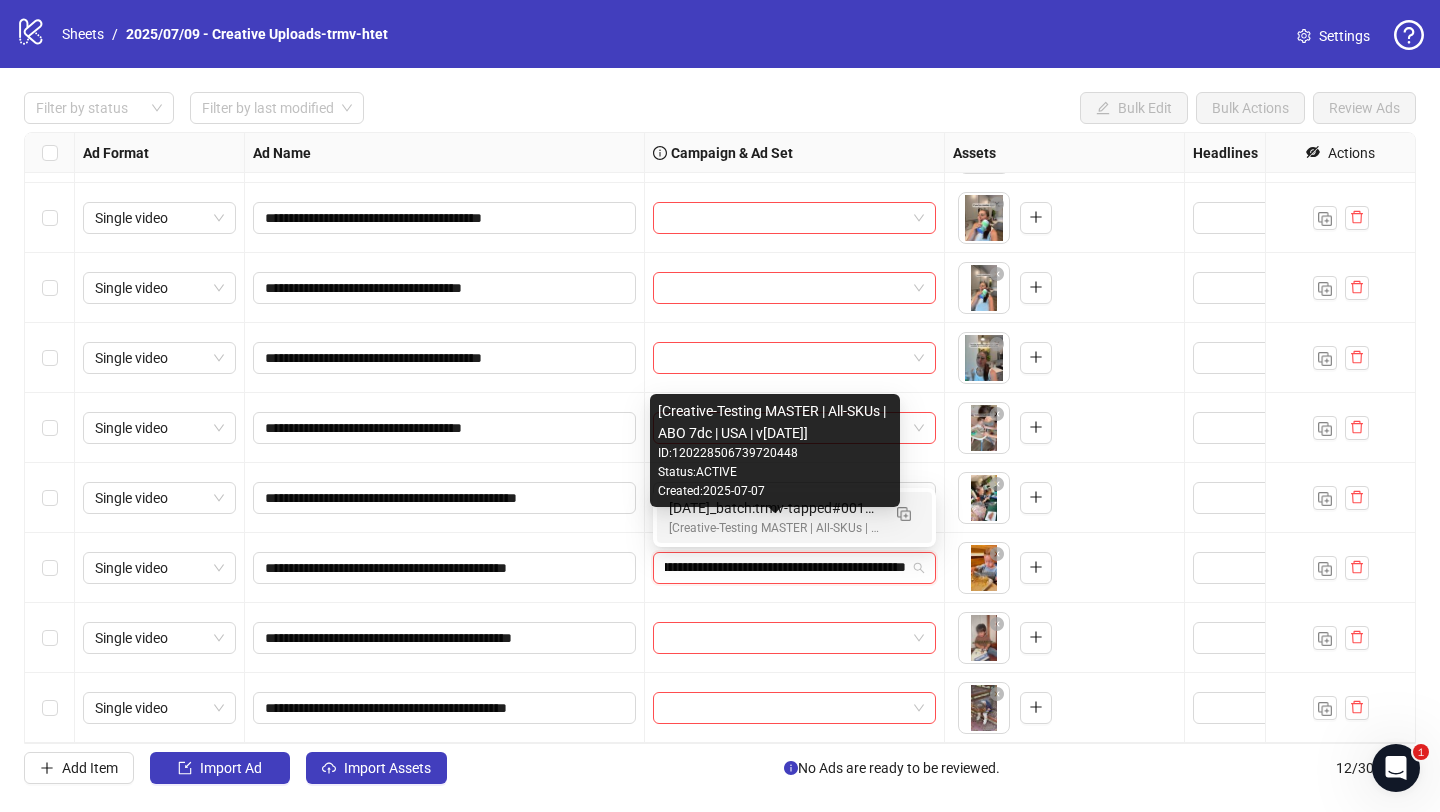click on "[TEXT] | [TEXT] | [TEXT] | [TEXT] | [TEXT] | [DATE]" at bounding box center [774, 528] 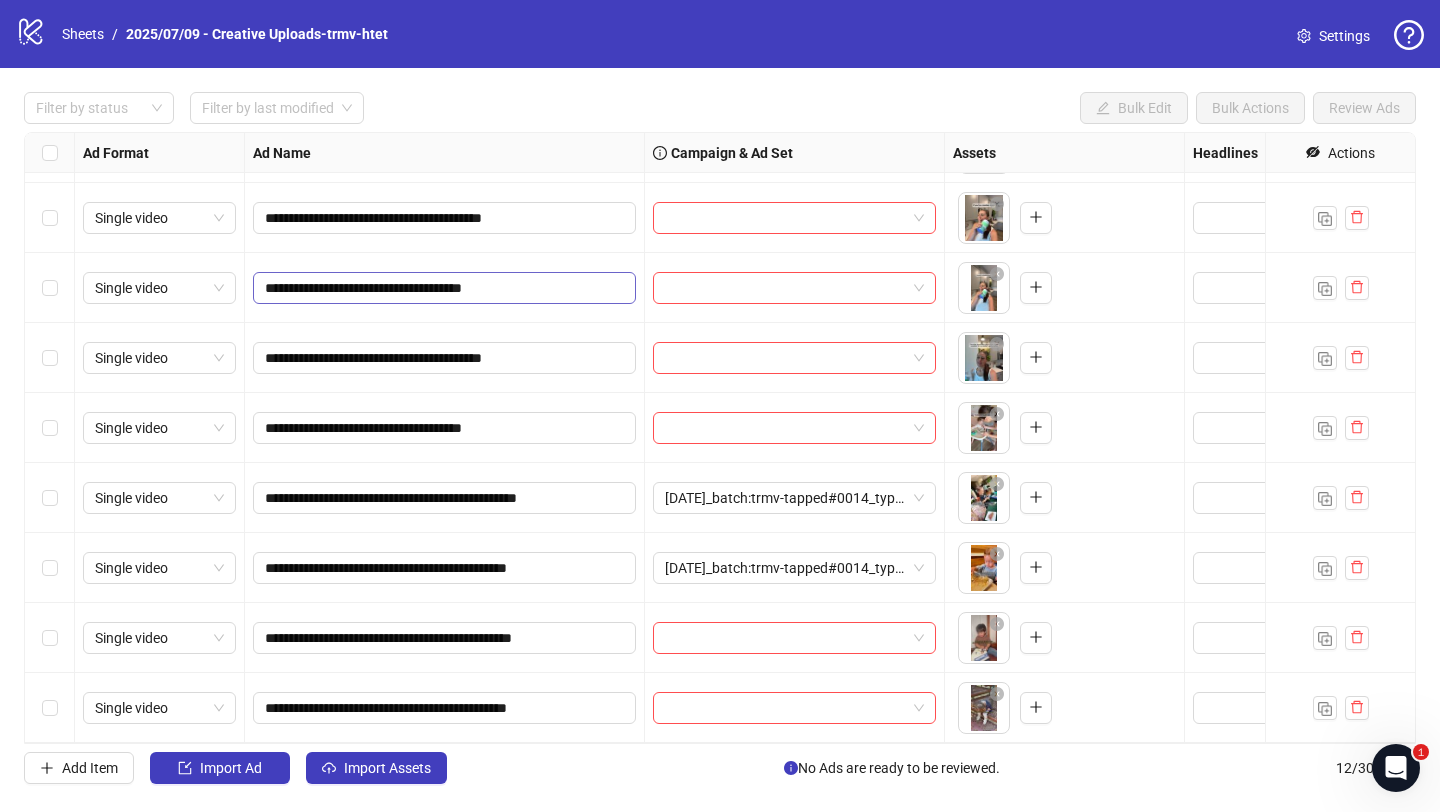 scroll, scrollTop: 0, scrollLeft: 0, axis: both 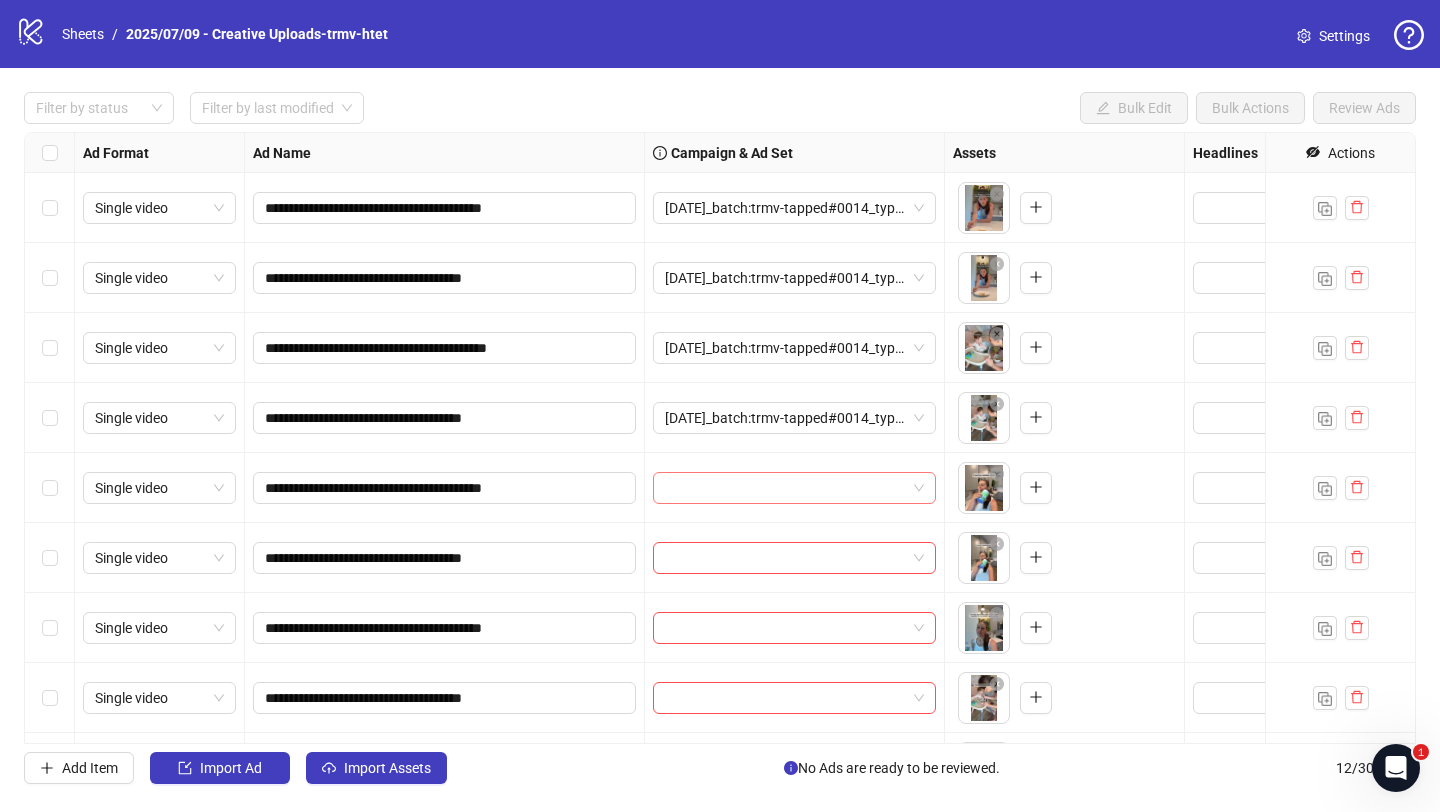 click at bounding box center [785, 488] 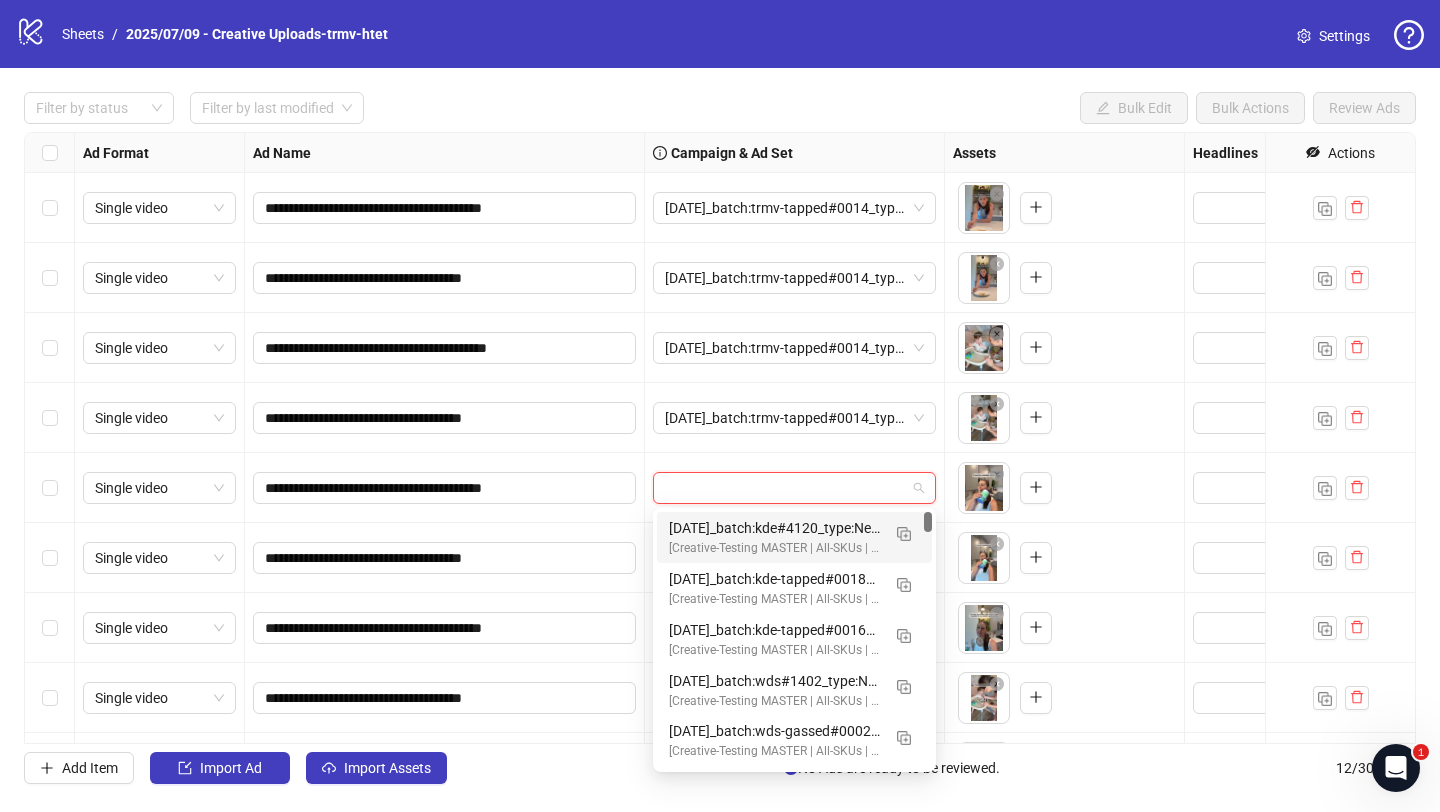 paste on "**********" 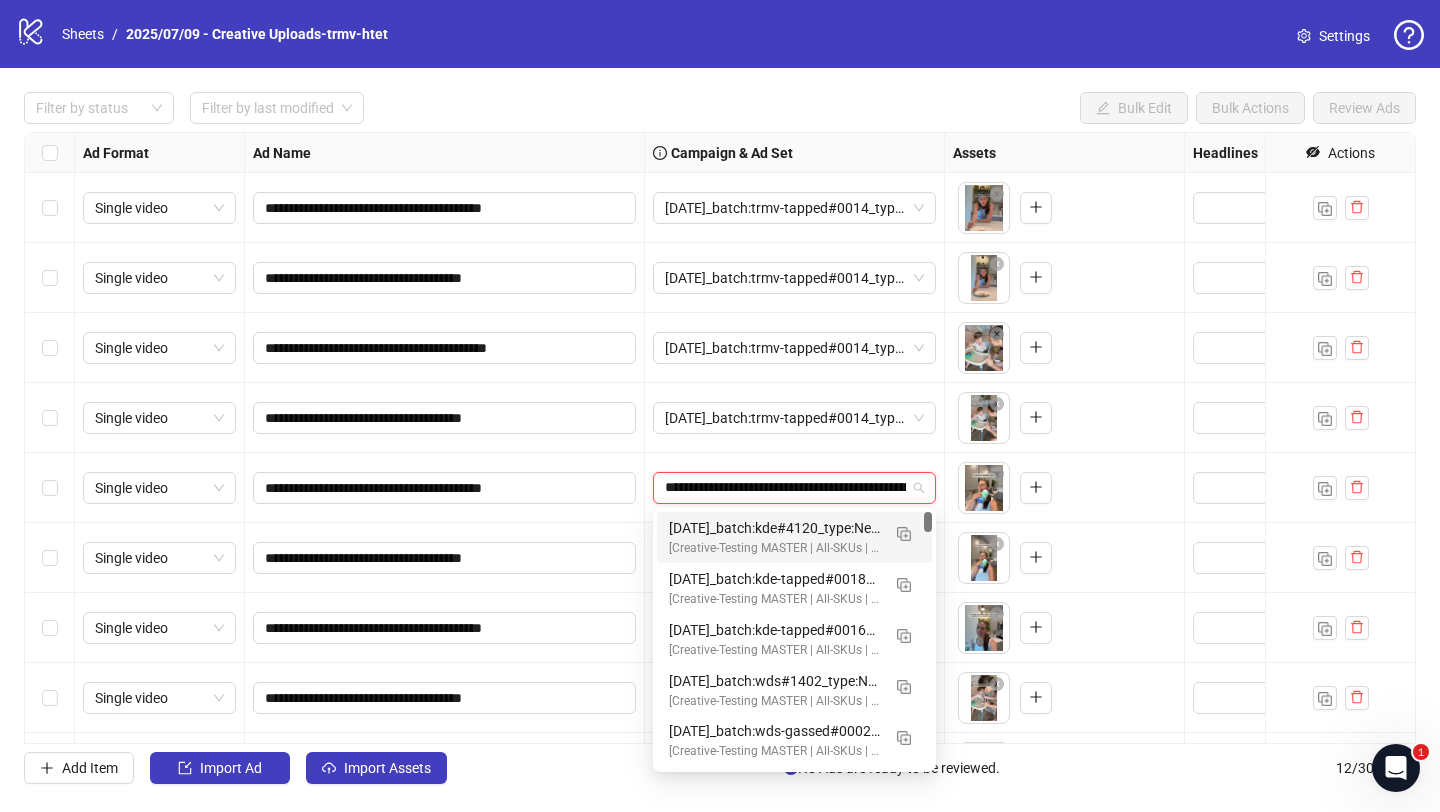 scroll, scrollTop: 0, scrollLeft: 221, axis: horizontal 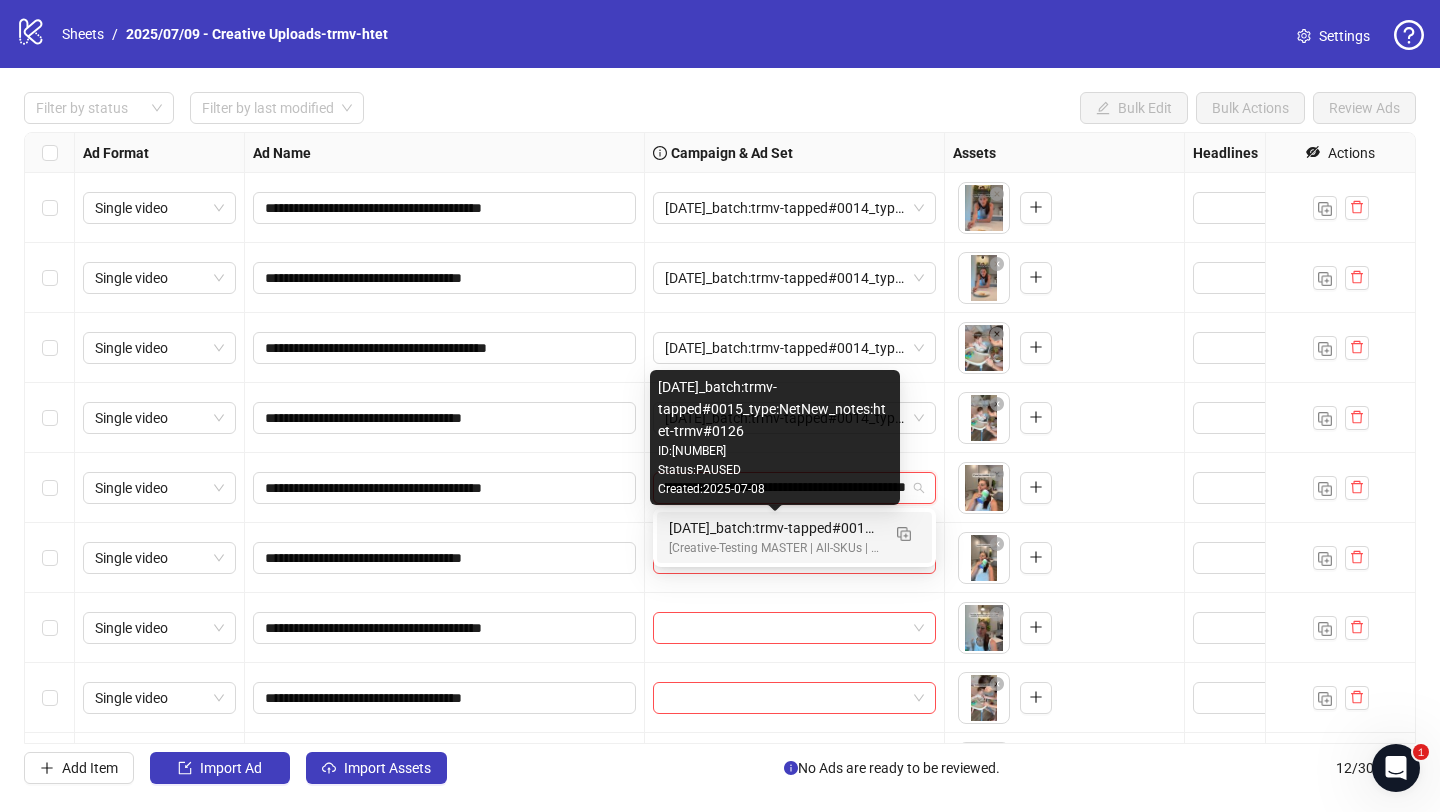 click on "2025/07/09_batch:trmv-tapped#0015_type:NetNew_notes:htet-trmv#0126" at bounding box center [774, 528] 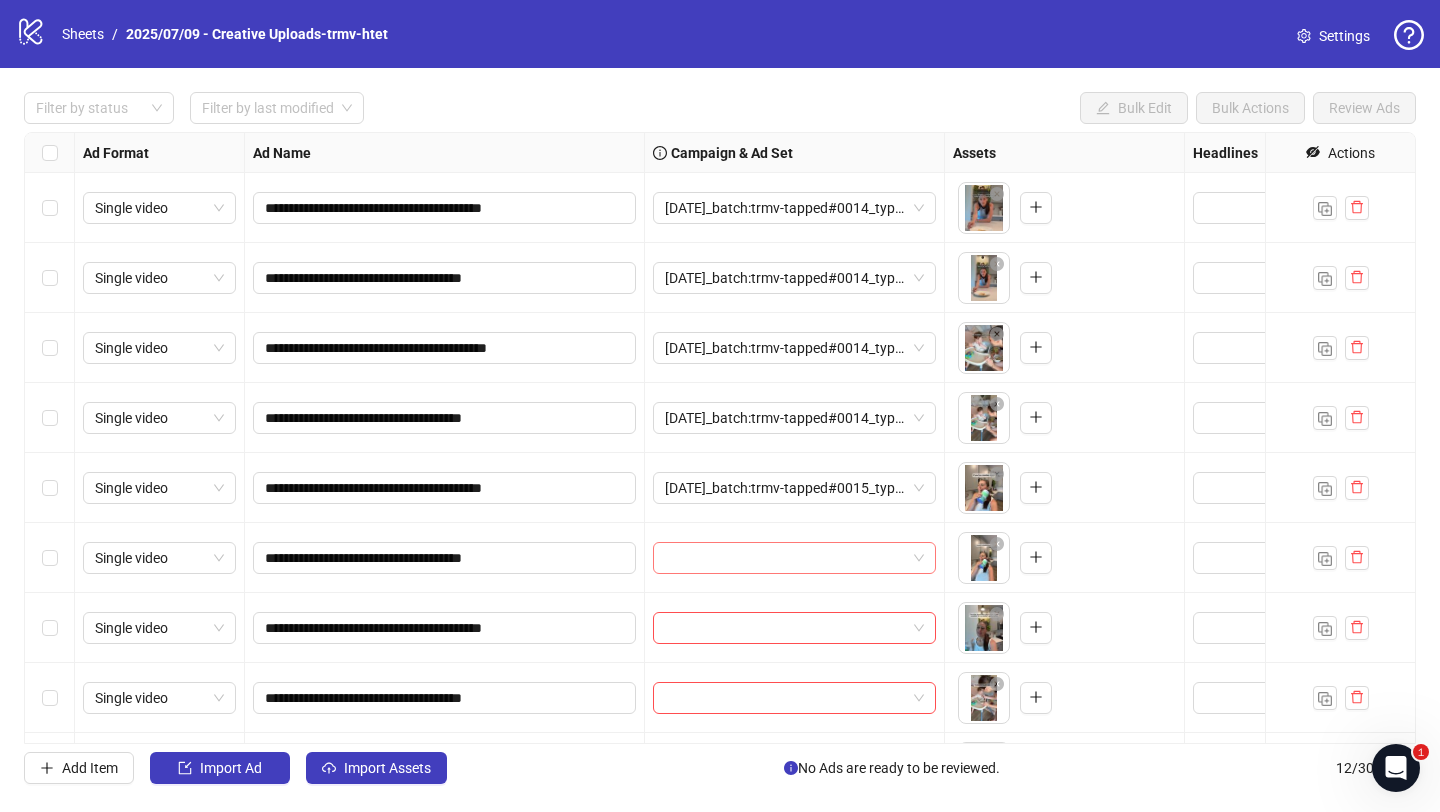 click at bounding box center [785, 558] 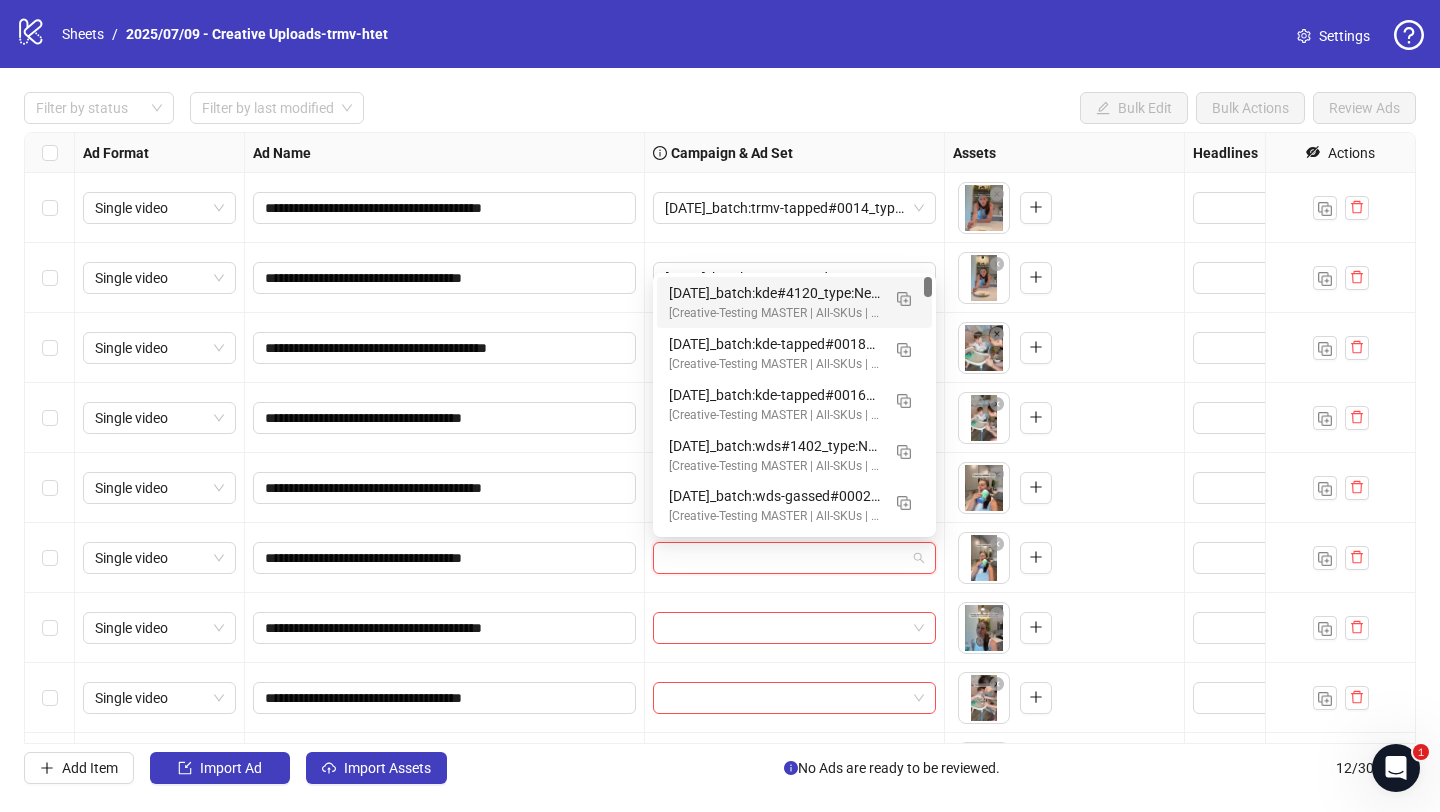 paste on "**********" 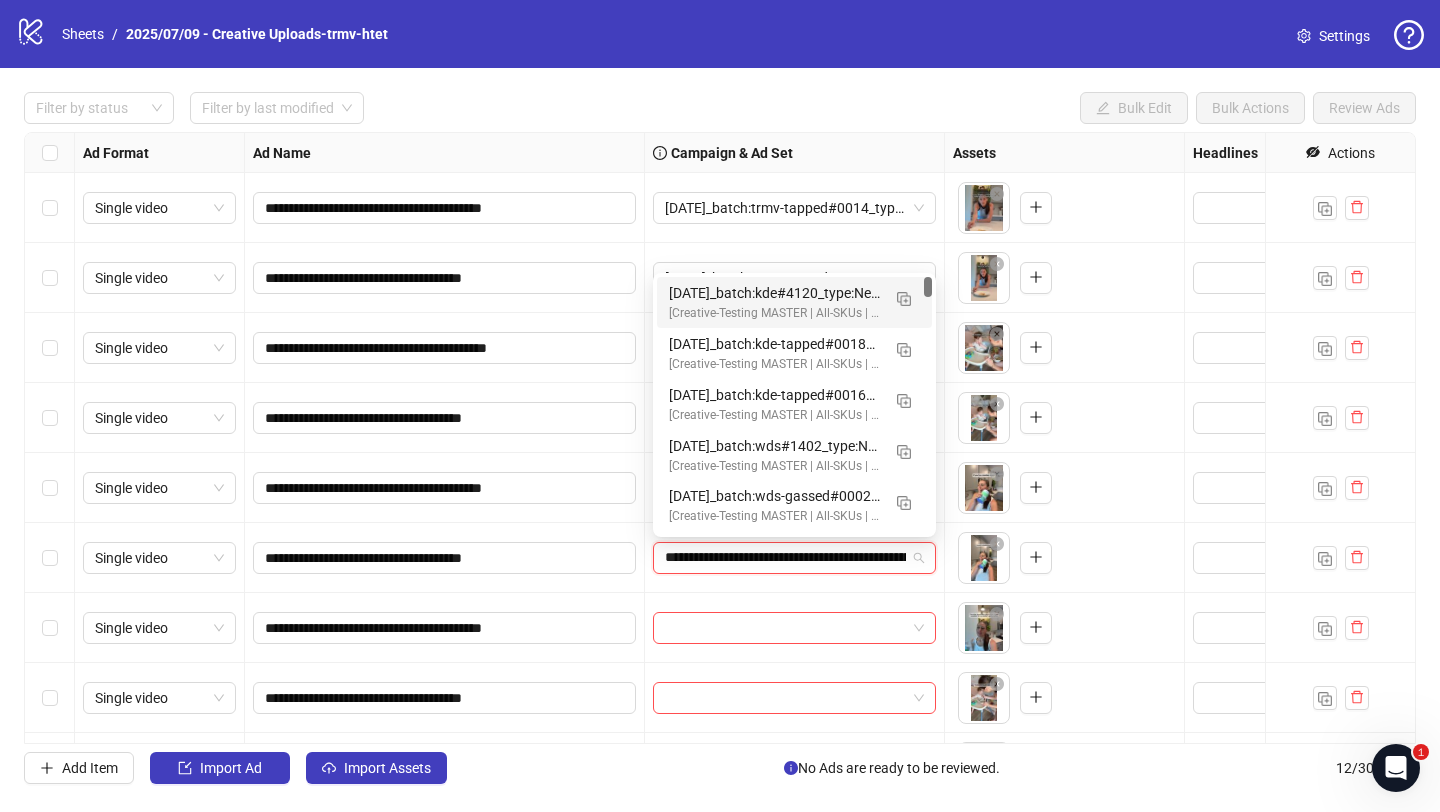 scroll, scrollTop: 0, scrollLeft: 221, axis: horizontal 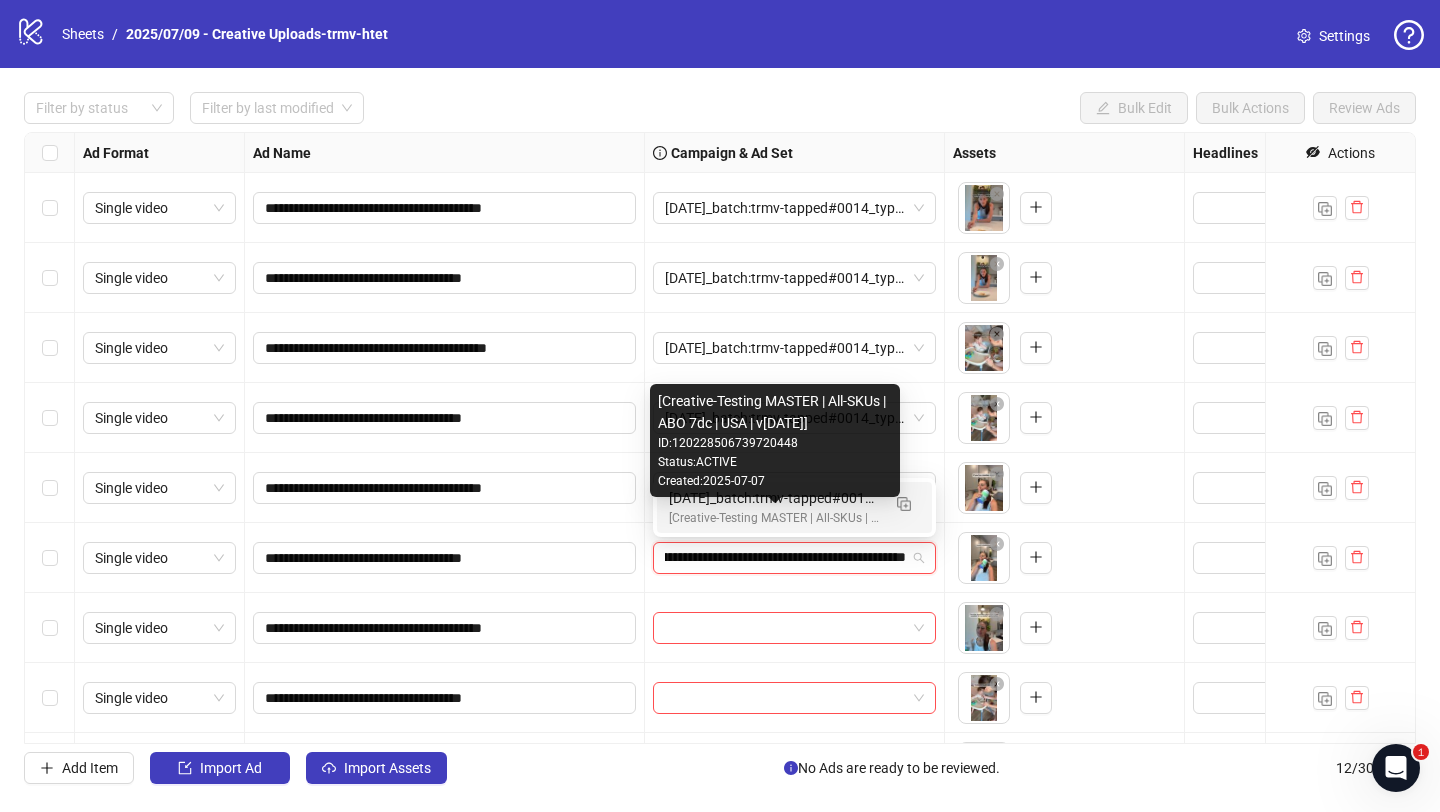 click on "[TEXT] | [TEXT] | [TEXT] | [TEXT] | [TEXT] | [DATE]" at bounding box center [774, 518] 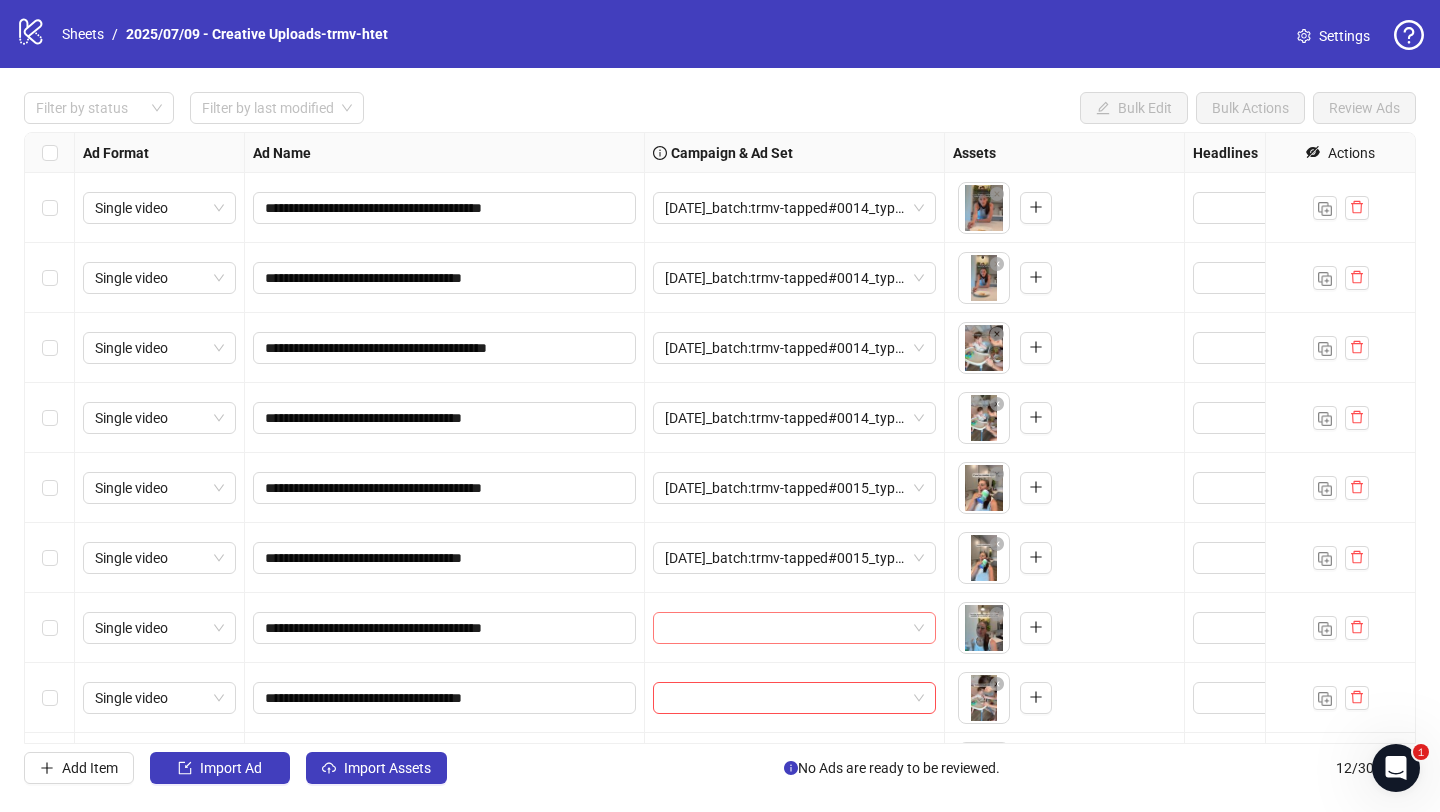 click at bounding box center (785, 628) 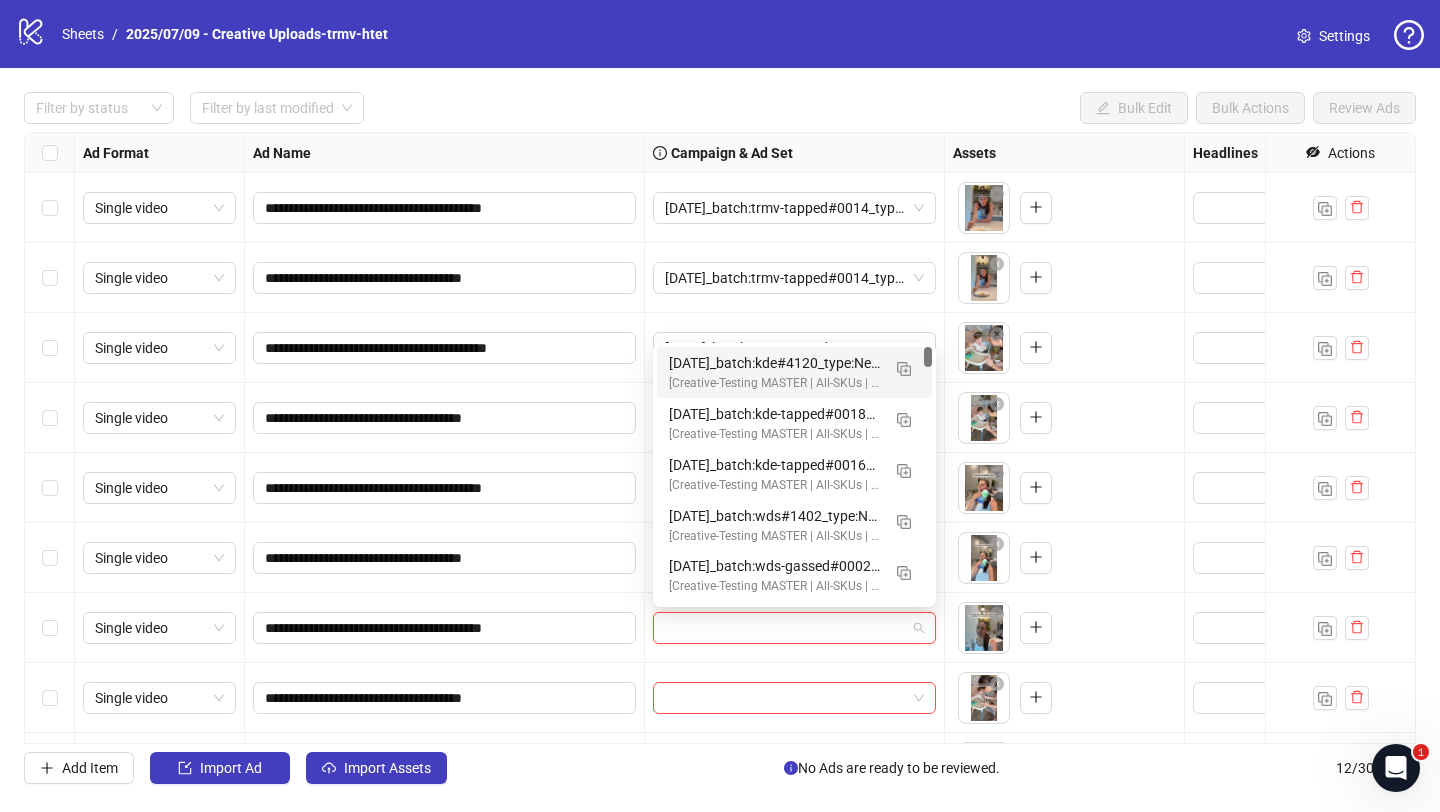 paste on "**********" 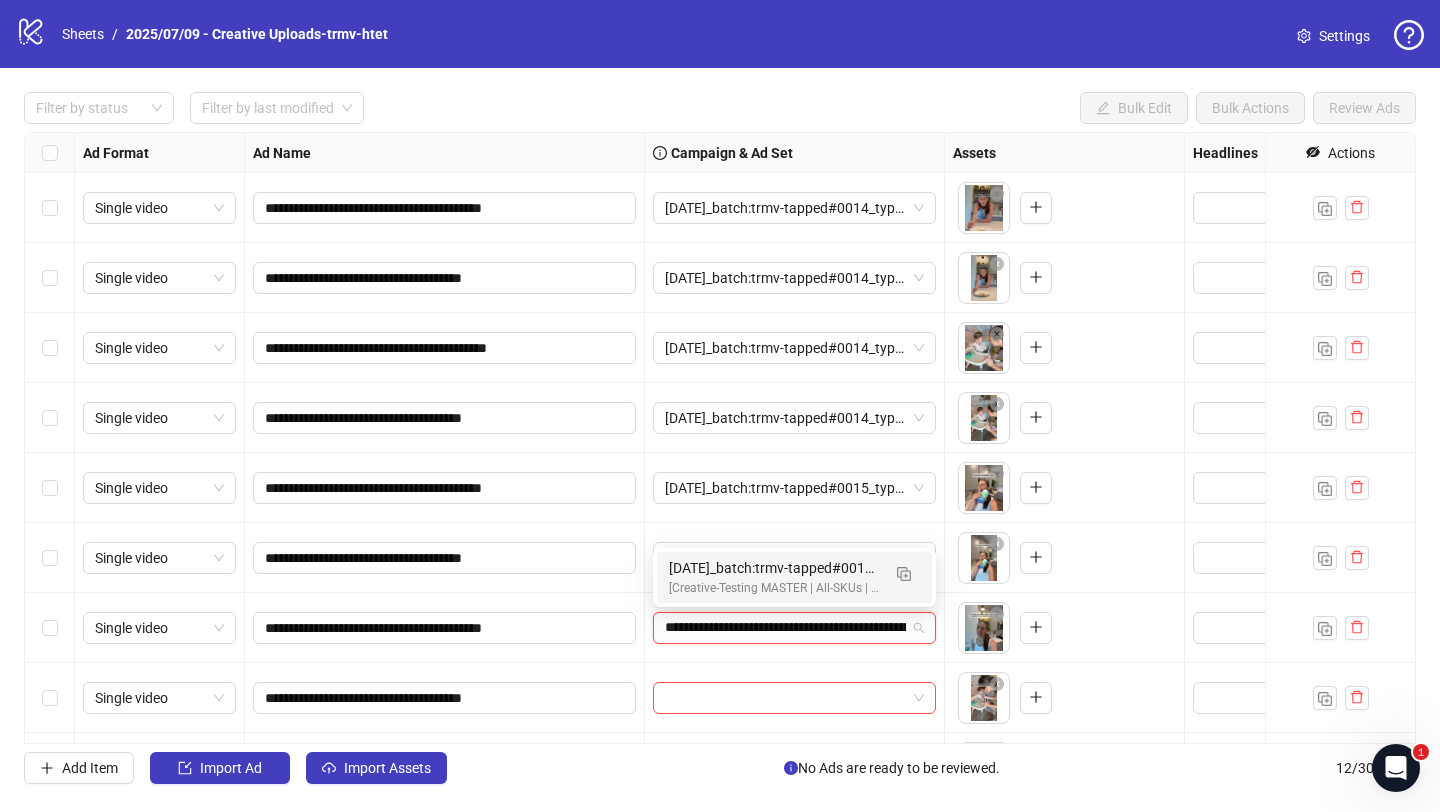 scroll, scrollTop: 0, scrollLeft: 221, axis: horizontal 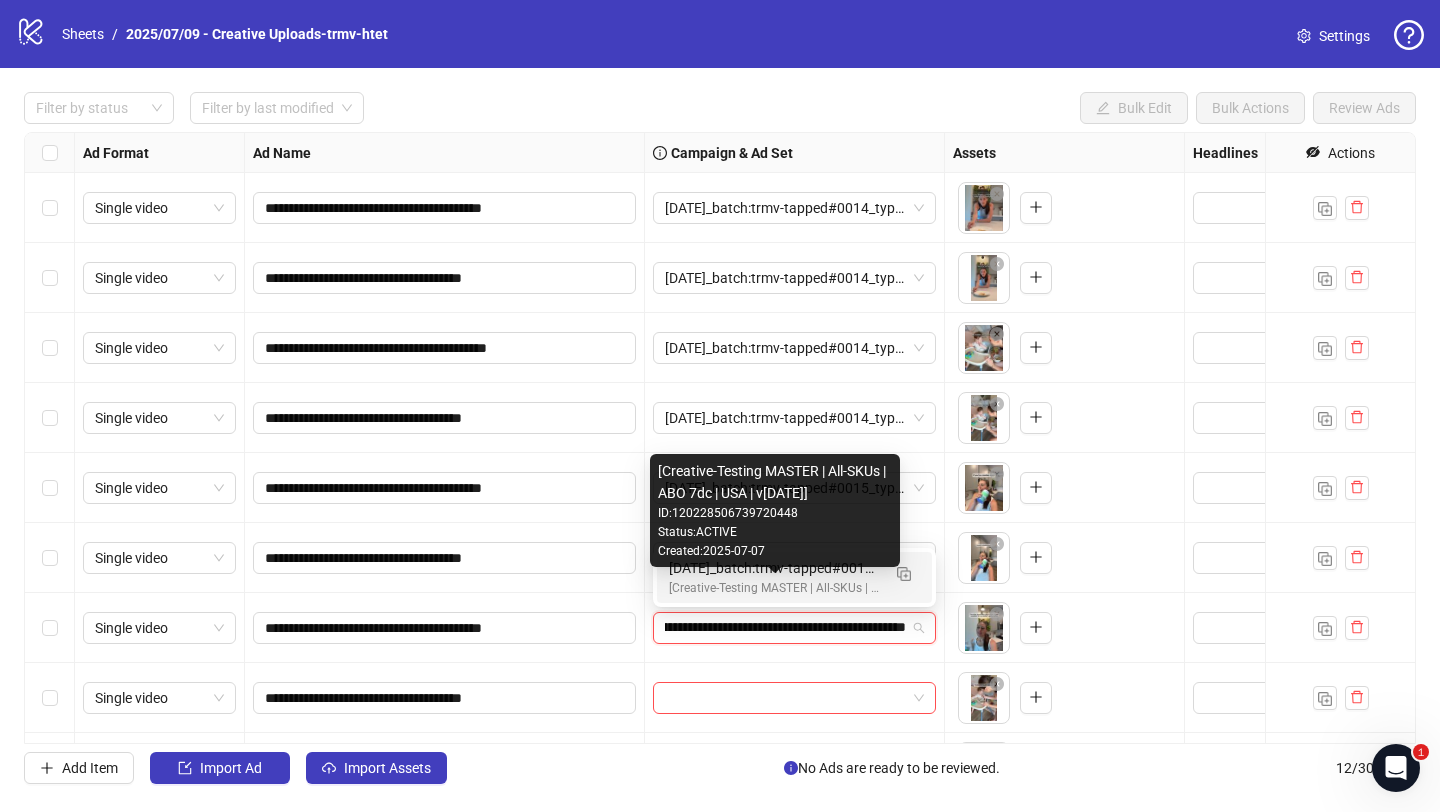 click on "[TEXT] | [TEXT] | [TEXT] | [TEXT] | [TEXT] | [DATE]" at bounding box center [774, 588] 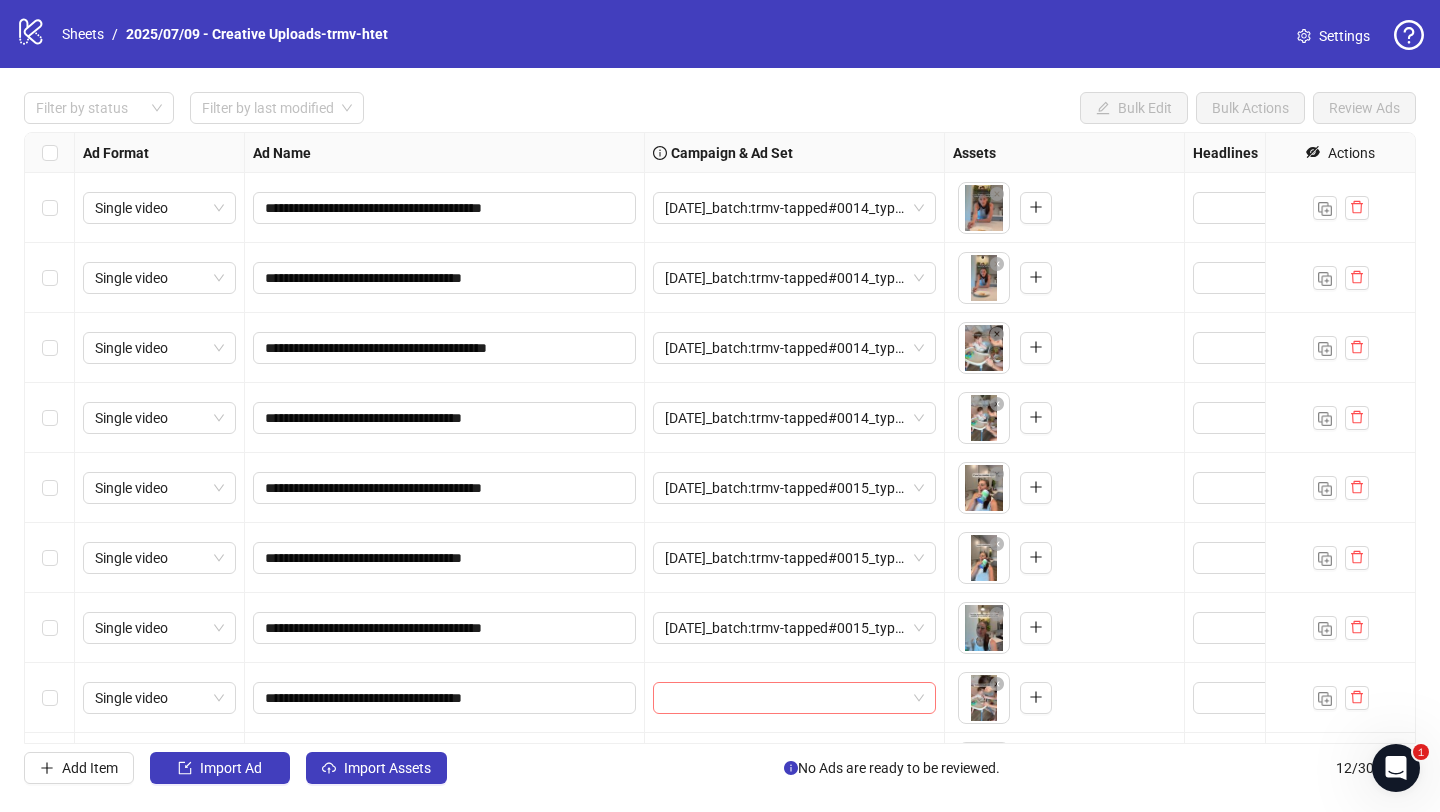 scroll, scrollTop: 164, scrollLeft: 0, axis: vertical 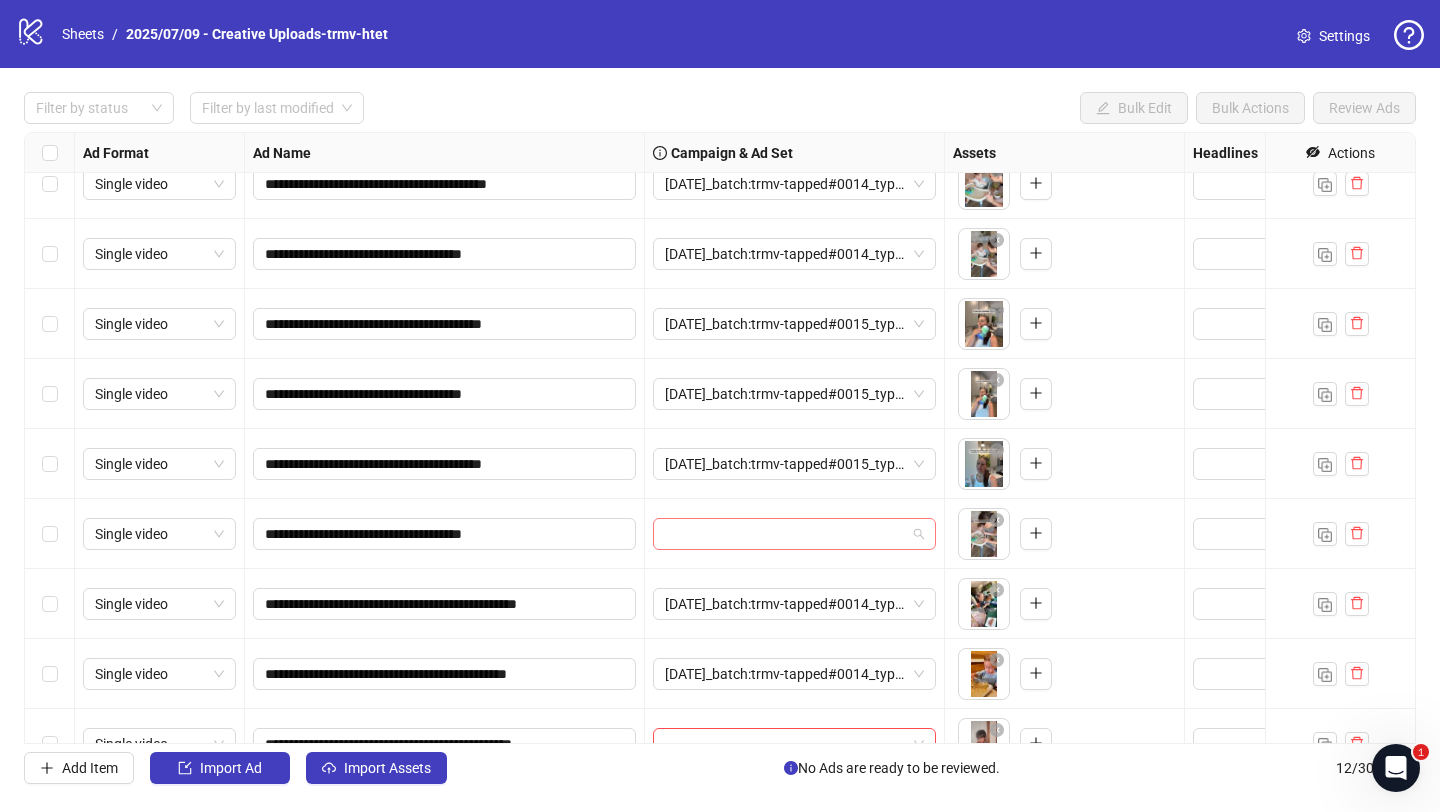 click at bounding box center (785, 534) 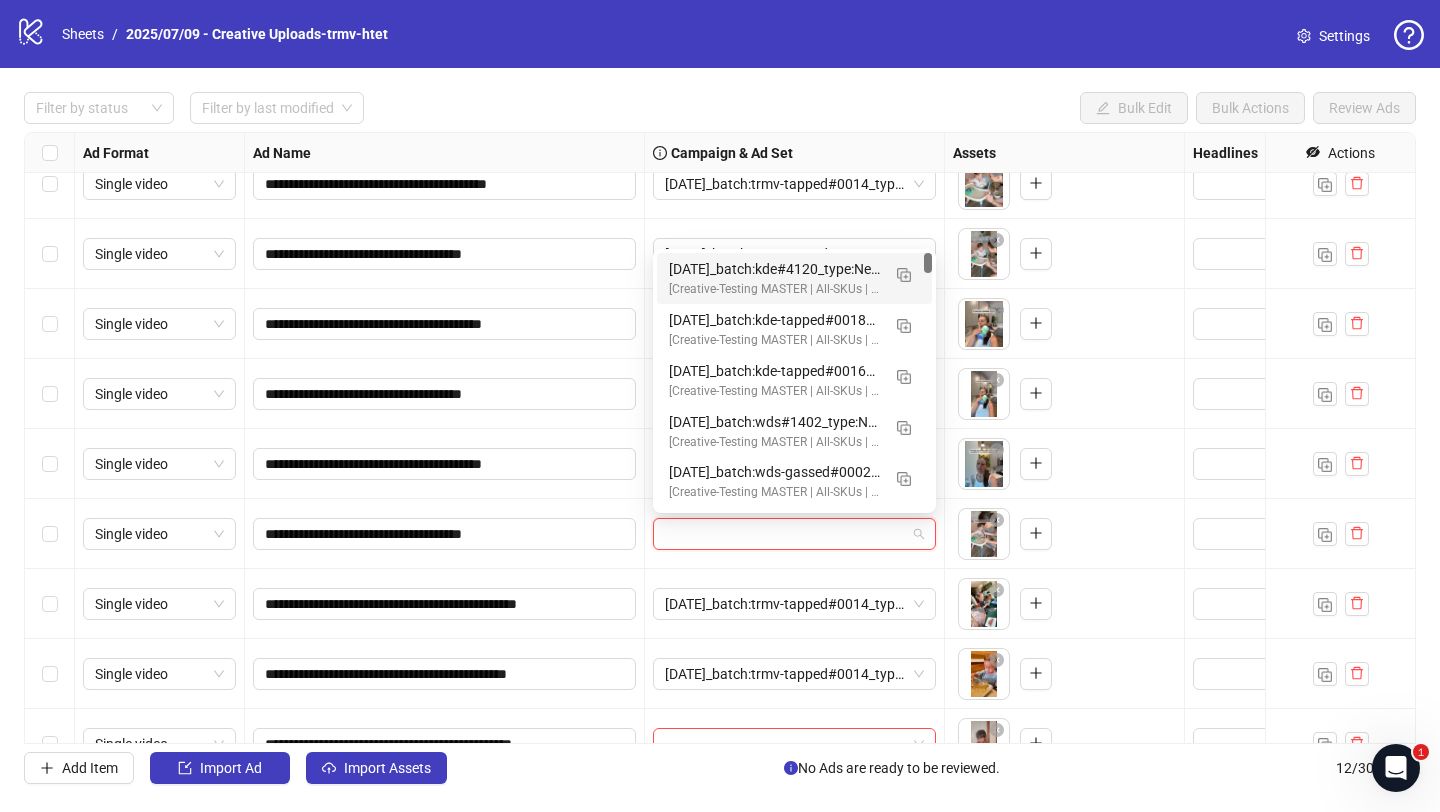 paste on "**********" 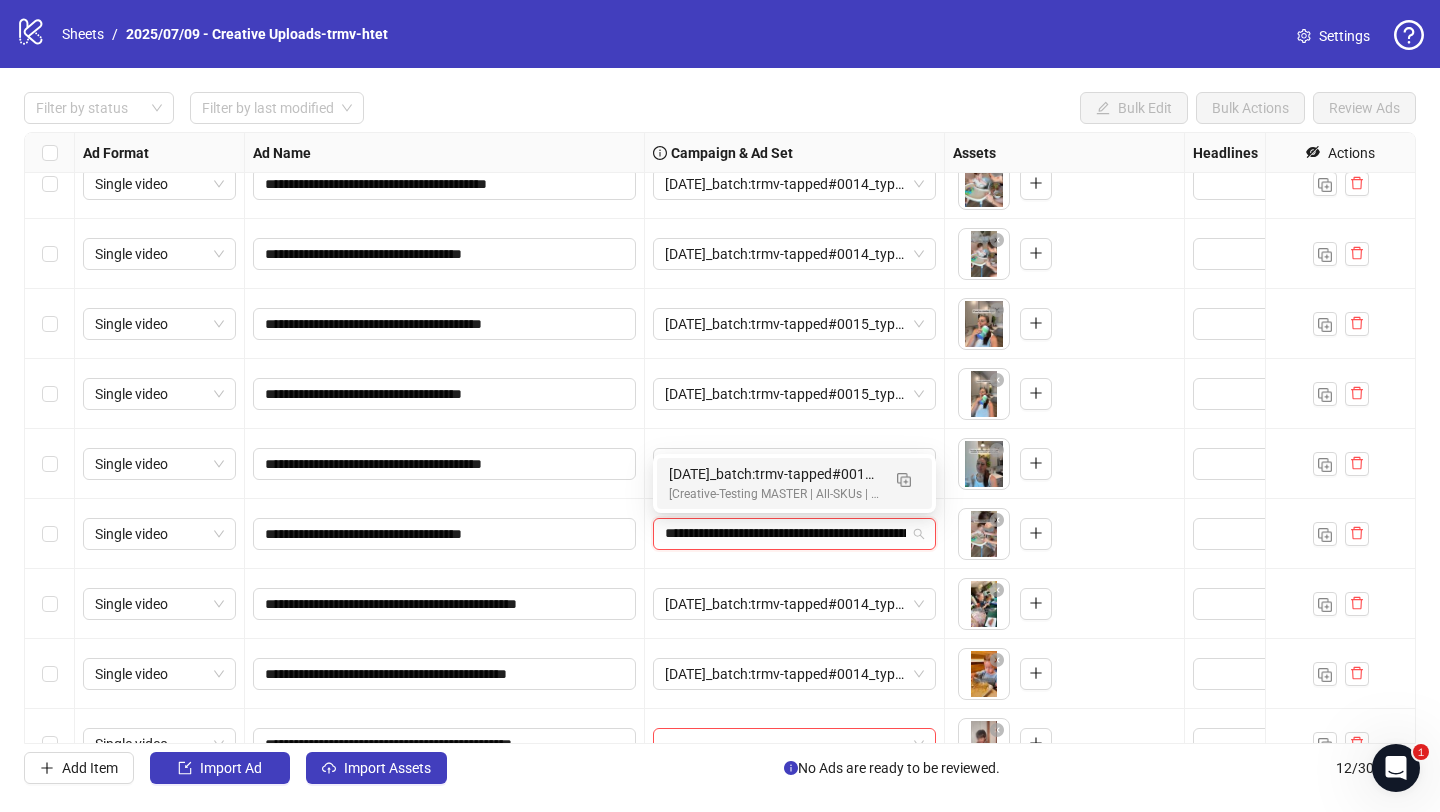 scroll, scrollTop: 0, scrollLeft: 221, axis: horizontal 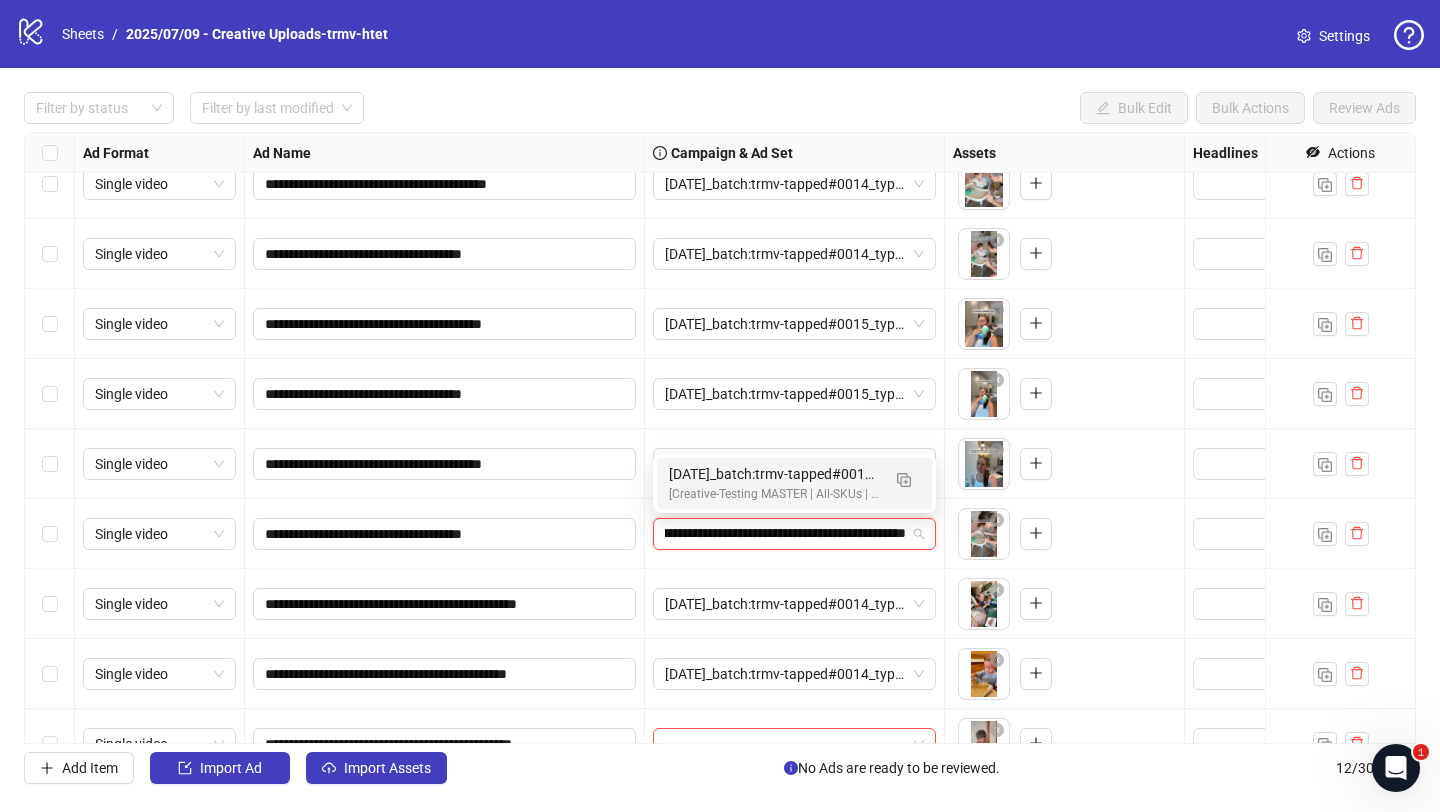 click on "[Creative-Testing MASTER | All-SKUs | ABO 7dc | USA | v2025/07/07]" at bounding box center (774, 494) 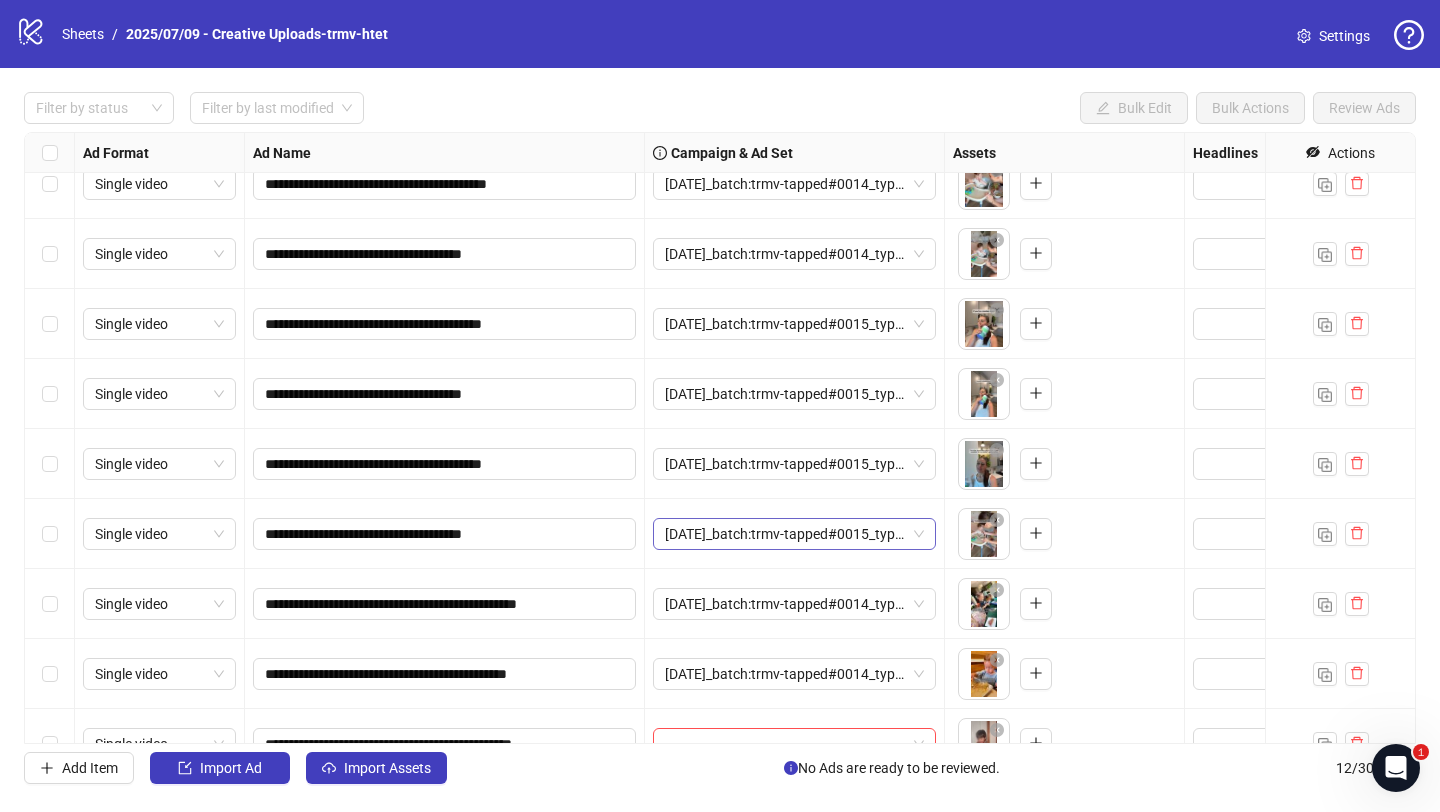 scroll, scrollTop: 270, scrollLeft: 0, axis: vertical 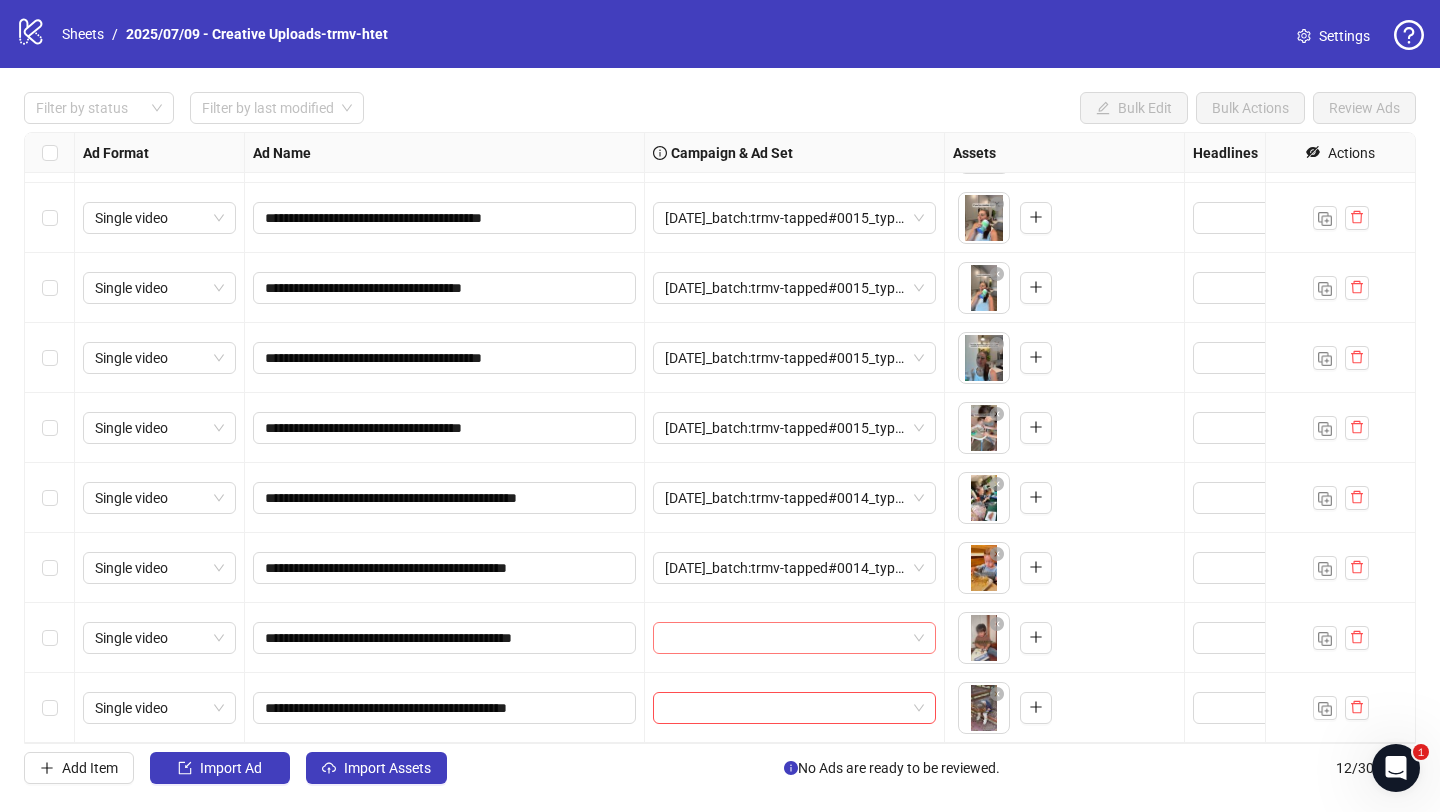 click at bounding box center [785, 638] 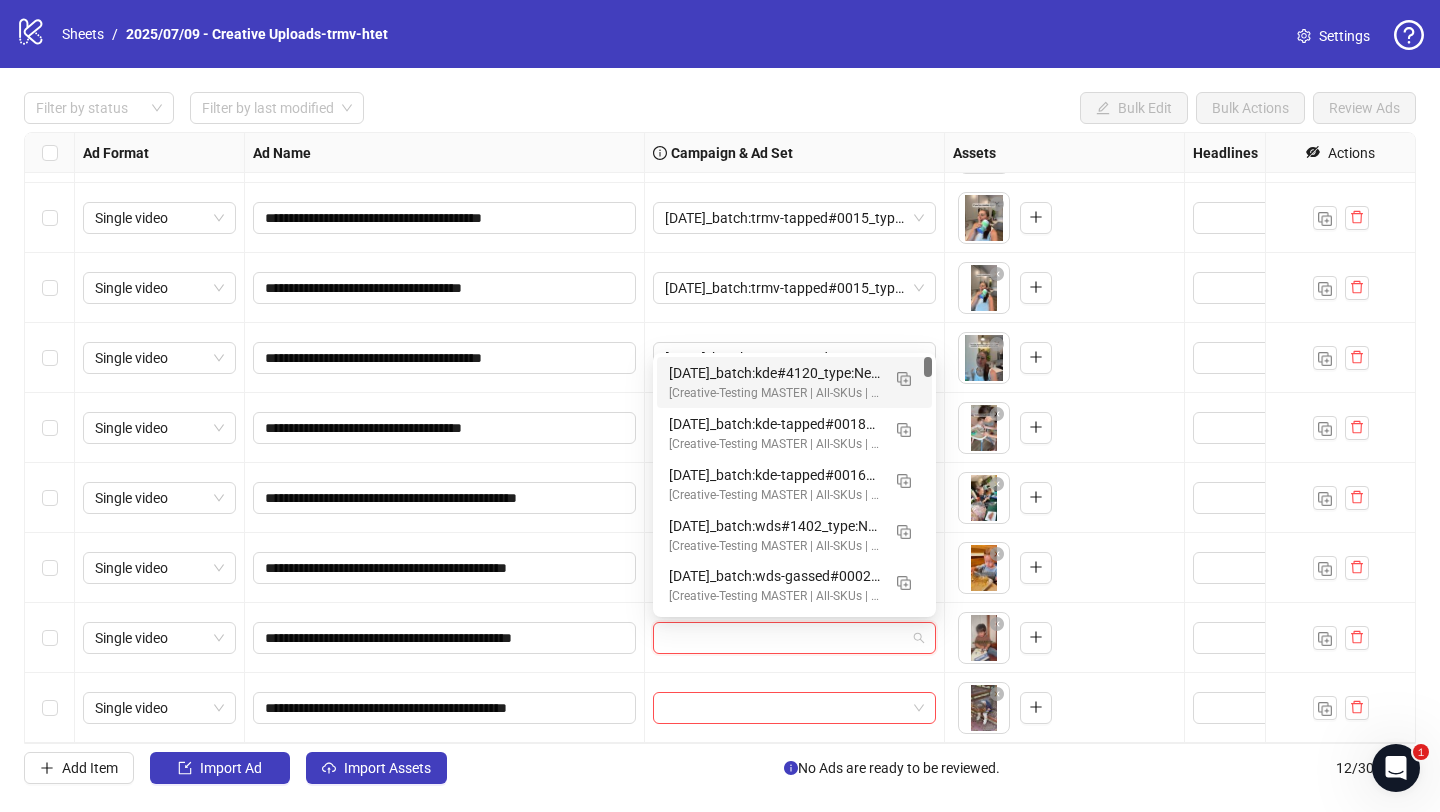 paste on "**********" 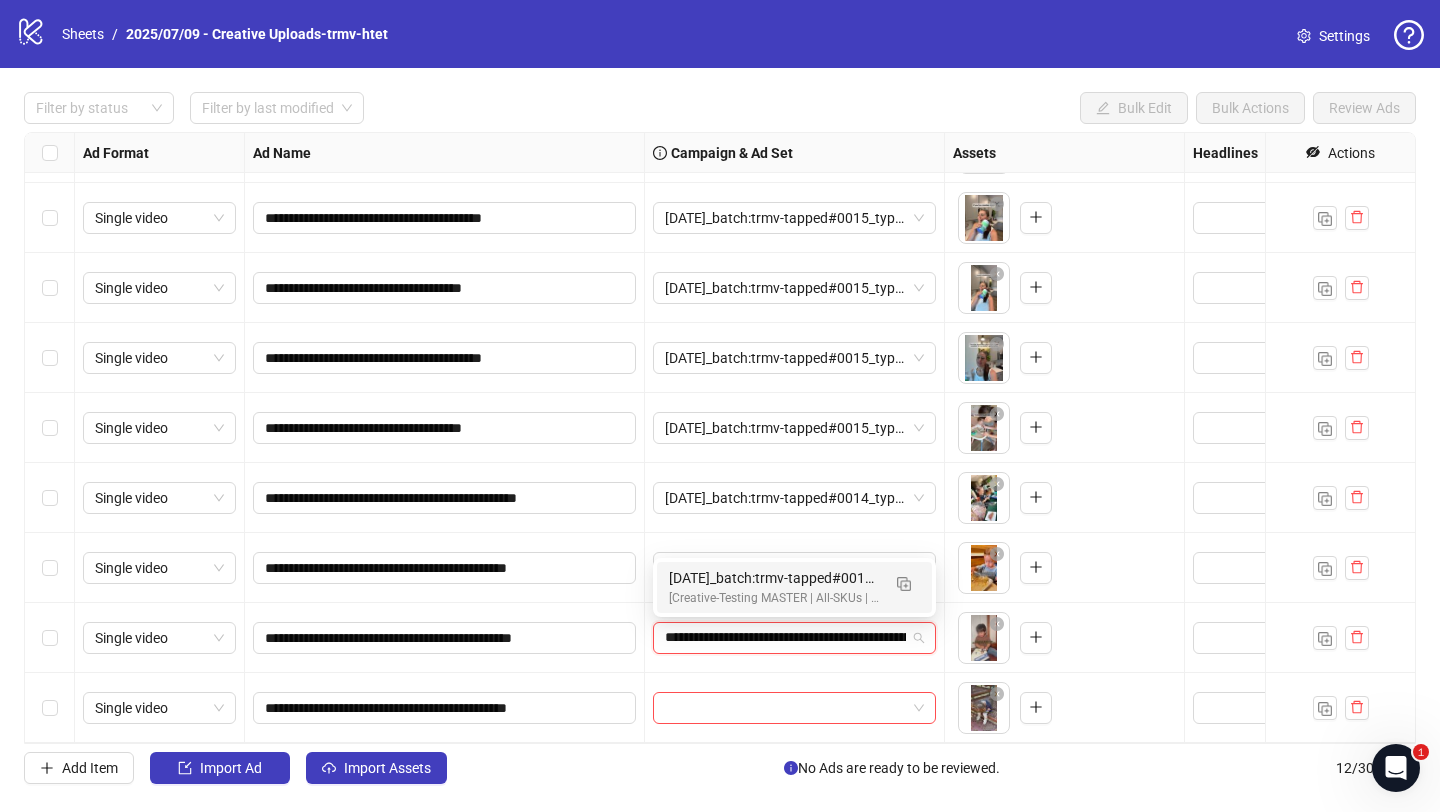 scroll, scrollTop: 0, scrollLeft: 221, axis: horizontal 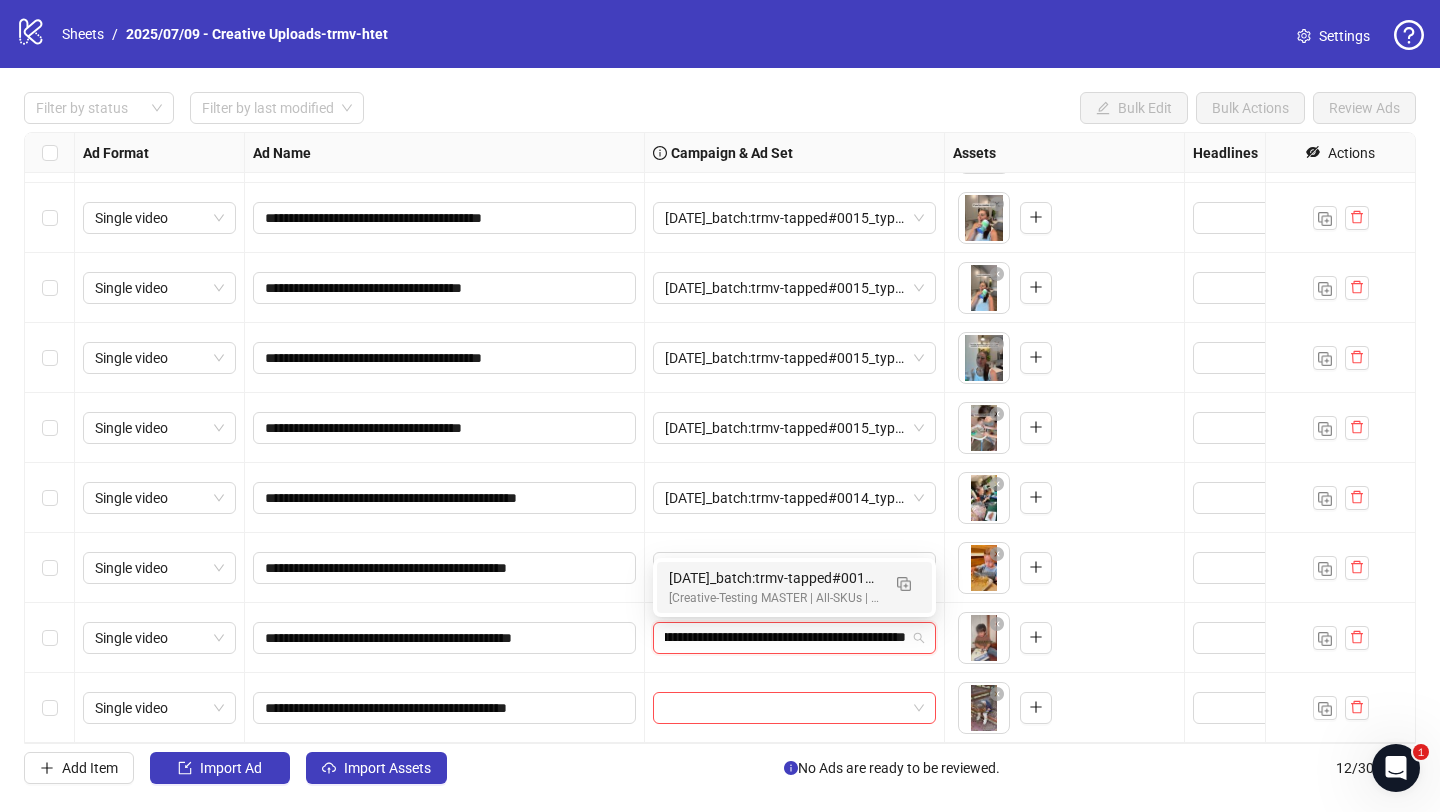 click on "2025/07/09_batch:trmv-tapped#0015_type:NetNew_notes:htet-trmv#0126" at bounding box center [774, 578] 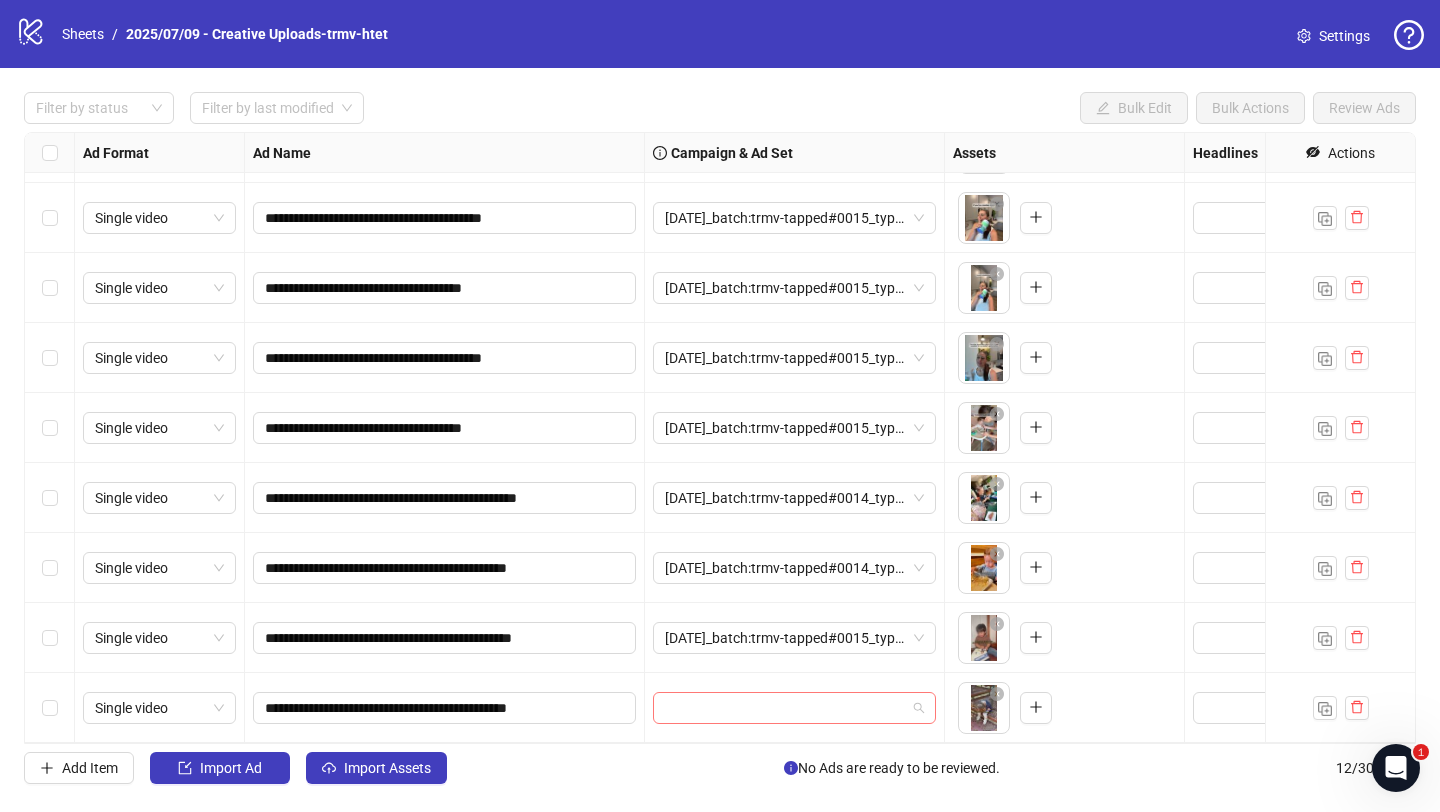 click at bounding box center [785, 708] 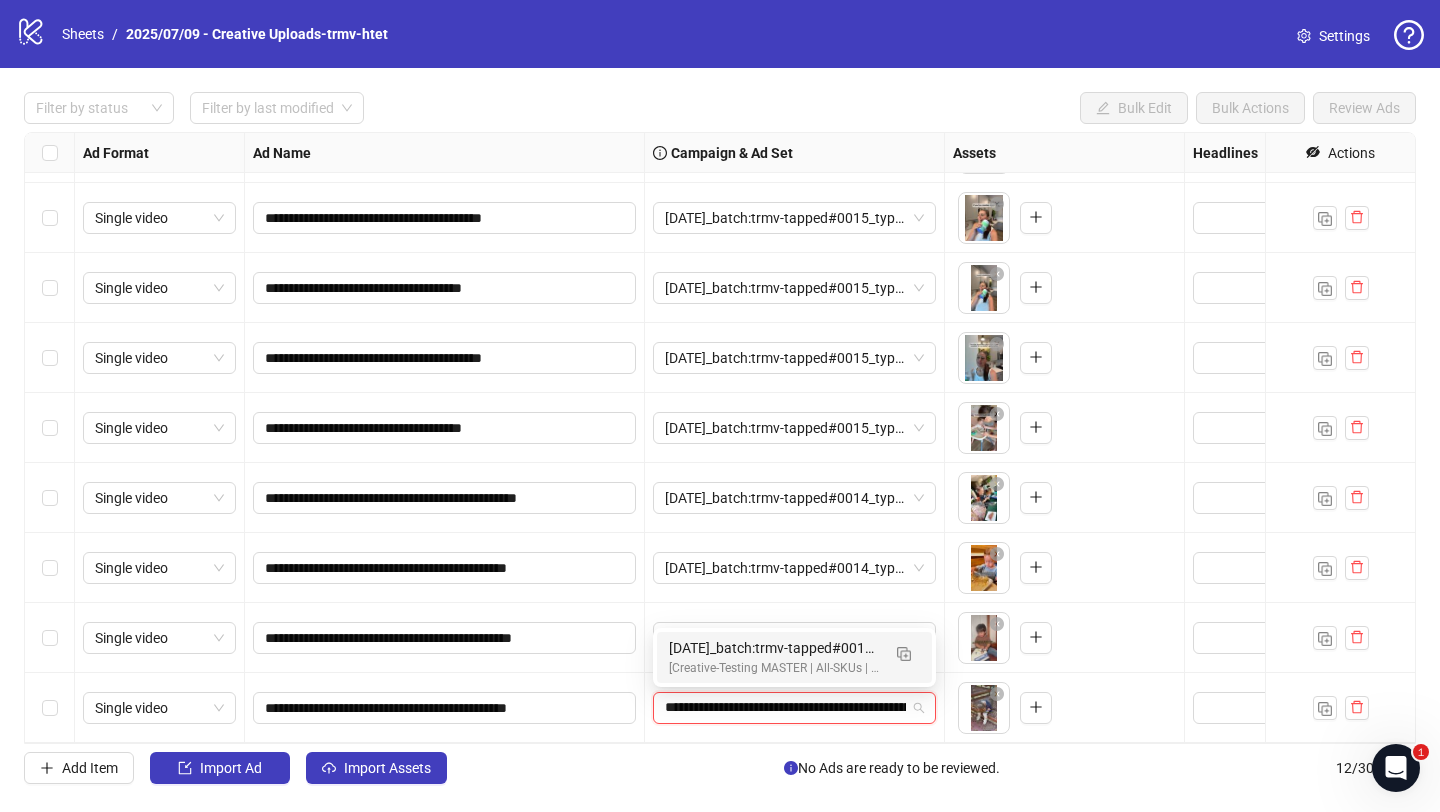 scroll, scrollTop: 0, scrollLeft: 221, axis: horizontal 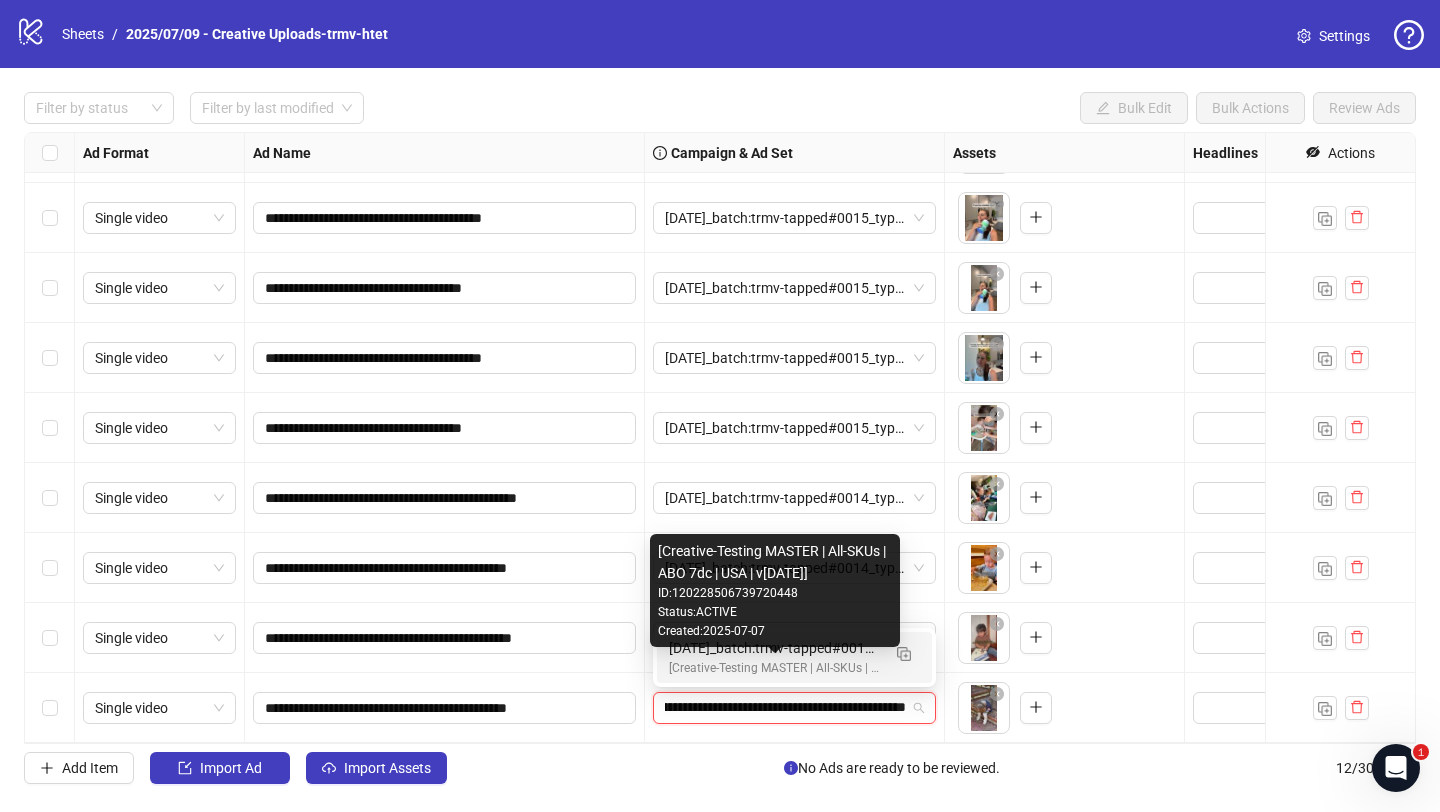 click on "2025/07/09_batch:trmv-tapped#0015_type:NetNew_notes:htet-trmv#0126" at bounding box center [774, 648] 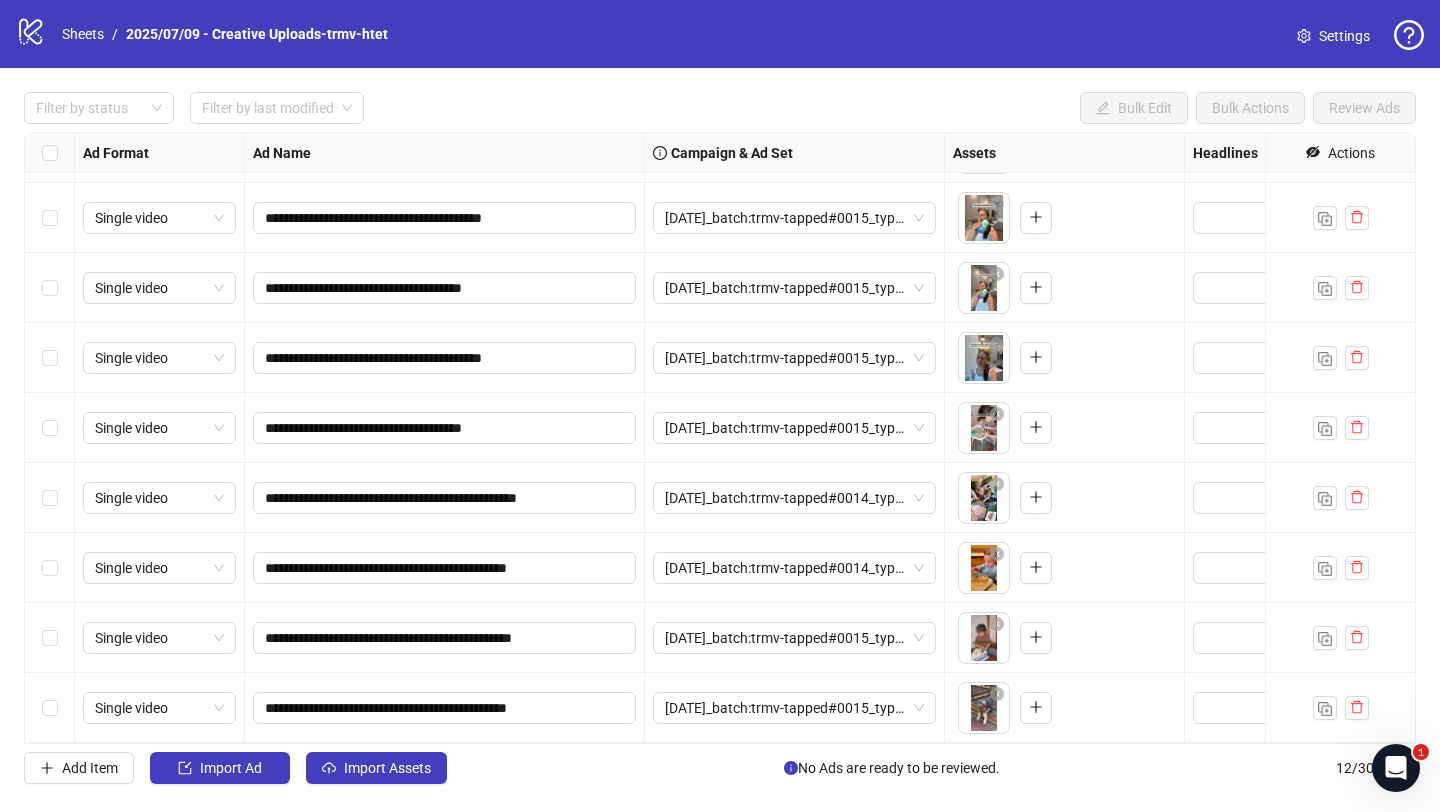 click on "**********" at bounding box center [445, 708] 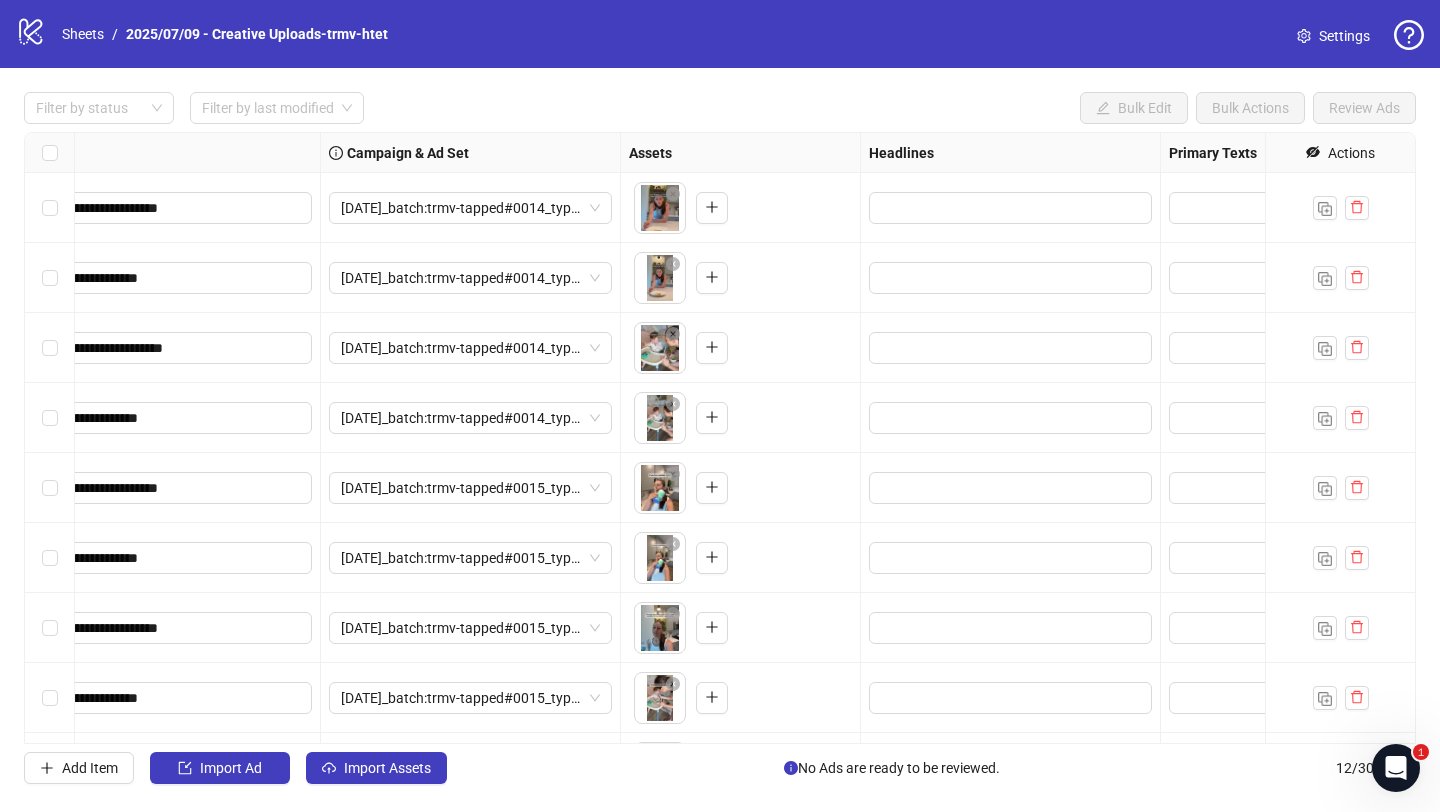 scroll, scrollTop: 0, scrollLeft: 30, axis: horizontal 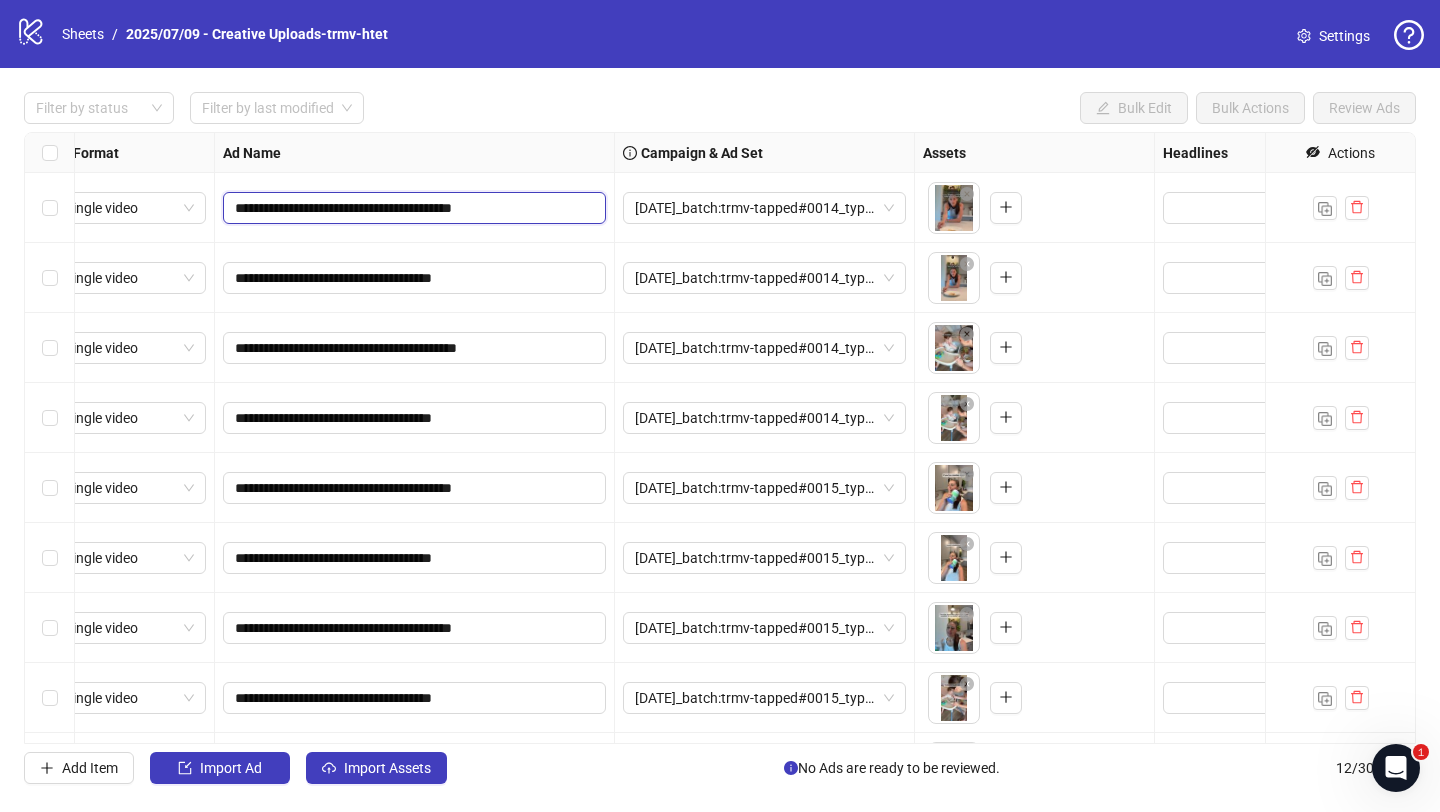click on "**********" at bounding box center [412, 208] 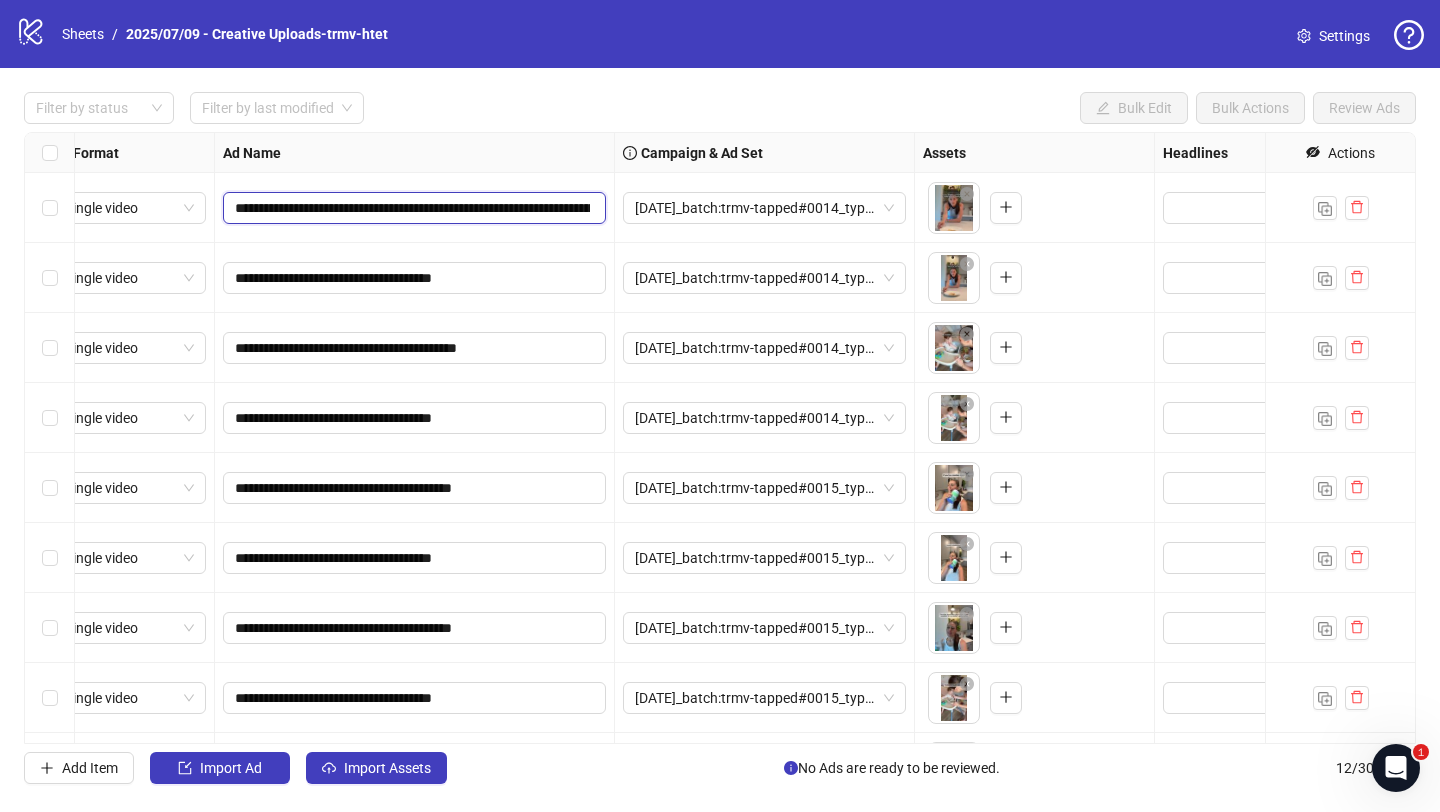 scroll, scrollTop: 0, scrollLeft: 904, axis: horizontal 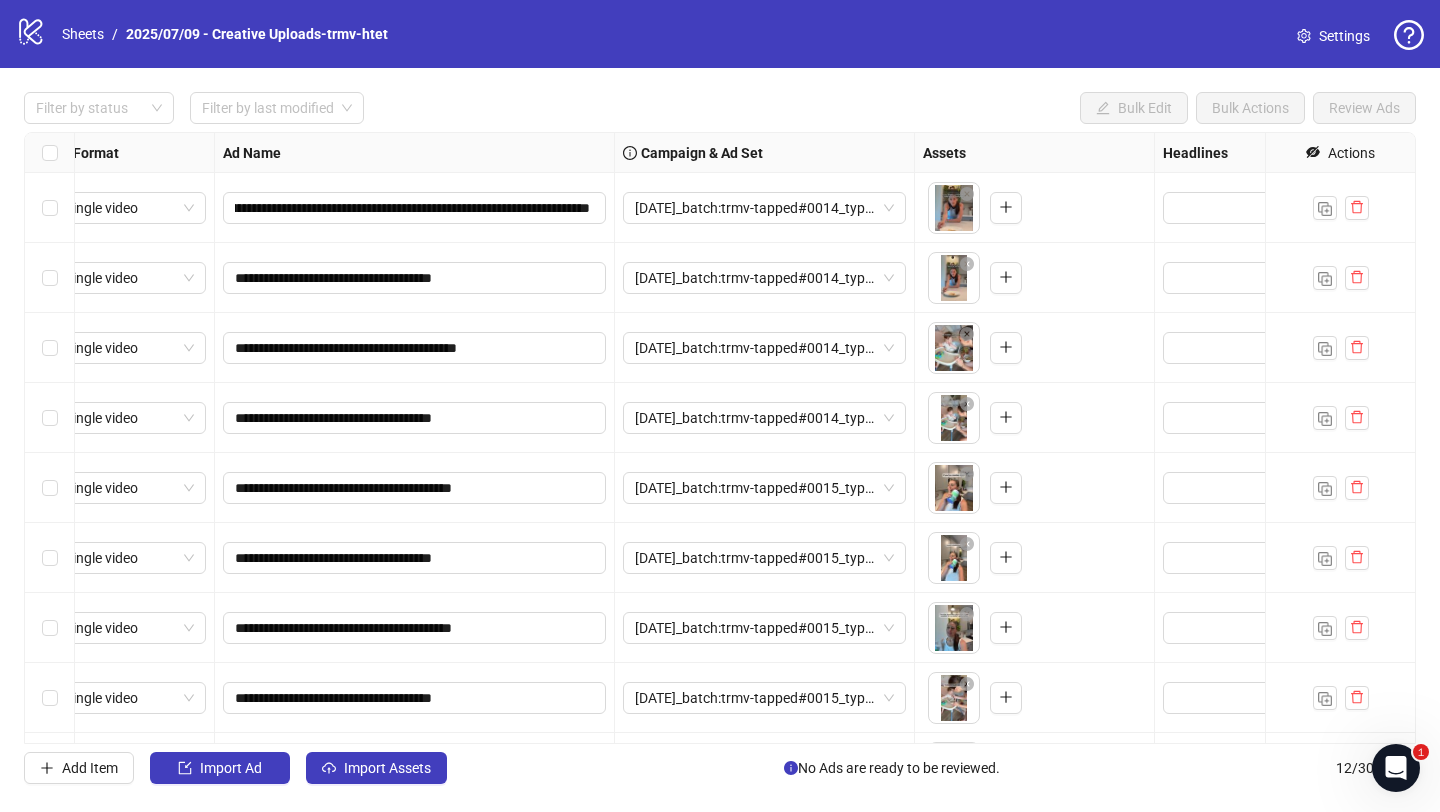 click on "**********" at bounding box center (415, 278) 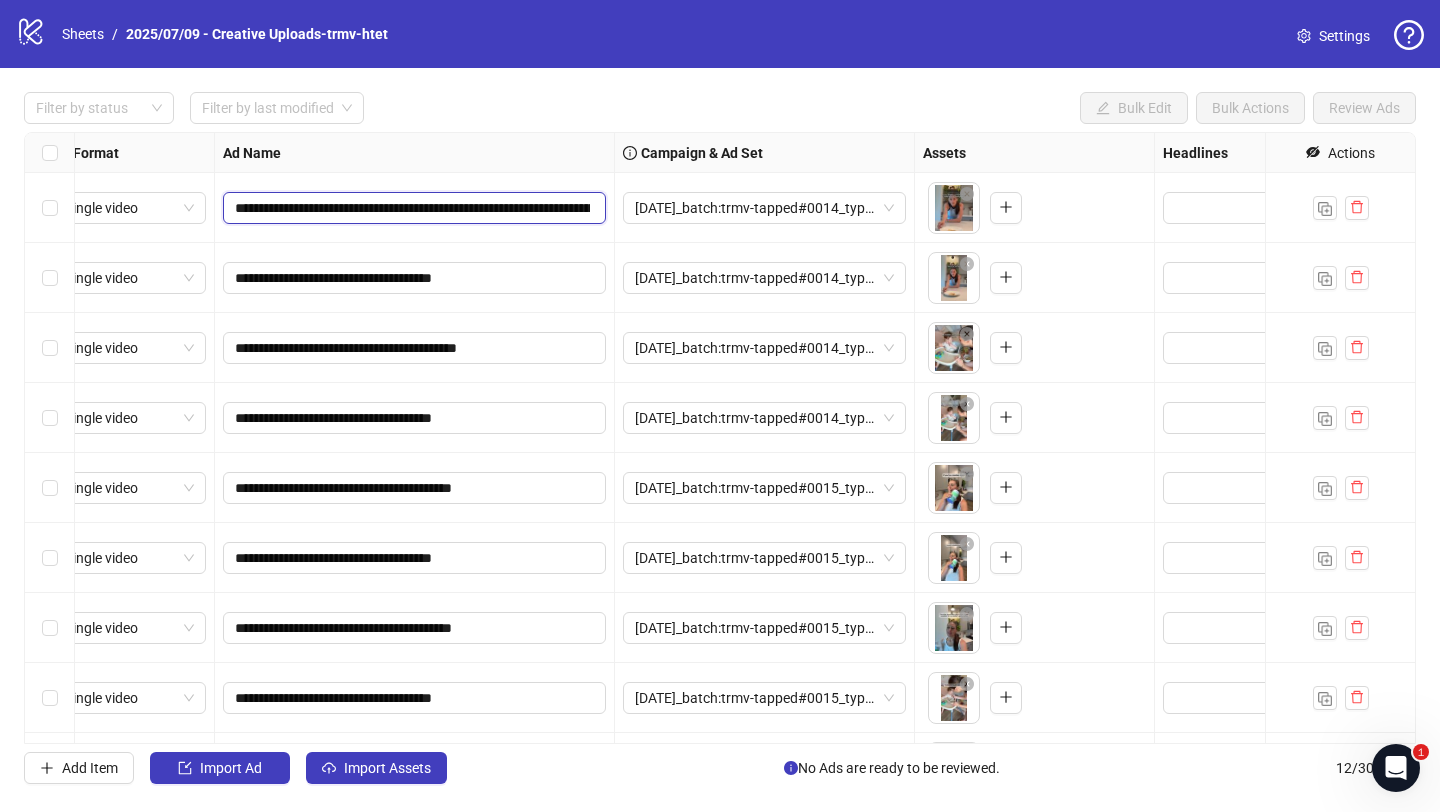 click on "**********" at bounding box center [412, 208] 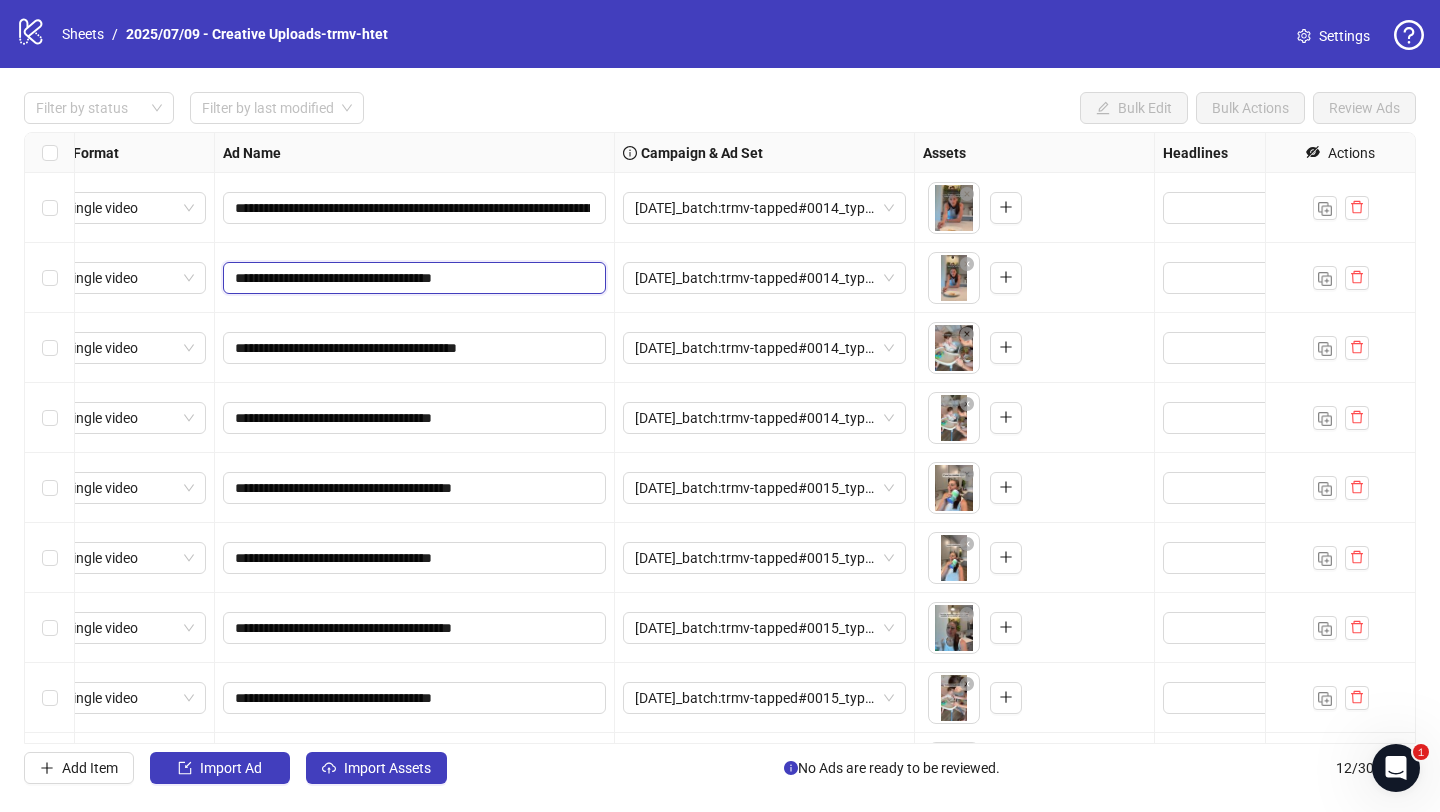 click on "**********" at bounding box center (412, 278) 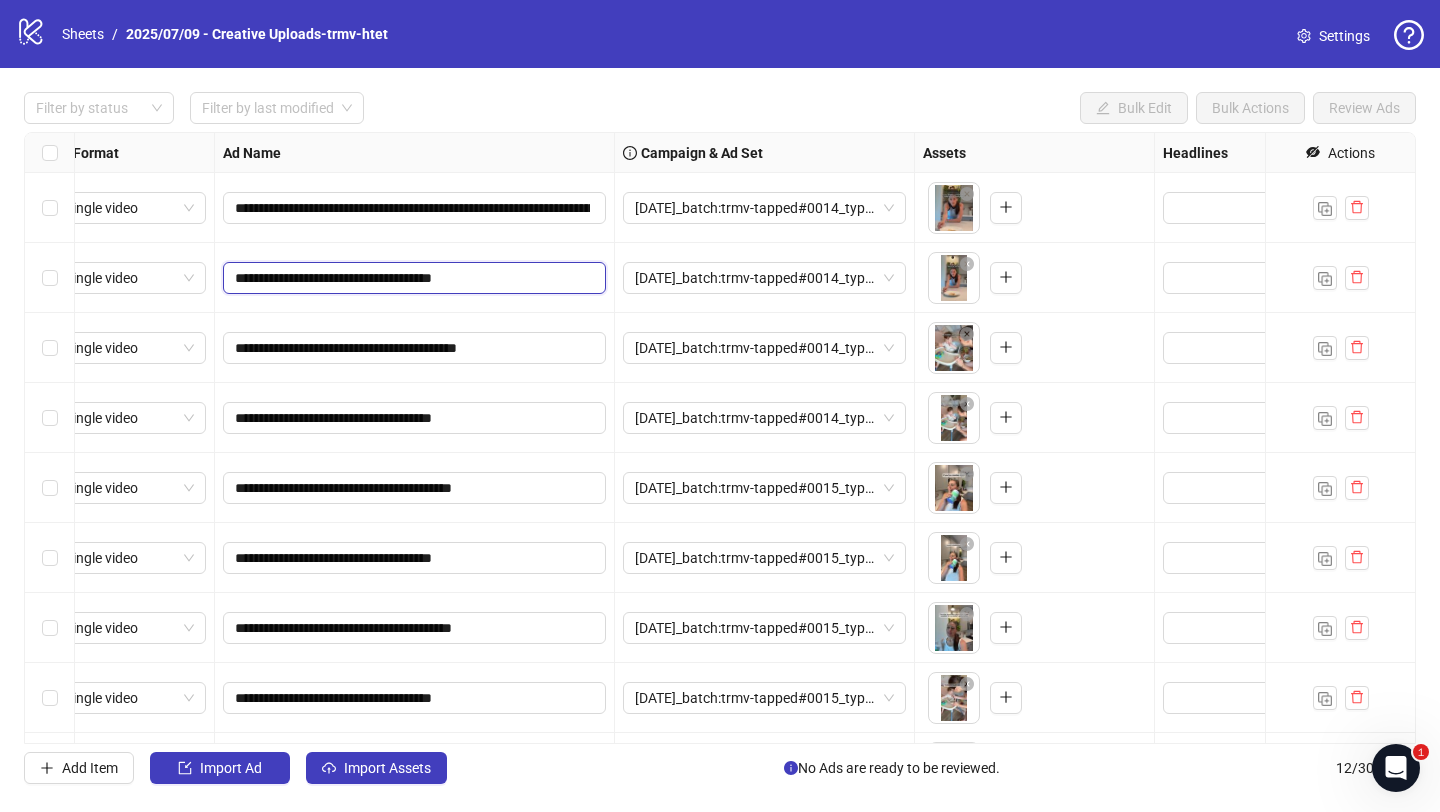 click on "**********" at bounding box center [412, 278] 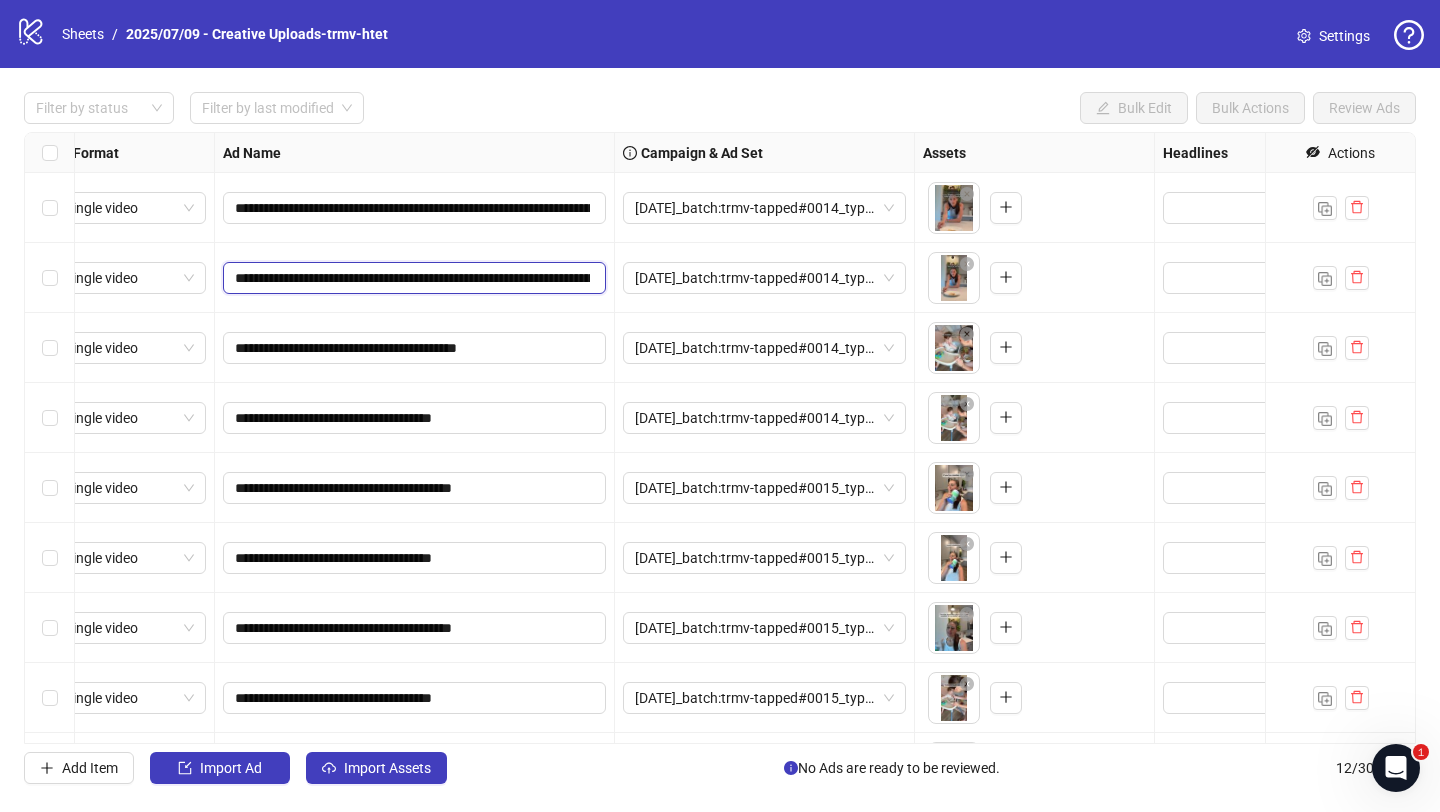 scroll, scrollTop: 0, scrollLeft: 904, axis: horizontal 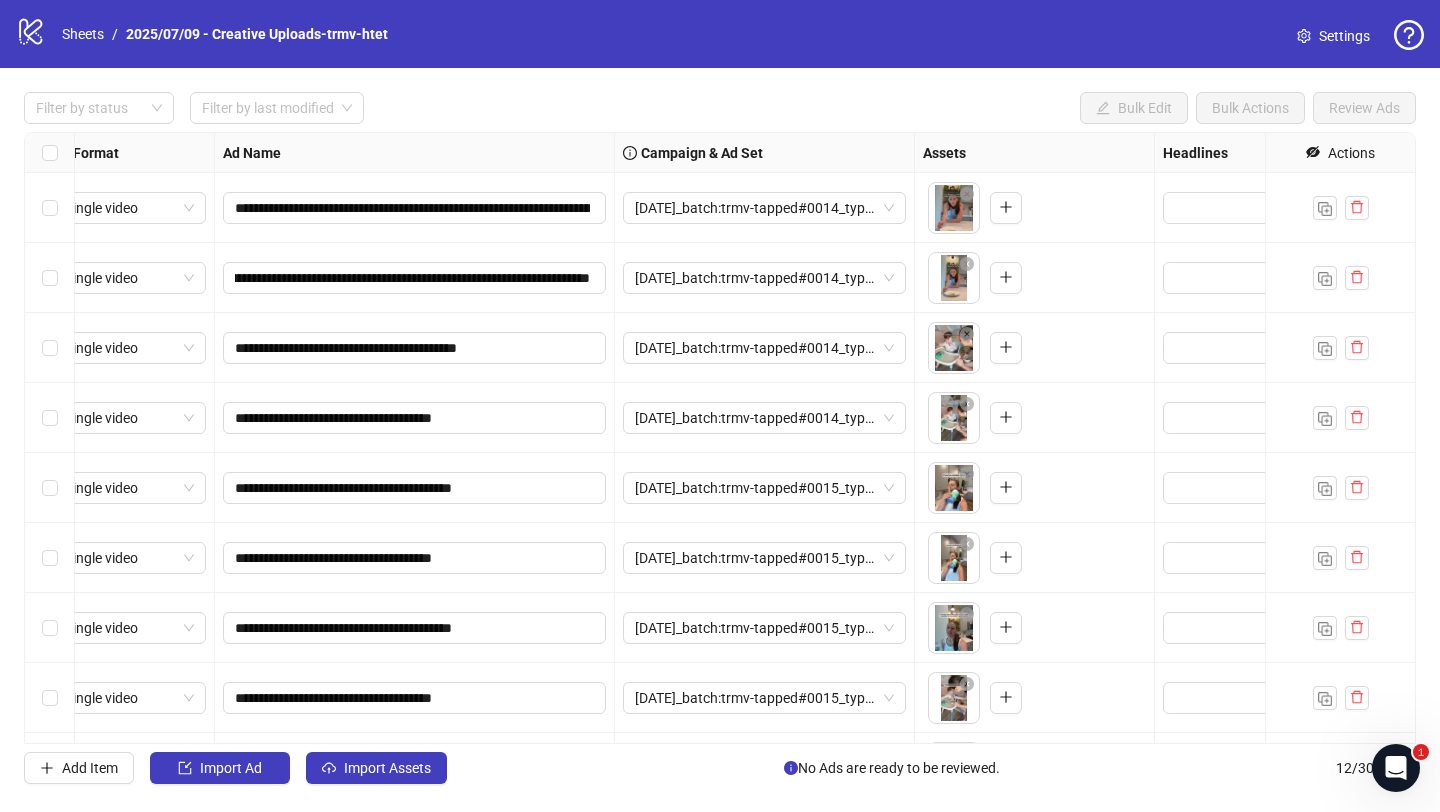 click on "**********" at bounding box center [415, 348] 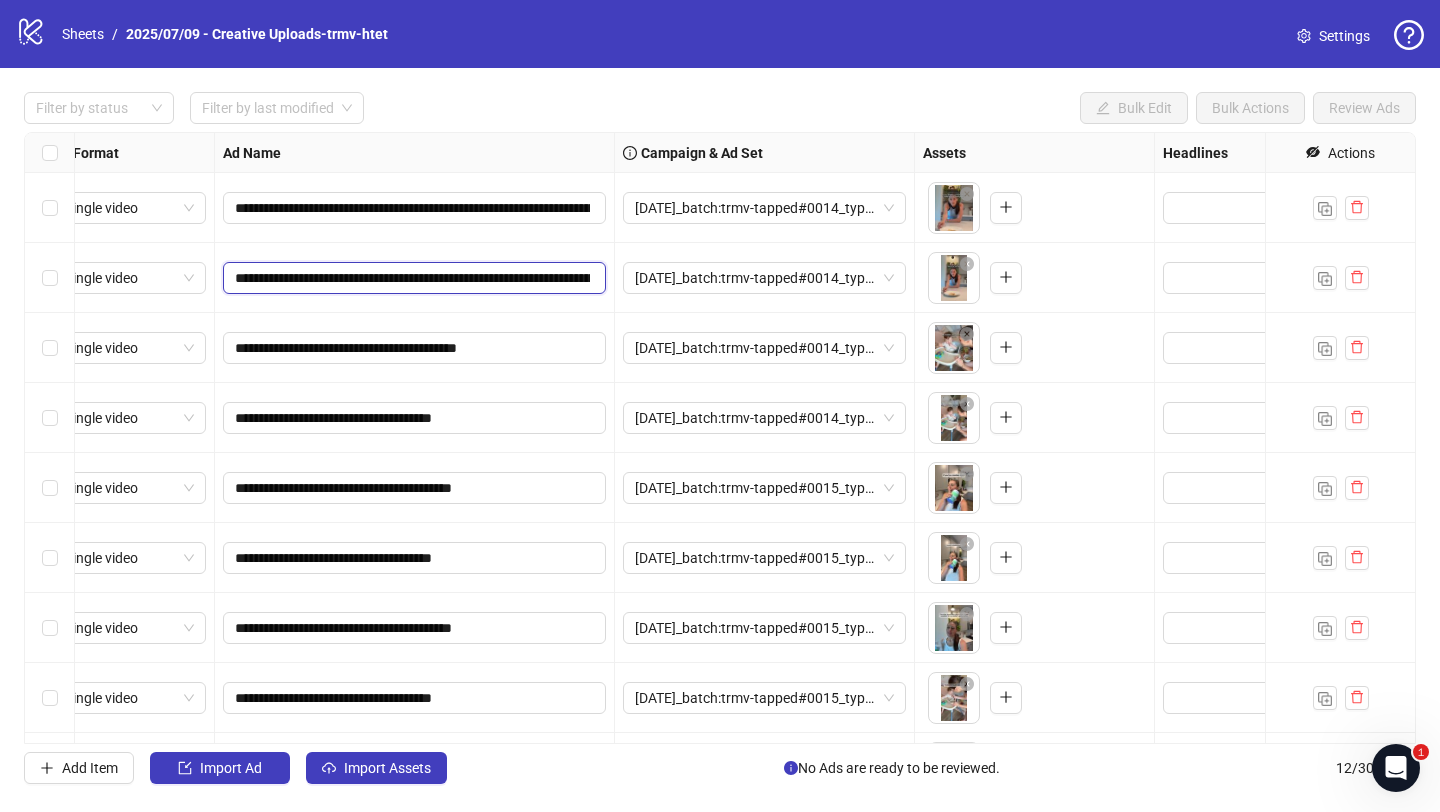 click on "**********" at bounding box center [412, 278] 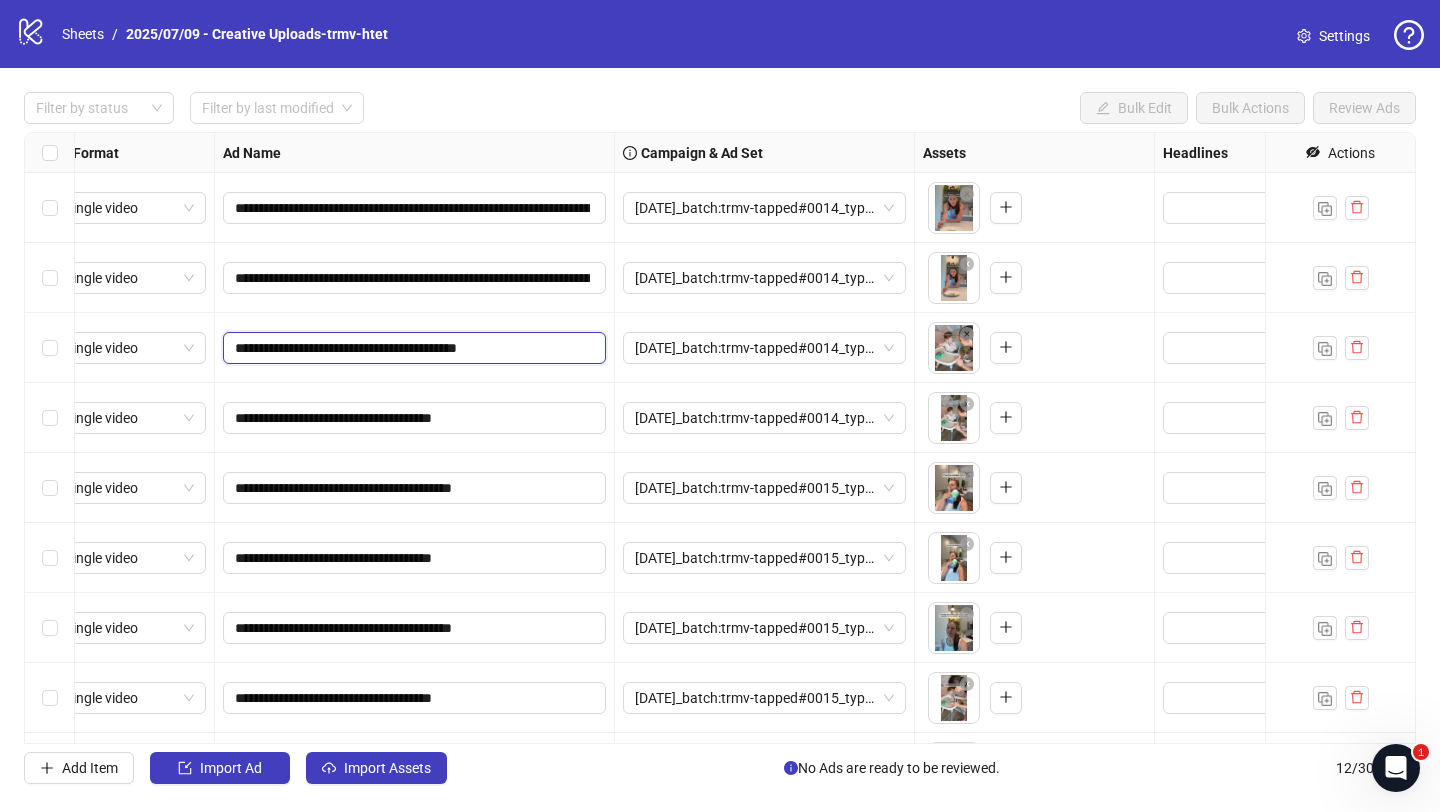 click on "**********" at bounding box center (412, 348) 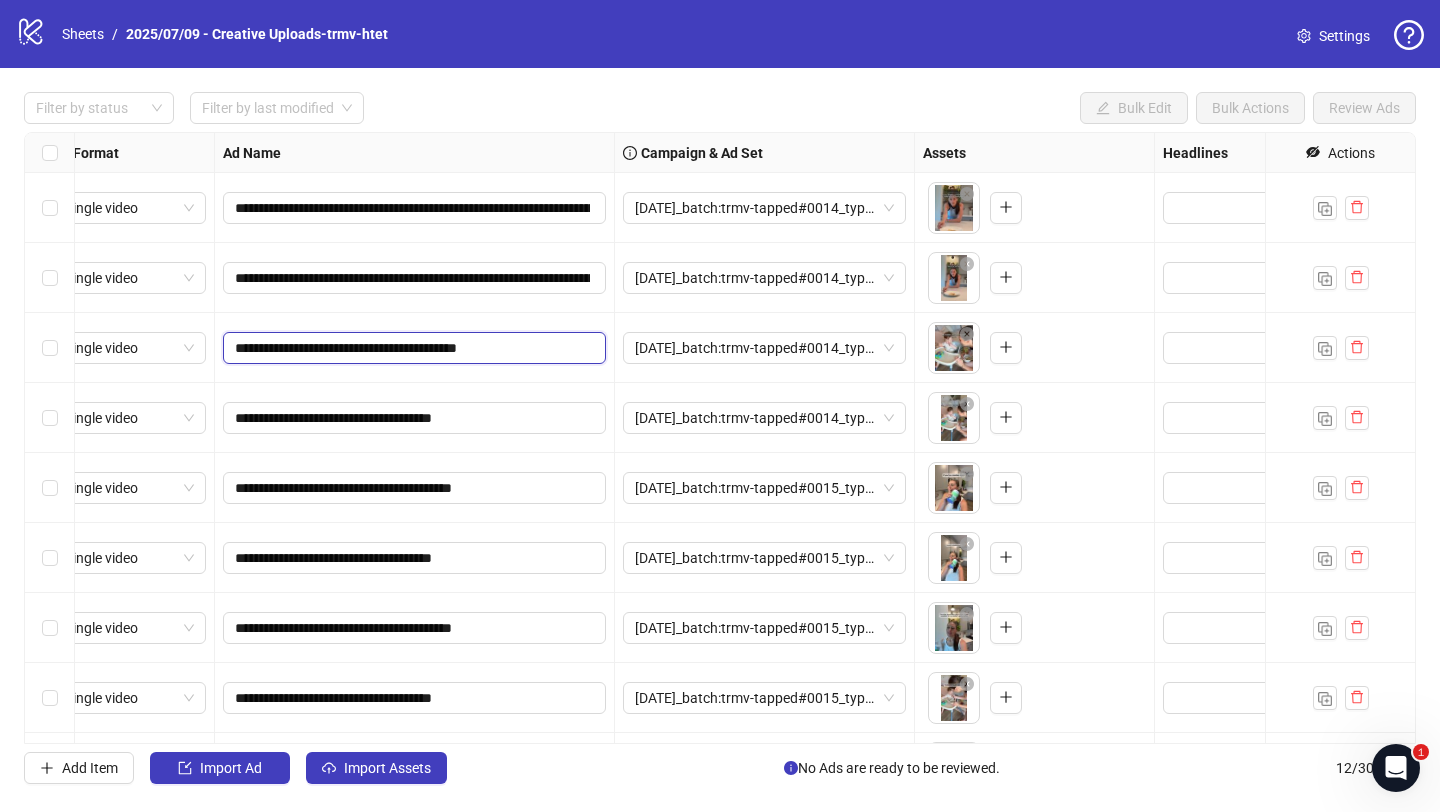 click on "**********" at bounding box center (412, 348) 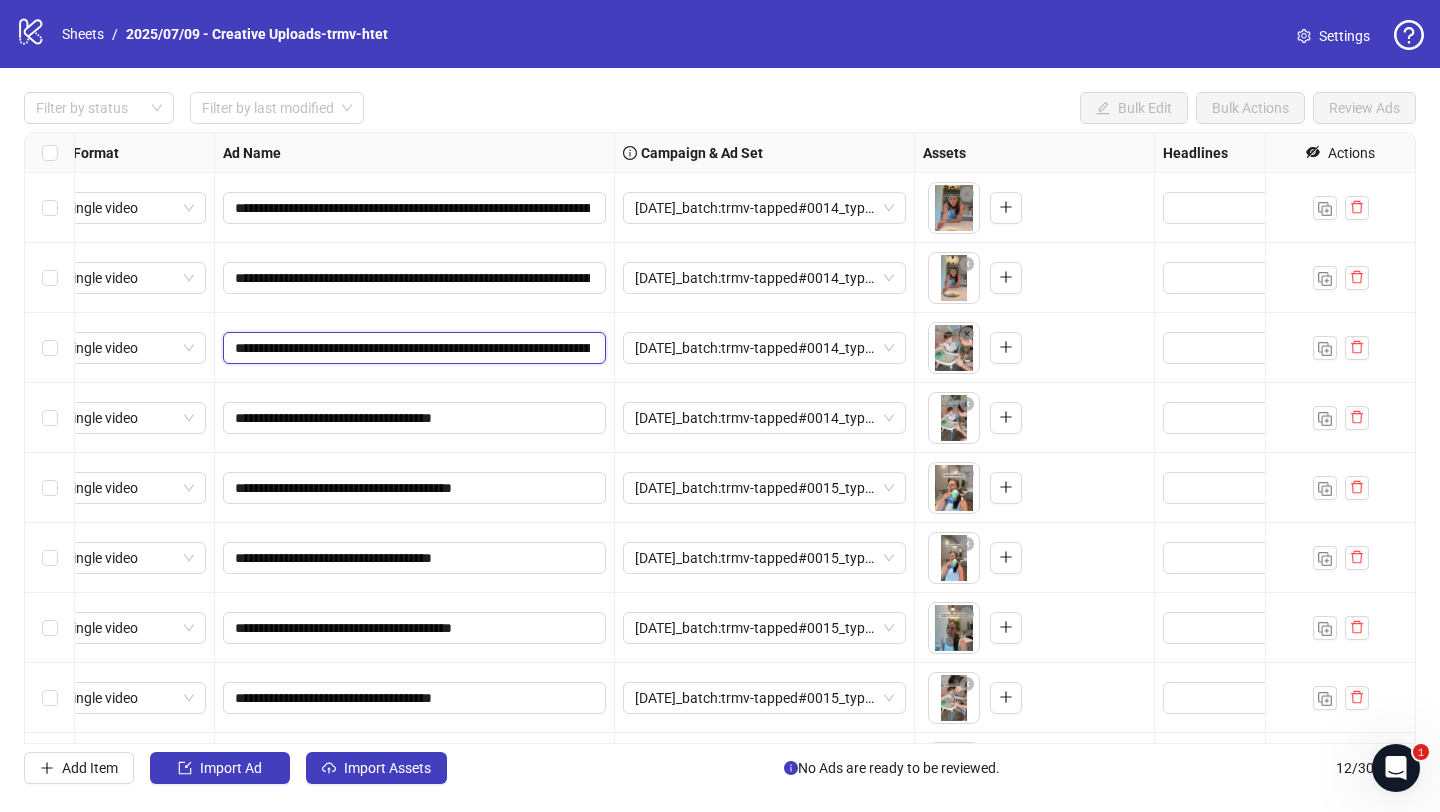 scroll, scrollTop: 0, scrollLeft: 904, axis: horizontal 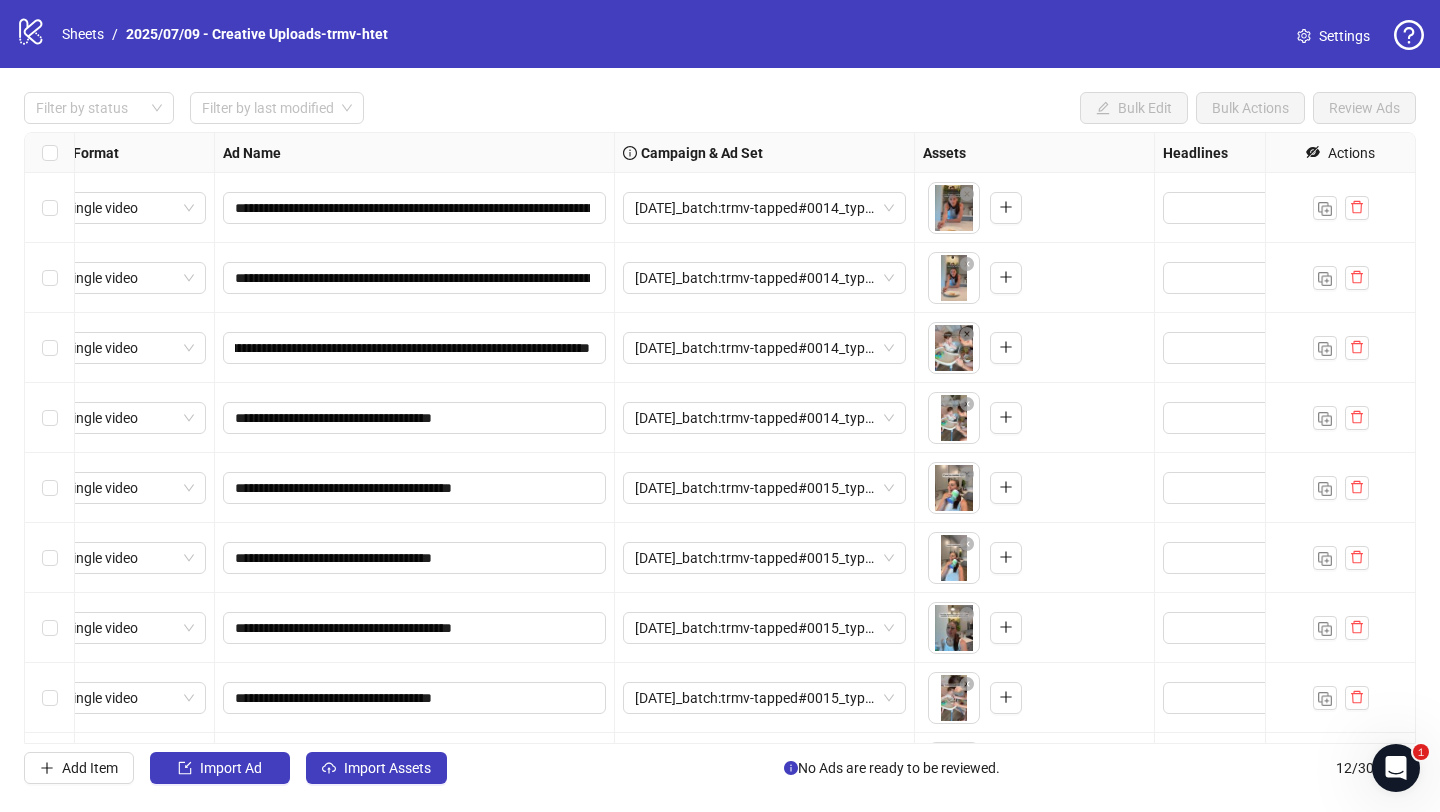 click on "**********" at bounding box center (415, 348) 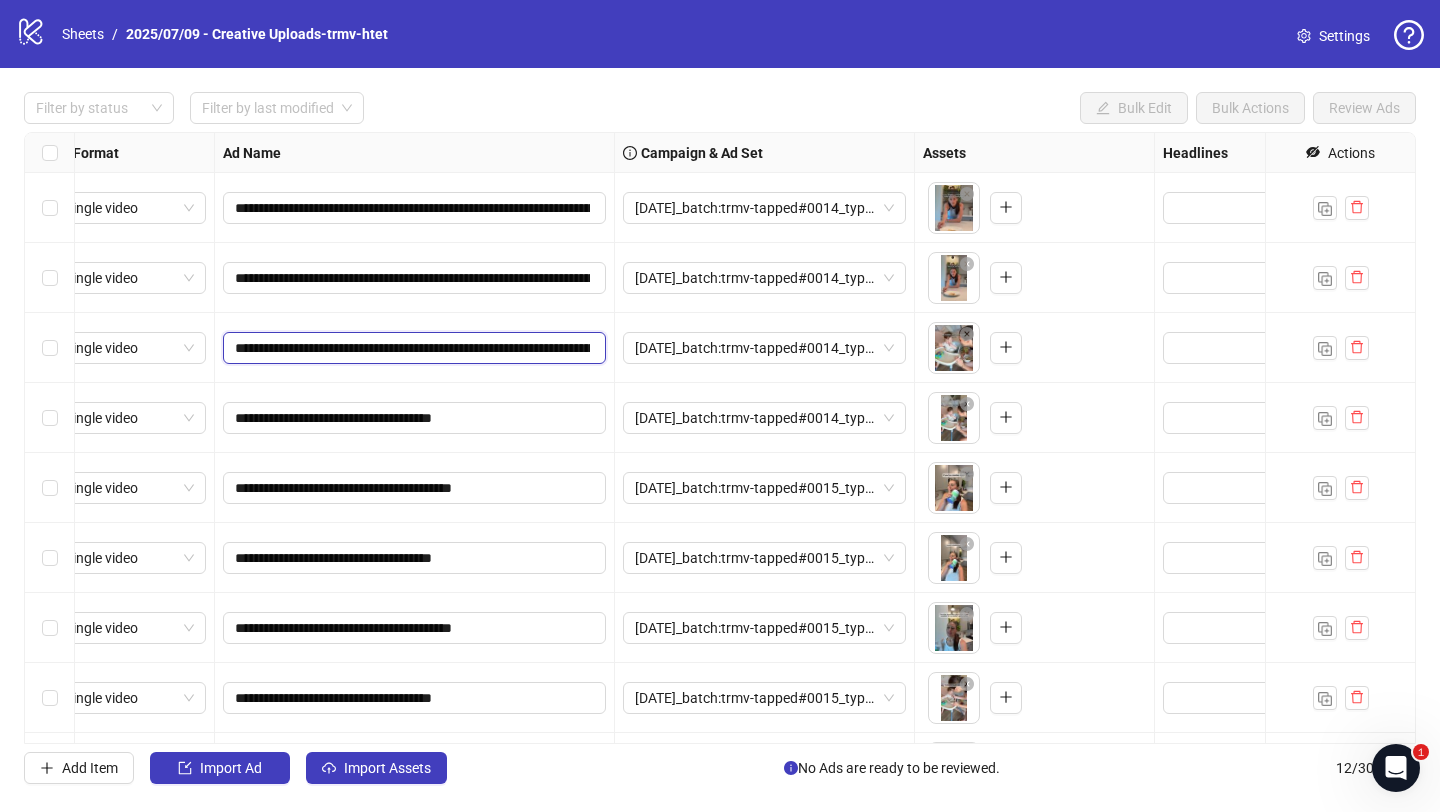 click on "**********" at bounding box center (412, 348) 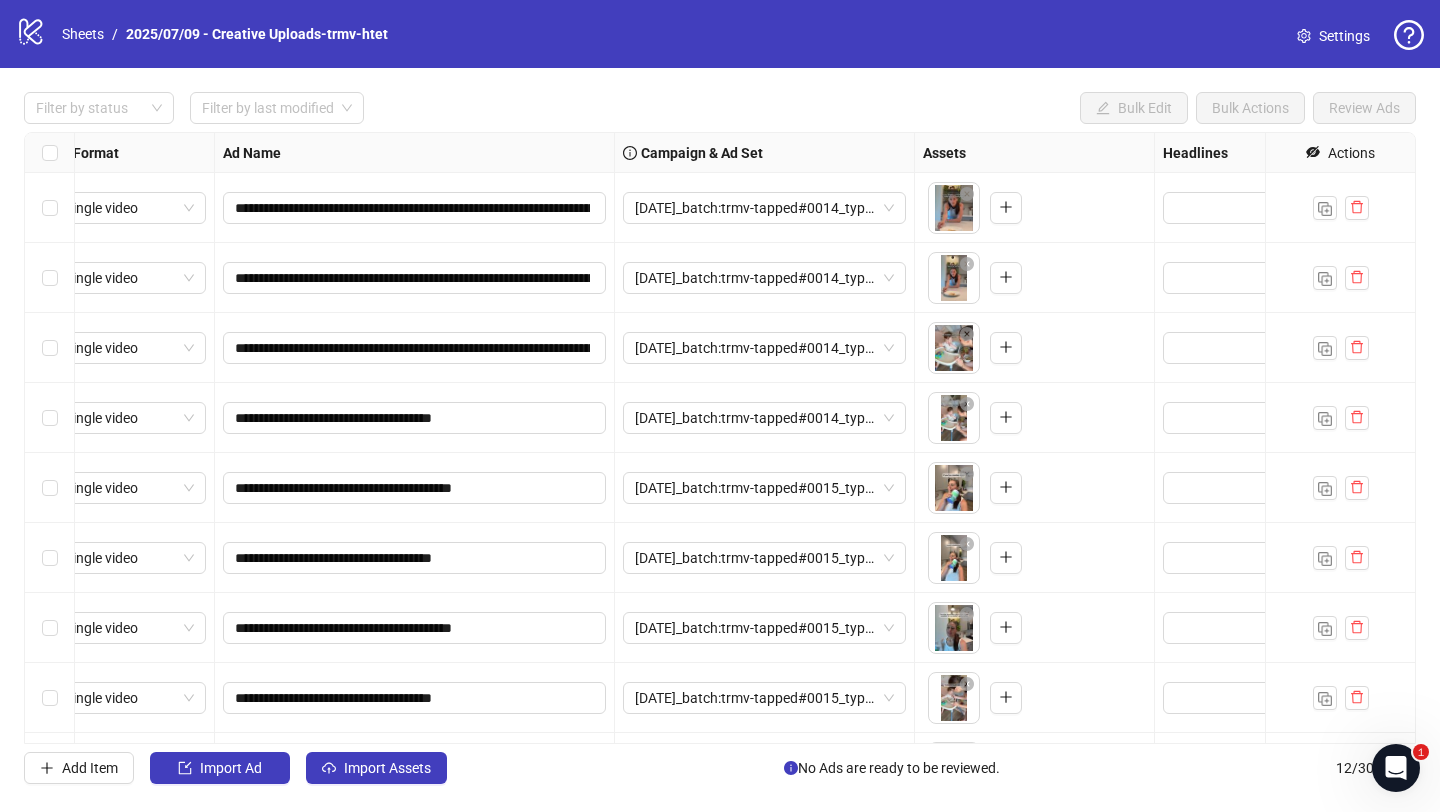 click on "**********" at bounding box center (415, 348) 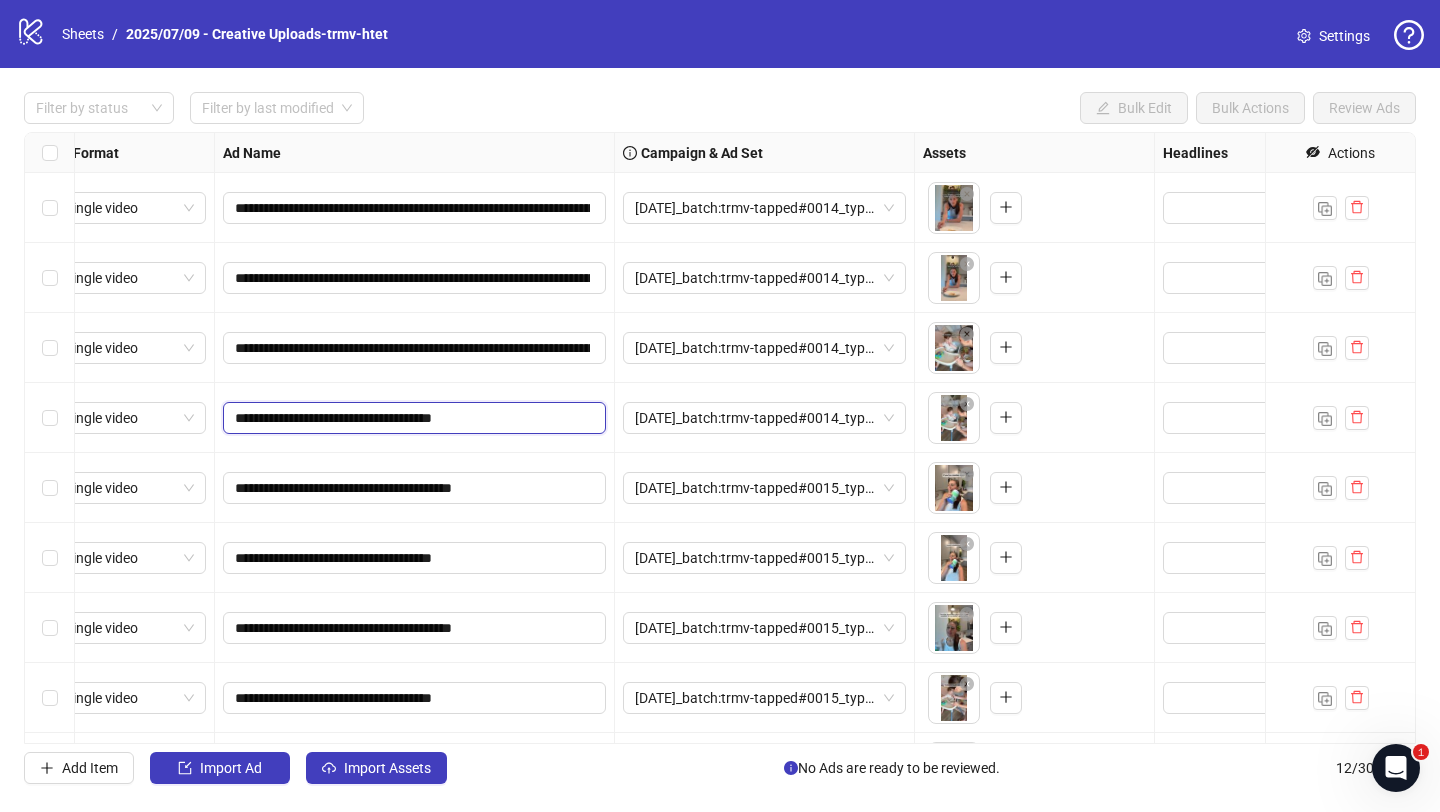 click on "**********" at bounding box center (412, 418) 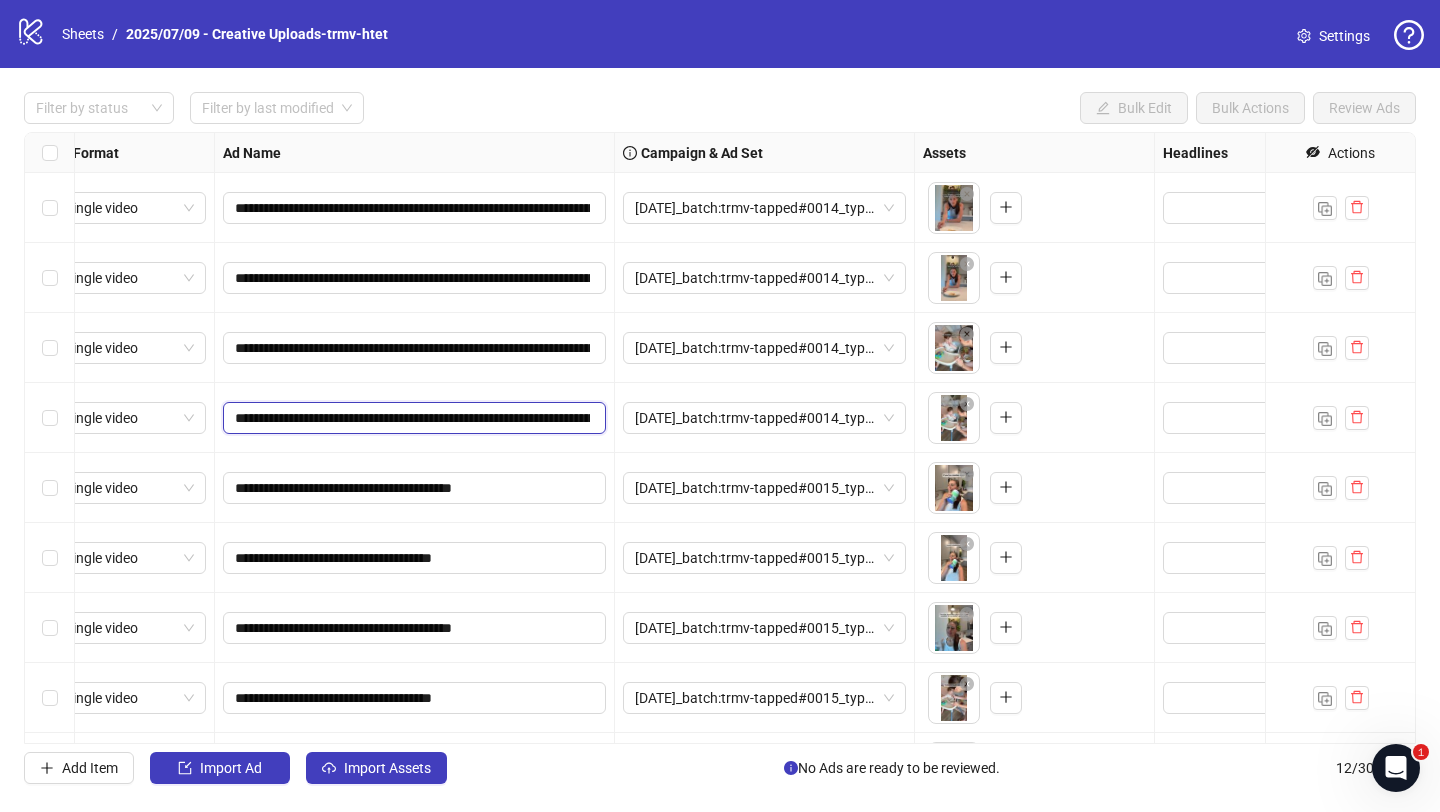 scroll, scrollTop: 0, scrollLeft: 904, axis: horizontal 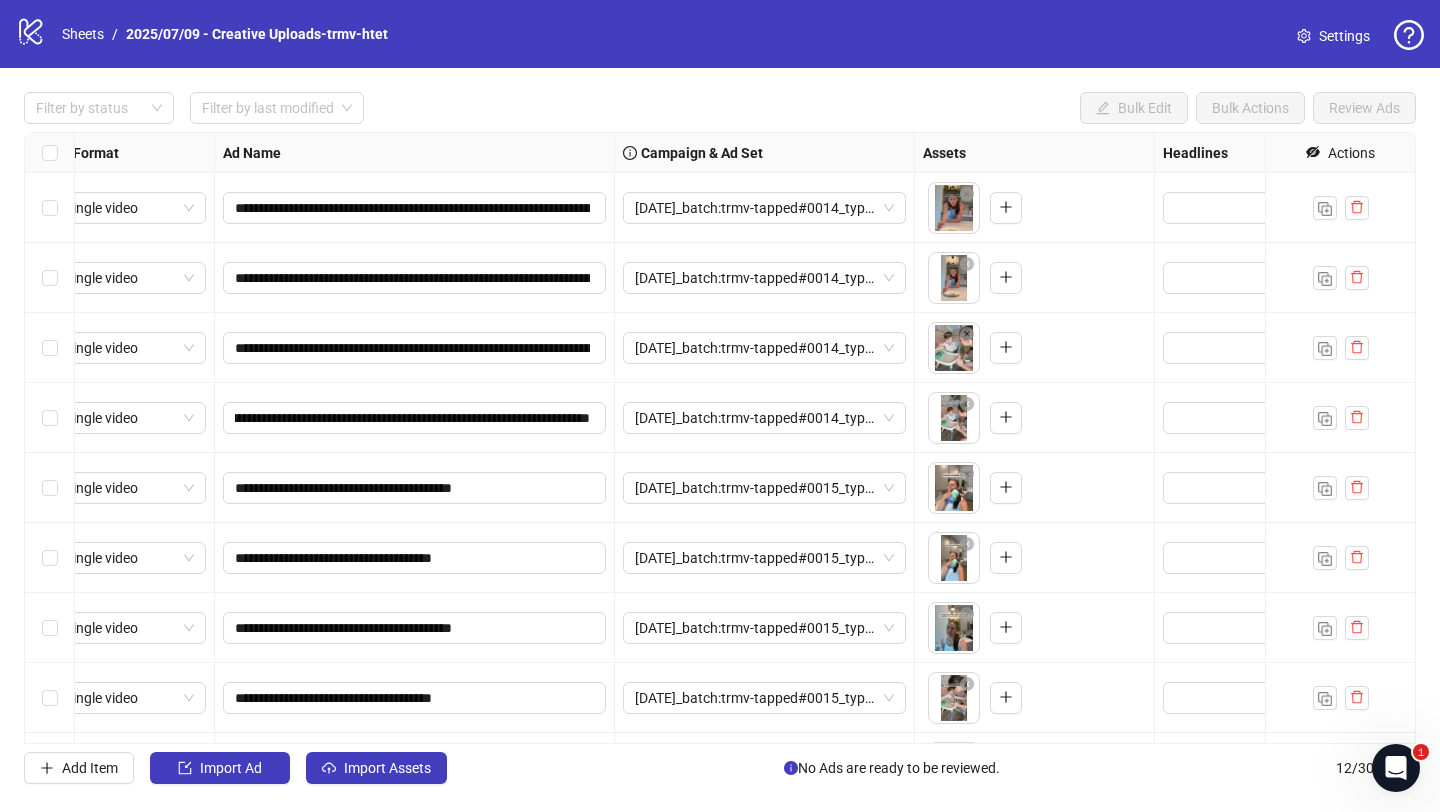 click on "**********" at bounding box center (415, 488) 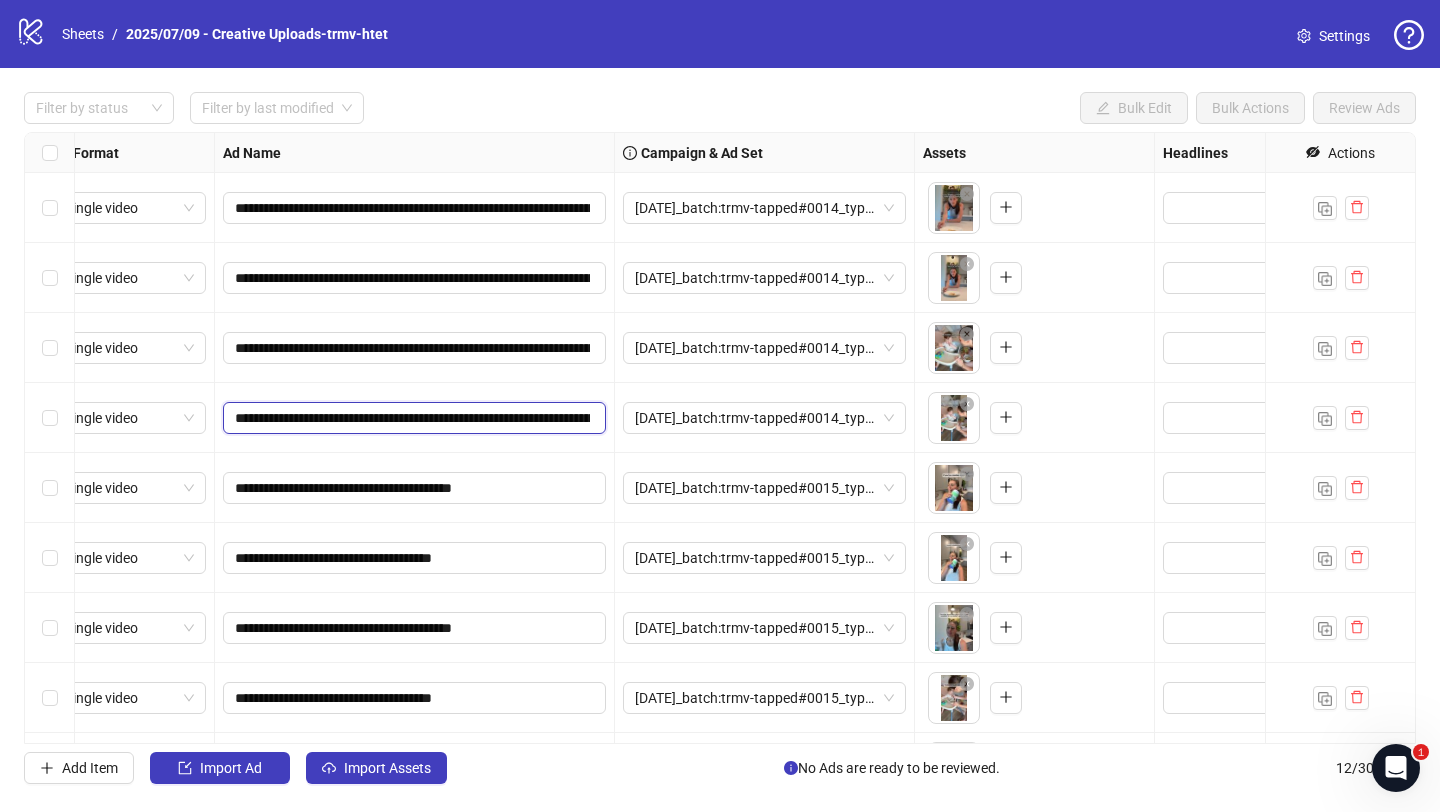 click on "**********" at bounding box center (412, 418) 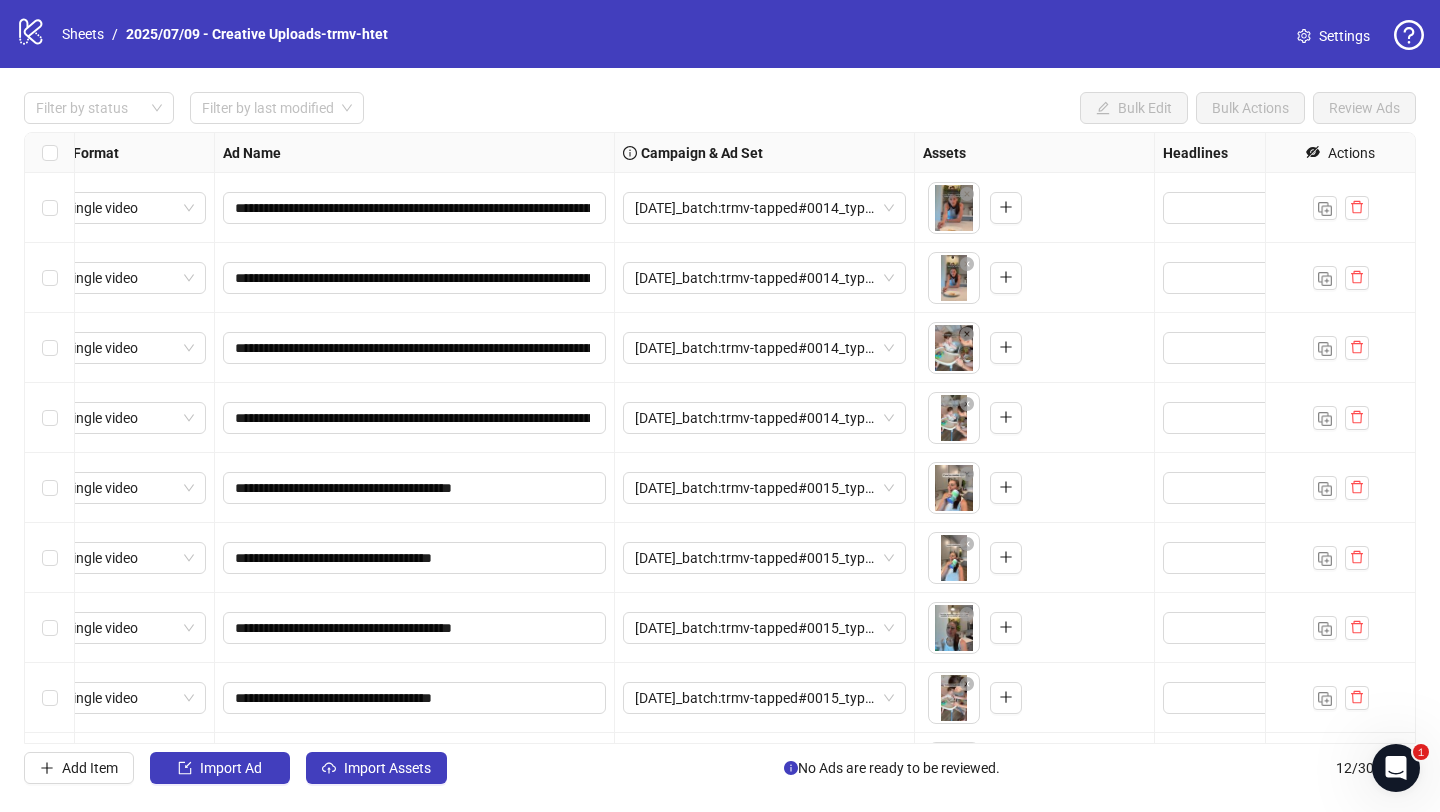 click on "**********" at bounding box center (415, 418) 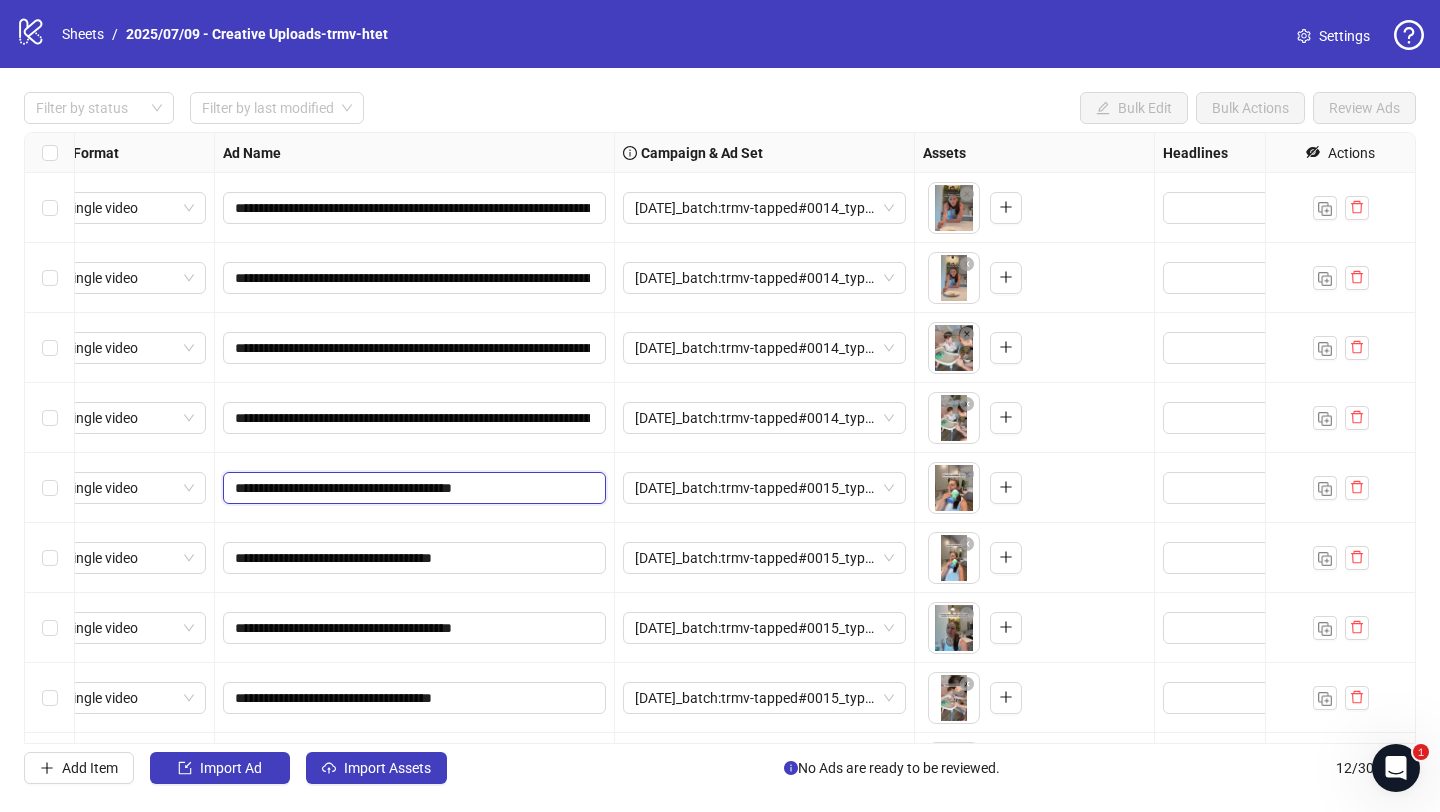 click on "**********" at bounding box center (412, 488) 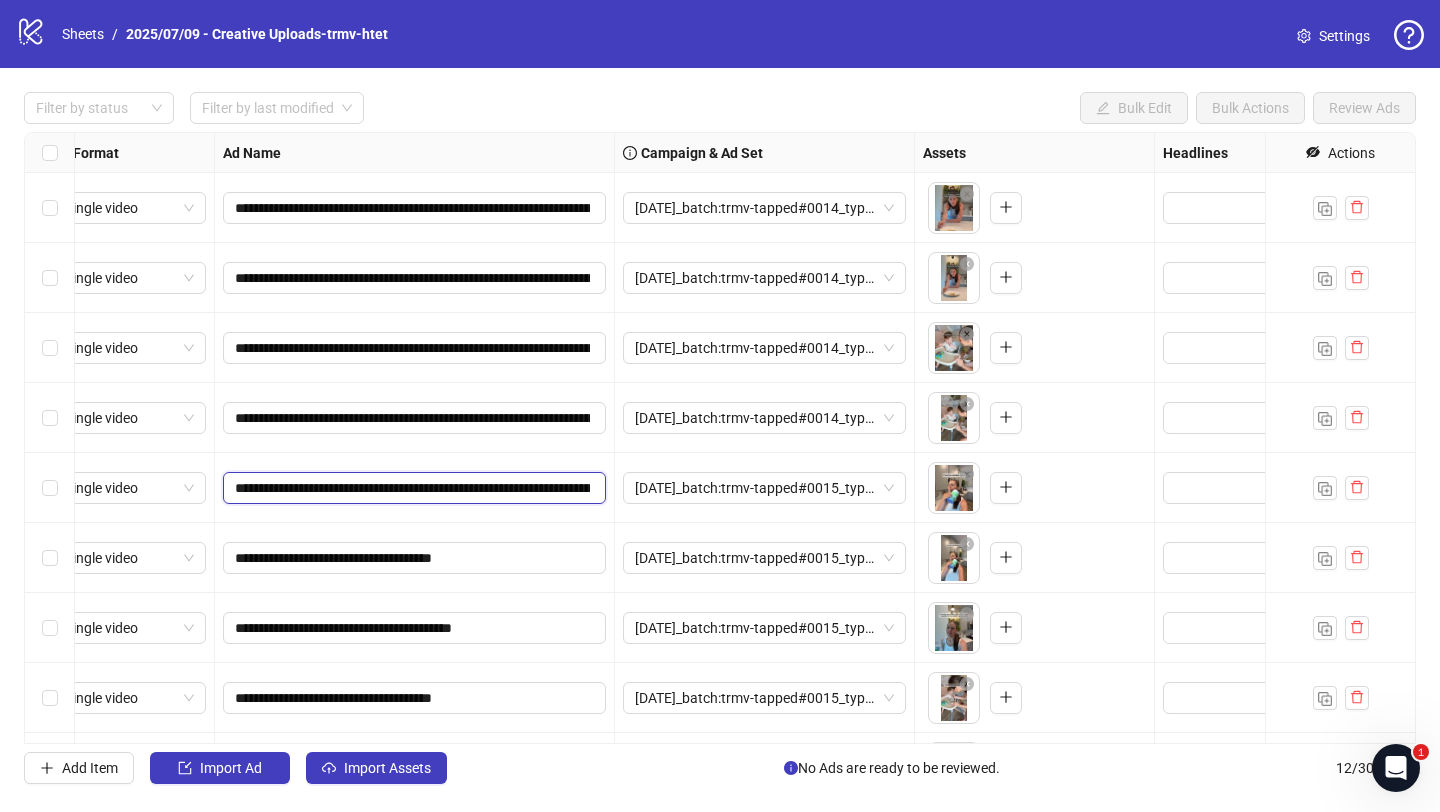 scroll, scrollTop: 0, scrollLeft: 900, axis: horizontal 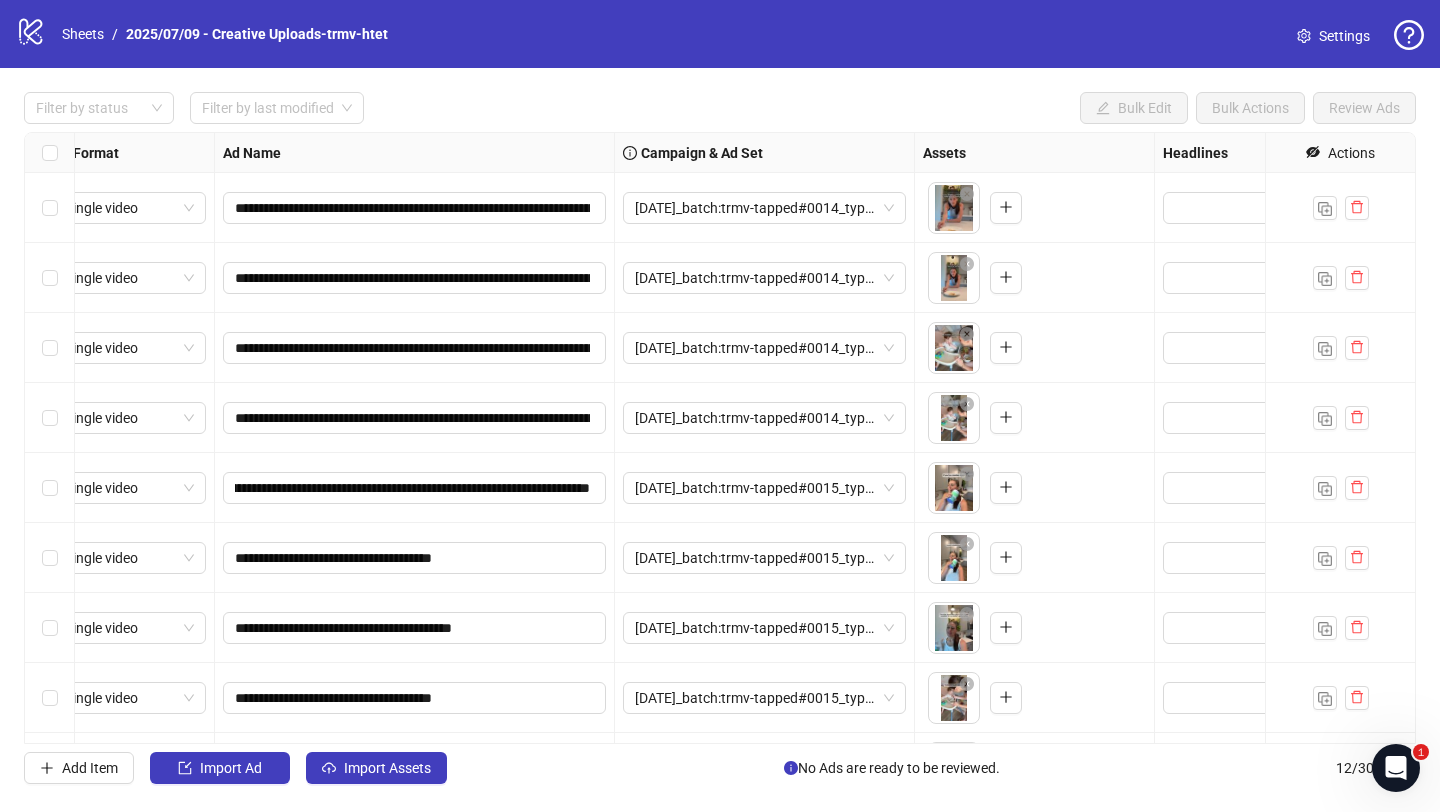 click on "**********" at bounding box center (415, 488) 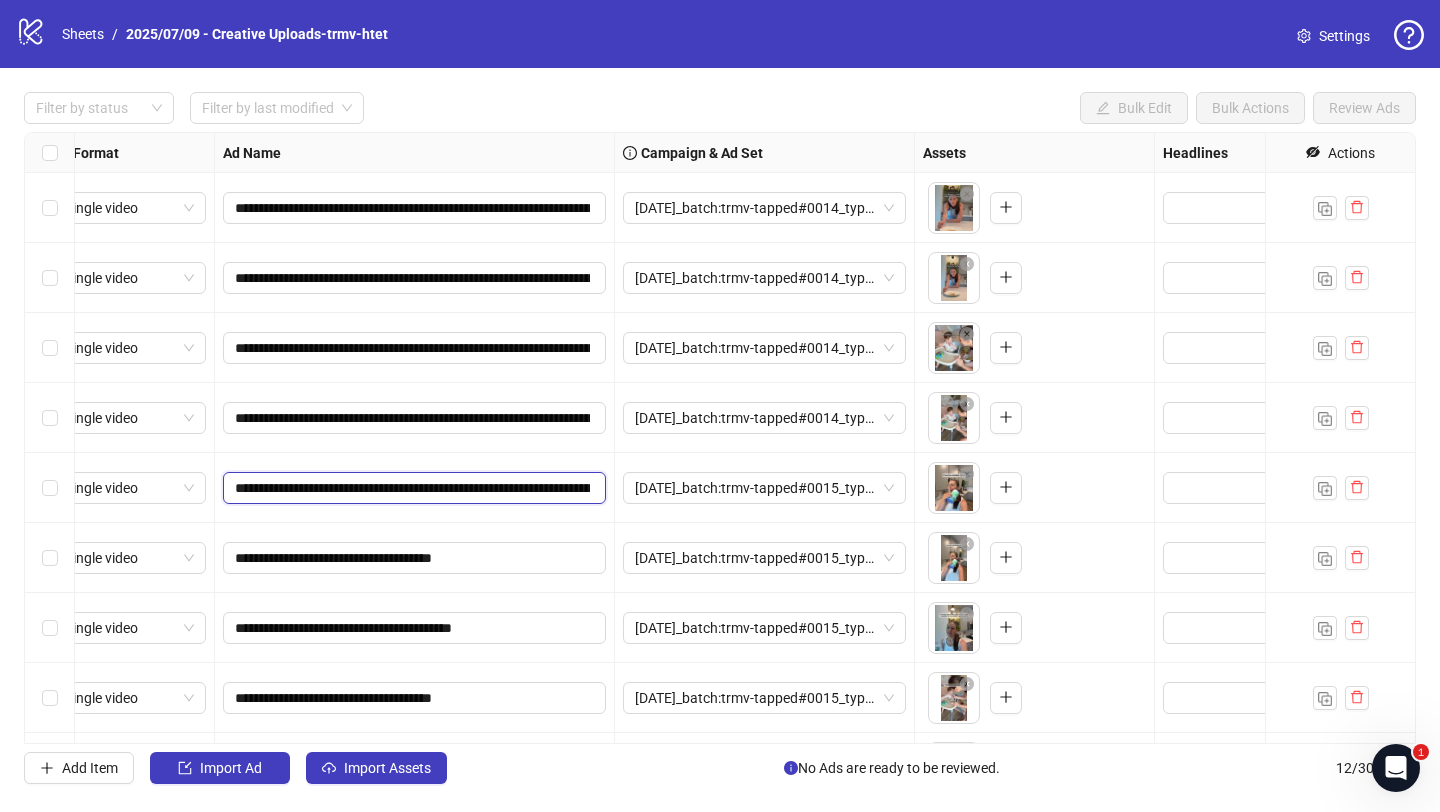 click on "**********" at bounding box center [412, 488] 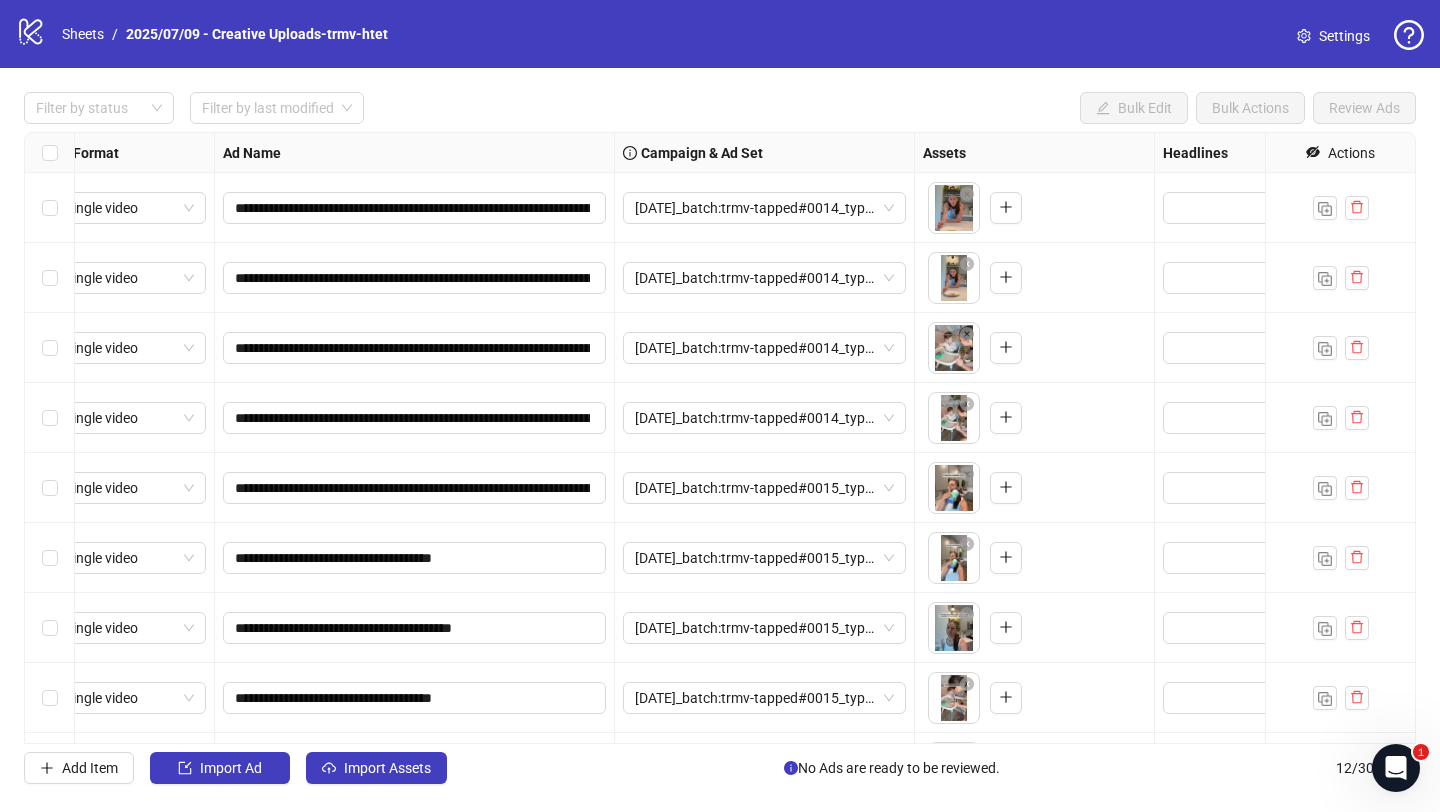 click on "**********" at bounding box center [415, 558] 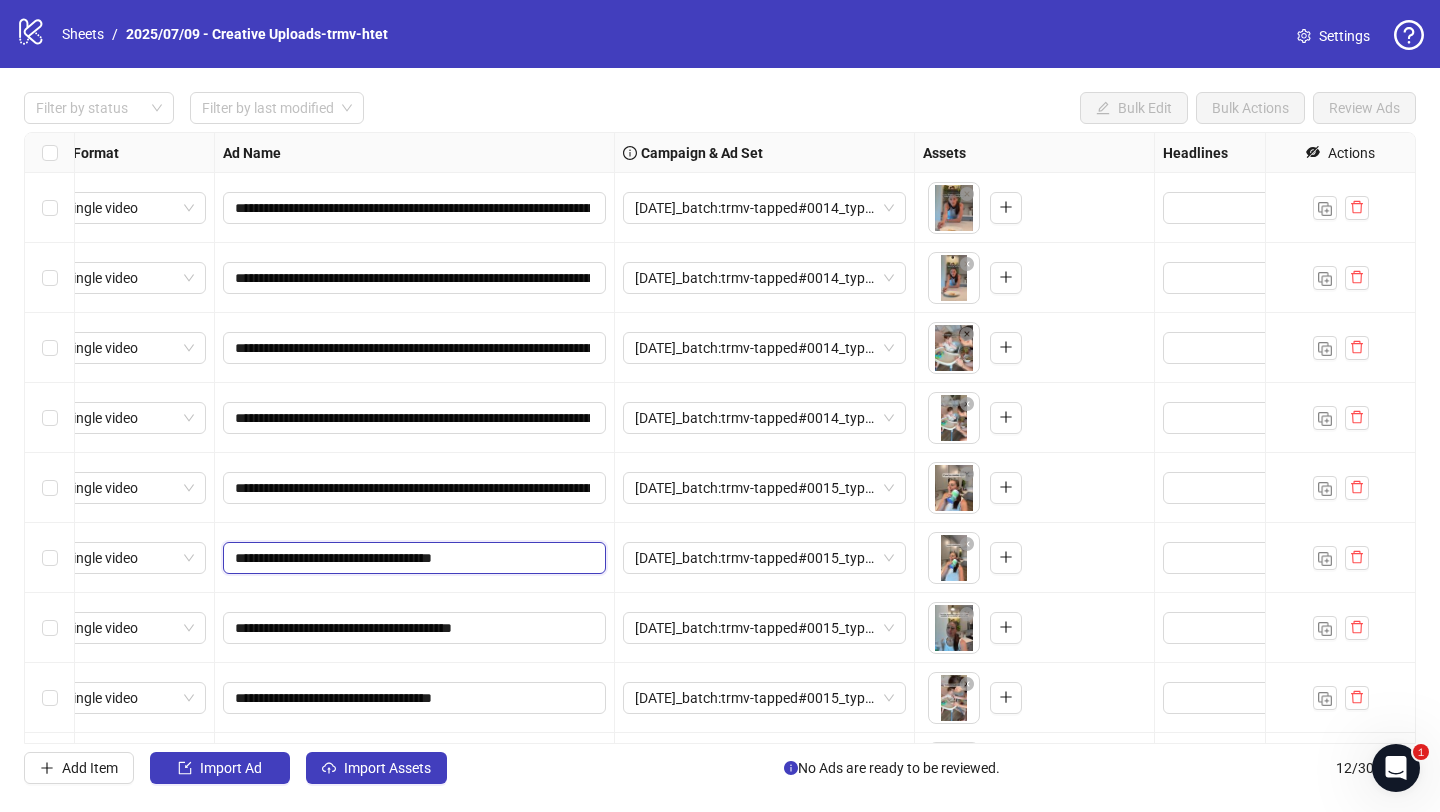 click on "**********" at bounding box center [412, 558] 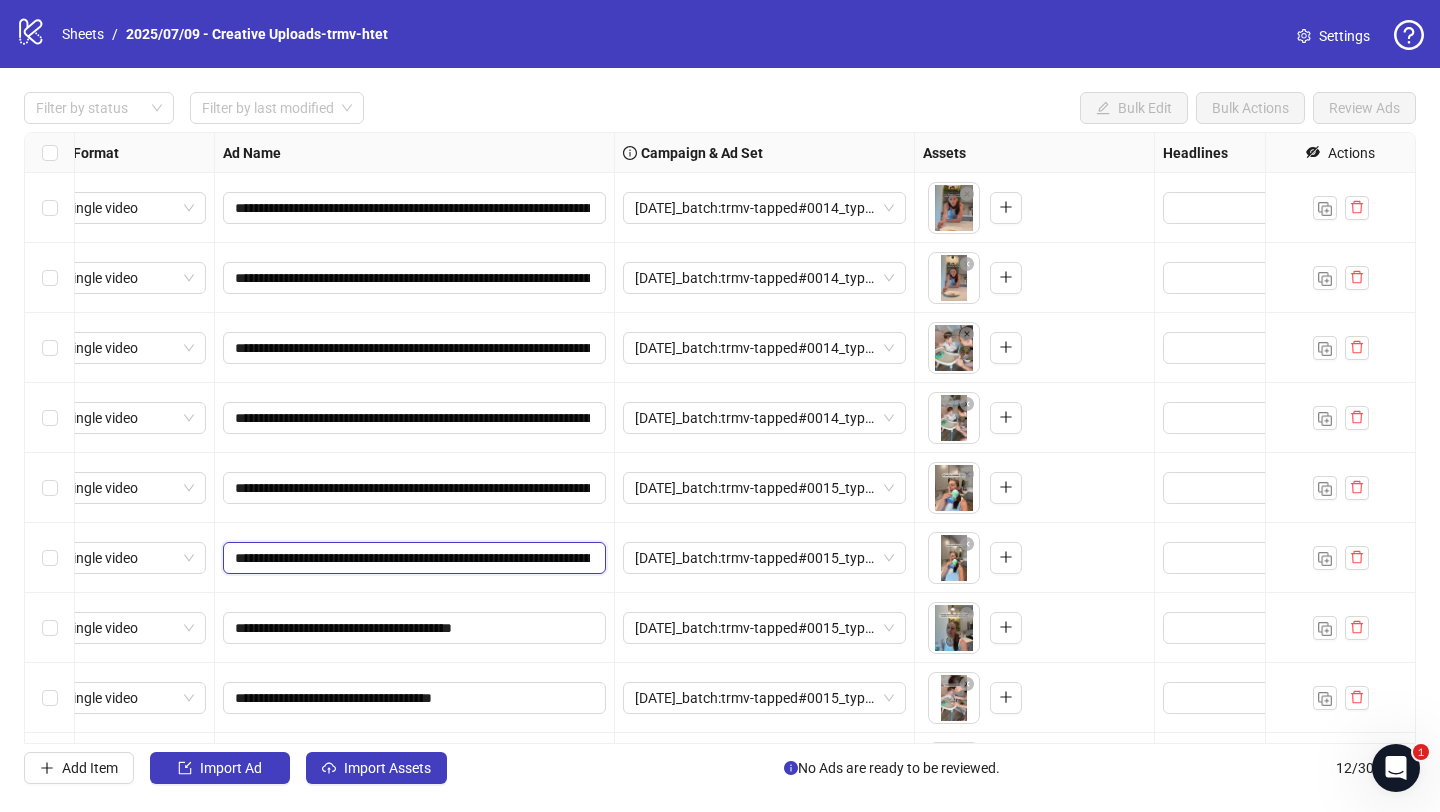 scroll, scrollTop: 0, scrollLeft: 900, axis: horizontal 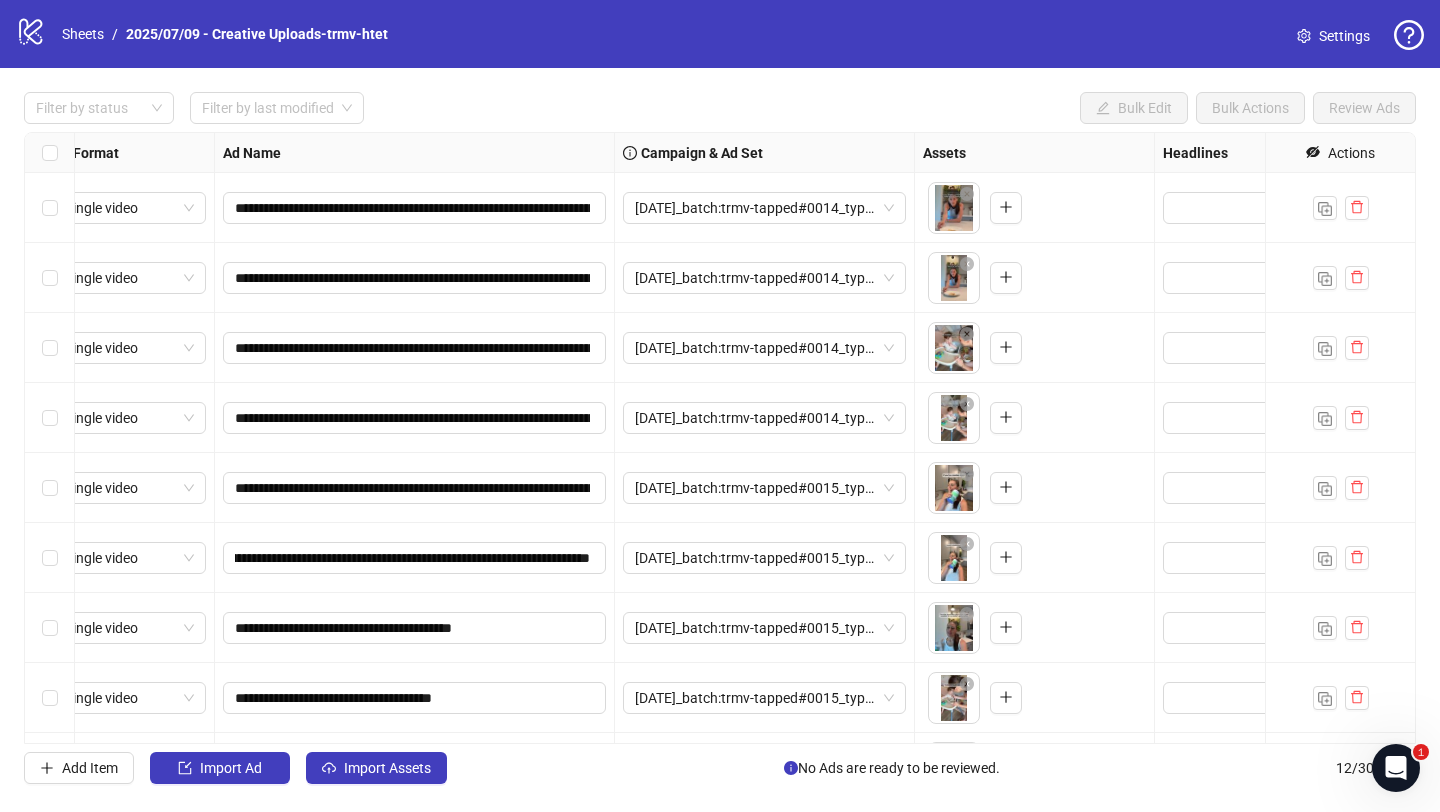 click on "**********" at bounding box center [415, 558] 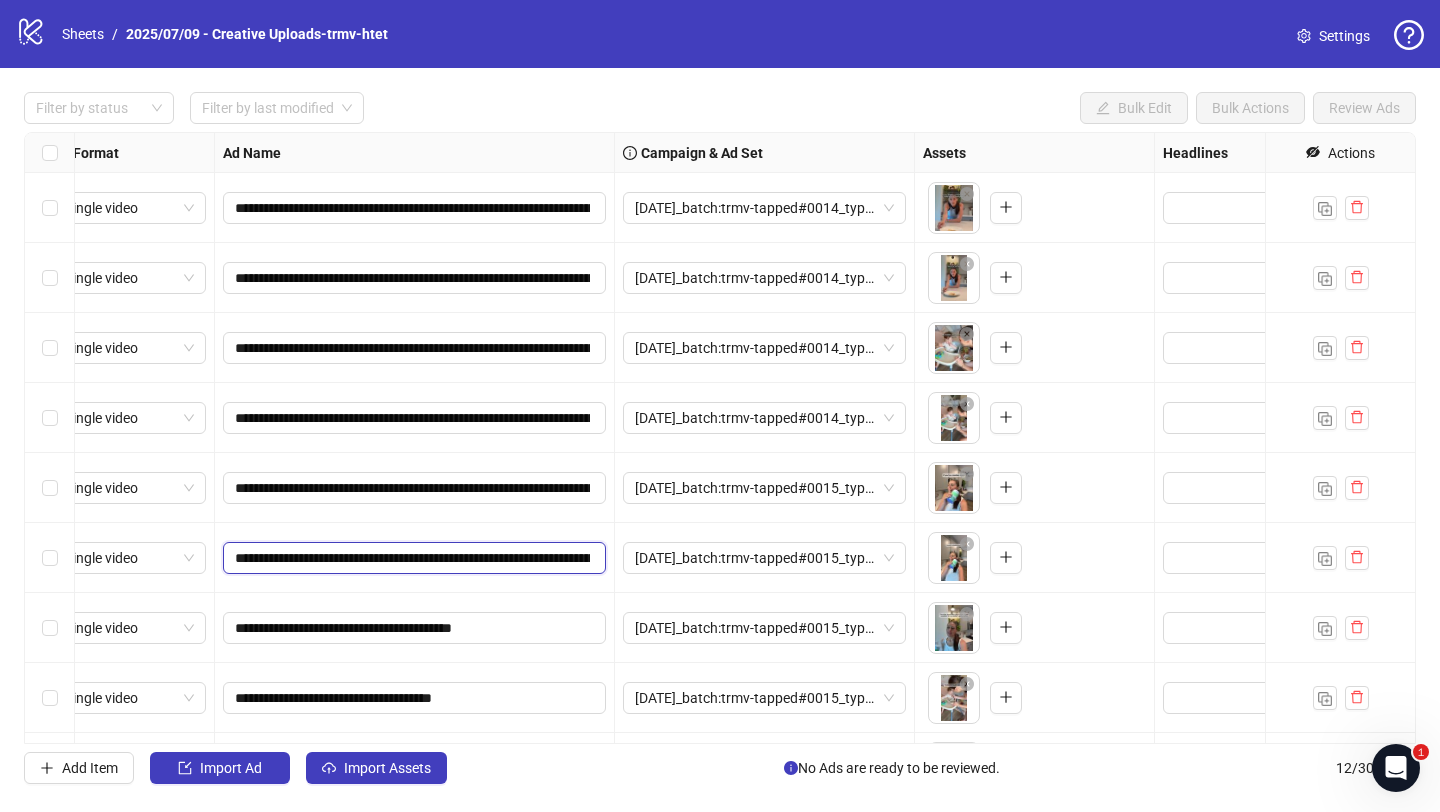 click on "**********" at bounding box center (412, 558) 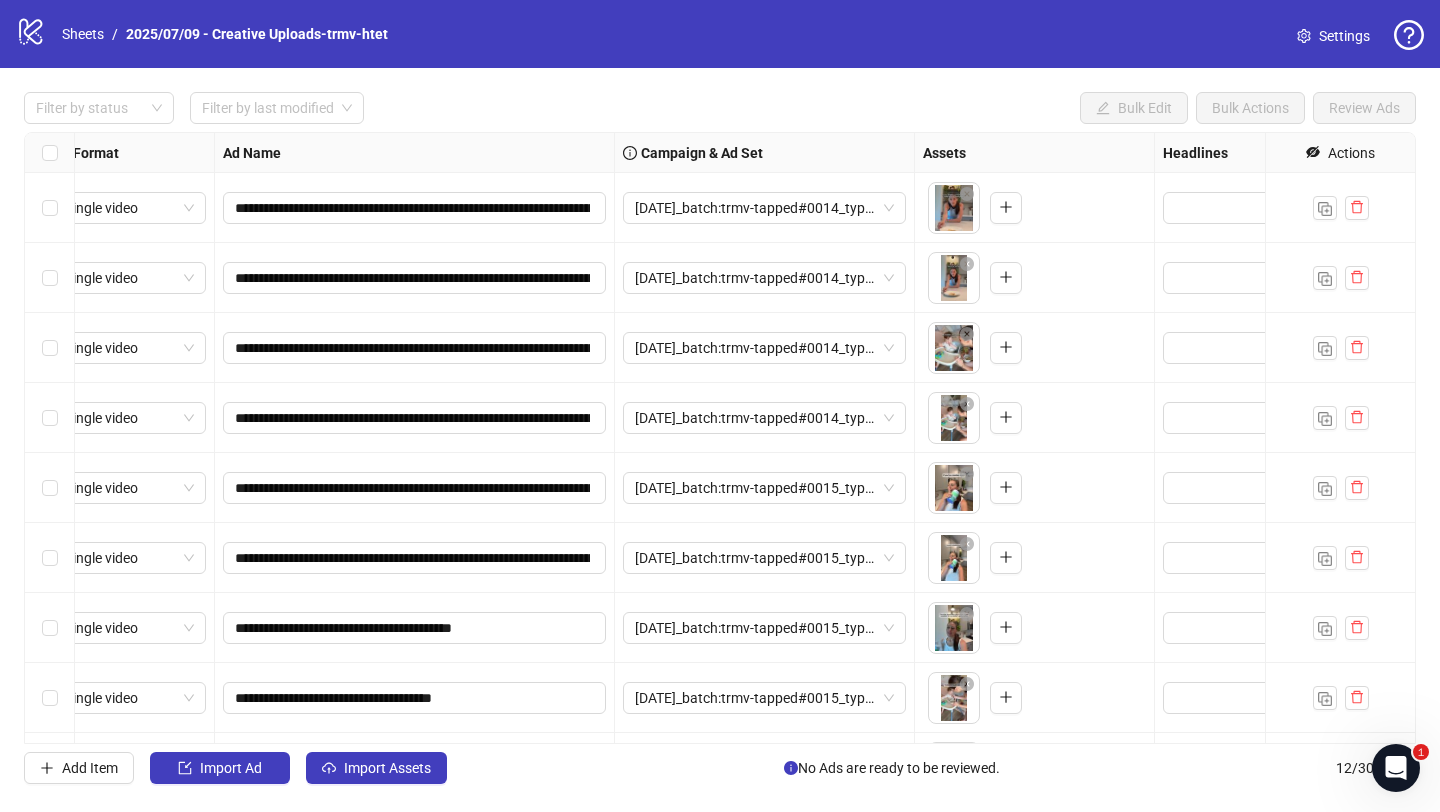 click on "**********" at bounding box center [415, 558] 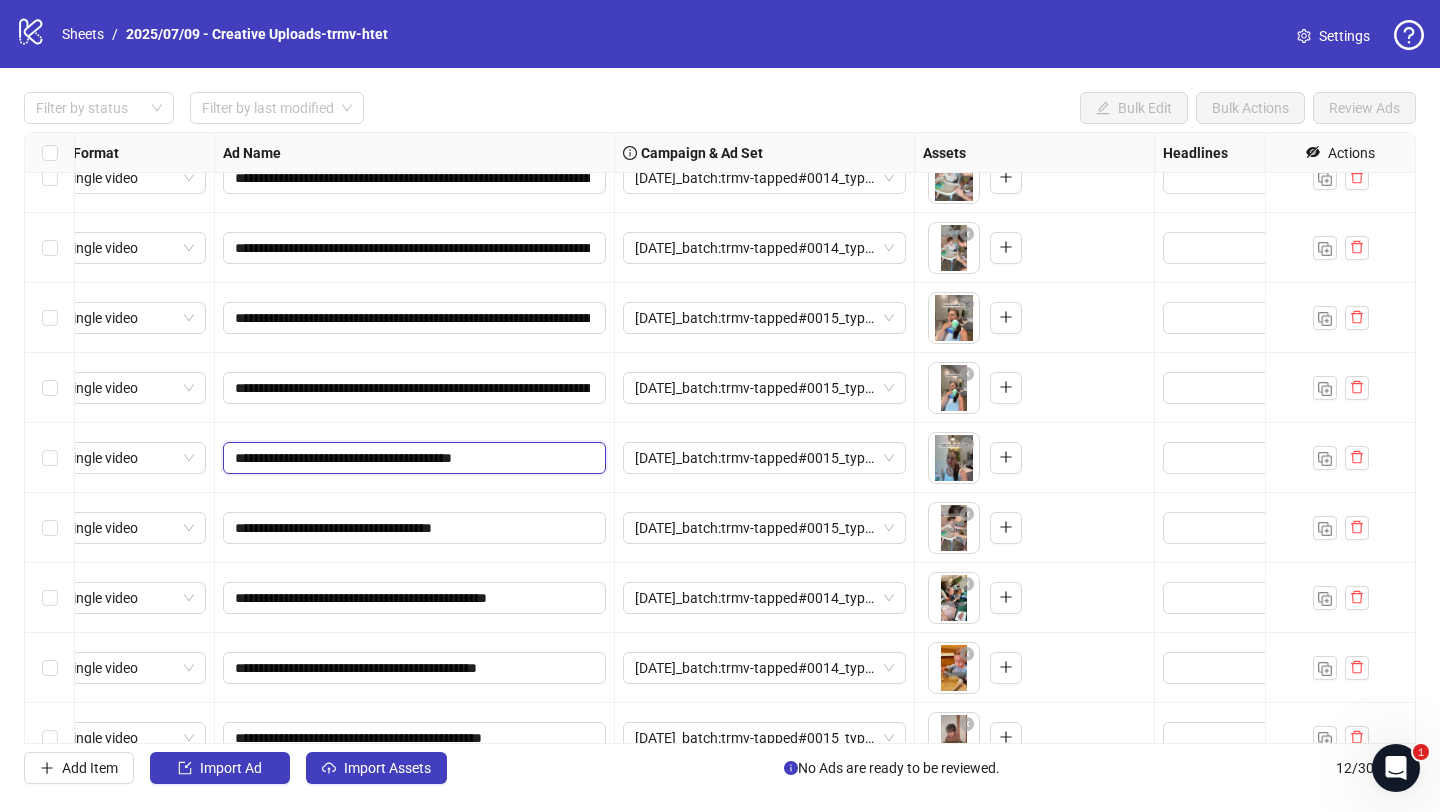 click on "**********" at bounding box center [412, 458] 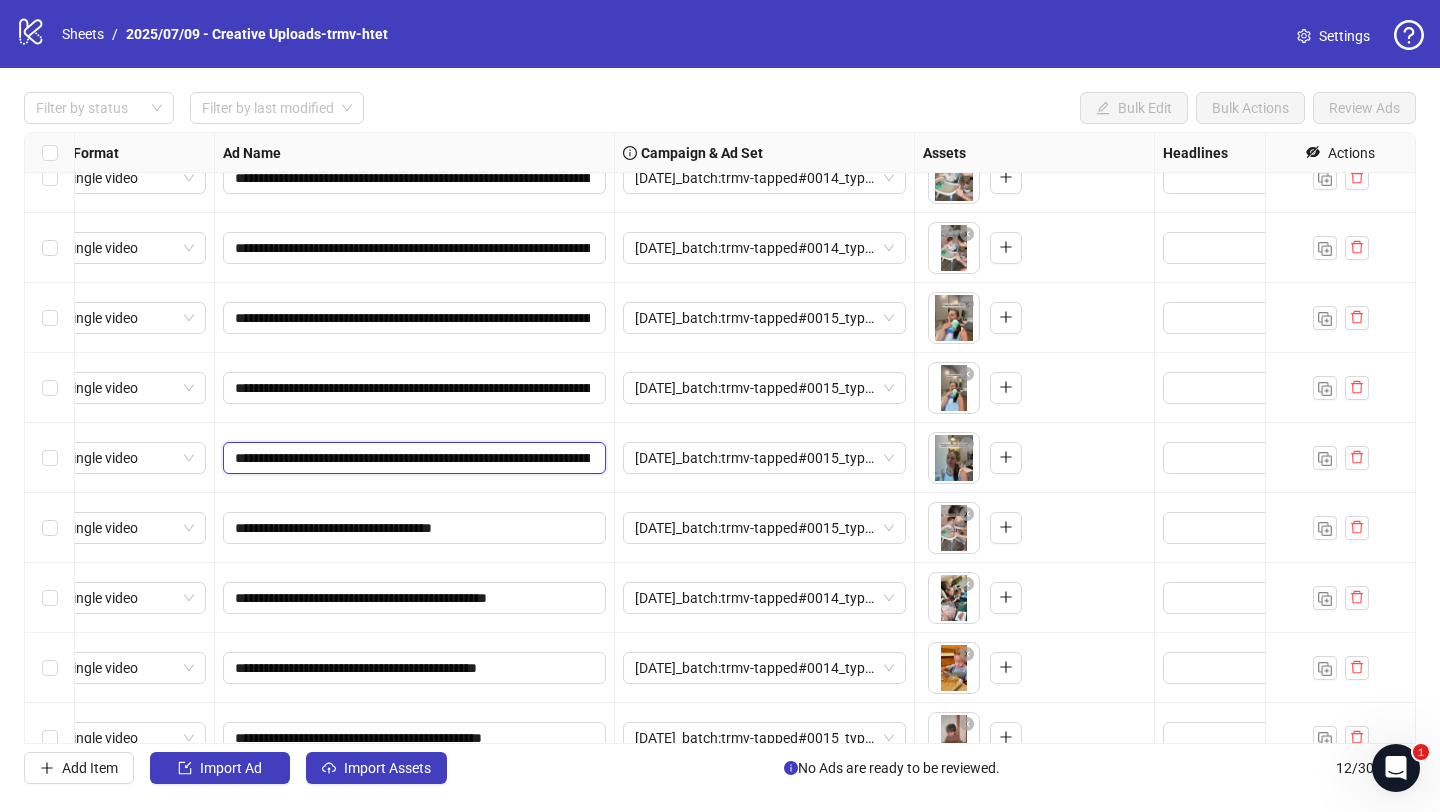scroll, scrollTop: 0, scrollLeft: 900, axis: horizontal 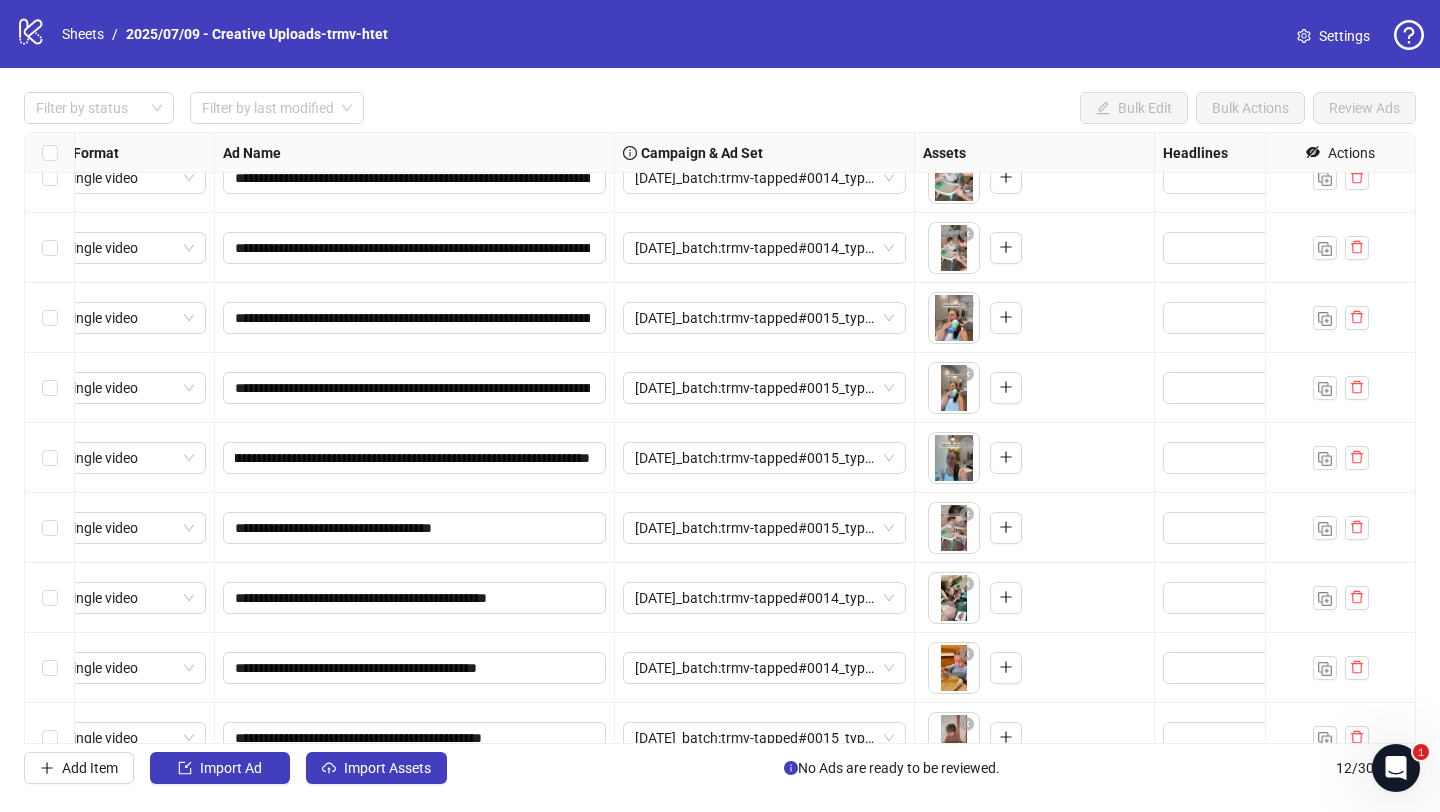click on "**********" at bounding box center (415, 528) 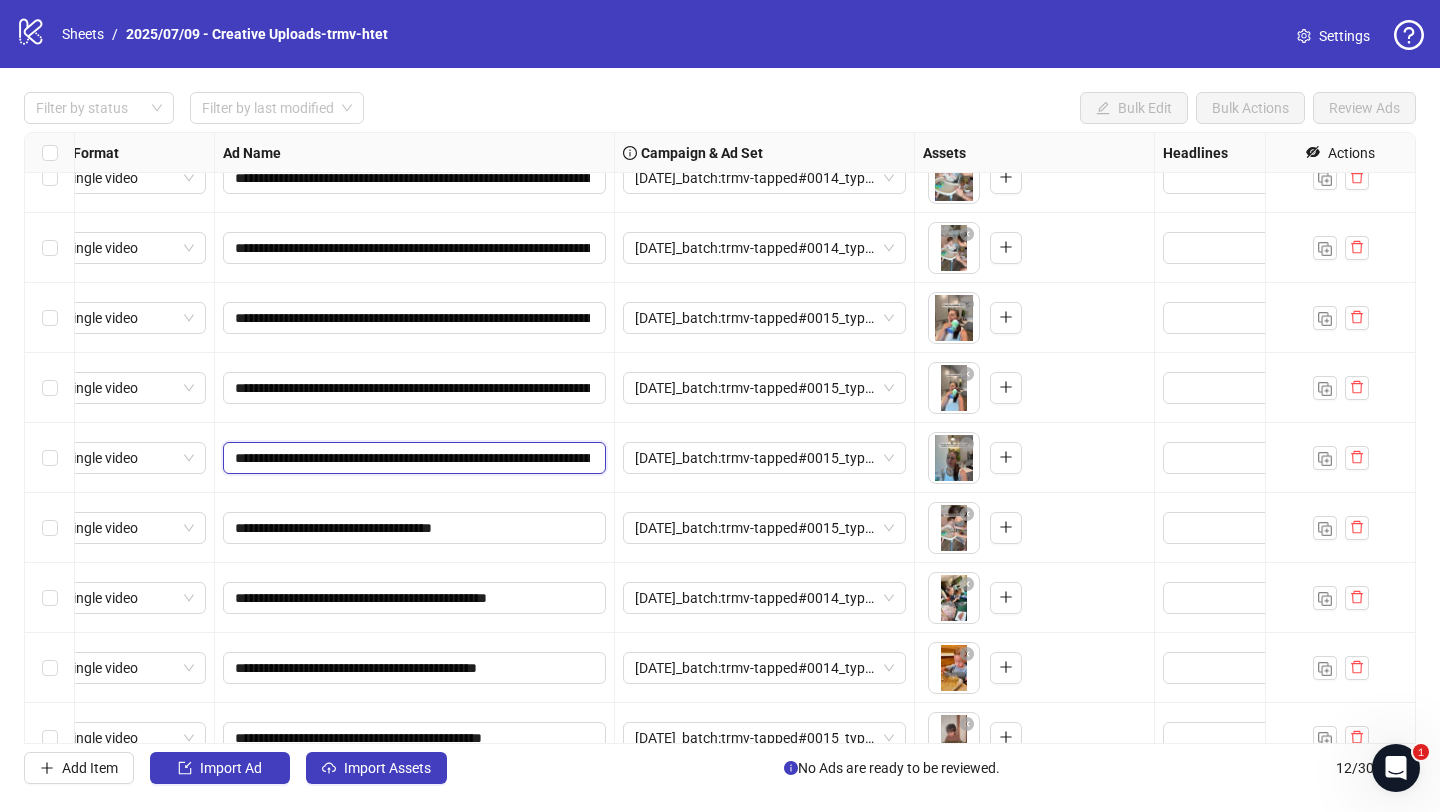 click on "**********" at bounding box center [412, 458] 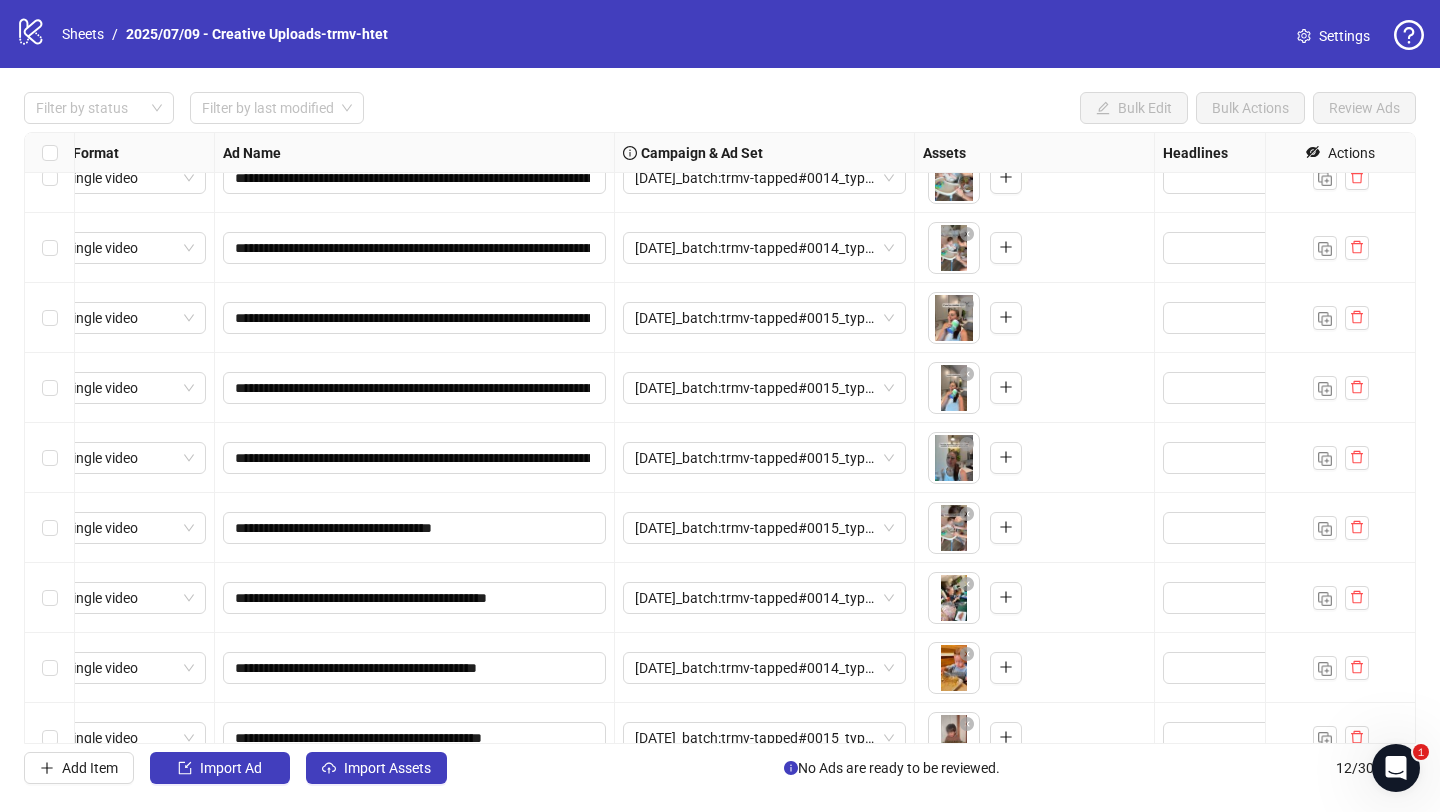 click on "**********" at bounding box center [415, 528] 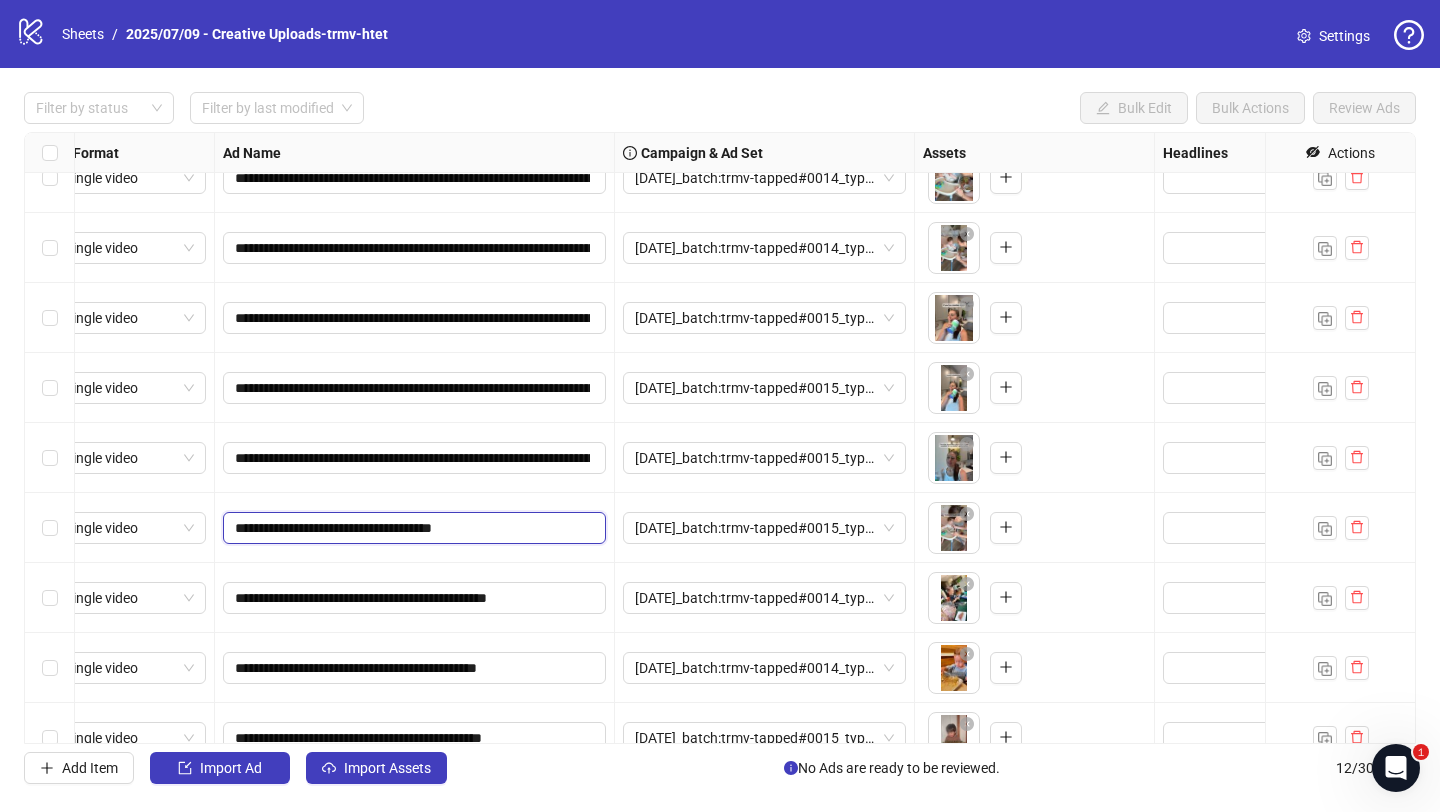 click on "**********" at bounding box center [412, 528] 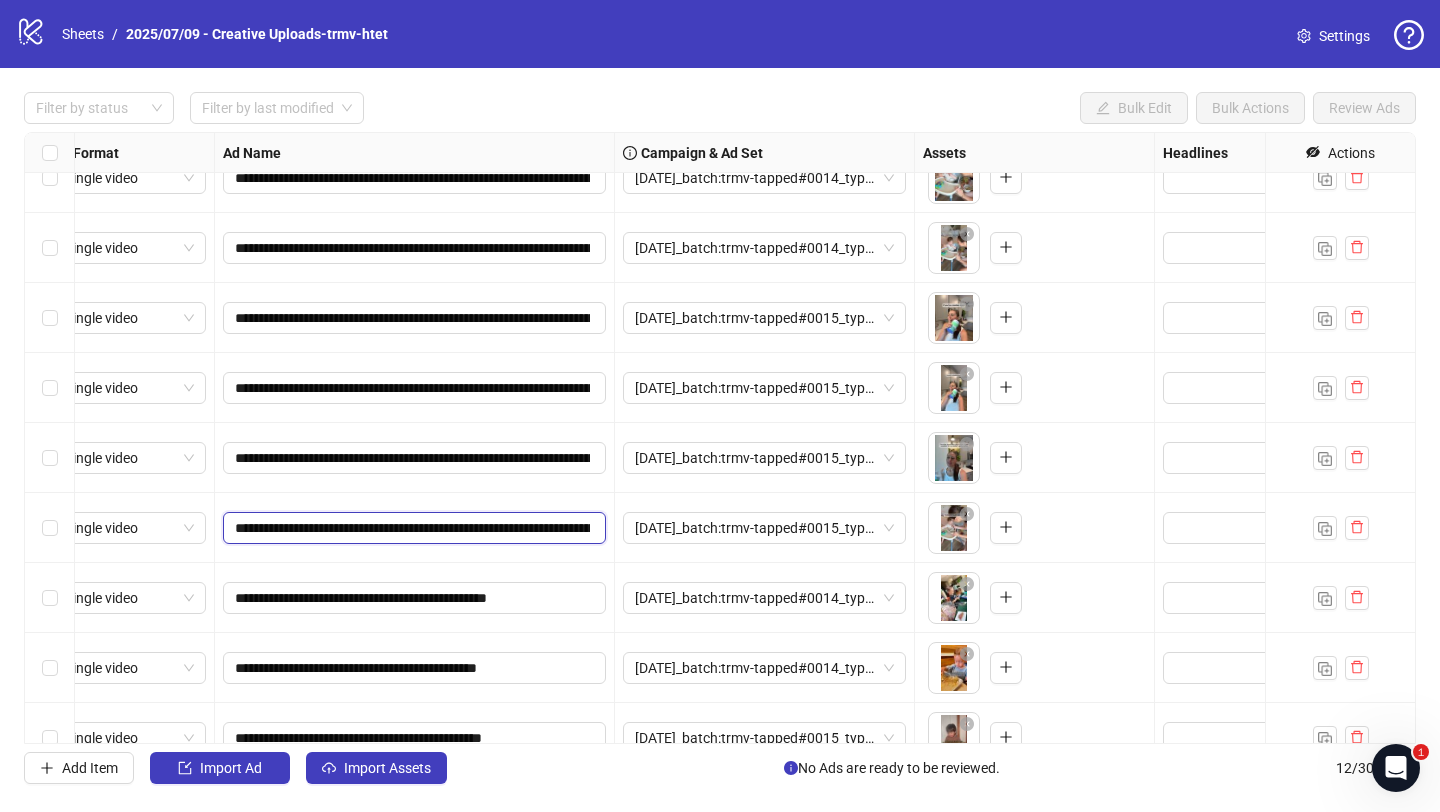 scroll, scrollTop: 0, scrollLeft: 900, axis: horizontal 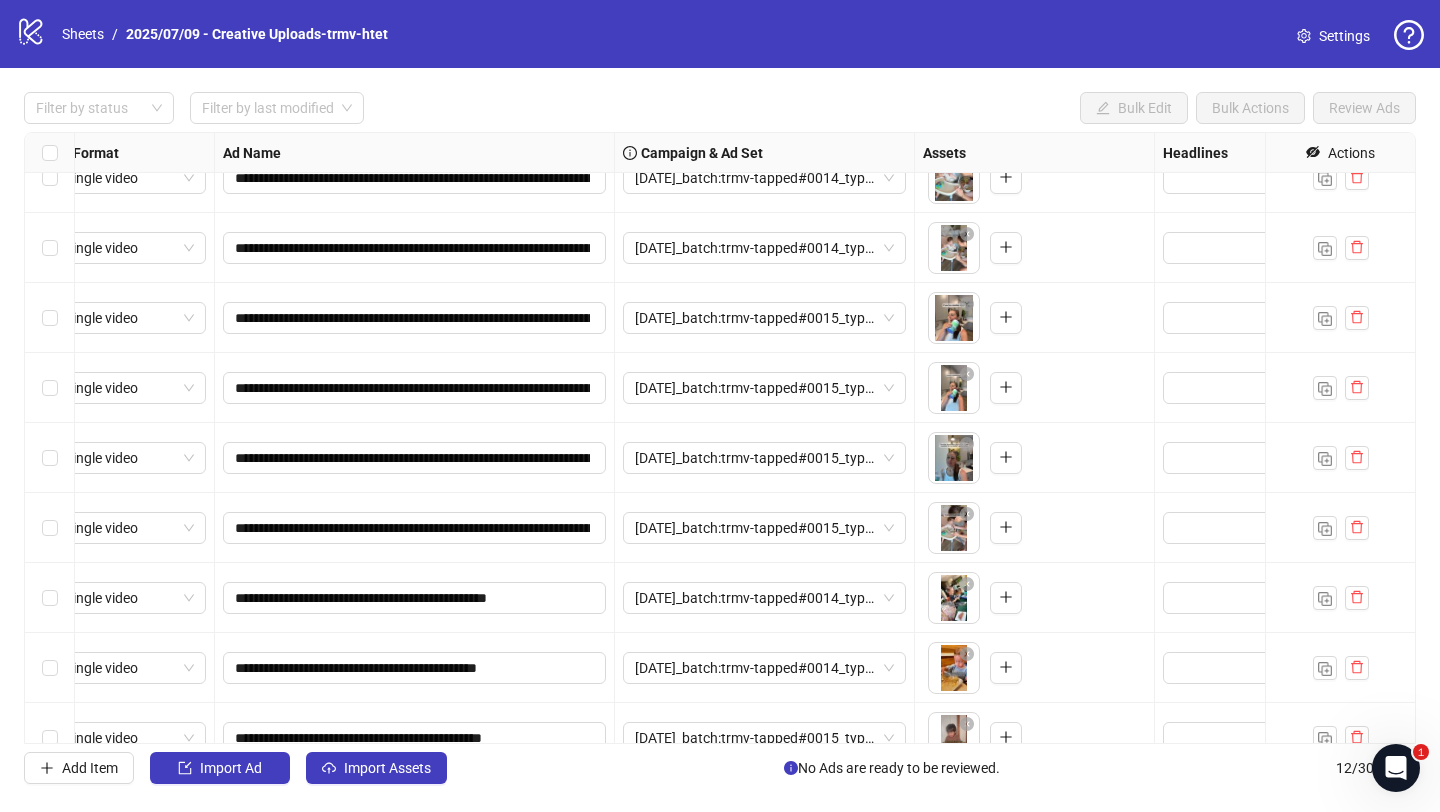 click on "**********" at bounding box center [415, 528] 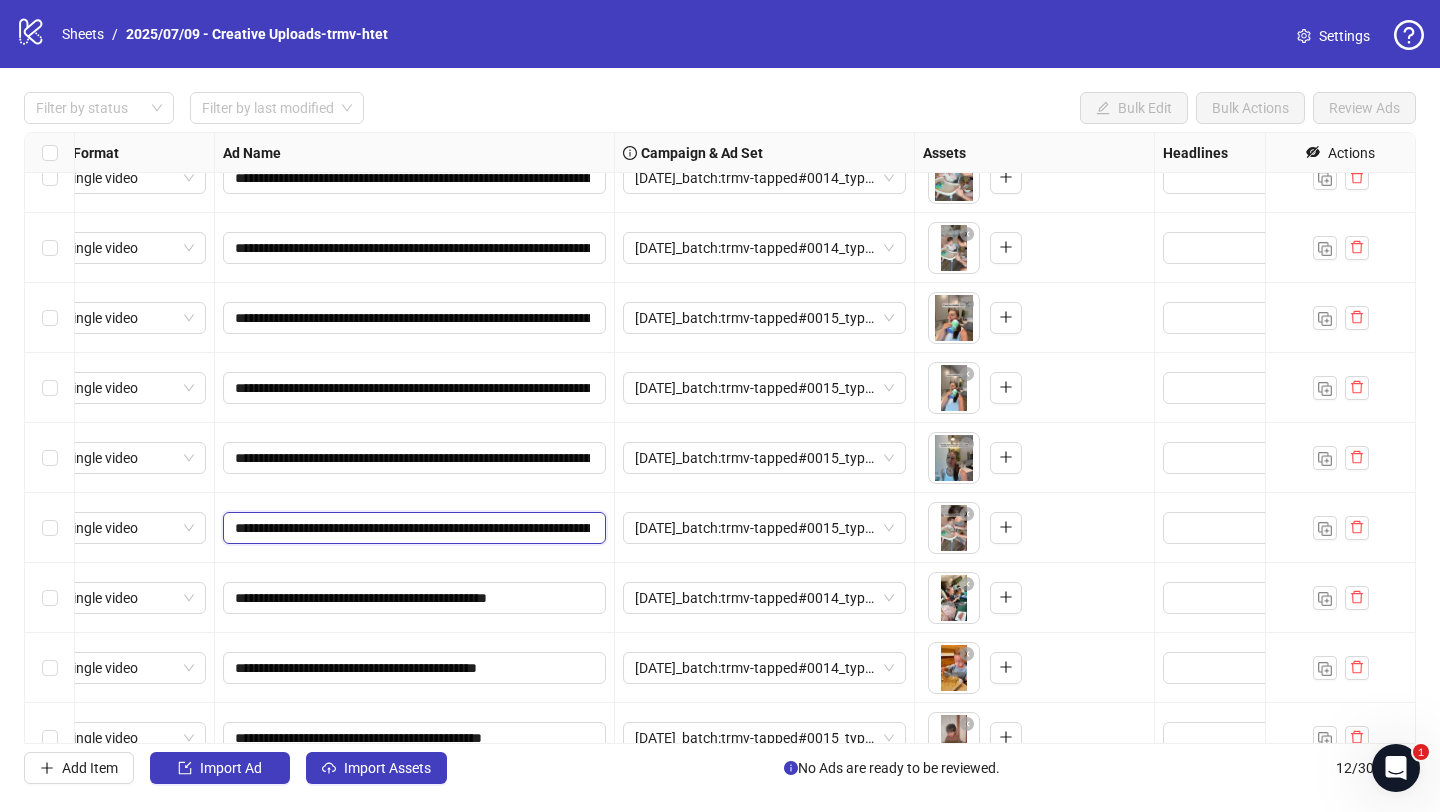 click on "**********" at bounding box center [412, 528] 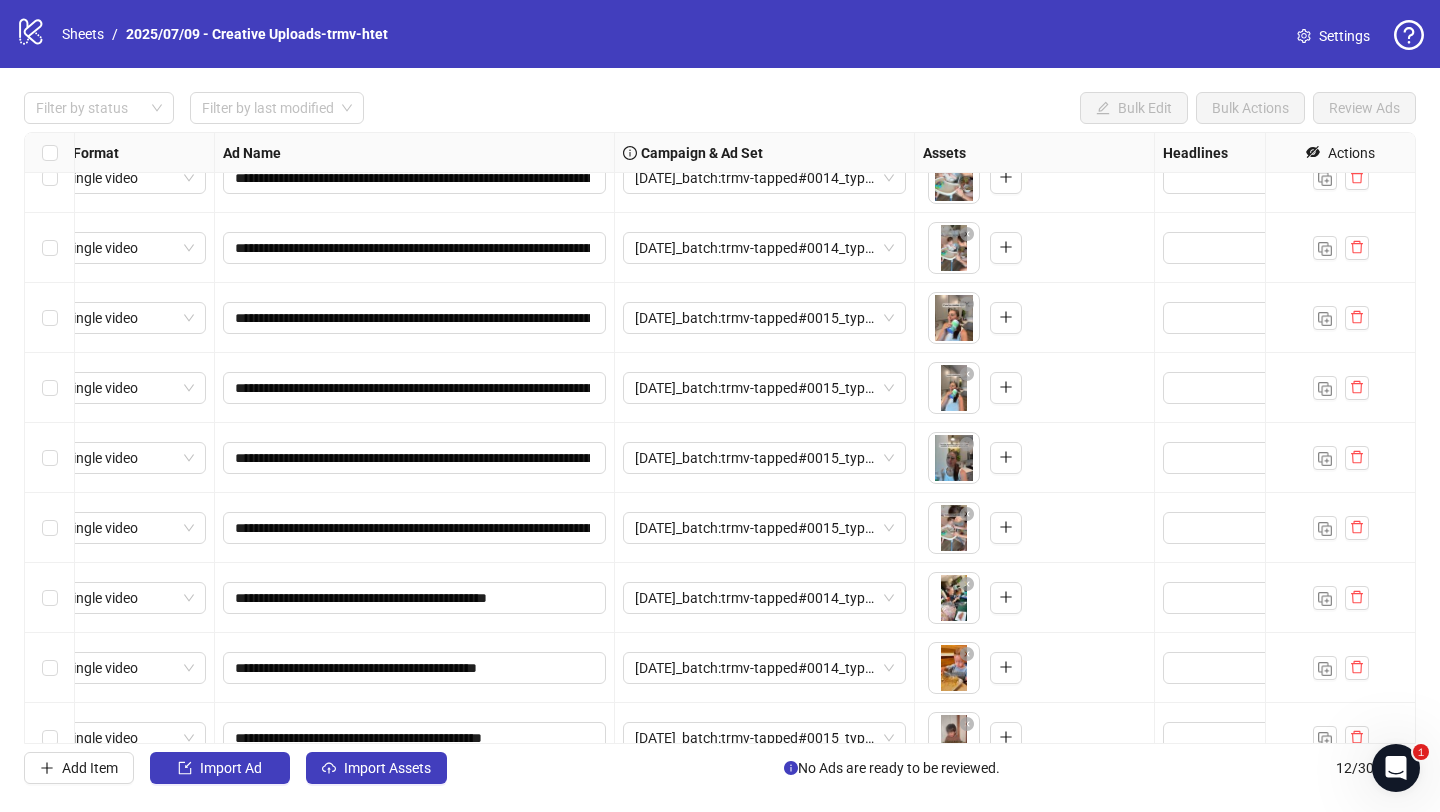 click on "**********" at bounding box center (415, 598) 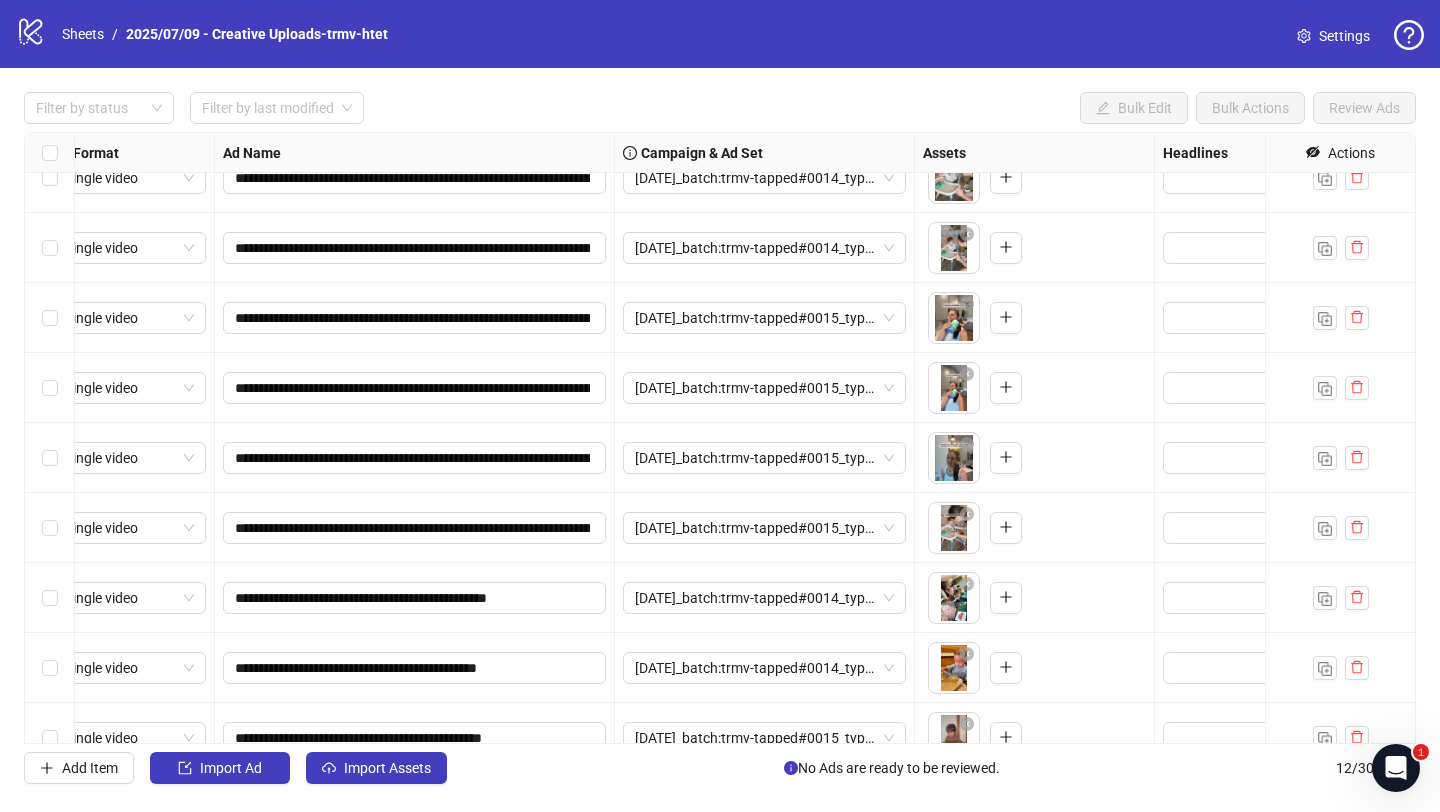scroll, scrollTop: 270, scrollLeft: 30, axis: both 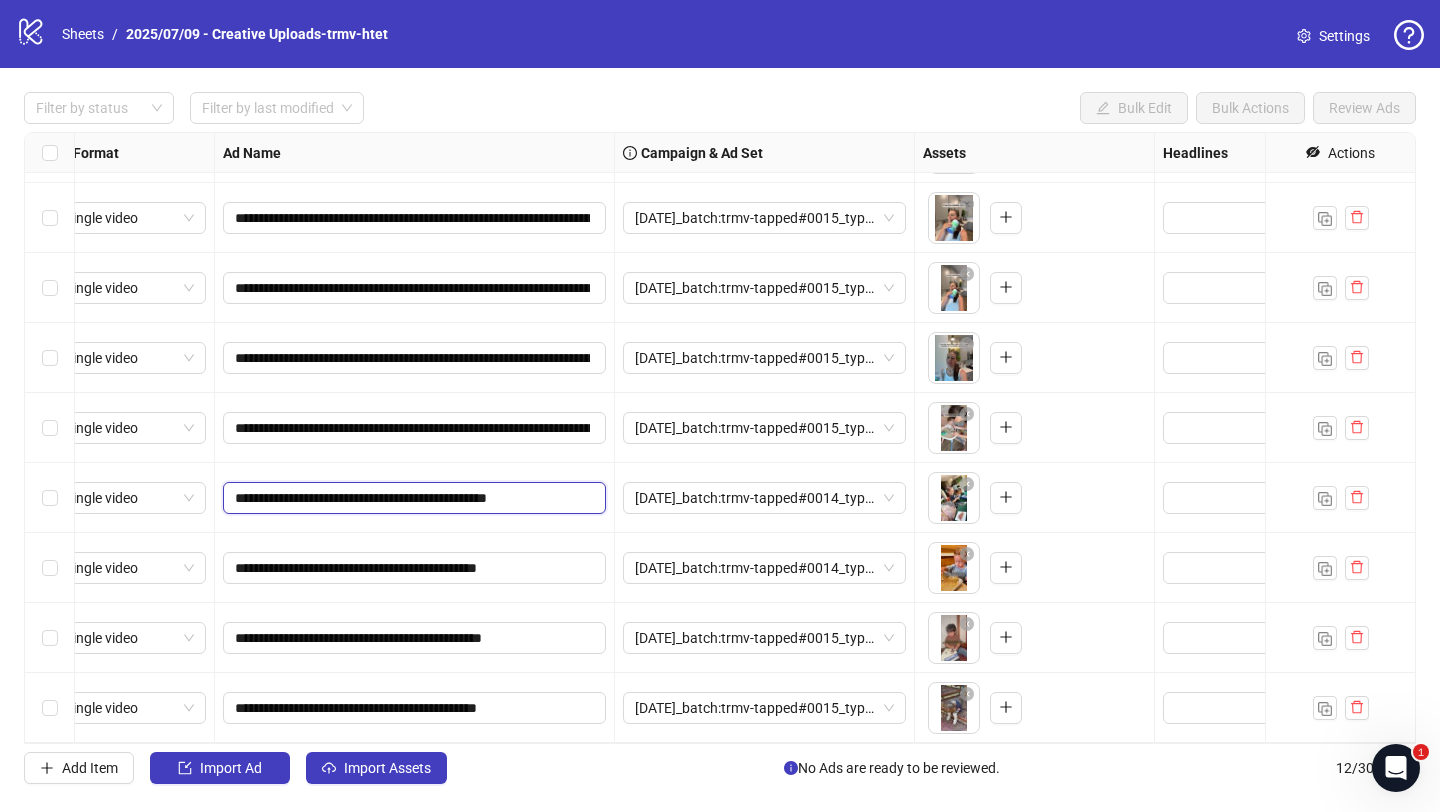 click on "**********" at bounding box center (412, 498) 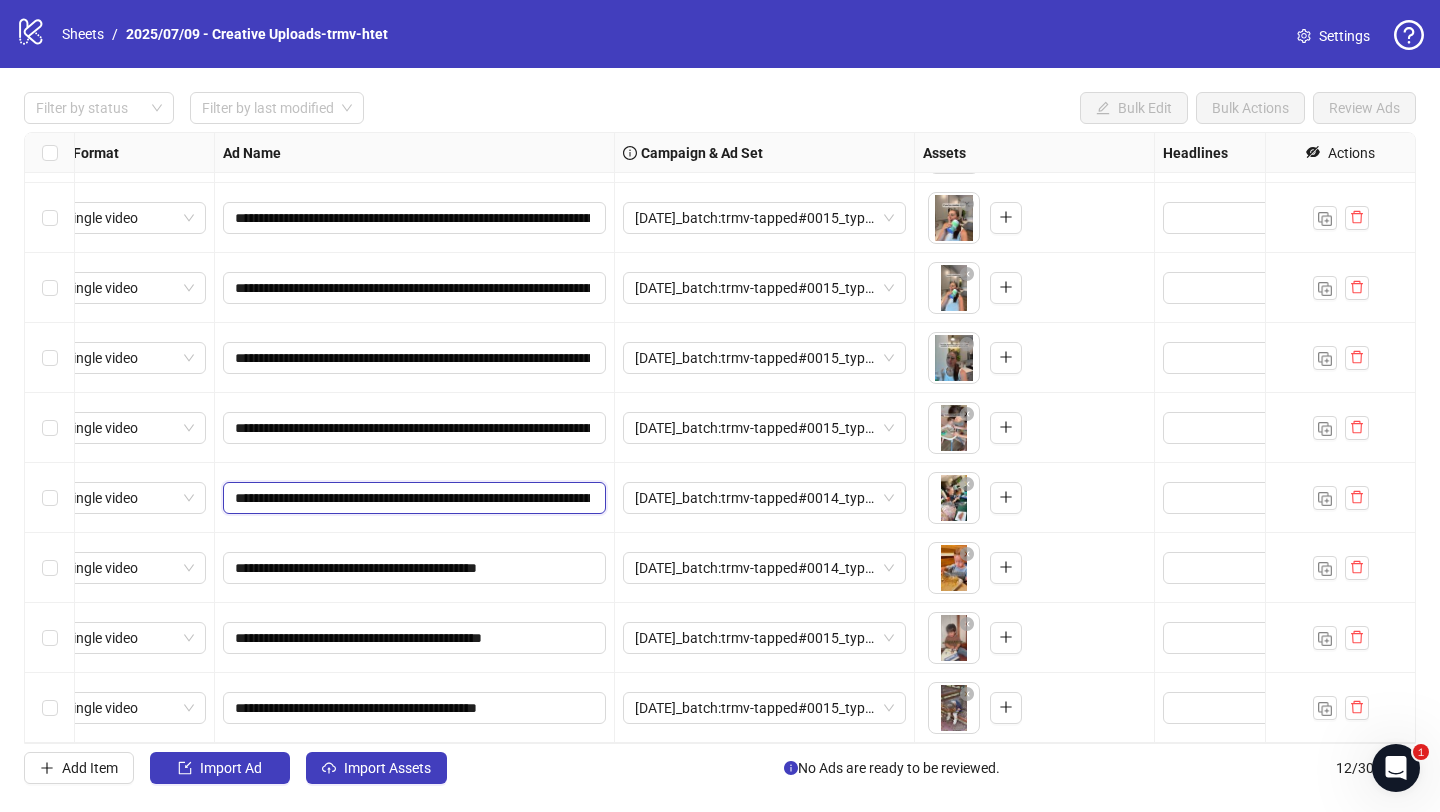 scroll, scrollTop: 0, scrollLeft: 989, axis: horizontal 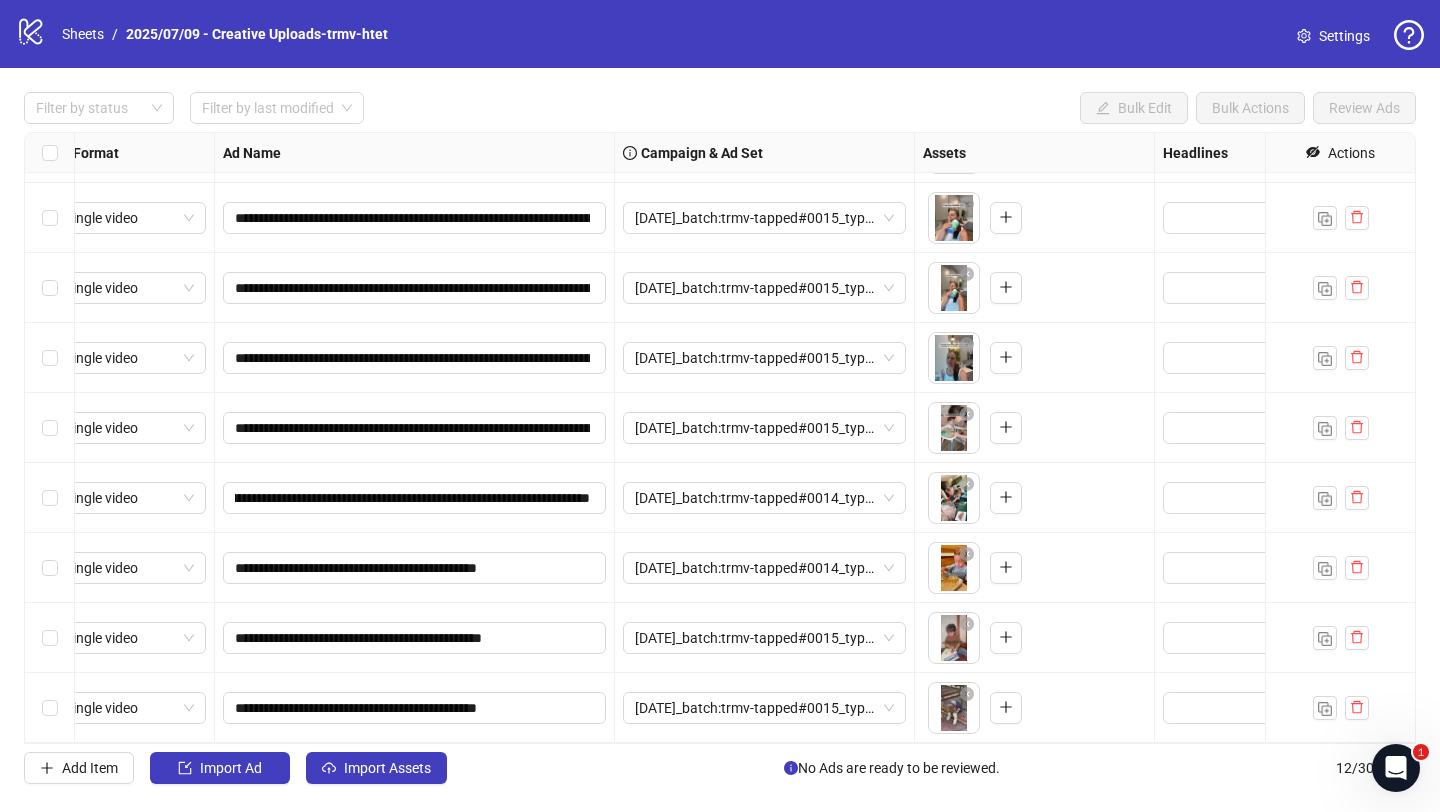 click on "**********" at bounding box center [415, 498] 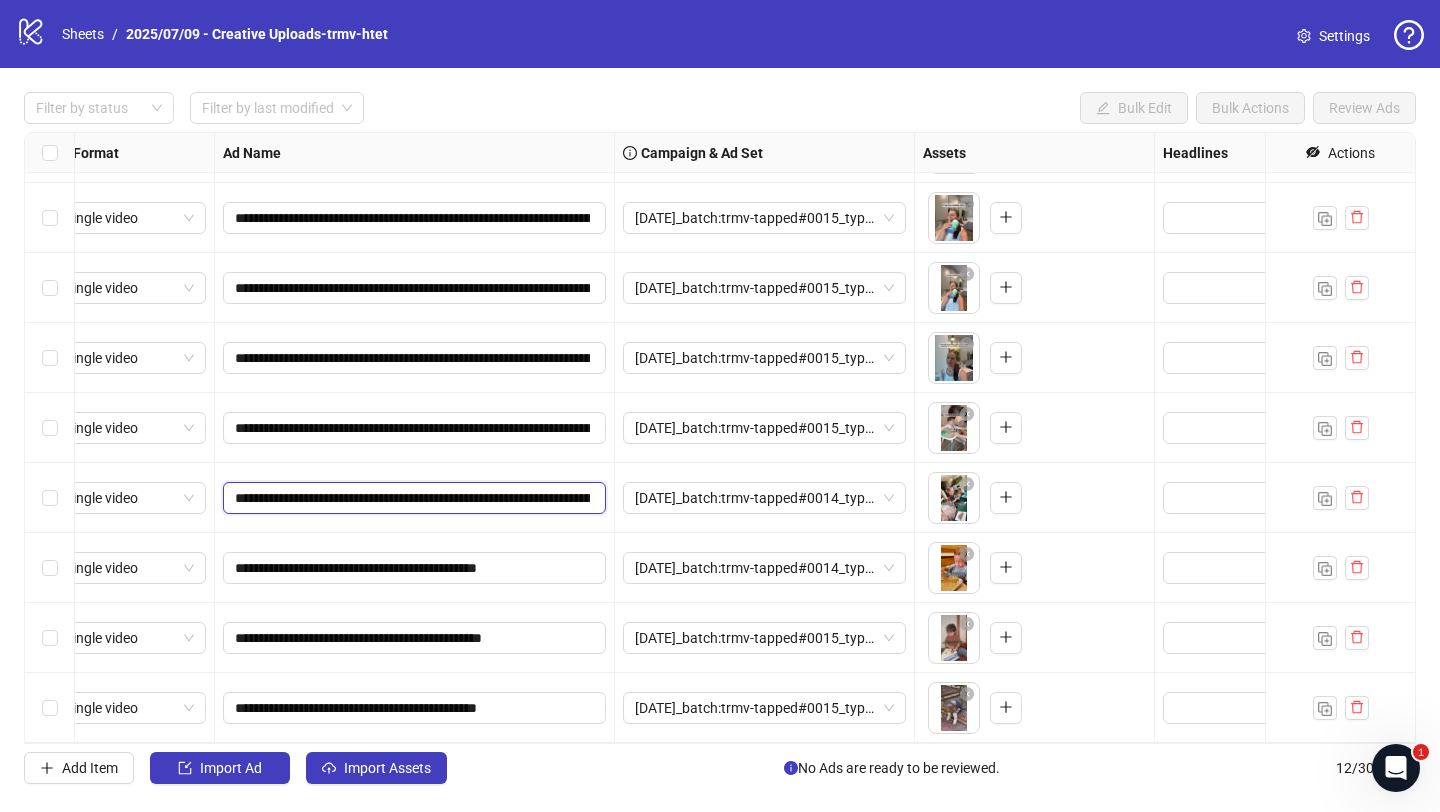 click on "**********" at bounding box center (412, 498) 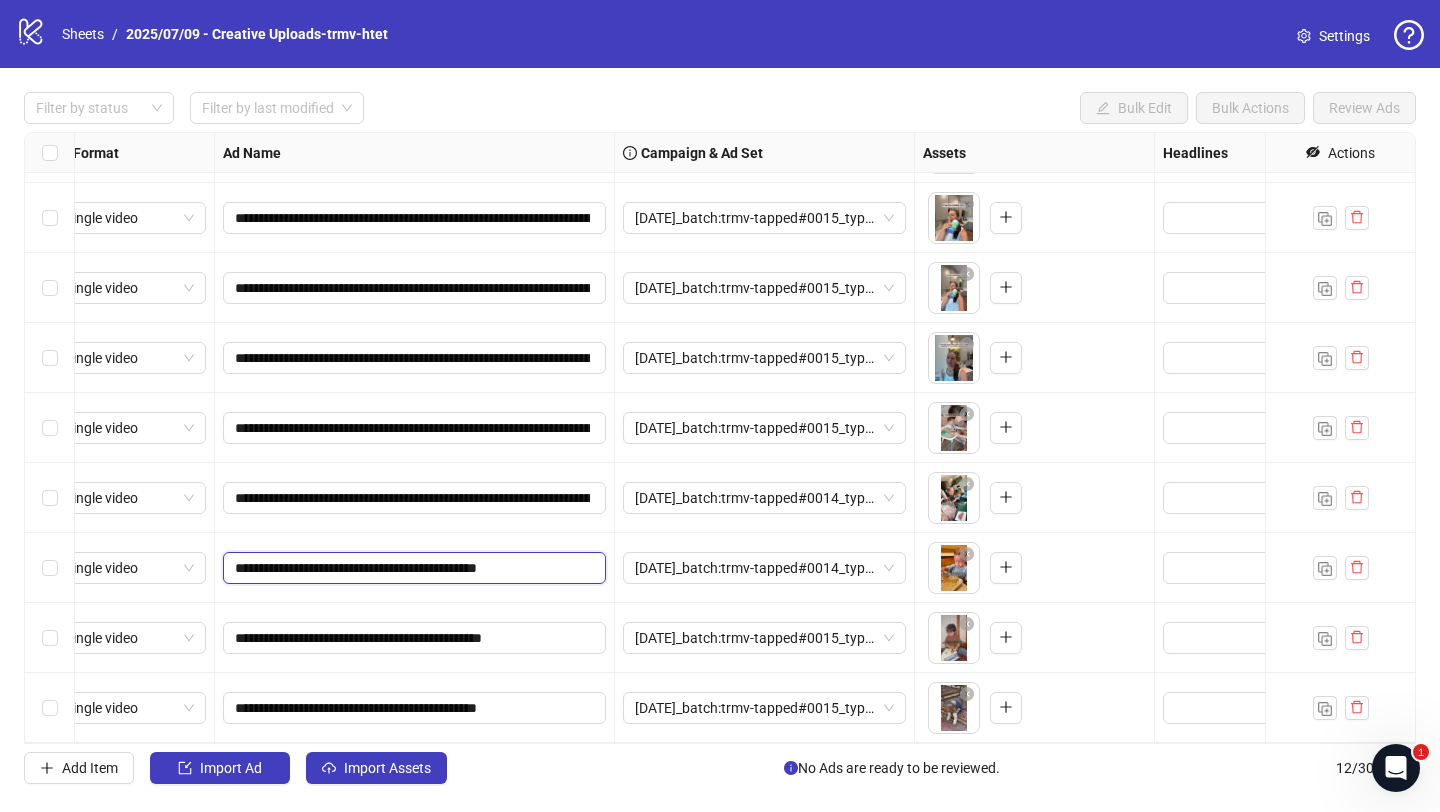 click on "**********" at bounding box center (412, 568) 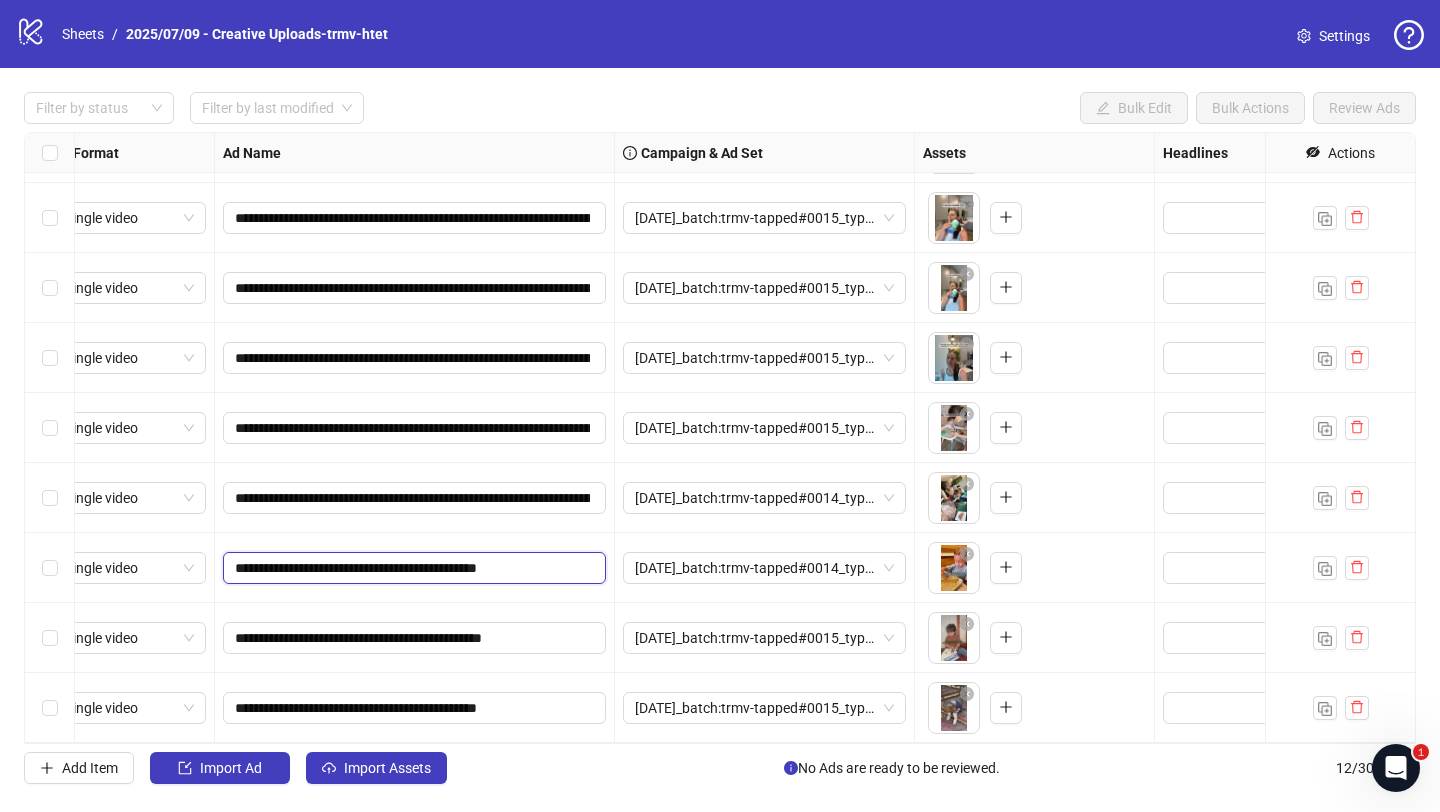 click on "**********" at bounding box center (412, 568) 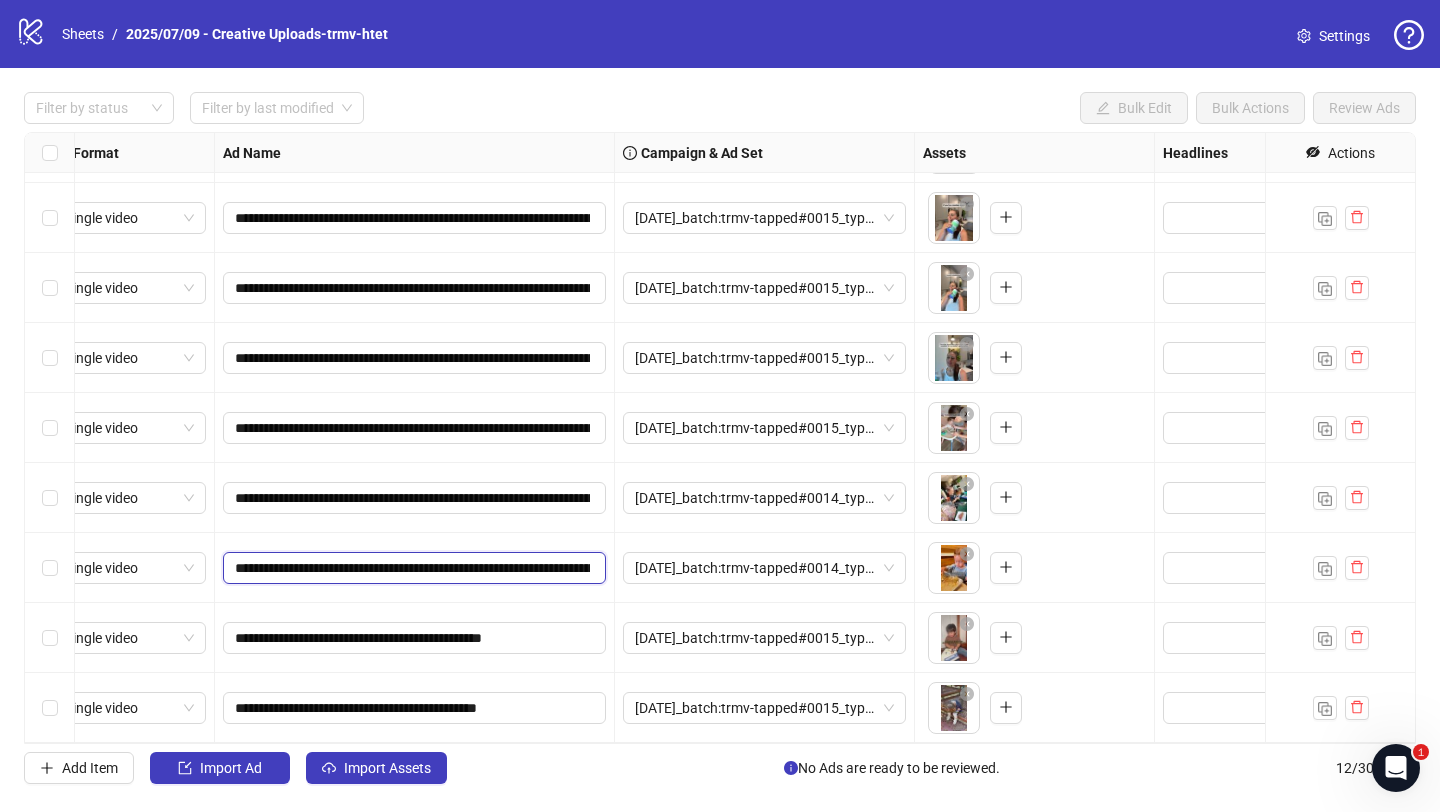scroll, scrollTop: 0, scrollLeft: 989, axis: horizontal 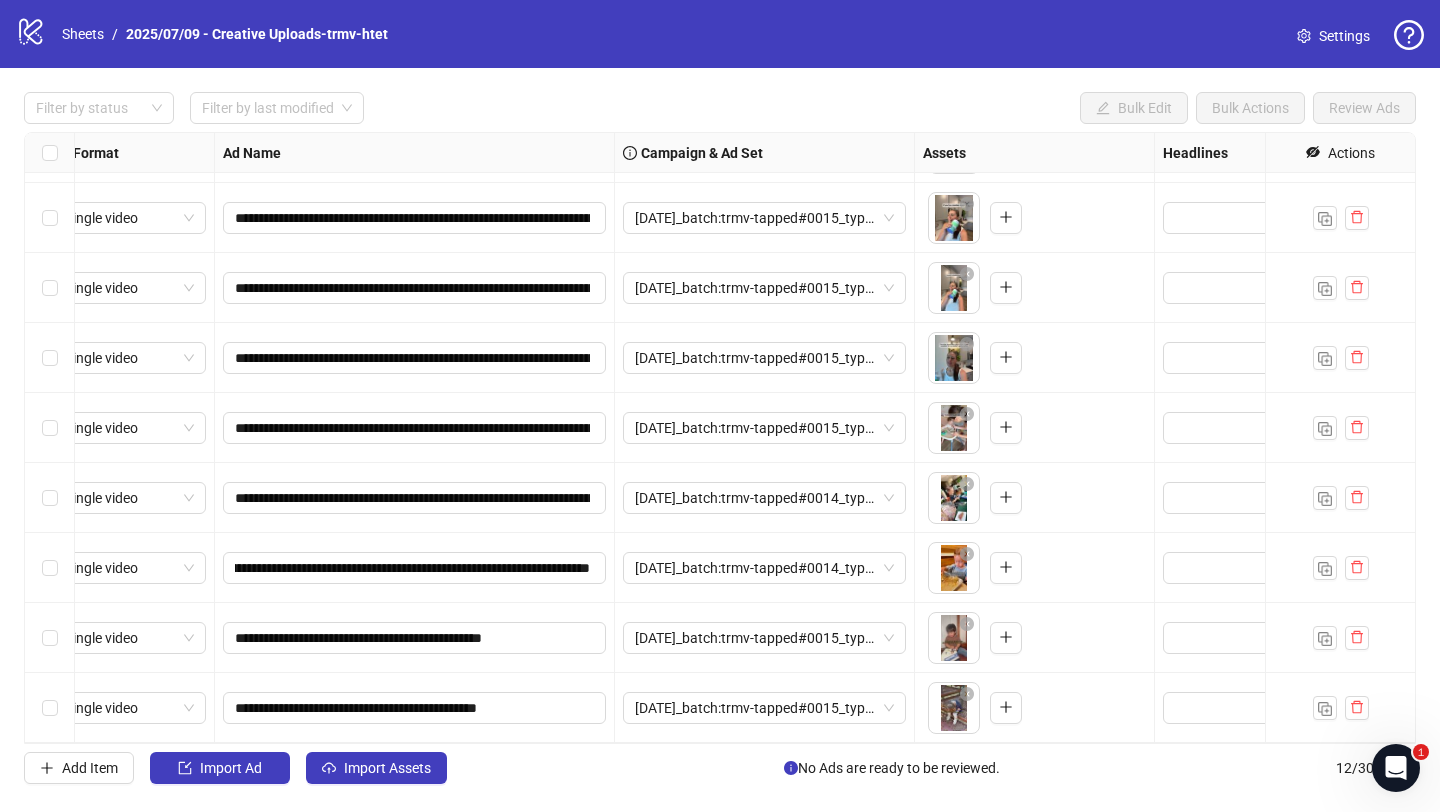 click on "**********" at bounding box center (415, 568) 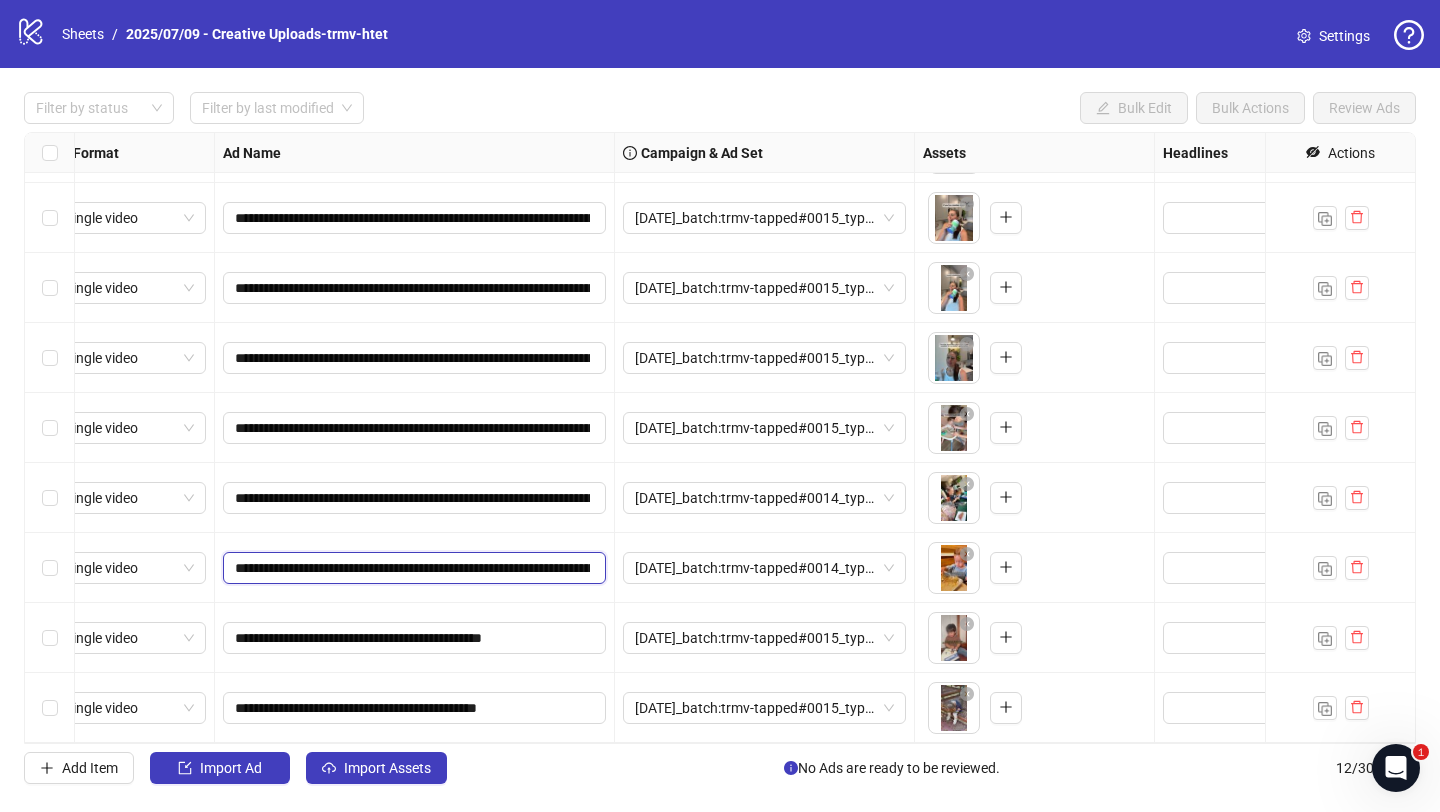 click on "**********" at bounding box center [412, 568] 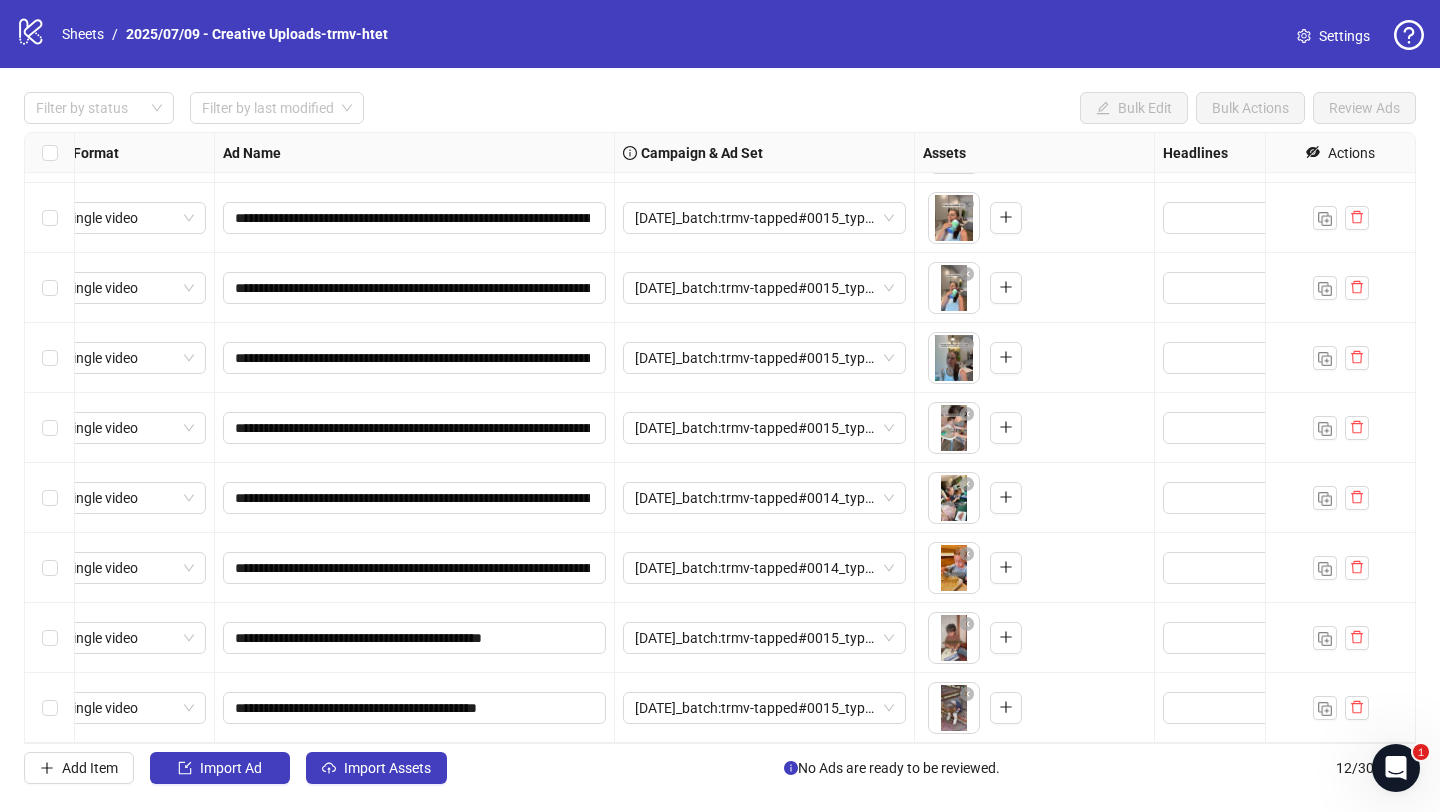 click on "**********" at bounding box center [415, 568] 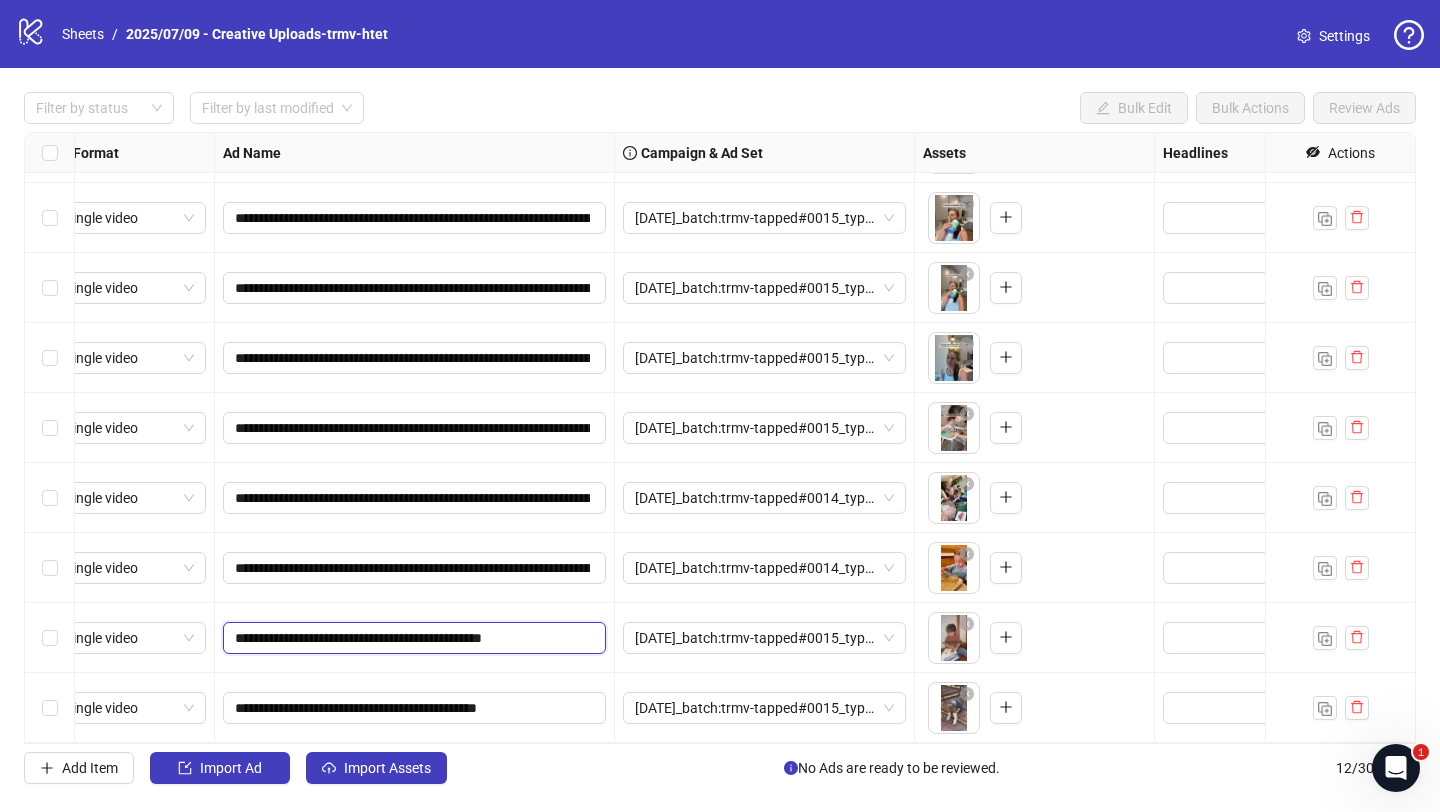 click on "**********" at bounding box center [412, 638] 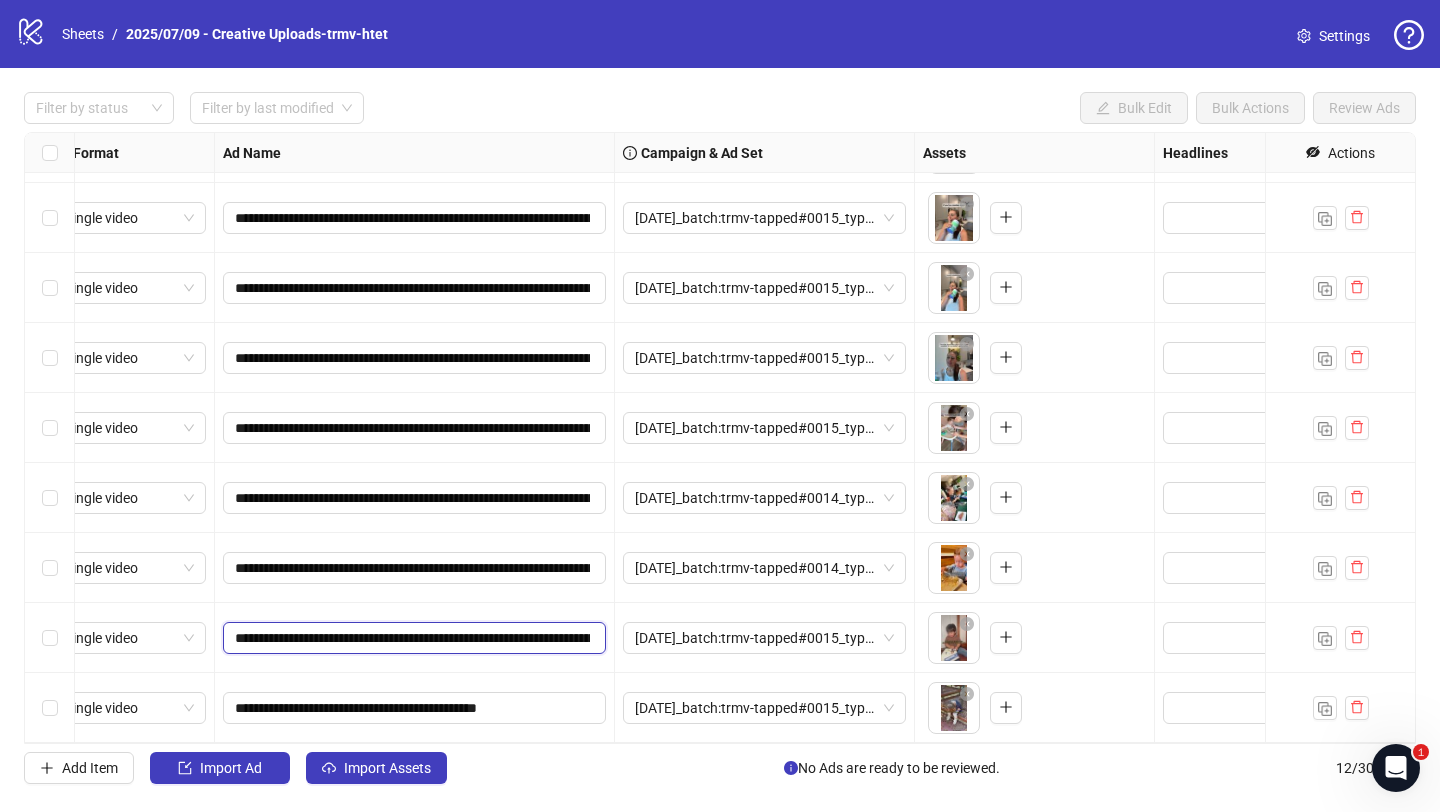 scroll, scrollTop: 0, scrollLeft: 1002, axis: horizontal 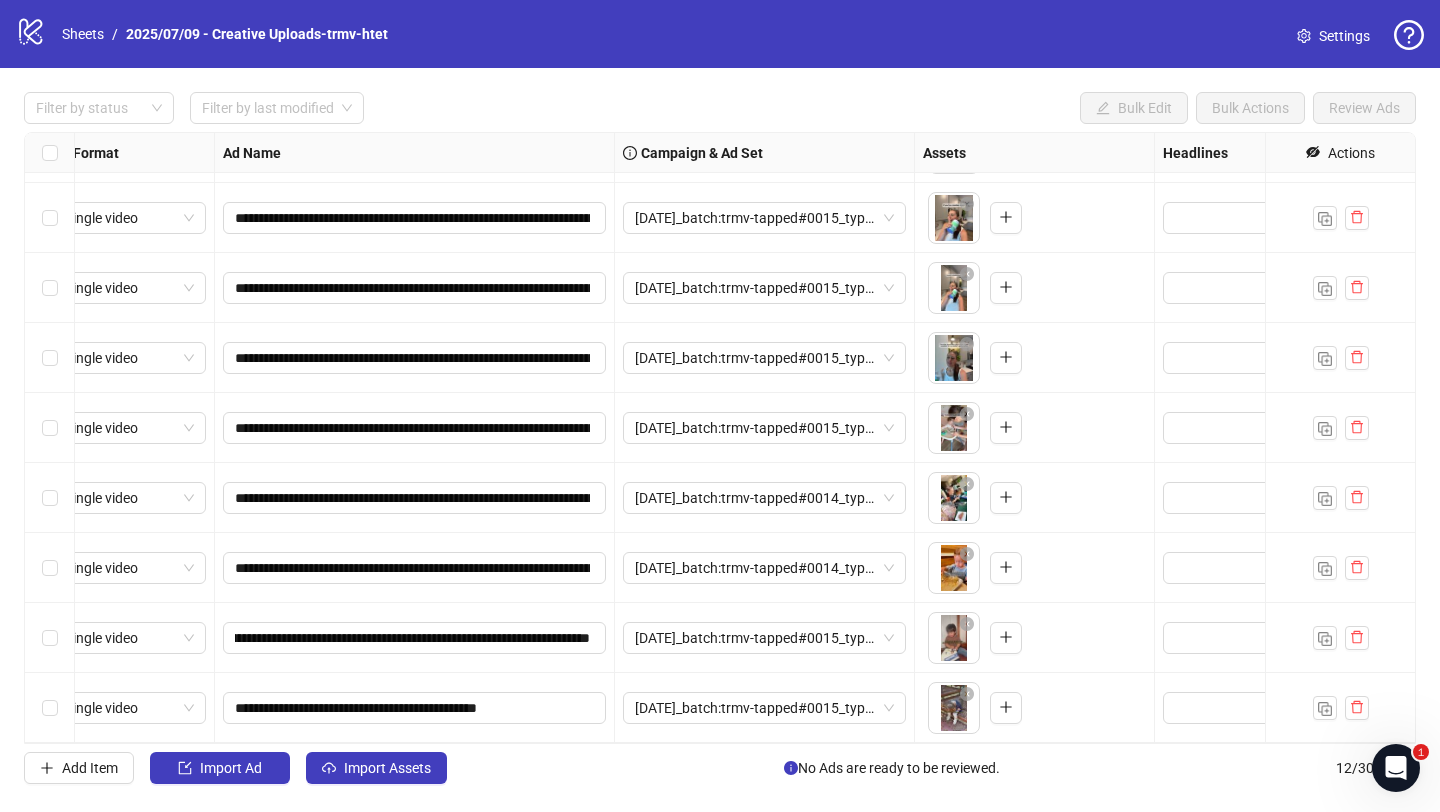 click on "**********" at bounding box center (415, 708) 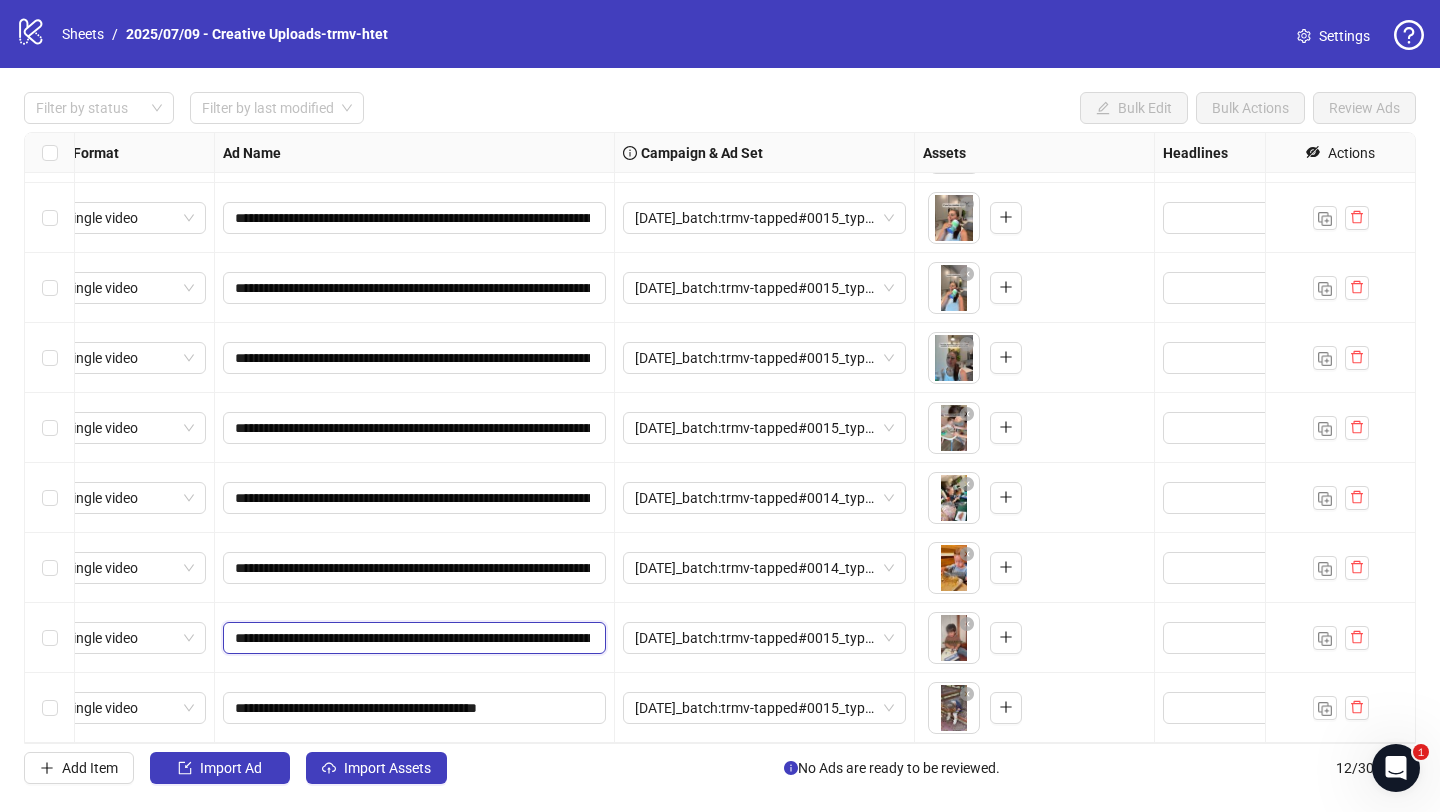 click on "**********" at bounding box center [412, 638] 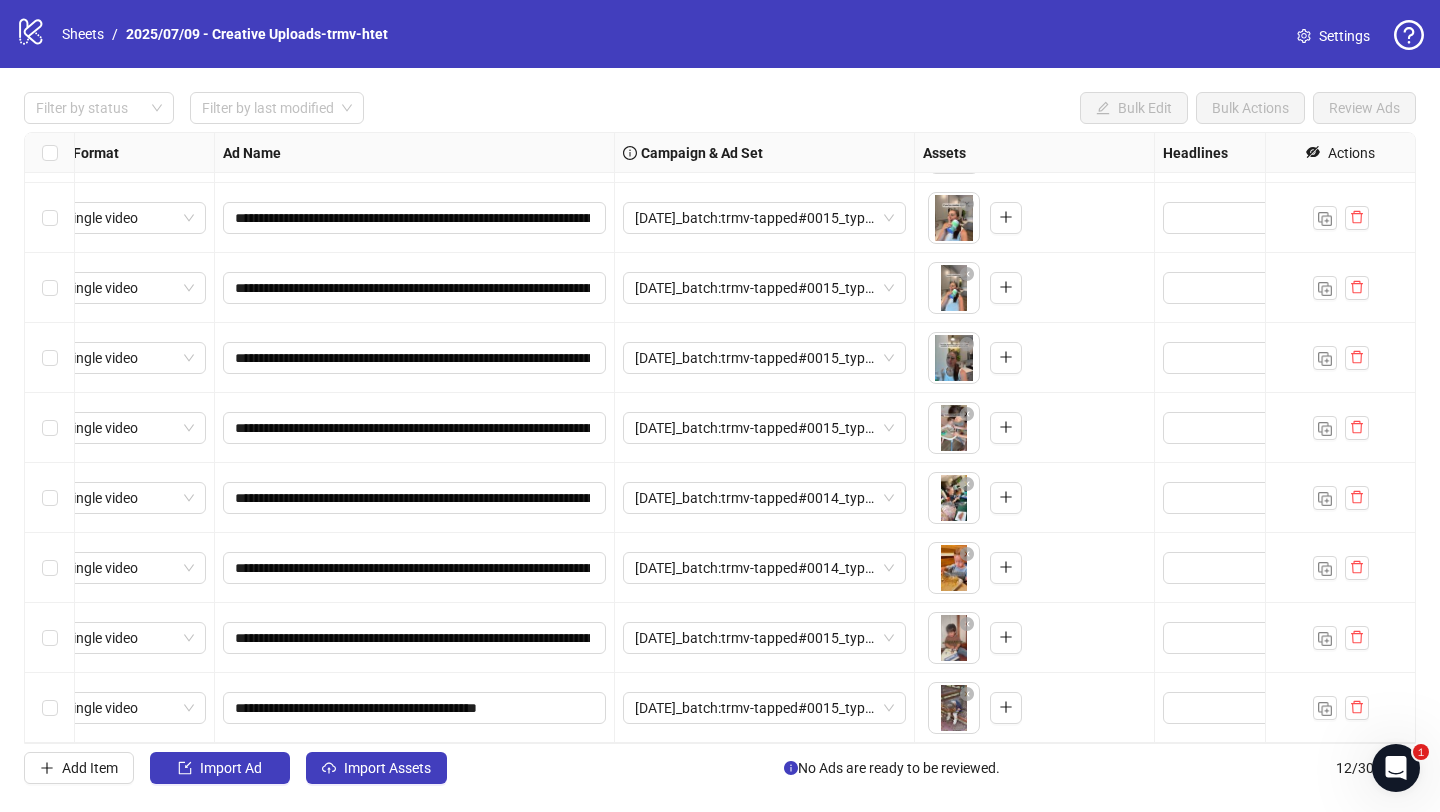 click on "**********" at bounding box center [415, 708] 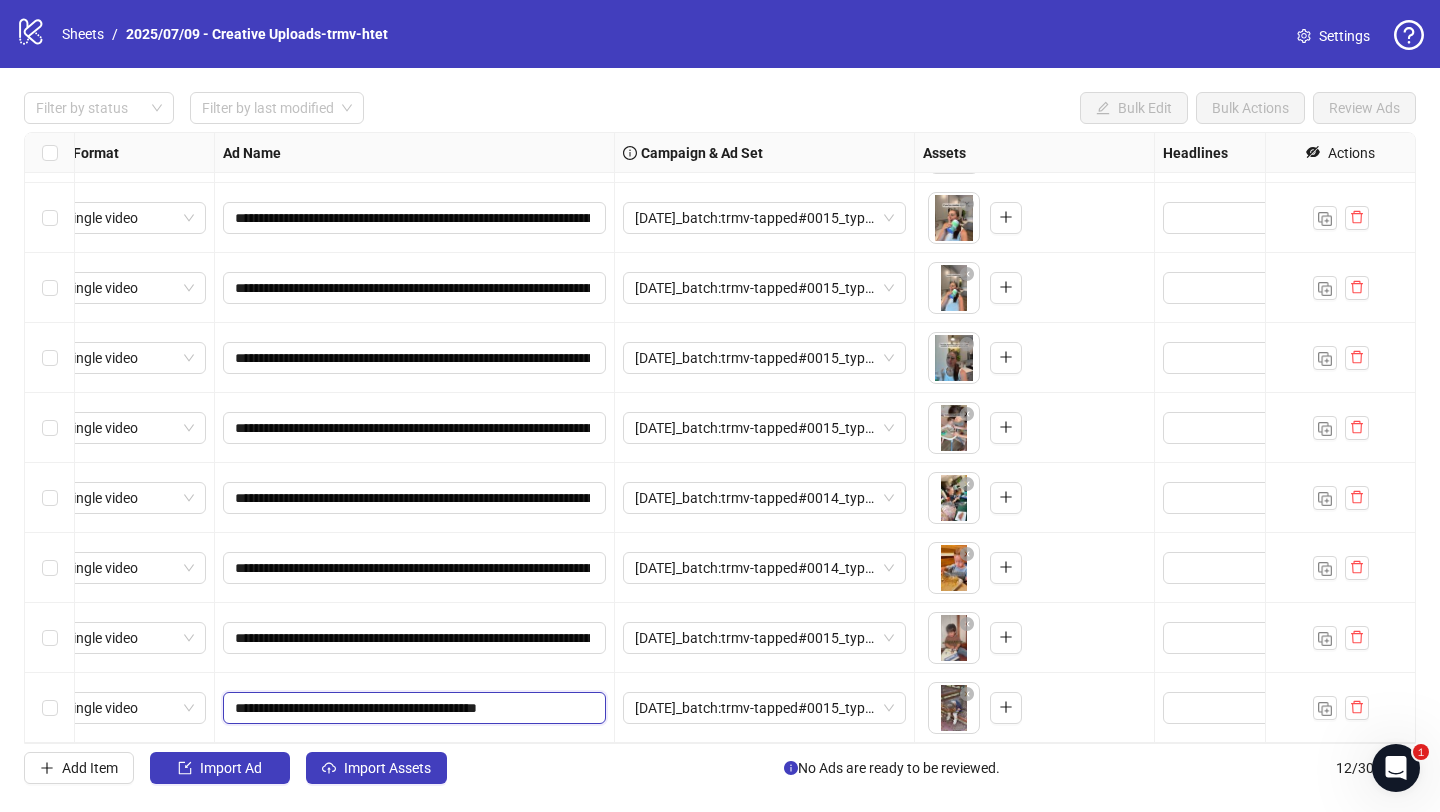 click on "**********" at bounding box center [412, 708] 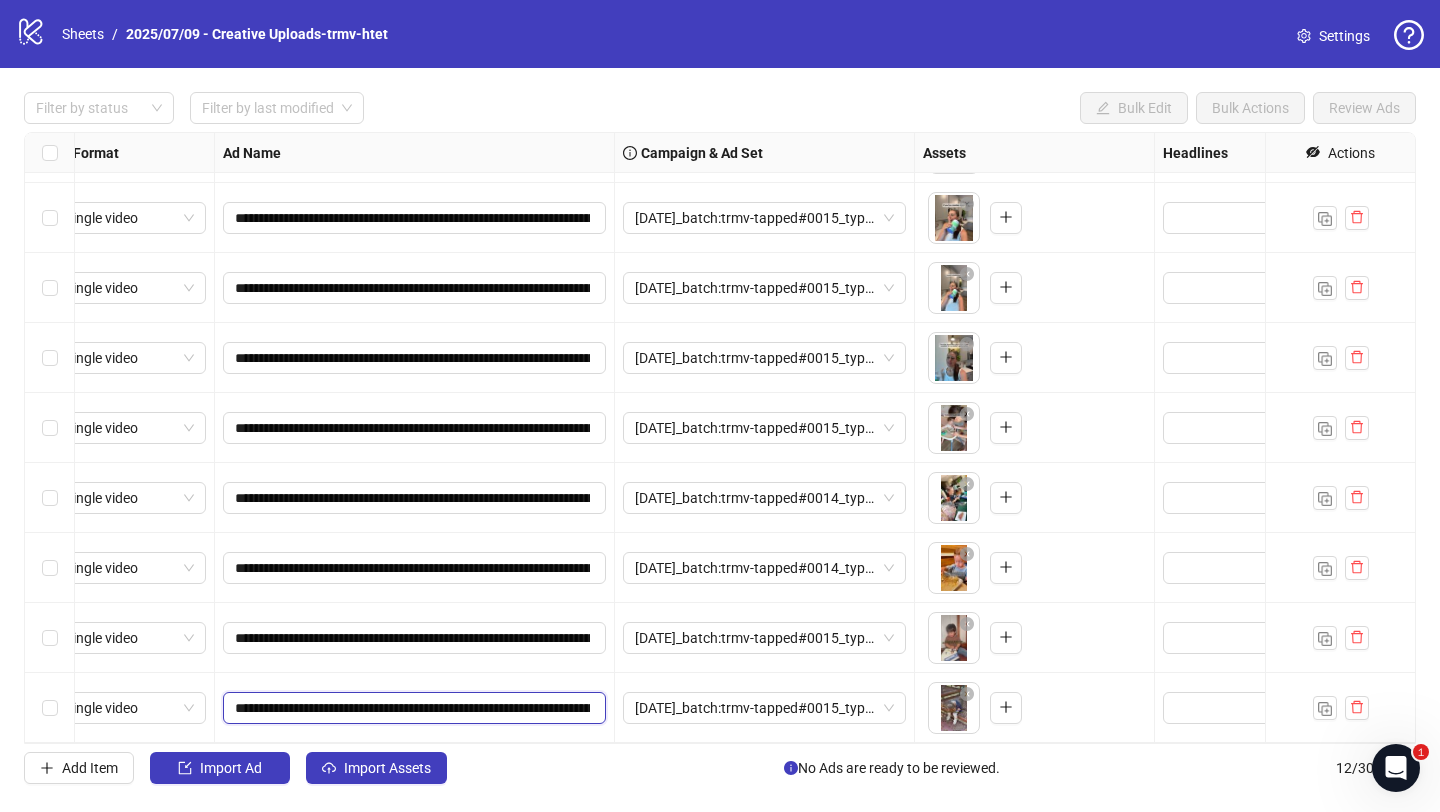 scroll, scrollTop: 0, scrollLeft: 1002, axis: horizontal 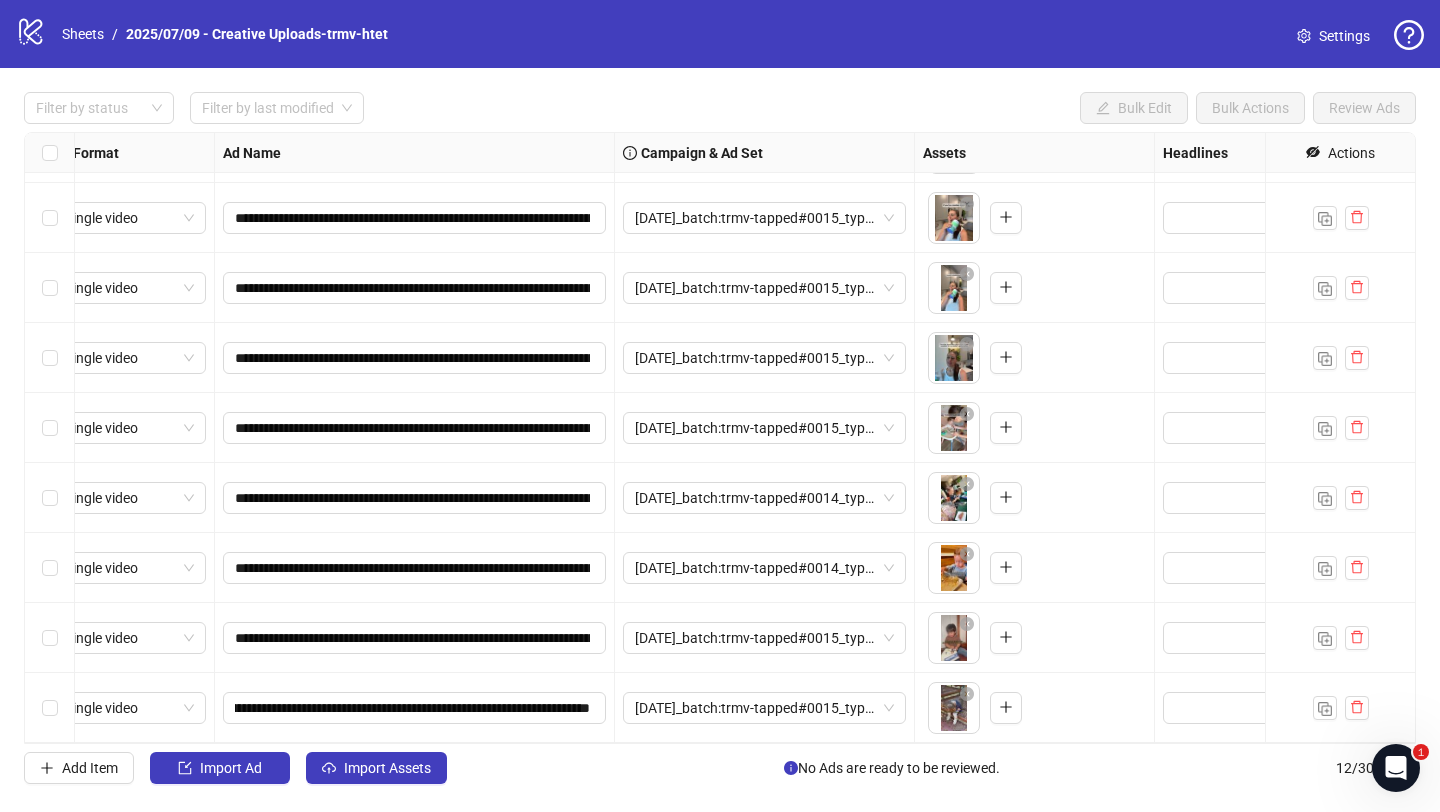 click on "**********" at bounding box center (415, 708) 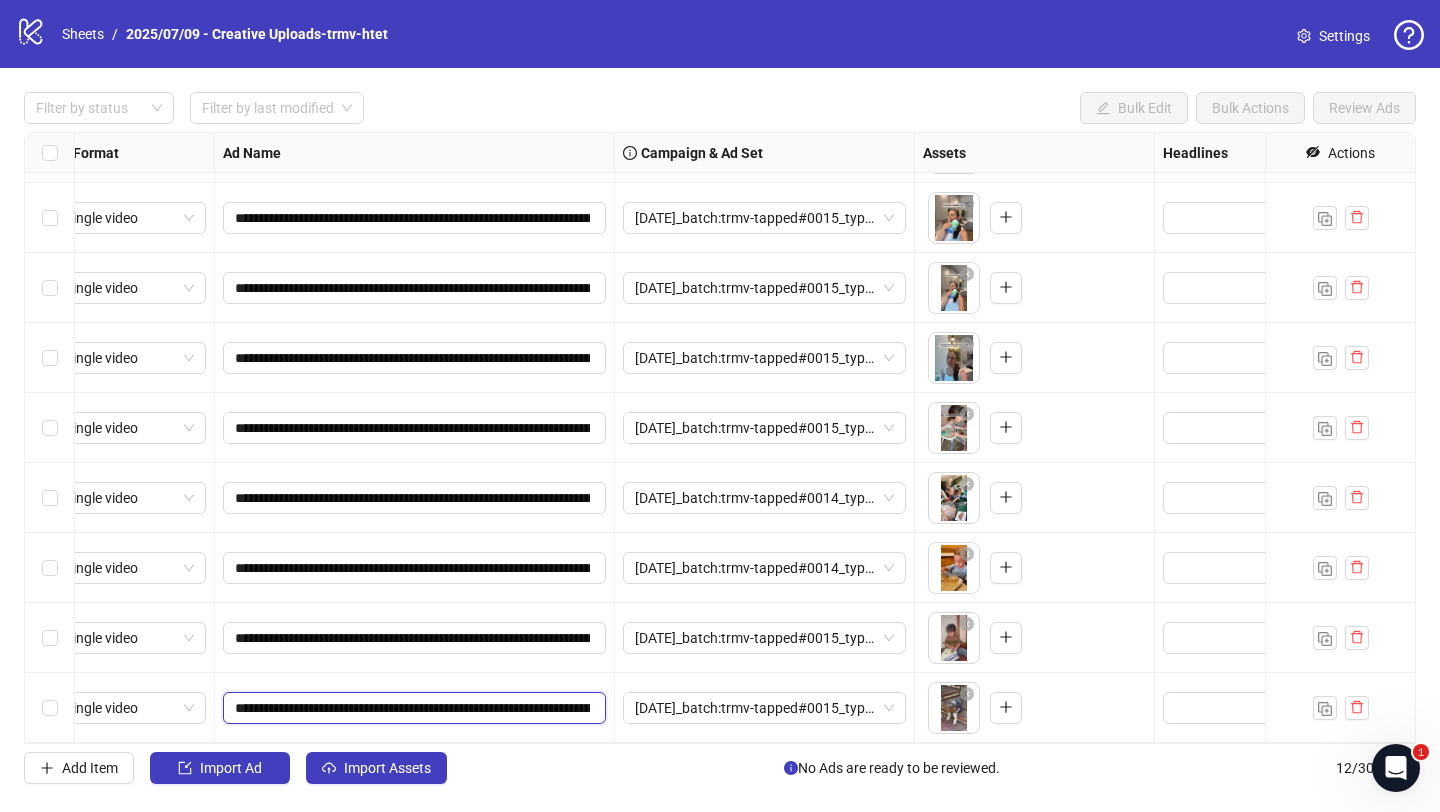 click on "**********" at bounding box center (412, 708) 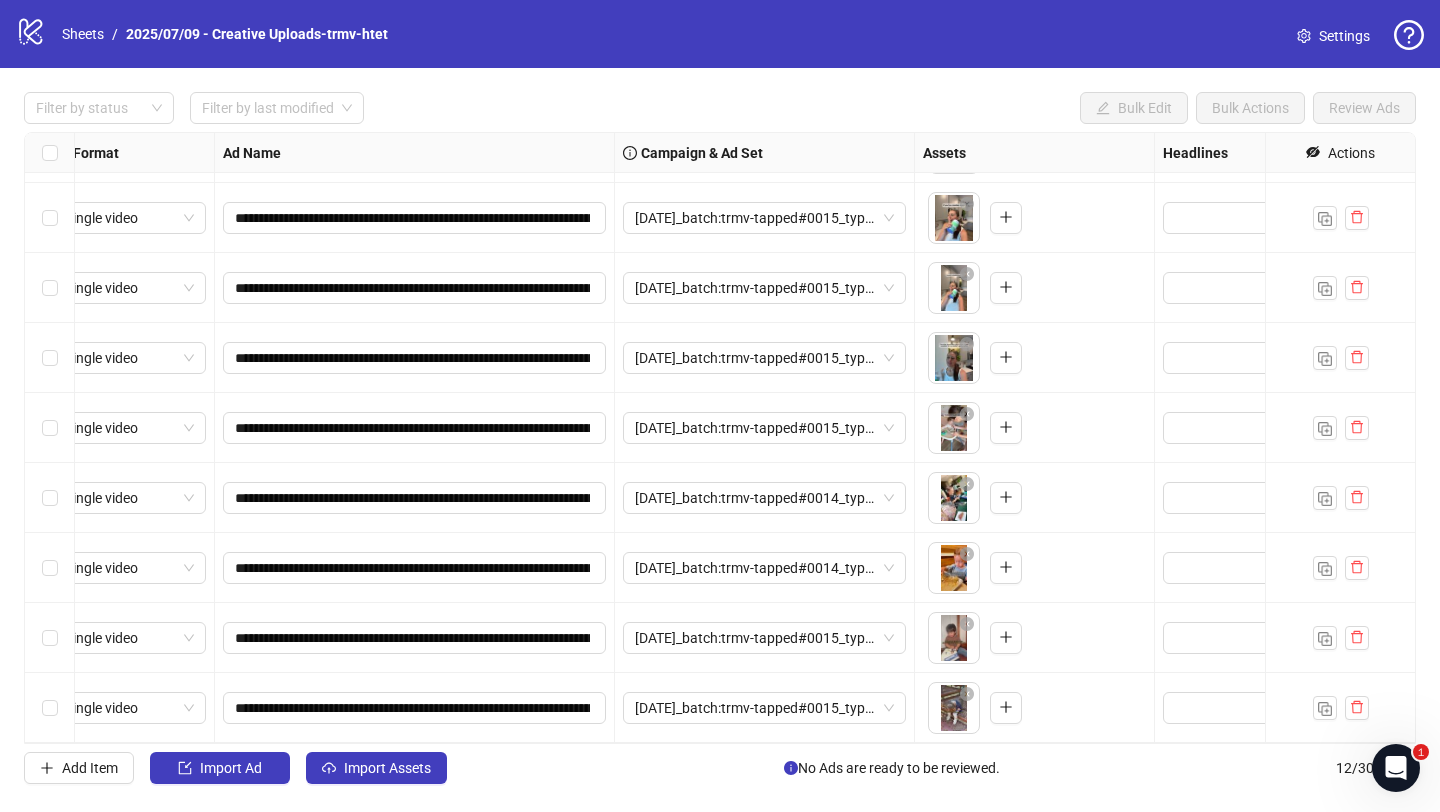 click on "**********" at bounding box center (415, 708) 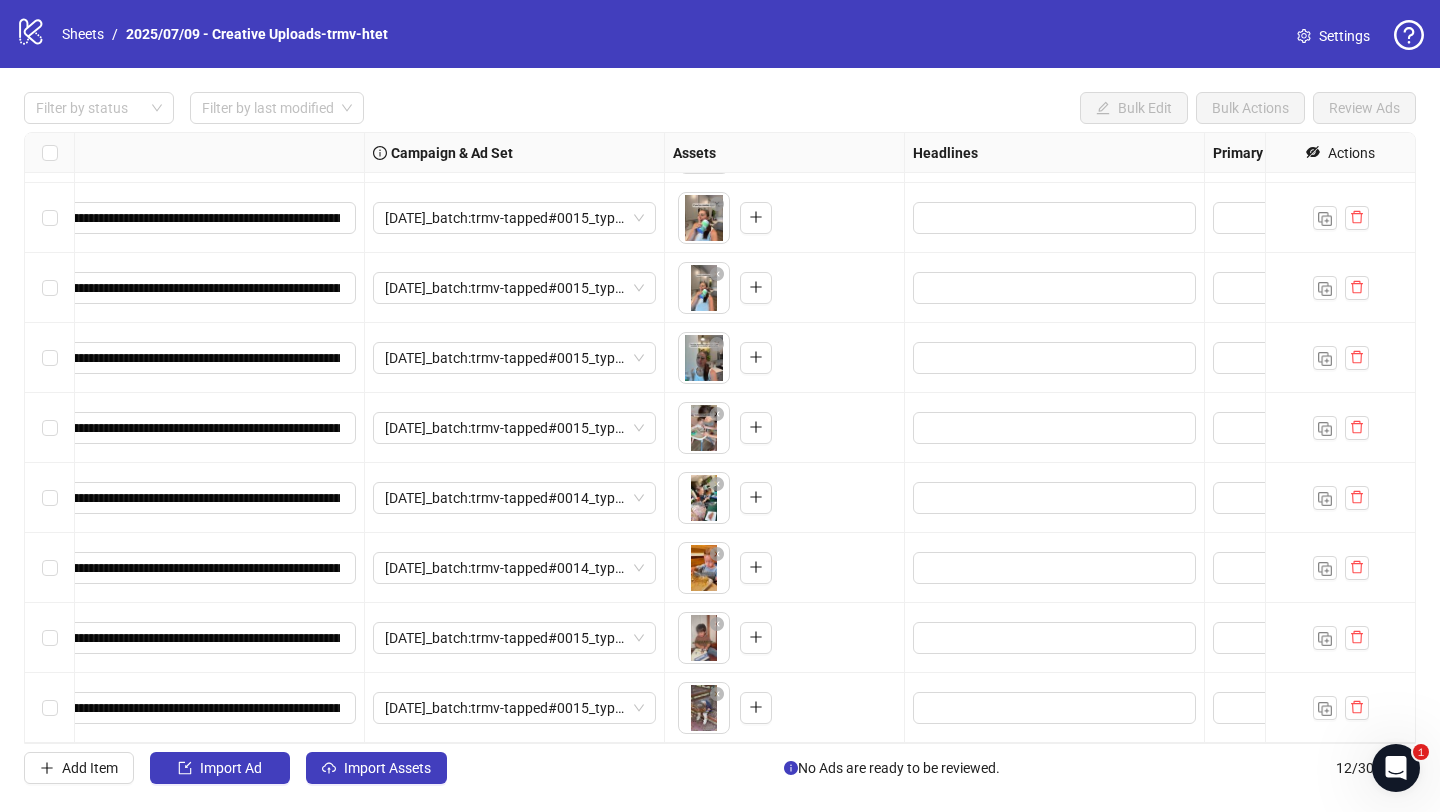 scroll, scrollTop: 270, scrollLeft: 0, axis: vertical 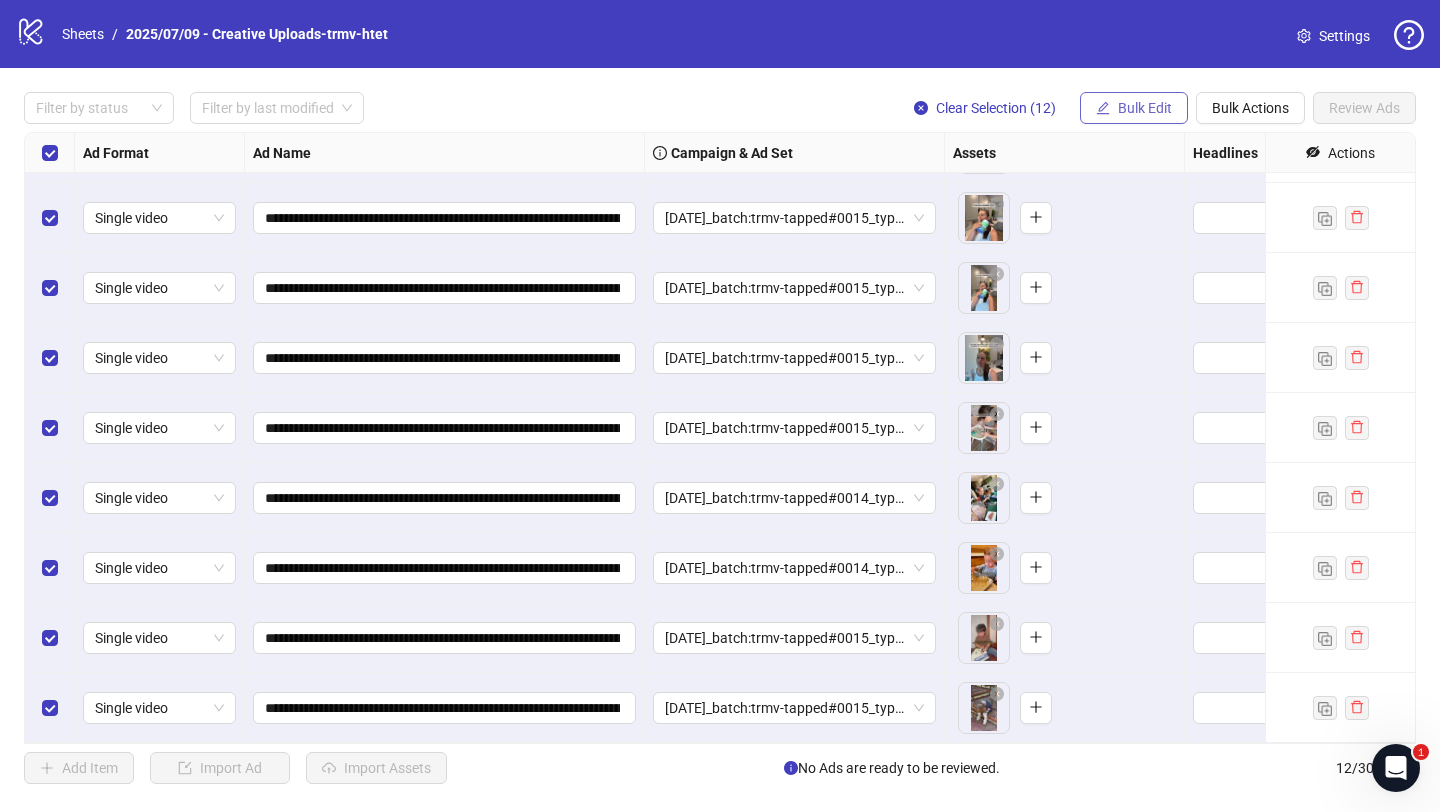 click on "Bulk Edit" at bounding box center [1145, 108] 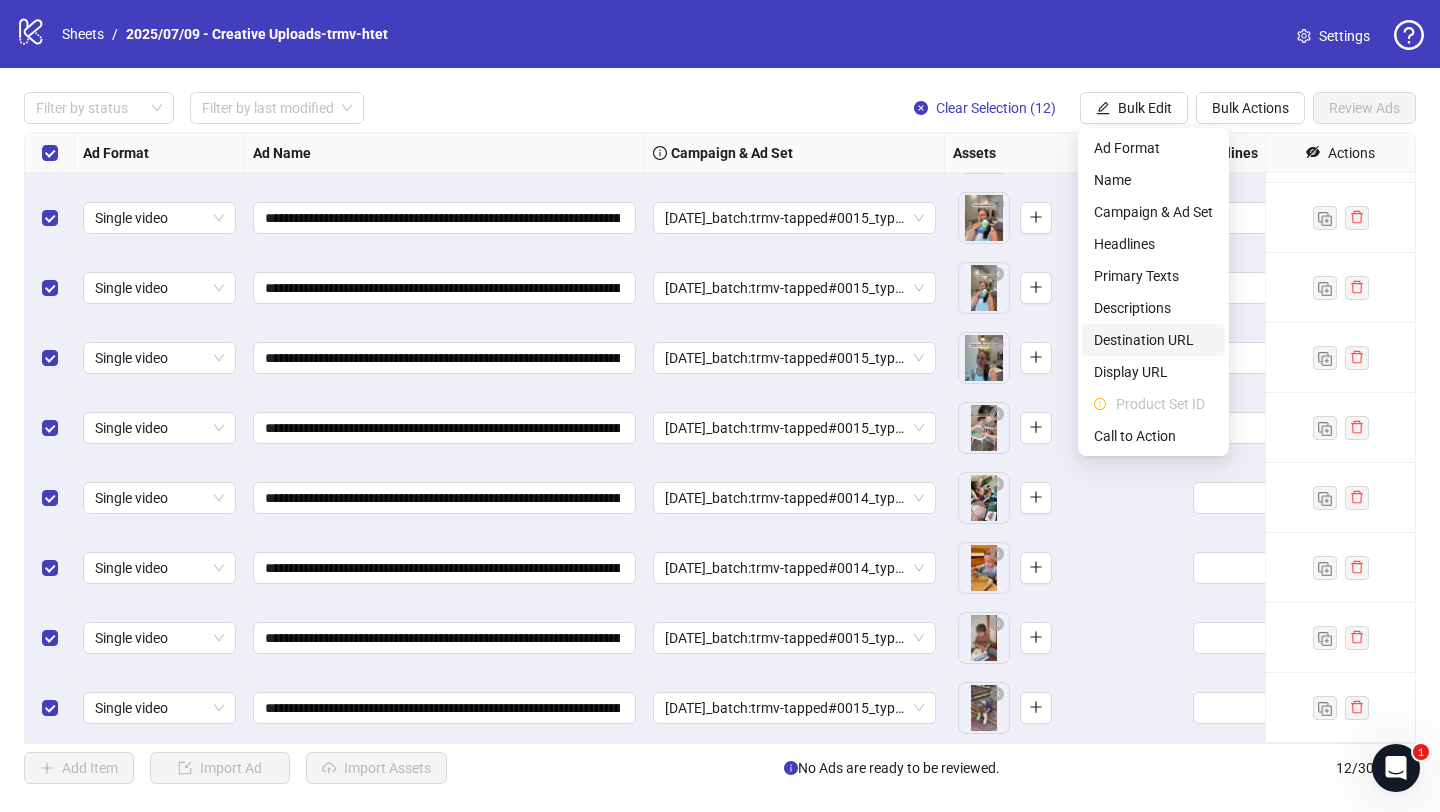 click on "Destination URL" at bounding box center [1153, 340] 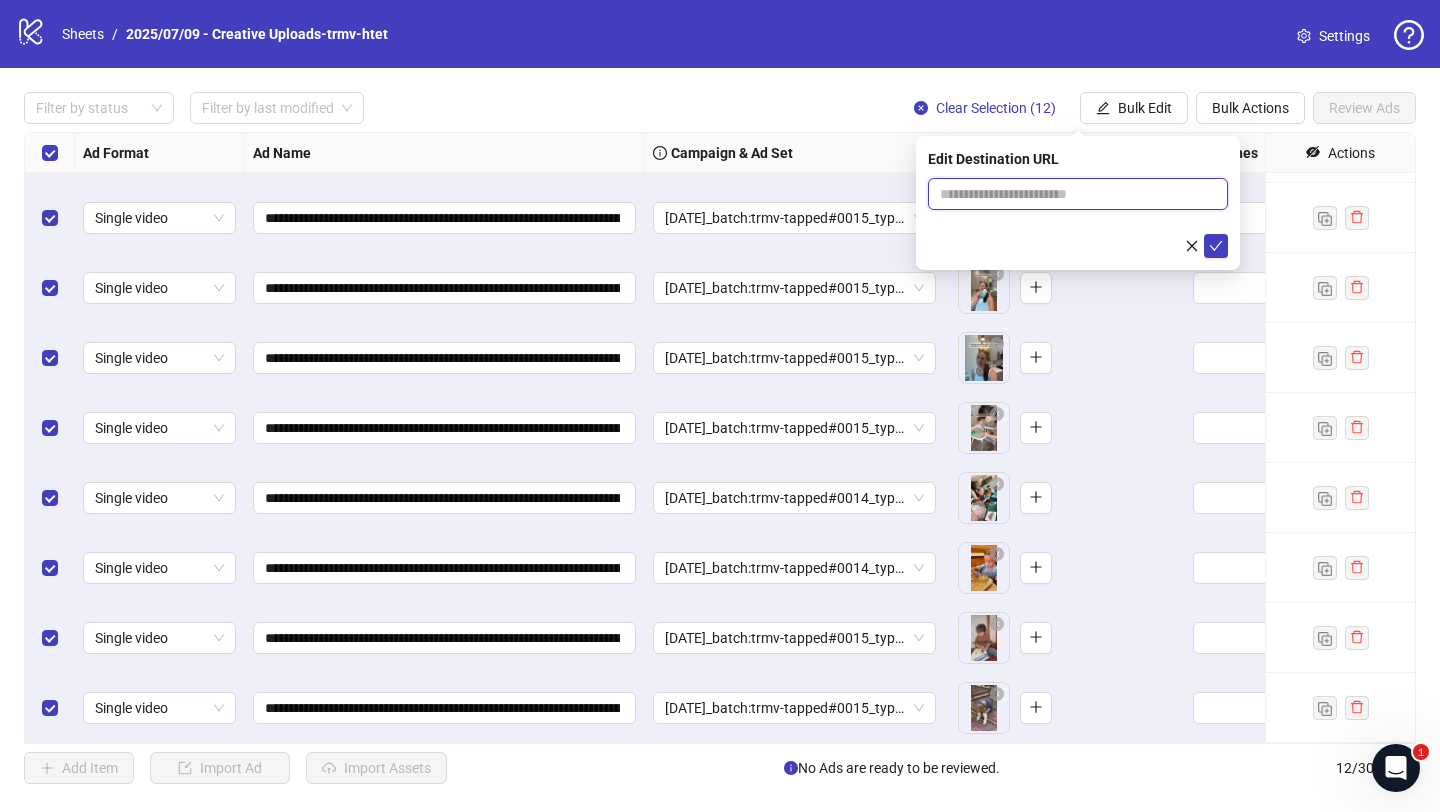 click at bounding box center [1070, 194] 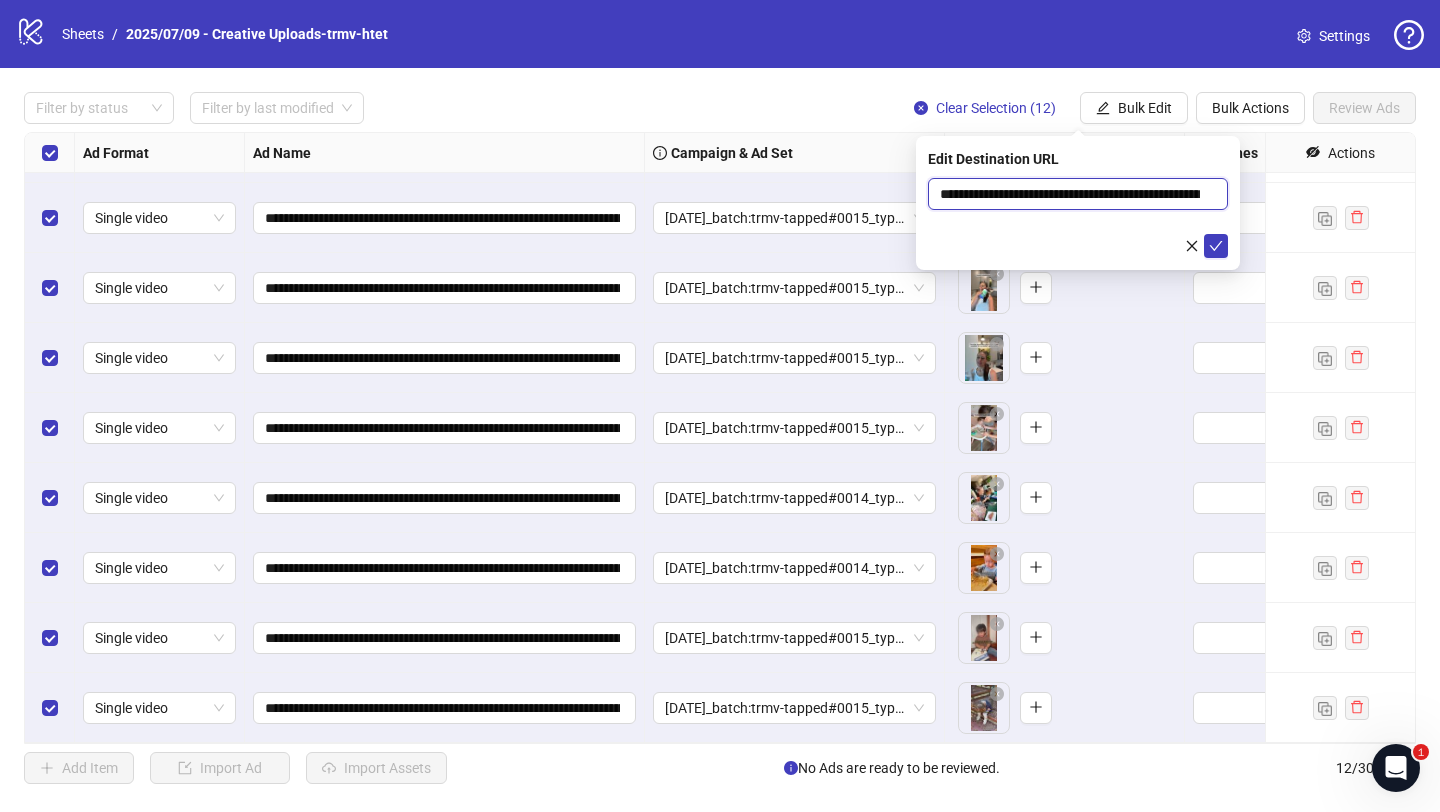 scroll, scrollTop: 0, scrollLeft: 76, axis: horizontal 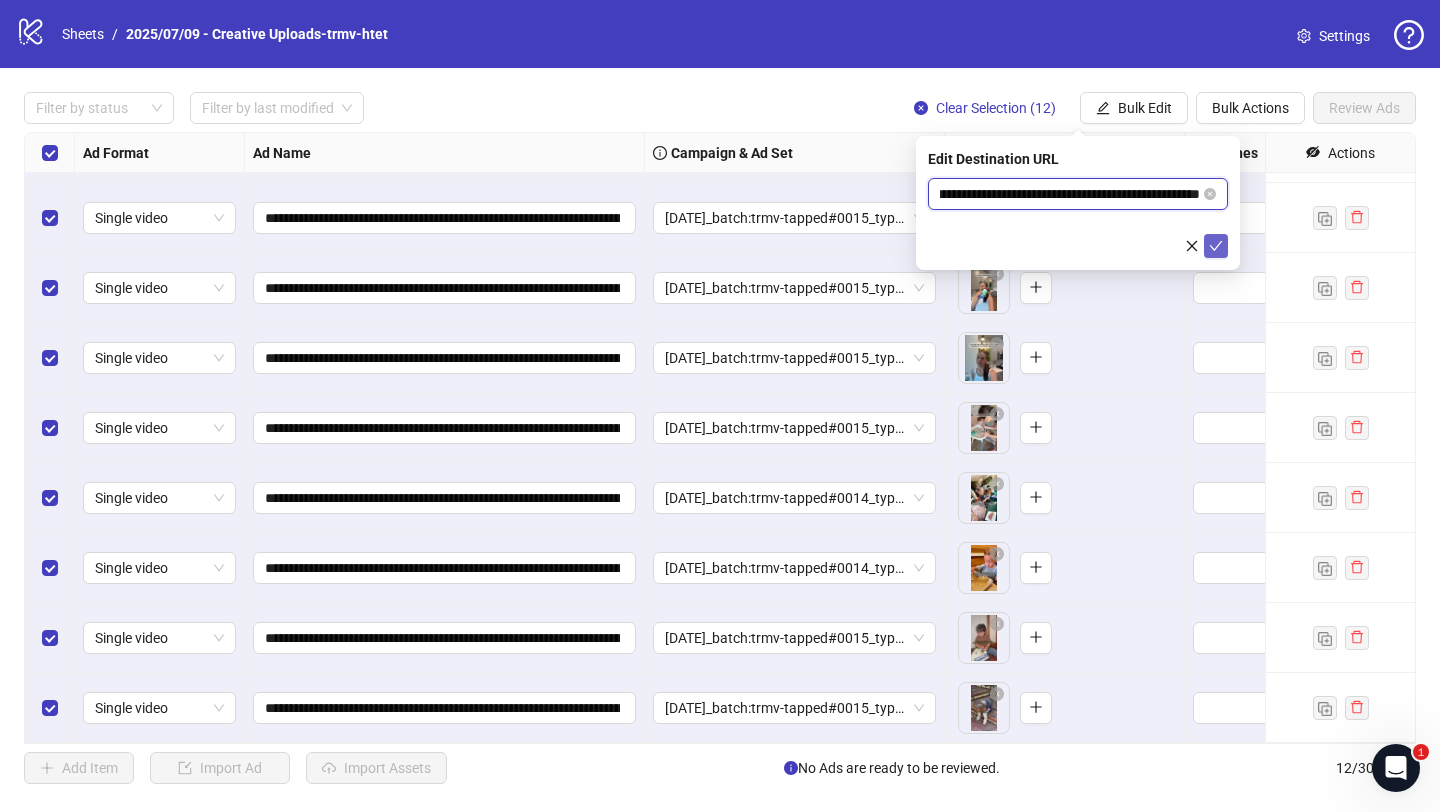 type on "**********" 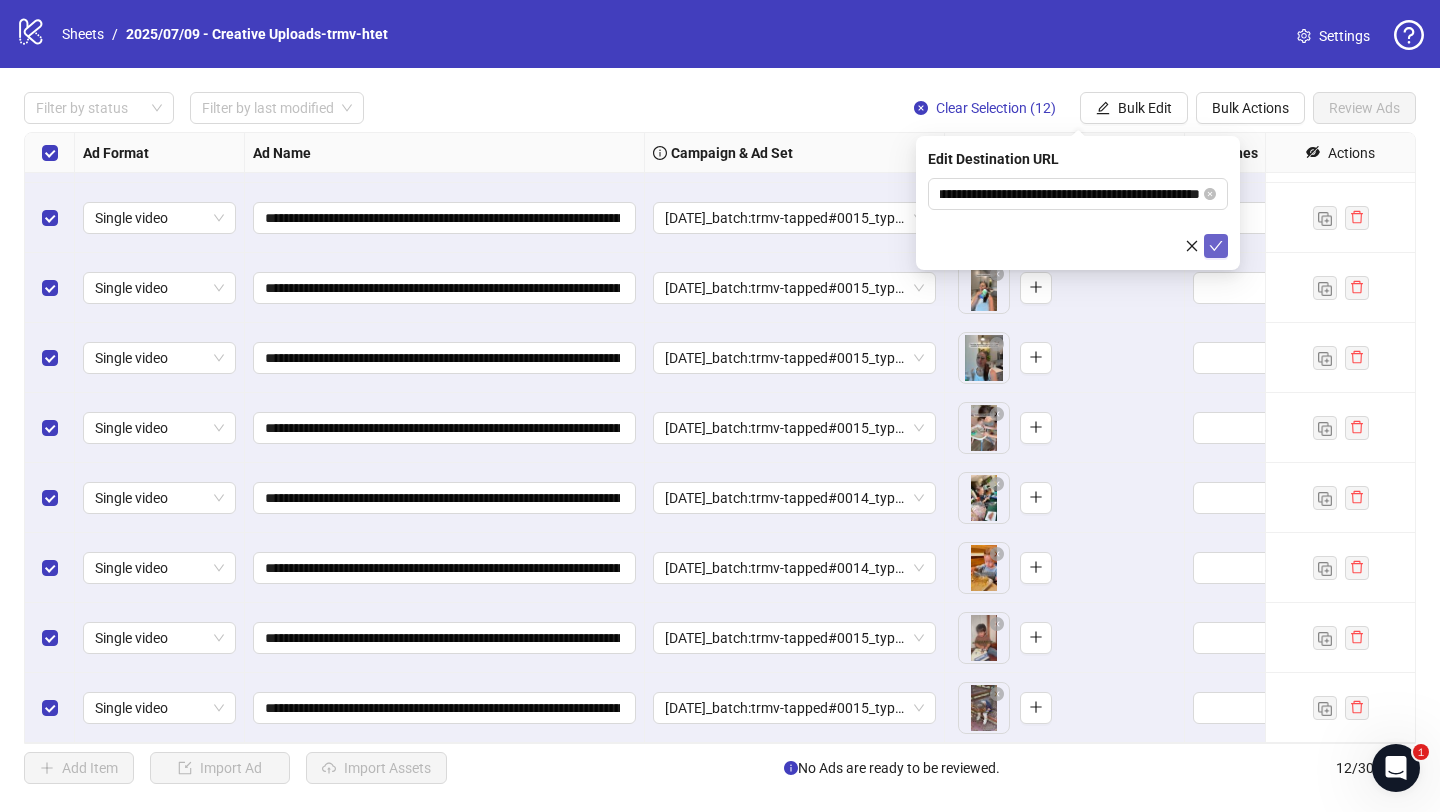 click at bounding box center (1216, 246) 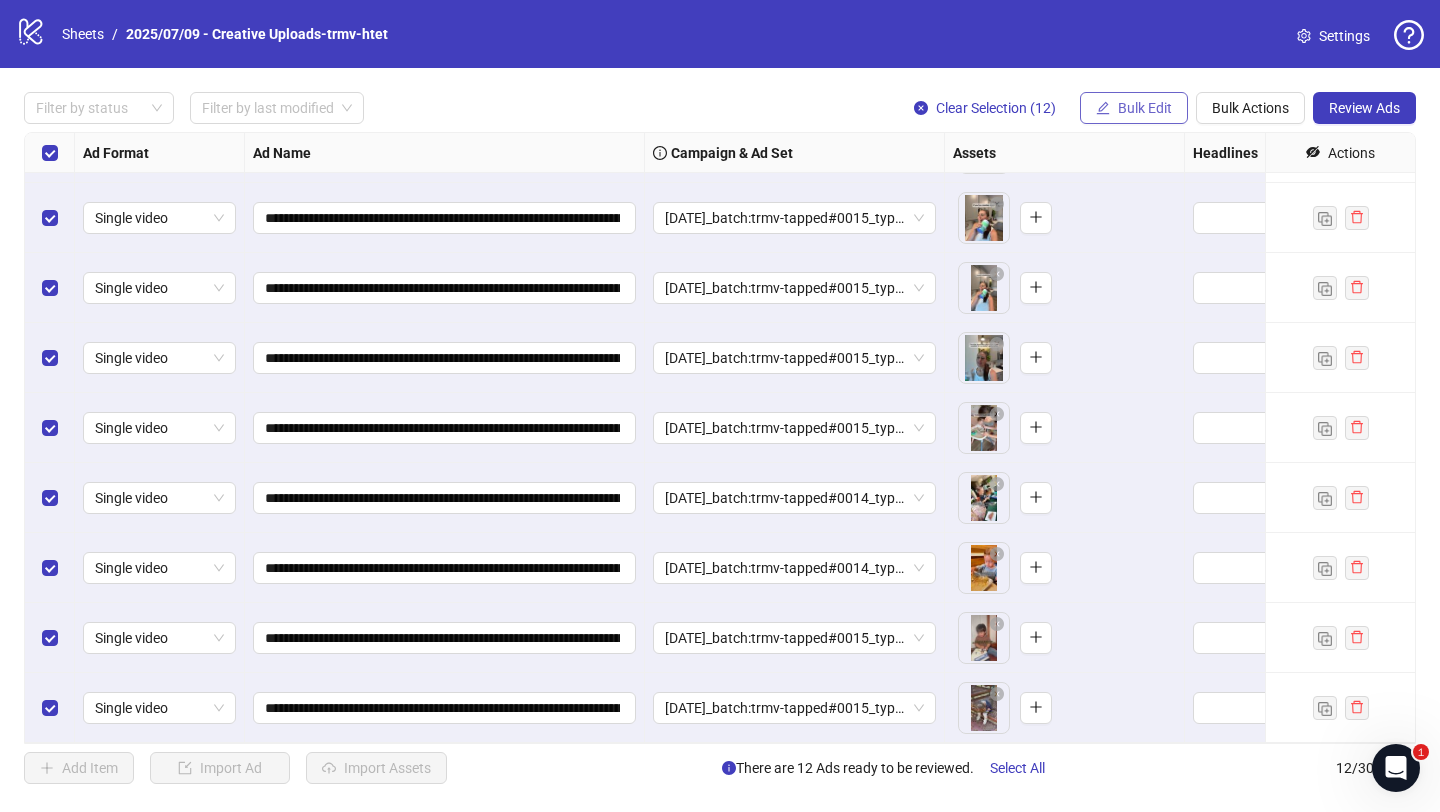 click on "Bulk Edit" at bounding box center [1145, 108] 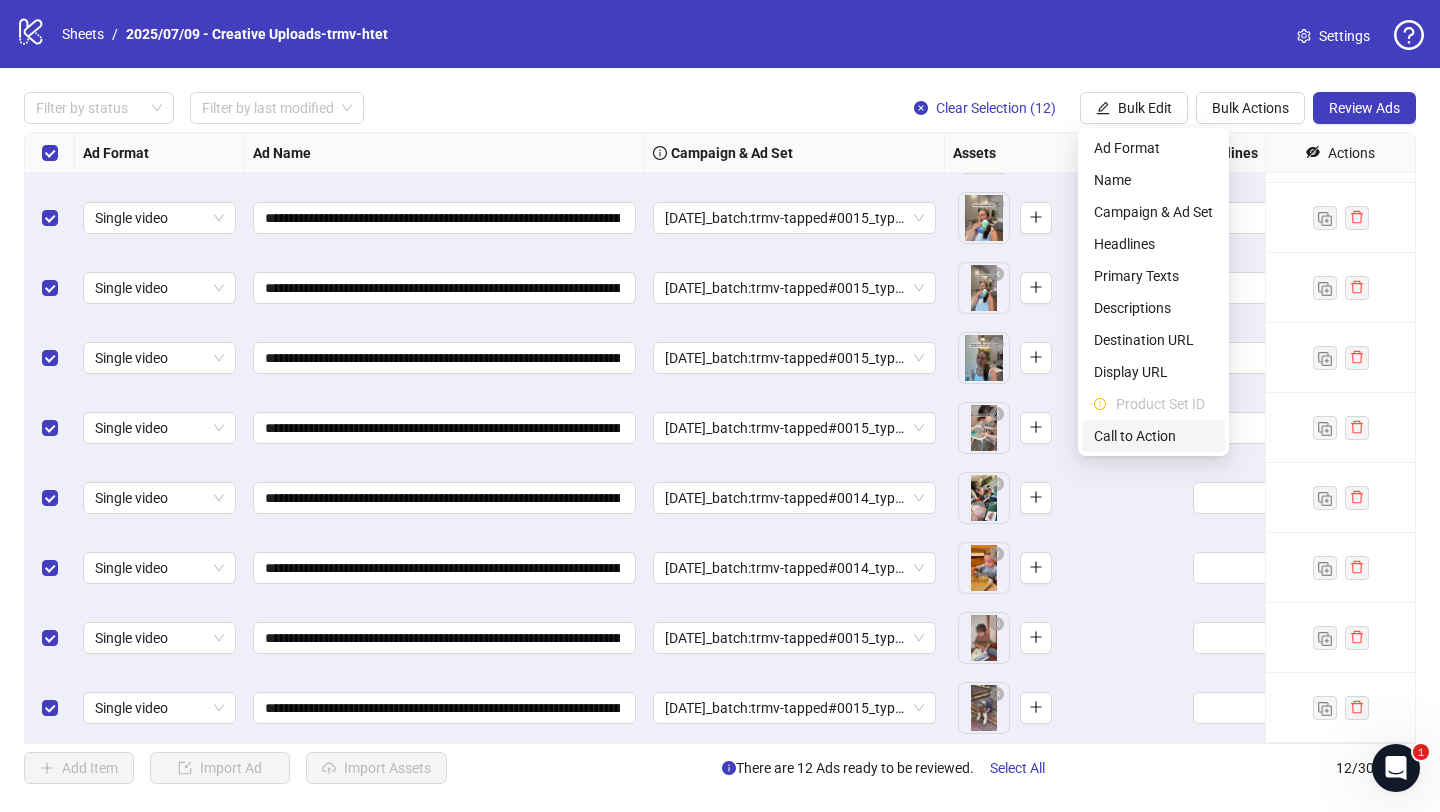 click on "Call to Action" at bounding box center (1153, 436) 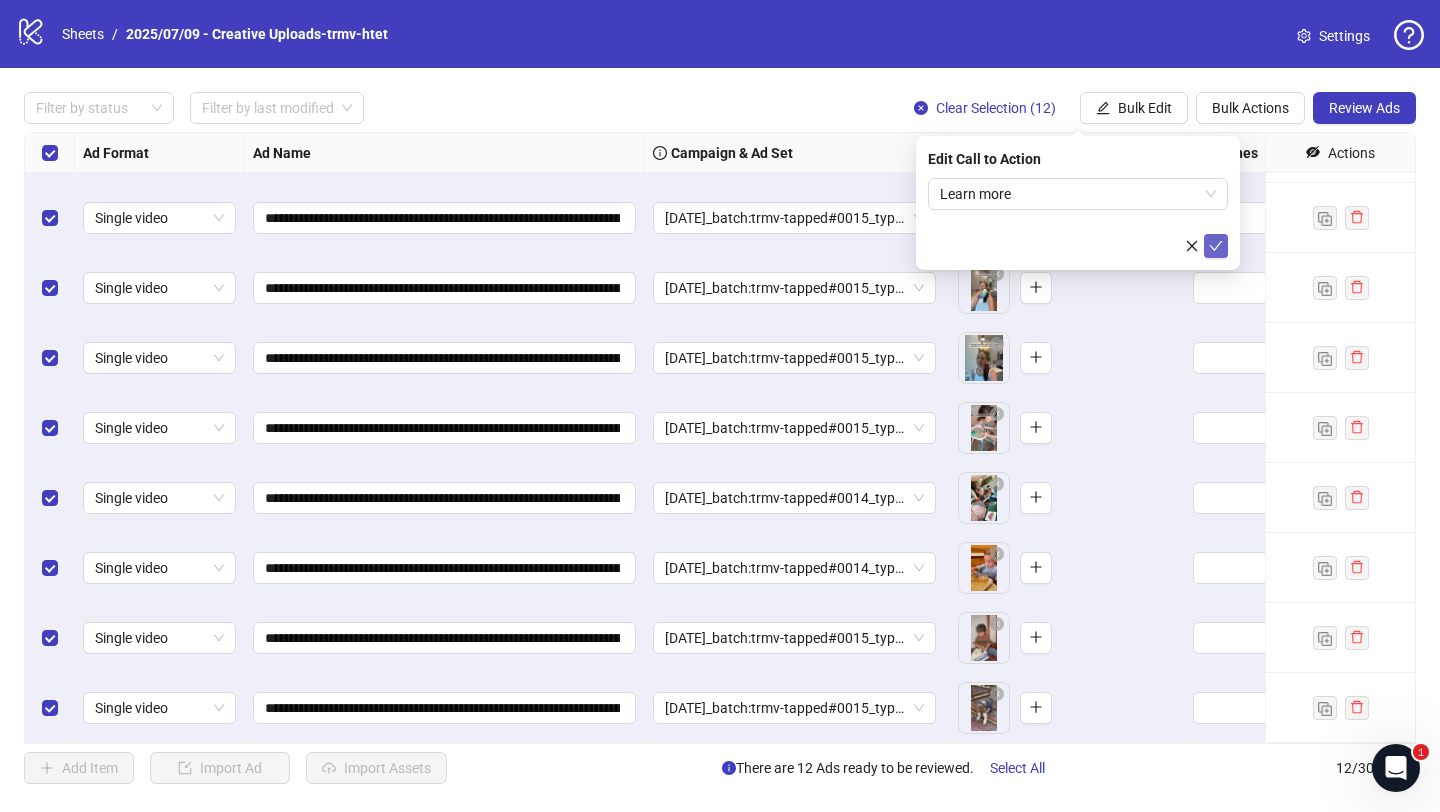 click at bounding box center (1216, 246) 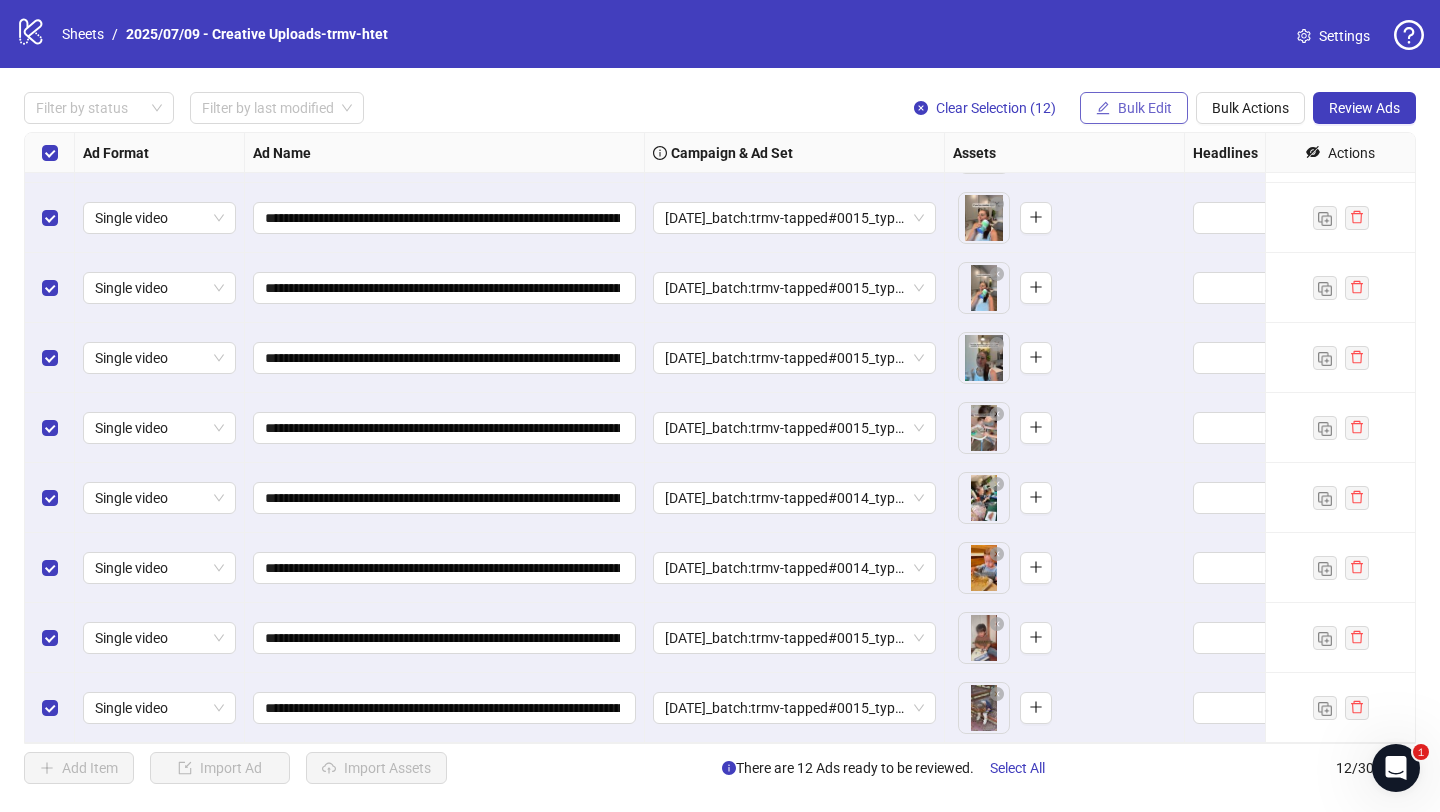 click on "Bulk Edit" at bounding box center (1145, 108) 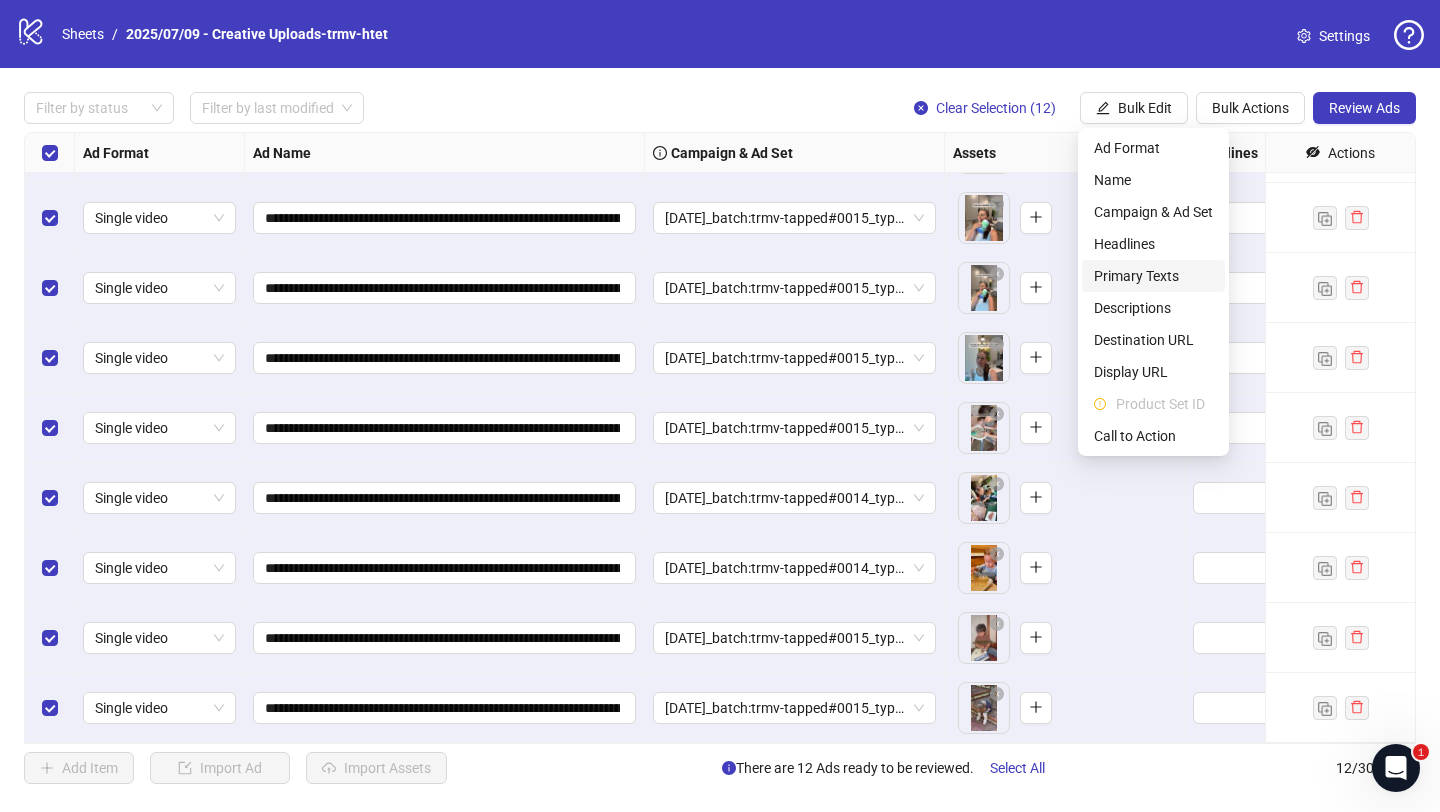 click on "Primary Texts" at bounding box center [1153, 276] 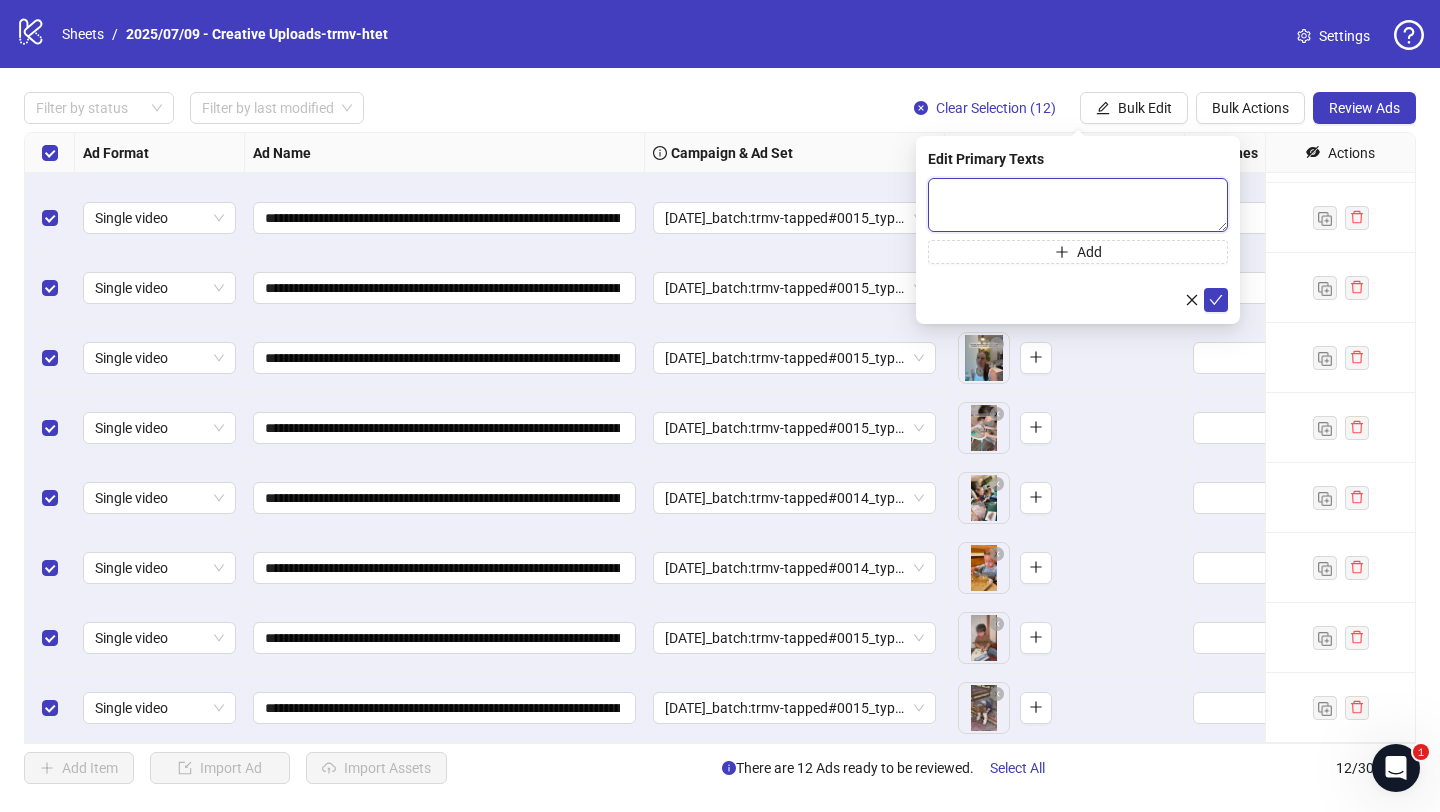 click at bounding box center [1078, 205] 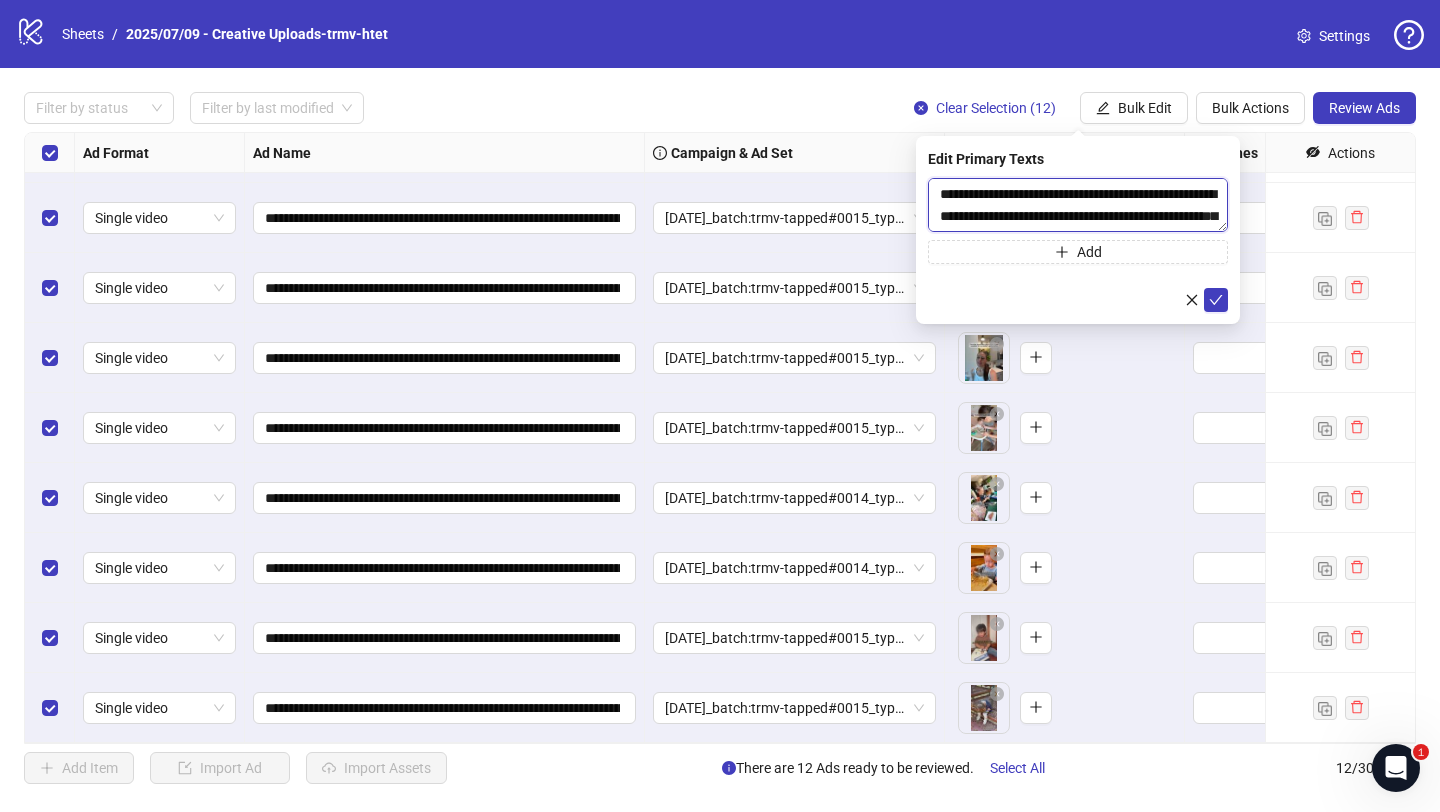 scroll, scrollTop: 521, scrollLeft: 0, axis: vertical 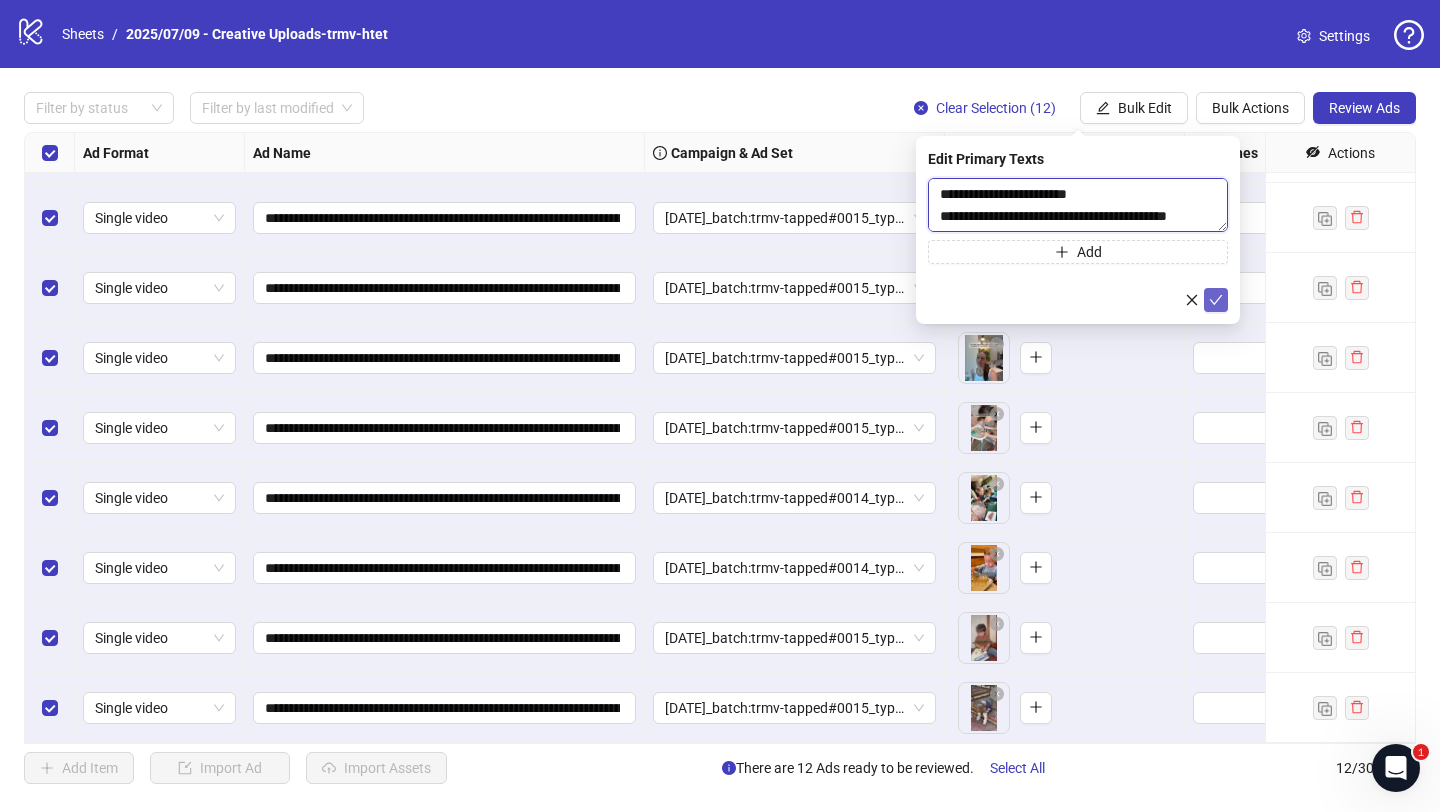type on "**********" 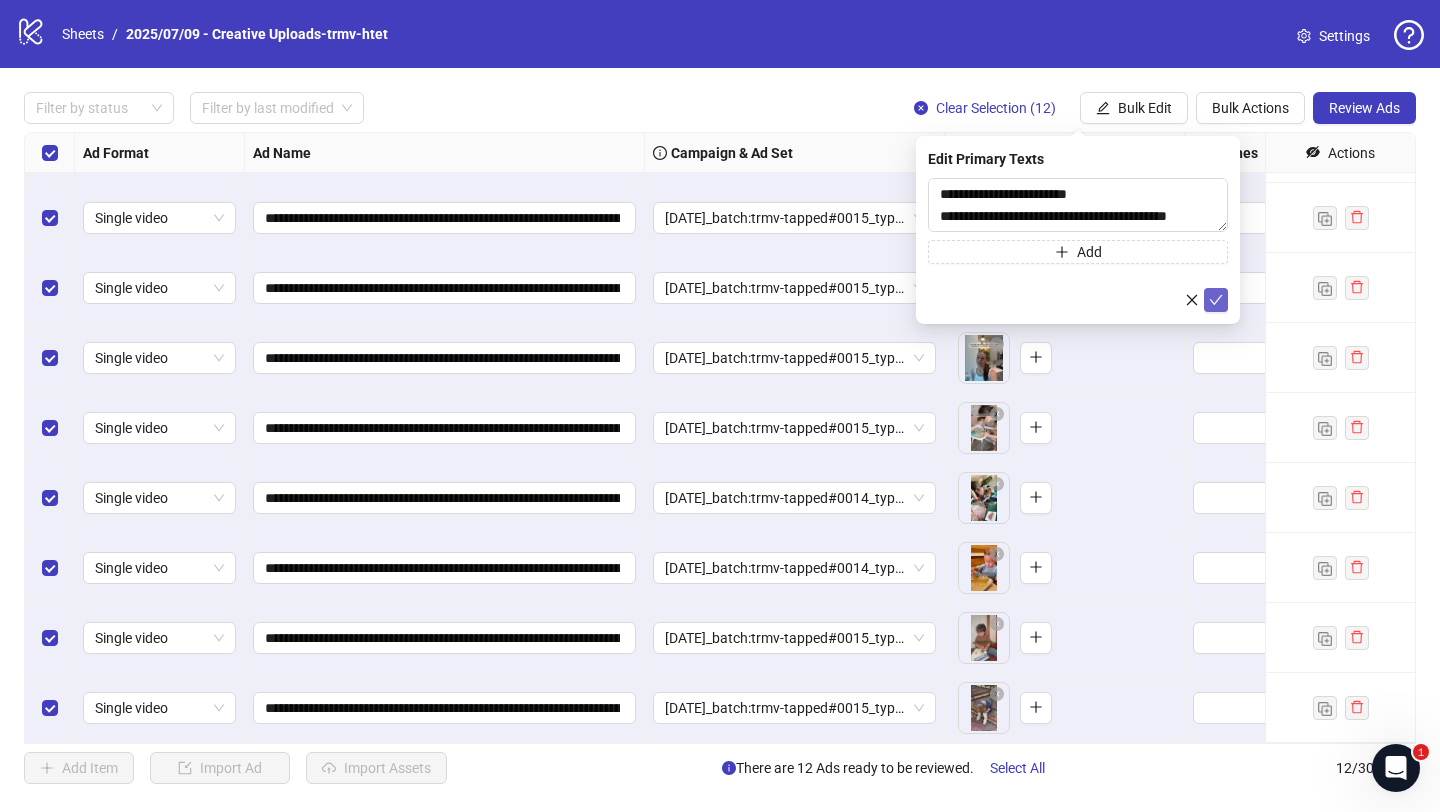 click at bounding box center (1216, 300) 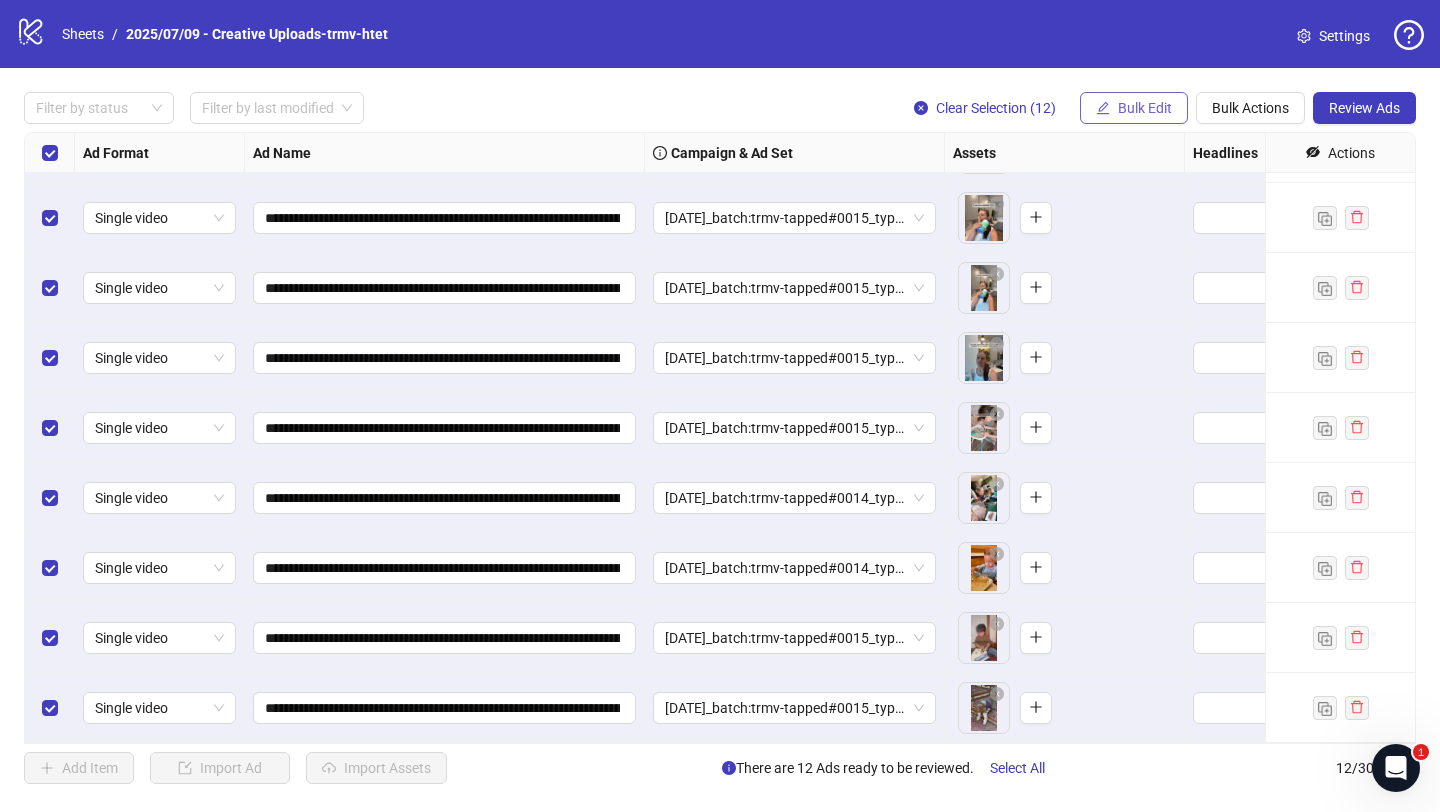 click on "Bulk Edit" at bounding box center (1145, 108) 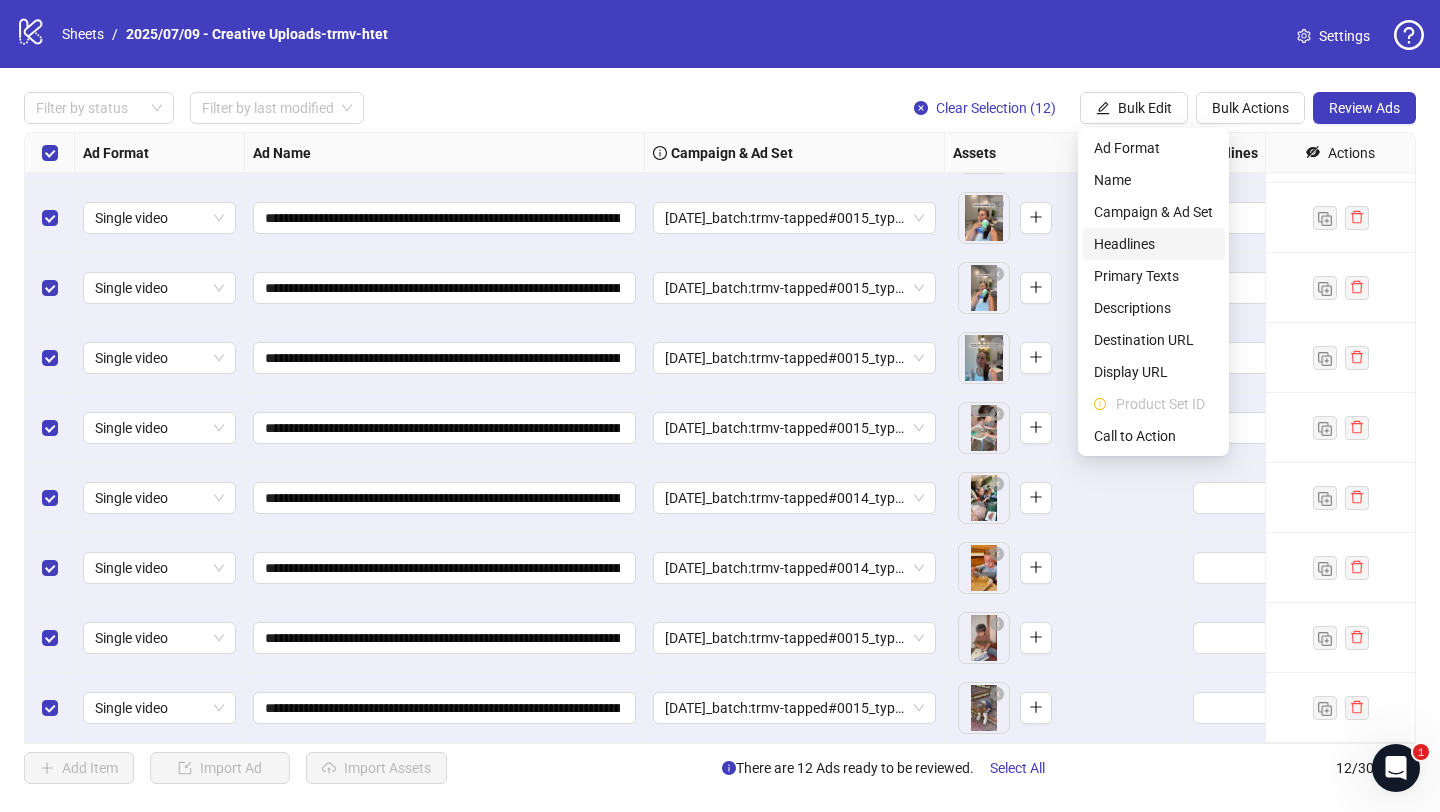 click on "Headlines" at bounding box center (1153, 244) 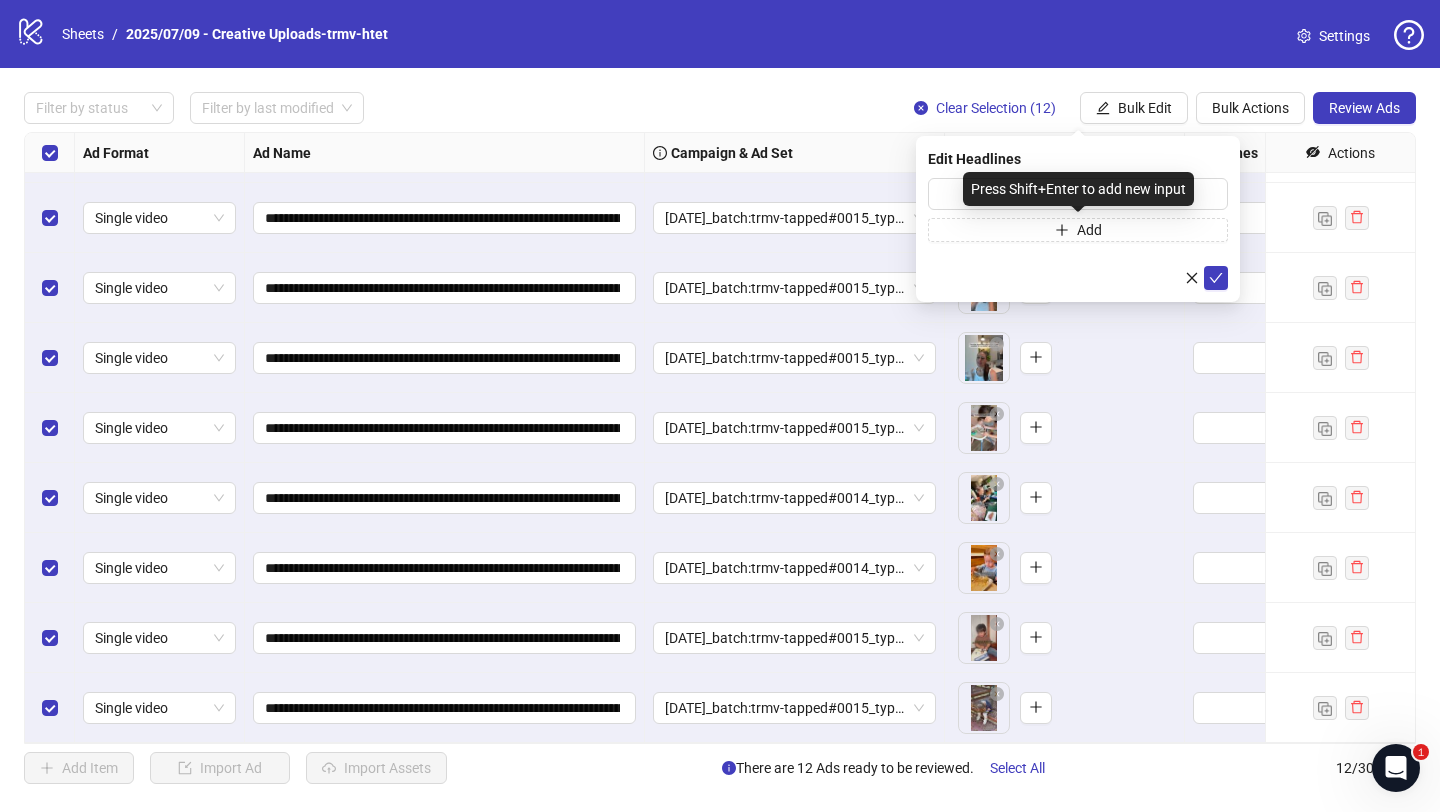 click on "Press Shift+Enter to add new input" at bounding box center [1078, 189] 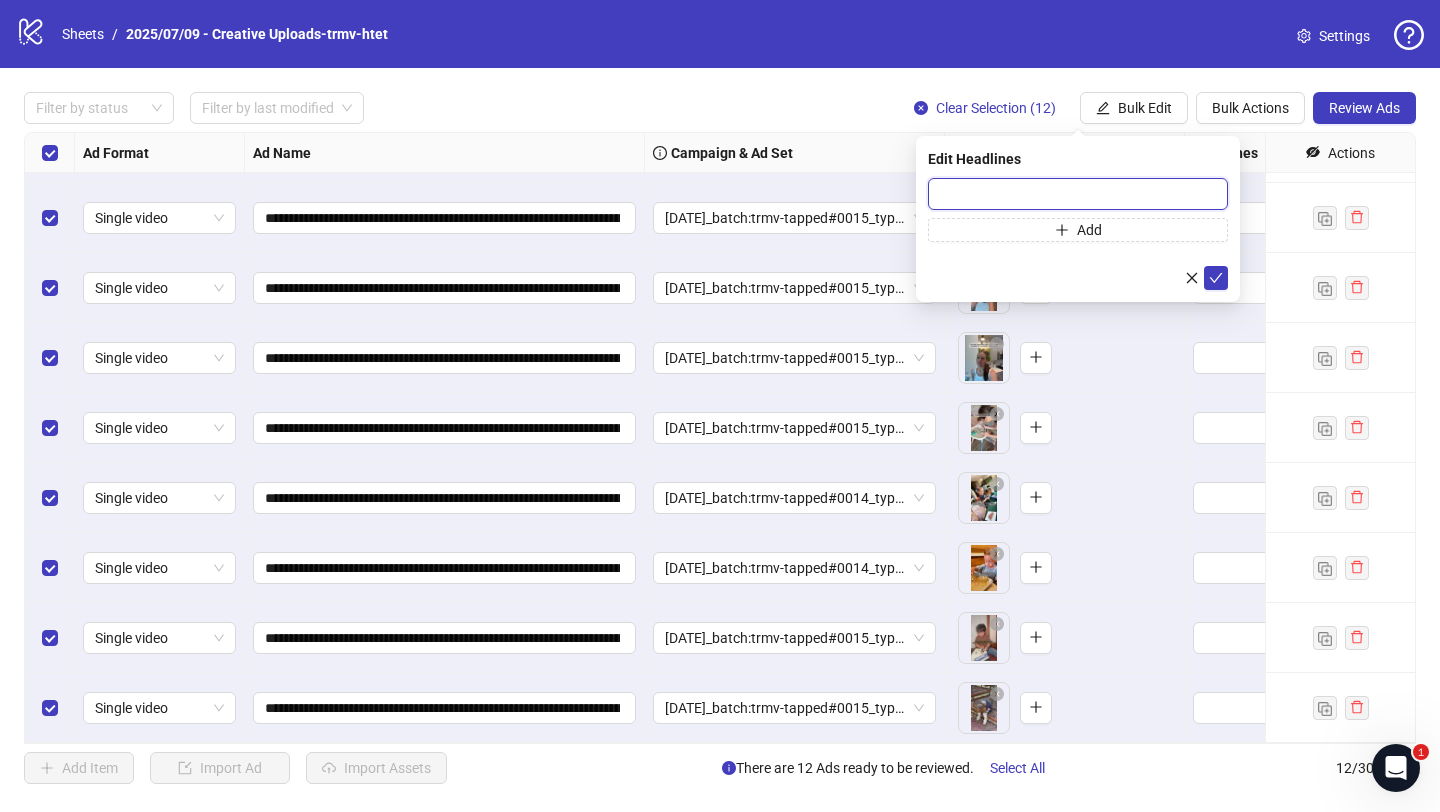 click at bounding box center [1078, 194] 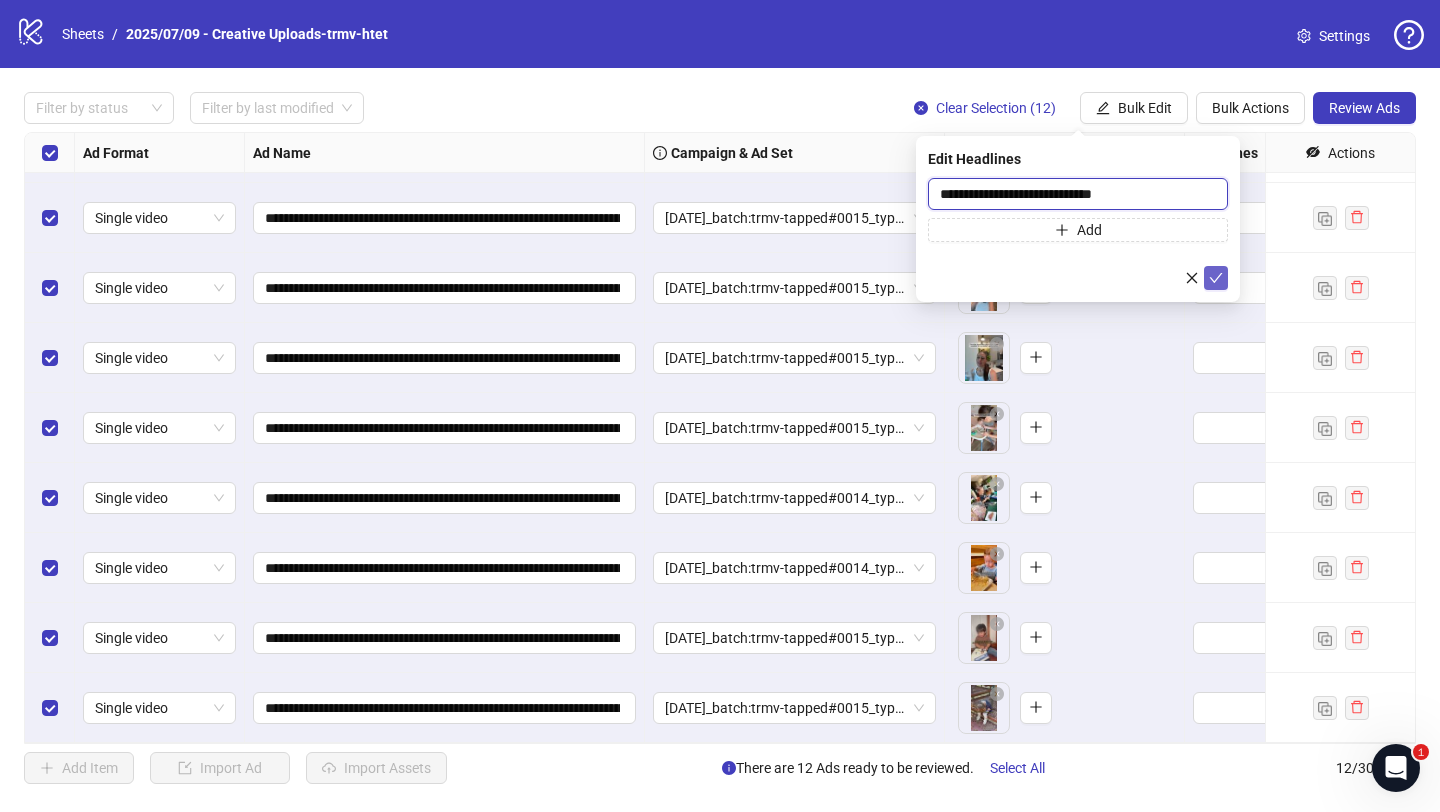 type on "**********" 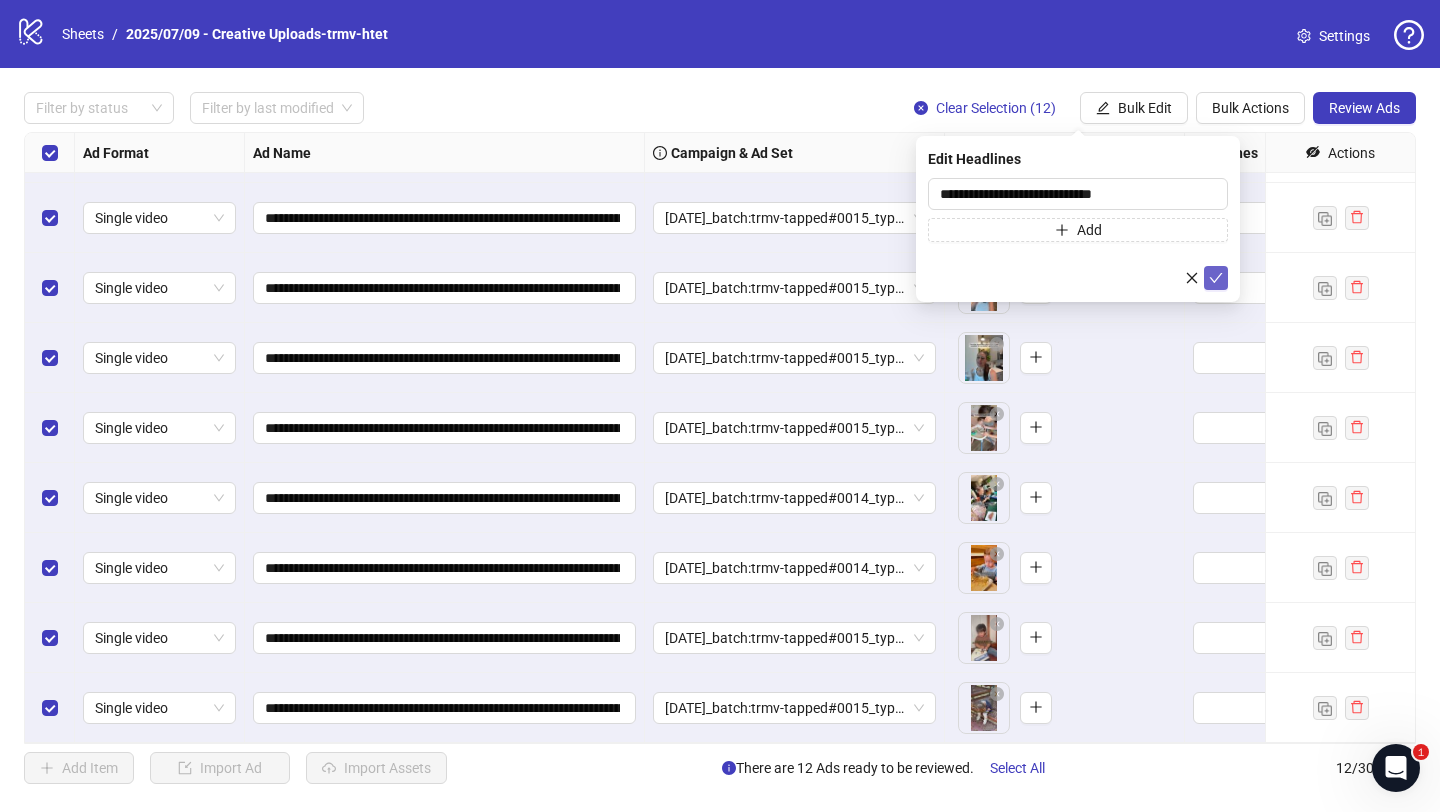 click at bounding box center (1216, 278) 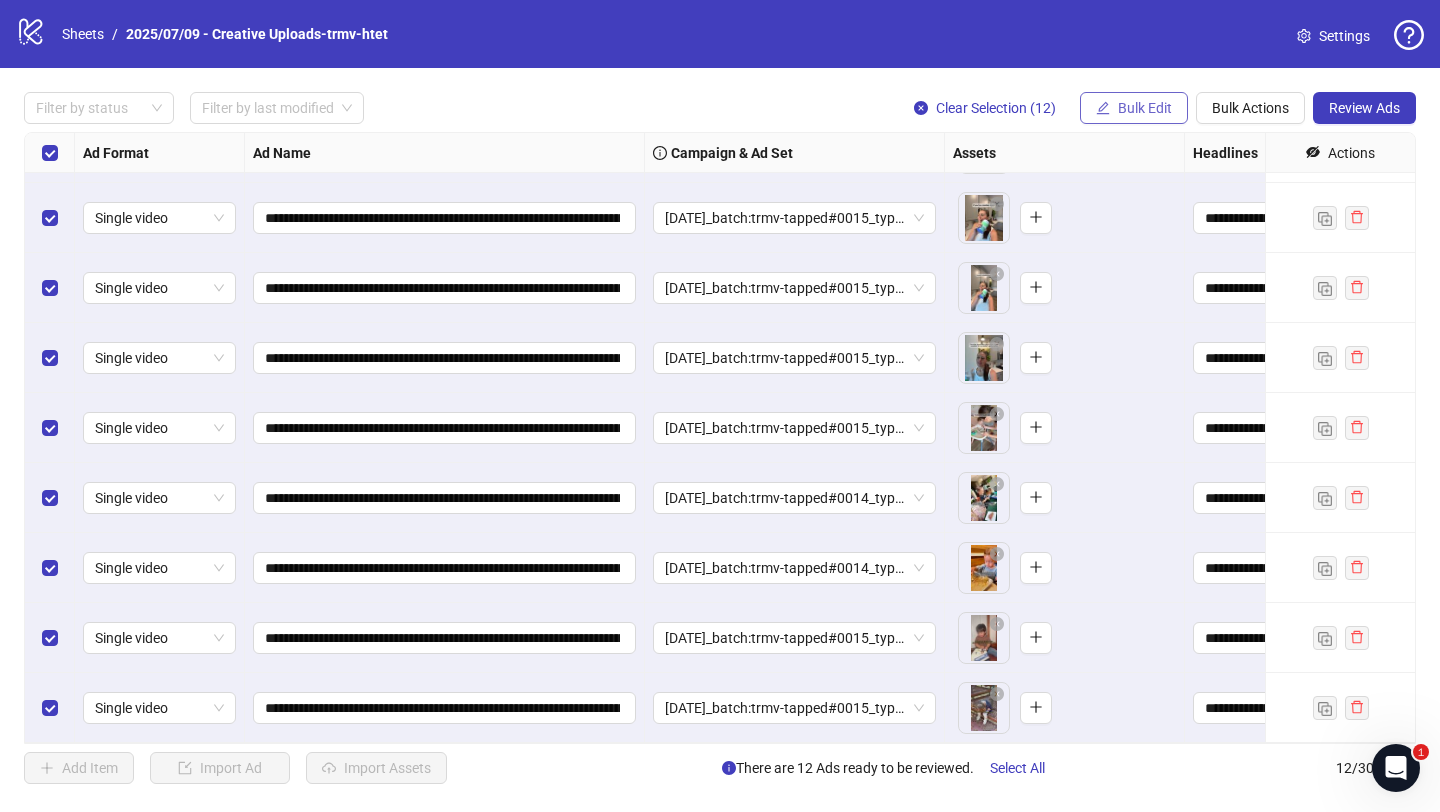 click on "Bulk Edit" at bounding box center (1145, 108) 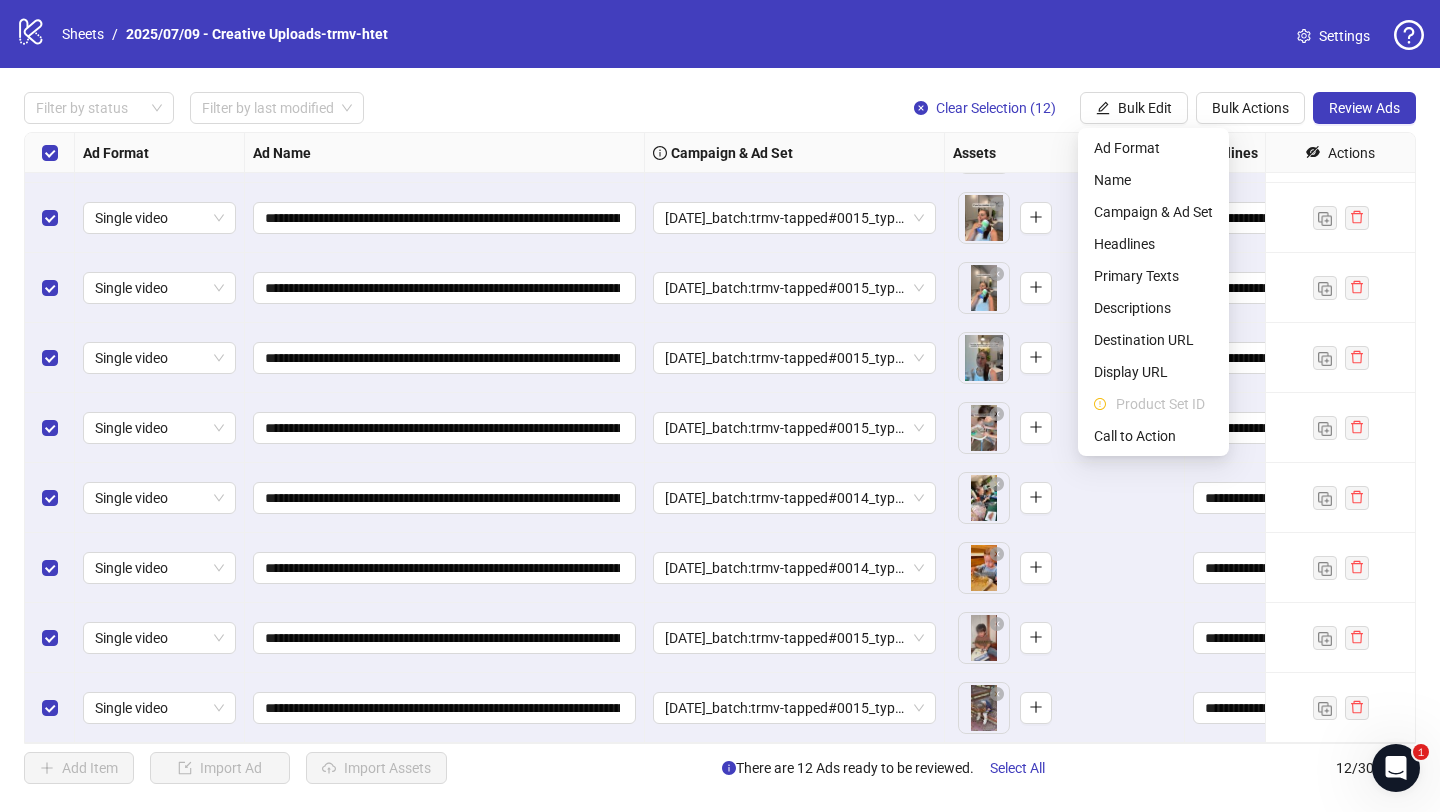 click on "Campaign & Ad Set" at bounding box center (795, 153) 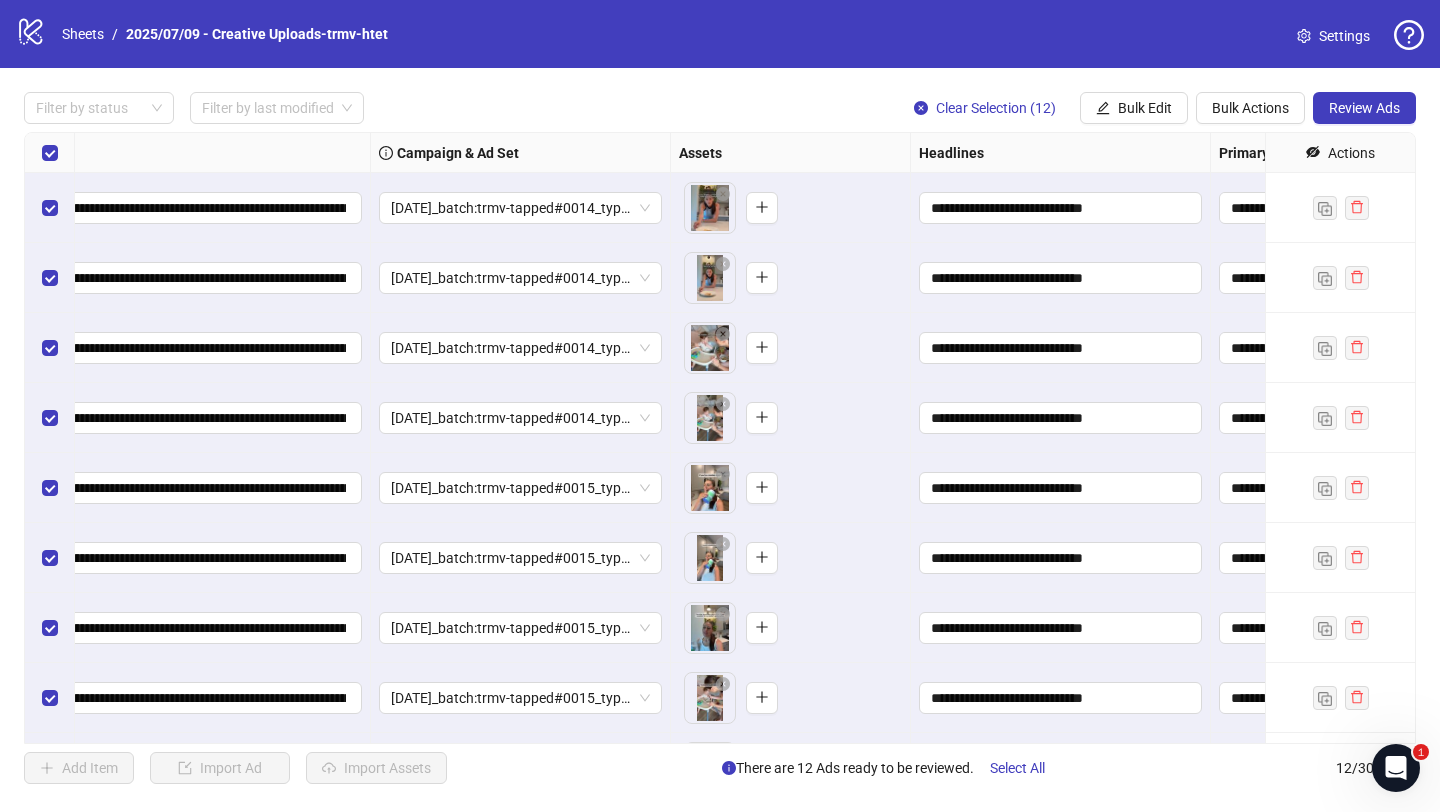 scroll, scrollTop: 0, scrollLeft: 0, axis: both 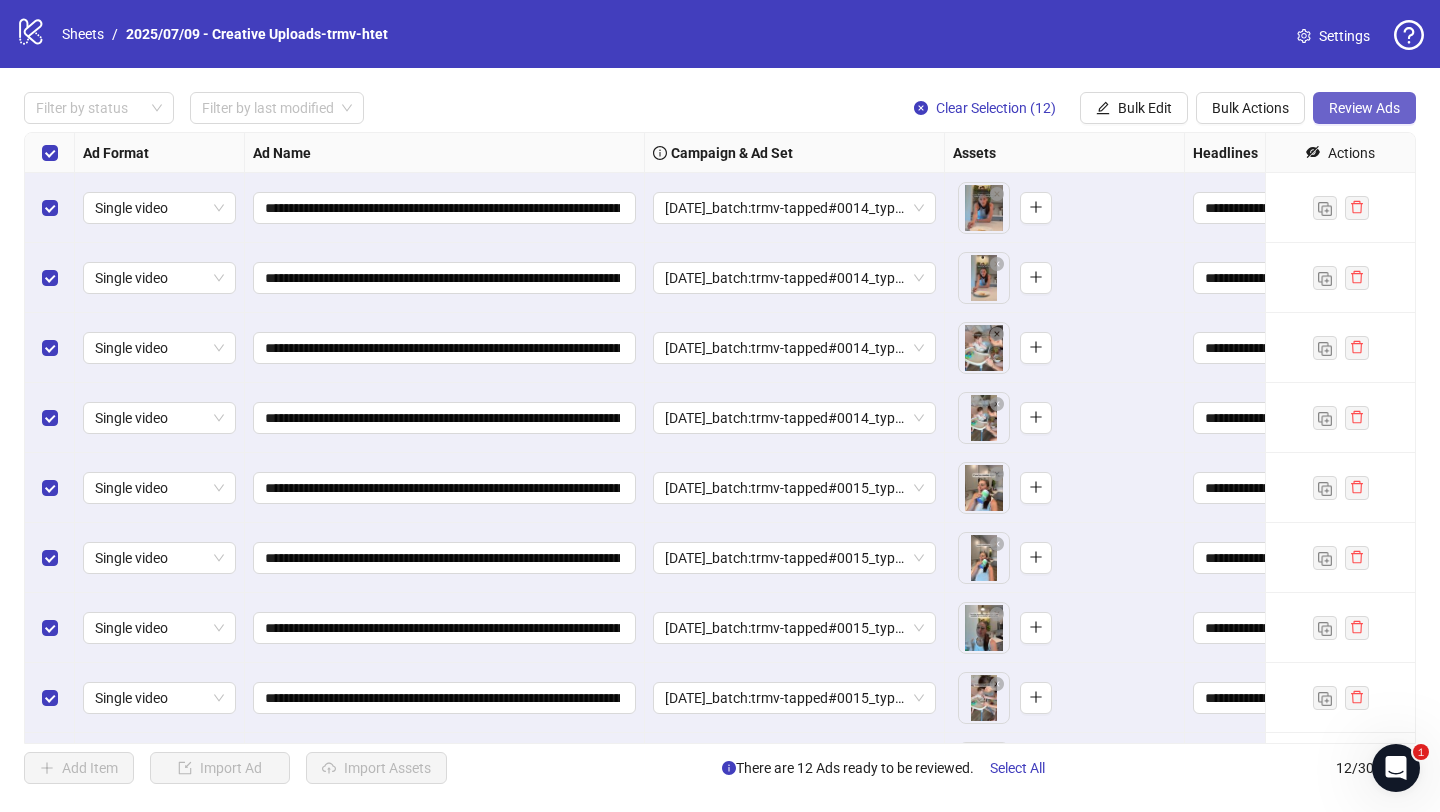 click on "Review Ads" at bounding box center [1364, 108] 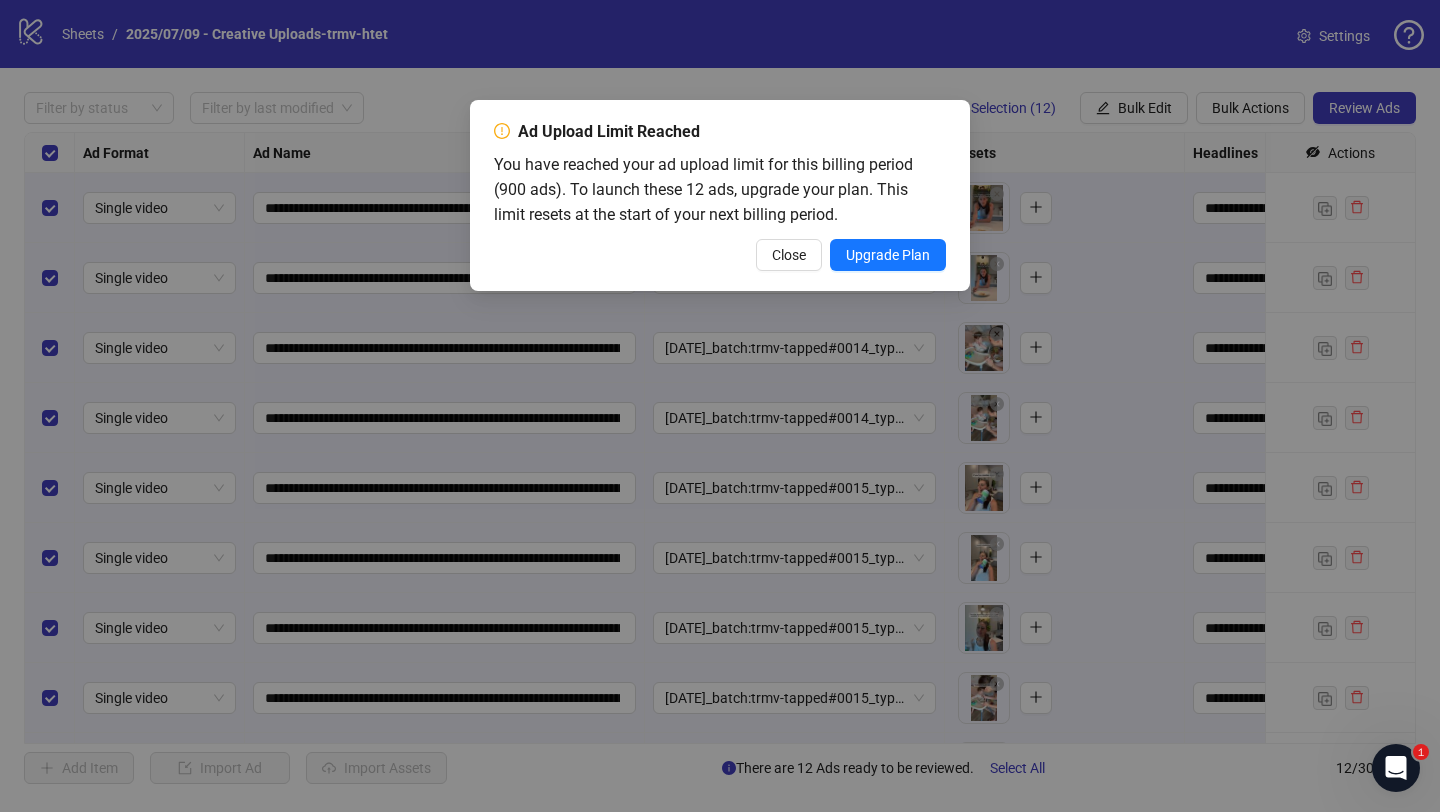 type 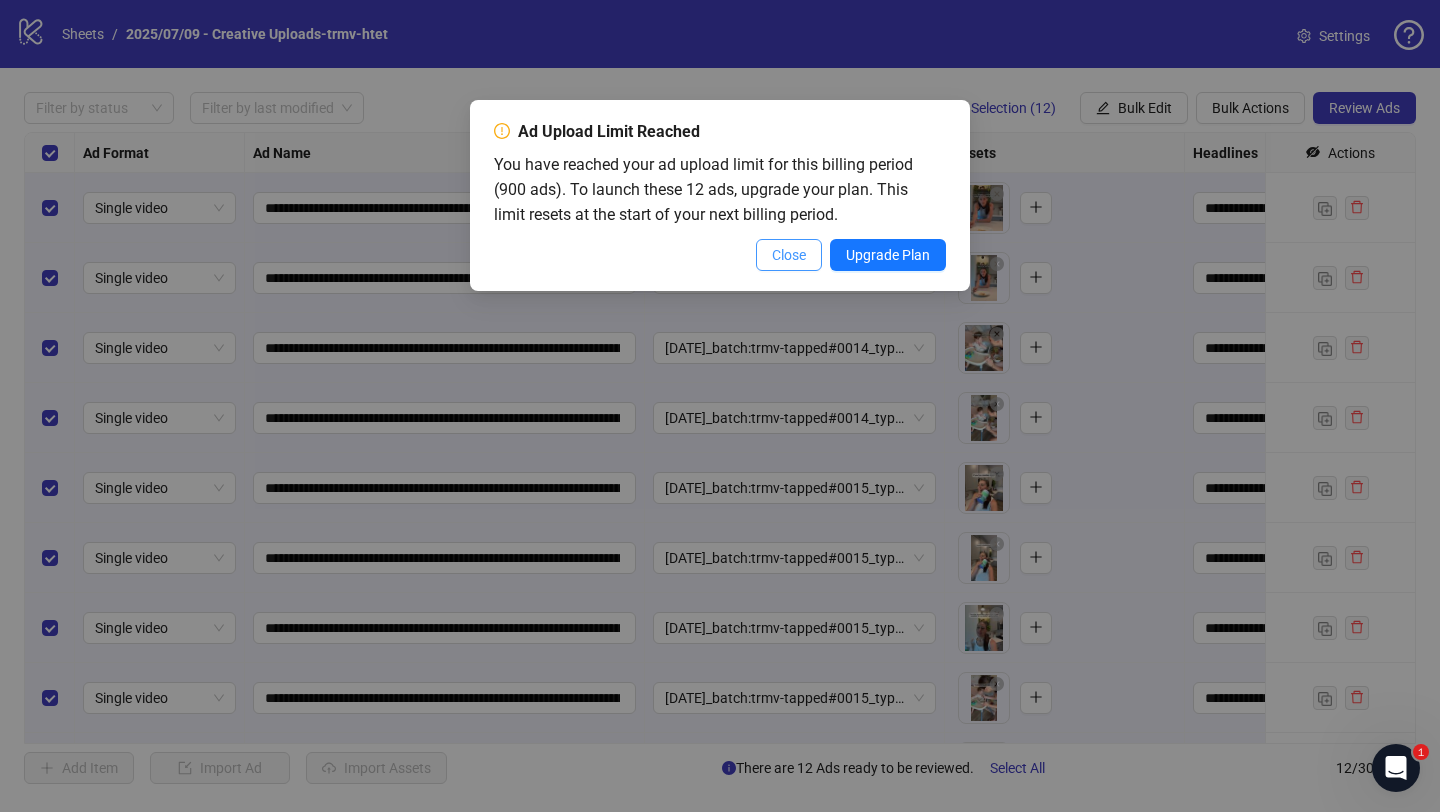 click on "Close" at bounding box center [789, 255] 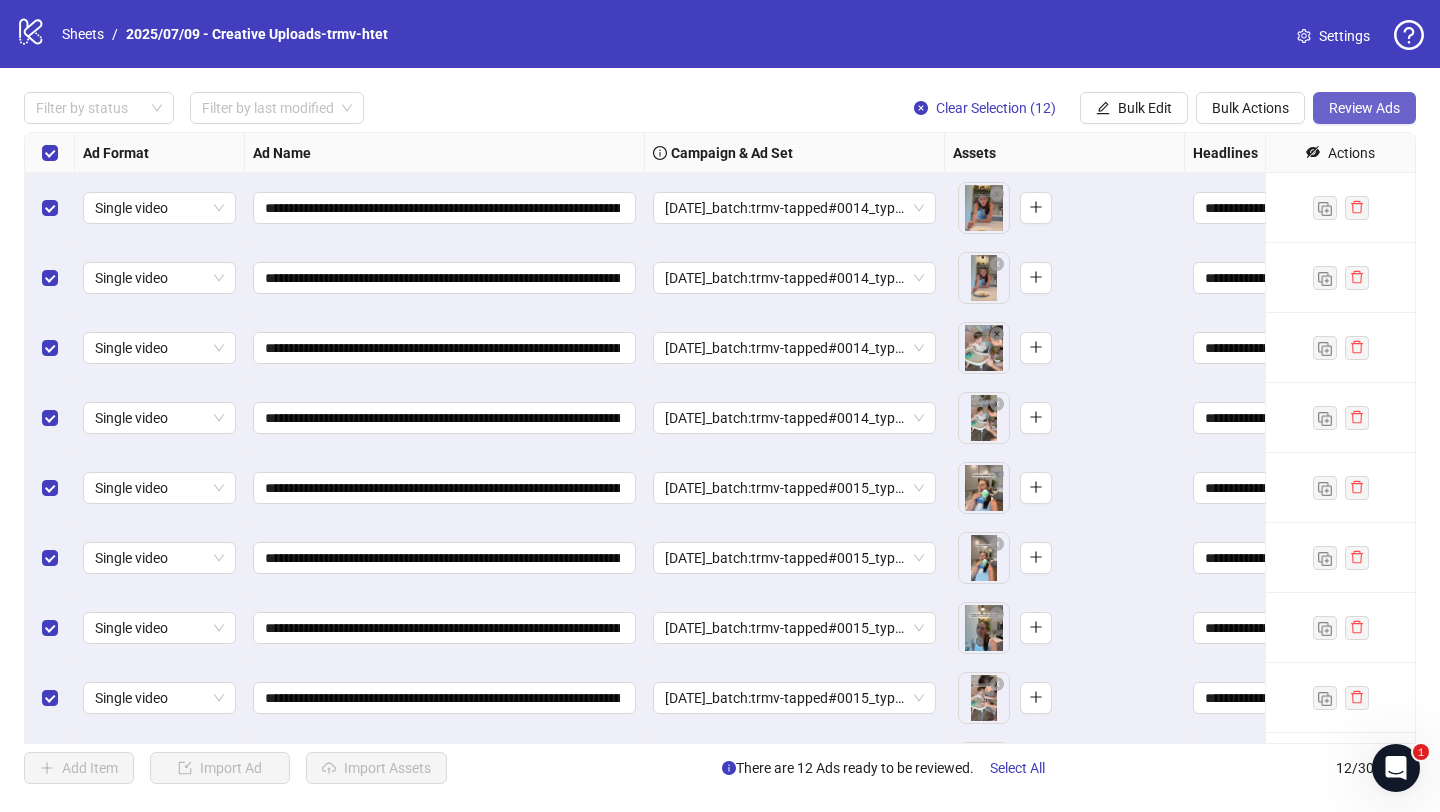 click on "Review Ads" at bounding box center (1364, 108) 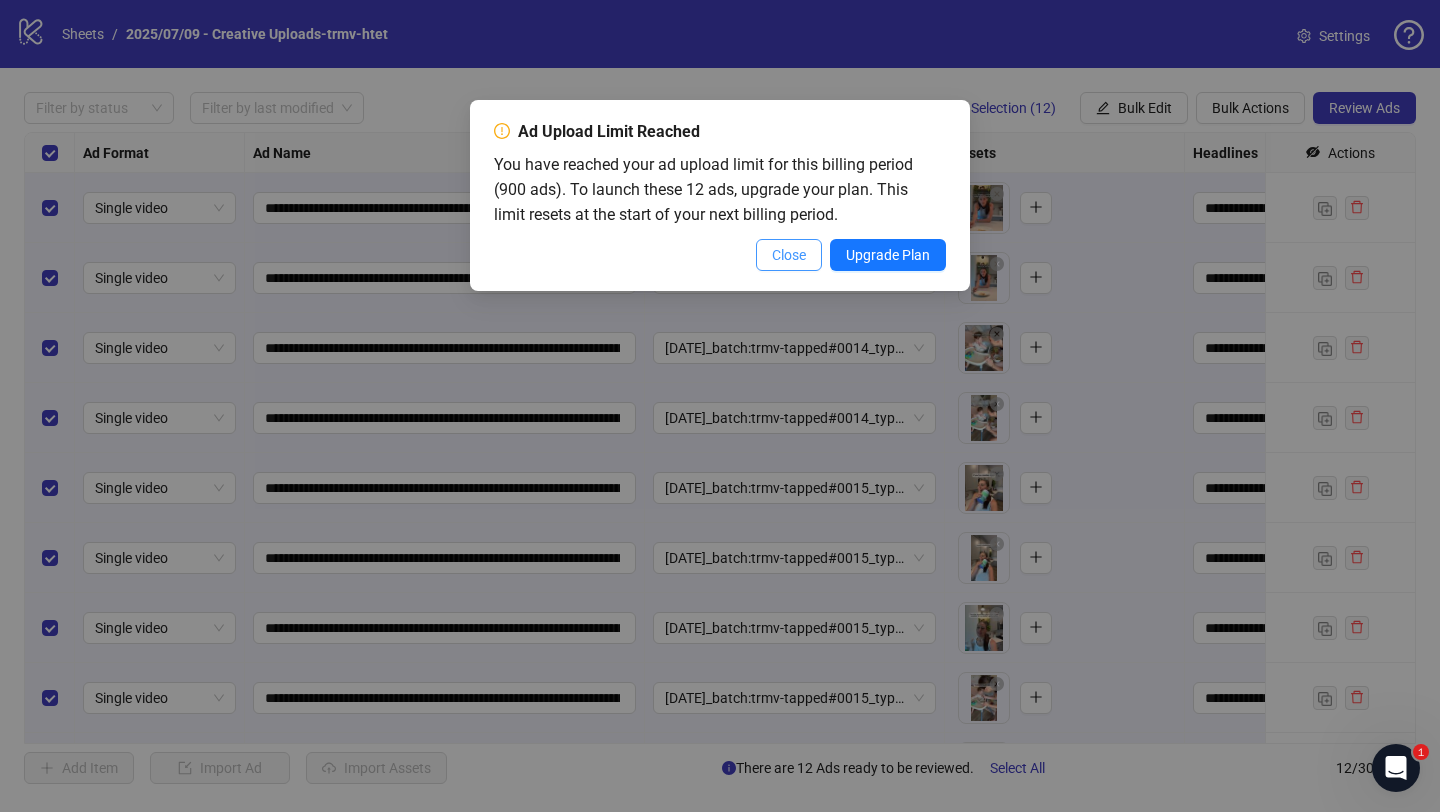 click on "Close" at bounding box center [789, 255] 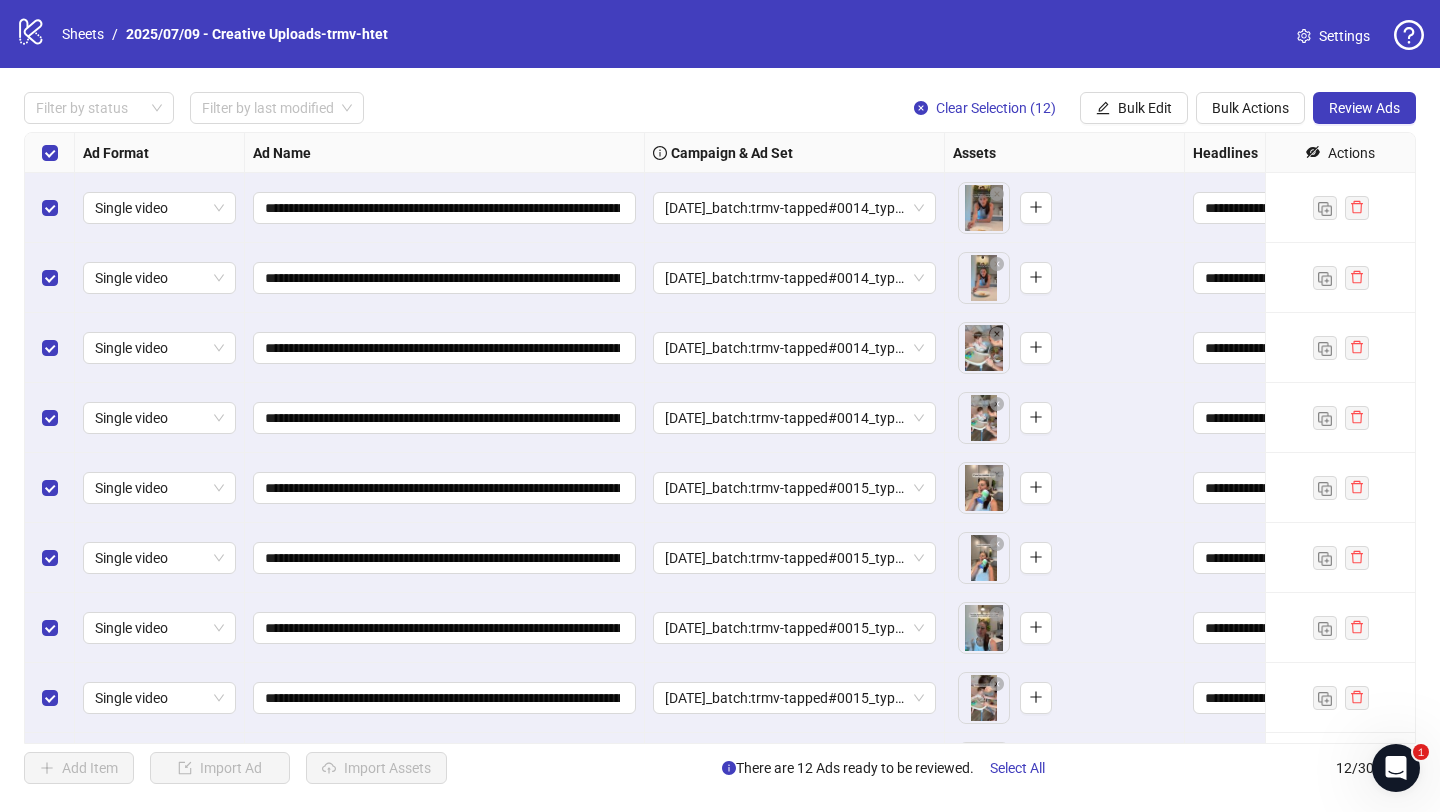 click on "Filter by status Filter by last modified Clear Selection (12) Bulk Edit Bulk Actions Review Ads" at bounding box center [720, 34] 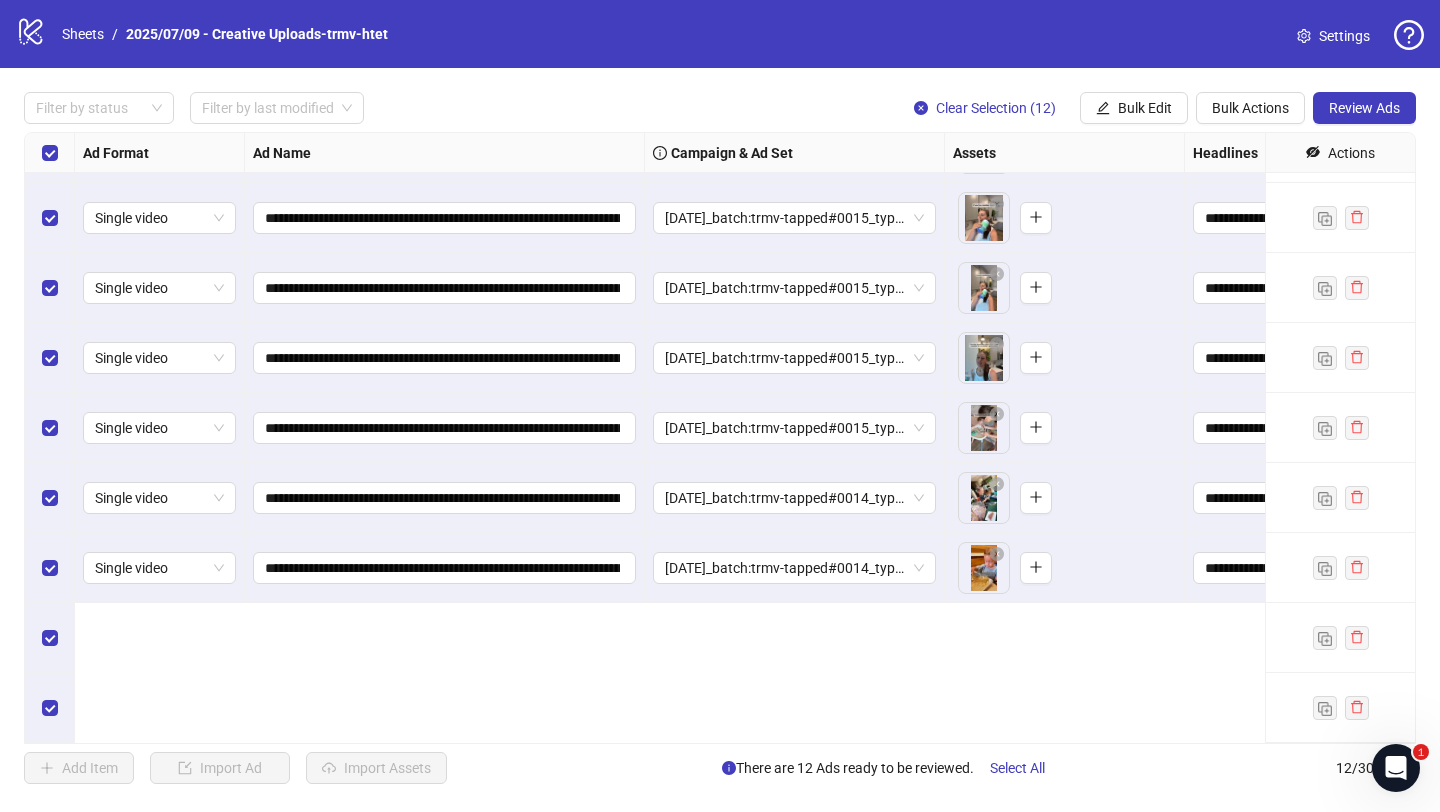 scroll, scrollTop: 0, scrollLeft: 0, axis: both 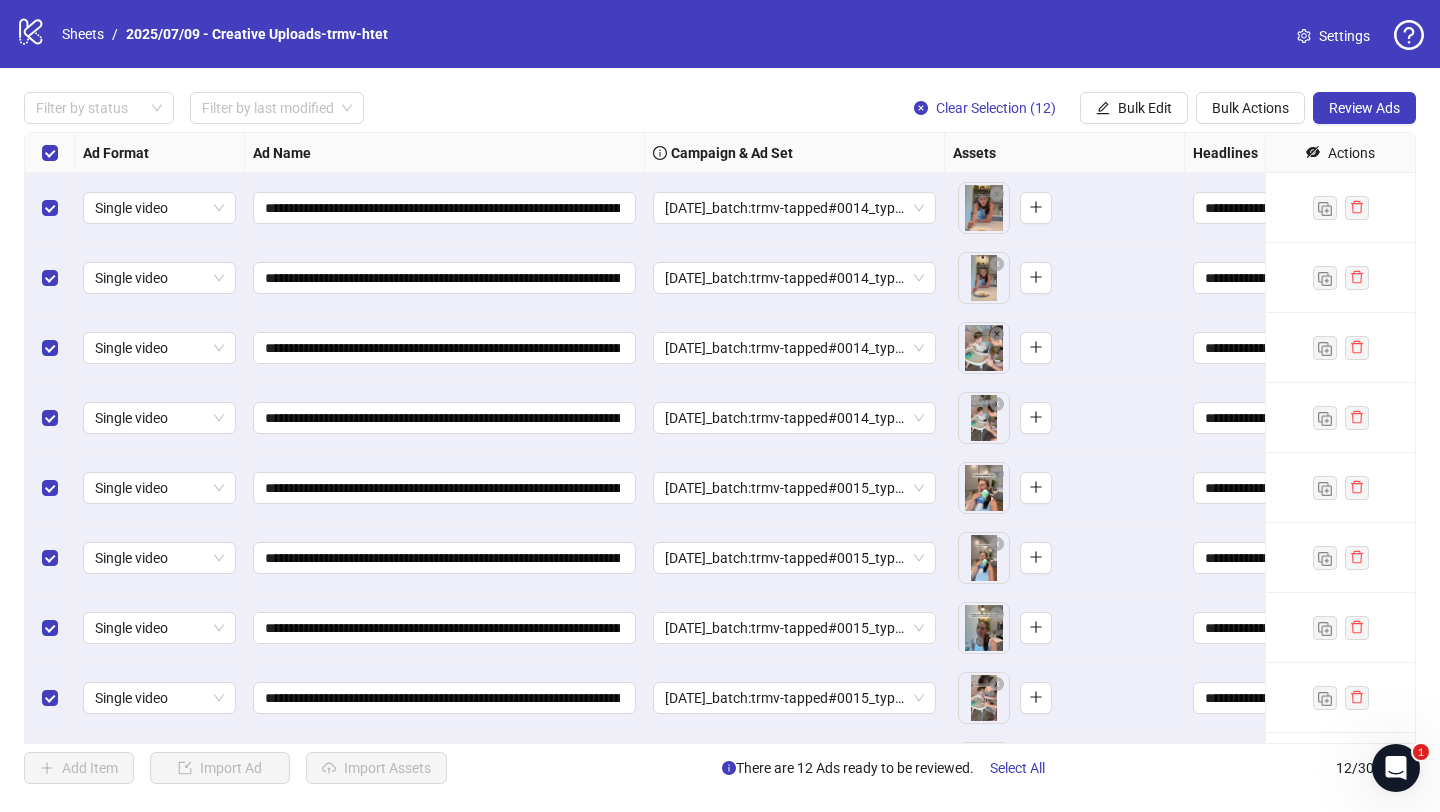 click on "Filter by status Filter by last modified Clear Selection (12) Bulk Edit Bulk Actions Review Ads" at bounding box center [720, 34] 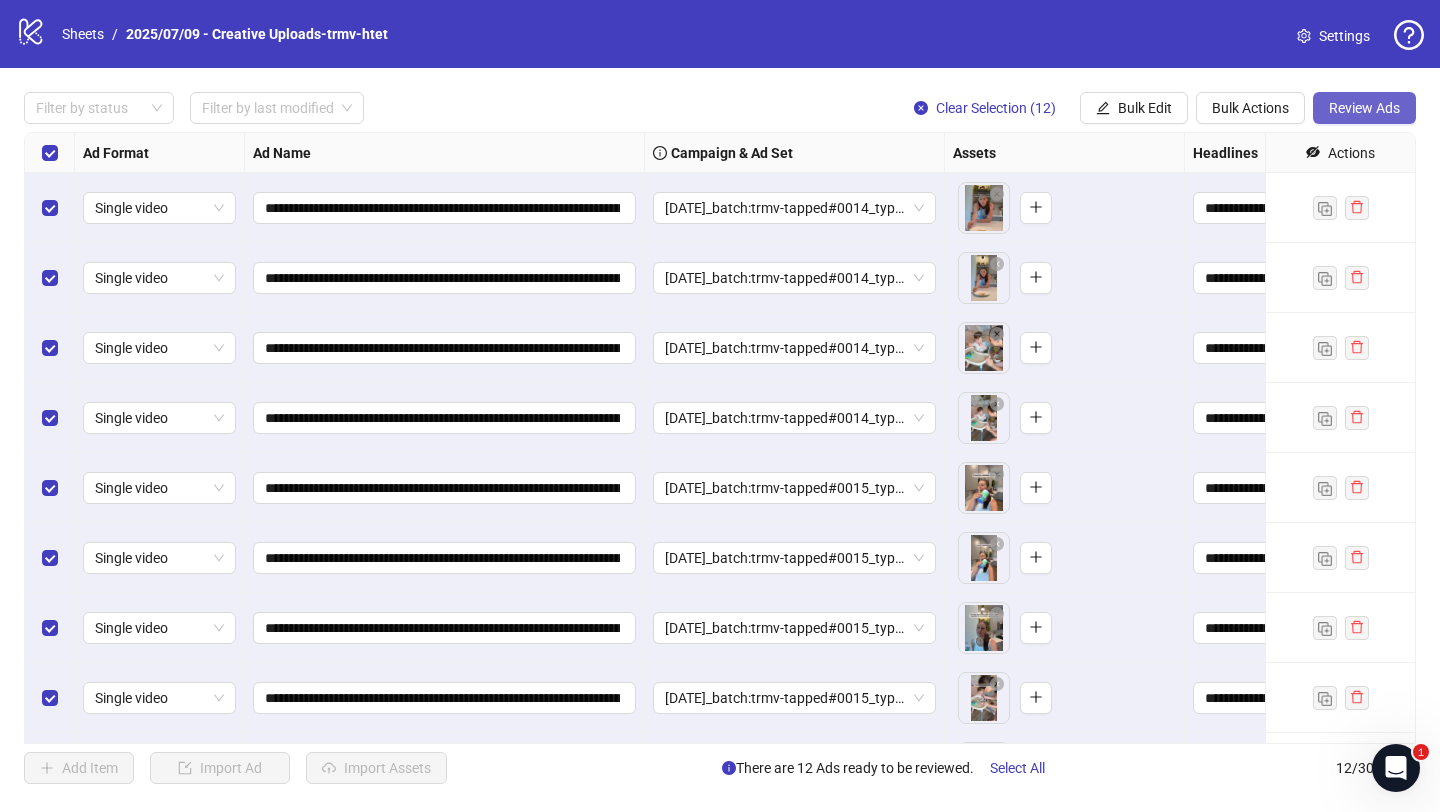 click on "Review Ads" at bounding box center (1364, 108) 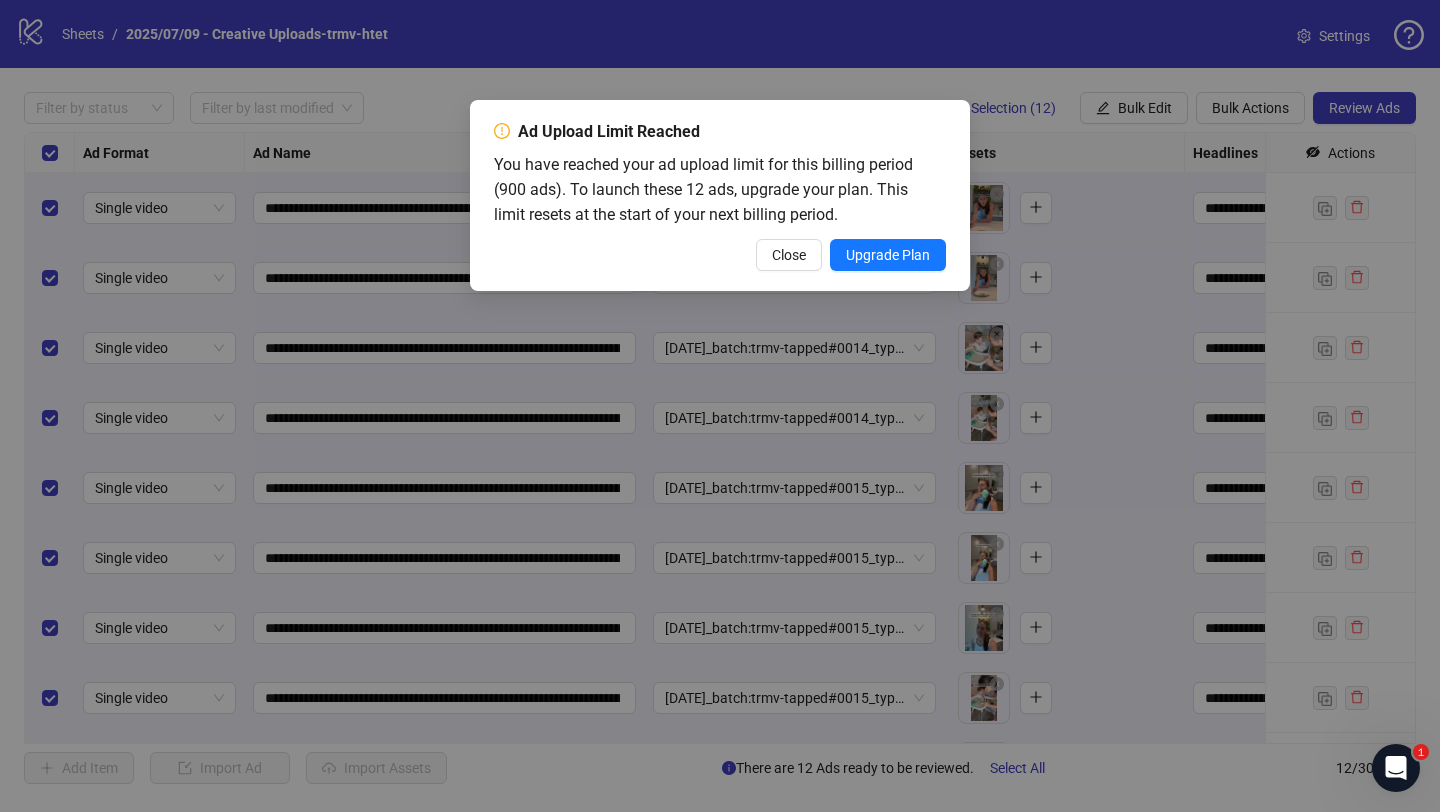 click on "Ad Upload Limit Reached You have reached your ad upload limit for this billing period (900 ads). To launch these 12 ads, upgrade your plan. This limit resets at the start of your next billing period. Close Upgrade Plan" at bounding box center (720, 406) 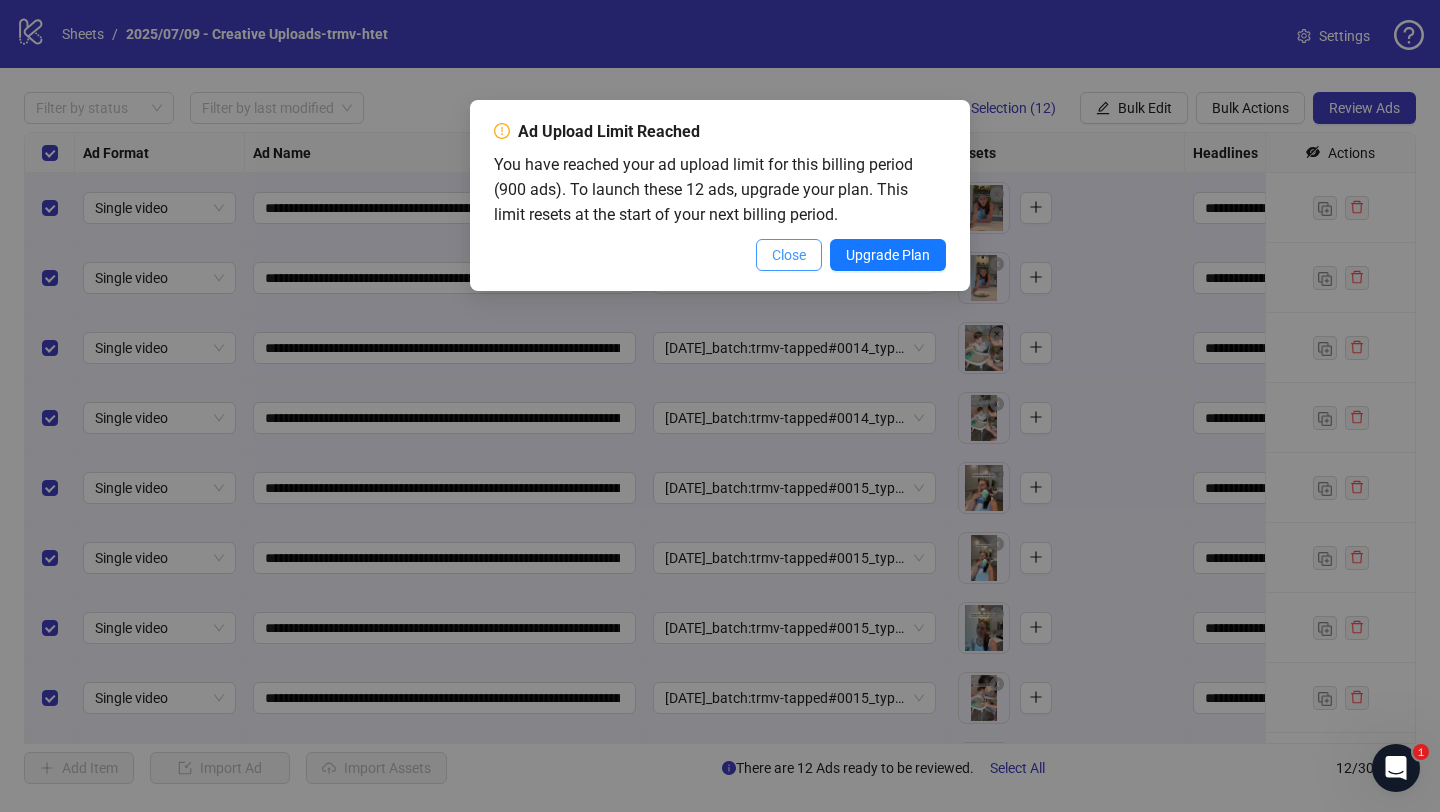 click on "Close" at bounding box center [789, 255] 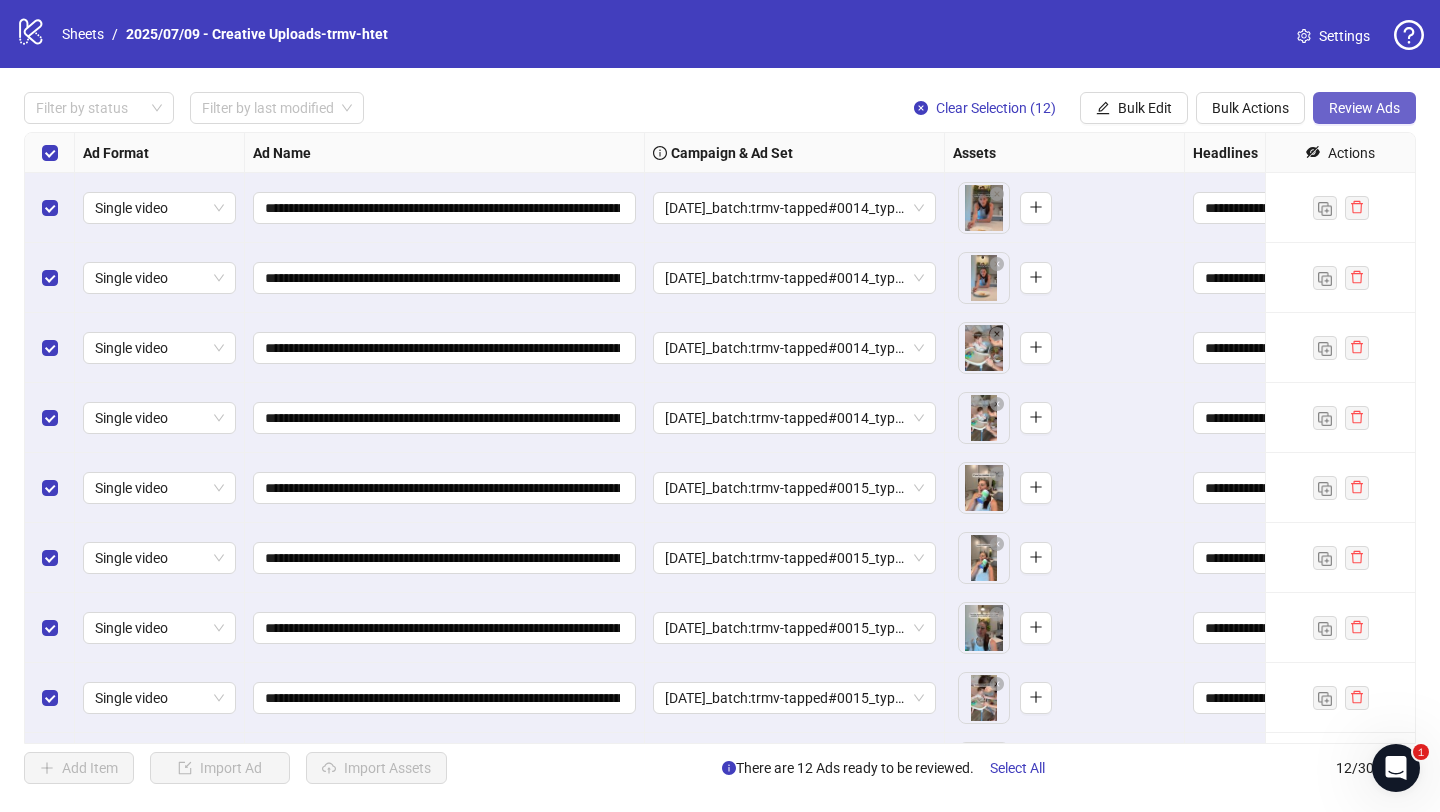 click on "Review Ads" at bounding box center [1364, 108] 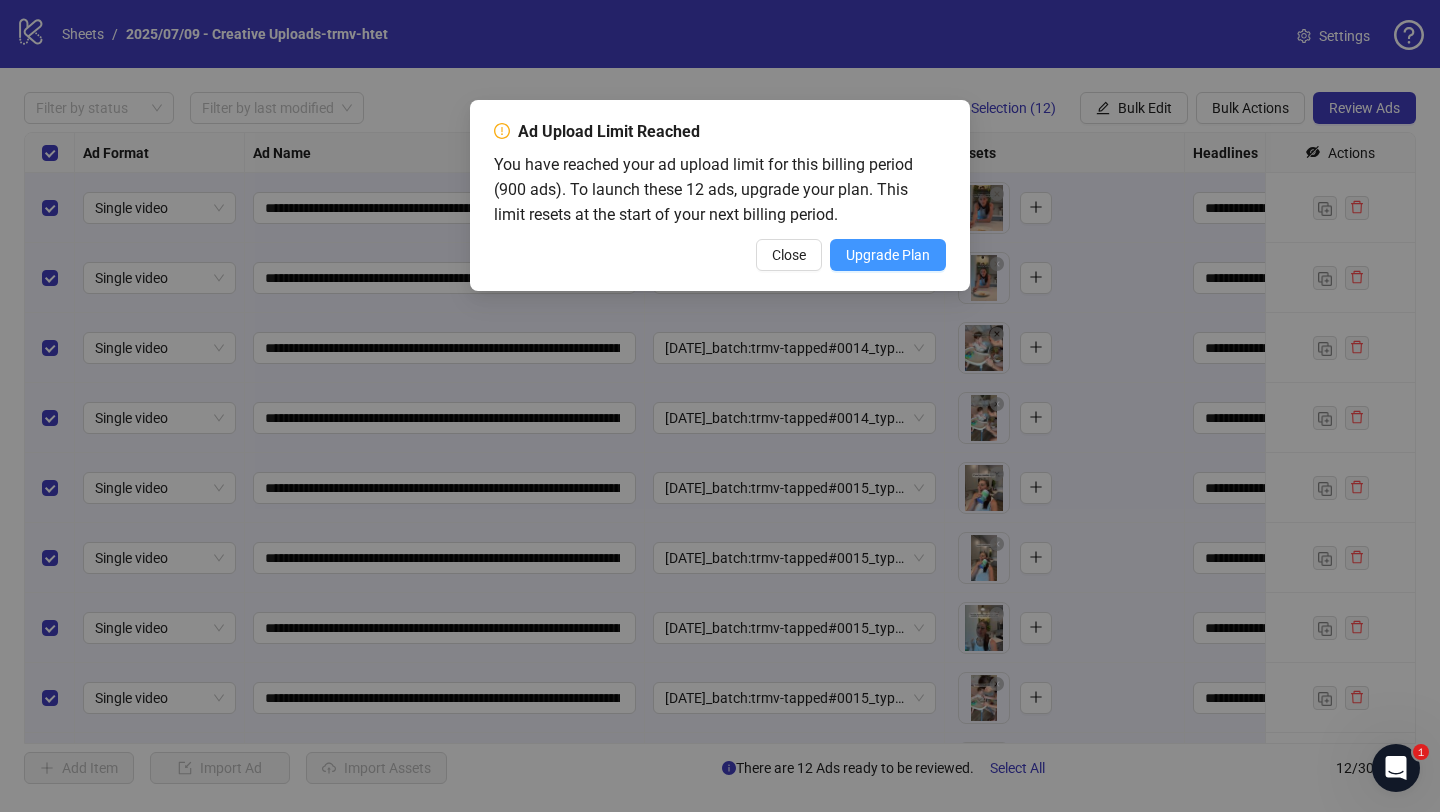 click on "Upgrade Plan" at bounding box center (888, 255) 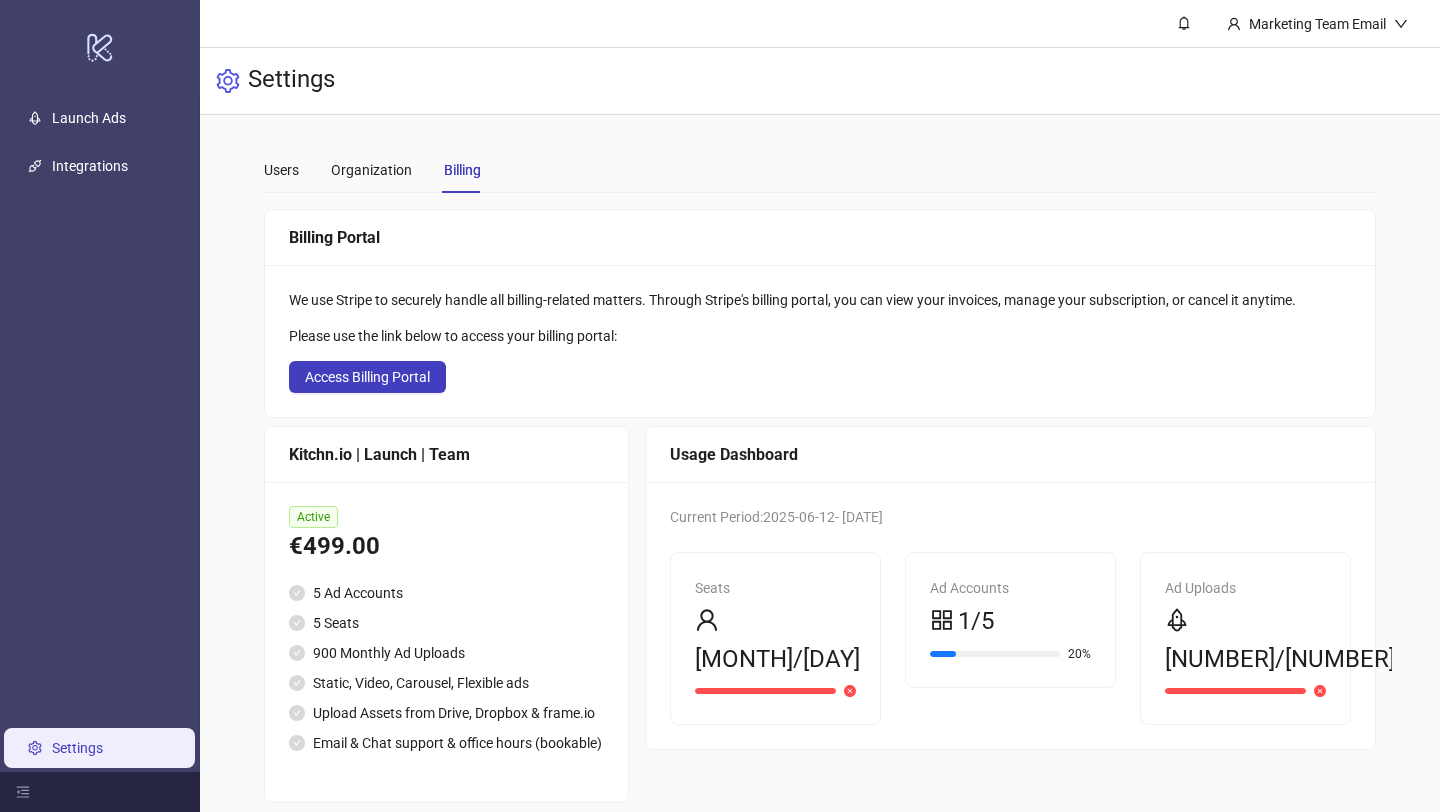 scroll, scrollTop: 67, scrollLeft: 0, axis: vertical 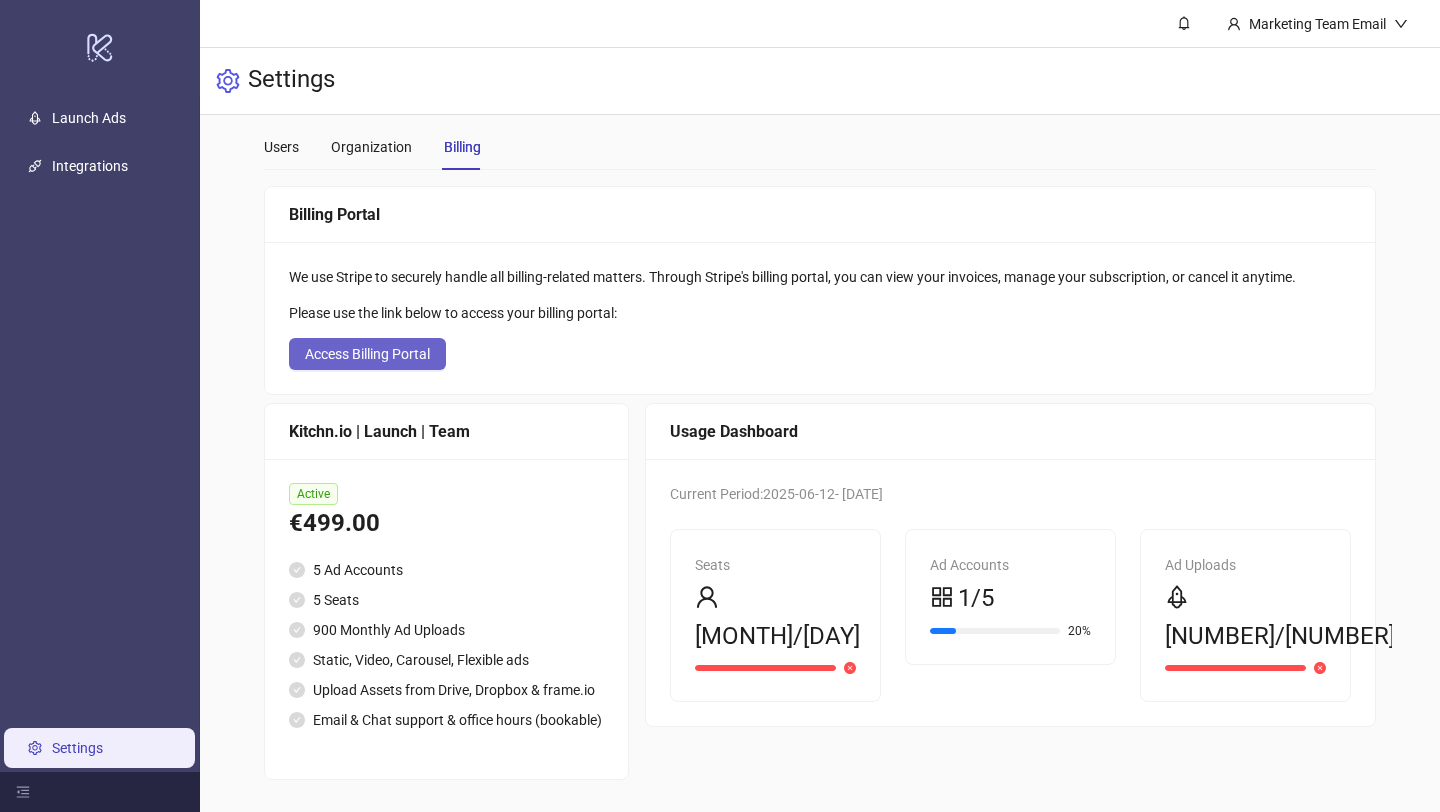 click on "Access Billing Portal" at bounding box center (367, 354) 